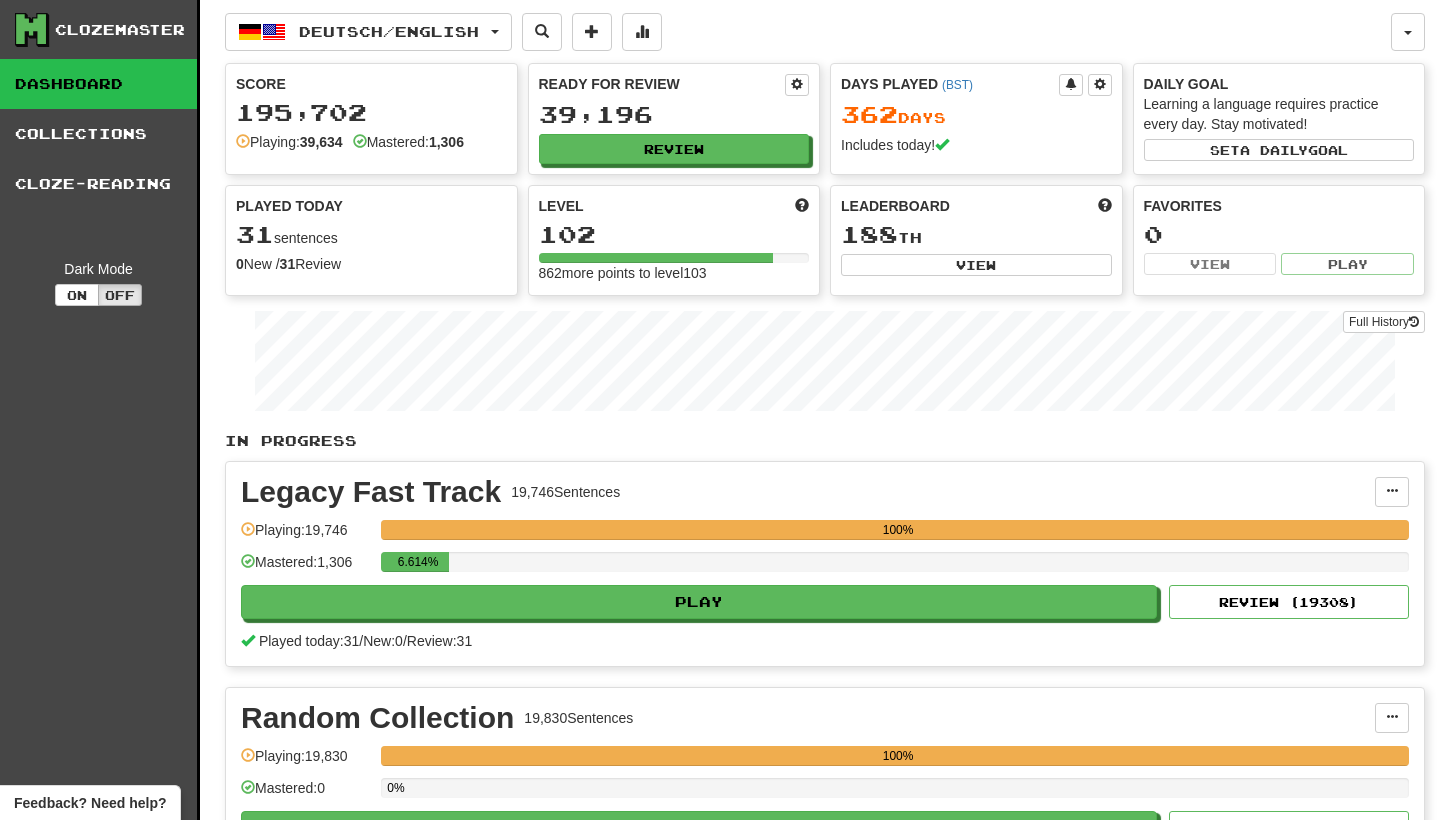 scroll, scrollTop: 0, scrollLeft: 0, axis: both 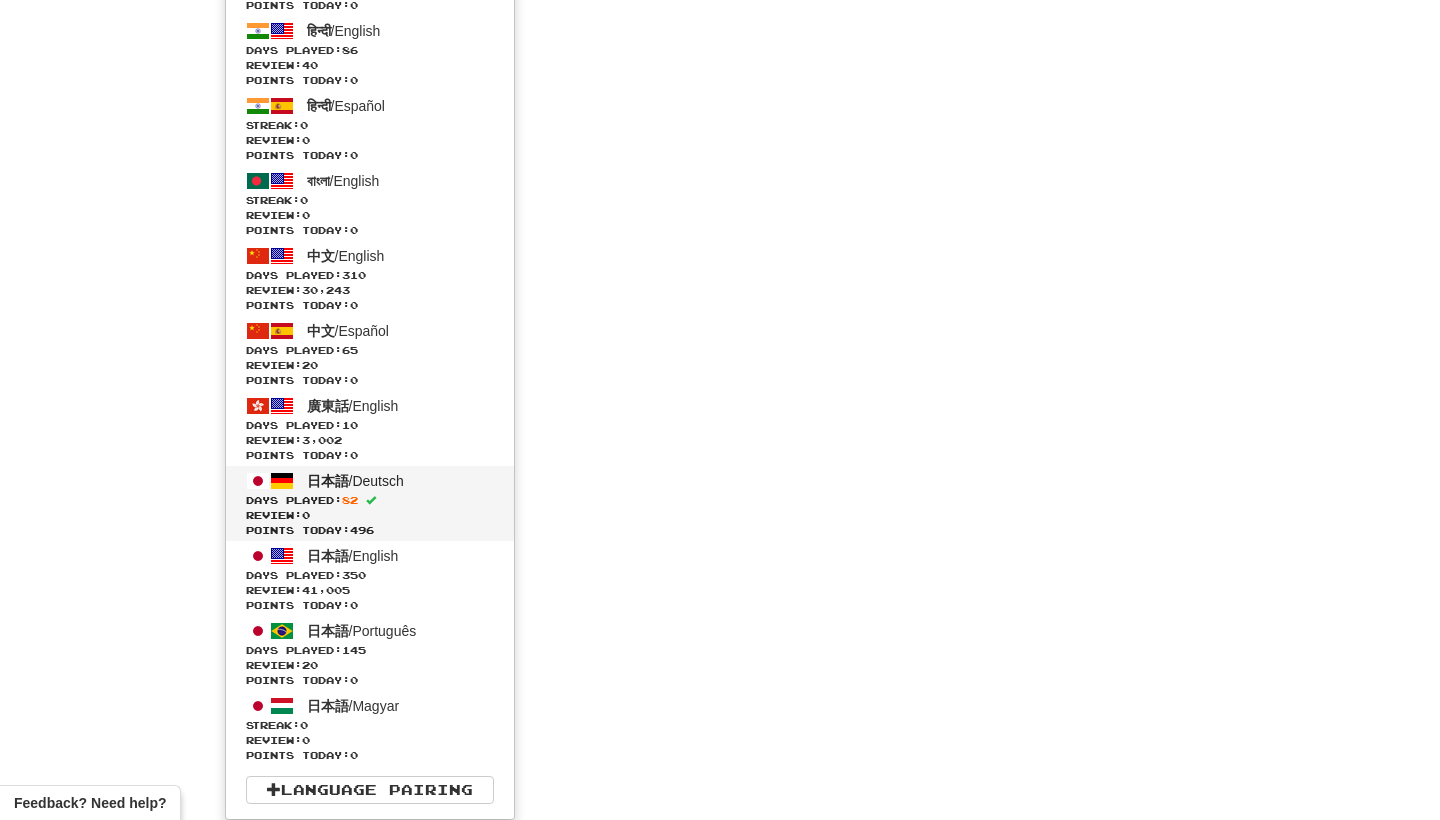 drag, startPoint x: 514, startPoint y: 30, endPoint x: 438, endPoint y: 507, distance: 483.01657 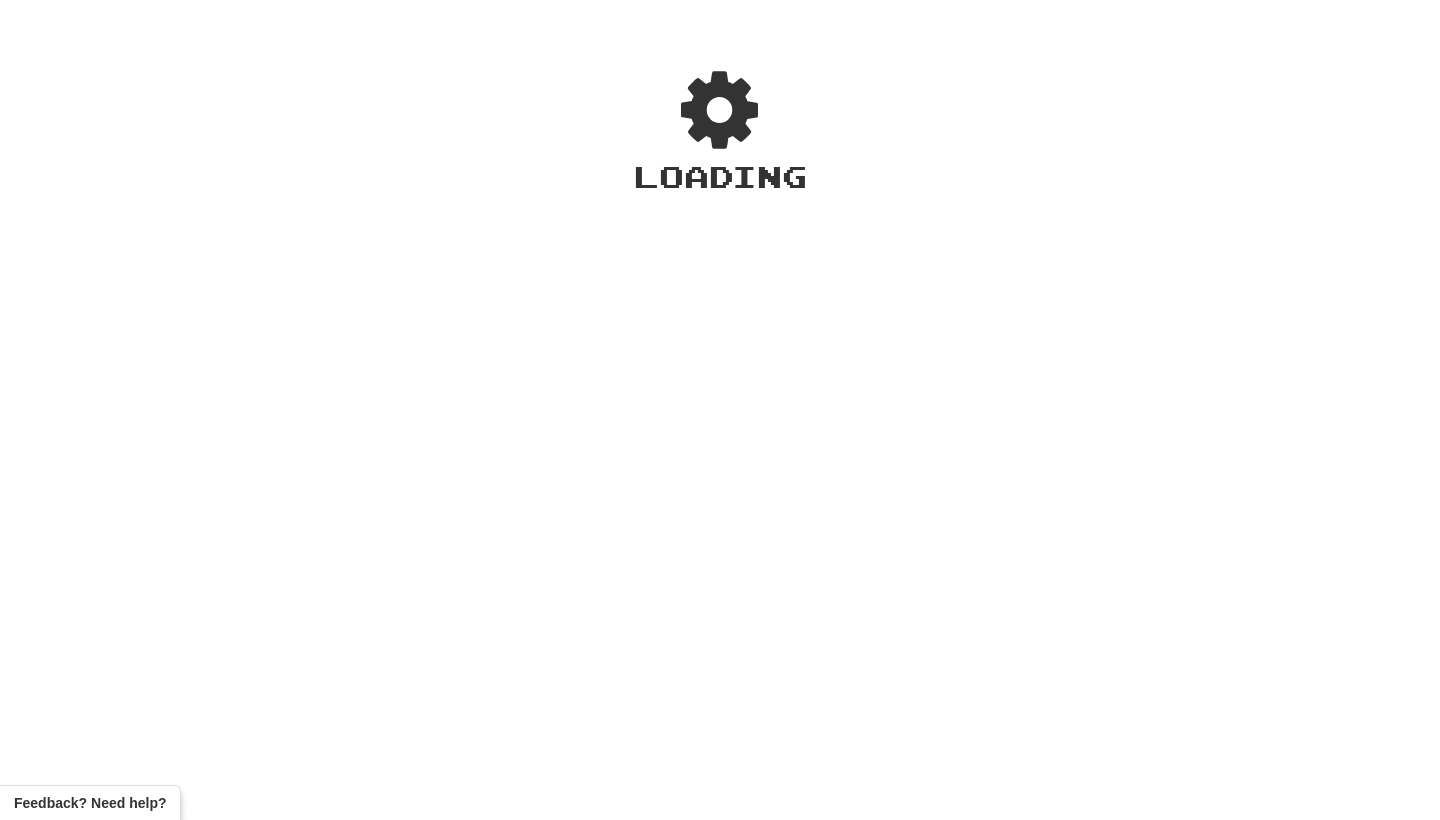 scroll, scrollTop: 0, scrollLeft: 0, axis: both 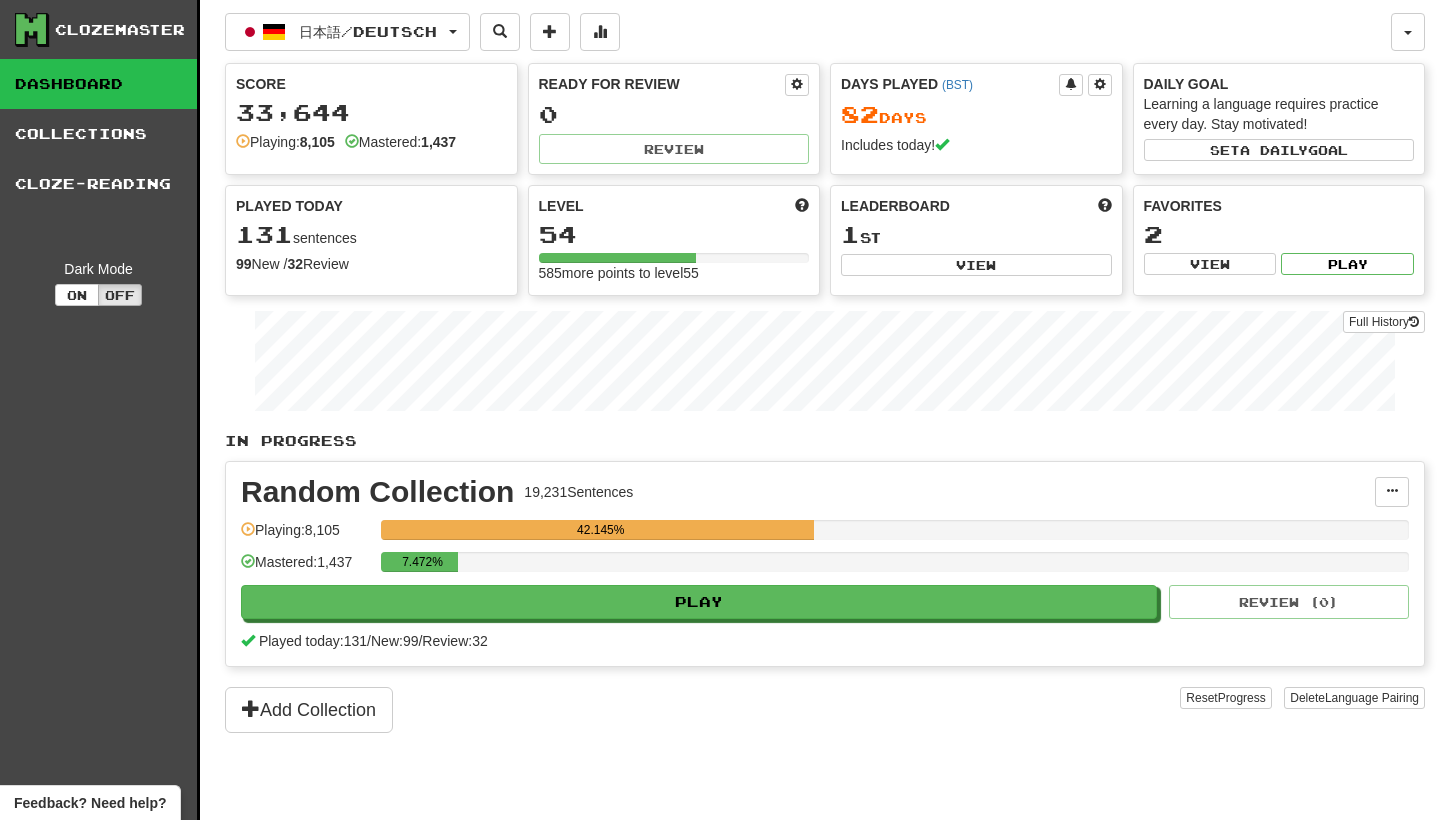 click on "Play" at bounding box center [699, 602] 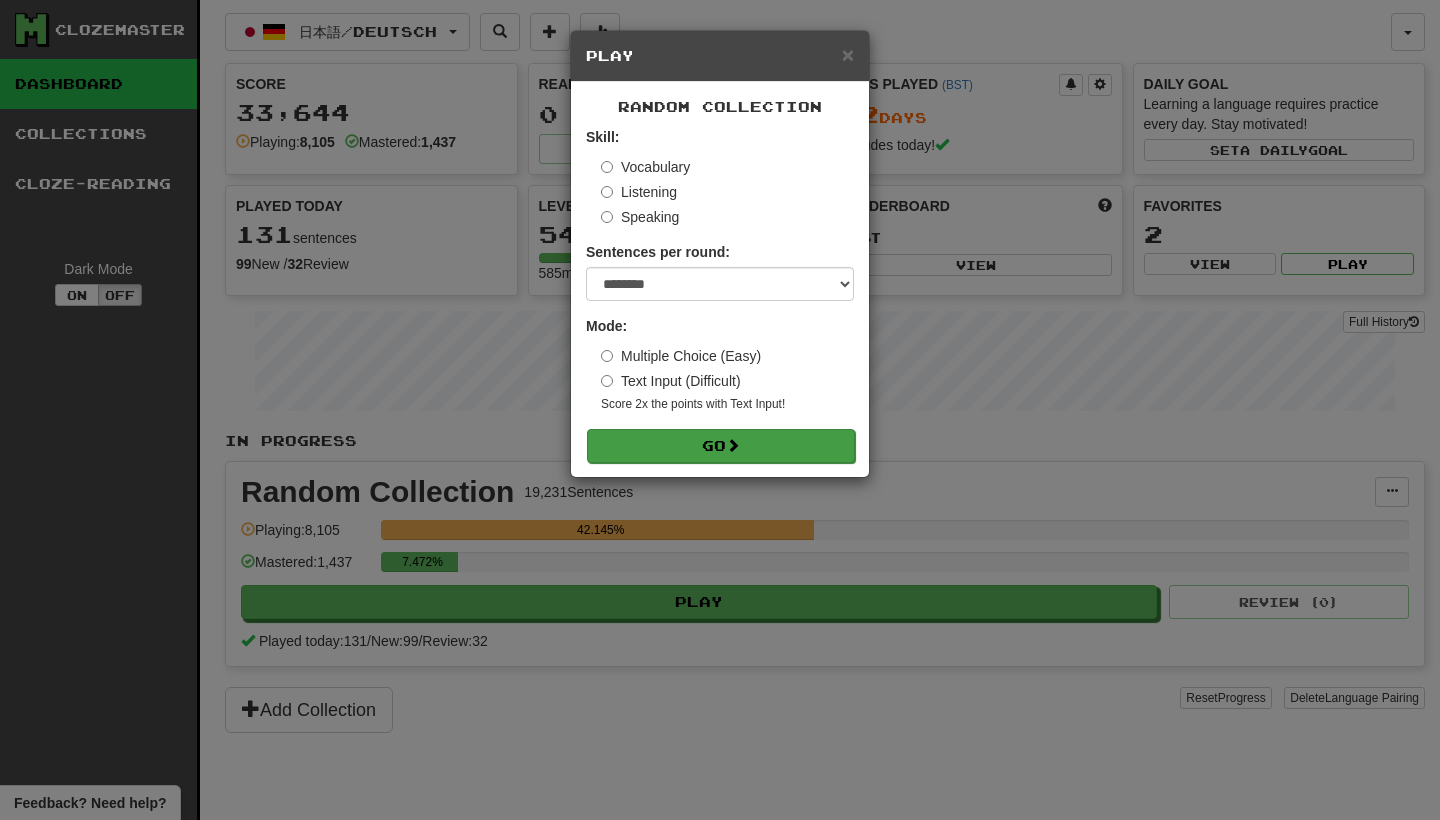 drag, startPoint x: 0, startPoint y: 0, endPoint x: 650, endPoint y: 433, distance: 781.01794 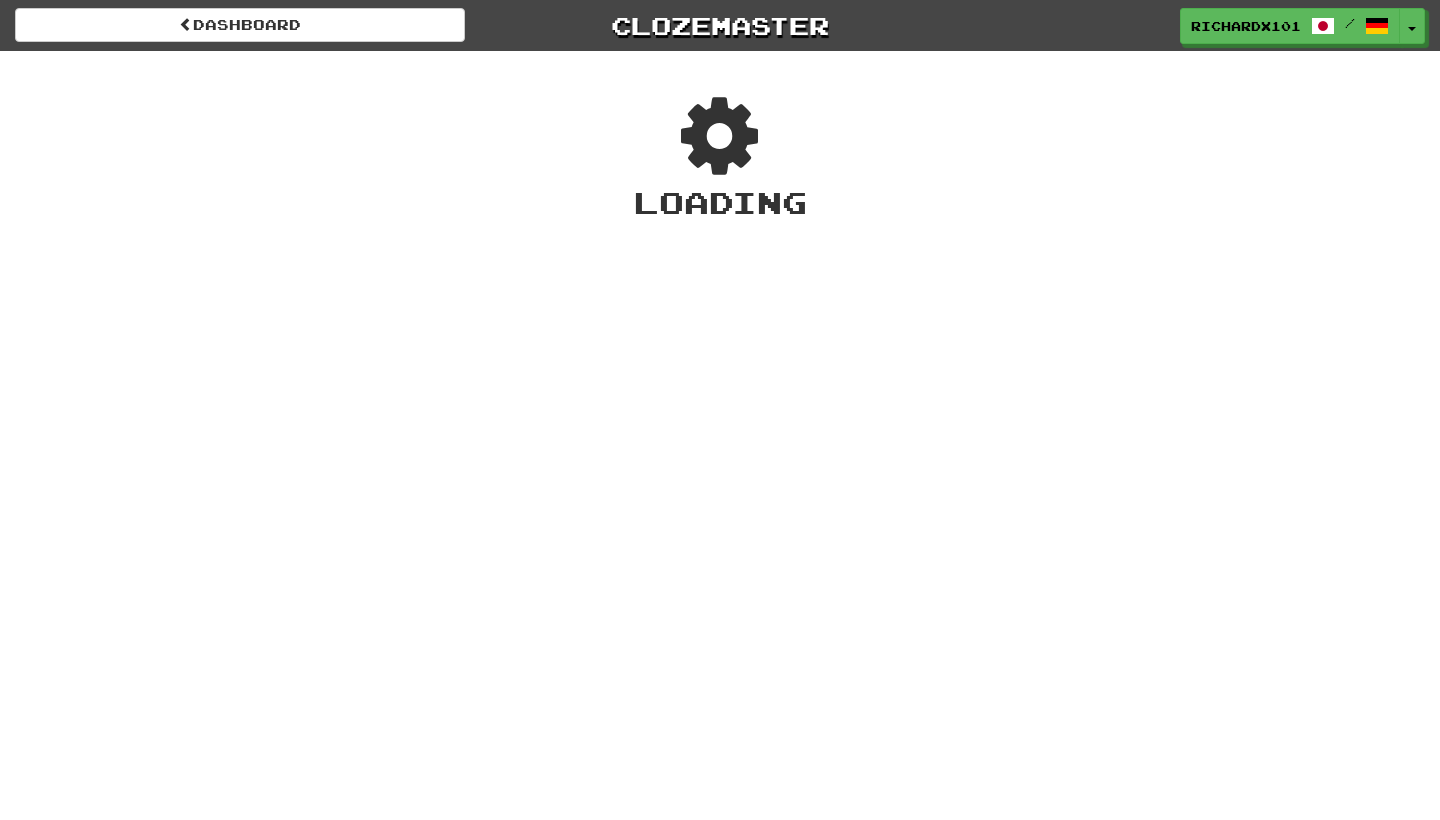scroll, scrollTop: 0, scrollLeft: 0, axis: both 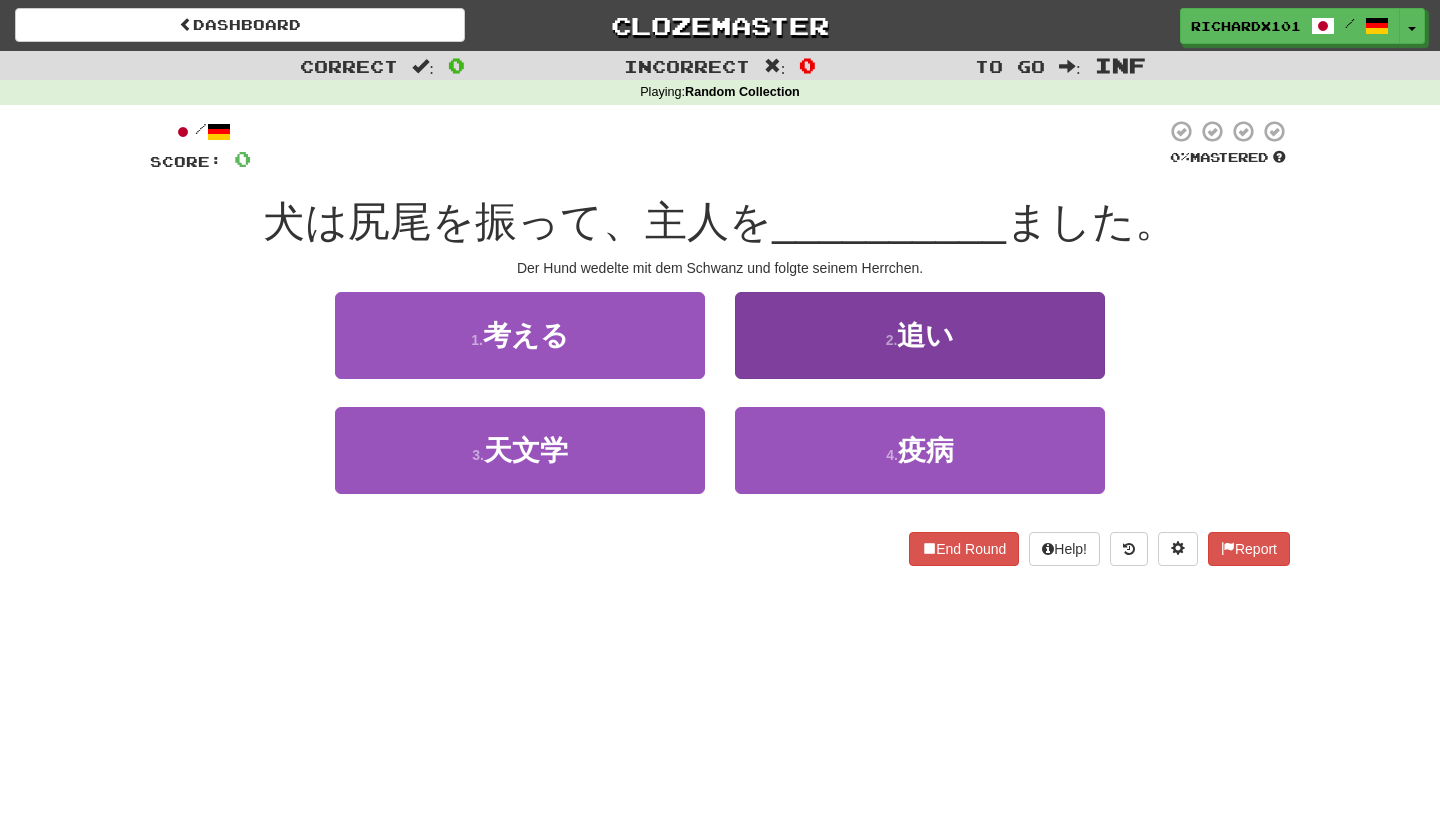 drag, startPoint x: 0, startPoint y: 0, endPoint x: 789, endPoint y: 314, distance: 849.1861 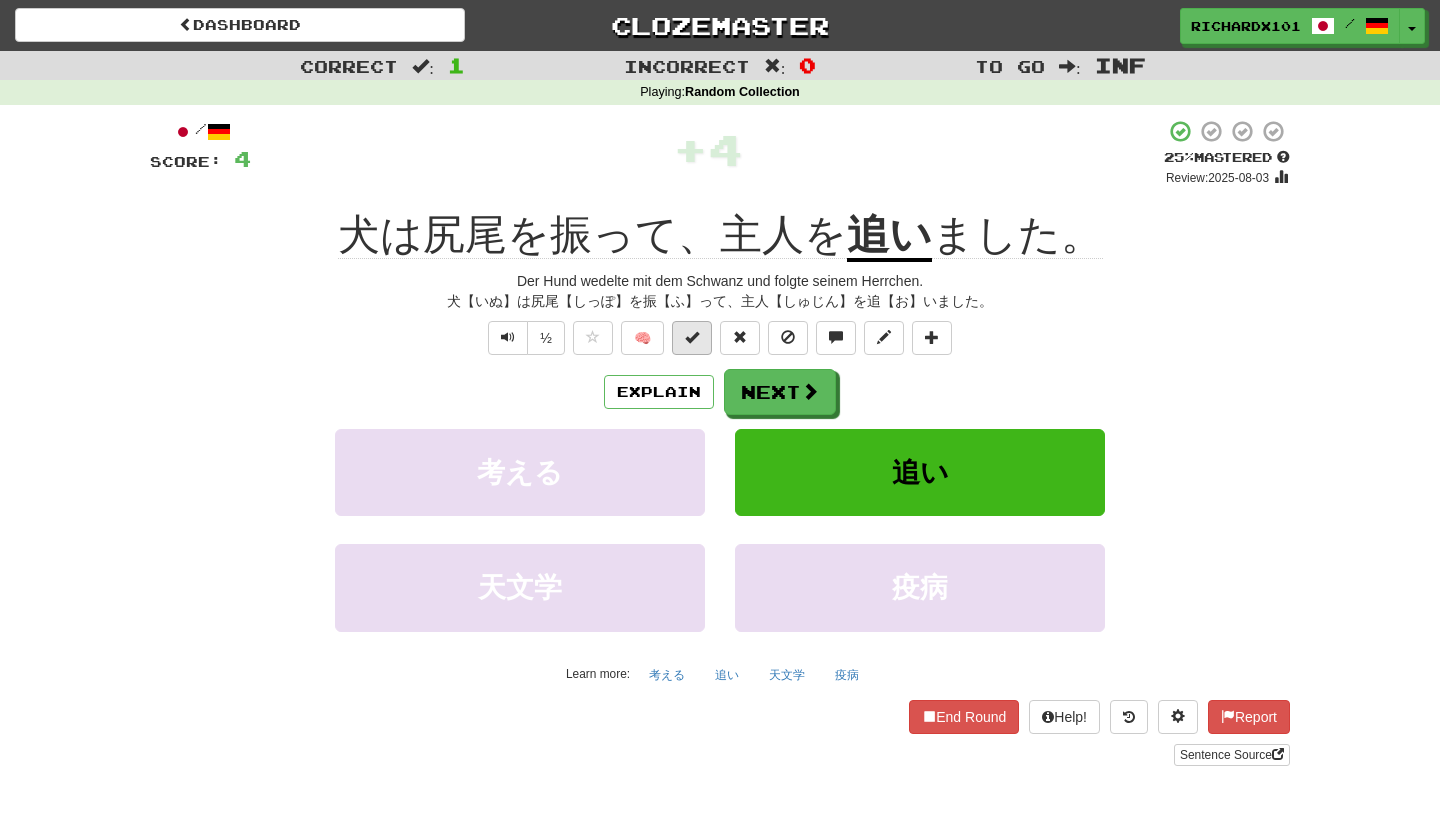 drag, startPoint x: 789, startPoint y: 314, endPoint x: 700, endPoint y: 323, distance: 89.453896 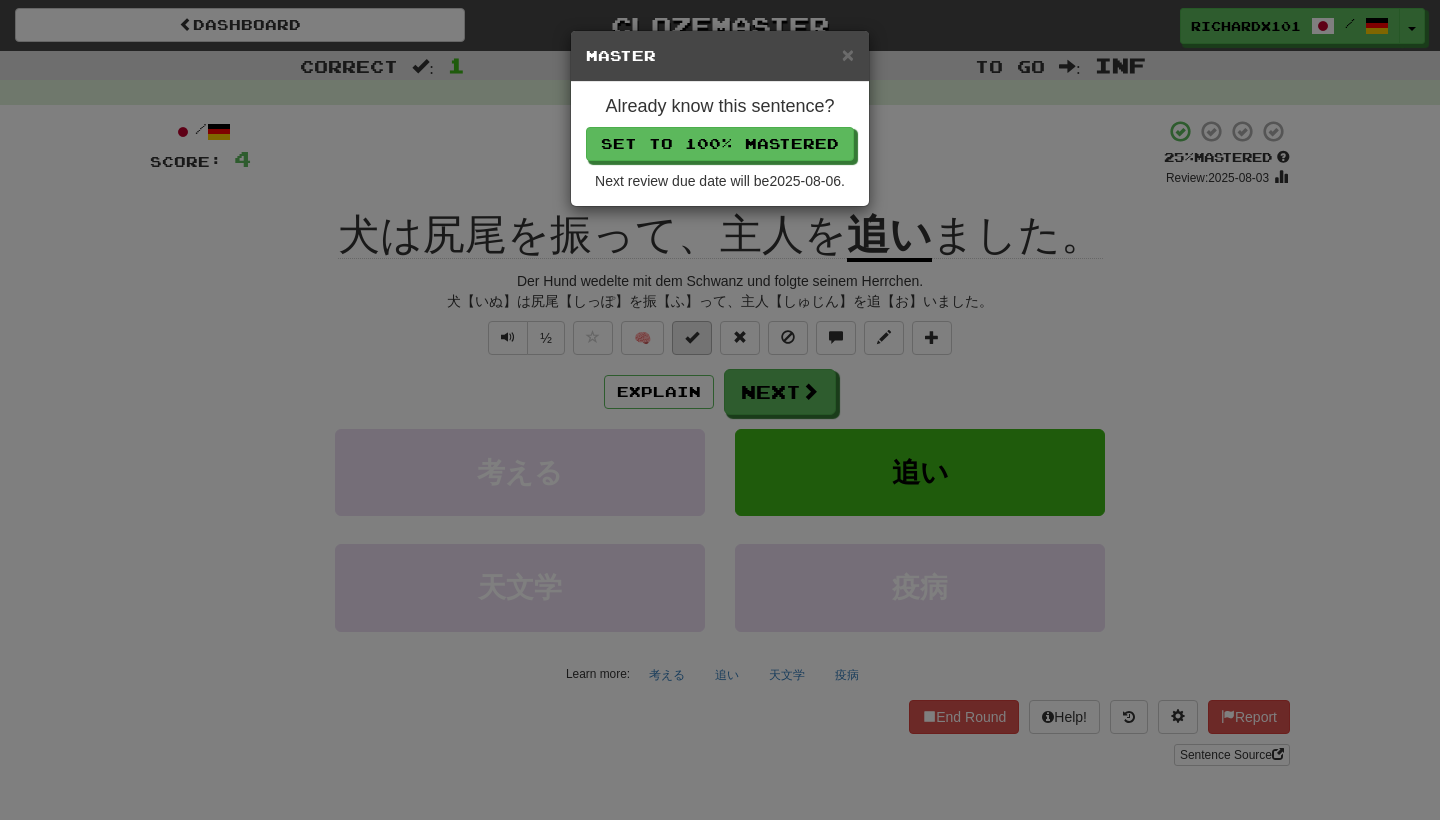 click on "Set to 100% Mastered" at bounding box center (720, 144) 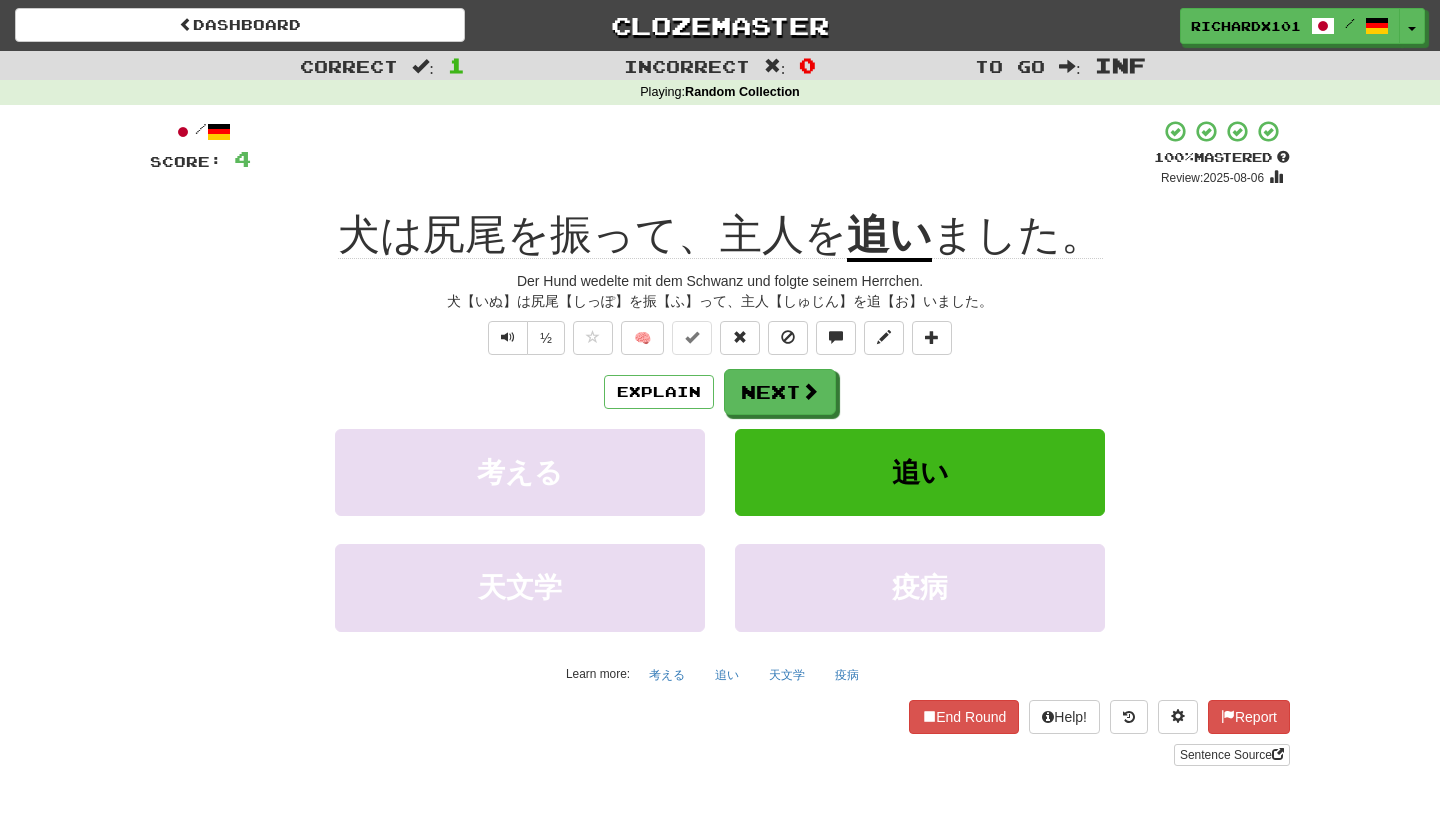 click on "Next" at bounding box center (780, 392) 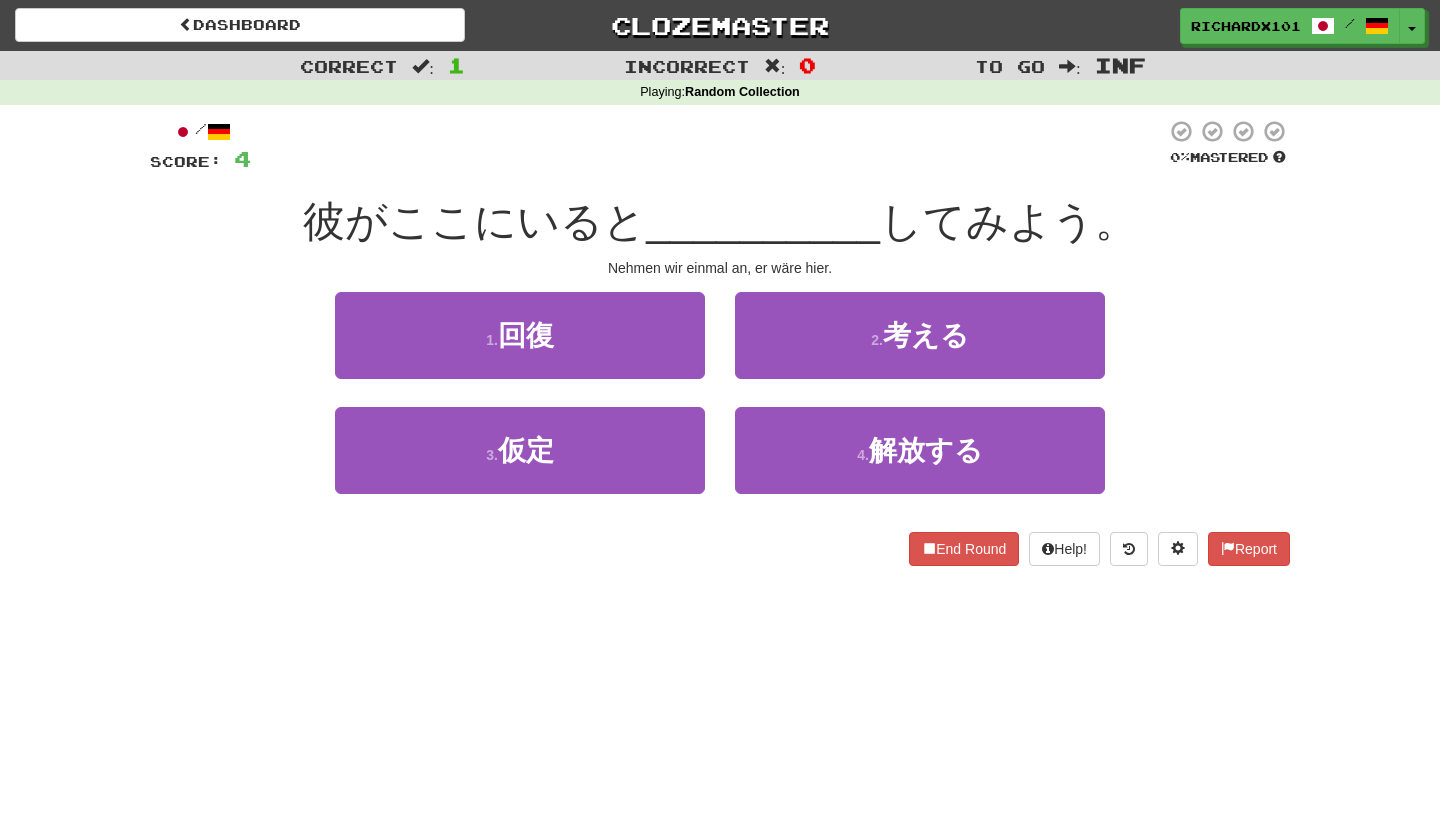 click on "1 .  回復" at bounding box center (520, 335) 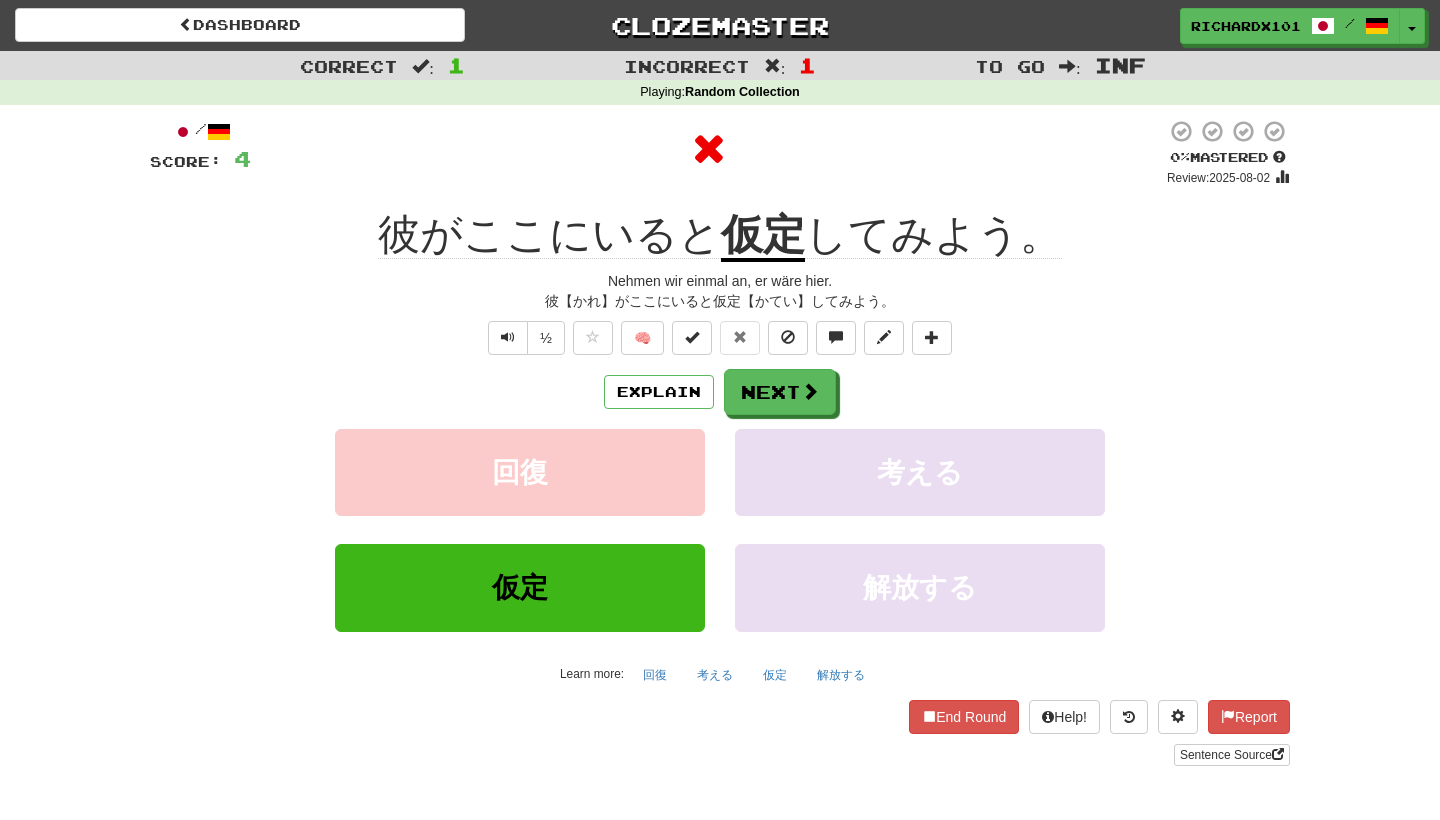 click on "Next" at bounding box center [780, 392] 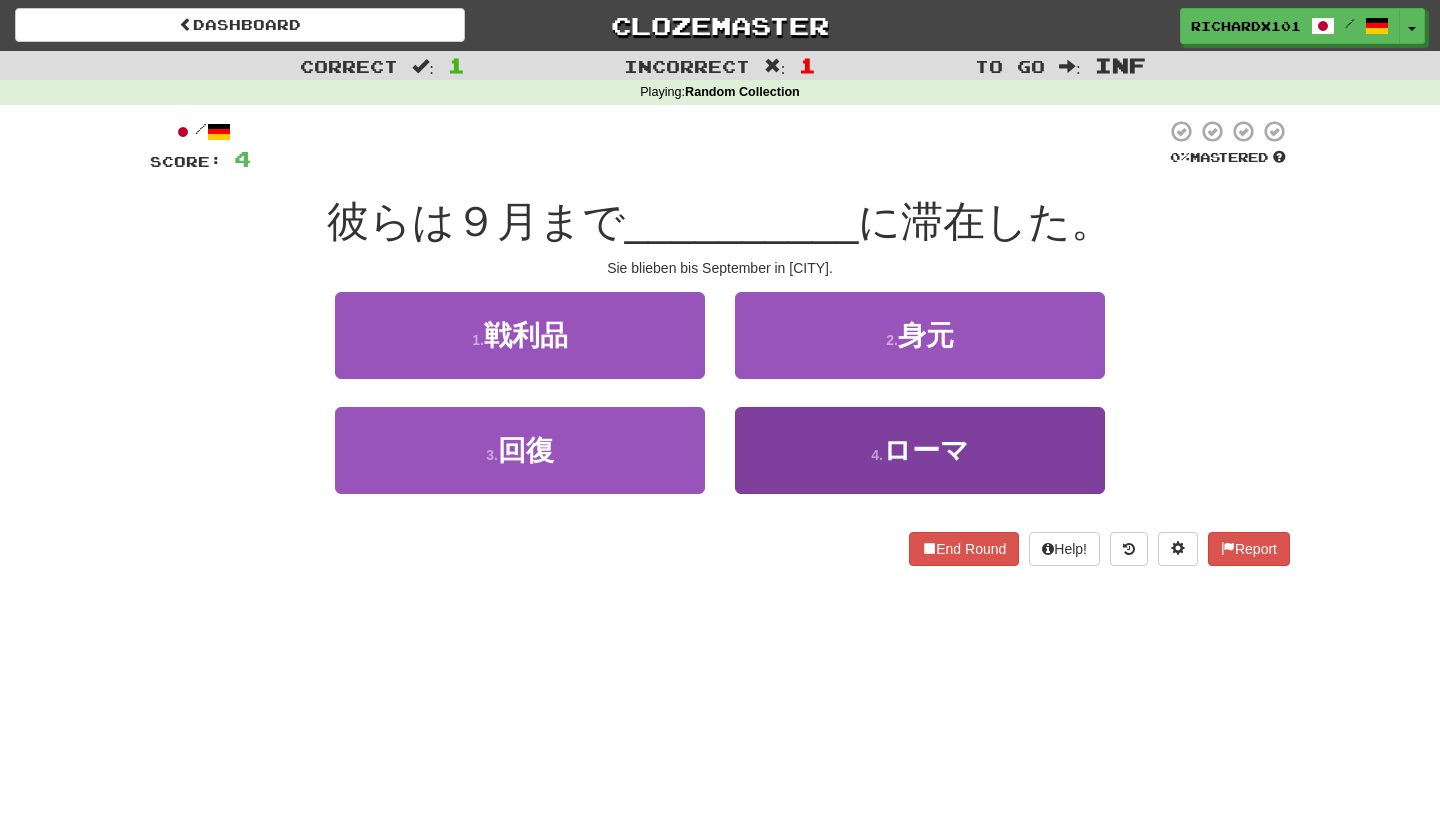 drag, startPoint x: 725, startPoint y: 141, endPoint x: 801, endPoint y: 440, distance: 308.5077 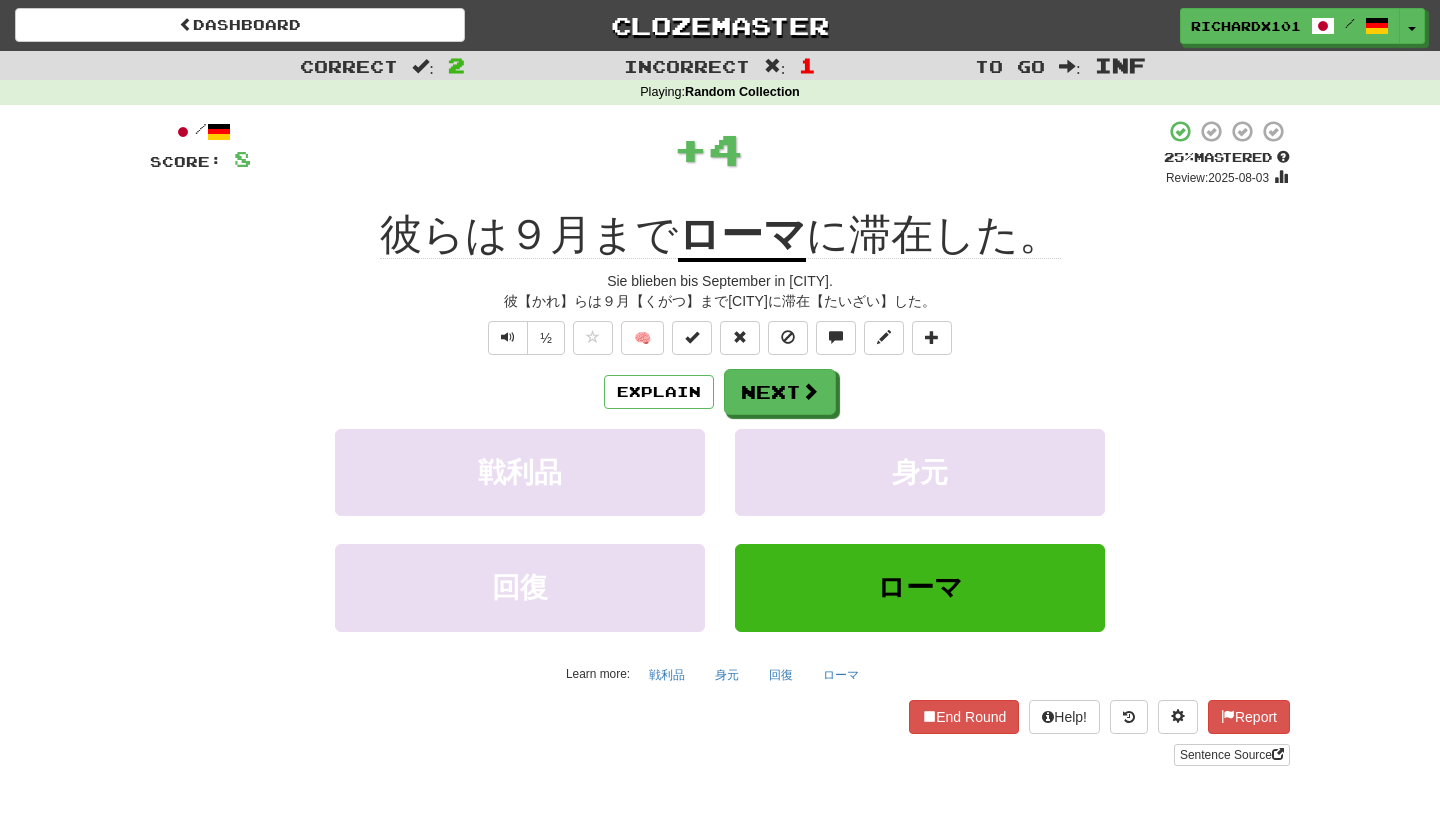 click at bounding box center [692, 337] 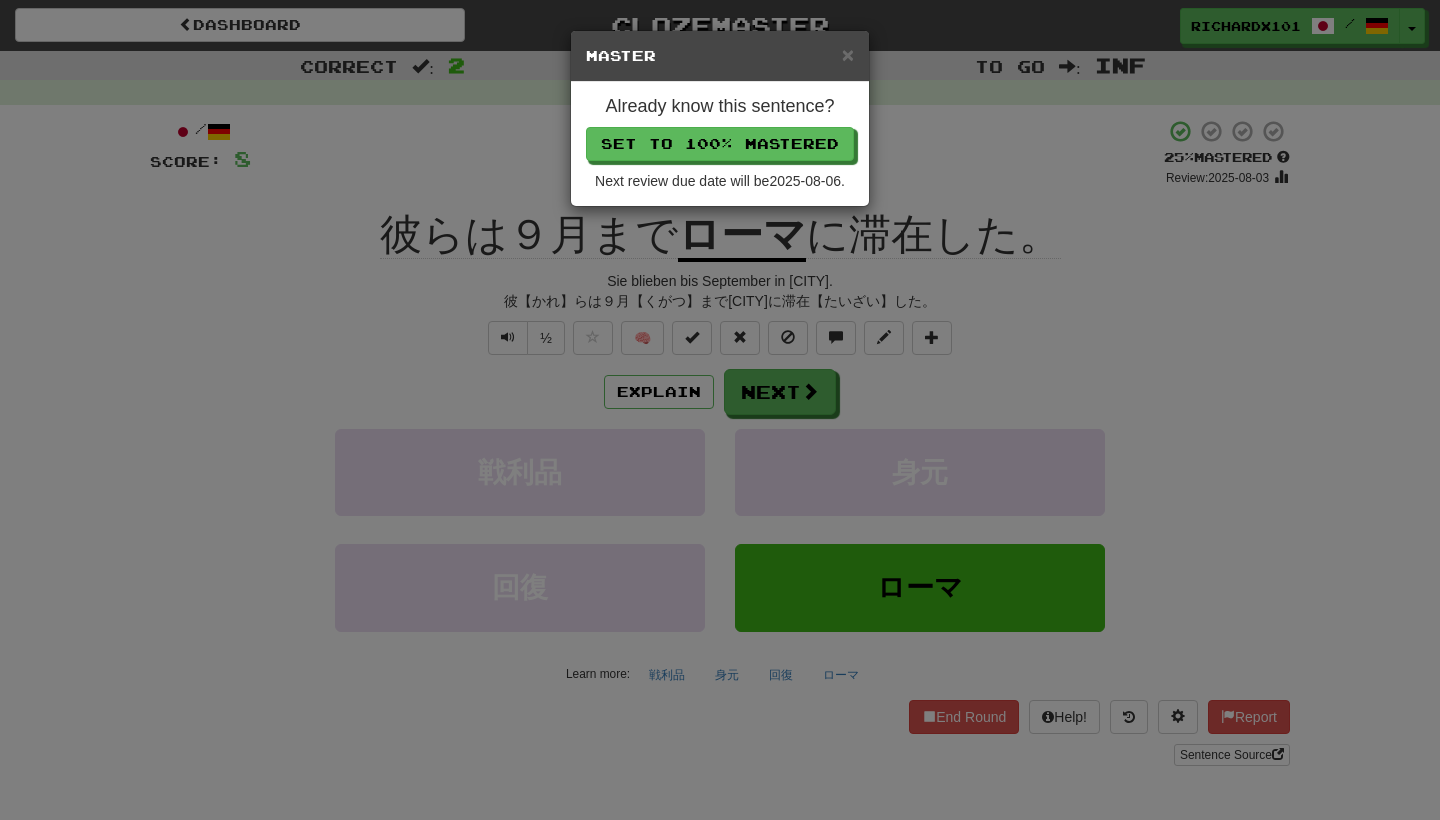 click on "Set to 100% Mastered" at bounding box center (720, 144) 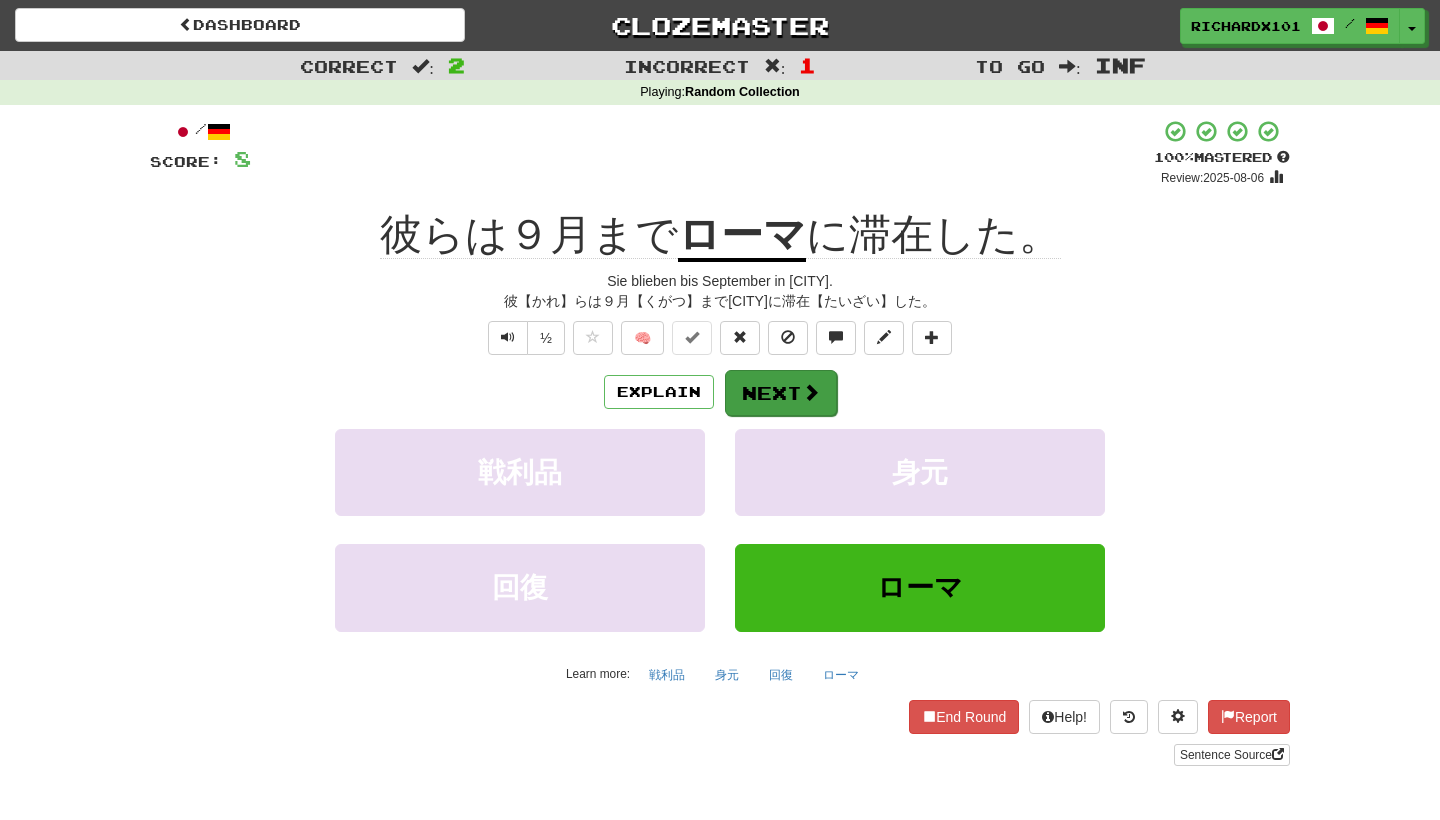 drag, startPoint x: 715, startPoint y: 138, endPoint x: 756, endPoint y: 397, distance: 262.2251 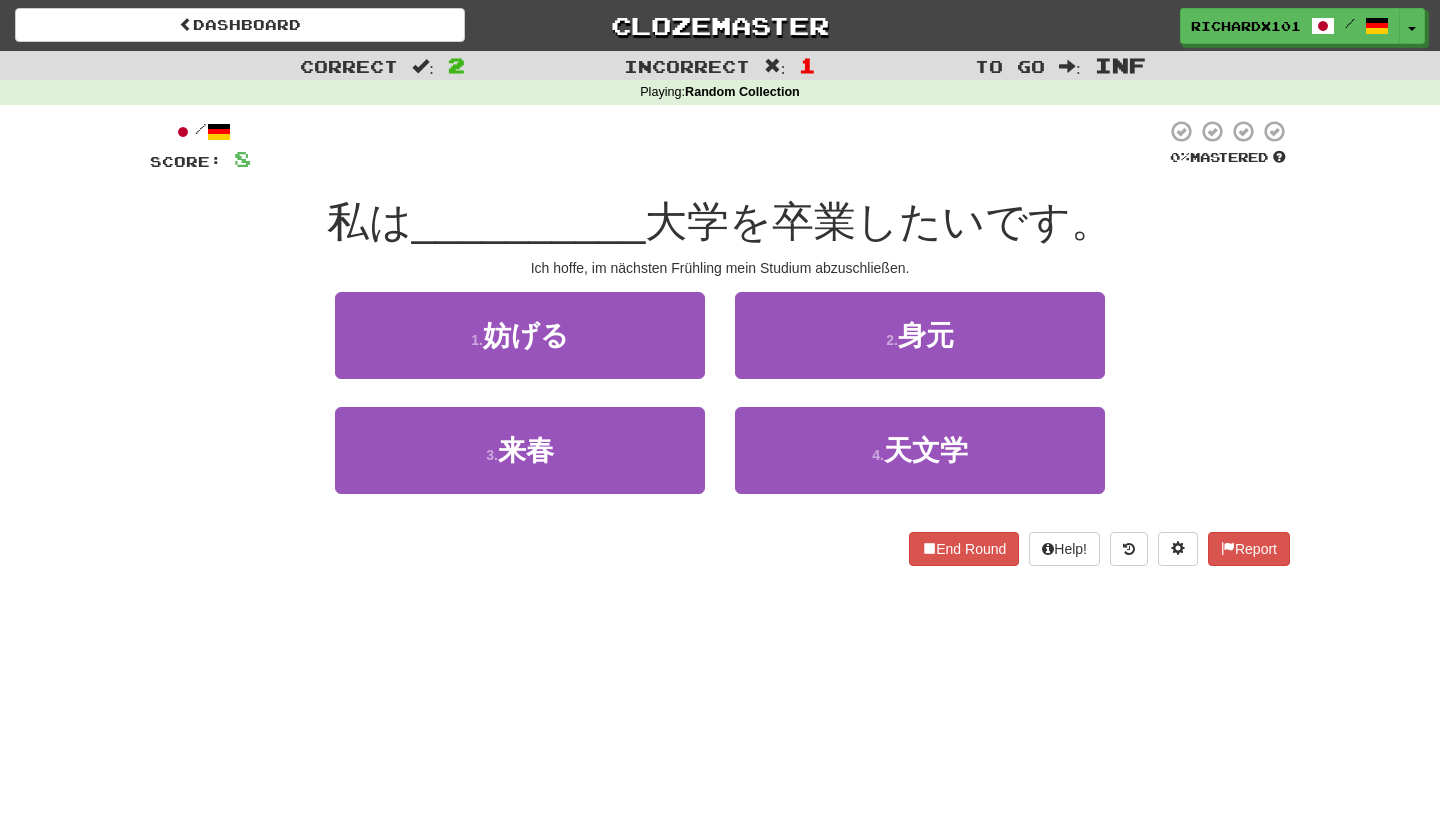 click on "3 .  来春" at bounding box center [520, 450] 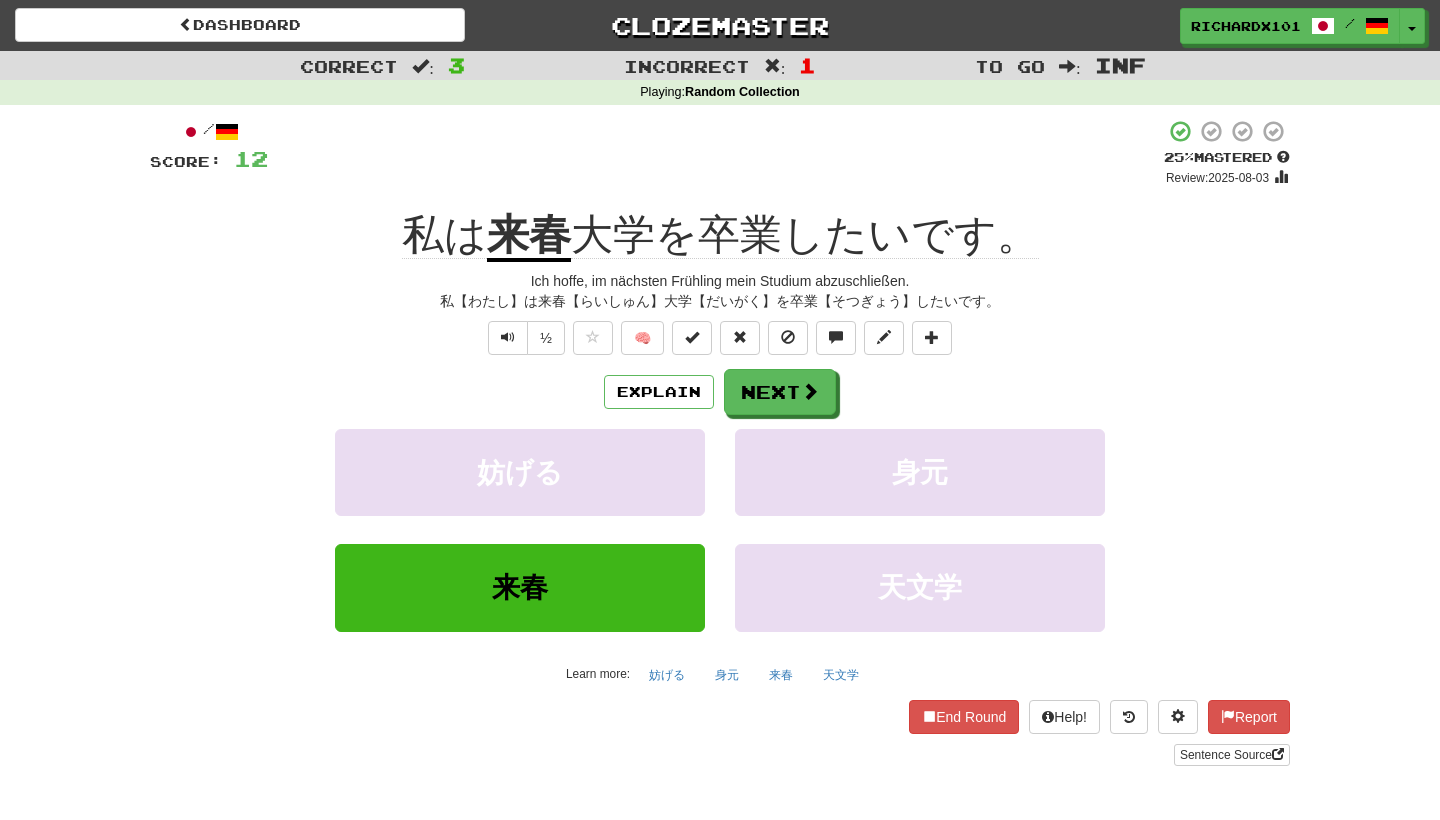click at bounding box center [692, 337] 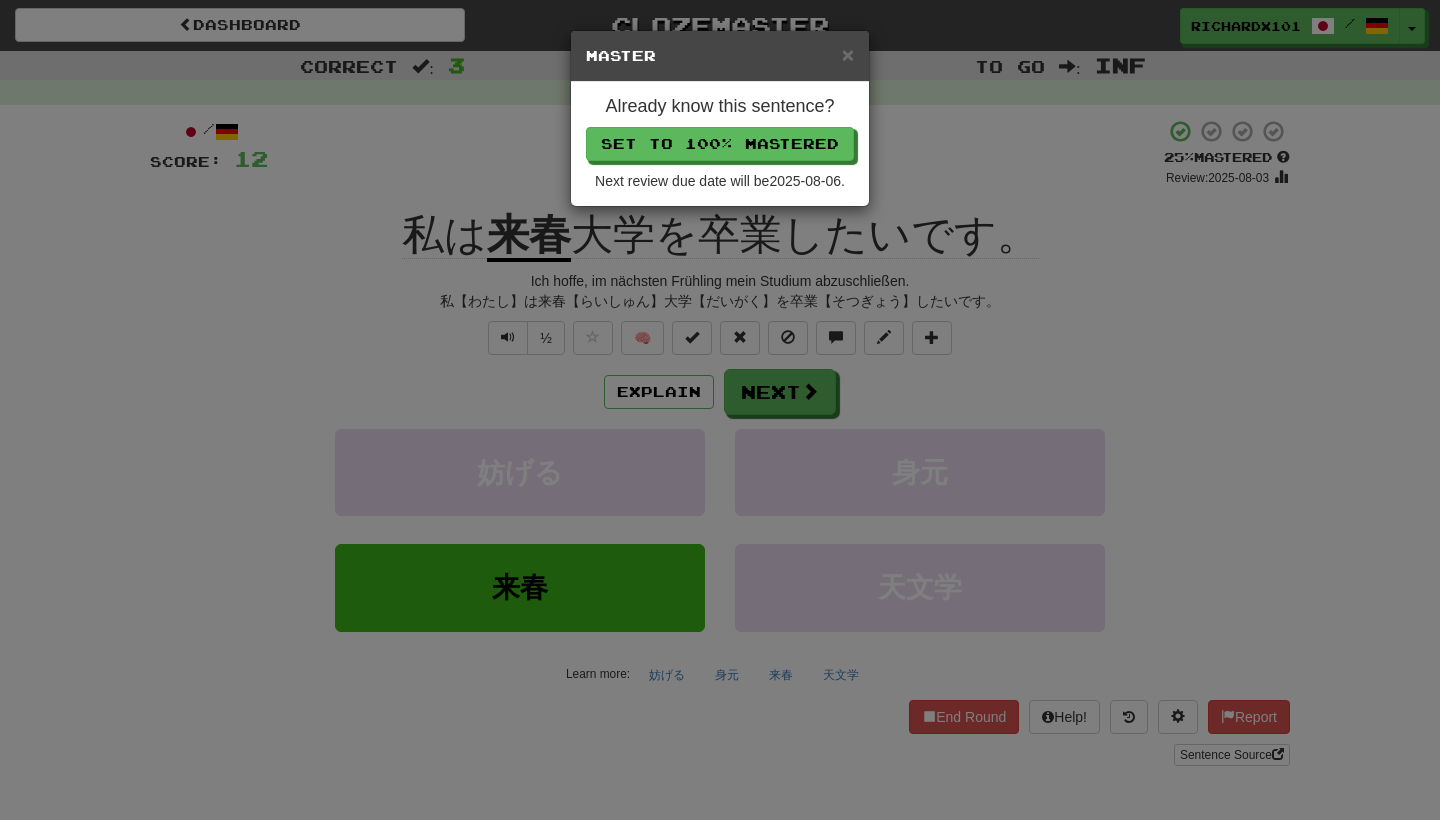 click on "Set to 100% Mastered" at bounding box center (720, 144) 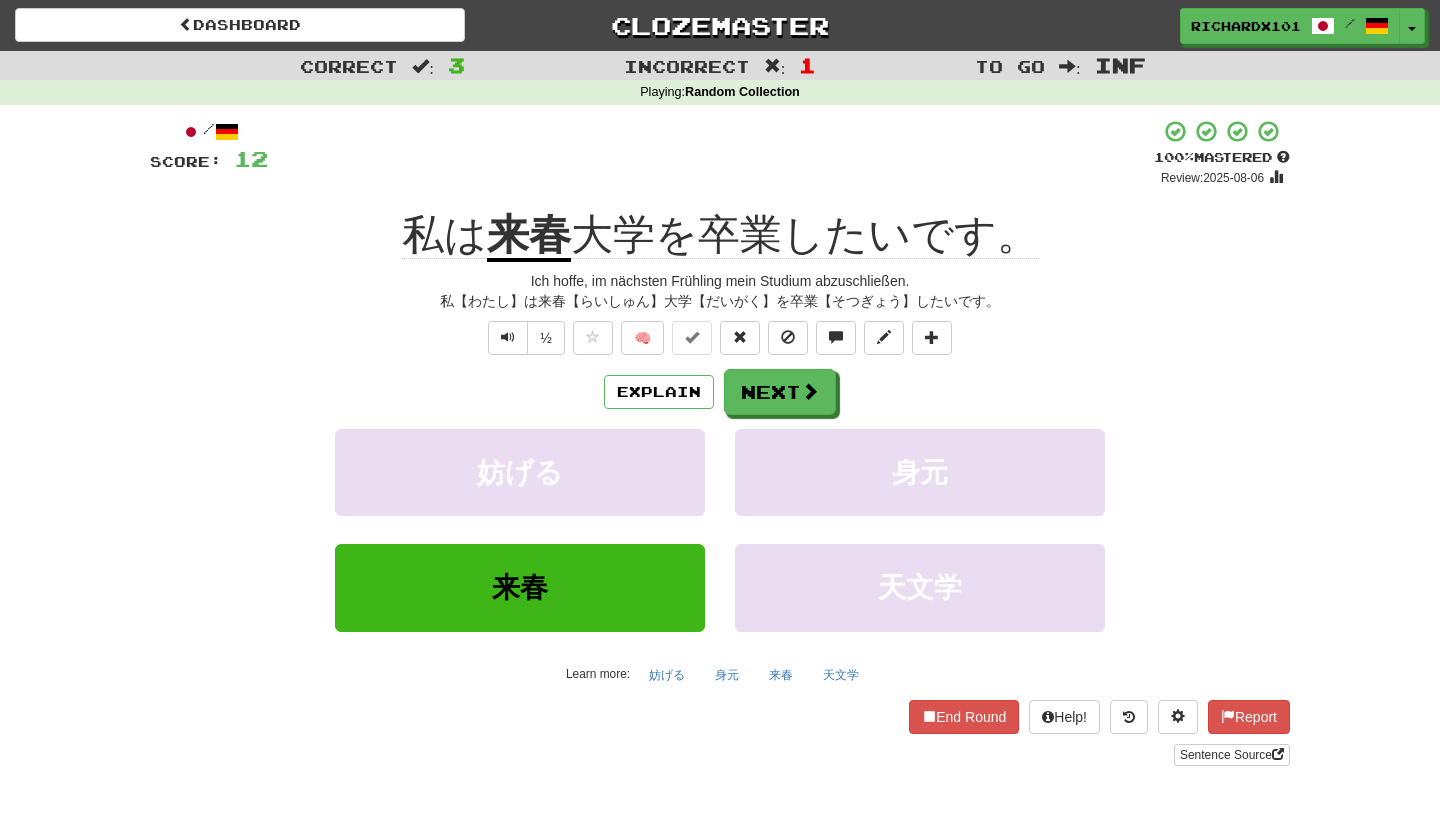 click at bounding box center [810, 391] 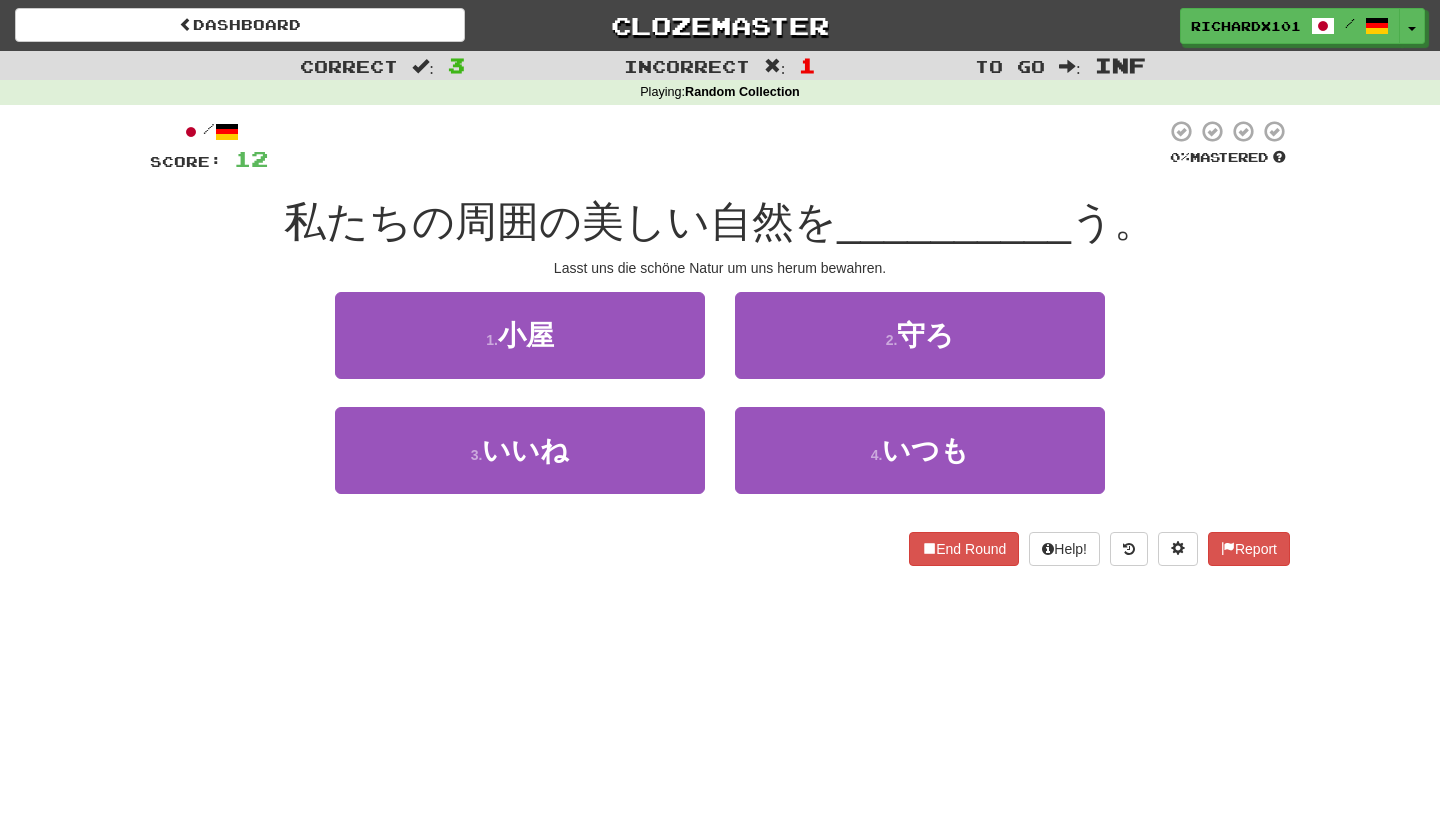 click on "2 .  守ろ" at bounding box center [920, 335] 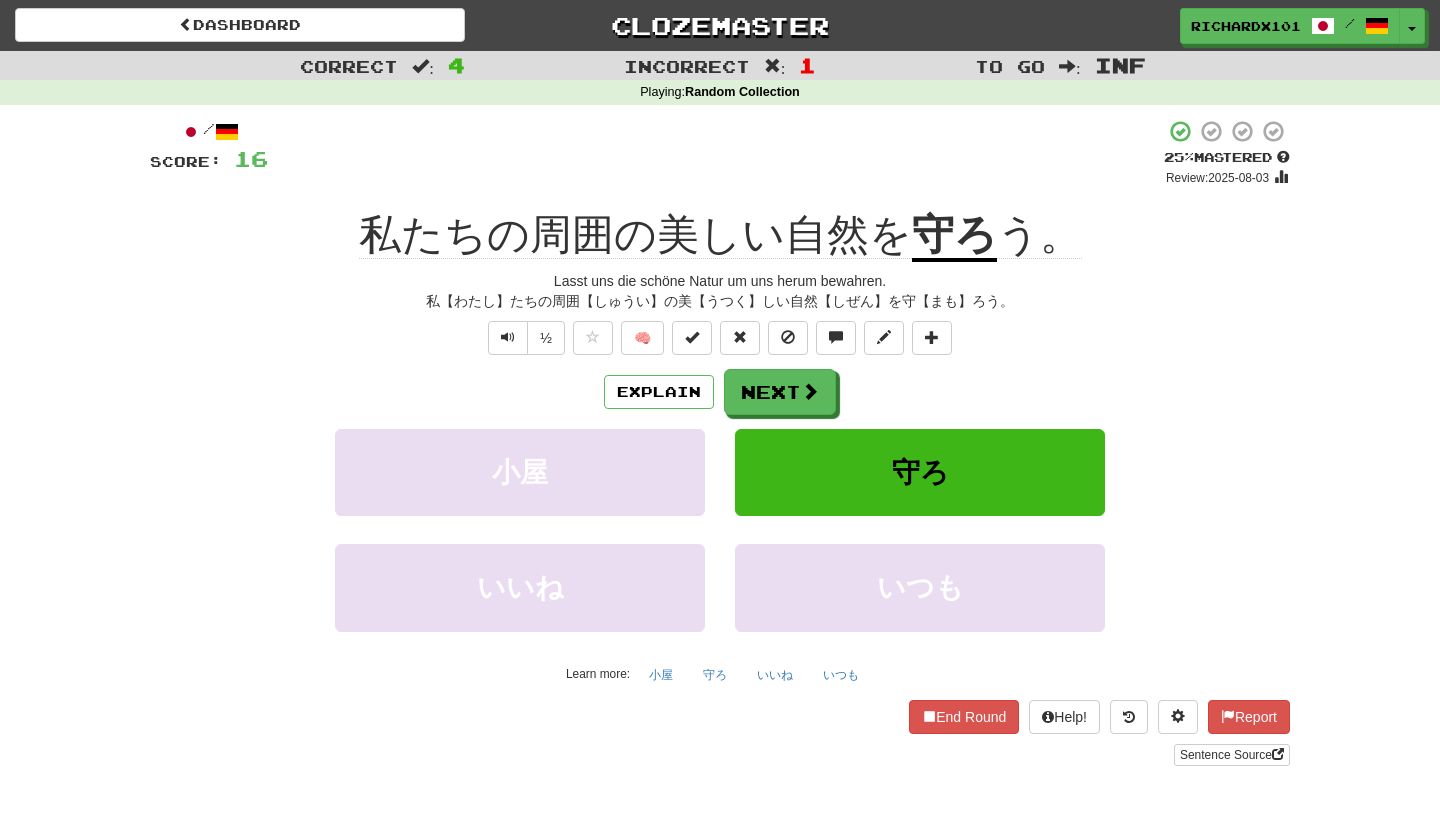 click at bounding box center [692, 337] 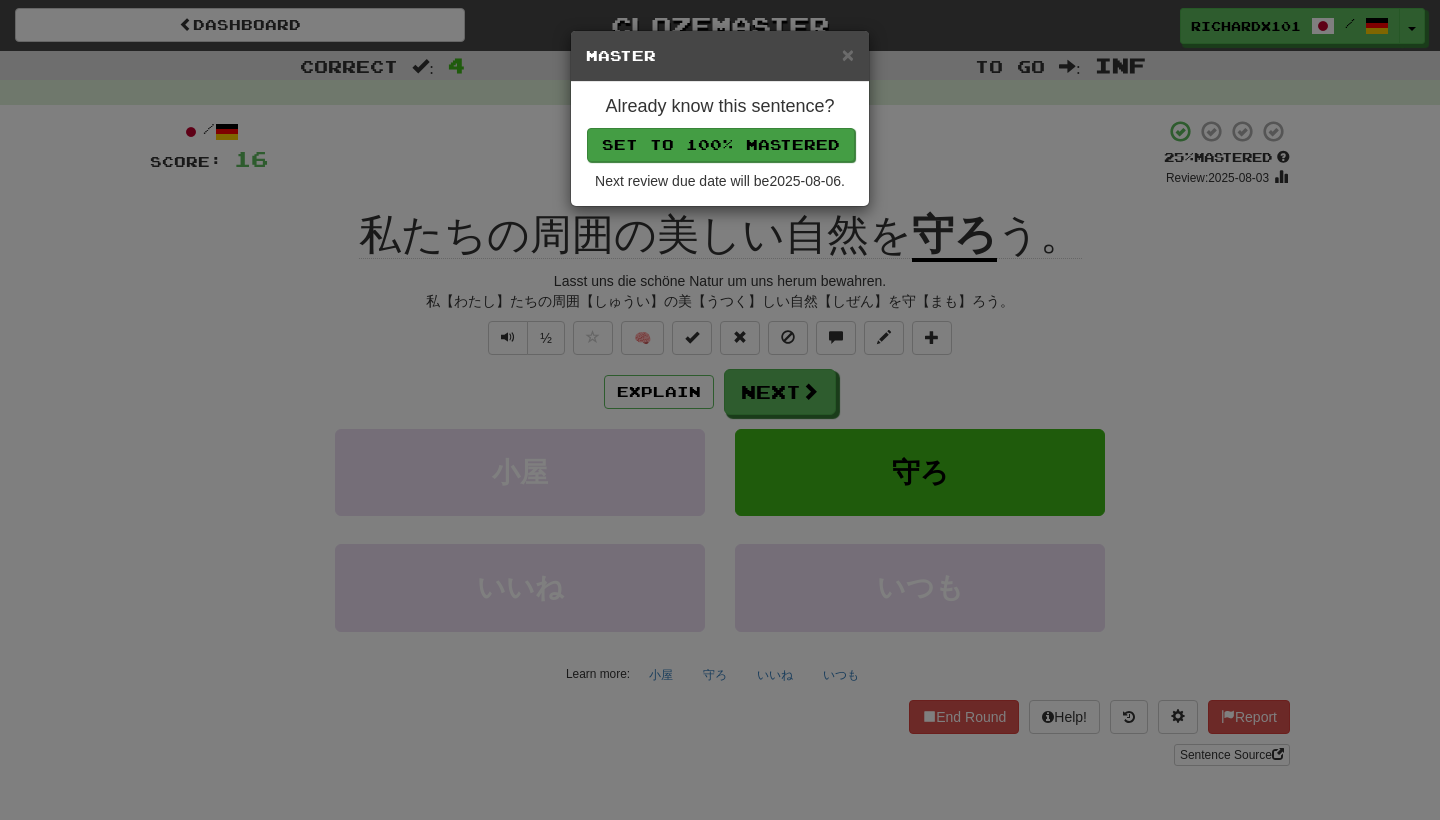 click on "Set to 100% Mastered" at bounding box center (721, 145) 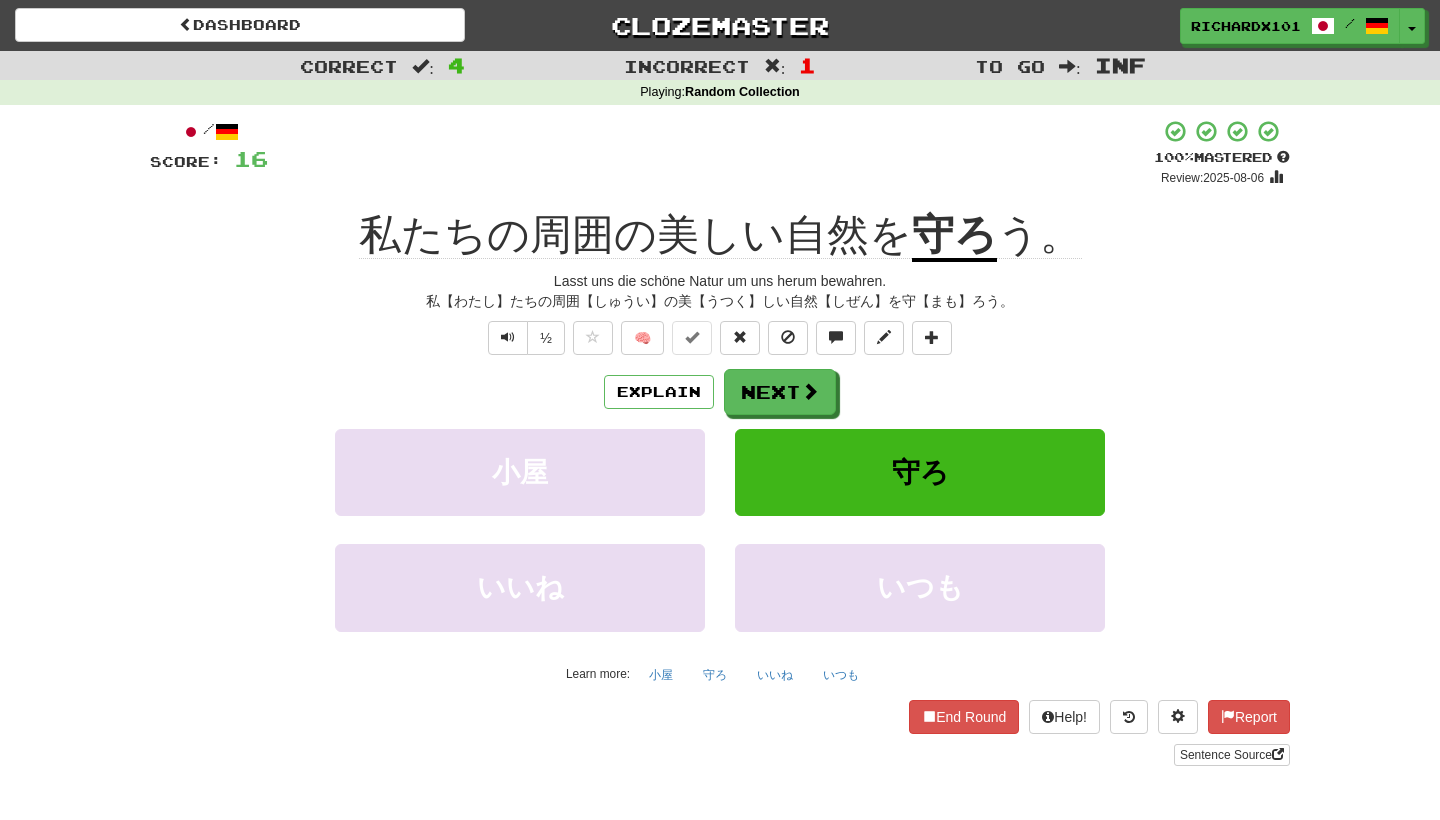 click on "Next" at bounding box center [780, 392] 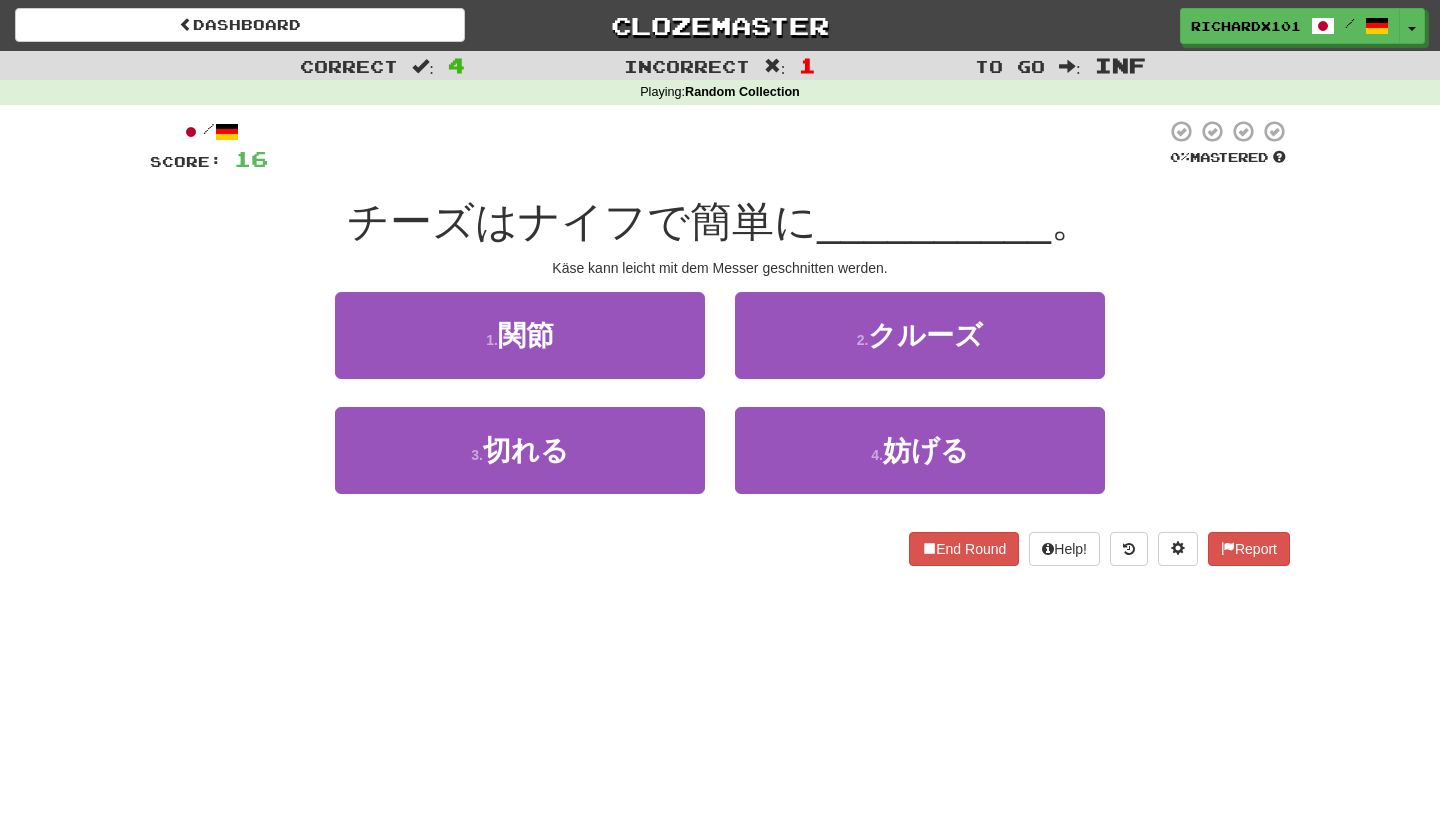click on "3 .  切れる" at bounding box center (520, 450) 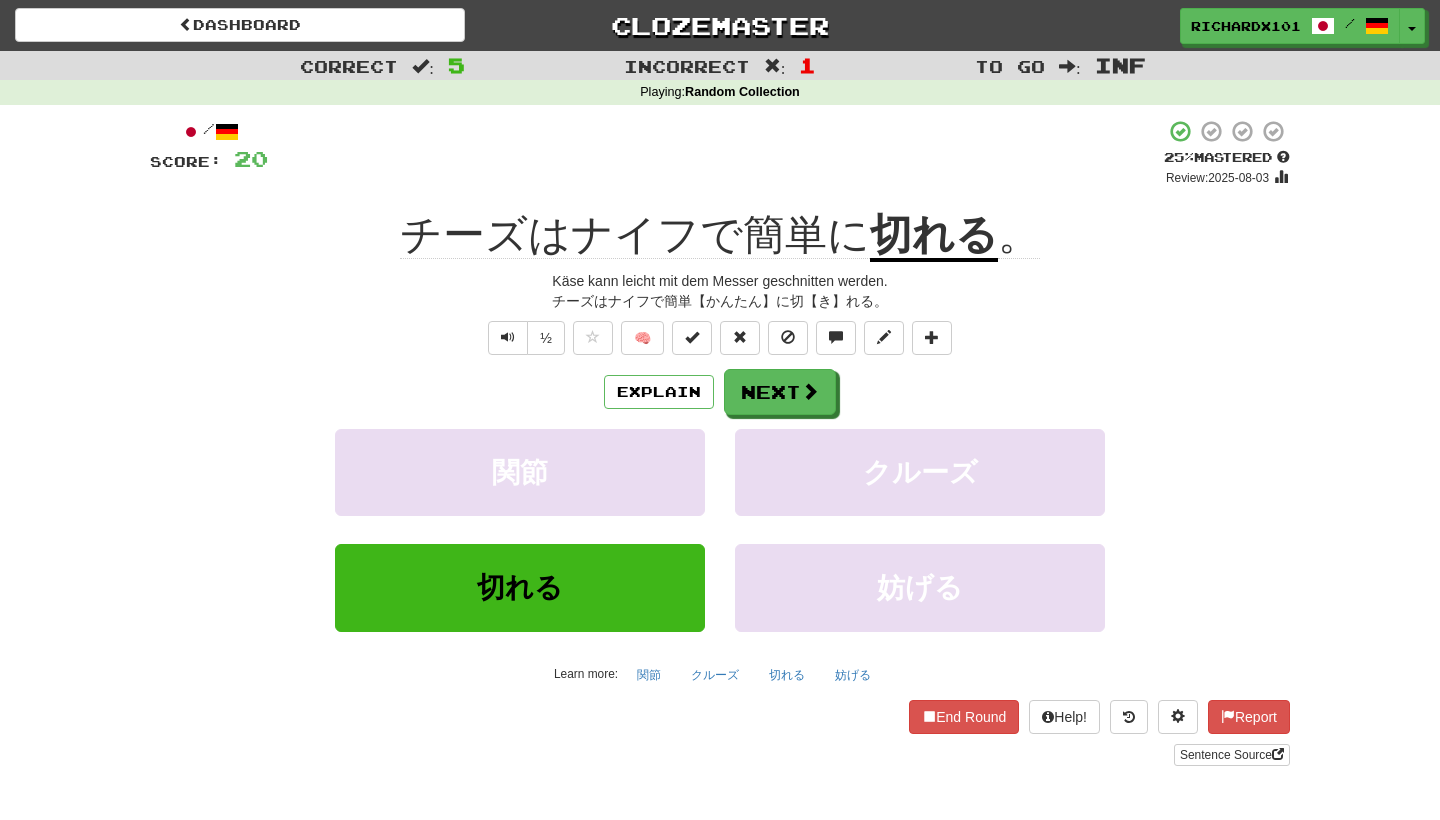 click at bounding box center (692, 337) 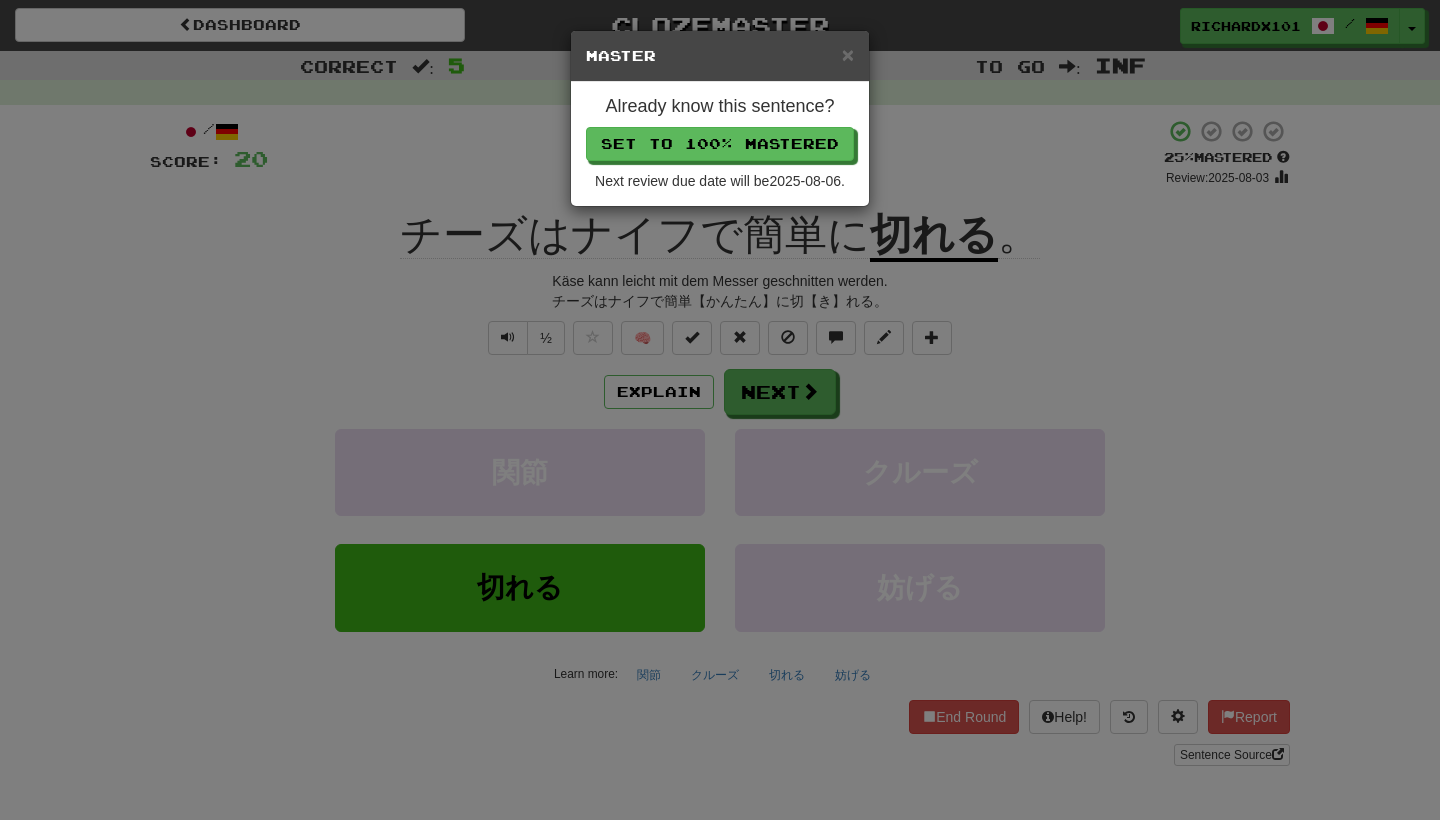 click on "Set to 100% Mastered" at bounding box center [720, 144] 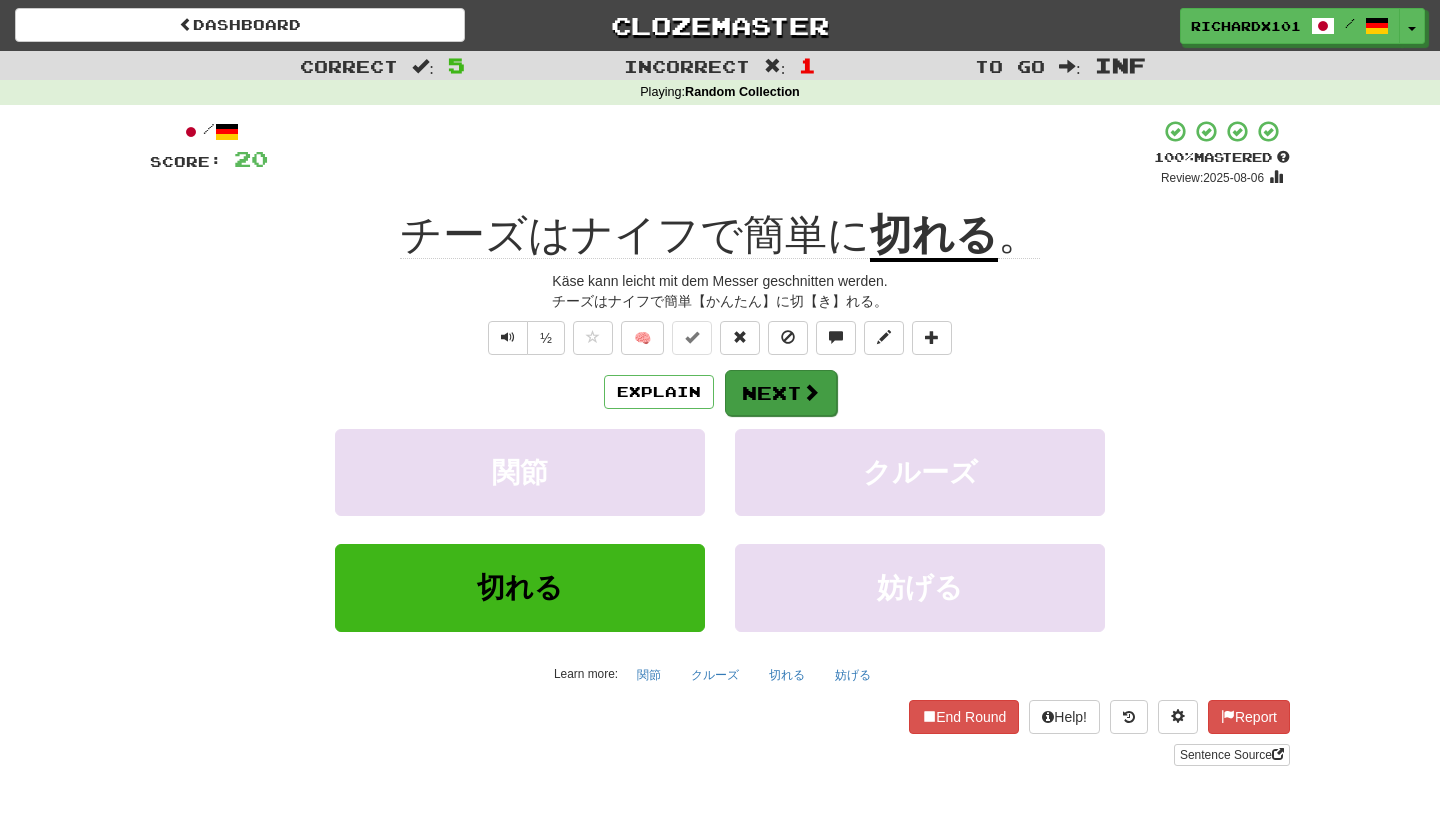 drag, startPoint x: 757, startPoint y: 145, endPoint x: 771, endPoint y: 393, distance: 248.39485 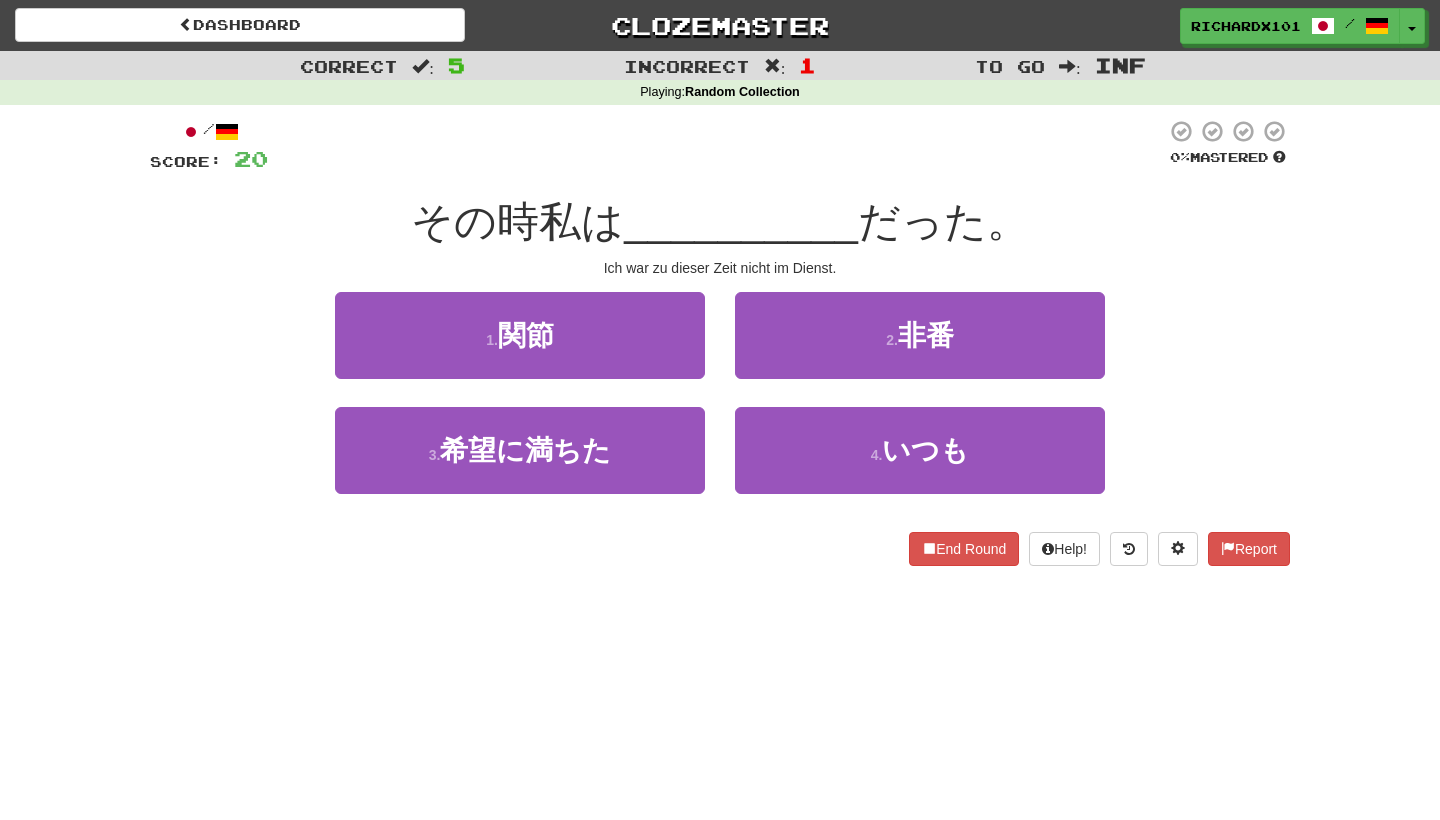 click on "4 .  いつも" at bounding box center [920, 450] 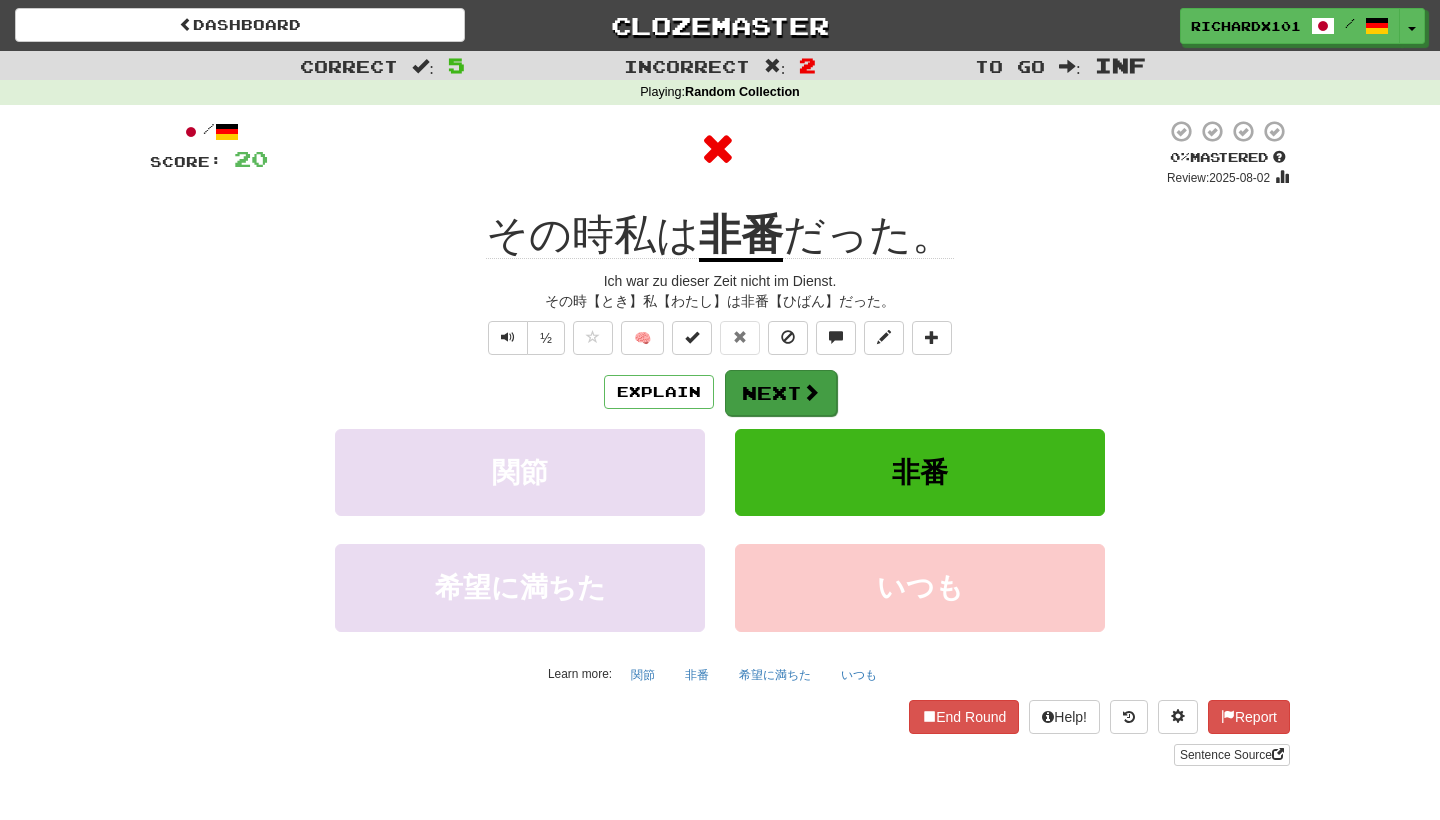 drag, startPoint x: 771, startPoint y: 393, endPoint x: 786, endPoint y: 388, distance: 15.811388 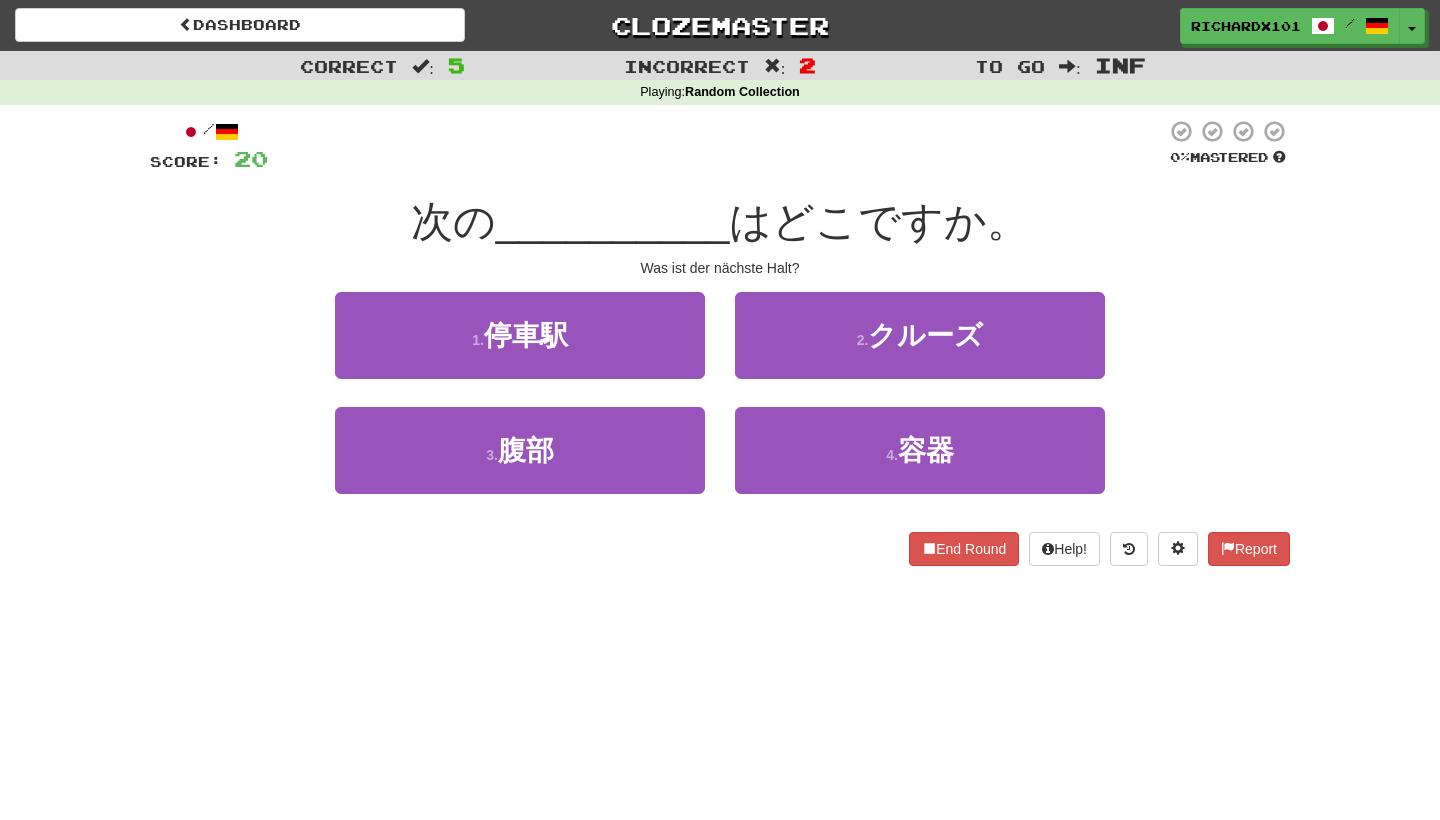click on "1 .  停車駅" at bounding box center [520, 335] 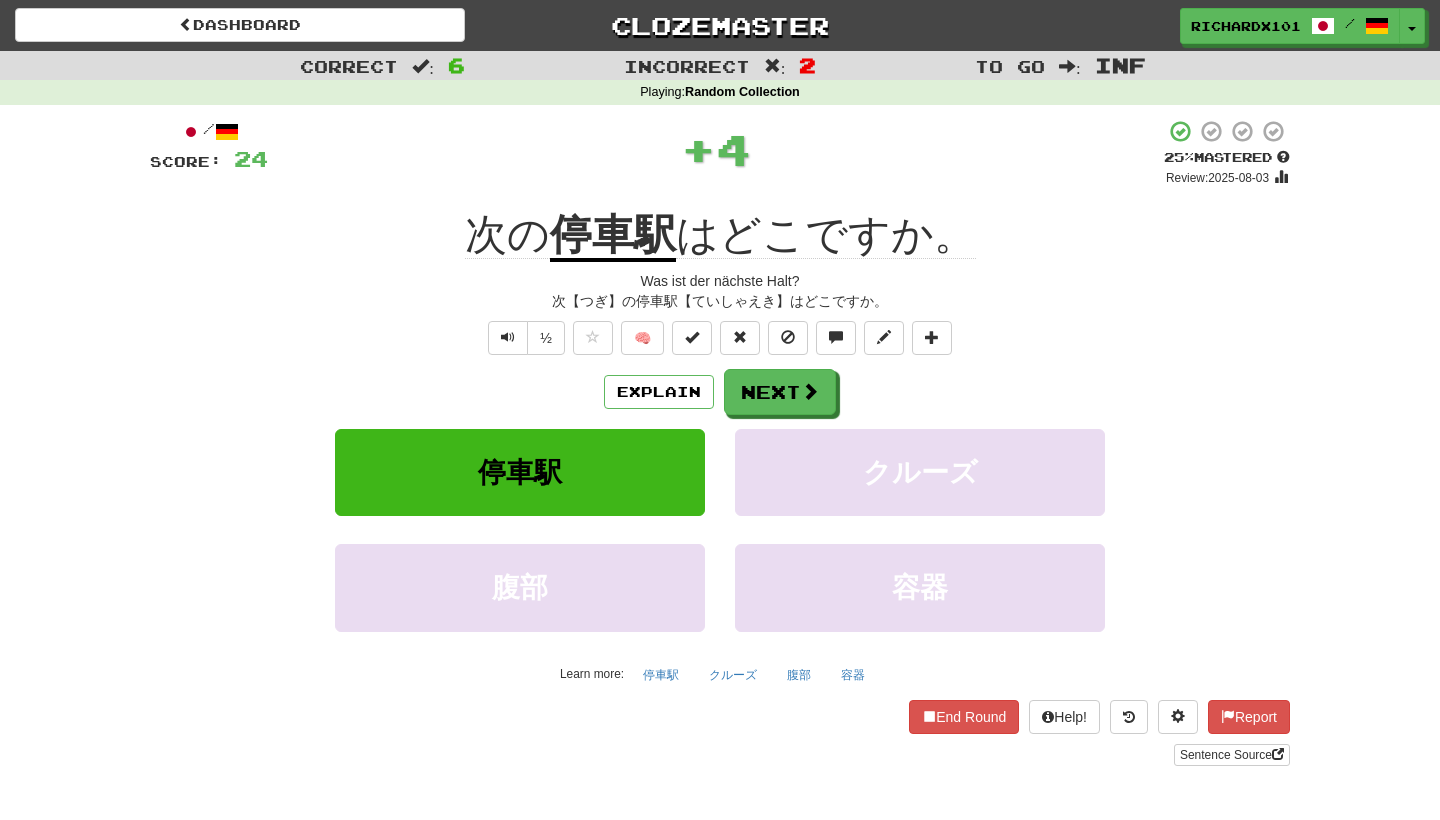 click at bounding box center [692, 338] 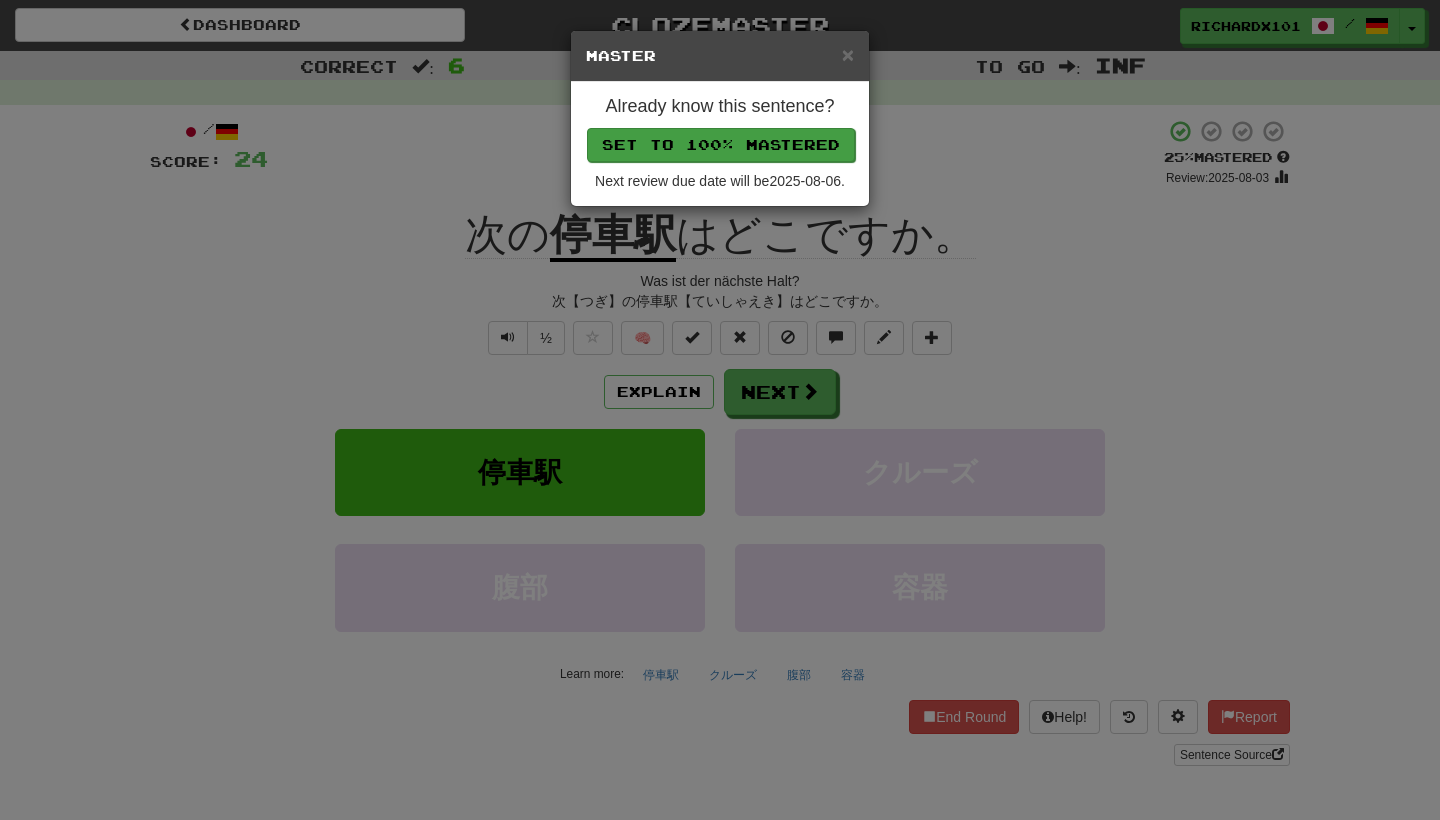 drag, startPoint x: 786, startPoint y: 388, endPoint x: 754, endPoint y: 138, distance: 252.03967 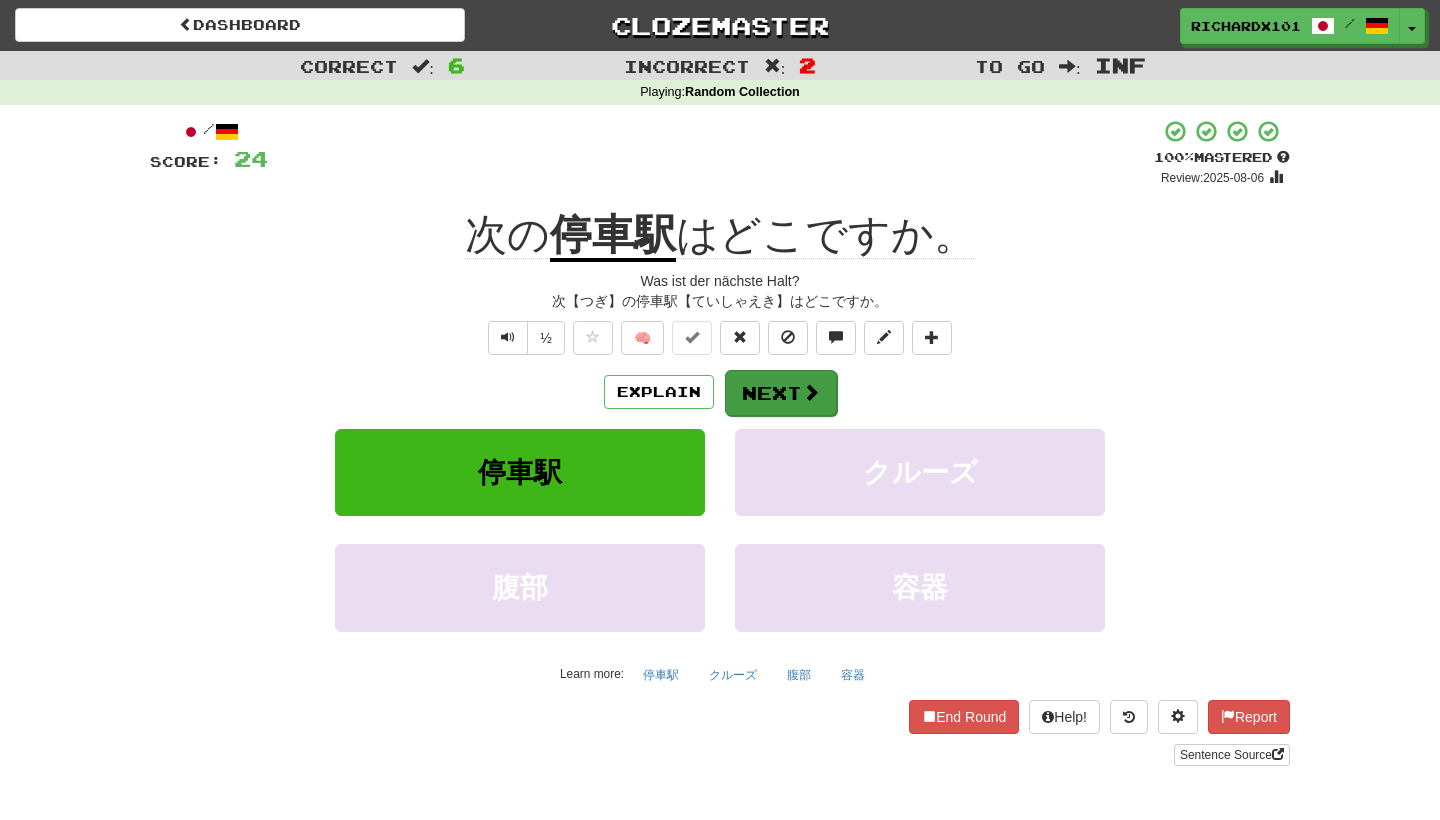 drag, startPoint x: 754, startPoint y: 138, endPoint x: 769, endPoint y: 403, distance: 265.4242 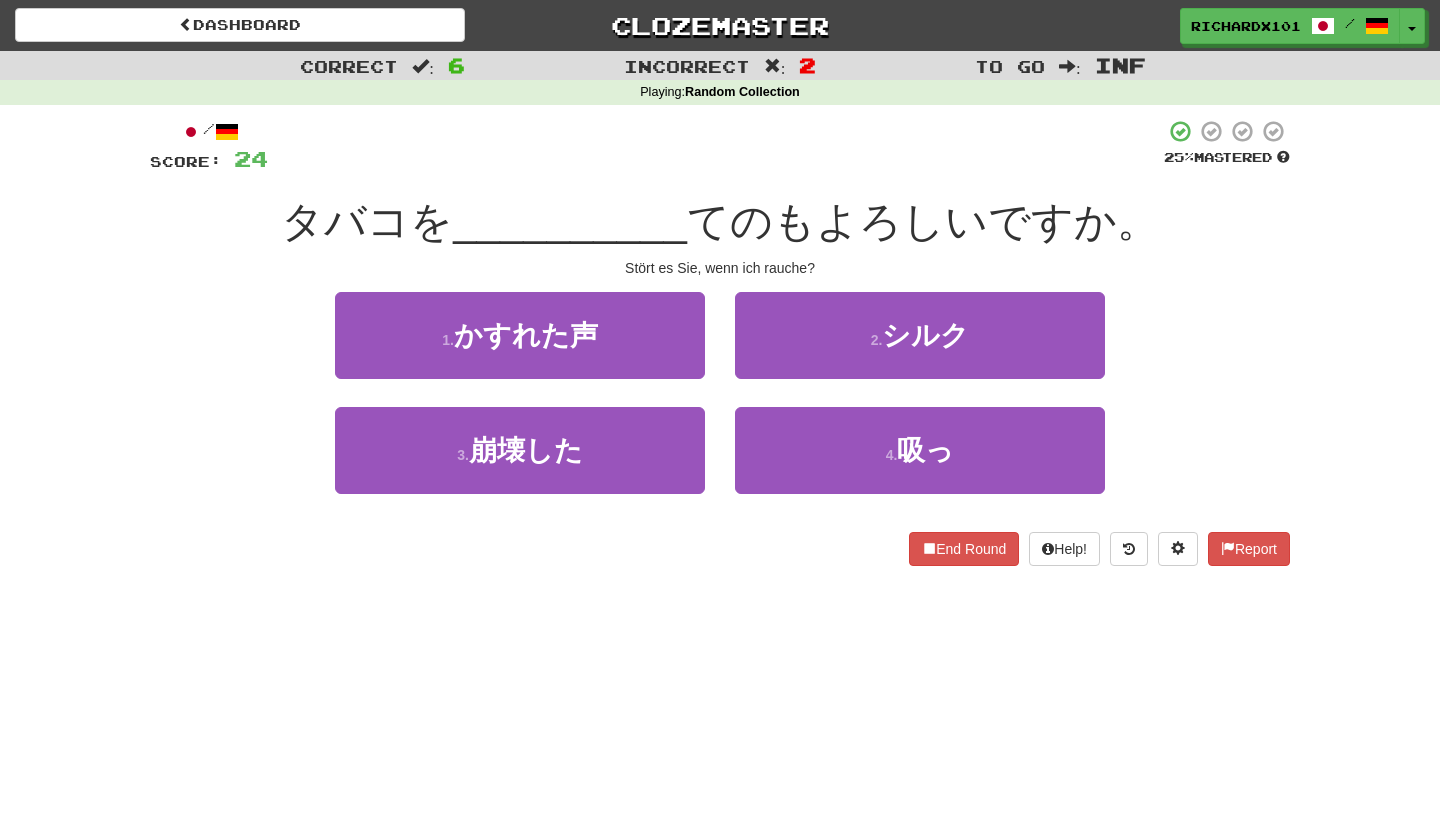 click on "4 .  吸っ" at bounding box center (920, 450) 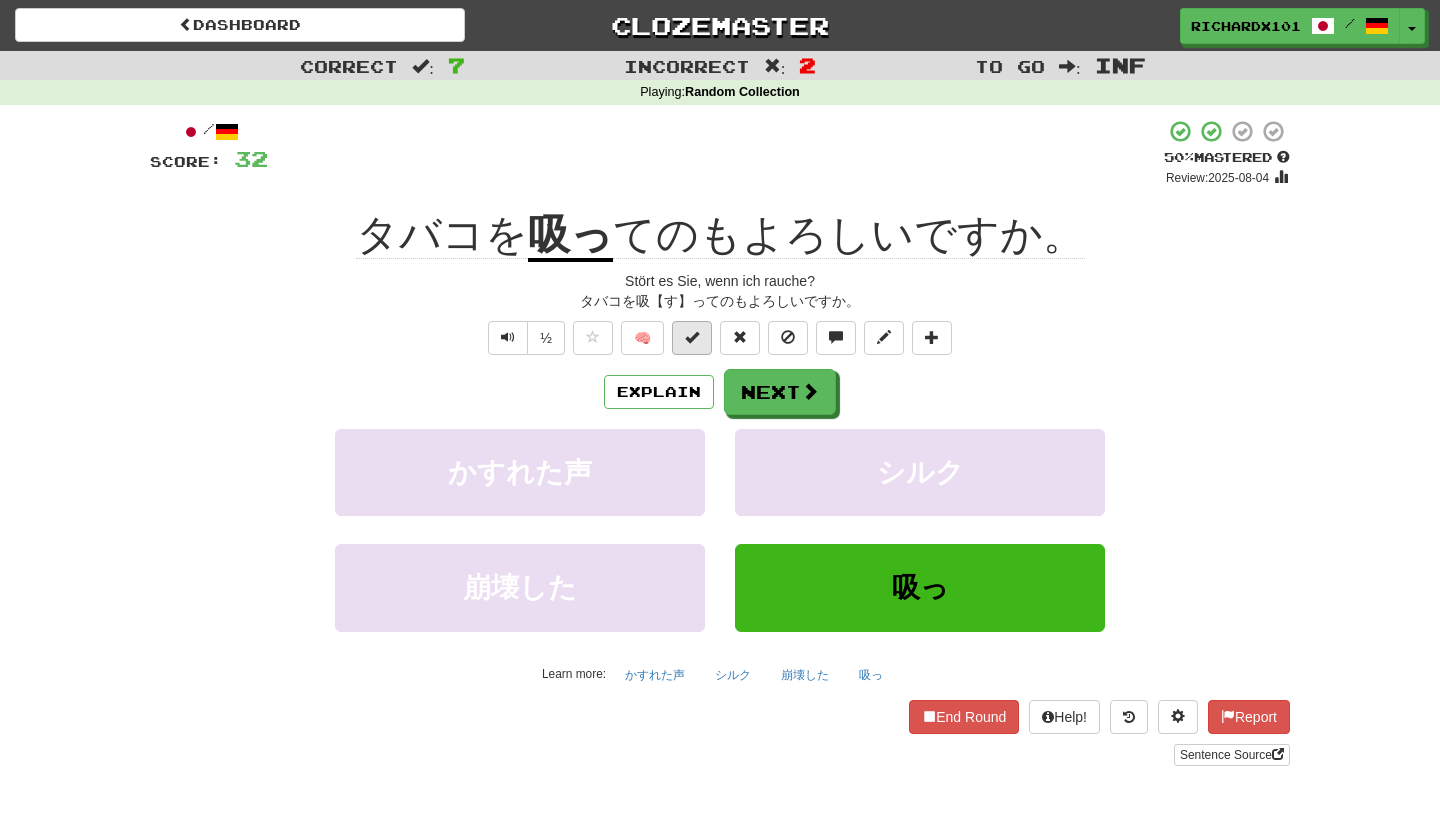 drag, startPoint x: 769, startPoint y: 403, endPoint x: 687, endPoint y: 330, distance: 109.786156 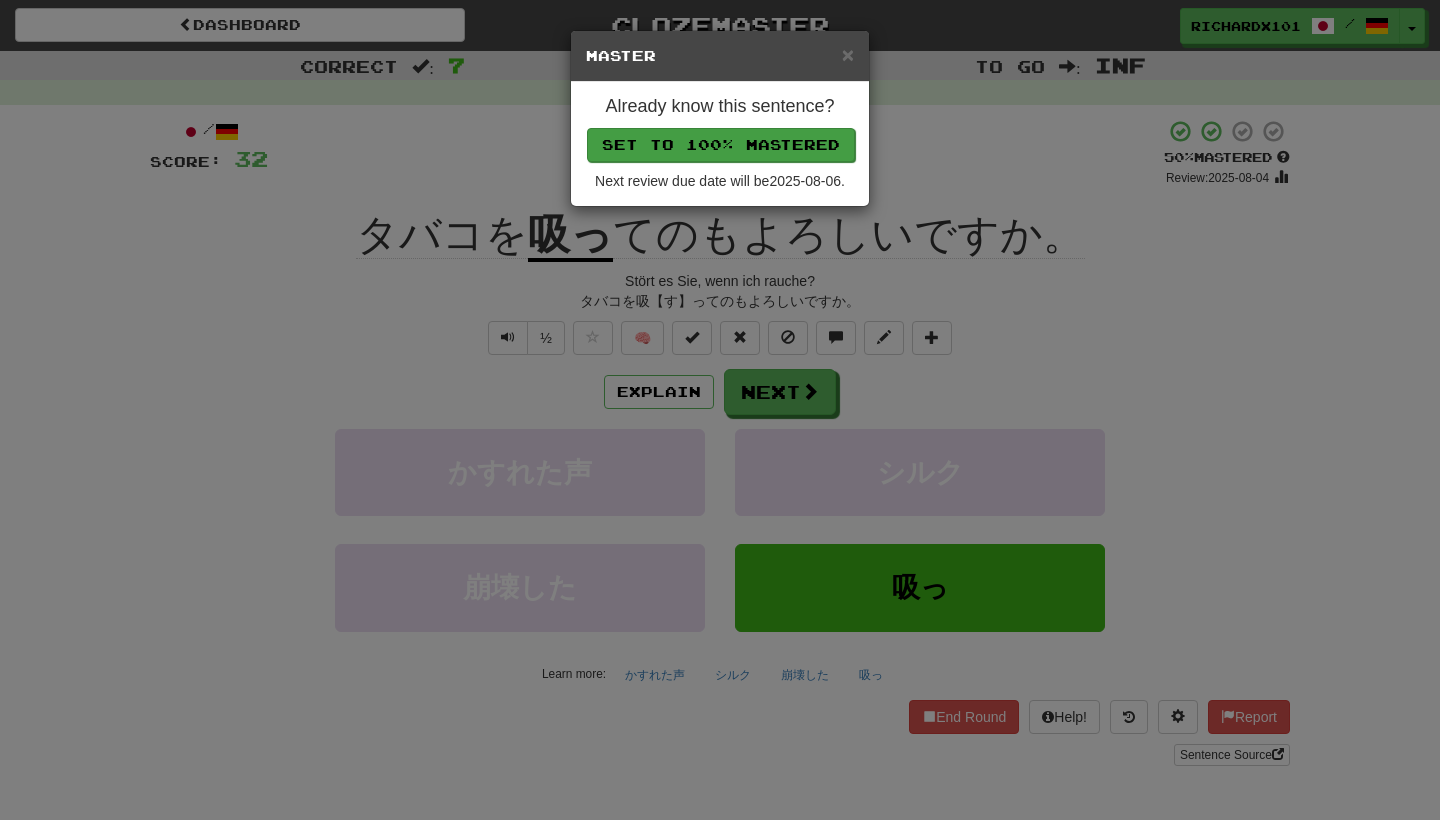 drag, startPoint x: 687, startPoint y: 330, endPoint x: 715, endPoint y: 139, distance: 193.04144 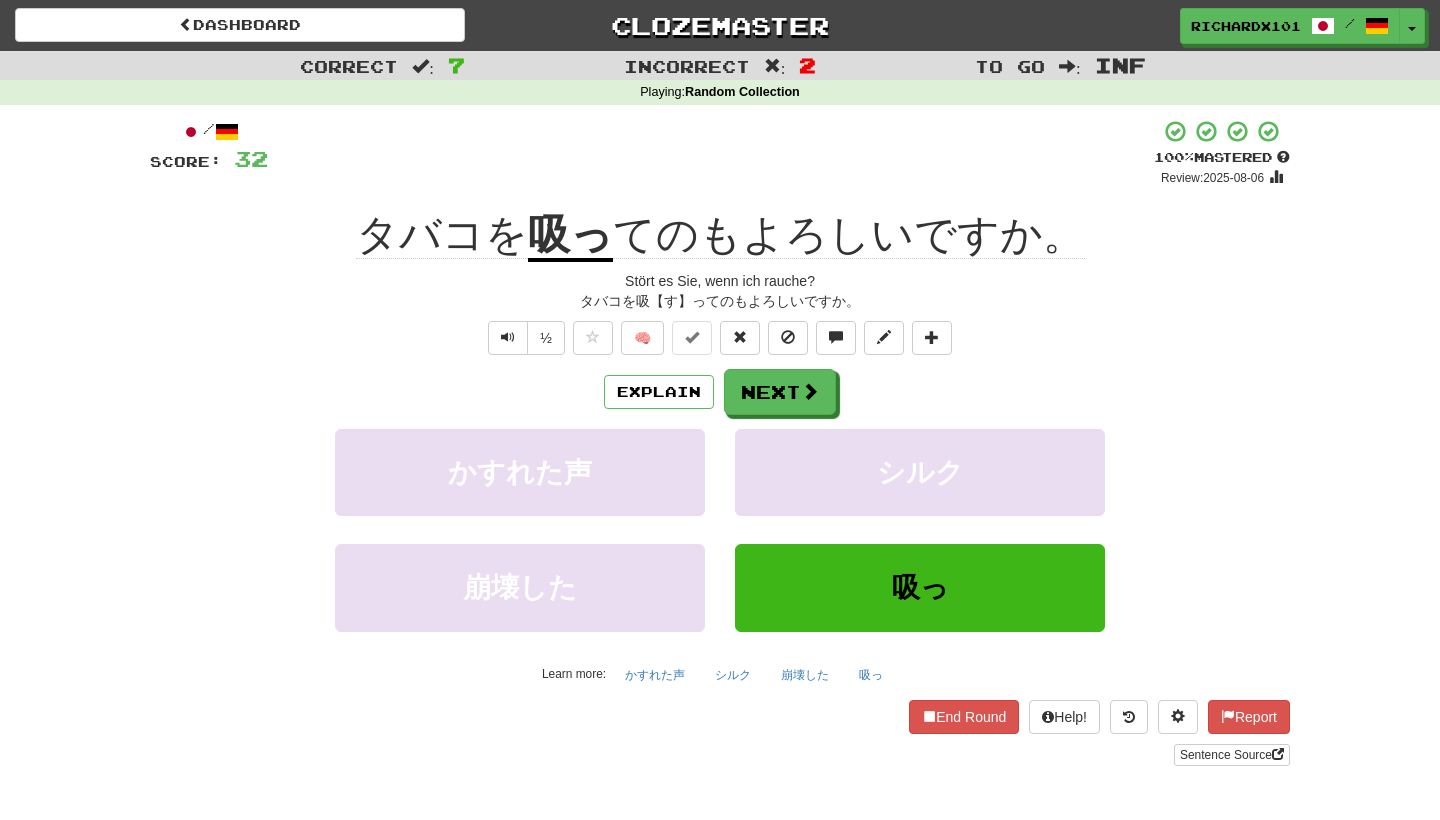 click at bounding box center (932, 338) 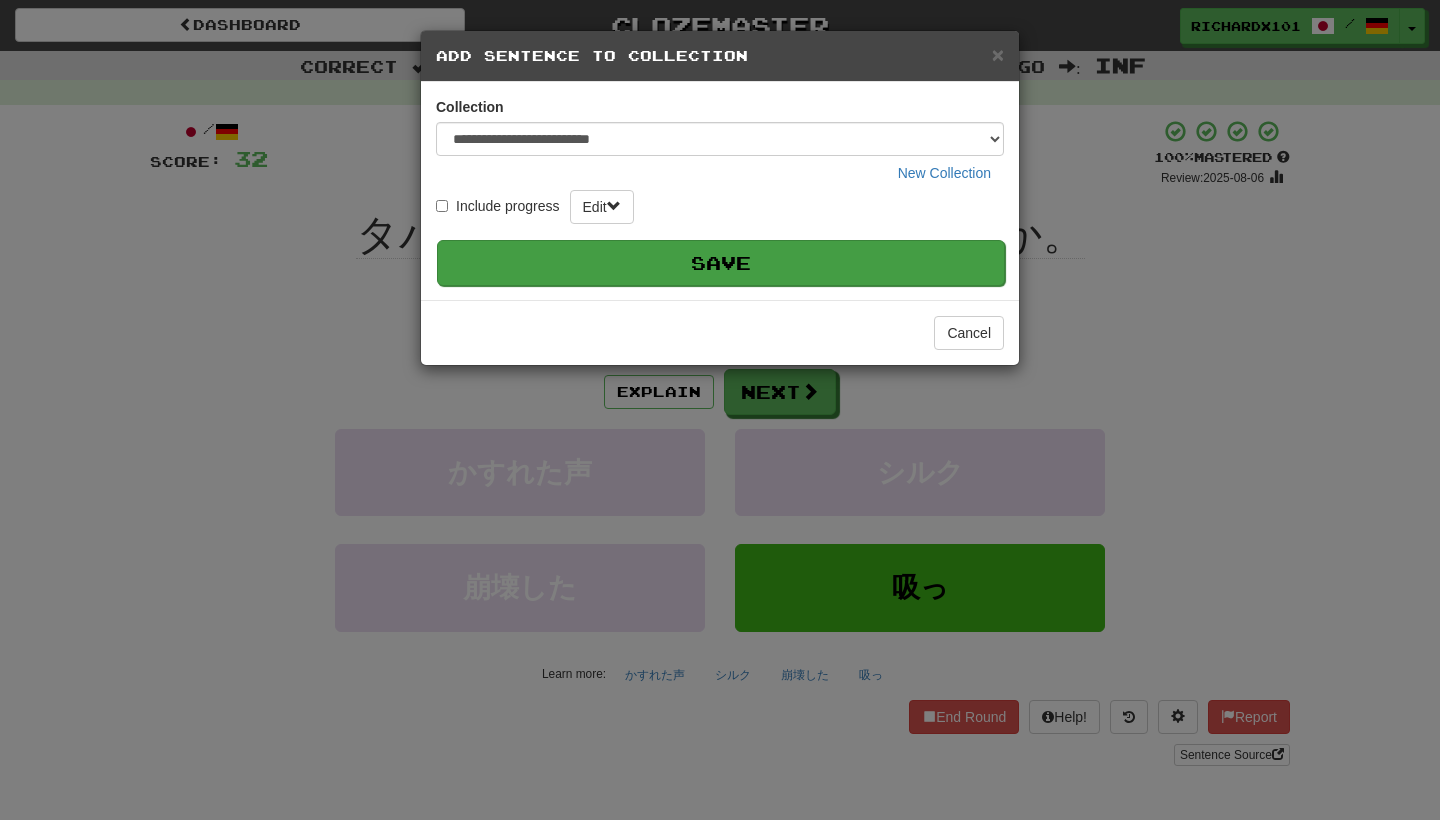 drag, startPoint x: 715, startPoint y: 139, endPoint x: 878, endPoint y: 245, distance: 194.43507 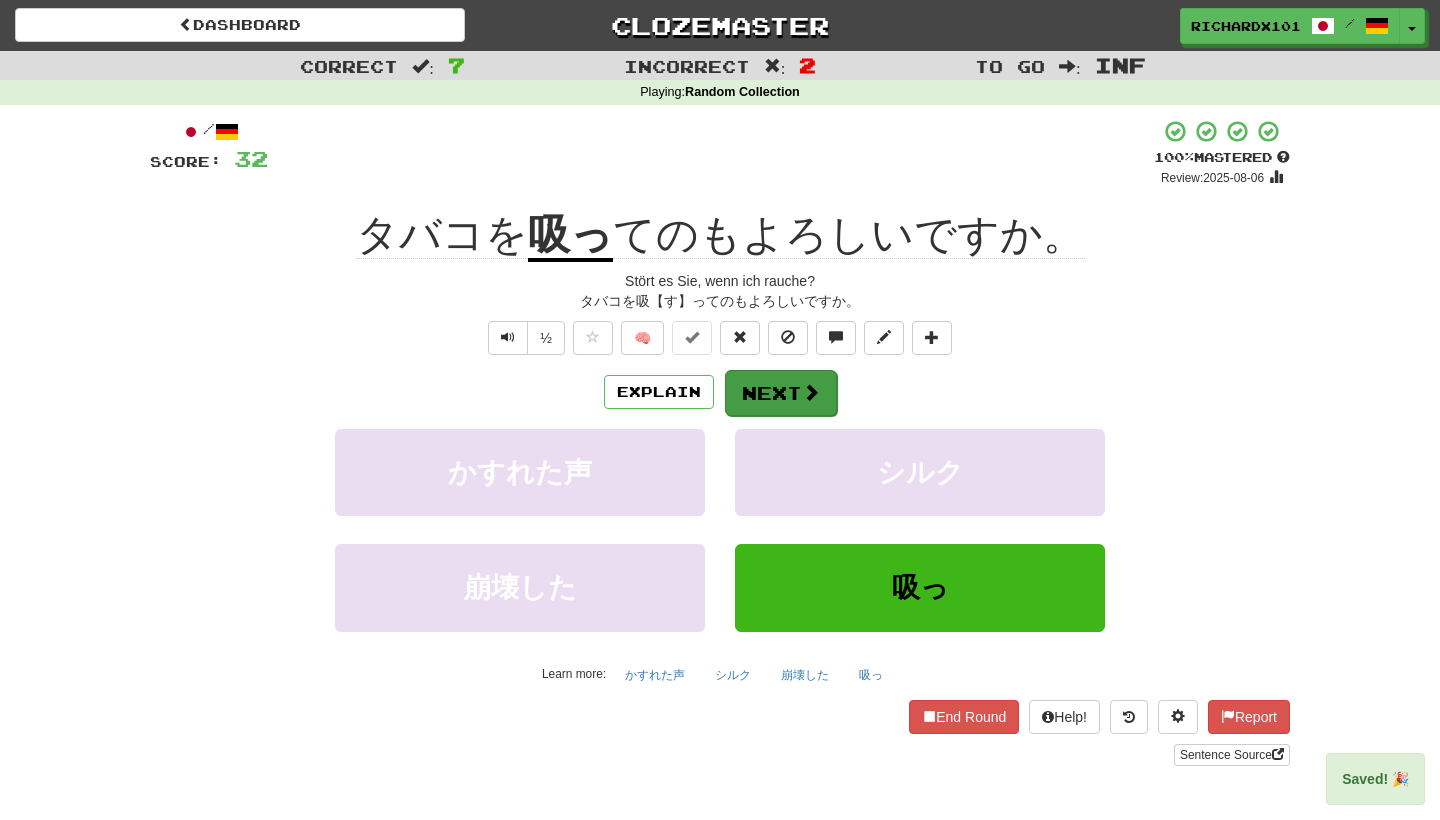 drag, startPoint x: 878, startPoint y: 245, endPoint x: 825, endPoint y: 401, distance: 164.7574 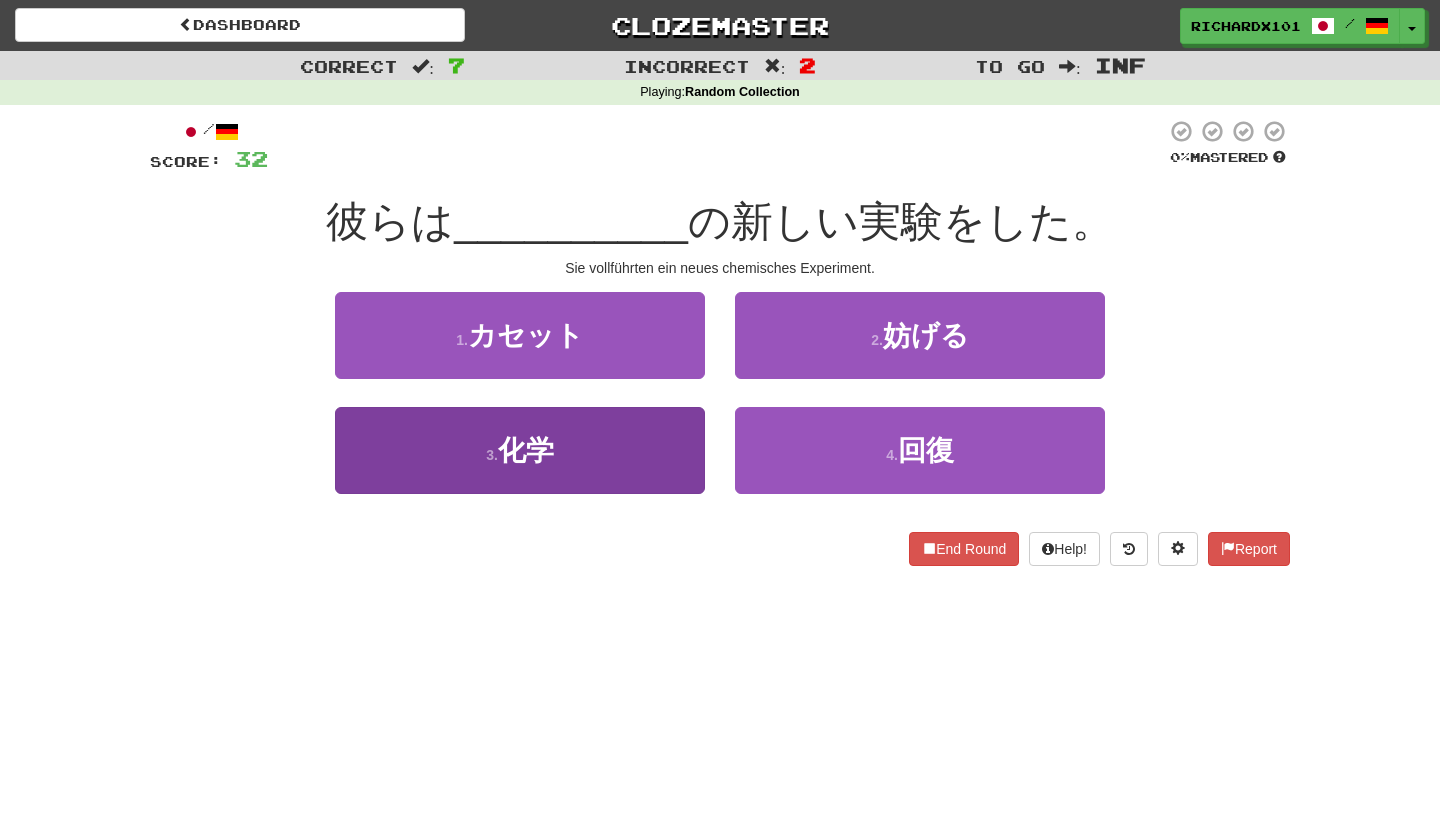drag, startPoint x: 825, startPoint y: 401, endPoint x: 675, endPoint y: 465, distance: 163.0828 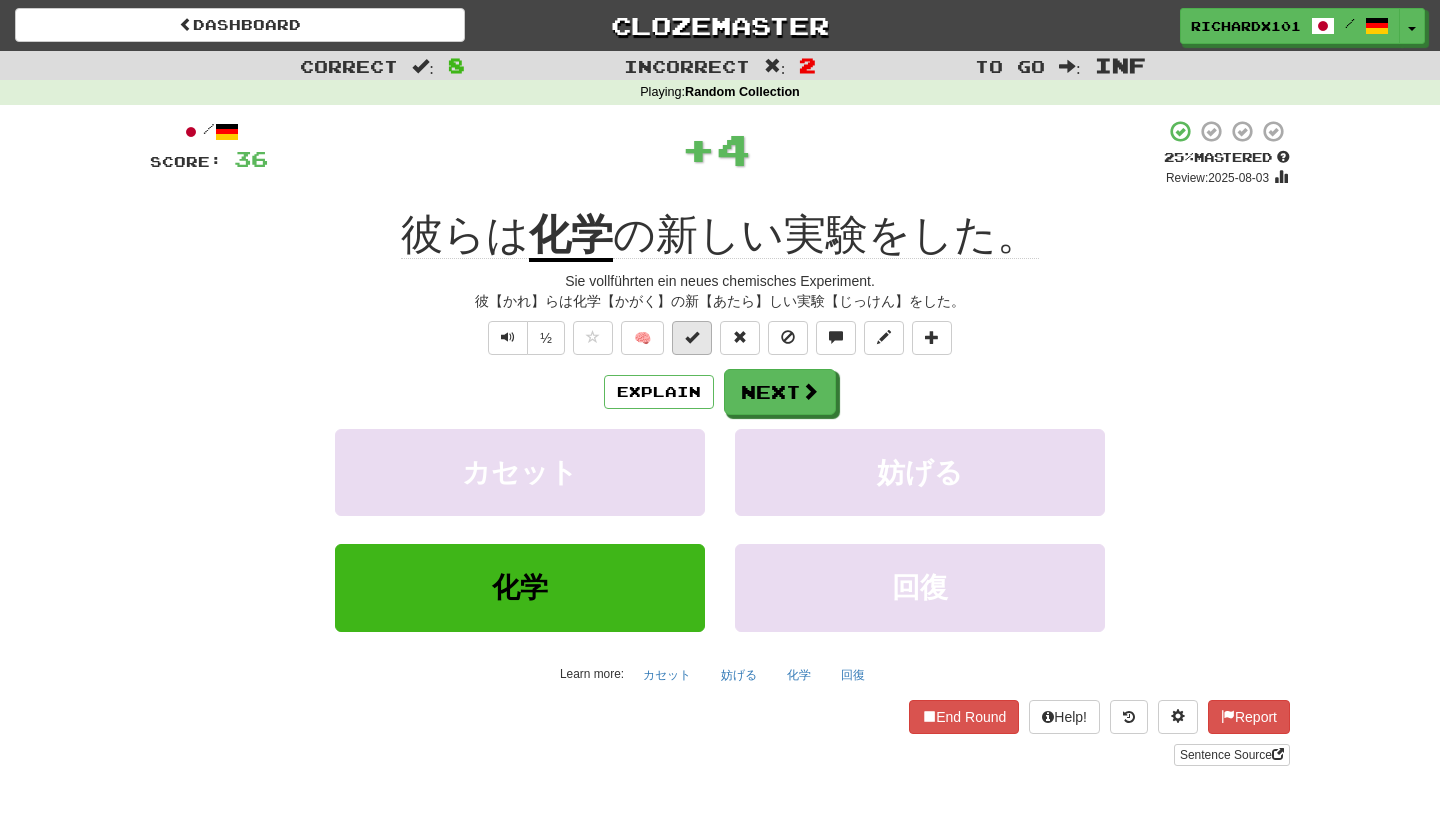drag, startPoint x: 675, startPoint y: 465, endPoint x: 692, endPoint y: 339, distance: 127.141655 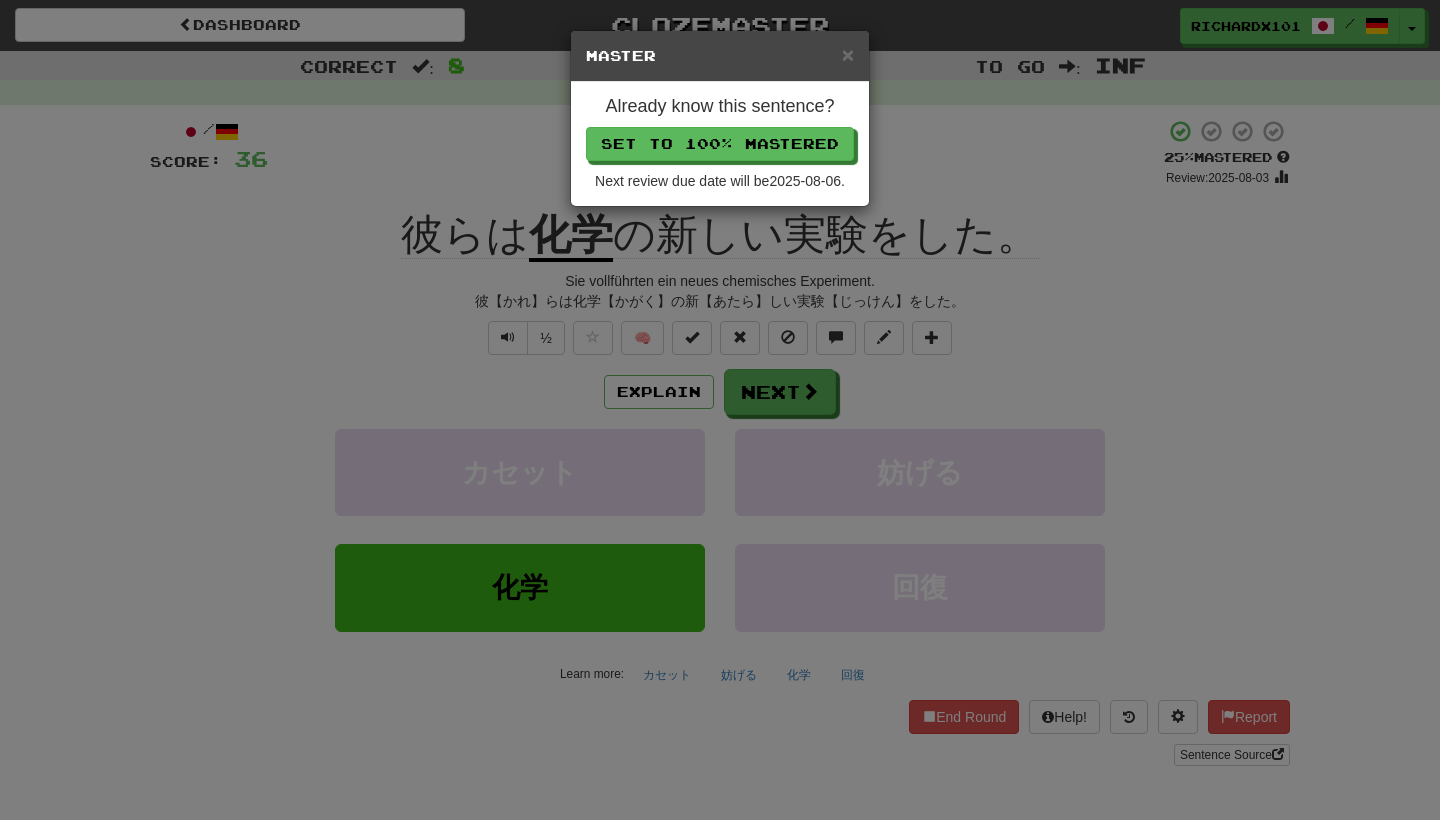 drag, startPoint x: 692, startPoint y: 339, endPoint x: 742, endPoint y: 126, distance: 218.78986 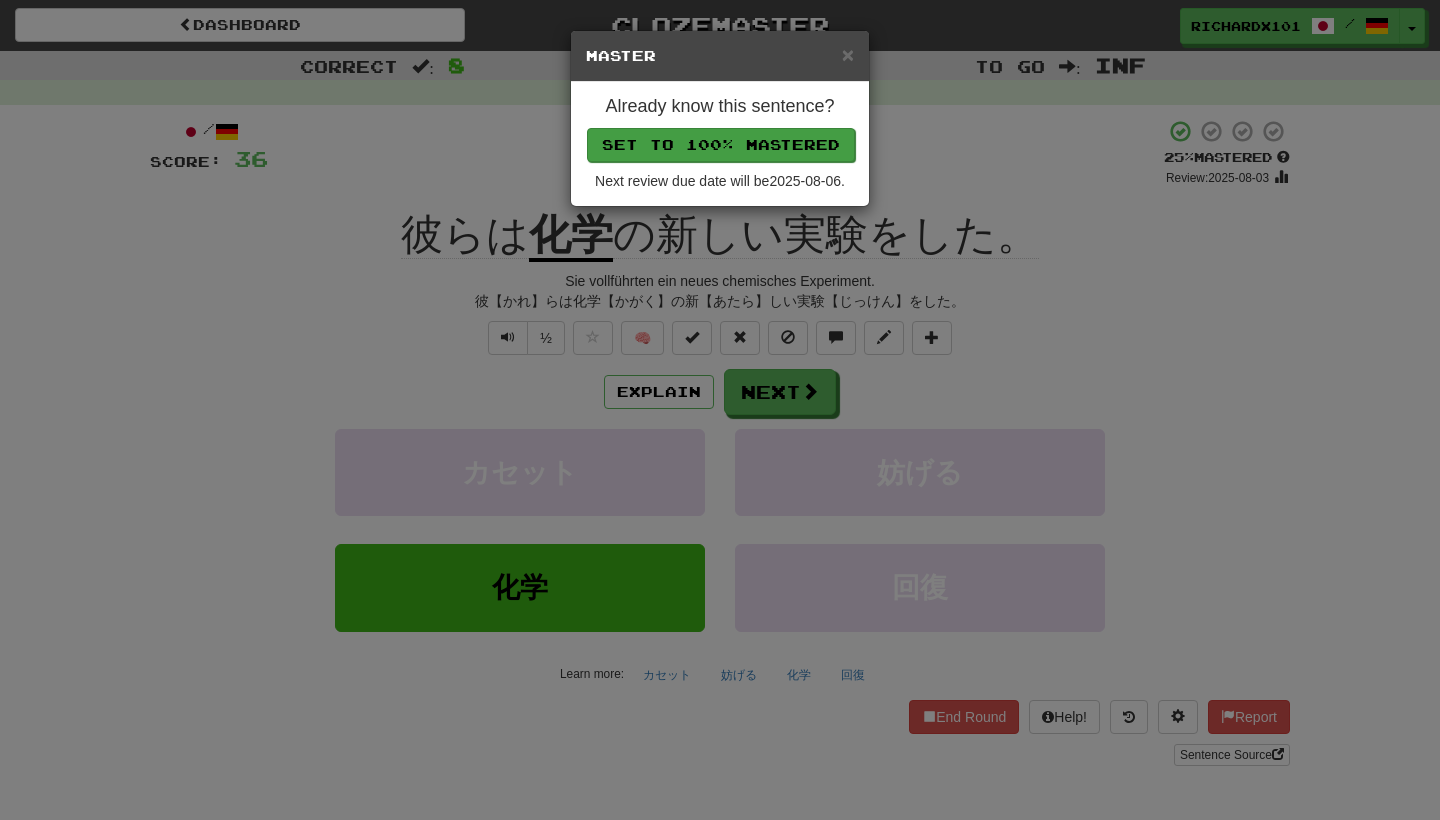 drag, startPoint x: 742, startPoint y: 126, endPoint x: 747, endPoint y: 140, distance: 14.866069 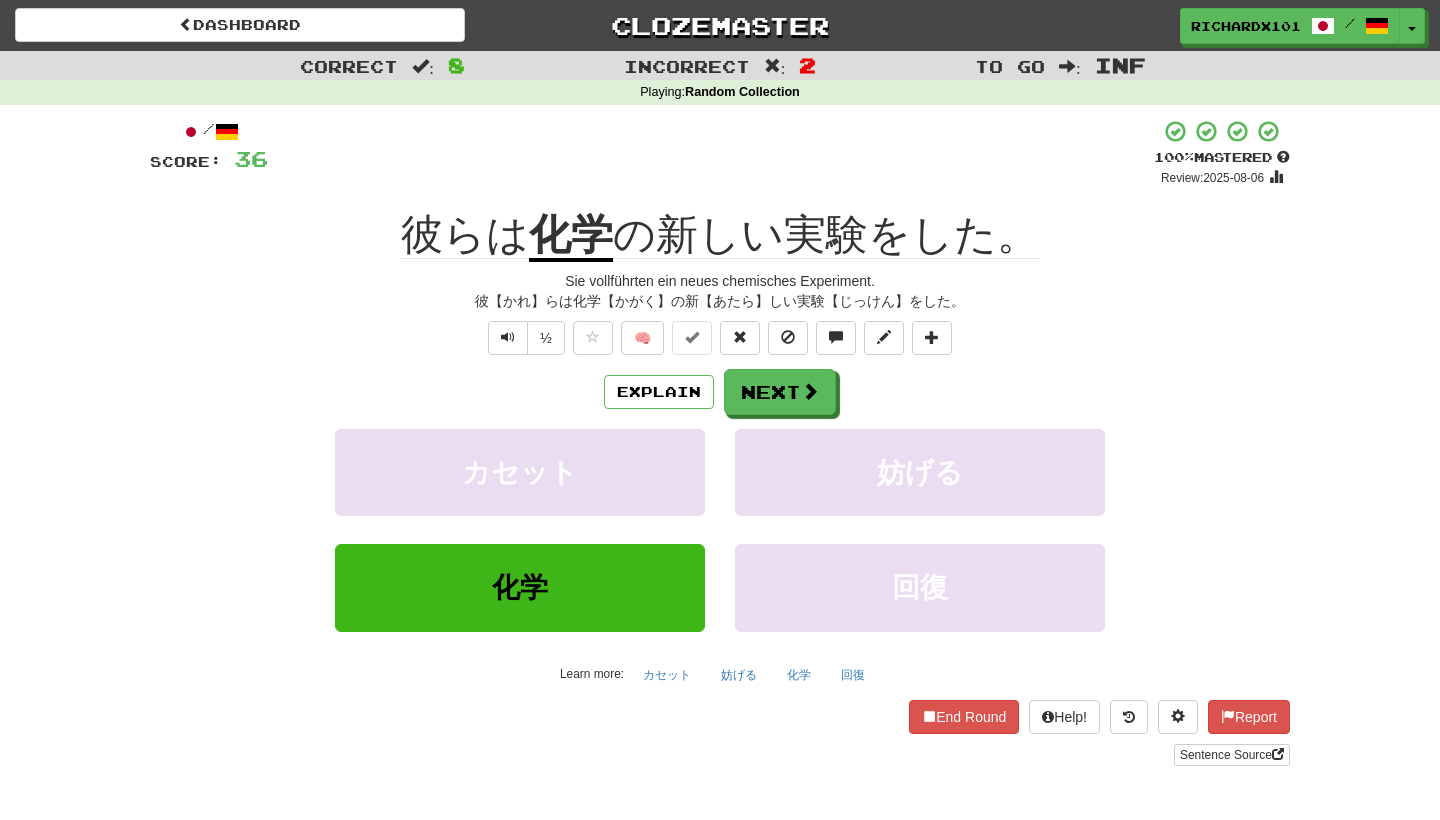 click on "Next" at bounding box center [780, 392] 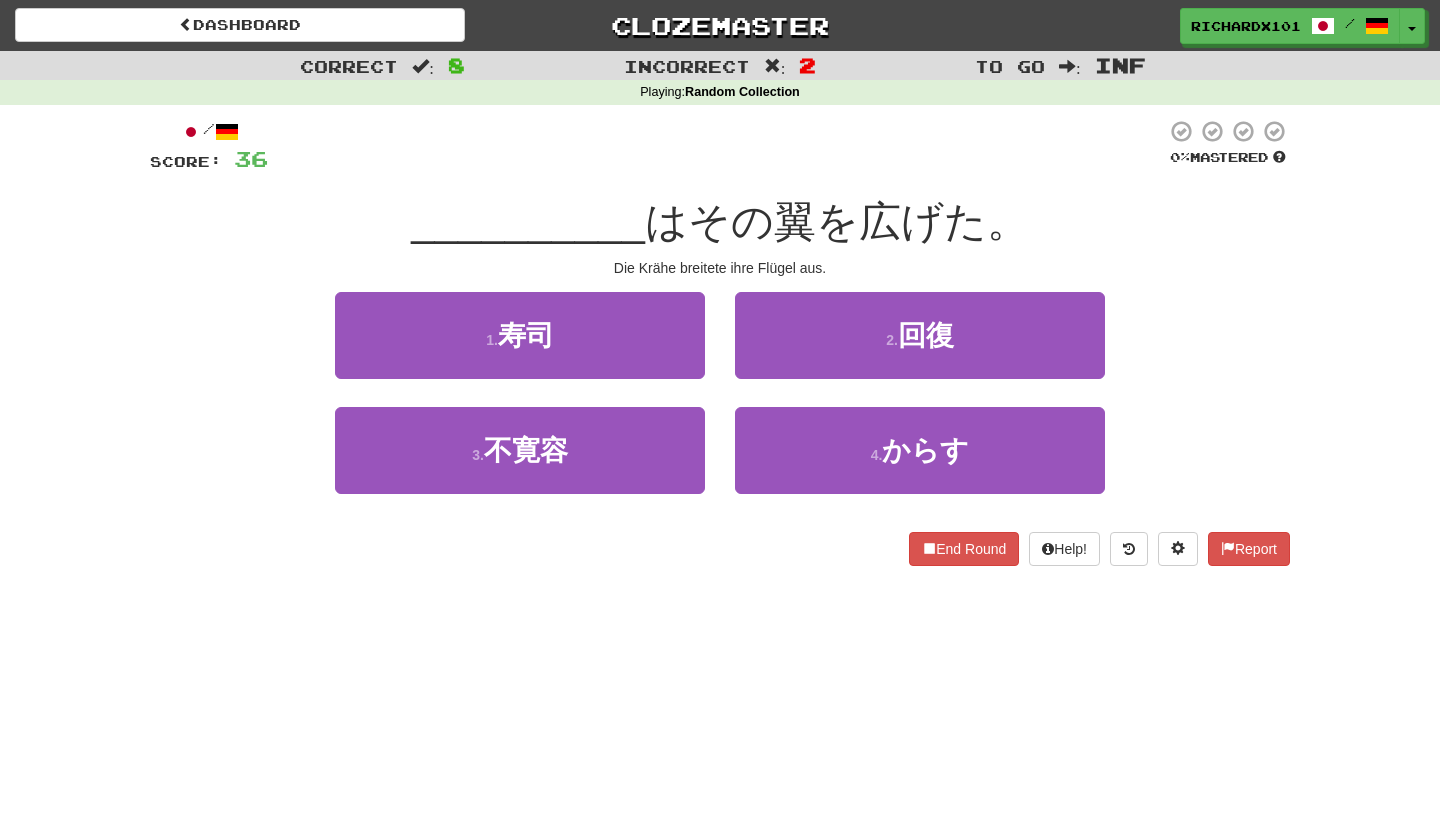 click on "1 .  寿司" at bounding box center (520, 335) 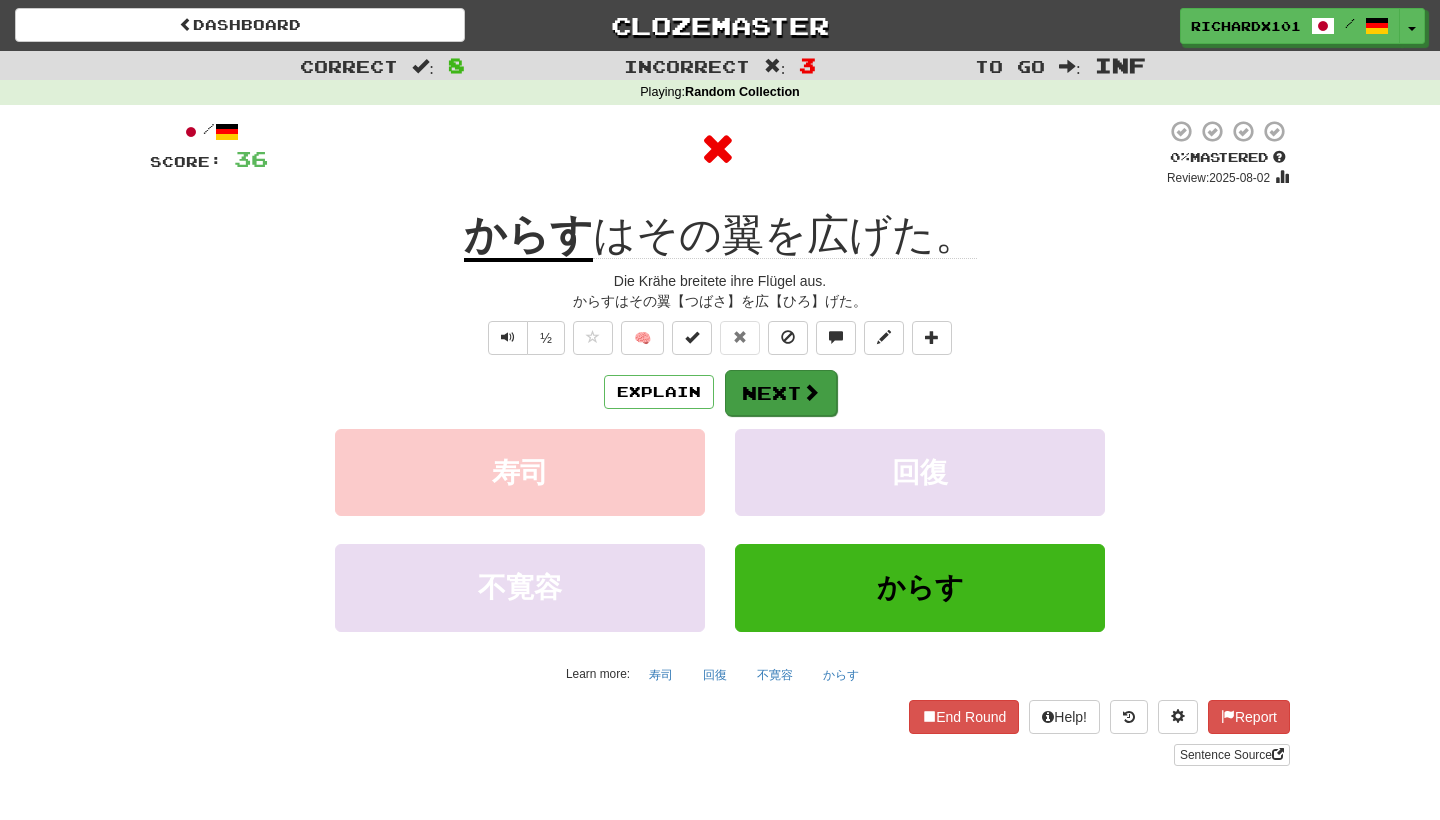drag, startPoint x: 747, startPoint y: 140, endPoint x: 745, endPoint y: 379, distance: 239.00836 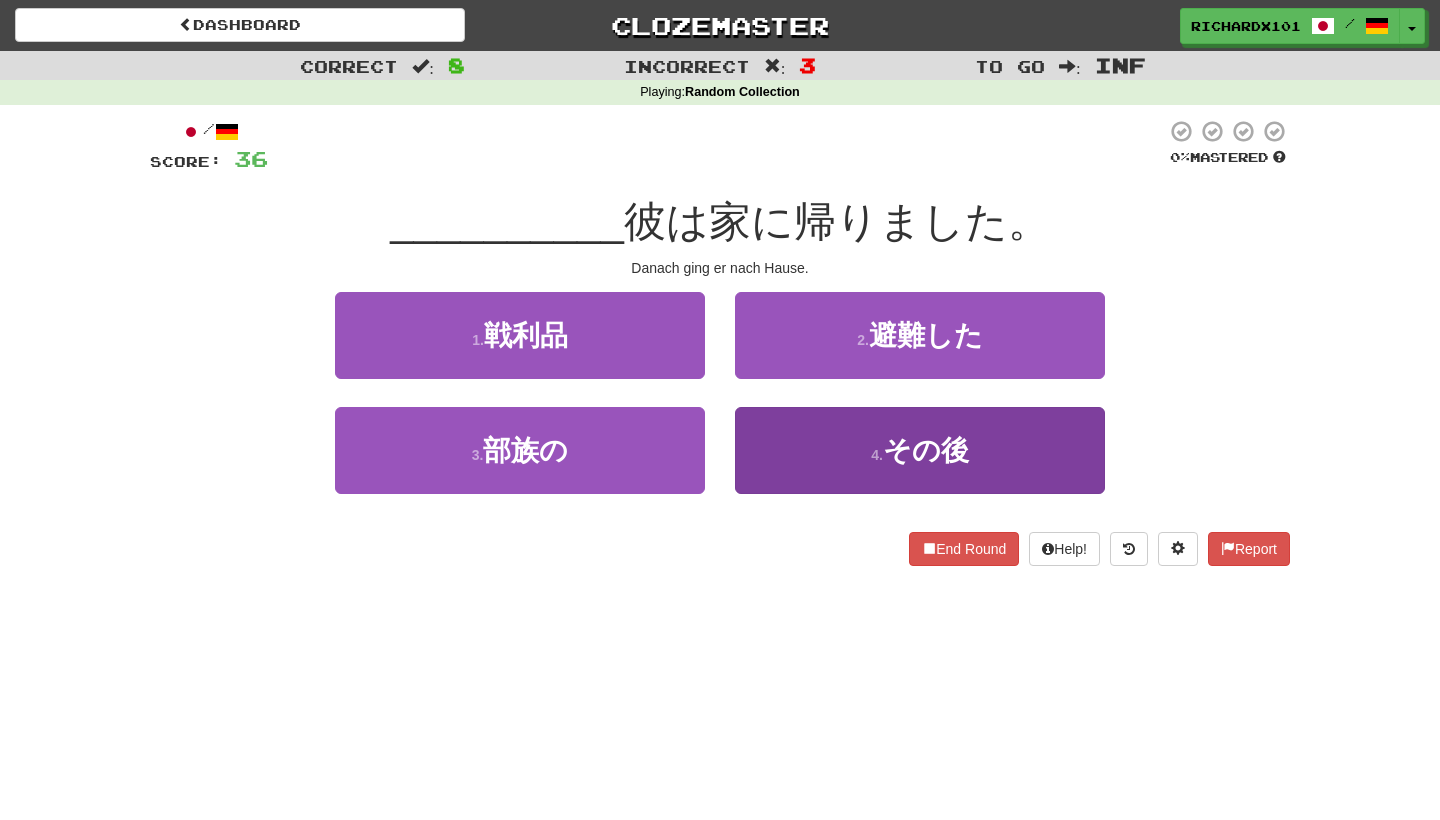 drag, startPoint x: 745, startPoint y: 379, endPoint x: 807, endPoint y: 444, distance: 89.827614 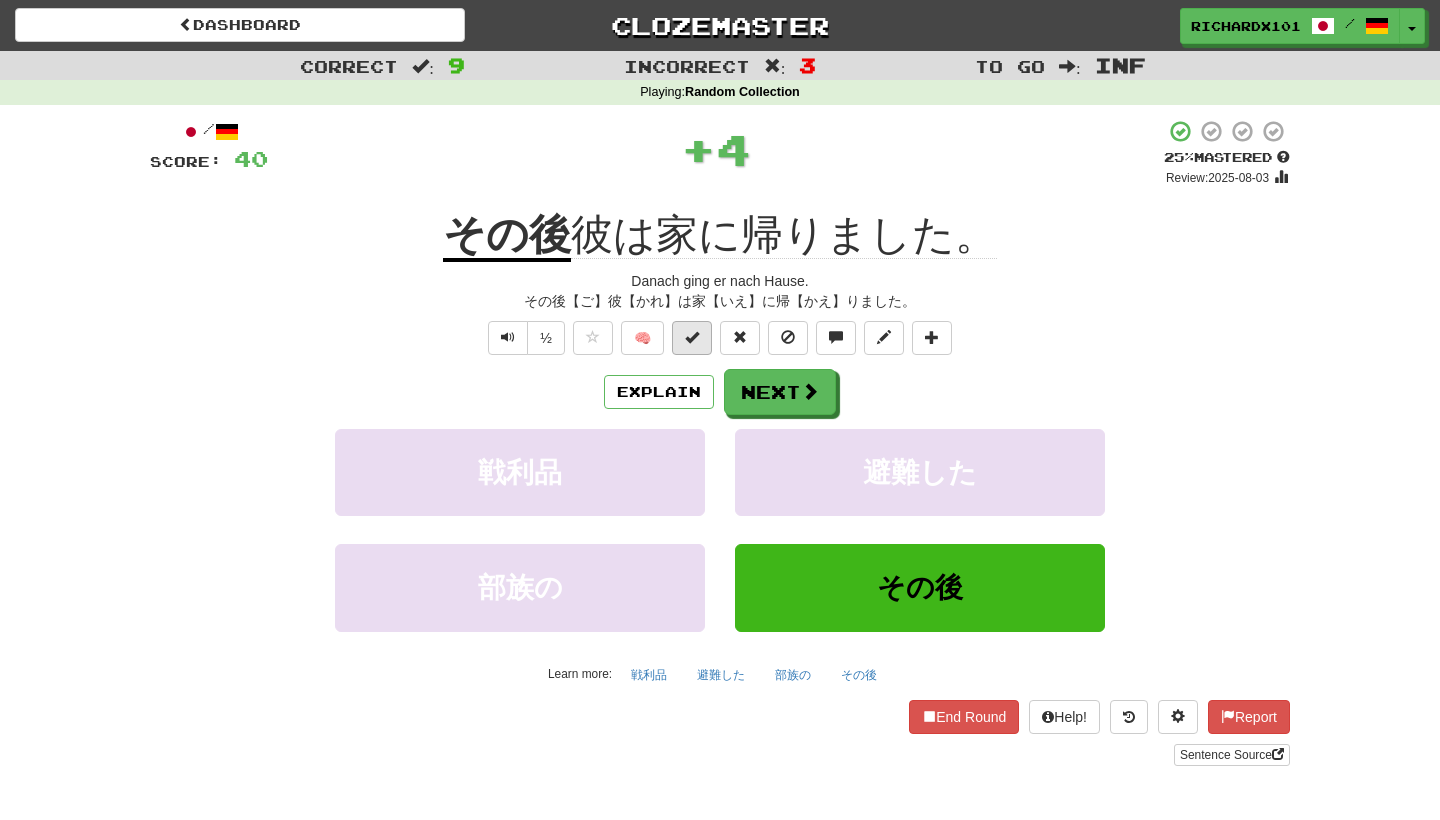 drag, startPoint x: 807, startPoint y: 444, endPoint x: 703, endPoint y: 341, distance: 146.37282 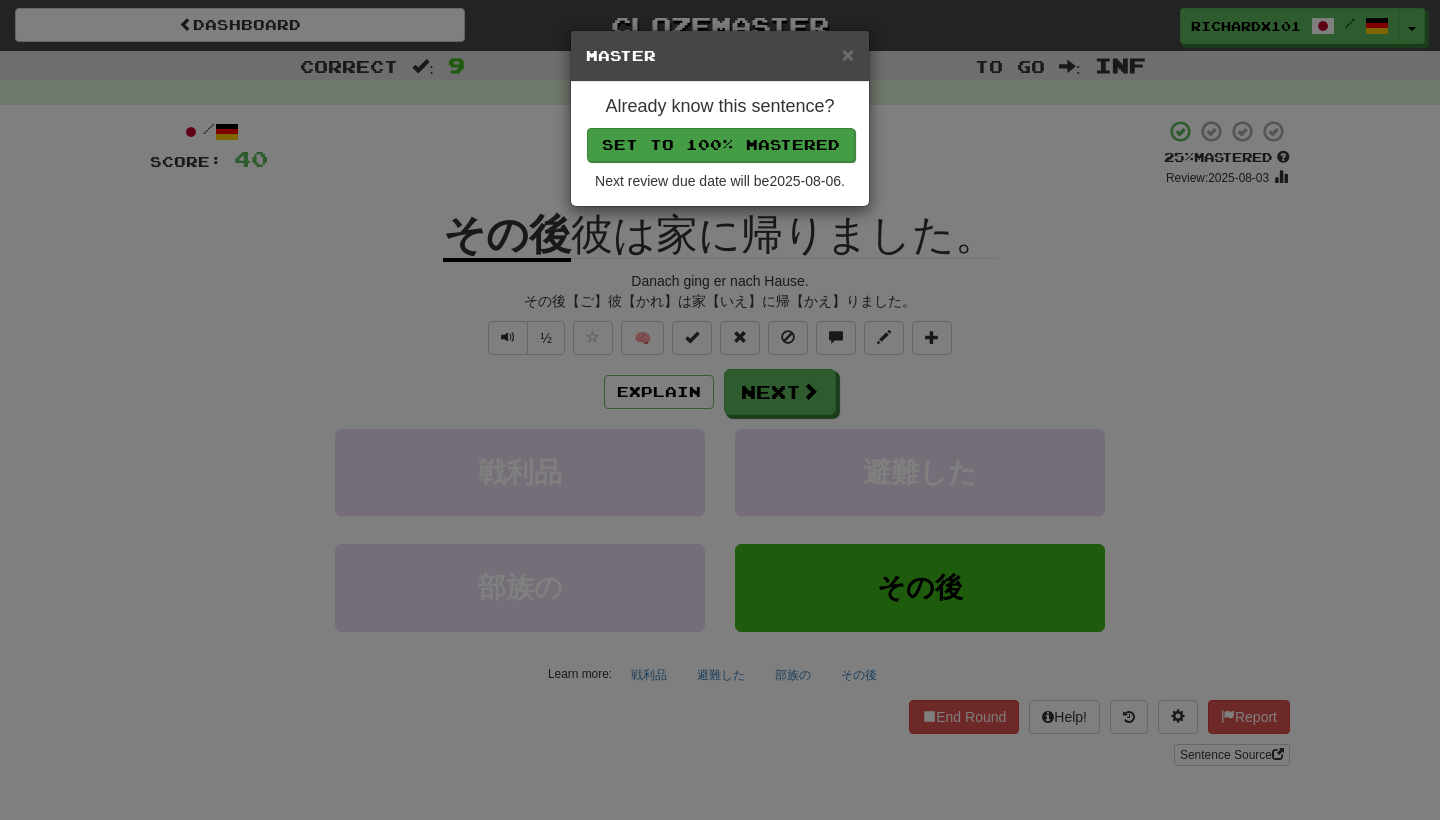 drag, startPoint x: 703, startPoint y: 341, endPoint x: 723, endPoint y: 140, distance: 201.99257 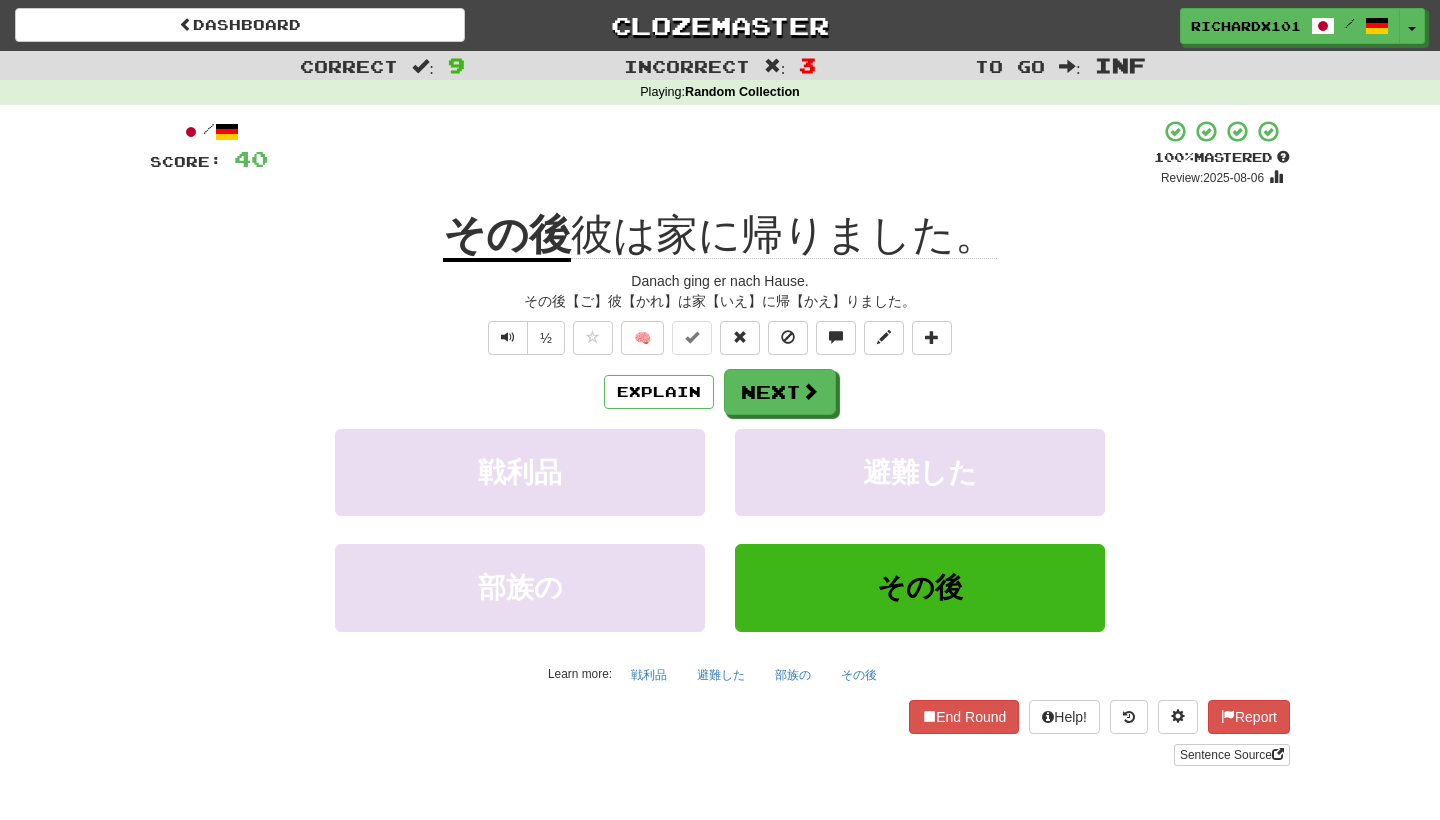 click on "Next" at bounding box center [780, 392] 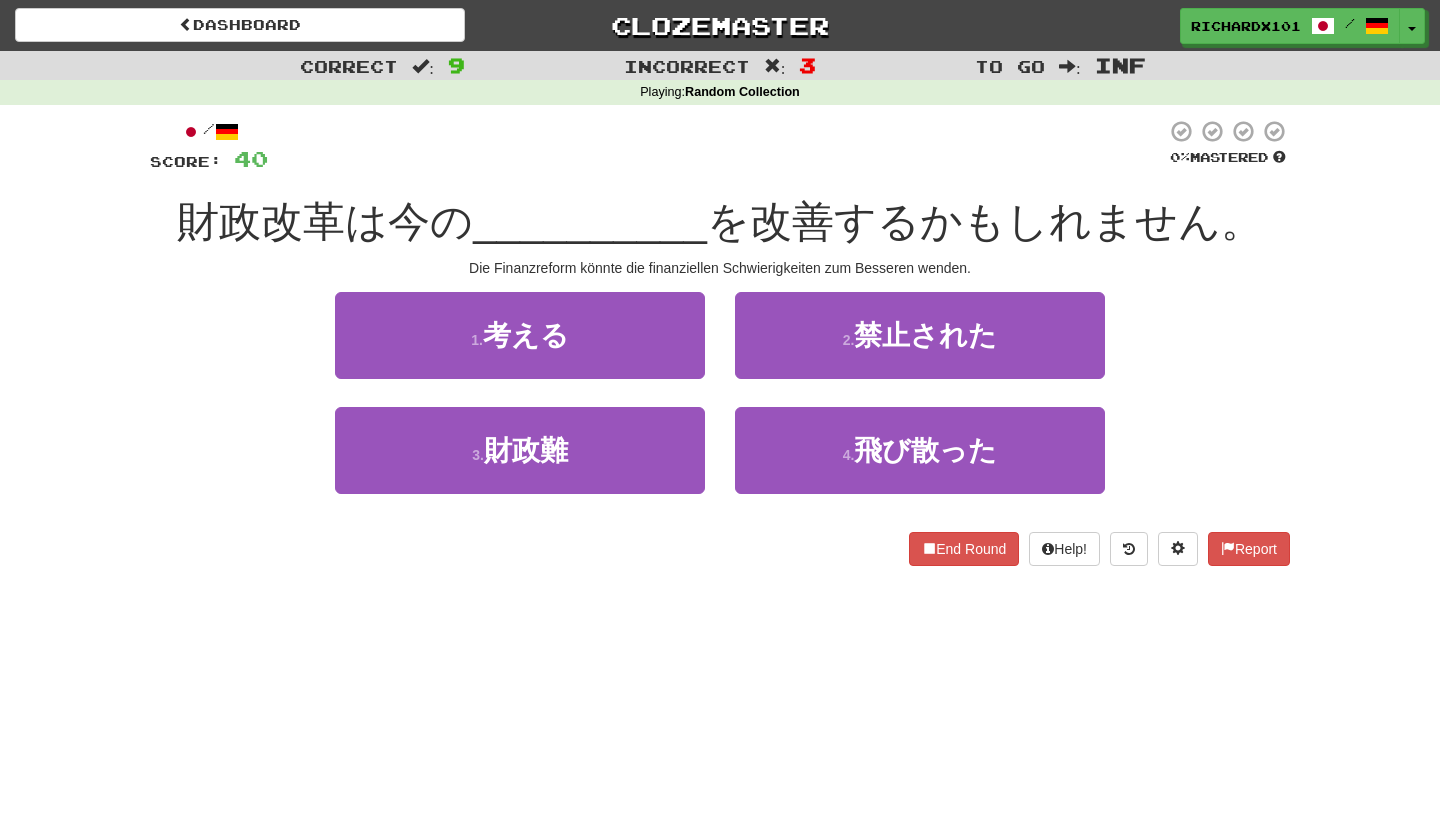 click on "3 .  財政難" at bounding box center (520, 450) 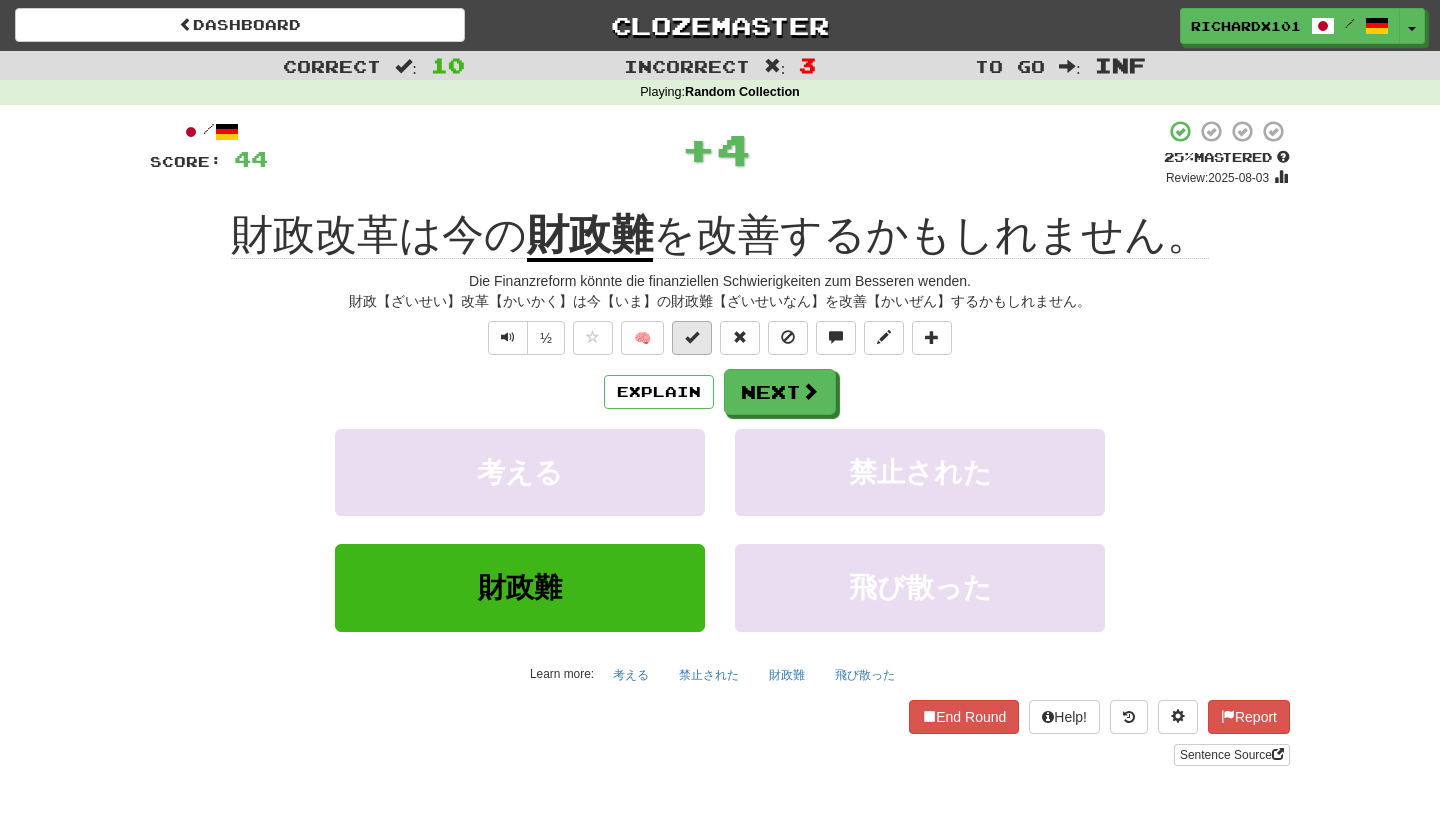 drag, startPoint x: 723, startPoint y: 140, endPoint x: 687, endPoint y: 343, distance: 206.1674 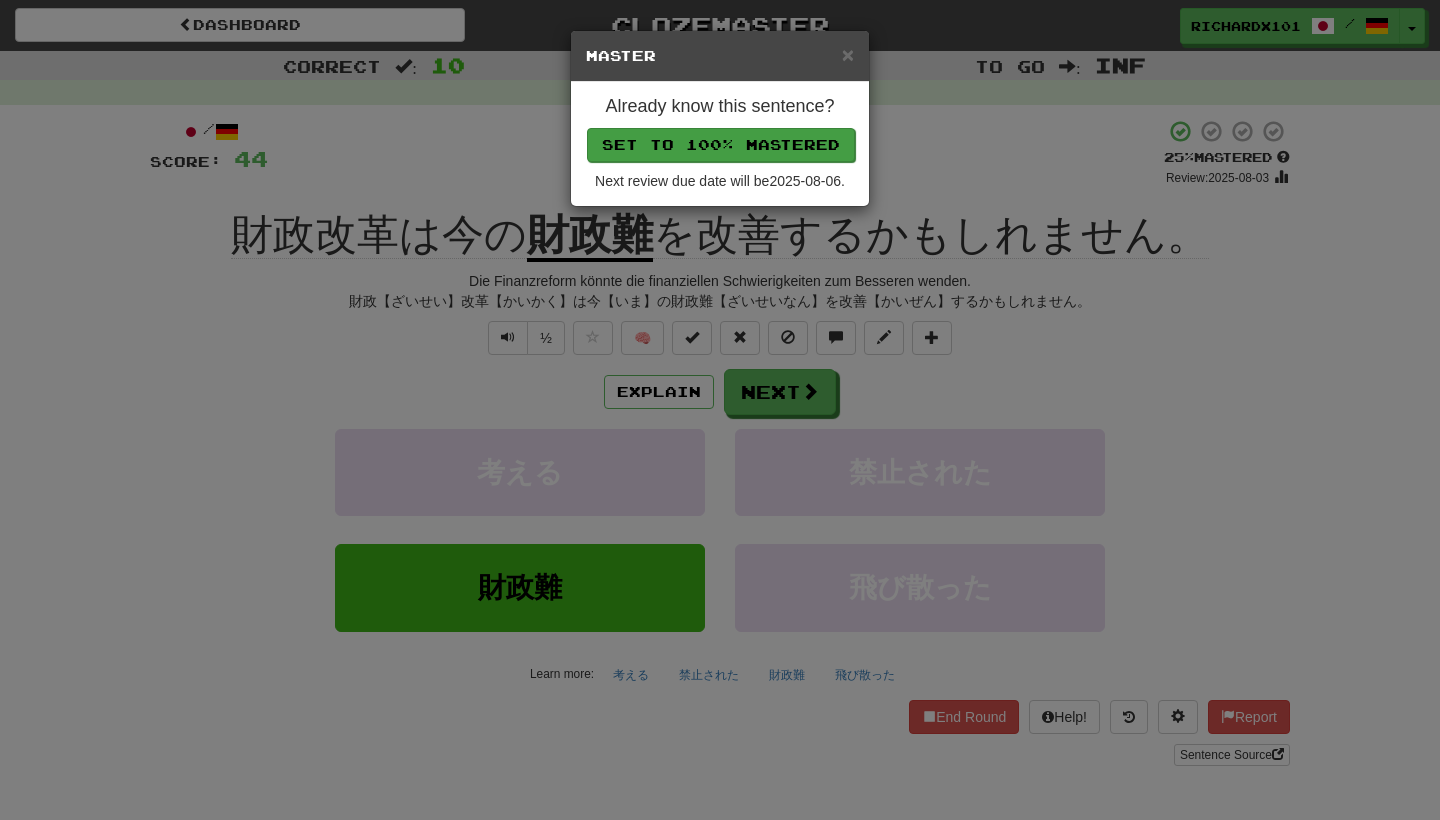 drag, startPoint x: 687, startPoint y: 343, endPoint x: 750, endPoint y: 136, distance: 216.37468 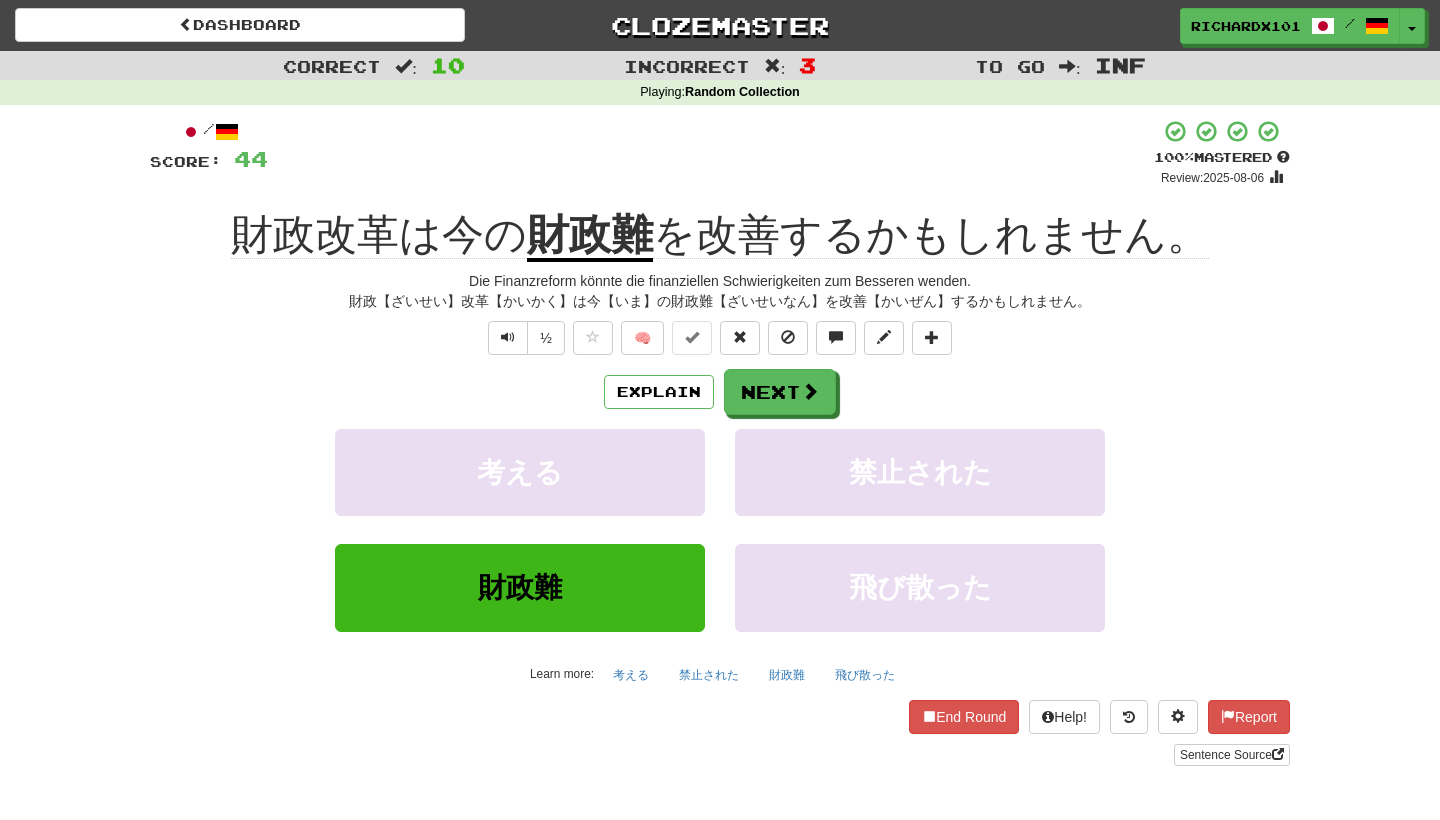 click at bounding box center (810, 391) 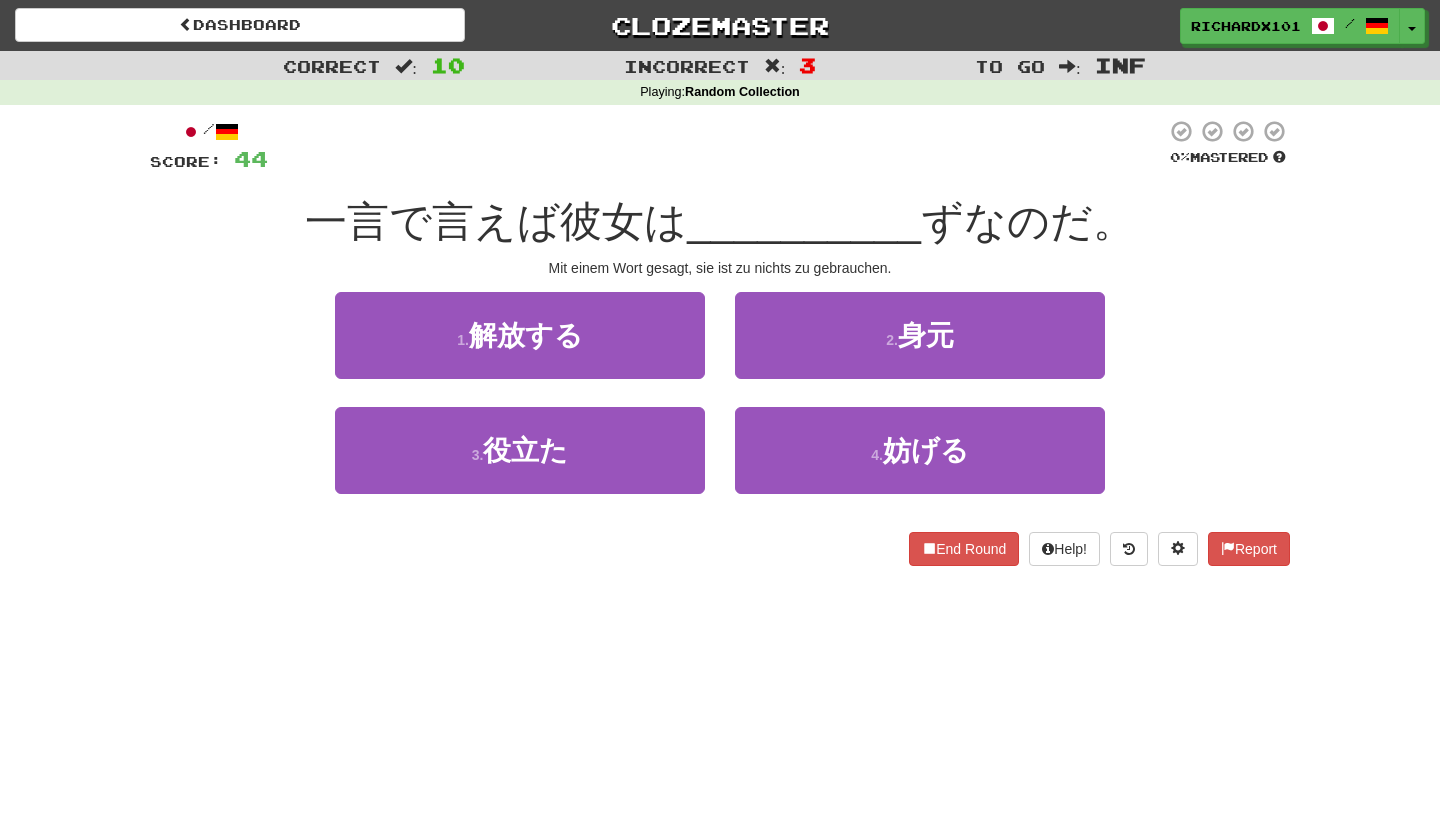 click on "2 .  身元" at bounding box center [920, 335] 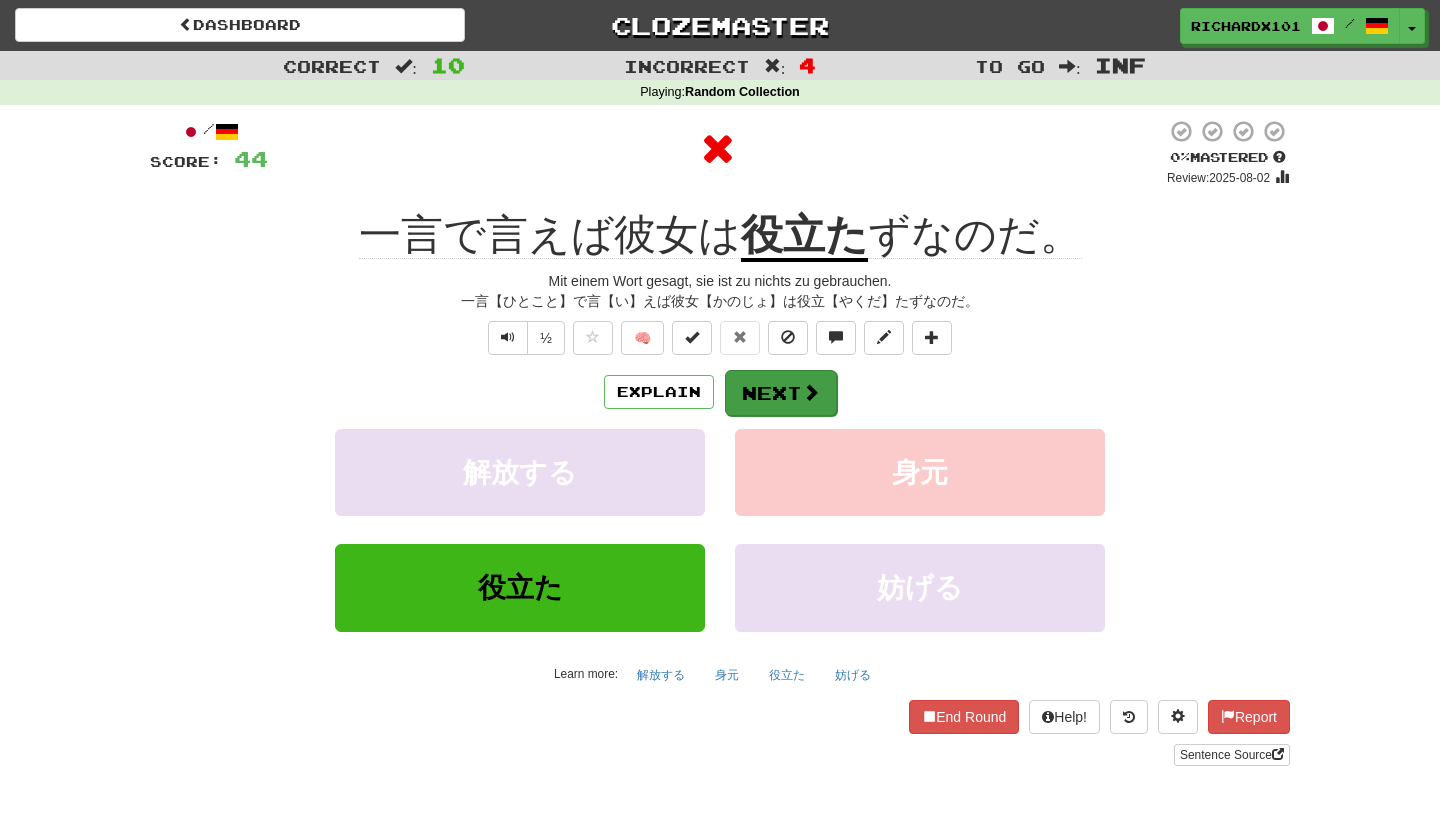 drag, startPoint x: 750, startPoint y: 136, endPoint x: 832, endPoint y: 381, distance: 258.35828 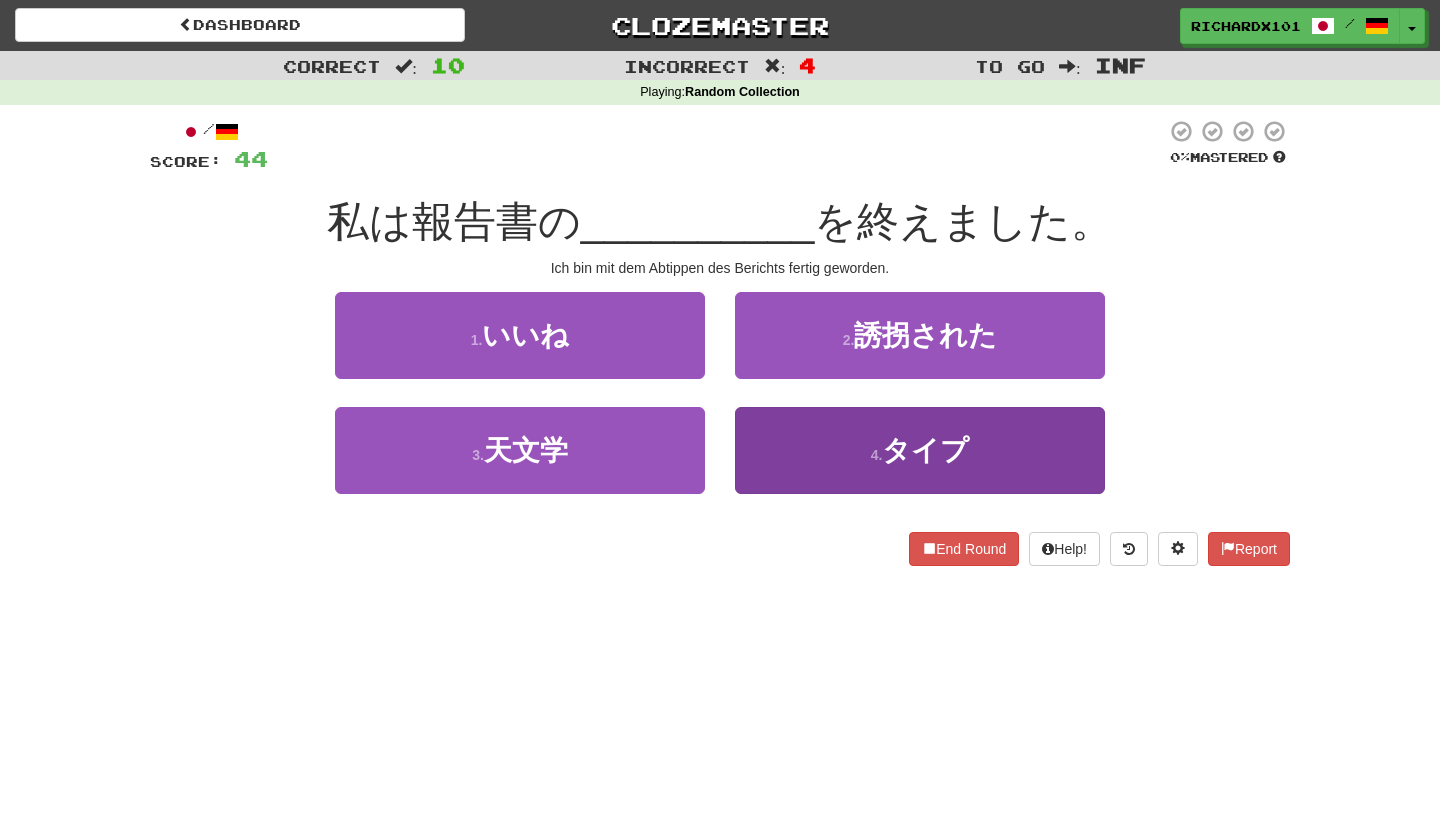 drag, startPoint x: 832, startPoint y: 381, endPoint x: 834, endPoint y: 452, distance: 71.02816 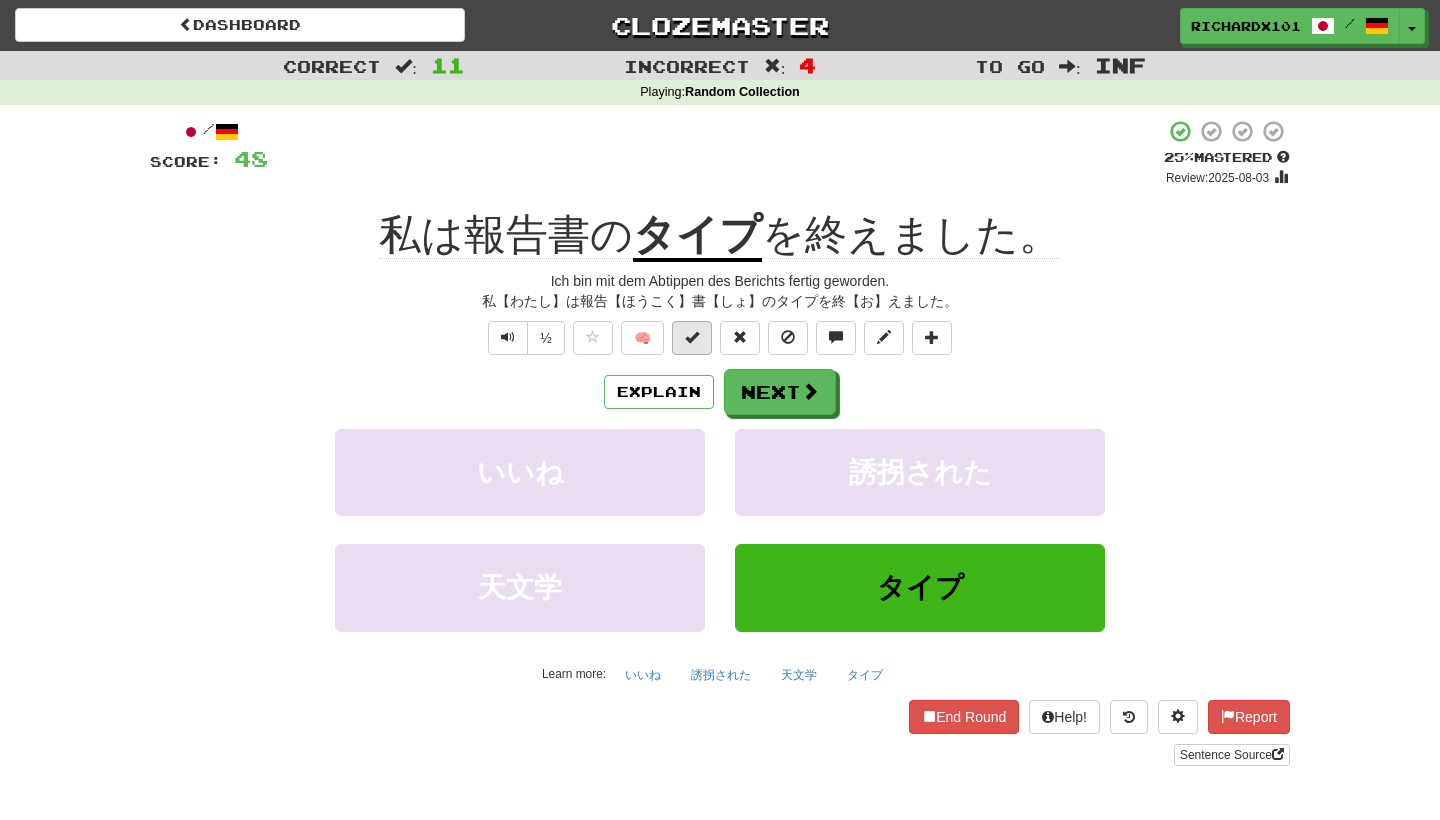 drag, startPoint x: 834, startPoint y: 452, endPoint x: 702, endPoint y: 347, distance: 168.66832 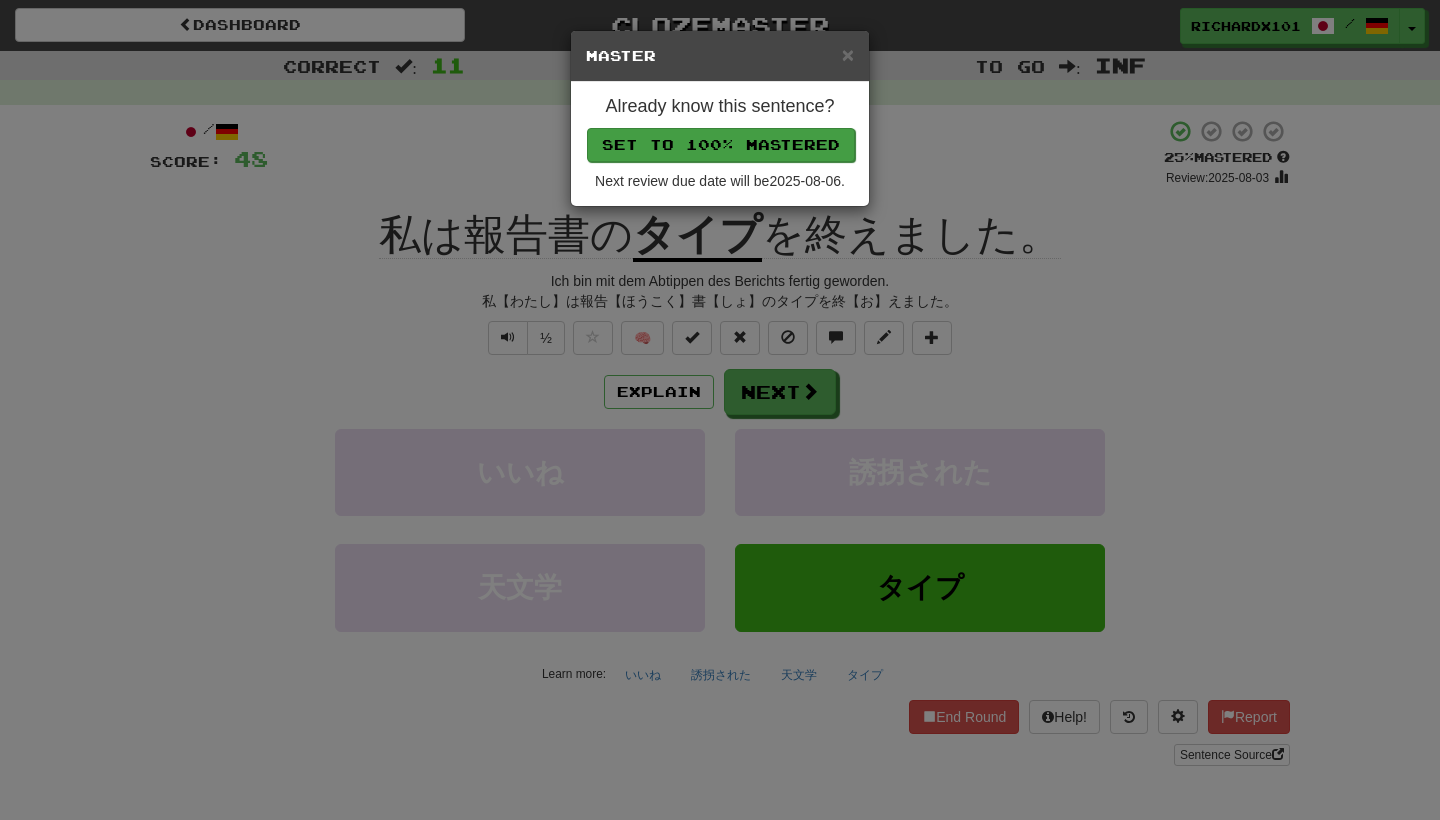 drag, startPoint x: 702, startPoint y: 347, endPoint x: 758, endPoint y: 152, distance: 202.88174 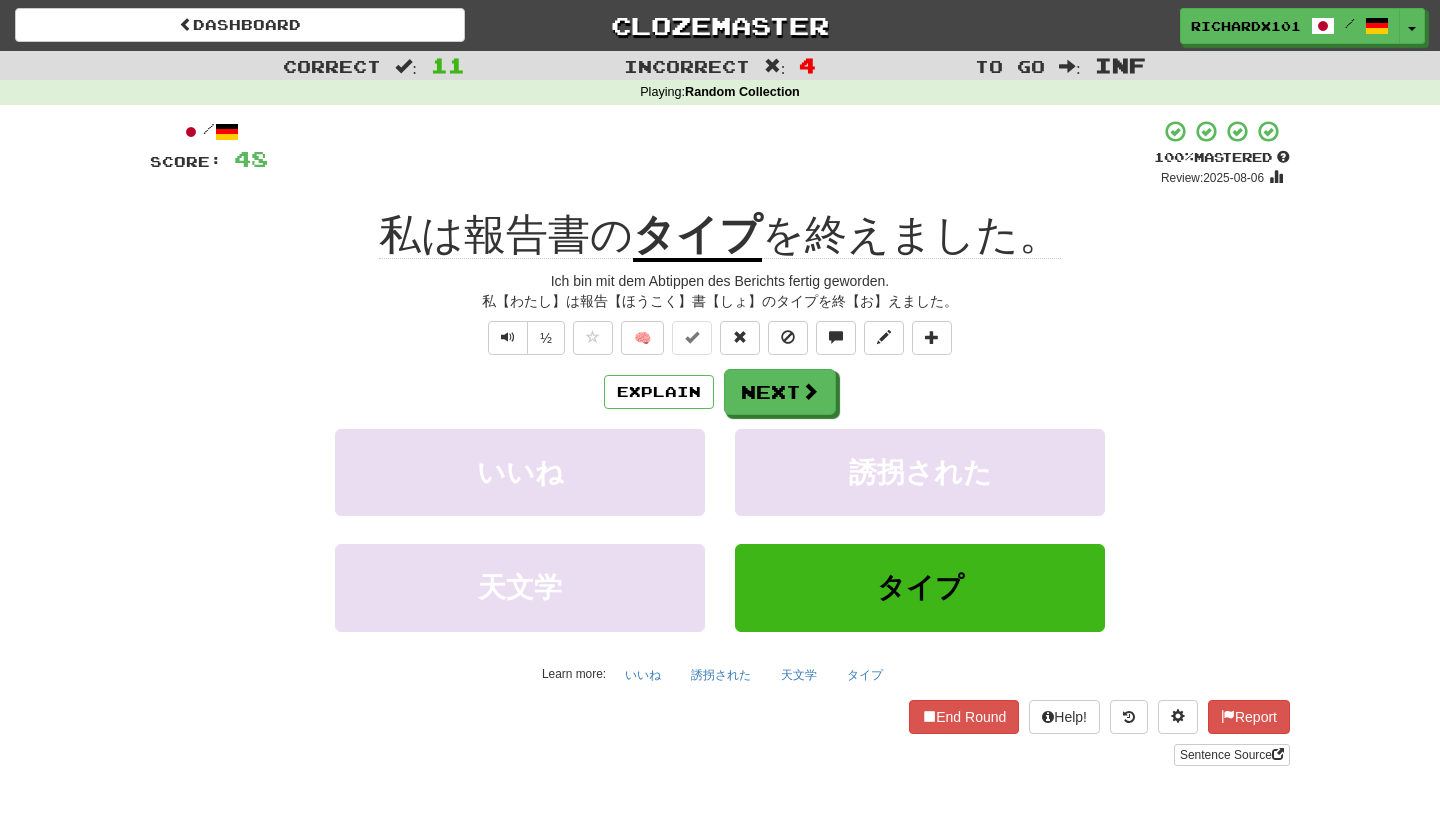 click on "Next" at bounding box center [780, 392] 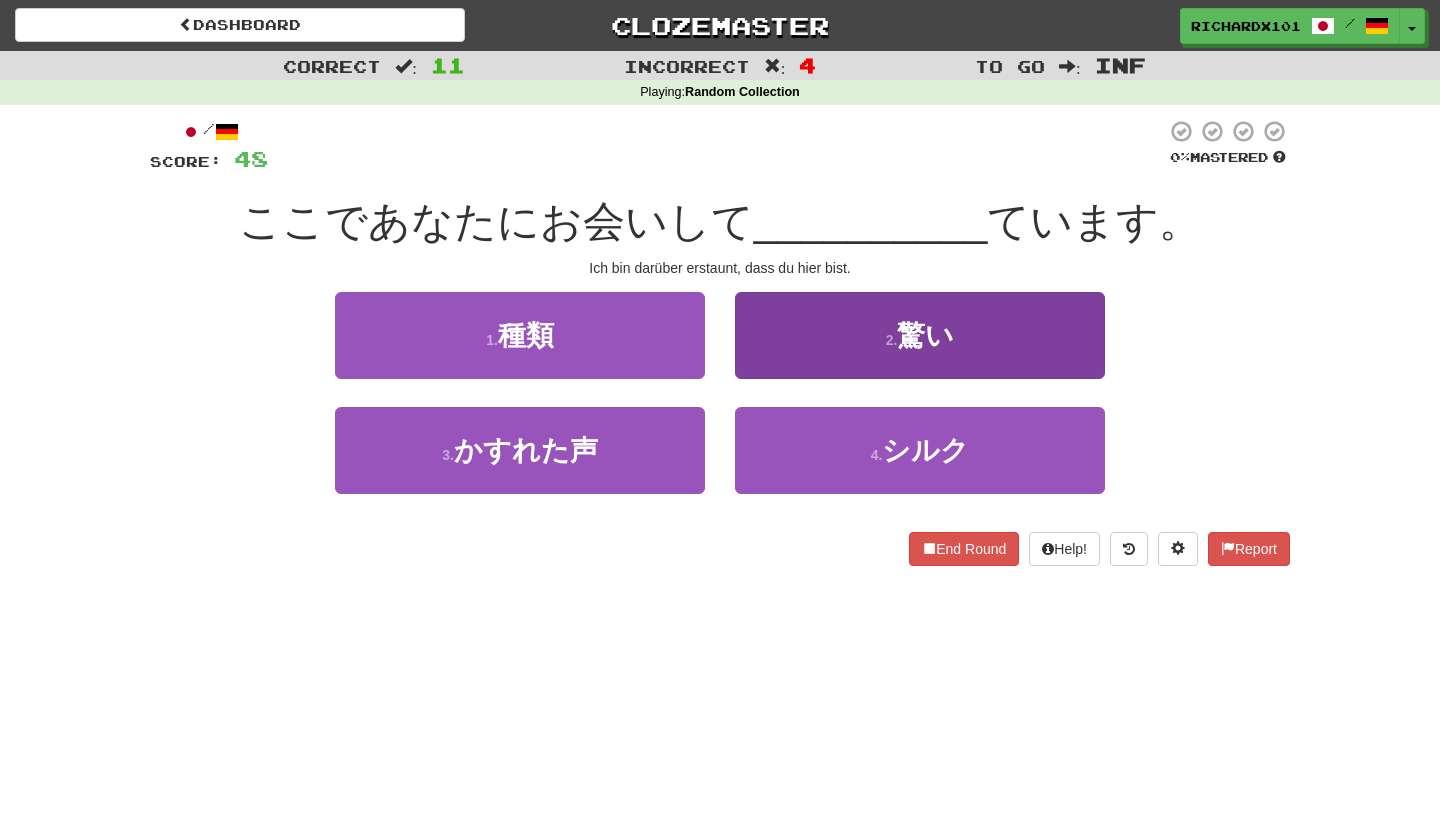 drag, startPoint x: 758, startPoint y: 152, endPoint x: 795, endPoint y: 358, distance: 209.29645 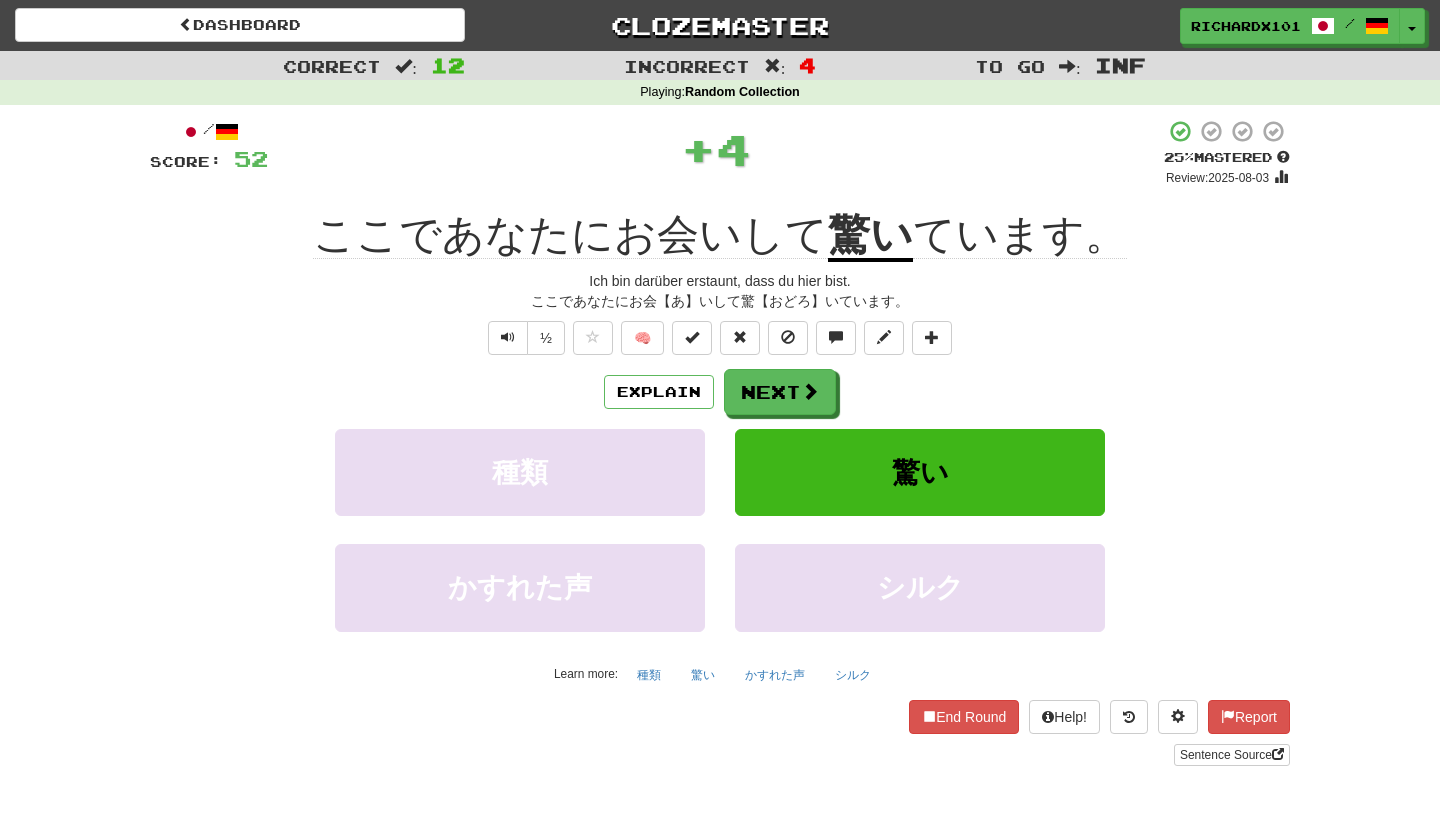 click at bounding box center [692, 338] 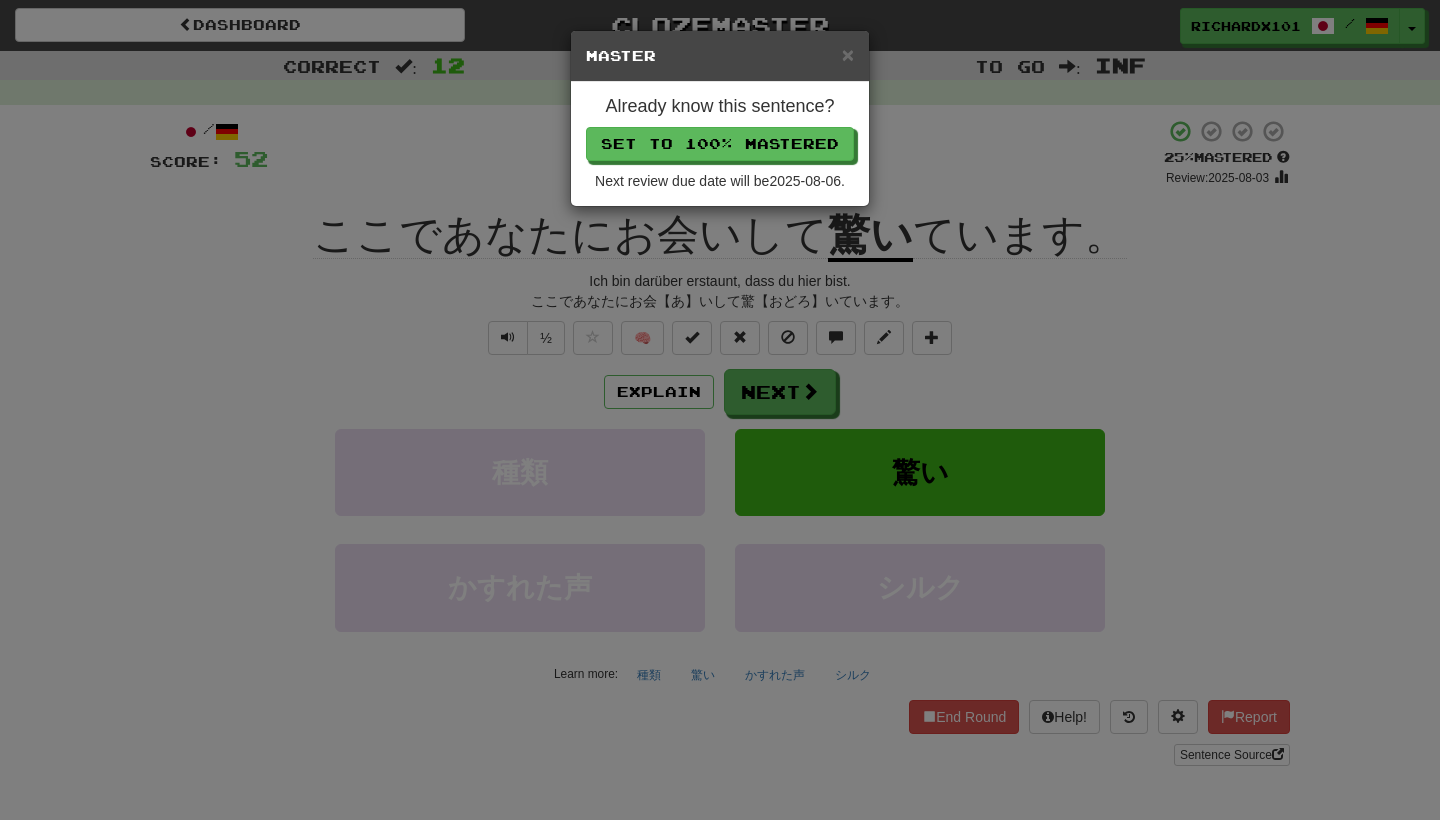 click on "Set to 100% Mastered" at bounding box center (720, 144) 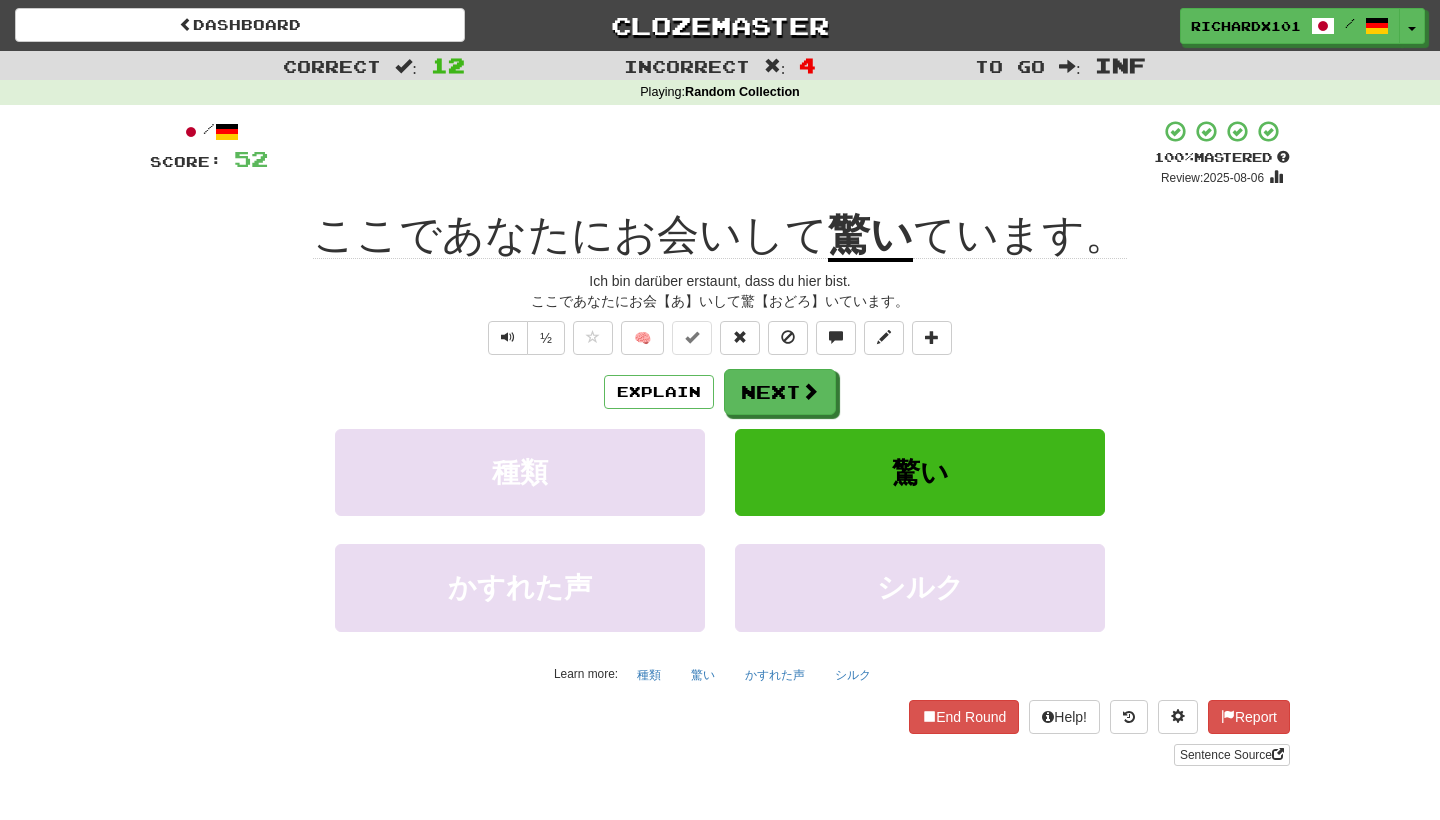 click on "Next" at bounding box center [780, 392] 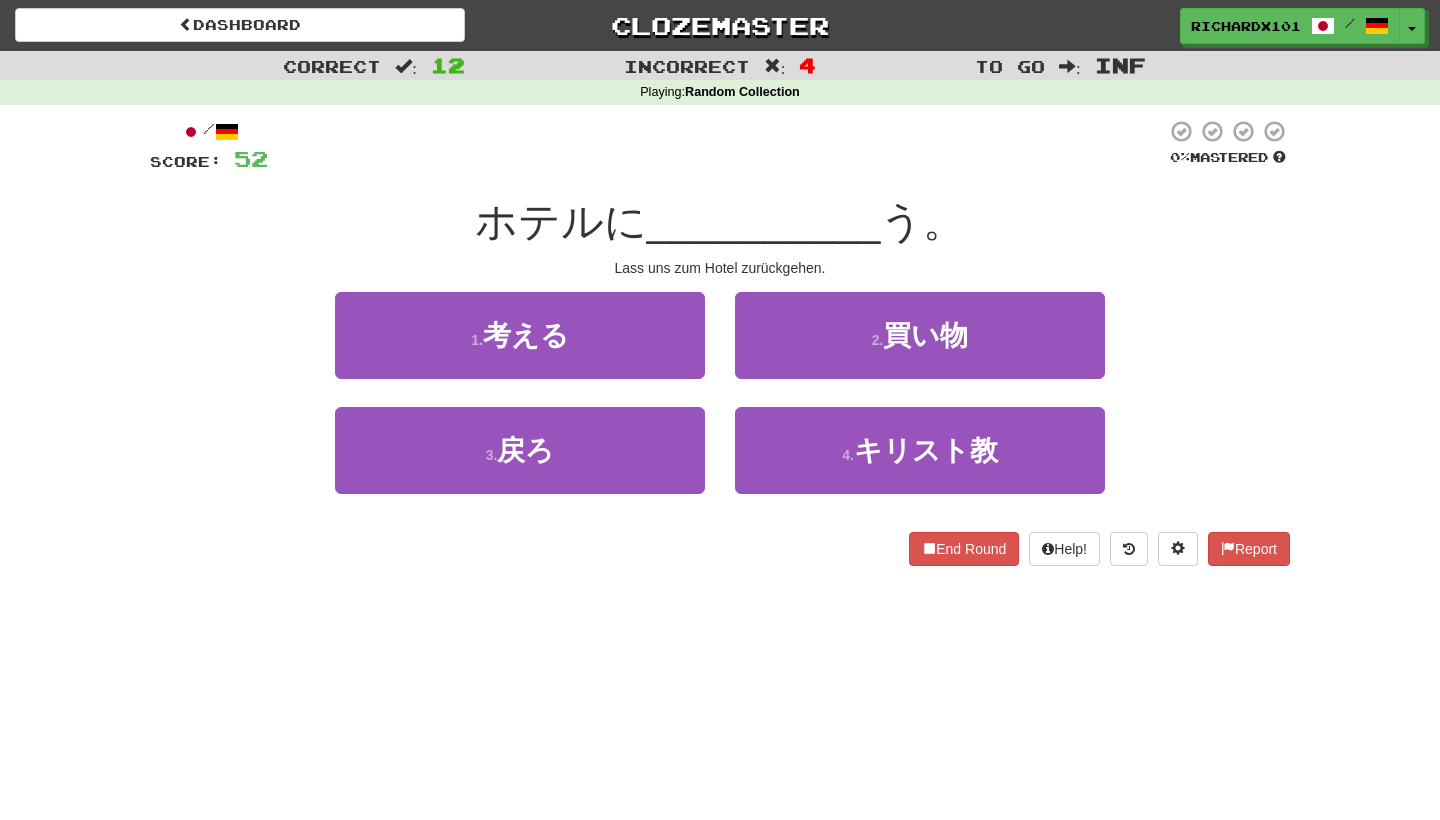 click on "3 .  戻ろ" at bounding box center (520, 450) 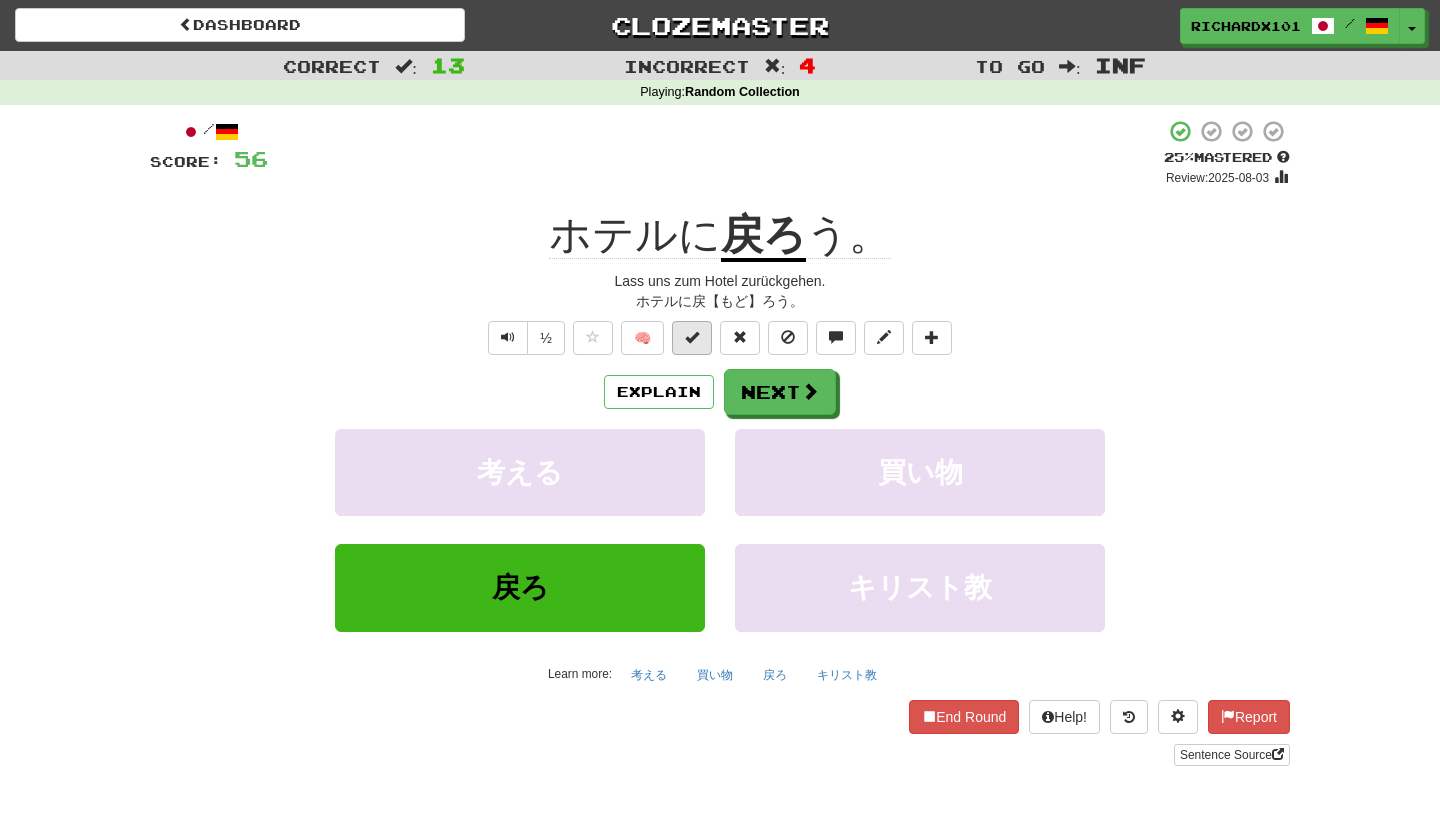 drag, startPoint x: 770, startPoint y: 140, endPoint x: 688, endPoint y: 344, distance: 219.8636 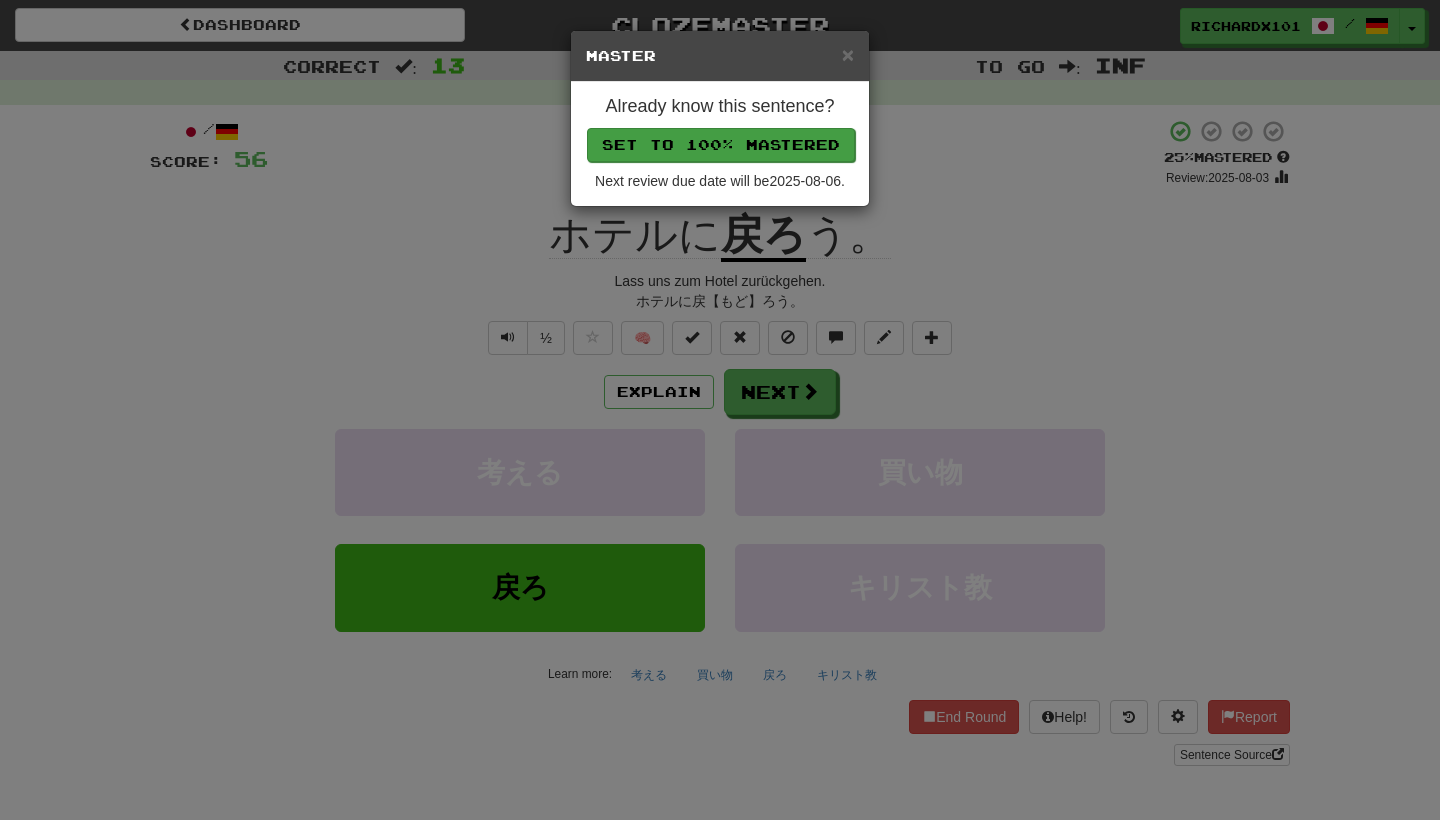drag, startPoint x: 688, startPoint y: 344, endPoint x: 742, endPoint y: 140, distance: 211.02606 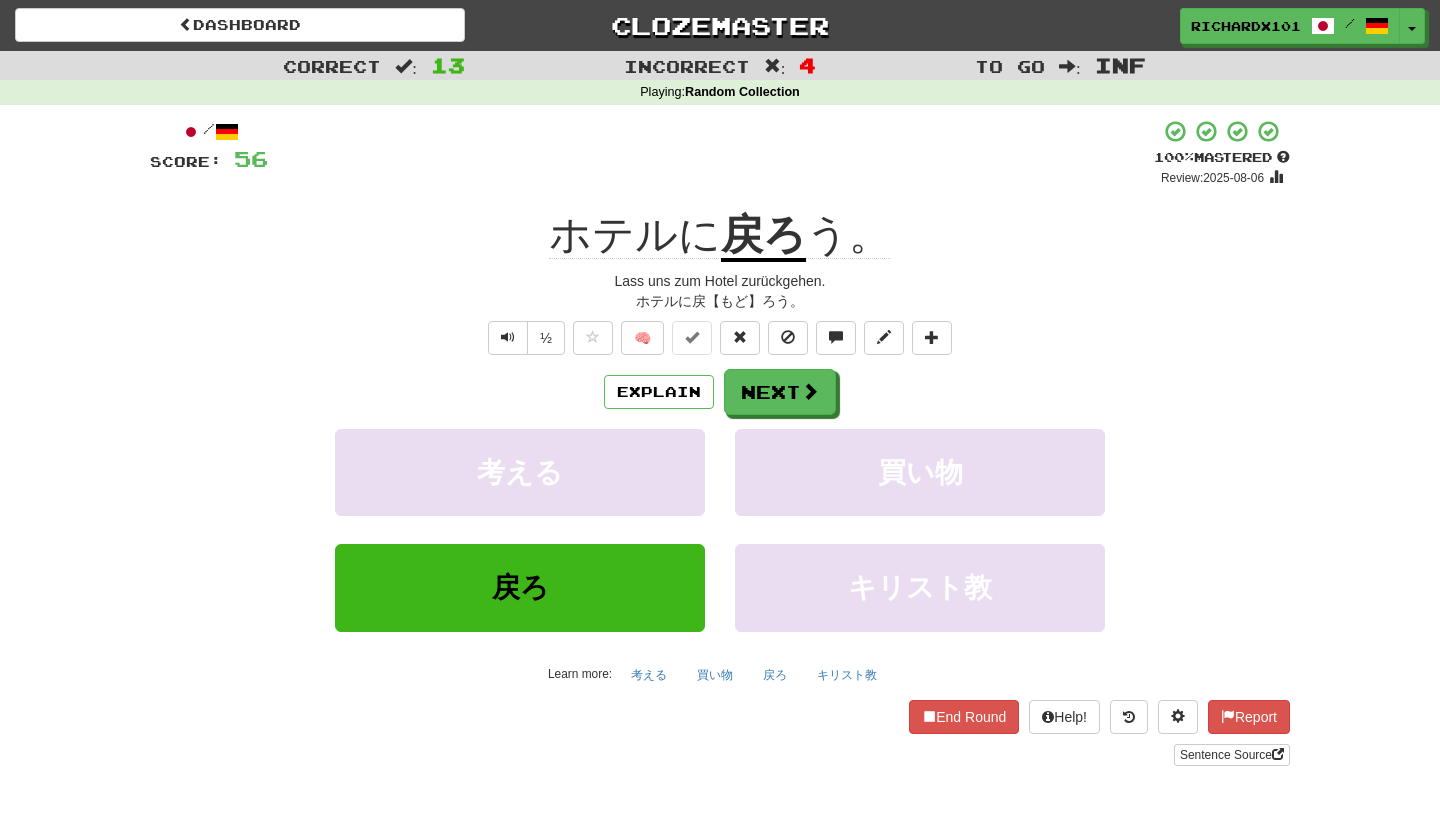 click on "Next" at bounding box center [780, 392] 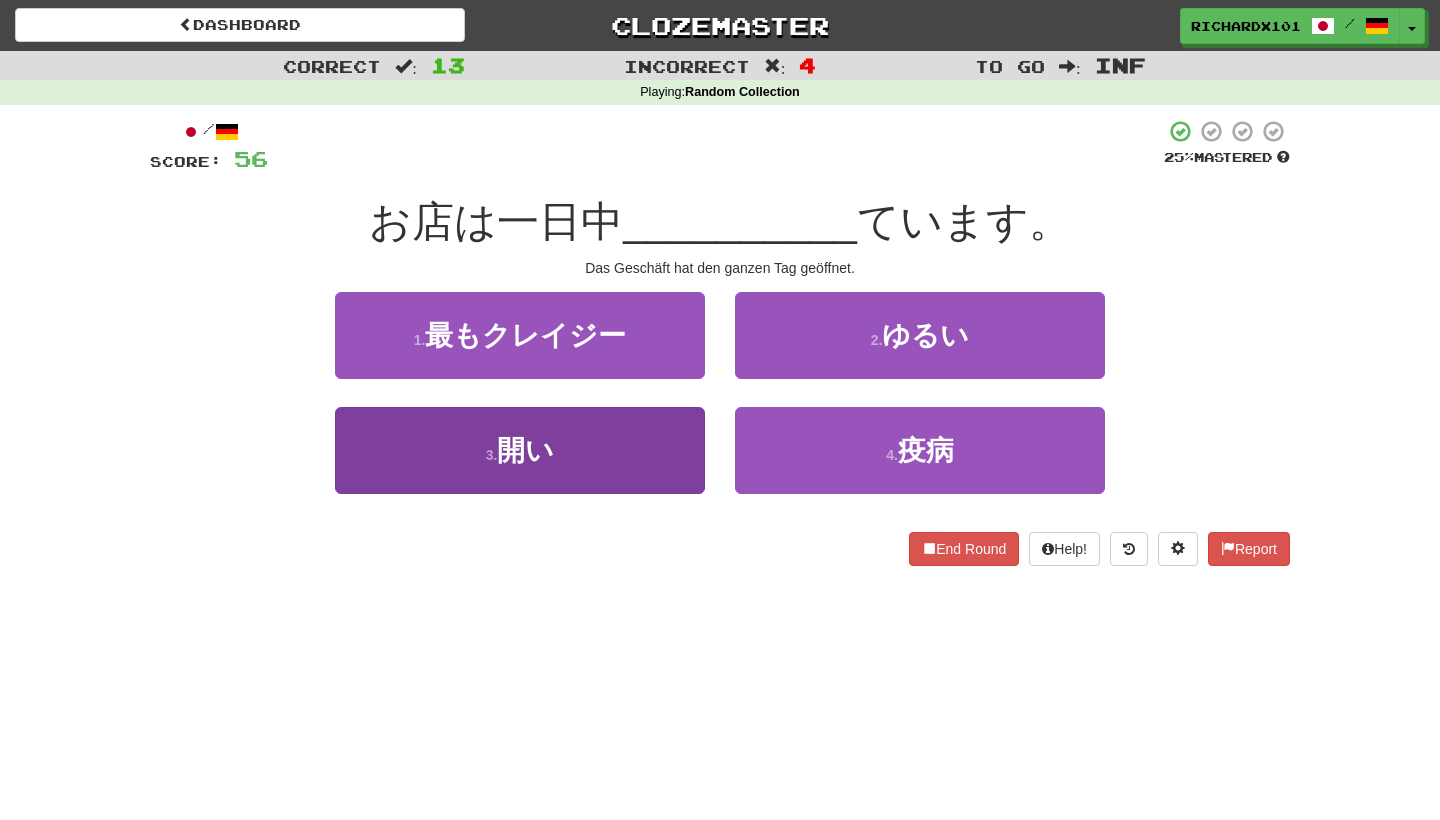 drag, startPoint x: 742, startPoint y: 140, endPoint x: 654, endPoint y: 438, distance: 310.72174 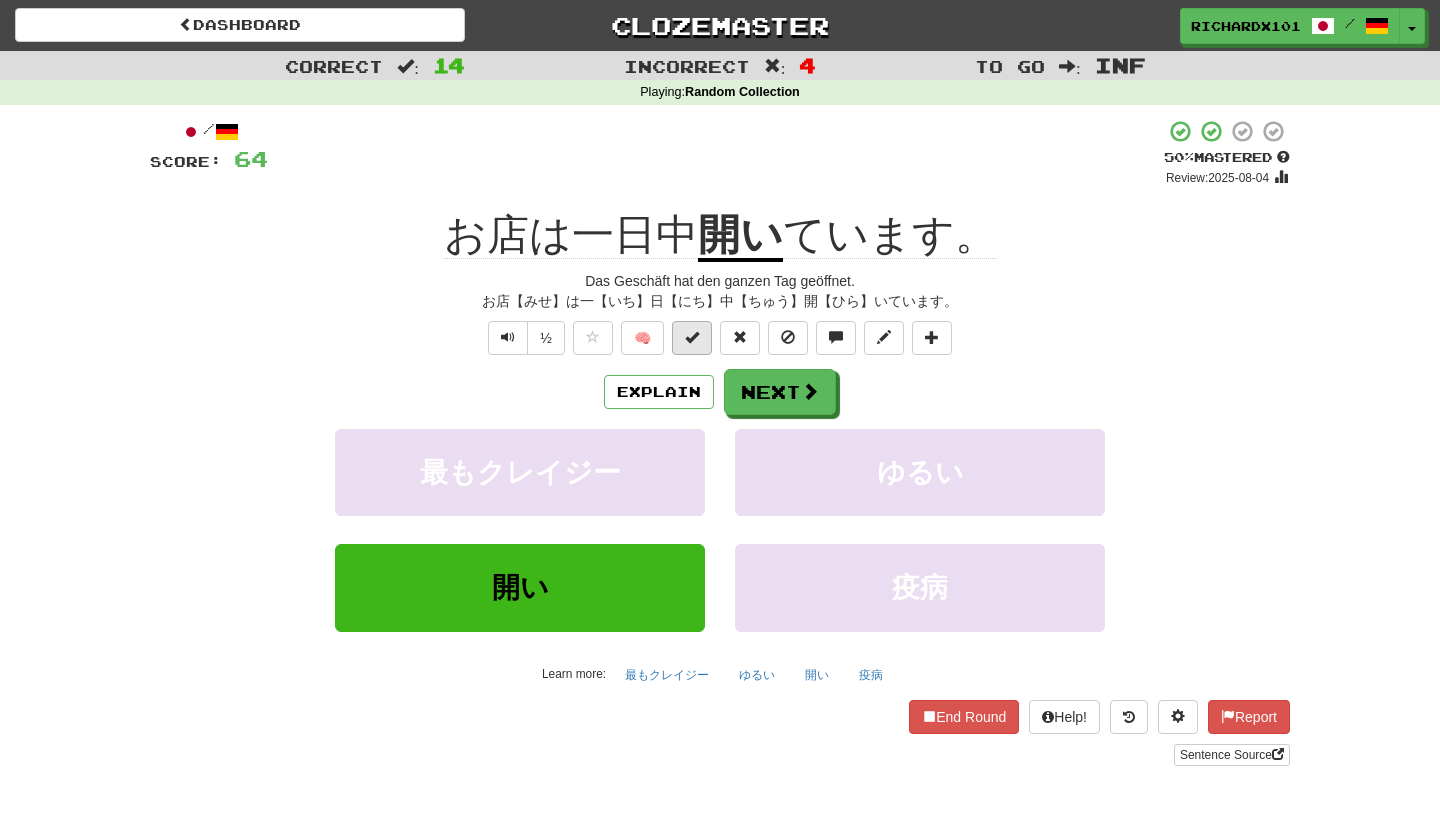 drag, startPoint x: 654, startPoint y: 438, endPoint x: 687, endPoint y: 331, distance: 111.97321 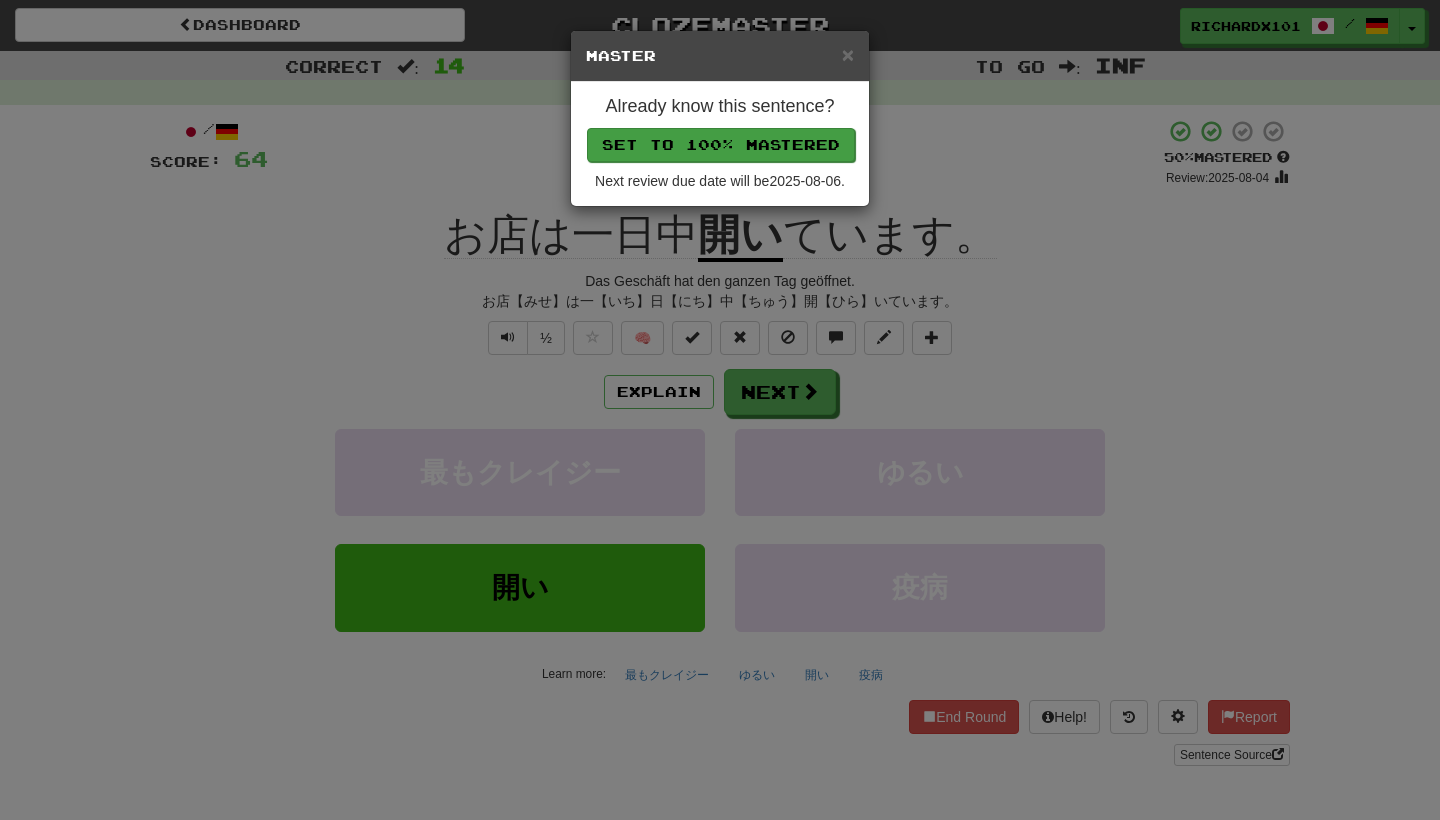 drag, startPoint x: 687, startPoint y: 331, endPoint x: 744, endPoint y: 150, distance: 189.76302 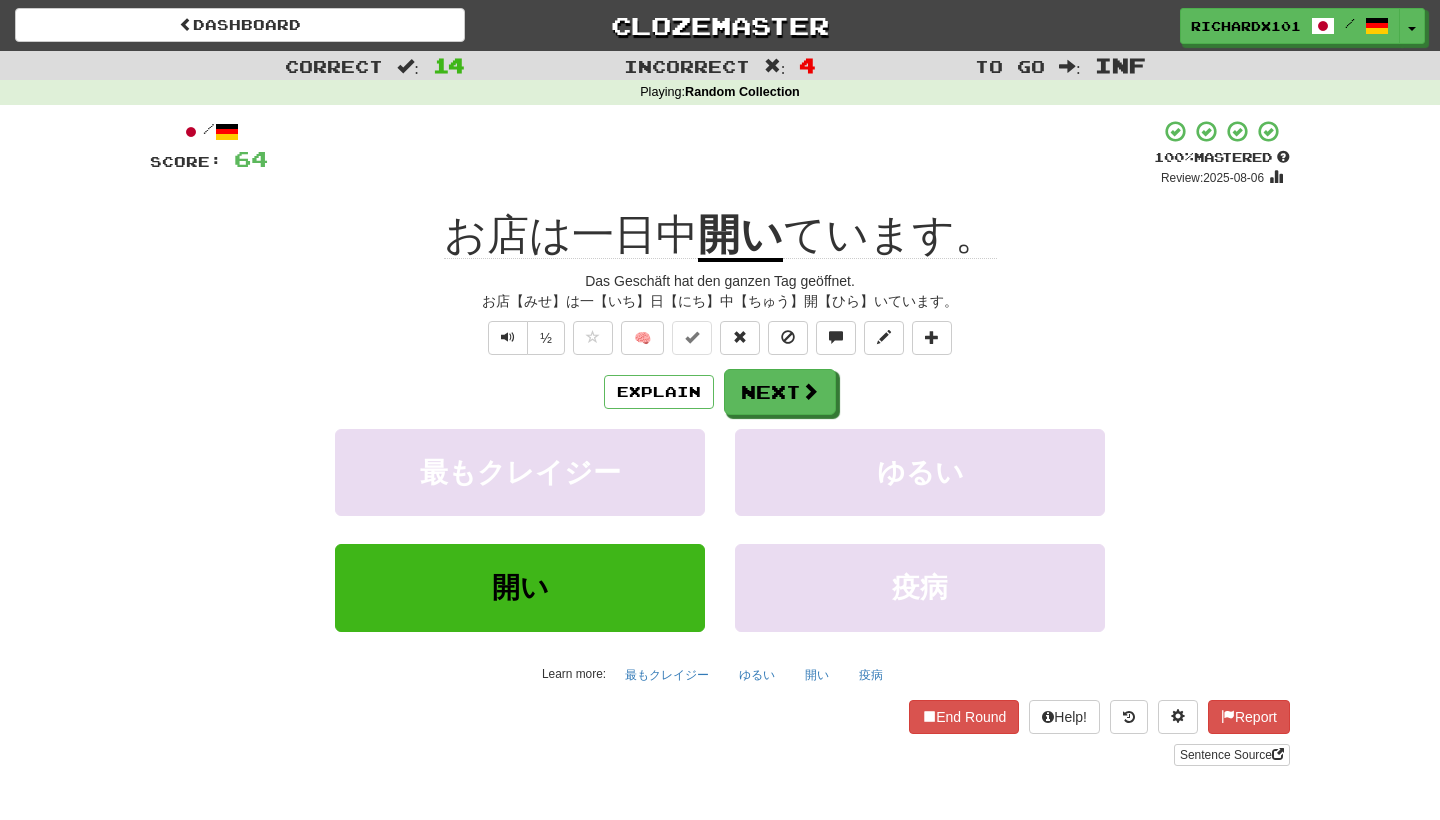 click on "Next" at bounding box center [780, 392] 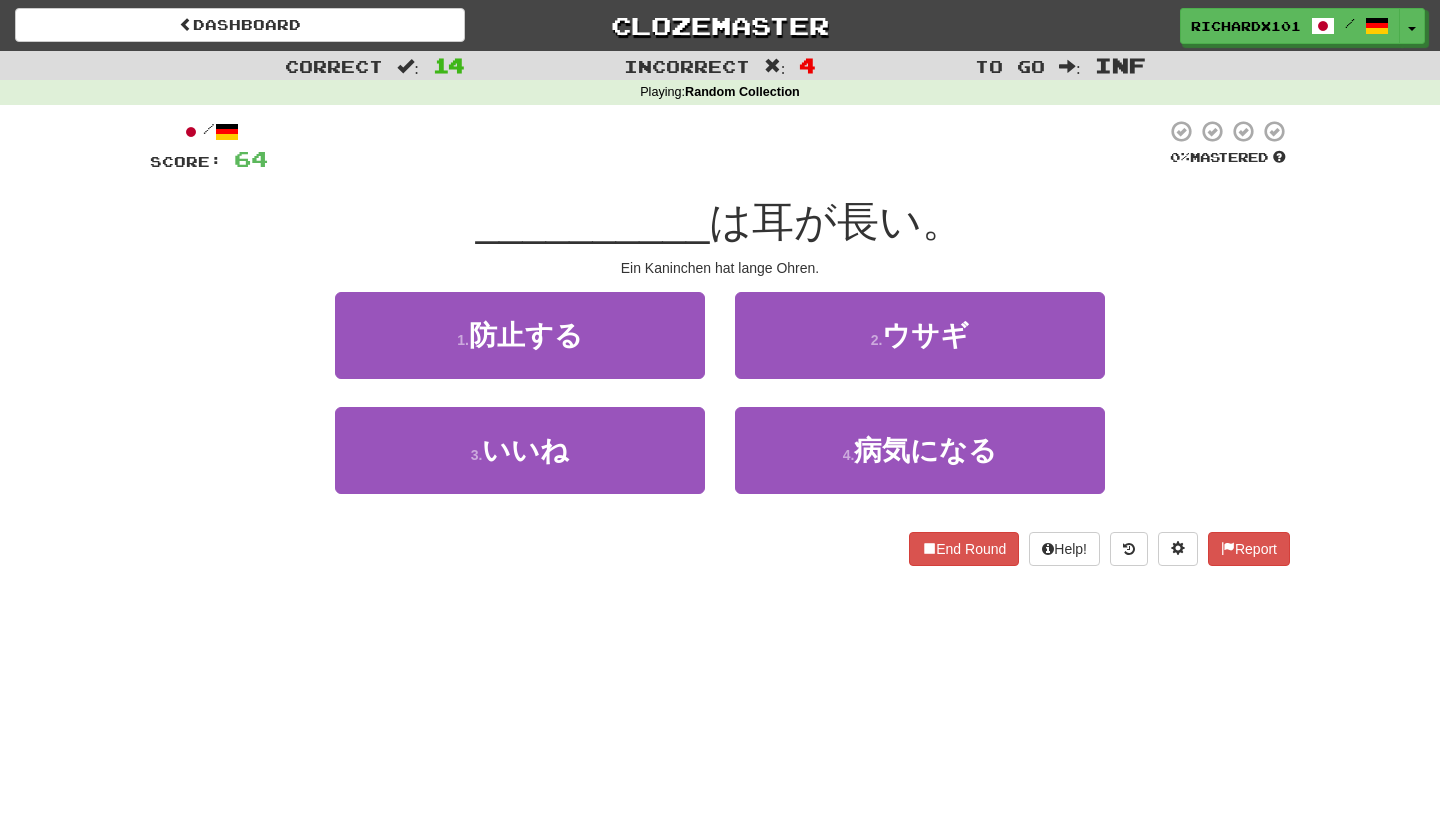 click on "2 .  ウサギ" at bounding box center (920, 335) 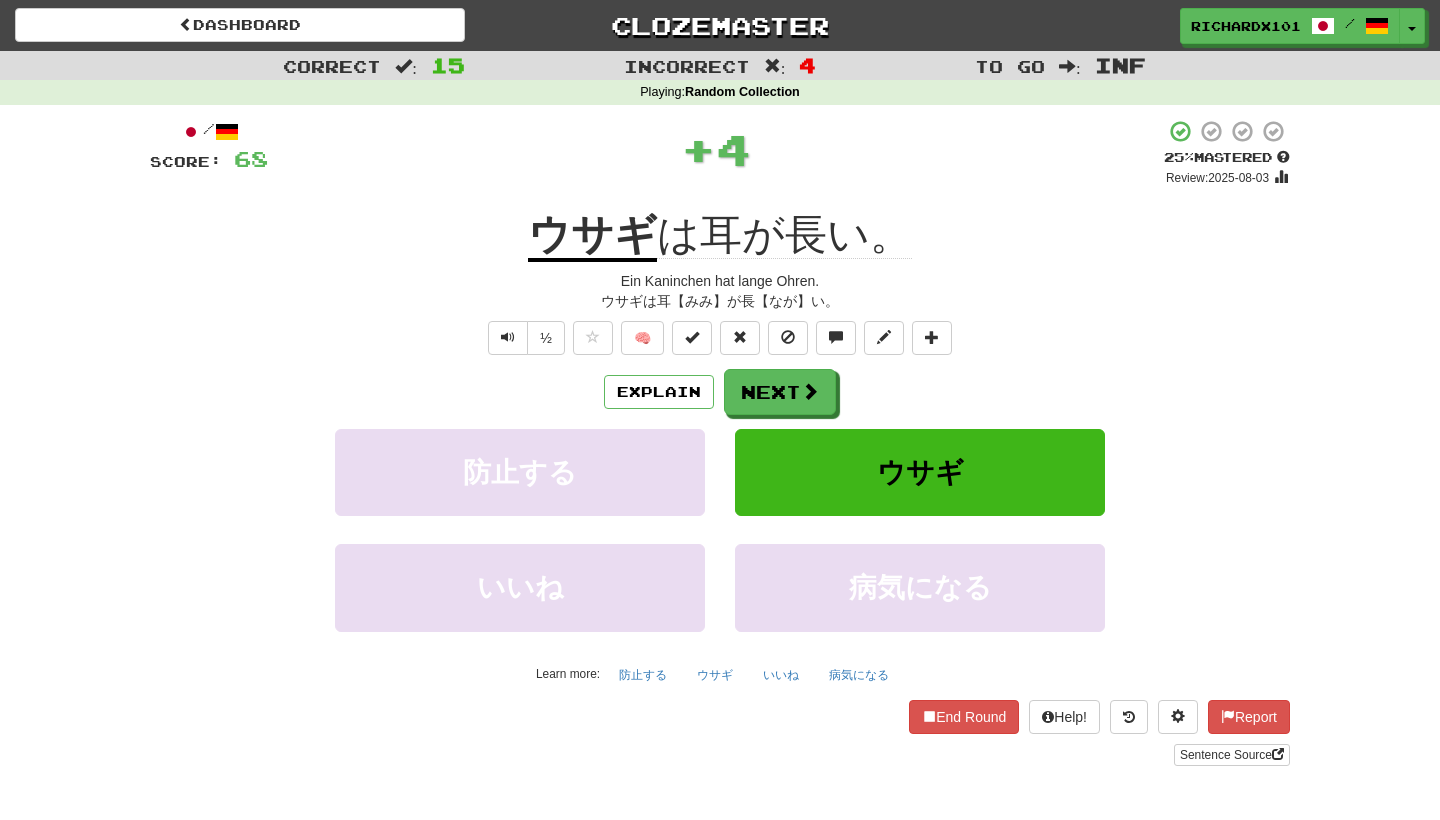click at bounding box center [692, 337] 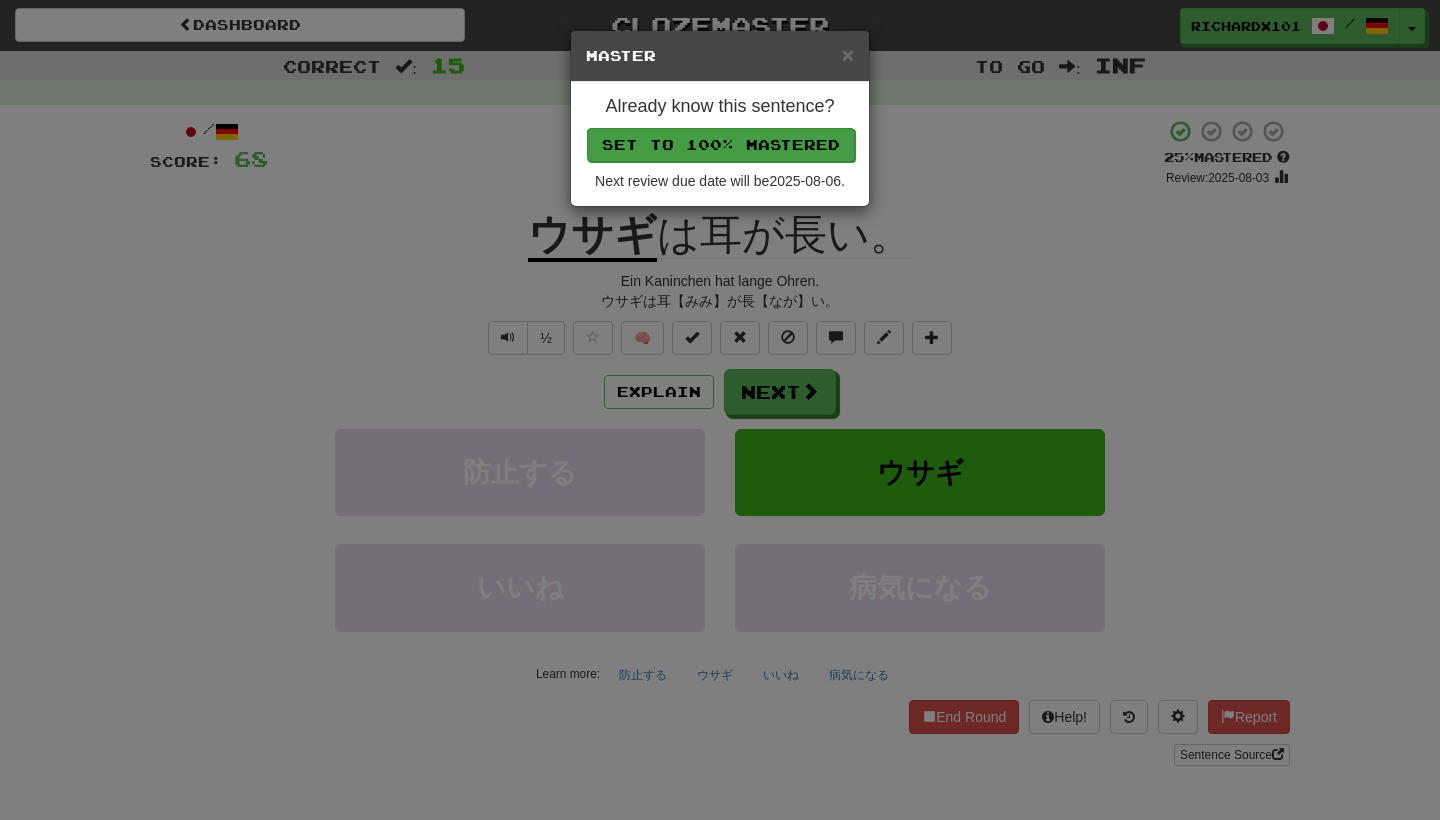 drag, startPoint x: 744, startPoint y: 150, endPoint x: 764, endPoint y: 142, distance: 21.540659 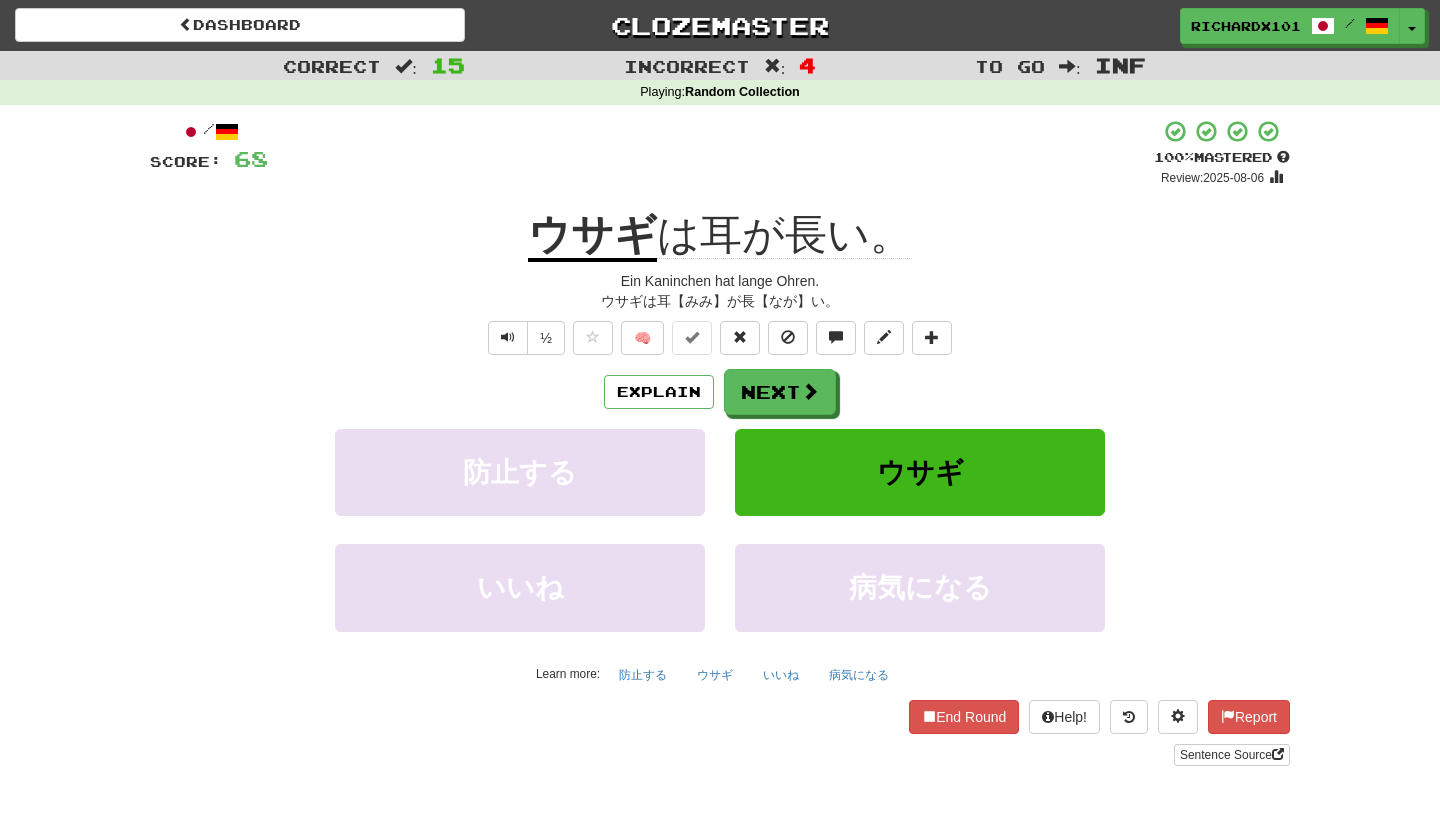 click on "Next" at bounding box center (780, 392) 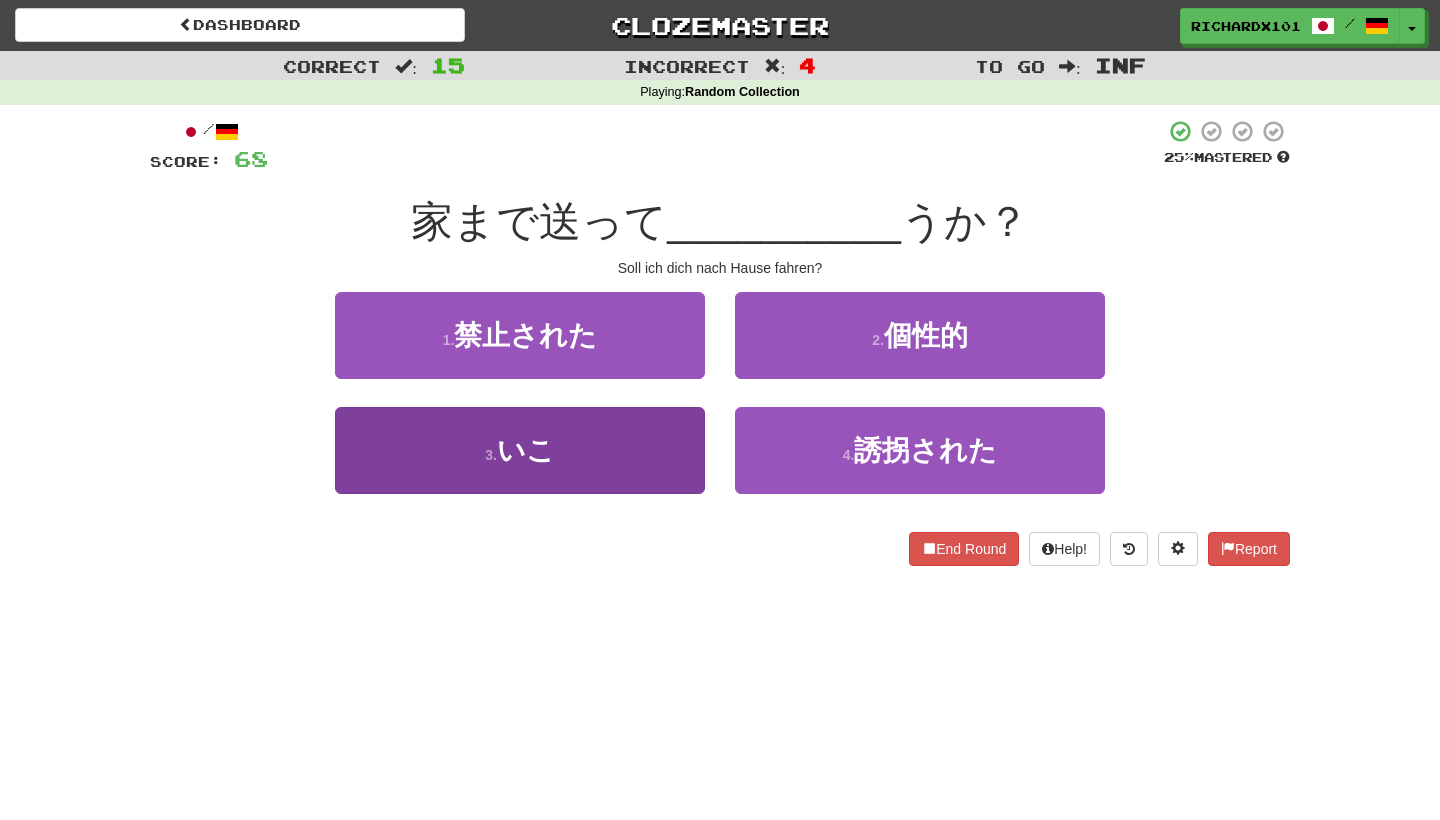 drag, startPoint x: 764, startPoint y: 142, endPoint x: 666, endPoint y: 476, distance: 348.08044 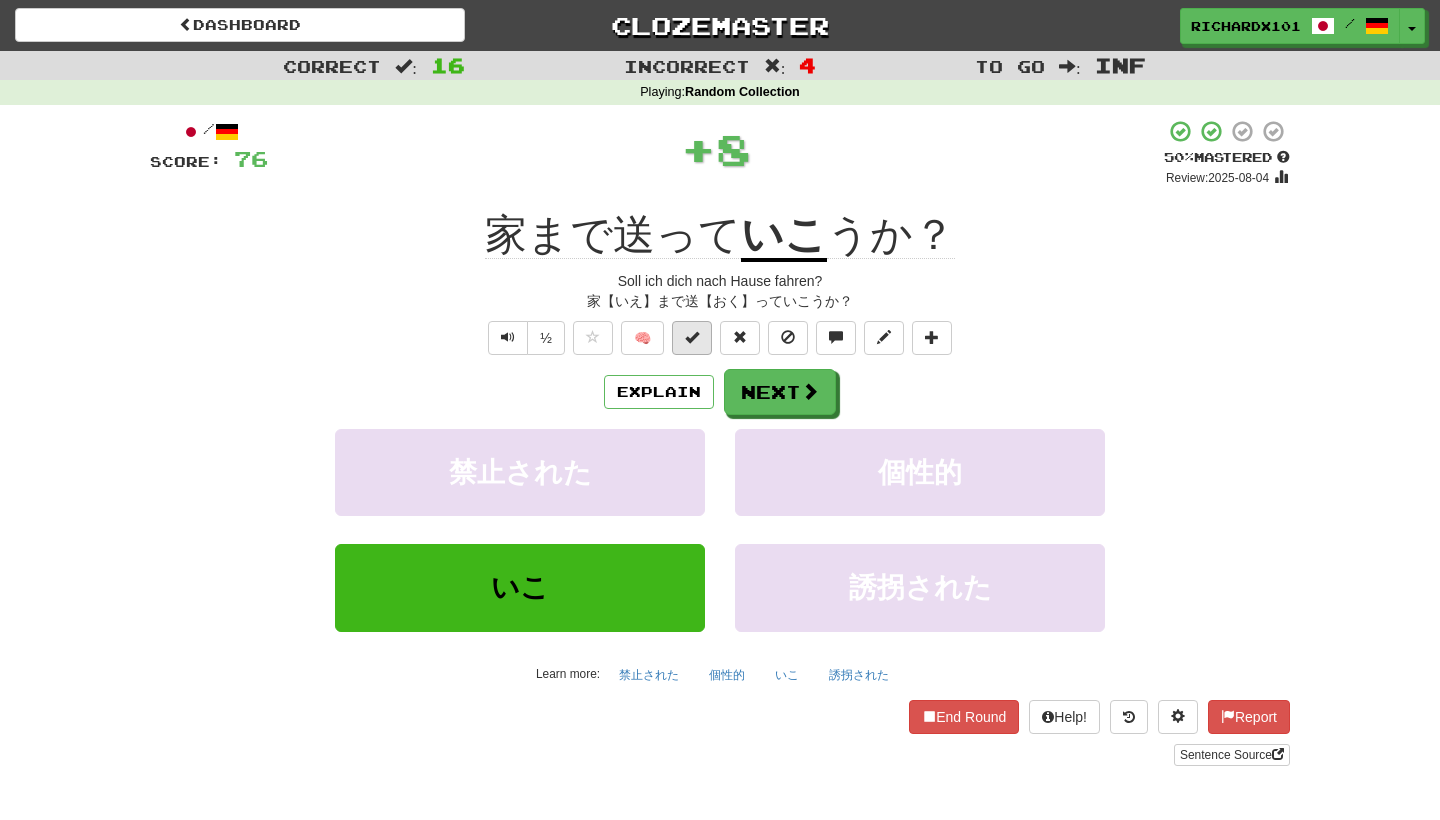 drag, startPoint x: 666, startPoint y: 476, endPoint x: 700, endPoint y: 336, distance: 144.06943 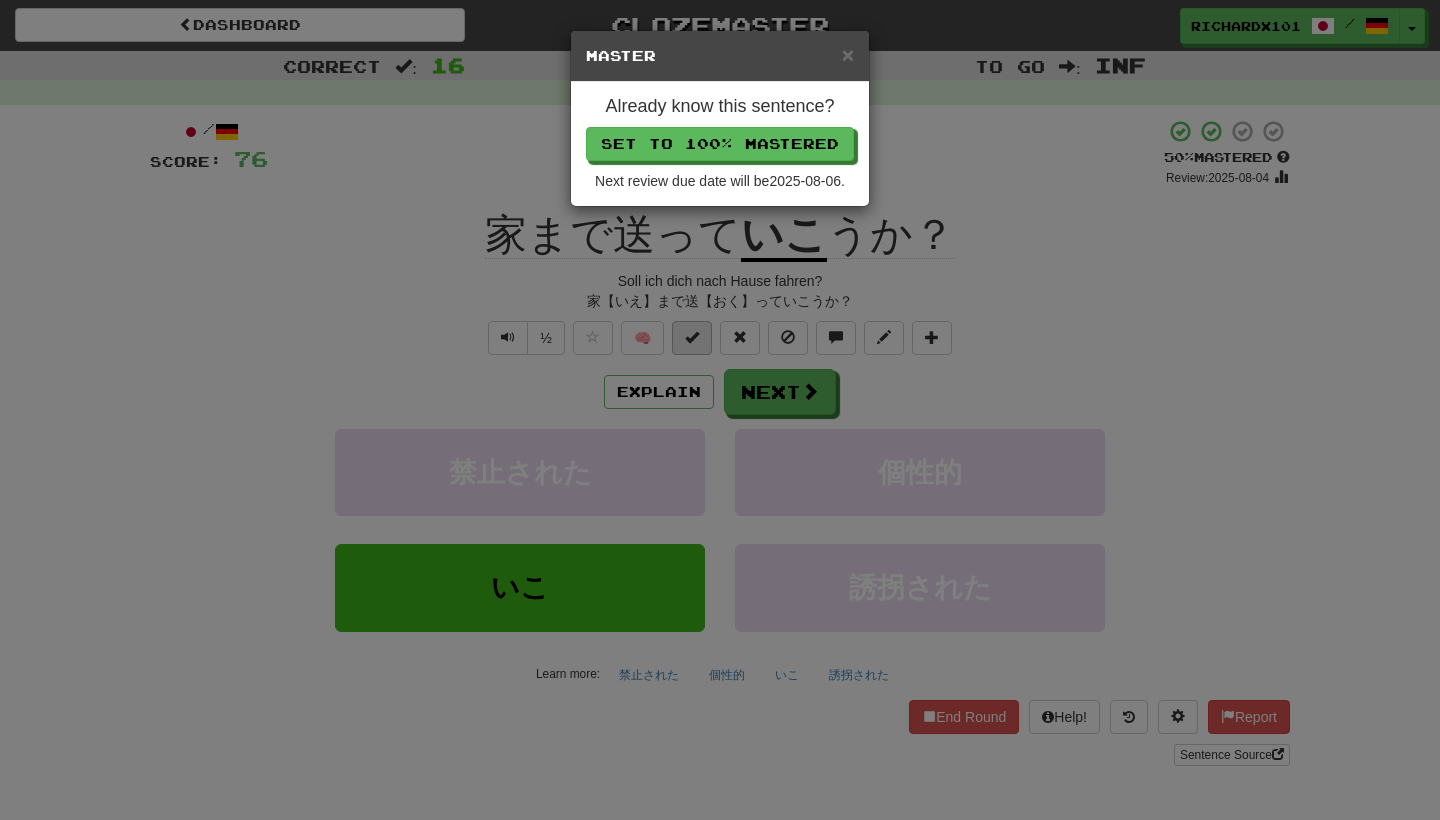 click on "Set to 100% Mastered" at bounding box center (720, 144) 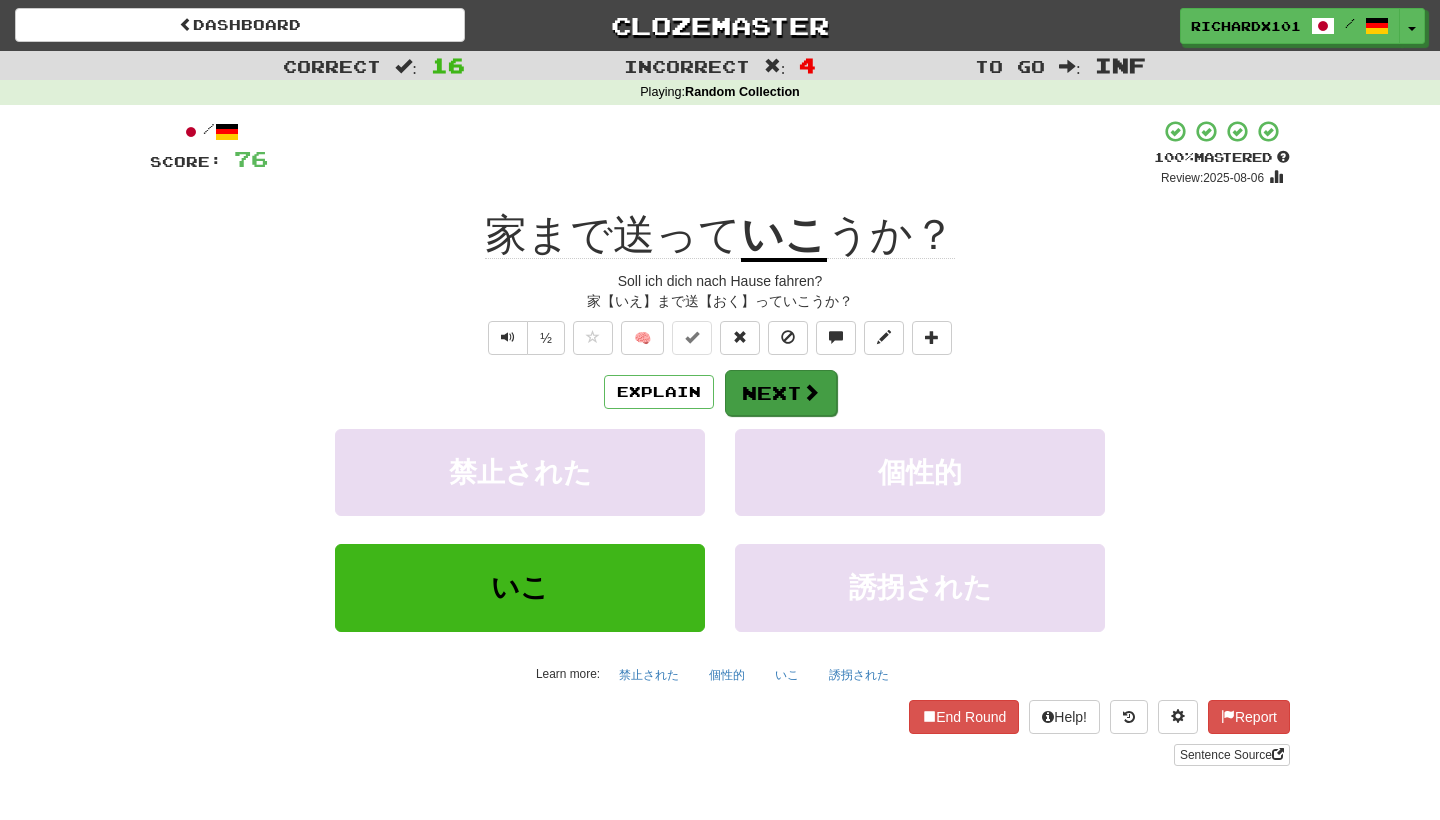 drag, startPoint x: 777, startPoint y: 130, endPoint x: 802, endPoint y: 390, distance: 261.19916 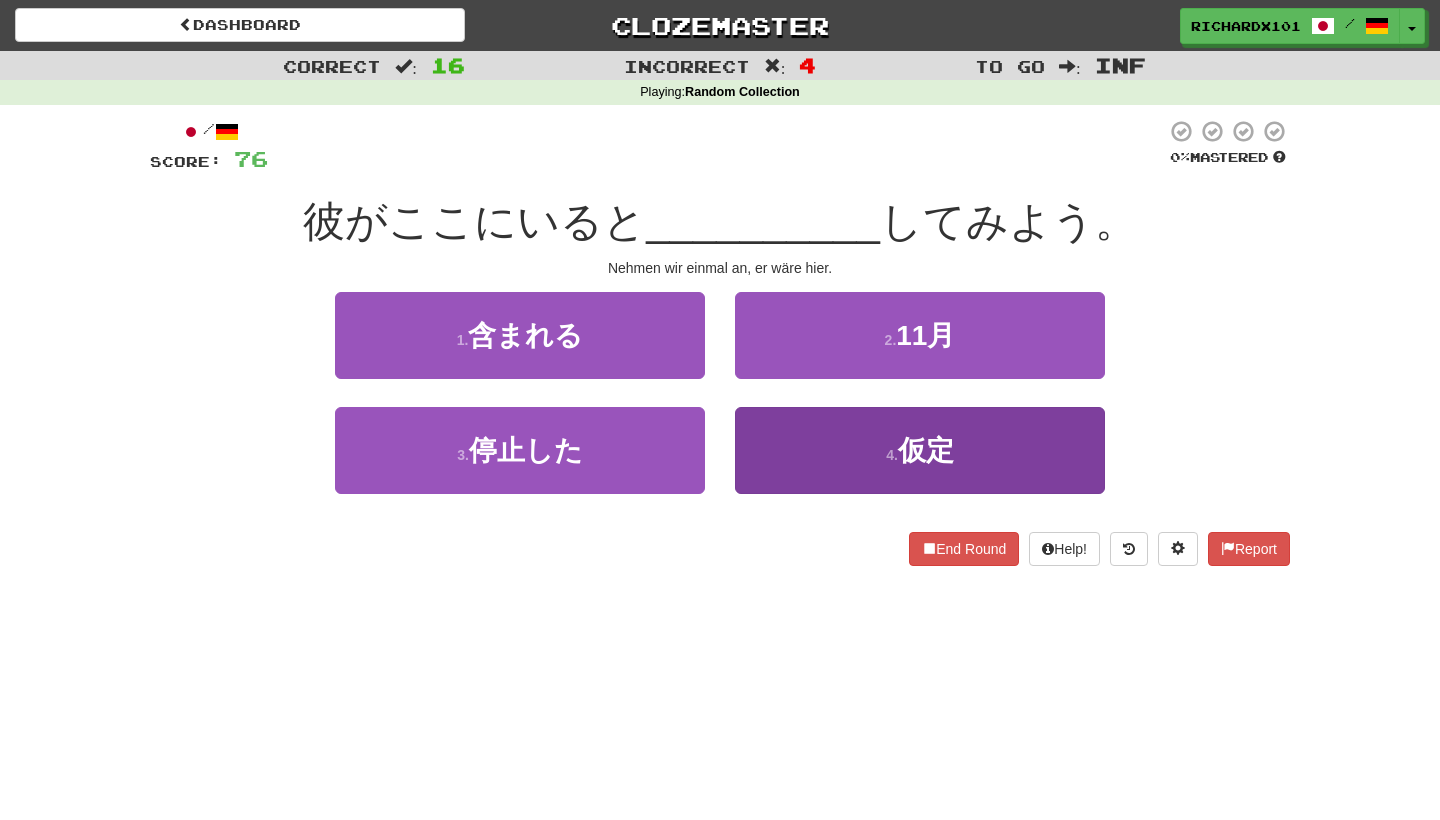 drag, startPoint x: 802, startPoint y: 390, endPoint x: 810, endPoint y: 420, distance: 31.04835 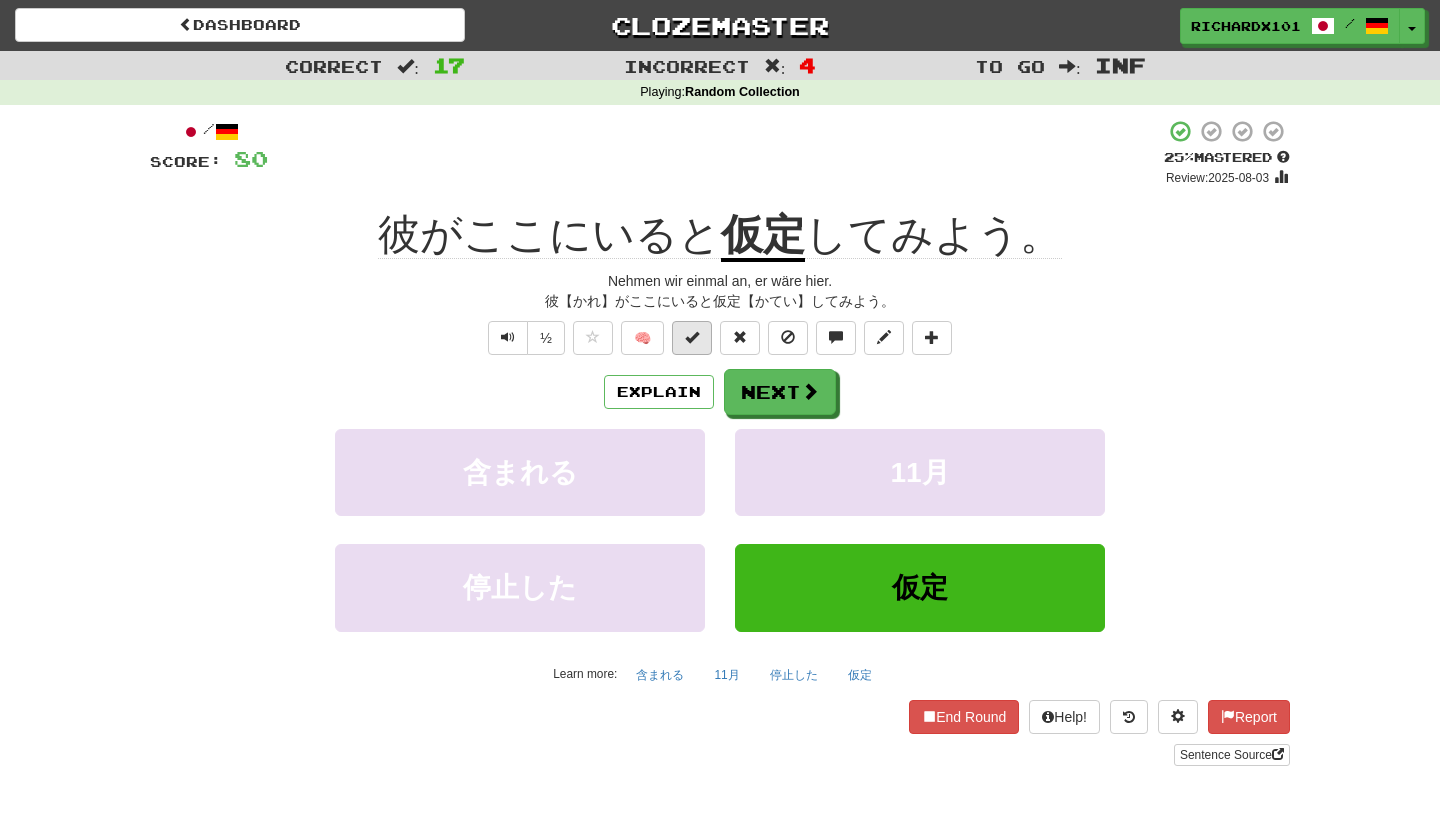drag, startPoint x: 810, startPoint y: 420, endPoint x: 699, endPoint y: 347, distance: 132.8533 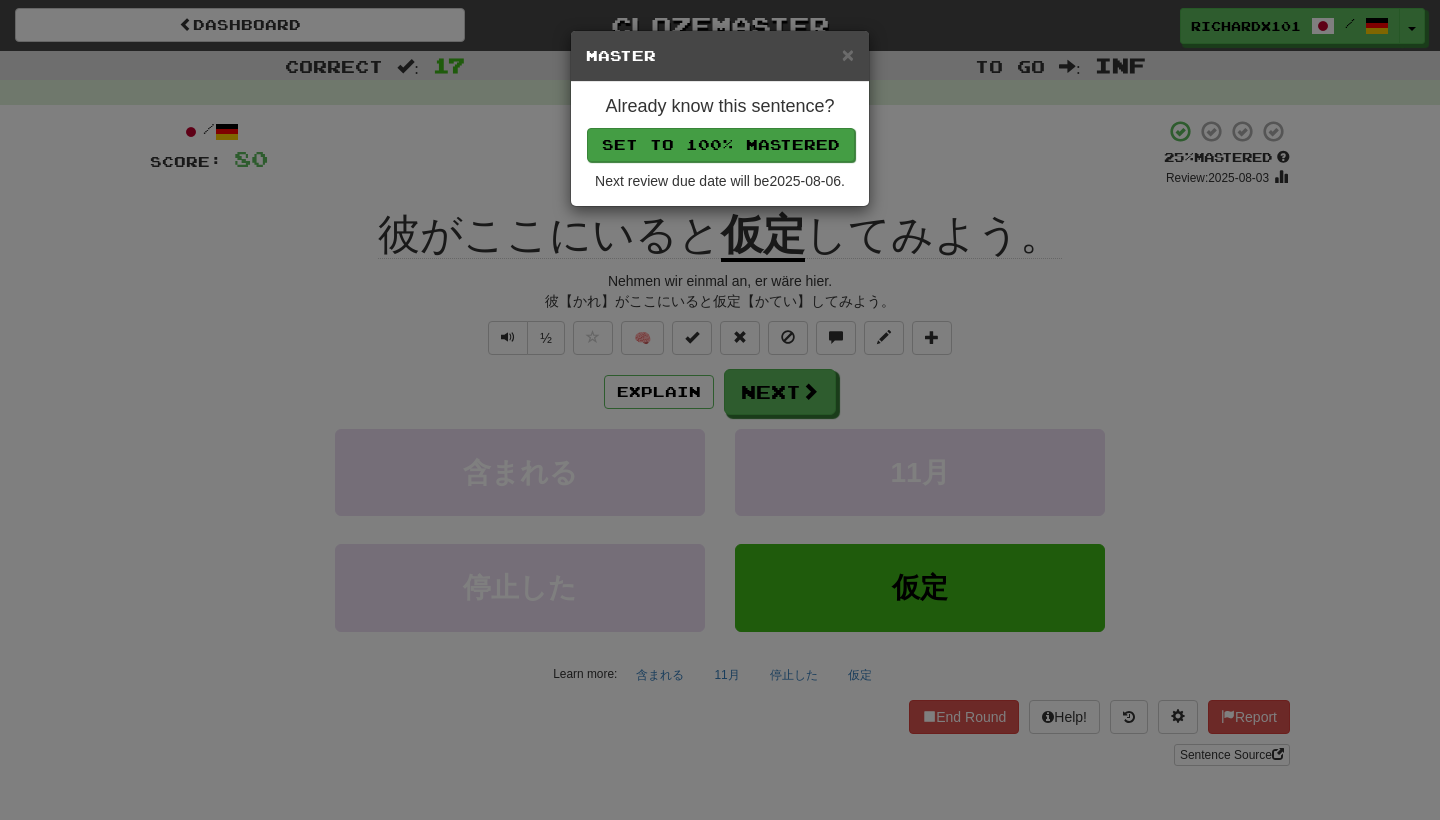 drag, startPoint x: 699, startPoint y: 347, endPoint x: 797, endPoint y: 136, distance: 232.6478 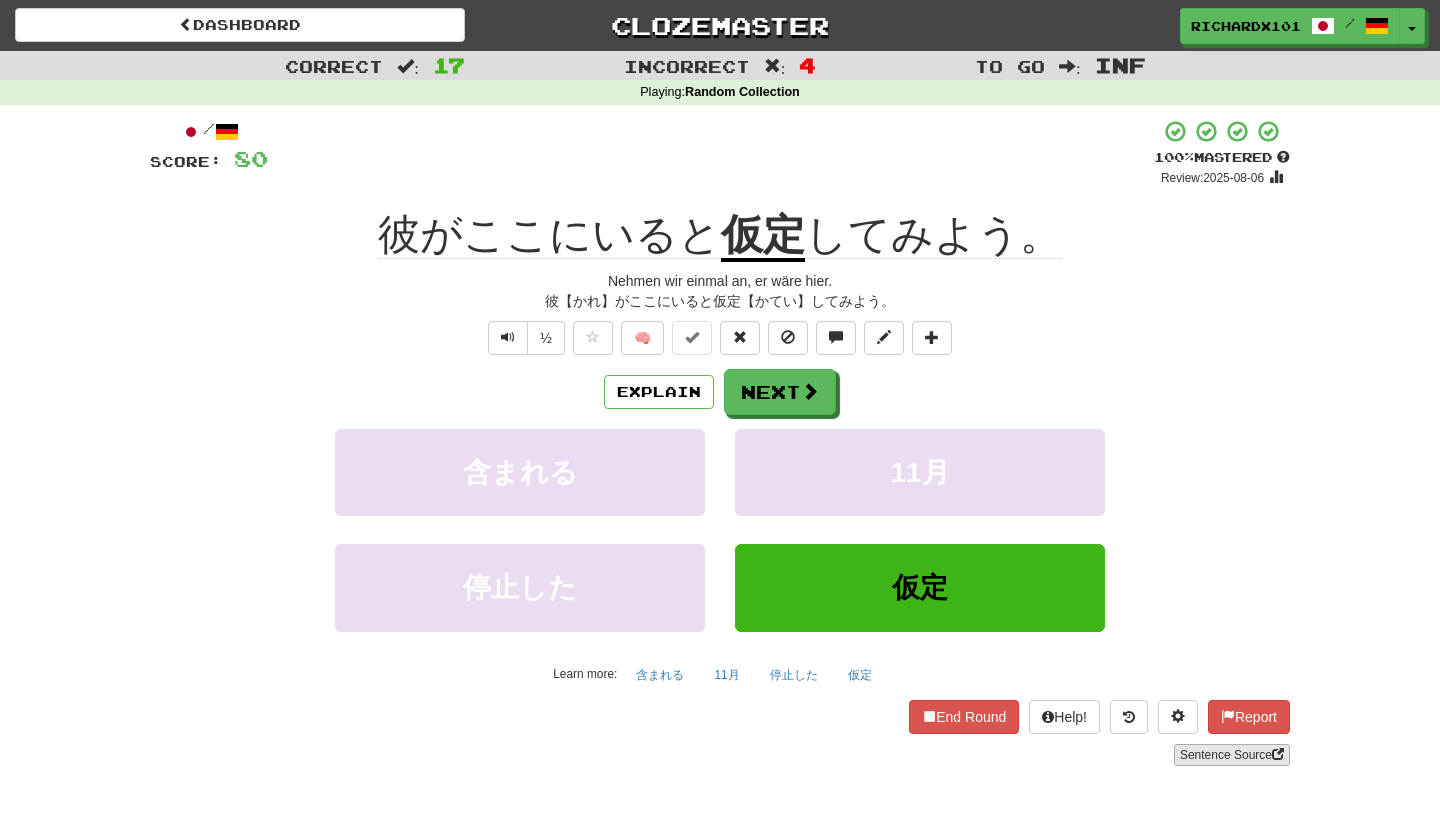drag, startPoint x: 797, startPoint y: 136, endPoint x: 1201, endPoint y: 747, distance: 732.4869 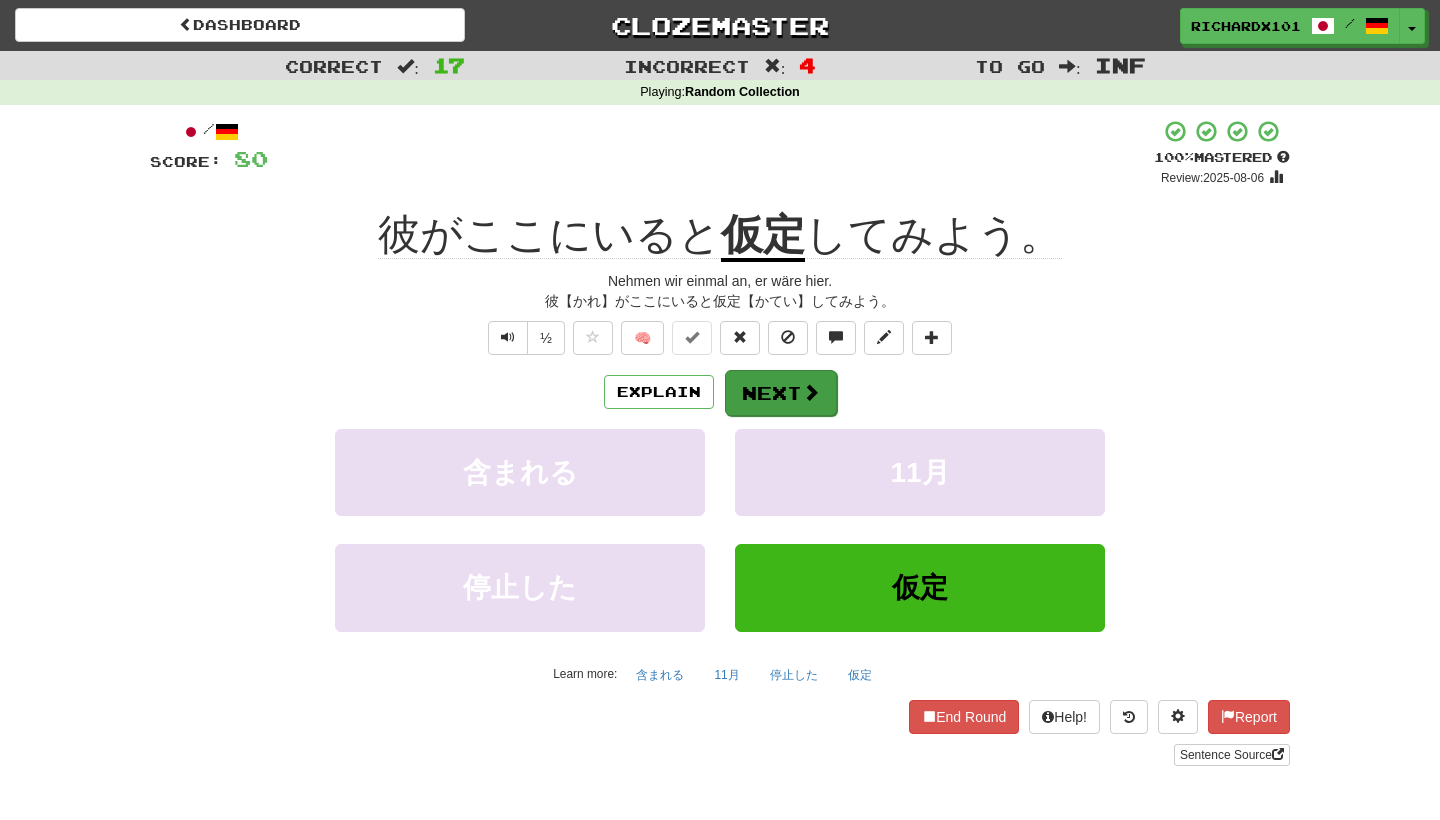 drag, startPoint x: 1201, startPoint y: 747, endPoint x: 765, endPoint y: 389, distance: 564.1454 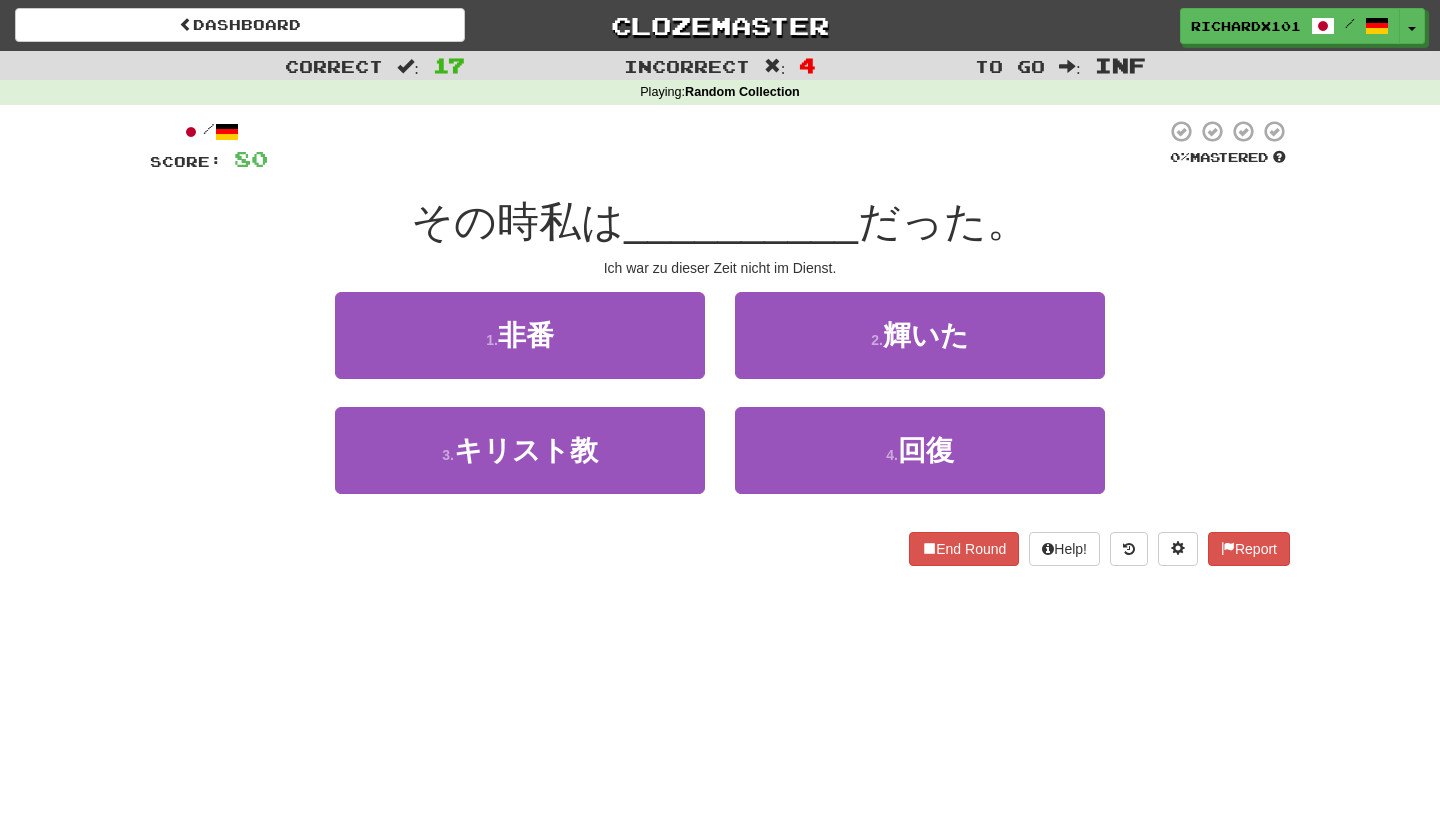 click on "1 .  非番" at bounding box center [520, 335] 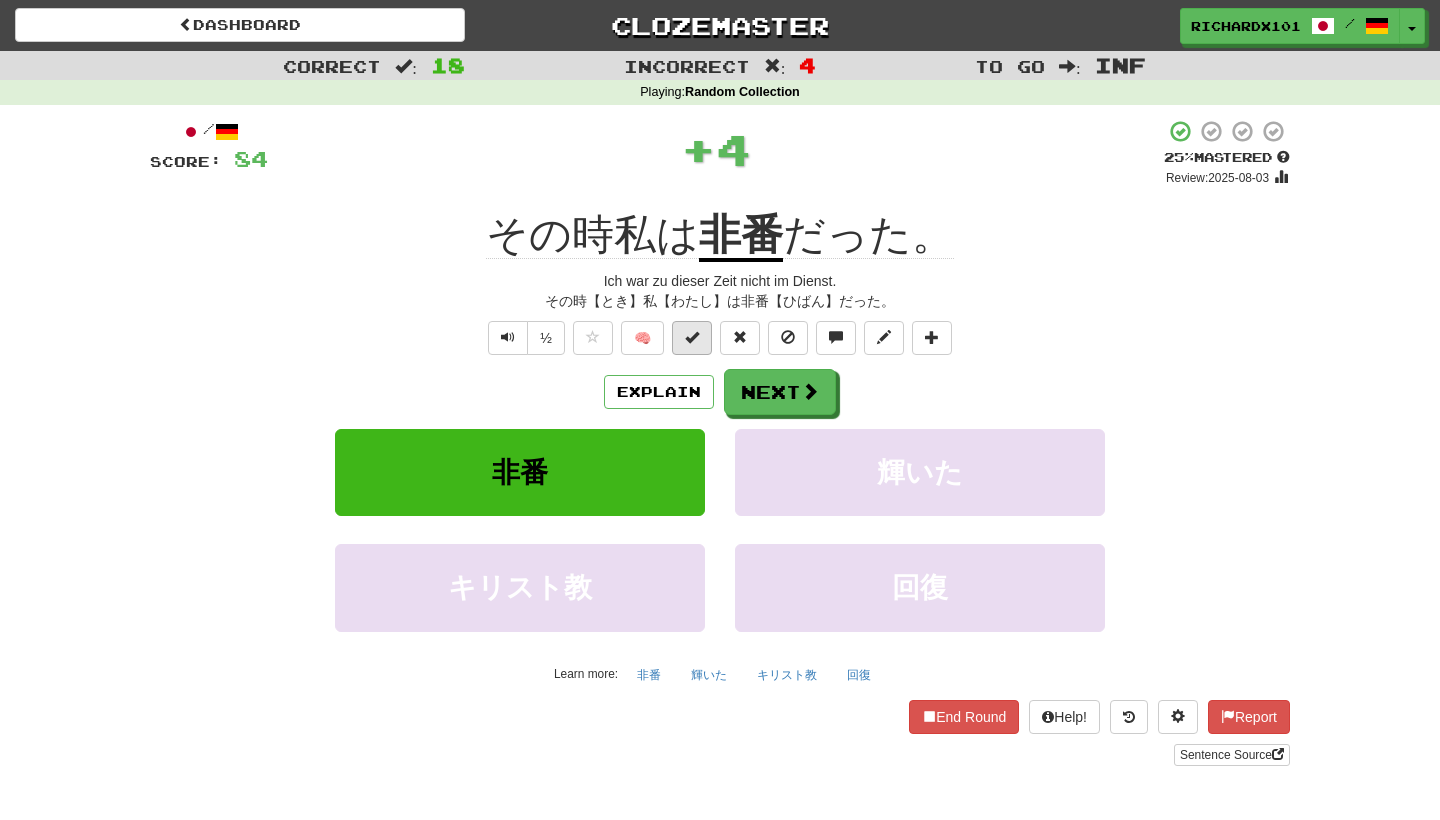drag, startPoint x: 765, startPoint y: 389, endPoint x: 691, endPoint y: 338, distance: 89.87213 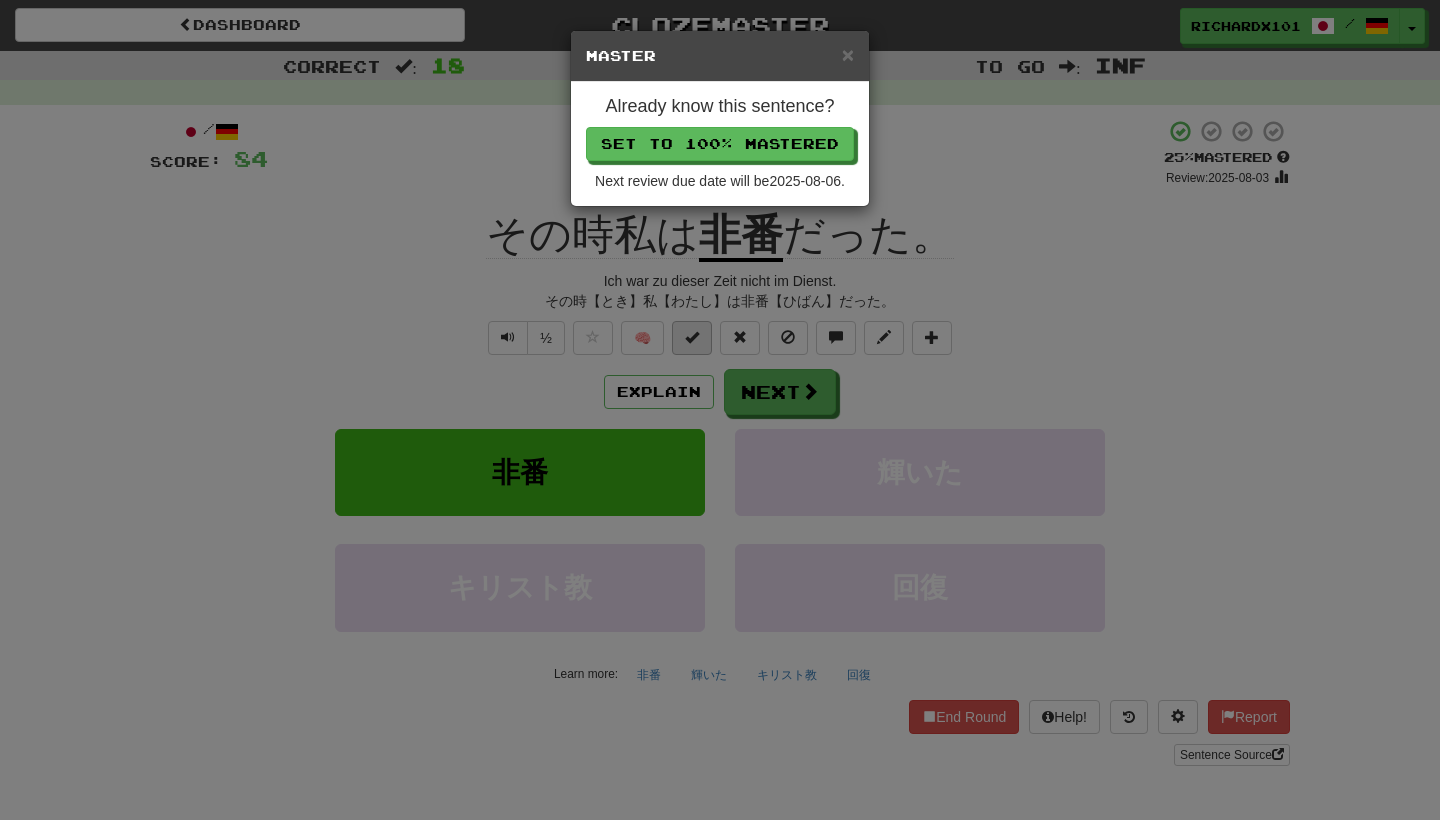click on "Set to 100% Mastered" at bounding box center (720, 144) 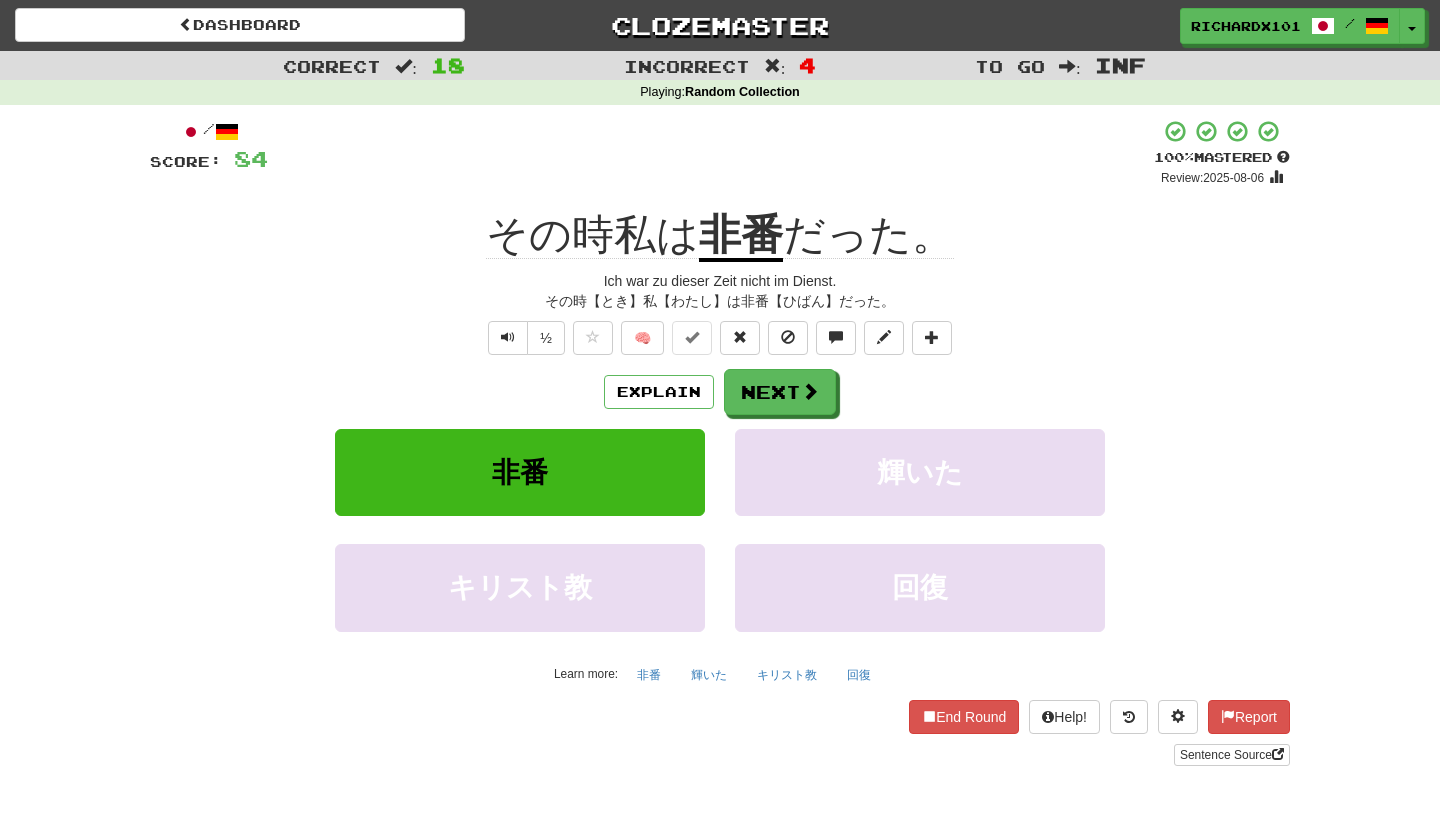 click on "Next" at bounding box center (780, 392) 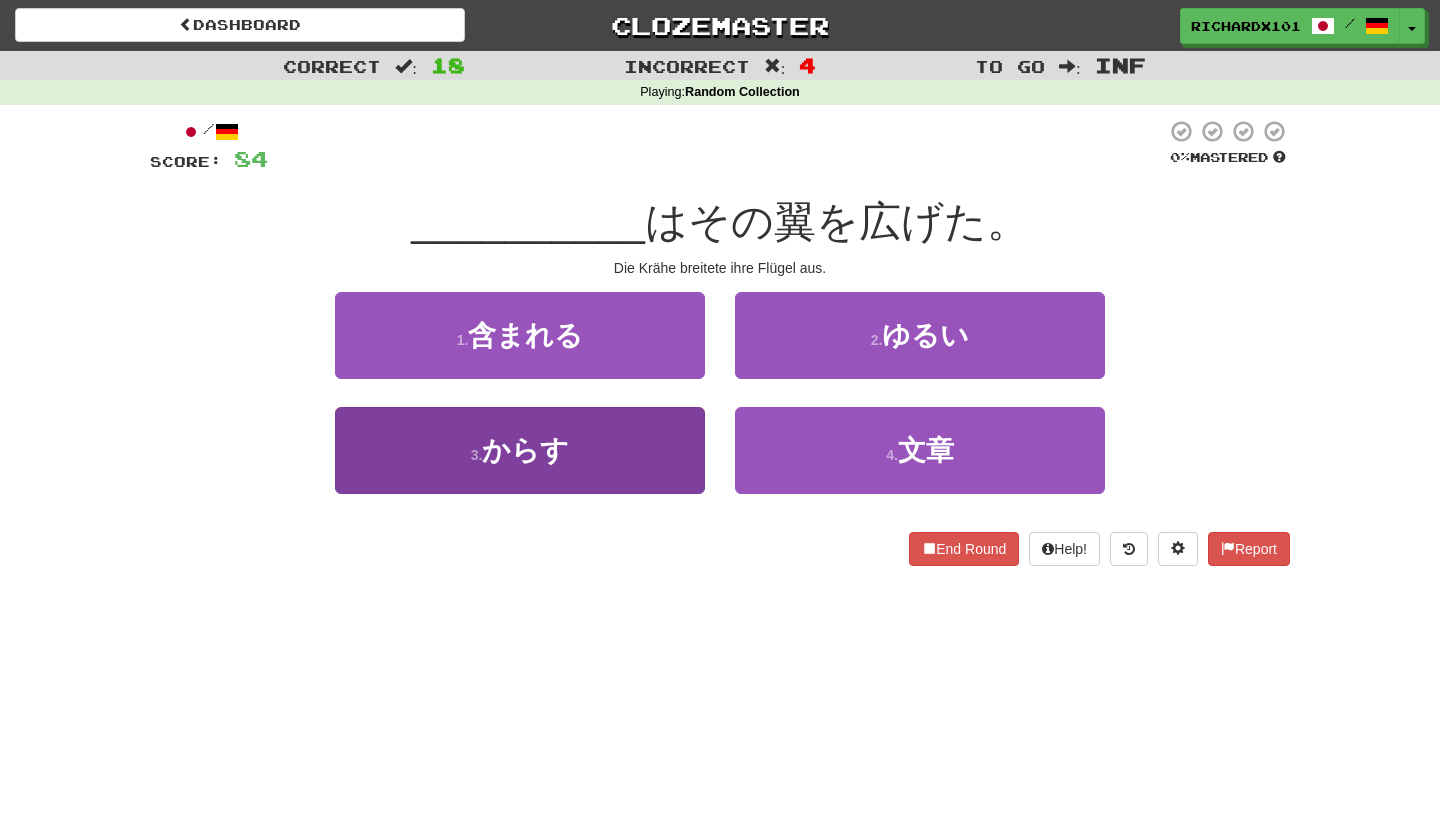 drag, startPoint x: 755, startPoint y: 143, endPoint x: 660, endPoint y: 449, distance: 320.40756 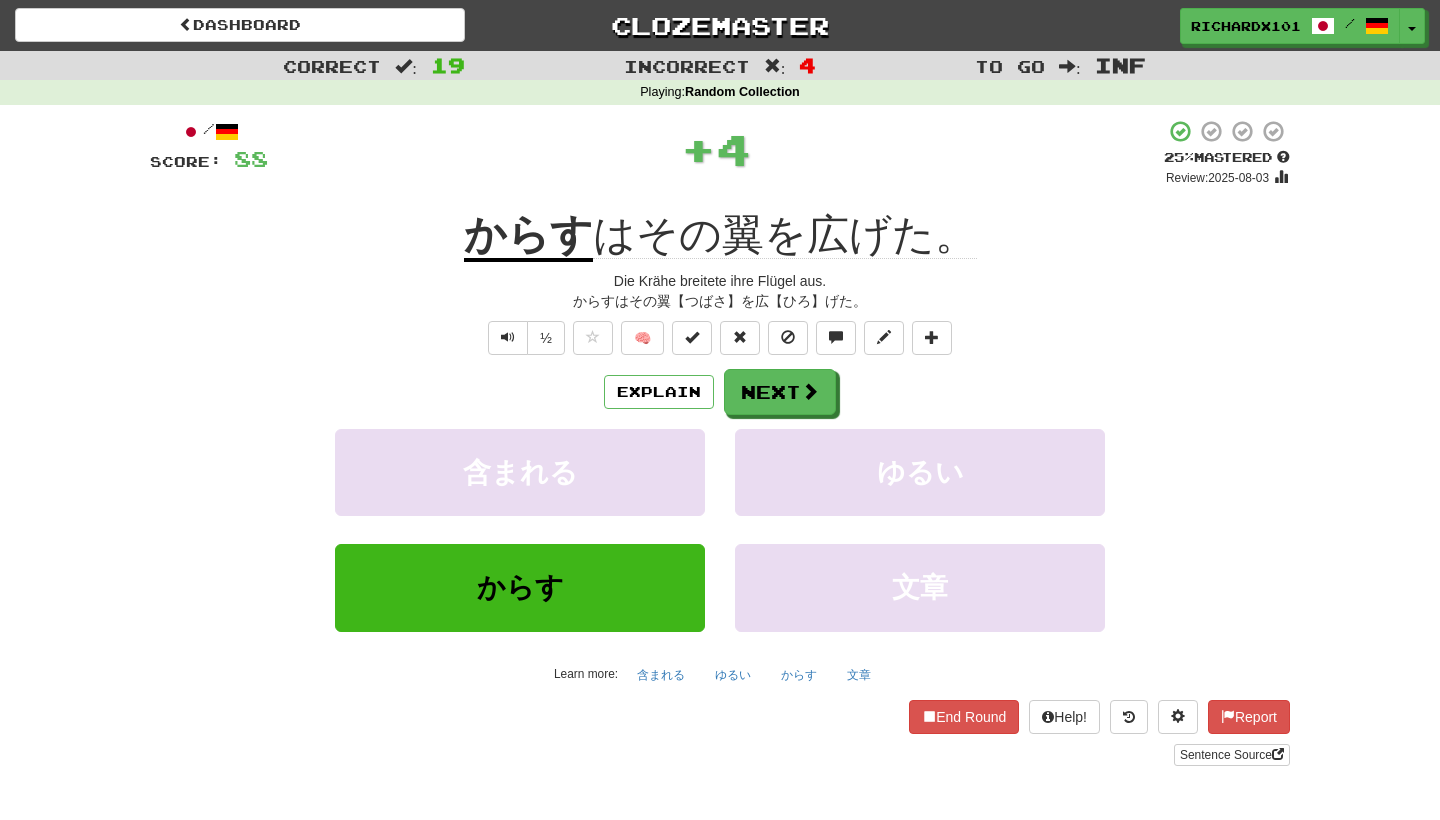 click at bounding box center (692, 337) 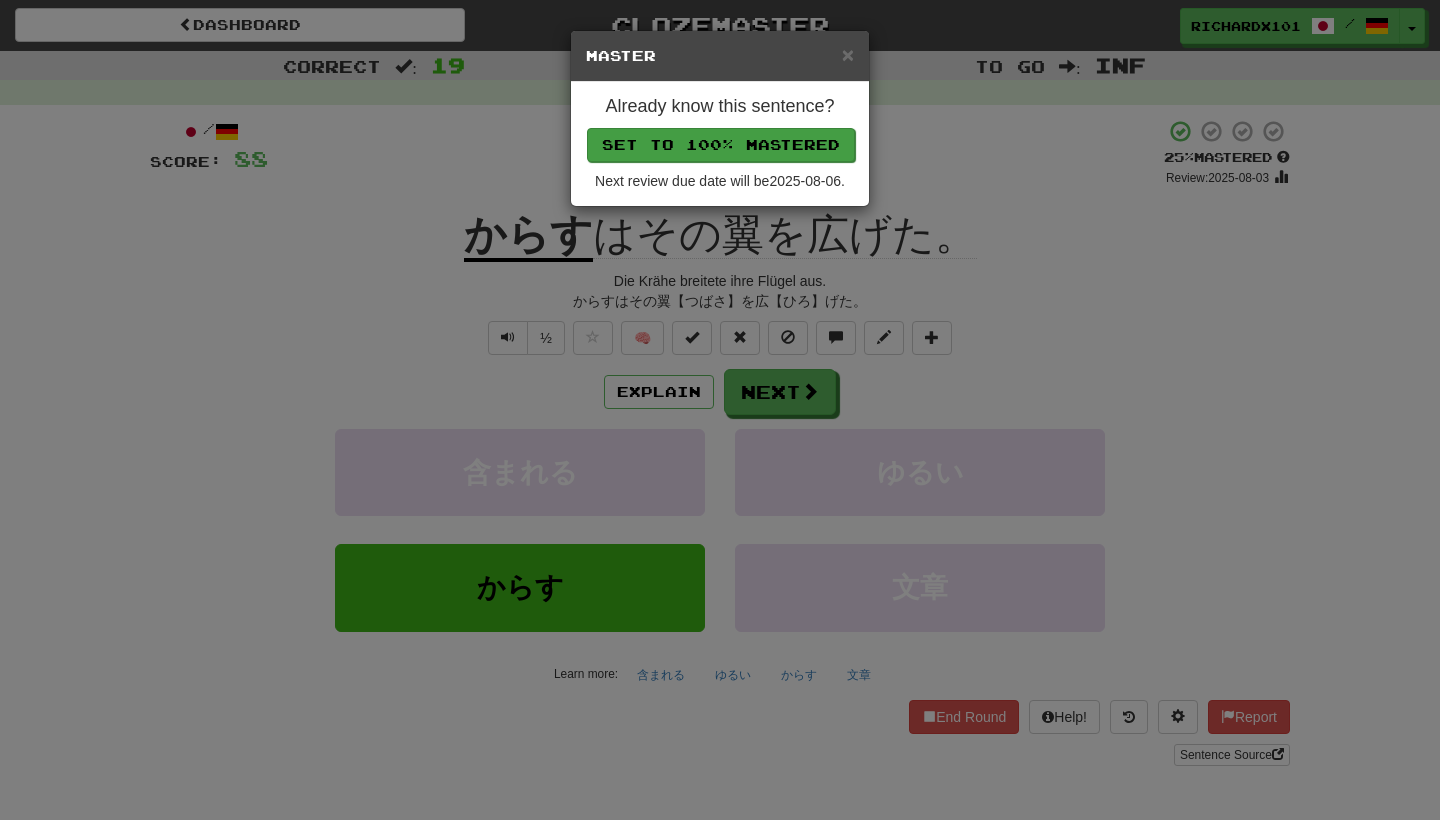 drag, startPoint x: 660, startPoint y: 449, endPoint x: 757, endPoint y: 151, distance: 313.38953 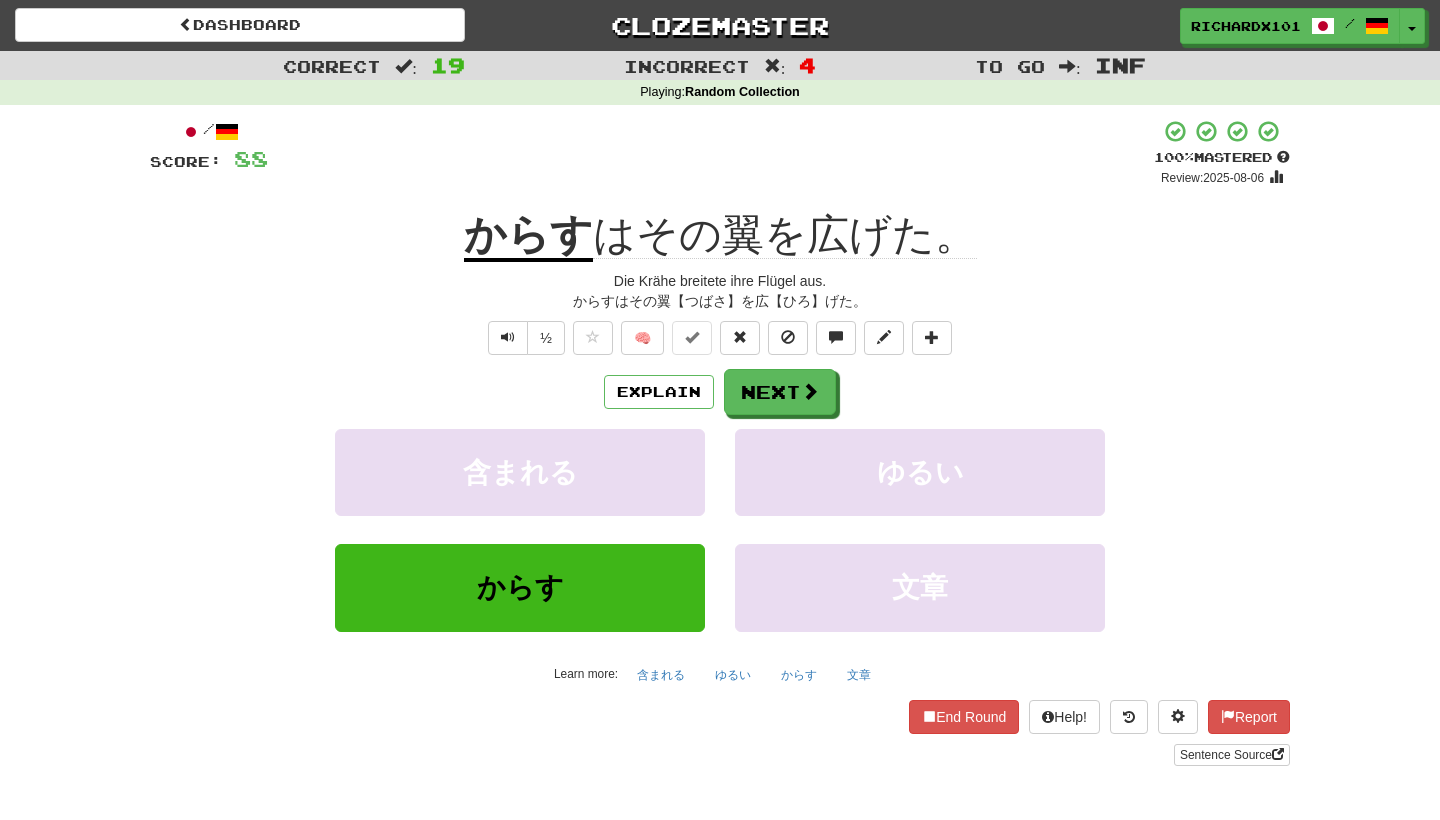 click on "Next" at bounding box center [780, 392] 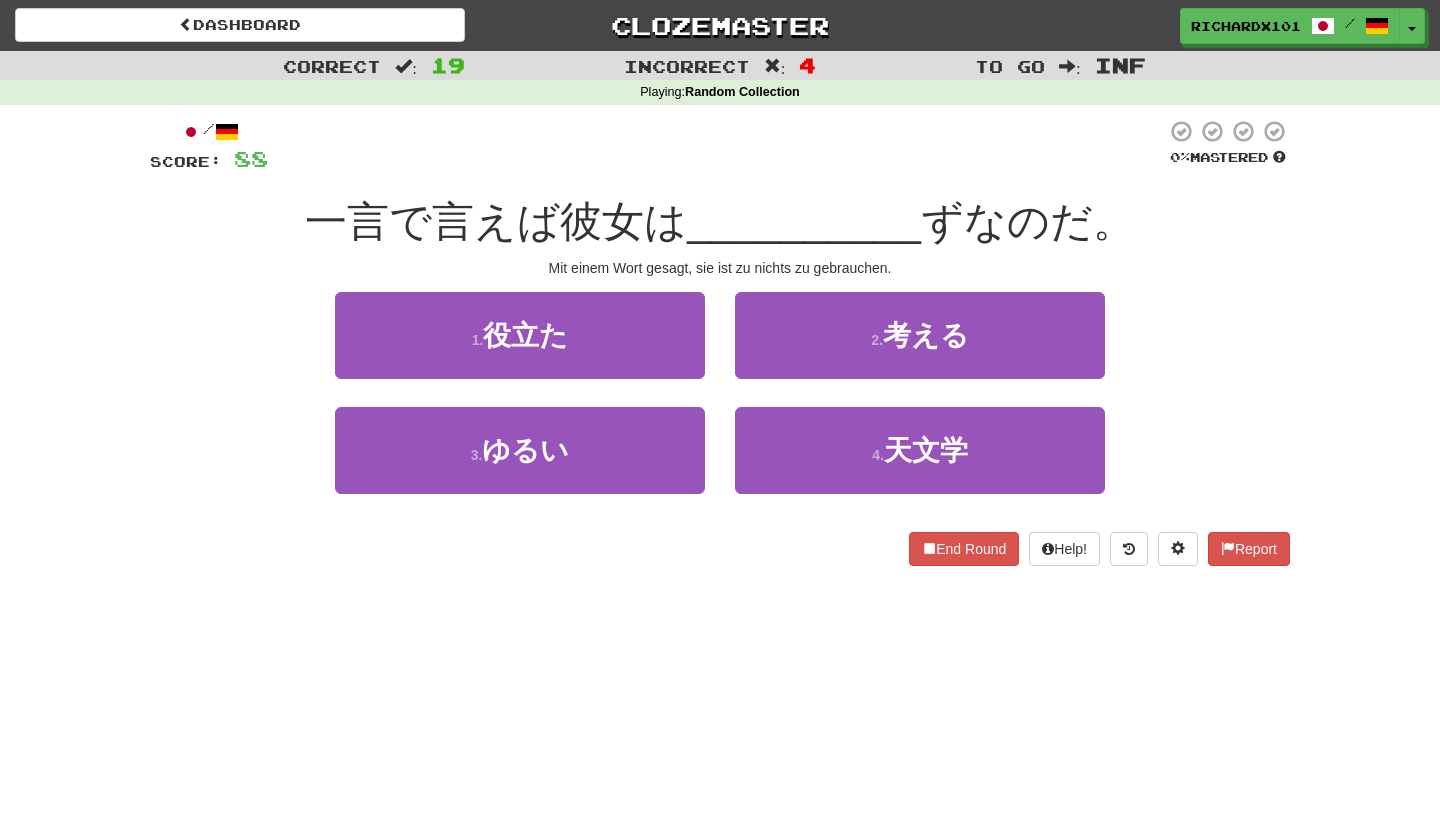click on "3 .  ゆるい" at bounding box center (520, 450) 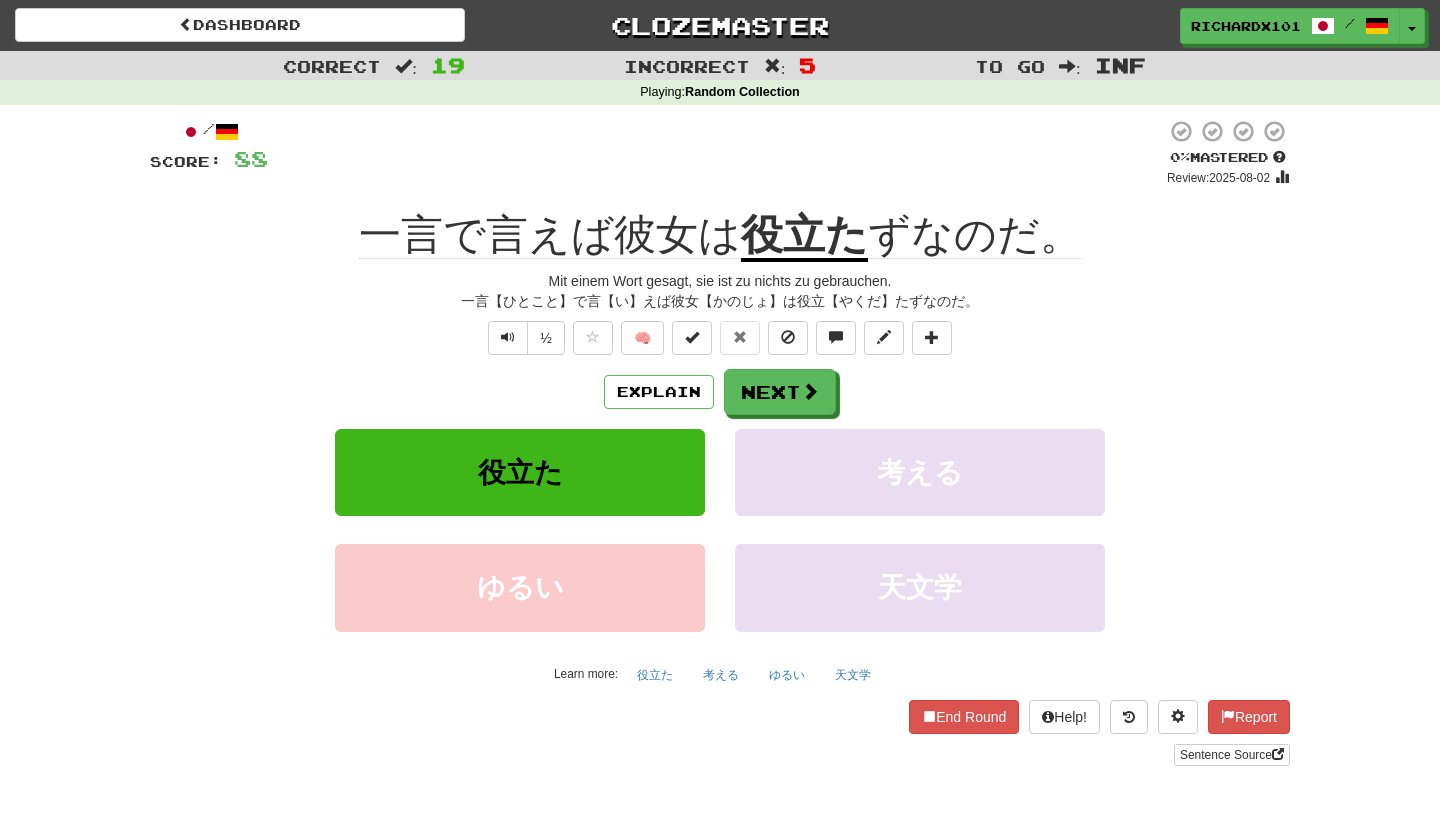 click on "Next" at bounding box center [780, 392] 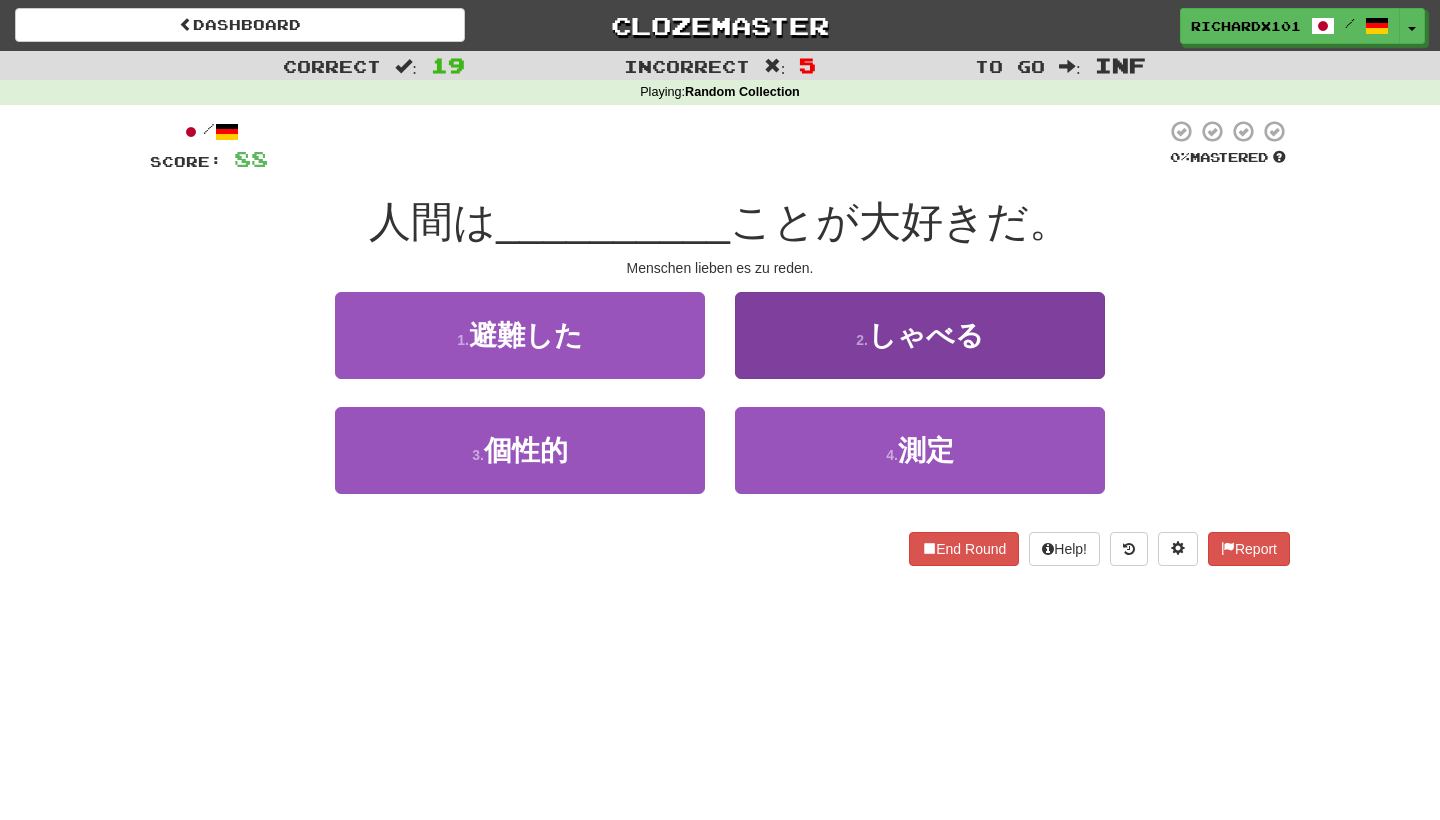 drag, startPoint x: 757, startPoint y: 151, endPoint x: 809, endPoint y: 324, distance: 180.64606 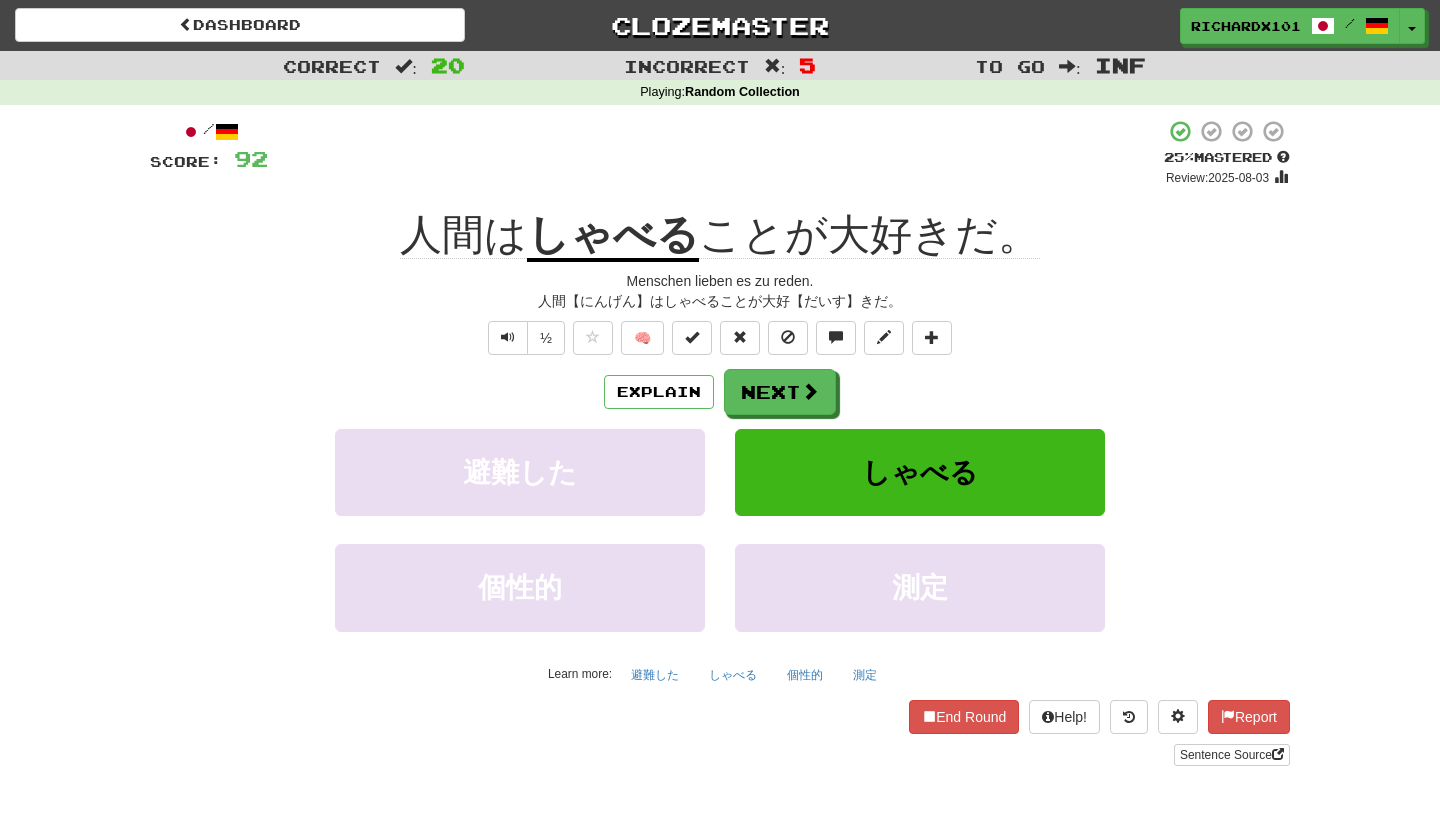 click at bounding box center [692, 338] 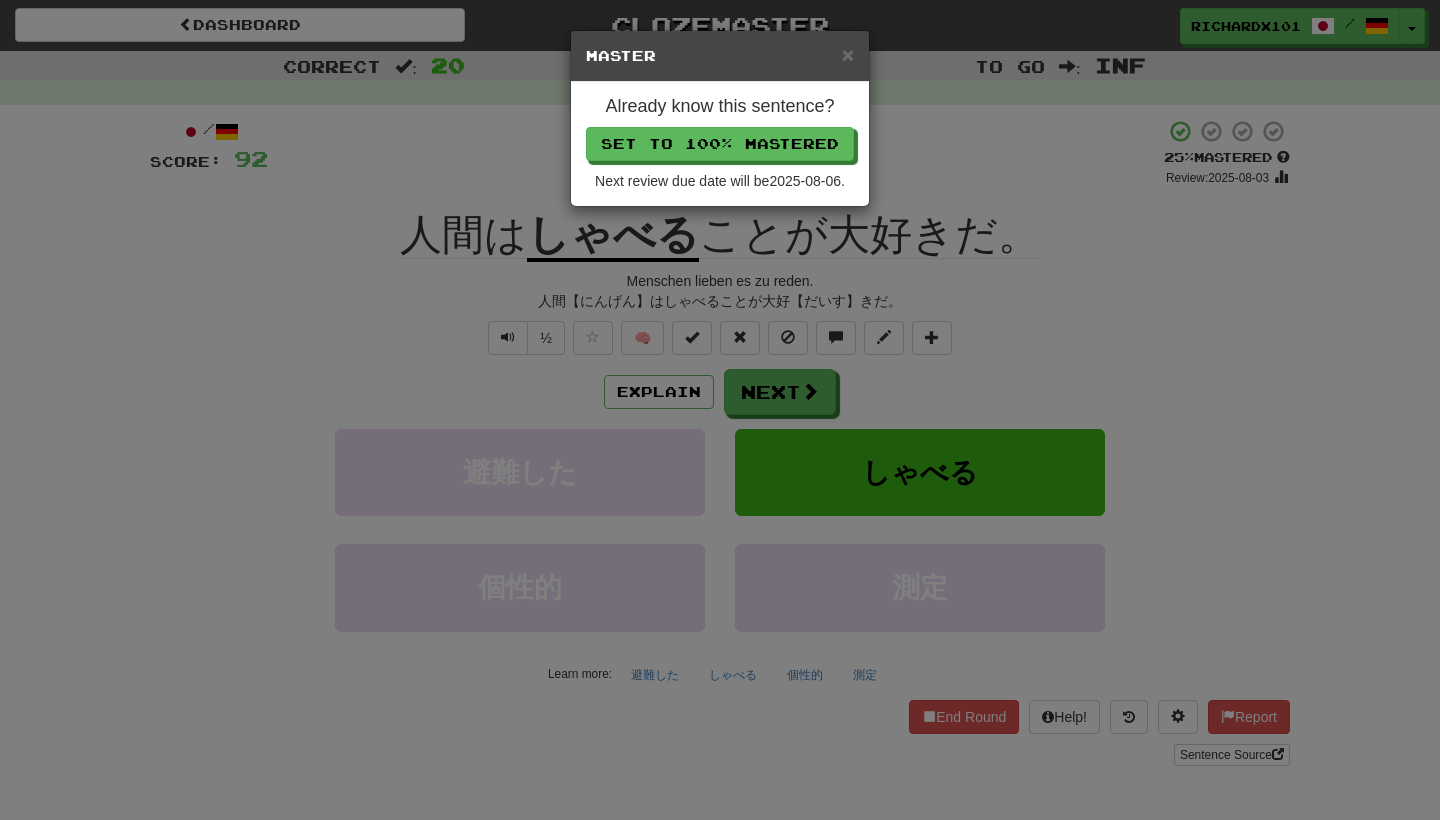 click on "Set to 100% Mastered" at bounding box center (720, 144) 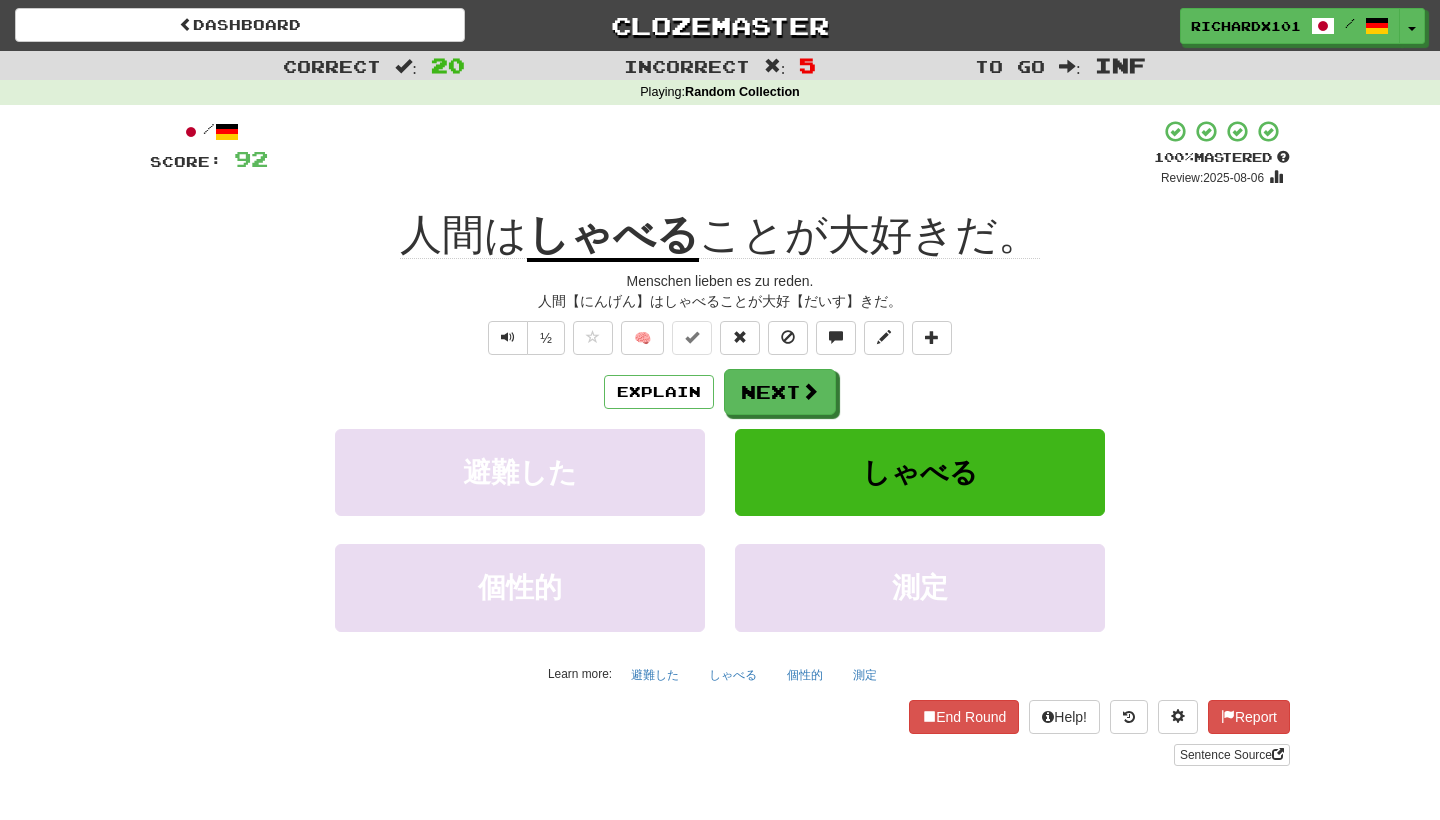 click on "Next" at bounding box center (780, 392) 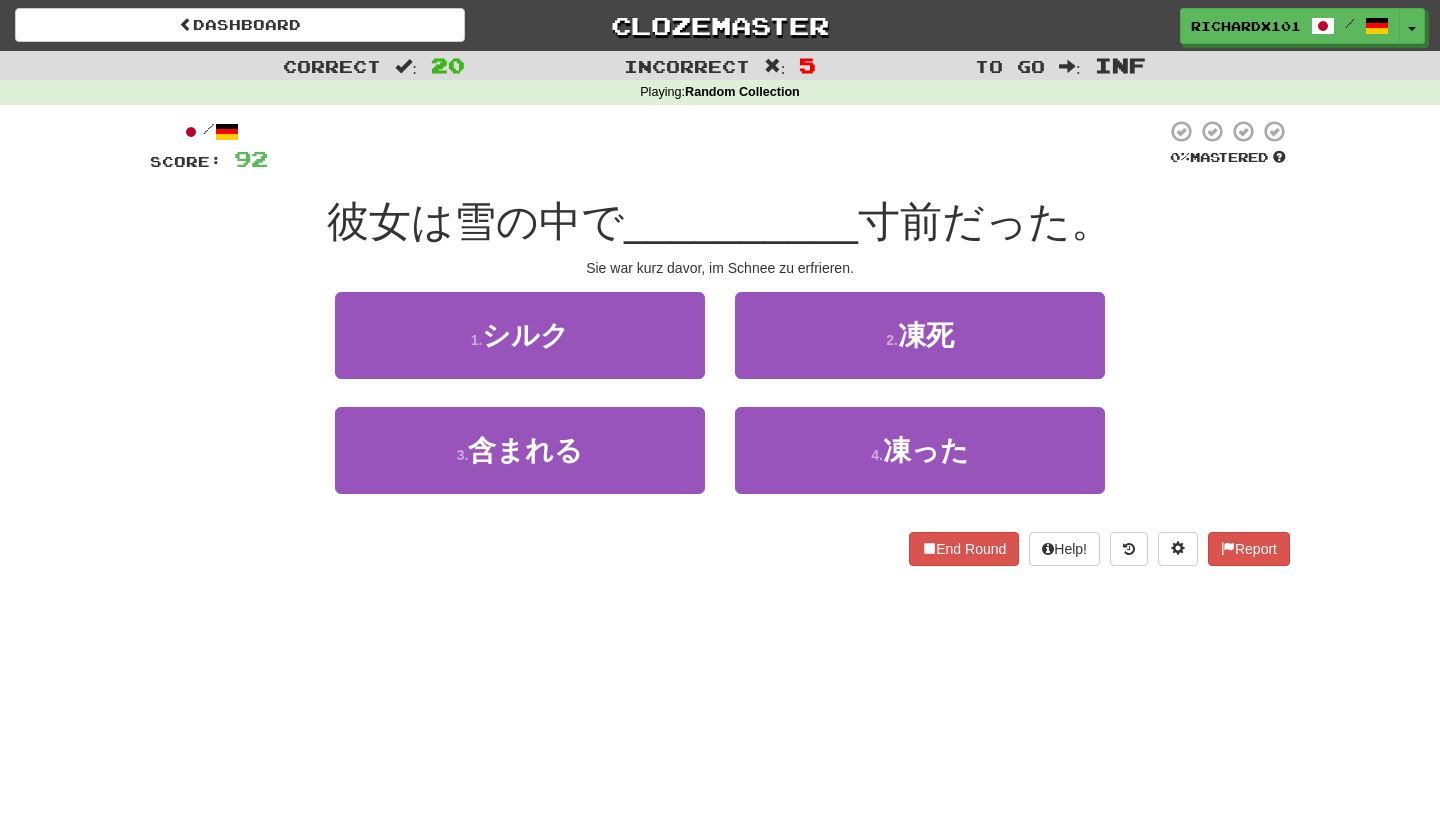 click on "4 .  凍った" at bounding box center [920, 450] 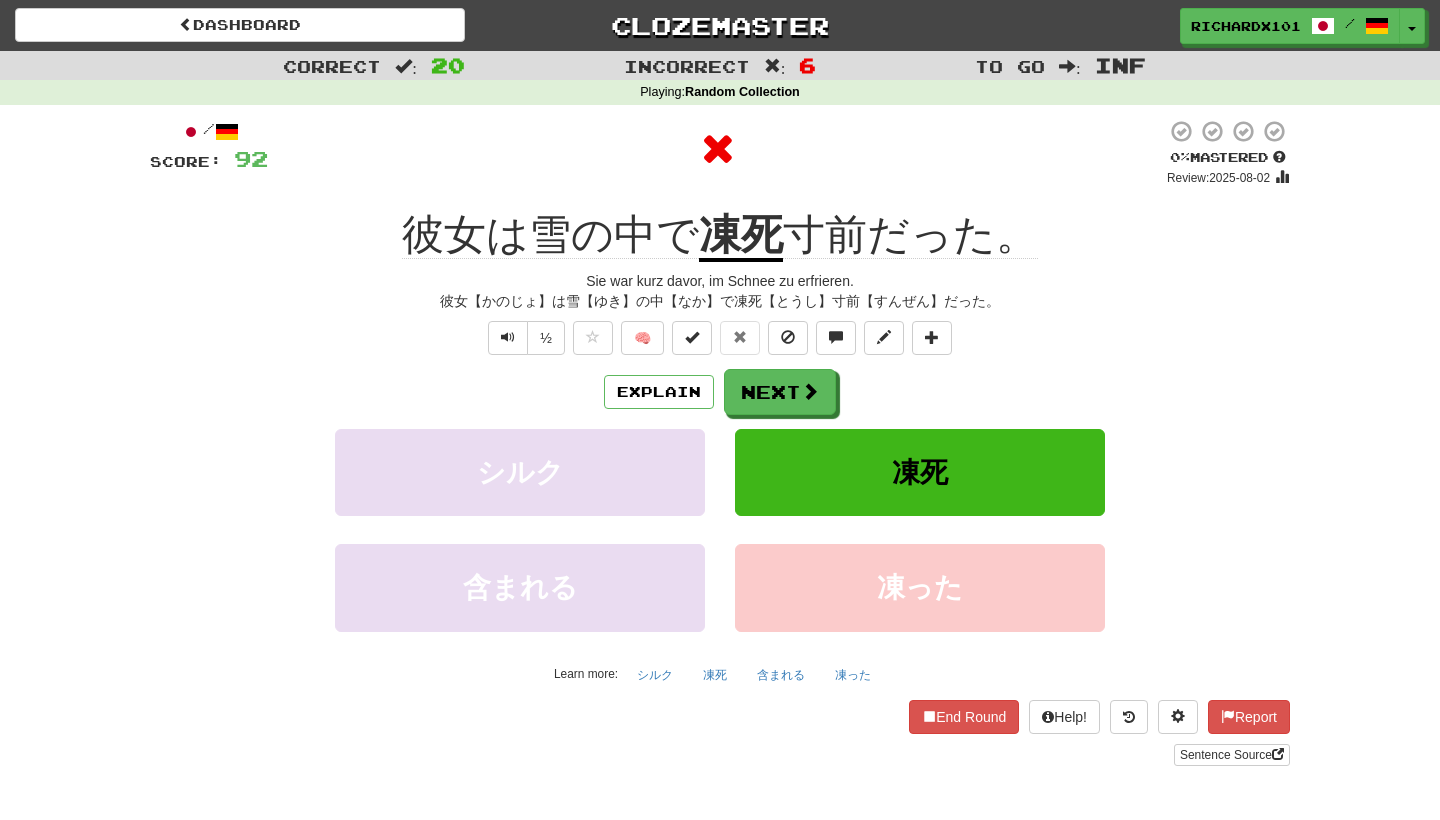 click on "Next" at bounding box center (780, 392) 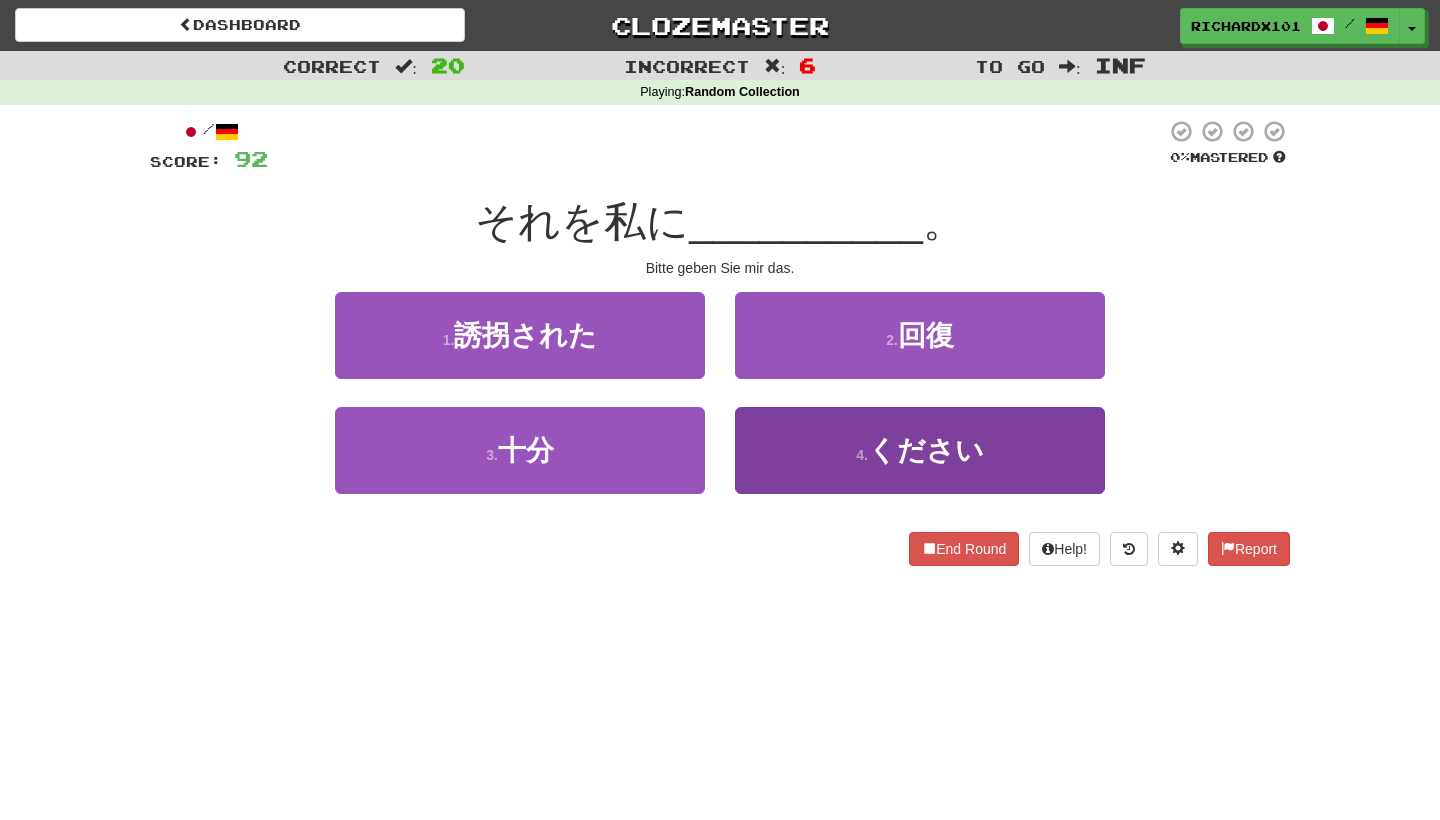 drag, startPoint x: 785, startPoint y: 141, endPoint x: 848, endPoint y: 464, distance: 329.0866 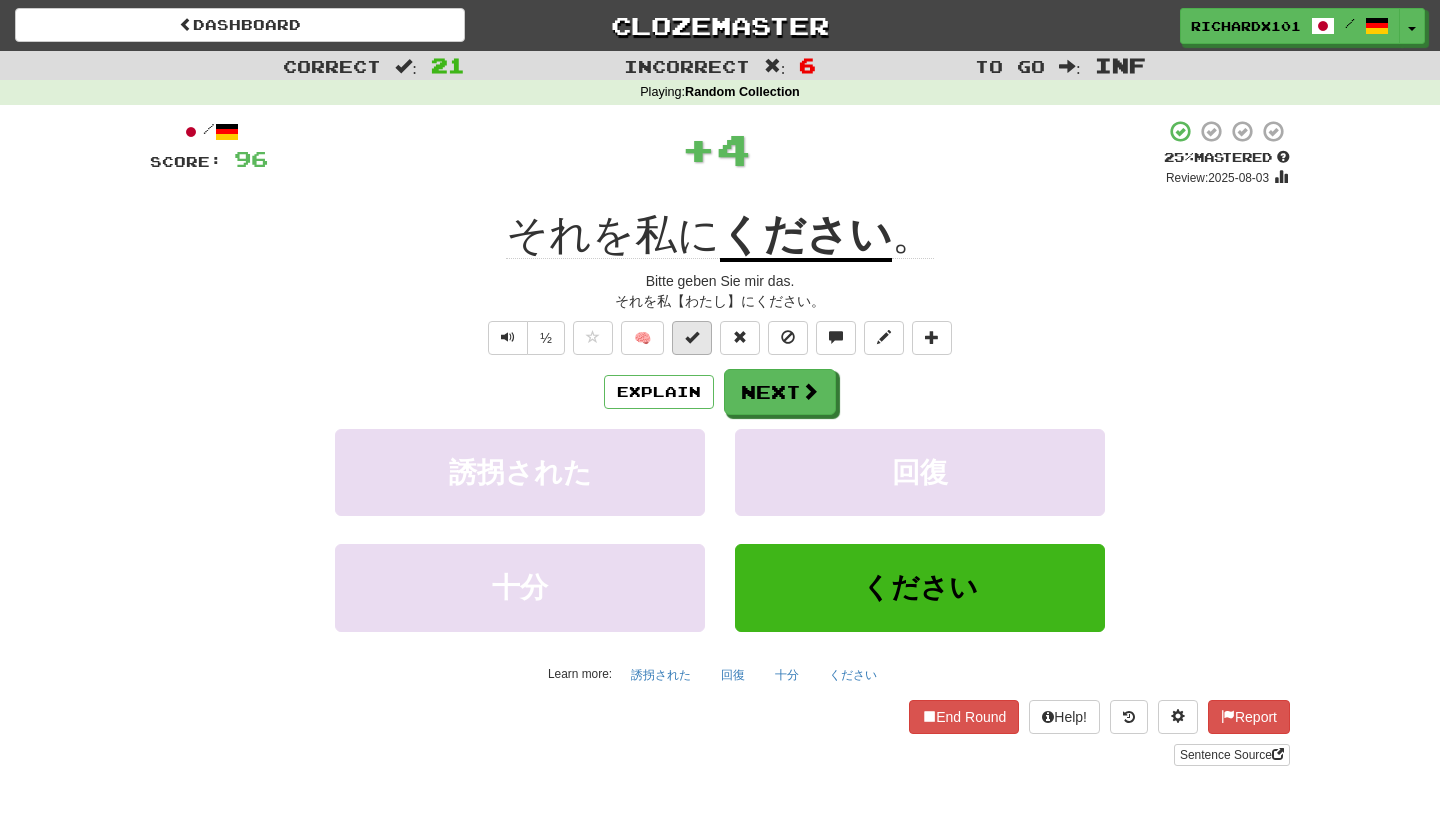 drag, startPoint x: 848, startPoint y: 464, endPoint x: 697, endPoint y: 344, distance: 192.87561 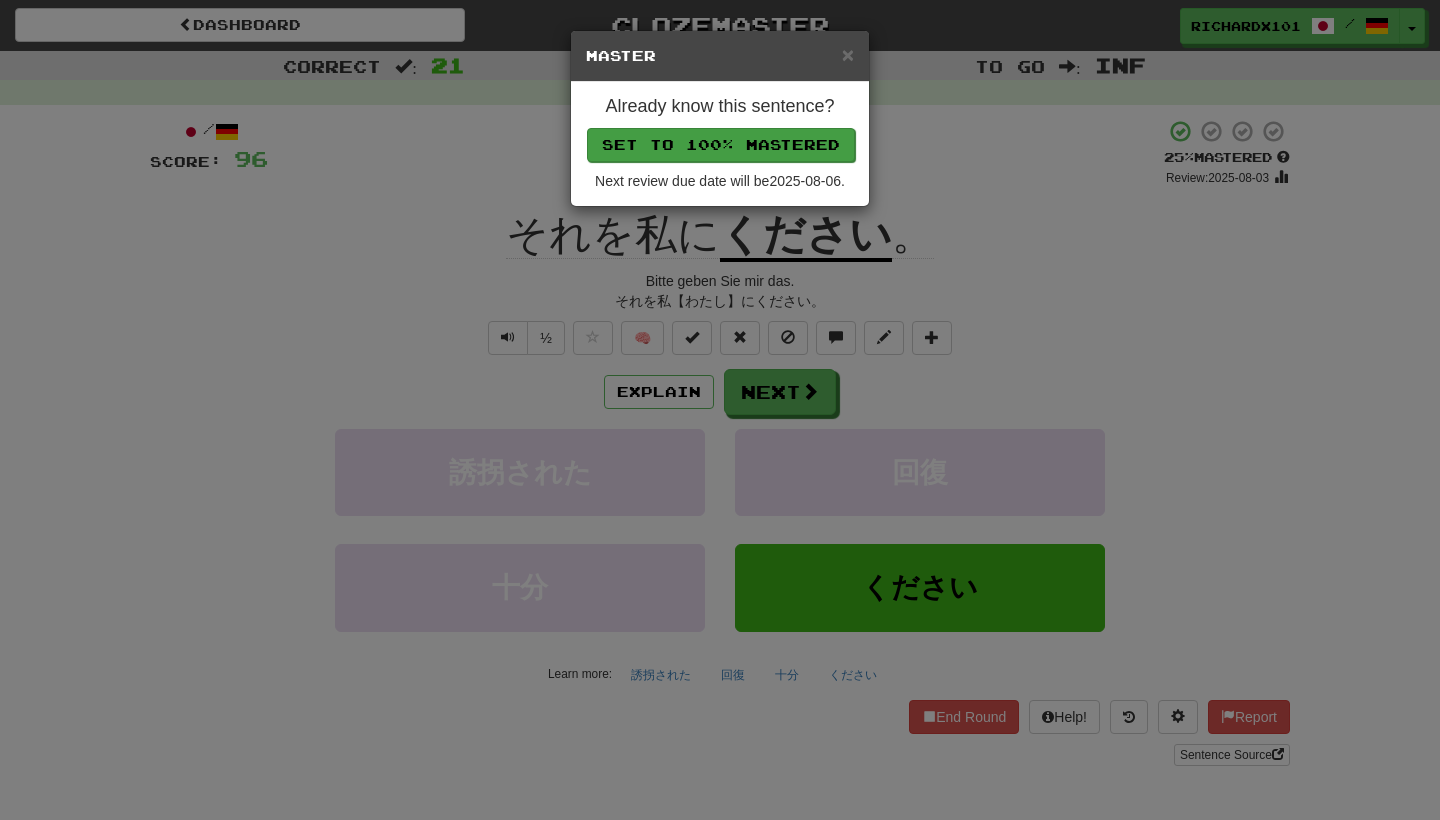 drag, startPoint x: 697, startPoint y: 344, endPoint x: 709, endPoint y: 151, distance: 193.3727 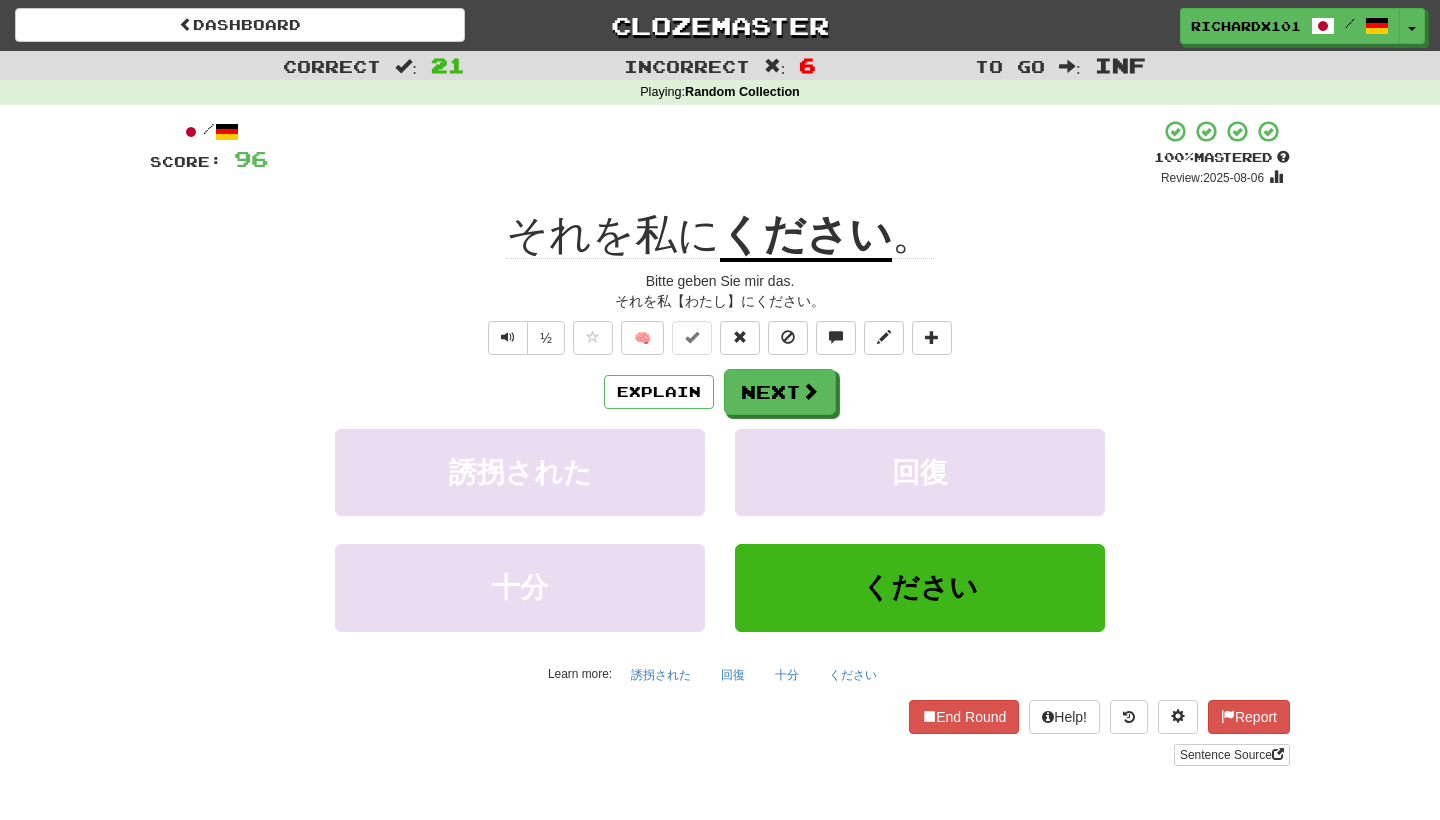 click on "Next" at bounding box center (780, 392) 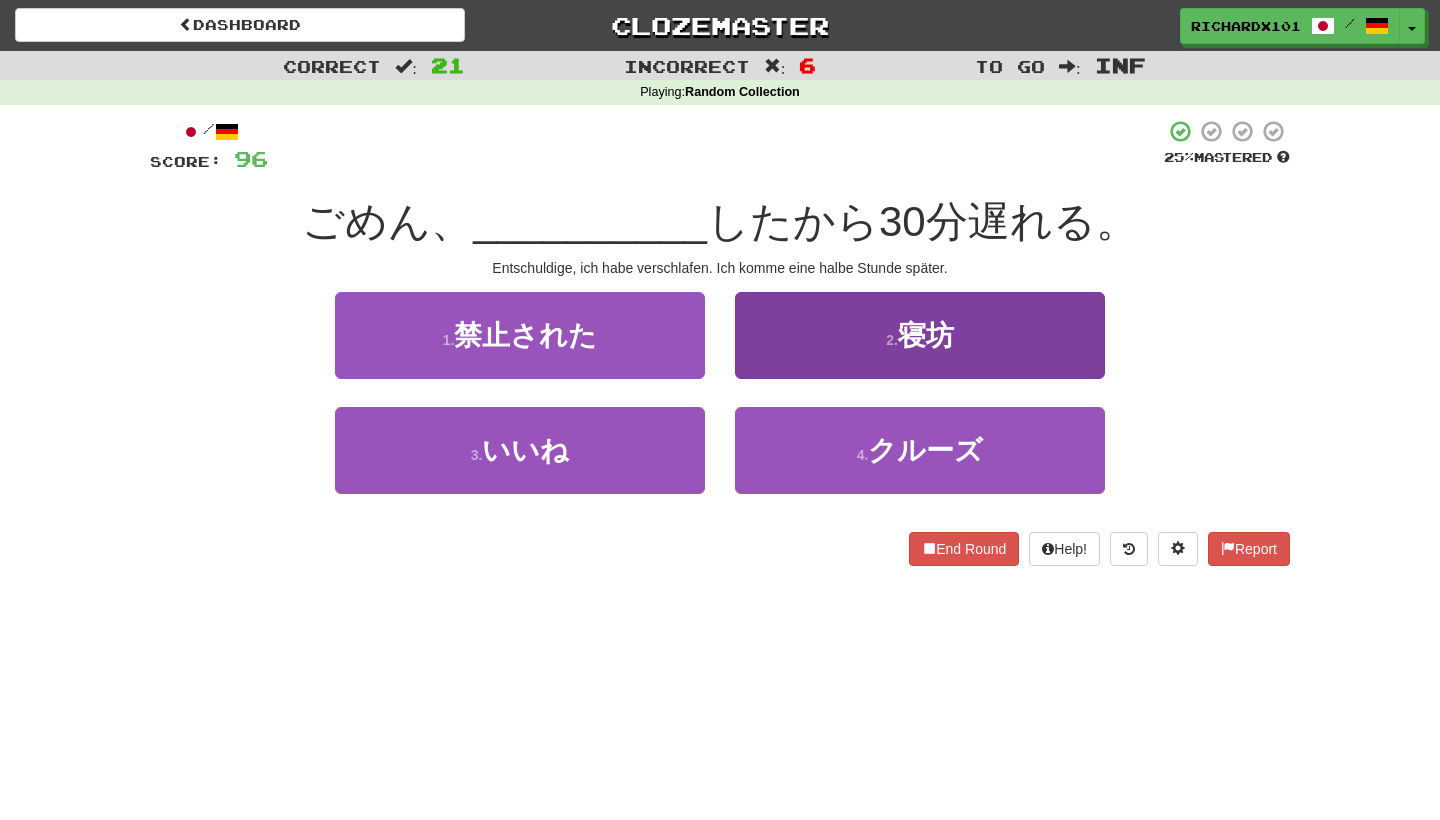 drag, startPoint x: 709, startPoint y: 151, endPoint x: 780, endPoint y: 365, distance: 225.47061 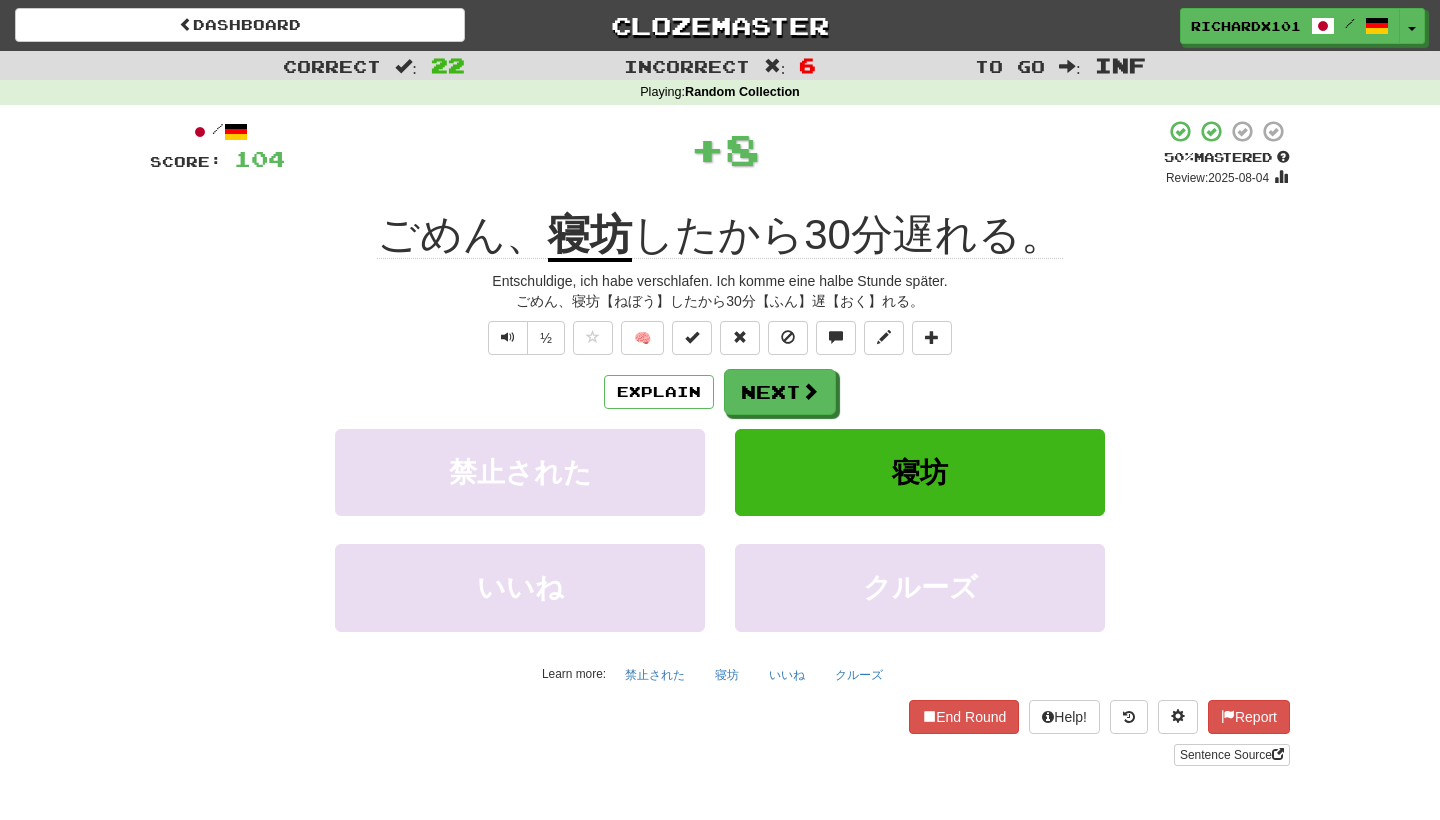 click at bounding box center (692, 337) 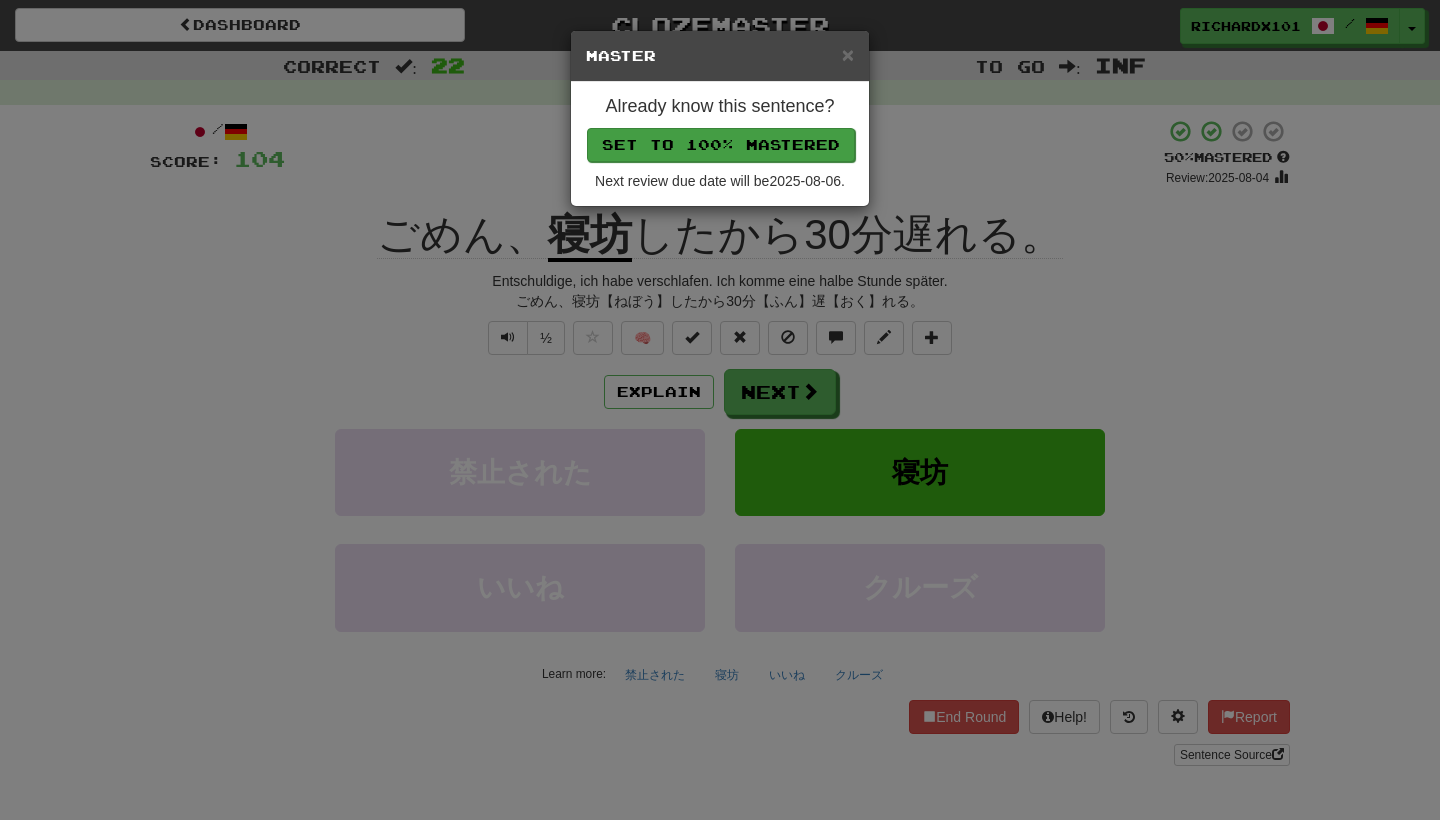 drag, startPoint x: 780, startPoint y: 365, endPoint x: 735, endPoint y: 150, distance: 219.65883 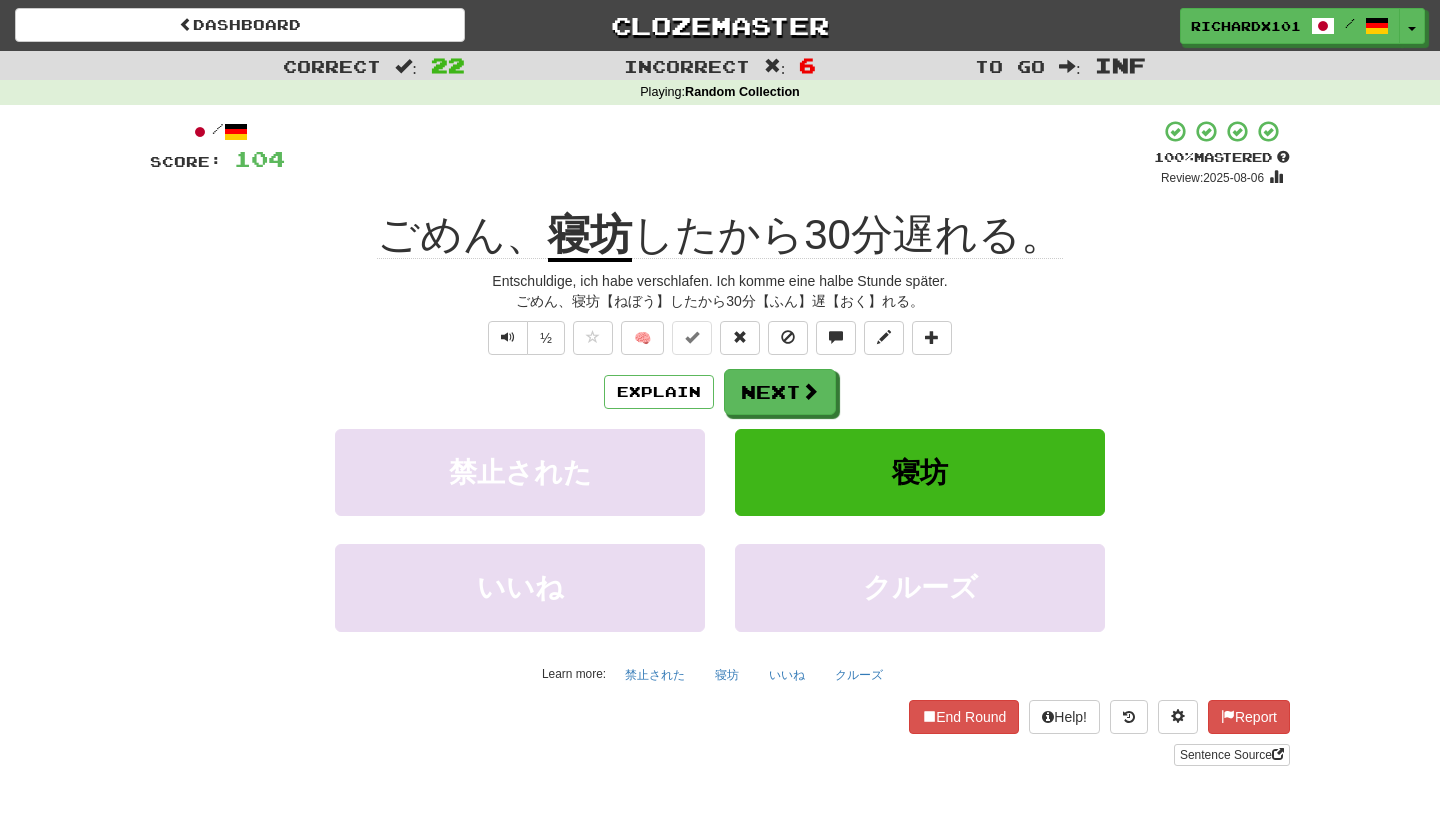 click on "Next" at bounding box center (780, 392) 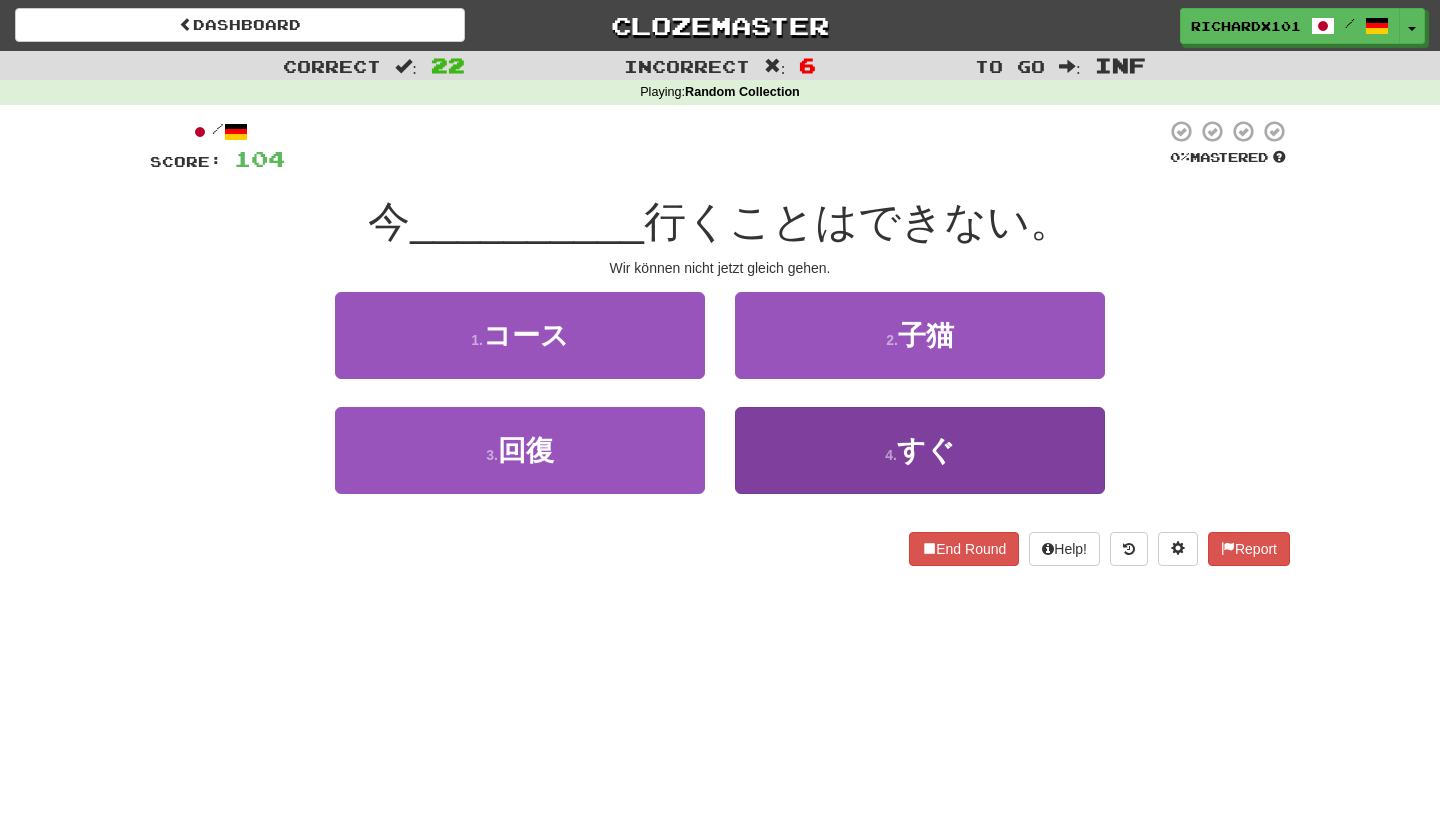 drag, startPoint x: 735, startPoint y: 150, endPoint x: 797, endPoint y: 424, distance: 280.92703 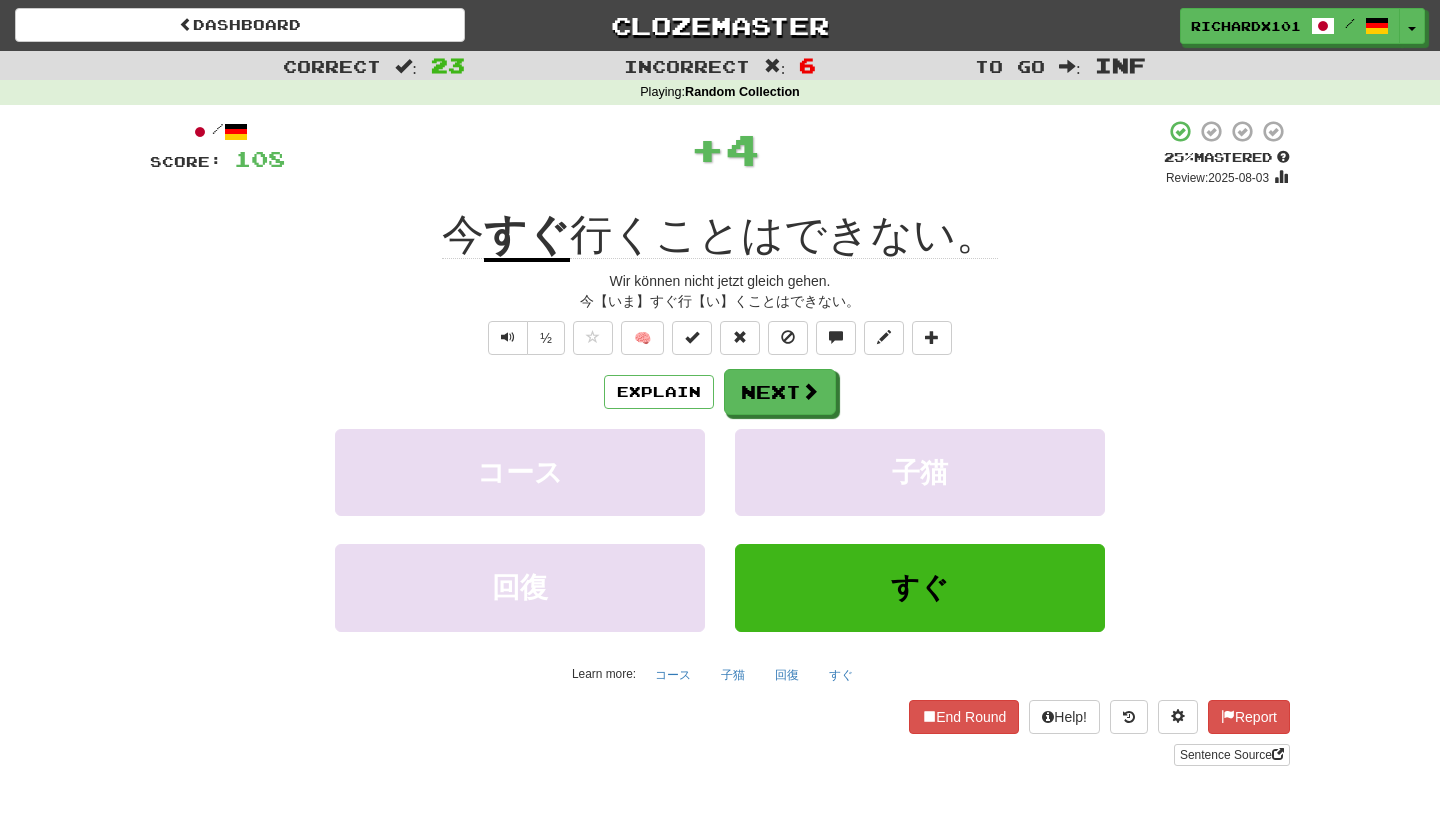 click at bounding box center [692, 338] 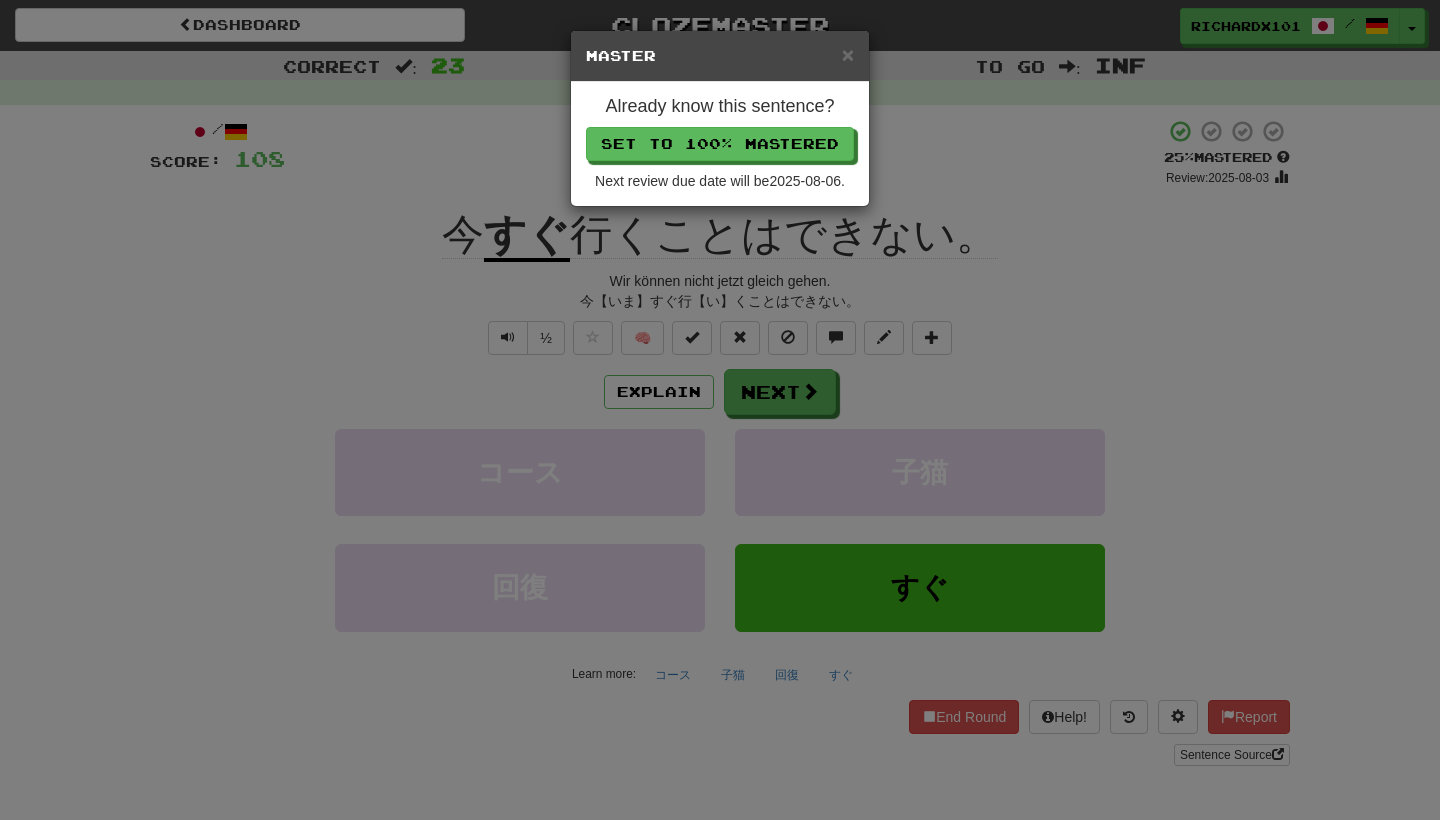 click on "Set to 100% Mastered" at bounding box center [720, 144] 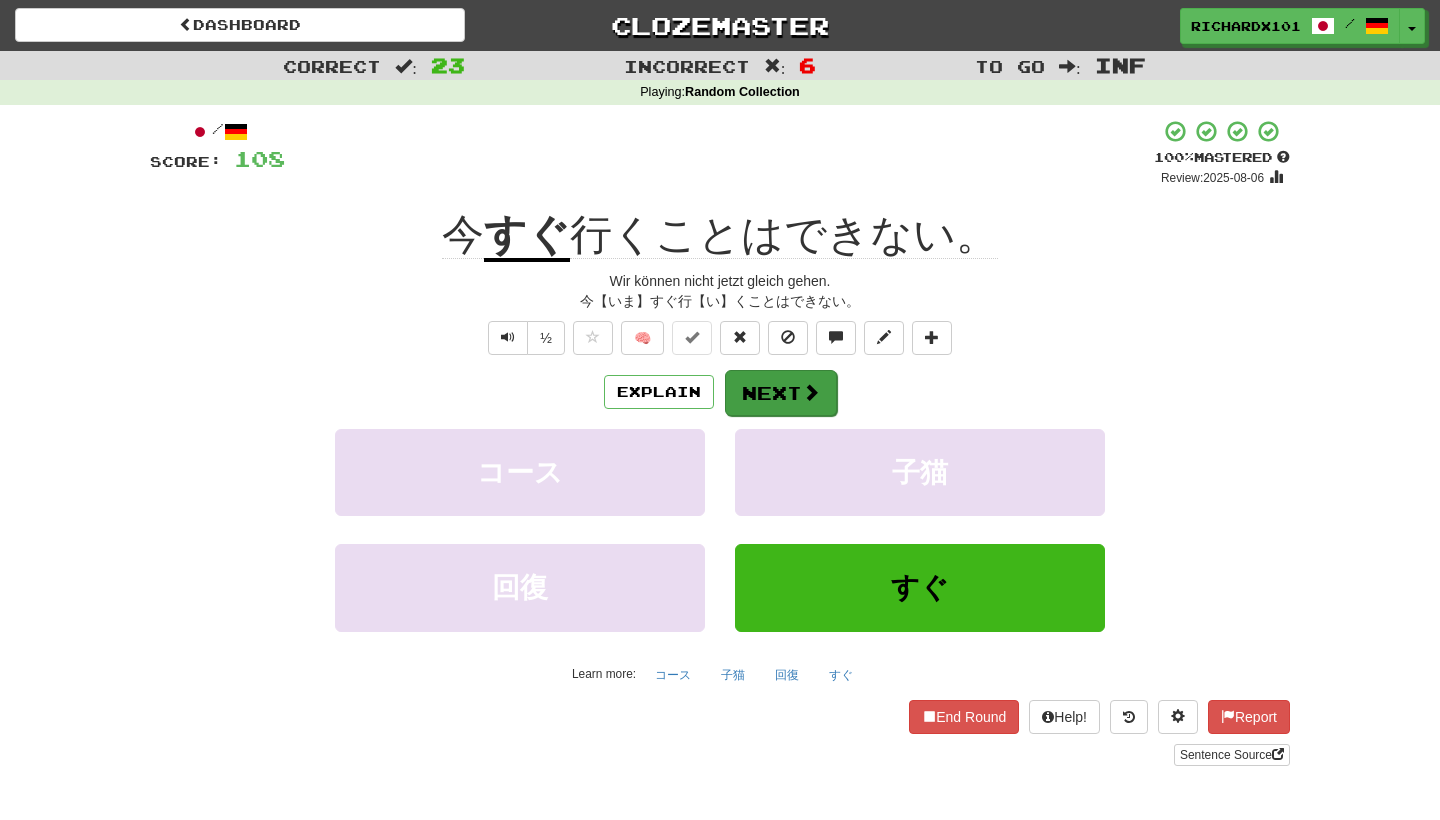 drag, startPoint x: 745, startPoint y: 137, endPoint x: 781, endPoint y: 387, distance: 252.5787 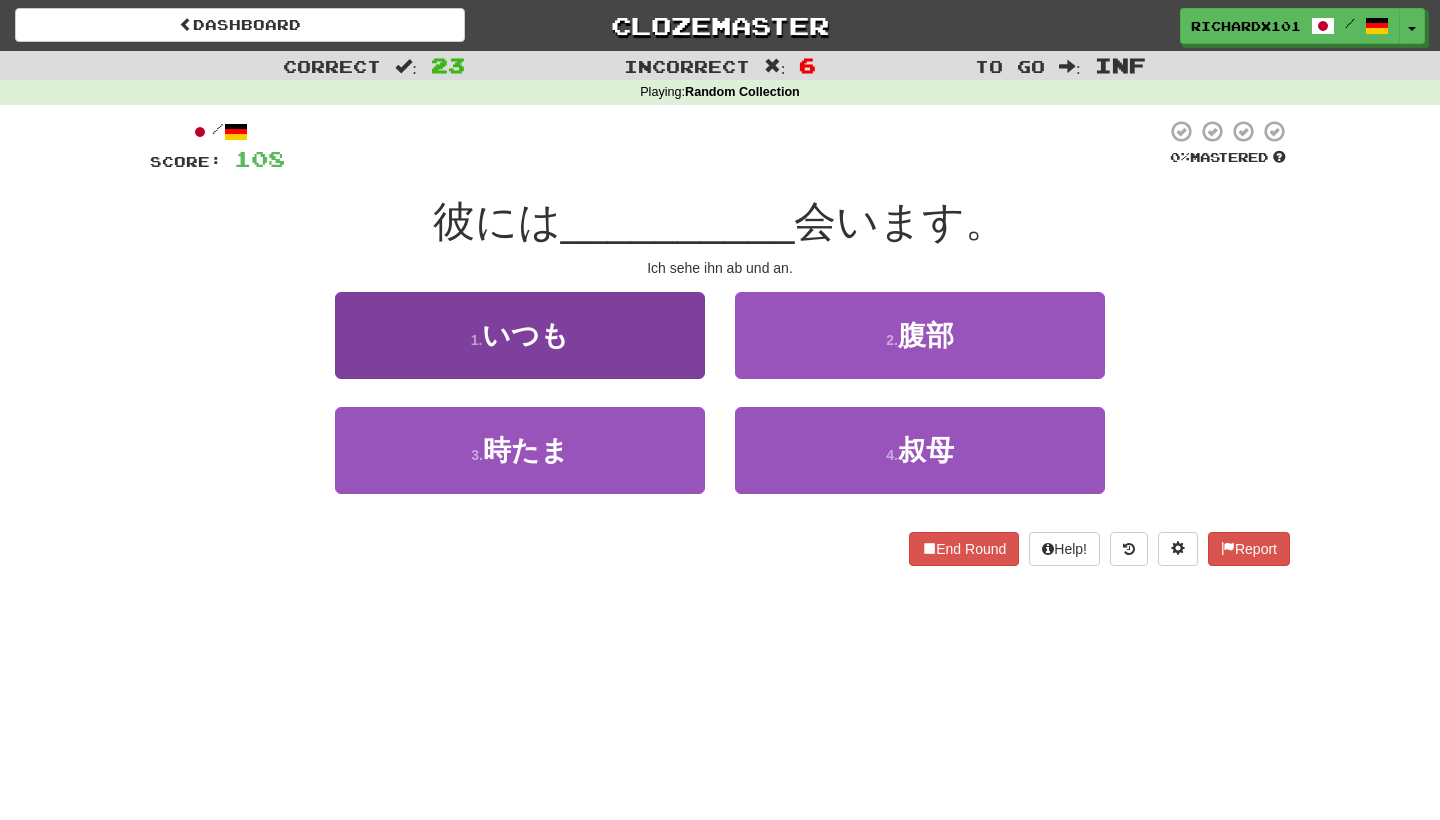 drag, startPoint x: 781, startPoint y: 387, endPoint x: 675, endPoint y: 346, distance: 113.65298 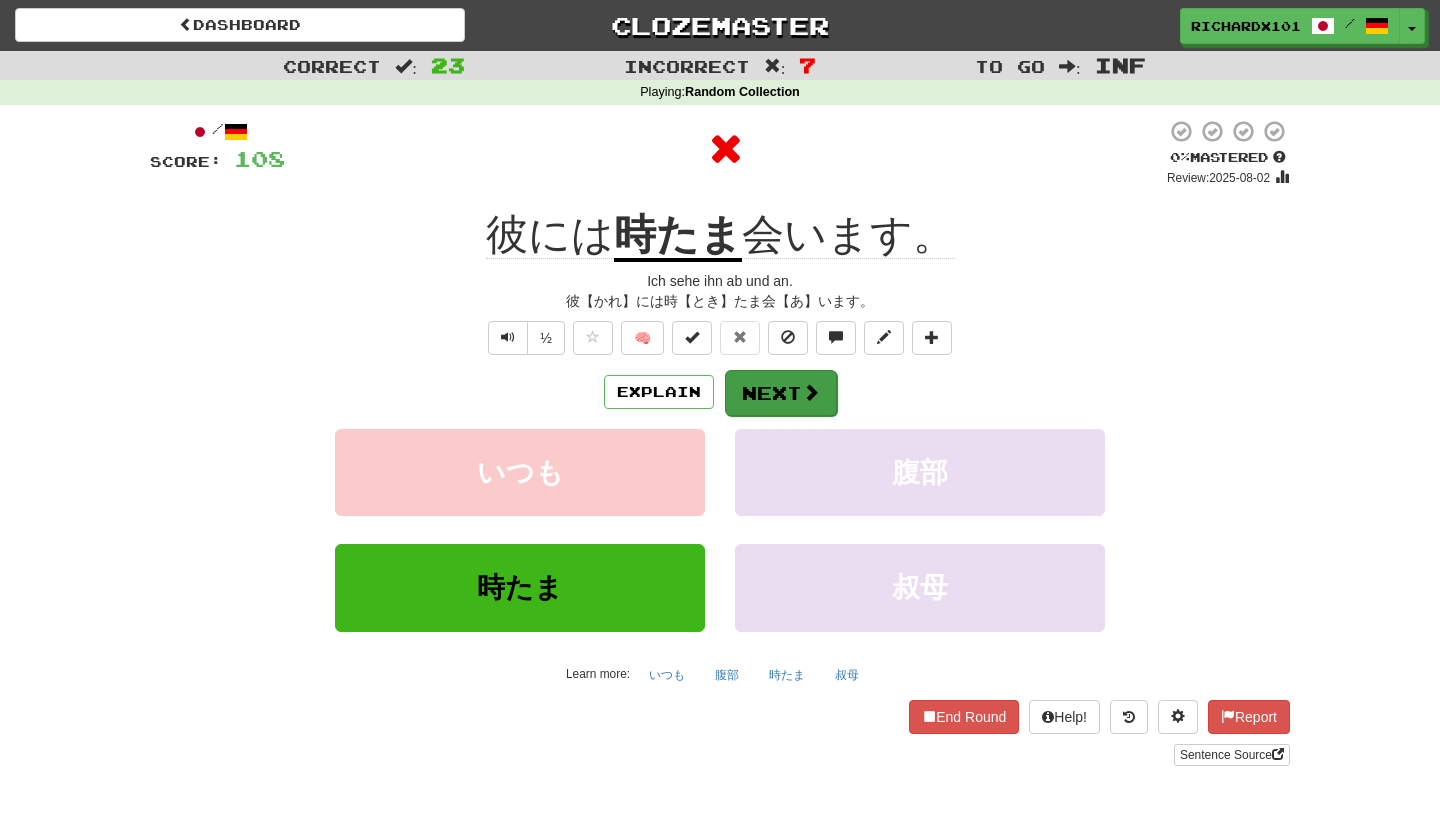 drag, startPoint x: 675, startPoint y: 346, endPoint x: 759, endPoint y: 387, distance: 93.471924 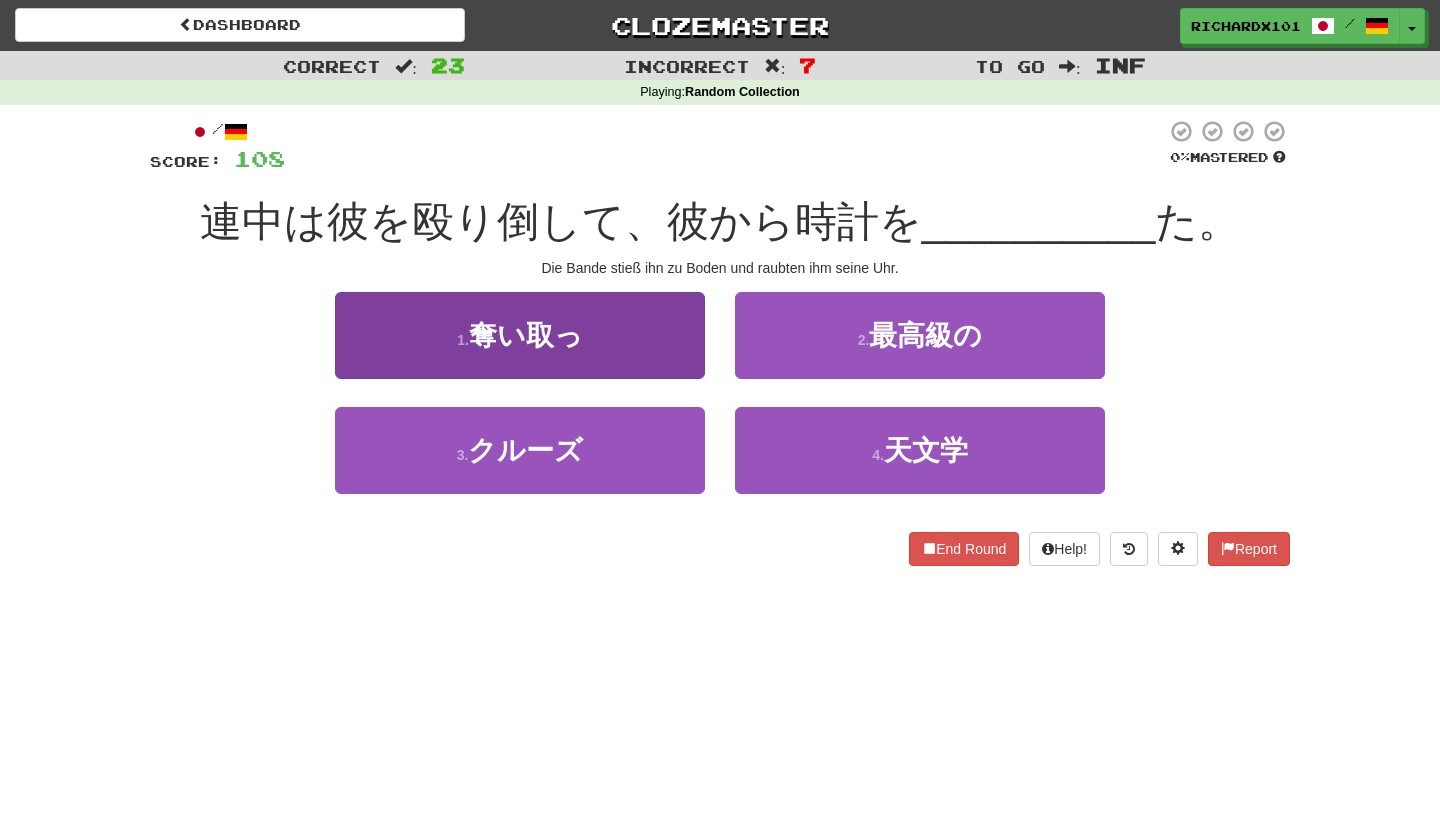 drag, startPoint x: 759, startPoint y: 387, endPoint x: 636, endPoint y: 343, distance: 130.63307 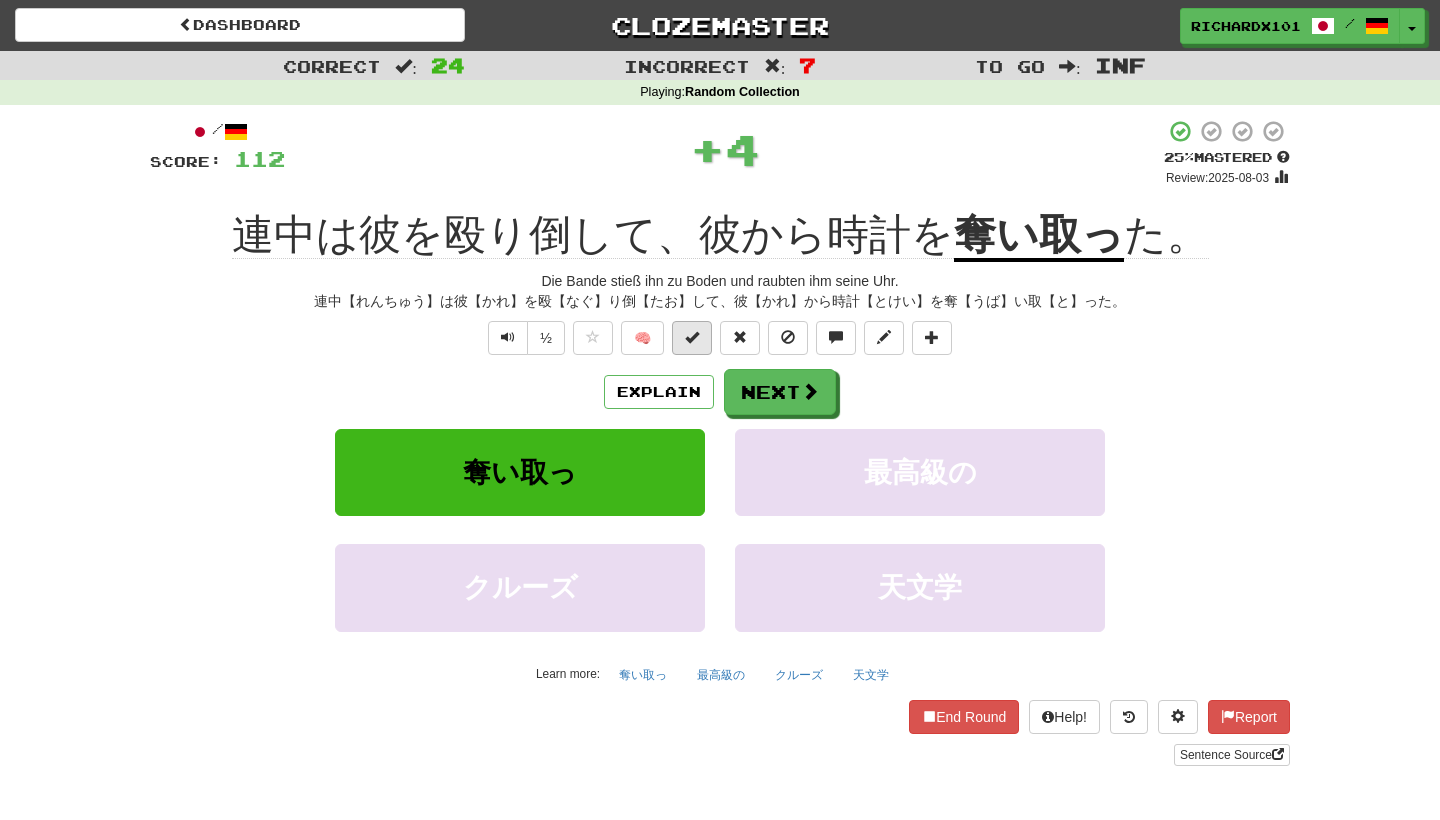 drag, startPoint x: 636, startPoint y: 343, endPoint x: 691, endPoint y: 334, distance: 55.7315 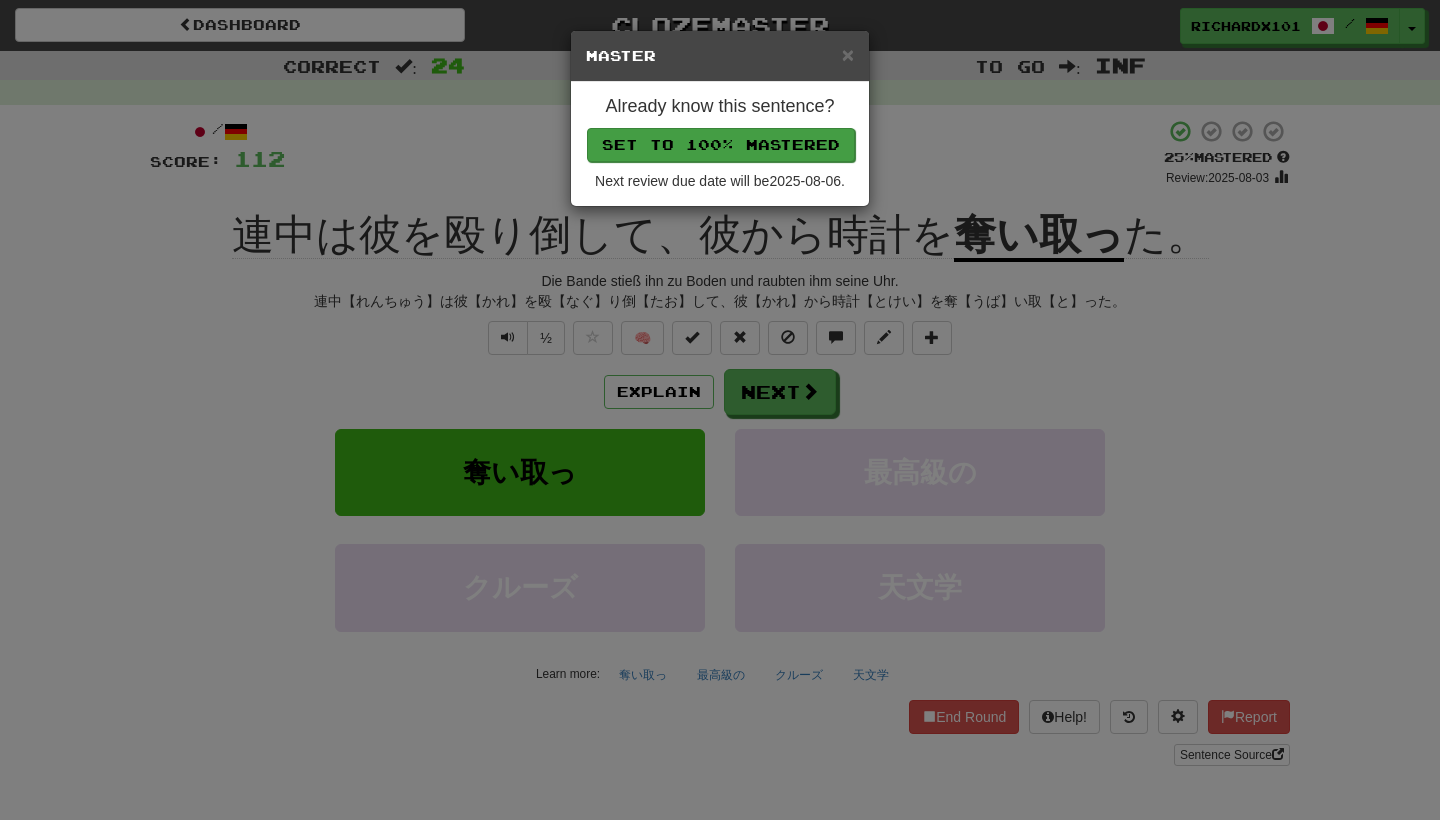 drag, startPoint x: 691, startPoint y: 334, endPoint x: 737, endPoint y: 140, distance: 199.37904 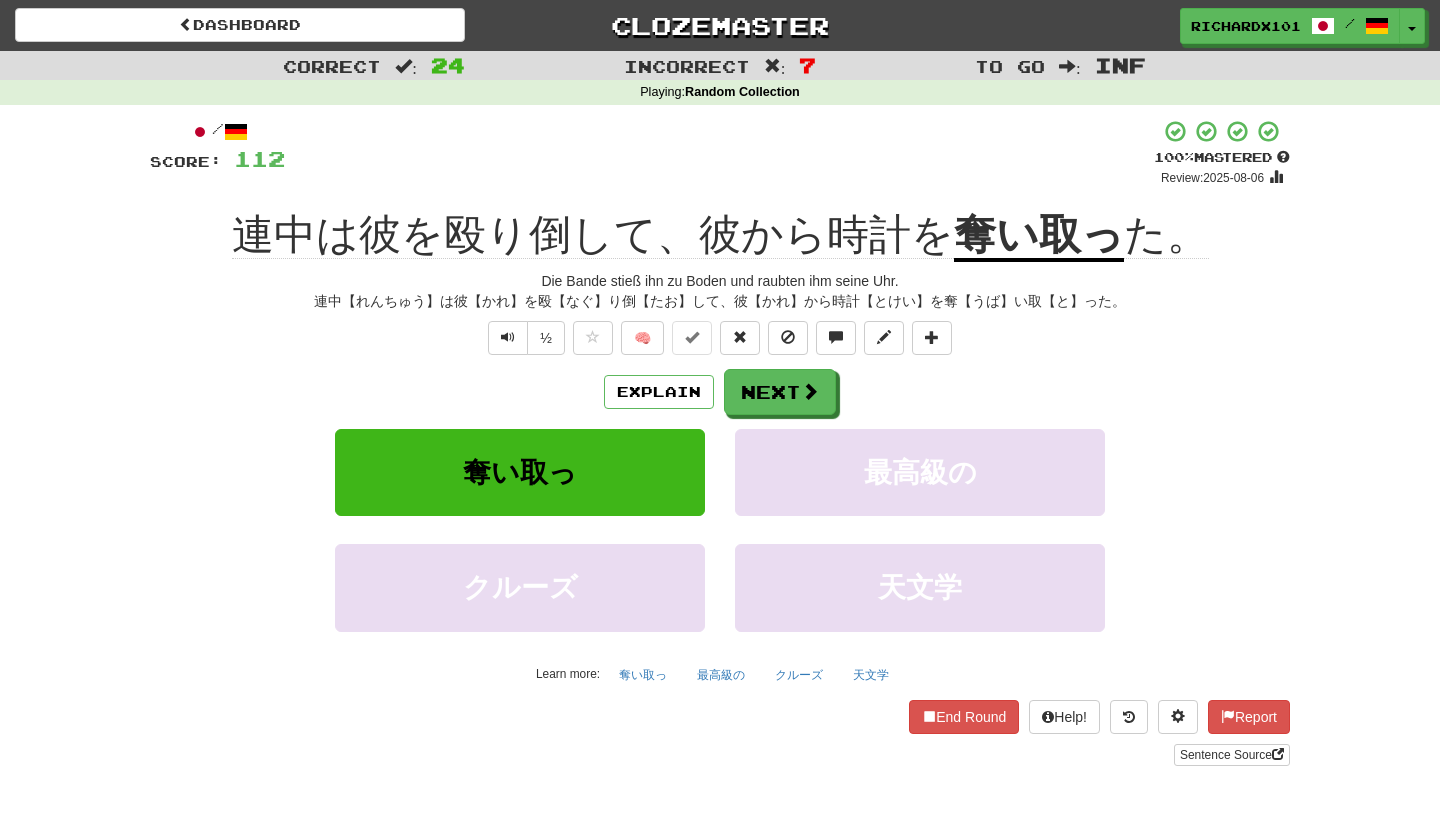 click on "Sentence Source" at bounding box center (1232, 755) 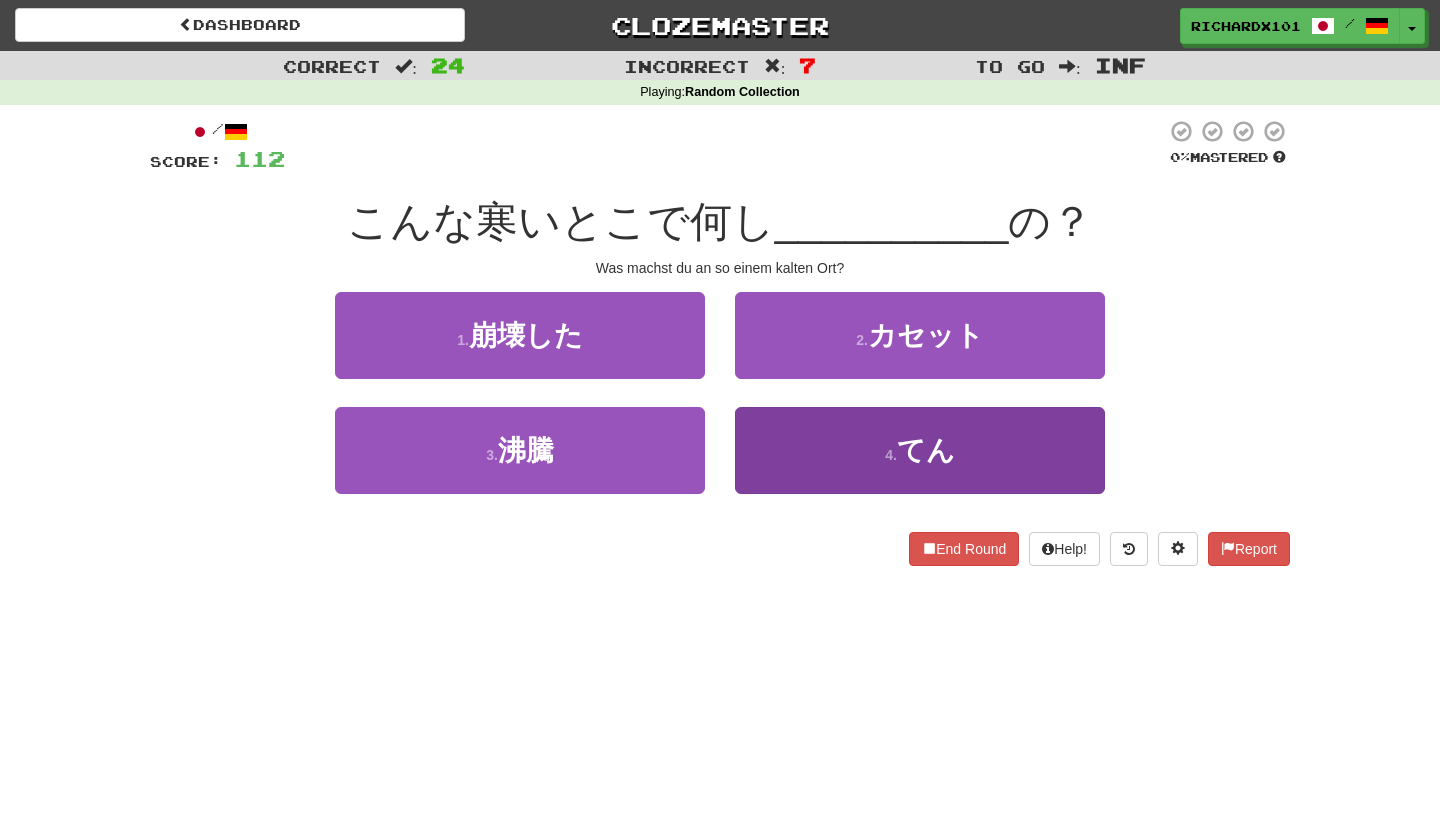 drag, startPoint x: 737, startPoint y: 140, endPoint x: 820, endPoint y: 448, distance: 318.98746 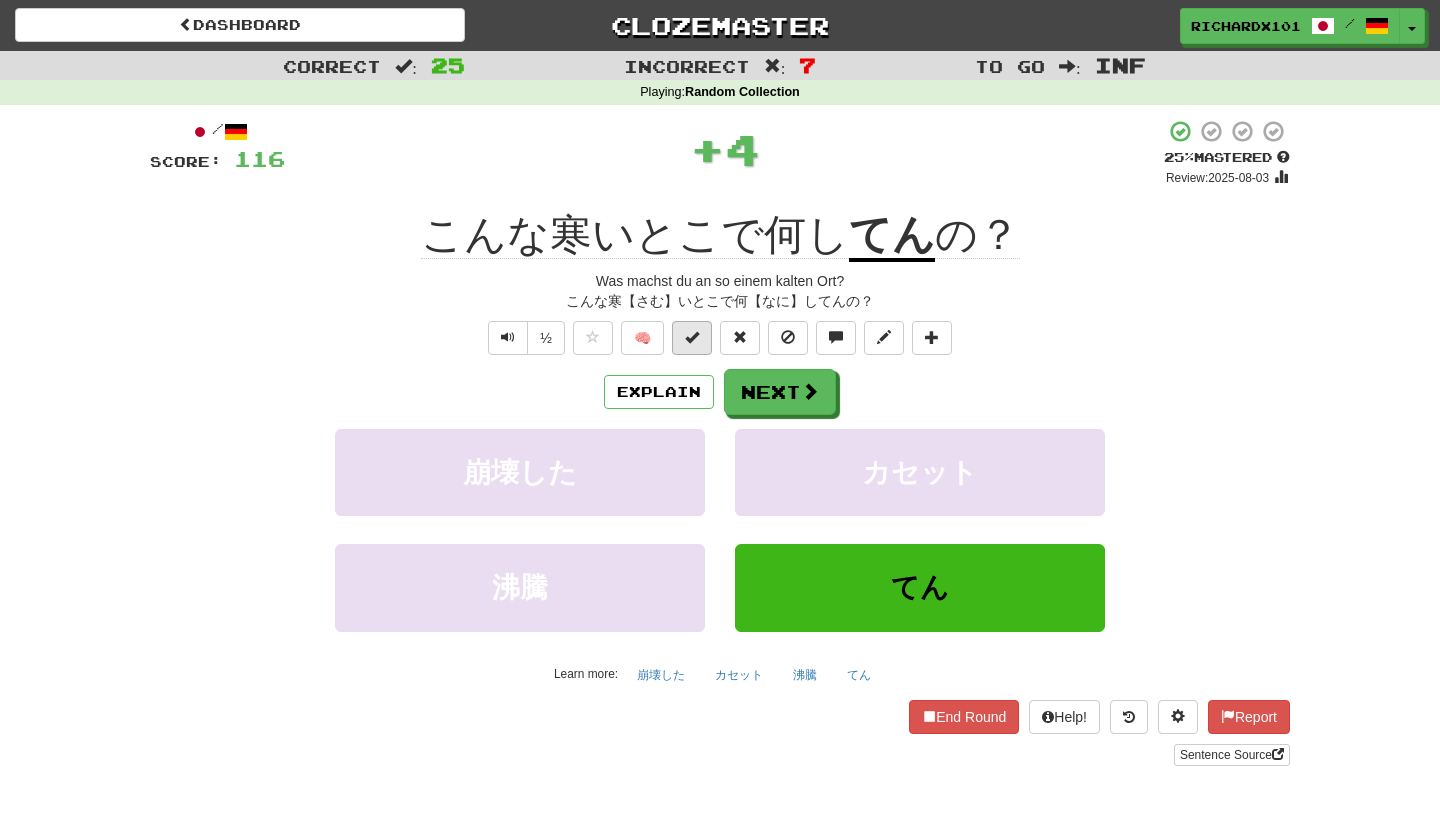 drag, startPoint x: 820, startPoint y: 448, endPoint x: 705, endPoint y: 339, distance: 158.44873 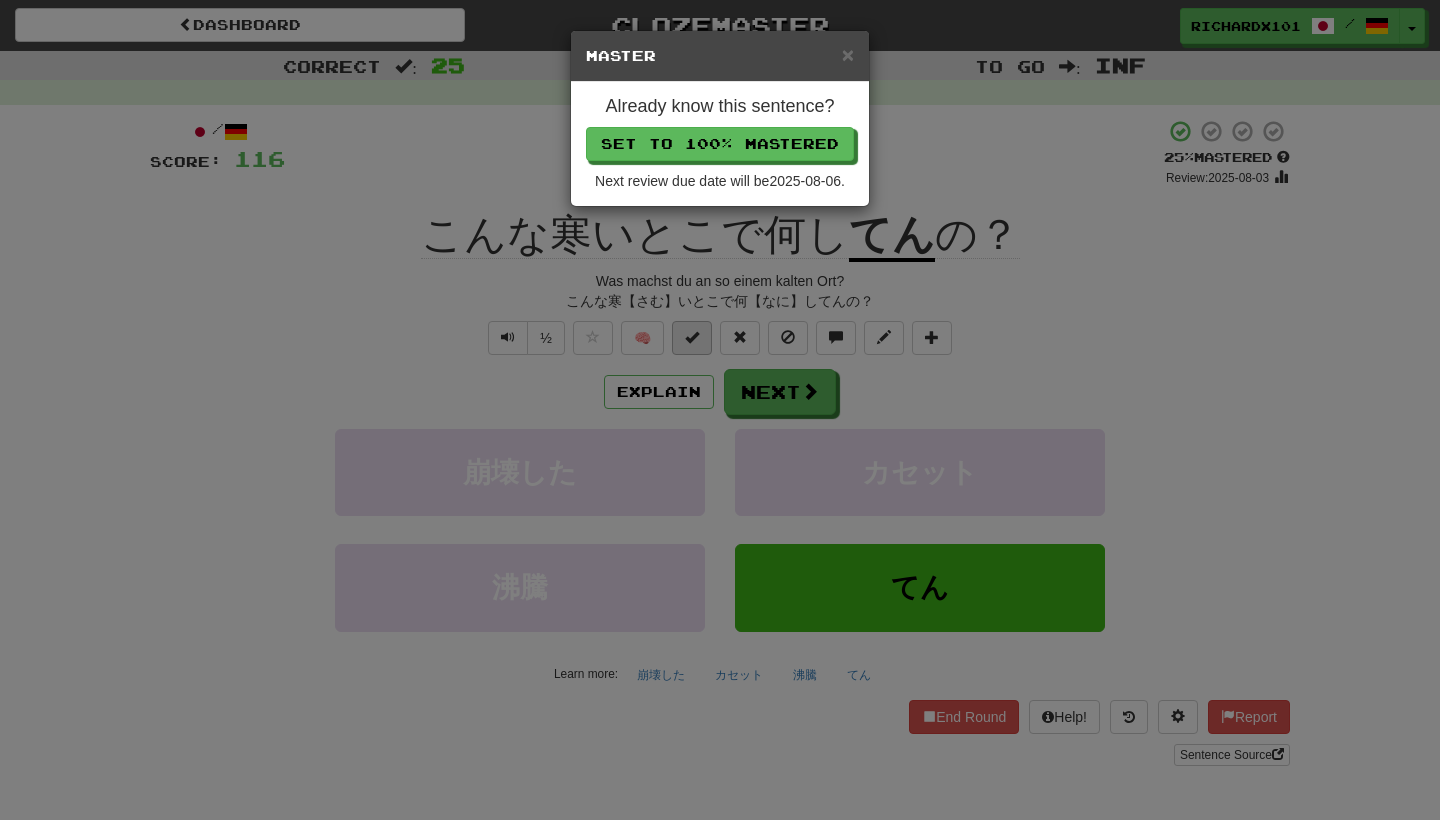 click on "Set to 100% Mastered" at bounding box center (720, 144) 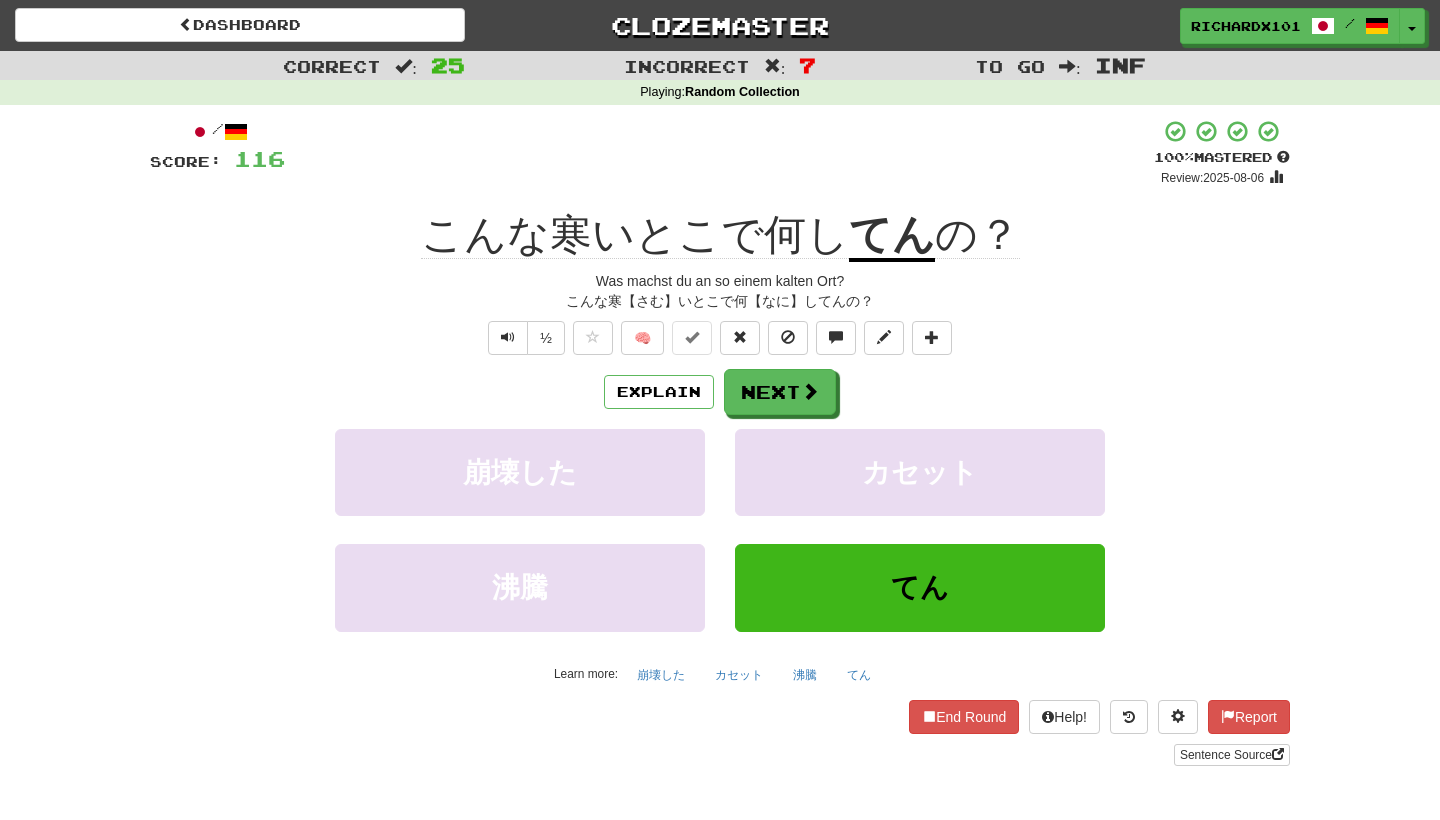 click on "Next" at bounding box center (780, 392) 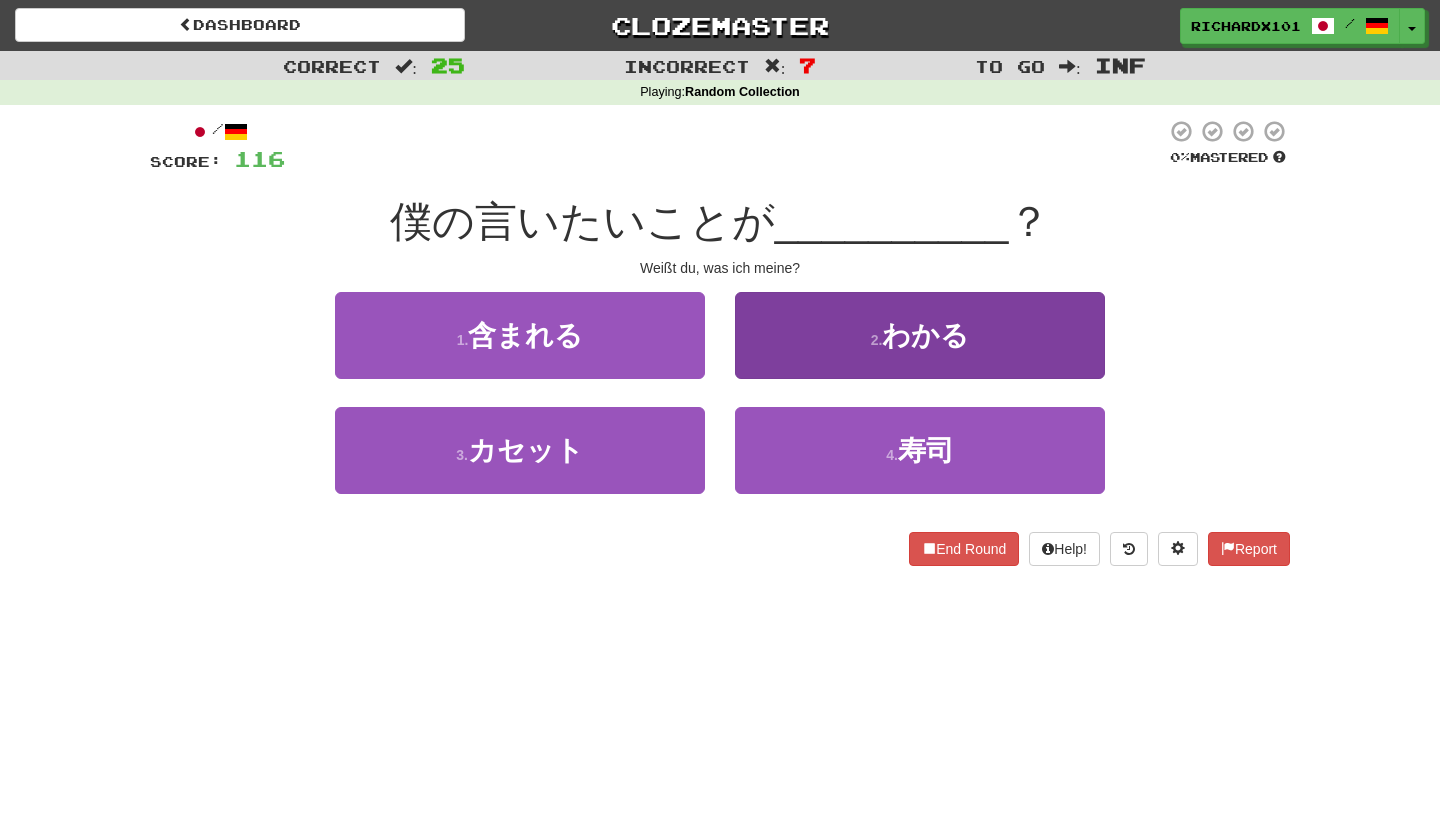 drag, startPoint x: 712, startPoint y: 144, endPoint x: 816, endPoint y: 342, distance: 223.65152 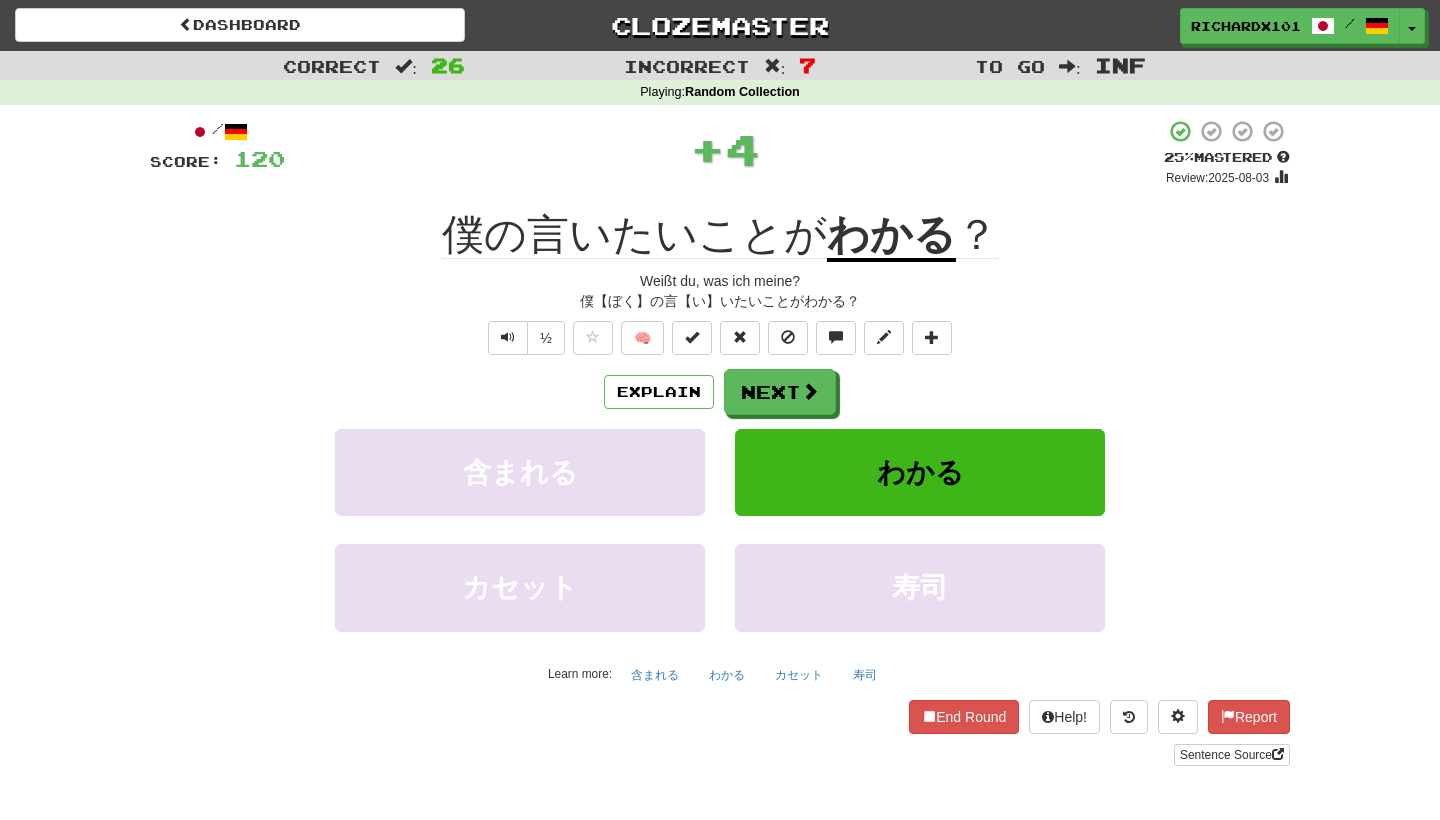 click at bounding box center (692, 338) 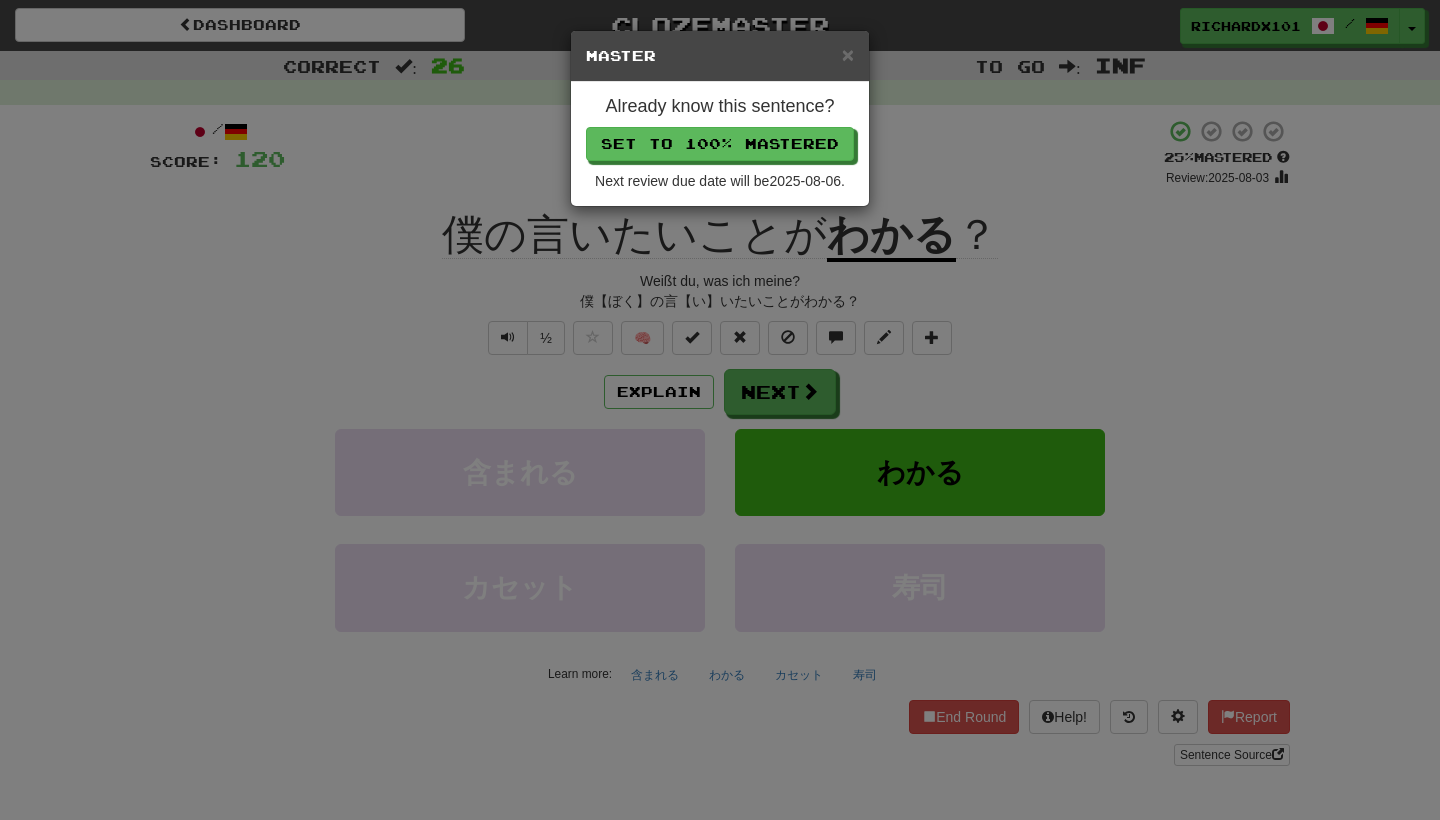 click on "Set to 100% Mastered" at bounding box center [720, 144] 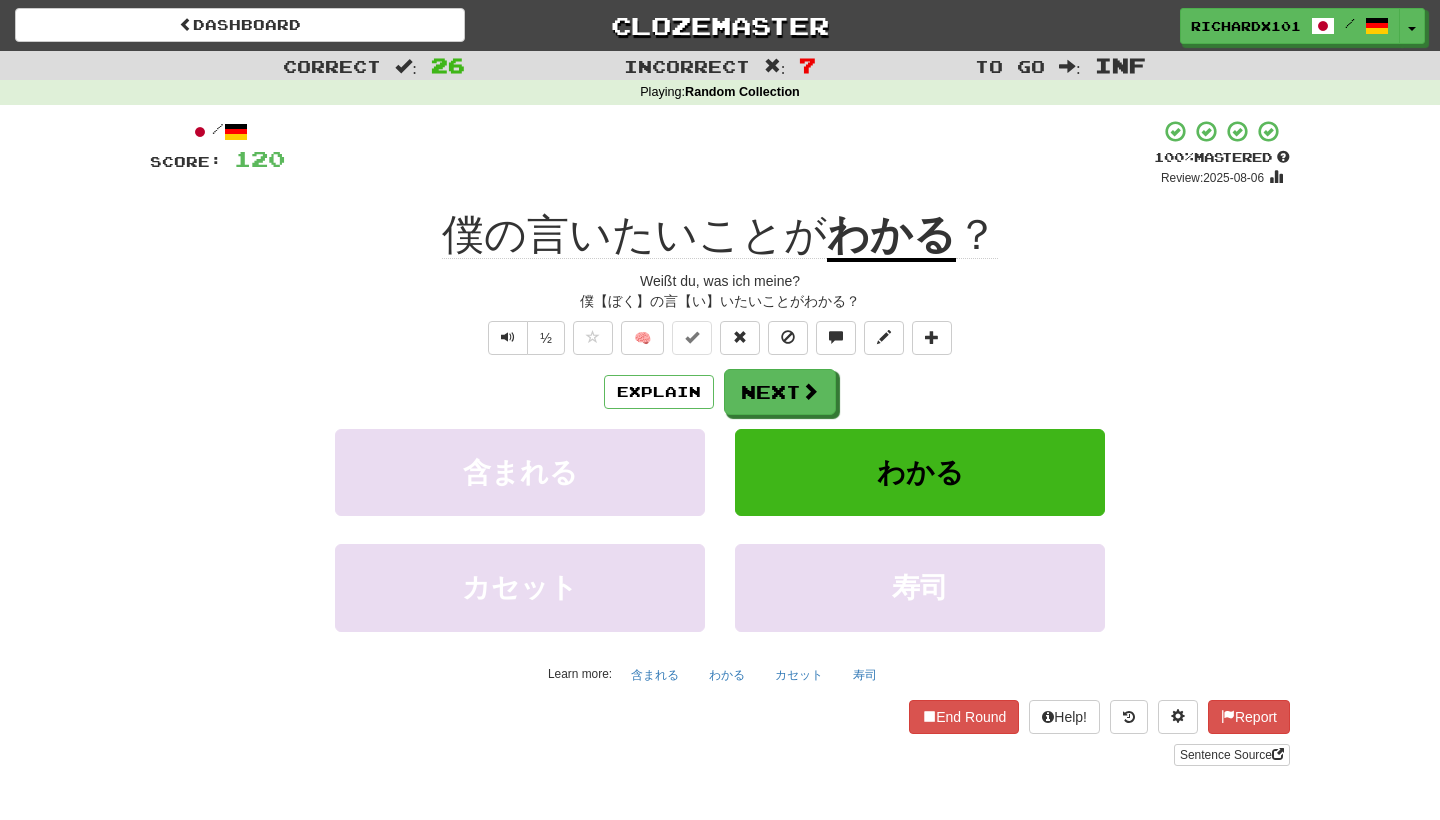 click on "Next" at bounding box center [780, 392] 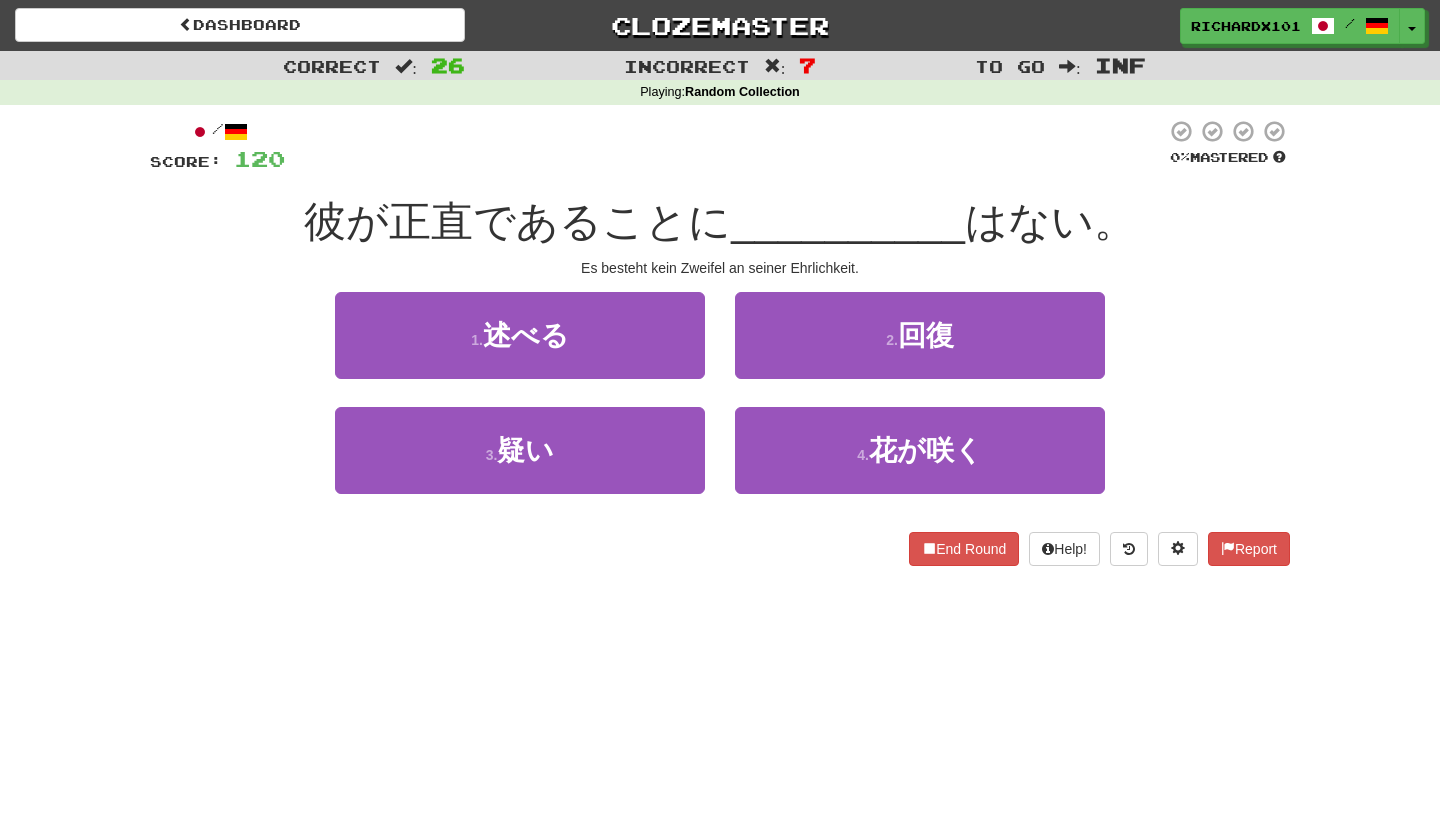 click on "1 .  述べる" at bounding box center [520, 335] 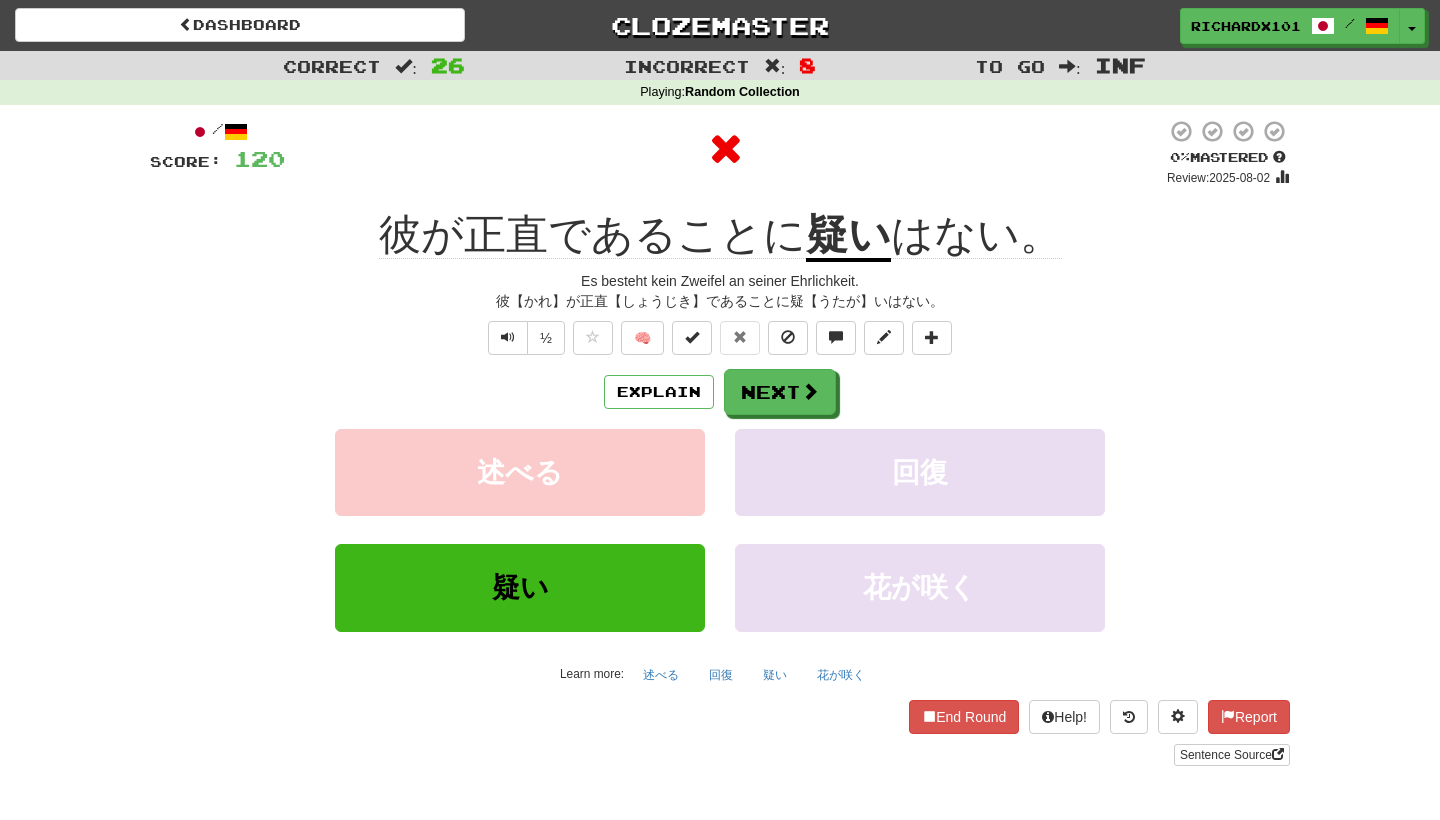 click on "Next" at bounding box center (780, 392) 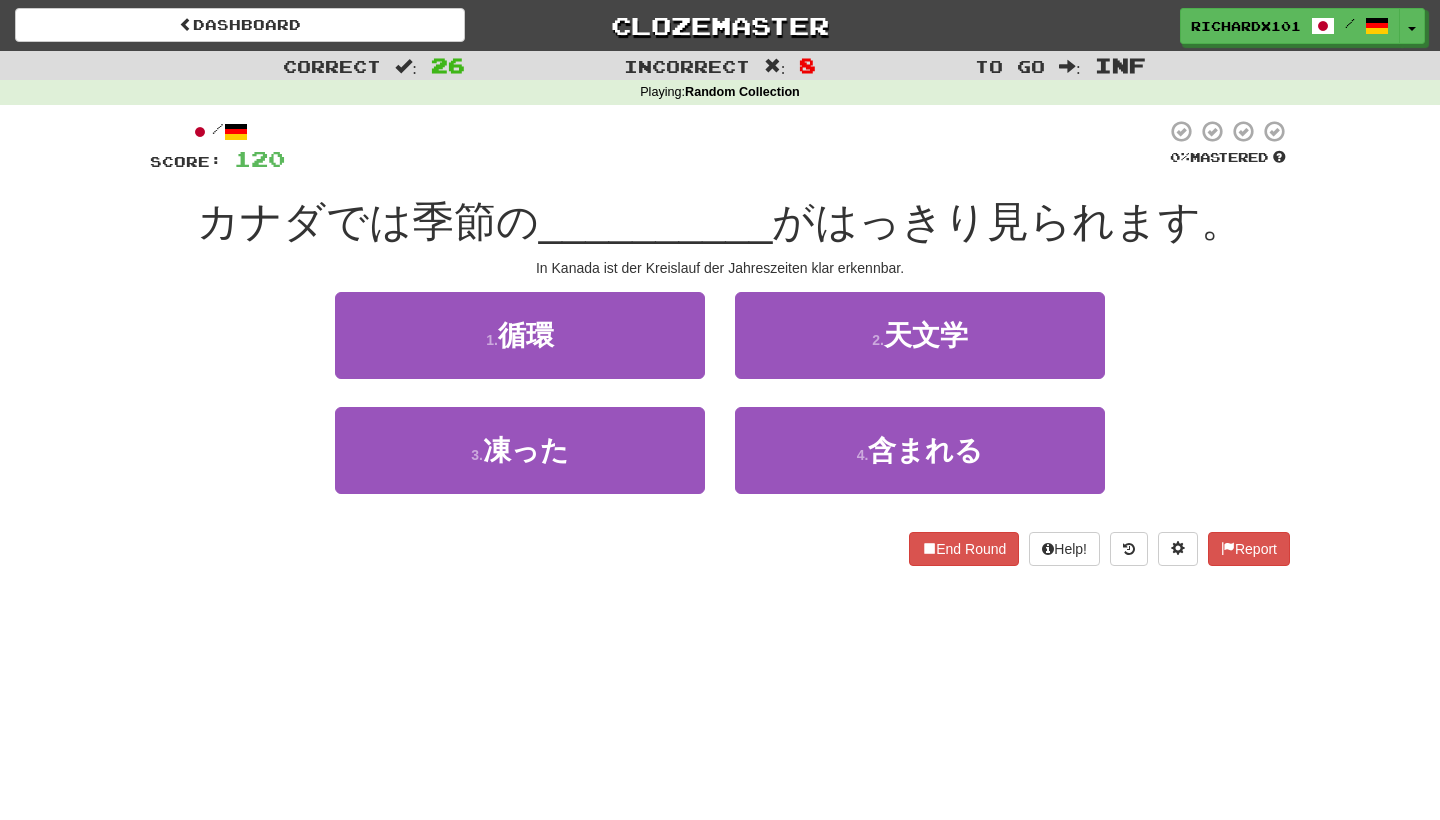 click on "1 .  循環" at bounding box center (520, 335) 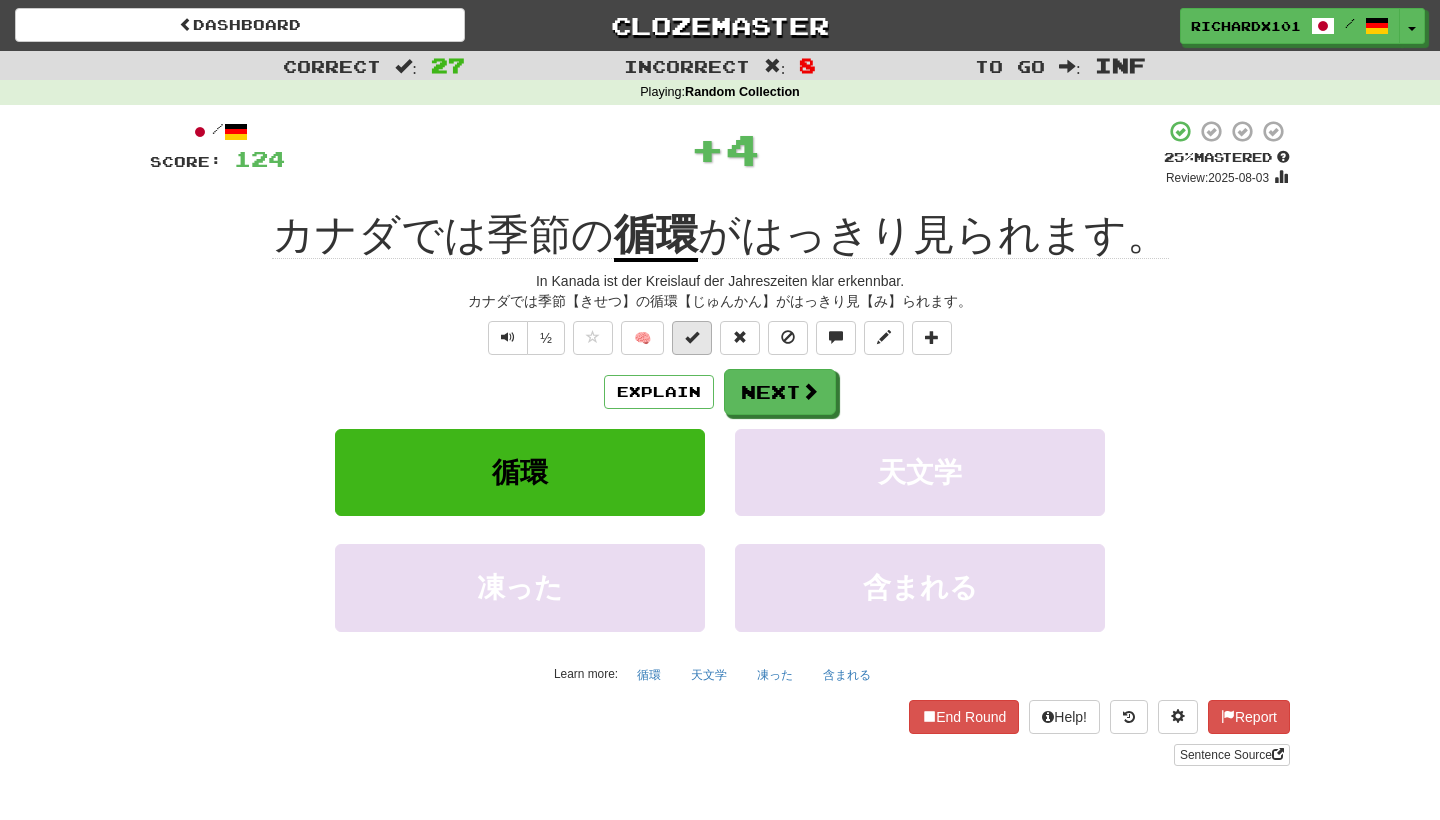 drag, startPoint x: 789, startPoint y: 131, endPoint x: 692, endPoint y: 339, distance: 229.506 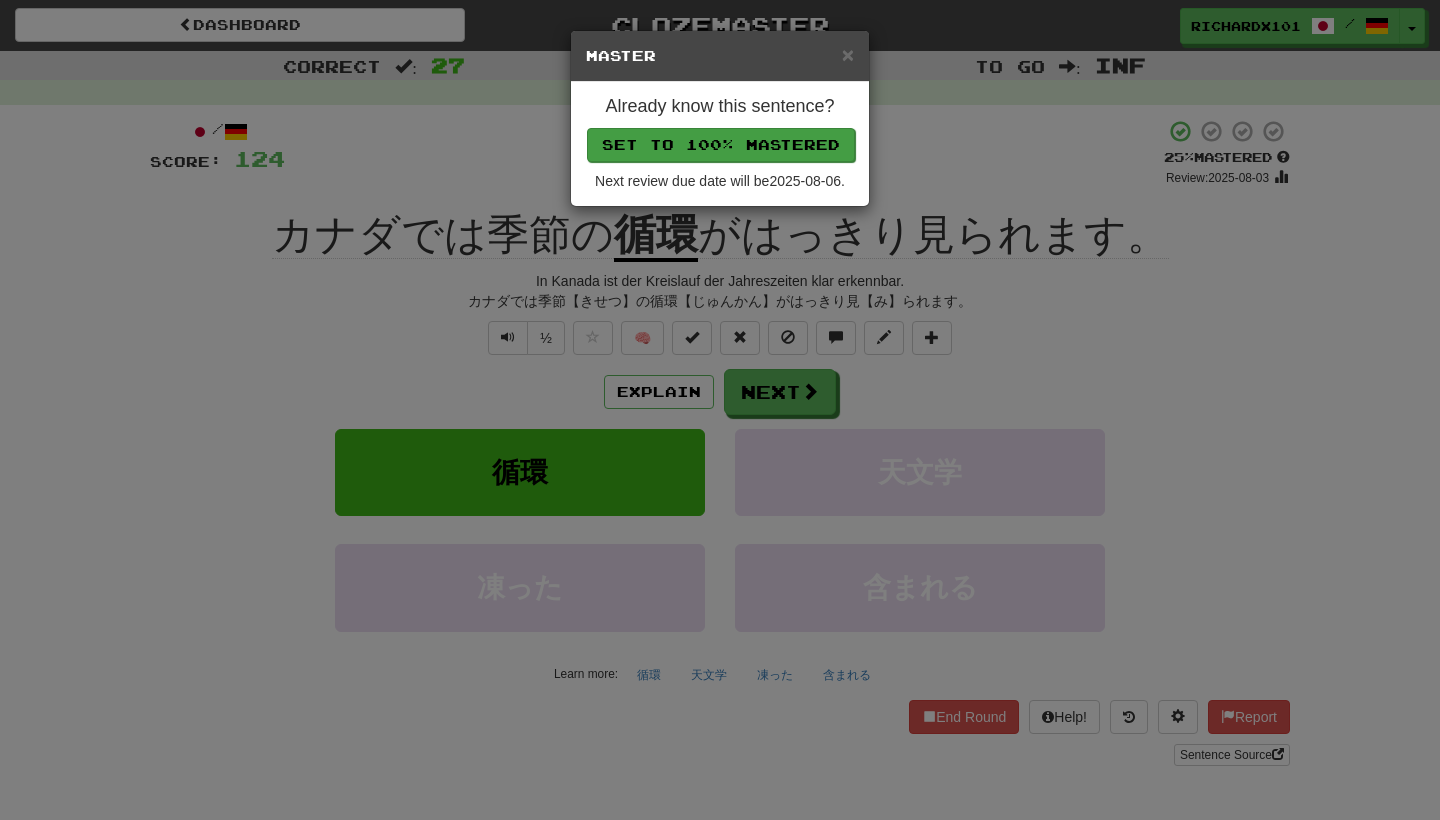 drag, startPoint x: 692, startPoint y: 339, endPoint x: 747, endPoint y: 144, distance: 202.608 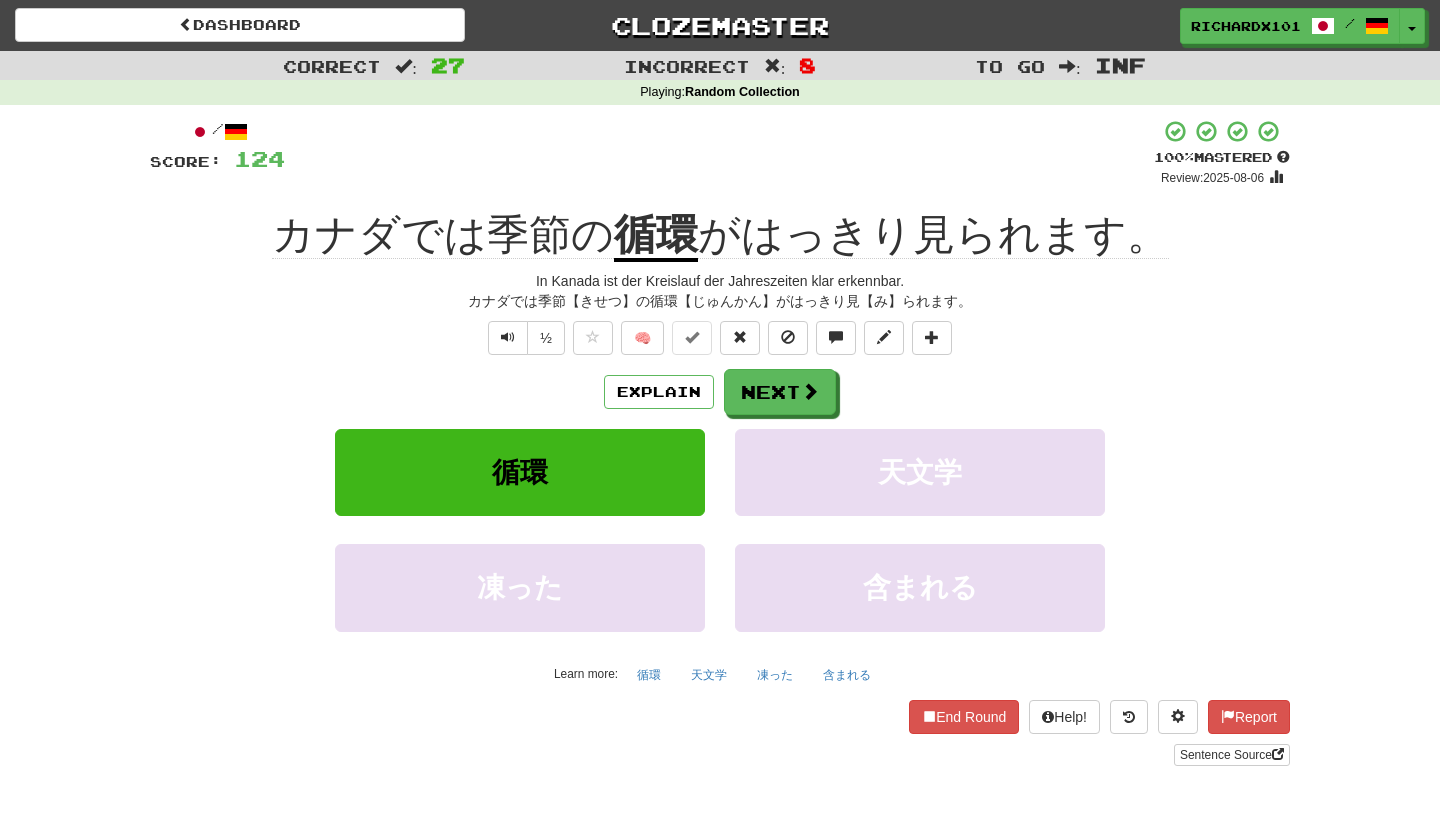 click on "Sentence Source" at bounding box center [1232, 755] 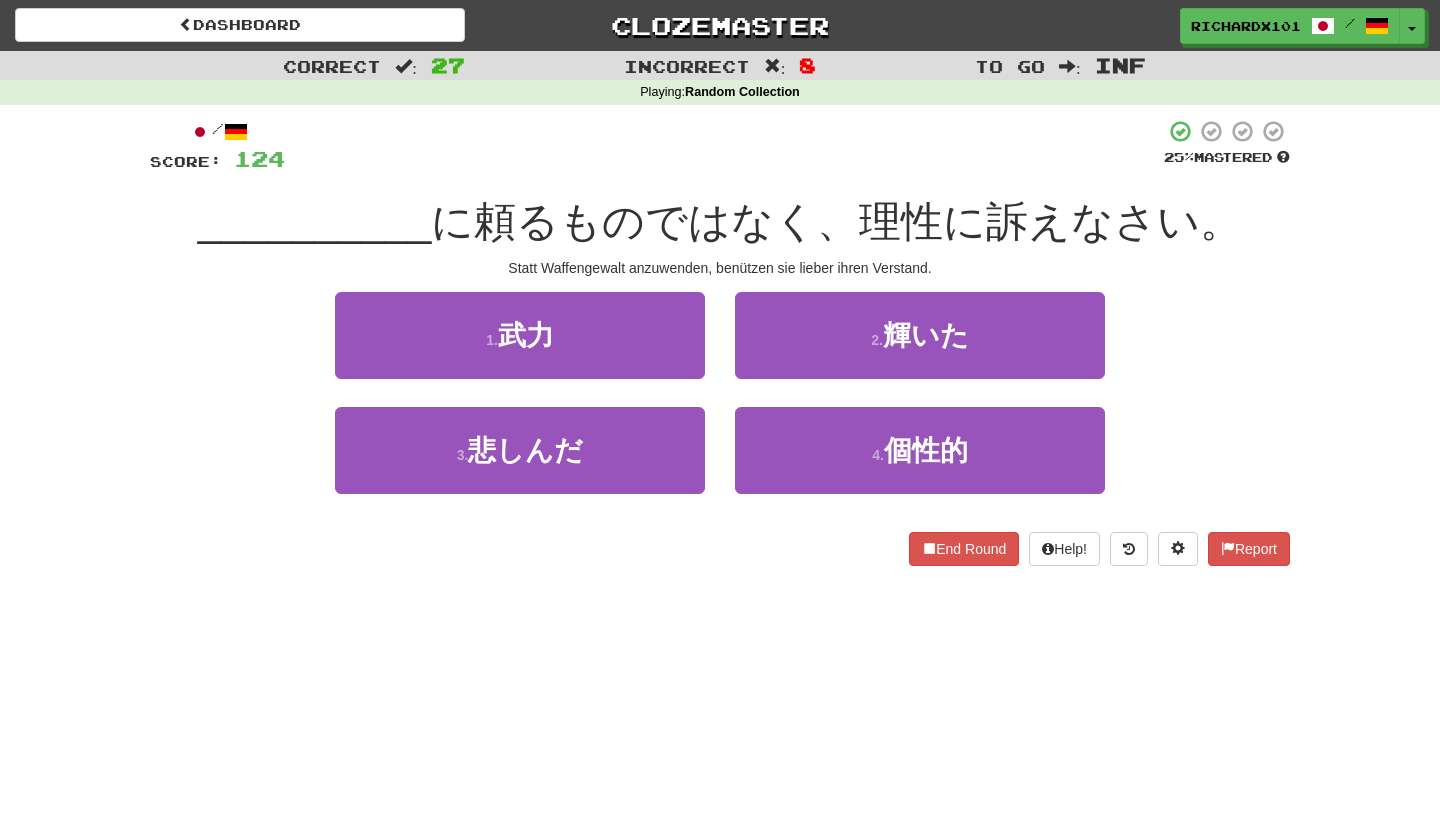 drag, startPoint x: 747, startPoint y: 144, endPoint x: 727, endPoint y: 411, distance: 267.74802 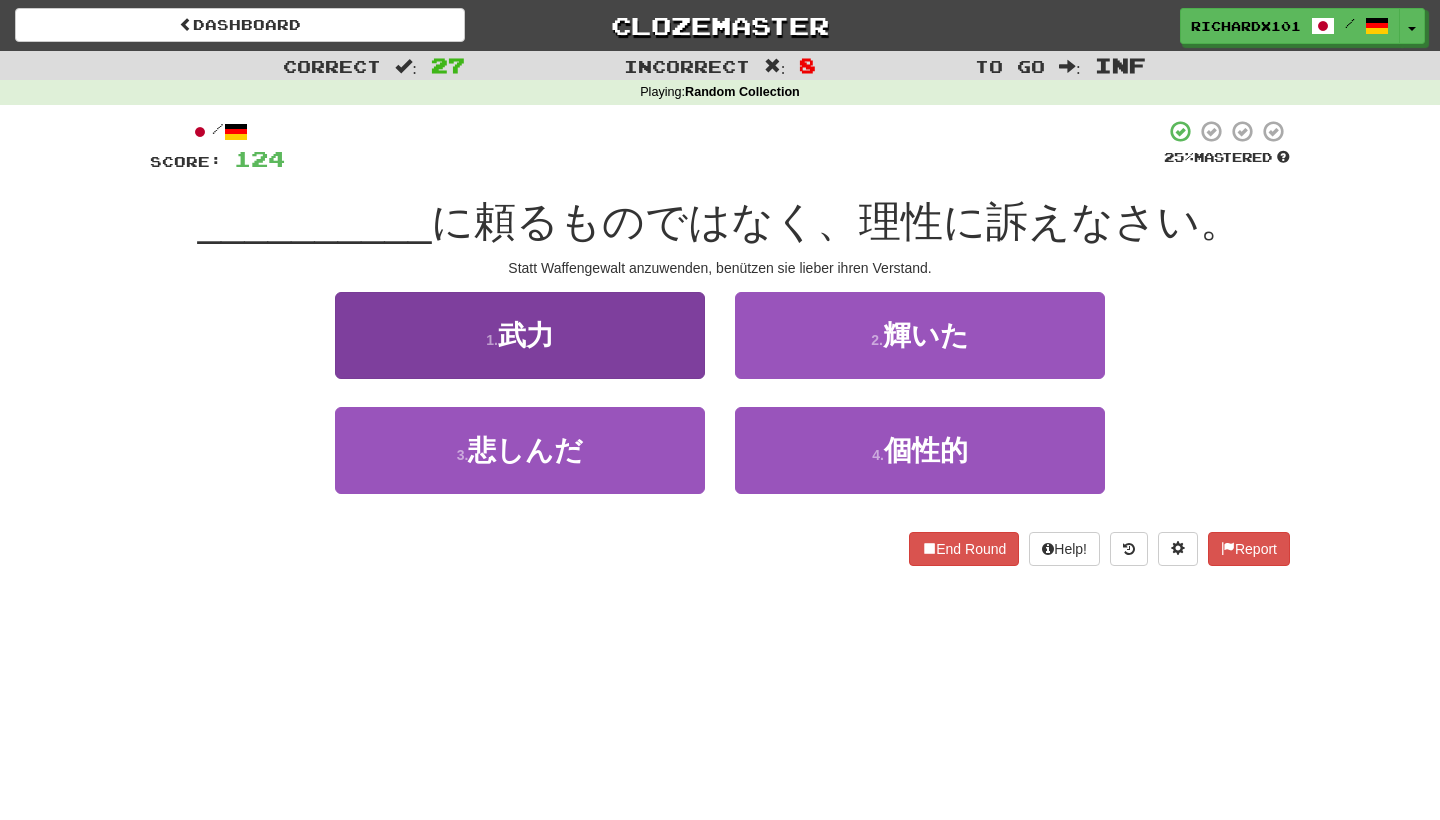 drag, startPoint x: 727, startPoint y: 411, endPoint x: 646, endPoint y: 325, distance: 118.13975 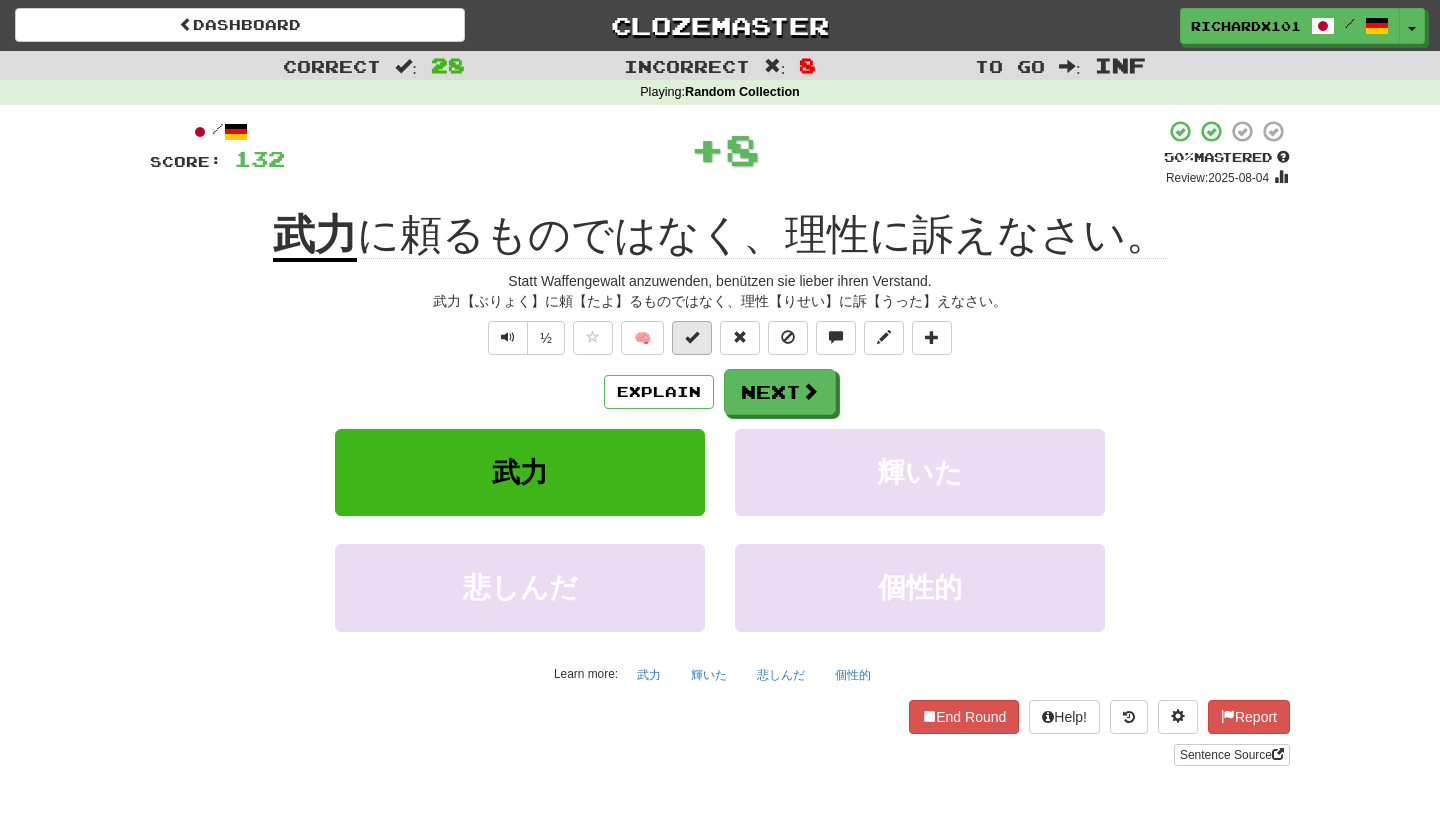 drag, startPoint x: 646, startPoint y: 325, endPoint x: 701, endPoint y: 334, distance: 55.7315 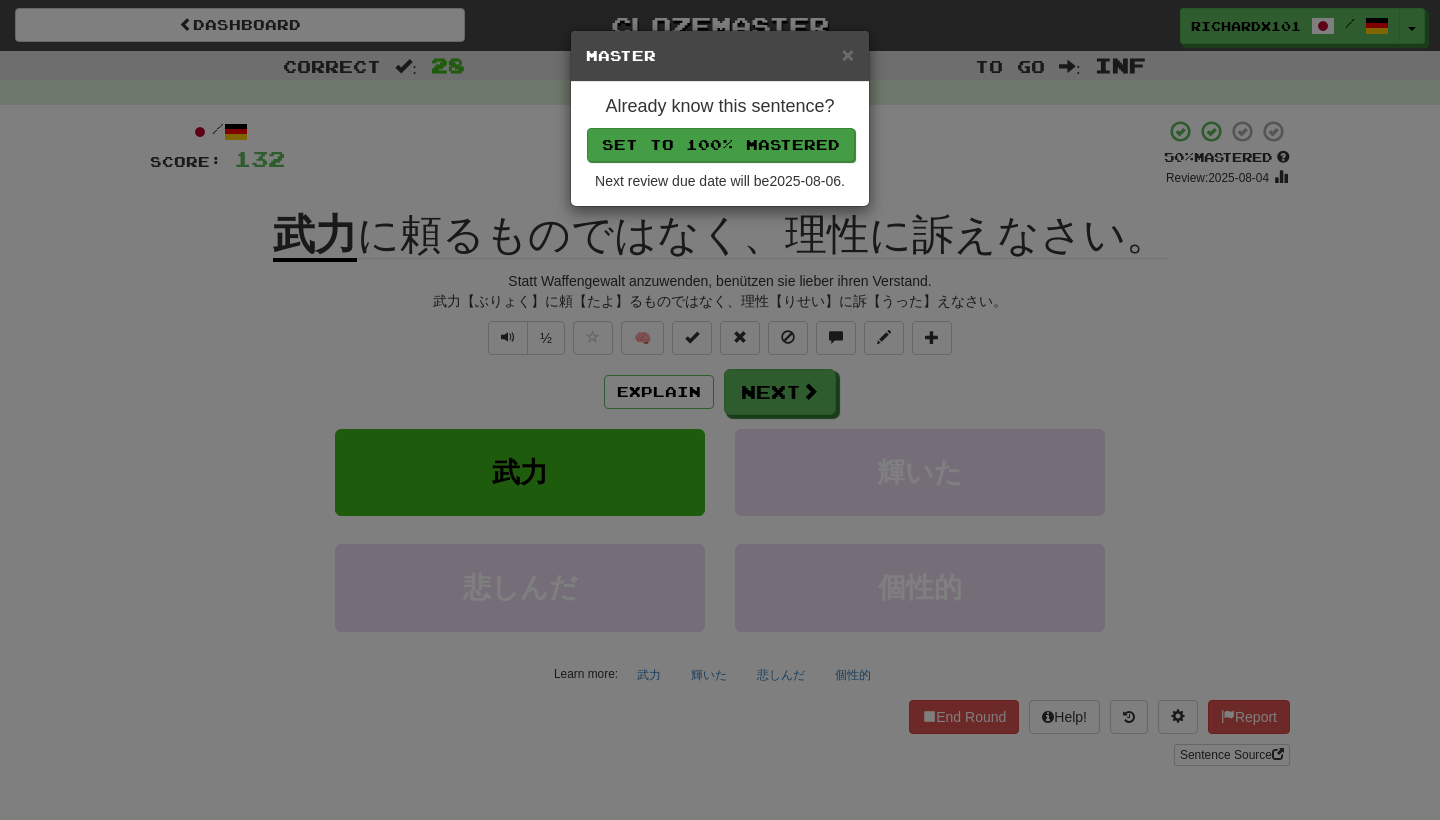 drag, startPoint x: 701, startPoint y: 334, endPoint x: 739, endPoint y: 146, distance: 191.80199 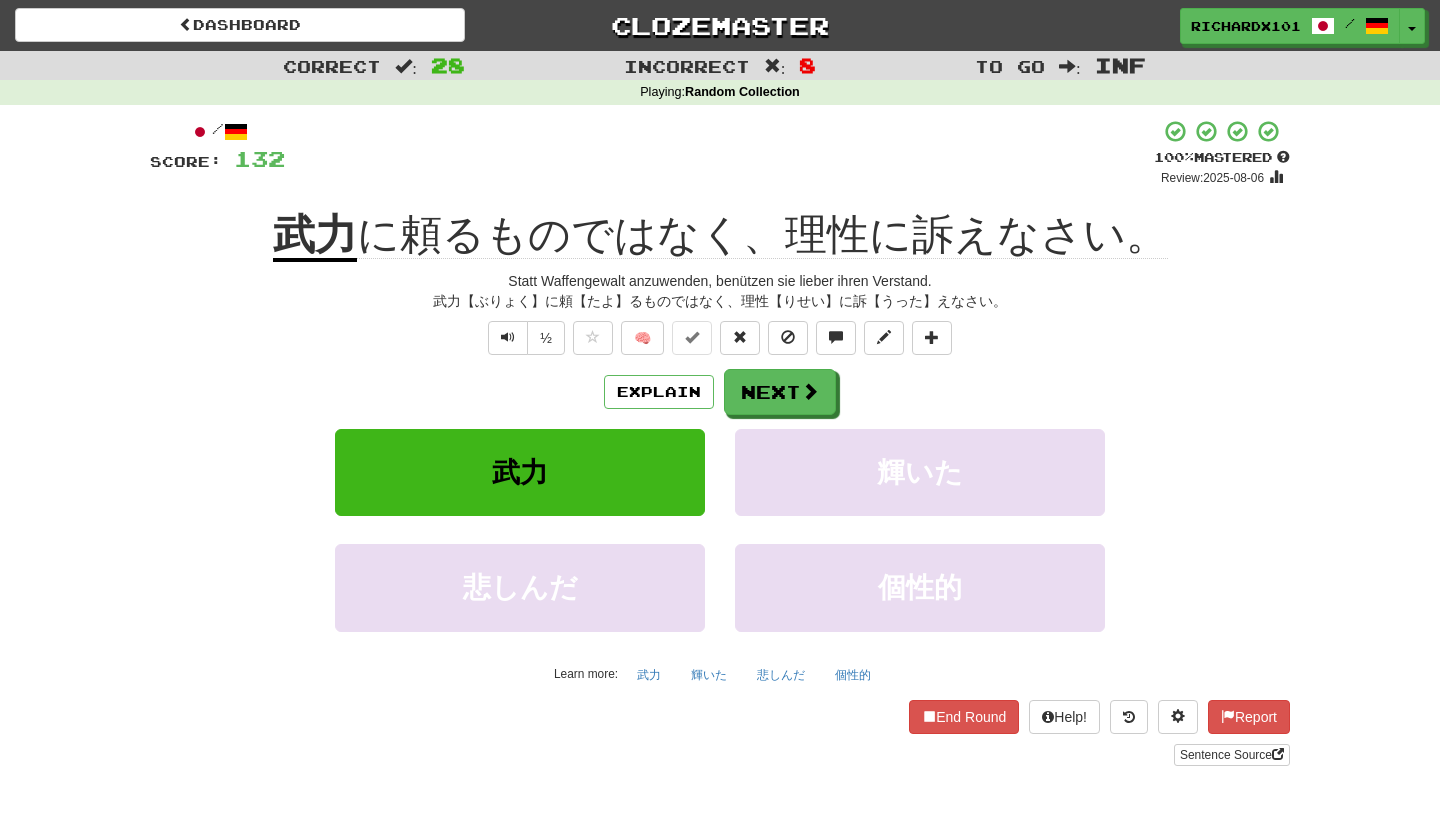 click on "Next" at bounding box center [780, 392] 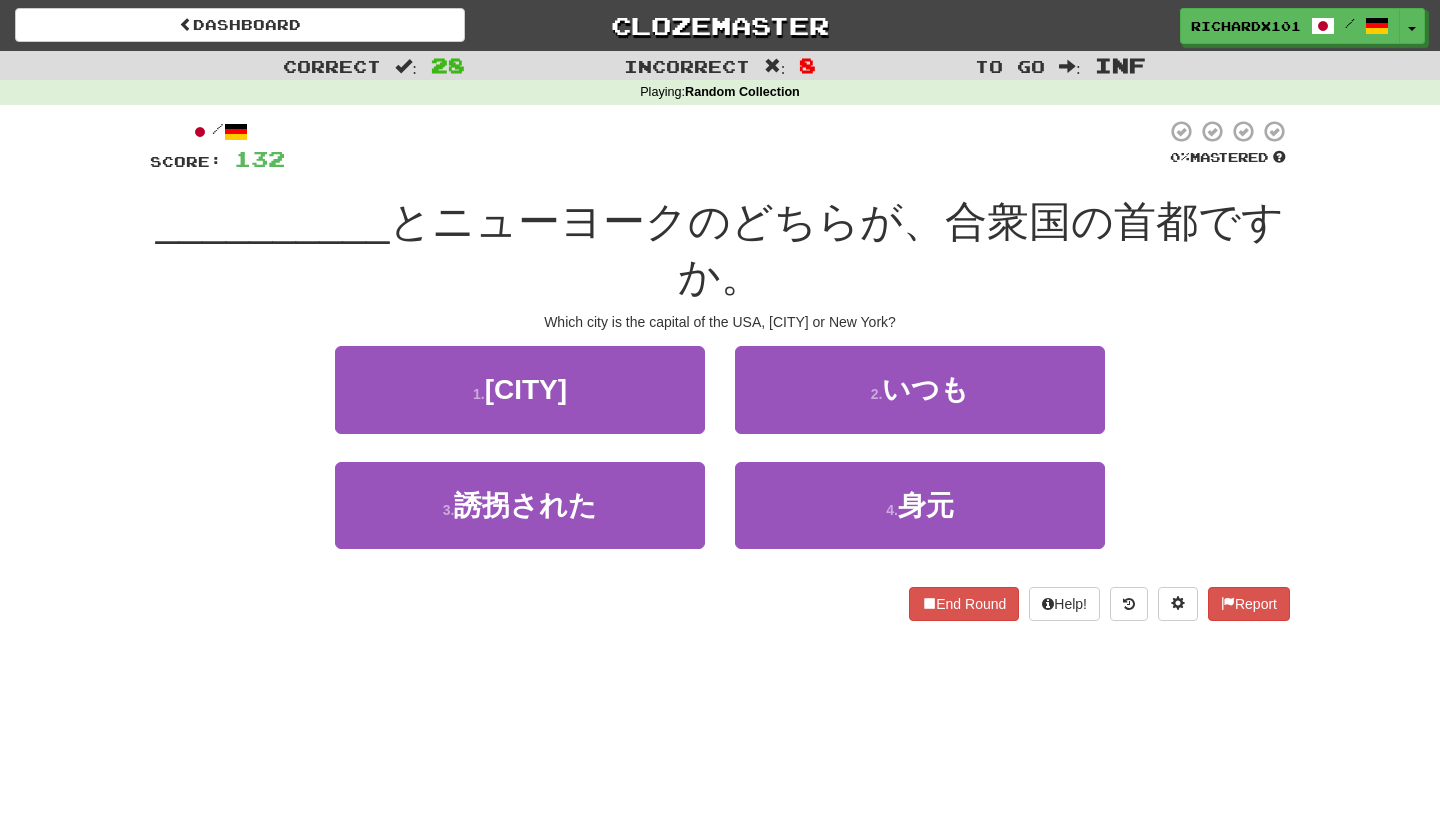 click on "1 .  ワシントン" at bounding box center (520, 389) 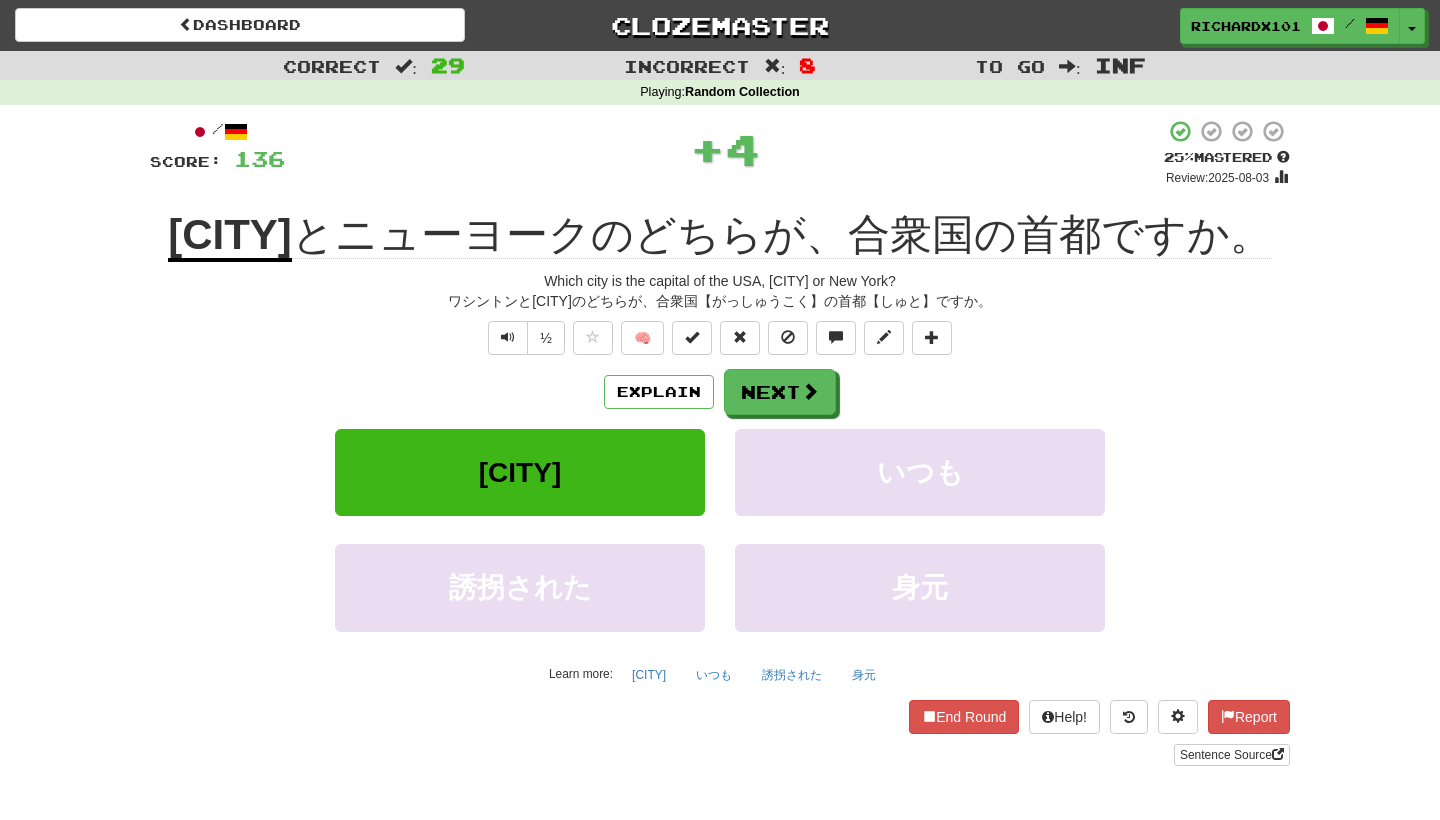 click at bounding box center (692, 337) 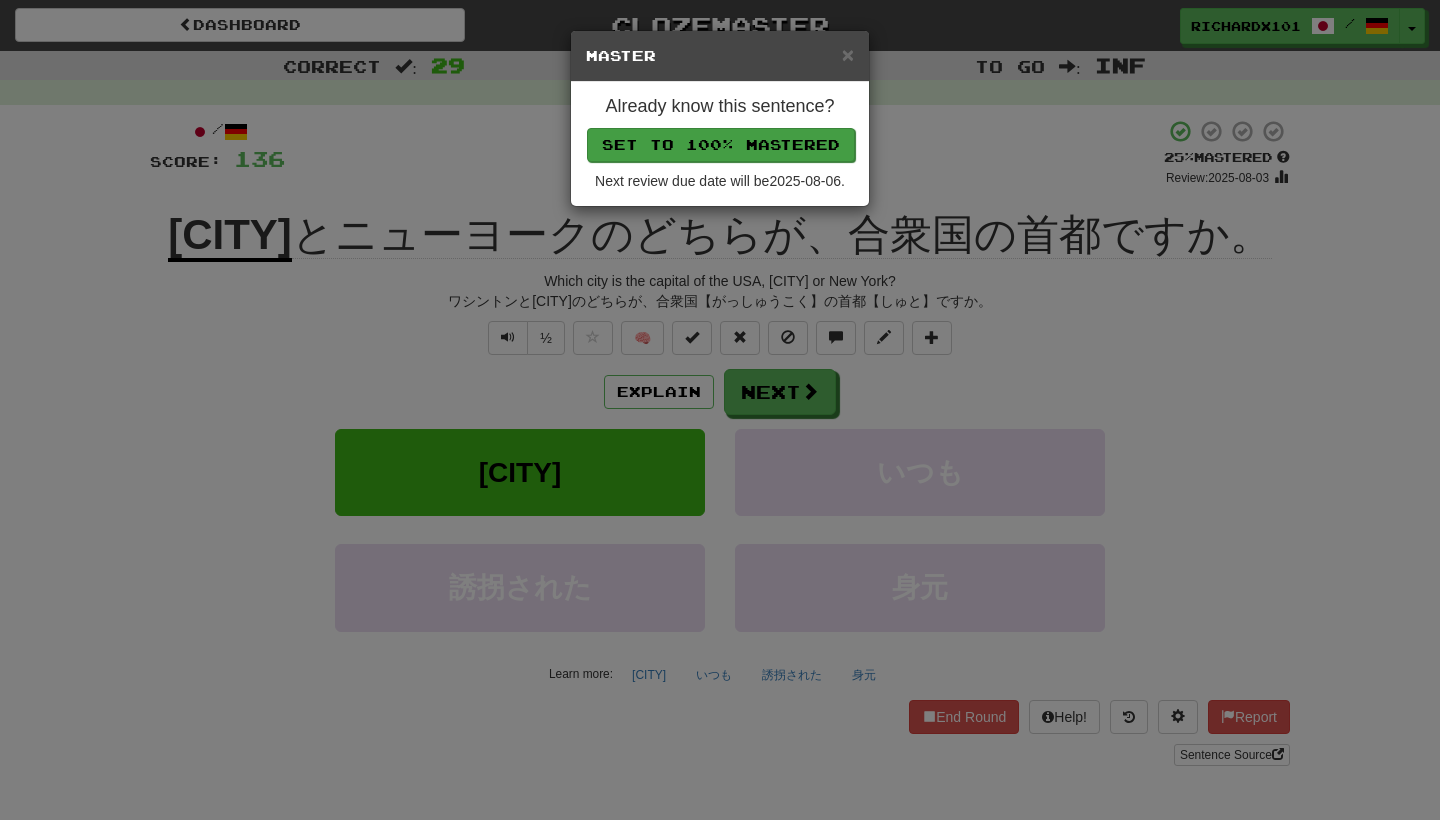 drag, startPoint x: 739, startPoint y: 146, endPoint x: 776, endPoint y: 138, distance: 37.85499 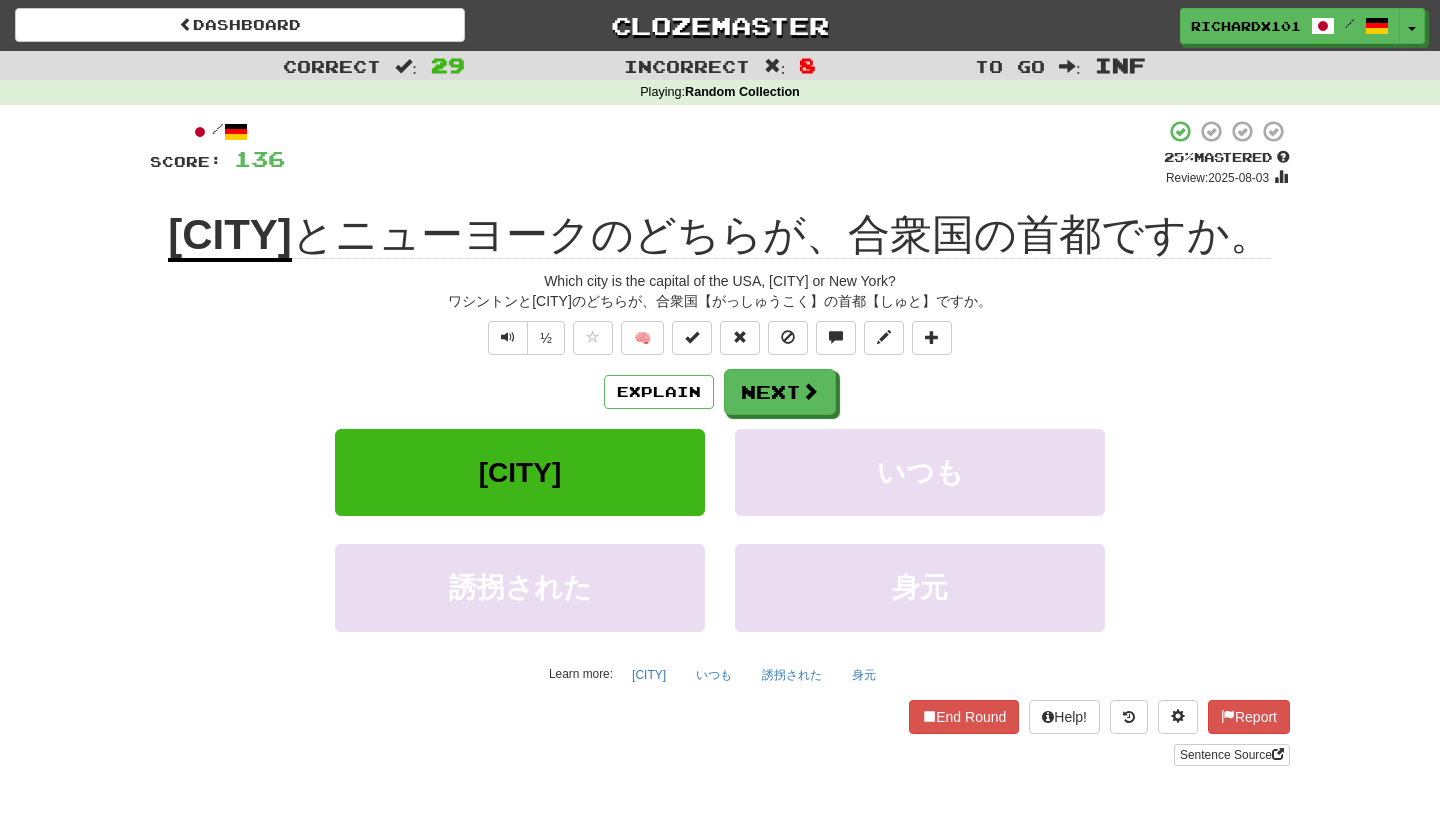 click on "Next" at bounding box center [780, 392] 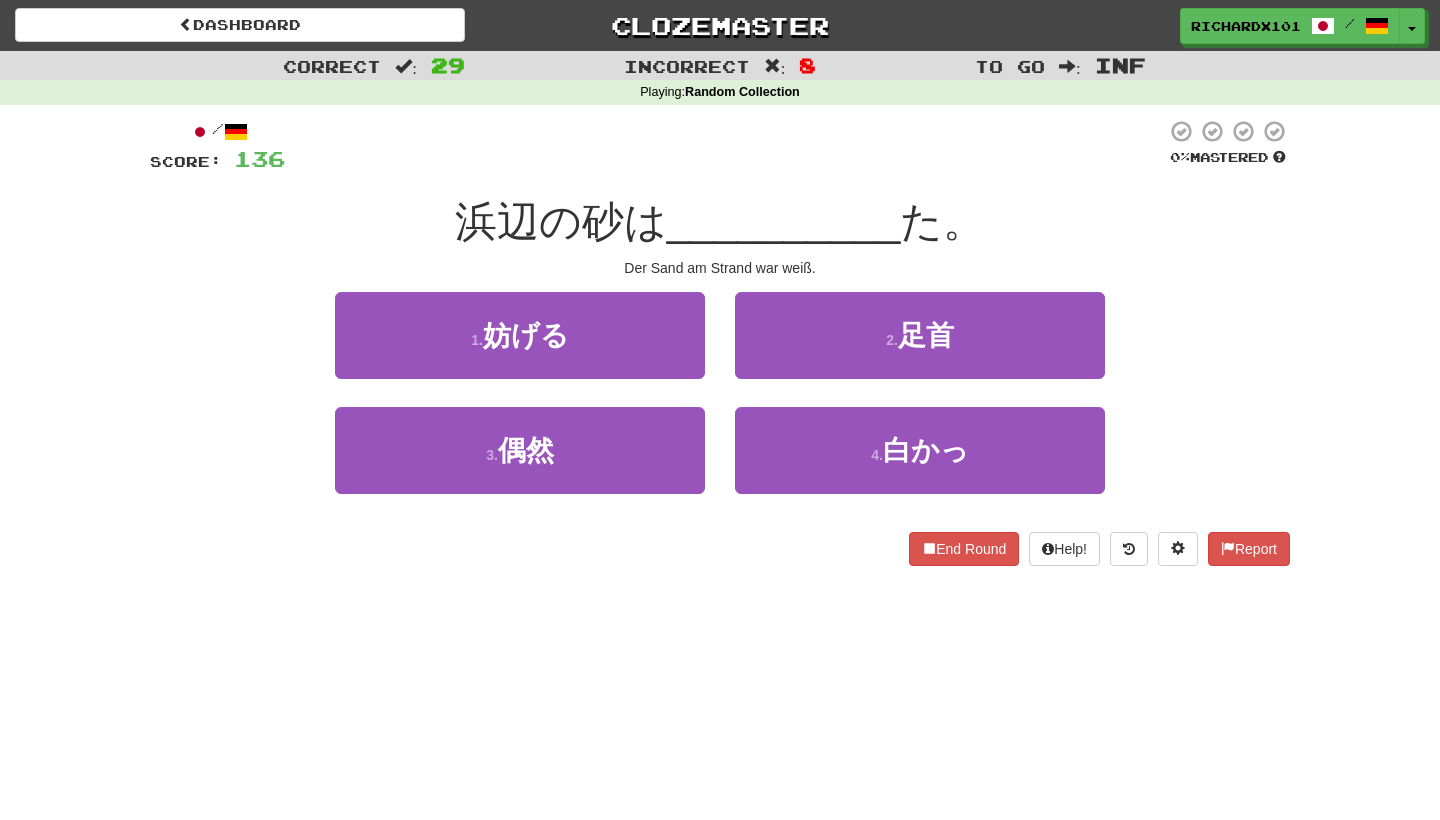 click on "4 .  白かっ" at bounding box center [920, 450] 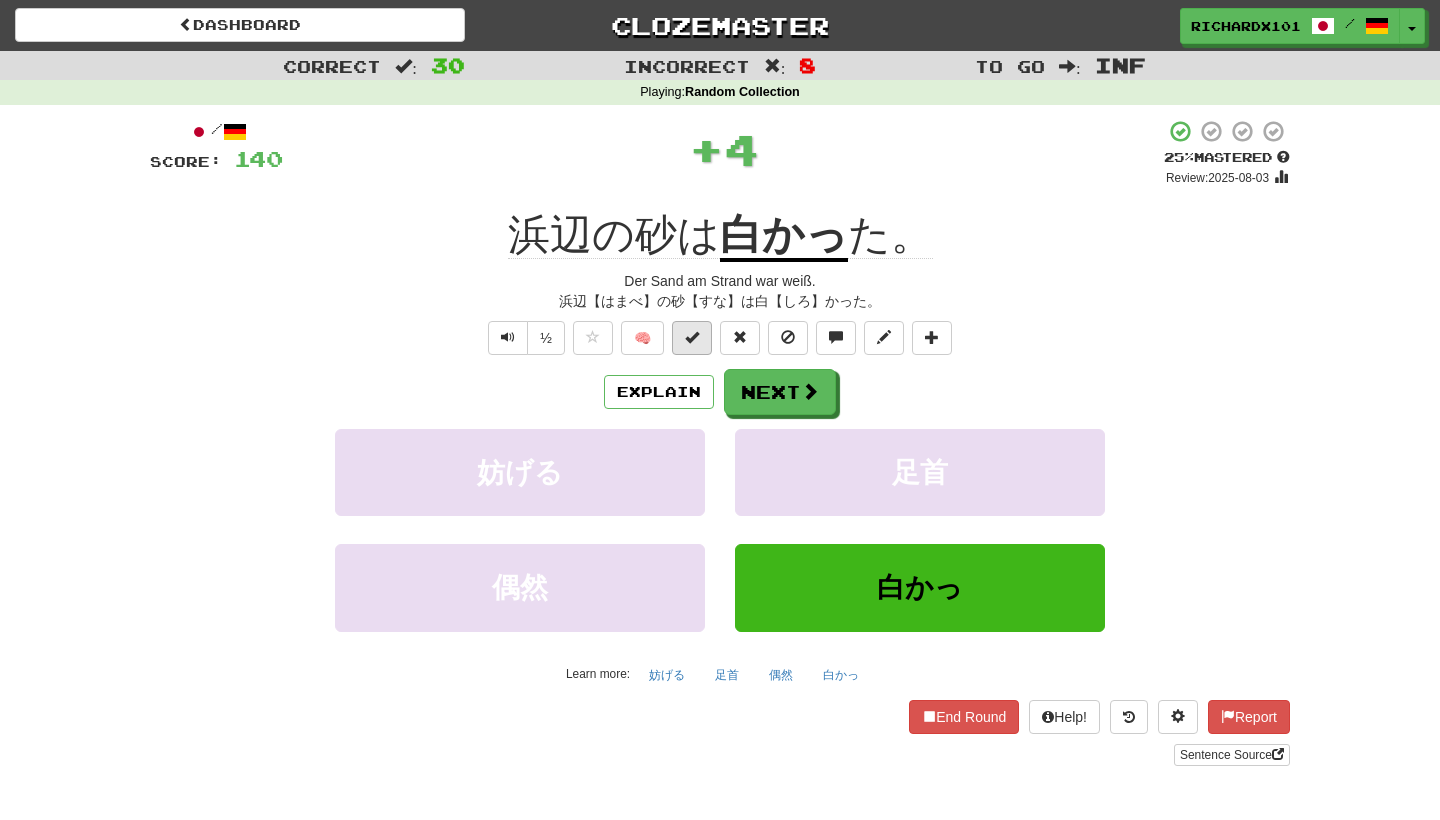 drag, startPoint x: 776, startPoint y: 138, endPoint x: 696, endPoint y: 343, distance: 220.05681 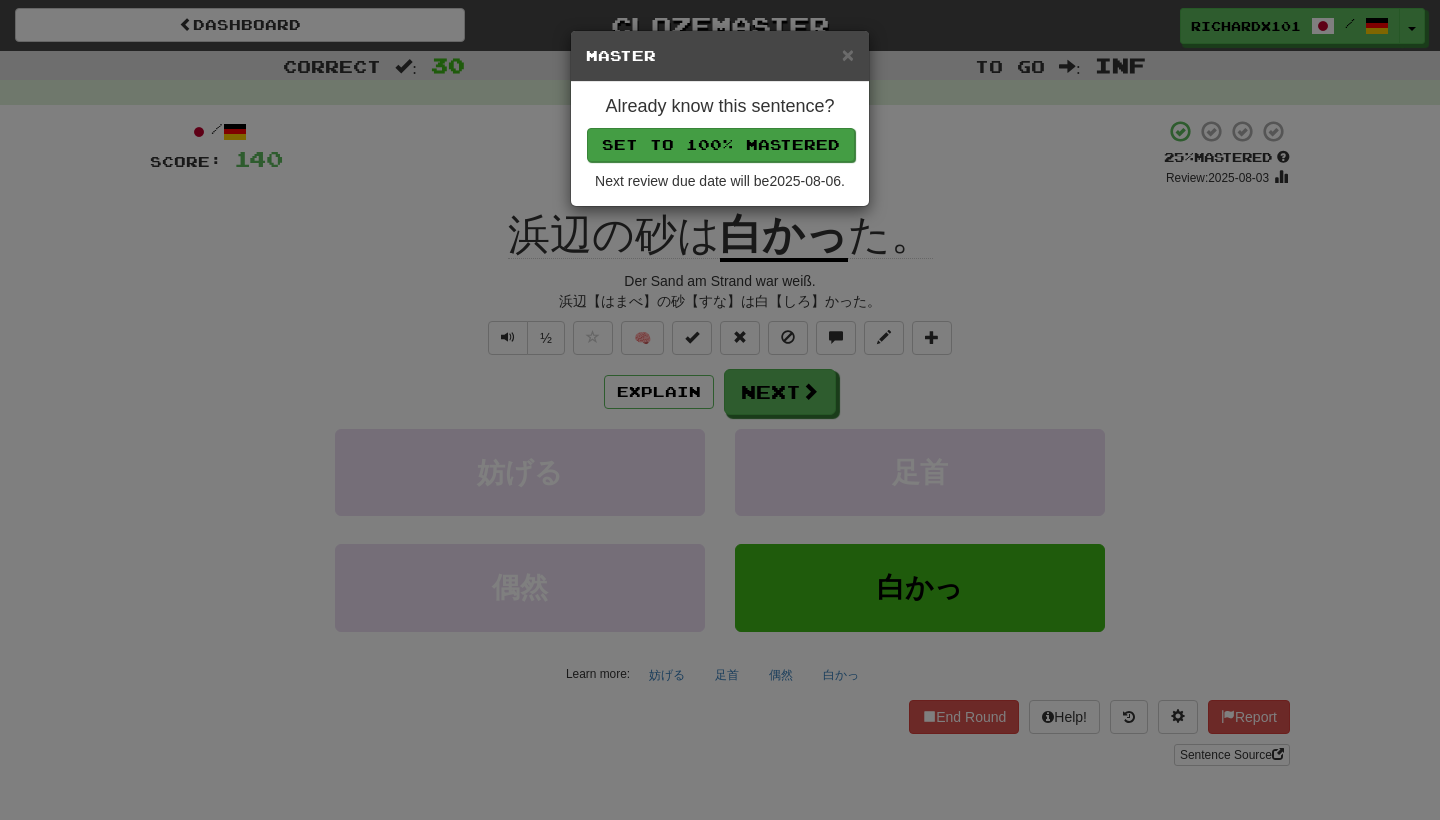 drag, startPoint x: 696, startPoint y: 343, endPoint x: 823, endPoint y: 152, distance: 229.3687 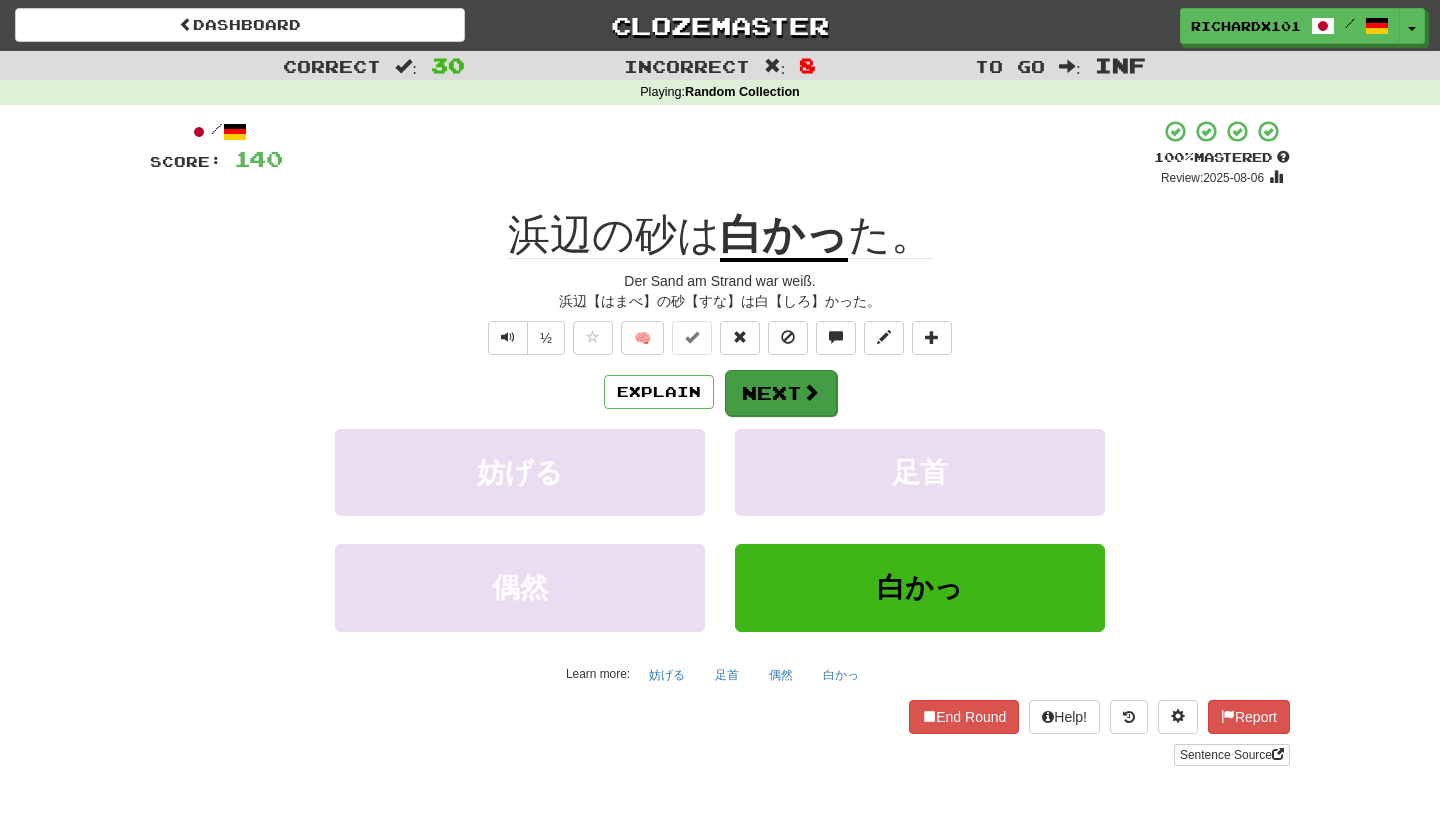 drag, startPoint x: 823, startPoint y: 152, endPoint x: 799, endPoint y: 382, distance: 231.24878 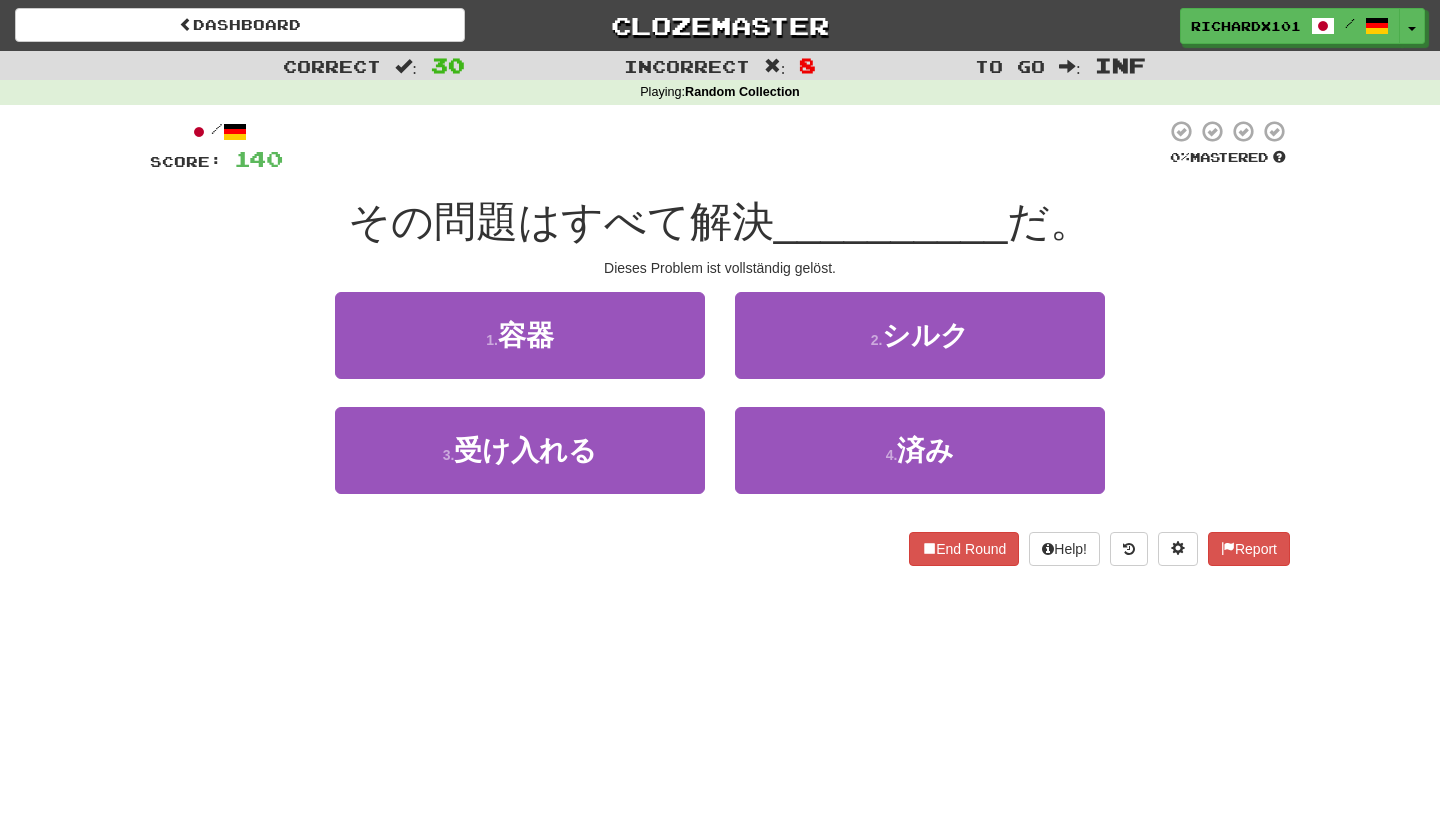 click on "4 .  済み" at bounding box center (920, 450) 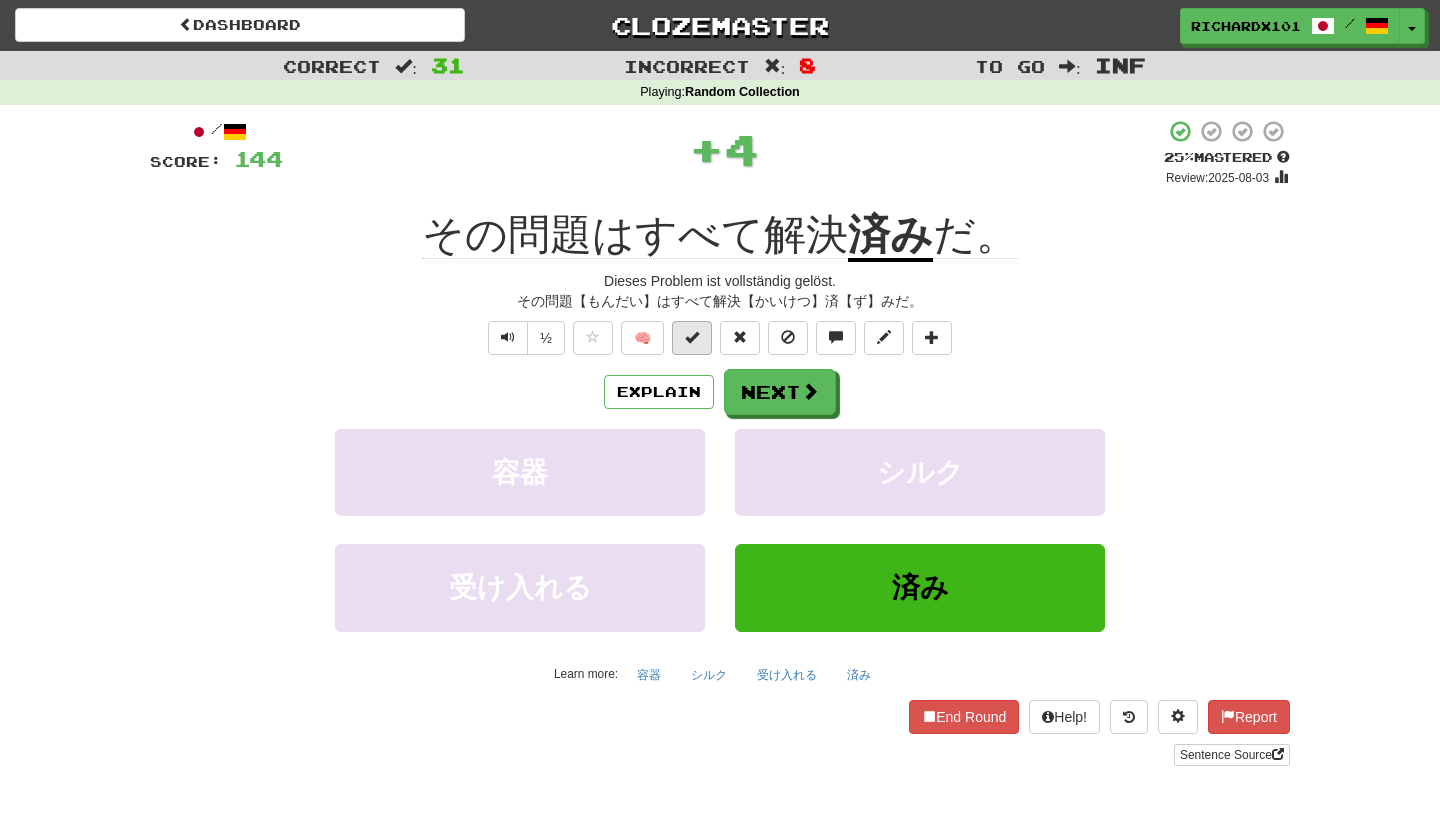 drag, startPoint x: 799, startPoint y: 382, endPoint x: 710, endPoint y: 331, distance: 102.5768 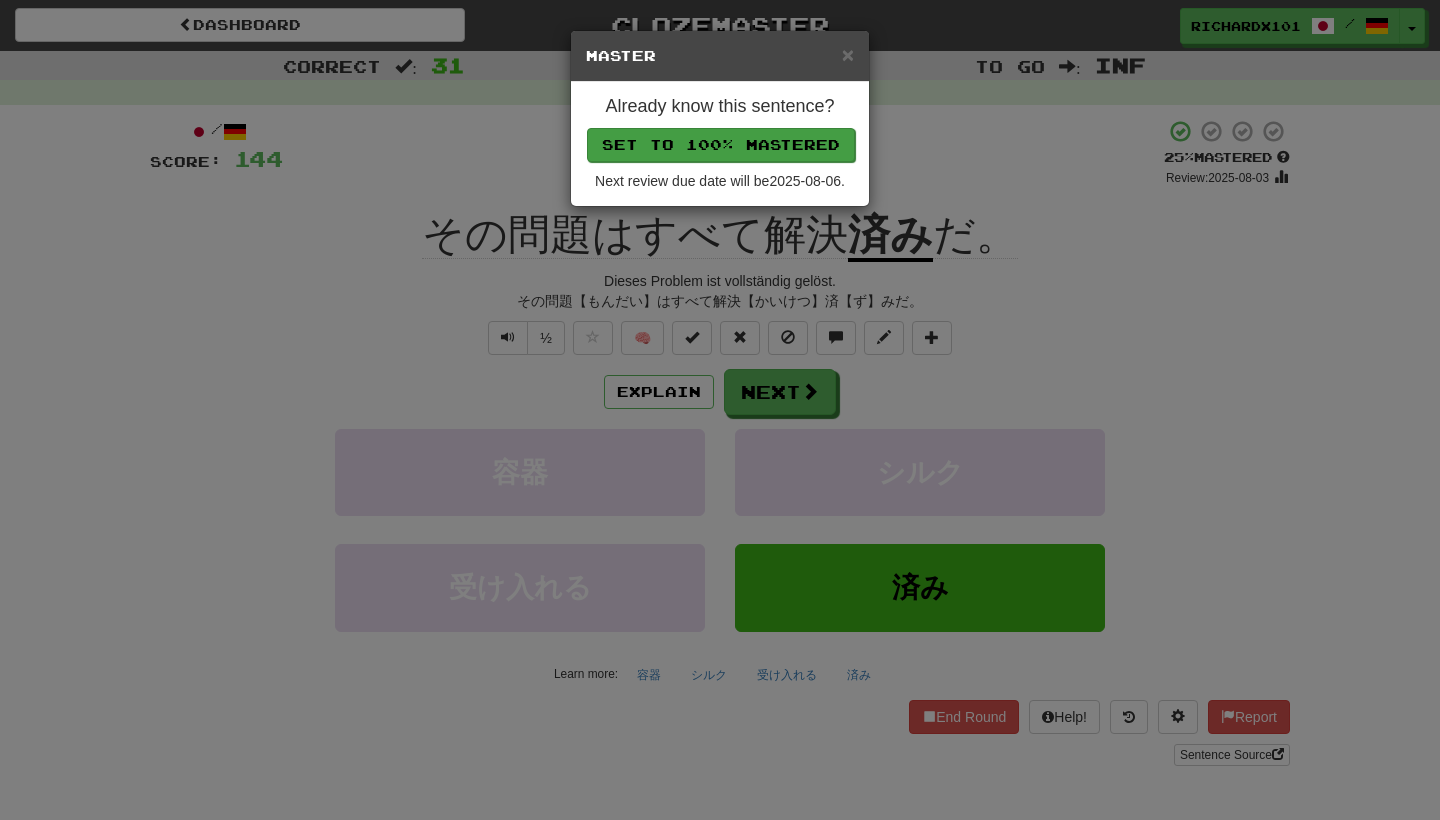drag, startPoint x: 710, startPoint y: 331, endPoint x: 749, endPoint y: 139, distance: 195.9209 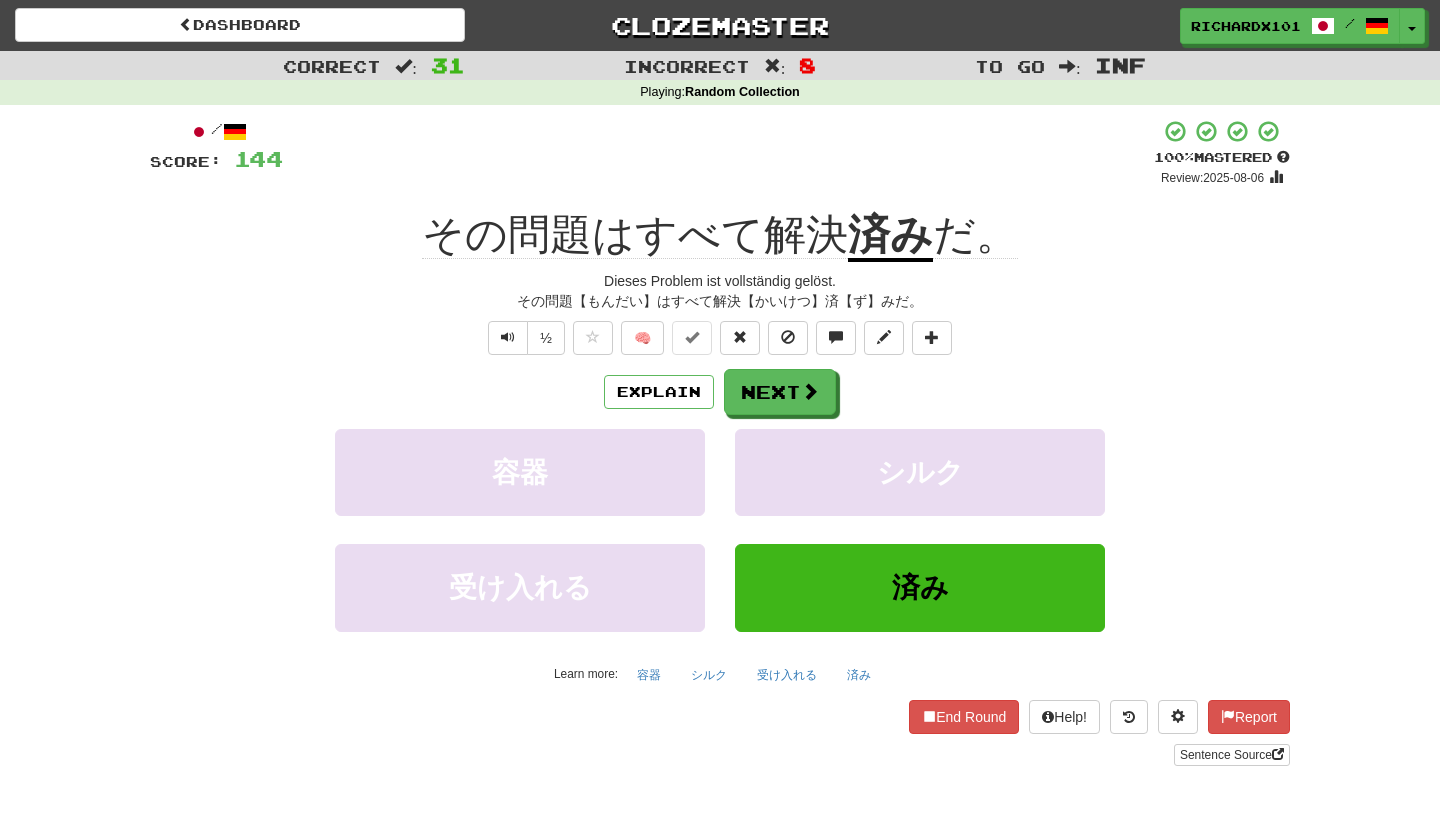 click on "Next" at bounding box center [780, 392] 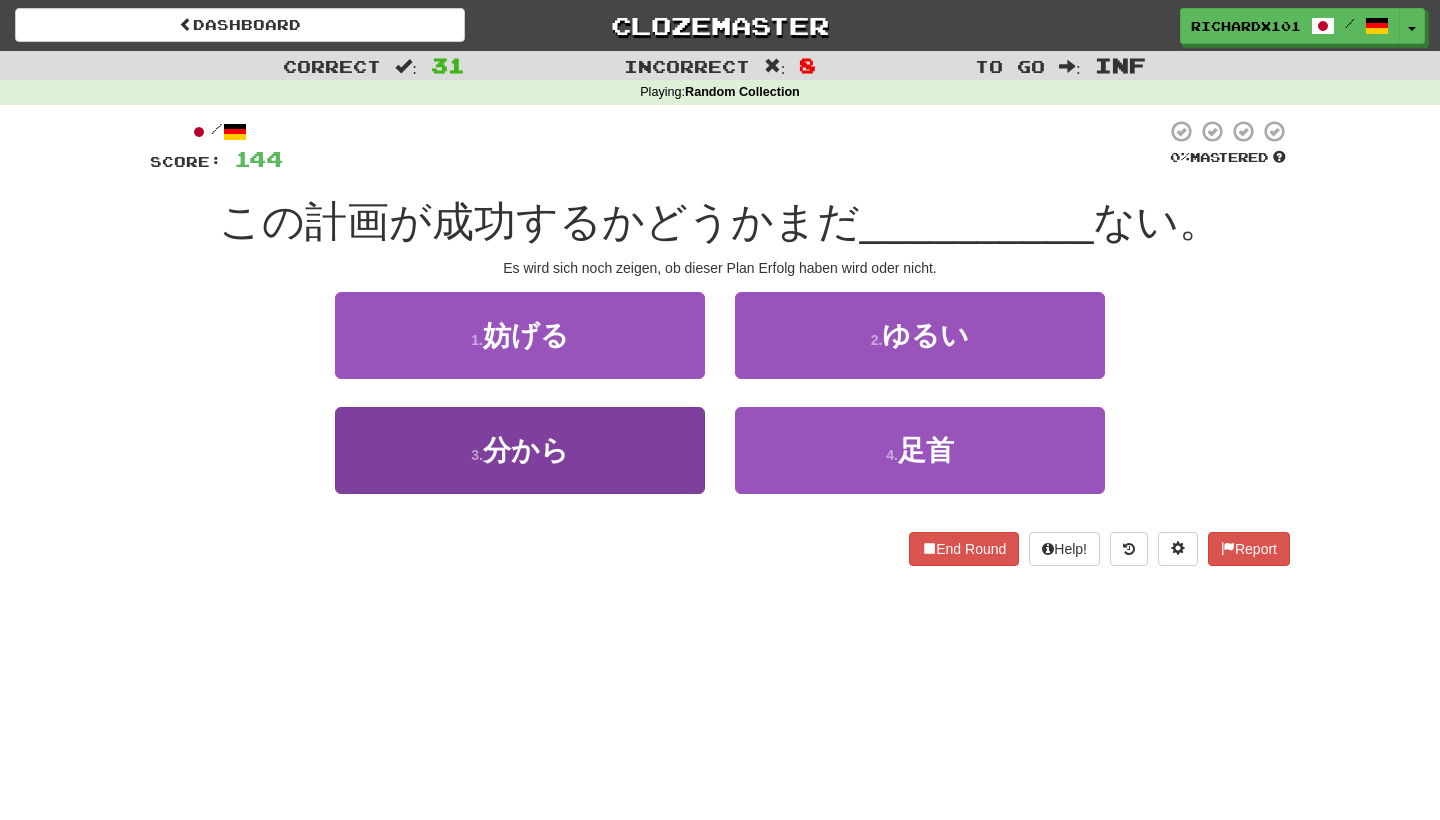 drag, startPoint x: 749, startPoint y: 139, endPoint x: 657, endPoint y: 449, distance: 323.3636 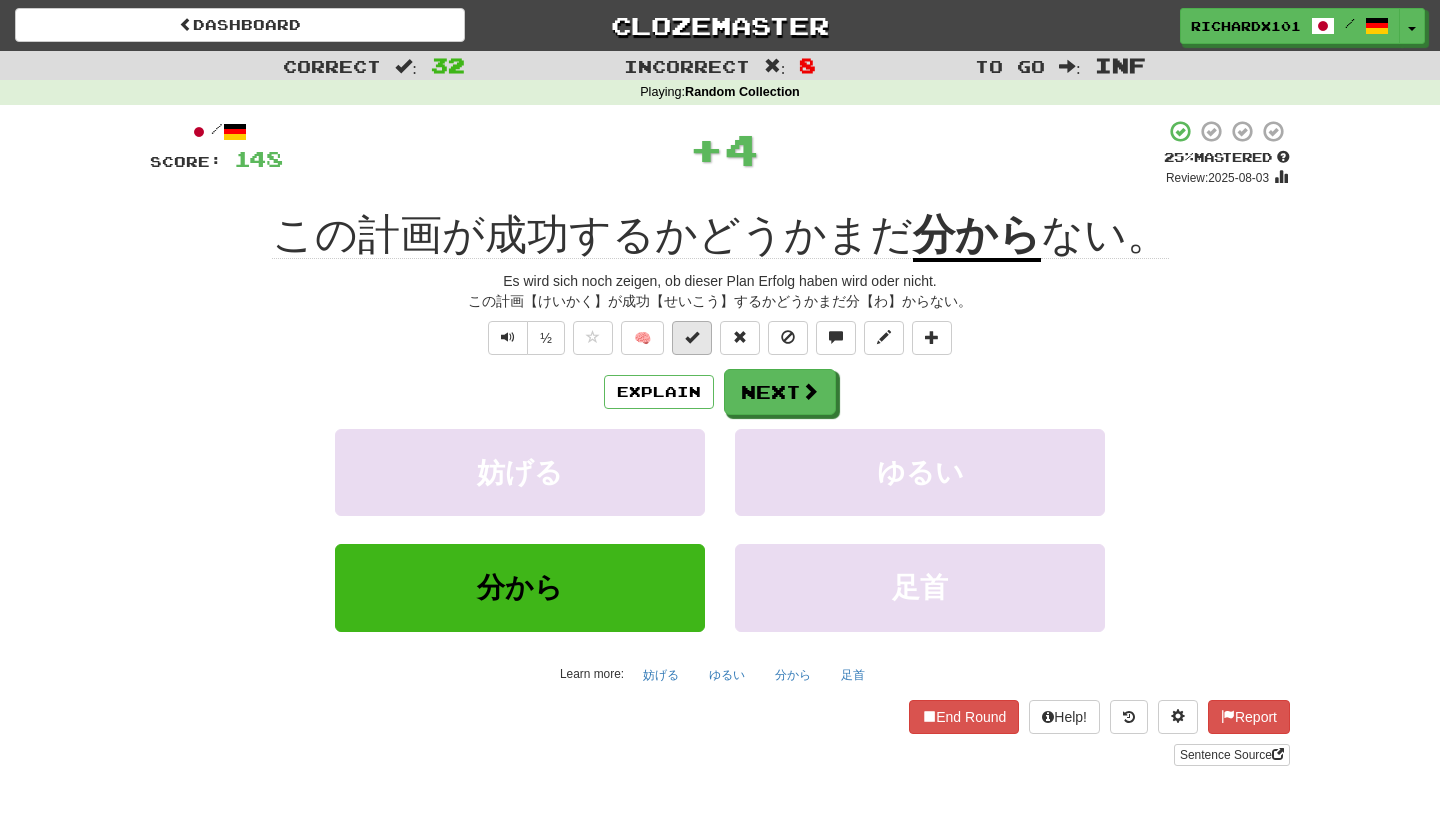 drag, startPoint x: 657, startPoint y: 449, endPoint x: 696, endPoint y: 339, distance: 116.70904 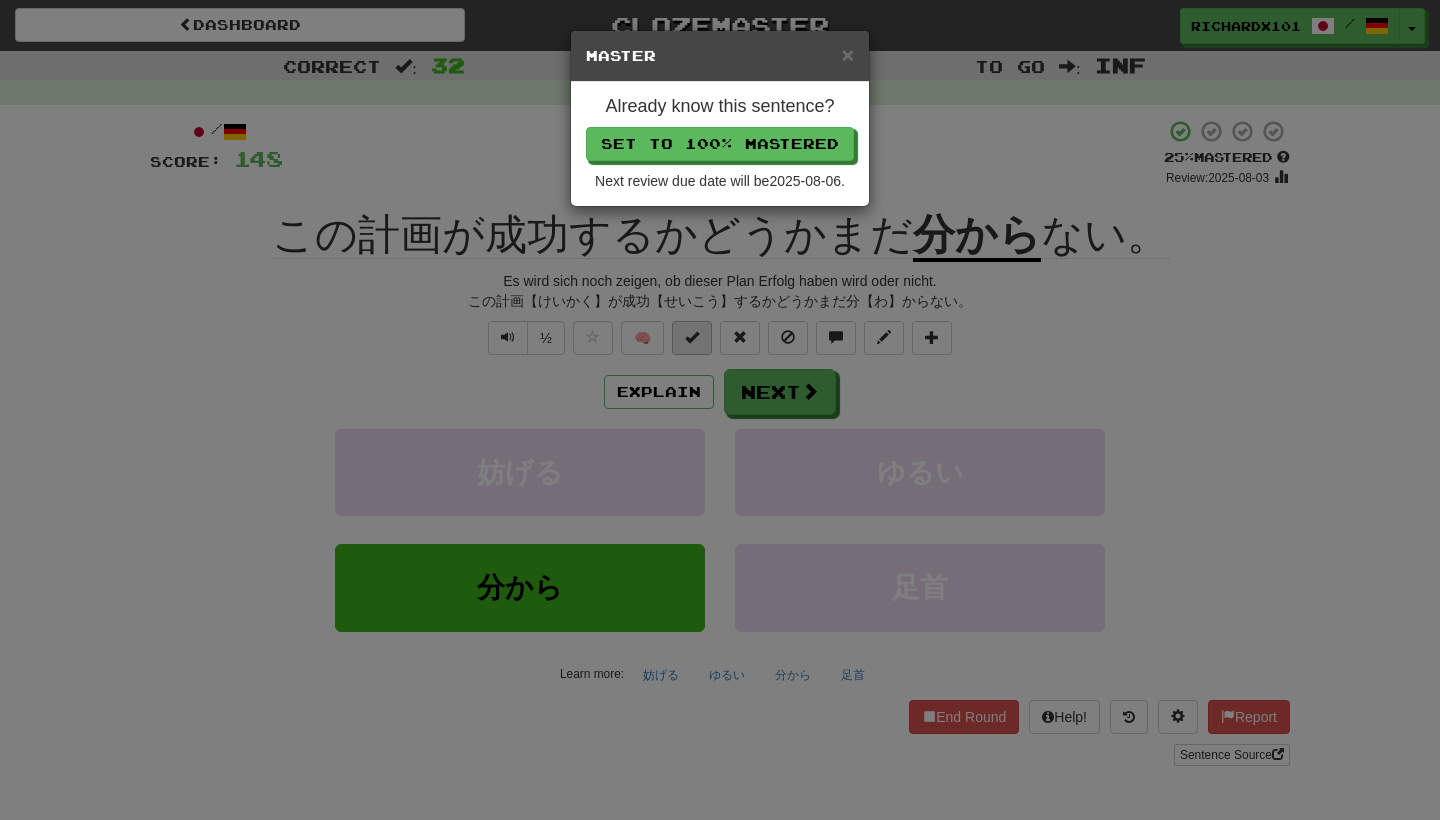 click on "Set to 100% Mastered" at bounding box center (720, 144) 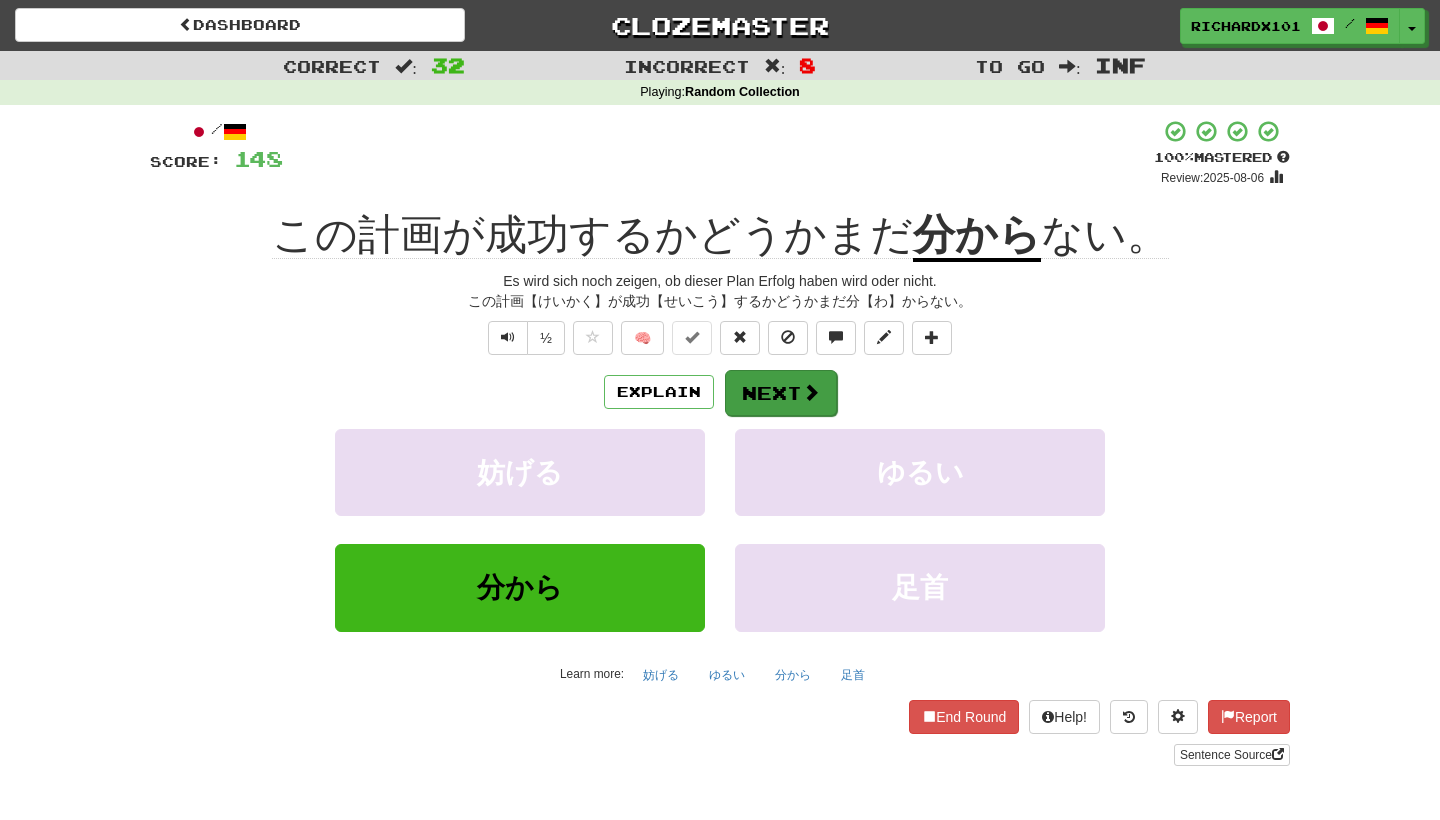 drag, startPoint x: 771, startPoint y: 150, endPoint x: 763, endPoint y: 401, distance: 251.12746 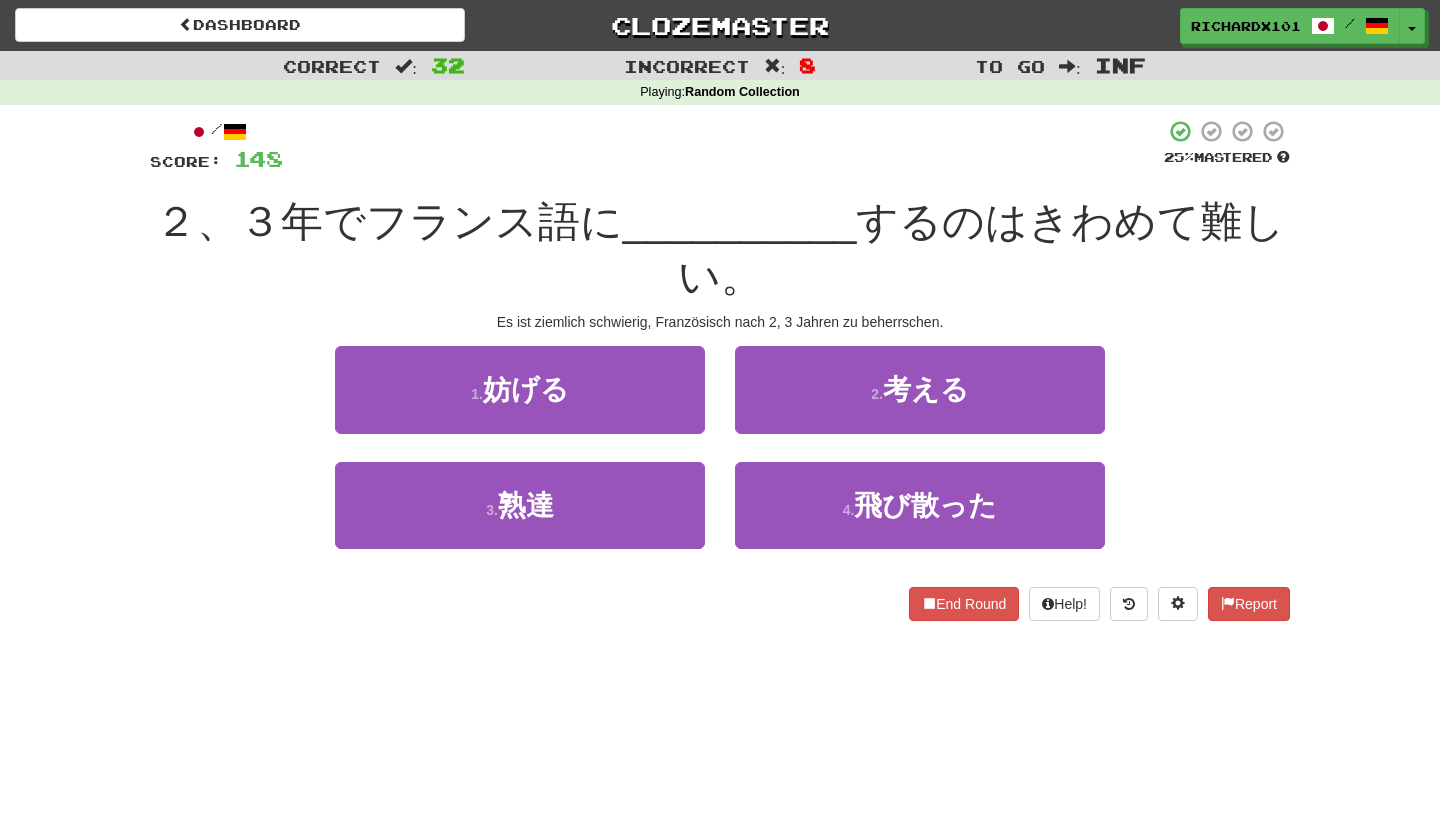 click on "3 .  熟達" at bounding box center [520, 505] 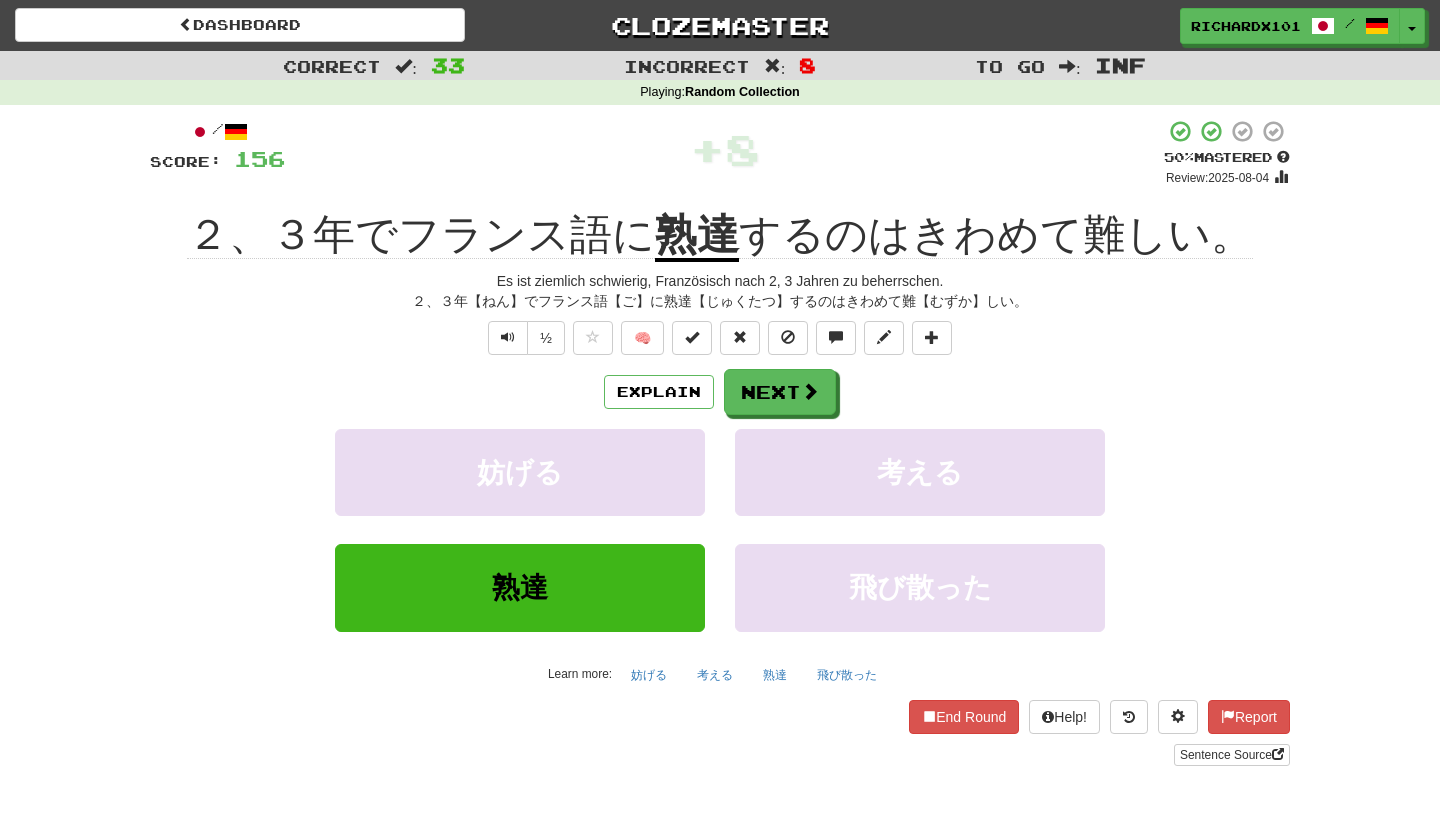 click at bounding box center [692, 337] 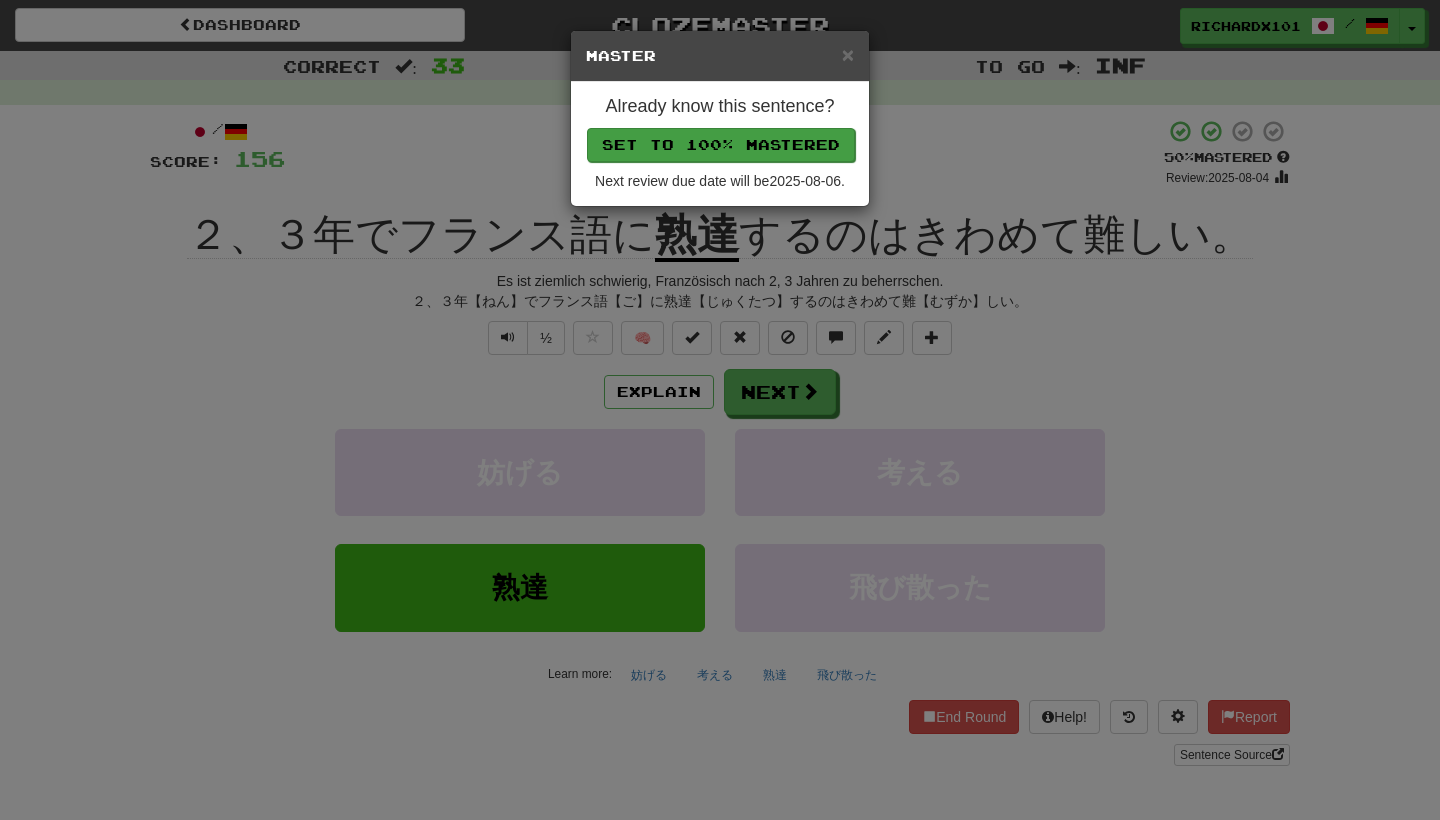 drag, startPoint x: 763, startPoint y: 401, endPoint x: 743, endPoint y: 135, distance: 266.75082 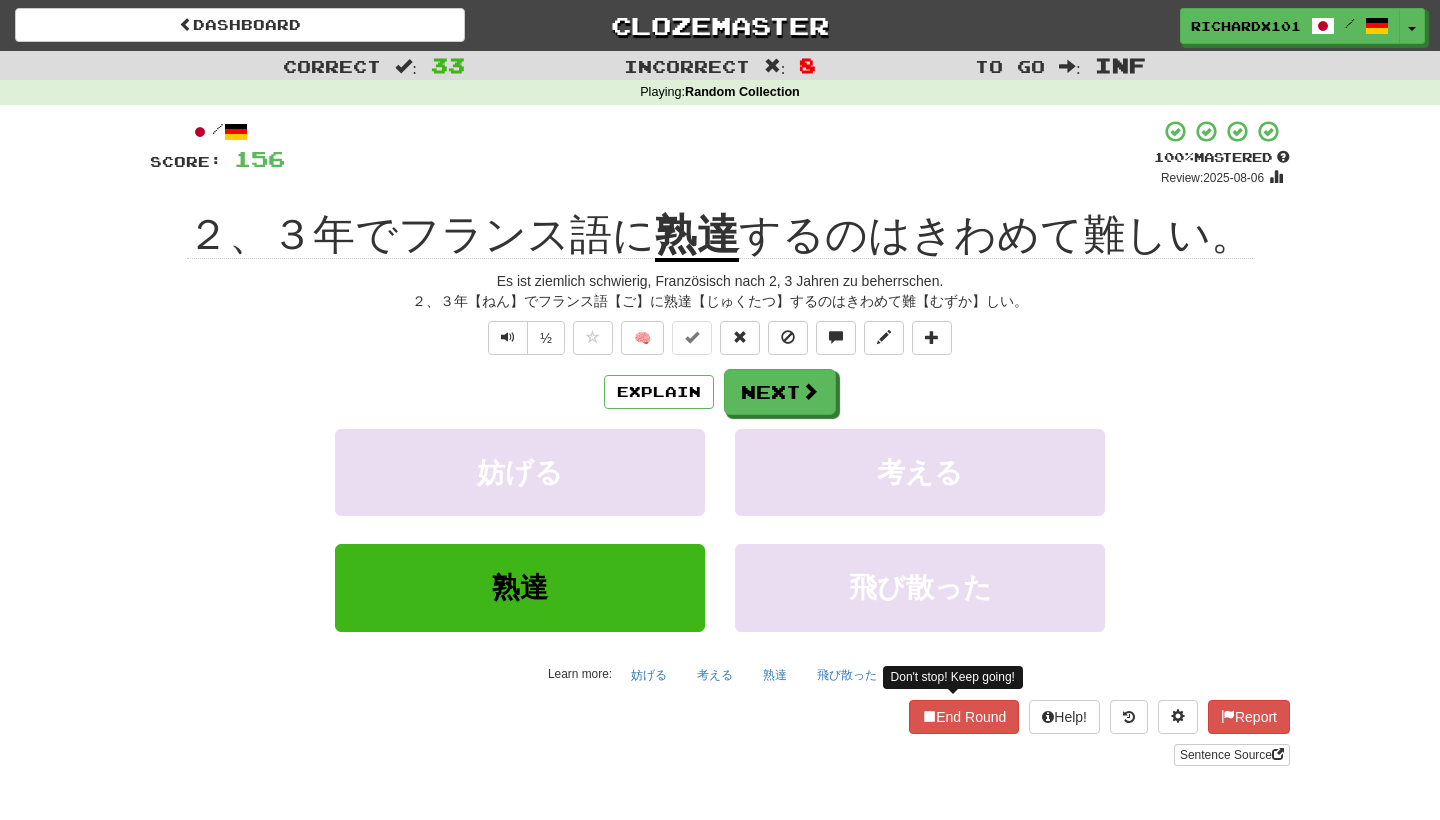 click on "End Round" at bounding box center [964, 717] 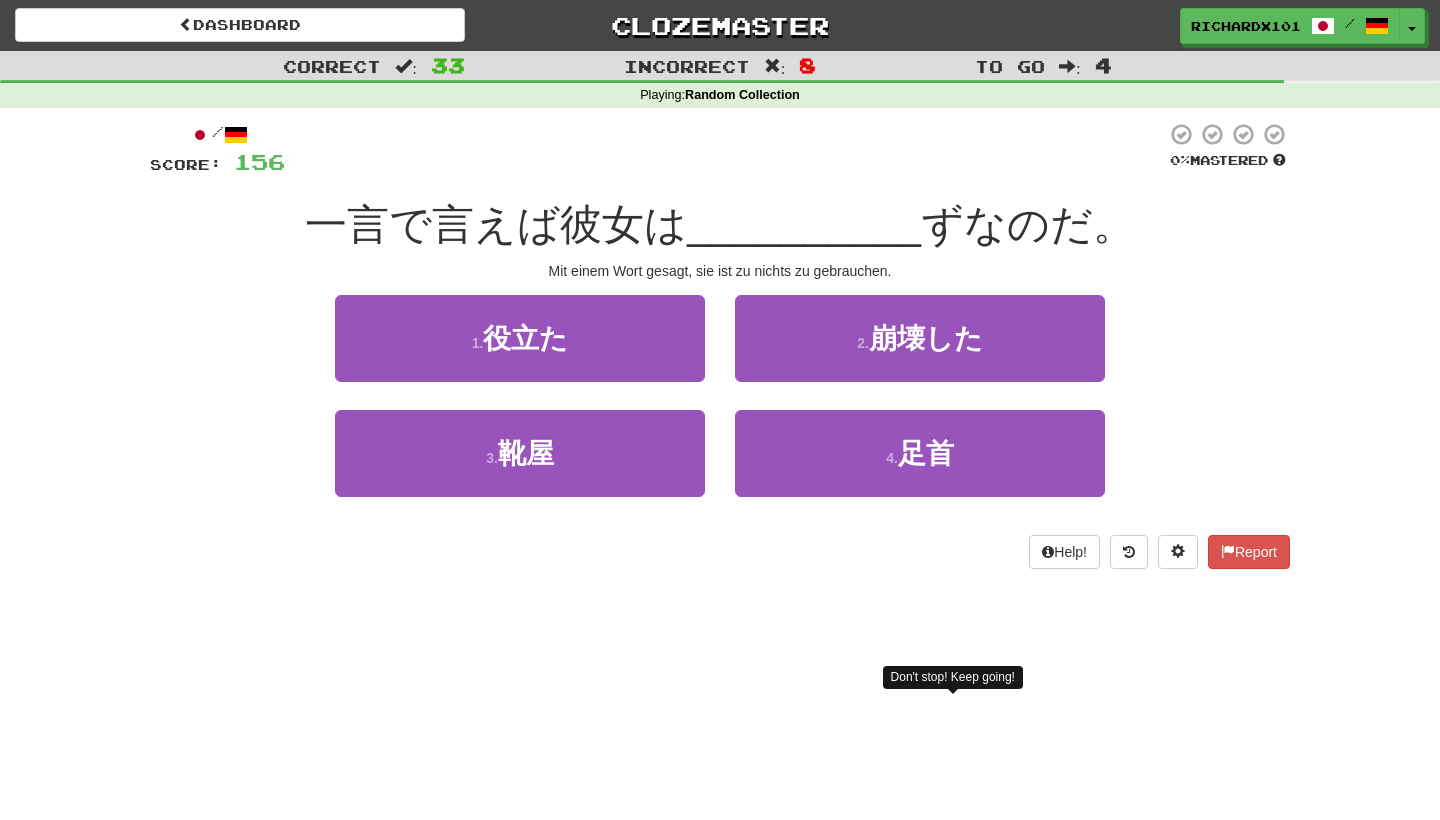 click on "3 .  靴屋" at bounding box center (520, 453) 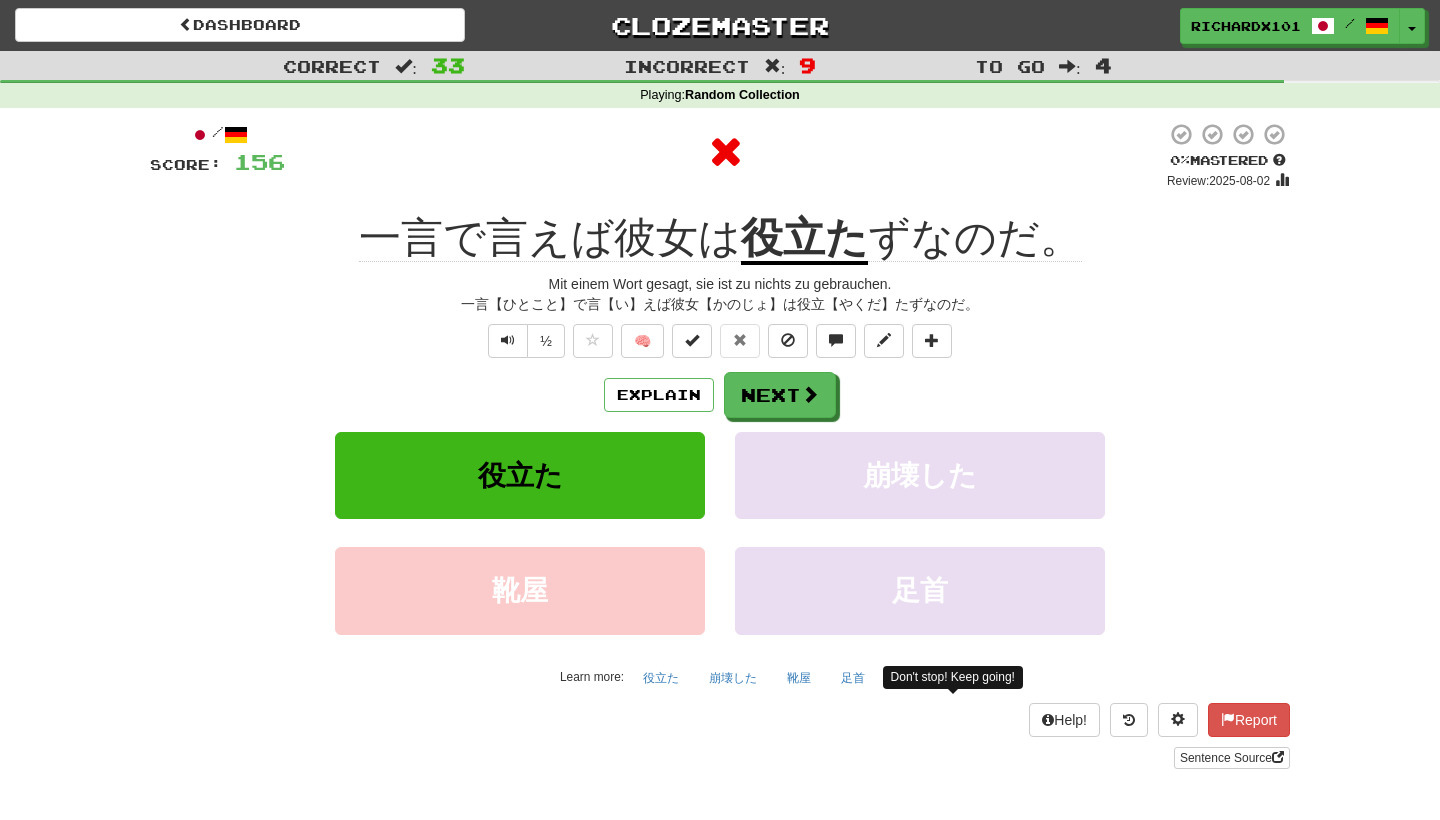 click on "Next" at bounding box center (780, 395) 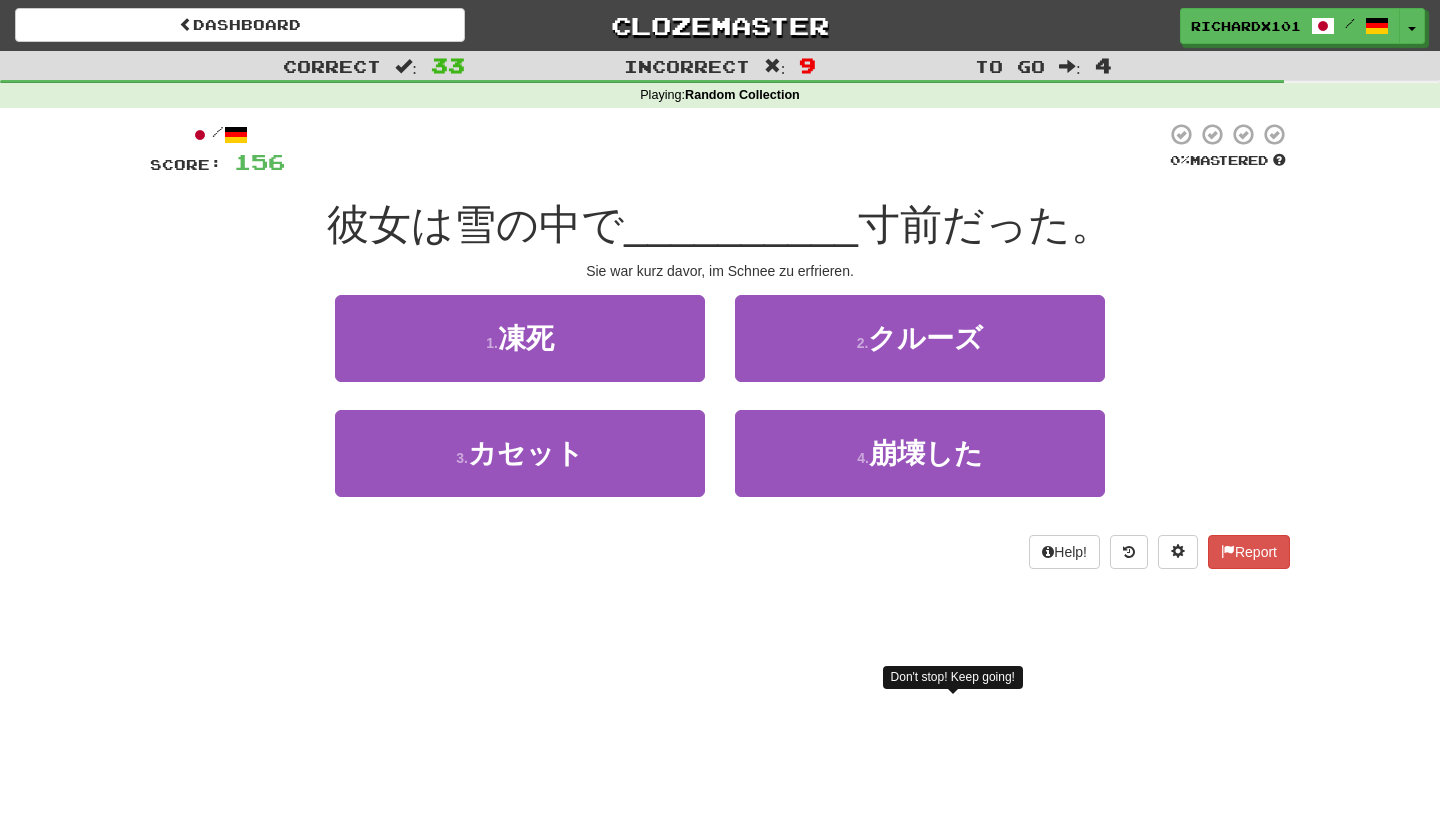 click on "1 .  凍死" at bounding box center [520, 338] 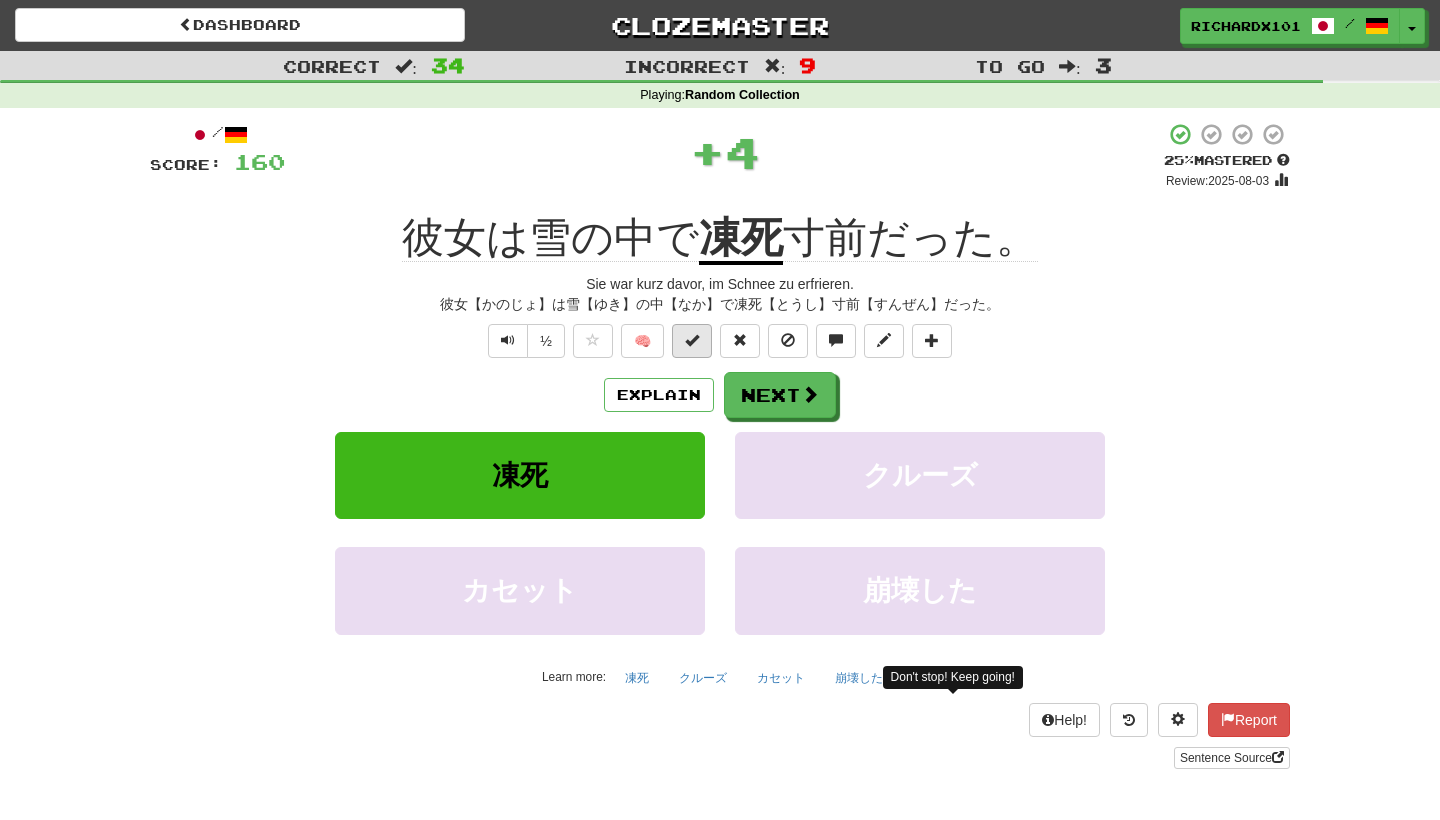 drag, startPoint x: 743, startPoint y: 135, endPoint x: 700, endPoint y: 336, distance: 205.54805 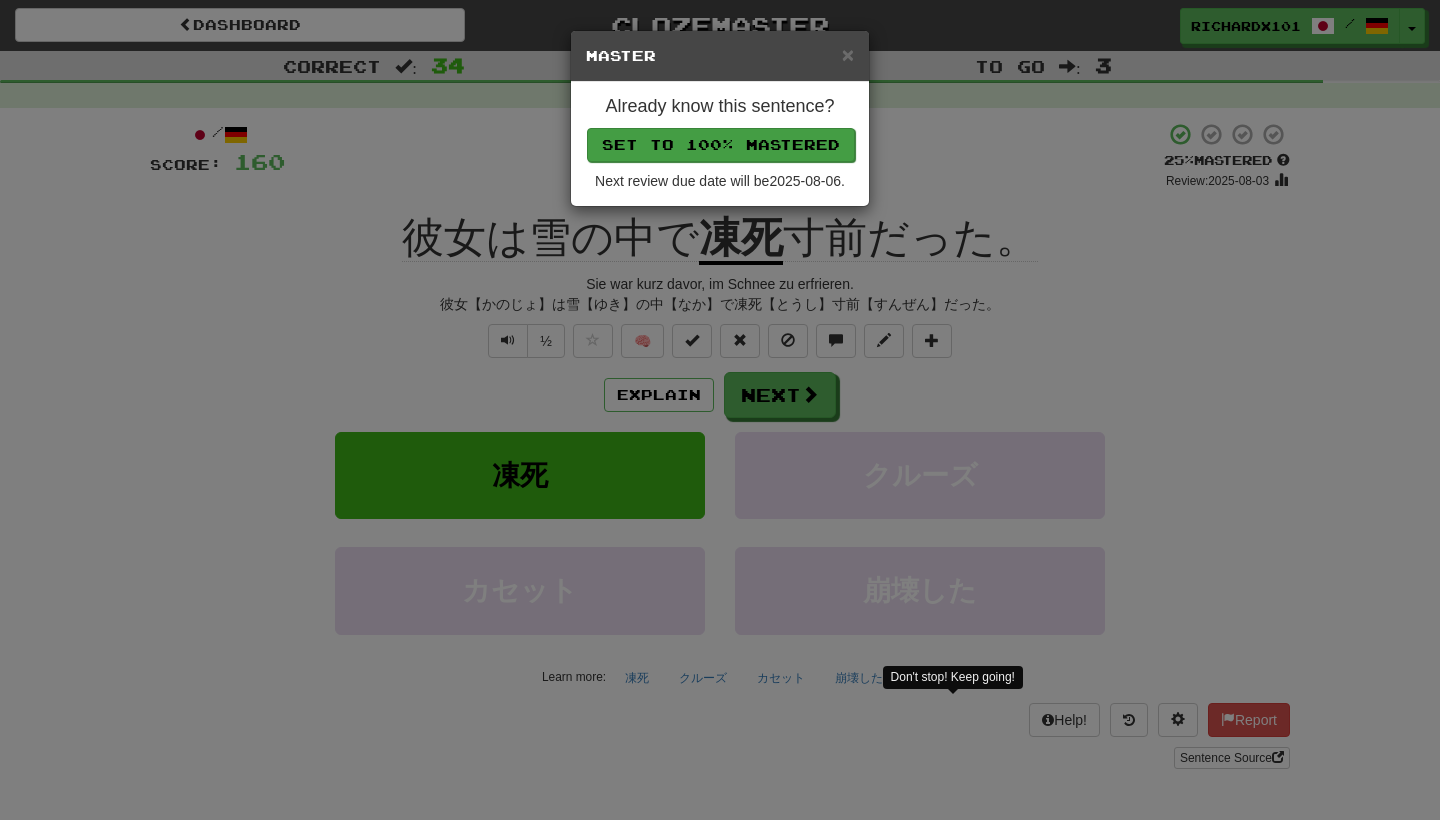 drag, startPoint x: 700, startPoint y: 336, endPoint x: 781, endPoint y: 137, distance: 214.85344 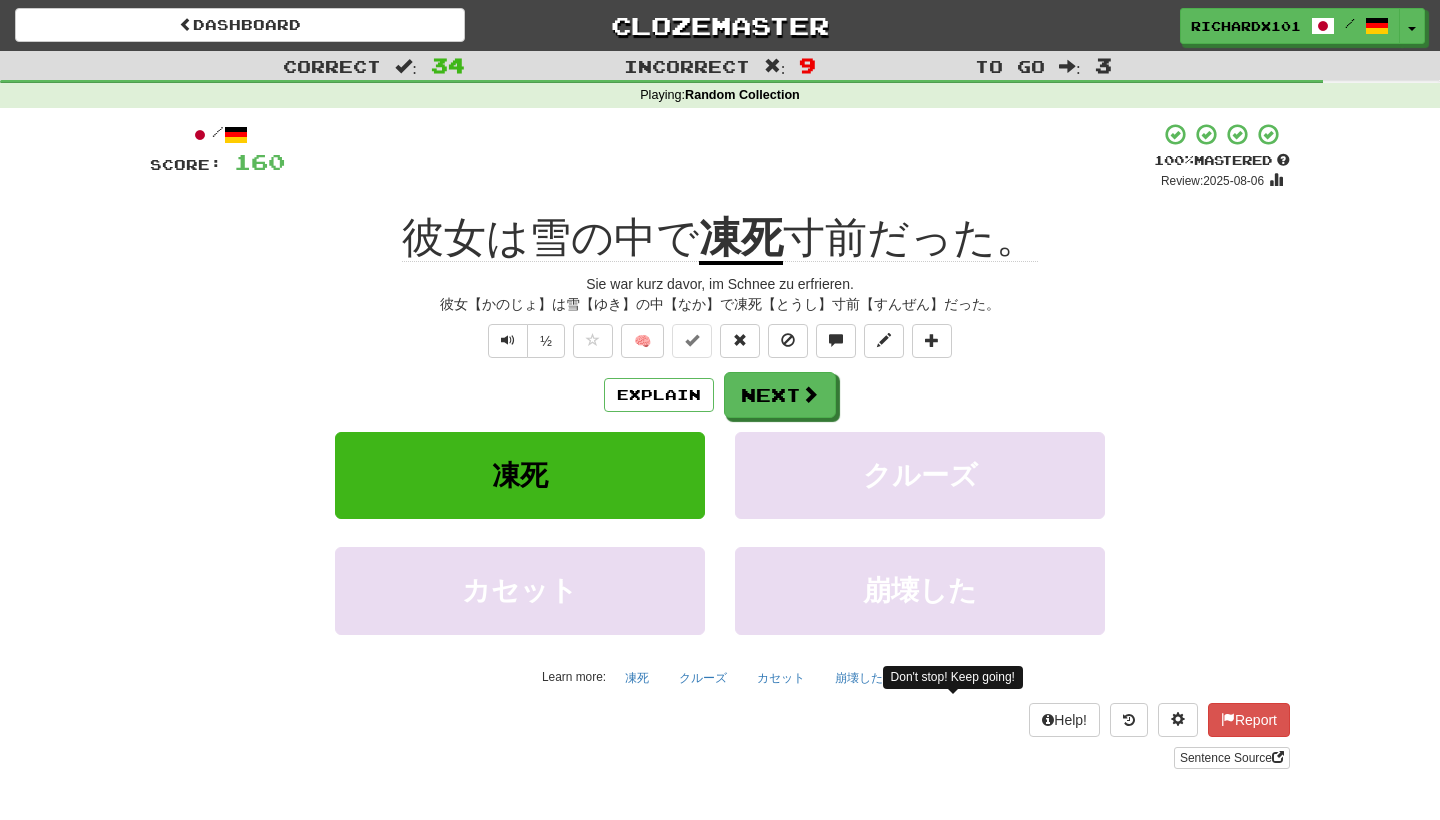 click on "Sentence Source" at bounding box center (1232, 758) 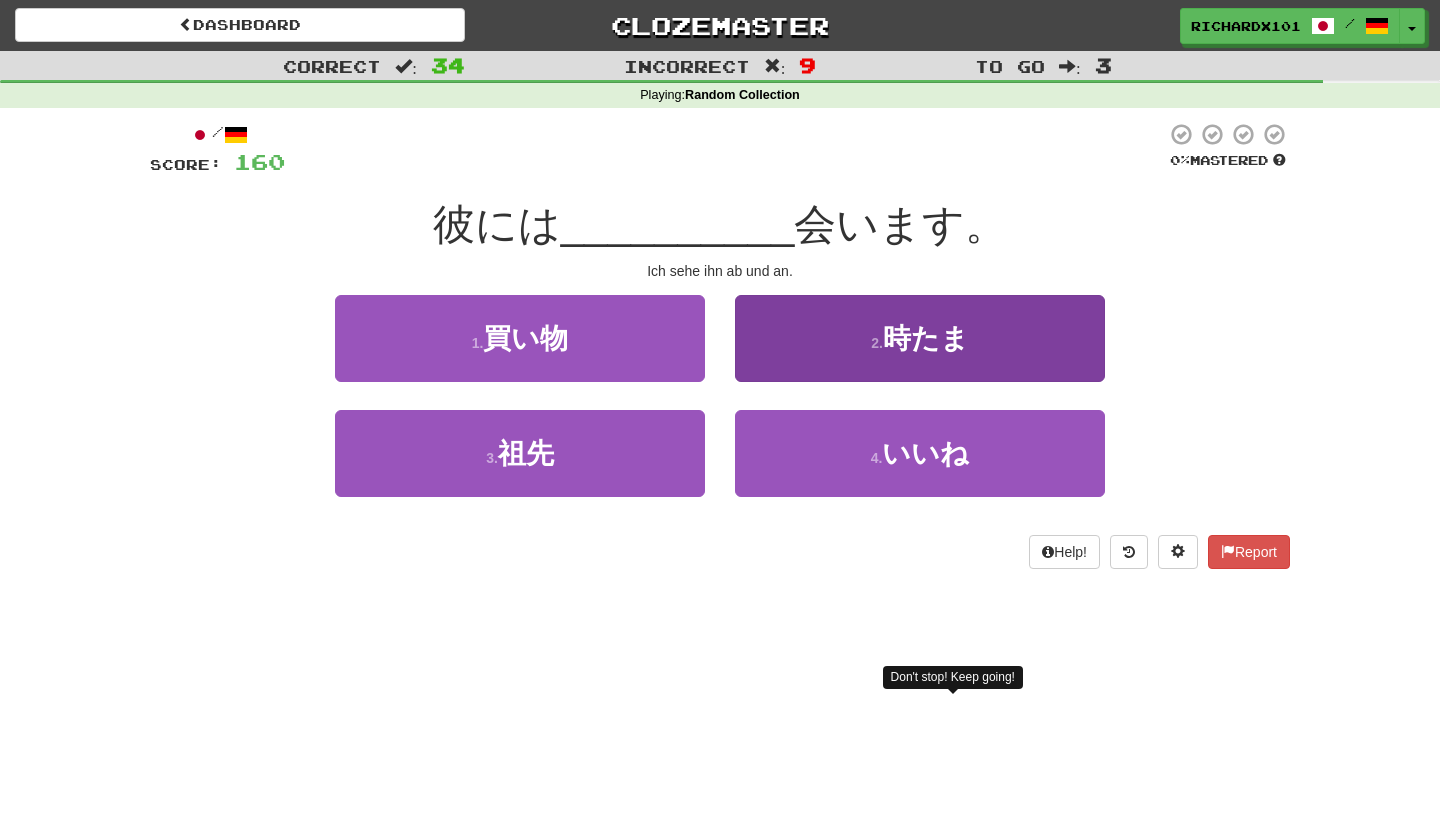drag, startPoint x: 781, startPoint y: 137, endPoint x: 807, endPoint y: 329, distance: 193.75243 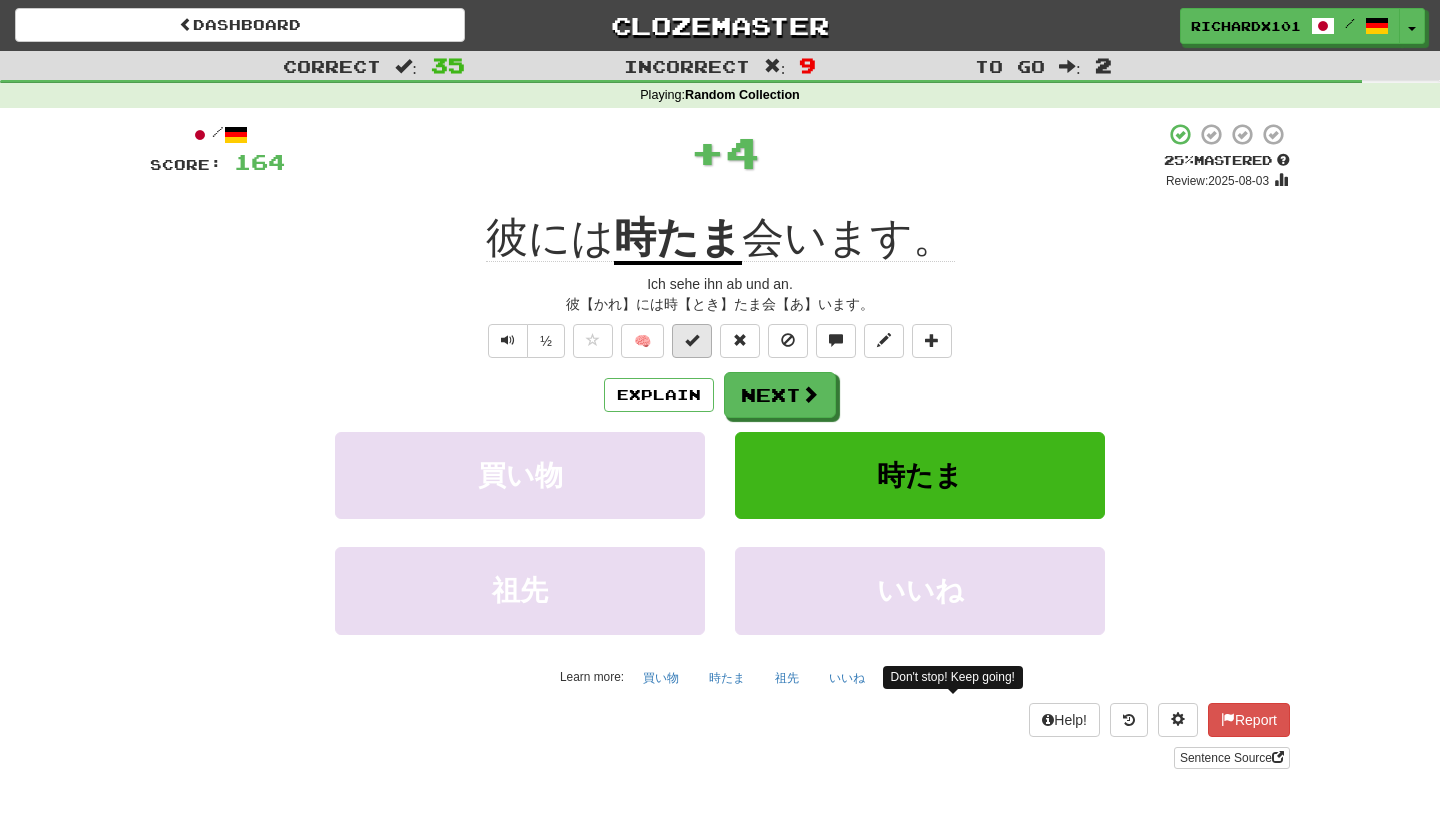 drag, startPoint x: 807, startPoint y: 329, endPoint x: 698, endPoint y: 341, distance: 109.65856 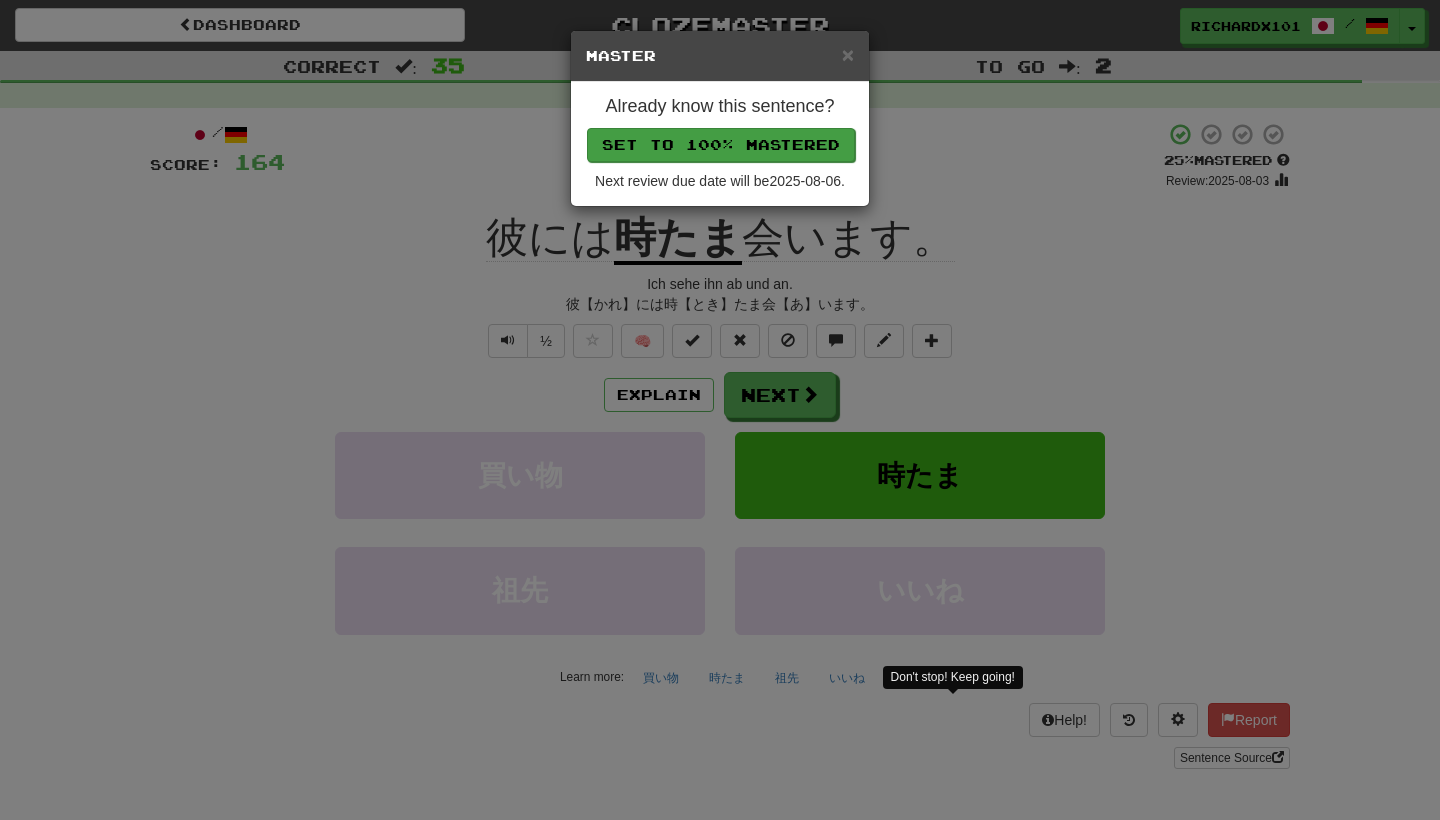 drag, startPoint x: 698, startPoint y: 341, endPoint x: 789, endPoint y: 137, distance: 223.37636 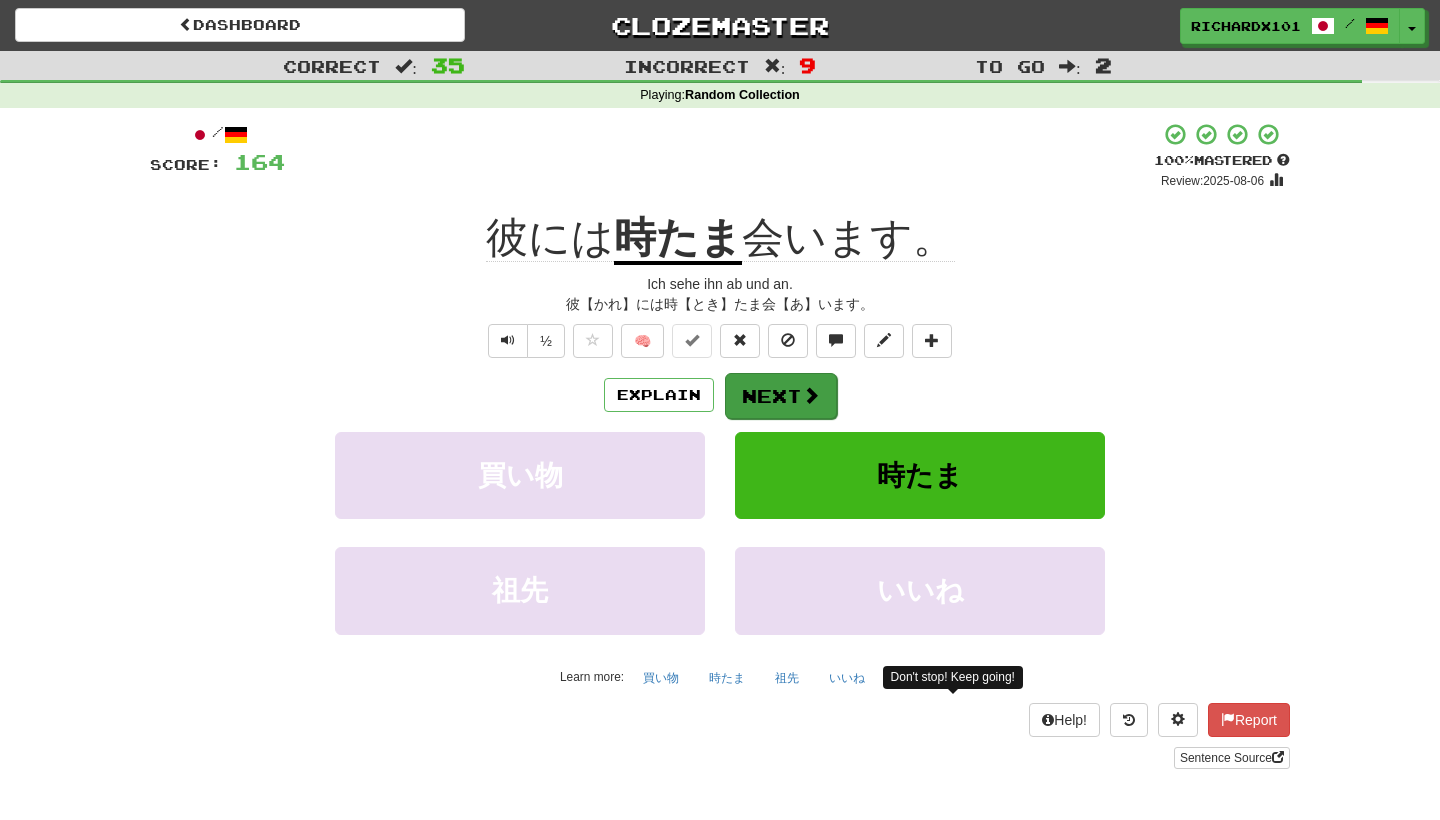 drag, startPoint x: 789, startPoint y: 137, endPoint x: 752, endPoint y: 394, distance: 259.64975 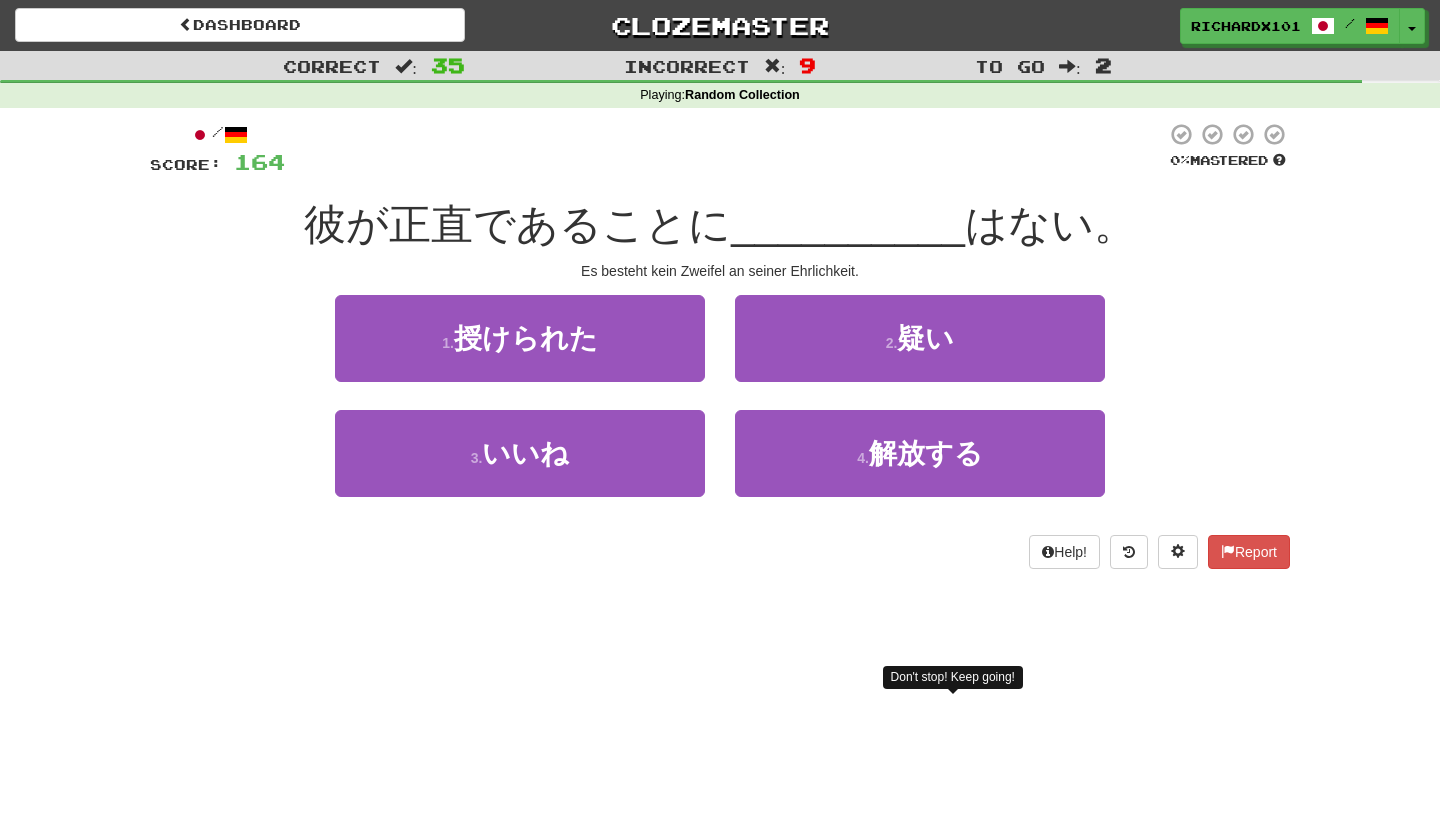 click on "2 .  疑い" at bounding box center [920, 338] 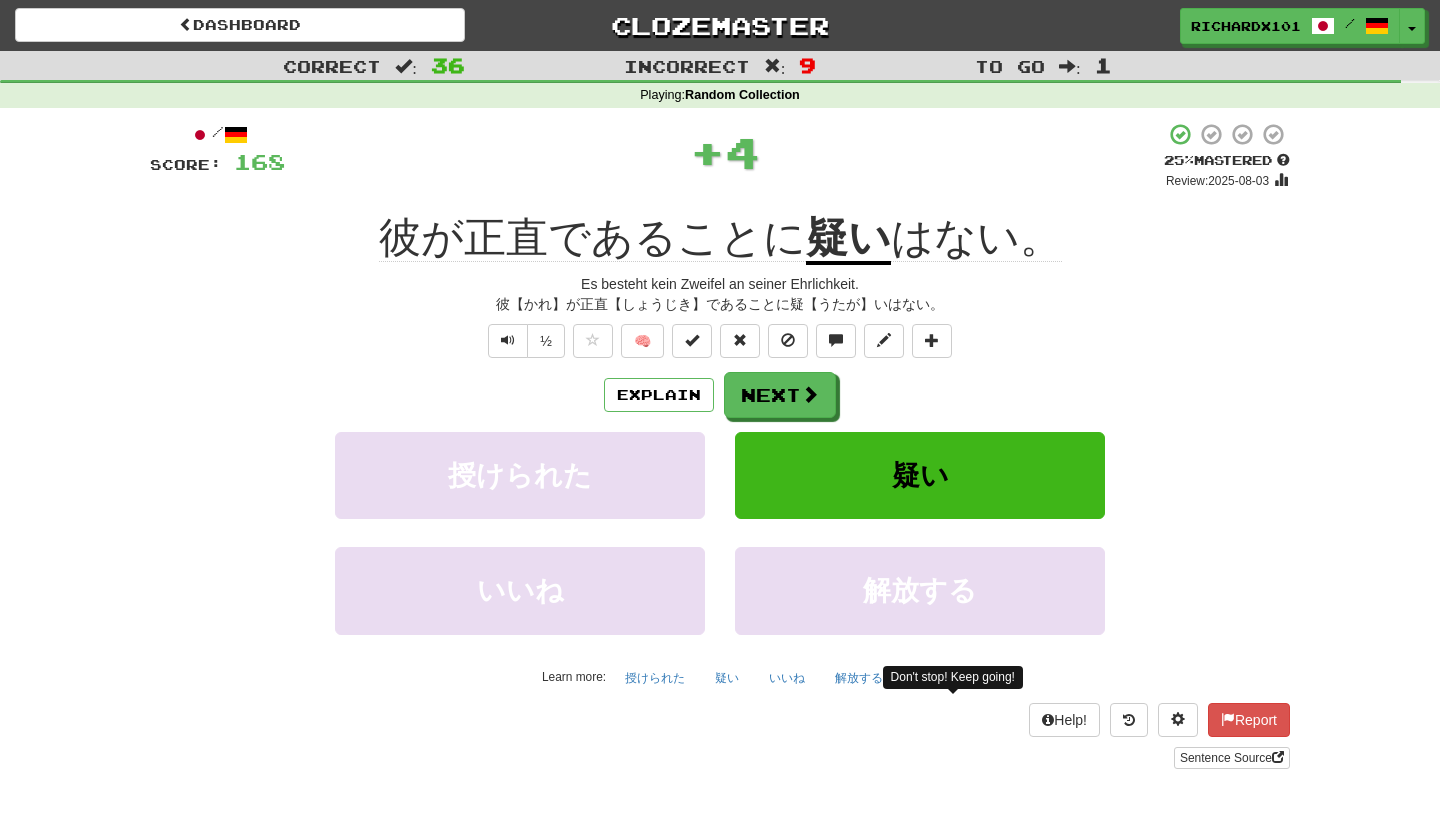 click at bounding box center [692, 341] 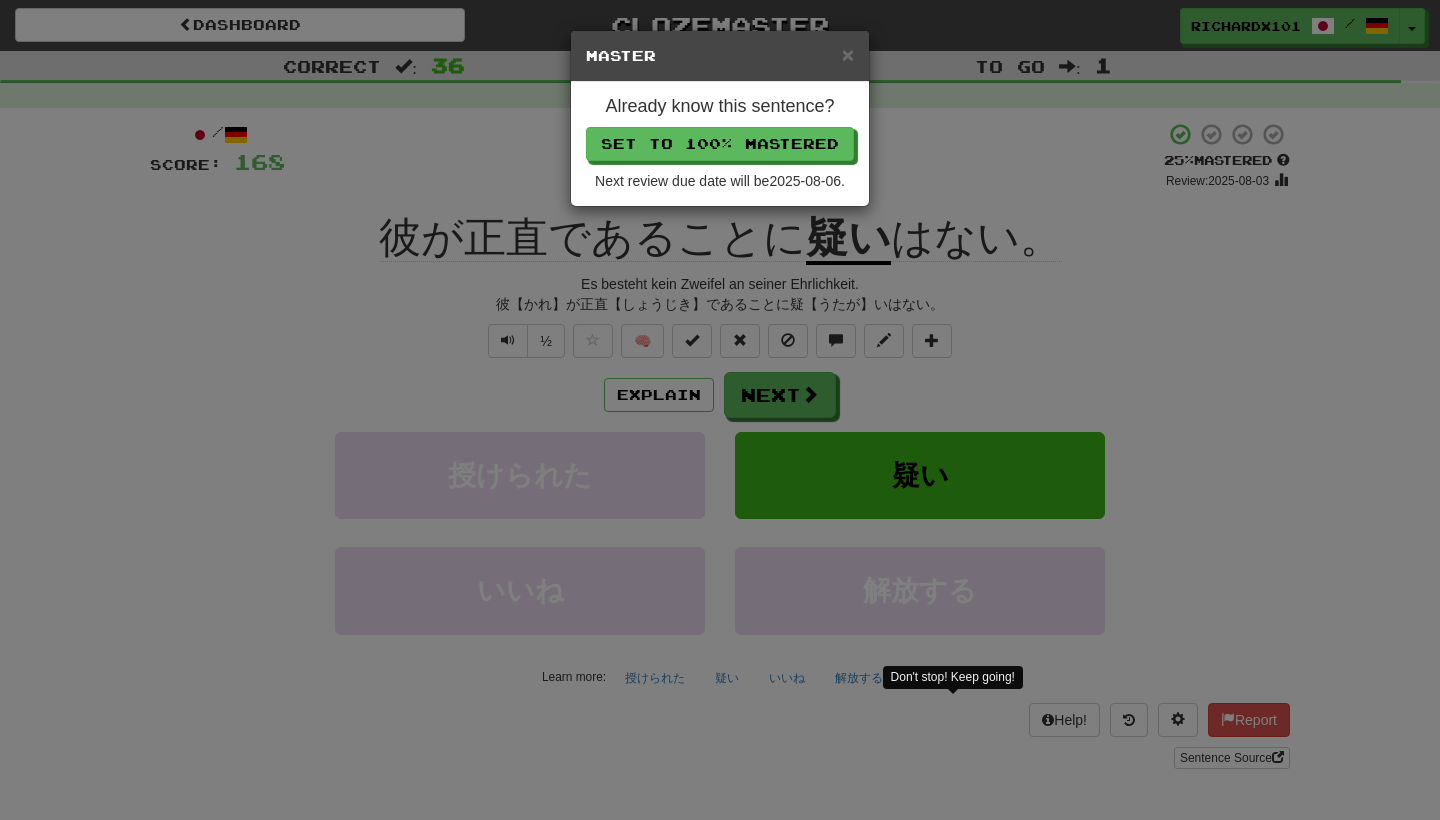 click on "Set to 100% Mastered" at bounding box center [720, 144] 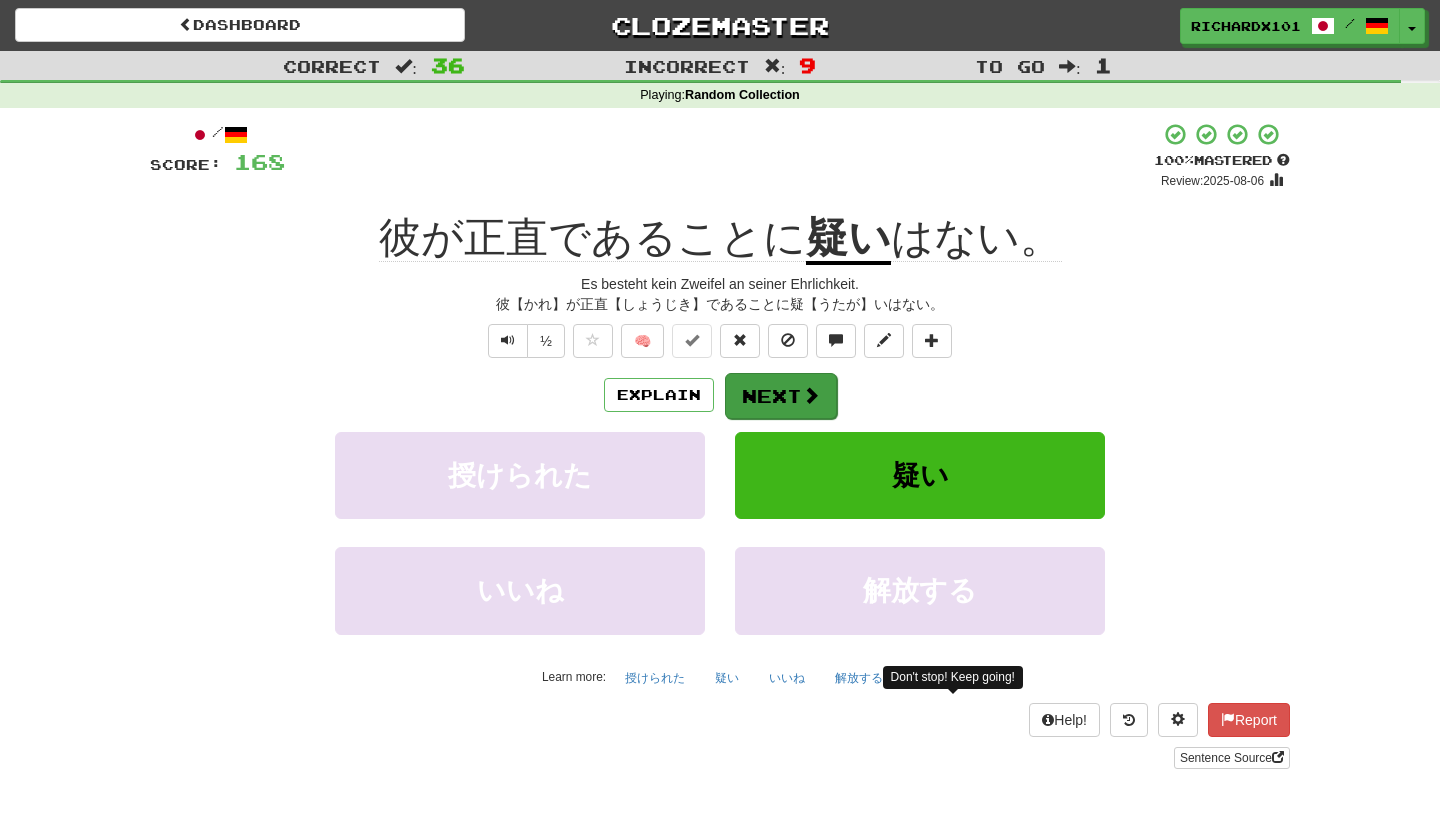 drag, startPoint x: 768, startPoint y: 147, endPoint x: 759, endPoint y: 404, distance: 257.15753 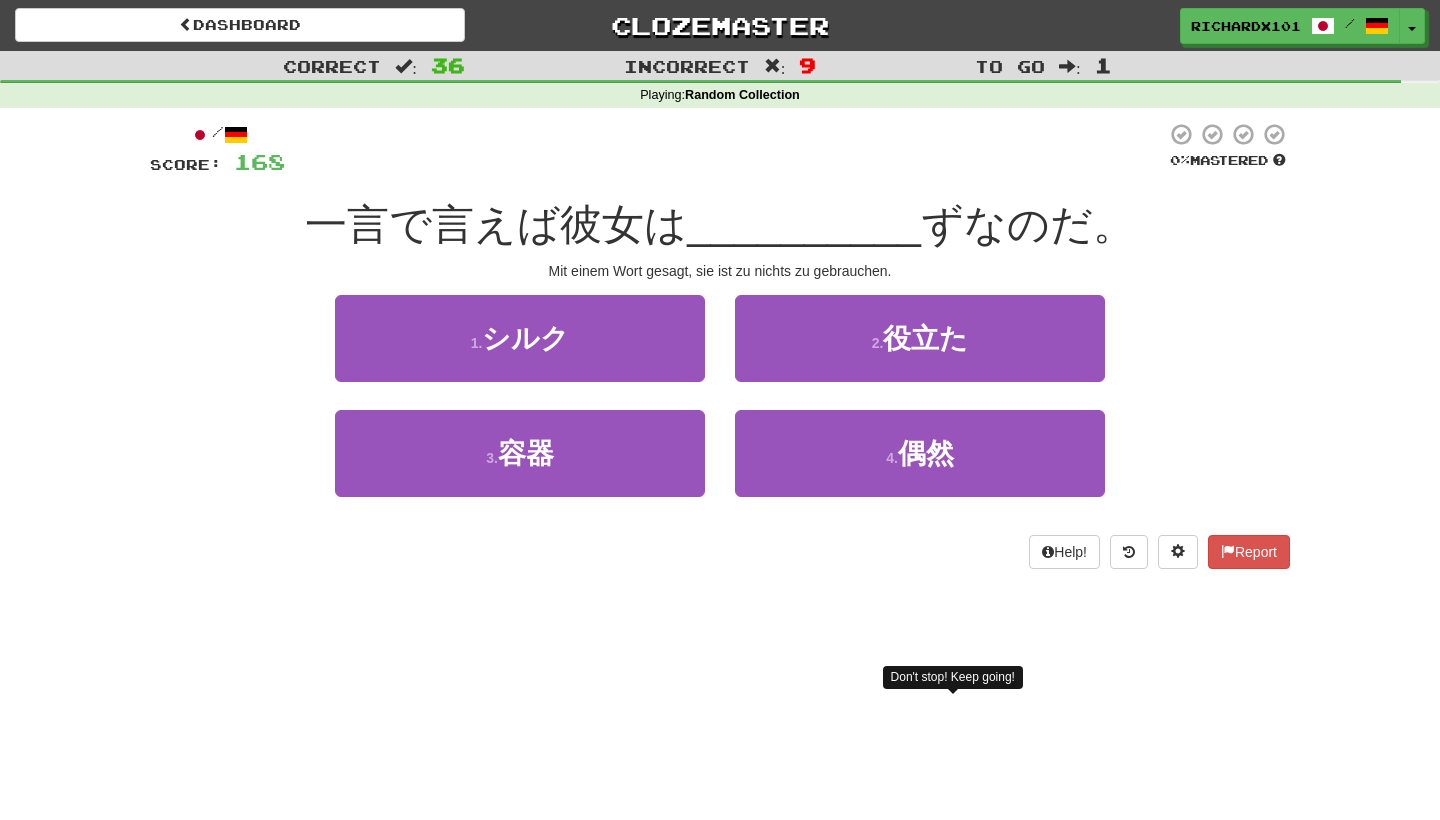click on "1 .  シルク" at bounding box center [520, 338] 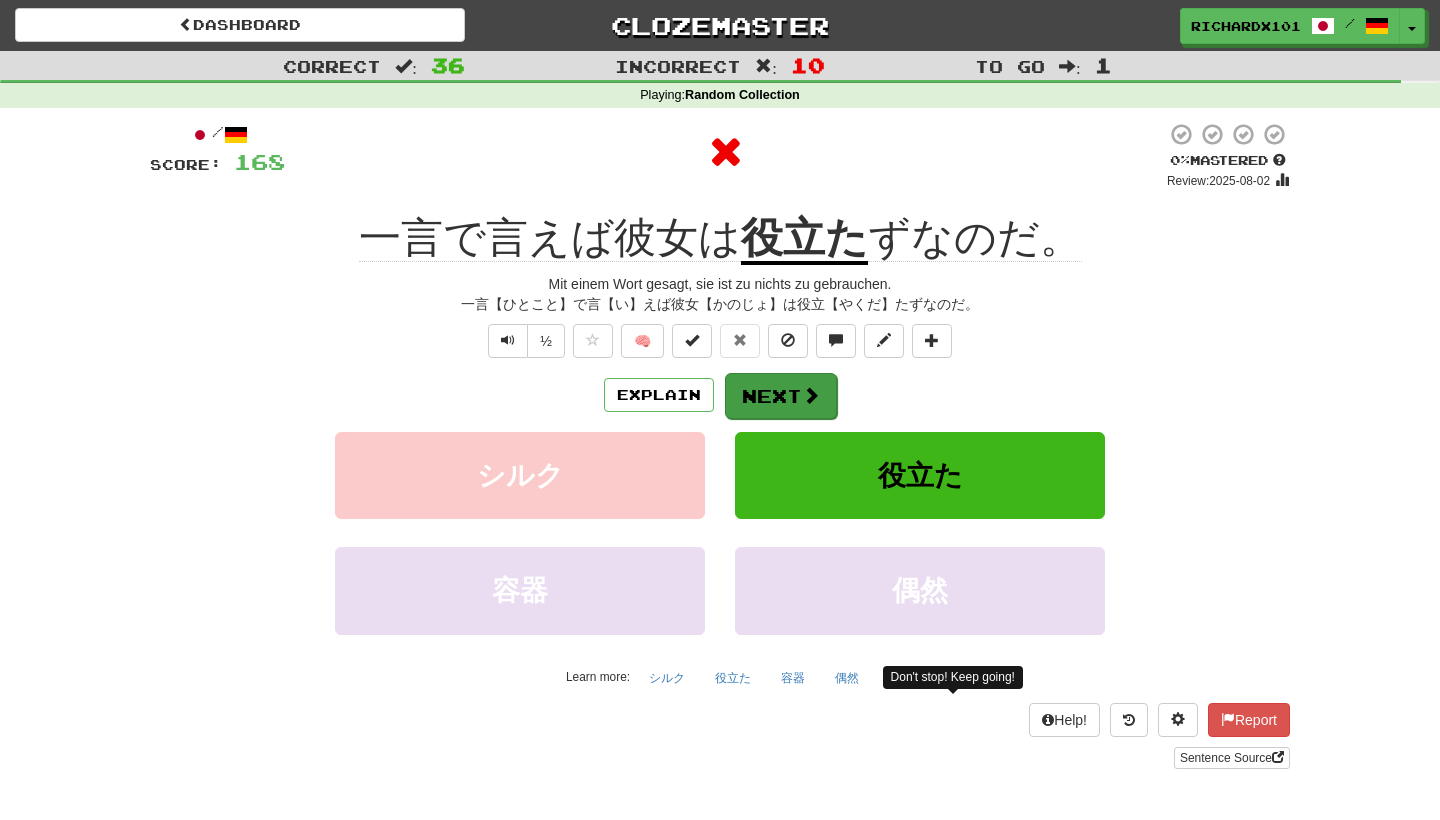 drag, startPoint x: 759, startPoint y: 404, endPoint x: 765, endPoint y: 384, distance: 20.880613 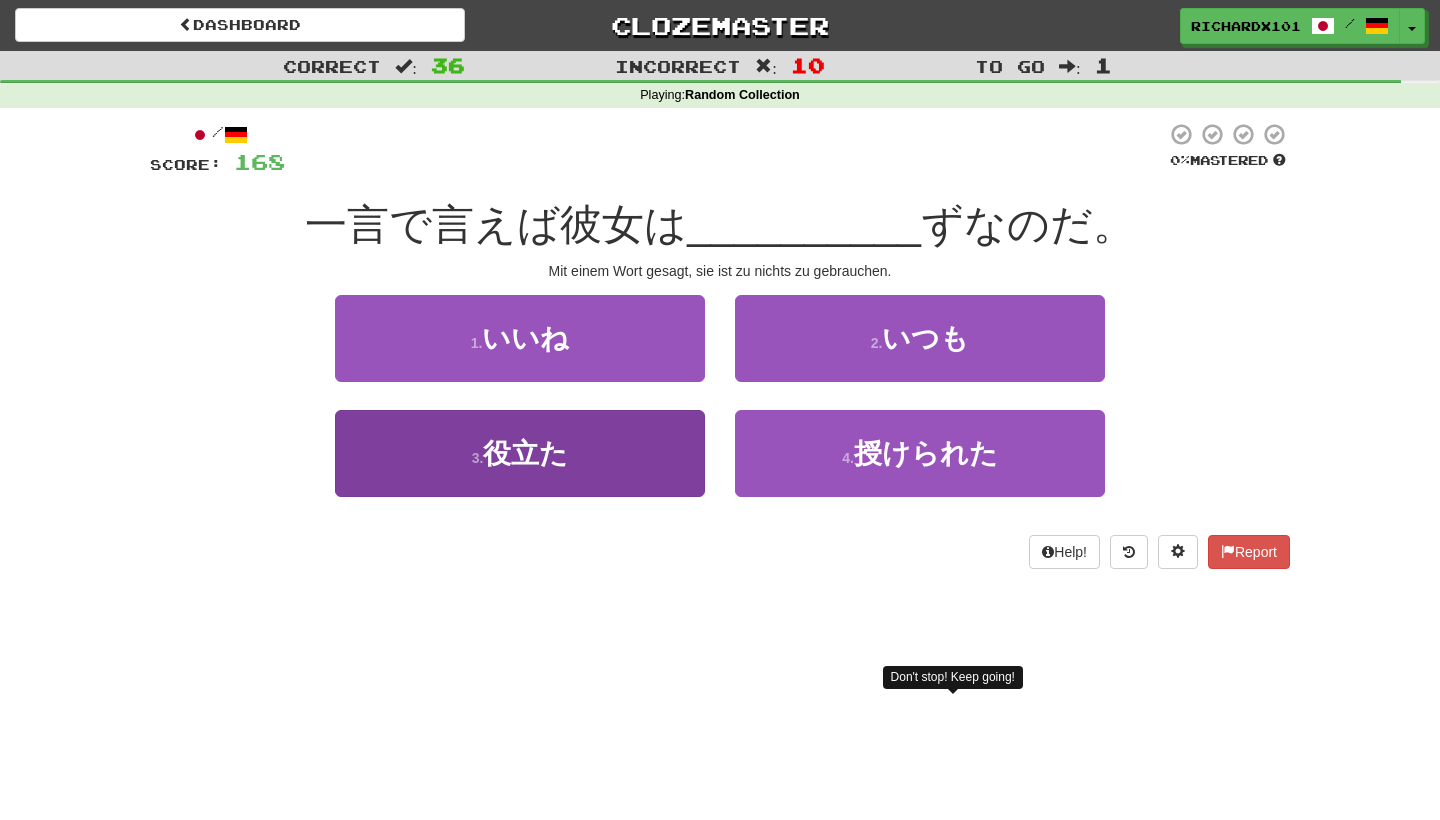 drag, startPoint x: 765, startPoint y: 384, endPoint x: 674, endPoint y: 459, distance: 117.923706 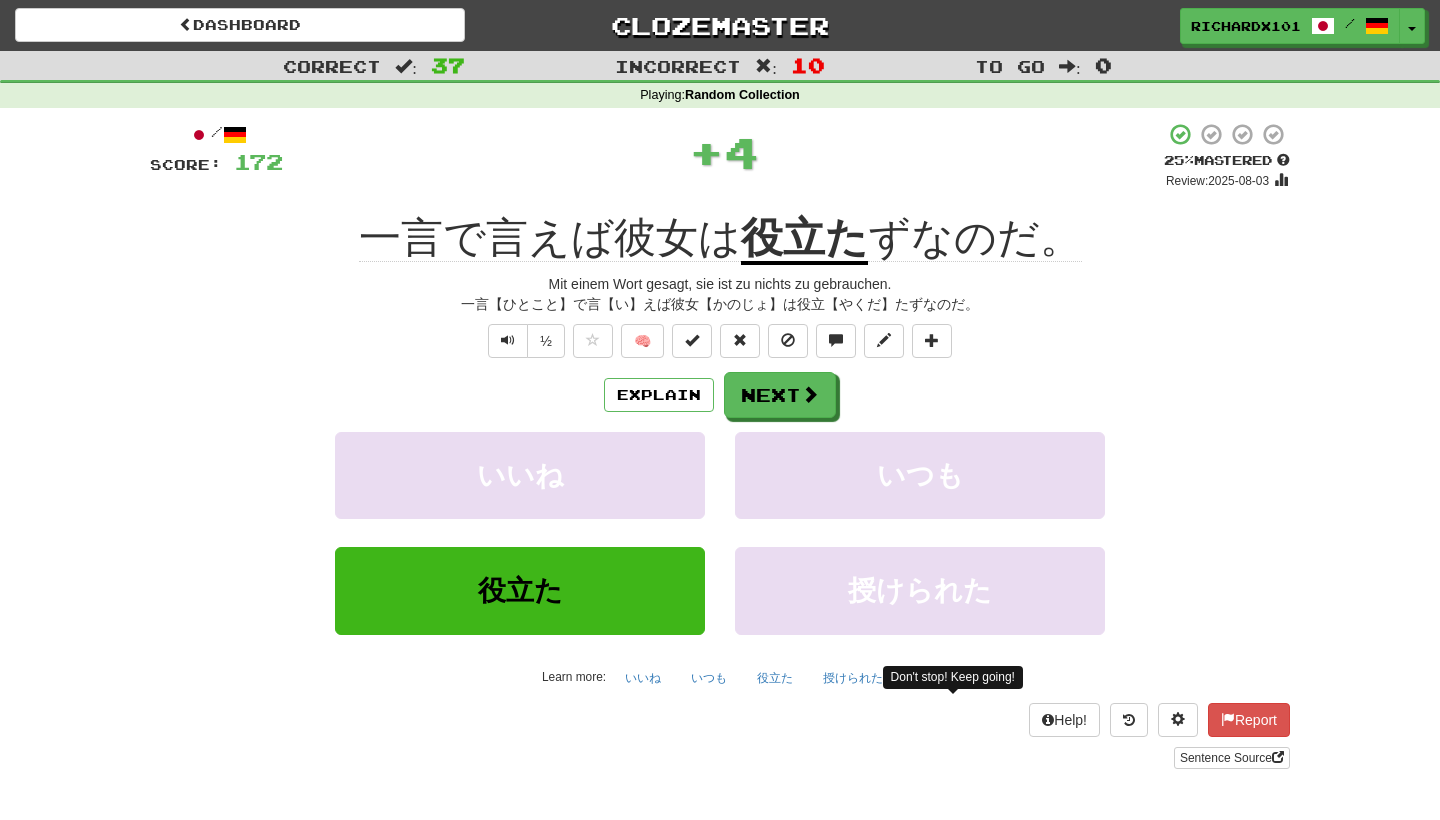 click at bounding box center [692, 341] 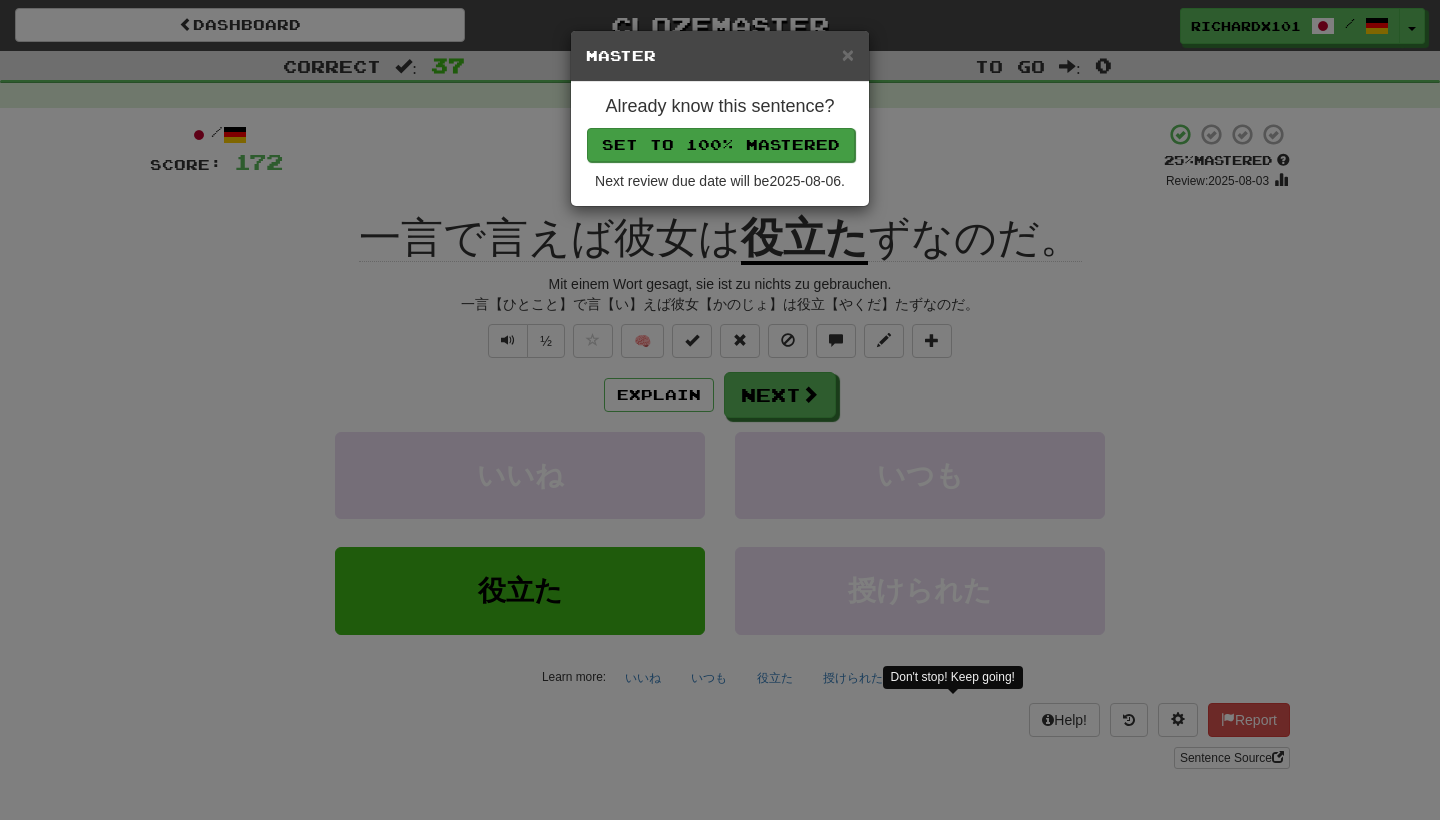 drag, startPoint x: 674, startPoint y: 459, endPoint x: 779, endPoint y: 138, distance: 337.73657 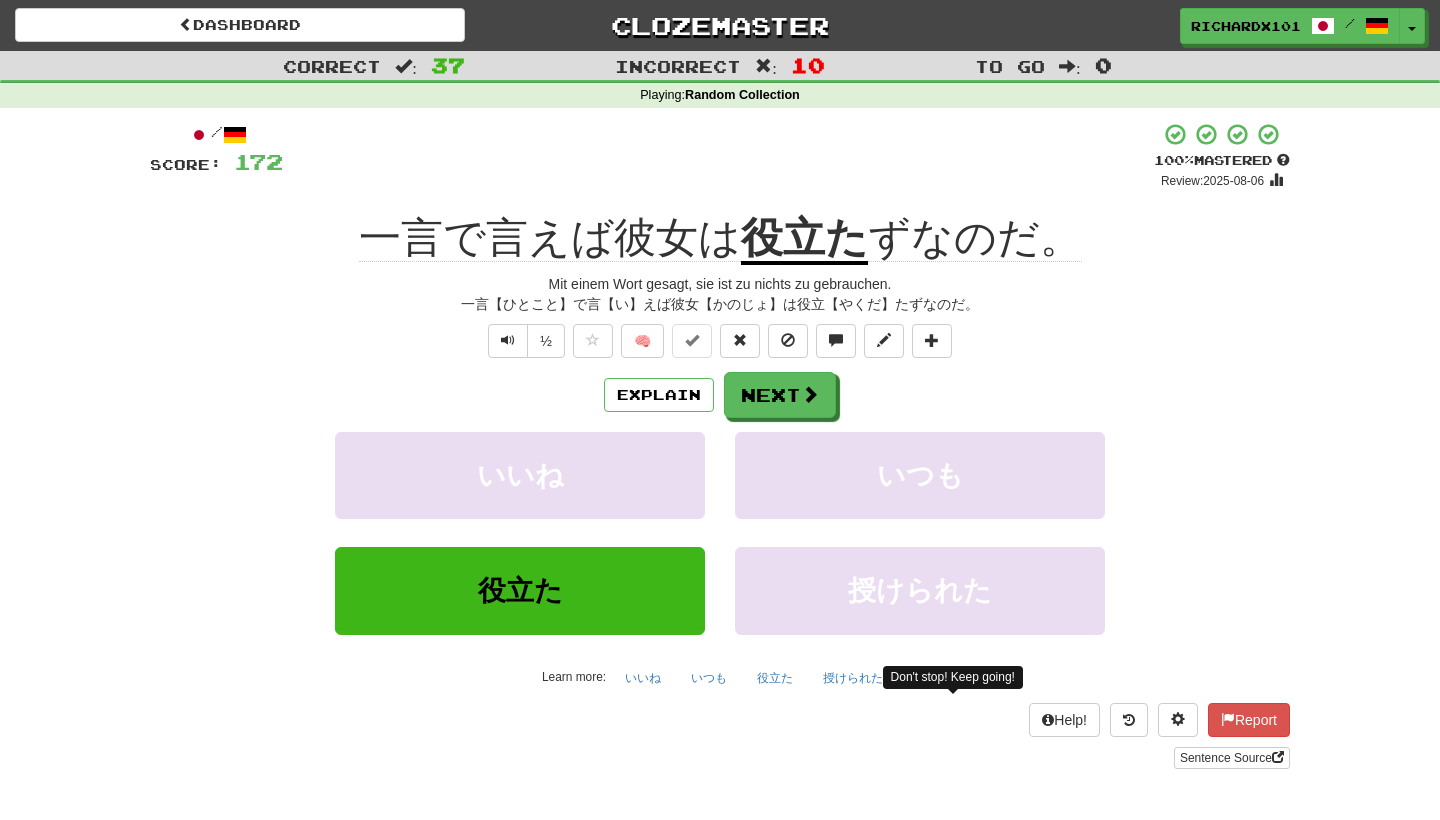 click on "Sentence Source" at bounding box center (1232, 758) 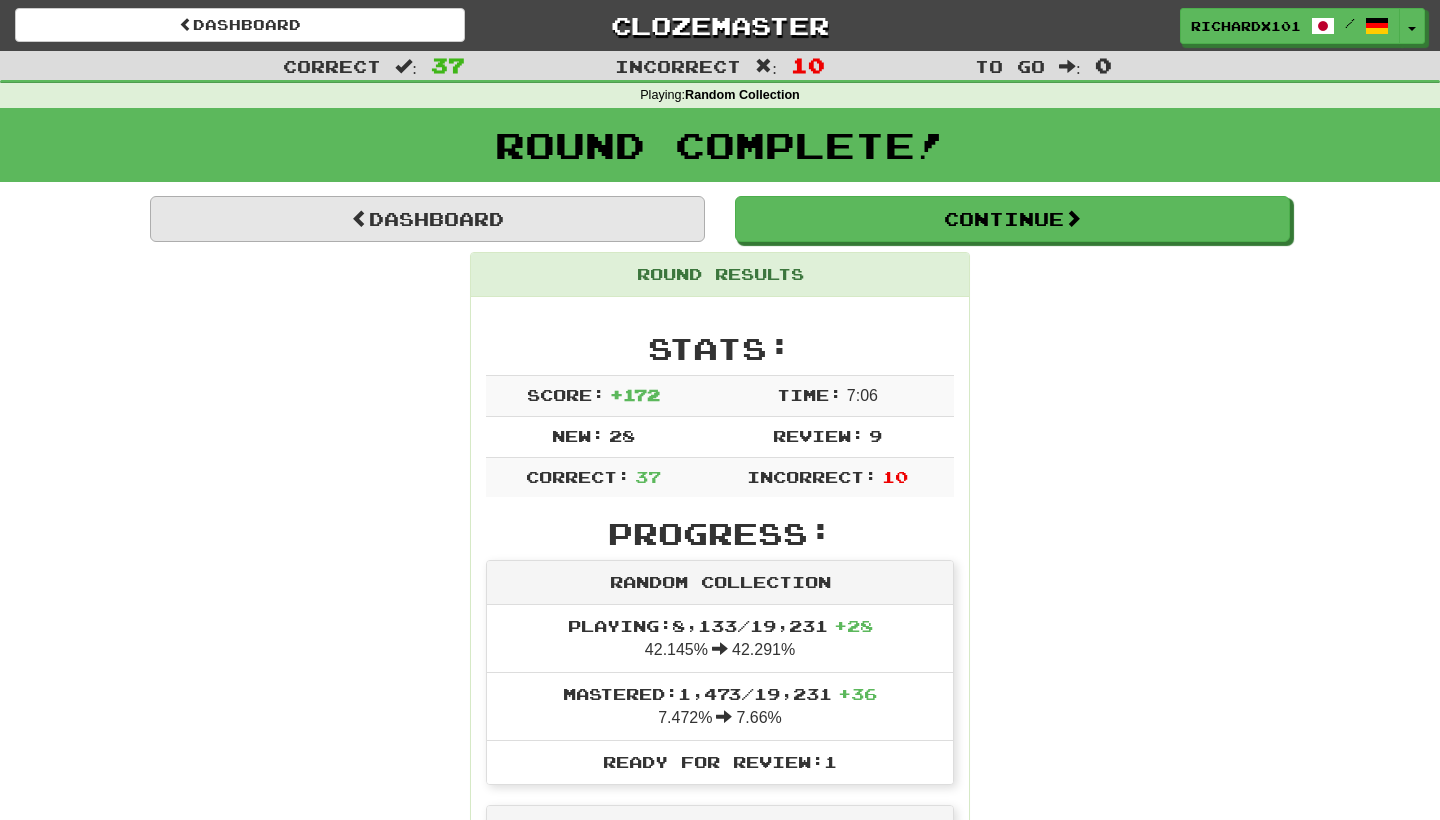 drag, startPoint x: 779, startPoint y: 138, endPoint x: 633, endPoint y: 219, distance: 166.96407 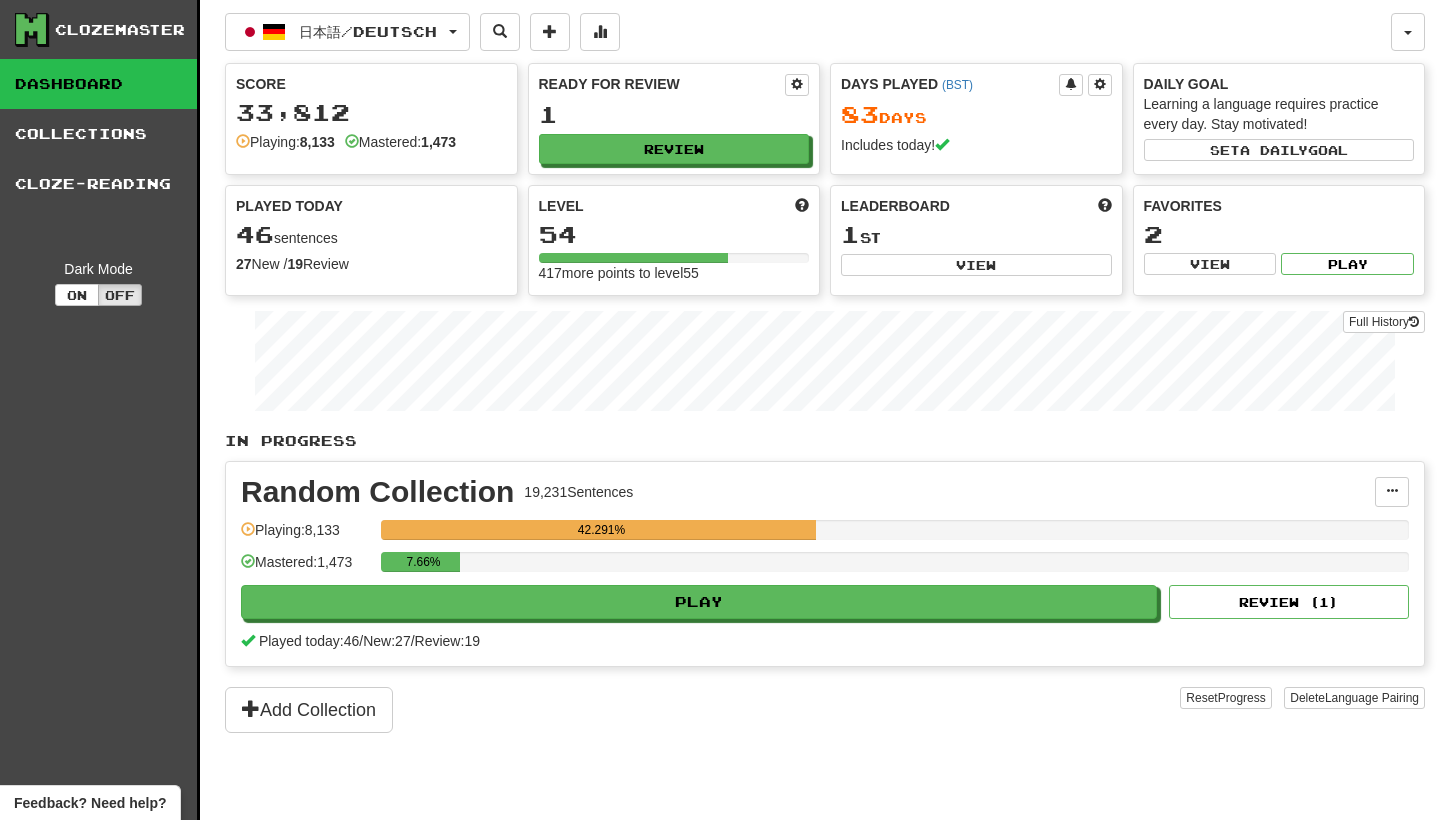 scroll, scrollTop: 0, scrollLeft: 0, axis: both 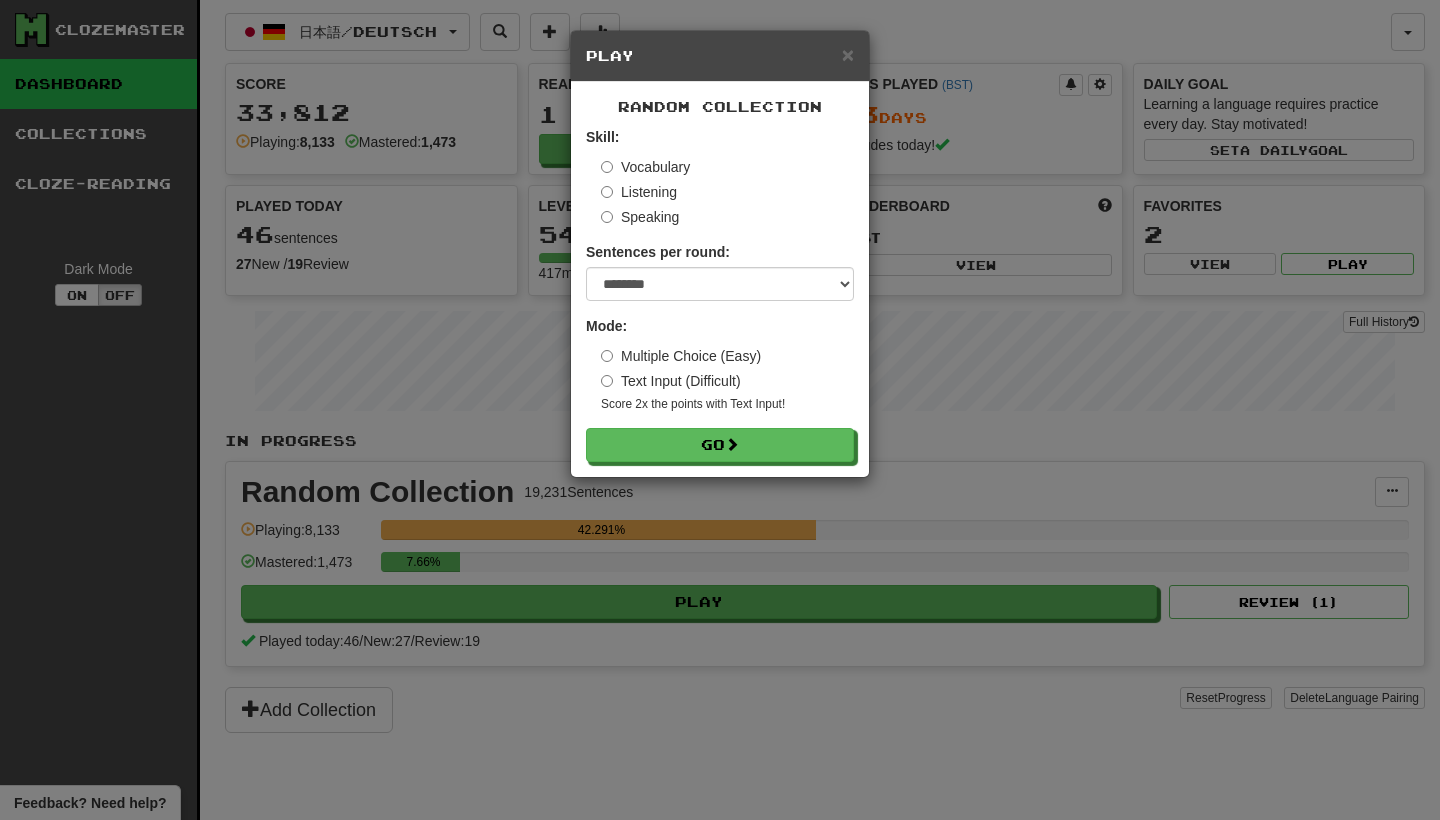 click on "Go" at bounding box center (720, 445) 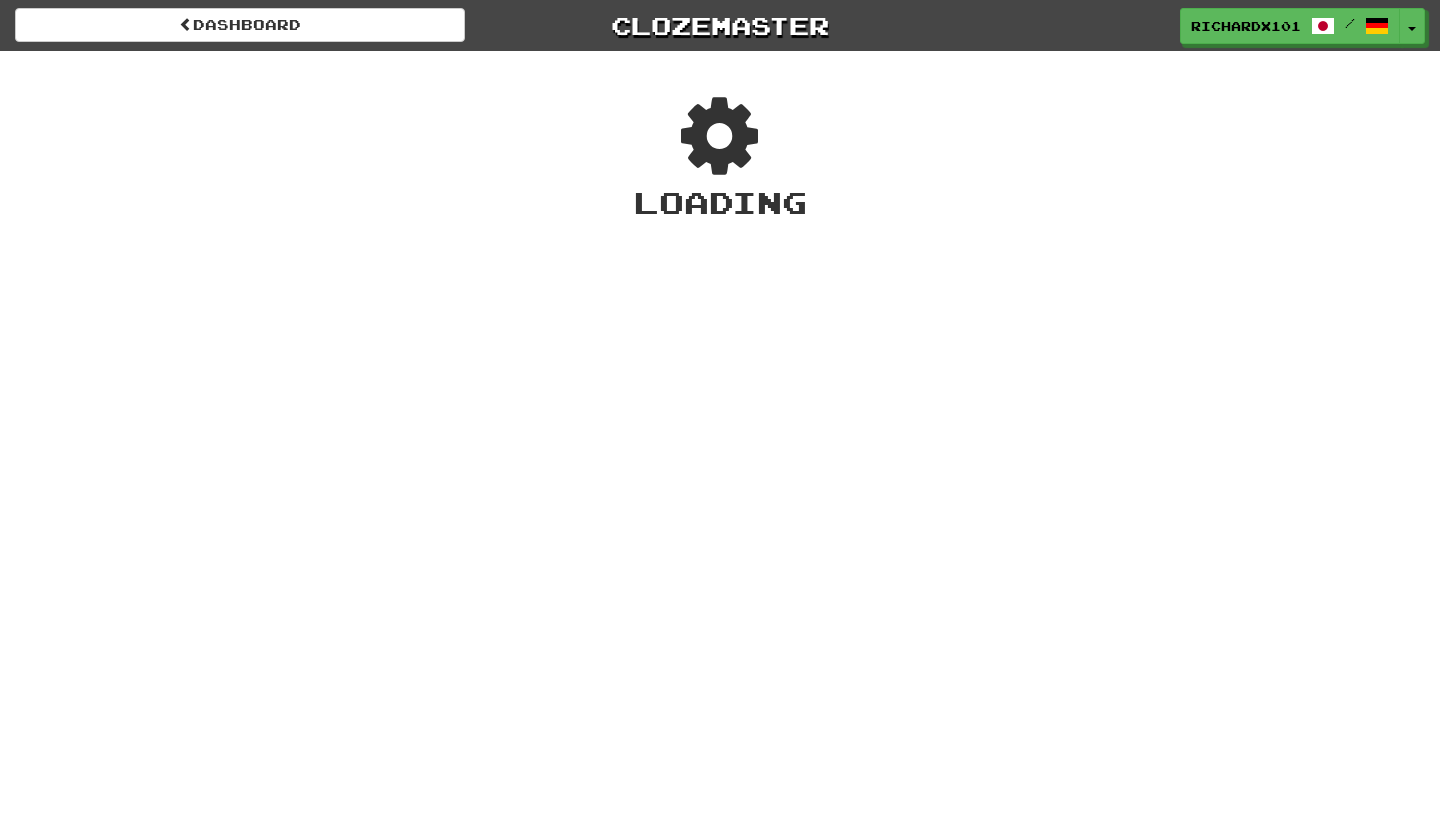 scroll, scrollTop: 0, scrollLeft: 0, axis: both 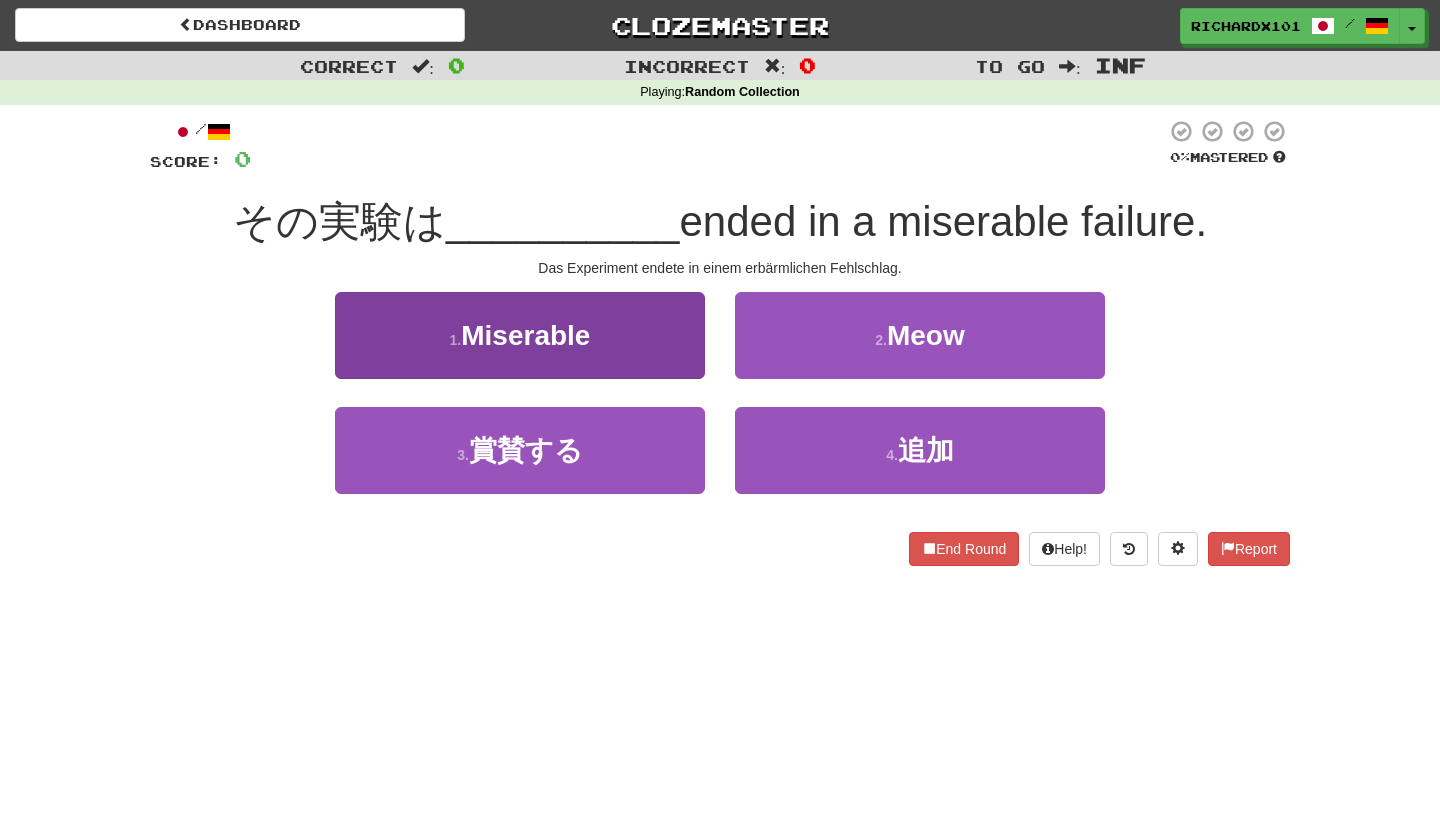 drag, startPoint x: 0, startPoint y: 0, endPoint x: 590, endPoint y: 306, distance: 664.6322 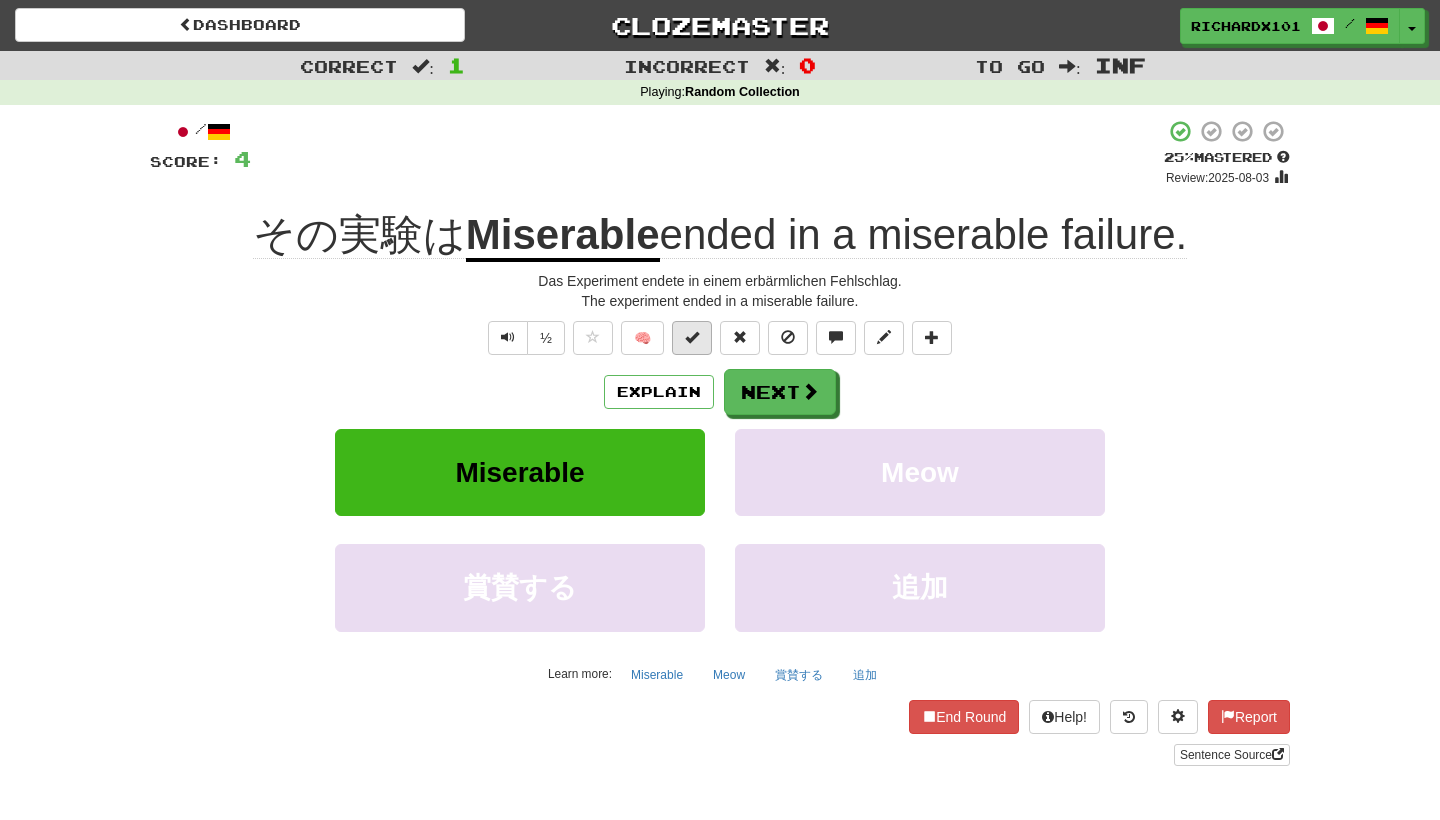 drag, startPoint x: 590, startPoint y: 306, endPoint x: 697, endPoint y: 326, distance: 108.85311 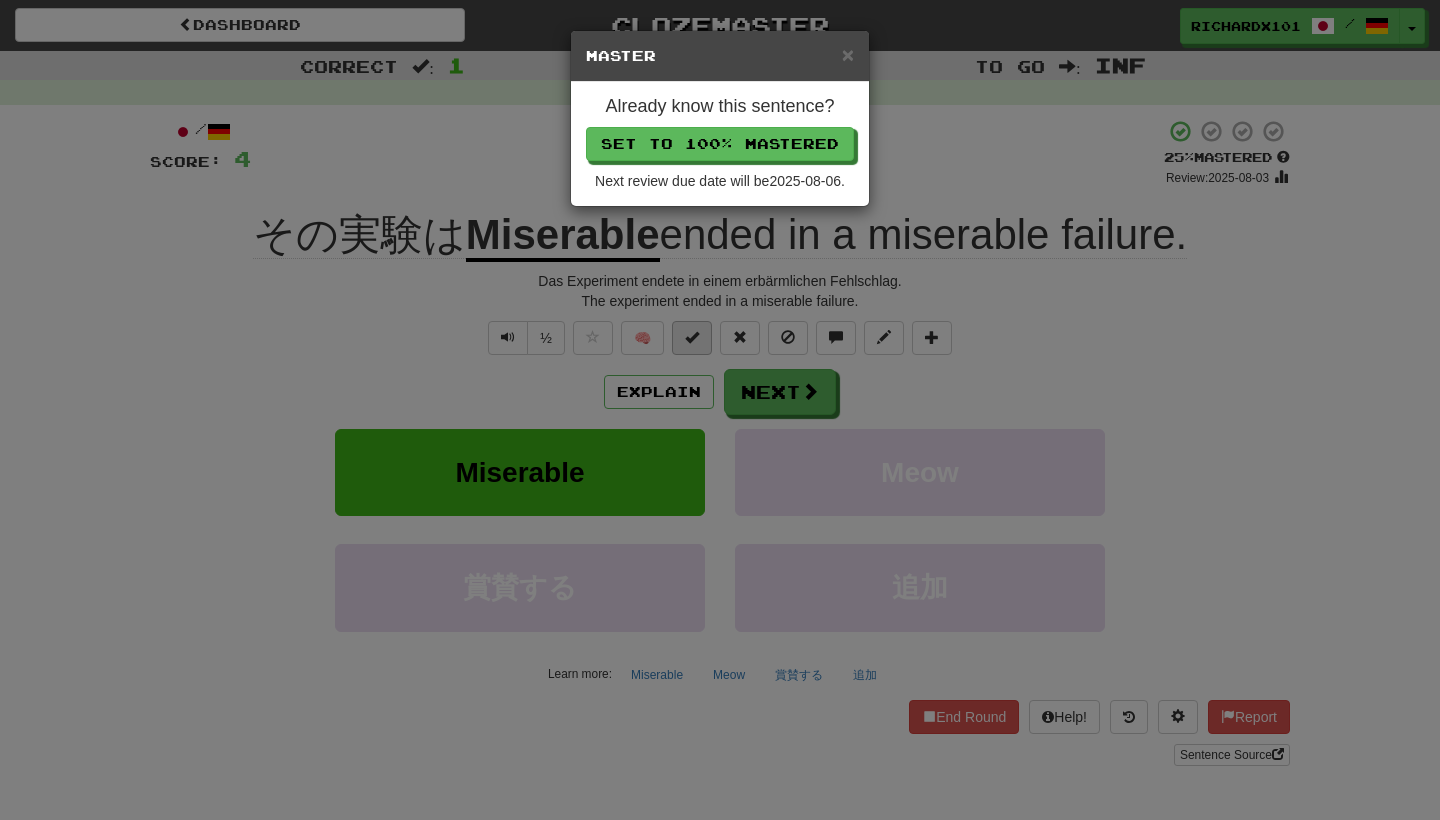 click on "Set to 100% Mastered" at bounding box center (720, 144) 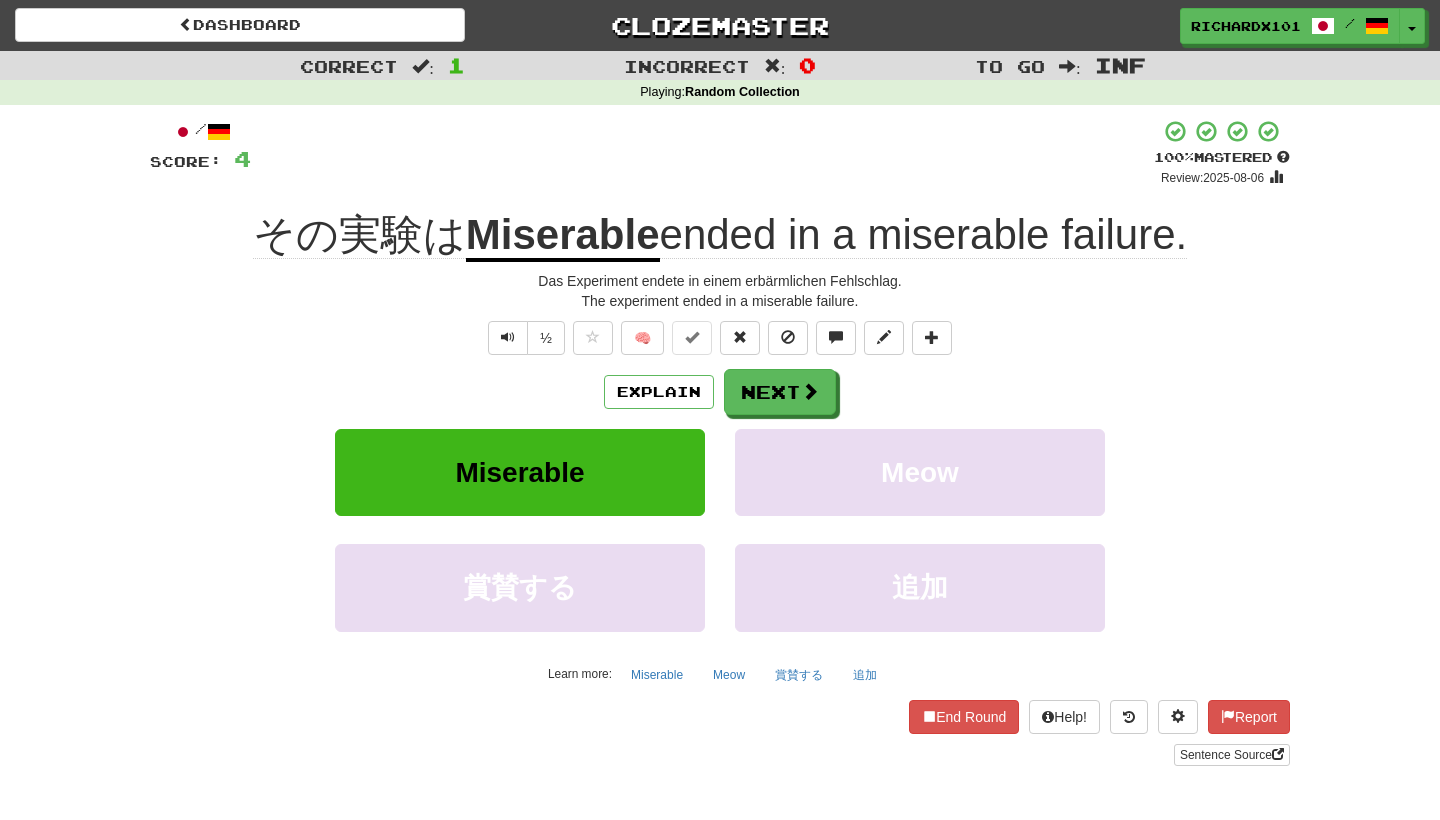 click on "Next" at bounding box center [780, 392] 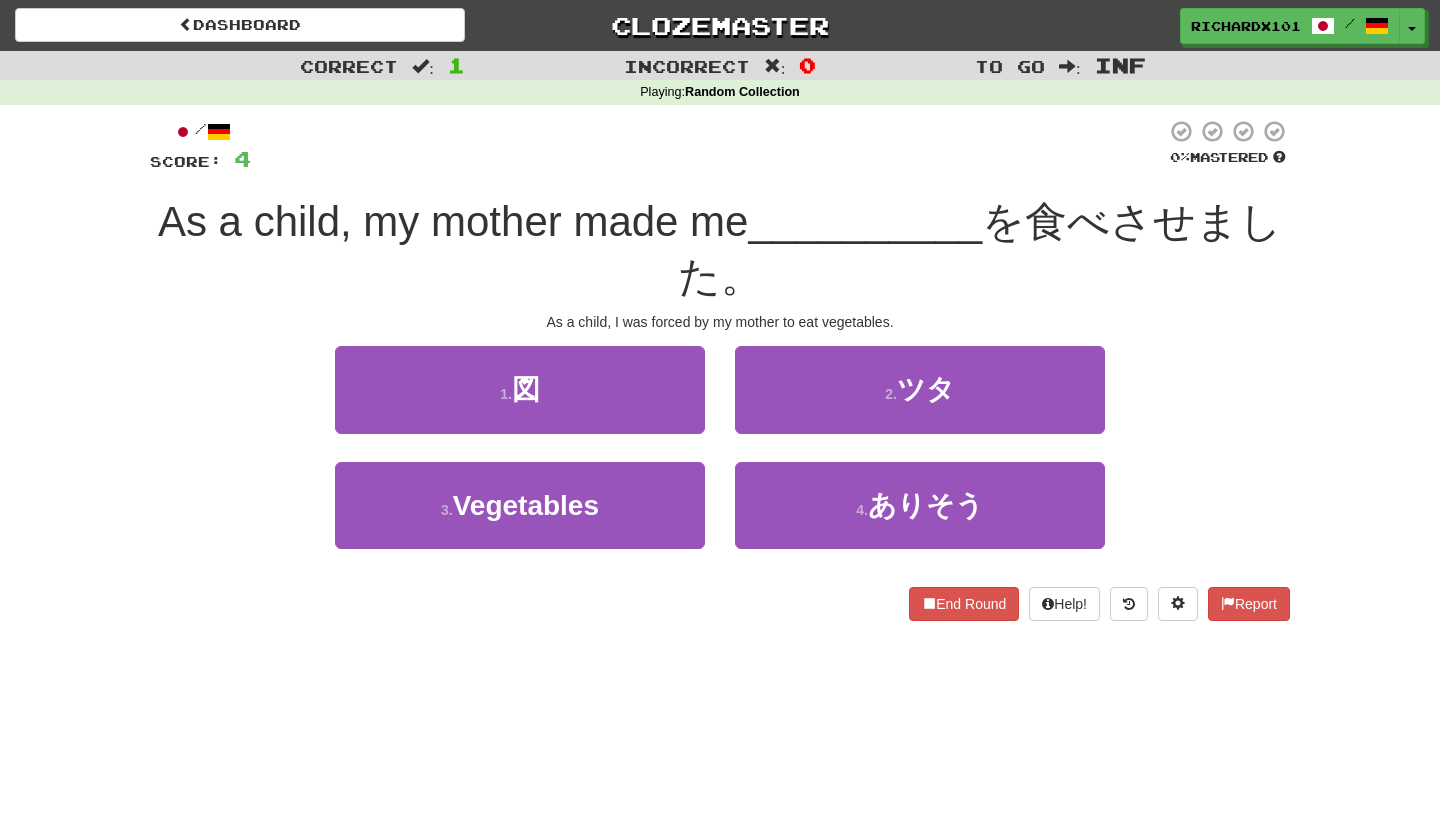 click on "3 .  野菜" at bounding box center (520, 505) 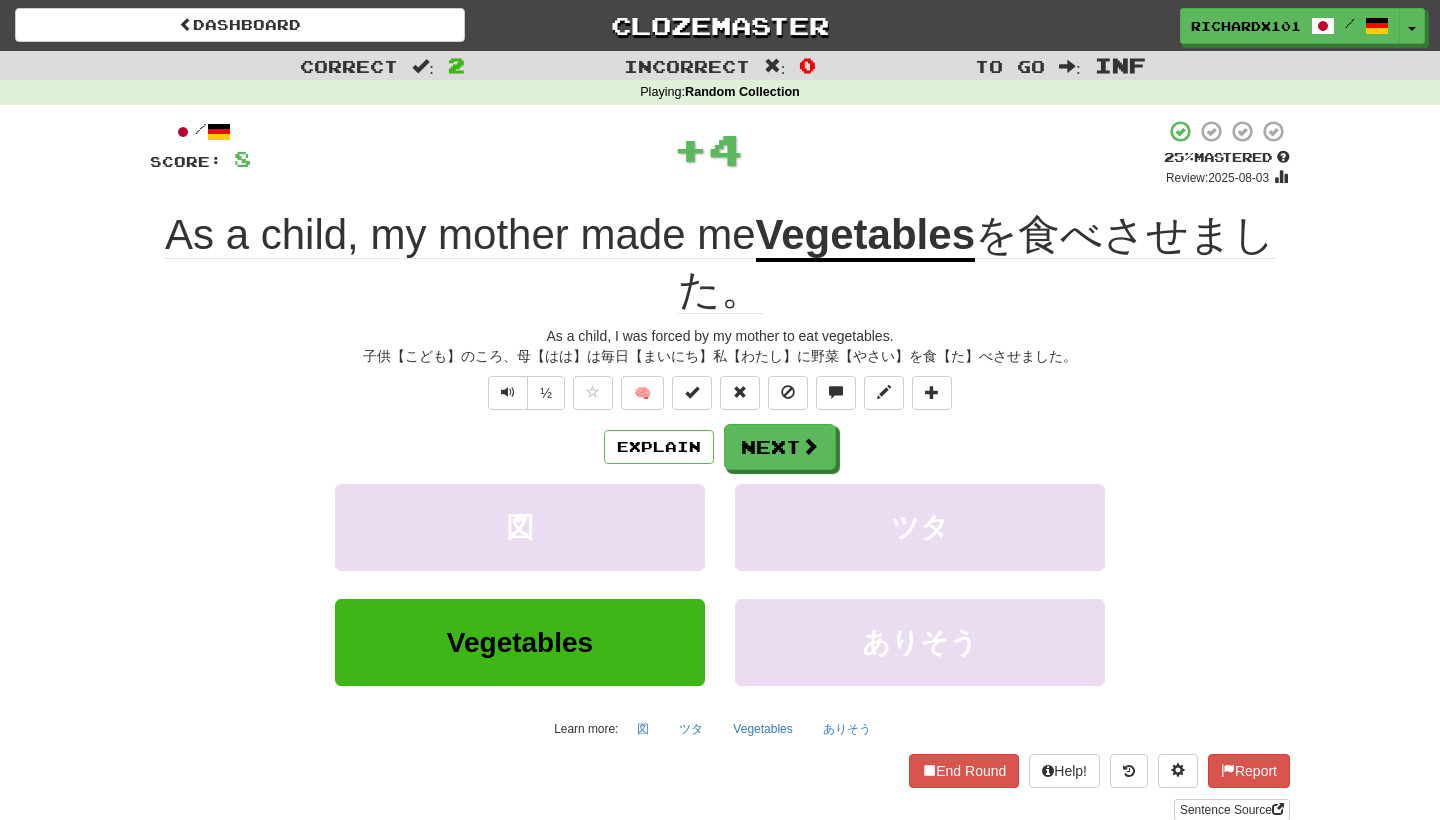 click at bounding box center (692, 392) 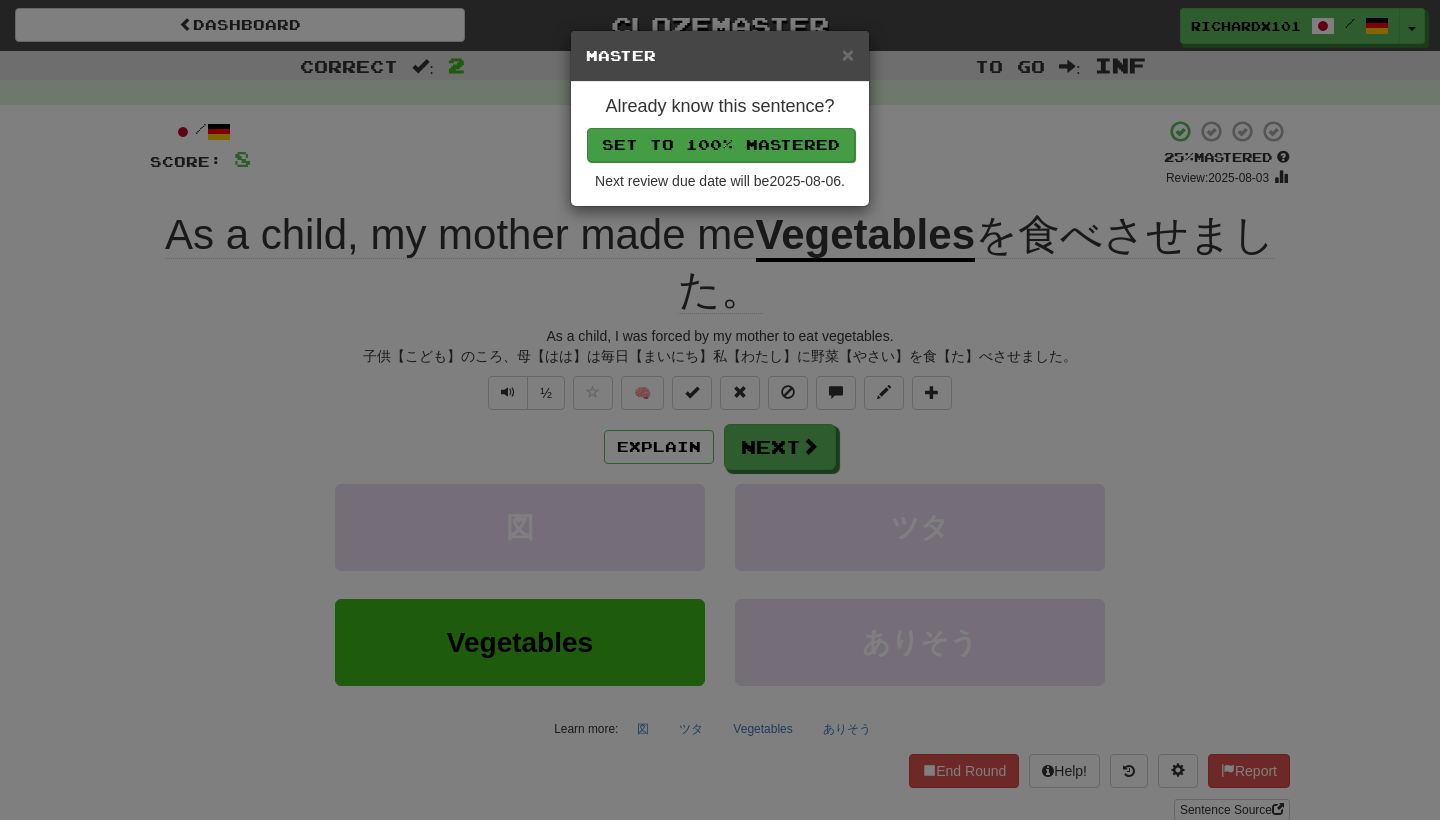 drag, startPoint x: 714, startPoint y: 149, endPoint x: 691, endPoint y: 142, distance: 24.04163 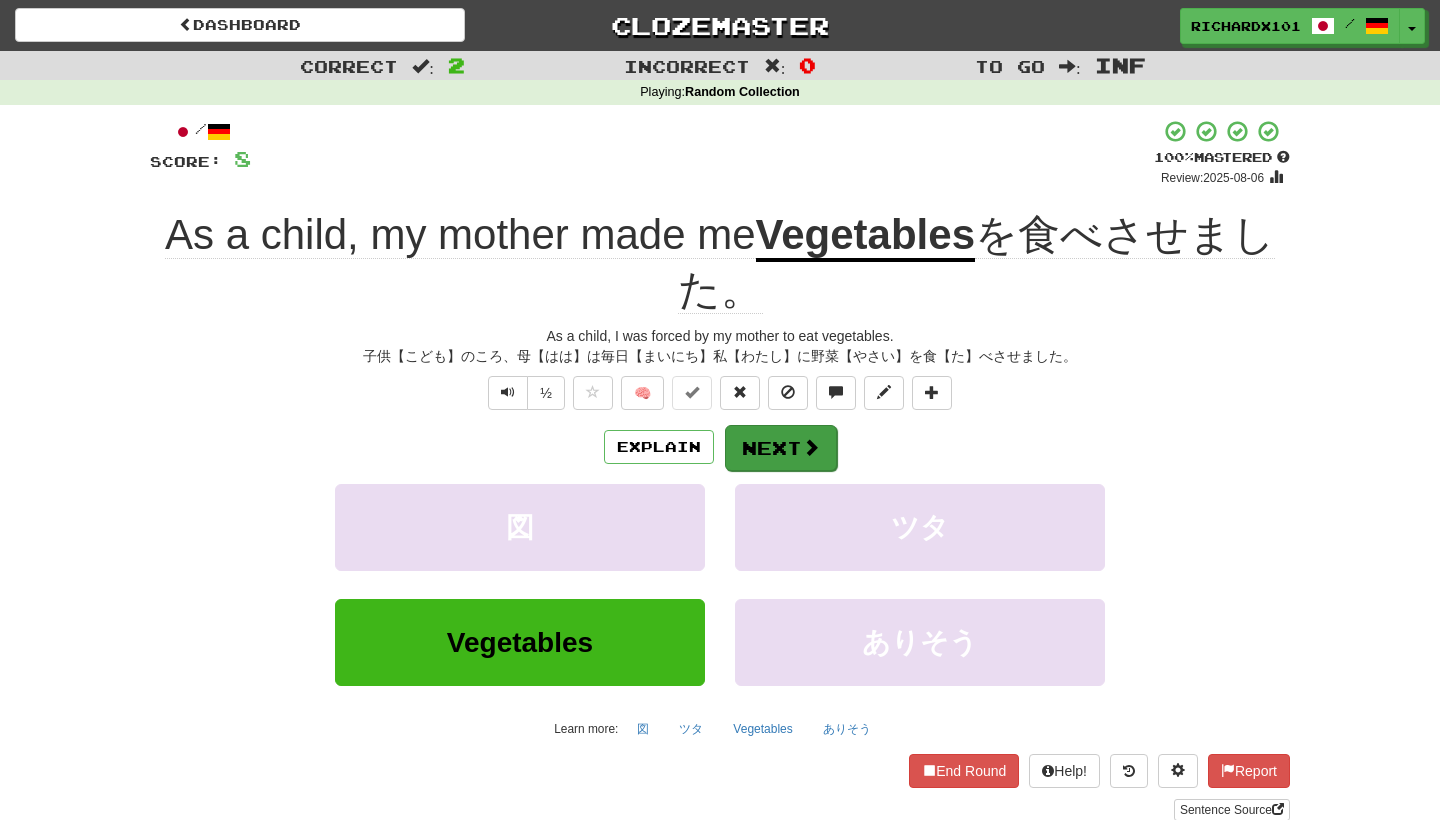 drag, startPoint x: 691, startPoint y: 142, endPoint x: 799, endPoint y: 395, distance: 275.08725 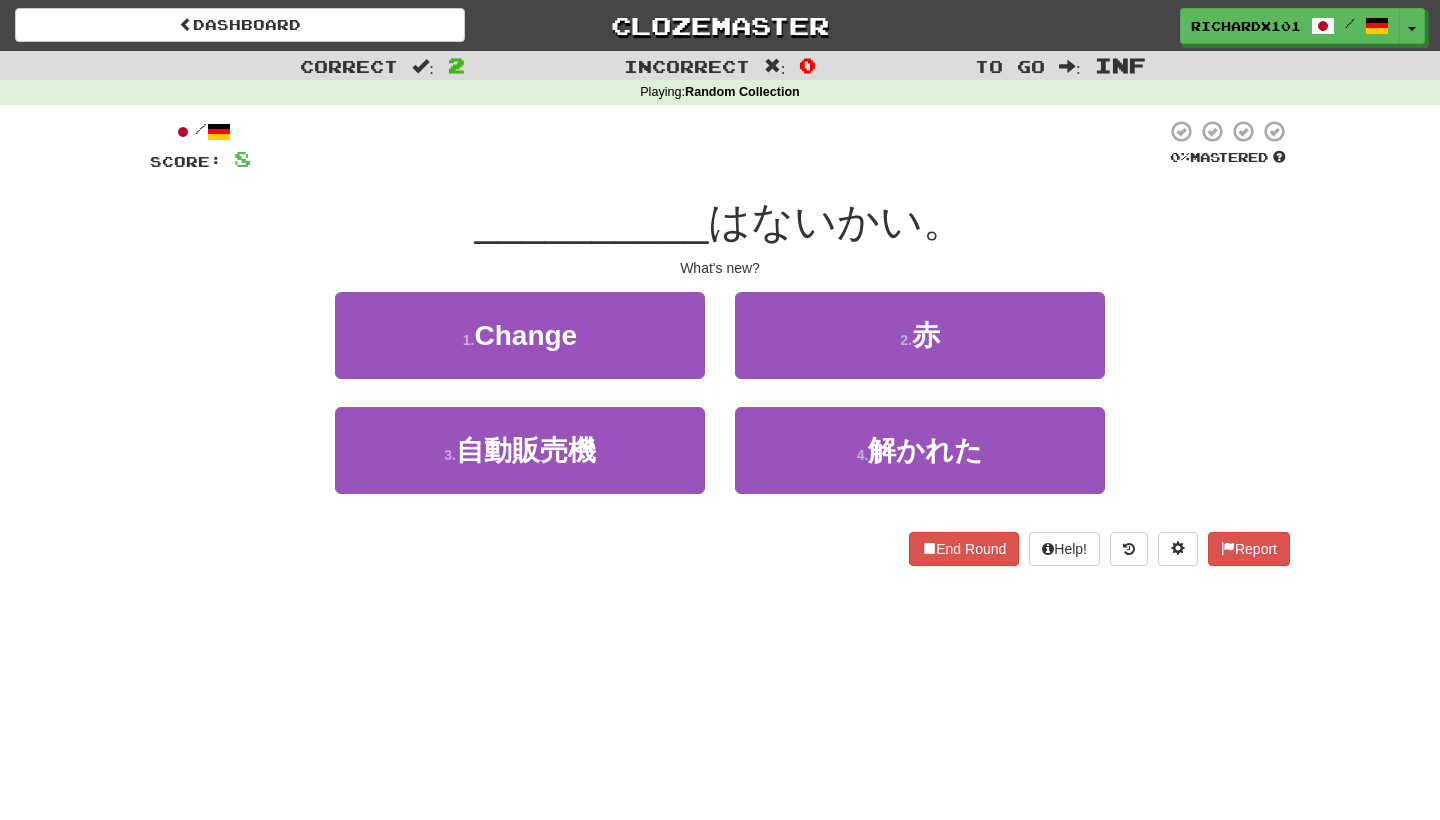click on "1 .  変わり" at bounding box center [520, 335] 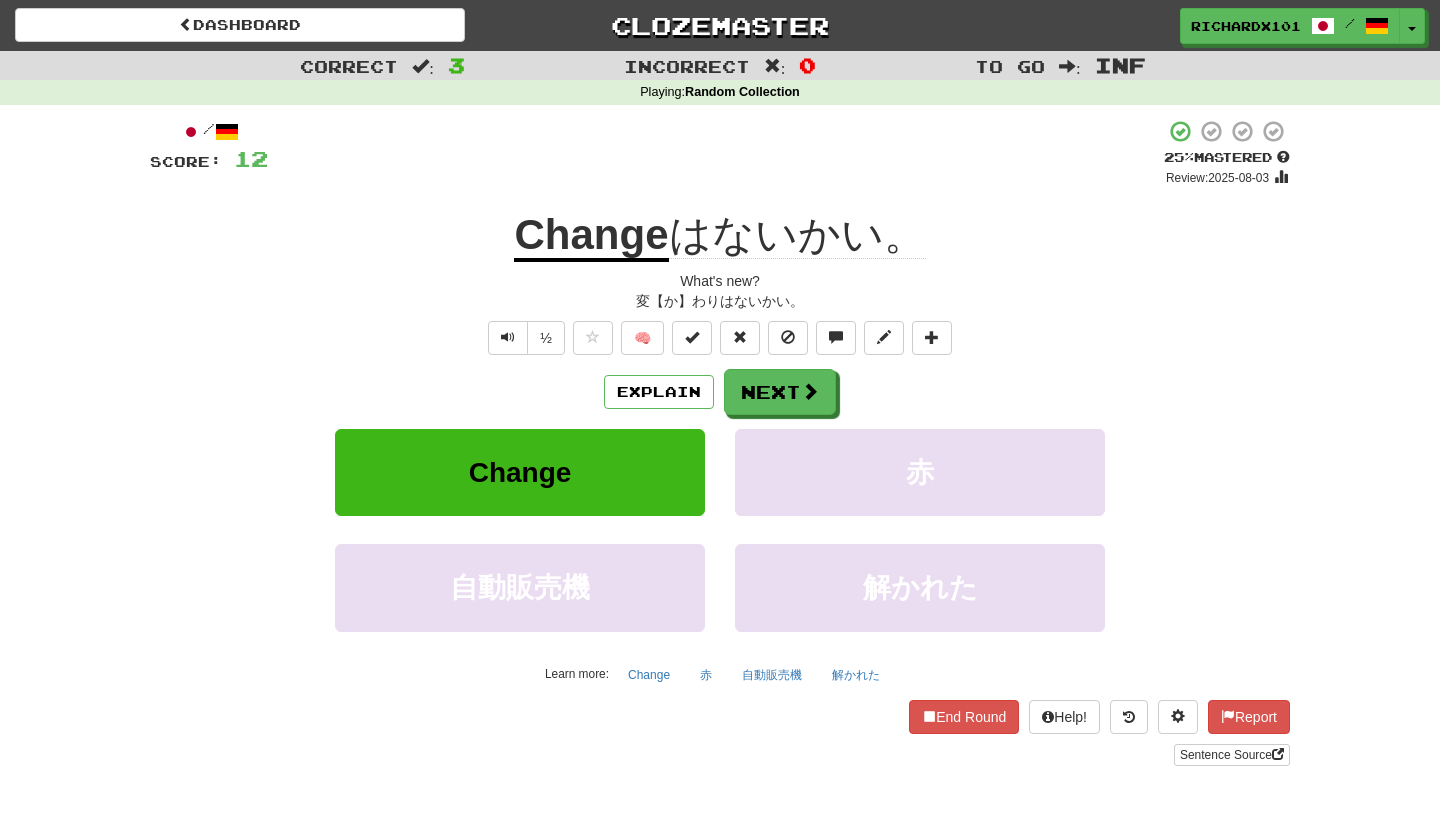 click at bounding box center [692, 338] 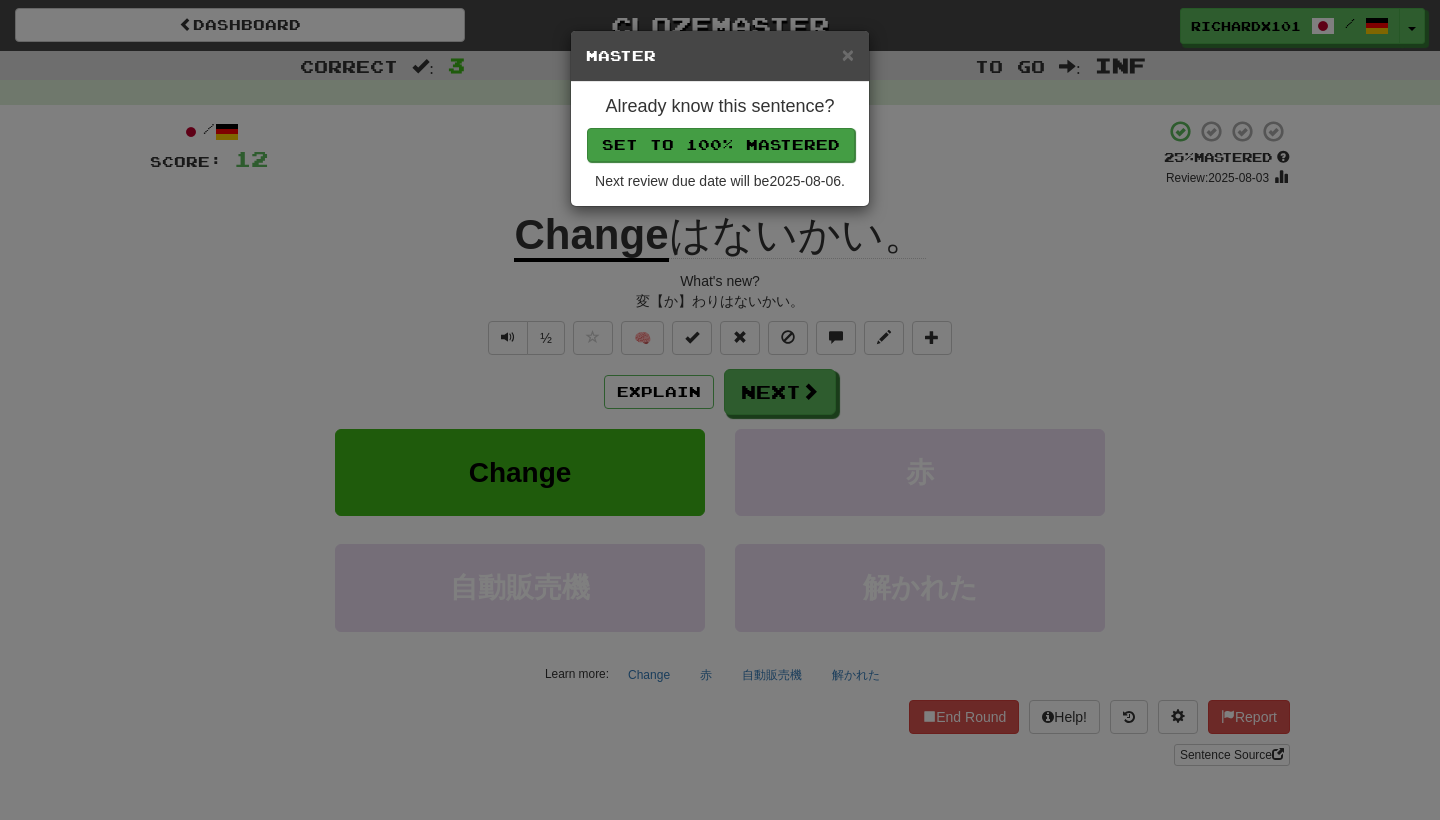 drag, startPoint x: 799, startPoint y: 395, endPoint x: 685, endPoint y: 146, distance: 273.8558 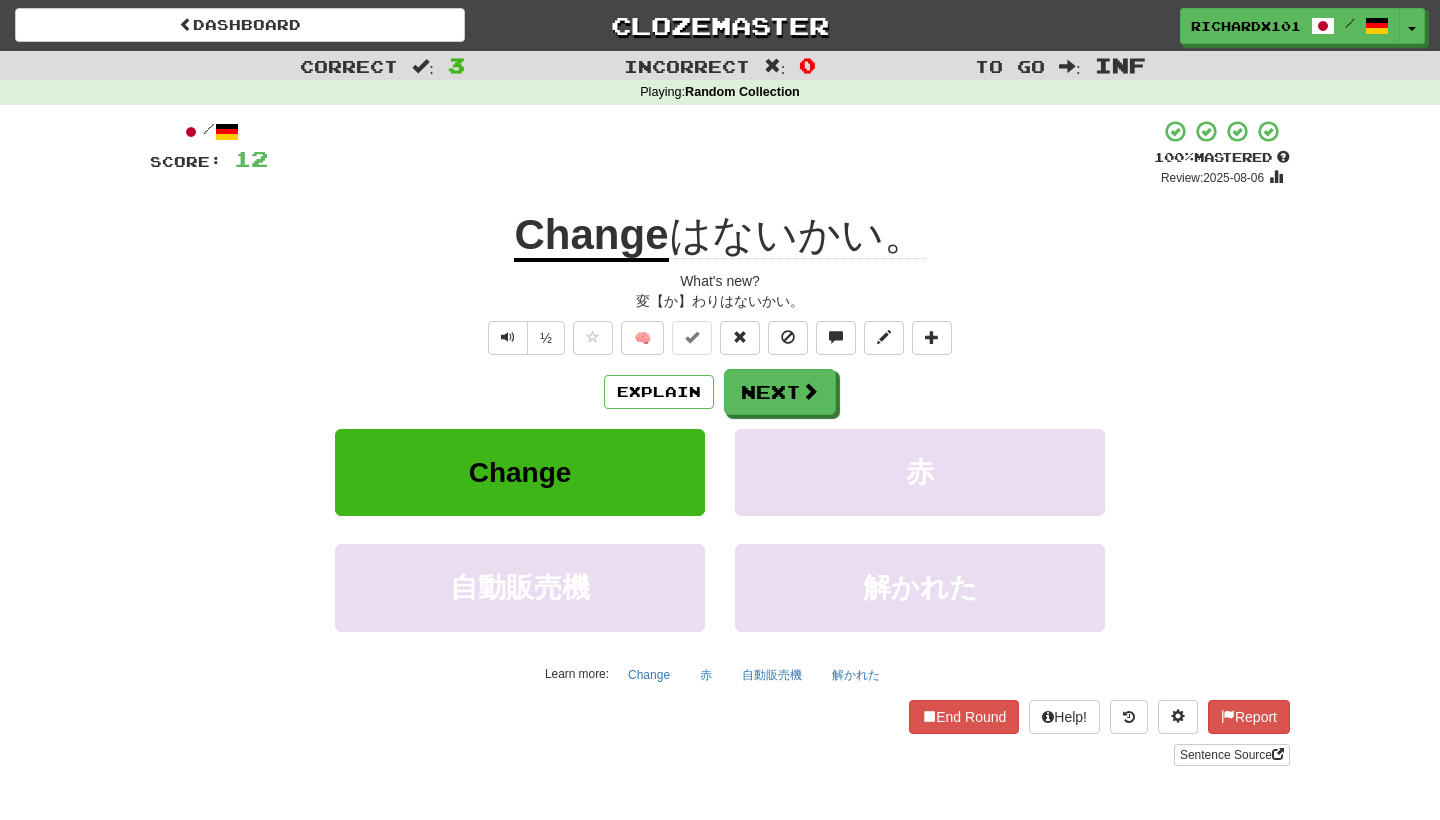 click at bounding box center (932, 338) 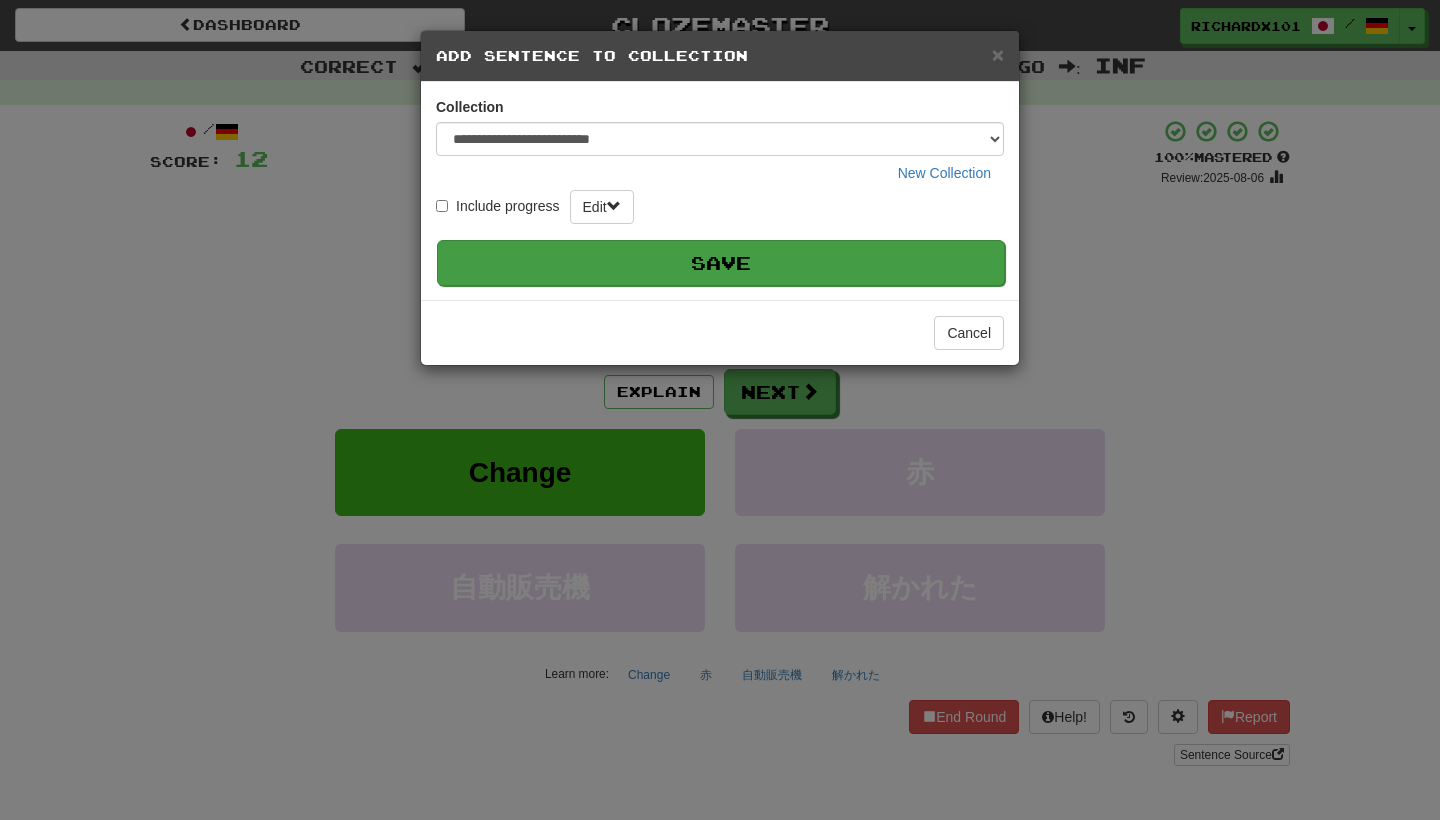 drag, startPoint x: 685, startPoint y: 146, endPoint x: 797, endPoint y: 252, distance: 154.20766 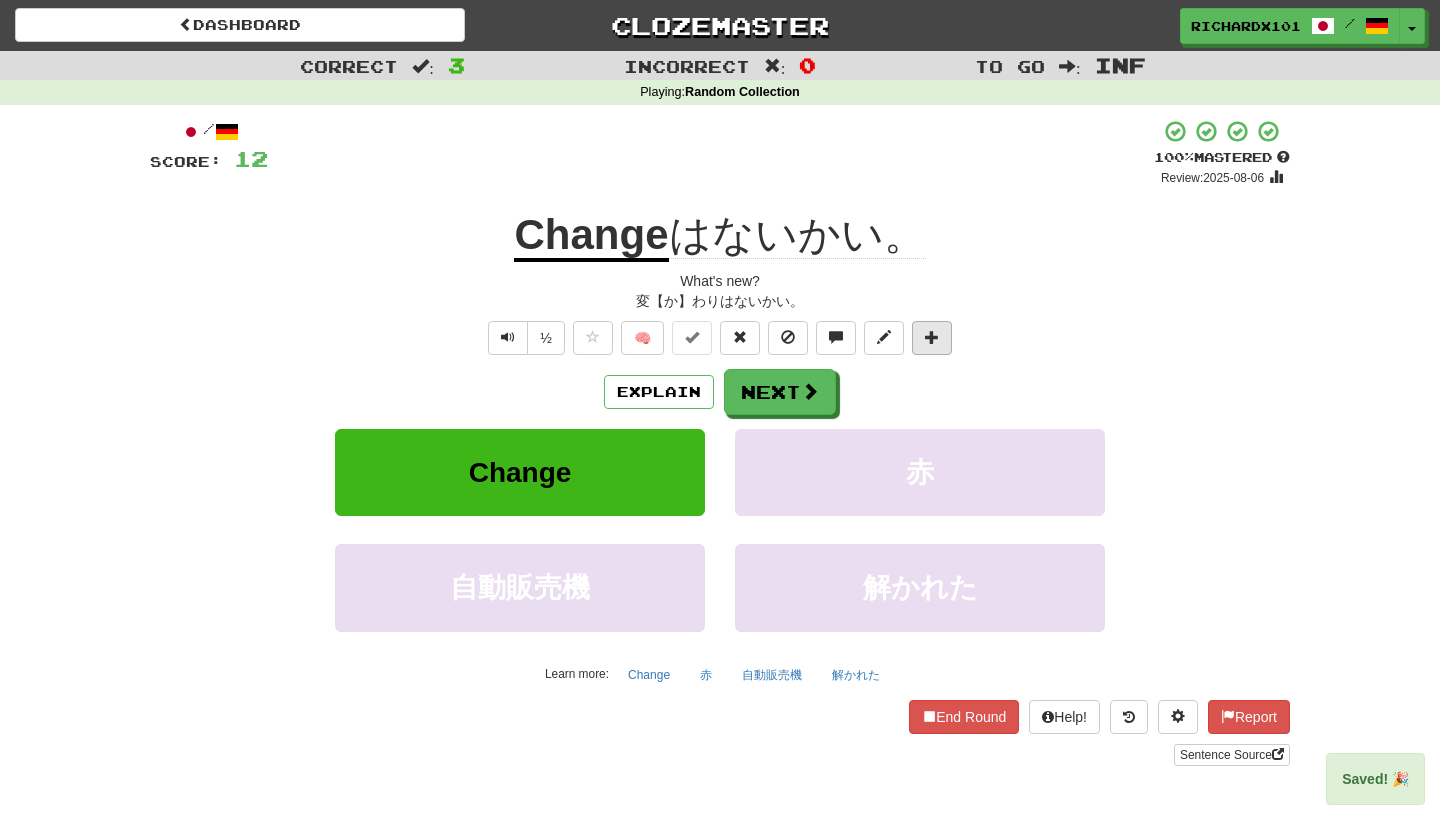 drag, startPoint x: 797, startPoint y: 252, endPoint x: 929, endPoint y: 324, distance: 150.35957 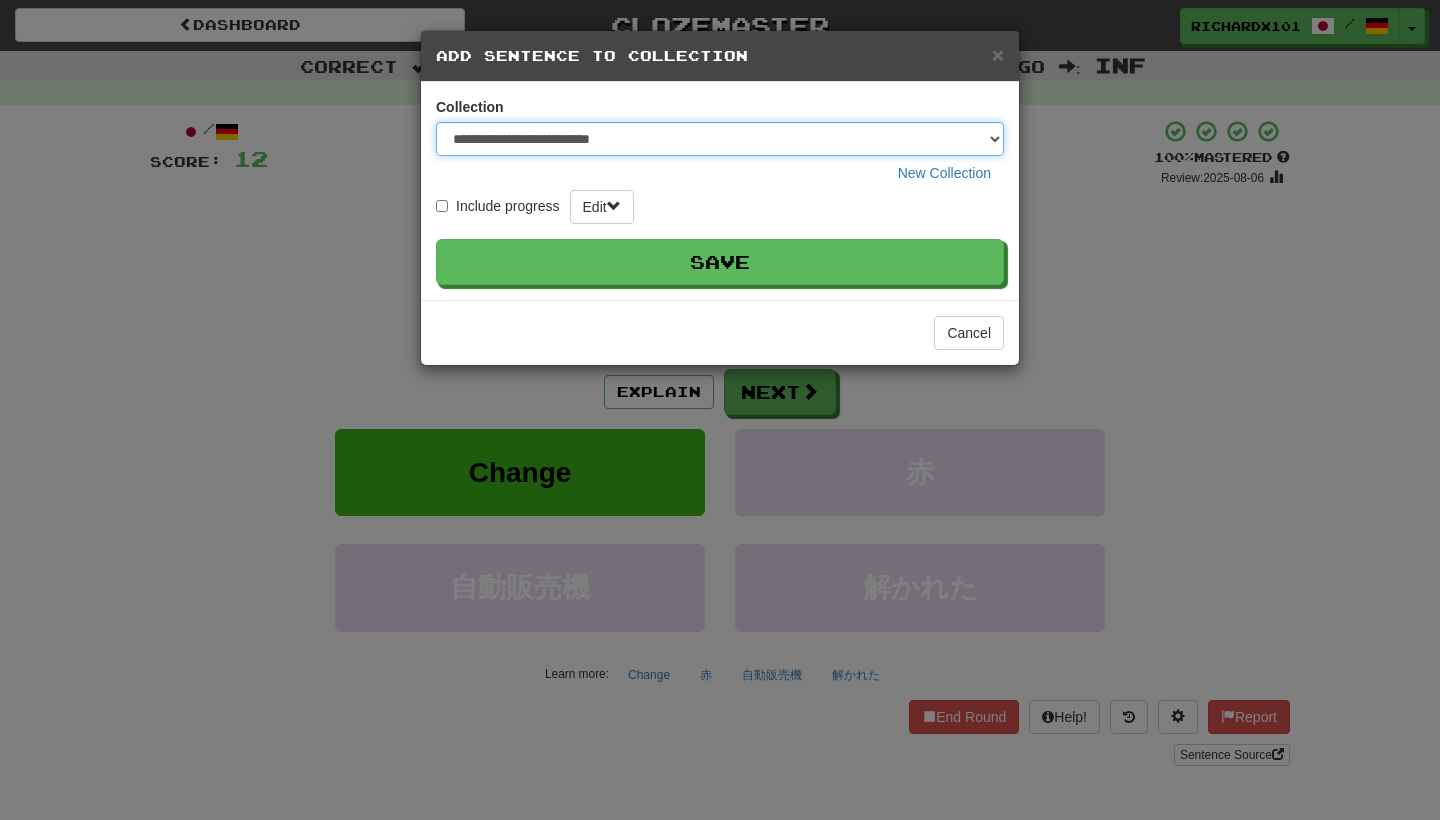 select on "*****" 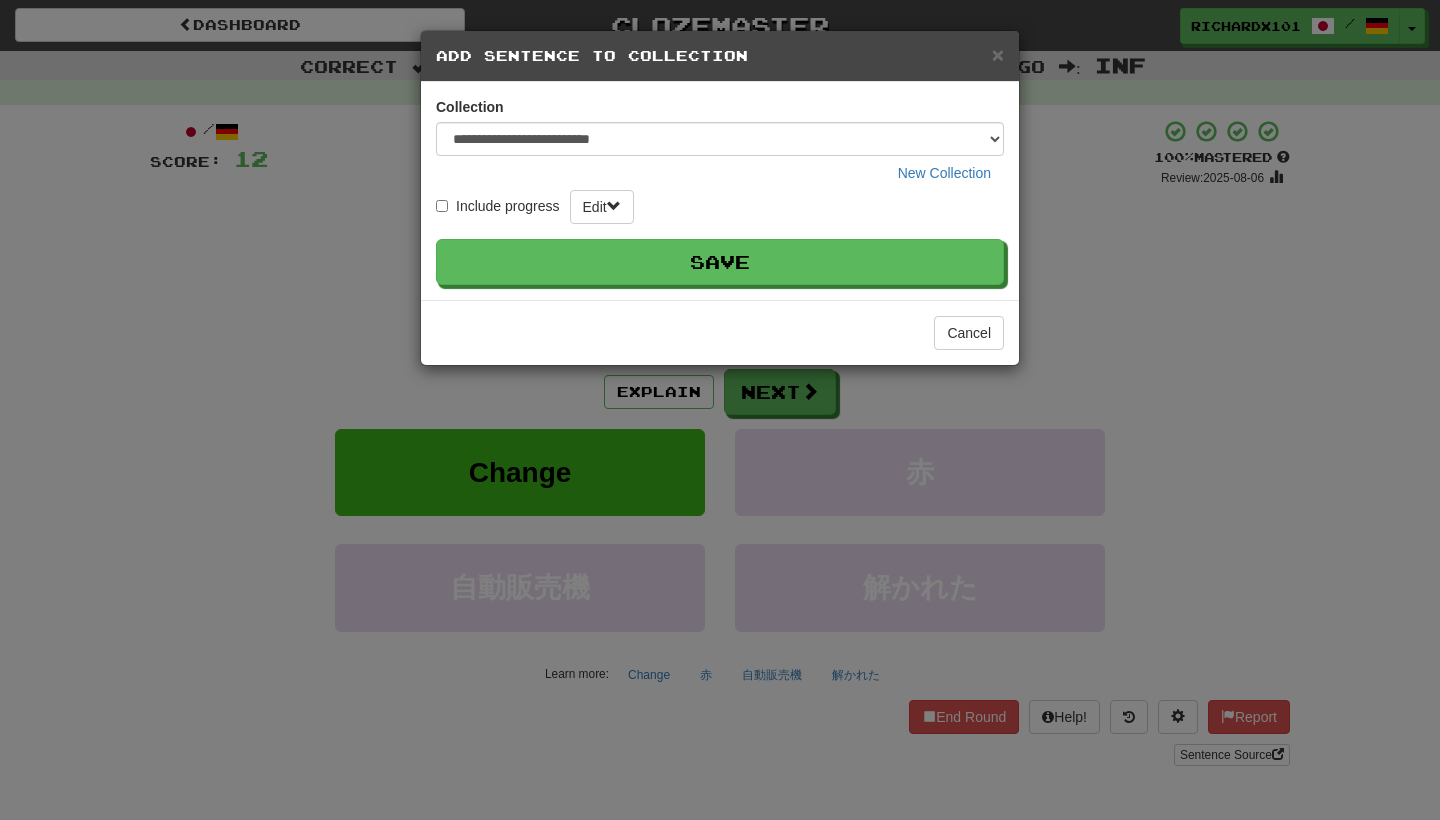 click on "Save" at bounding box center (720, 262) 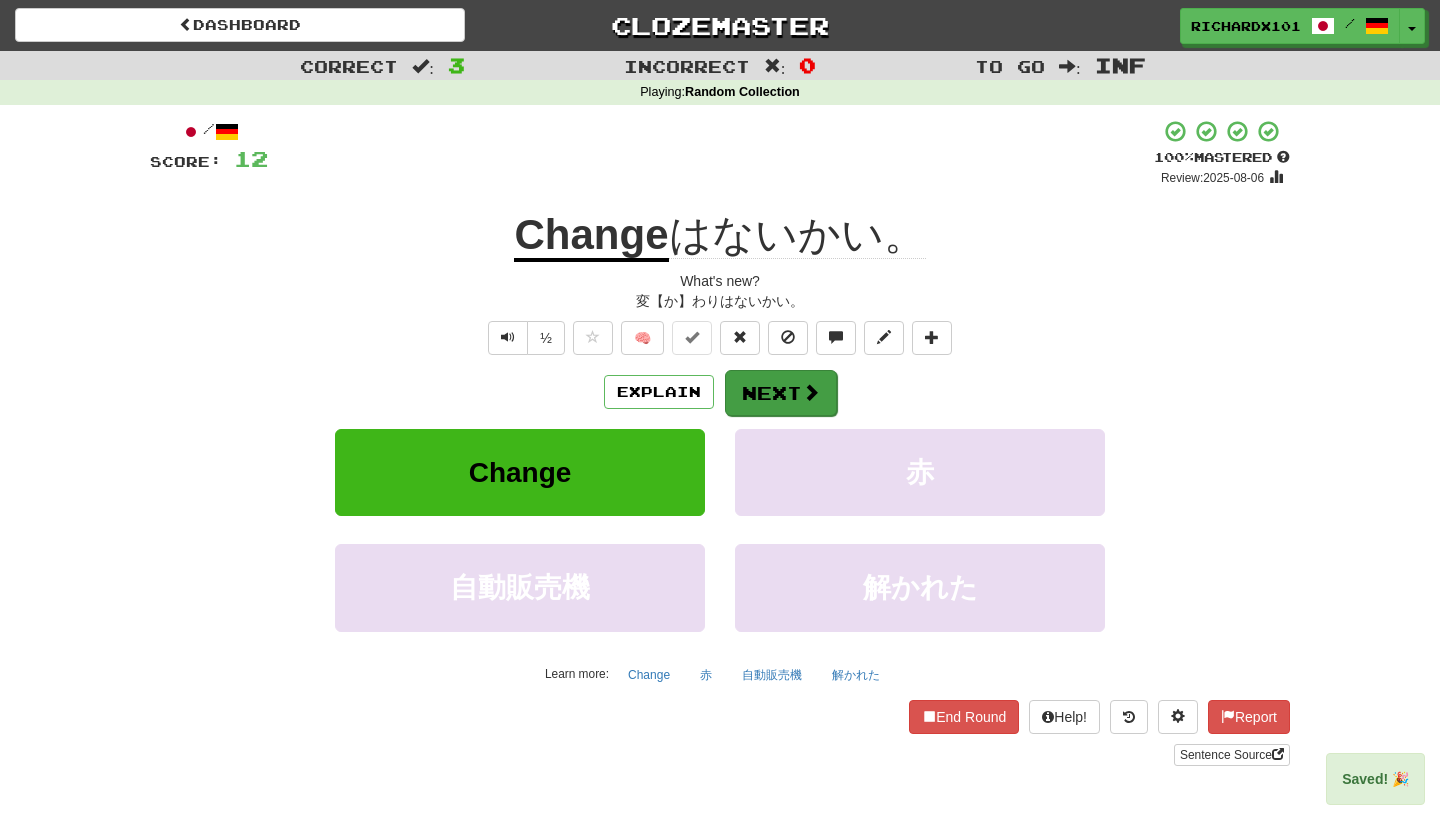 drag, startPoint x: 870, startPoint y: 274, endPoint x: 819, endPoint y: 383, distance: 120.34118 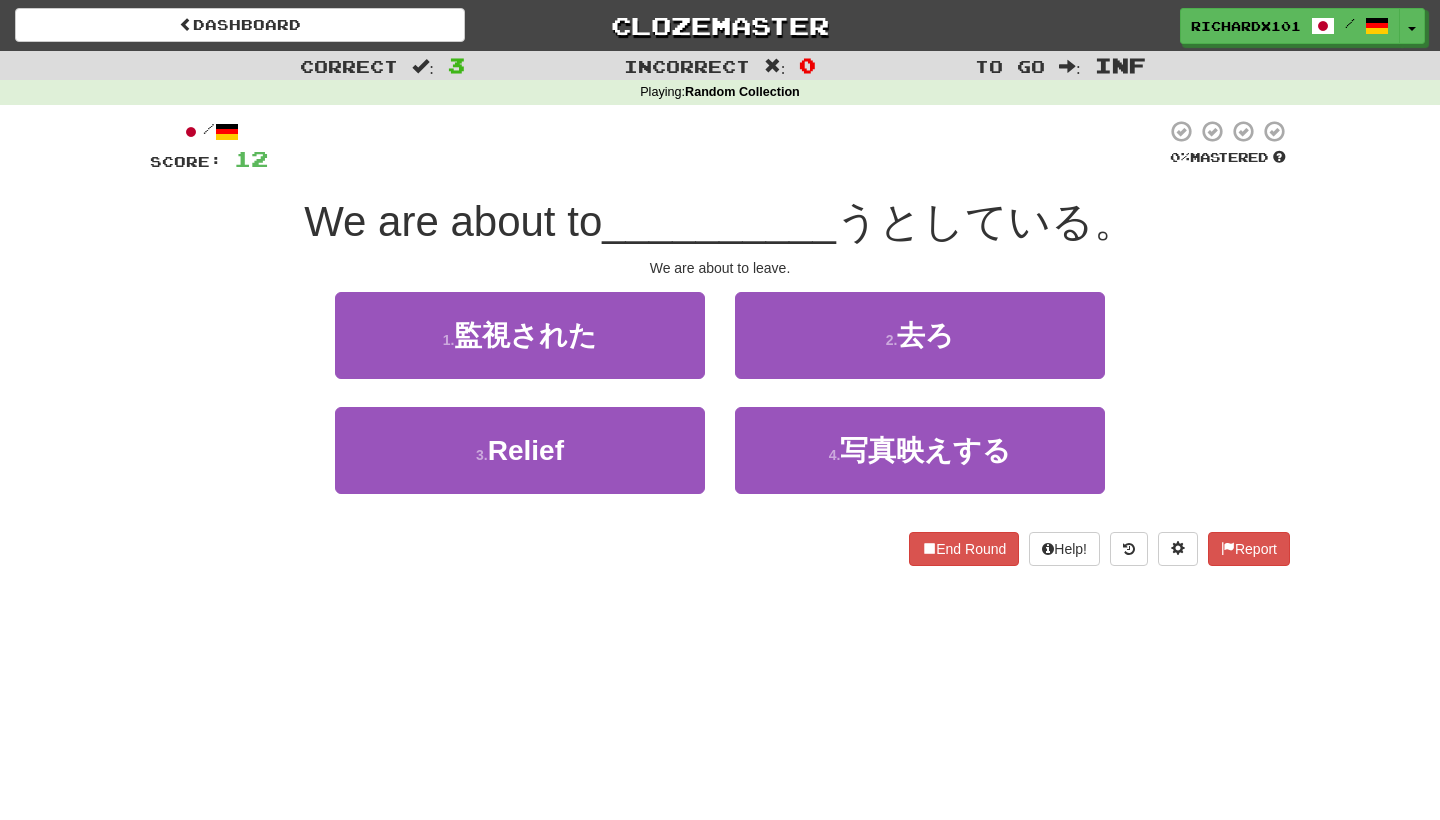 click on "2 .  去ろ" at bounding box center (920, 335) 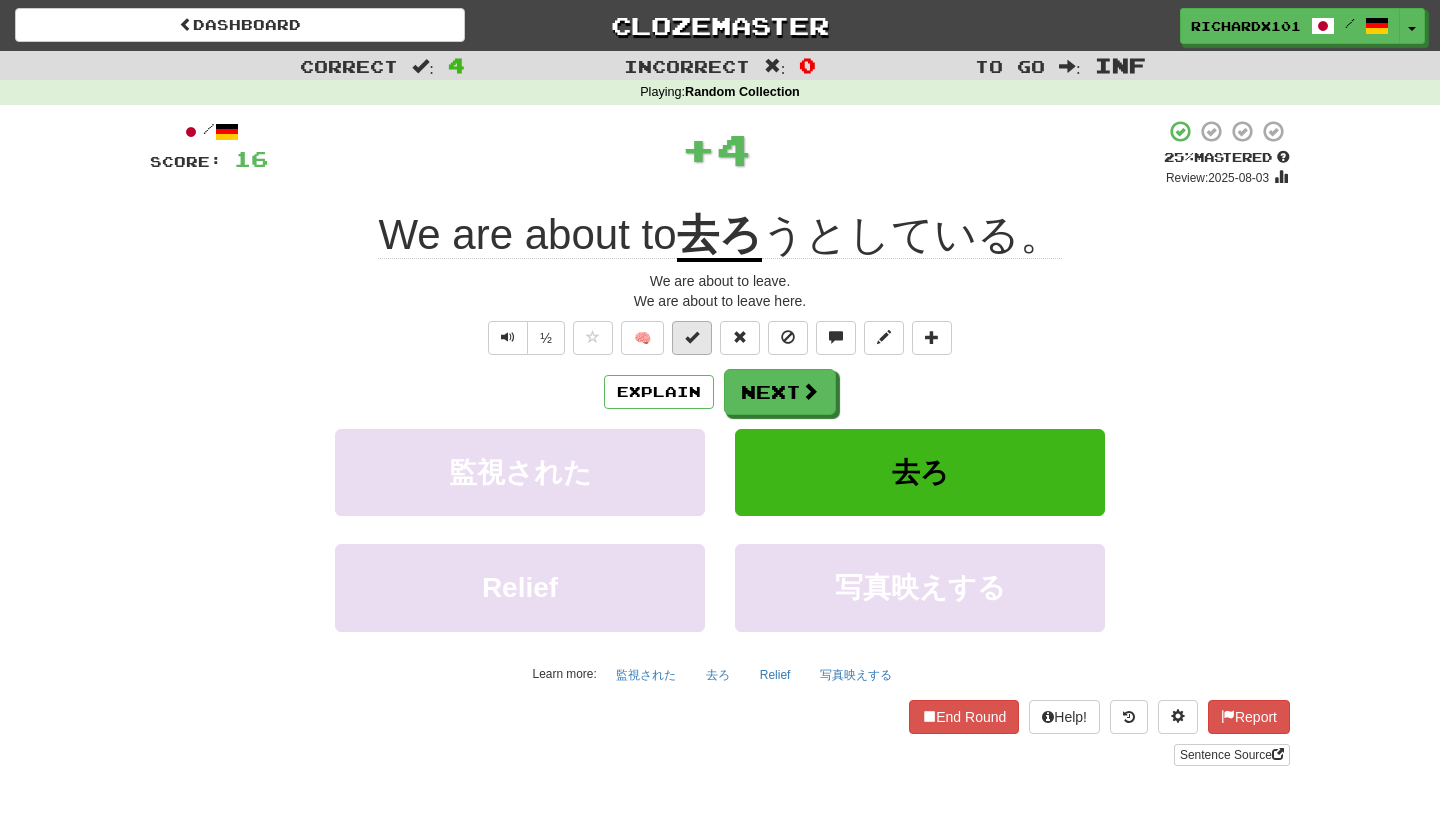 drag, startPoint x: 819, startPoint y: 383, endPoint x: 701, endPoint y: 333, distance: 128.15616 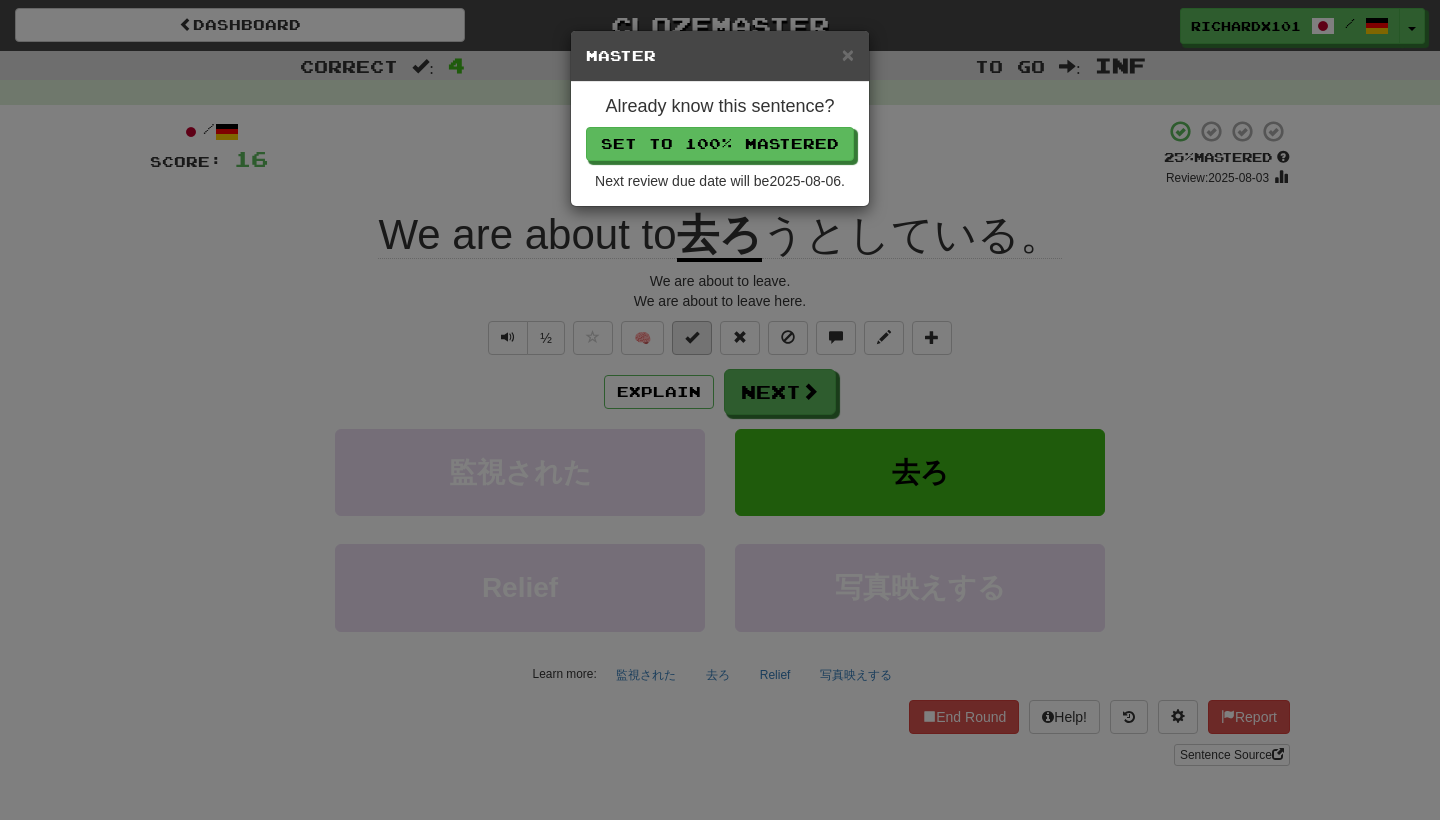 click on "Set to 100% Mastered" at bounding box center [720, 144] 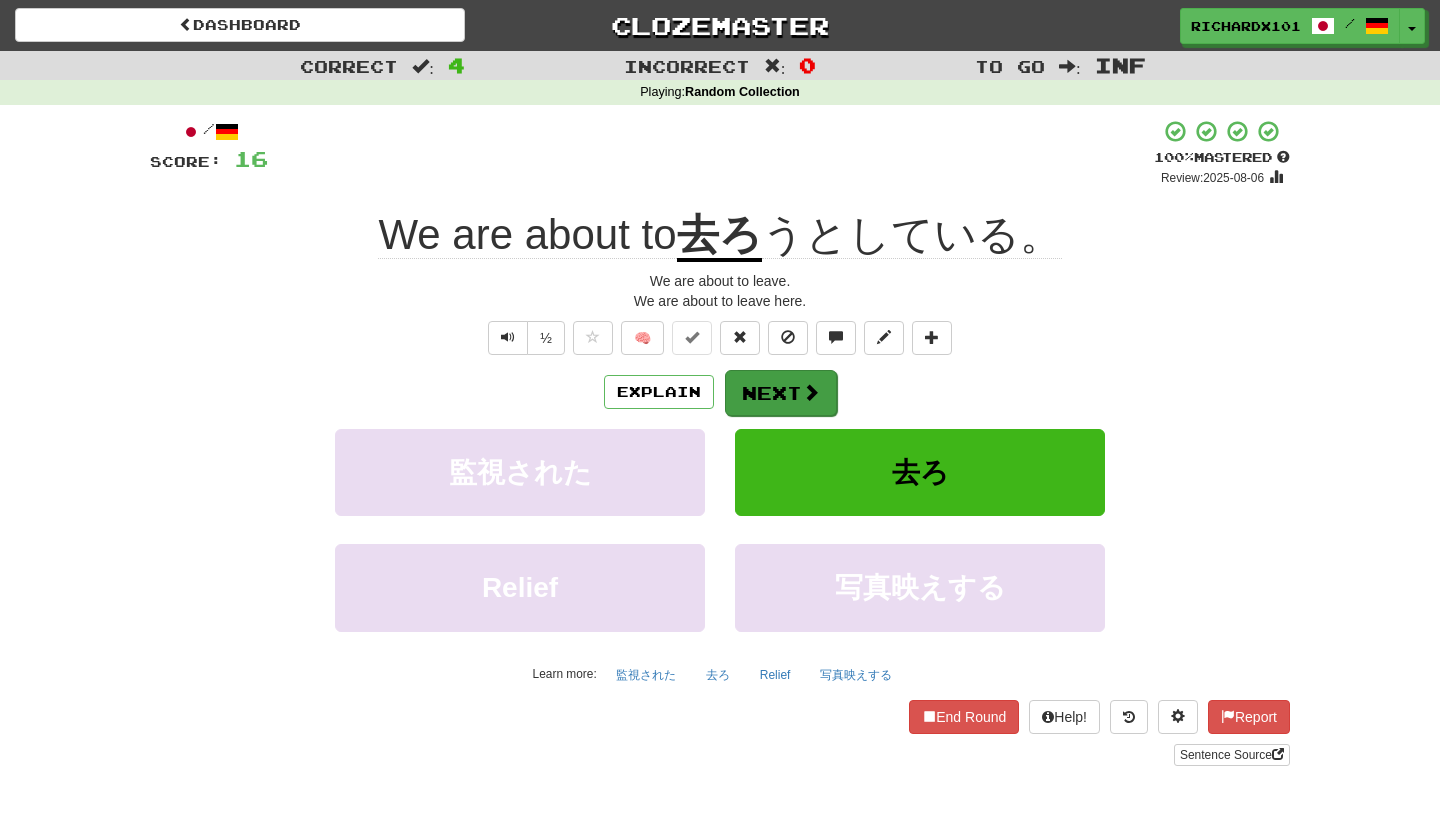 drag, startPoint x: 749, startPoint y: 146, endPoint x: 774, endPoint y: 388, distance: 243.2879 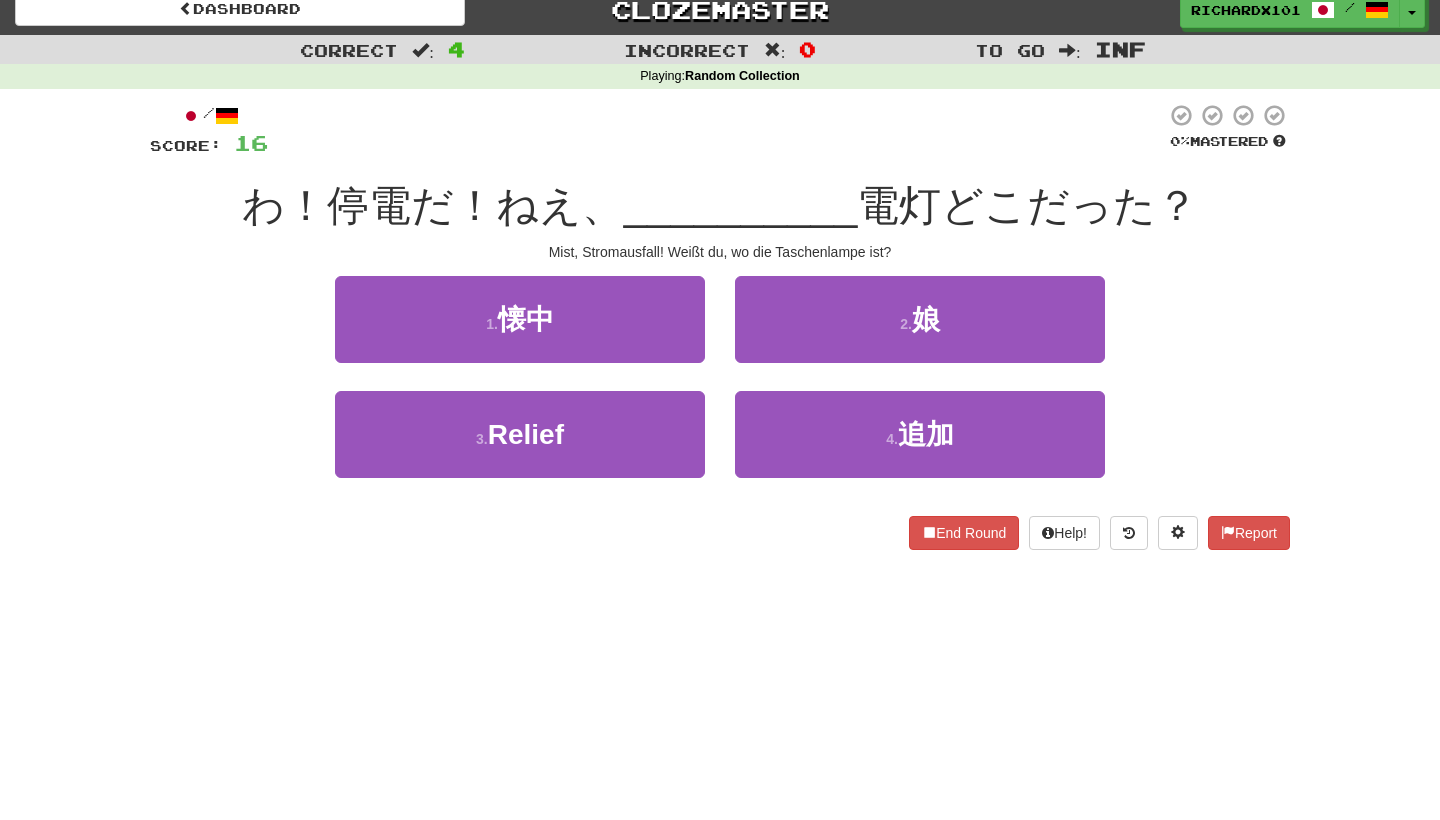 scroll, scrollTop: 18, scrollLeft: 0, axis: vertical 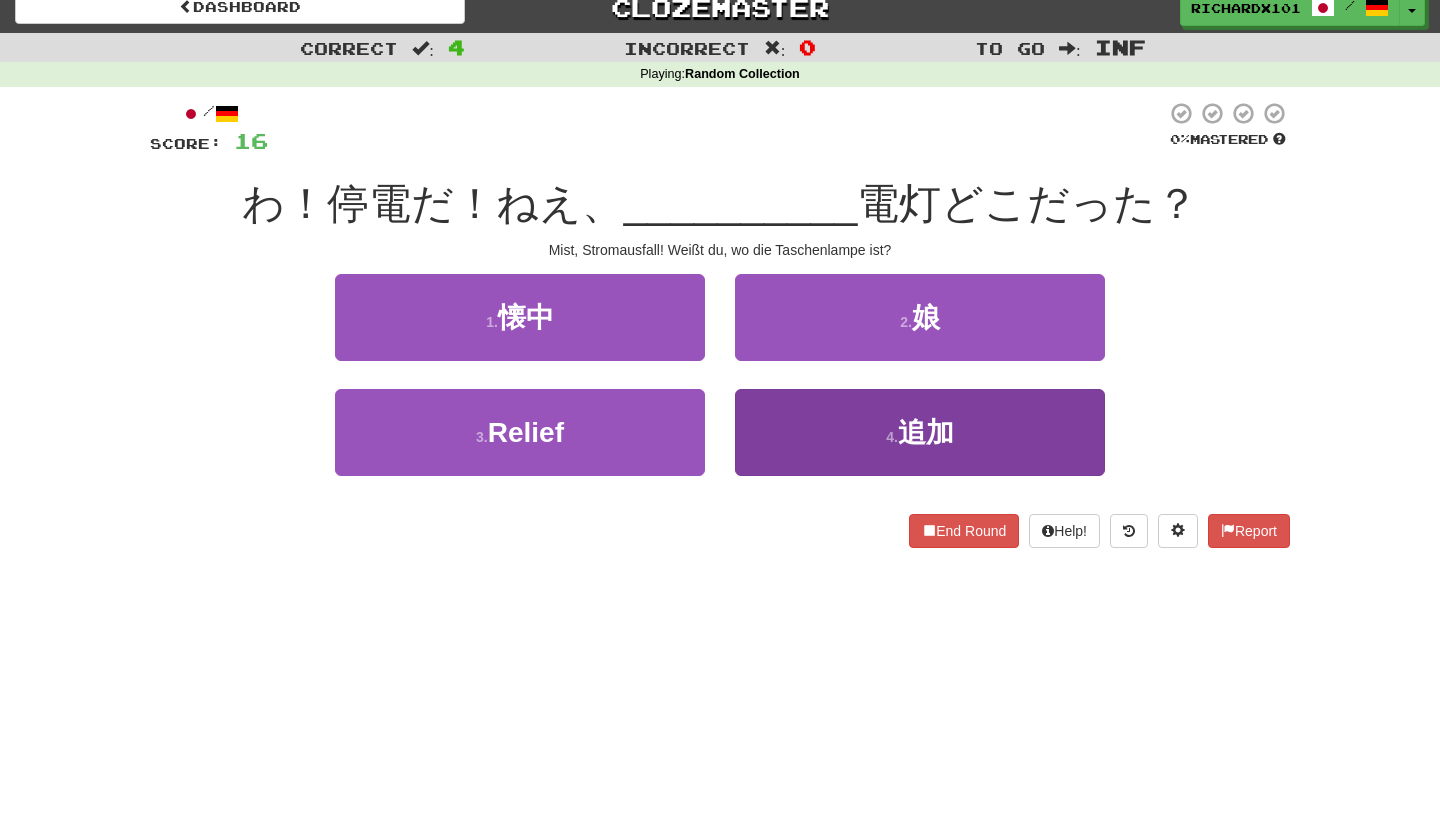 drag, startPoint x: 774, startPoint y: 388, endPoint x: 776, endPoint y: 425, distance: 37.054016 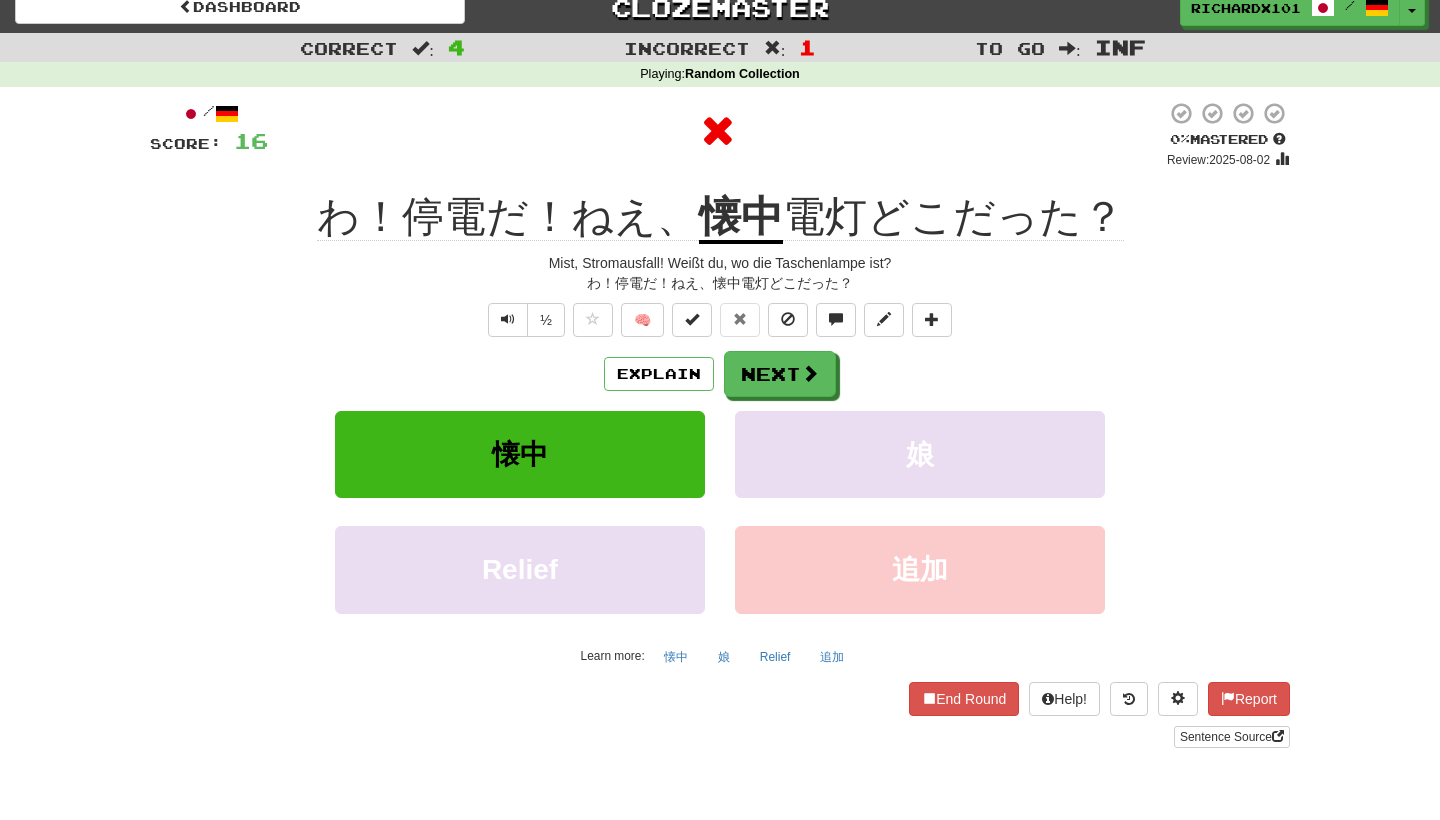 click on "Next" at bounding box center (780, 374) 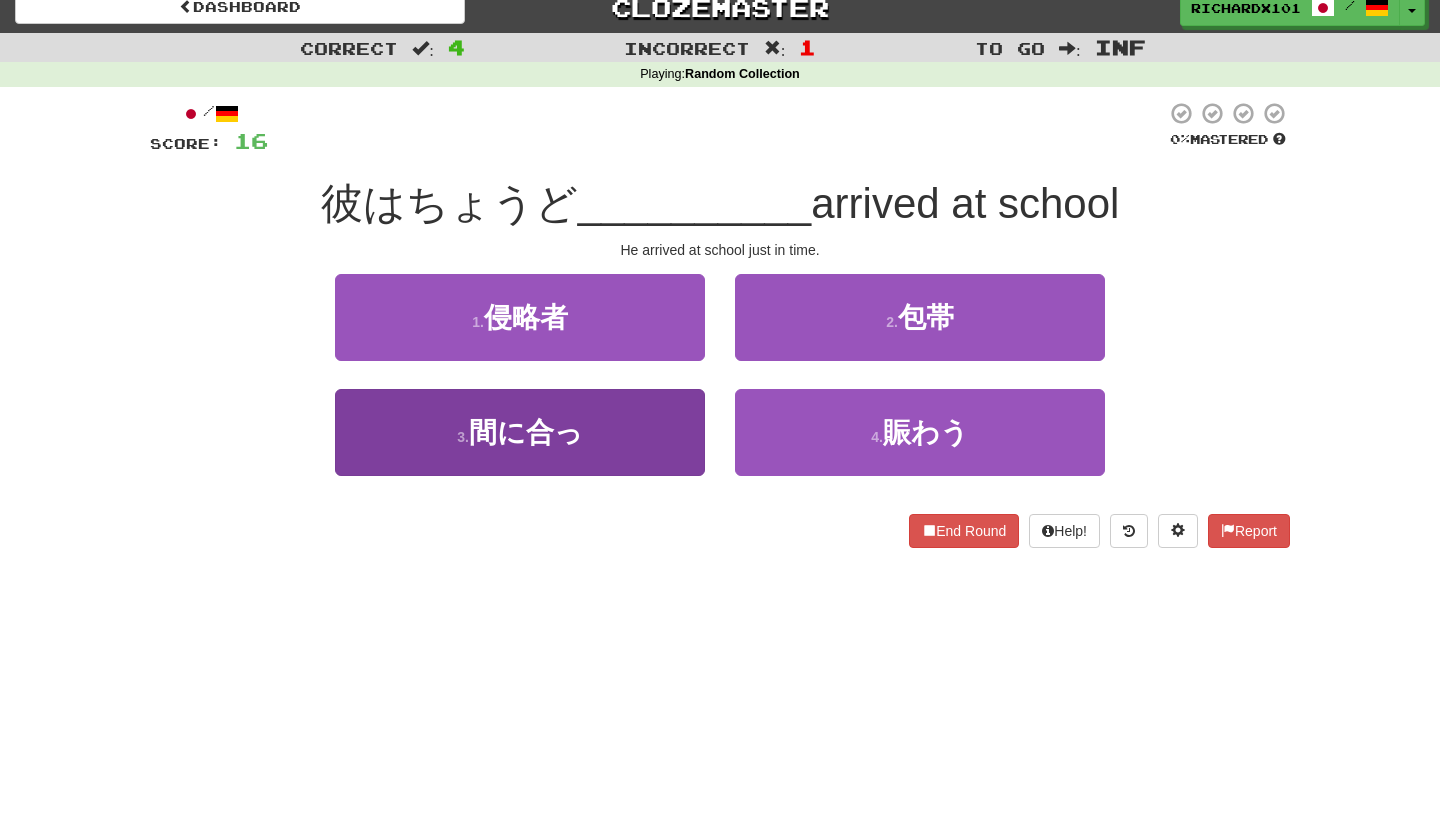 drag, startPoint x: 766, startPoint y: 378, endPoint x: 656, endPoint y: 410, distance: 114.56003 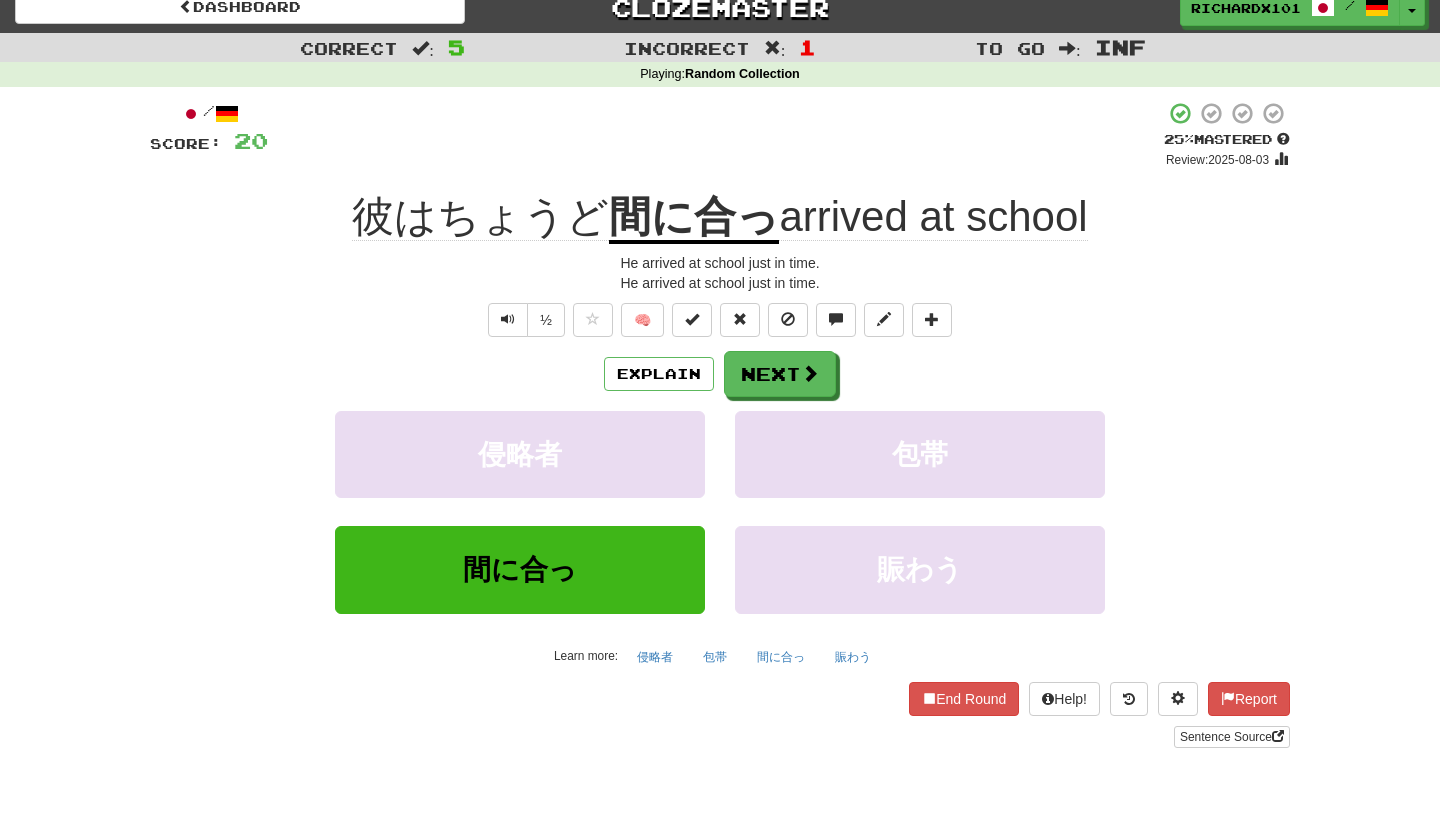click at bounding box center [692, 319] 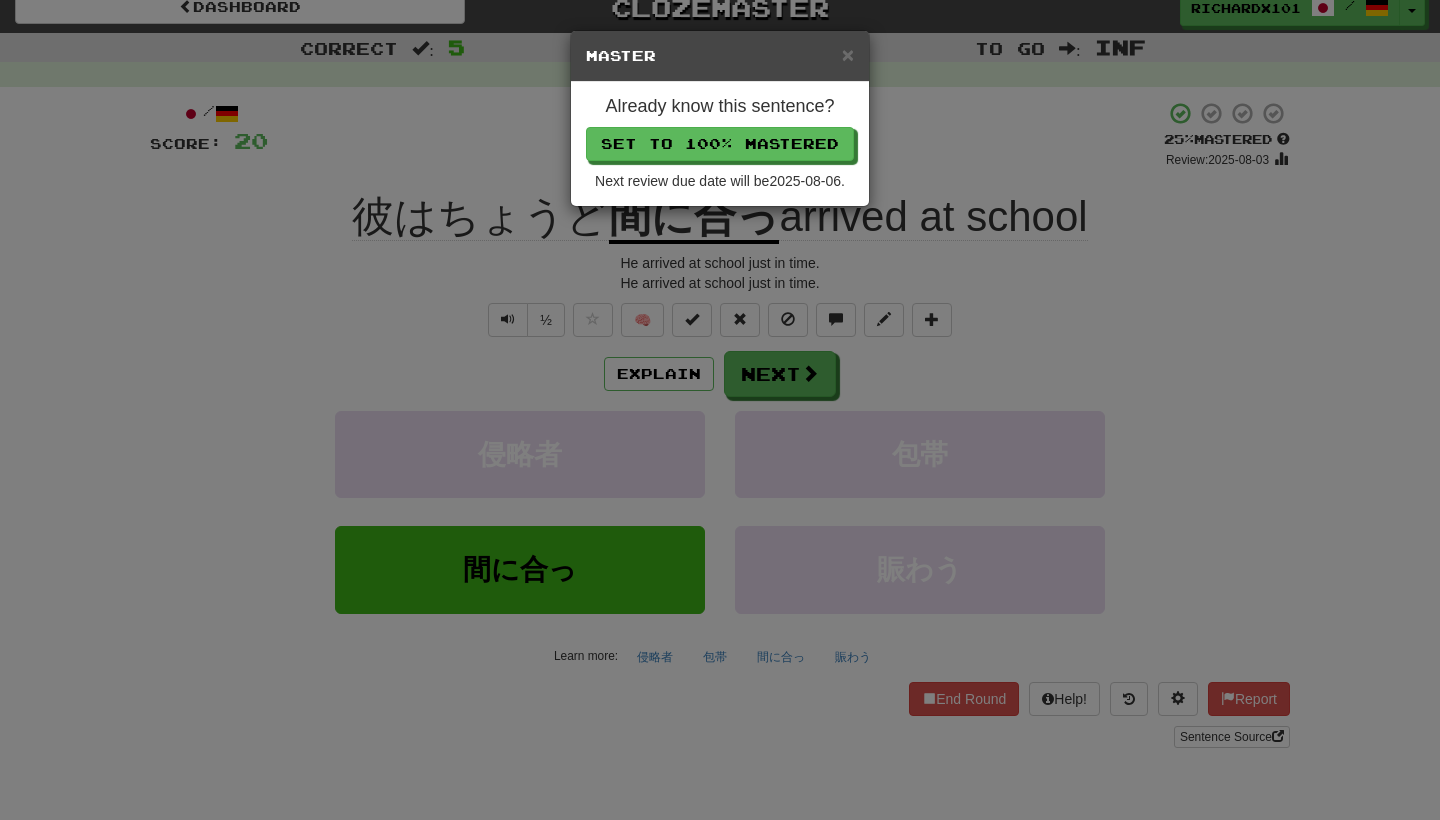 click on "Set to 100% Mastered" at bounding box center (720, 144) 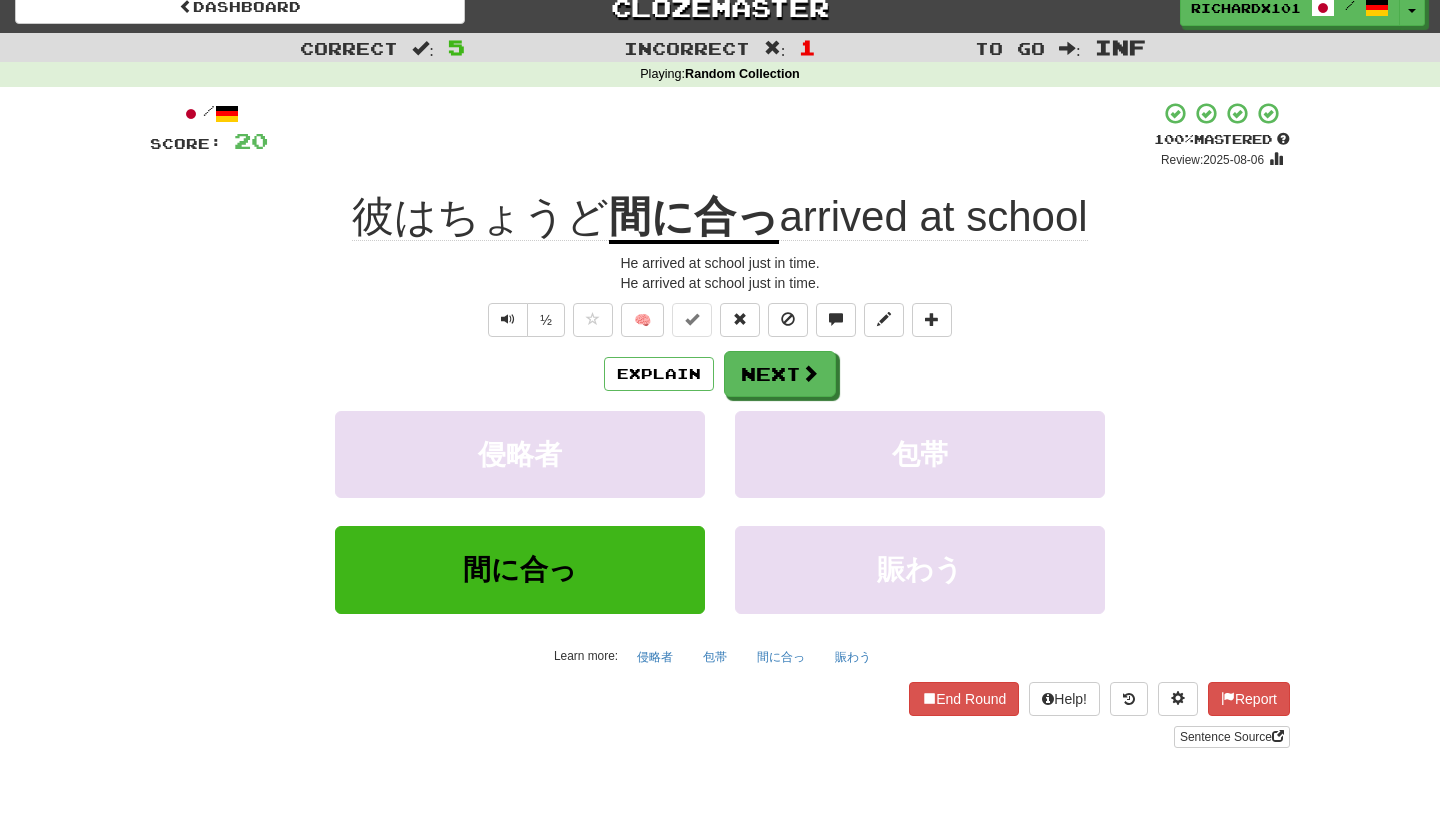 click on "間に合っ" at bounding box center [694, 218] 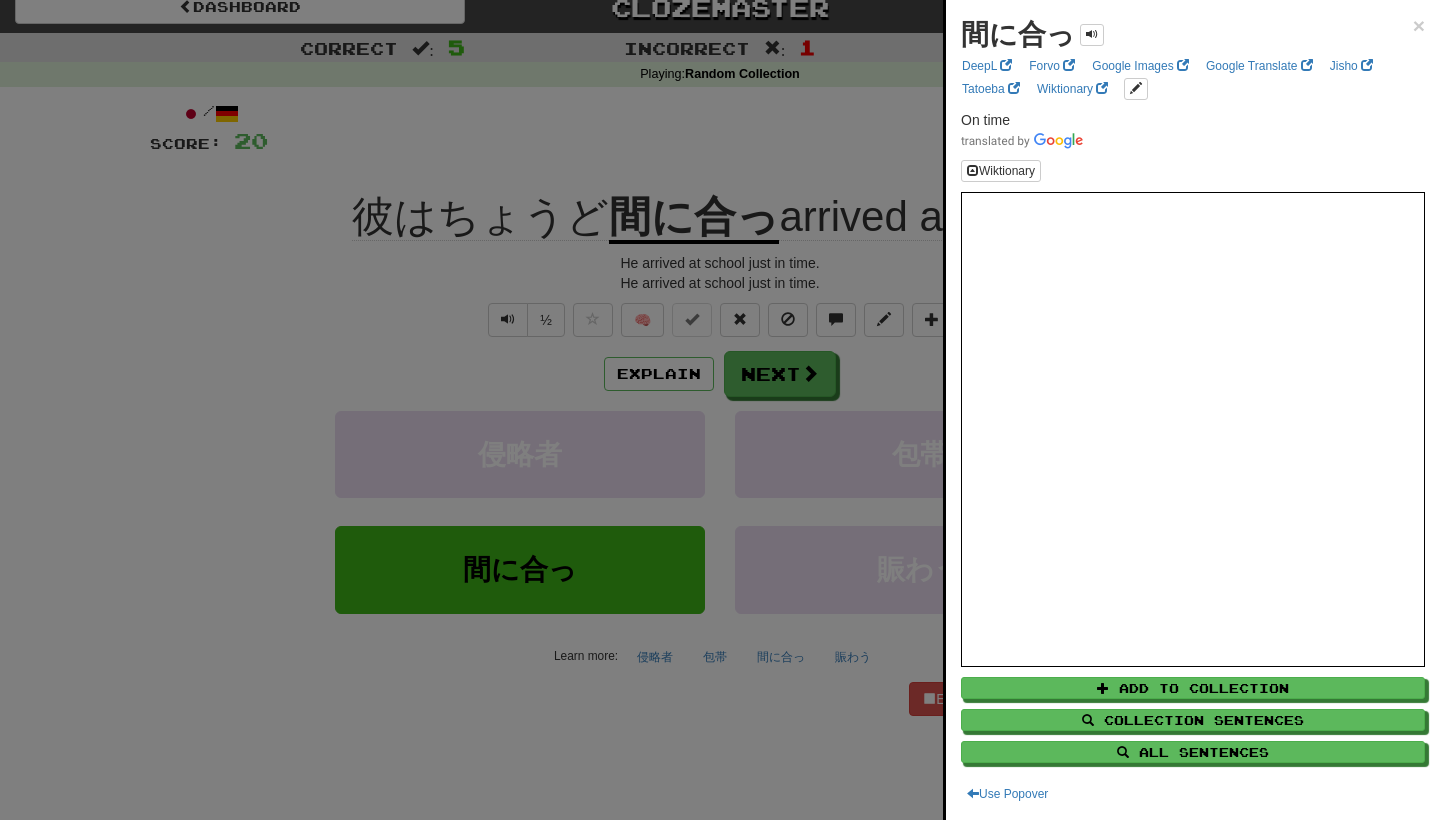 click at bounding box center [720, 410] 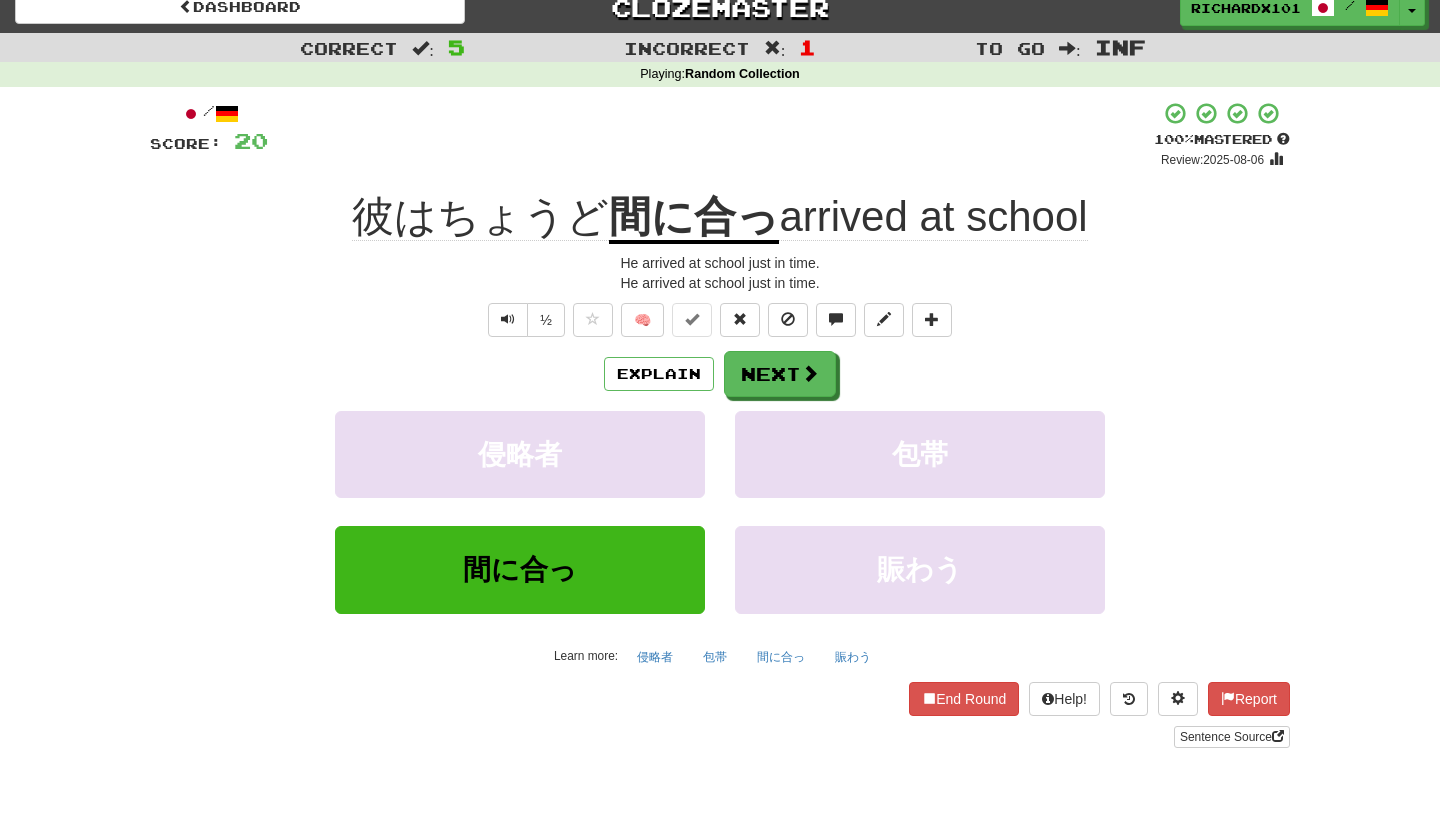 click at bounding box center (810, 373) 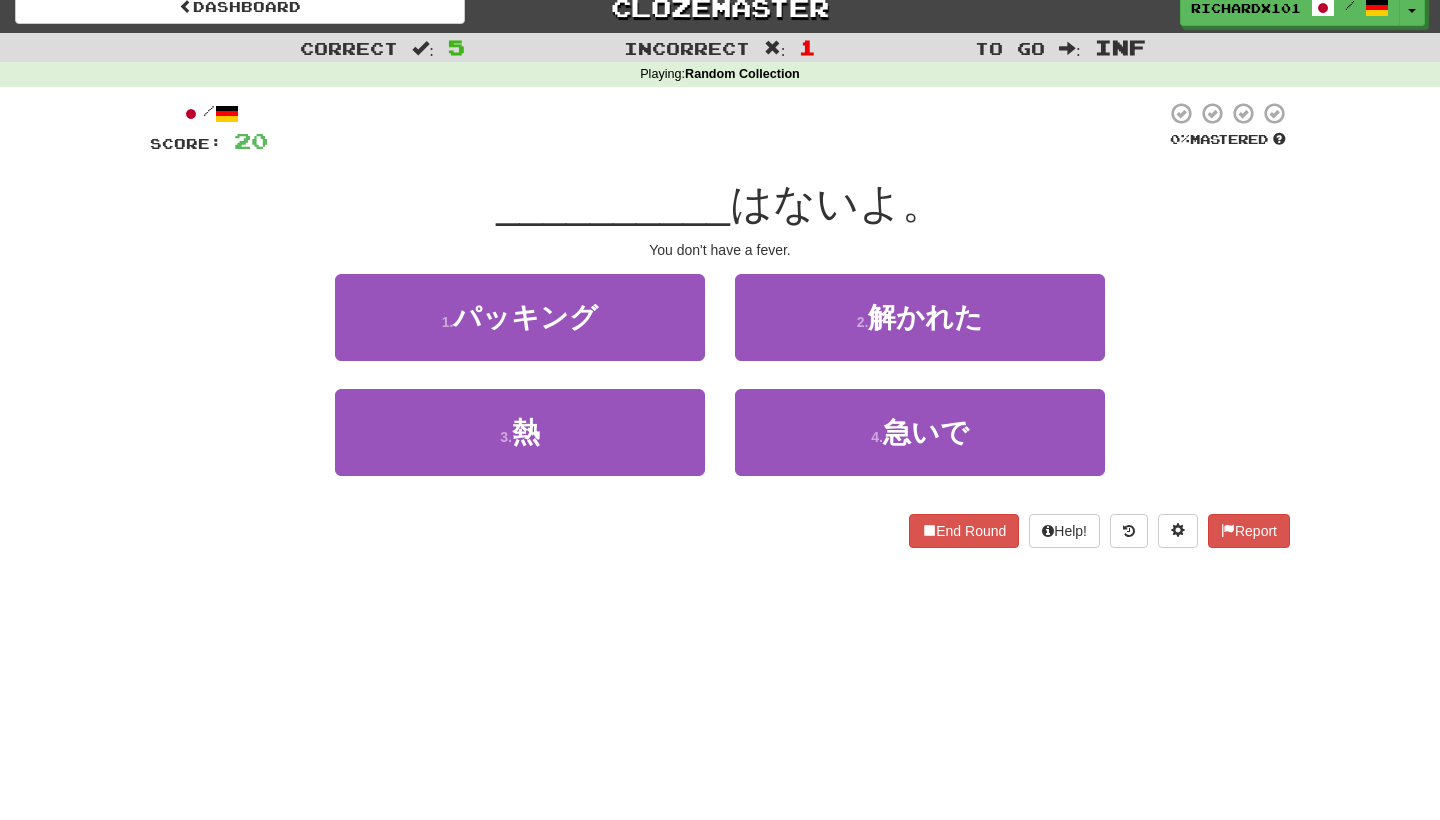 click on "3 .  熱" at bounding box center (520, 432) 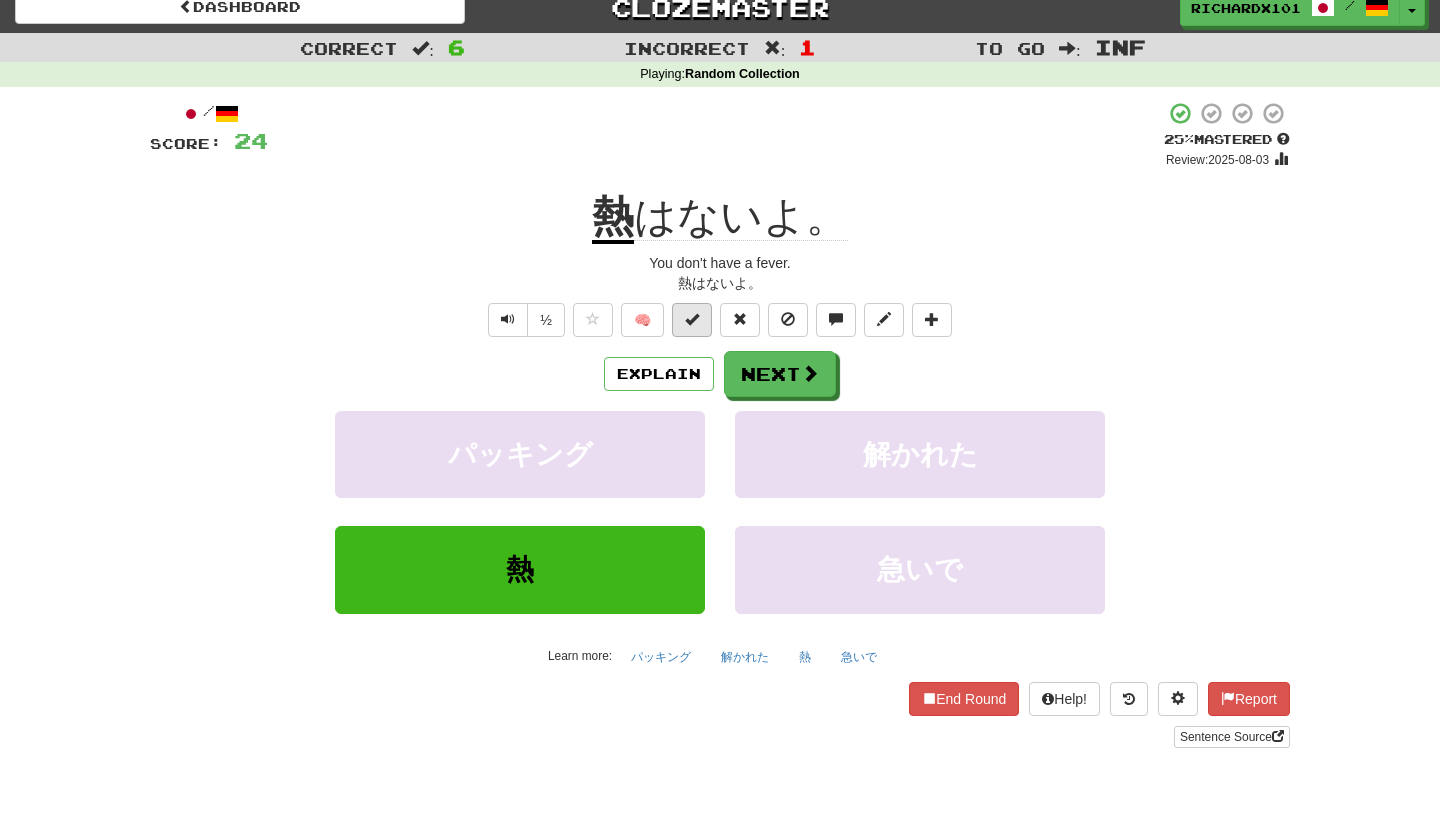 drag, startPoint x: 718, startPoint y: 146, endPoint x: 686, endPoint y: 323, distance: 179.8694 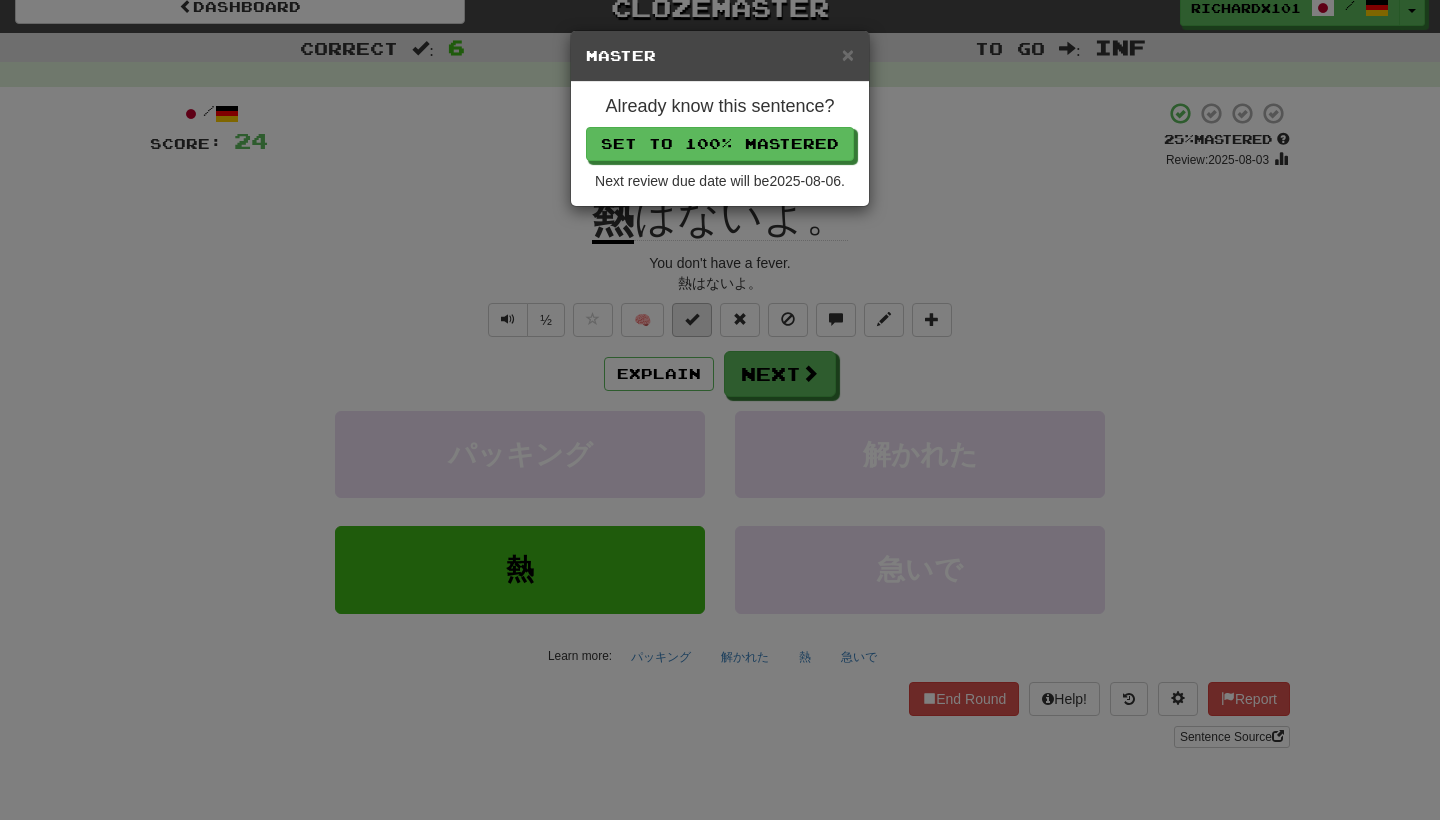 click on "Set to 100% Mastered" at bounding box center (720, 144) 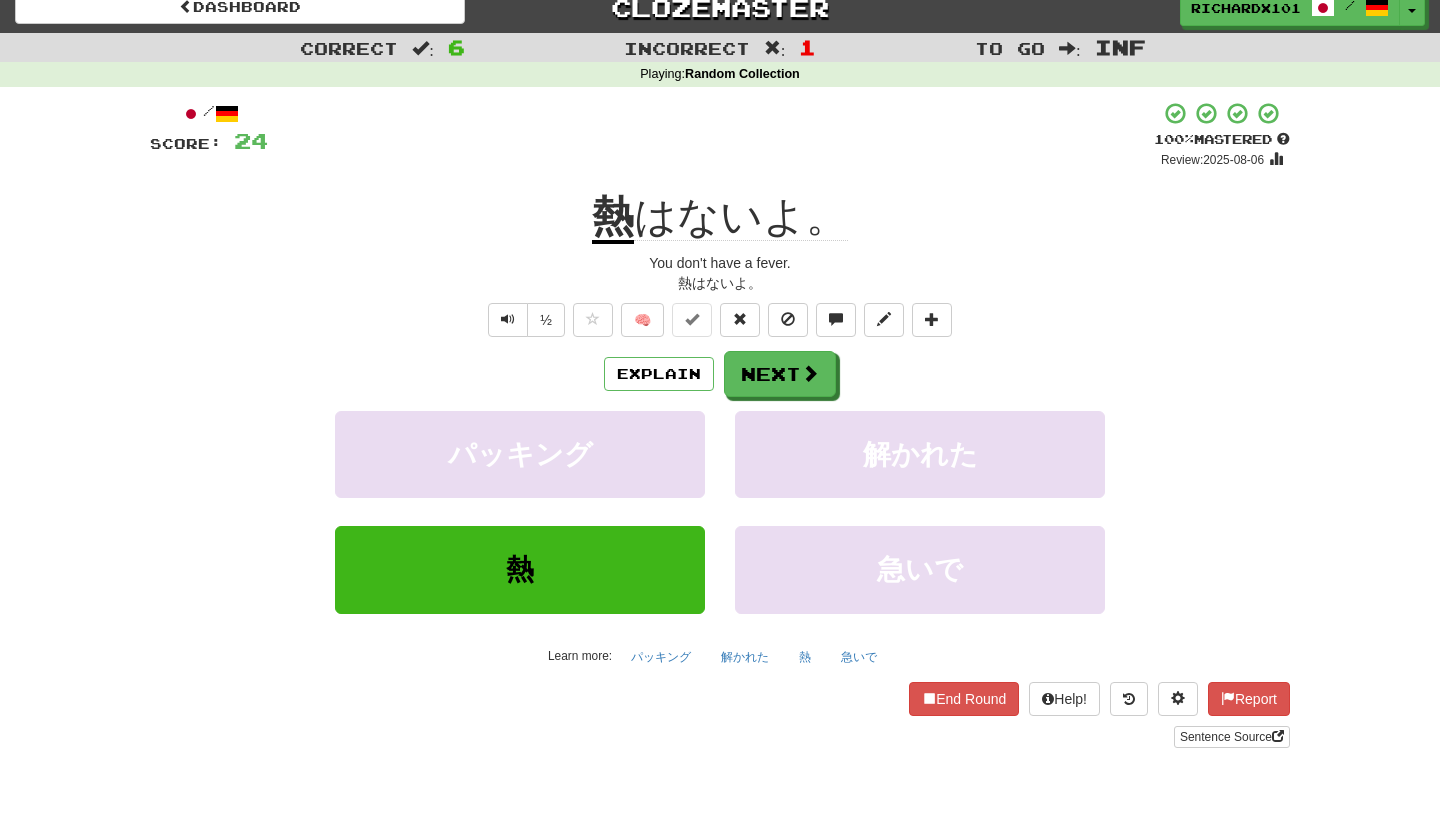 click on "Next" at bounding box center [780, 374] 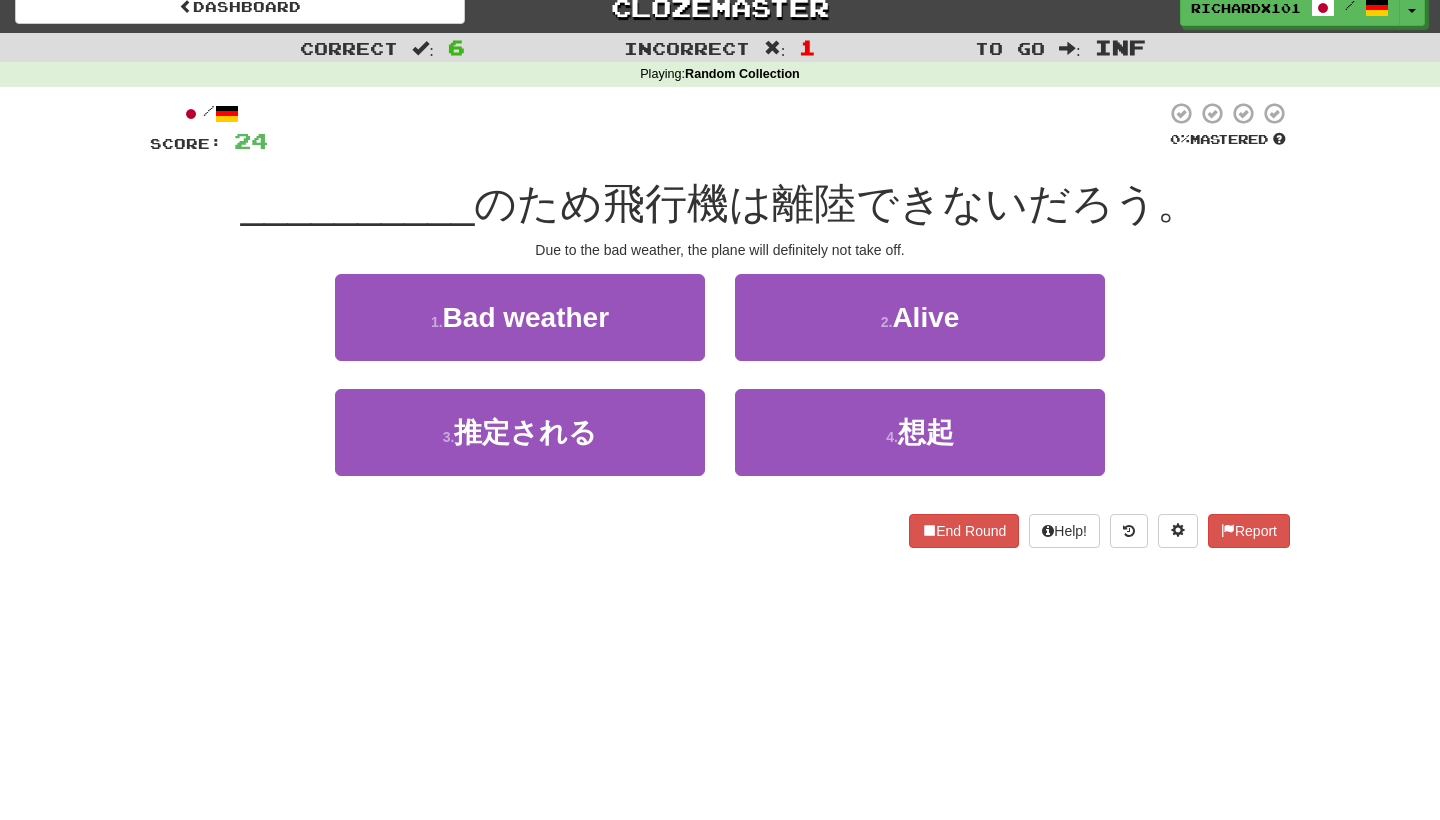 click on "4 .  想起" at bounding box center [920, 432] 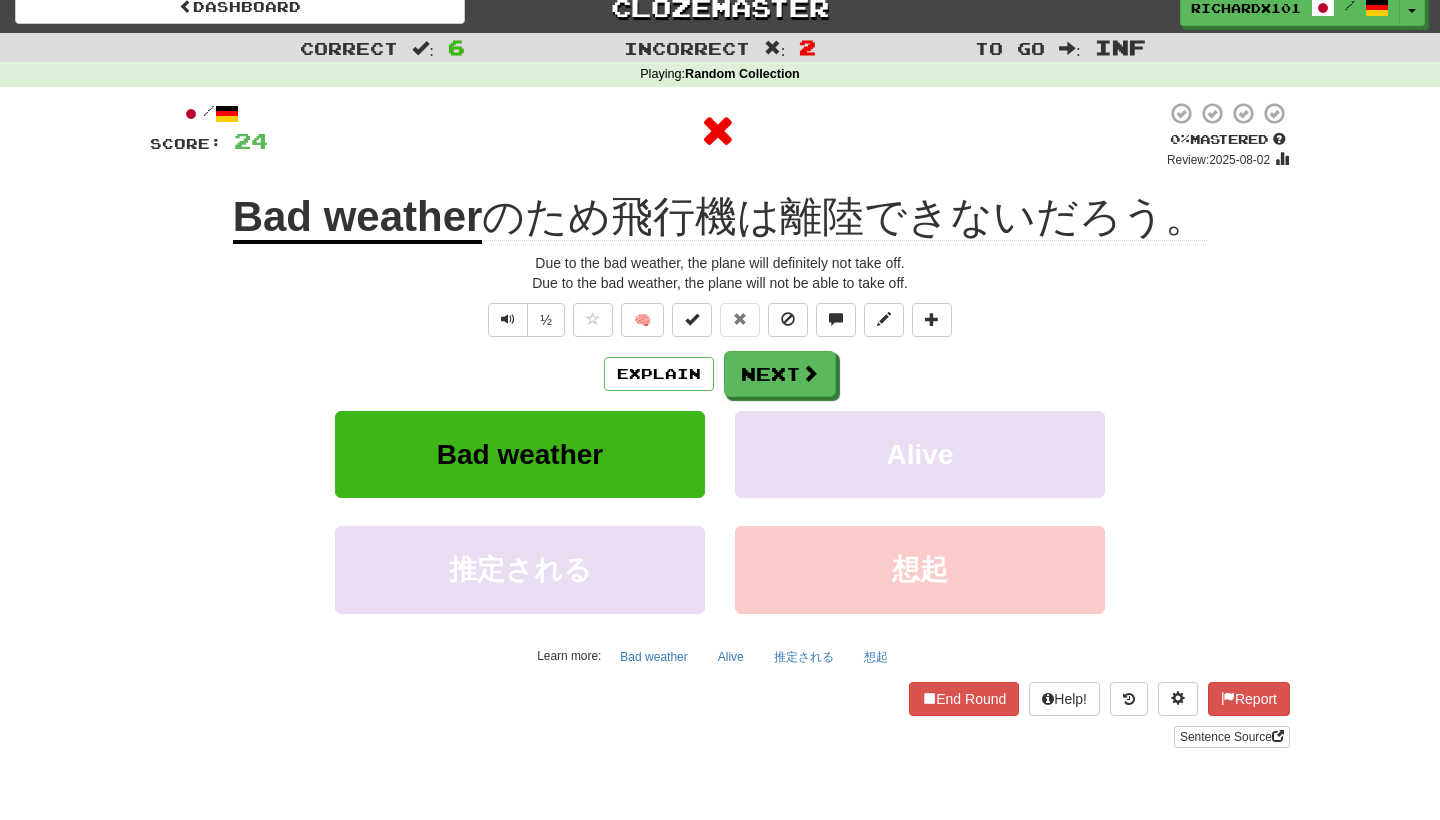 click on "Next" at bounding box center [780, 374] 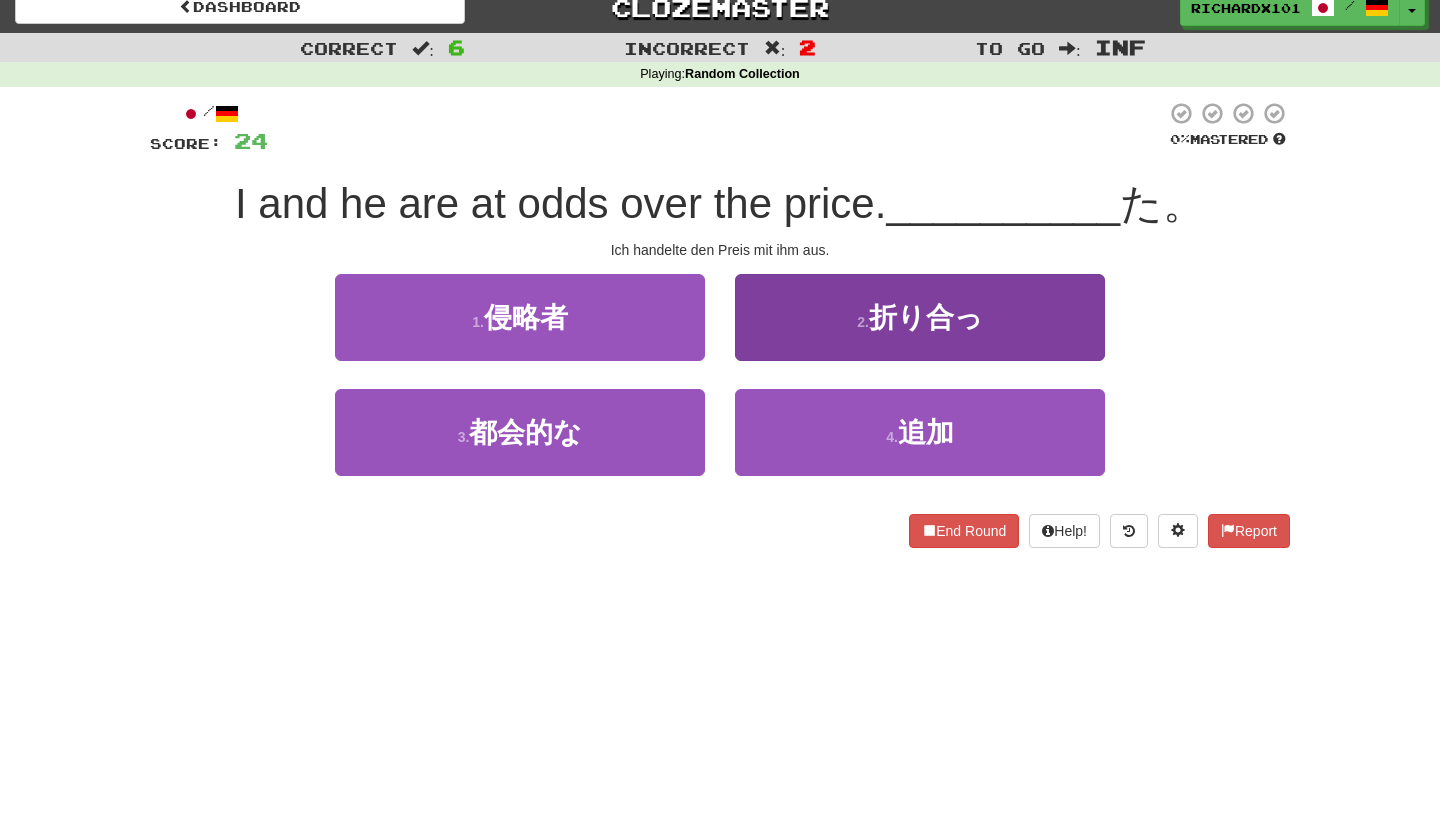 drag, startPoint x: 698, startPoint y: 131, endPoint x: 787, endPoint y: 331, distance: 218.90866 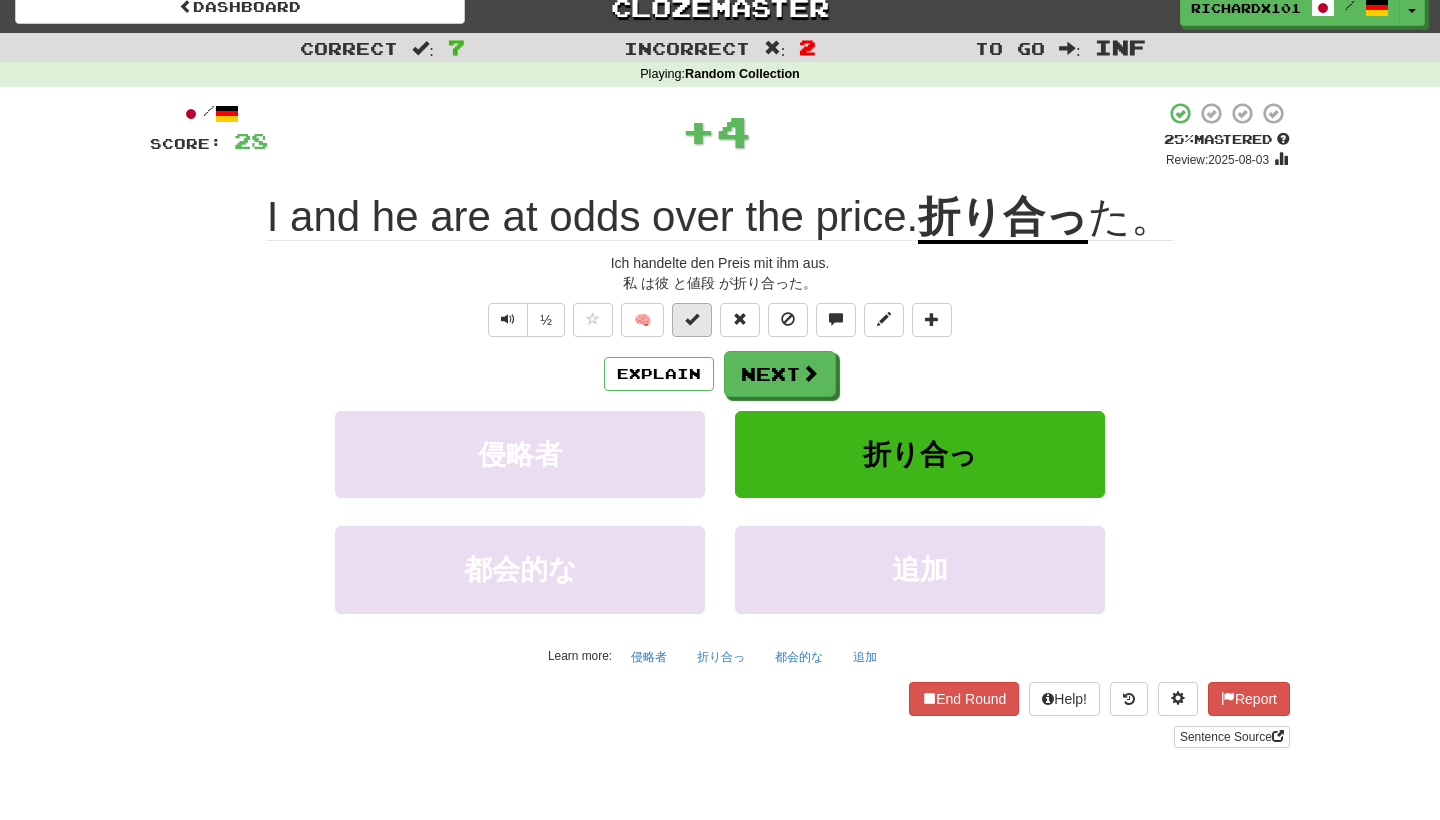 drag, startPoint x: 787, startPoint y: 331, endPoint x: 700, endPoint y: 320, distance: 87.69264 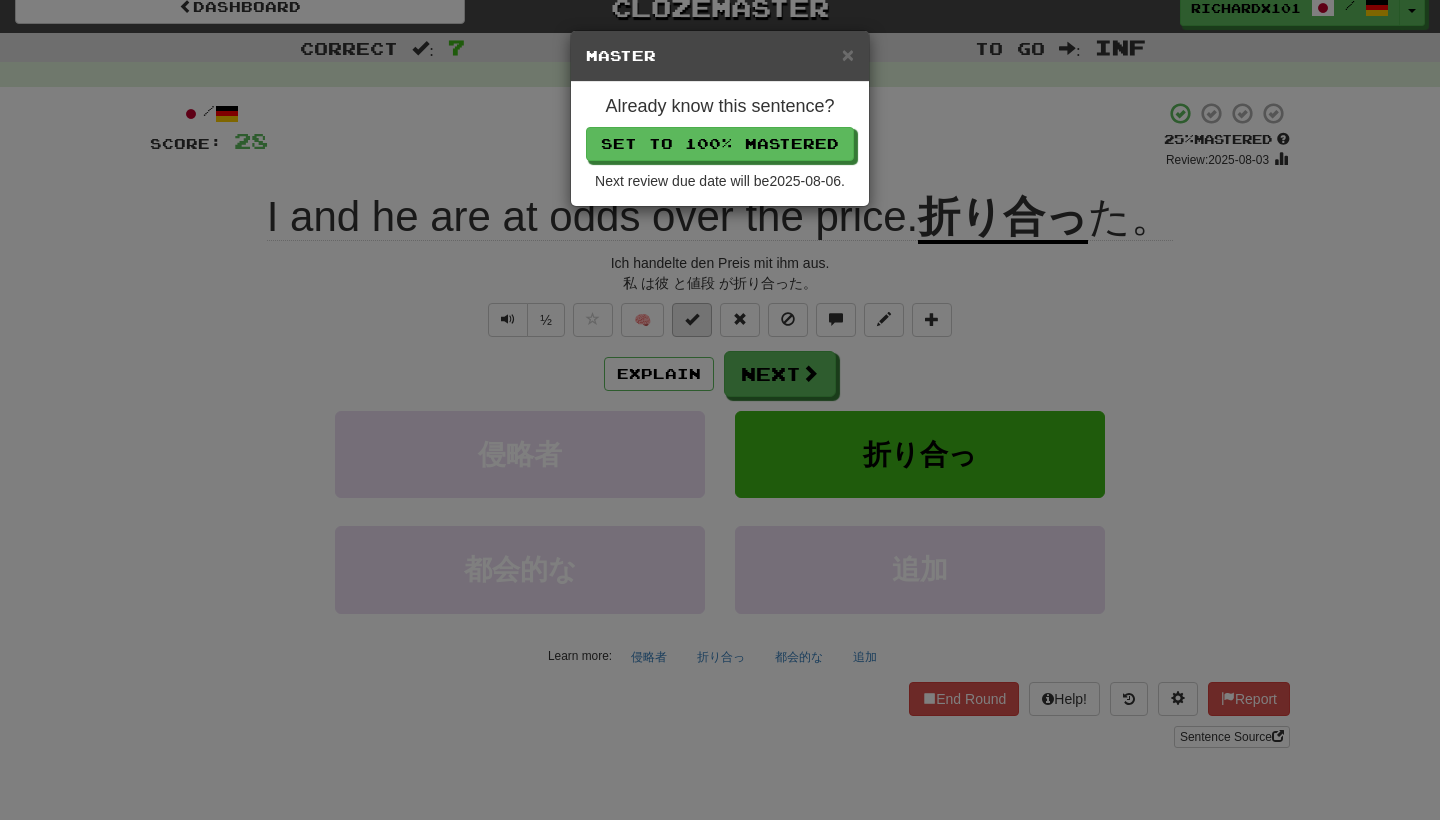 click on "Set to 100% Mastered" at bounding box center [720, 144] 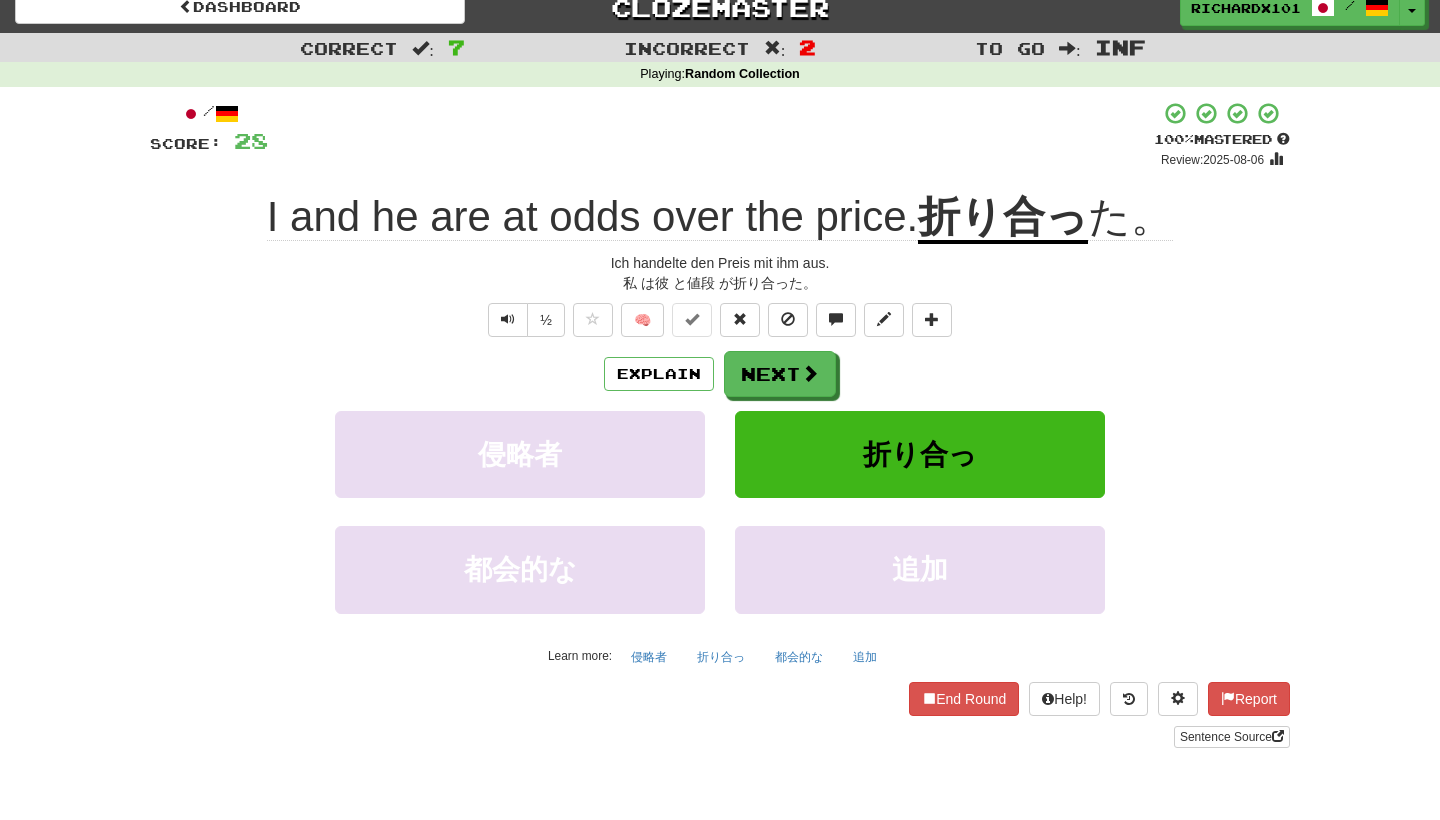 click on "Next" at bounding box center (780, 374) 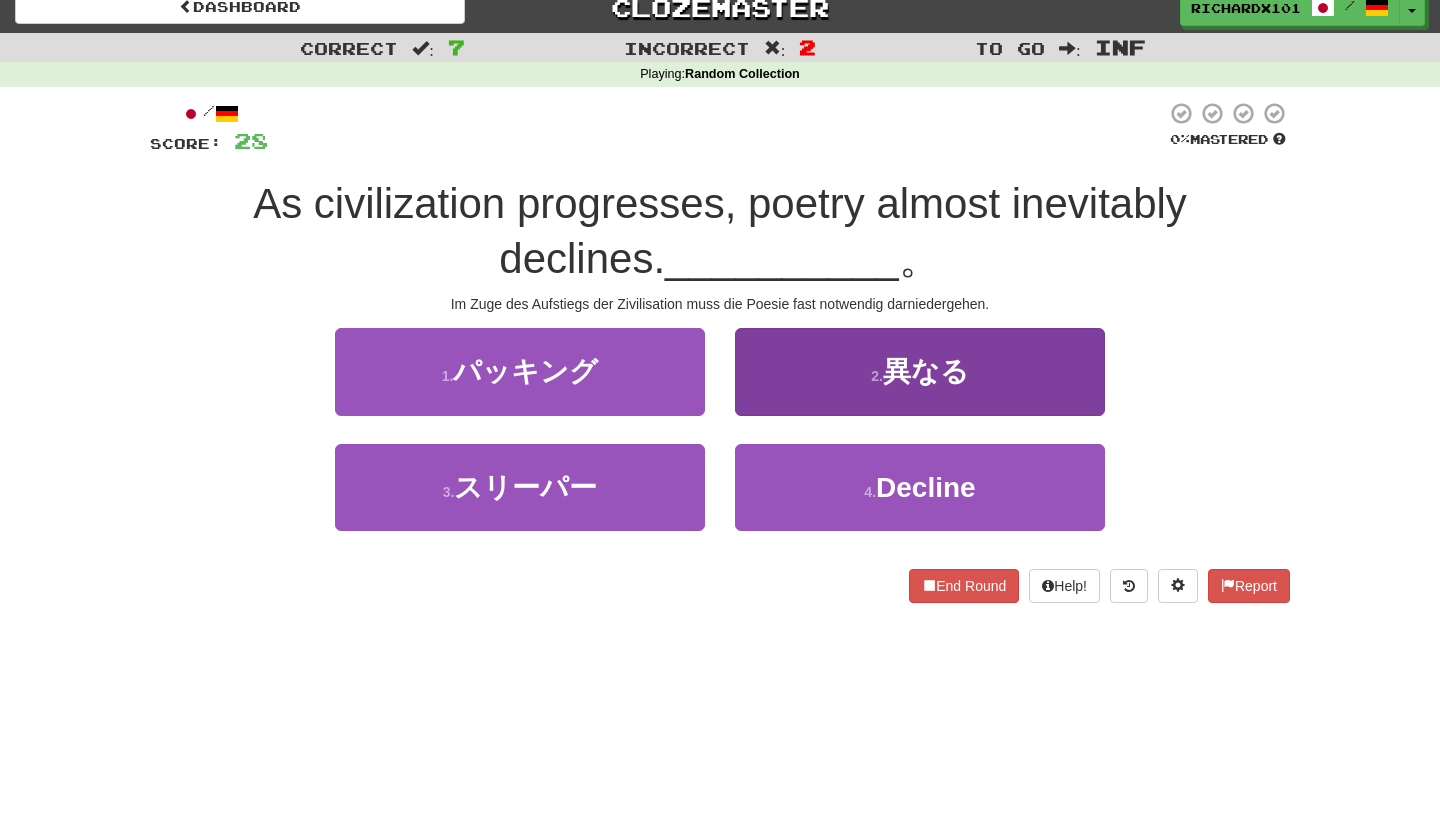 drag, startPoint x: 674, startPoint y: 147, endPoint x: 807, endPoint y: 328, distance: 224.61078 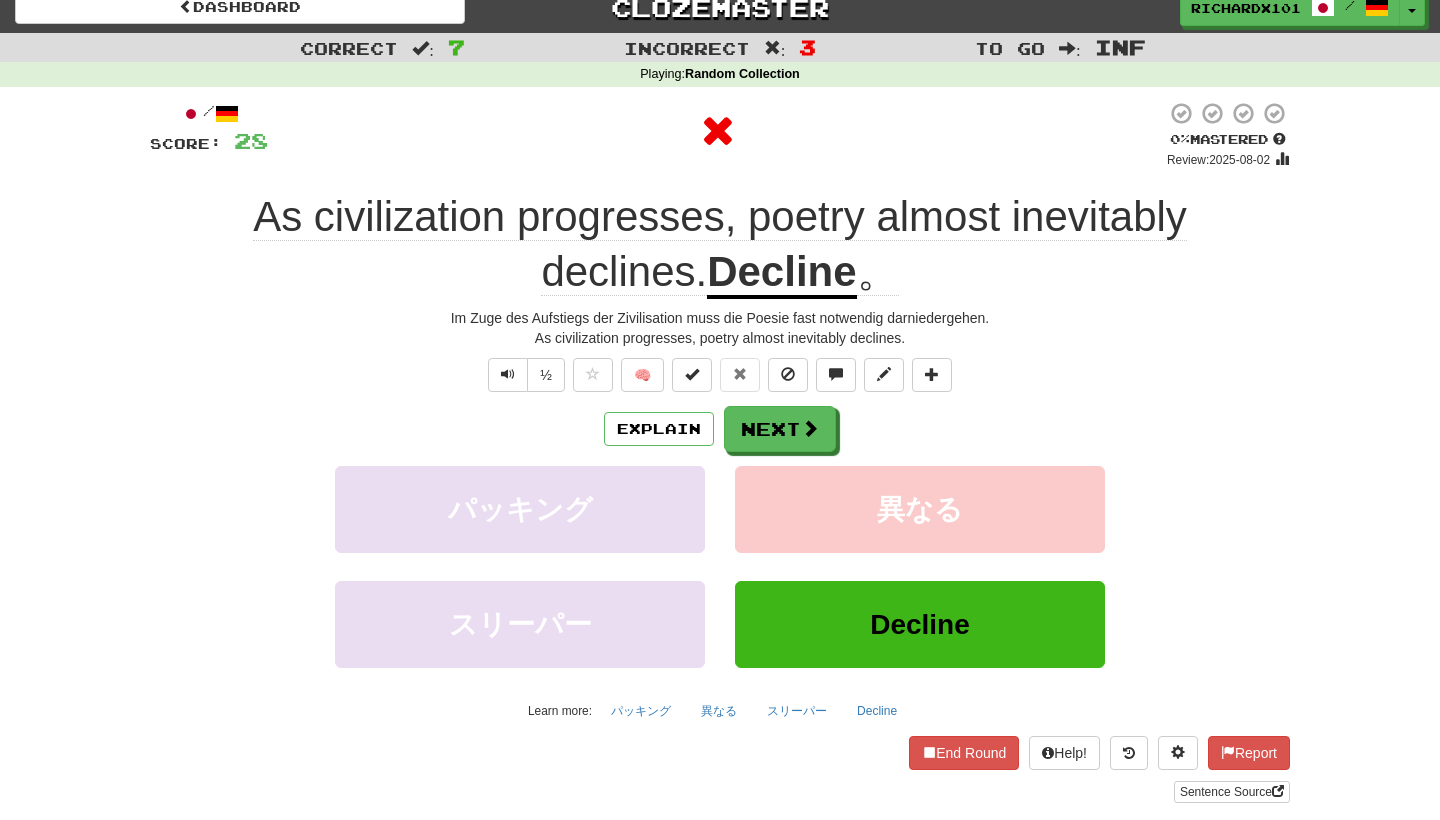 click at bounding box center [810, 428] 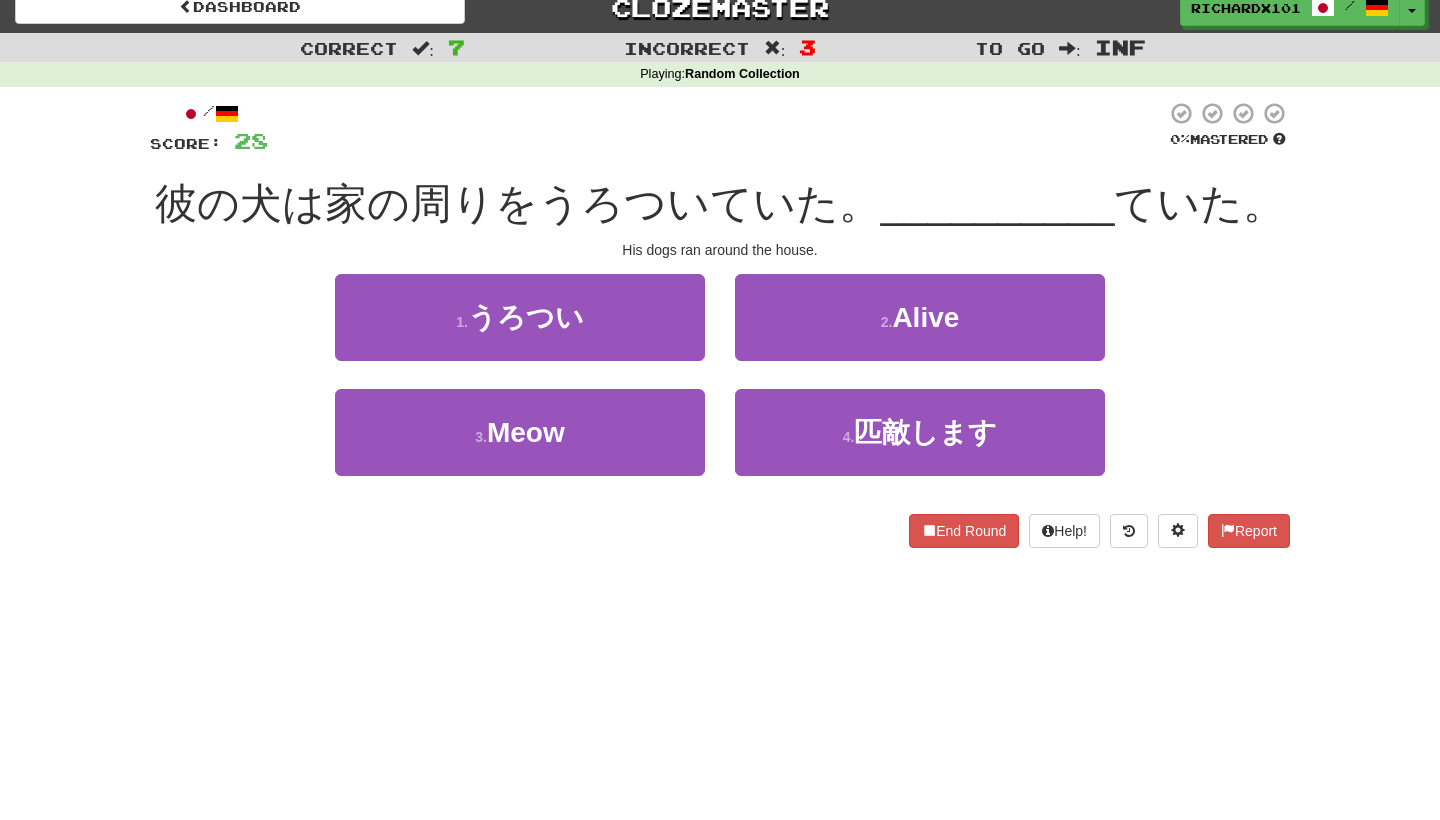 click on "1 .  うろつい" at bounding box center (520, 317) 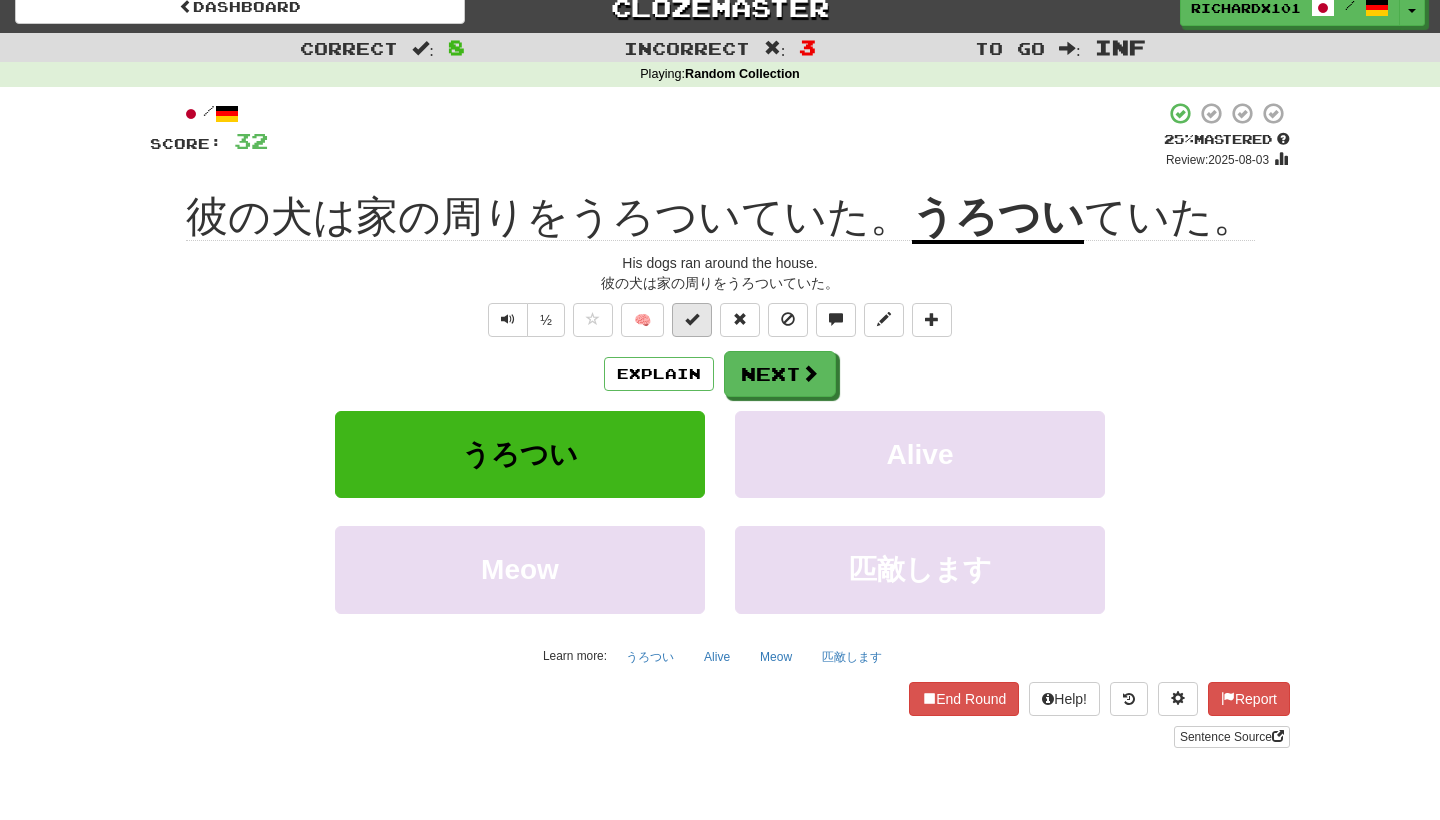 drag, startPoint x: 807, startPoint y: 328, endPoint x: 695, endPoint y: 318, distance: 112.44554 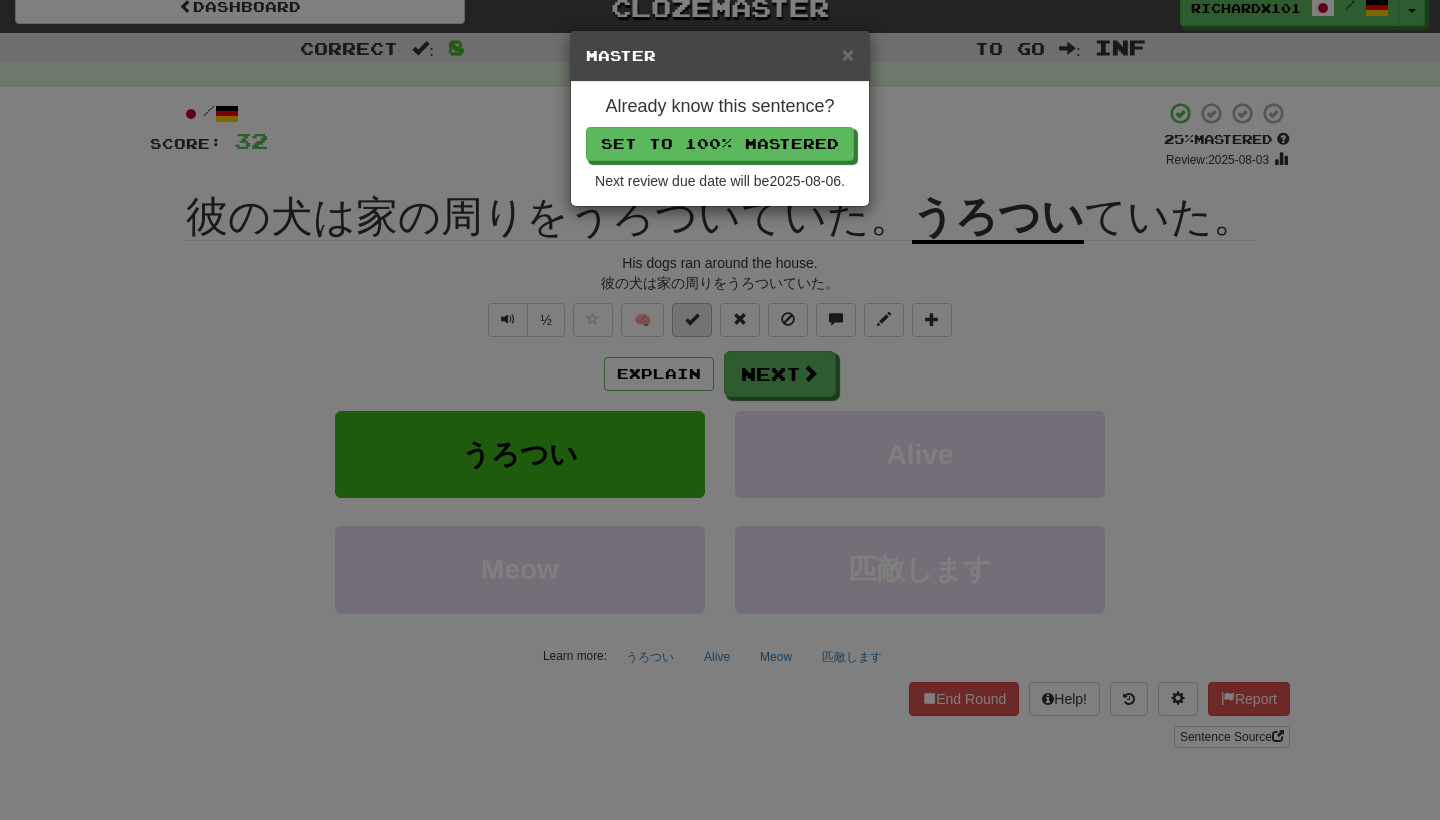 click on "Set to 100% Mastered" at bounding box center [720, 144] 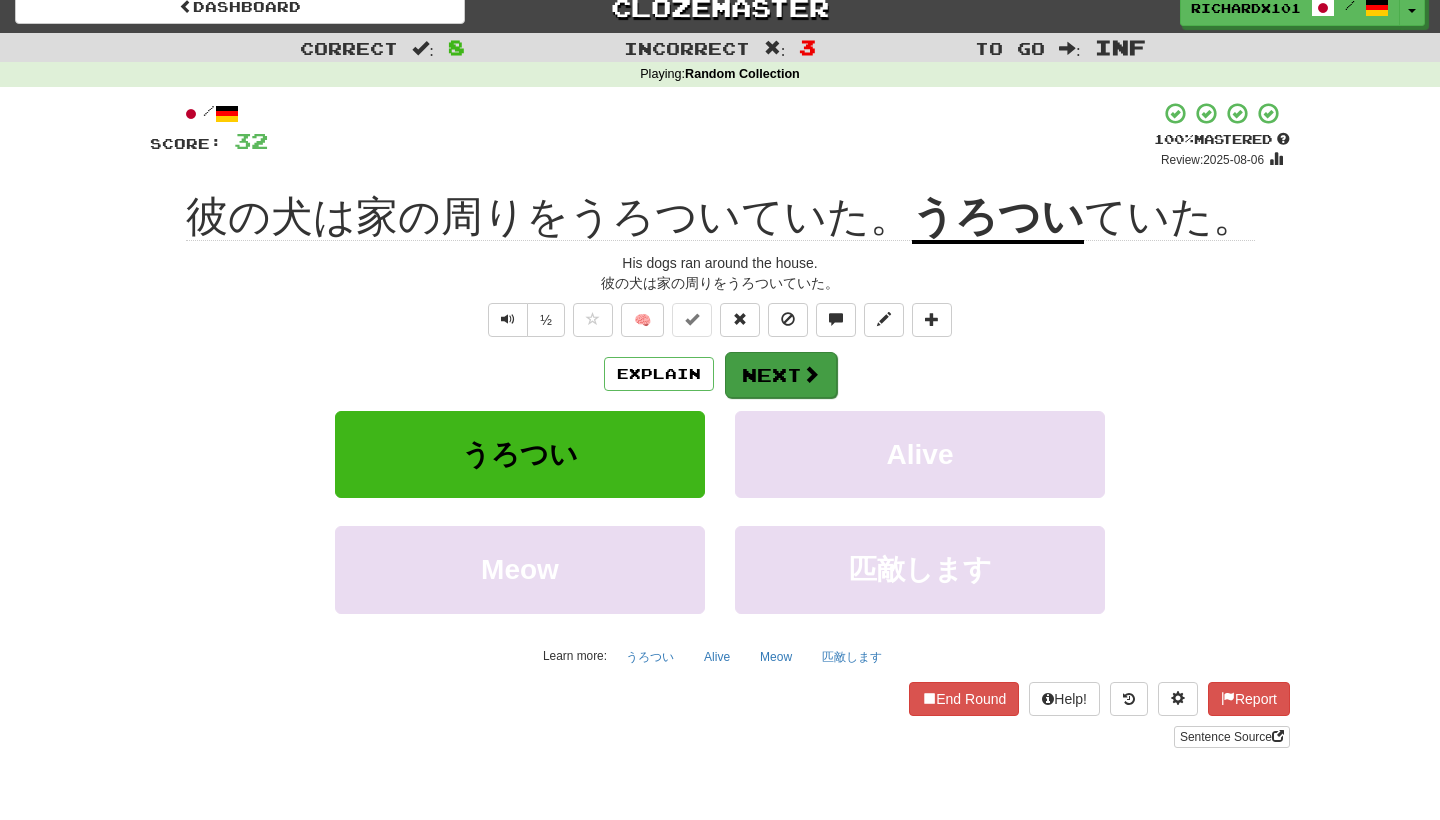 drag, startPoint x: 668, startPoint y: 146, endPoint x: 757, endPoint y: 364, distance: 235.46762 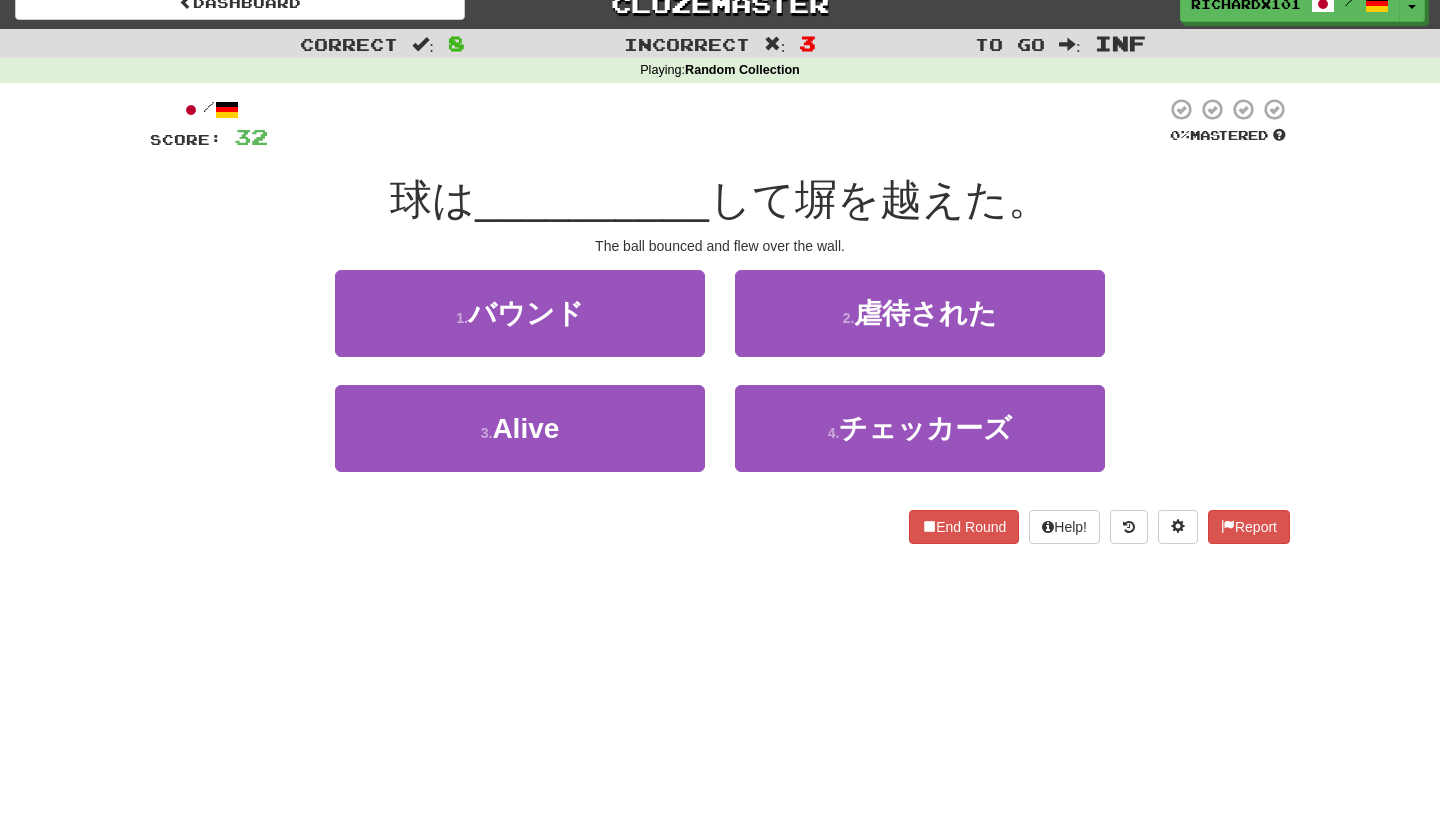 scroll, scrollTop: 22, scrollLeft: 0, axis: vertical 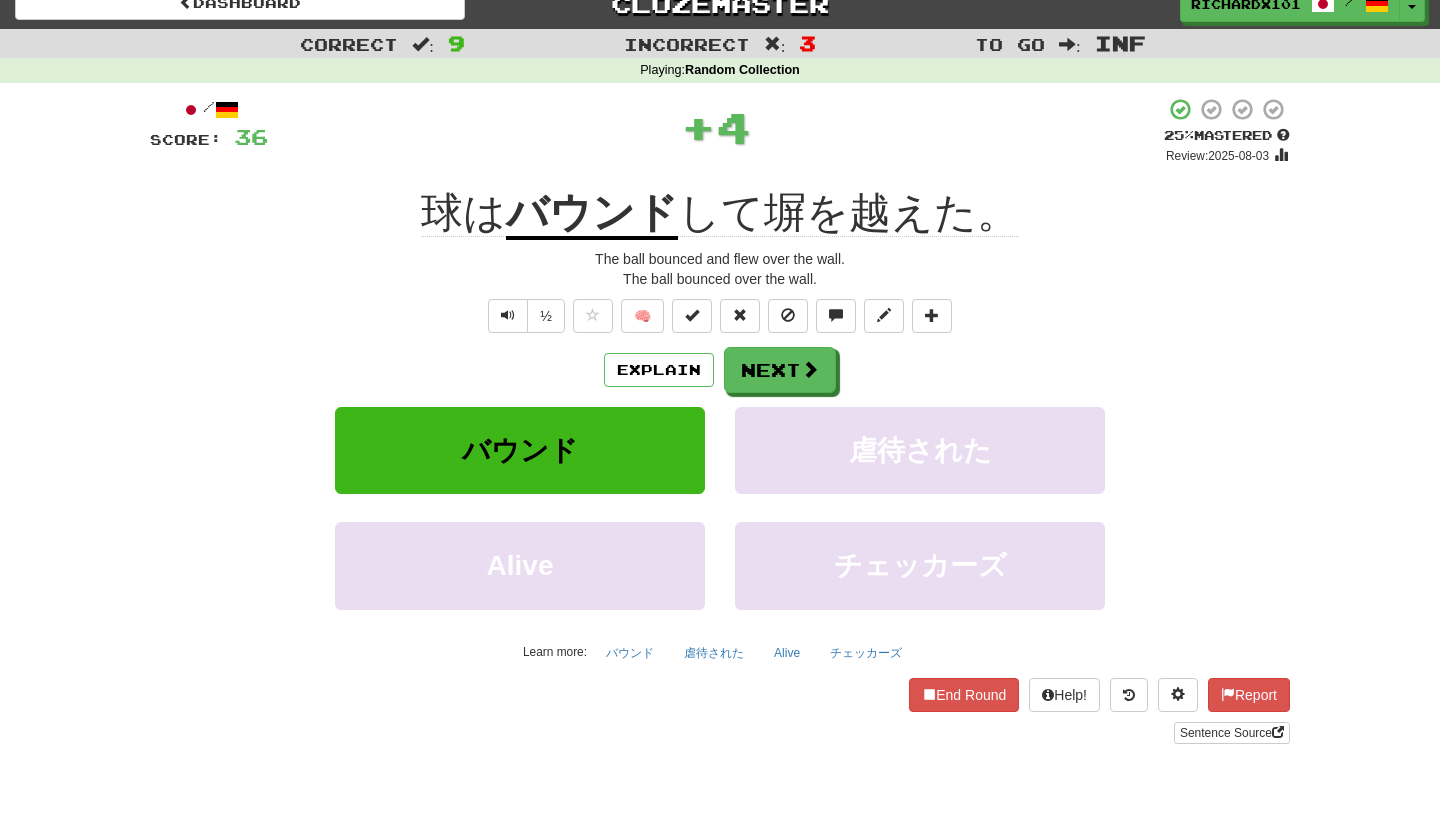 click at bounding box center (692, 315) 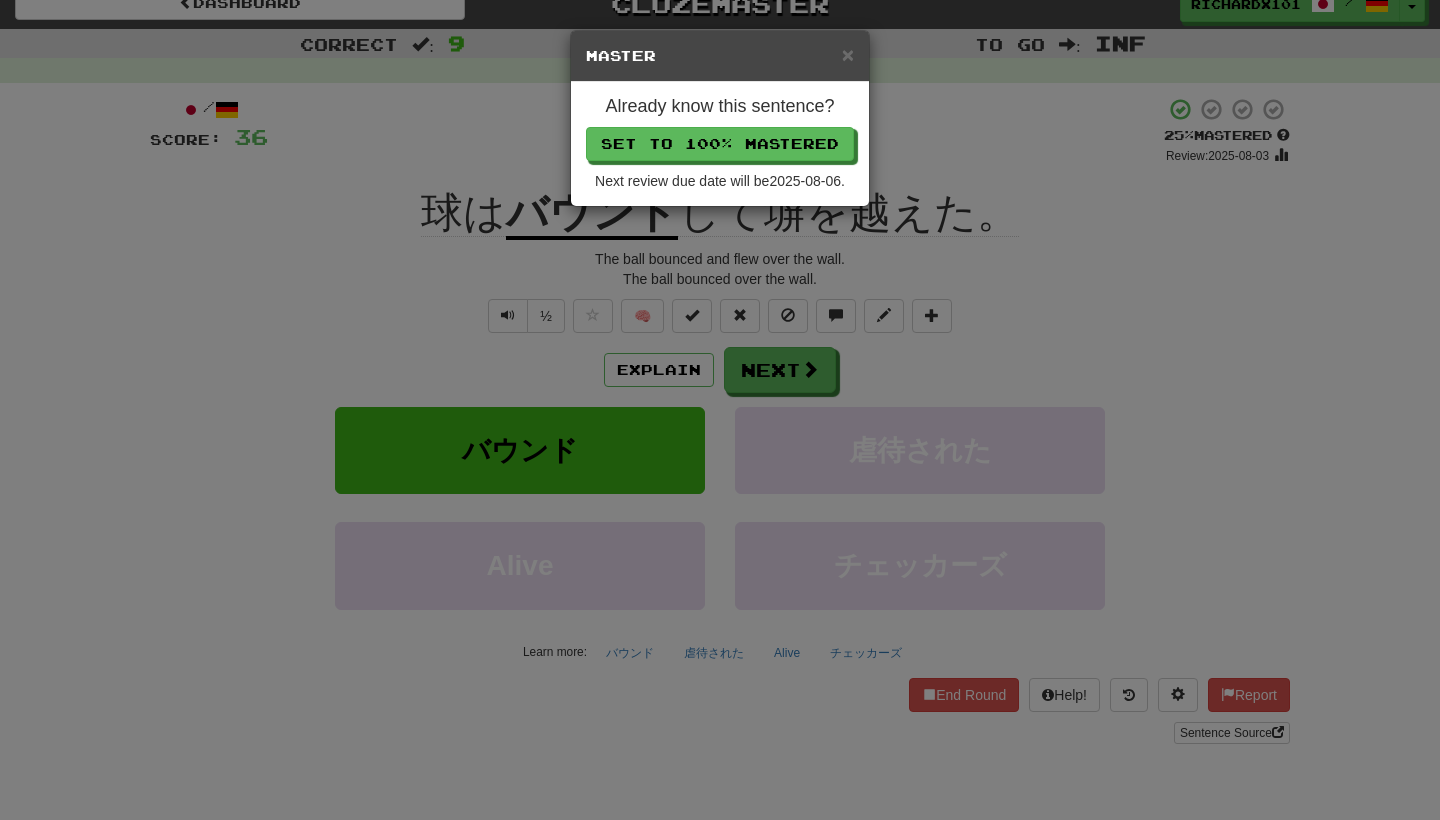 click on "Set to 100% Mastered" at bounding box center (720, 144) 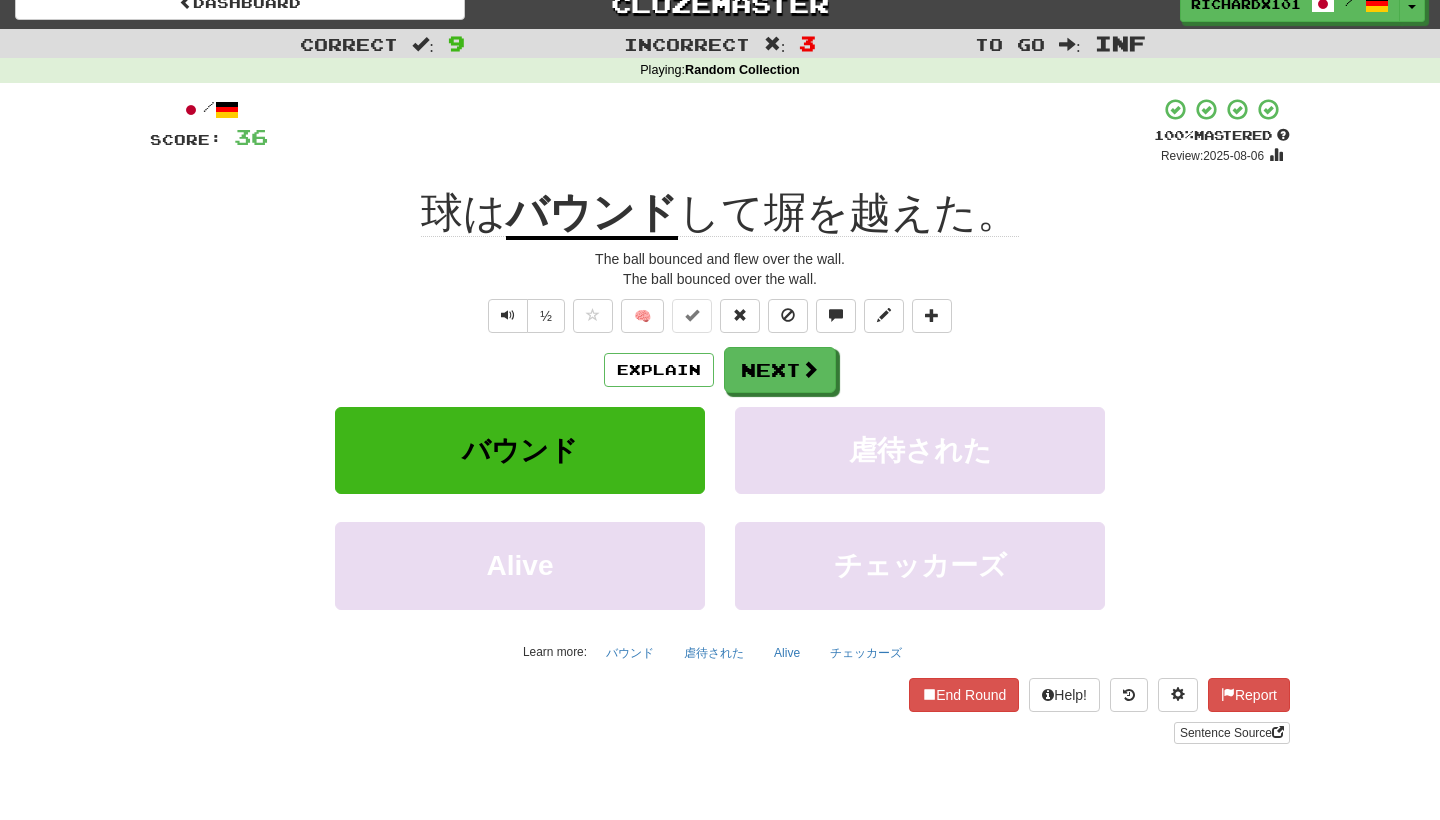 drag, startPoint x: 690, startPoint y: 149, endPoint x: 599, endPoint y: 211, distance: 110.11358 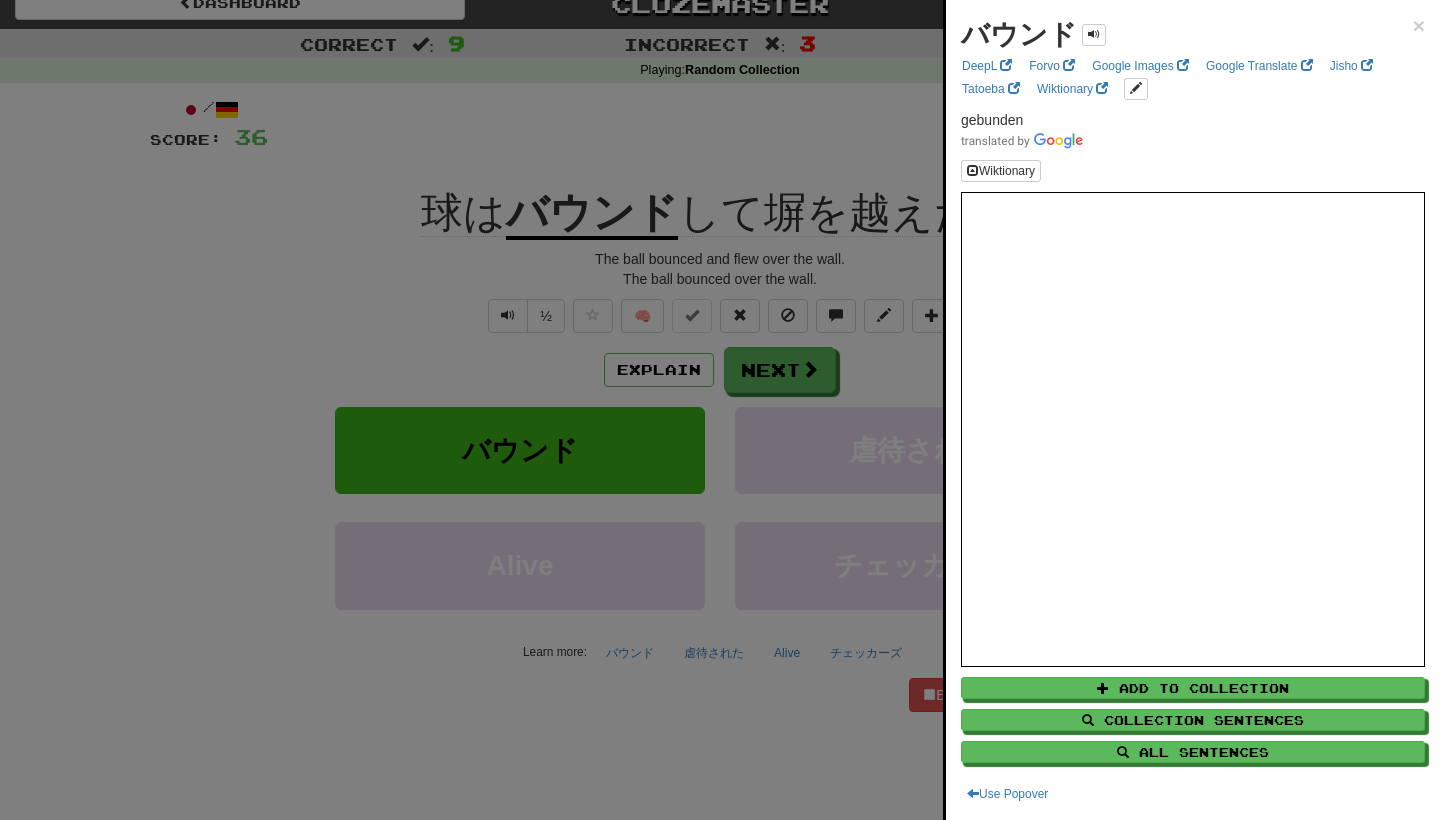click at bounding box center (720, 410) 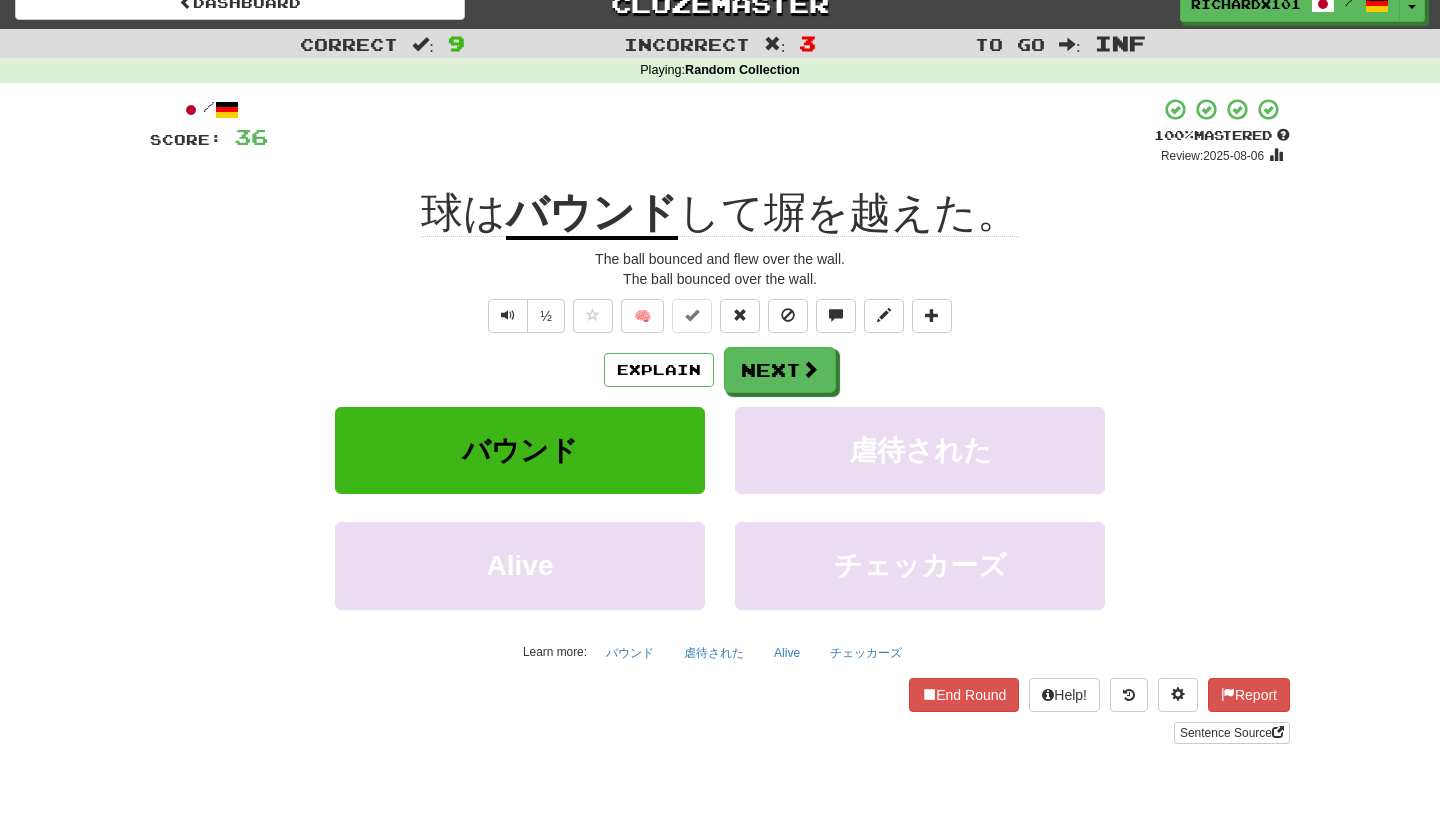 click on "Next" at bounding box center (780, 370) 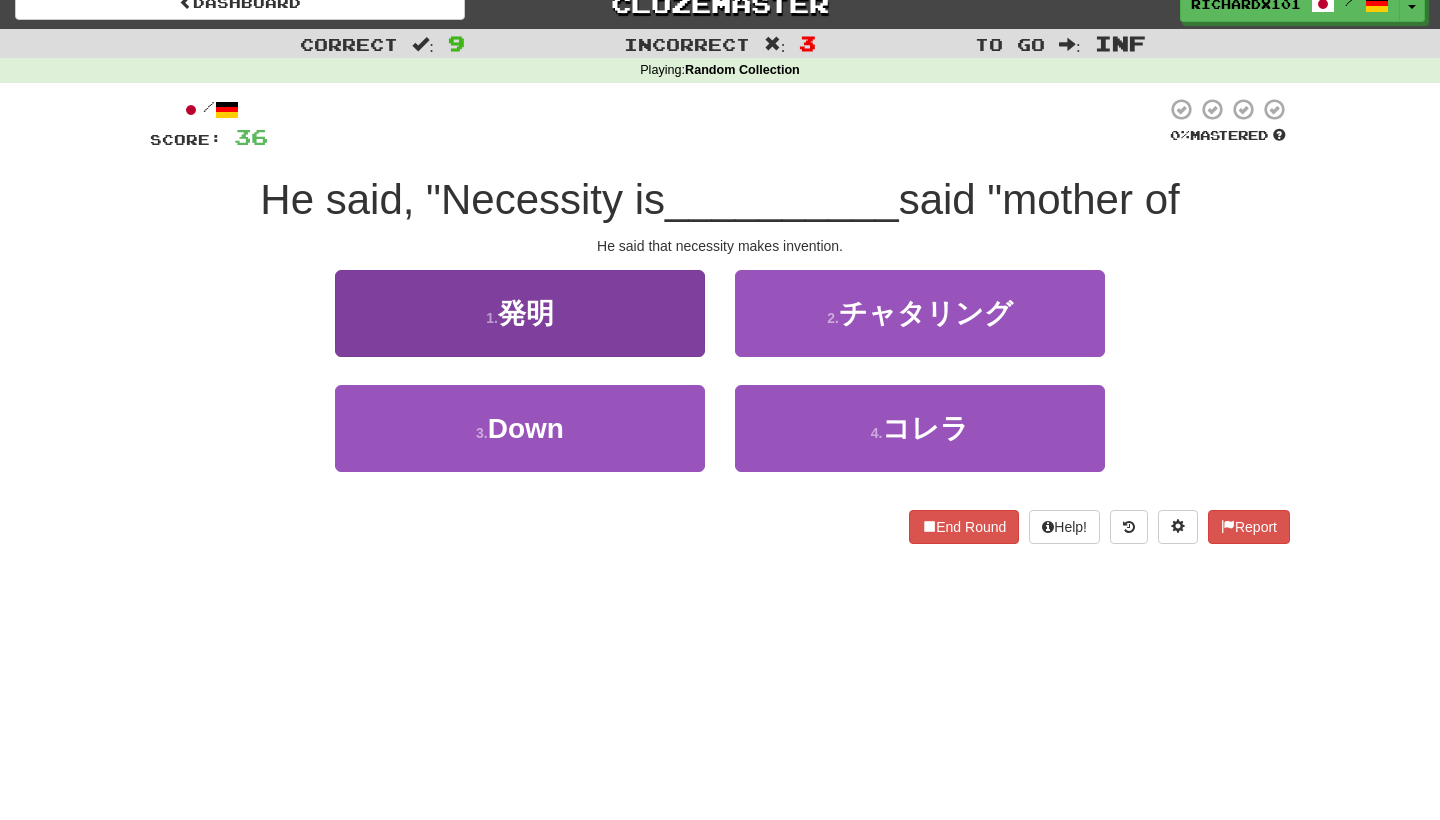 drag, startPoint x: 599, startPoint y: 211, endPoint x: 673, endPoint y: 309, distance: 122.80065 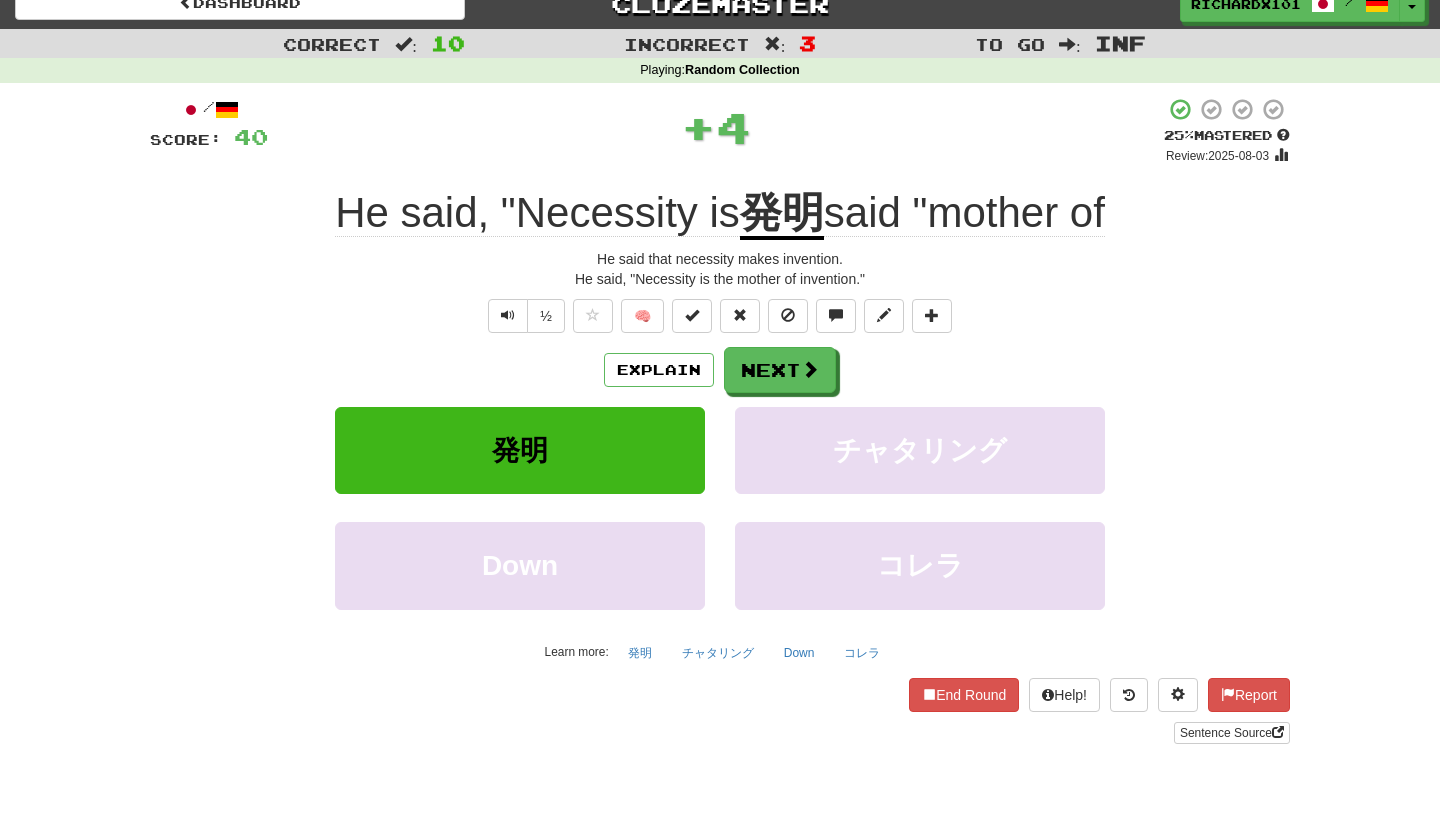 click at bounding box center [692, 315] 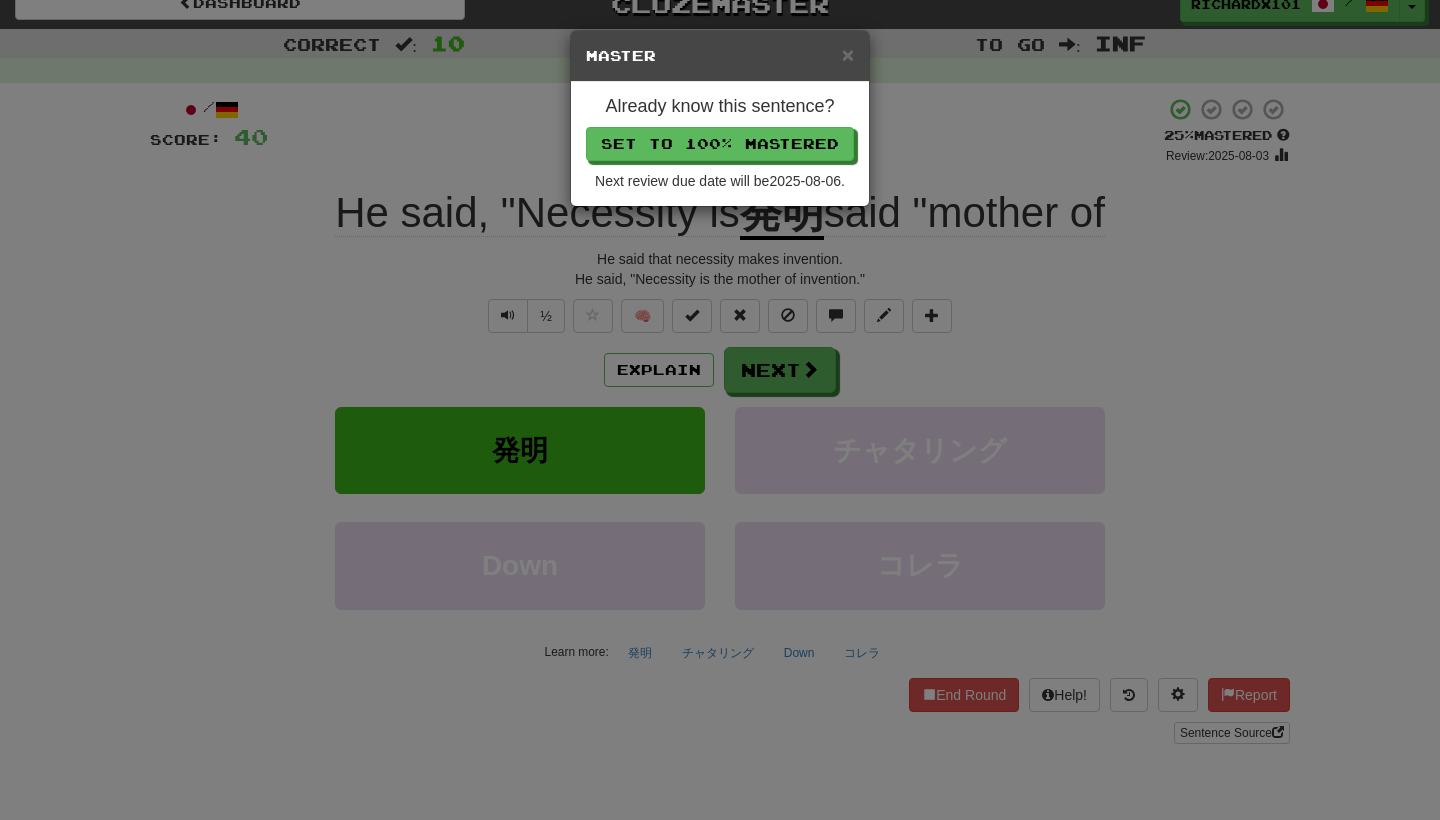 click on "Set to 100% Mastered" at bounding box center [720, 144] 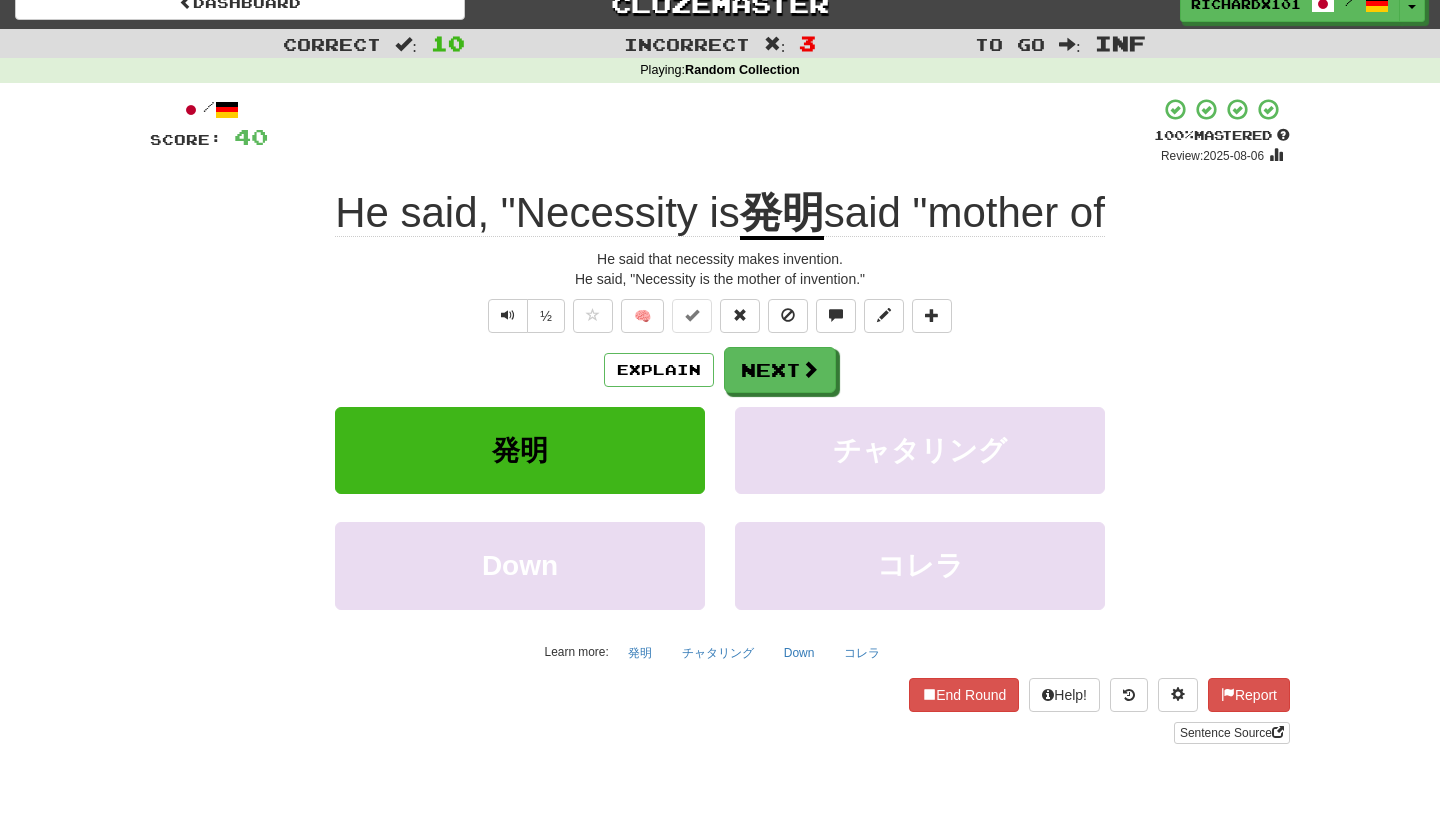 click on "Next" at bounding box center [780, 370] 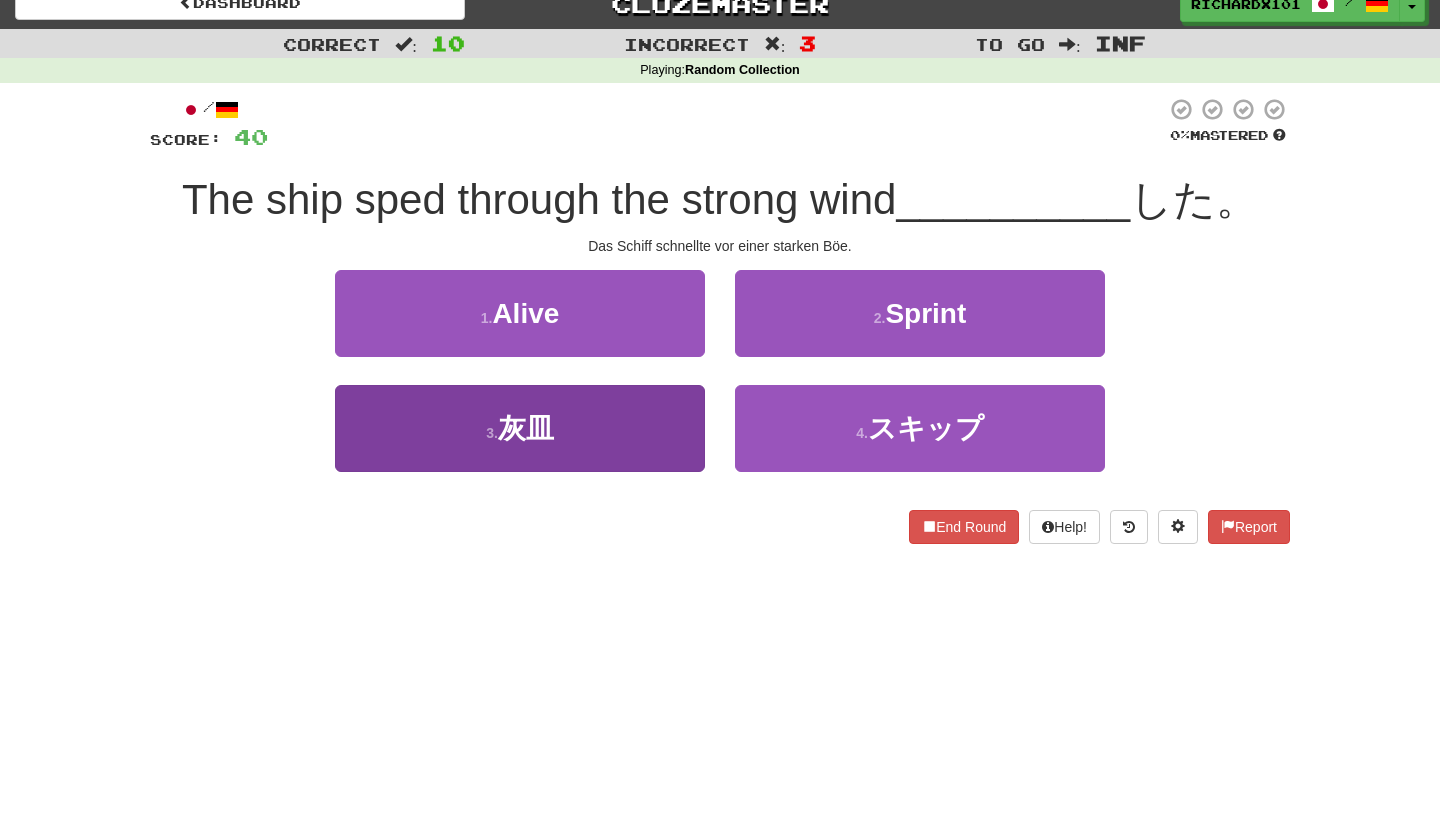 drag, startPoint x: 663, startPoint y: 147, endPoint x: 670, endPoint y: 419, distance: 272.09006 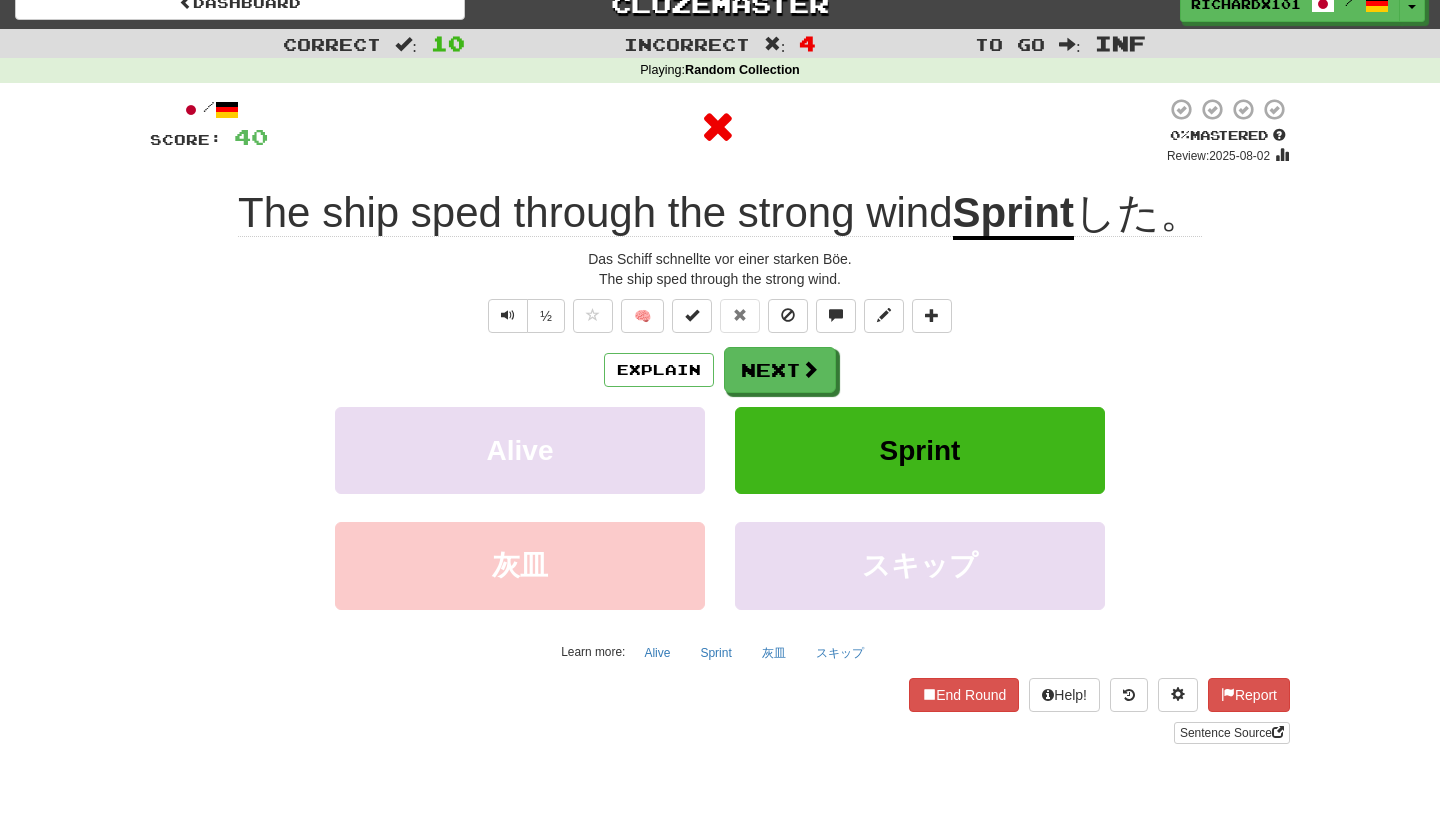 click on "Next" at bounding box center (780, 370) 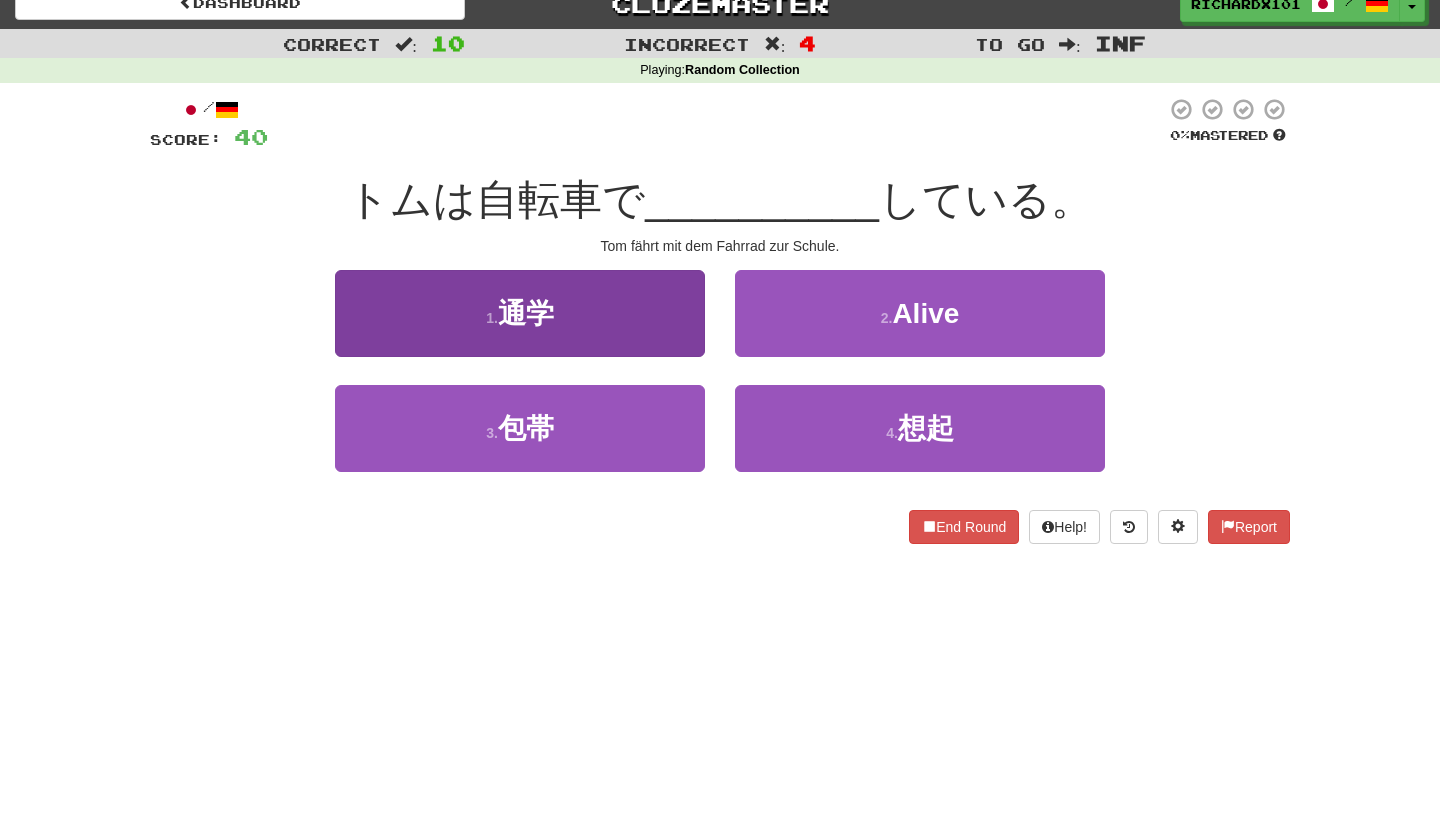drag, startPoint x: 670, startPoint y: 419, endPoint x: 688, endPoint y: 326, distance: 94.72592 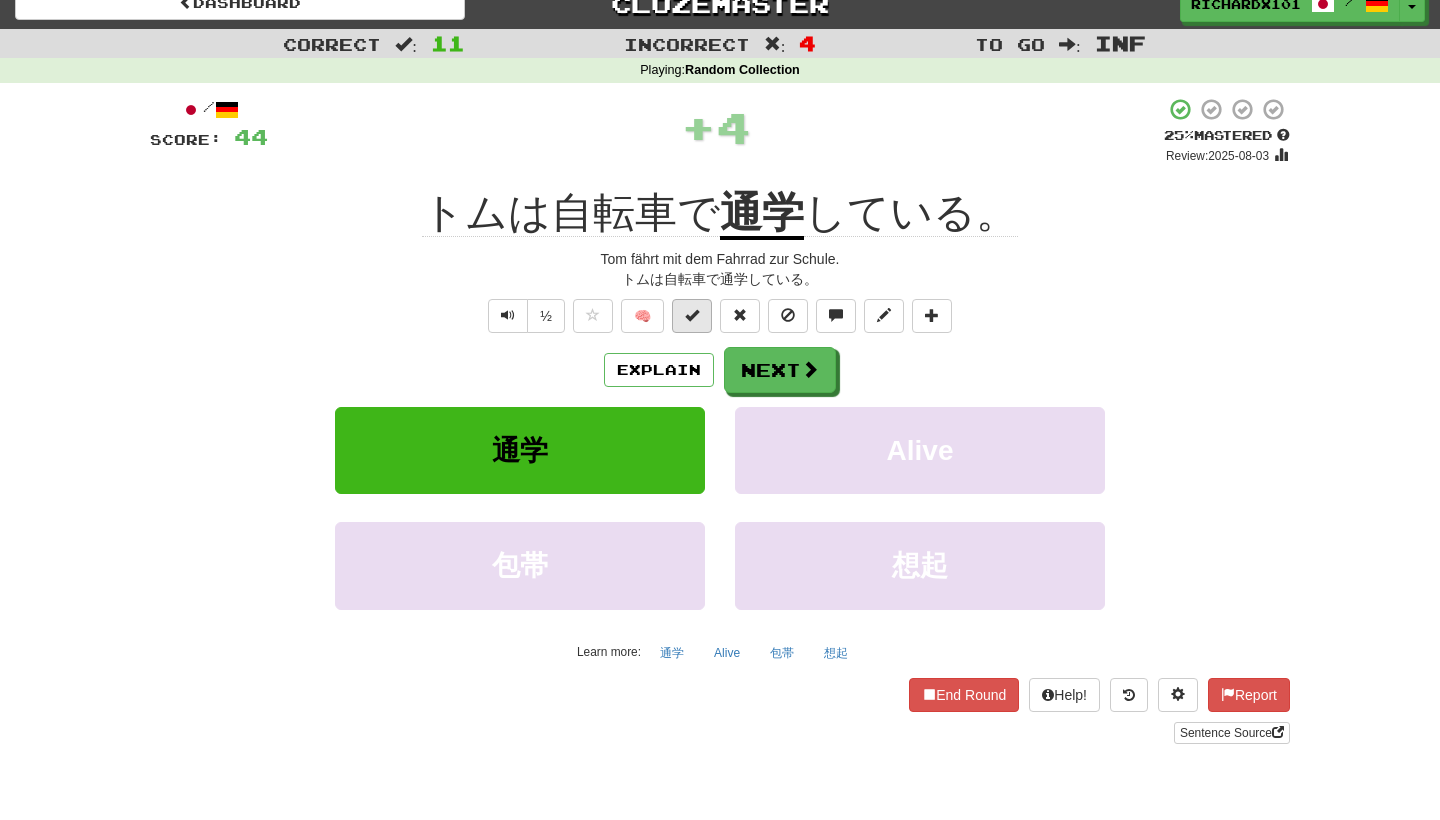click at bounding box center [692, 316] 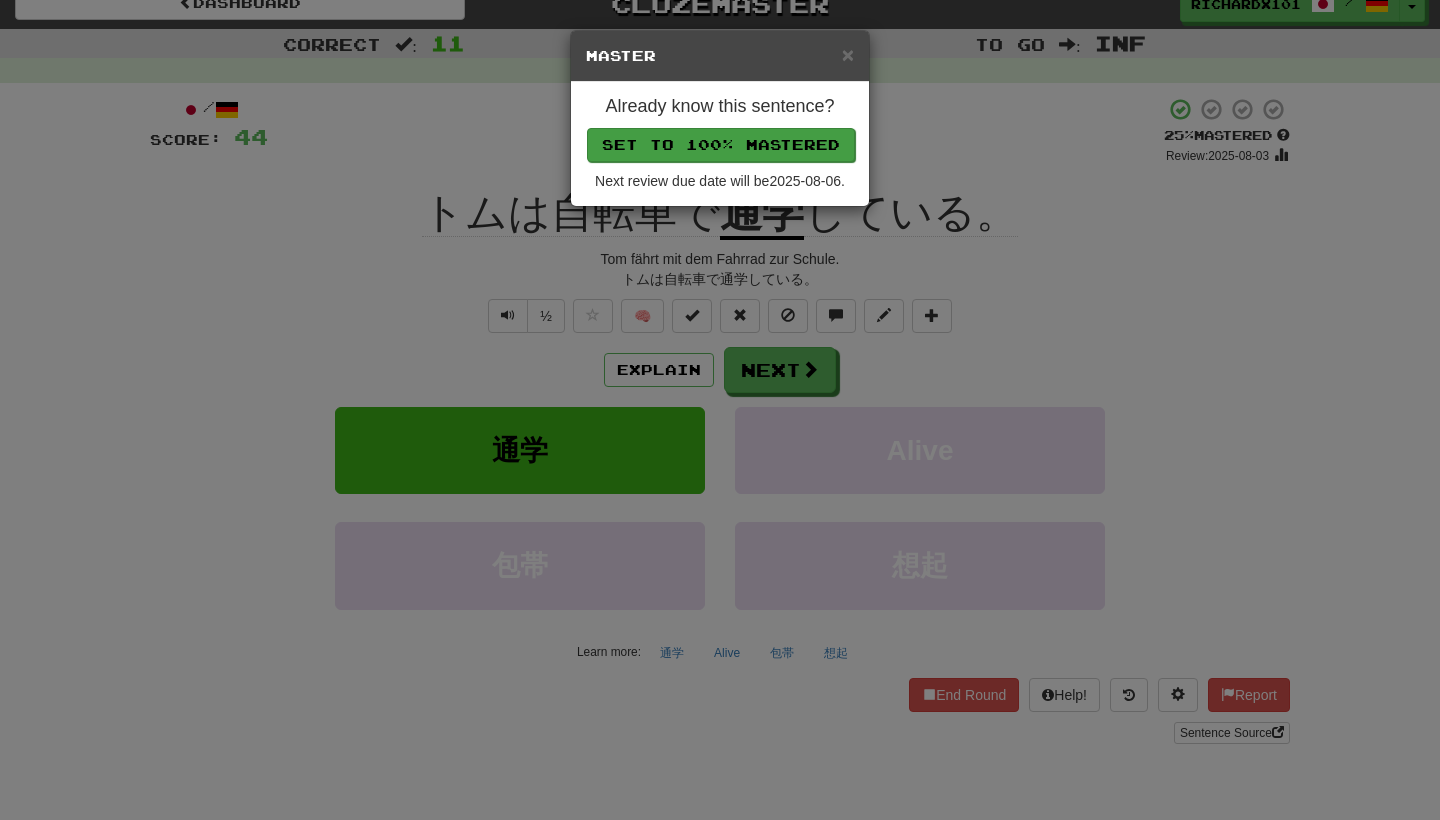 drag, startPoint x: 690, startPoint y: 328, endPoint x: 669, endPoint y: 143, distance: 186.18808 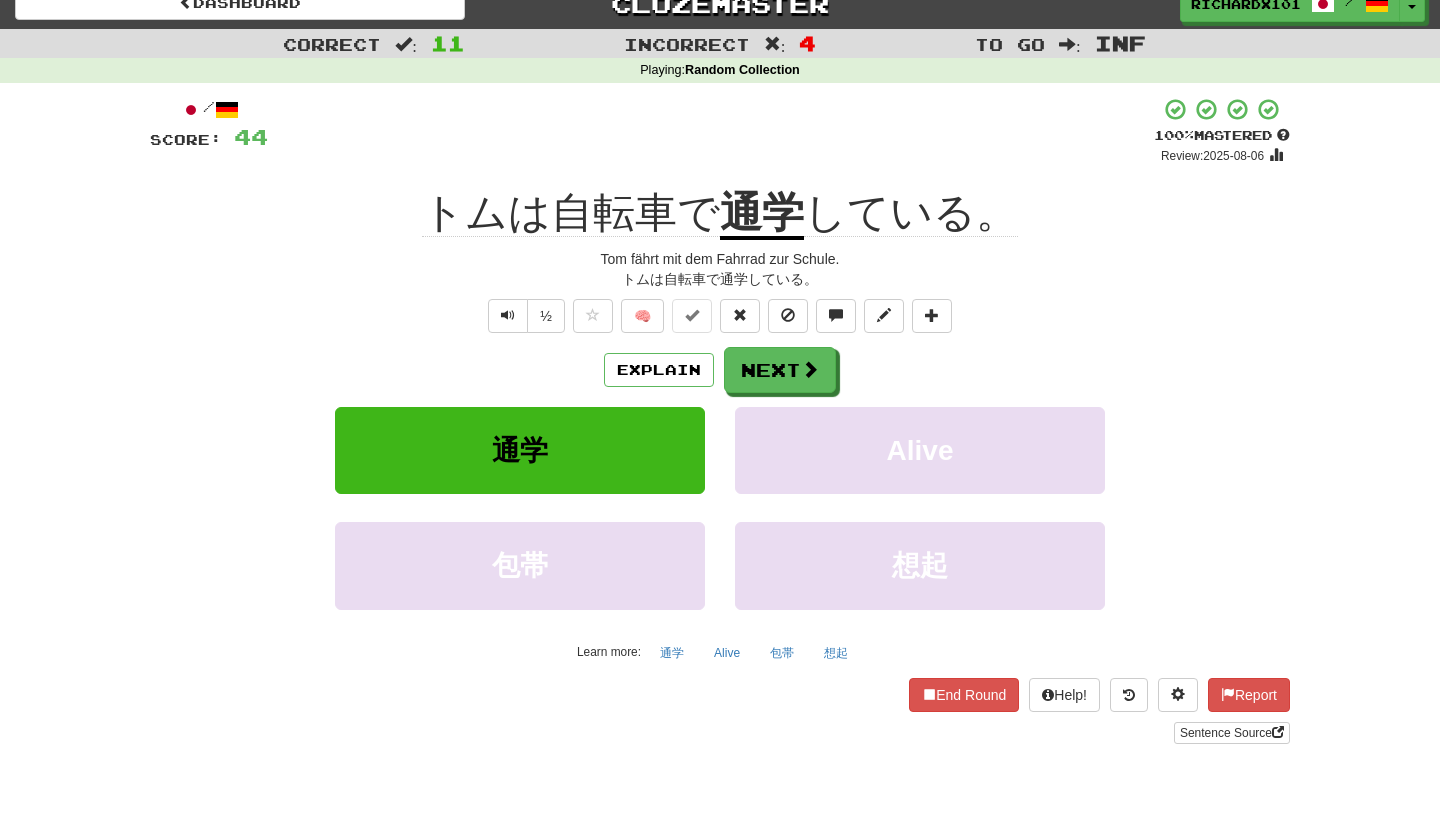 click on "Next" at bounding box center (780, 370) 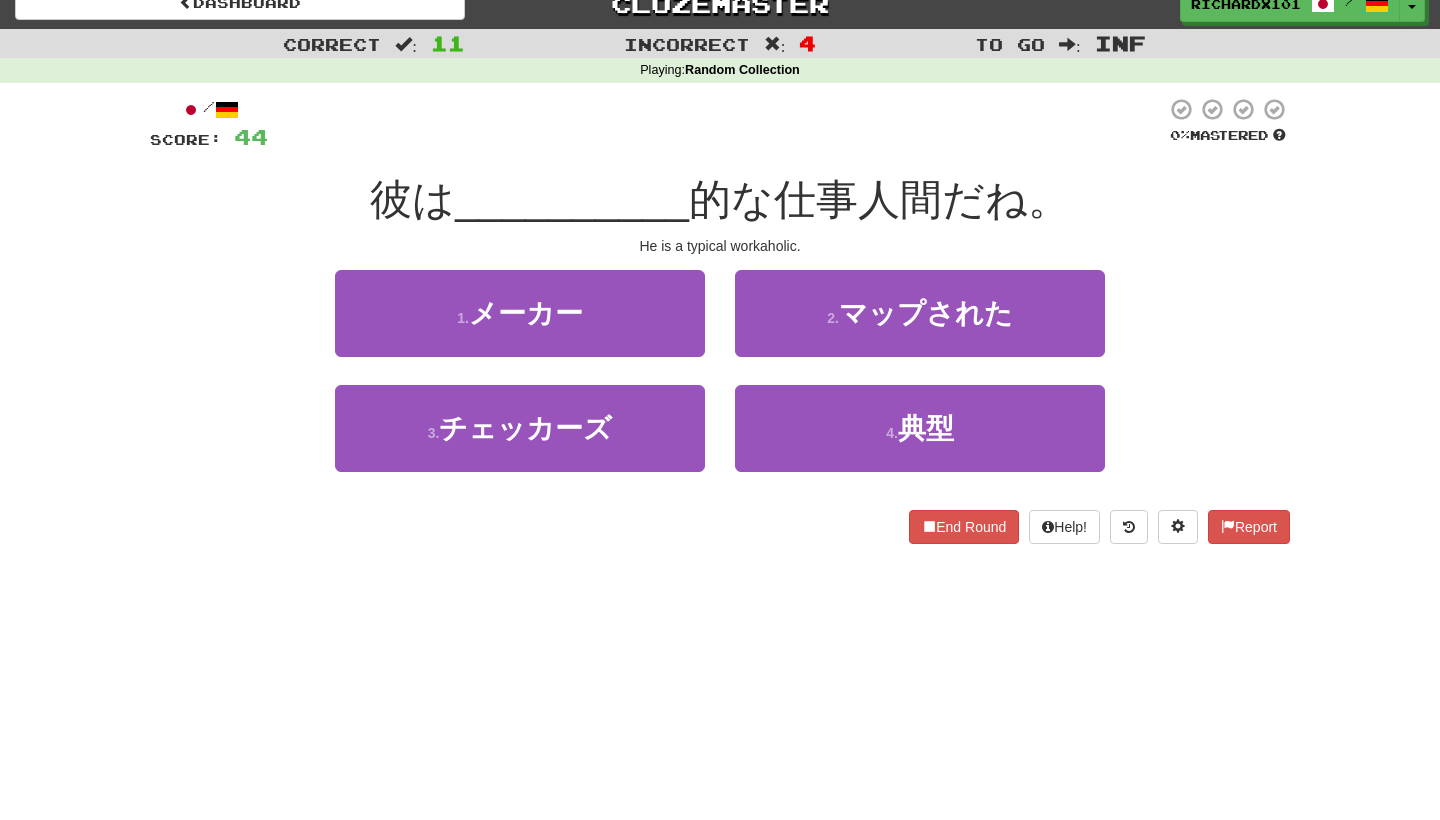 click on "4 .  典型" at bounding box center [920, 428] 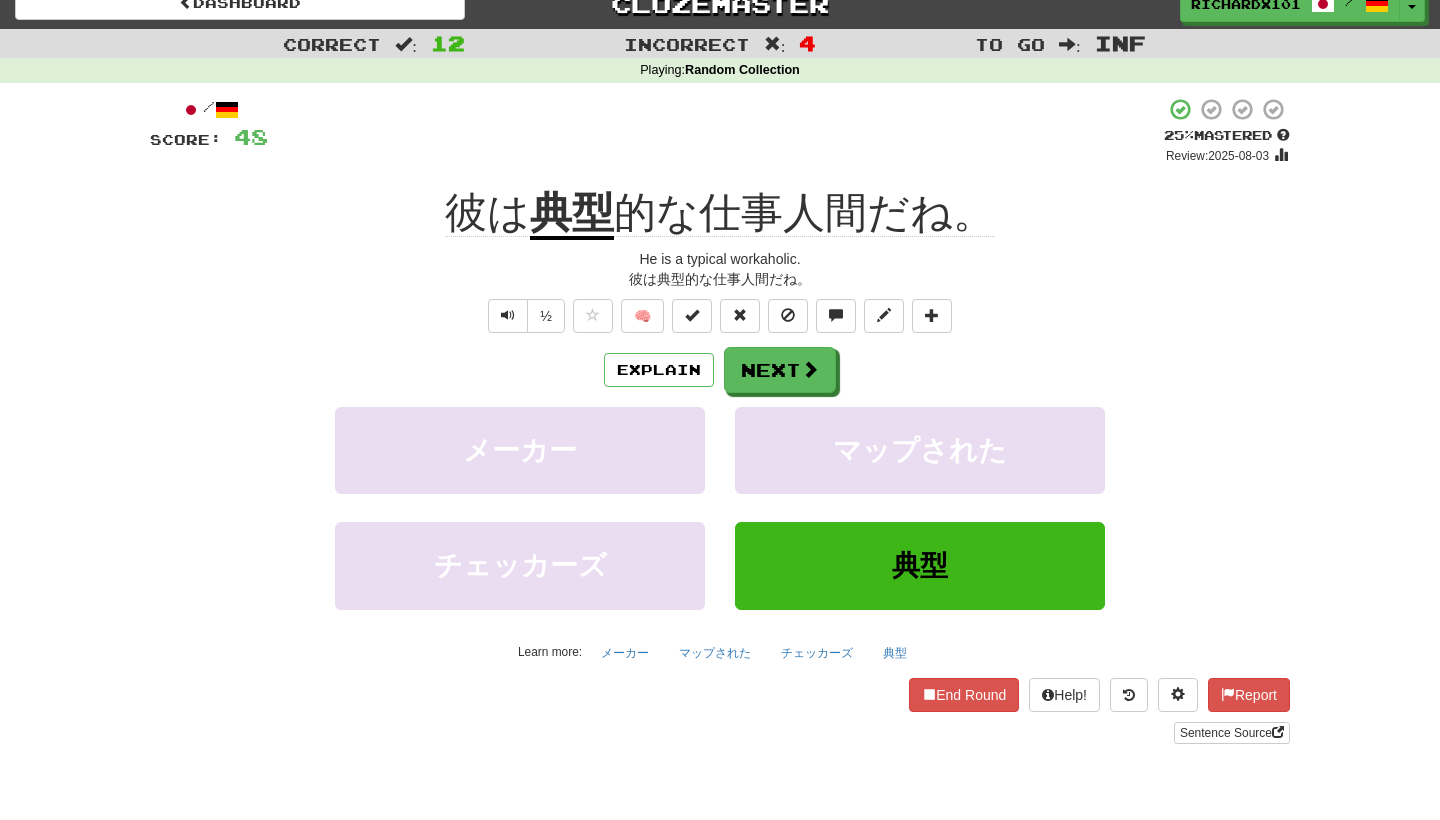 click at bounding box center [692, 316] 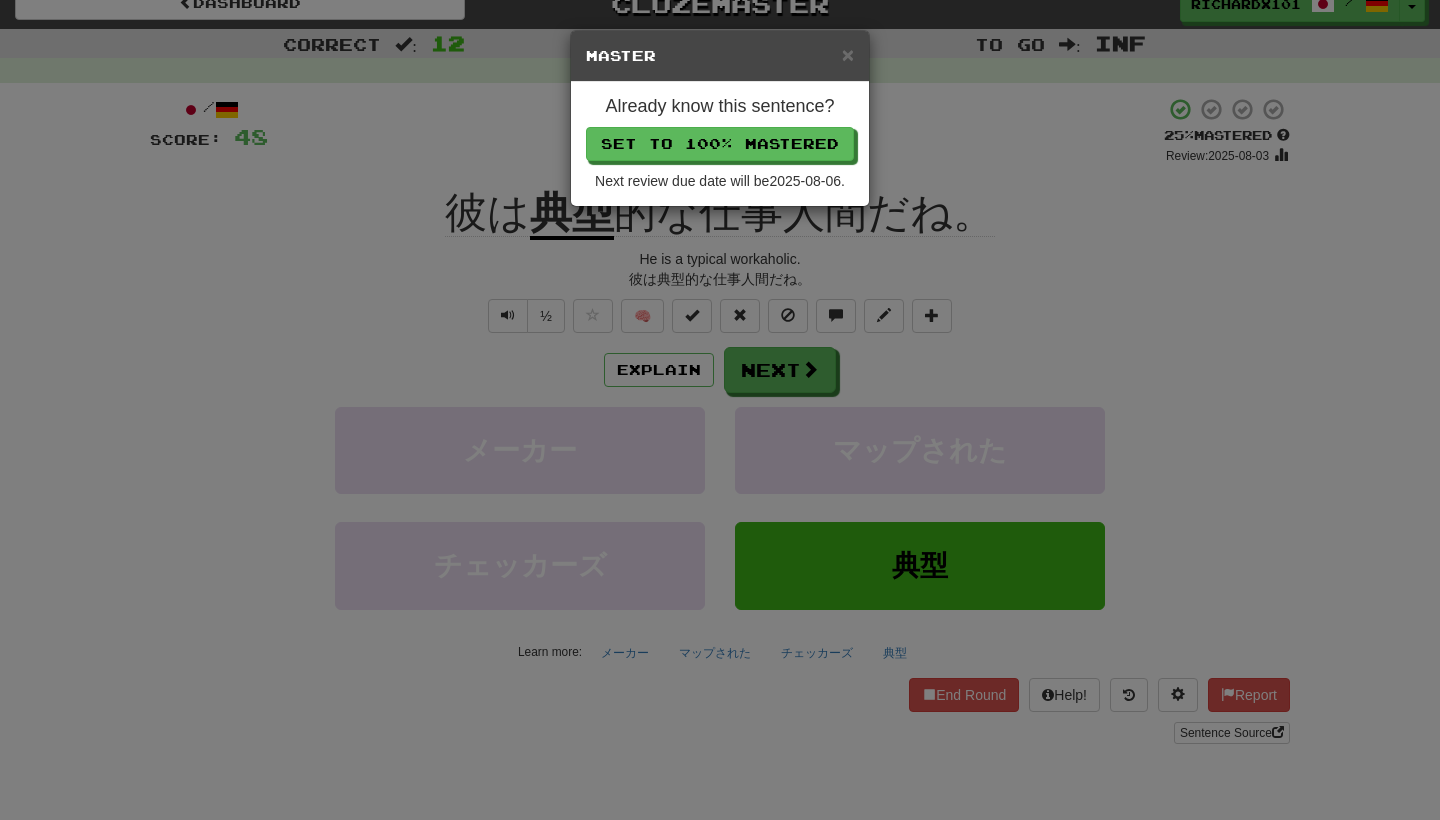 click on "Set to 100% Mastered" at bounding box center [720, 144] 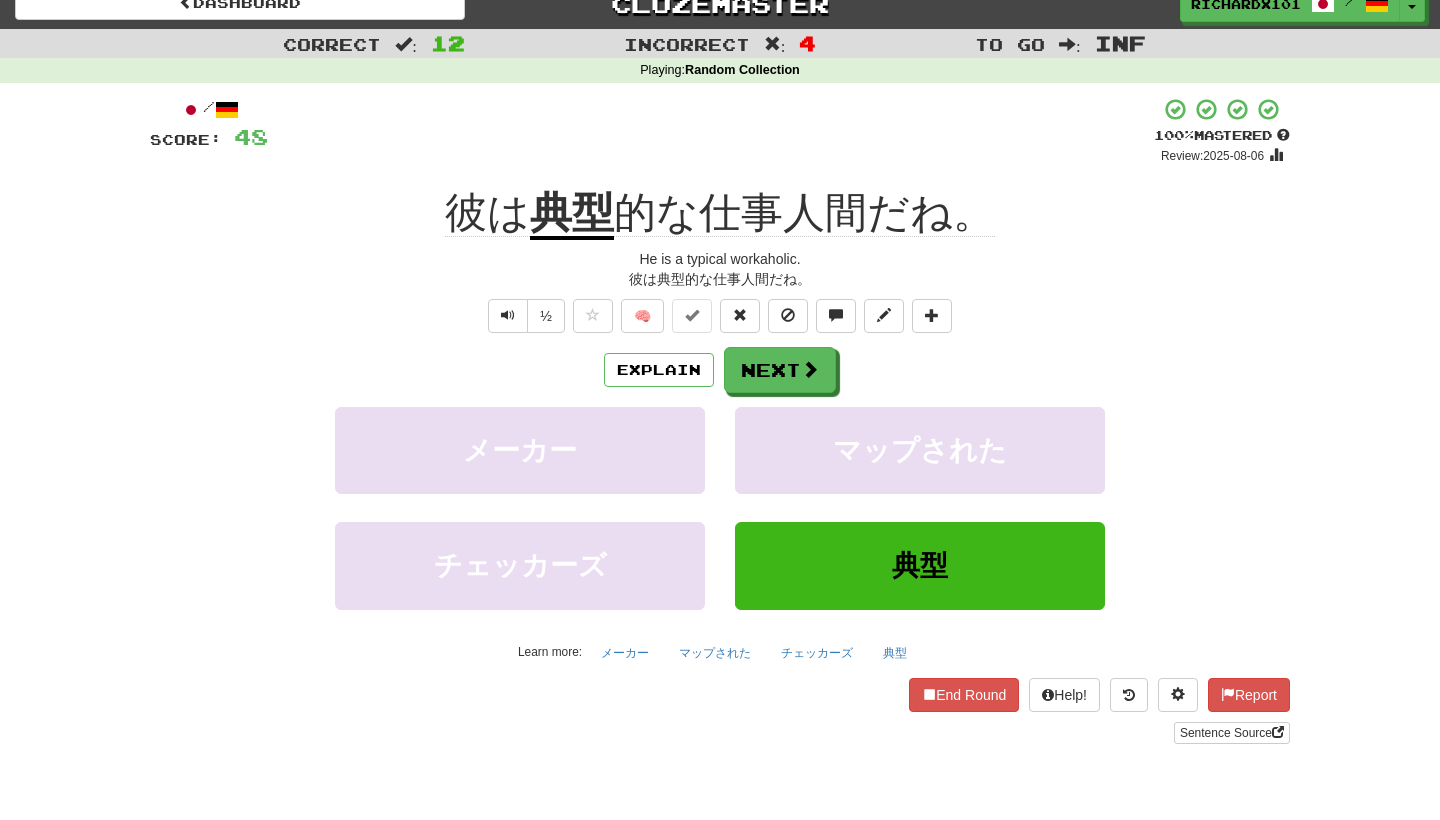 click at bounding box center (810, 369) 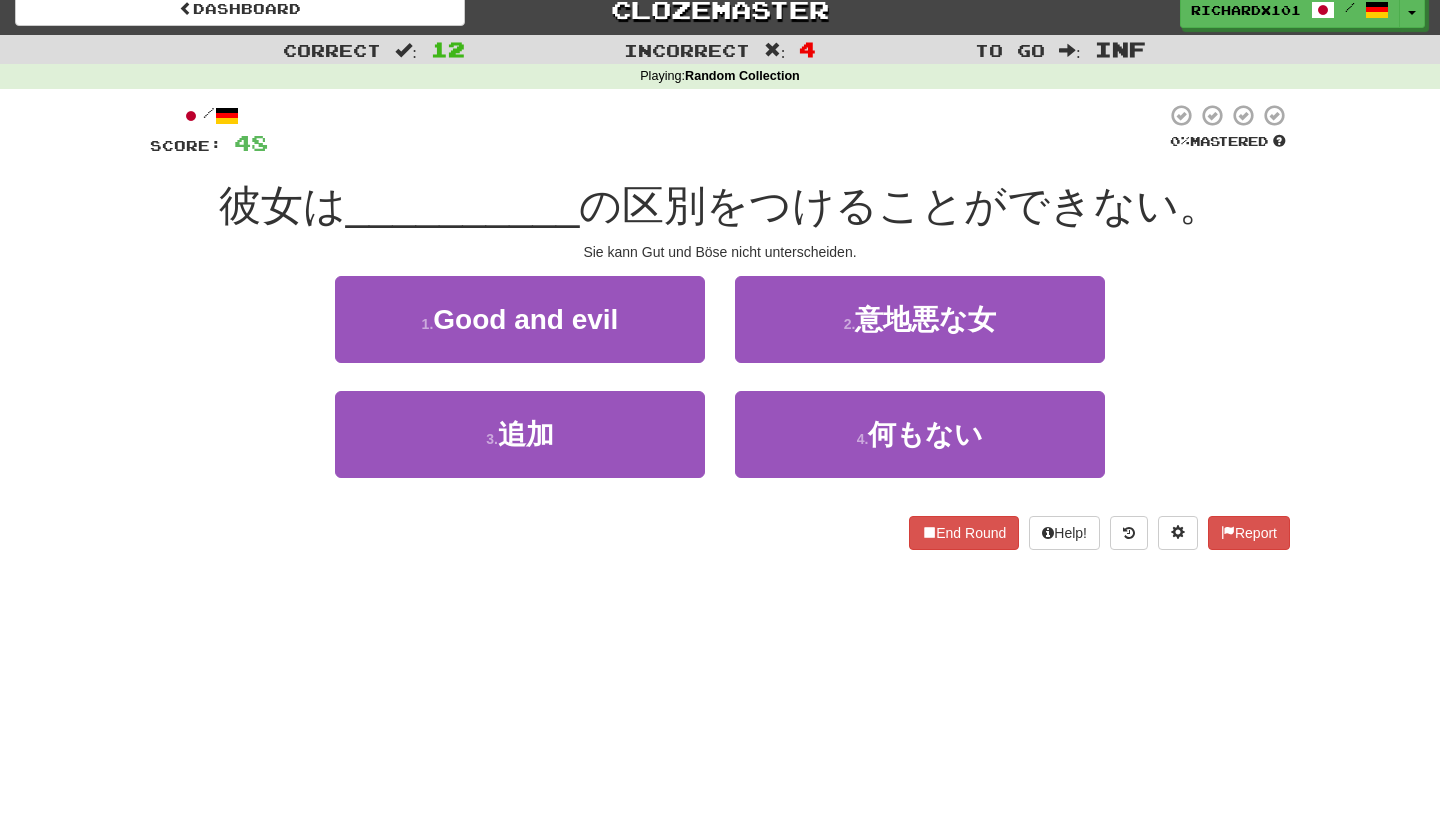 scroll, scrollTop: 16, scrollLeft: 0, axis: vertical 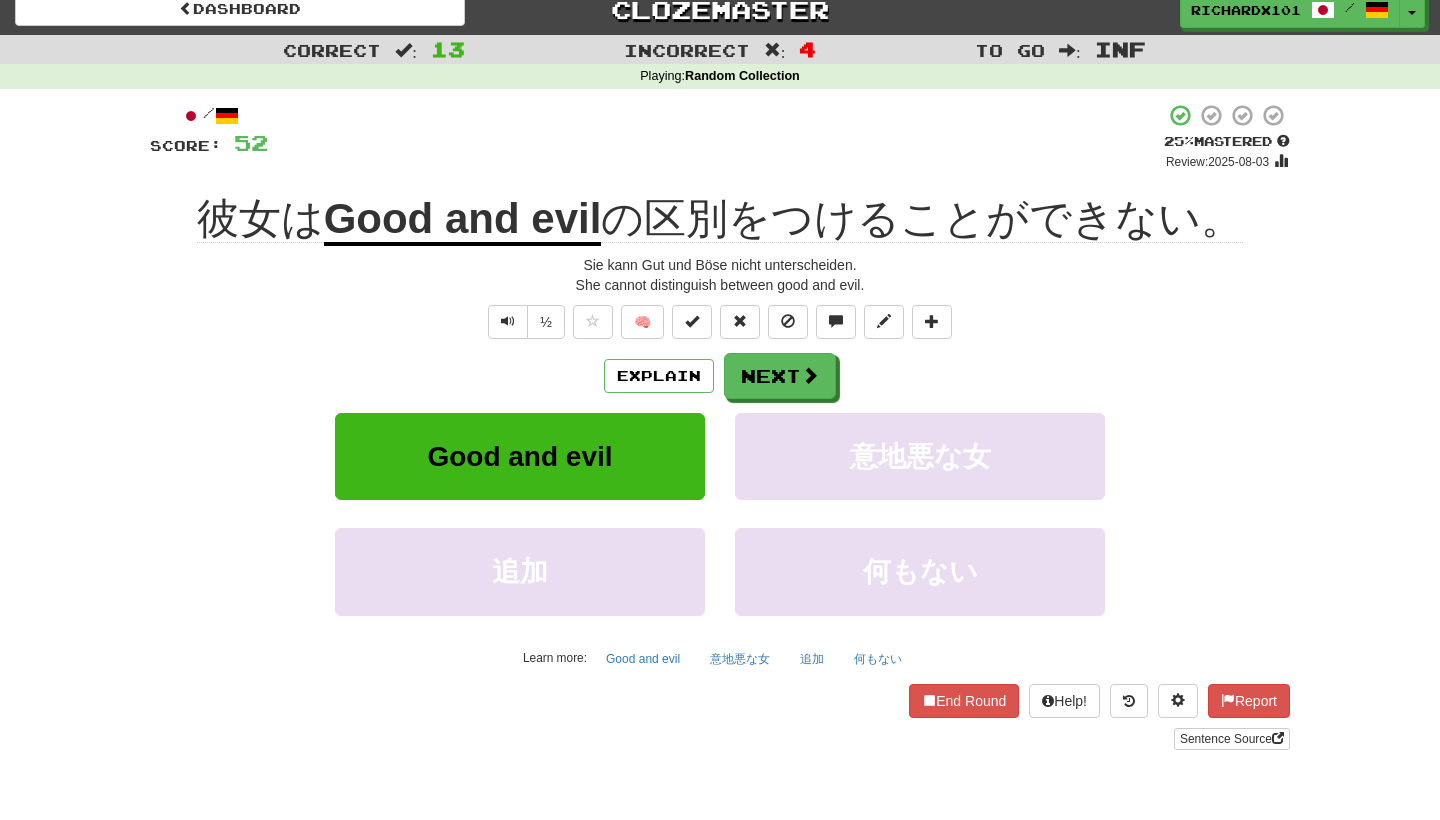 click at bounding box center [692, 321] 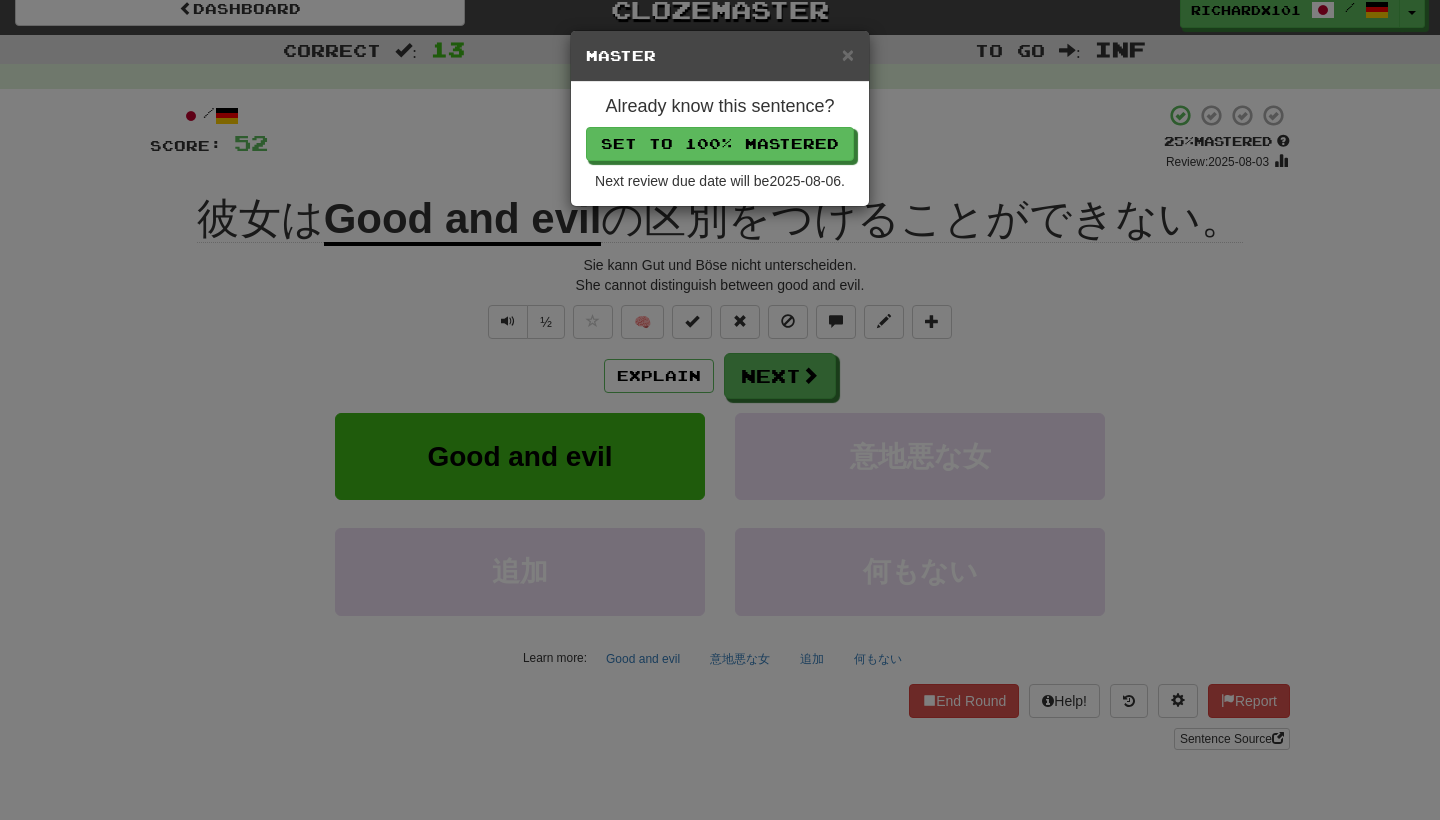 click on "Set to 100% Mastered" at bounding box center [720, 144] 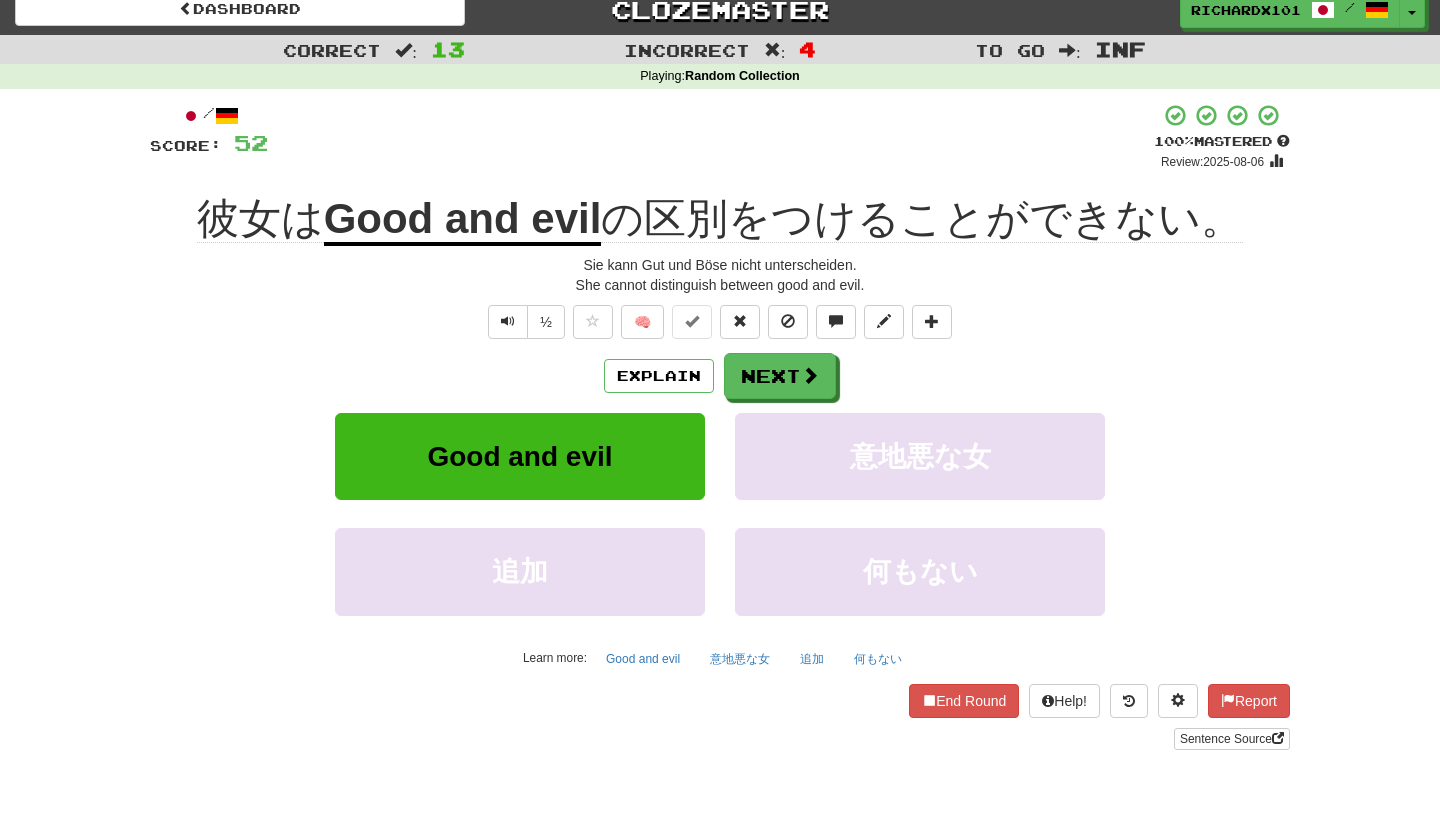 click on "Next" at bounding box center [780, 376] 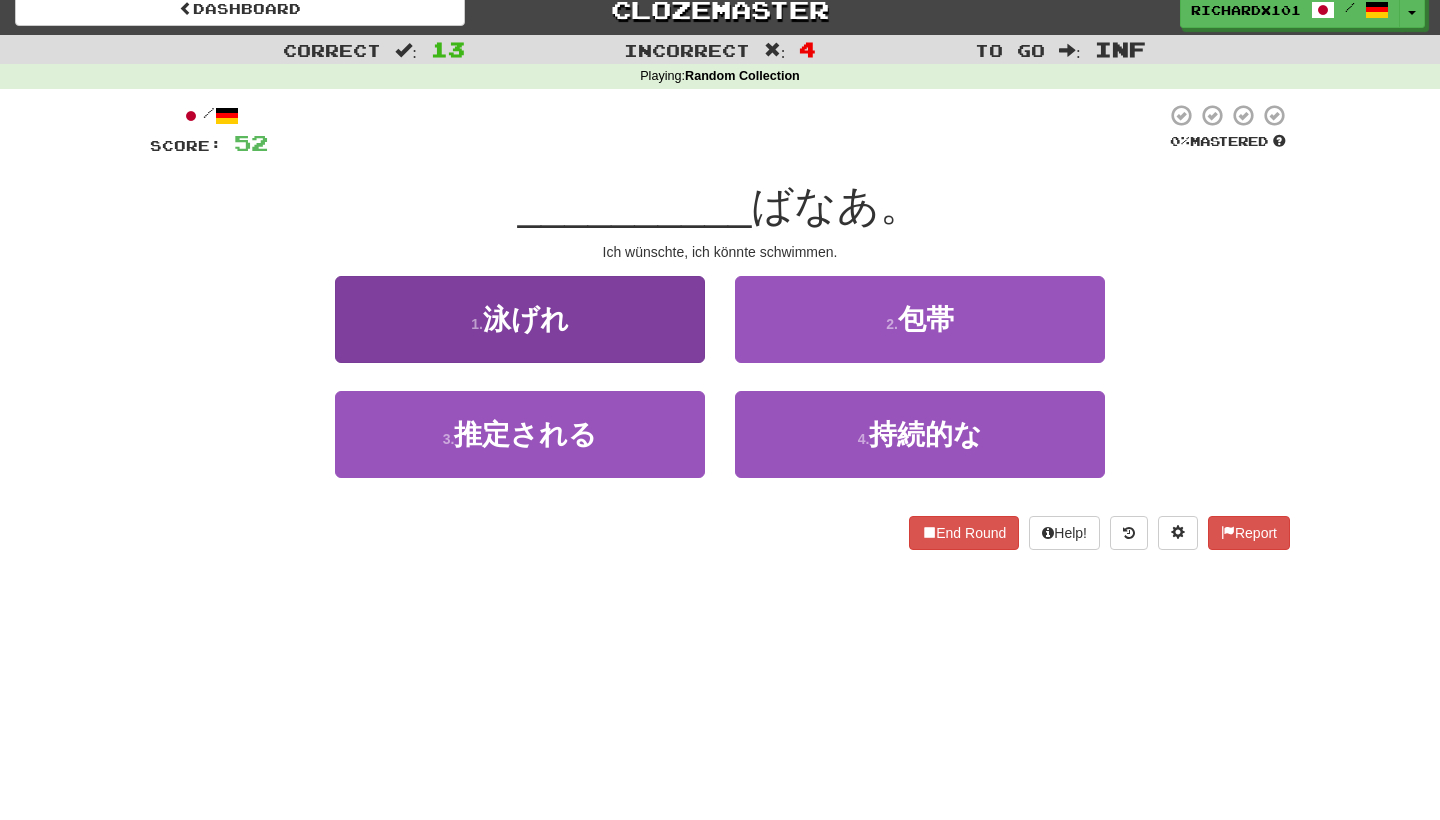 drag, startPoint x: 692, startPoint y: 149, endPoint x: 652, endPoint y: 324, distance: 179.51323 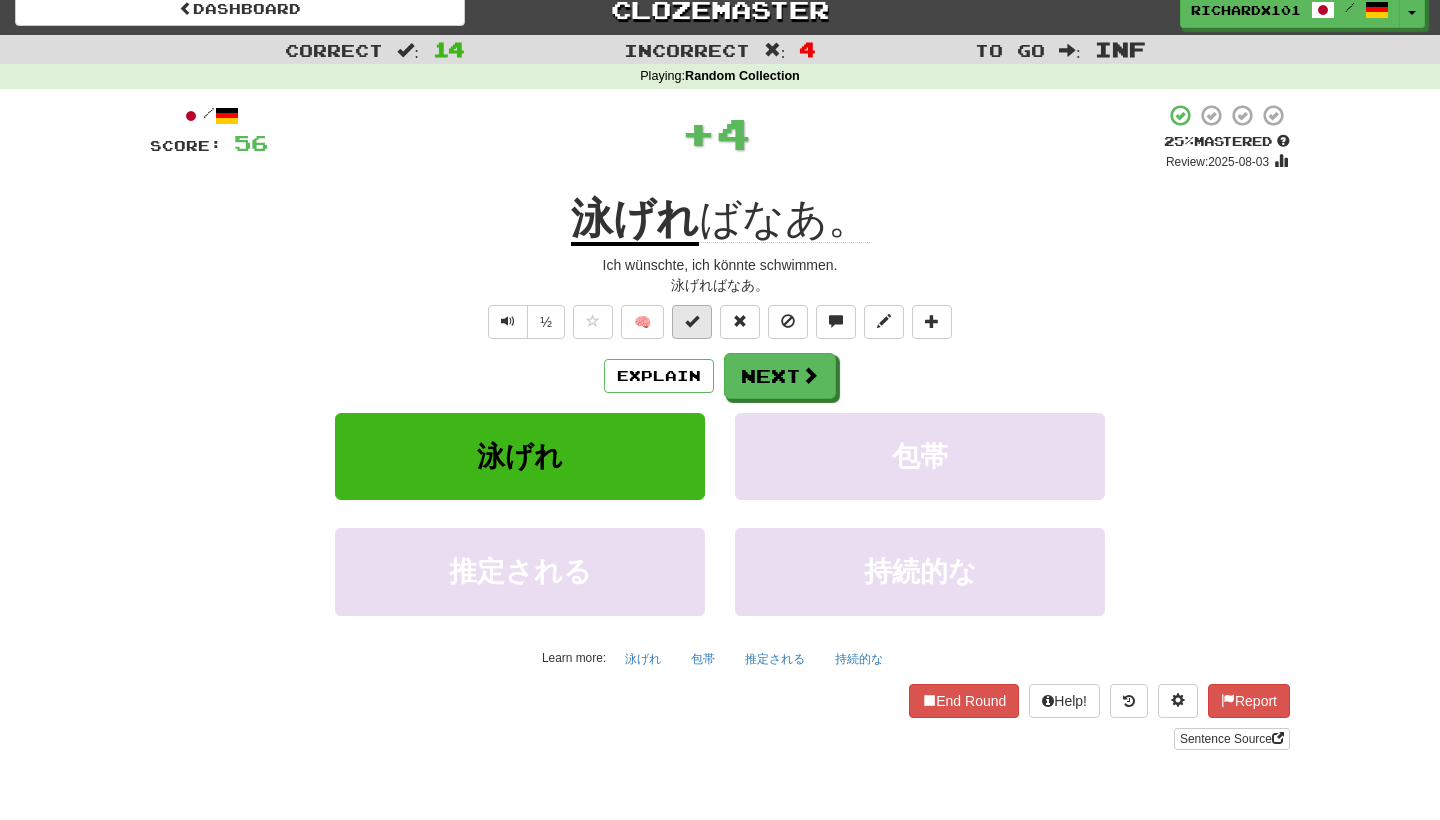 drag, startPoint x: 652, startPoint y: 324, endPoint x: 688, endPoint y: 318, distance: 36.496574 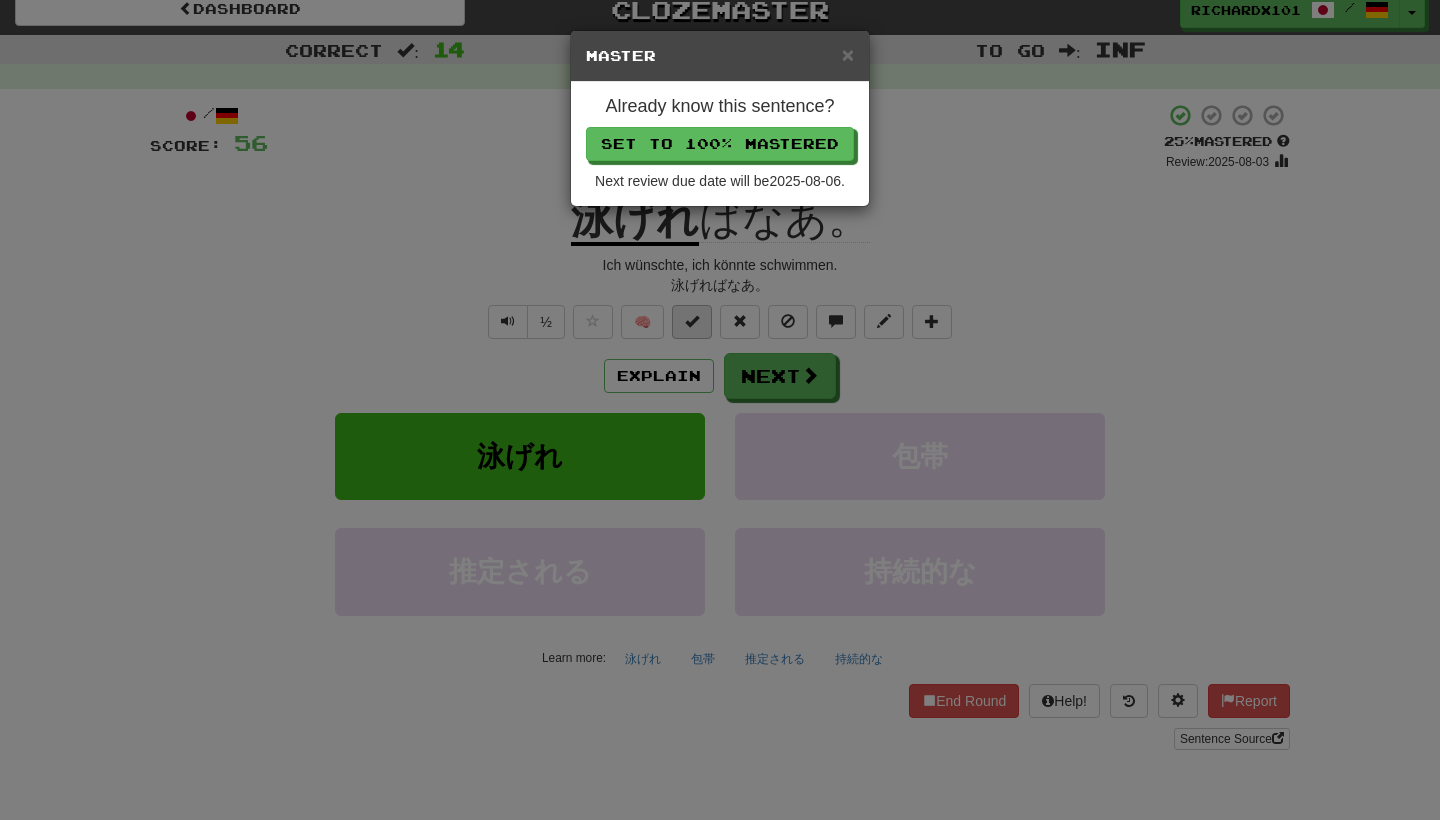 click on "Set to 100% Mastered" at bounding box center (720, 144) 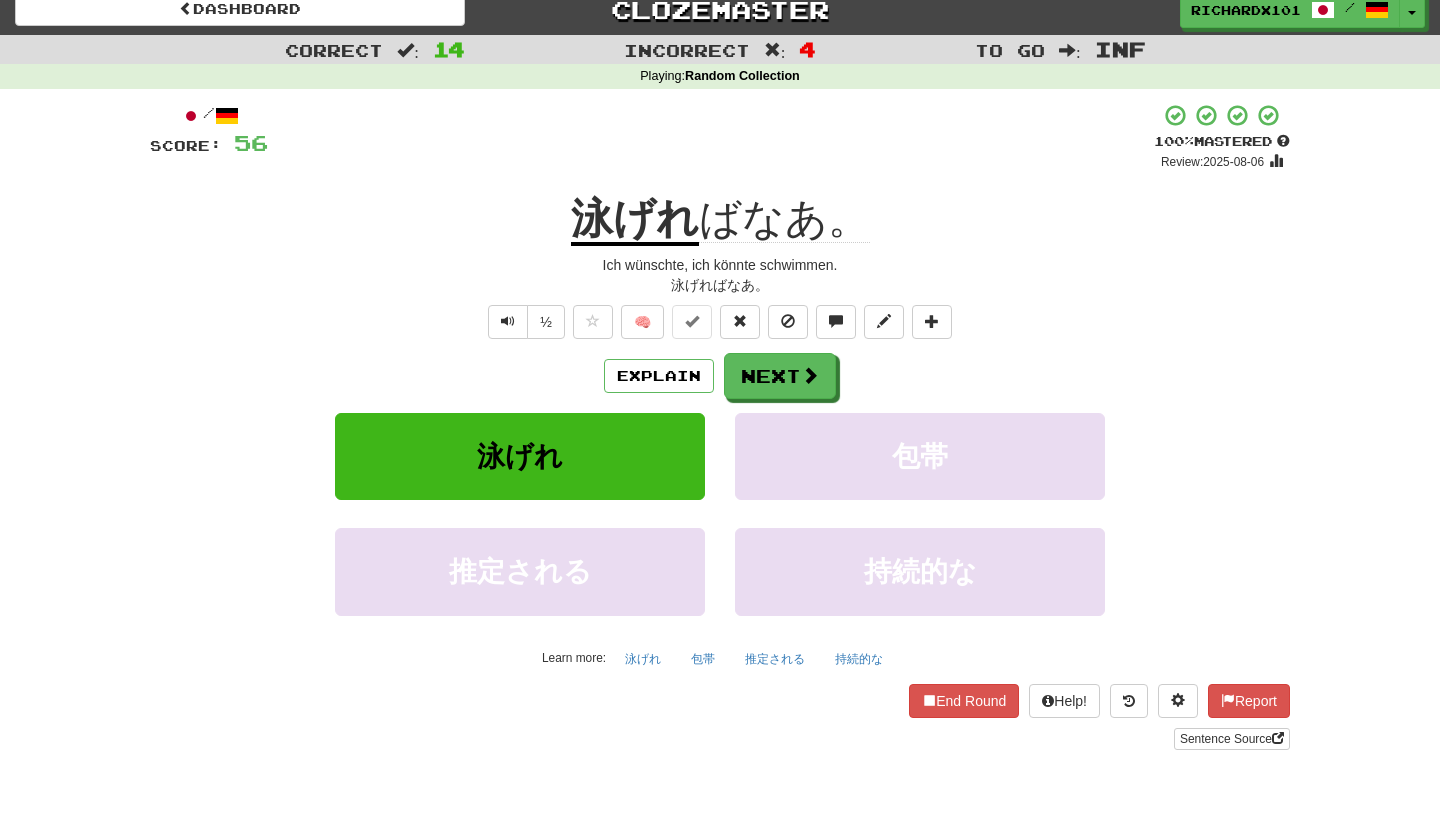click on "Next" at bounding box center (780, 376) 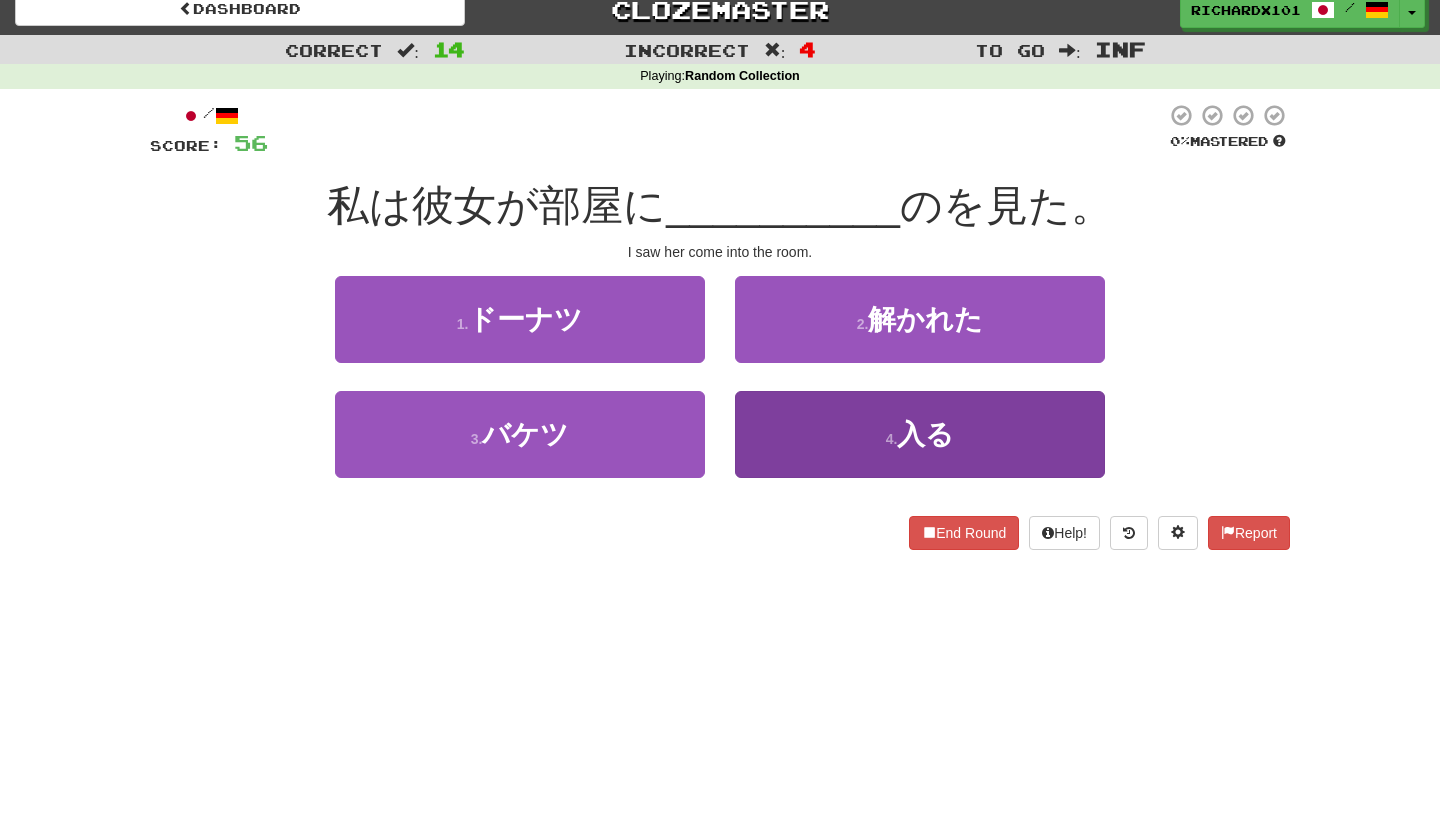drag, startPoint x: 700, startPoint y: 136, endPoint x: 819, endPoint y: 419, distance: 307.00162 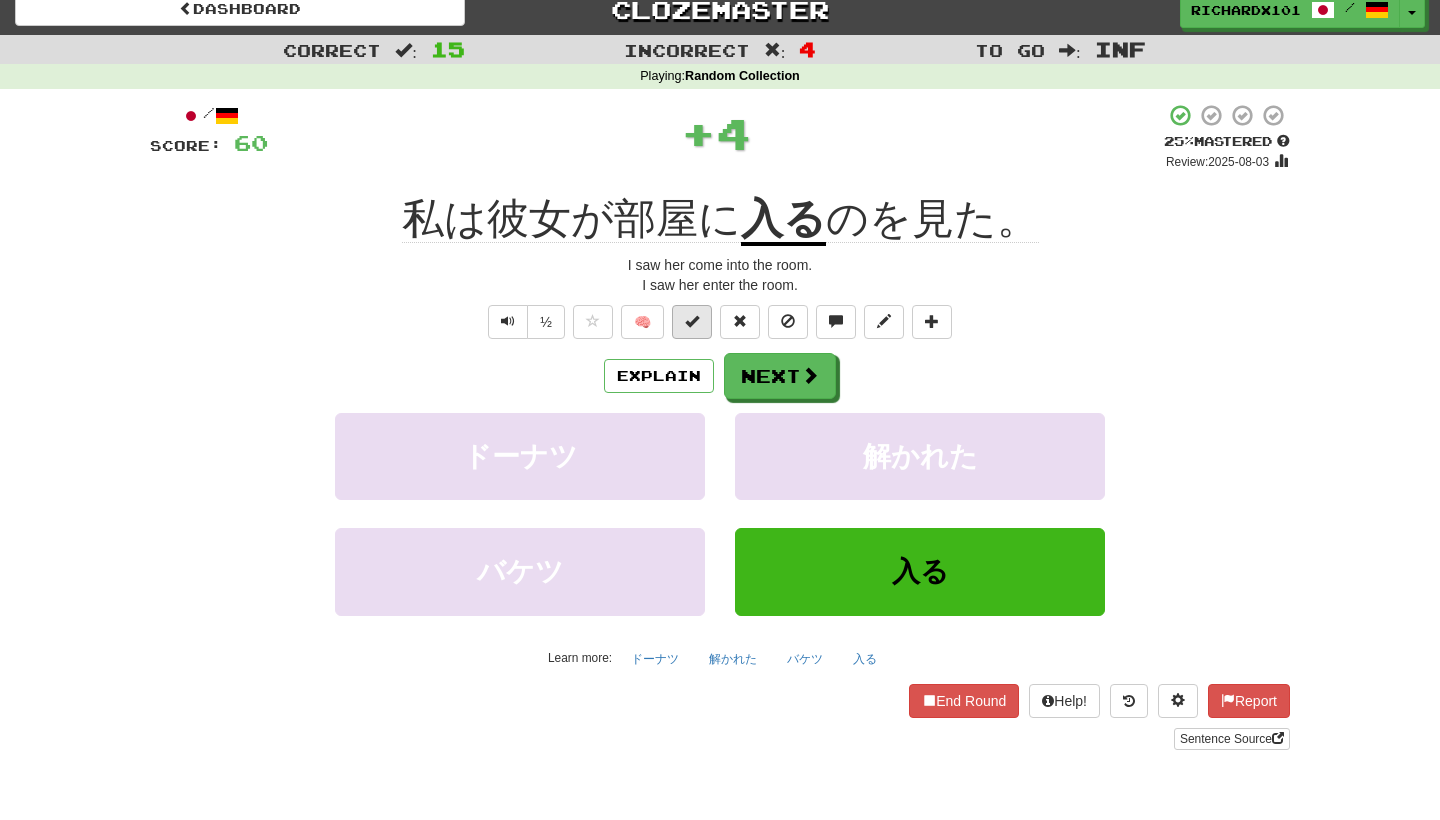 drag, startPoint x: 819, startPoint y: 419, endPoint x: 701, endPoint y: 319, distance: 154.67384 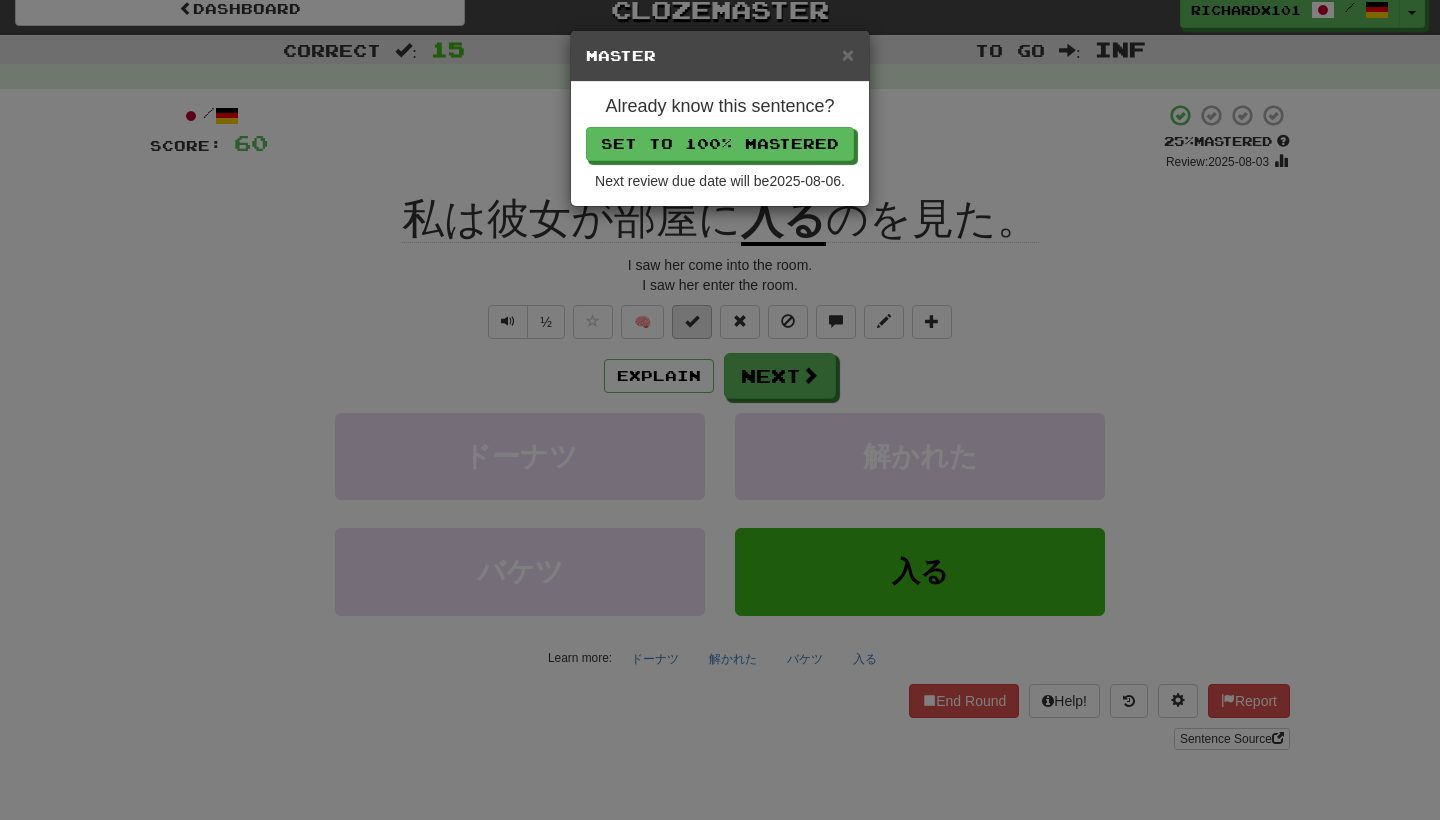 click on "Set to 100% Mastered" at bounding box center [720, 144] 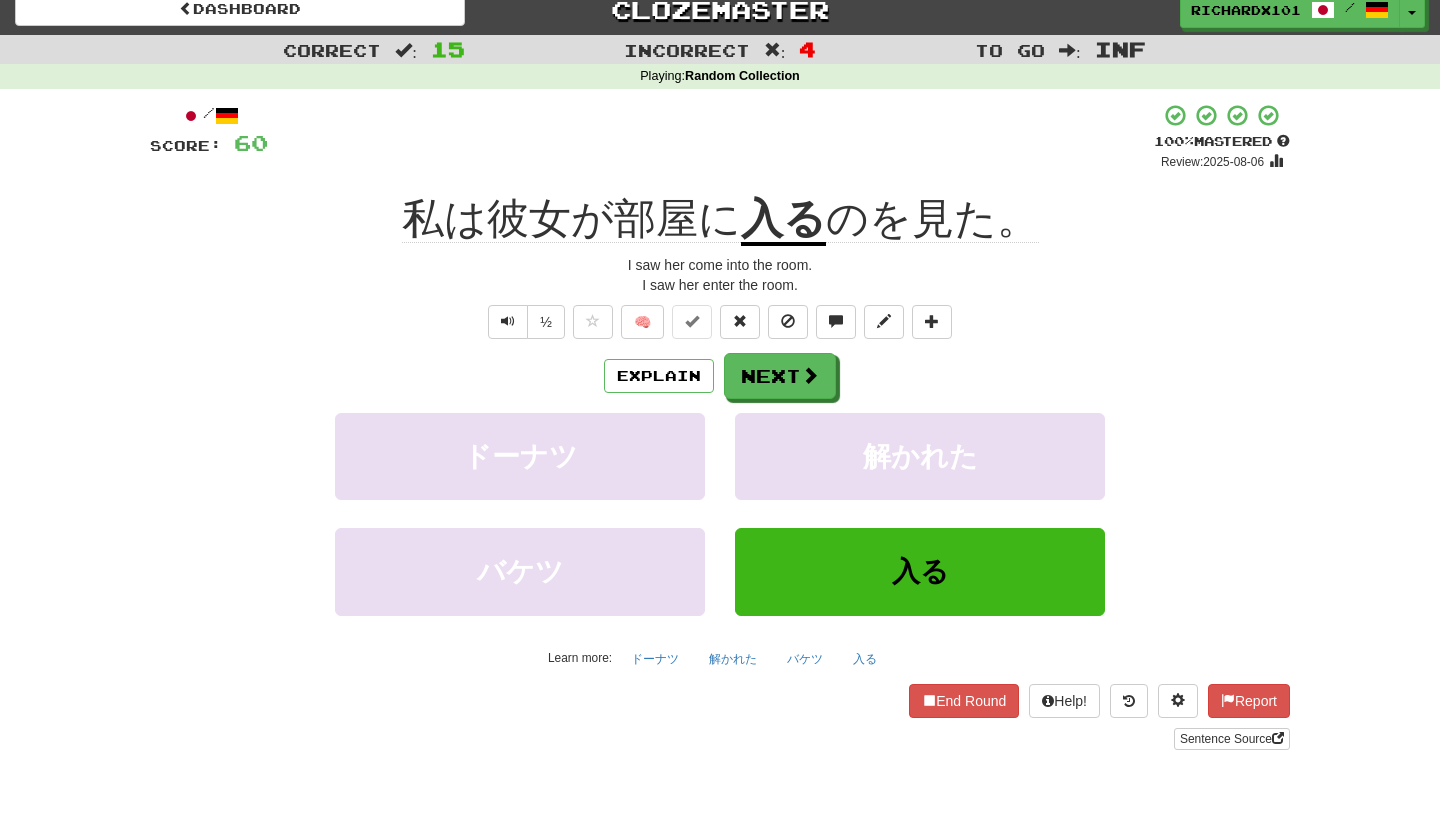 click on "Next" at bounding box center (780, 376) 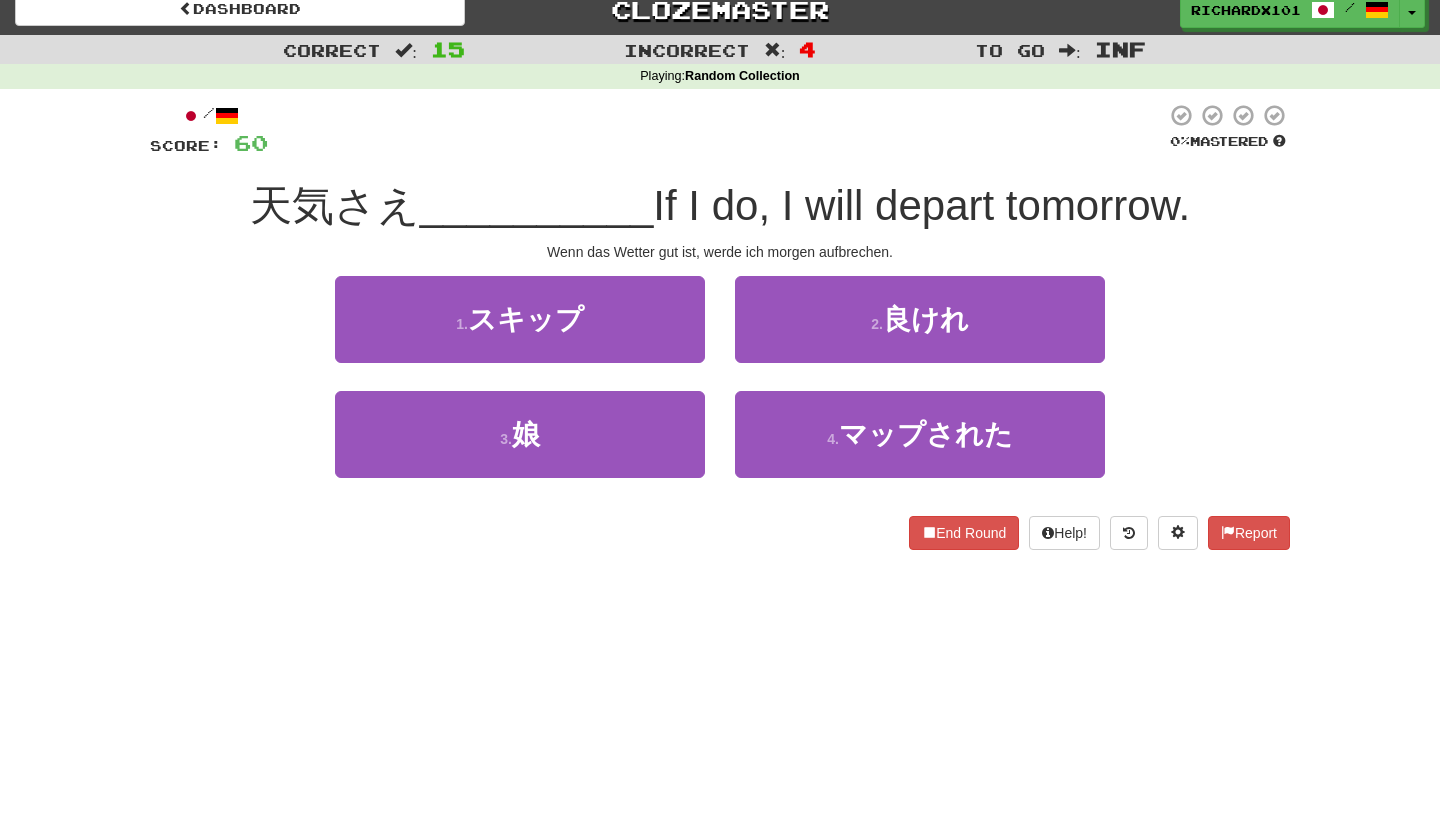 click on "2 .  良けれ" at bounding box center [920, 319] 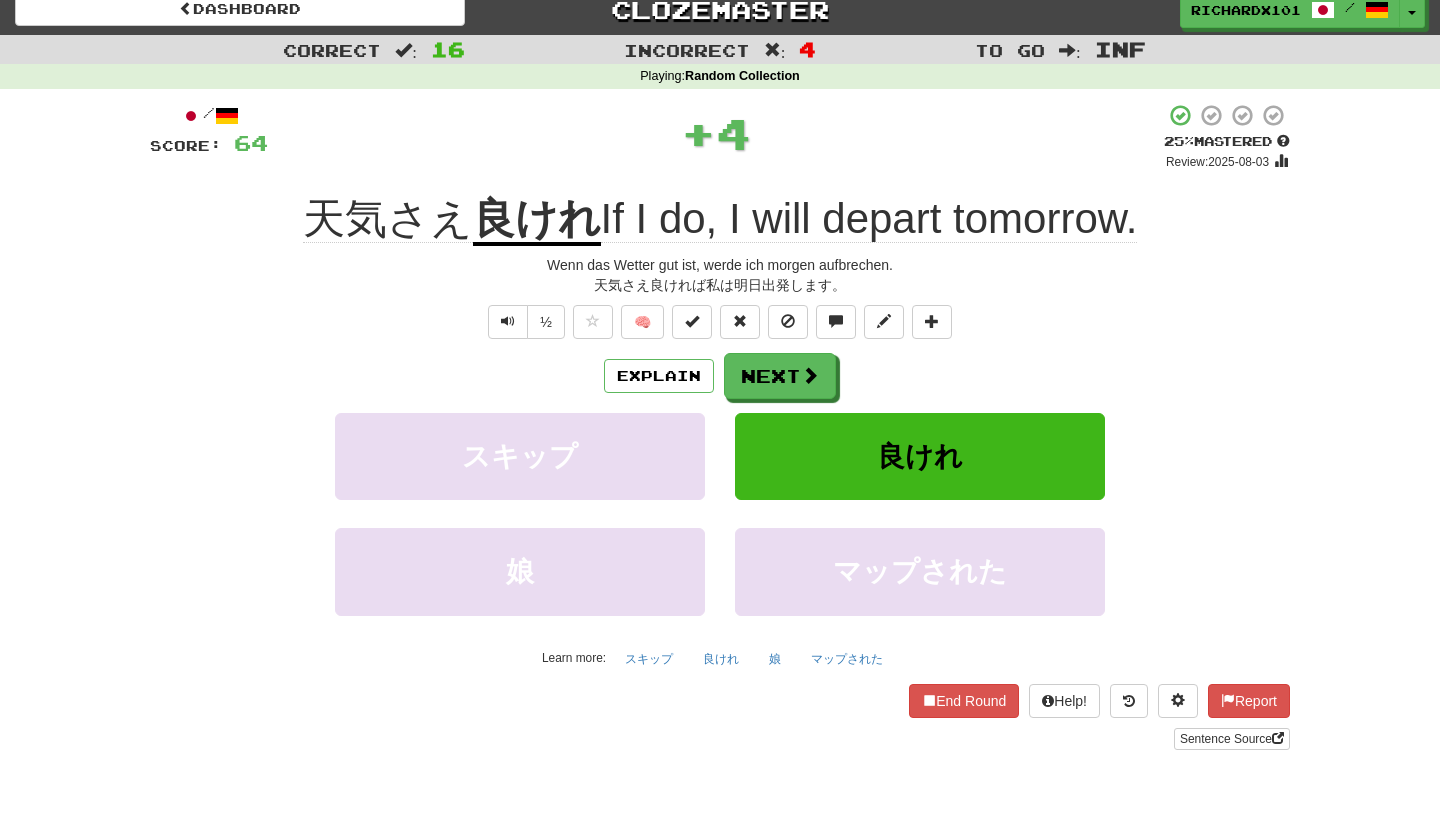 click at bounding box center [692, 321] 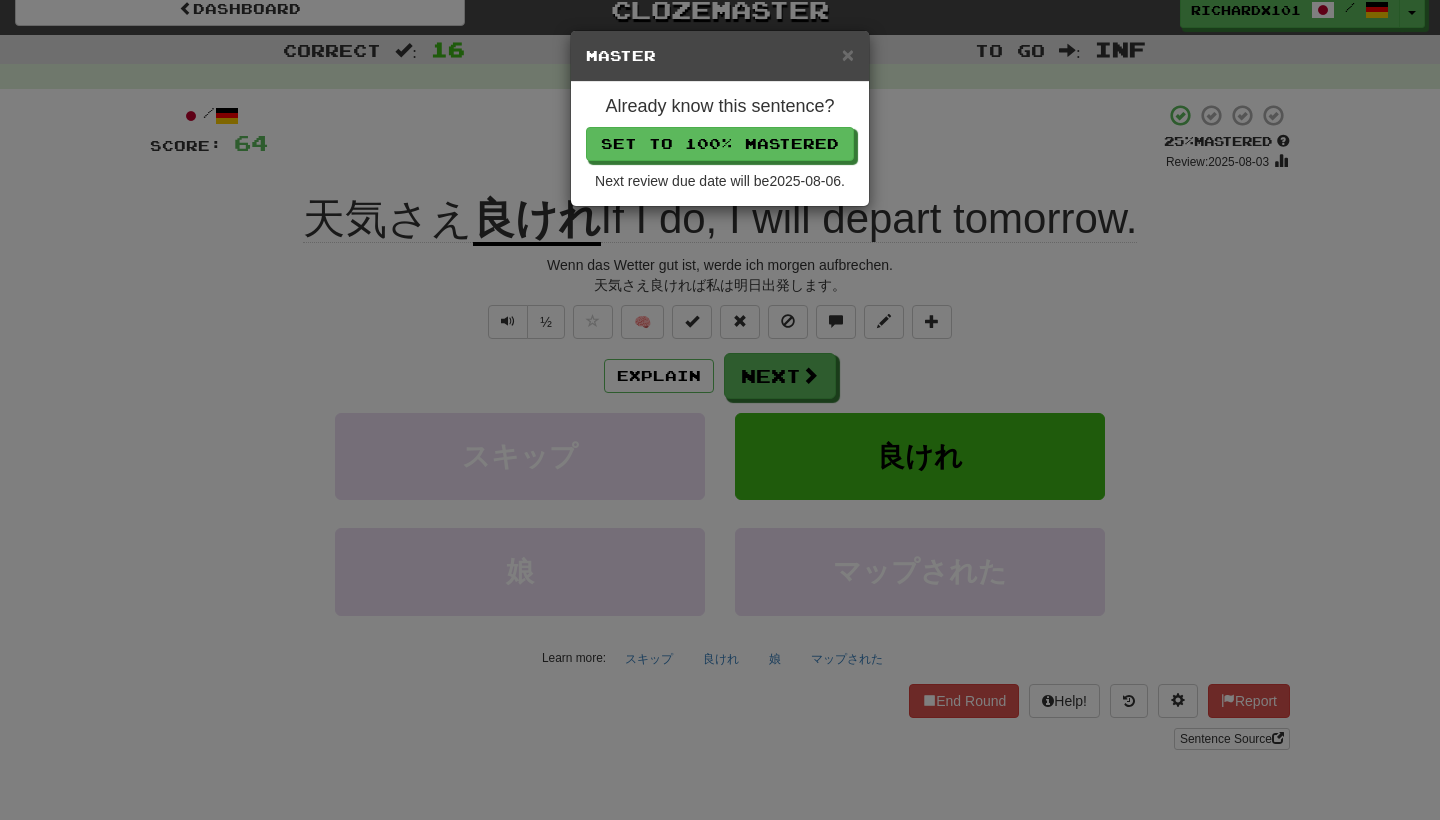 click on "Set to 100% Mastered" at bounding box center [720, 144] 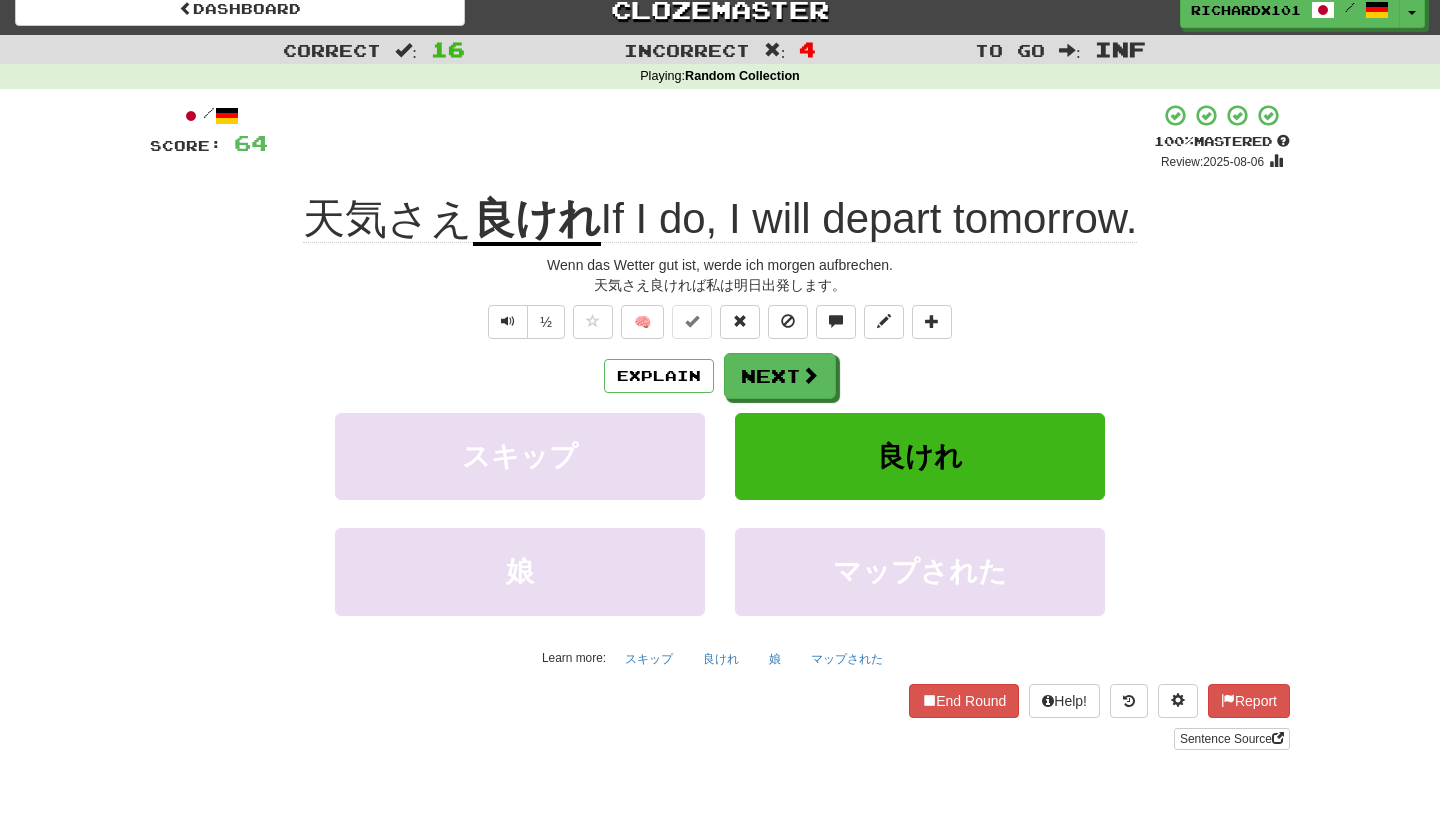 click on "Next" at bounding box center (780, 376) 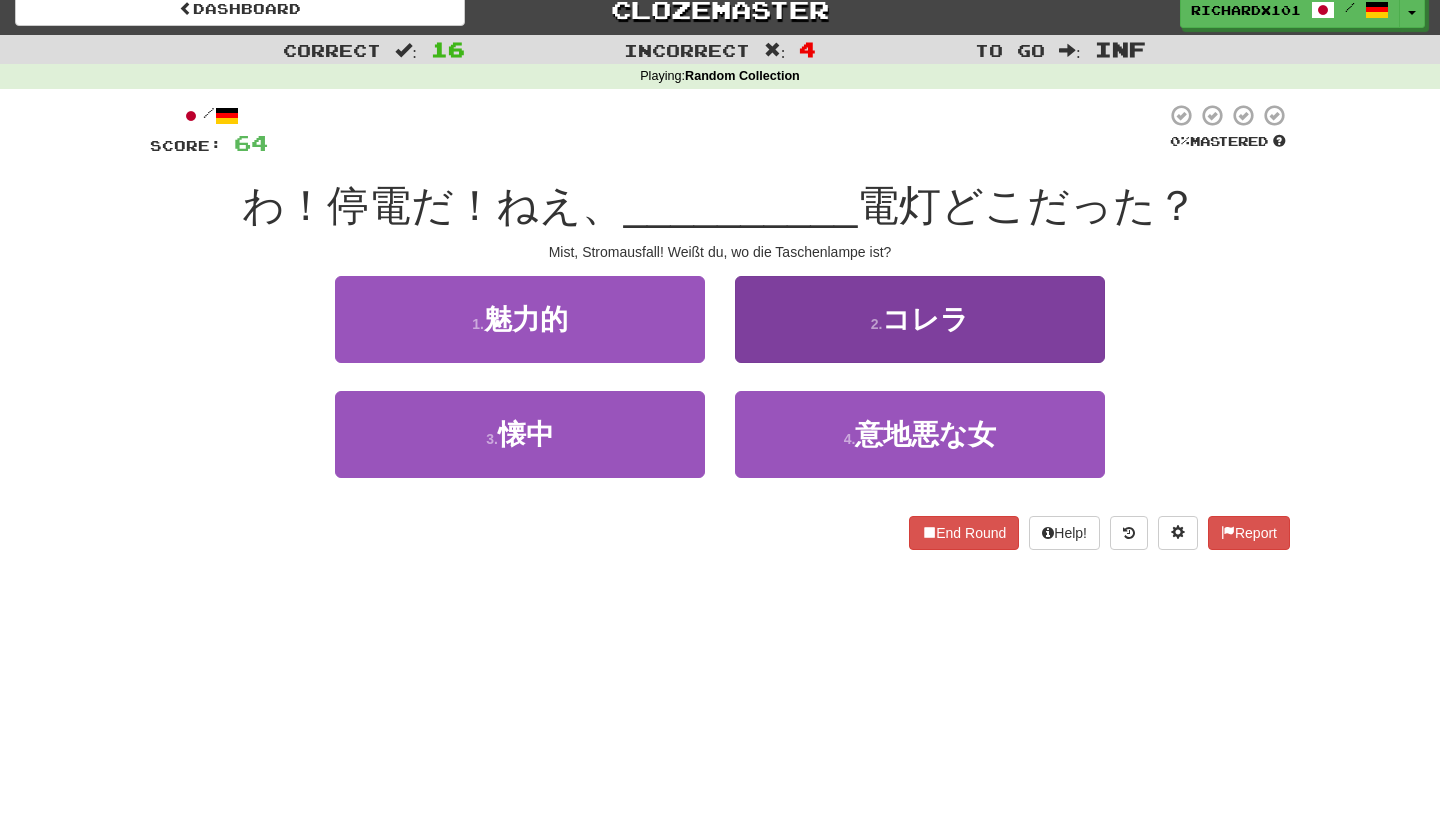 drag, startPoint x: 668, startPoint y: 146, endPoint x: 789, endPoint y: 335, distance: 224.4148 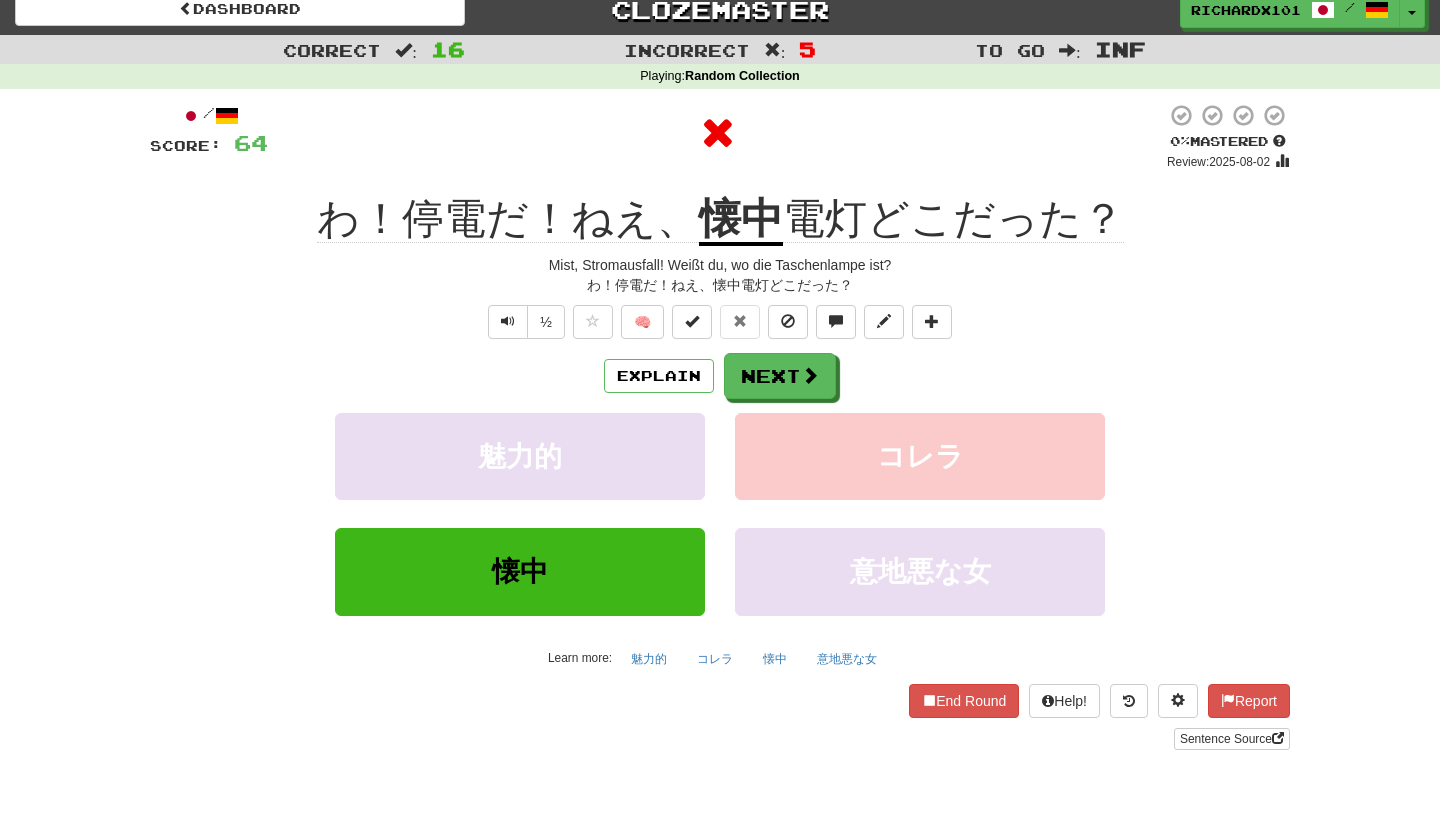 click on "Next" at bounding box center [780, 376] 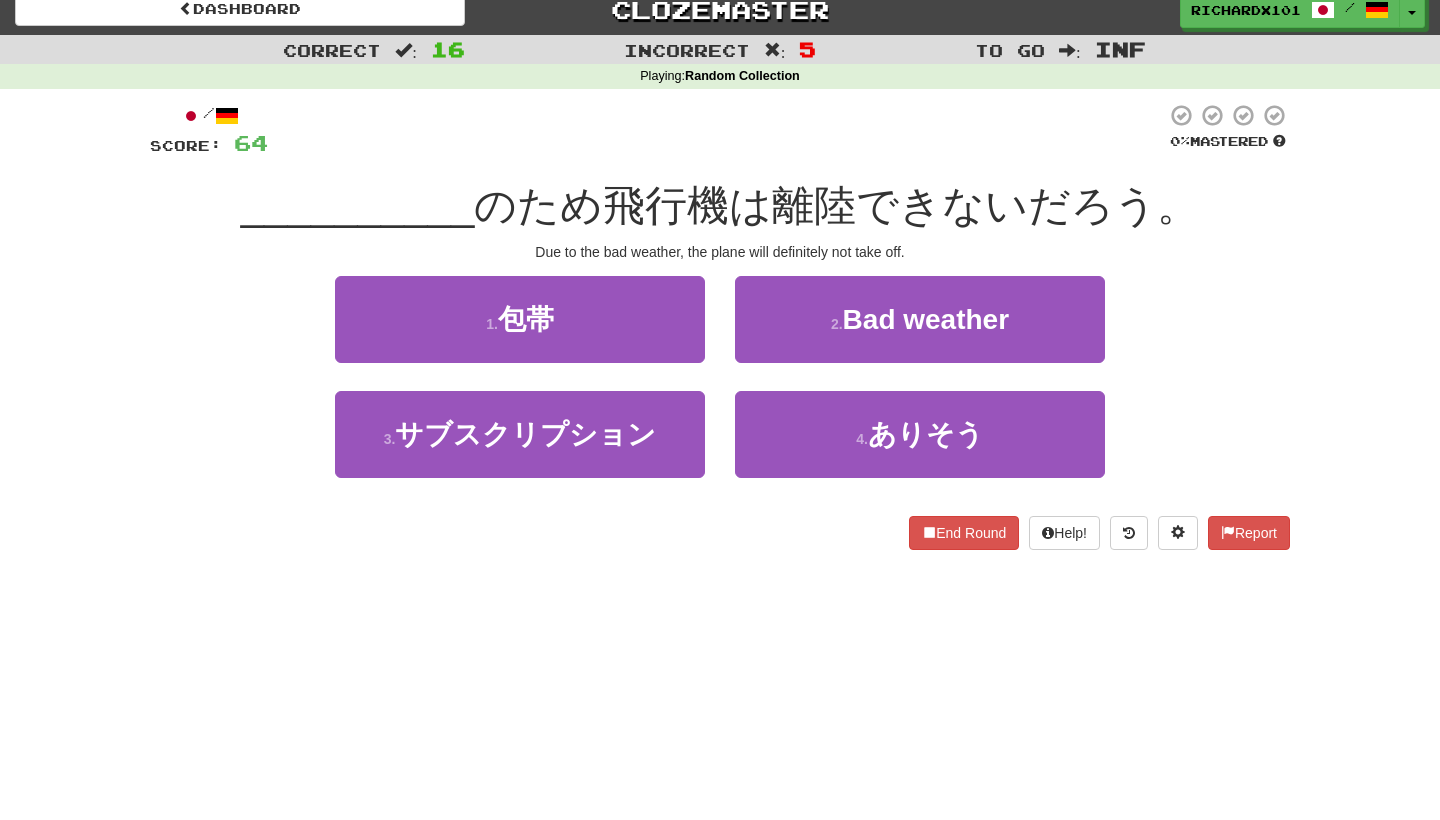 click on "2 .  悪天候" at bounding box center (920, 319) 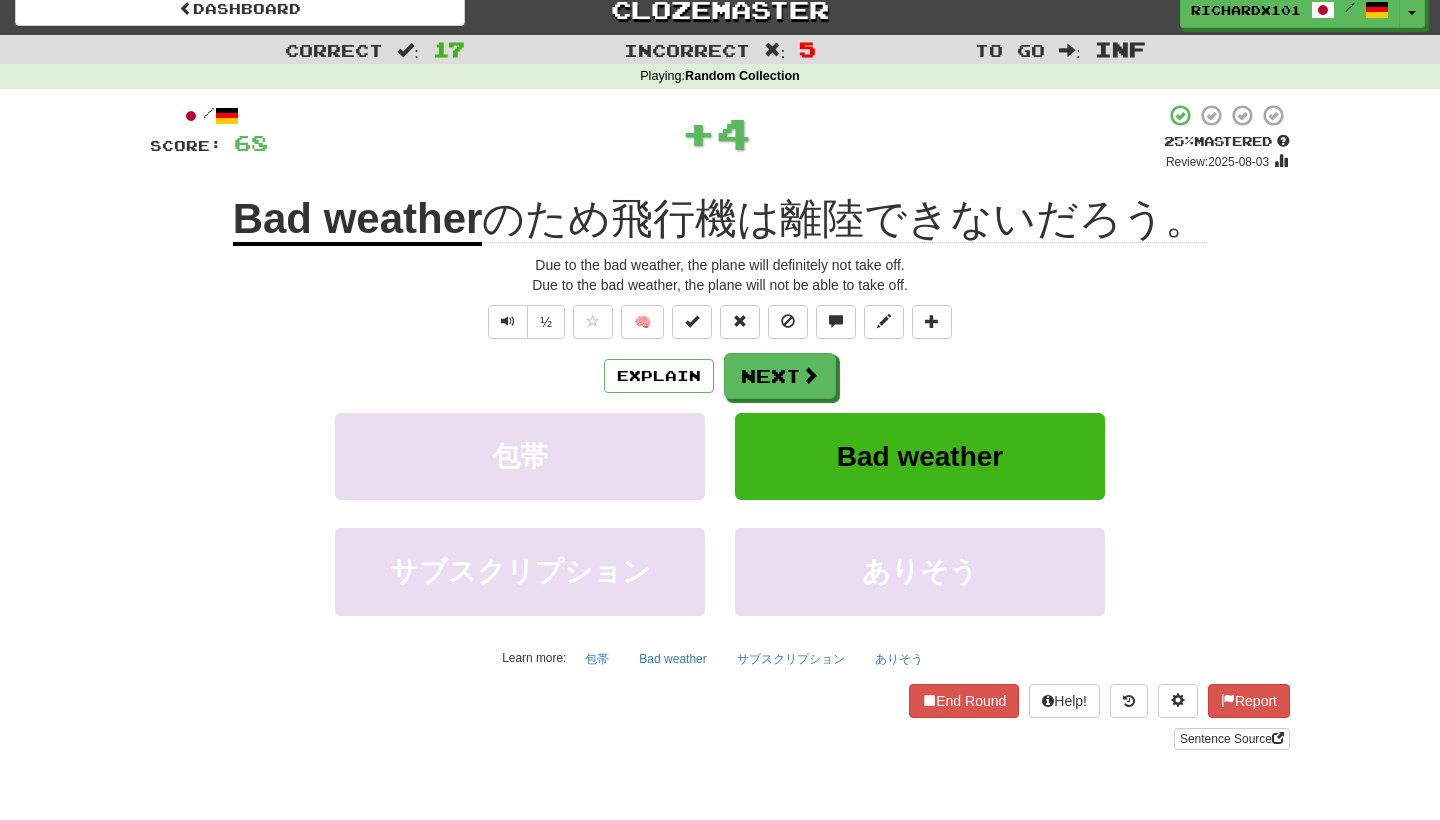 click at bounding box center [692, 322] 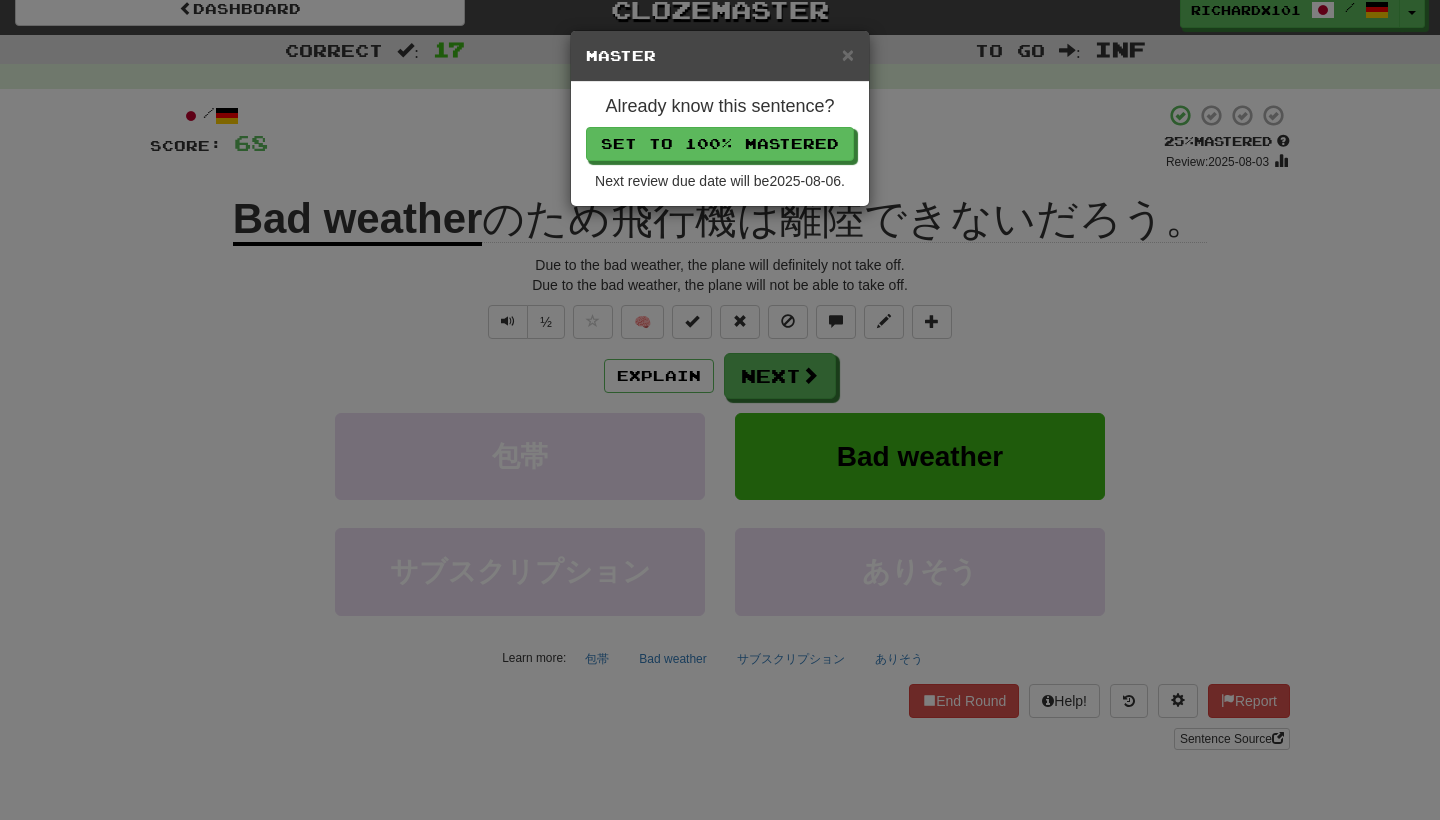 click on "Set to 100% Mastered" at bounding box center (720, 144) 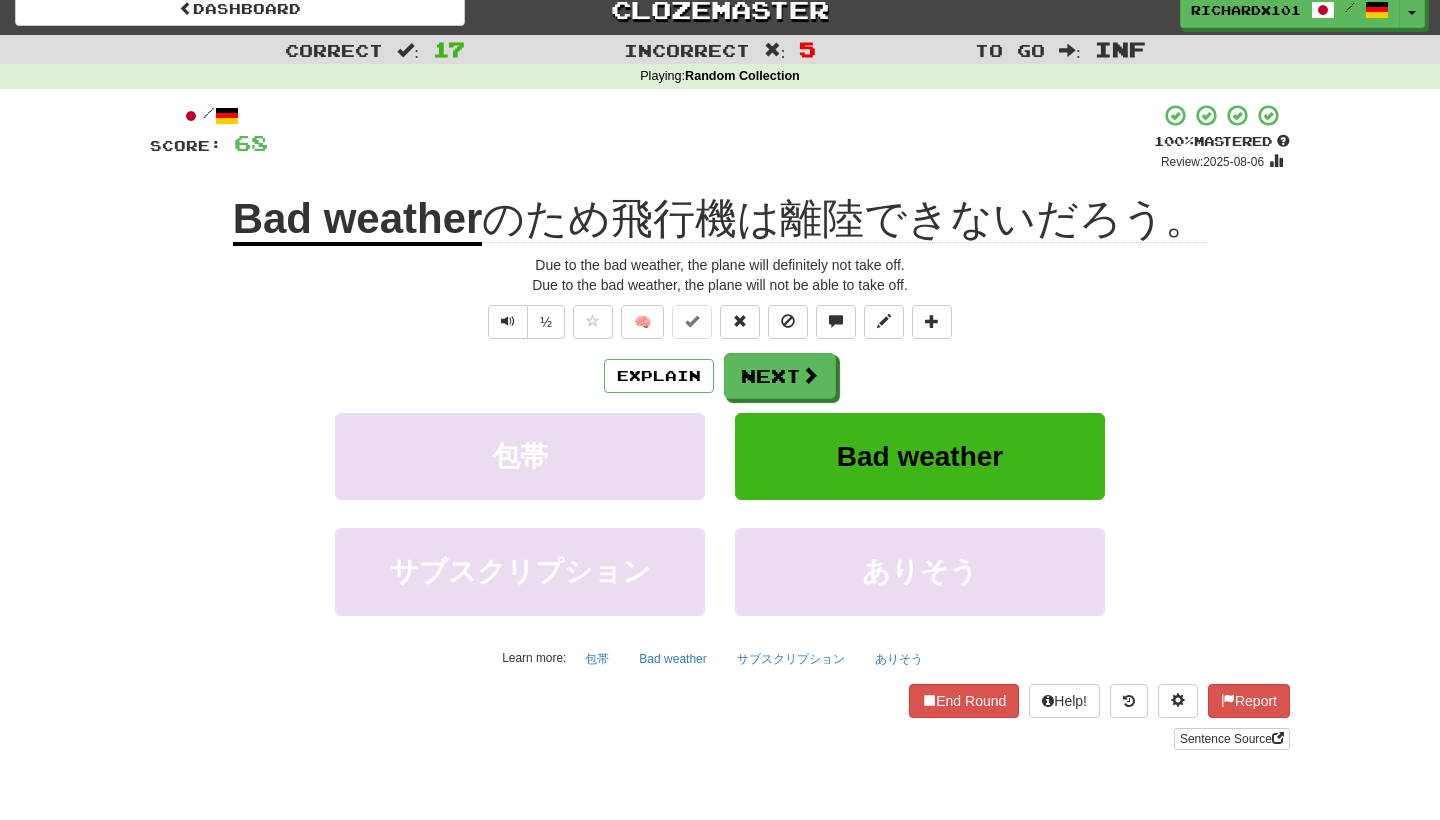 click on "Next" at bounding box center [780, 376] 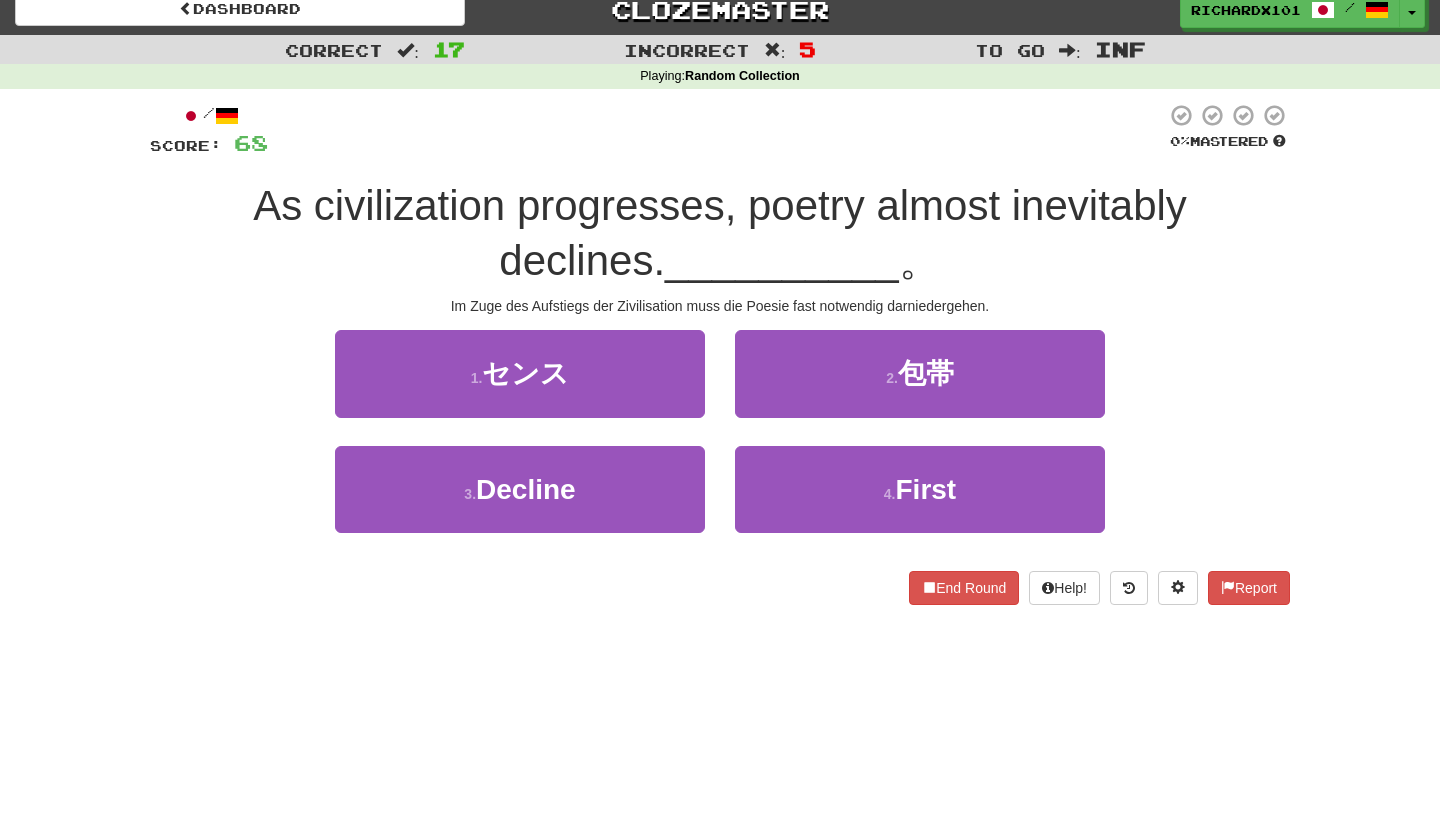 click on "3 .  衰える" at bounding box center (520, 489) 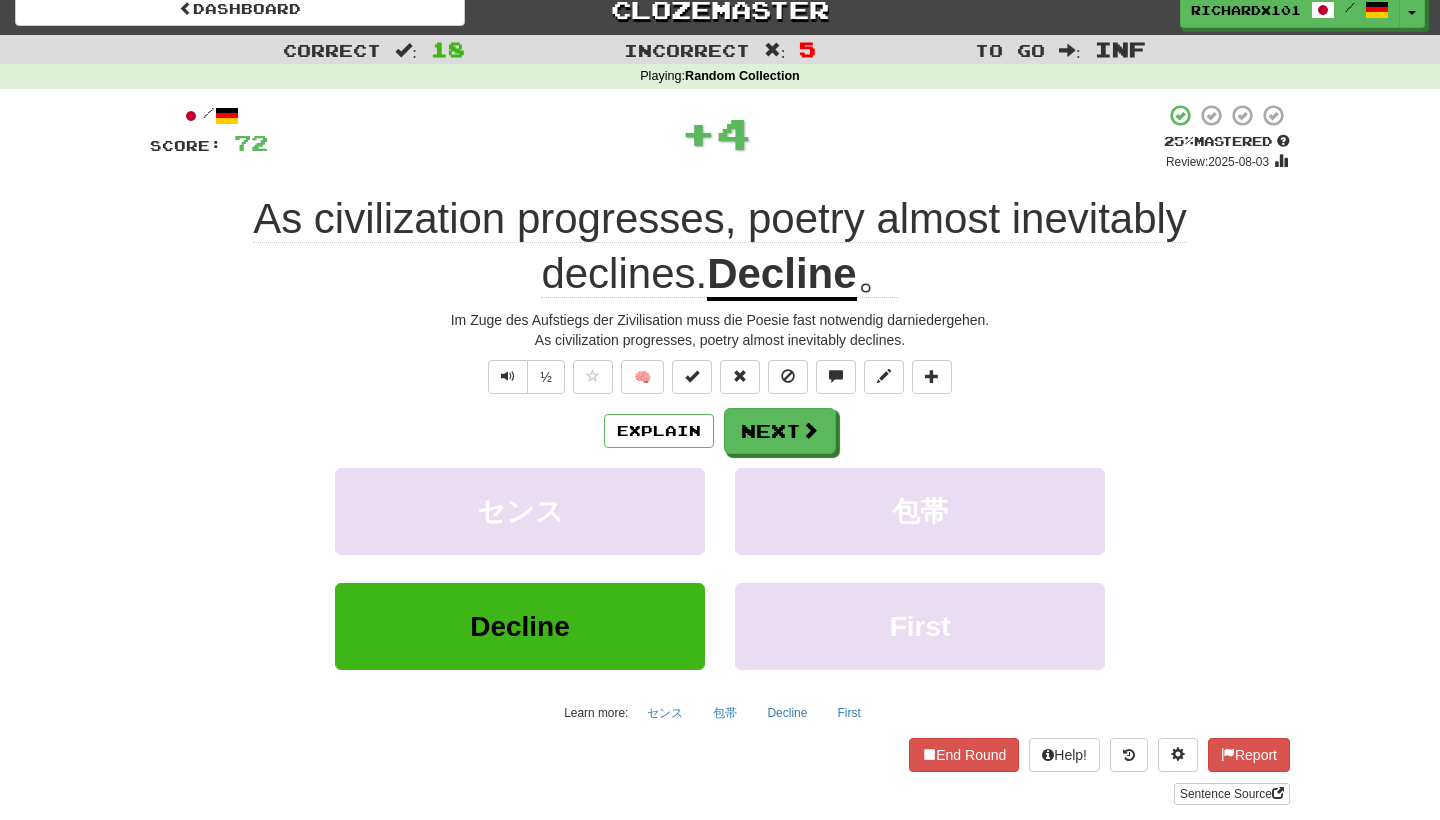 click at bounding box center (692, 376) 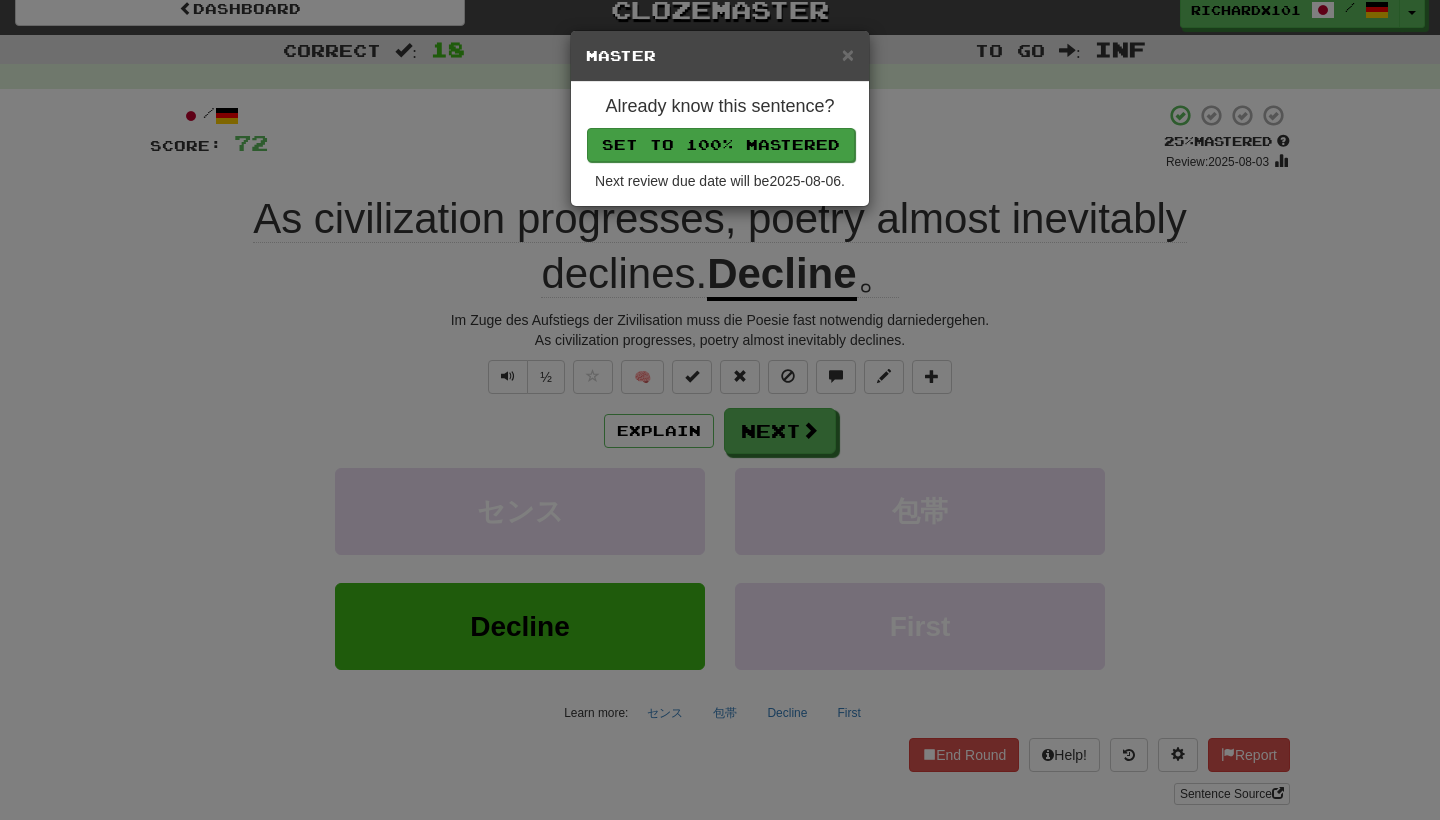 drag, startPoint x: 696, startPoint y: 141, endPoint x: 631, endPoint y: 153, distance: 66.09841 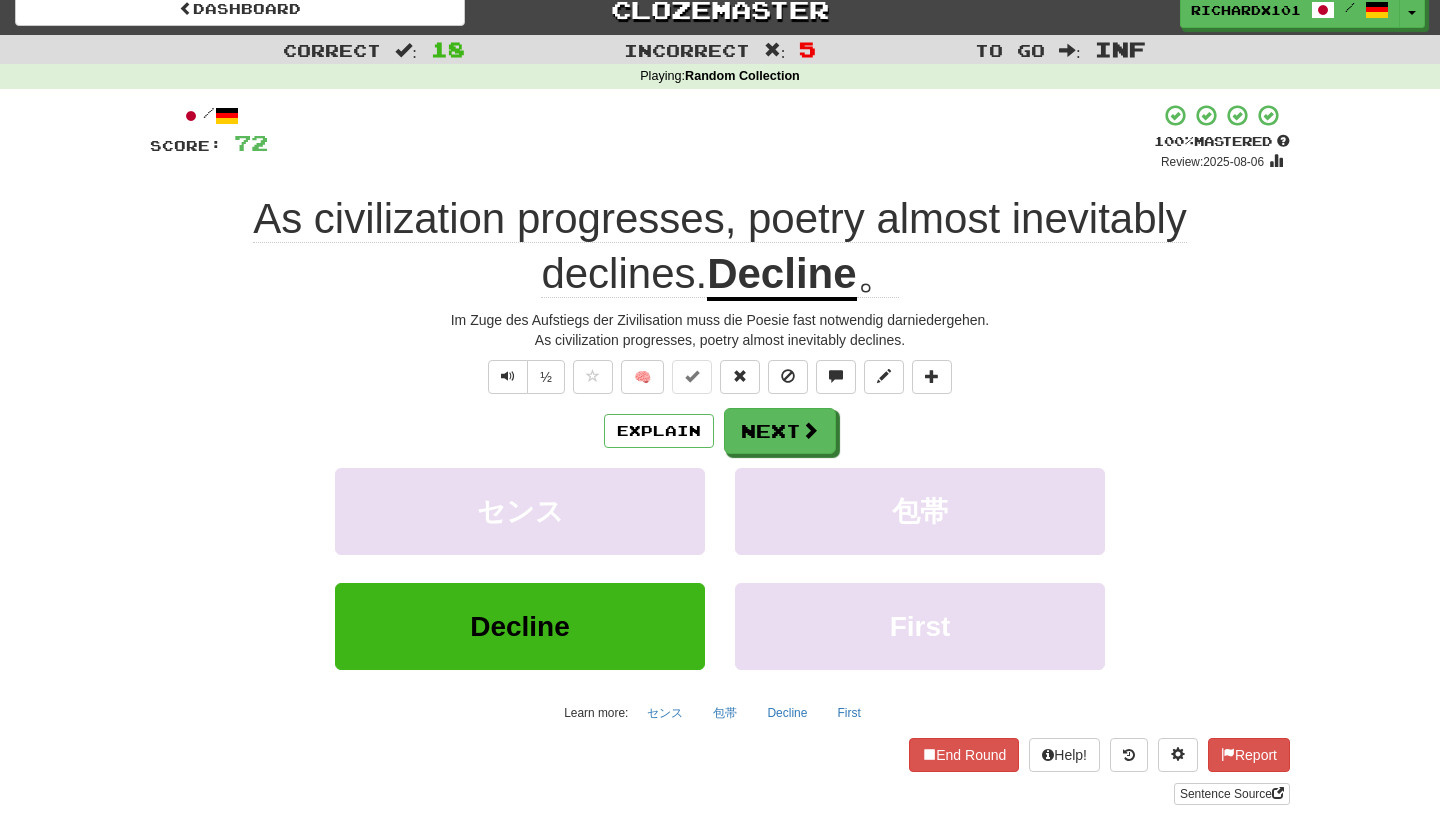 click on "Next" at bounding box center [780, 431] 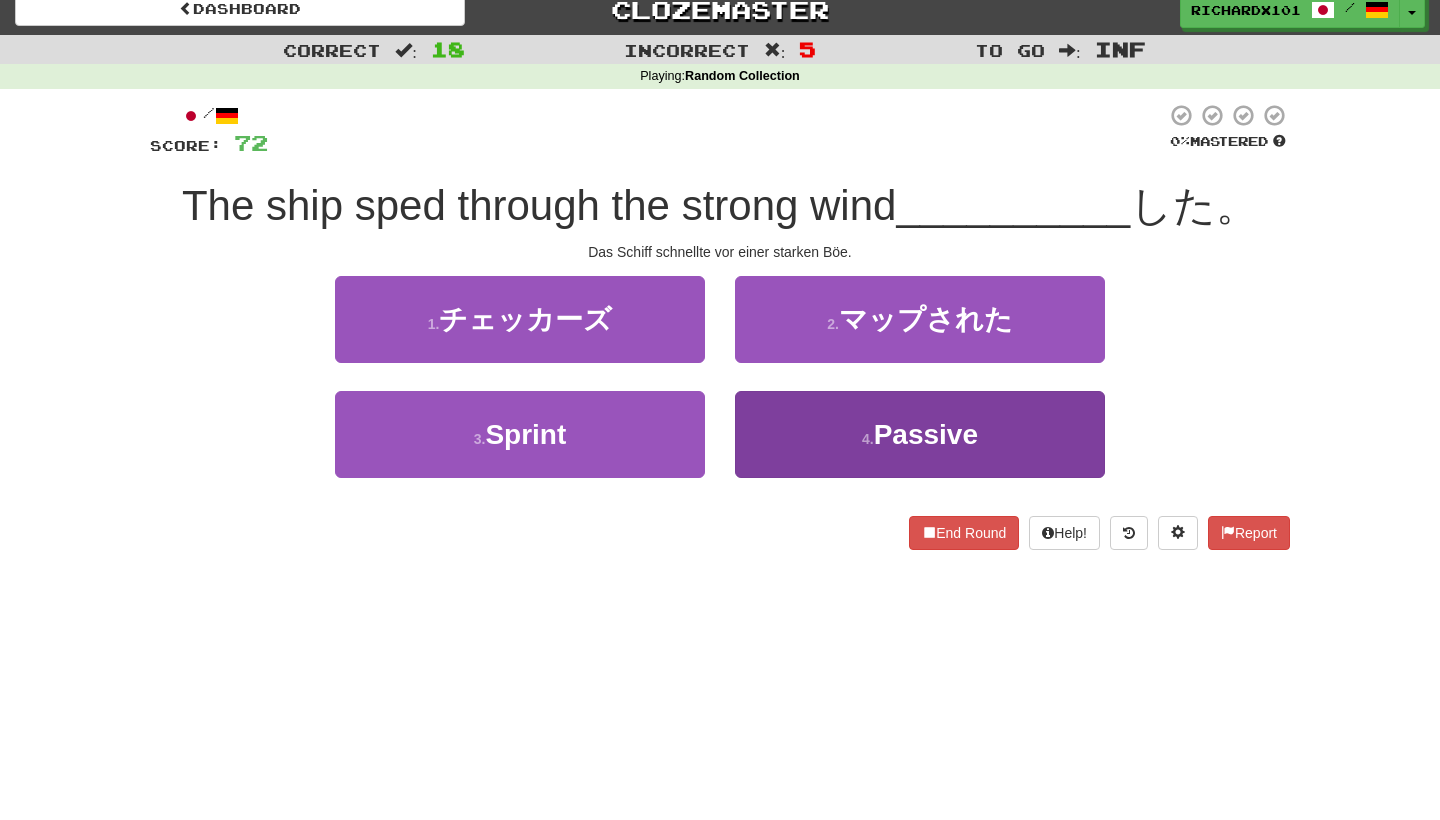 drag, startPoint x: 631, startPoint y: 153, endPoint x: 782, endPoint y: 428, distance: 313.7292 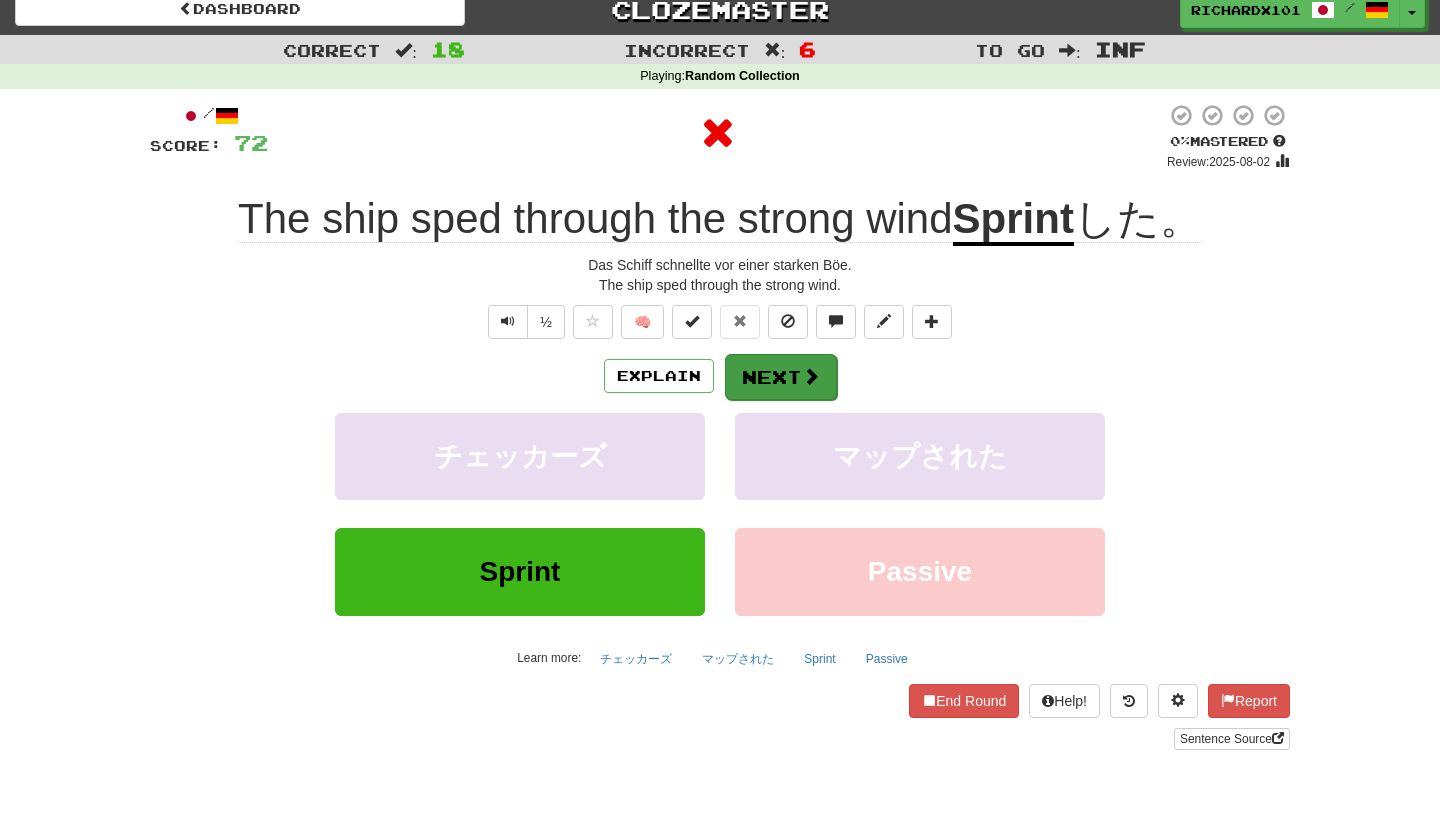 drag, startPoint x: 782, startPoint y: 428, endPoint x: 772, endPoint y: 371, distance: 57.870544 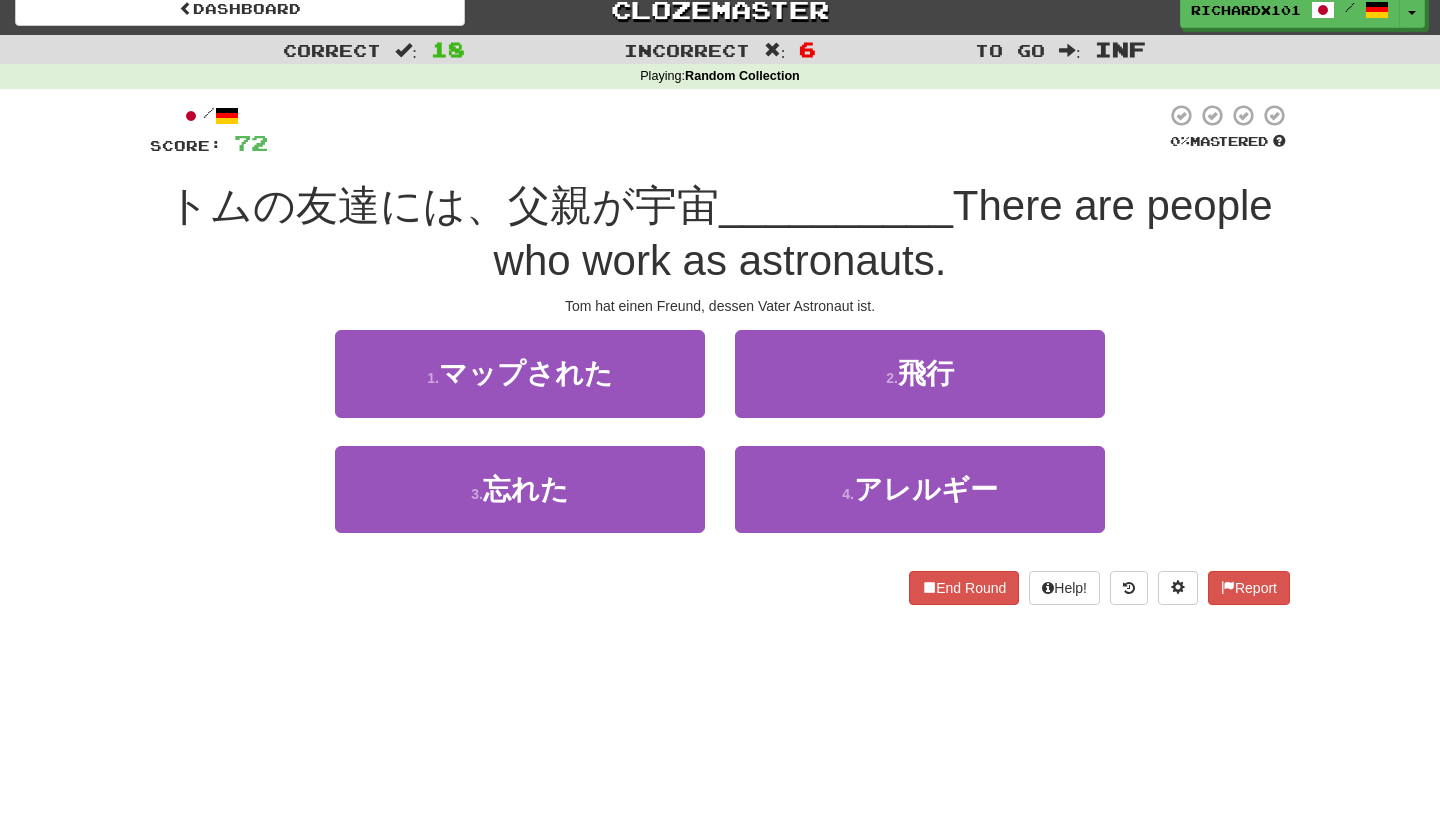 click on "2 .  飛行" at bounding box center [920, 373] 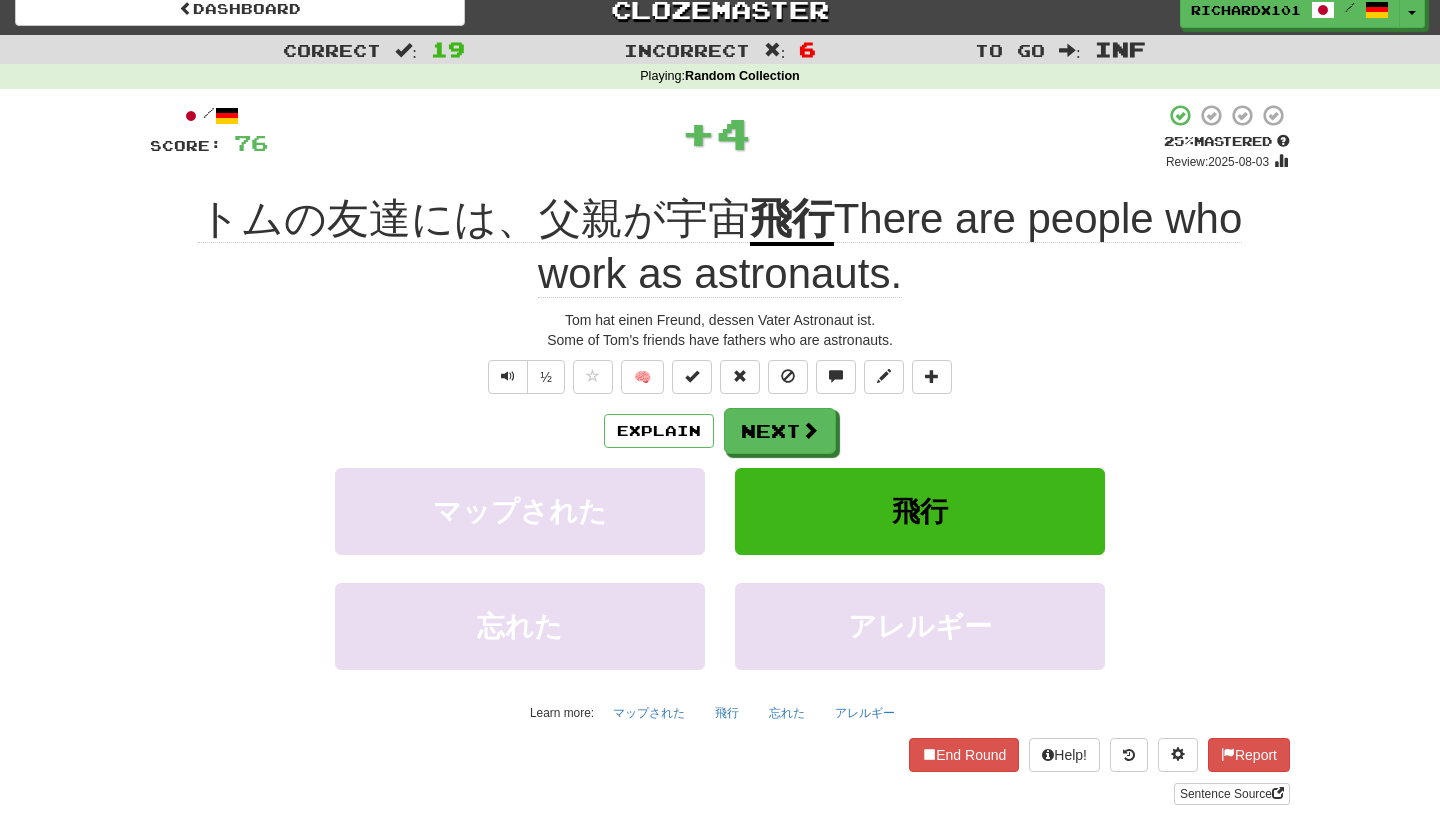 click at bounding box center (692, 376) 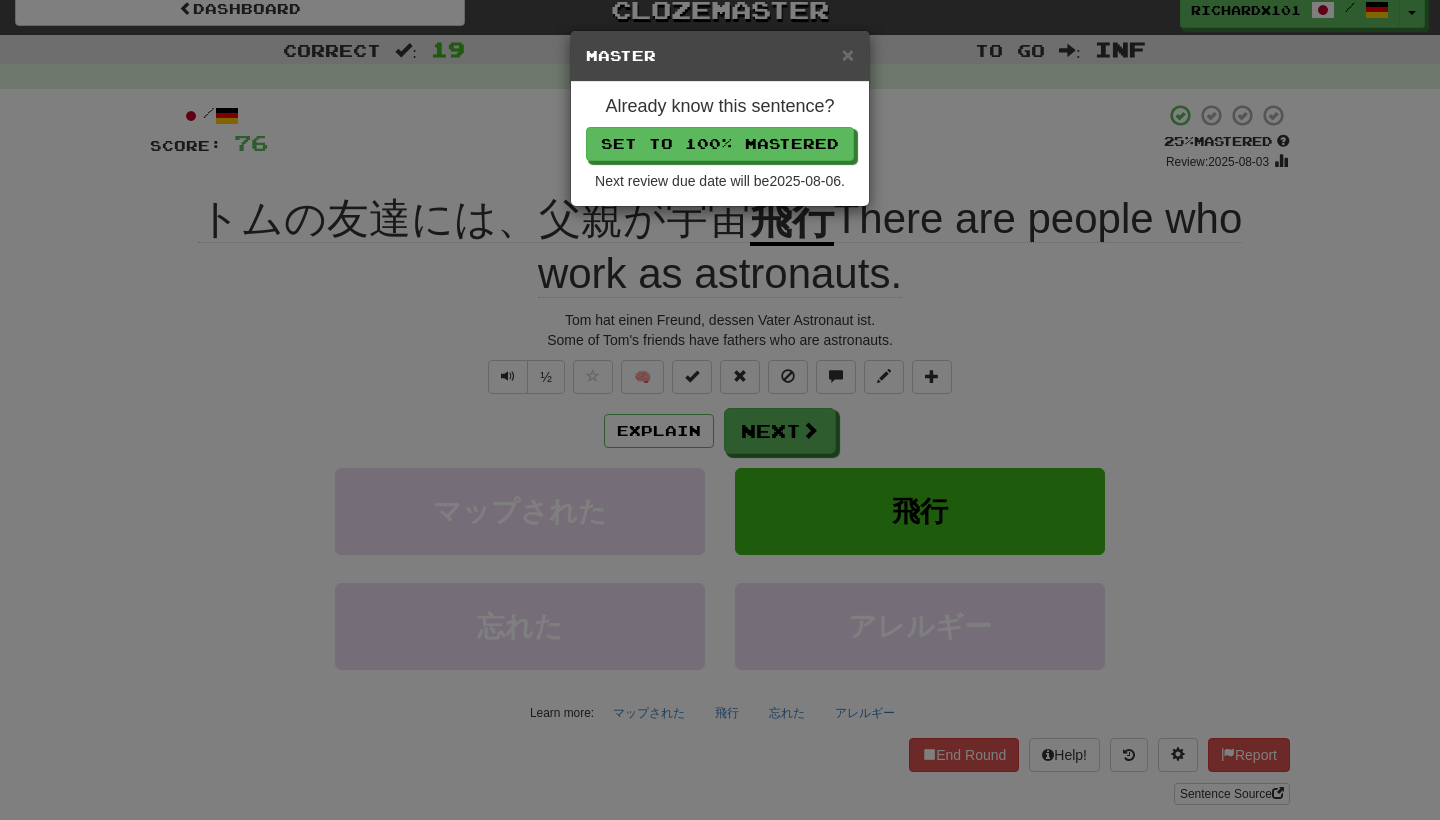 click on "Set to 100% Mastered" at bounding box center [720, 144] 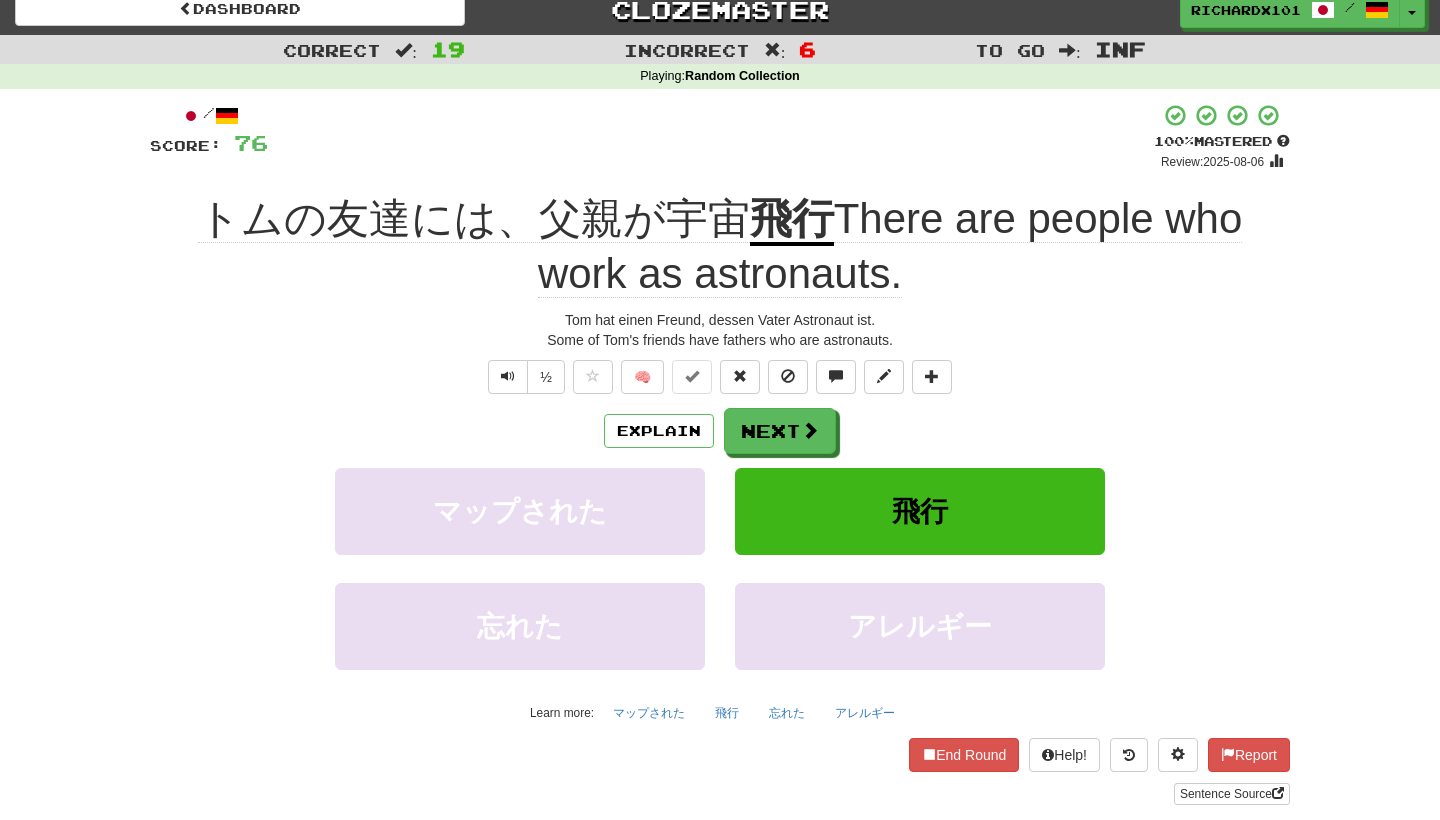 click on "Next" at bounding box center (780, 431) 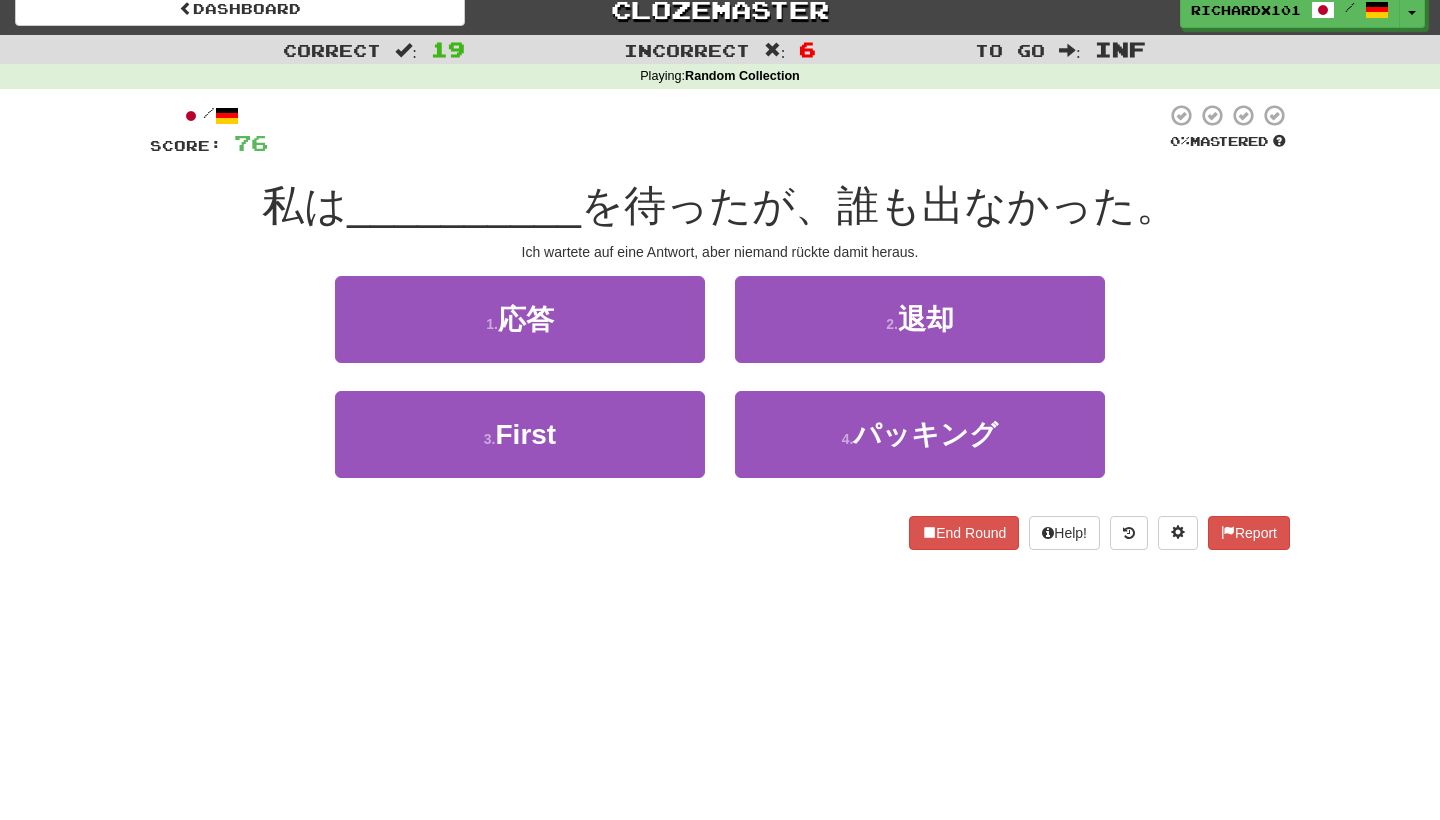 click on "3 .  先に" at bounding box center (520, 434) 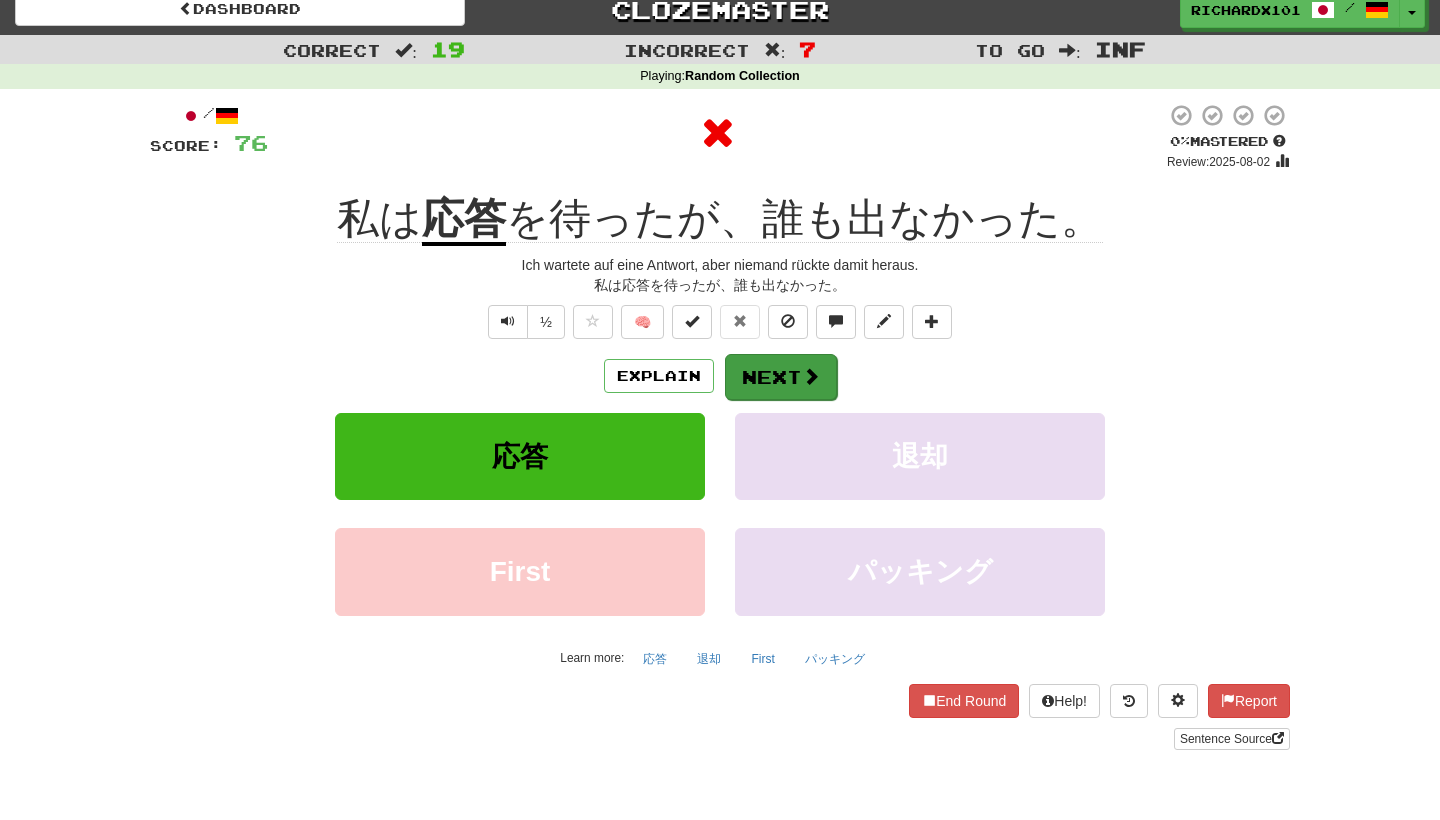 drag, startPoint x: 698, startPoint y: 137, endPoint x: 750, endPoint y: 361, distance: 229.95651 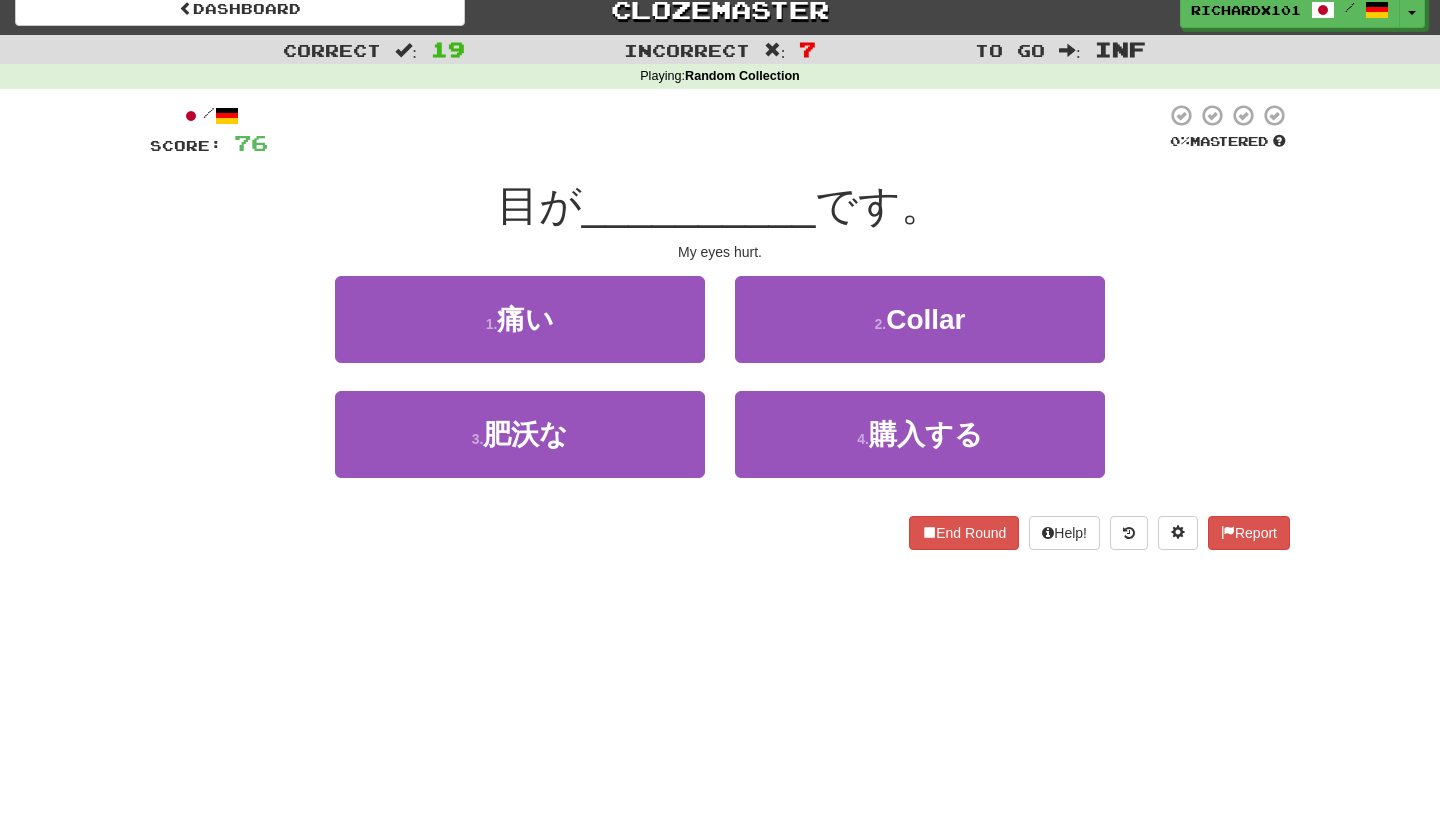 click on "1 .  痛い" at bounding box center [520, 319] 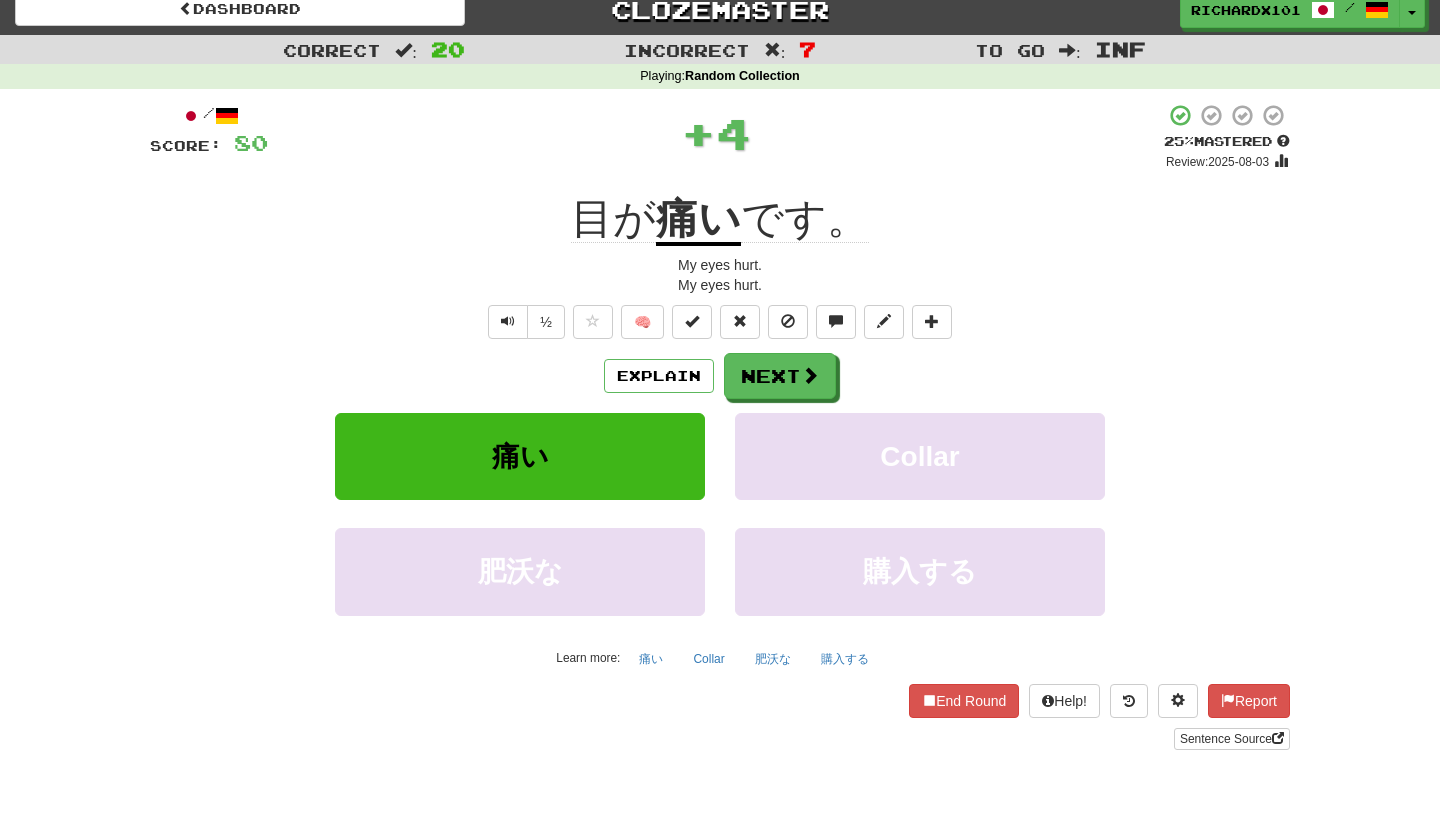 click at bounding box center (692, 321) 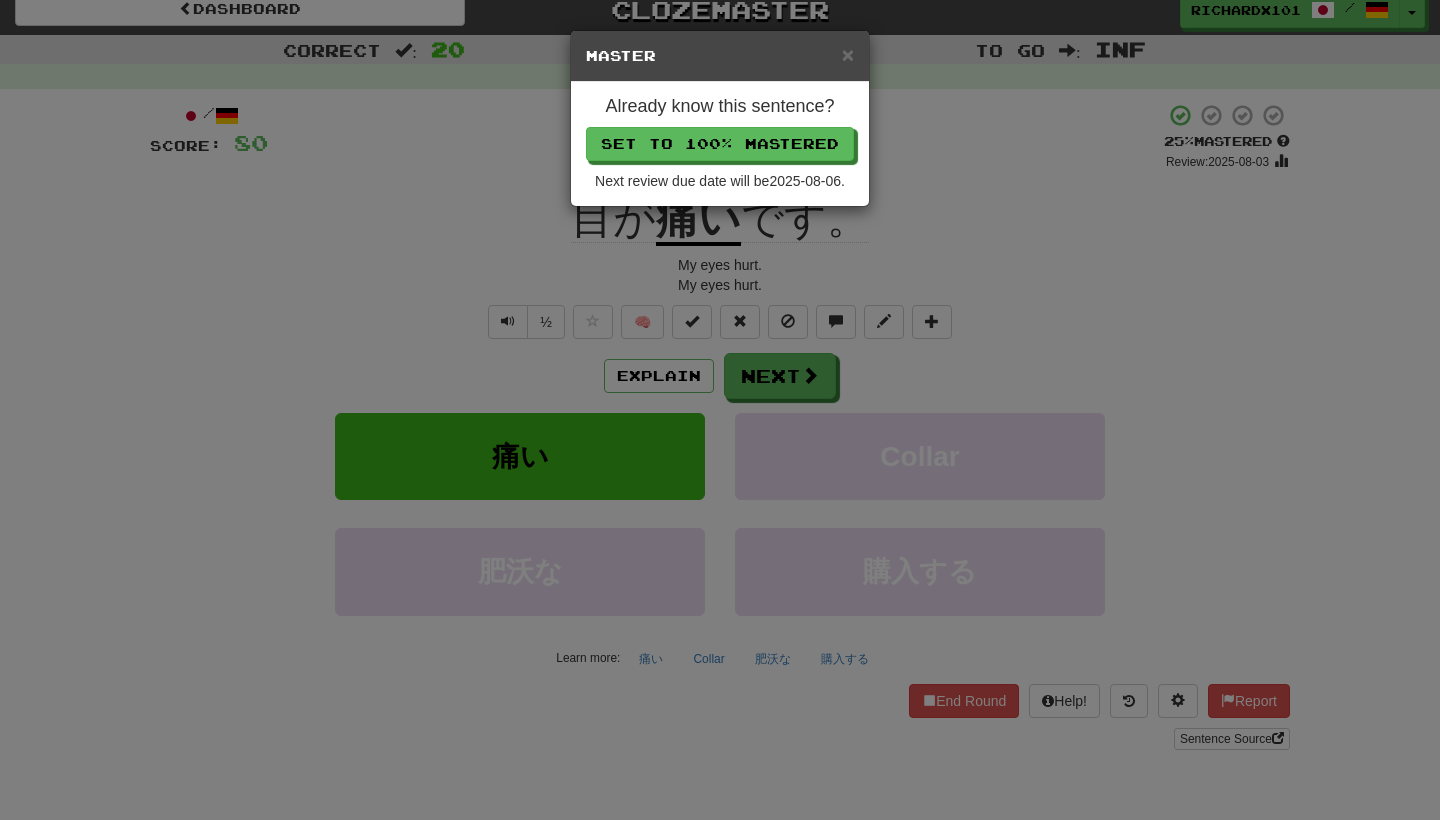 click on "Set to 100% Mastered" at bounding box center [720, 144] 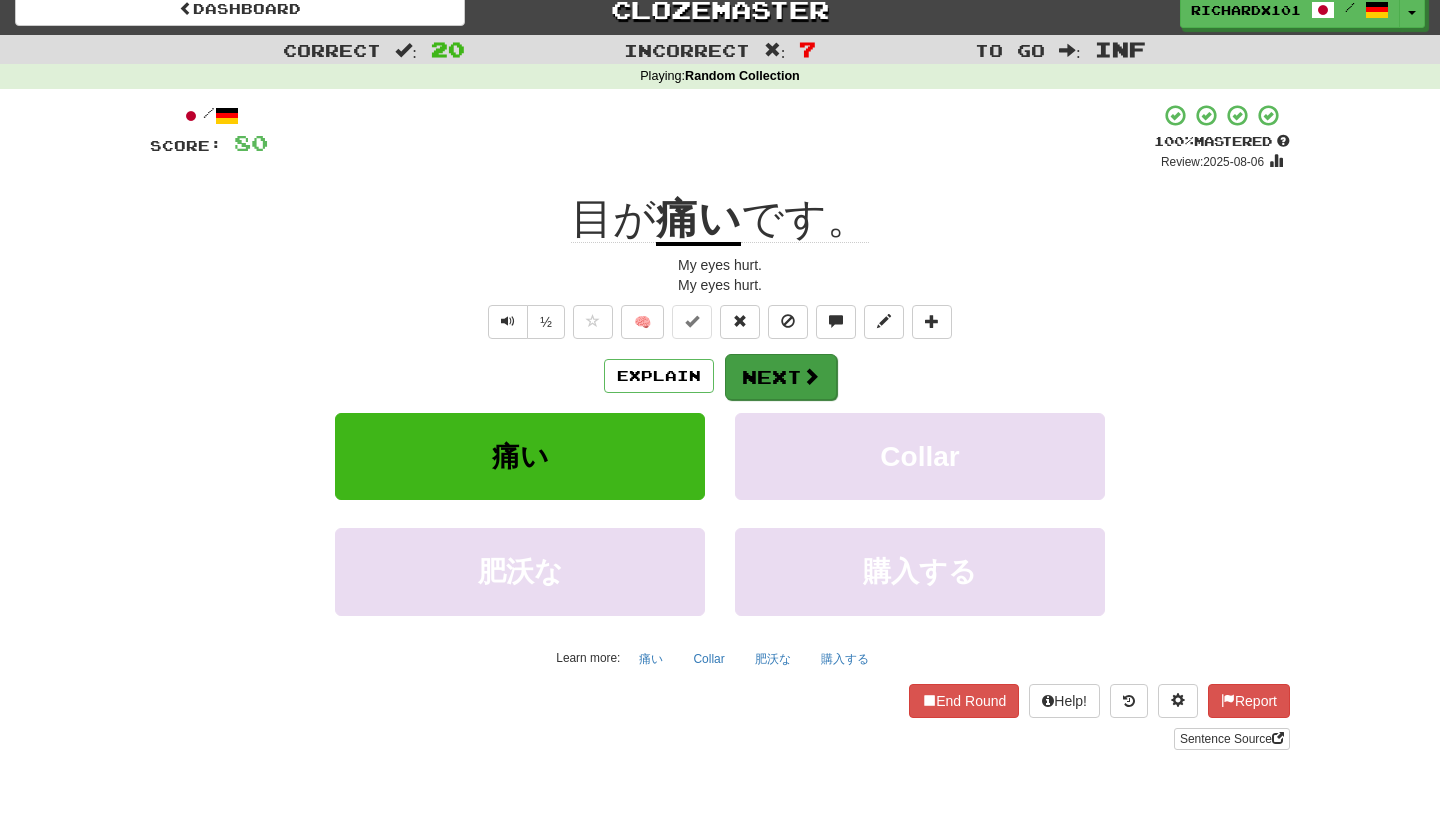 drag, startPoint x: 684, startPoint y: 148, endPoint x: 803, endPoint y: 389, distance: 268.77872 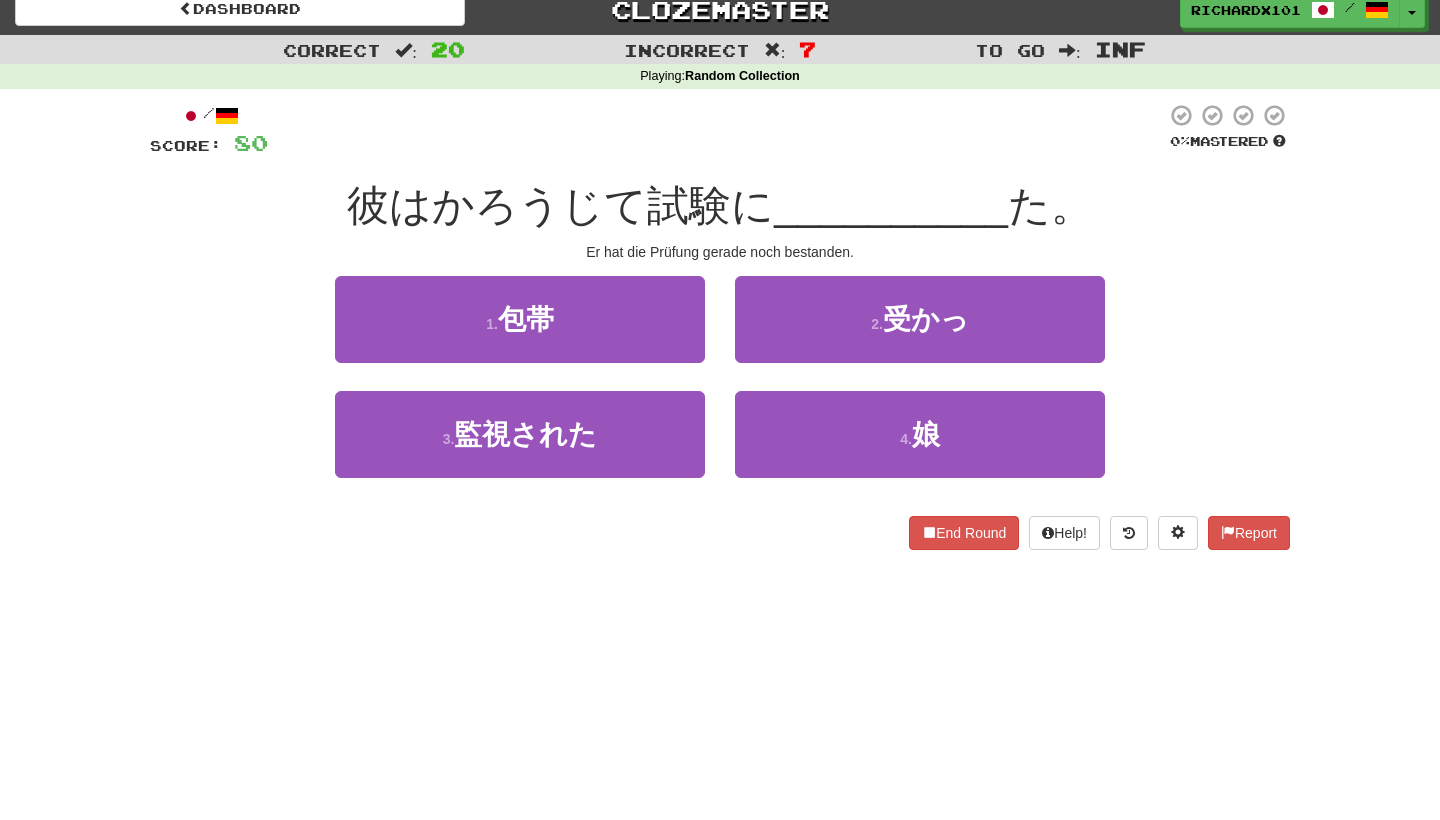 click on "2 .  受かっ" at bounding box center (920, 319) 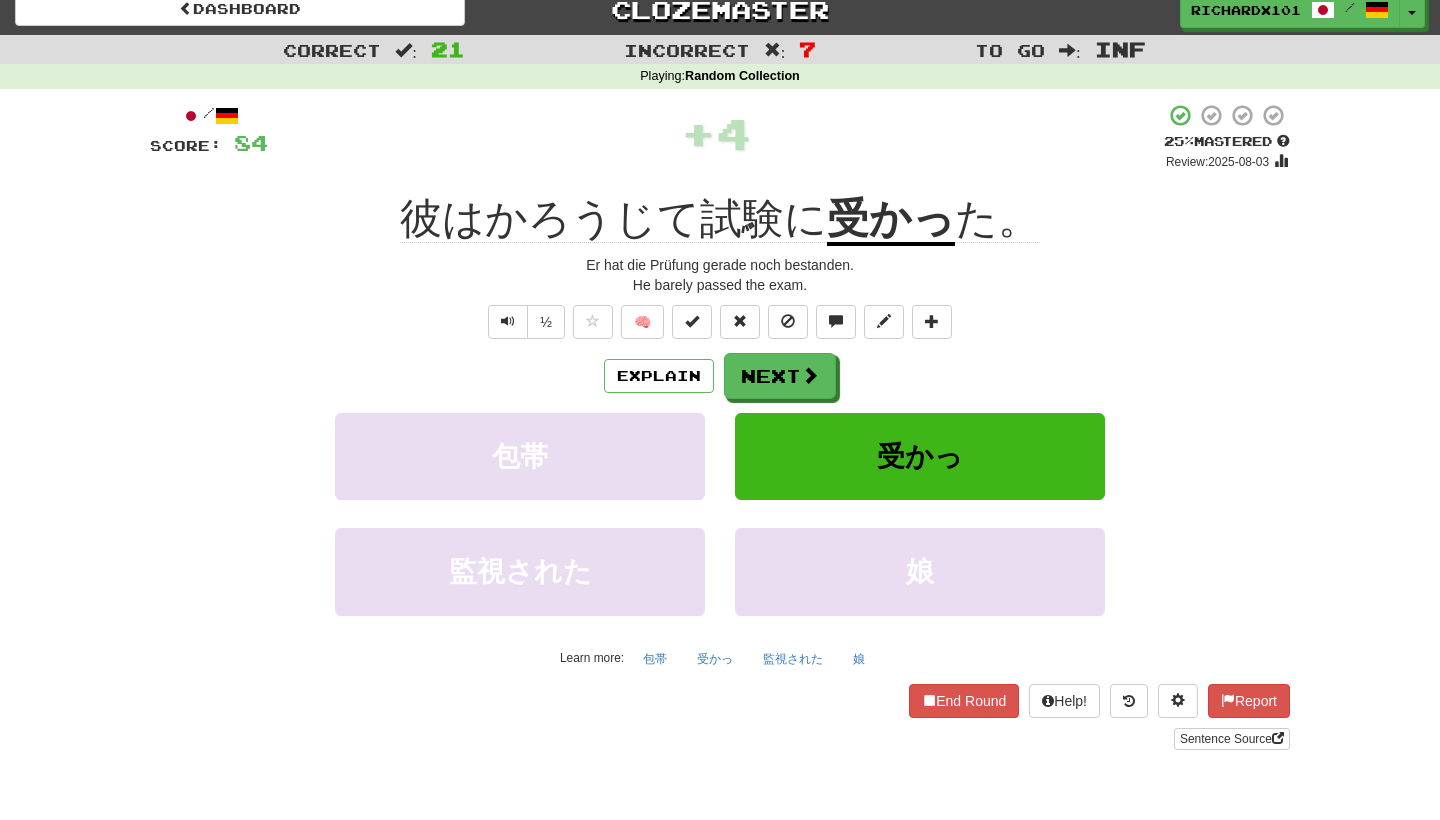 click at bounding box center (692, 321) 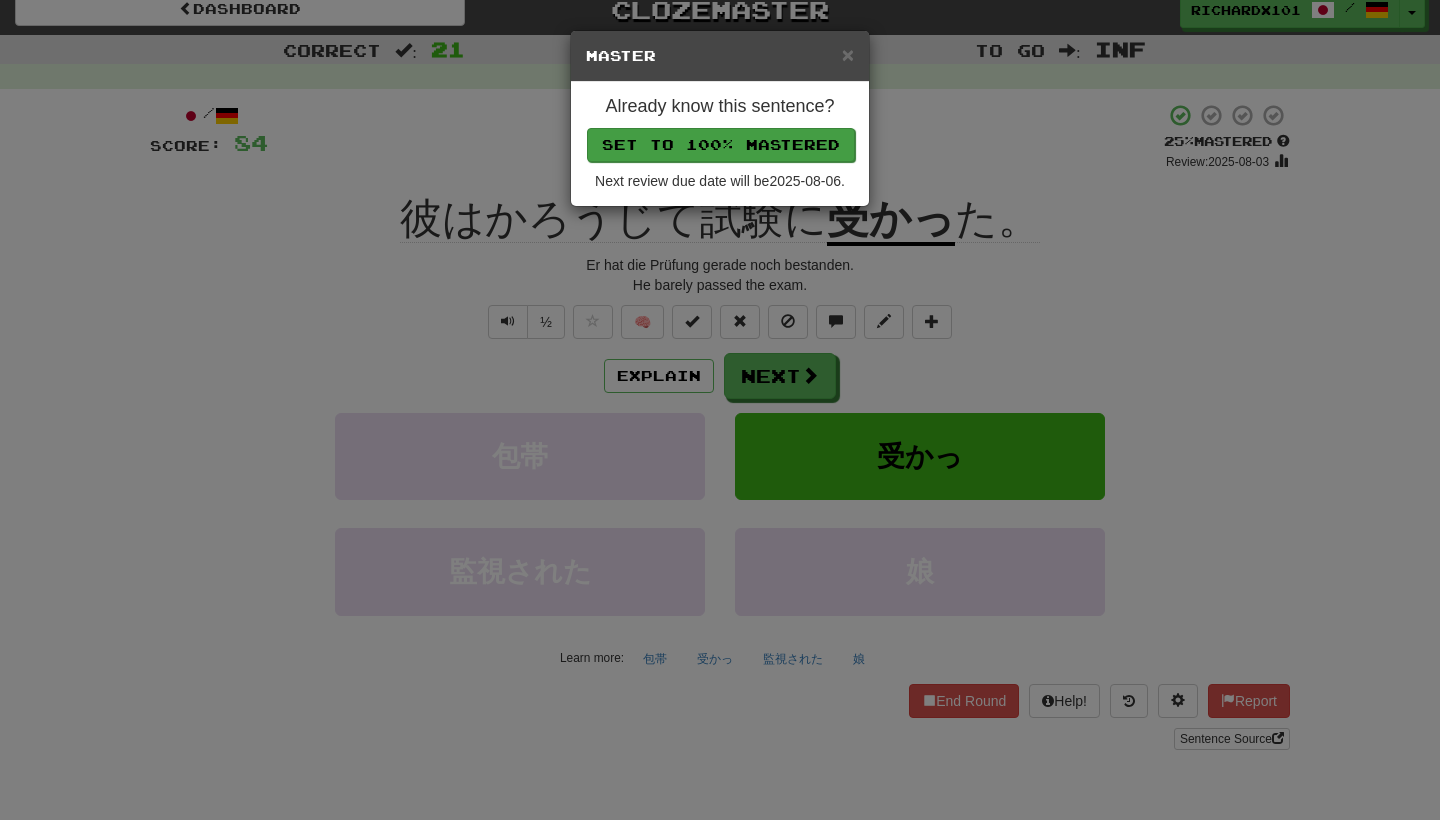 drag, startPoint x: 803, startPoint y: 389, endPoint x: 728, endPoint y: 149, distance: 251.44582 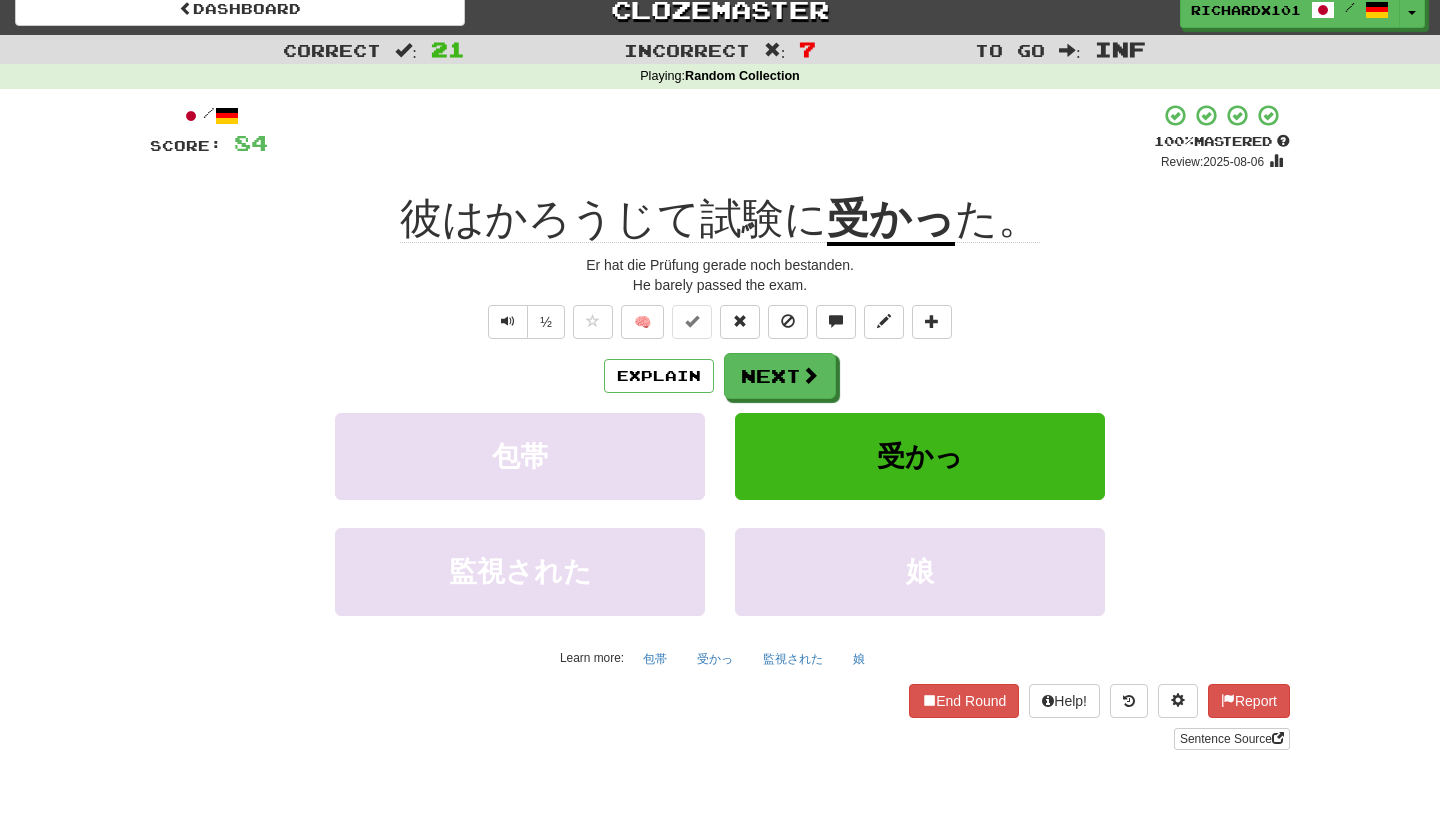 click on "Next" at bounding box center [780, 376] 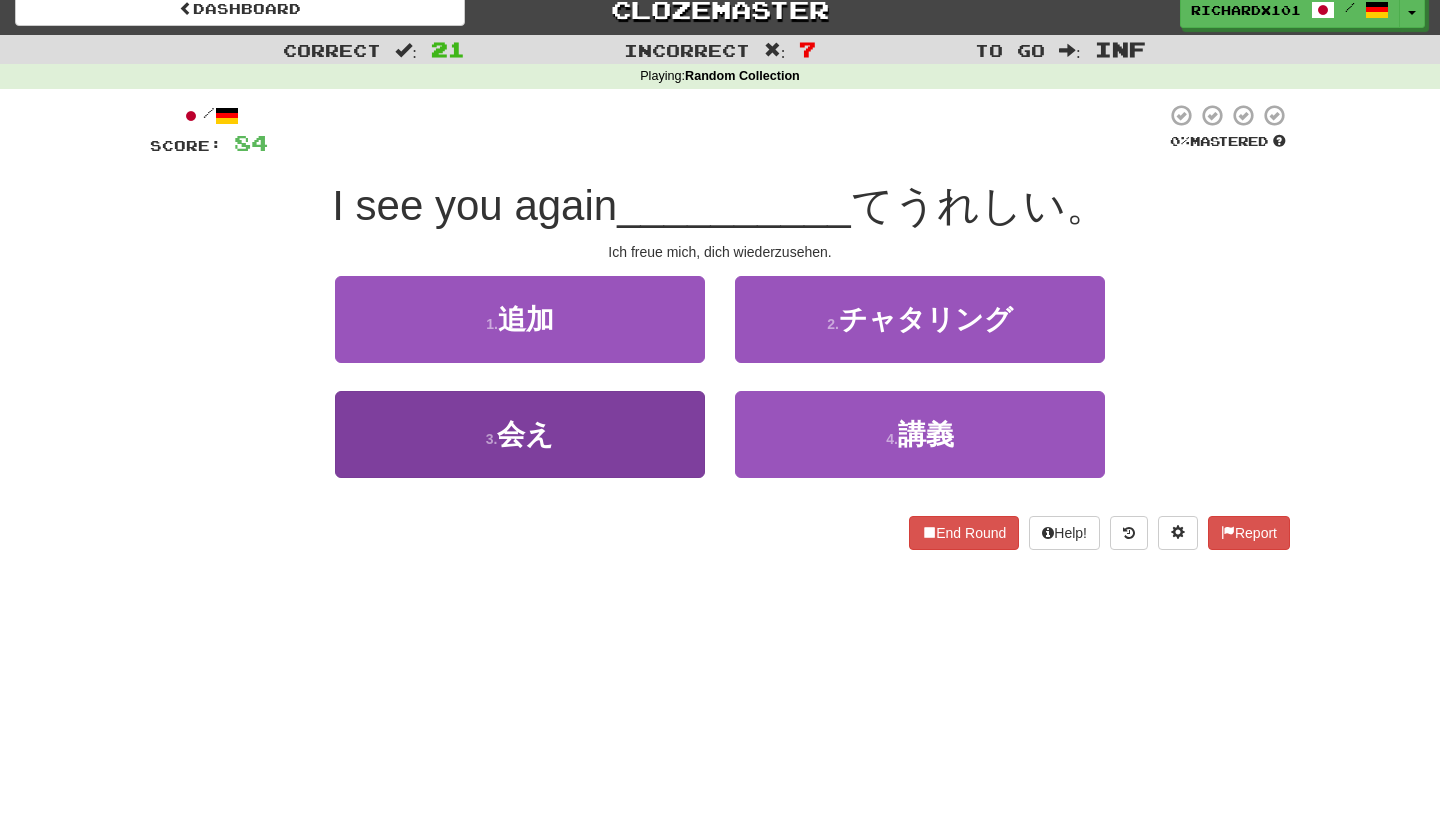 drag, startPoint x: 728, startPoint y: 149, endPoint x: 679, endPoint y: 417, distance: 272.44266 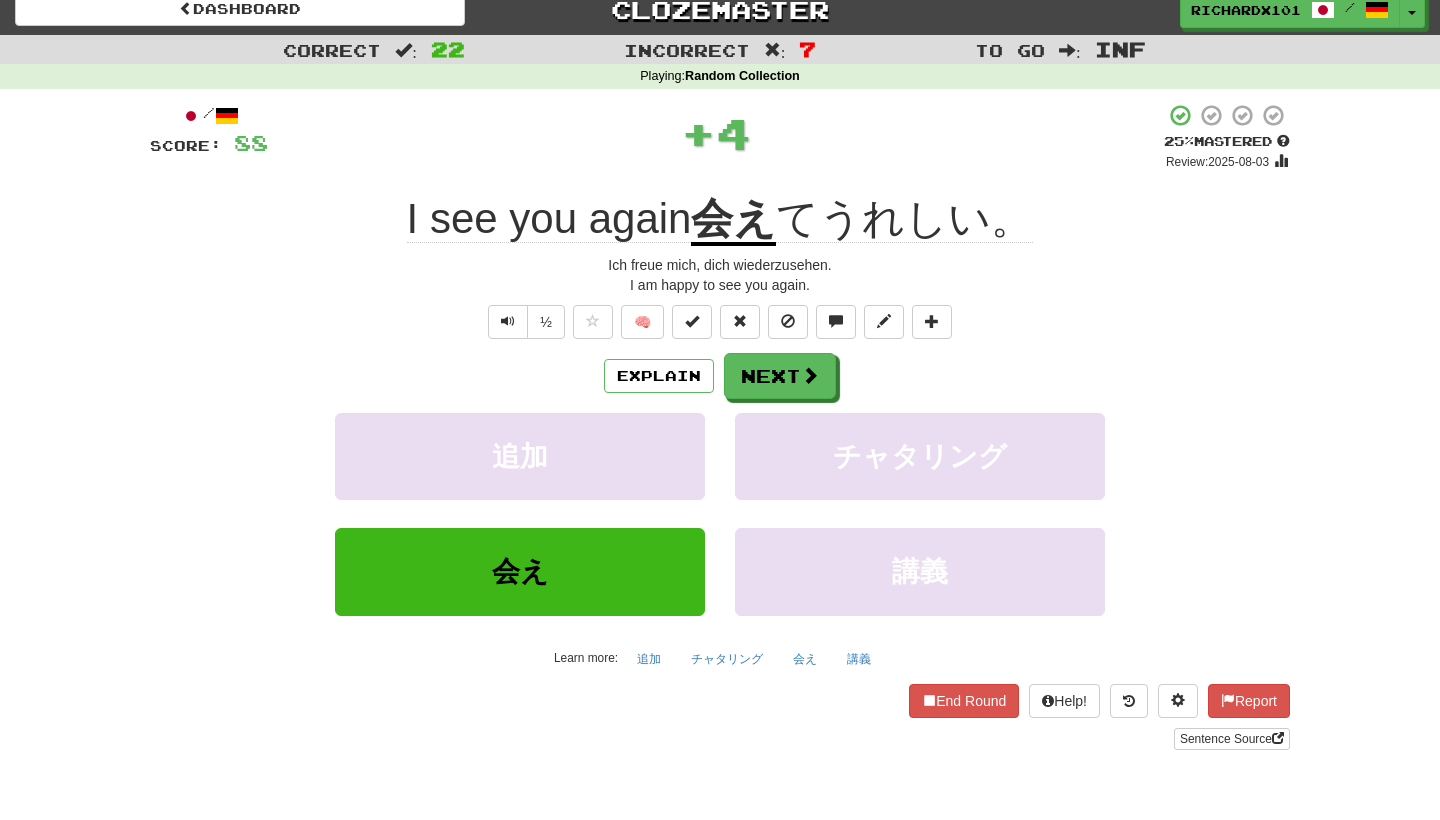 click at bounding box center (692, 321) 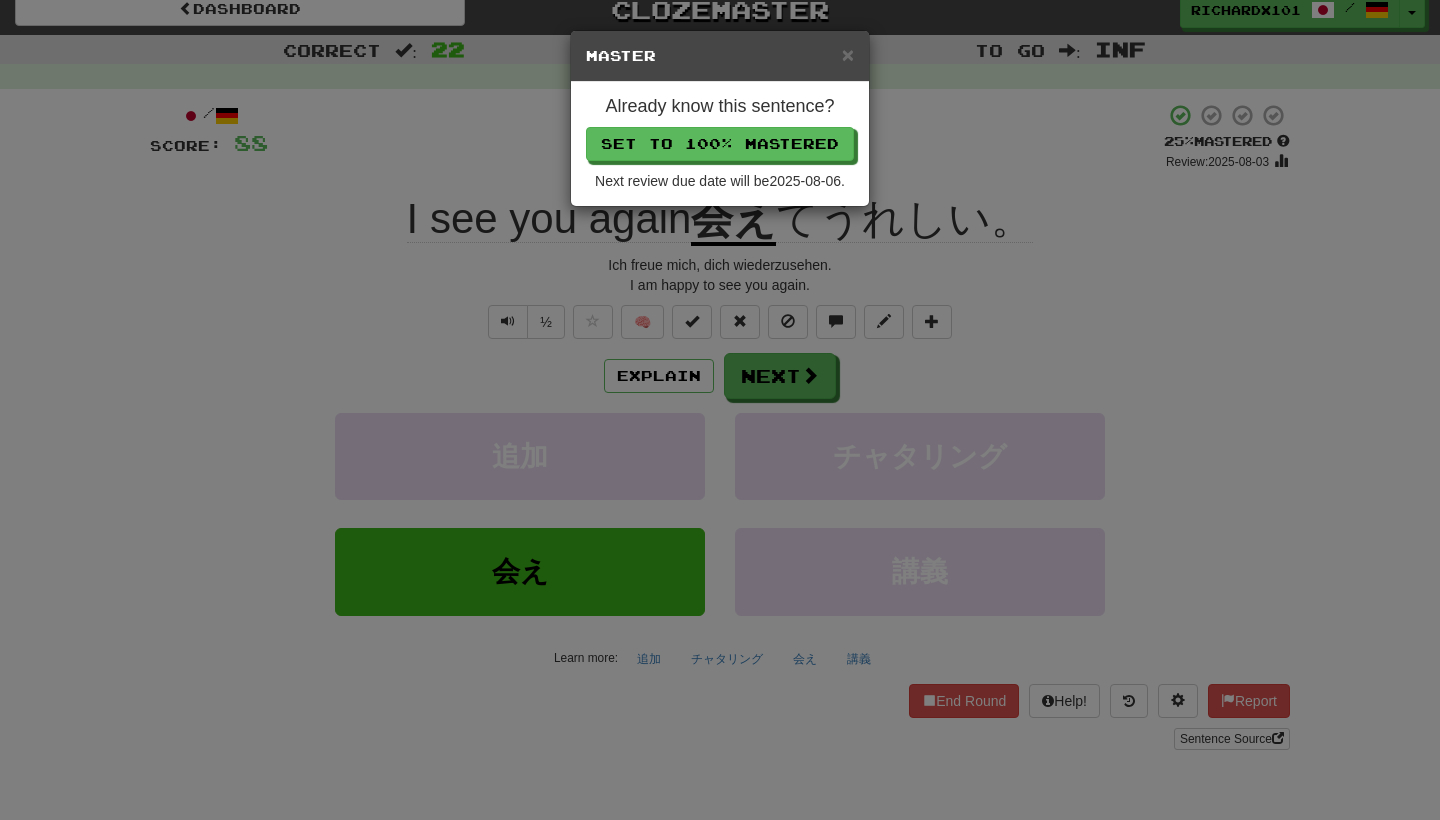 click on "Set to 100% Mastered" at bounding box center (720, 144) 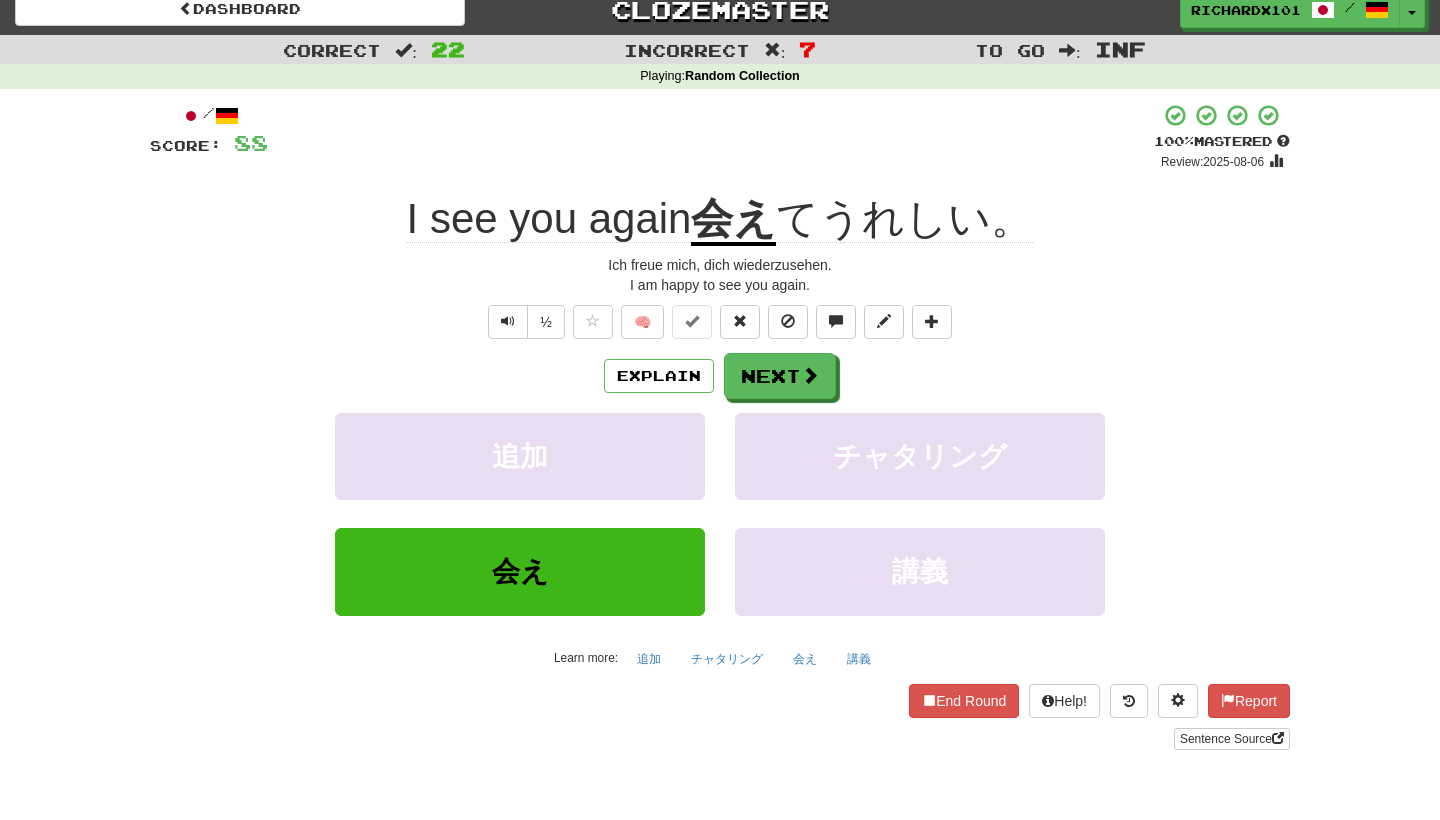 click on "Next" at bounding box center (780, 376) 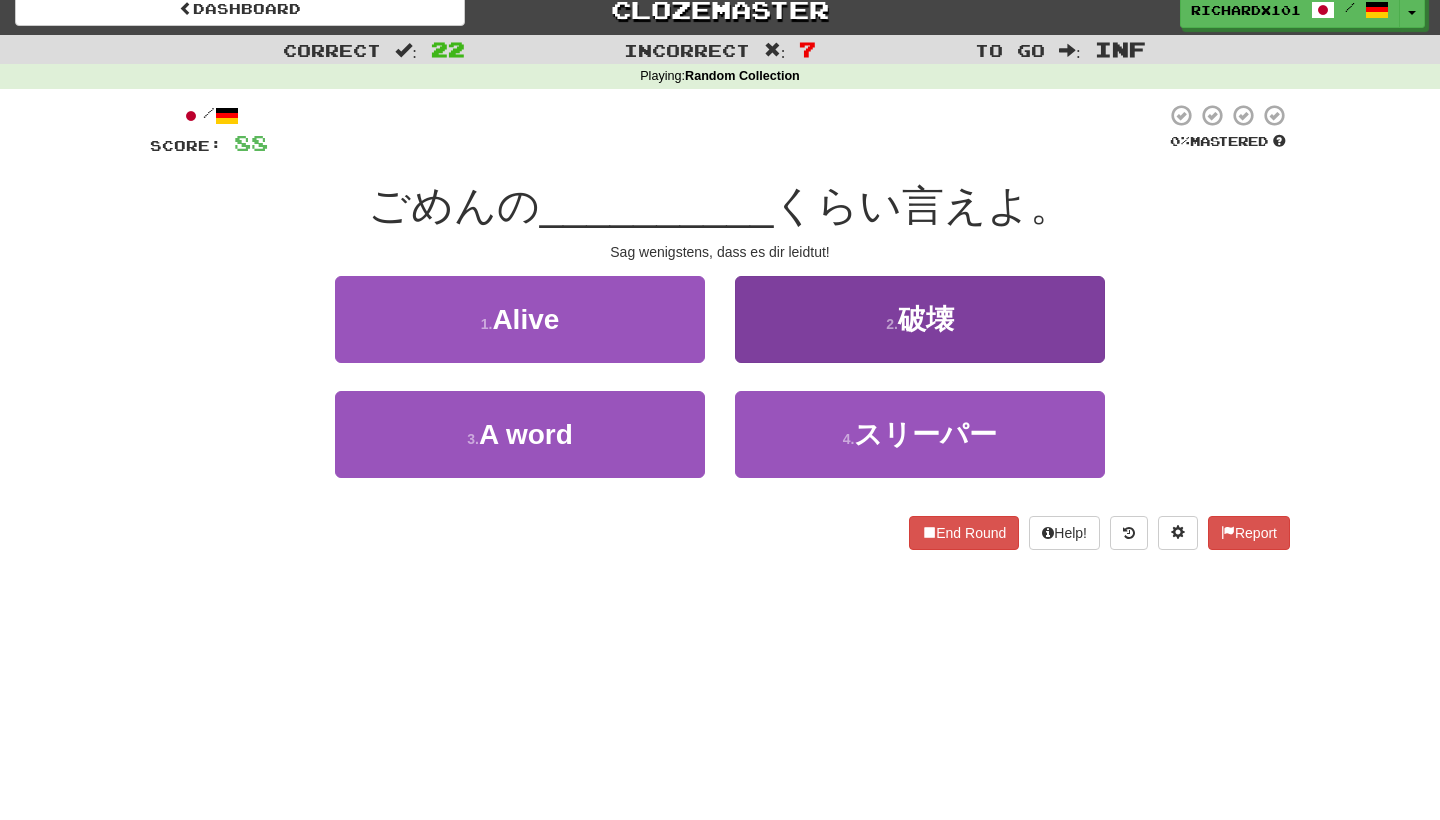 drag, startPoint x: 733, startPoint y: 142, endPoint x: 772, endPoint y: 327, distance: 189.06613 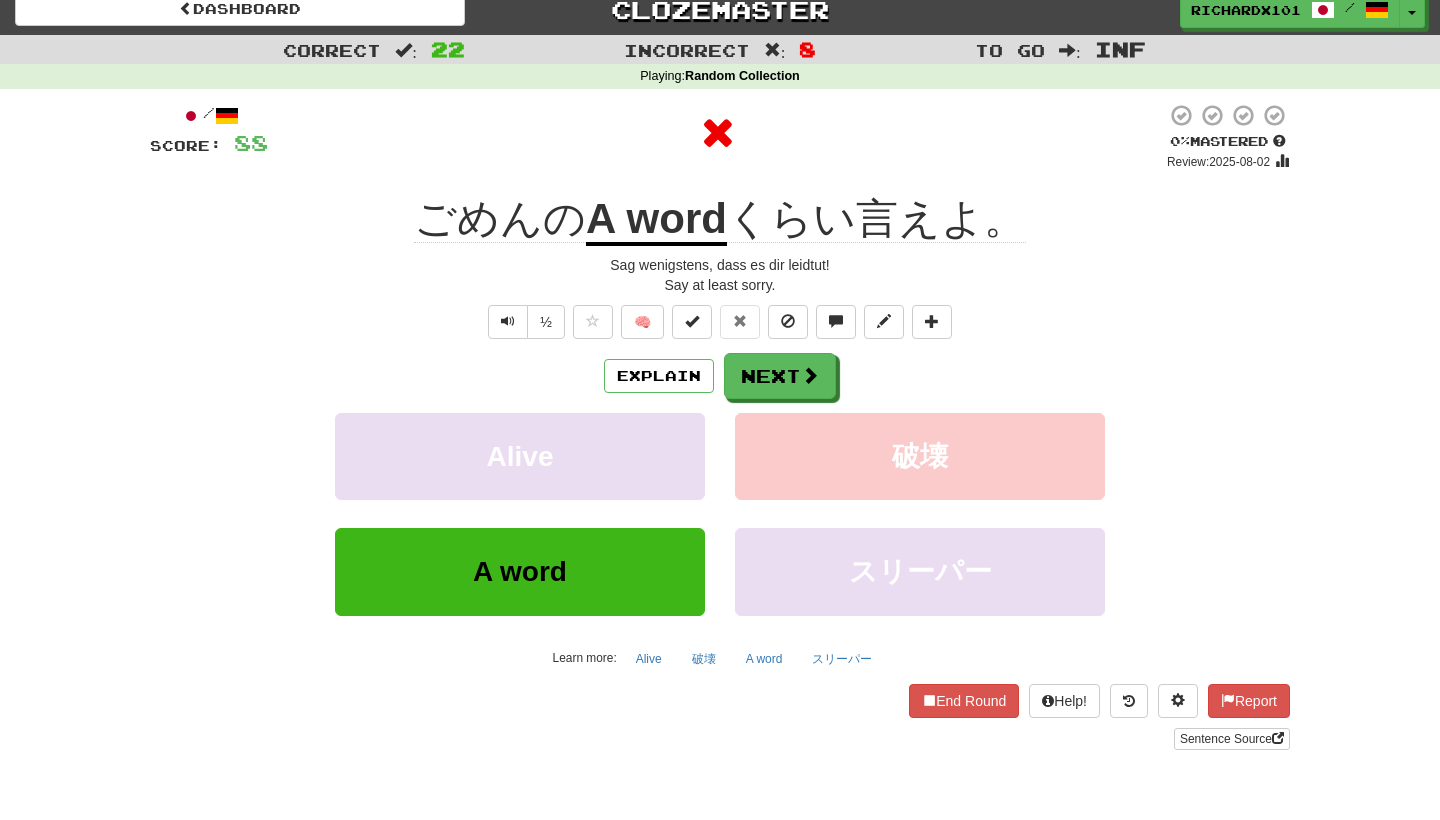 click on "Next" at bounding box center [780, 376] 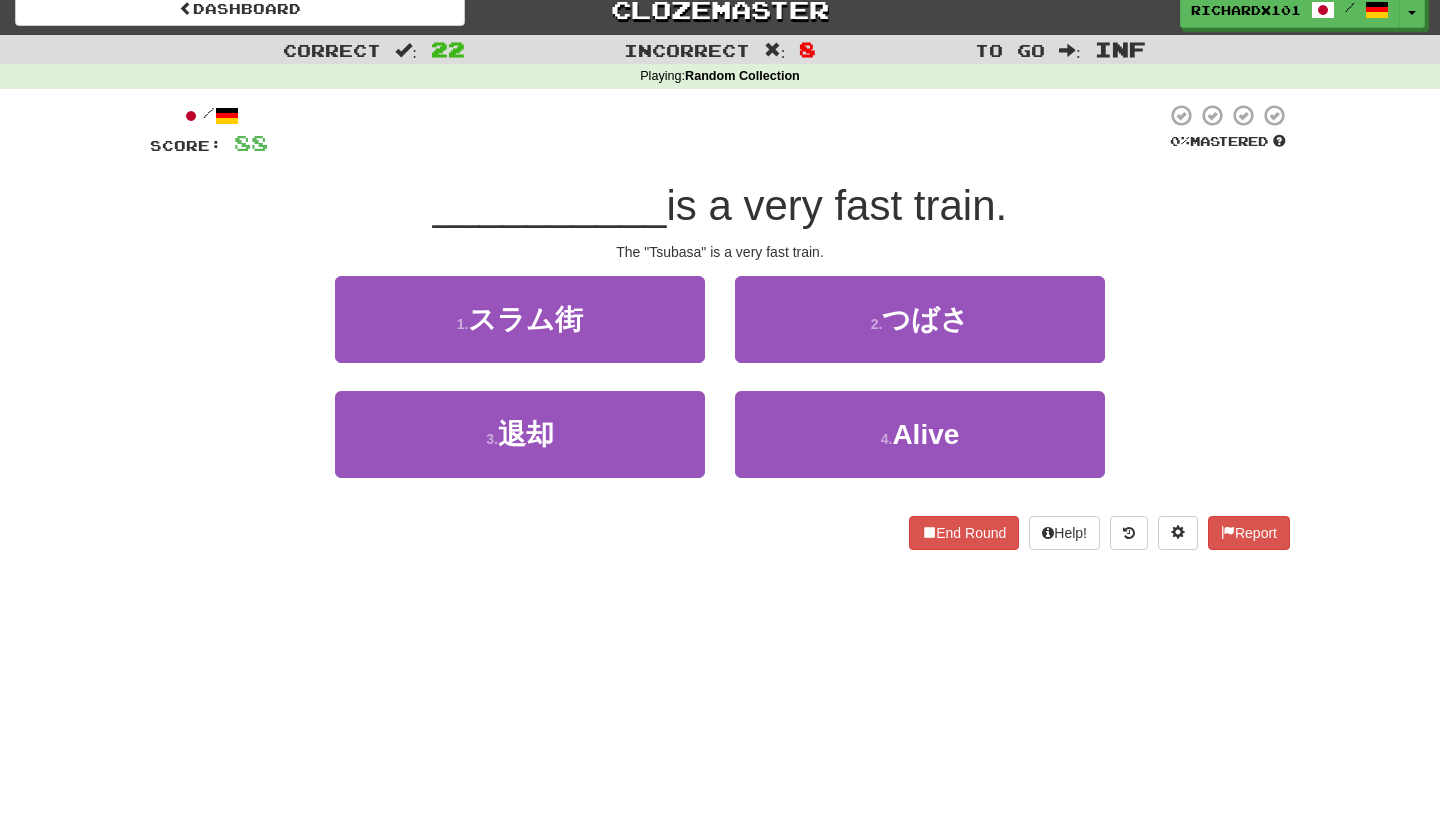 click on "2 .  つばさ" at bounding box center [920, 319] 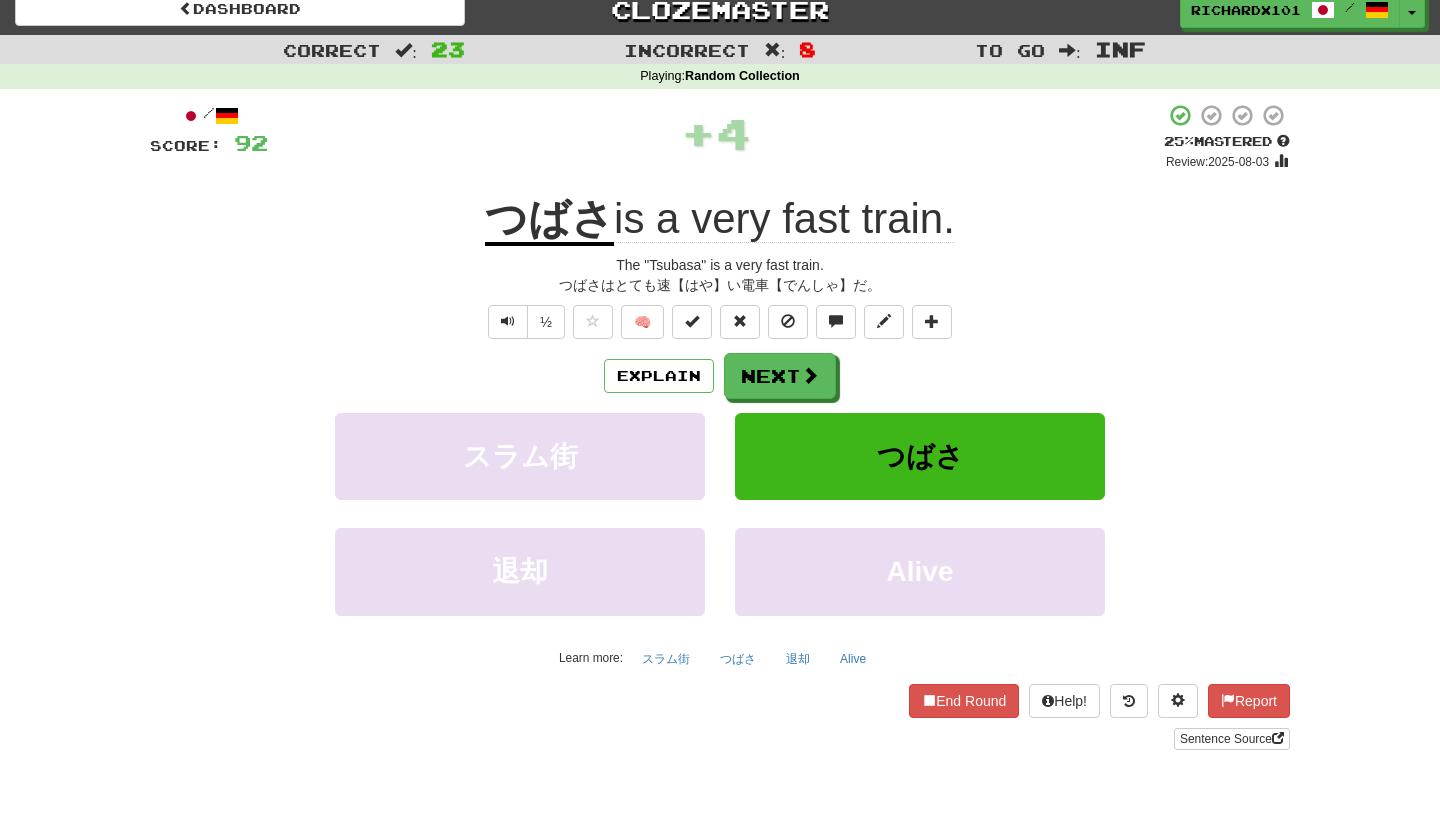 click at bounding box center [692, 321] 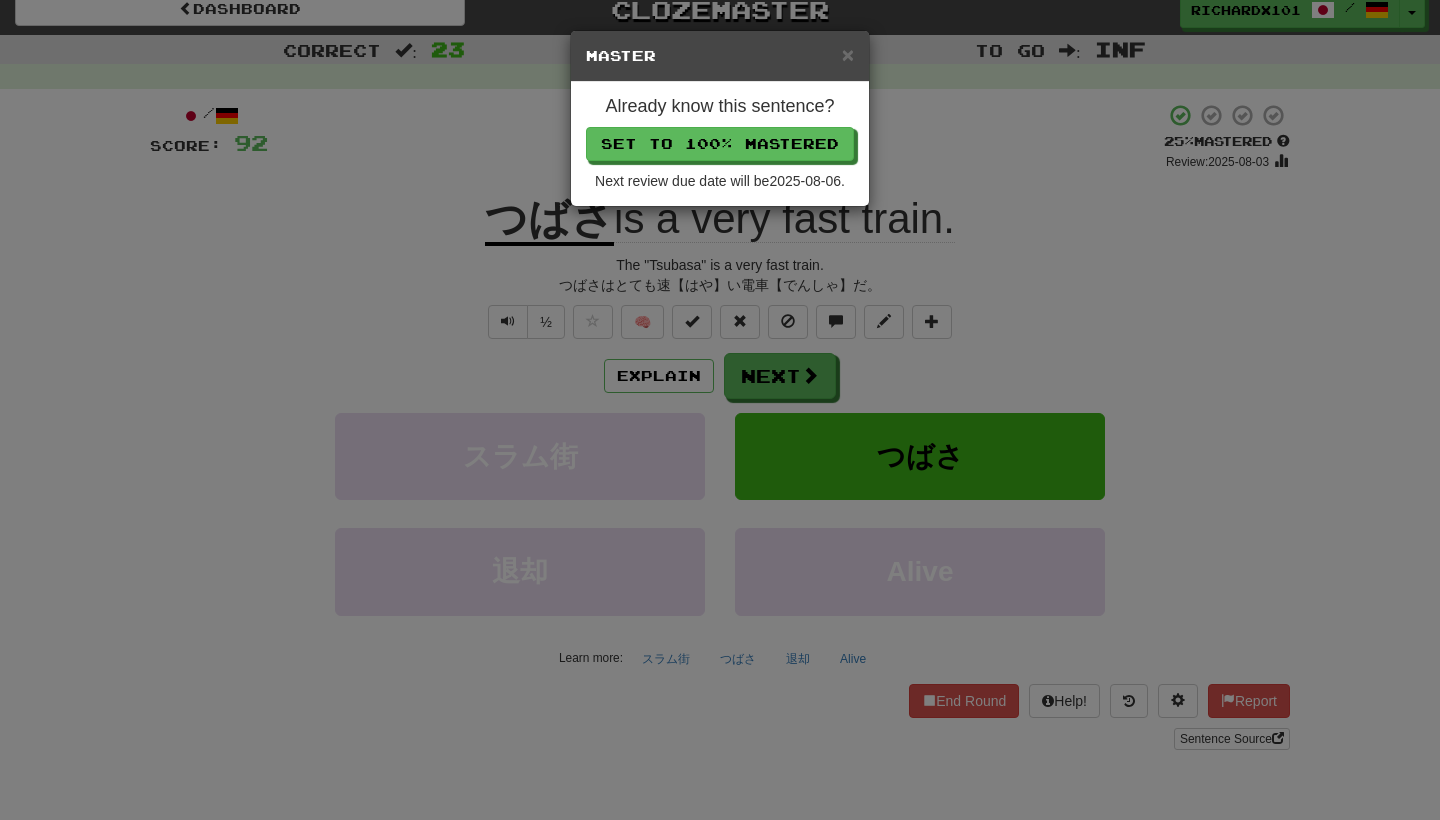 click on "Set to 100% Mastered" at bounding box center [720, 144] 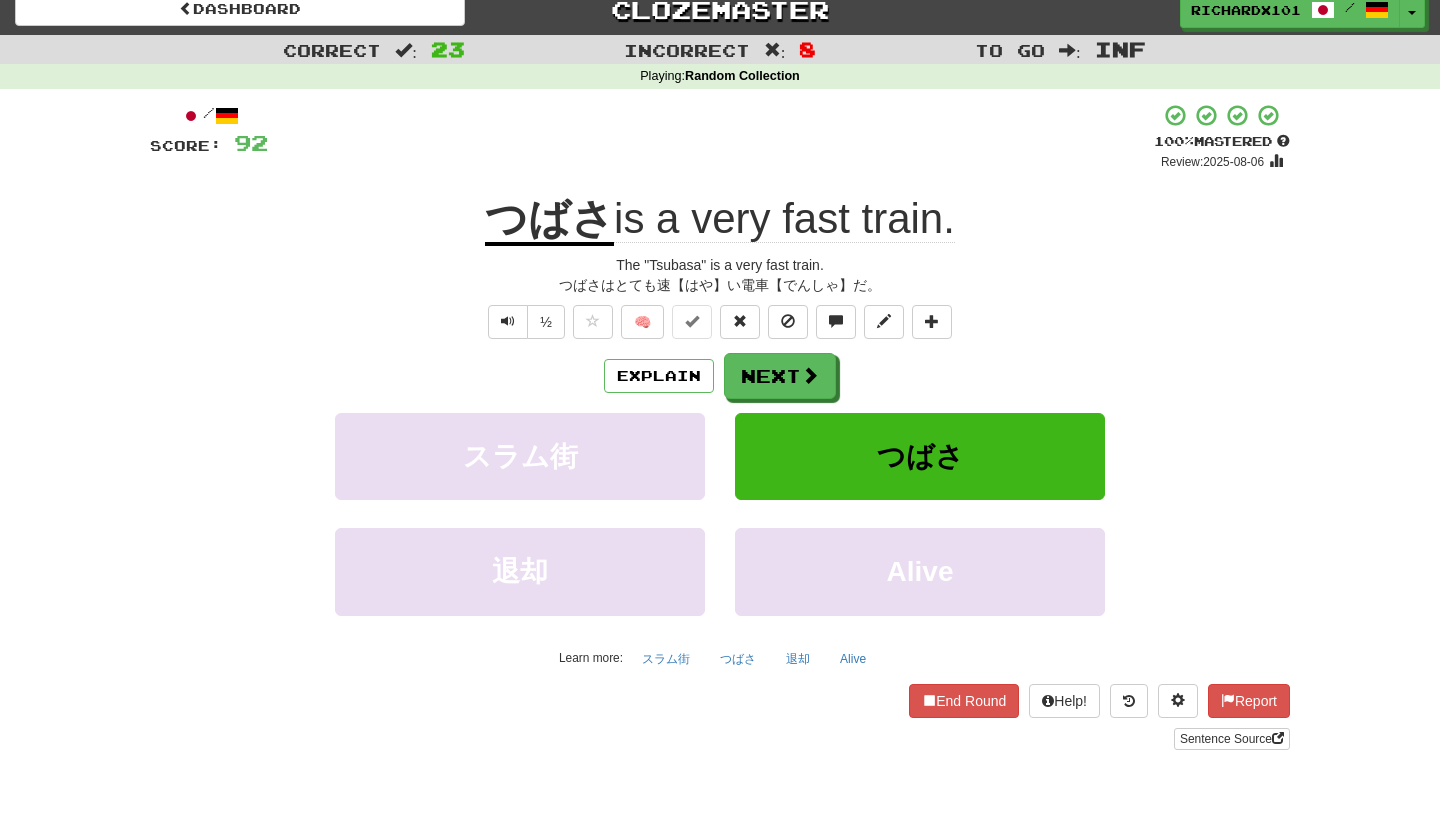 click at bounding box center [810, 375] 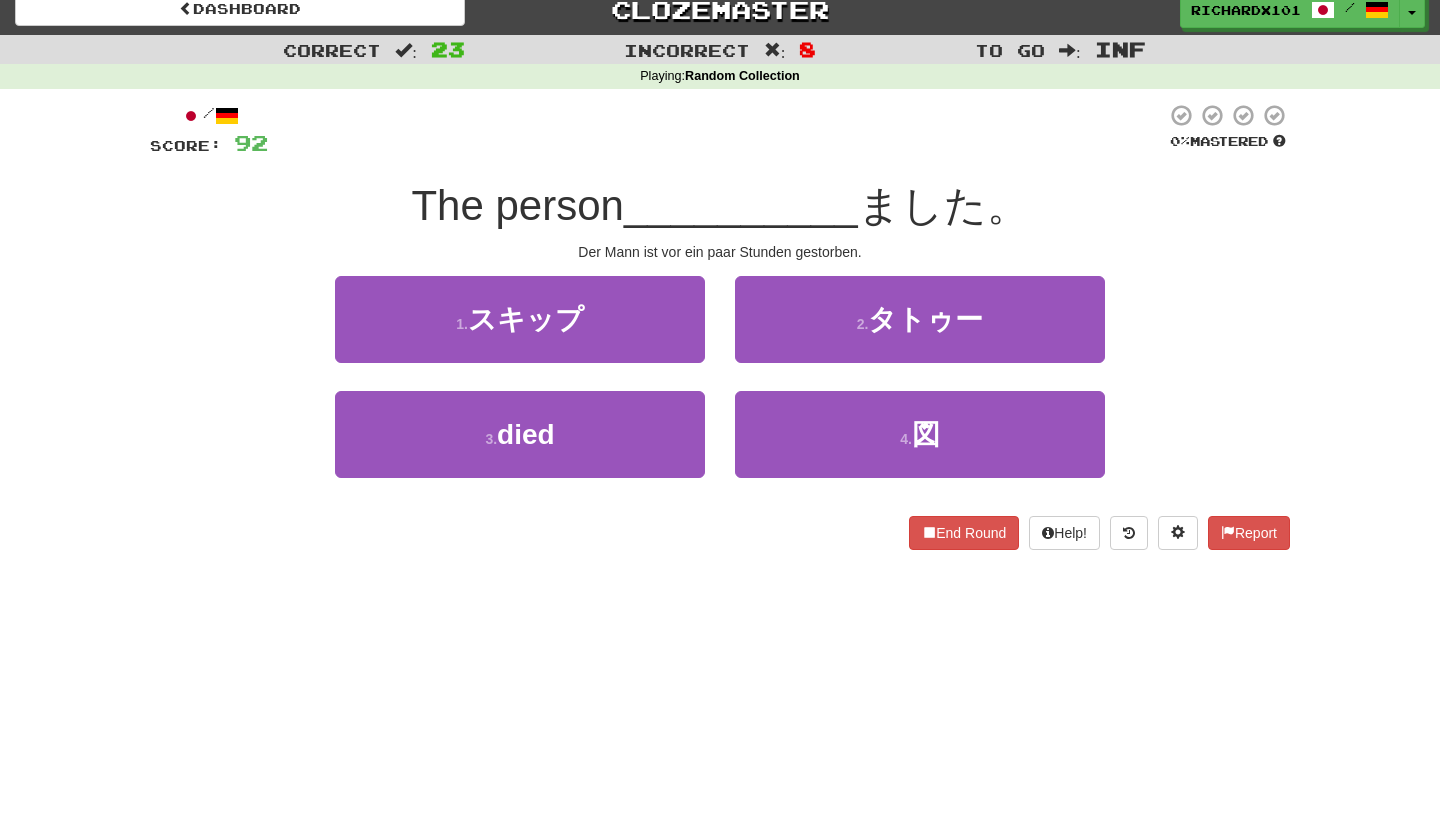 click on "3 .  亡くなり" at bounding box center (520, 434) 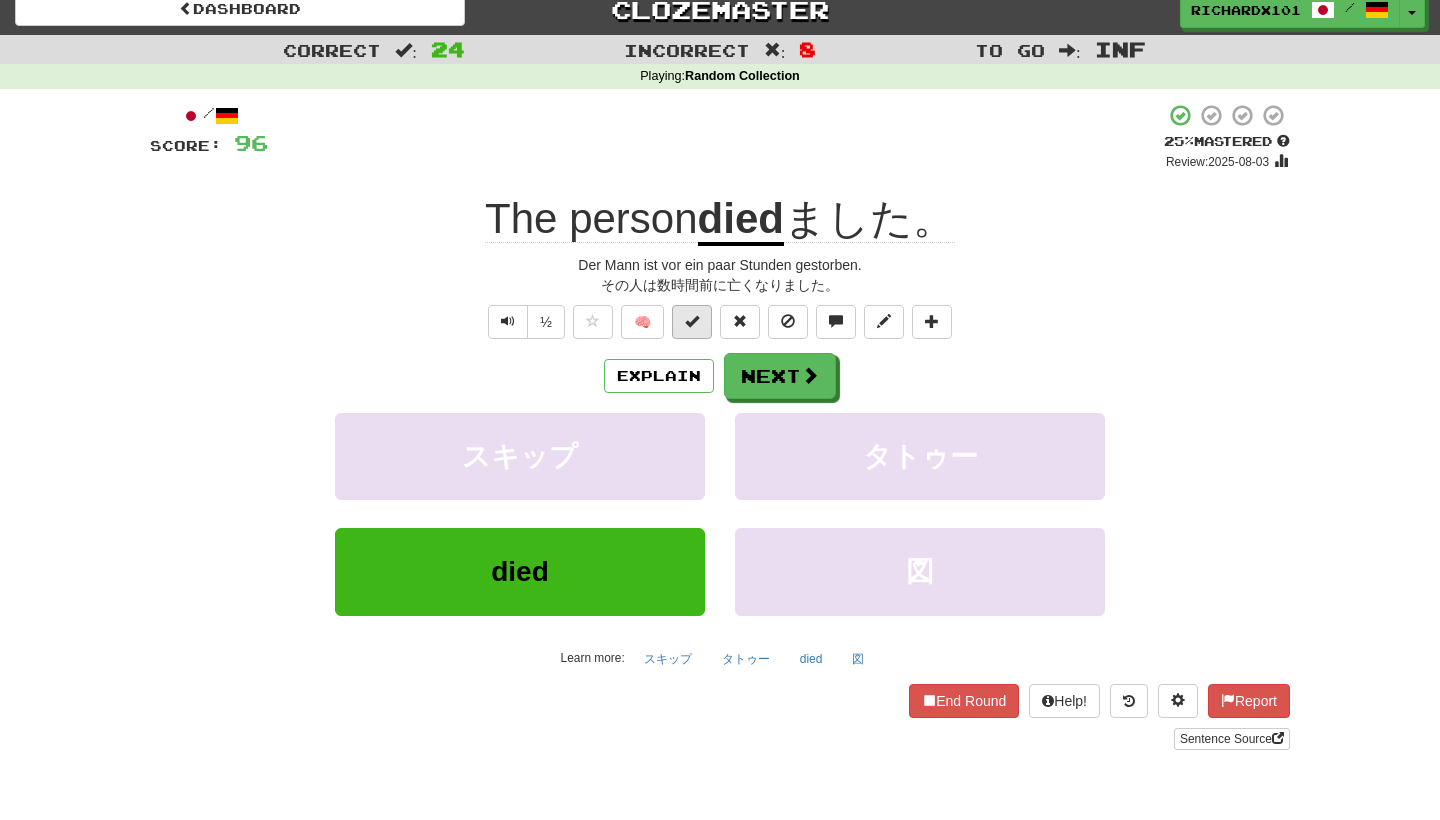 drag, startPoint x: 691, startPoint y: 139, endPoint x: 697, endPoint y: 323, distance: 184.0978 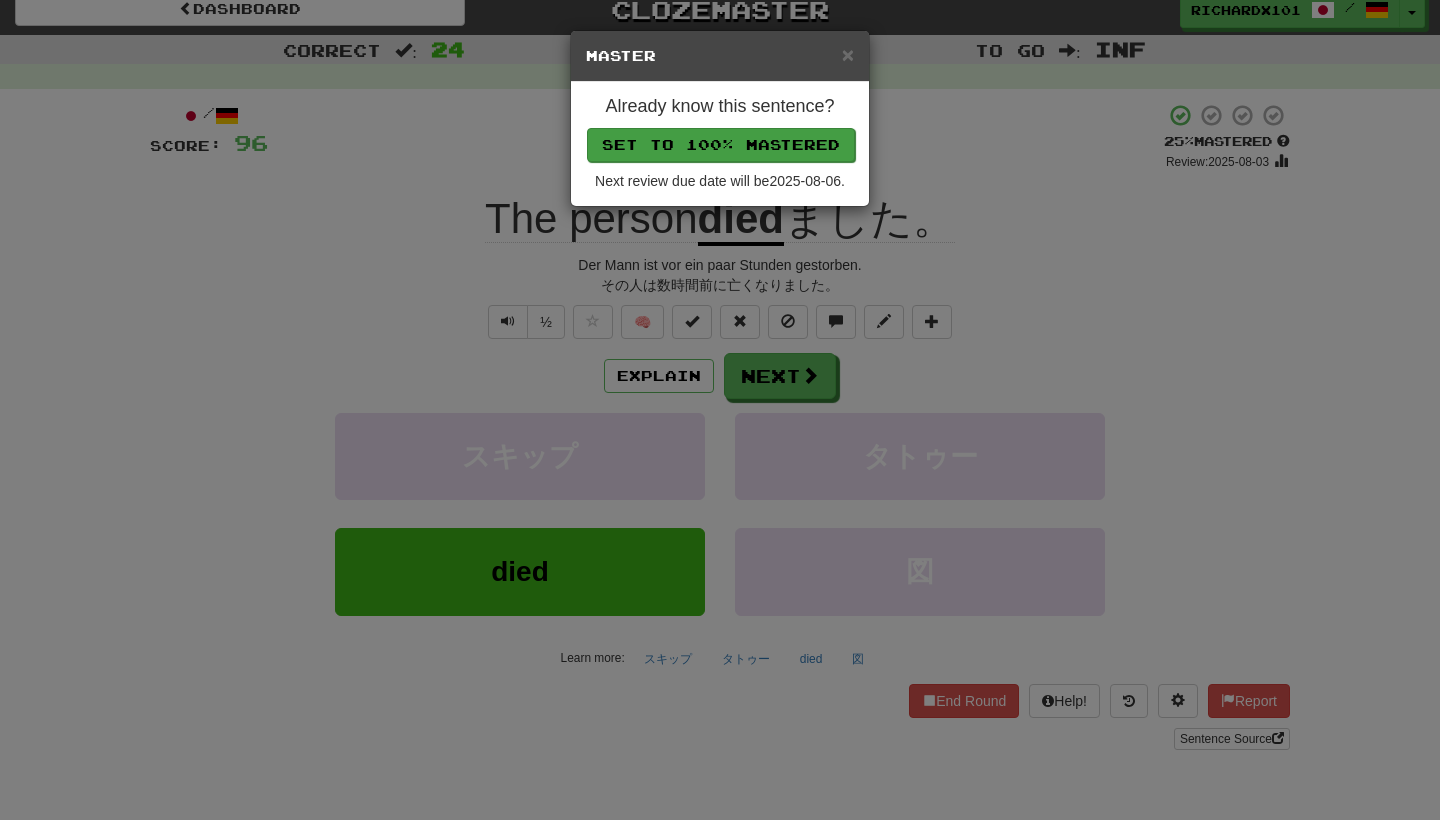 drag, startPoint x: 697, startPoint y: 323, endPoint x: 710, endPoint y: 137, distance: 186.45375 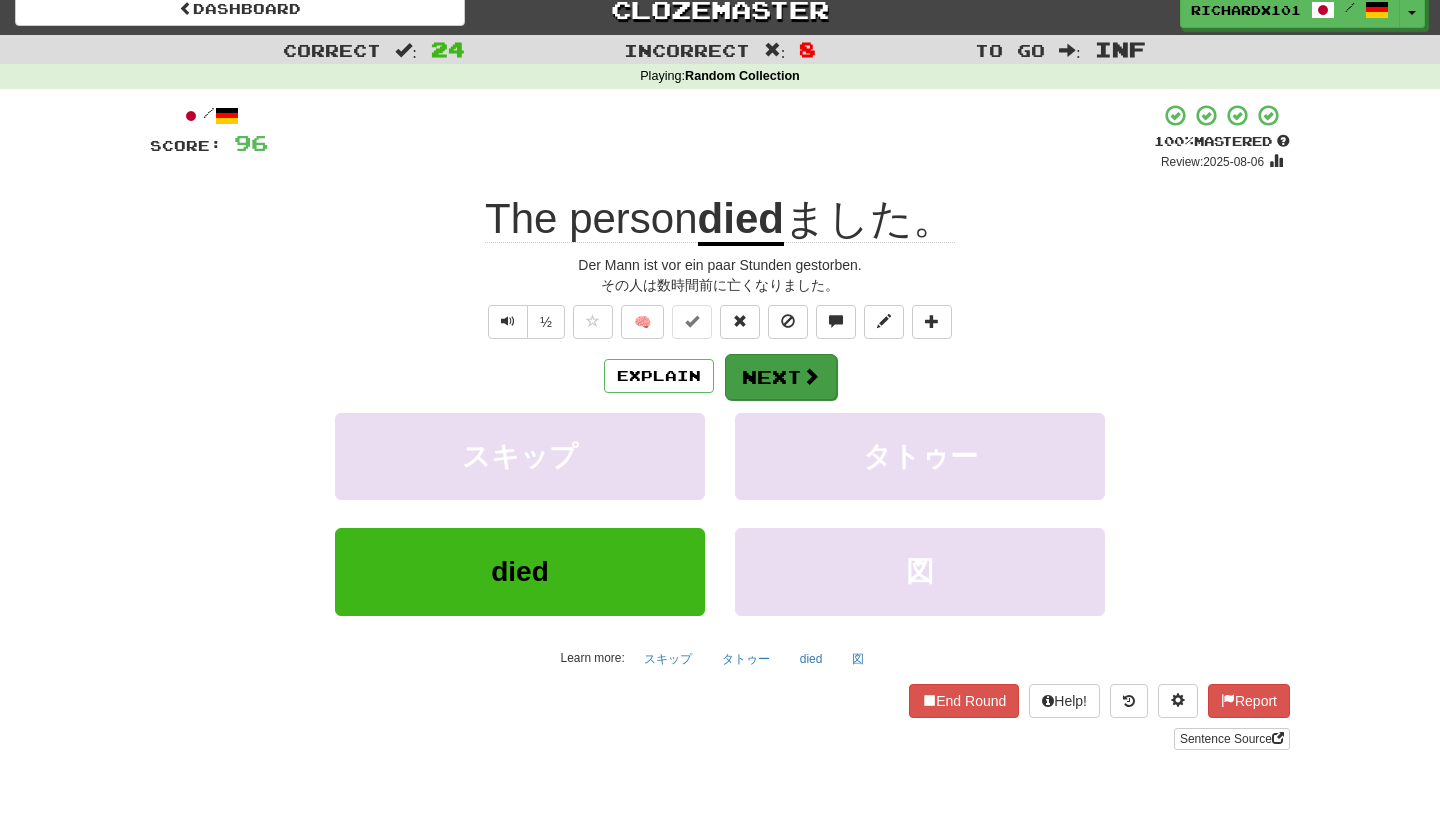 drag, startPoint x: 710, startPoint y: 137, endPoint x: 784, endPoint y: 378, distance: 252.10513 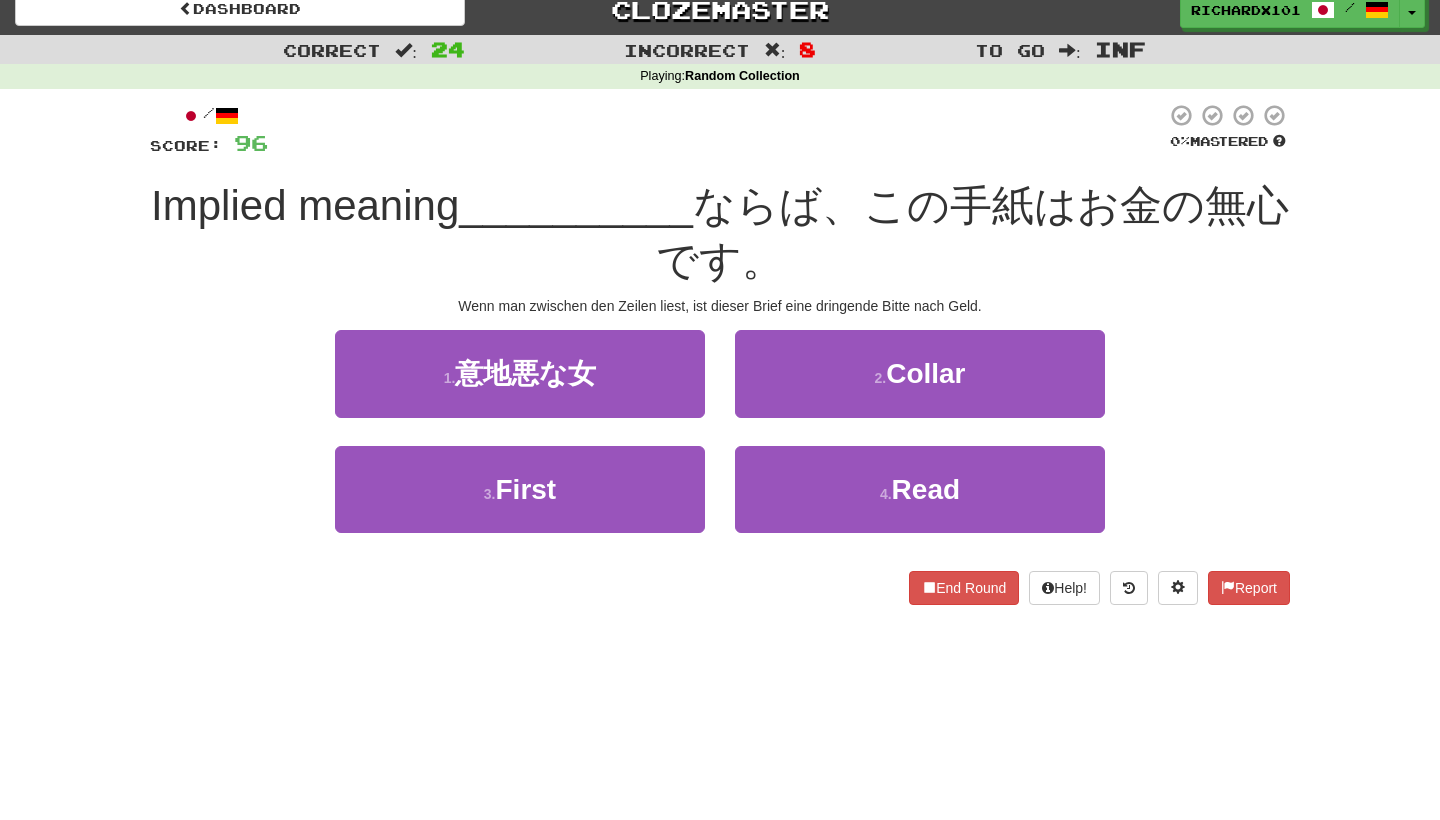 click on "2 .  襟" at bounding box center [920, 373] 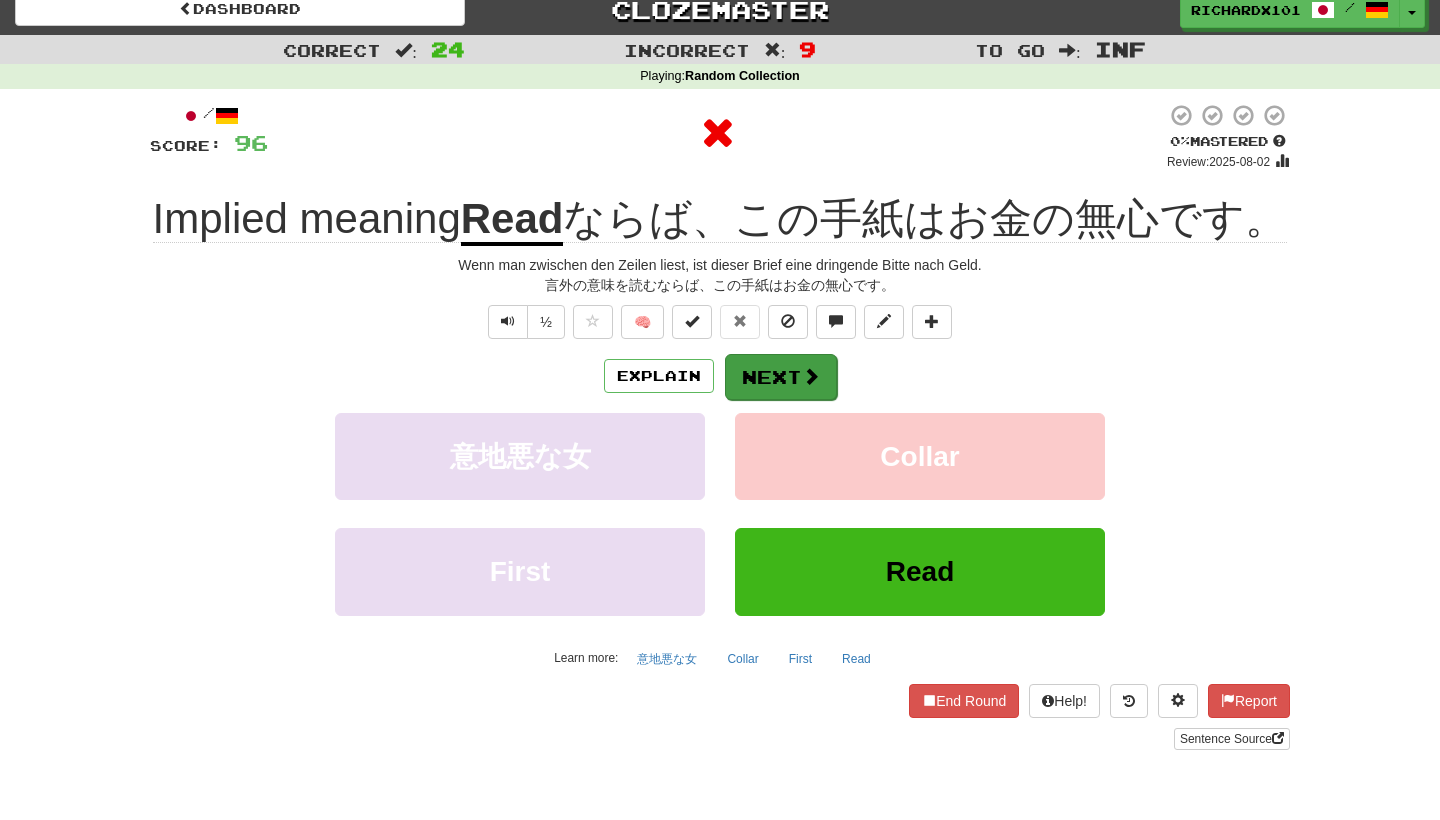 click on "Next" at bounding box center [781, 377] 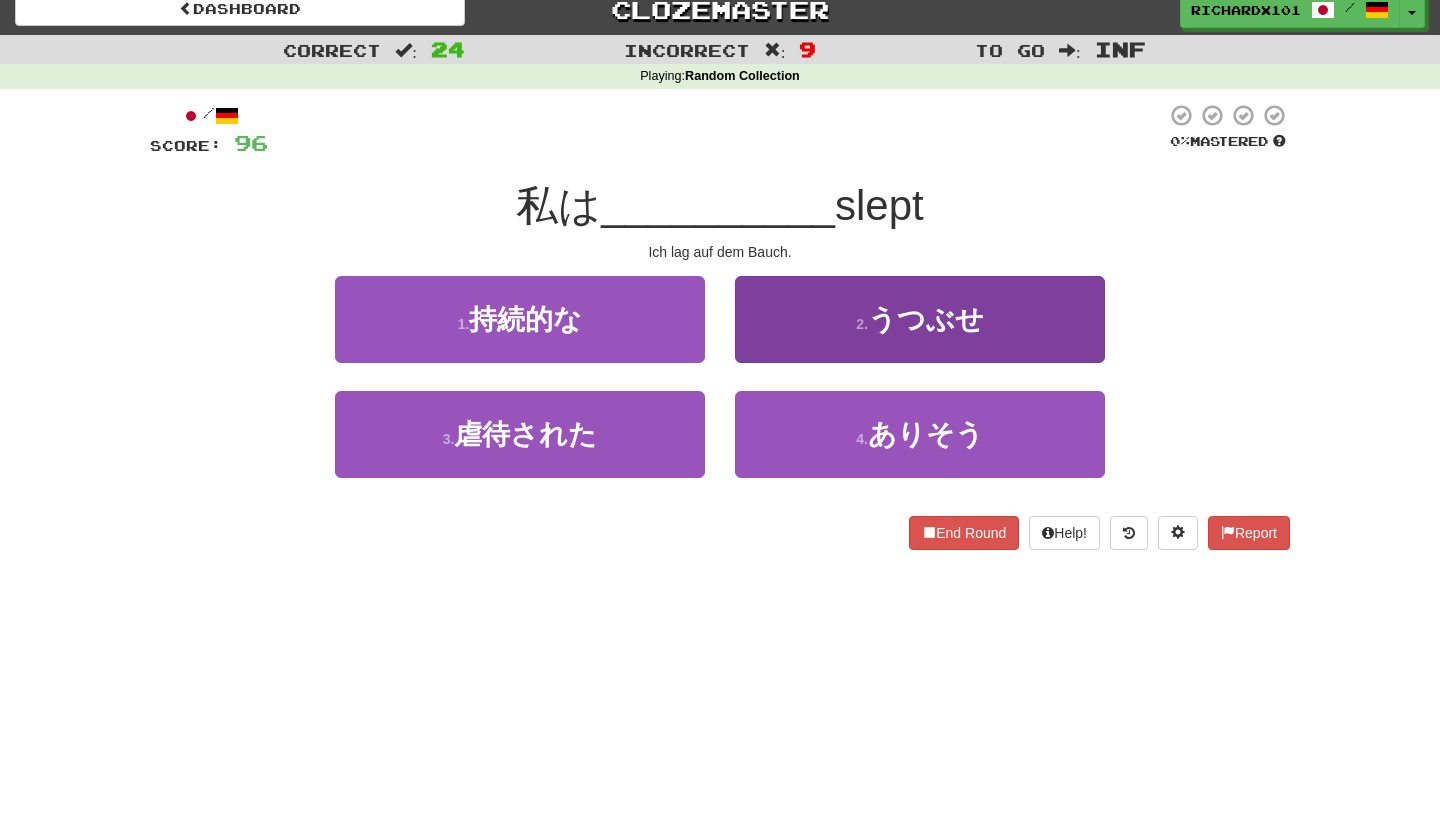 drag, startPoint x: 777, startPoint y: 375, endPoint x: 777, endPoint y: 336, distance: 39 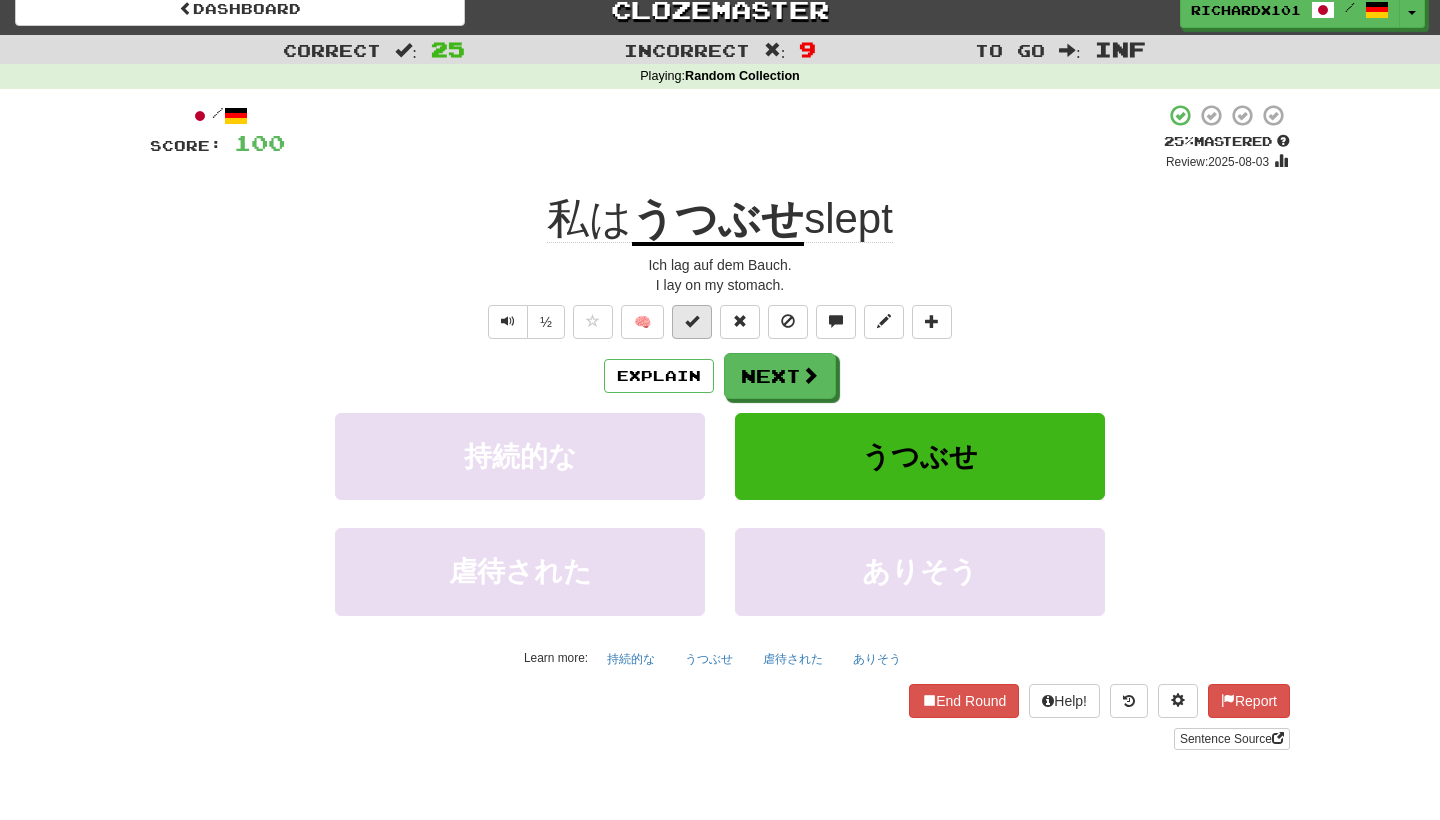 drag, startPoint x: 777, startPoint y: 336, endPoint x: 695, endPoint y: 322, distance: 83.18654 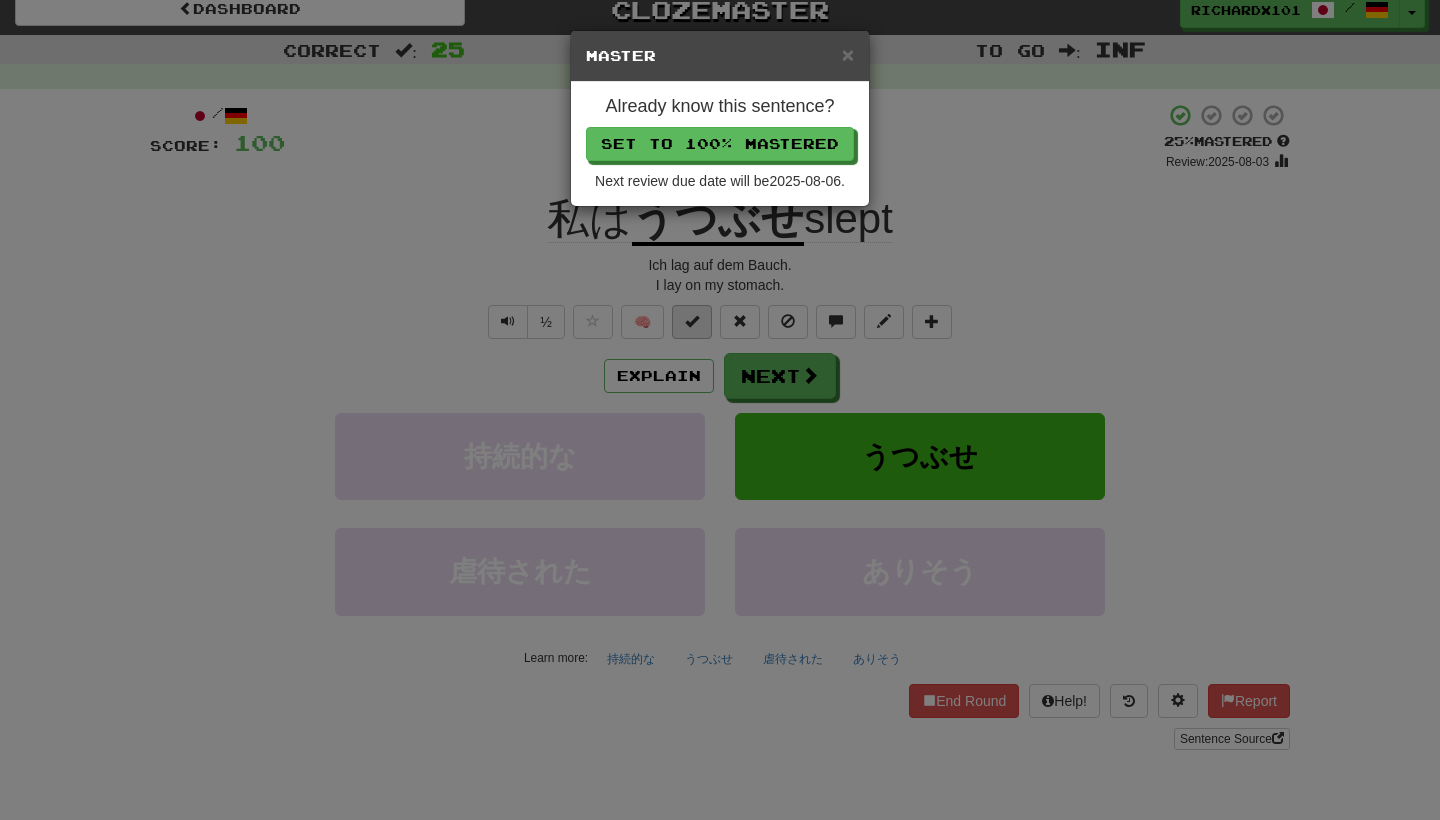 click on "Set to 100% Mastered" at bounding box center [720, 144] 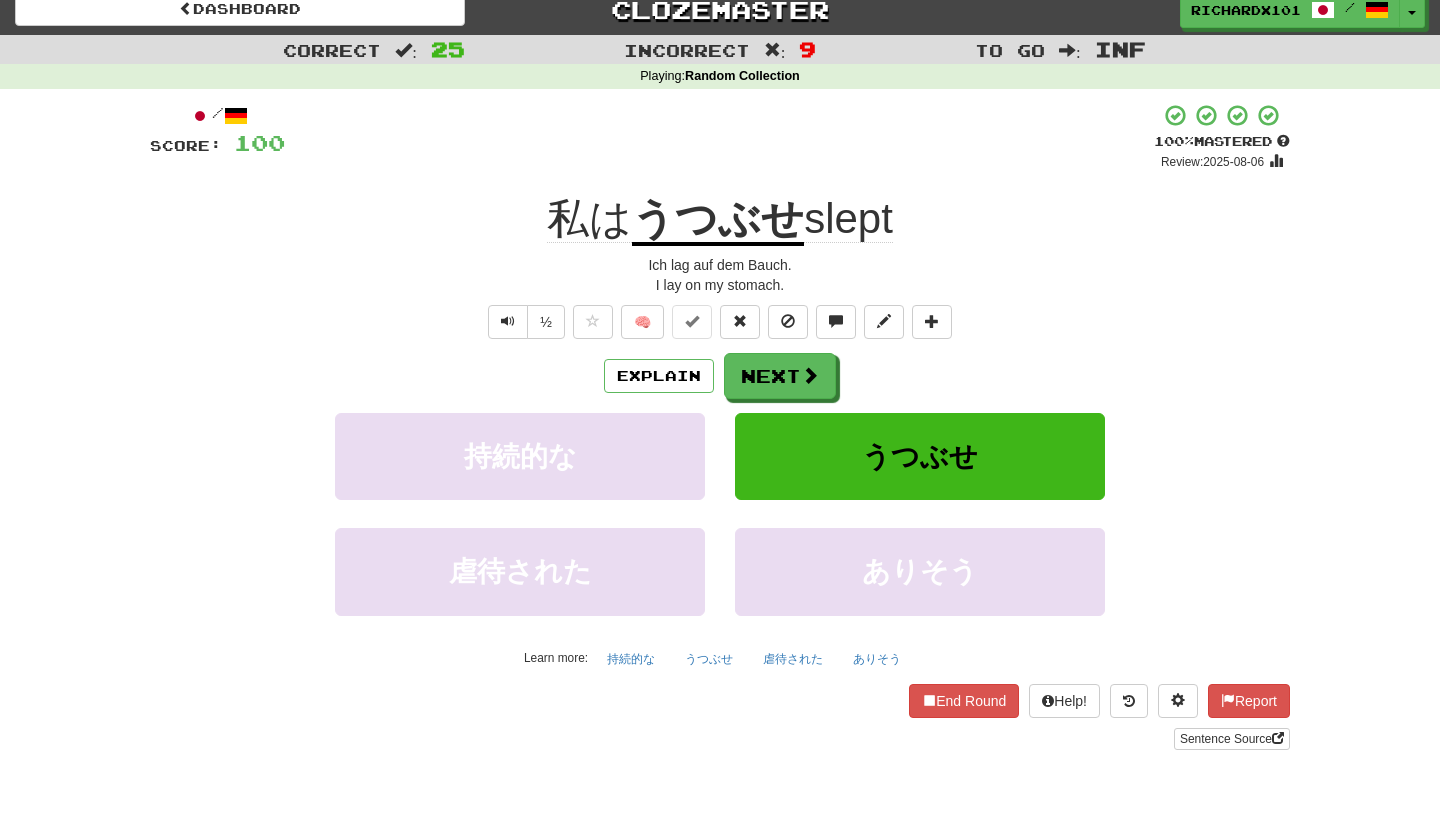 click on "Sentence Source" at bounding box center [1232, 739] 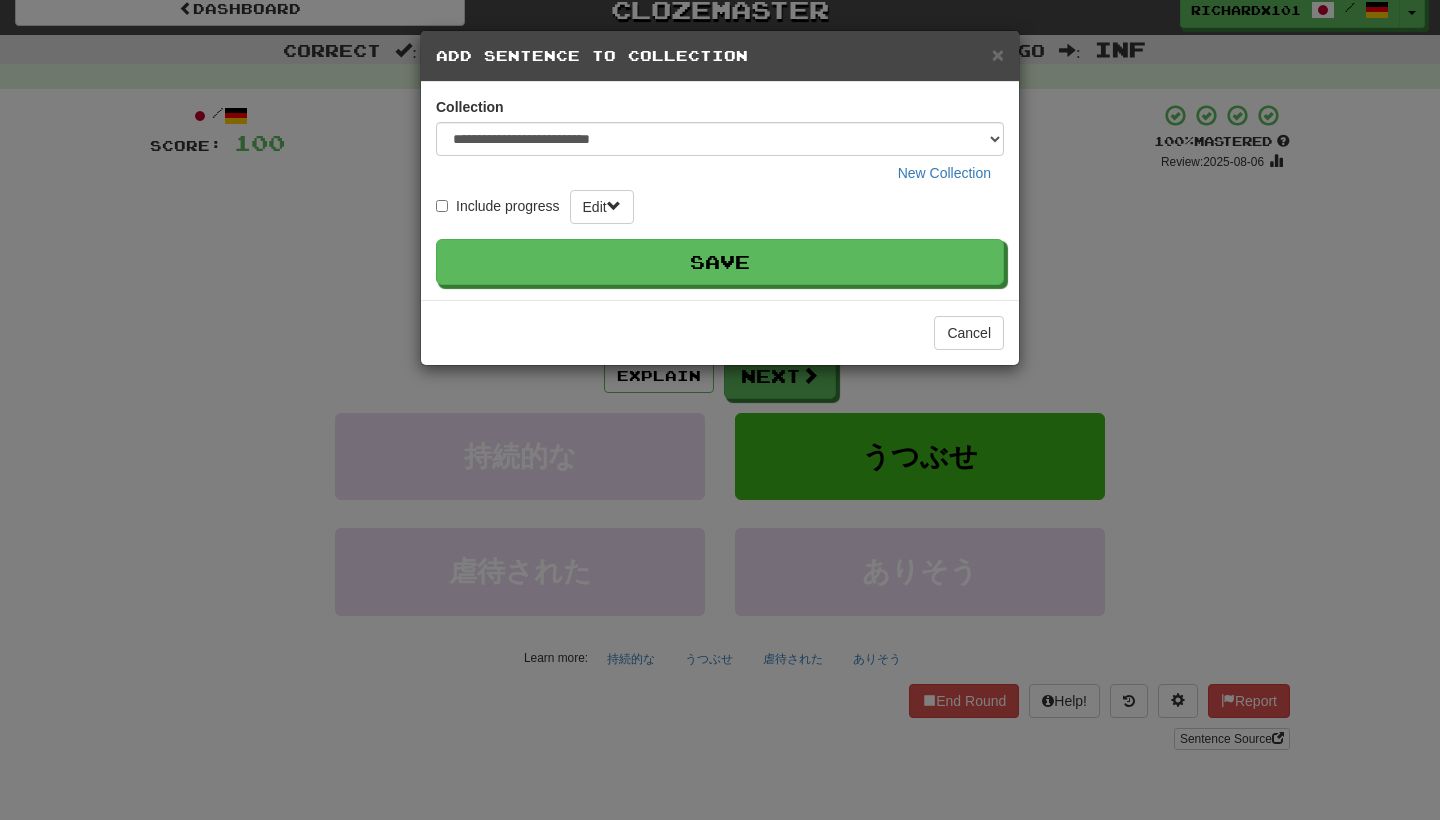 click on "Save" at bounding box center [720, 262] 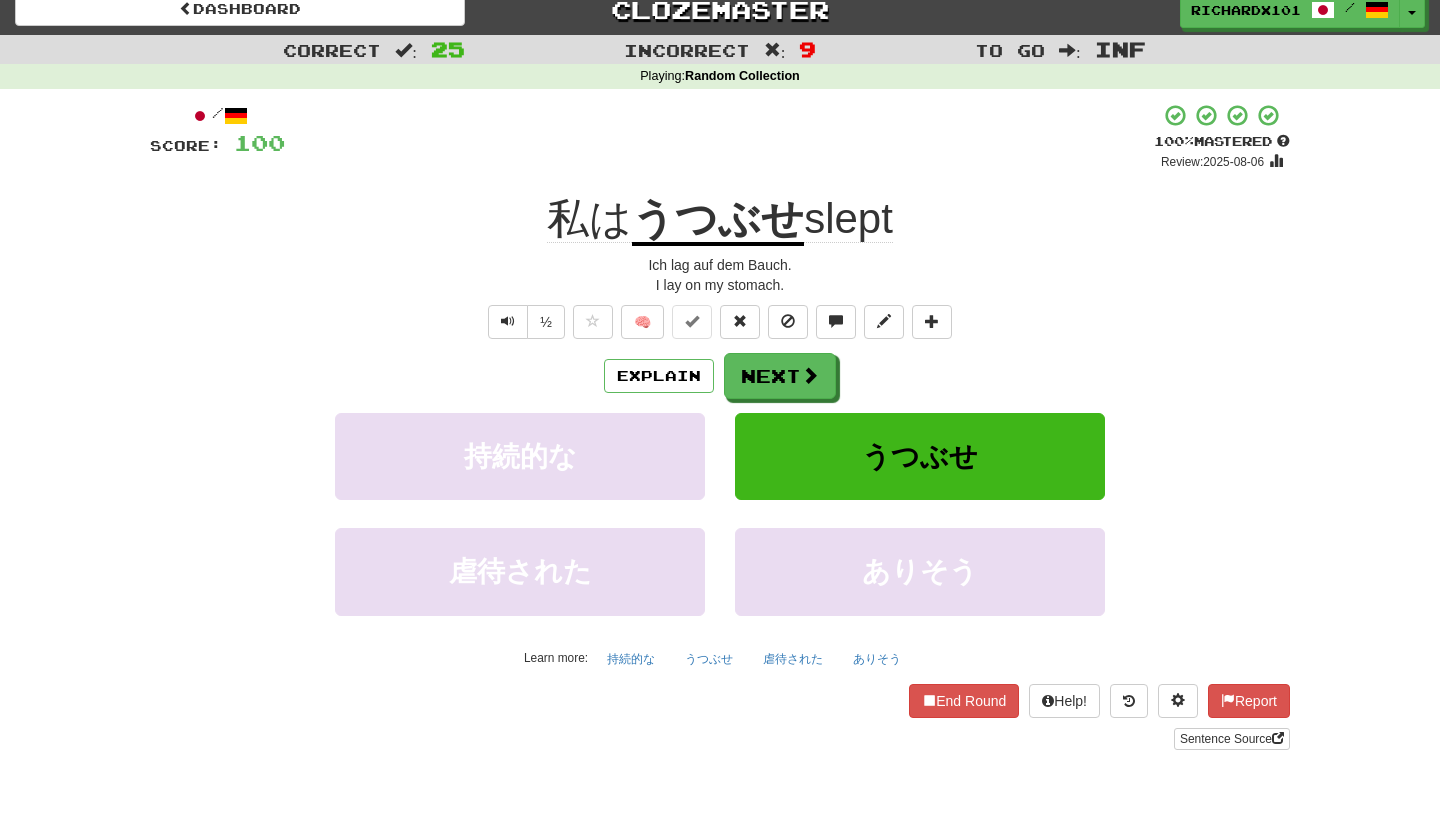 click on "Next" at bounding box center (780, 376) 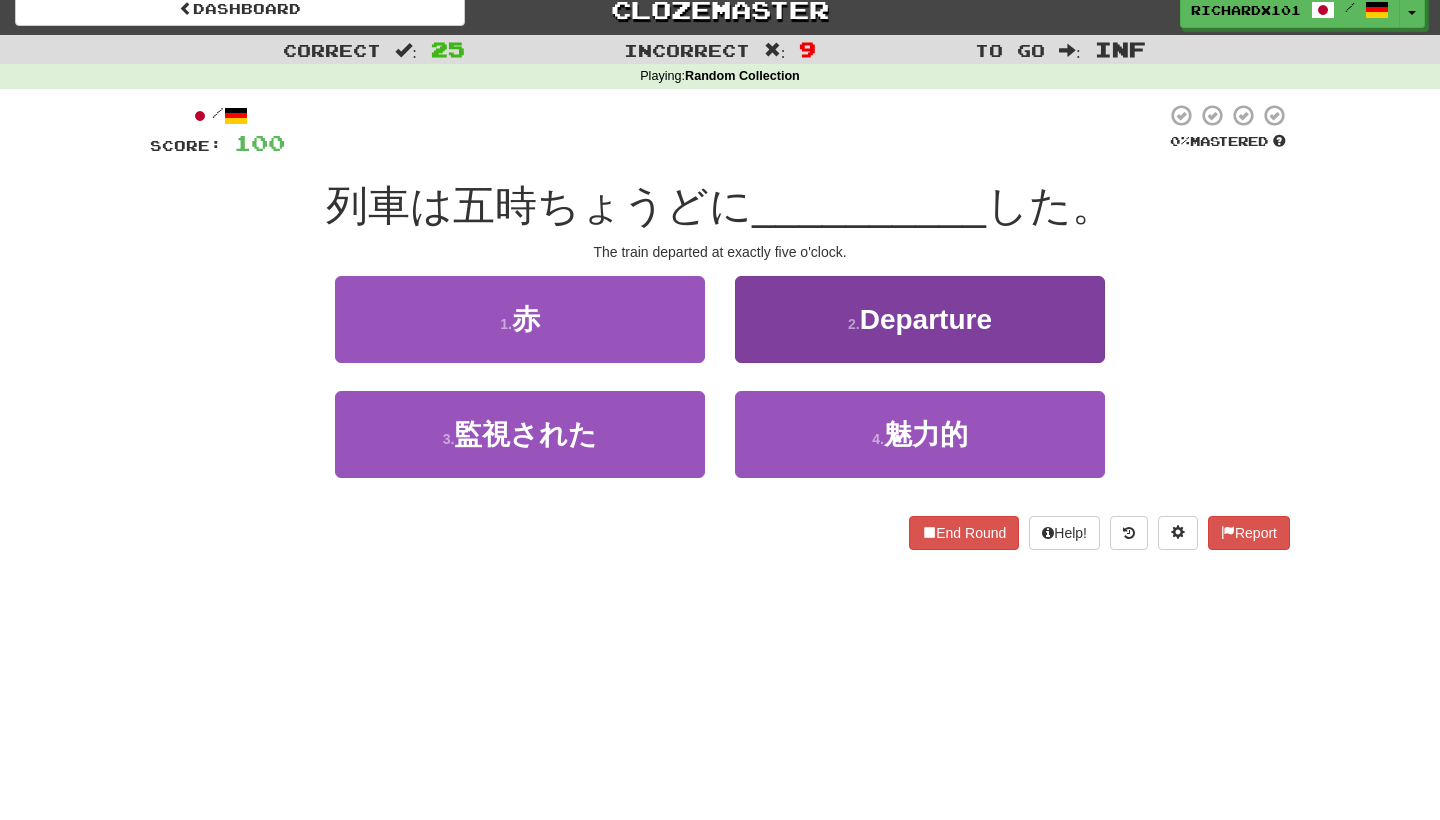 drag, startPoint x: 896, startPoint y: 253, endPoint x: 815, endPoint y: 309, distance: 98.47334 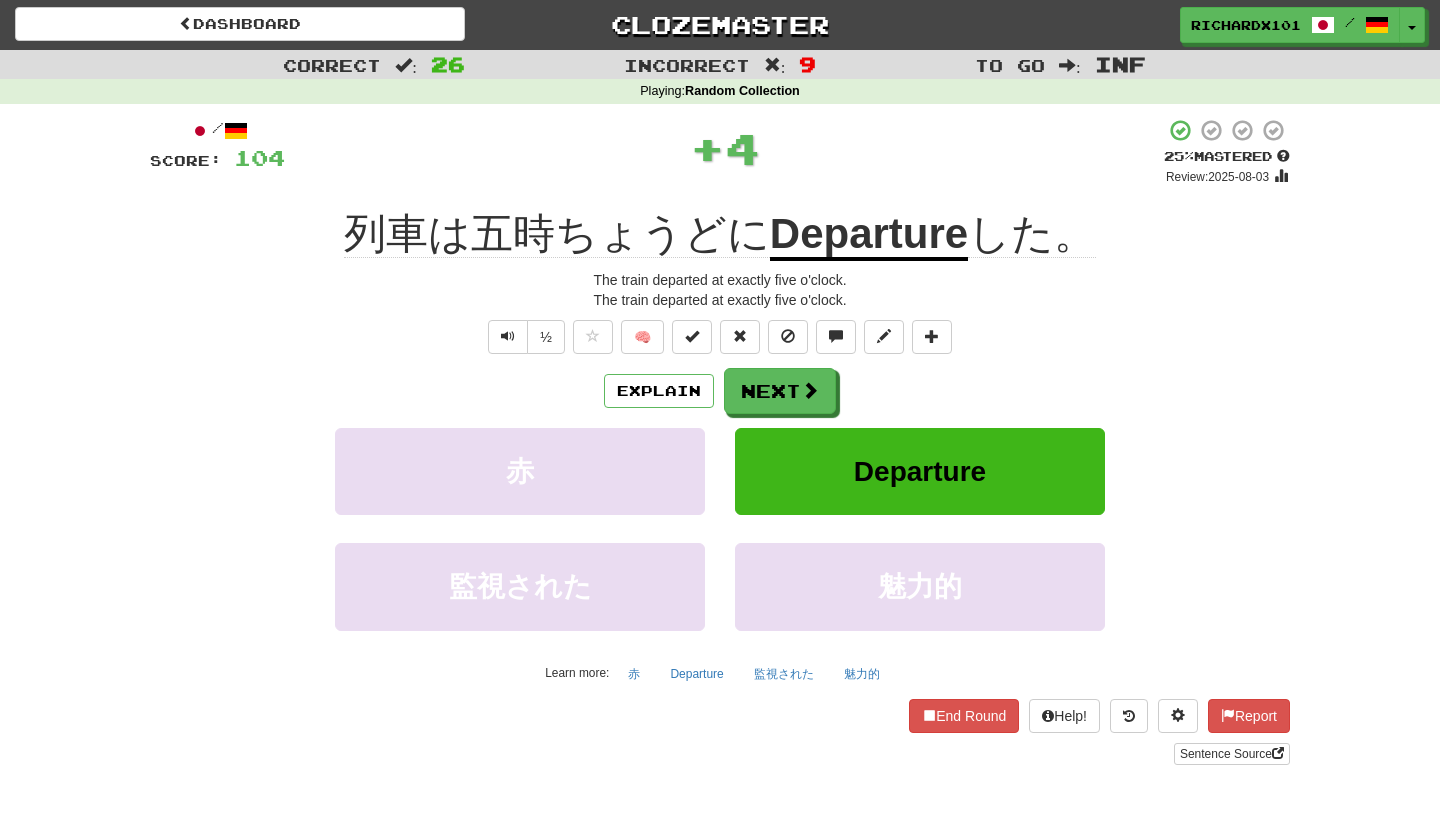 scroll, scrollTop: 0, scrollLeft: 0, axis: both 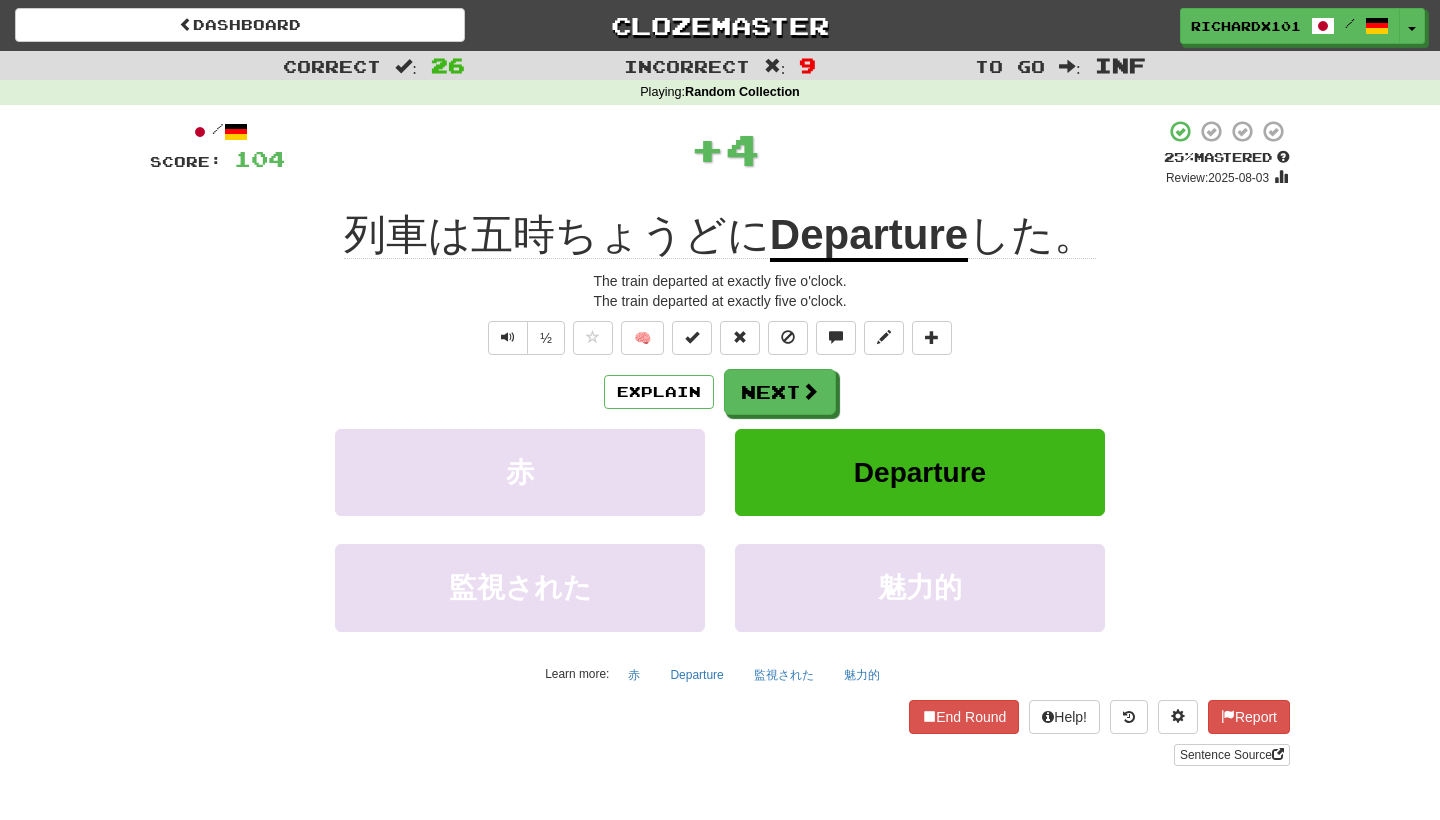 click at bounding box center [692, 337] 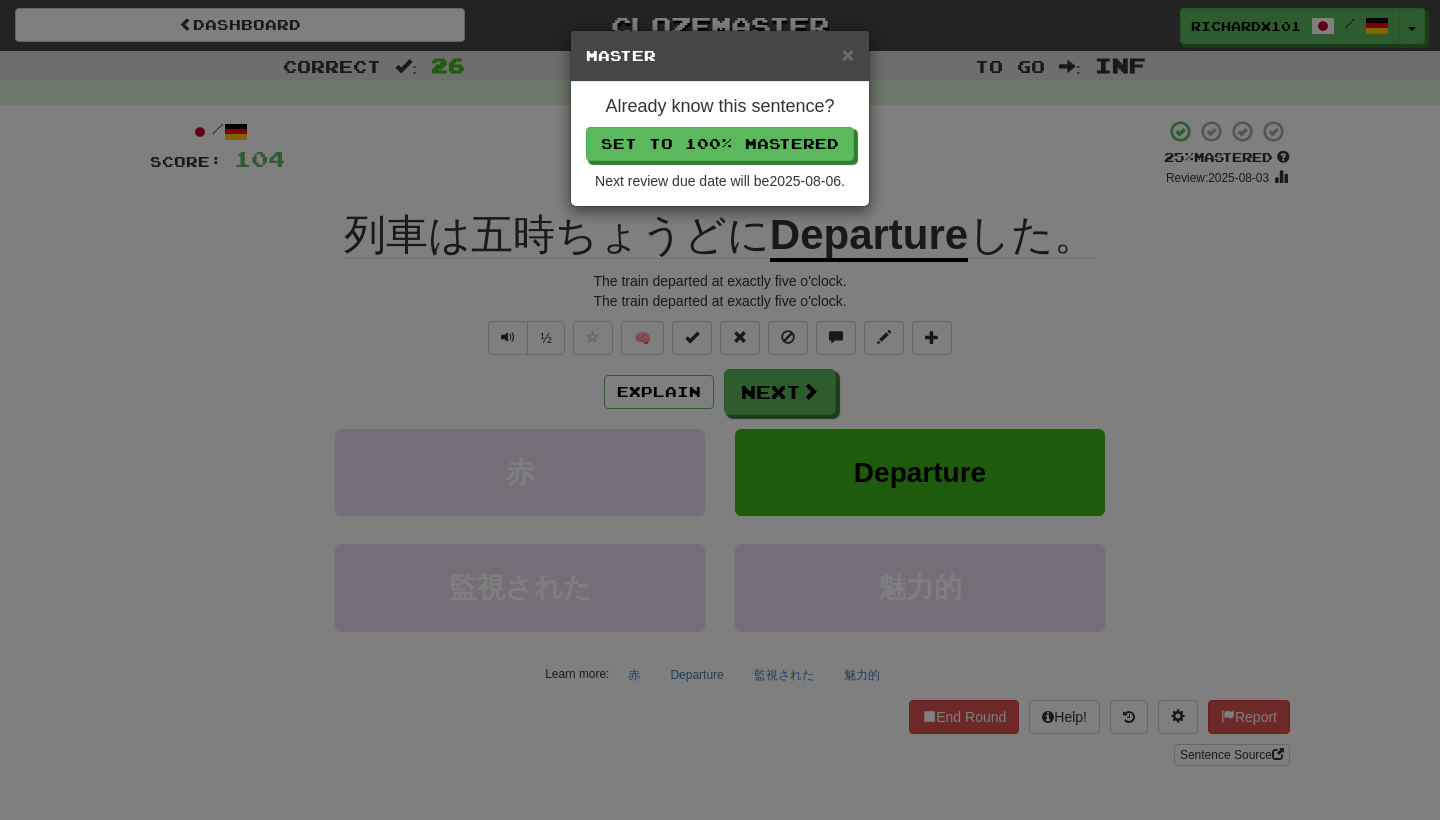 click on "Set to 100% Mastered" at bounding box center [720, 144] 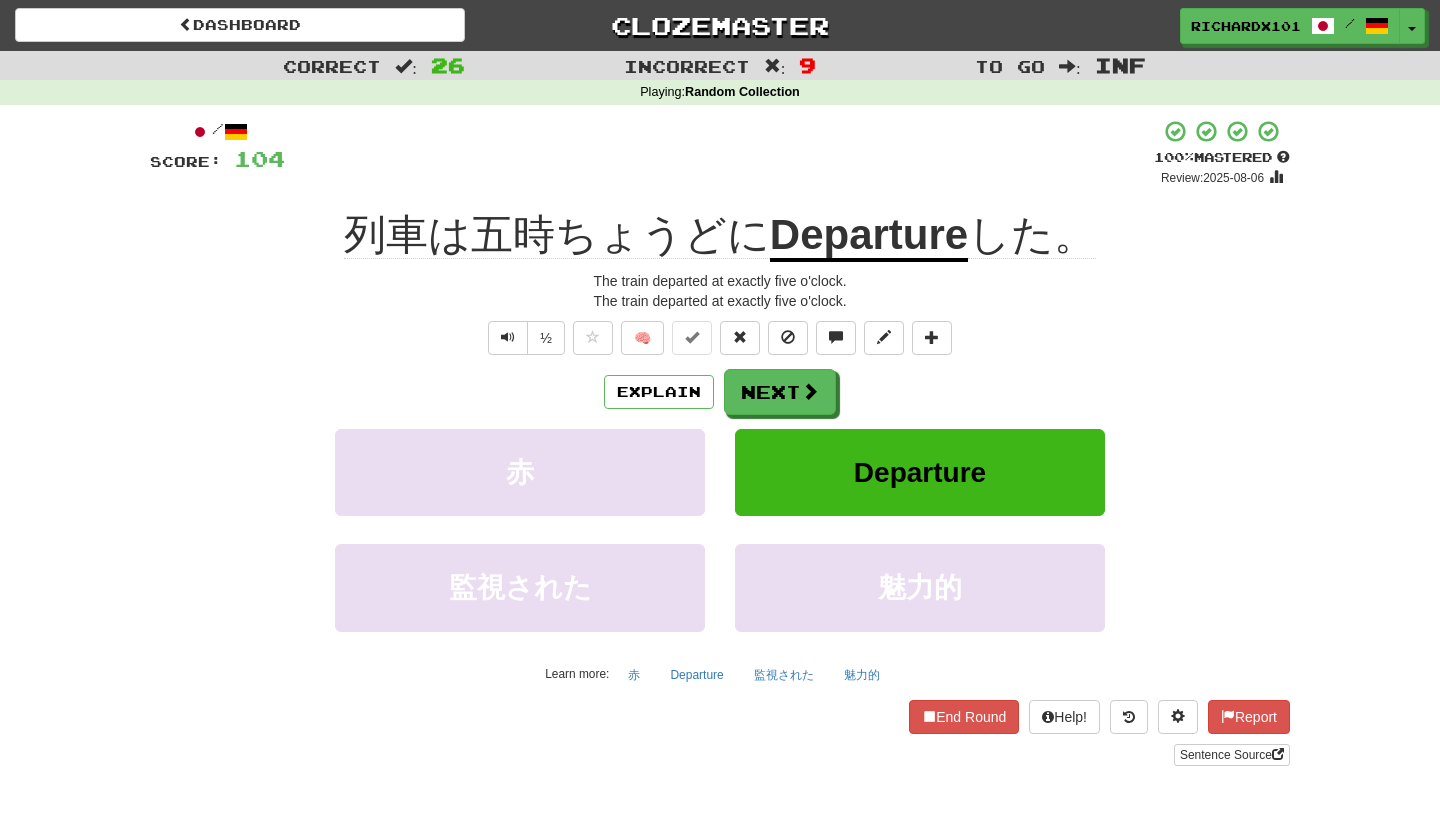 click on "Next" at bounding box center [780, 392] 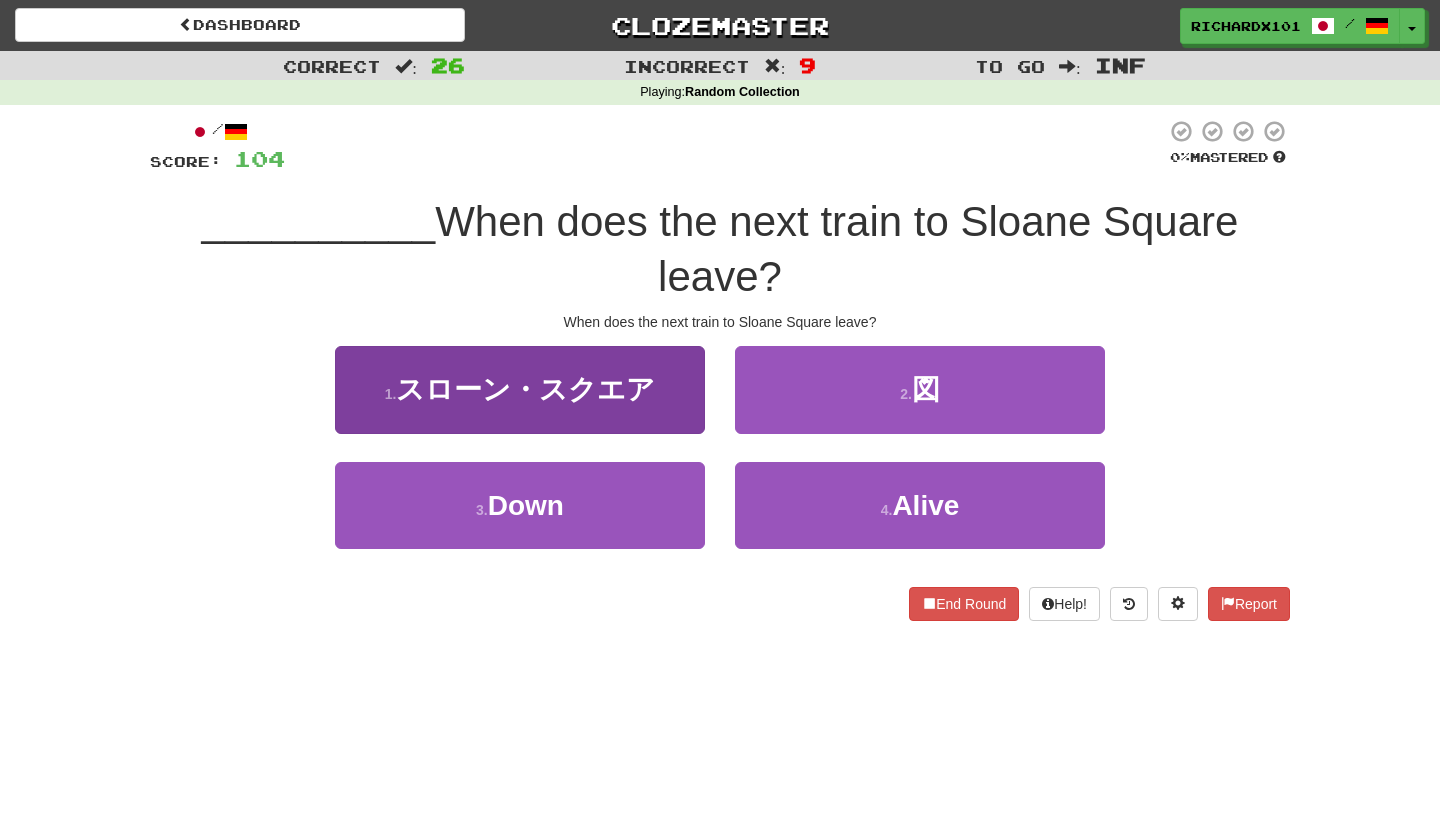drag, startPoint x: 701, startPoint y: 140, endPoint x: 660, endPoint y: 348, distance: 212.00237 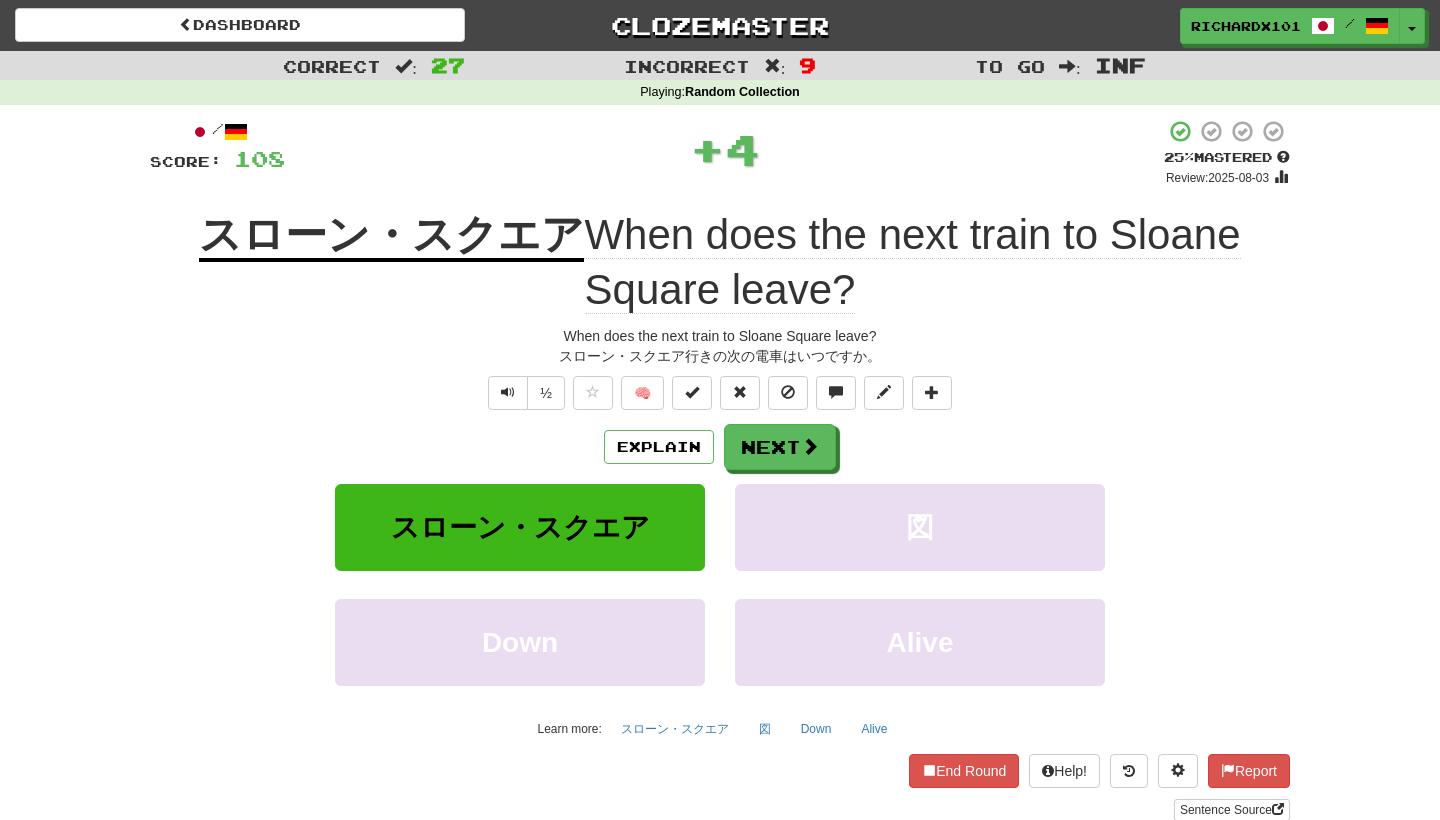click at bounding box center [692, 392] 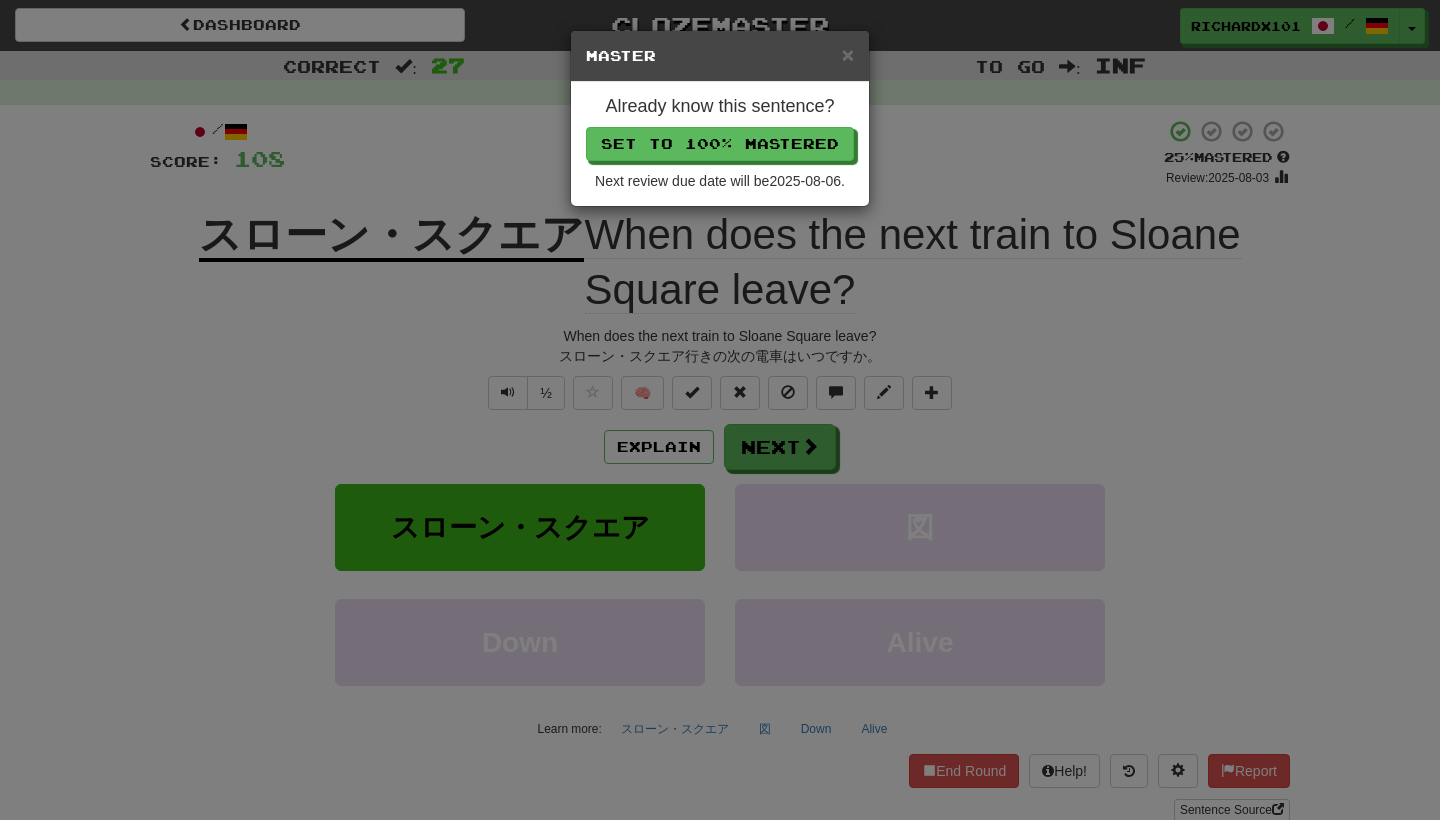 click on "Set to 100% Mastered" at bounding box center [720, 144] 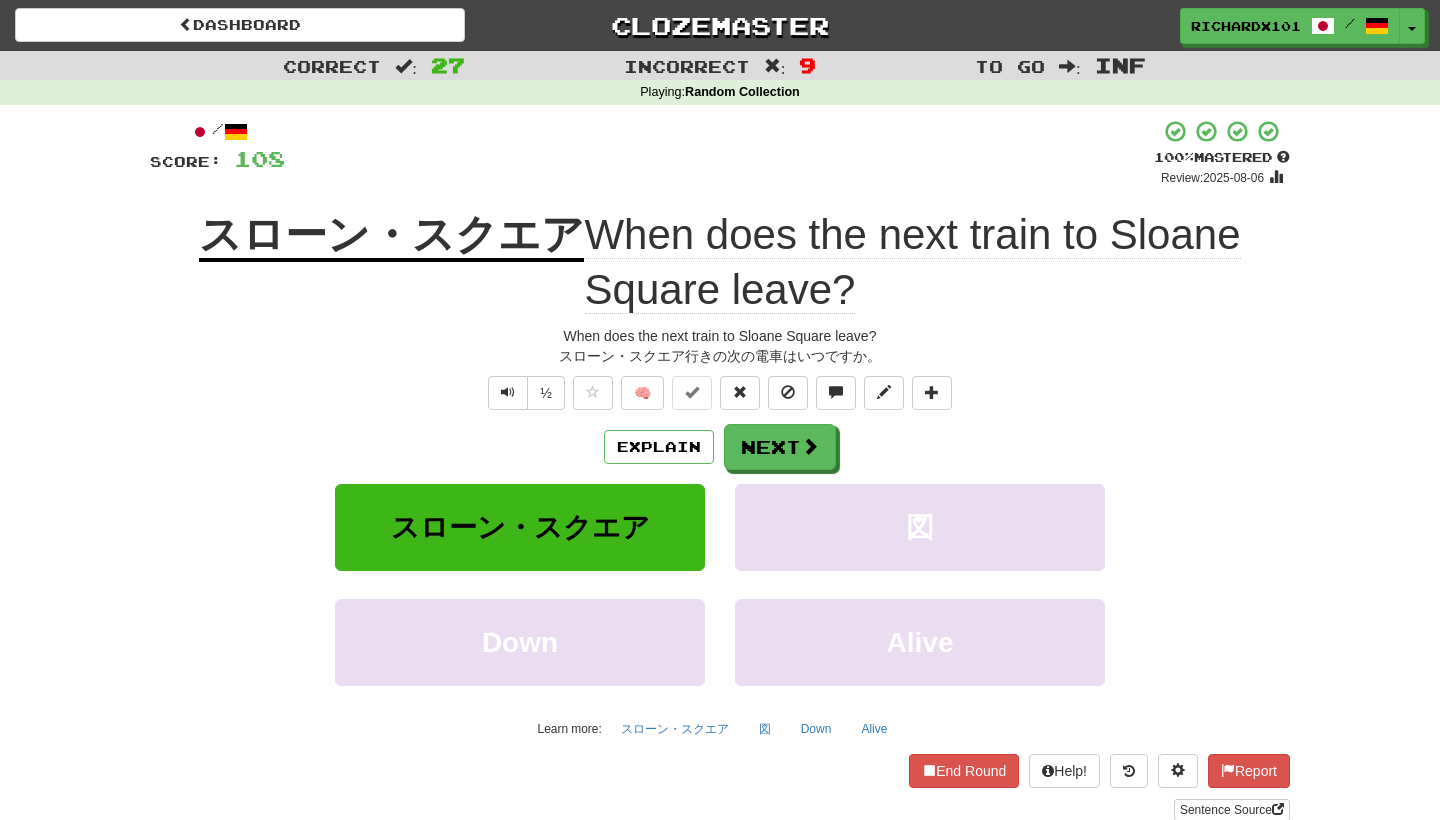scroll, scrollTop: 0, scrollLeft: 0, axis: both 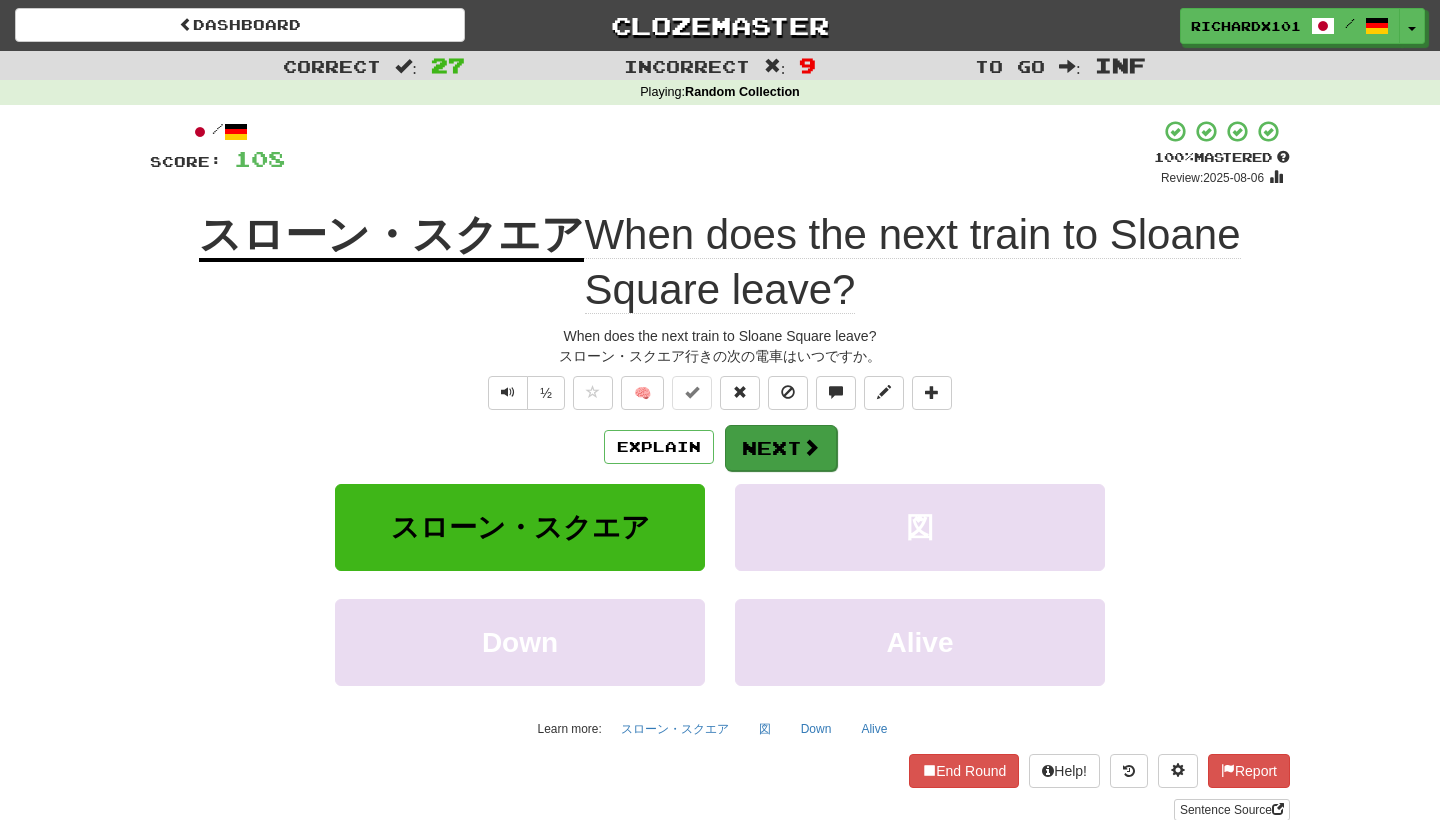 drag, startPoint x: 695, startPoint y: 143, endPoint x: 786, endPoint y: 387, distance: 260.41696 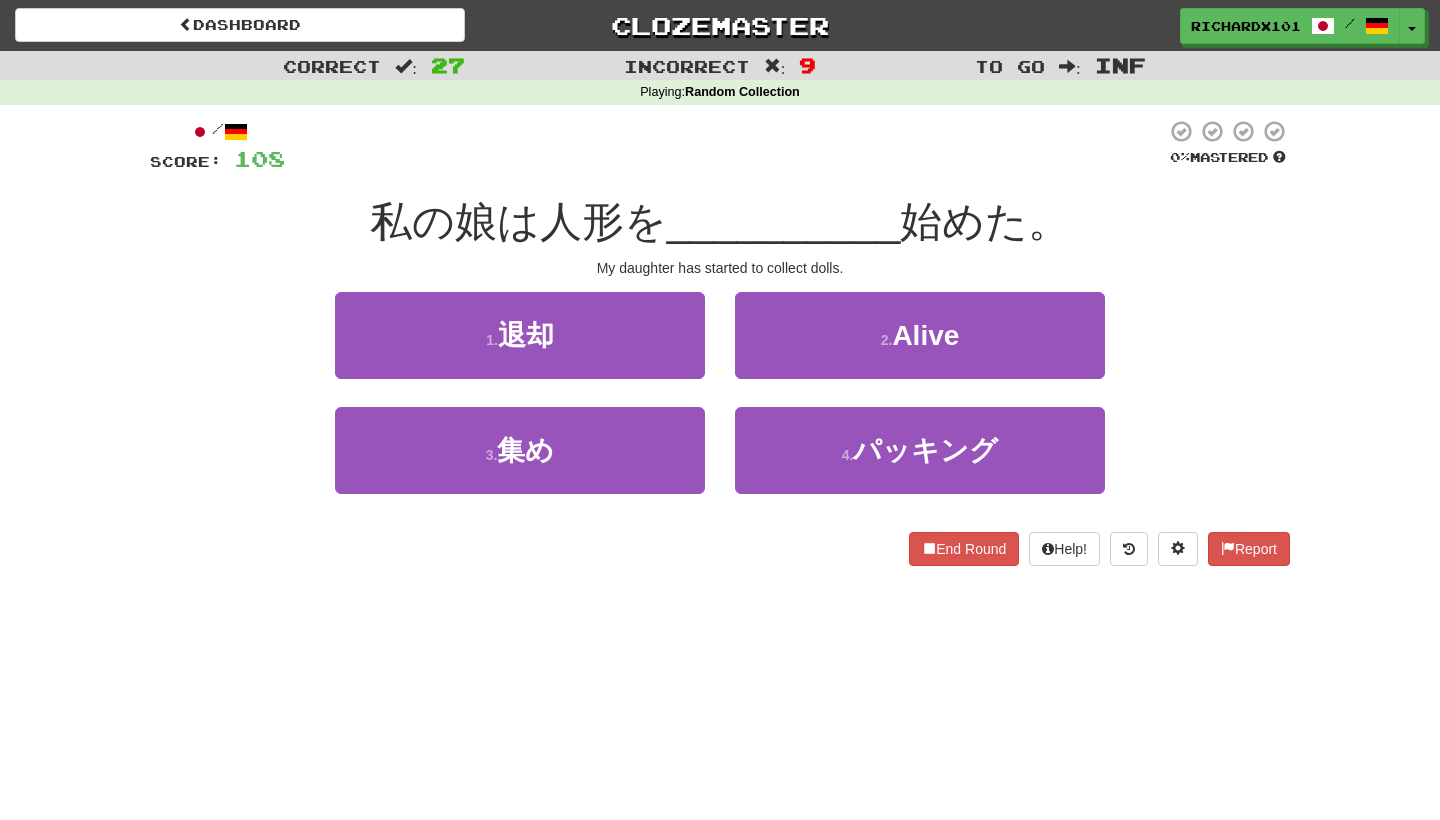 click on "3 .  集め" at bounding box center [520, 450] 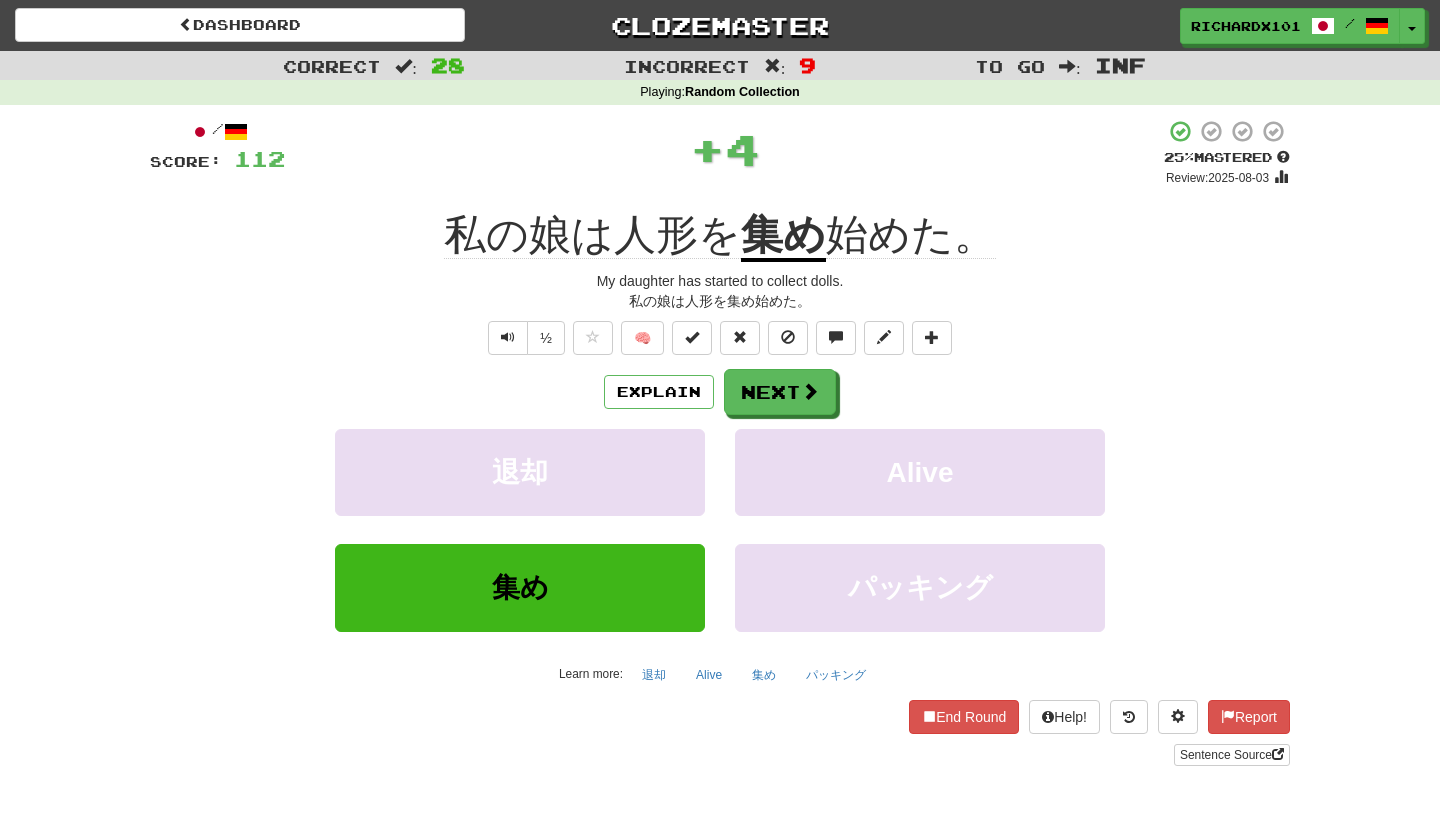 scroll, scrollTop: 1, scrollLeft: 0, axis: vertical 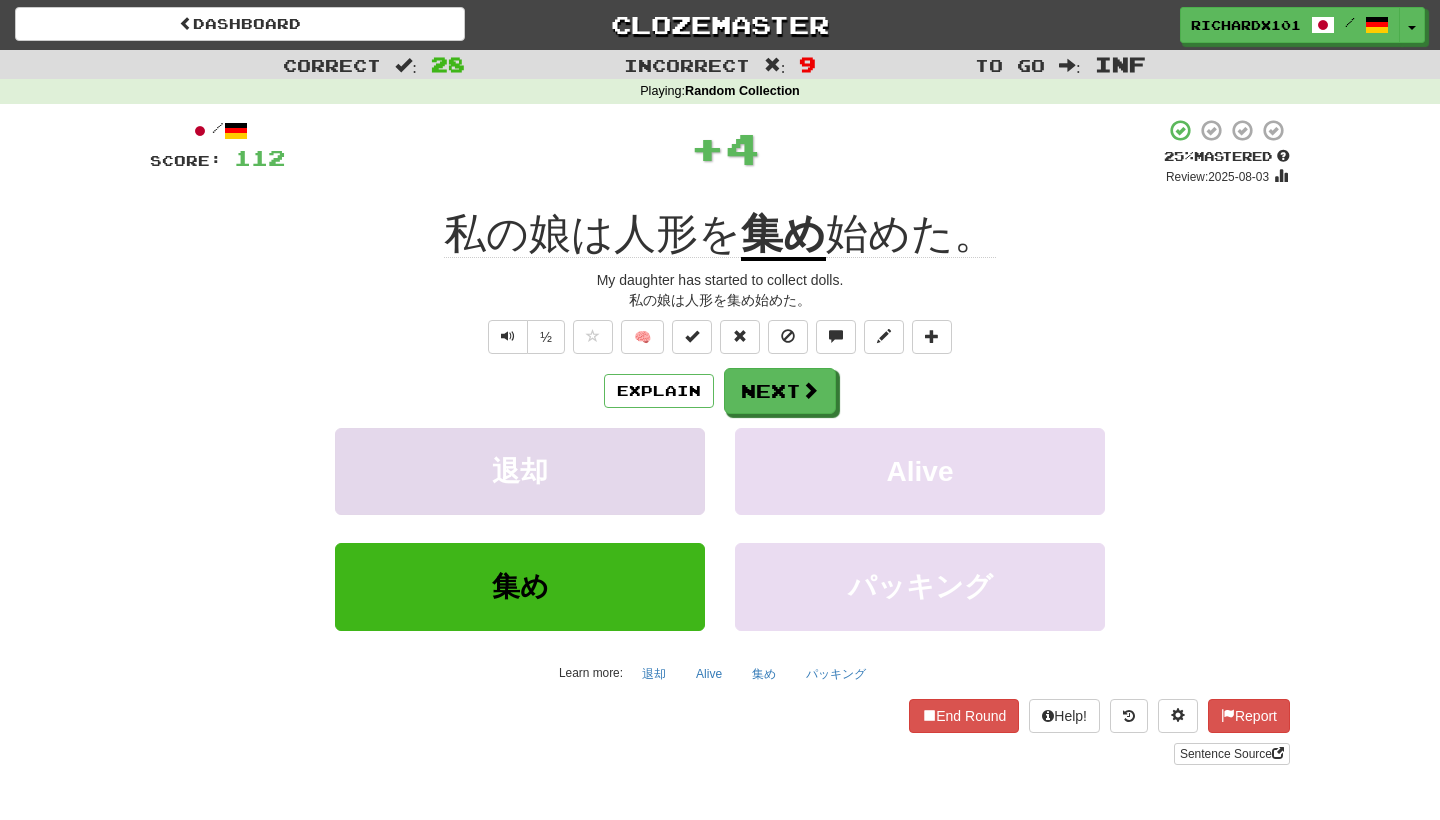 click at bounding box center (692, 336) 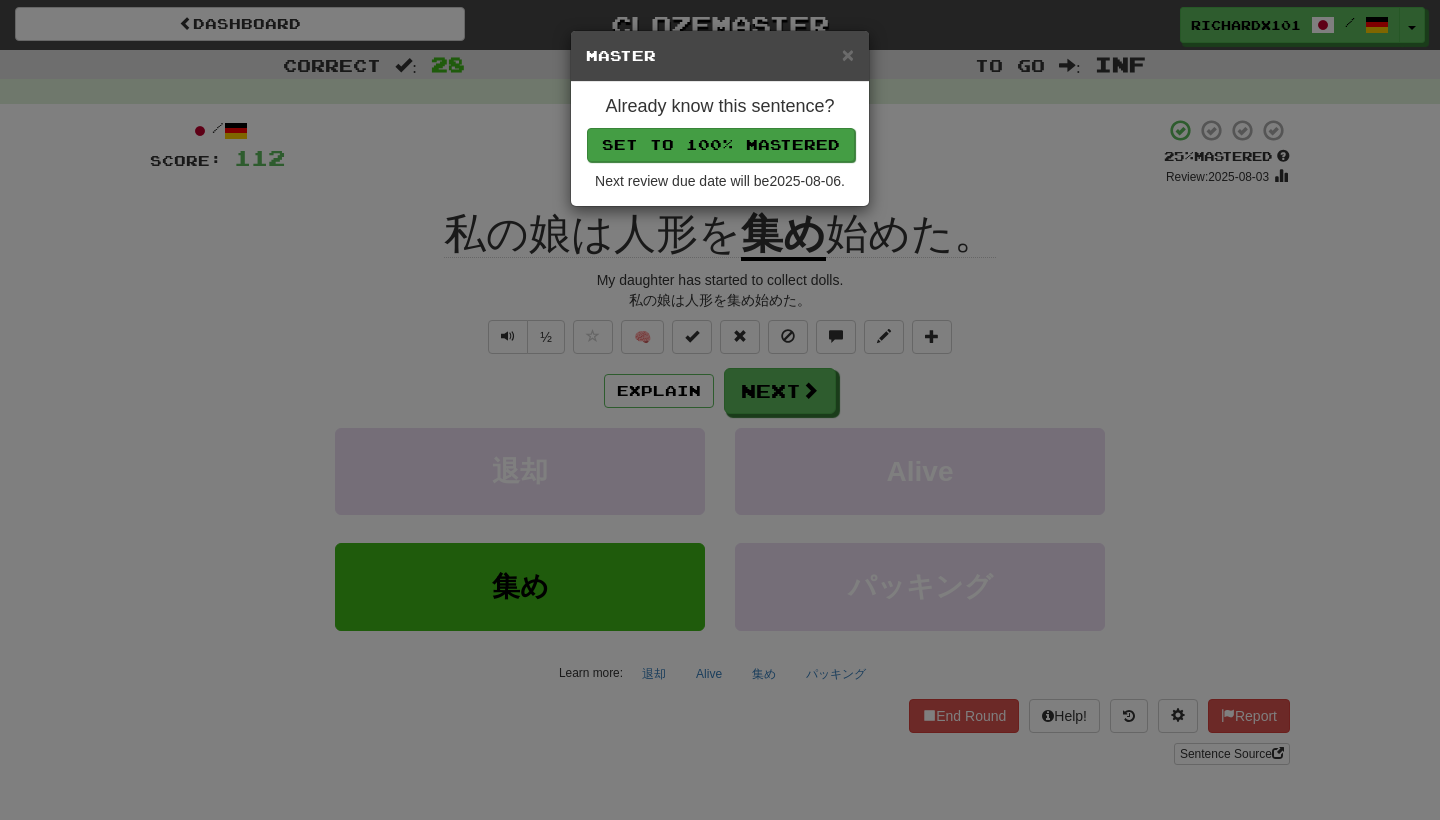 drag, startPoint x: 663, startPoint y: 455, endPoint x: 674, endPoint y: 147, distance: 308.19638 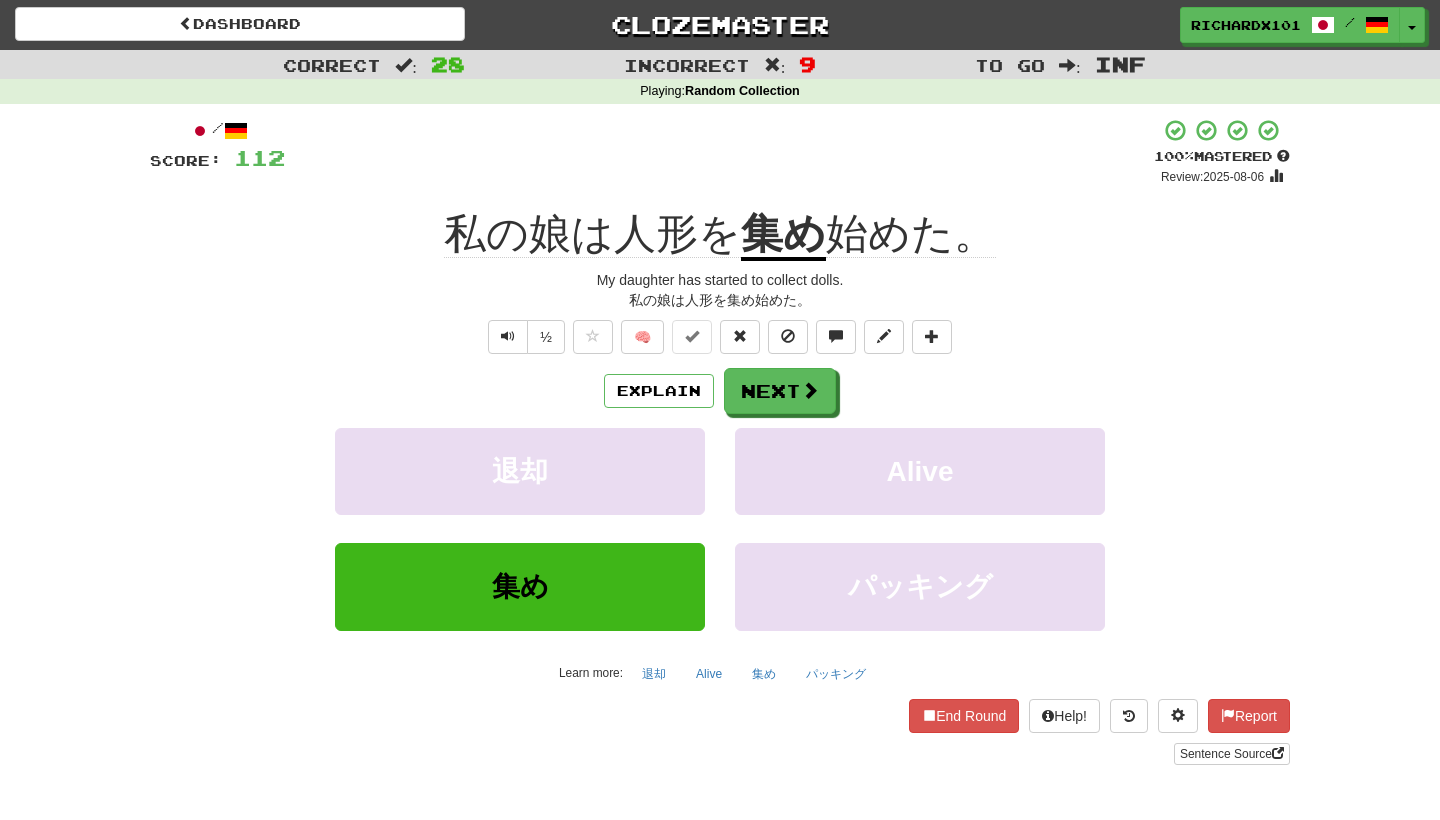click on "Next" at bounding box center (780, 391) 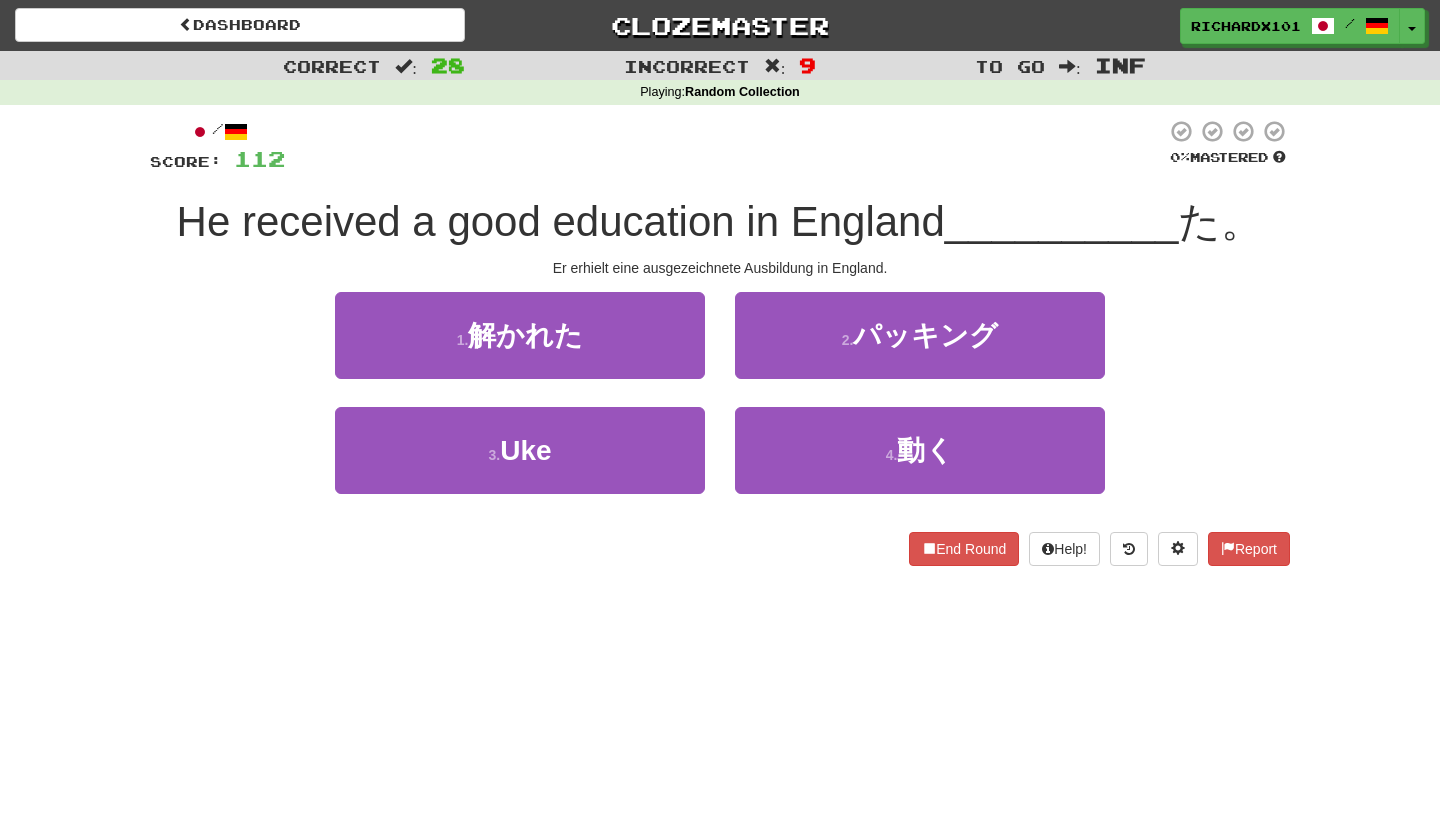 scroll, scrollTop: 0, scrollLeft: 0, axis: both 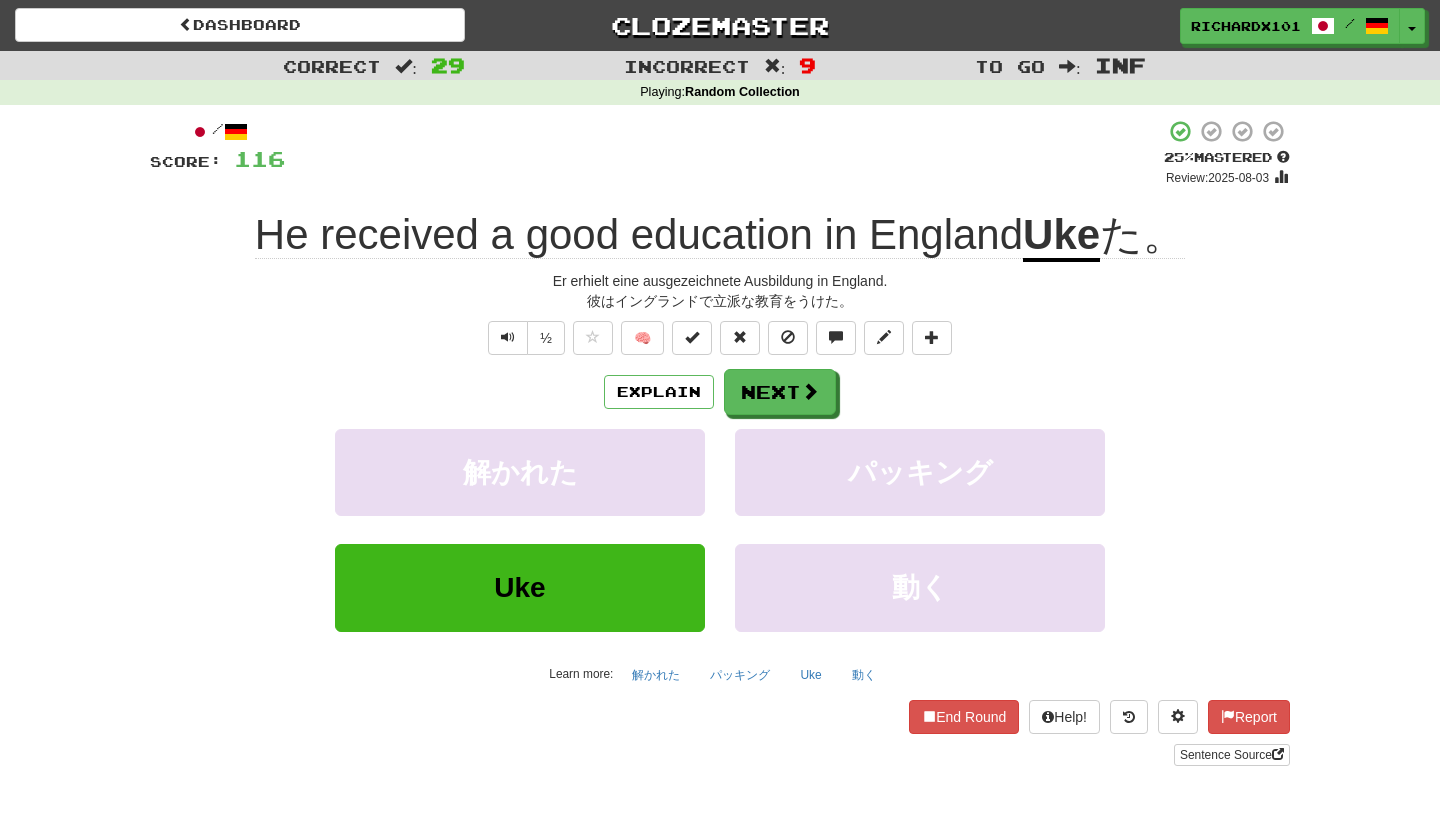 click at bounding box center (692, 337) 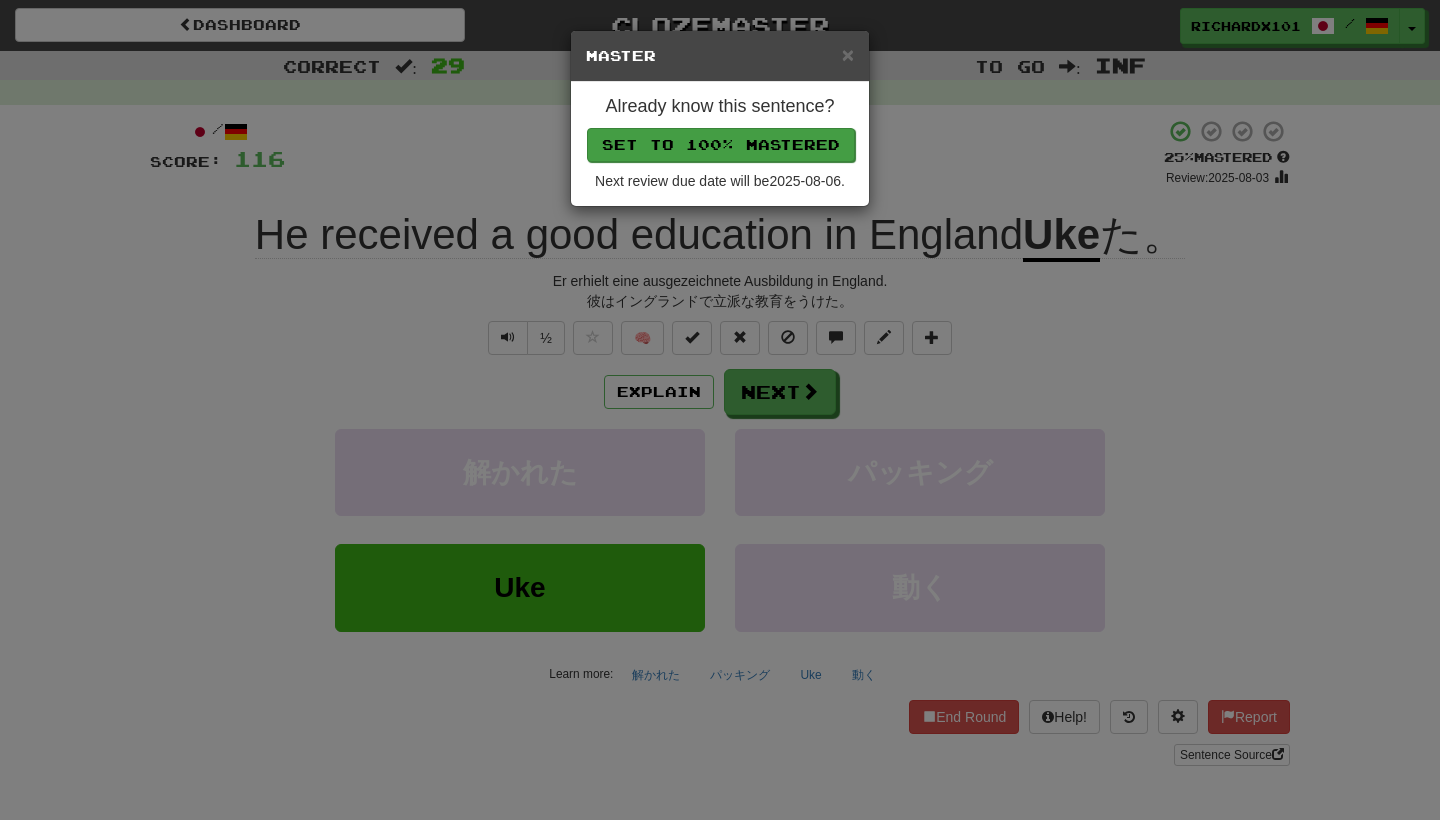 drag, startPoint x: 778, startPoint y: 378, endPoint x: 676, endPoint y: 142, distance: 257.0992 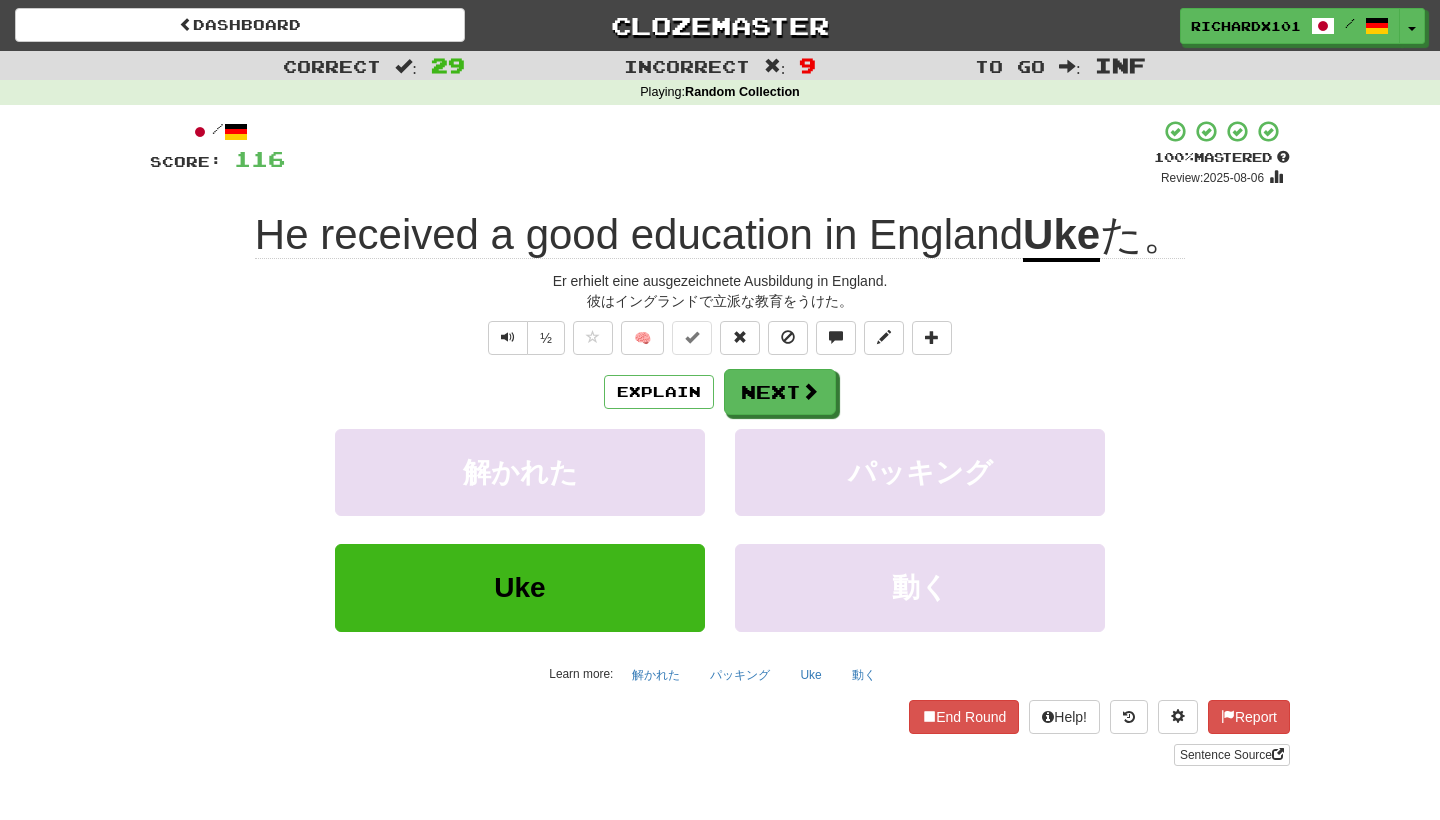 click at bounding box center [810, 391] 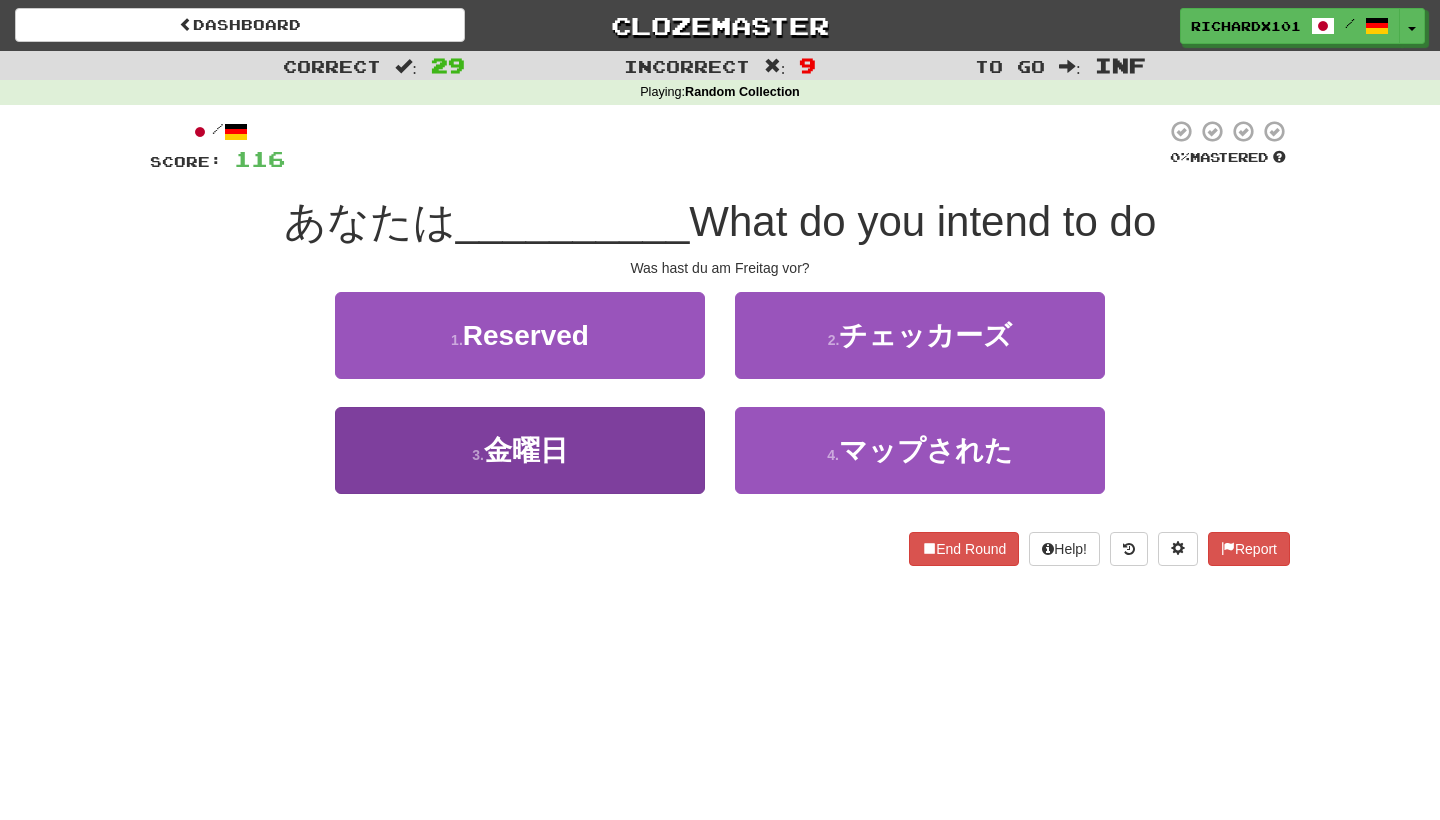drag, startPoint x: 676, startPoint y: 142, endPoint x: 666, endPoint y: 442, distance: 300.16663 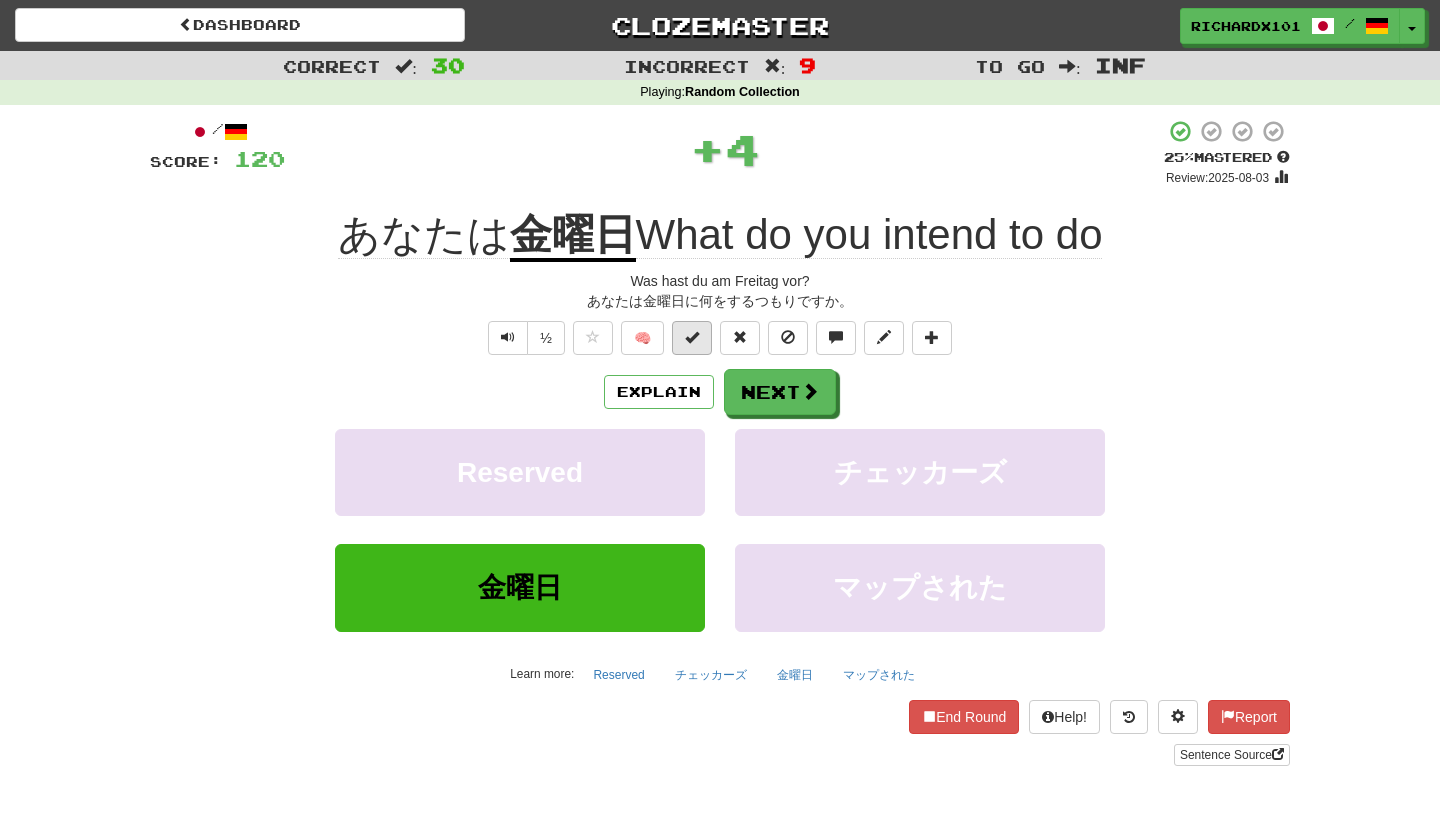 drag, startPoint x: 666, startPoint y: 442, endPoint x: 697, endPoint y: 328, distance: 118.13975 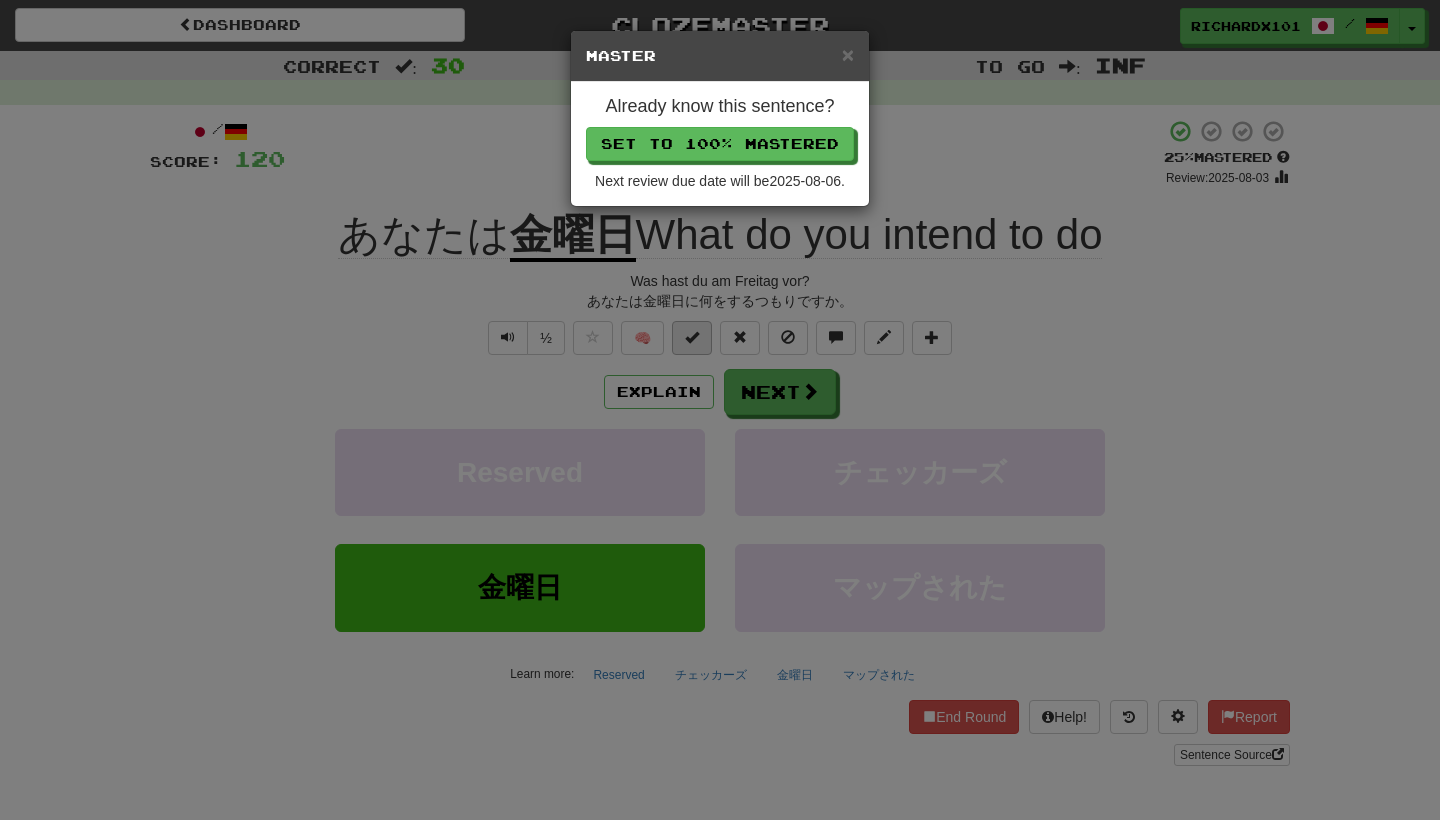 click on "Set to 100% Mastered" at bounding box center [720, 144] 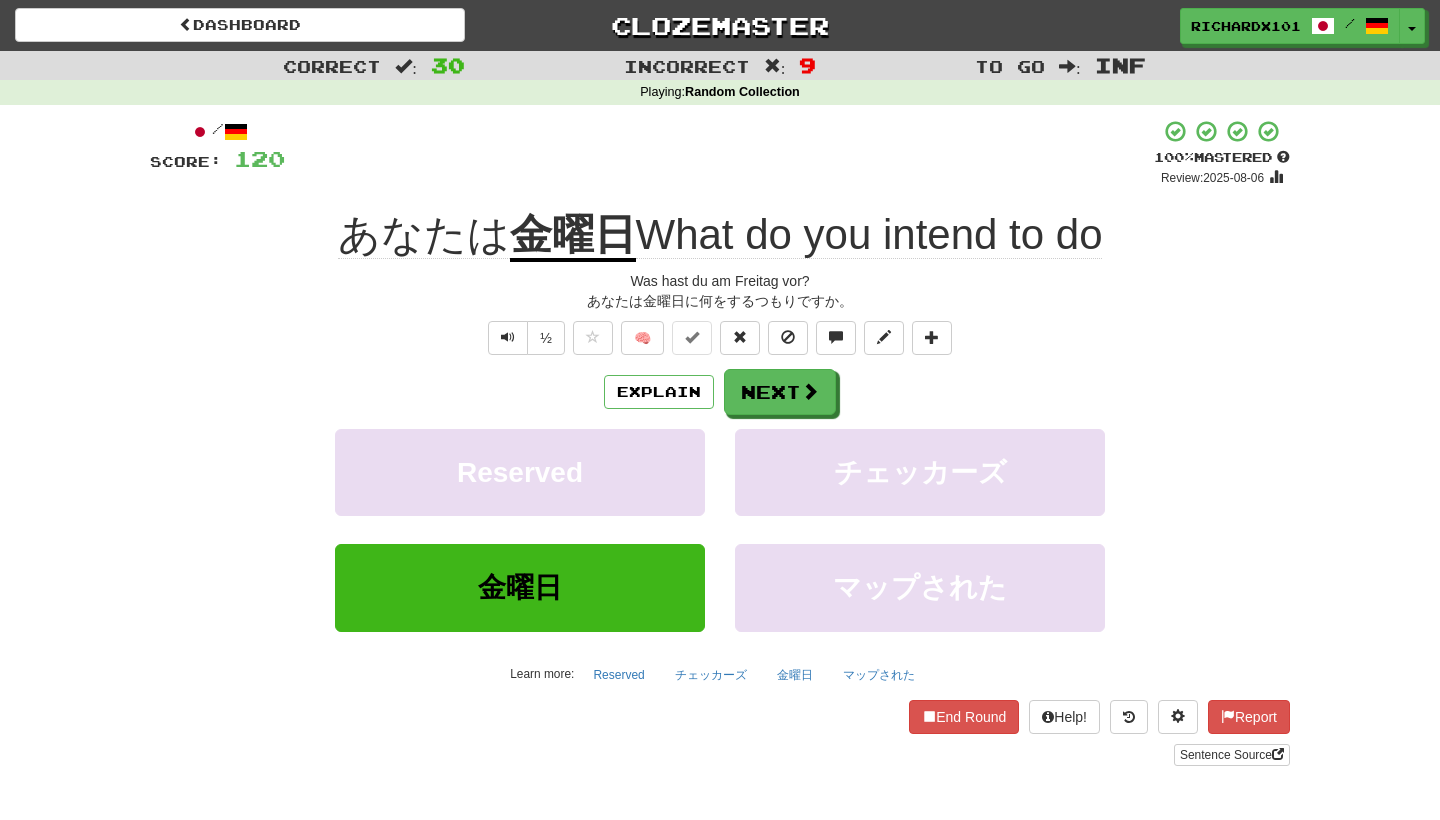 click on "Next" at bounding box center [780, 392] 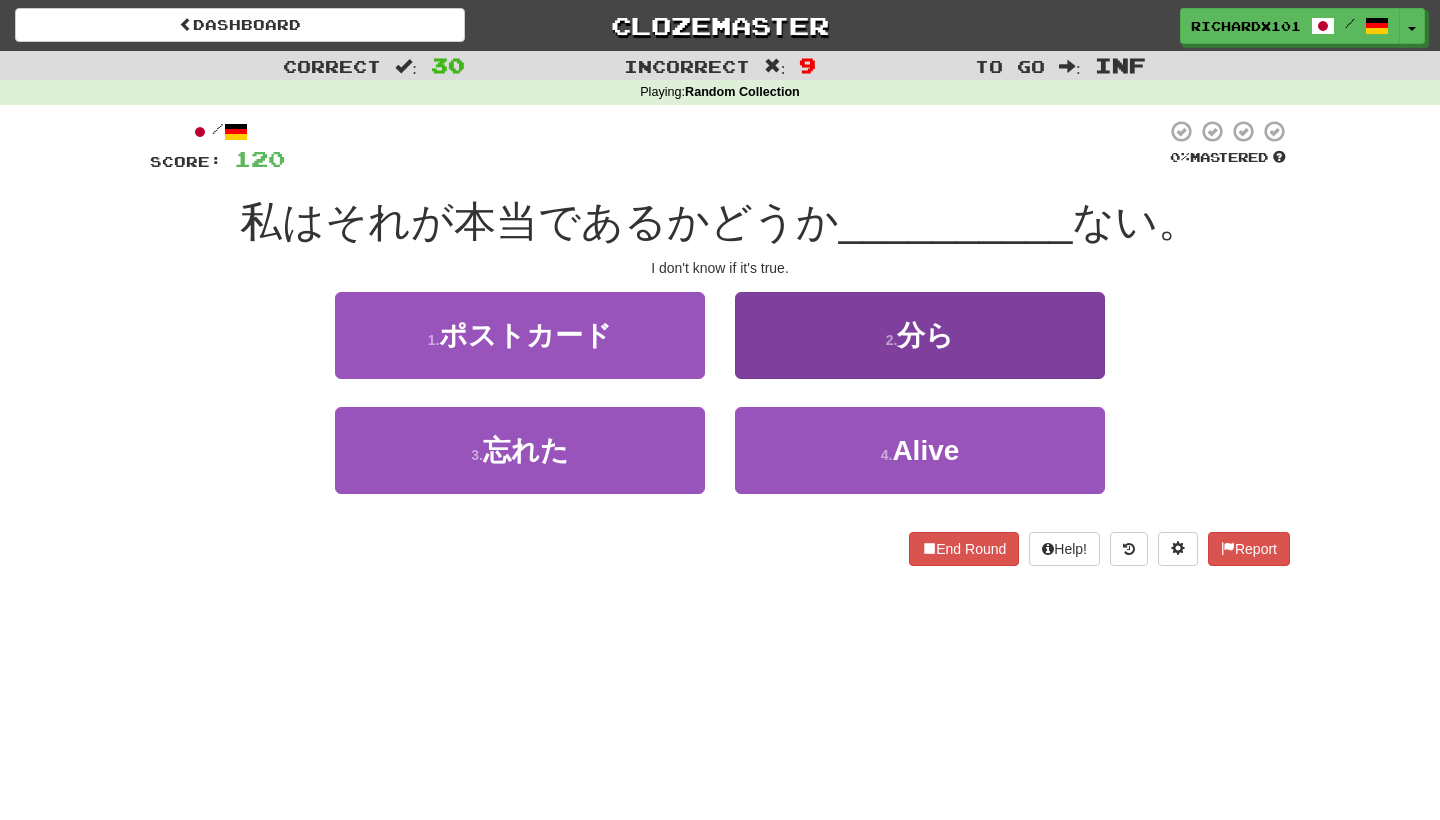 drag, startPoint x: 753, startPoint y: 137, endPoint x: 813, endPoint y: 350, distance: 221.2894 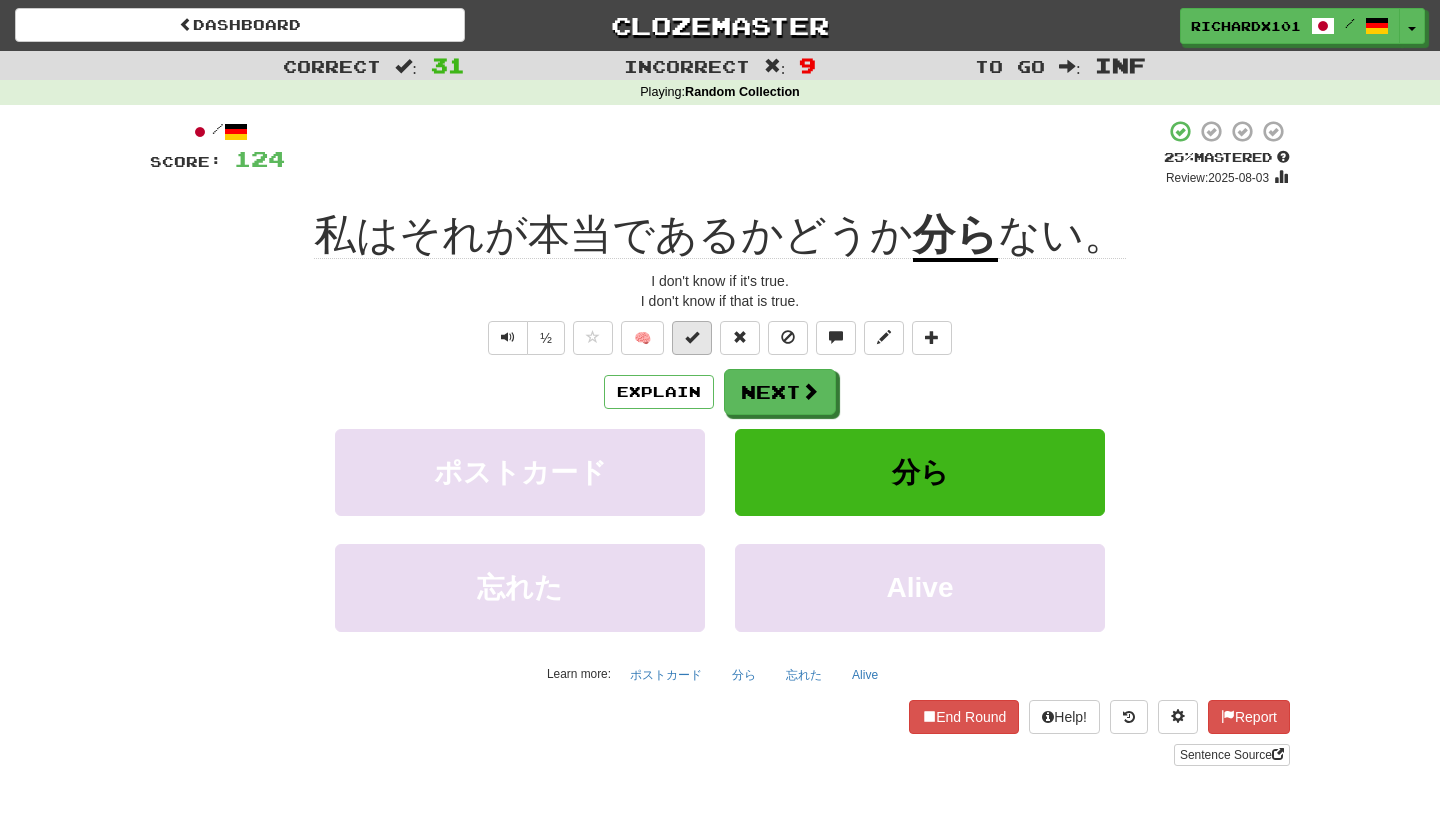 drag, startPoint x: 813, startPoint y: 350, endPoint x: 698, endPoint y: 335, distance: 115.97414 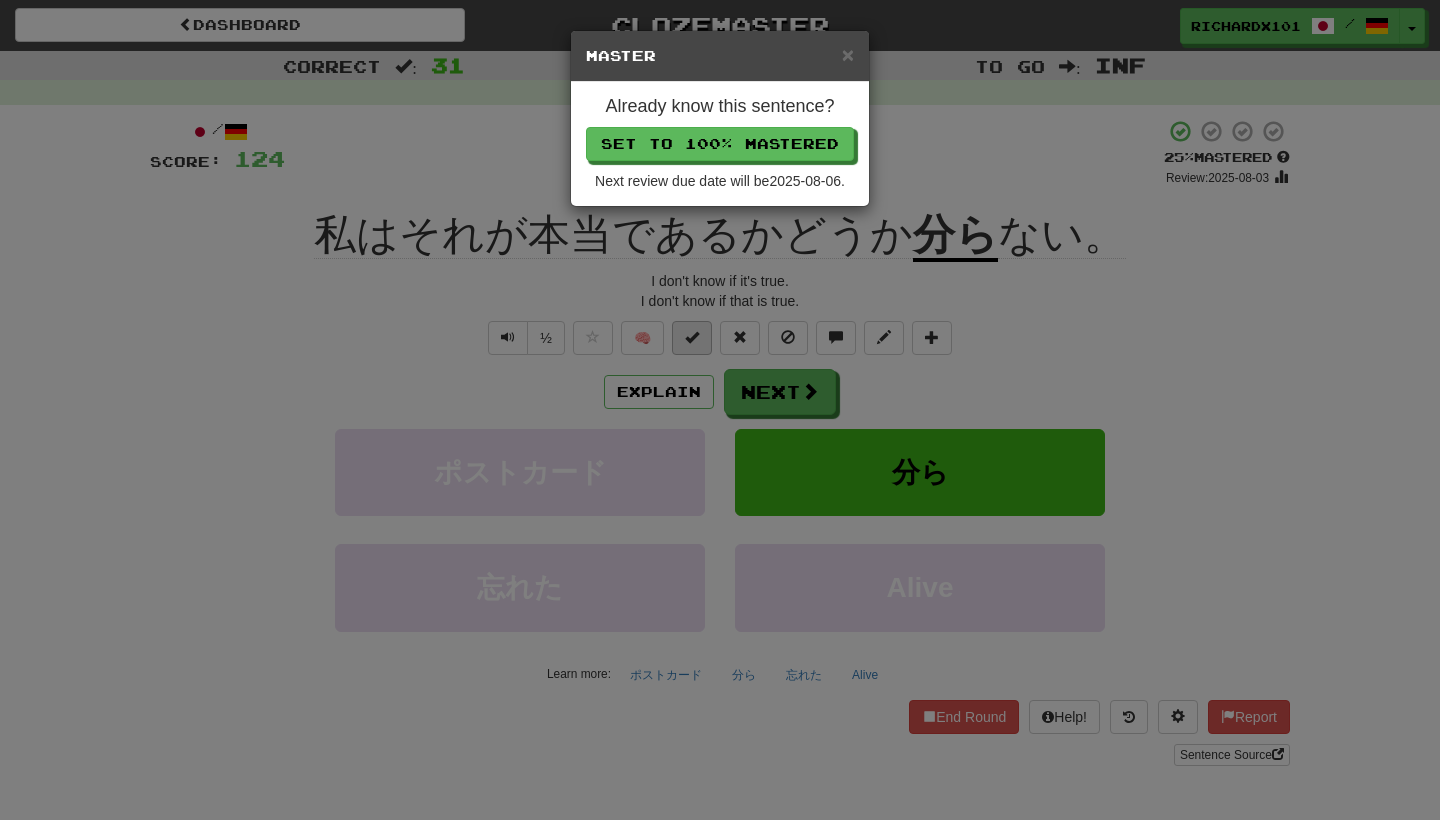 click on "Set to 100% Mastered" at bounding box center [720, 144] 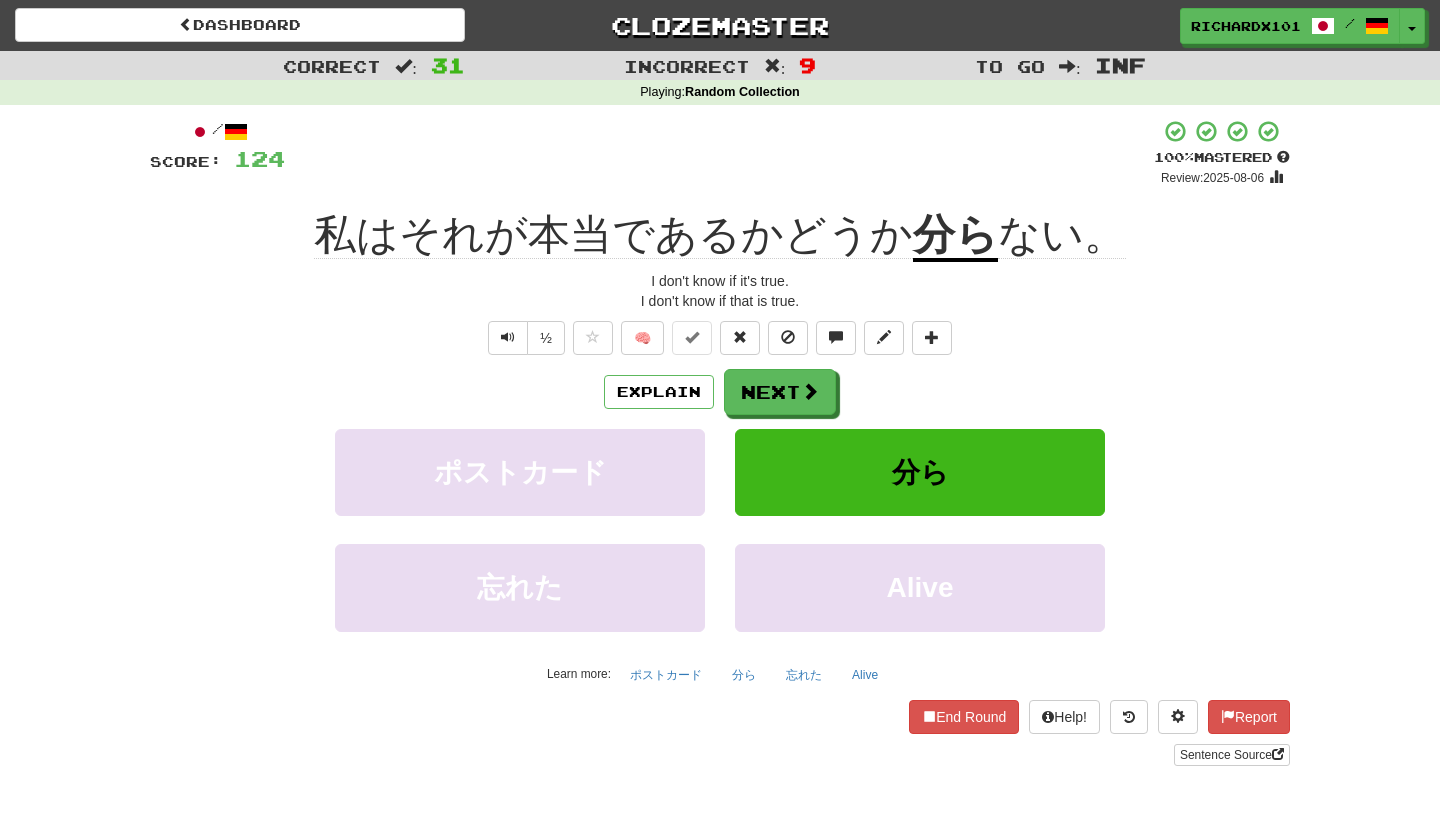 click on "Next" at bounding box center (780, 392) 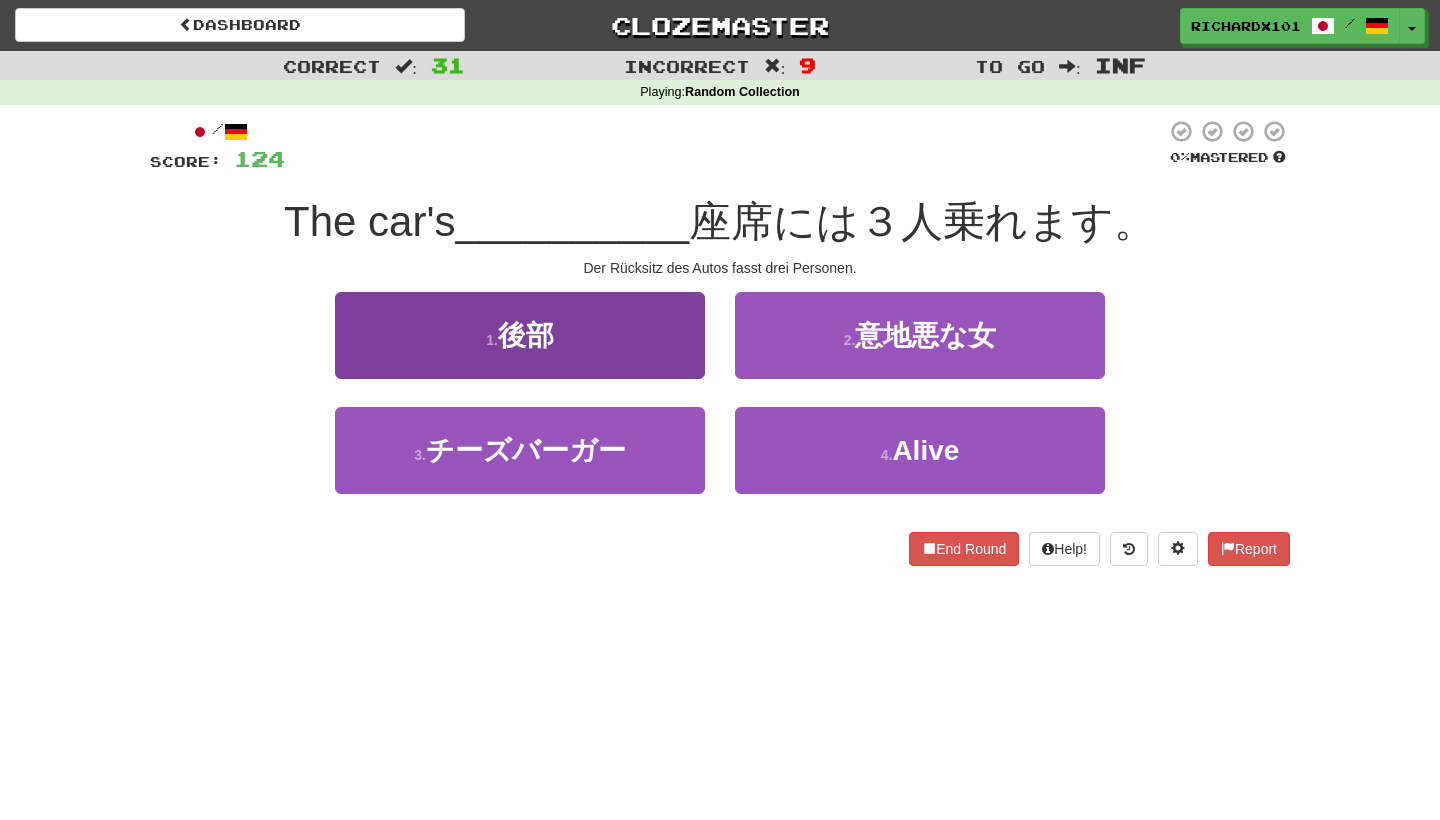 drag, startPoint x: 761, startPoint y: 138, endPoint x: 663, endPoint y: 347, distance: 230.83543 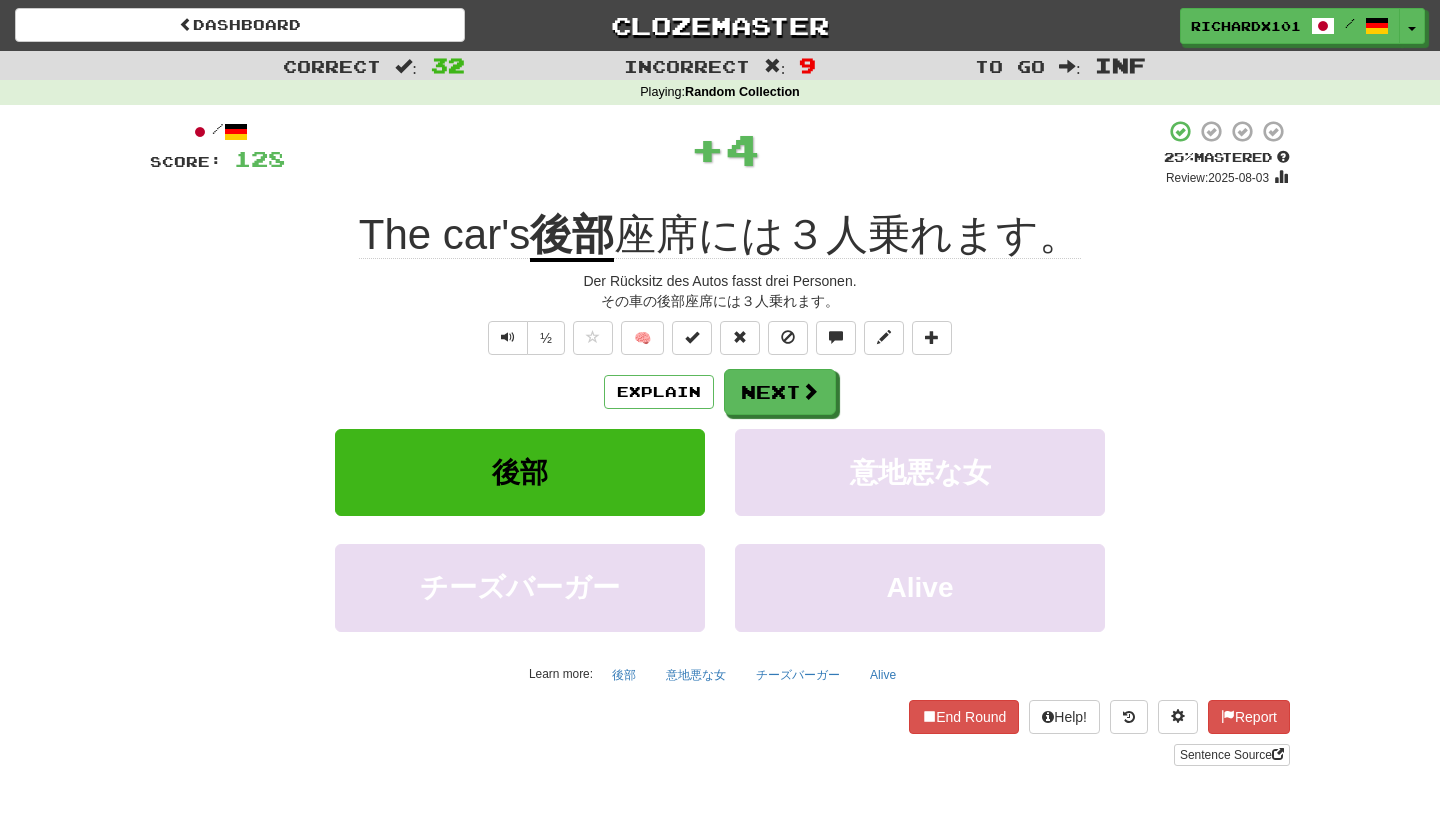 click at bounding box center (692, 337) 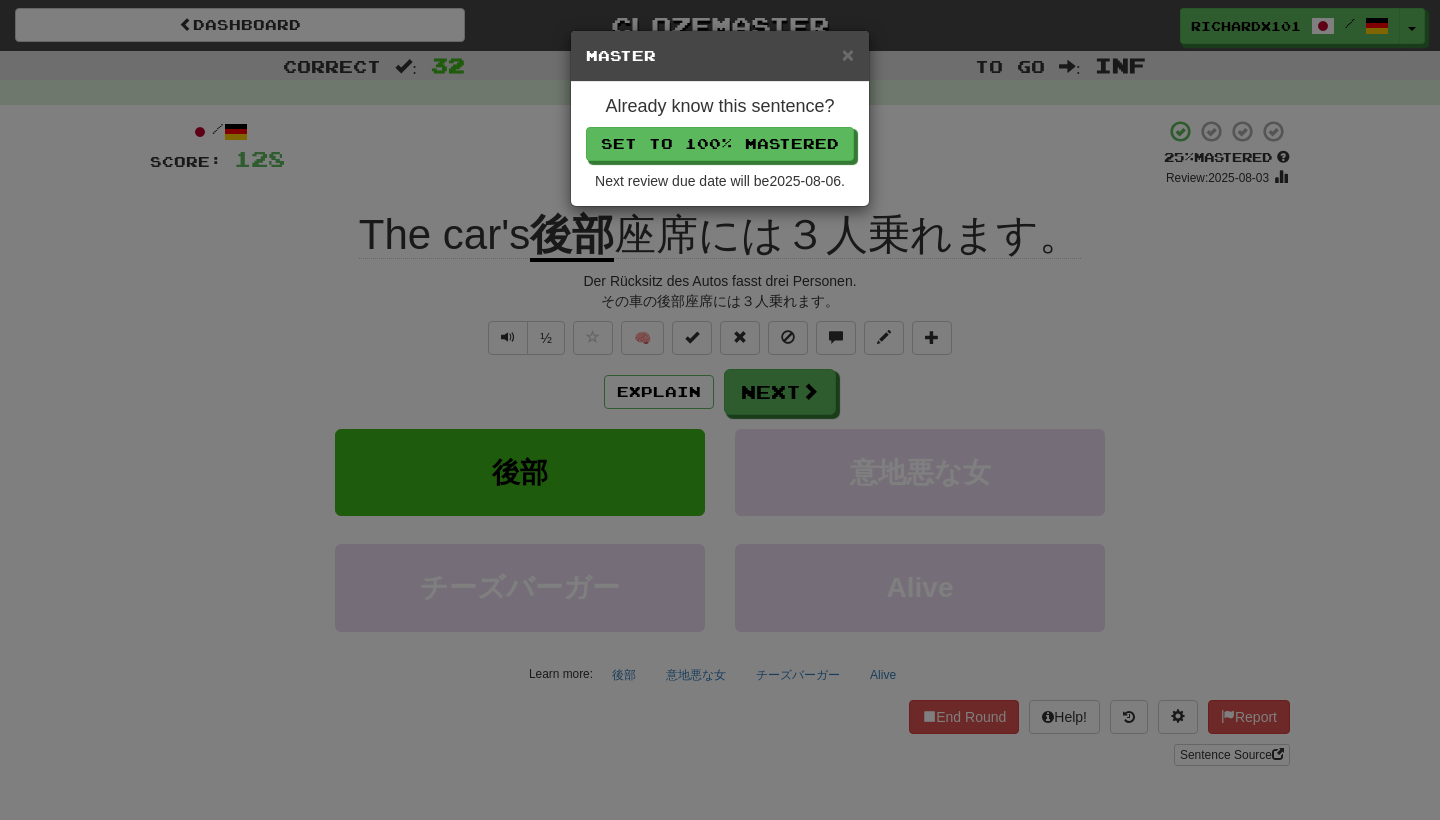 click on "Set to 100% Mastered" at bounding box center (720, 144) 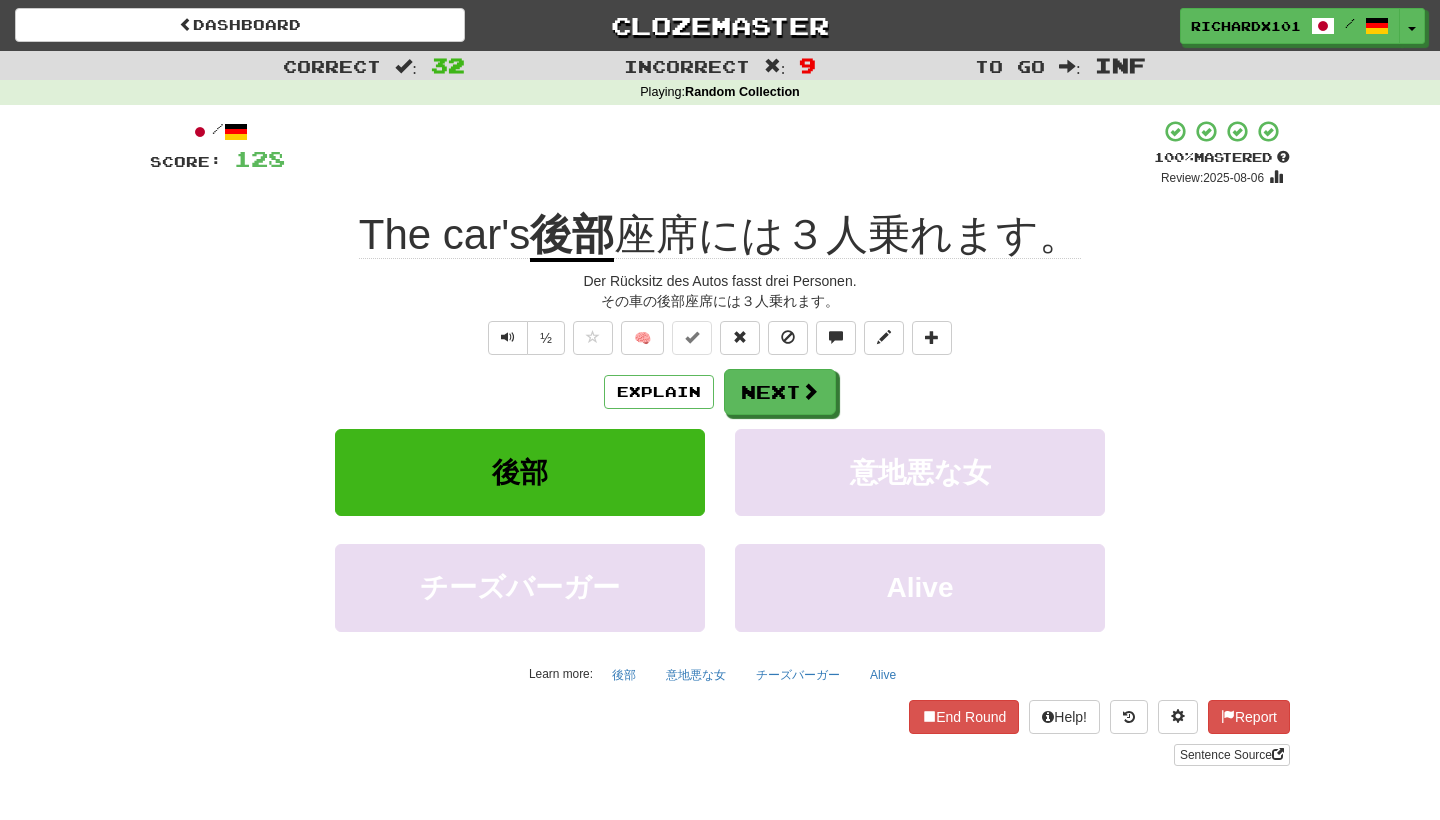 click on "Next" at bounding box center (780, 392) 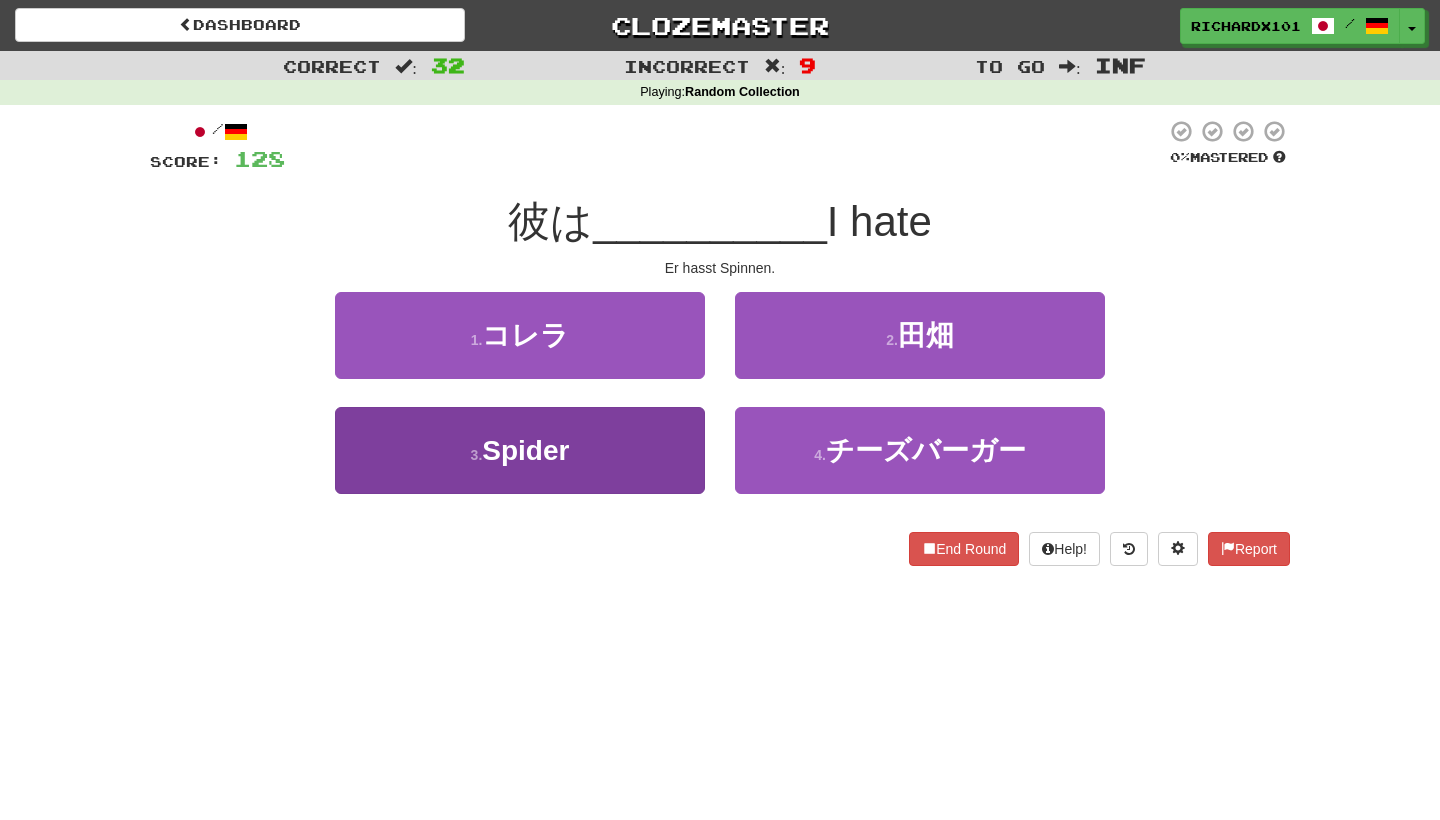 drag, startPoint x: 744, startPoint y: 134, endPoint x: 633, endPoint y: 472, distance: 355.75977 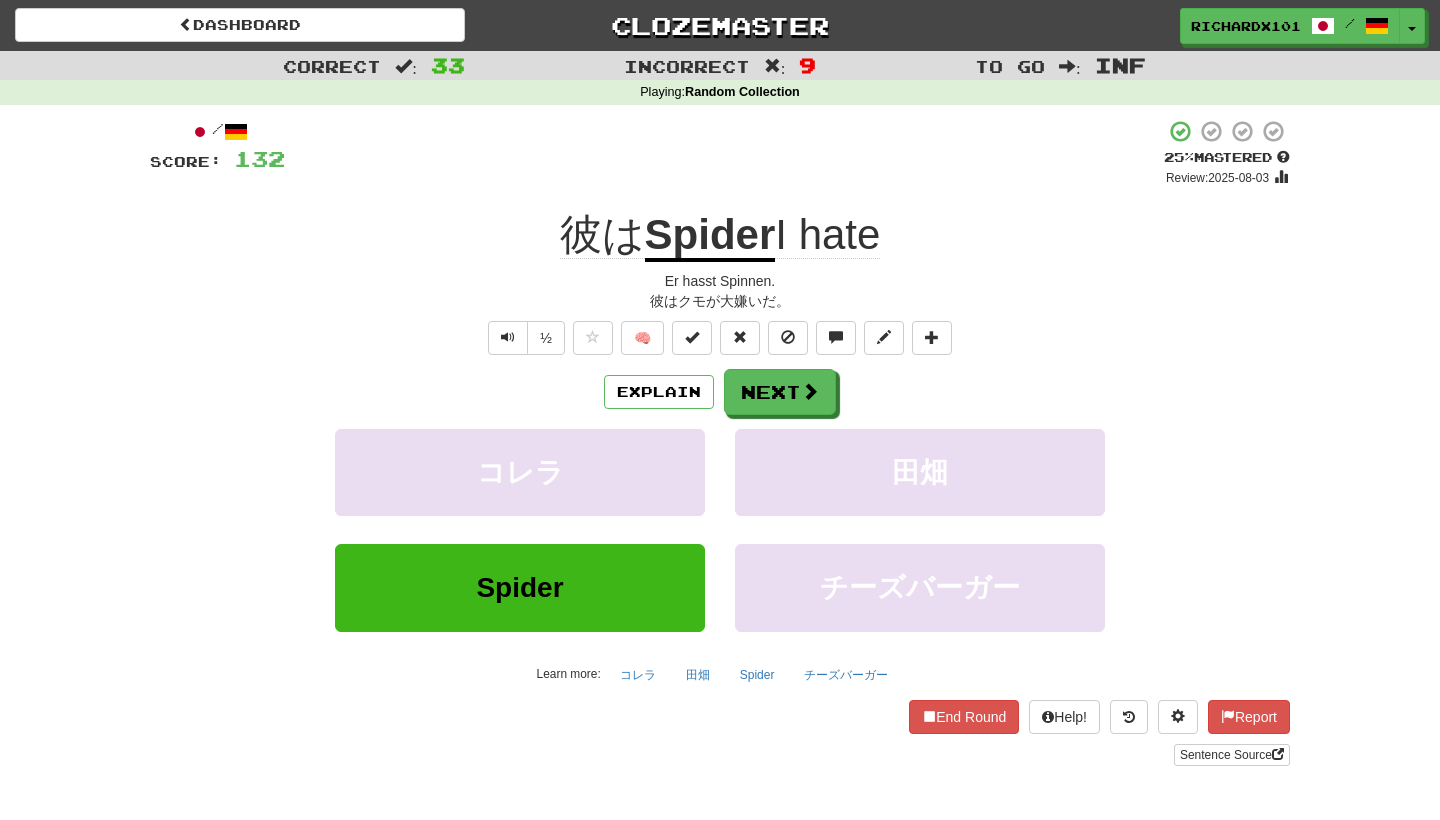 click at bounding box center [692, 337] 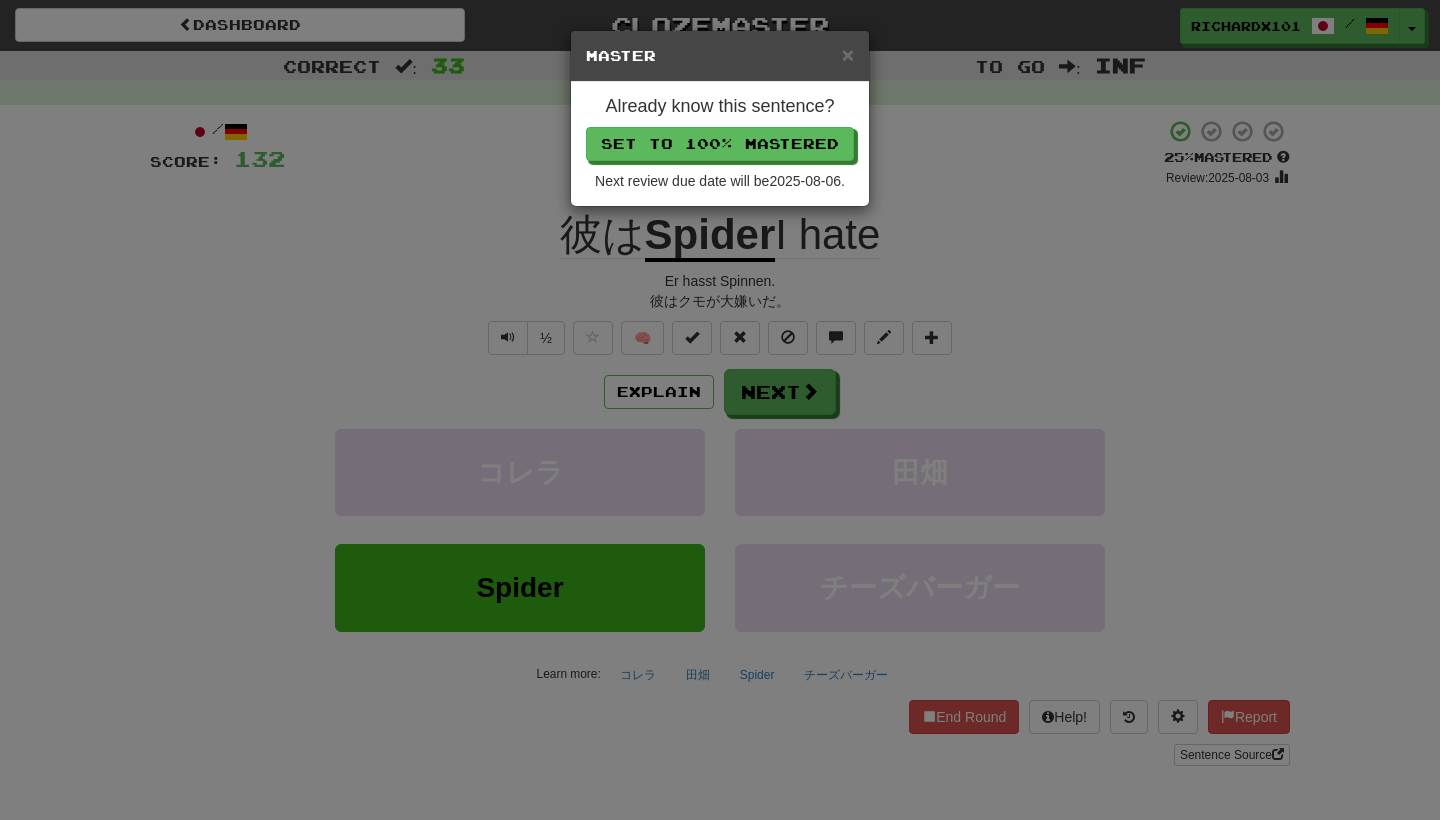 click on "Set to 100% Mastered" at bounding box center [720, 144] 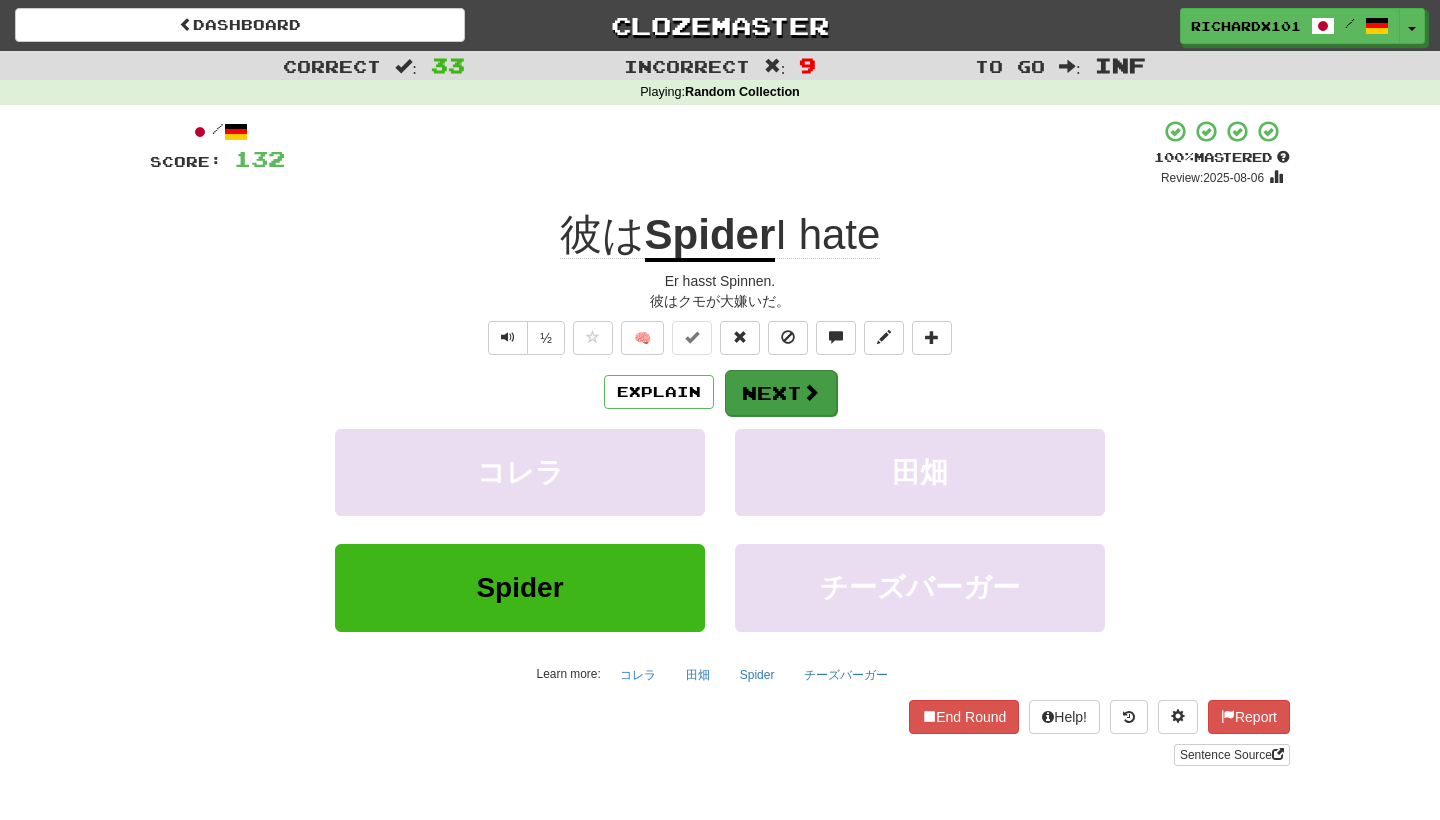 drag, startPoint x: 765, startPoint y: 150, endPoint x: 777, endPoint y: 401, distance: 251.28668 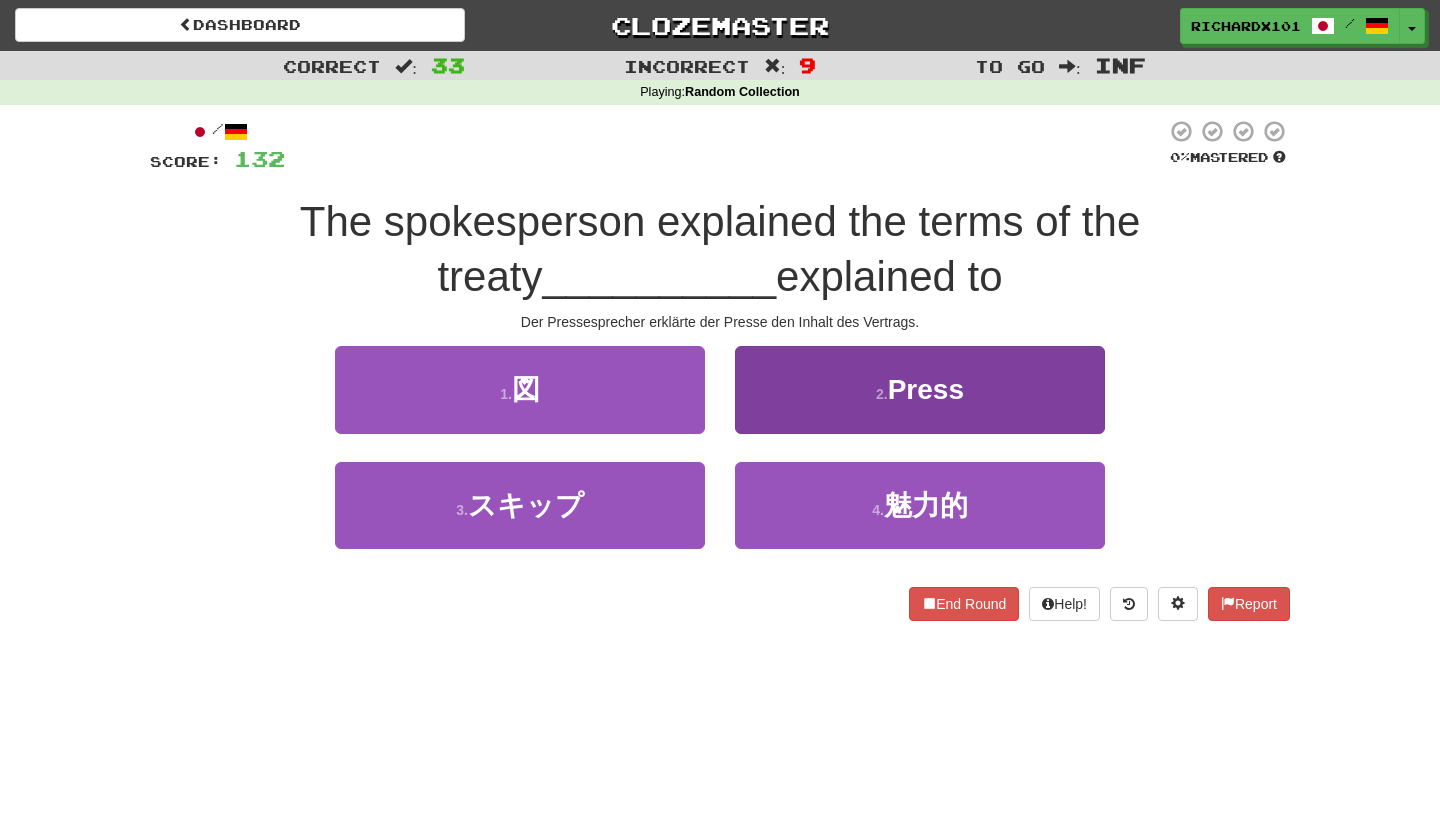 drag, startPoint x: 777, startPoint y: 401, endPoint x: 805, endPoint y: 341, distance: 66.211784 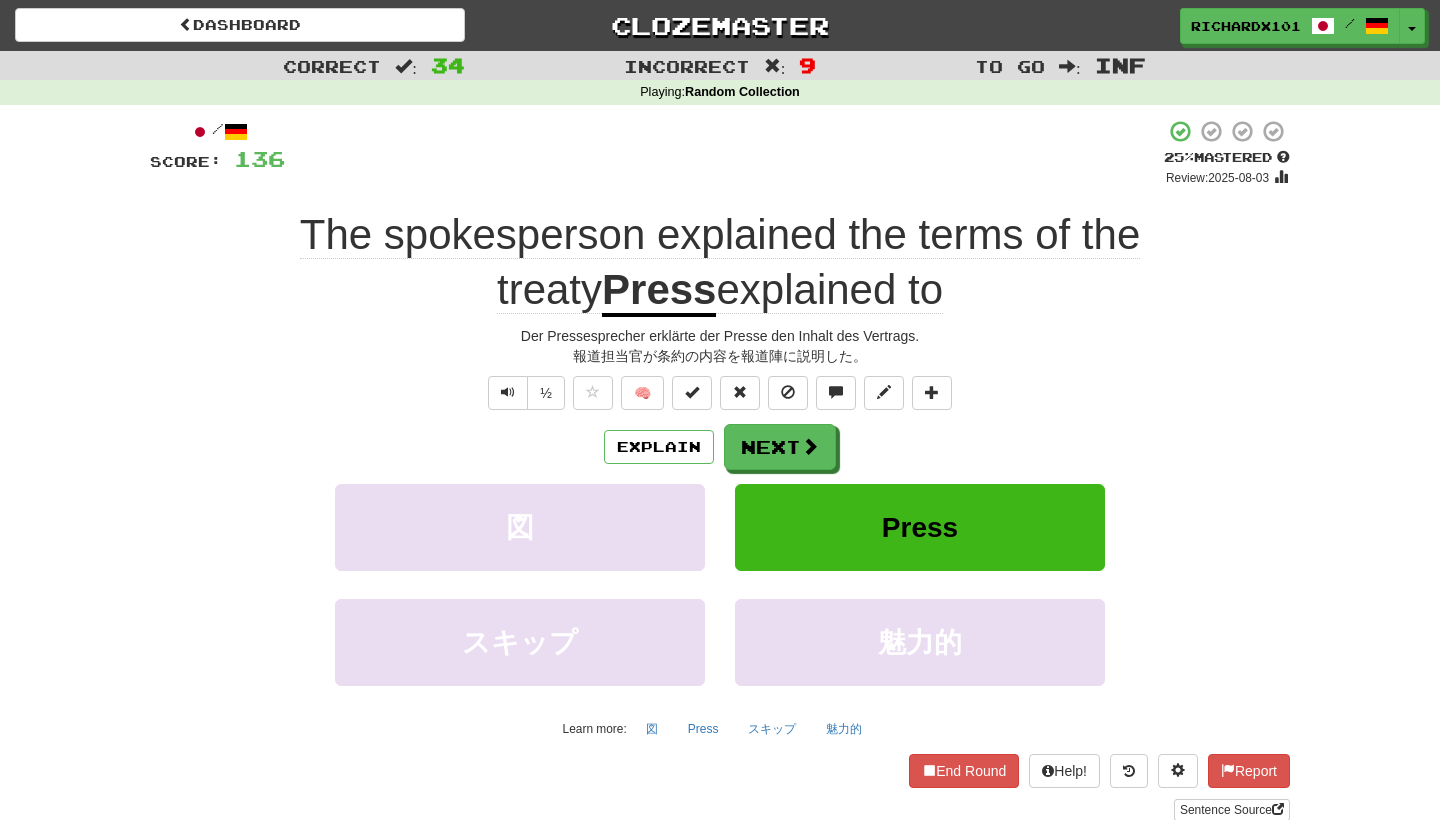 click at bounding box center [692, 392] 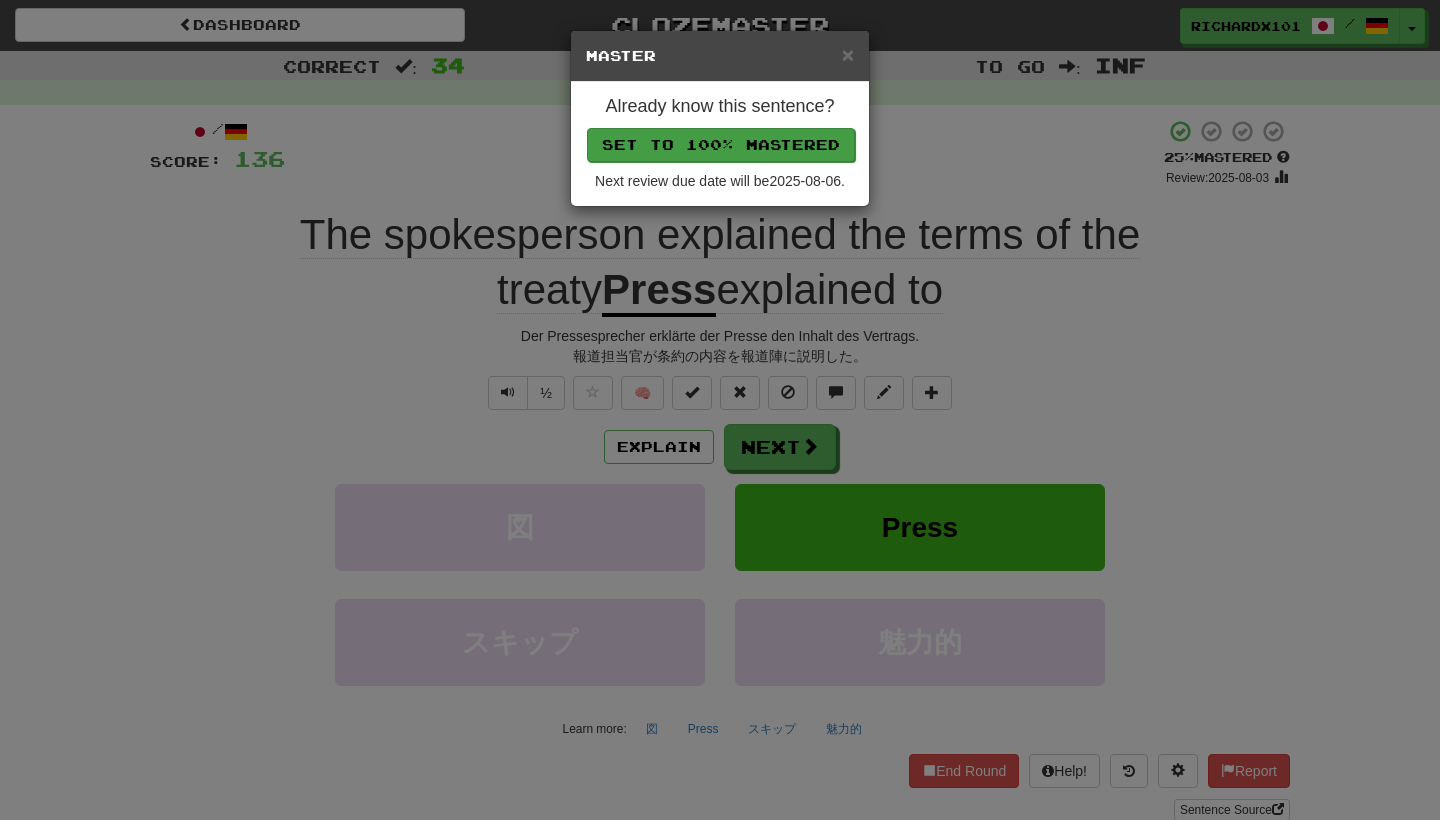 drag, startPoint x: 805, startPoint y: 341, endPoint x: 725, endPoint y: 139, distance: 217.26482 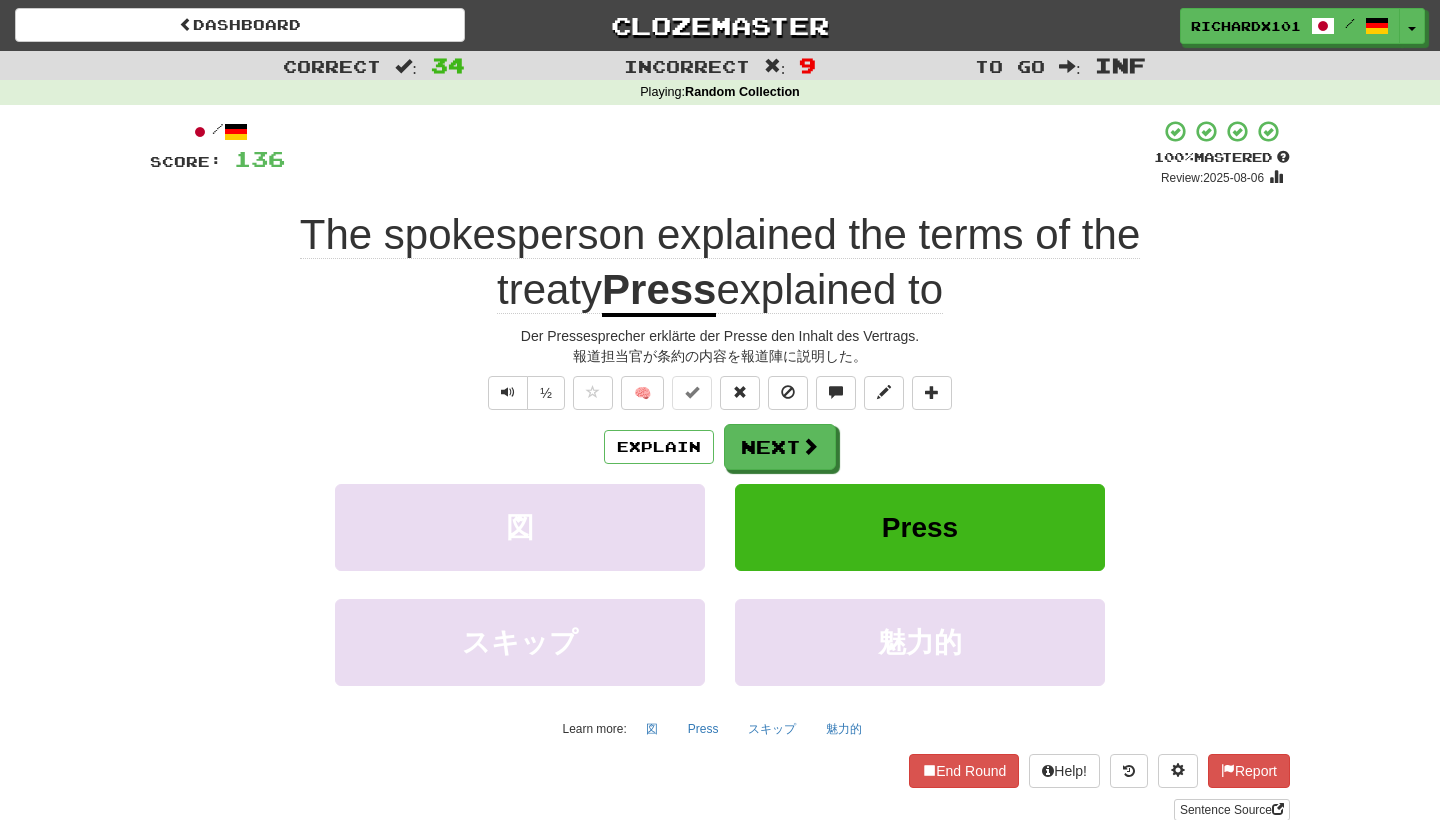 click on "Sentence Source" at bounding box center [1232, 810] 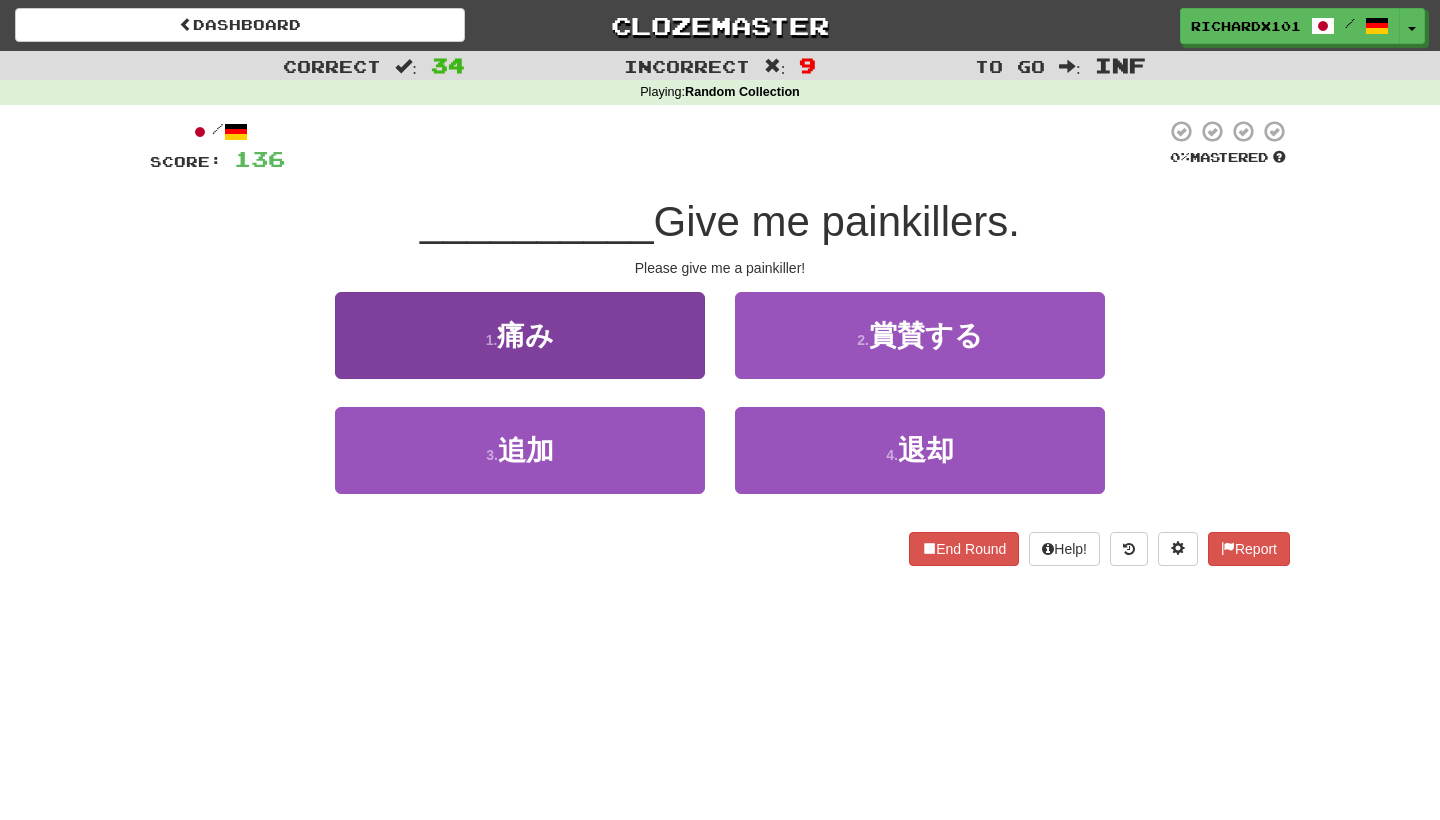 drag, startPoint x: 725, startPoint y: 139, endPoint x: 629, endPoint y: 333, distance: 216.45323 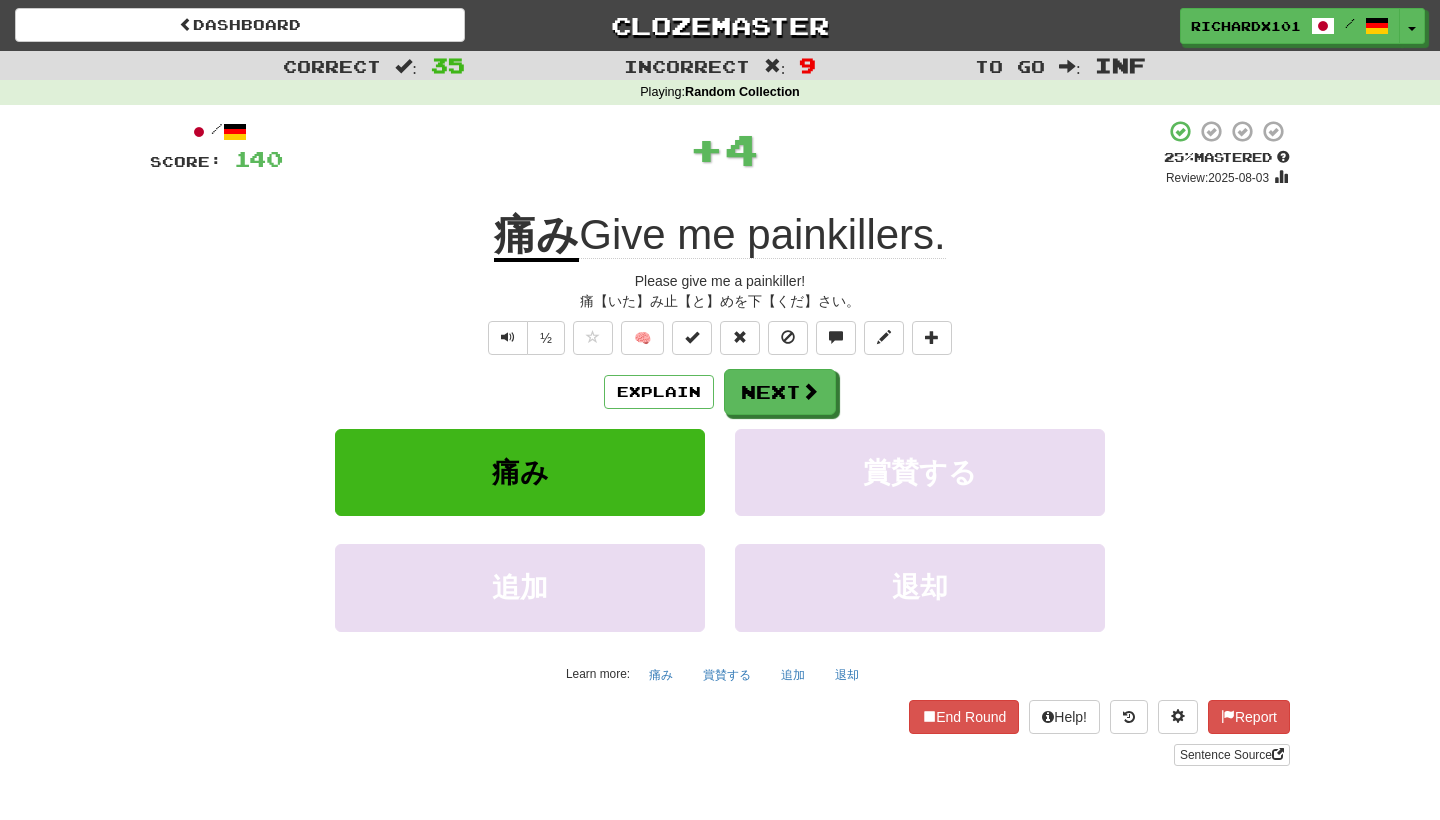 click at bounding box center [692, 337] 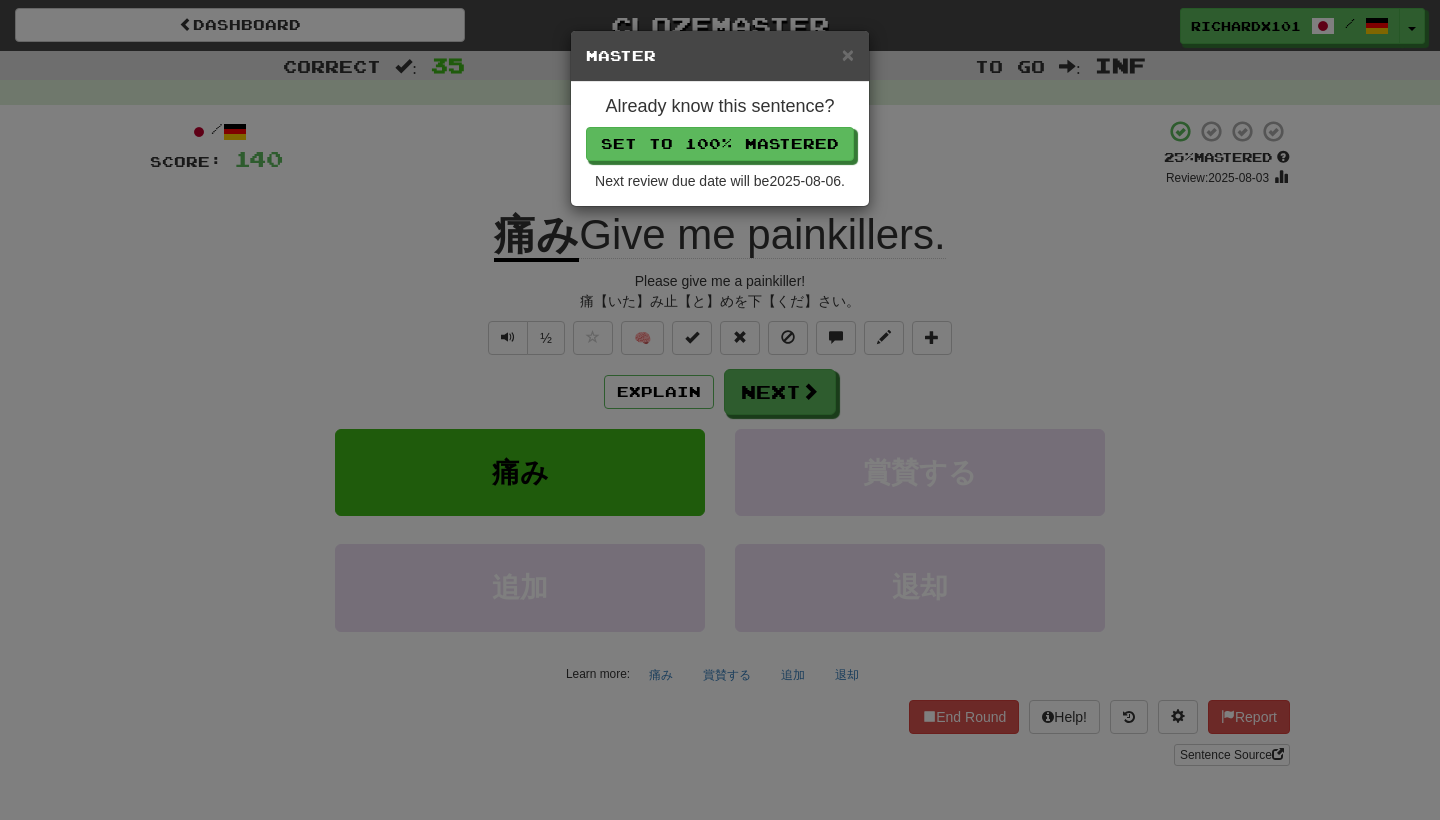 click on "Set to 100% Mastered" at bounding box center [720, 144] 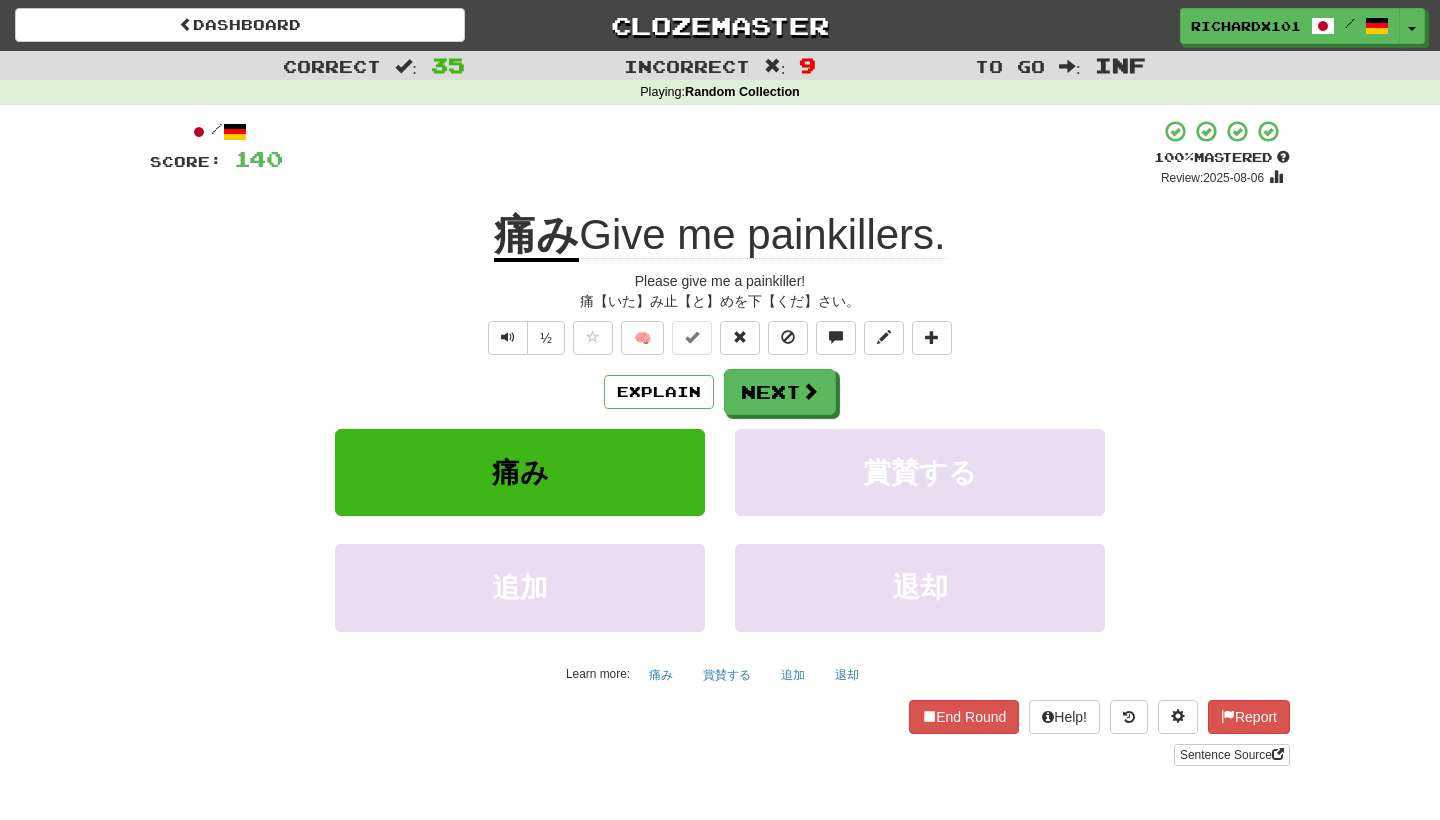 click on "Next" at bounding box center (780, 392) 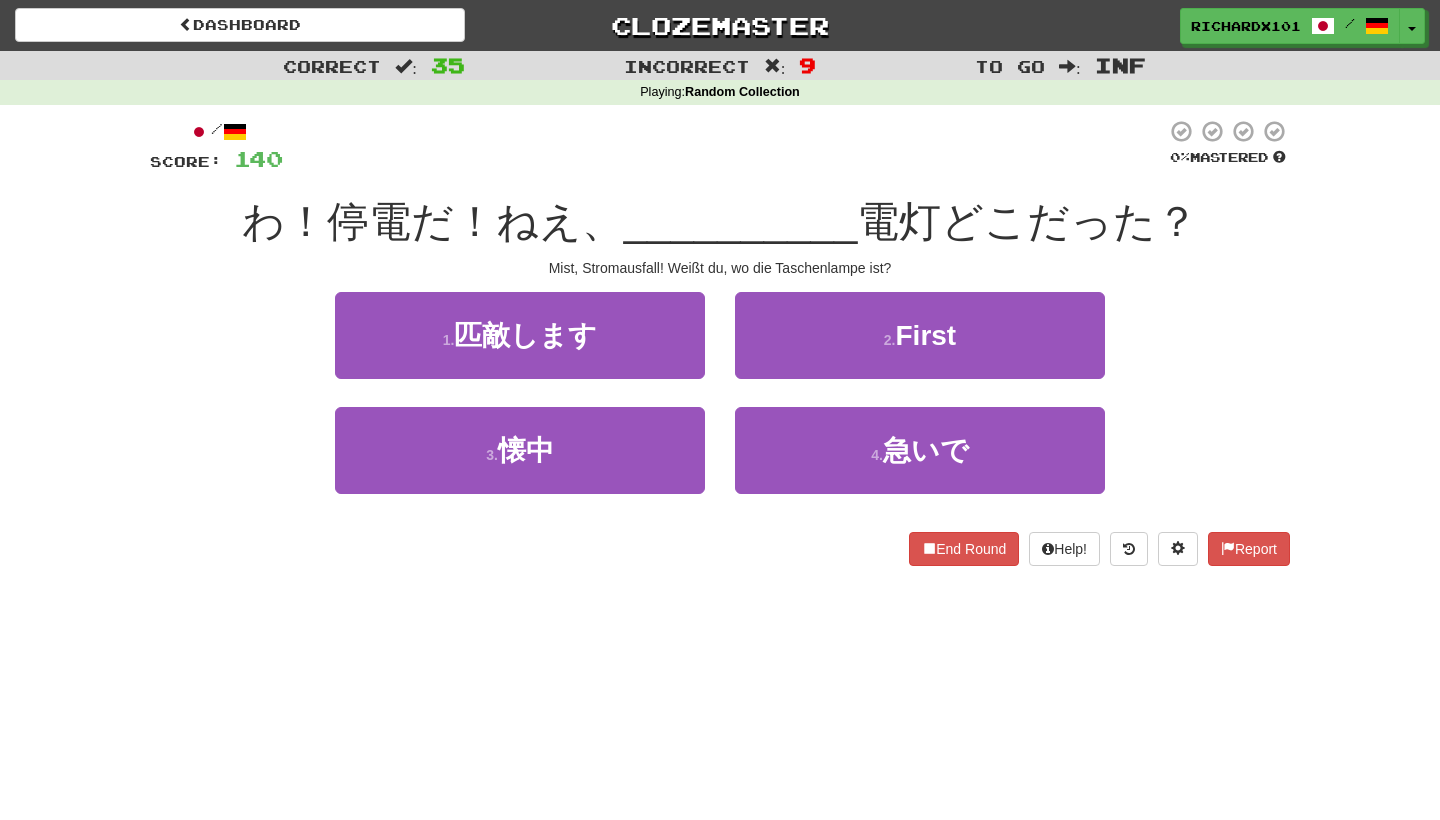 click on "3 .  懐中" at bounding box center [520, 450] 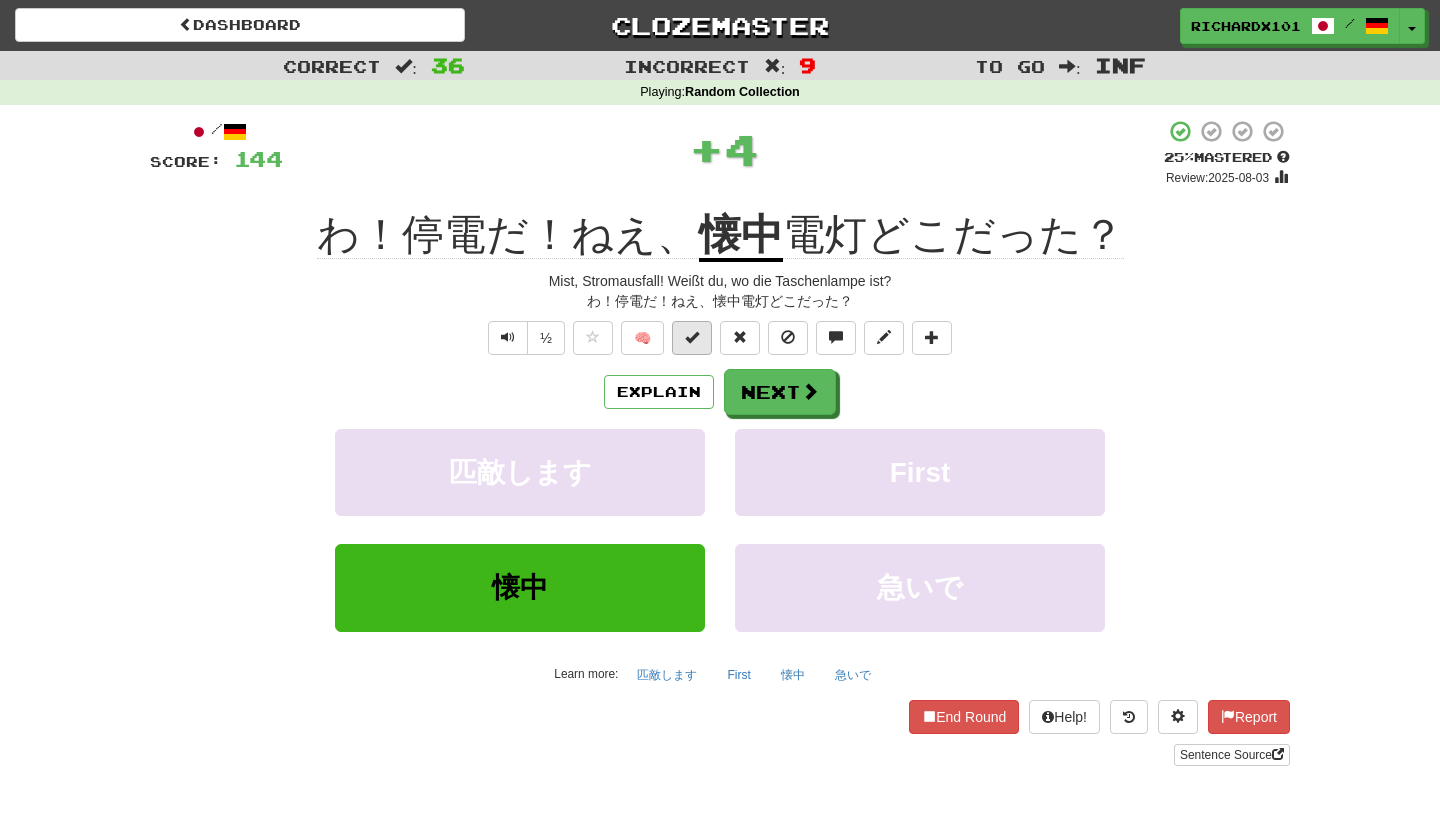 drag, startPoint x: 740, startPoint y: 132, endPoint x: 699, endPoint y: 329, distance: 201.22127 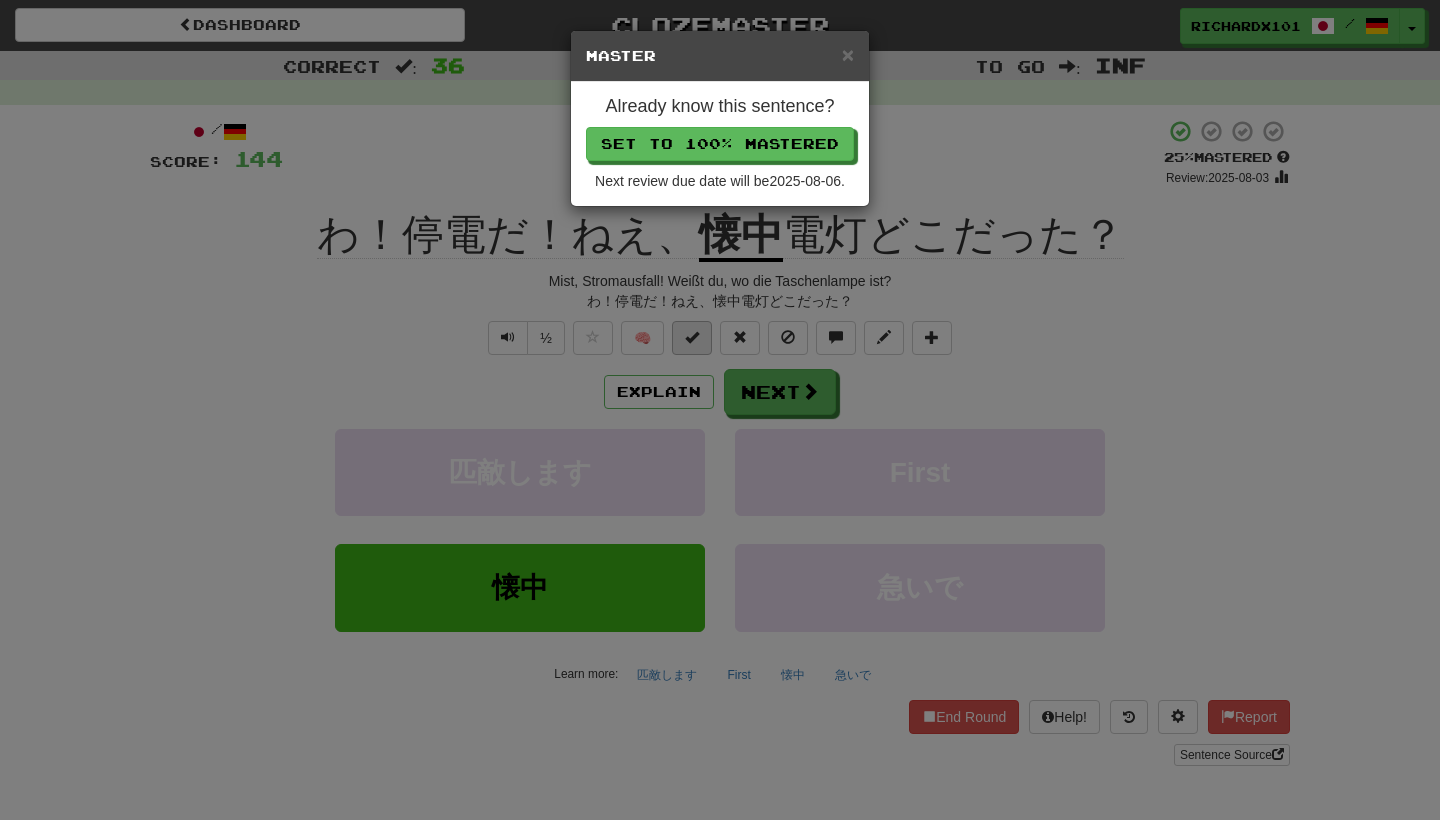 click on "Set to 100% Mastered" at bounding box center [720, 144] 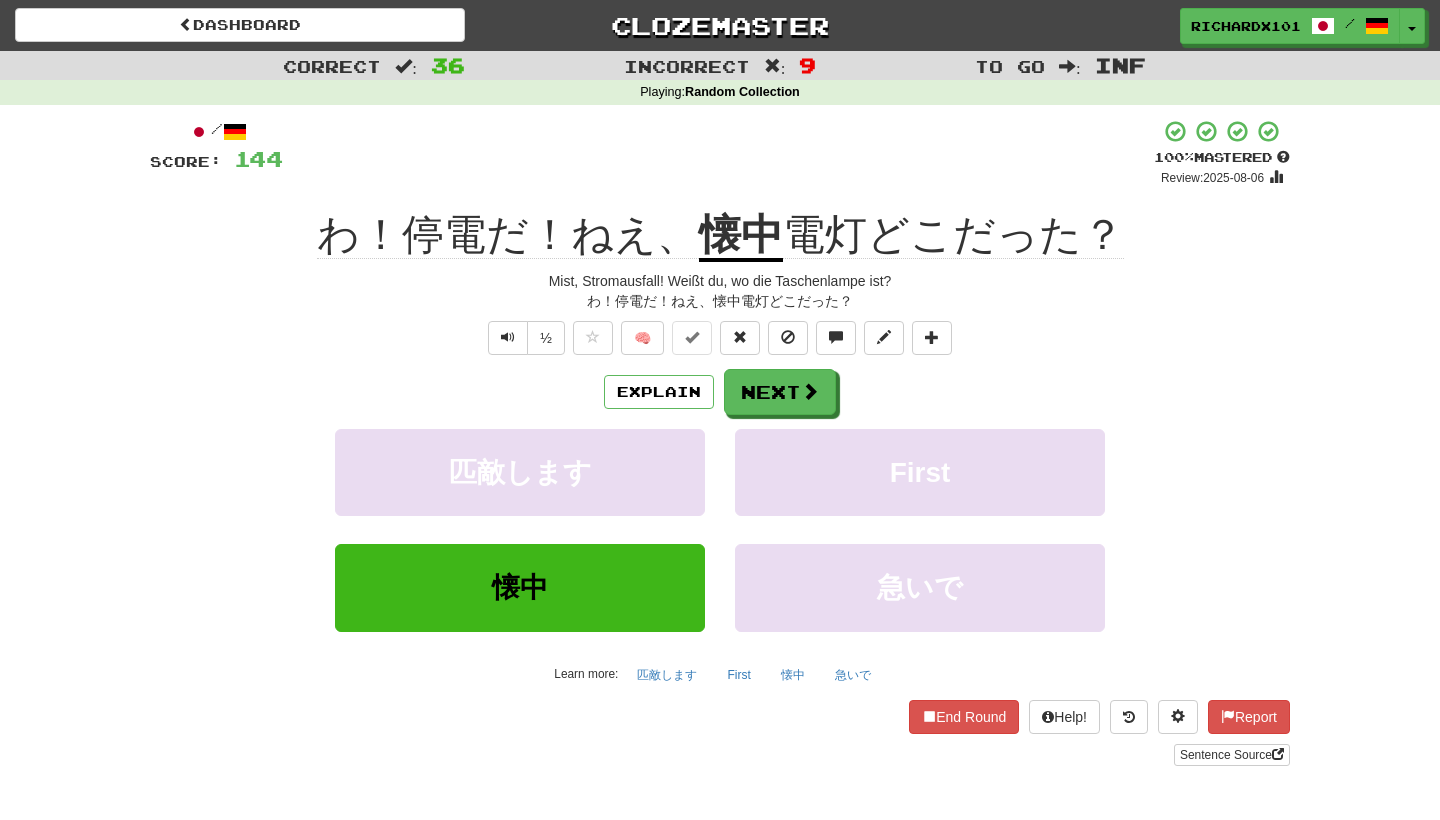 click on "Next" at bounding box center (780, 392) 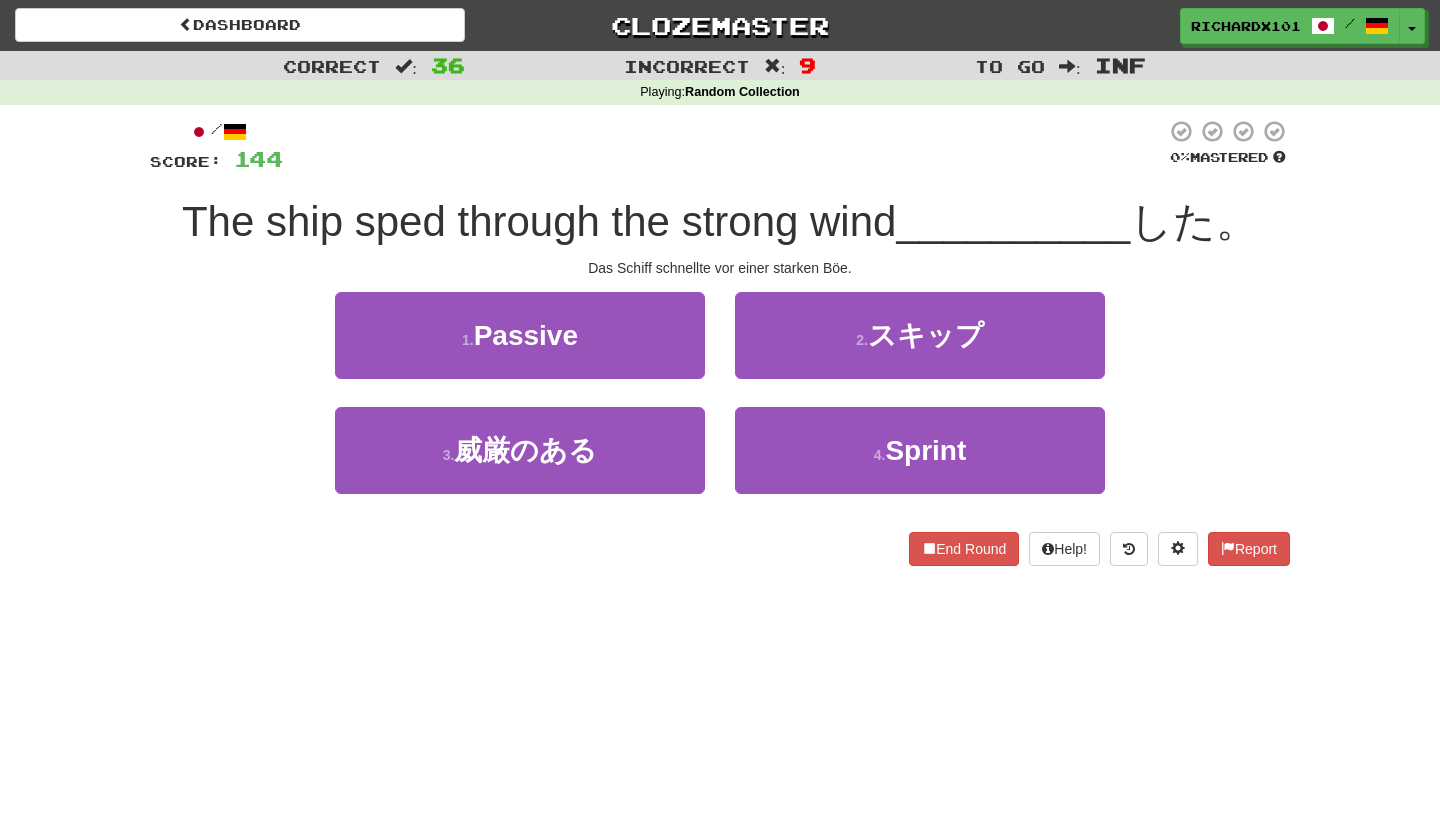click on "4 .  疾走" at bounding box center (920, 450) 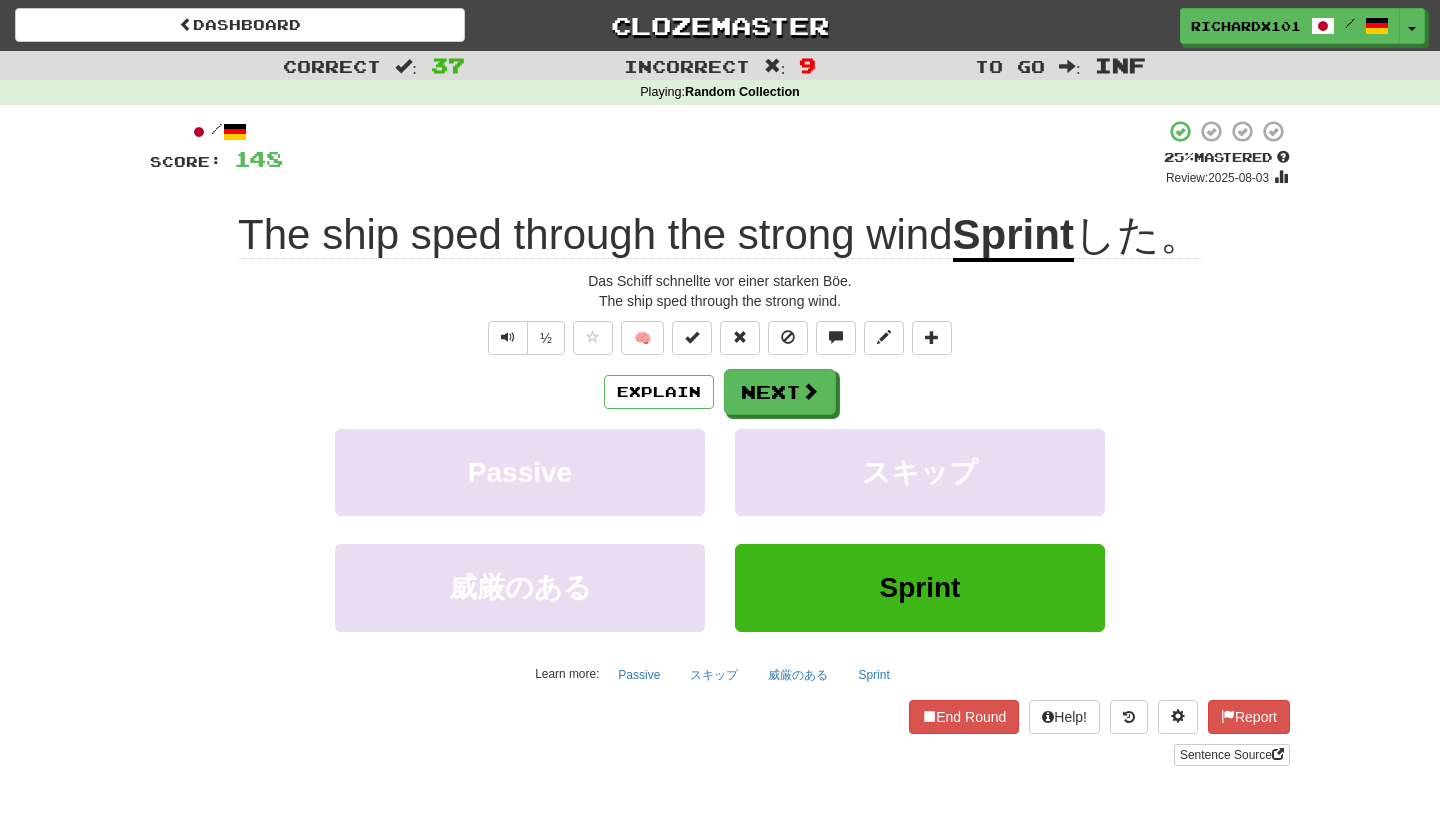 click at bounding box center [692, 338] 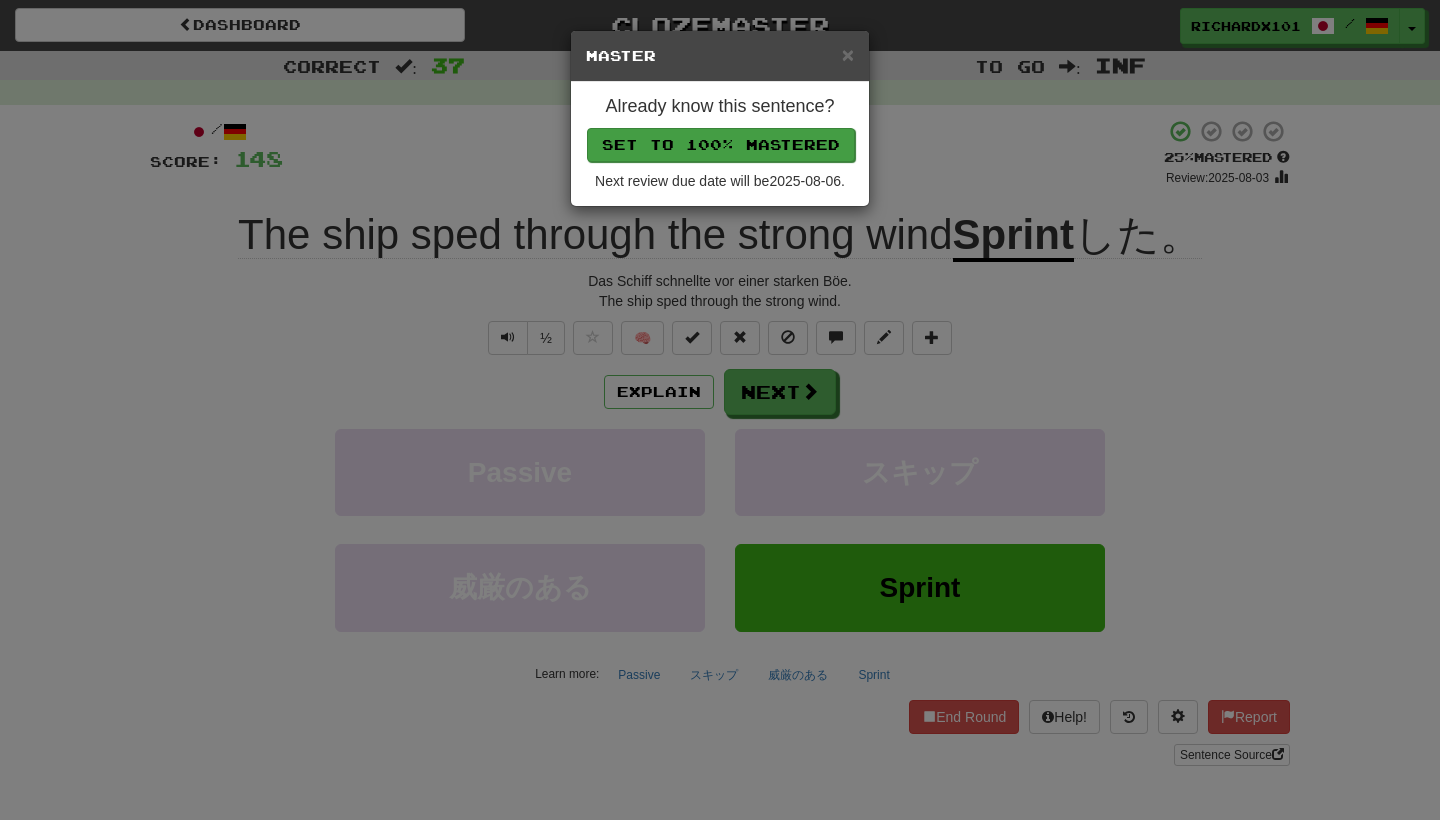drag, startPoint x: 723, startPoint y: 136, endPoint x: 763, endPoint y: 134, distance: 40.04997 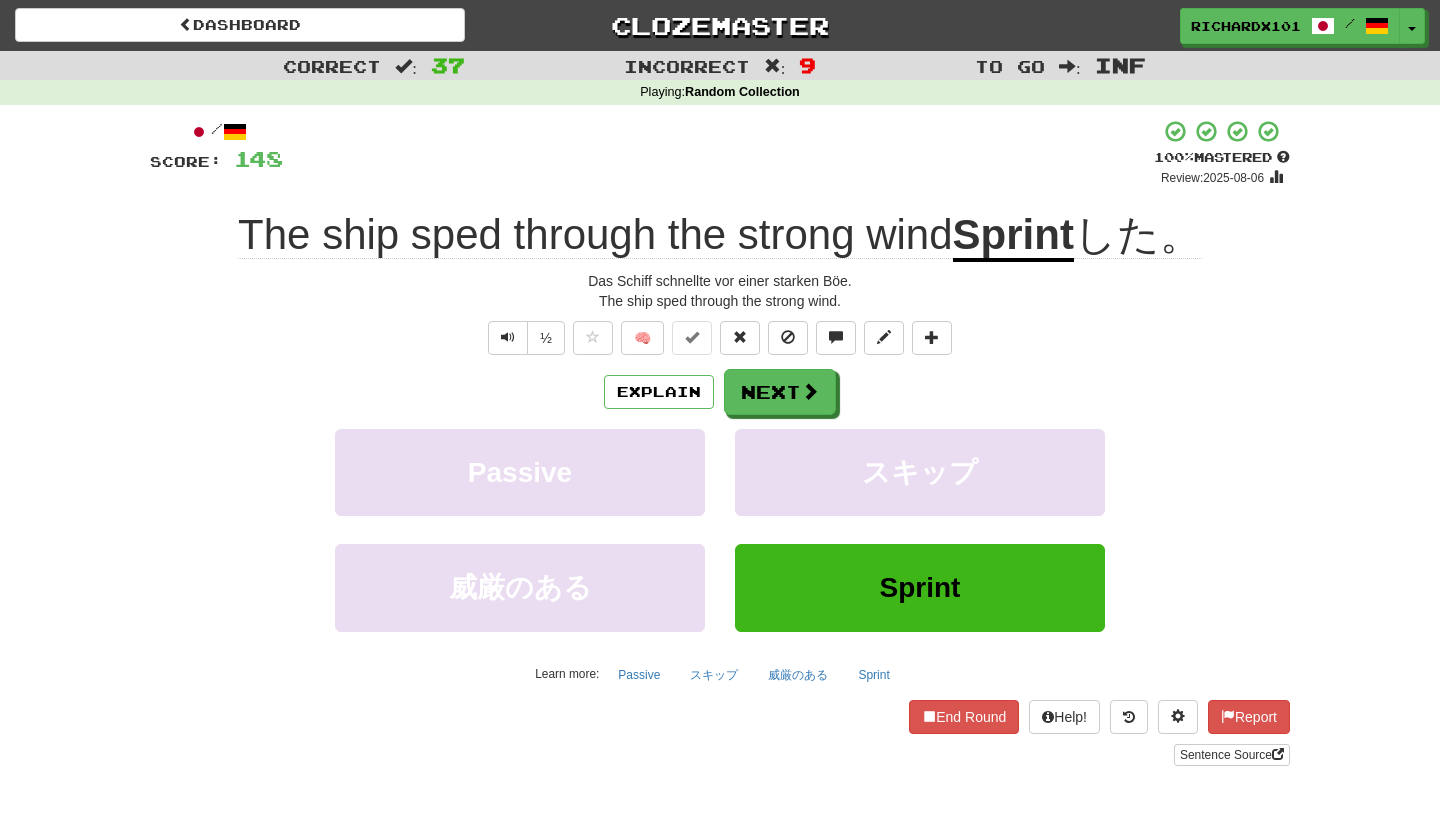 click on "Next" at bounding box center (780, 392) 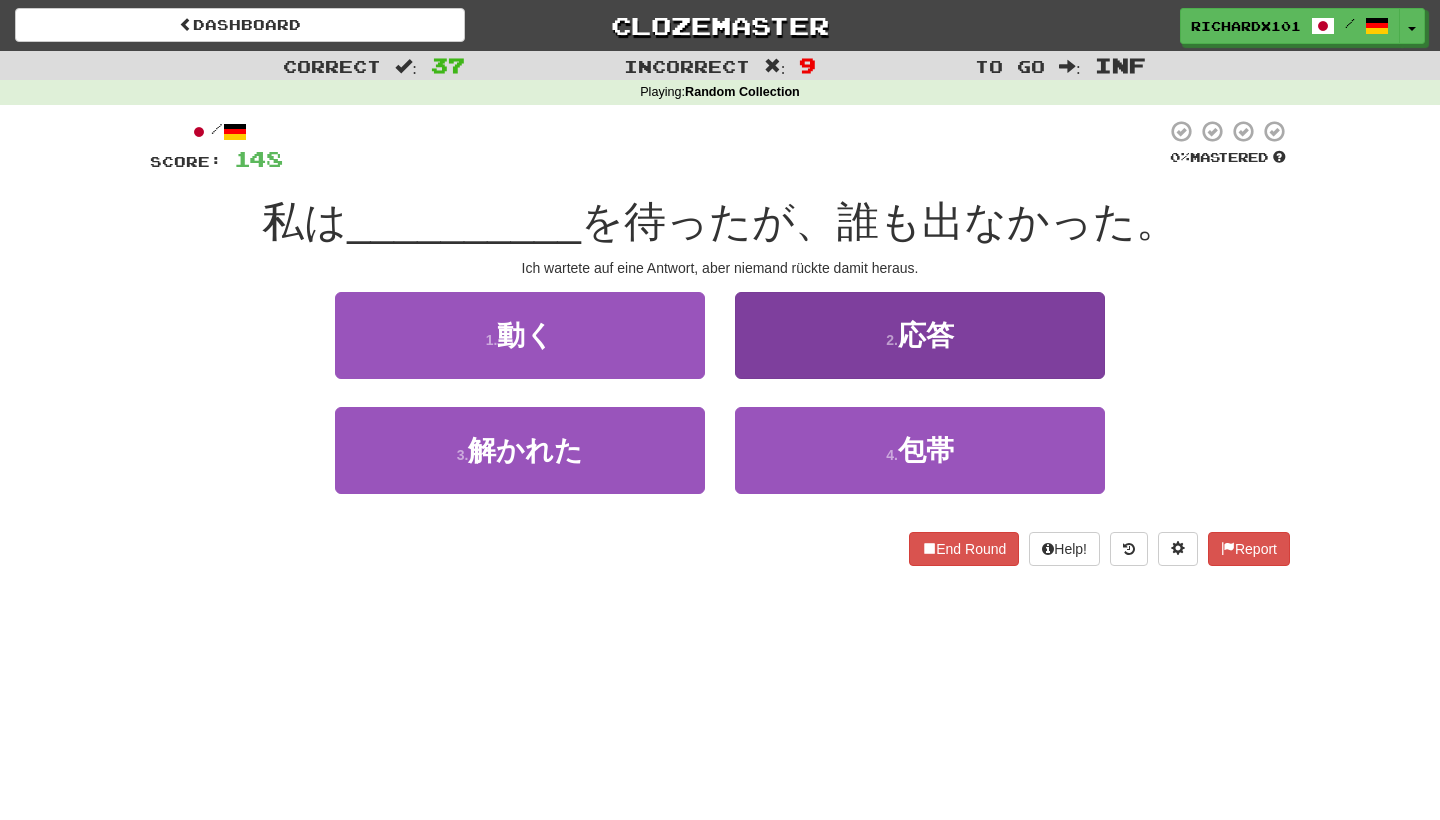 drag, startPoint x: 763, startPoint y: 134, endPoint x: 796, endPoint y: 345, distance: 213.56497 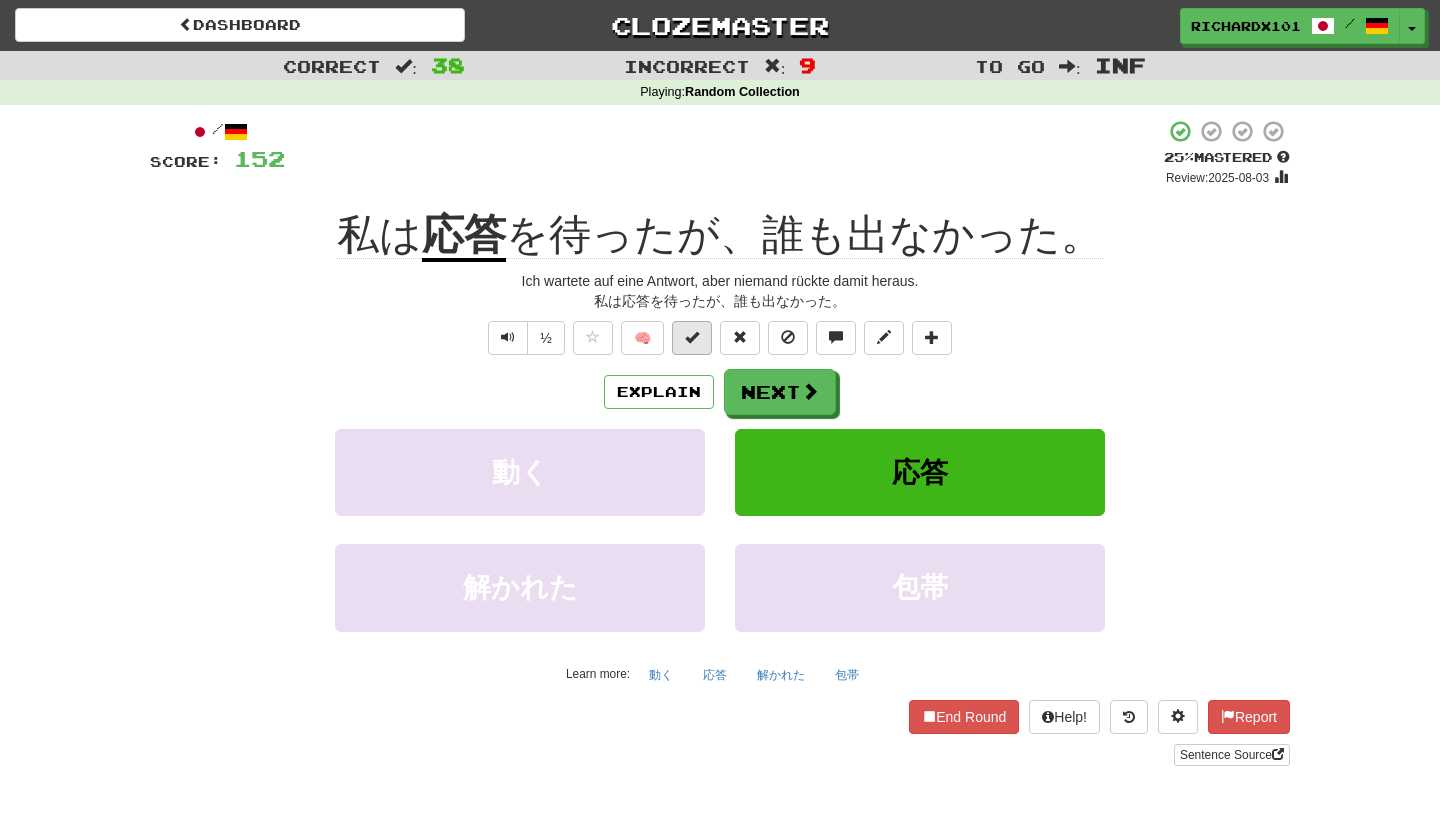 drag, startPoint x: 796, startPoint y: 345, endPoint x: 701, endPoint y: 332, distance: 95.885345 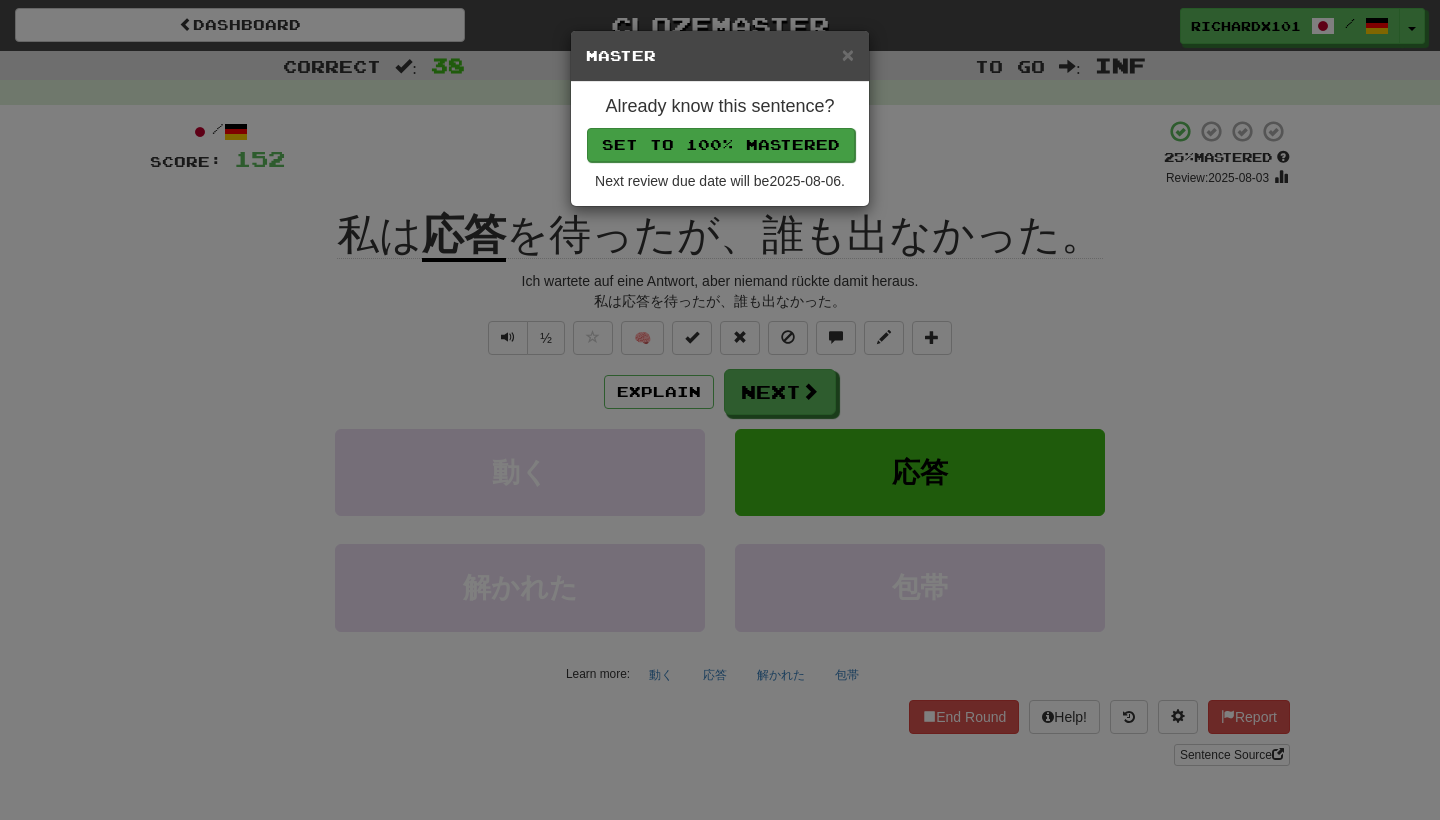 drag, startPoint x: 701, startPoint y: 332, endPoint x: 746, endPoint y: 130, distance: 206.95169 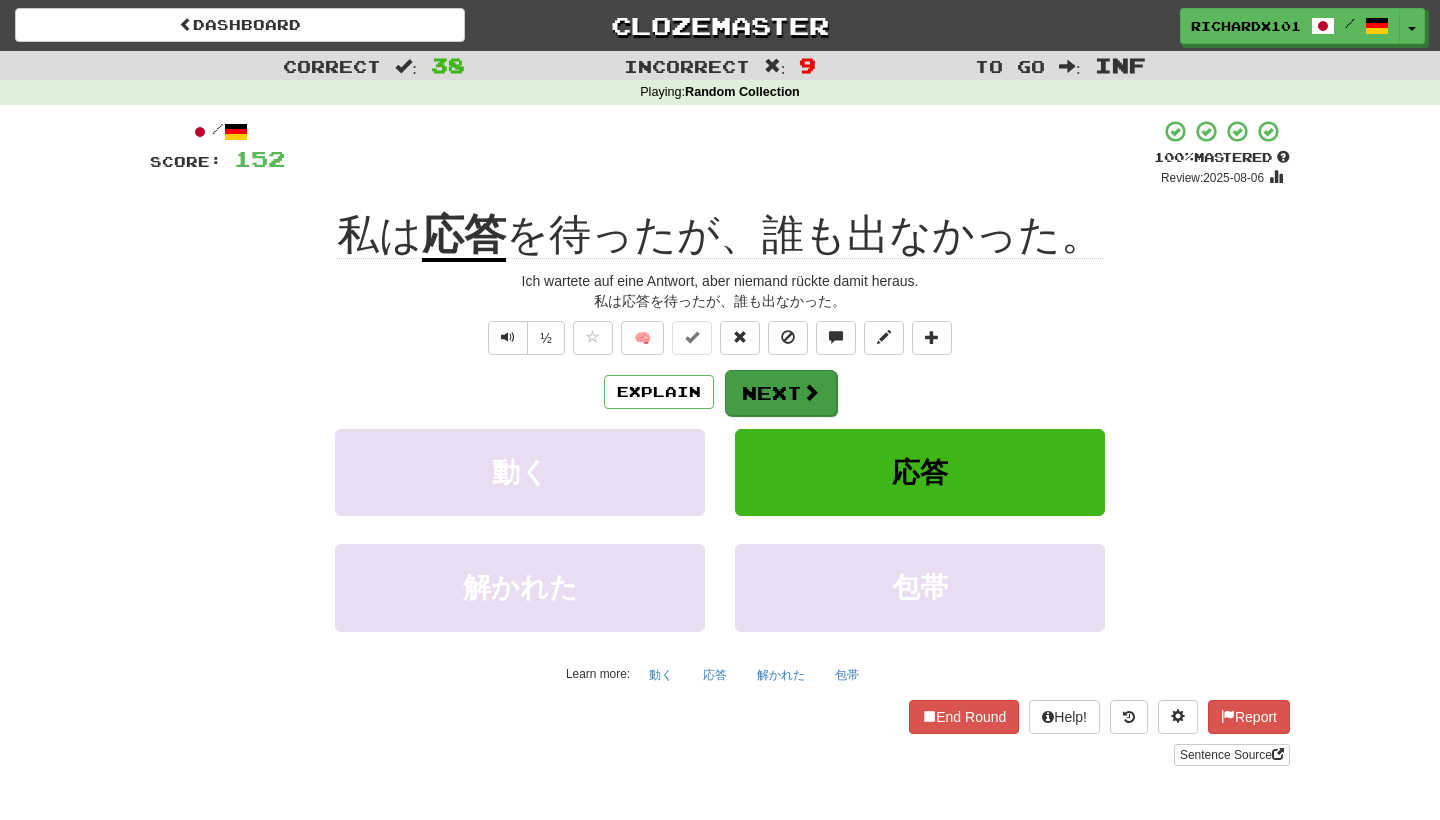 drag, startPoint x: 746, startPoint y: 130, endPoint x: 762, endPoint y: 386, distance: 256.4995 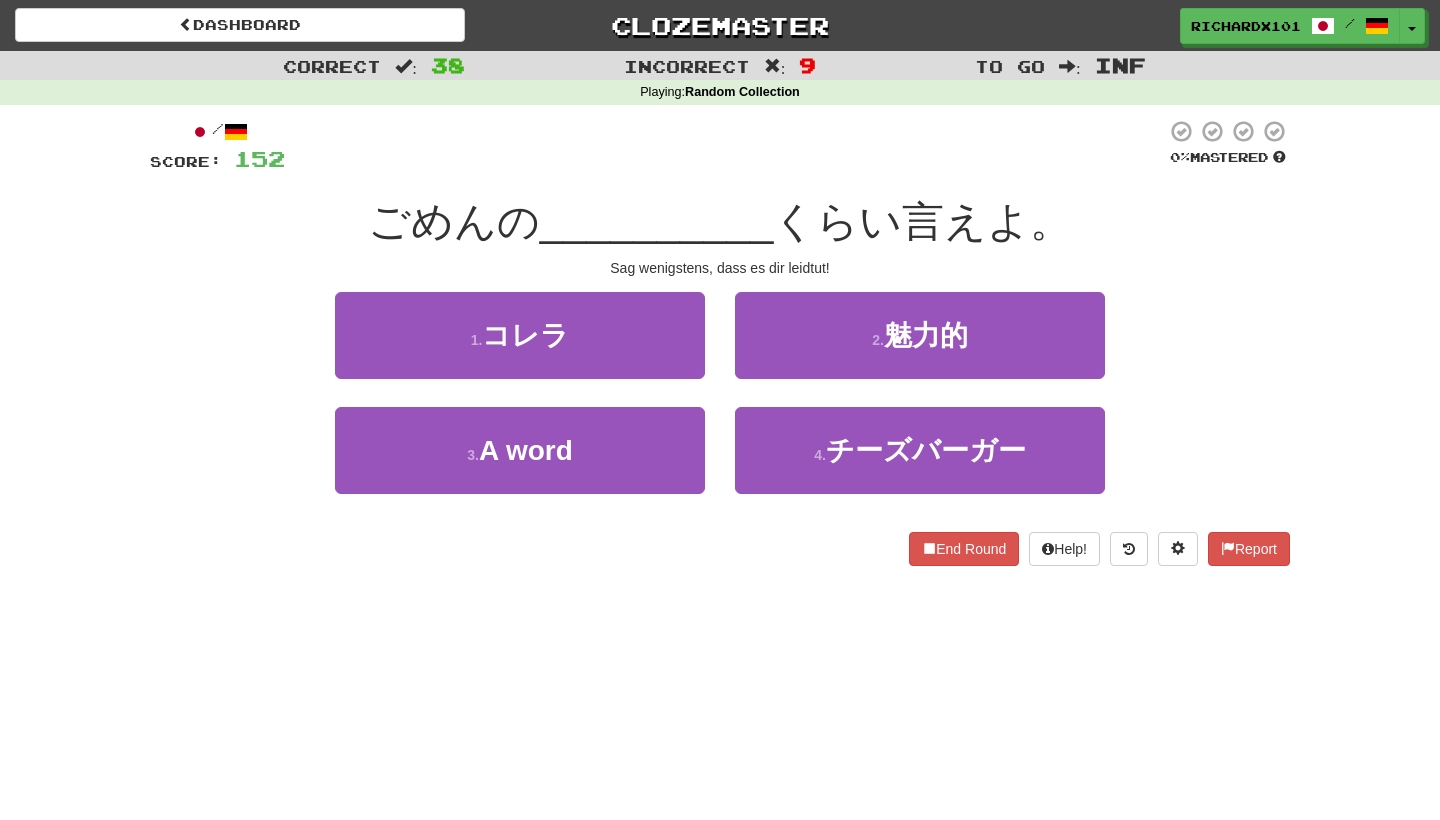 click on "3 .  一言" at bounding box center (520, 450) 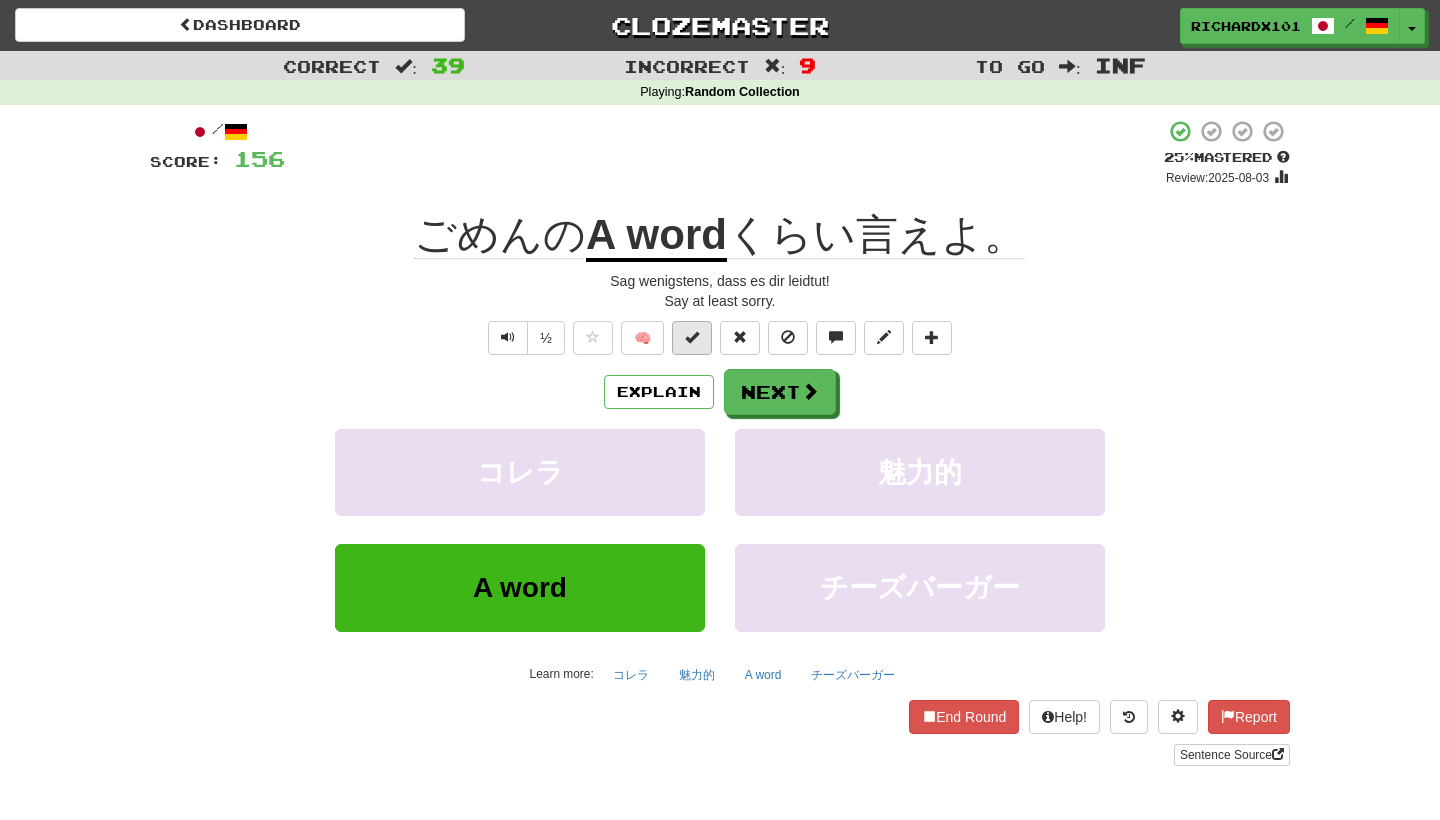 drag, startPoint x: 762, startPoint y: 386, endPoint x: 702, endPoint y: 328, distance: 83.450584 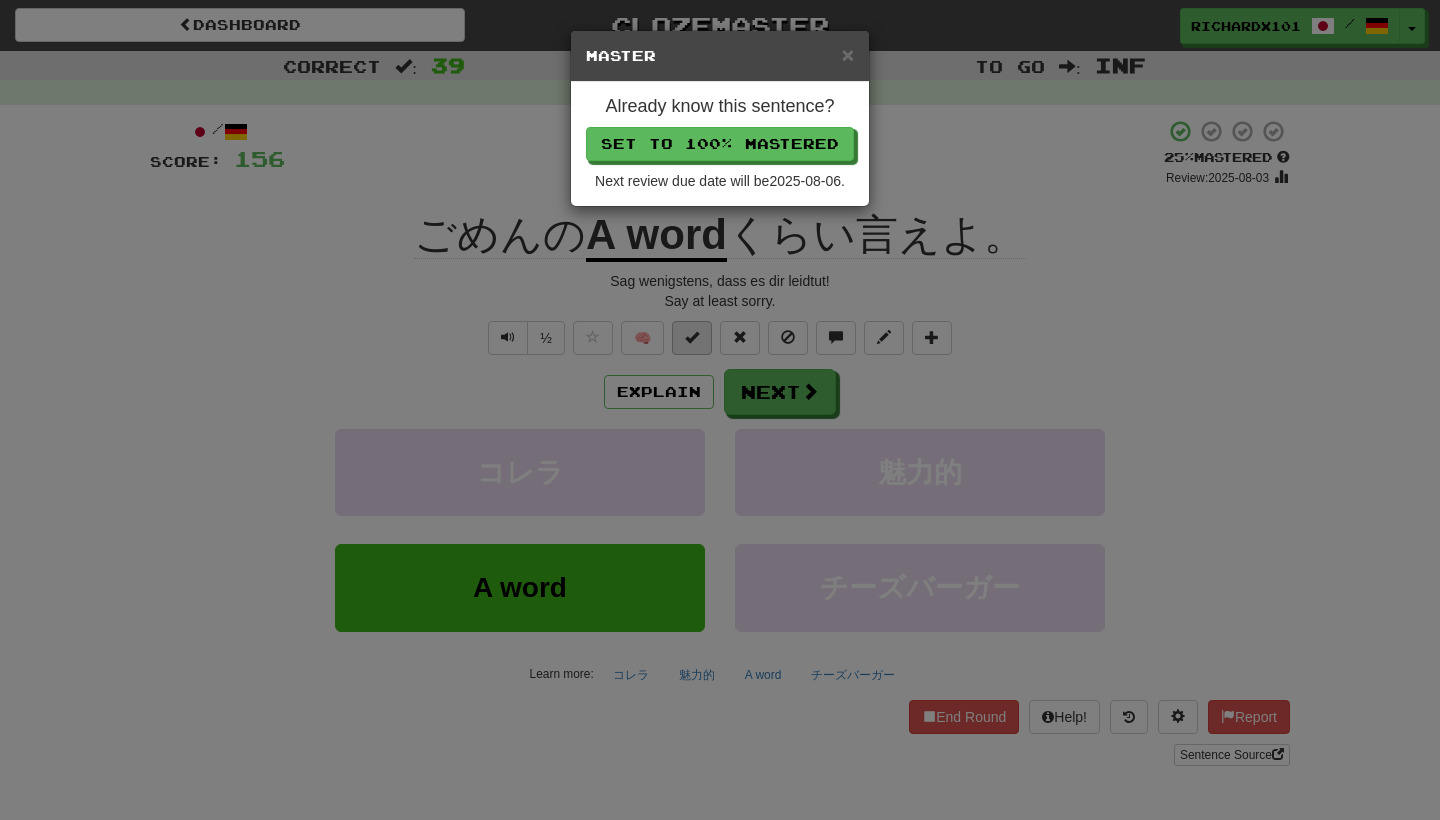 click on "Set to 100% Mastered" at bounding box center [720, 144] 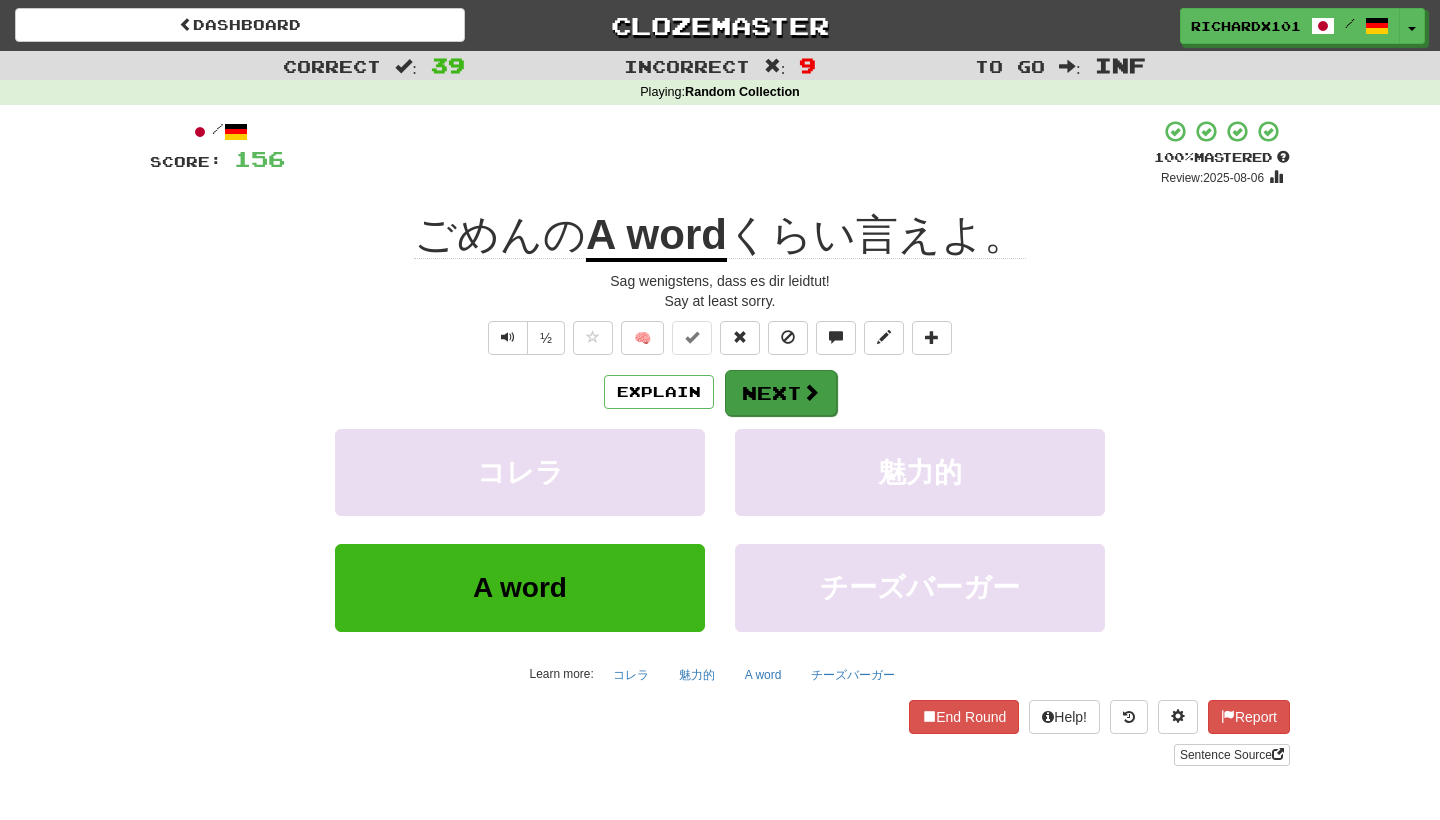 drag, startPoint x: 743, startPoint y: 142, endPoint x: 766, endPoint y: 379, distance: 238.11342 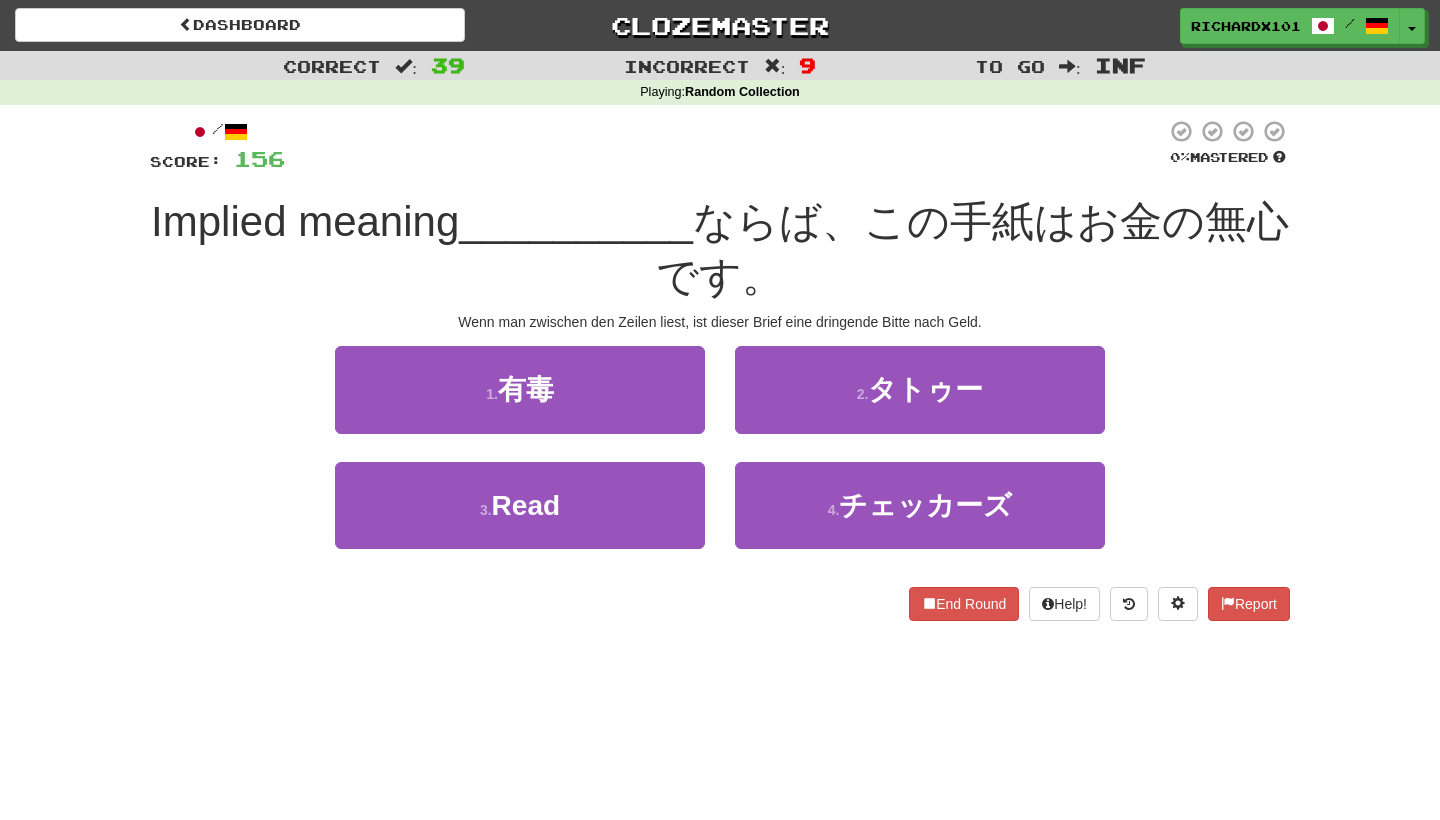 click on "1 .  有毒" at bounding box center [520, 389] 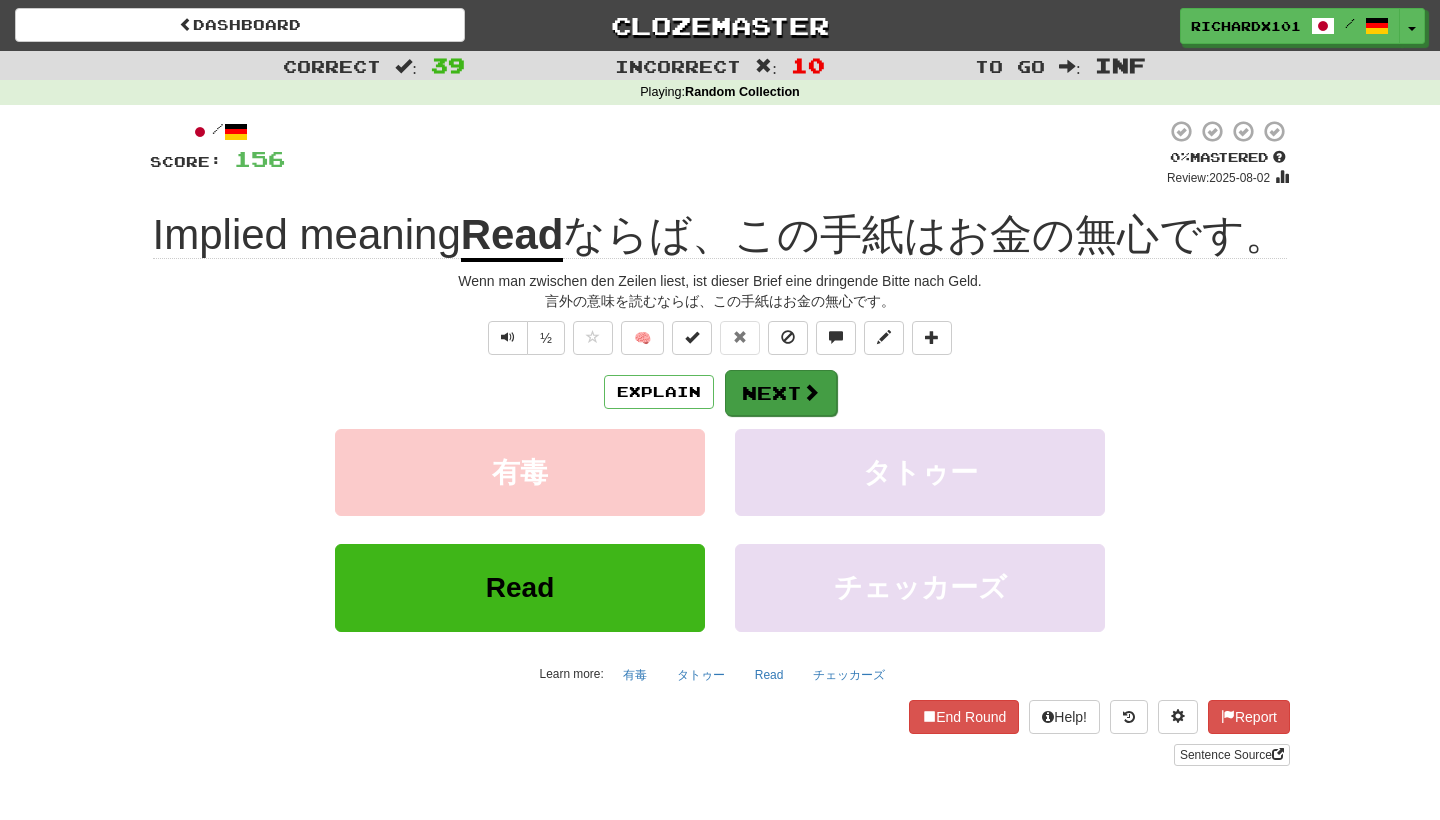 drag, startPoint x: 766, startPoint y: 379, endPoint x: 789, endPoint y: 374, distance: 23.537205 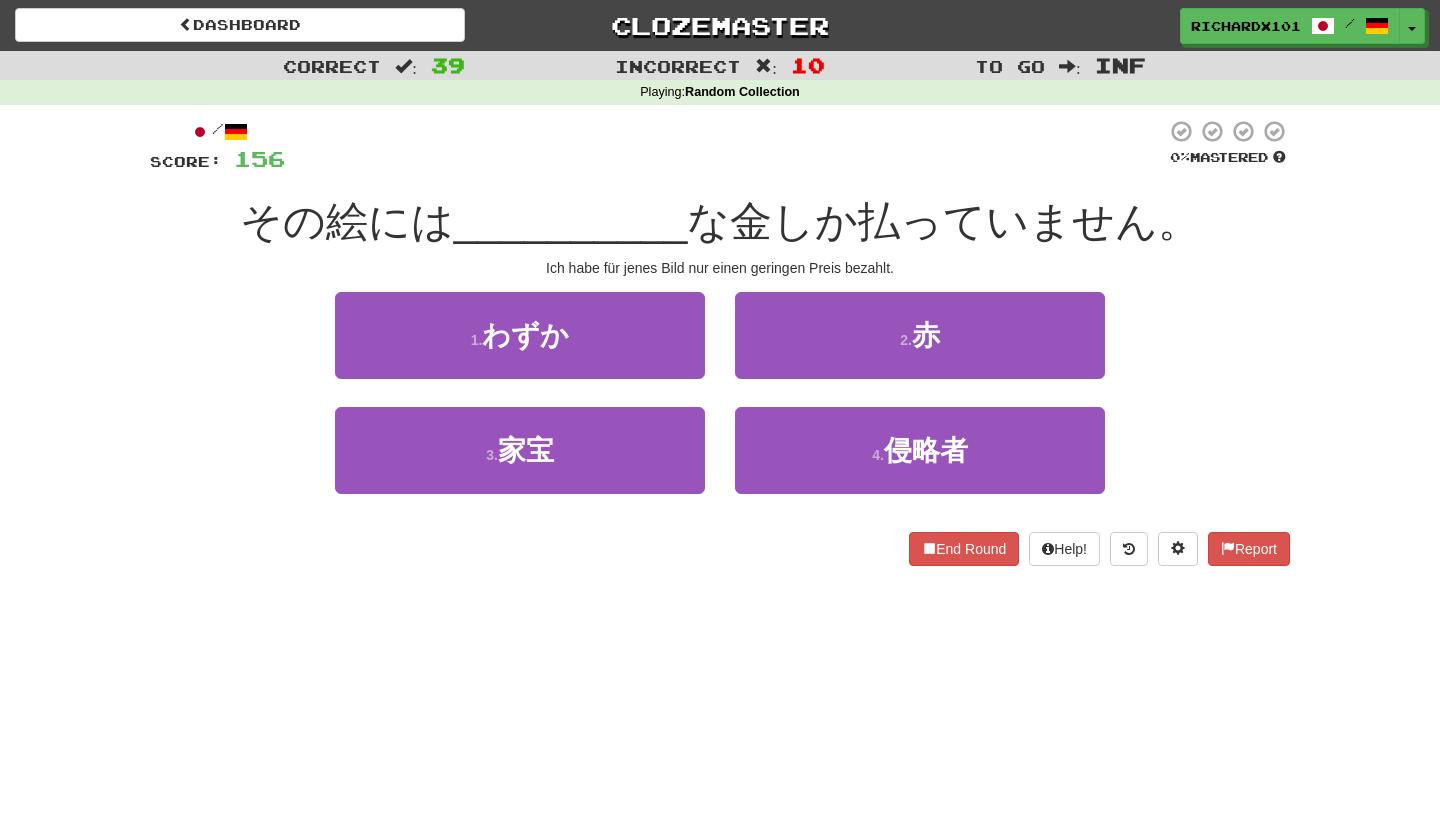 click on "1 .  わずか" at bounding box center [520, 335] 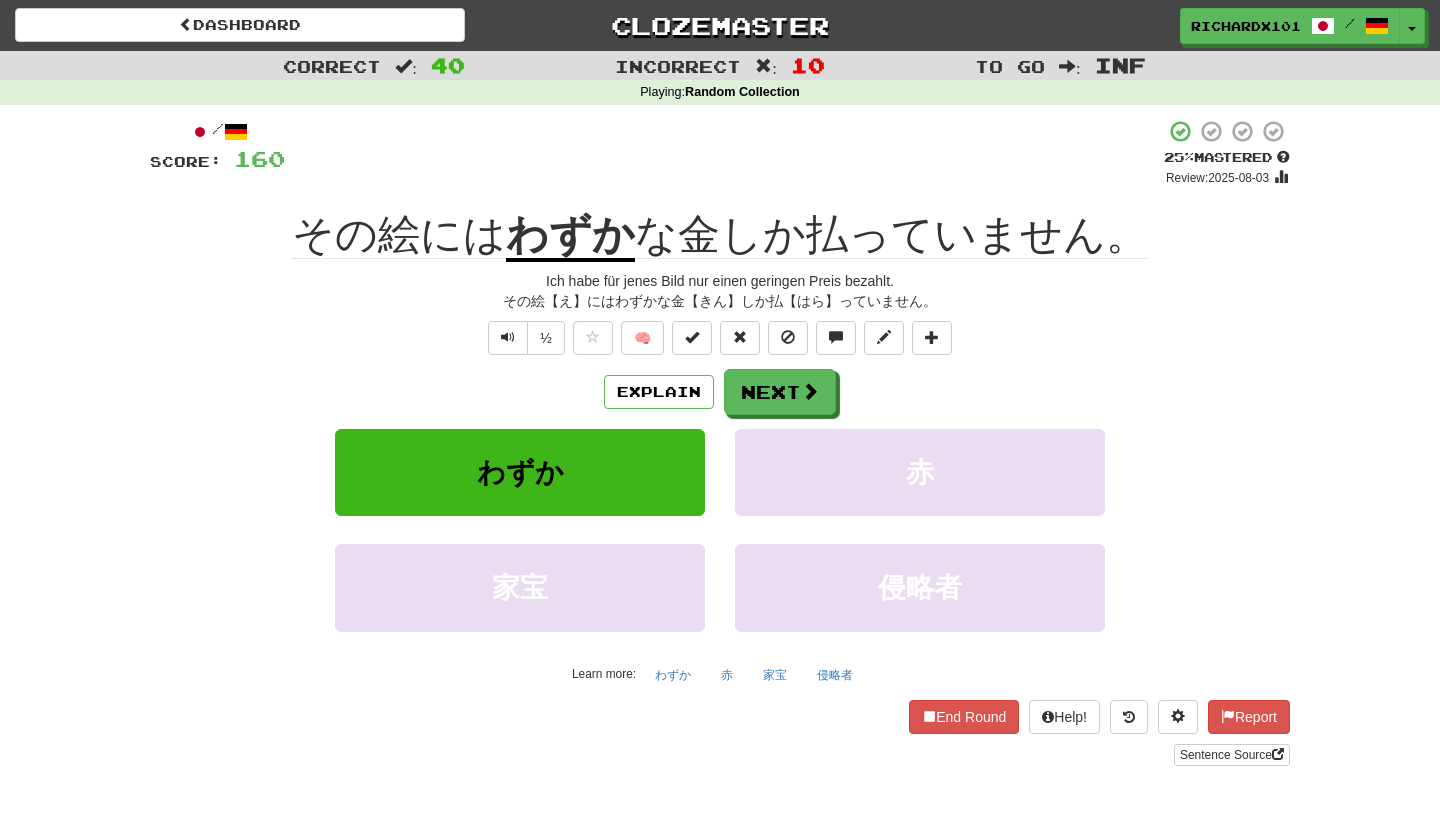 click at bounding box center (692, 338) 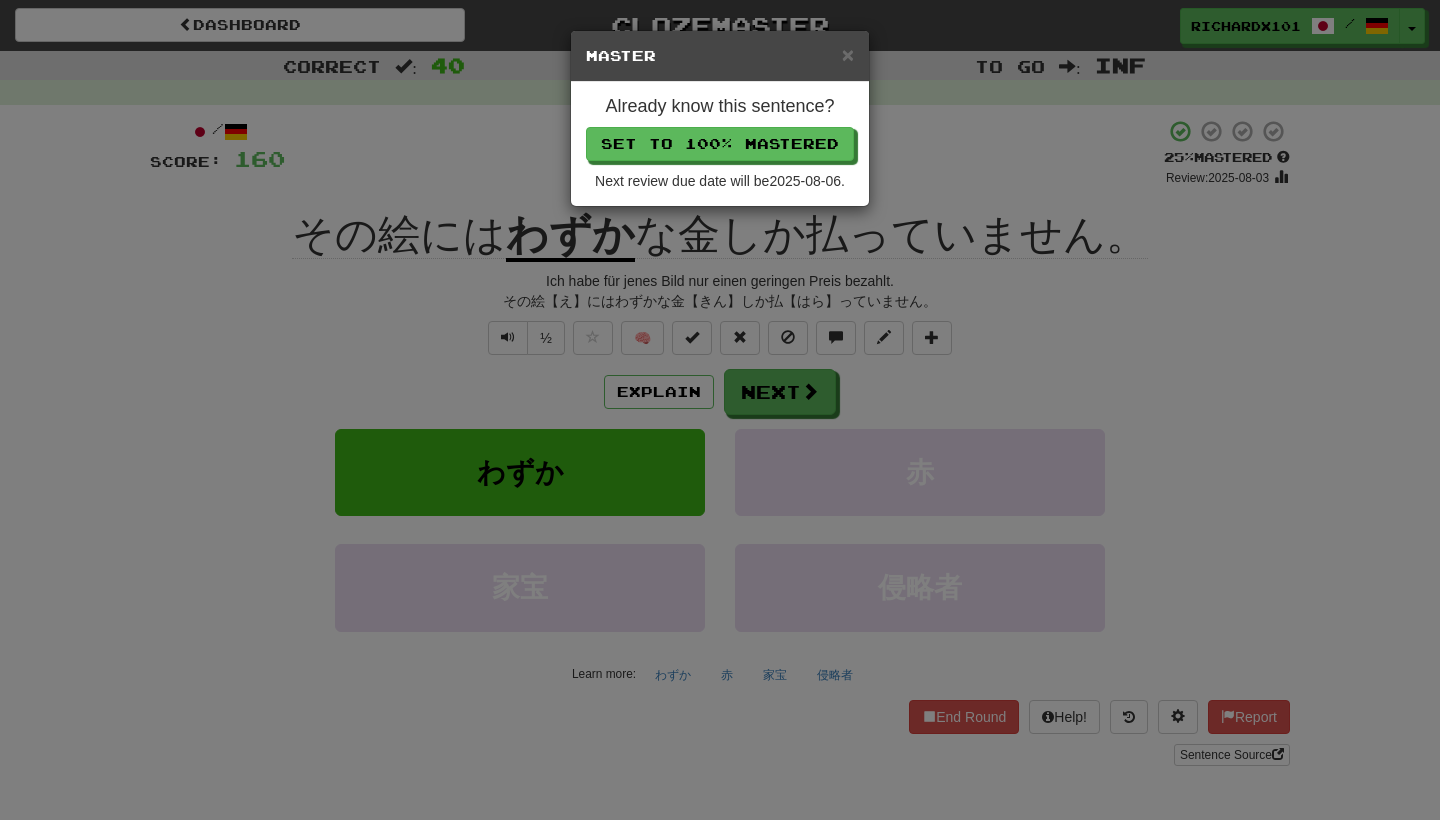 click on "Set to 100% Mastered" at bounding box center (720, 144) 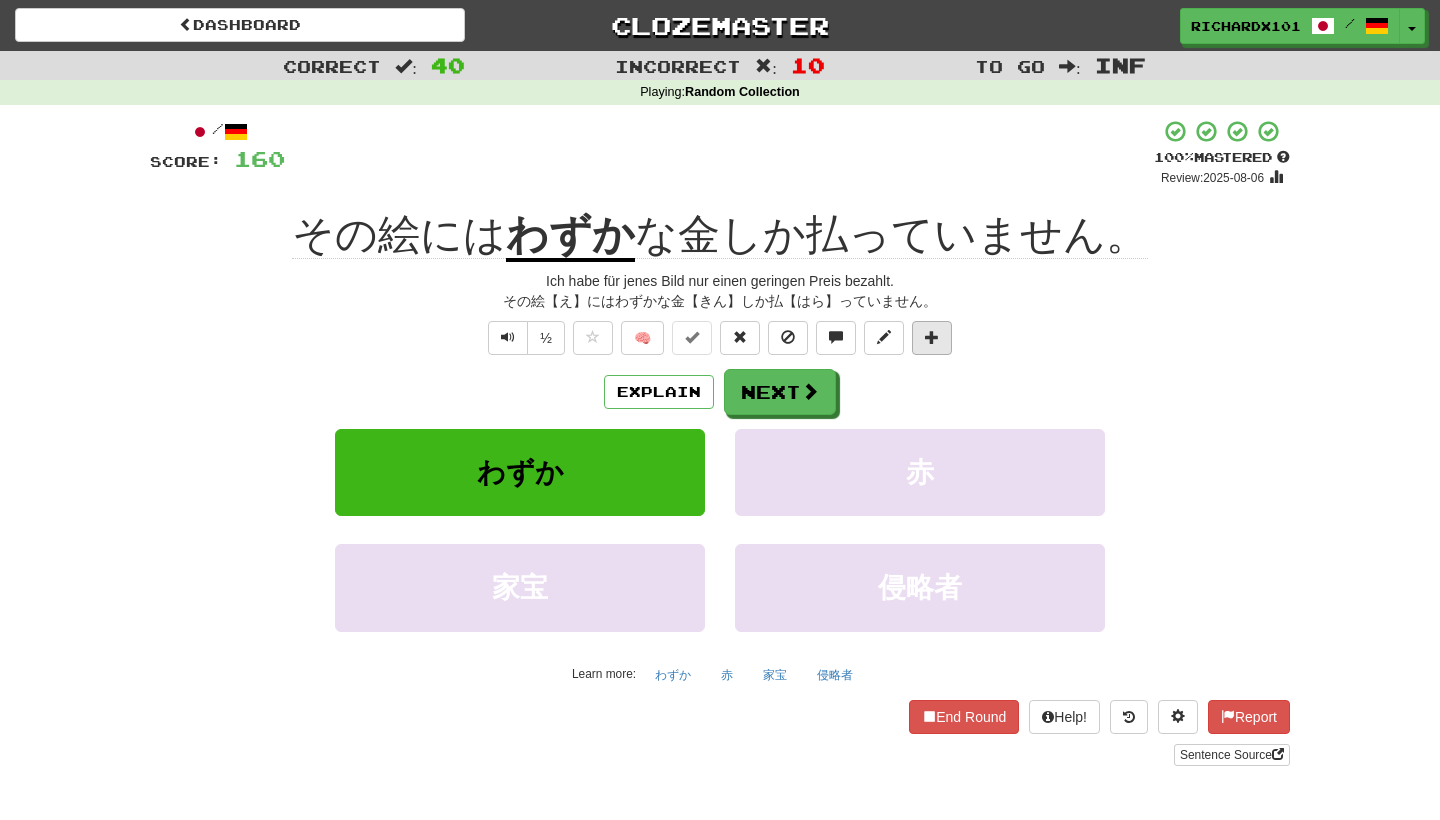 drag, startPoint x: 768, startPoint y: 130, endPoint x: 939, endPoint y: 331, distance: 263.8977 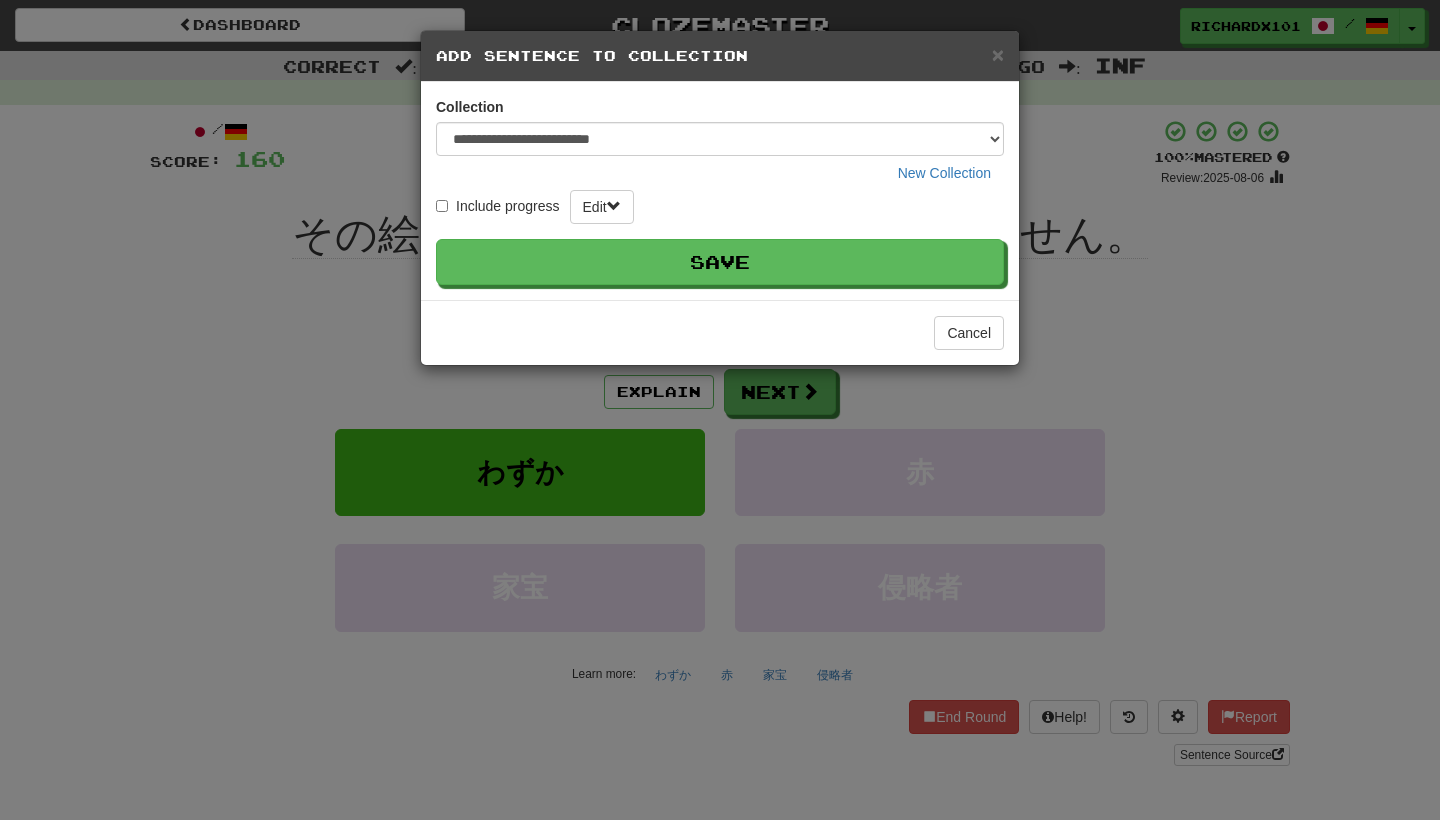 click on "Save" at bounding box center [720, 262] 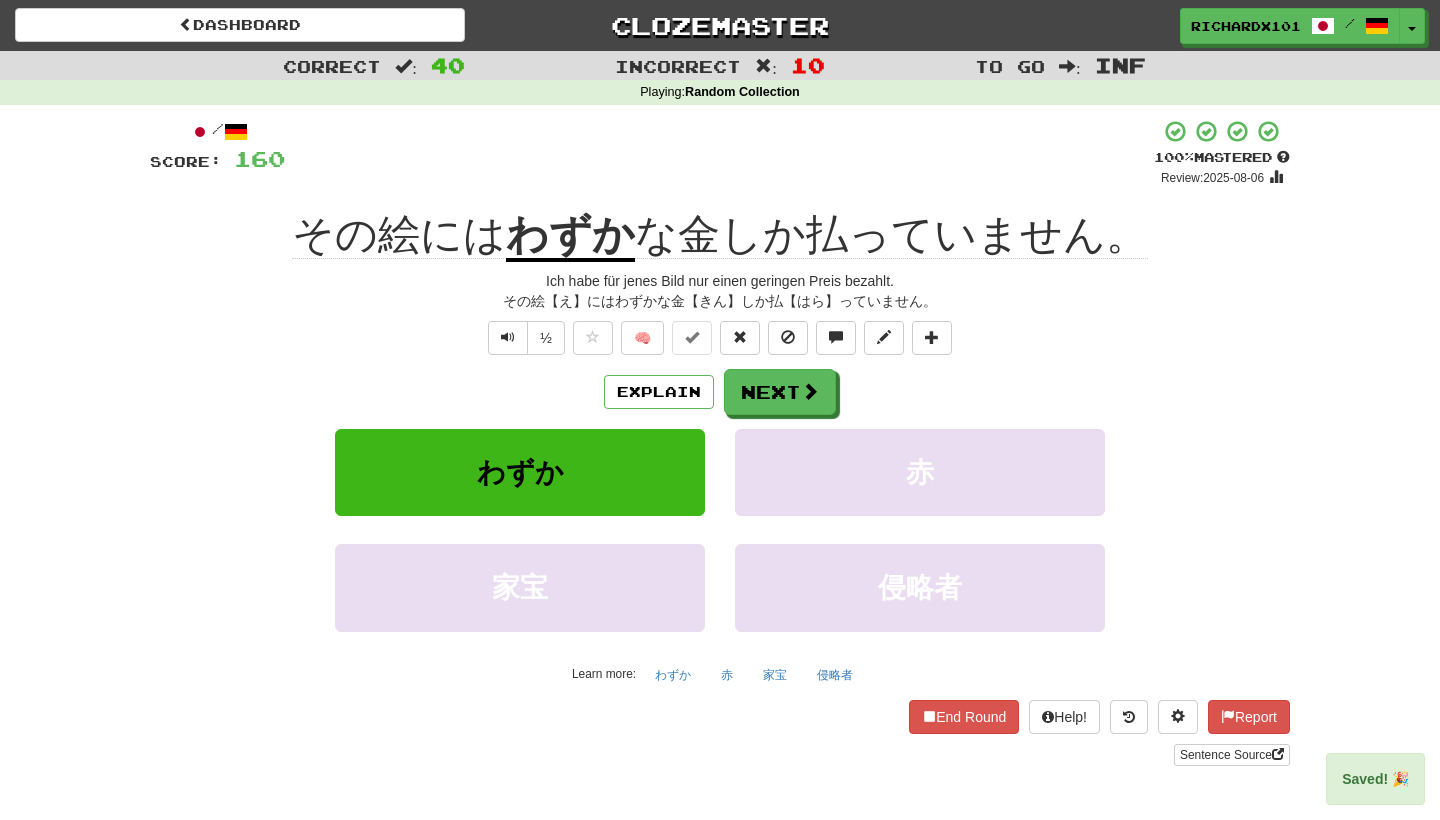 click on "わずか" at bounding box center (570, 236) 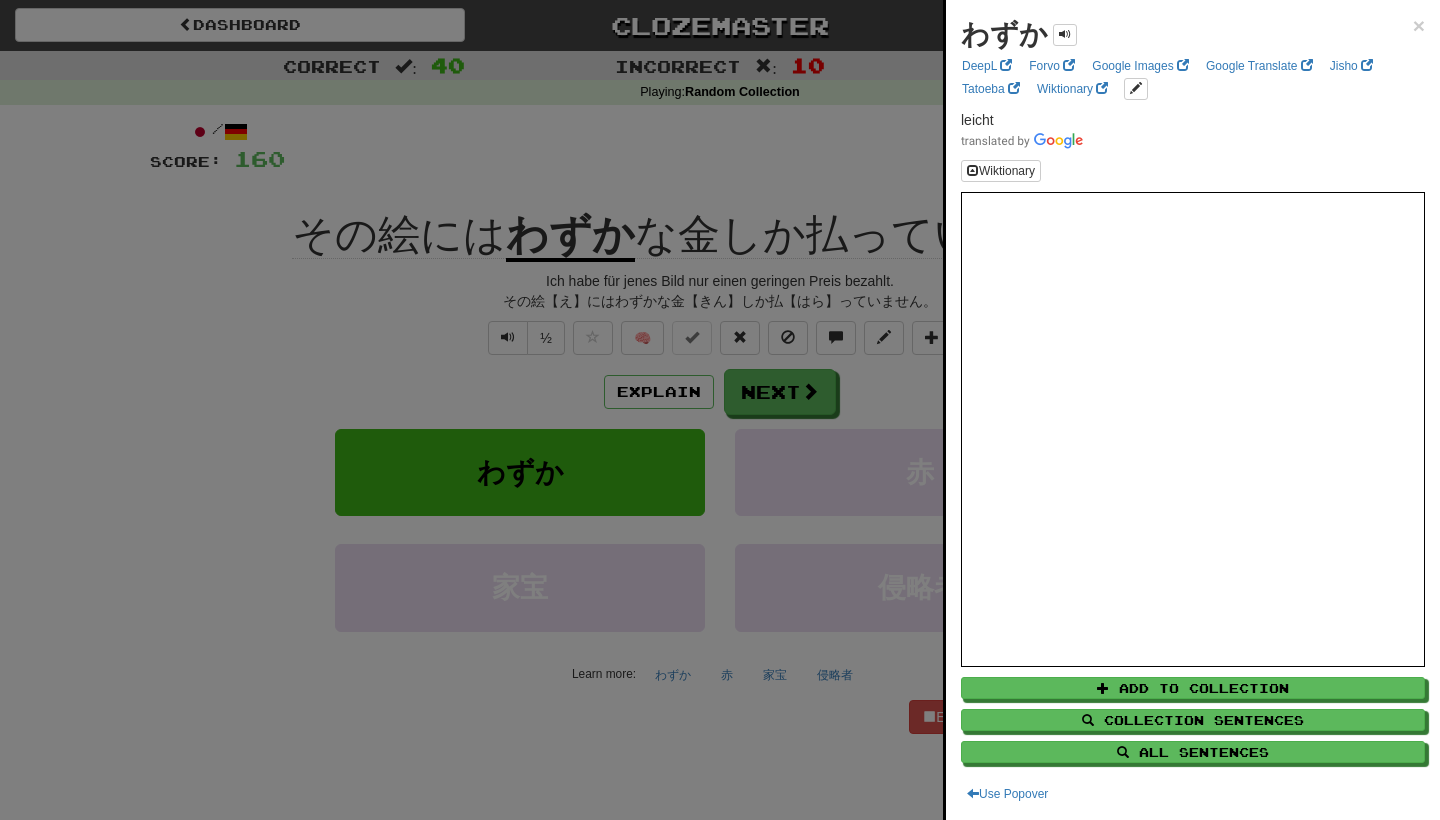 drag, startPoint x: 849, startPoint y: 257, endPoint x: 677, endPoint y: 160, distance: 197.46645 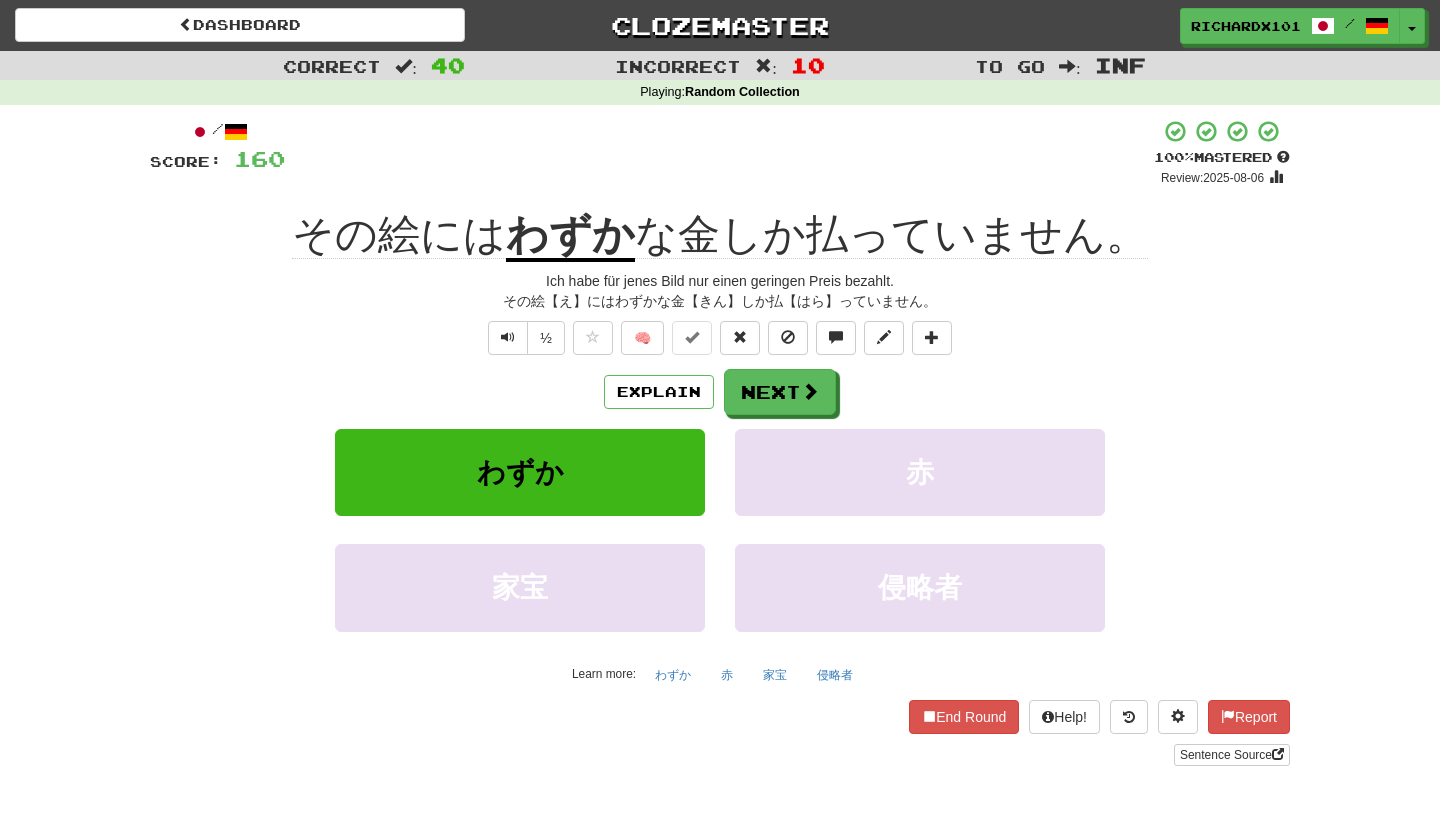 click on "Next" at bounding box center [780, 392] 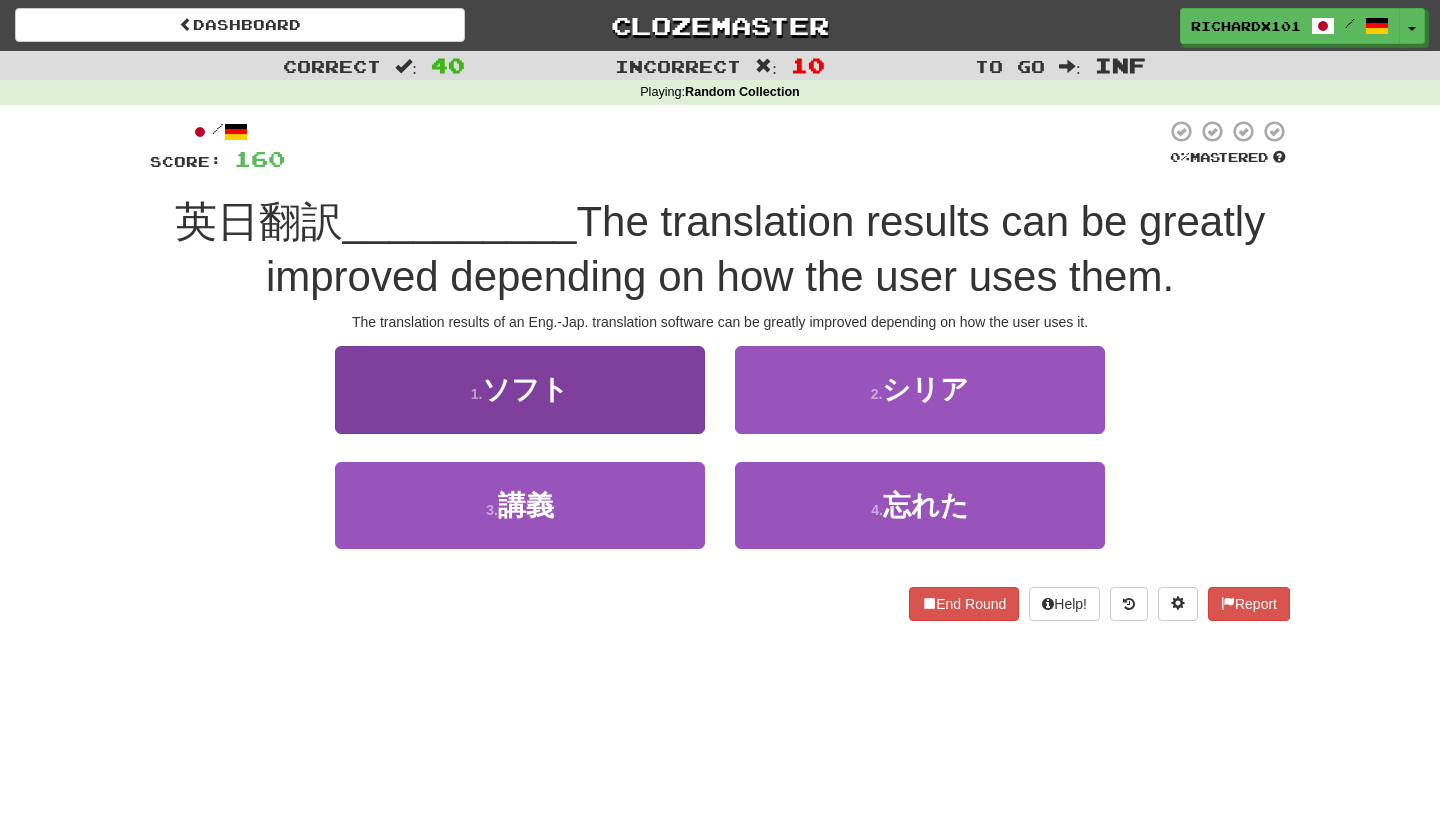 drag, startPoint x: 677, startPoint y: 160, endPoint x: 641, endPoint y: 400, distance: 242.68498 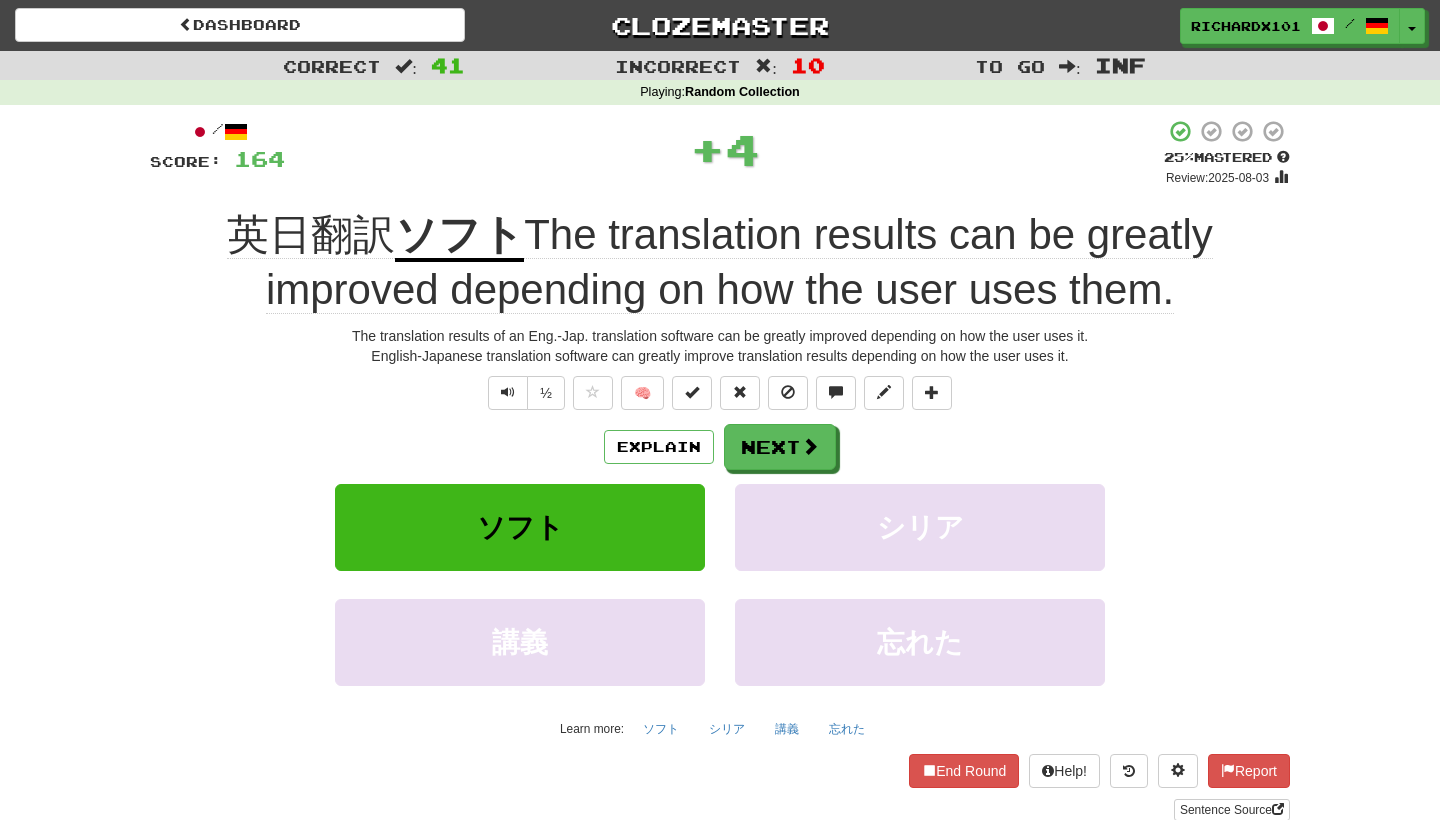 click at bounding box center [692, 393] 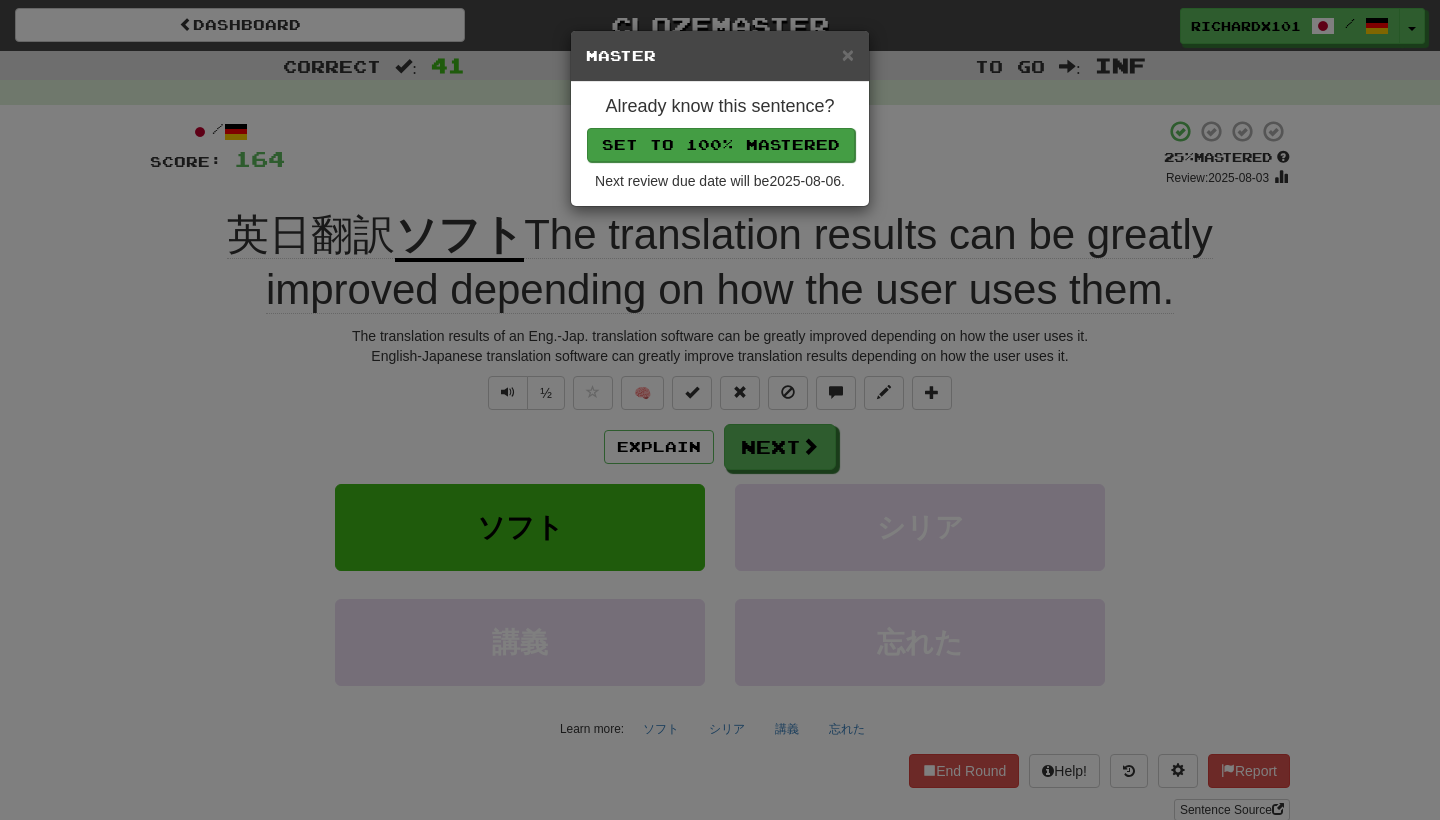drag, startPoint x: 641, startPoint y: 400, endPoint x: 758, endPoint y: 135, distance: 289.67914 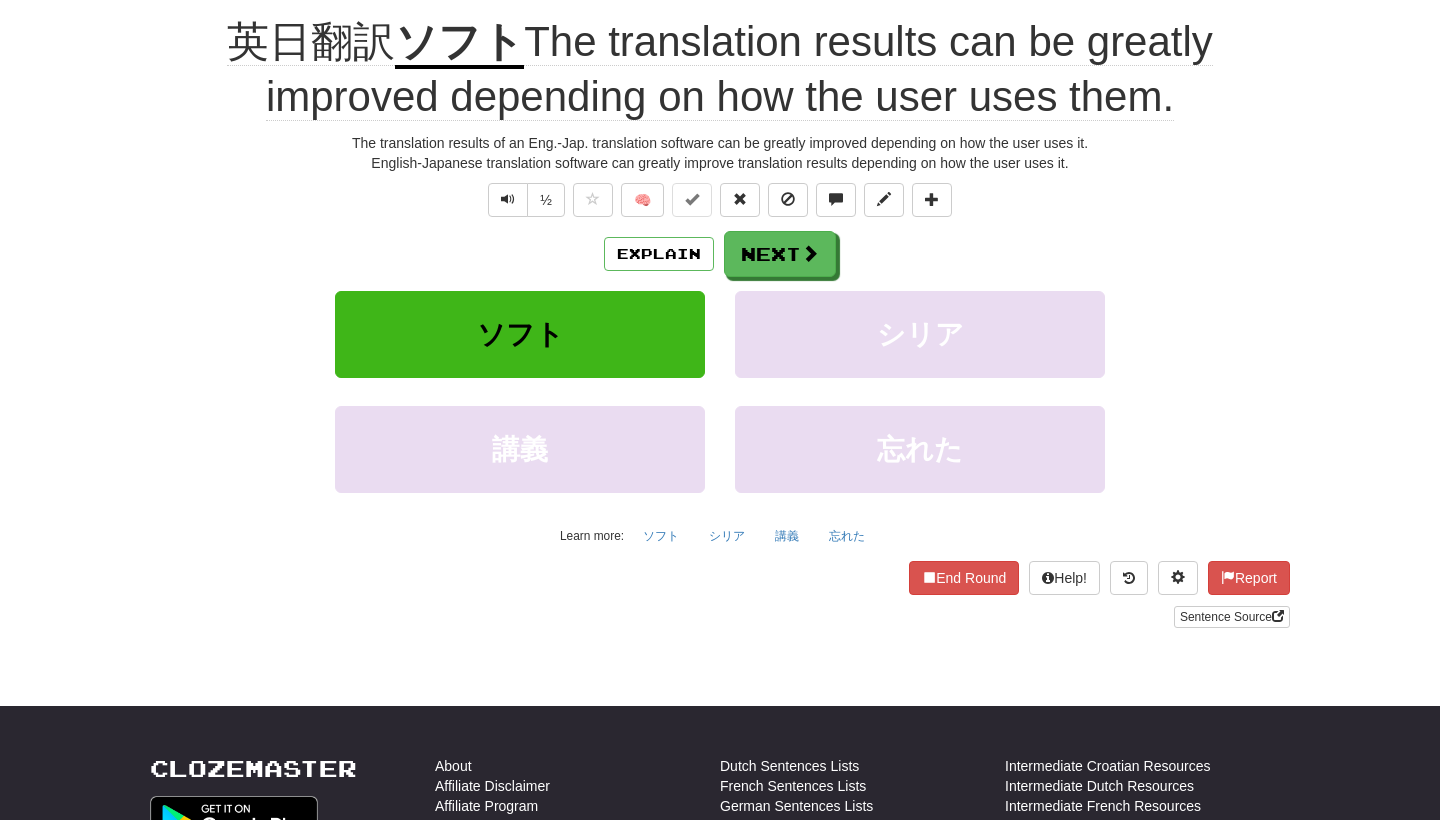 scroll, scrollTop: 197, scrollLeft: 0, axis: vertical 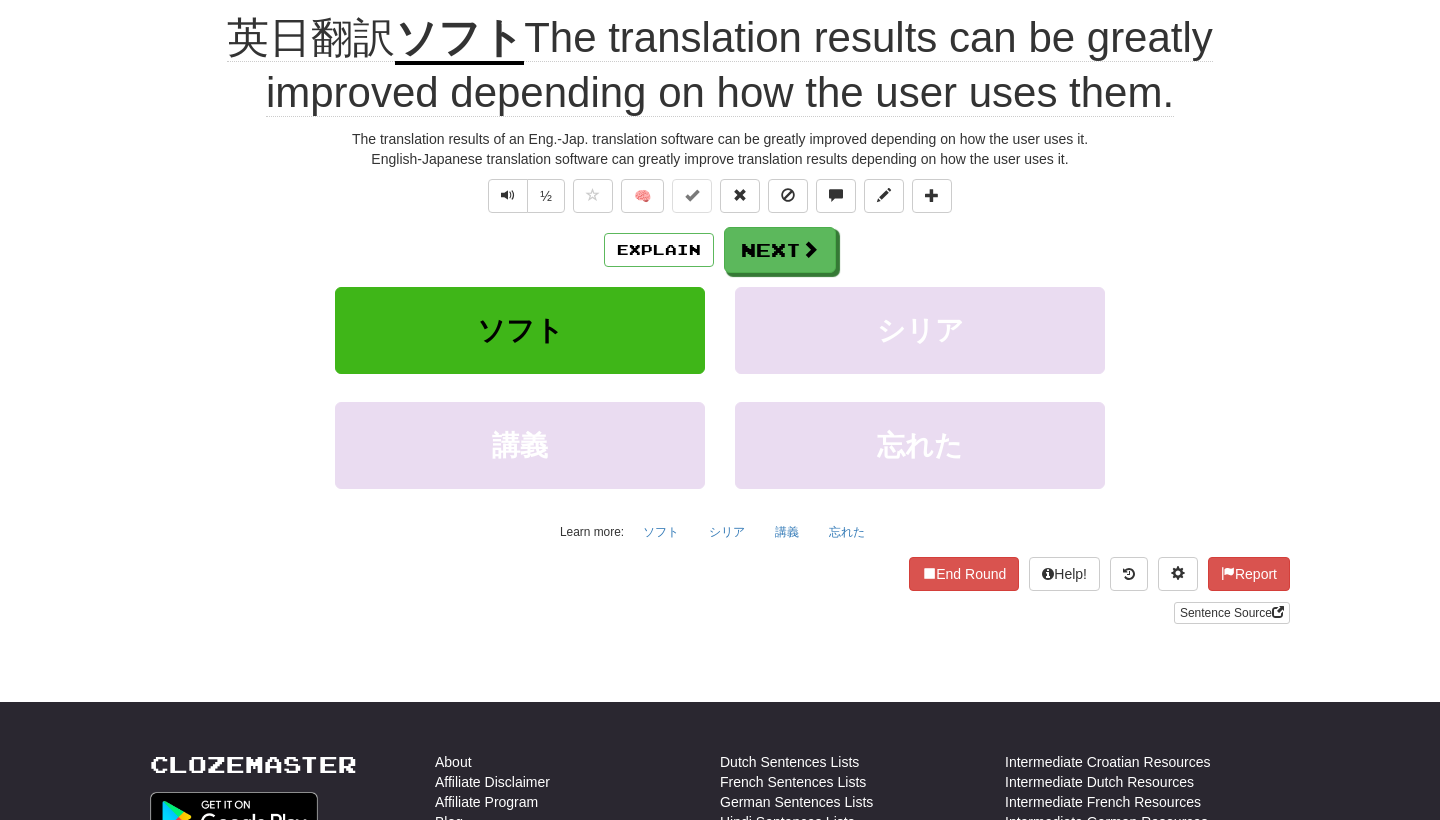 click at bounding box center (1129, 574) 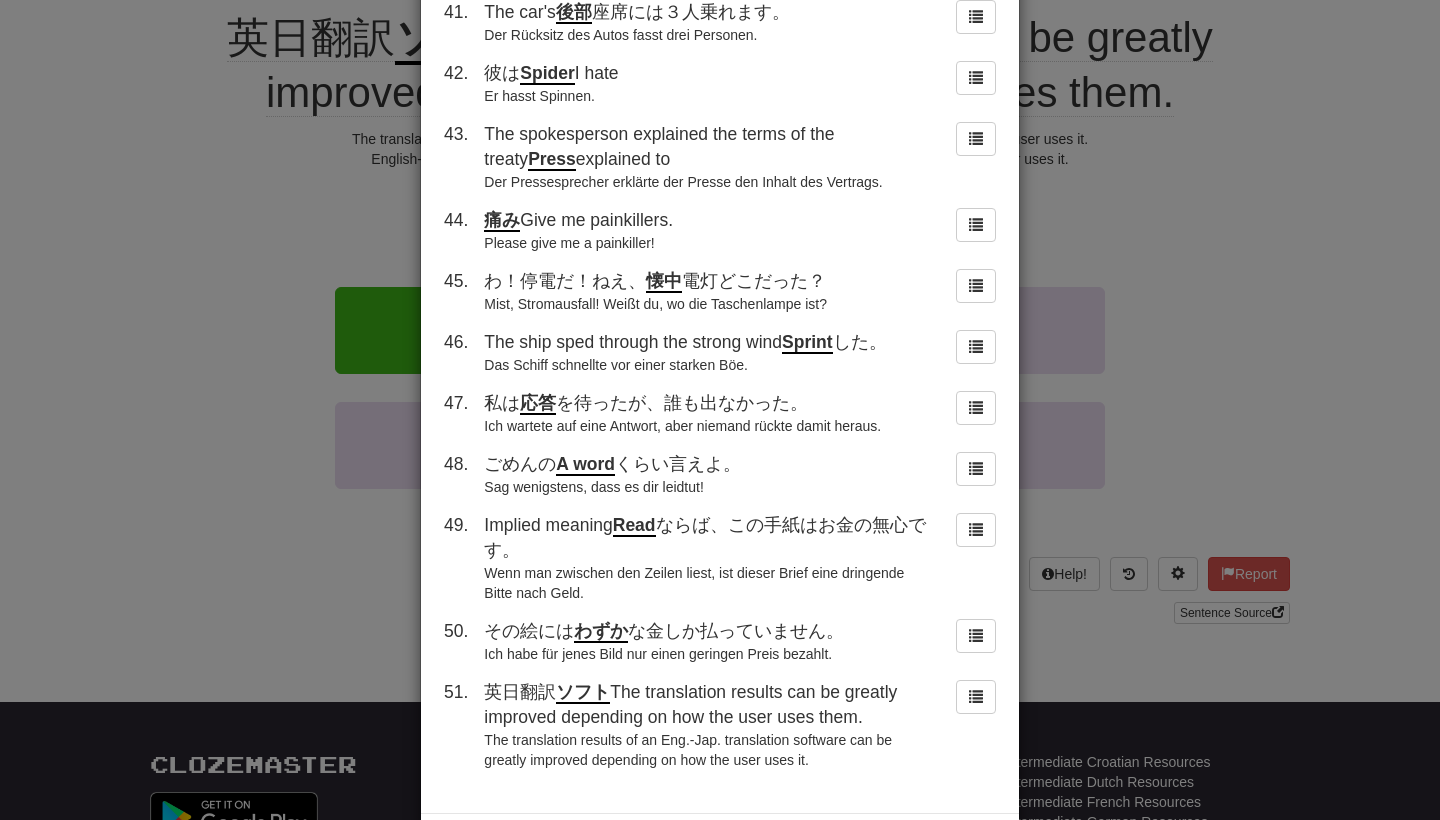 scroll, scrollTop: 2779, scrollLeft: 0, axis: vertical 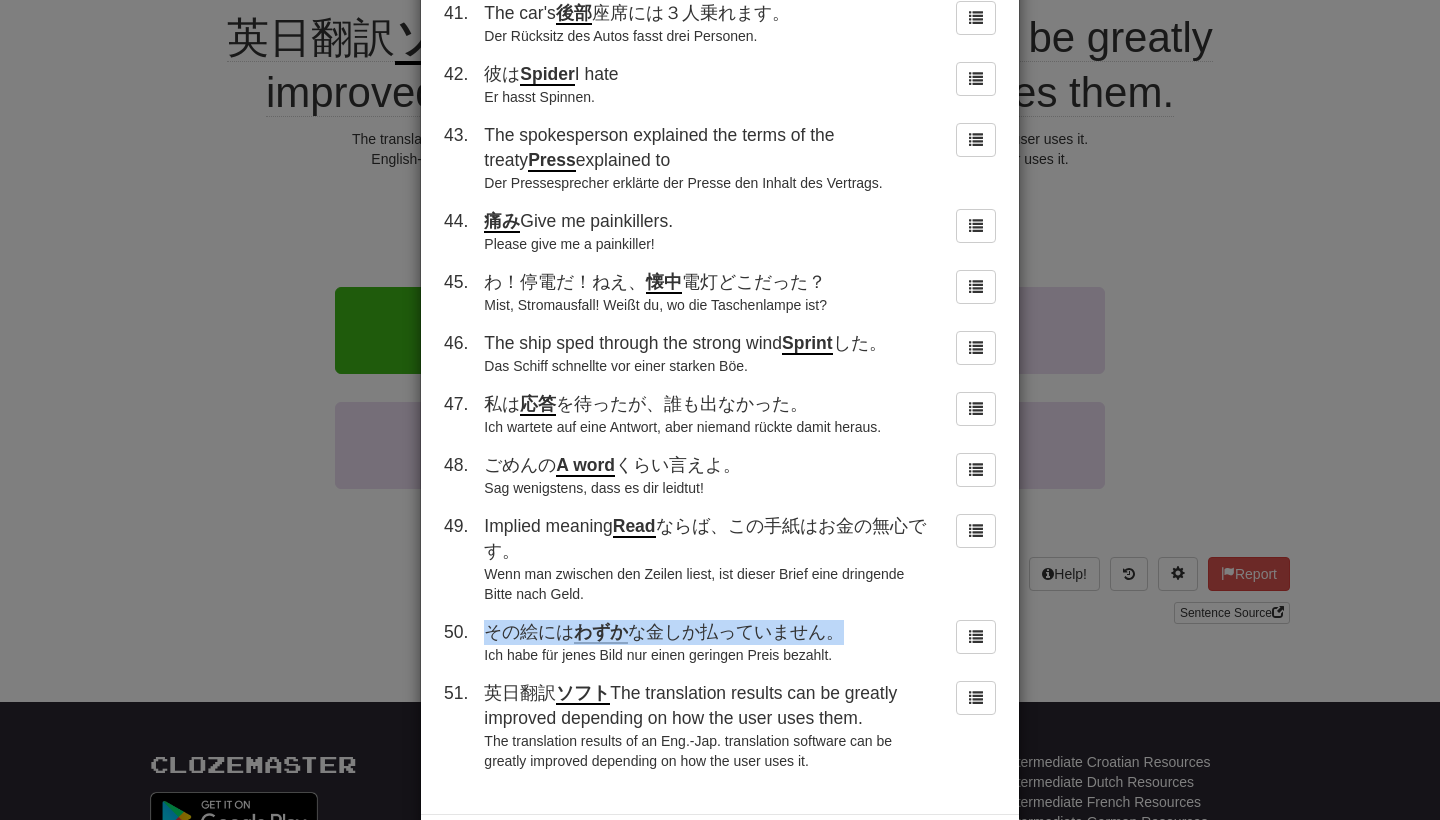 drag, startPoint x: 1119, startPoint y: 591, endPoint x: 485, endPoint y: 527, distance: 637.2221 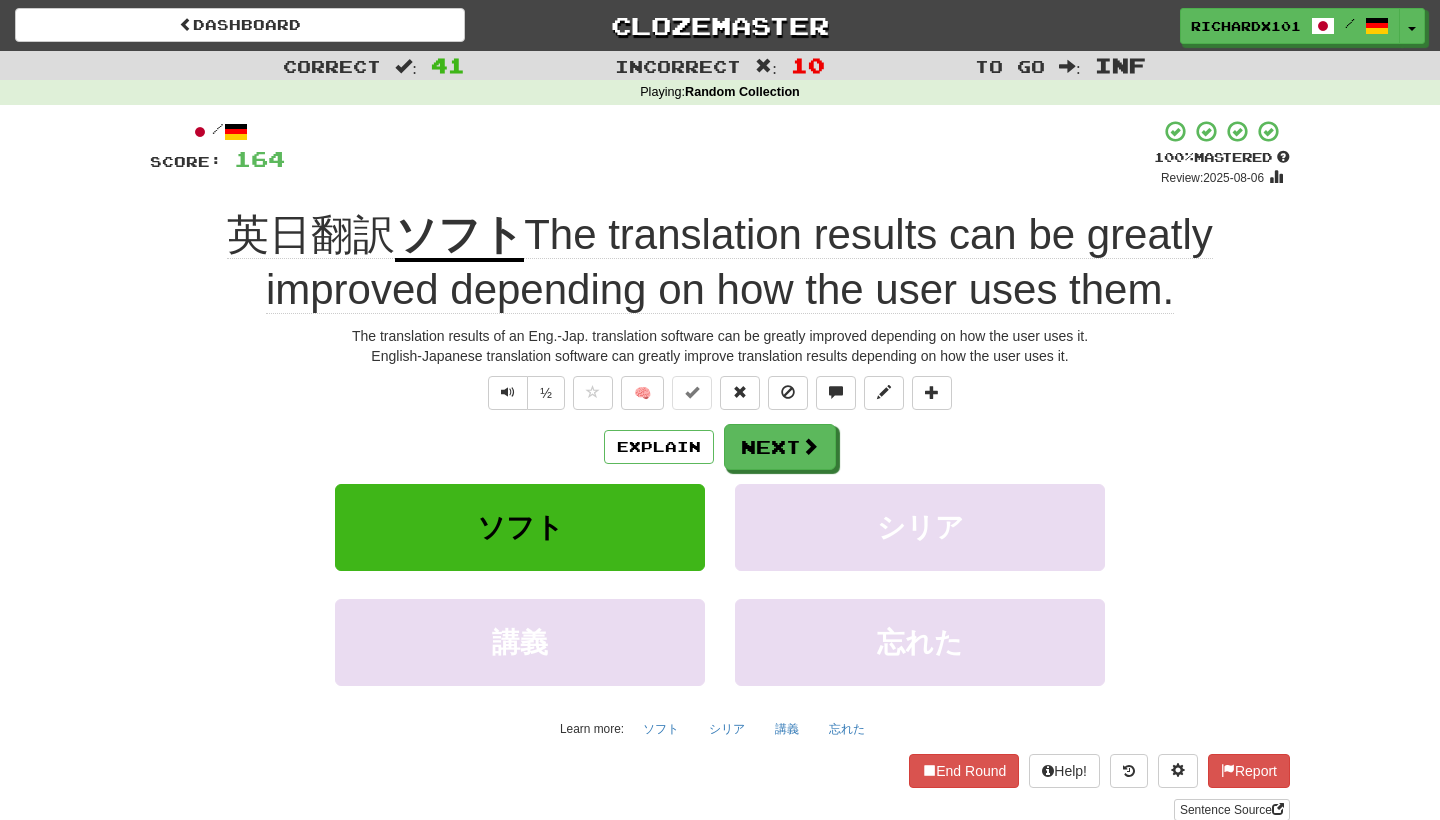 scroll, scrollTop: 0, scrollLeft: 0, axis: both 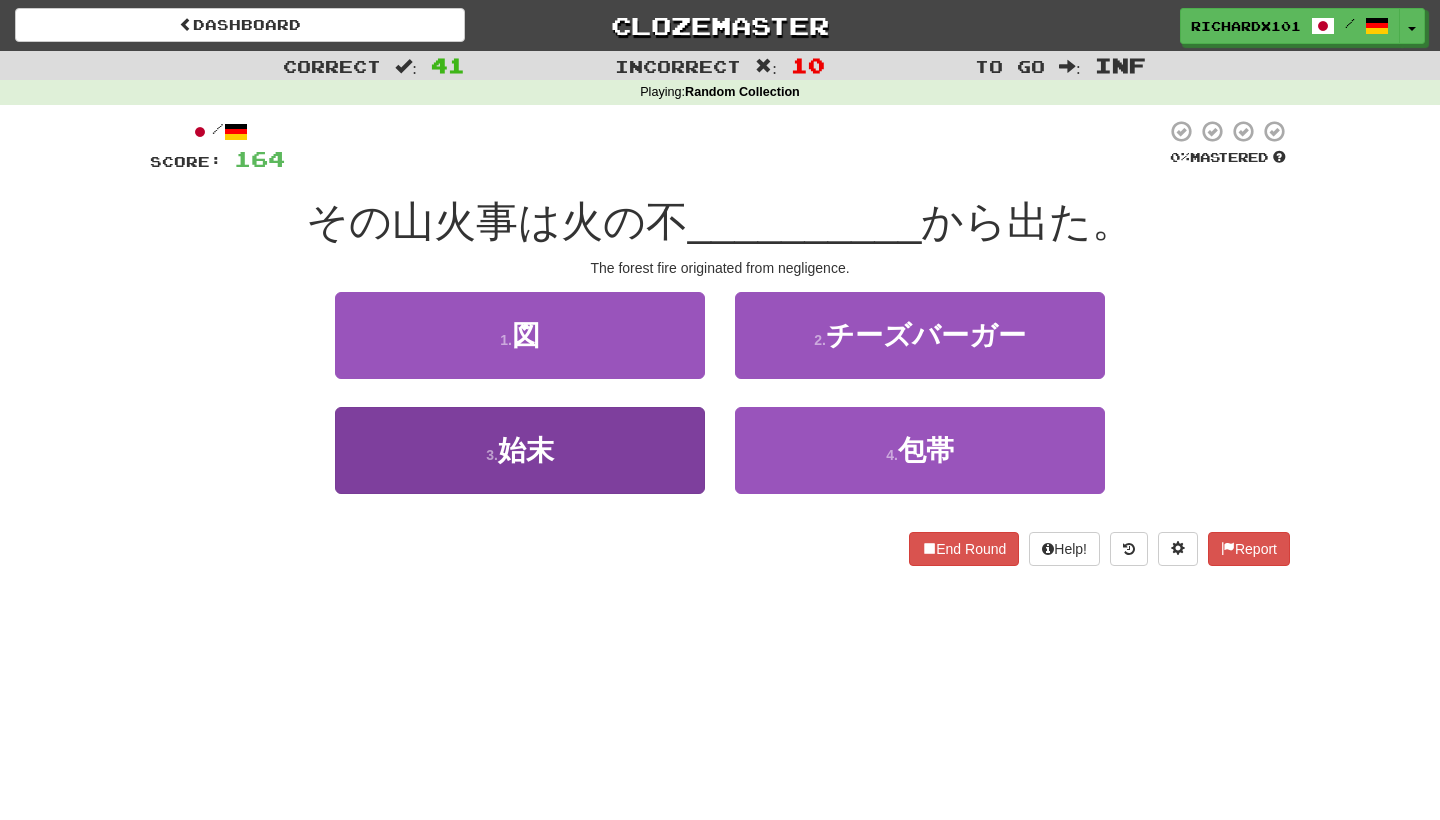 drag, startPoint x: 964, startPoint y: 748, endPoint x: 632, endPoint y: 473, distance: 431.10208 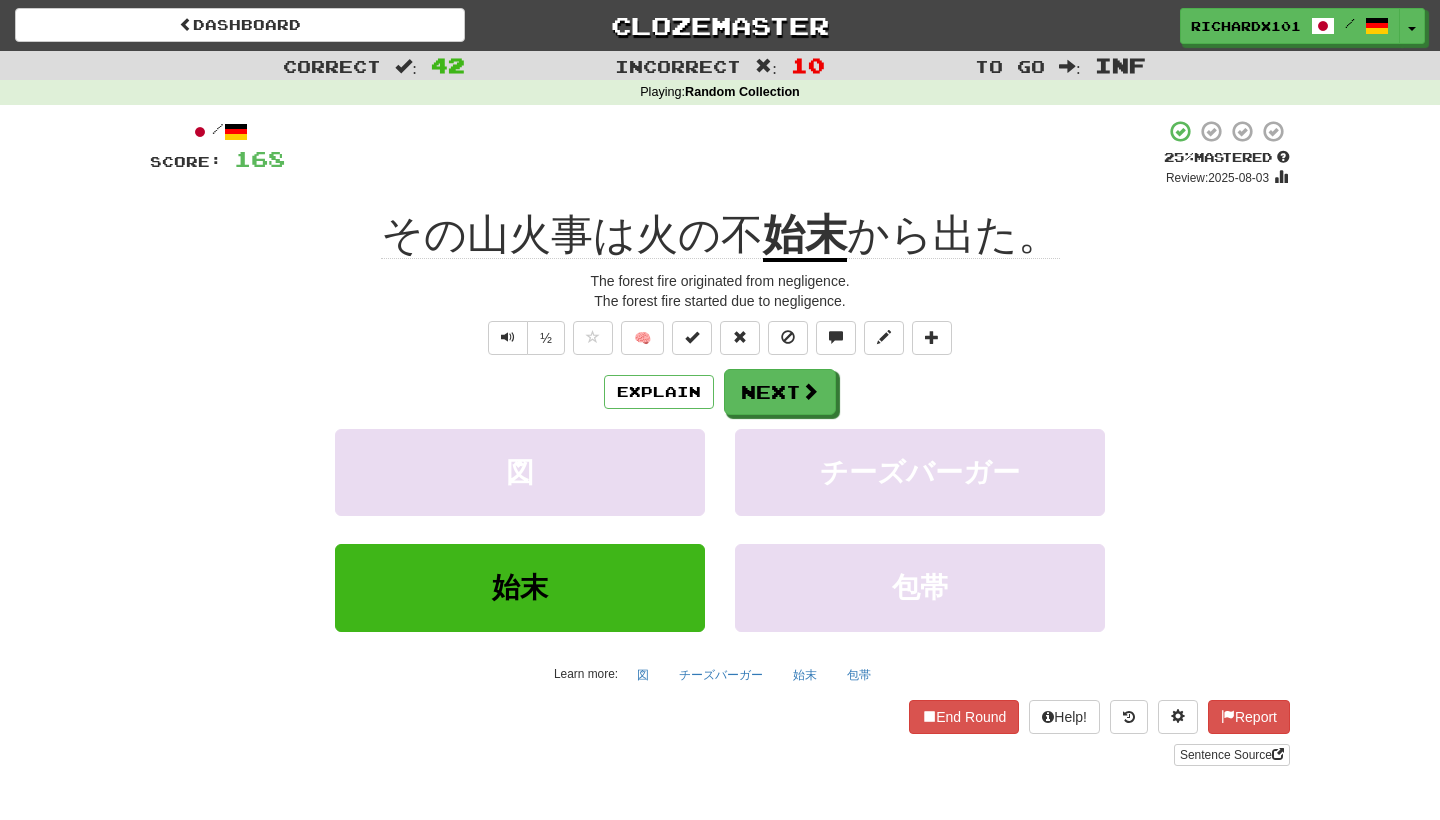 click at bounding box center [692, 338] 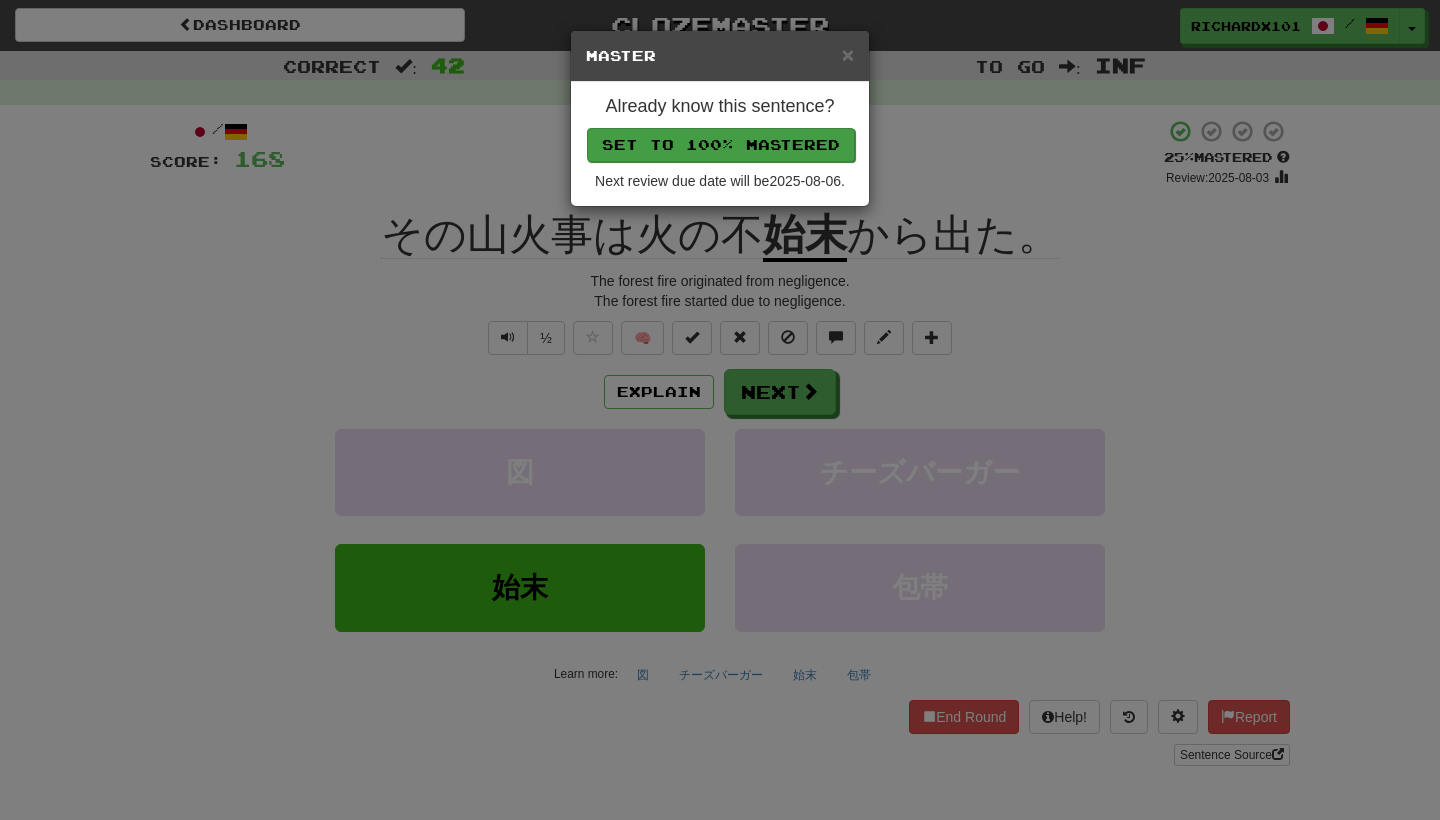 drag, startPoint x: 632, startPoint y: 473, endPoint x: 768, endPoint y: 132, distance: 367.11987 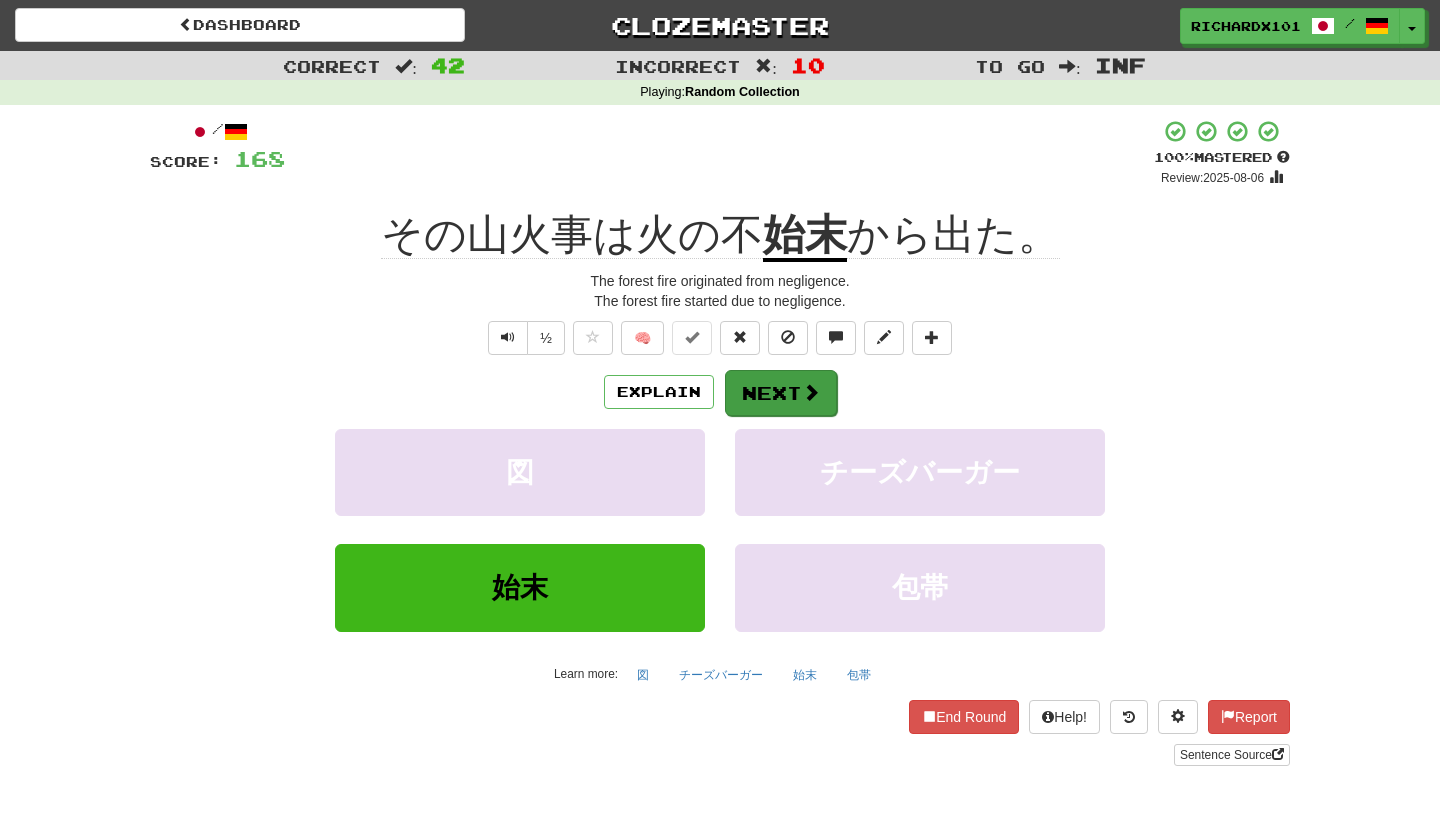 drag, startPoint x: 768, startPoint y: 132, endPoint x: 790, endPoint y: 381, distance: 249.97 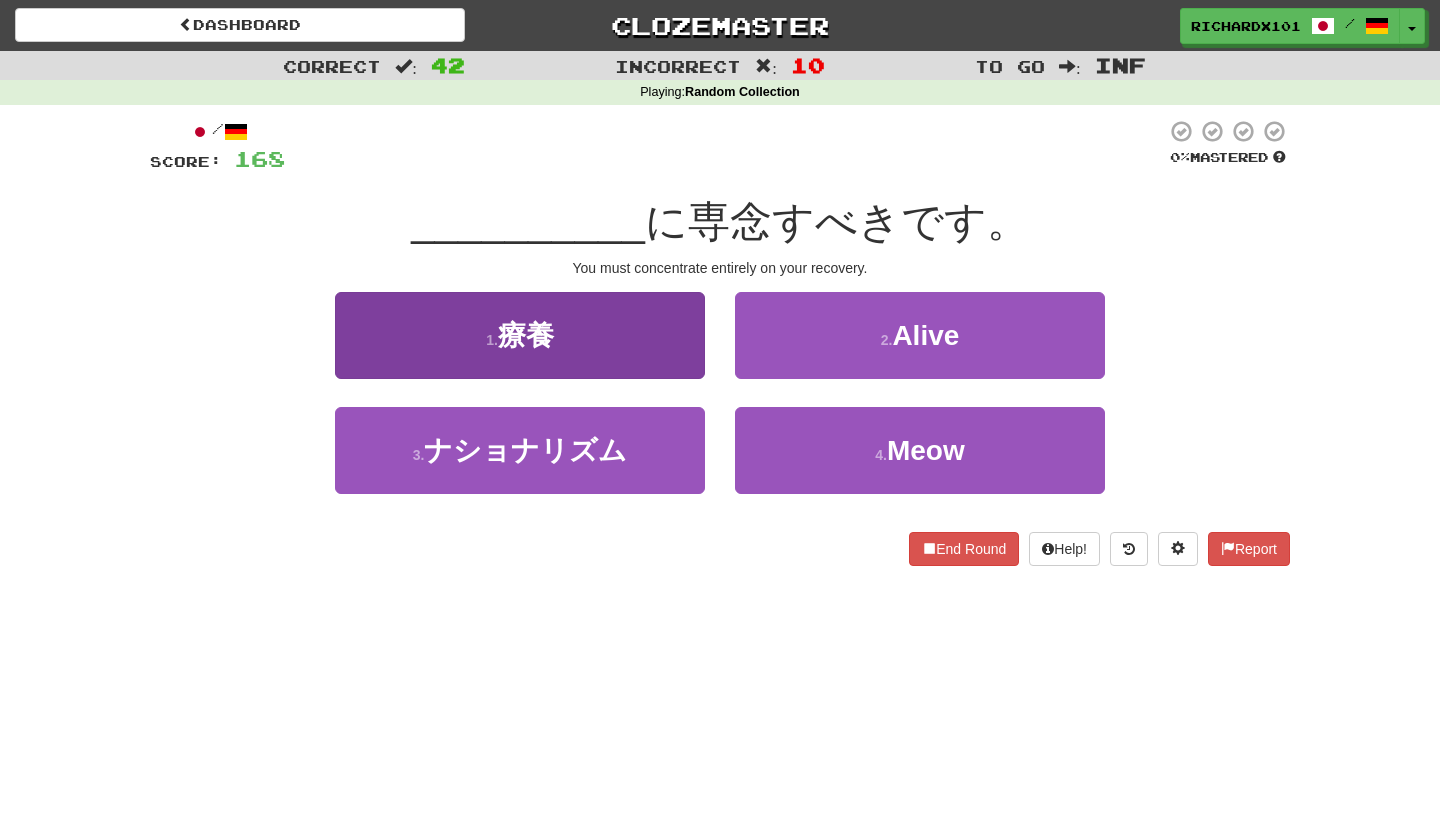 drag, startPoint x: 790, startPoint y: 381, endPoint x: 667, endPoint y: 343, distance: 128.73616 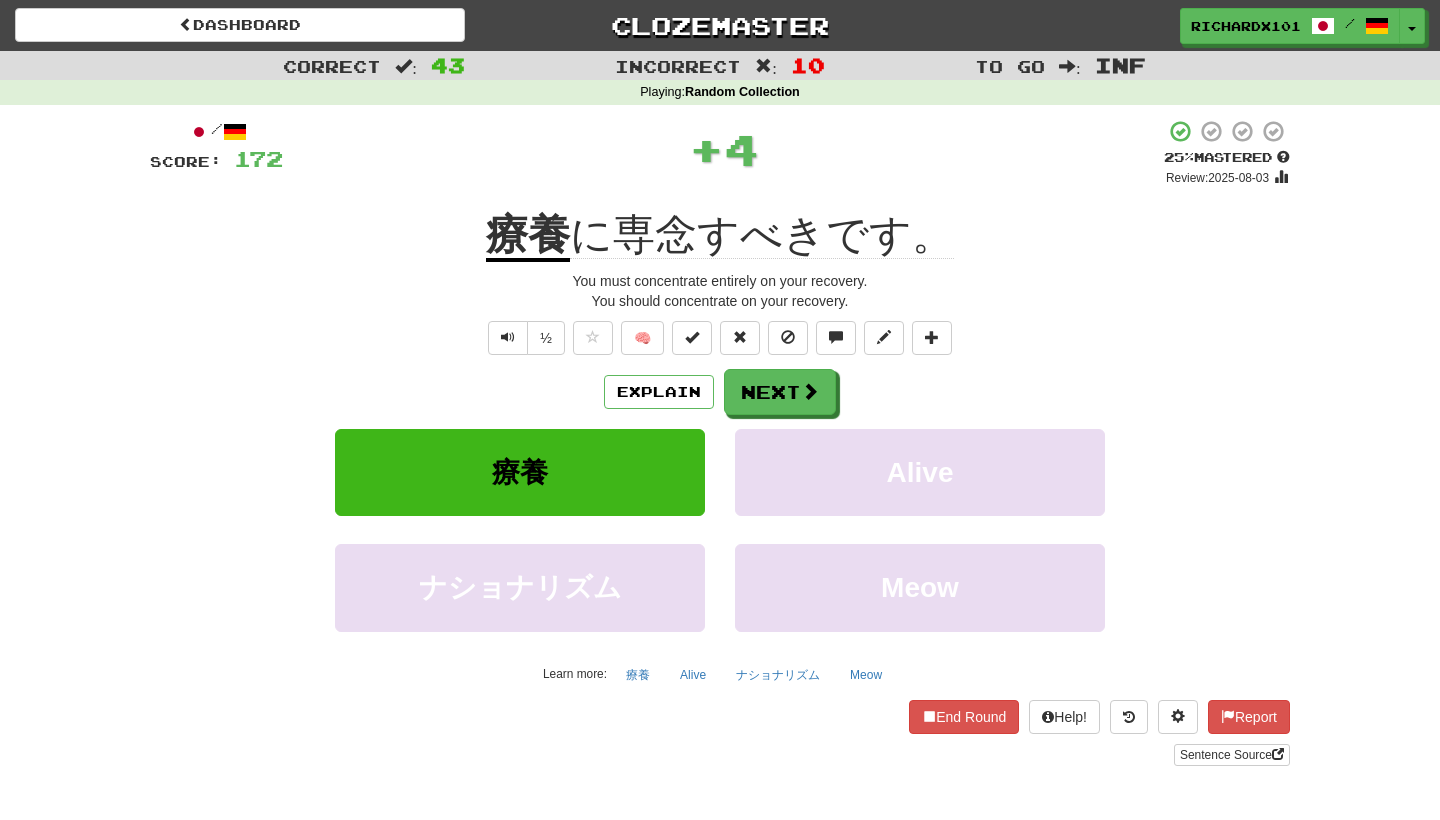 click at bounding box center (692, 337) 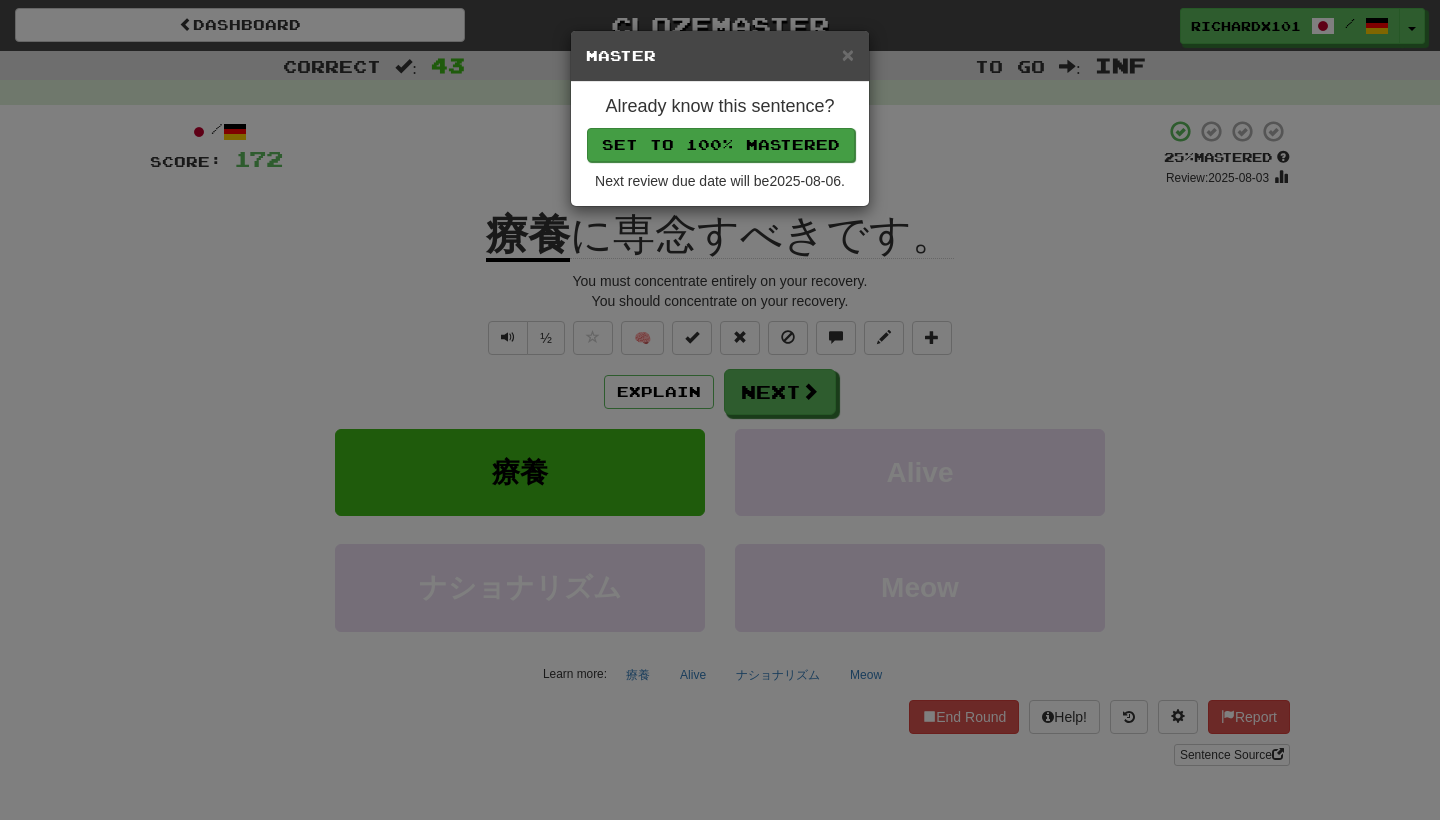 drag, startPoint x: 667, startPoint y: 343, endPoint x: 761, endPoint y: 141, distance: 222.80035 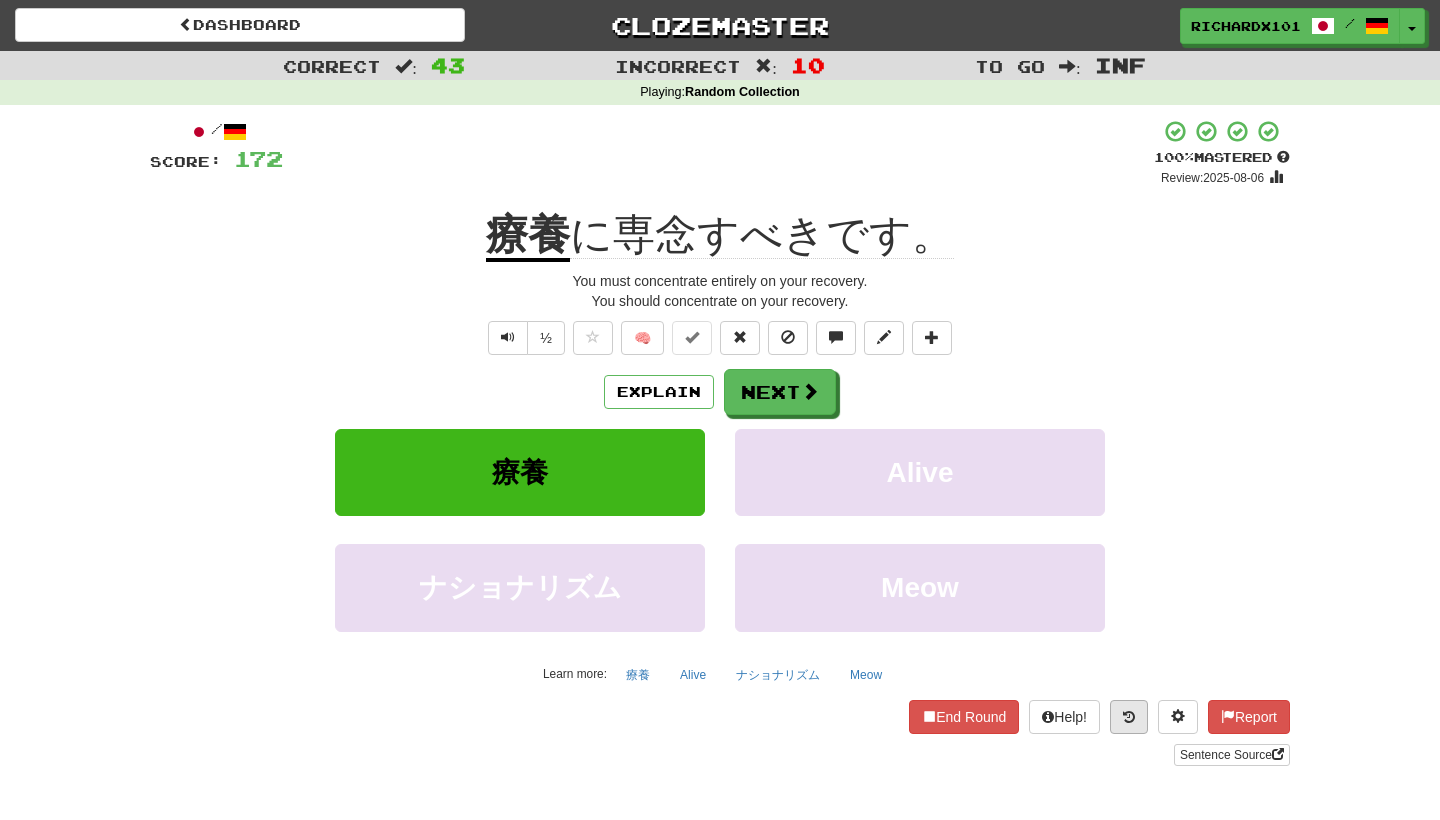 drag, startPoint x: 761, startPoint y: 141, endPoint x: 1131, endPoint y: 709, distance: 677.882 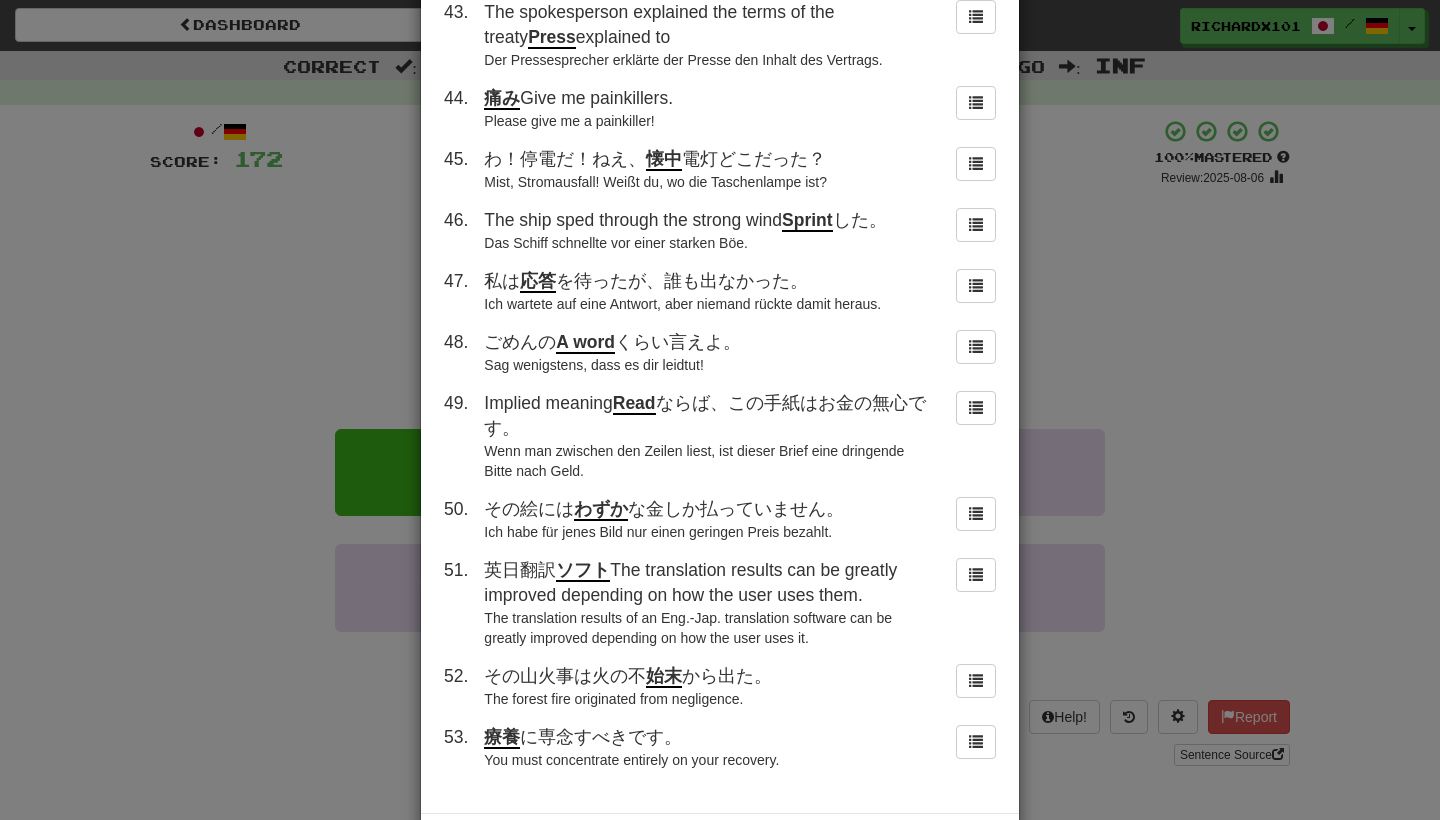 scroll, scrollTop: 2901, scrollLeft: 0, axis: vertical 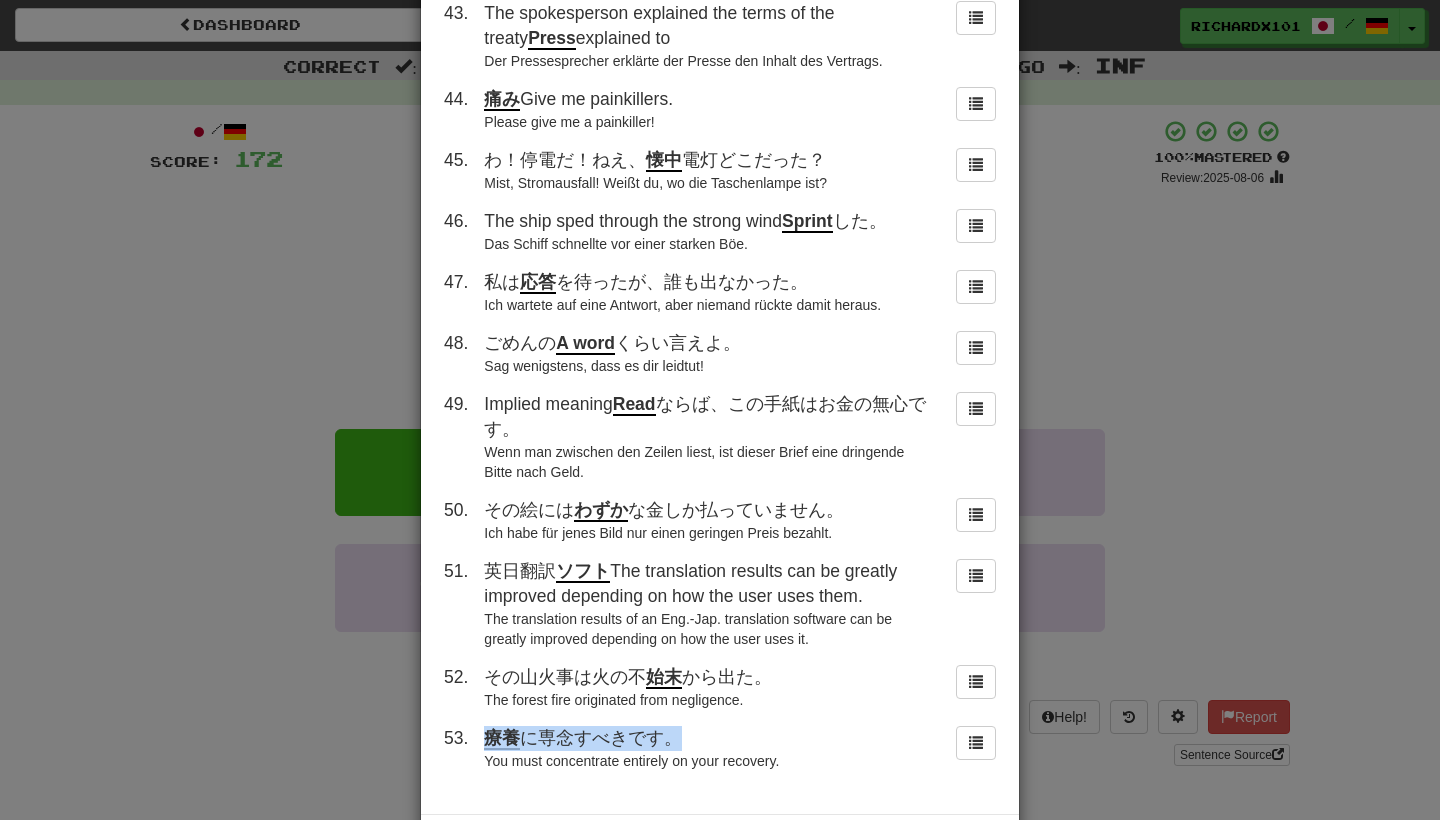 drag, startPoint x: 1131, startPoint y: 709, endPoint x: 485, endPoint y: 645, distance: 649.16254 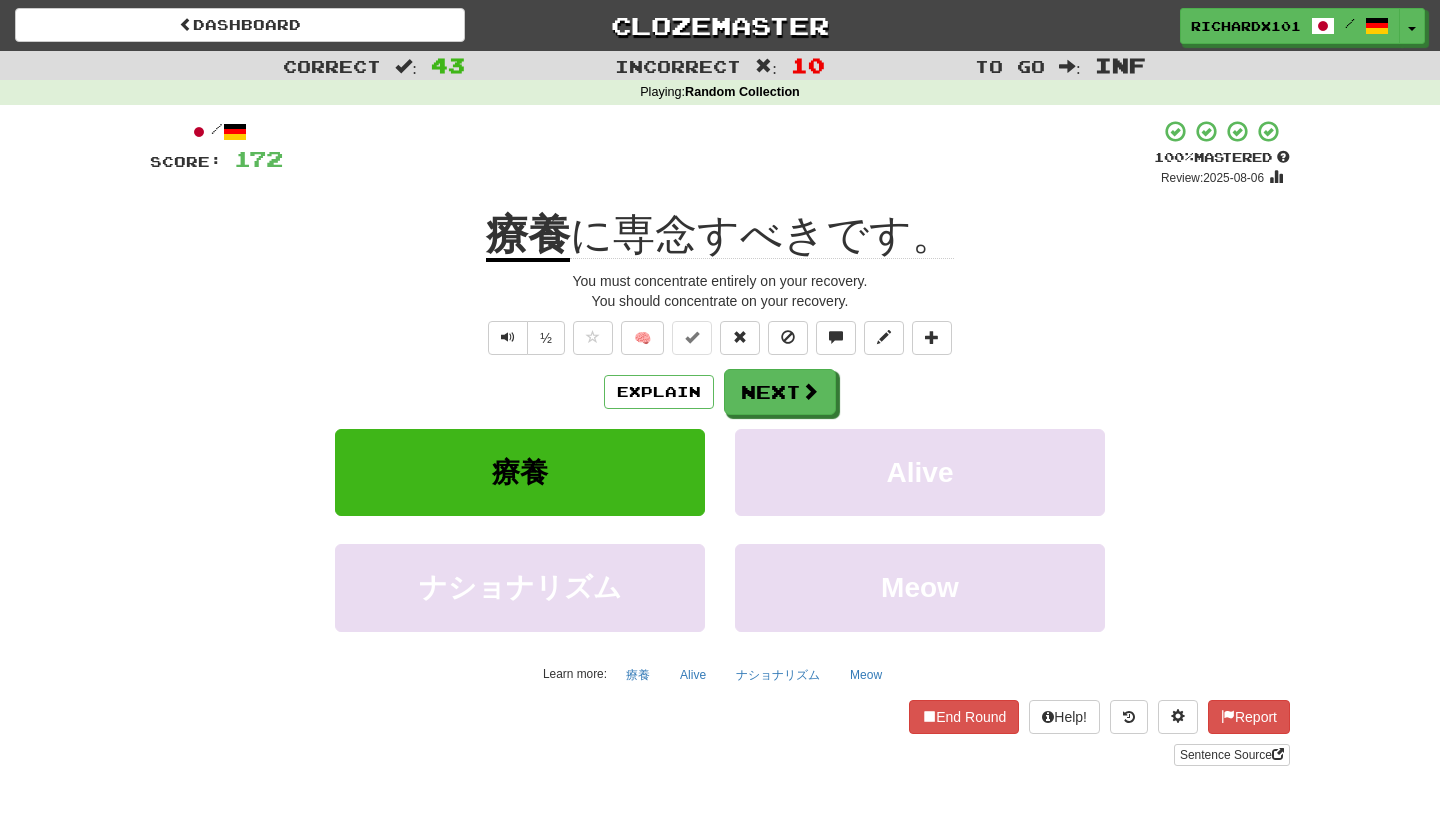 click at bounding box center [932, 337] 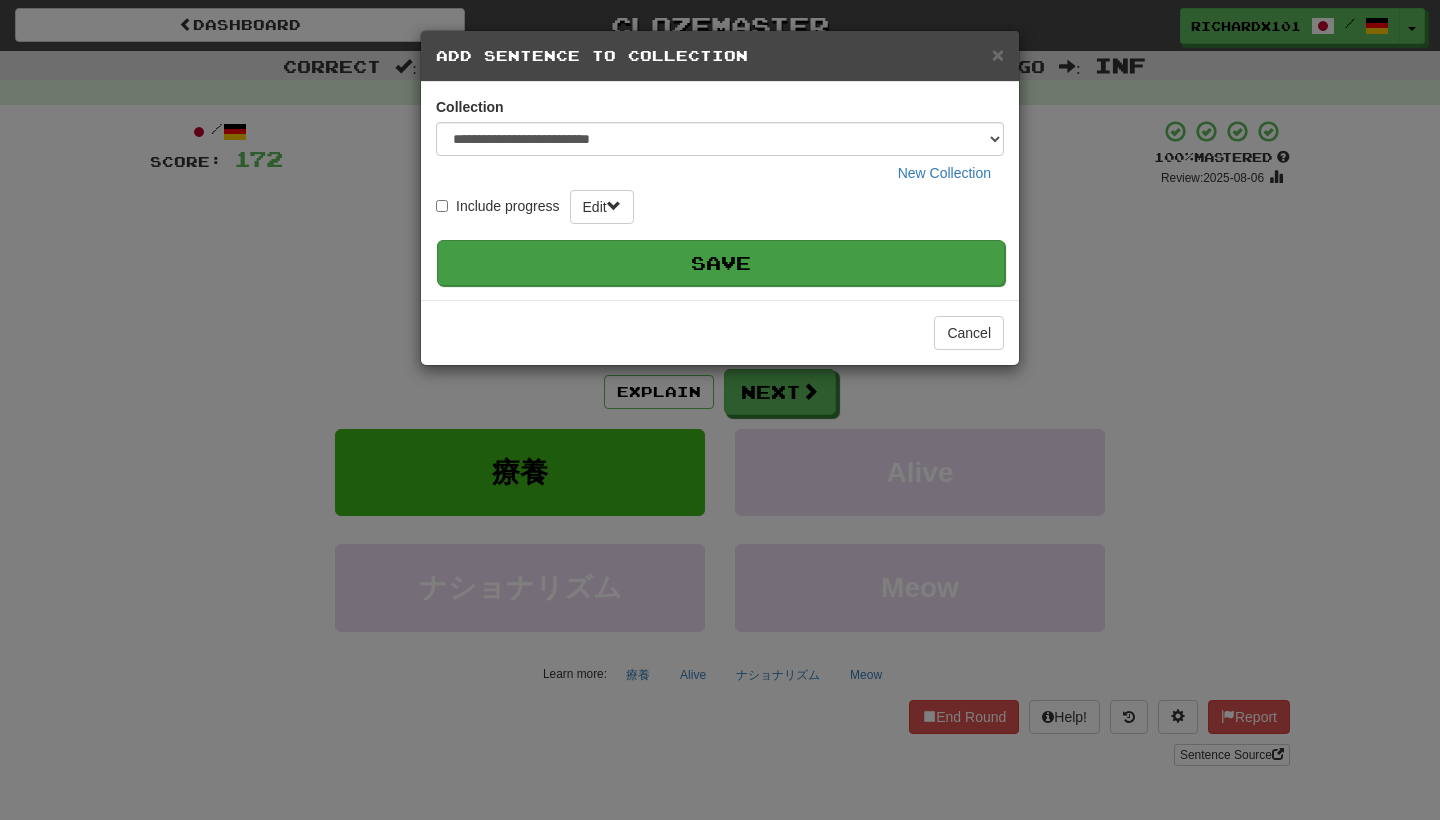 drag, startPoint x: 976, startPoint y: 758, endPoint x: 878, endPoint y: 255, distance: 512.4578 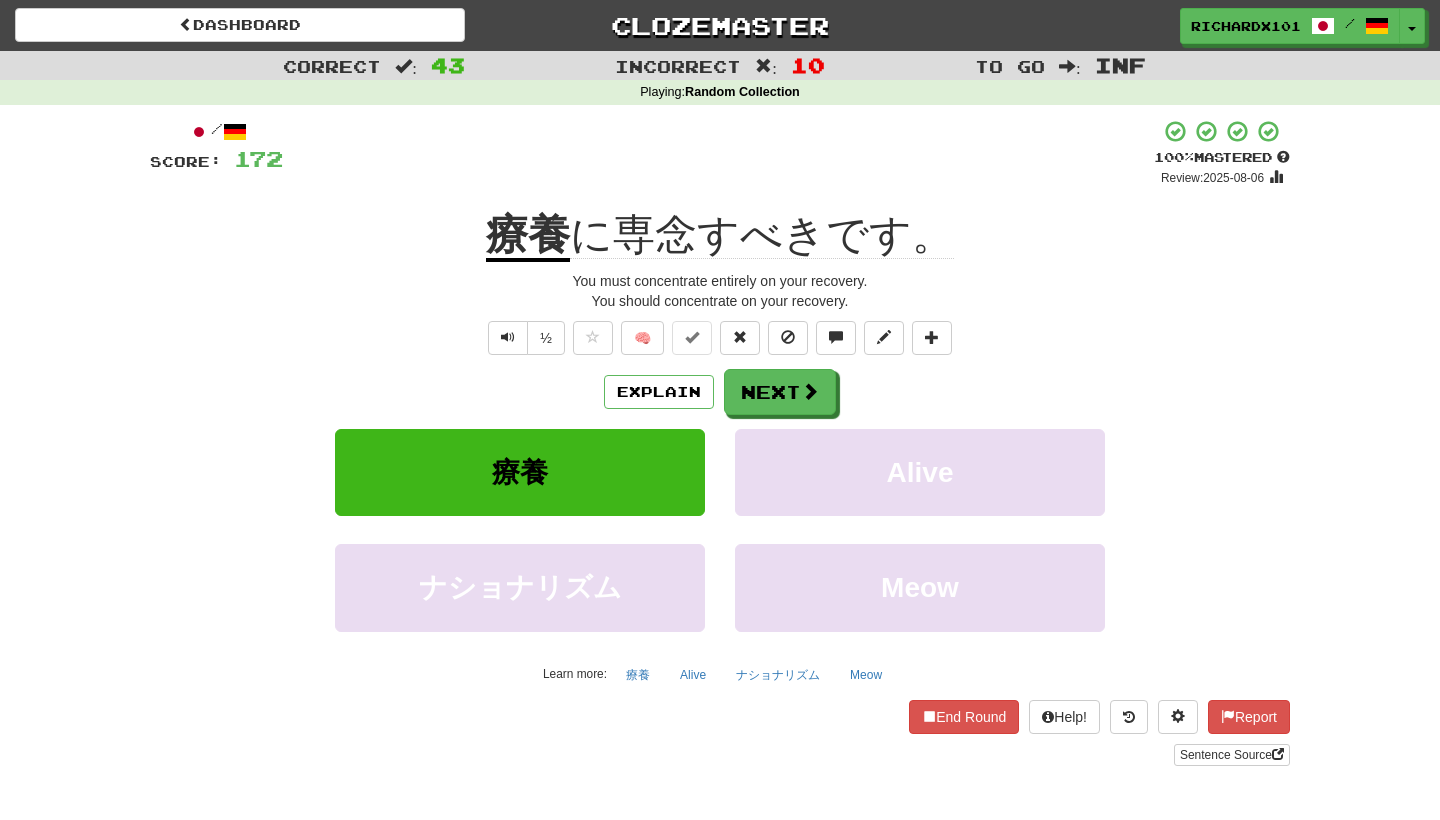 click at bounding box center (810, 391) 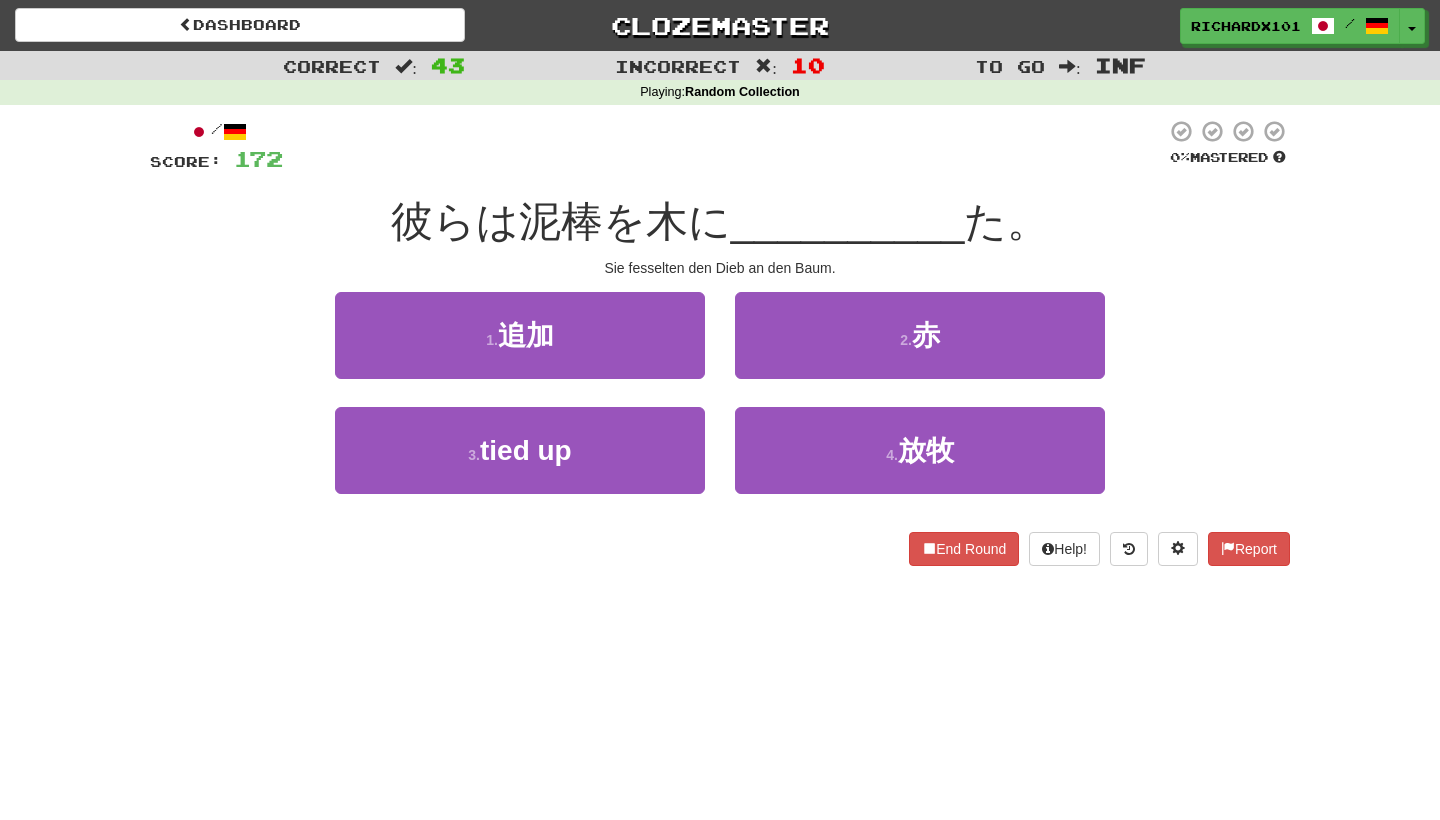 click on "3 .  縛り付け" at bounding box center [520, 450] 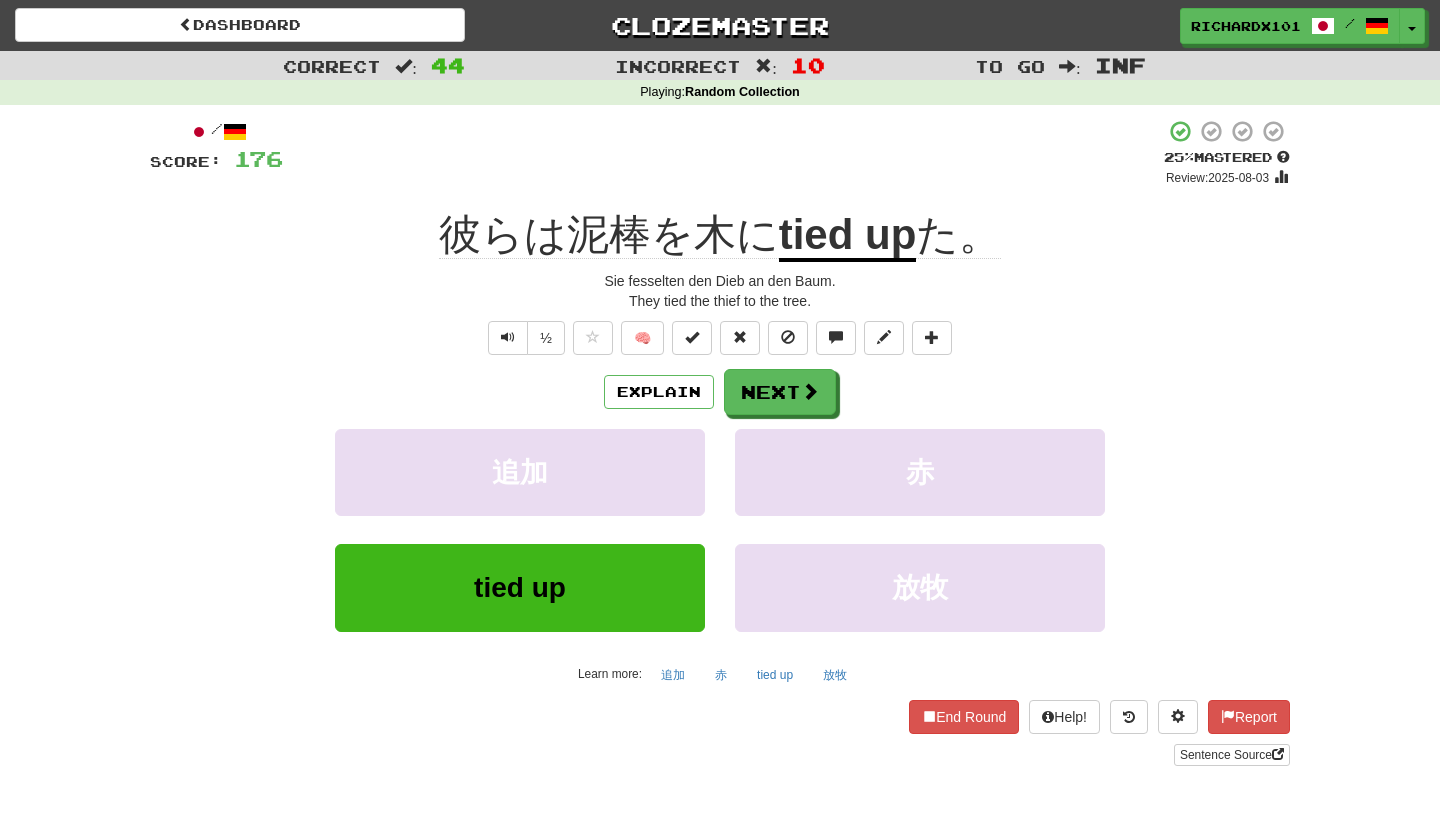 click at bounding box center [692, 337] 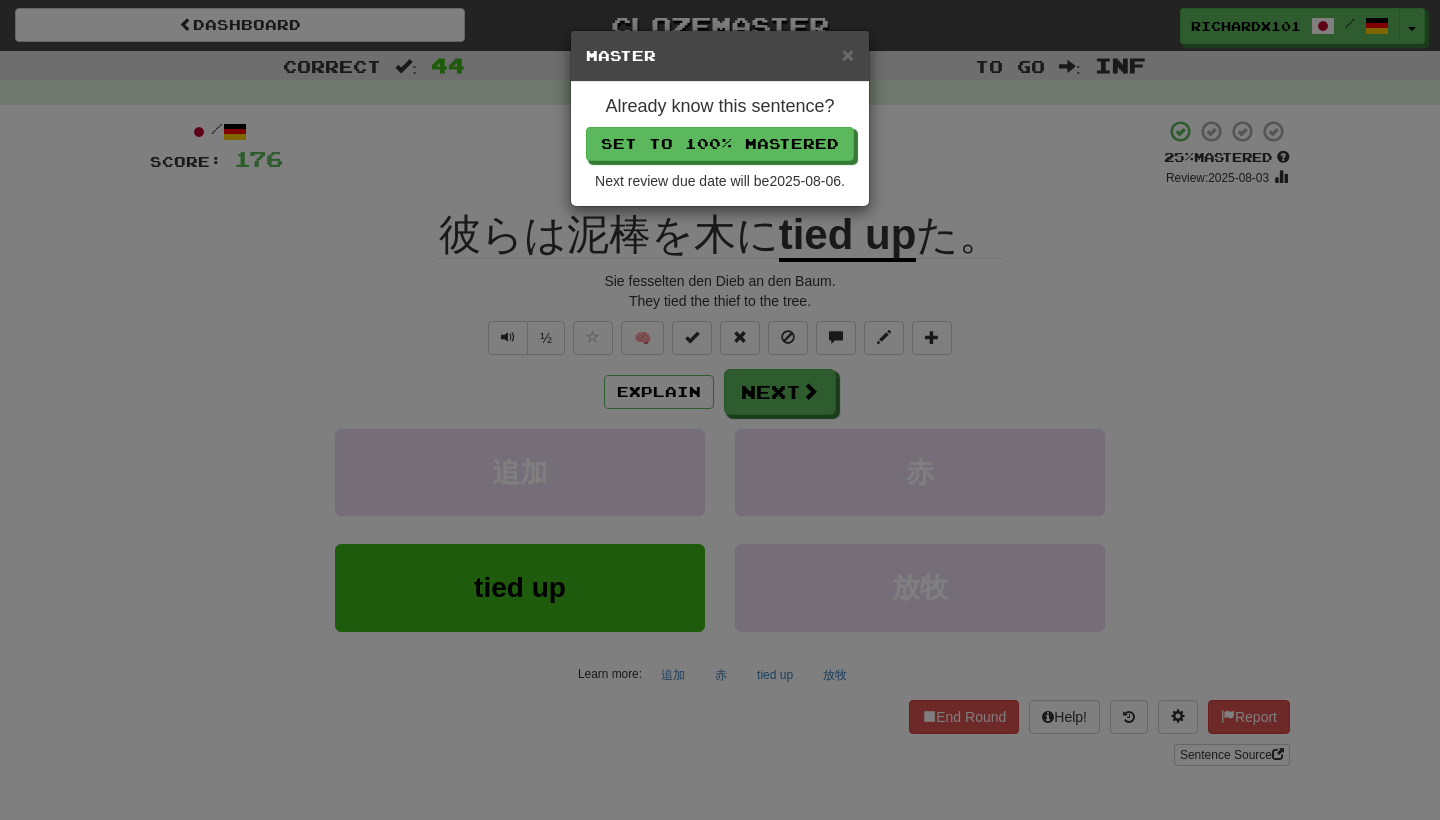 click on "Set to 100% Mastered" at bounding box center [720, 144] 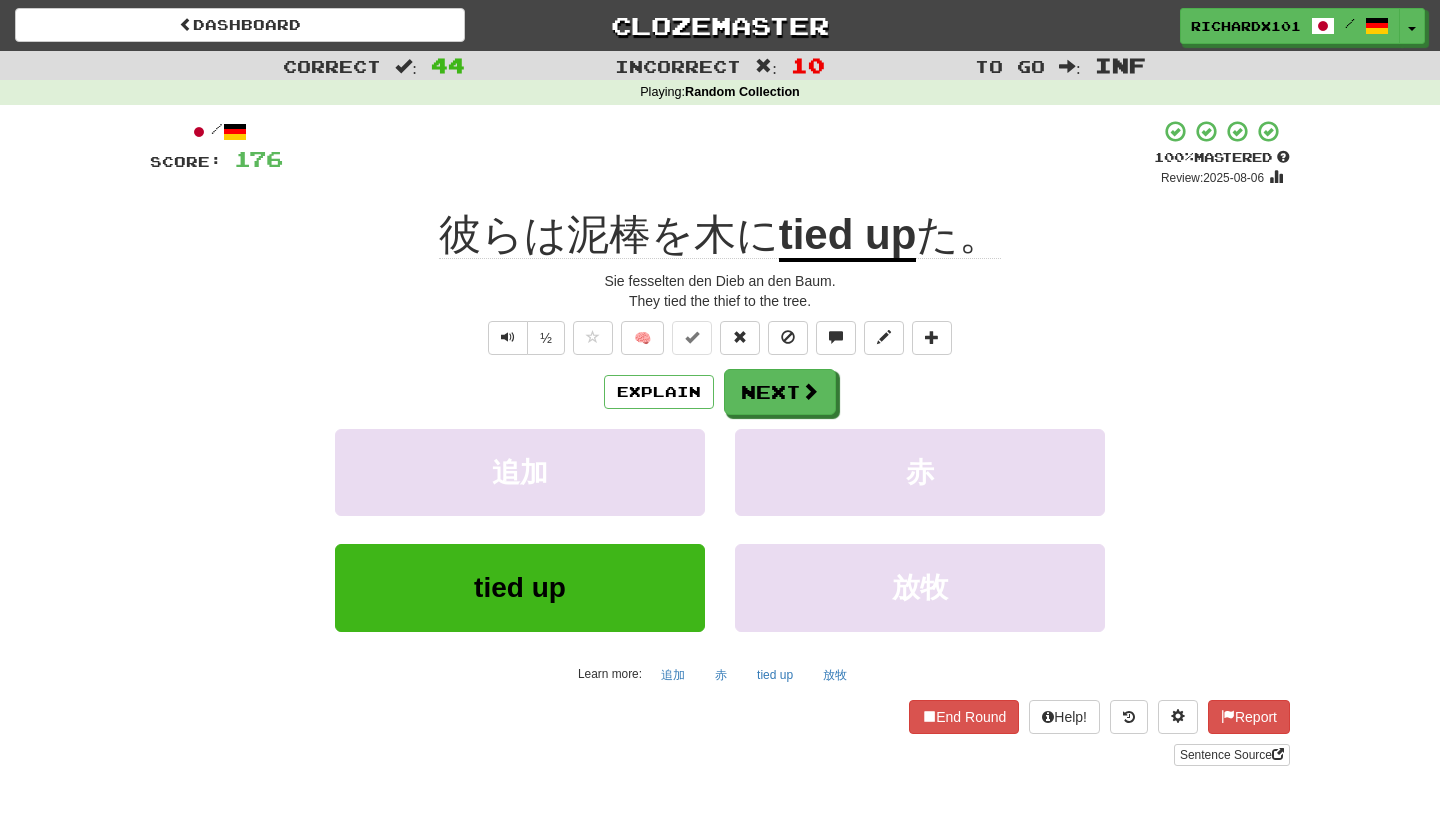 click at bounding box center (810, 391) 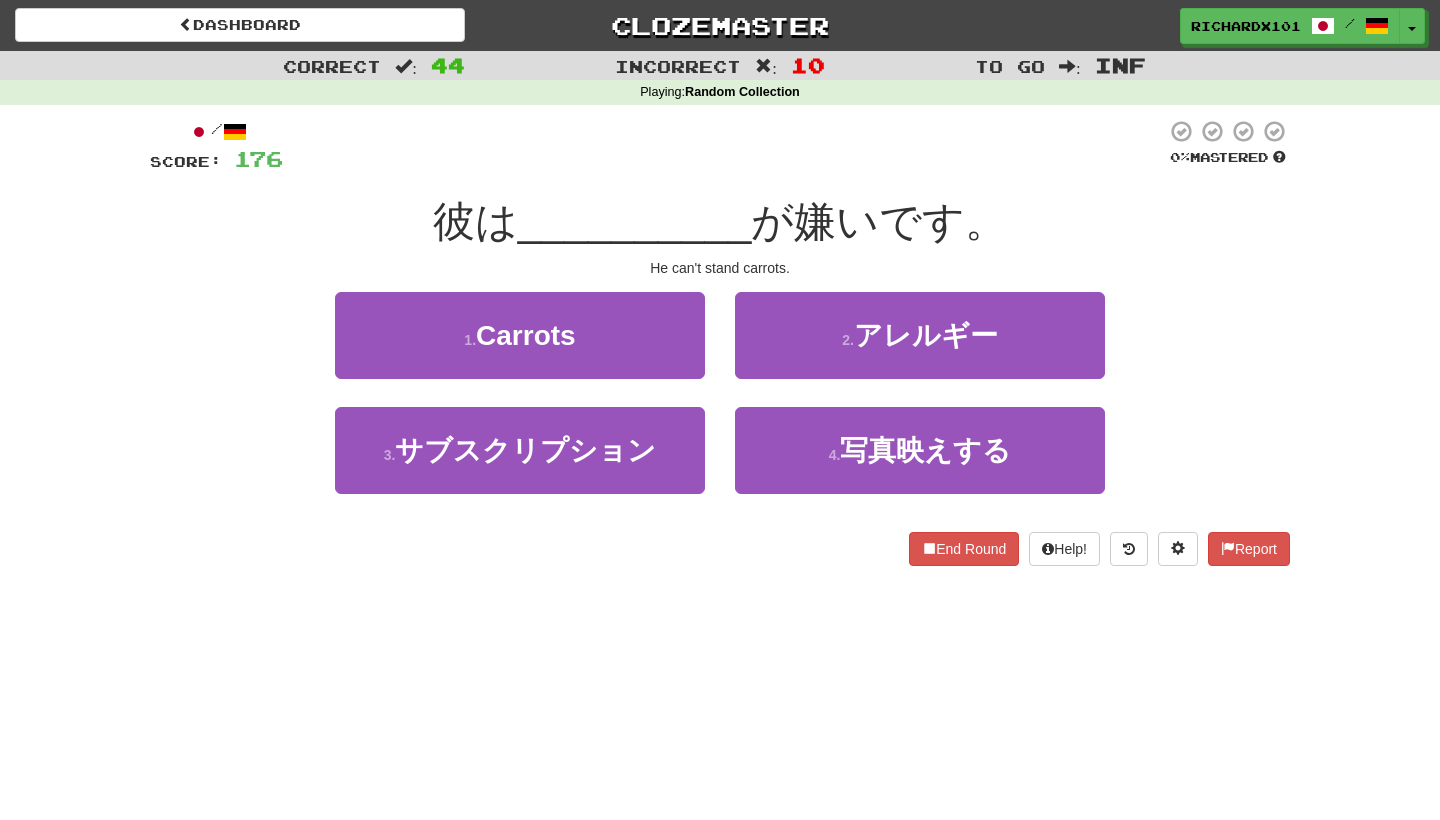 click on "1 .  人参" at bounding box center (520, 335) 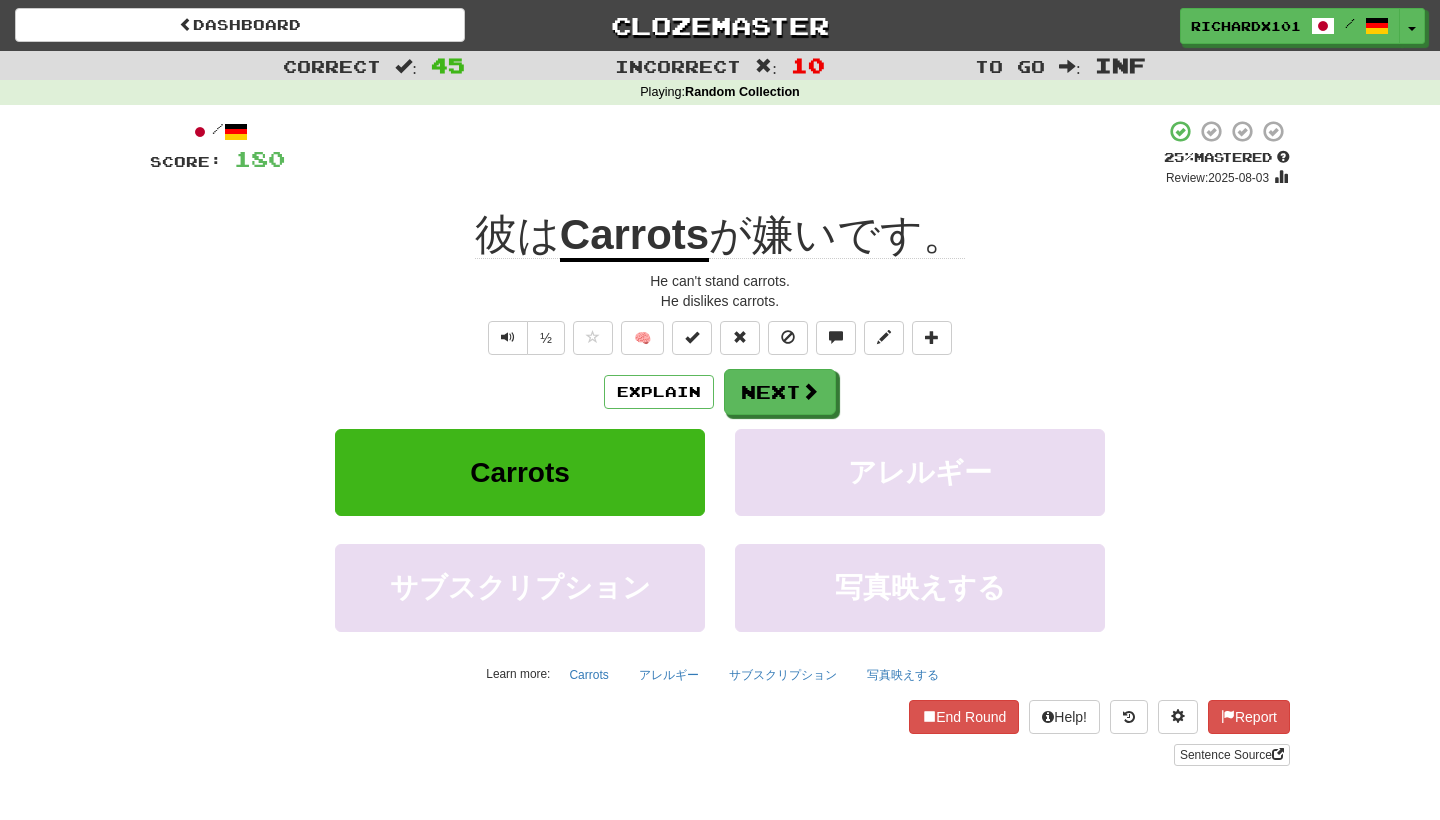click at bounding box center [692, 337] 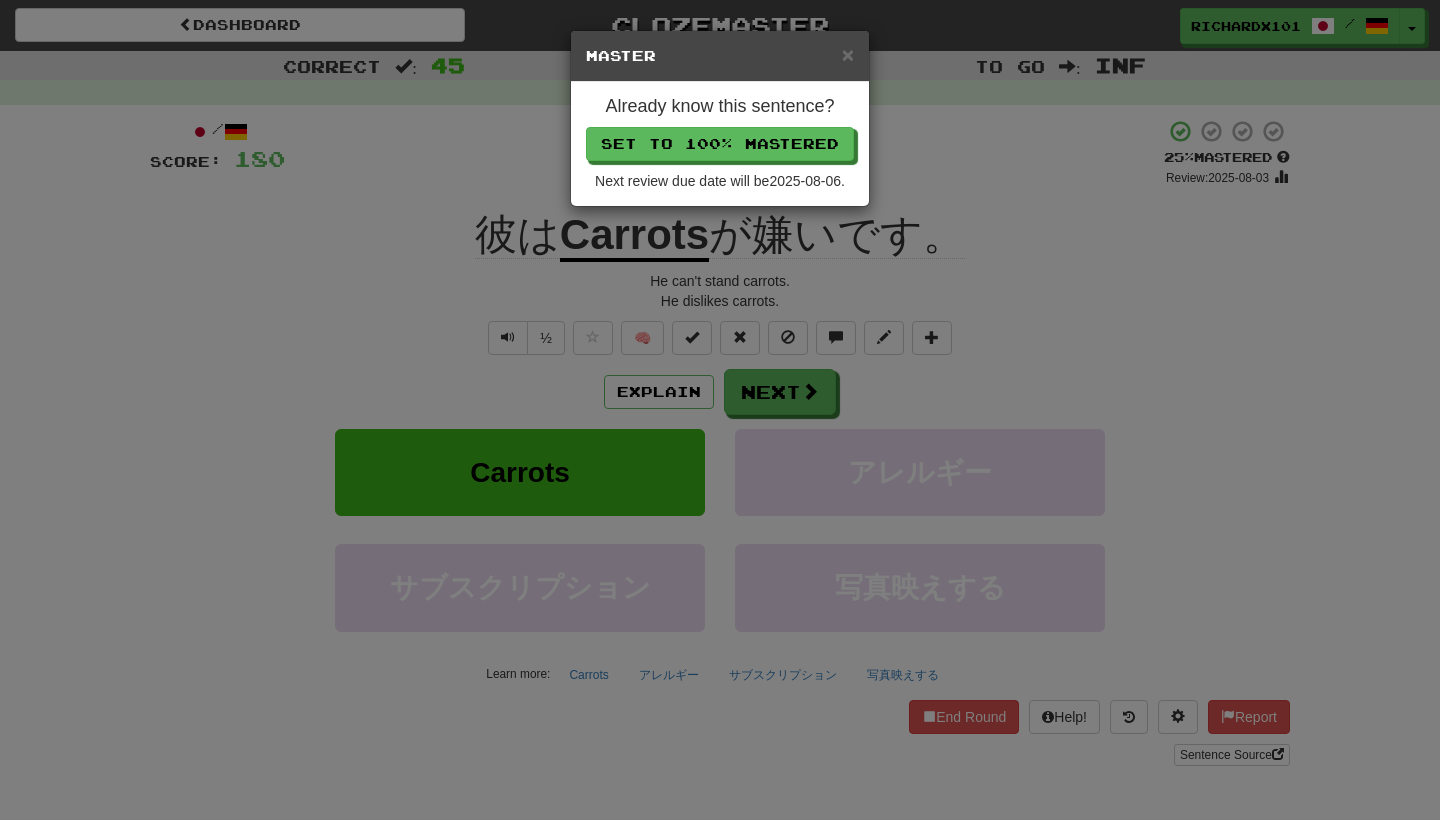 click on "Set to 100% Mastered" at bounding box center (720, 144) 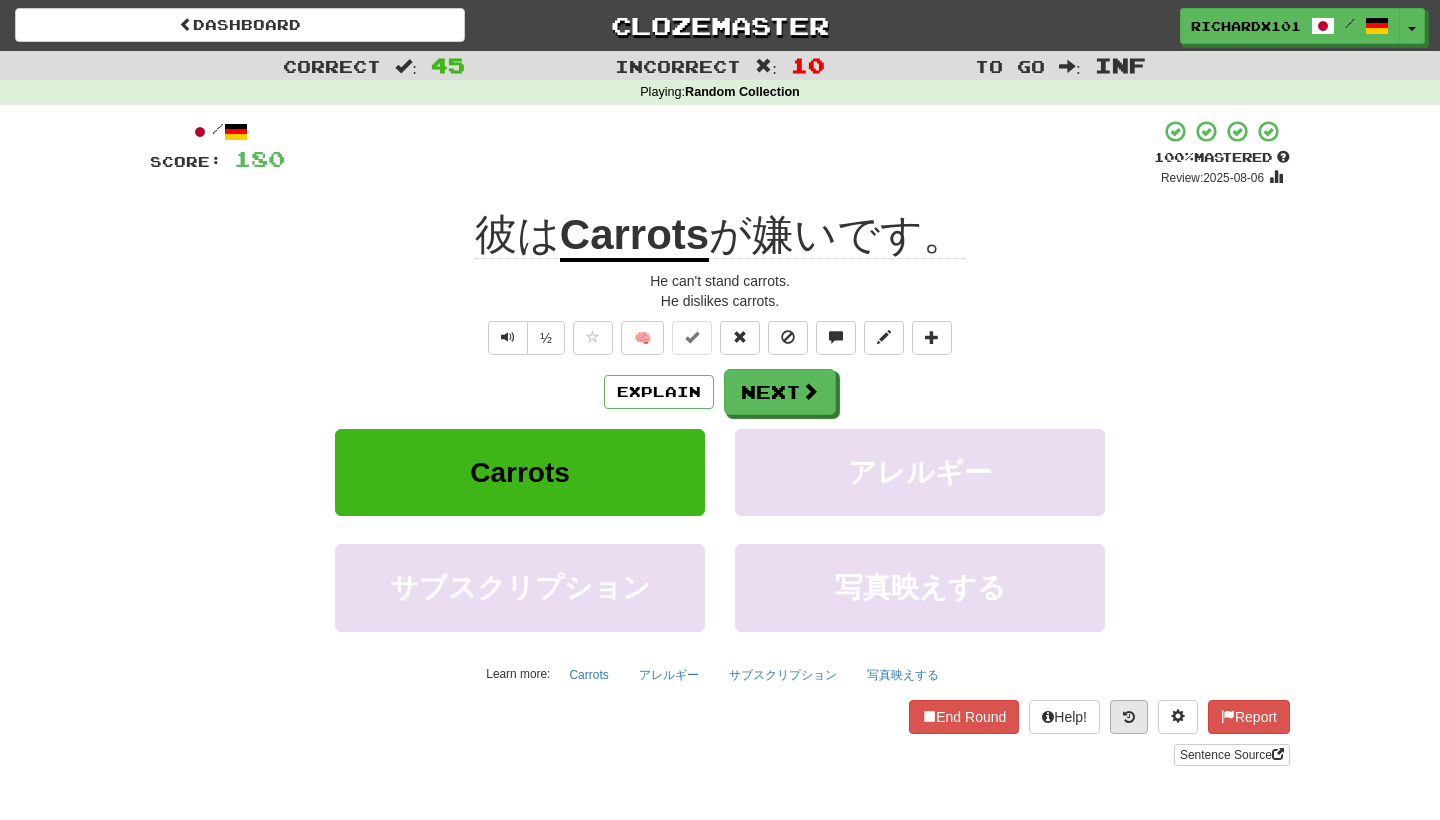 drag, startPoint x: 778, startPoint y: 135, endPoint x: 1117, endPoint y: 719, distance: 675.2607 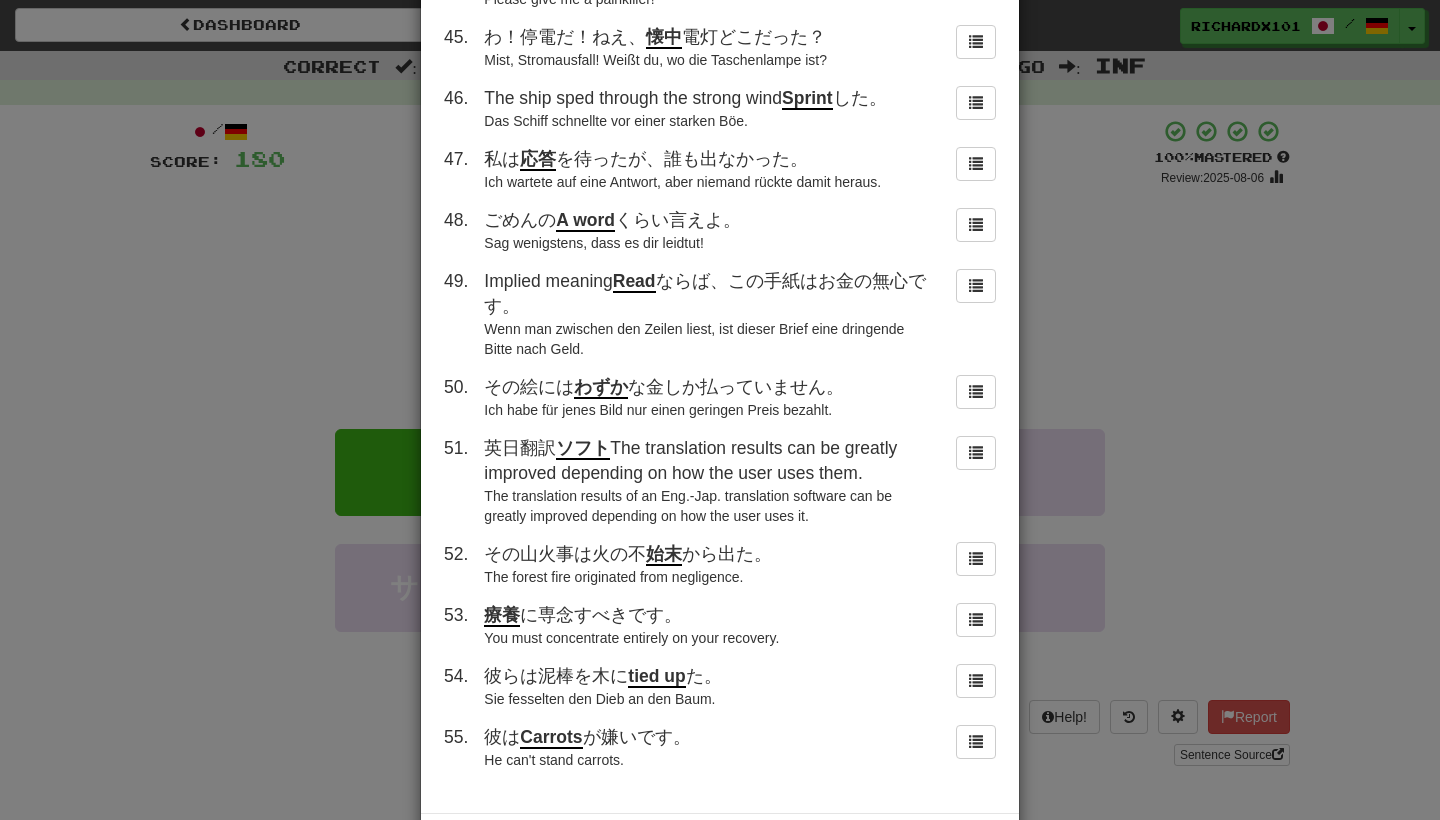 scroll, scrollTop: 2997, scrollLeft: 0, axis: vertical 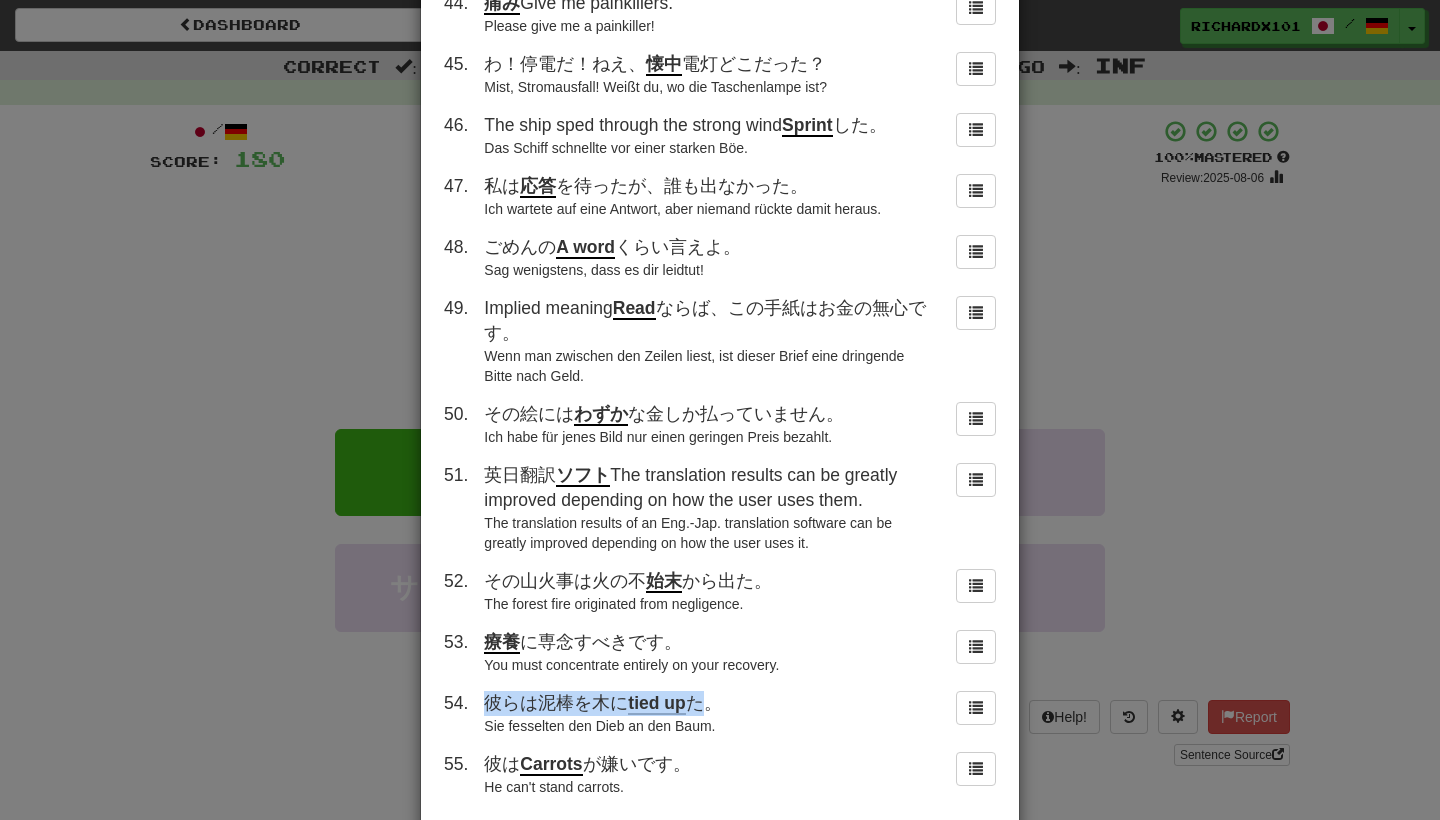 drag, startPoint x: 1116, startPoint y: 719, endPoint x: 490, endPoint y: 607, distance: 635.94025 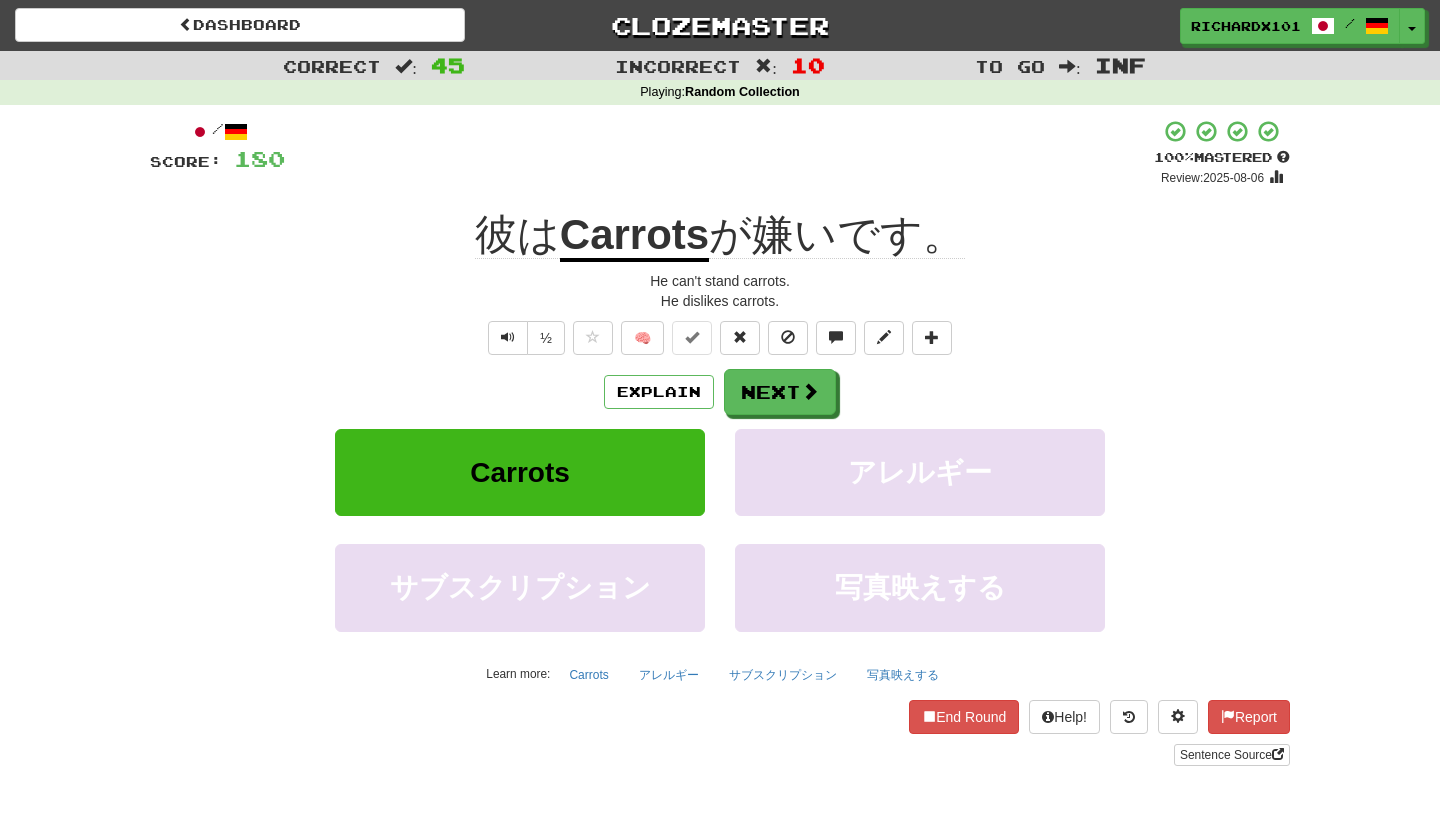 click at bounding box center [810, 391] 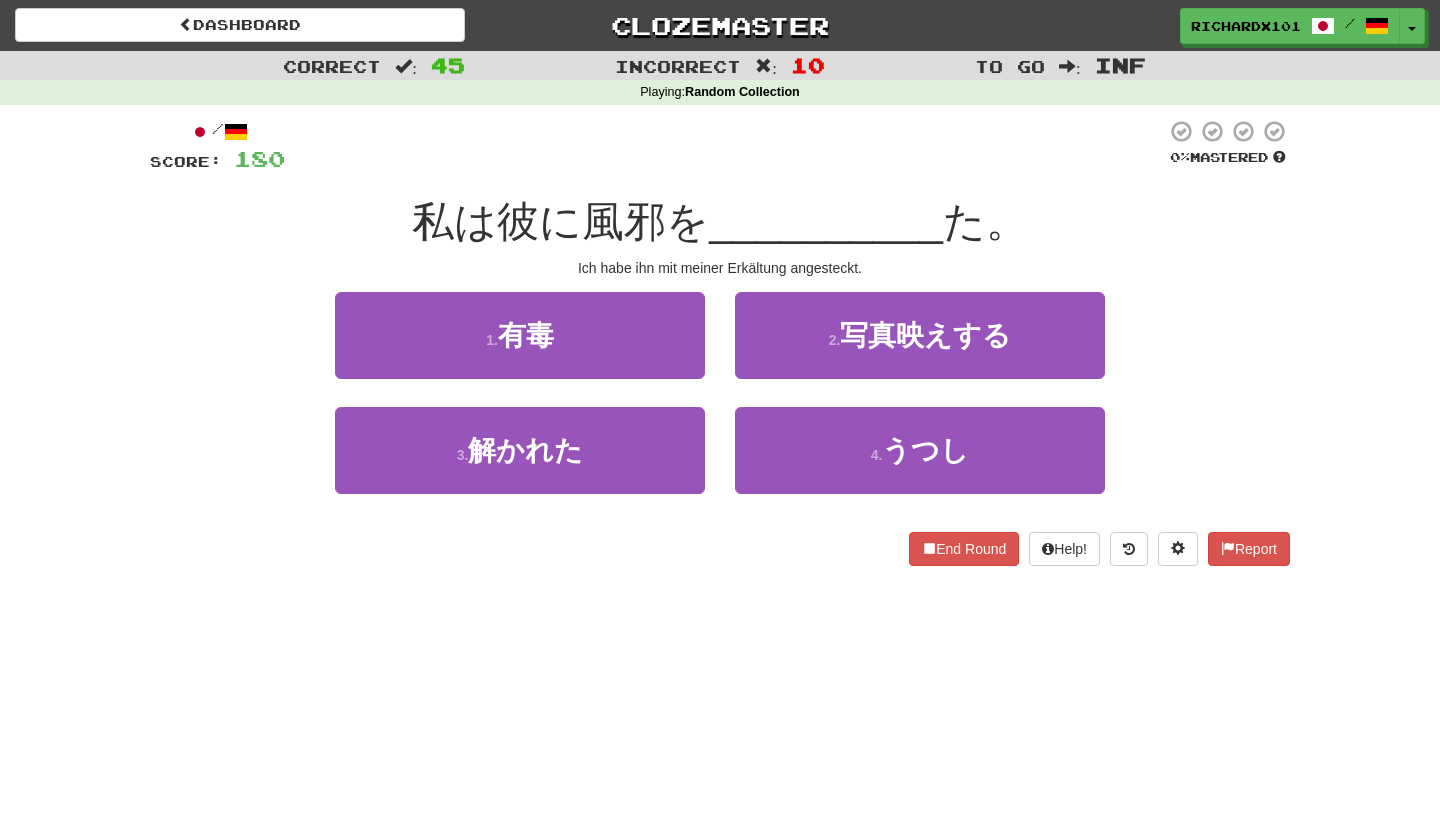 click on "4 .  うつし" at bounding box center [920, 450] 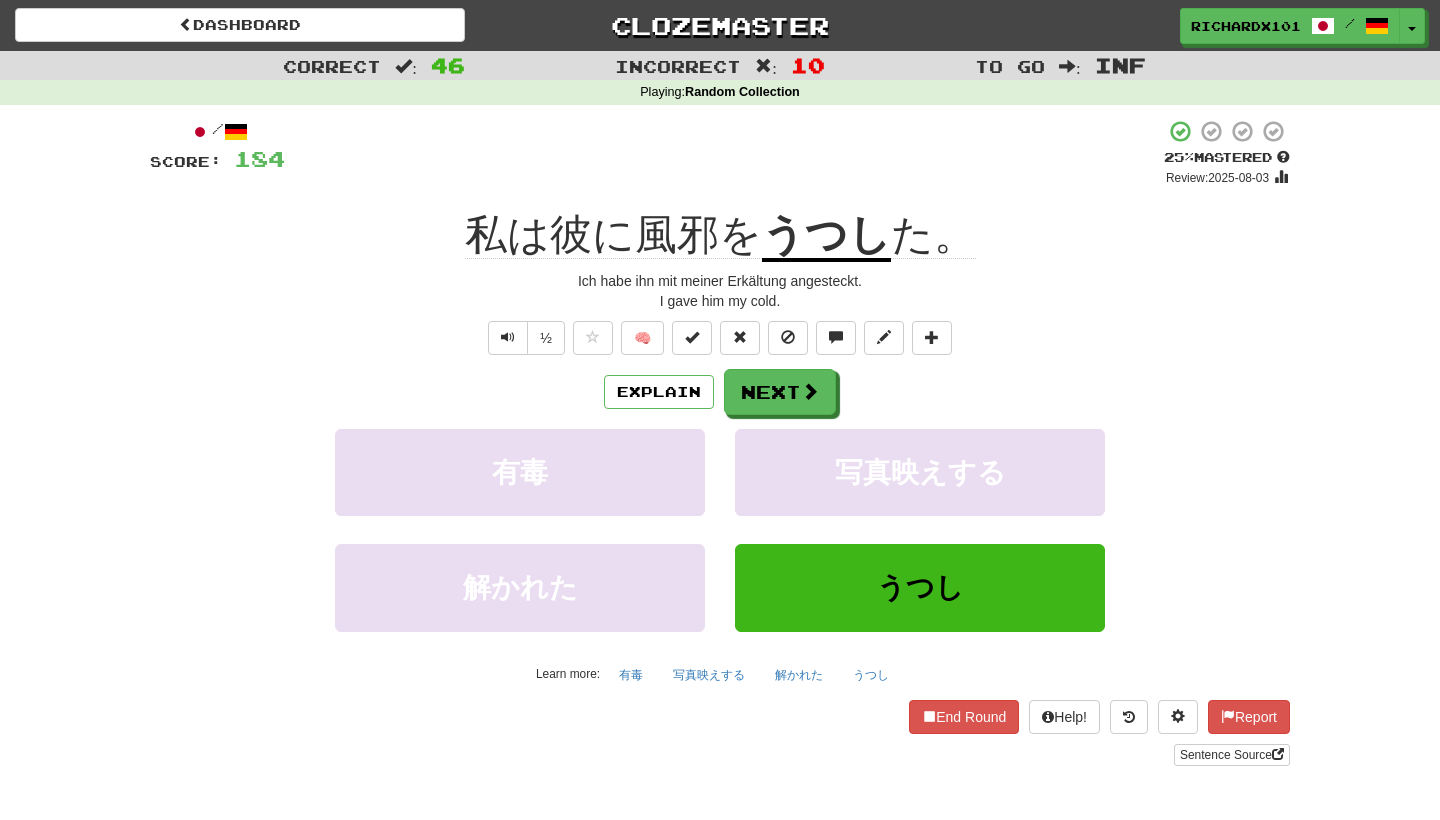 click at bounding box center [692, 337] 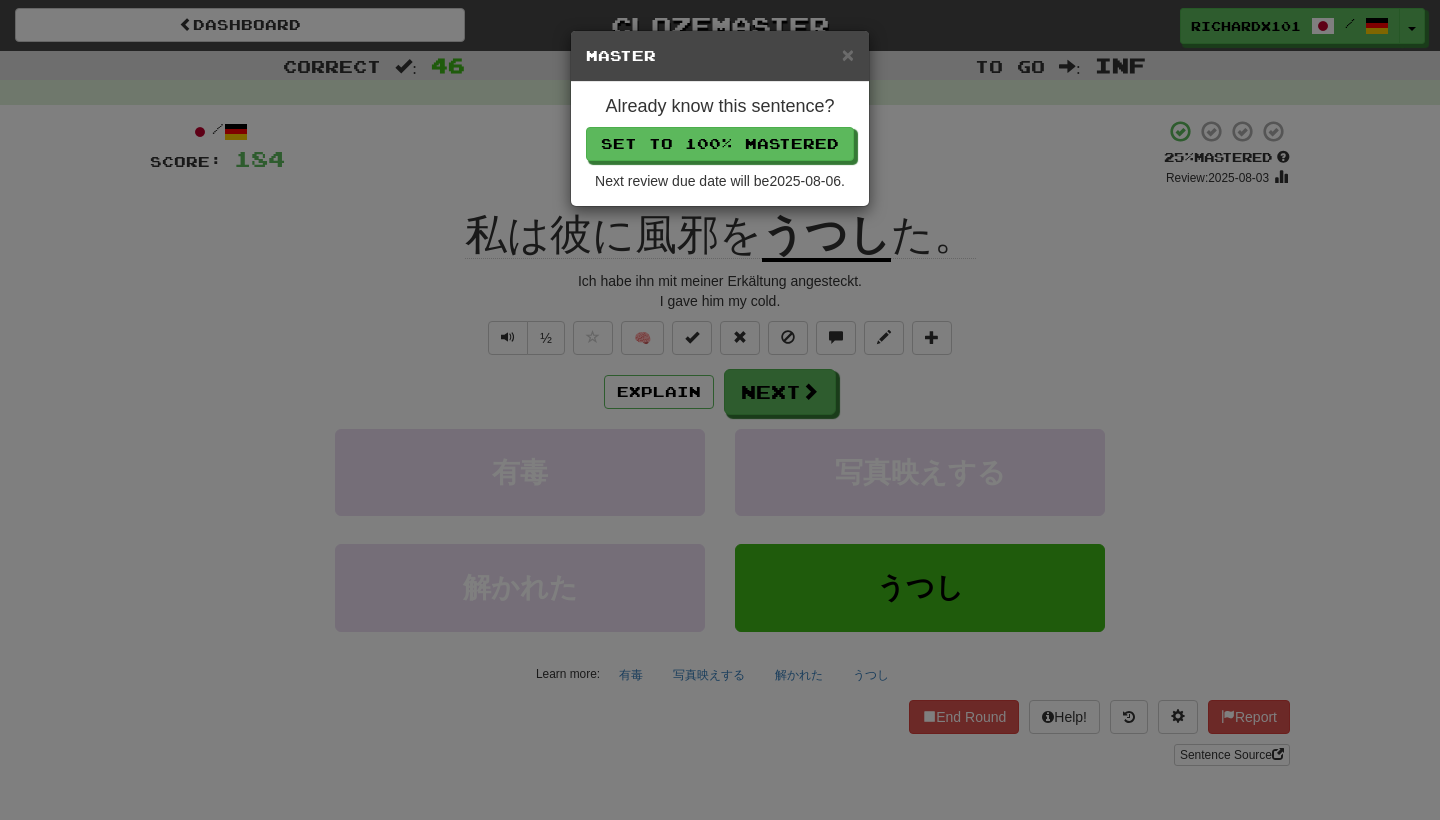 click on "Set to 100% Mastered" at bounding box center [720, 144] 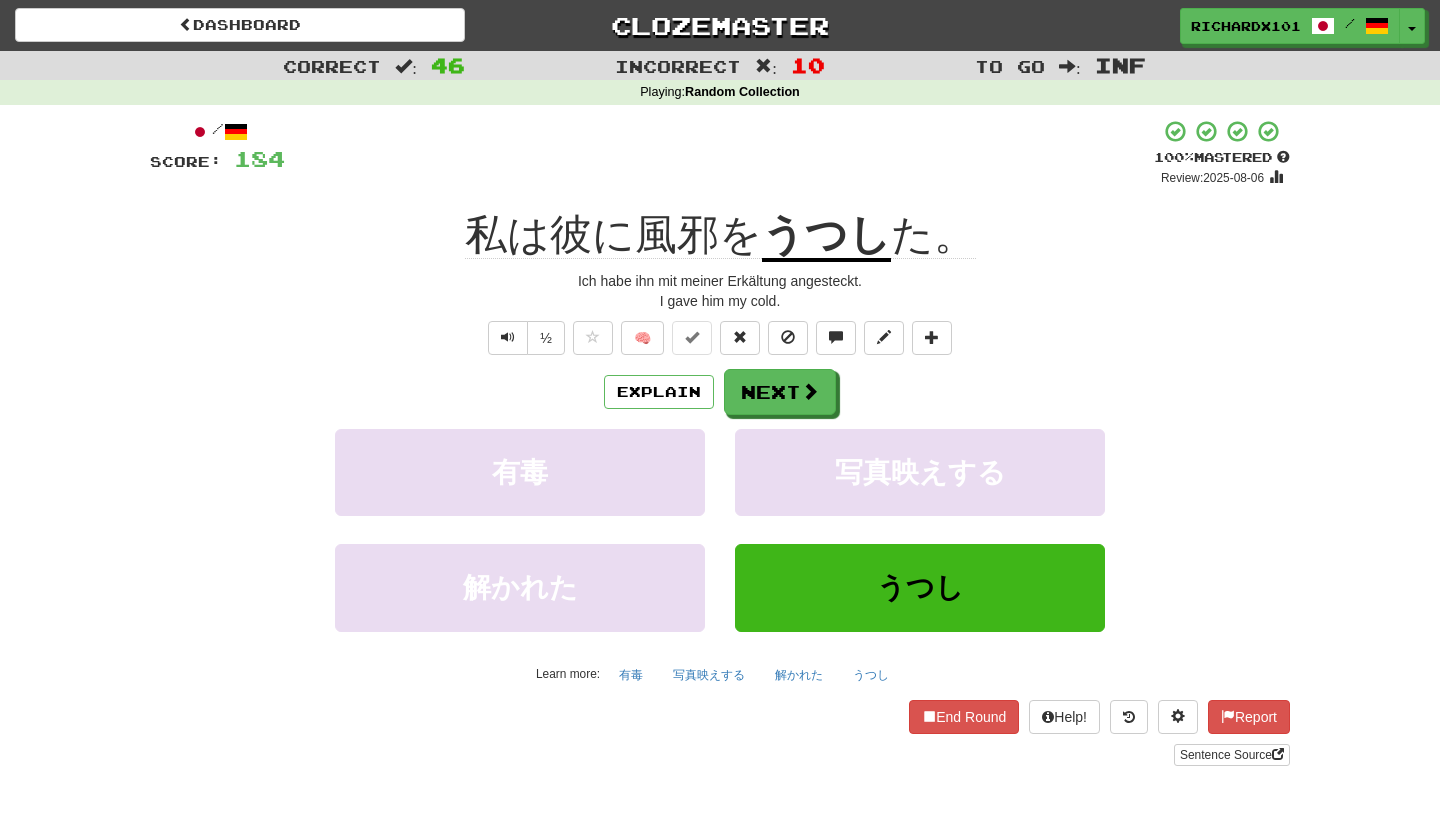 click on "Next" at bounding box center [780, 392] 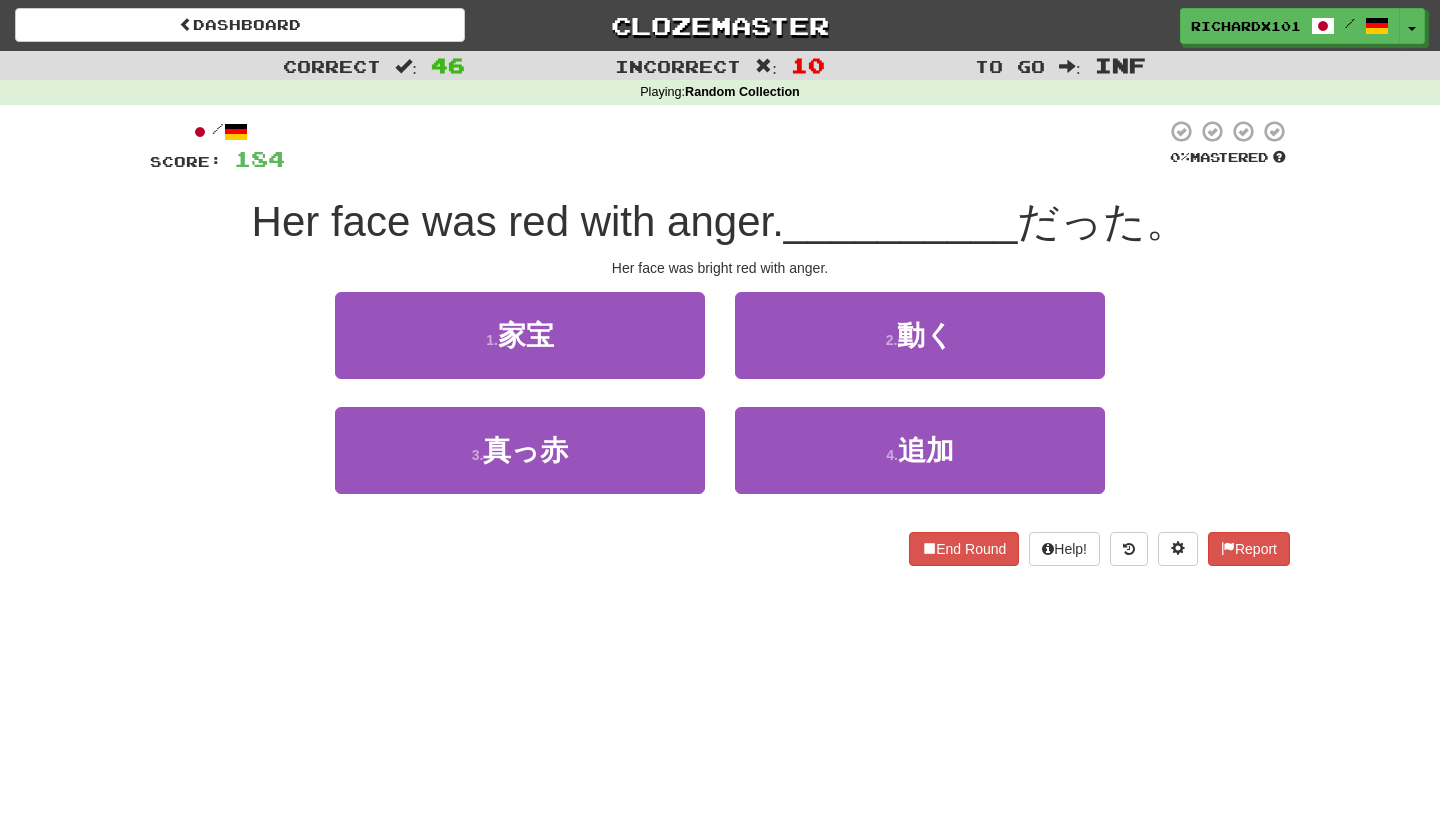 click on "3 .  真っ赤" at bounding box center (520, 450) 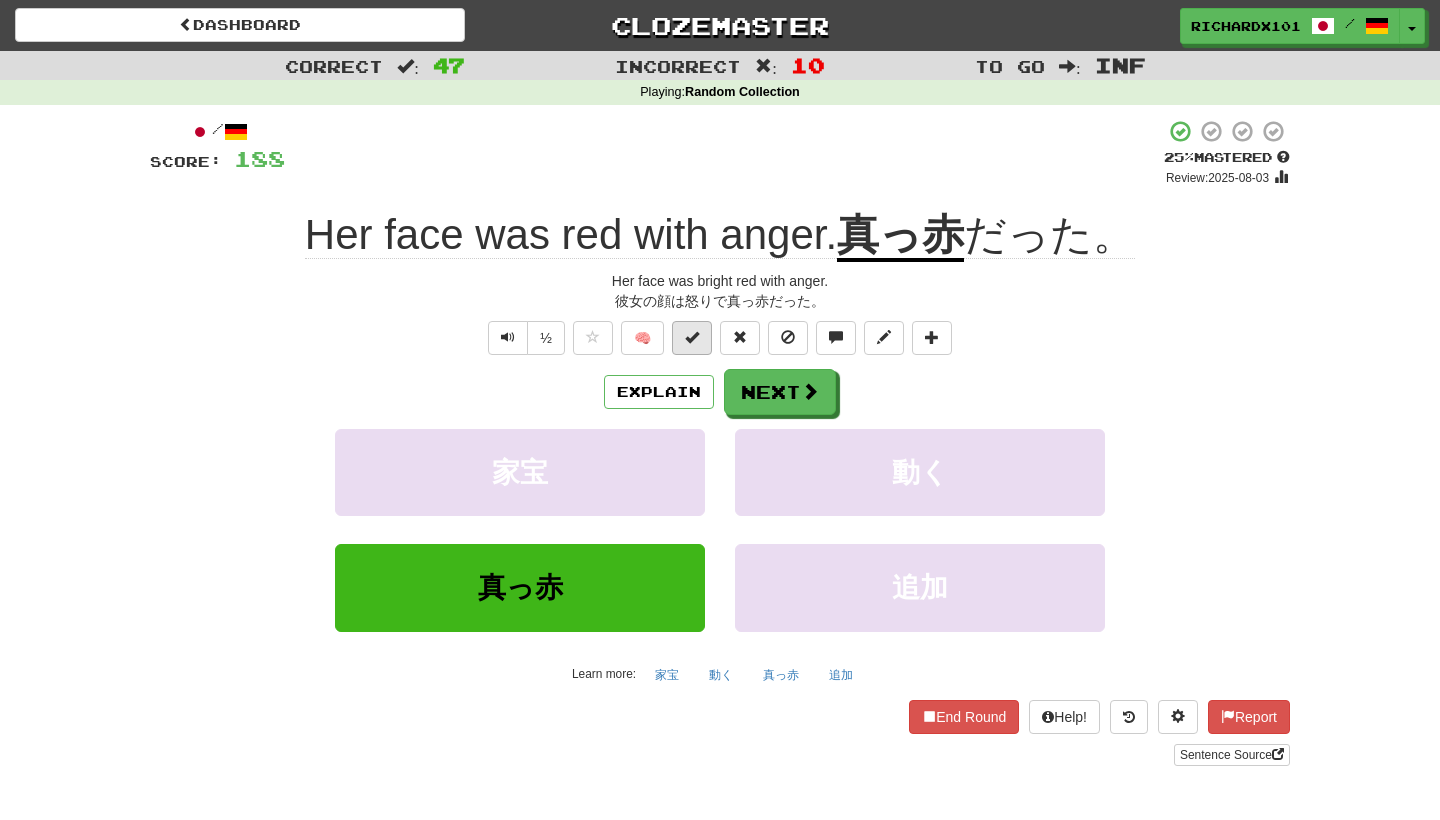 drag, startPoint x: 723, startPoint y: 145, endPoint x: 681, endPoint y: 328, distance: 187.75783 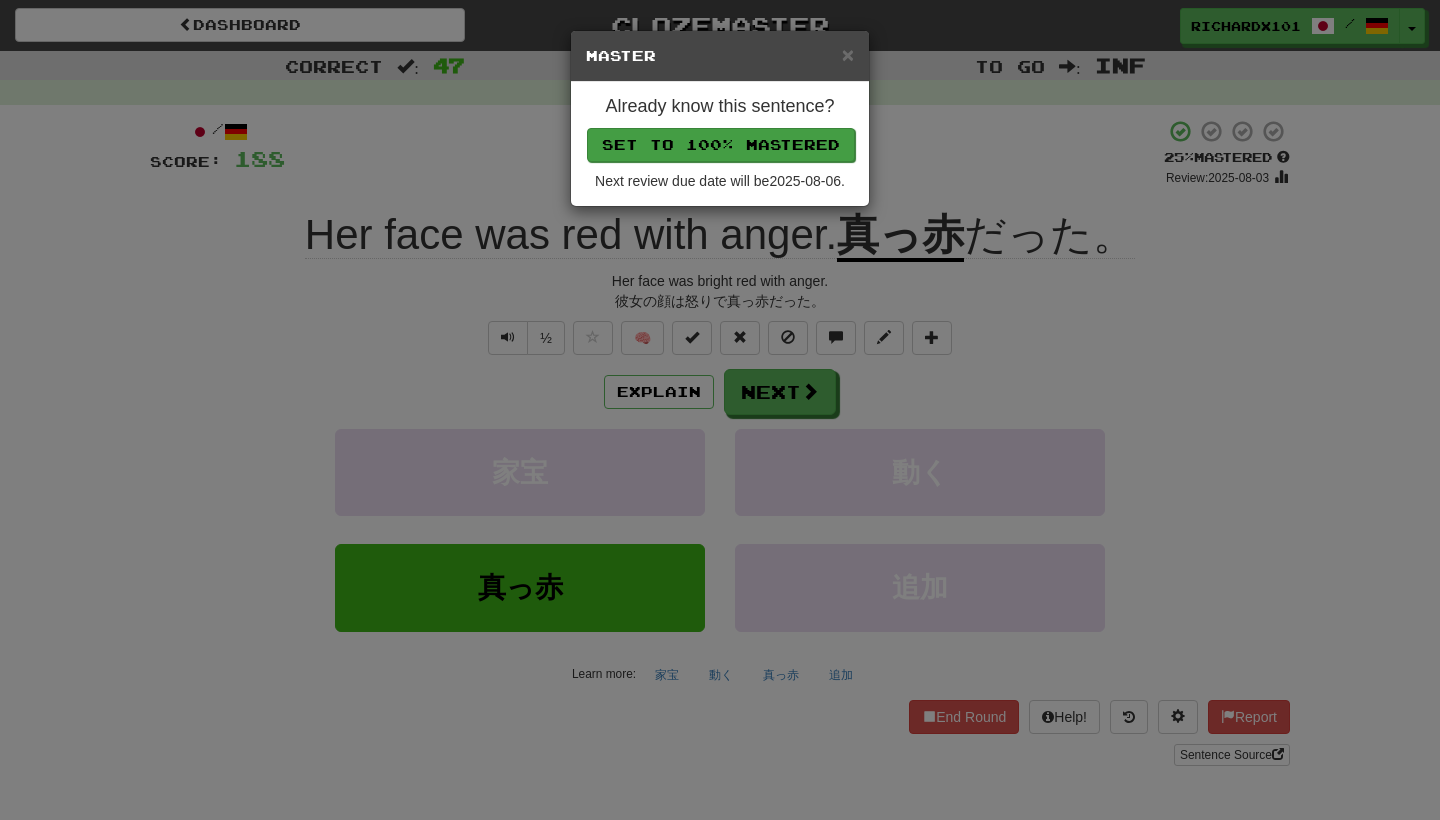 drag, startPoint x: 681, startPoint y: 328, endPoint x: 765, endPoint y: 131, distance: 214.16115 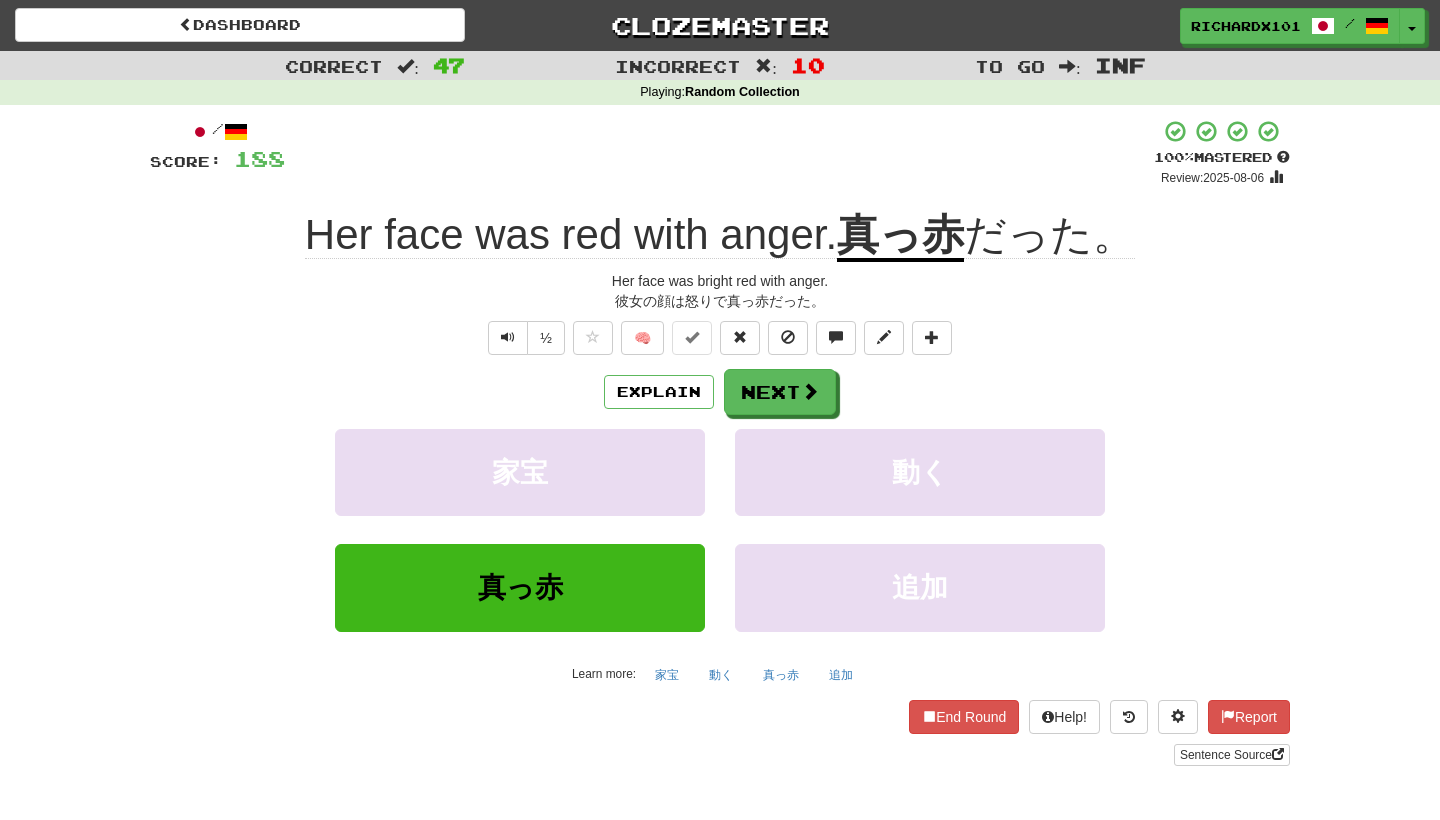 click on "Next" at bounding box center [780, 392] 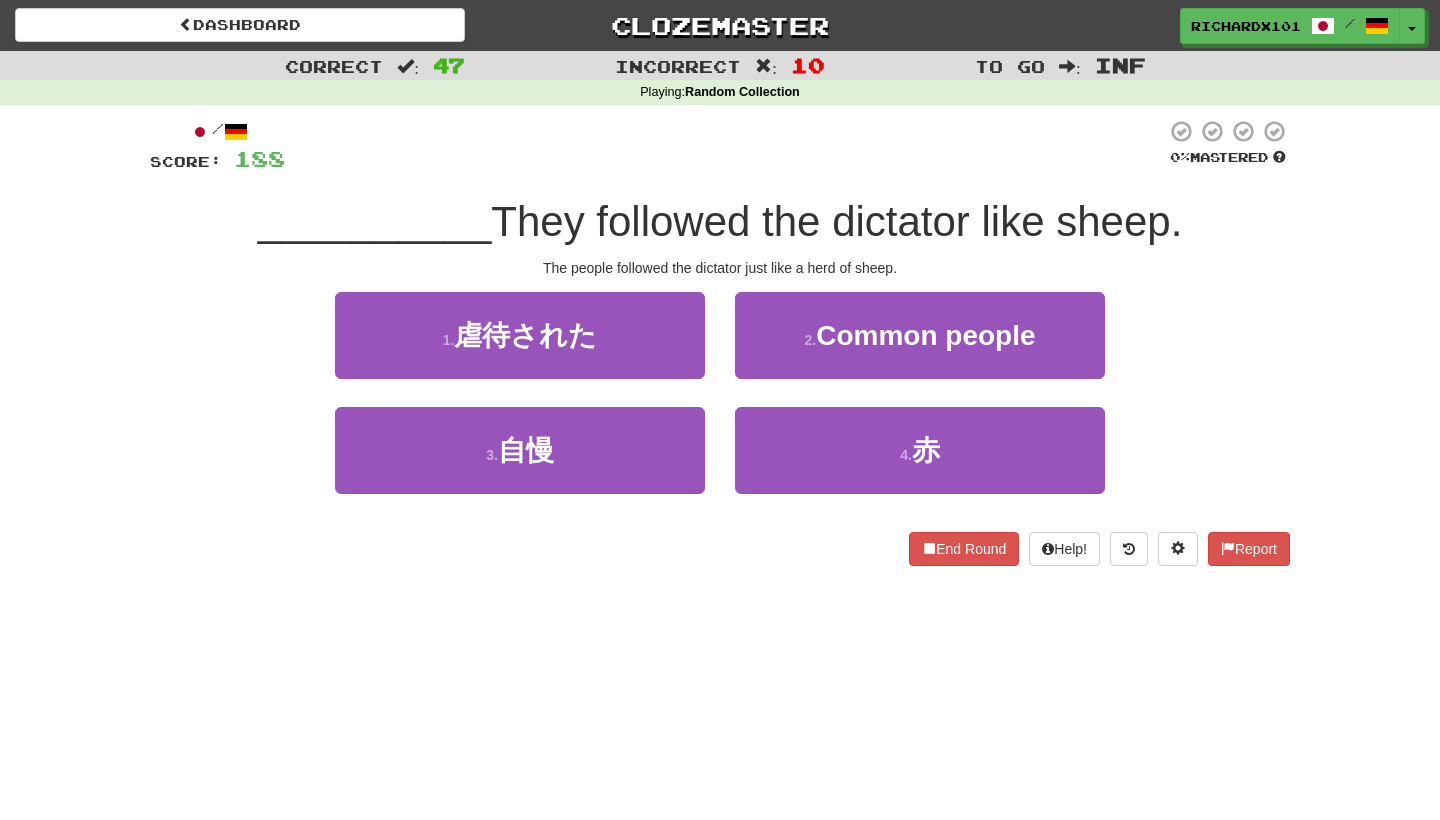 click on "2 .  庶民" at bounding box center [920, 335] 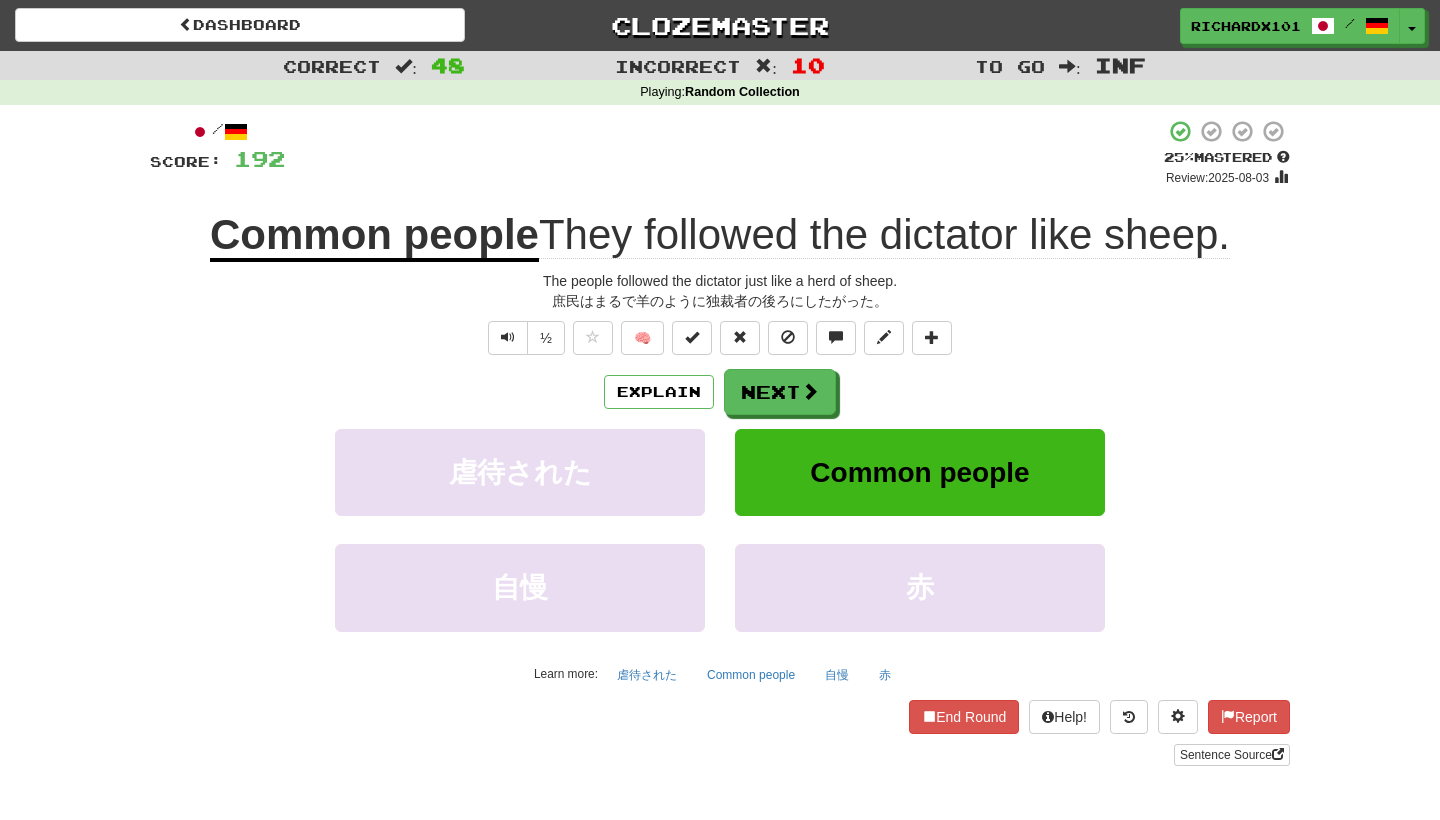click at bounding box center [692, 337] 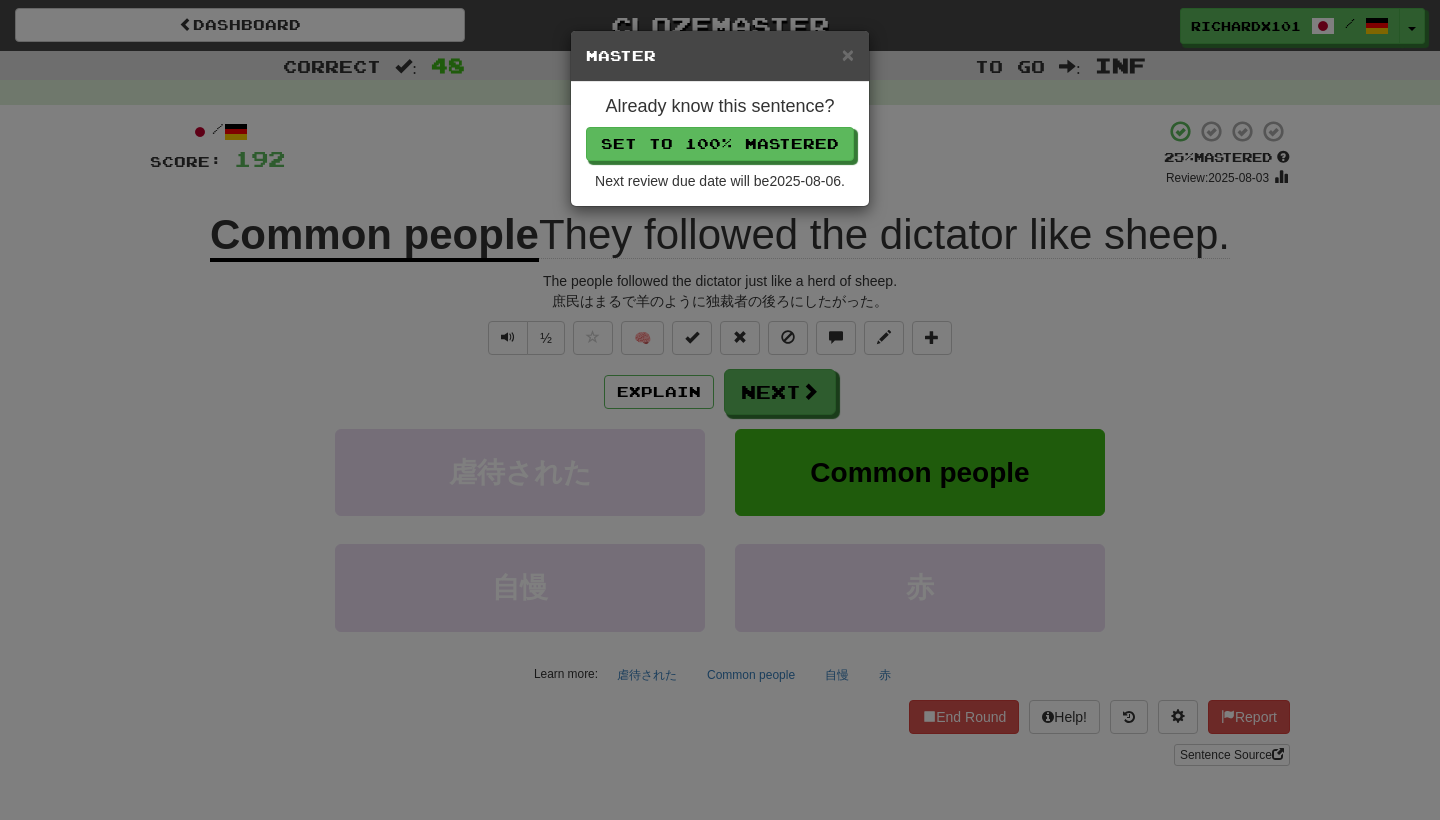click on "Set to 100% Mastered" at bounding box center (720, 144) 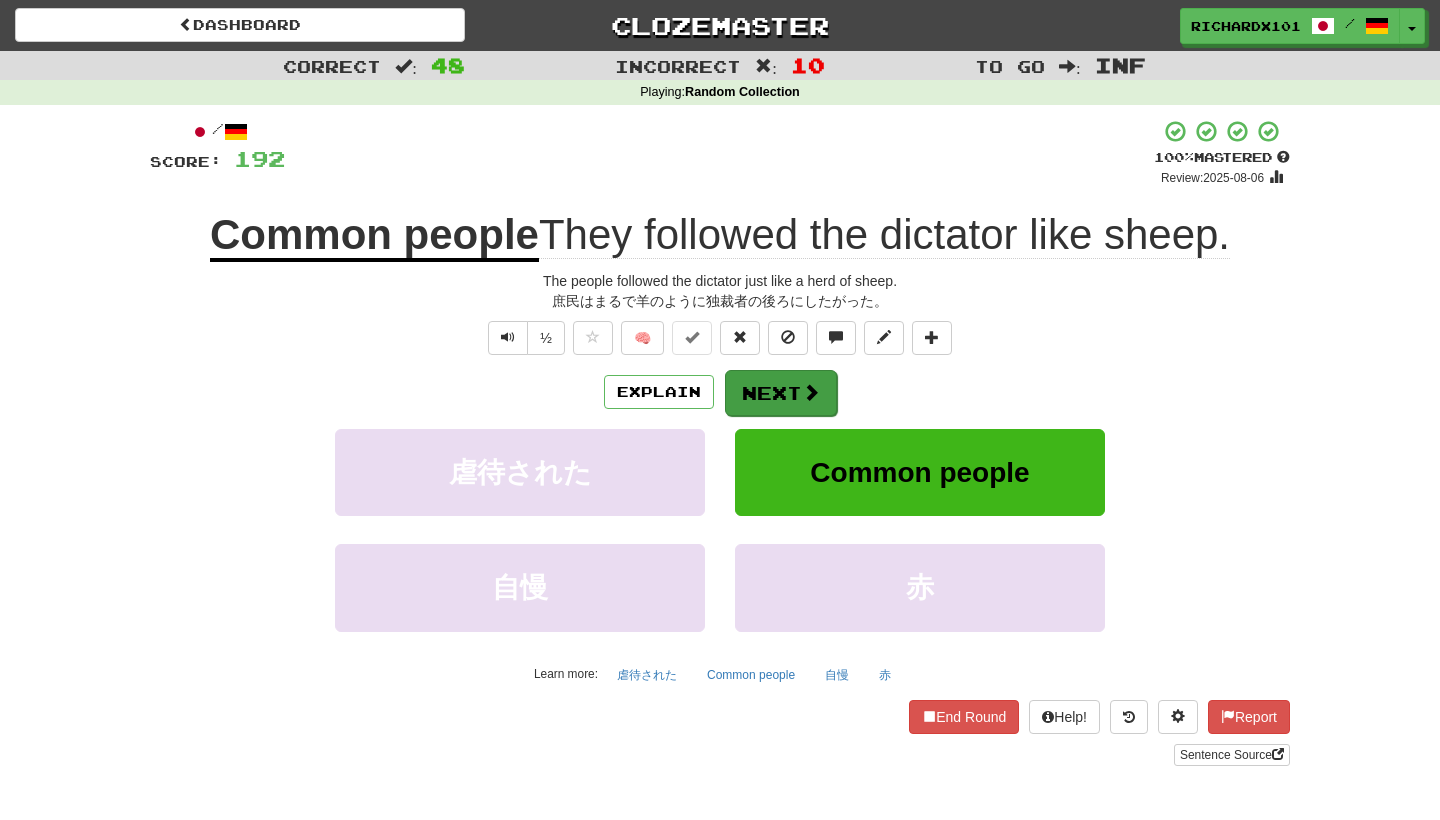 drag, startPoint x: 771, startPoint y: 133, endPoint x: 787, endPoint y: 382, distance: 249.51352 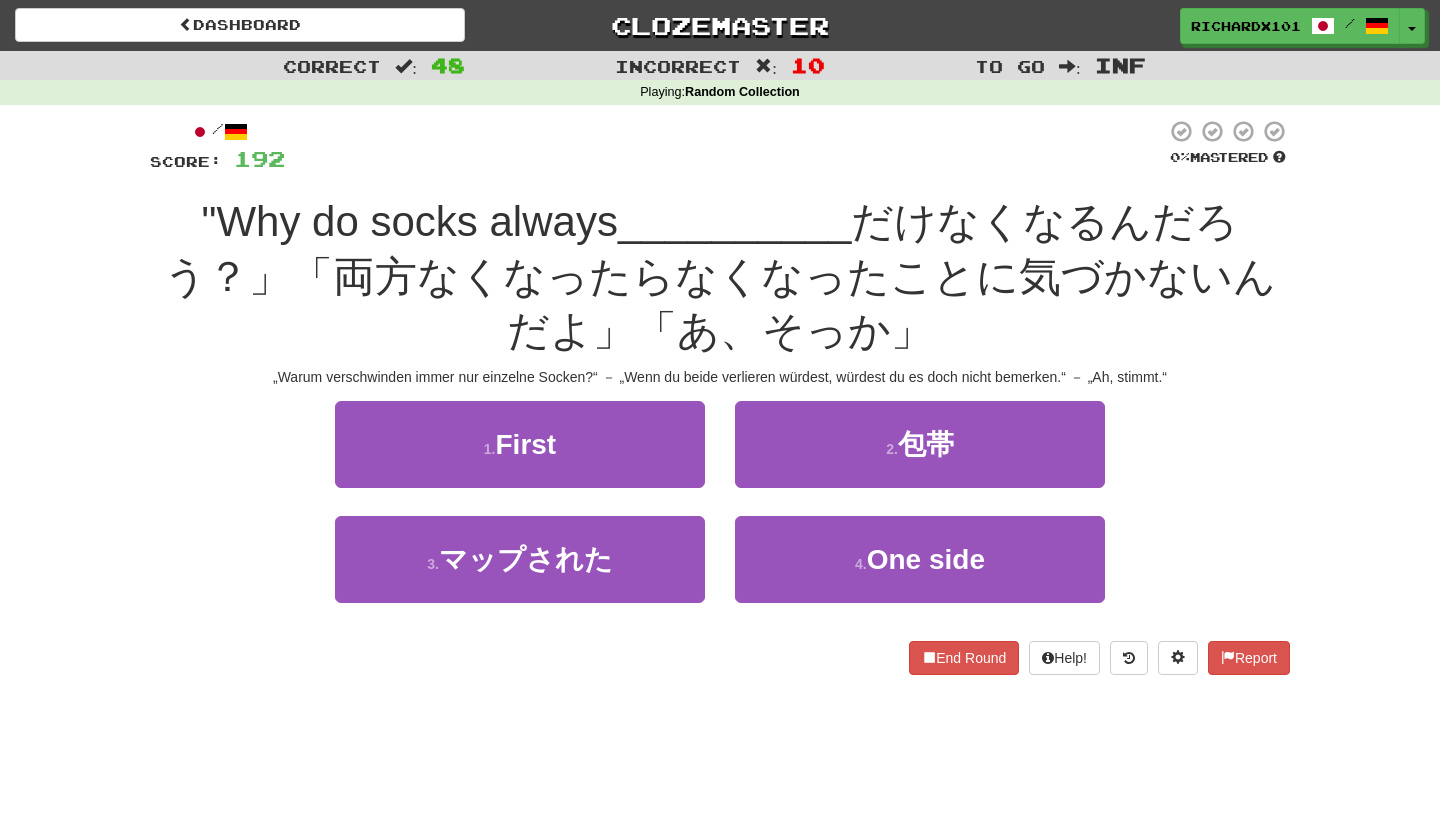 scroll, scrollTop: 0, scrollLeft: 0, axis: both 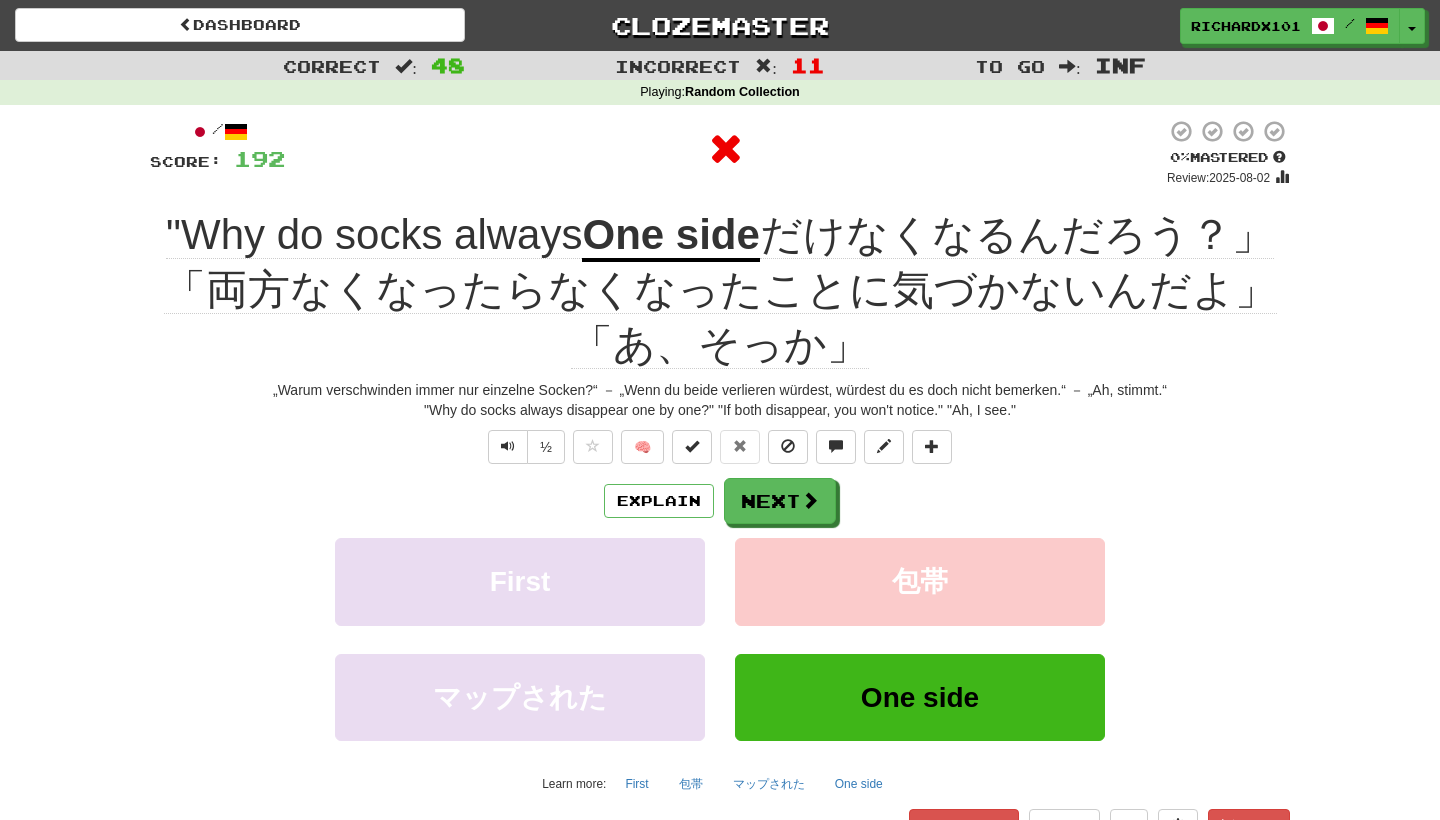 click on "Next" at bounding box center (780, 501) 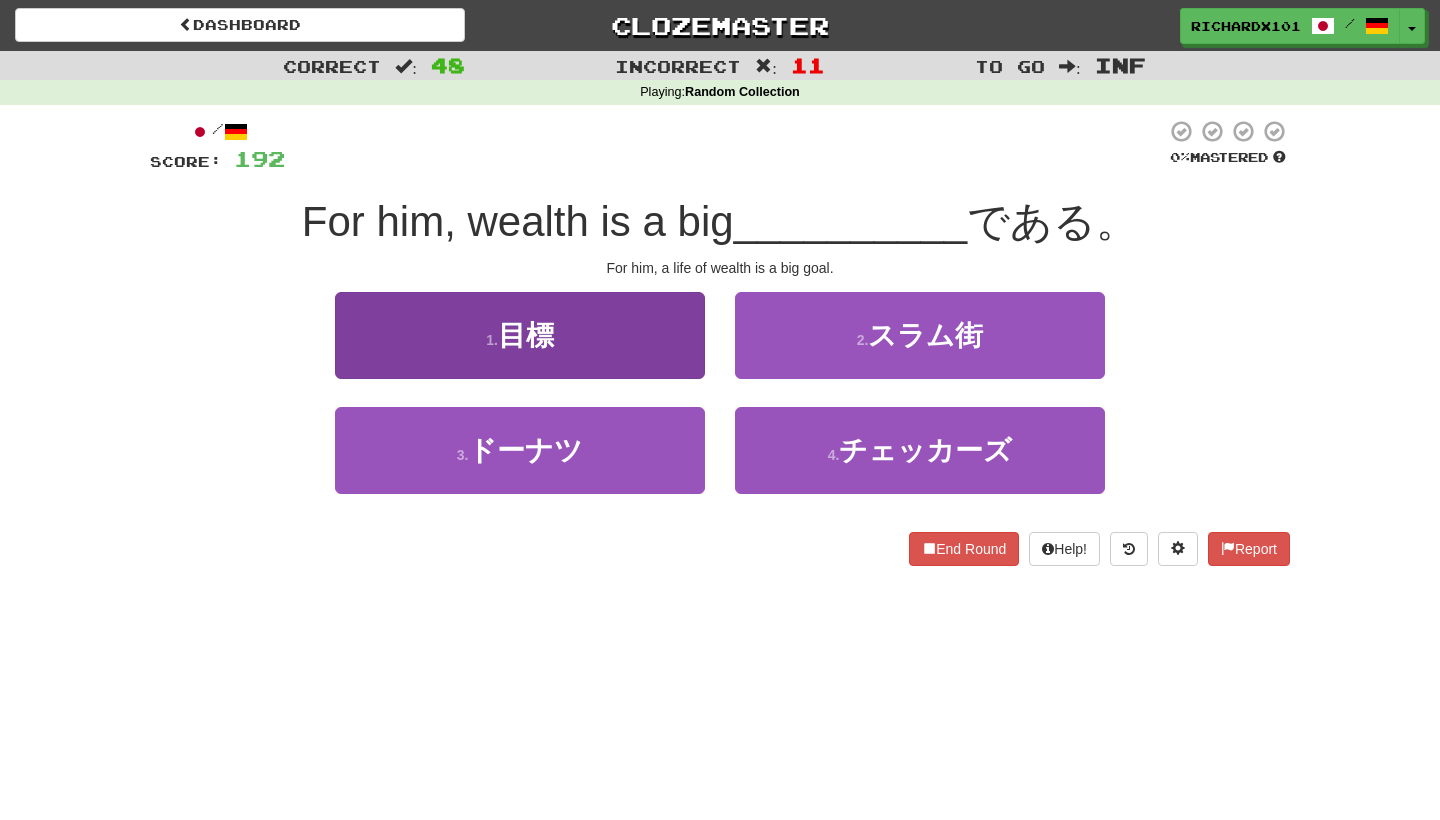 drag, startPoint x: 787, startPoint y: 382, endPoint x: 658, endPoint y: 341, distance: 135.35878 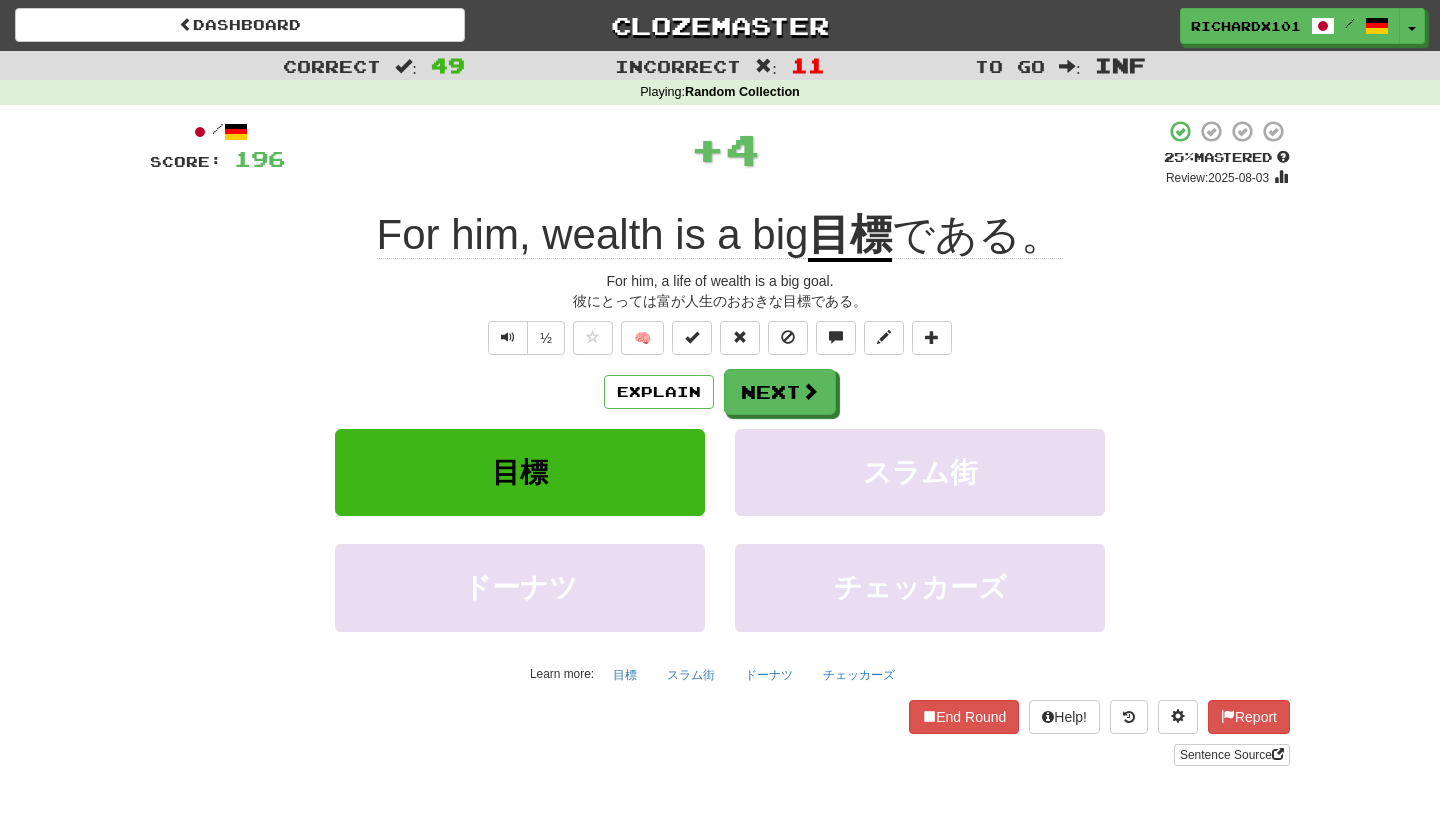 click at bounding box center [692, 337] 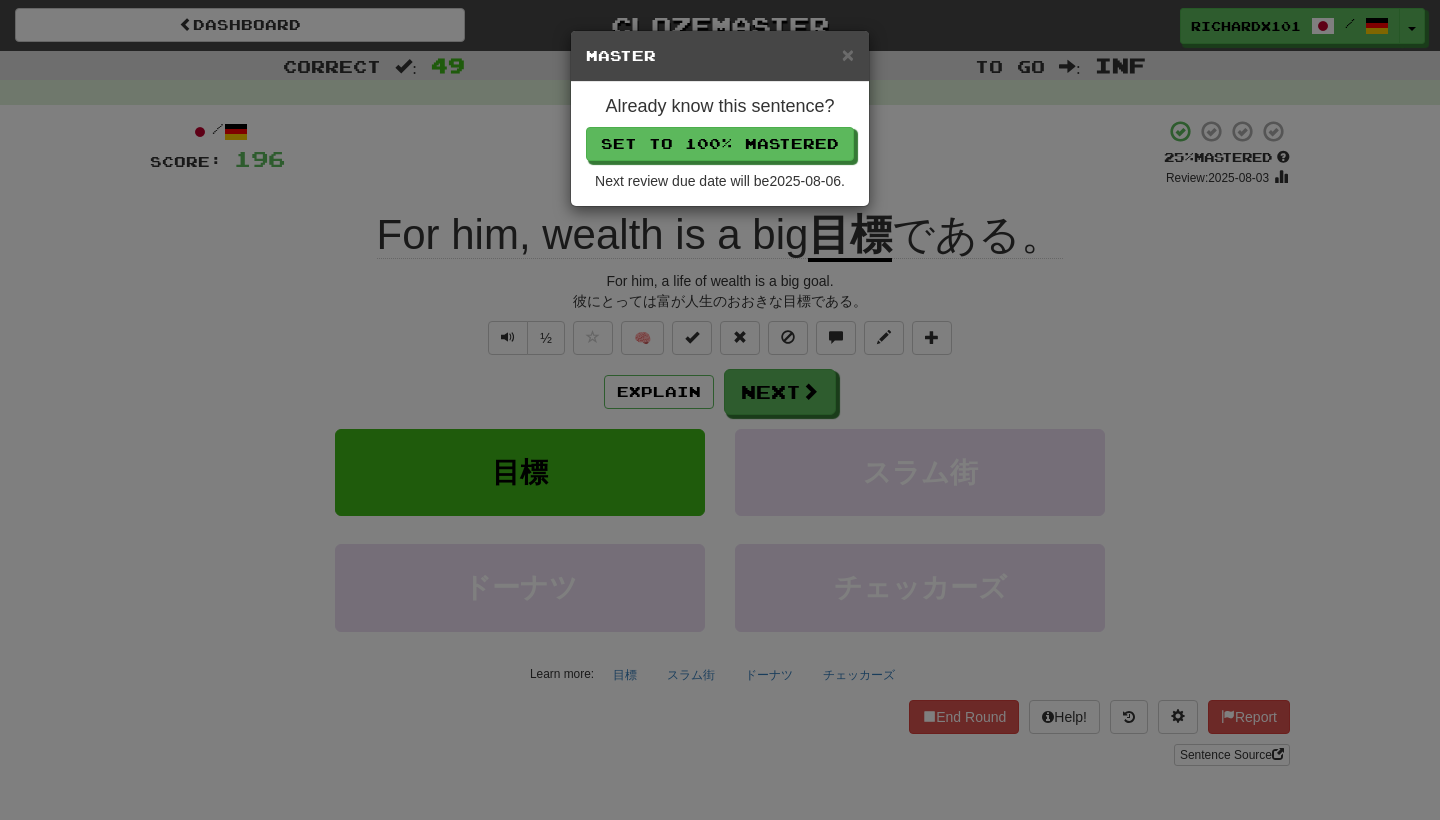click on "Set to 100% Mastered" at bounding box center [720, 144] 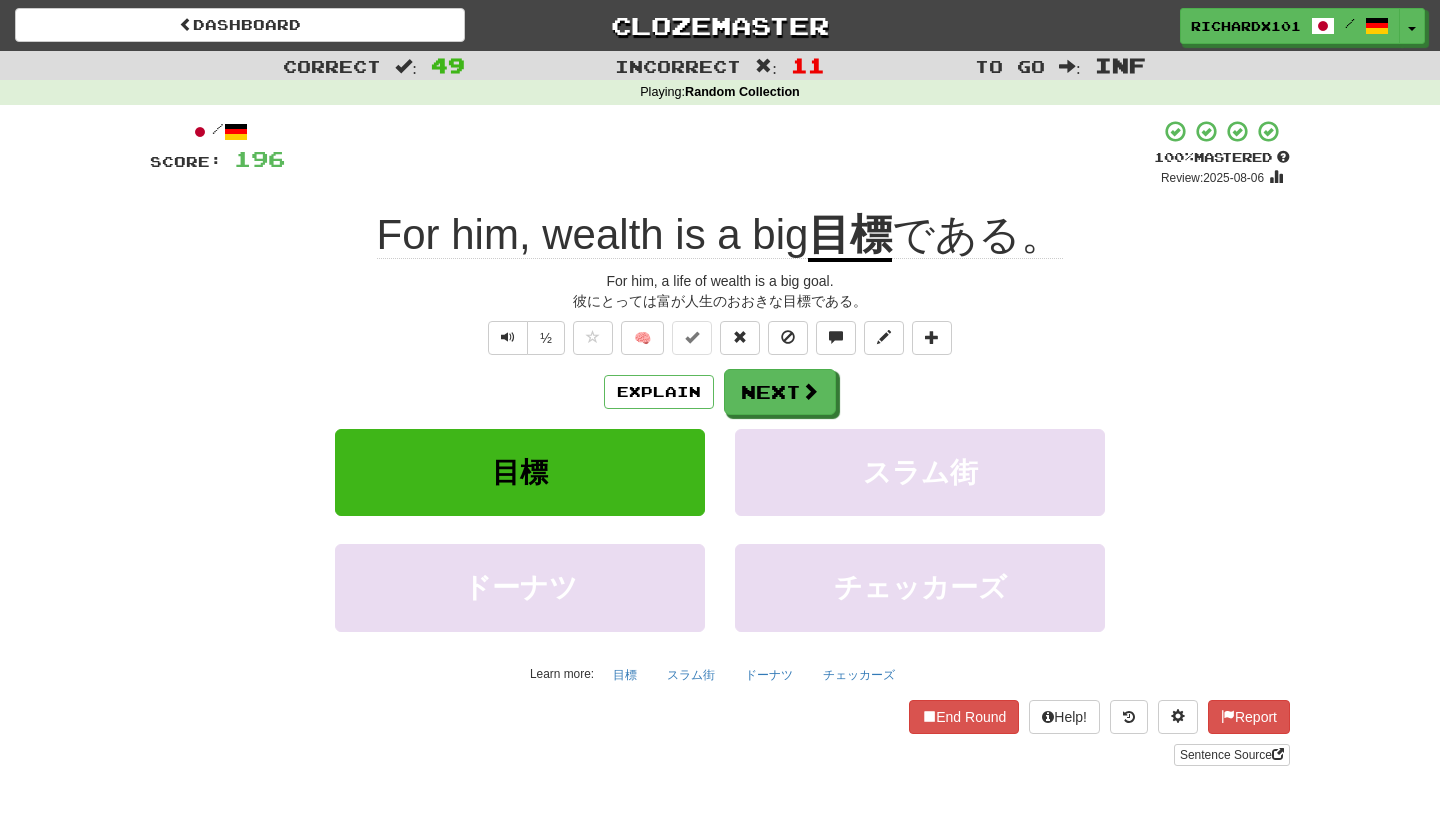click on "Next" at bounding box center [780, 392] 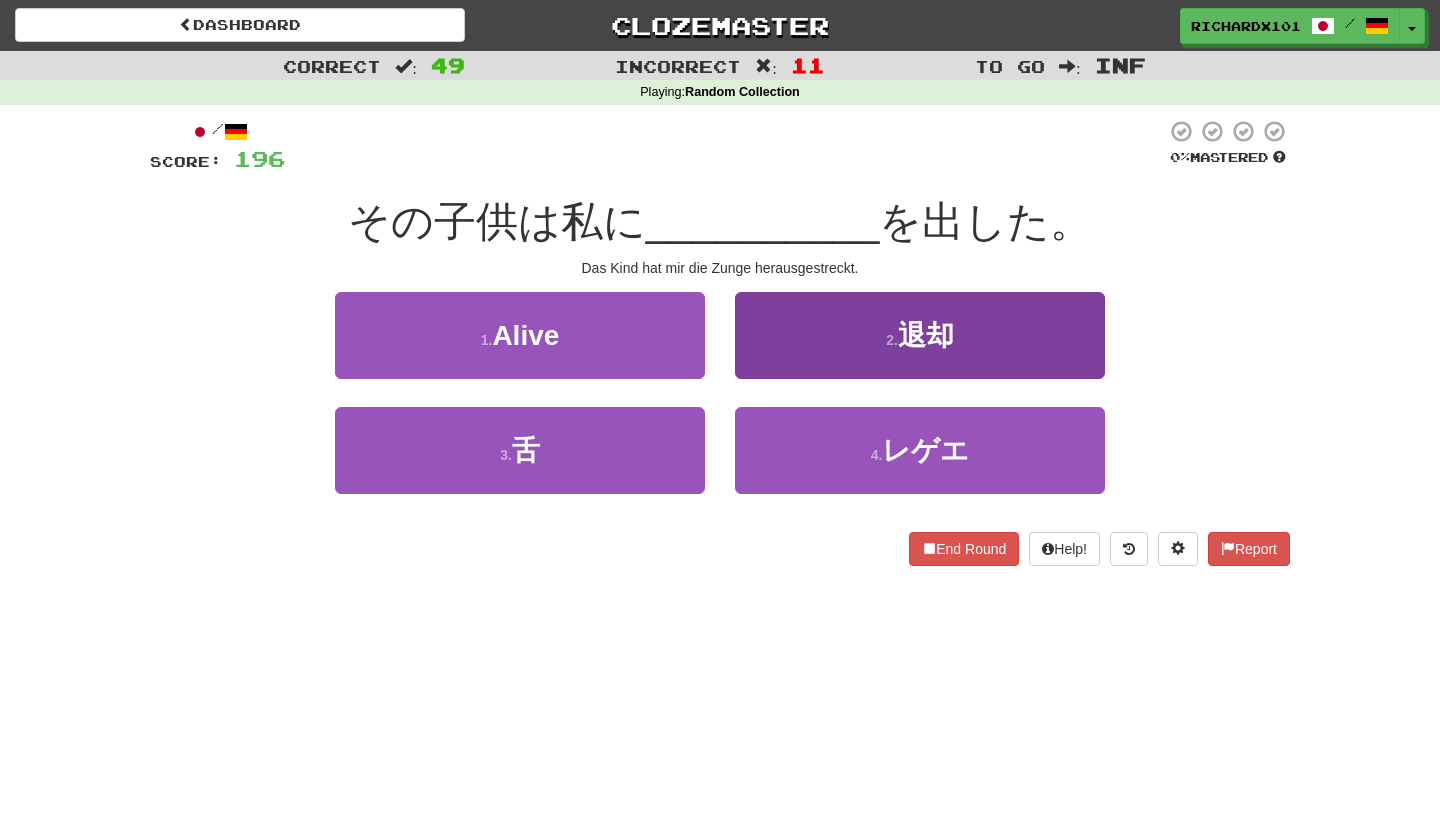 drag, startPoint x: 749, startPoint y: 141, endPoint x: 837, endPoint y: 338, distance: 215.76144 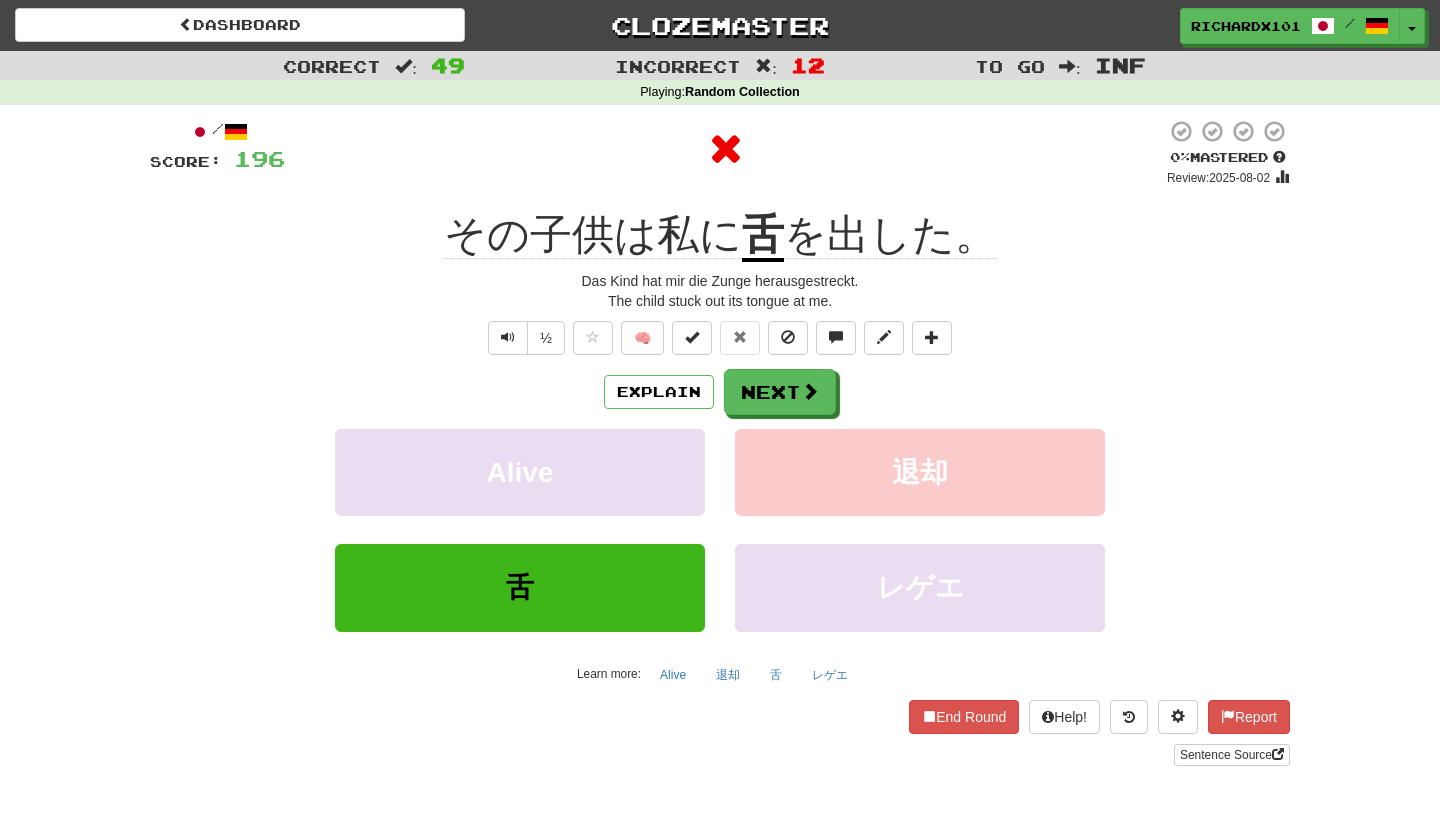 click on "Next" at bounding box center (780, 392) 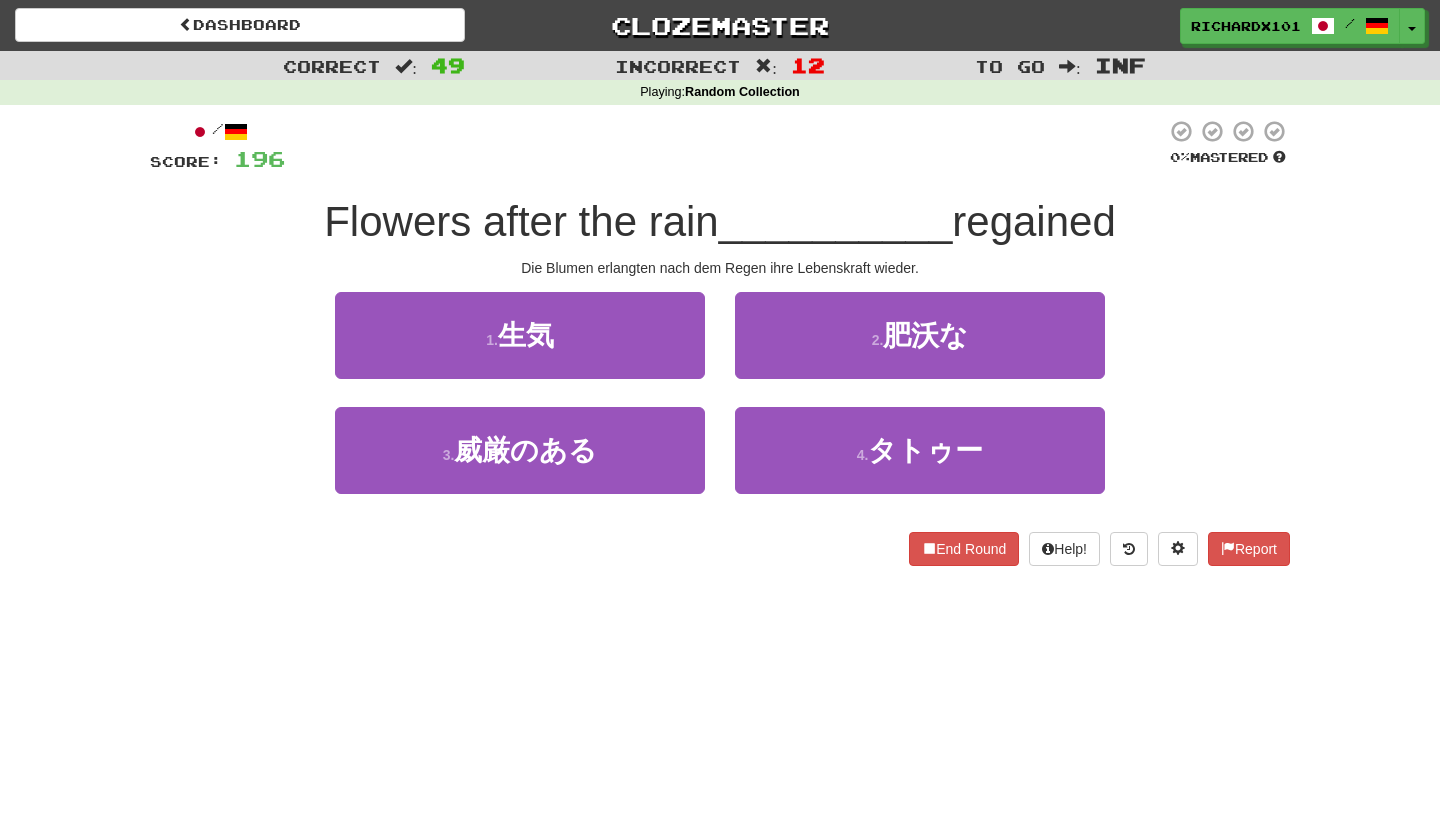 click on "1 .  生気" at bounding box center (520, 335) 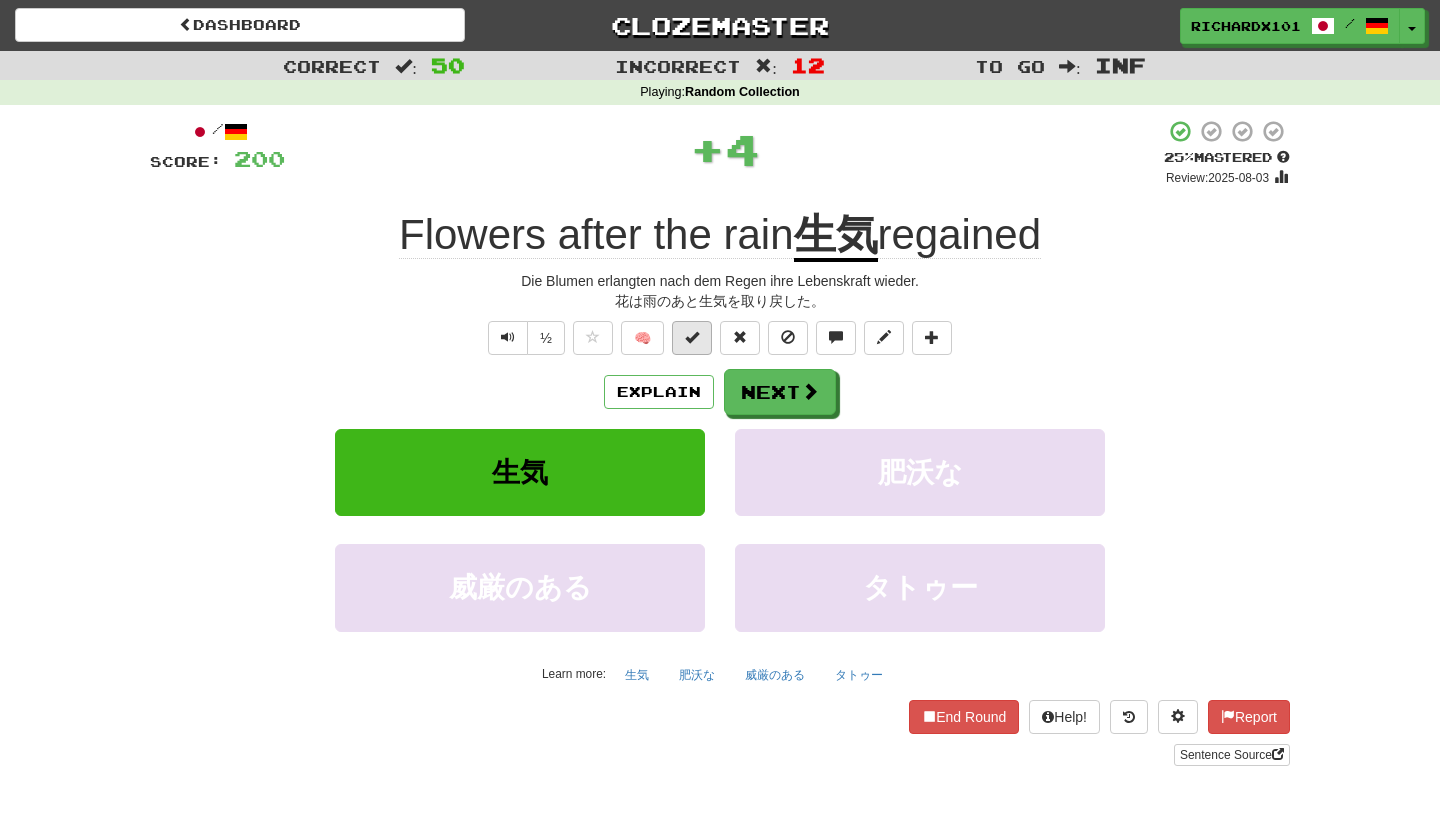 drag, startPoint x: 837, startPoint y: 338, endPoint x: 696, endPoint y: 335, distance: 141.0319 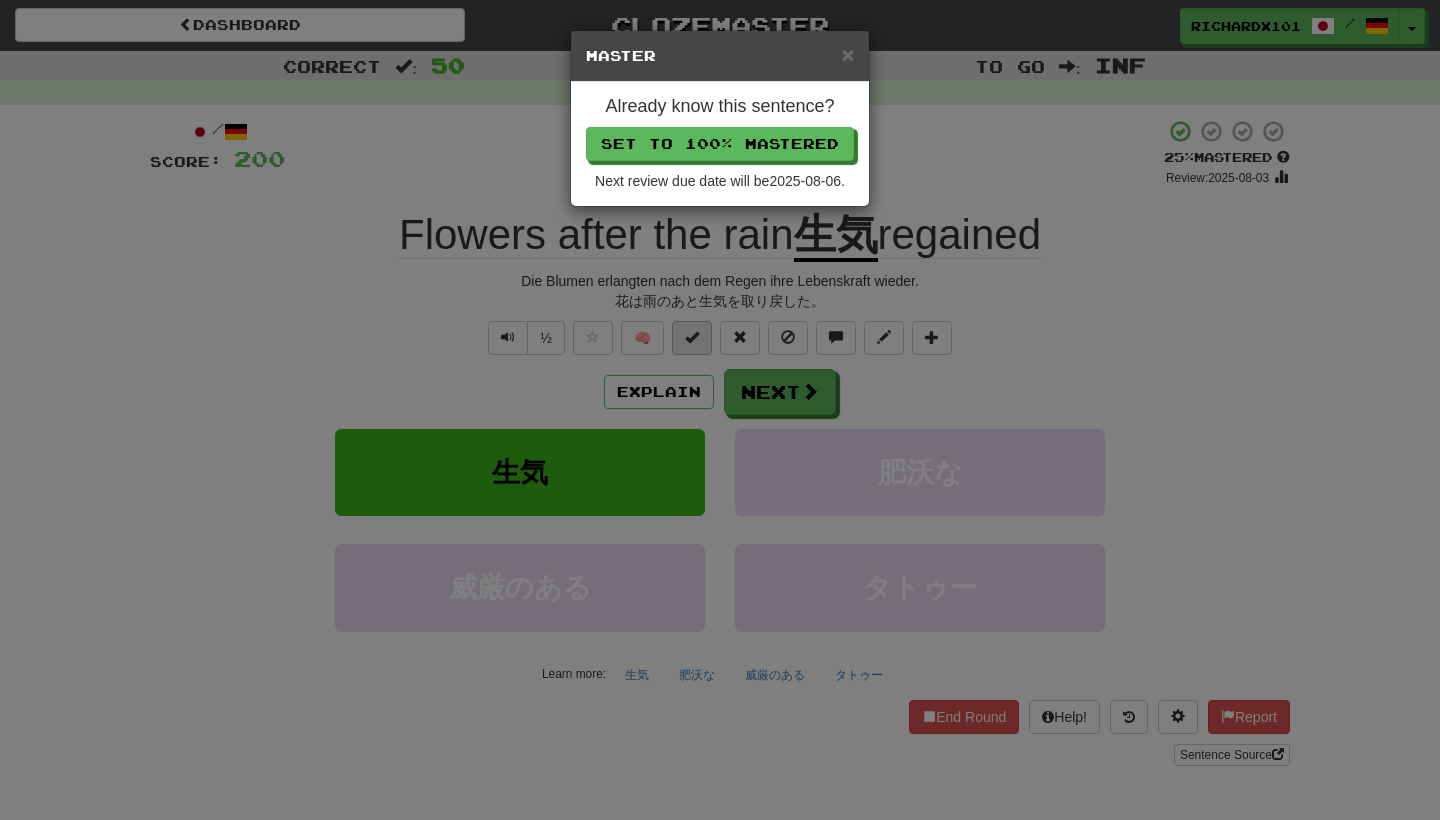 click on "Set to 100% Mastered" at bounding box center [720, 144] 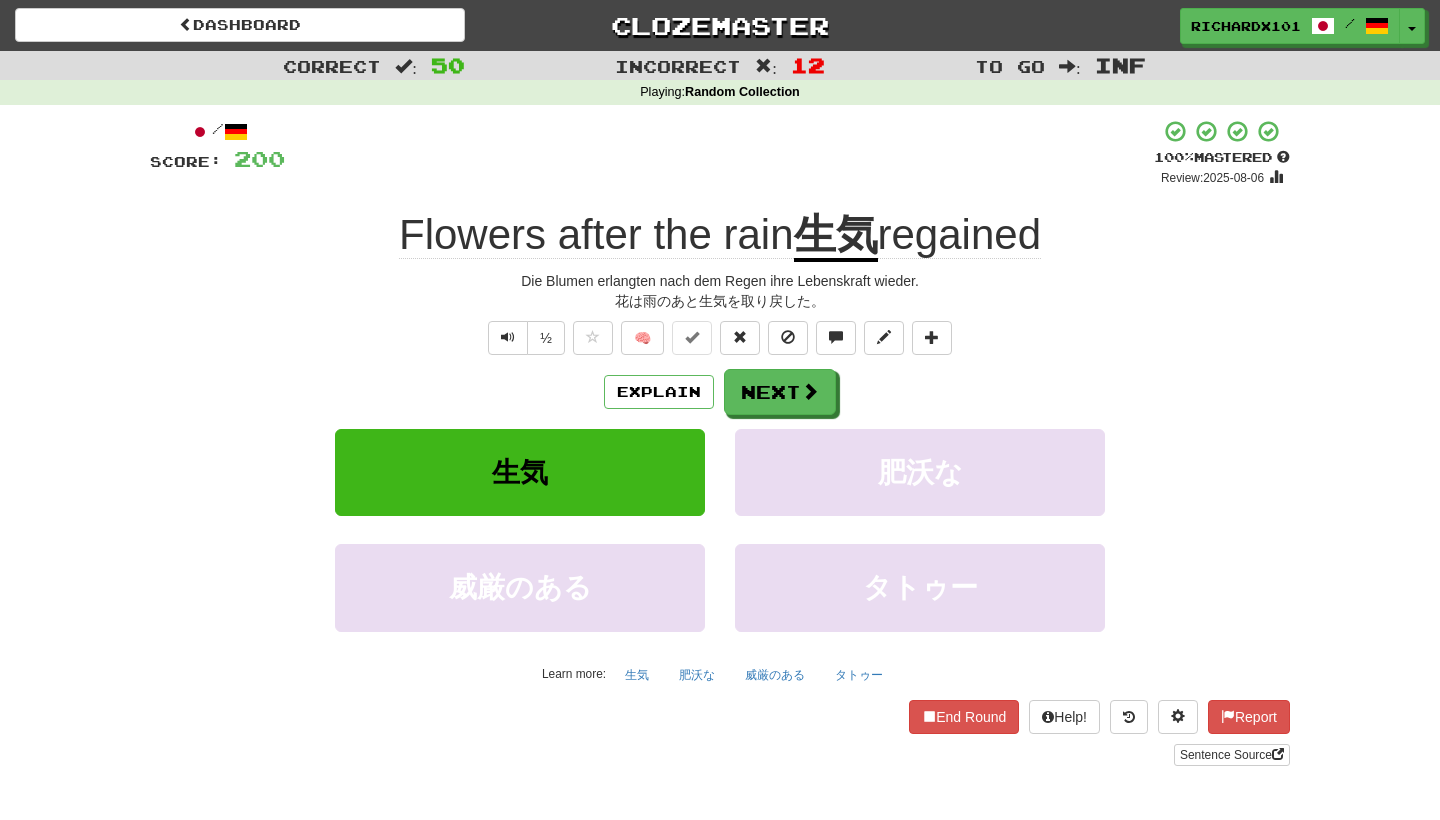 click on "Next" at bounding box center [780, 392] 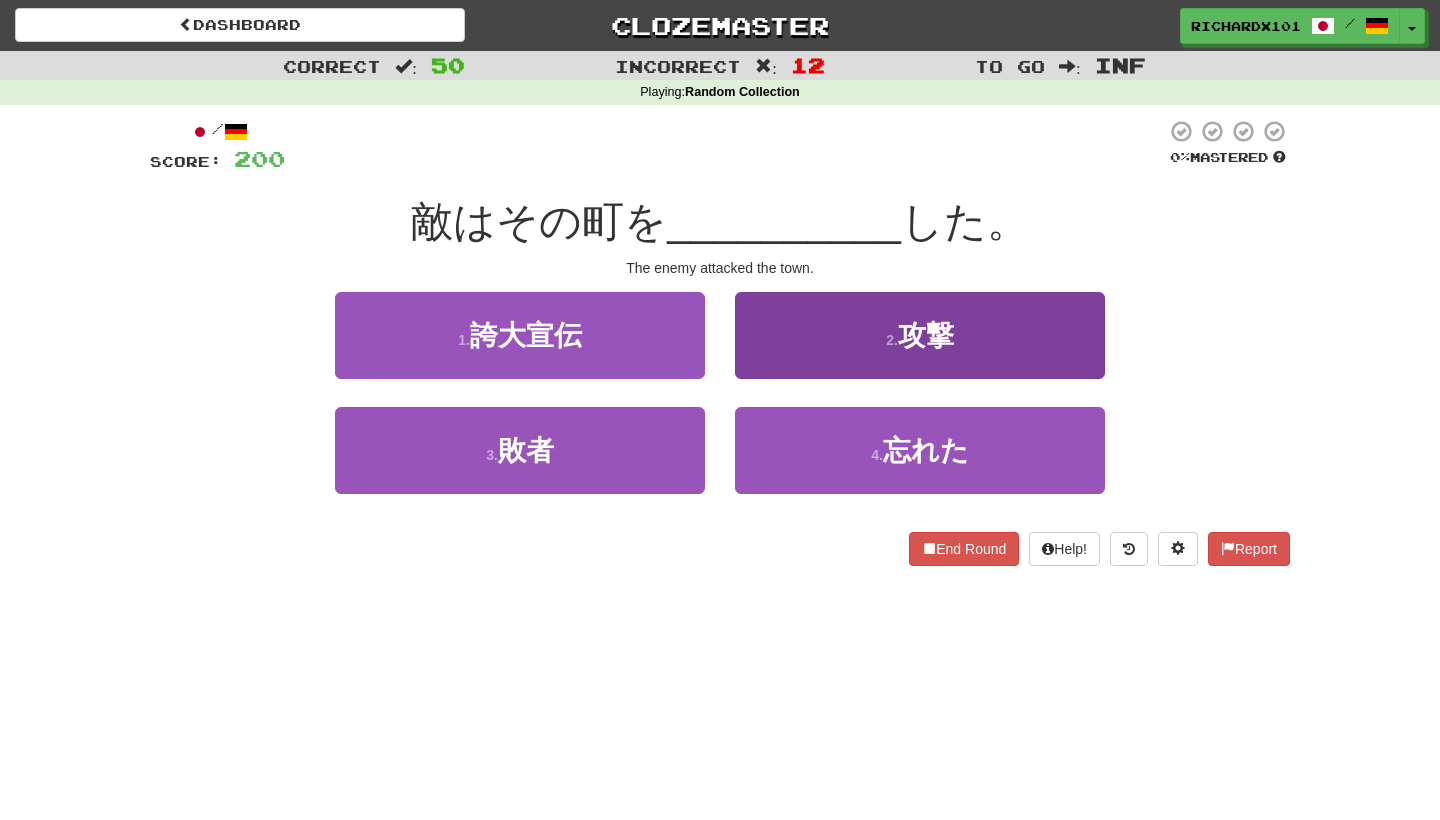 drag, startPoint x: 762, startPoint y: 144, endPoint x: 803, endPoint y: 349, distance: 209.0598 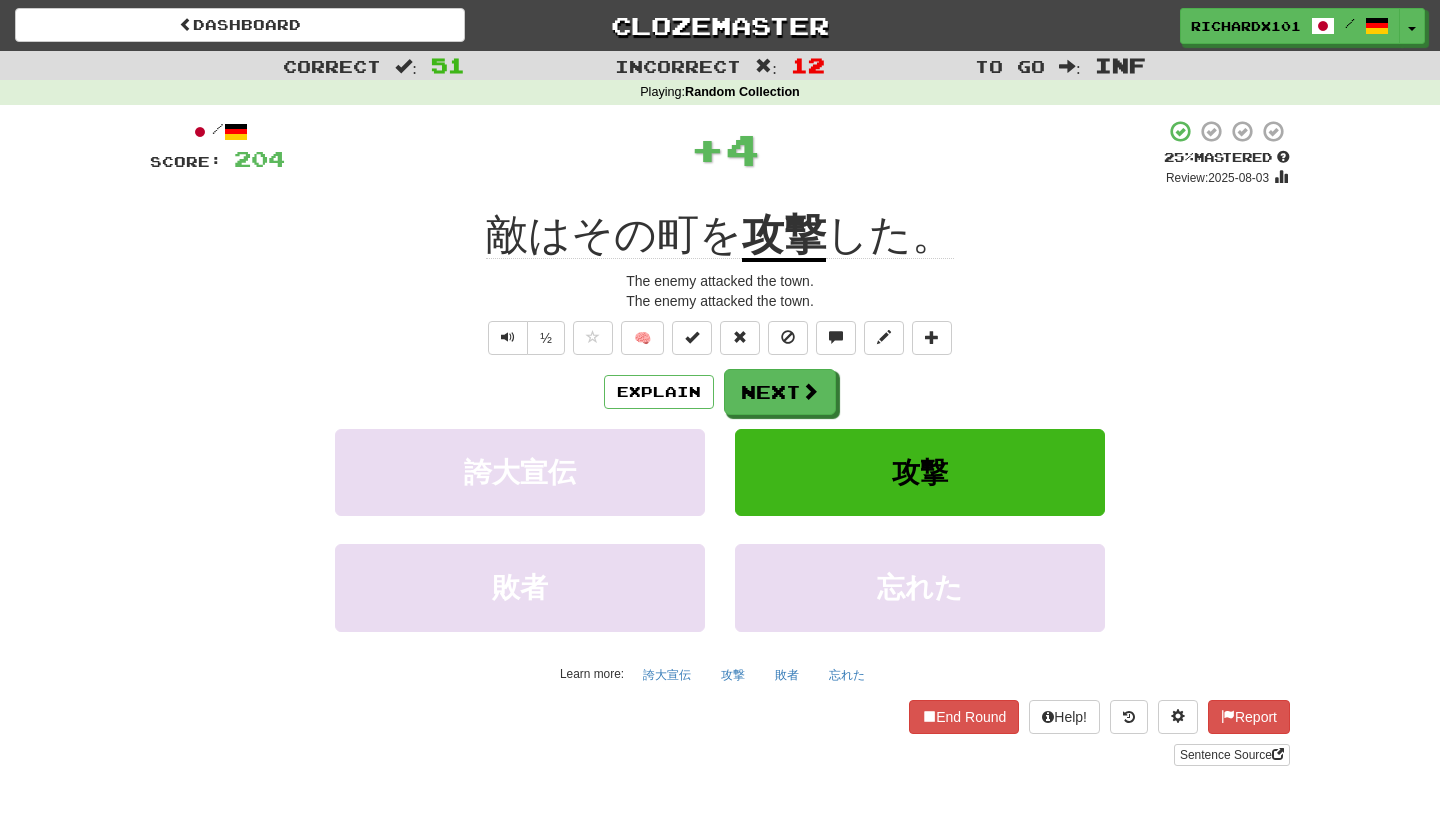 click at bounding box center (692, 338) 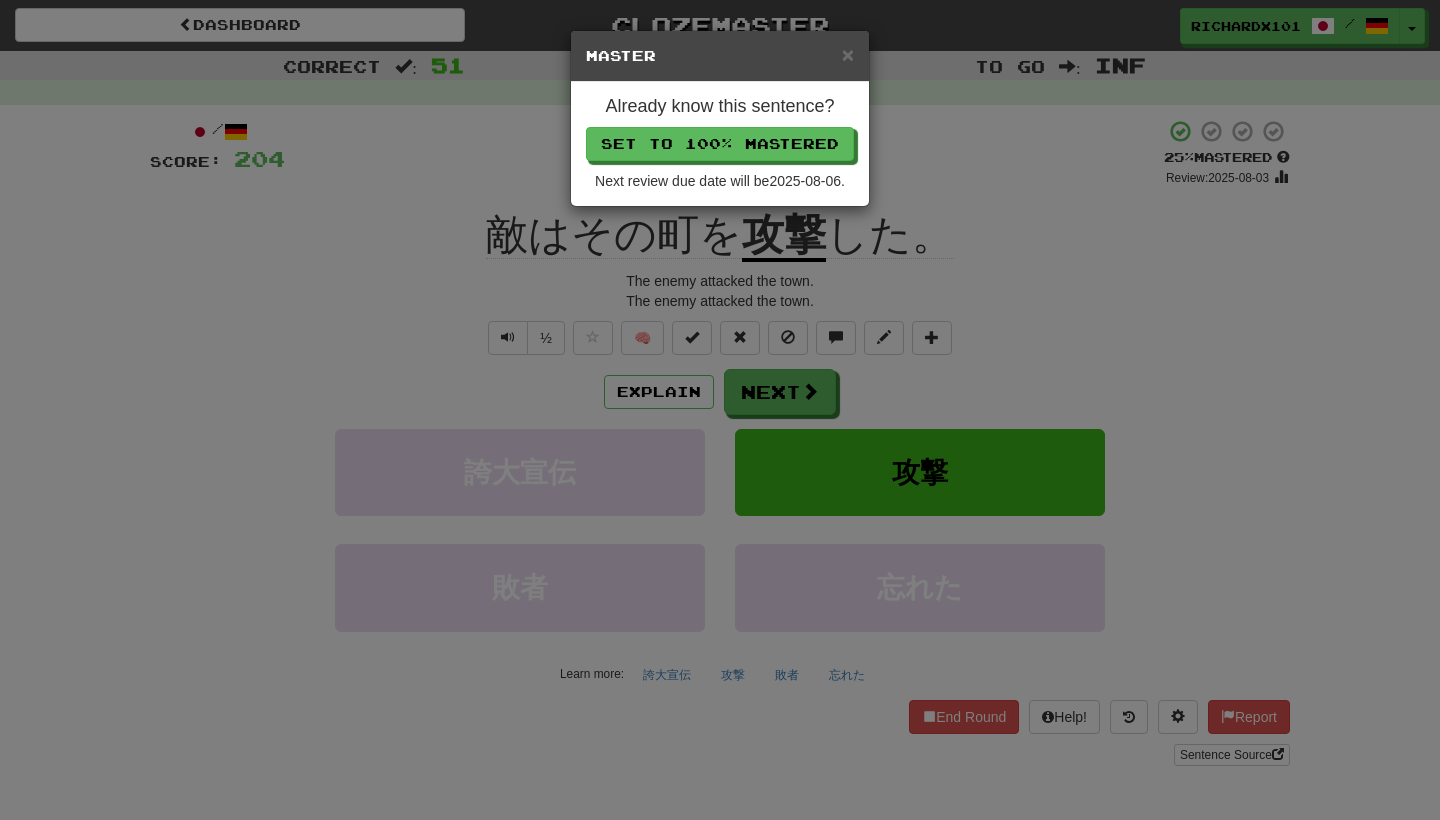click on "Set to 100% Mastered" at bounding box center (720, 144) 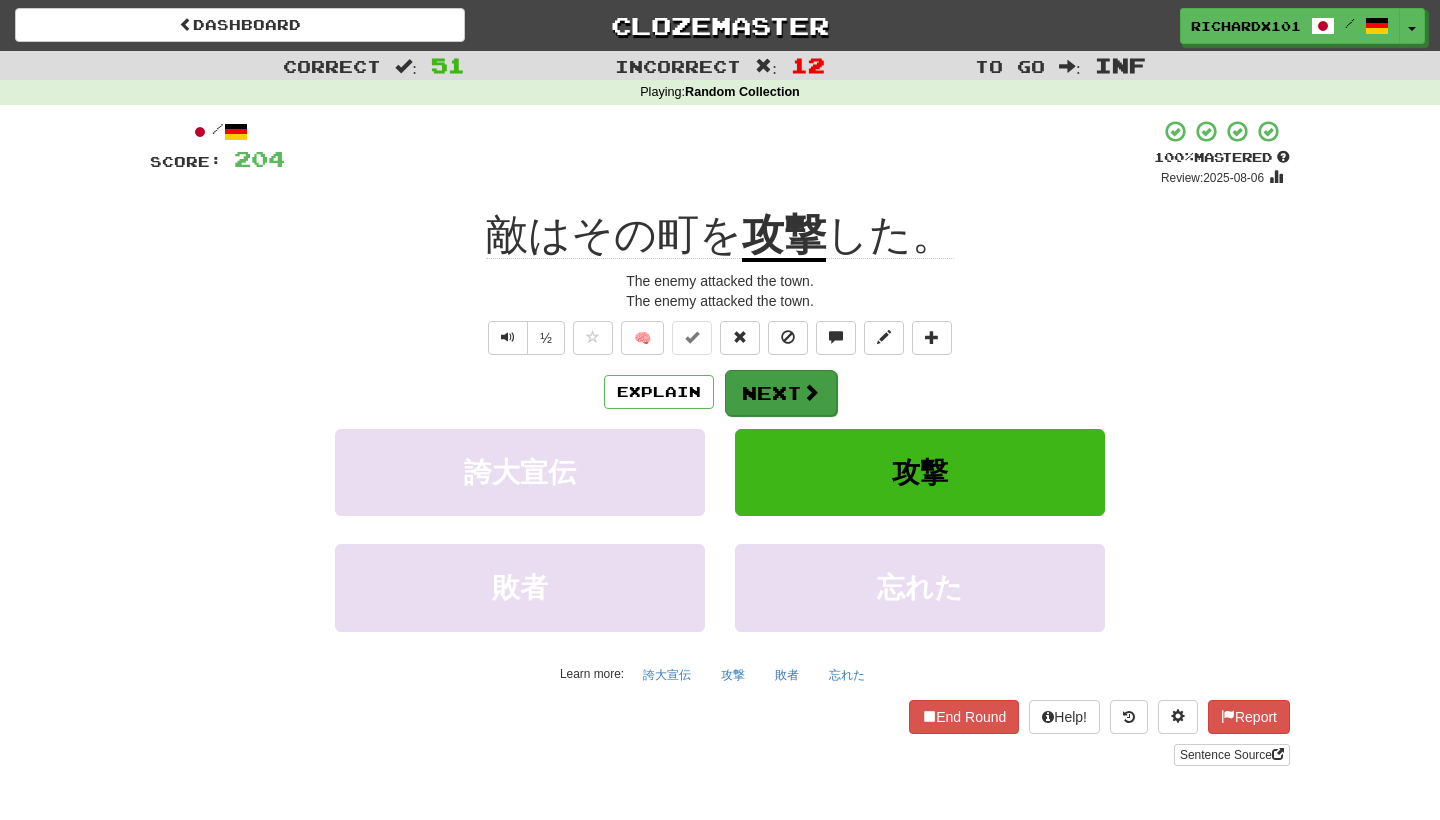 drag, startPoint x: 773, startPoint y: 150, endPoint x: 760, endPoint y: 388, distance: 238.35478 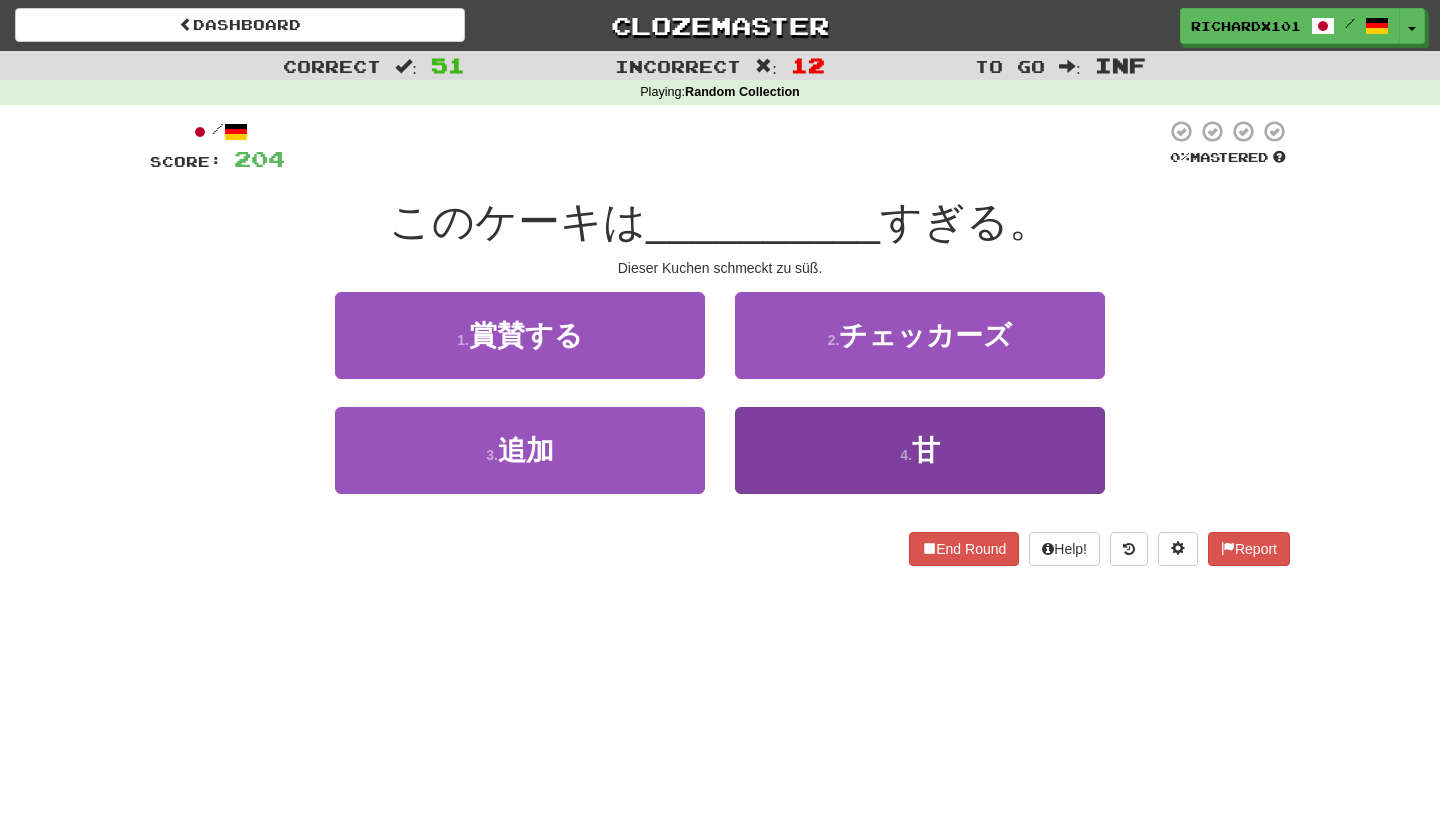 drag, startPoint x: 760, startPoint y: 388, endPoint x: 795, endPoint y: 438, distance: 61.03278 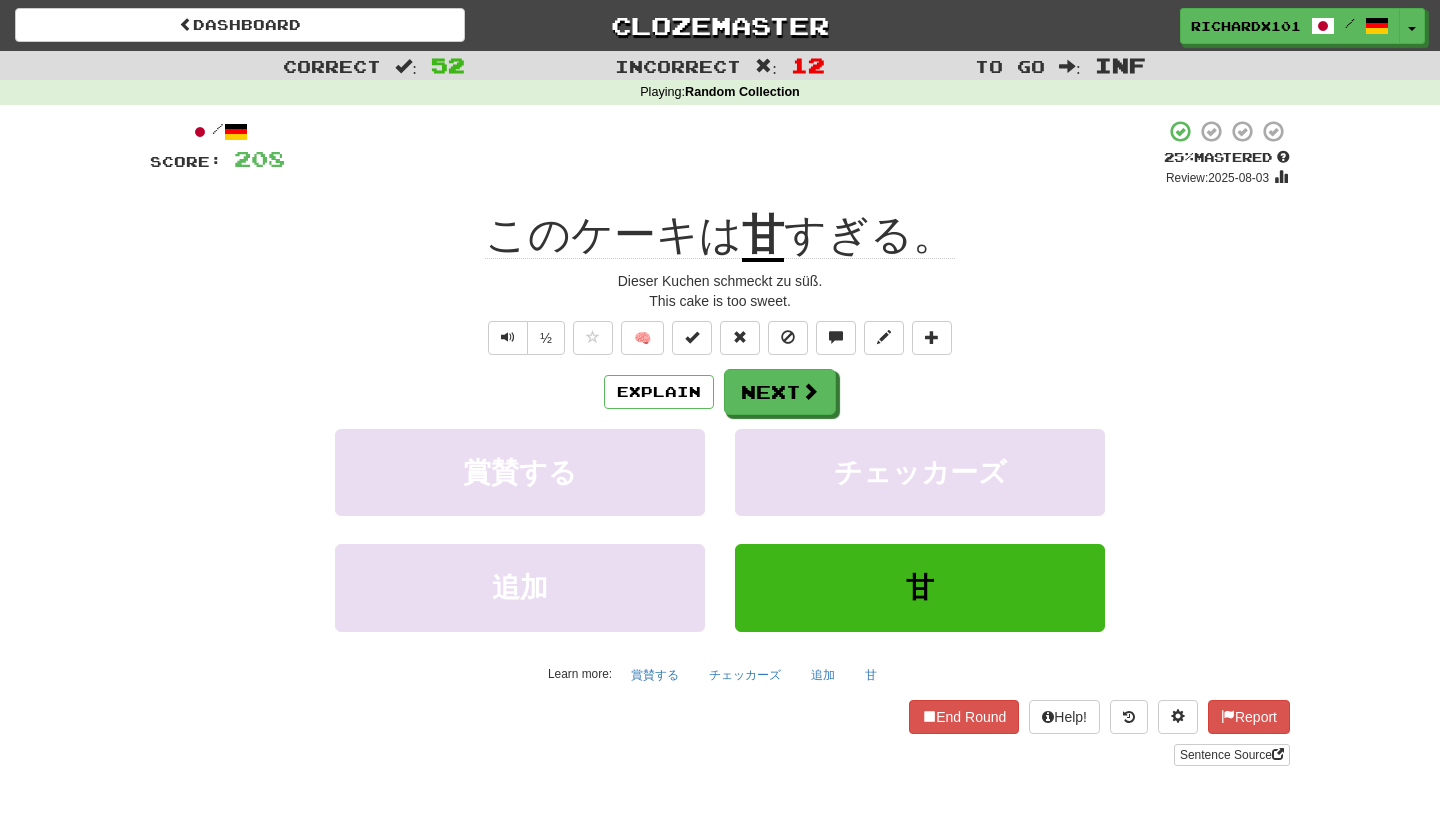 click at bounding box center (692, 337) 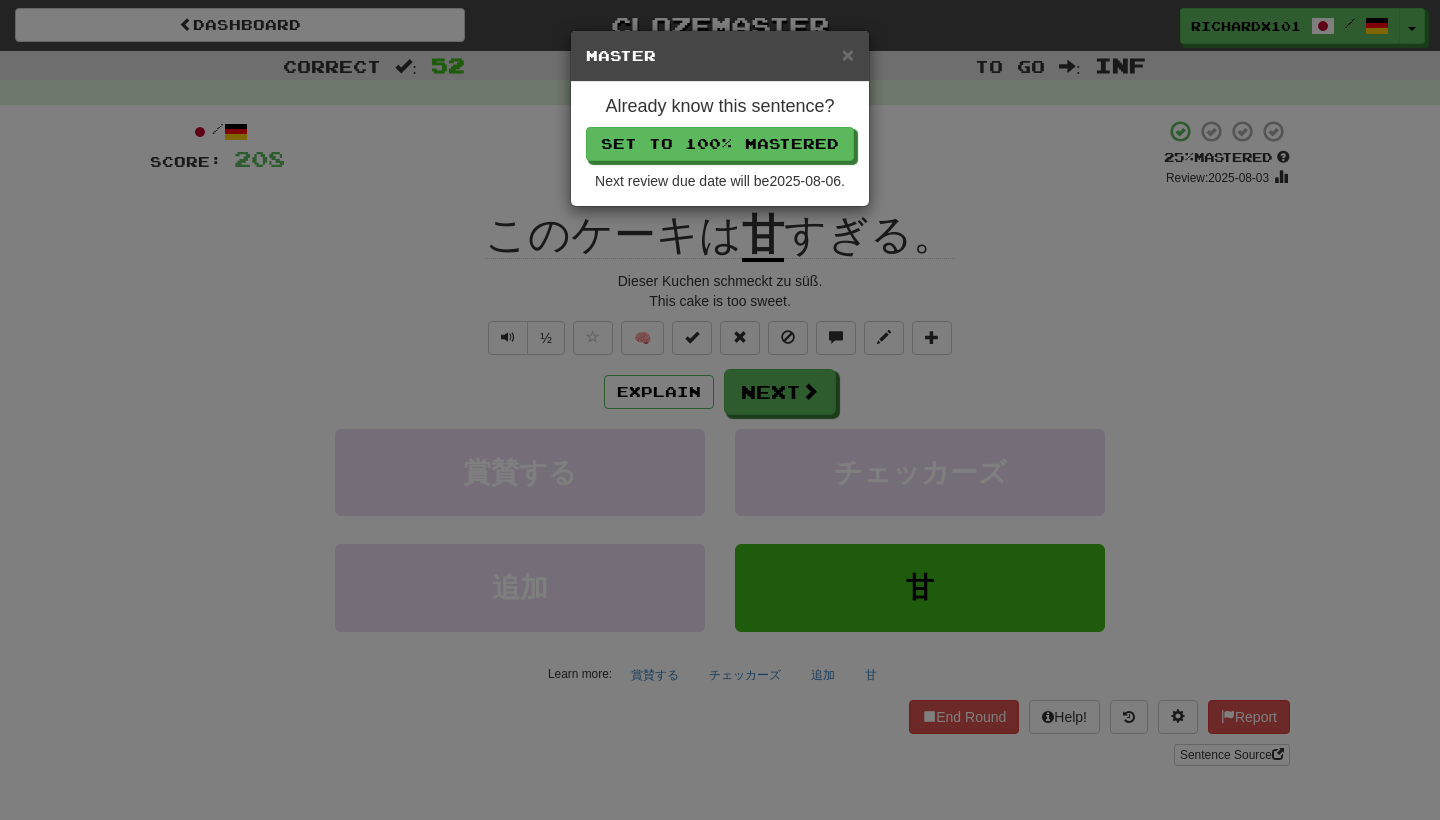 click on "Set to 100% Mastered" at bounding box center (720, 144) 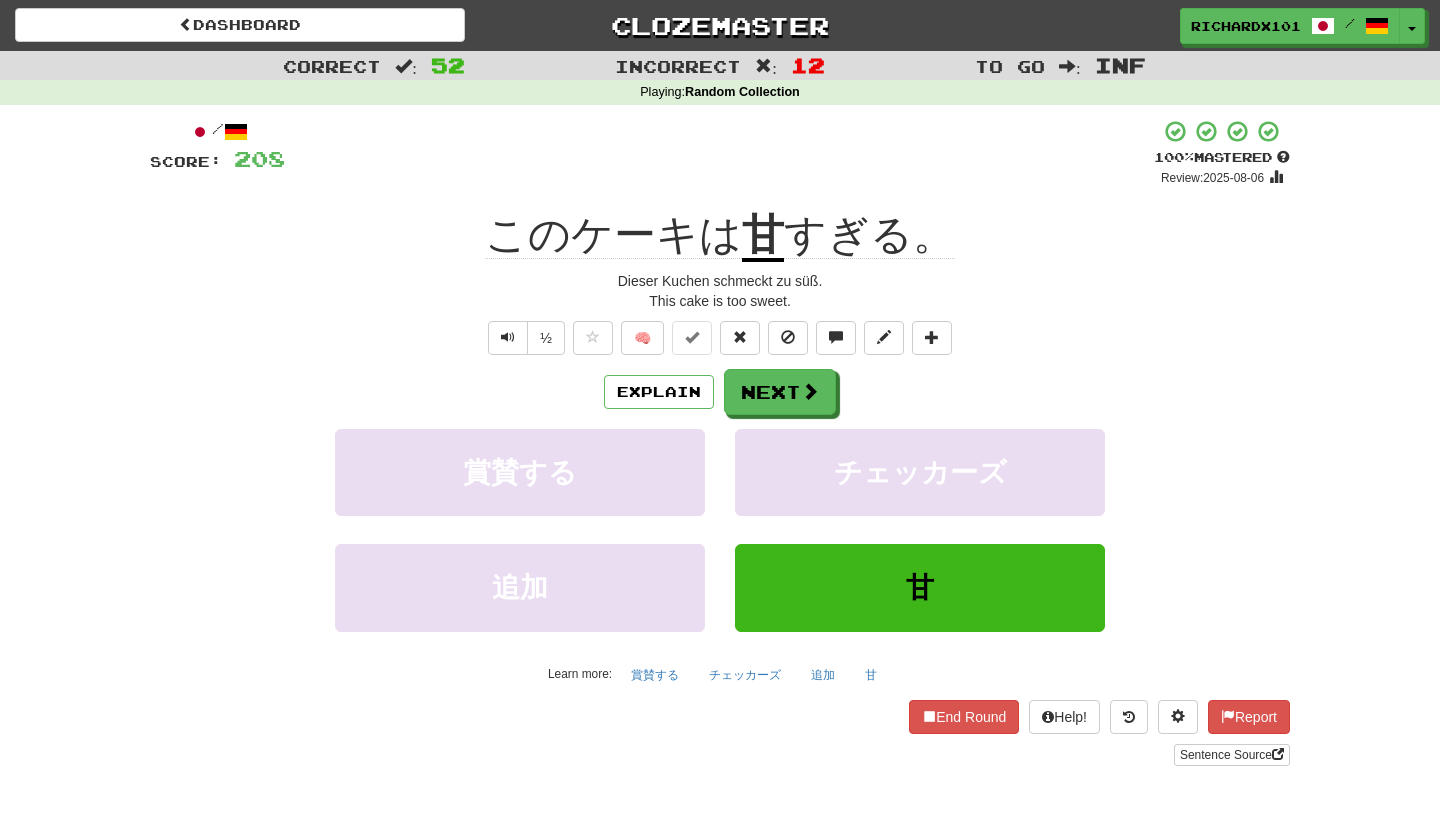 click on "Next" at bounding box center [780, 392] 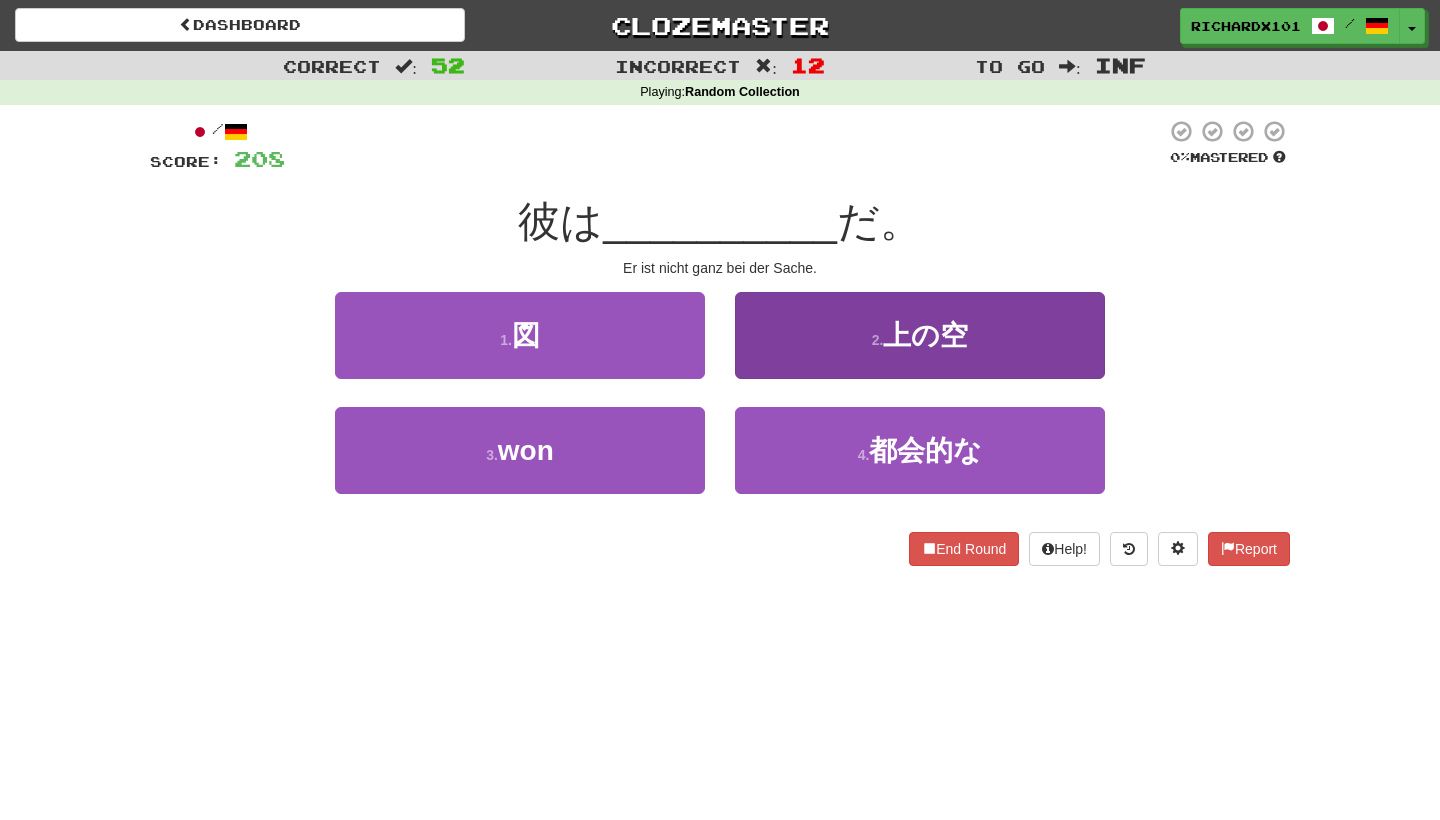 drag, startPoint x: 727, startPoint y: 135, endPoint x: 813, endPoint y: 350, distance: 231.56209 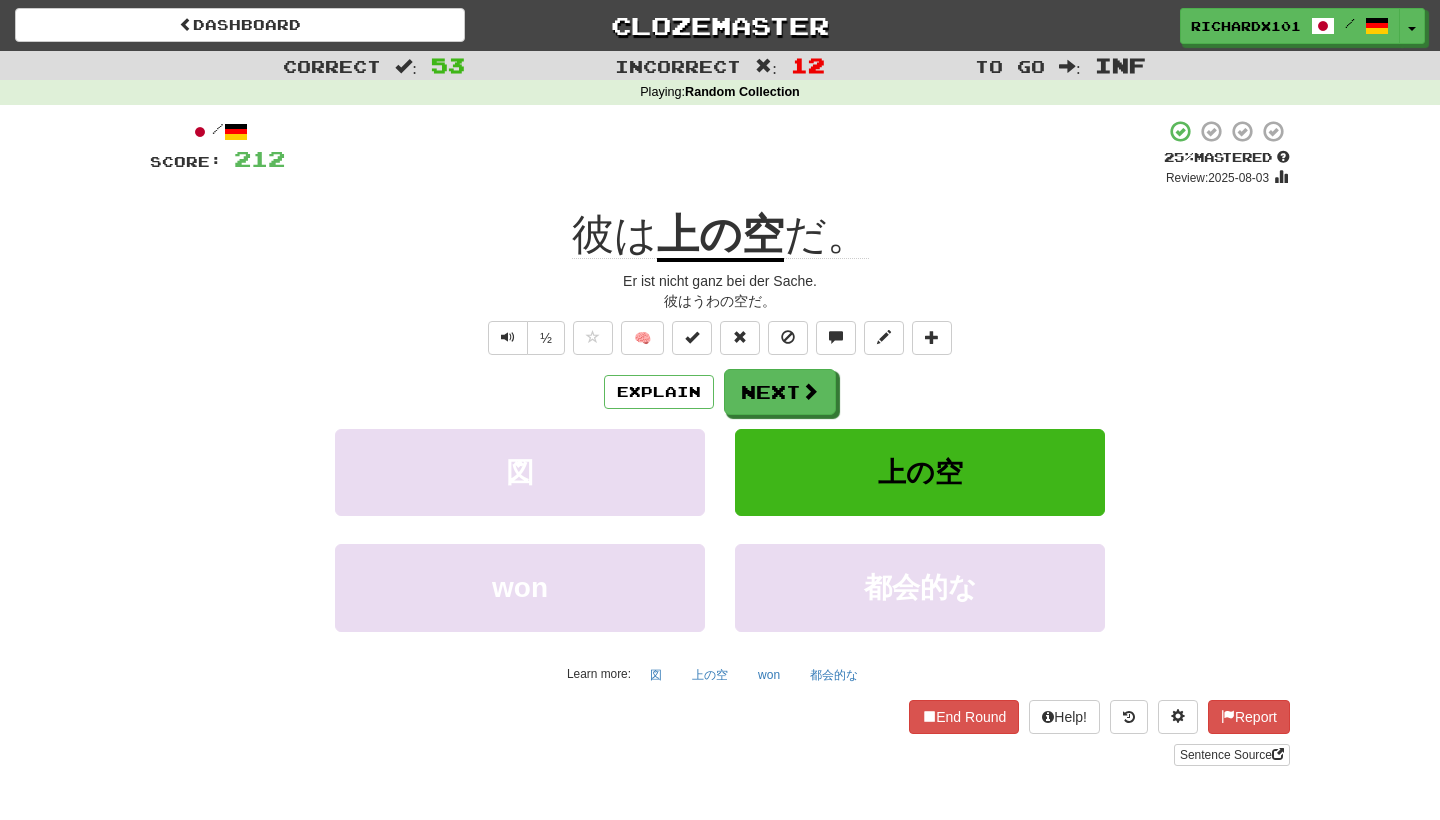 click at bounding box center [692, 338] 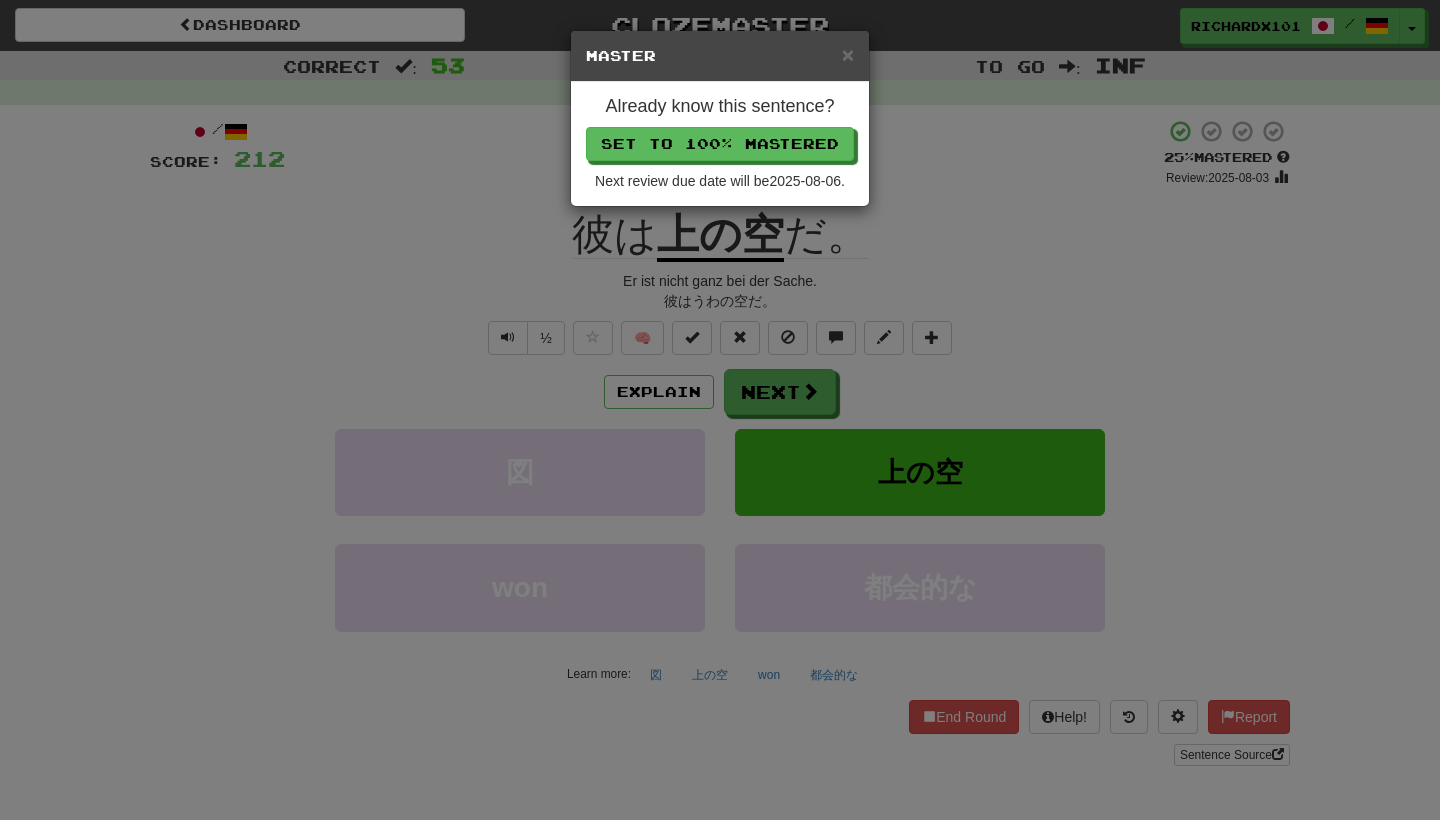 click on "Set to 100% Mastered" at bounding box center [720, 144] 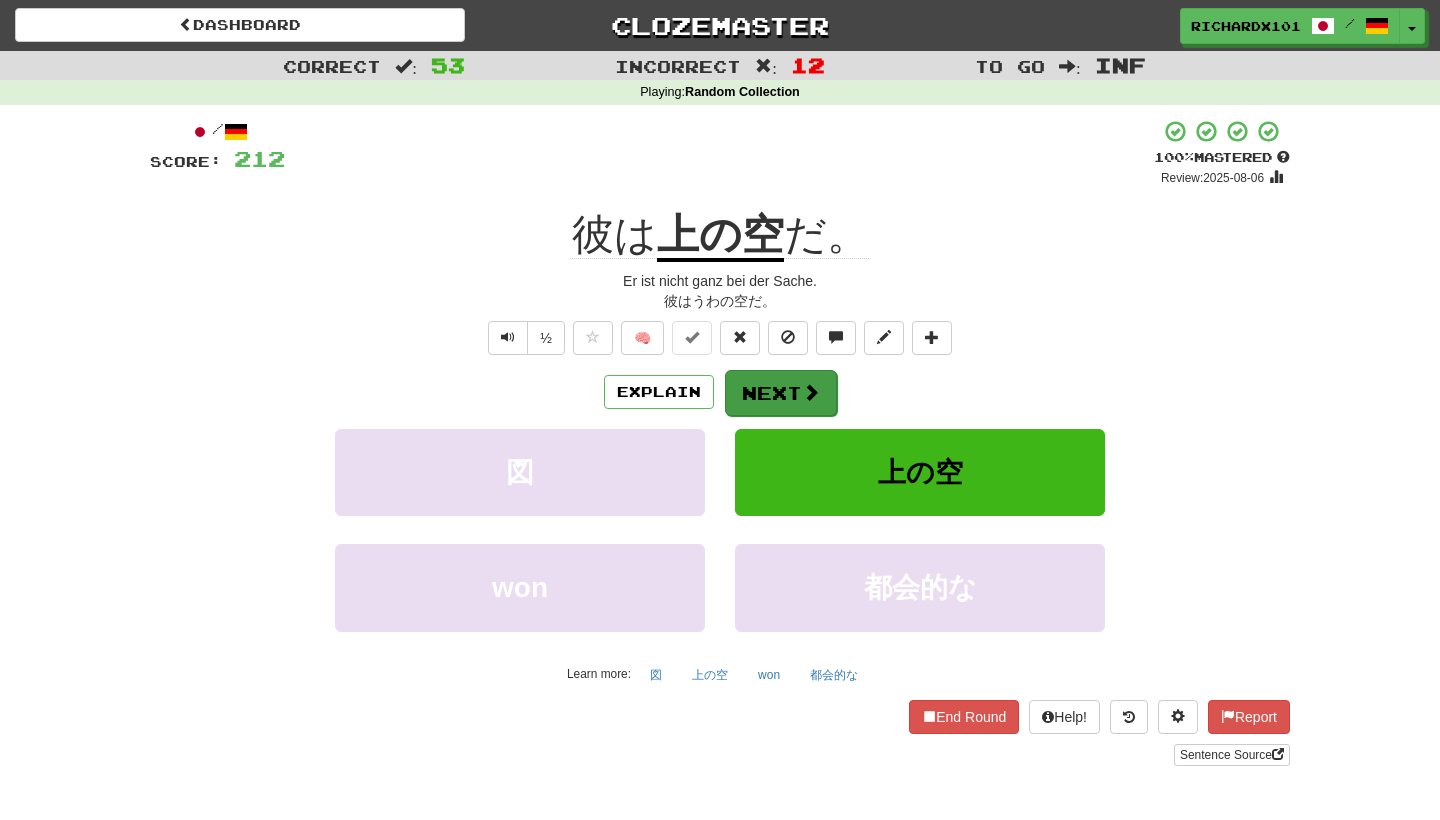 drag, startPoint x: 774, startPoint y: 140, endPoint x: 772, endPoint y: 378, distance: 238.0084 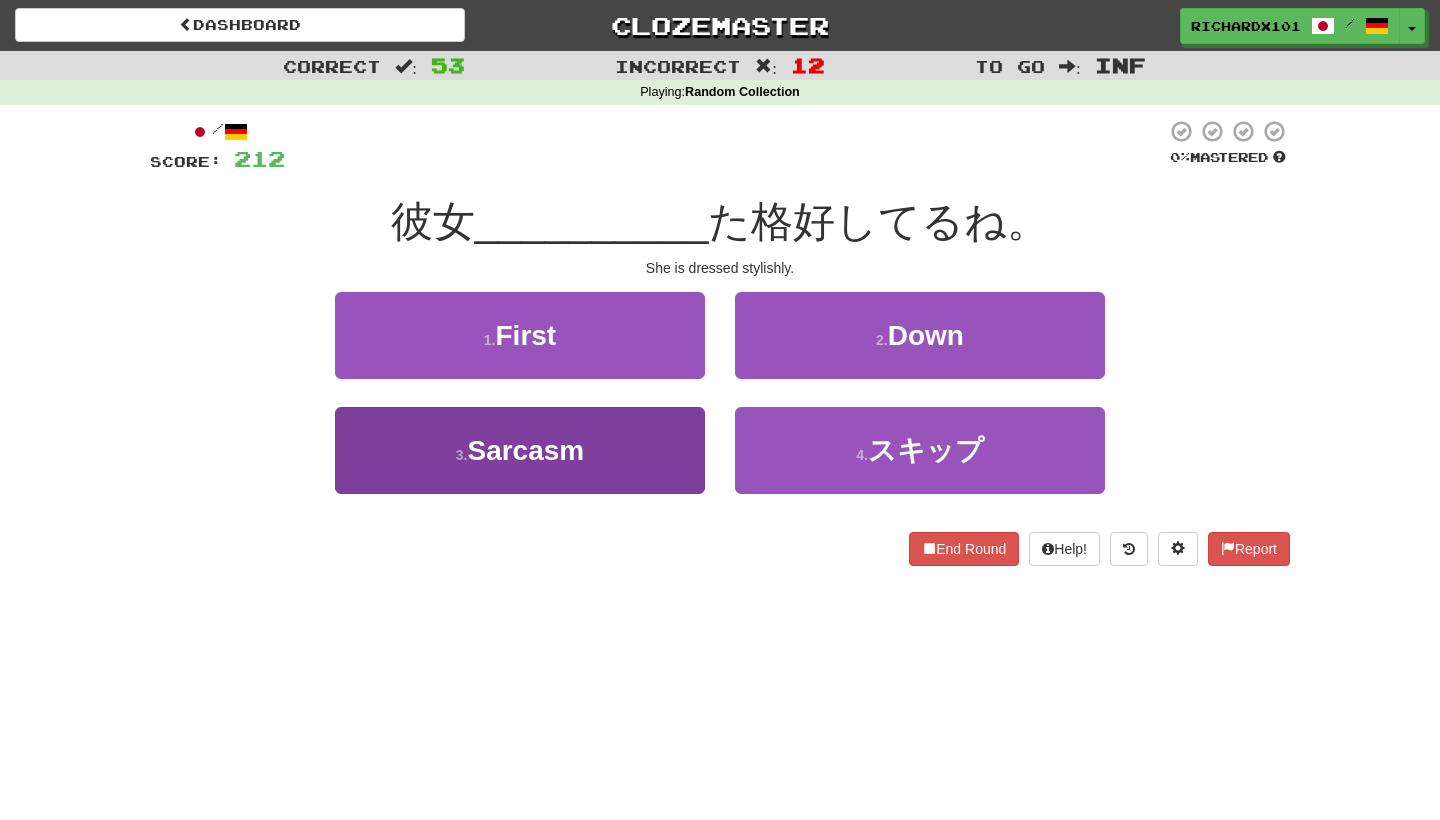 drag, startPoint x: 772, startPoint y: 378, endPoint x: 674, endPoint y: 445, distance: 118.71394 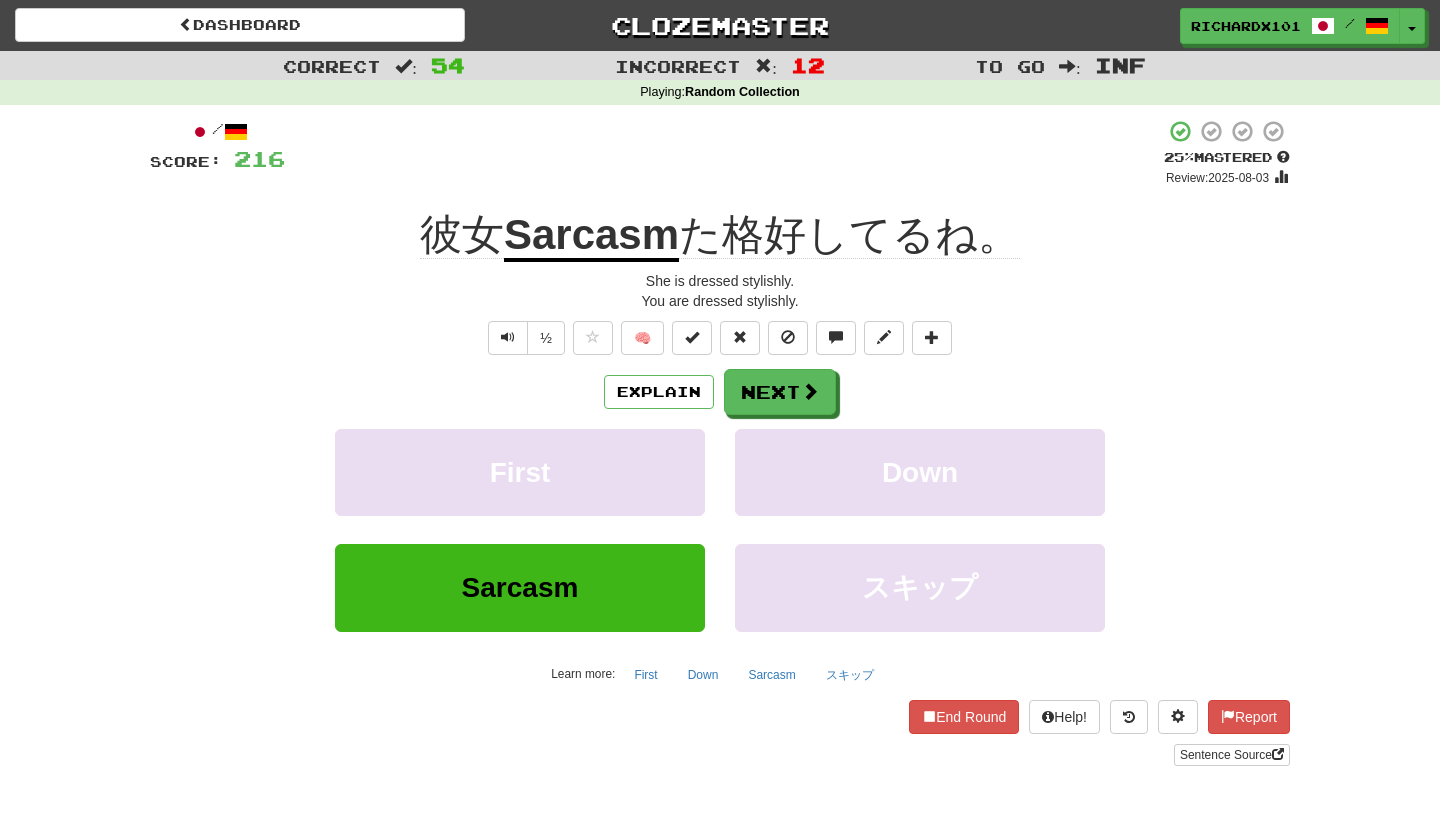 click at bounding box center (692, 338) 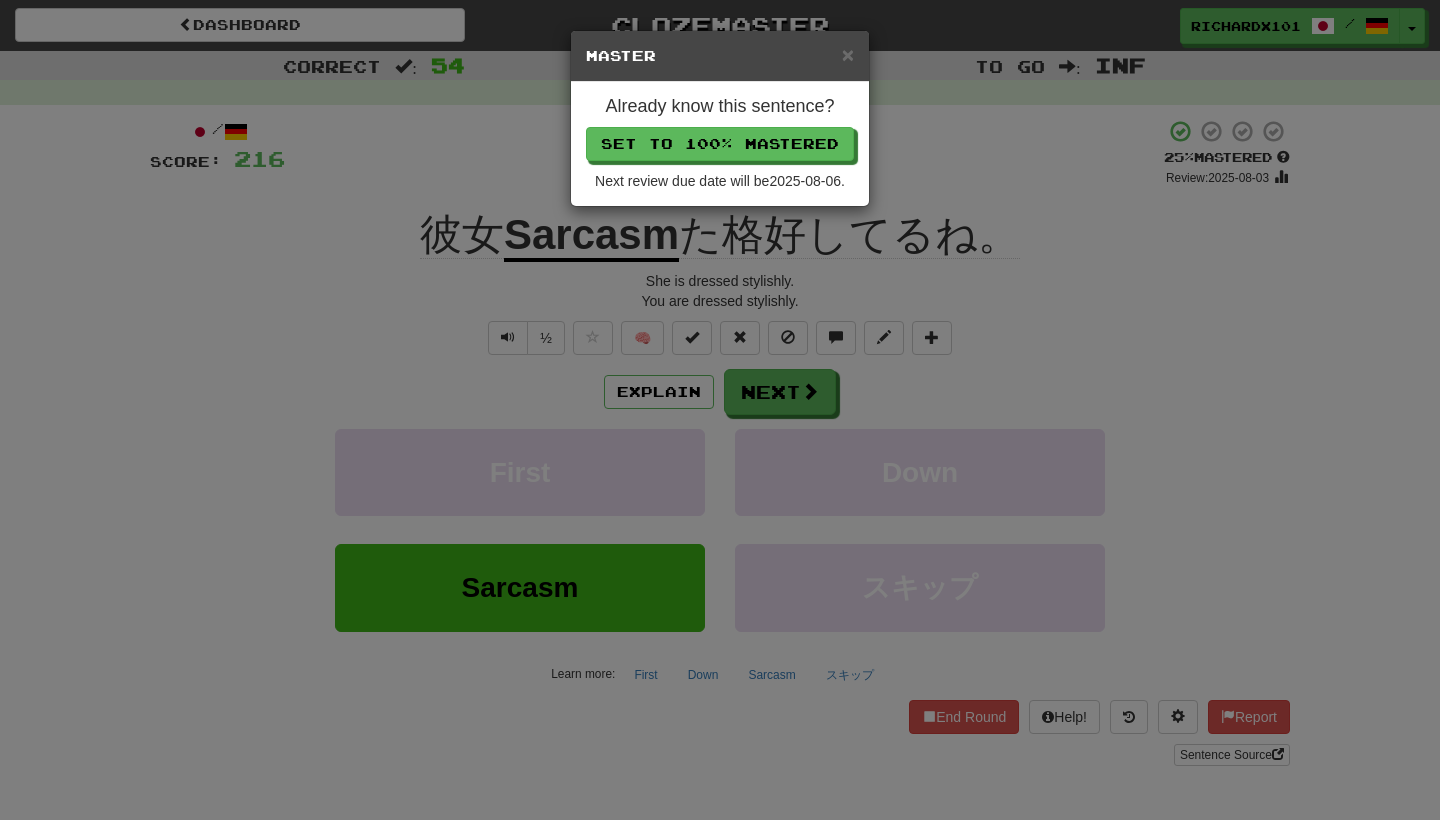click on "Set to 100% Mastered" at bounding box center [720, 144] 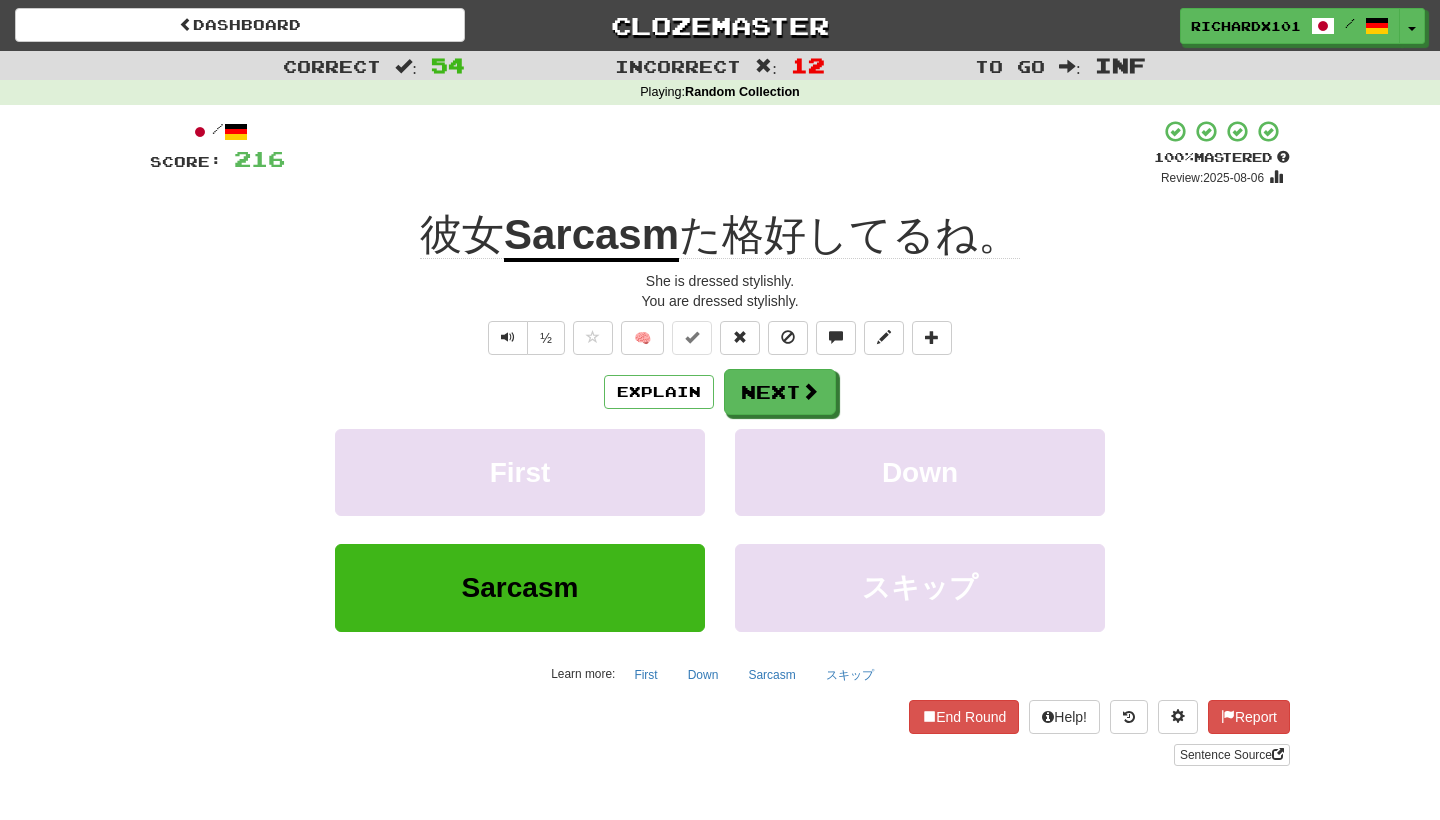 click at bounding box center [1129, 717] 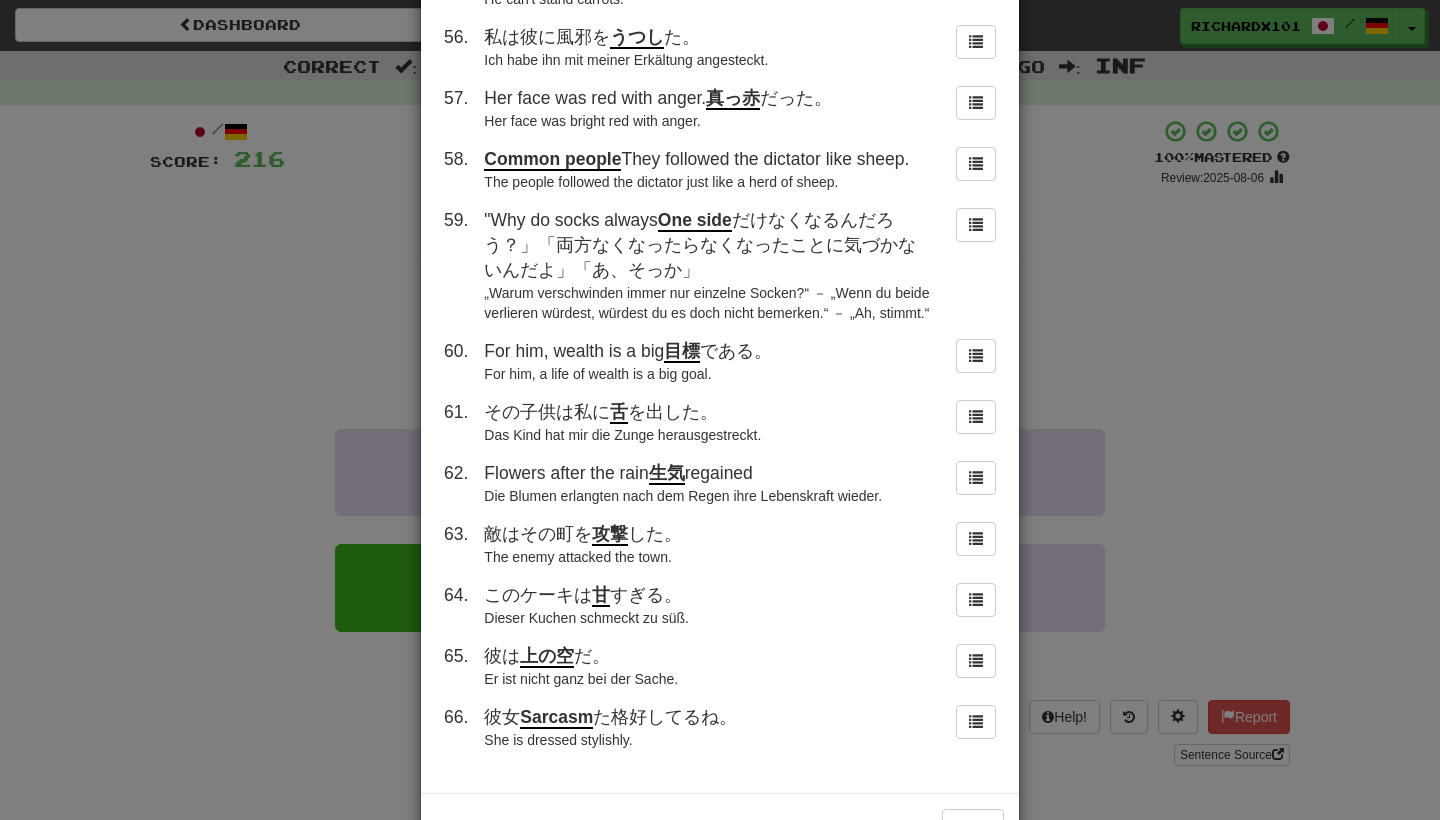 scroll, scrollTop: 3784, scrollLeft: 0, axis: vertical 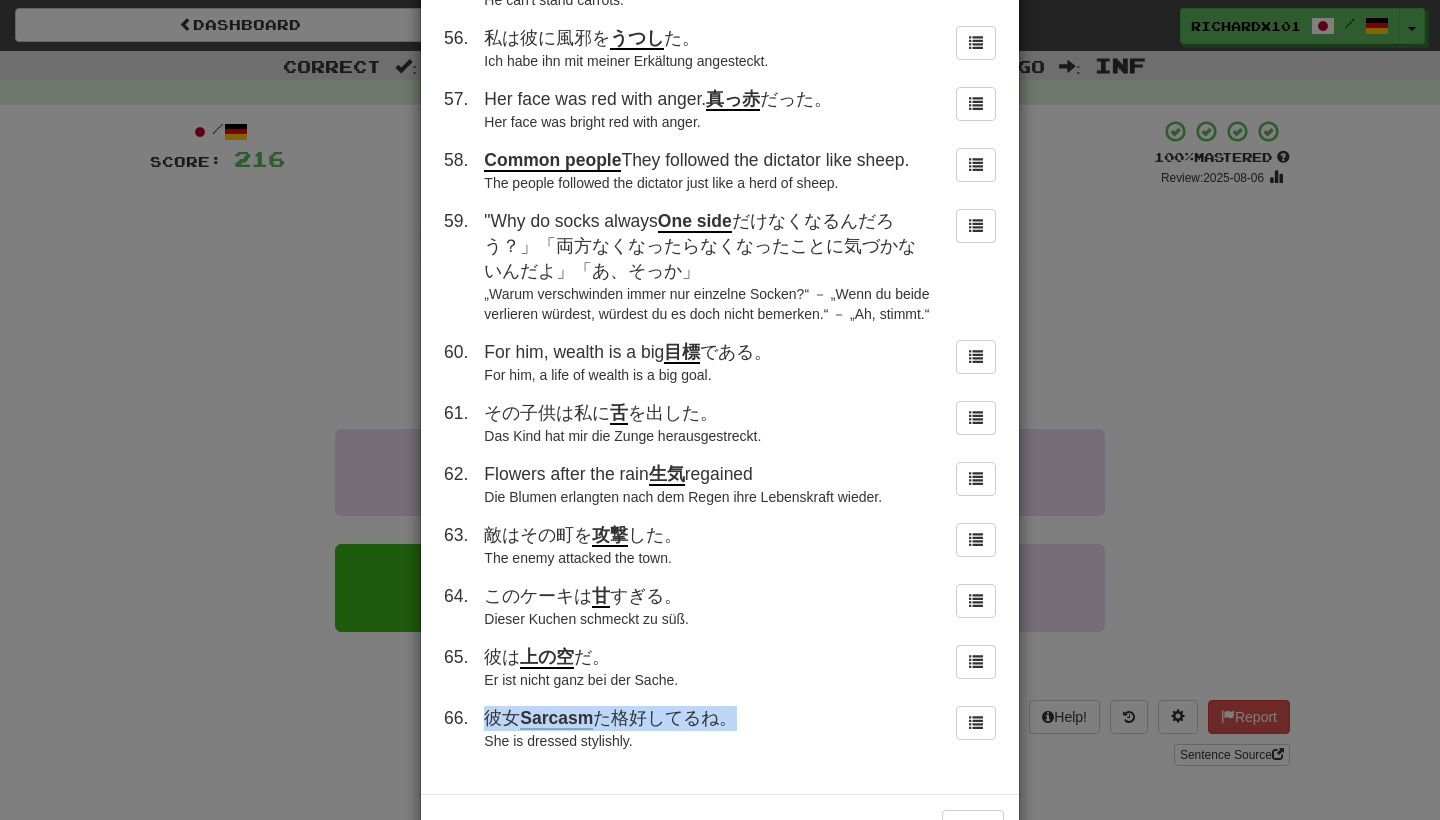 drag, startPoint x: 1117, startPoint y: 710, endPoint x: 477, endPoint y: 640, distance: 643.8168 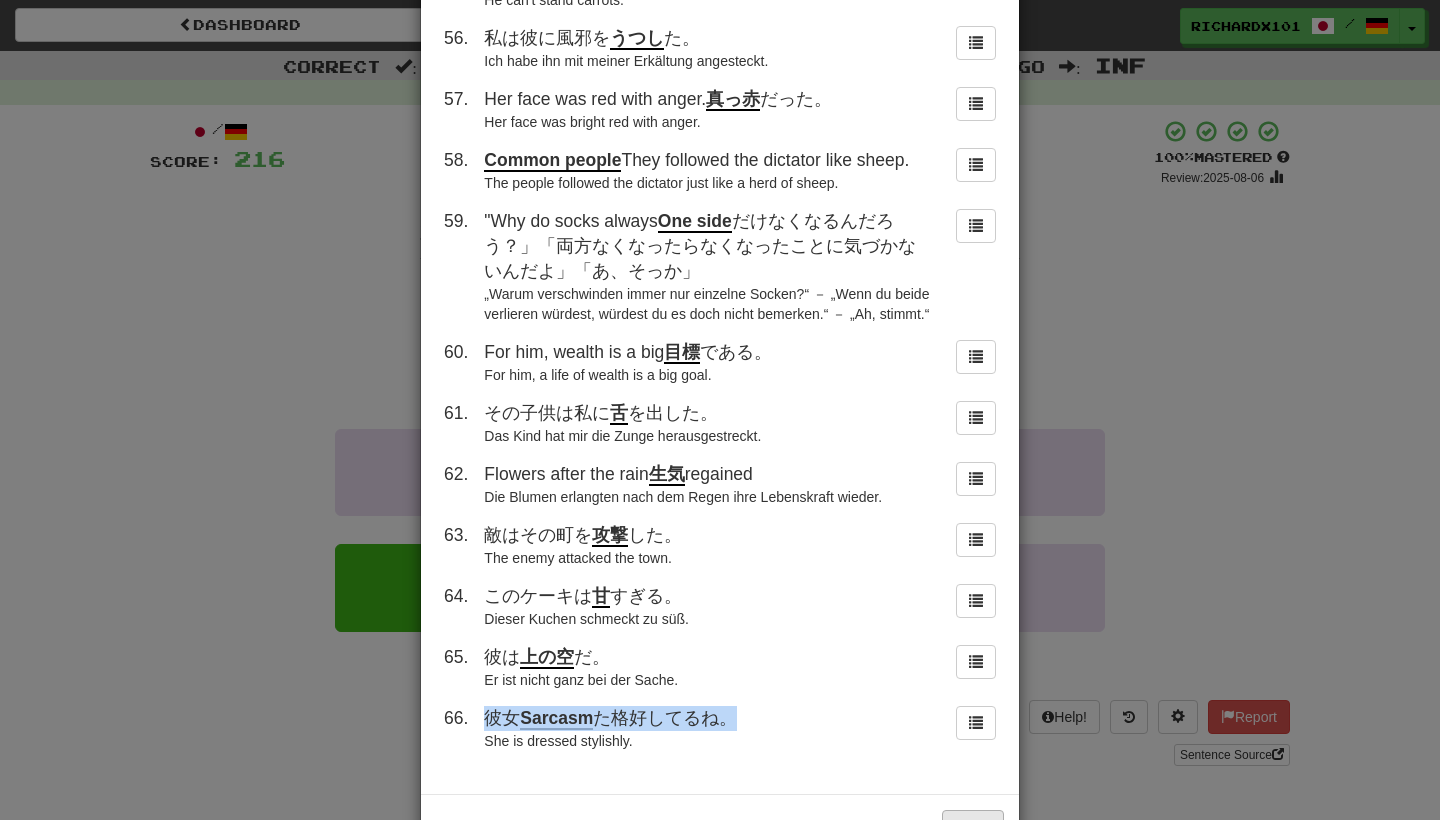drag, startPoint x: 477, startPoint y: 640, endPoint x: 984, endPoint y: 752, distance: 519.22345 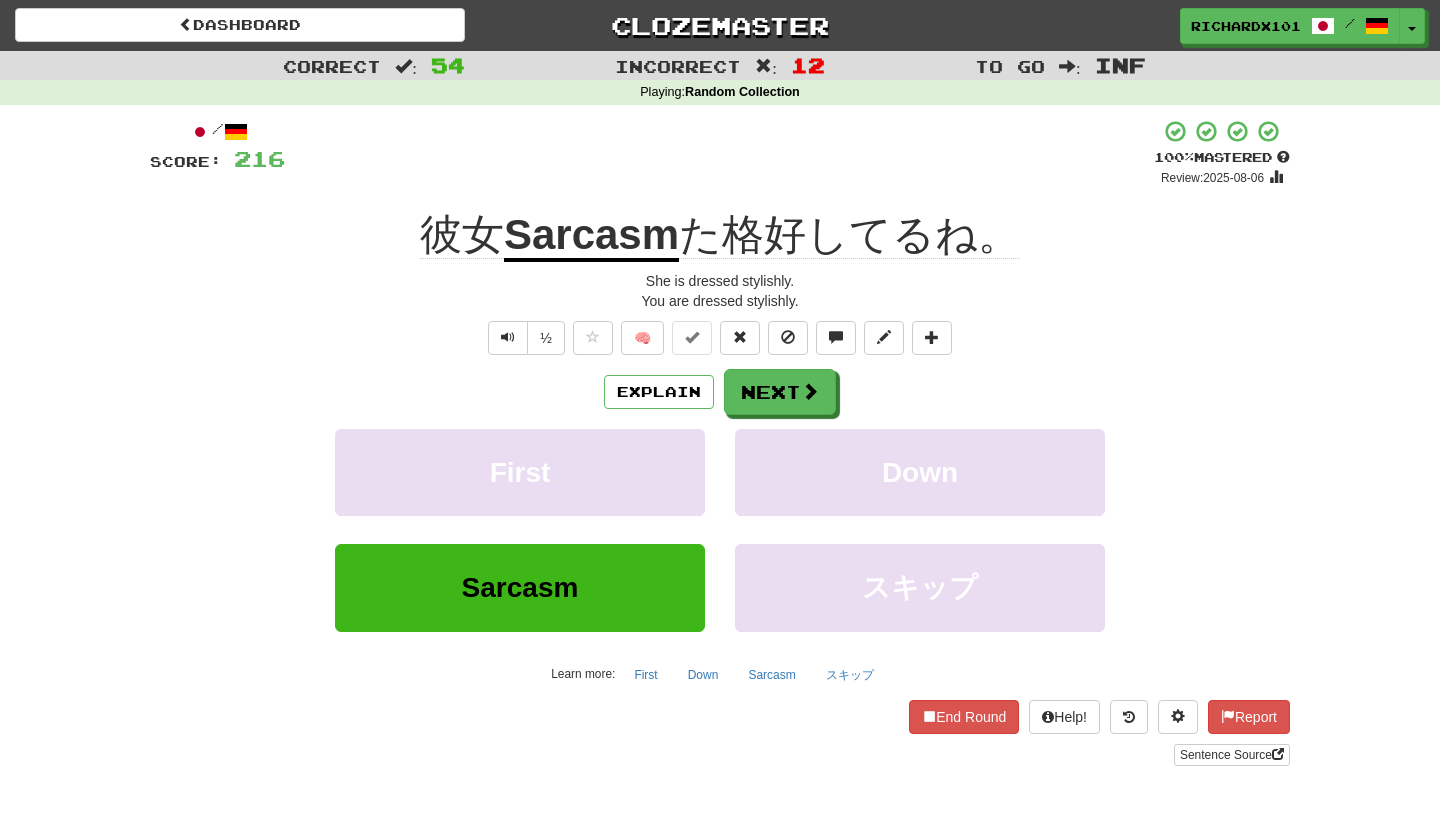 click at bounding box center [932, 338] 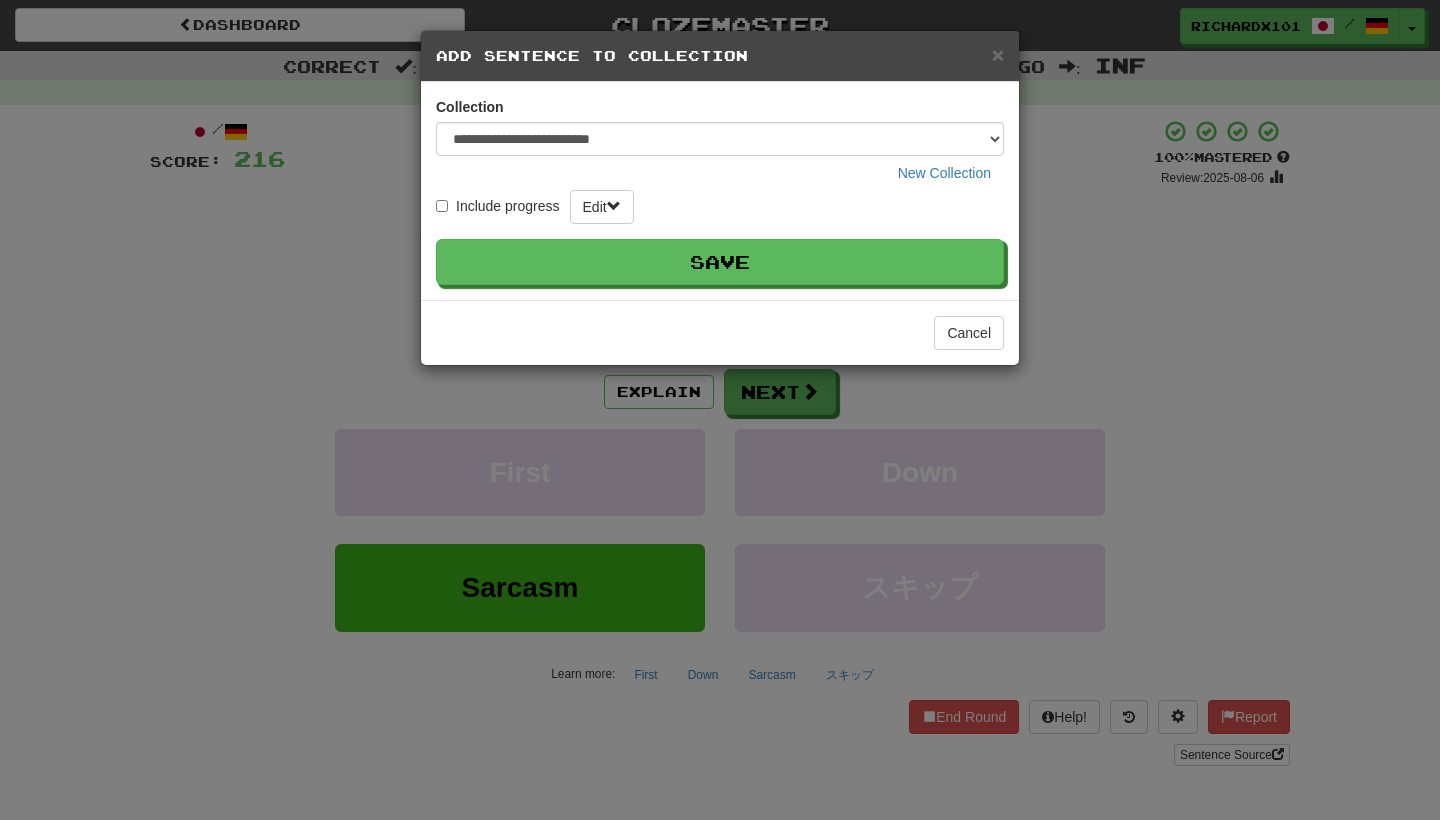 click on "Save" at bounding box center [720, 262] 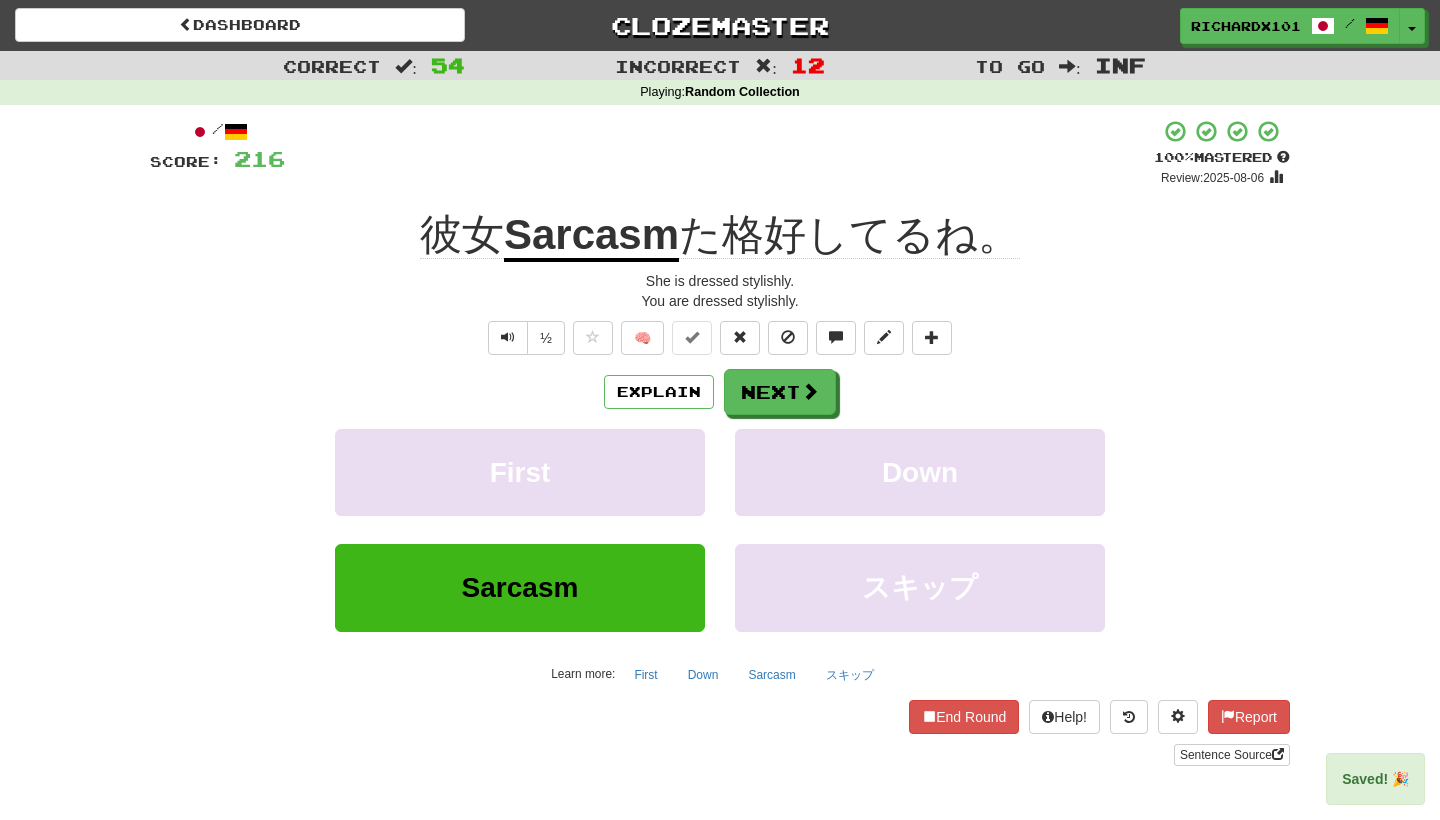 click at bounding box center [810, 391] 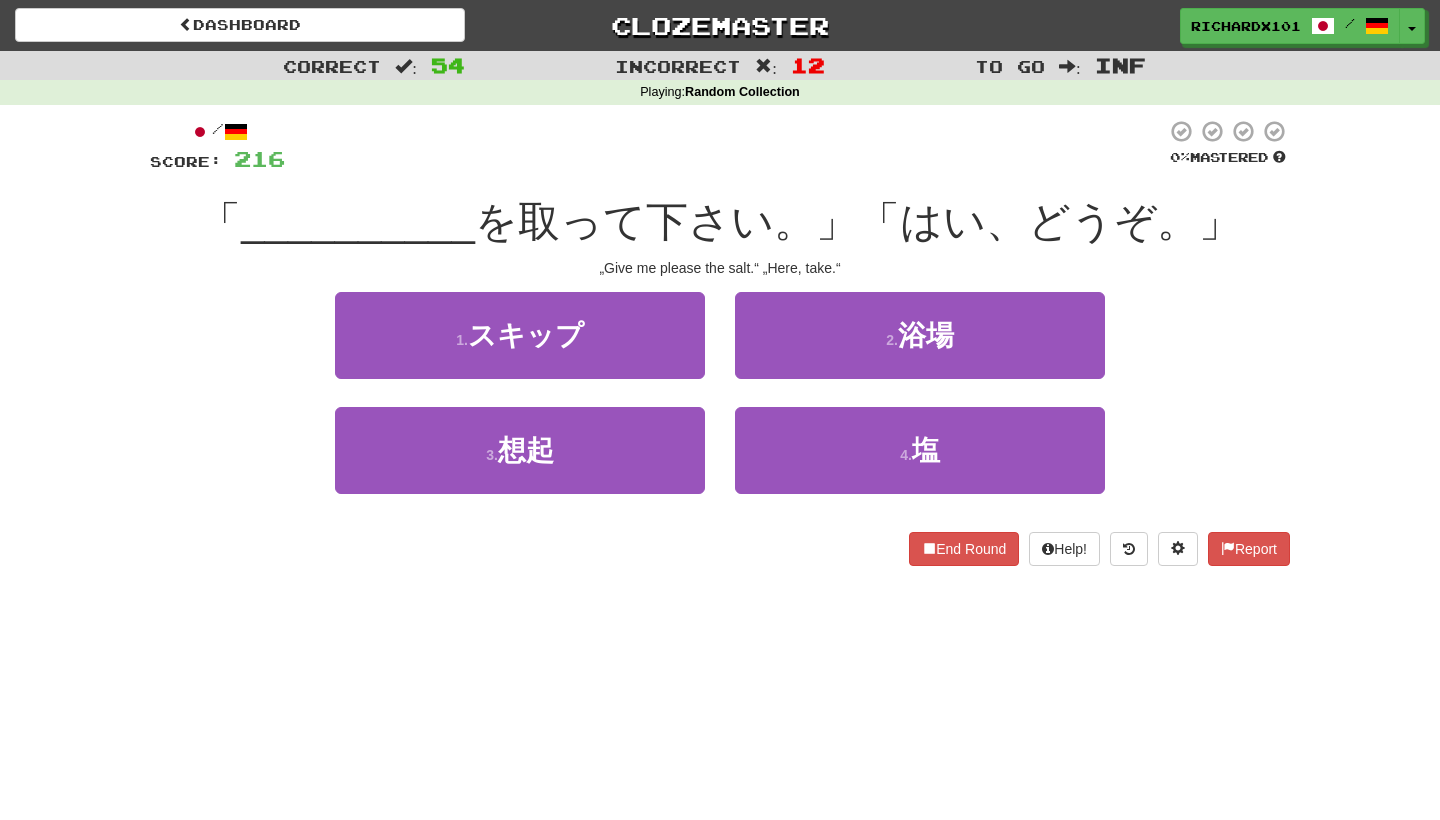 click on "4 .  塩" at bounding box center [920, 450] 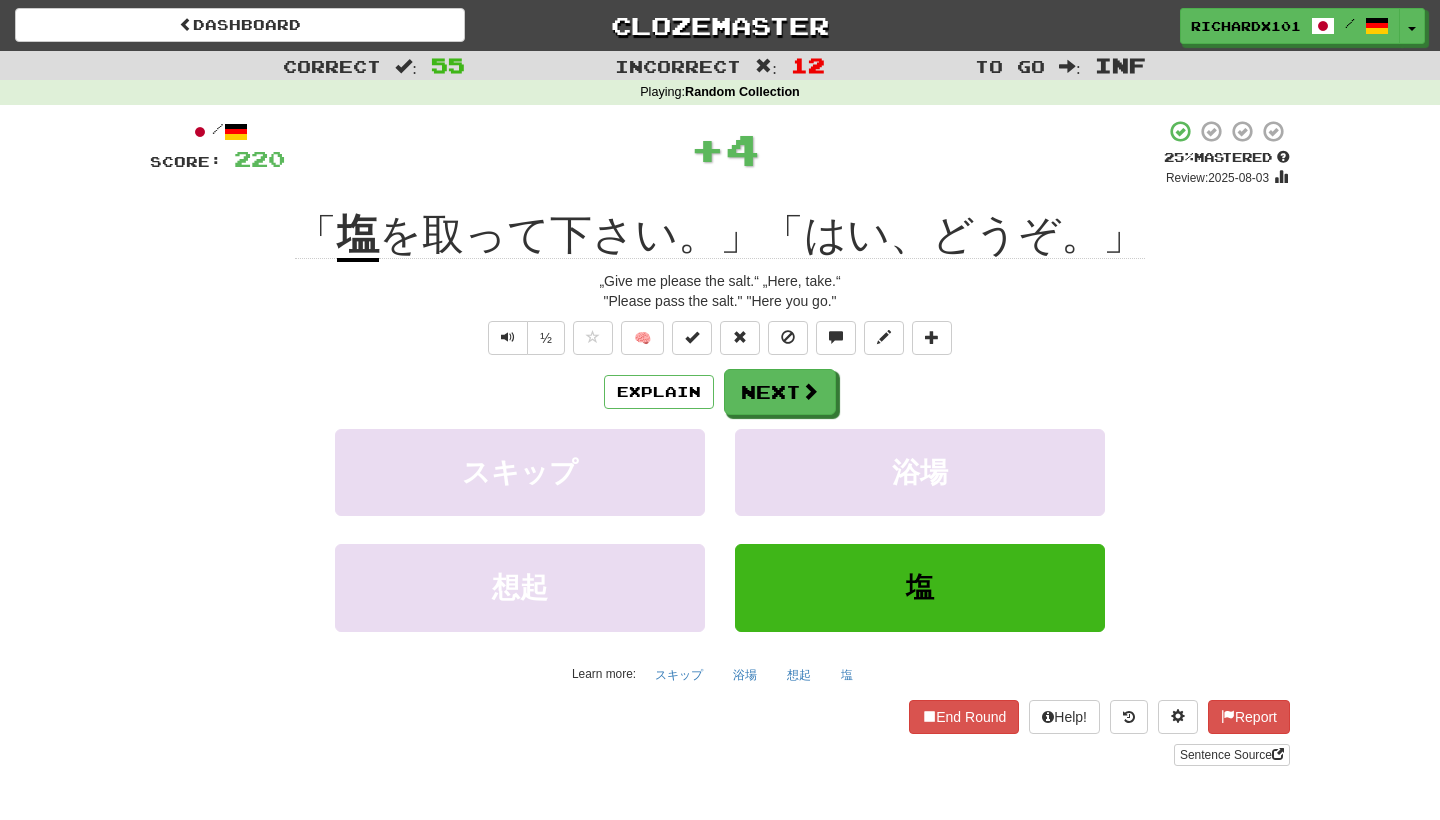 click at bounding box center (692, 338) 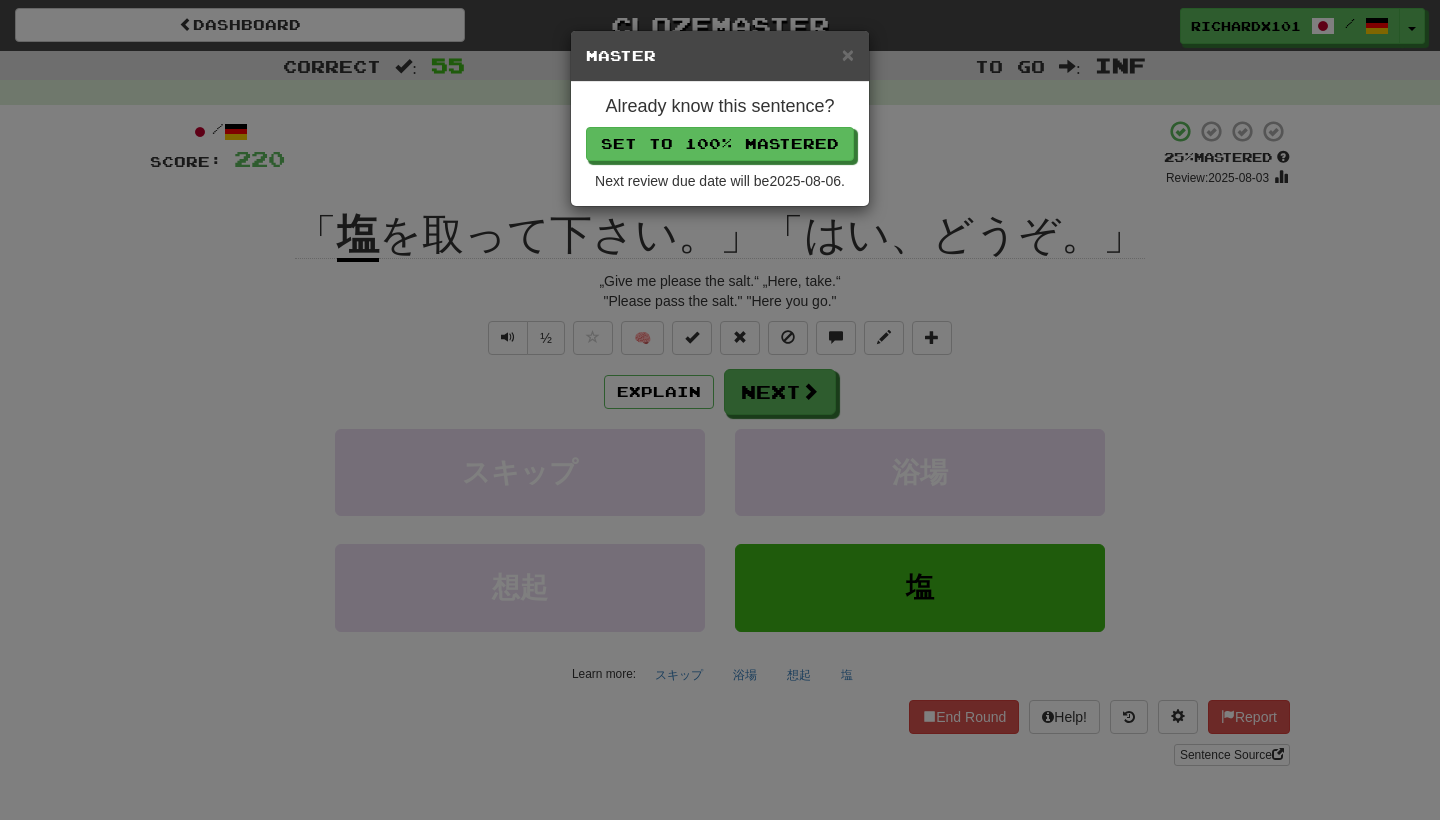 click on "Set to 100% Mastered" at bounding box center [720, 144] 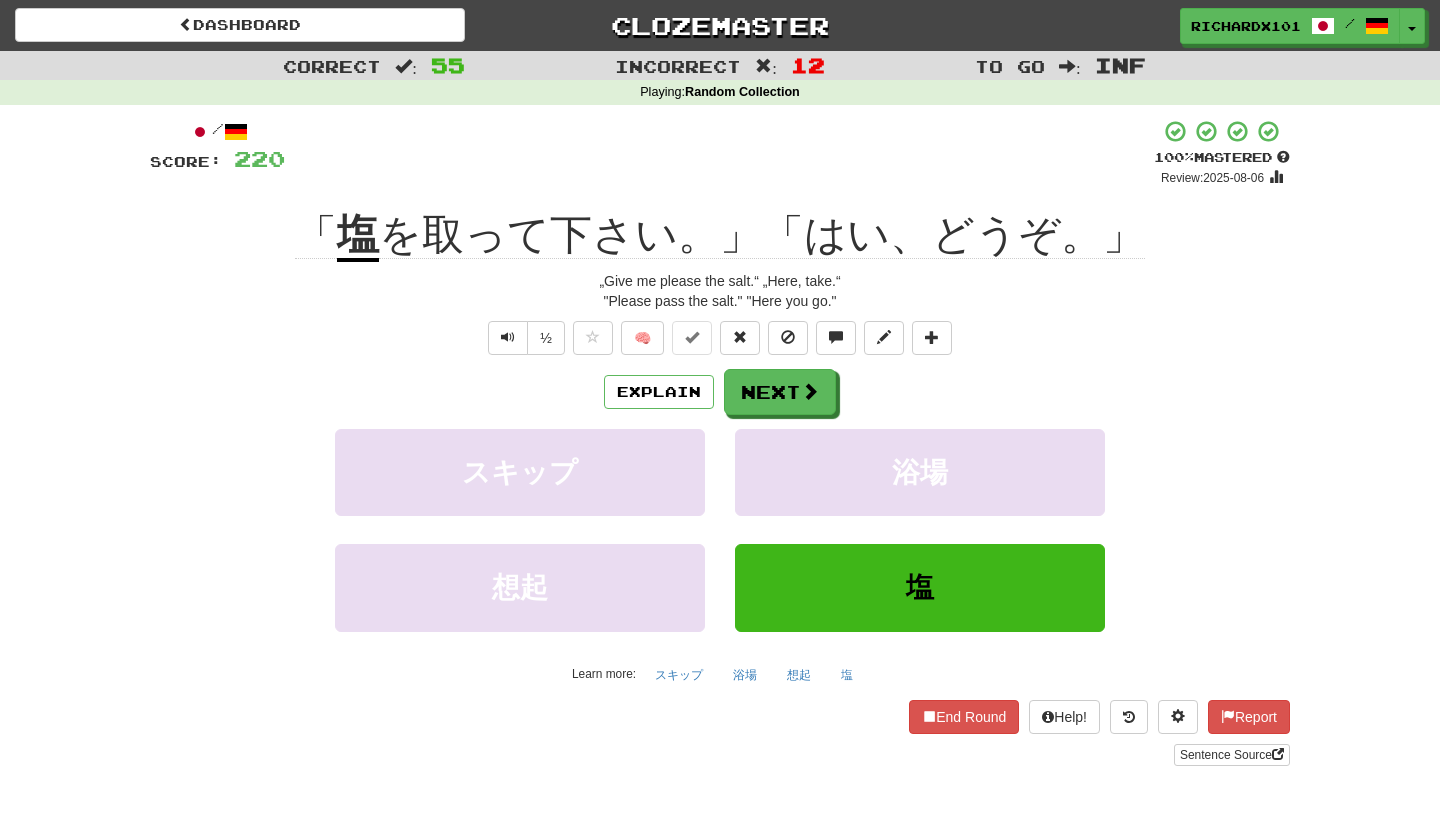 click on "Next" at bounding box center [780, 392] 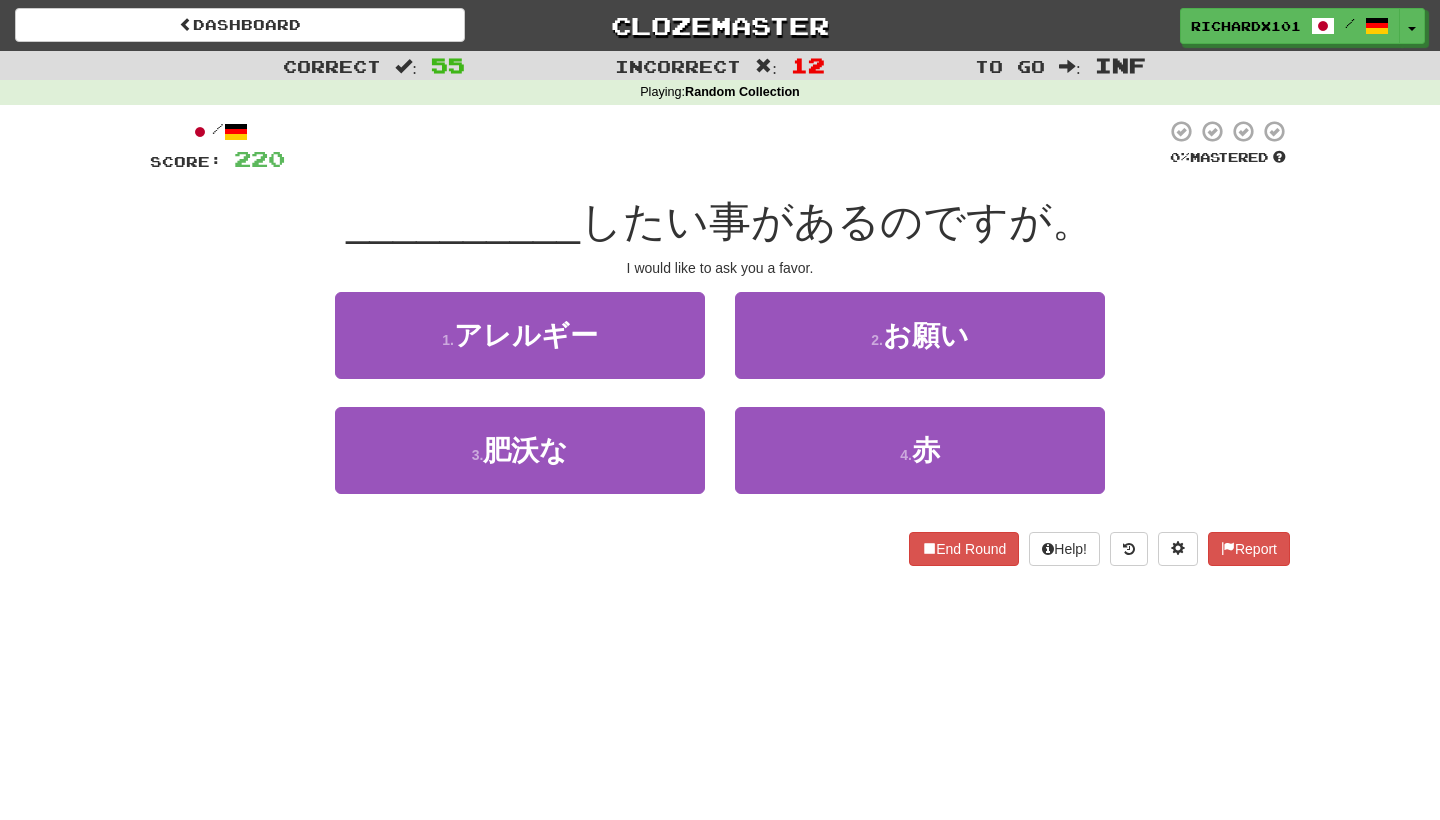 click on "2 .  お願い" at bounding box center (920, 335) 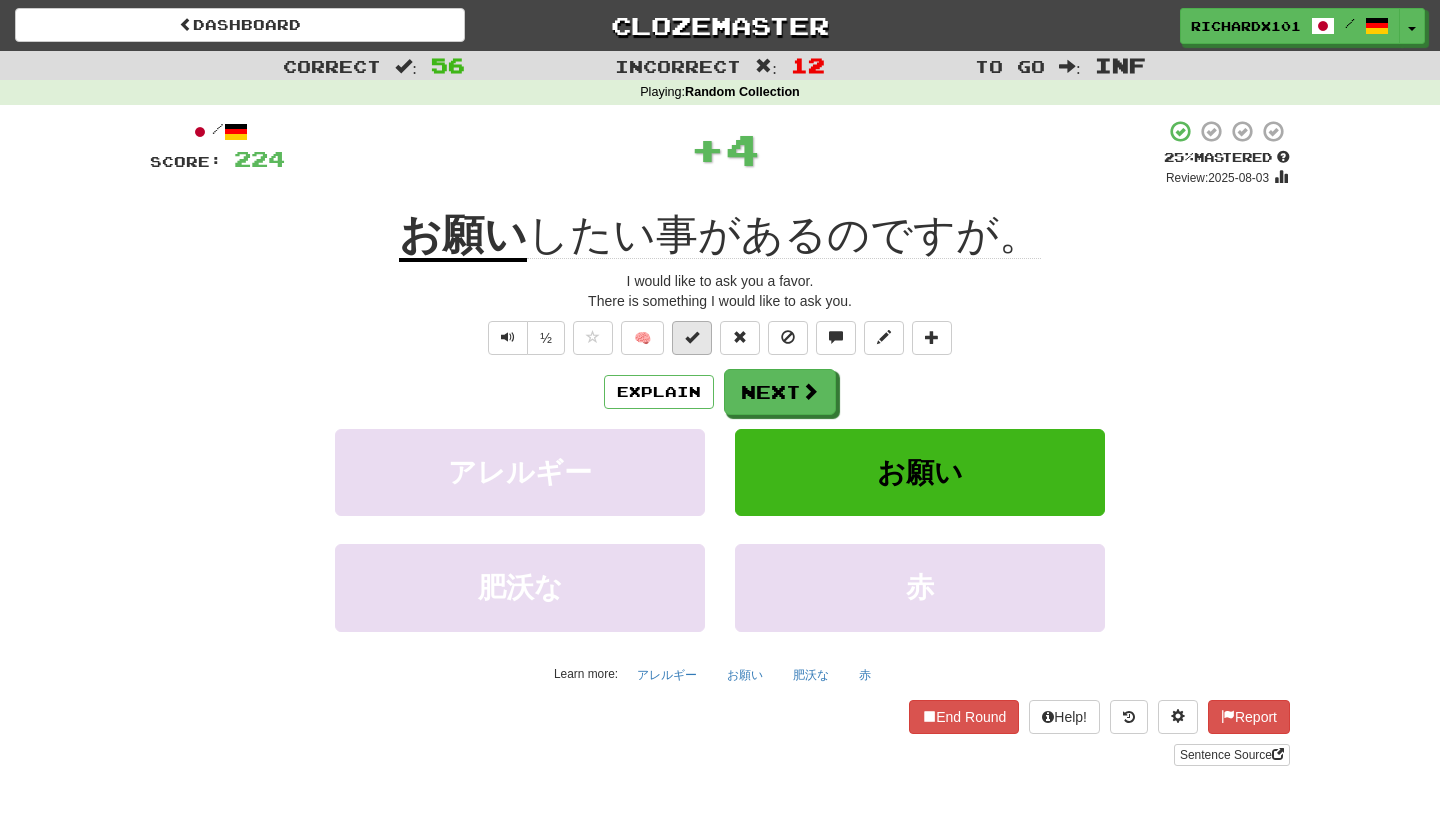 drag, startPoint x: 759, startPoint y: 138, endPoint x: 692, endPoint y: 333, distance: 206.18924 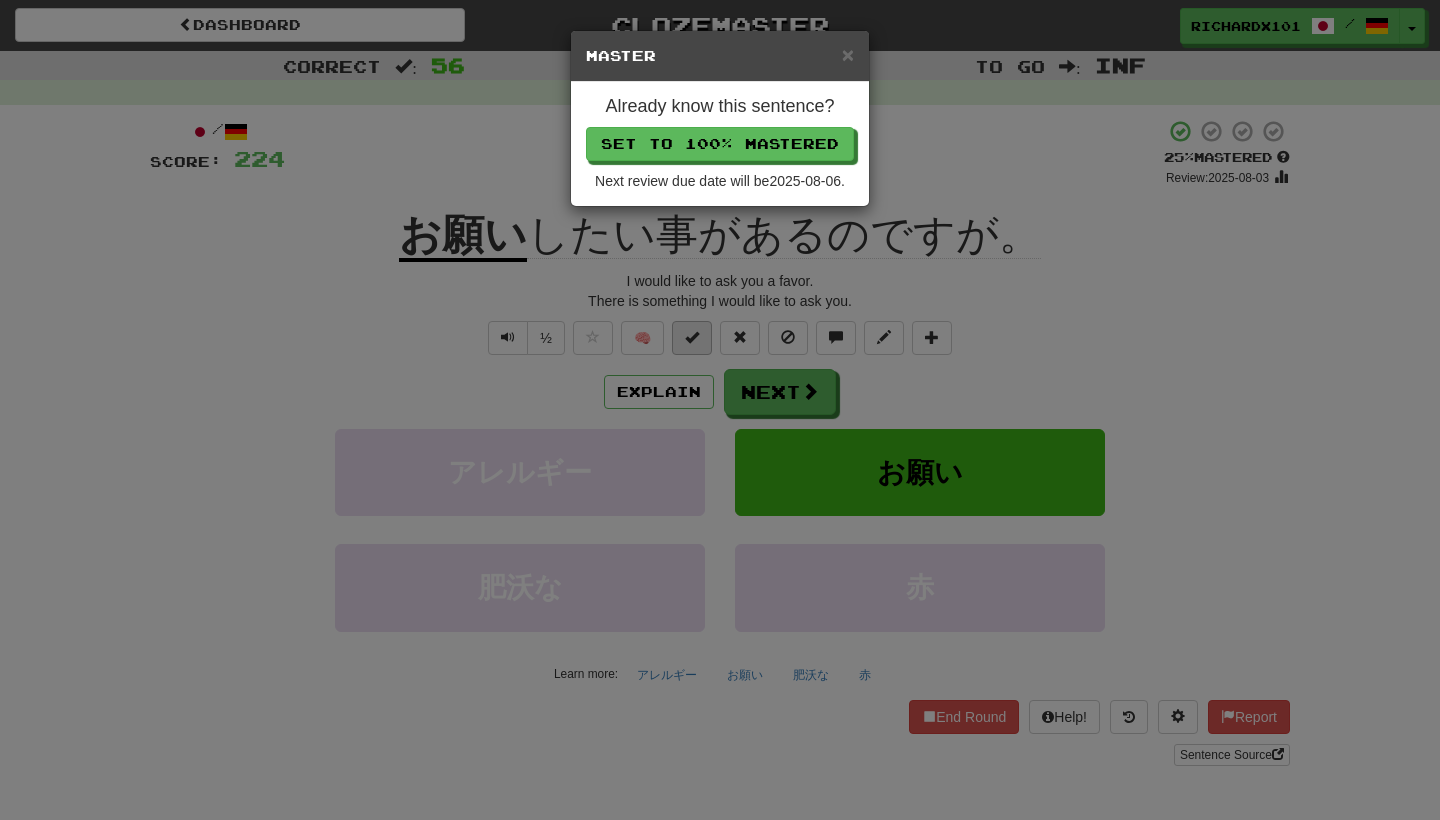 click on "Set to 100% Mastered" at bounding box center (720, 144) 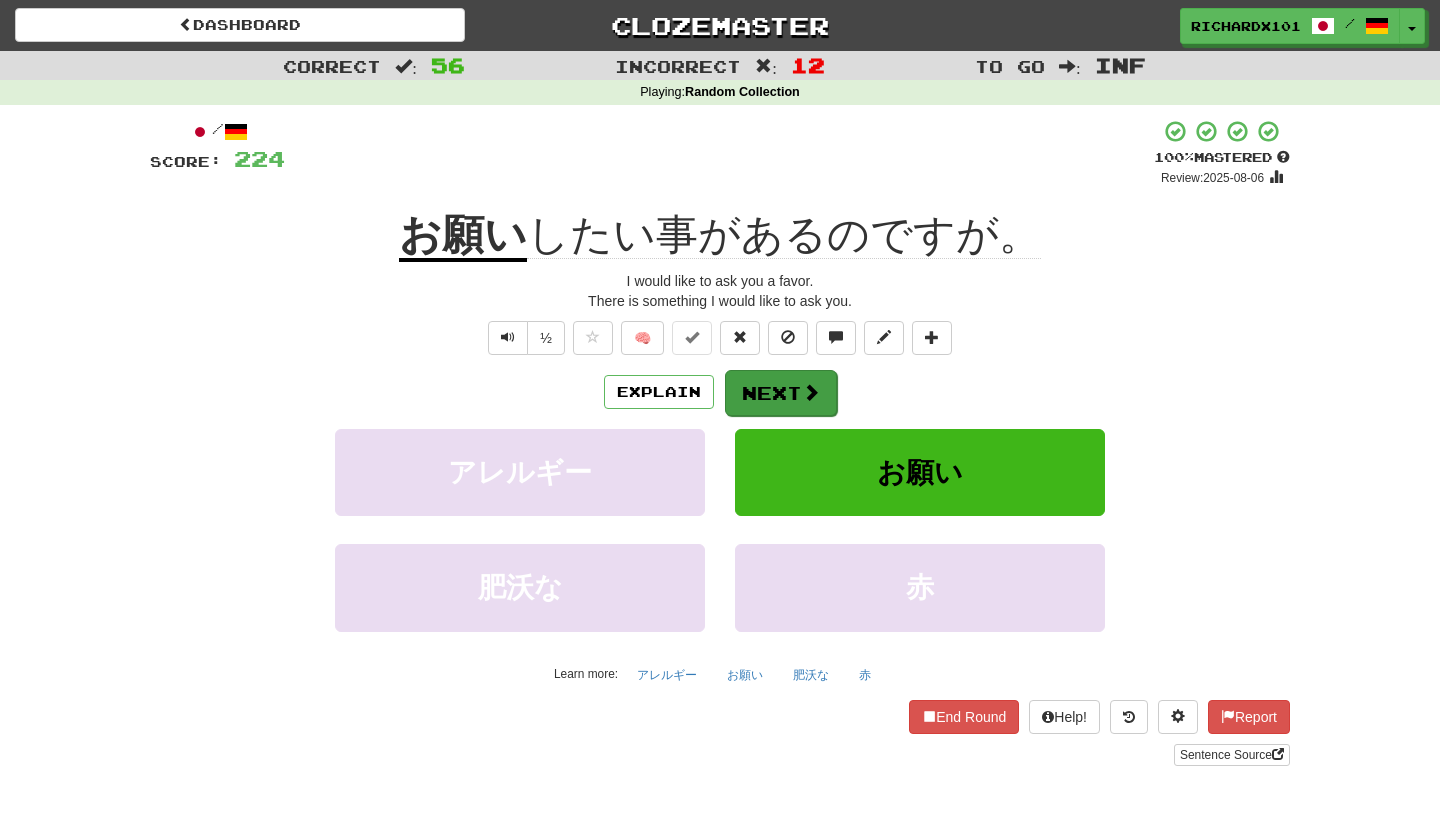 drag, startPoint x: 758, startPoint y: 140, endPoint x: 786, endPoint y: 387, distance: 248.58199 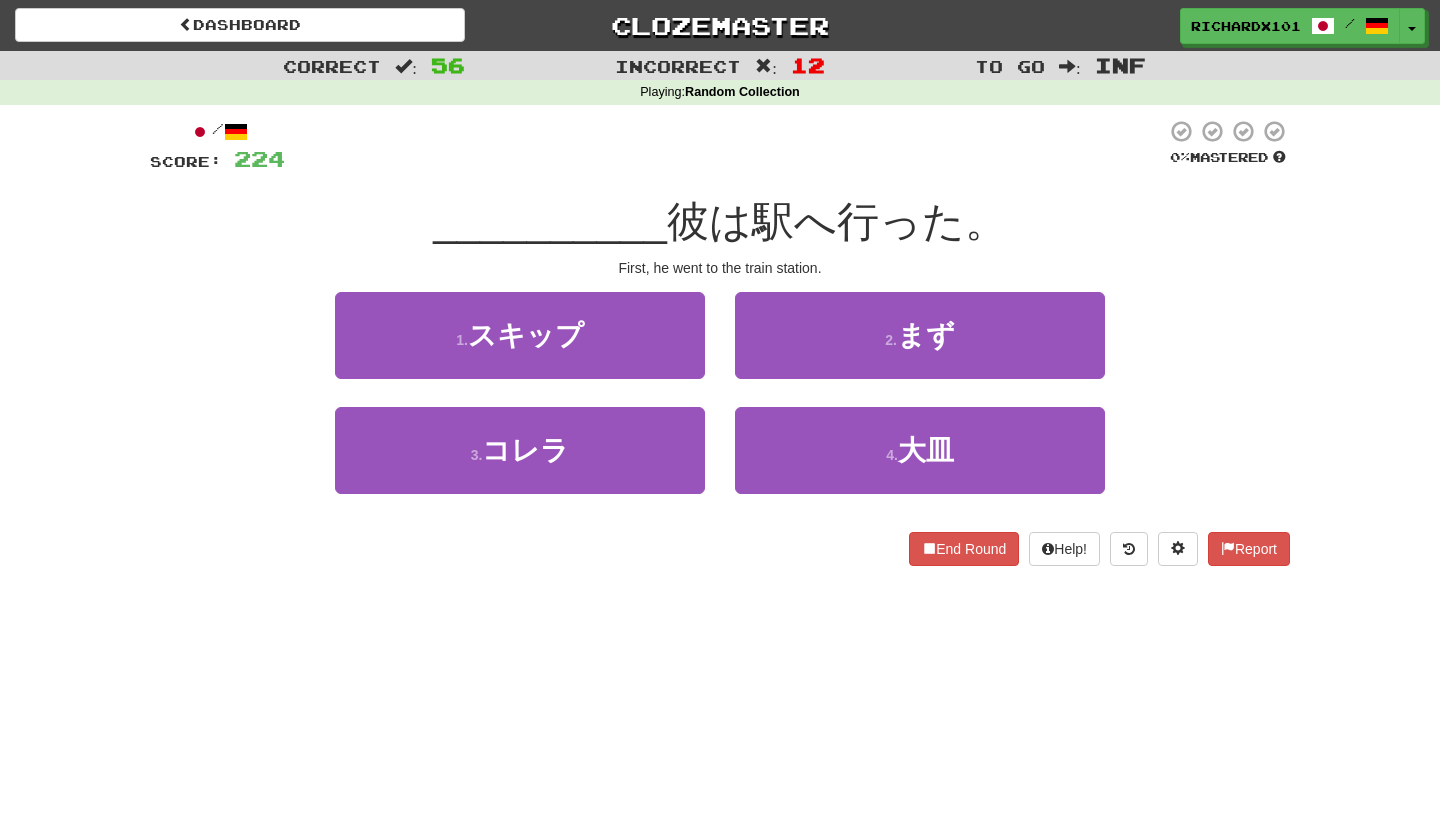click on "2 .  まず" at bounding box center [920, 335] 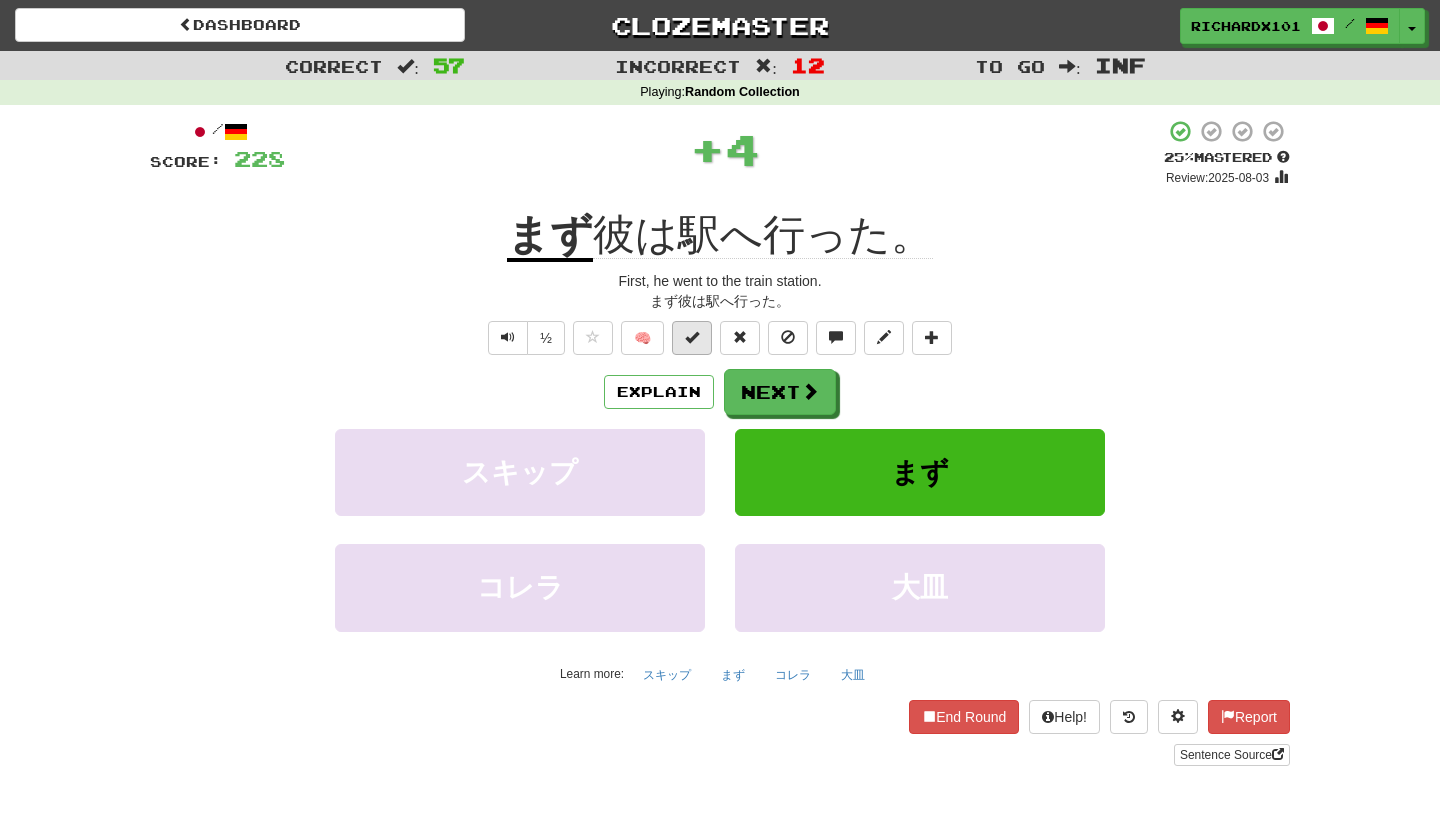 drag, startPoint x: 786, startPoint y: 387, endPoint x: 701, endPoint y: 337, distance: 98.61542 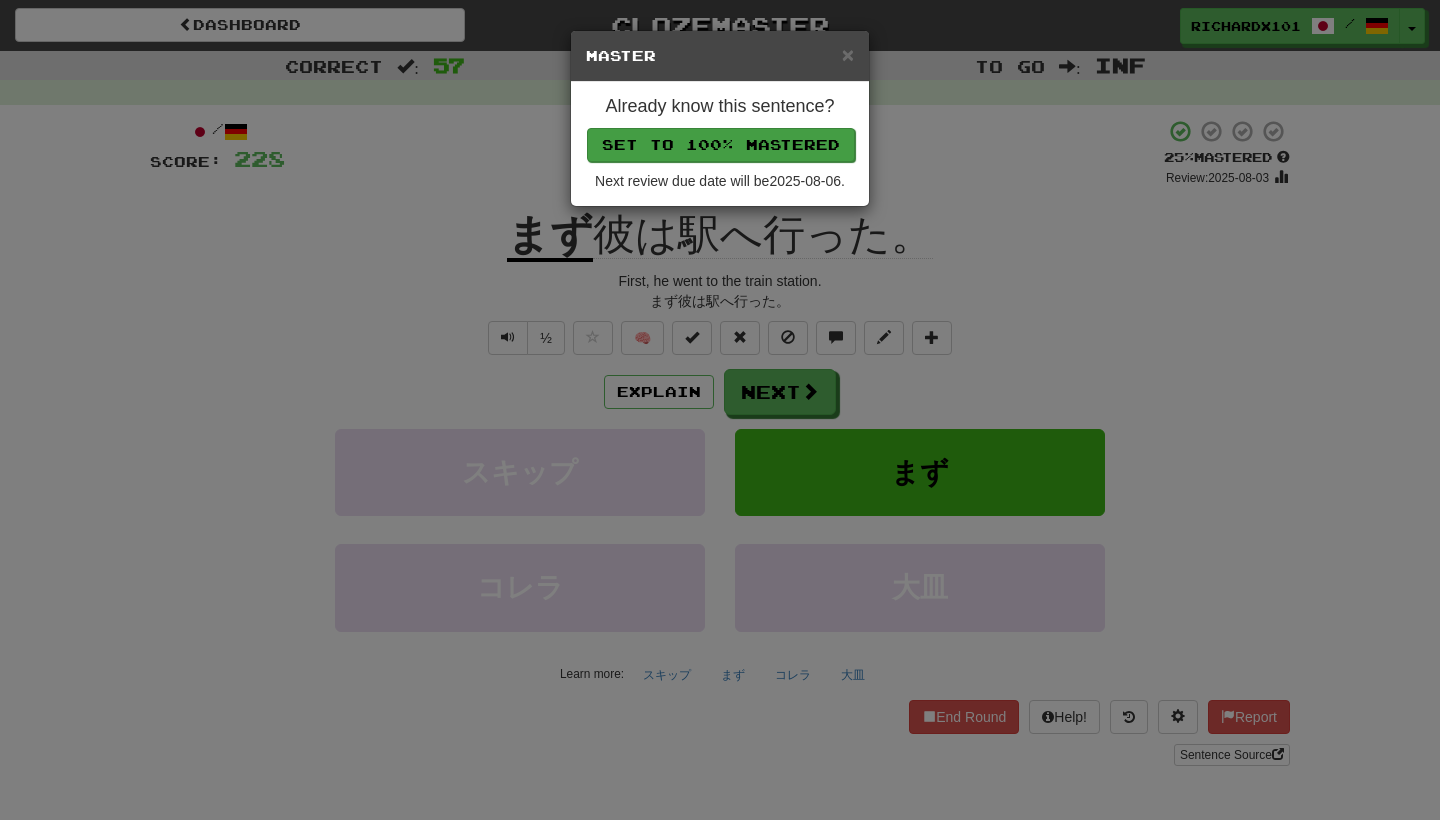 drag, startPoint x: 701, startPoint y: 337, endPoint x: 758, endPoint y: 133, distance: 211.8136 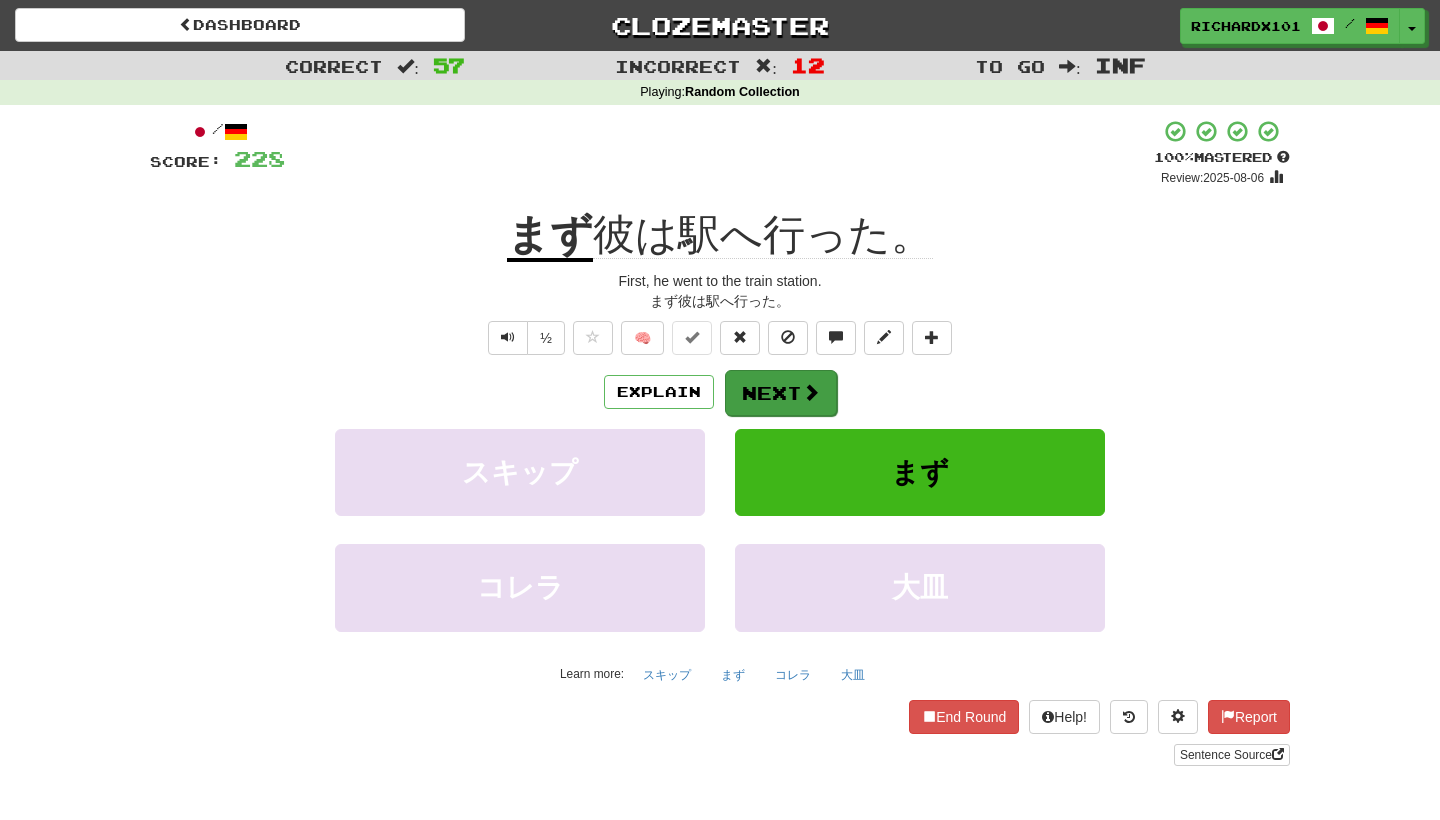 drag, startPoint x: 758, startPoint y: 133, endPoint x: 758, endPoint y: 386, distance: 253 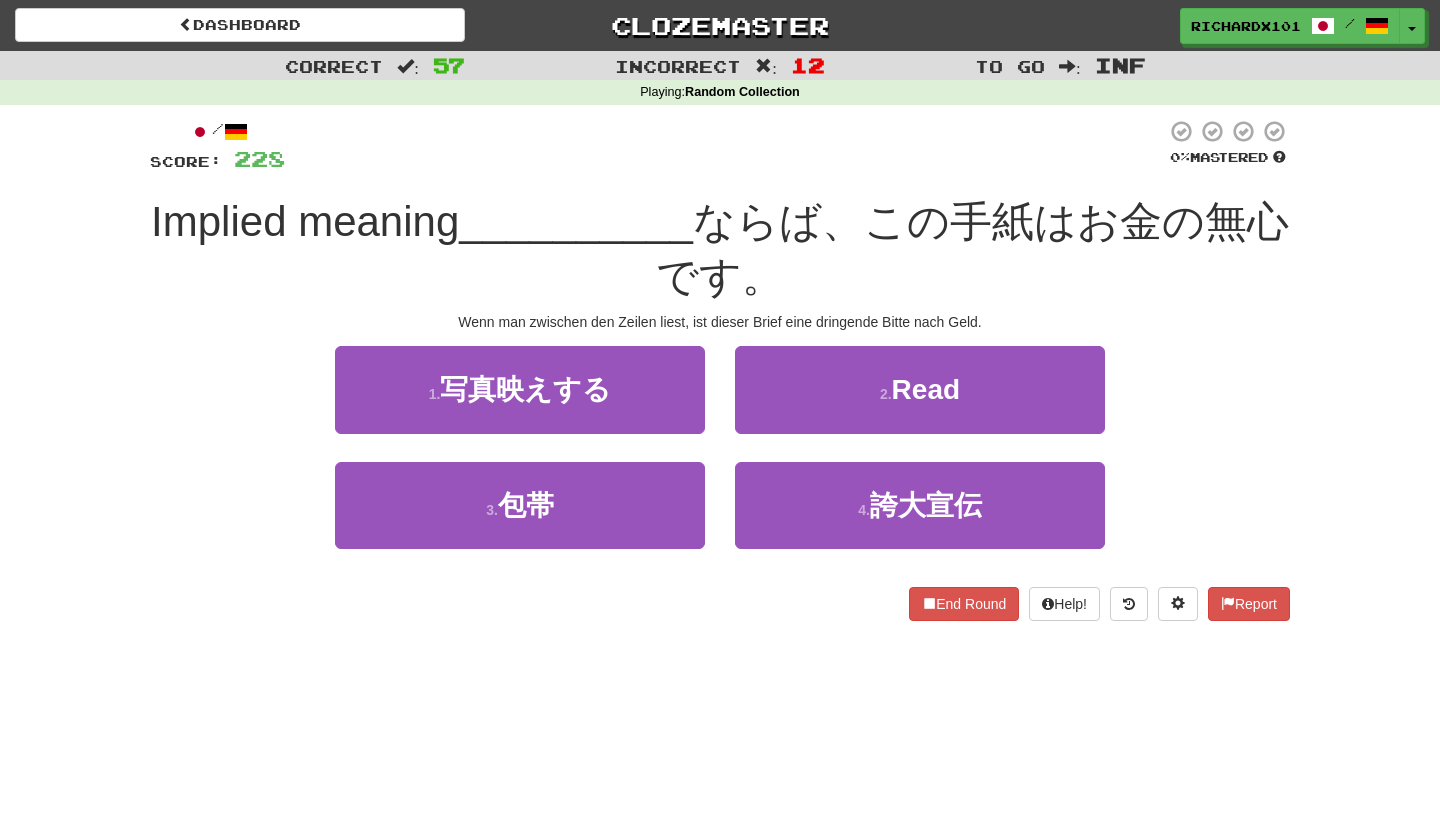 click on "3 .  包帯" at bounding box center [520, 505] 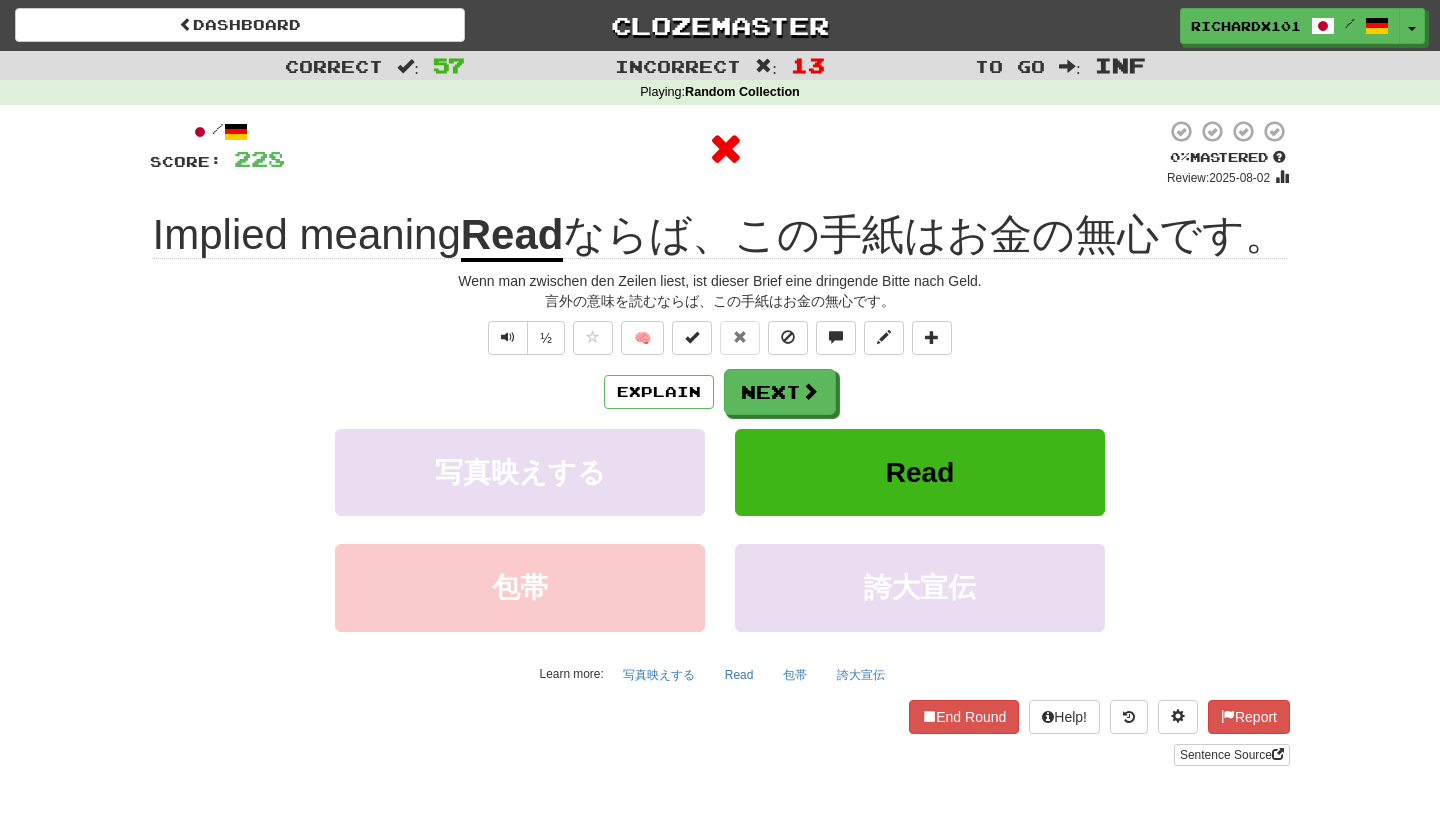 click on "Next" at bounding box center [780, 392] 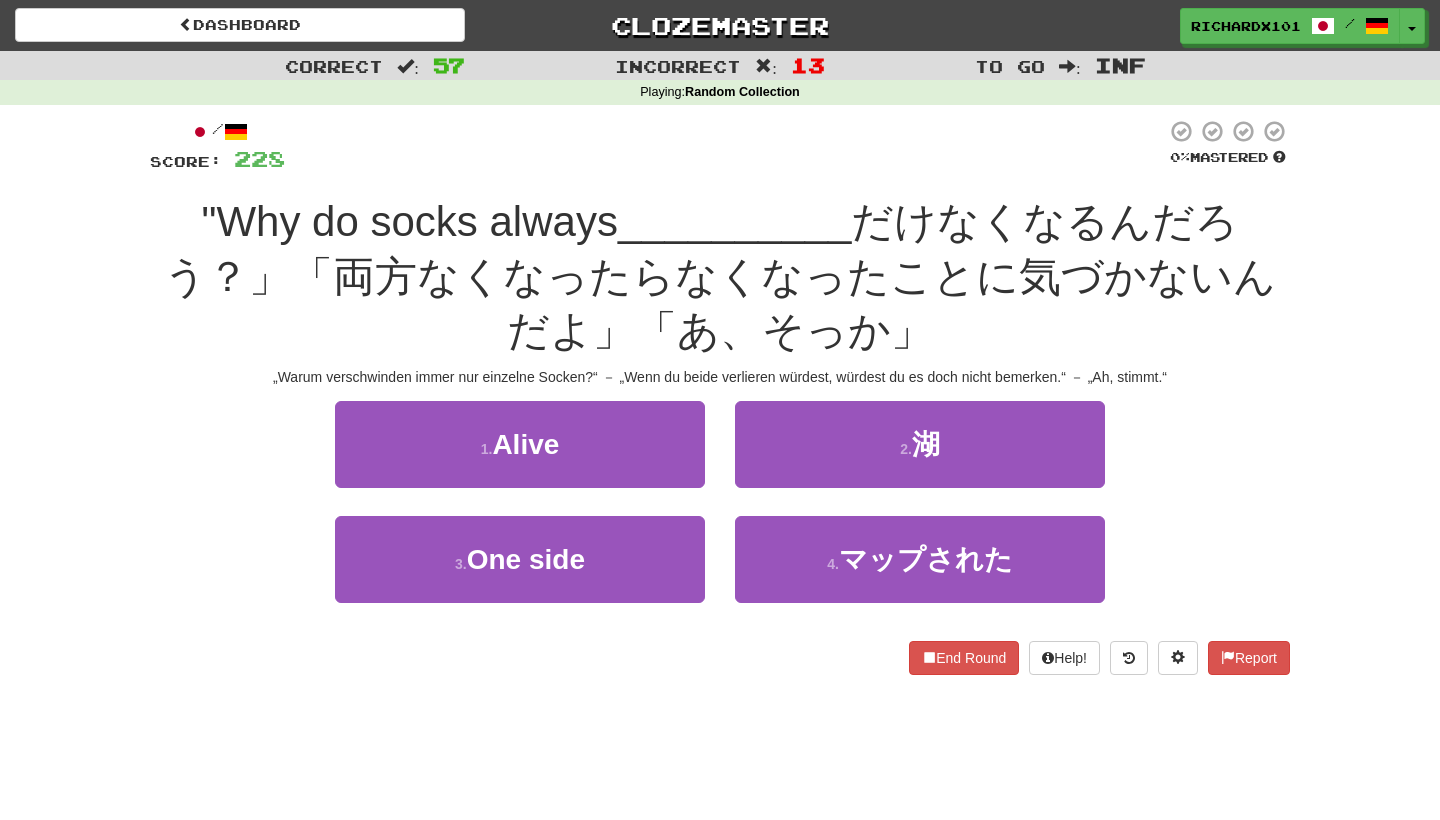 click on "3 .  片一方" at bounding box center (520, 559) 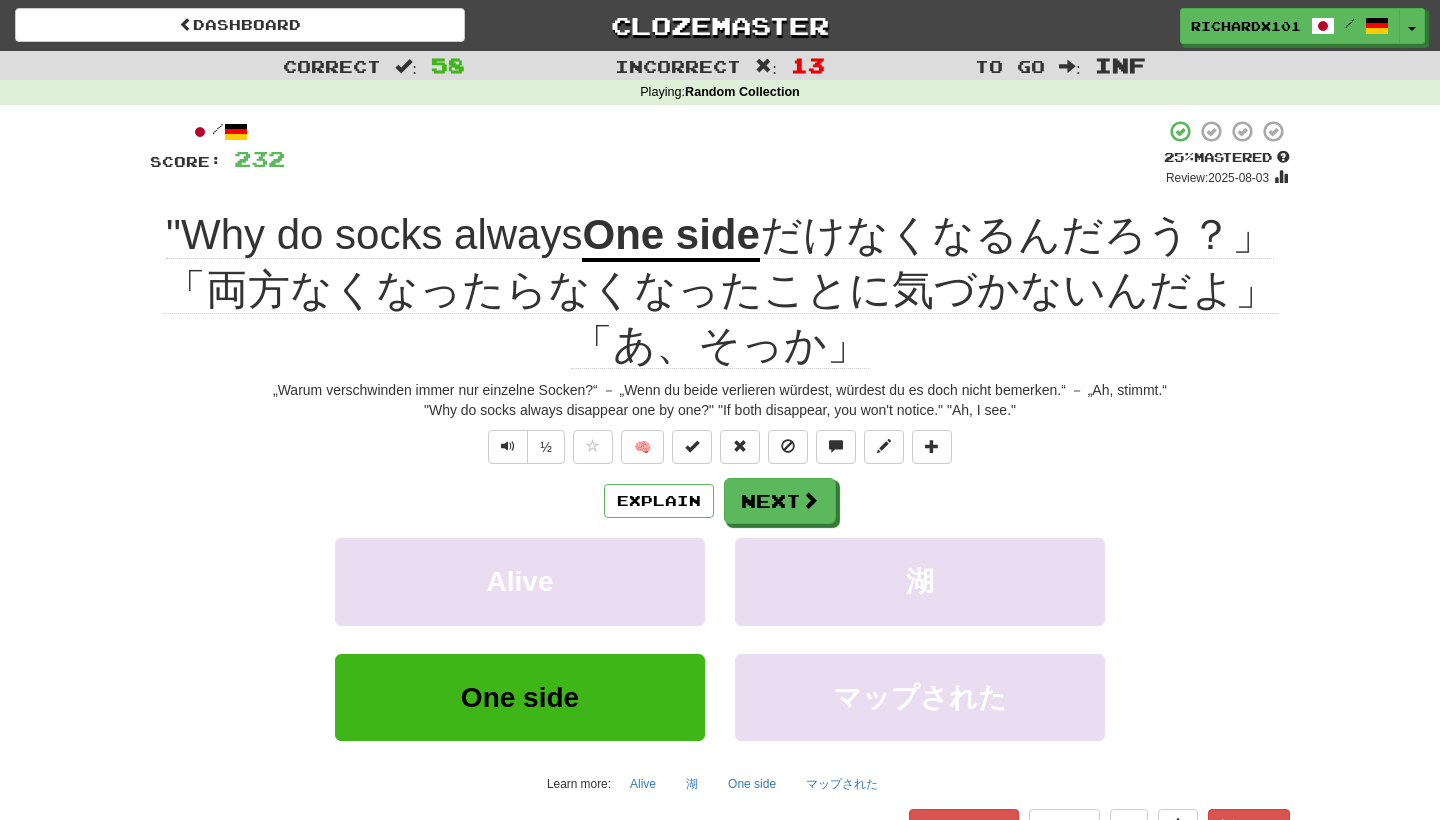 click at bounding box center (692, 447) 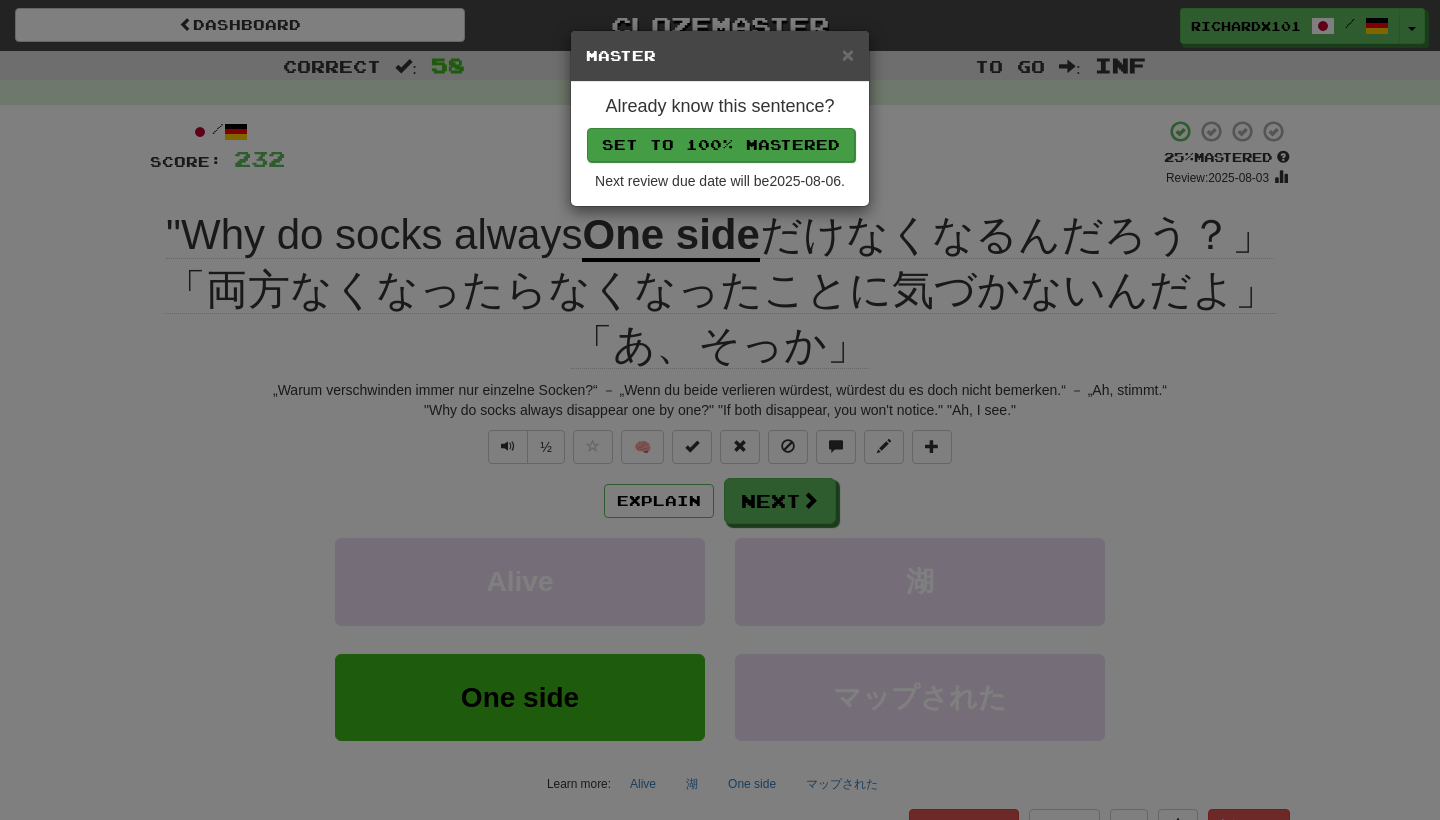 drag, startPoint x: 758, startPoint y: 386, endPoint x: 784, endPoint y: 140, distance: 247.37016 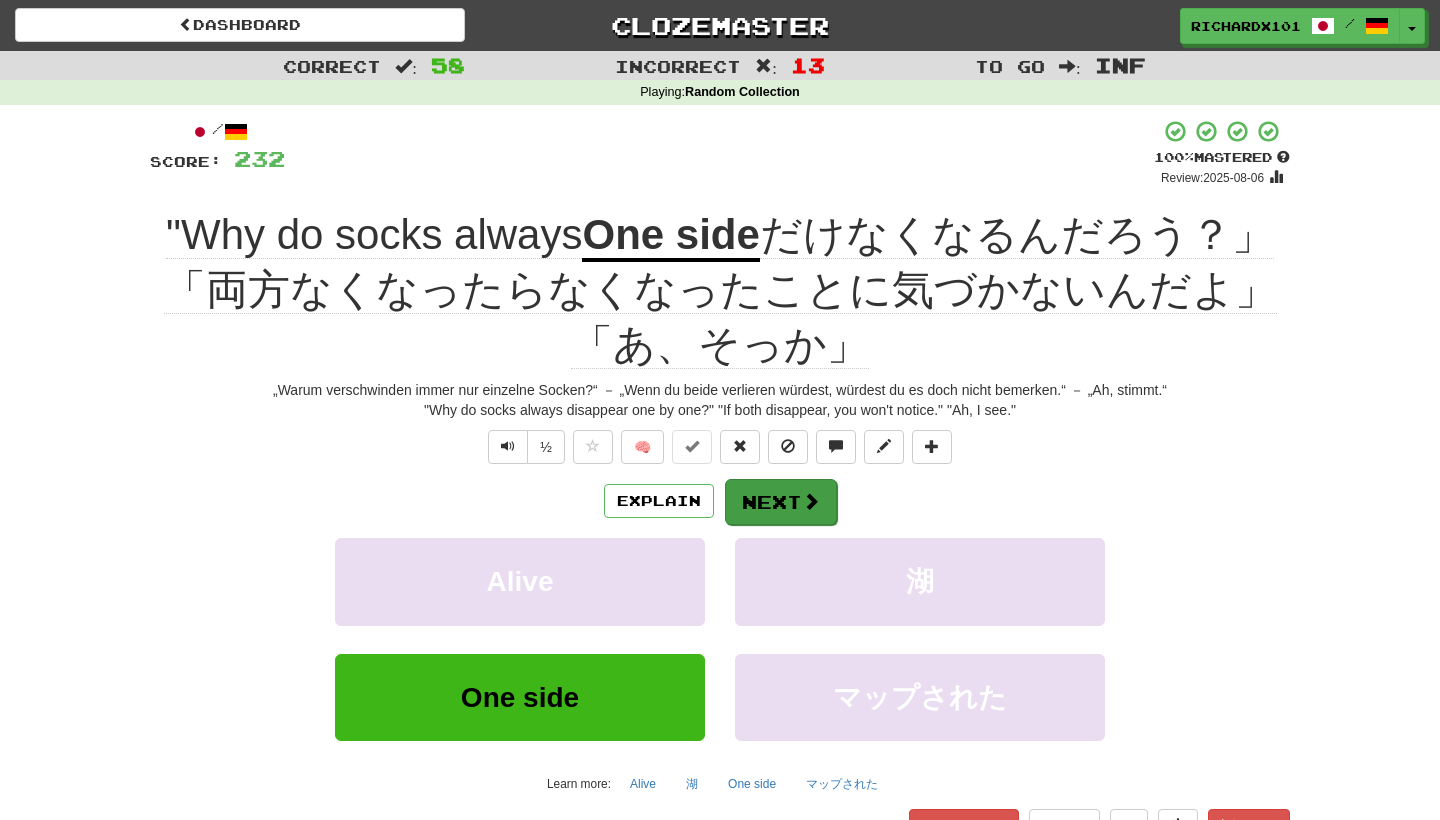 drag, startPoint x: 784, startPoint y: 140, endPoint x: 778, endPoint y: 529, distance: 389.04626 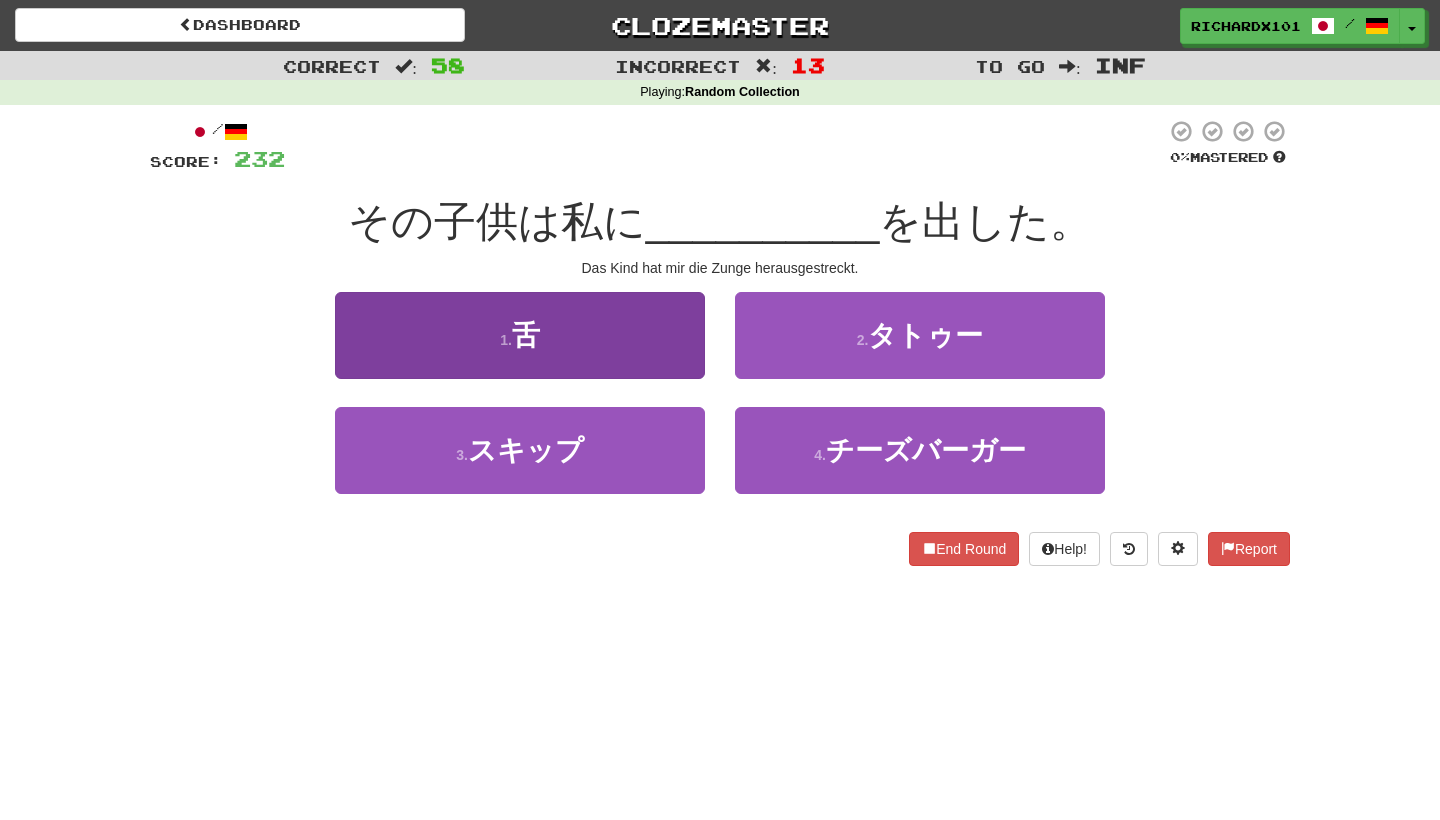 drag, startPoint x: 778, startPoint y: 529, endPoint x: 649, endPoint y: 355, distance: 216.60332 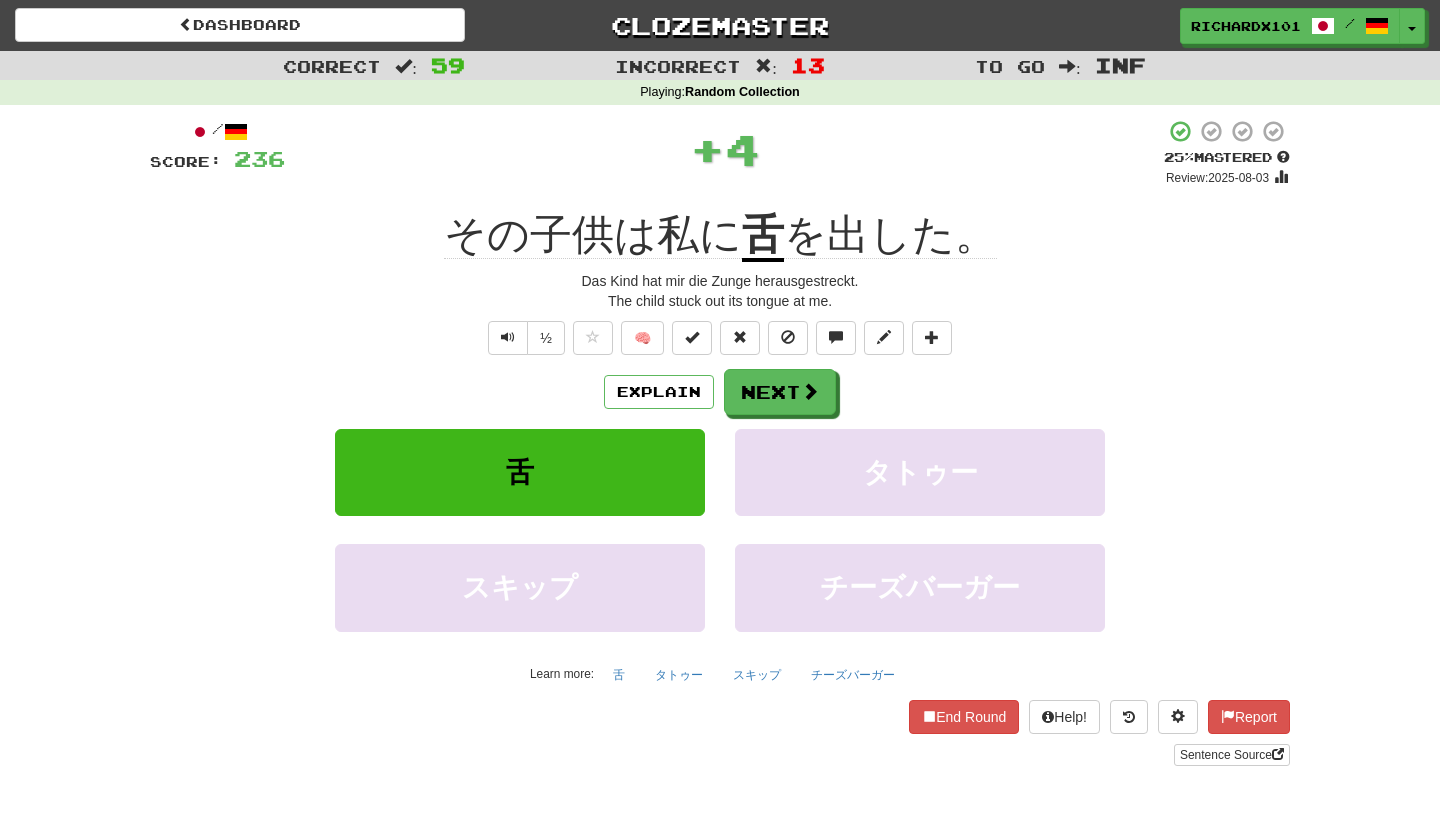 click at bounding box center [692, 338] 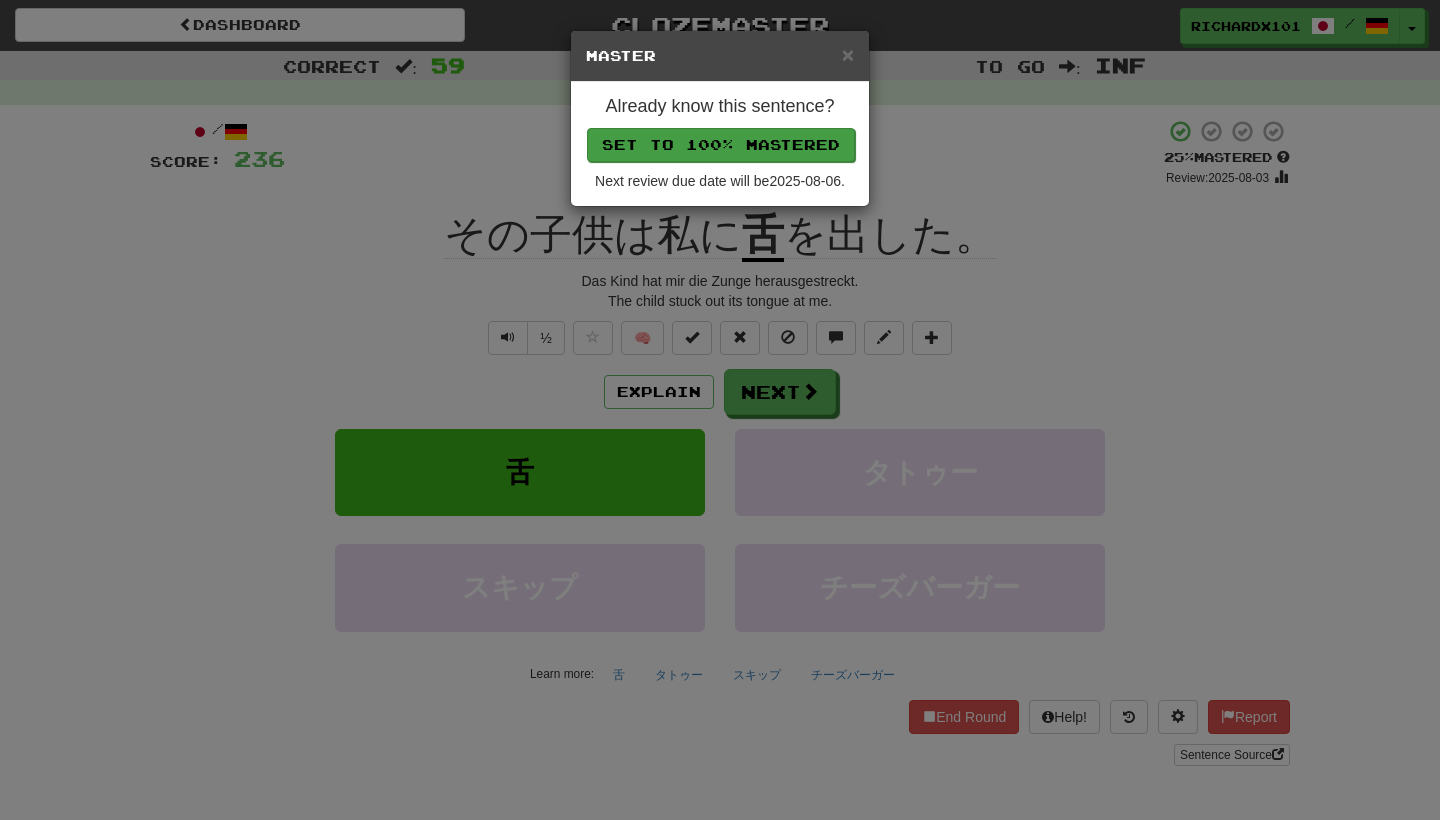 drag, startPoint x: 649, startPoint y: 355, endPoint x: 773, endPoint y: 148, distance: 241.29857 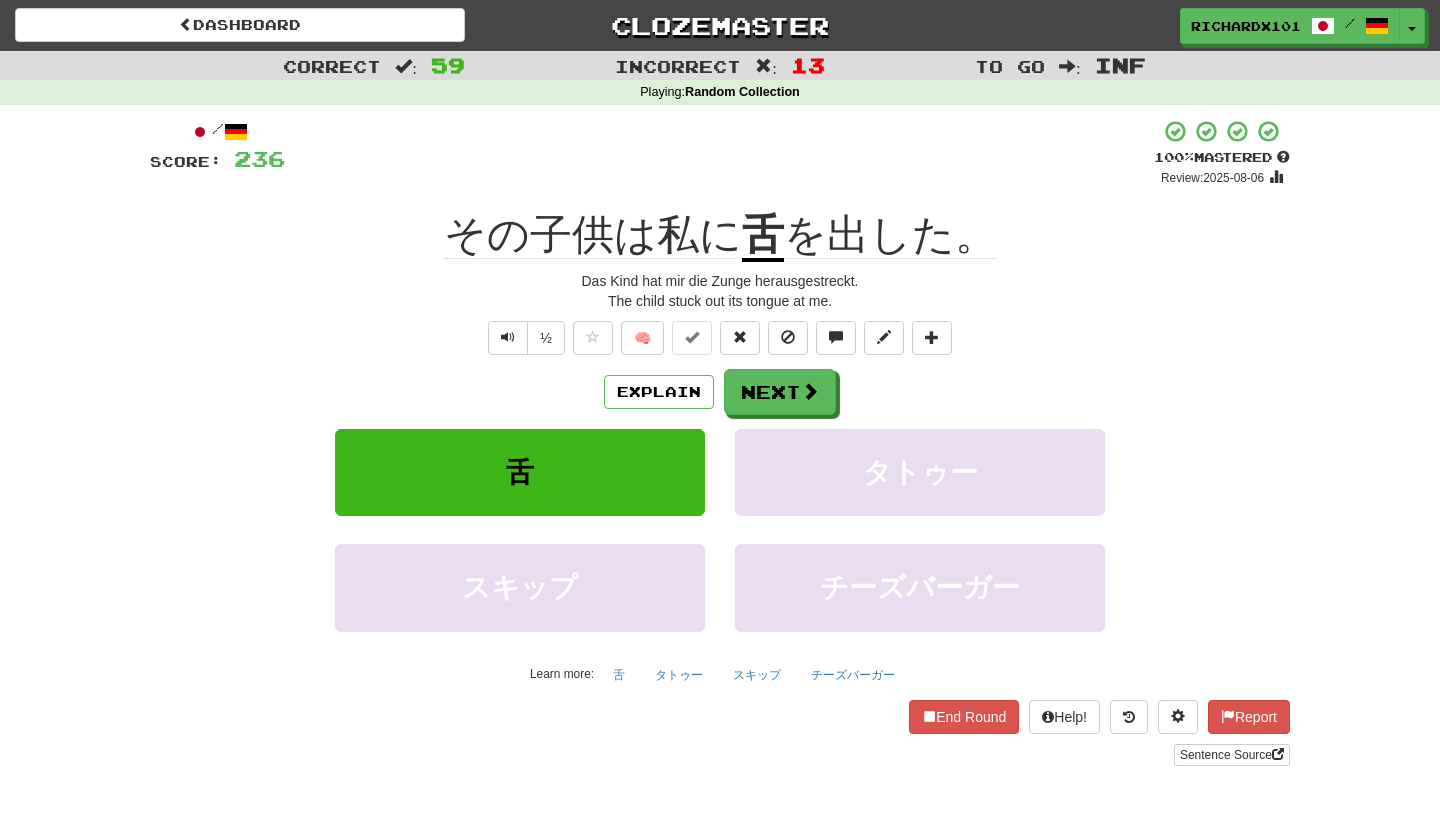click on "Next" at bounding box center (780, 392) 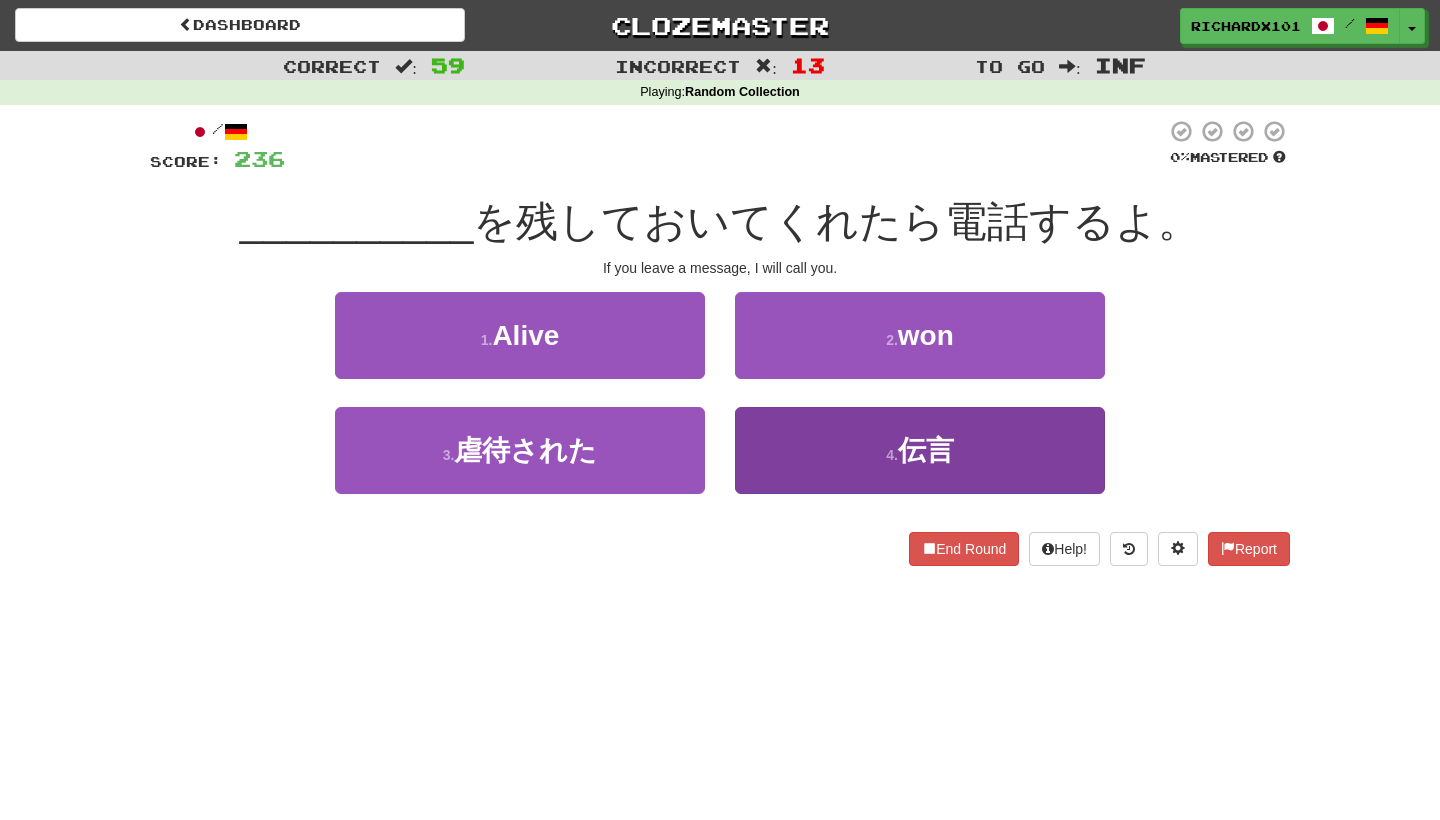 drag, startPoint x: 773, startPoint y: 148, endPoint x: 796, endPoint y: 467, distance: 319.82806 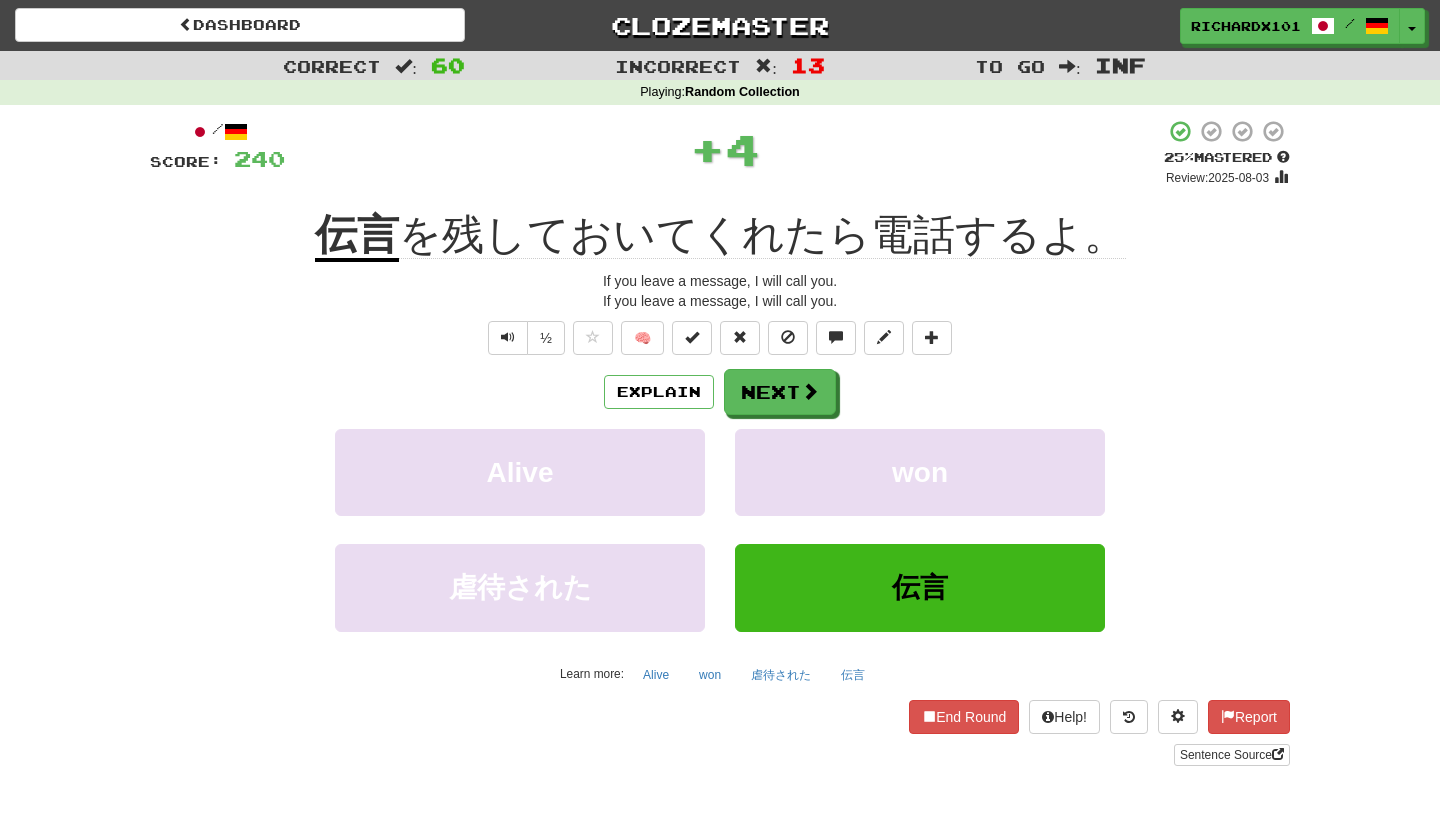 click at bounding box center (692, 337) 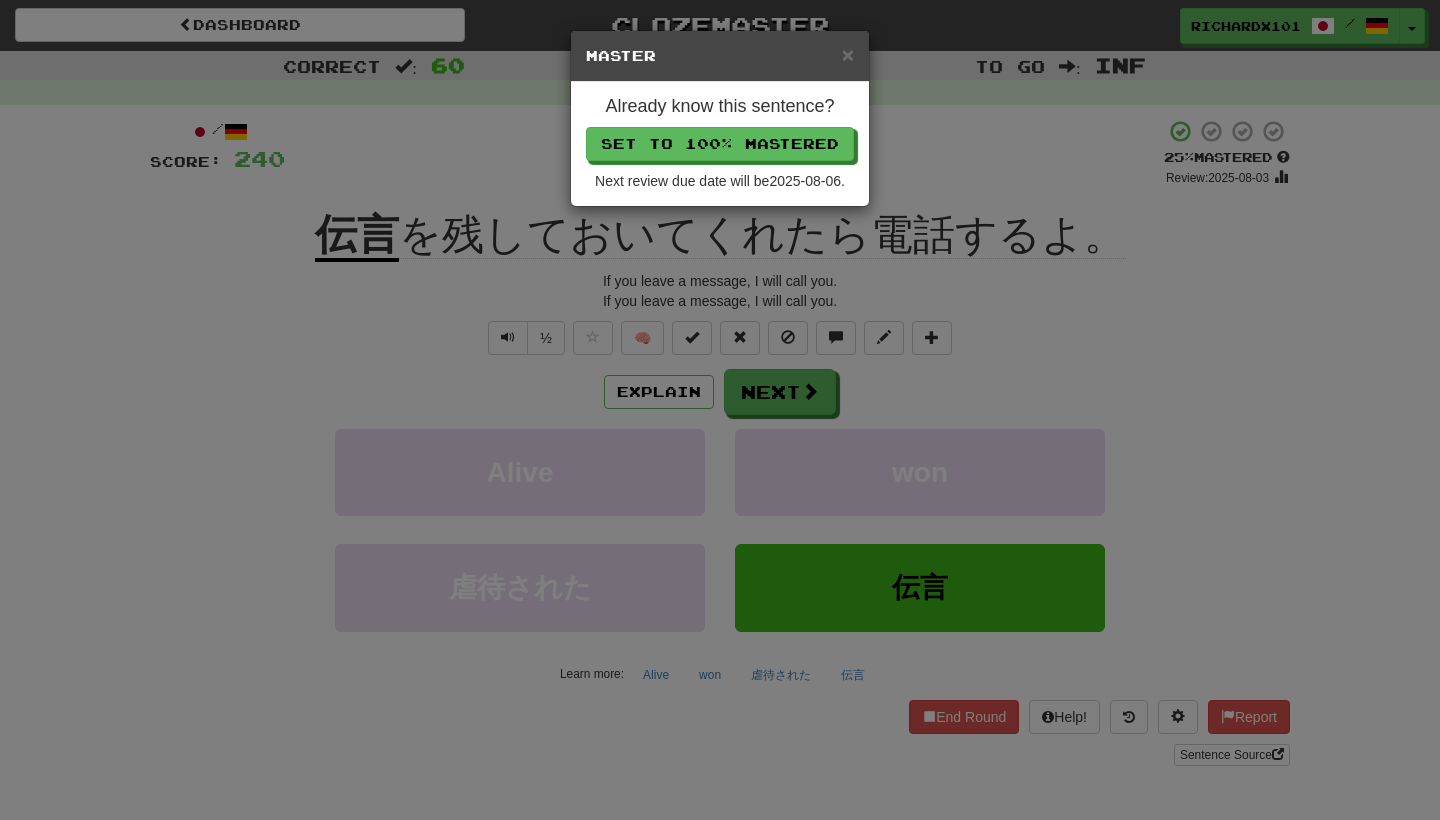 click on "Set to 100% Mastered" at bounding box center [720, 144] 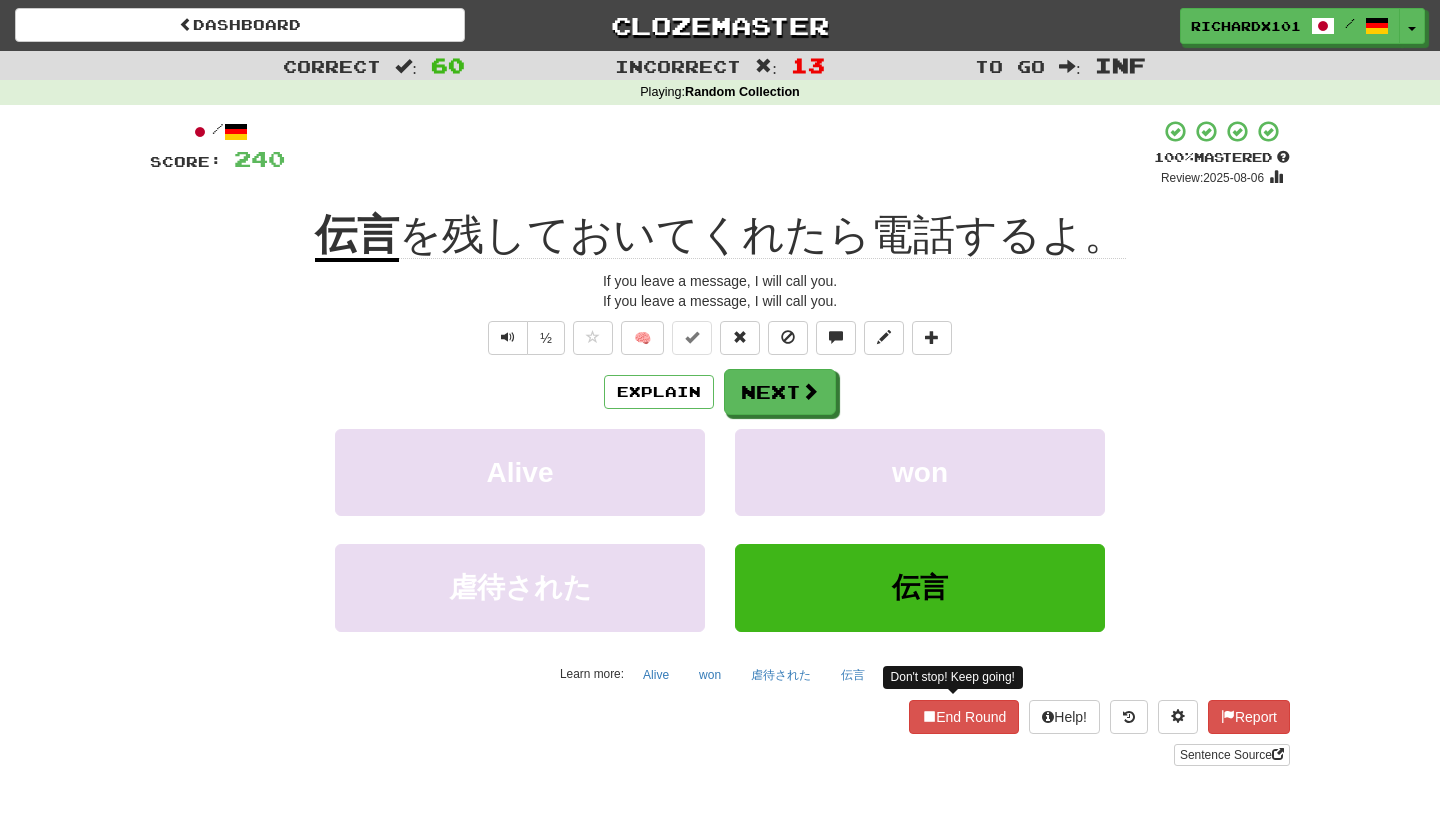 click on "End Round" at bounding box center [964, 717] 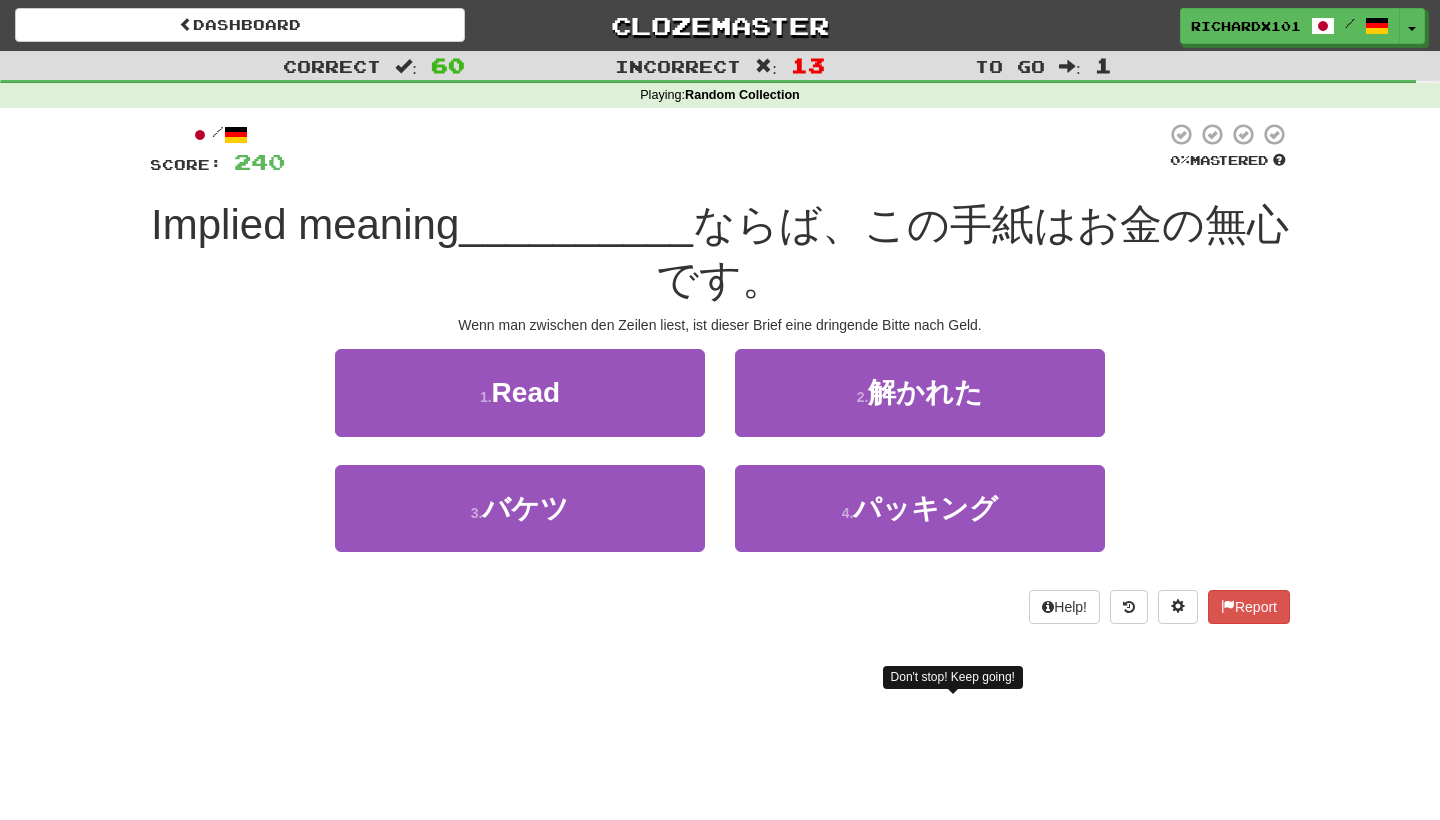click on "1 .  読み取る" at bounding box center [520, 392] 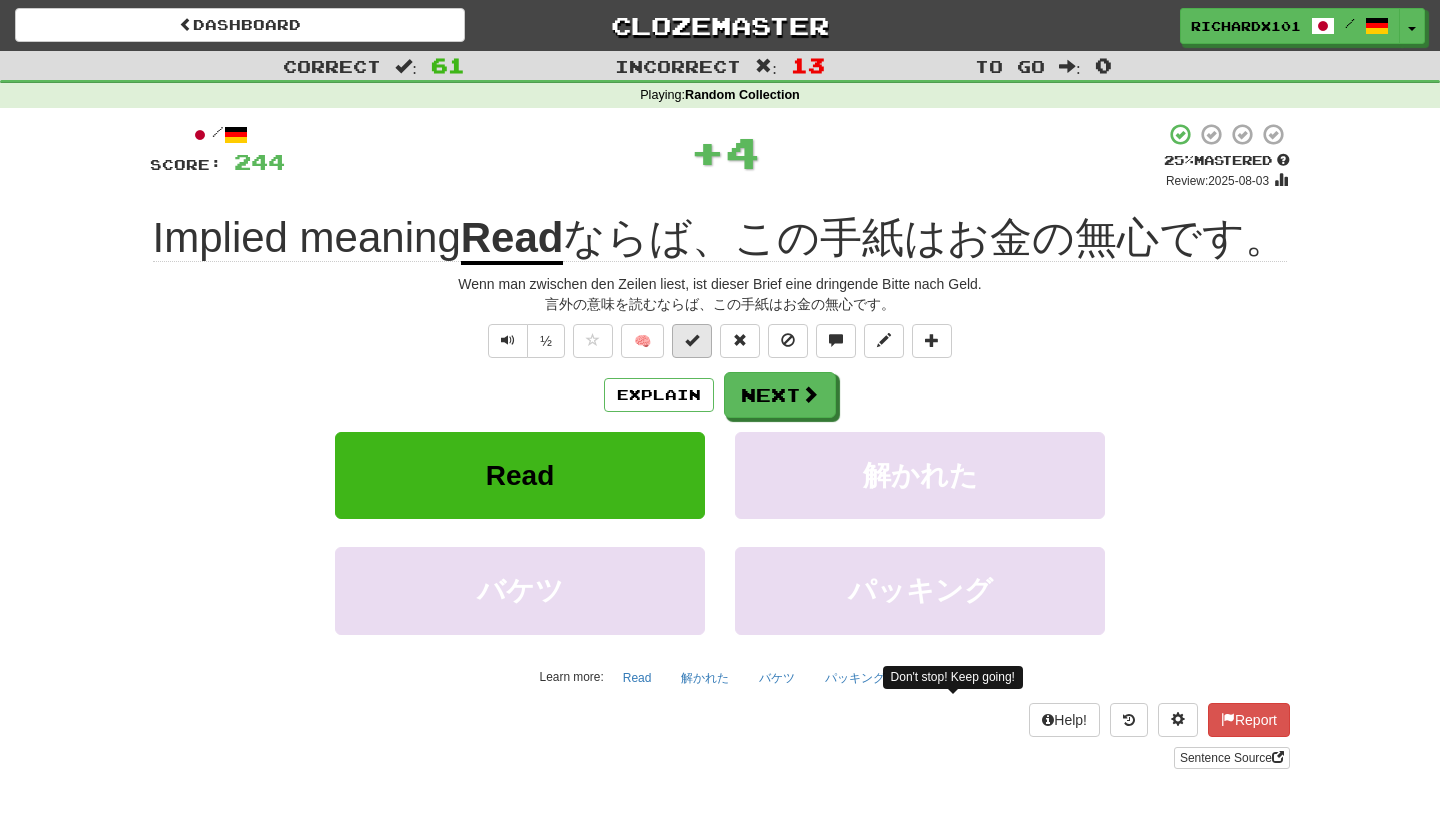drag, startPoint x: 732, startPoint y: 141, endPoint x: 689, endPoint y: 337, distance: 200.6614 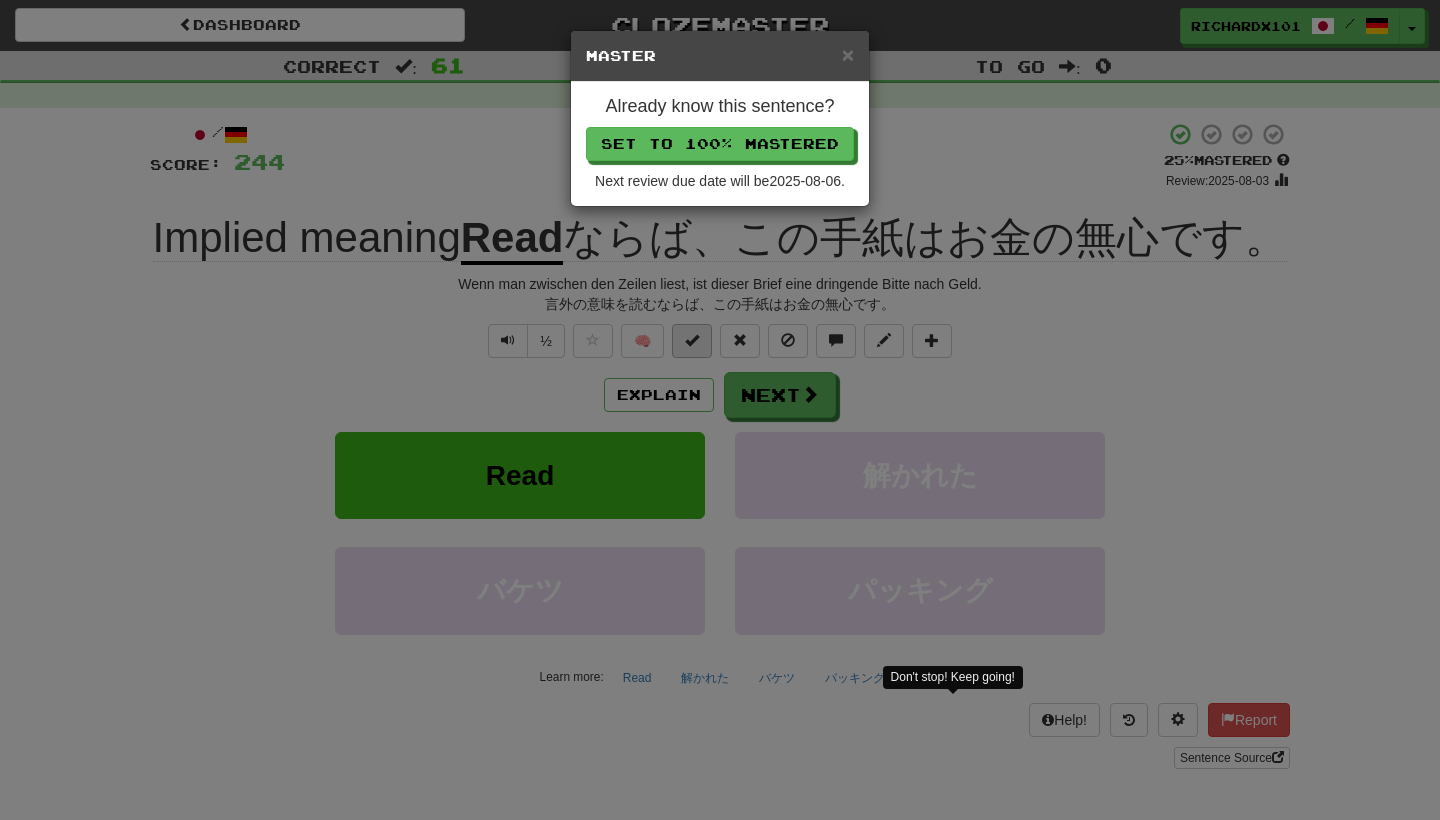 click on "Set to 100% Mastered" at bounding box center (720, 144) 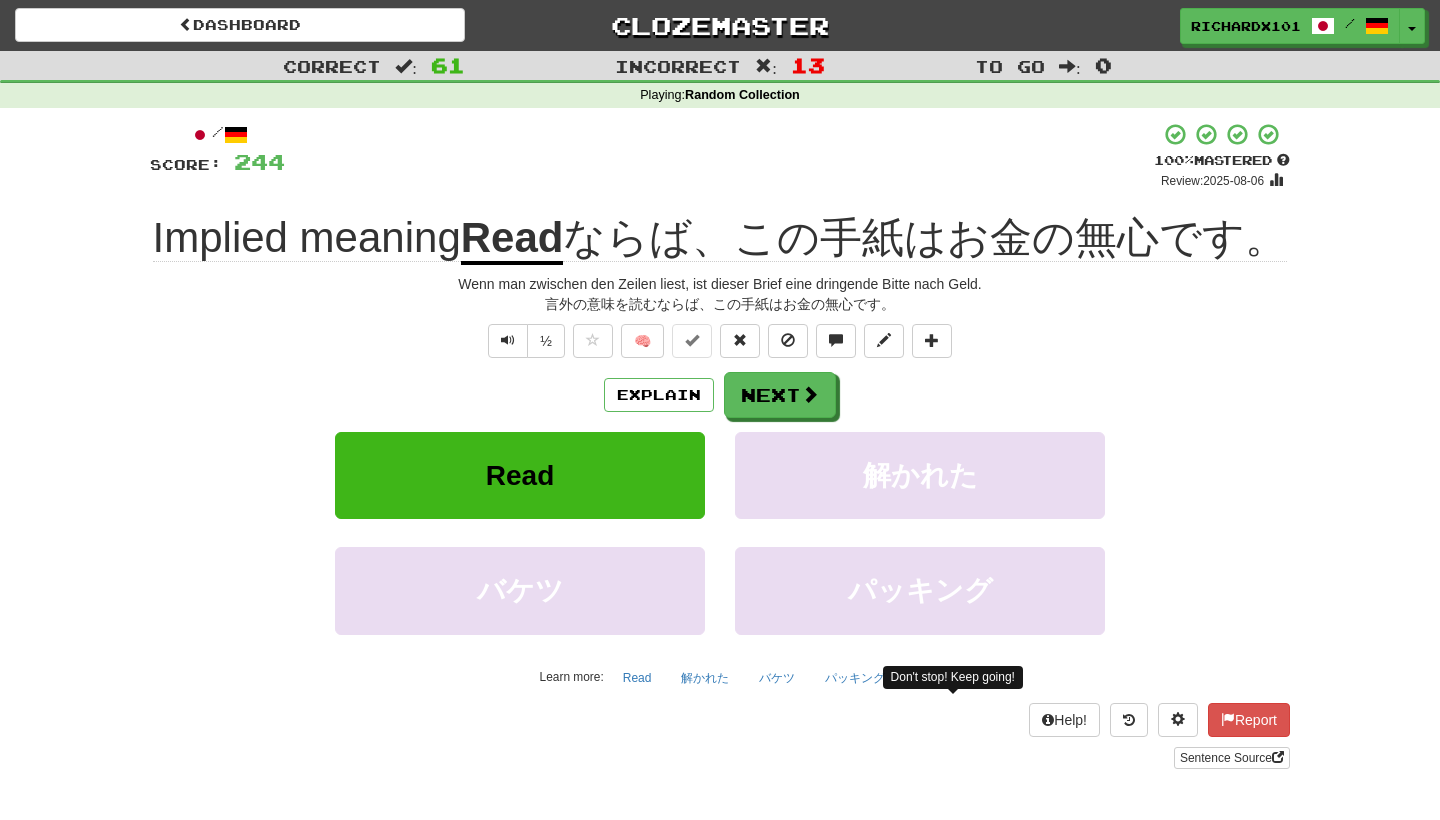 click on "Next" at bounding box center [780, 395] 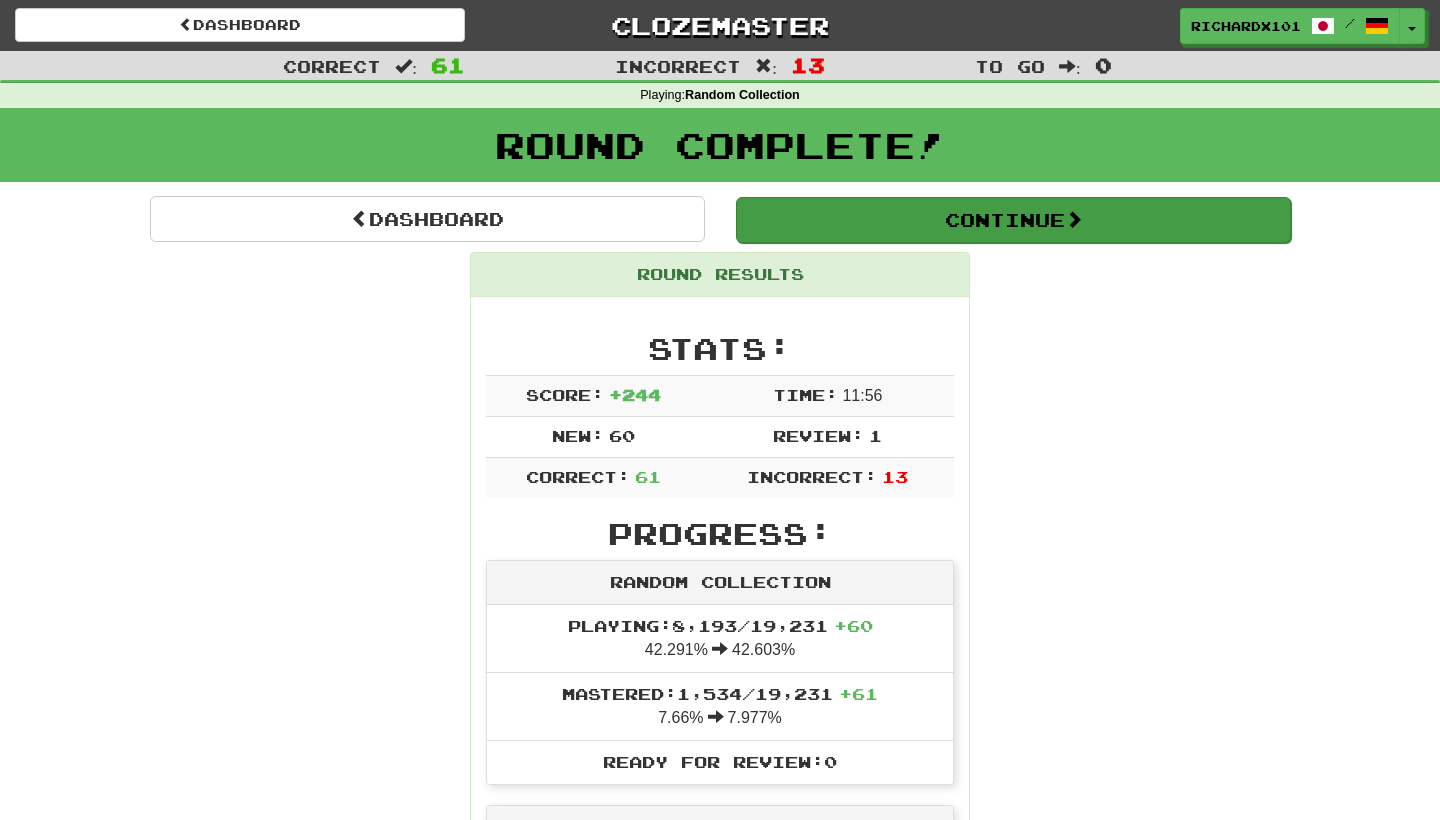drag, startPoint x: 746, startPoint y: 144, endPoint x: 889, endPoint y: 202, distance: 154.31462 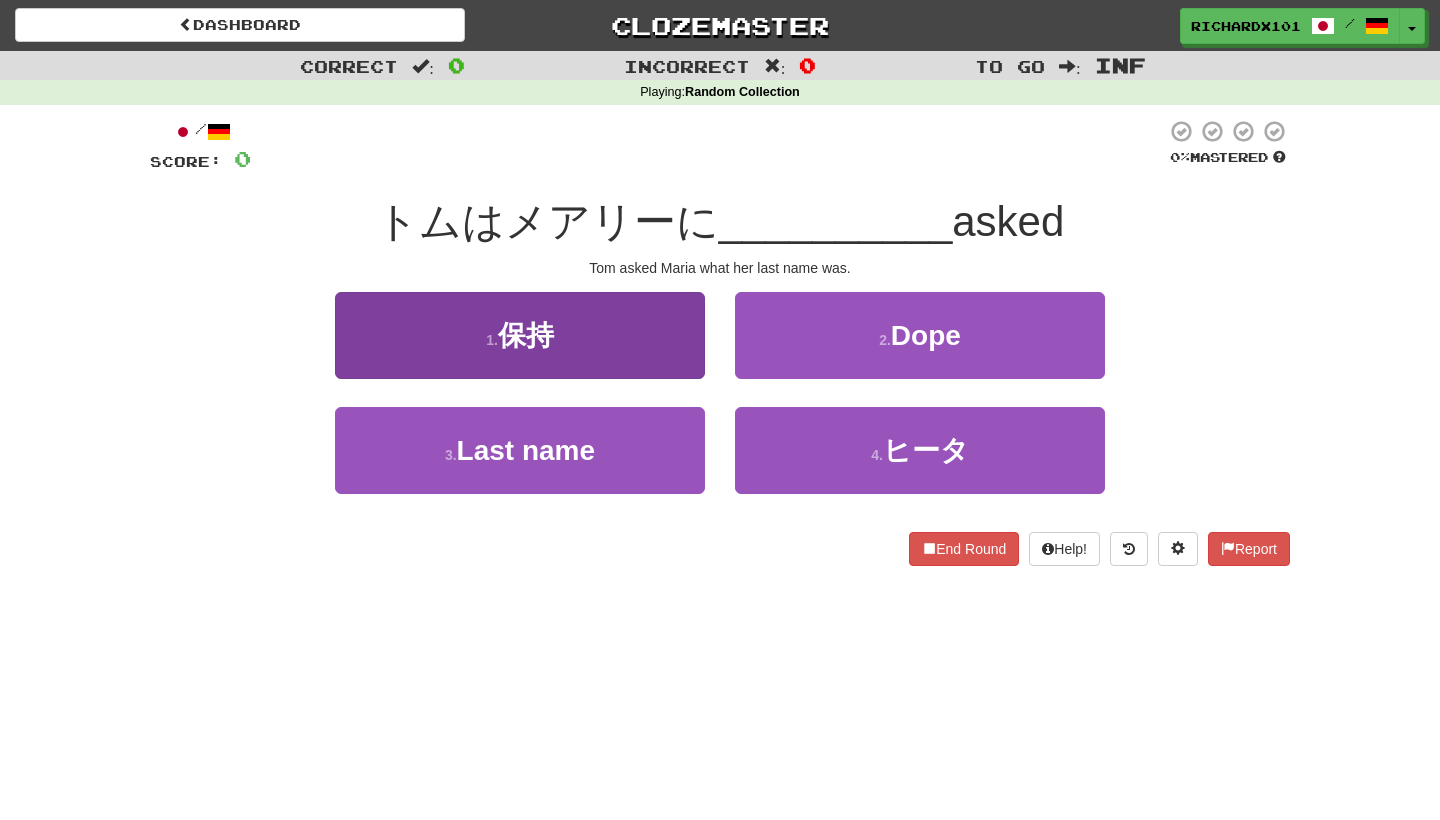 drag, startPoint x: 889, startPoint y: 202, endPoint x: 671, endPoint y: 325, distance: 250.30582 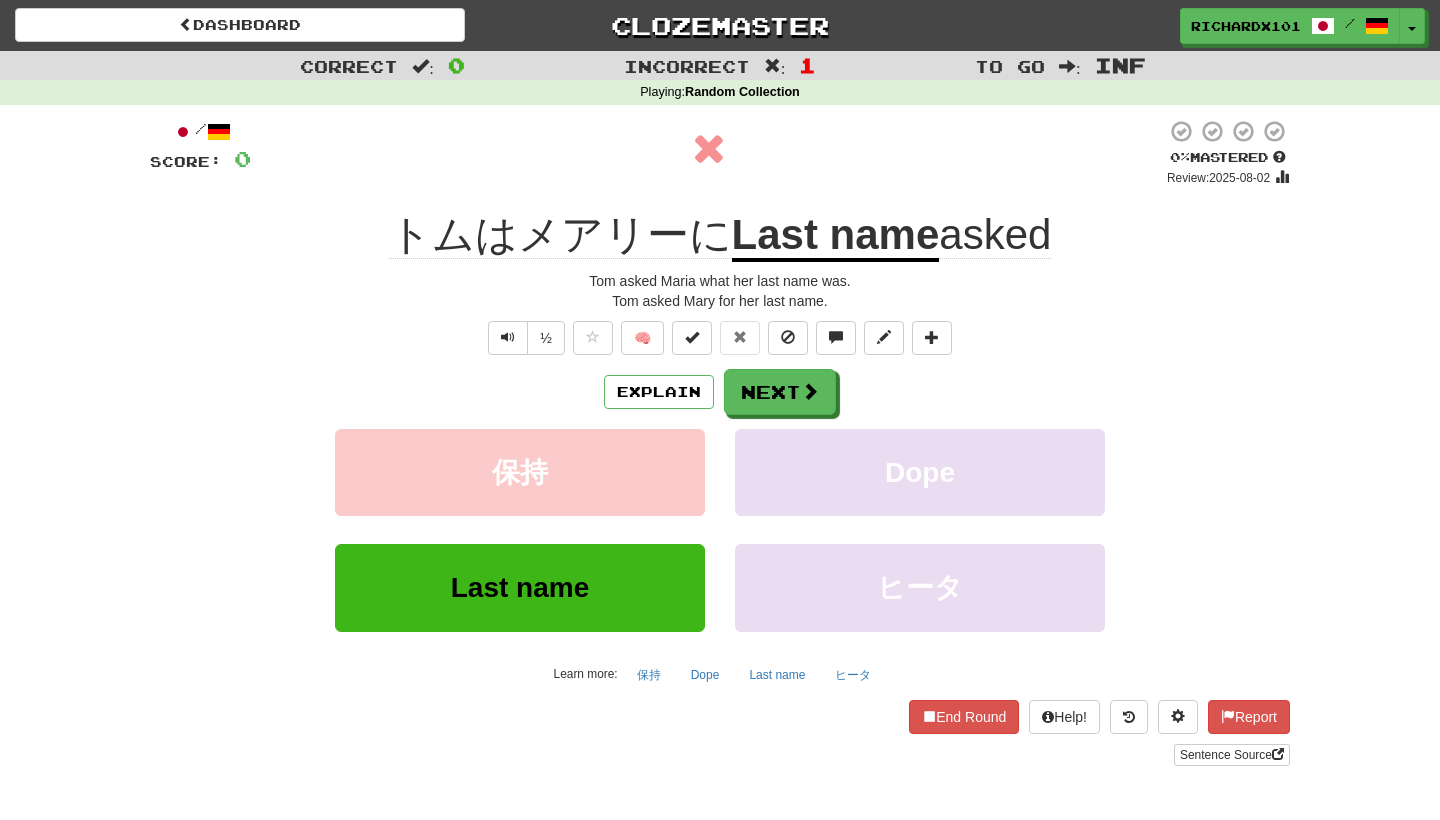 click on "Next" at bounding box center (780, 392) 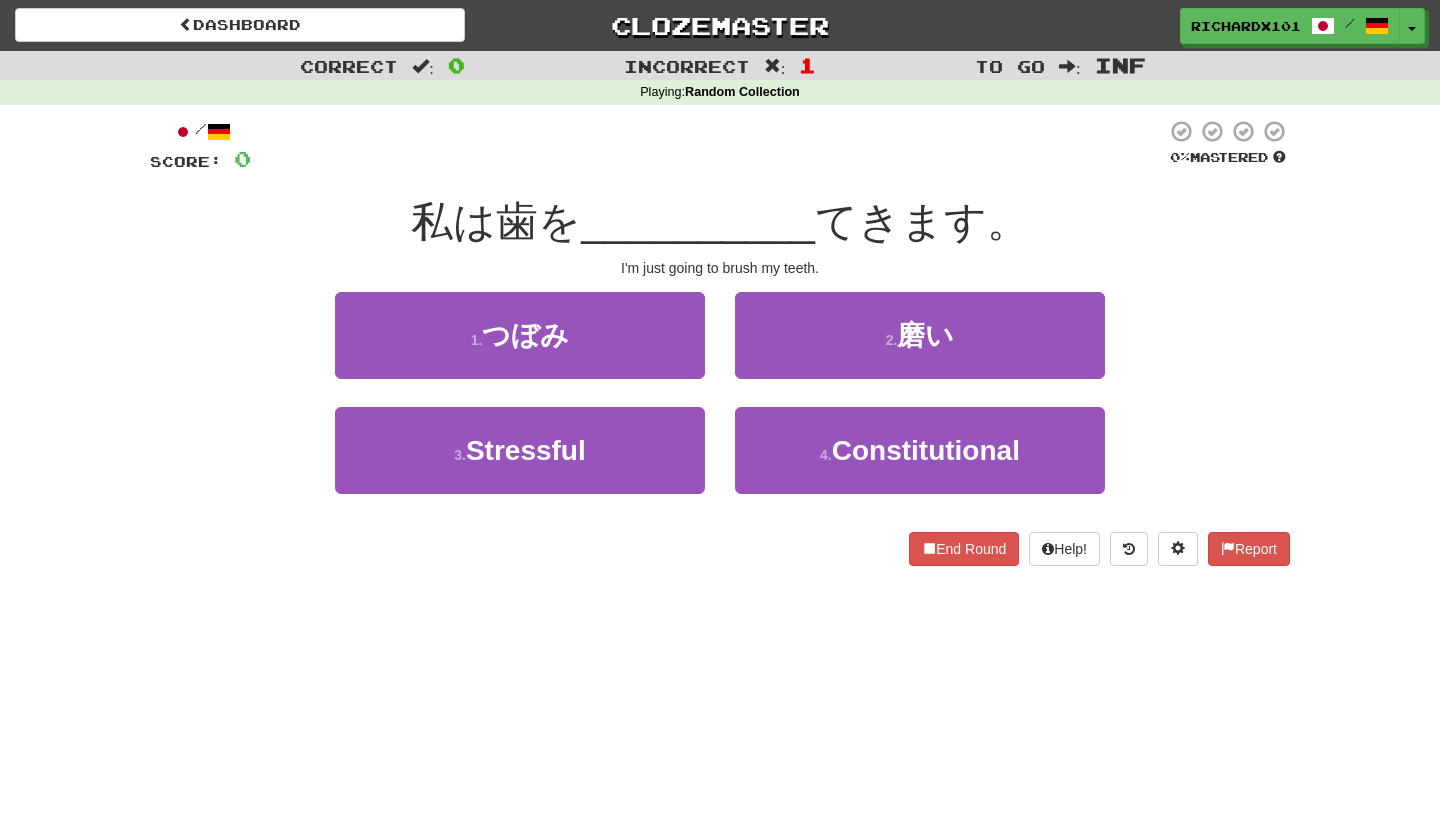 click on "2 .  磨い" at bounding box center (920, 335) 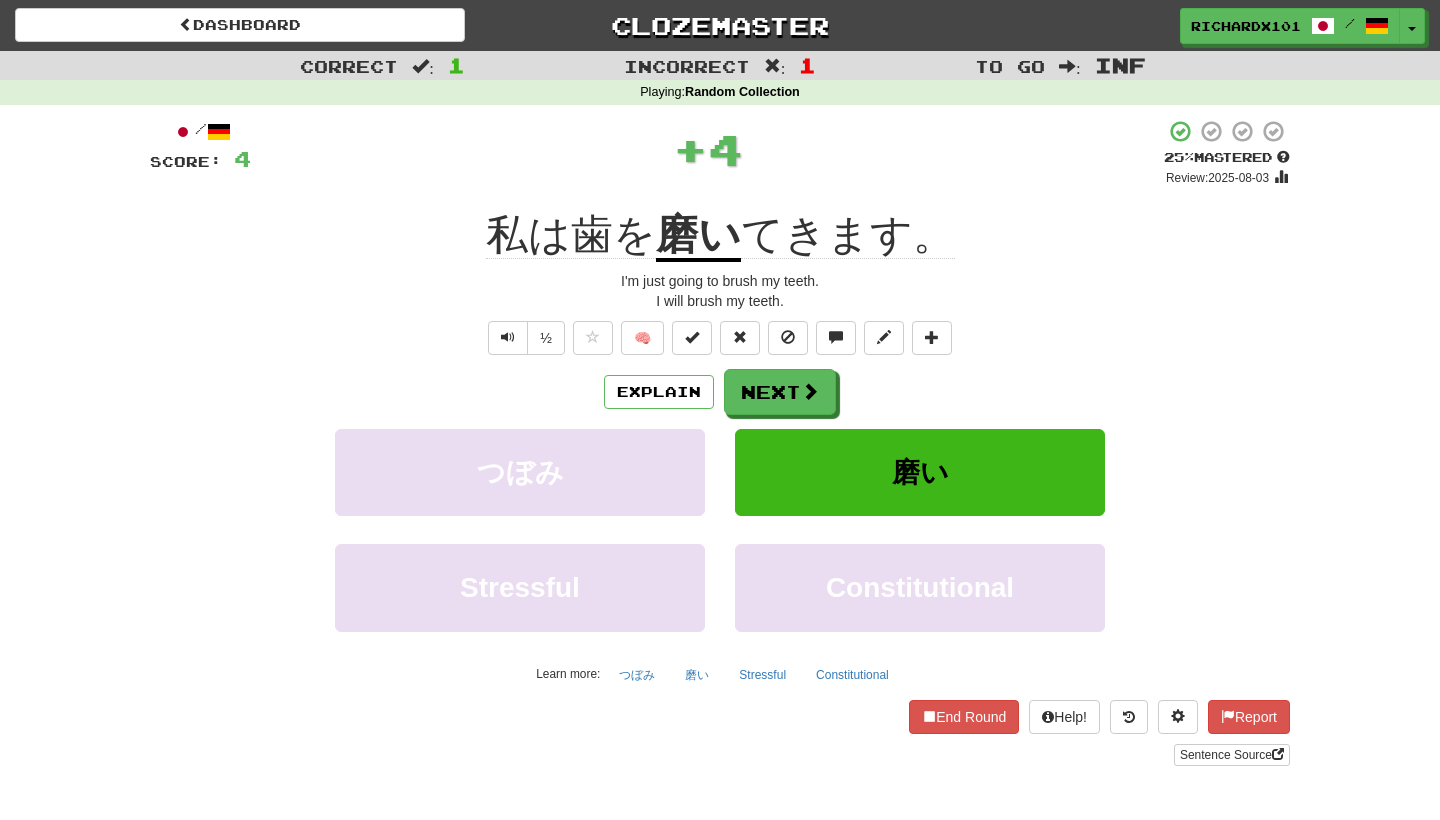 click at bounding box center [692, 338] 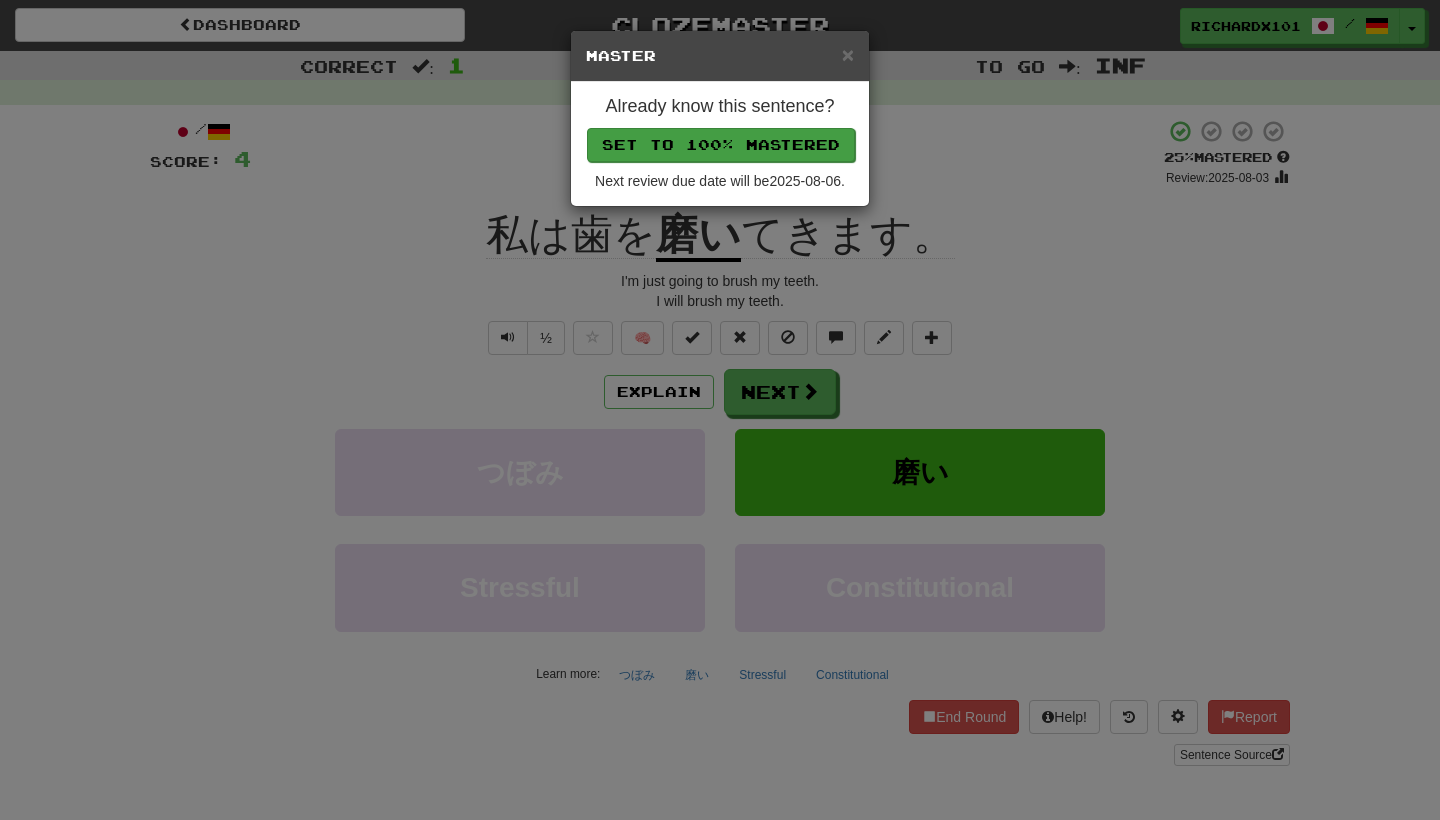 drag, startPoint x: 671, startPoint y: 325, endPoint x: 757, endPoint y: 151, distance: 194.09276 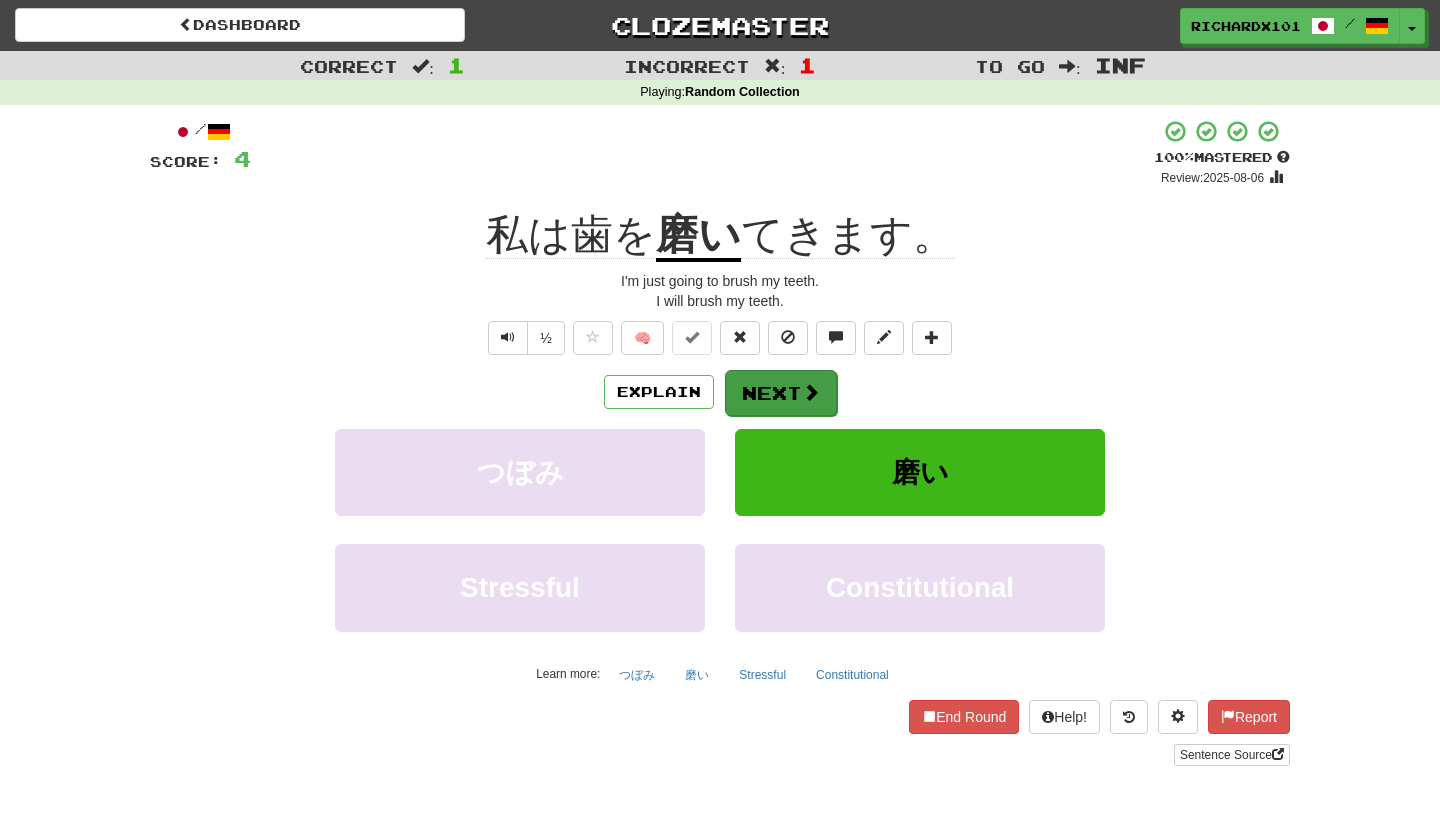 drag, startPoint x: 757, startPoint y: 151, endPoint x: 749, endPoint y: 395, distance: 244.13112 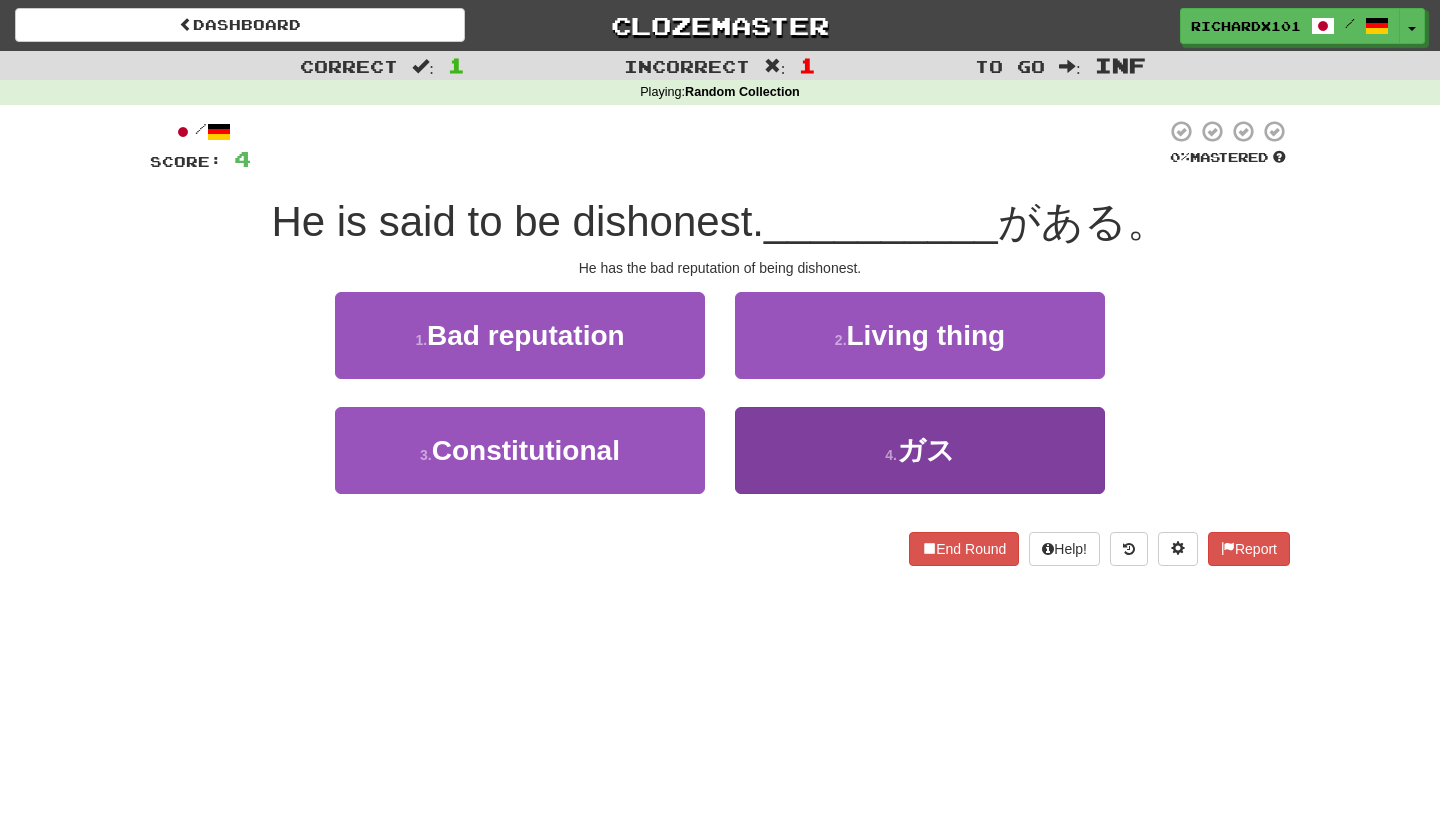 drag, startPoint x: 749, startPoint y: 395, endPoint x: 781, endPoint y: 429, distance: 46.69047 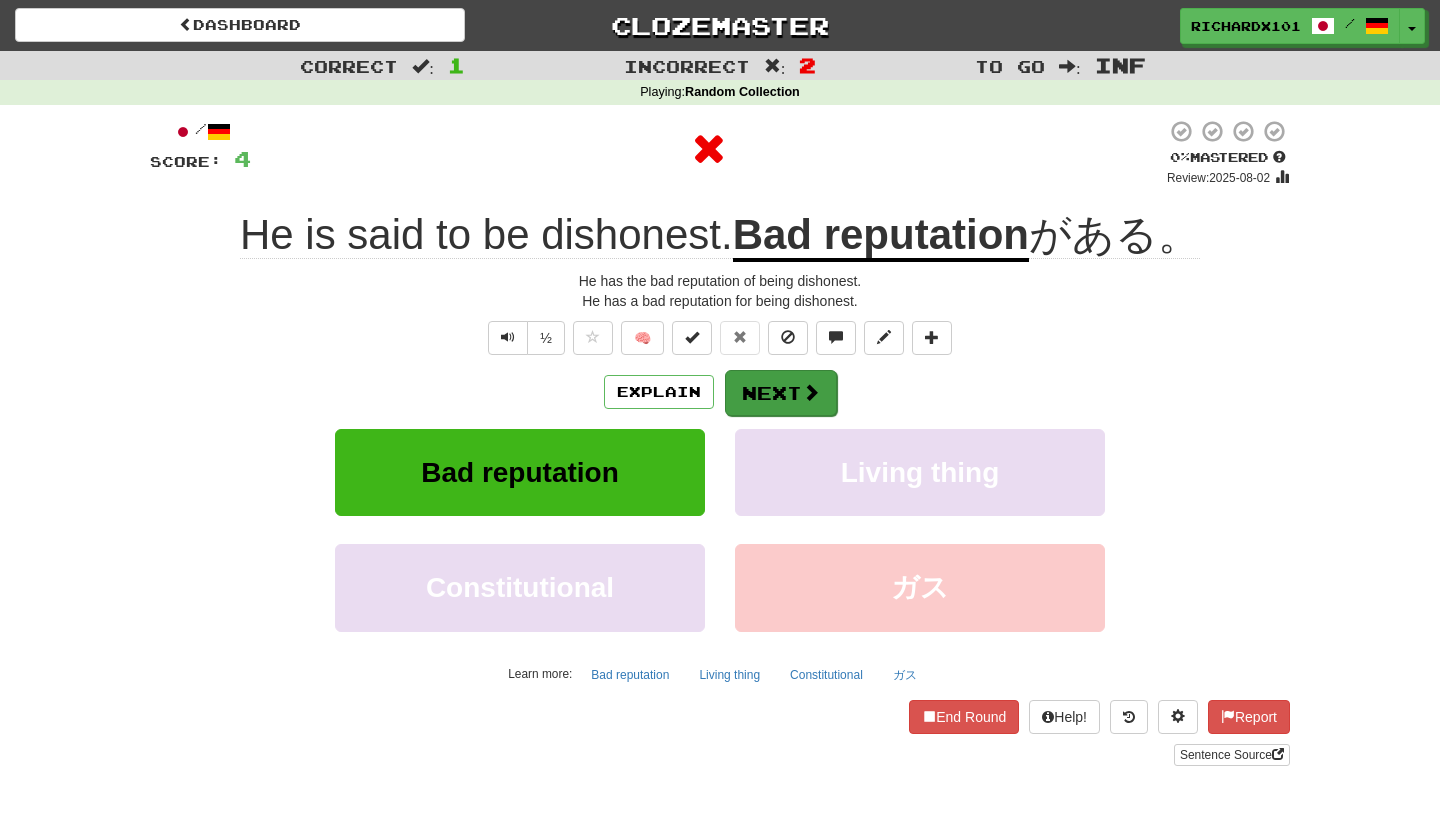 drag, startPoint x: 781, startPoint y: 429, endPoint x: 785, endPoint y: 372, distance: 57.14018 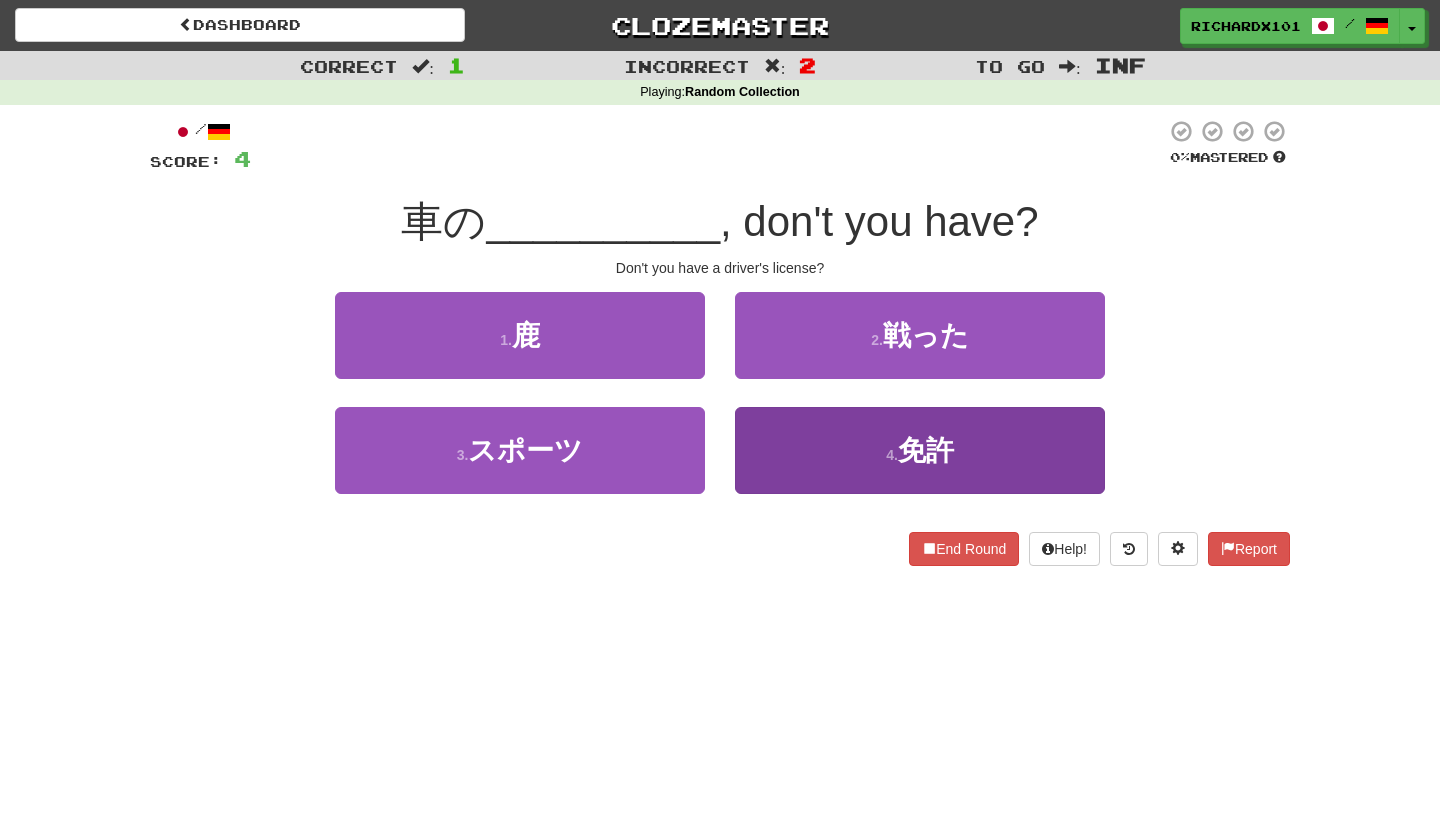 drag, startPoint x: 785, startPoint y: 372, endPoint x: 810, endPoint y: 442, distance: 74.330345 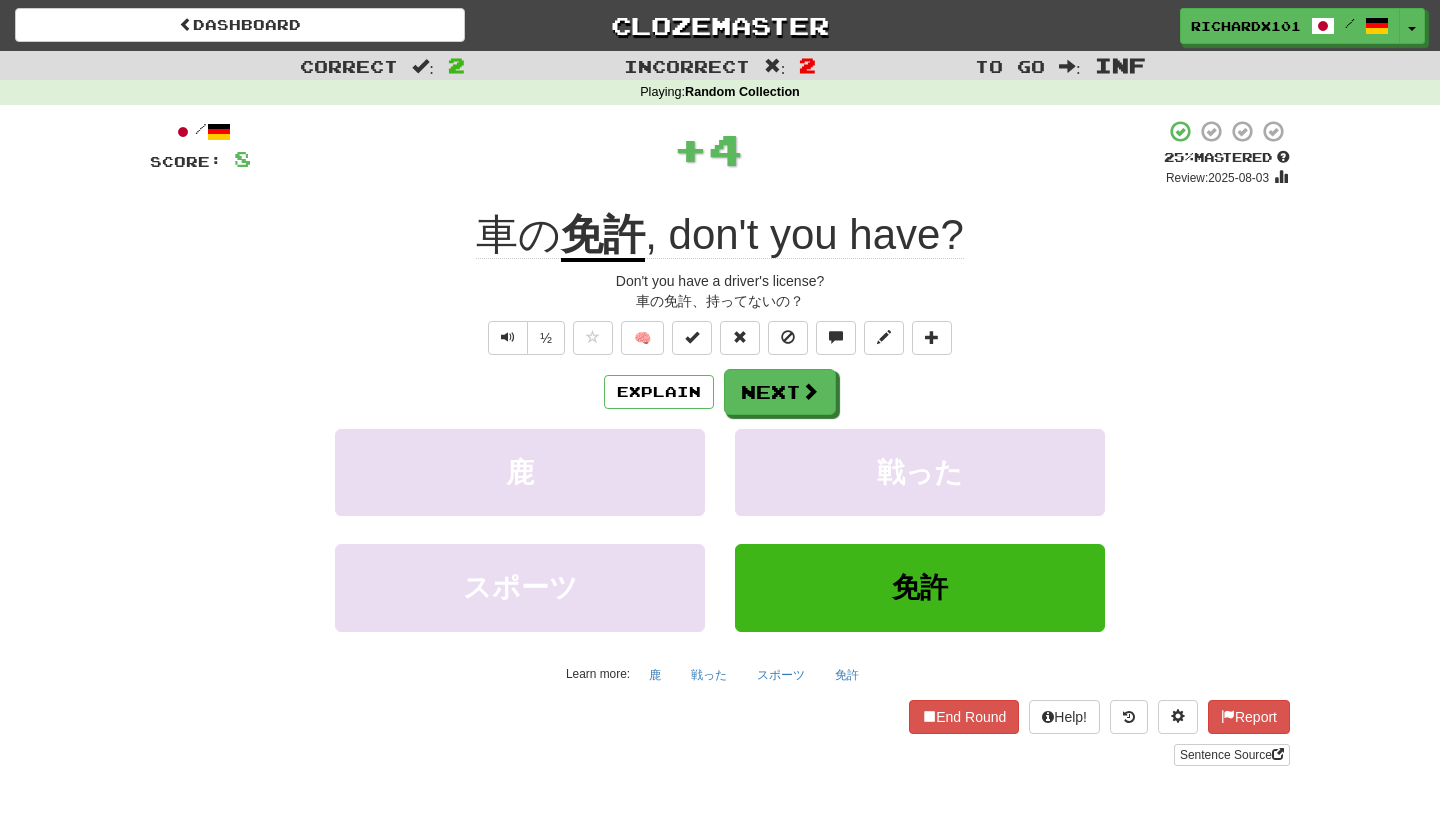 click at bounding box center [692, 338] 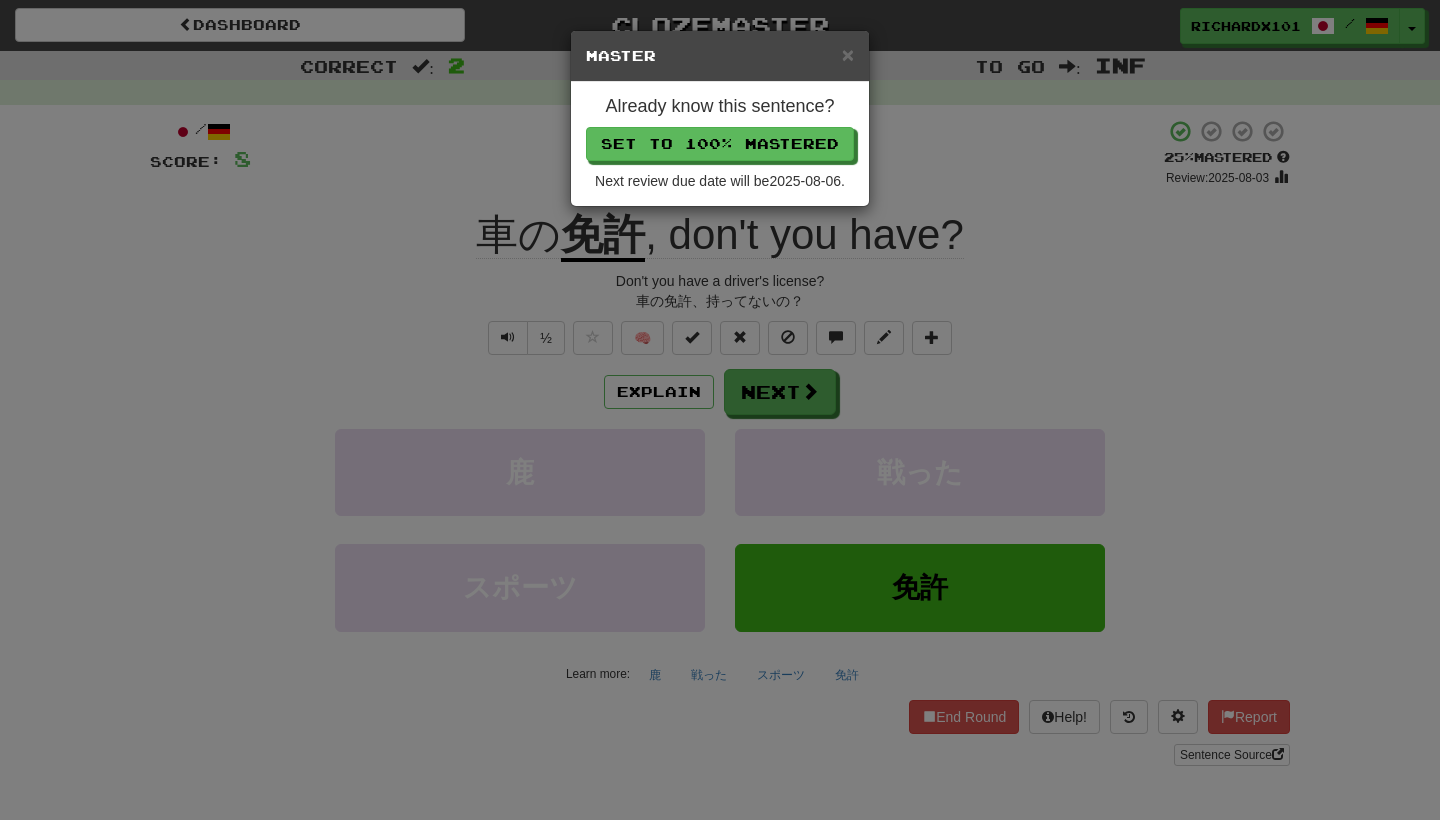 click on "Set to 100% Mastered" at bounding box center (720, 144) 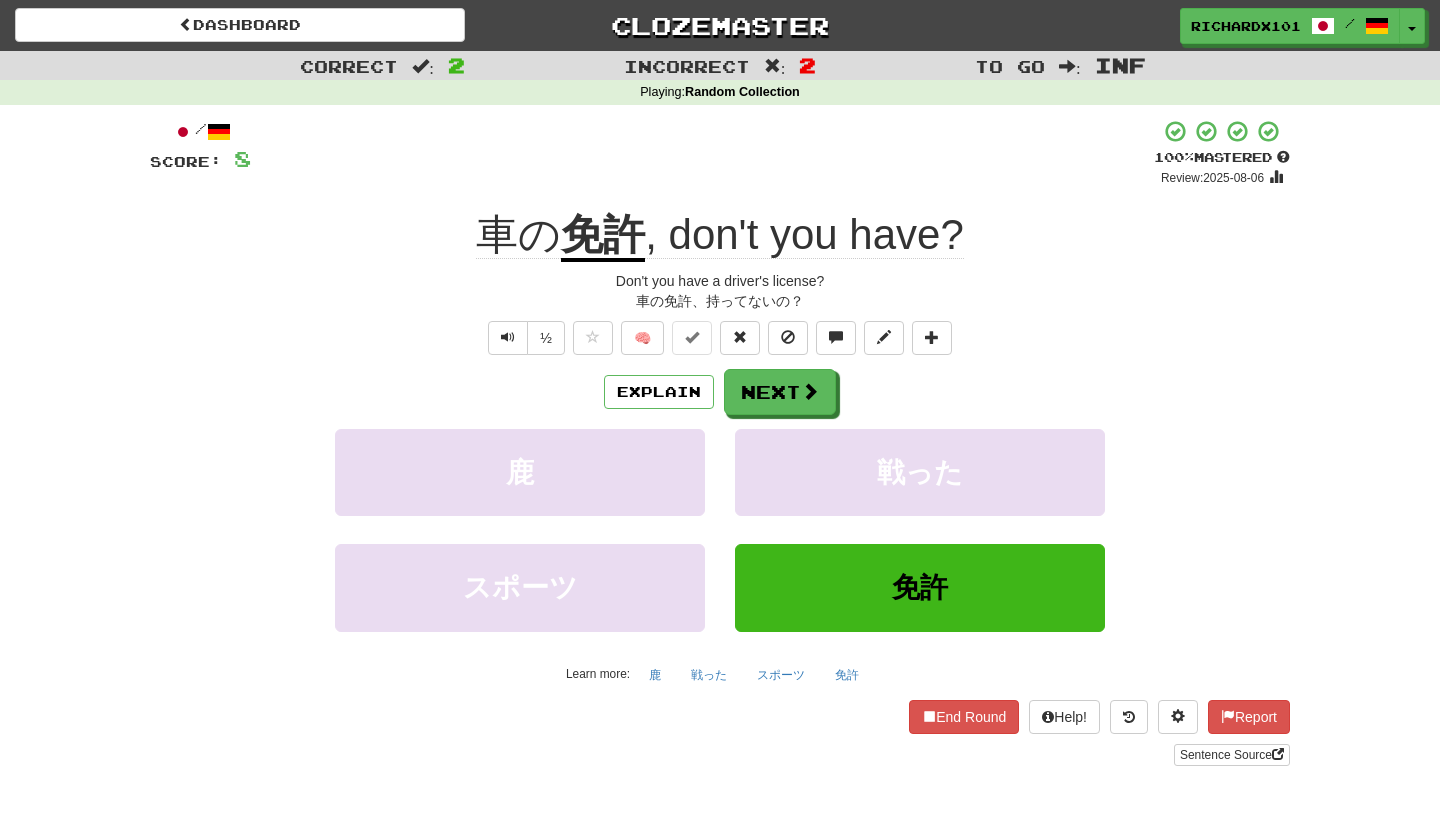 click at bounding box center [1129, 717] 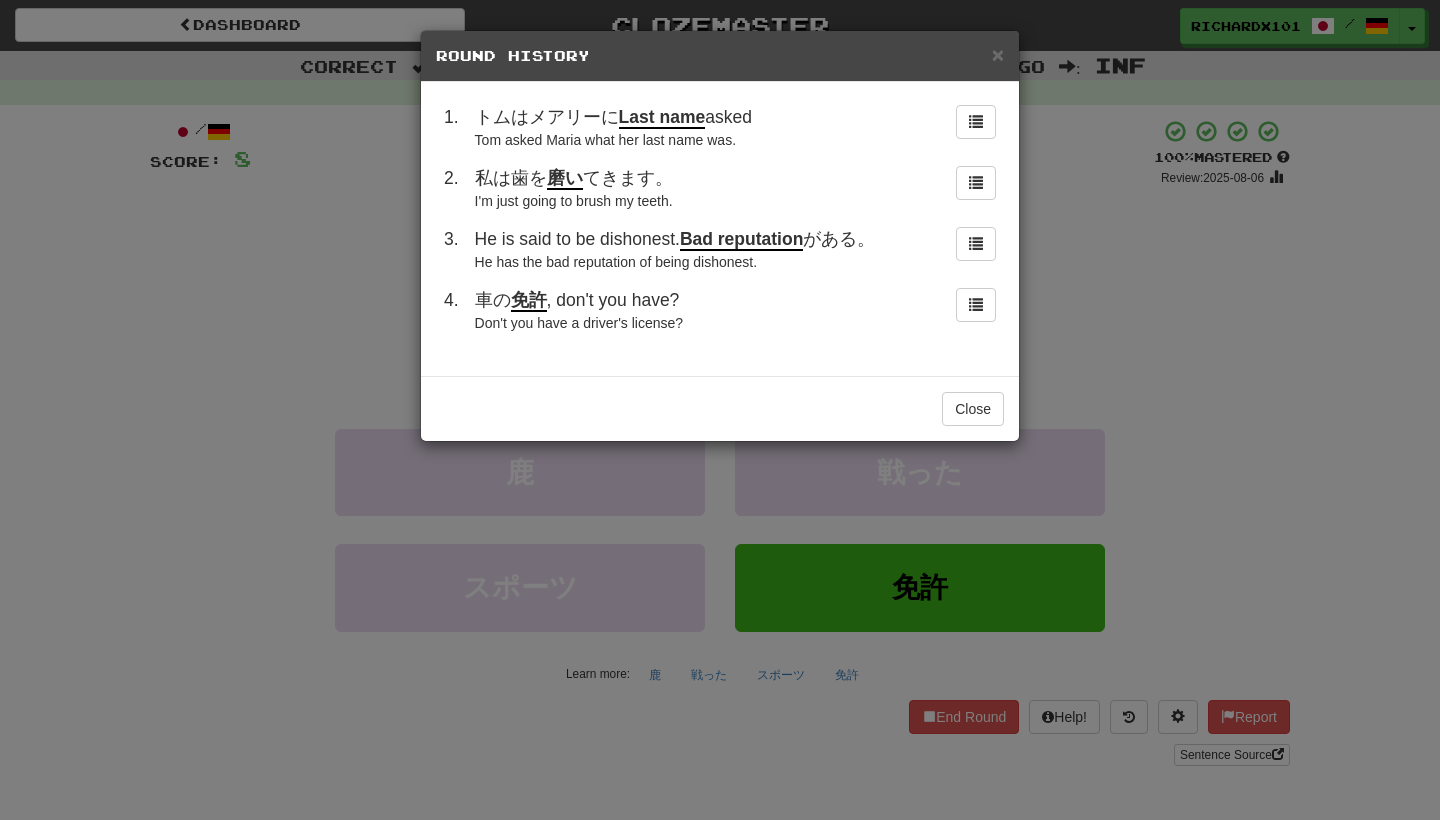 click on "車の 免許 、持ってないの？" at bounding box center [703, 300] 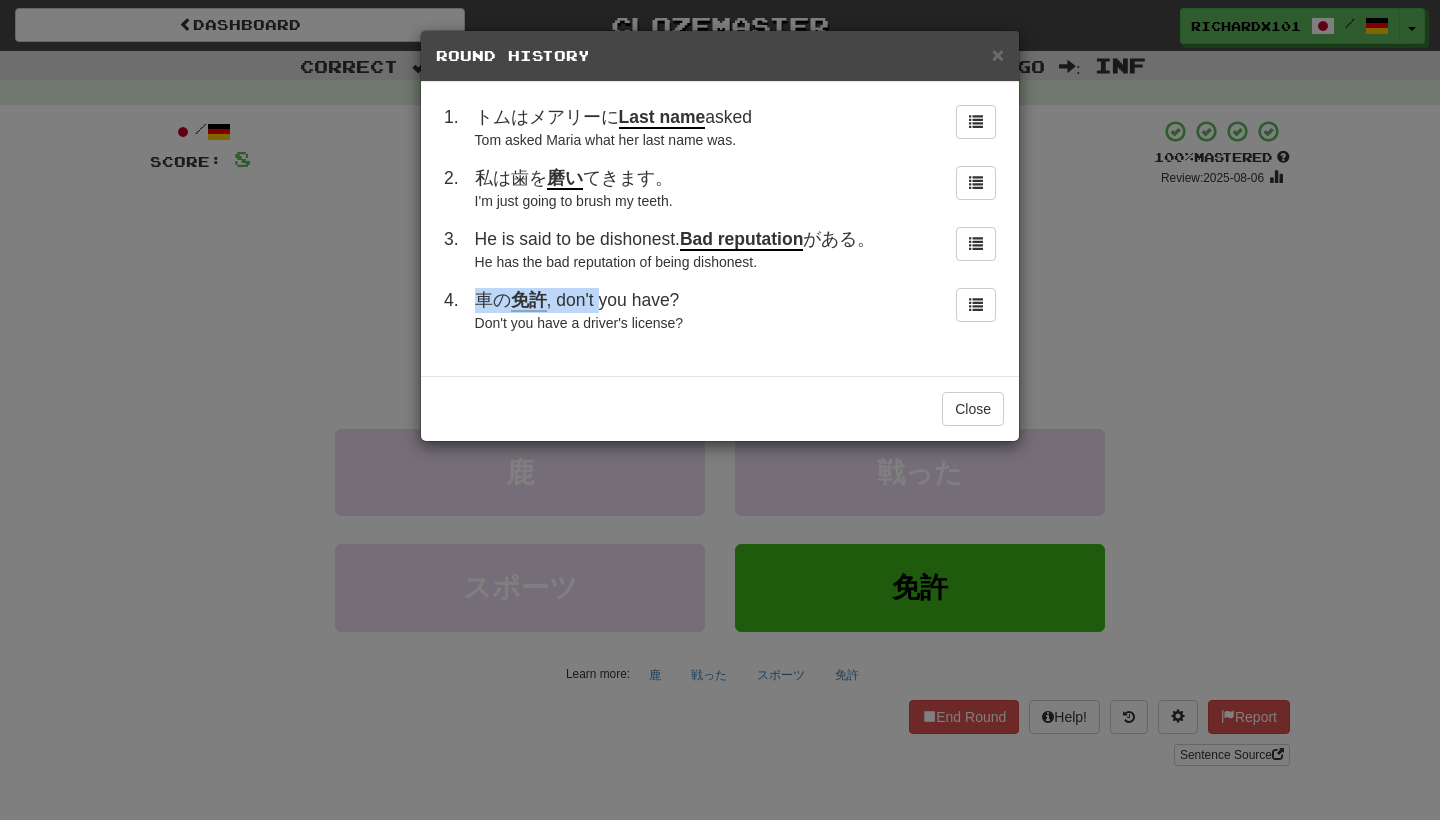 drag, startPoint x: 1146, startPoint y: 759, endPoint x: 471, endPoint y: 290, distance: 821.94037 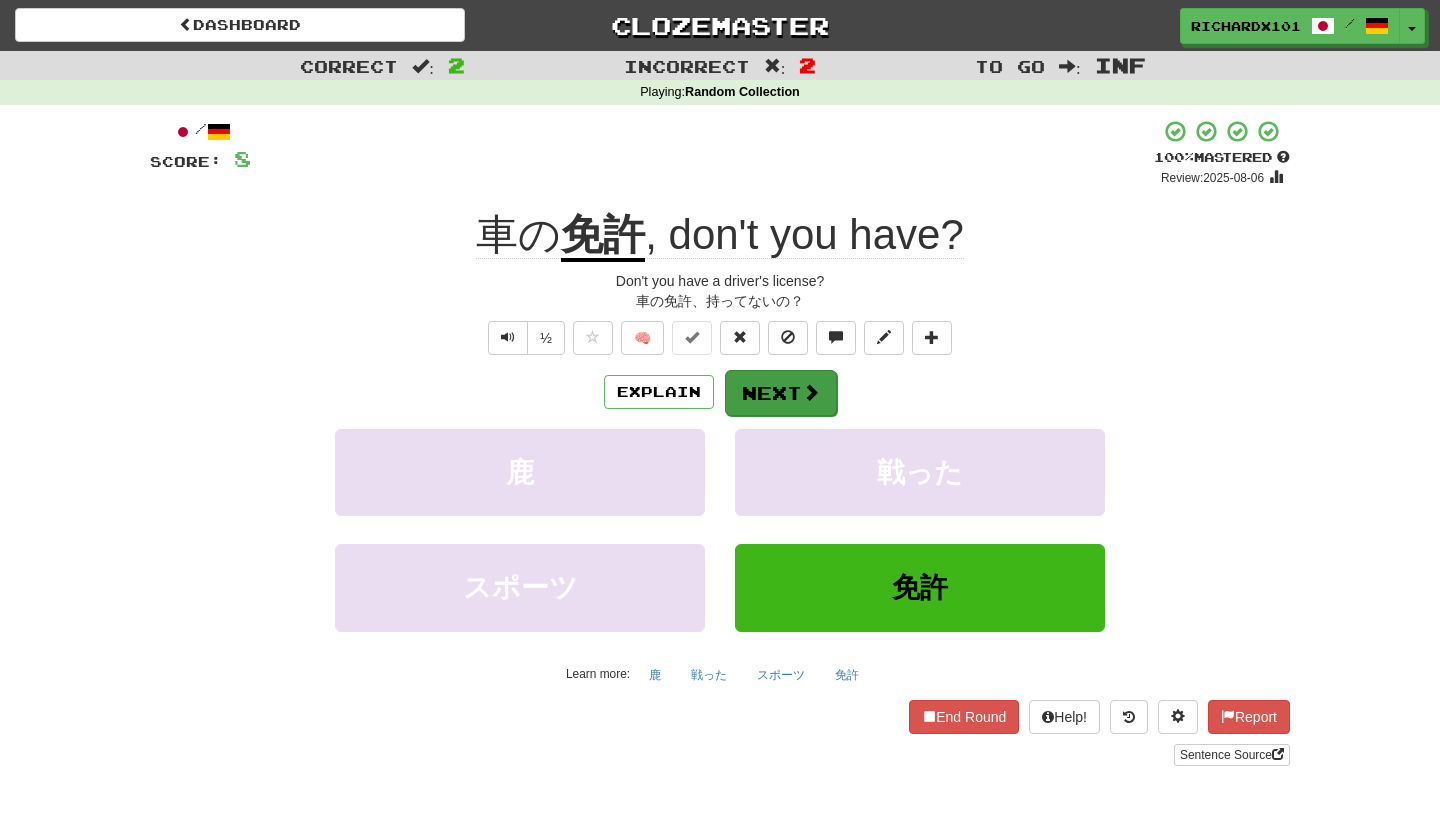 drag, startPoint x: 967, startPoint y: 410, endPoint x: 794, endPoint y: 381, distance: 175.4138 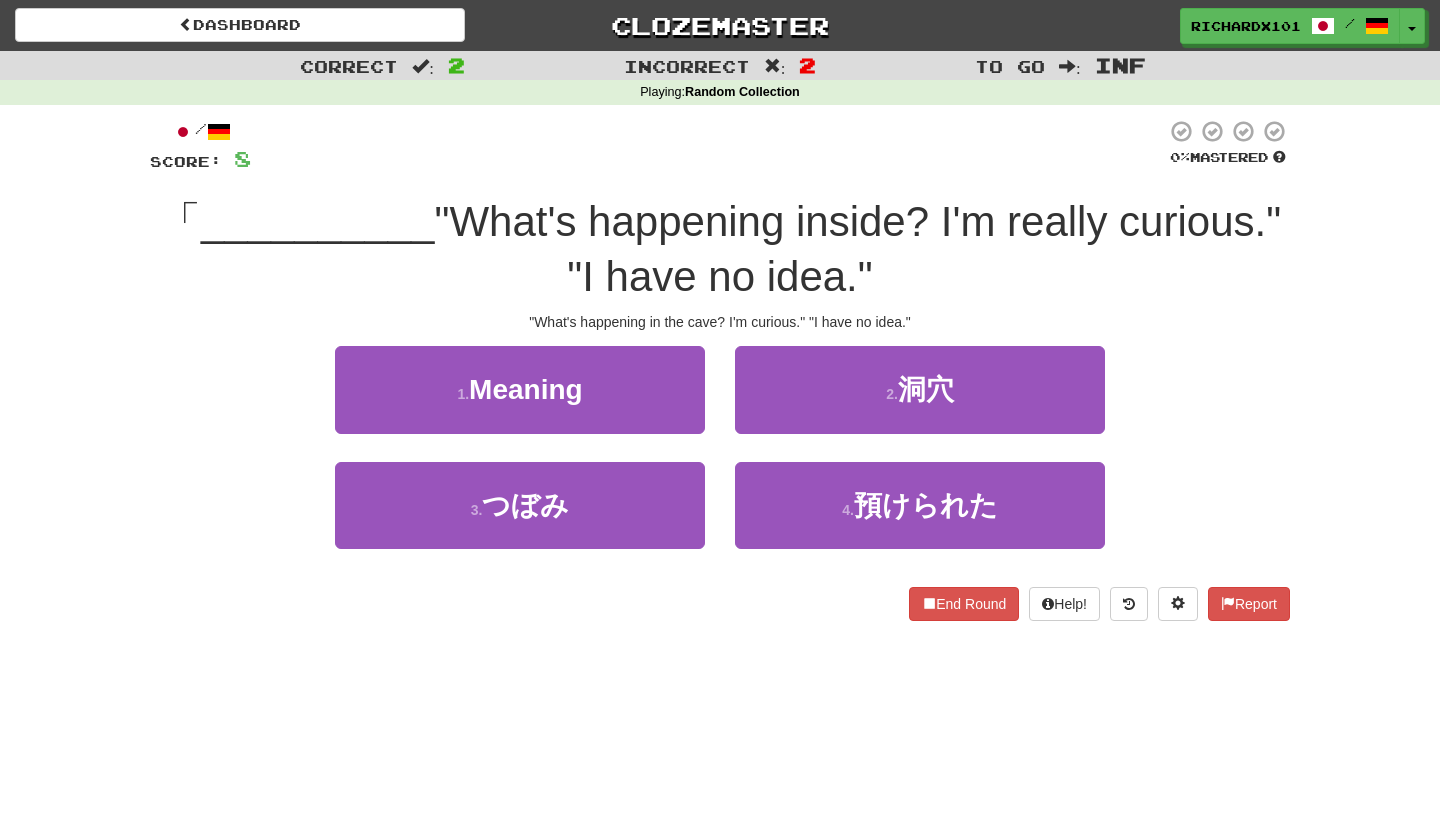 click on "2 .  洞穴" at bounding box center [920, 389] 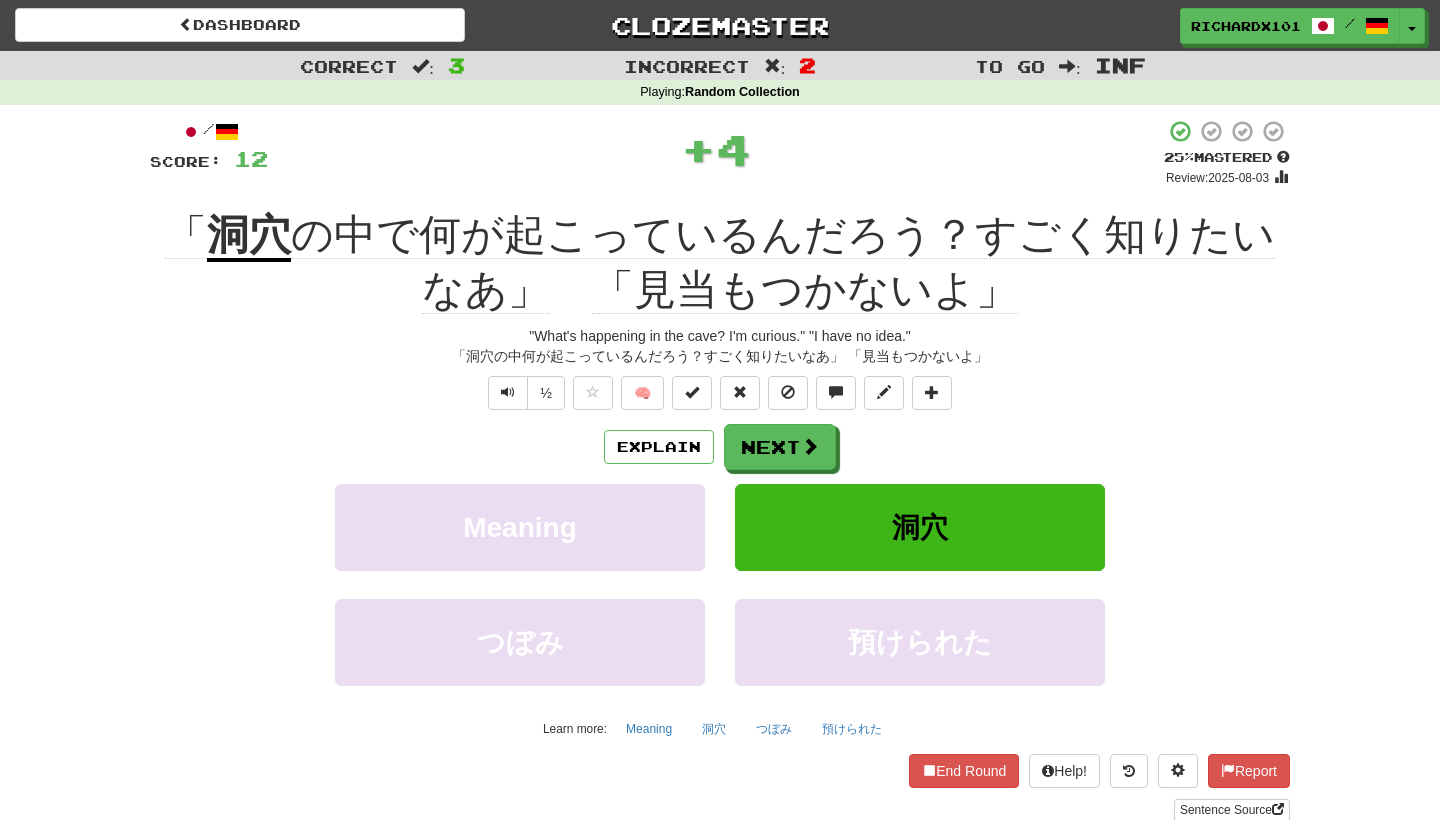 click at bounding box center [692, 392] 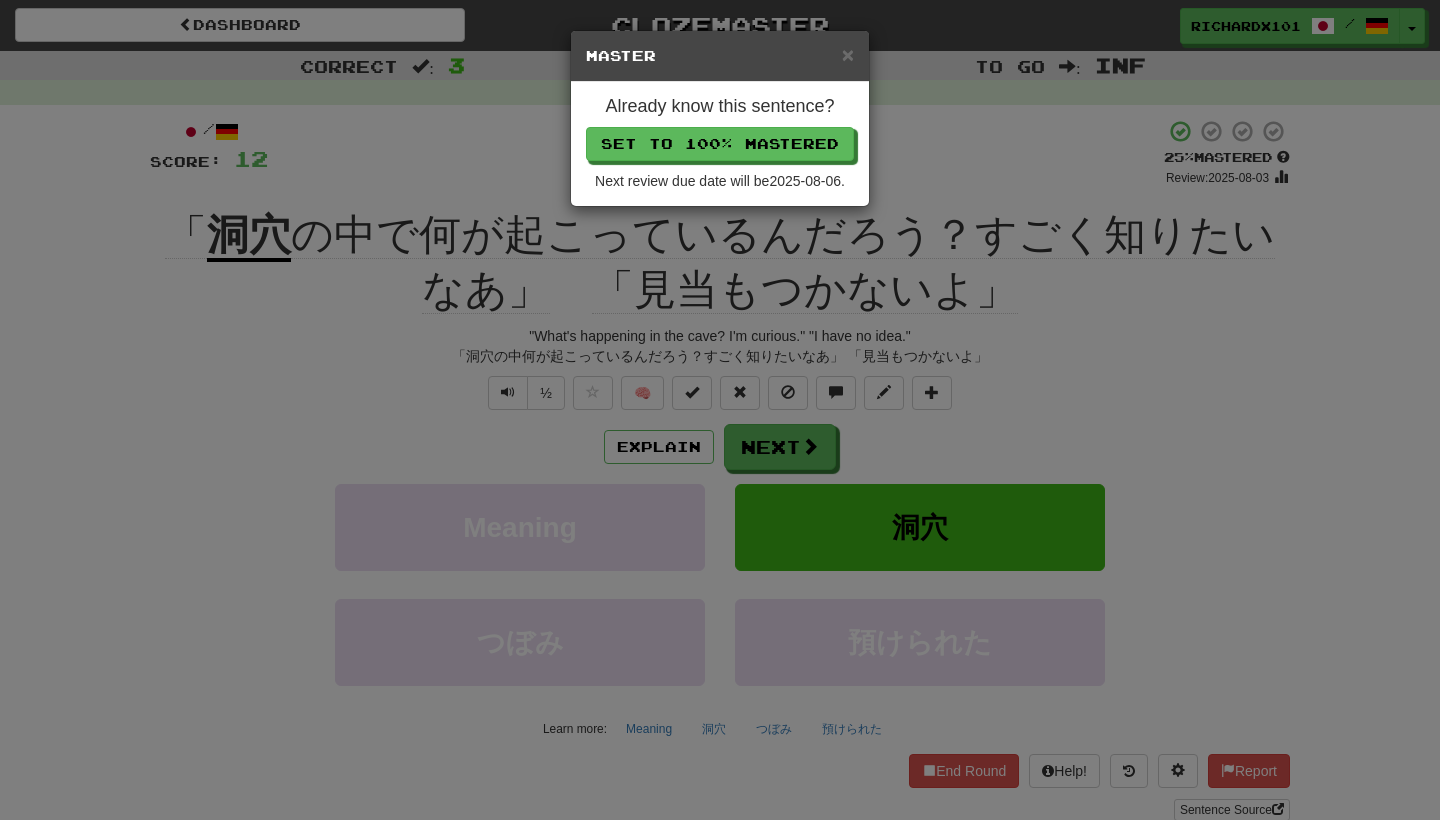click on "Set to 100% Mastered" at bounding box center (720, 144) 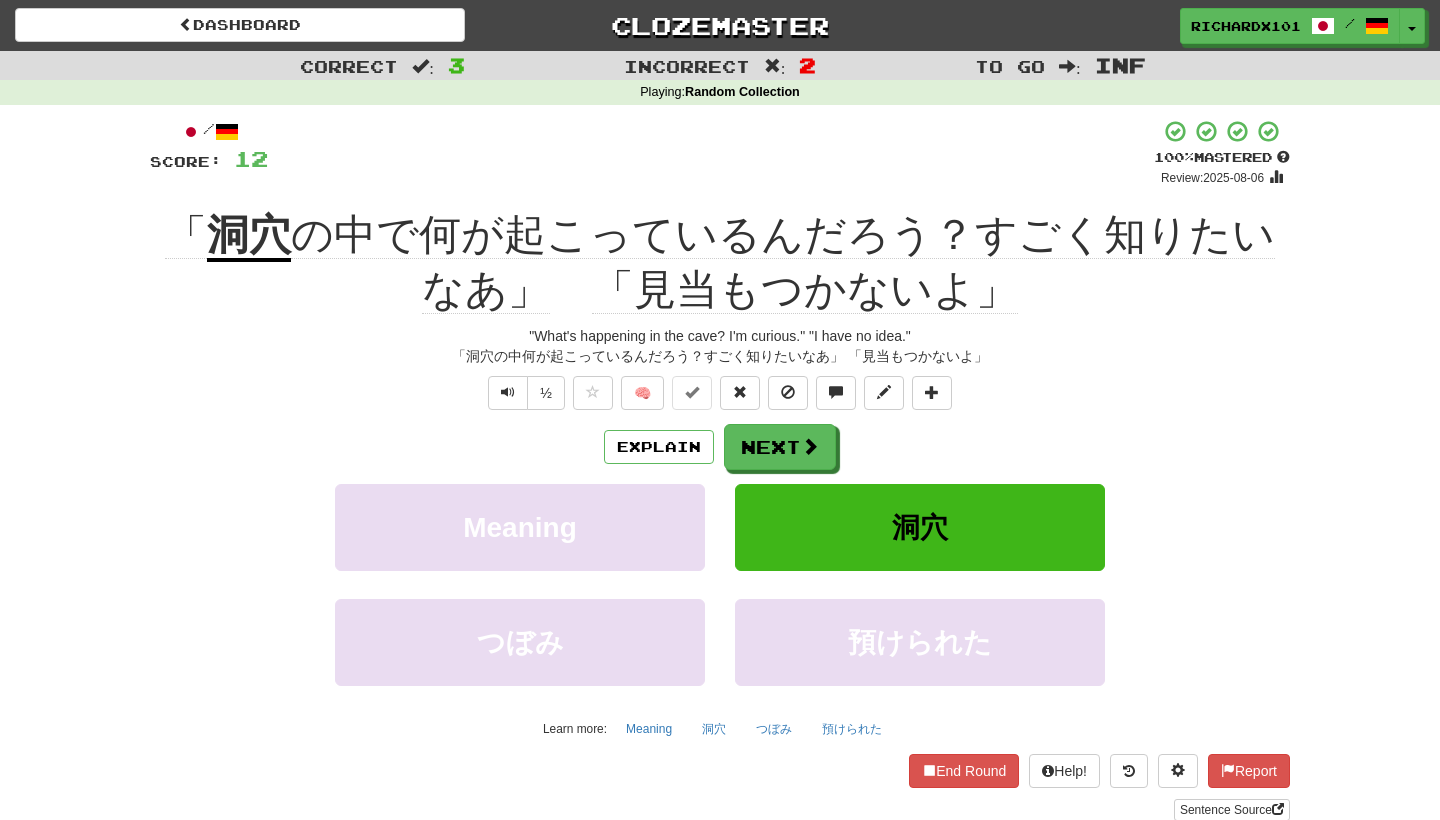 click on "Next" at bounding box center (780, 447) 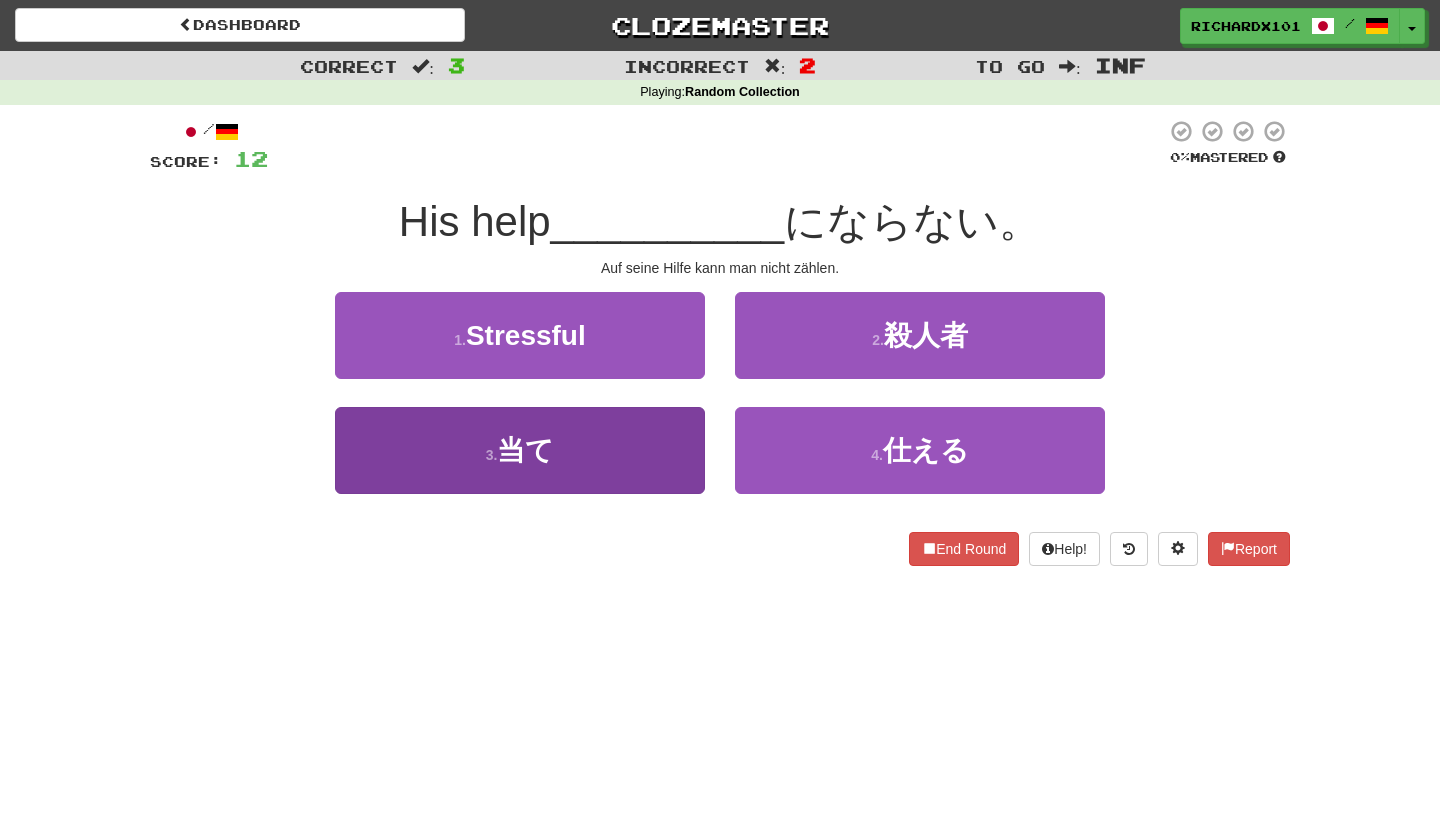 drag, startPoint x: 766, startPoint y: 146, endPoint x: 651, endPoint y: 459, distance: 333.45764 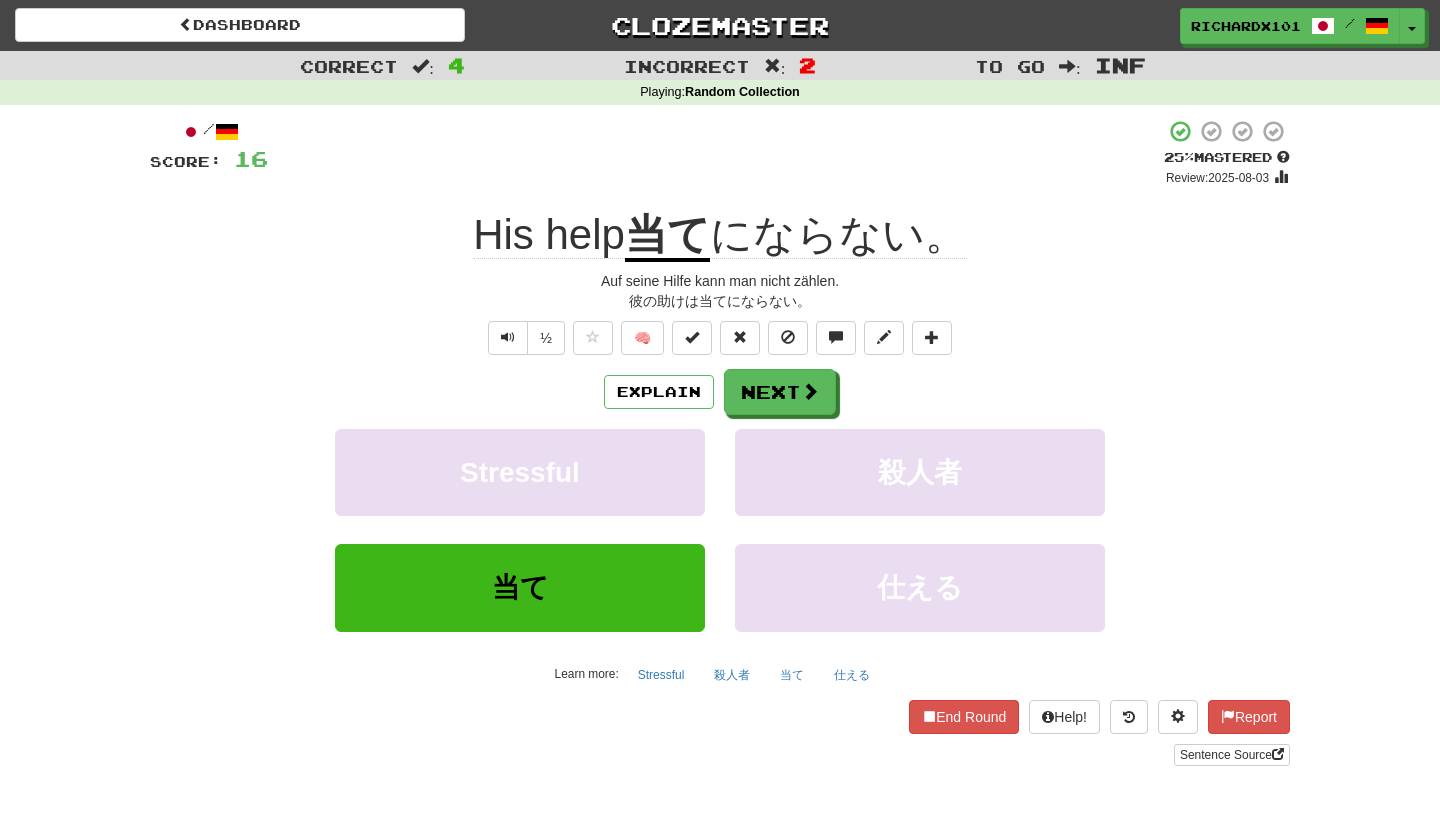 click at bounding box center [692, 337] 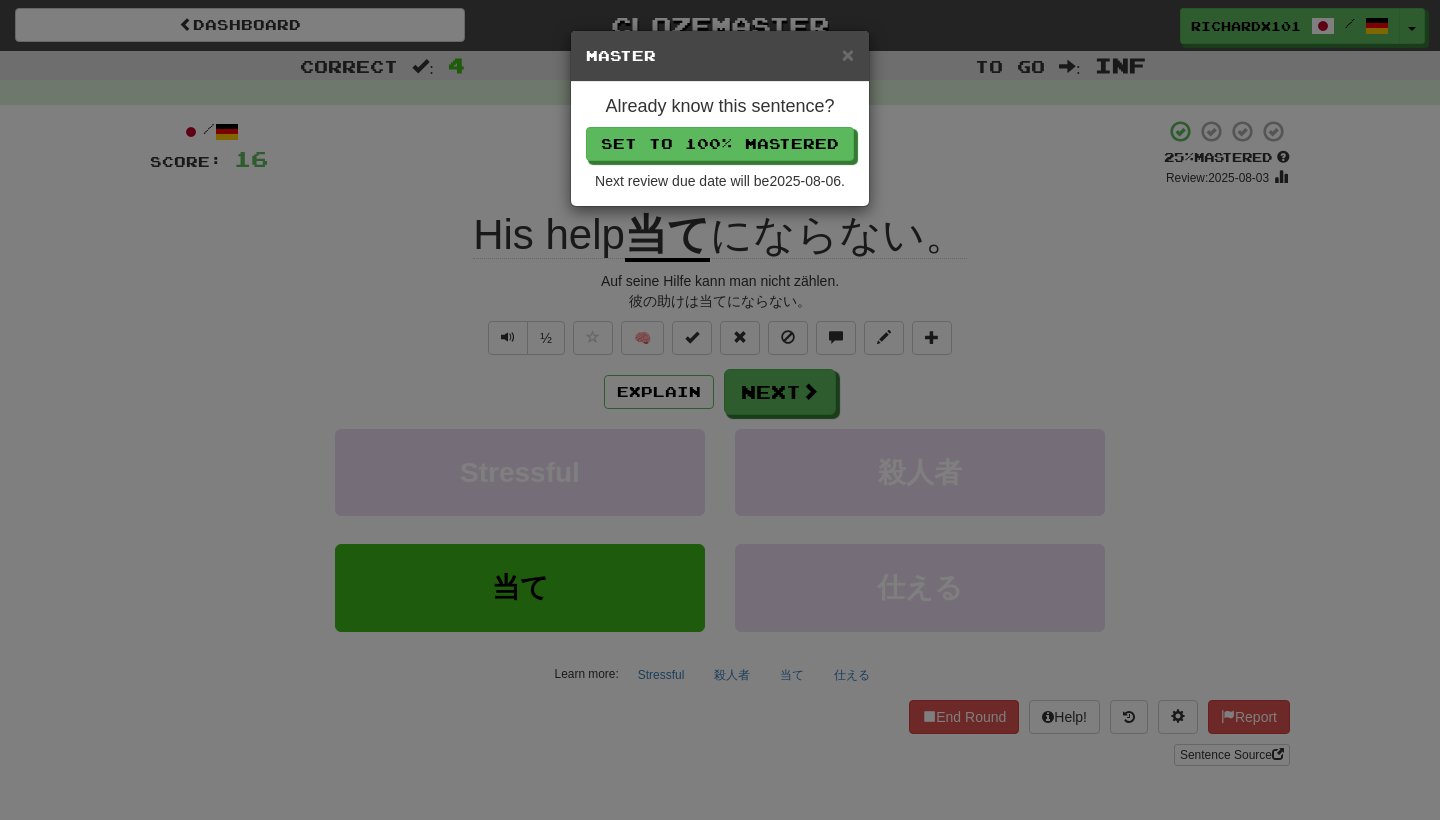 click on "Set to 100% Mastered" at bounding box center [720, 144] 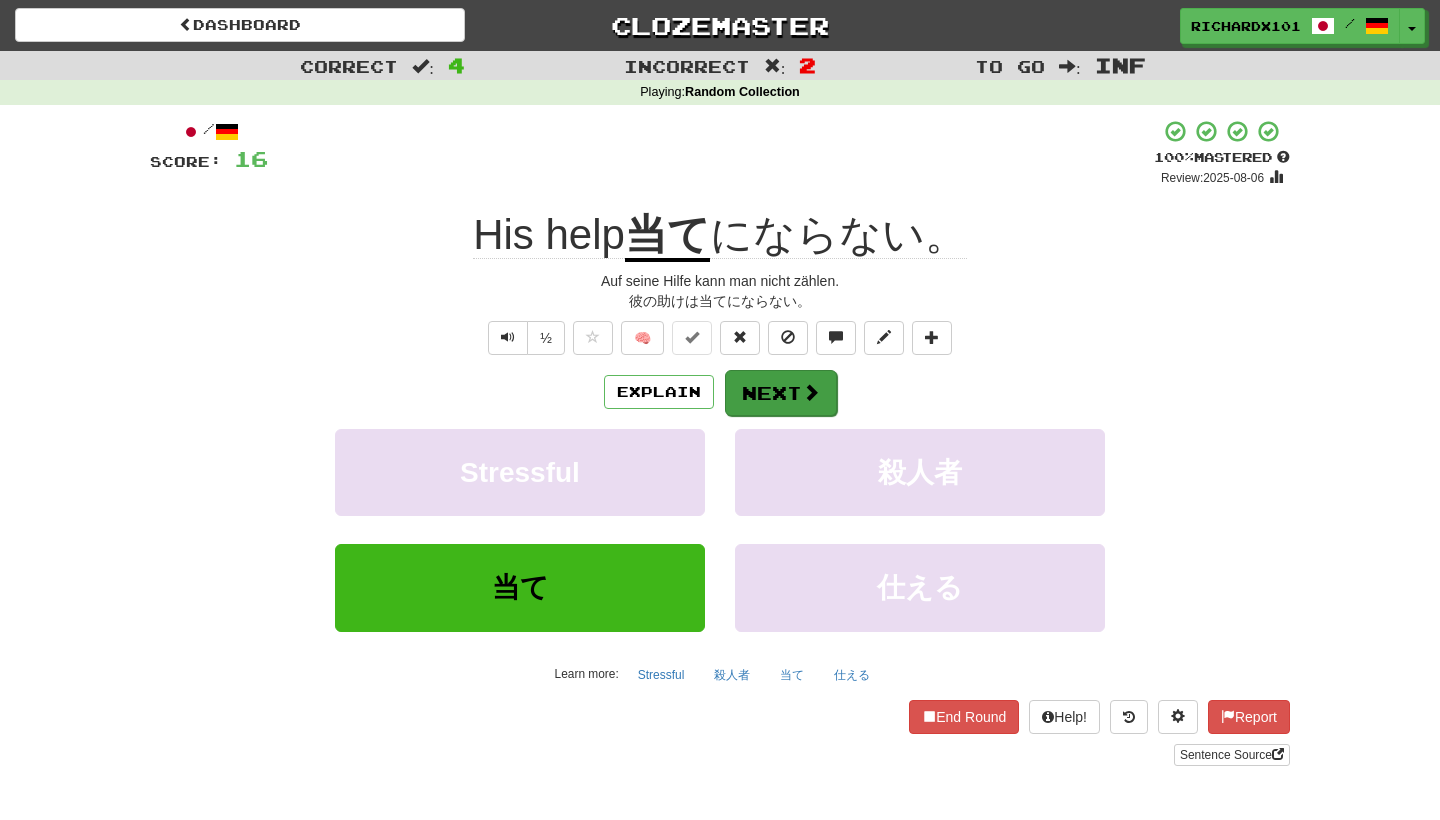 drag, startPoint x: 755, startPoint y: 145, endPoint x: 769, endPoint y: 378, distance: 233.42023 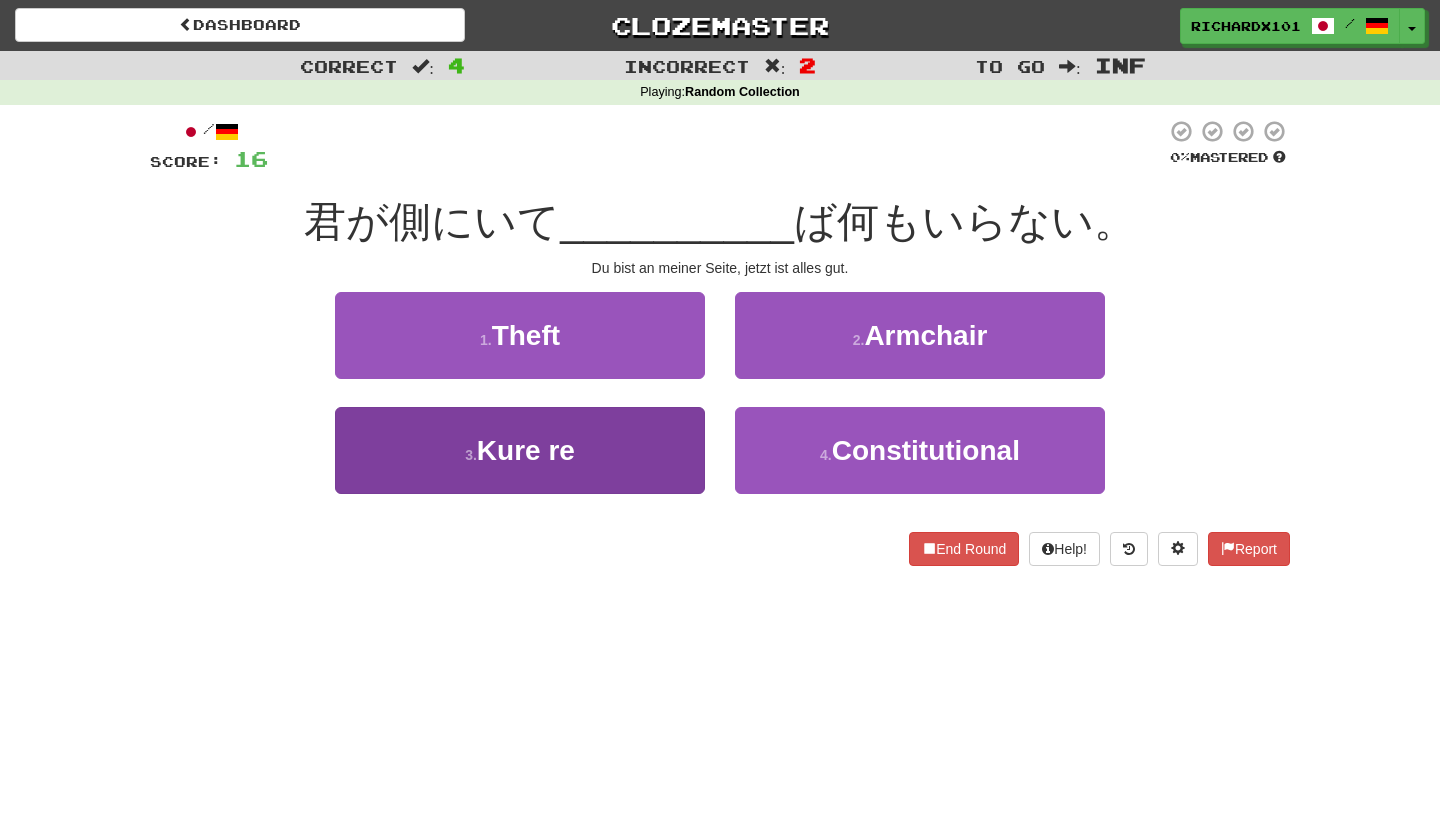 drag, startPoint x: 769, startPoint y: 378, endPoint x: 648, endPoint y: 459, distance: 145.60907 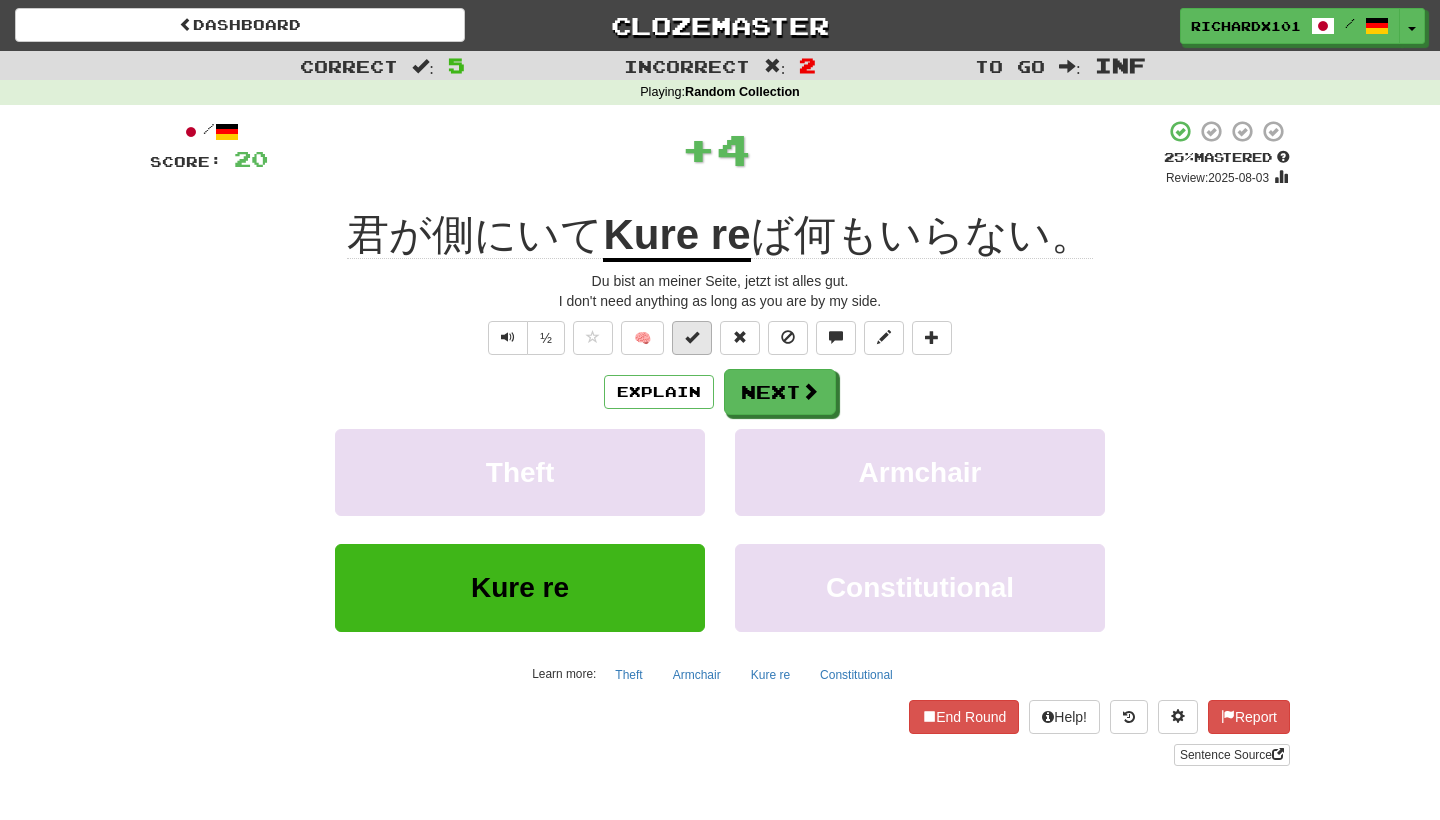 drag, startPoint x: 648, startPoint y: 459, endPoint x: 700, endPoint y: 326, distance: 142.80406 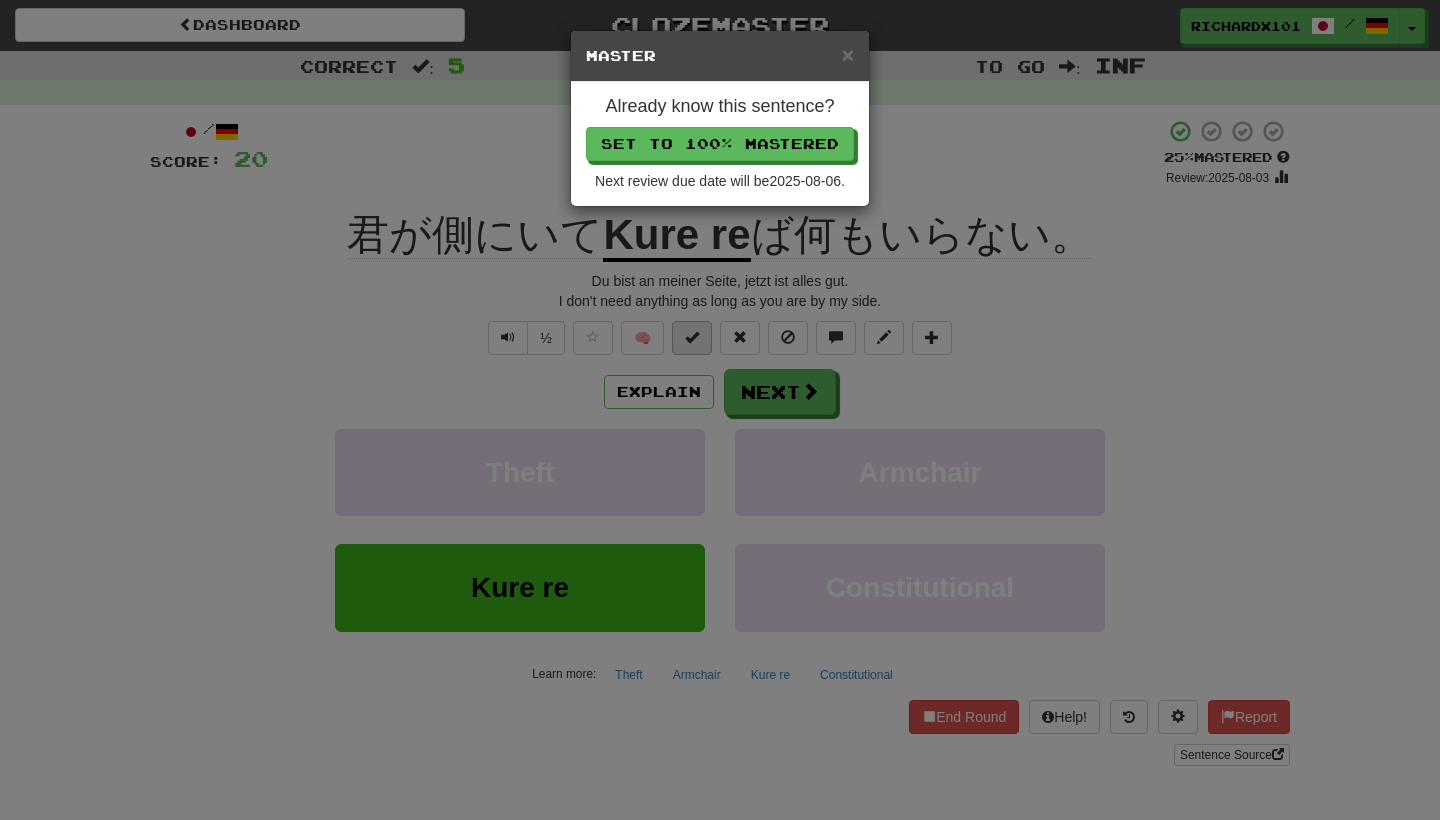 click on "Set to 100% Mastered" at bounding box center (720, 144) 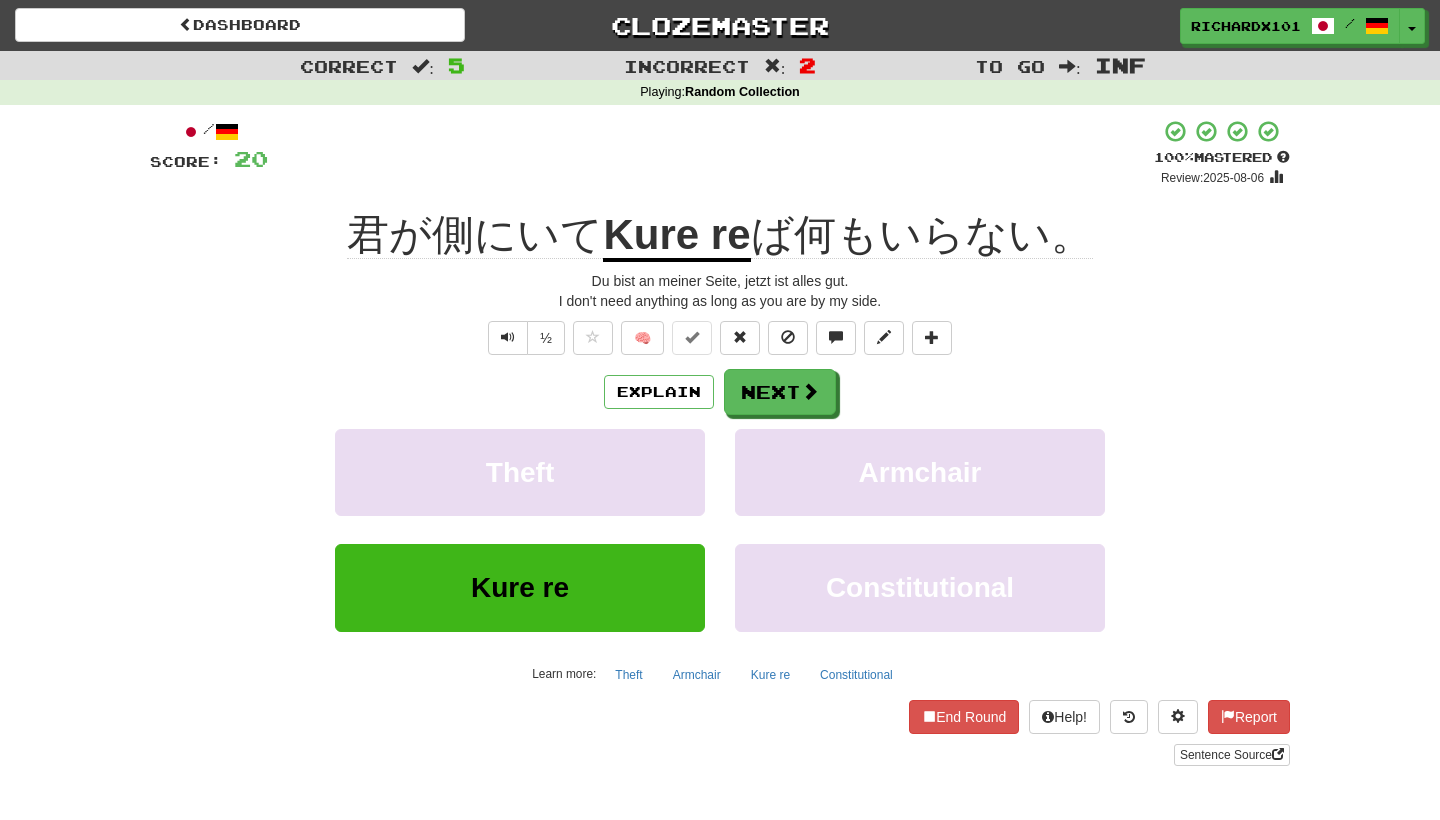 click on "Next" at bounding box center (780, 392) 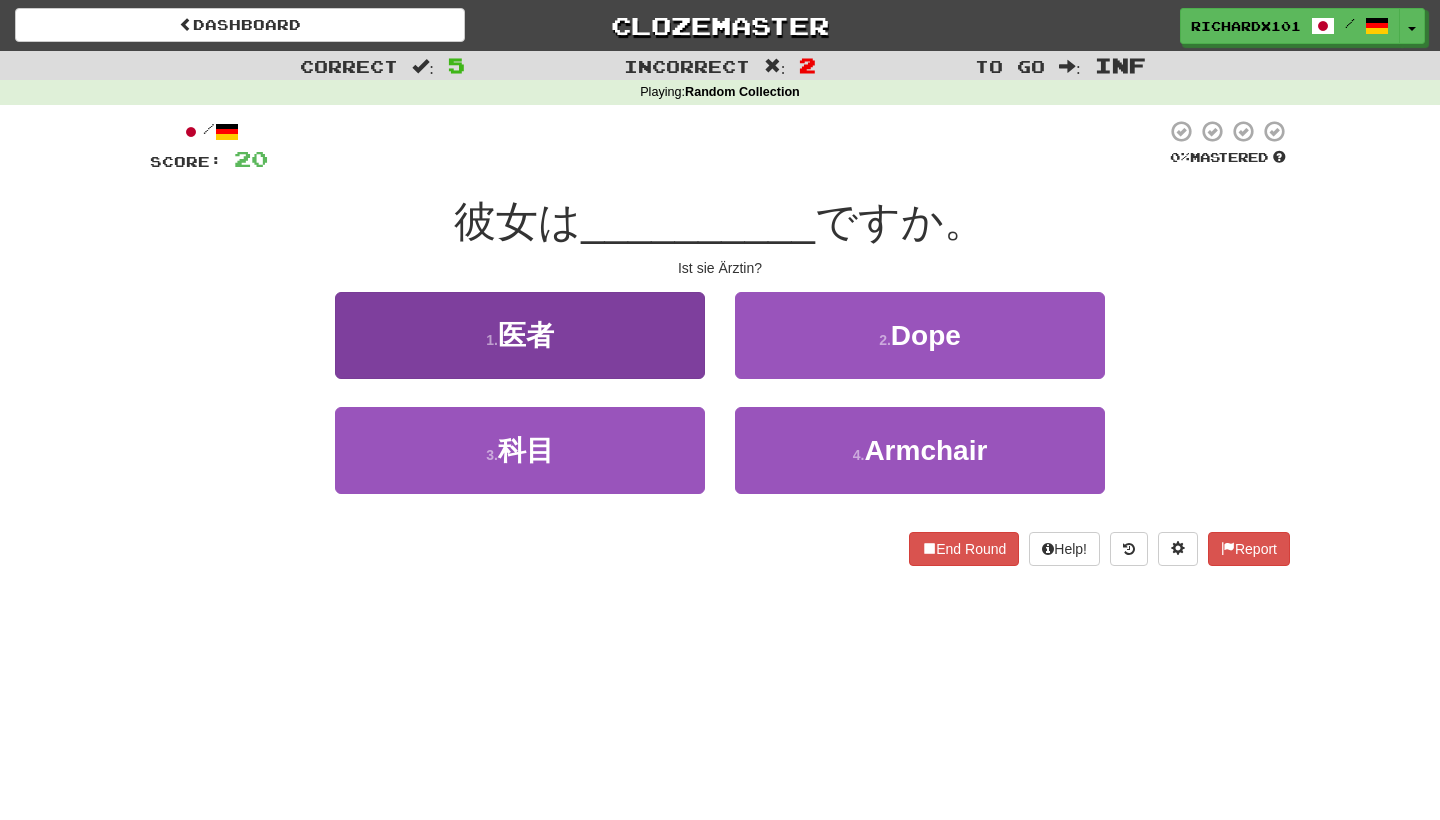 drag, startPoint x: 770, startPoint y: 132, endPoint x: 667, endPoint y: 323, distance: 217.0023 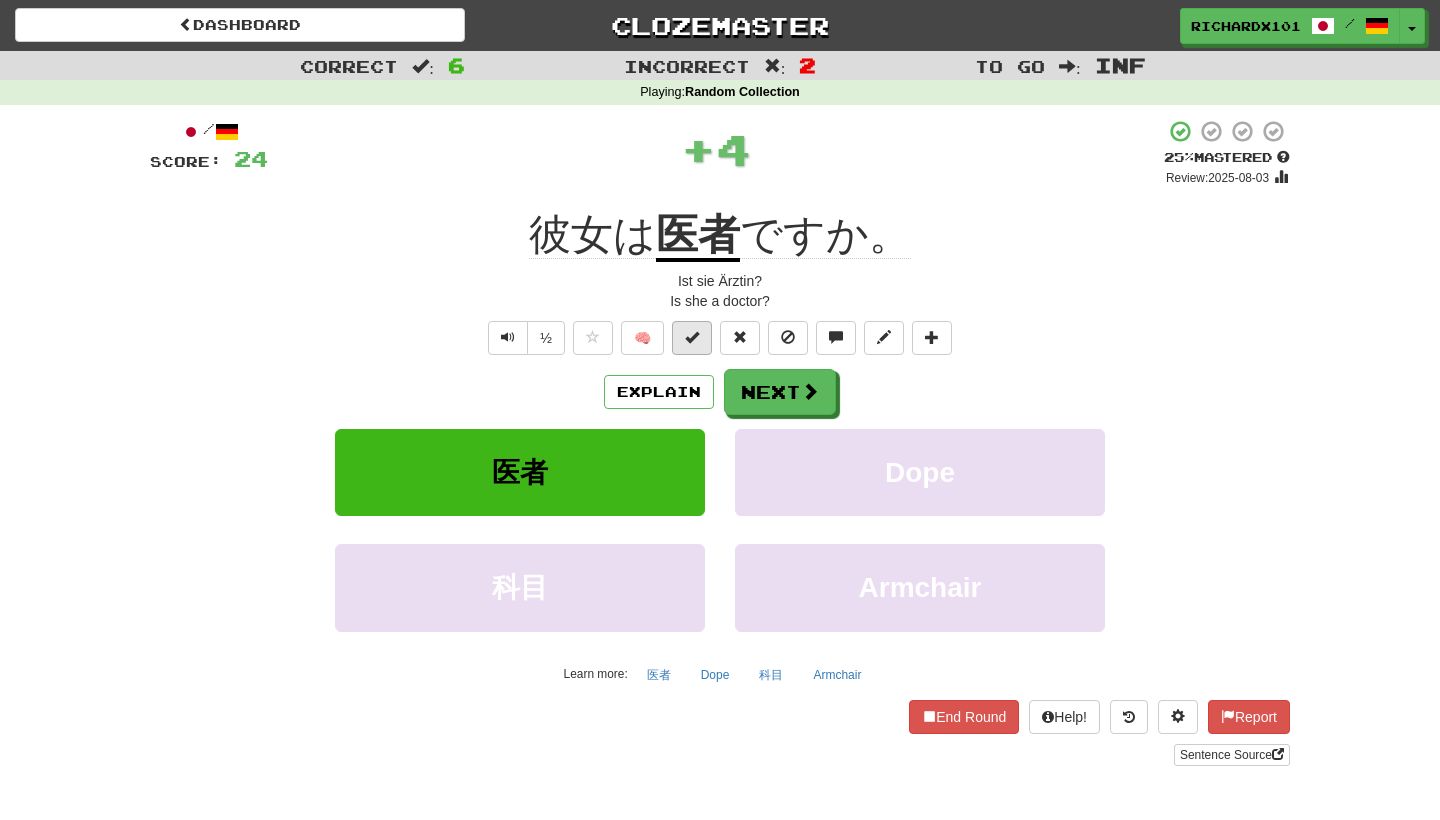 drag, startPoint x: 667, startPoint y: 323, endPoint x: 691, endPoint y: 335, distance: 26.832815 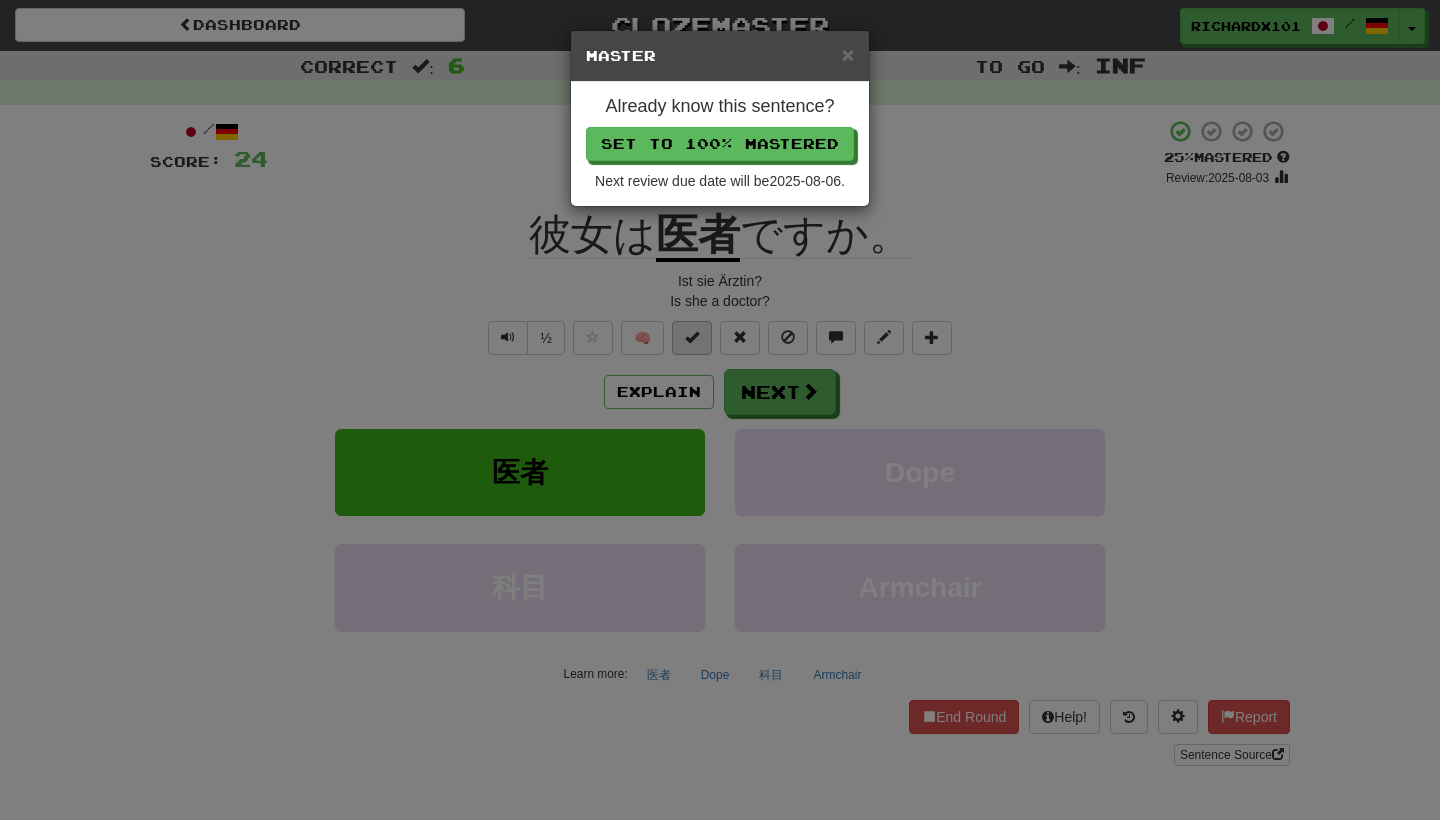 click on "Set to 100% Mastered" at bounding box center [720, 144] 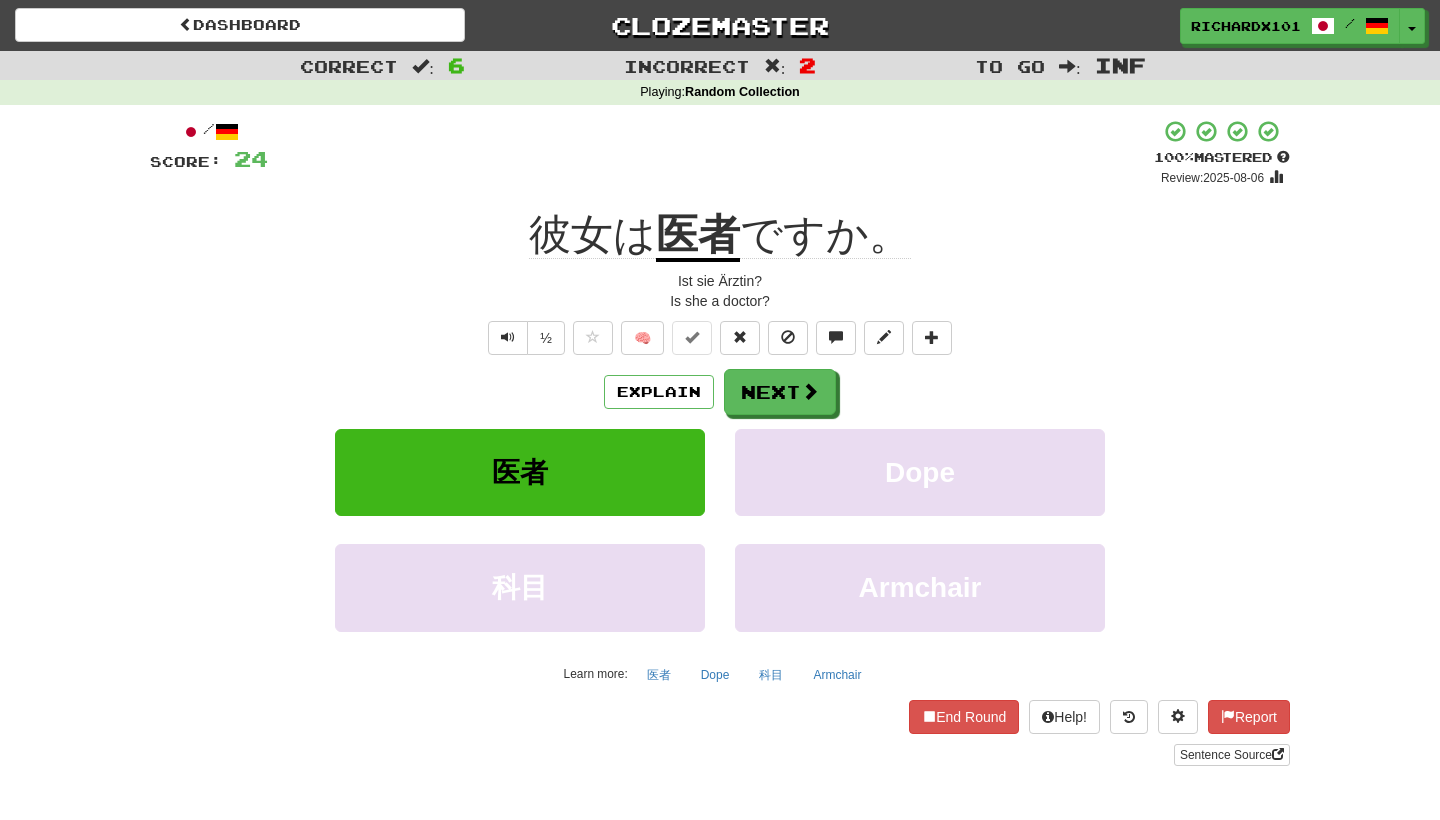 click on "Next" at bounding box center [780, 392] 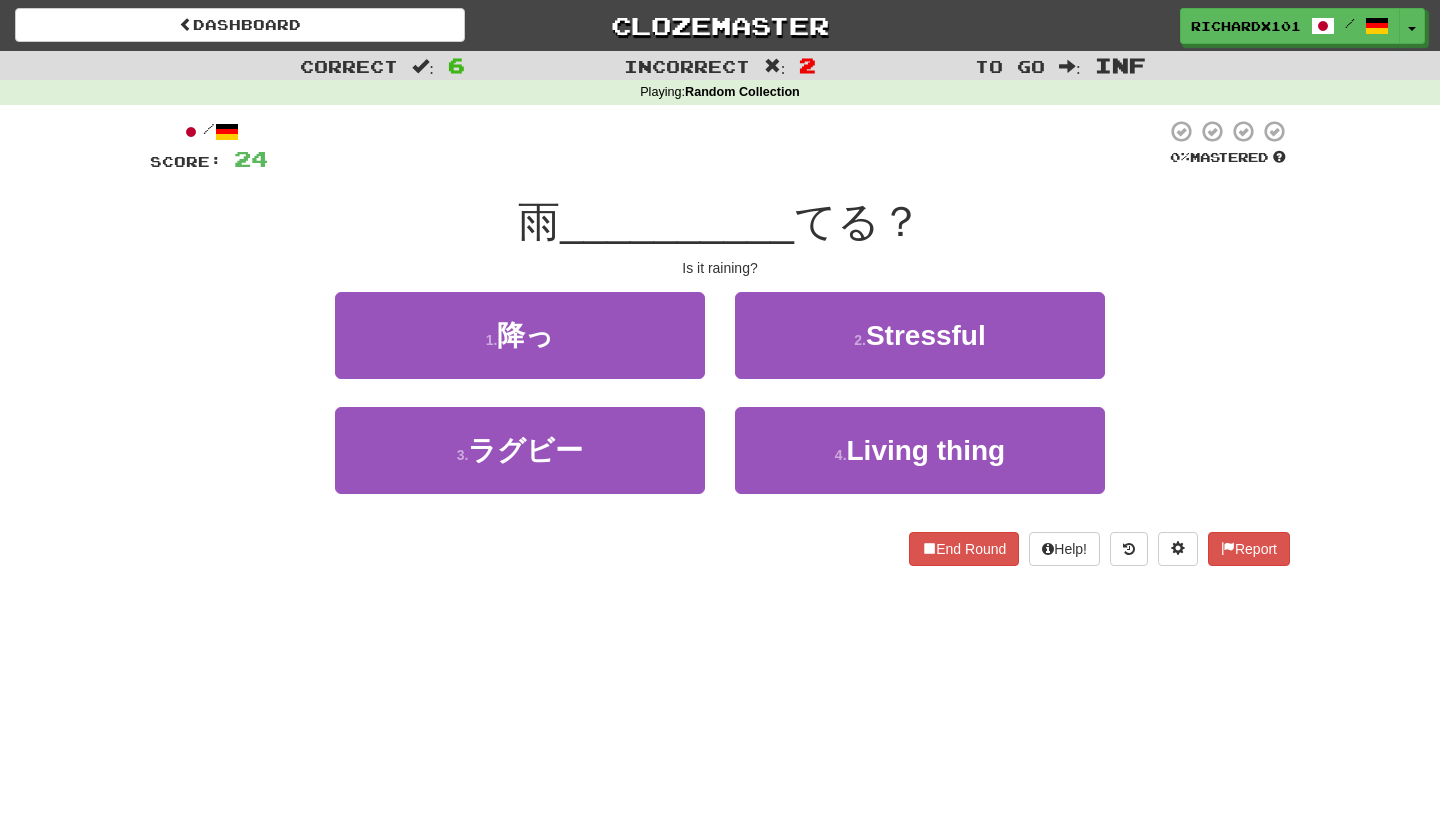 click on "1 .  降っ" at bounding box center (520, 335) 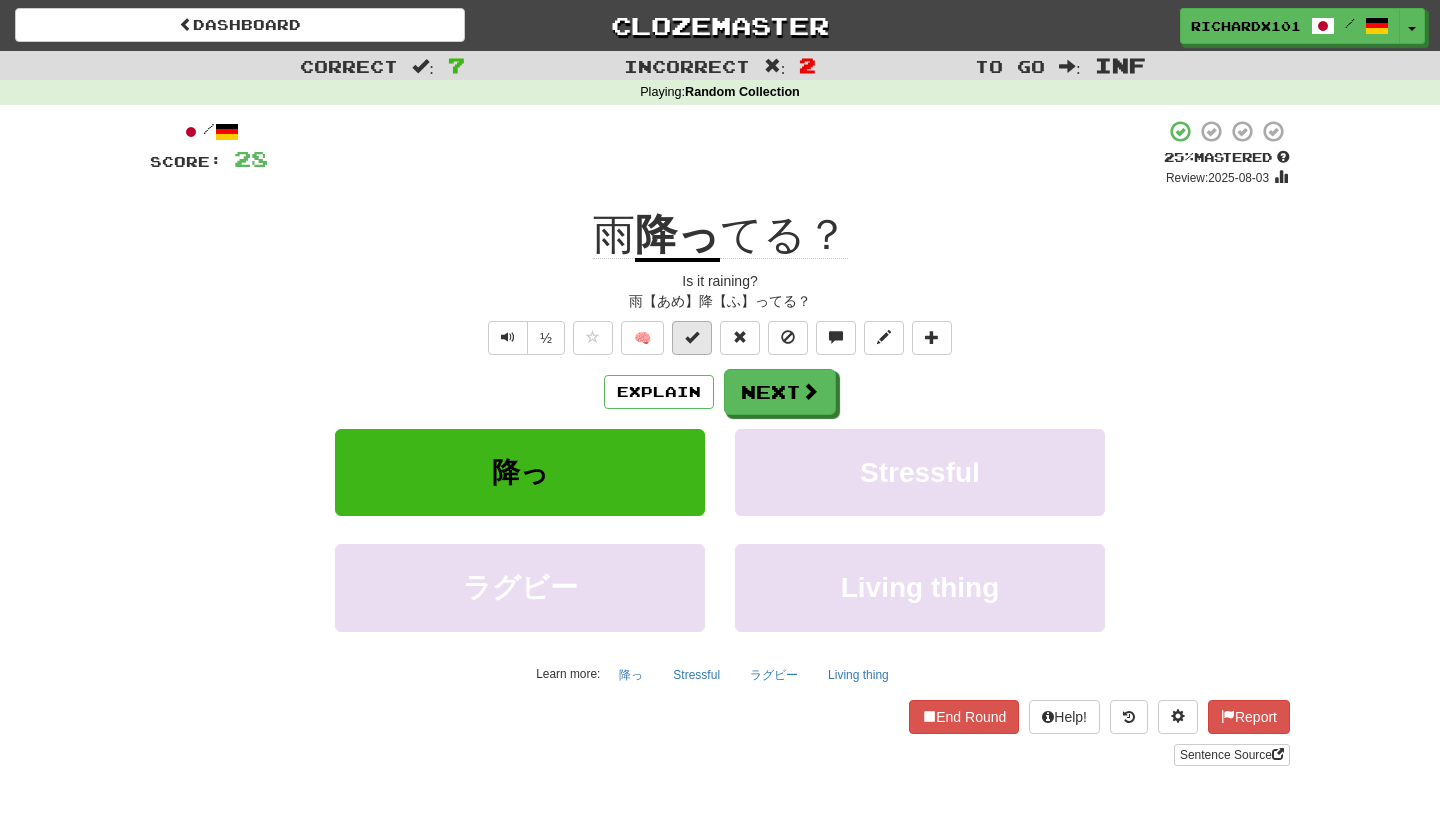 drag, startPoint x: 731, startPoint y: 134, endPoint x: 696, endPoint y: 336, distance: 205.00975 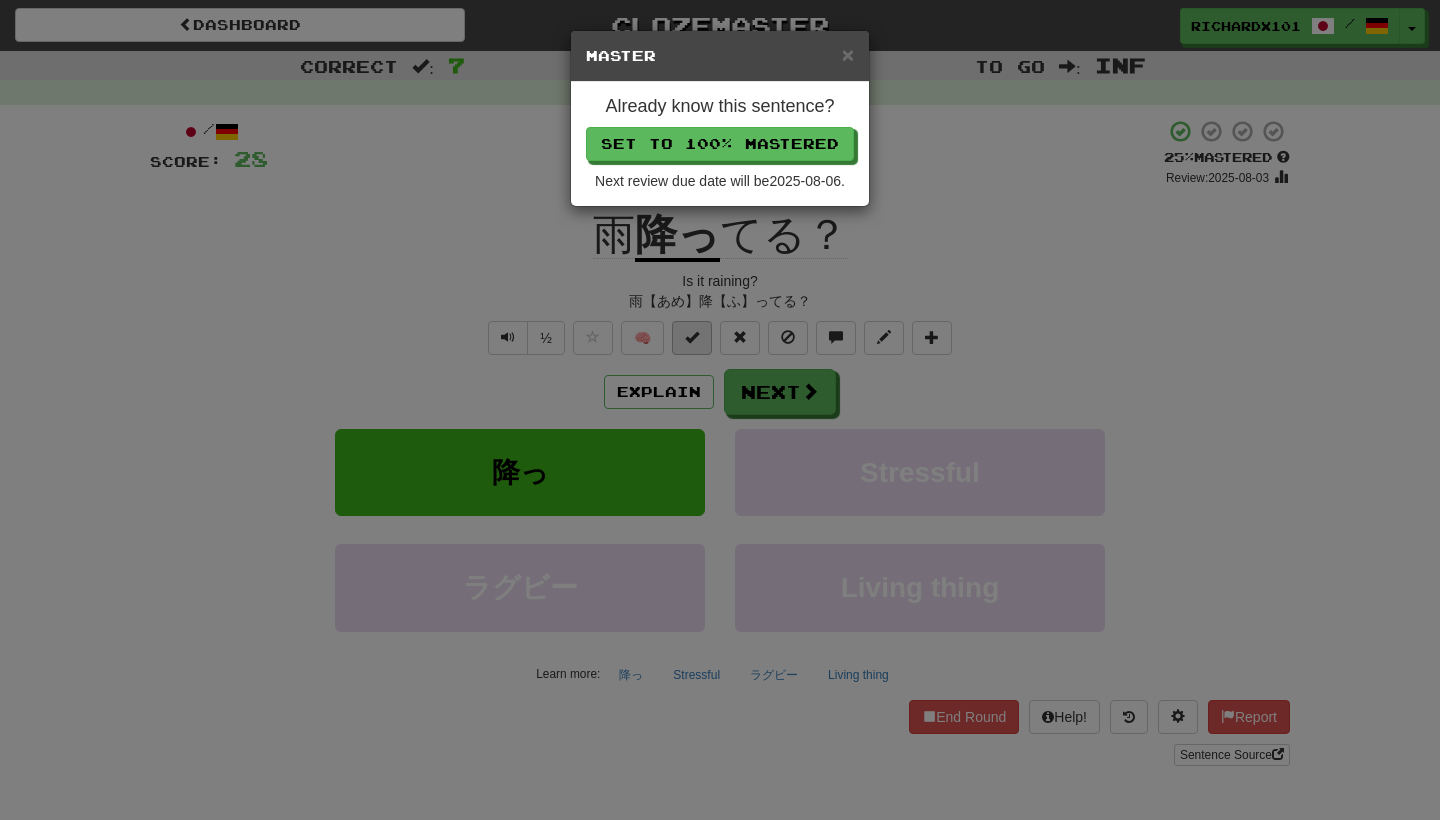 click on "Set to 100% Mastered" at bounding box center [720, 144] 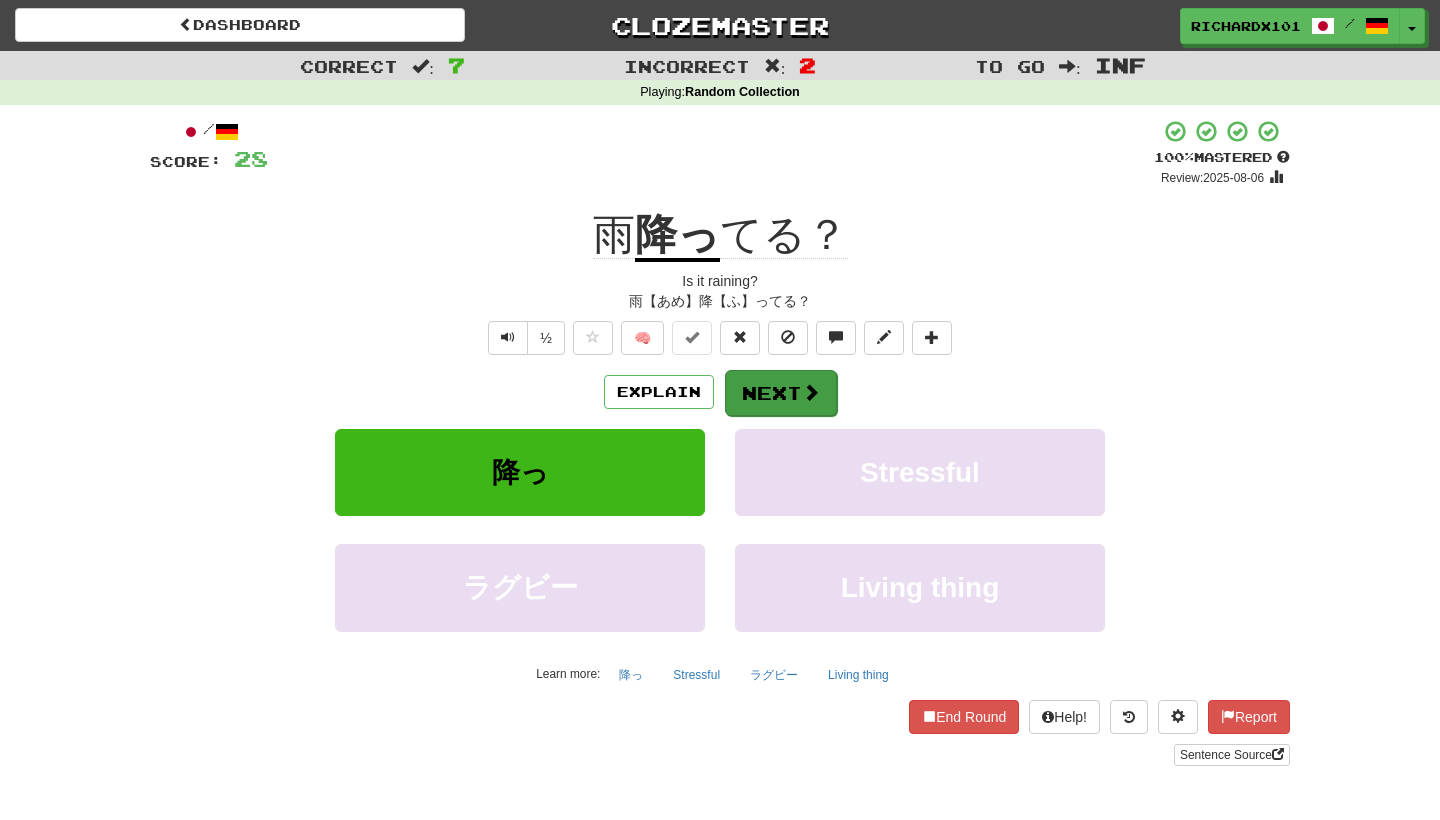 drag, startPoint x: 742, startPoint y: 148, endPoint x: 760, endPoint y: 392, distance: 244.66304 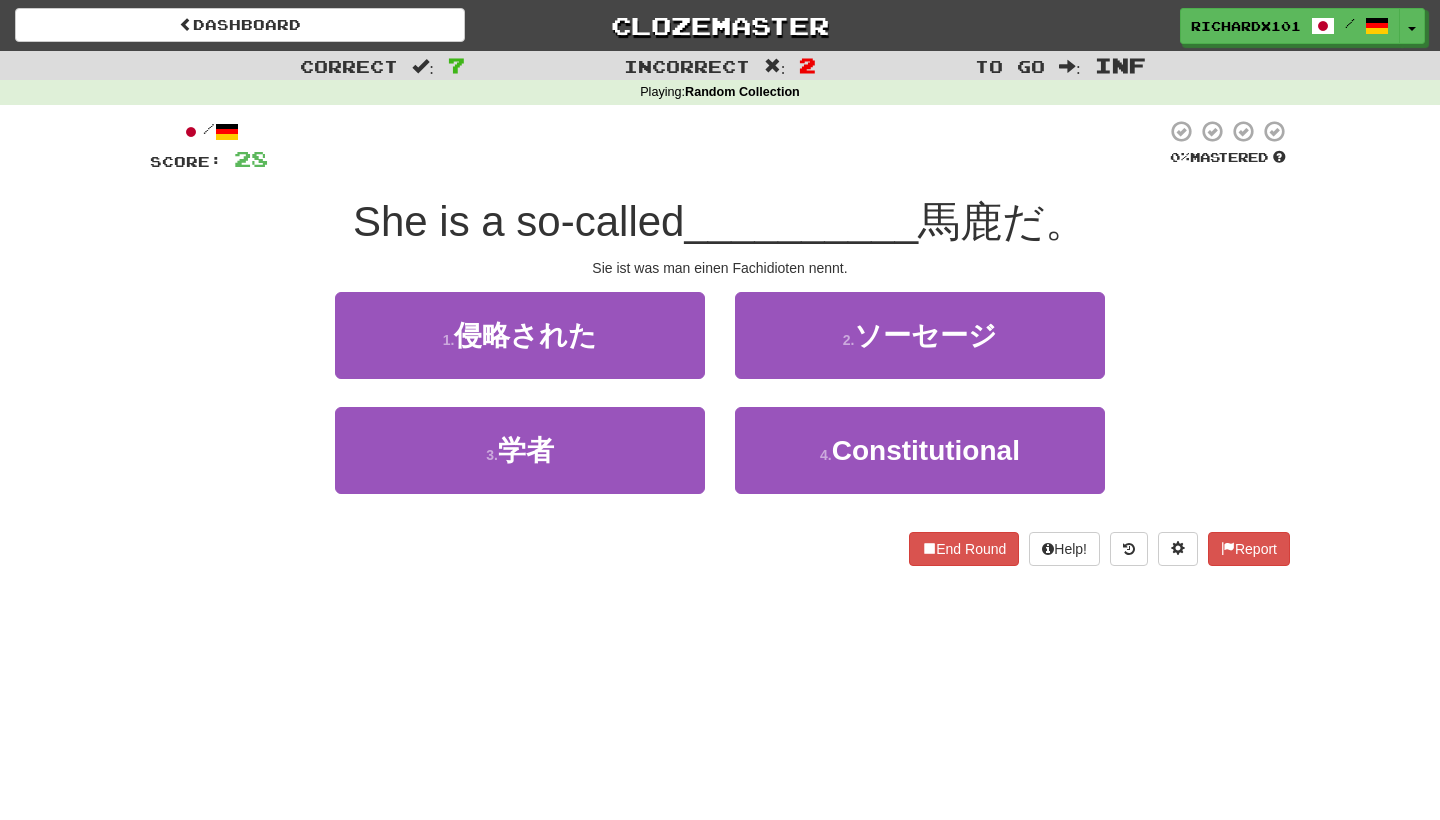 click on "3 .  学者" at bounding box center (520, 450) 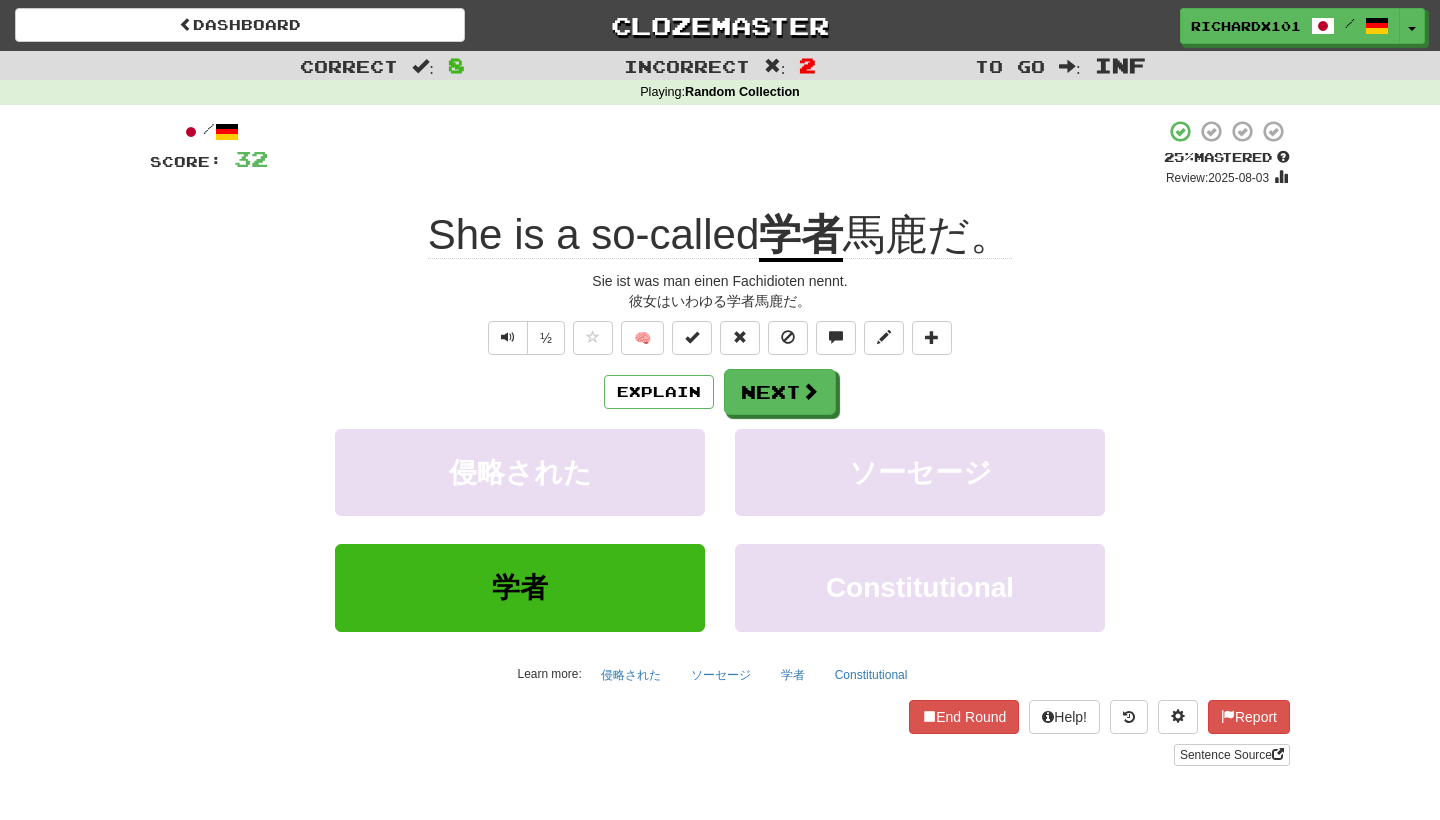 click at bounding box center (692, 337) 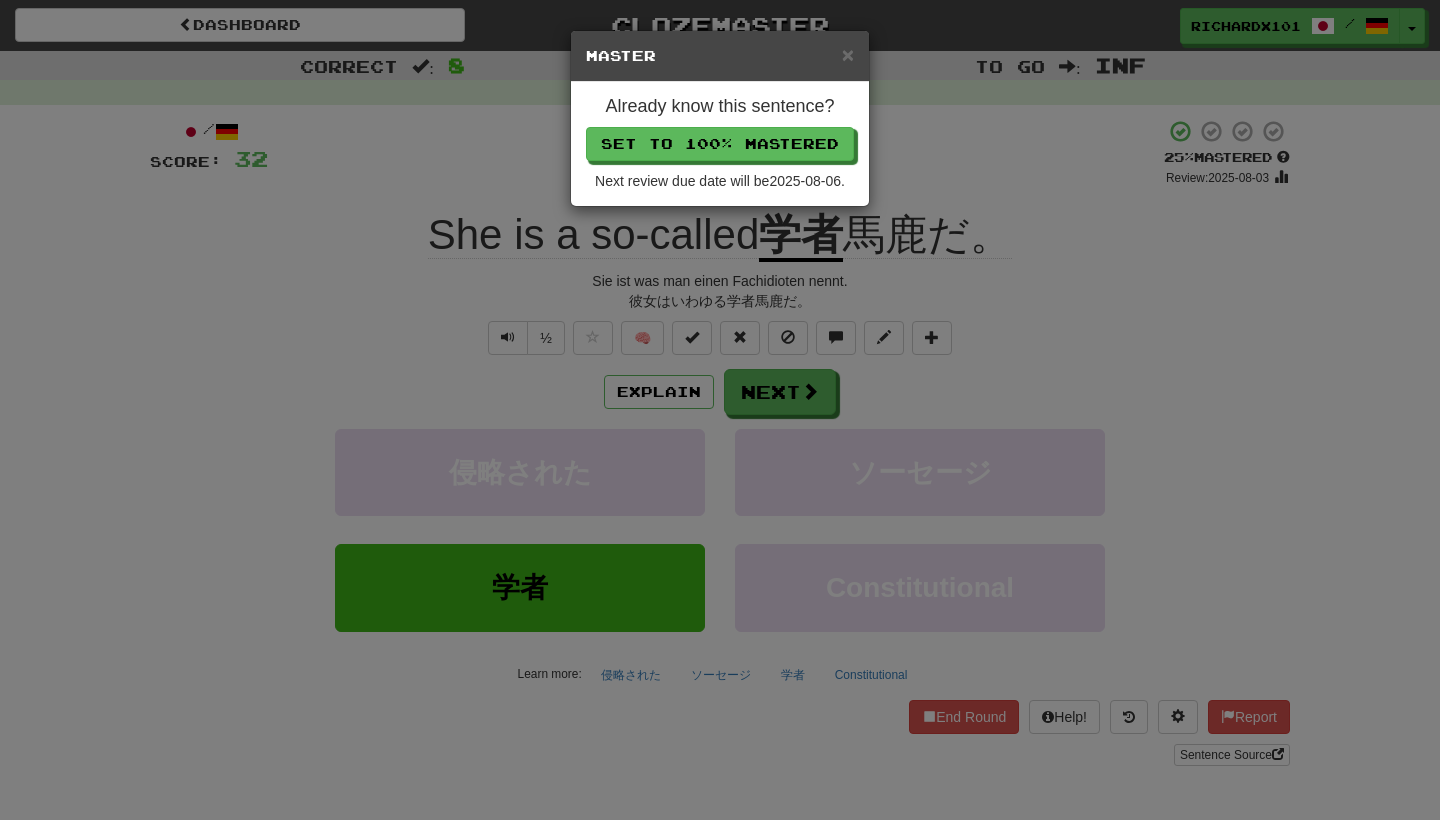 click on "Set to 100% Mastered" at bounding box center (720, 144) 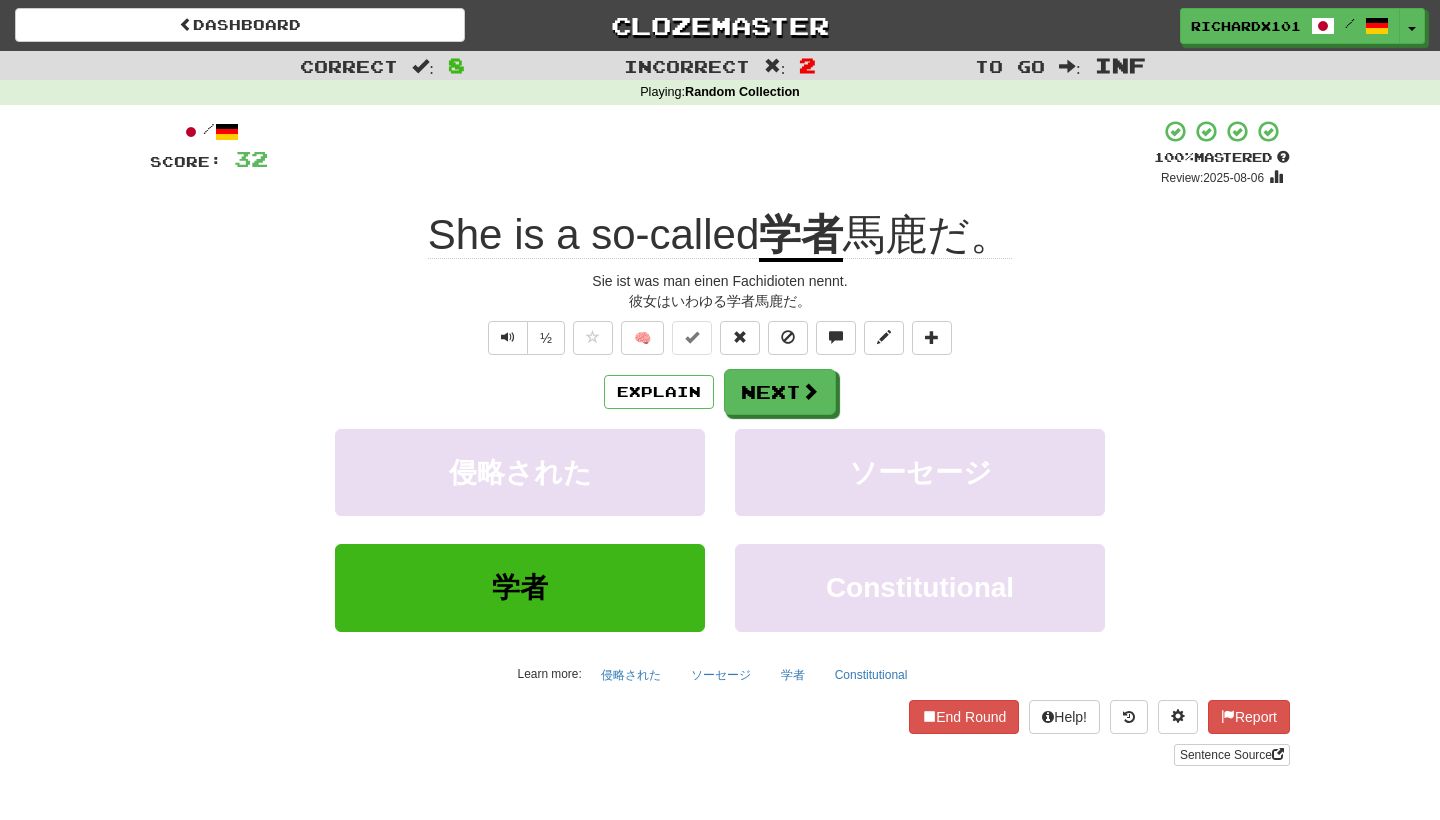 click on "Next" at bounding box center [780, 392] 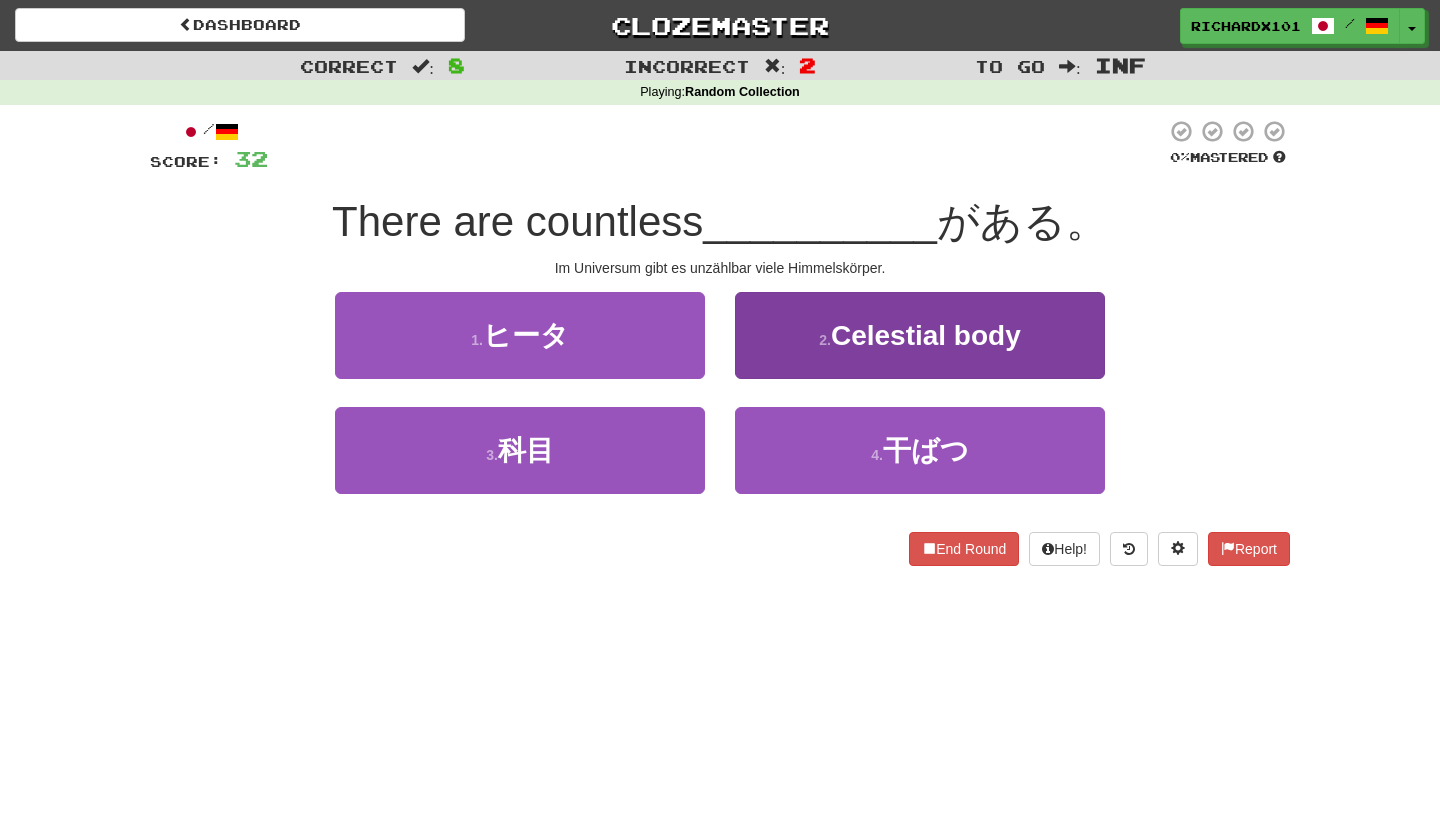 drag, startPoint x: 768, startPoint y: 131, endPoint x: 808, endPoint y: 334, distance: 206.90337 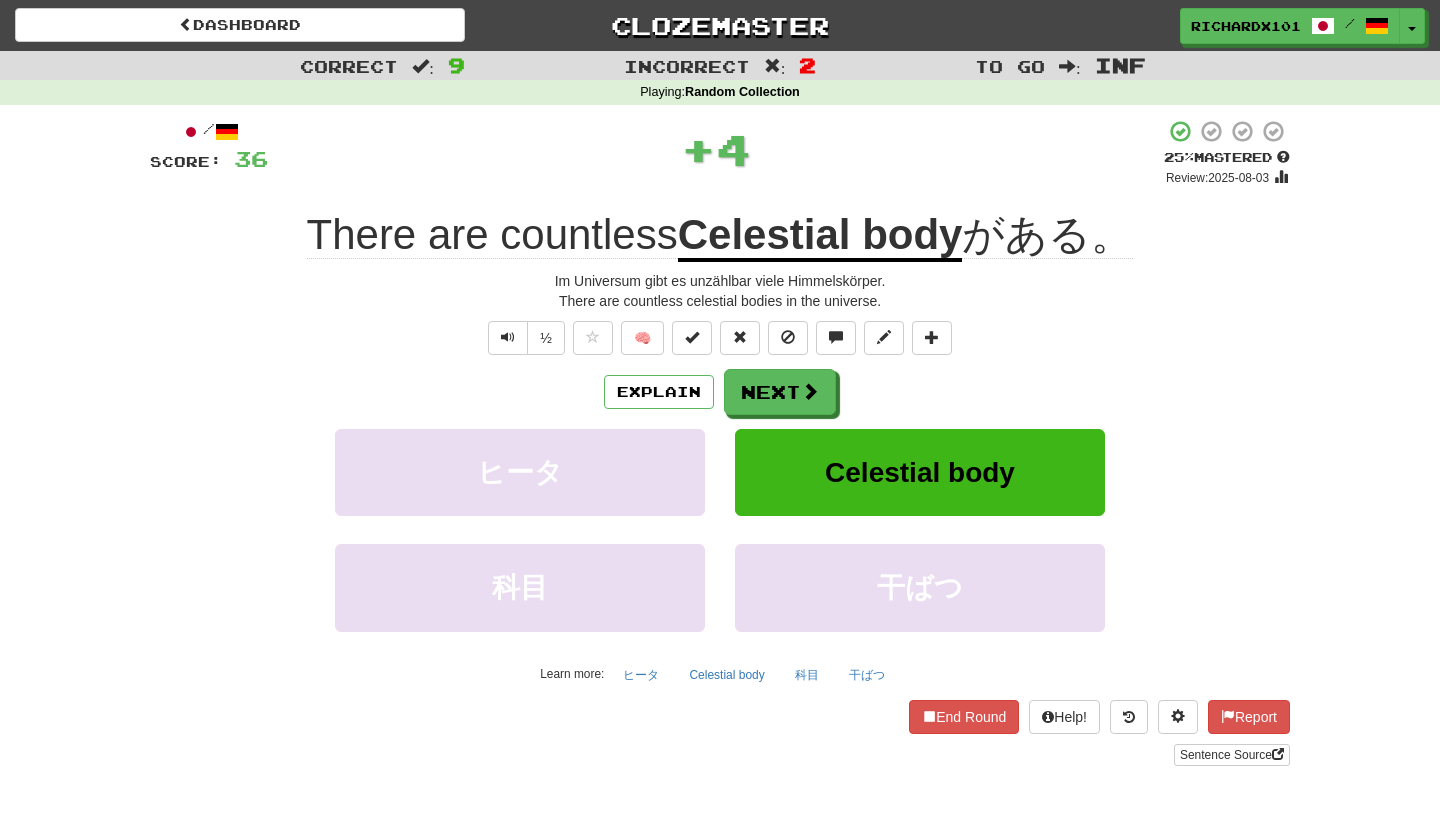 click at bounding box center (692, 337) 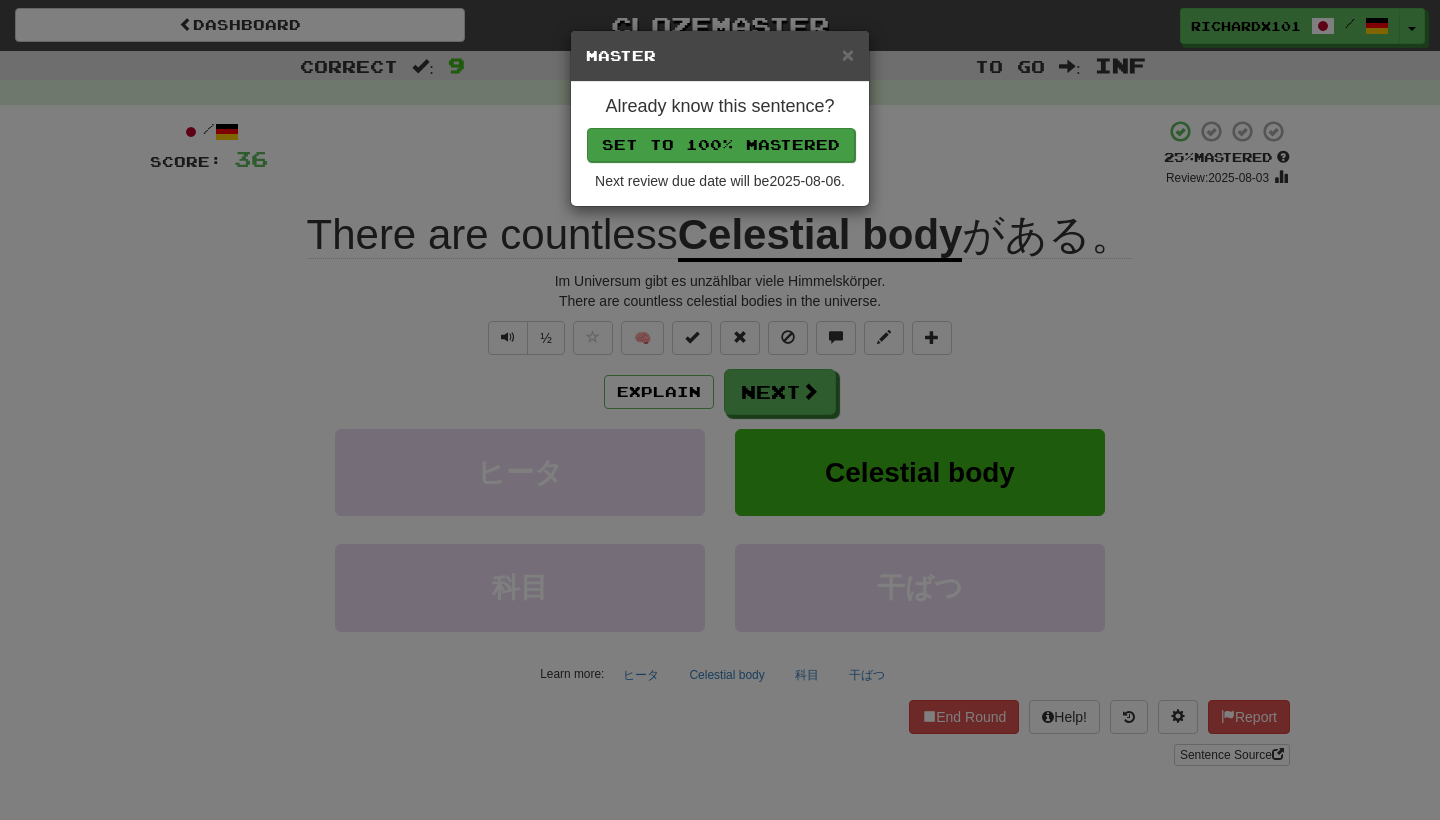 drag, startPoint x: 808, startPoint y: 334, endPoint x: 779, endPoint y: 137, distance: 199.12308 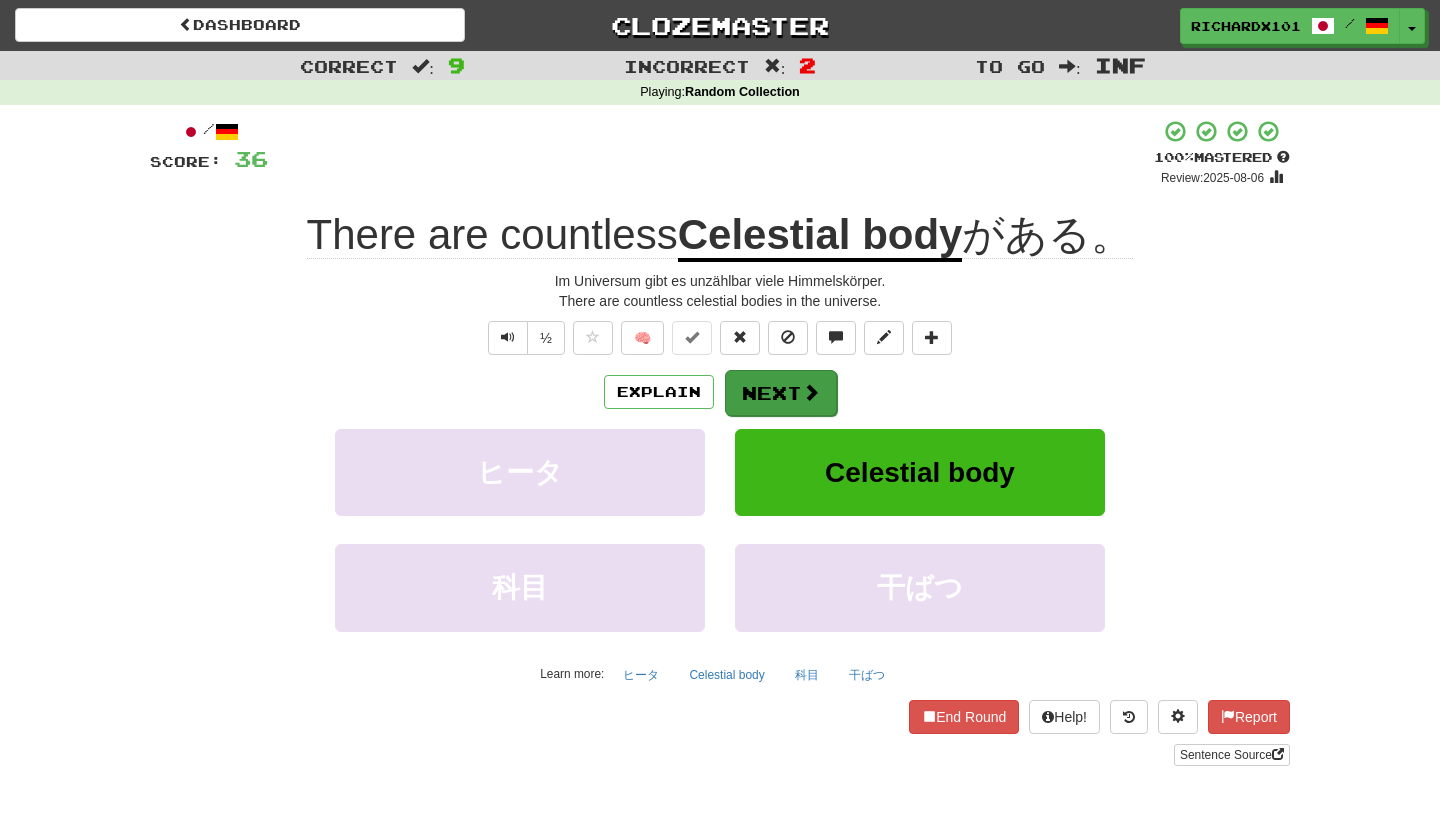 drag, startPoint x: 779, startPoint y: 137, endPoint x: 794, endPoint y: 383, distance: 246.4569 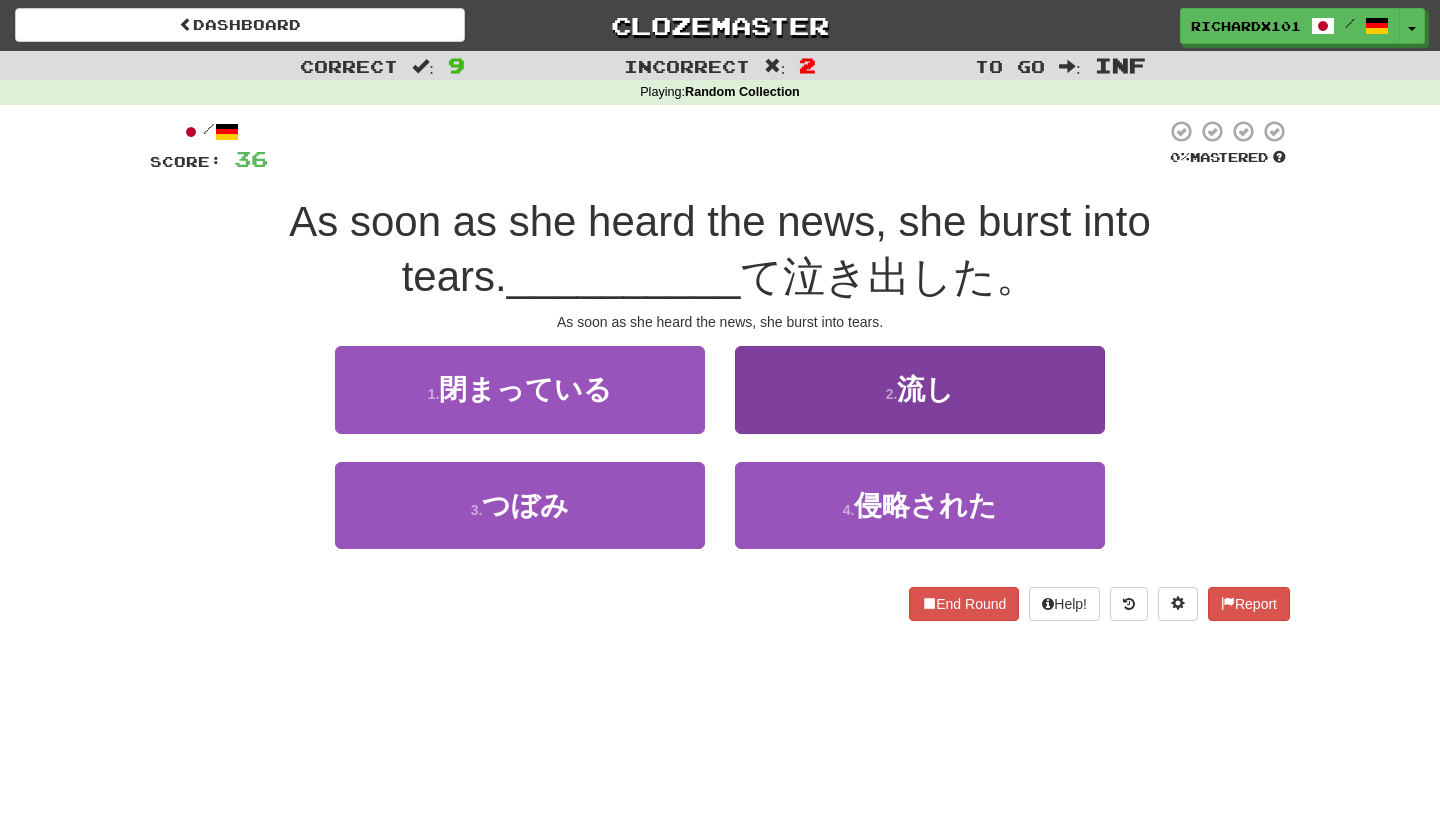 click on "2 .  流し" at bounding box center (920, 389) 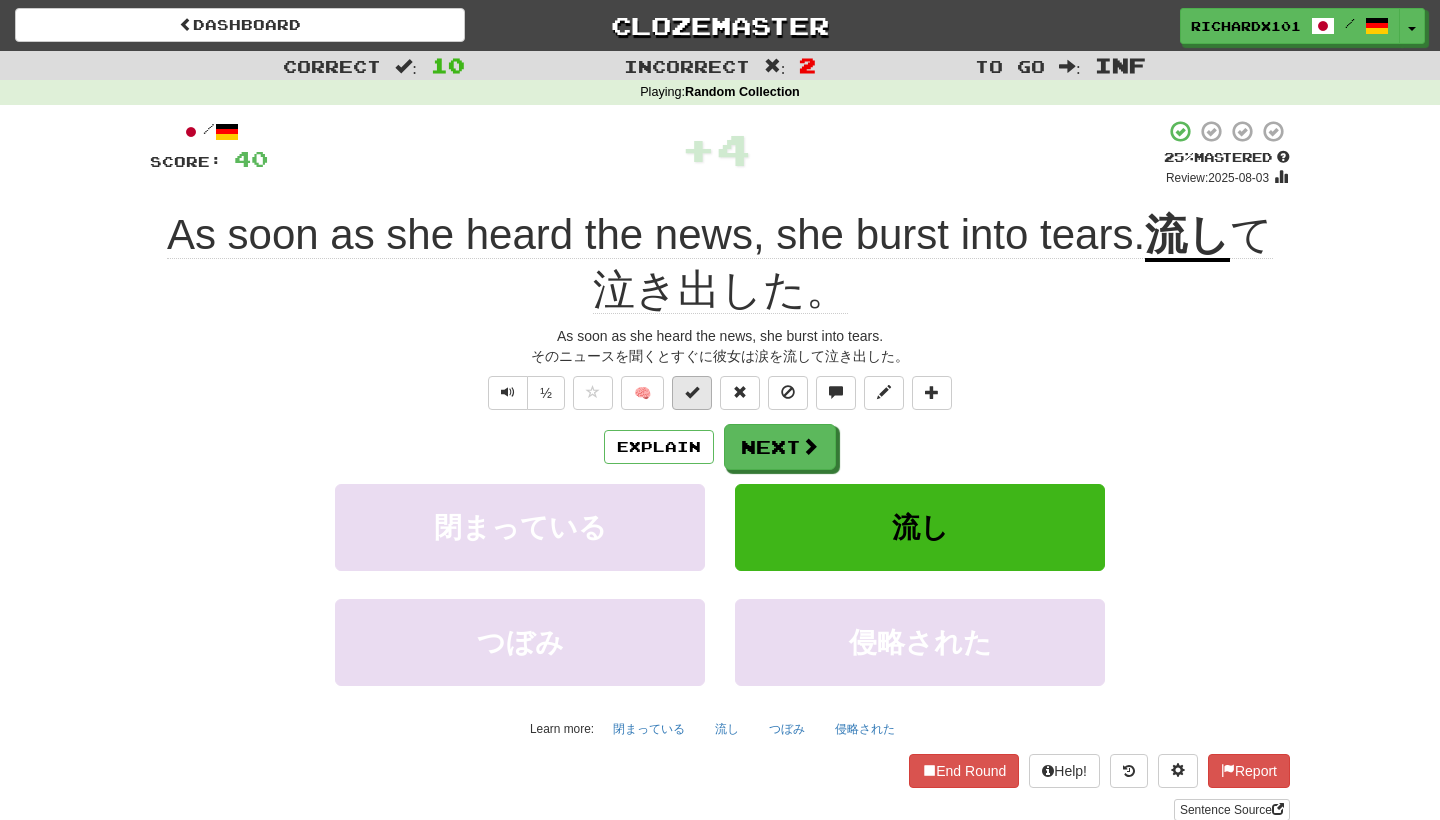 drag, startPoint x: 793, startPoint y: 382, endPoint x: 704, endPoint y: 336, distance: 100.18483 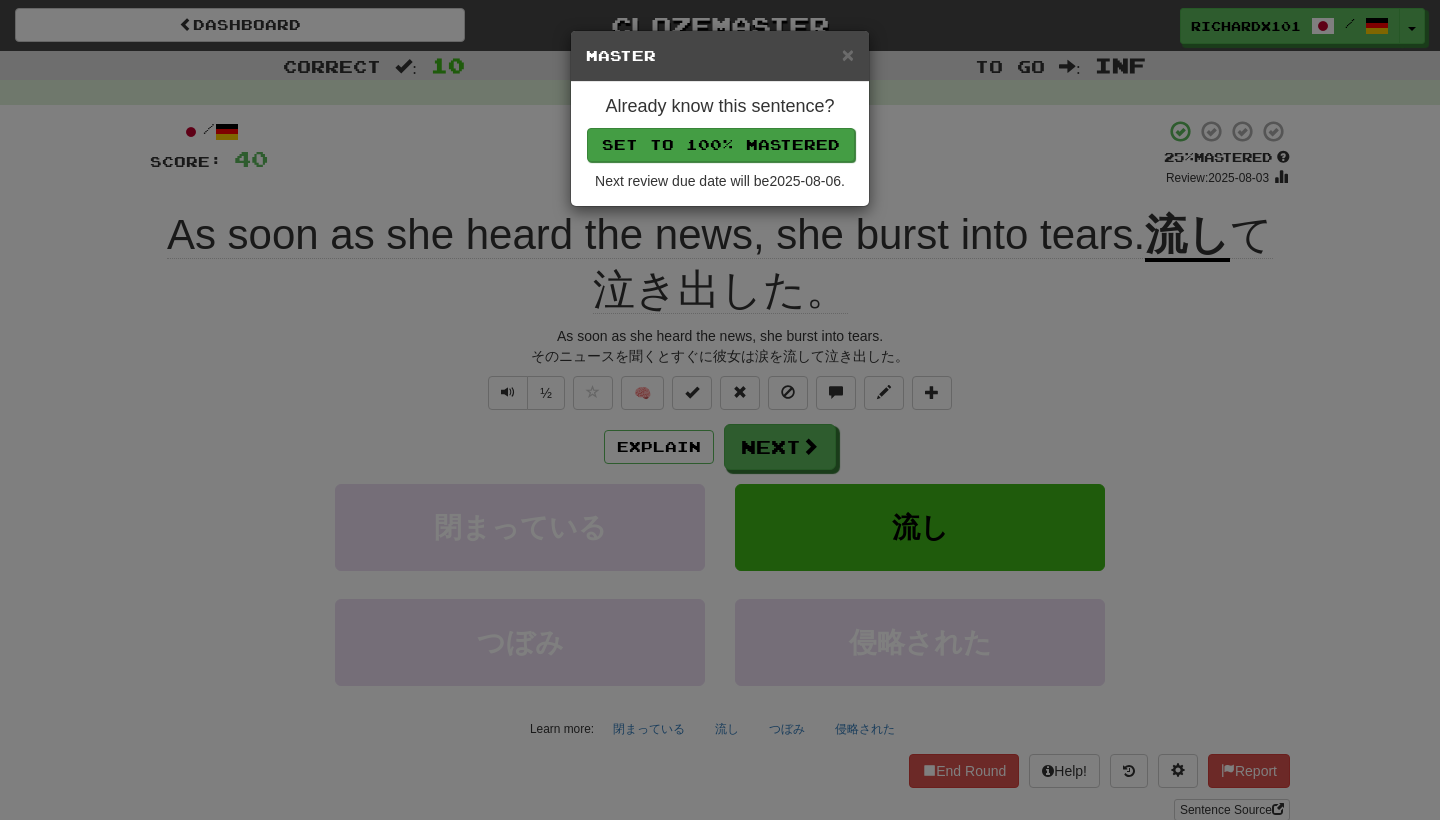 drag, startPoint x: 704, startPoint y: 336, endPoint x: 772, endPoint y: 132, distance: 215.03488 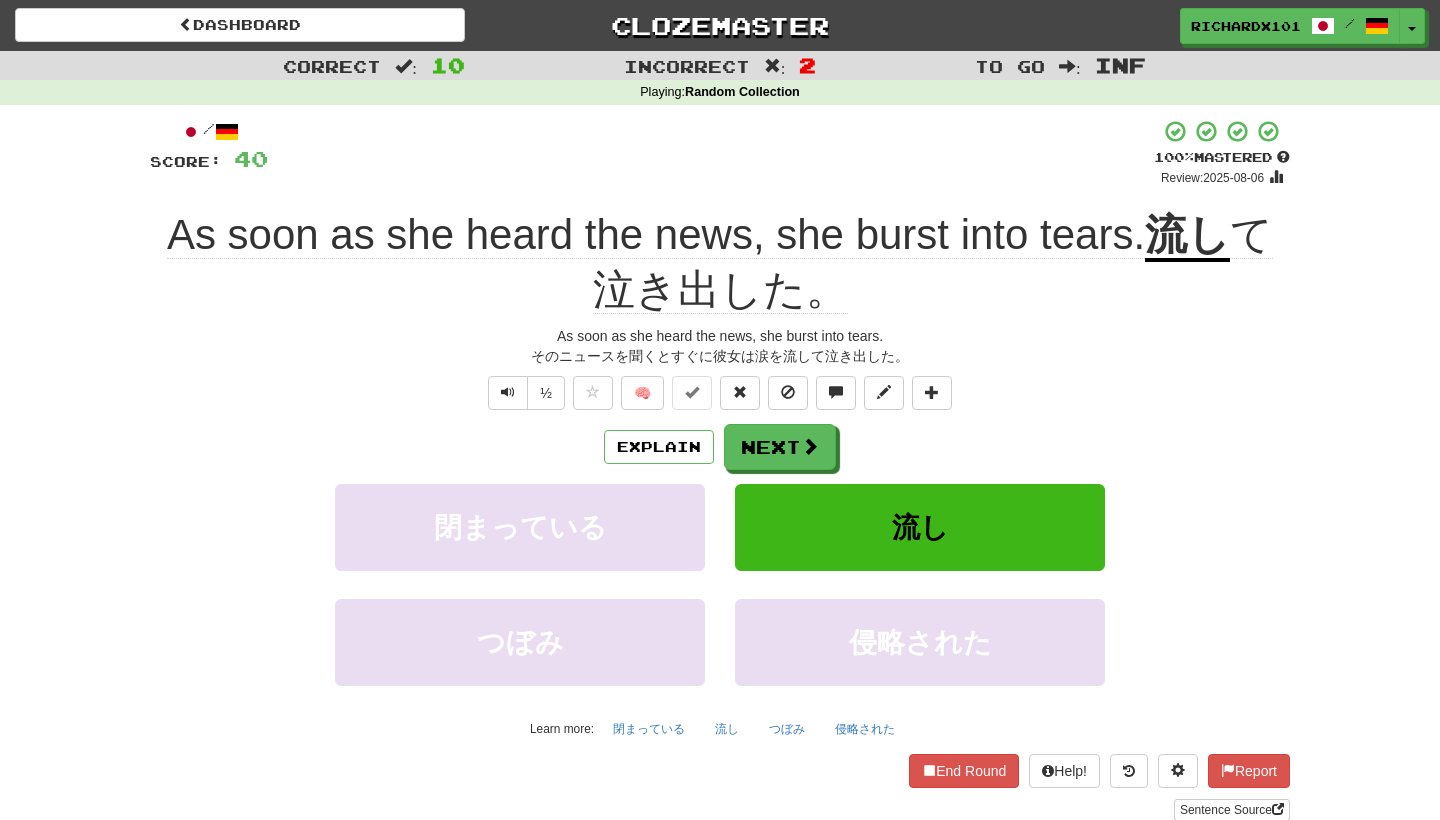 click on "Next" at bounding box center (780, 447) 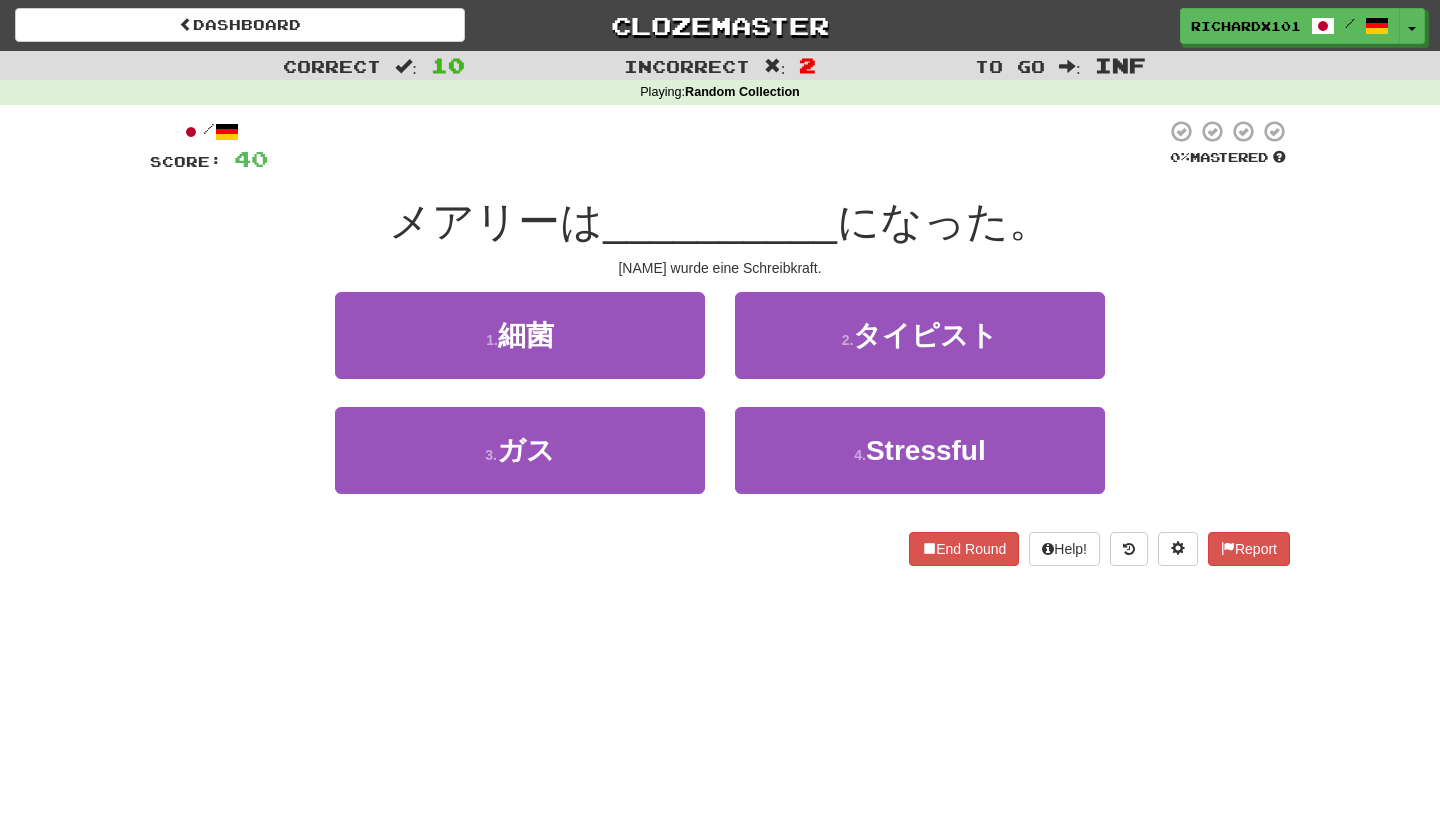 click on "1 .  細菌" at bounding box center (520, 335) 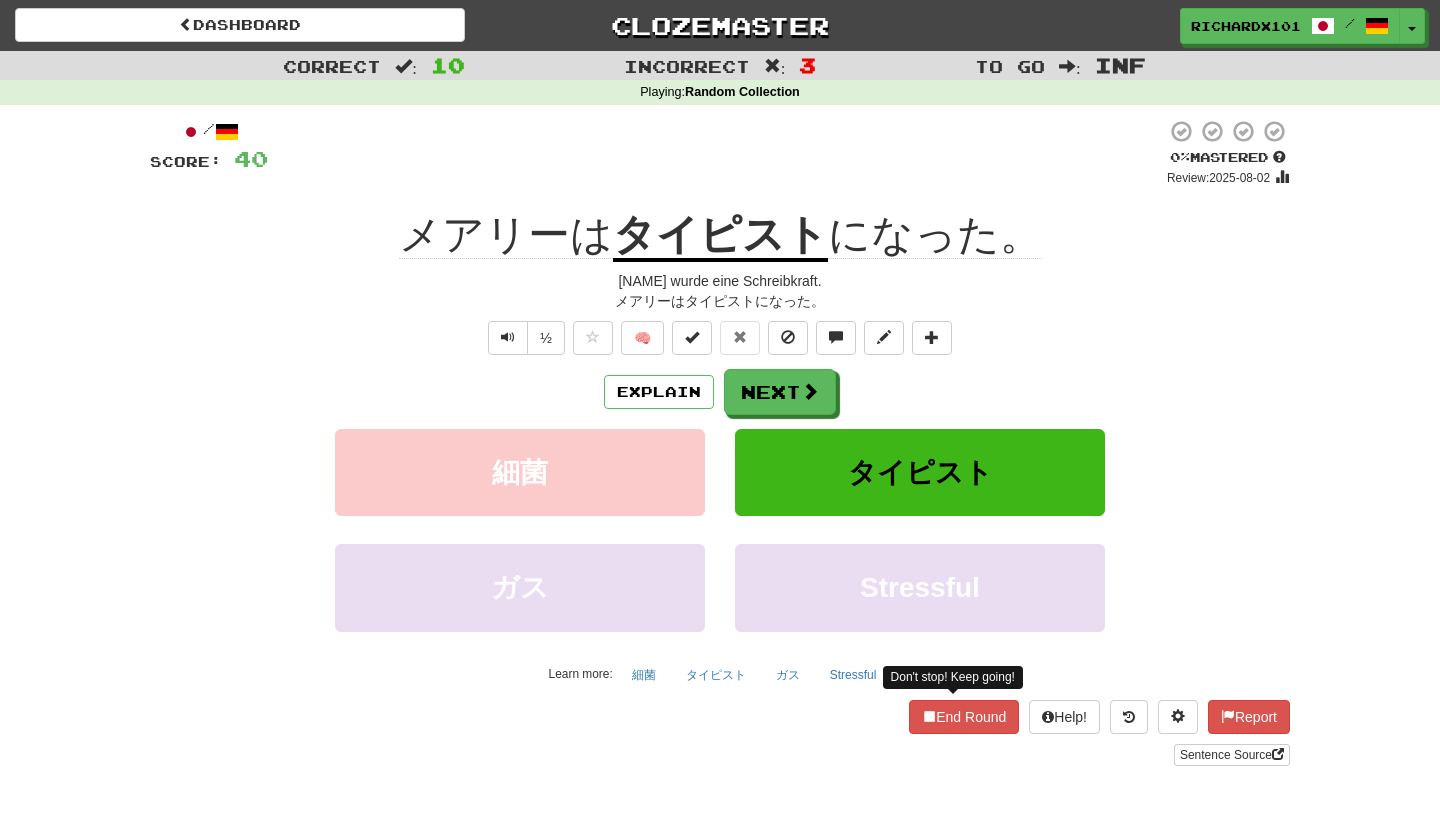 click on "End Round" at bounding box center (964, 717) 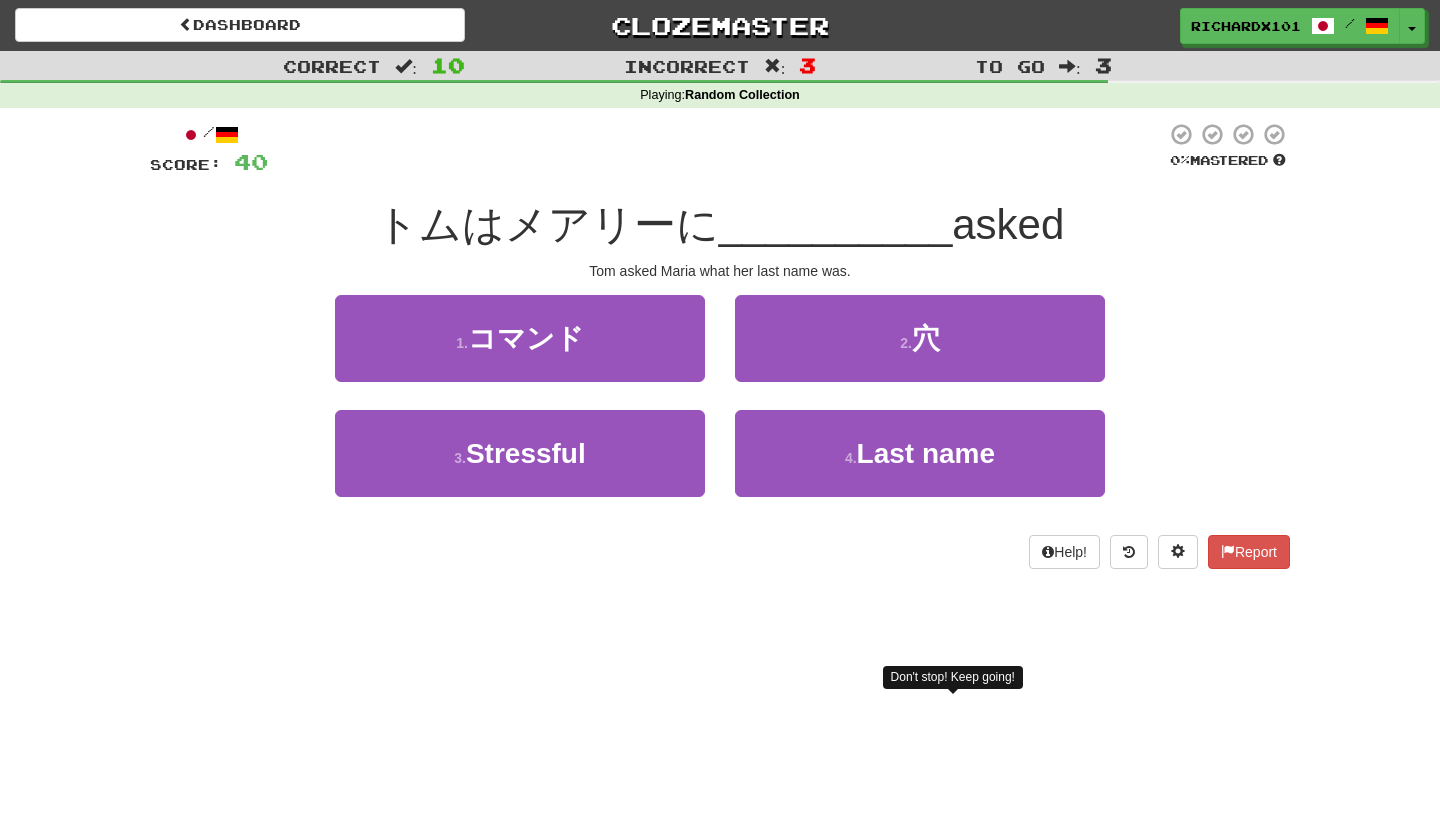 click on "苗字" at bounding box center [926, 453] 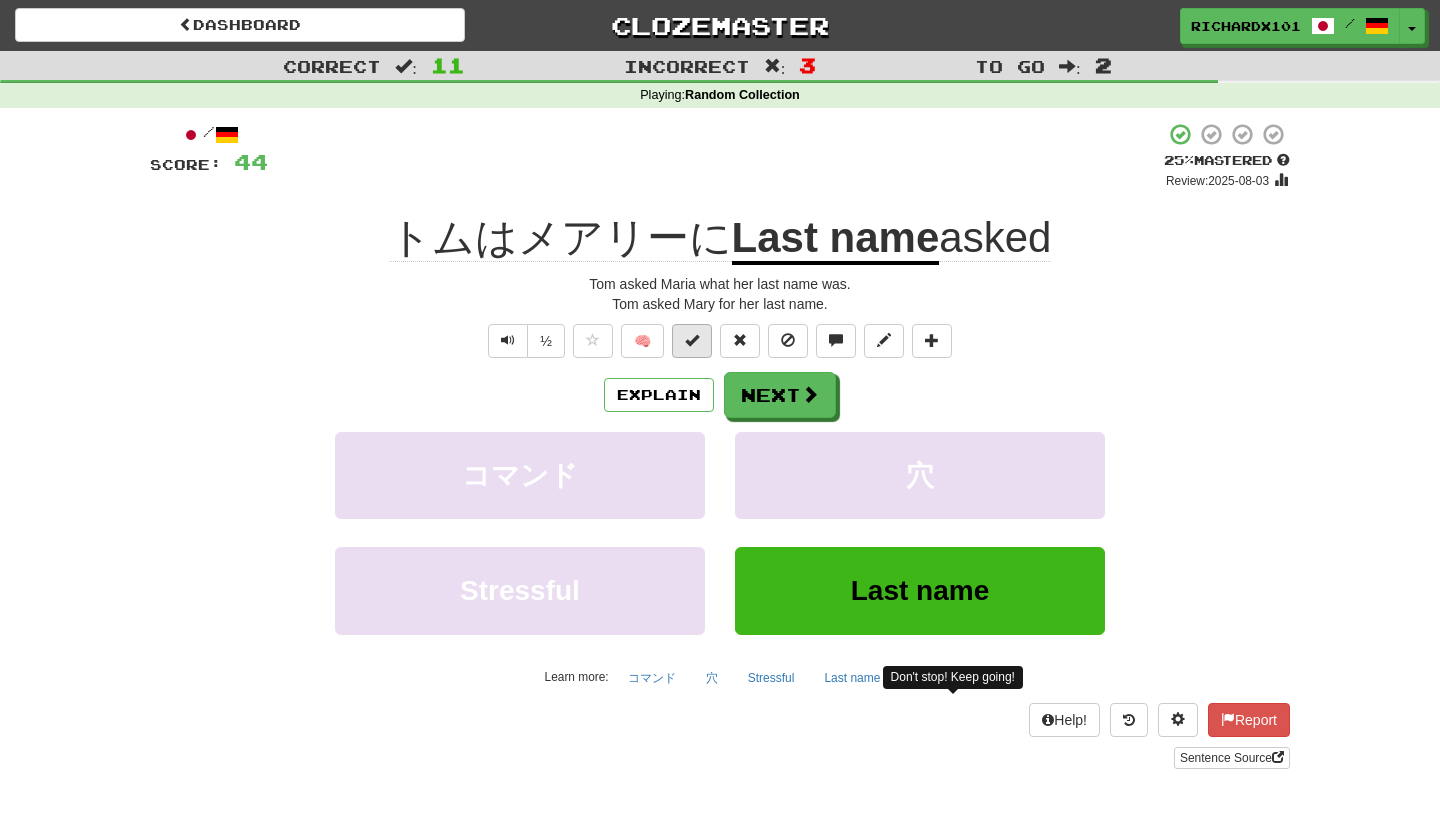 drag, startPoint x: 772, startPoint y: 132, endPoint x: 695, endPoint y: 343, distance: 224.61078 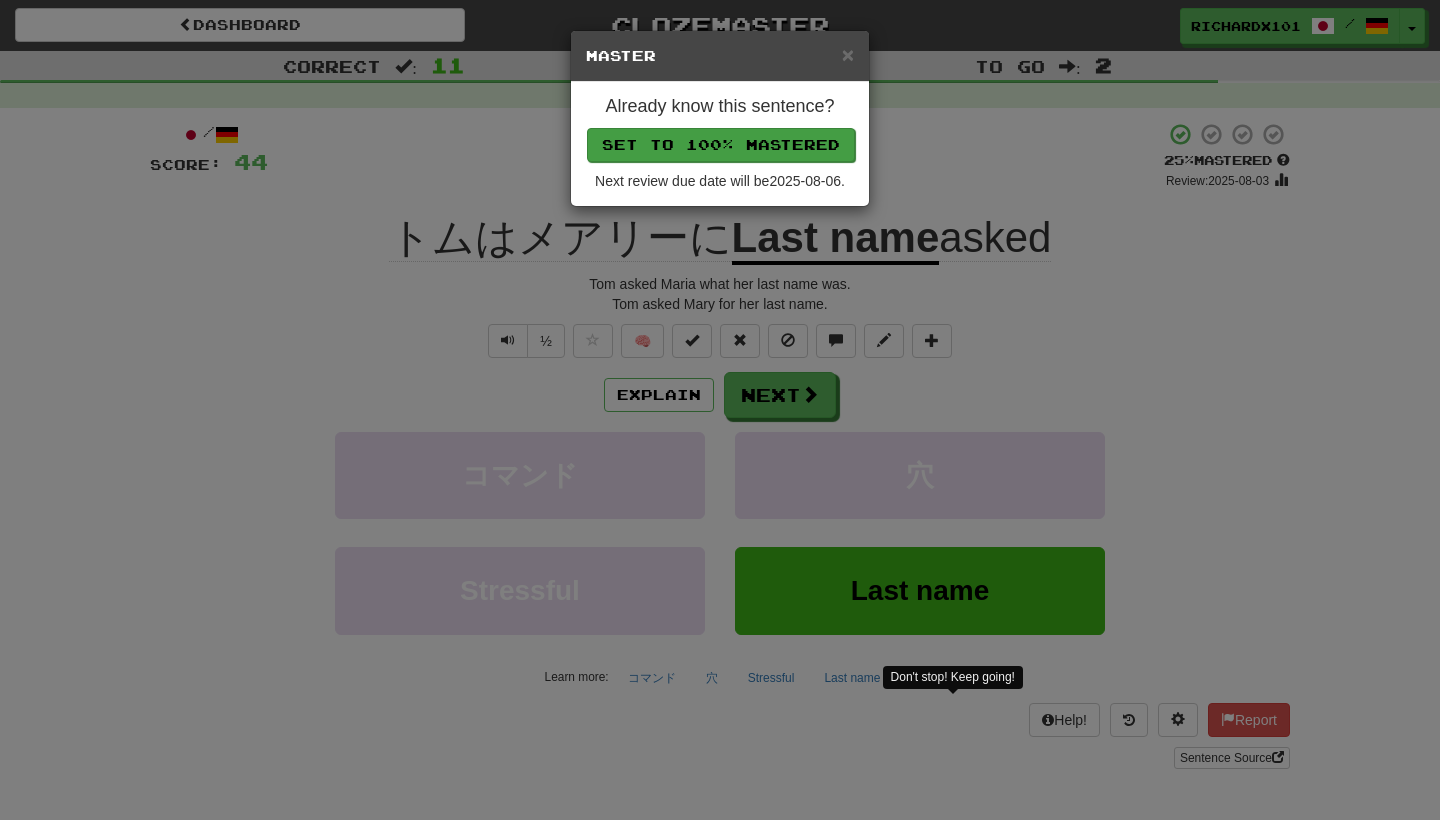 drag, startPoint x: 695, startPoint y: 343, endPoint x: 738, endPoint y: 143, distance: 204.57028 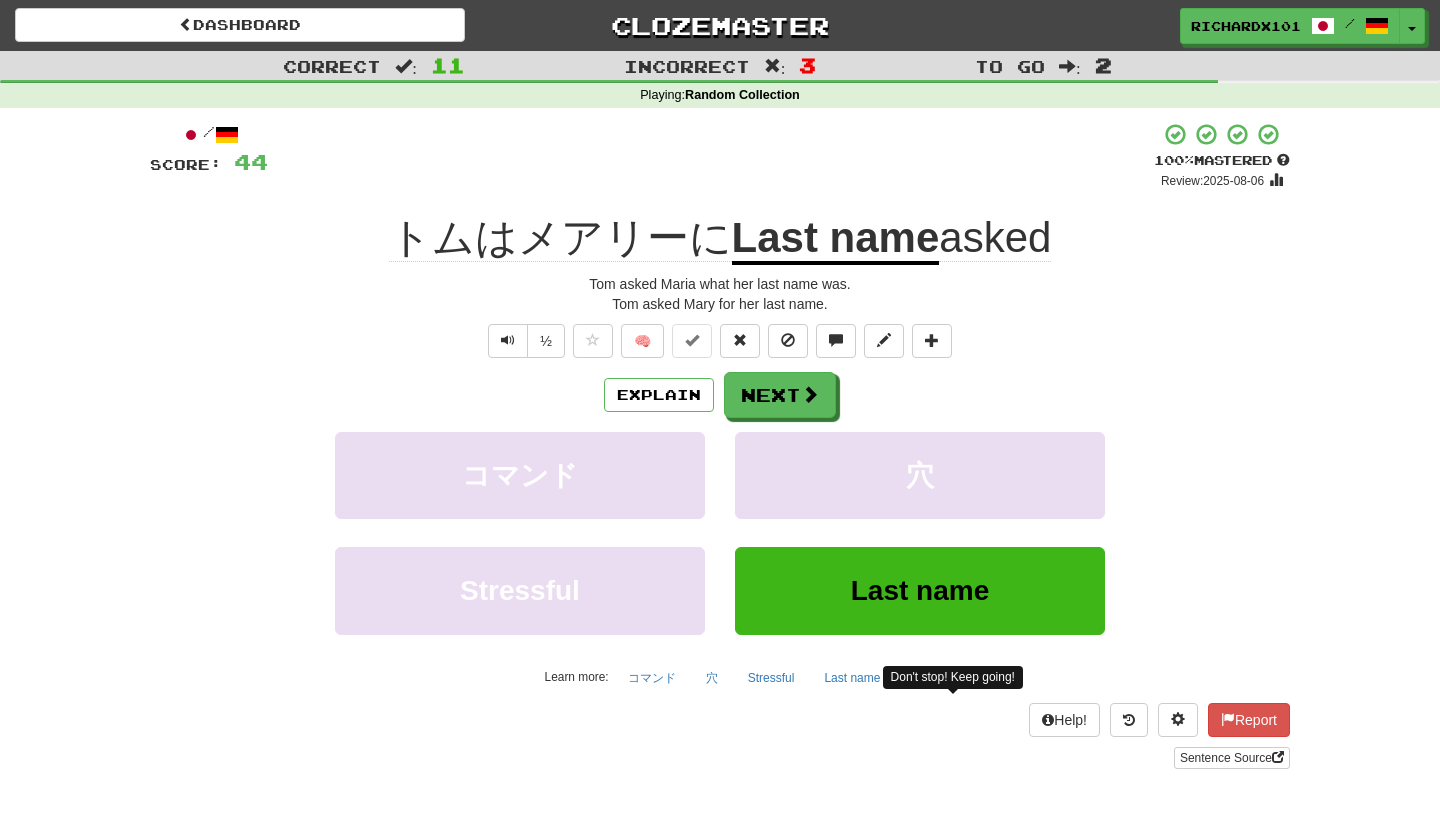 click on "Next" at bounding box center [780, 395] 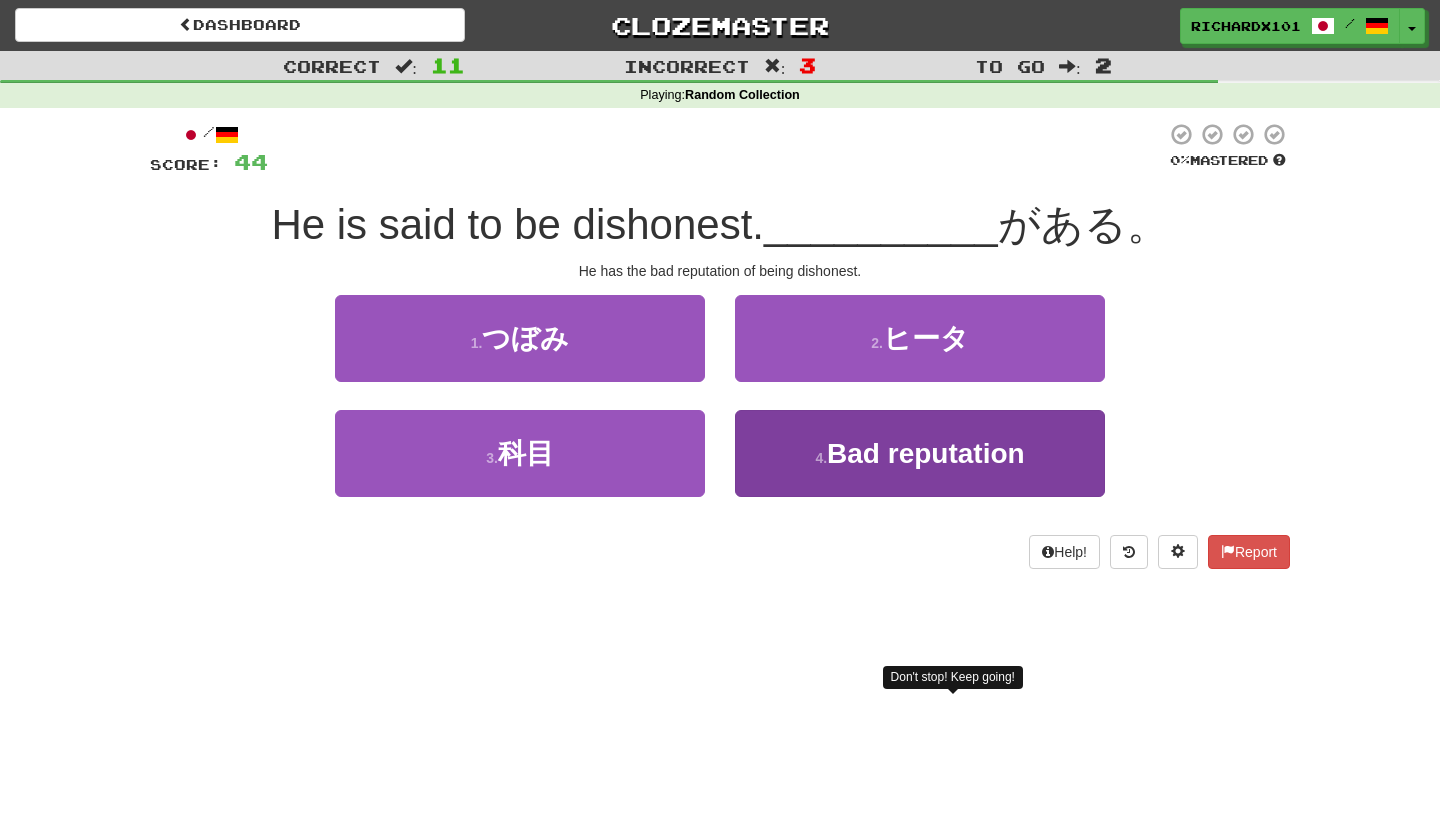 drag, startPoint x: 738, startPoint y: 143, endPoint x: 803, endPoint y: 452, distance: 315.76257 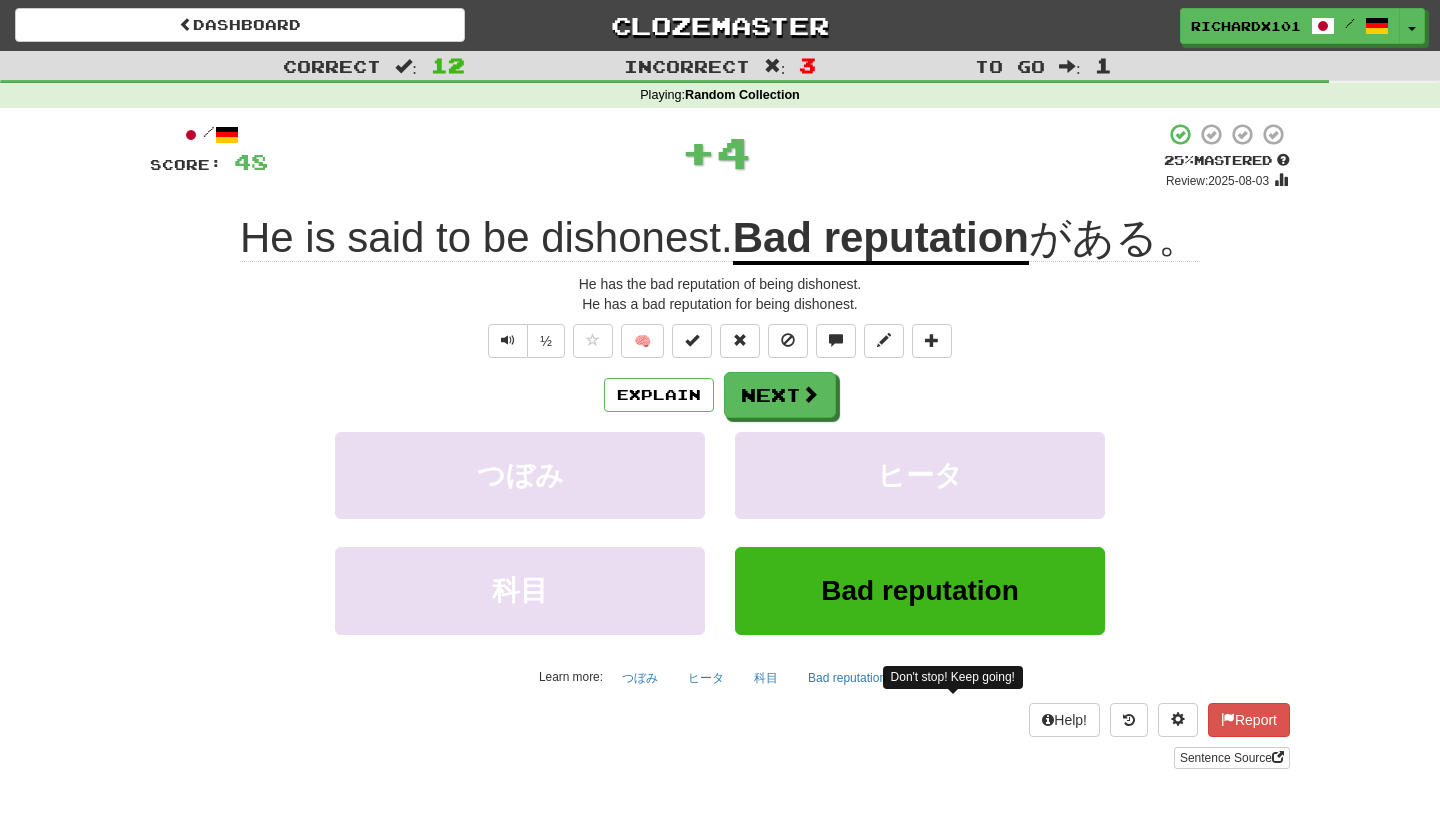 click at bounding box center [692, 341] 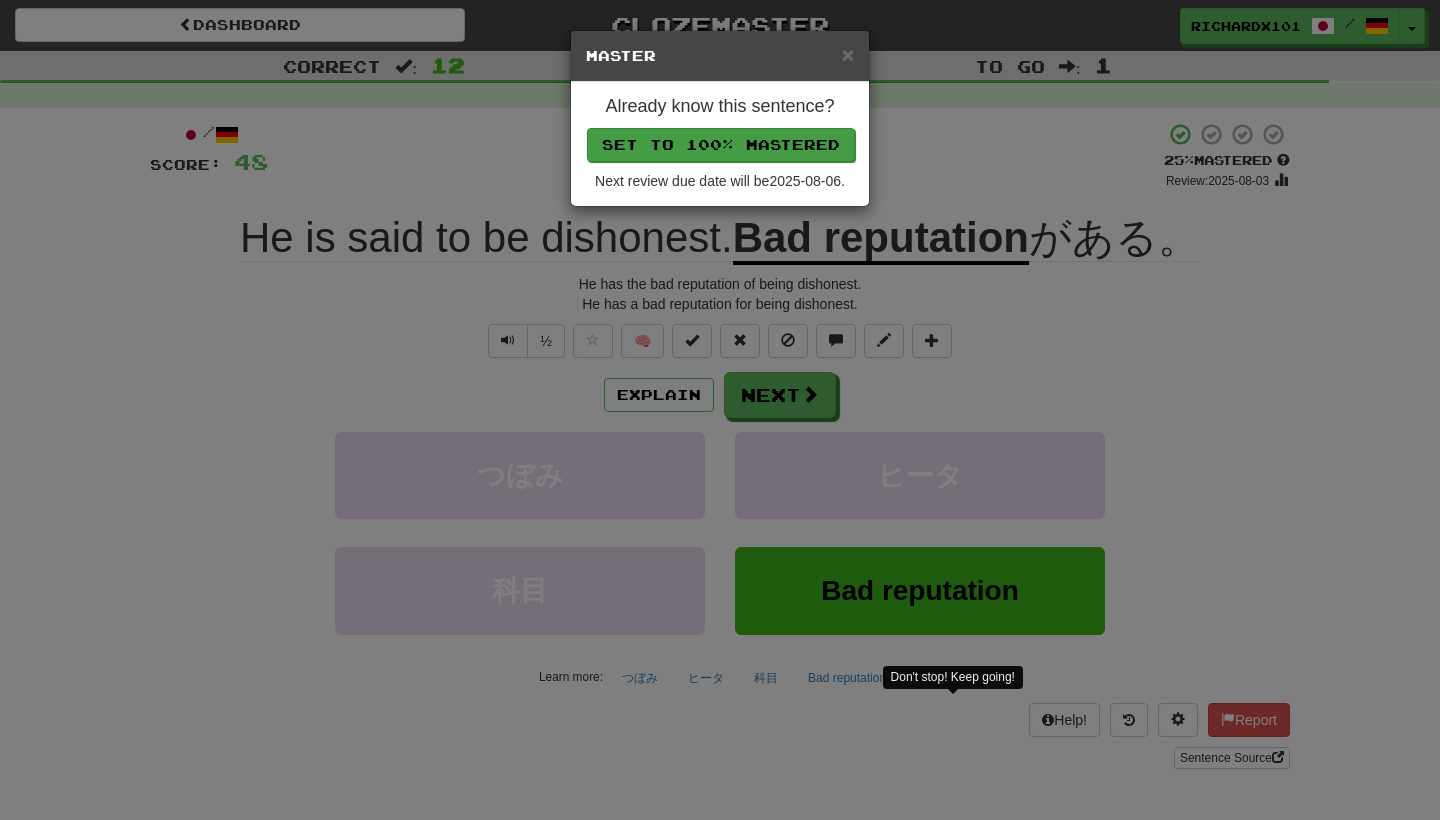 drag, startPoint x: 803, startPoint y: 452, endPoint x: 721, endPoint y: 145, distance: 317.76248 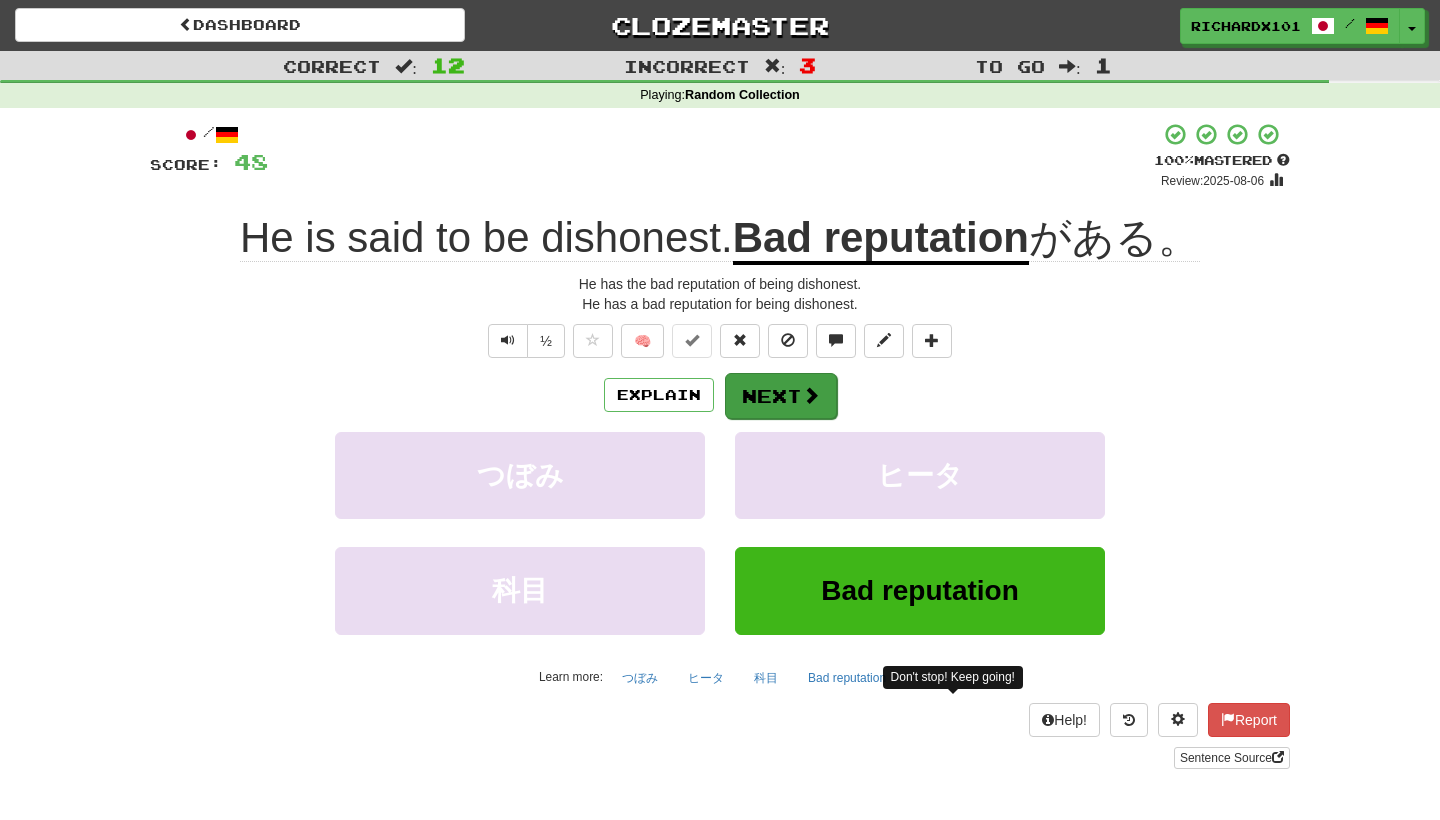 drag, startPoint x: 721, startPoint y: 145, endPoint x: 764, endPoint y: 387, distance: 245.79056 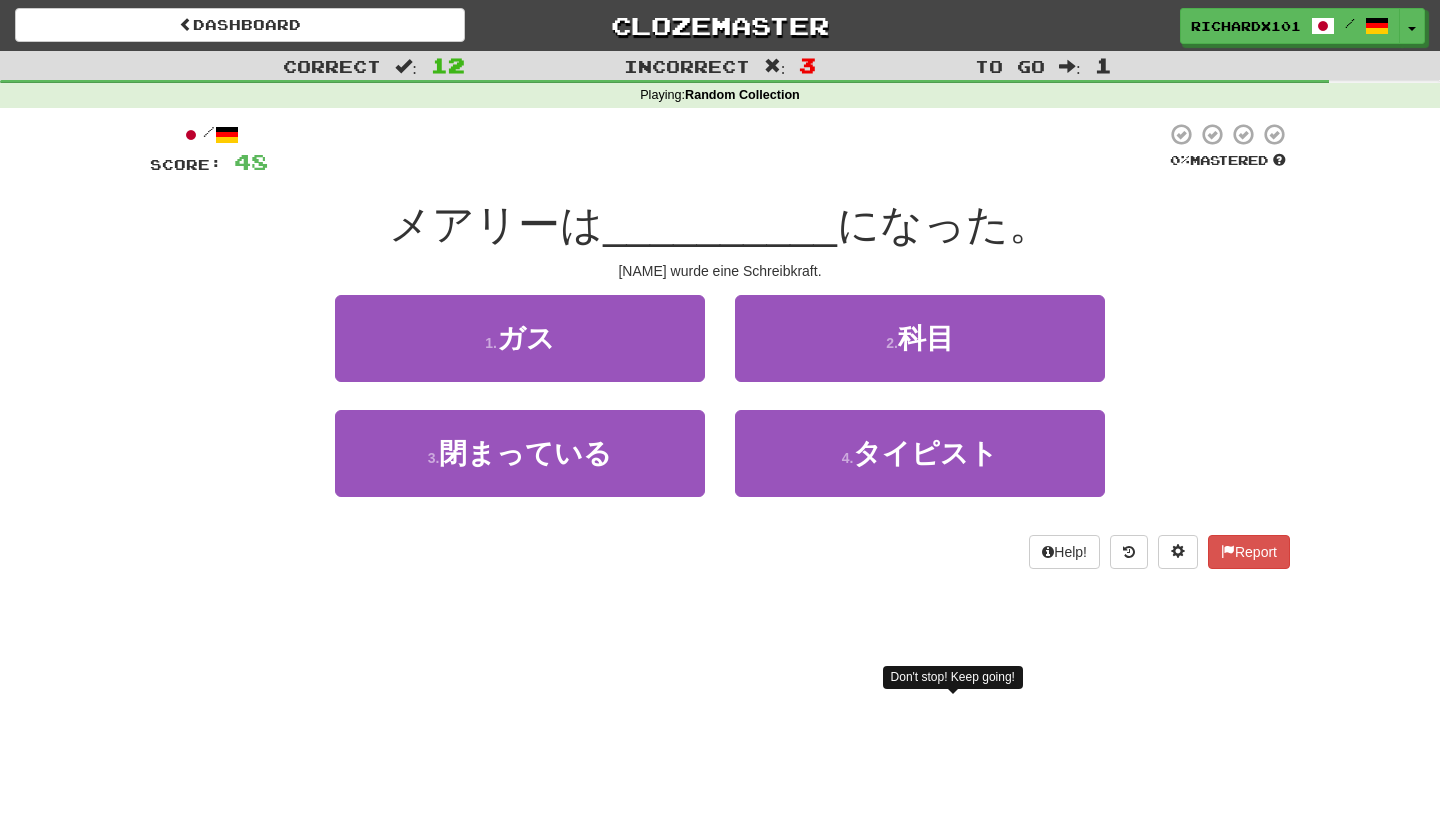 click on "4 .  タイピスト" at bounding box center [920, 453] 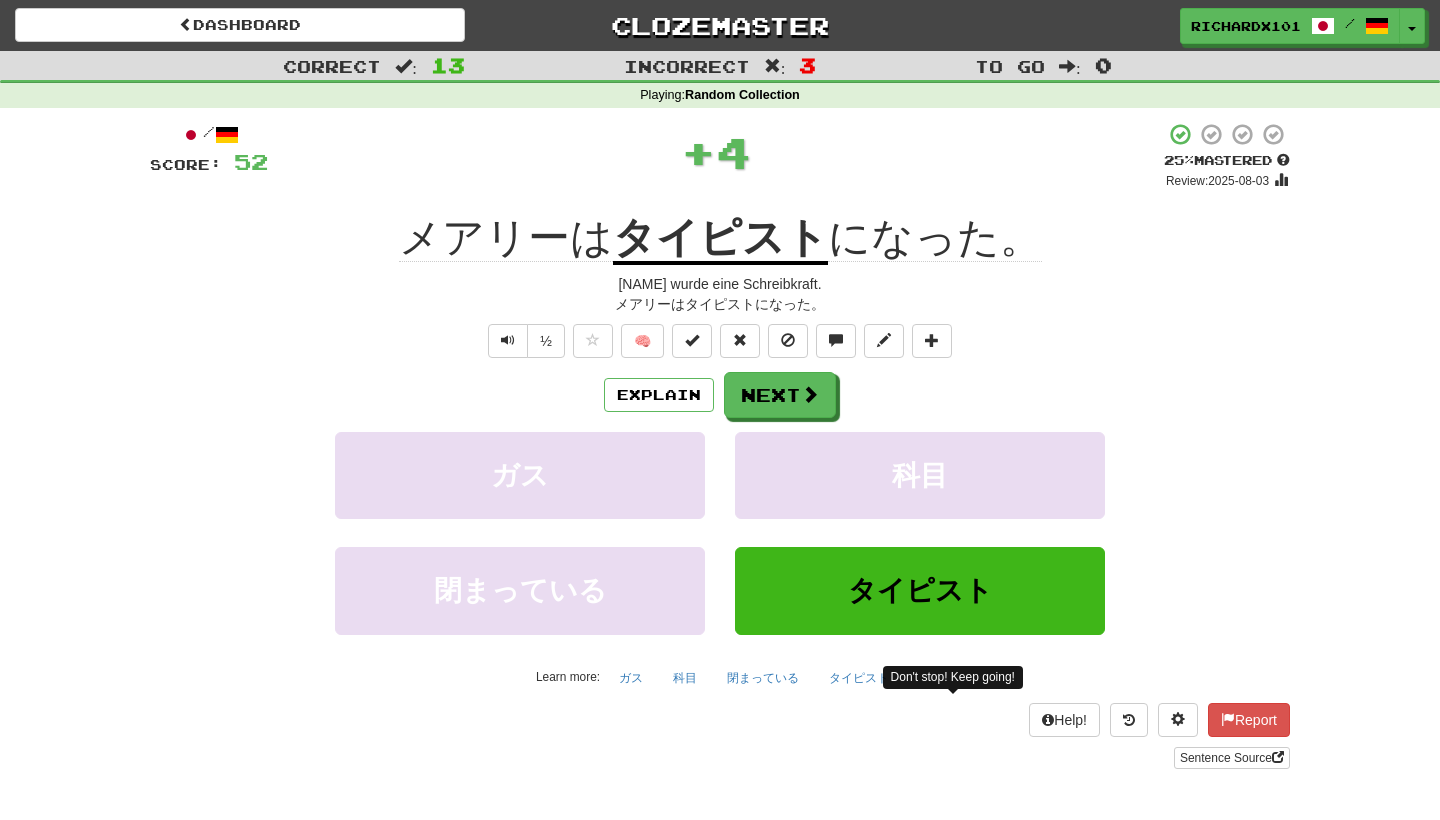 click at bounding box center (692, 341) 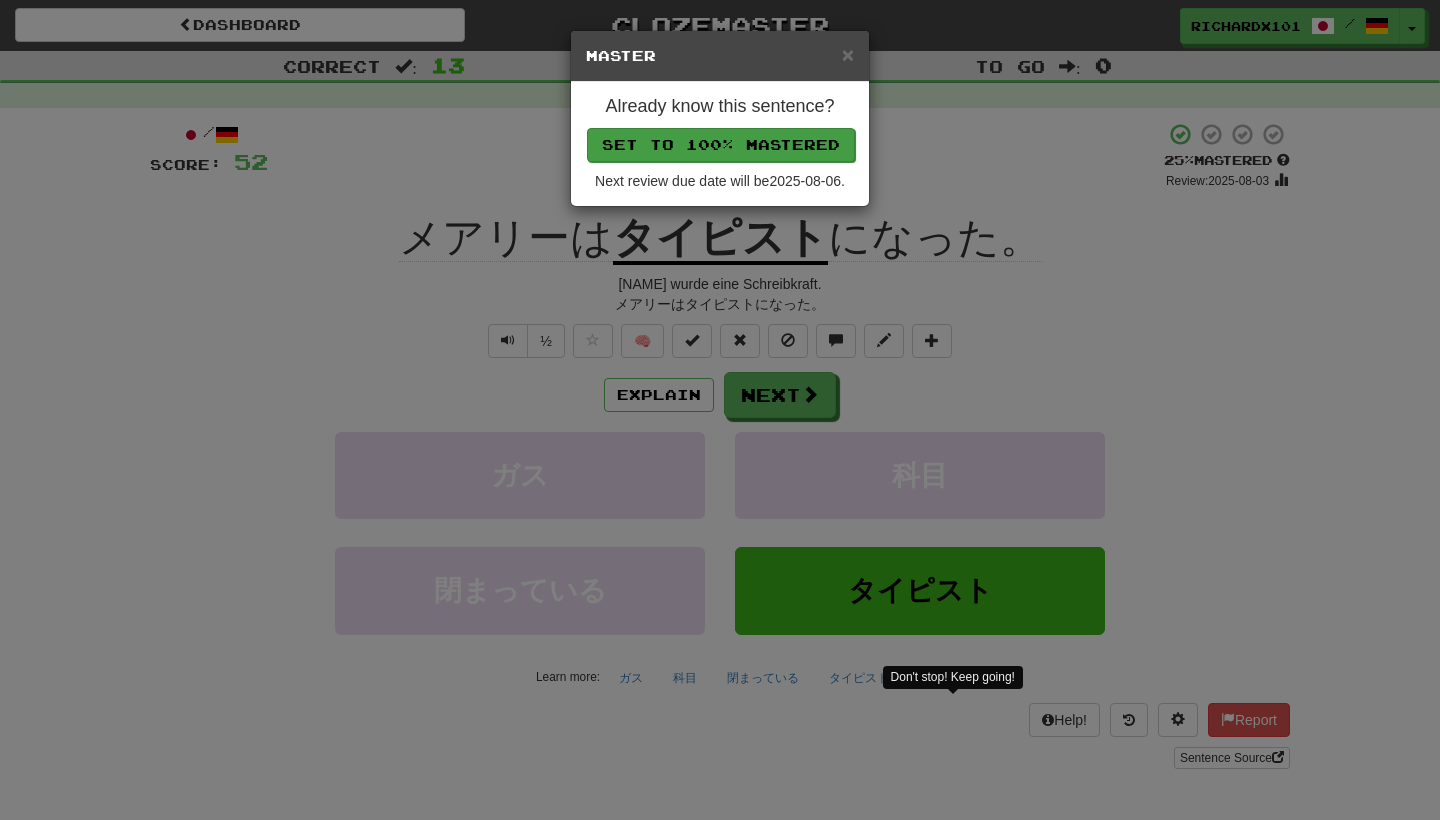 drag, startPoint x: 764, startPoint y: 387, endPoint x: 793, endPoint y: 141, distance: 247.70345 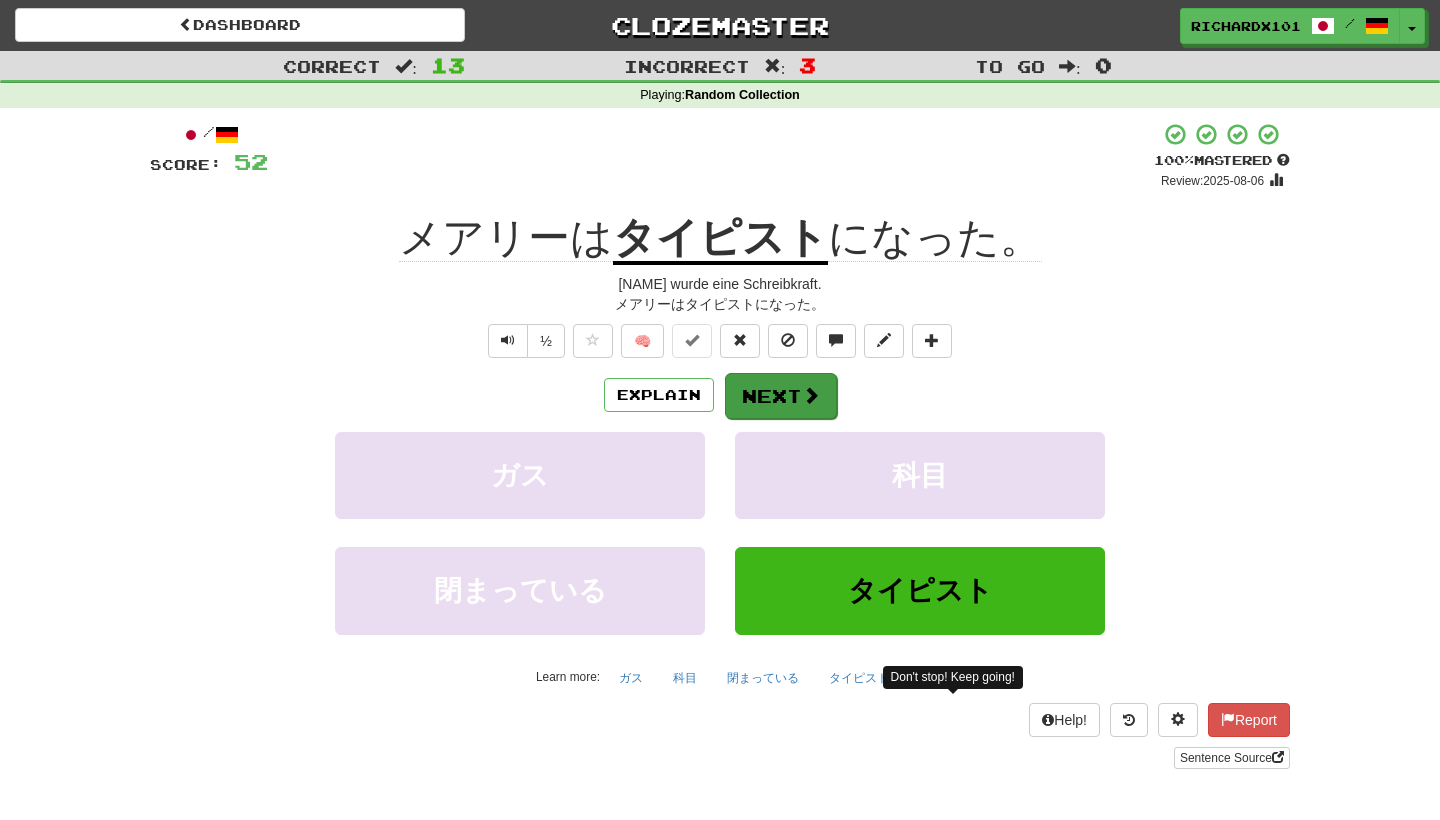 drag, startPoint x: 793, startPoint y: 141, endPoint x: 766, endPoint y: 391, distance: 251.45377 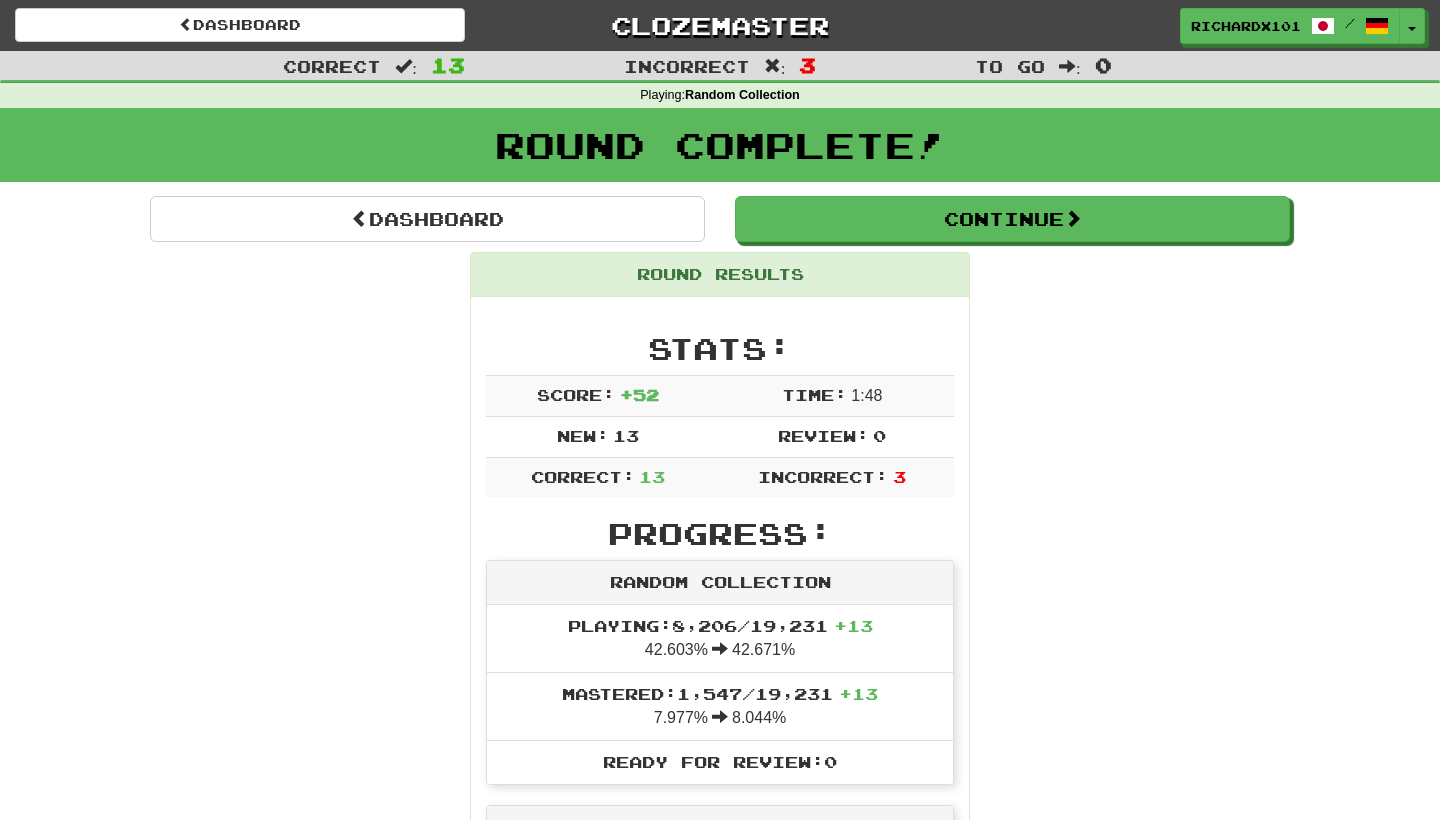 click on "Dashboard" at bounding box center [427, 219] 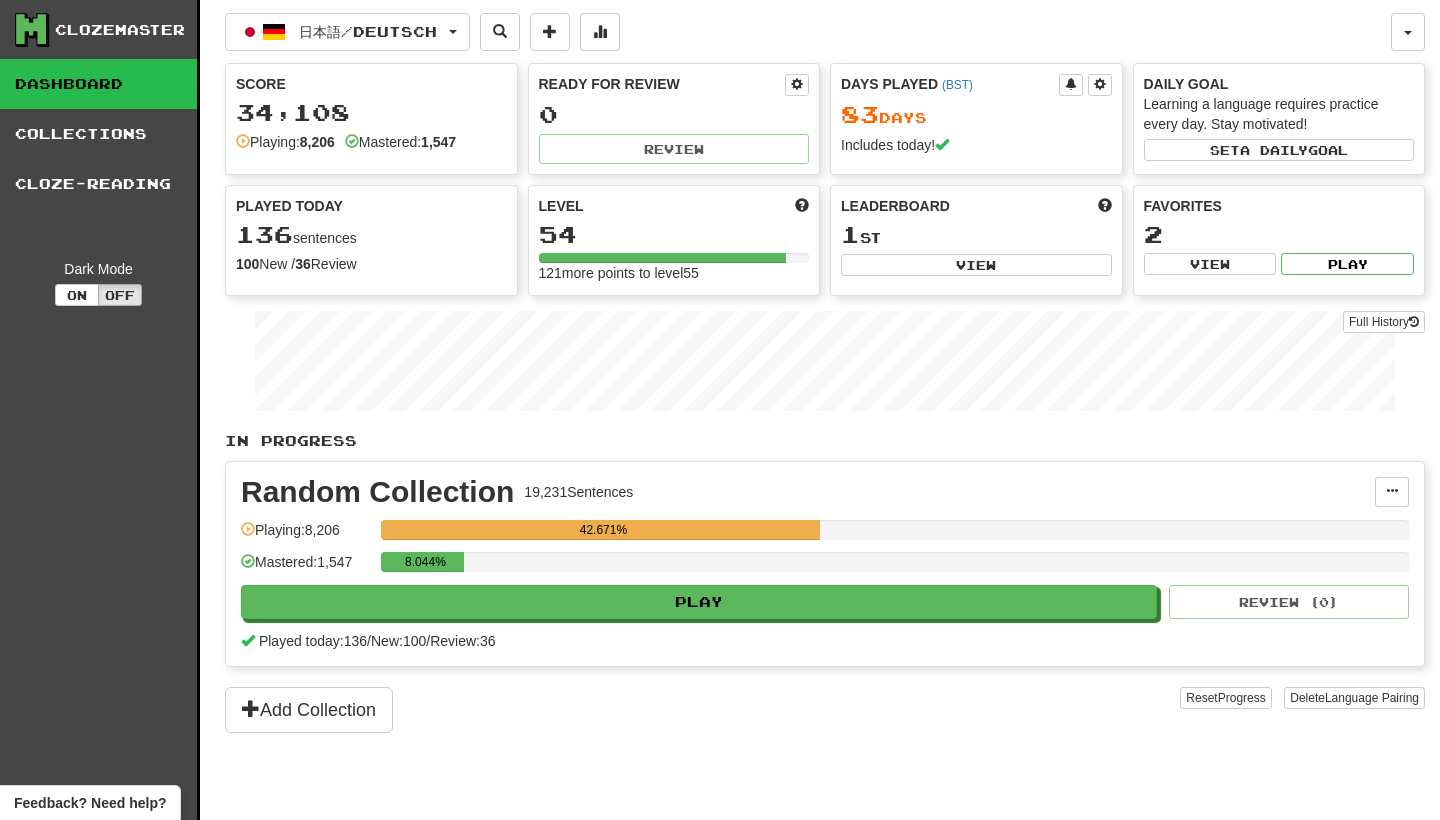 scroll, scrollTop: 0, scrollLeft: 0, axis: both 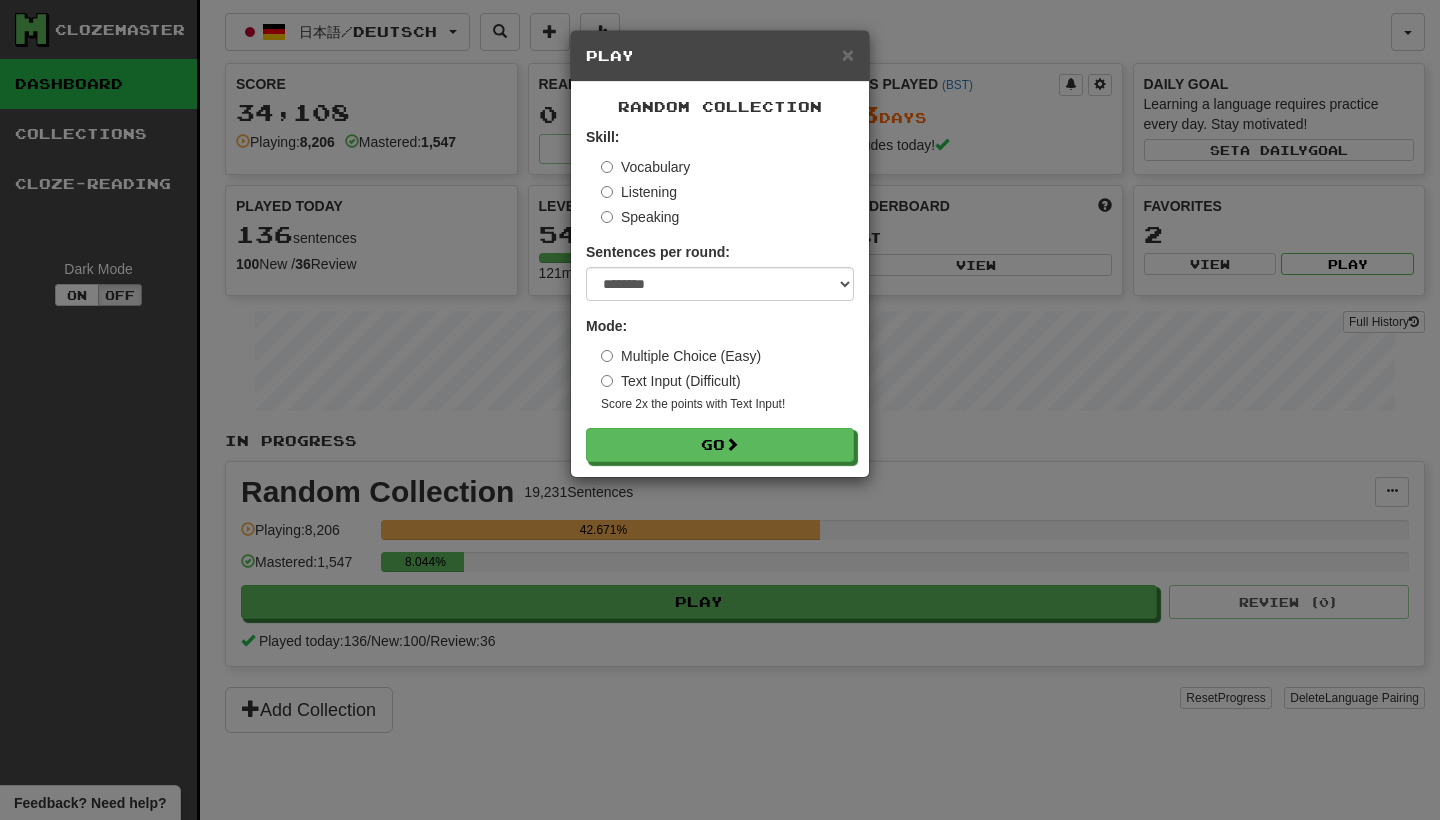 click on "Go" at bounding box center (720, 445) 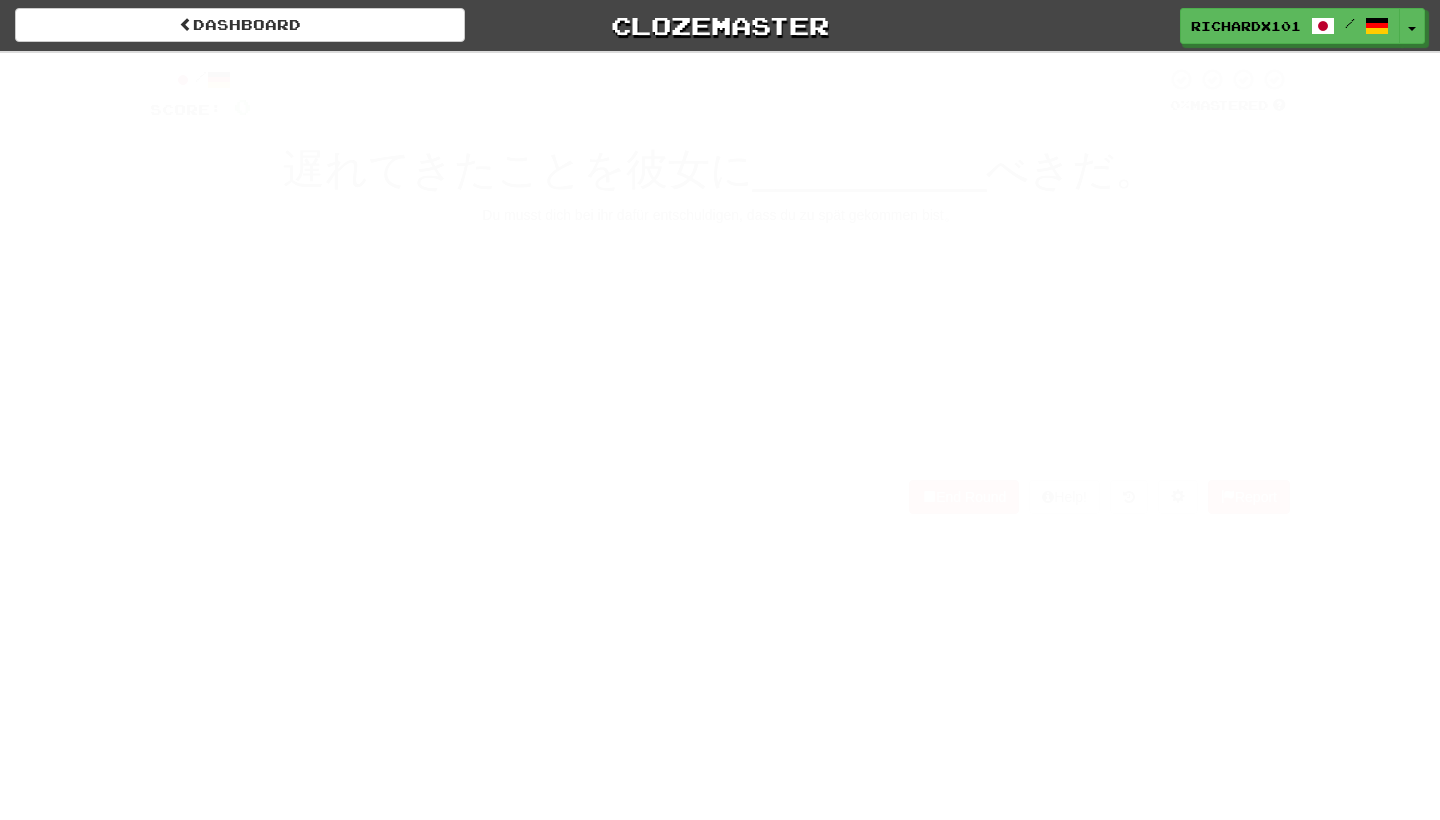 scroll, scrollTop: 0, scrollLeft: 0, axis: both 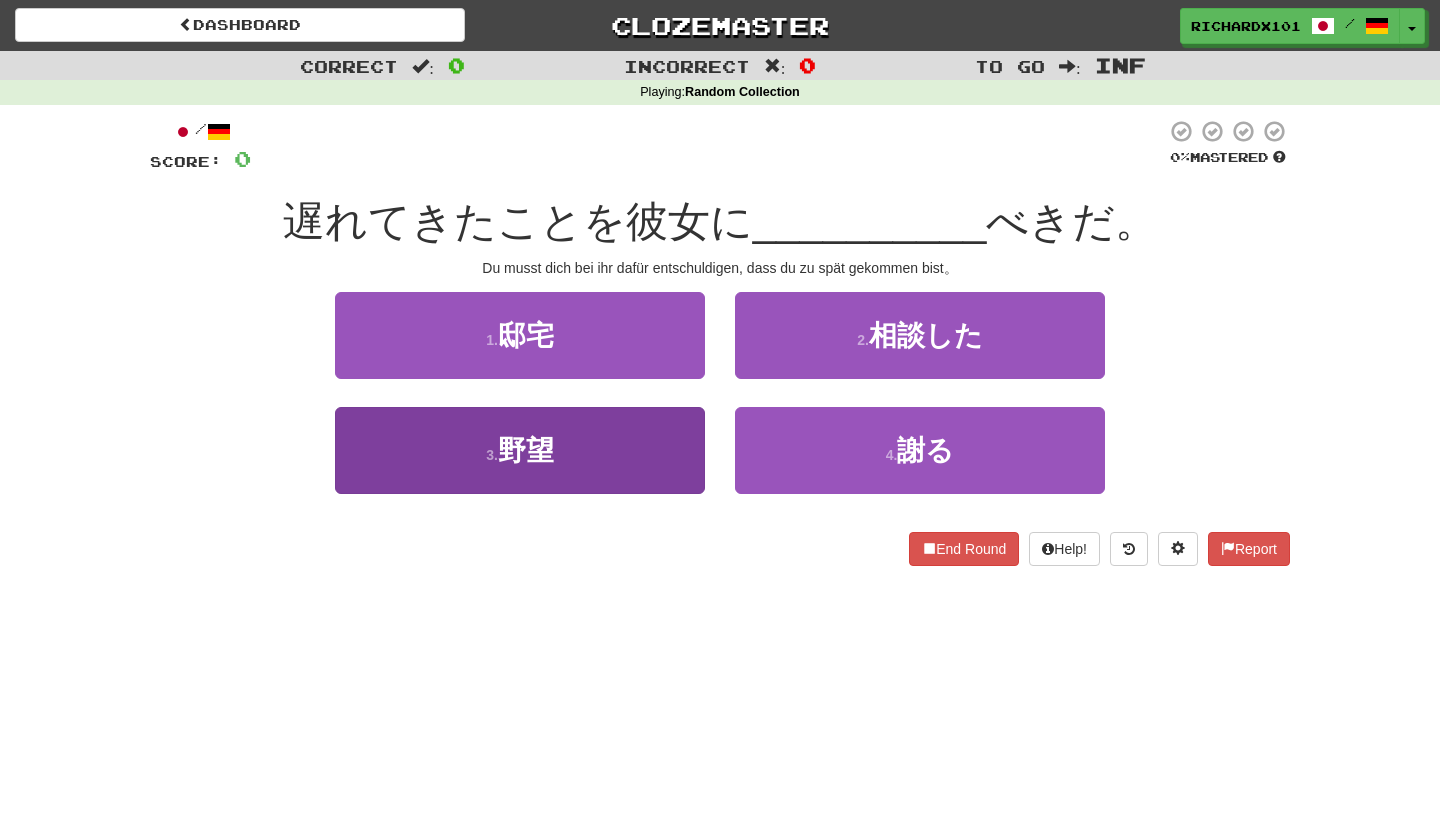 drag, startPoint x: 0, startPoint y: 0, endPoint x: 680, endPoint y: 443, distance: 811.57196 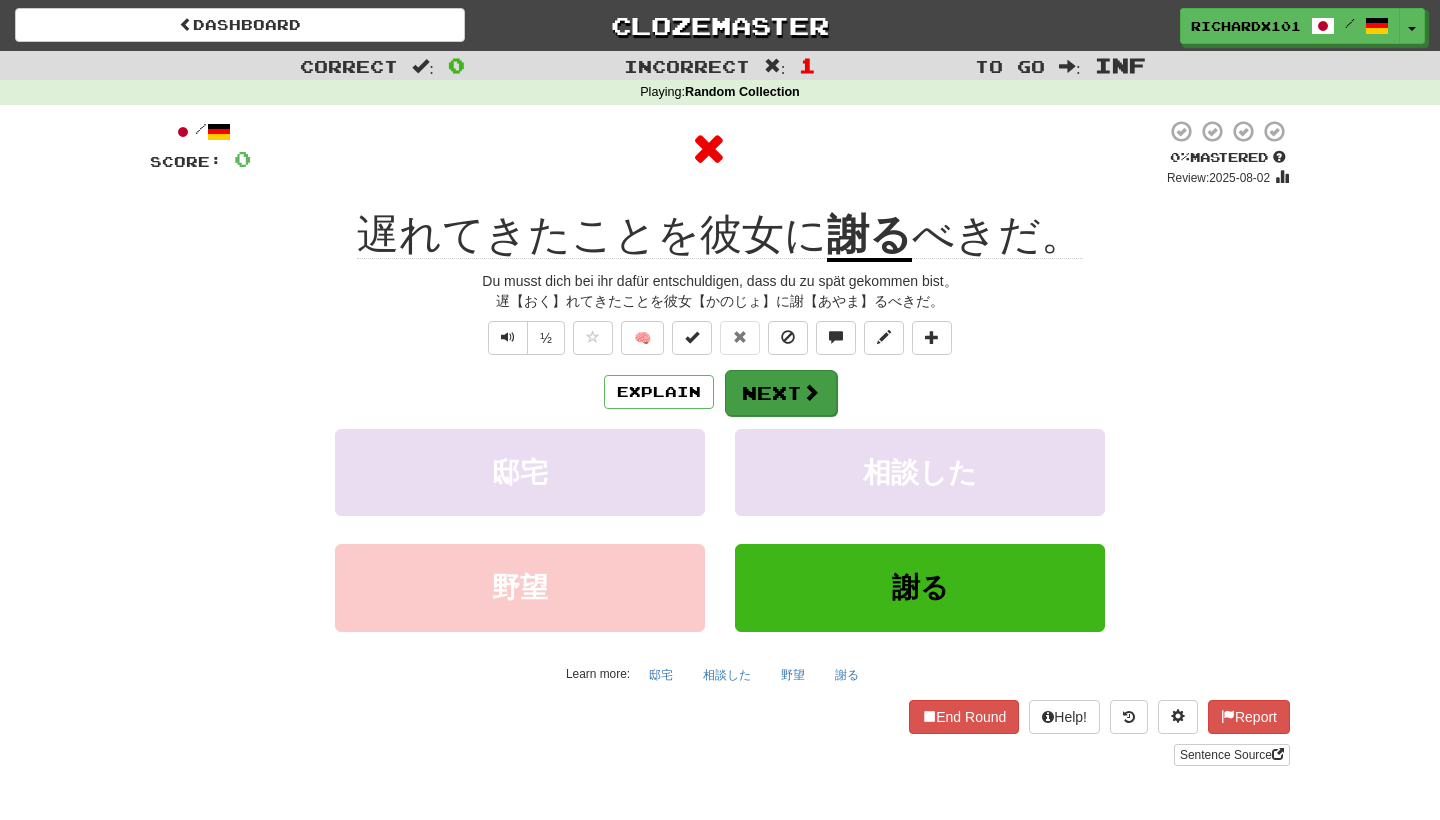 drag, startPoint x: 680, startPoint y: 443, endPoint x: 751, endPoint y: 378, distance: 96.26006 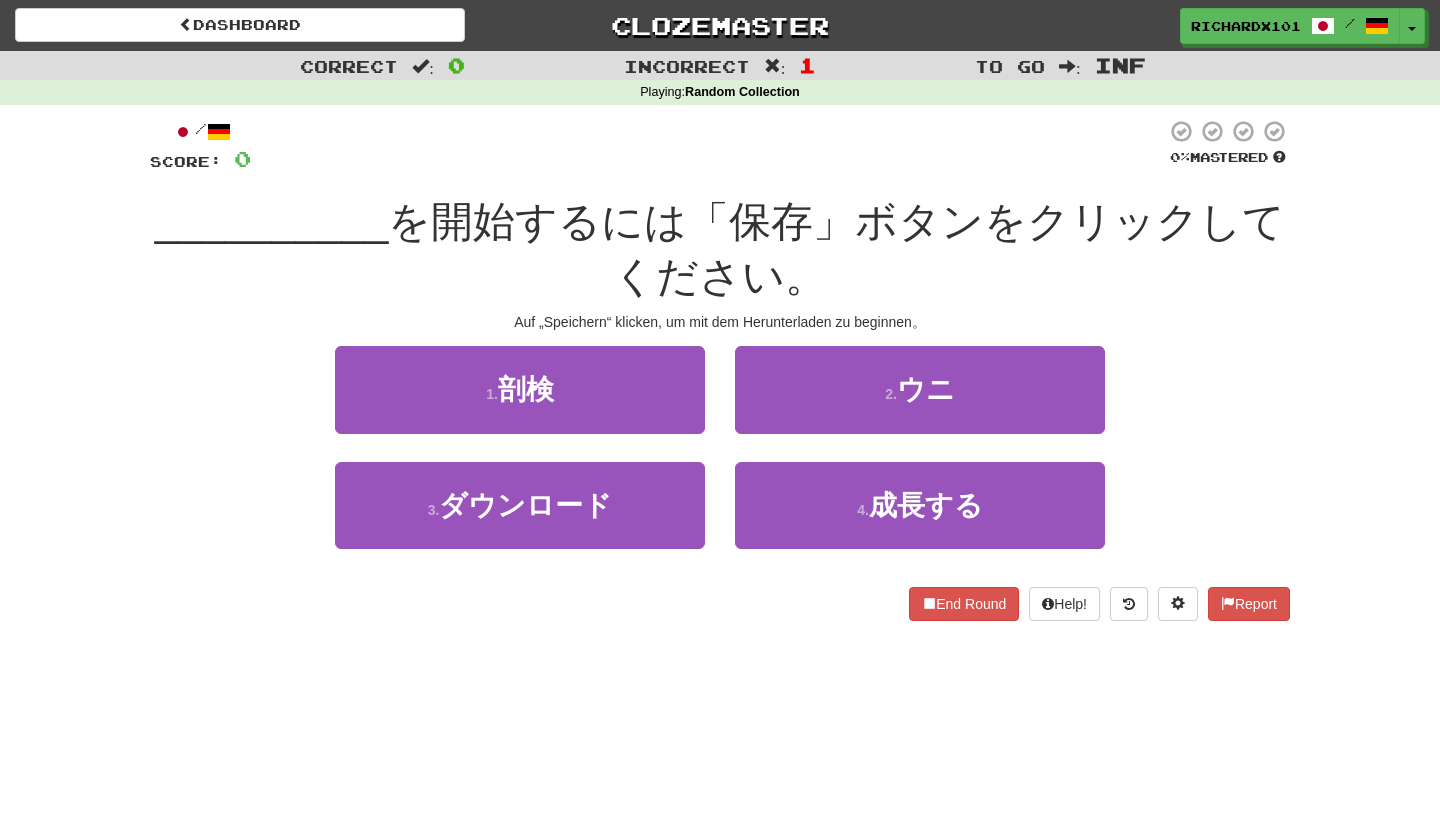 click on "1 .  剖検" at bounding box center (520, 389) 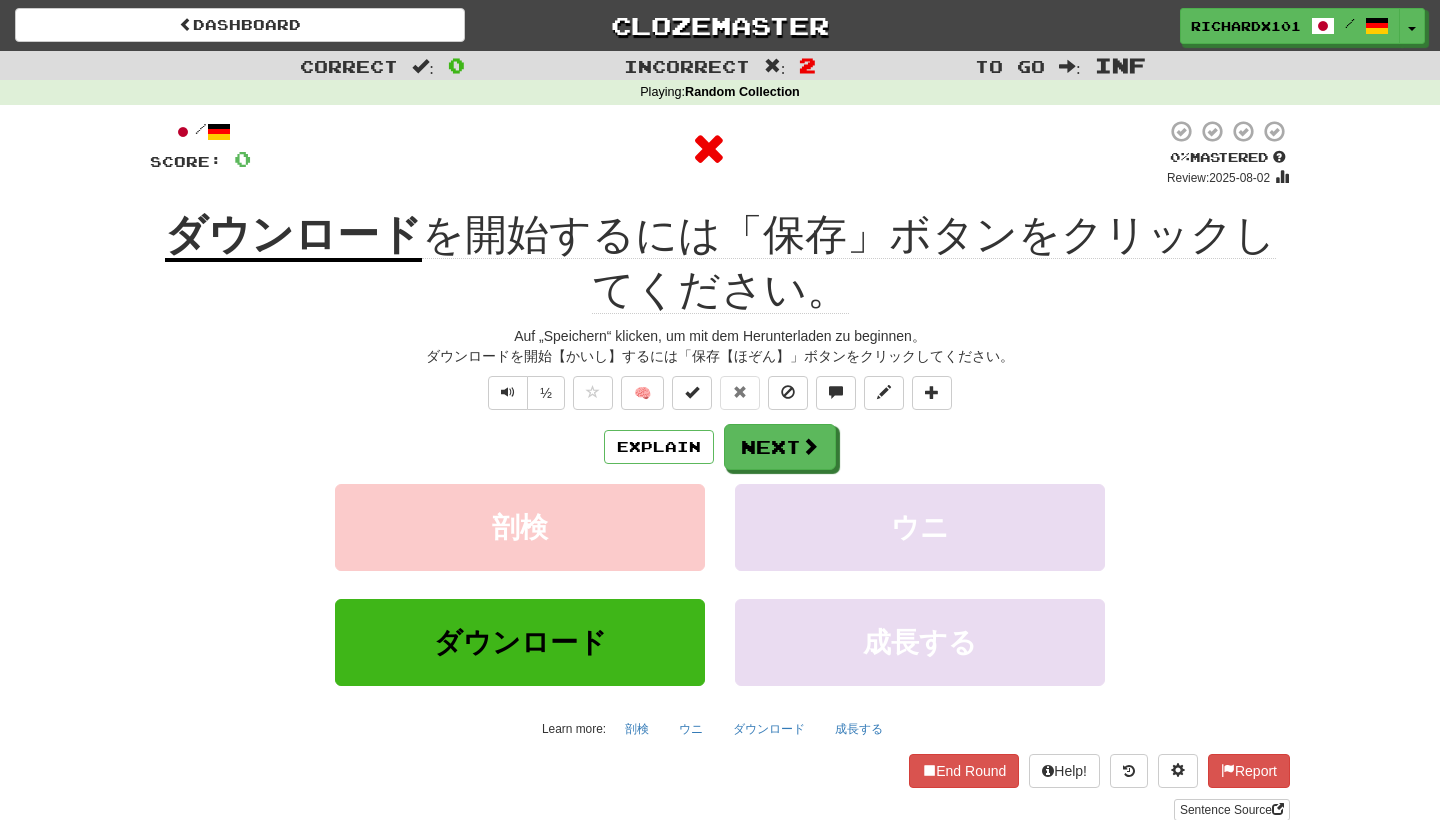click on "Next" at bounding box center [780, 447] 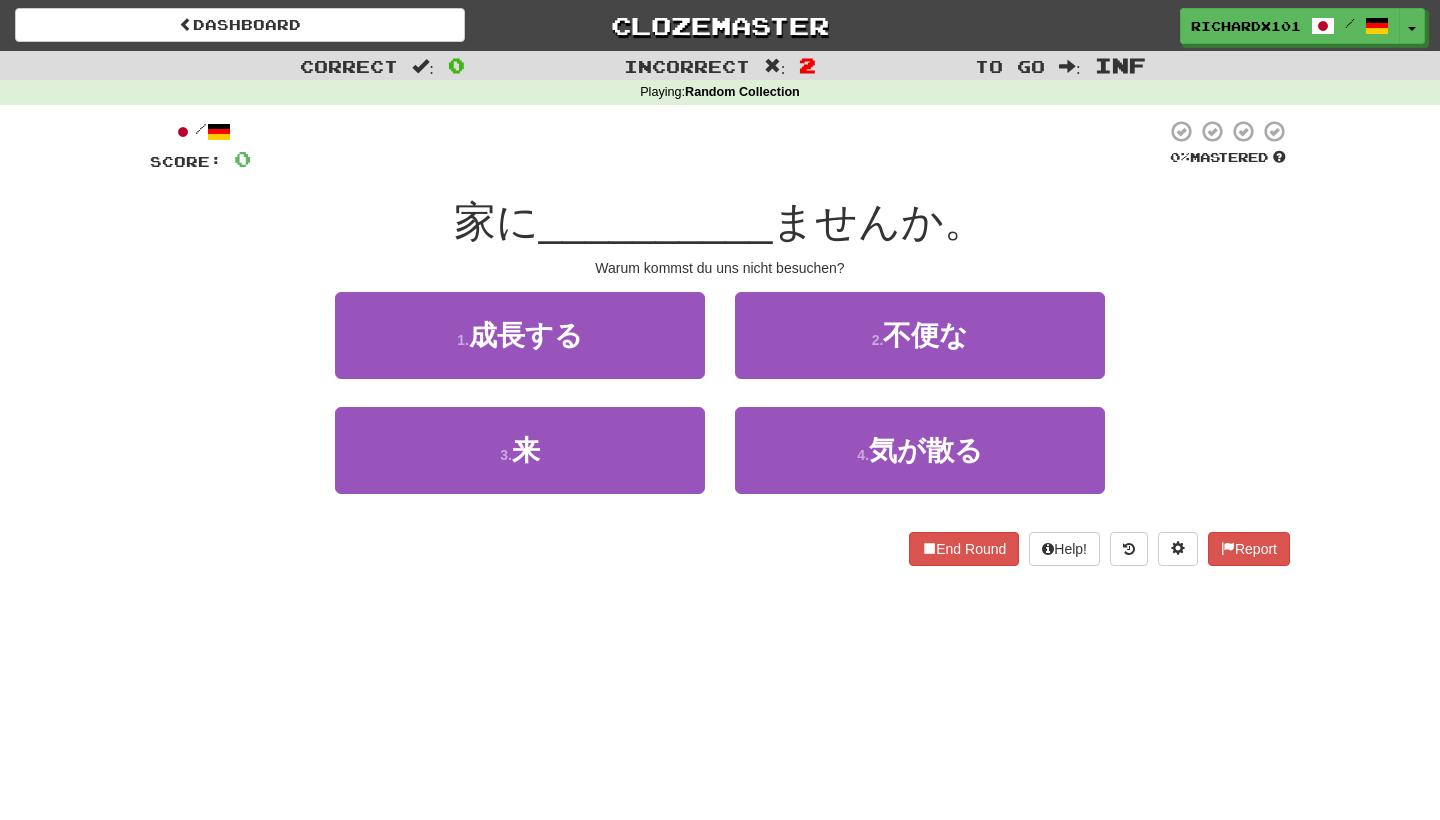 click on "3 .  来" at bounding box center [520, 450] 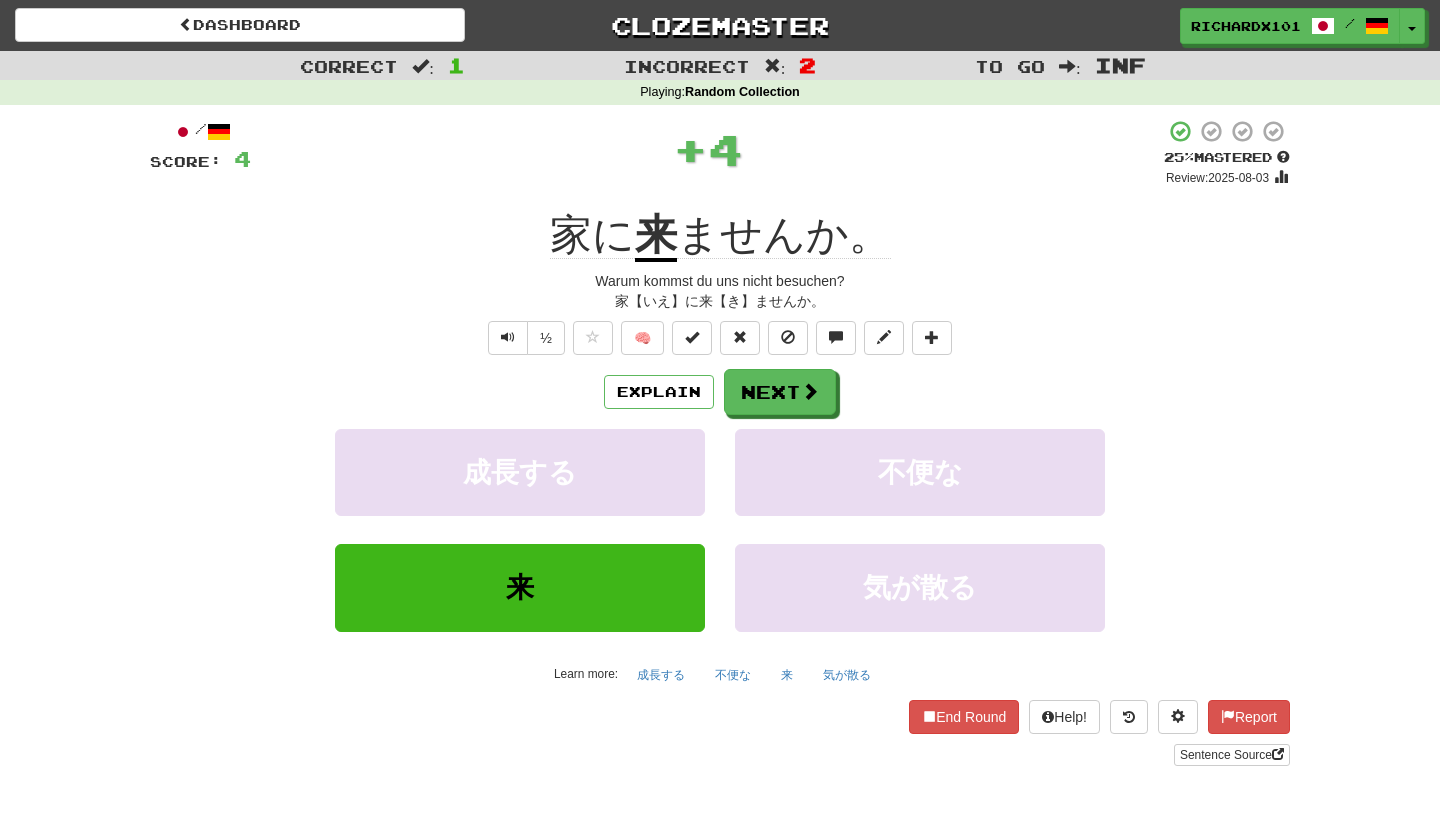 click at bounding box center [692, 338] 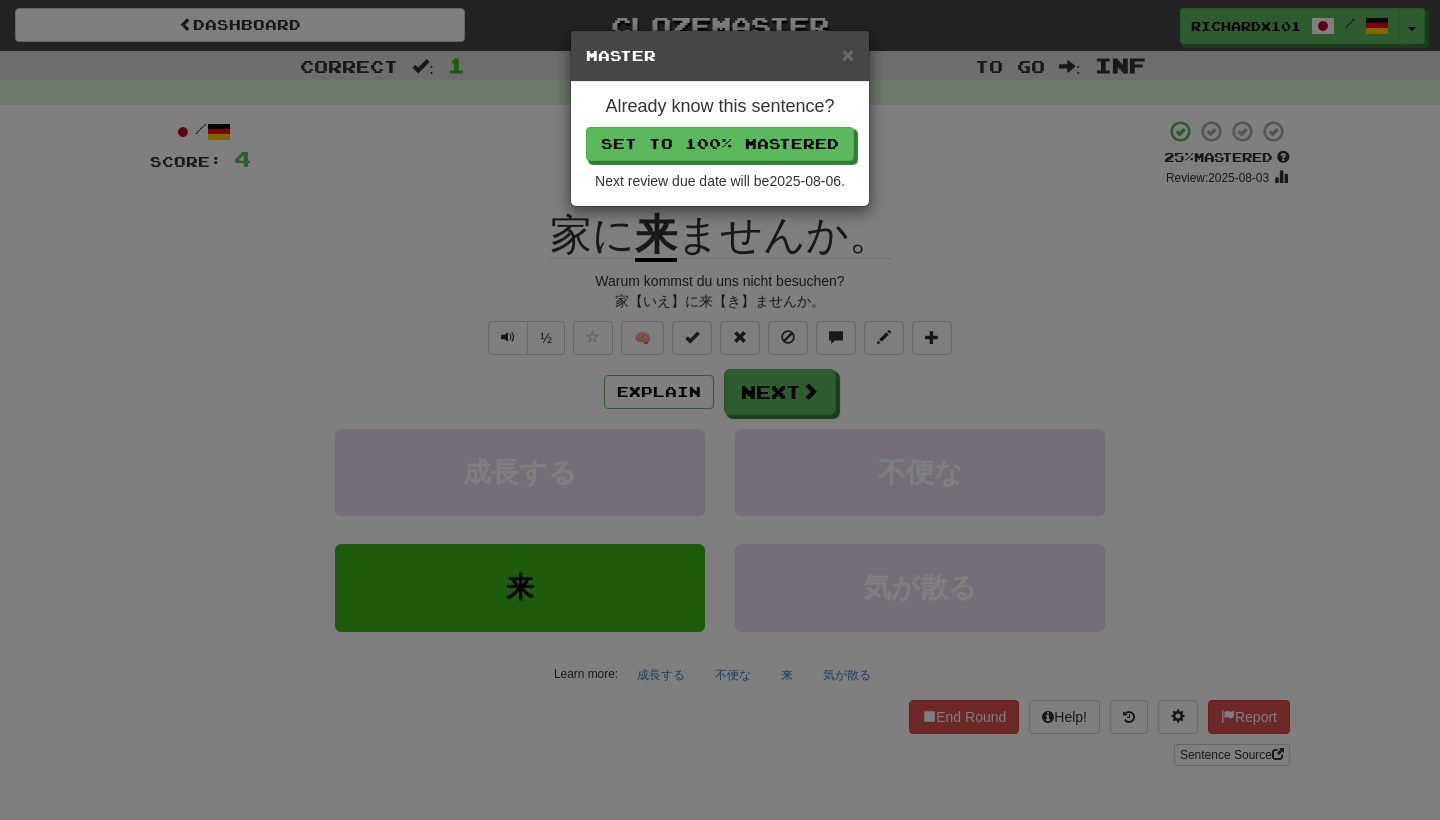 click on "Set to 100% Mastered" at bounding box center [720, 144] 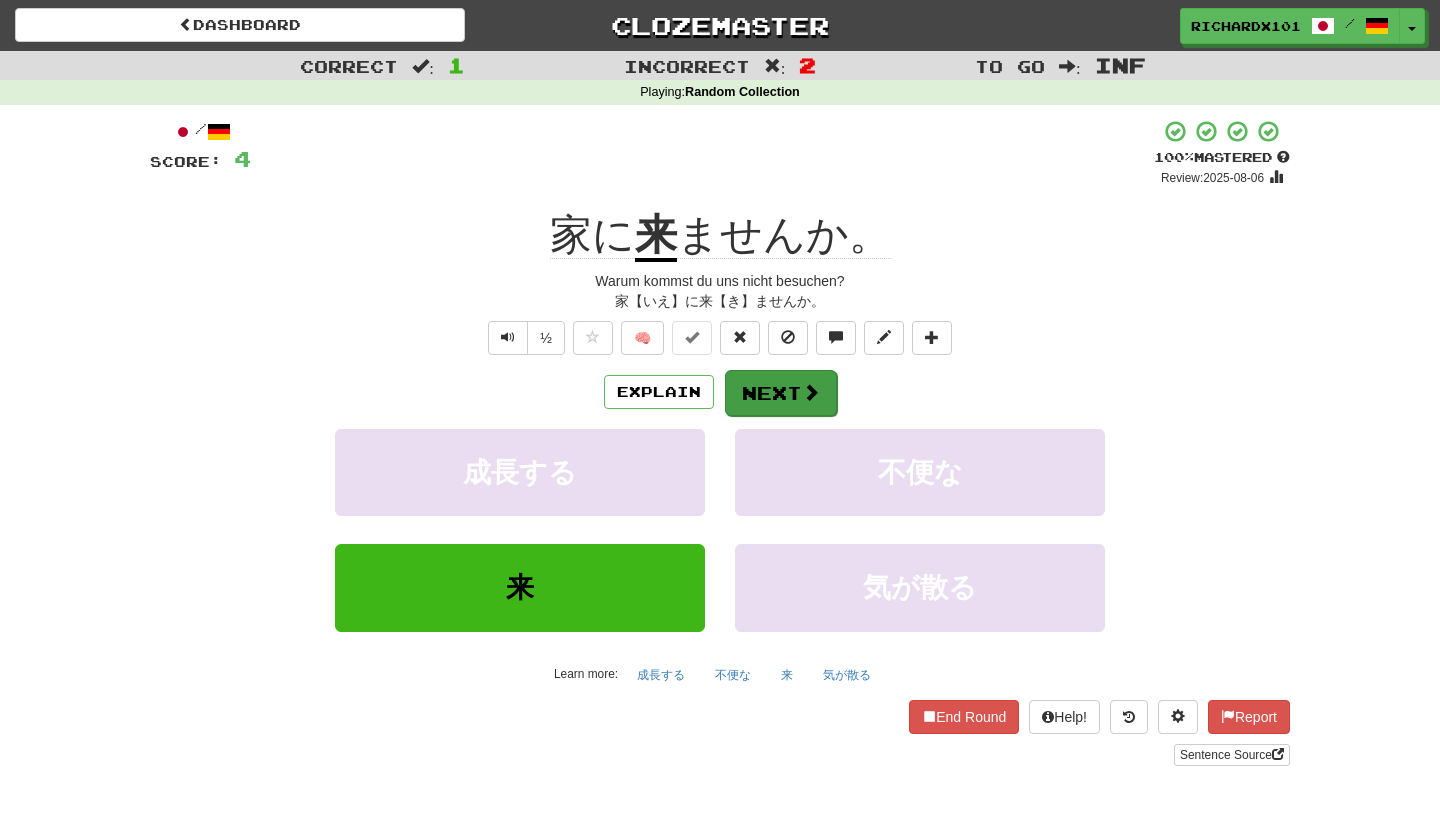 drag, startPoint x: 709, startPoint y: 132, endPoint x: 758, endPoint y: 378, distance: 250.83261 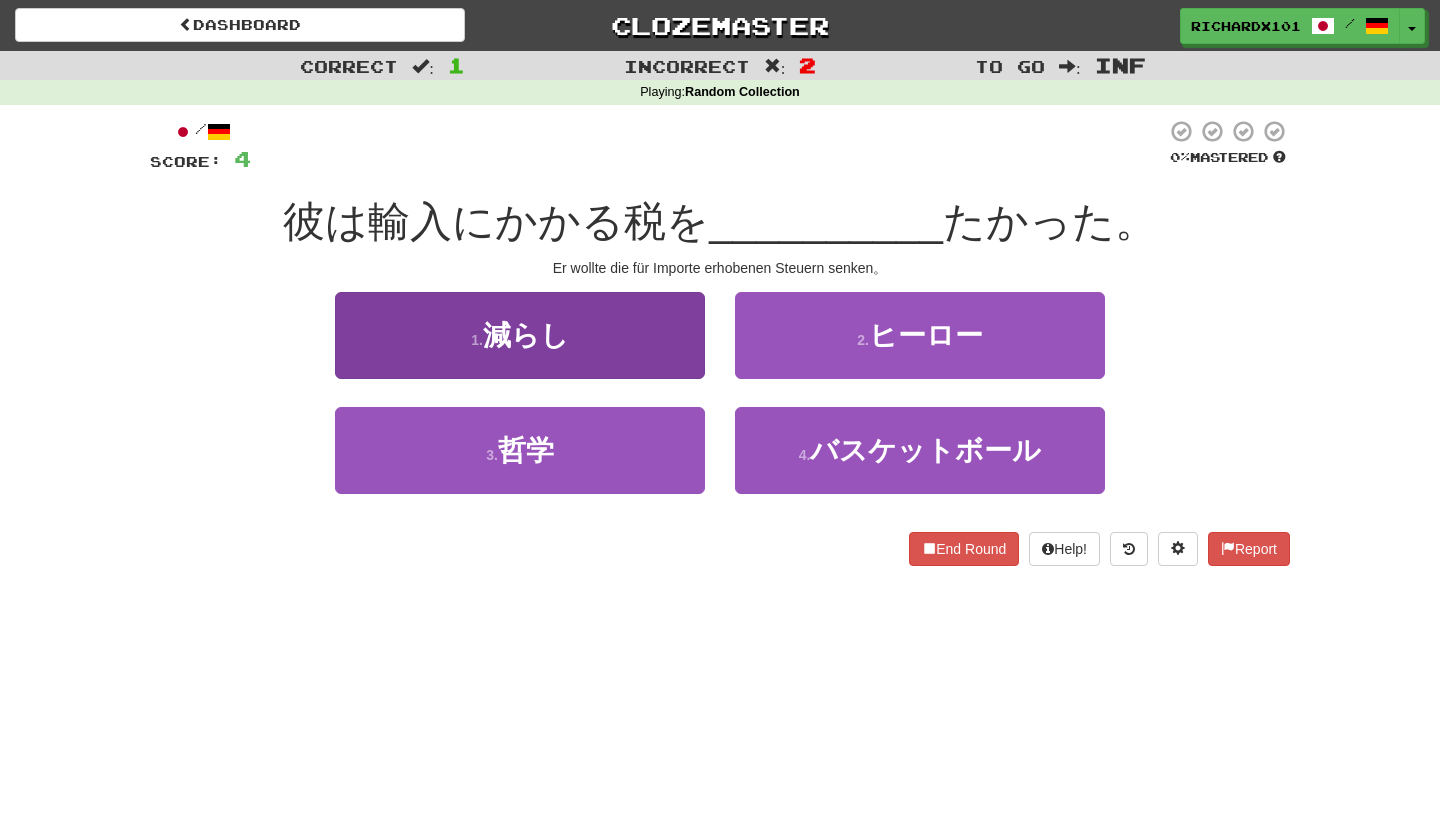 drag, startPoint x: 758, startPoint y: 378, endPoint x: 639, endPoint y: 321, distance: 131.94696 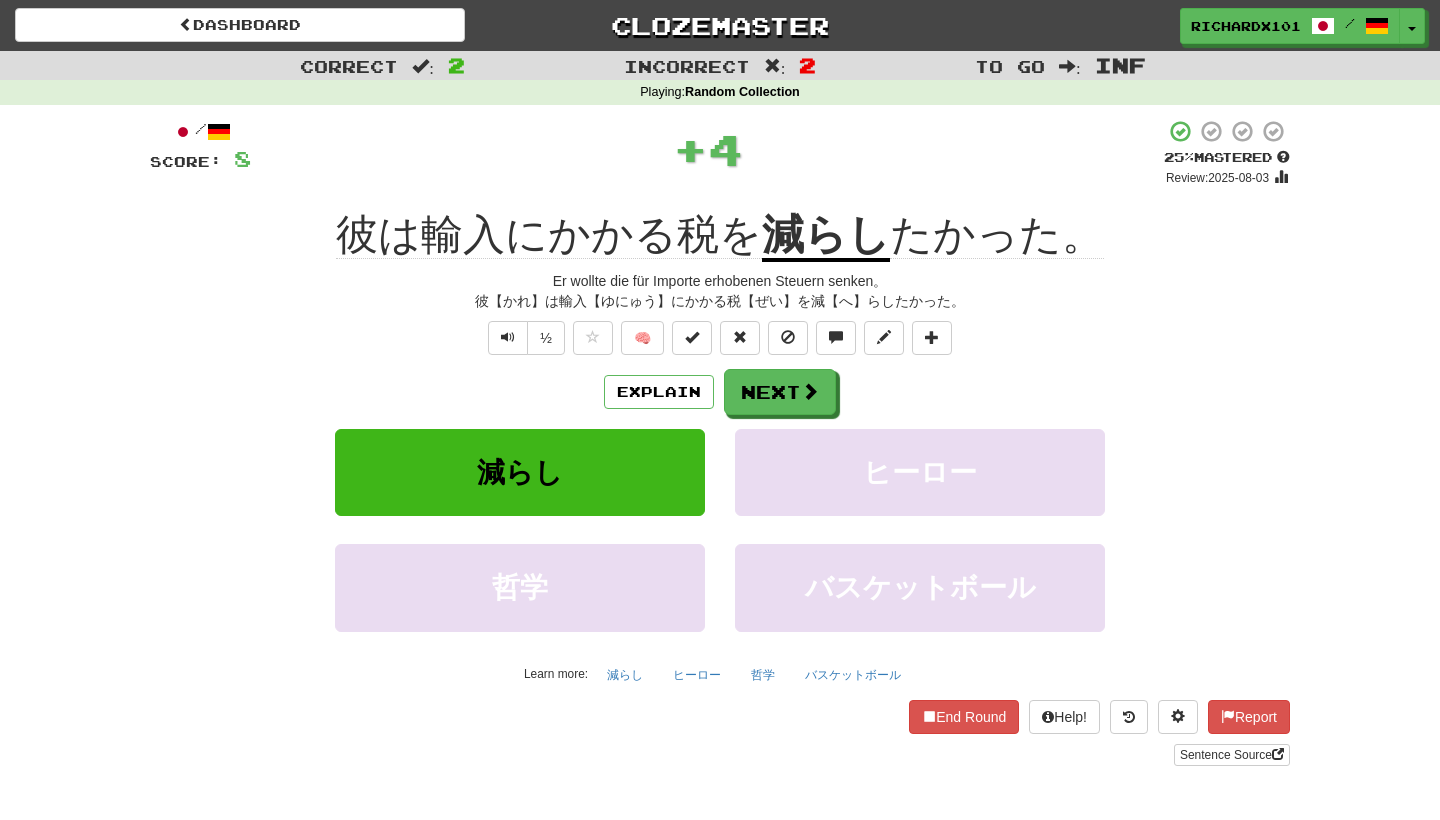 click at bounding box center (692, 338) 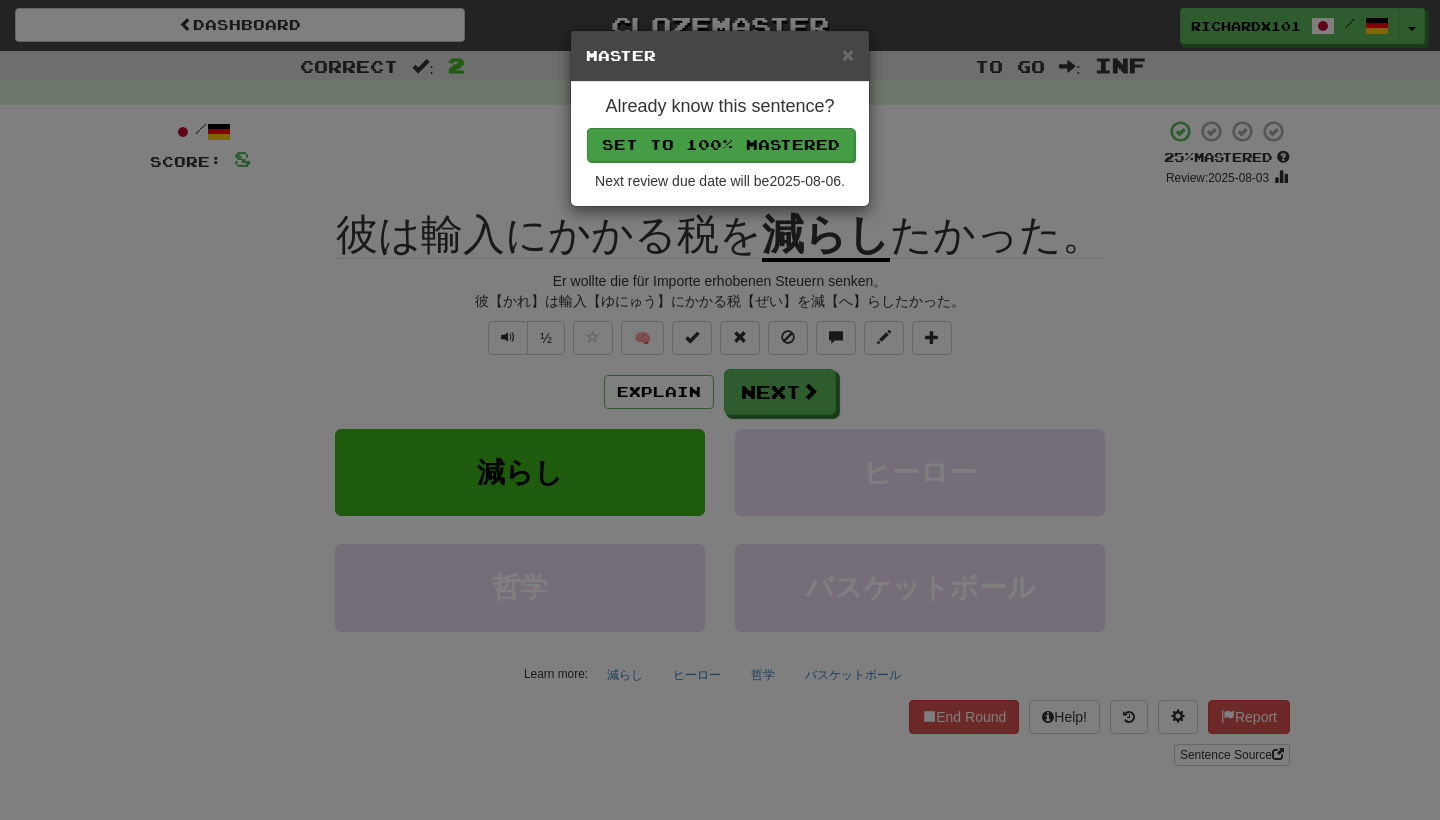 drag, startPoint x: 639, startPoint y: 321, endPoint x: 736, endPoint y: 133, distance: 211.54904 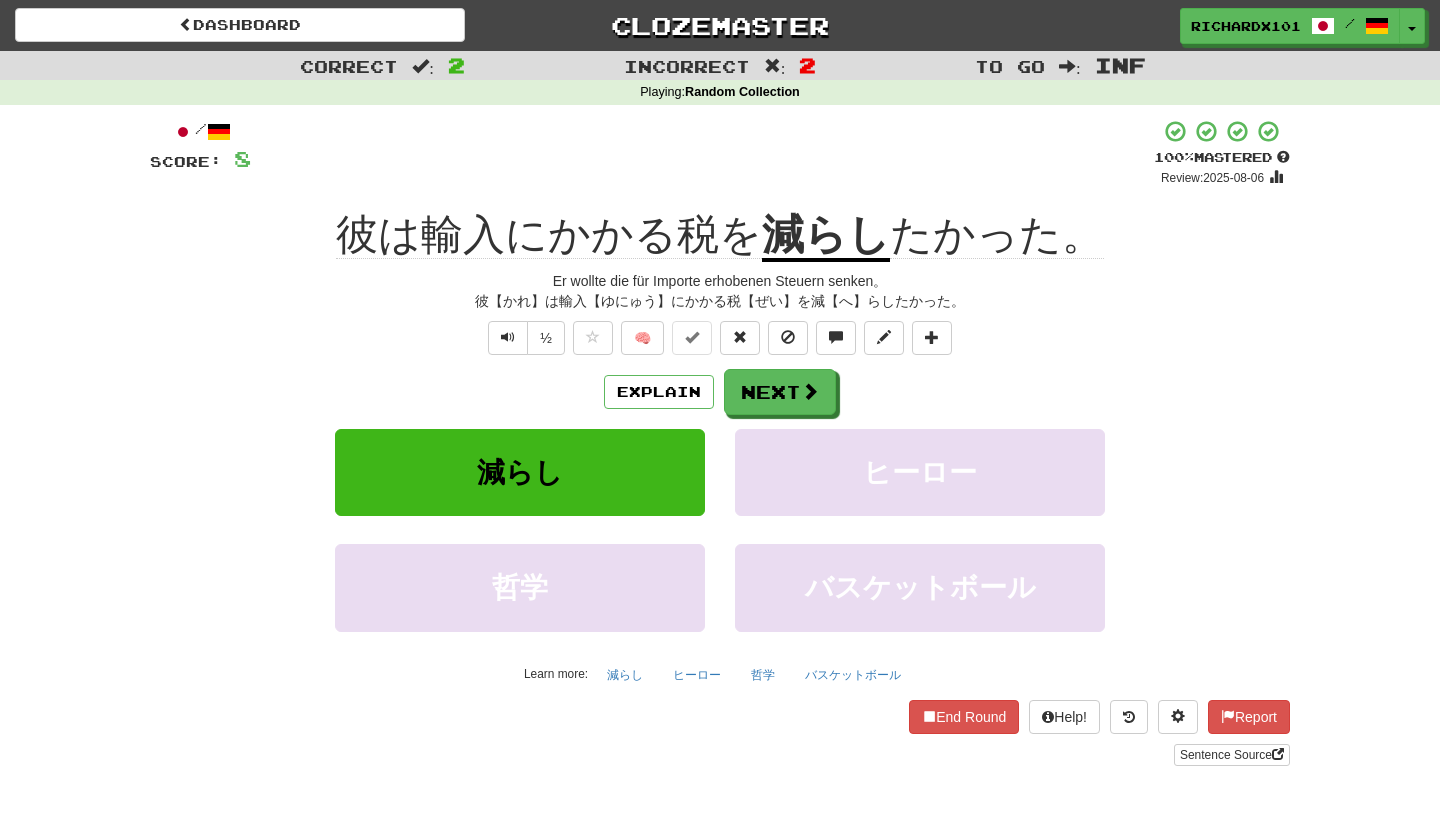 click on "Next" at bounding box center (780, 392) 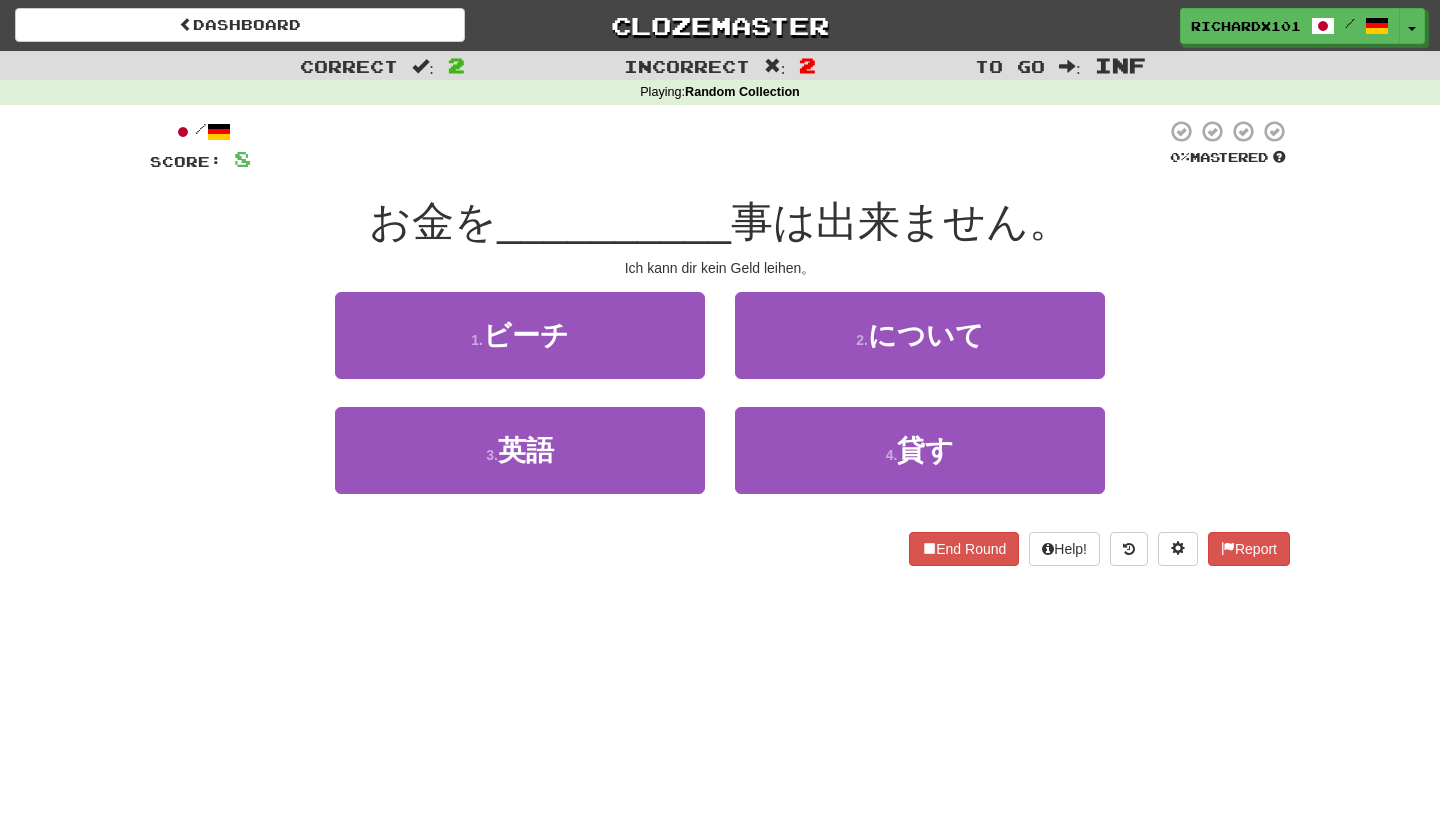 click on "2 .  について" at bounding box center (920, 335) 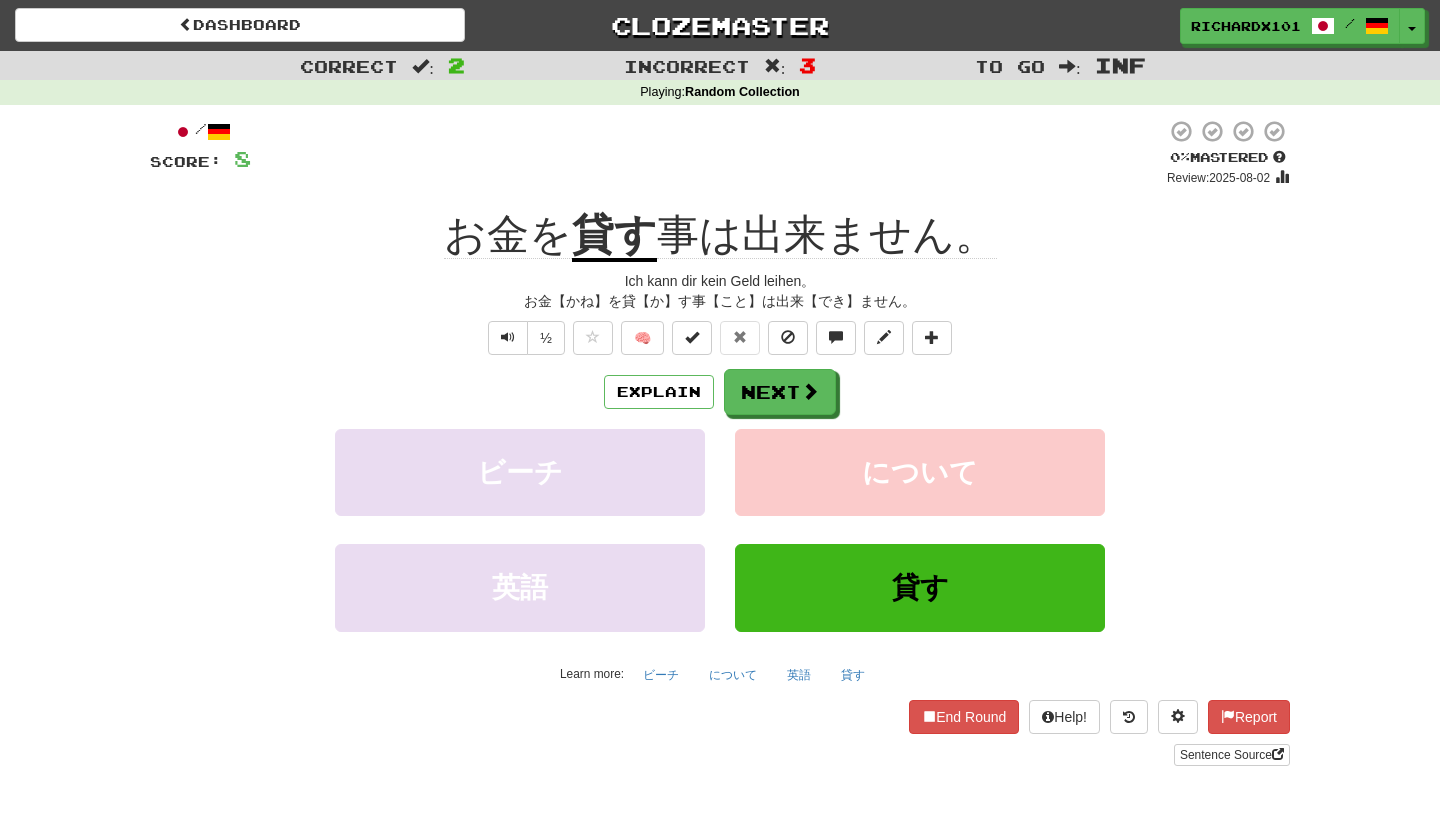 click on "Next" at bounding box center (780, 392) 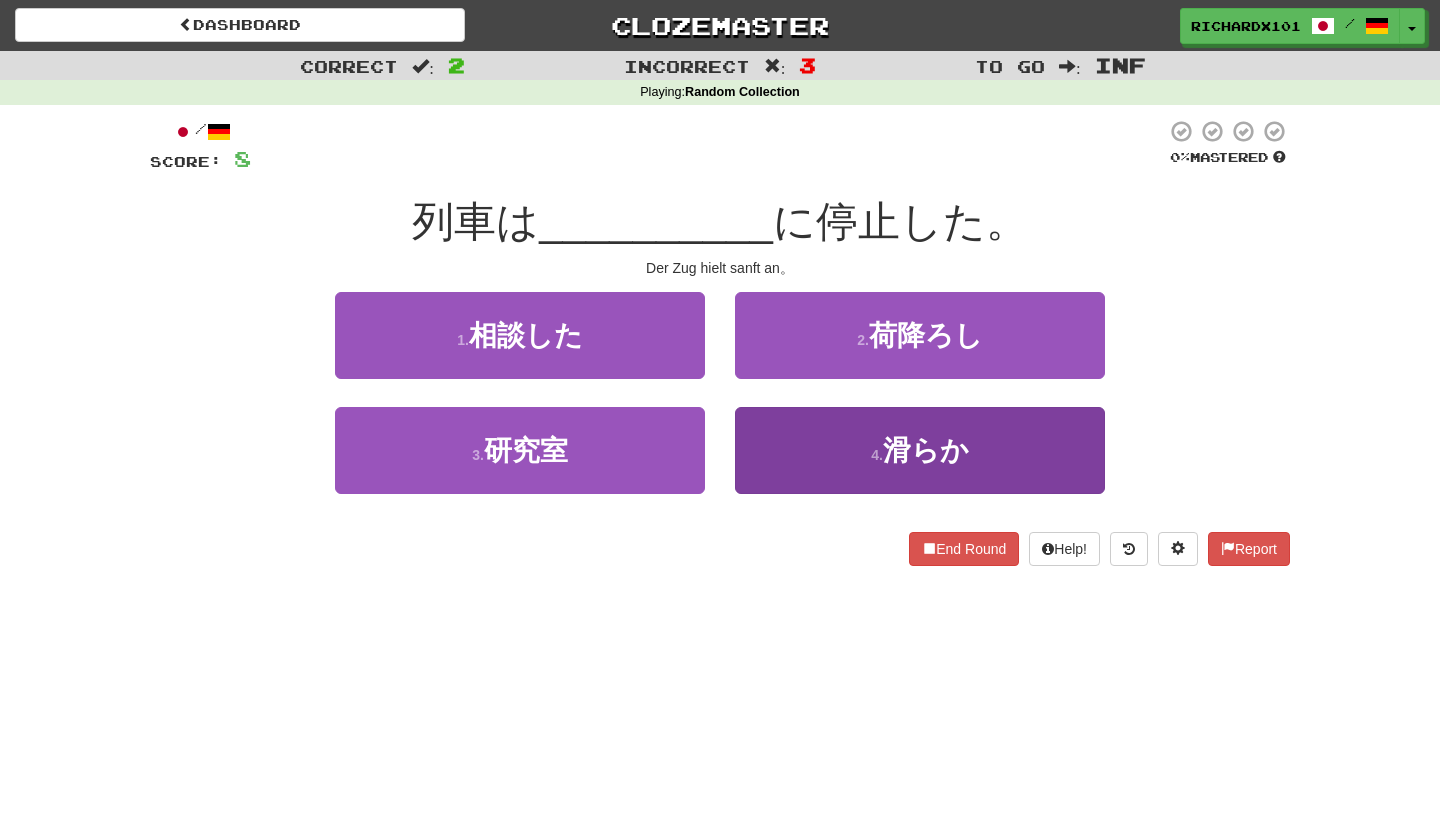drag, startPoint x: 736, startPoint y: 133, endPoint x: 796, endPoint y: 425, distance: 298.10065 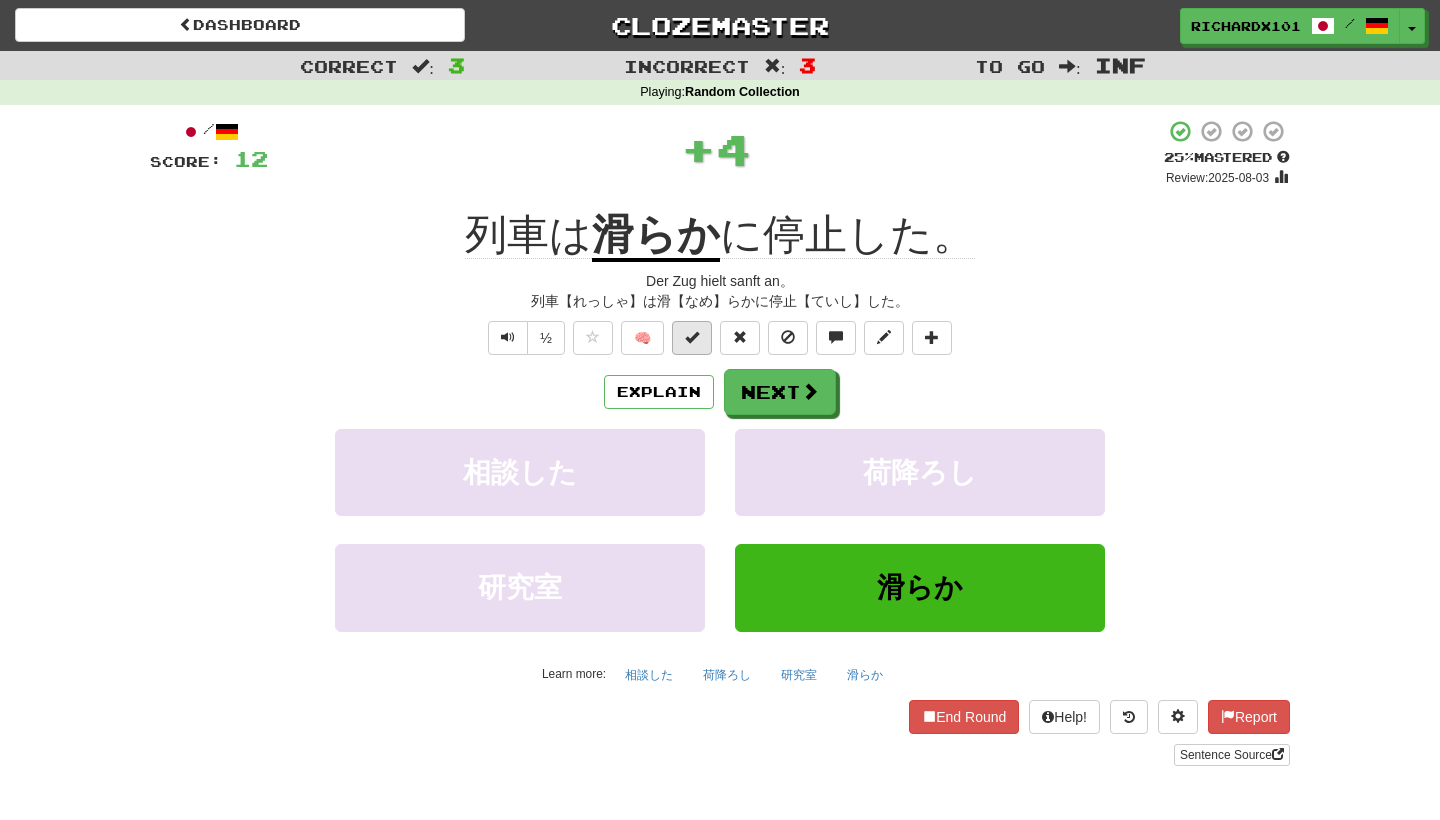 drag, startPoint x: 796, startPoint y: 425, endPoint x: 703, endPoint y: 342, distance: 124.65151 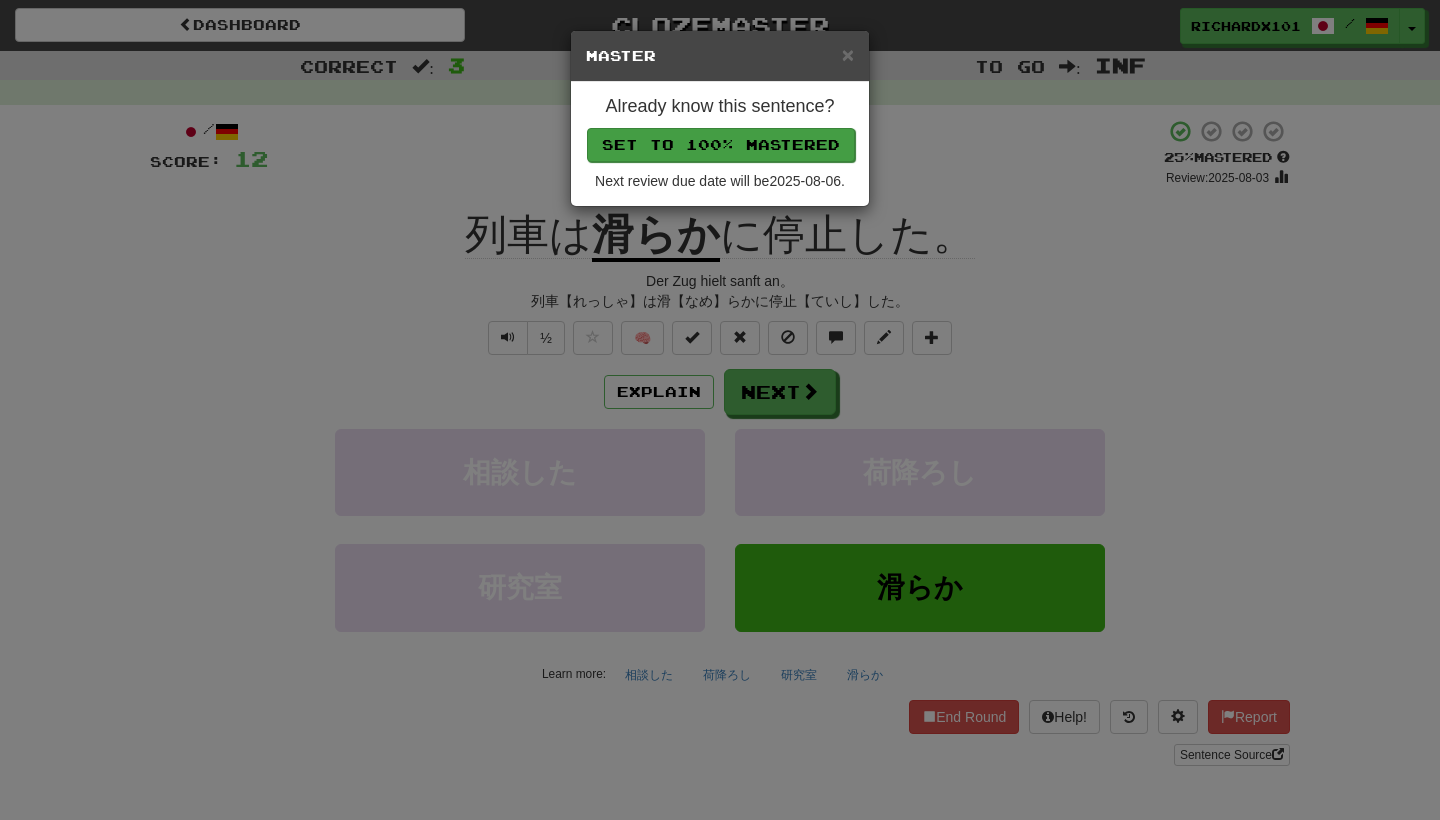 drag, startPoint x: 703, startPoint y: 342, endPoint x: 736, endPoint y: 140, distance: 204.6778 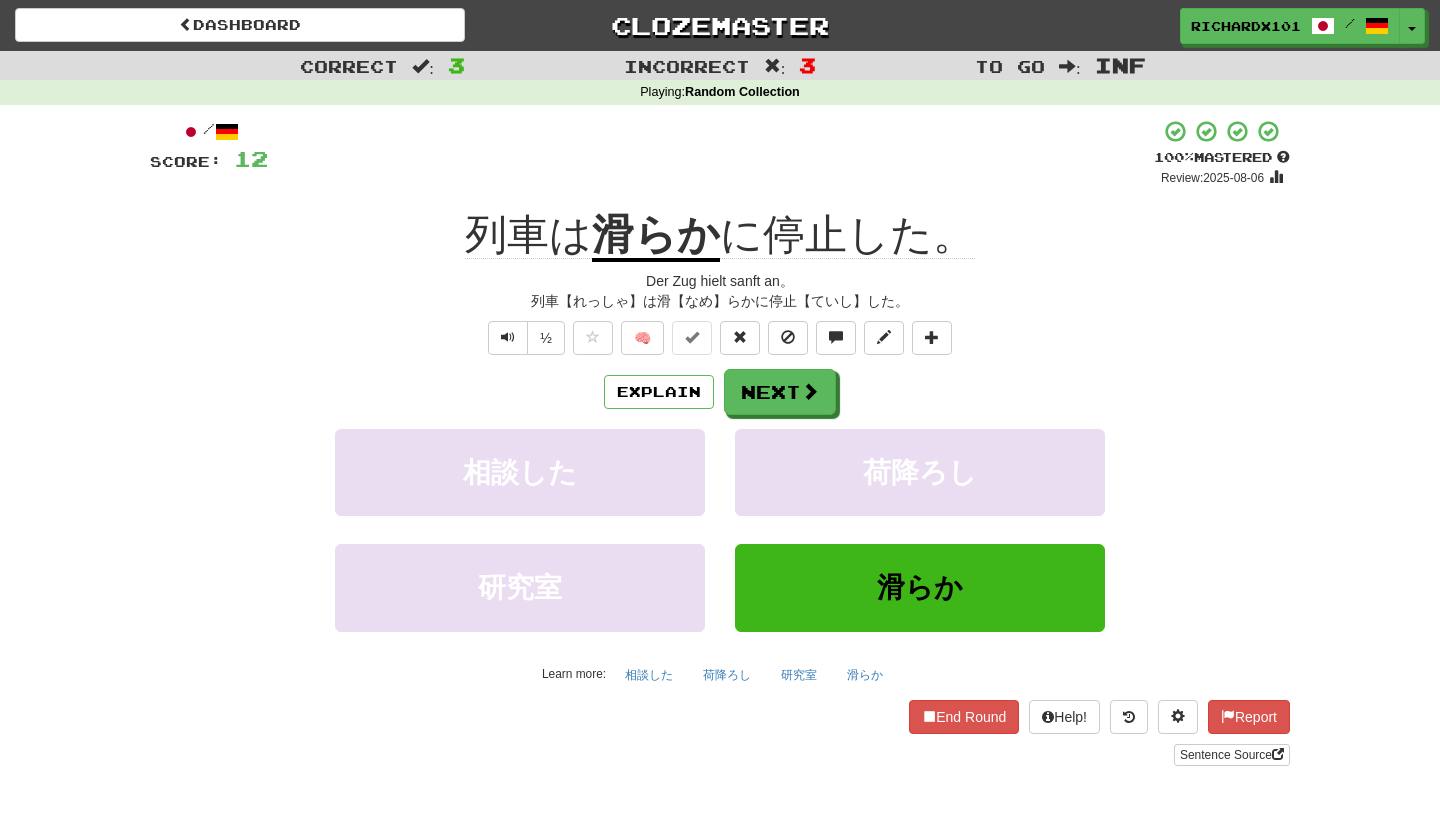 click on "Next" at bounding box center [780, 392] 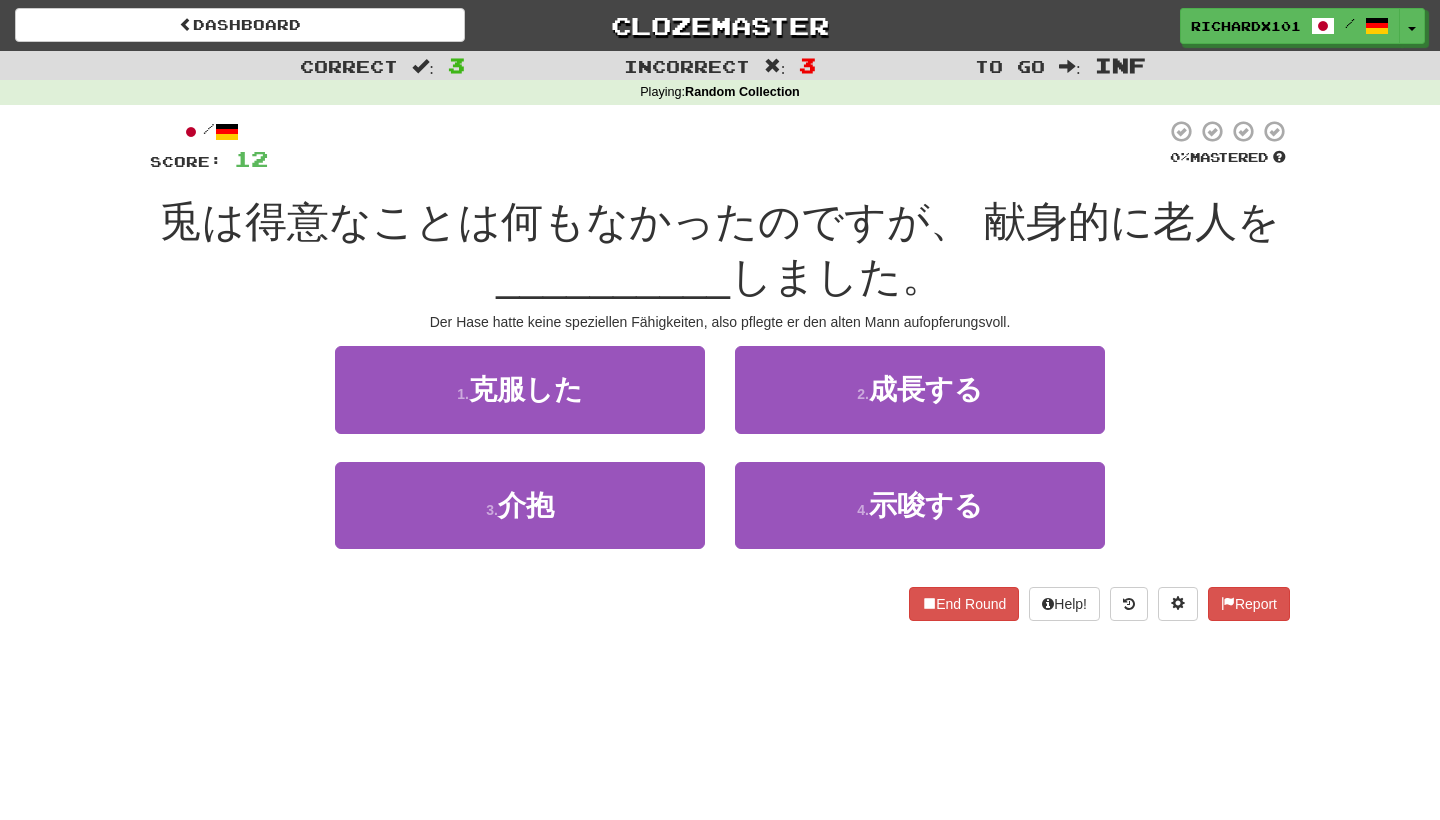 click on "3 .  介抱" at bounding box center [520, 505] 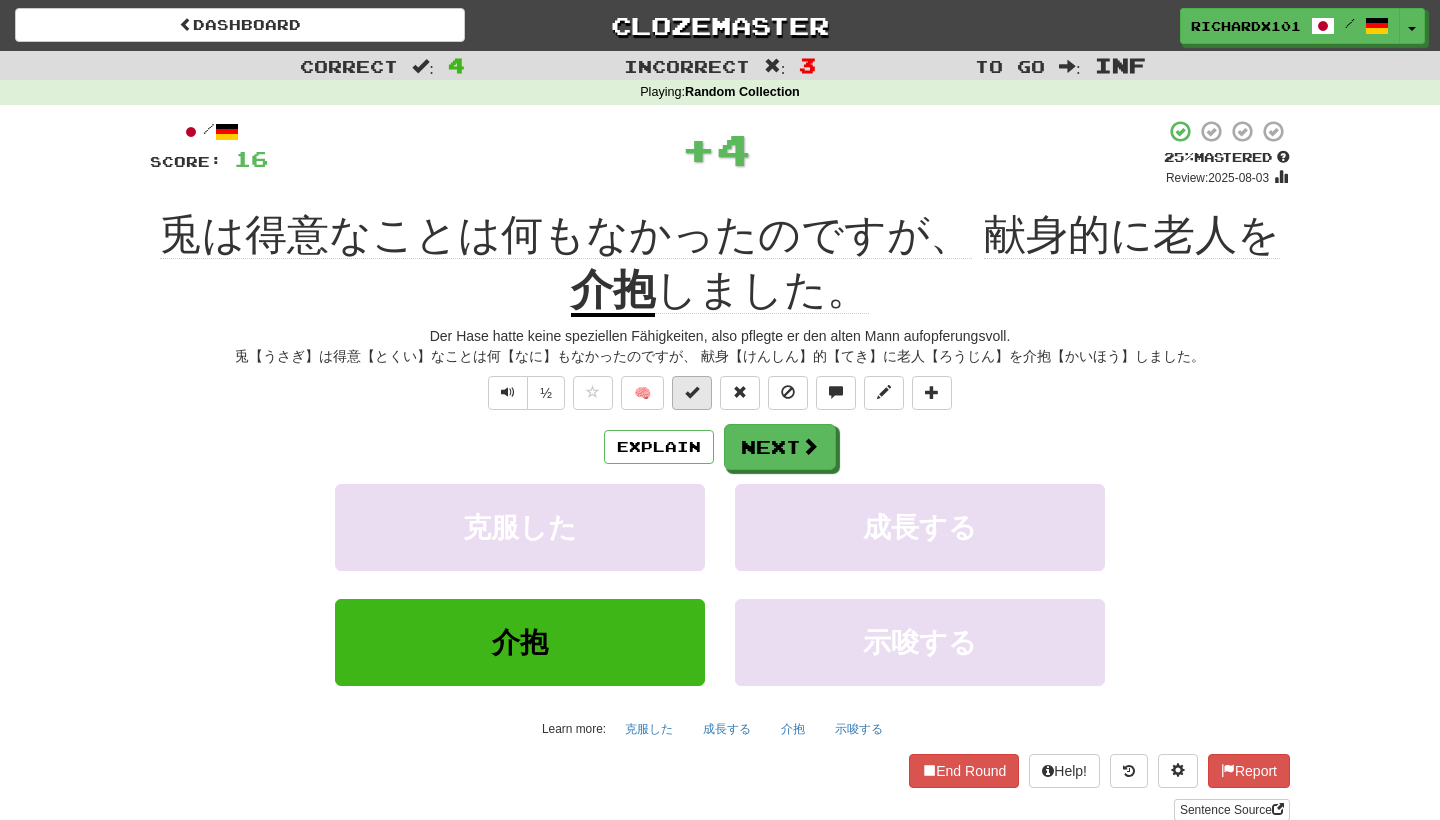 drag, startPoint x: 736, startPoint y: 140, endPoint x: 699, endPoint y: 392, distance: 254.70178 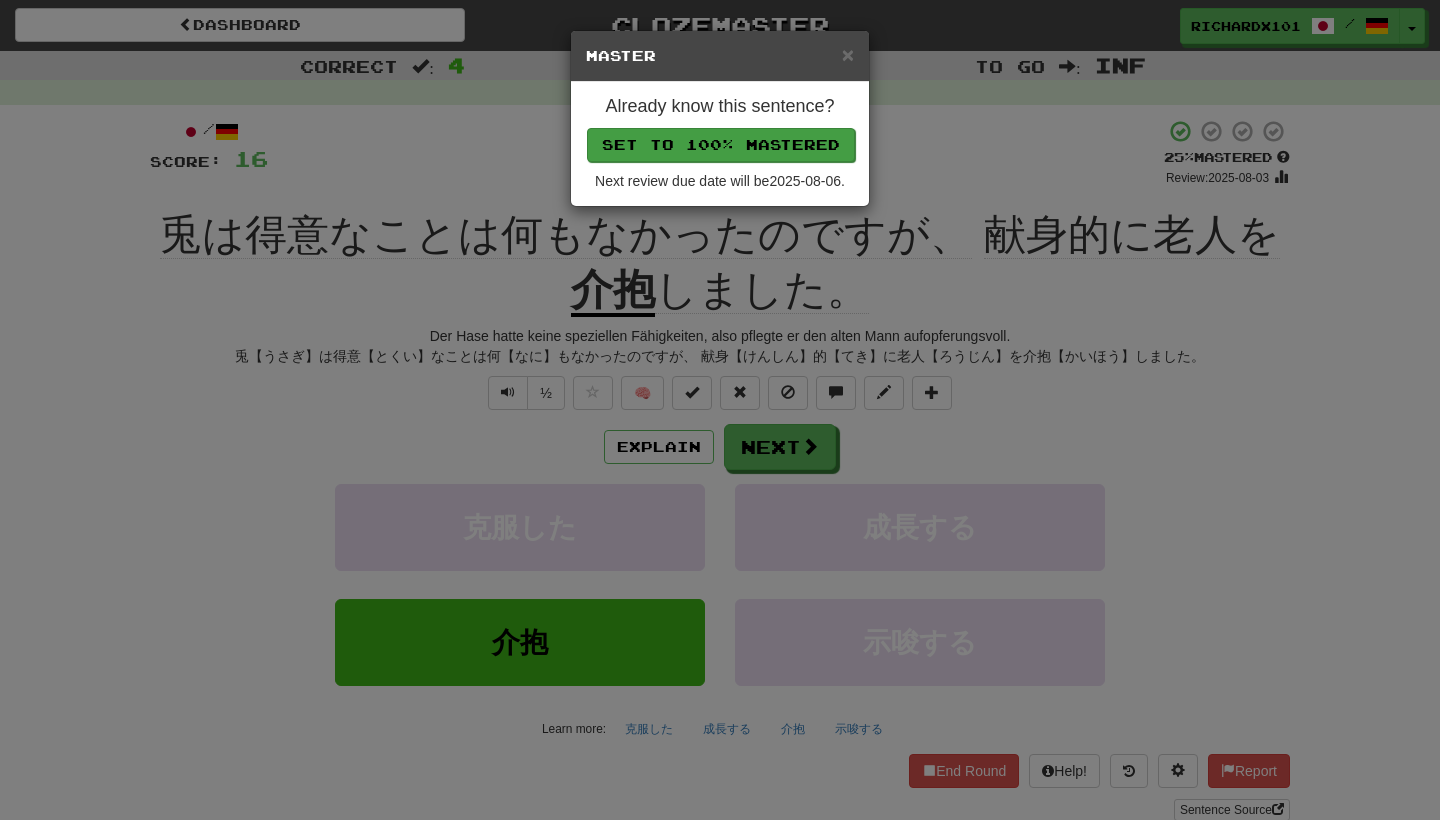drag, startPoint x: 699, startPoint y: 392, endPoint x: 799, endPoint y: 136, distance: 274.83813 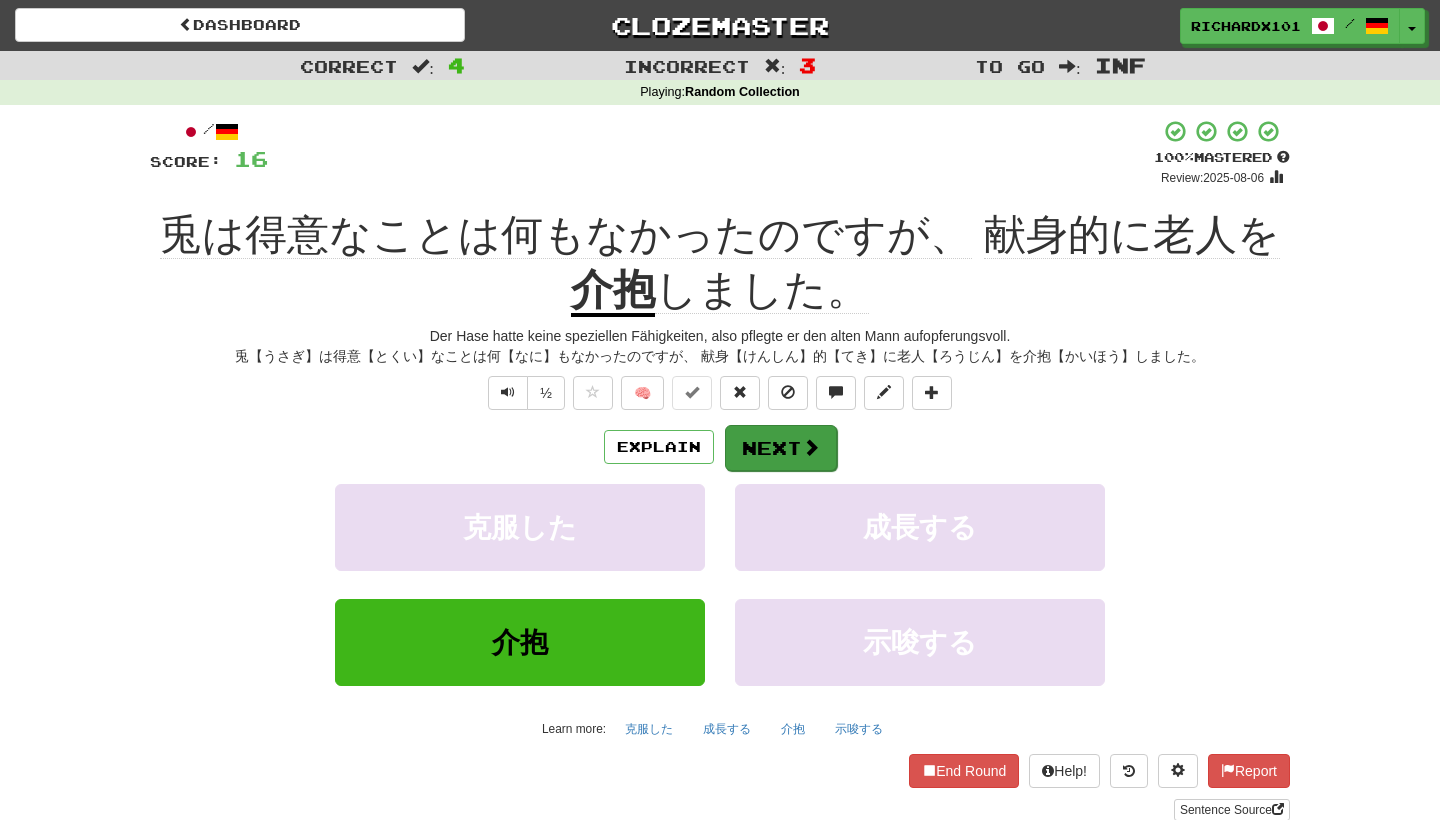 drag, startPoint x: 799, startPoint y: 136, endPoint x: 801, endPoint y: 441, distance: 305.00656 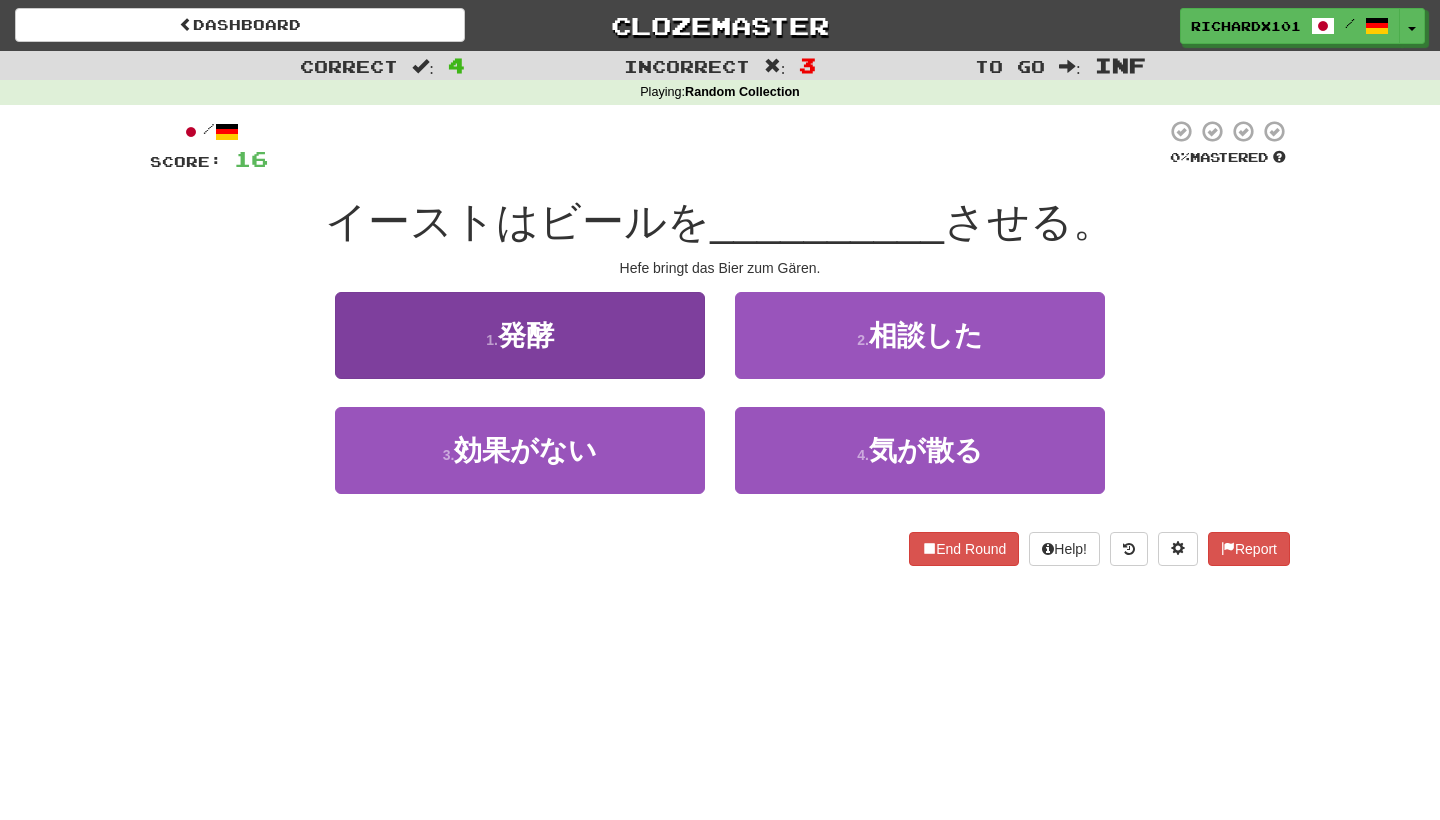 drag, startPoint x: 801, startPoint y: 441, endPoint x: 681, endPoint y: 349, distance: 151.20847 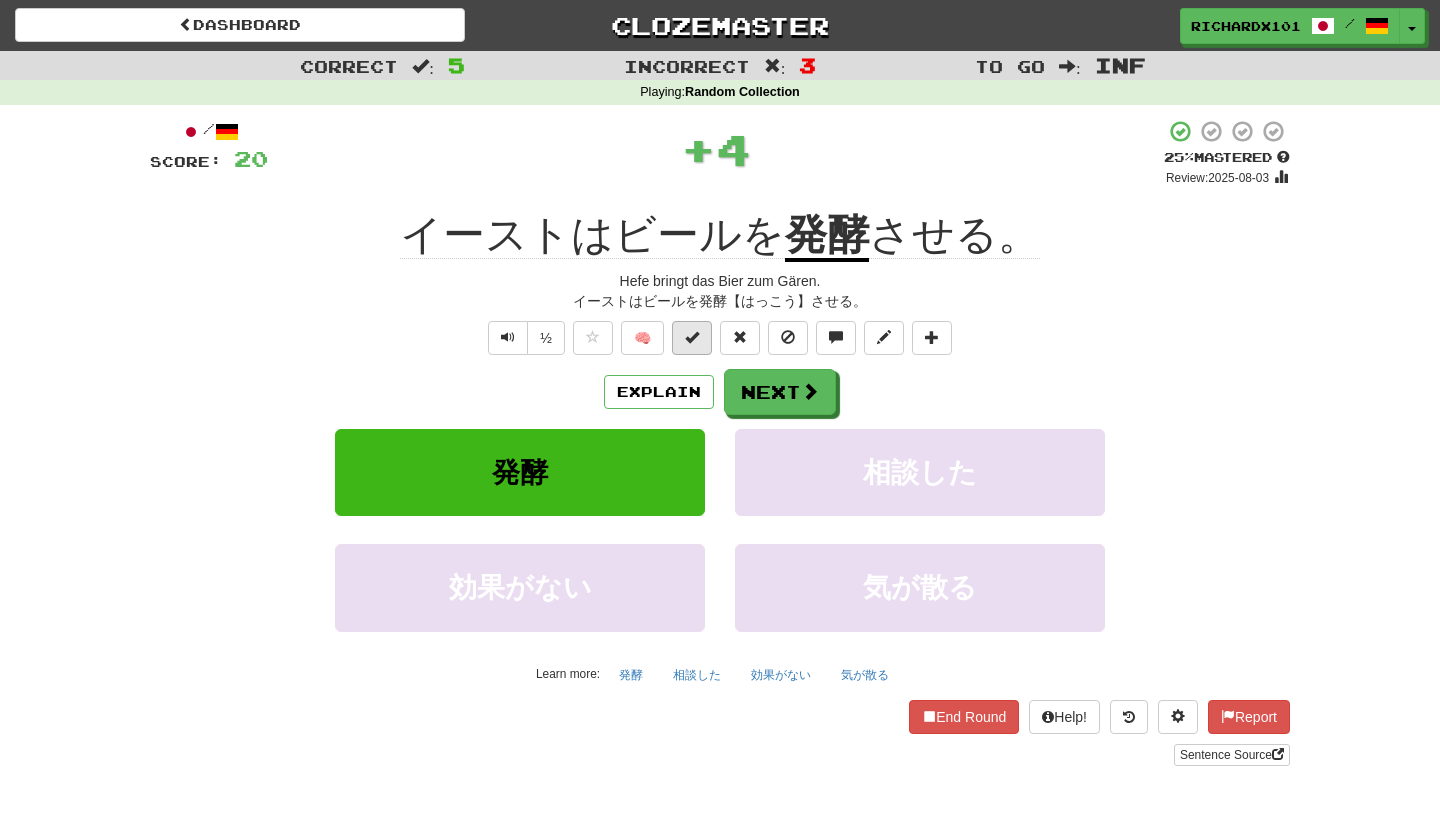 drag, startPoint x: 681, startPoint y: 349, endPoint x: 694, endPoint y: 340, distance: 15.811388 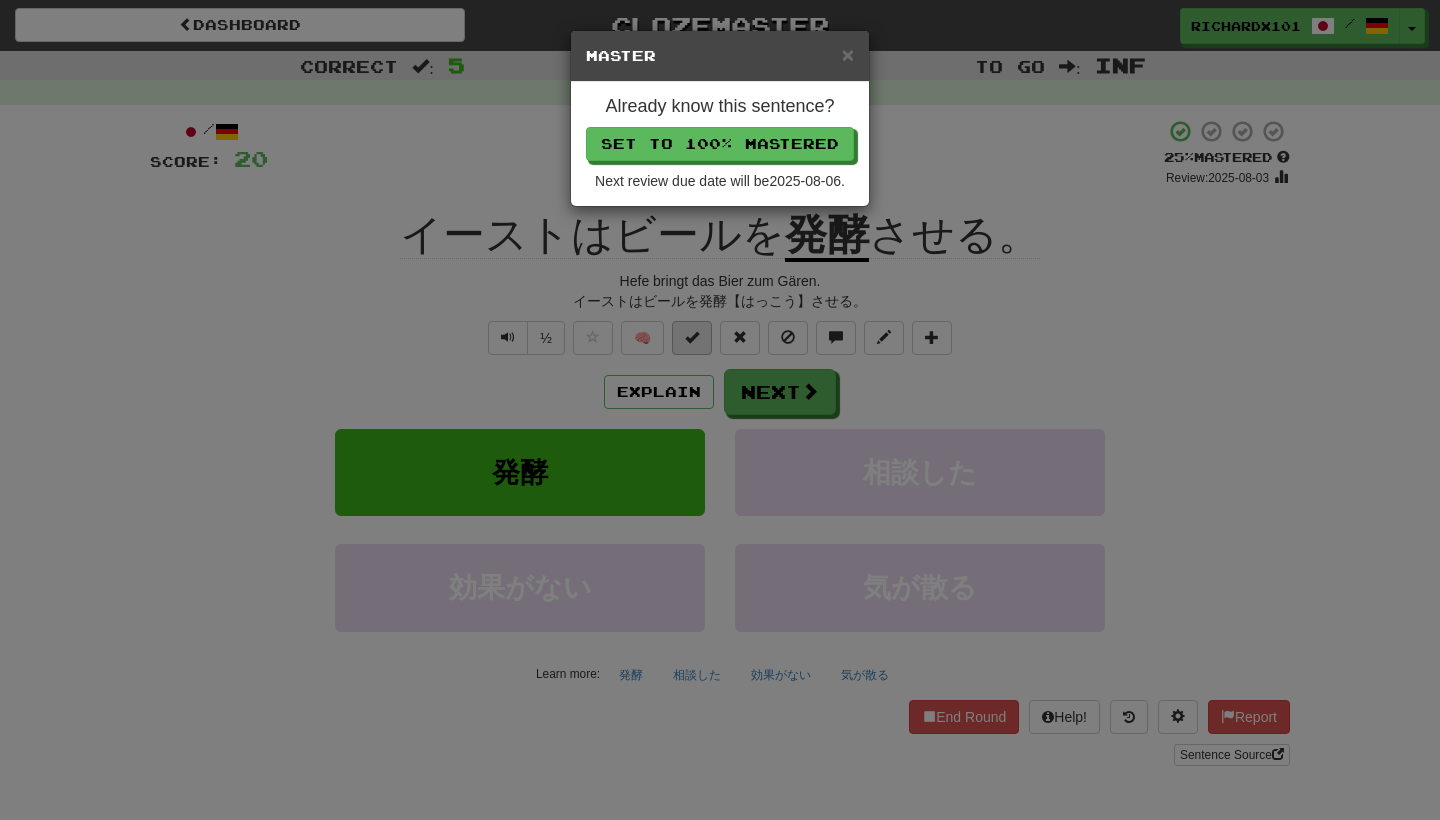 click on "Set to 100% Mastered" at bounding box center [720, 144] 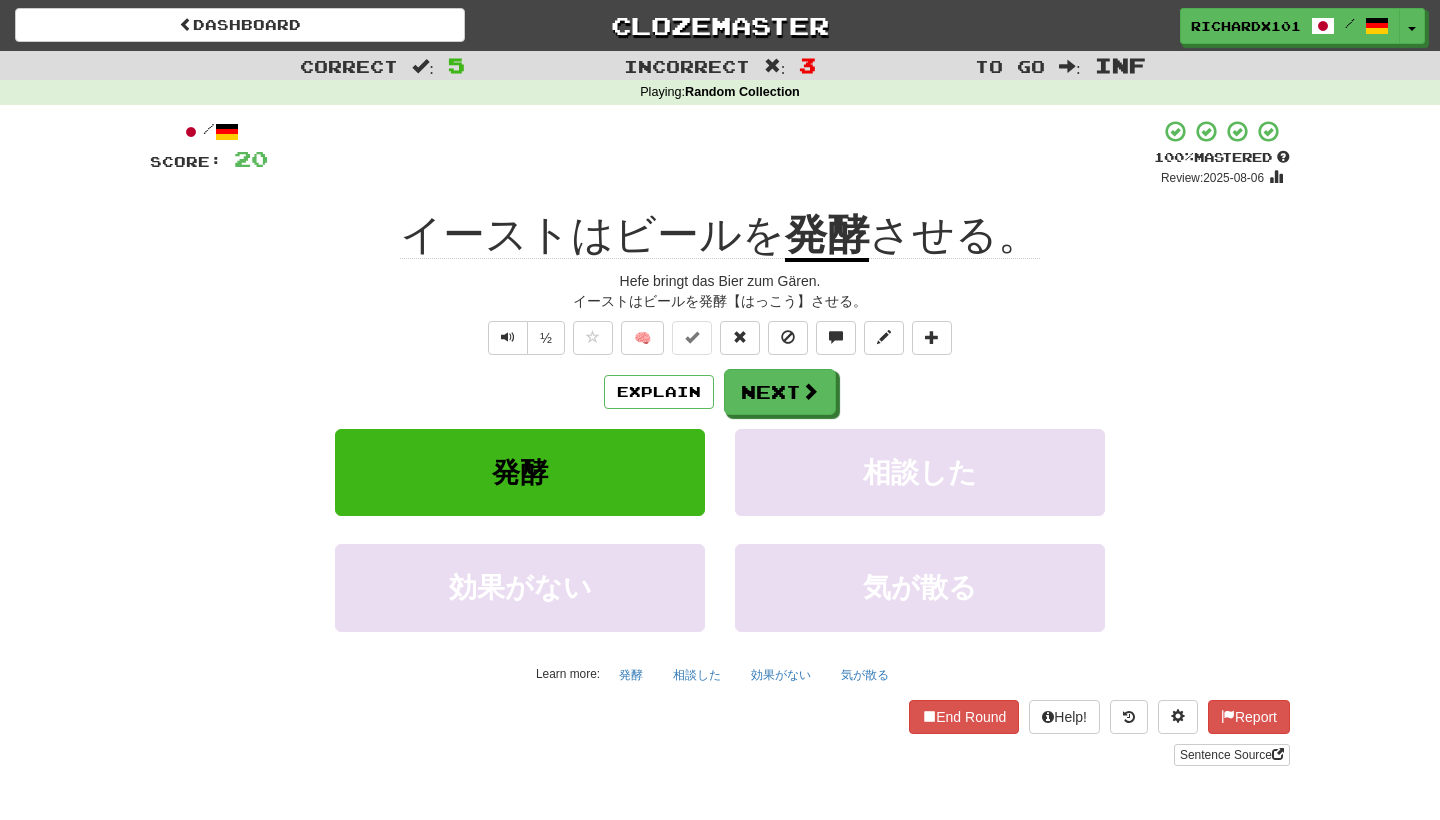 click on "Next" at bounding box center [780, 392] 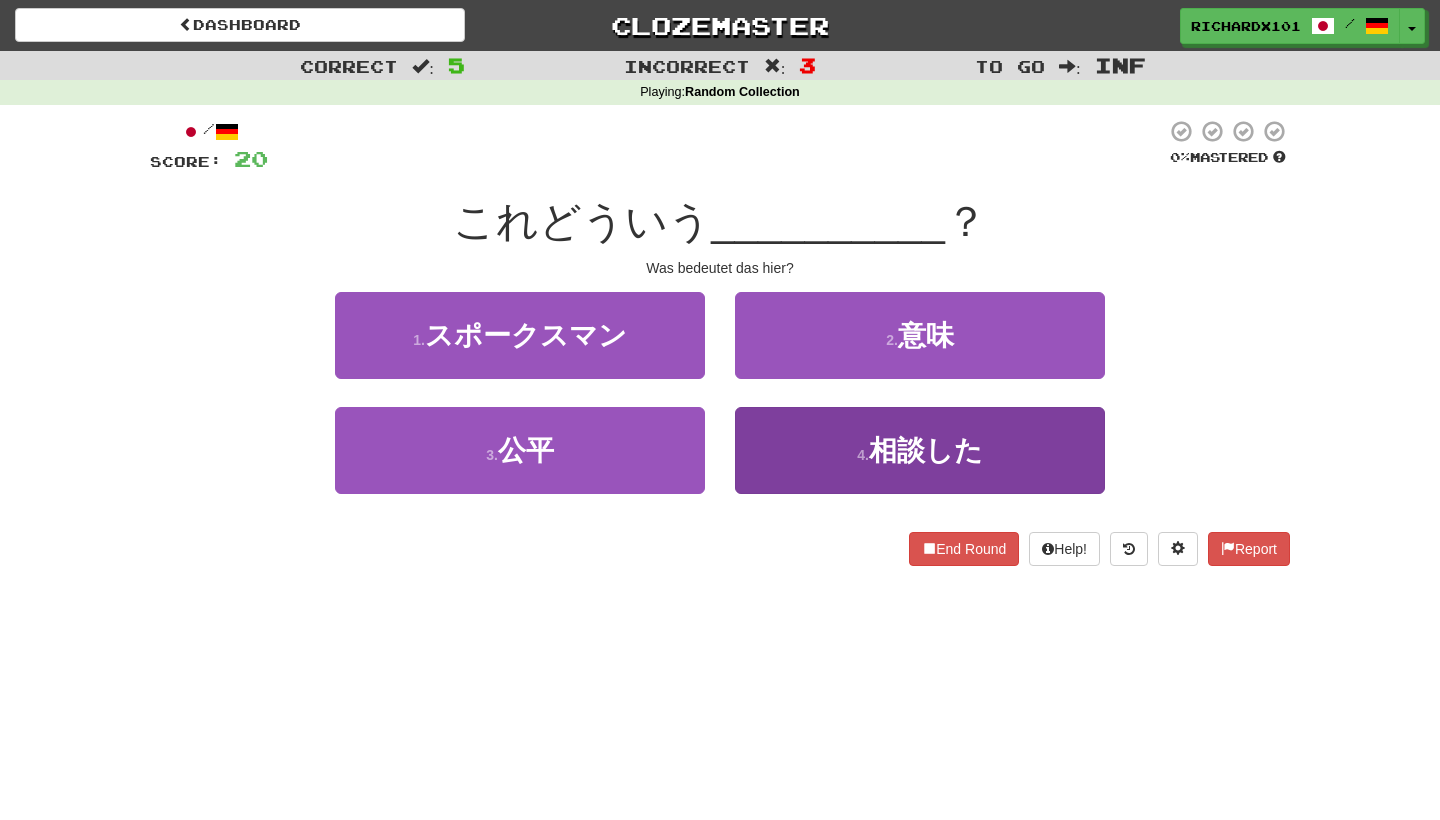 drag, startPoint x: 741, startPoint y: 137, endPoint x: 773, endPoint y: 440, distance: 304.6851 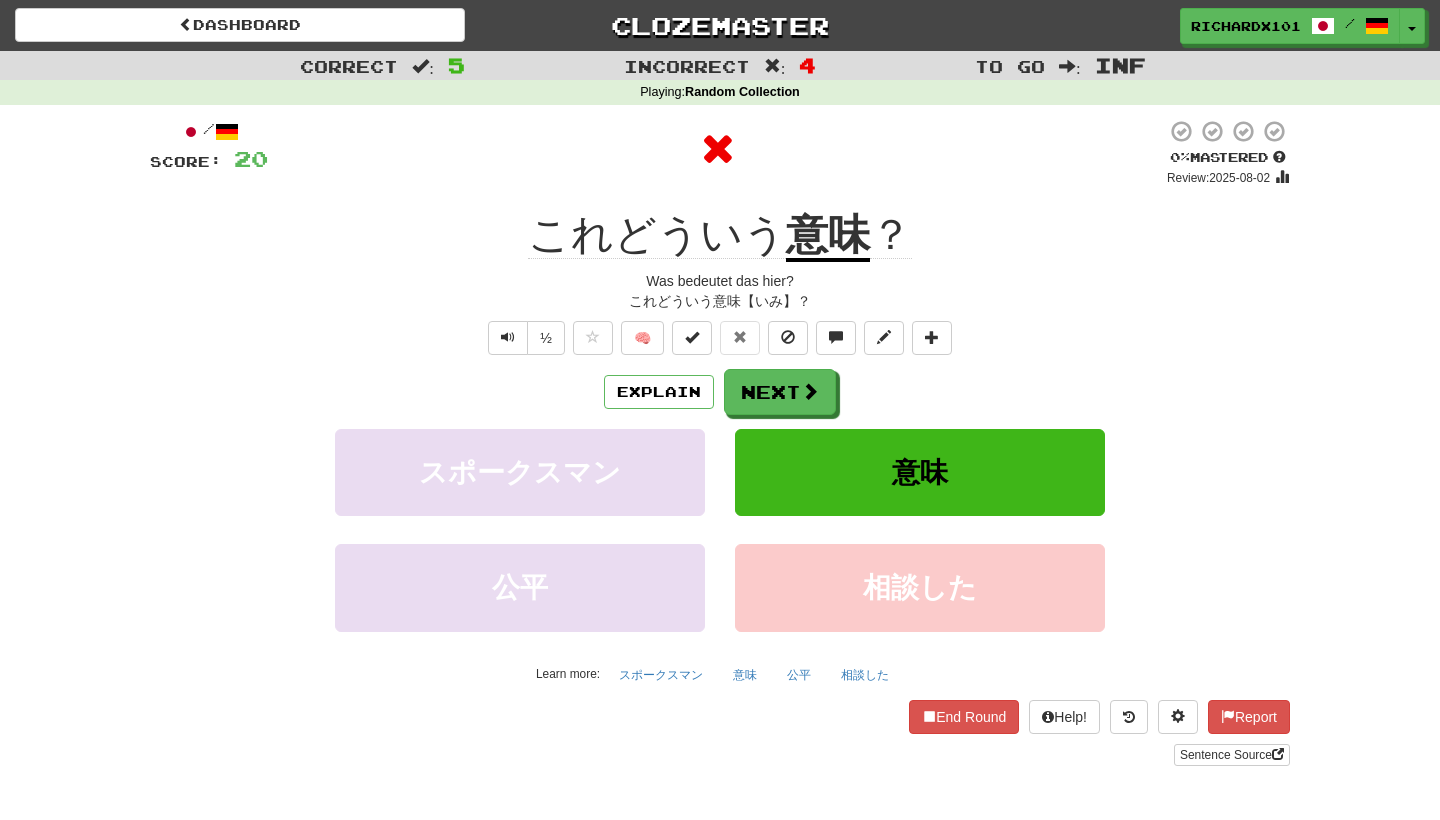 click on "Next" at bounding box center (780, 392) 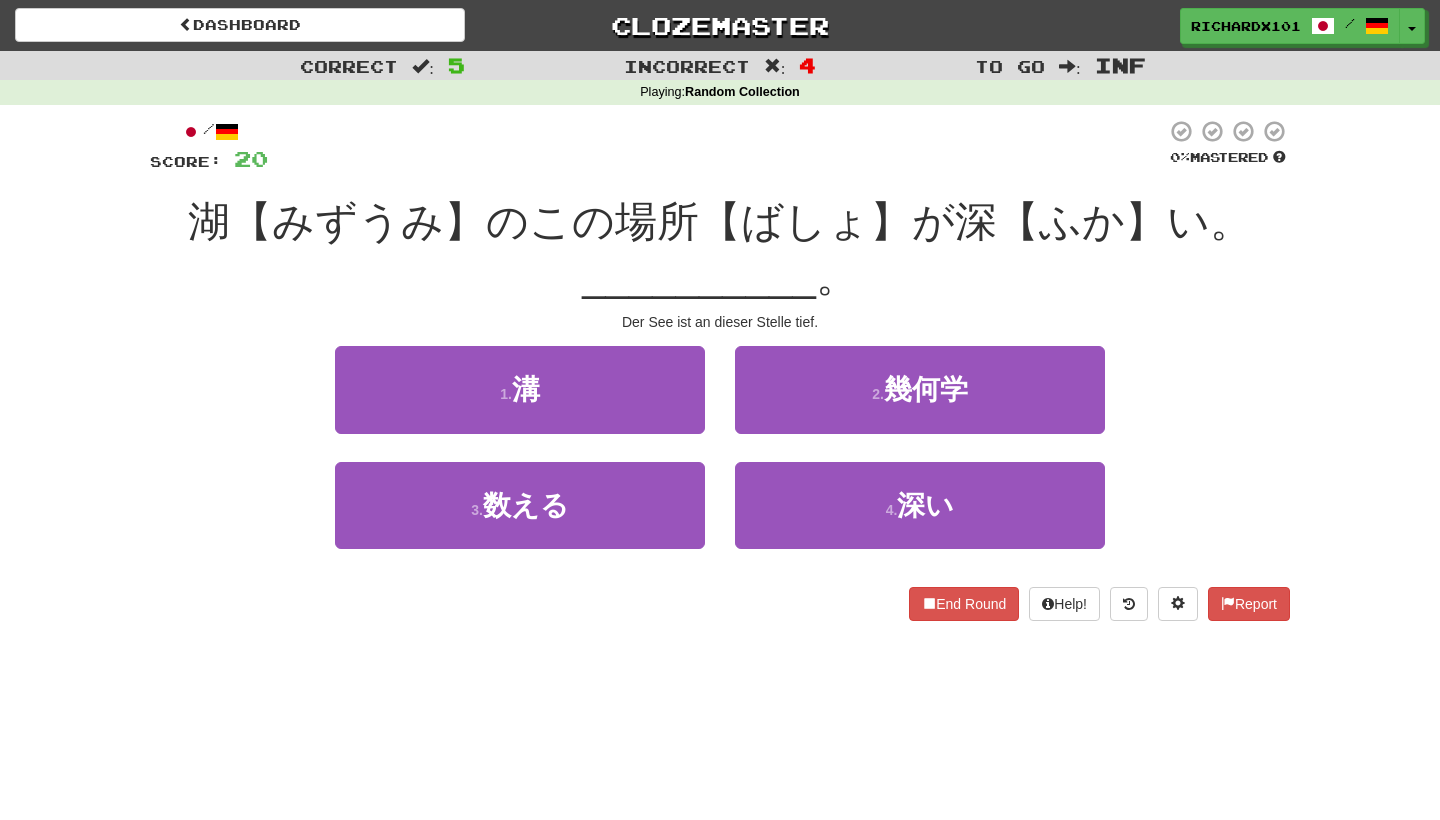 click on "4 .  深い" at bounding box center [920, 505] 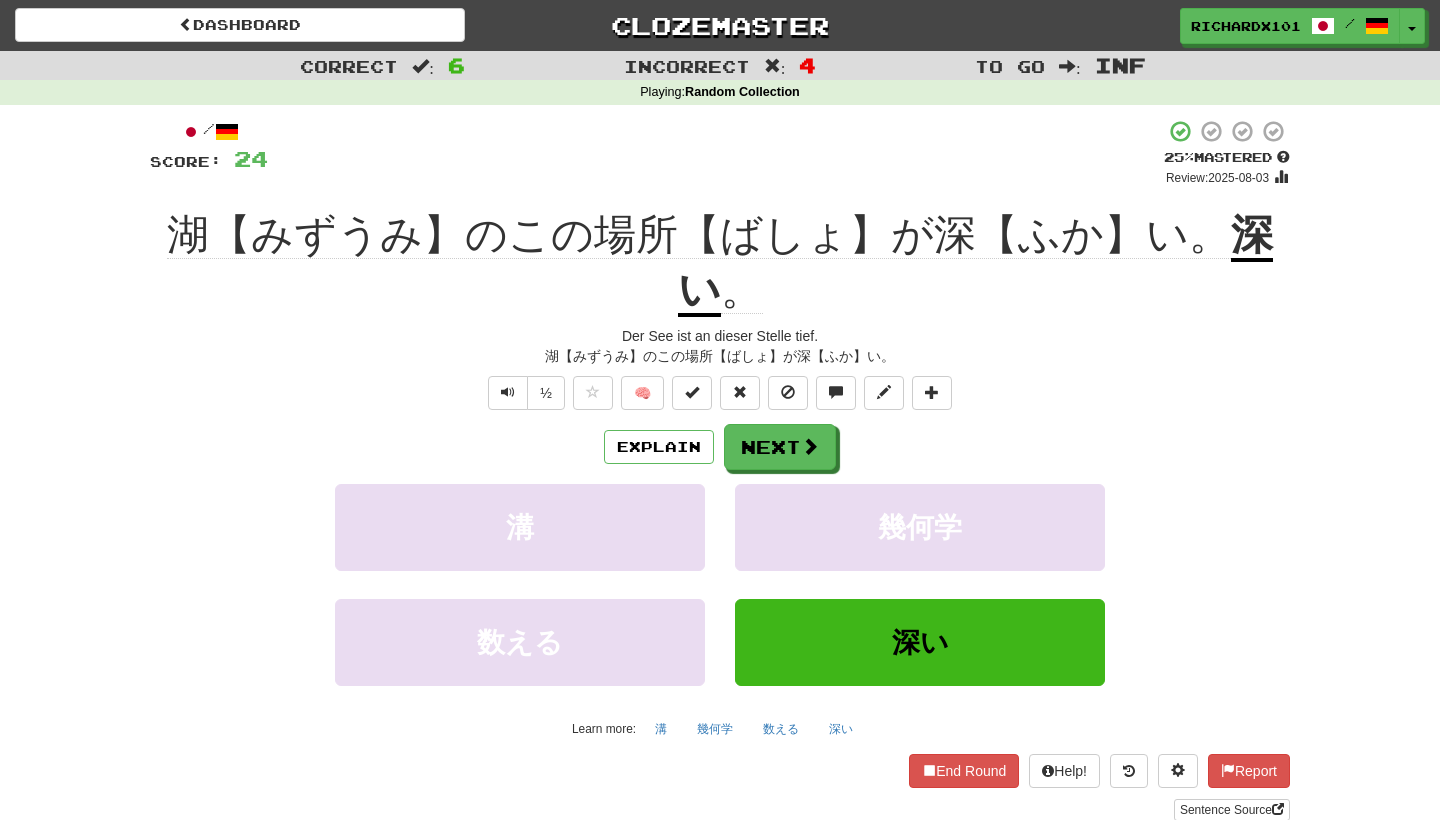 click at bounding box center (692, 393) 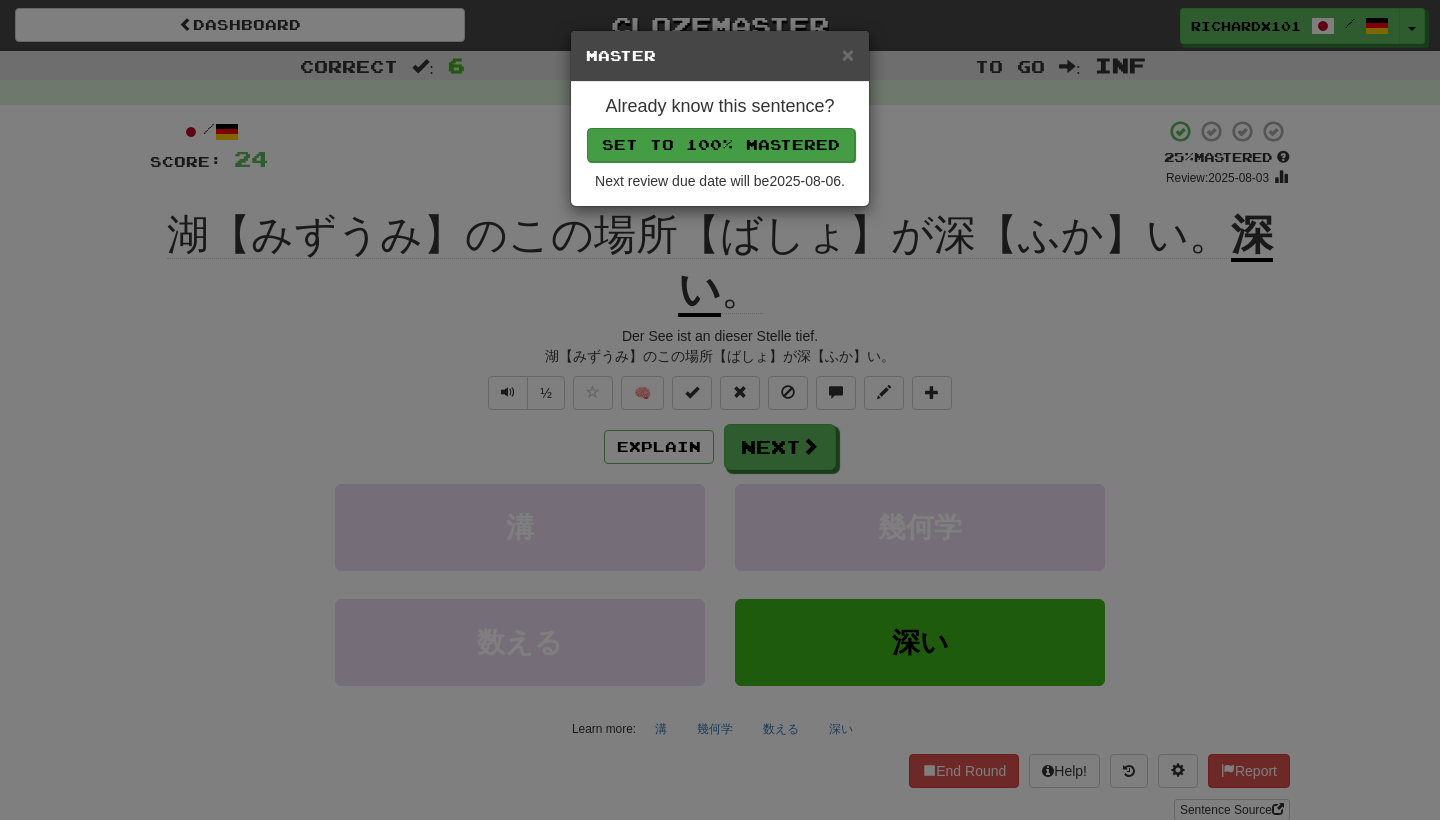 drag, startPoint x: 773, startPoint y: 440, endPoint x: 745, endPoint y: 144, distance: 297.32138 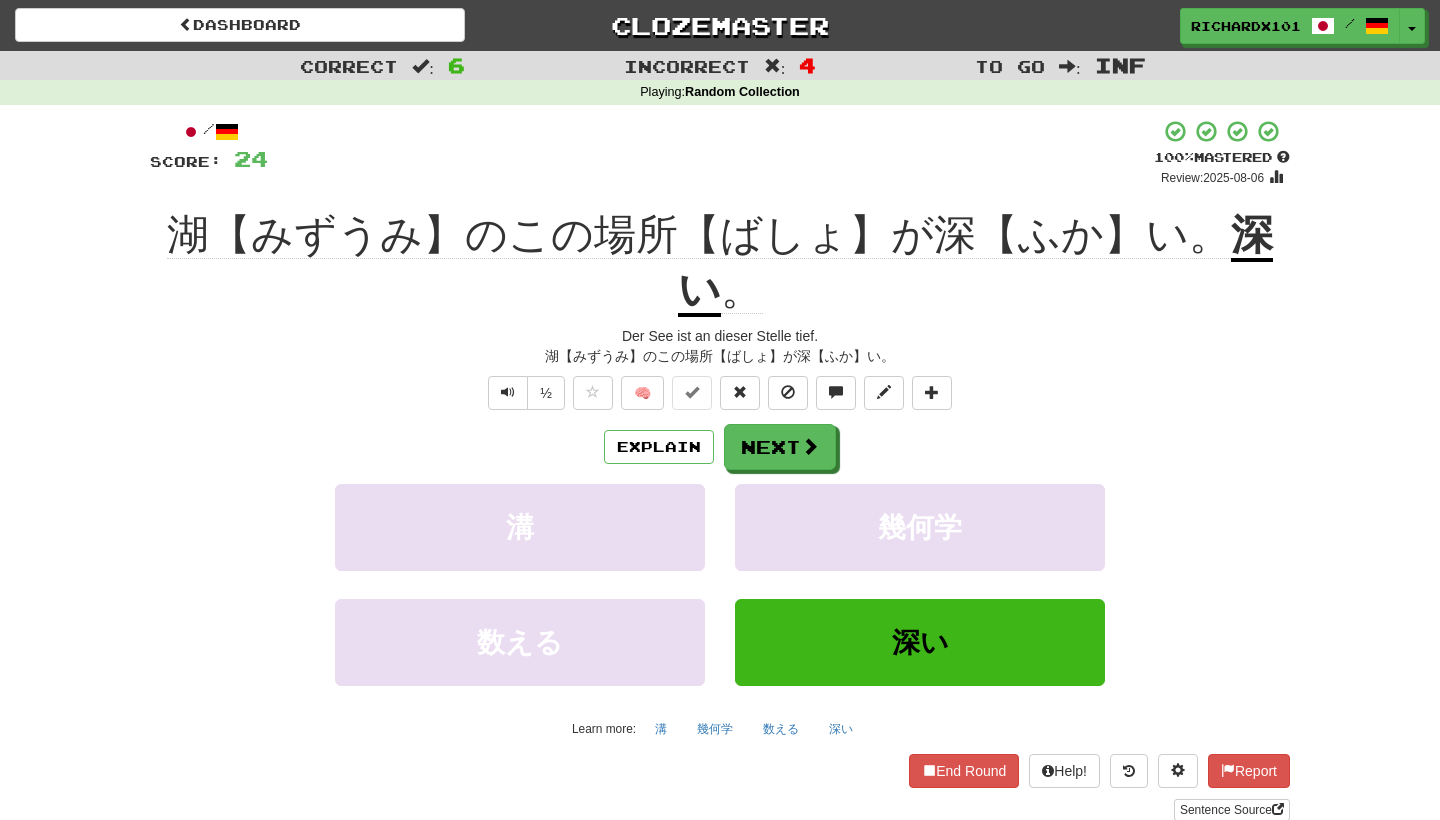 click on "Next" at bounding box center (780, 447) 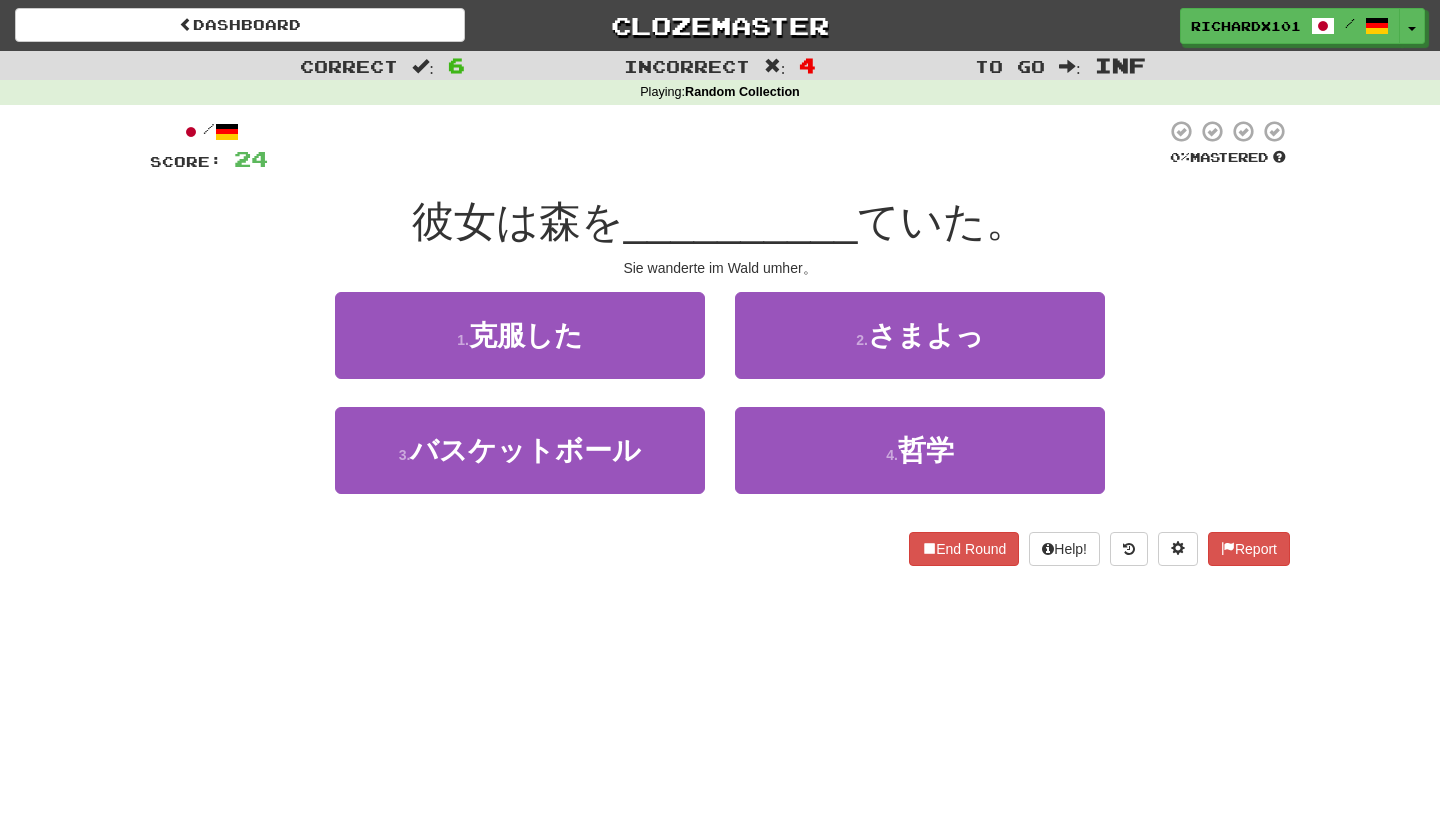 click on "2 .  さまよっ" at bounding box center [920, 335] 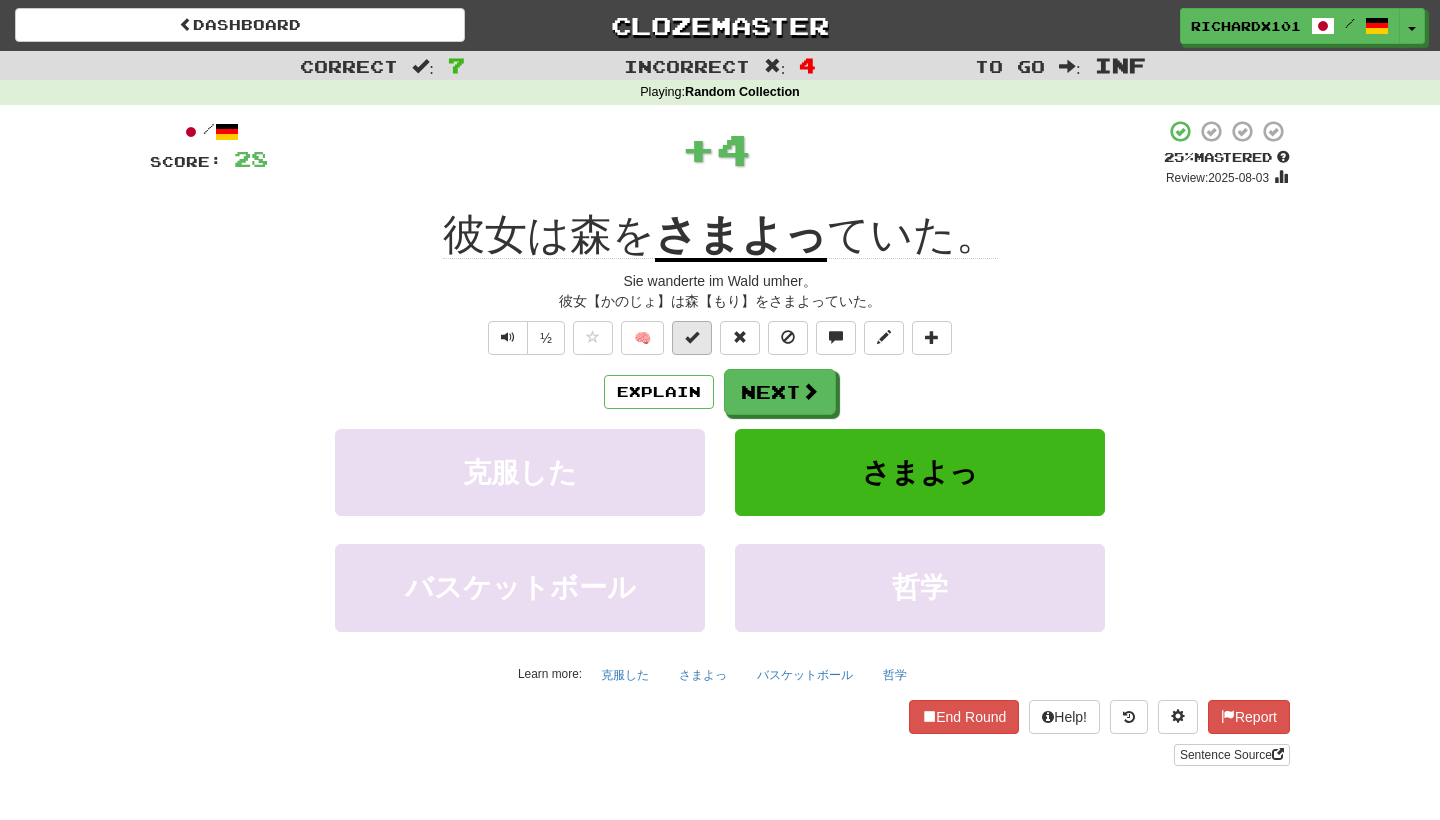 drag, startPoint x: 745, startPoint y: 144, endPoint x: 696, endPoint y: 330, distance: 192.34604 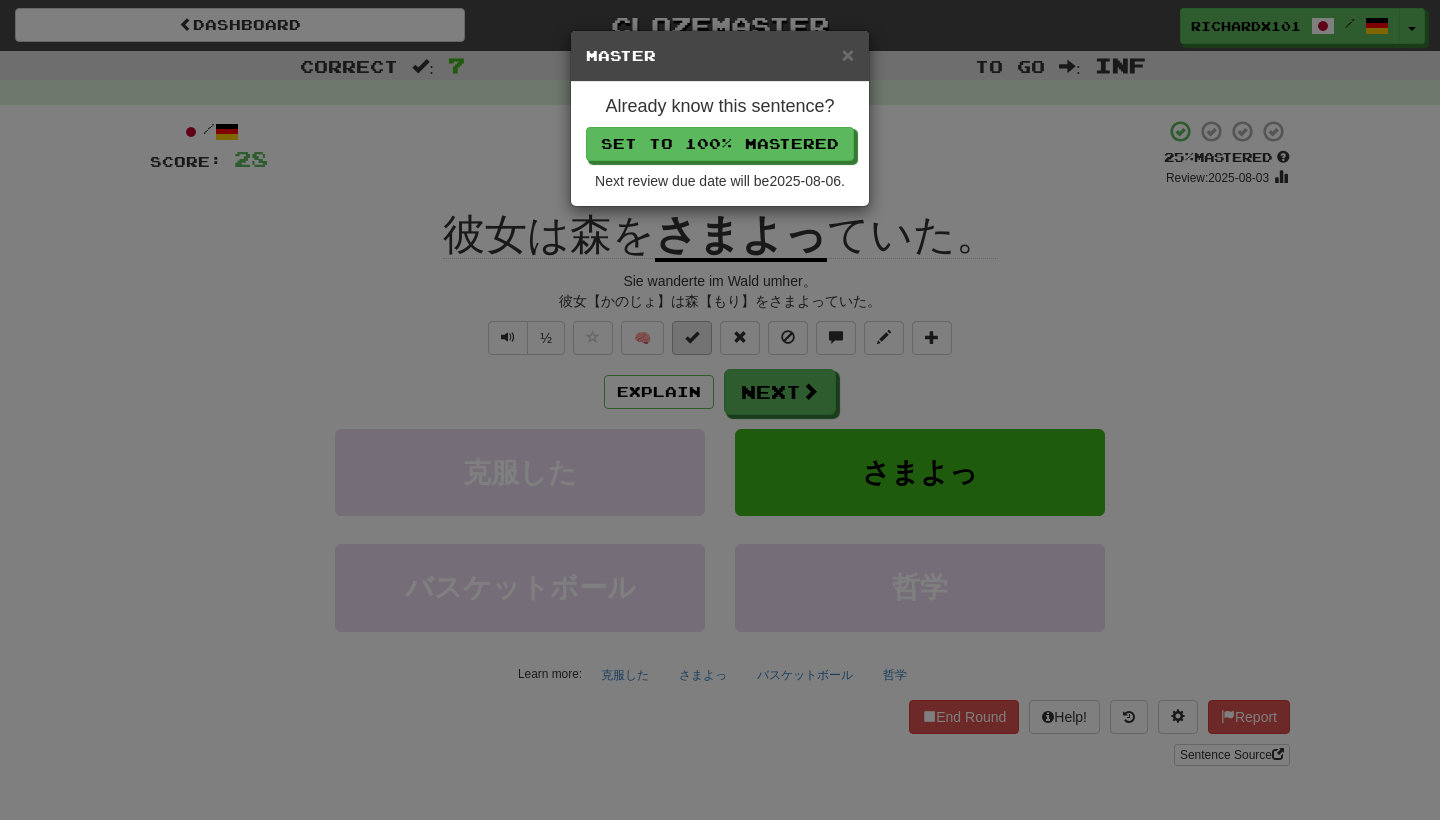 click on "Set to 100% Mastered" at bounding box center (720, 144) 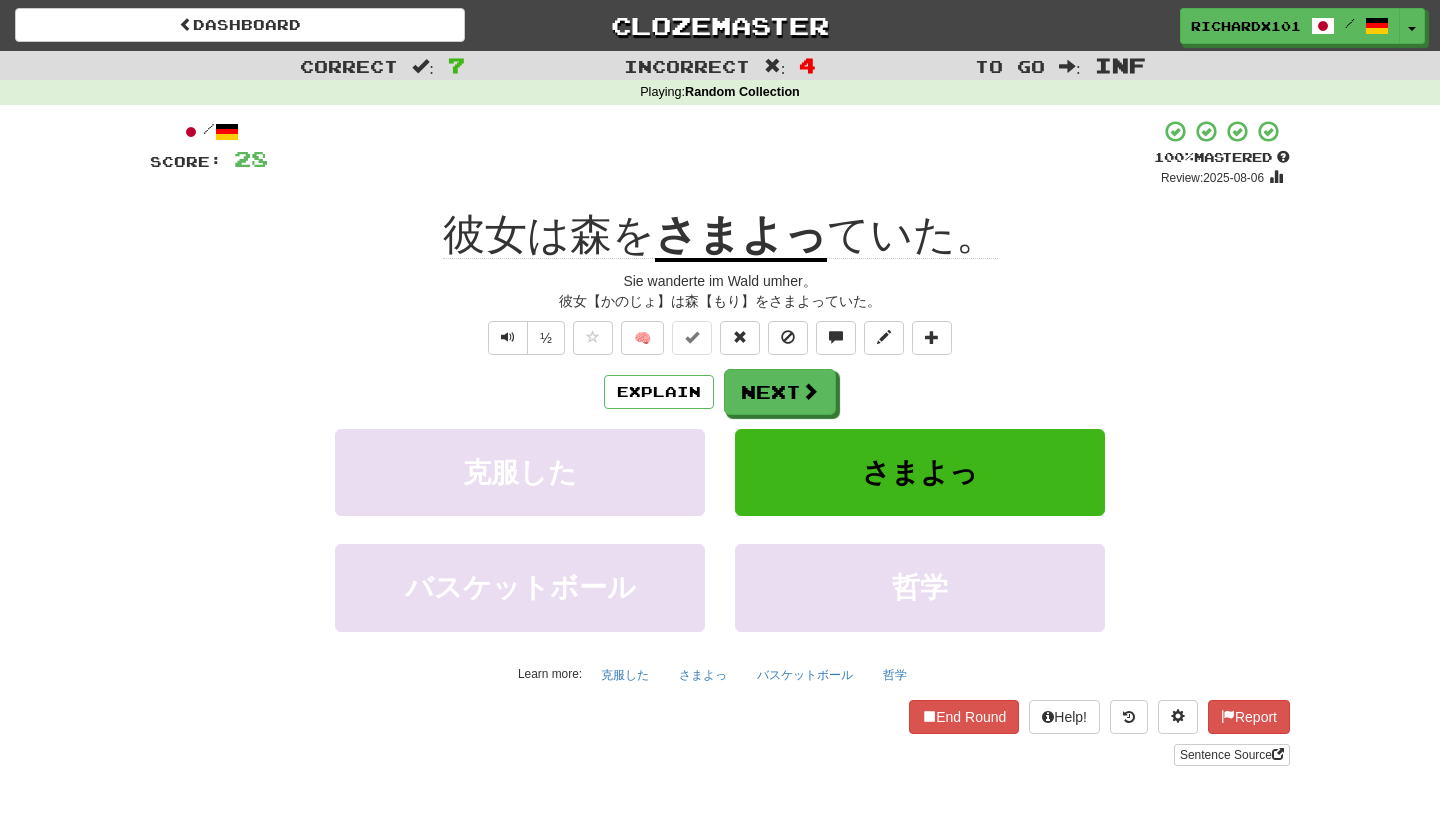 click on "Next" at bounding box center [780, 392] 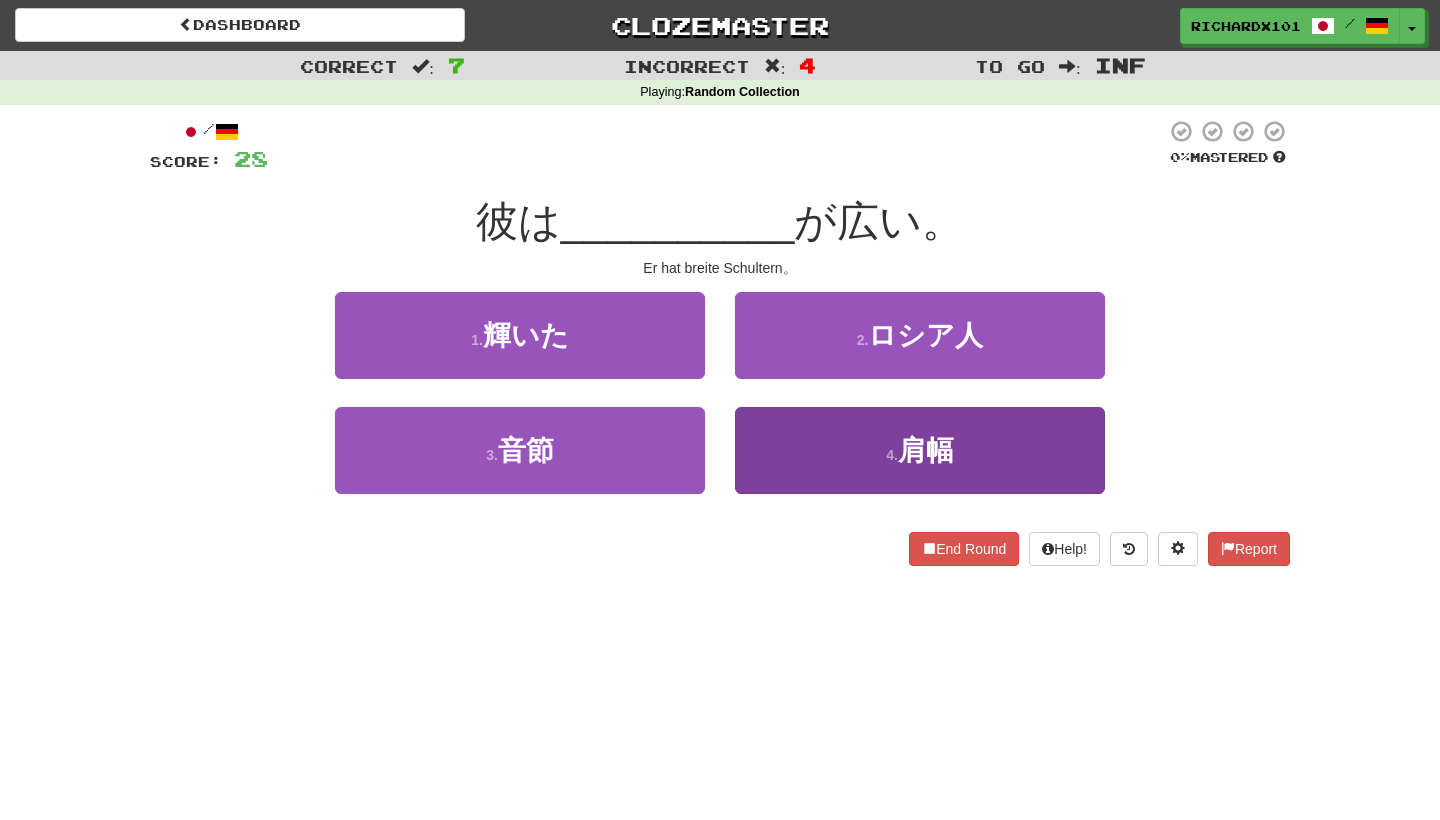 drag, startPoint x: 749, startPoint y: 148, endPoint x: 772, endPoint y: 443, distance: 295.89526 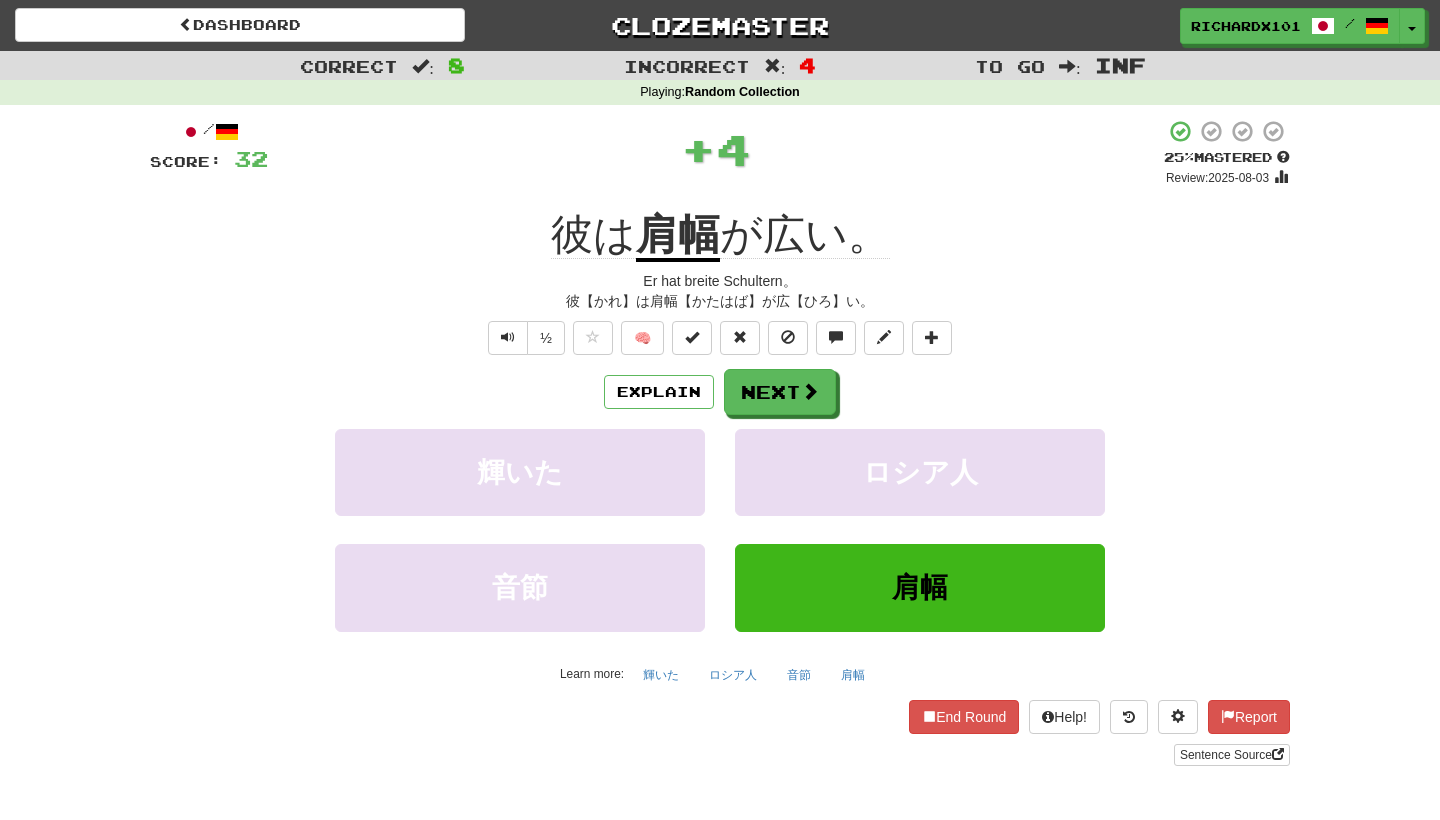 click at bounding box center [692, 338] 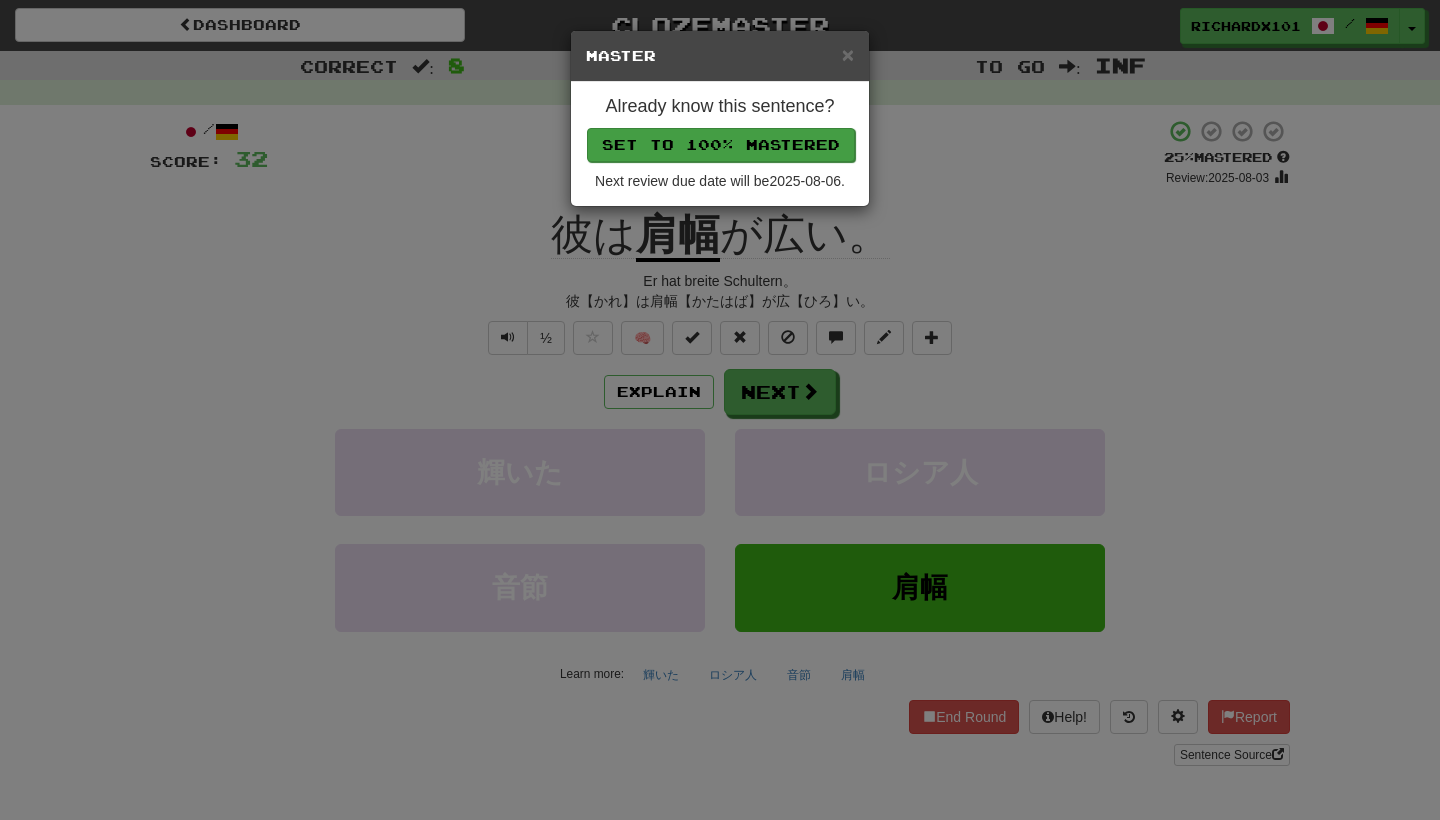 drag, startPoint x: 772, startPoint y: 443, endPoint x: 752, endPoint y: 138, distance: 305.65503 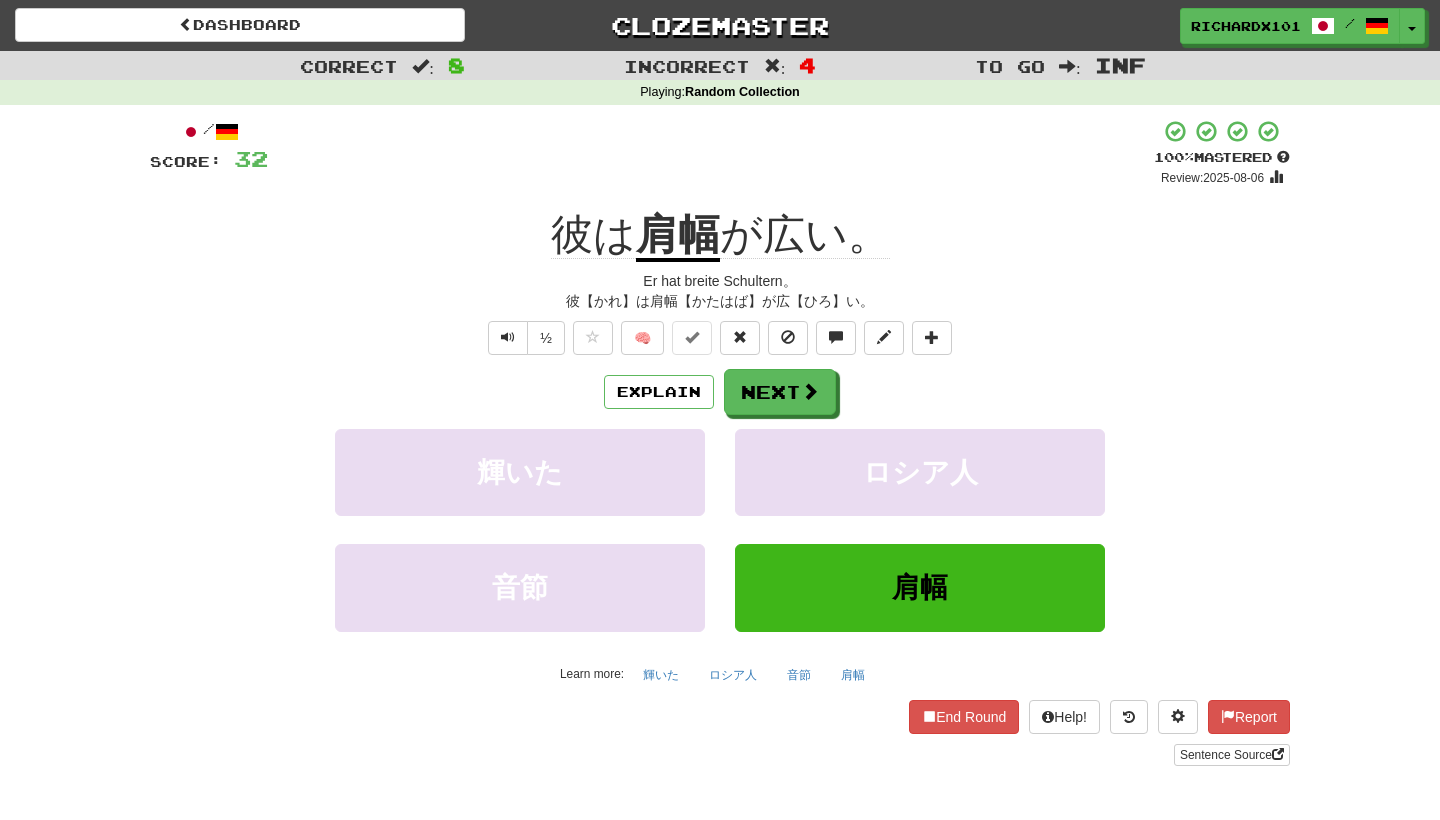 click on "Next" at bounding box center (780, 392) 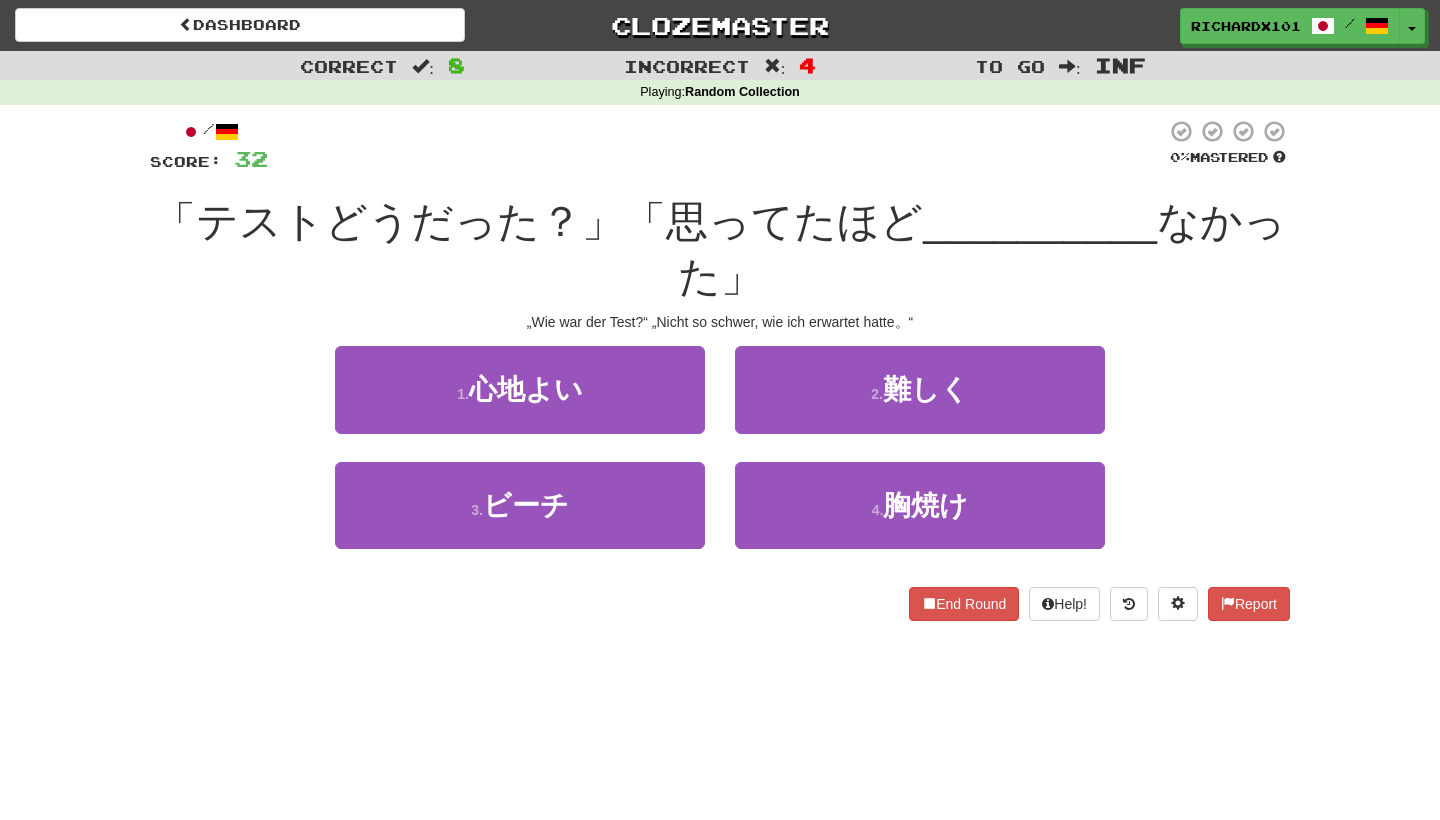 click on "2 .  難しく" at bounding box center [920, 389] 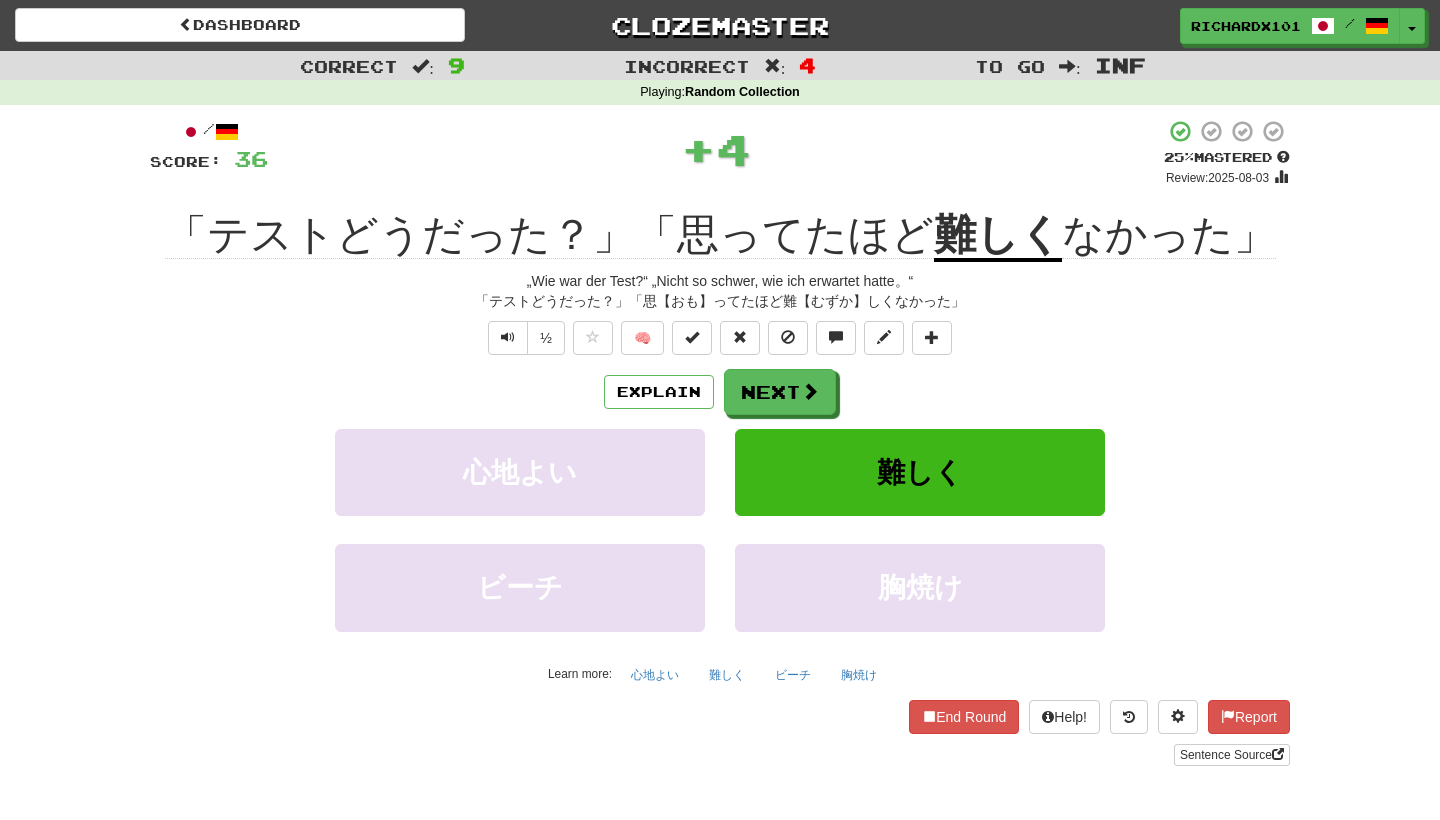 click at bounding box center [692, 337] 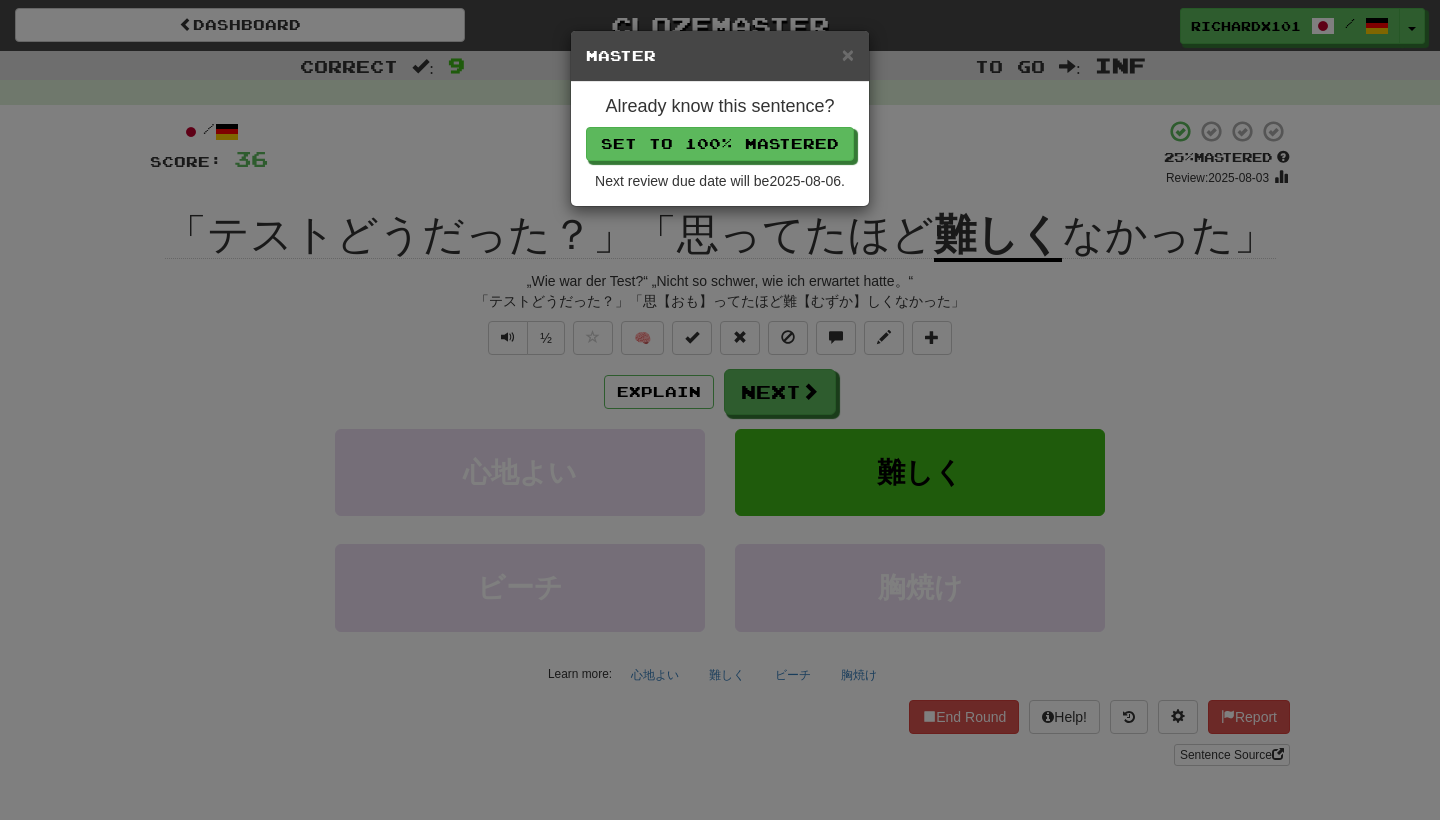 click on "Set to 100% Mastered" at bounding box center [720, 144] 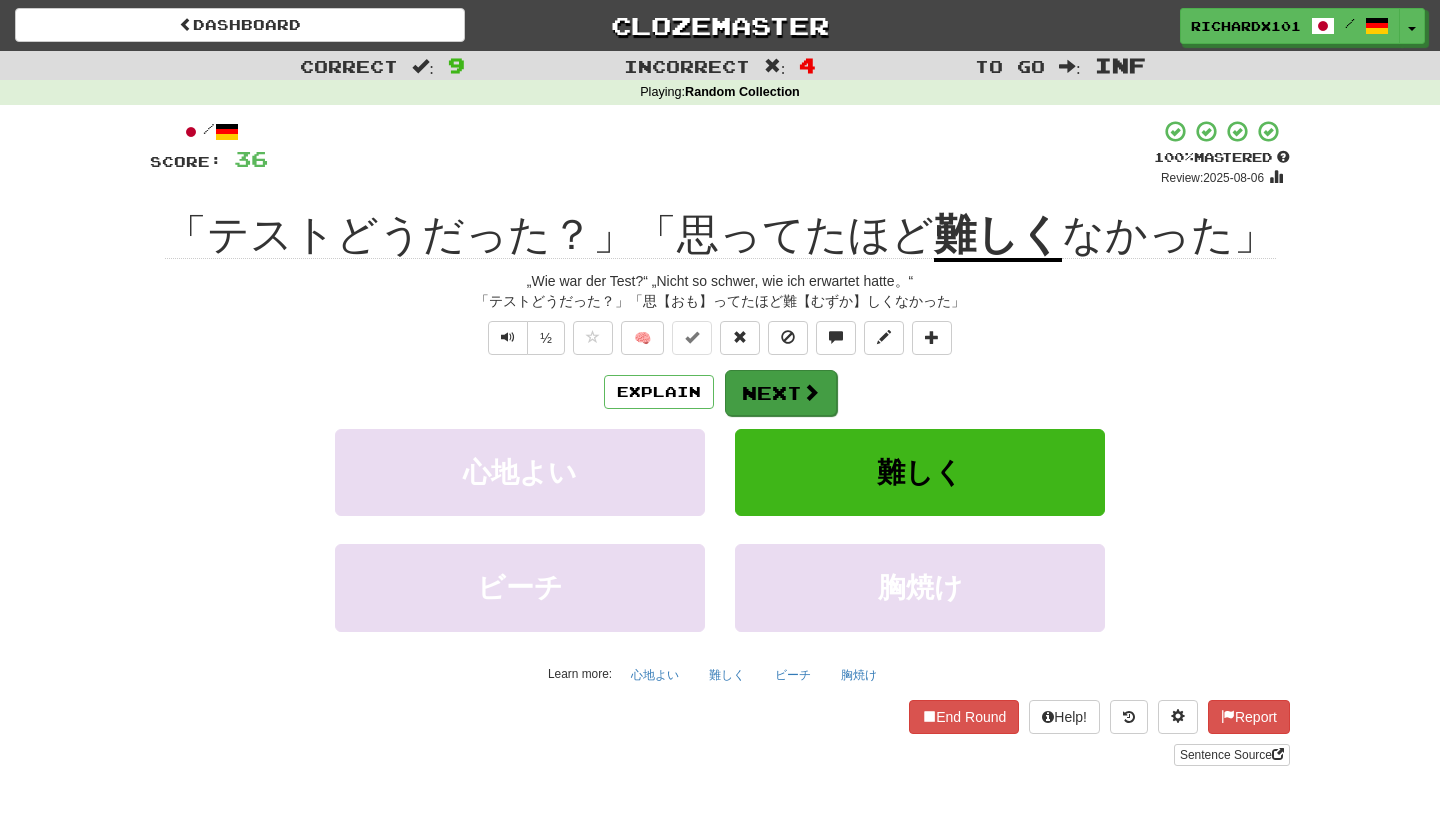 drag, startPoint x: 745, startPoint y: 130, endPoint x: 755, endPoint y: 383, distance: 253.19756 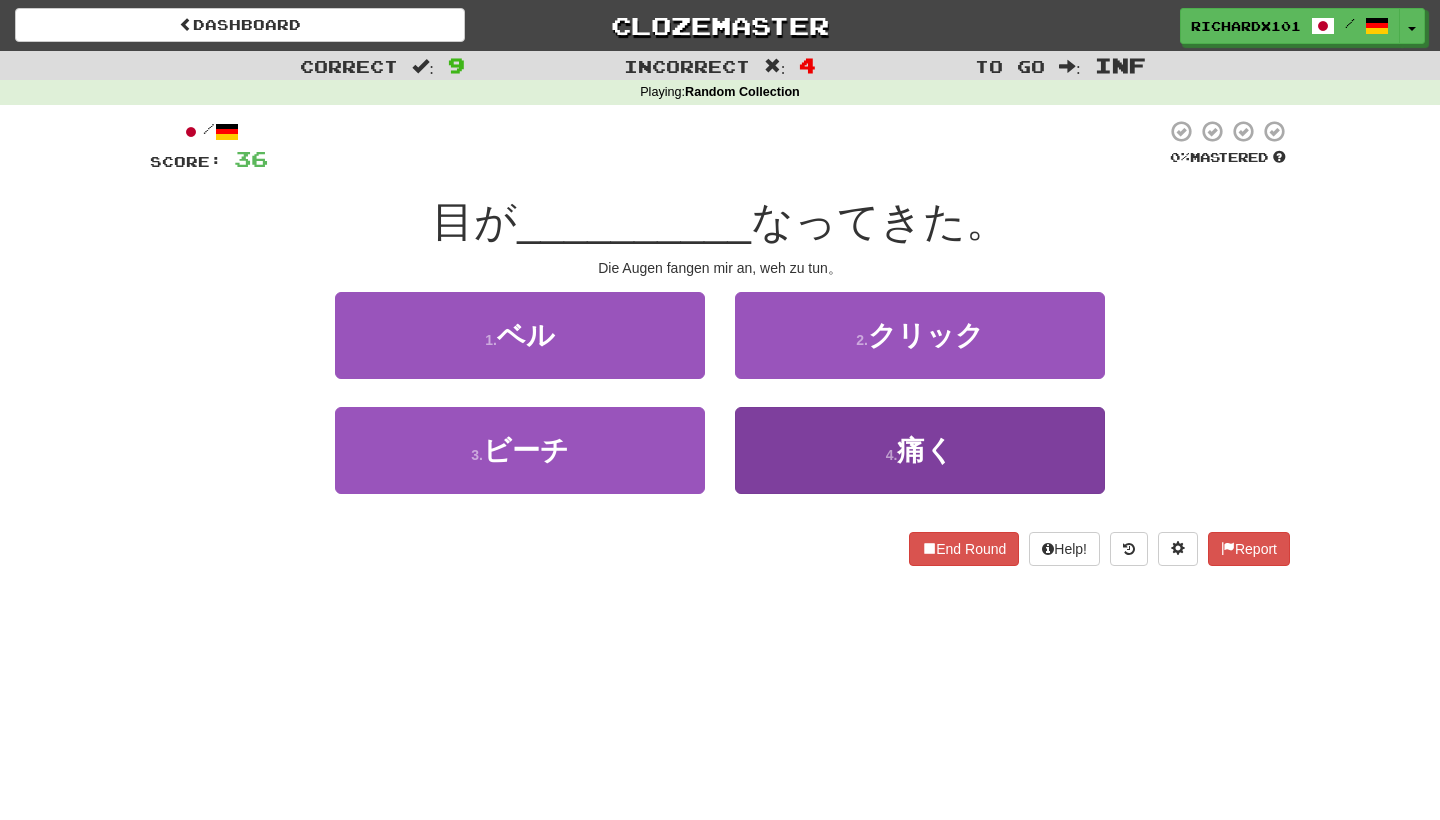 drag, startPoint x: 755, startPoint y: 383, endPoint x: 781, endPoint y: 442, distance: 64.4748 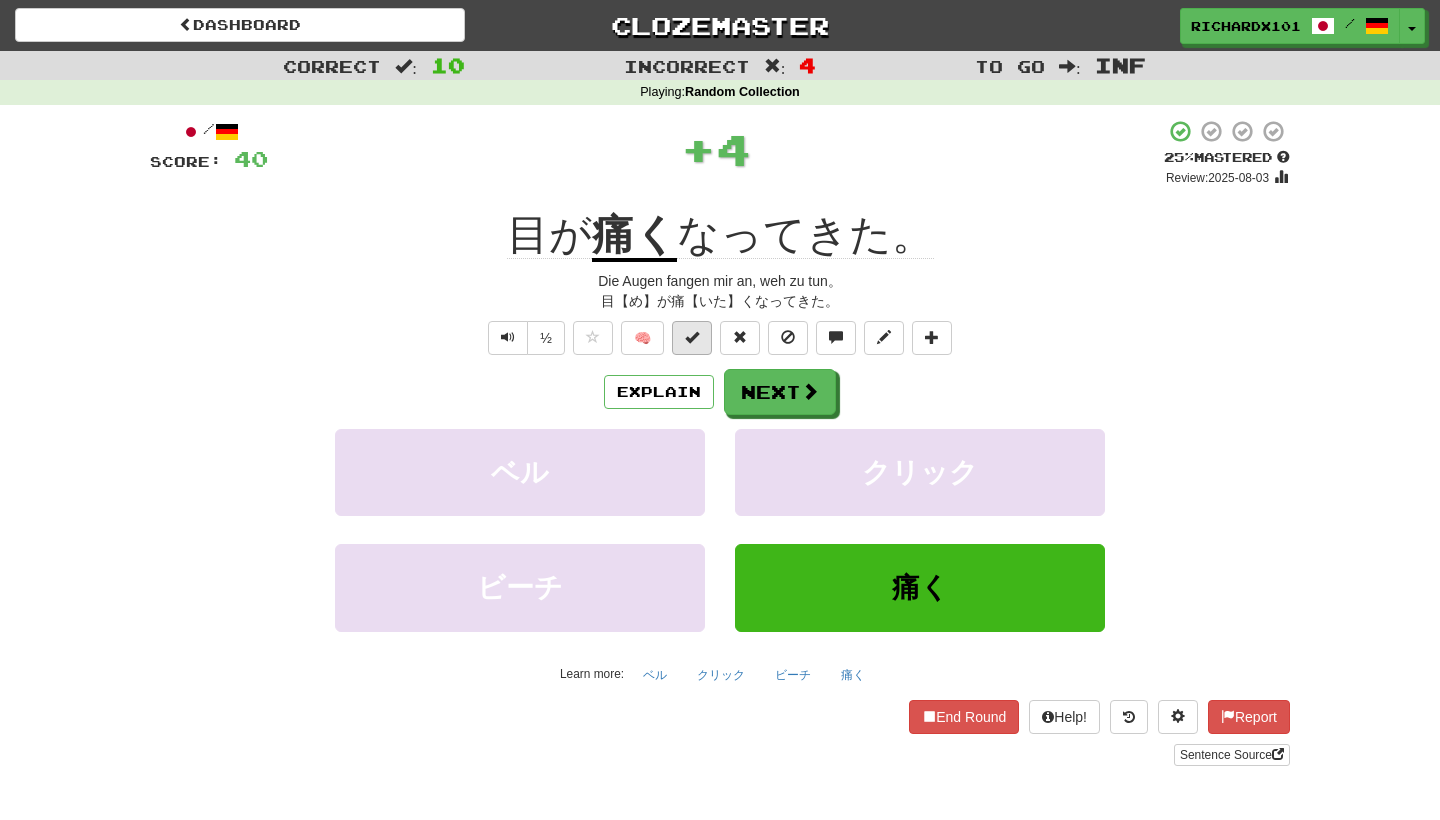 drag, startPoint x: 781, startPoint y: 442, endPoint x: 703, endPoint y: 340, distance: 128.40561 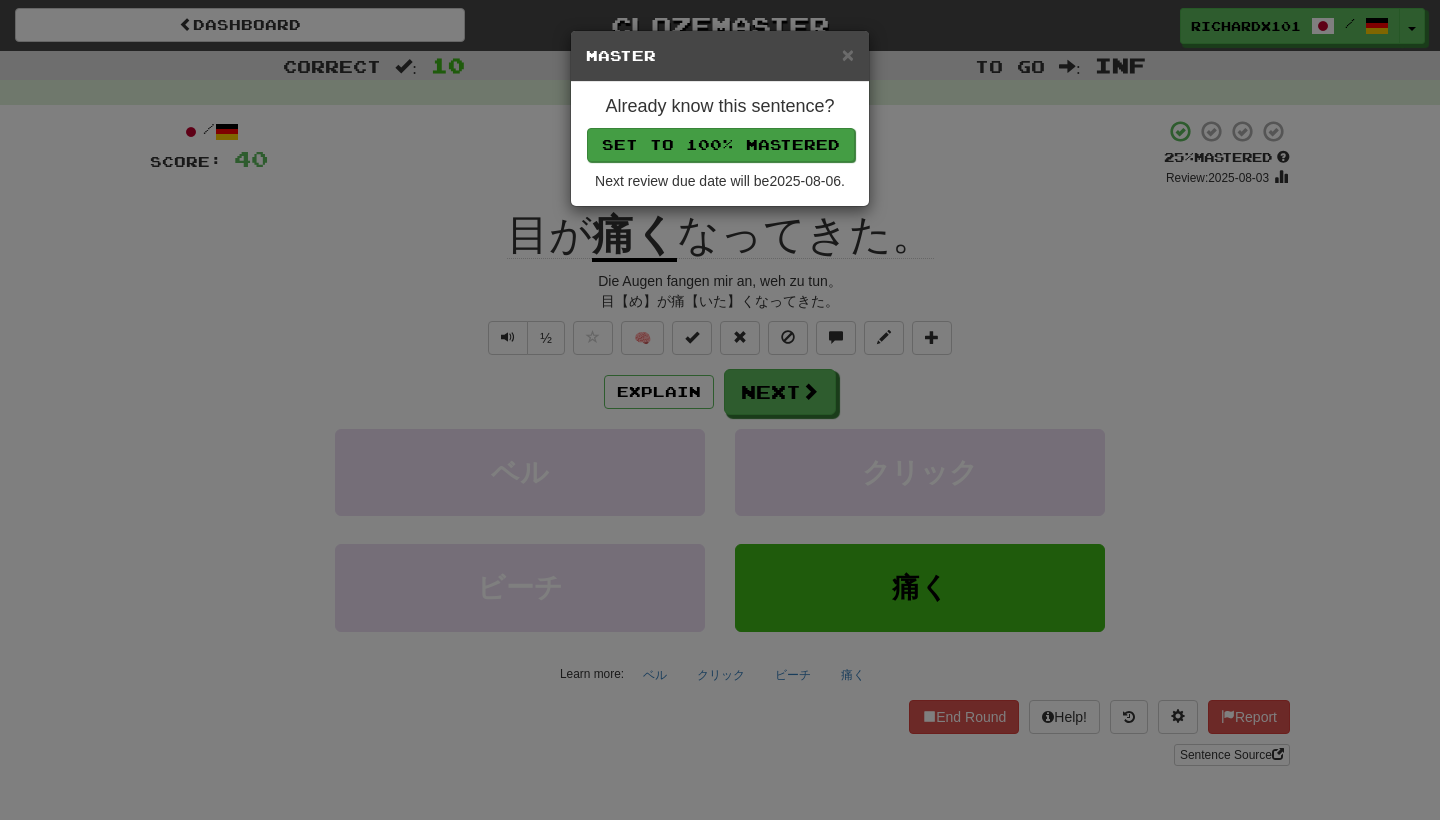 drag, startPoint x: 703, startPoint y: 340, endPoint x: 764, endPoint y: 140, distance: 209.09567 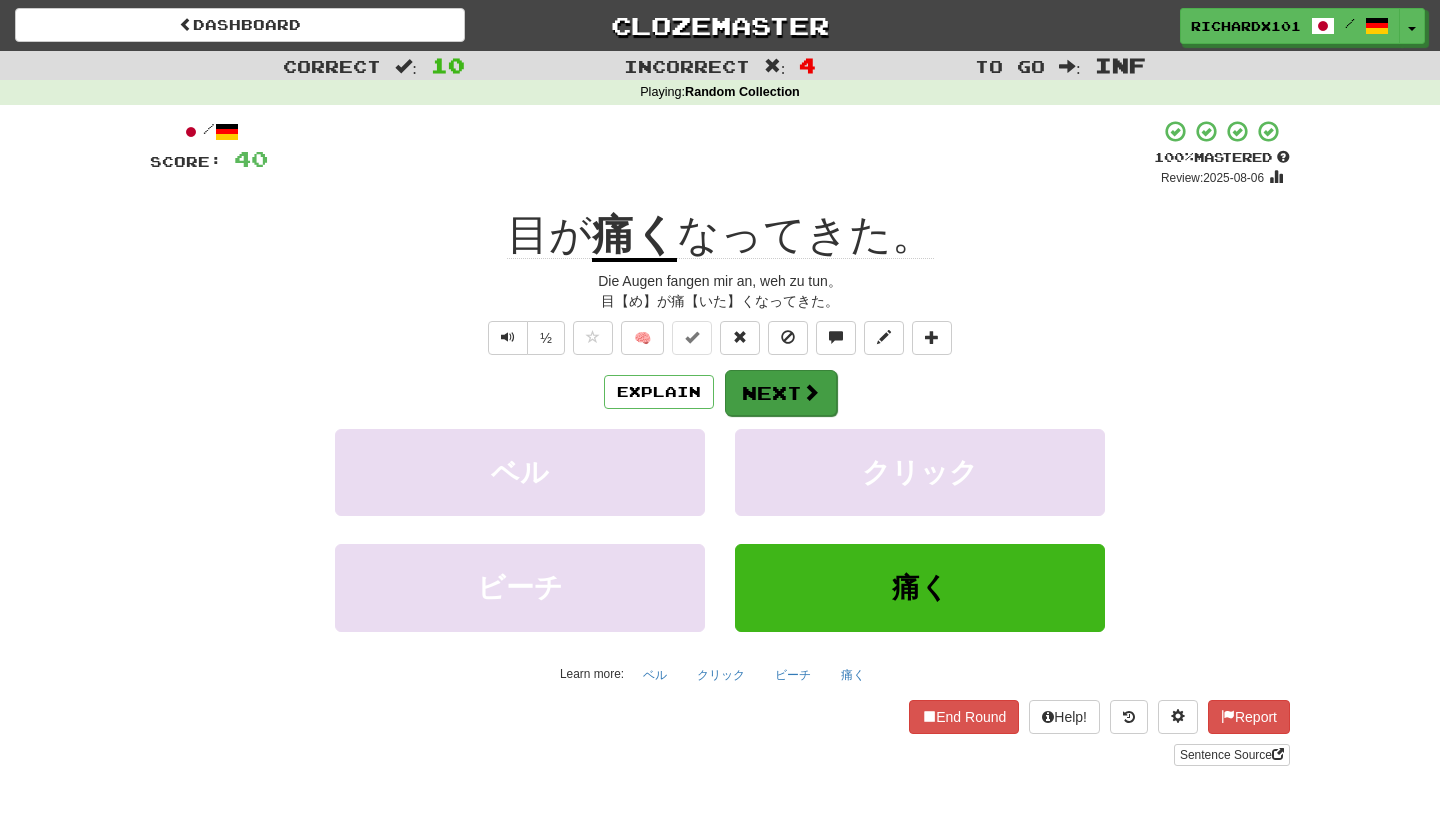 drag, startPoint x: 764, startPoint y: 140, endPoint x: 759, endPoint y: 380, distance: 240.05208 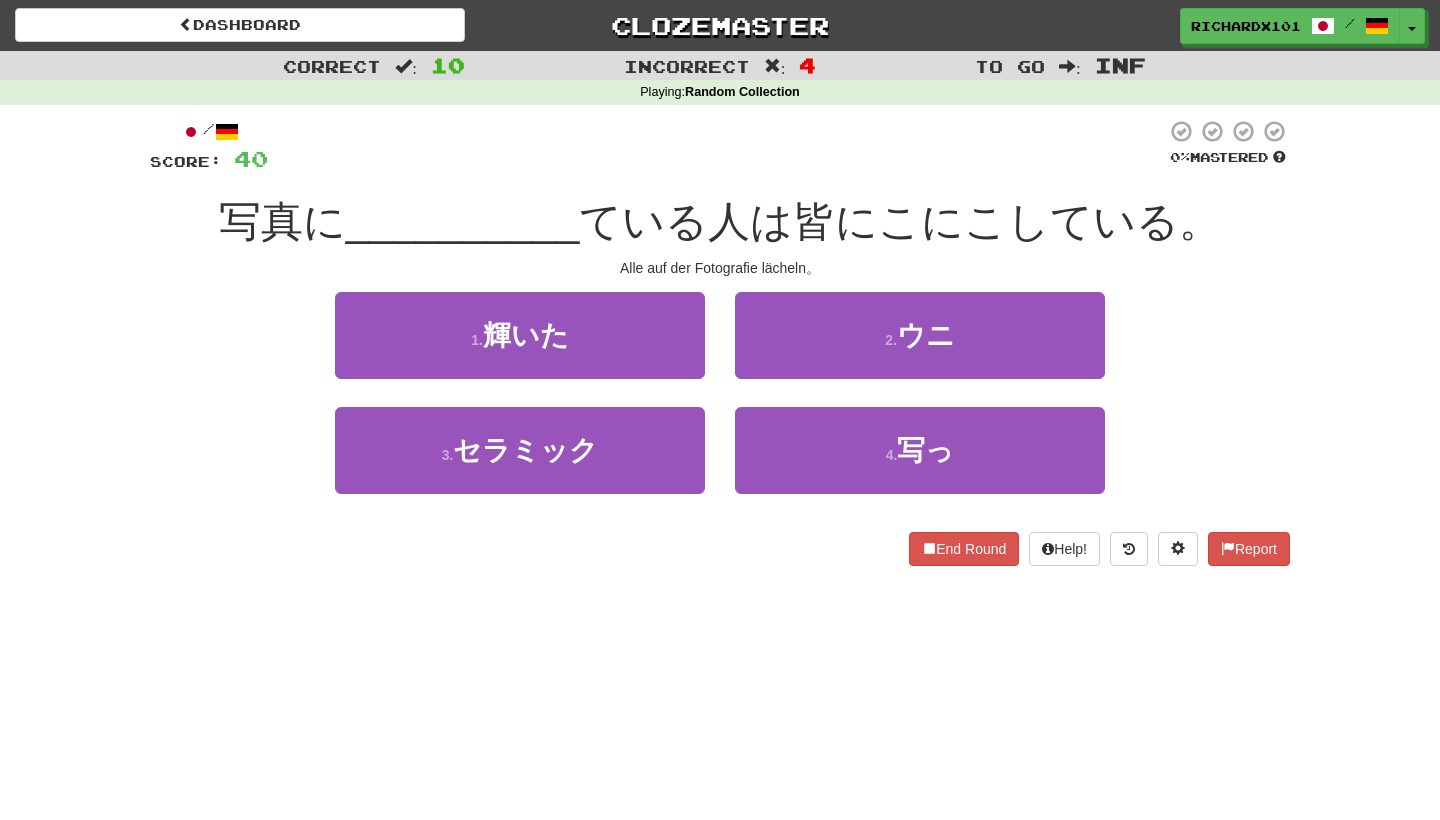 click on "4 .  写っ" at bounding box center [920, 450] 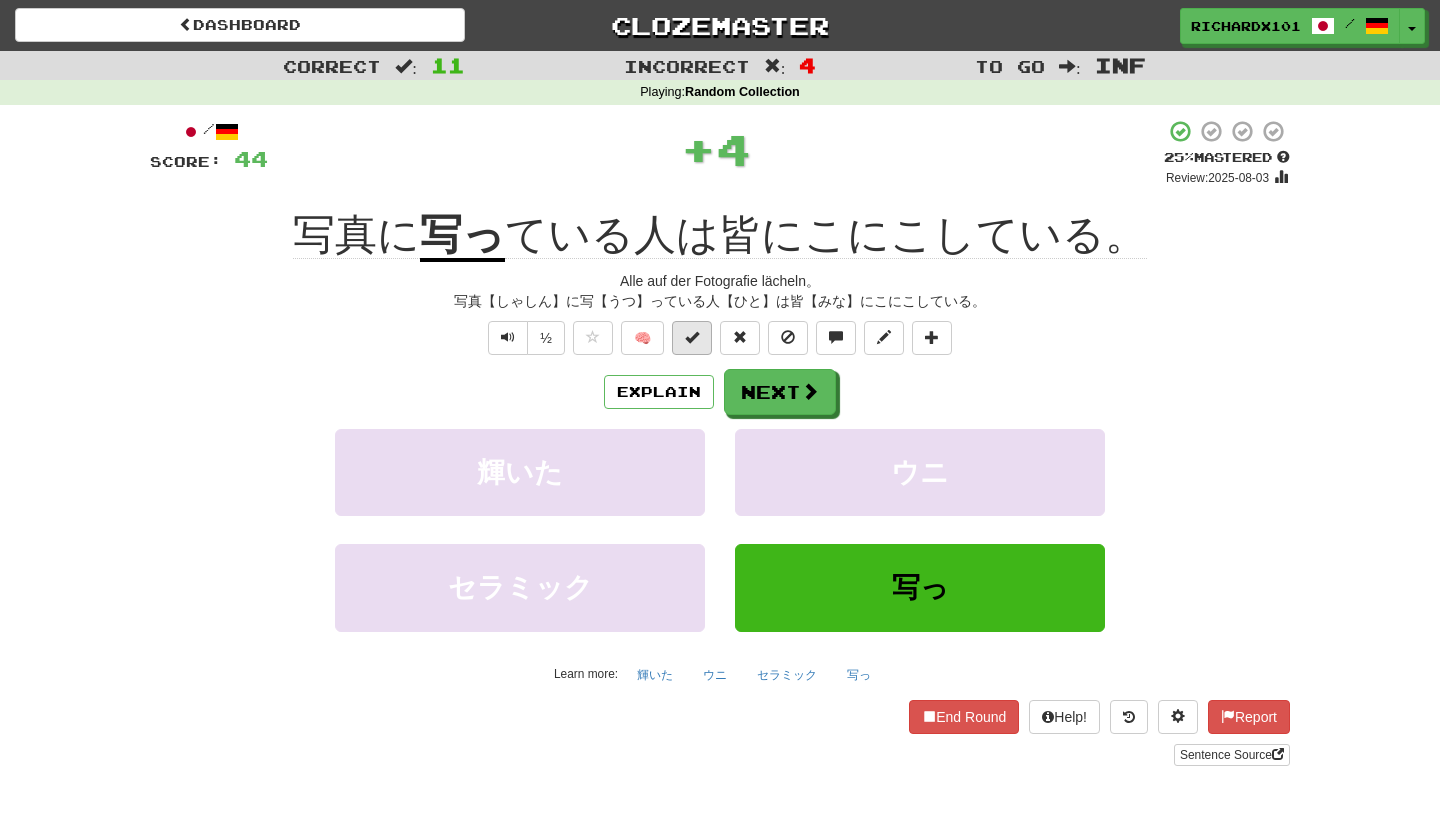 drag, startPoint x: 759, startPoint y: 380, endPoint x: 703, endPoint y: 322, distance: 80.622574 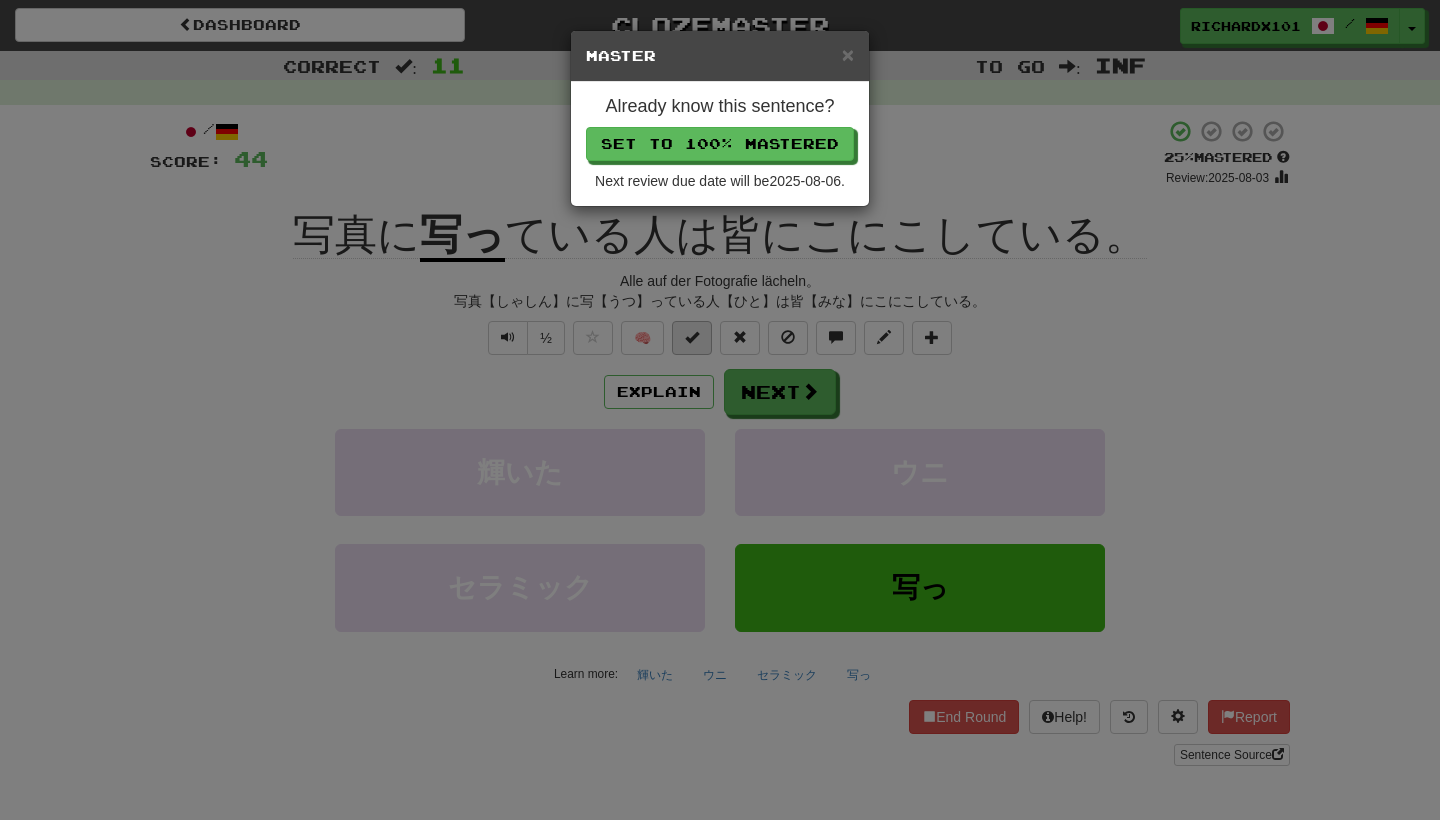 click on "Set to 100% Mastered" at bounding box center [720, 144] 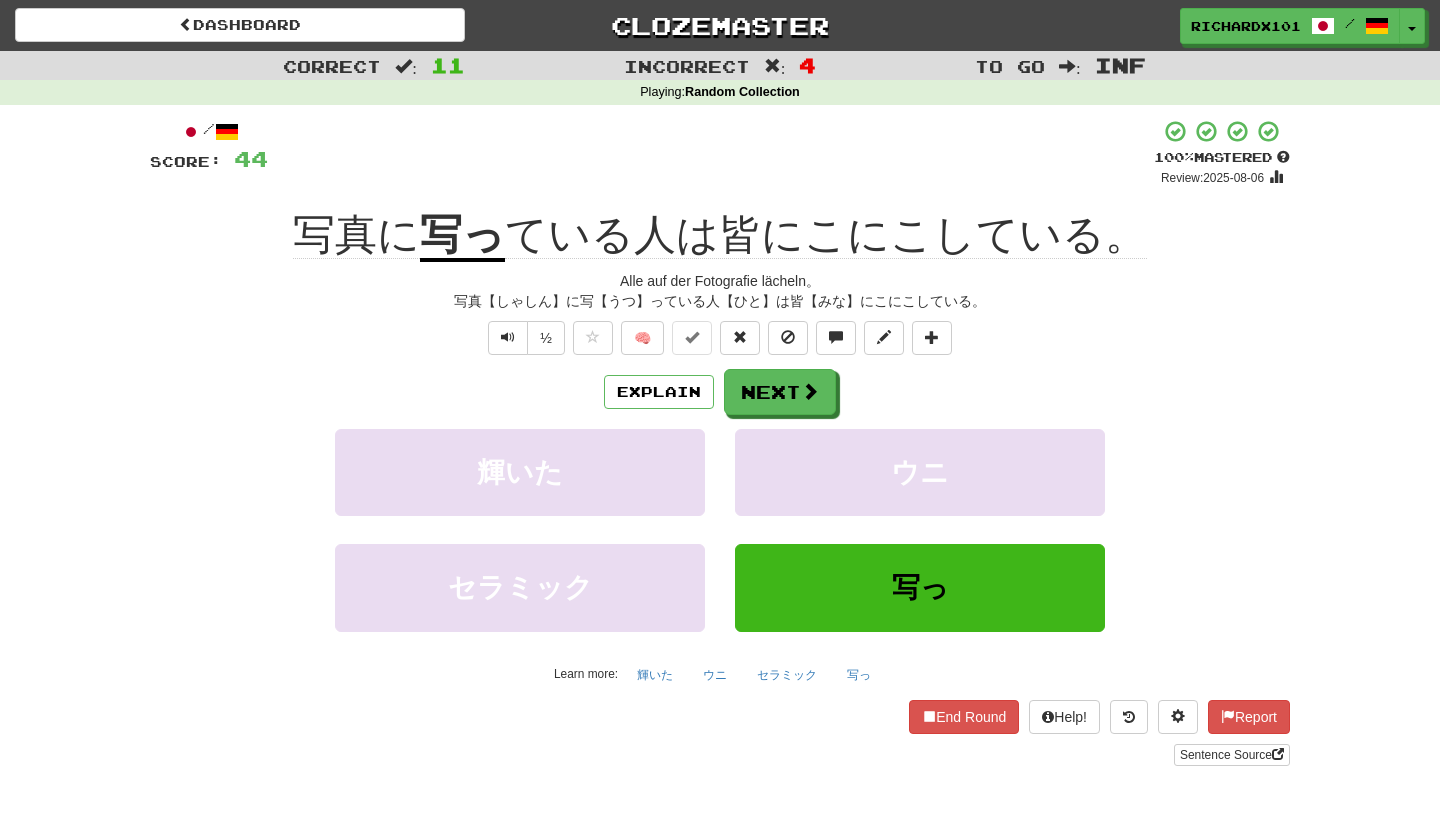 click at bounding box center (932, 338) 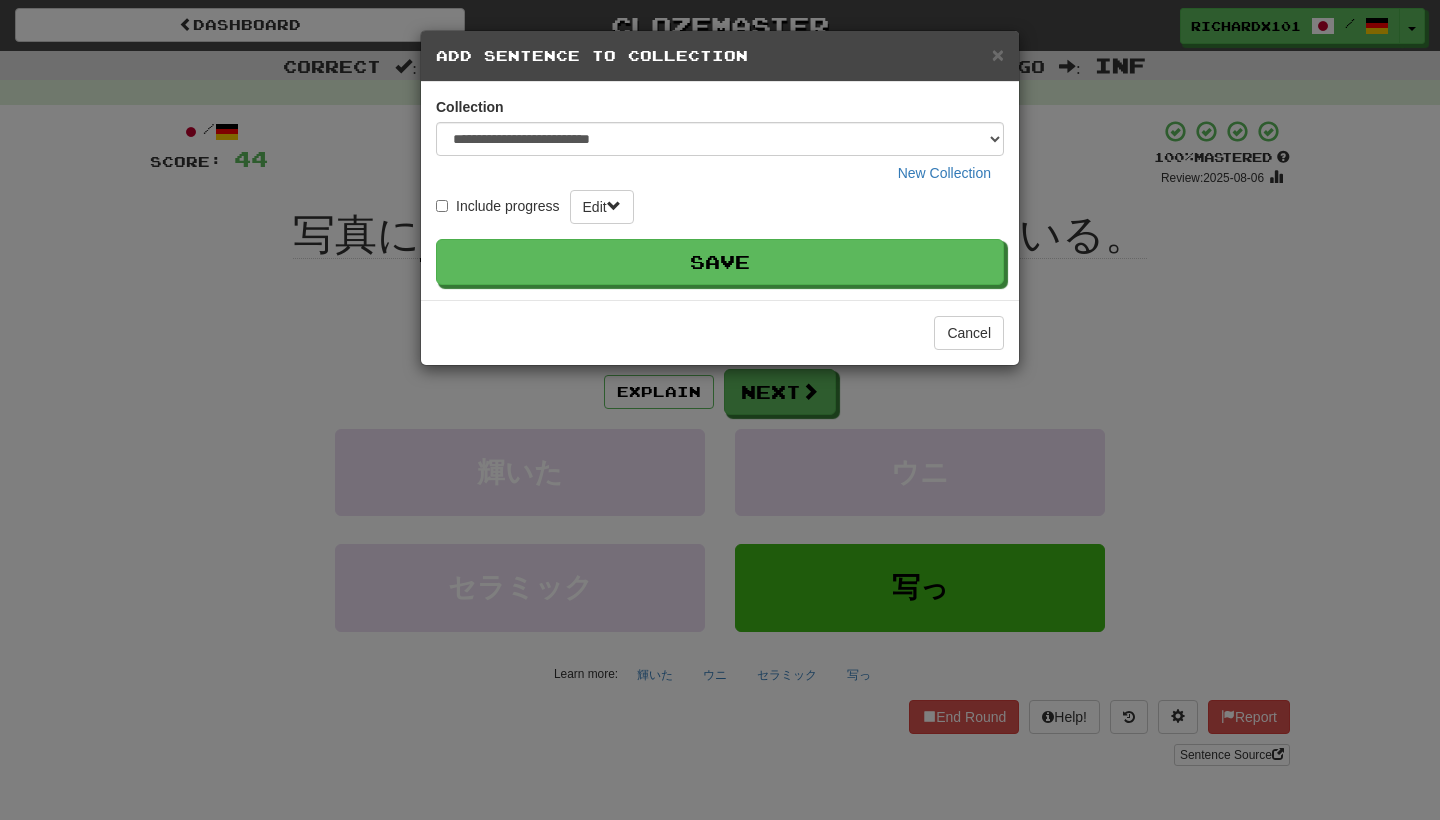 click on "Save" at bounding box center (720, 262) 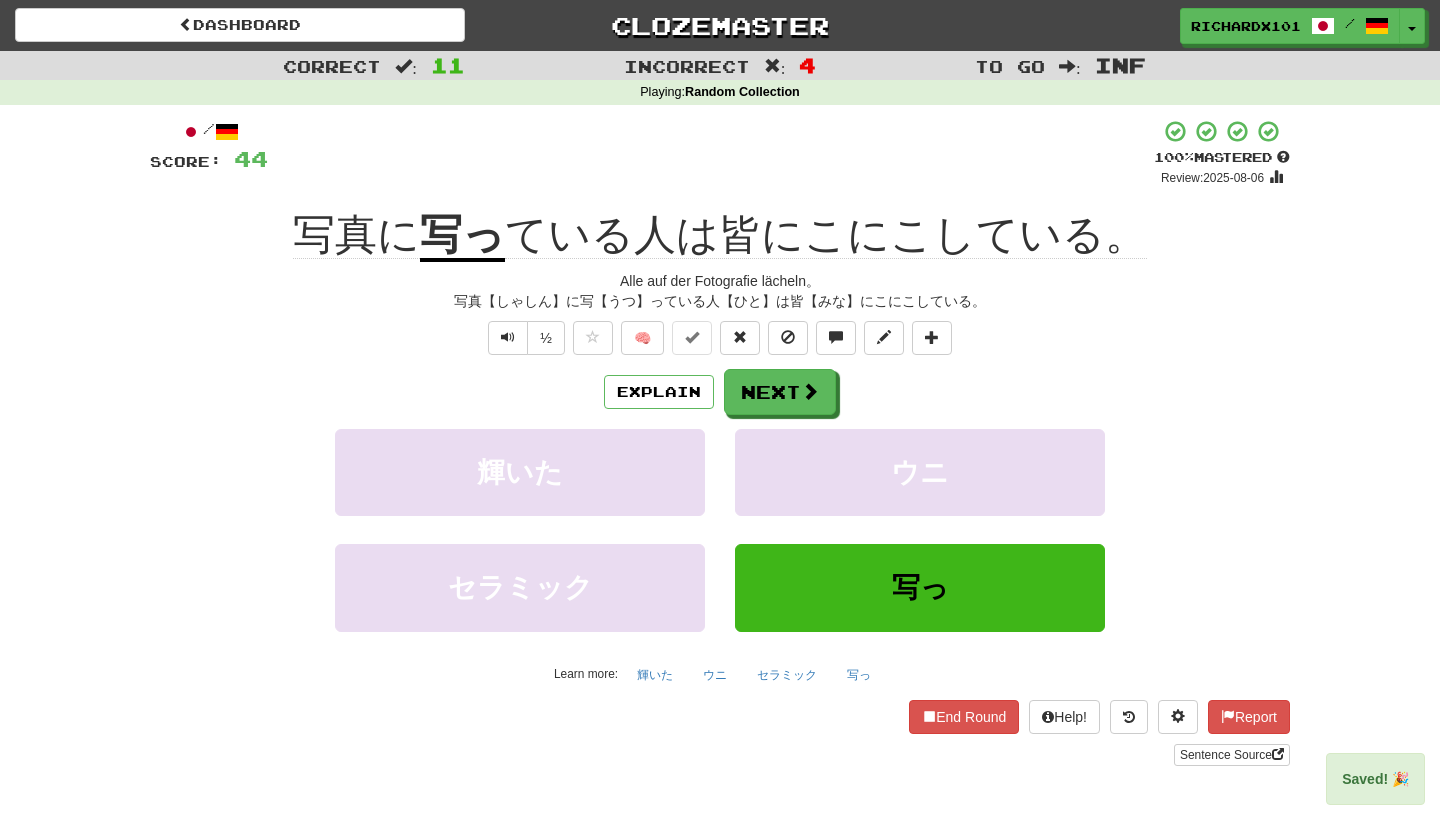 click on "Next" at bounding box center [780, 392] 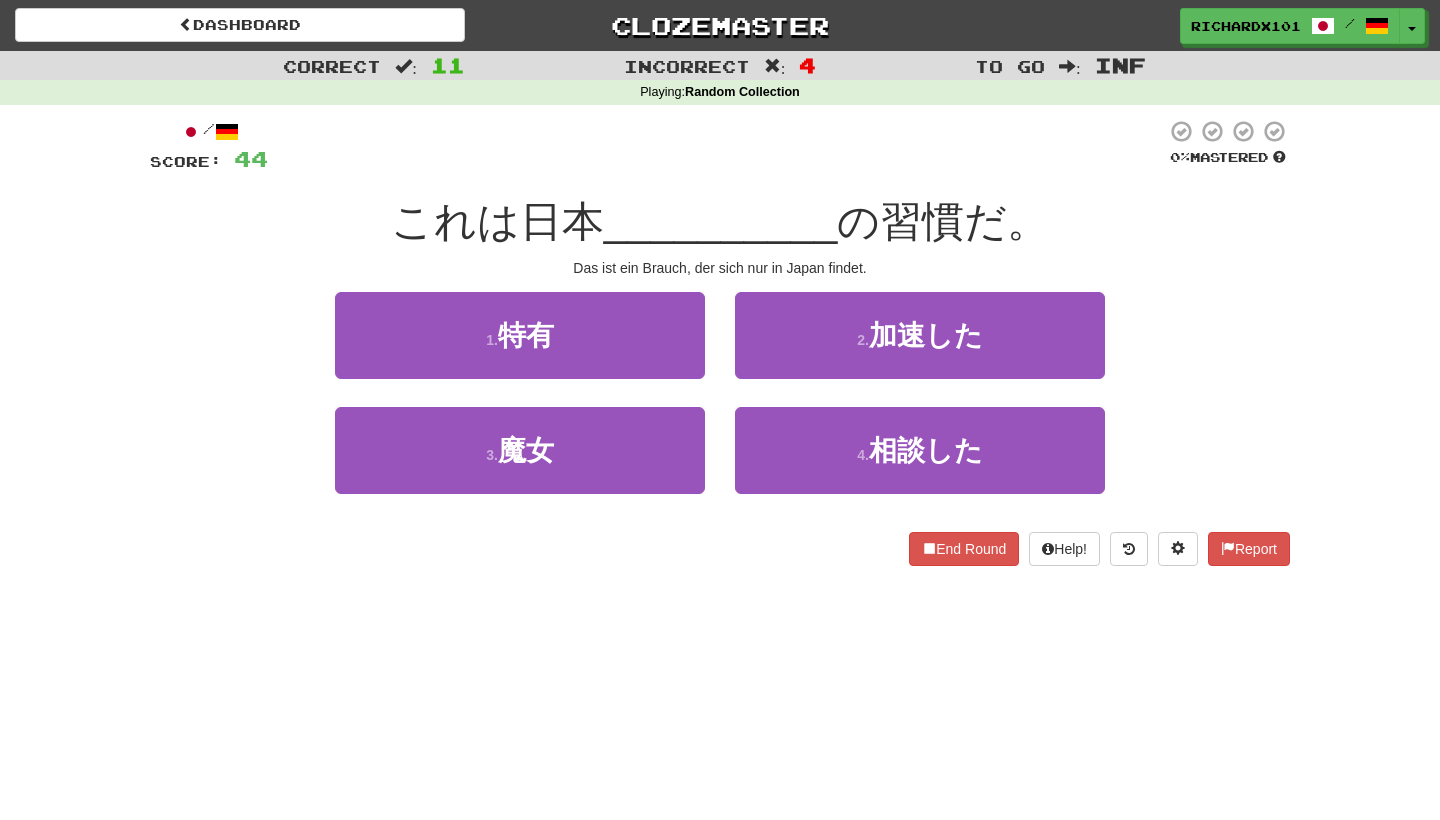 click on "1 .  特有" at bounding box center [520, 335] 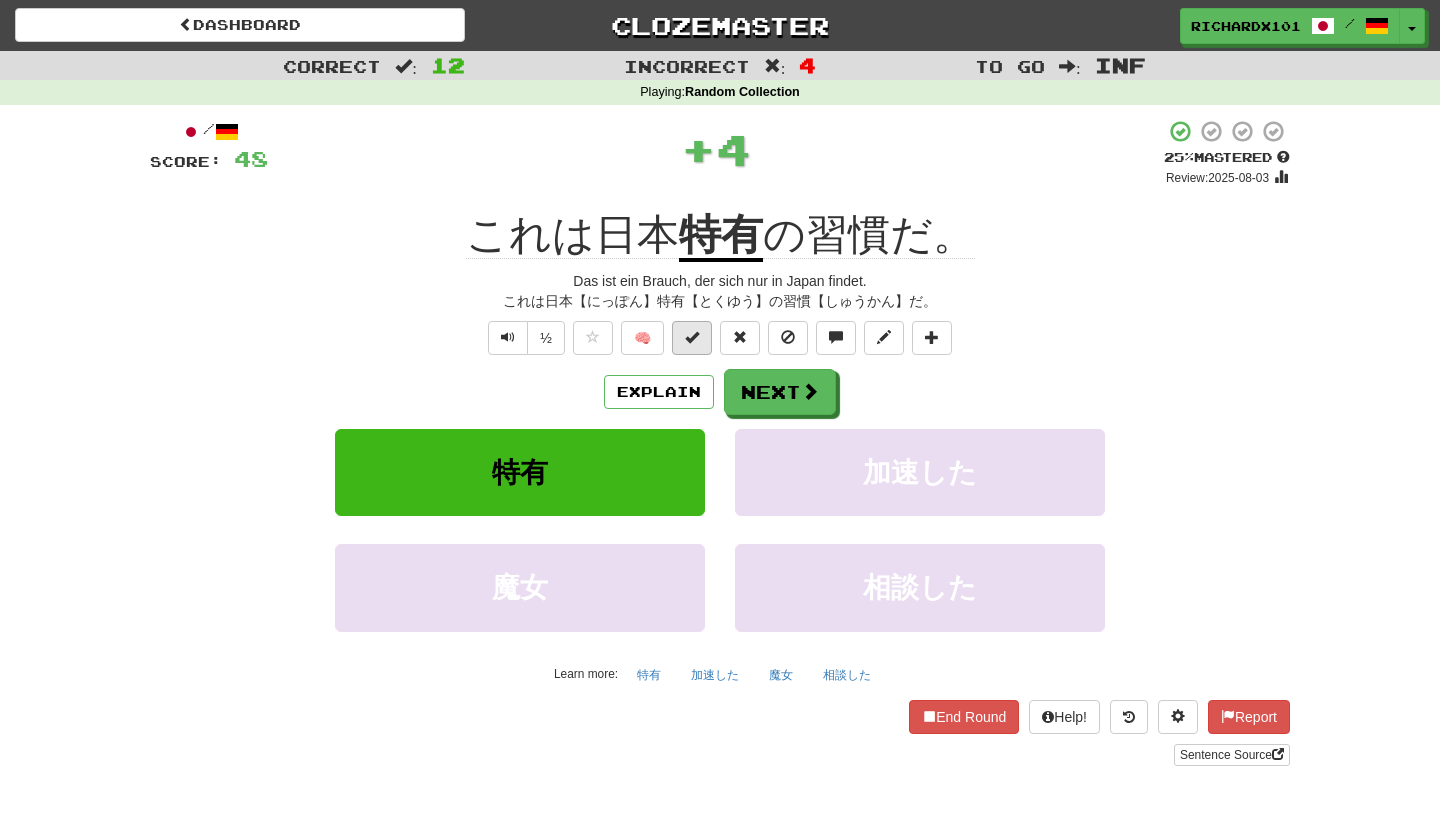 drag, startPoint x: 915, startPoint y: 253, endPoint x: 697, endPoint y: 337, distance: 233.62363 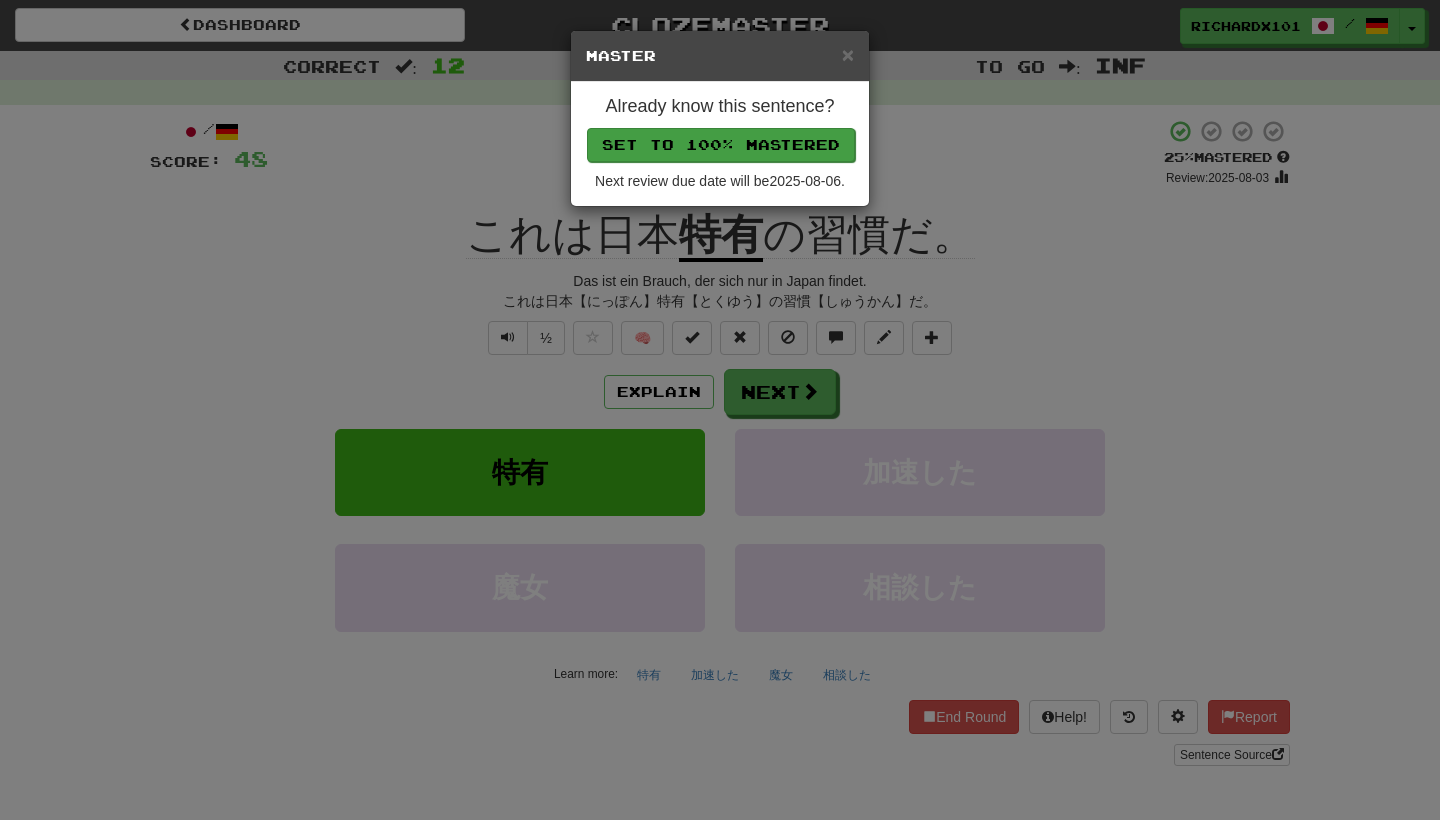 drag, startPoint x: 697, startPoint y: 337, endPoint x: 764, endPoint y: 141, distance: 207.13522 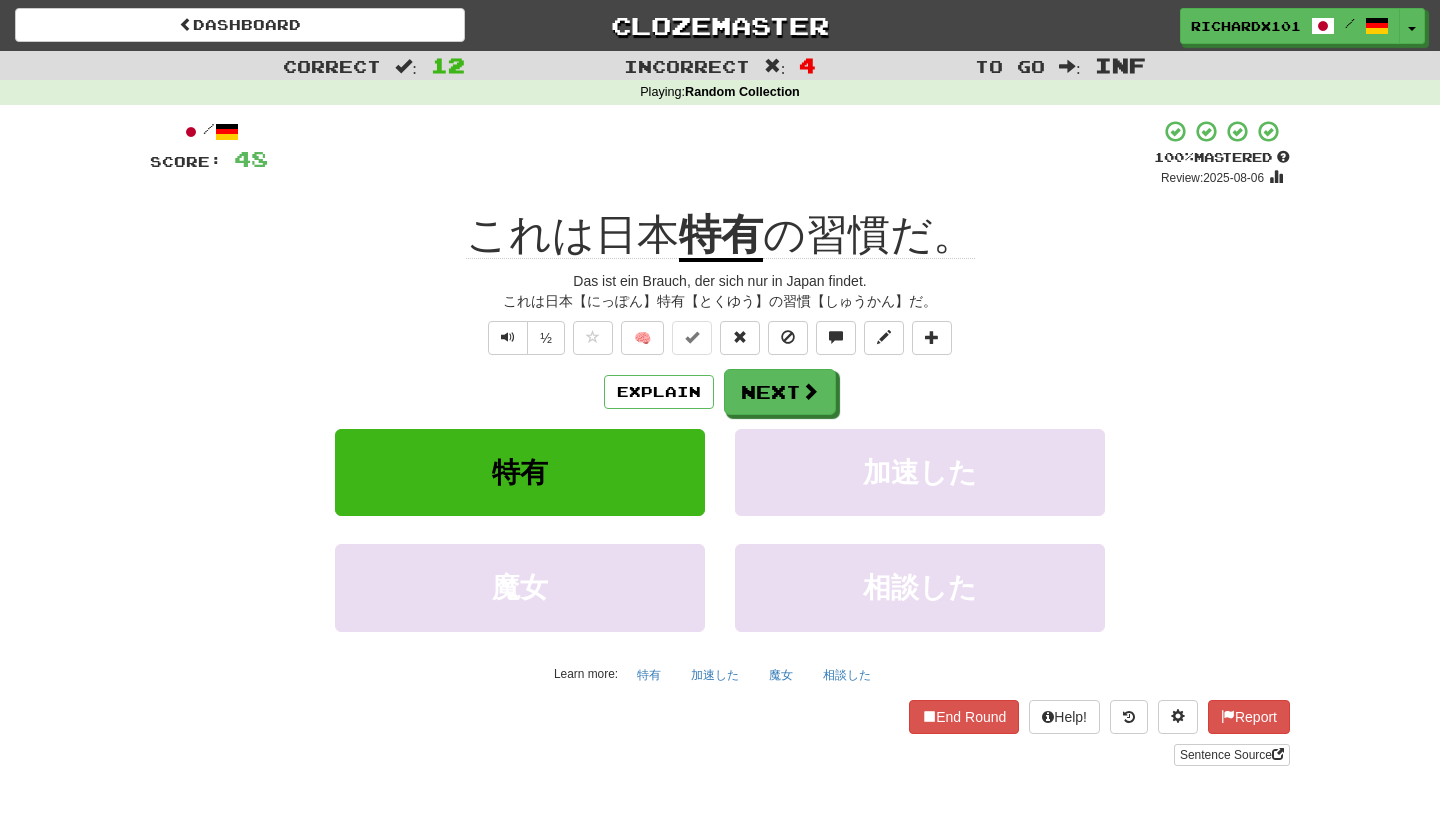 click on "Next" at bounding box center [780, 392] 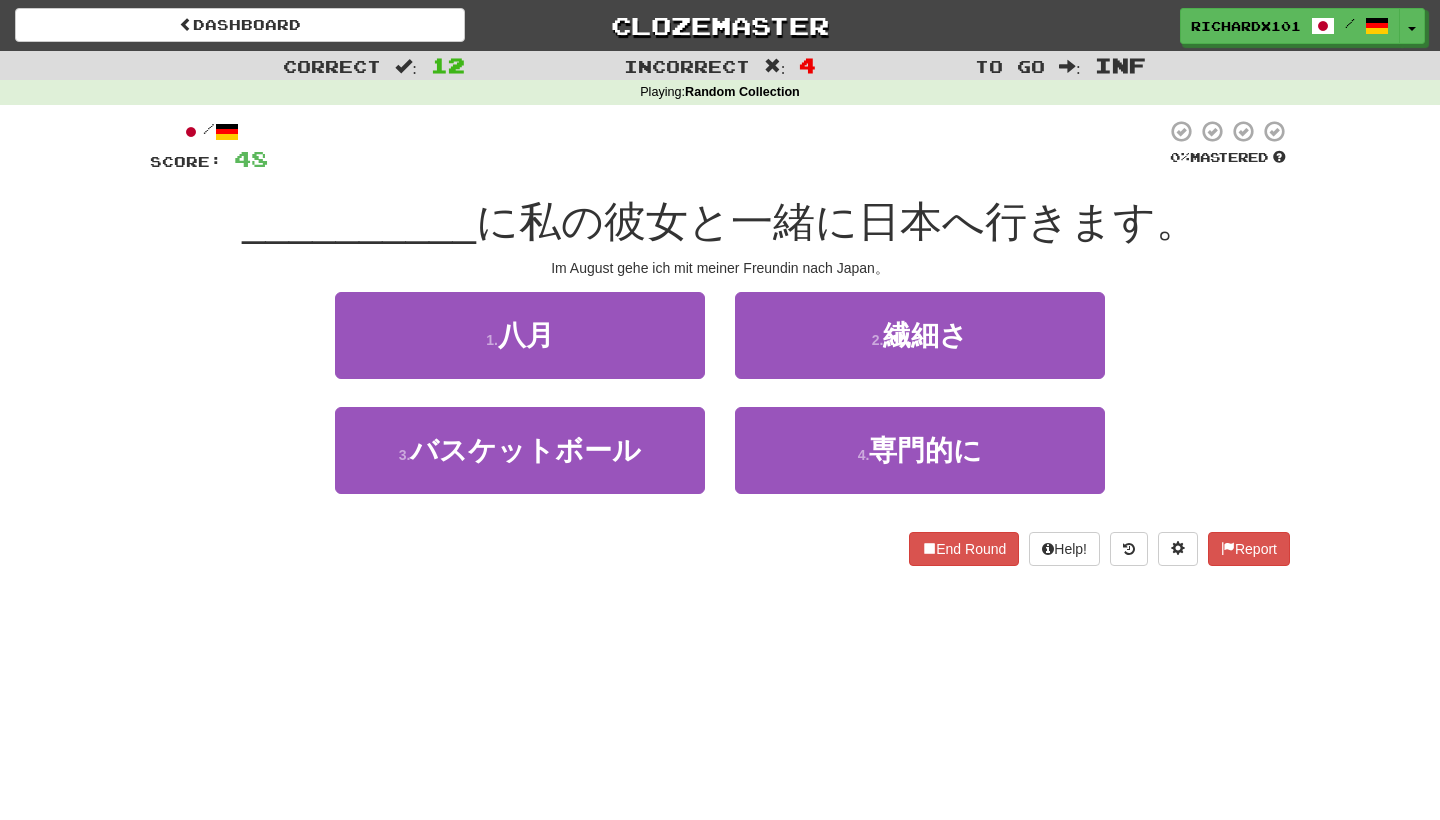 click on "1 .  八月" at bounding box center [520, 335] 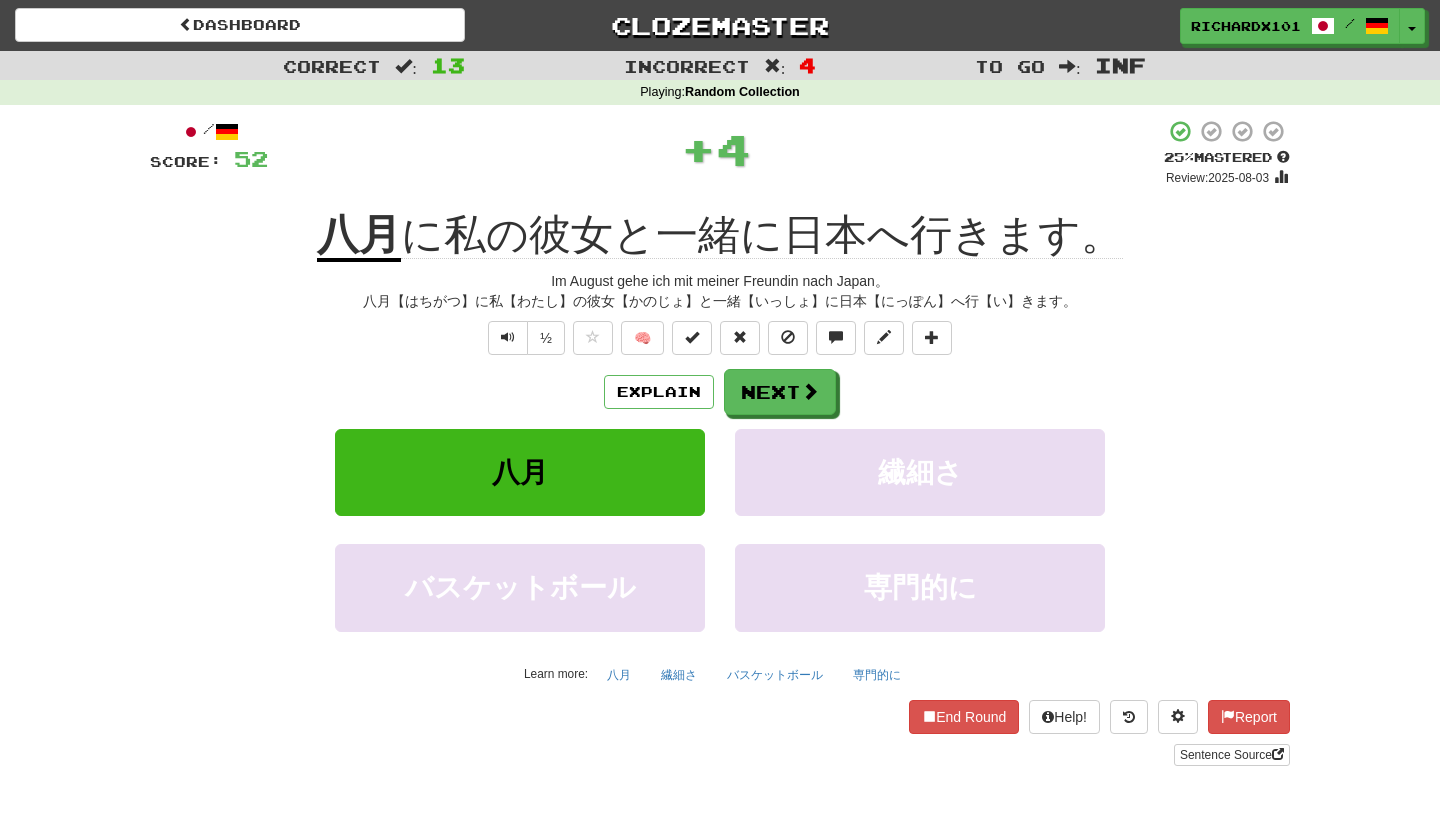 click at bounding box center (692, 338) 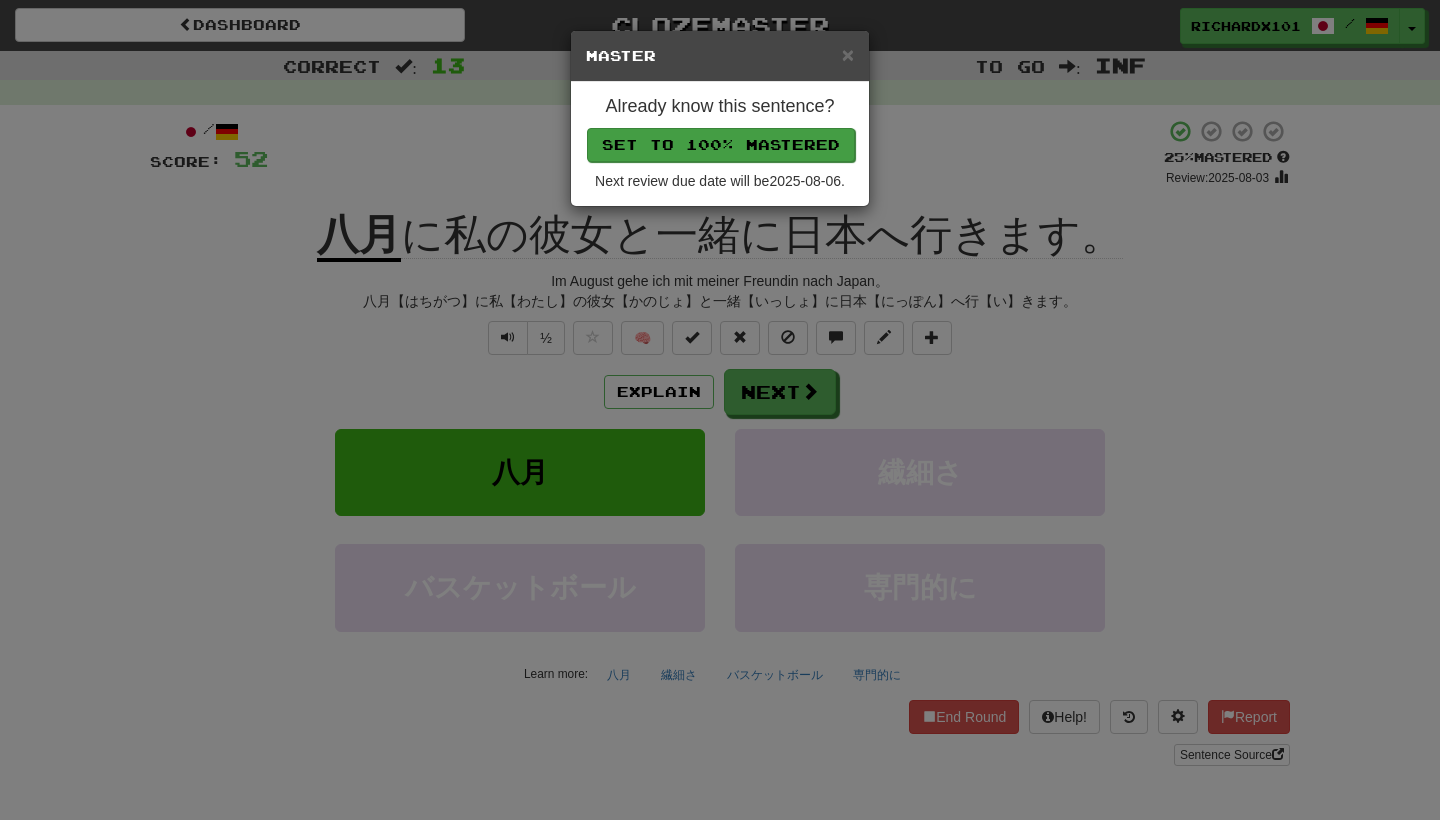 drag, startPoint x: 764, startPoint y: 141, endPoint x: 785, endPoint y: 139, distance: 21.095022 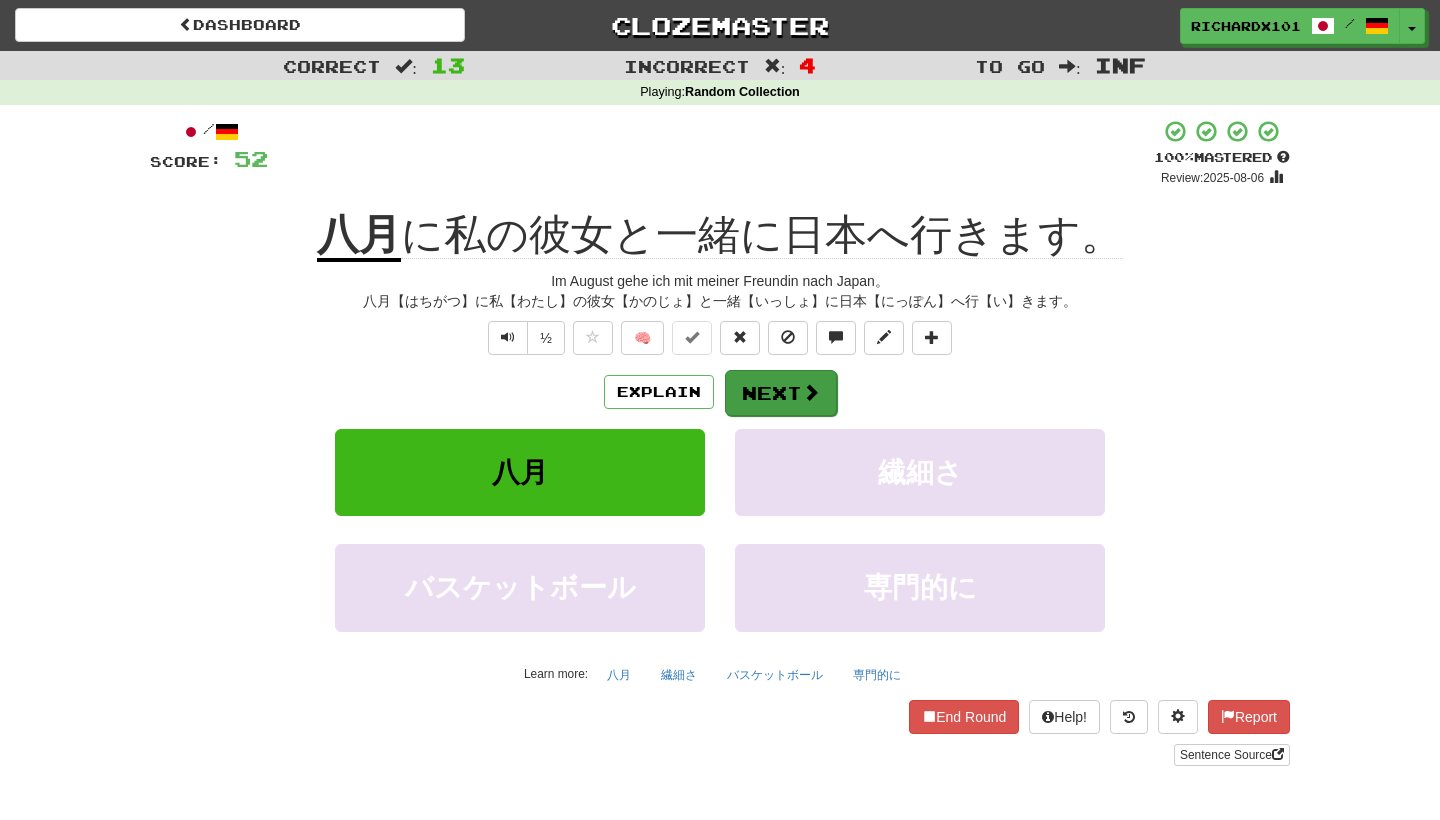 drag, startPoint x: 785, startPoint y: 139, endPoint x: 787, endPoint y: 394, distance: 255.00784 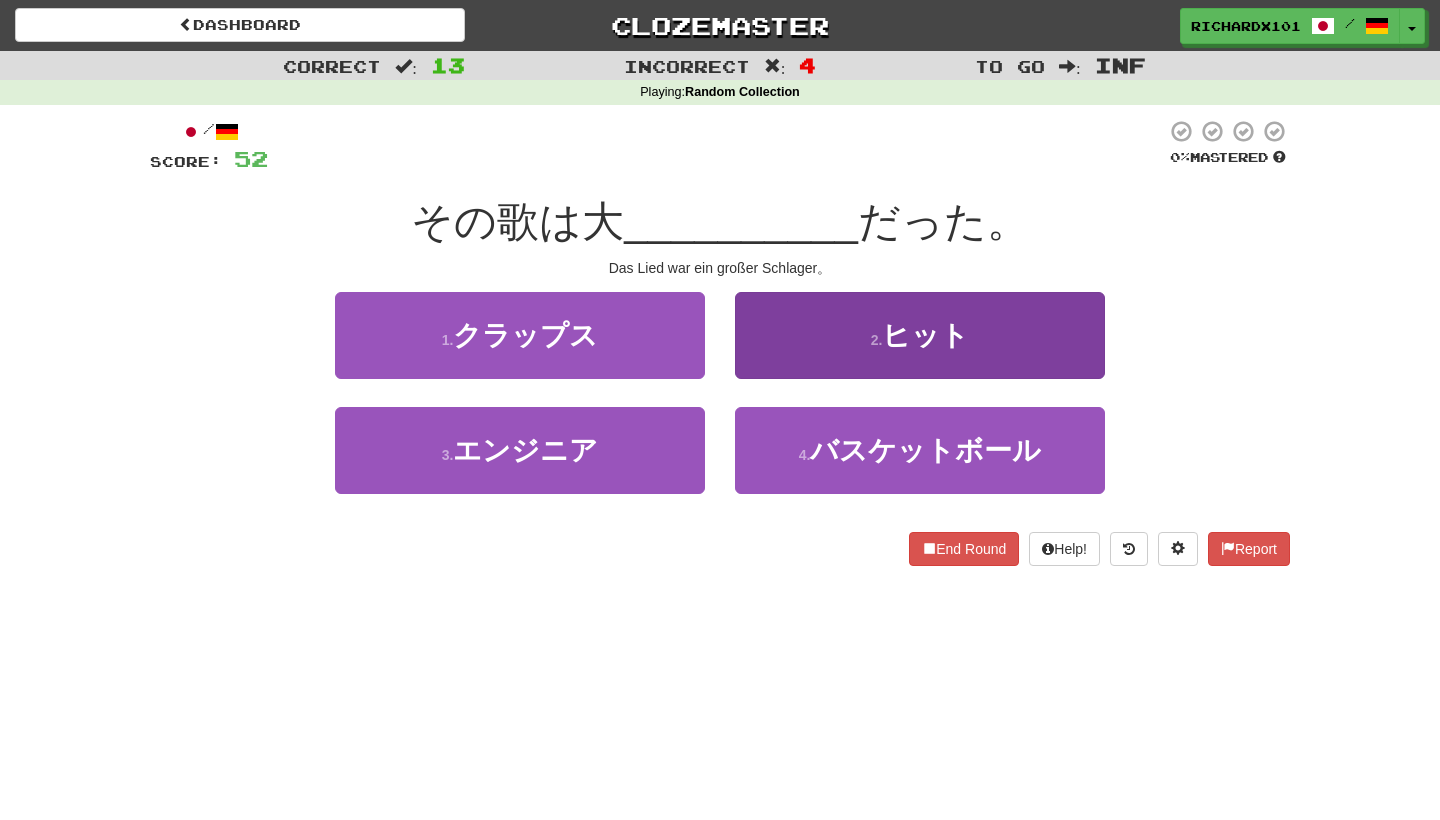 drag, startPoint x: 787, startPoint y: 394, endPoint x: 810, endPoint y: 346, distance: 53.225933 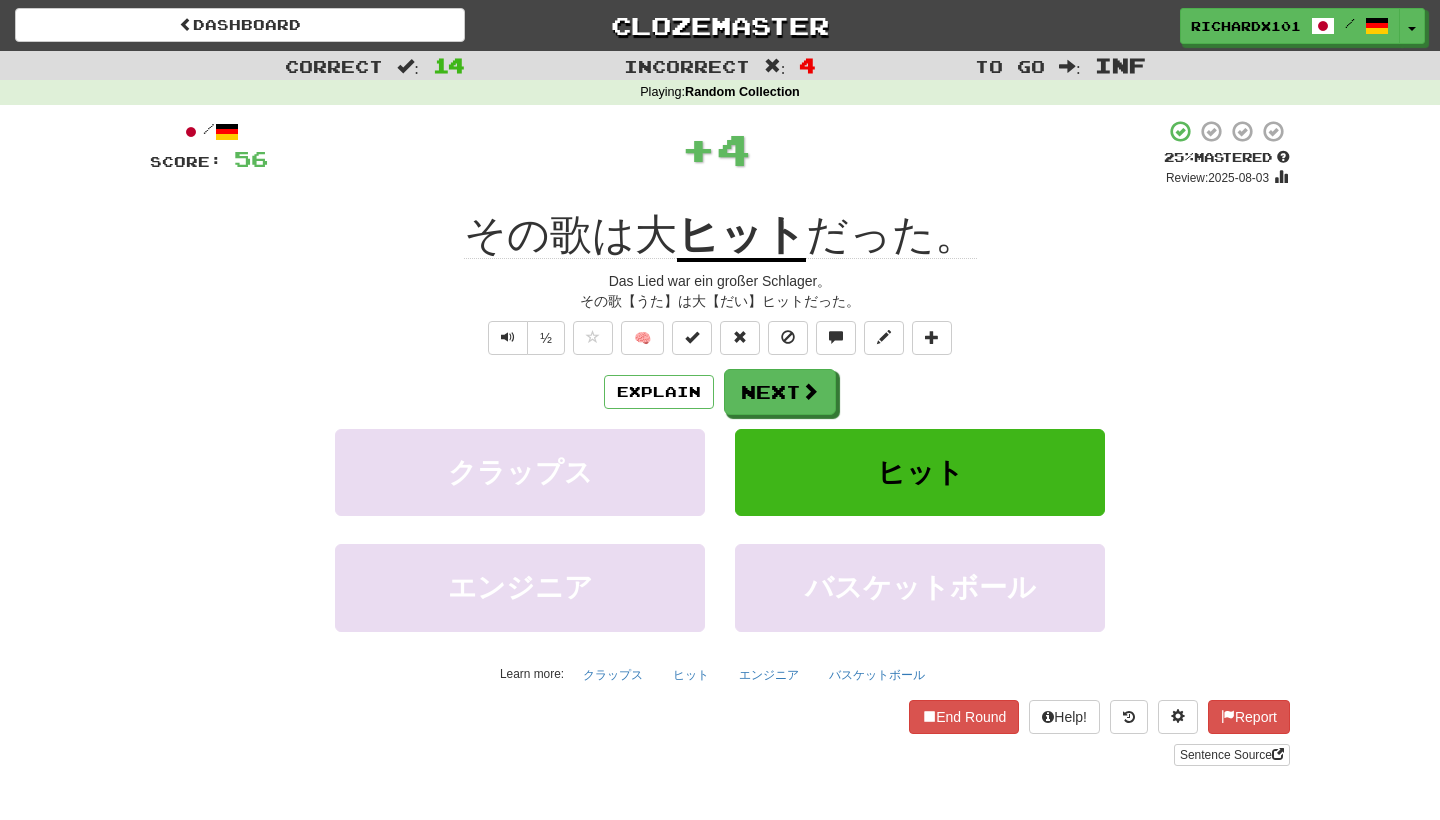 click at bounding box center (692, 338) 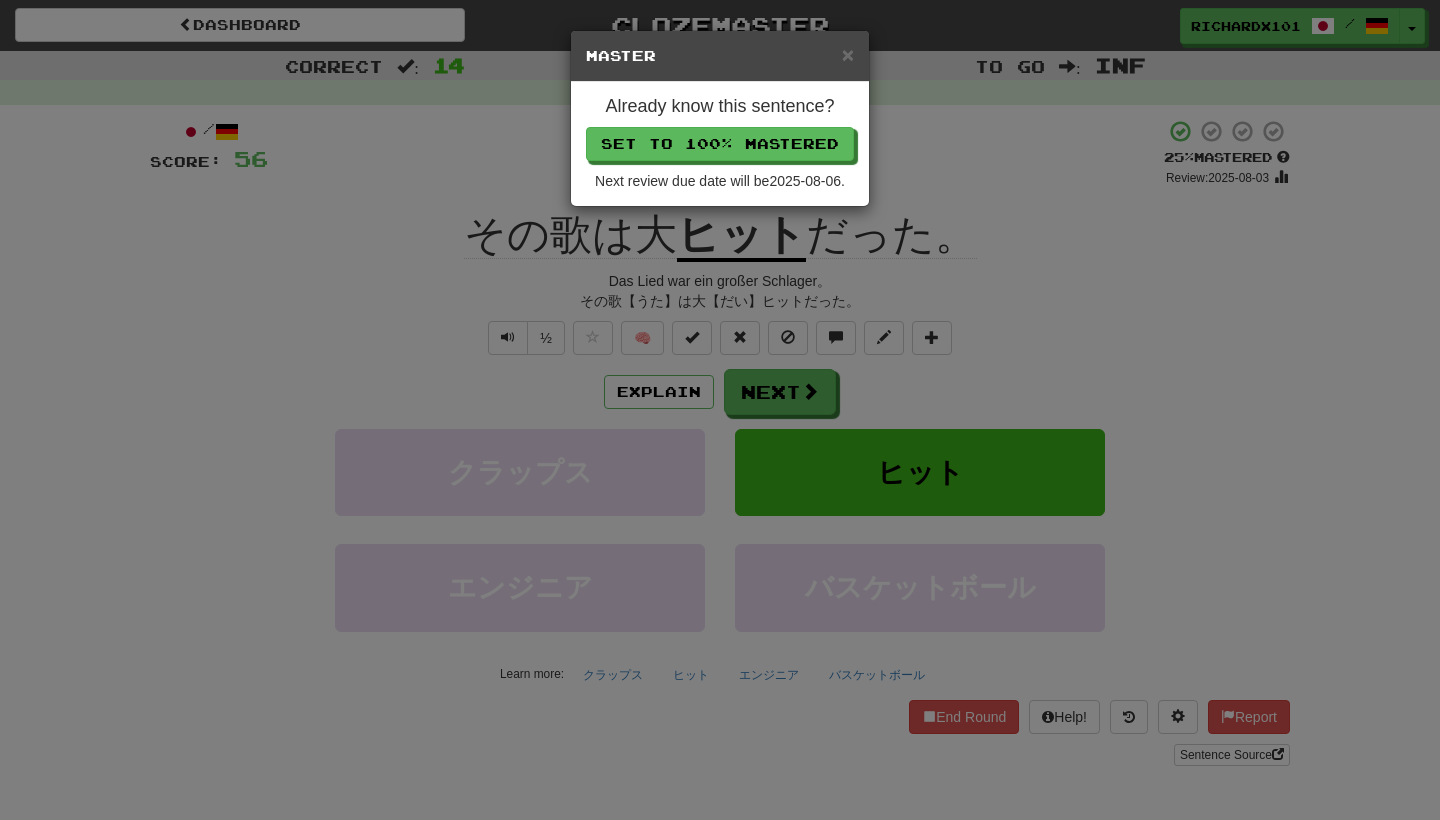 click on "Set to 100% Mastered" at bounding box center (720, 144) 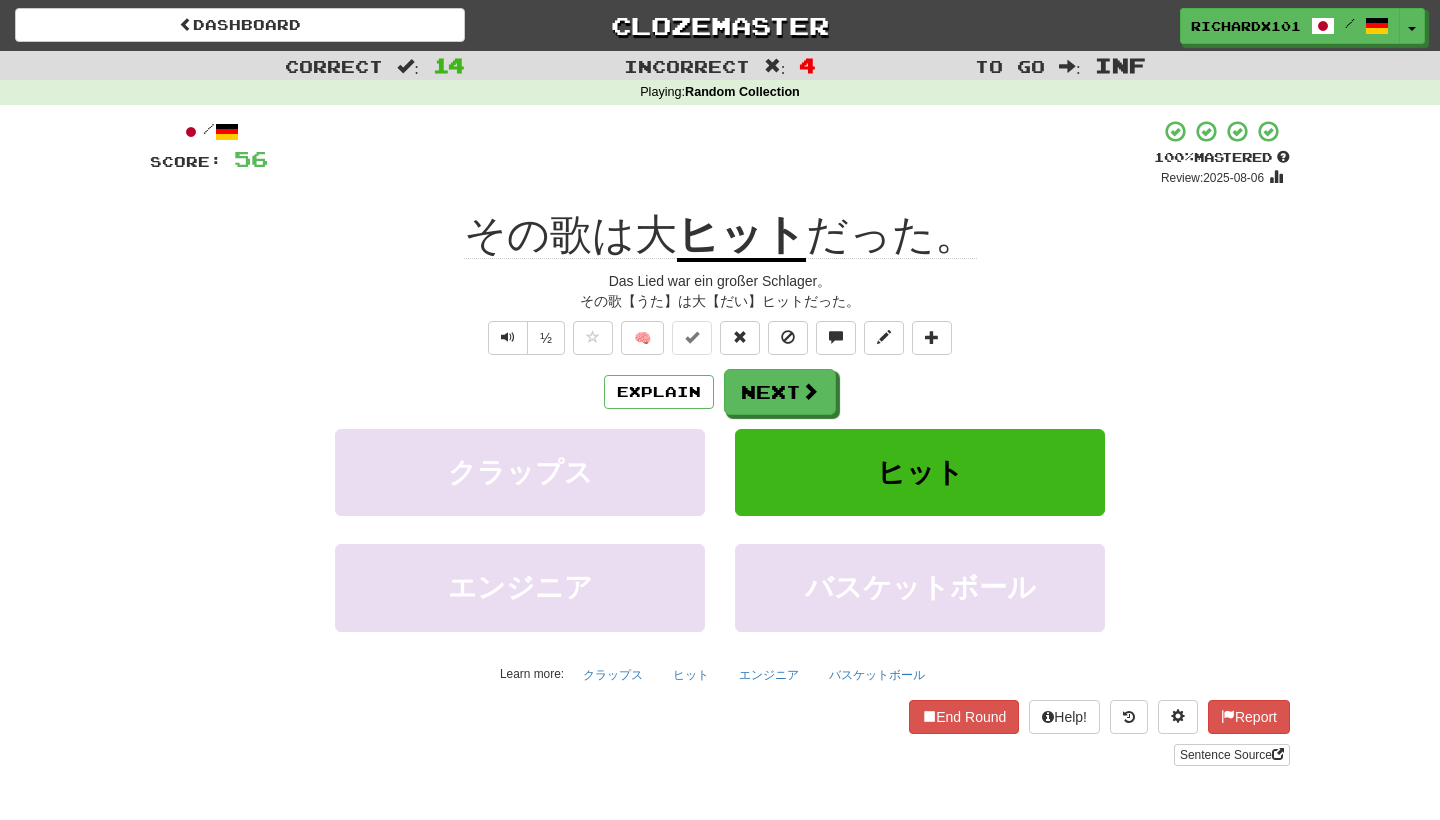click on "Next" at bounding box center [780, 392] 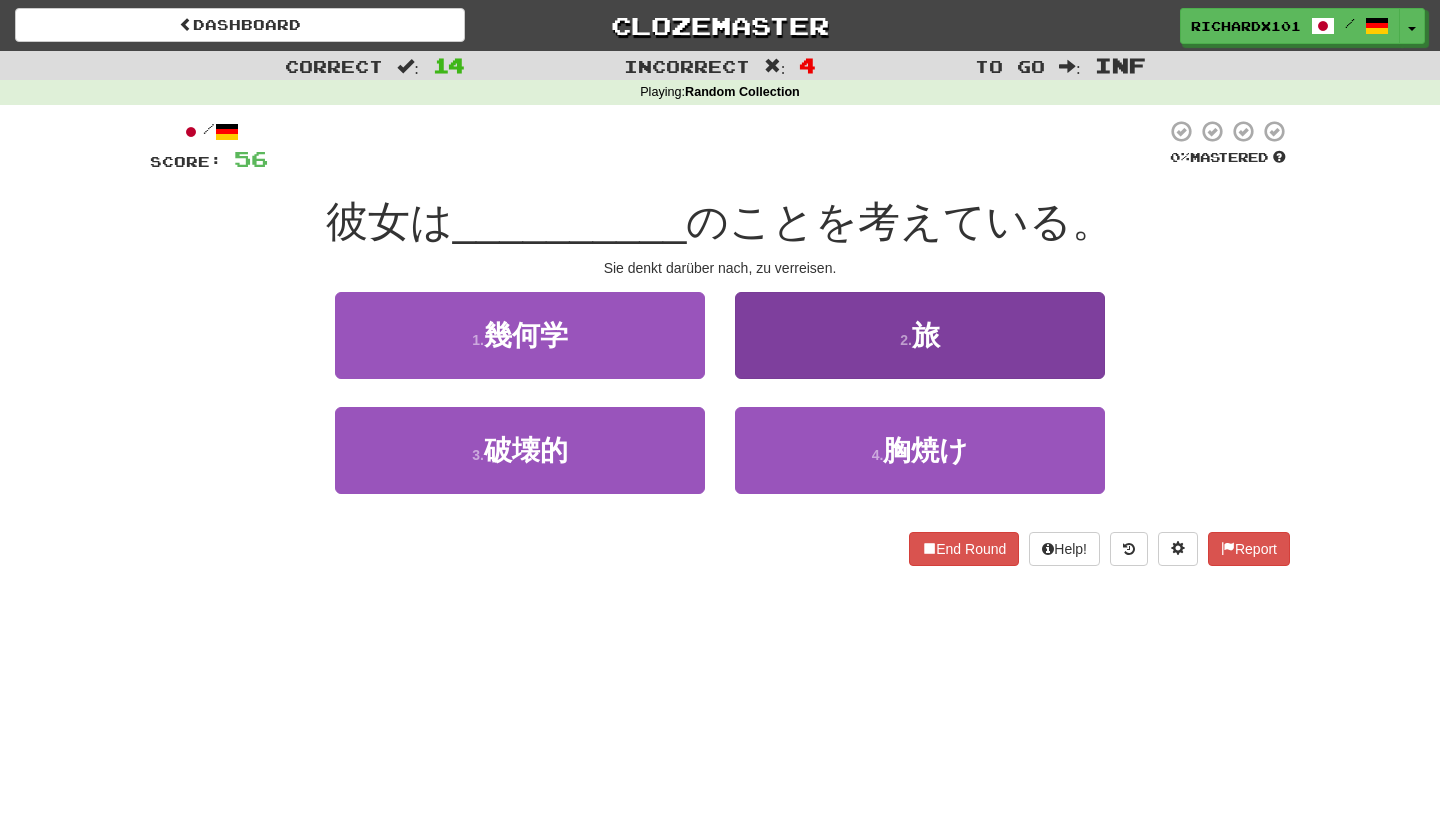 drag, startPoint x: 754, startPoint y: 151, endPoint x: 800, endPoint y: 348, distance: 202.29929 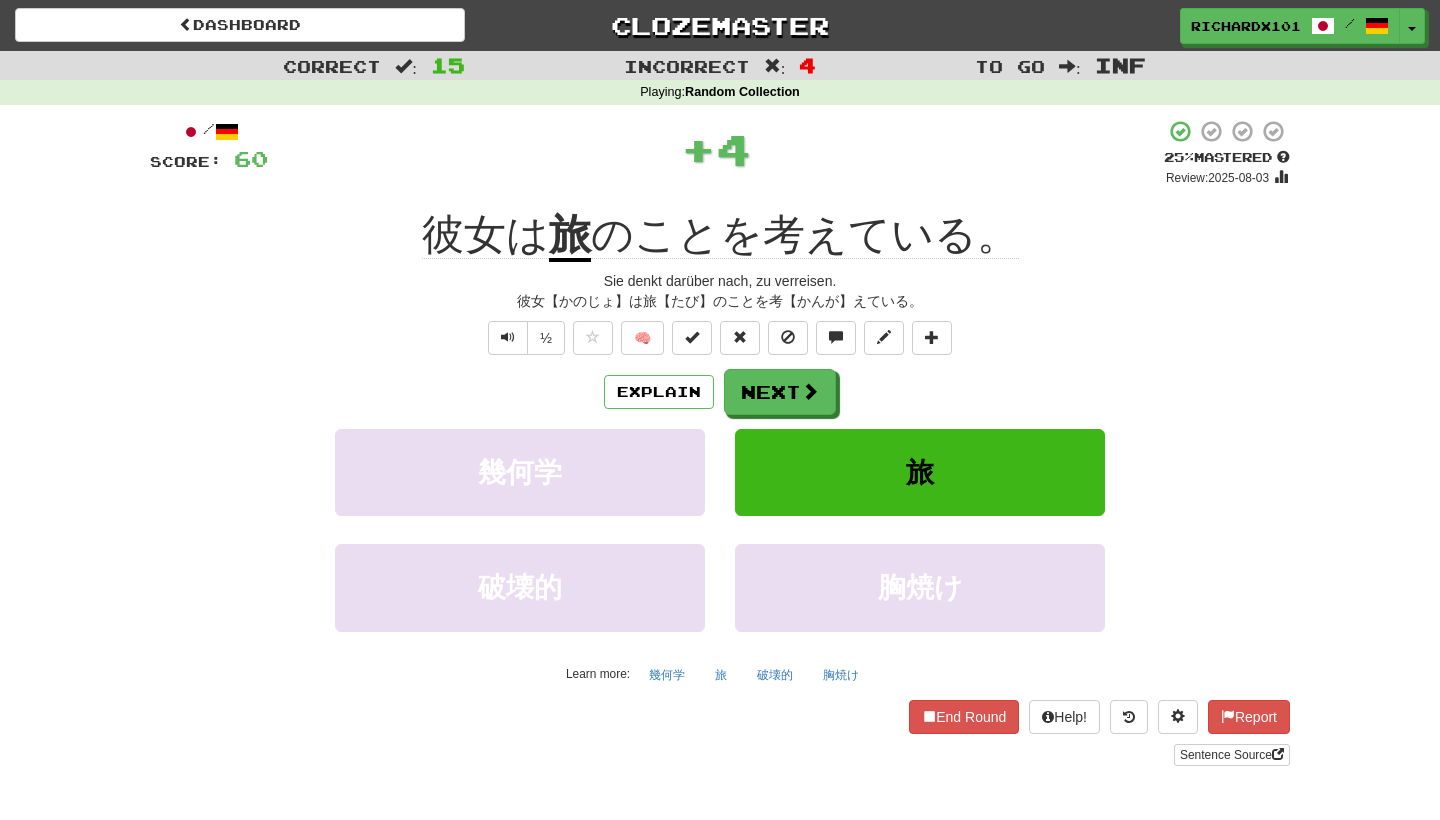 click at bounding box center (692, 337) 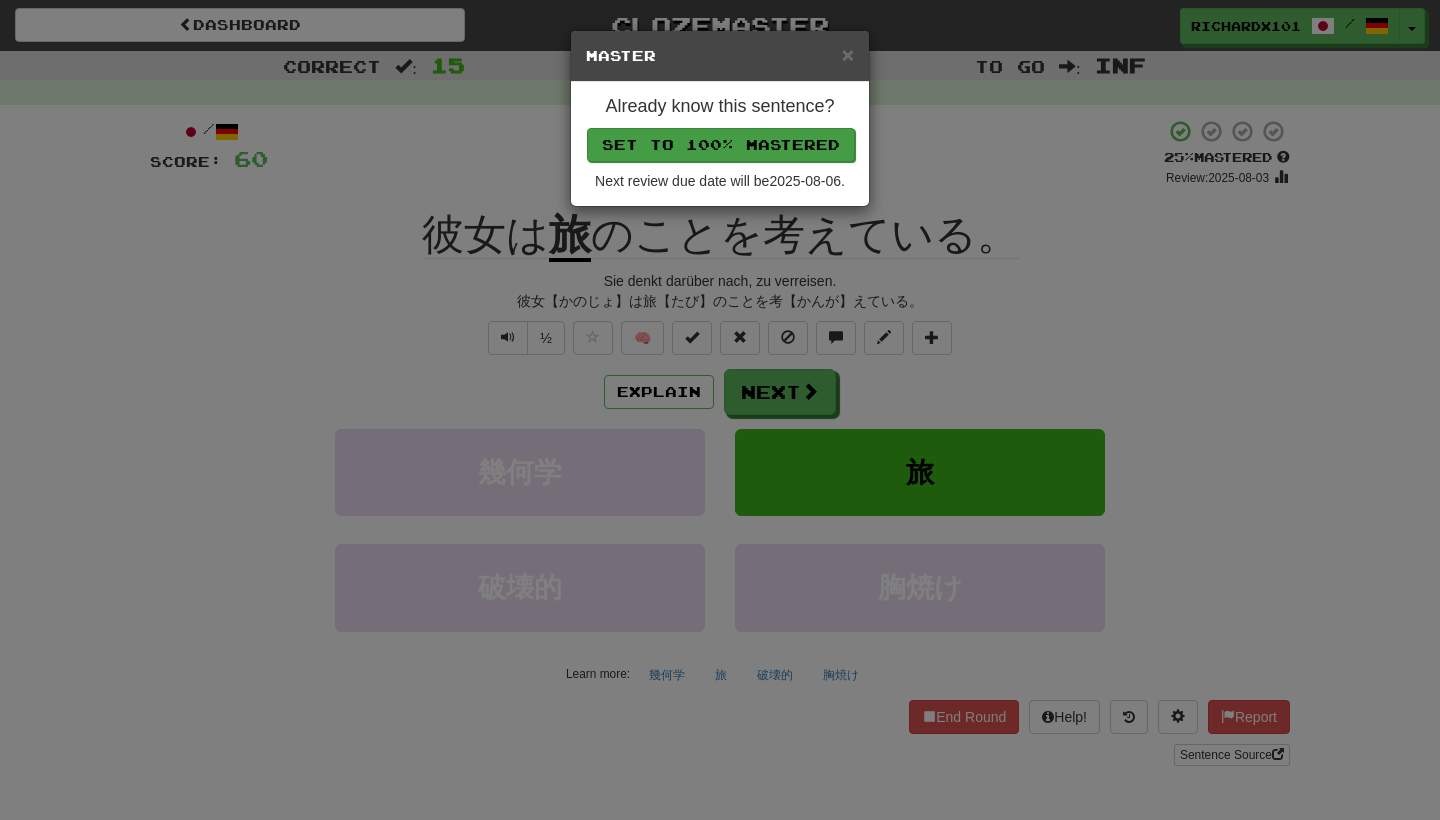 drag, startPoint x: 800, startPoint y: 348, endPoint x: 754, endPoint y: 149, distance: 204.2474 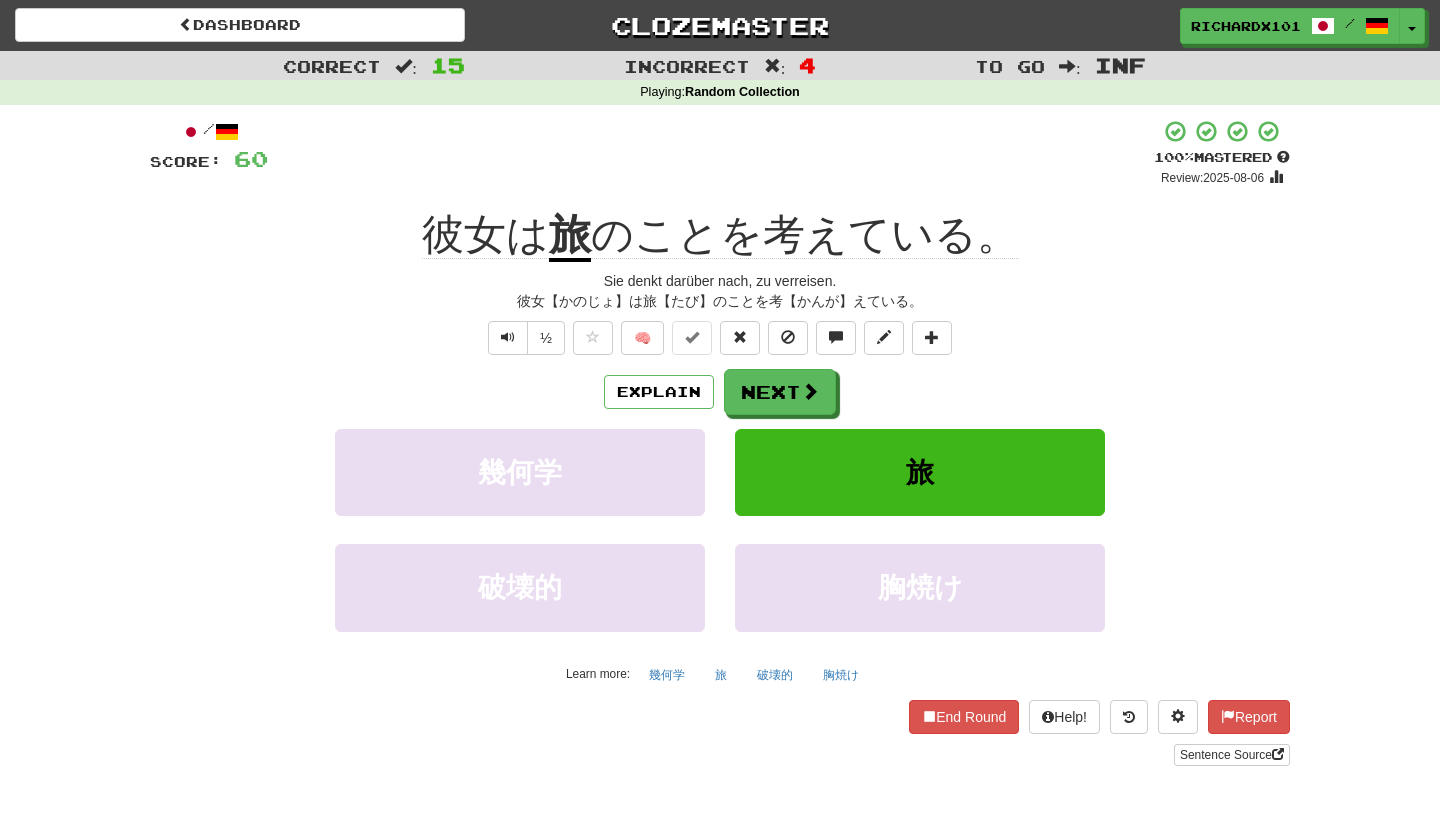 click on "Next" at bounding box center [780, 392] 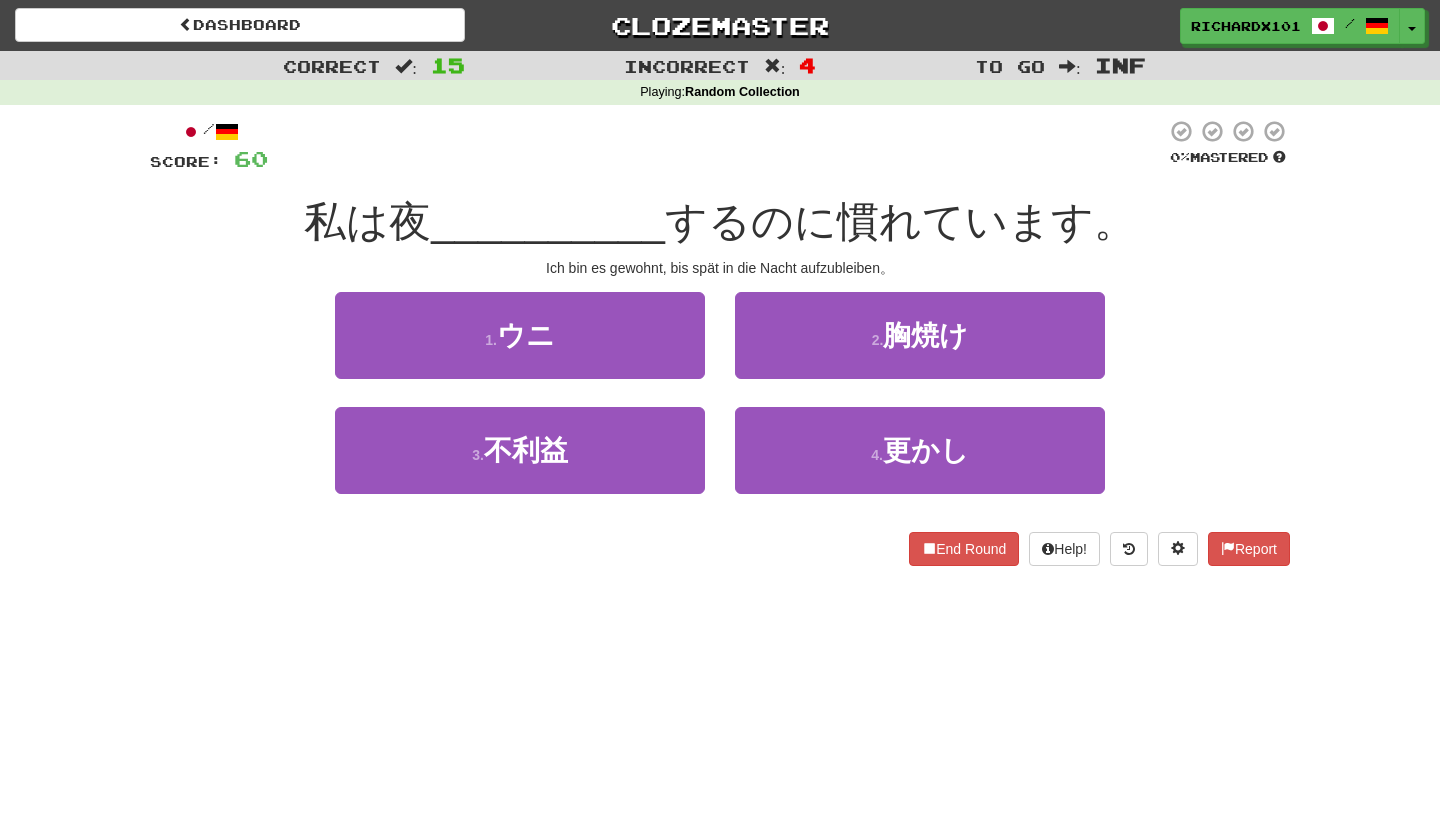 click on "4 .  更かし" at bounding box center (920, 450) 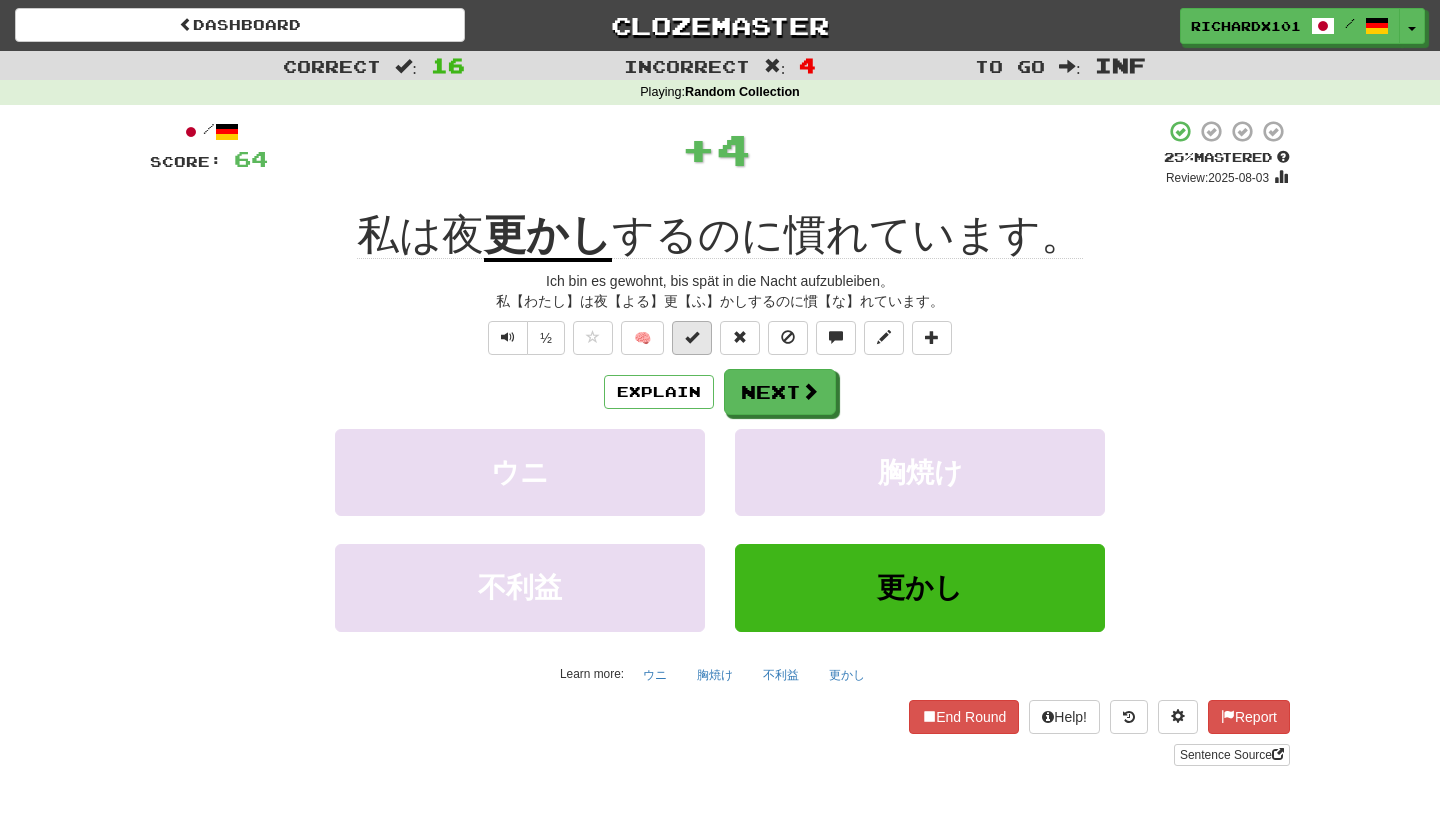 drag, startPoint x: 754, startPoint y: 149, endPoint x: 705, endPoint y: 343, distance: 200.09248 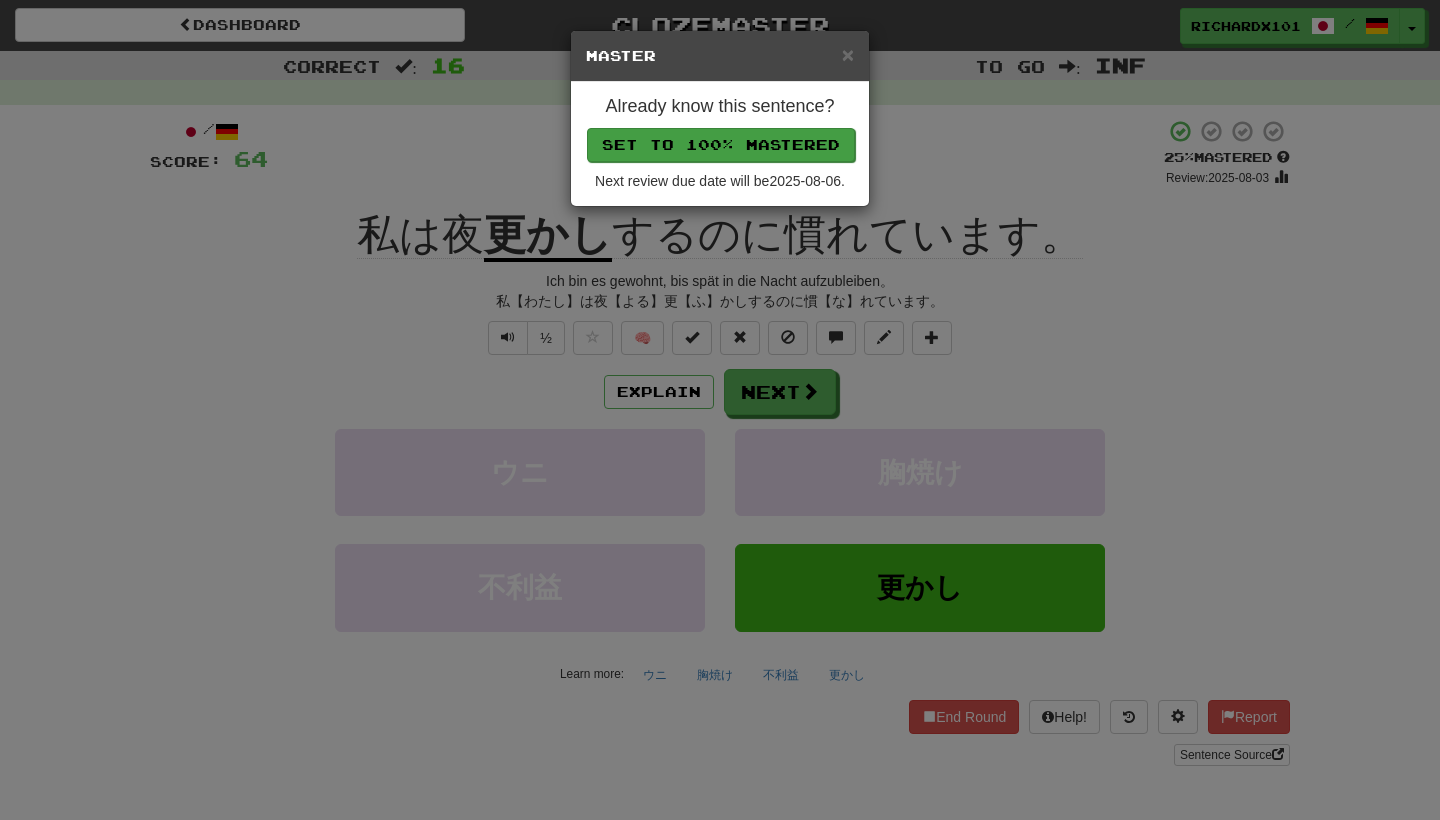 drag, startPoint x: 705, startPoint y: 343, endPoint x: 742, endPoint y: 141, distance: 205.36066 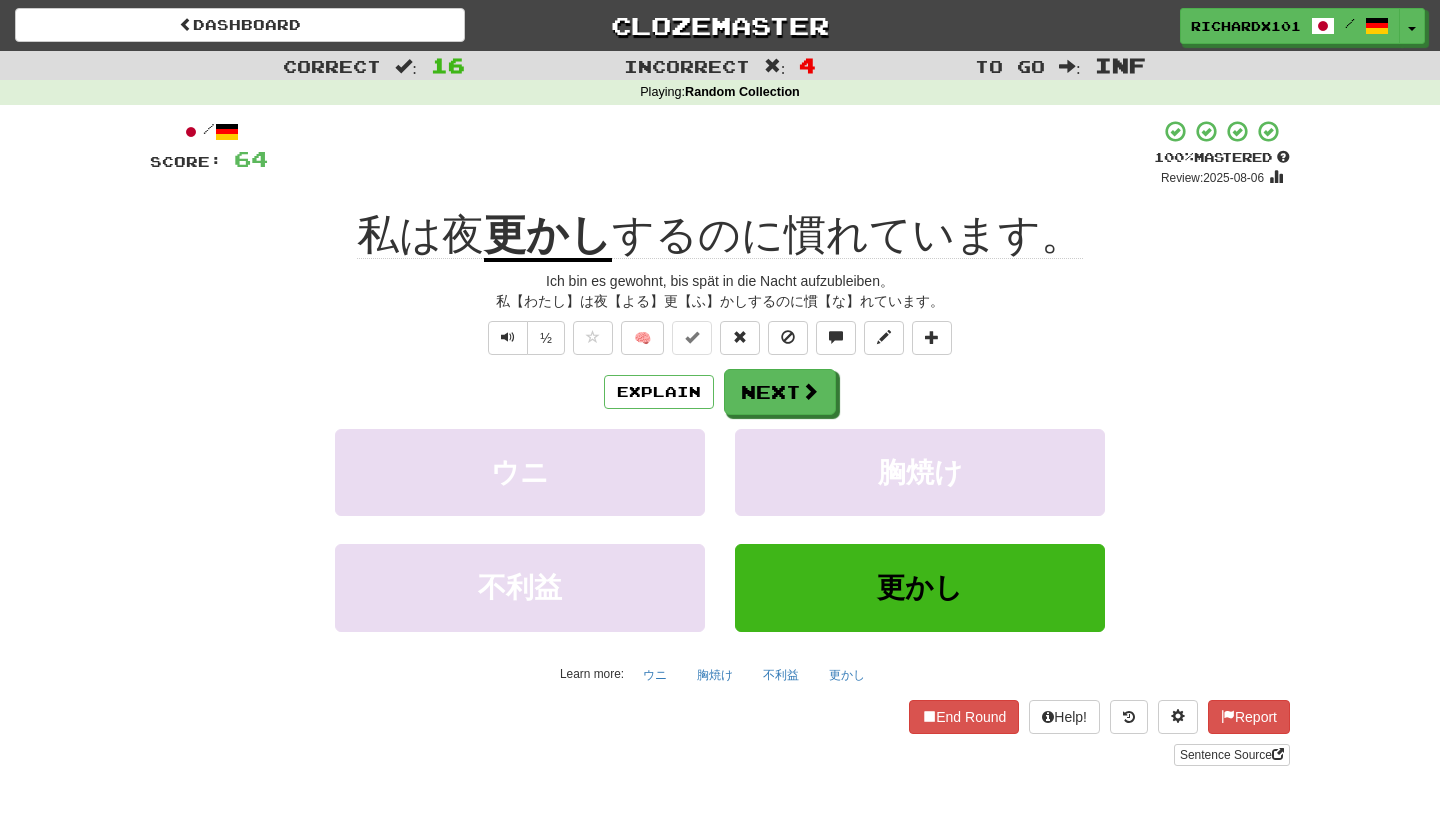 click on "Next" at bounding box center [780, 392] 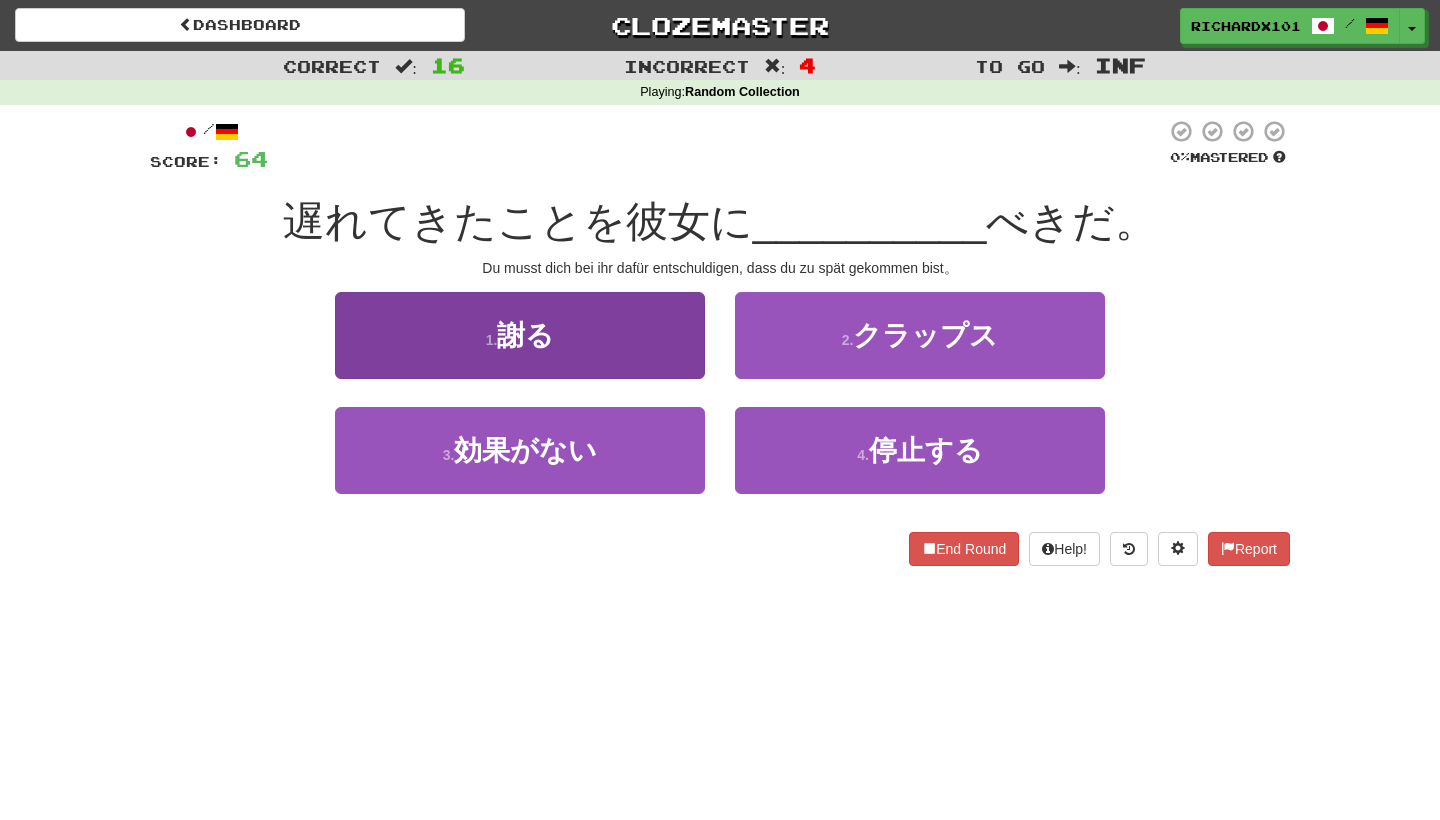 drag, startPoint x: 742, startPoint y: 141, endPoint x: 682, endPoint y: 333, distance: 201.15666 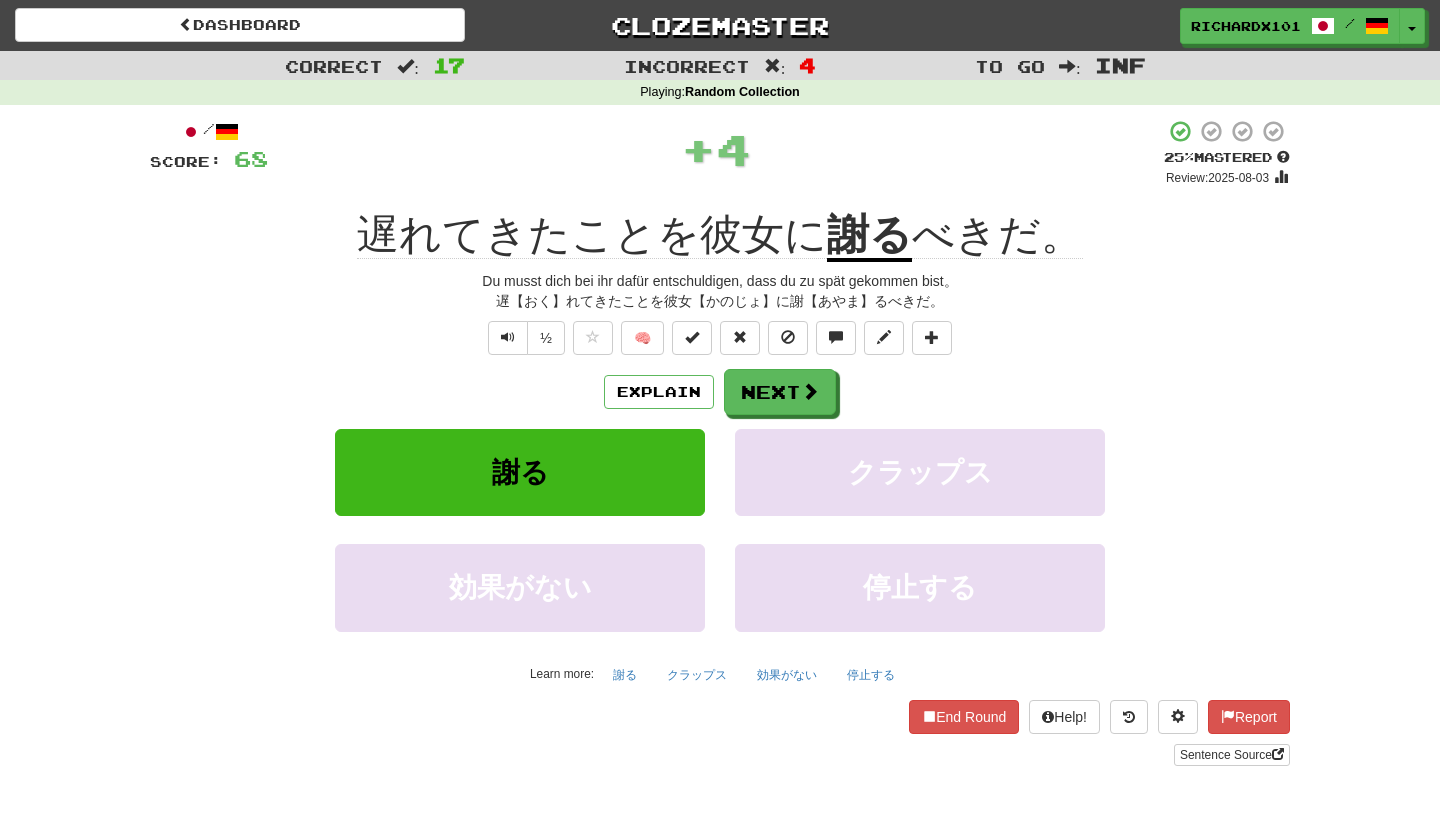 click at bounding box center (692, 337) 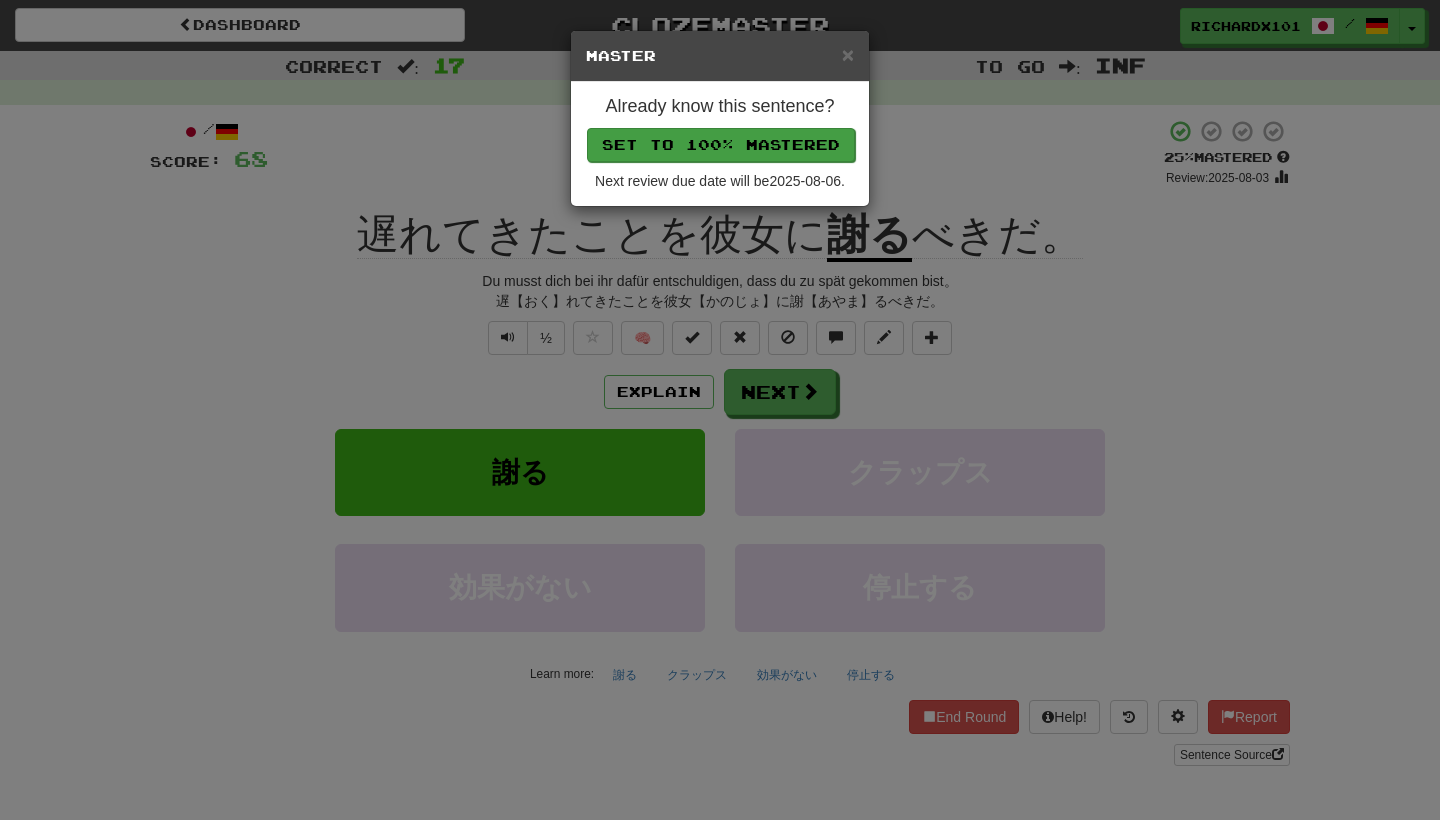 drag, startPoint x: 682, startPoint y: 333, endPoint x: 763, endPoint y: 139, distance: 210.23082 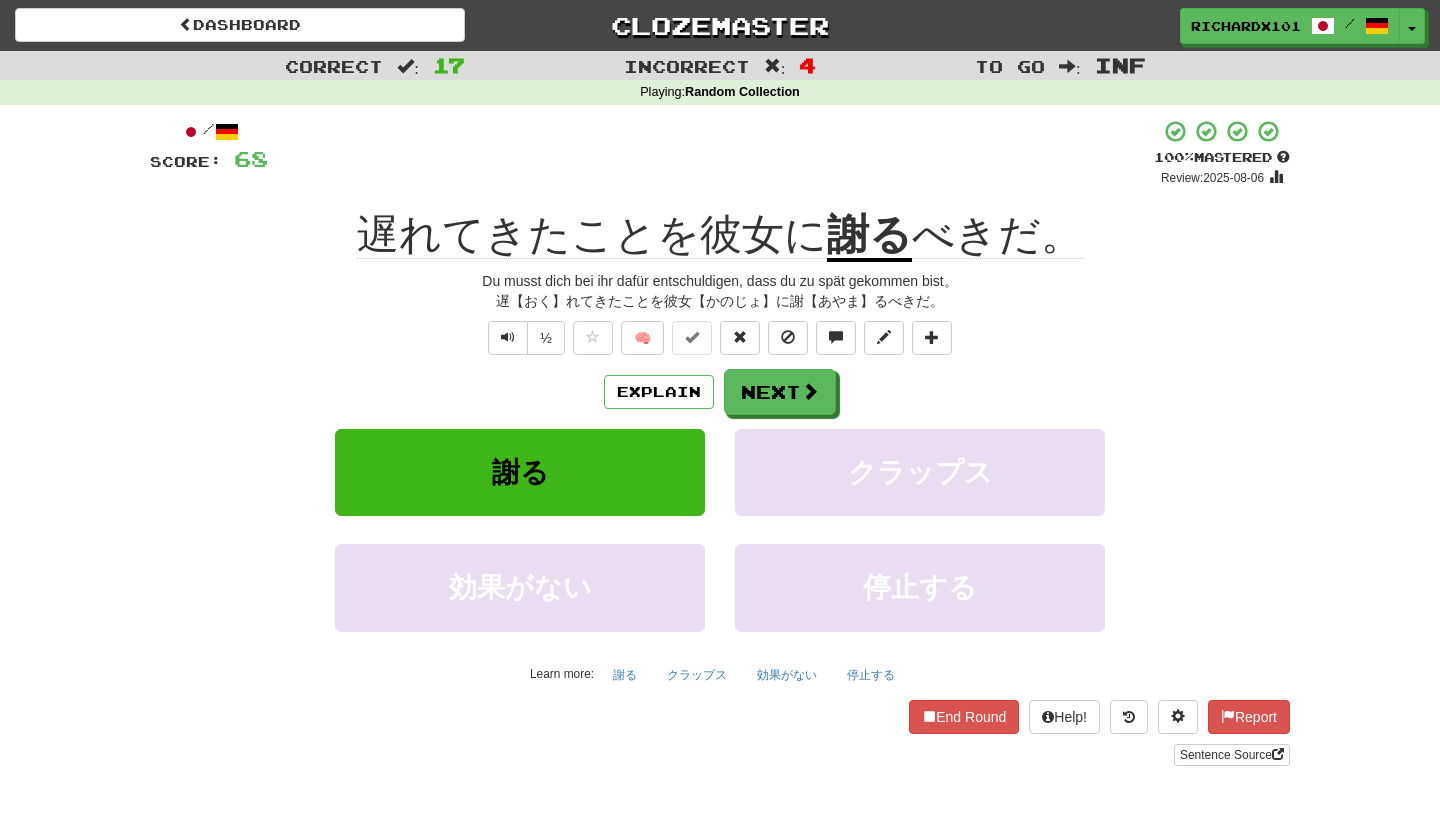 click on "Next" at bounding box center [780, 392] 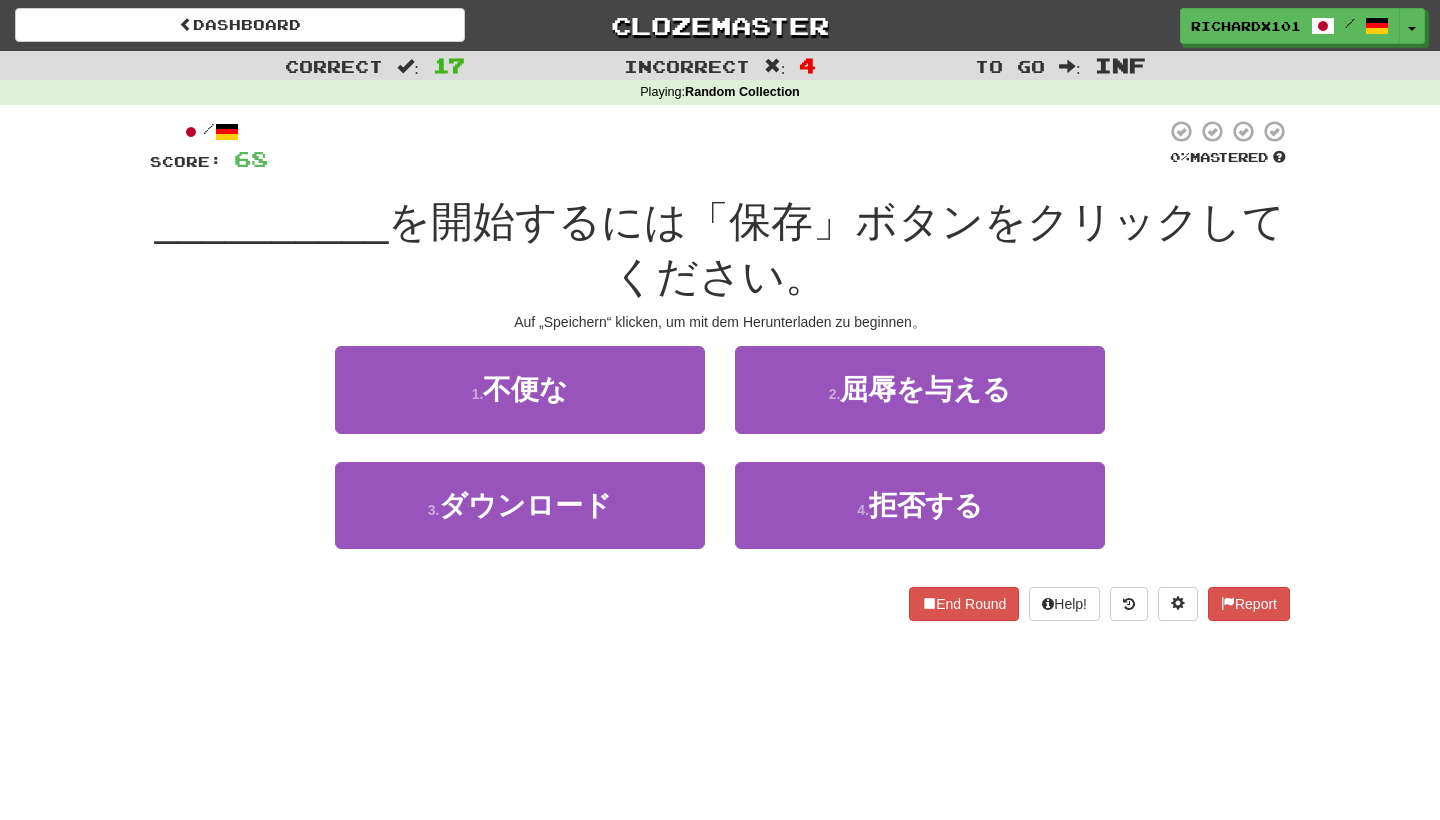 click on "1 .  不便な" at bounding box center (520, 389) 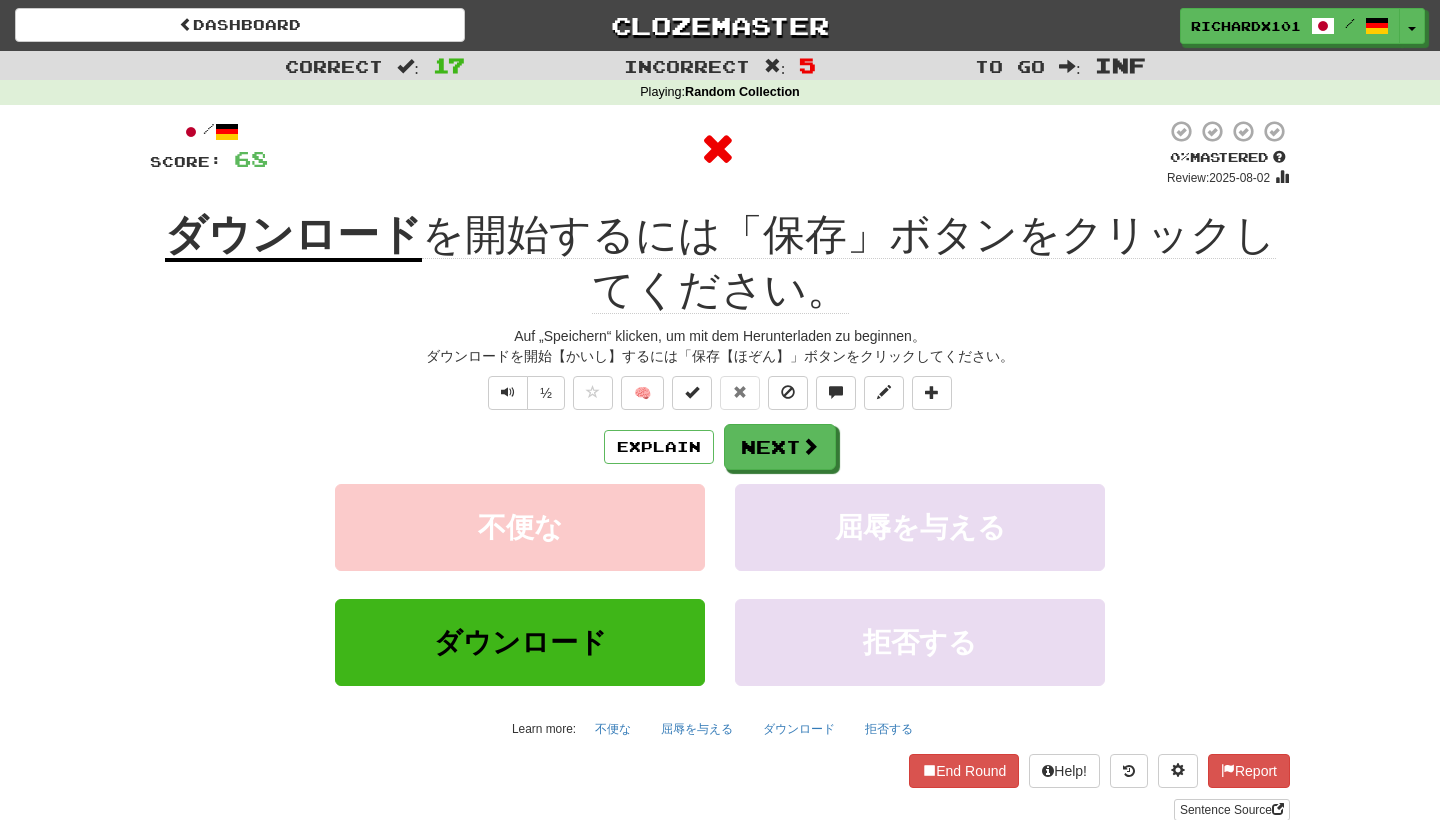 click on "Next" at bounding box center [780, 447] 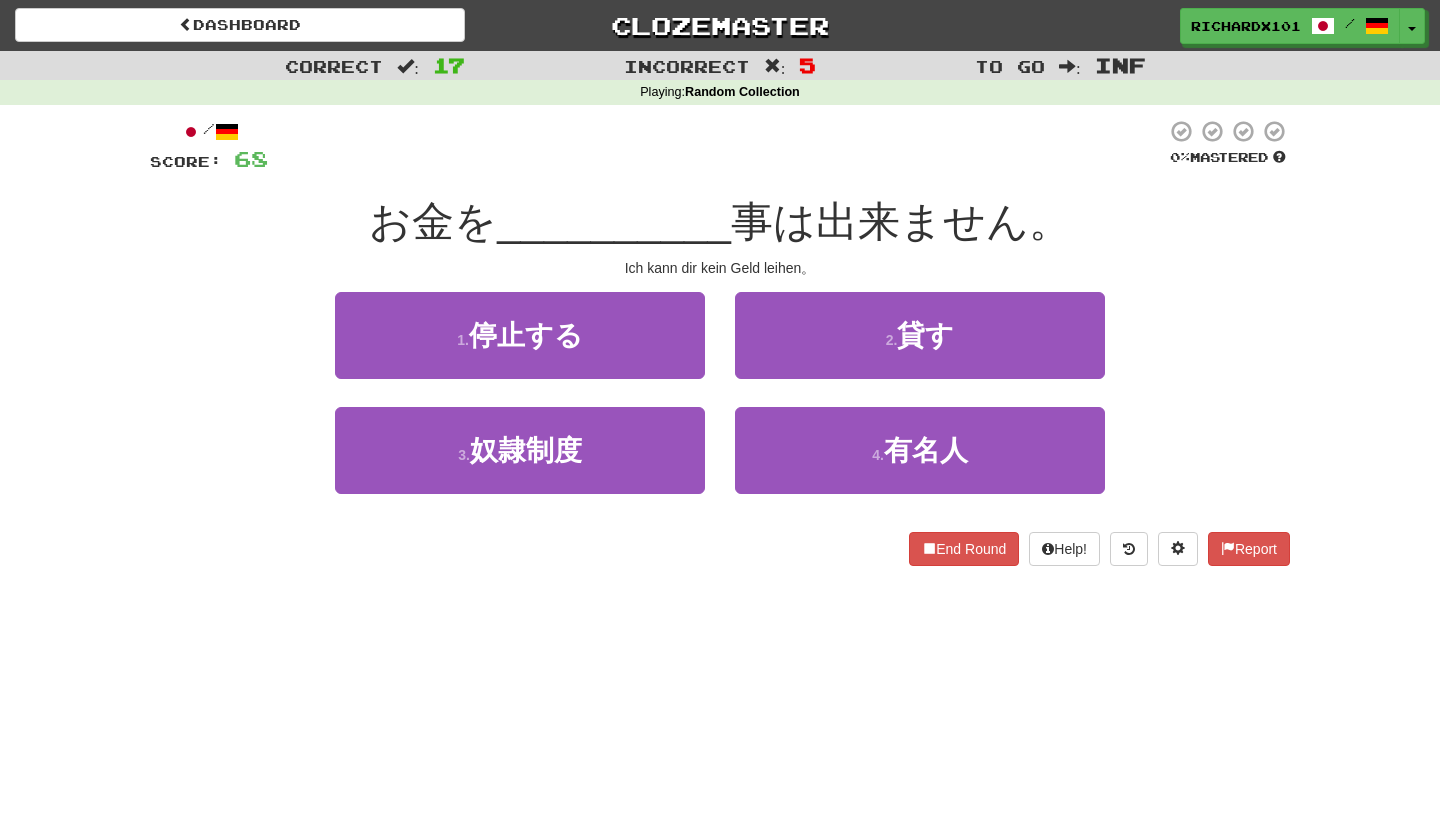 click on "2 .  貸す" at bounding box center (920, 335) 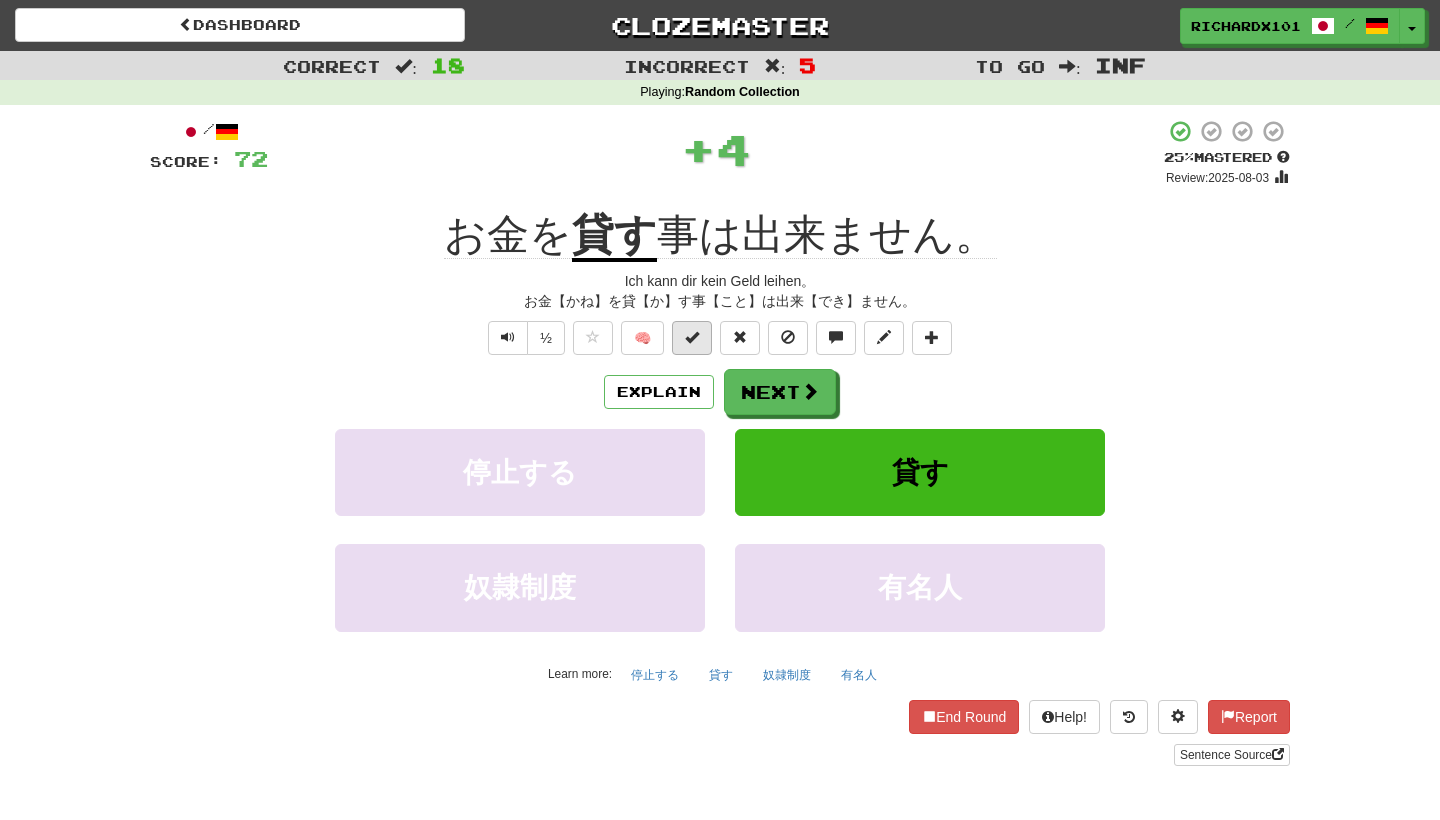 drag, startPoint x: 763, startPoint y: 139, endPoint x: 703, endPoint y: 342, distance: 211.68137 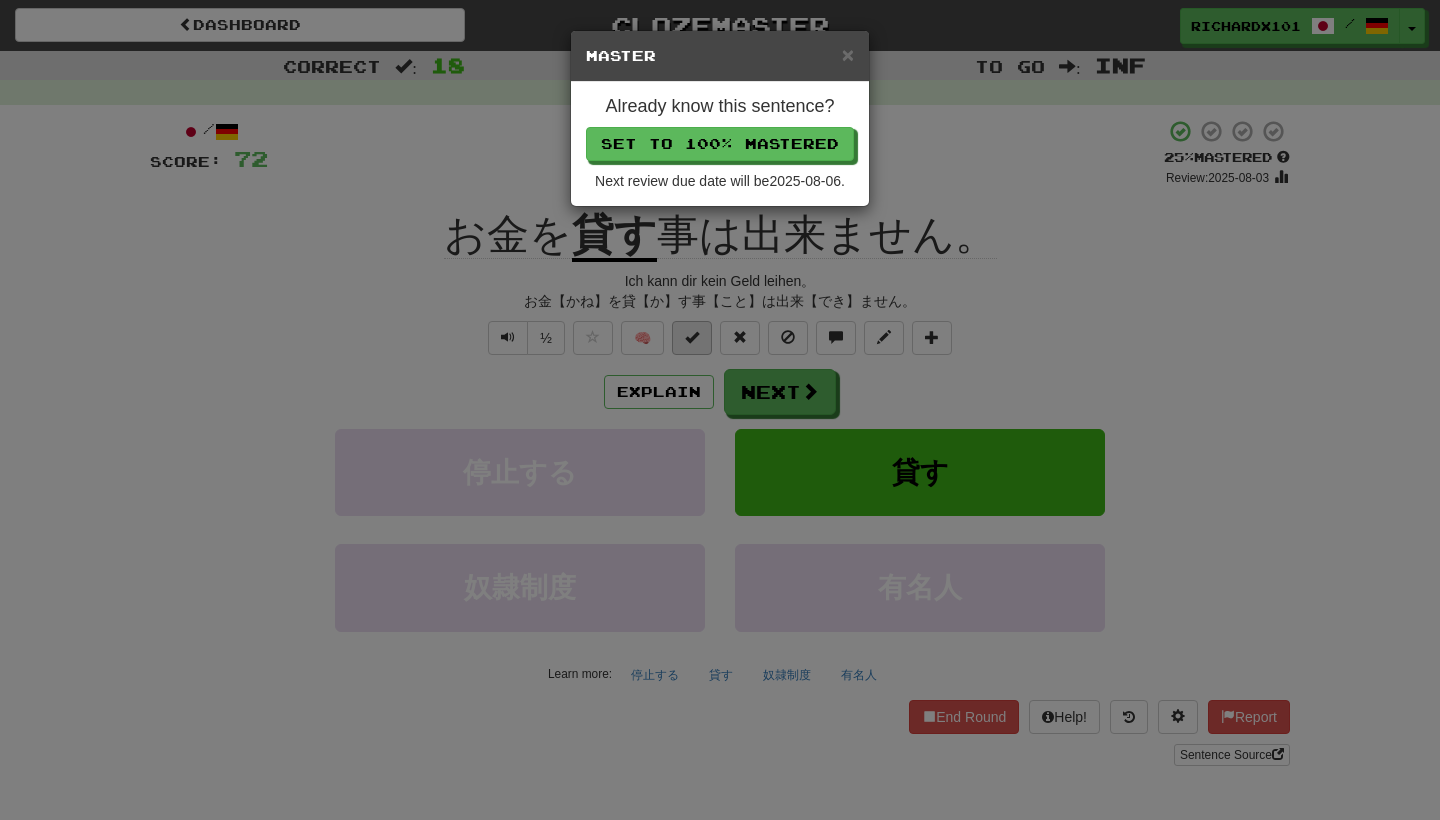 click on "Set to 100% Mastered" at bounding box center (720, 144) 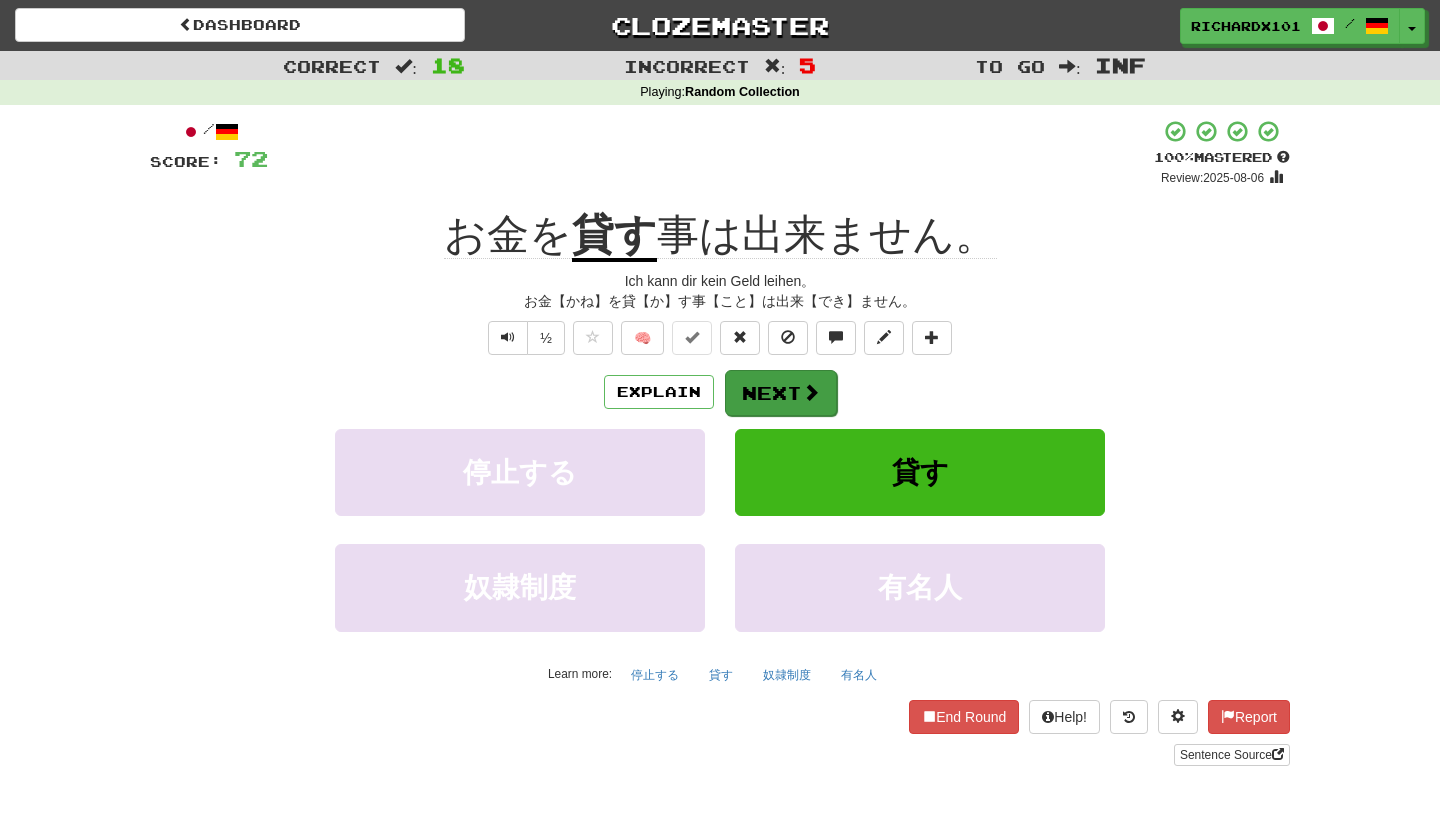 drag, startPoint x: 785, startPoint y: 141, endPoint x: 787, endPoint y: 387, distance: 246.00813 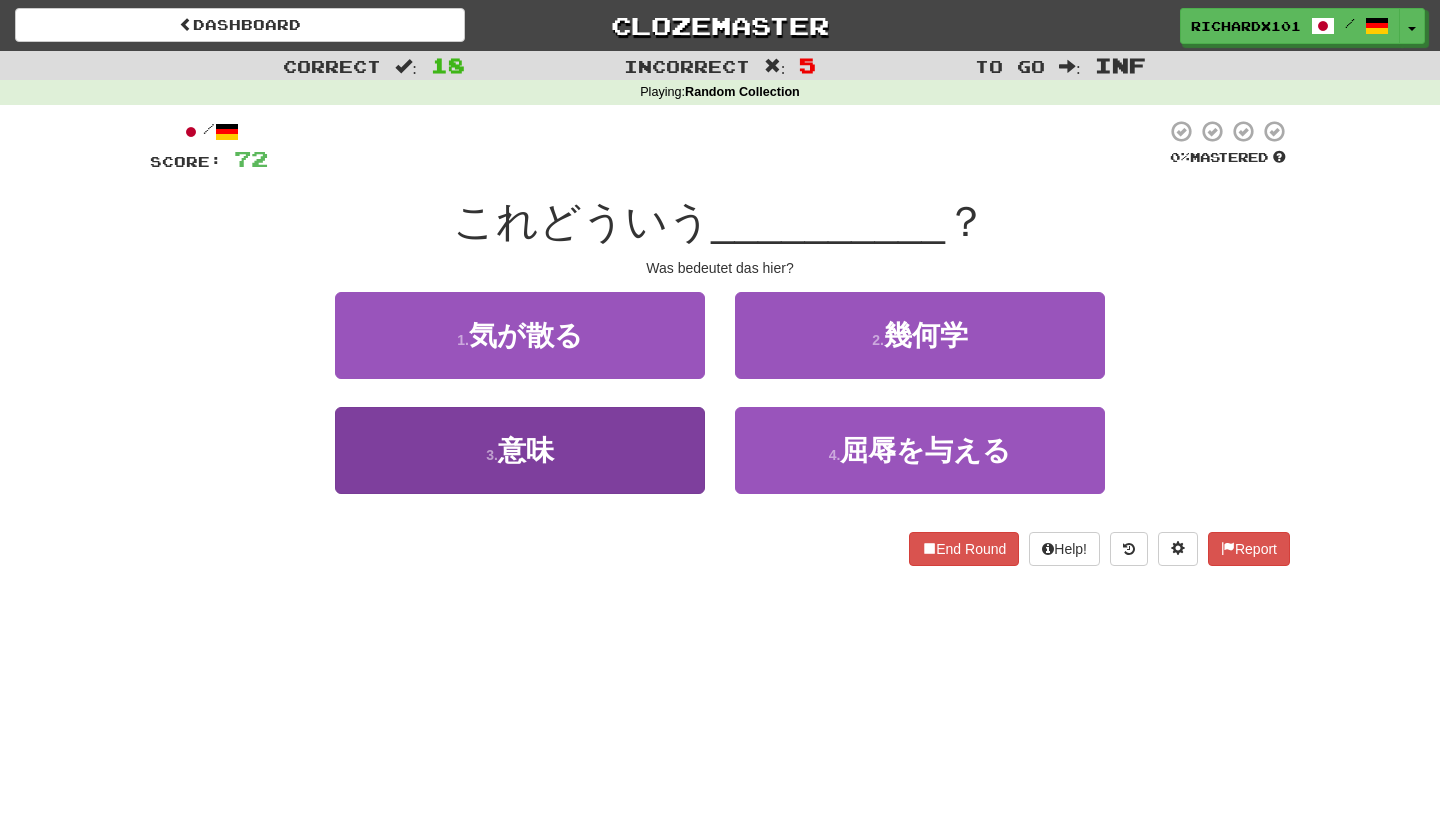 drag, startPoint x: 787, startPoint y: 387, endPoint x: 680, endPoint y: 432, distance: 116.07756 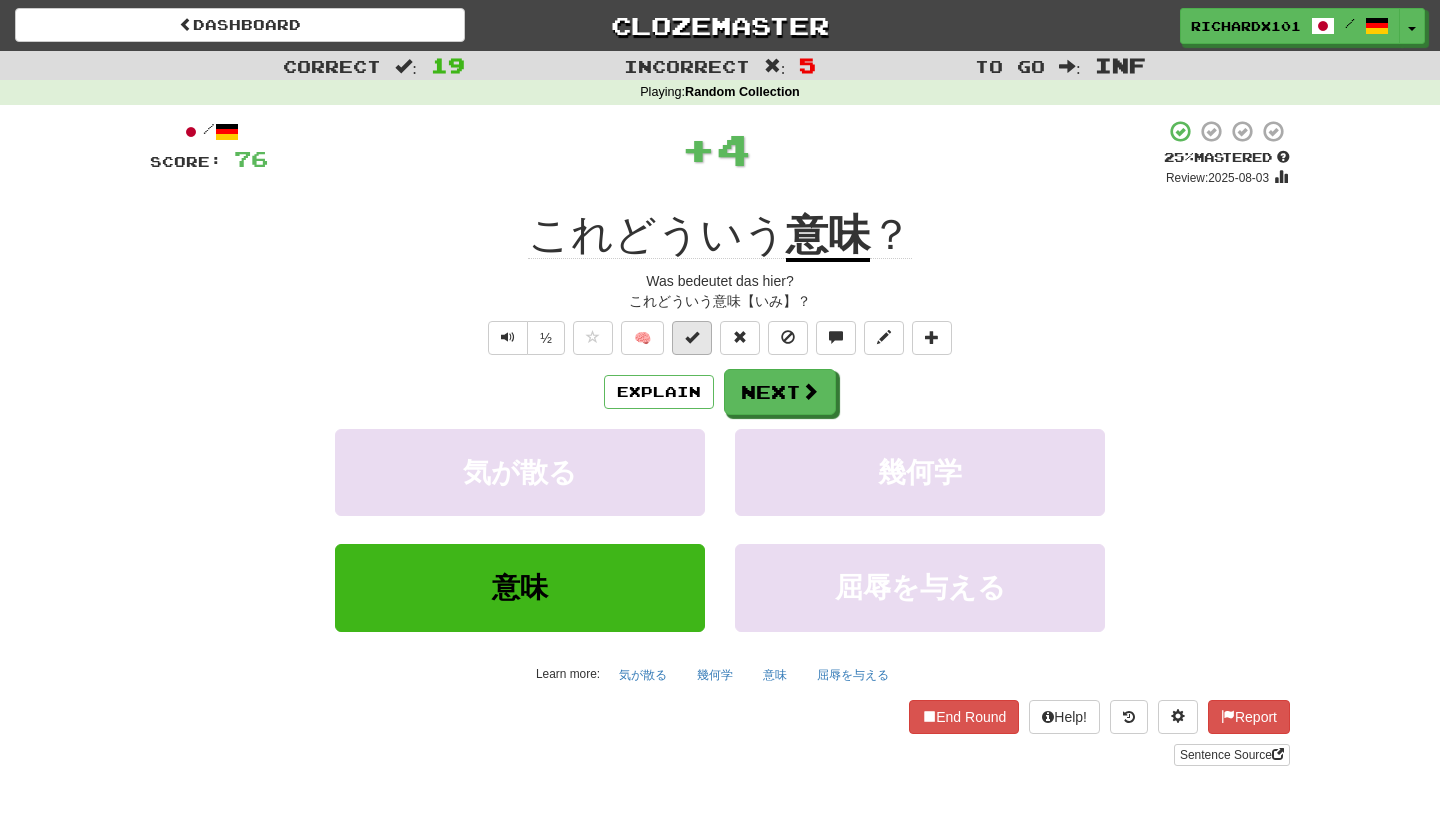 drag, startPoint x: 680, startPoint y: 432, endPoint x: 697, endPoint y: 332, distance: 101.43471 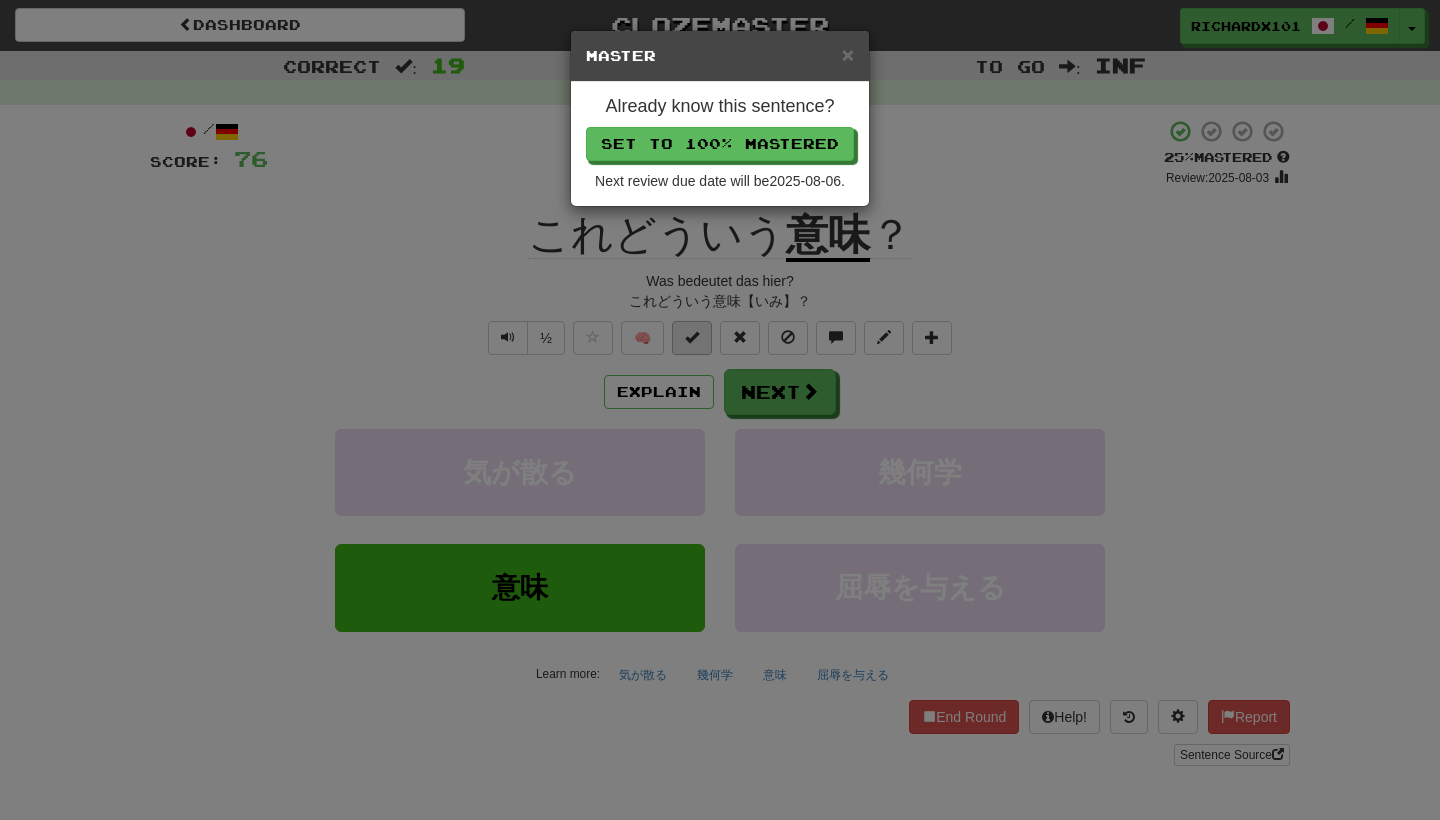 click on "Set to 100% Mastered" at bounding box center [720, 144] 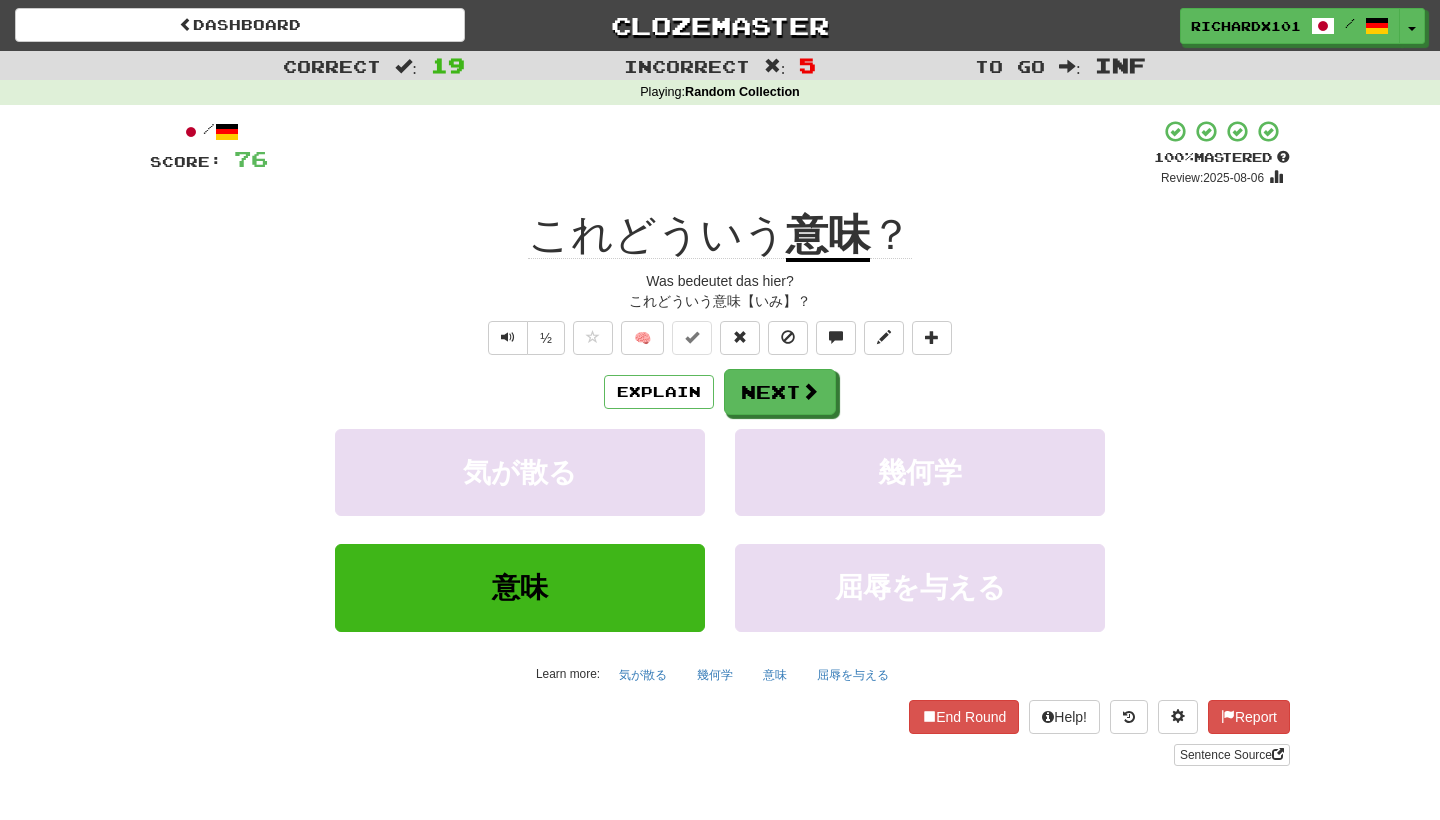 click on "Next" at bounding box center [780, 392] 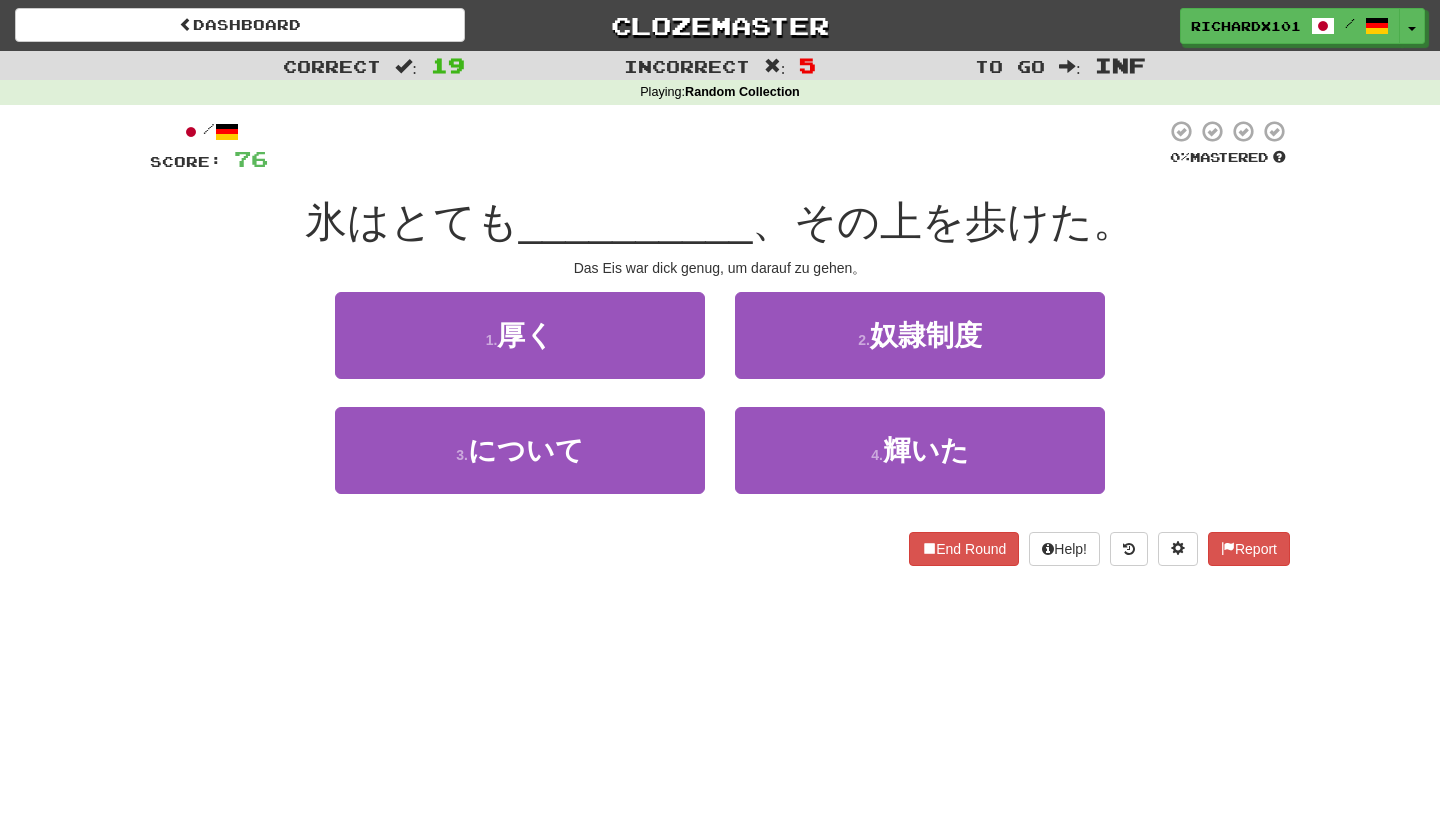 click on "1 .  厚く" at bounding box center [520, 335] 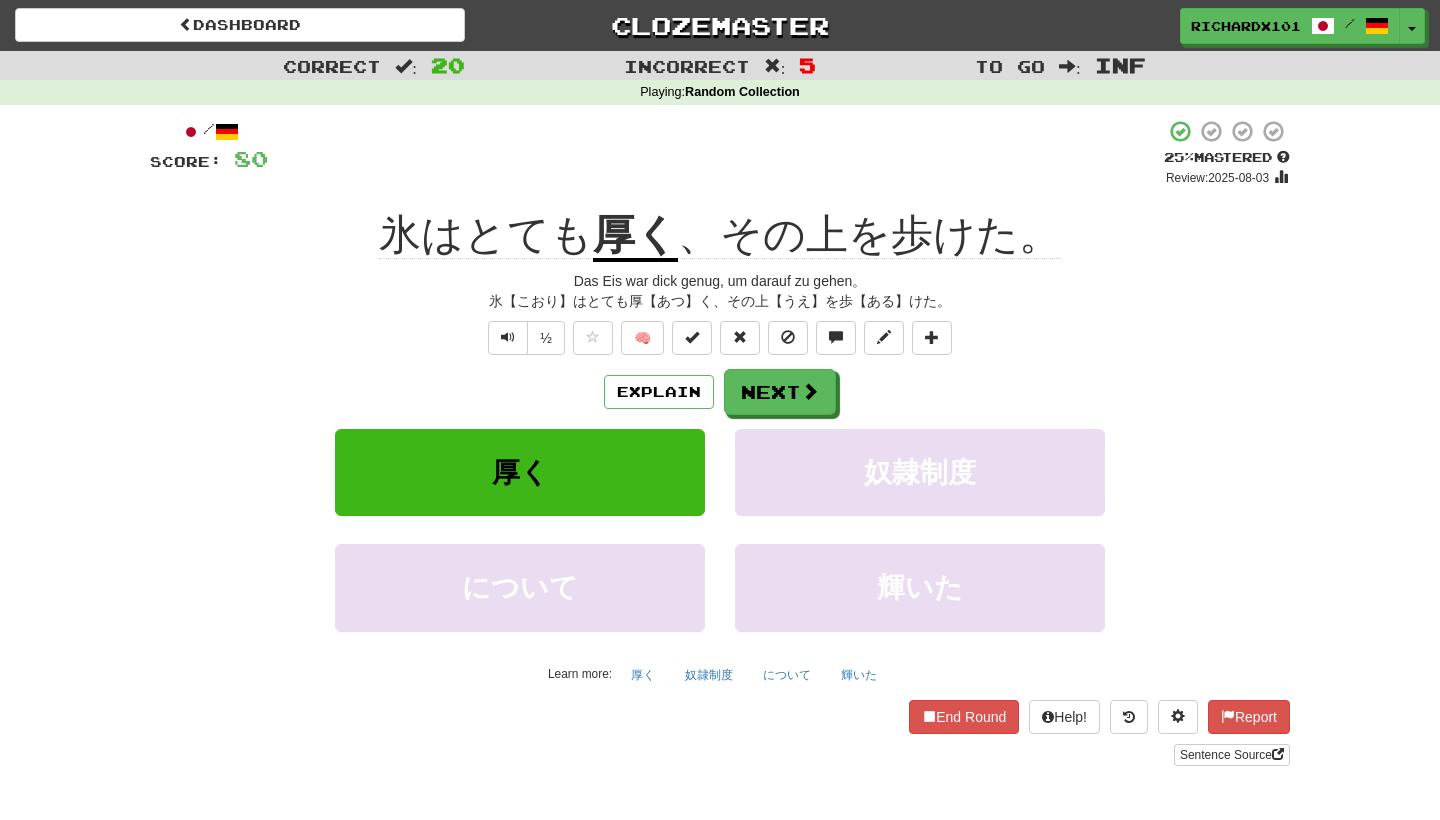 click at bounding box center (692, 337) 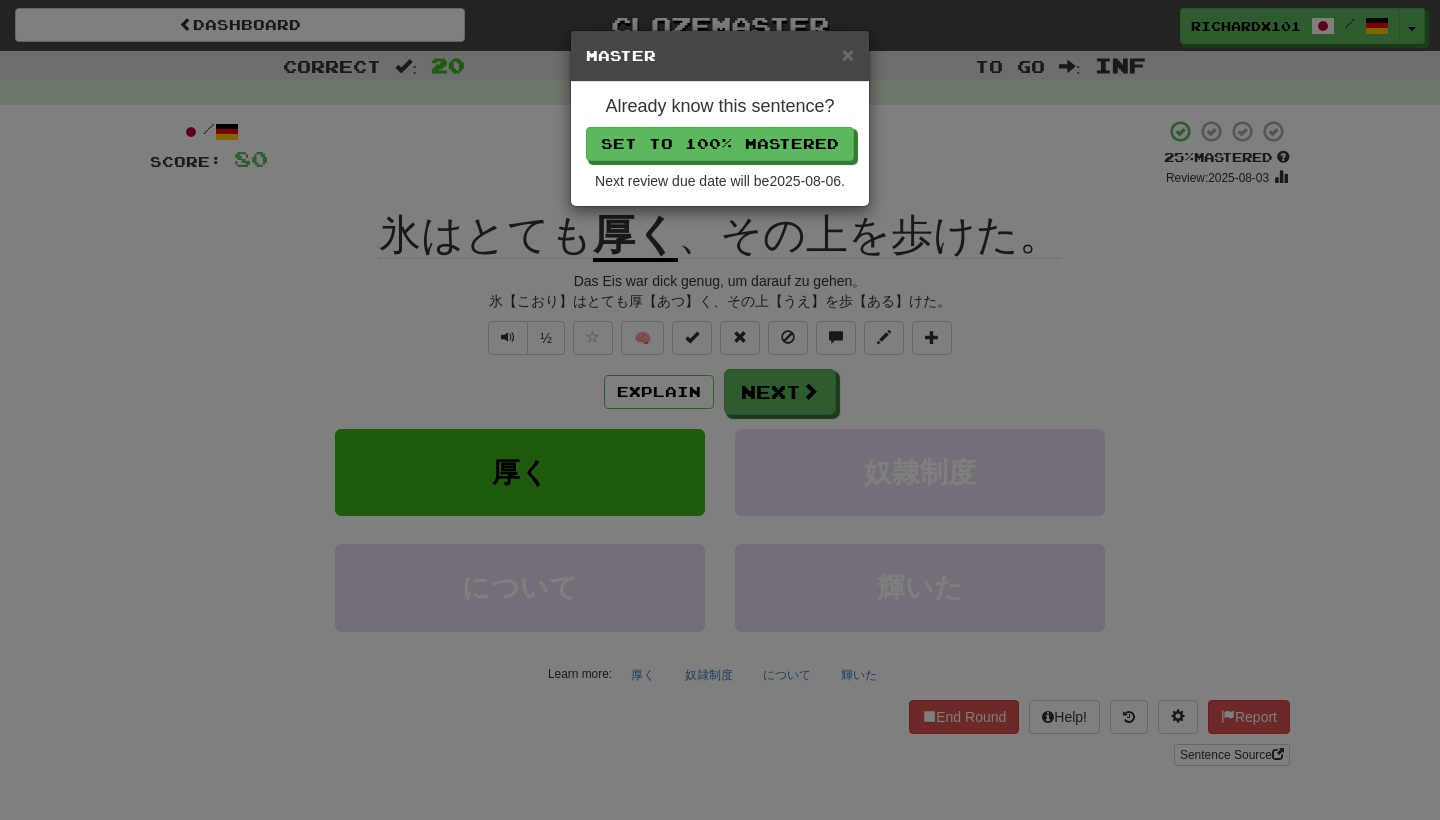 click on "Set to 100% Mastered" at bounding box center (720, 144) 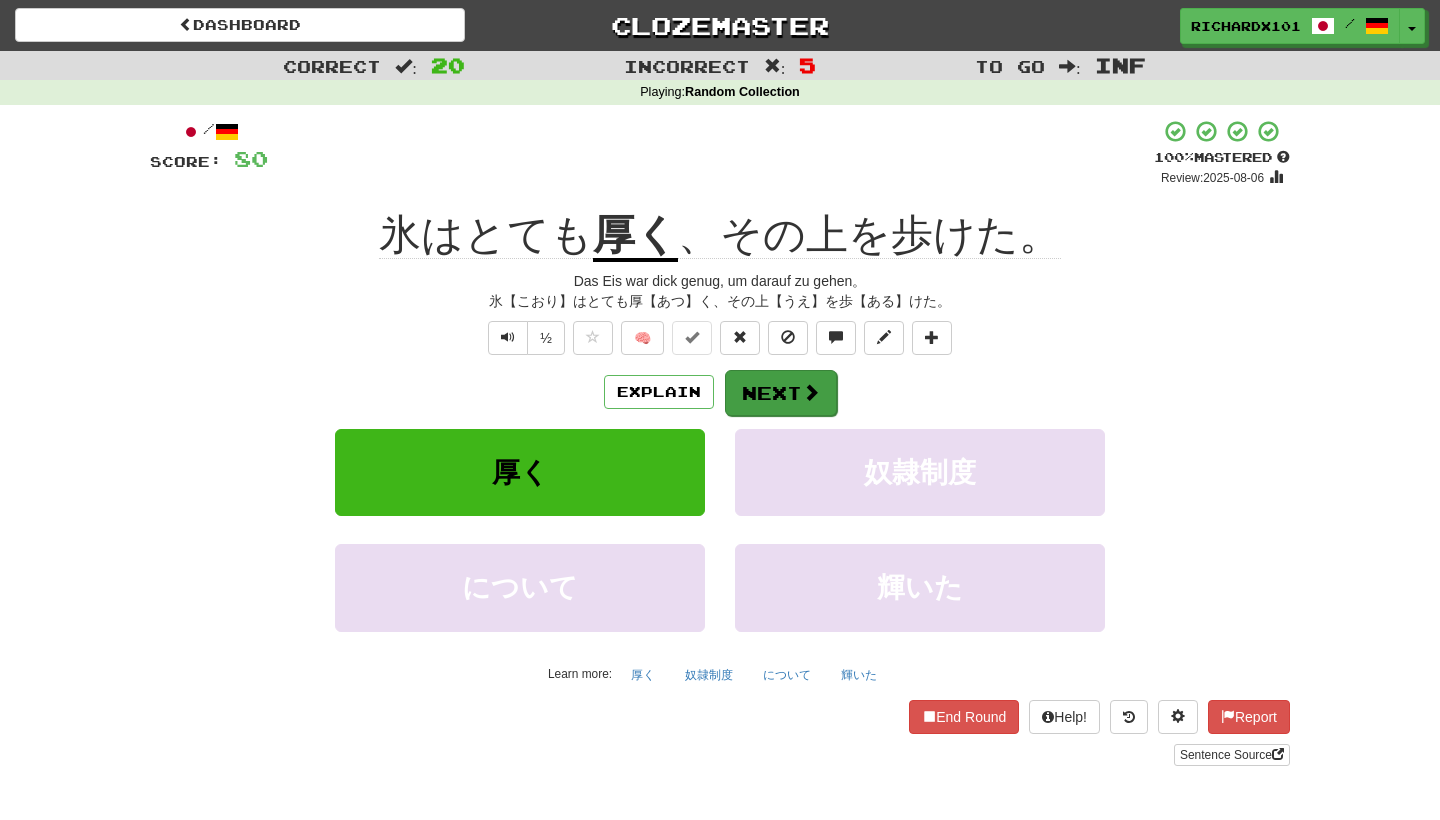 drag, startPoint x: 776, startPoint y: 149, endPoint x: 788, endPoint y: 397, distance: 248.29015 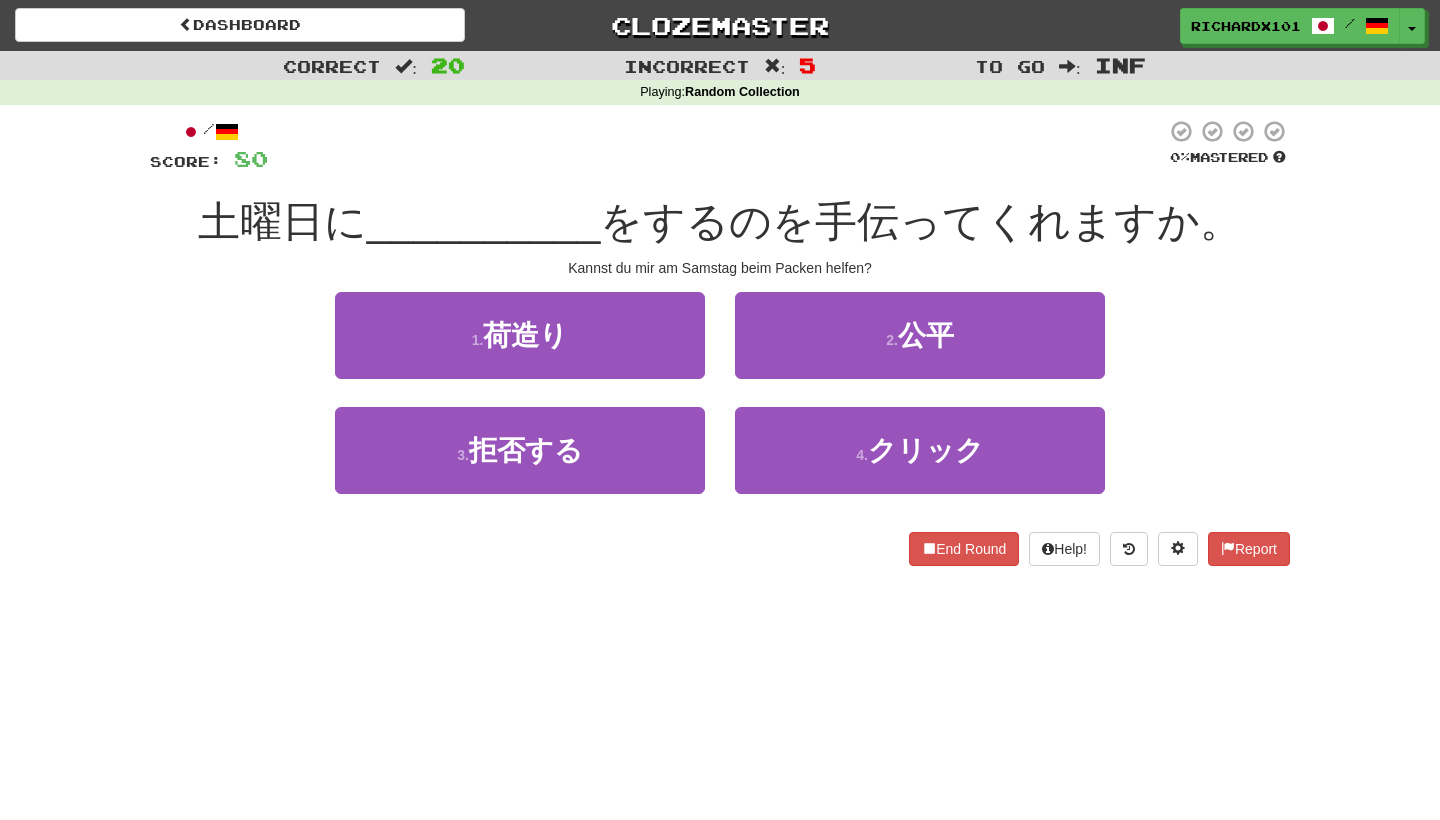 click on "1 .  荷造り" at bounding box center [520, 335] 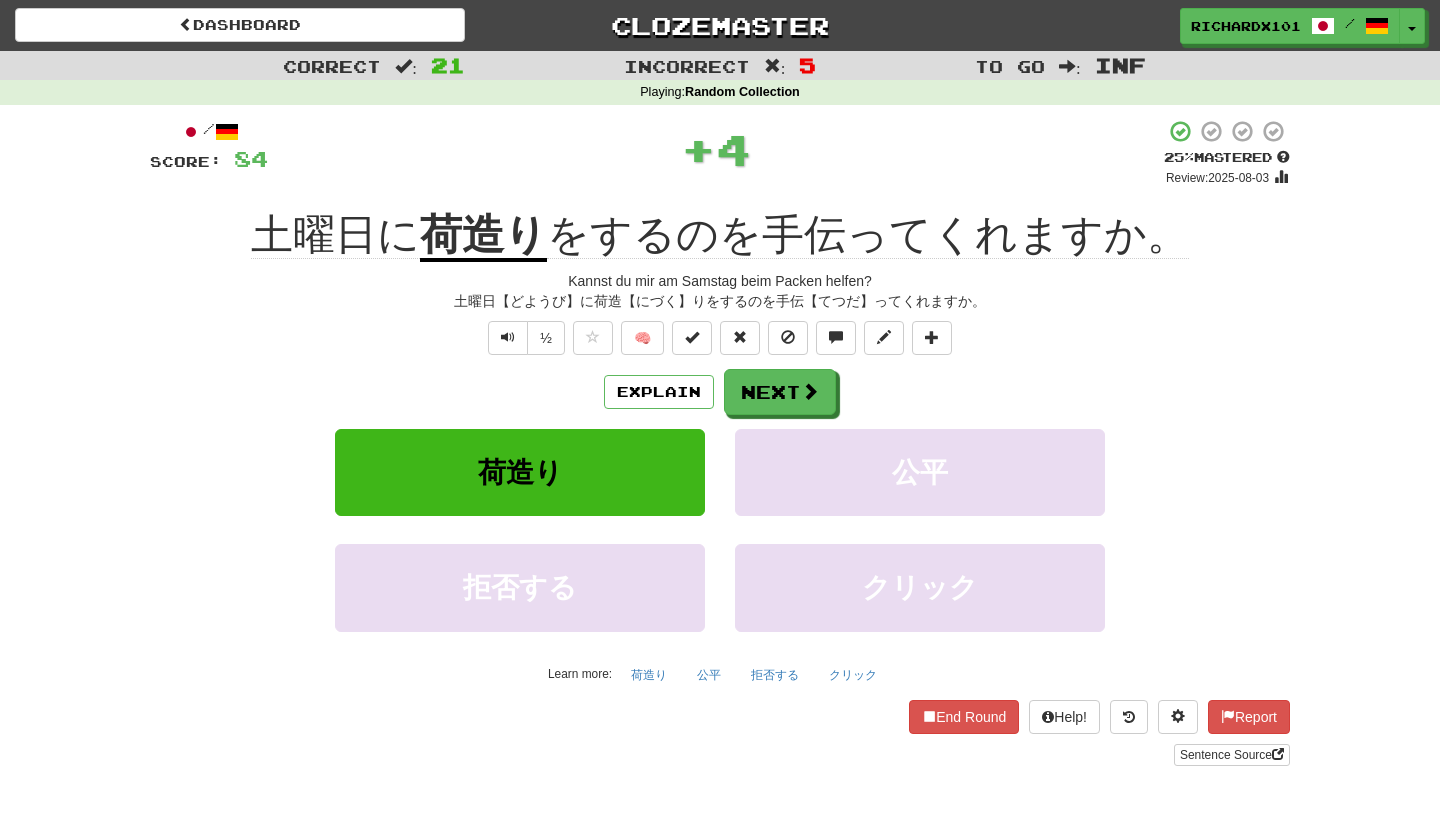 click at bounding box center (692, 338) 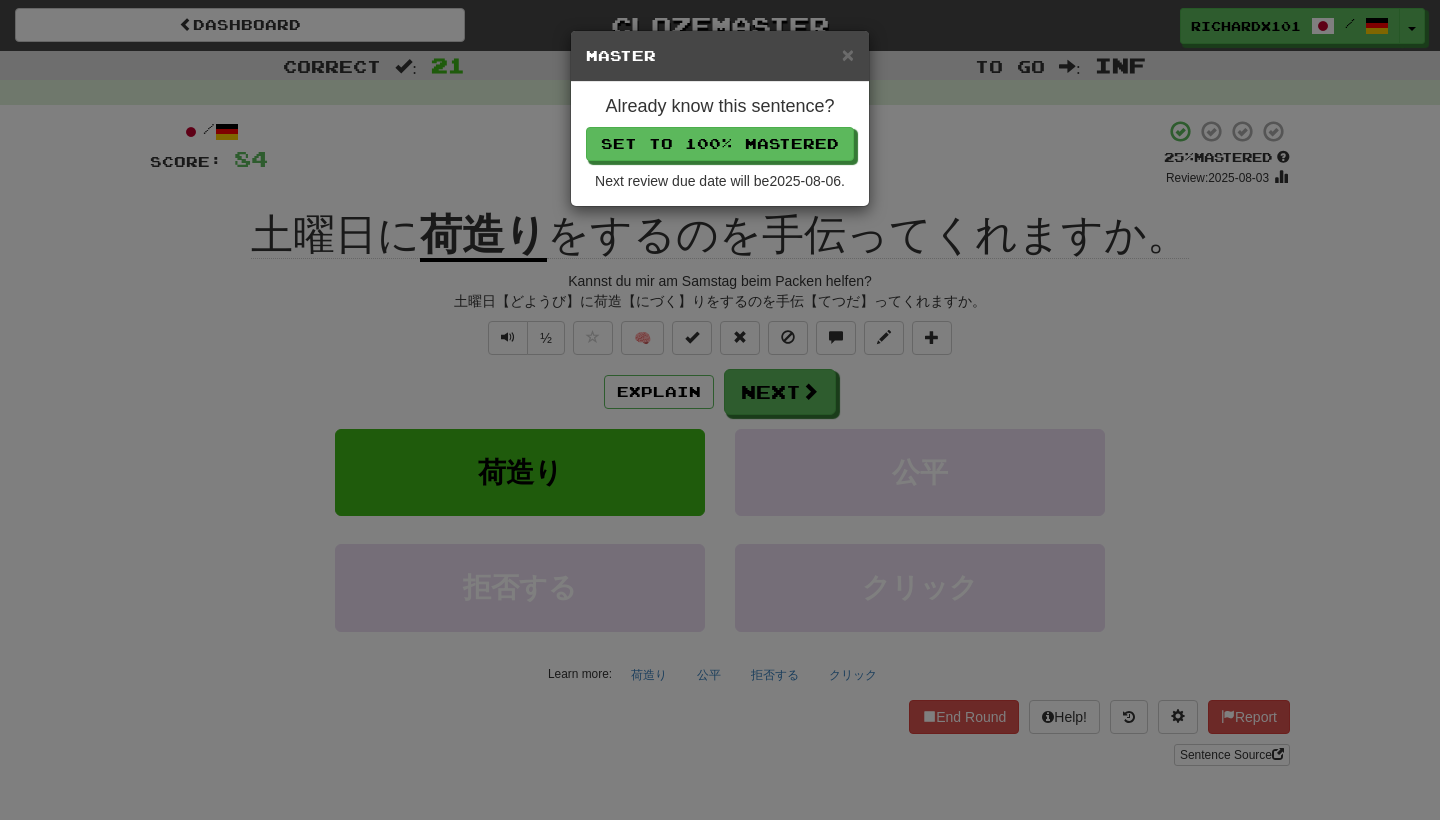 click on "Set to 100% Mastered" at bounding box center [720, 144] 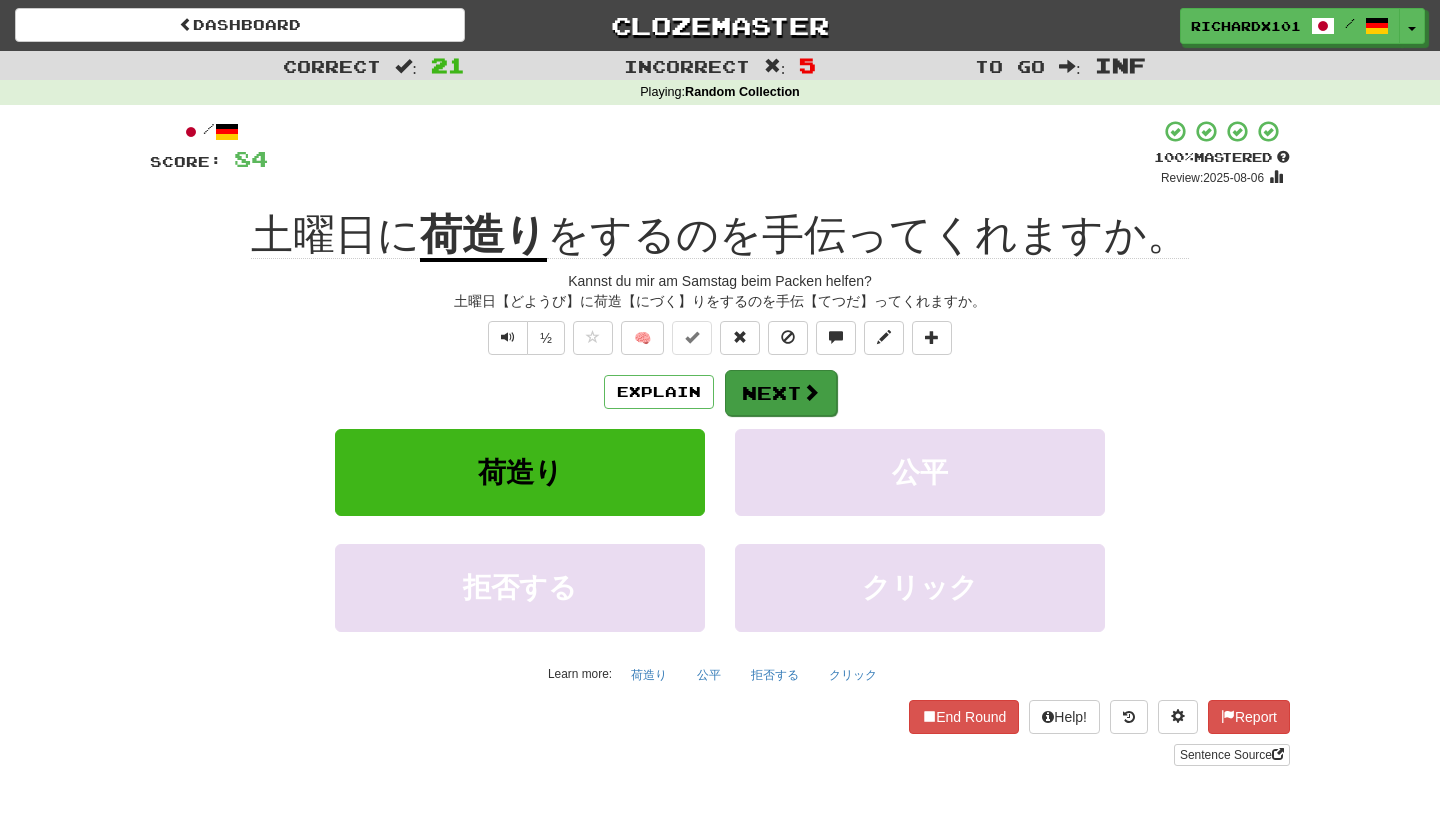 drag, startPoint x: 759, startPoint y: 143, endPoint x: 760, endPoint y: 398, distance: 255.00197 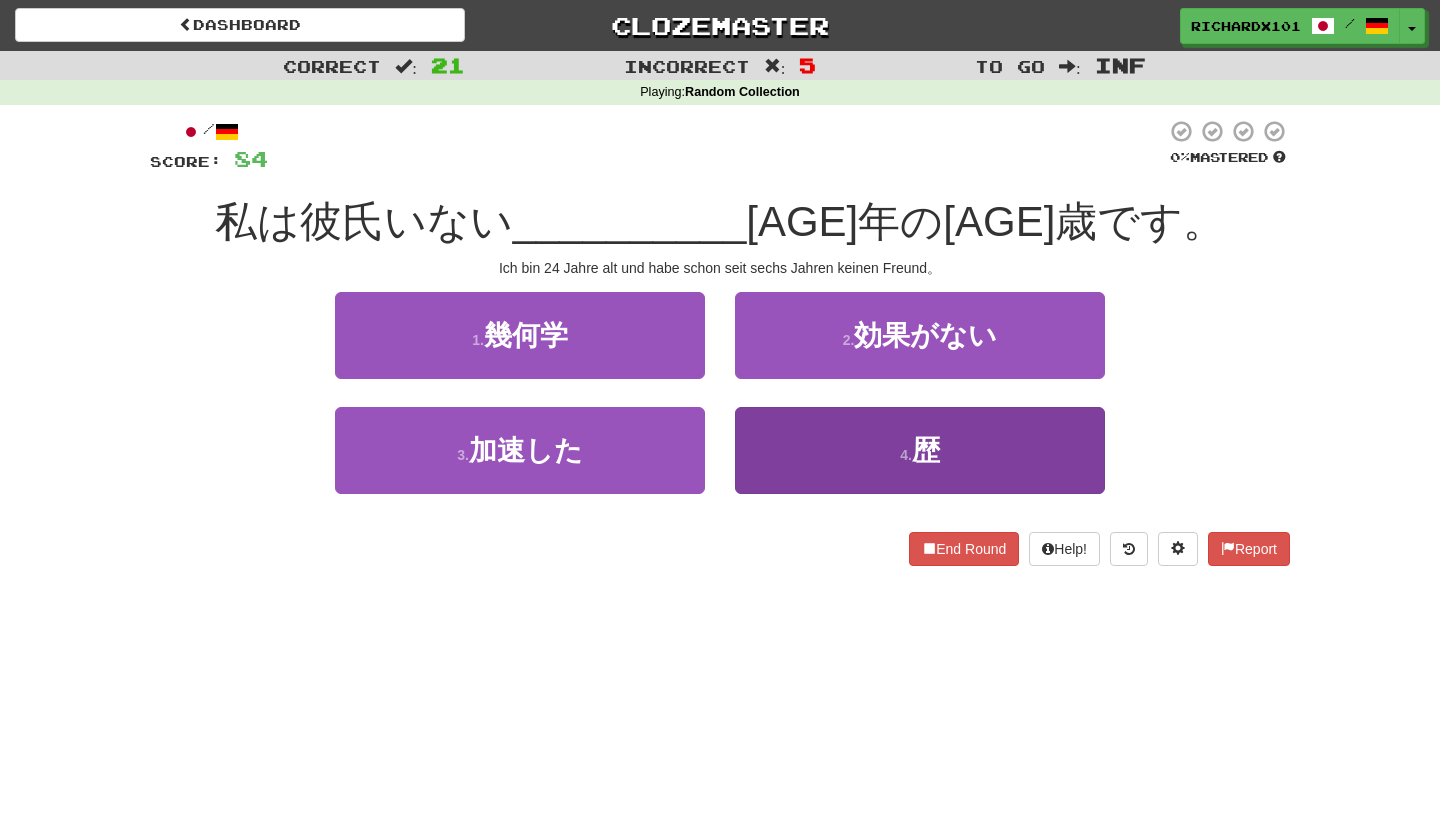 drag, startPoint x: 760, startPoint y: 398, endPoint x: 773, endPoint y: 442, distance: 45.88028 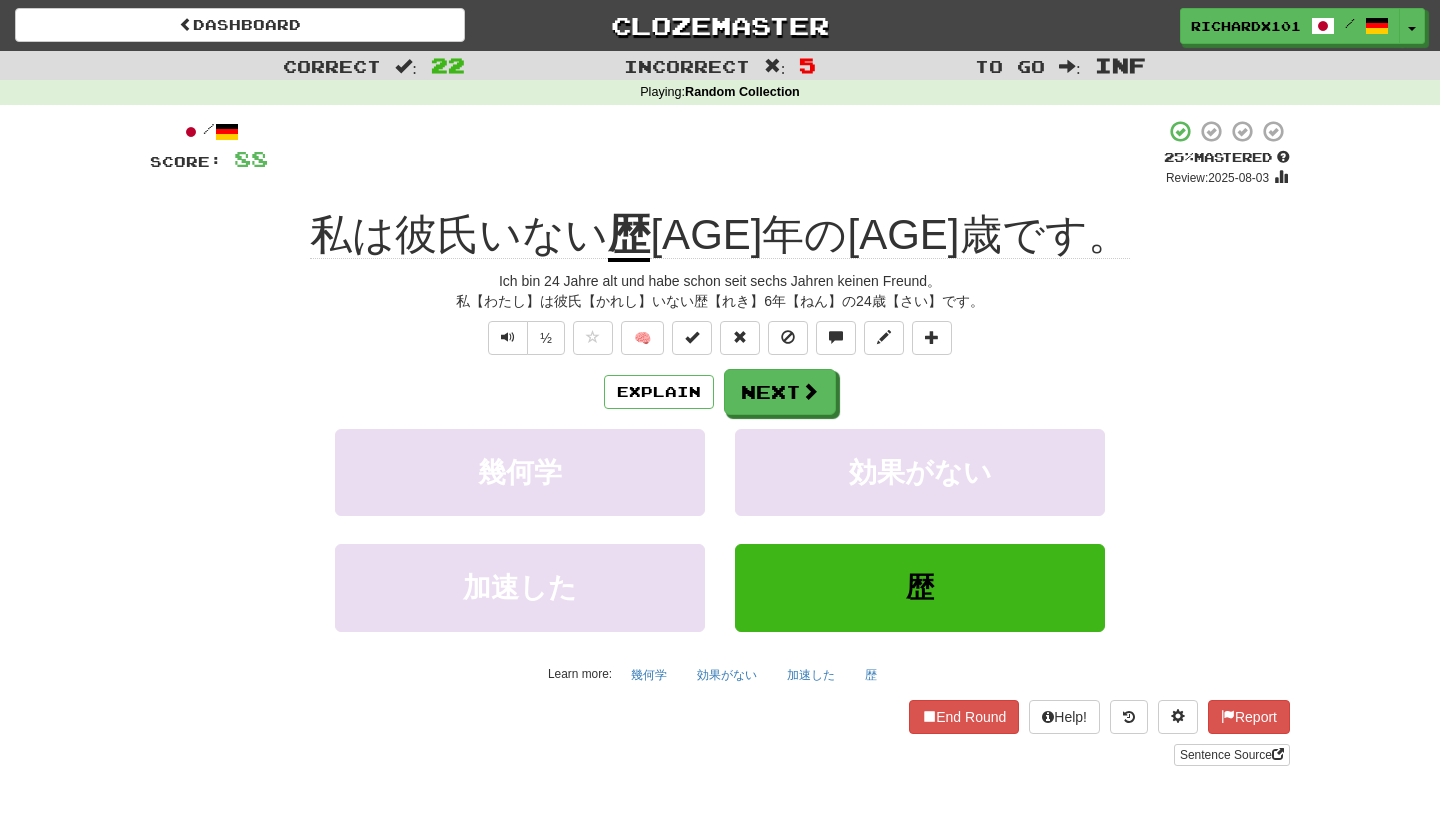 click at bounding box center (692, 338) 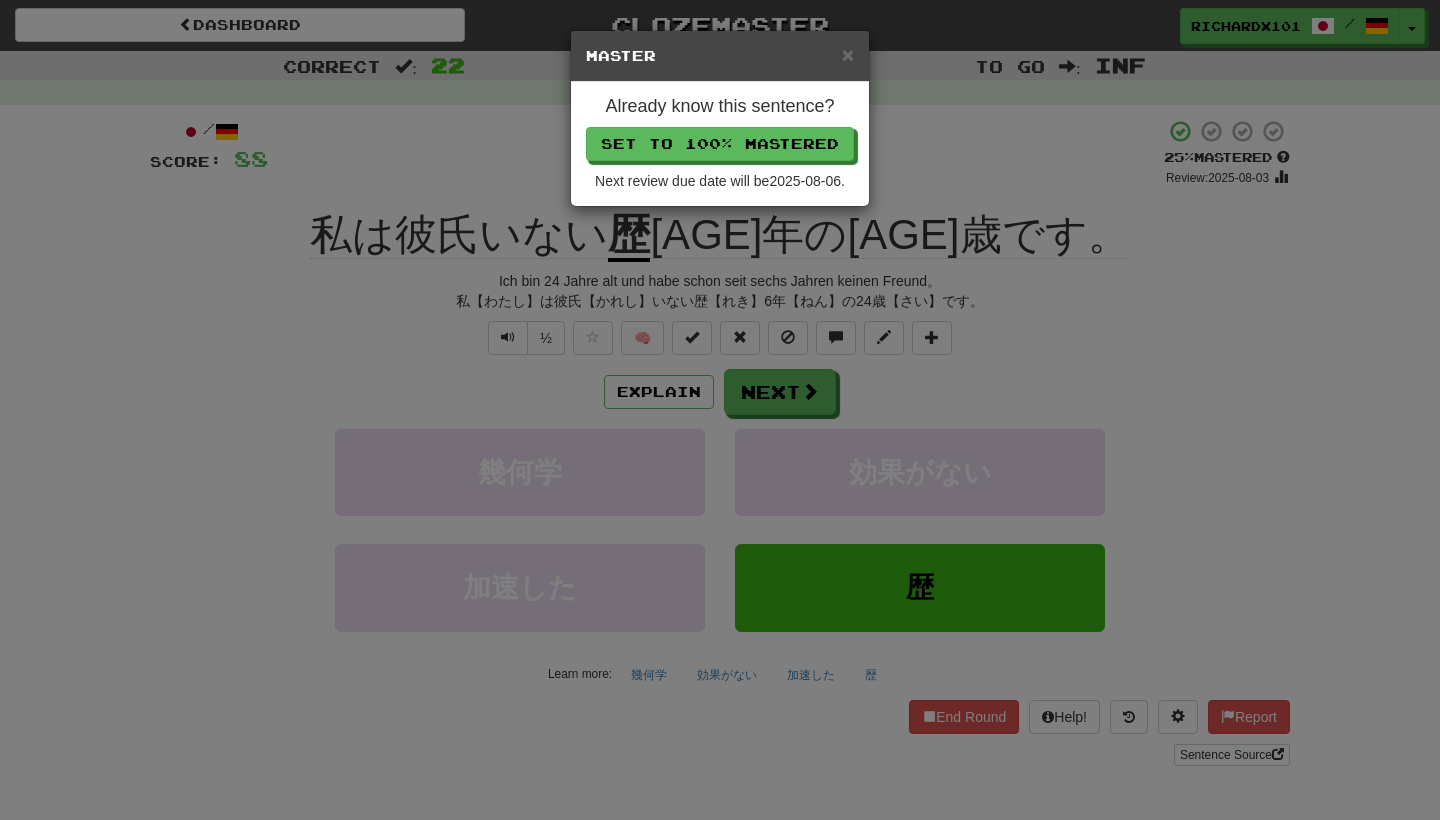 click on "Set to 100% Mastered" at bounding box center [720, 144] 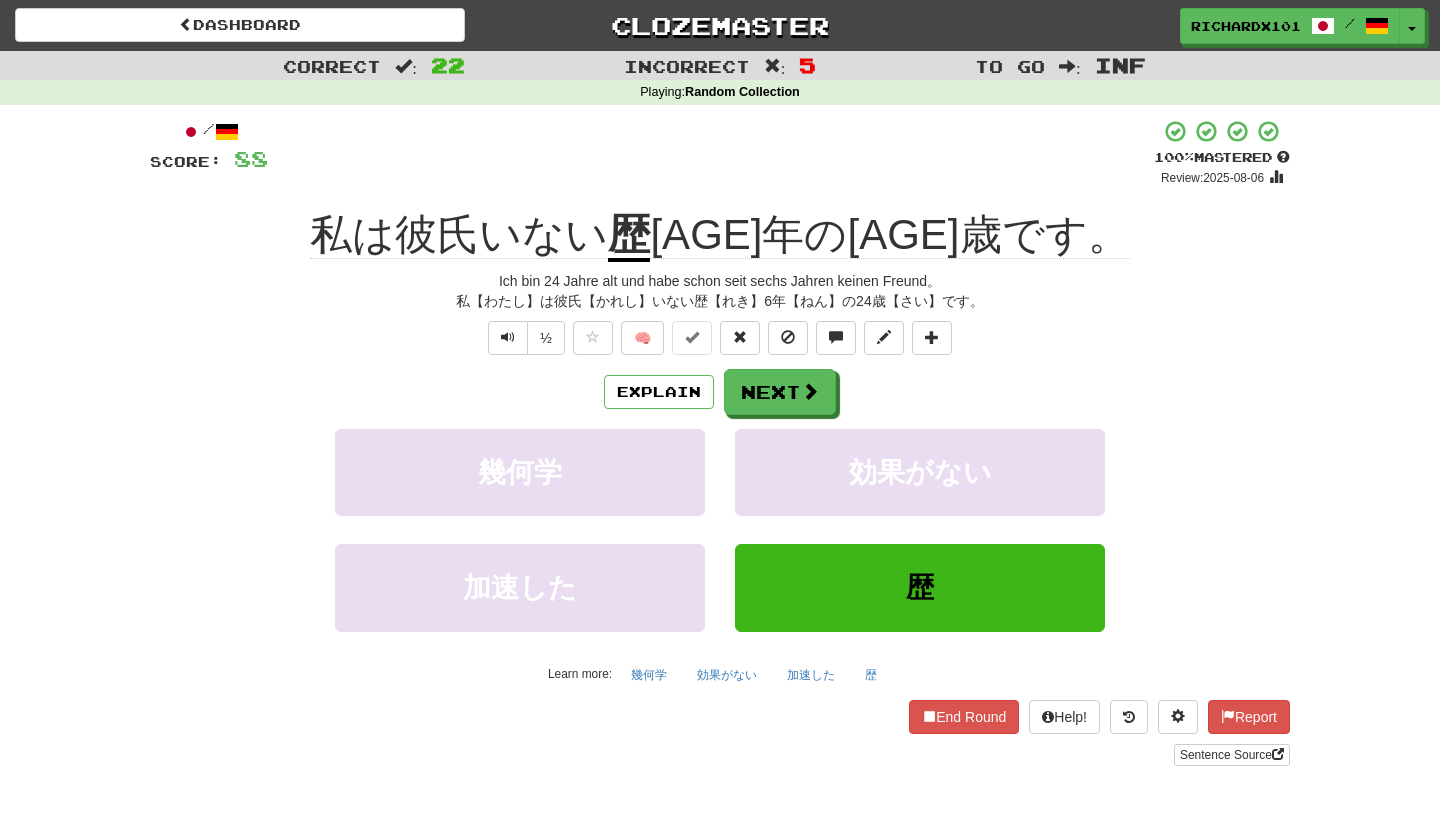 click on "Next" at bounding box center (780, 392) 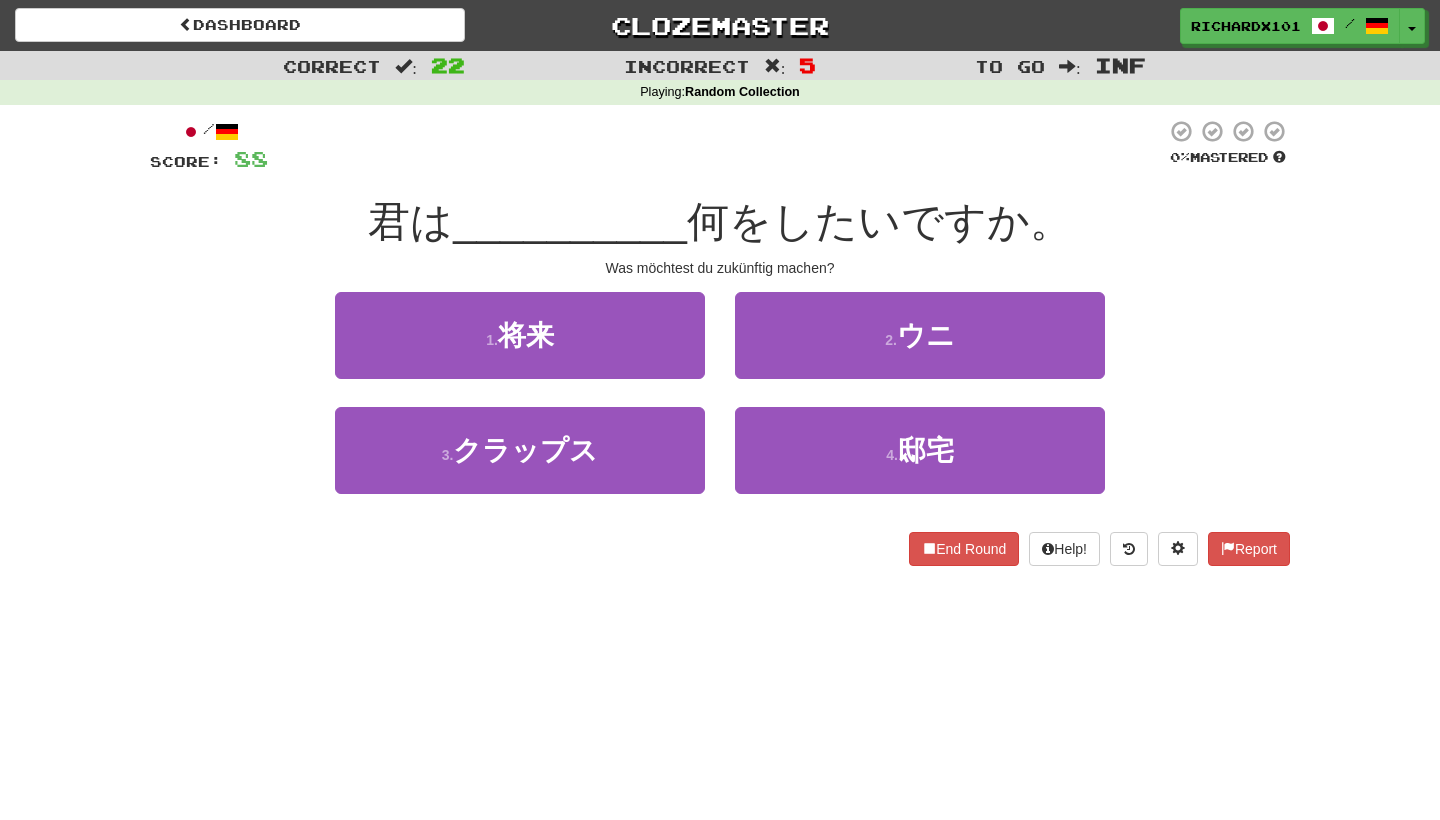 click on "1 .  将来" at bounding box center (520, 335) 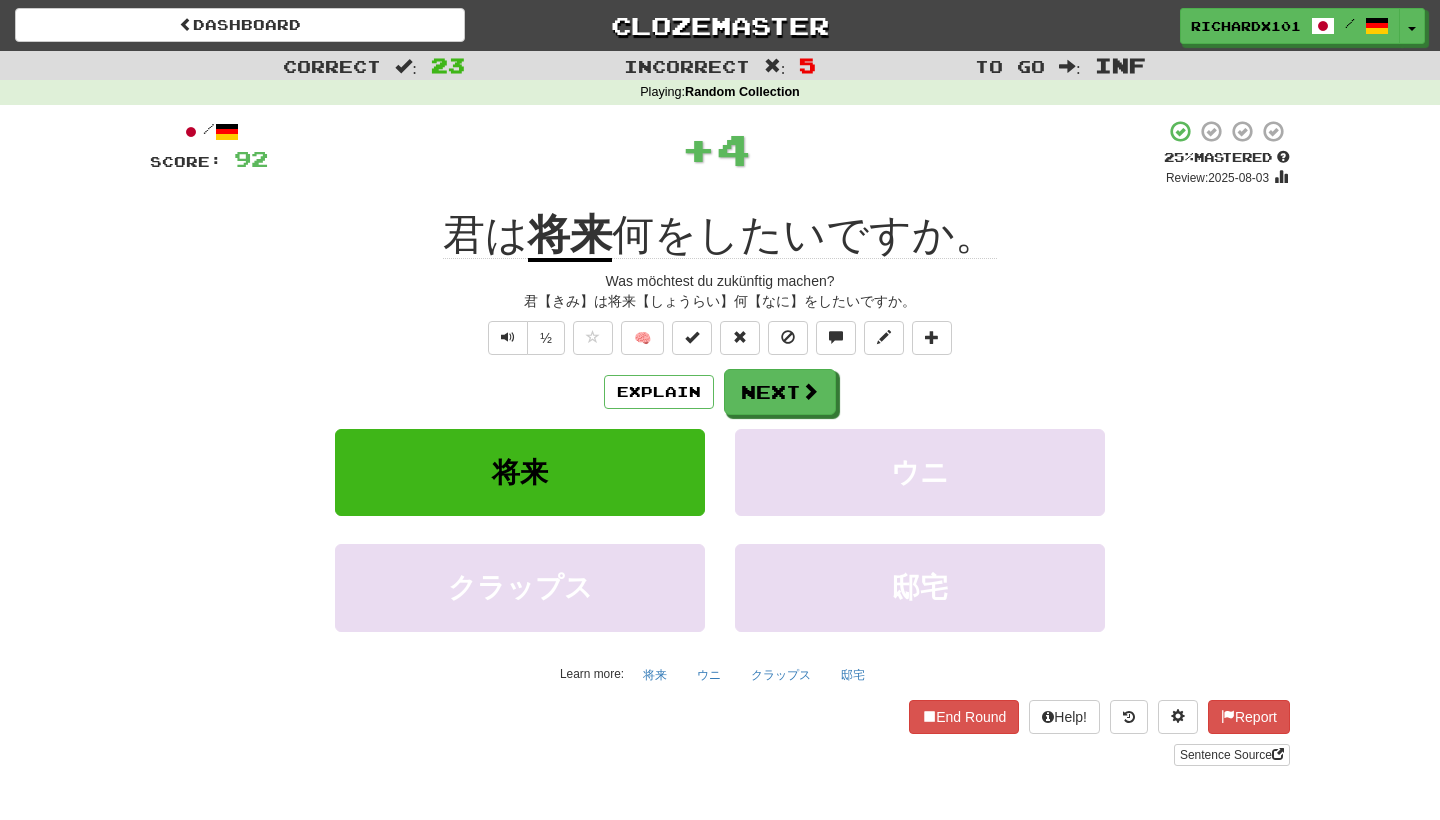 click at bounding box center (1129, 717) 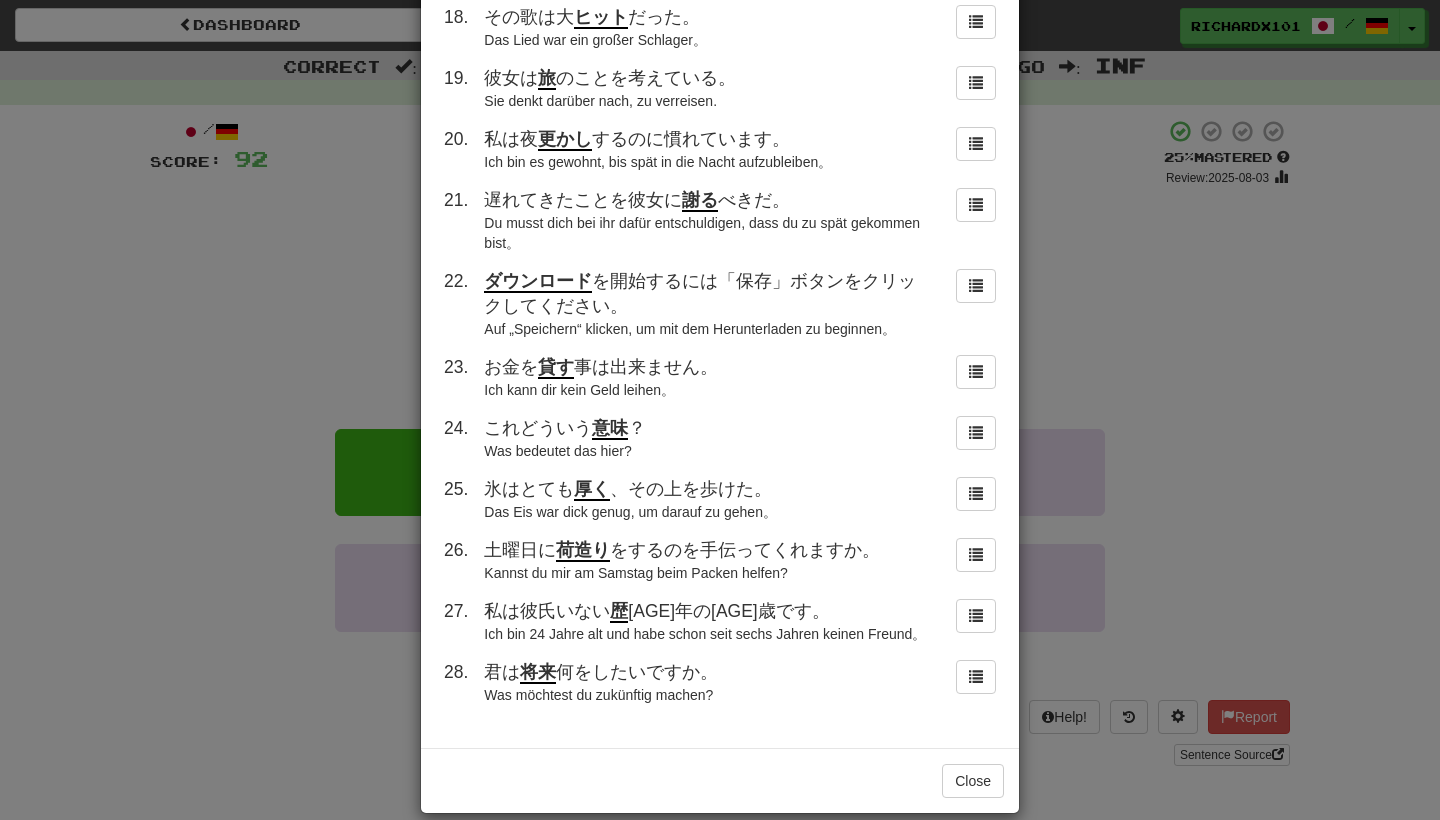 scroll, scrollTop: 1276, scrollLeft: 0, axis: vertical 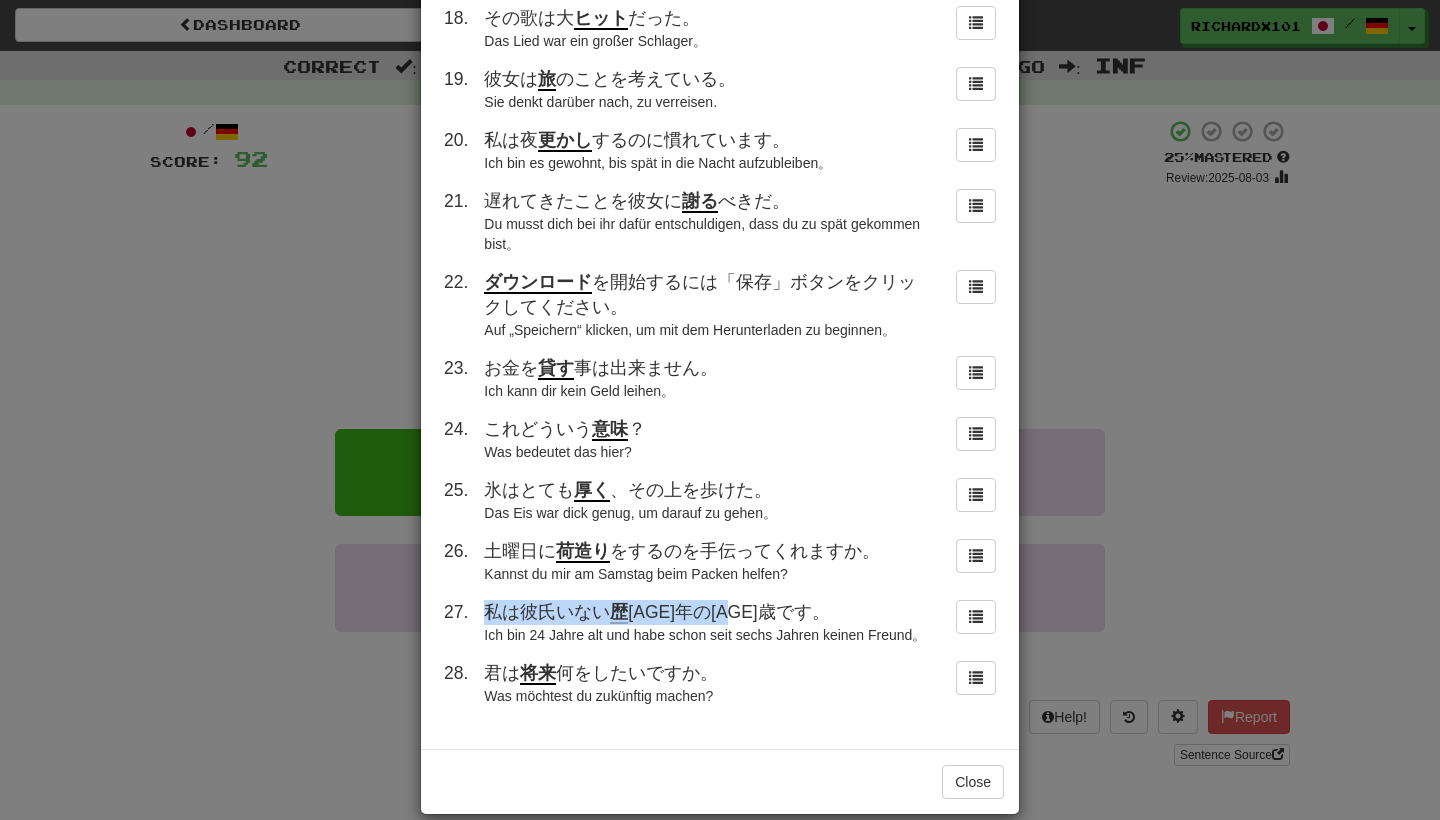drag, startPoint x: 1132, startPoint y: 716, endPoint x: 484, endPoint y: 578, distance: 662.5315 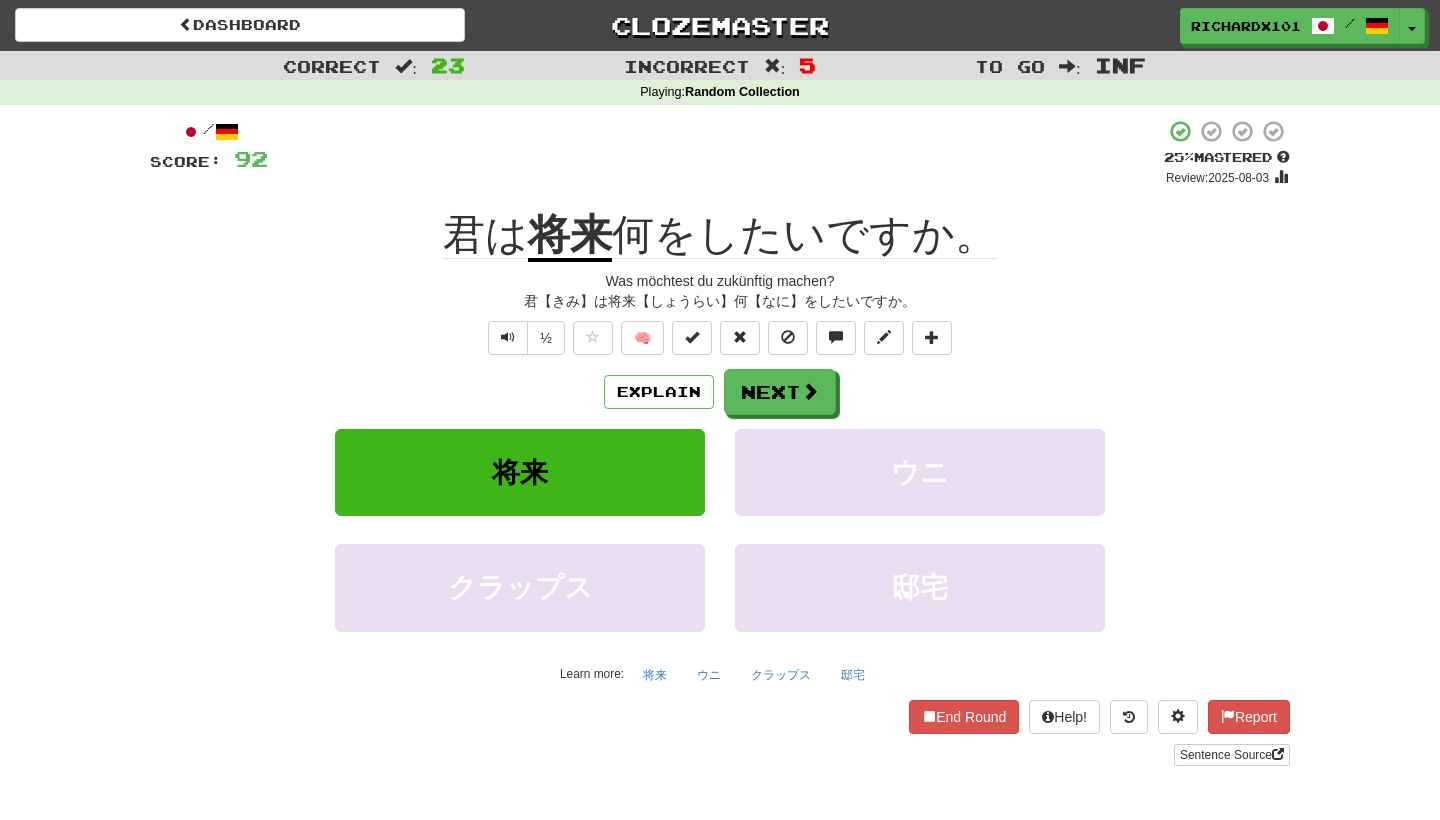 click at bounding box center [692, 337] 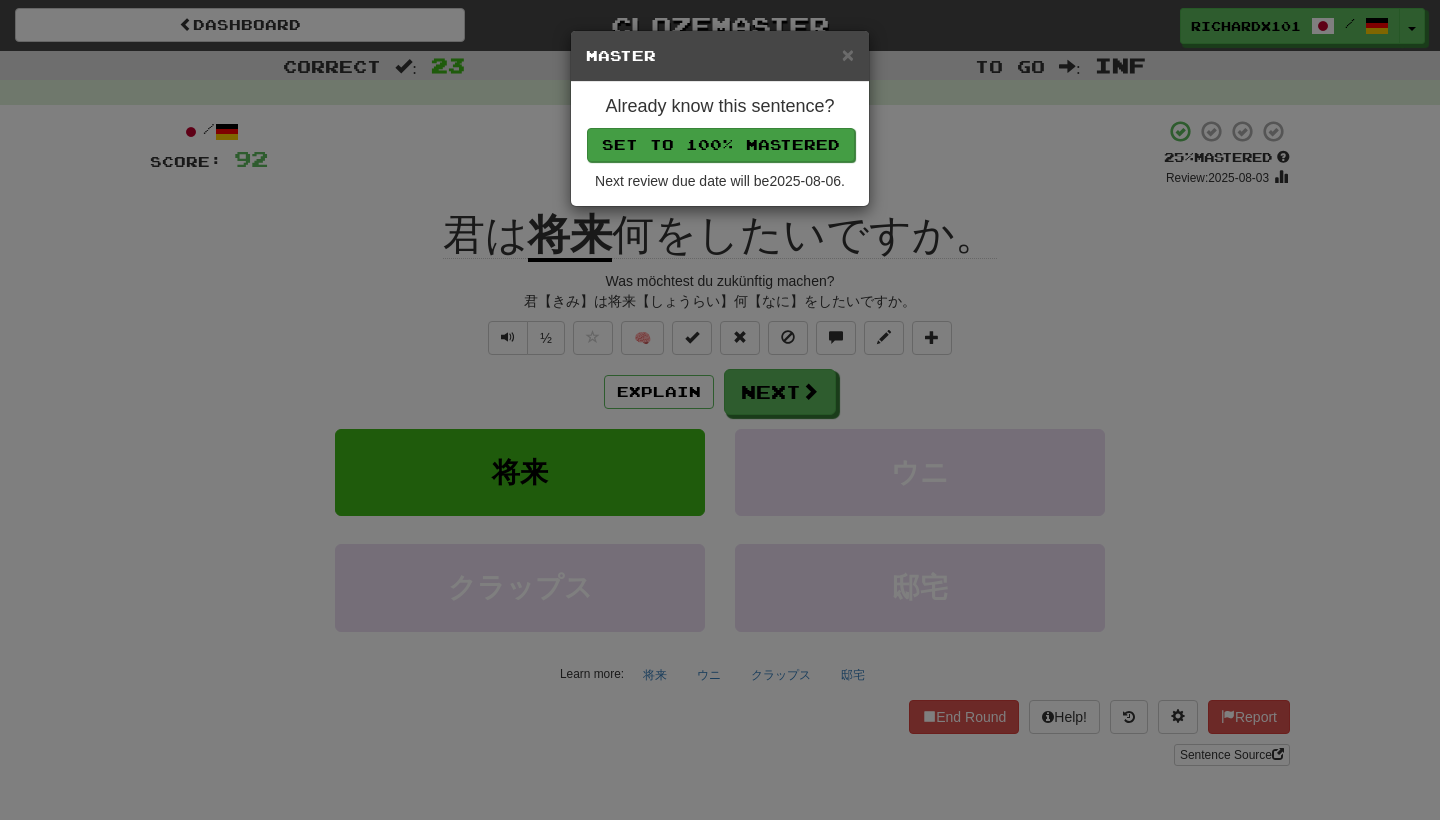drag, startPoint x: 979, startPoint y: 755, endPoint x: 759, endPoint y: 137, distance: 655.99084 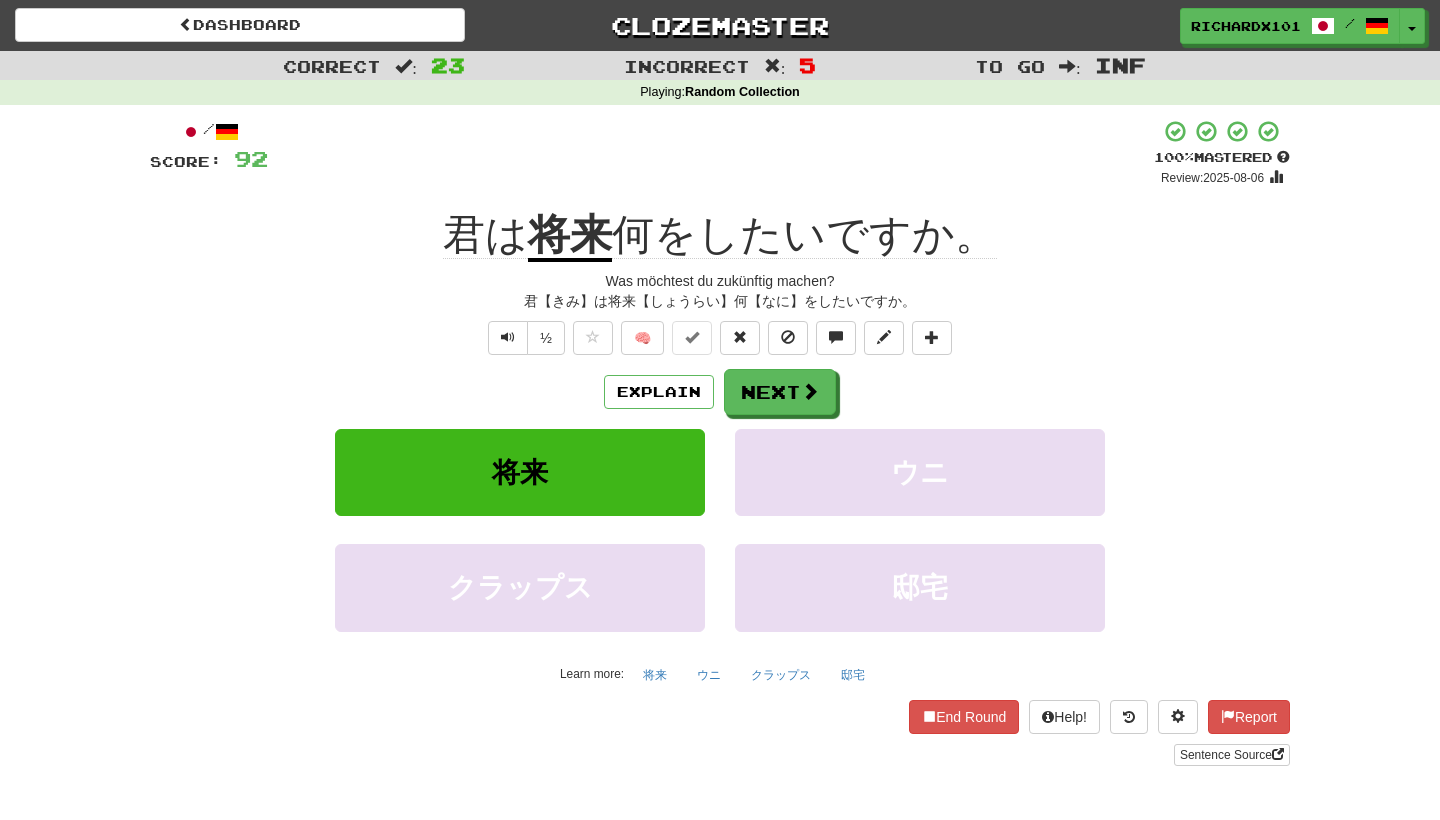 click on "Next" at bounding box center [780, 392] 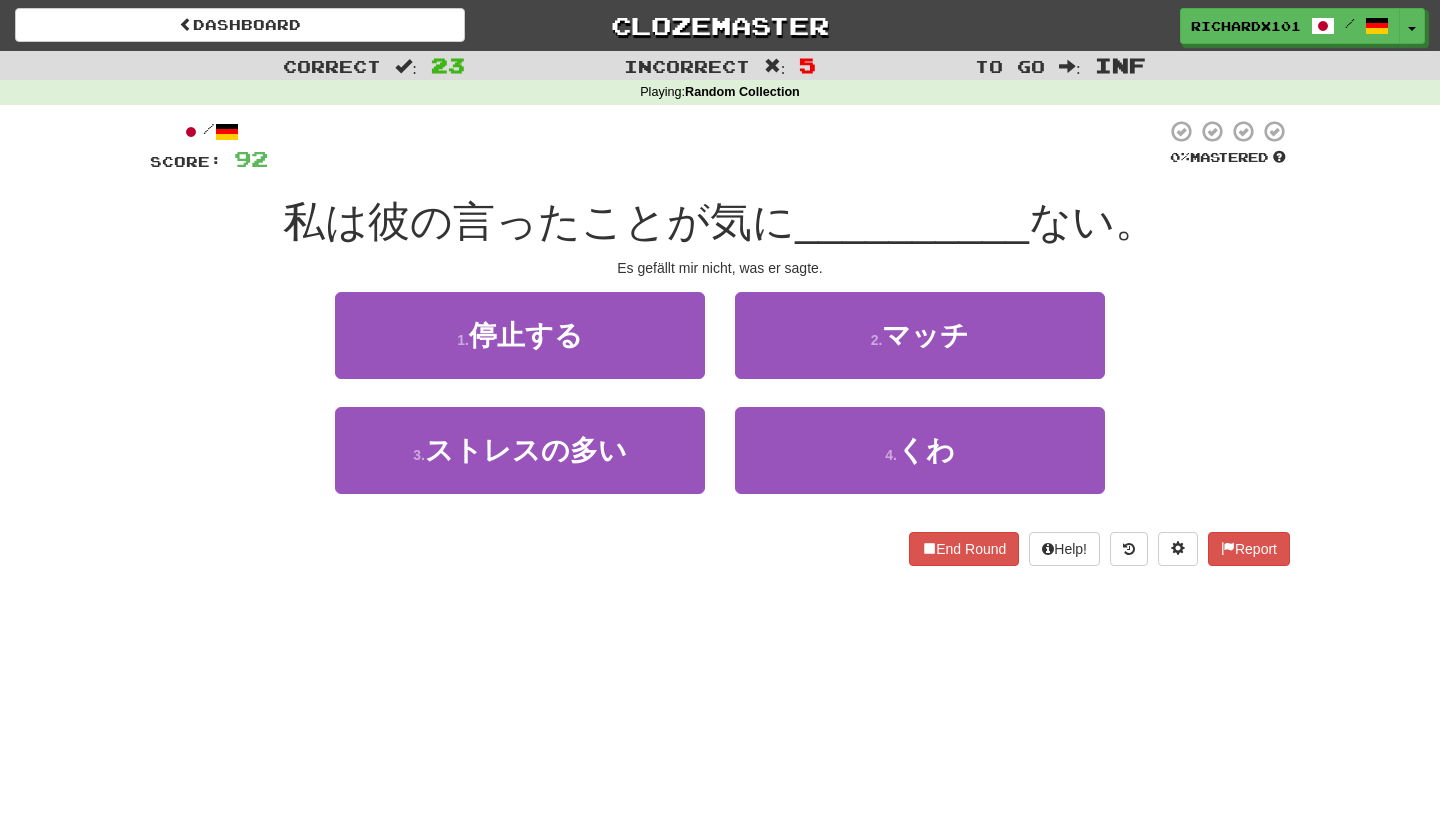 click on "4 .  くわ" at bounding box center (920, 450) 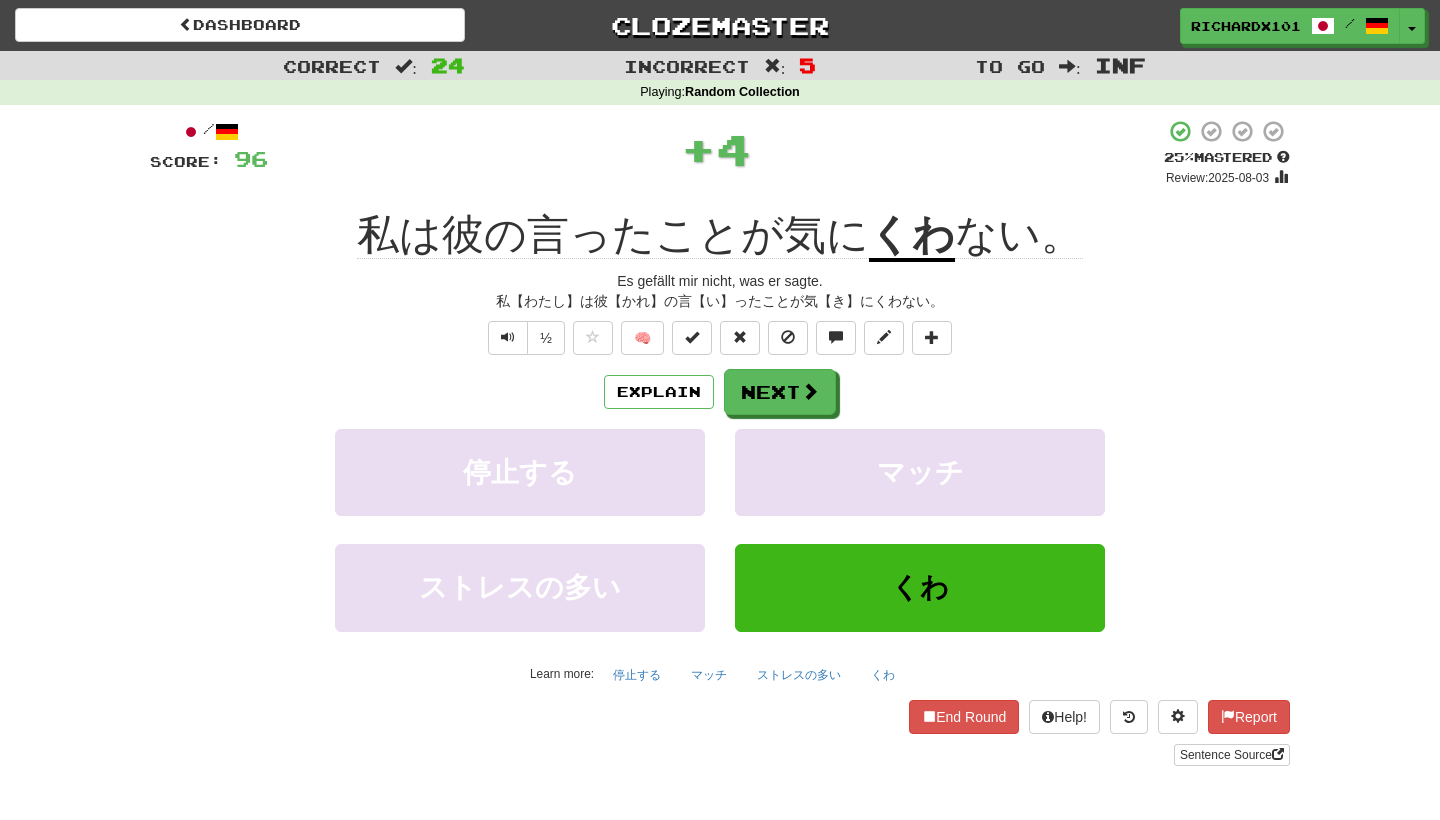 click at bounding box center (692, 337) 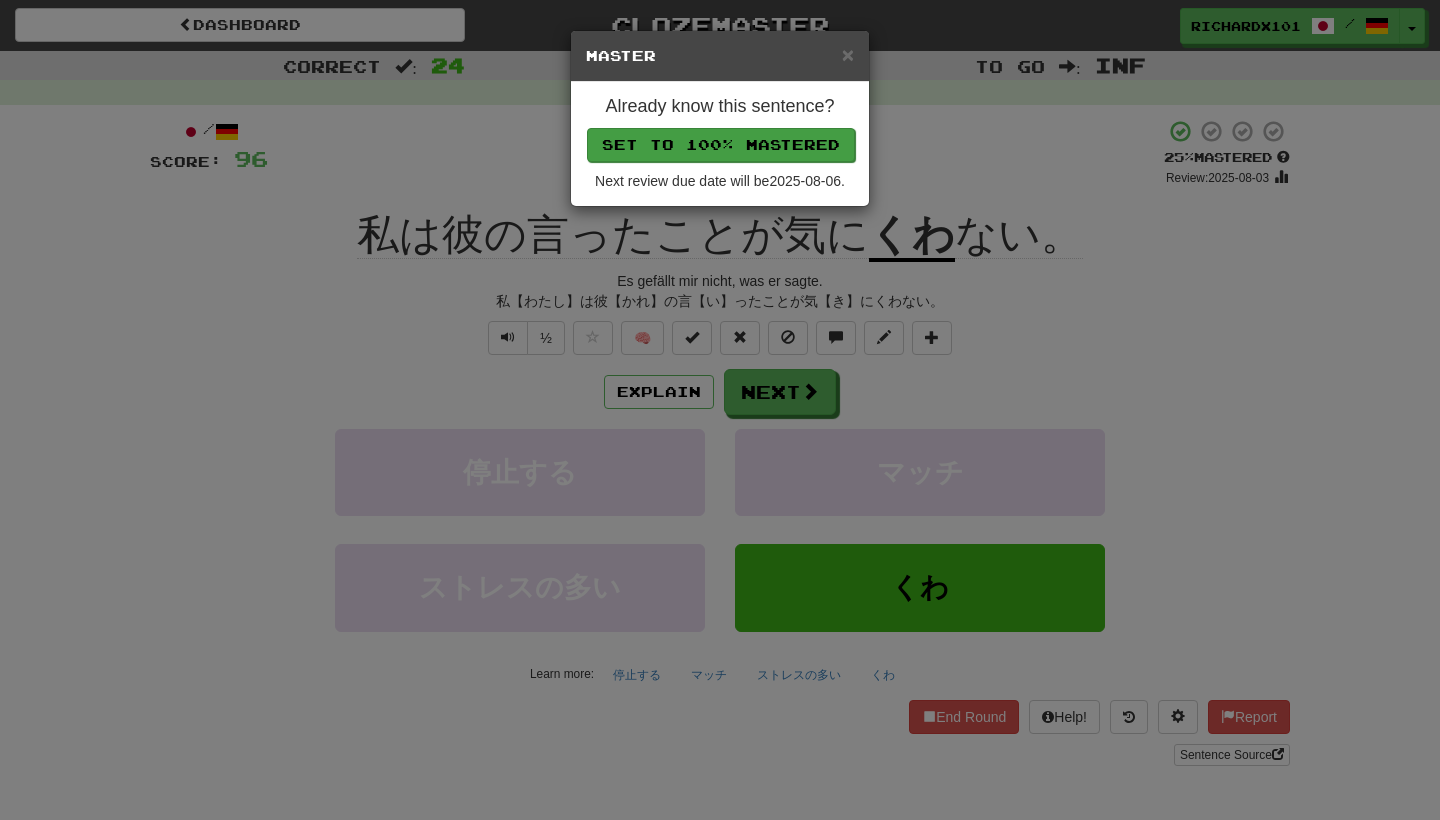 click on "Set to 100% Mastered" at bounding box center [721, 145] 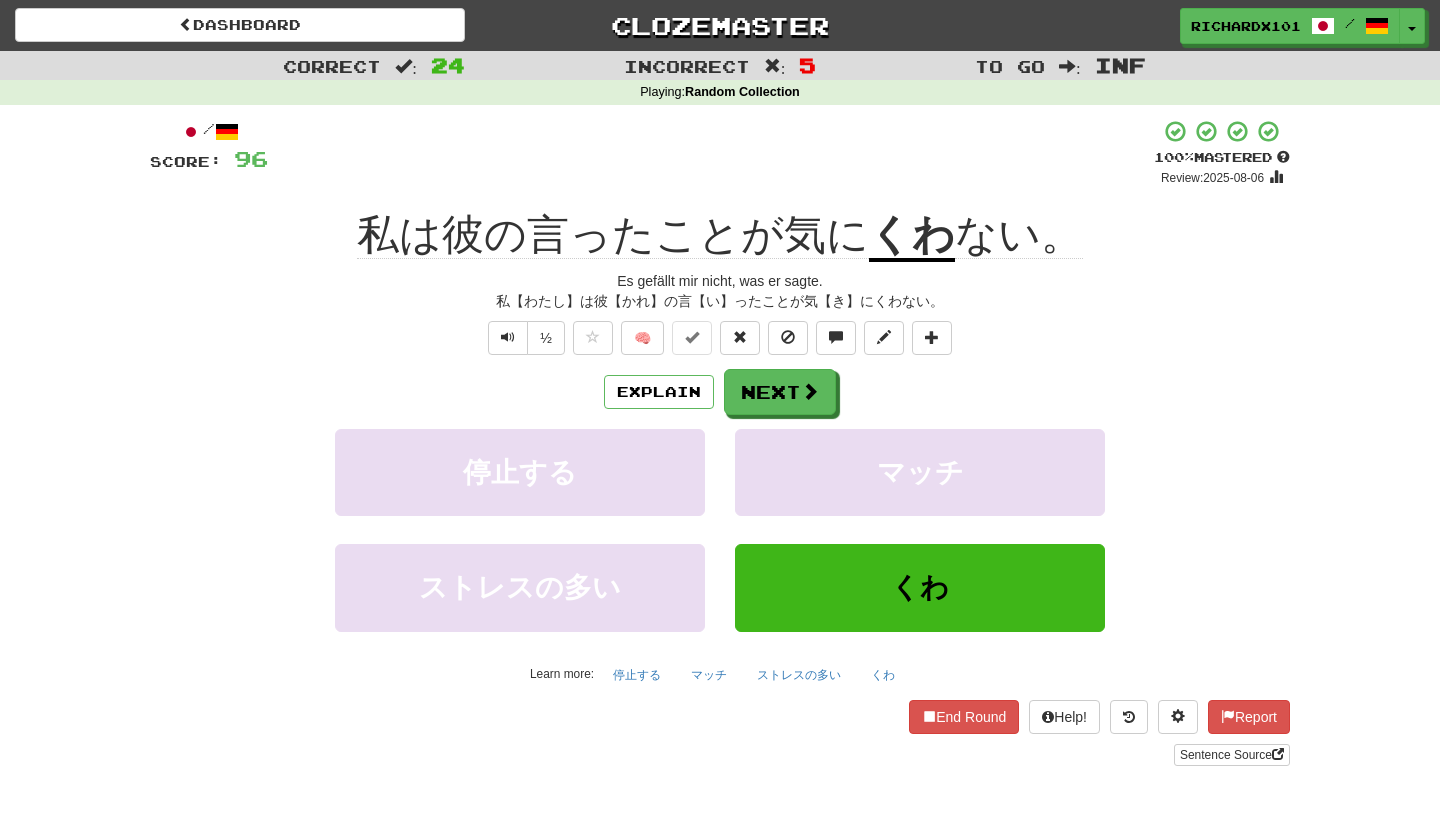 click on "Next" at bounding box center [780, 392] 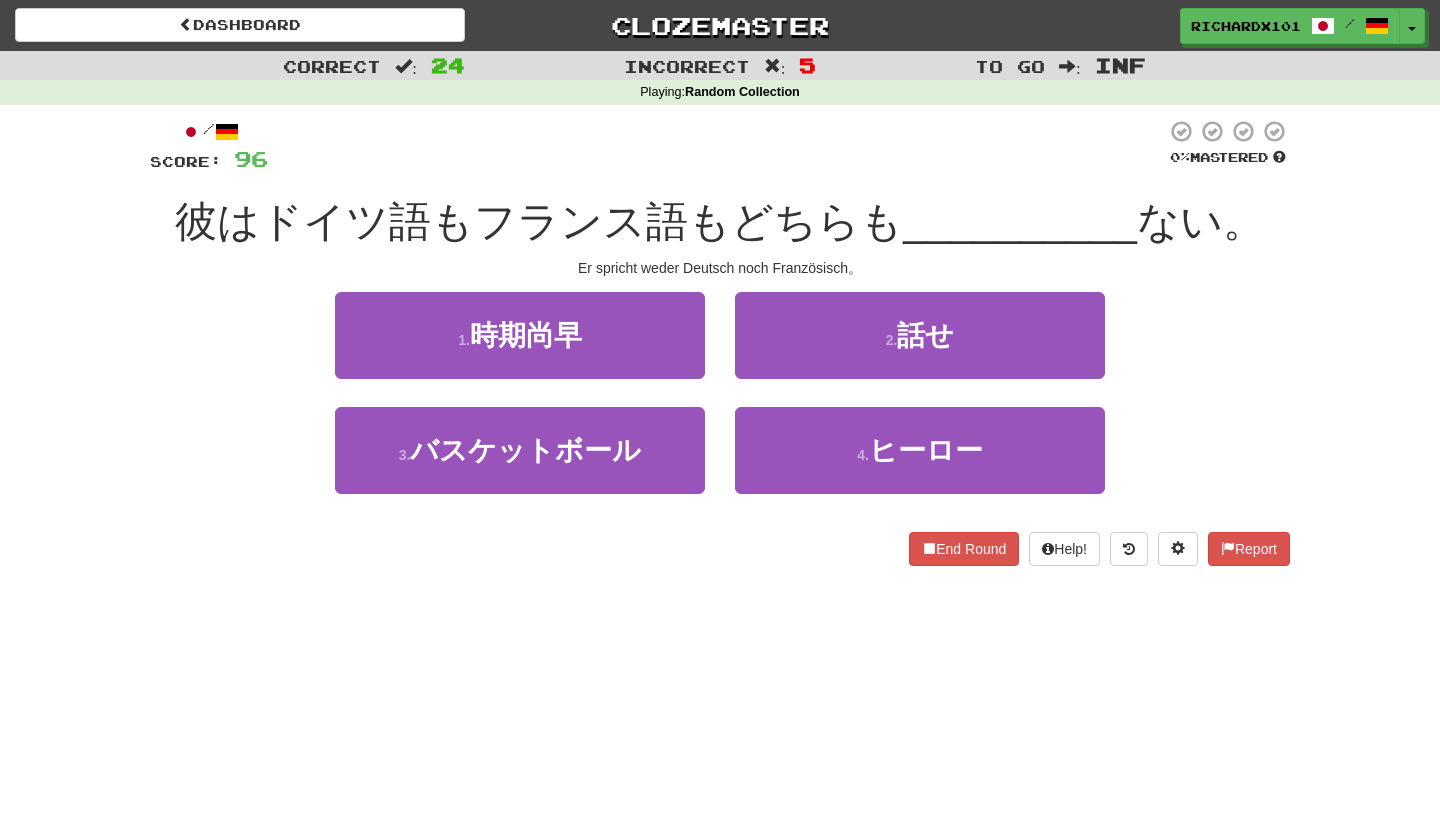 click on "2 .  話せ" at bounding box center (920, 335) 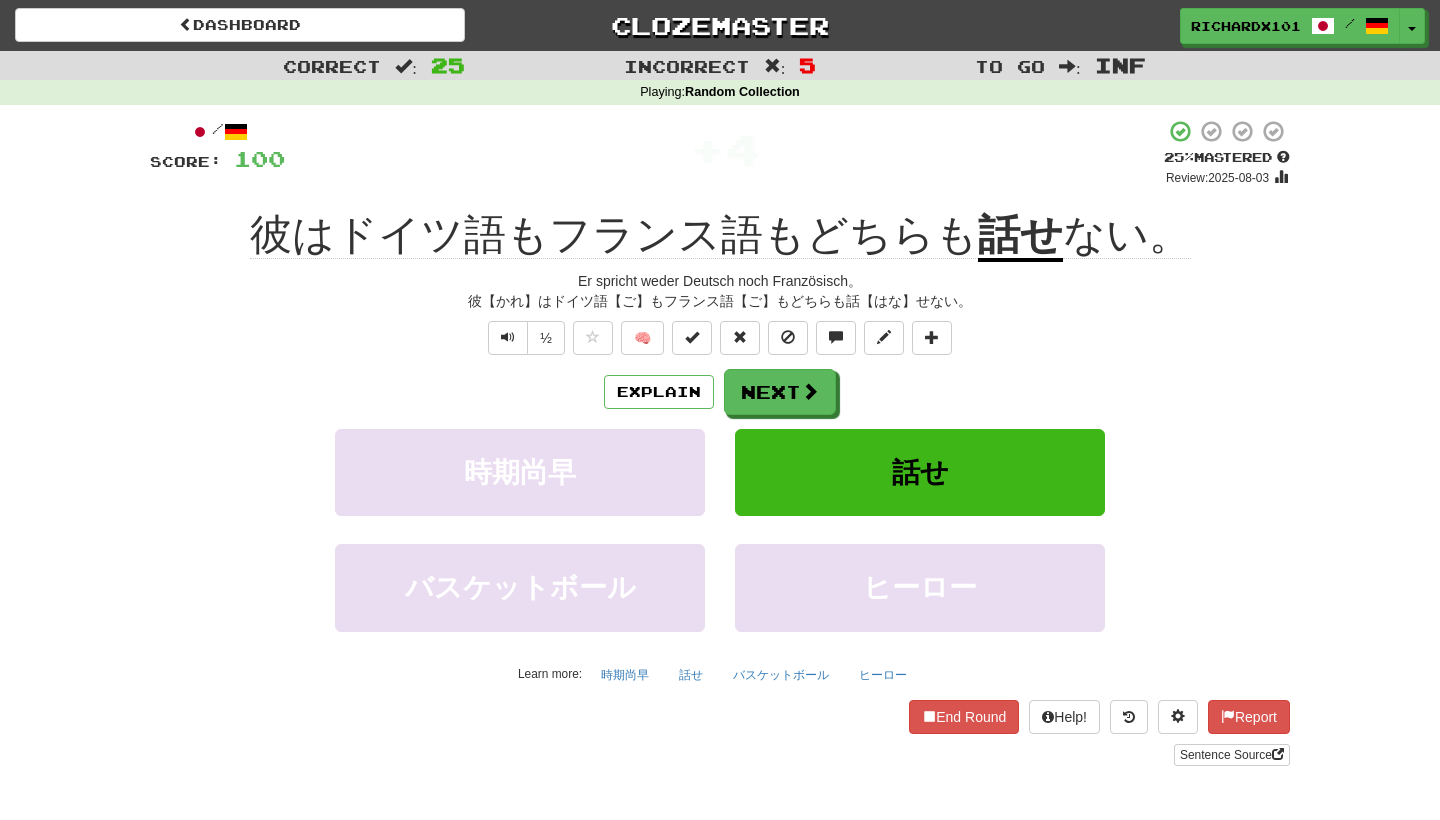 click at bounding box center [692, 338] 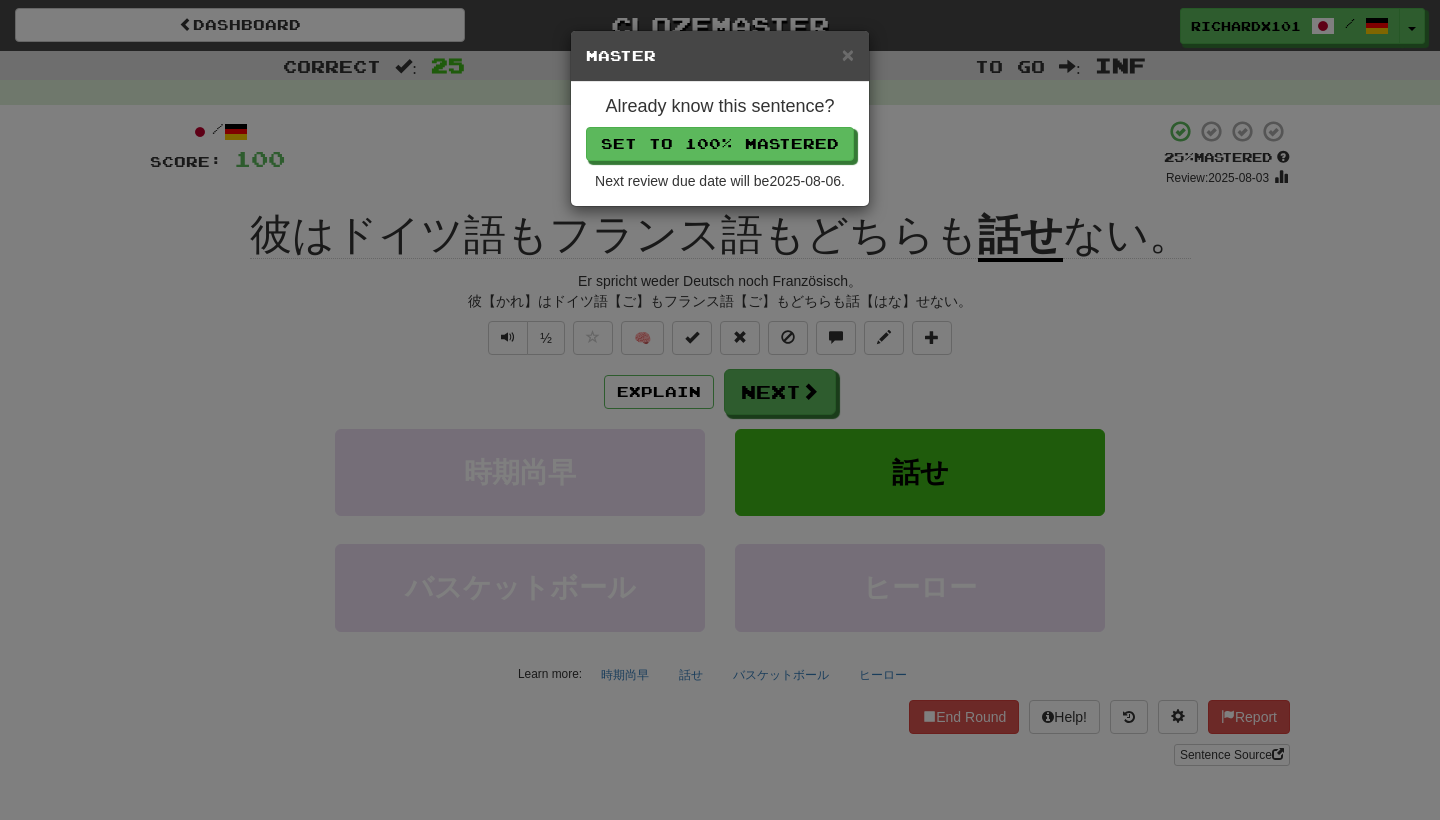 click on "Set to 100% Mastered" at bounding box center [720, 144] 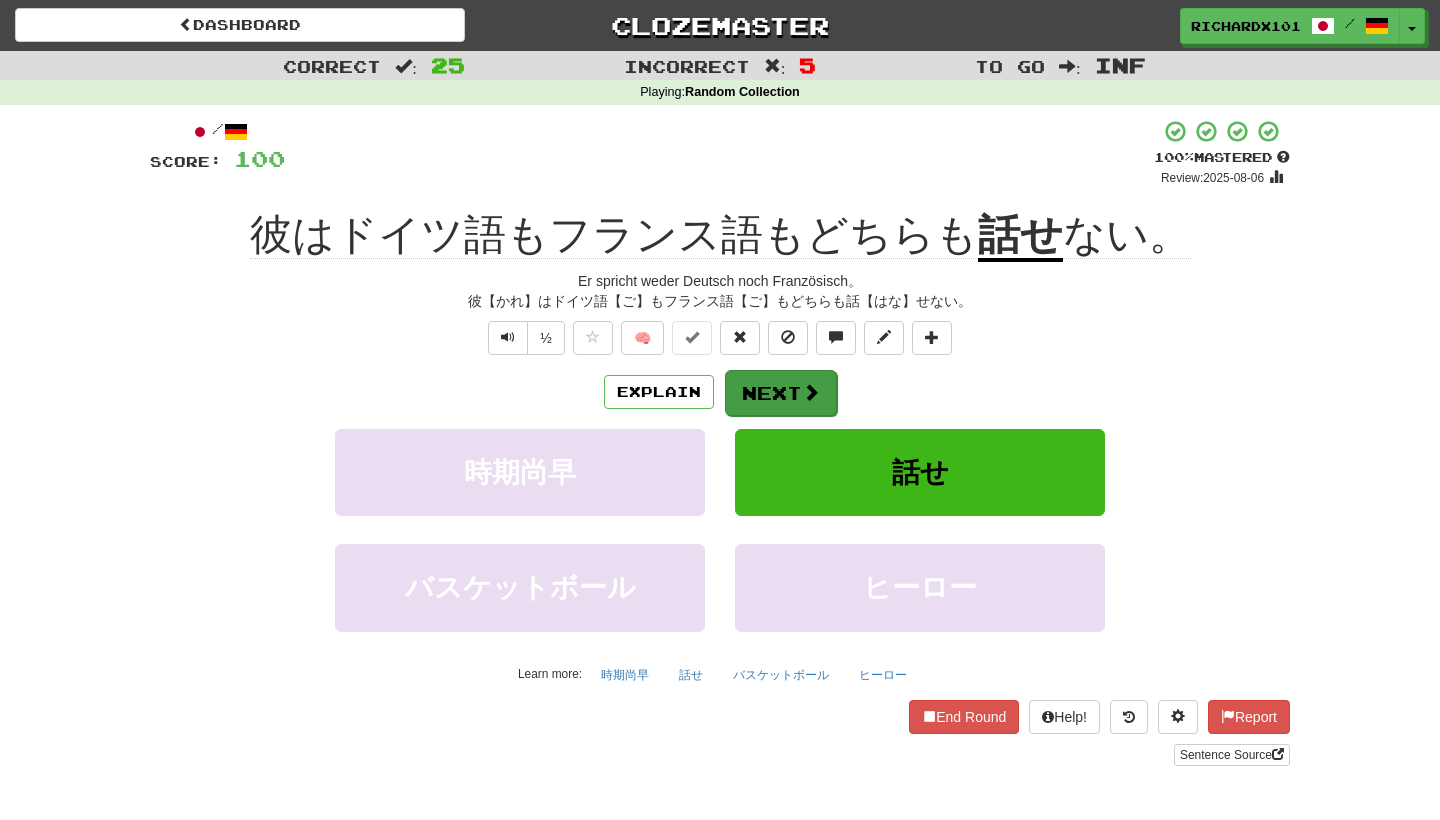 drag, startPoint x: 783, startPoint y: 135, endPoint x: 786, endPoint y: 401, distance: 266.0169 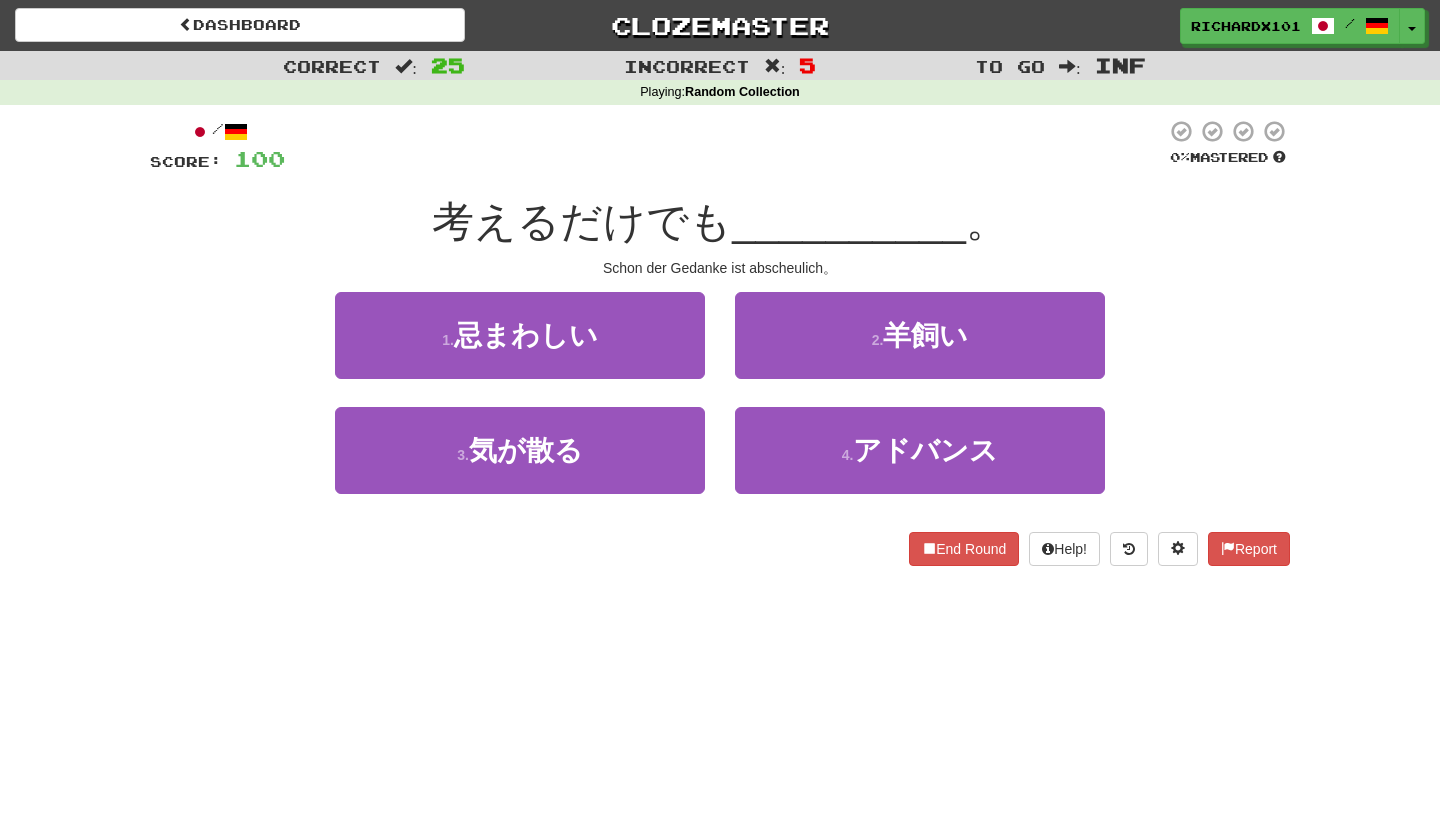 click on "3 .  気が散る" at bounding box center (520, 450) 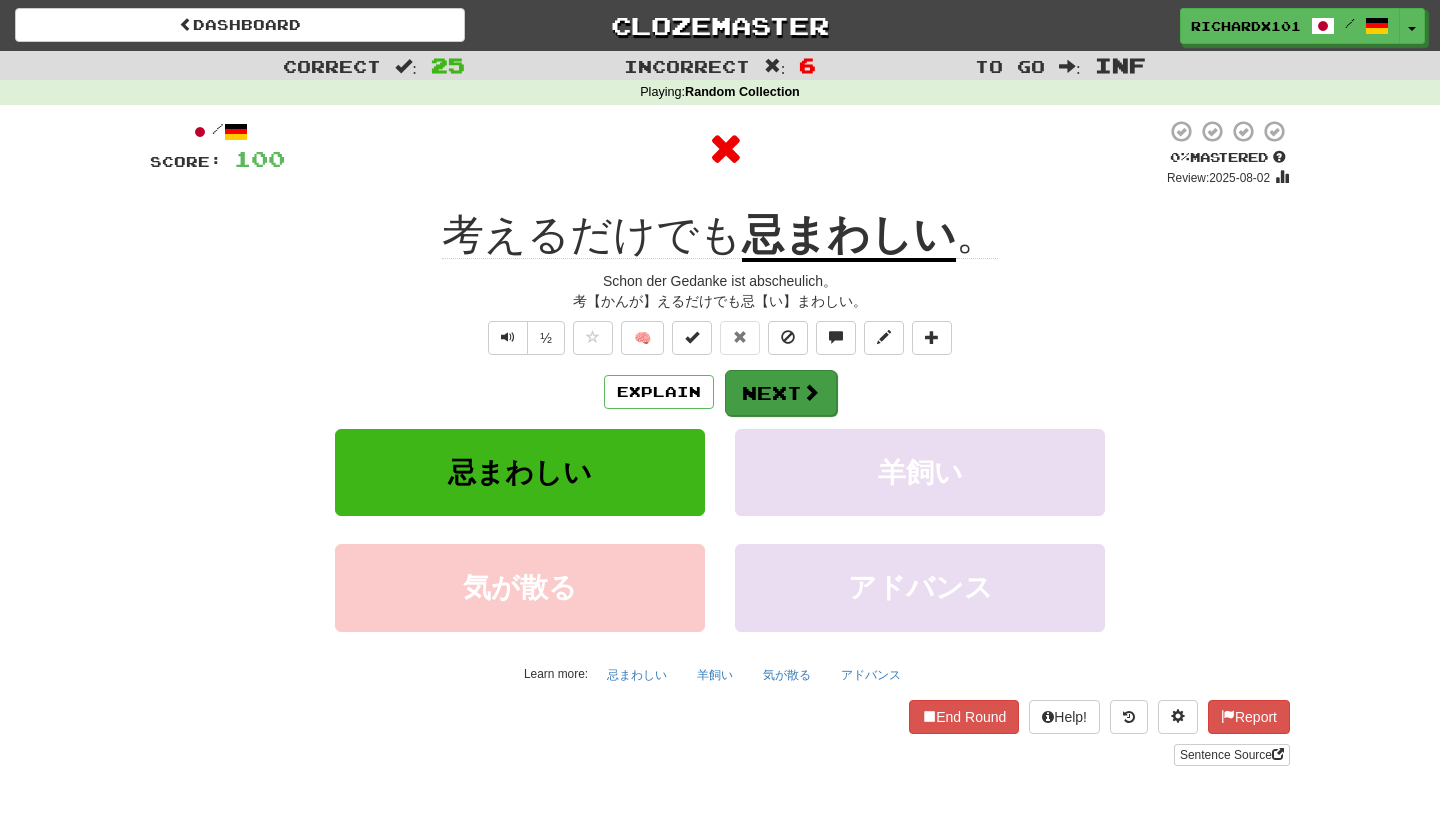drag, startPoint x: 786, startPoint y: 401, endPoint x: 758, endPoint y: 388, distance: 30.870699 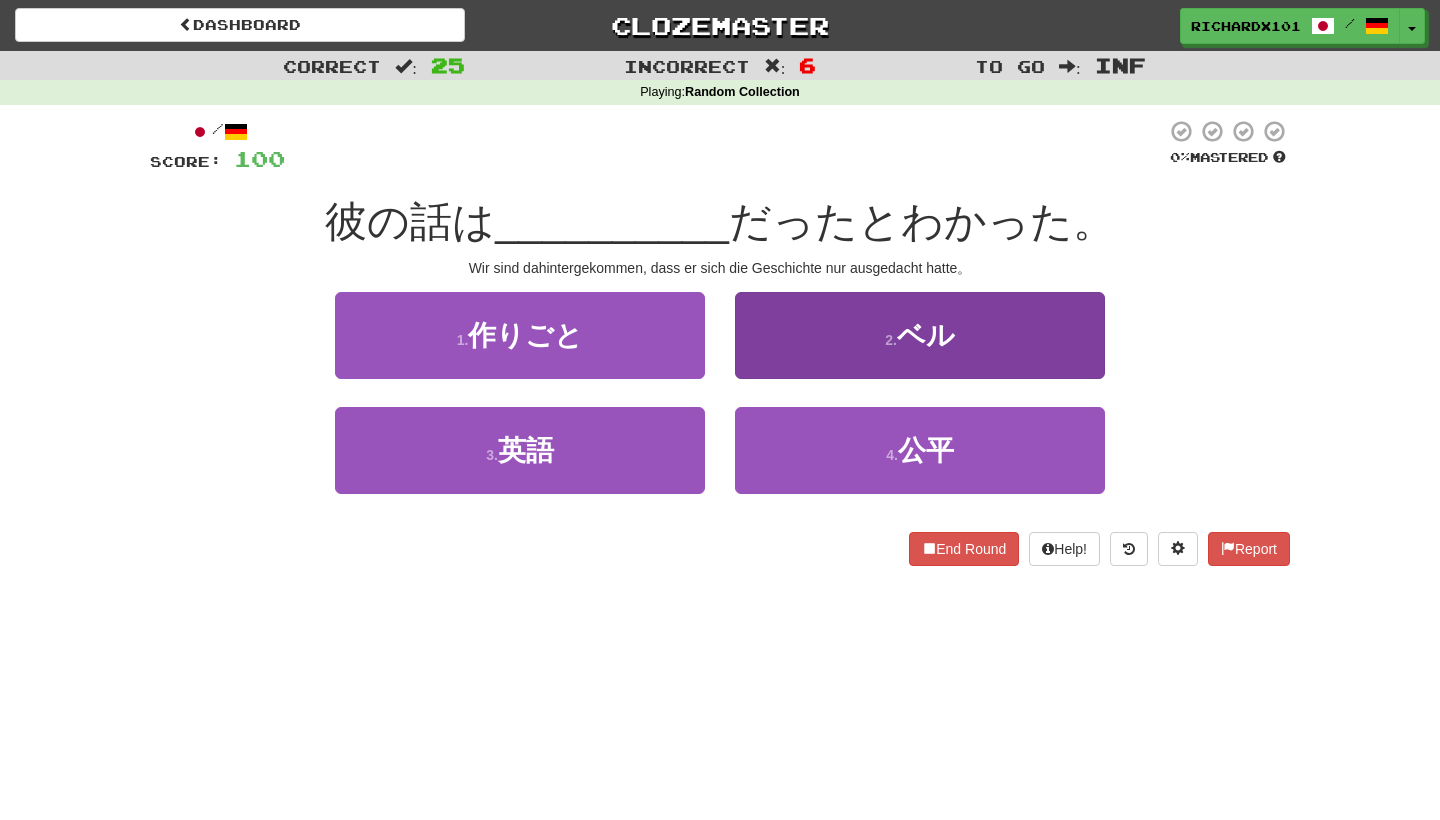 drag, startPoint x: 758, startPoint y: 388, endPoint x: 788, endPoint y: 343, distance: 54.08327 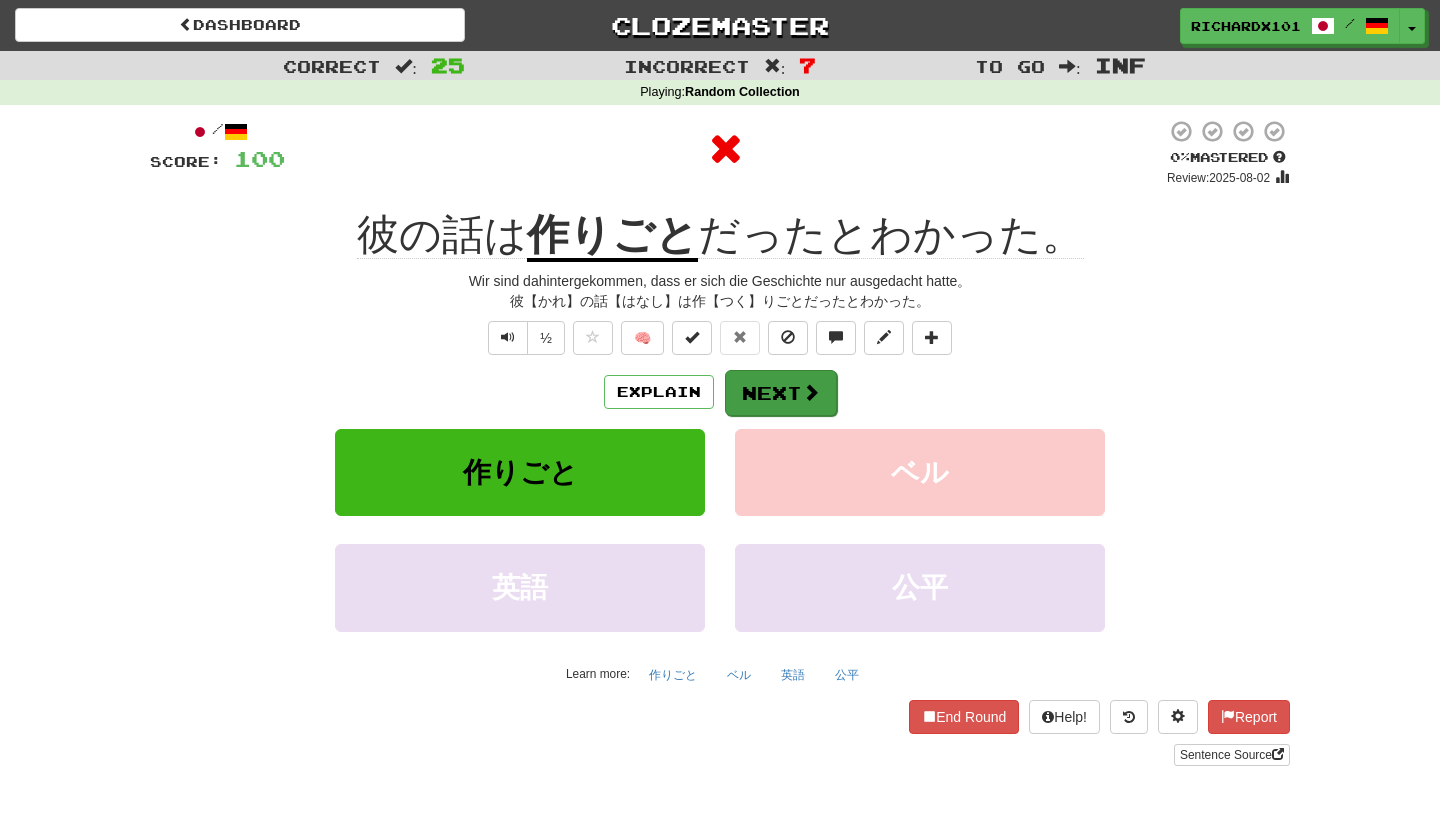 drag, startPoint x: 788, startPoint y: 343, endPoint x: 783, endPoint y: 384, distance: 41.303753 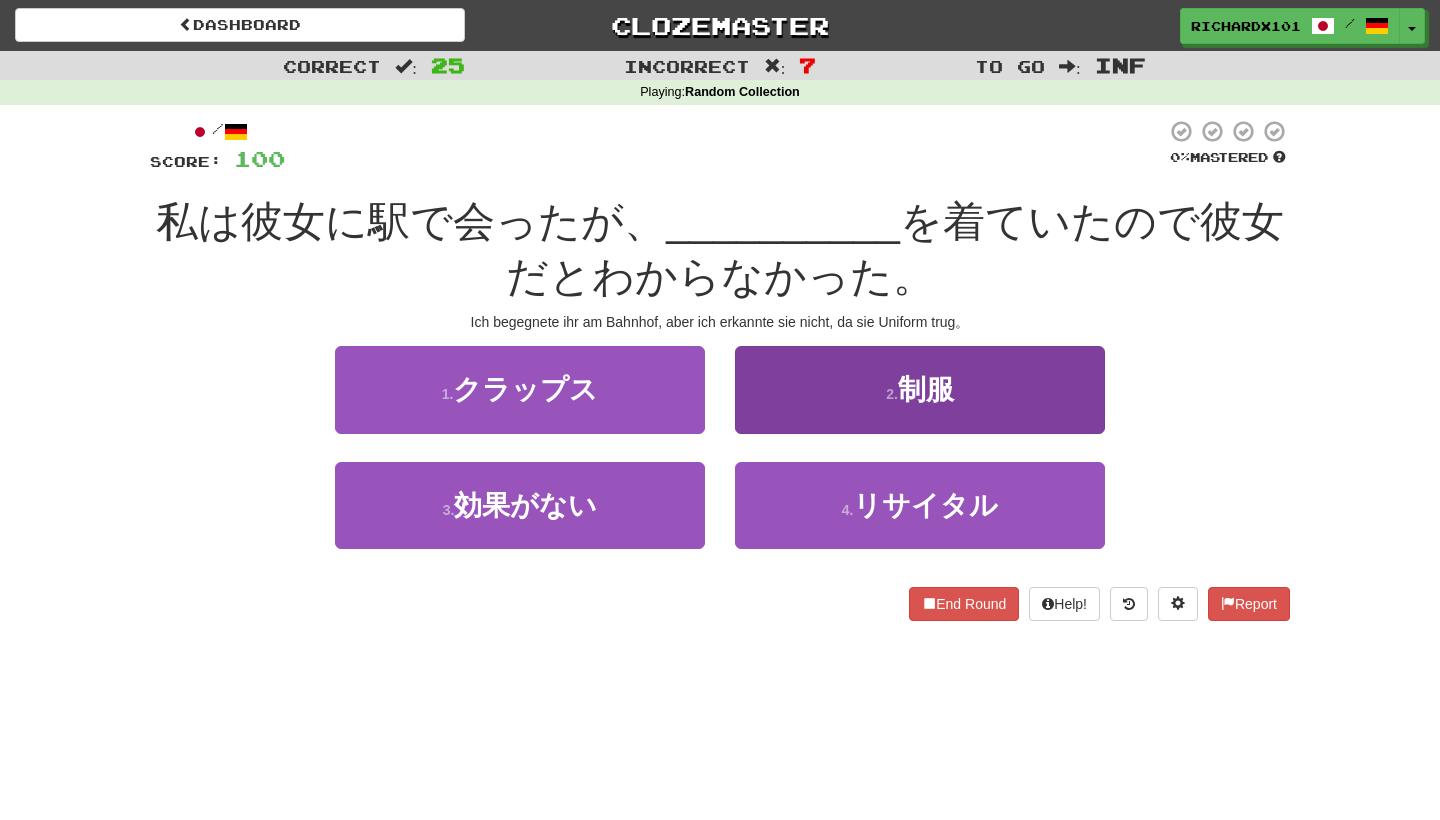 click on "2 .  制服" at bounding box center (920, 389) 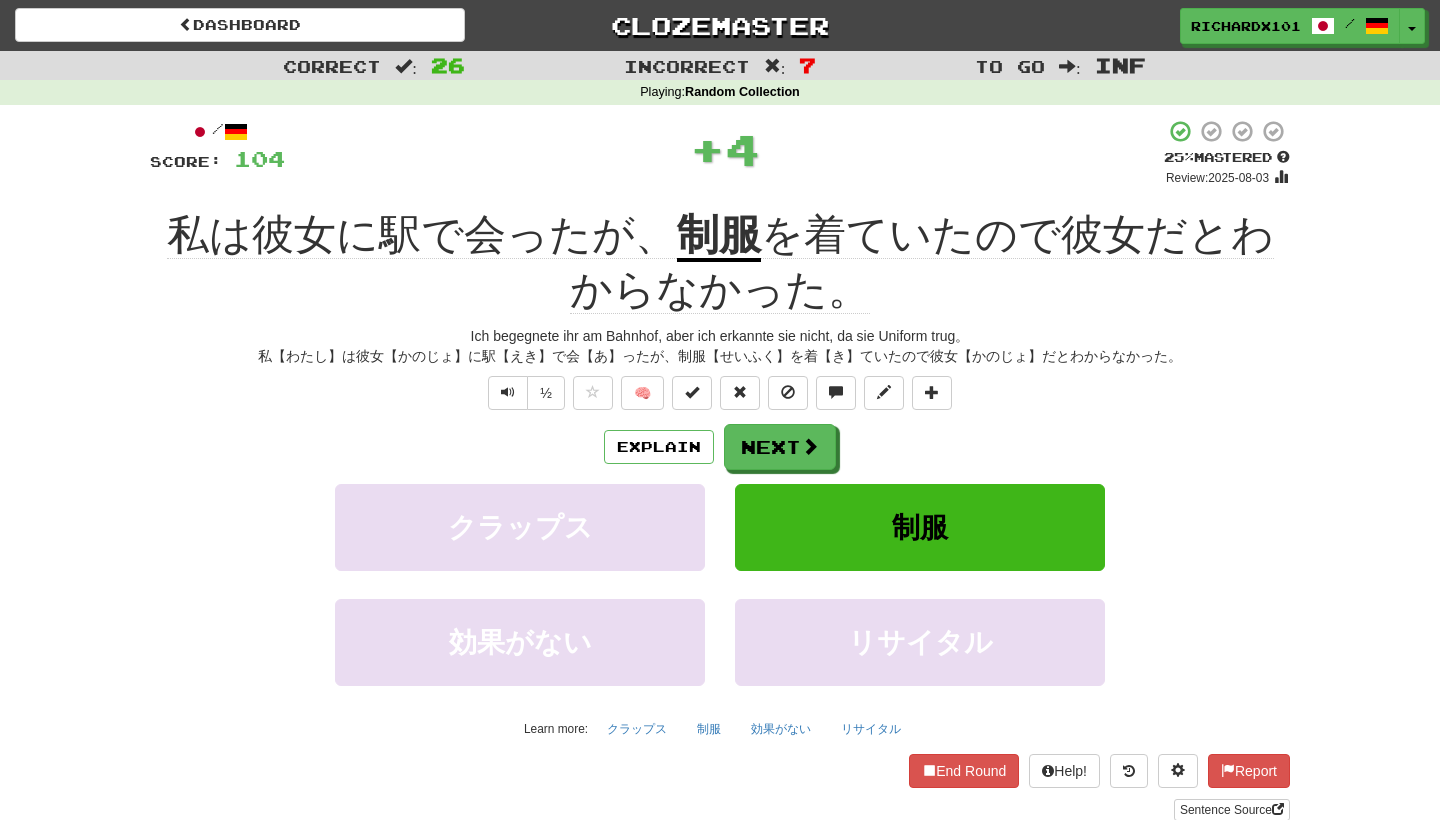 click at bounding box center [692, 393] 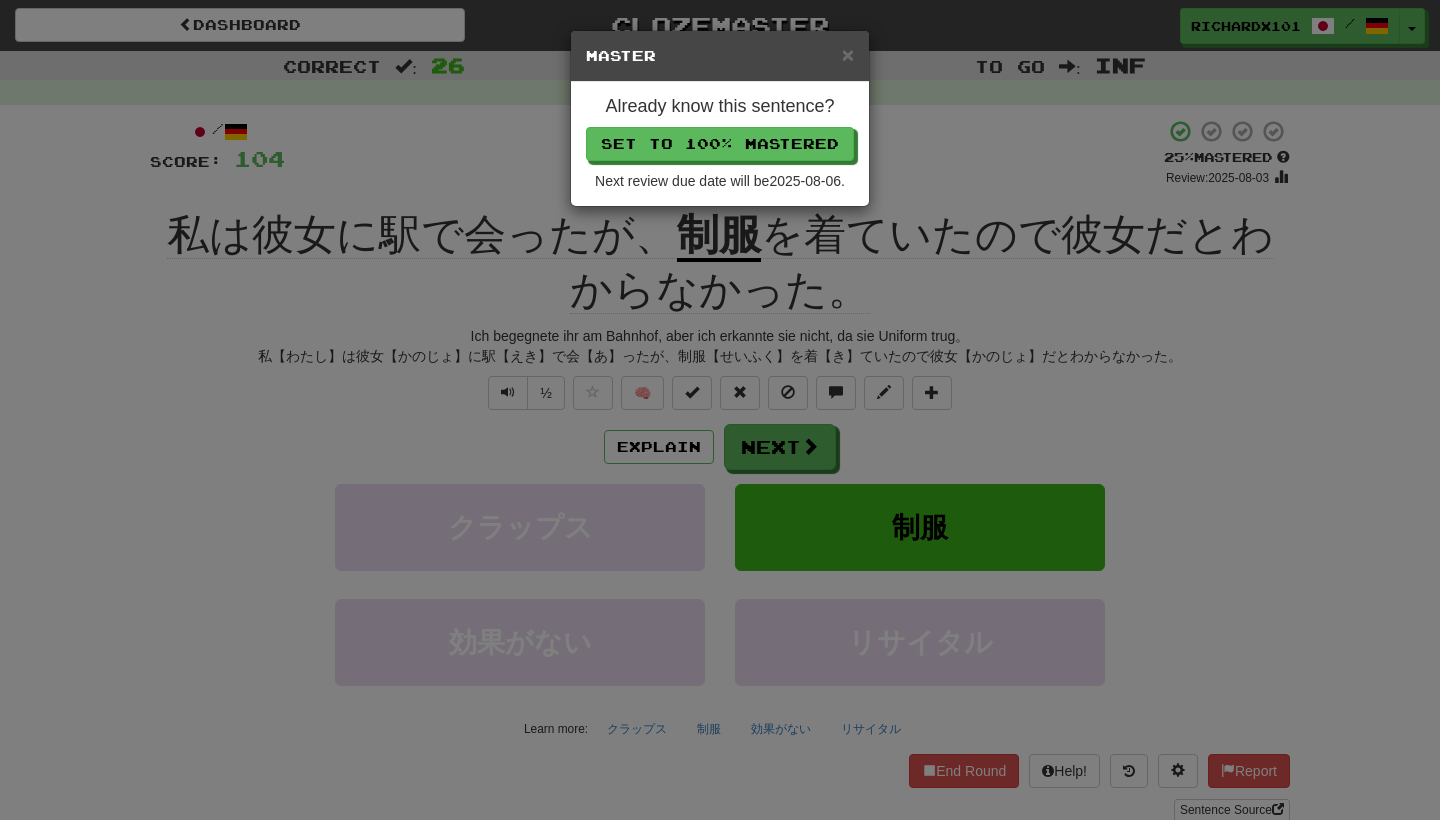 click on "Set to 100% Mastered" at bounding box center [720, 144] 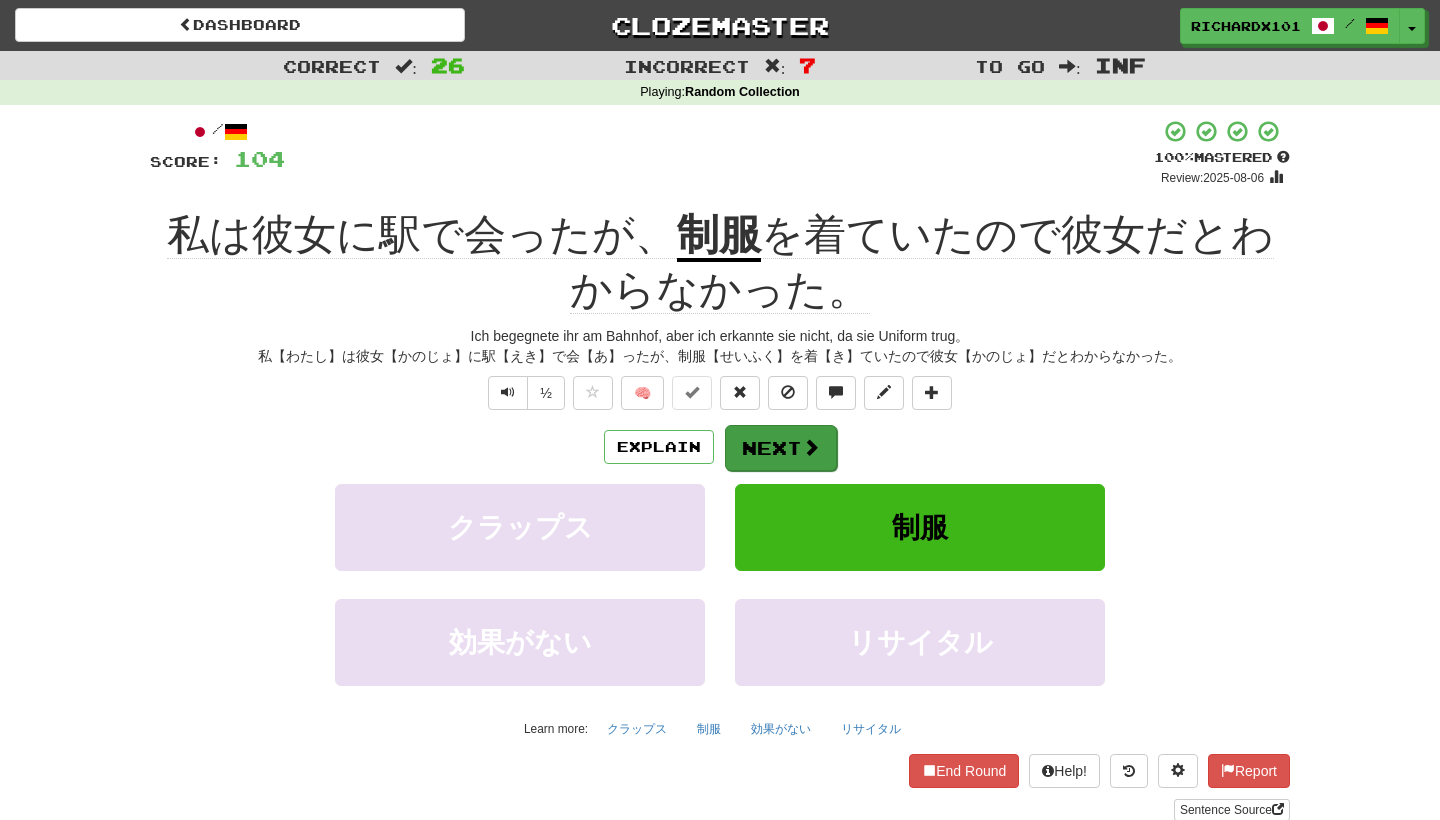 drag, startPoint x: 786, startPoint y: 142, endPoint x: 780, endPoint y: 445, distance: 303.0594 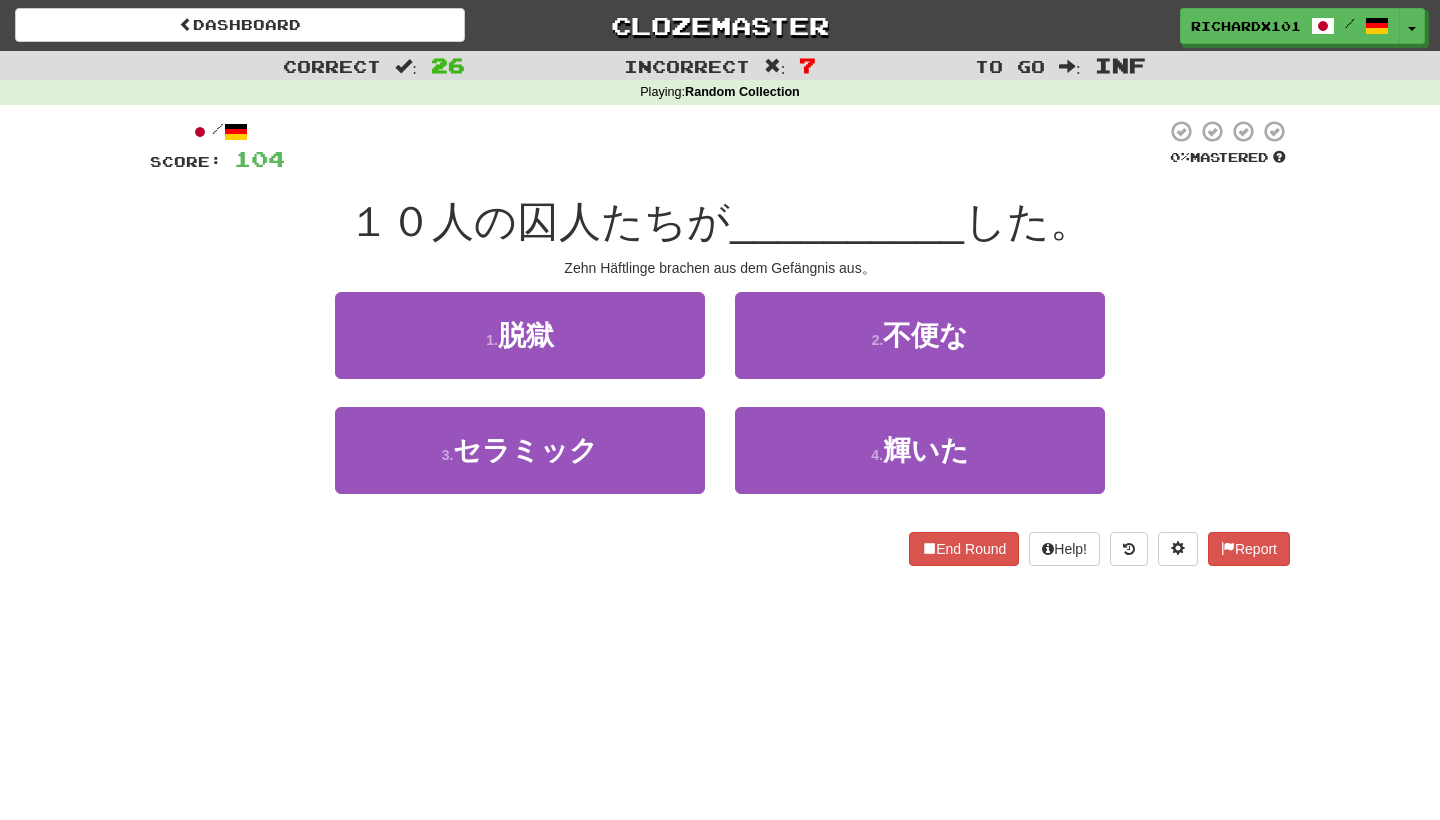 click on "1 .  脱獄" at bounding box center (520, 335) 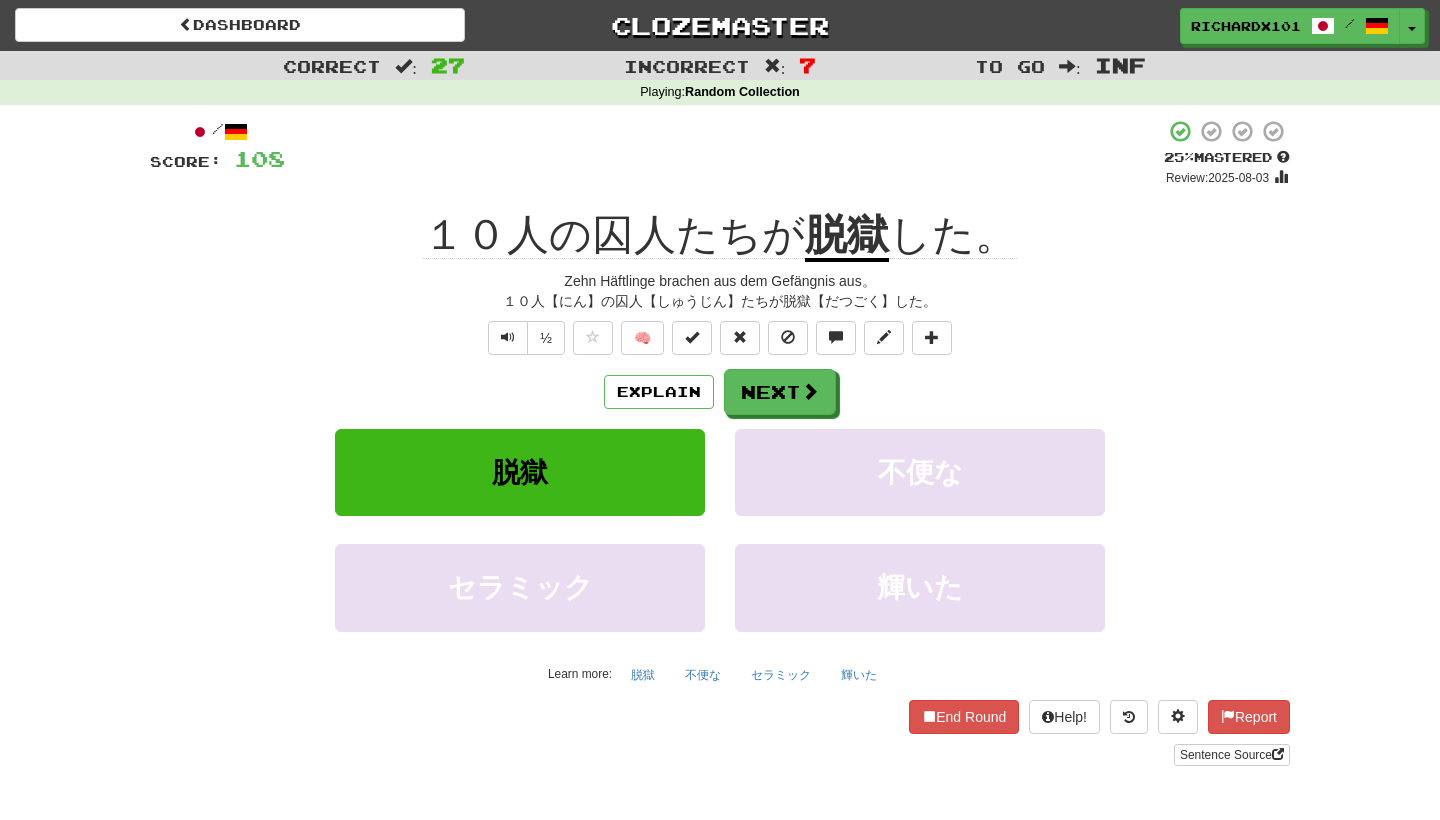 click at bounding box center [692, 338] 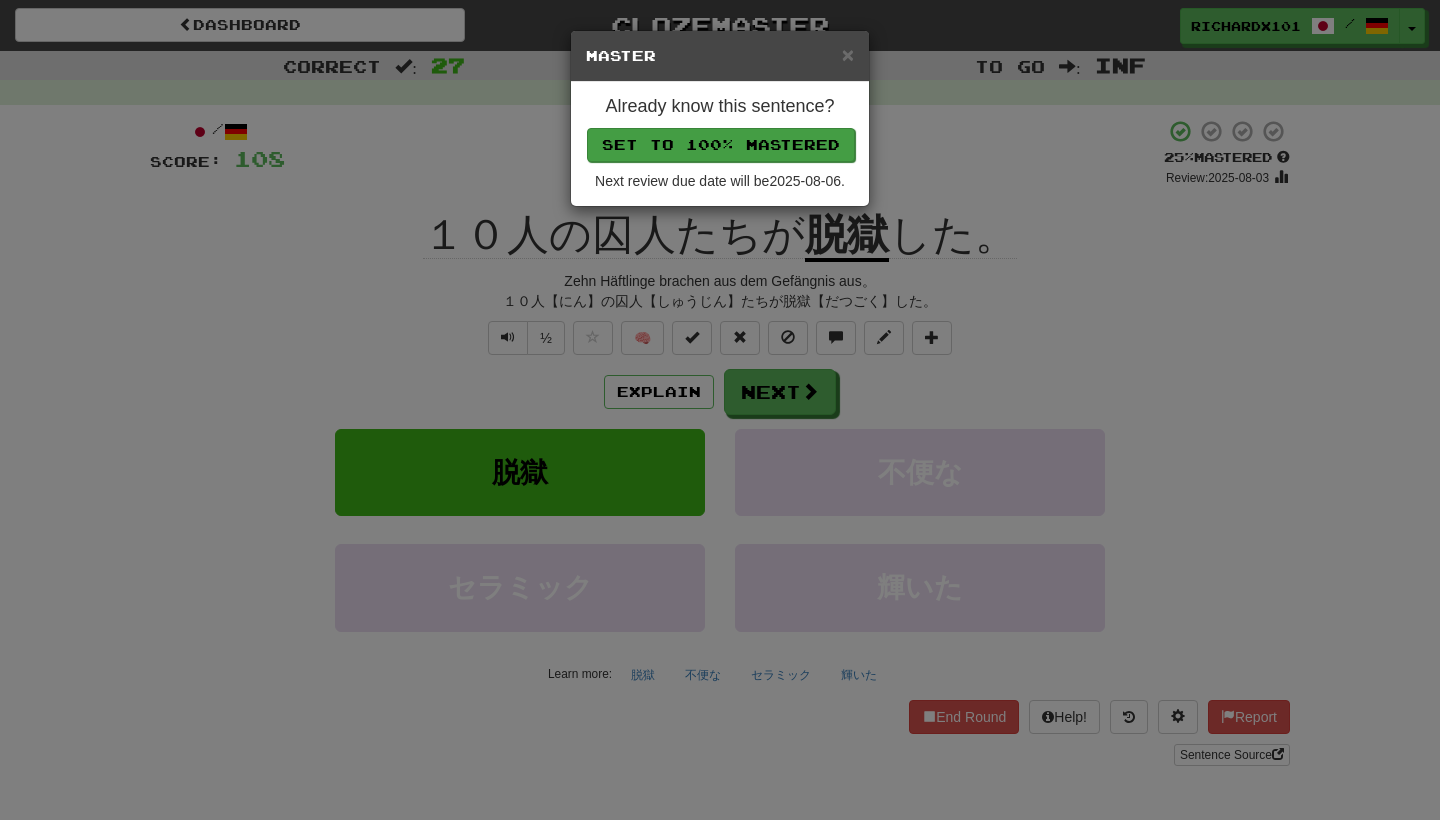 drag, startPoint x: 780, startPoint y: 445, endPoint x: 761, endPoint y: 143, distance: 302.5971 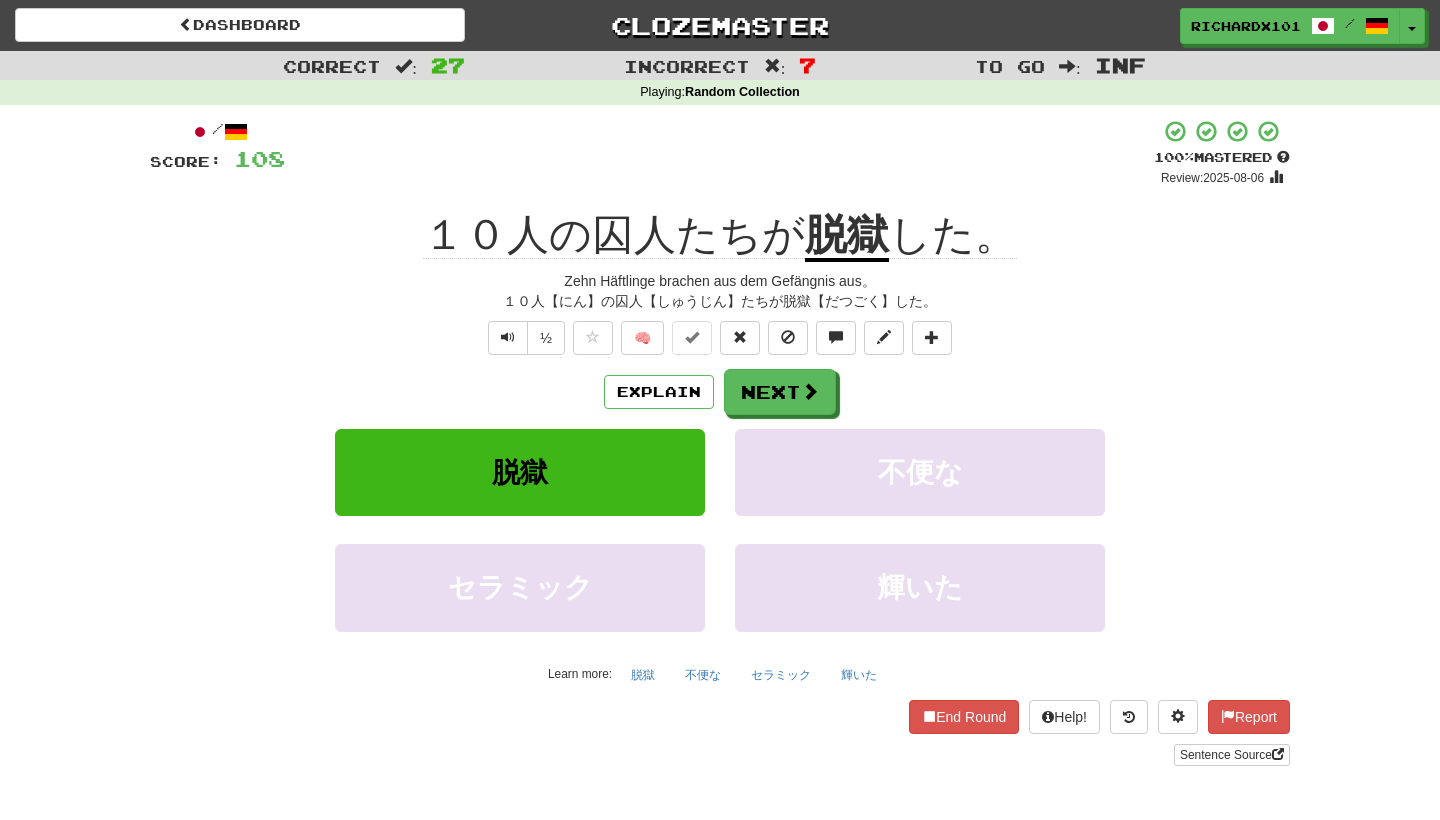 click on "Next" at bounding box center [780, 392] 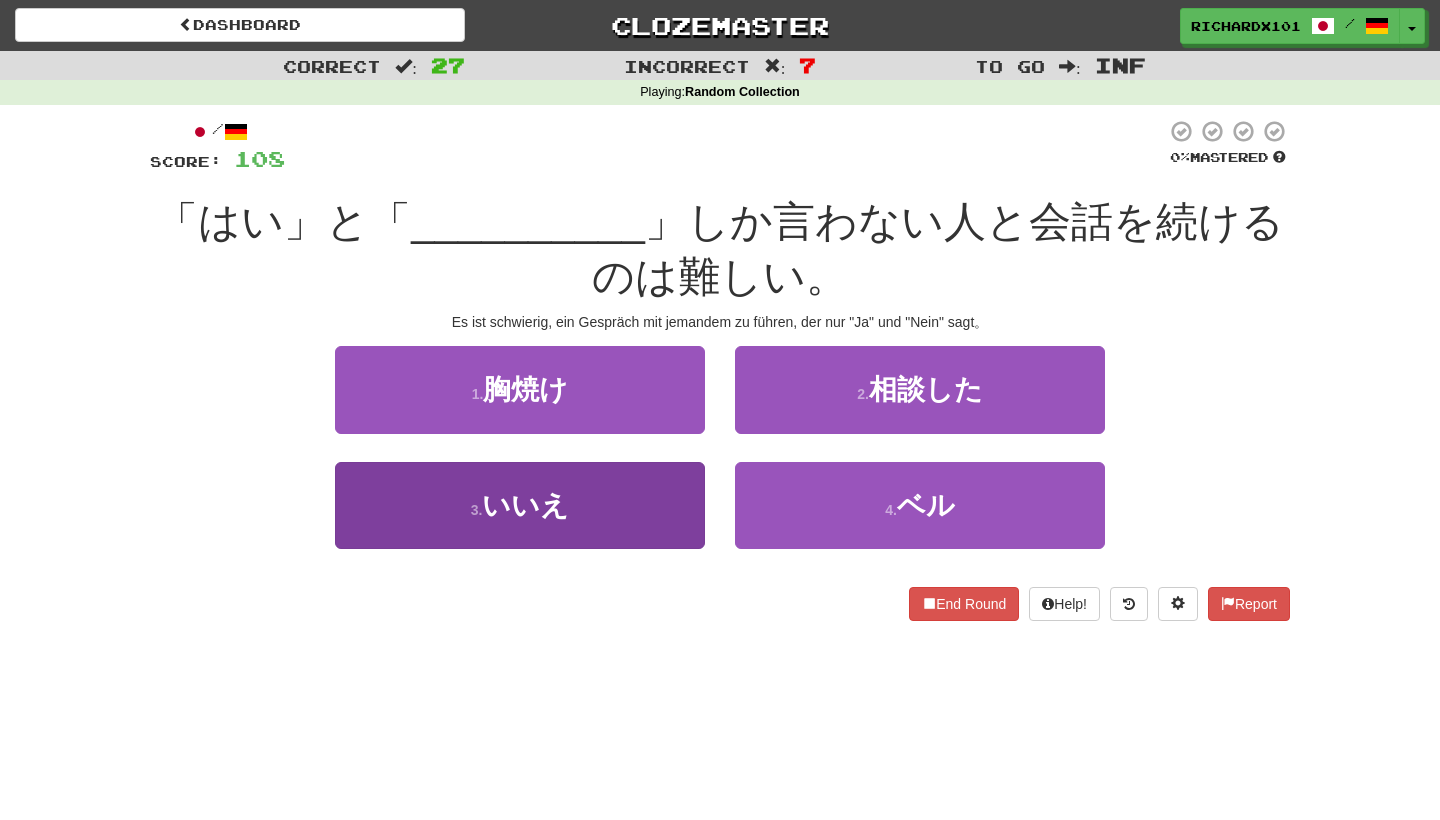 drag, startPoint x: 761, startPoint y: 143, endPoint x: 678, endPoint y: 488, distance: 354.84363 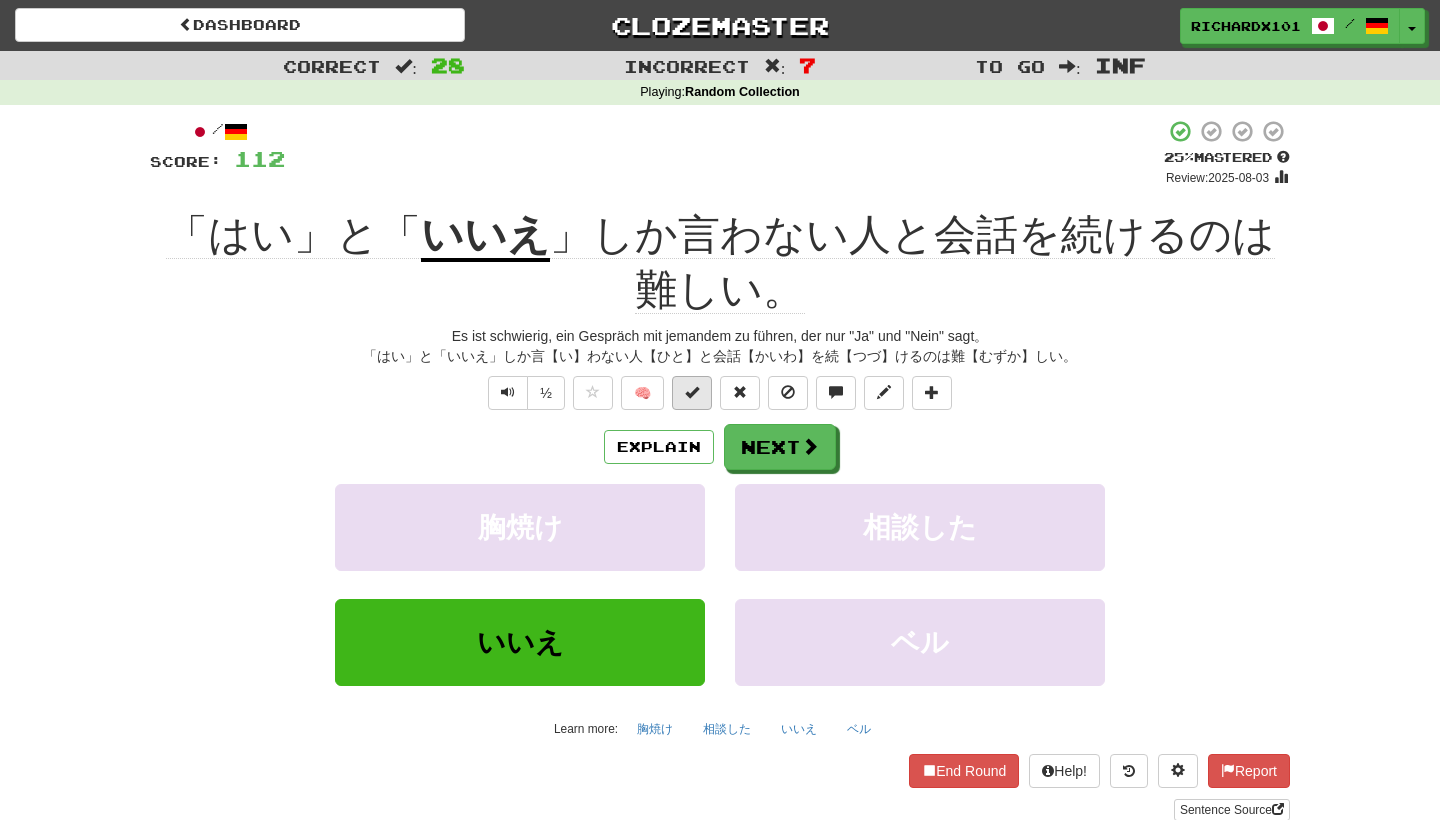 drag, startPoint x: 678, startPoint y: 488, endPoint x: 700, endPoint y: 396, distance: 94.59387 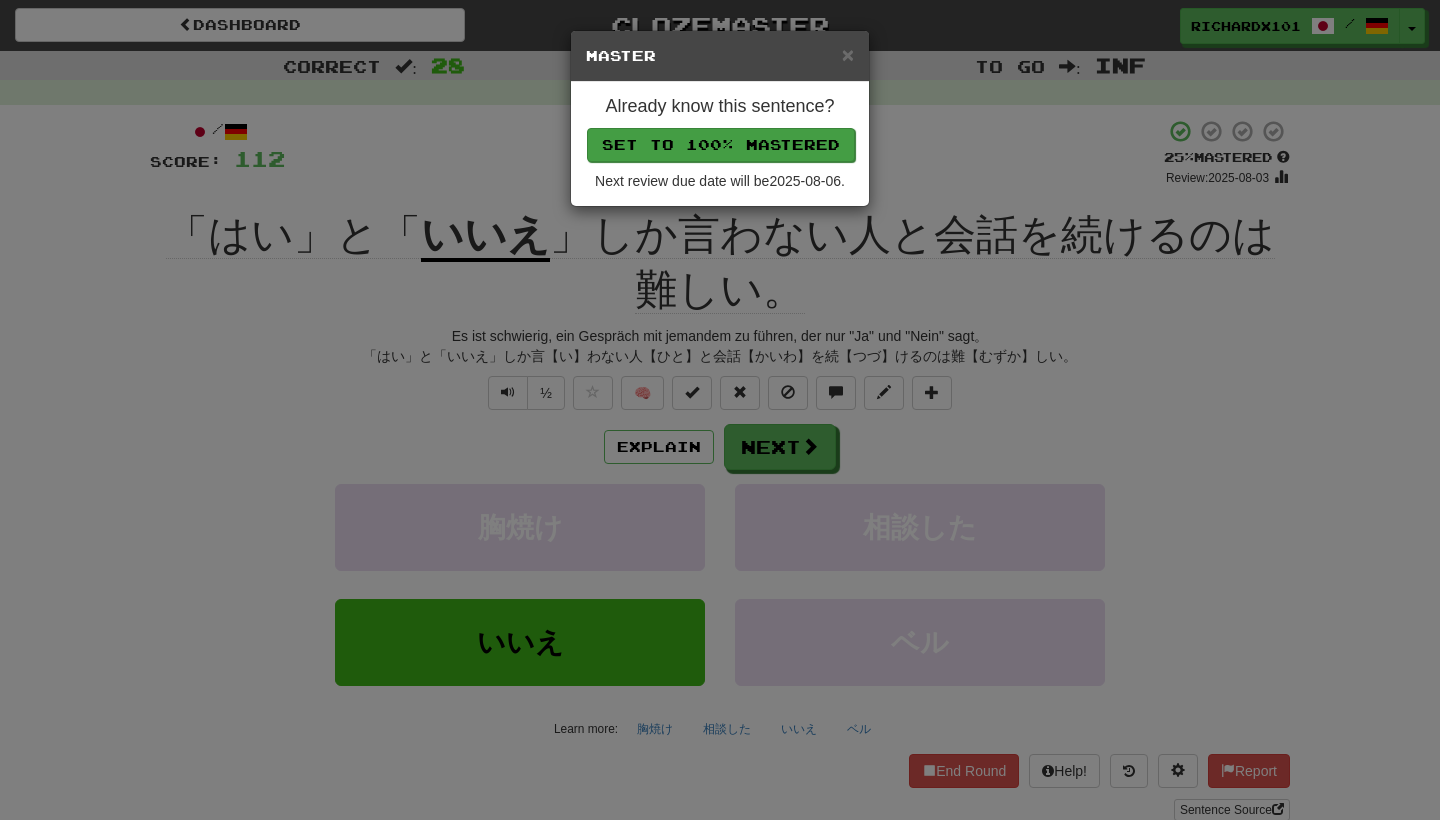 drag, startPoint x: 700, startPoint y: 396, endPoint x: 764, endPoint y: 137, distance: 266.7902 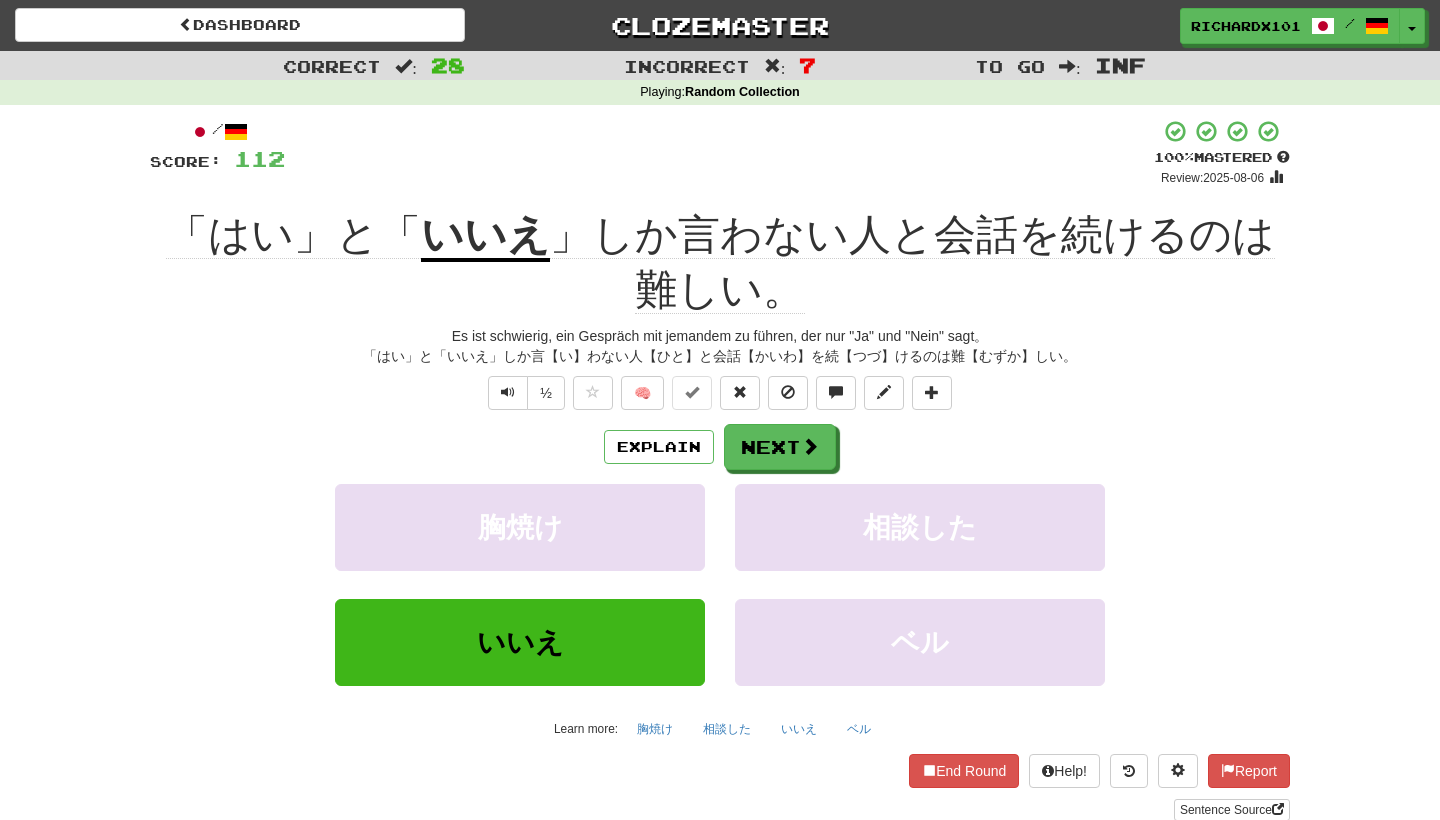 click on "Next" at bounding box center (780, 447) 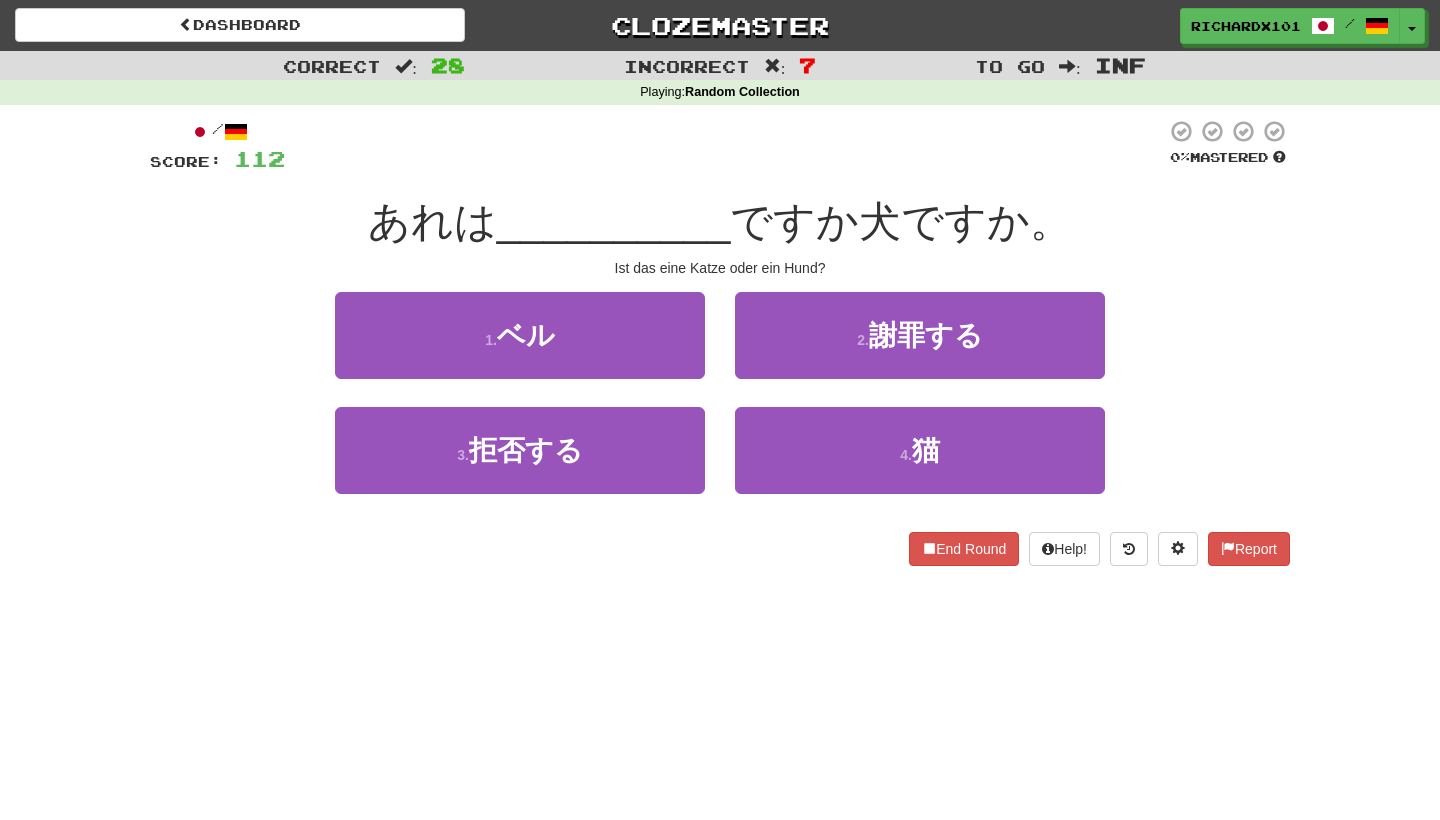 click on "4 .  猫" at bounding box center [920, 450] 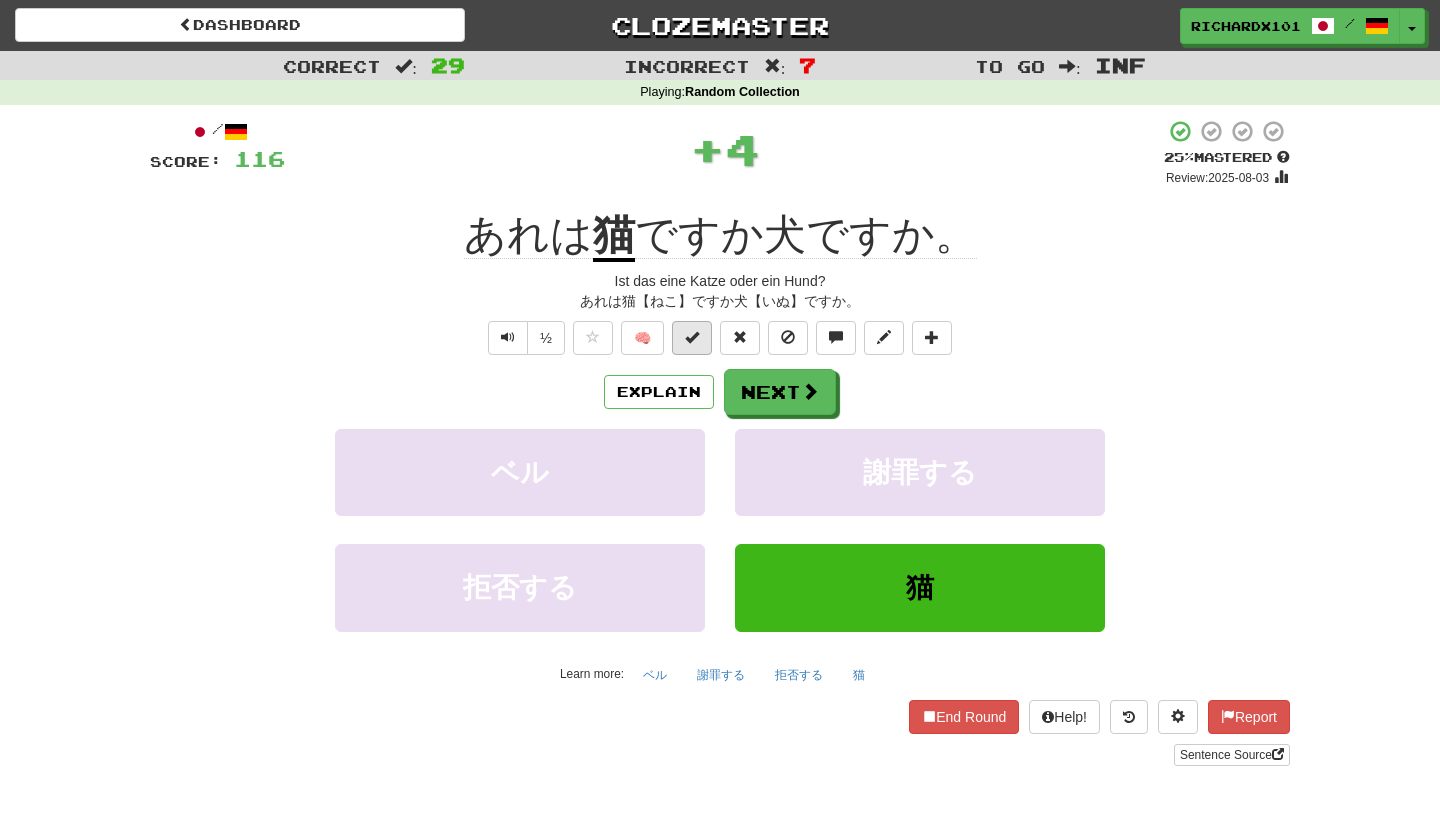 drag, startPoint x: 764, startPoint y: 137, endPoint x: 701, endPoint y: 341, distance: 213.50644 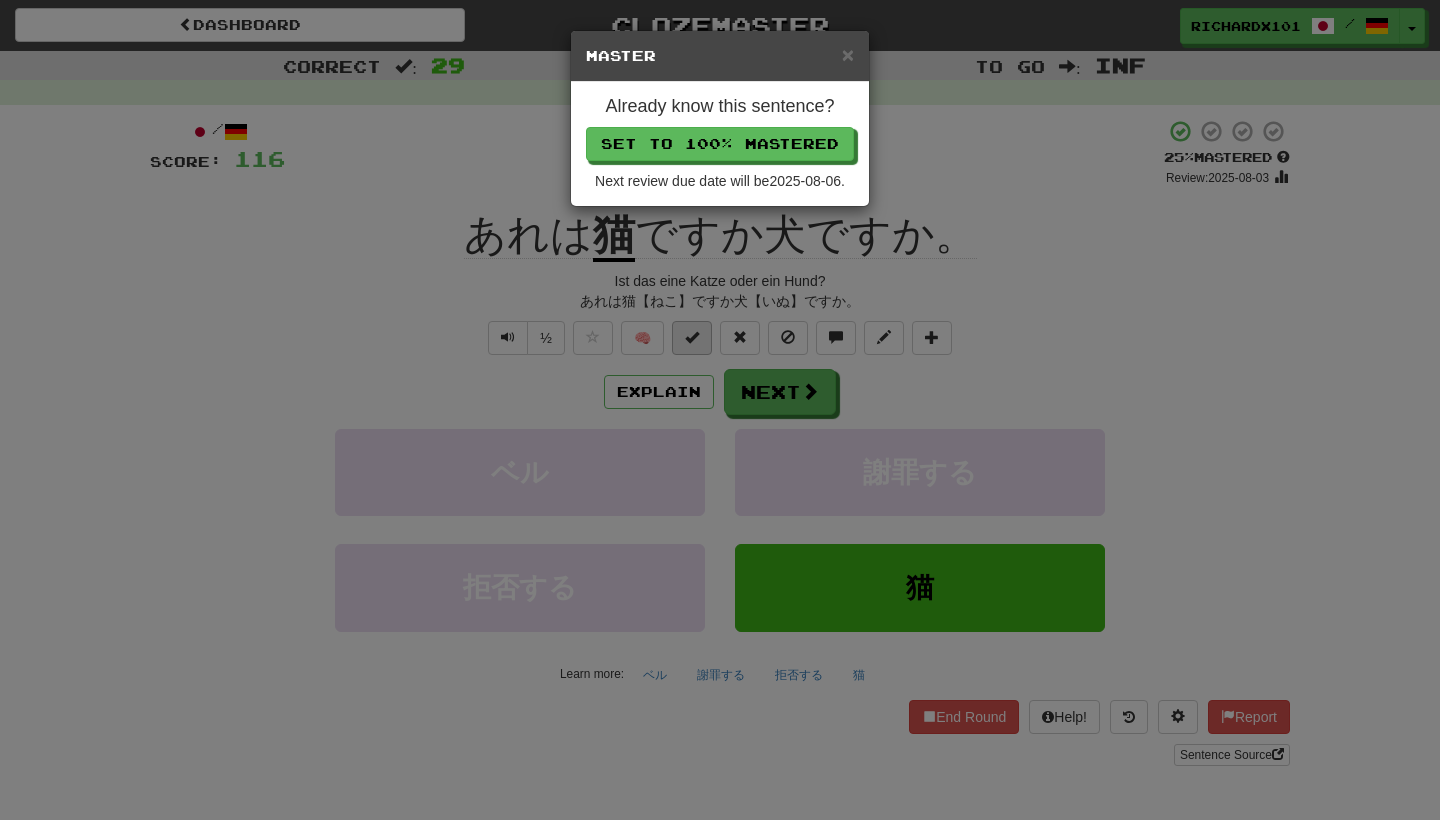 click on "Set to 100% Mastered" at bounding box center (720, 144) 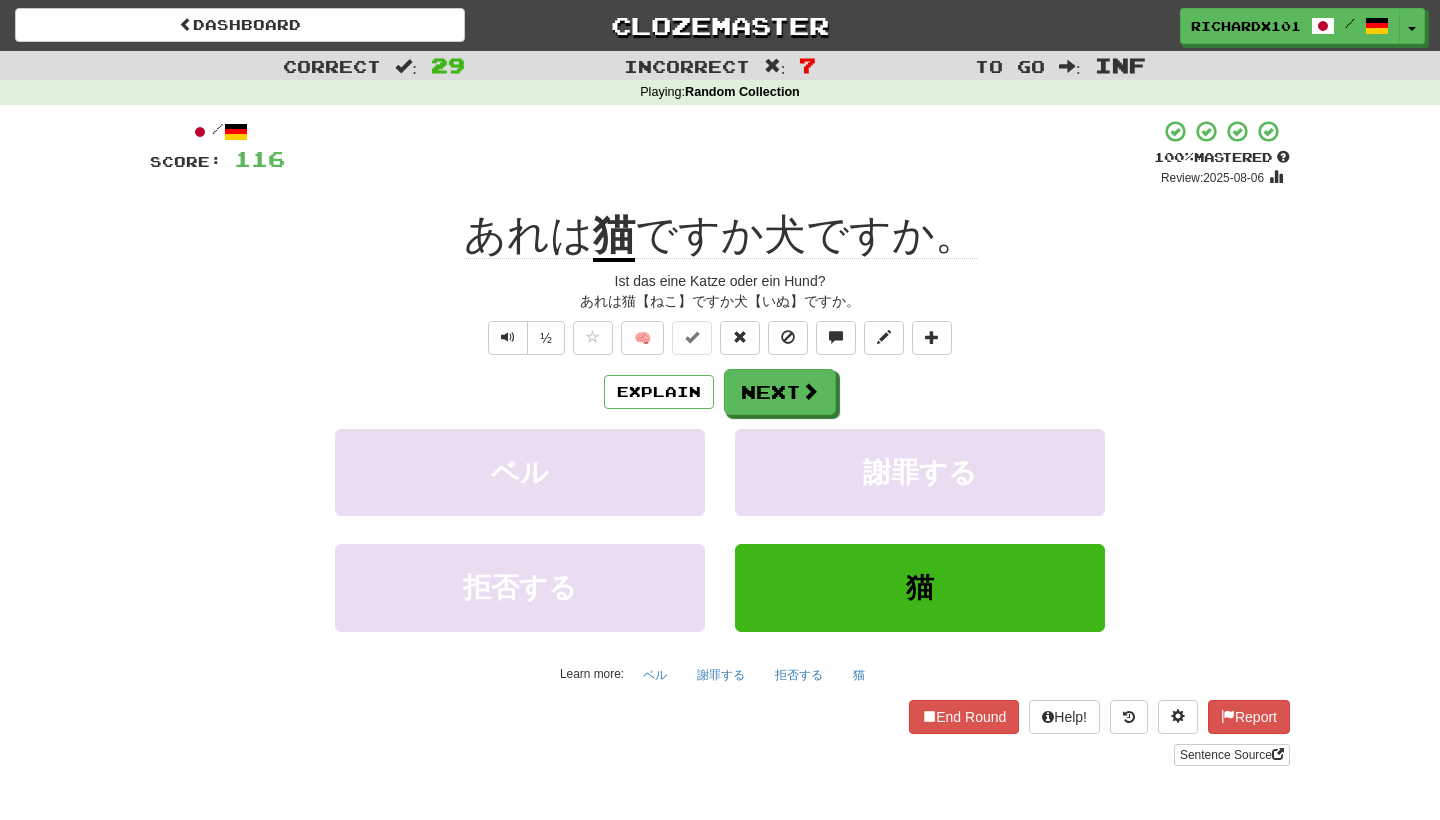 click on "Next" at bounding box center (780, 392) 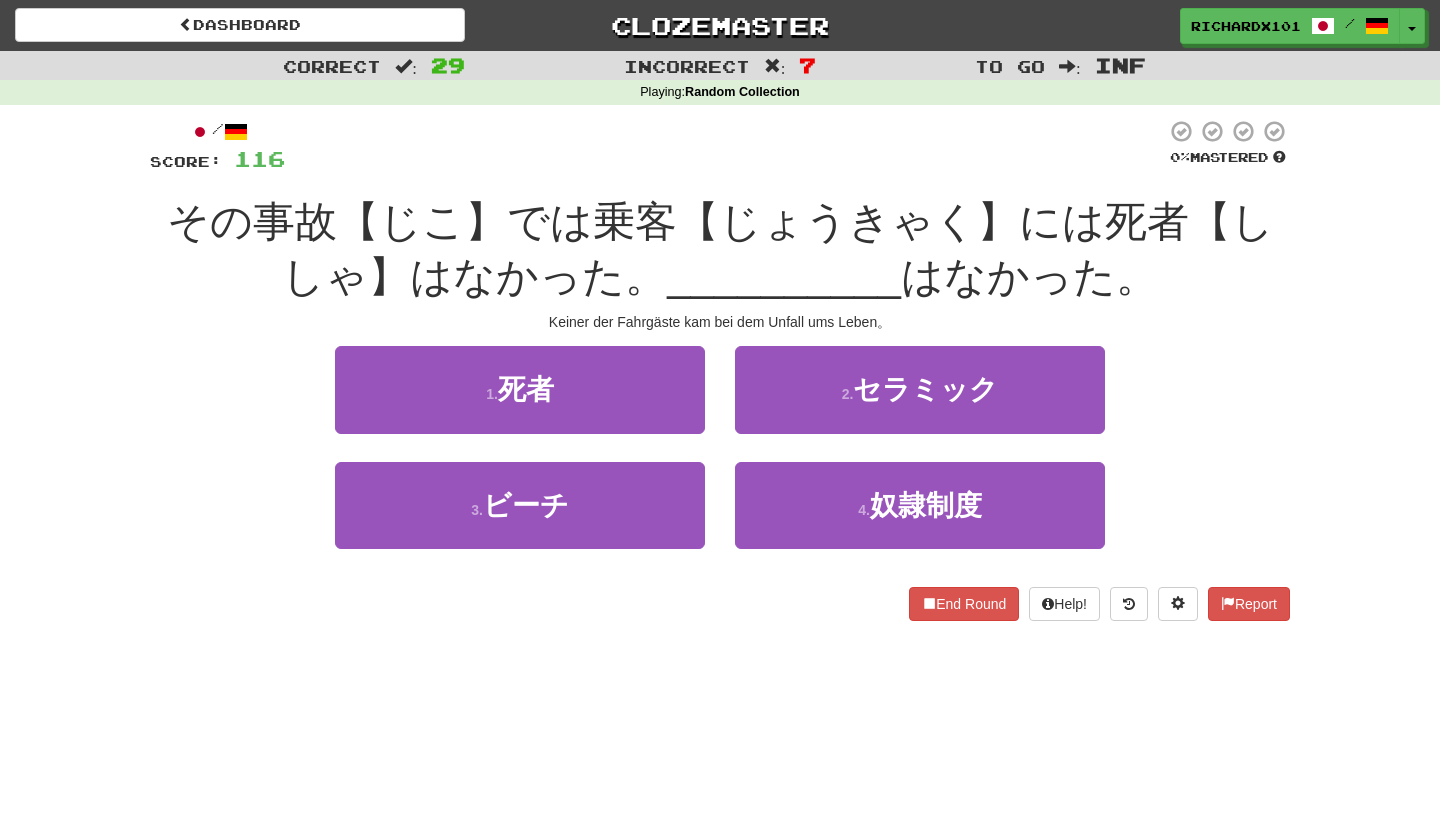 click on "1 .  死者" at bounding box center [520, 389] 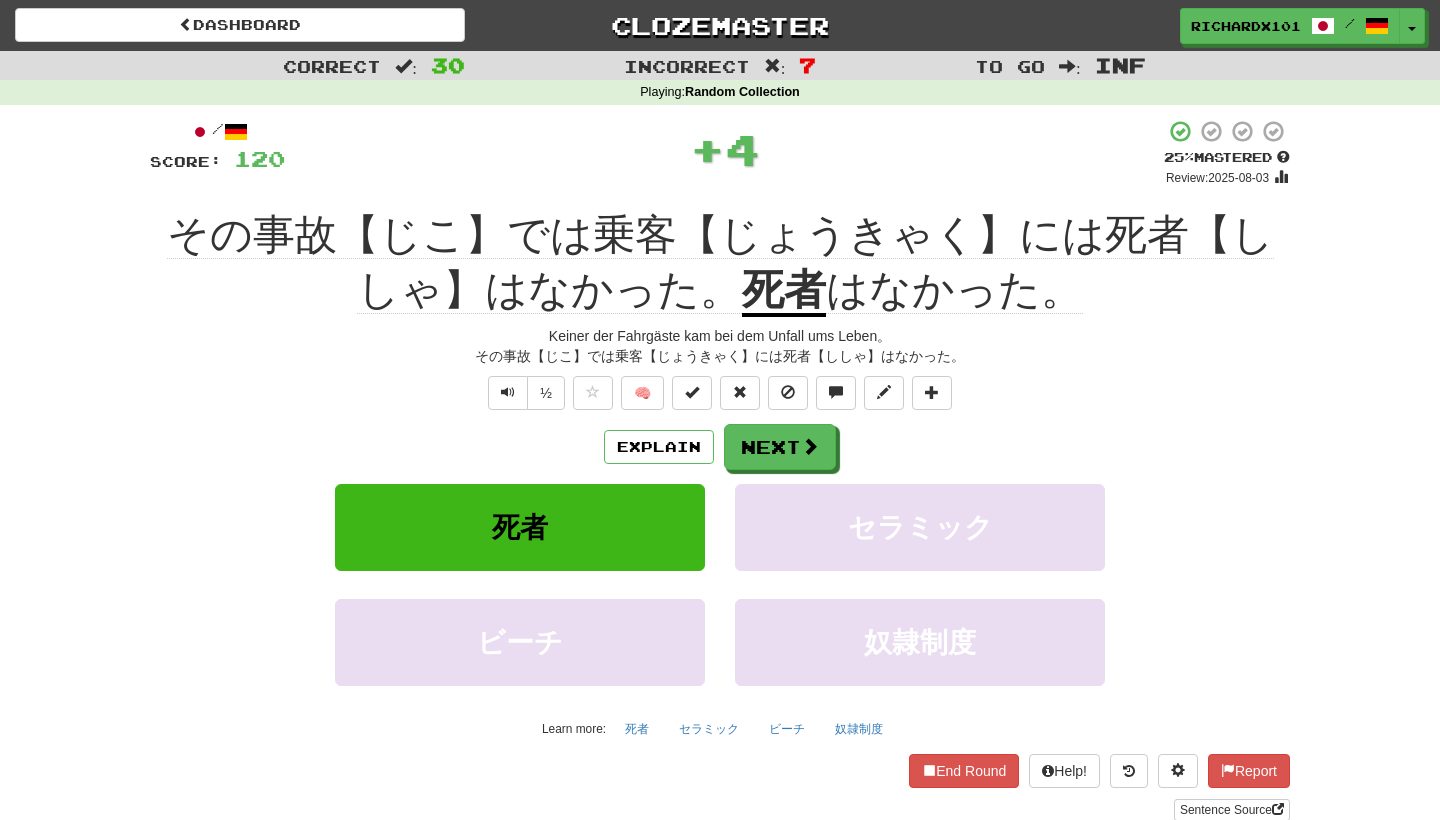 click at bounding box center (692, 392) 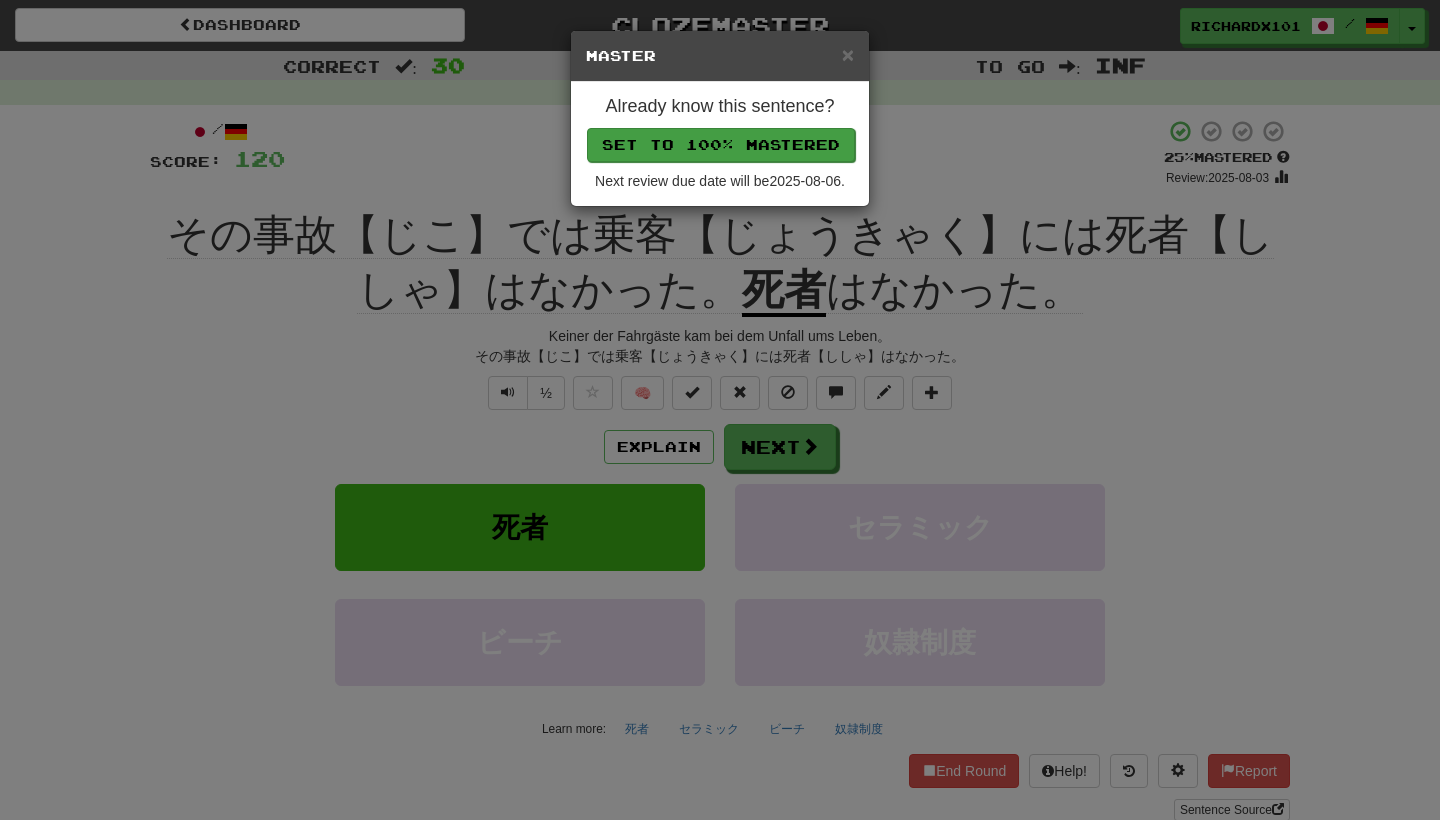 drag, startPoint x: 772, startPoint y: 147, endPoint x: 755, endPoint y: 145, distance: 17.117243 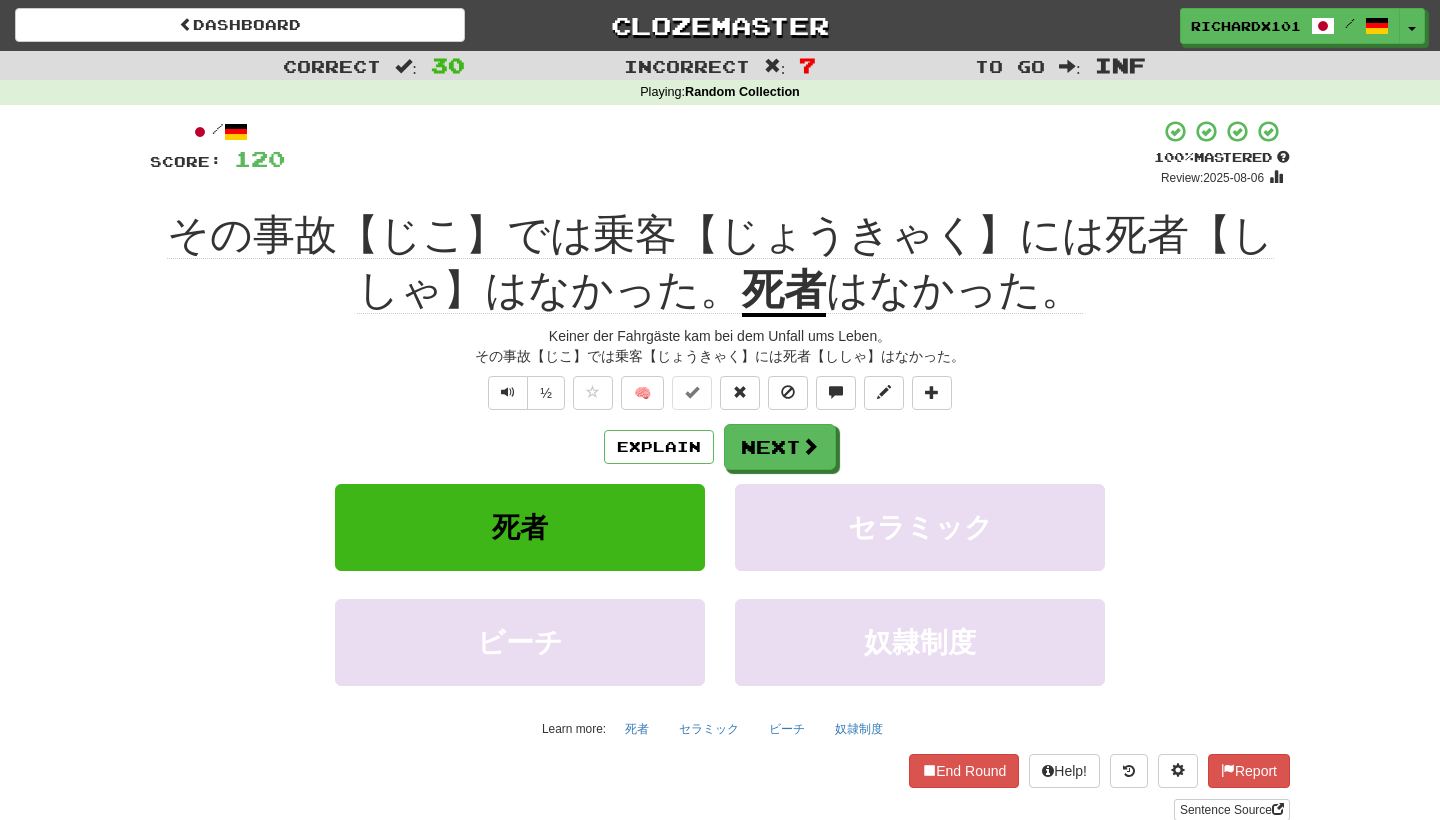 click on "Next" at bounding box center (780, 447) 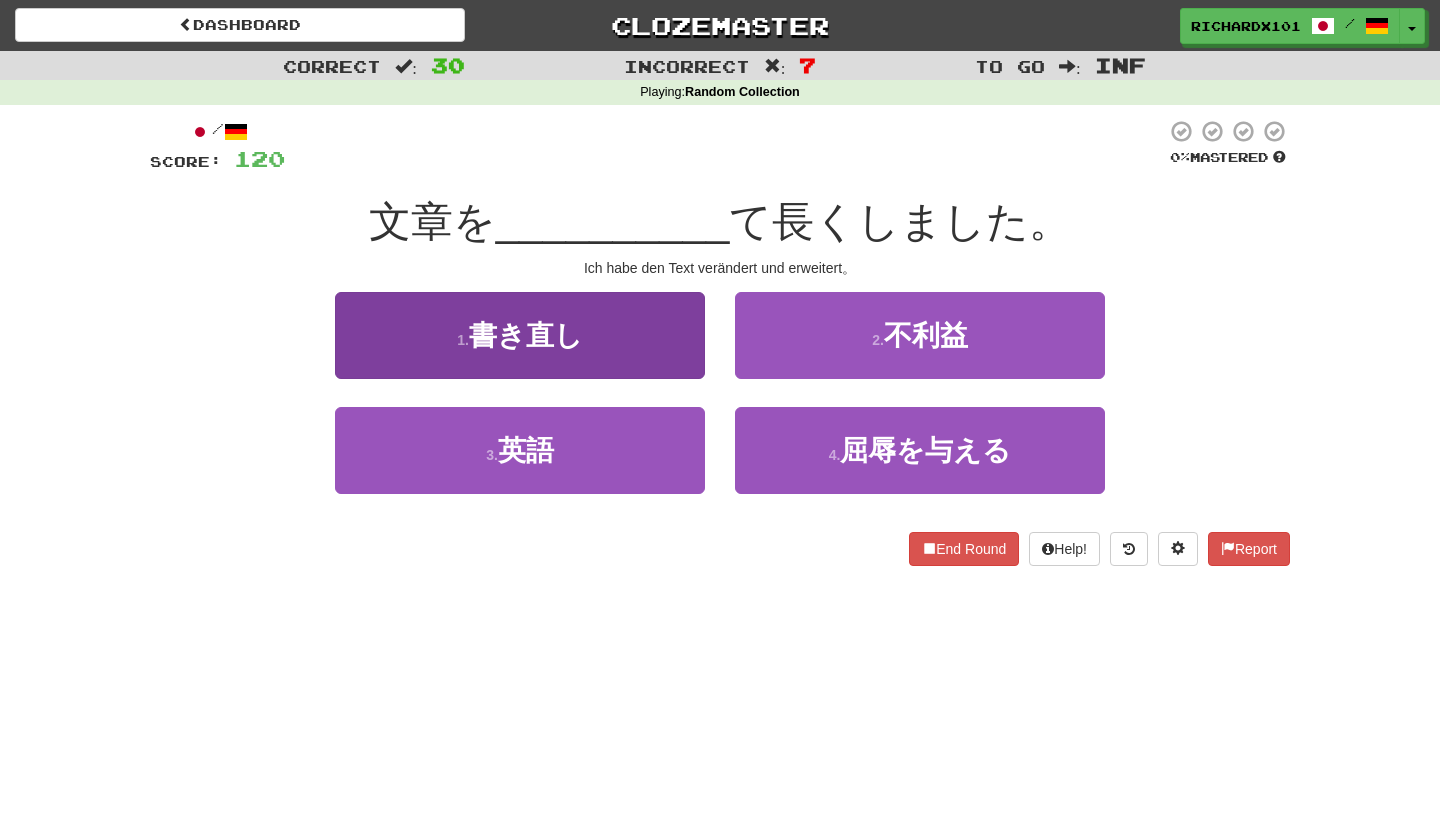 drag, startPoint x: 755, startPoint y: 145, endPoint x: 652, endPoint y: 337, distance: 217.883 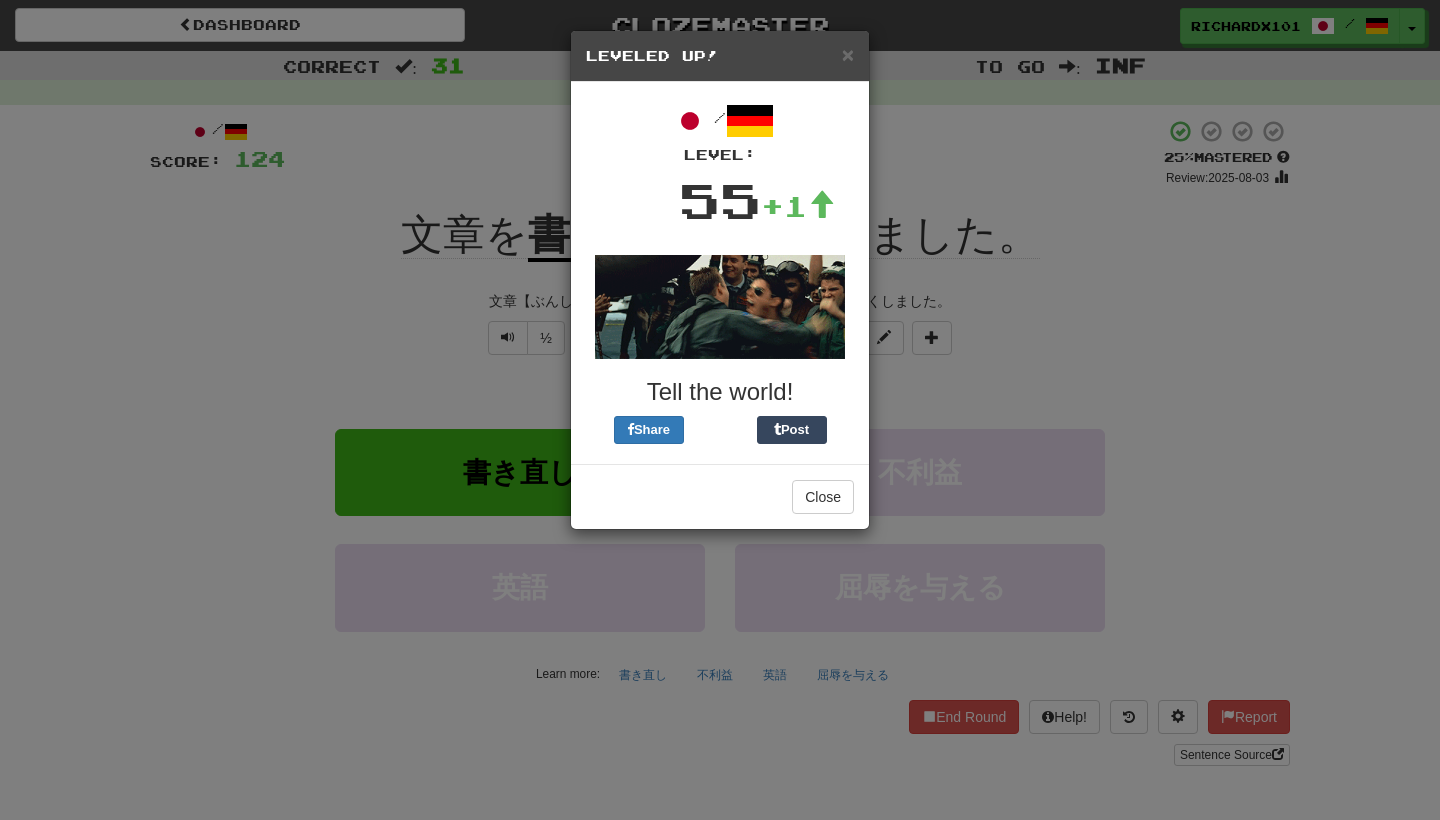 click on "Close" at bounding box center [823, 497] 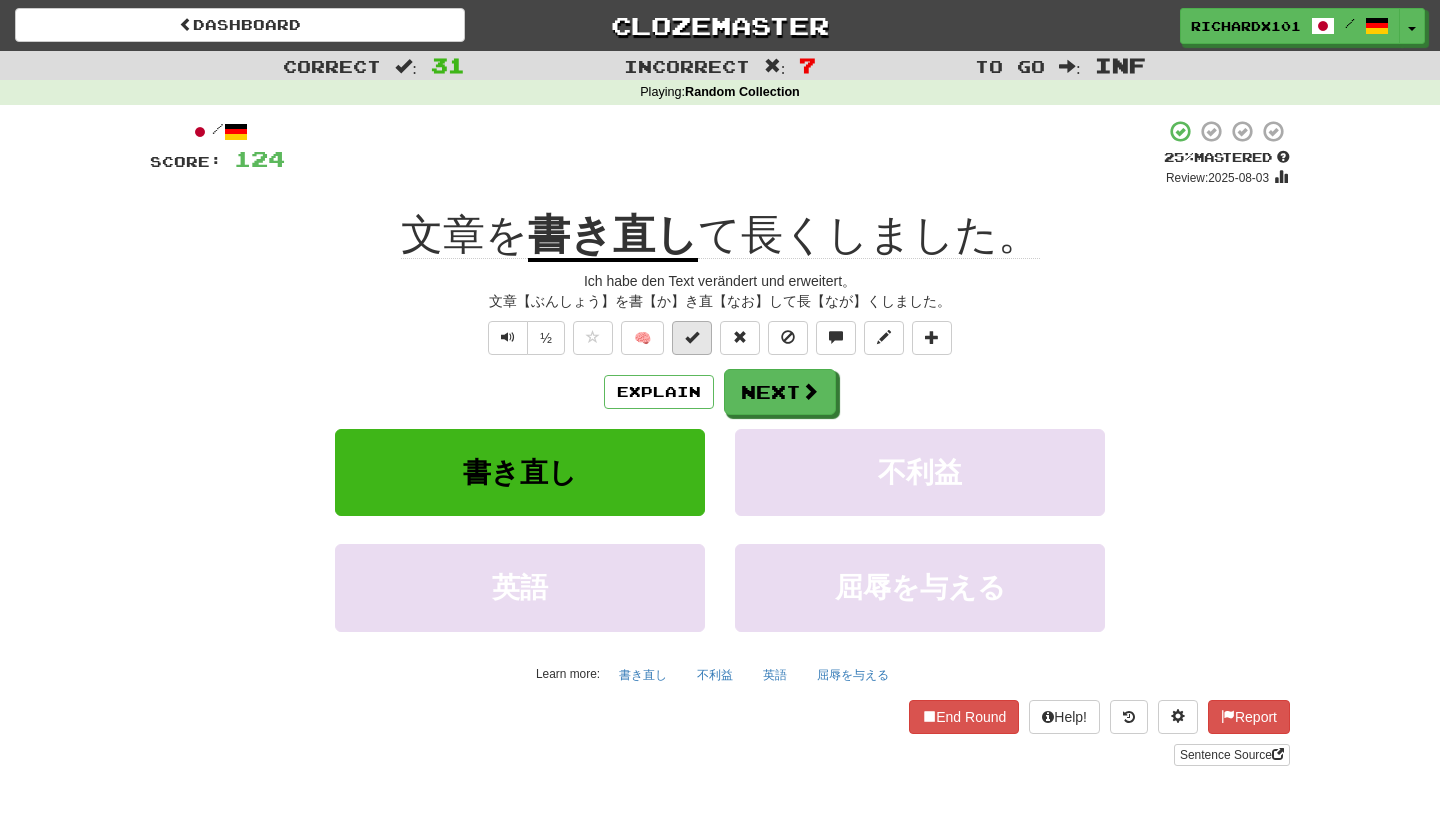 drag, startPoint x: 832, startPoint y: 496, endPoint x: 697, endPoint y: 337, distance: 208.58092 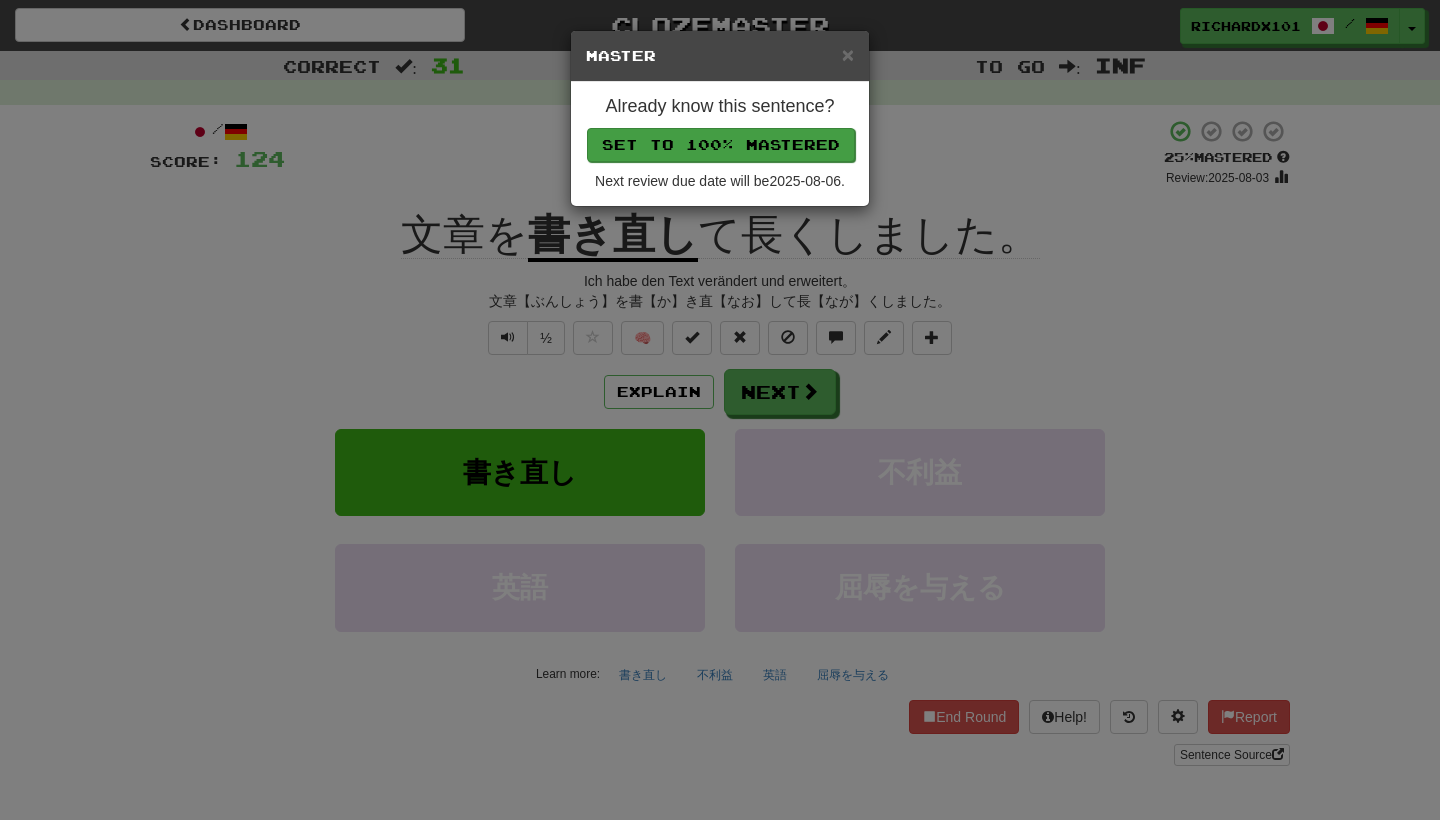 drag, startPoint x: 697, startPoint y: 337, endPoint x: 755, endPoint y: 140, distance: 205.36066 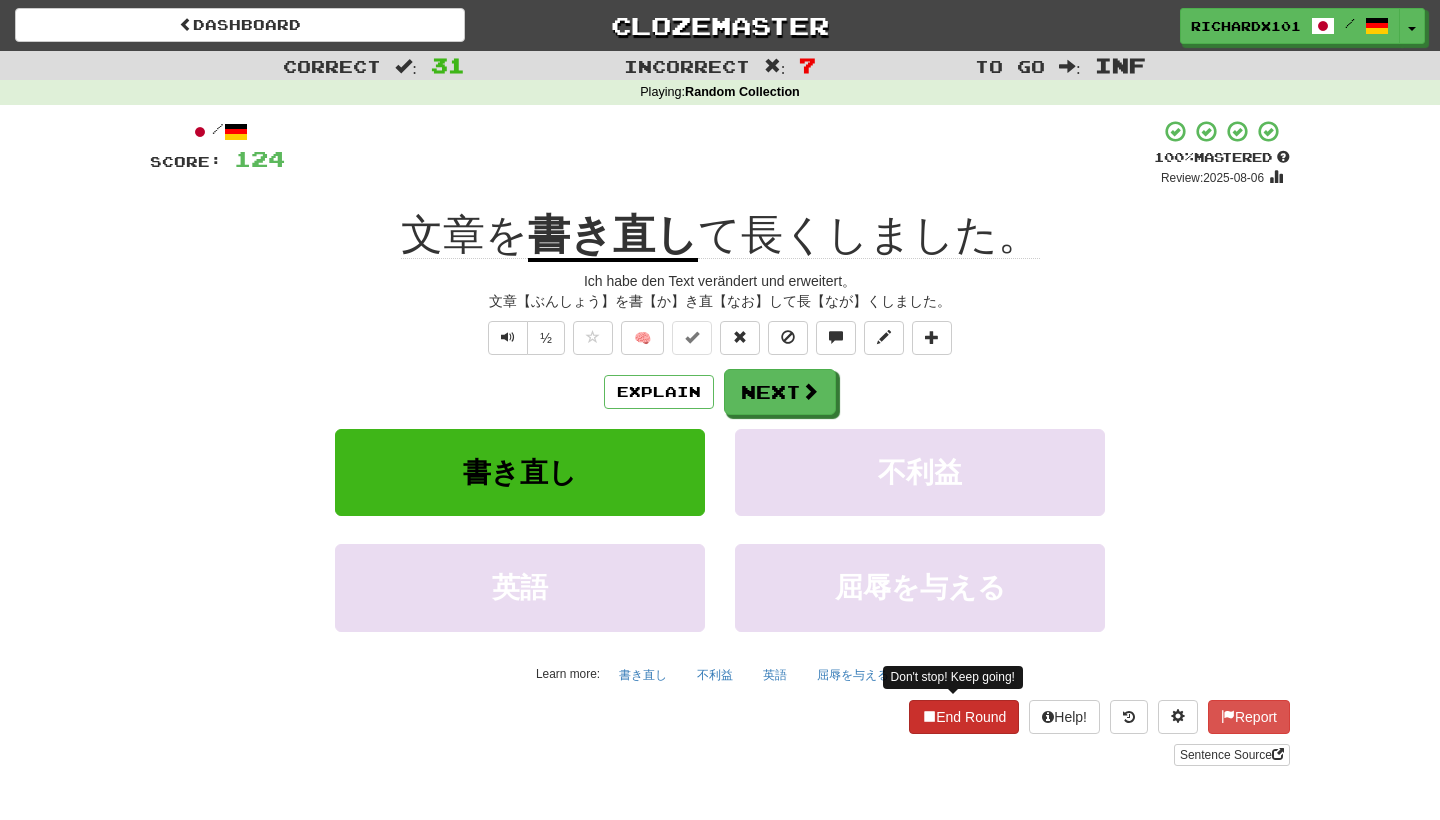 drag, startPoint x: 755, startPoint y: 140, endPoint x: 956, endPoint y: 707, distance: 601.57294 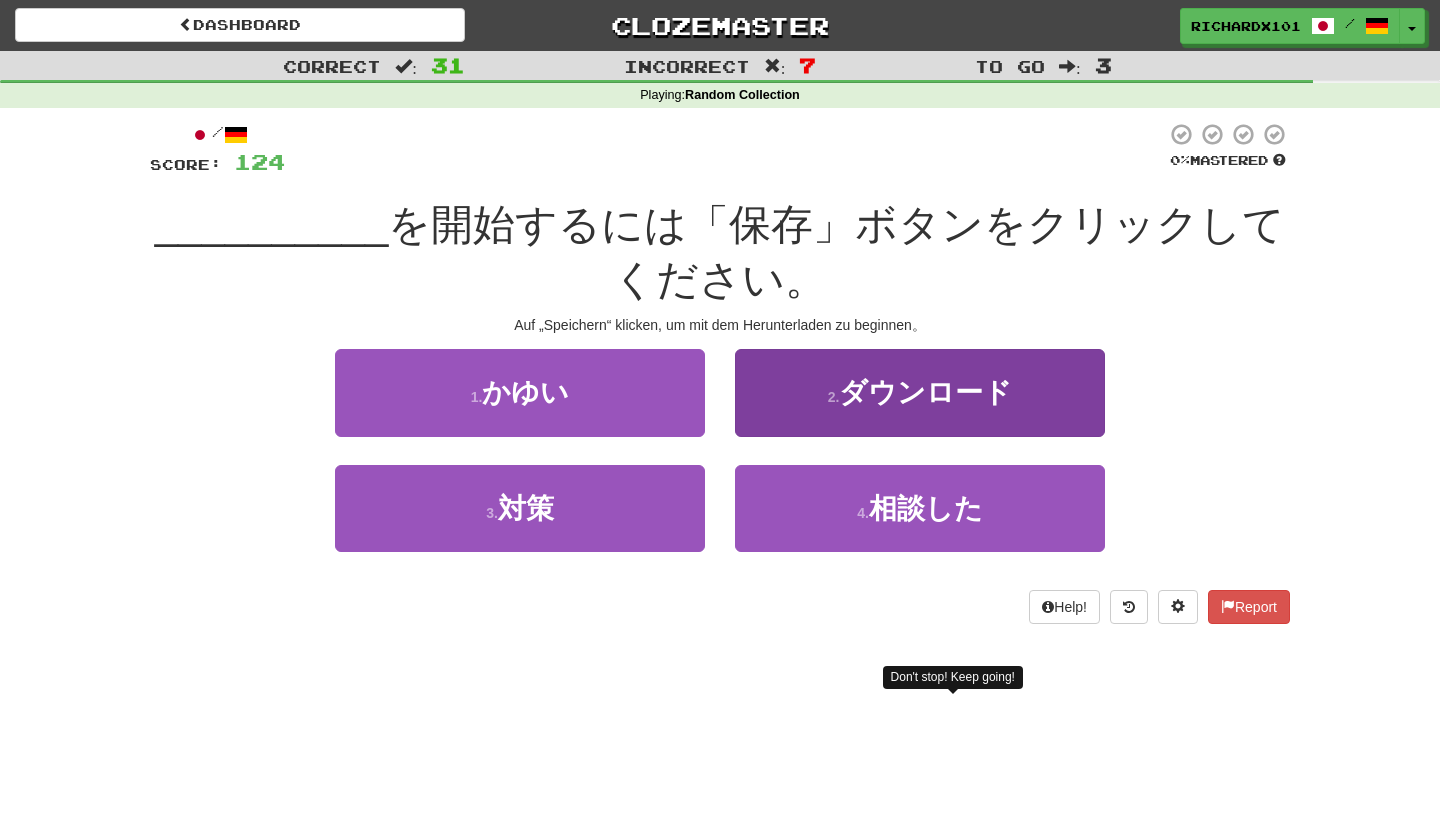 drag, startPoint x: 956, startPoint y: 707, endPoint x: 966, endPoint y: 385, distance: 322.15524 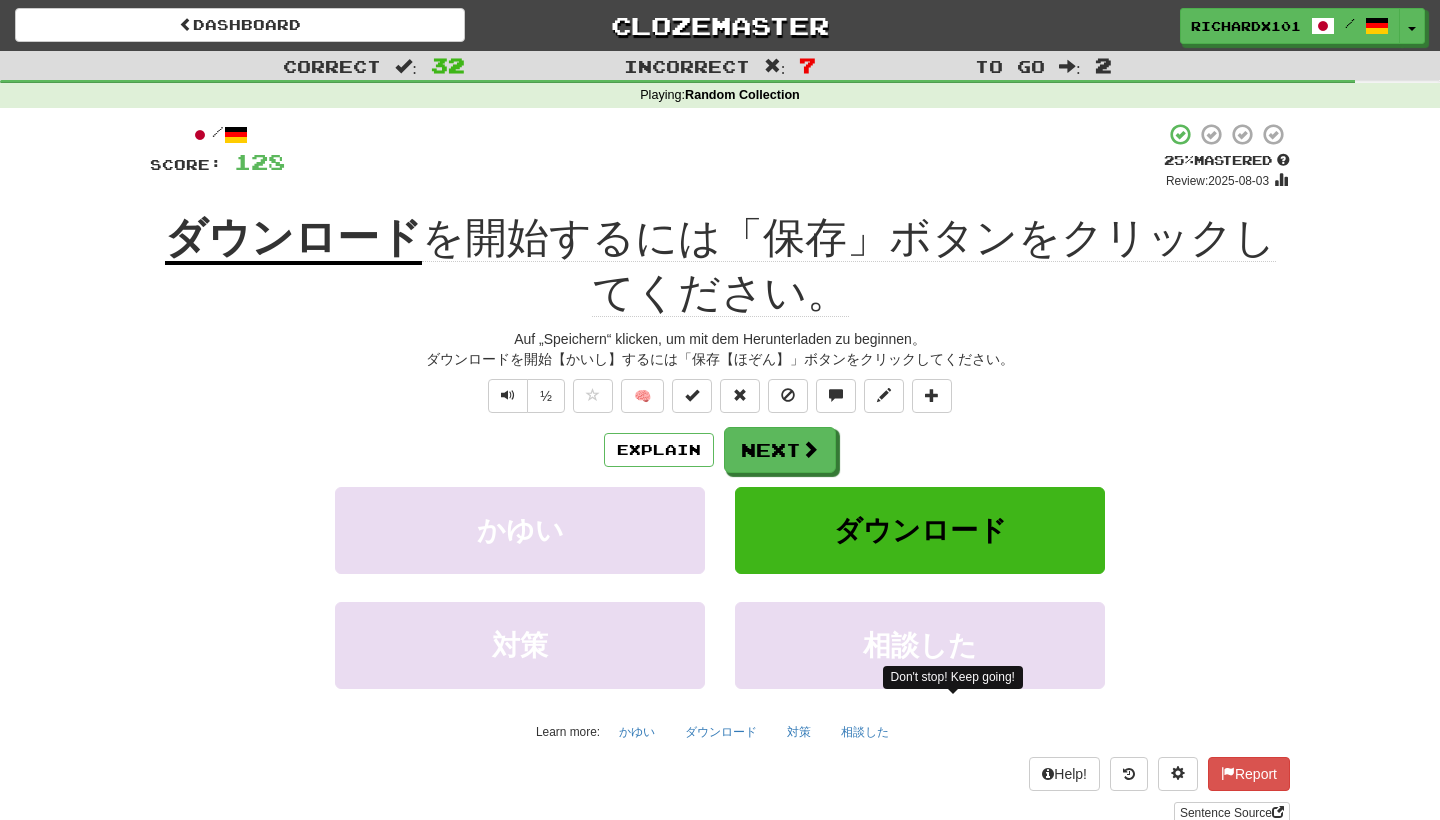 click at bounding box center [692, 395] 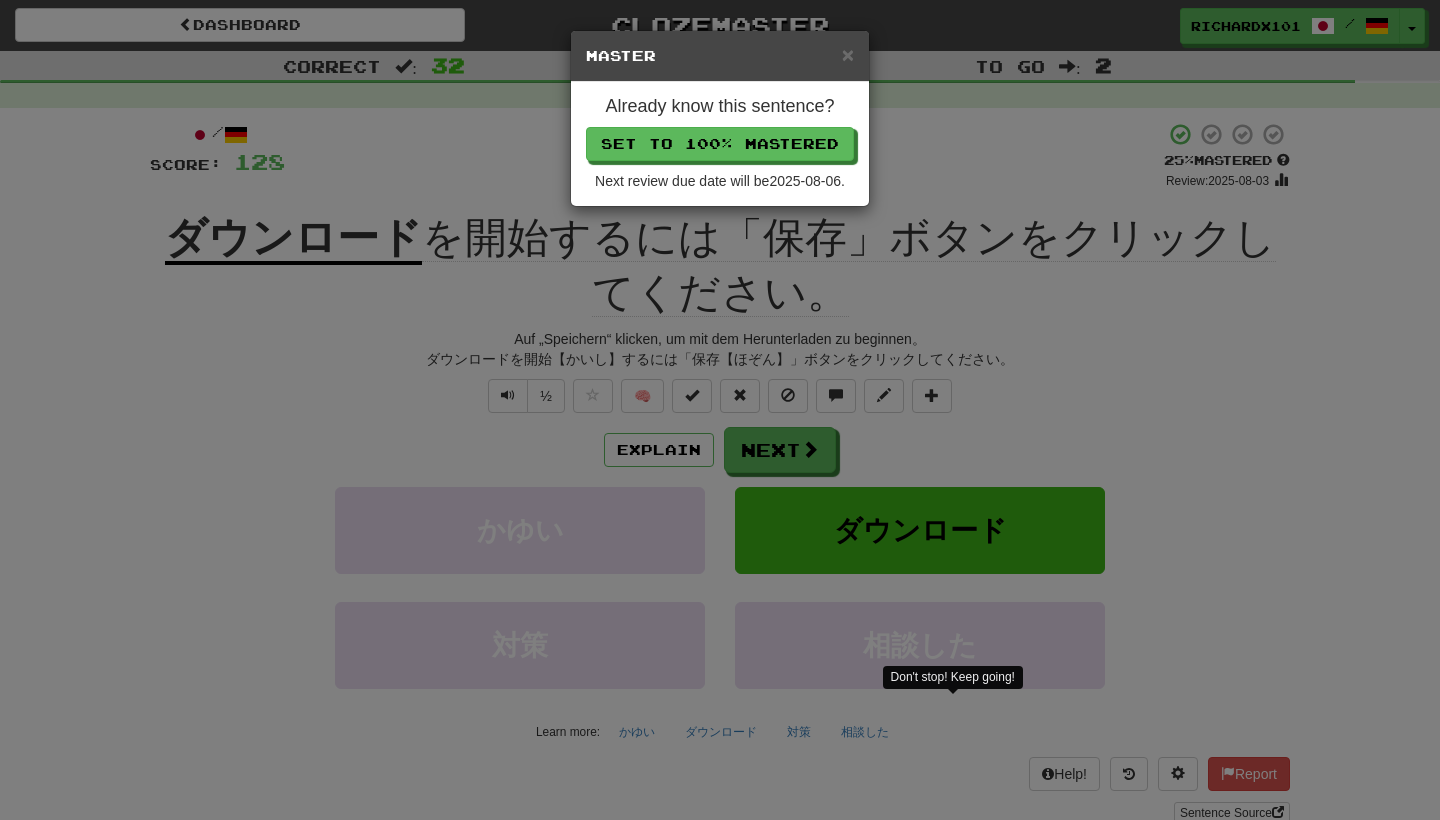 click on "Set to 100% Mastered" at bounding box center (720, 144) 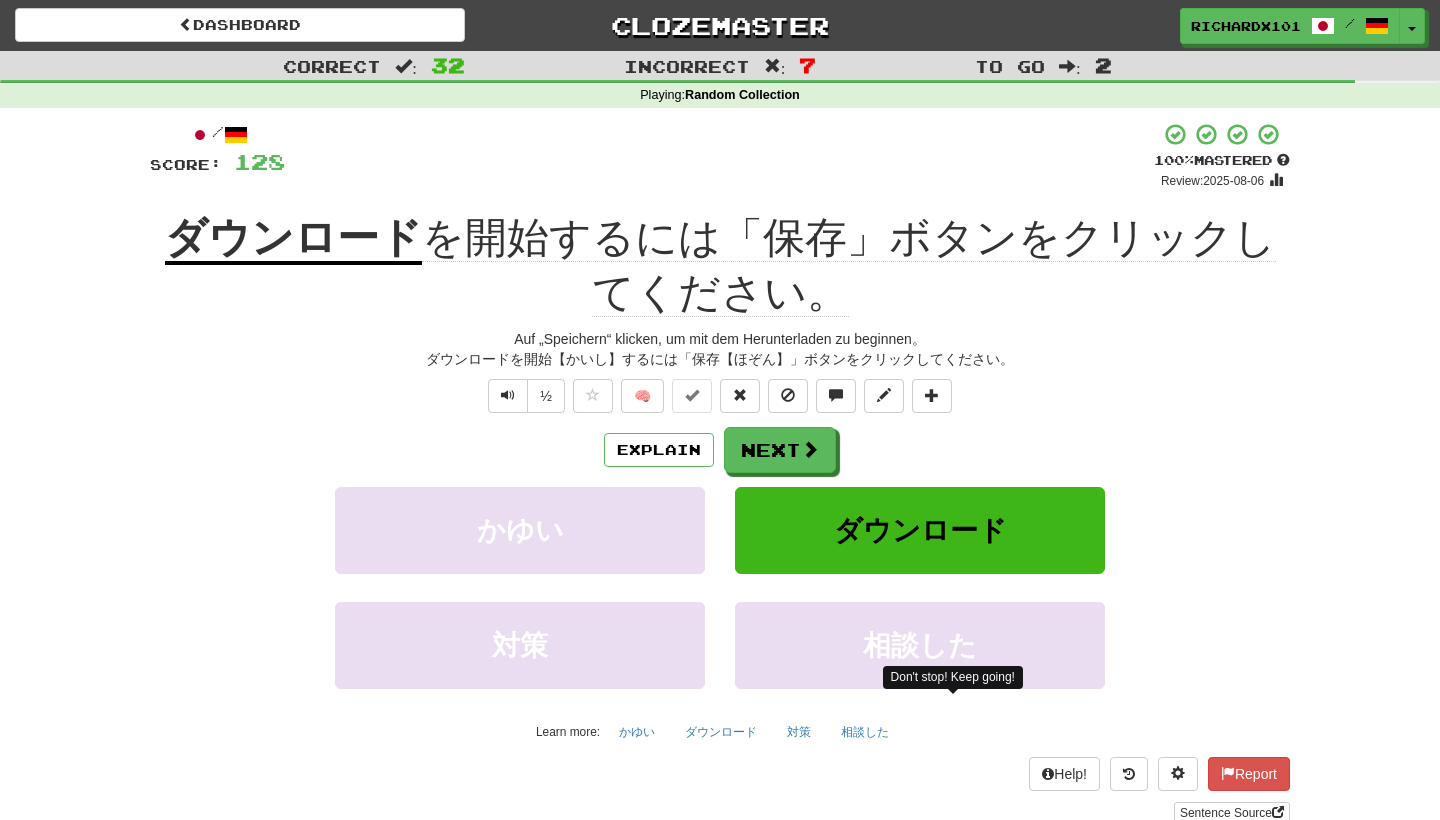 click on "Next" at bounding box center (780, 450) 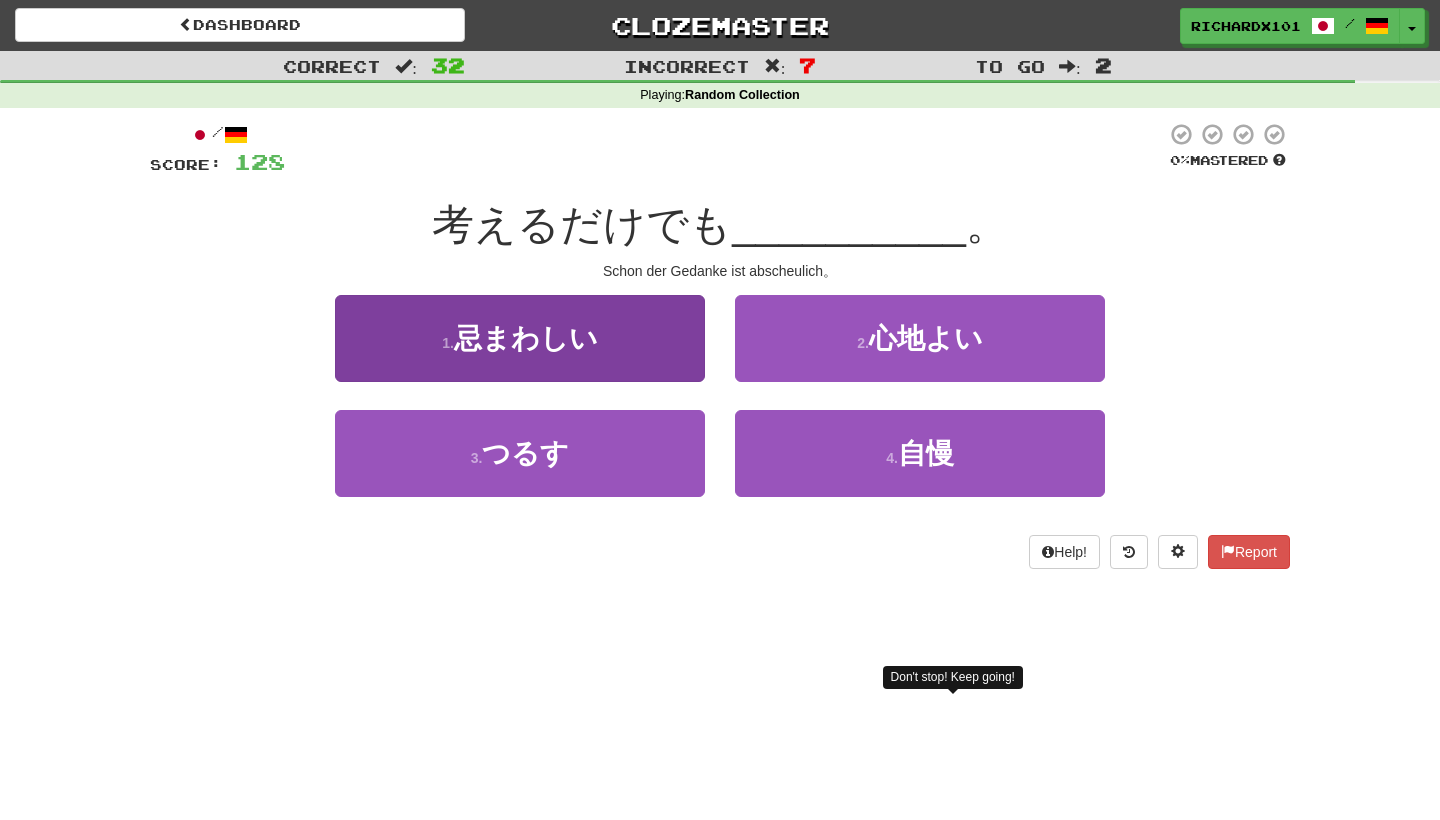 drag, startPoint x: 746, startPoint y: 132, endPoint x: 682, endPoint y: 342, distance: 219.53587 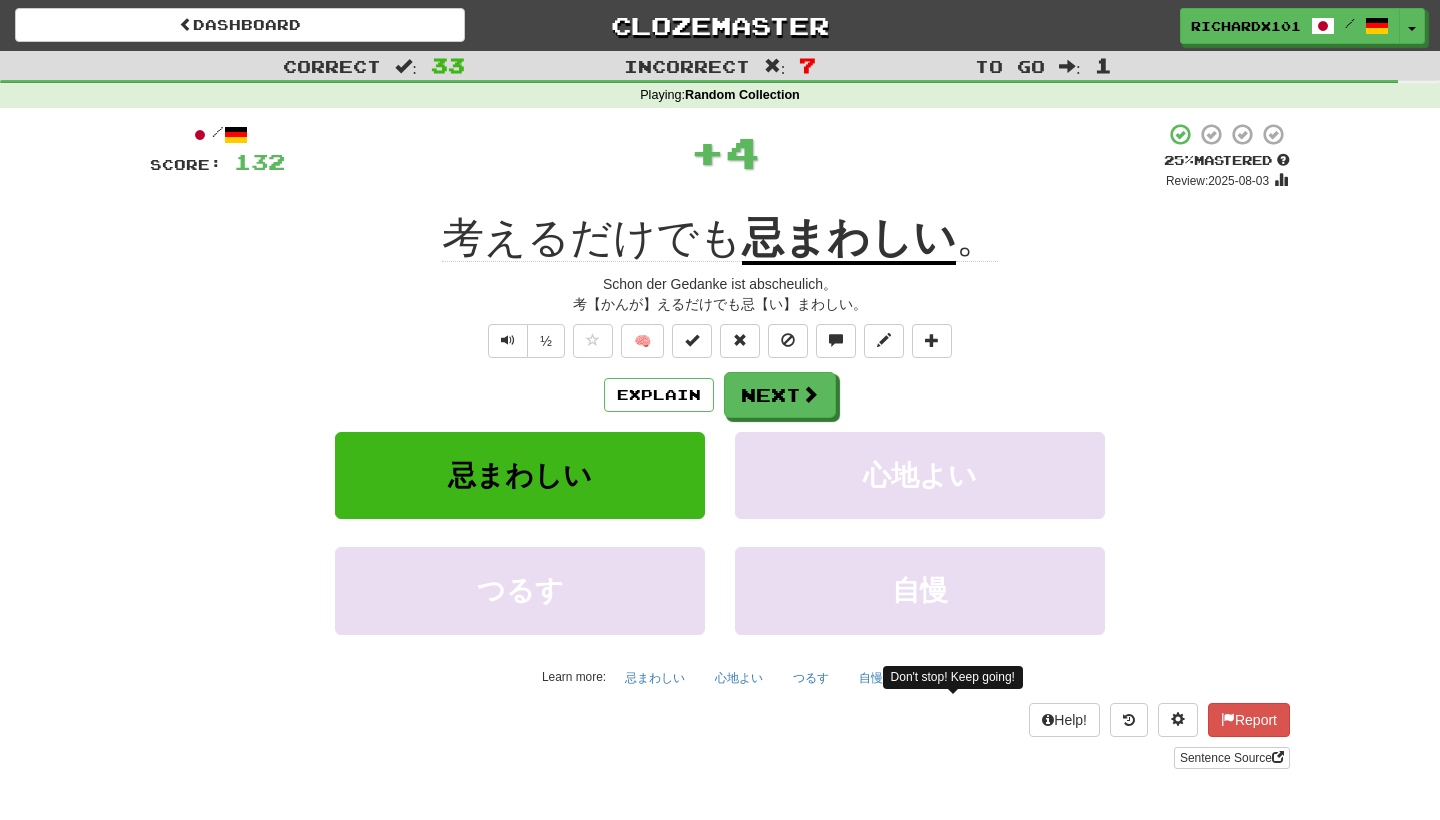 click at bounding box center (692, 340) 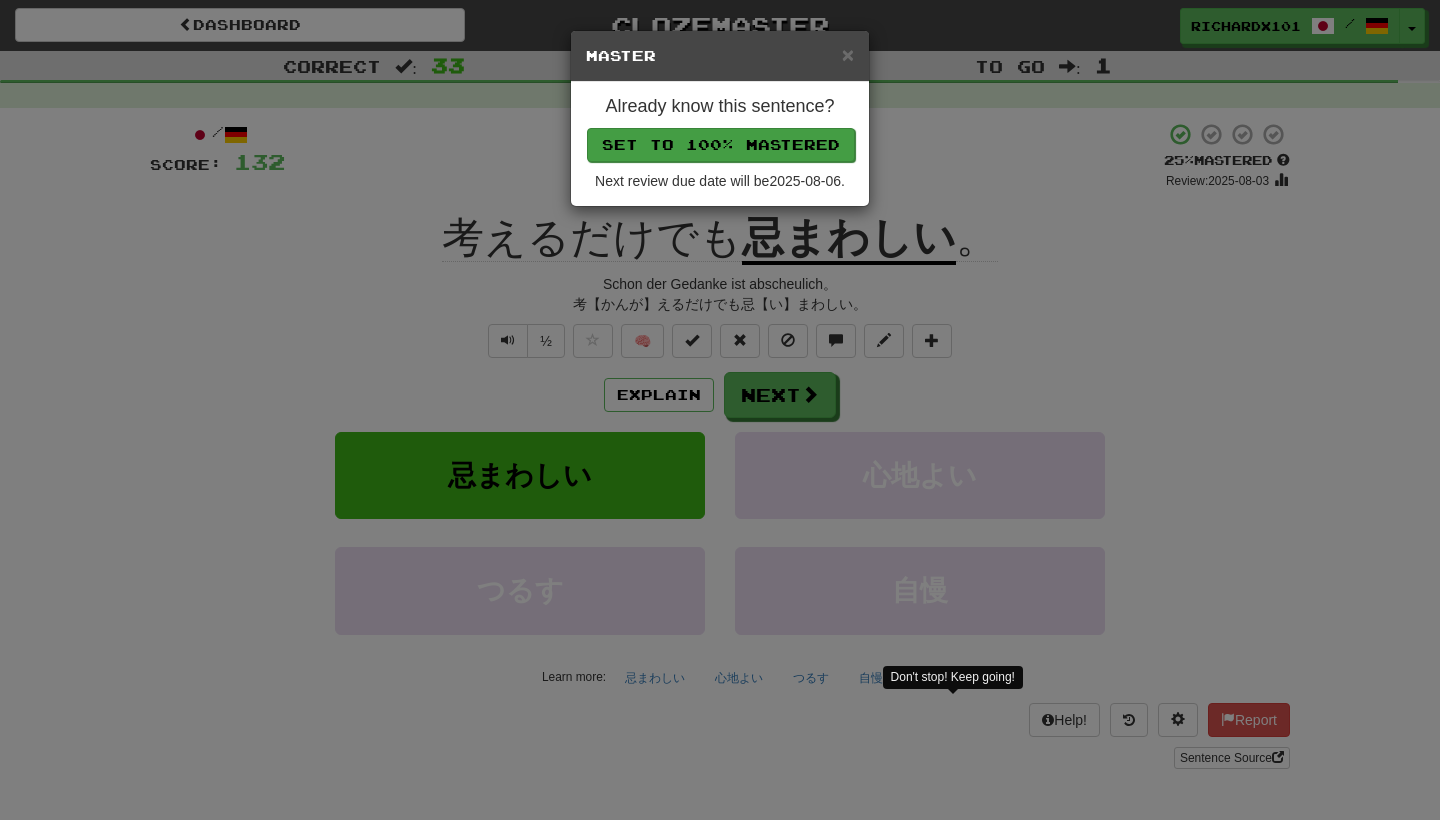 drag, startPoint x: 682, startPoint y: 342, endPoint x: 742, endPoint y: 150, distance: 201.15666 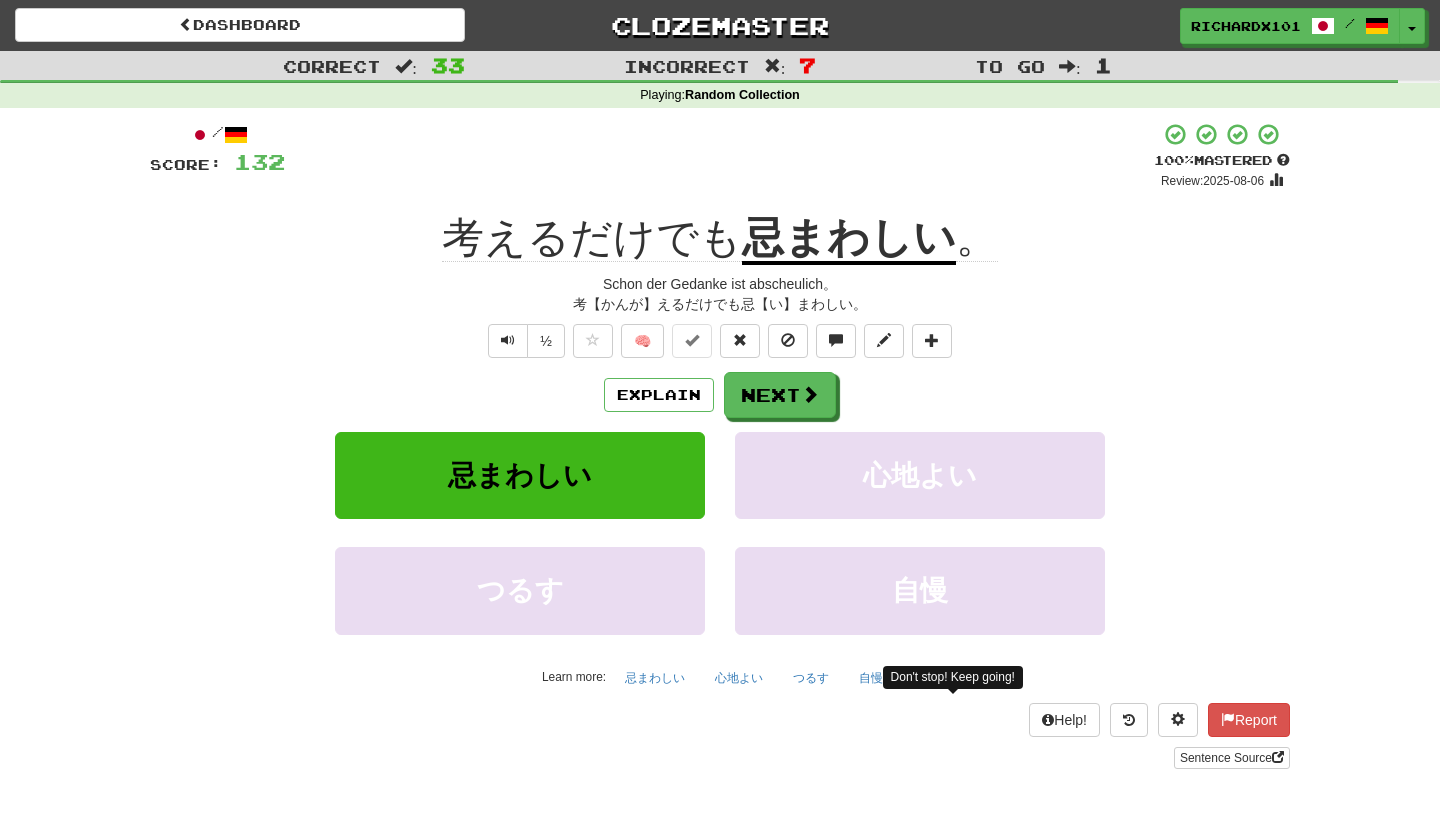click on "Next" at bounding box center [780, 395] 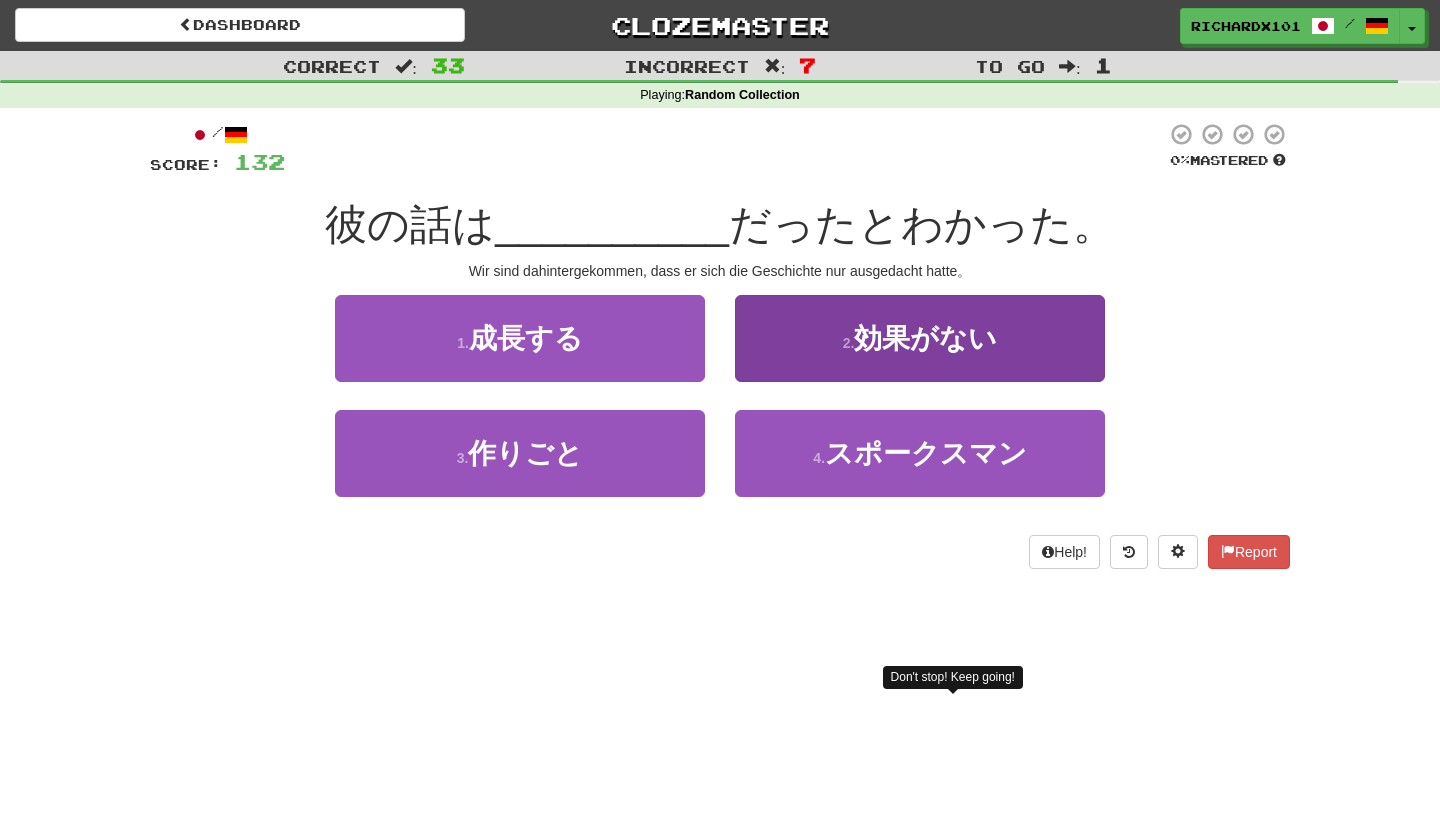 drag, startPoint x: 742, startPoint y: 150, endPoint x: 786, endPoint y: 337, distance: 192.10674 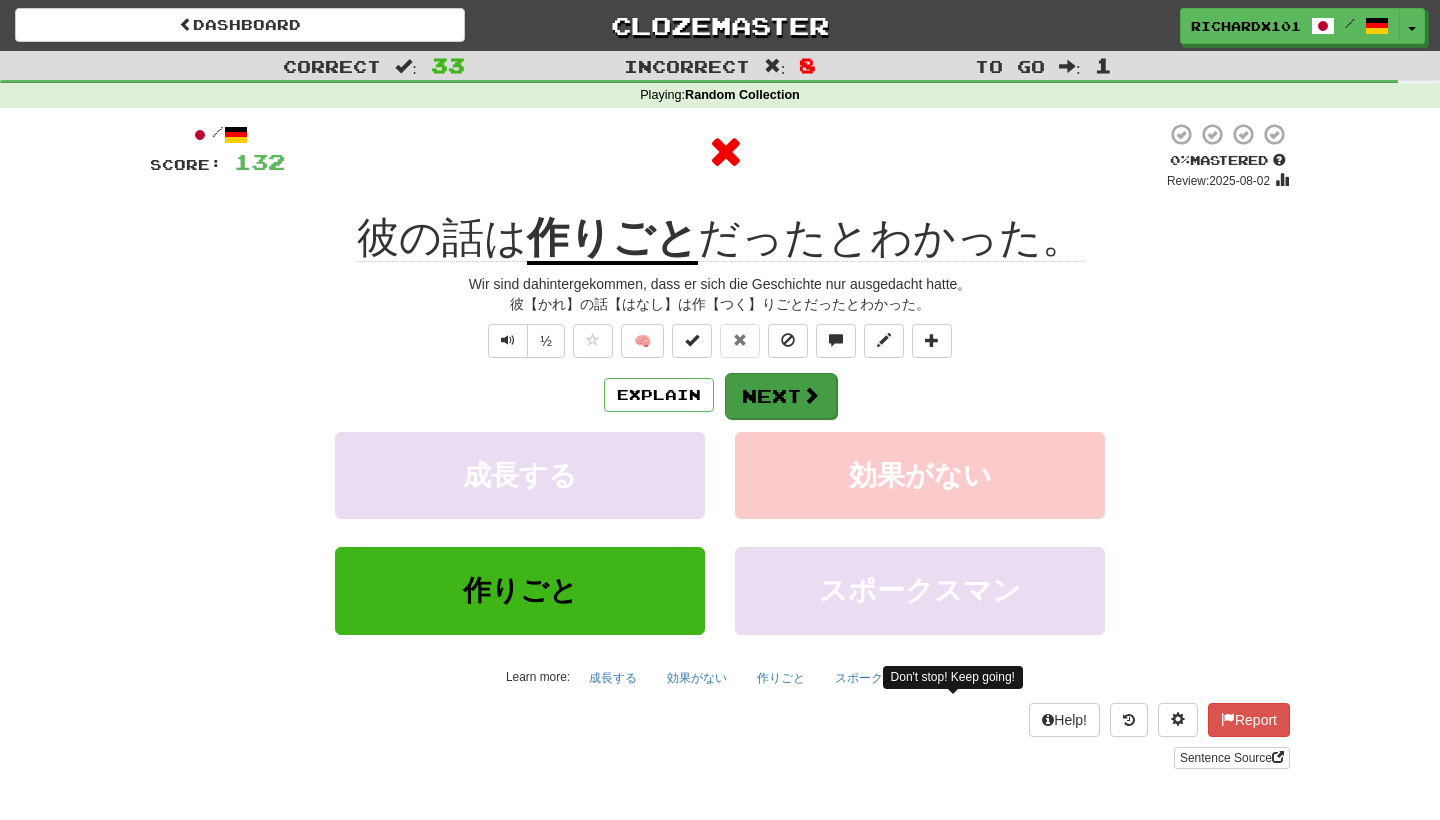 drag, startPoint x: 786, startPoint y: 337, endPoint x: 774, endPoint y: 380, distance: 44.64303 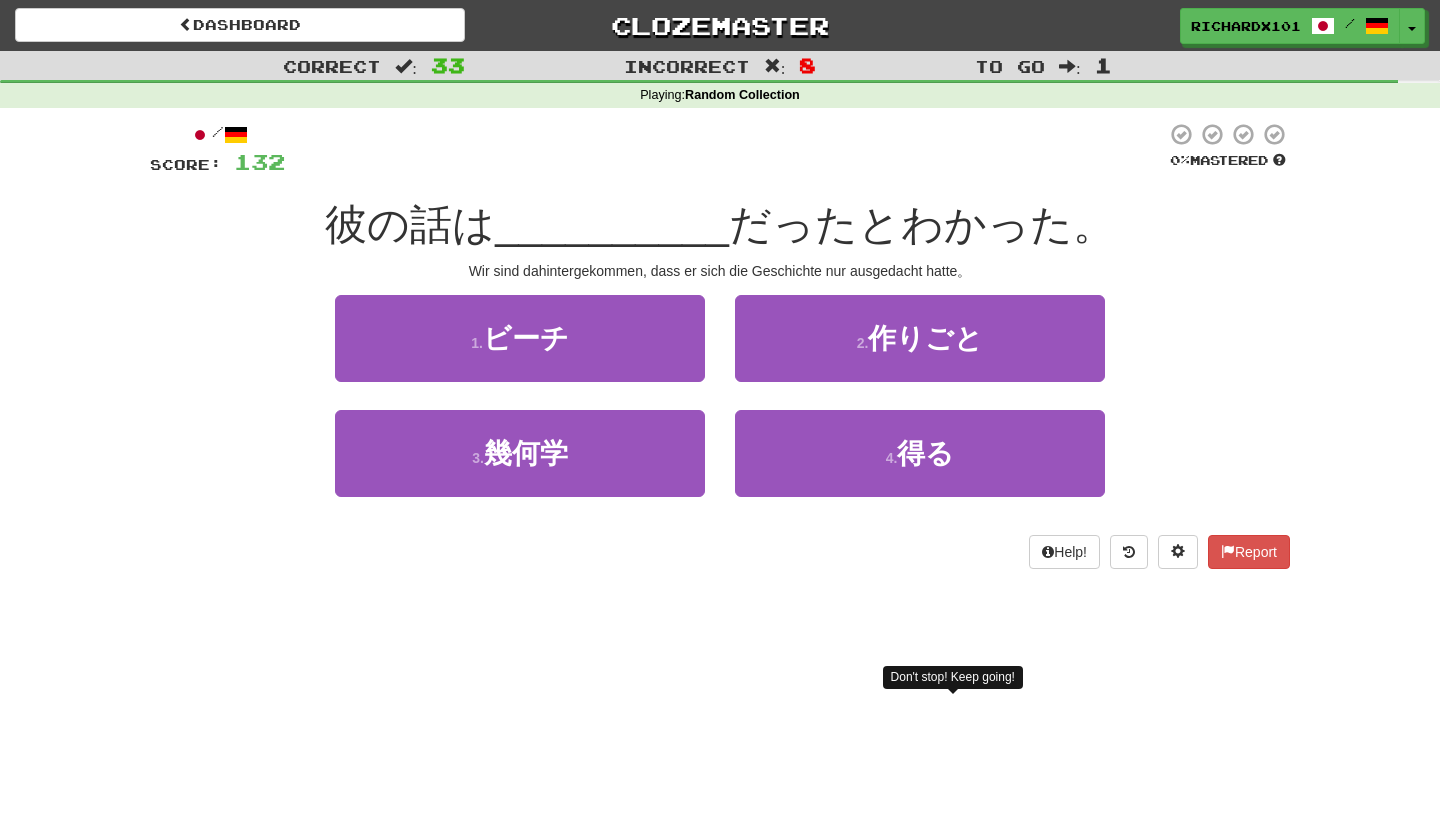 click on "2 .  作りごと" at bounding box center [920, 338] 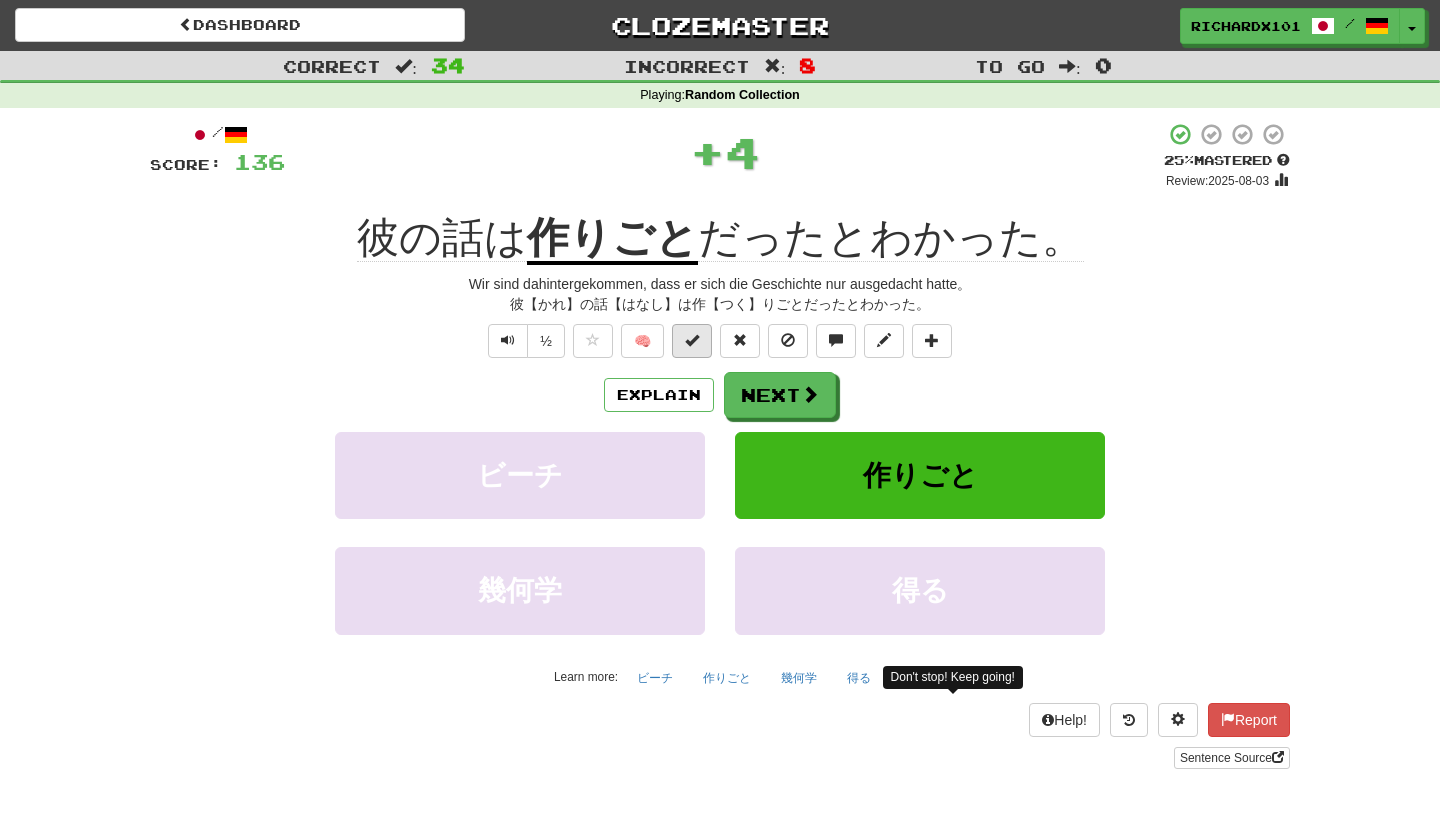 drag, startPoint x: 774, startPoint y: 380, endPoint x: 689, endPoint y: 341, distance: 93.52005 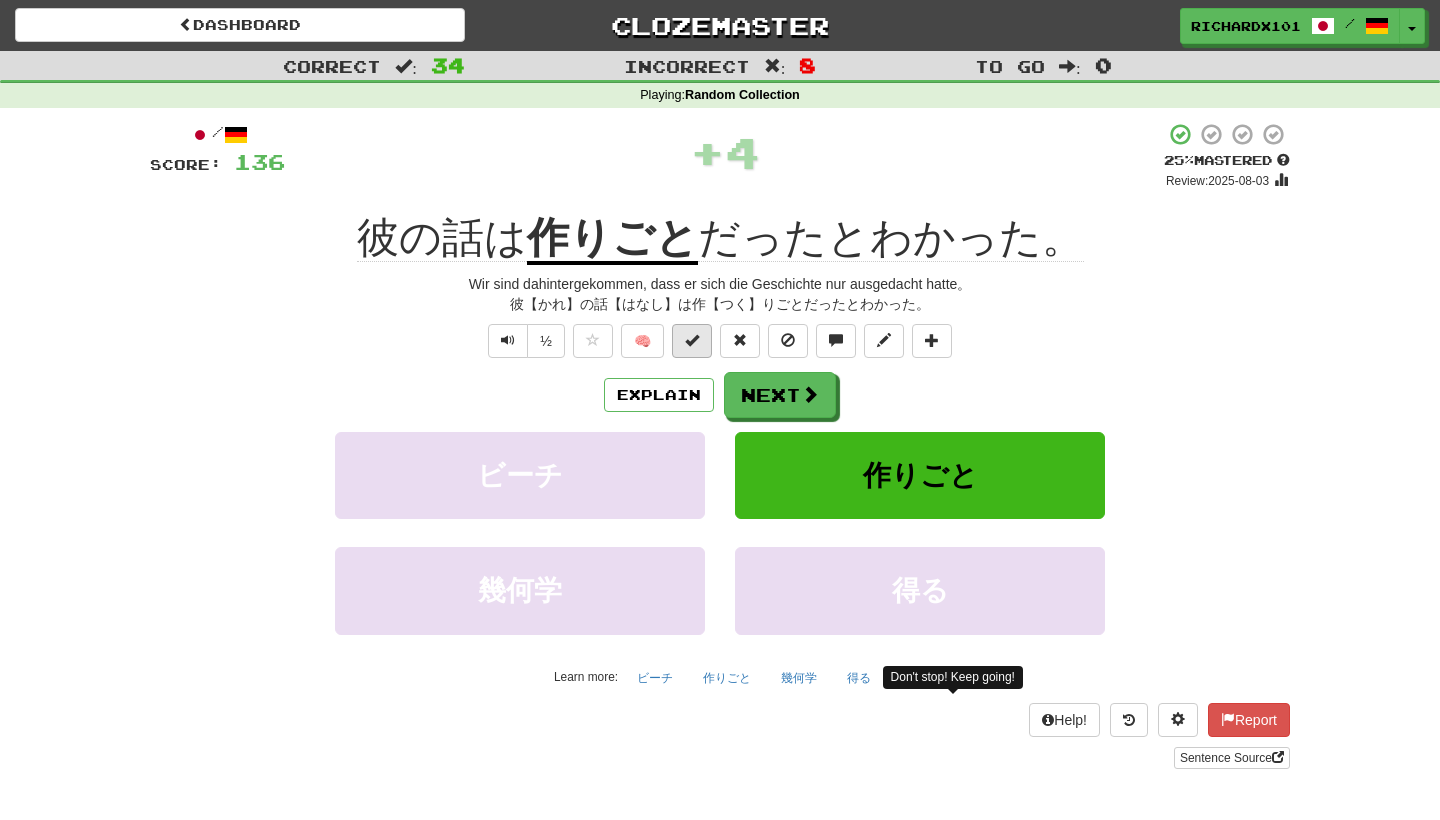 click at bounding box center (692, 340) 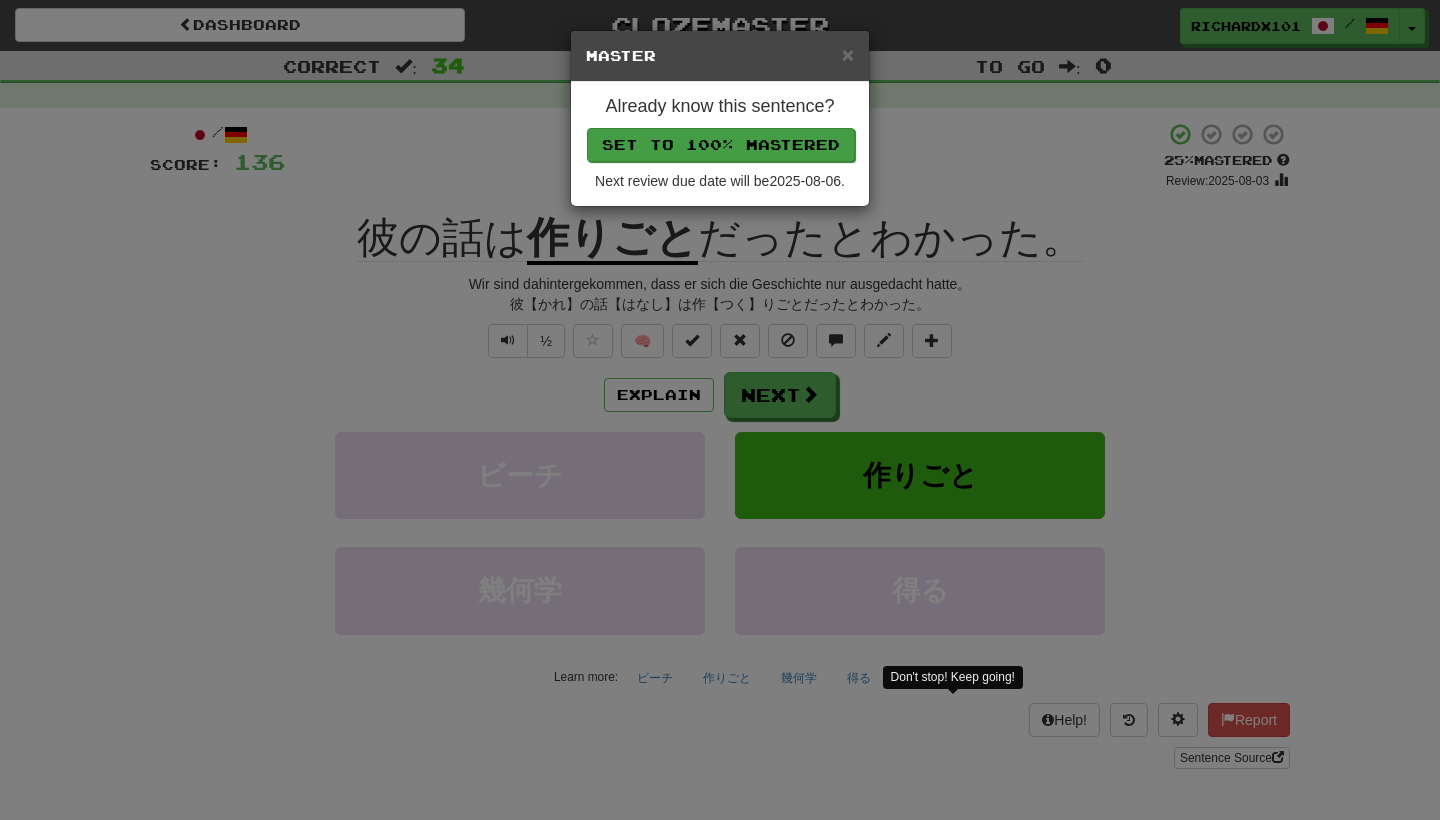 drag, startPoint x: 689, startPoint y: 341, endPoint x: 756, endPoint y: 132, distance: 219.47665 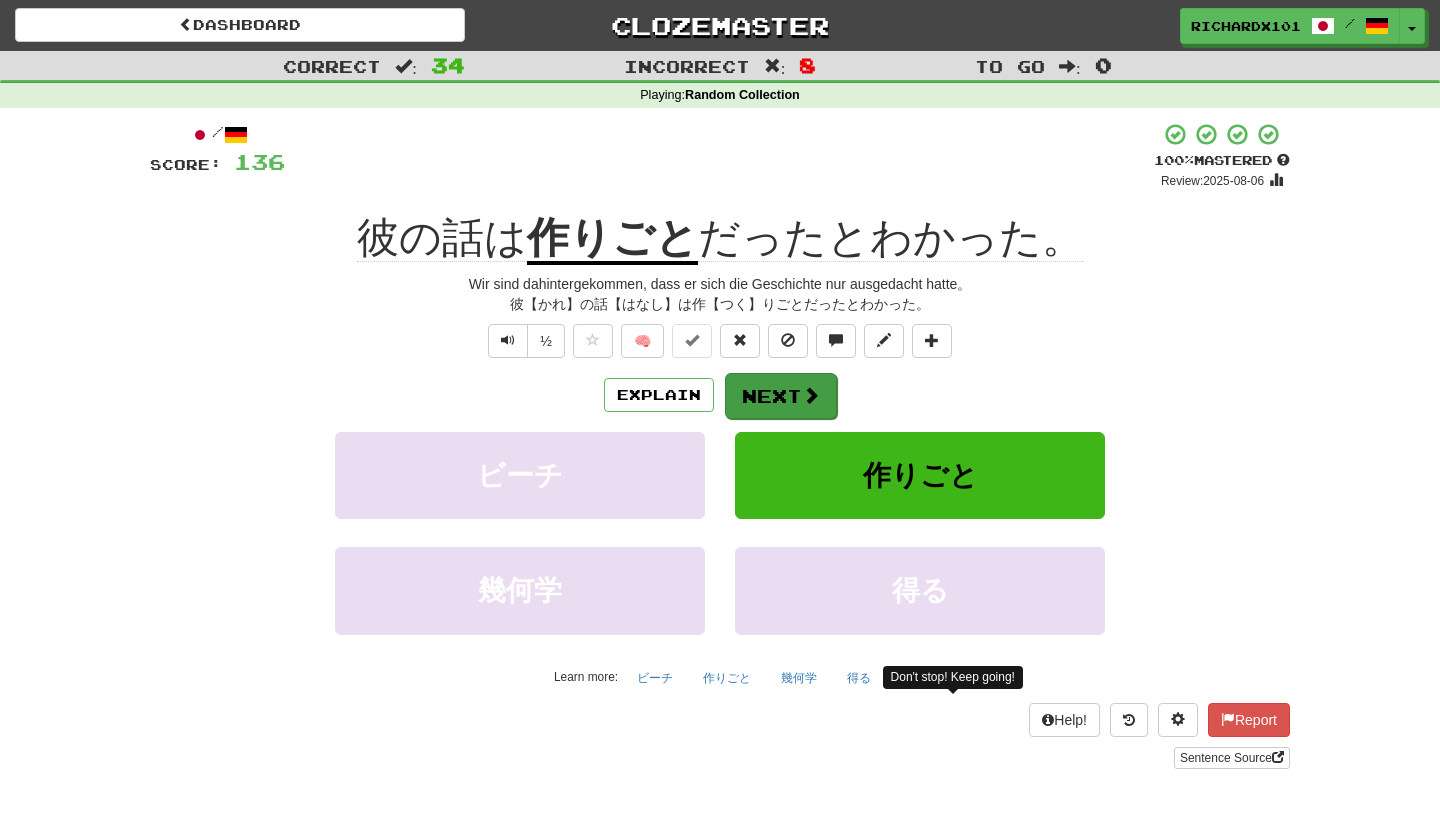 drag, startPoint x: 756, startPoint y: 132, endPoint x: 759, endPoint y: 380, distance: 248.01814 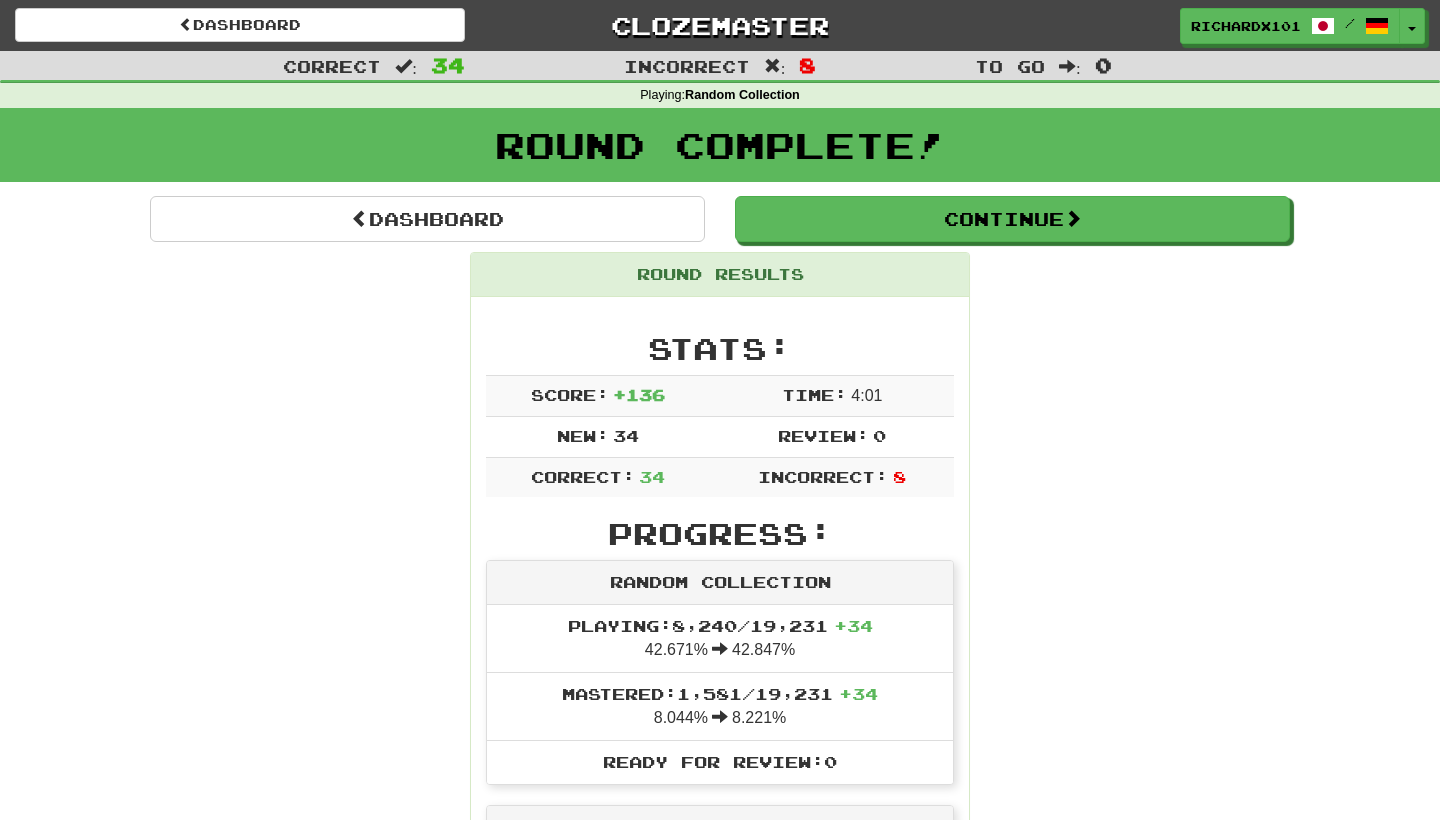 click on "Dashboard" at bounding box center [427, 219] 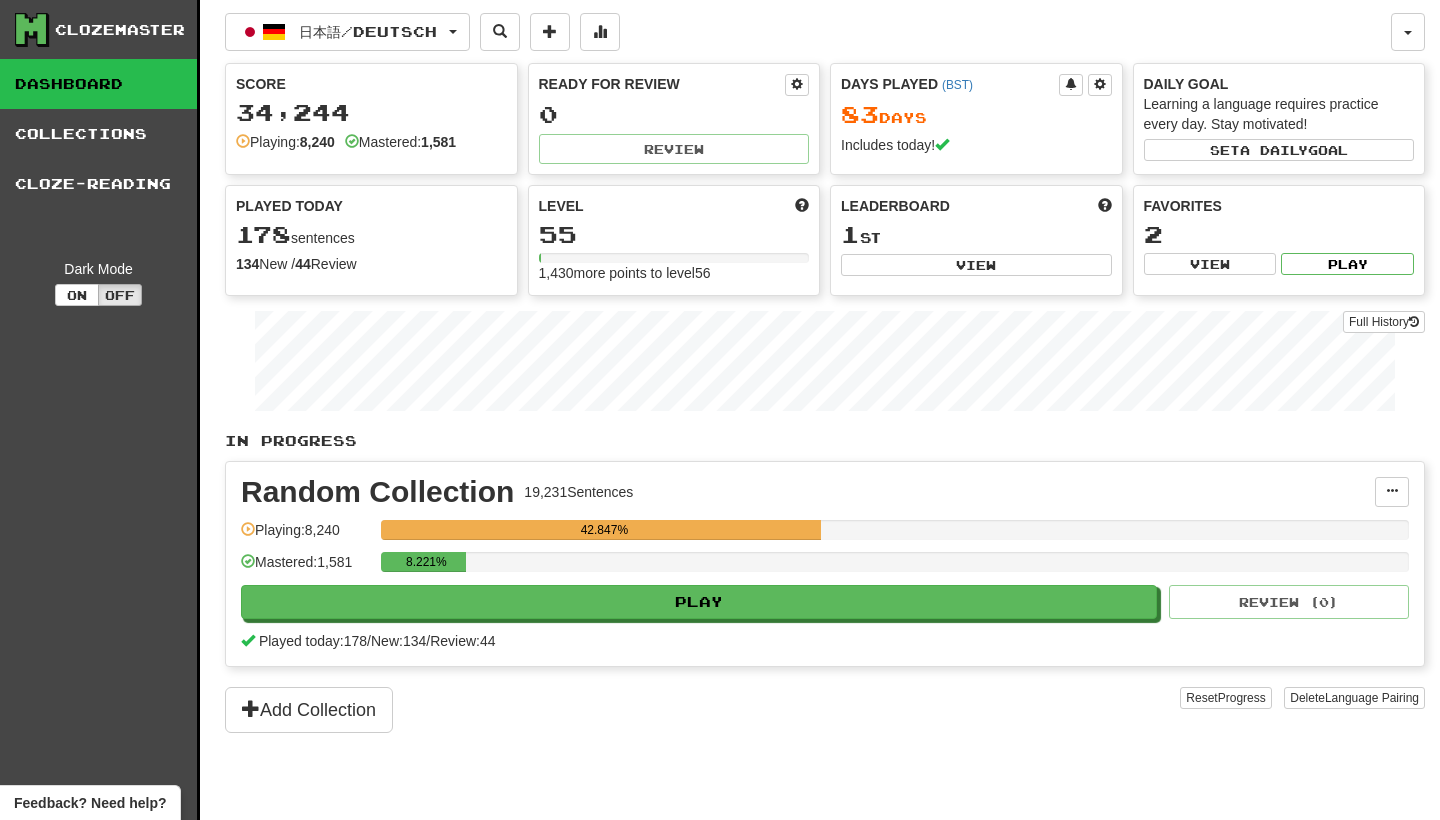 scroll, scrollTop: 0, scrollLeft: 0, axis: both 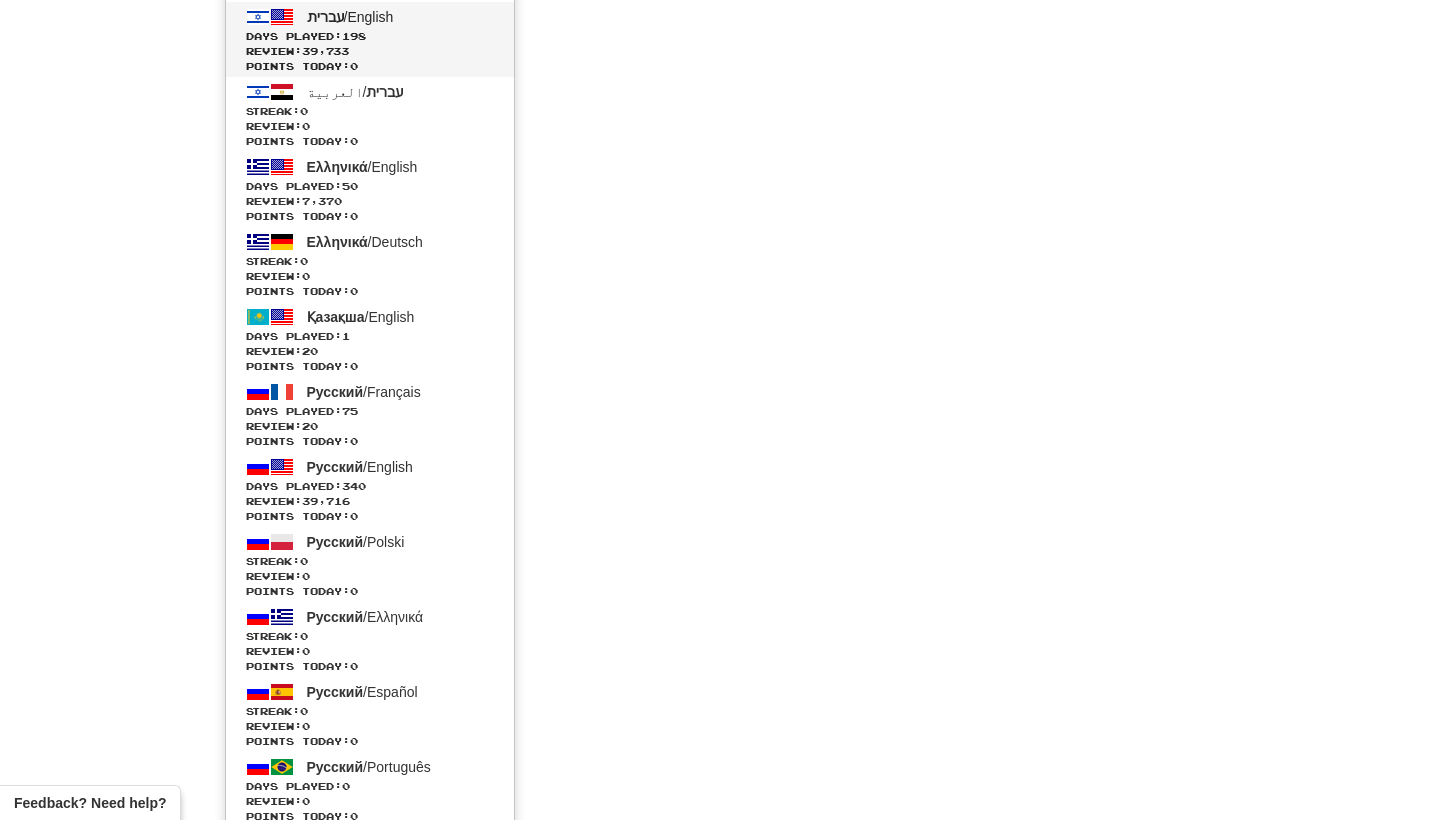 click on "Русский  /  Français Days Played:  75   Review:  20 Points today:  0" at bounding box center [370, 414] 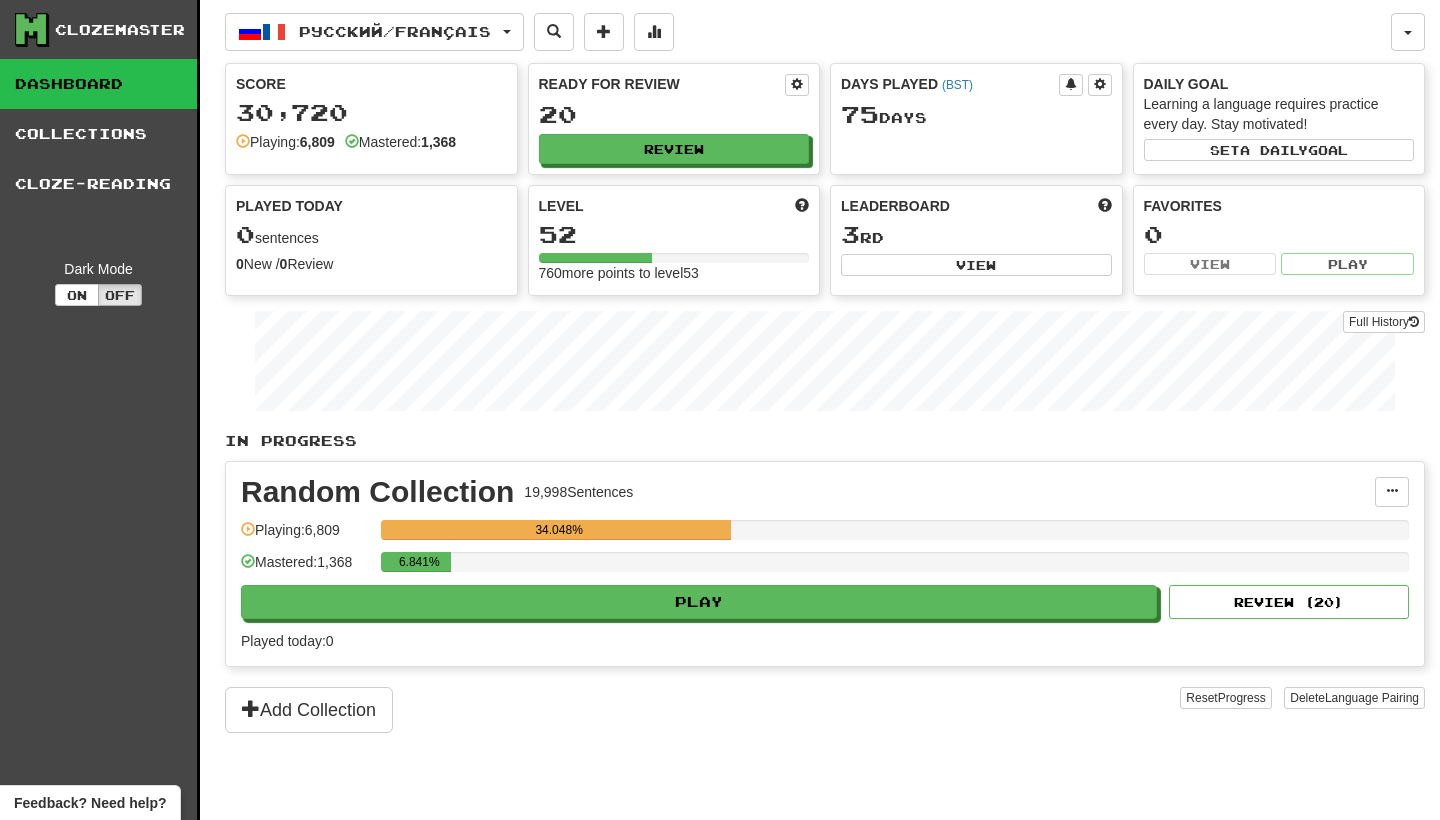 scroll, scrollTop: 0, scrollLeft: 0, axis: both 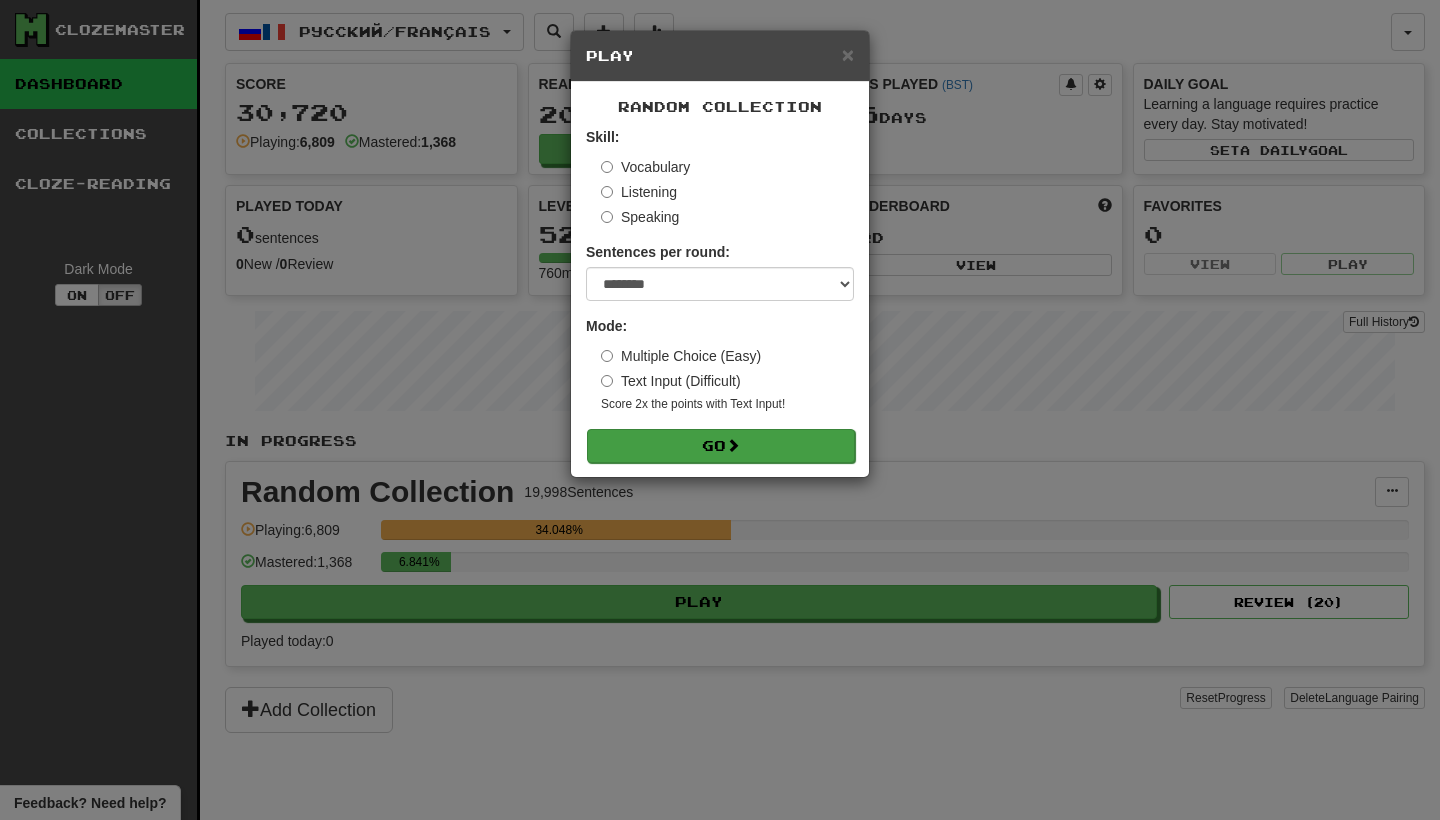 drag, startPoint x: 0, startPoint y: 0, endPoint x: 658, endPoint y: 445, distance: 794.34814 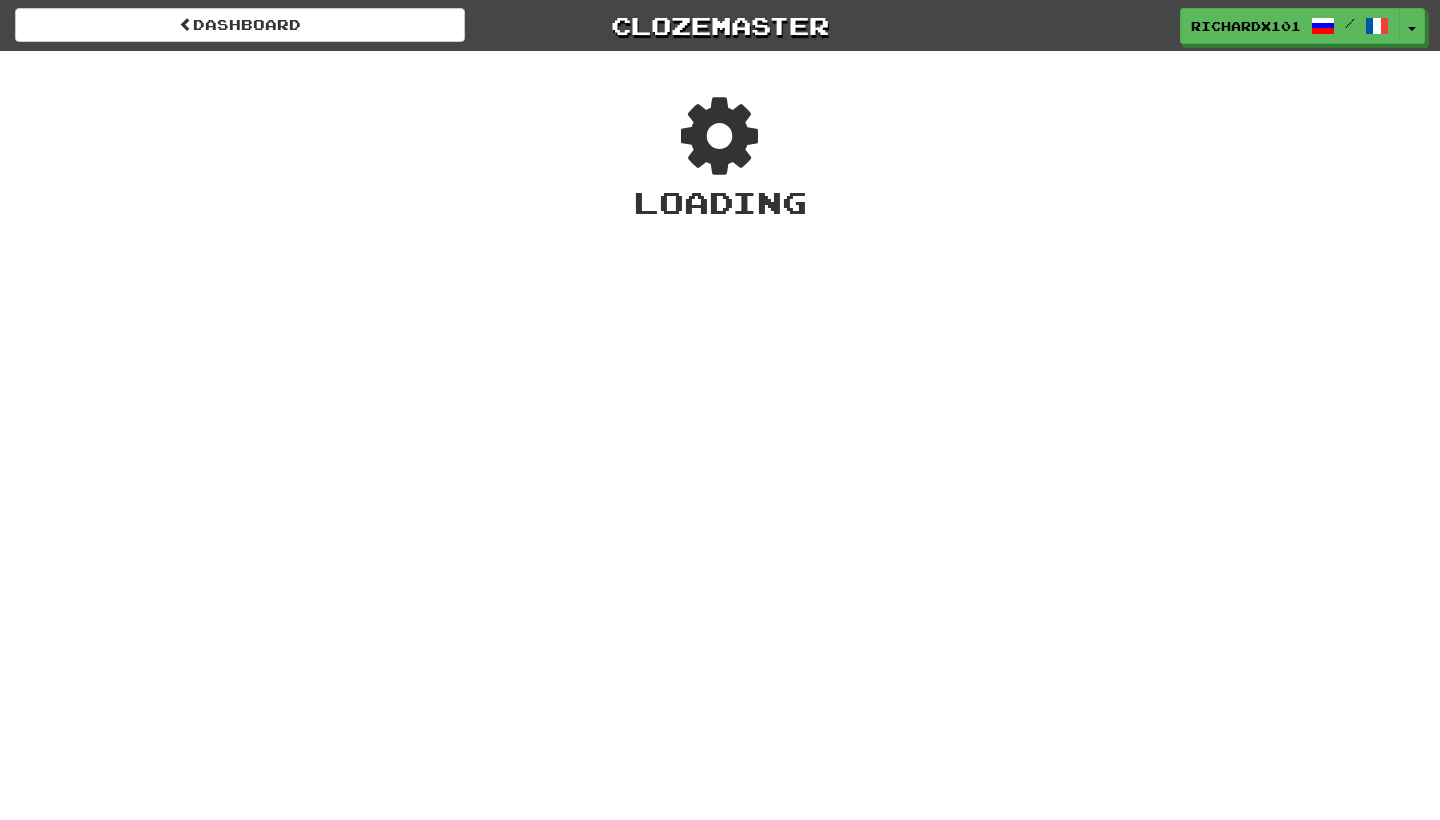 scroll, scrollTop: 0, scrollLeft: 0, axis: both 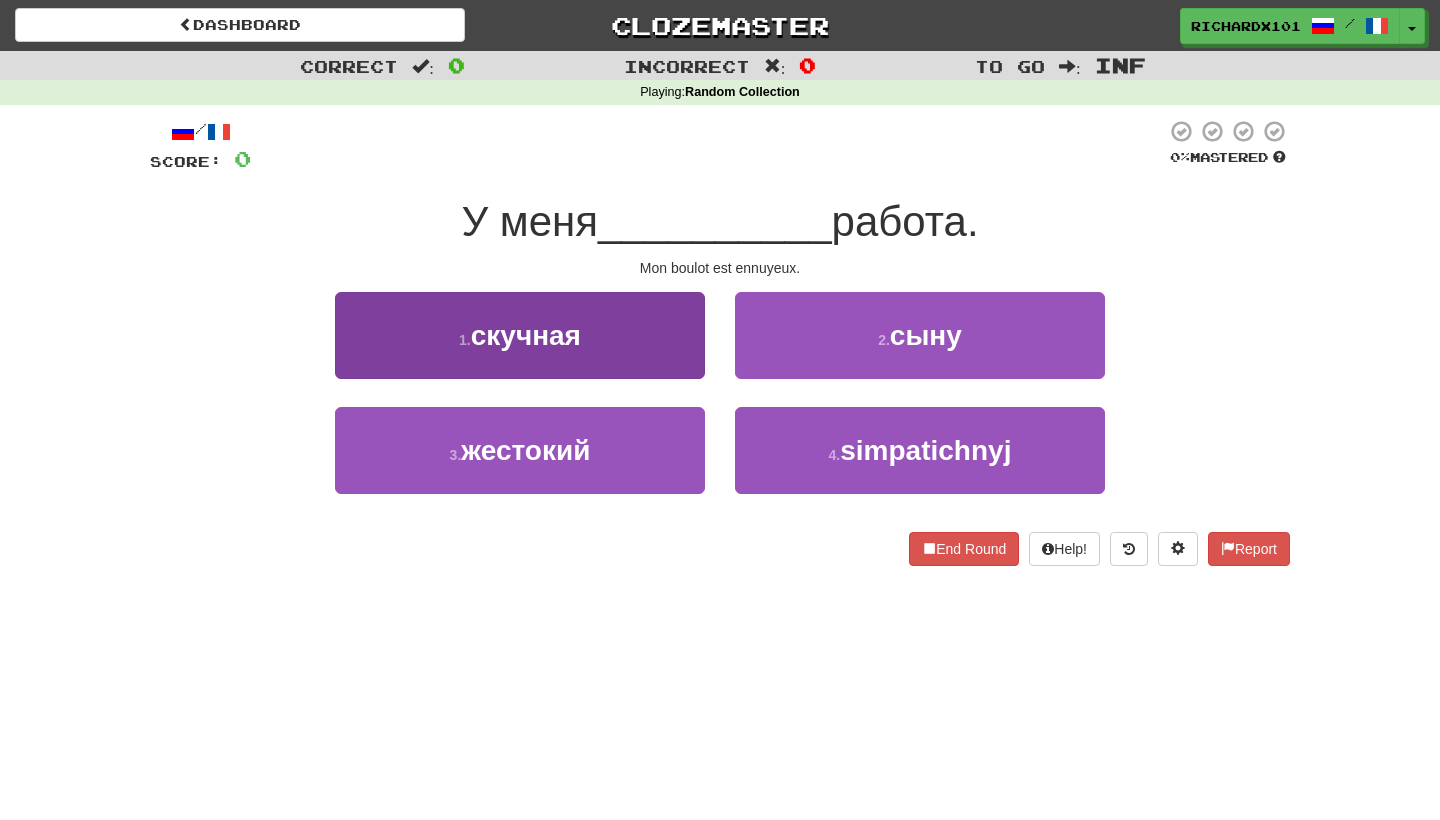 drag, startPoint x: 0, startPoint y: 0, endPoint x: 676, endPoint y: 335, distance: 754.4541 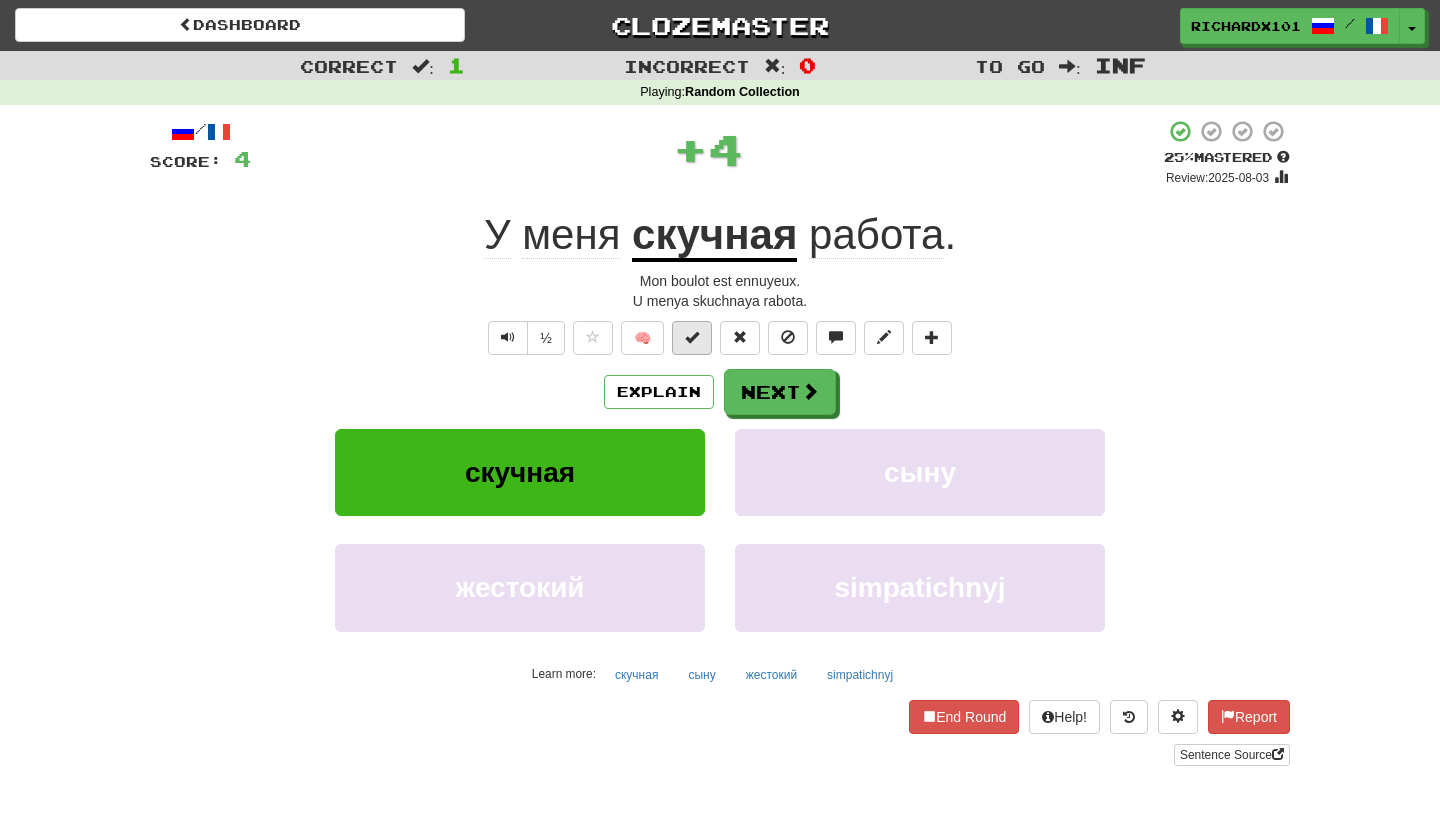 click at bounding box center [692, 338] 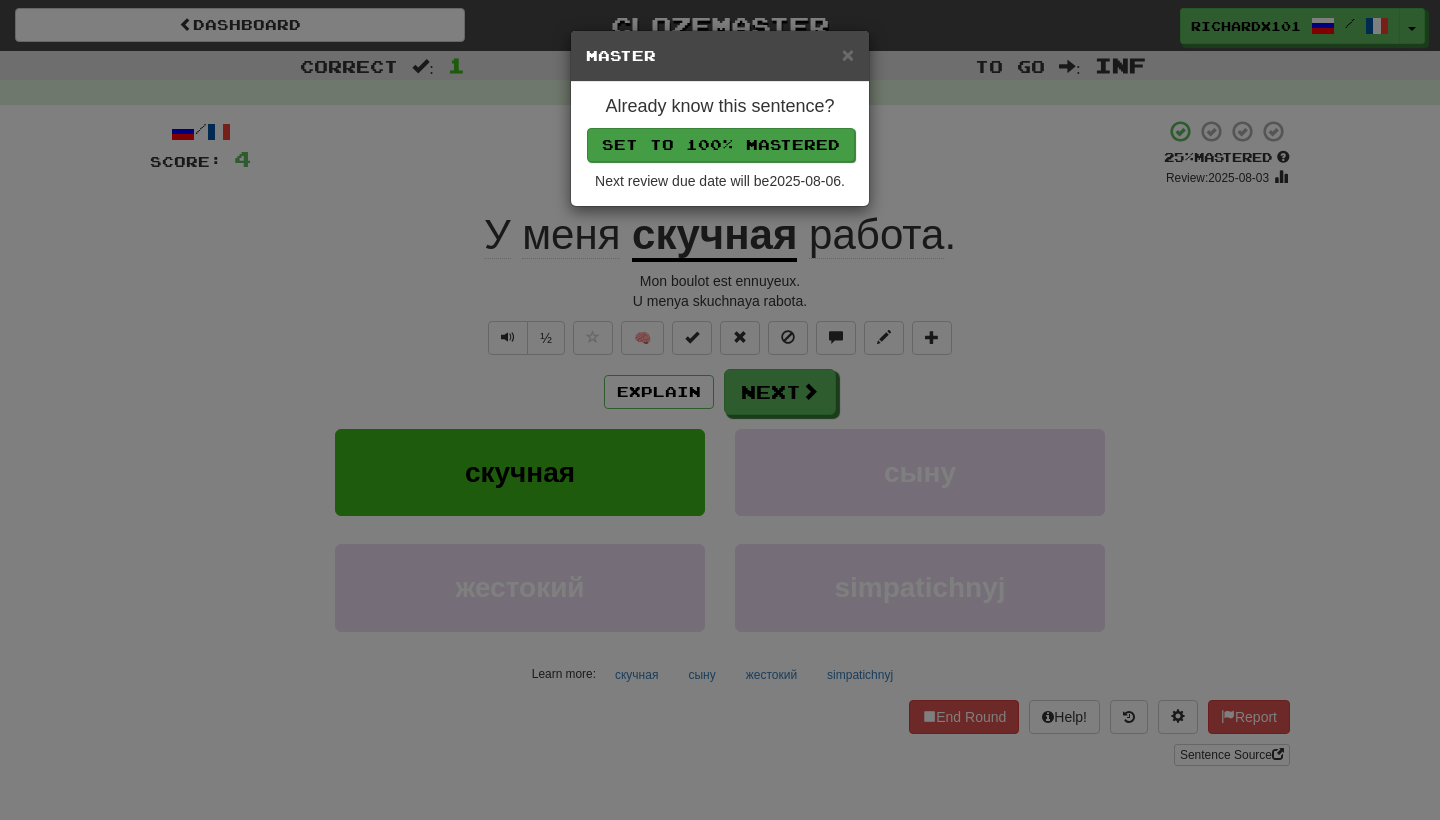 drag, startPoint x: 677, startPoint y: 335, endPoint x: 730, endPoint y: 152, distance: 190.52034 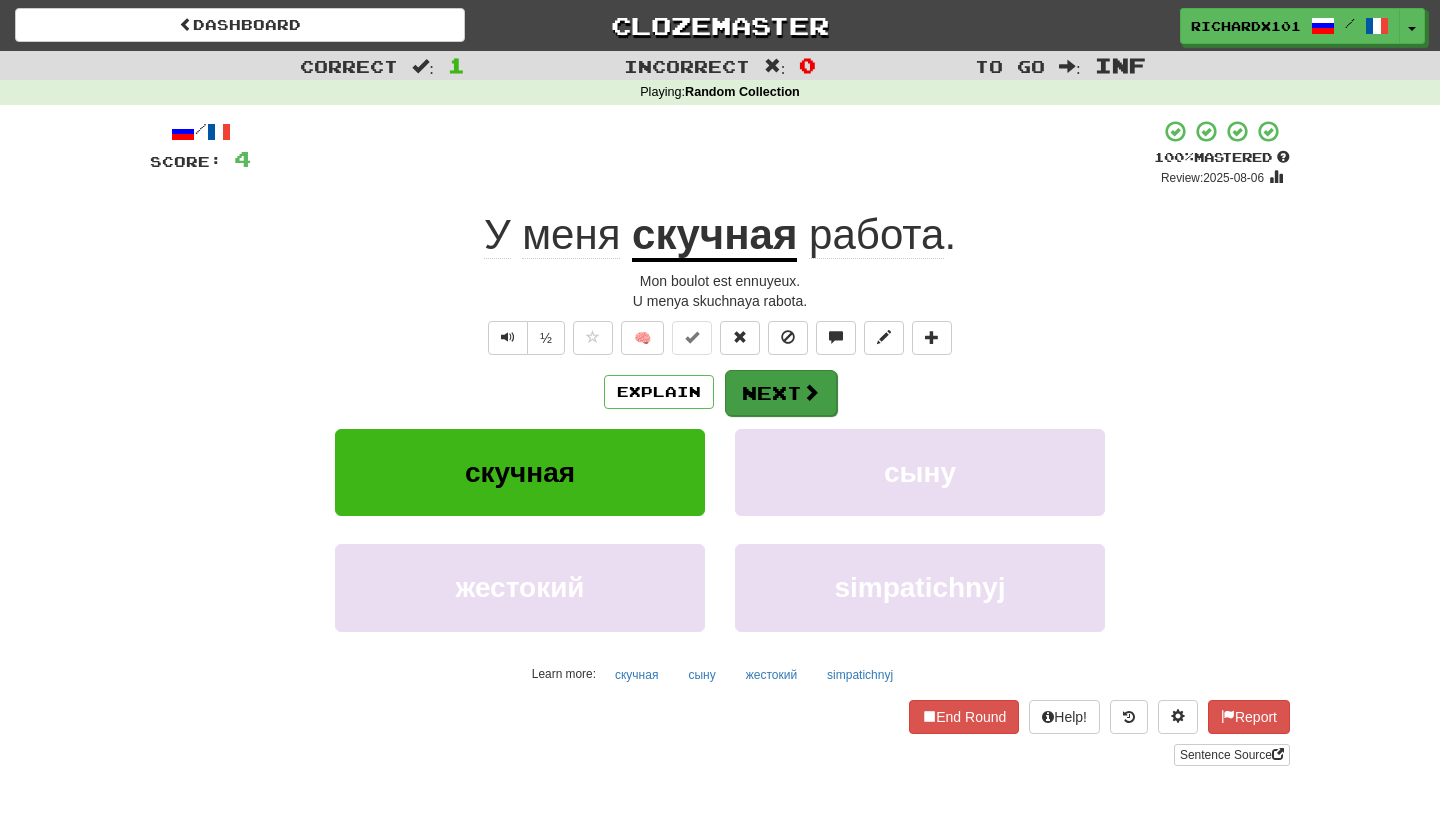 drag, startPoint x: 730, startPoint y: 152, endPoint x: 747, endPoint y: 379, distance: 227.63568 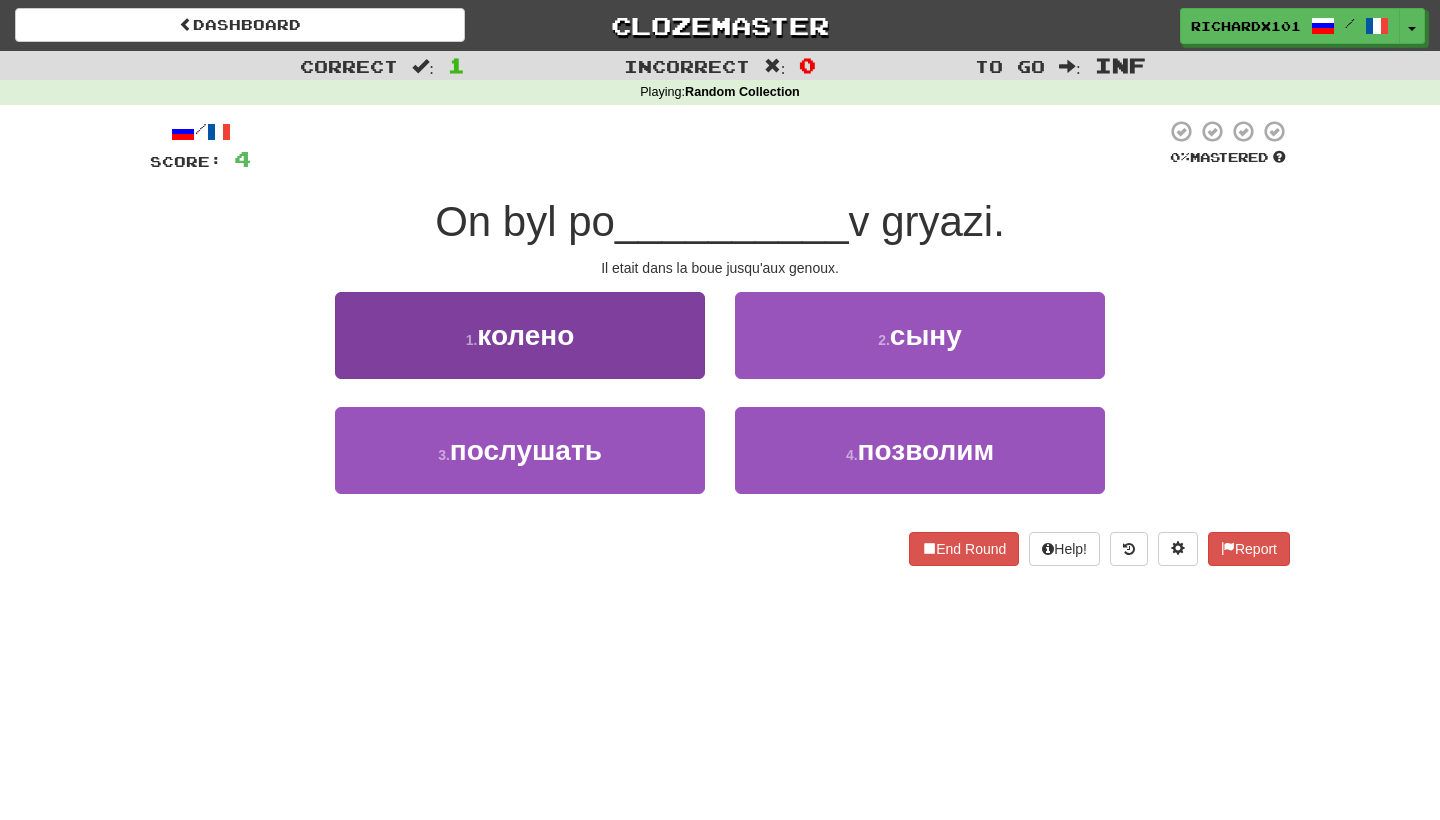 drag, startPoint x: 747, startPoint y: 379, endPoint x: 671, endPoint y: 328, distance: 91.525955 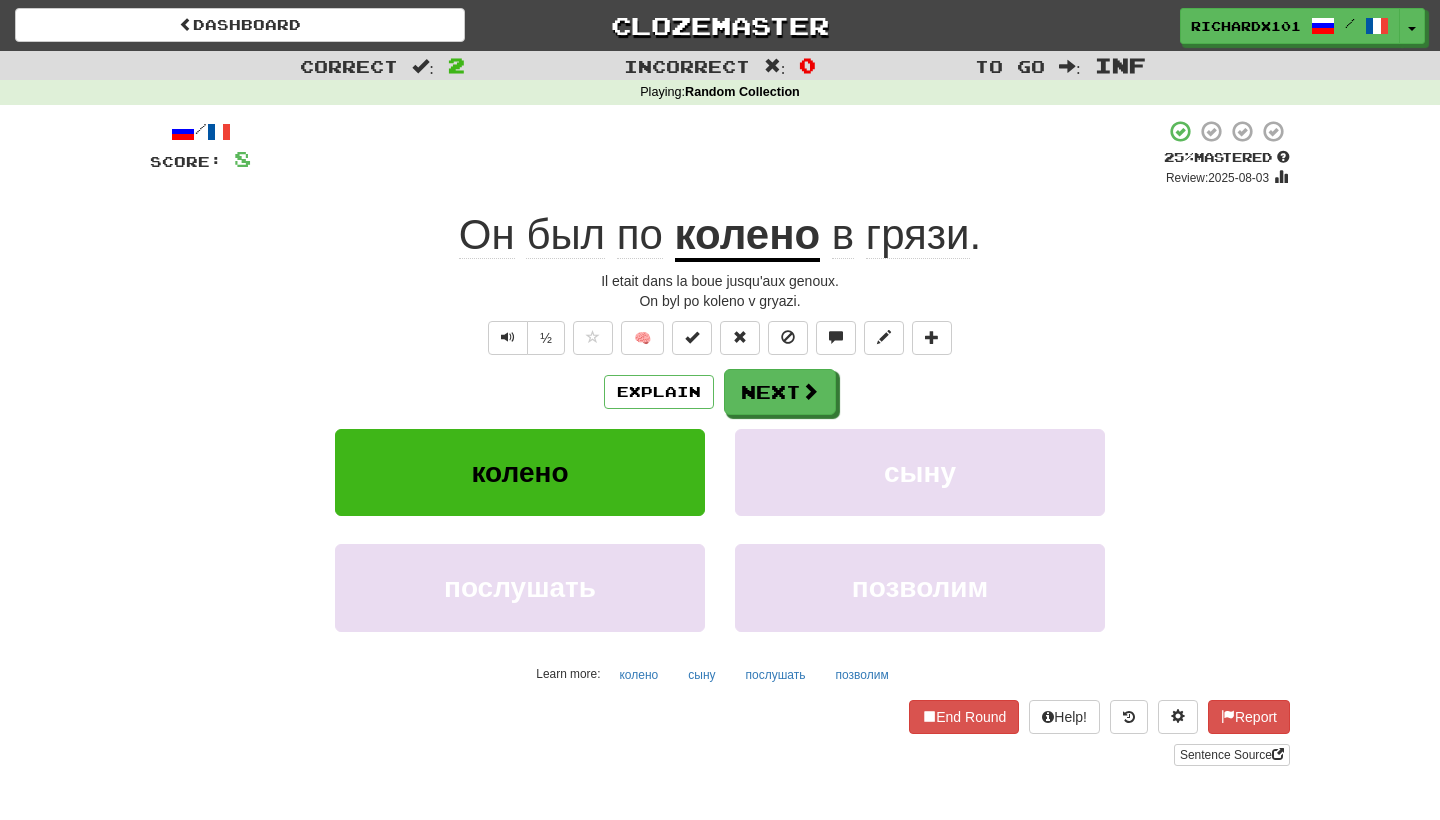 click at bounding box center (692, 337) 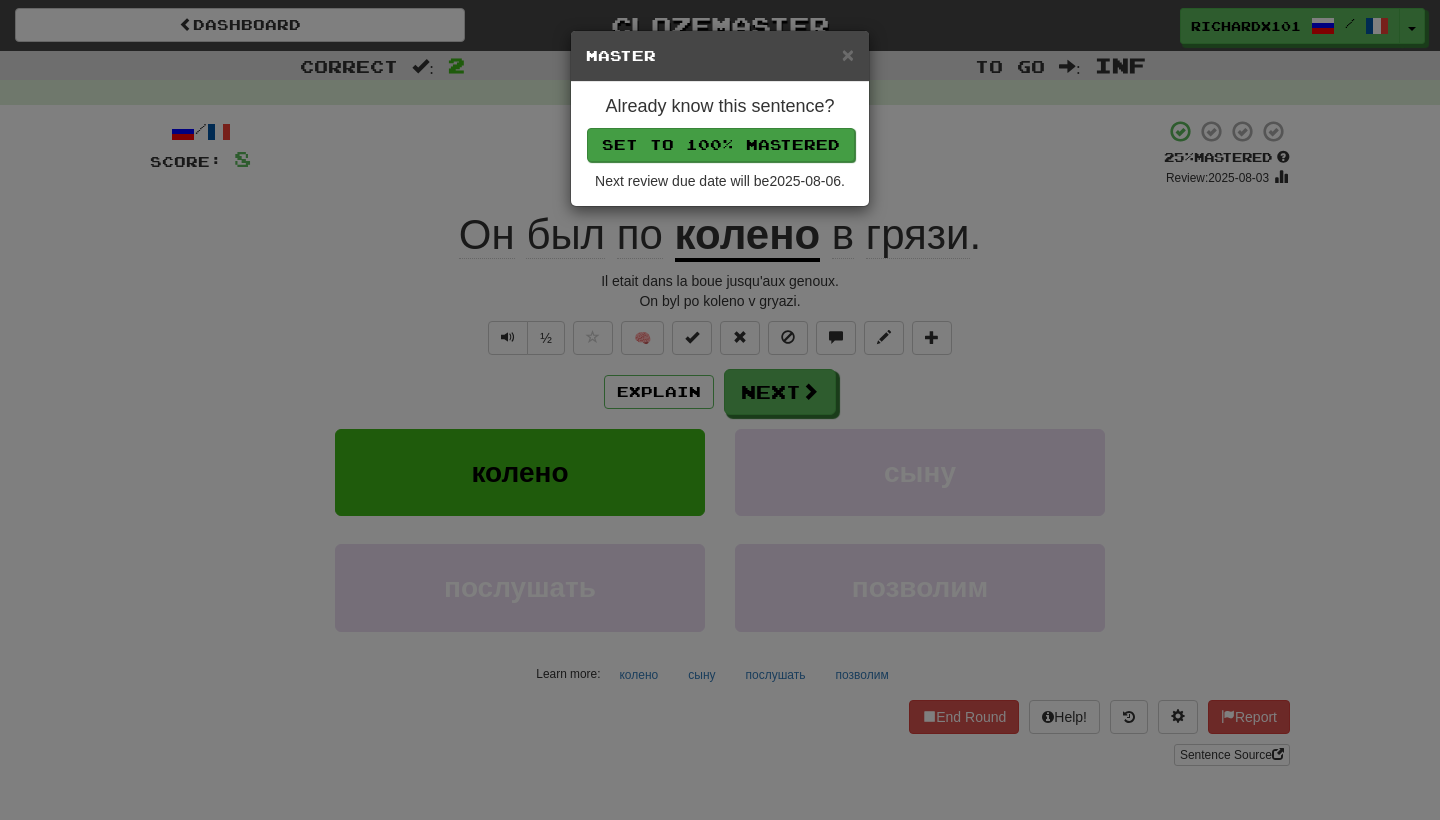 drag, startPoint x: 671, startPoint y: 328, endPoint x: 756, endPoint y: 136, distance: 209.9738 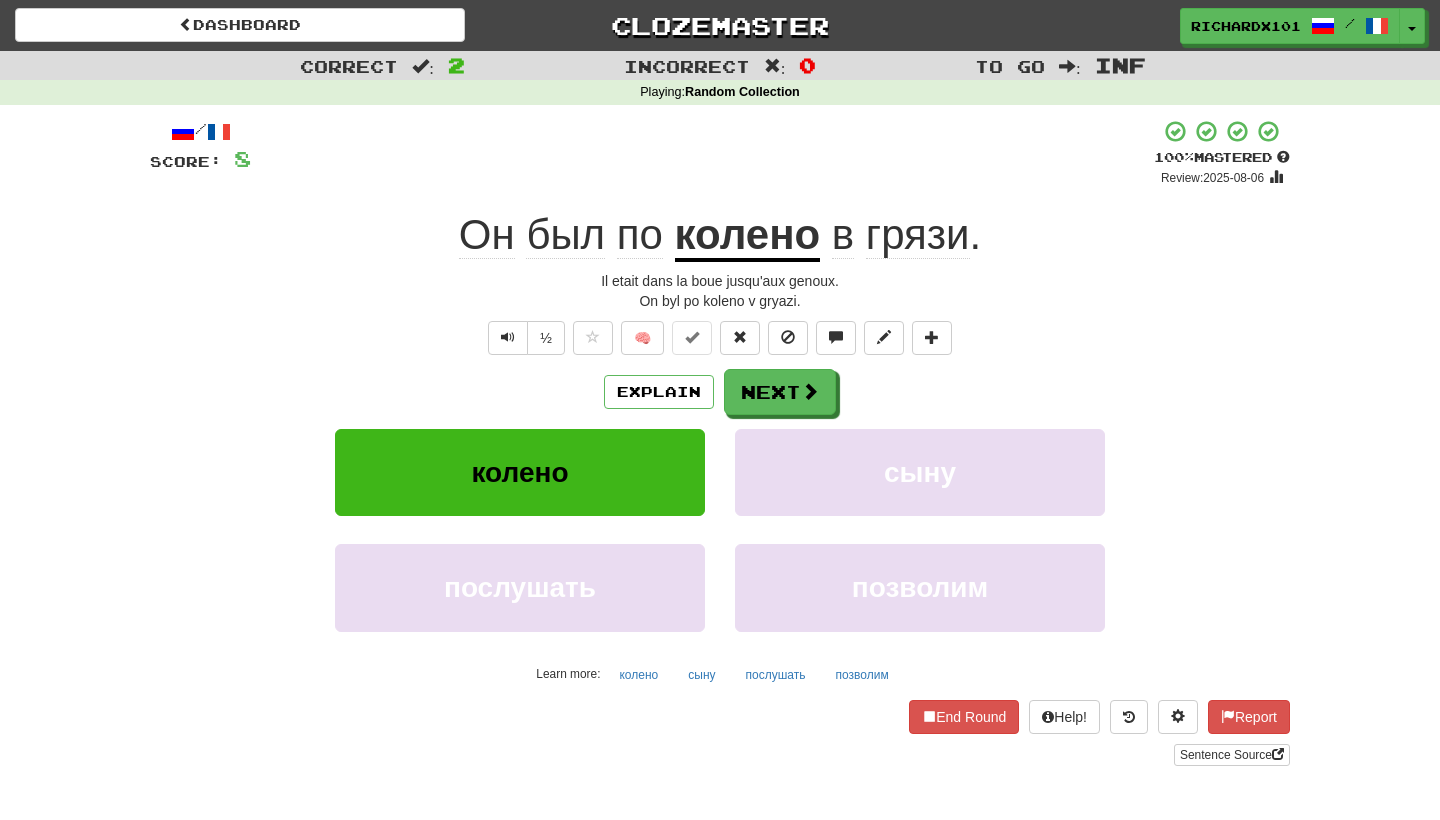 click on "Sentence Source" at bounding box center [1232, 755] 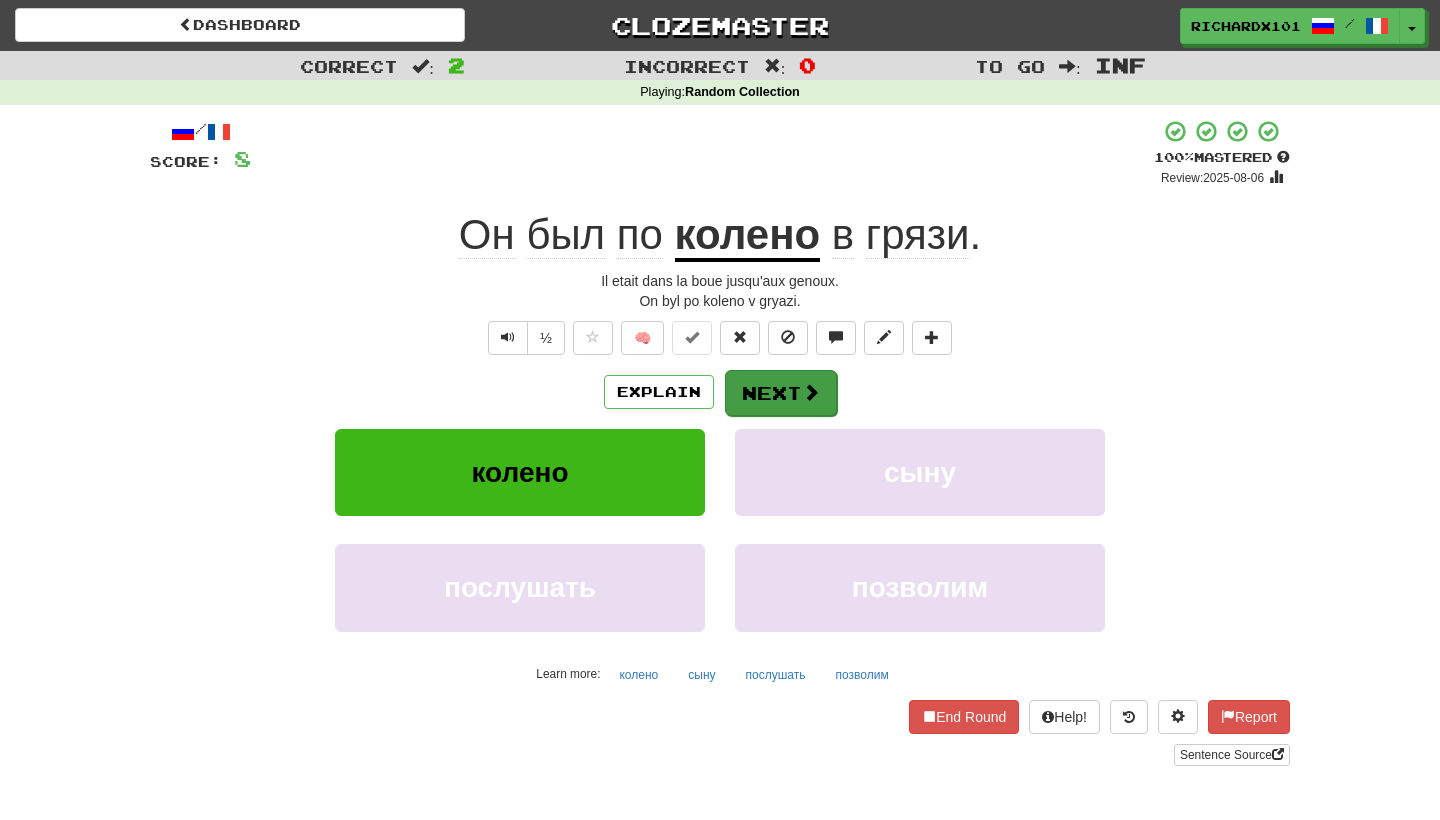 drag, startPoint x: 756, startPoint y: 136, endPoint x: 781, endPoint y: 393, distance: 258.2131 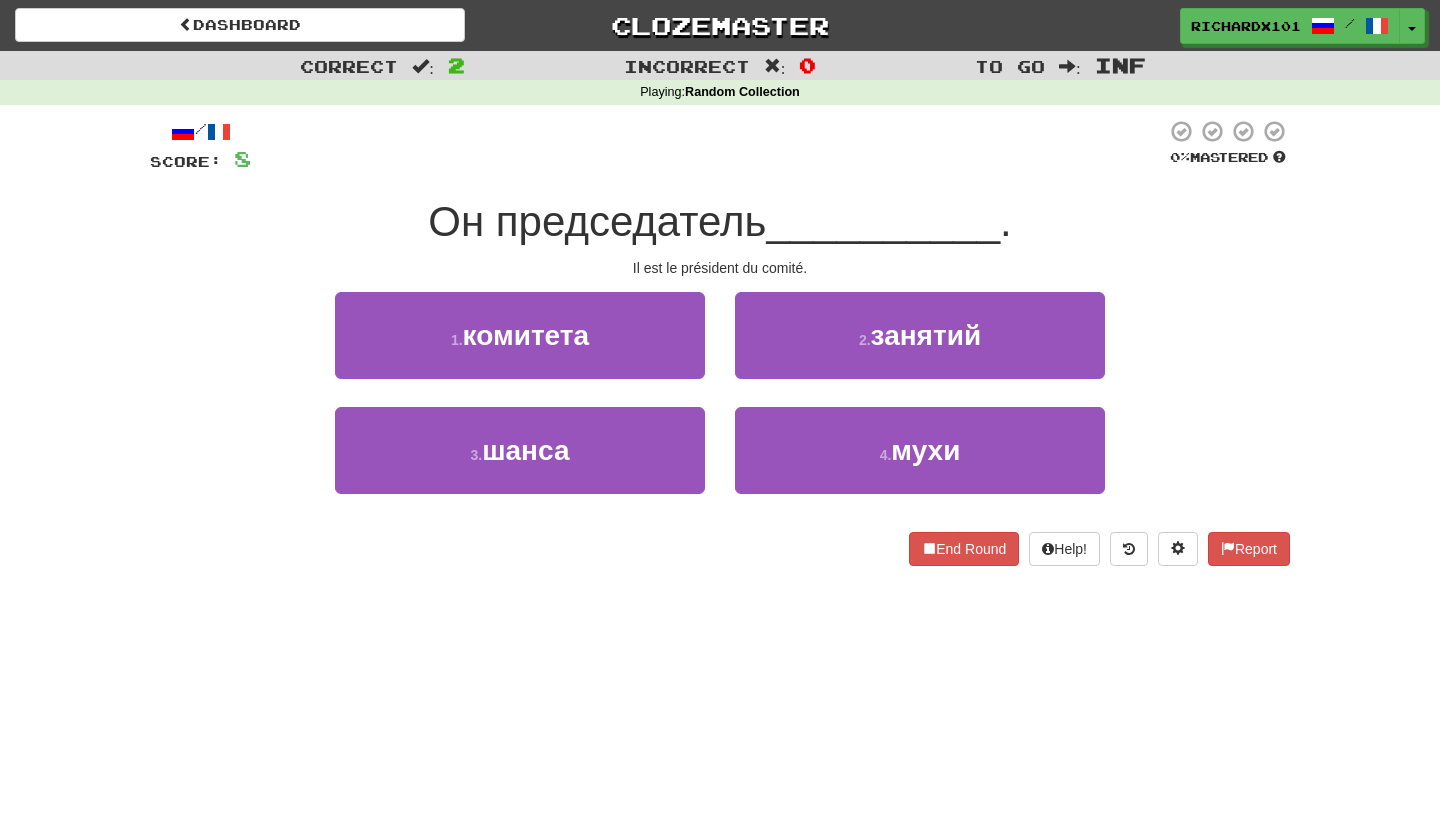 click on "1 .  комитета" at bounding box center (520, 335) 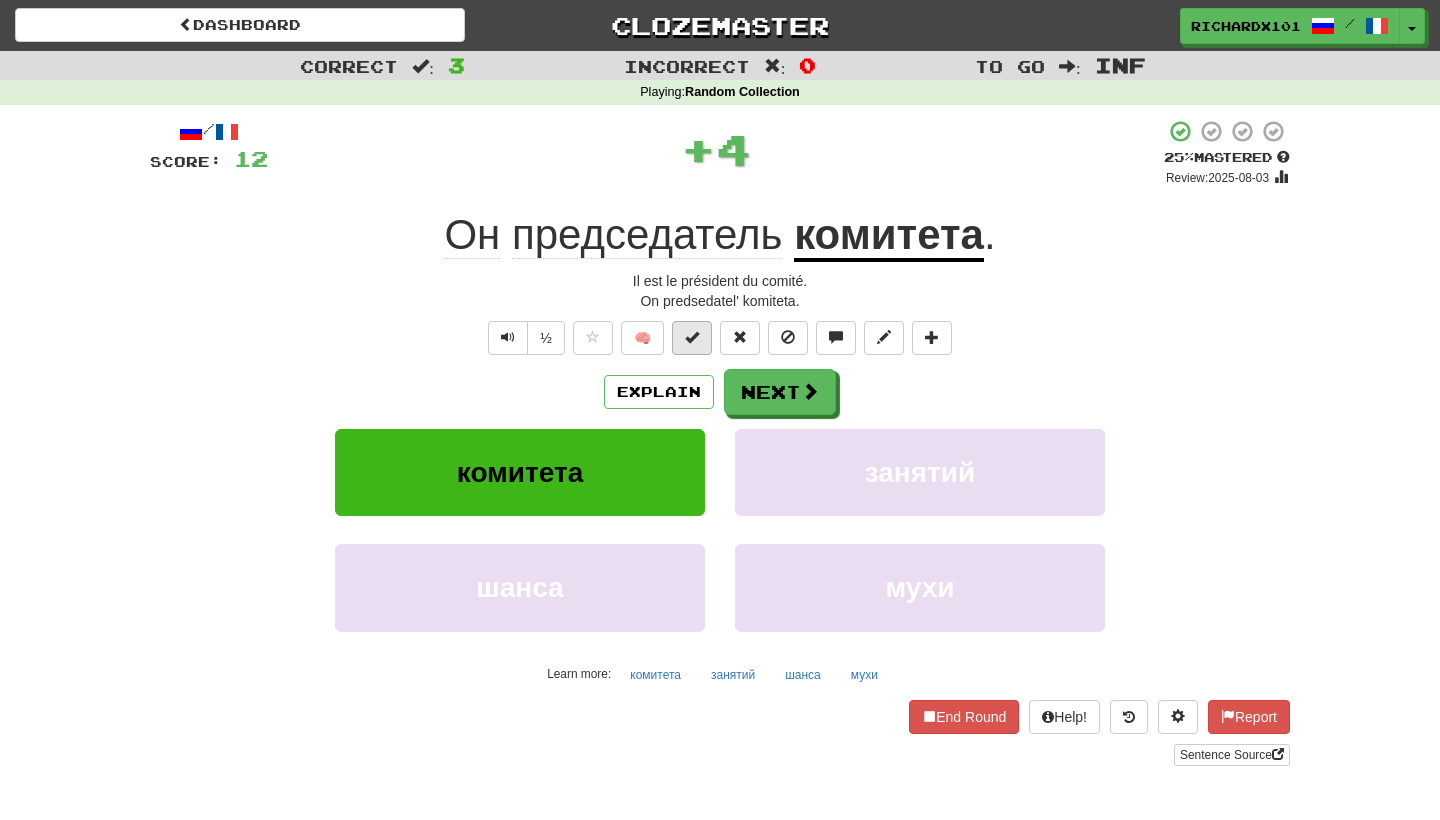drag, startPoint x: 781, startPoint y: 393, endPoint x: 683, endPoint y: 319, distance: 122.80065 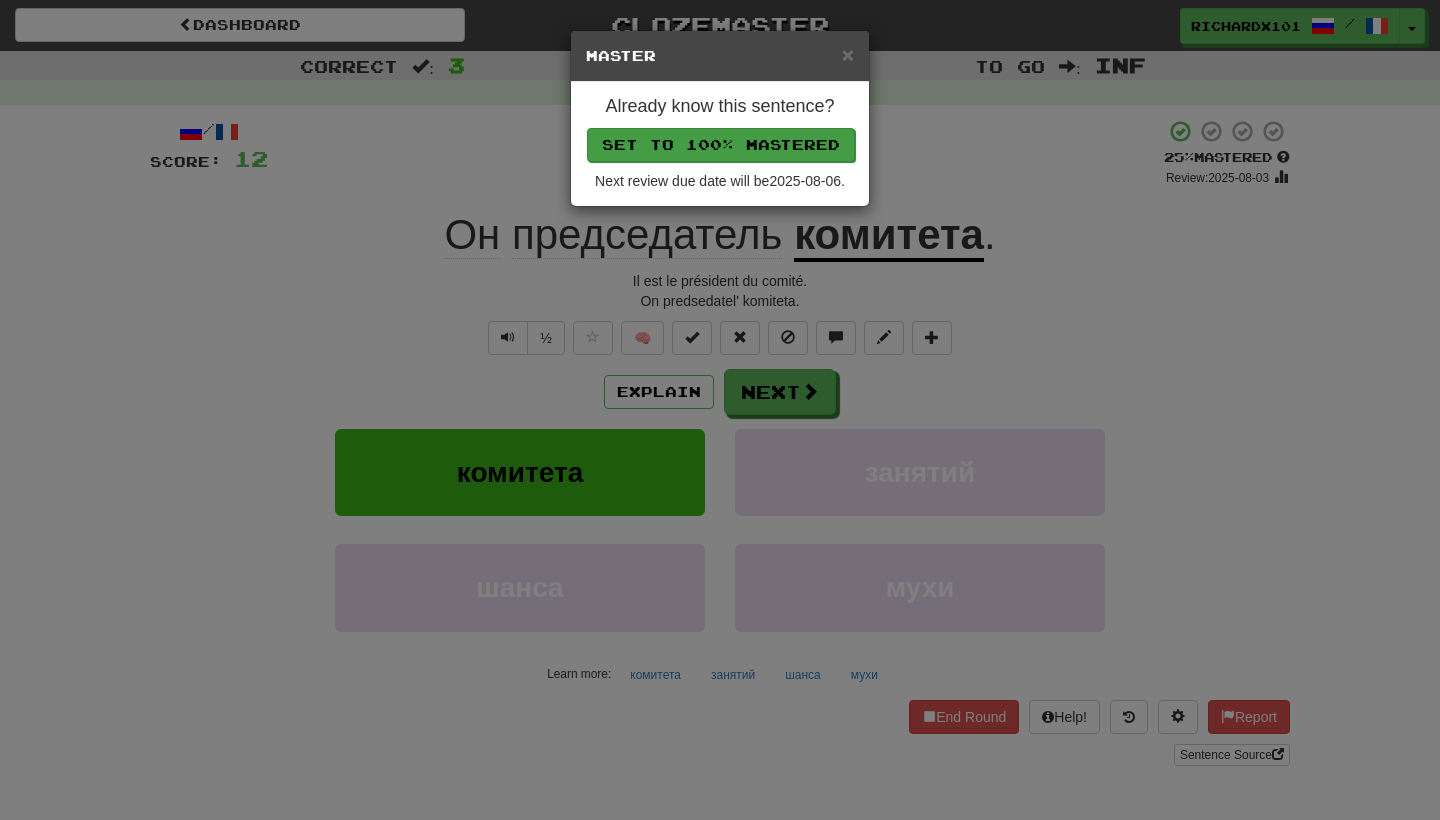 drag, startPoint x: 683, startPoint y: 319, endPoint x: 734, endPoint y: 145, distance: 181.32016 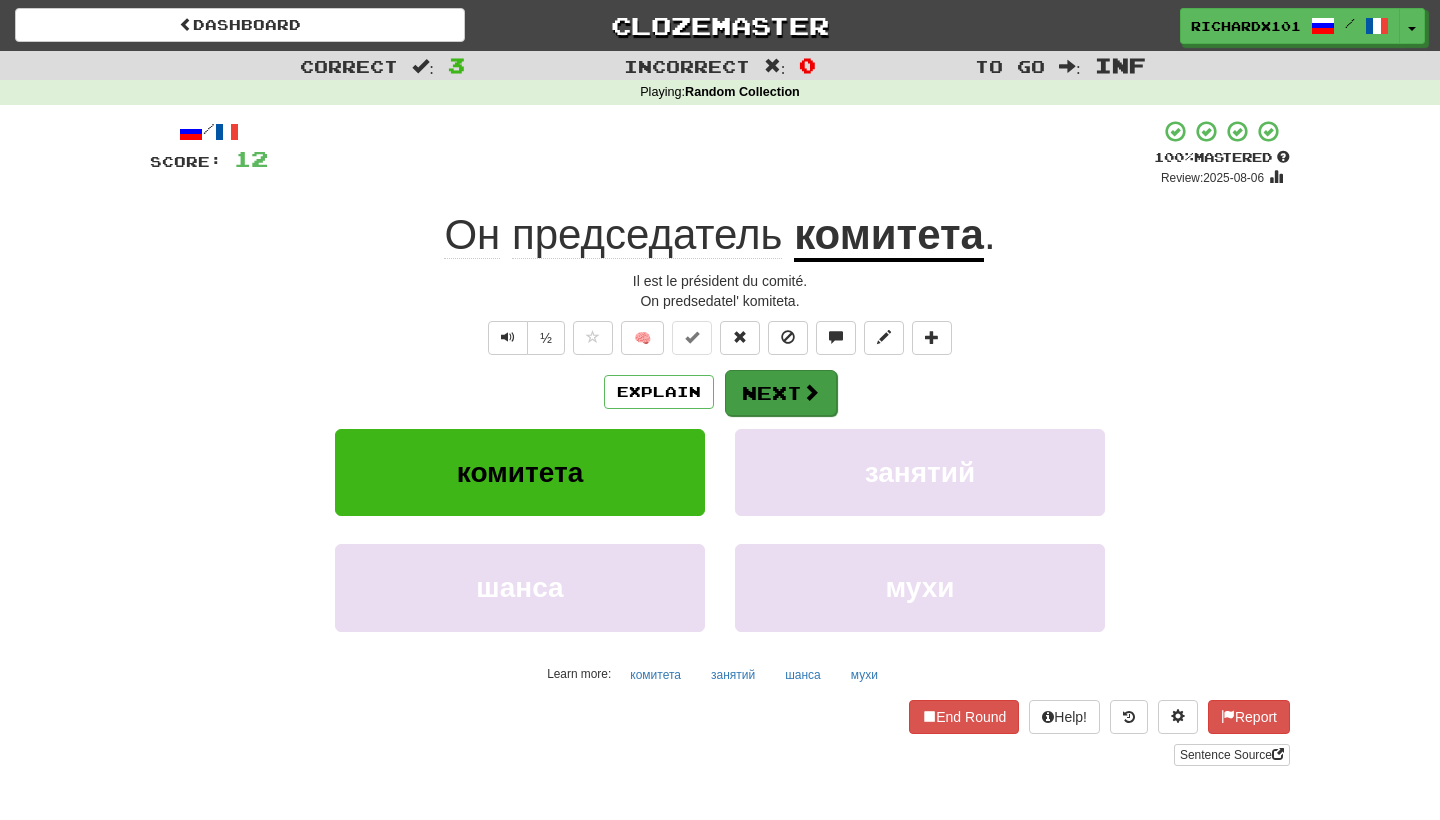 drag, startPoint x: 734, startPoint y: 145, endPoint x: 769, endPoint y: 391, distance: 248.47736 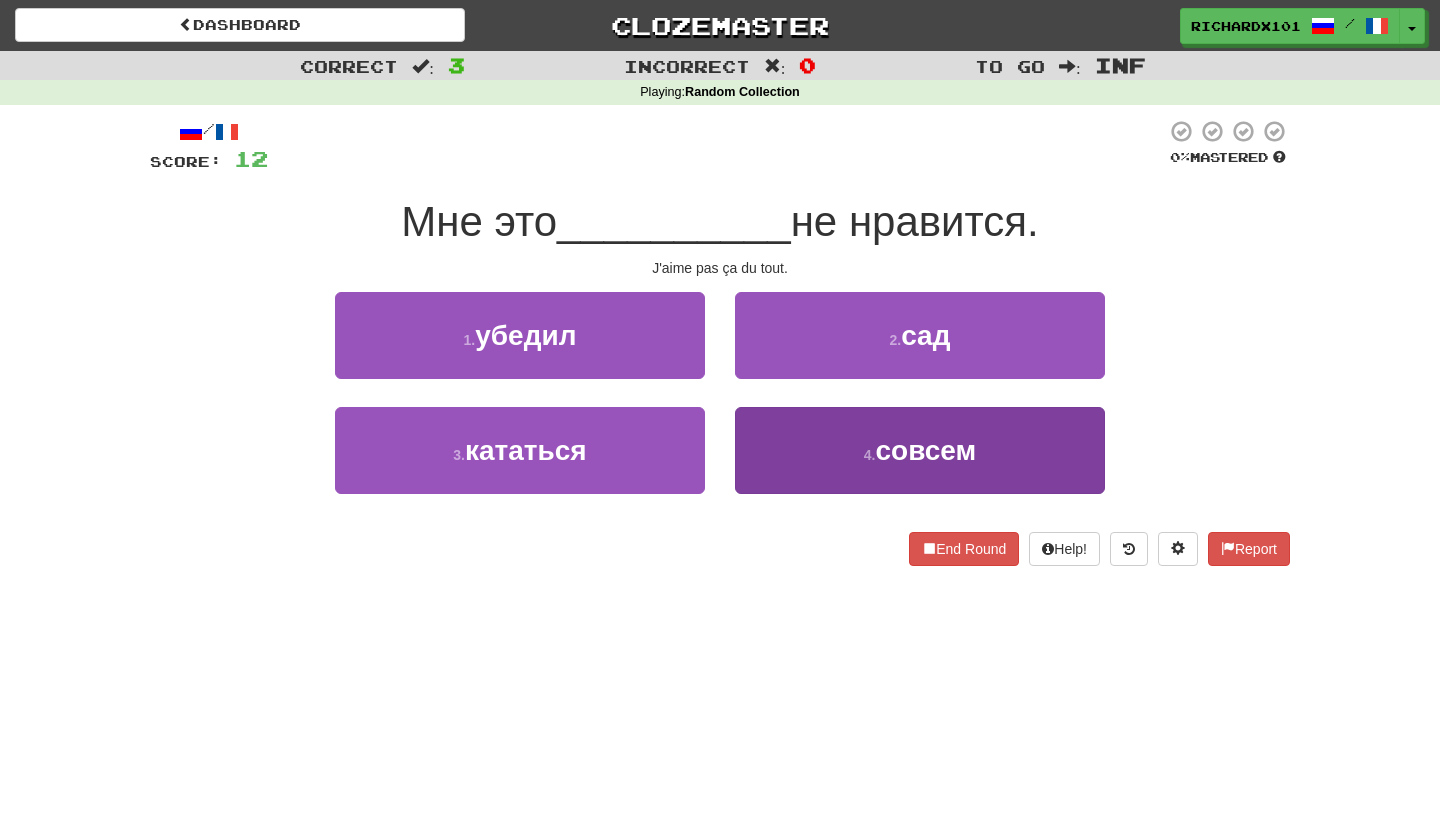 drag, startPoint x: 769, startPoint y: 391, endPoint x: 804, endPoint y: 454, distance: 72.06941 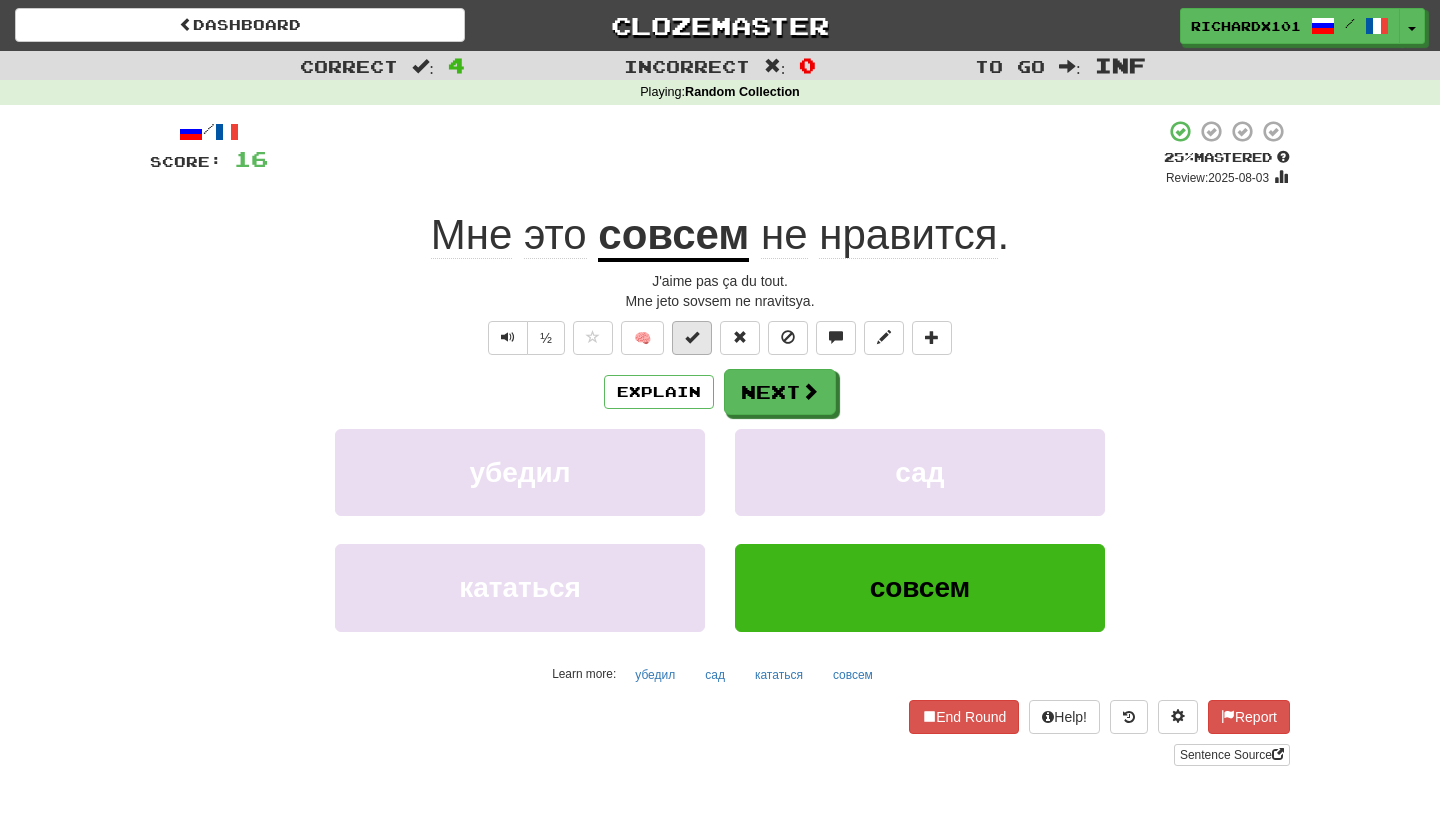 drag, startPoint x: 804, startPoint y: 454, endPoint x: 701, endPoint y: 340, distance: 153.63919 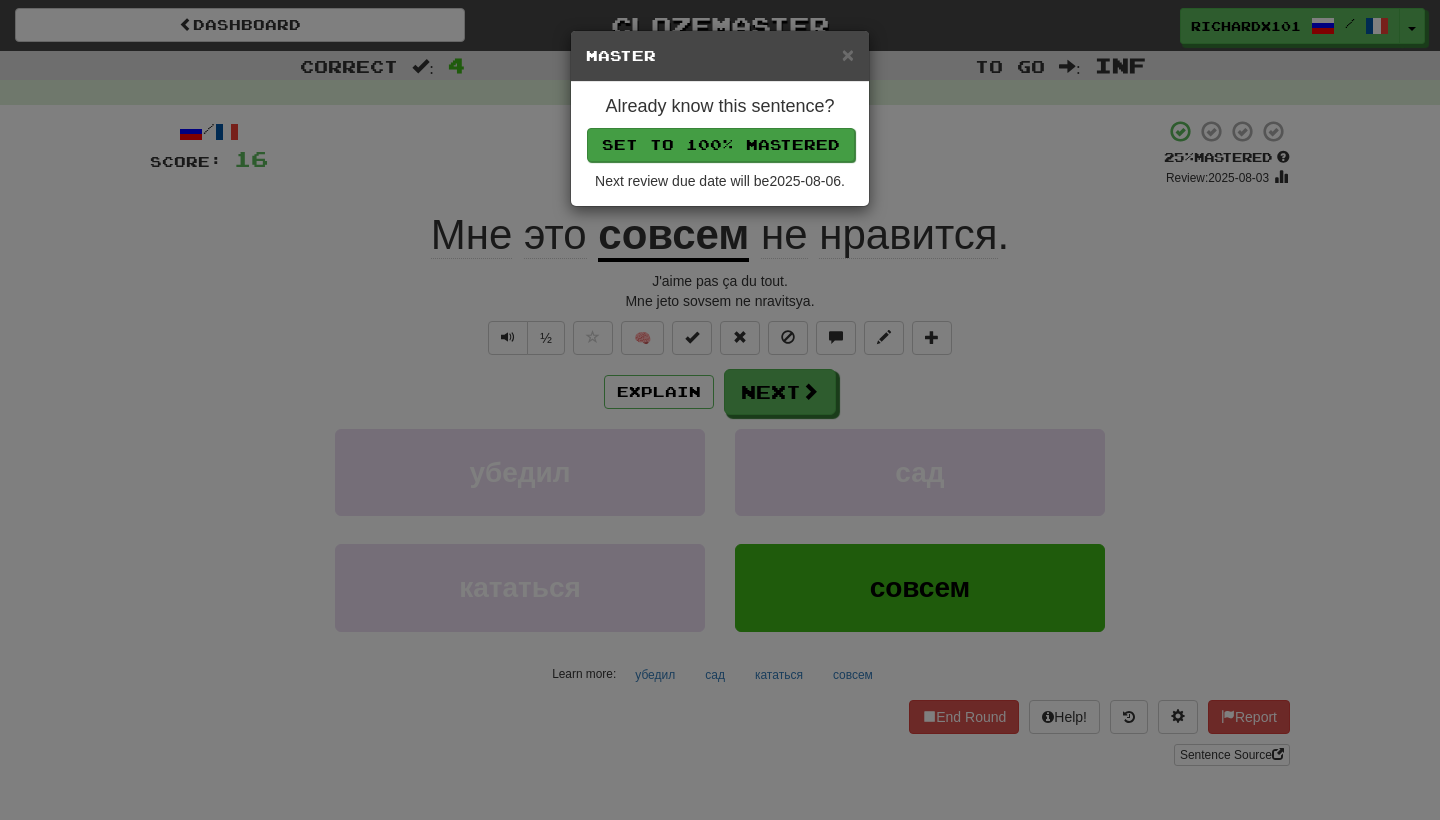 drag, startPoint x: 701, startPoint y: 340, endPoint x: 754, endPoint y: 137, distance: 209.80467 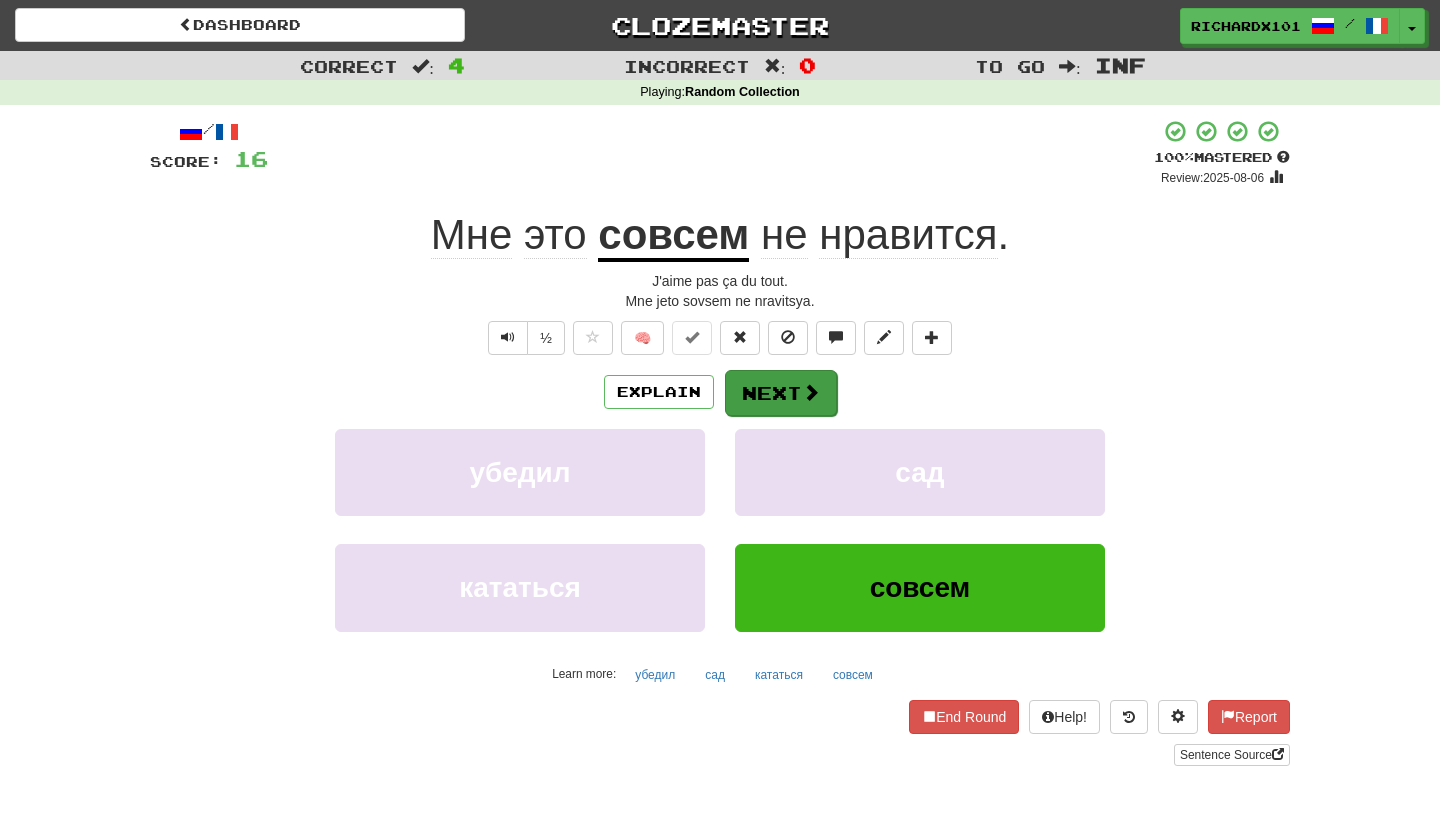 drag, startPoint x: 754, startPoint y: 137, endPoint x: 775, endPoint y: 386, distance: 249.88397 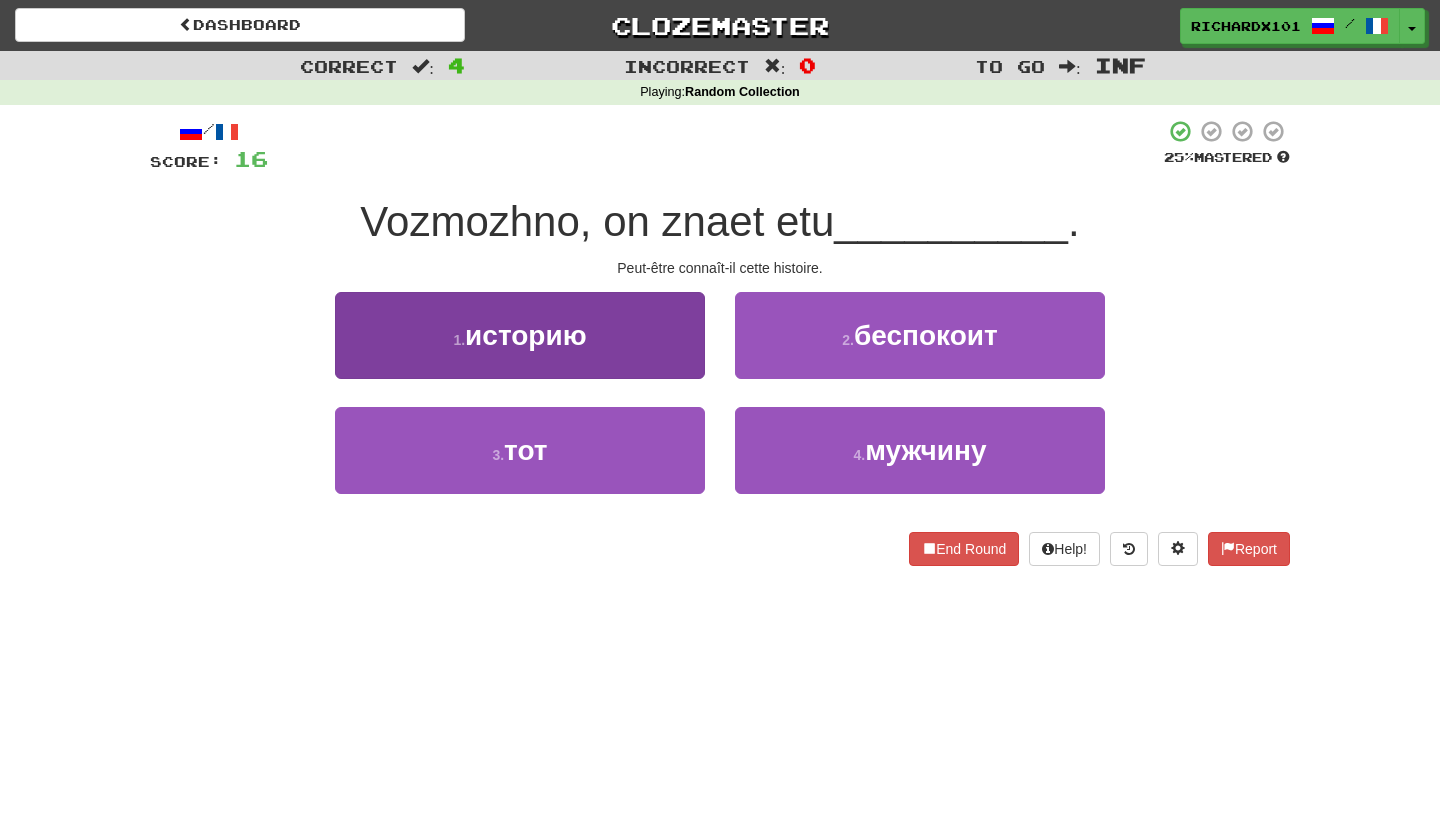 drag, startPoint x: 775, startPoint y: 386, endPoint x: 681, endPoint y: 348, distance: 101.390335 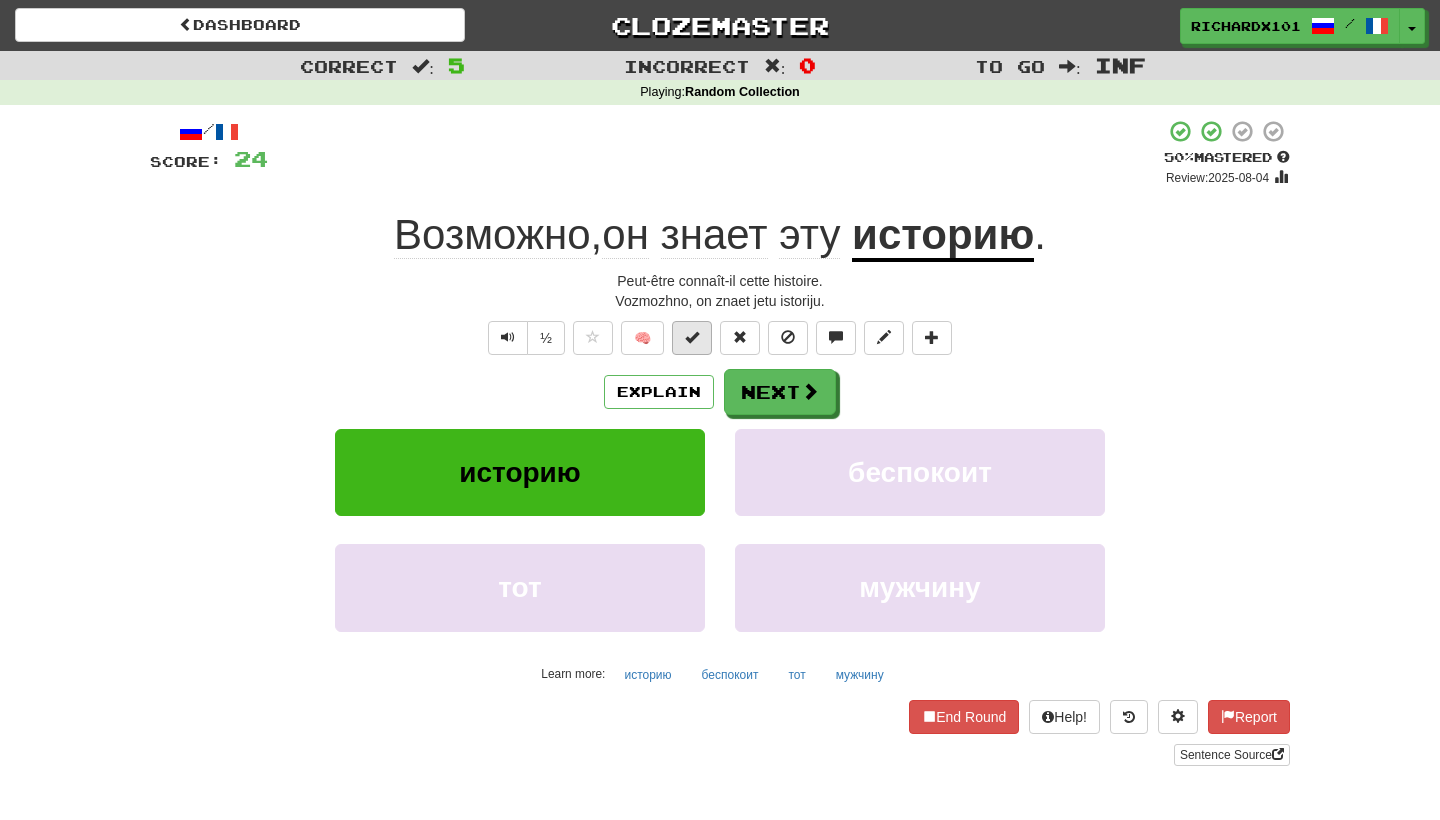 drag, startPoint x: 681, startPoint y: 348, endPoint x: 700, endPoint y: 344, distance: 19.416489 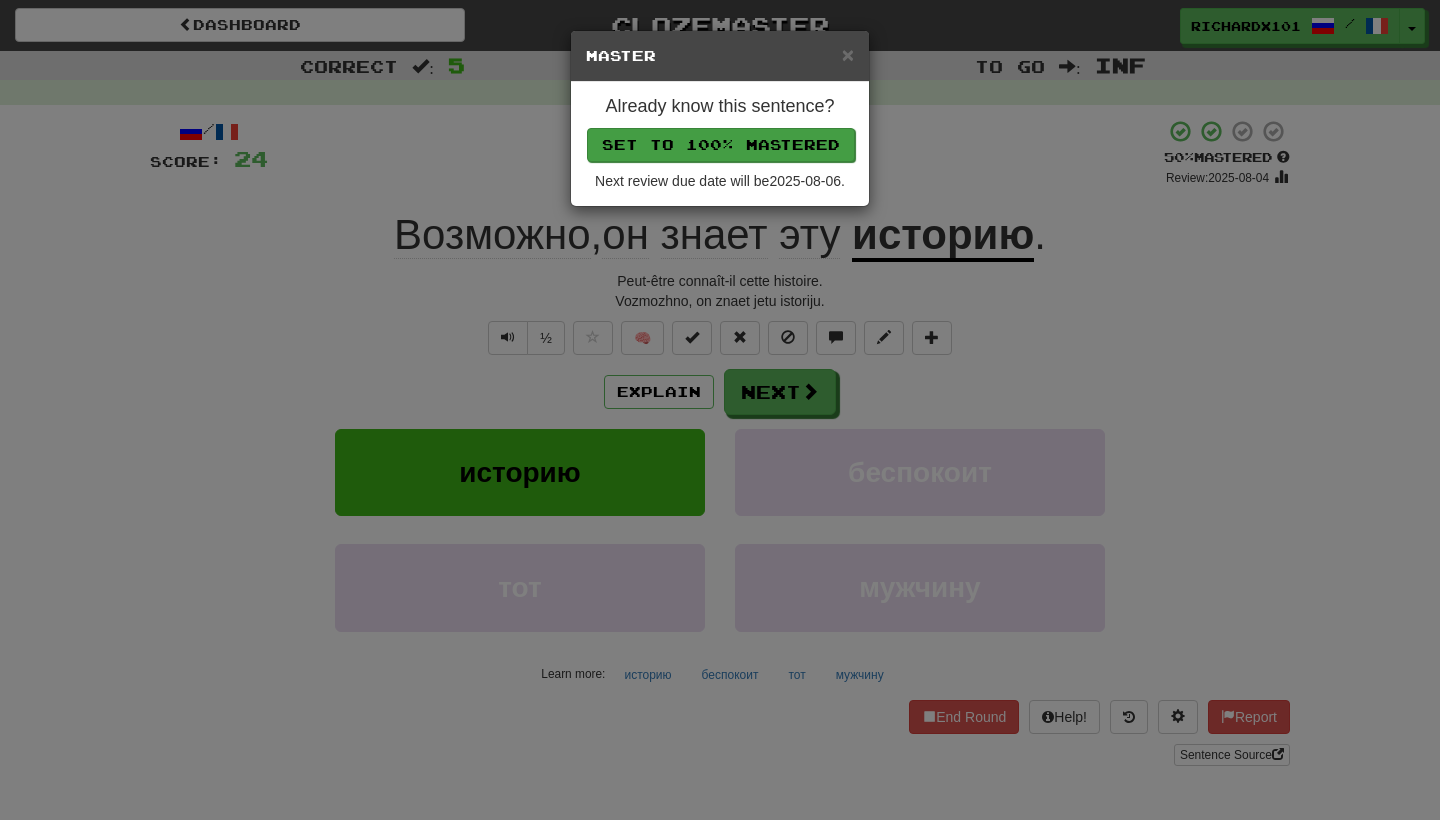 drag, startPoint x: 700, startPoint y: 344, endPoint x: 754, endPoint y: 145, distance: 206.1965 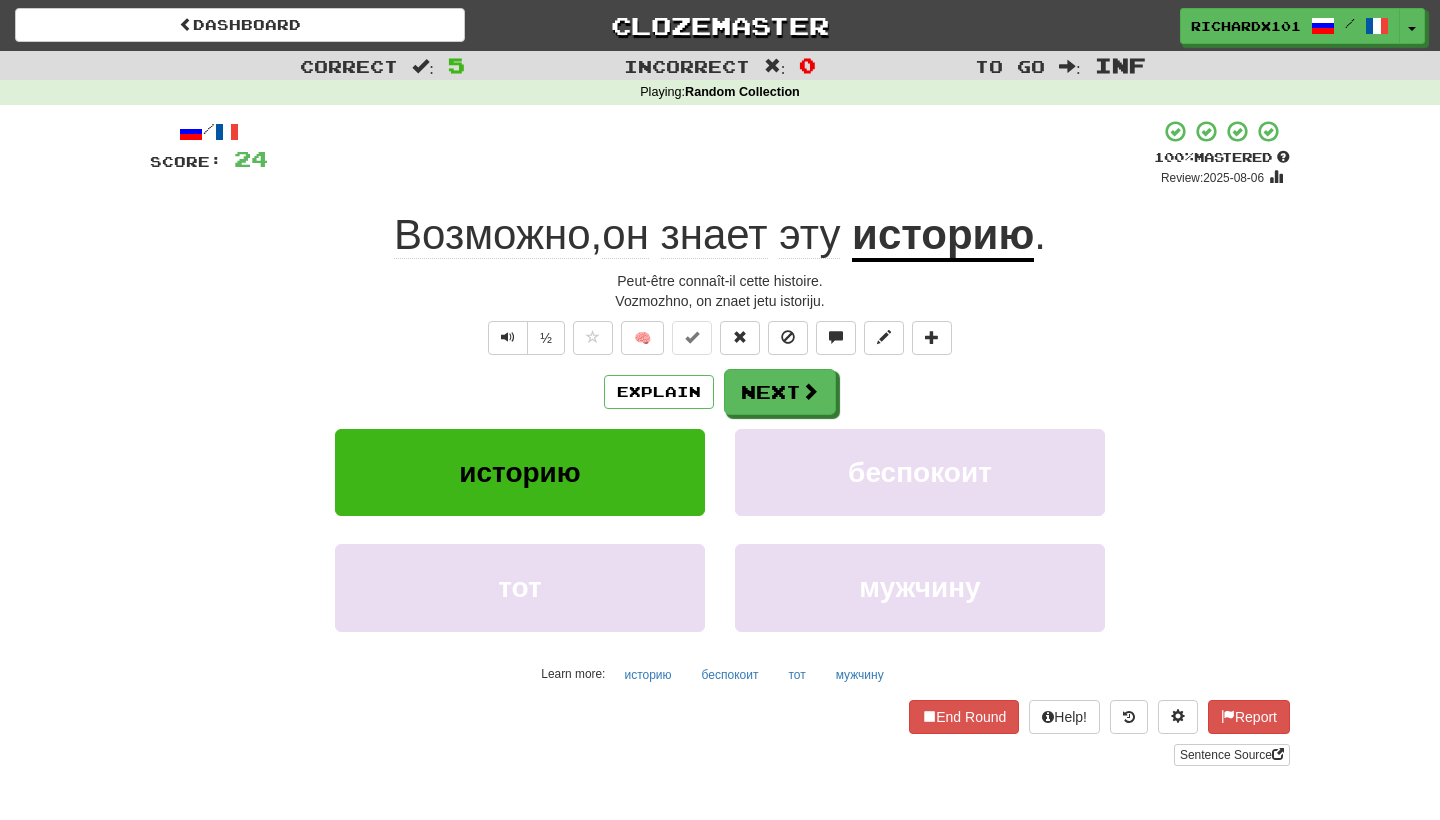 click on "Next" at bounding box center [780, 392] 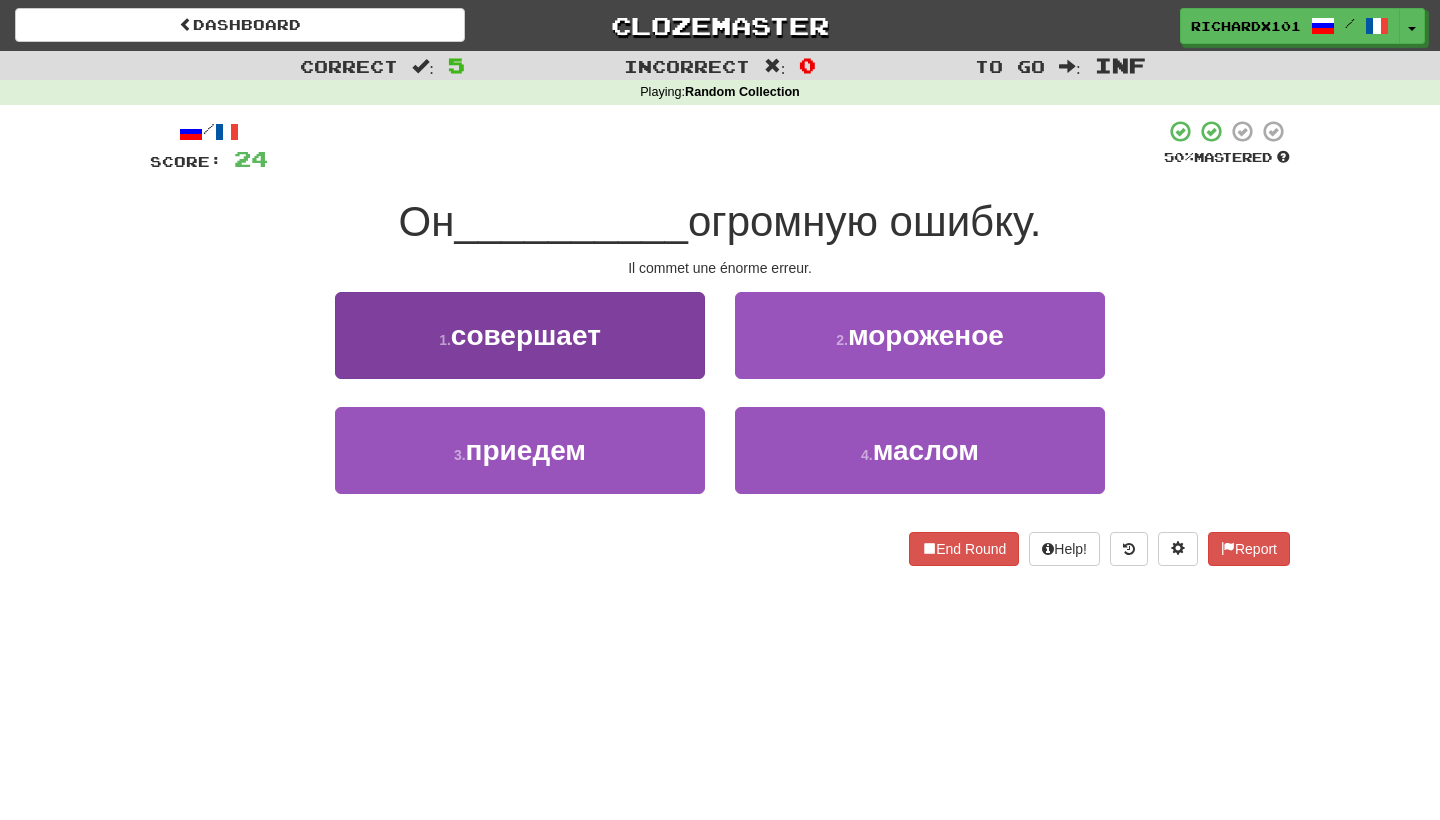 drag, startPoint x: 754, startPoint y: 145, endPoint x: 664, endPoint y: 332, distance: 207.53072 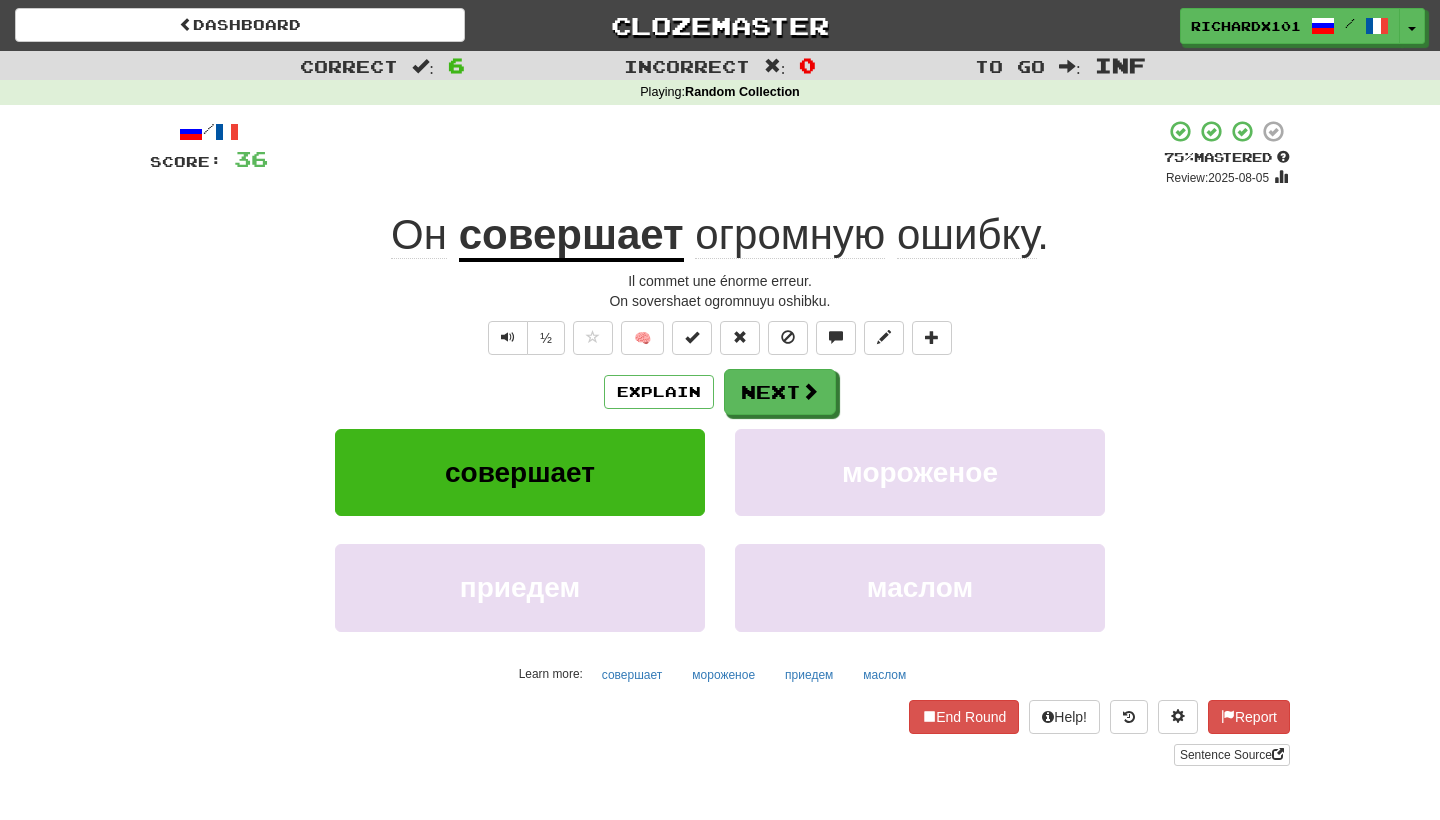 click at bounding box center (692, 337) 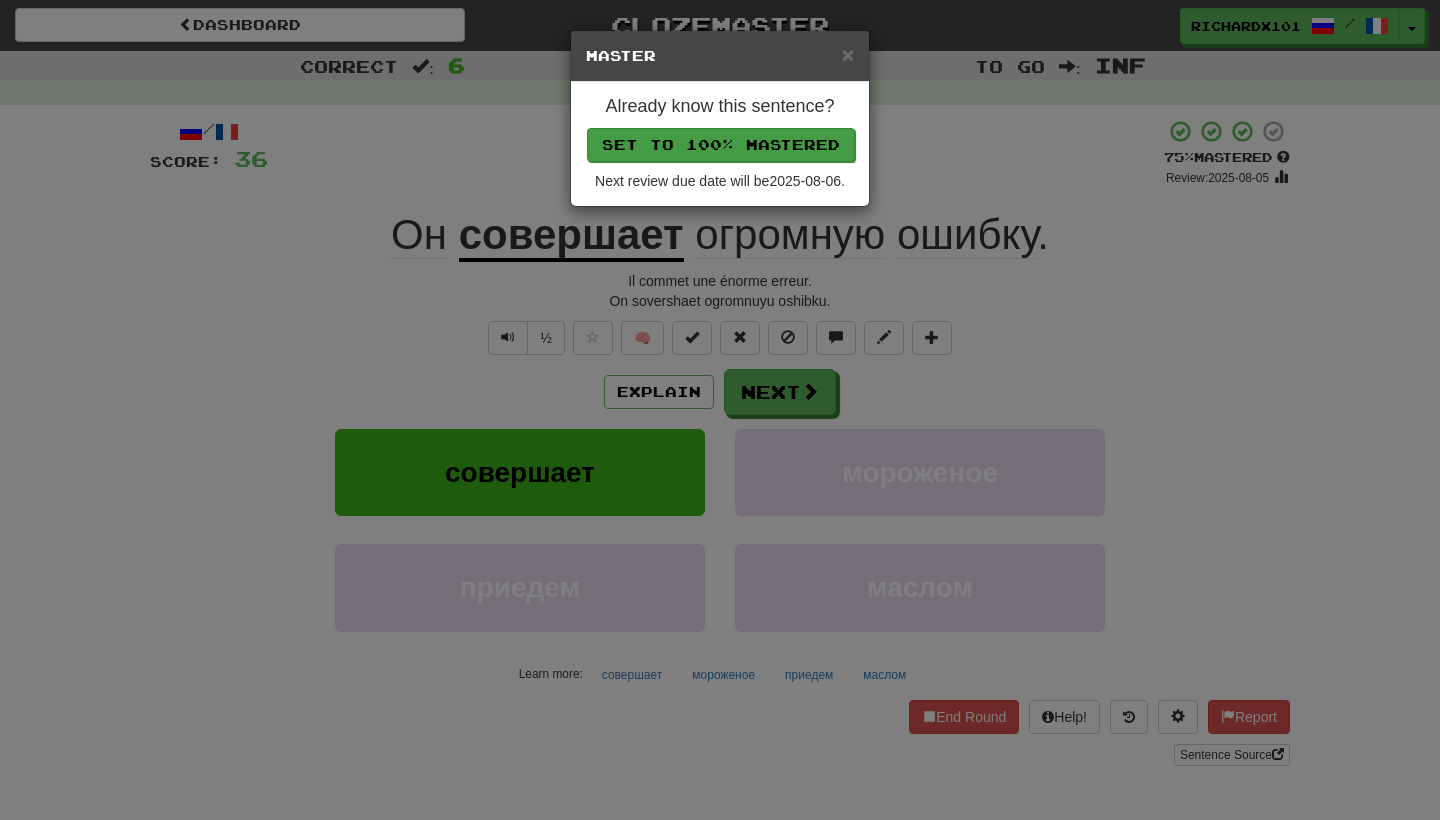 drag, startPoint x: 664, startPoint y: 332, endPoint x: 751, endPoint y: 142, distance: 208.97128 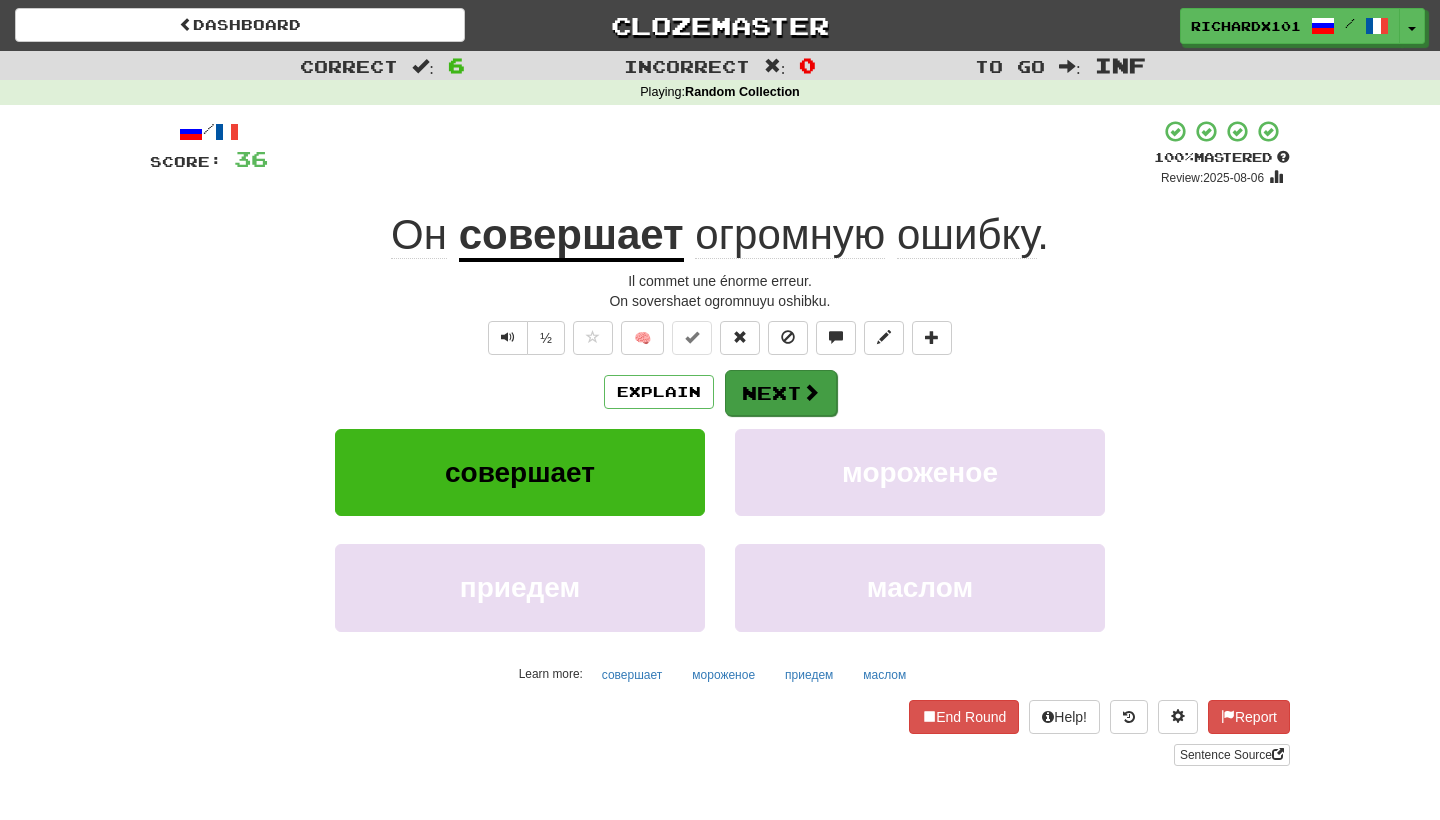 drag, startPoint x: 751, startPoint y: 142, endPoint x: 761, endPoint y: 386, distance: 244.20483 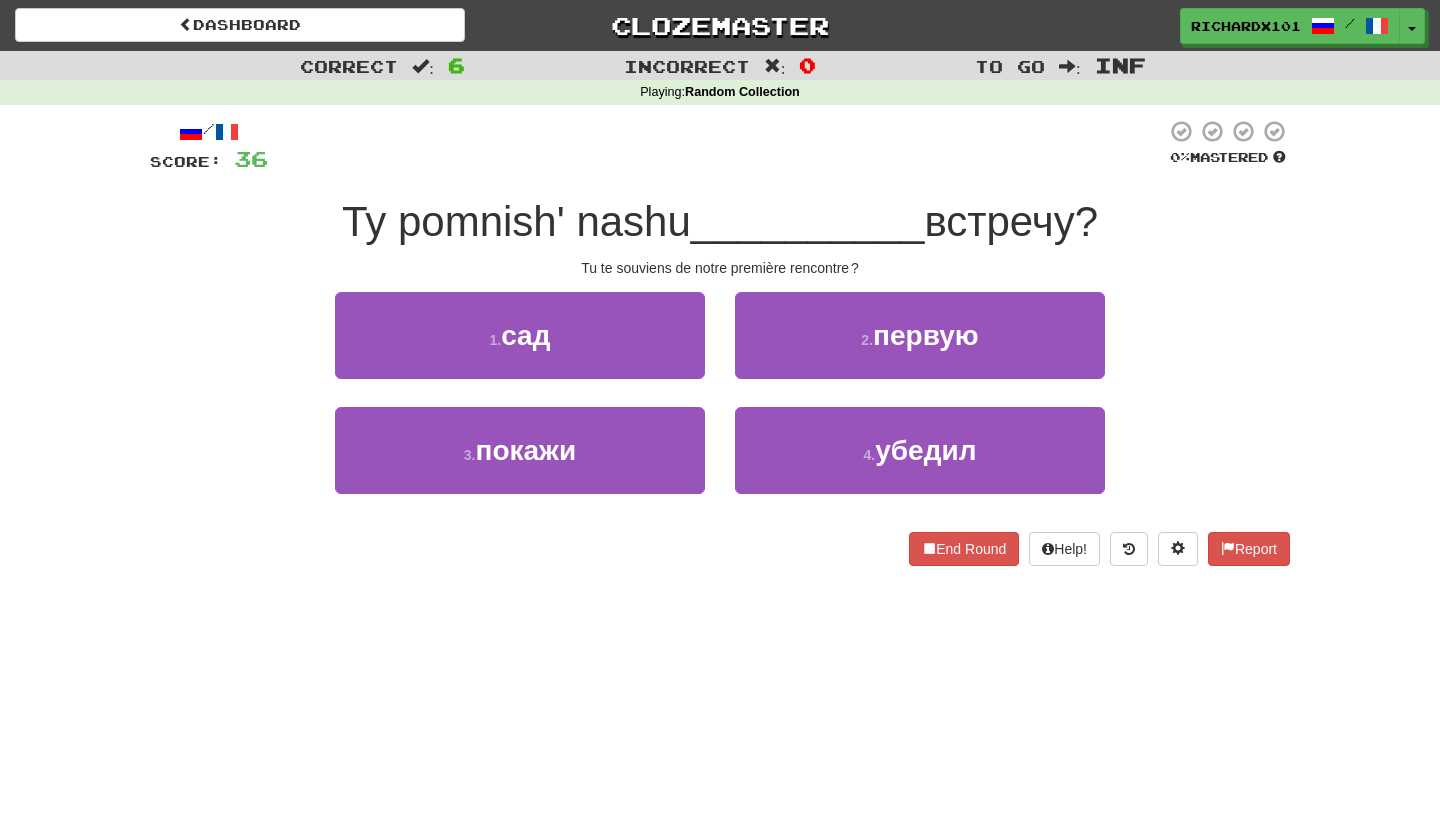 click on "2 .  первую" at bounding box center (920, 335) 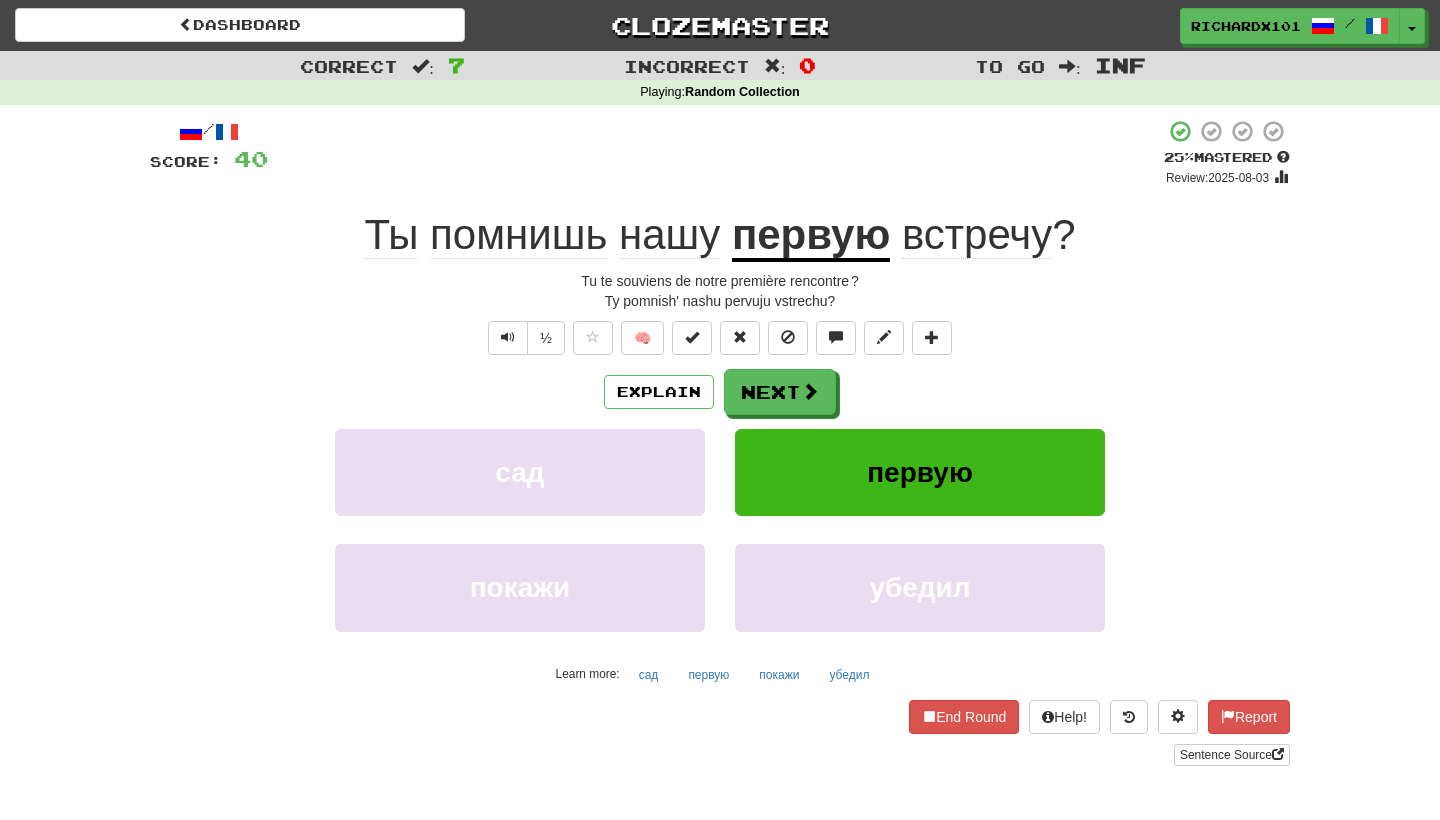click at bounding box center (692, 338) 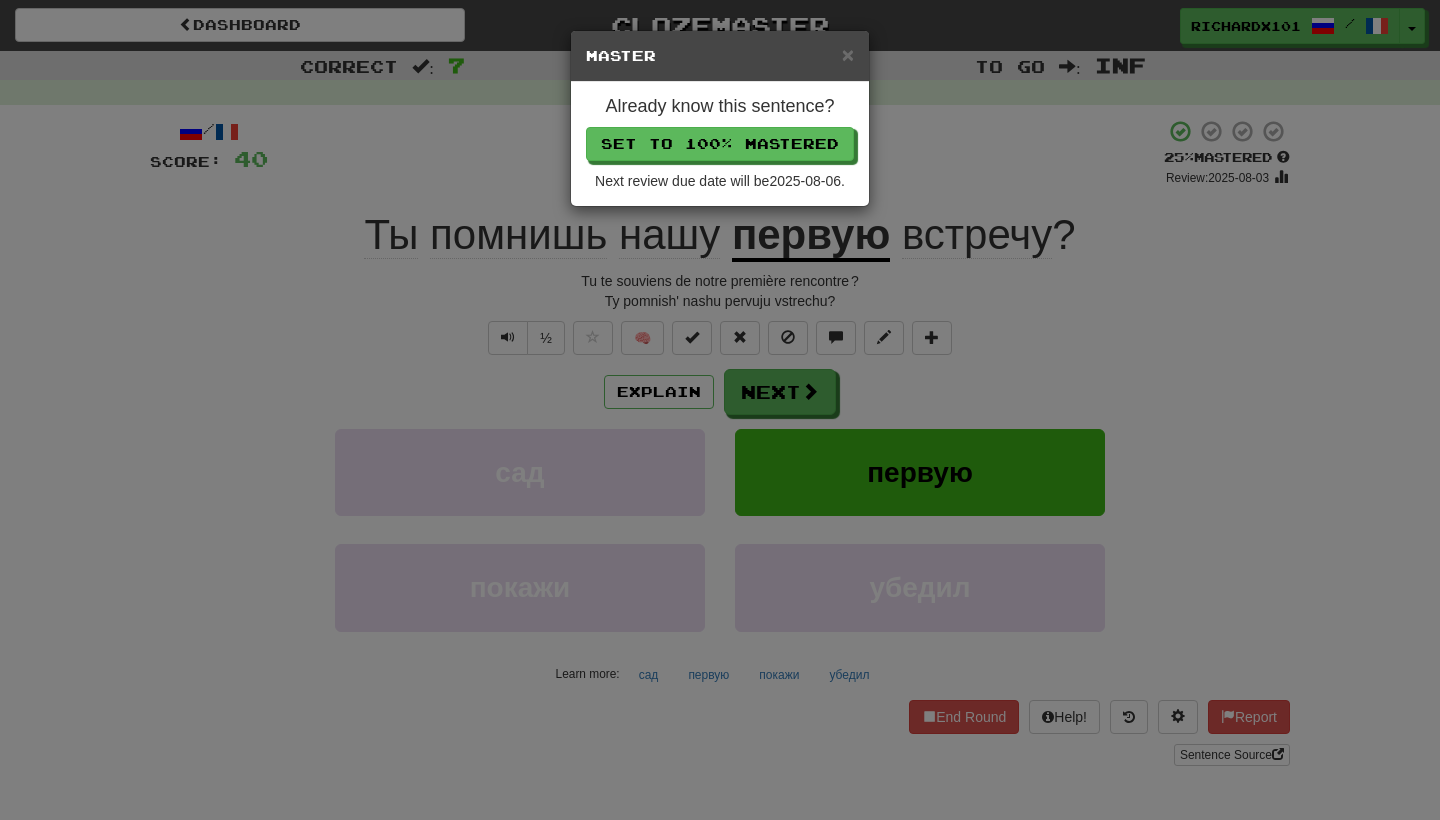 click on "Set to 100% Mastered" at bounding box center [720, 144] 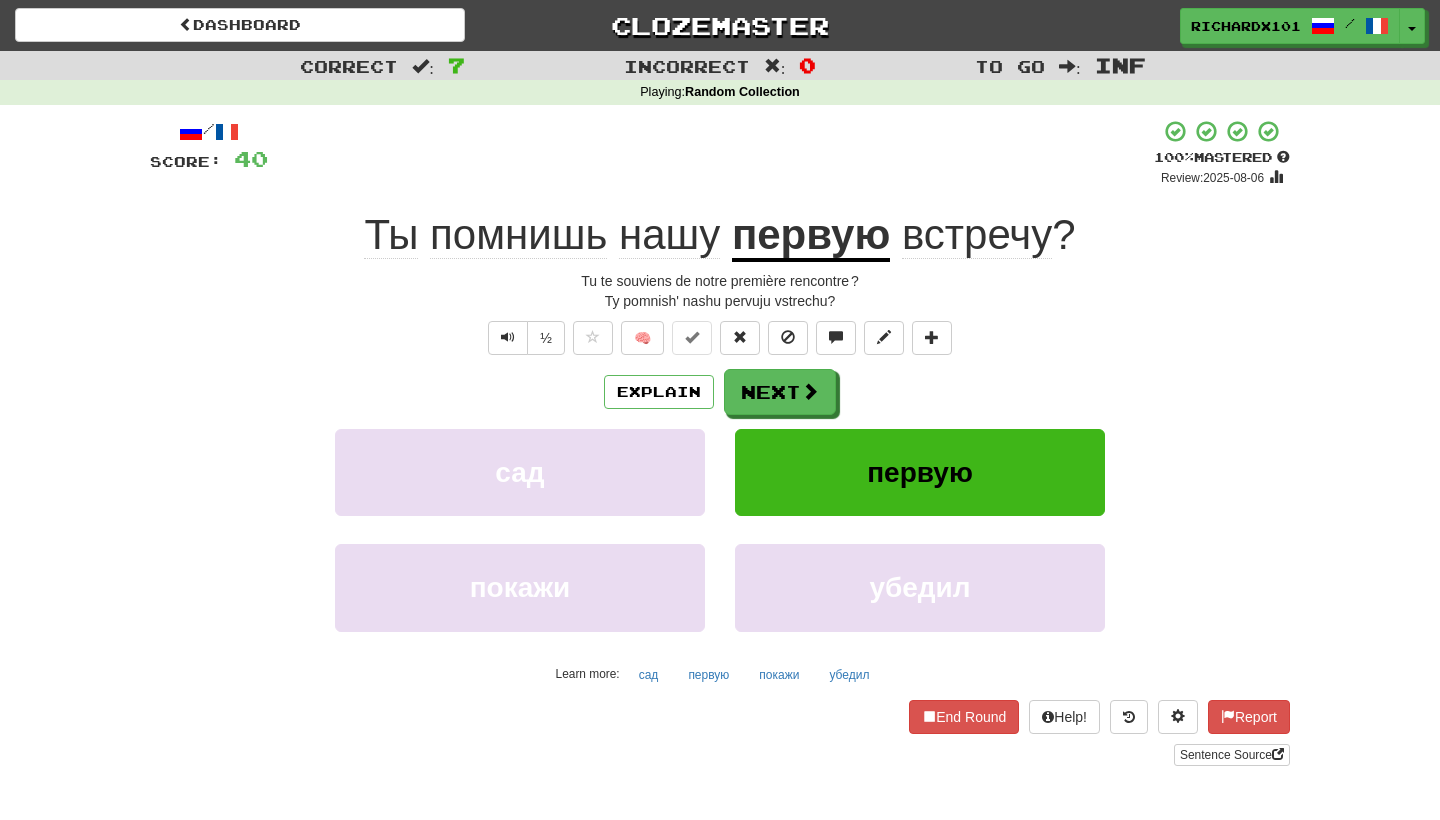 click on "Next" at bounding box center [780, 392] 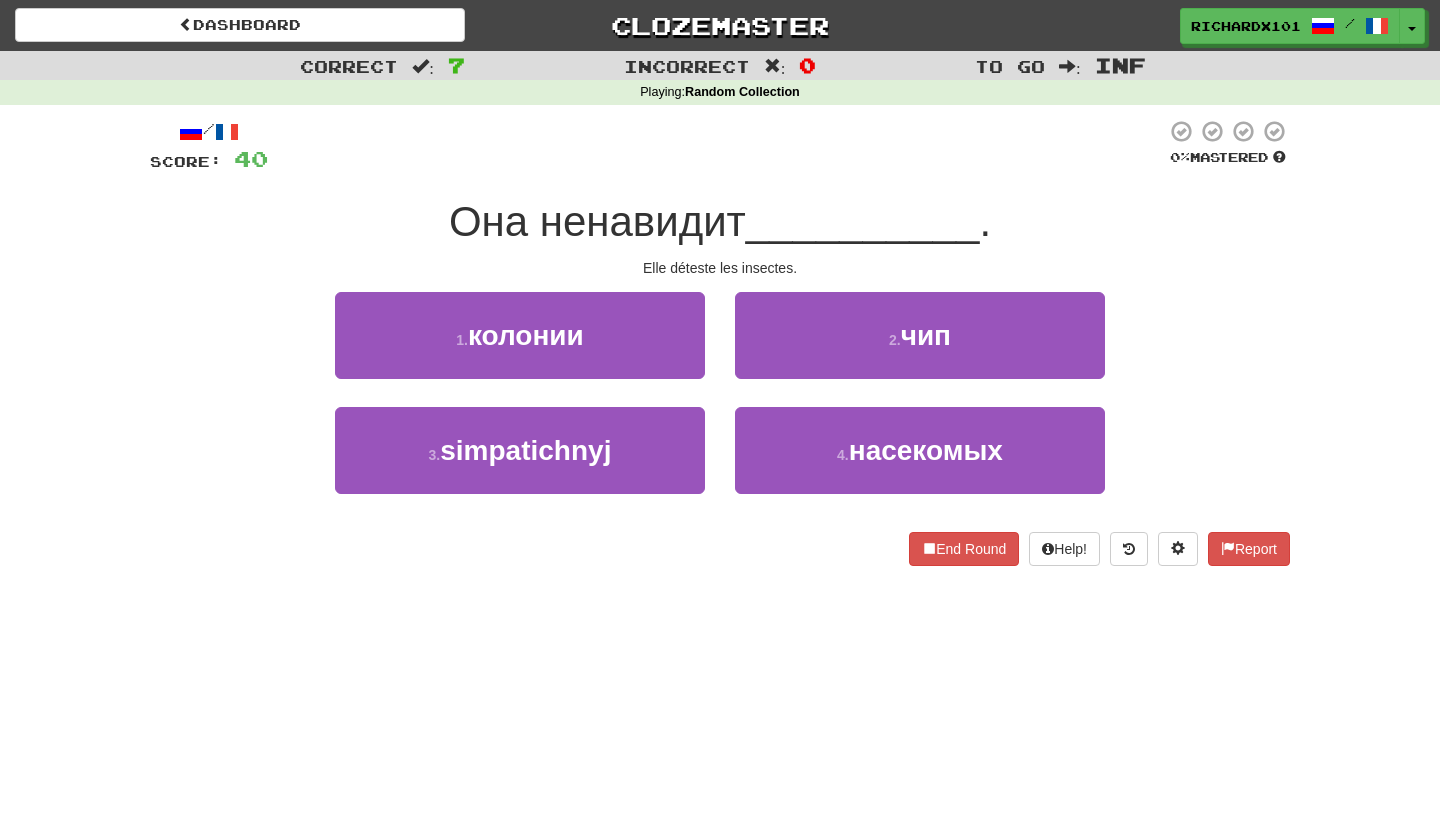 click on "4 . [INSECTS]" at bounding box center [920, 450] 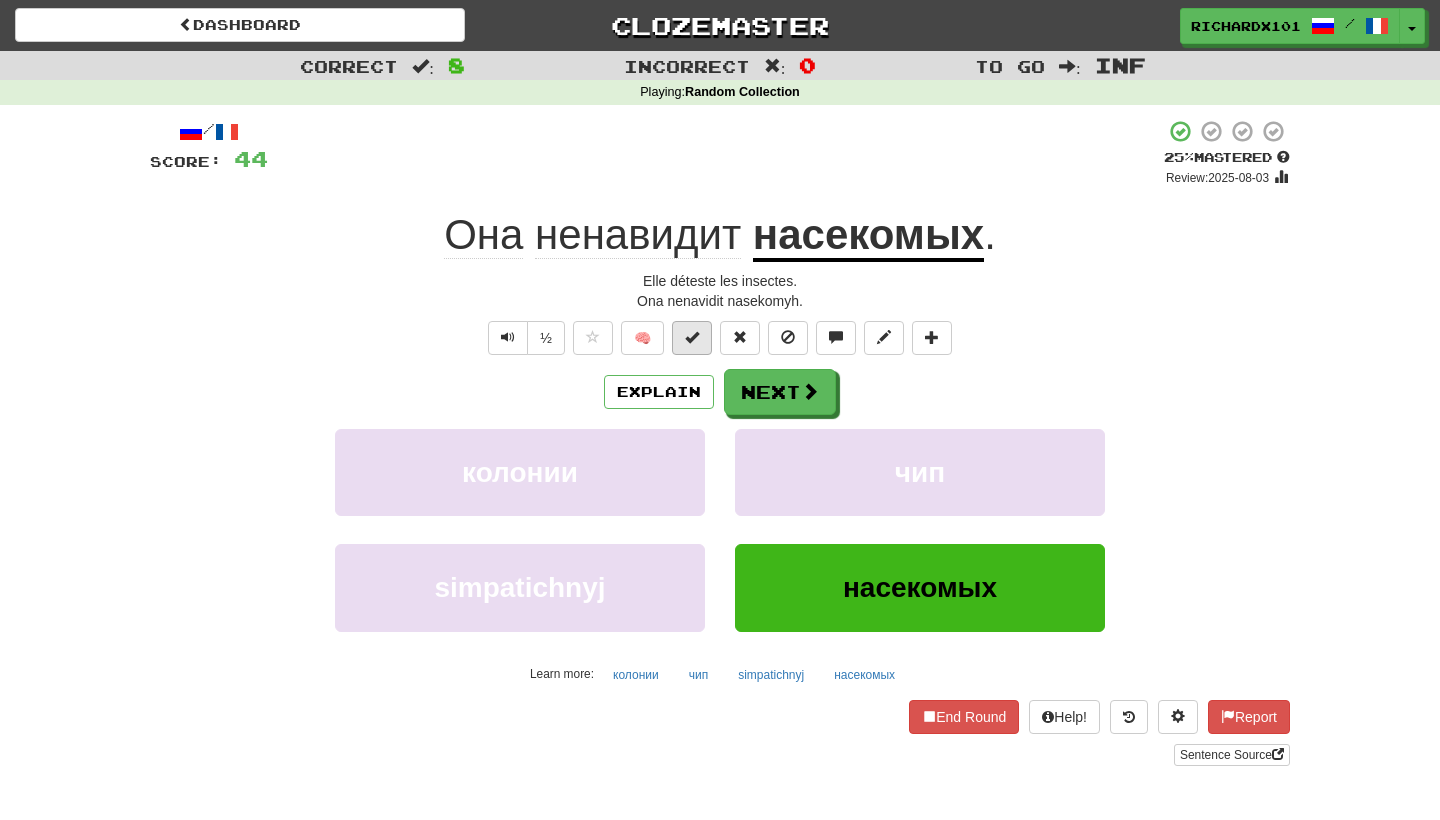 drag, startPoint x: 778, startPoint y: 150, endPoint x: 692, endPoint y: 335, distance: 204.01225 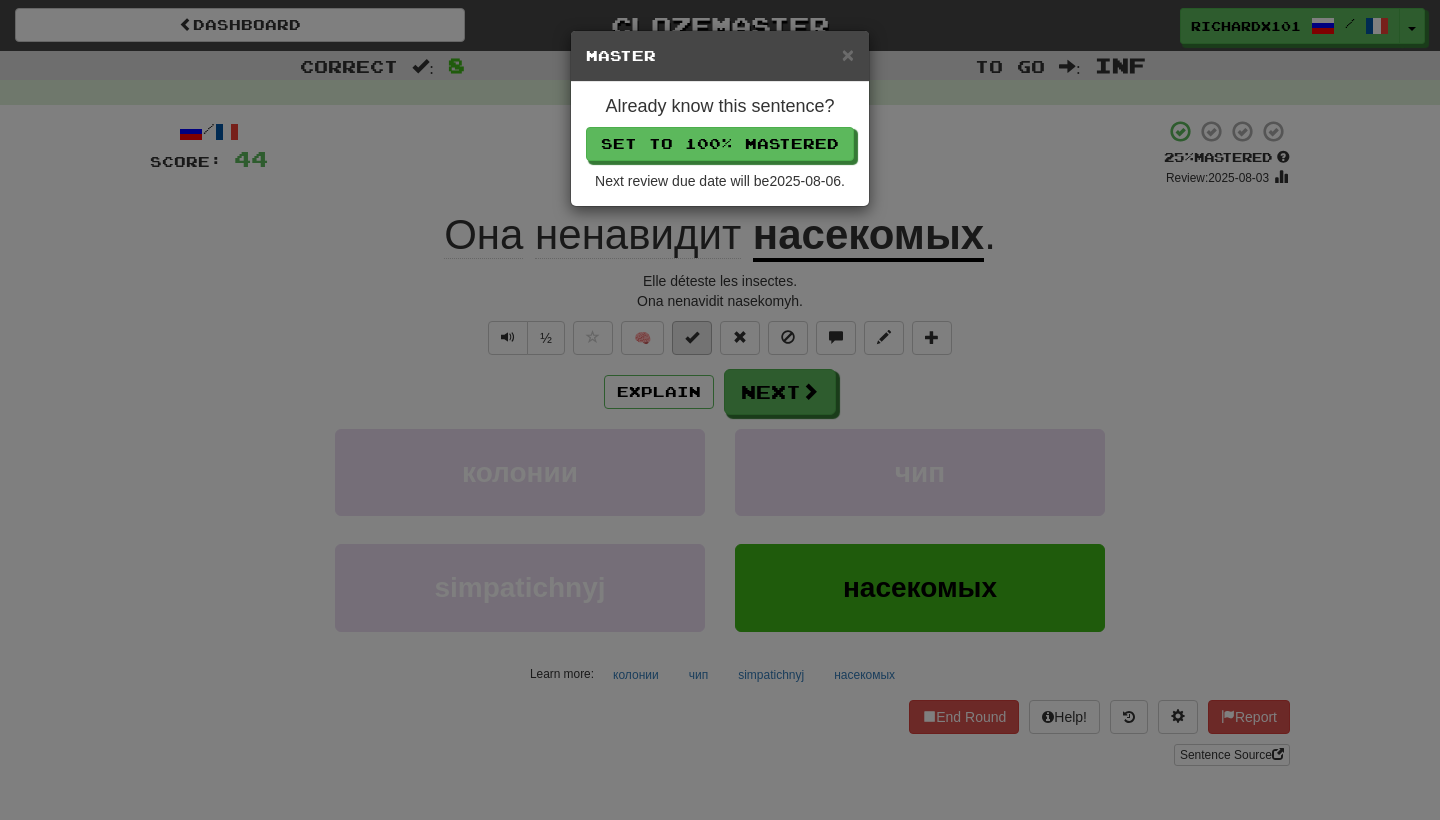 click on "Set to 100% Mastered" at bounding box center (720, 144) 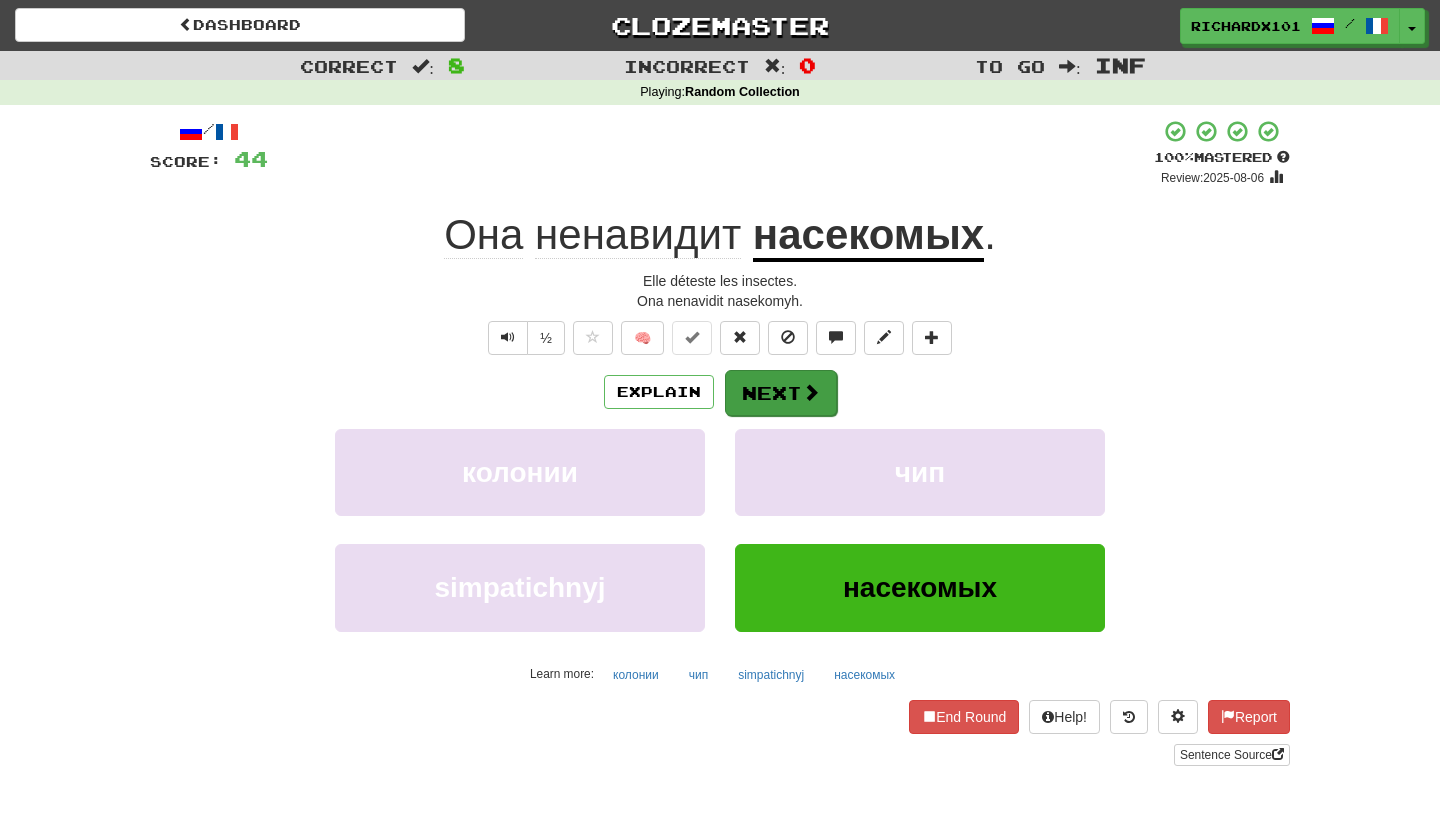 drag, startPoint x: 757, startPoint y: 152, endPoint x: 791, endPoint y: 383, distance: 233.48875 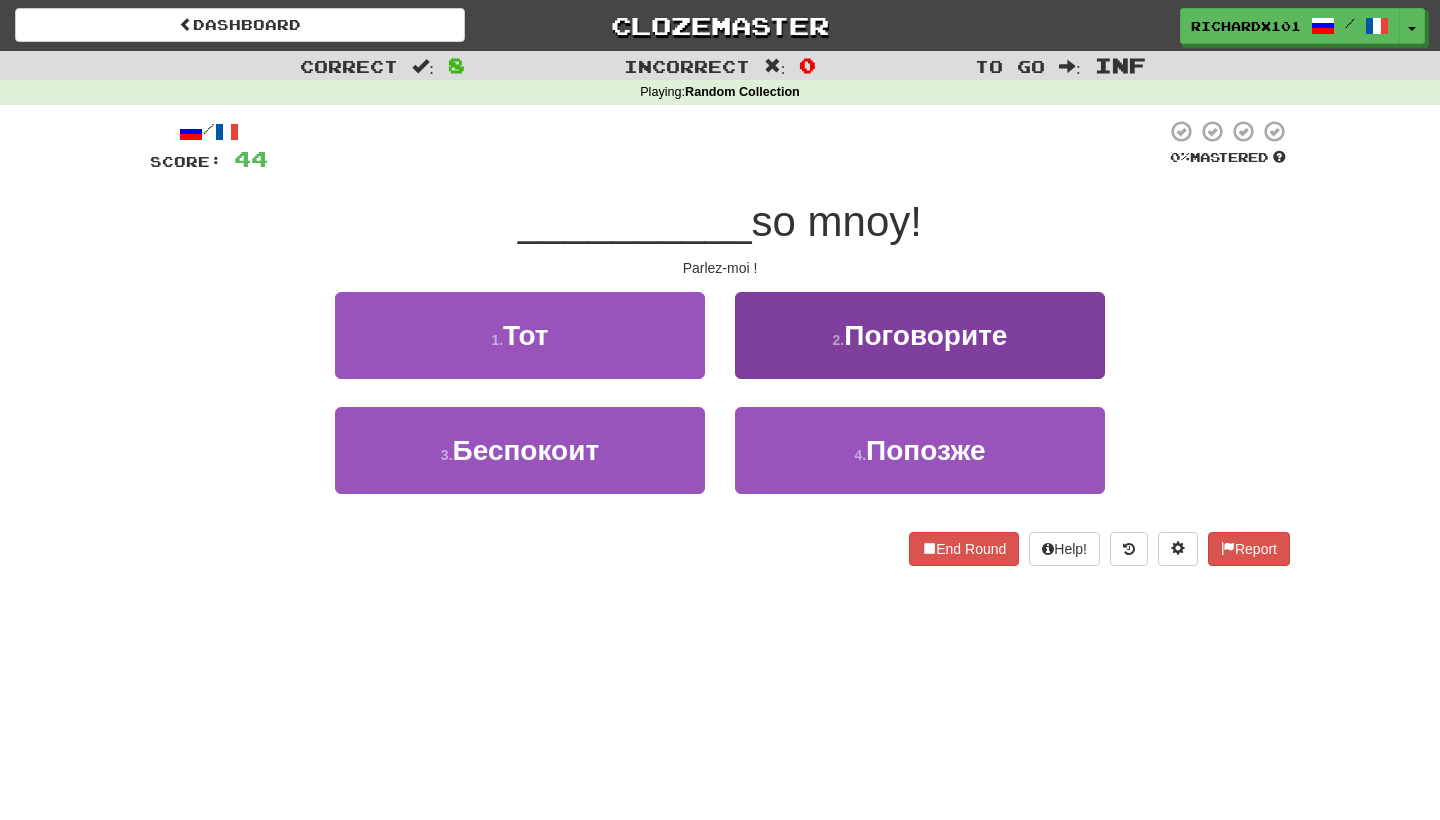drag, startPoint x: 791, startPoint y: 383, endPoint x: 818, endPoint y: 329, distance: 60.373837 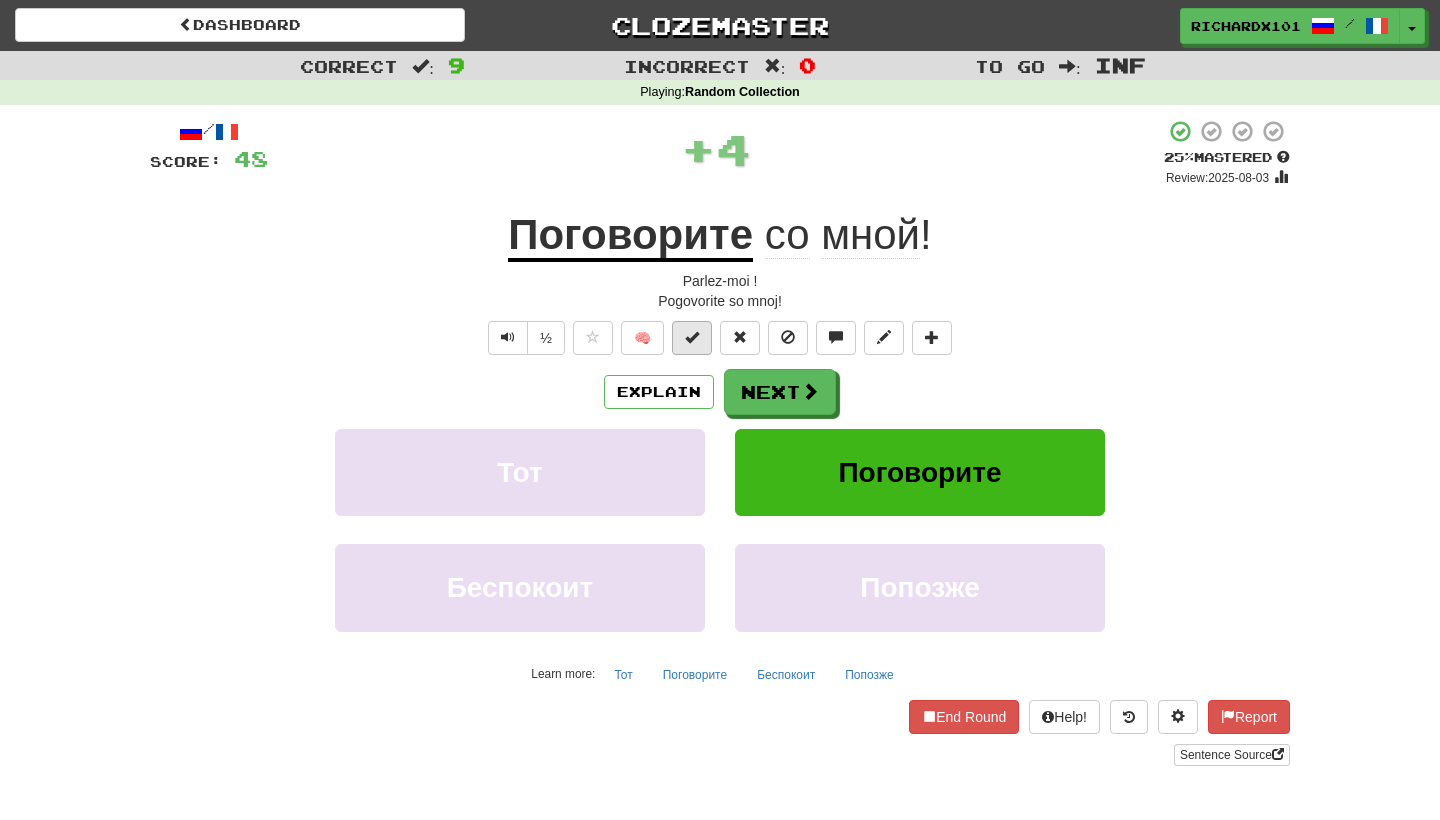 drag, startPoint x: 818, startPoint y: 329, endPoint x: 699, endPoint y: 335, distance: 119.15116 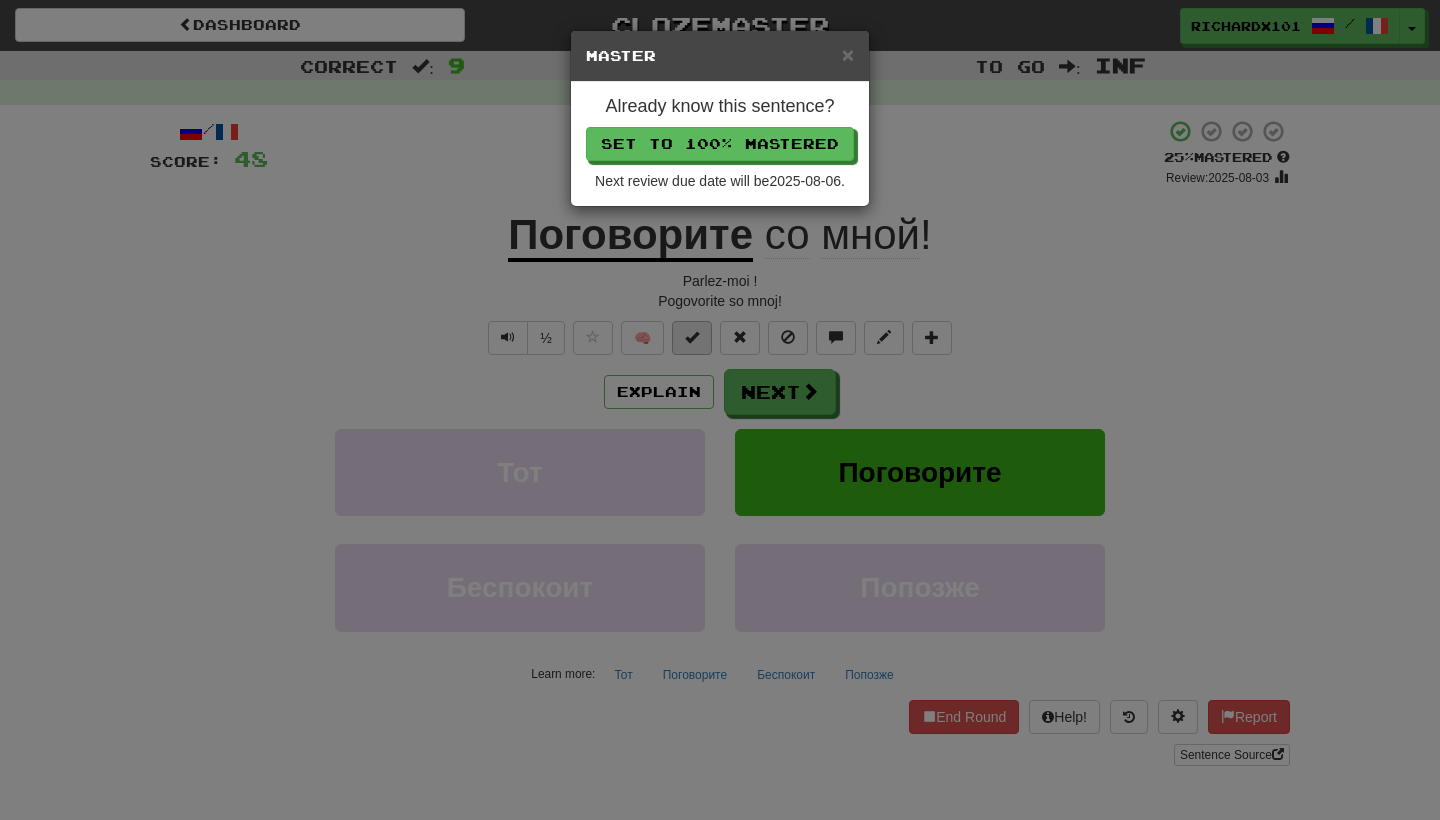 click on "Set to 100% Mastered" at bounding box center (720, 144) 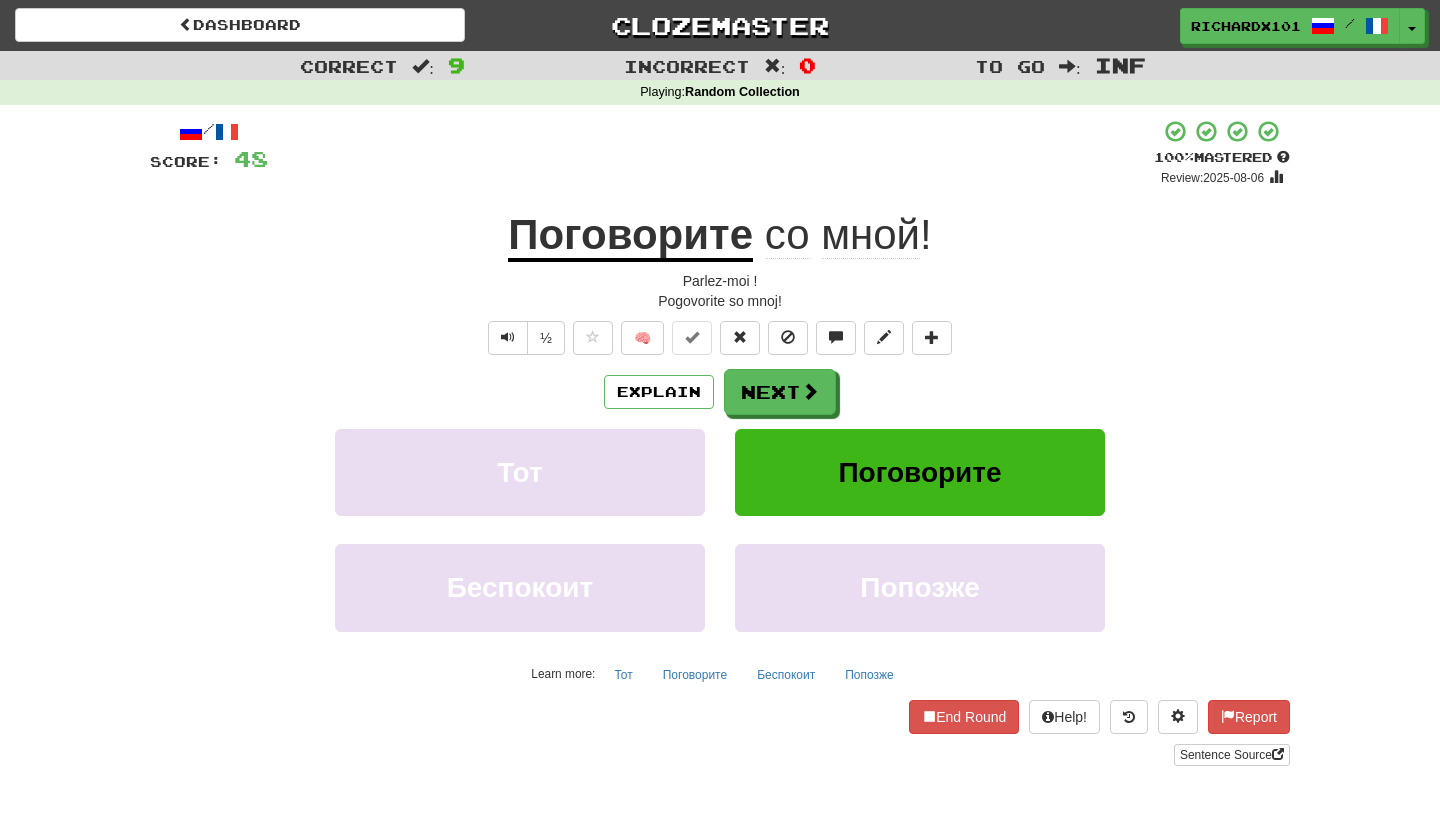 click on "Next" at bounding box center [780, 392] 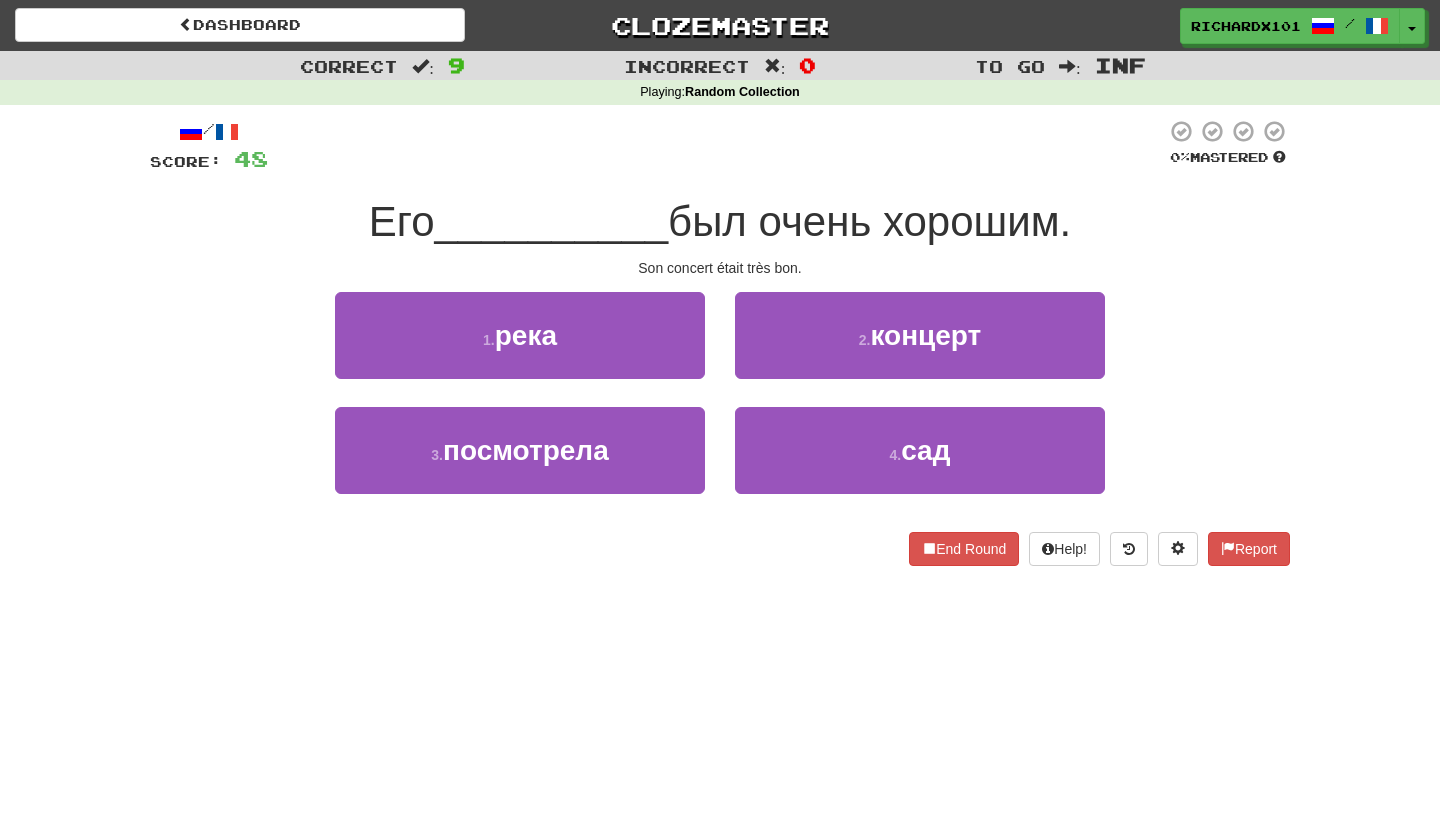 click on "2 . концерт" at bounding box center (920, 335) 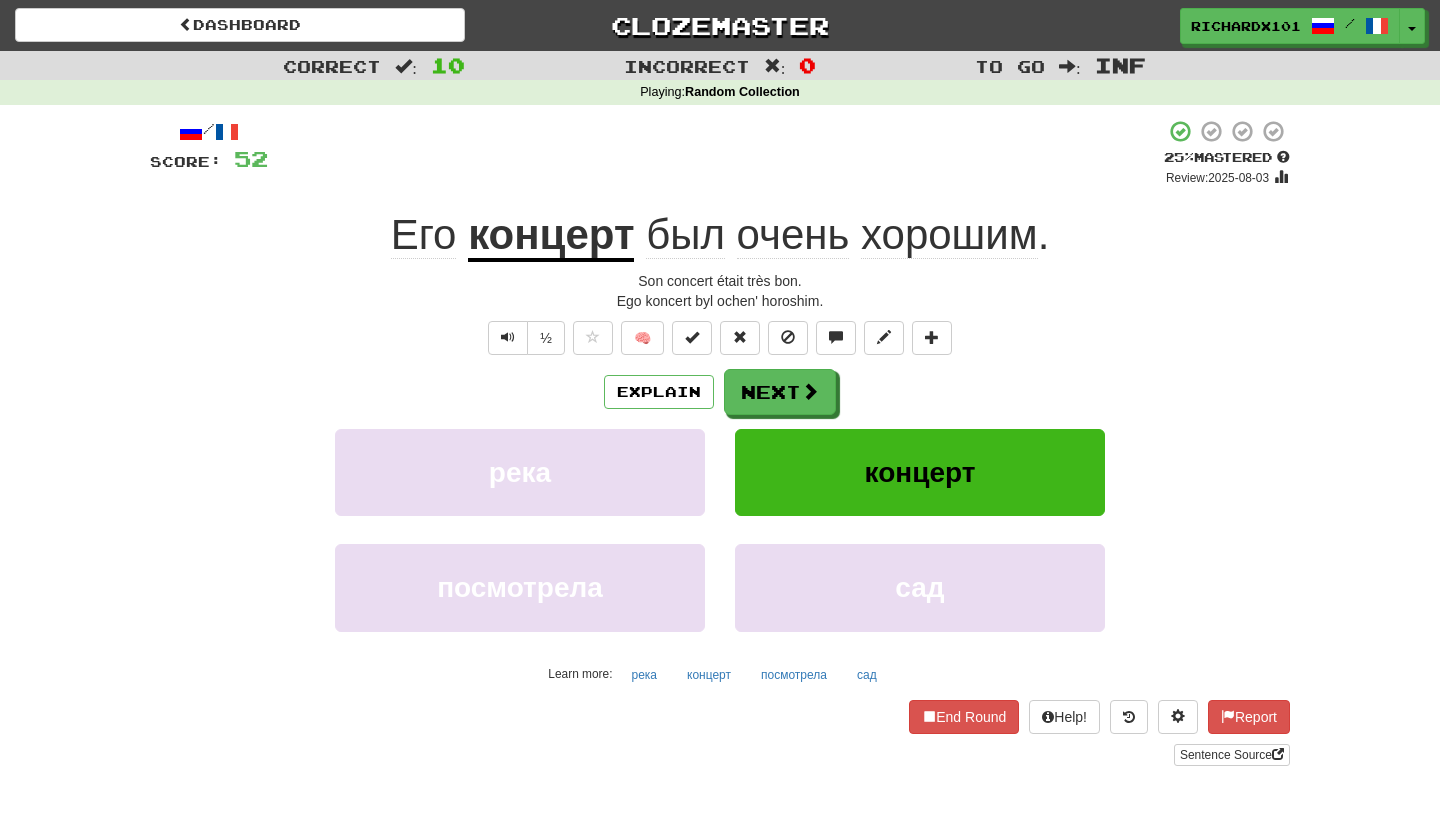 click at bounding box center [692, 337] 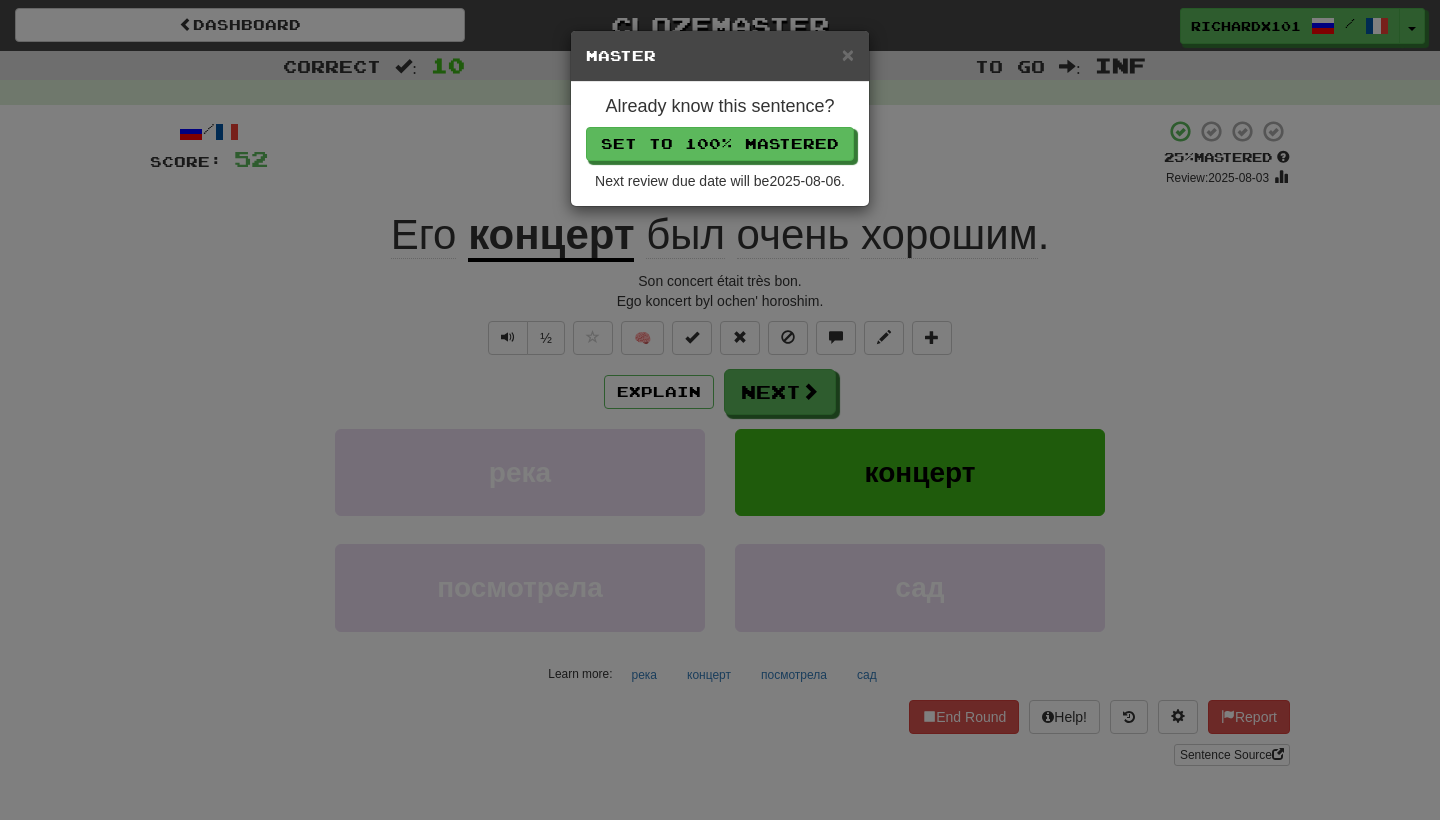 click on "Set to 100% Mastered" at bounding box center [720, 144] 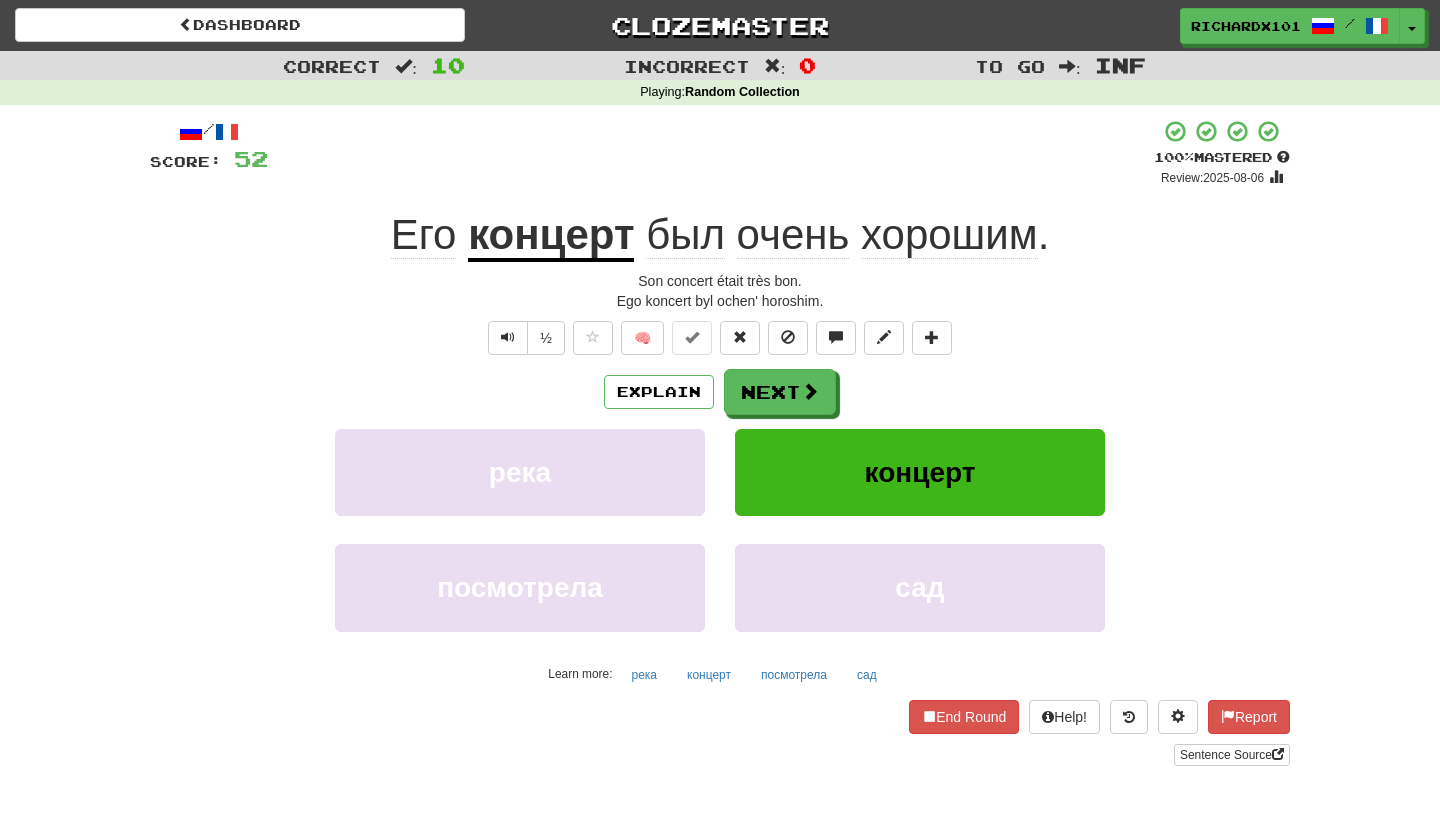 click on "Next" at bounding box center (780, 392) 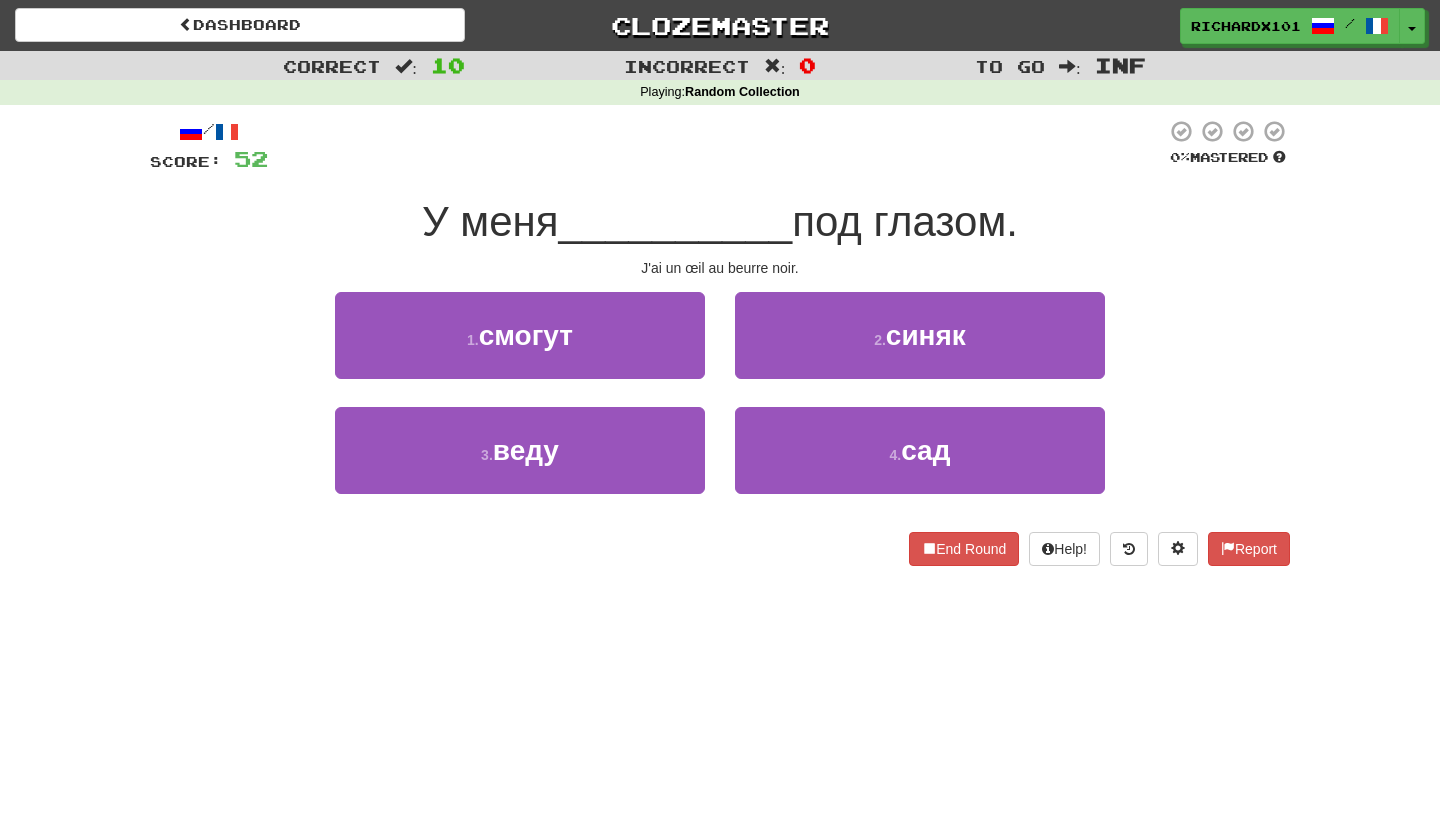 click on "3 .  веду" at bounding box center (520, 450) 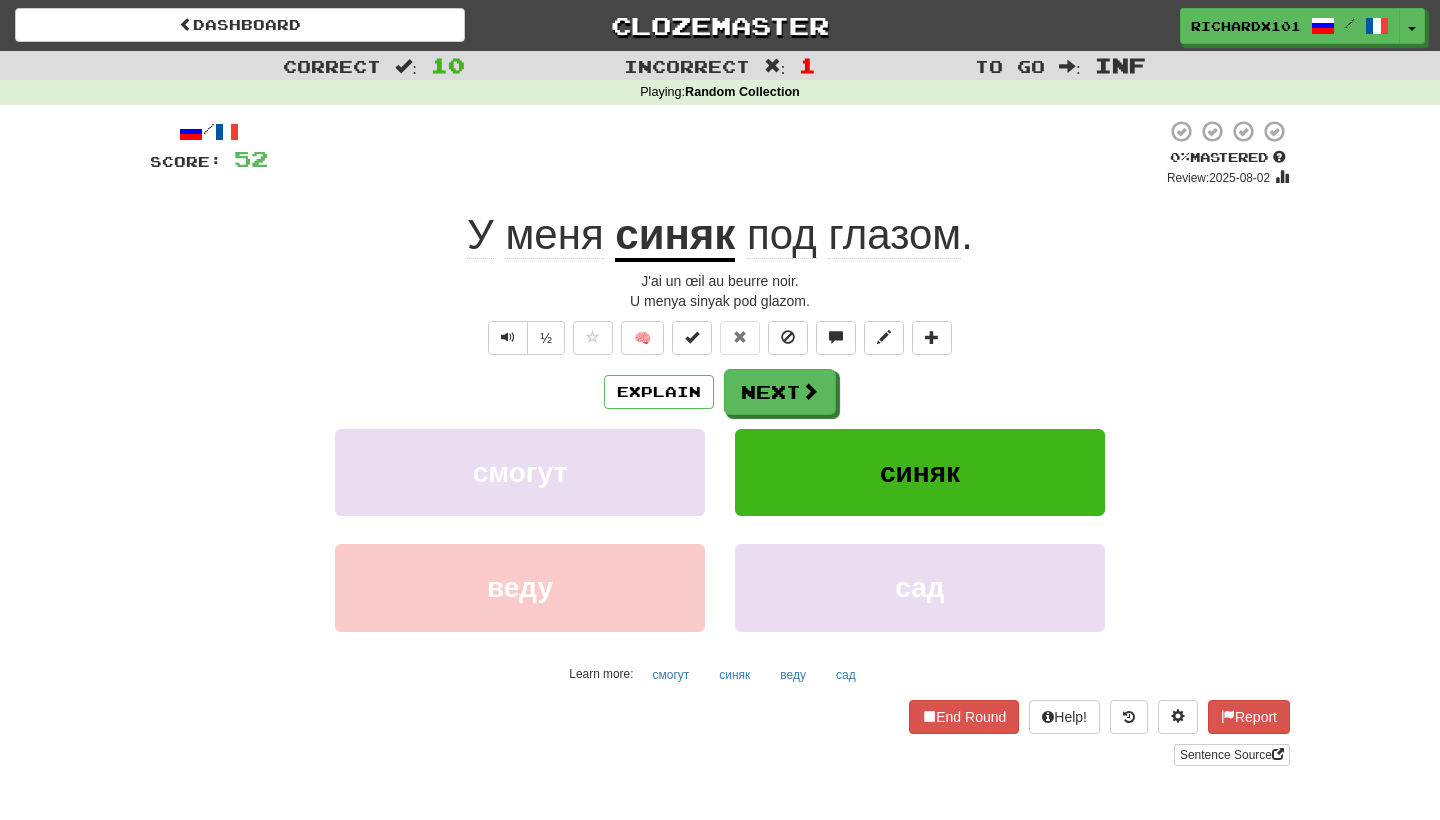 click on "Sentence Source" at bounding box center [1232, 755] 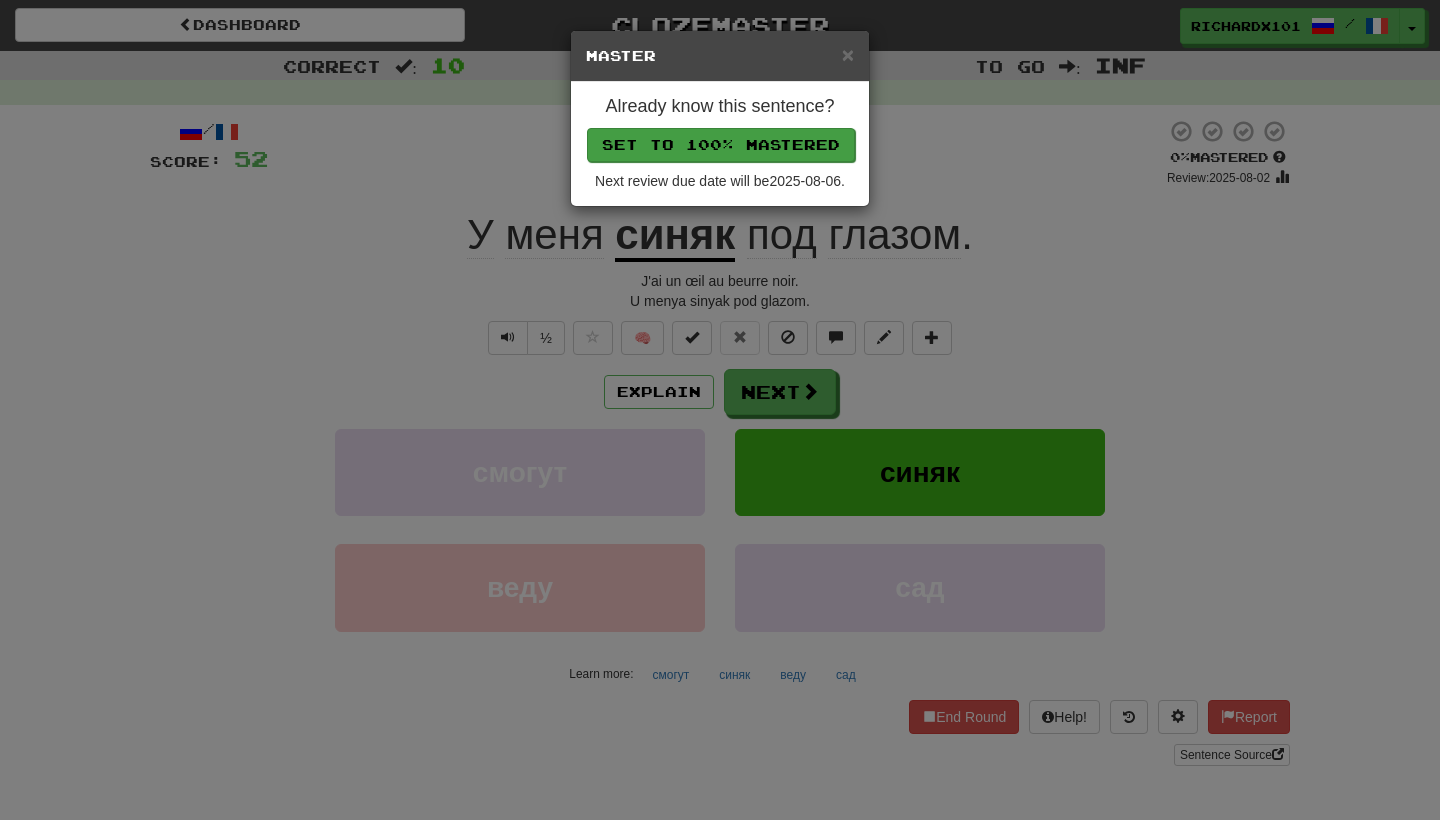 drag, startPoint x: 773, startPoint y: 135, endPoint x: 745, endPoint y: 139, distance: 28.284271 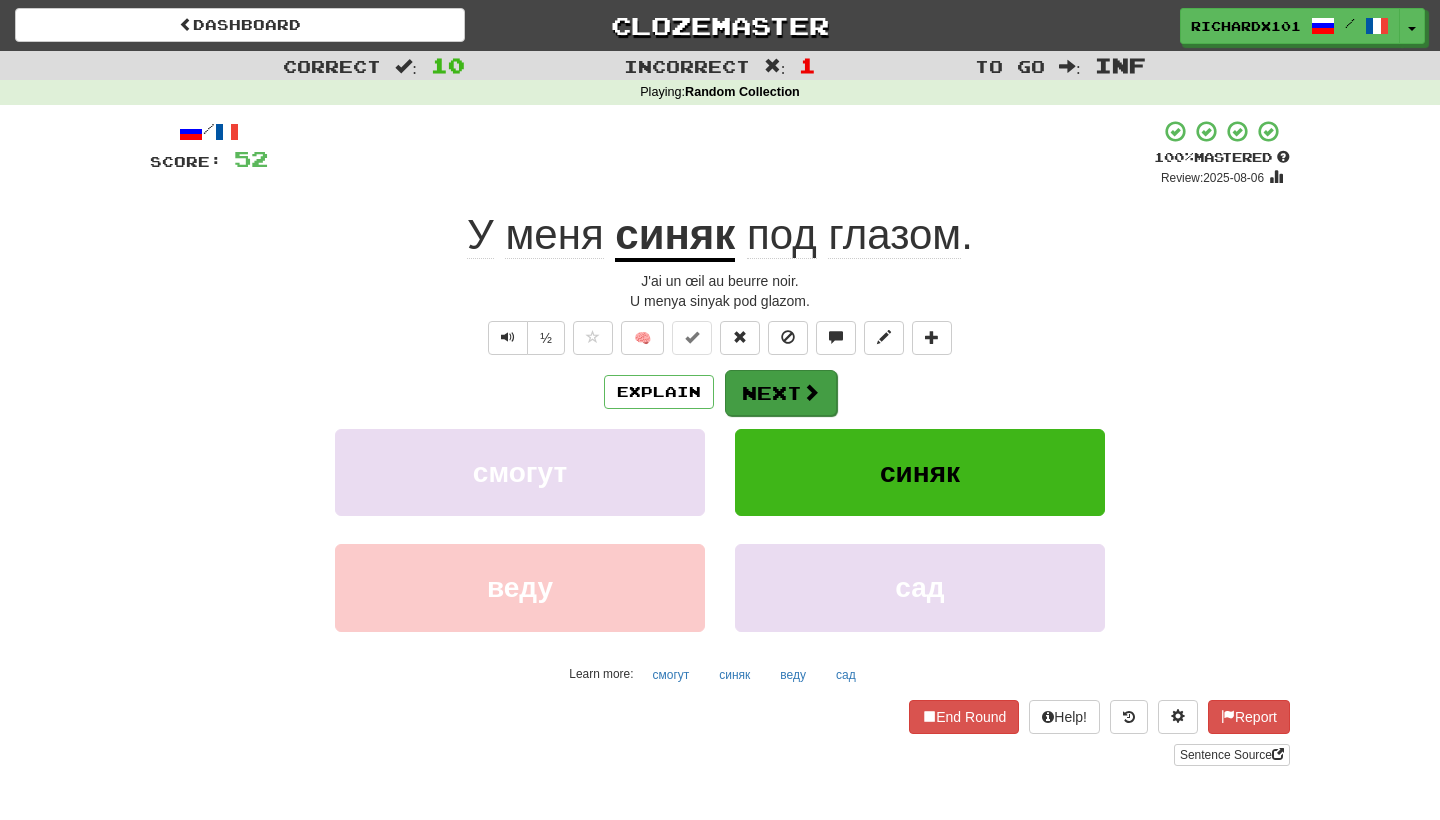 drag, startPoint x: 745, startPoint y: 139, endPoint x: 775, endPoint y: 386, distance: 248.81519 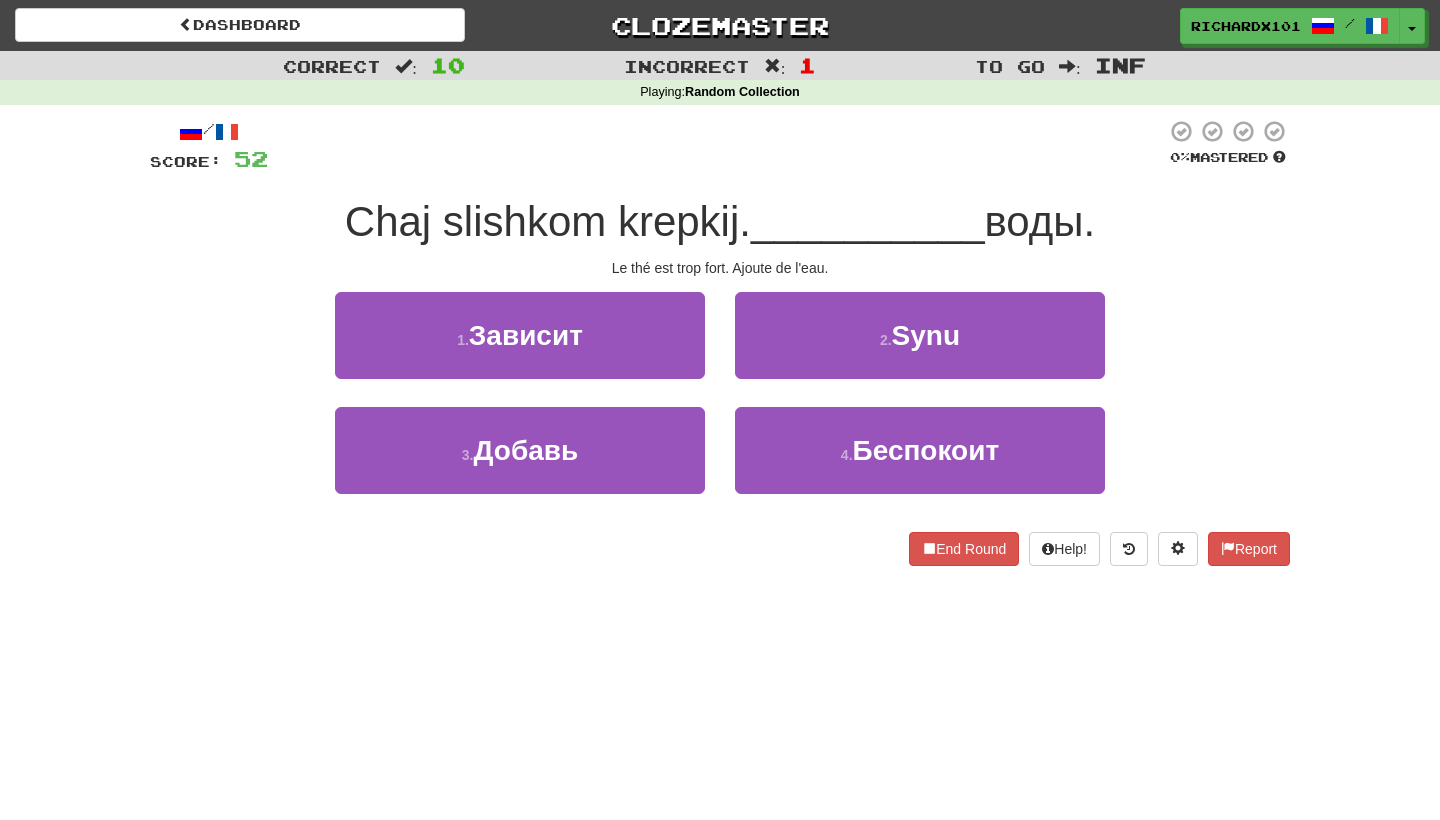 click on "3 .  Добавь" at bounding box center (520, 450) 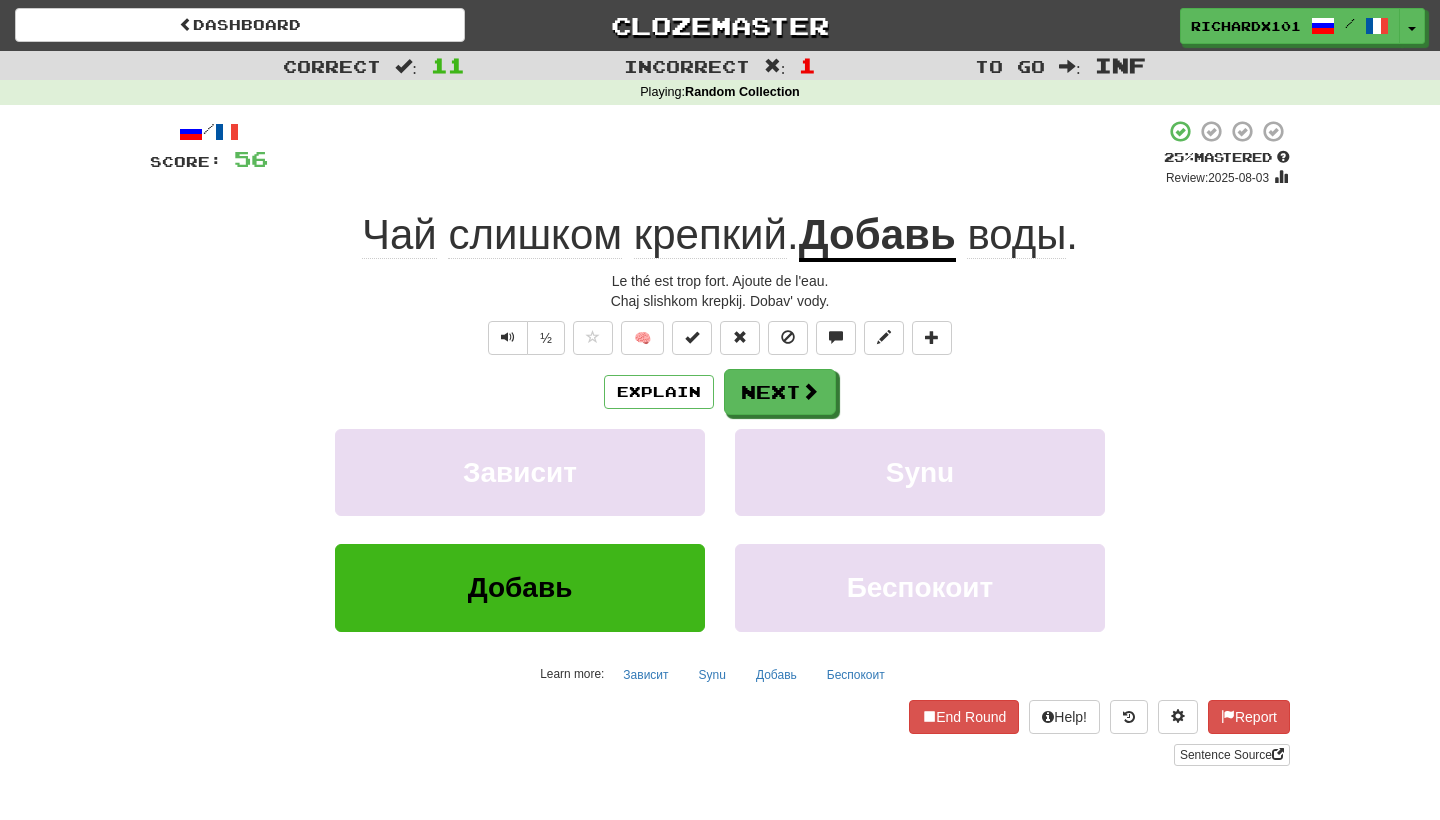 click at bounding box center [692, 337] 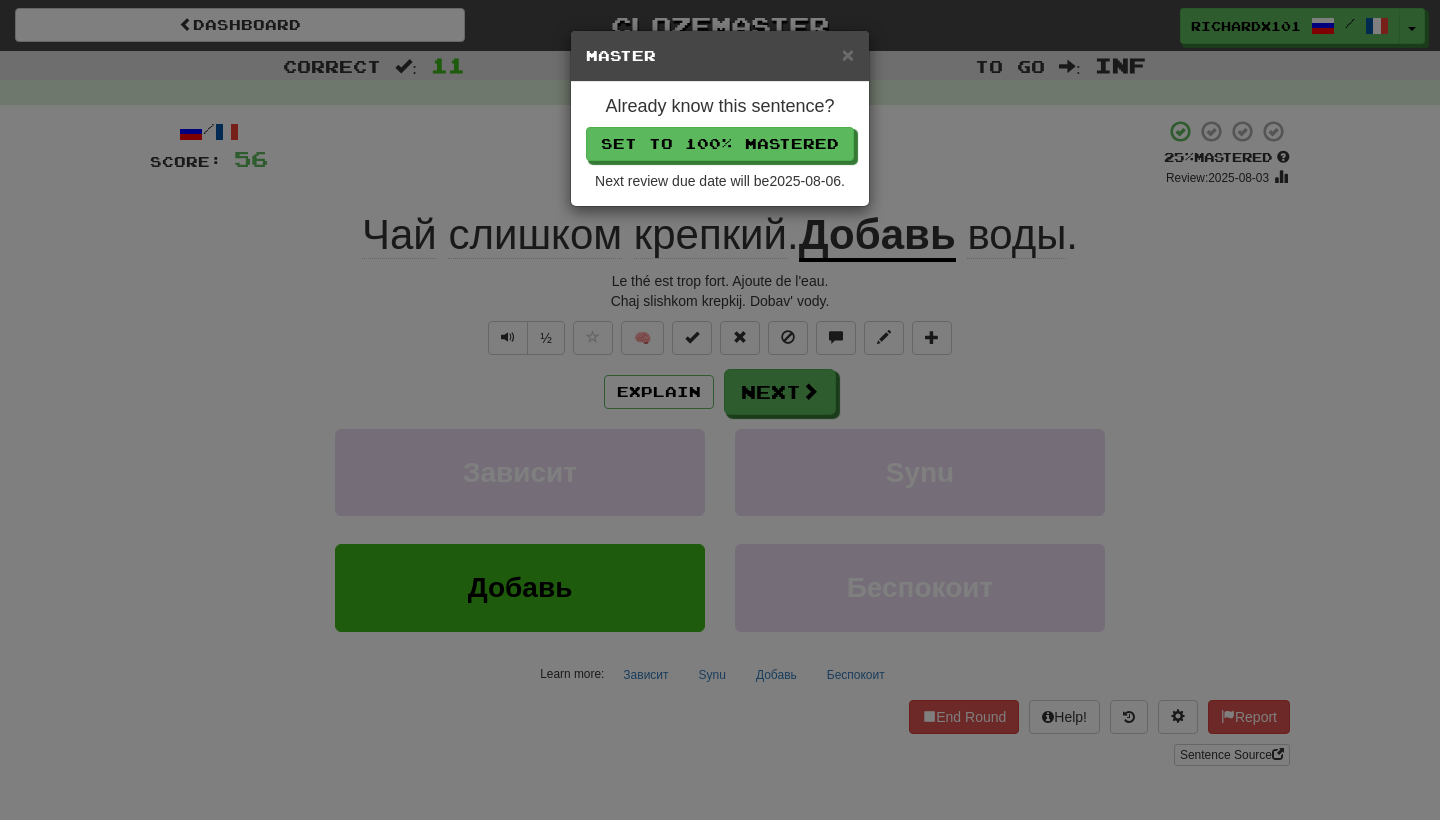 click on "Set to 100% Mastered" at bounding box center [720, 144] 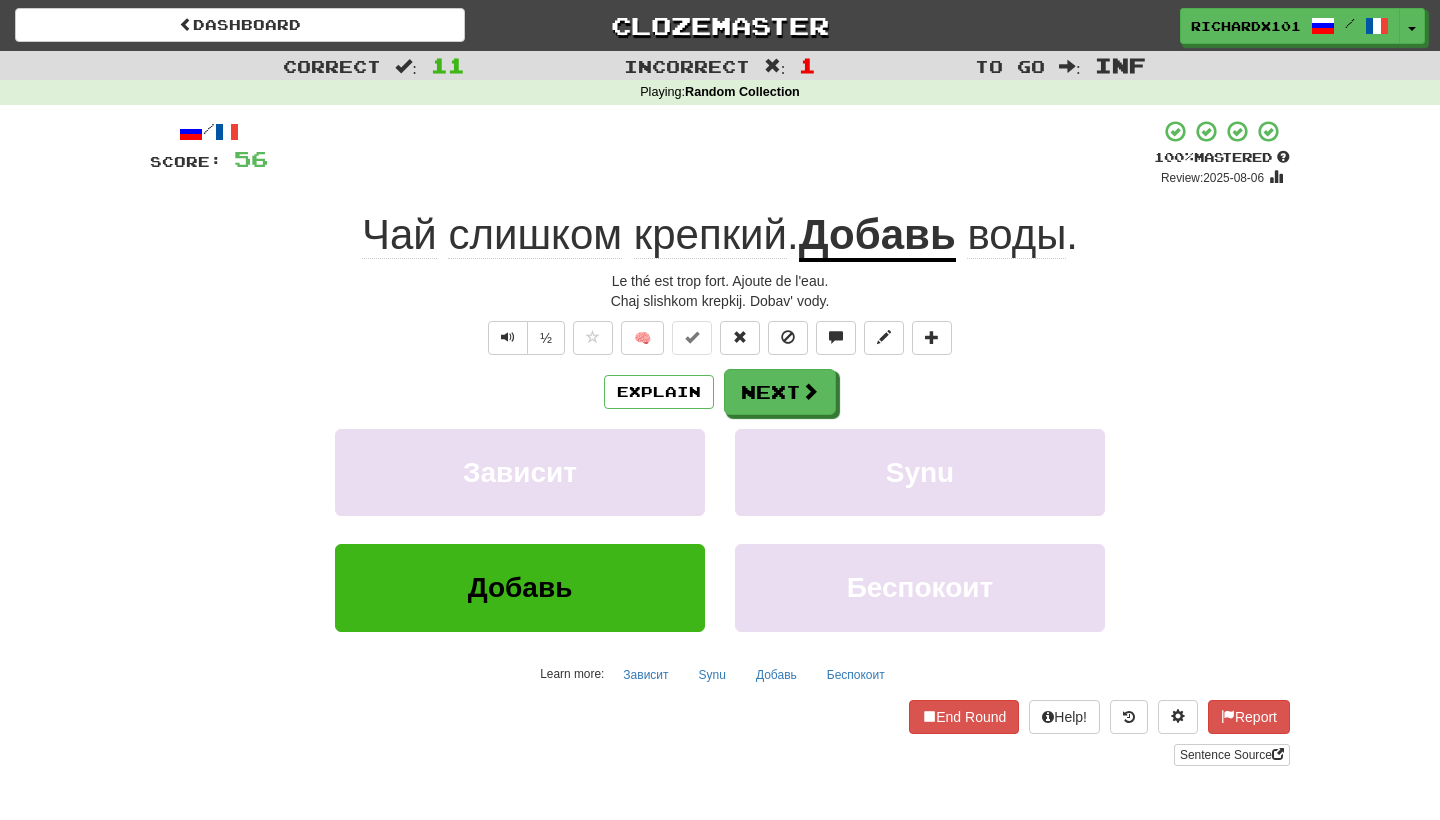 click on "Next" at bounding box center [780, 392] 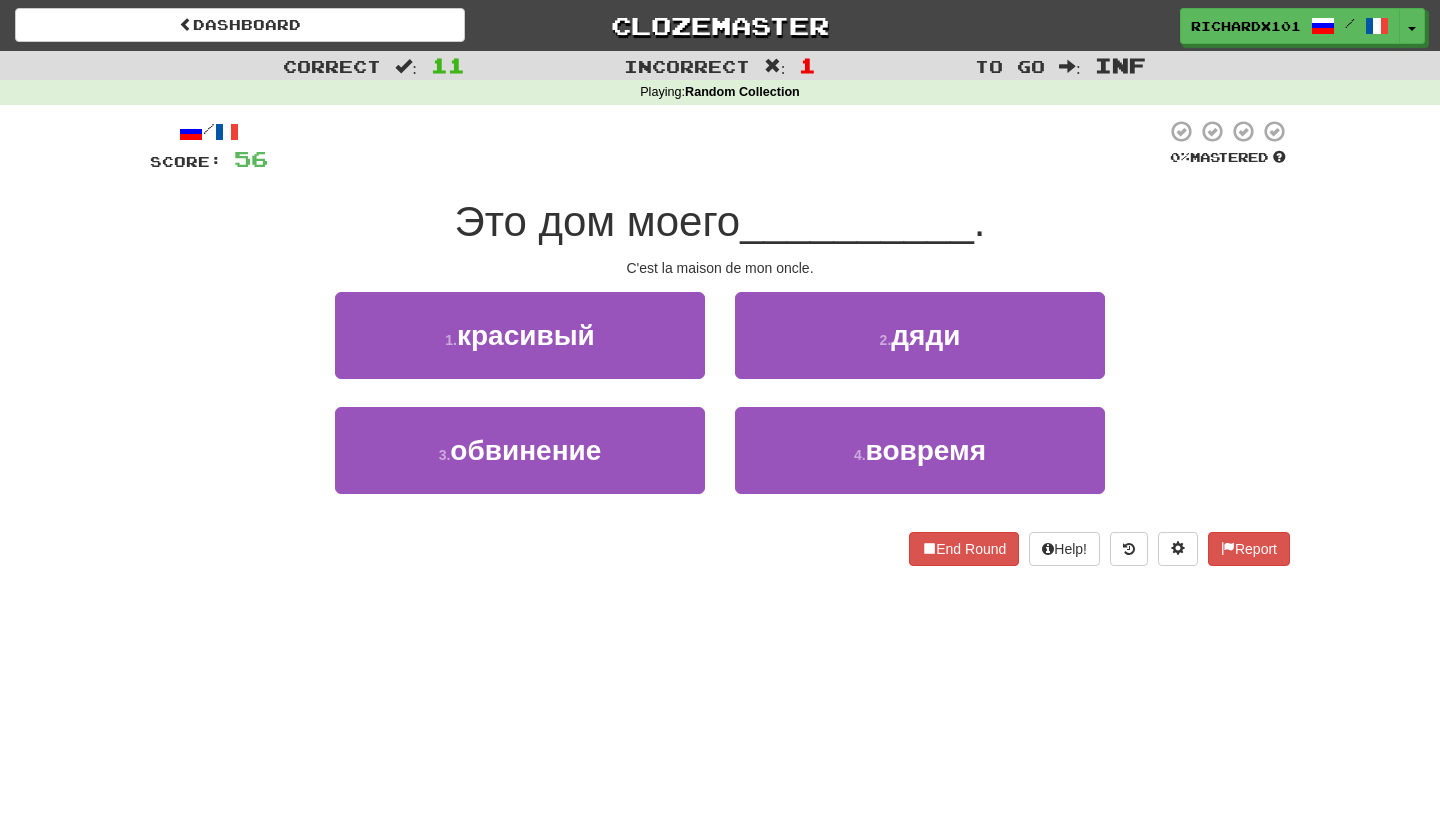 click on "2 .  дяди" at bounding box center (920, 335) 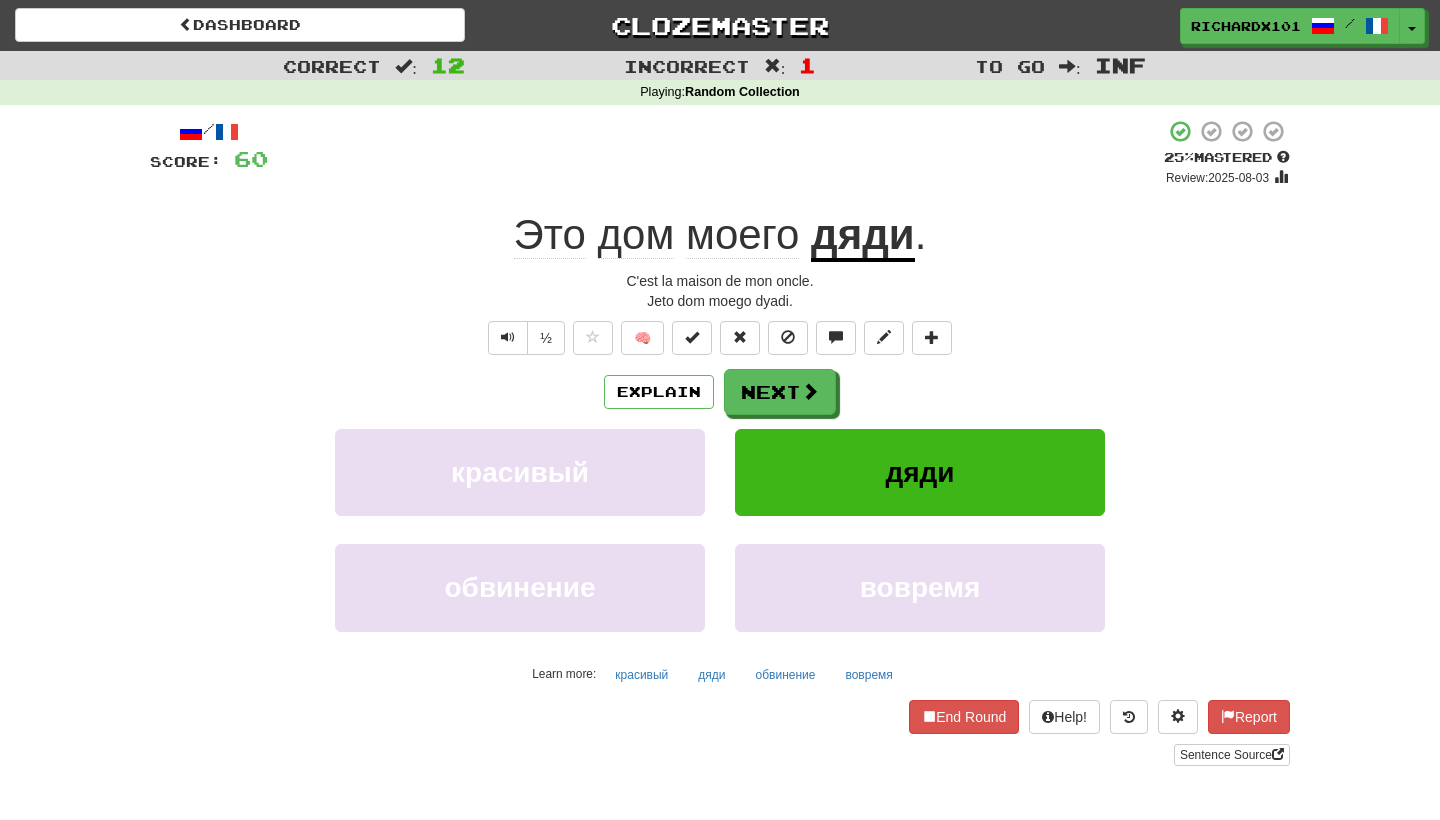 click at bounding box center [692, 337] 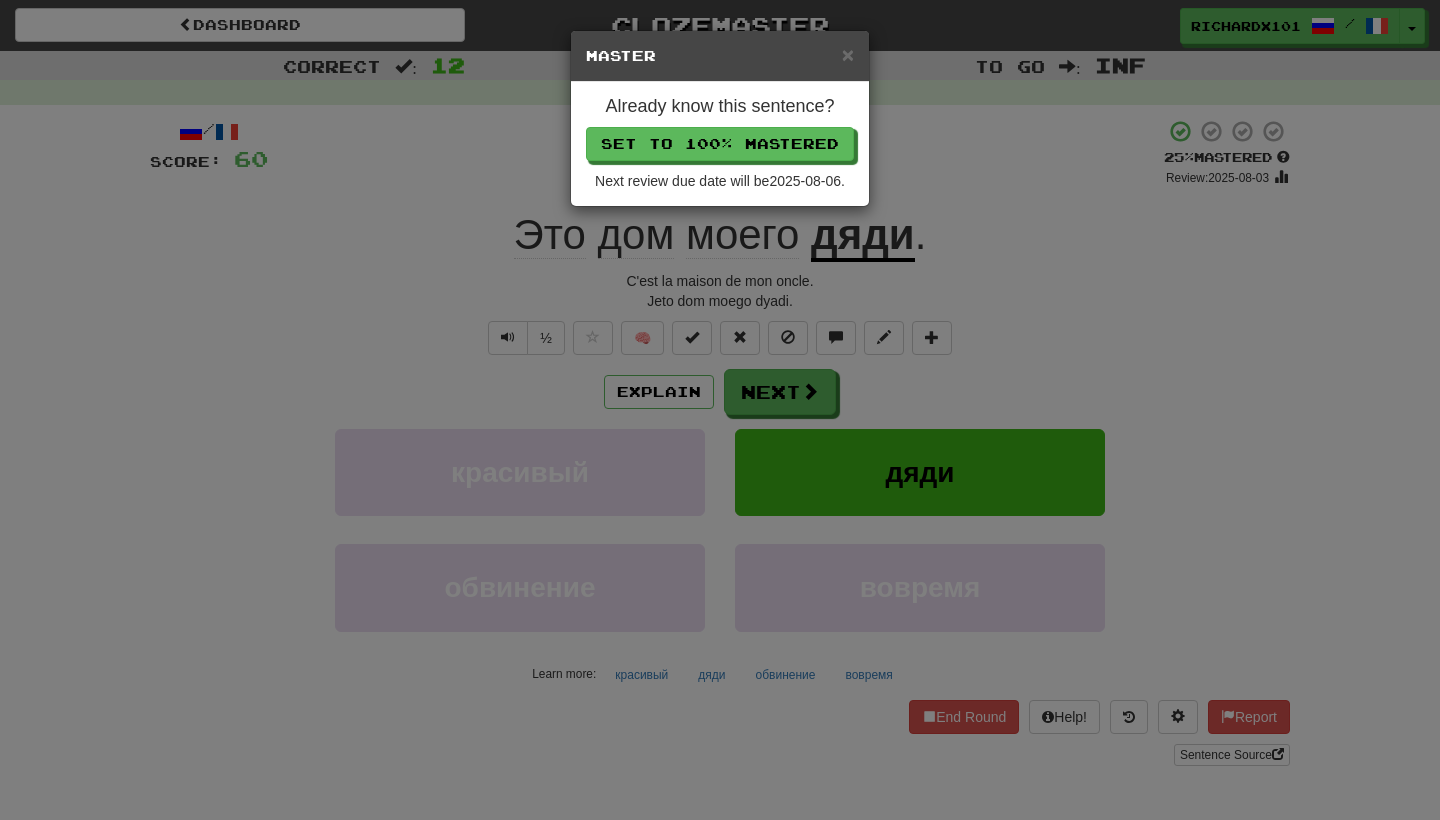click on "Set to 100% Mastered" at bounding box center [720, 144] 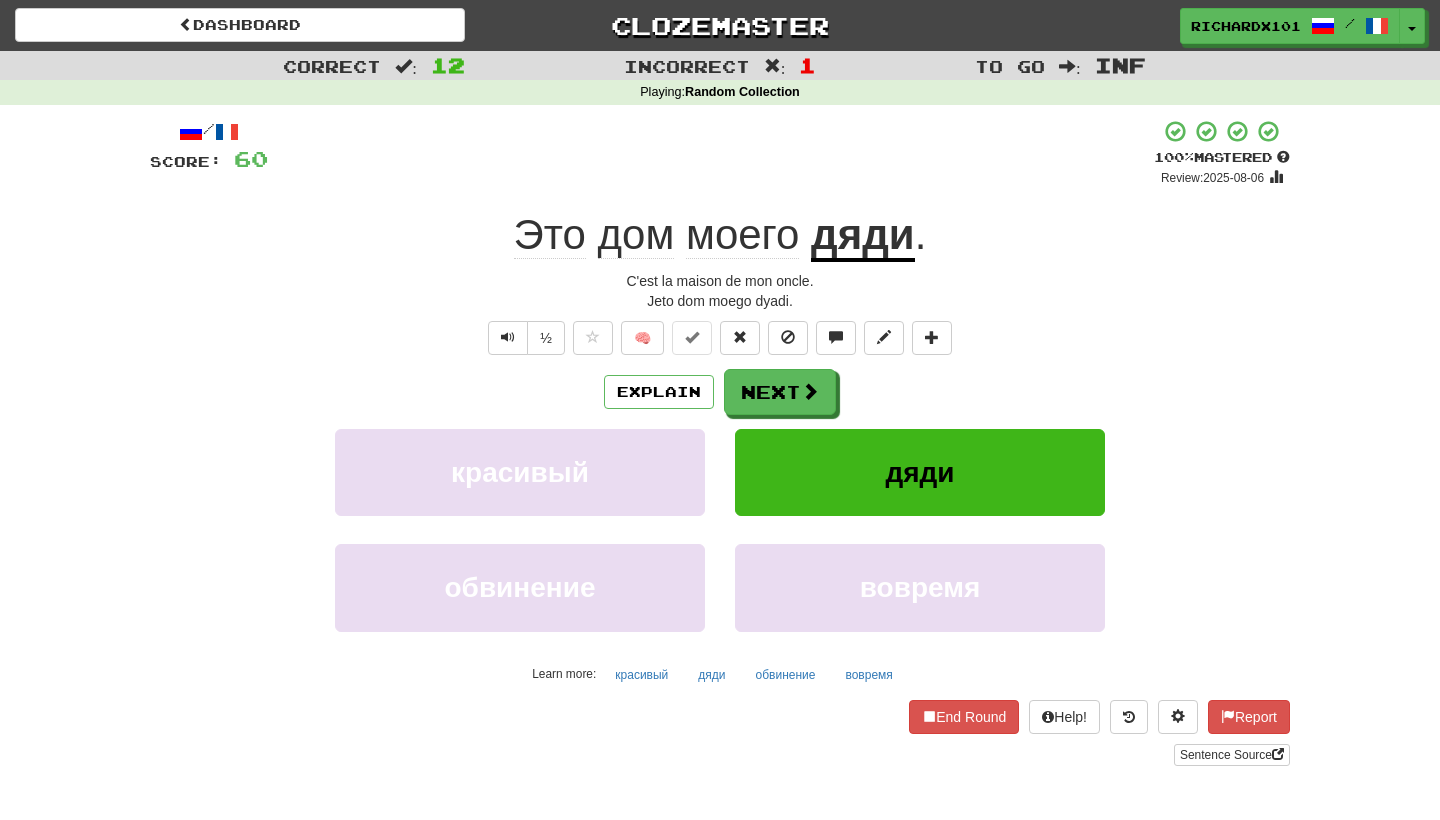 click on "Next" at bounding box center (780, 392) 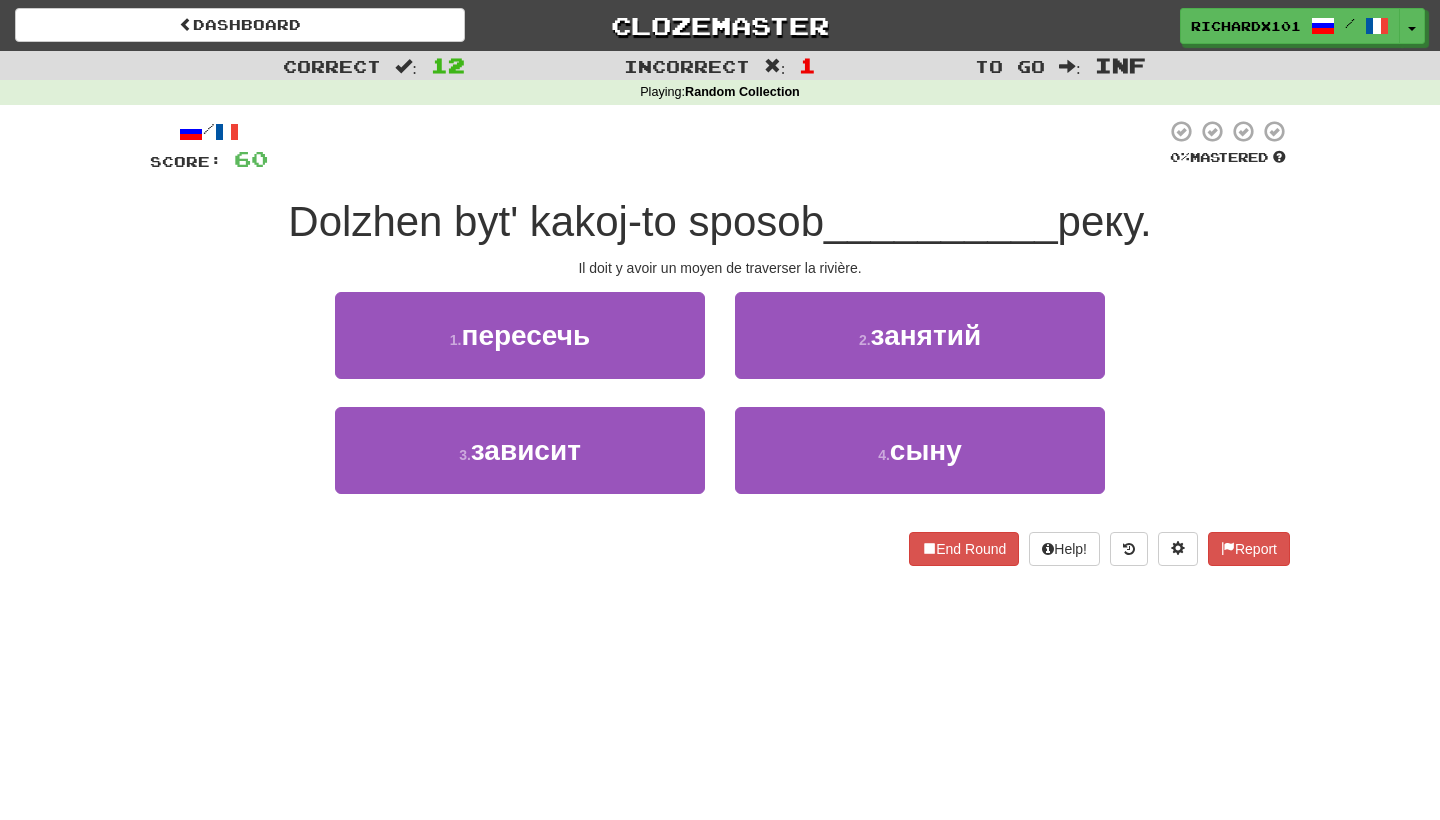 click on "1 .  пересечь" at bounding box center (520, 335) 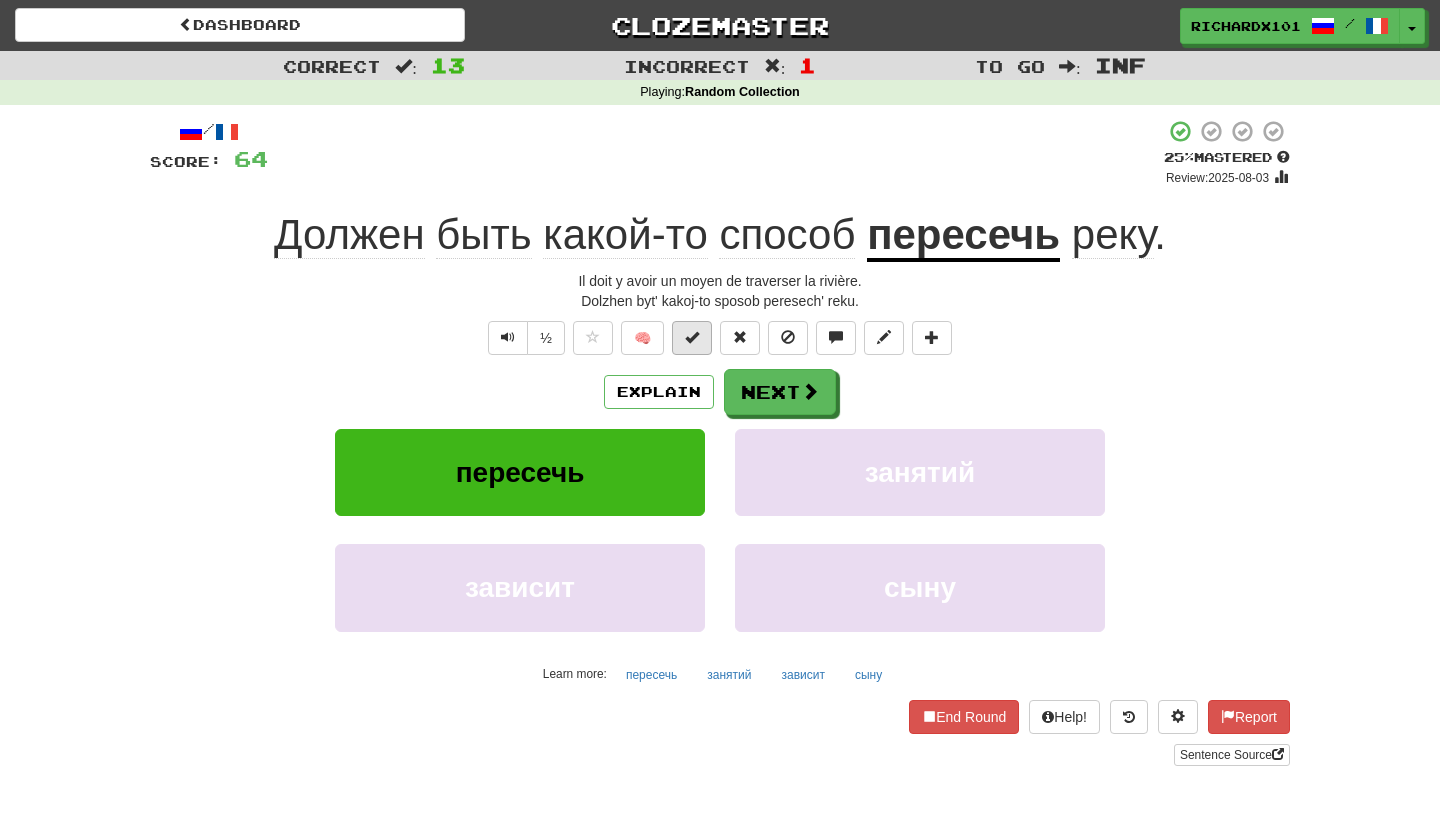 drag, startPoint x: 726, startPoint y: 143, endPoint x: 696, endPoint y: 338, distance: 197.29419 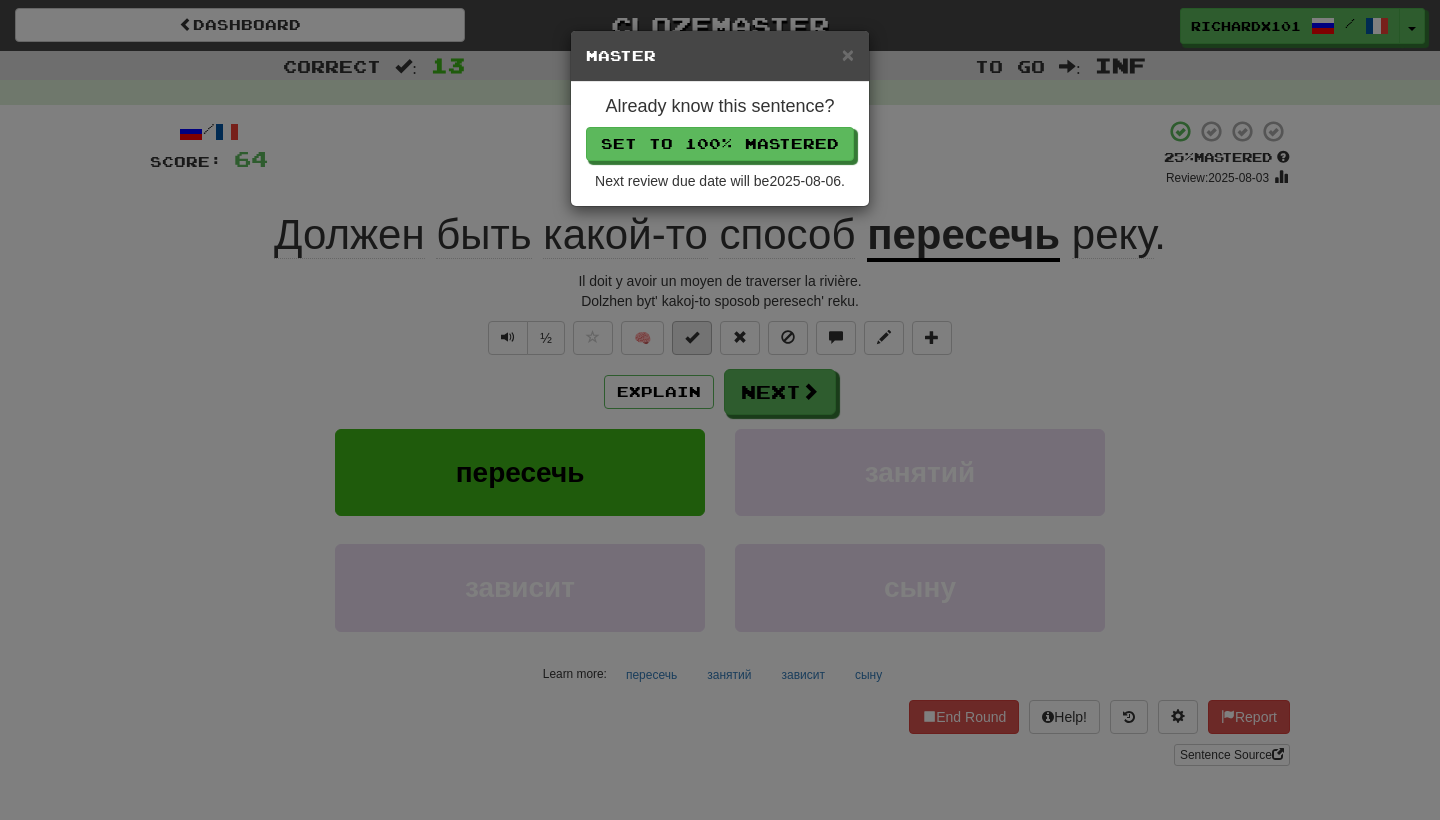 click on "Set to 100% Mastered" at bounding box center (720, 144) 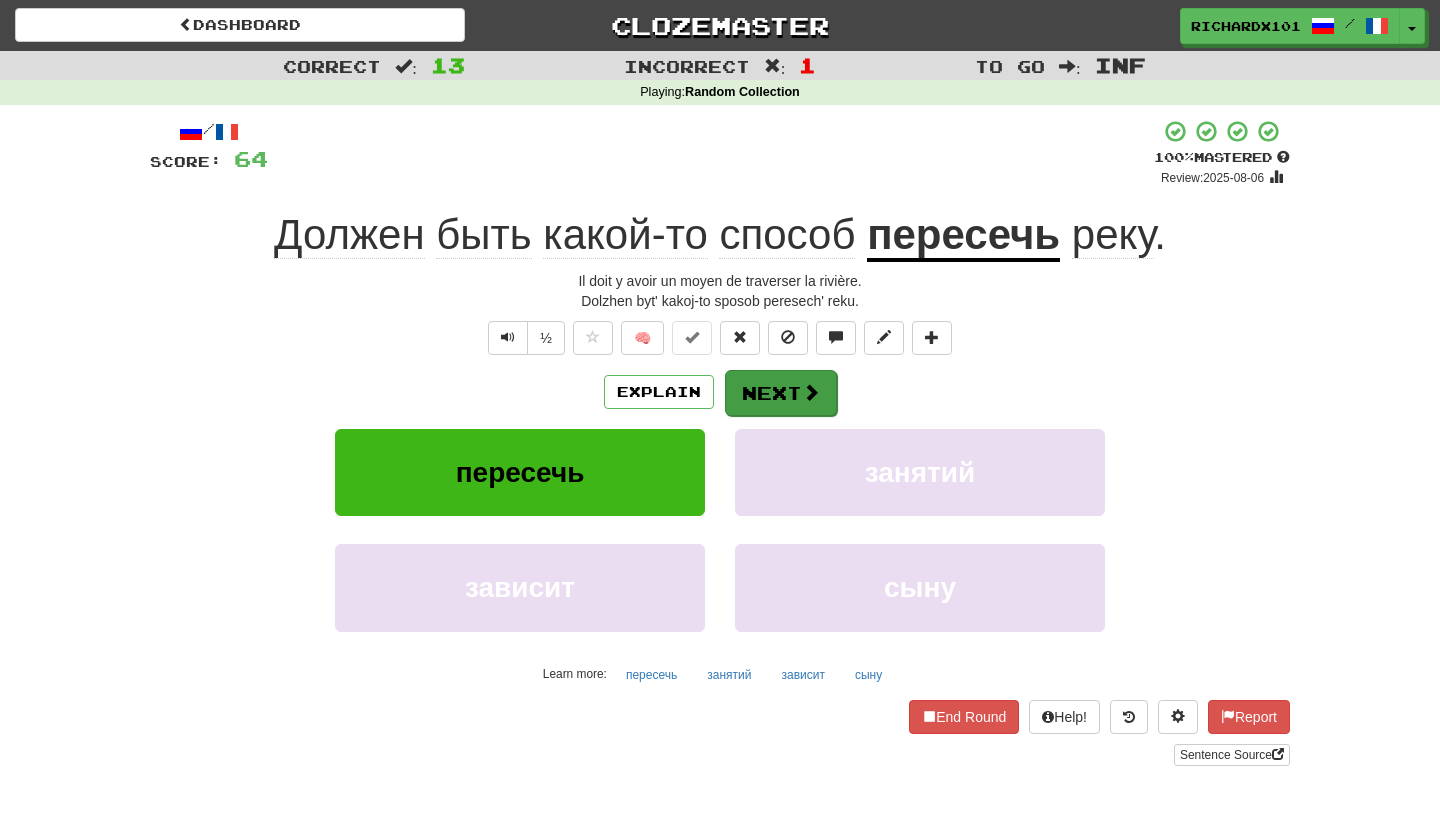 drag, startPoint x: 753, startPoint y: 144, endPoint x: 757, endPoint y: 391, distance: 247.03238 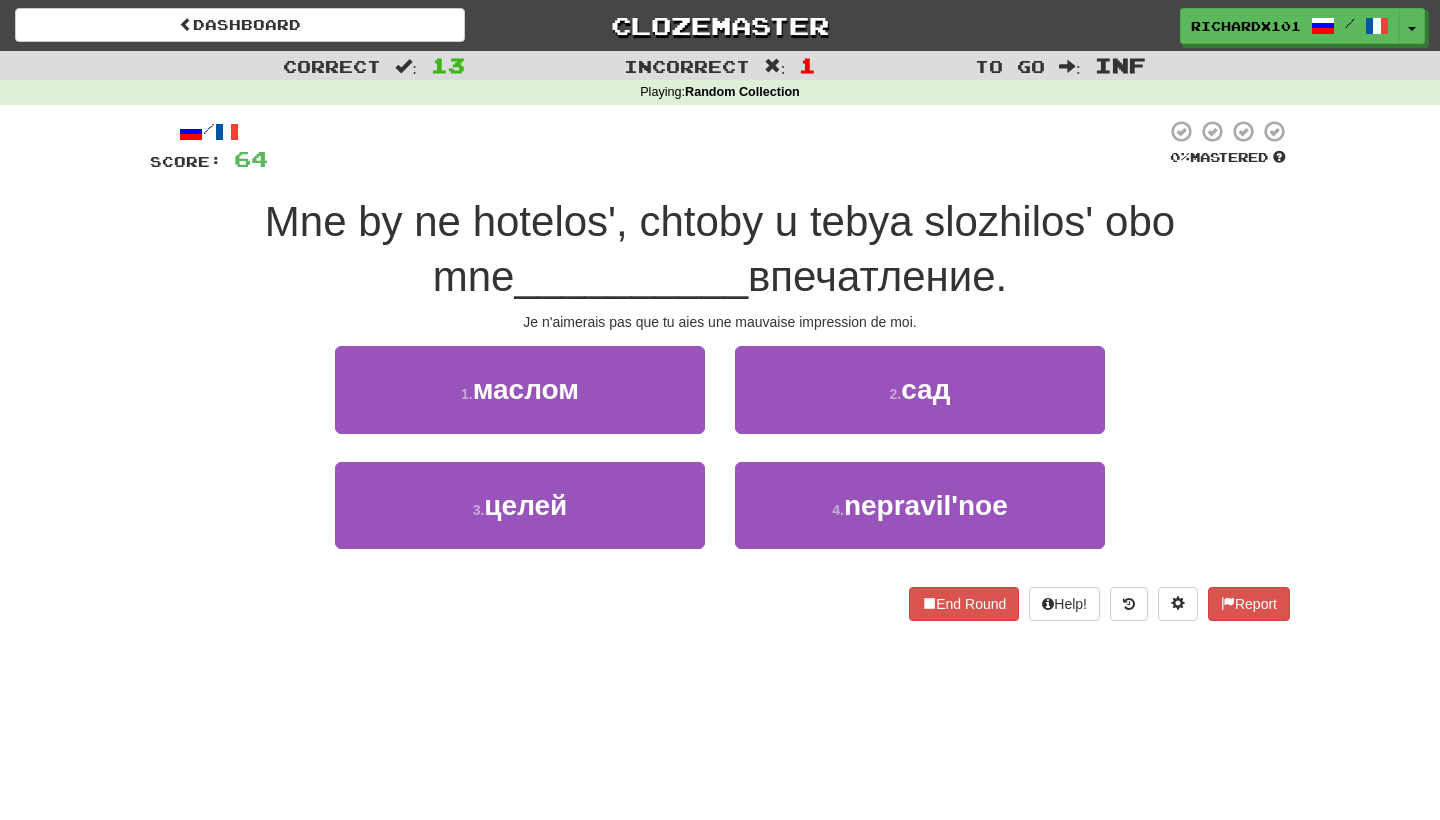 click on "4 .  неправильное" at bounding box center [920, 505] 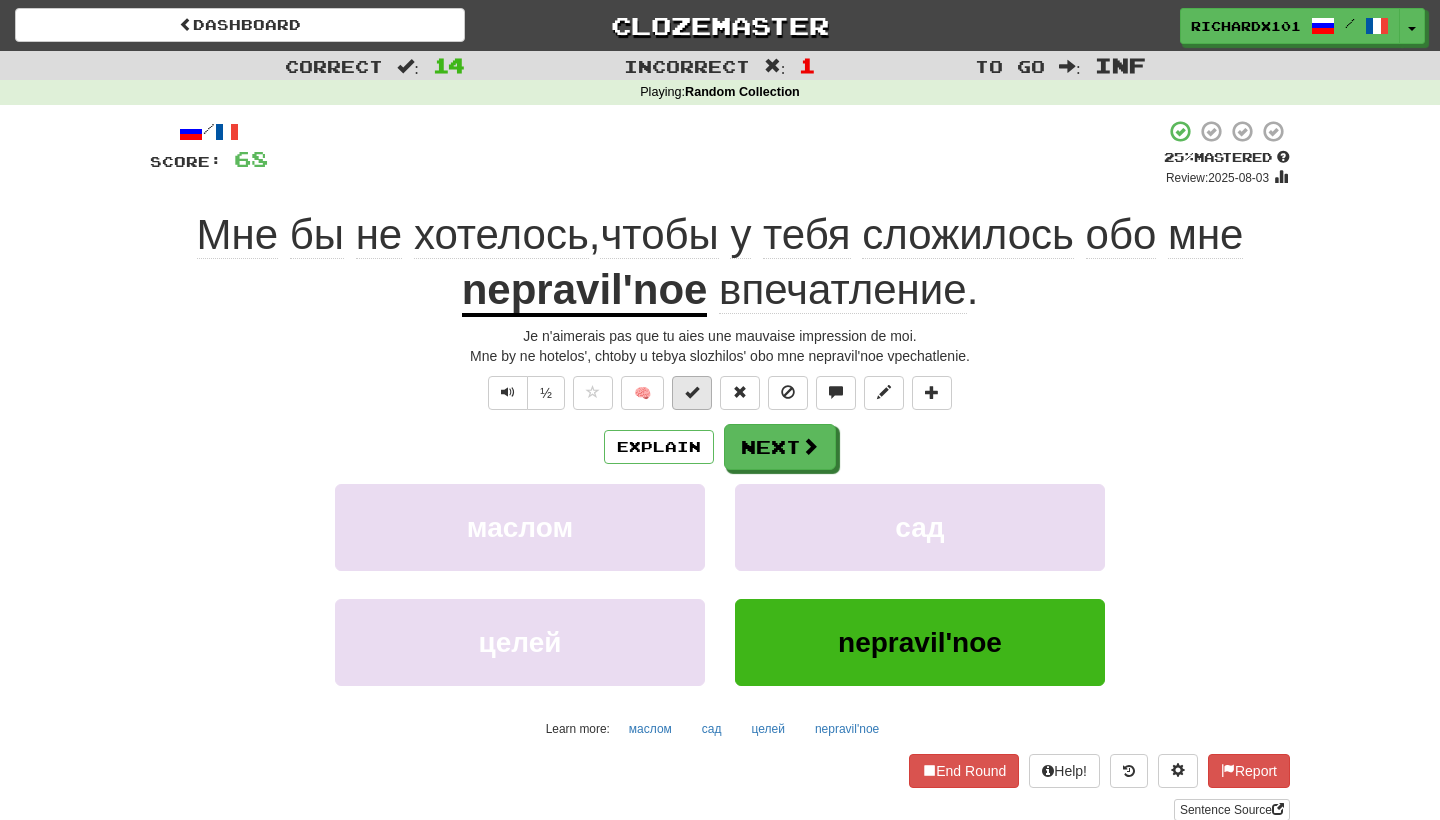 drag, startPoint x: 757, startPoint y: 391, endPoint x: 700, endPoint y: 387, distance: 57.14018 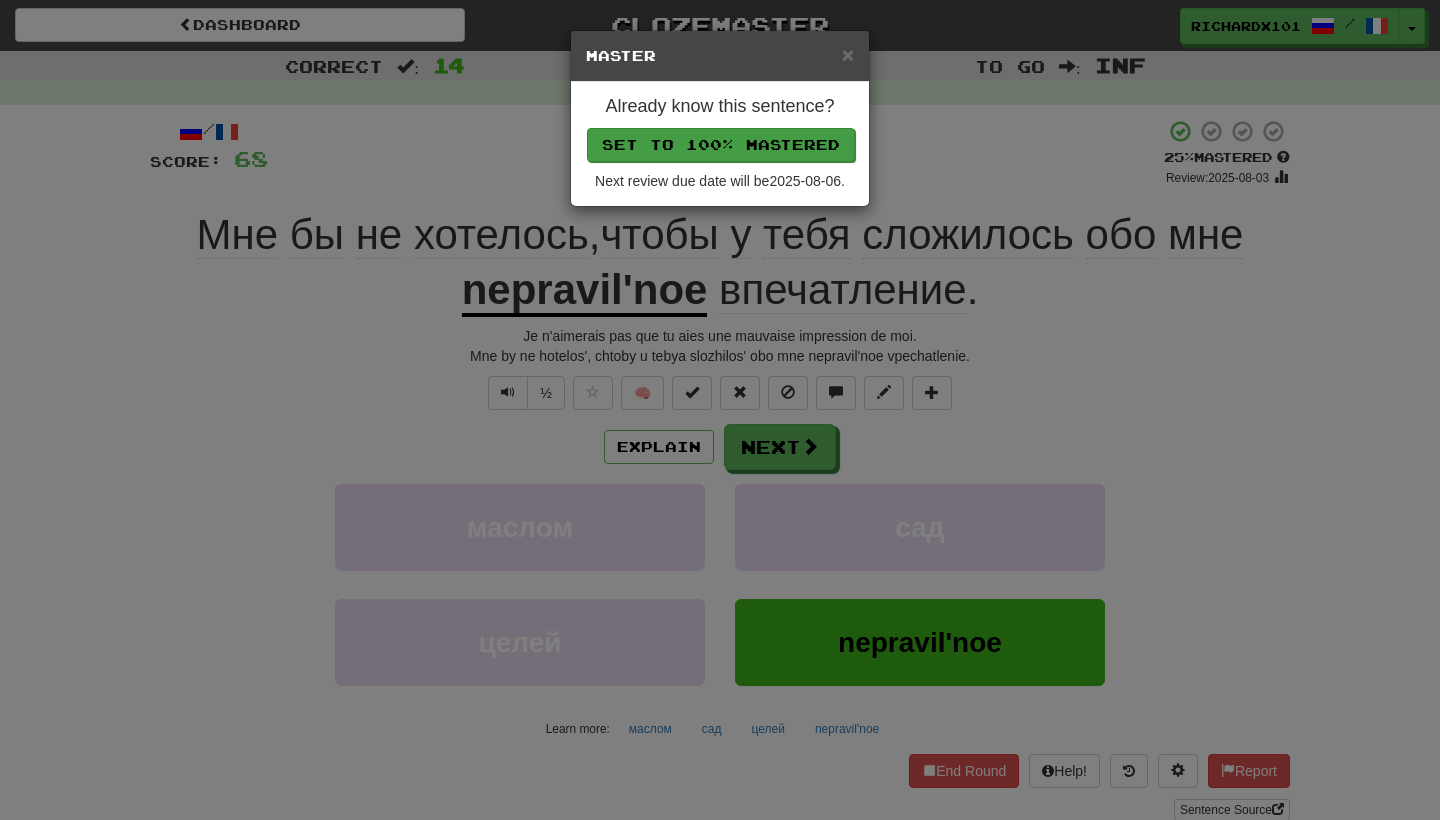 drag, startPoint x: 700, startPoint y: 387, endPoint x: 765, endPoint y: 142, distance: 253.47583 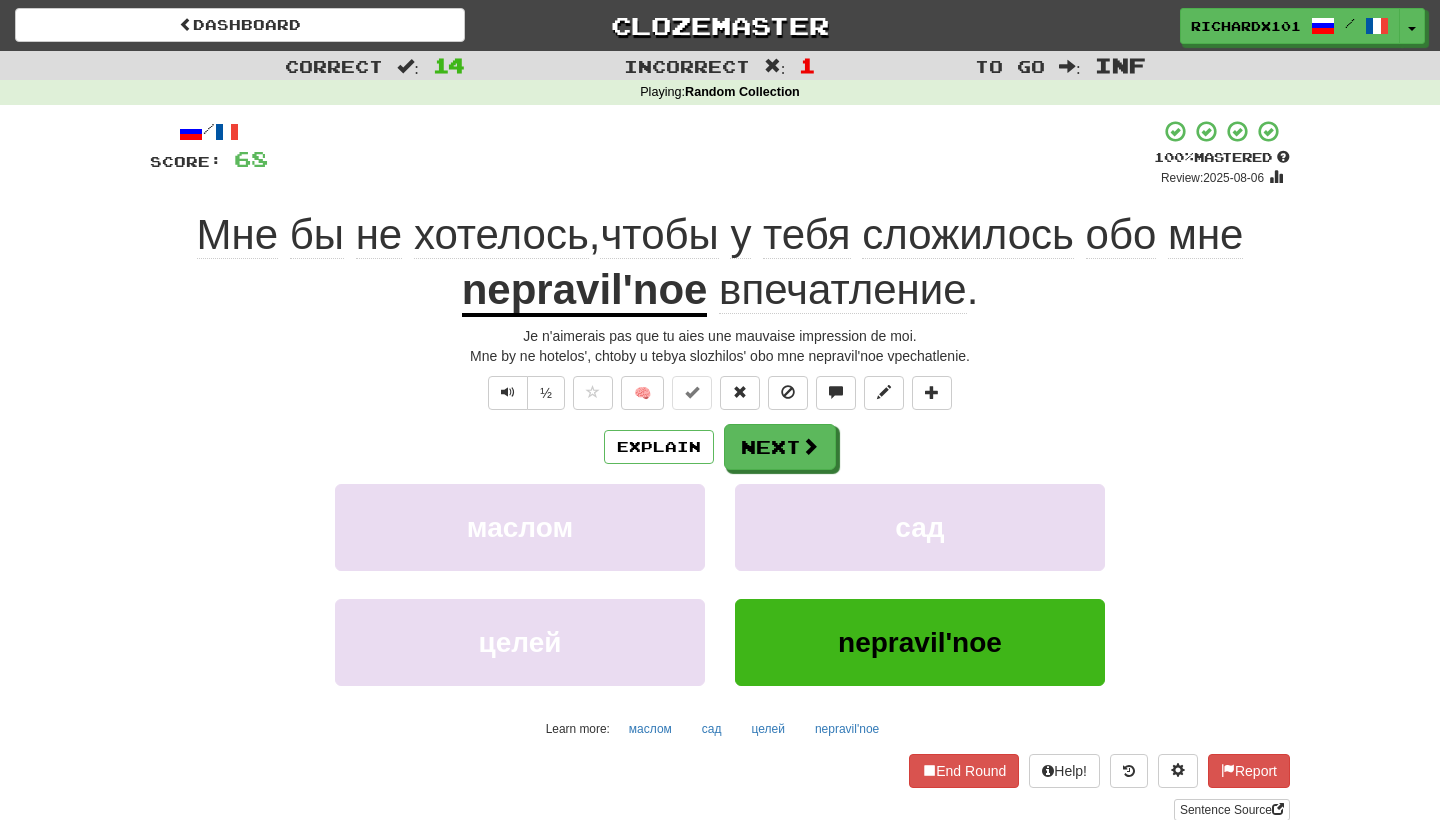 click on "Next" at bounding box center (780, 447) 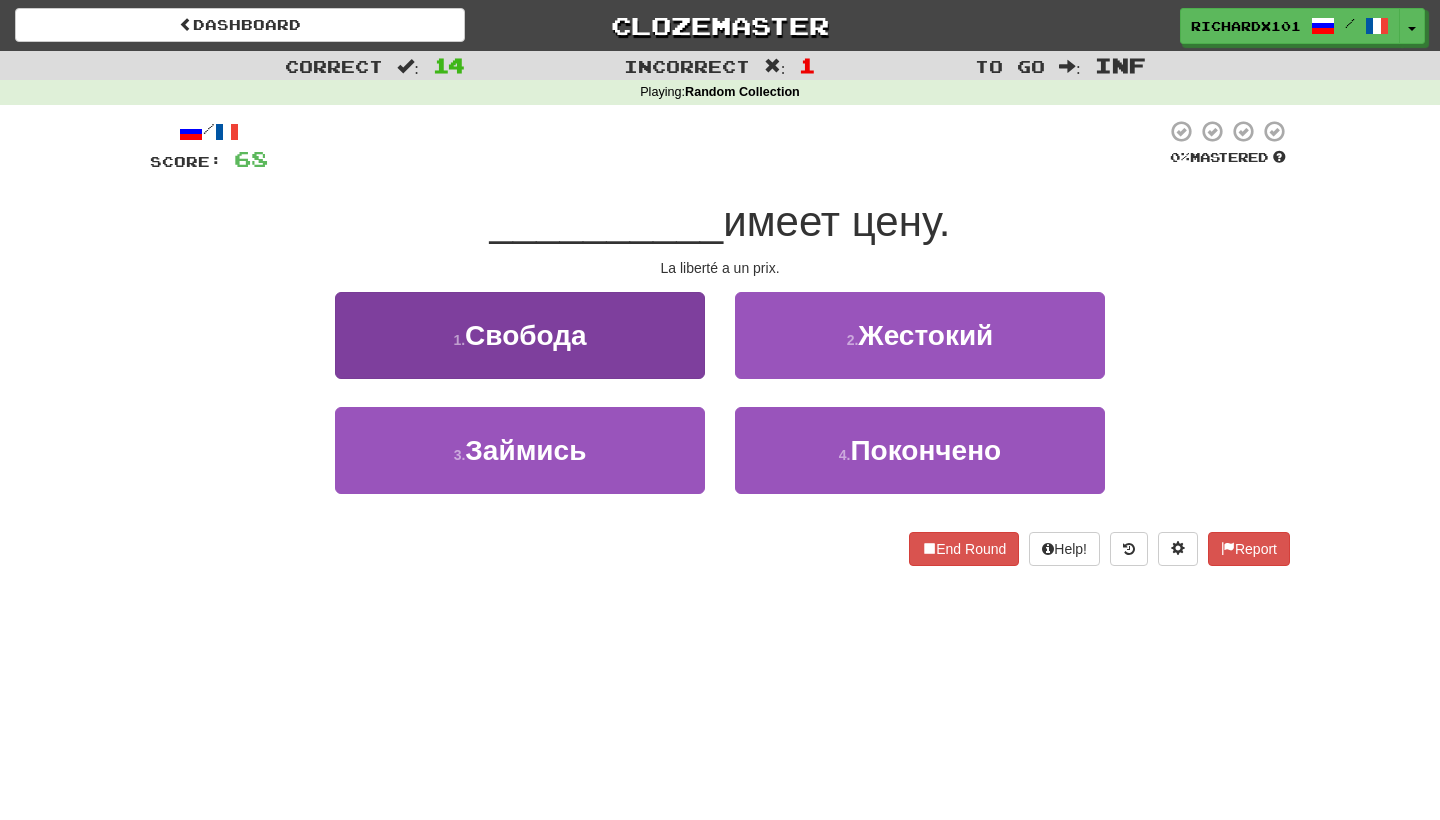drag, startPoint x: 765, startPoint y: 142, endPoint x: 647, endPoint y: 332, distance: 223.66046 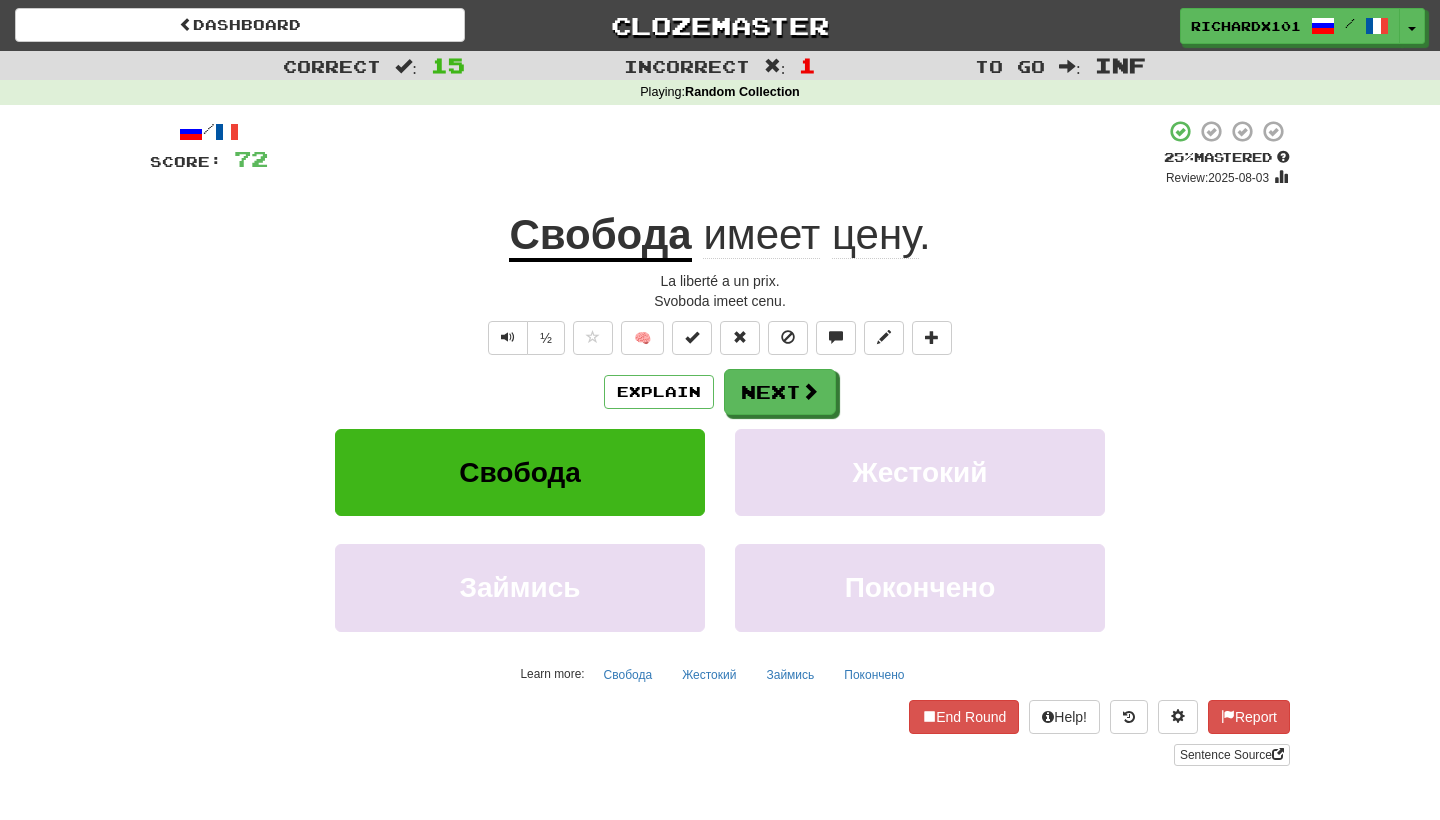 click at bounding box center [692, 338] 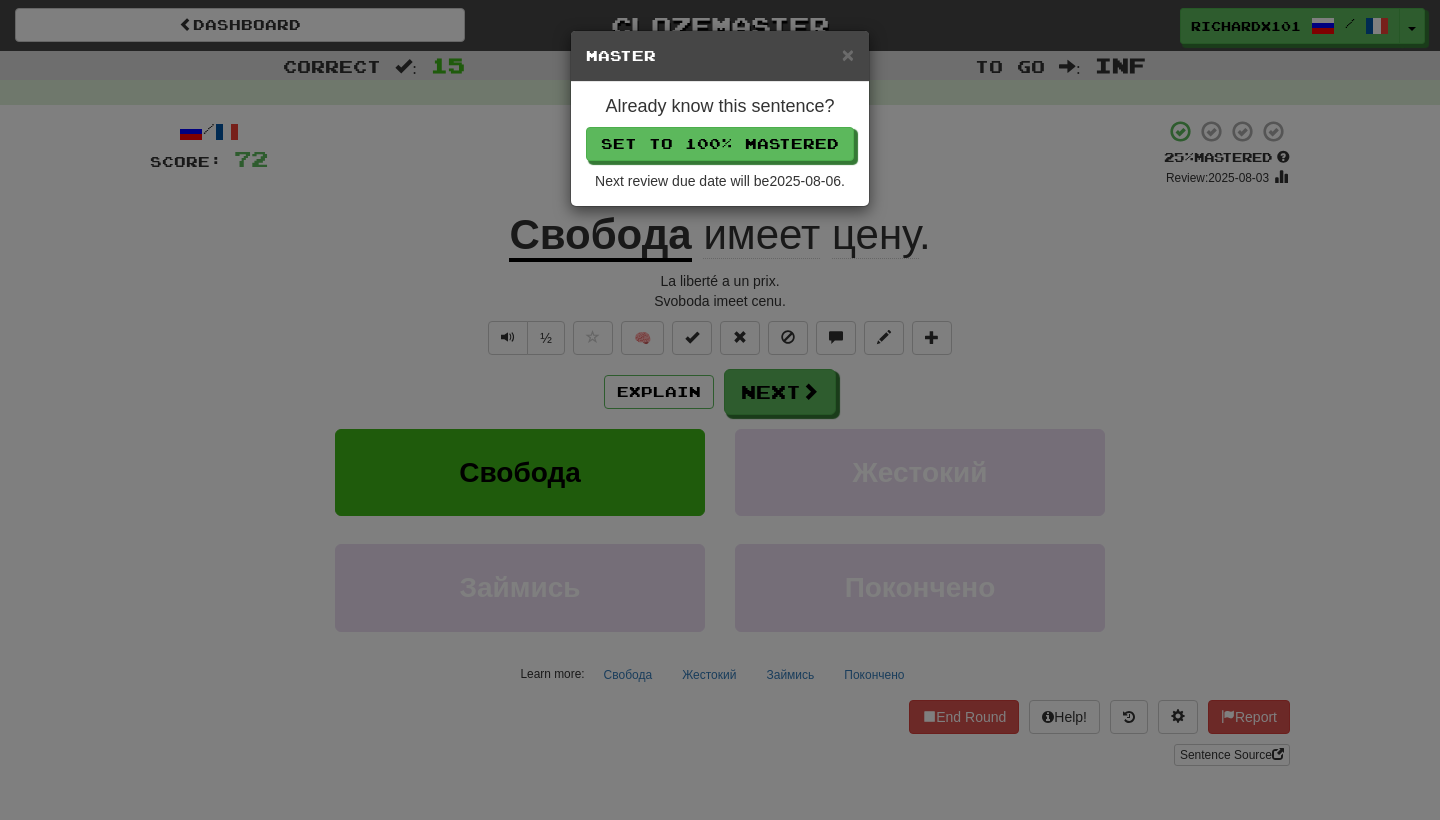 click on "Set to 100% Mastered" at bounding box center [720, 144] 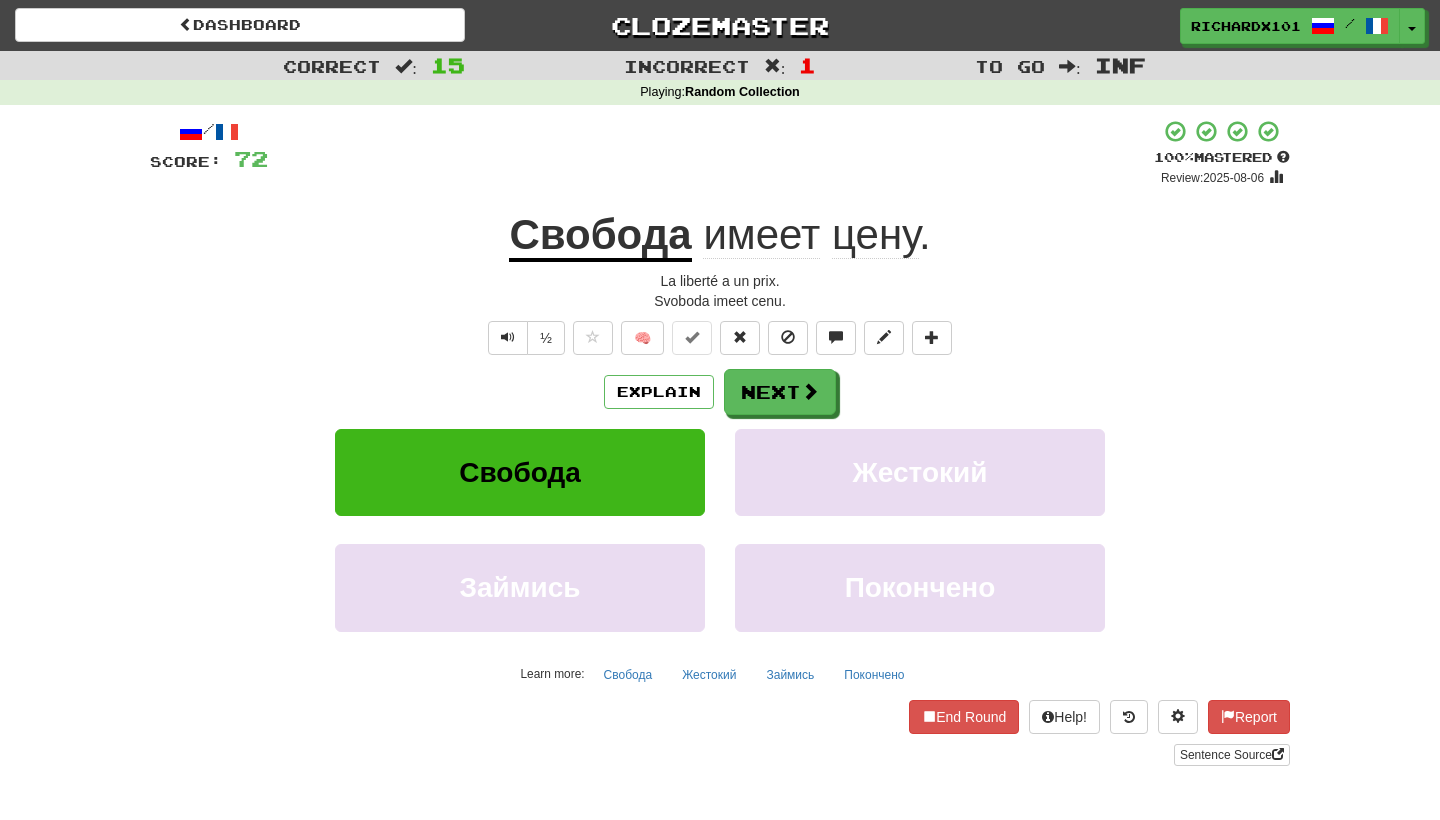 click on "Next" at bounding box center [780, 392] 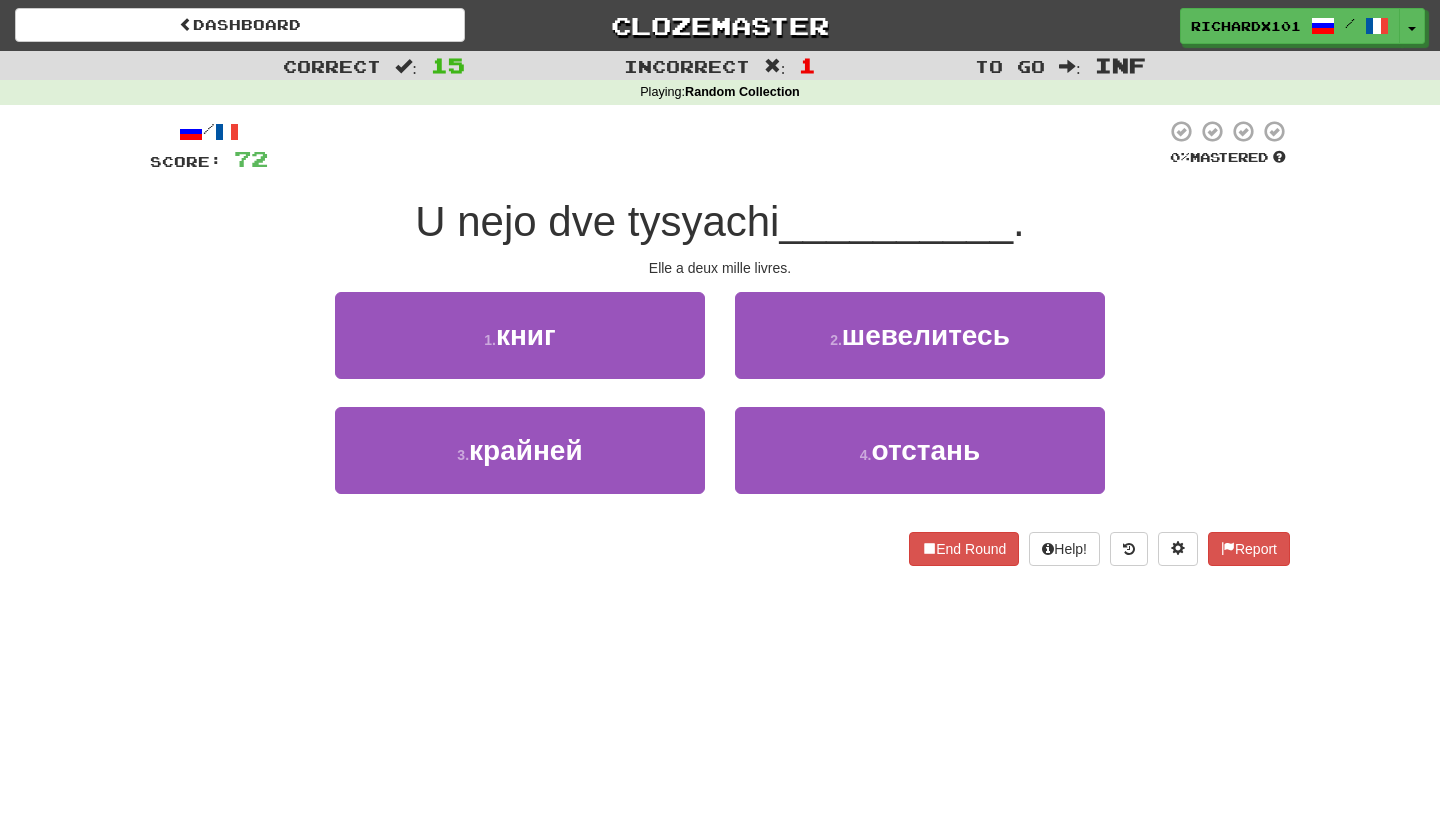 click on "4 . отстань" at bounding box center (920, 450) 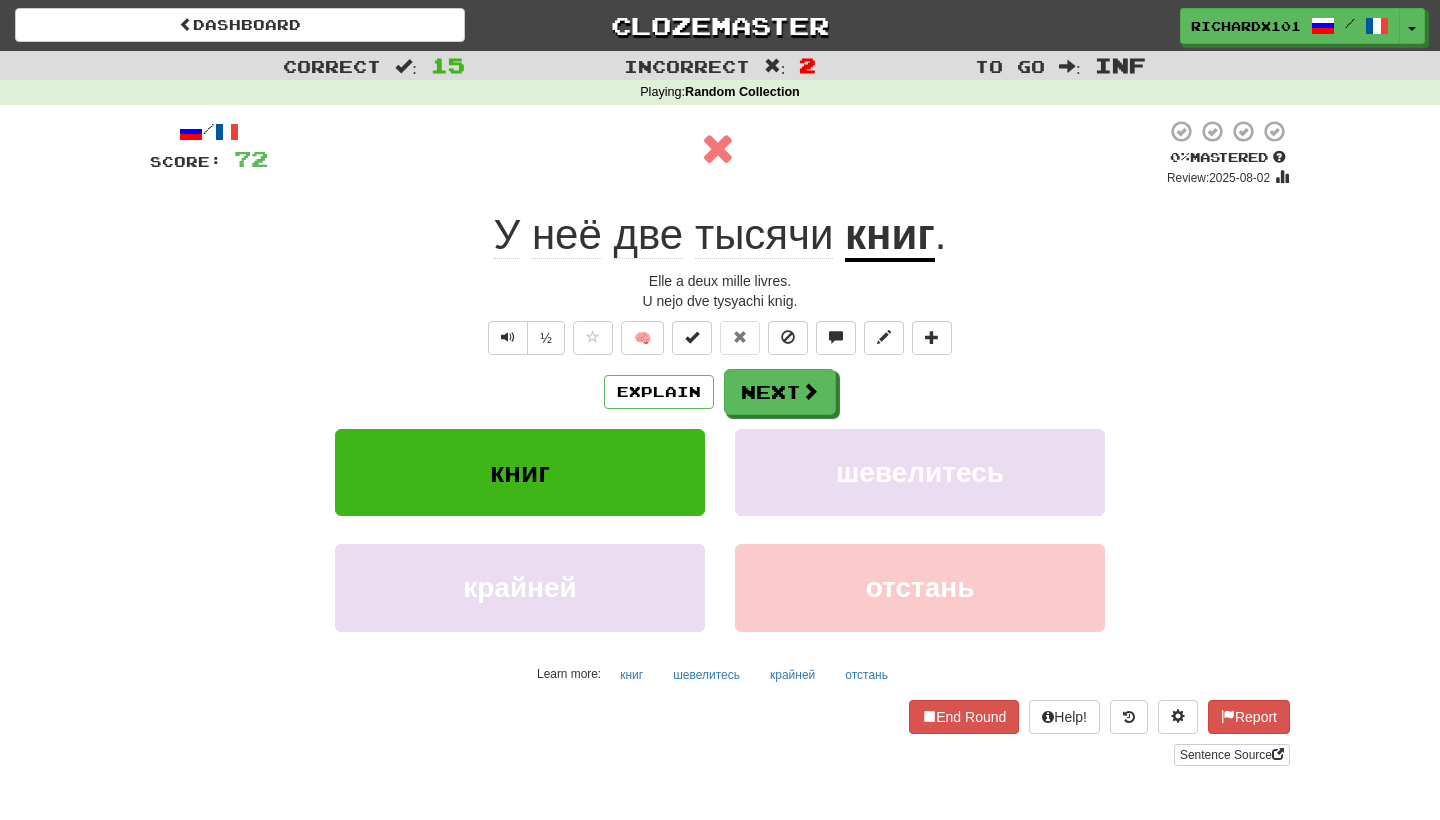 click at bounding box center (810, 391) 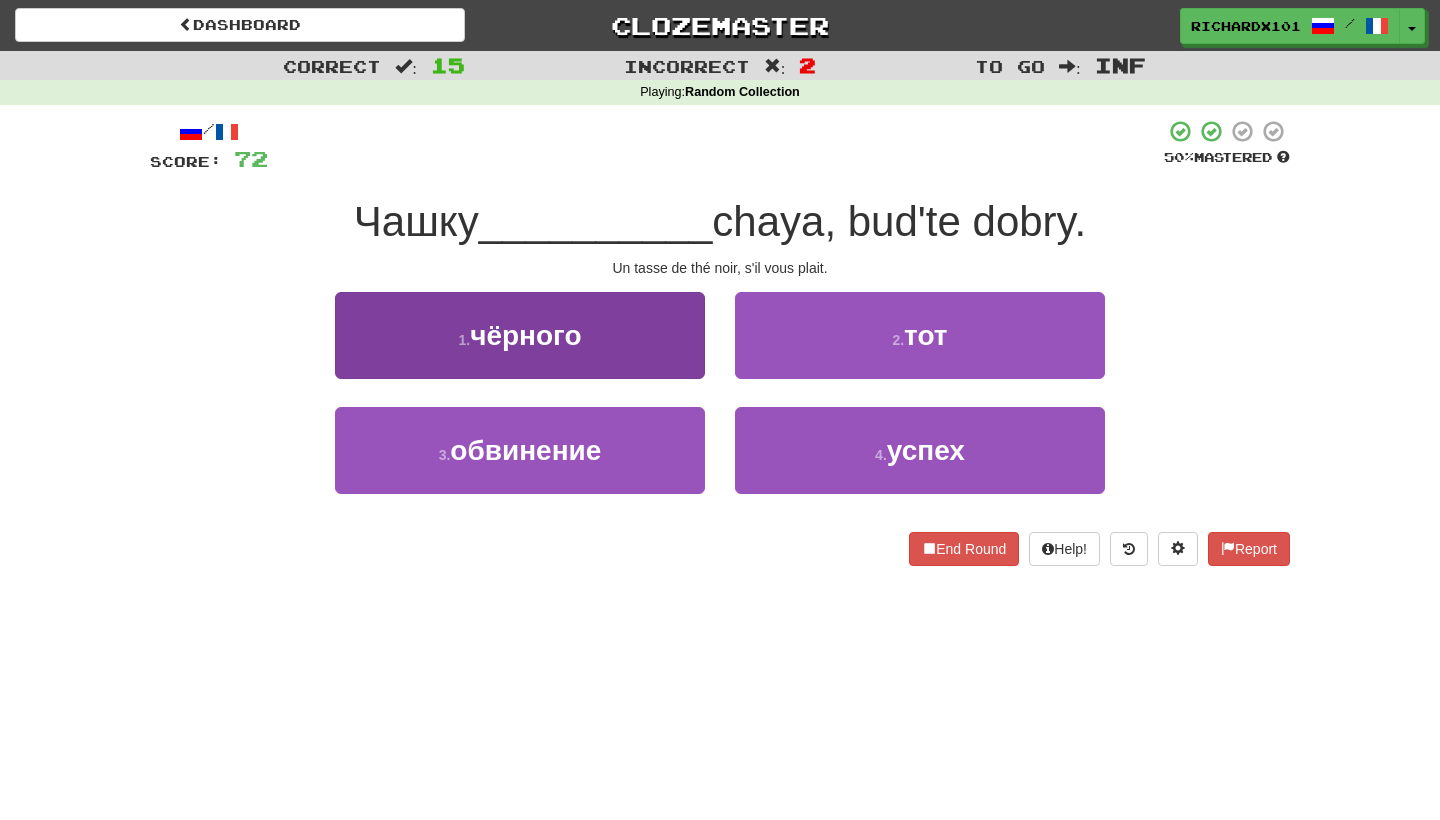 drag, startPoint x: 764, startPoint y: 134, endPoint x: 671, endPoint y: 347, distance: 232.41772 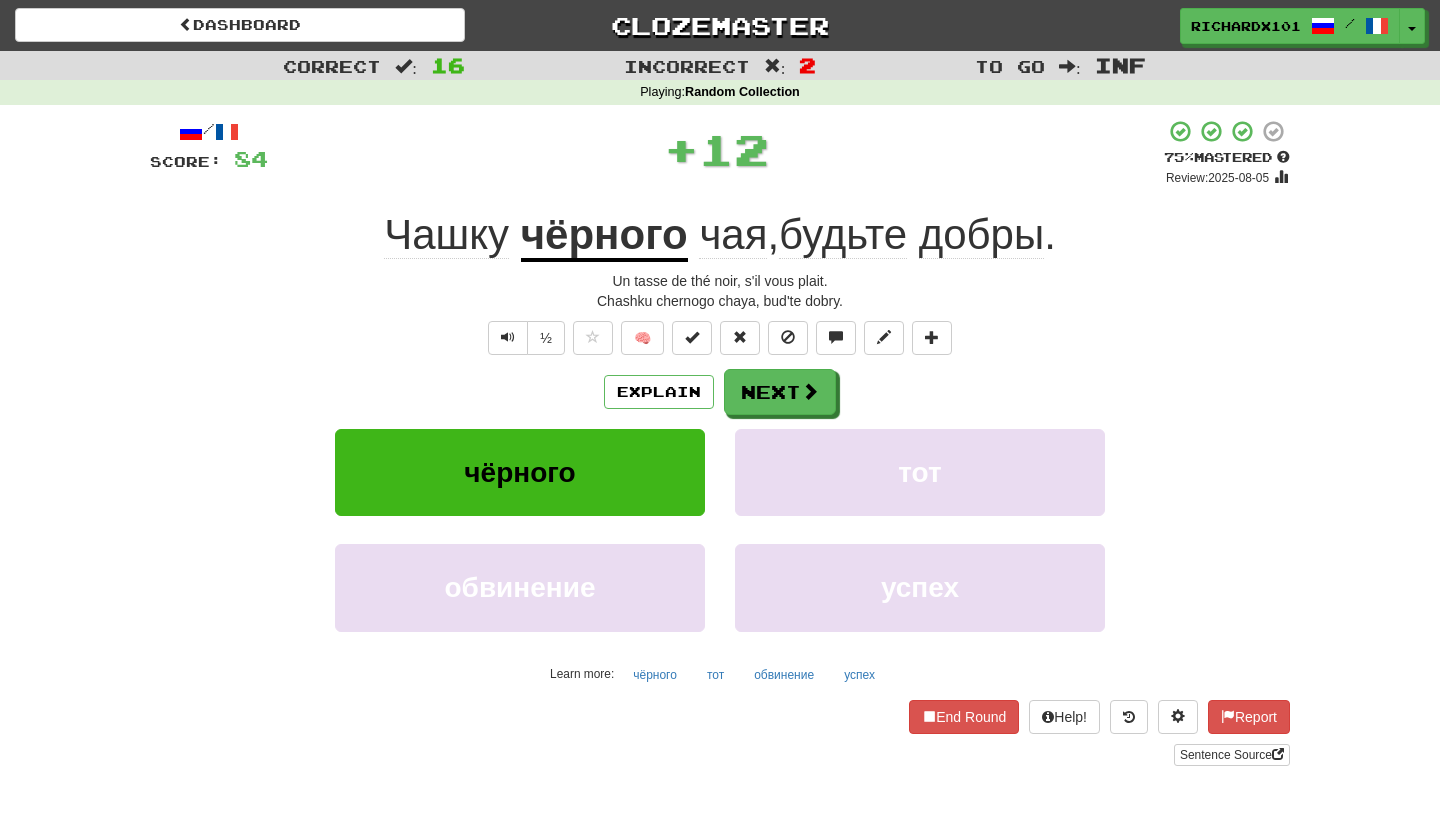 click at bounding box center (692, 338) 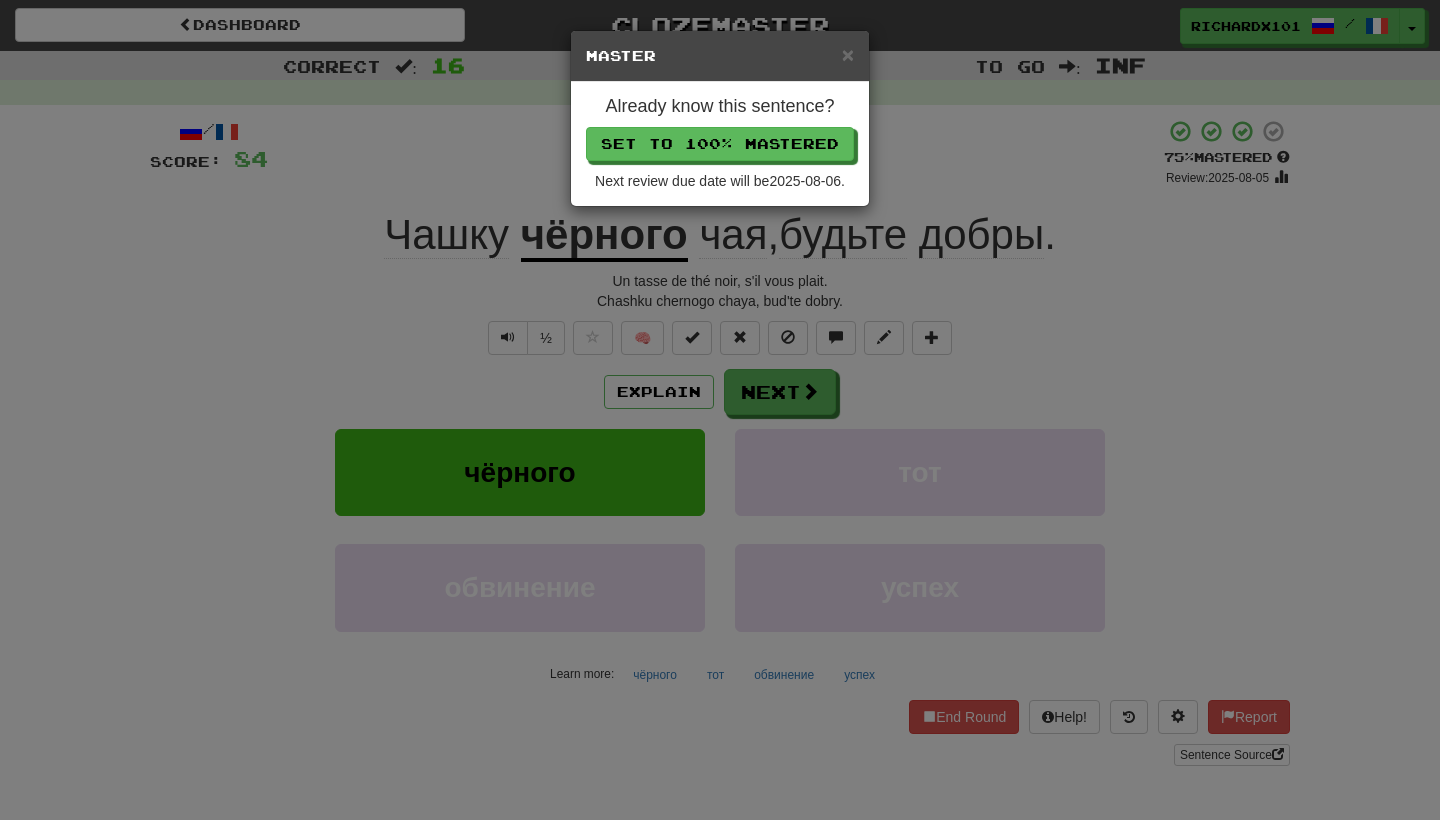 click on "Set to 100% Mastered" at bounding box center (720, 144) 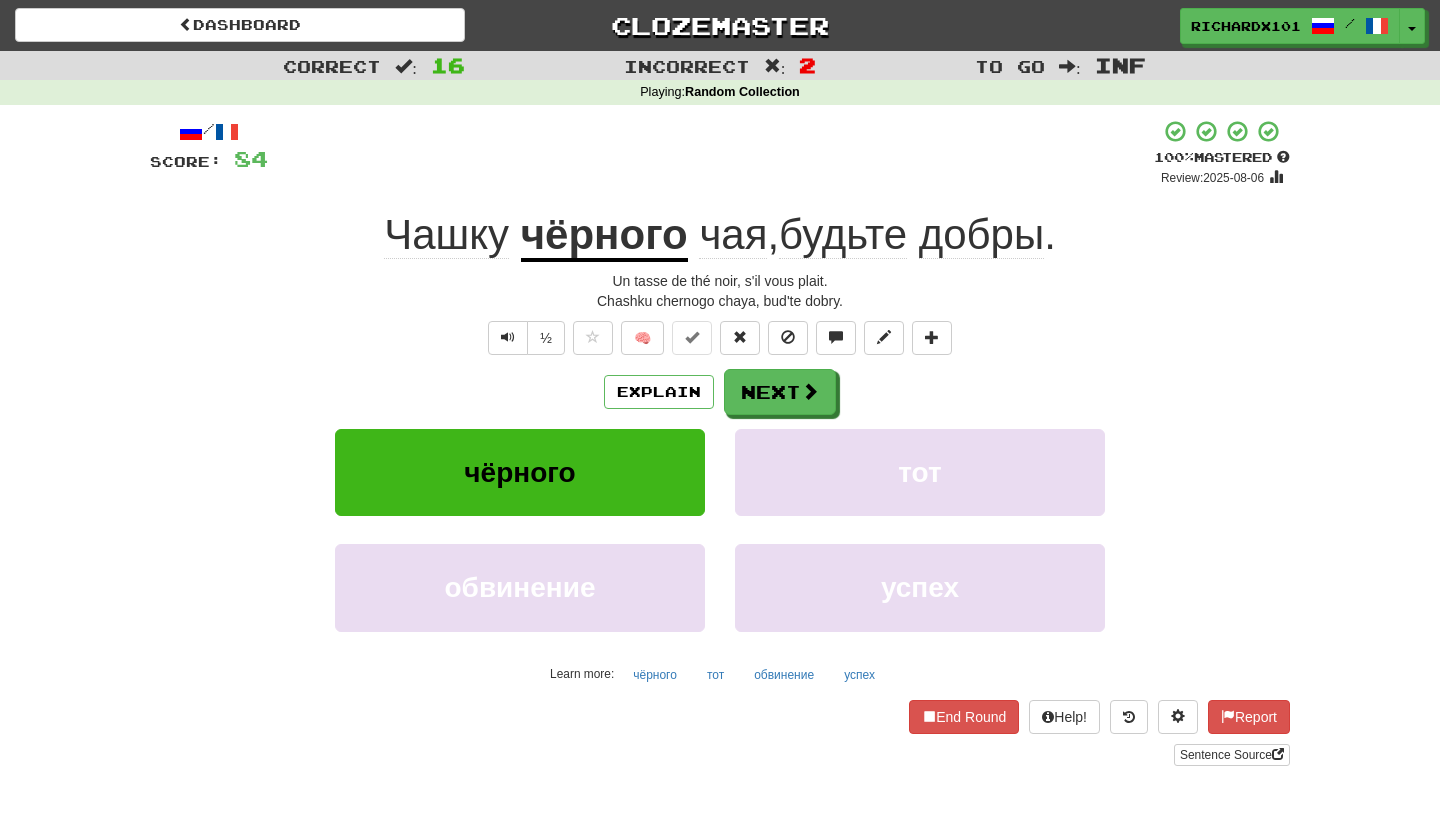 click on "Next" at bounding box center [780, 392] 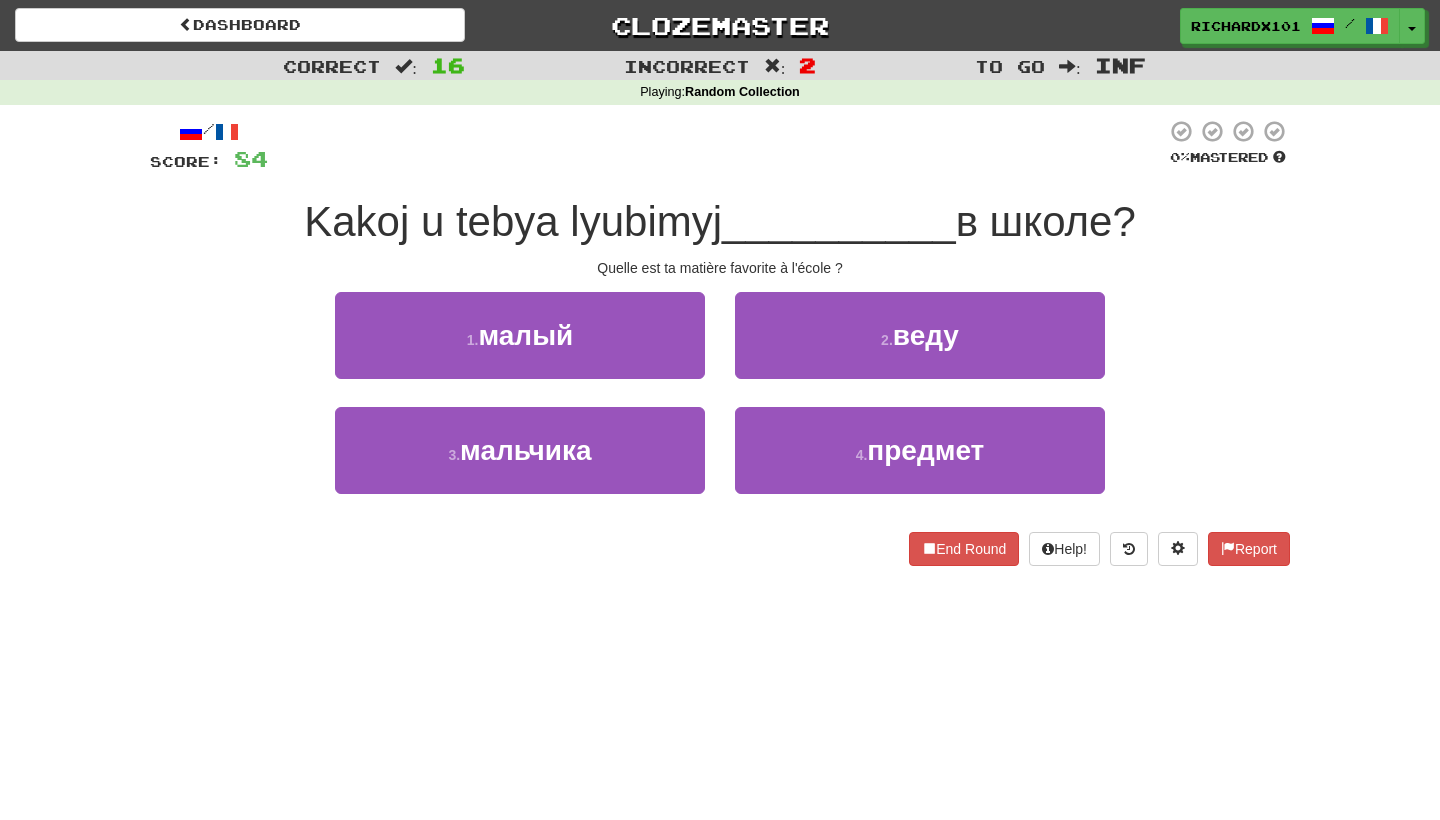 click on "4 .  предмет" at bounding box center [920, 450] 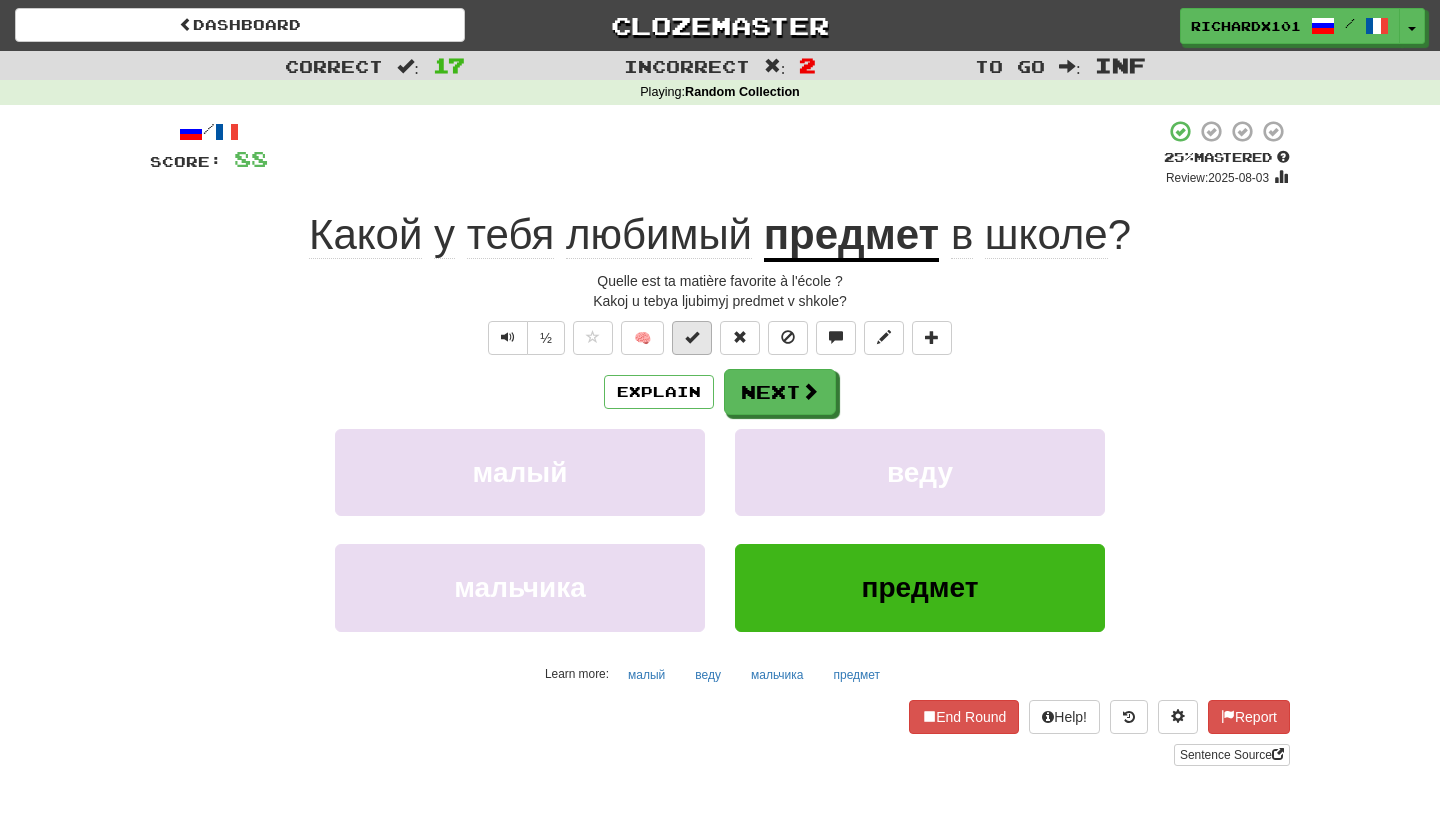 drag, startPoint x: 753, startPoint y: 146, endPoint x: 695, endPoint y: 332, distance: 194.83327 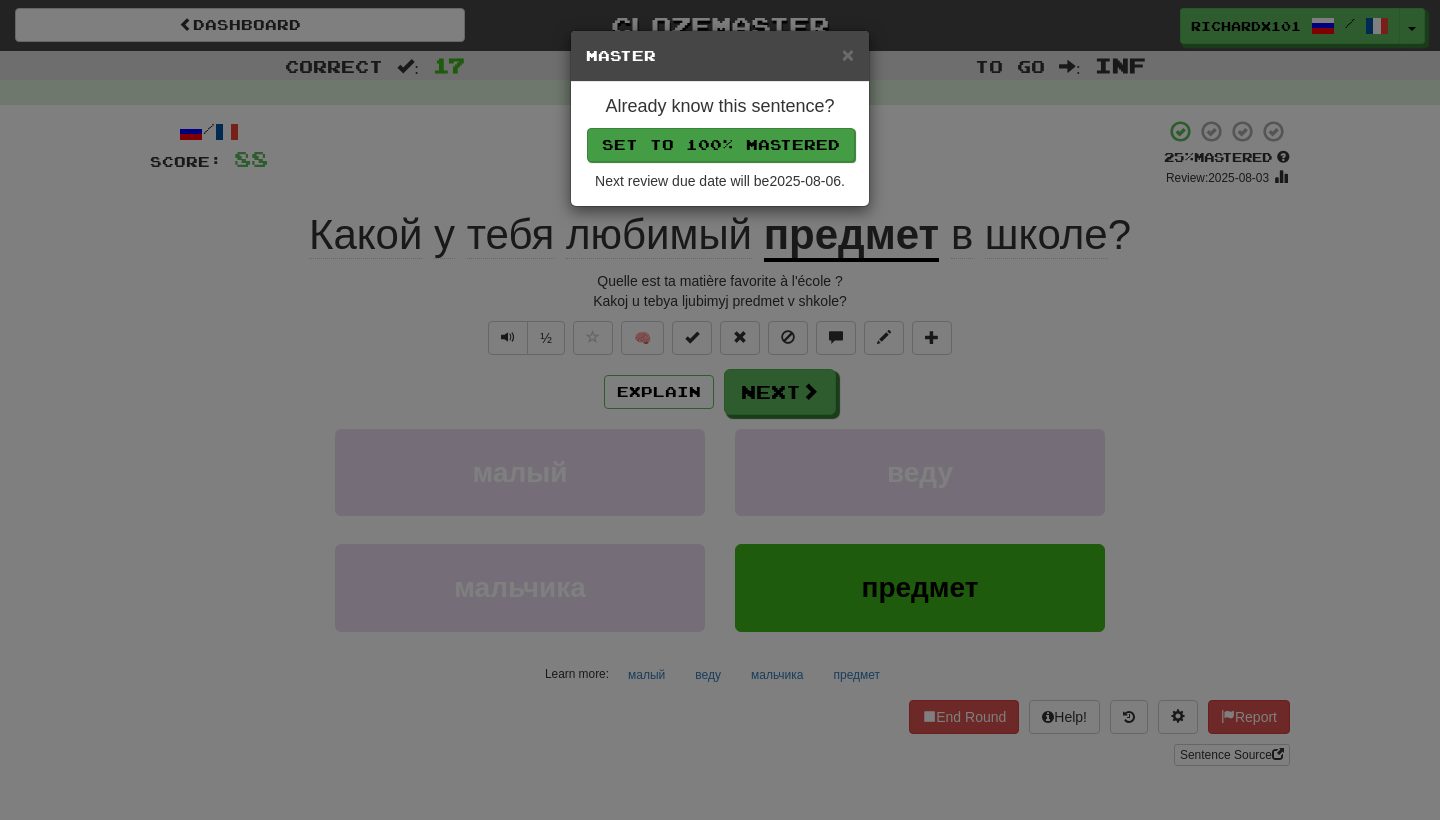 drag, startPoint x: 695, startPoint y: 332, endPoint x: 742, endPoint y: 148, distance: 189.90787 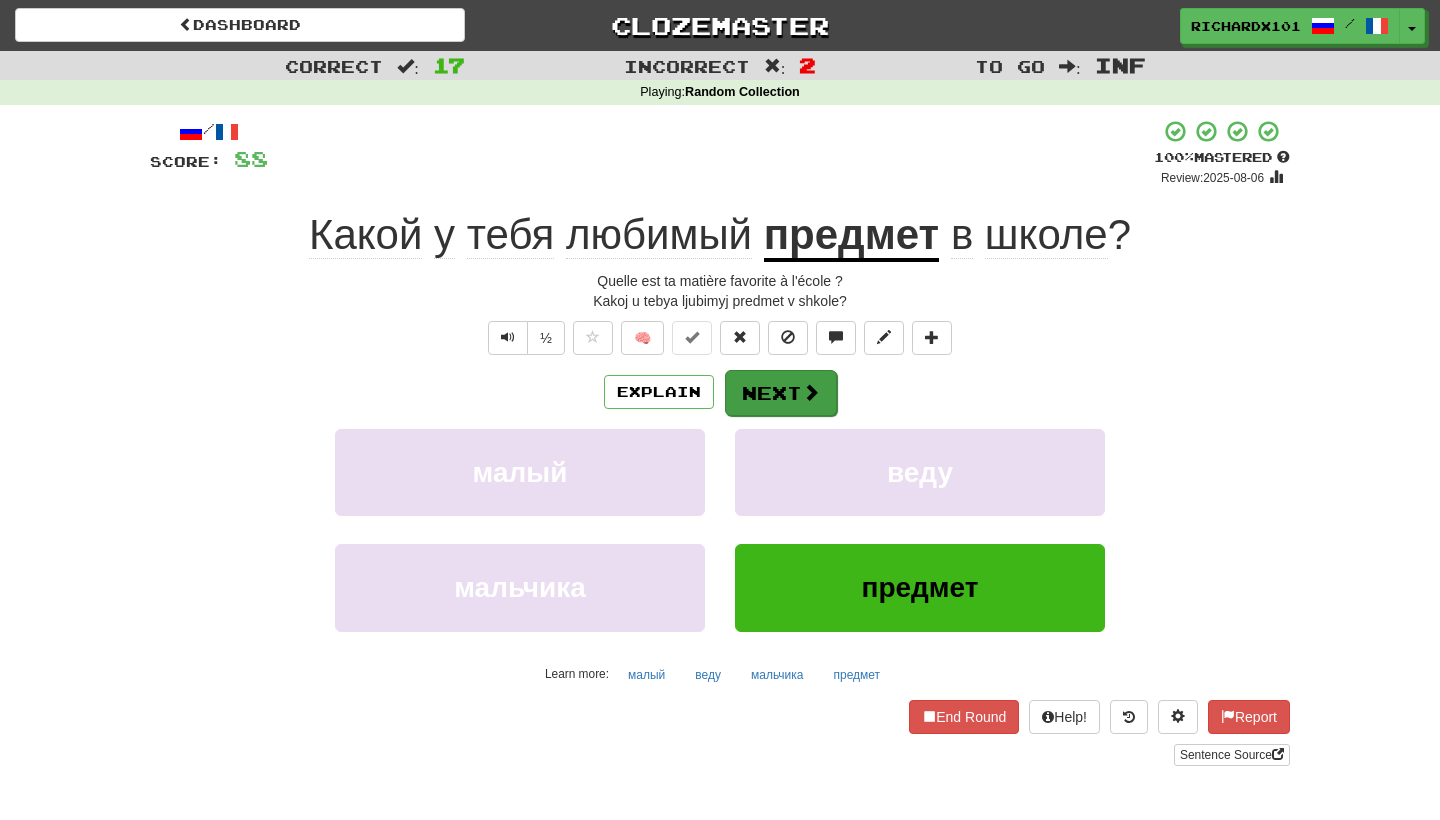 drag, startPoint x: 742, startPoint y: 148, endPoint x: 753, endPoint y: 381, distance: 233.2595 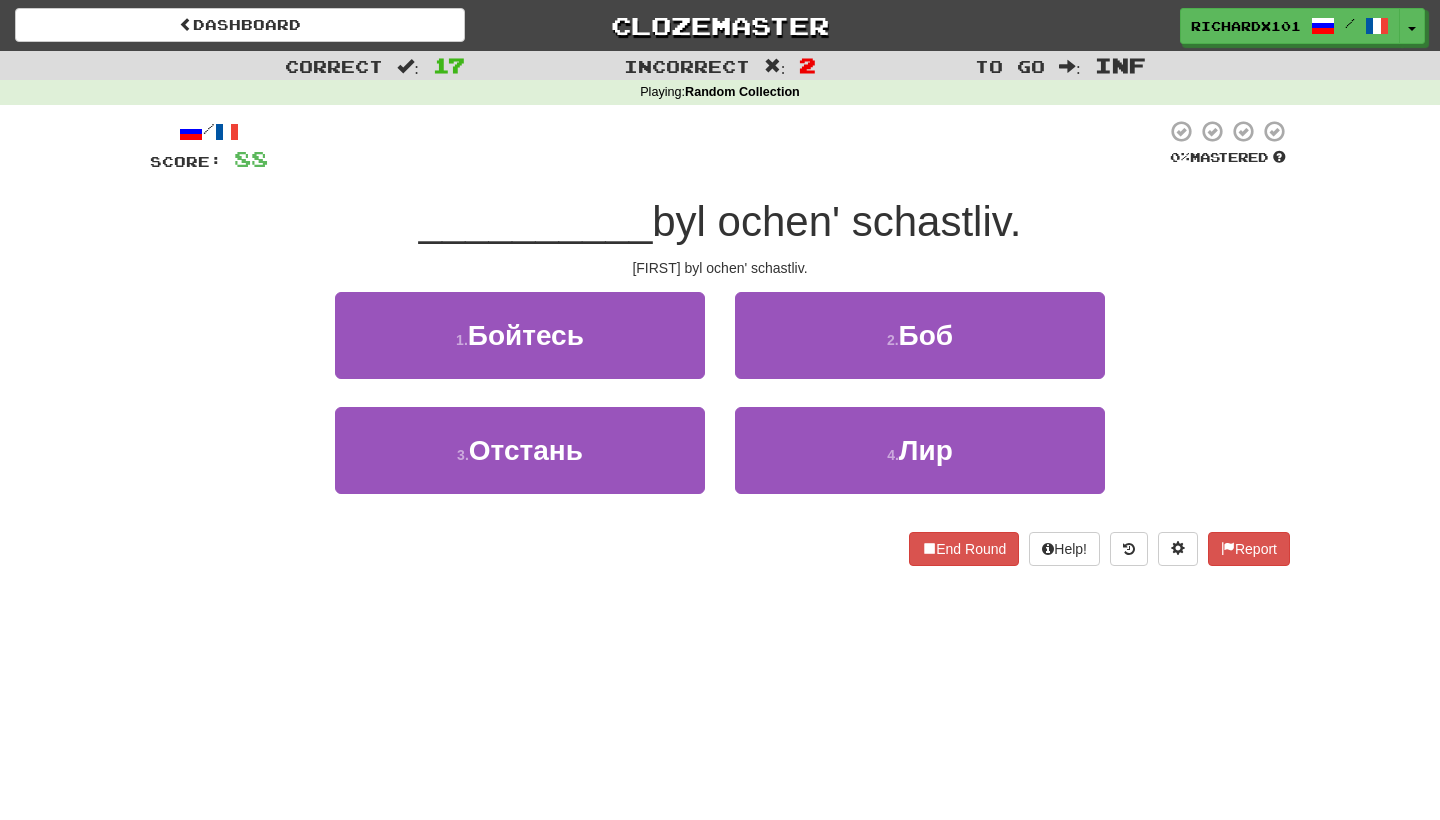 click on "[FIRST]" at bounding box center (920, 335) 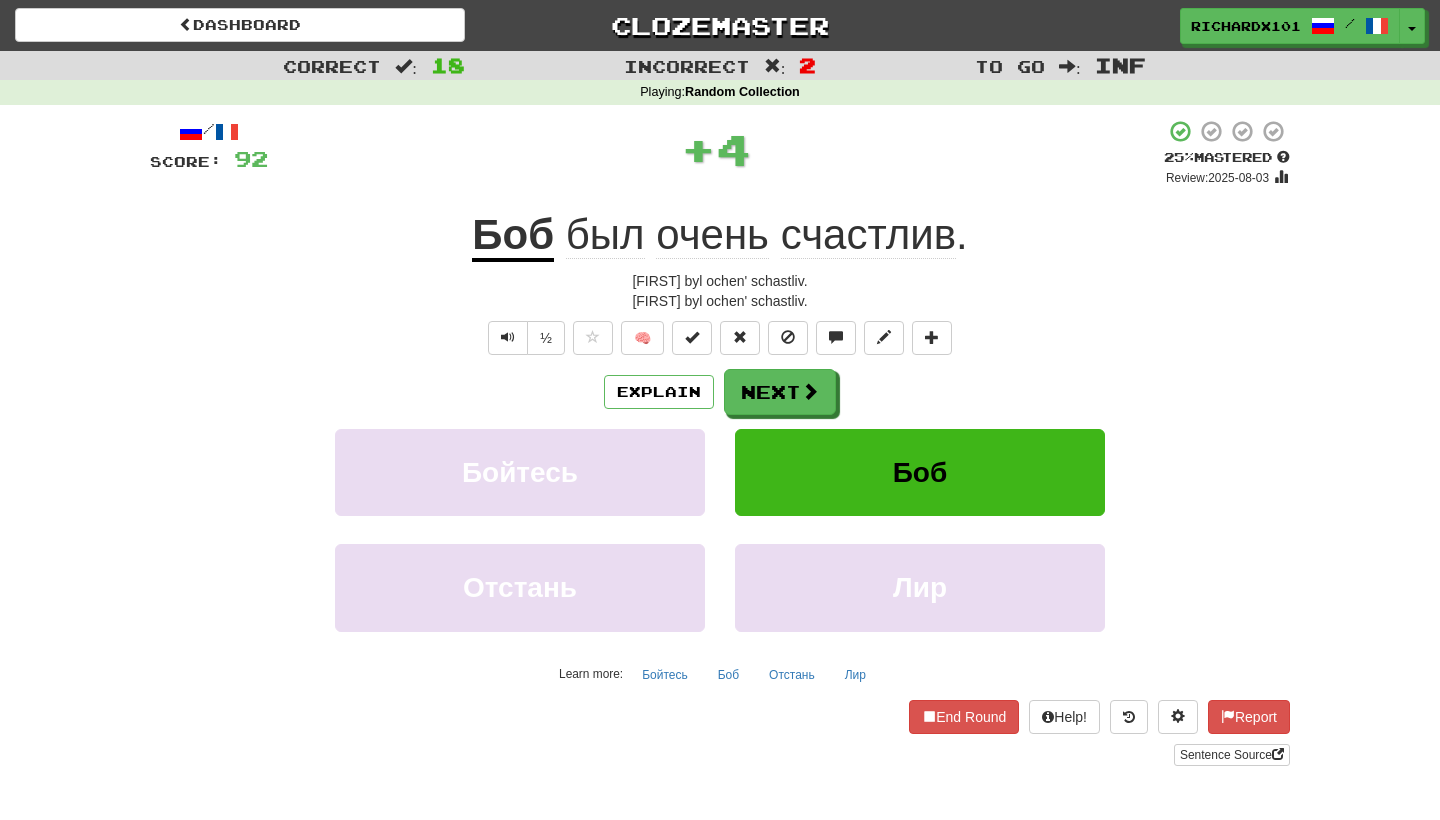 click at bounding box center [692, 338] 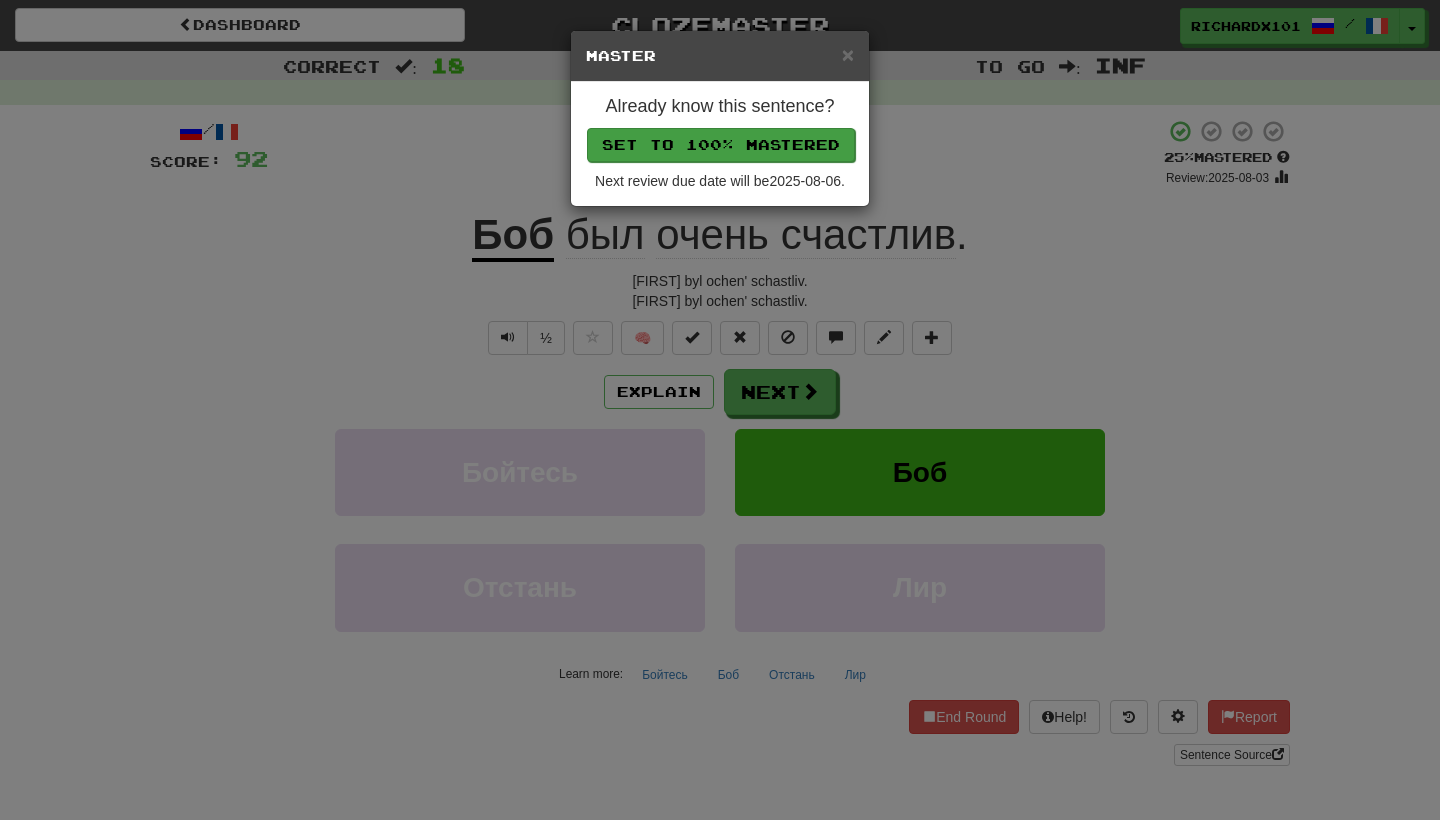 drag, startPoint x: 753, startPoint y: 381, endPoint x: 749, endPoint y: 147, distance: 234.03418 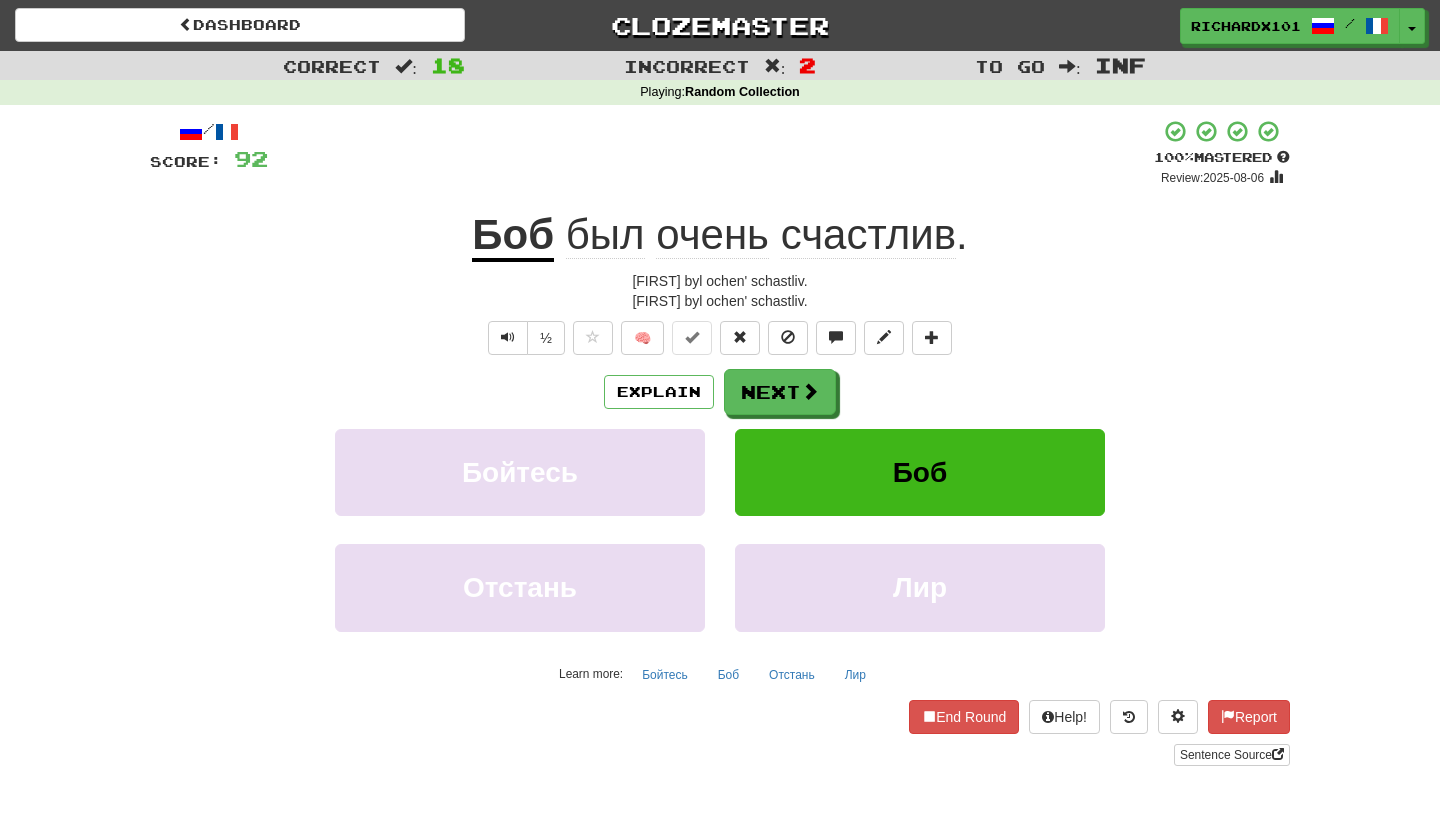 click on "Next" at bounding box center (780, 392) 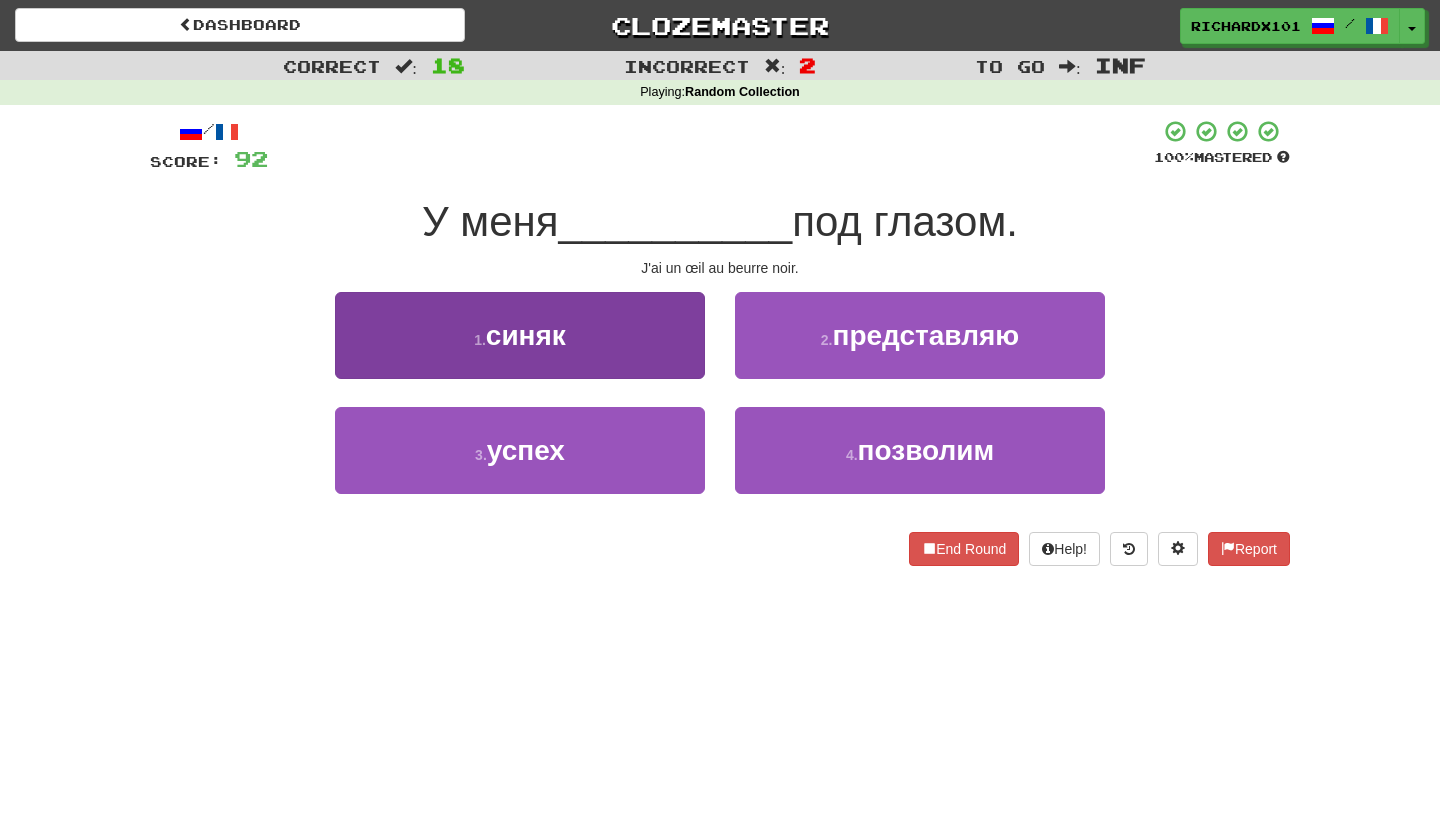 drag, startPoint x: 749, startPoint y: 147, endPoint x: 666, endPoint y: 336, distance: 206.4219 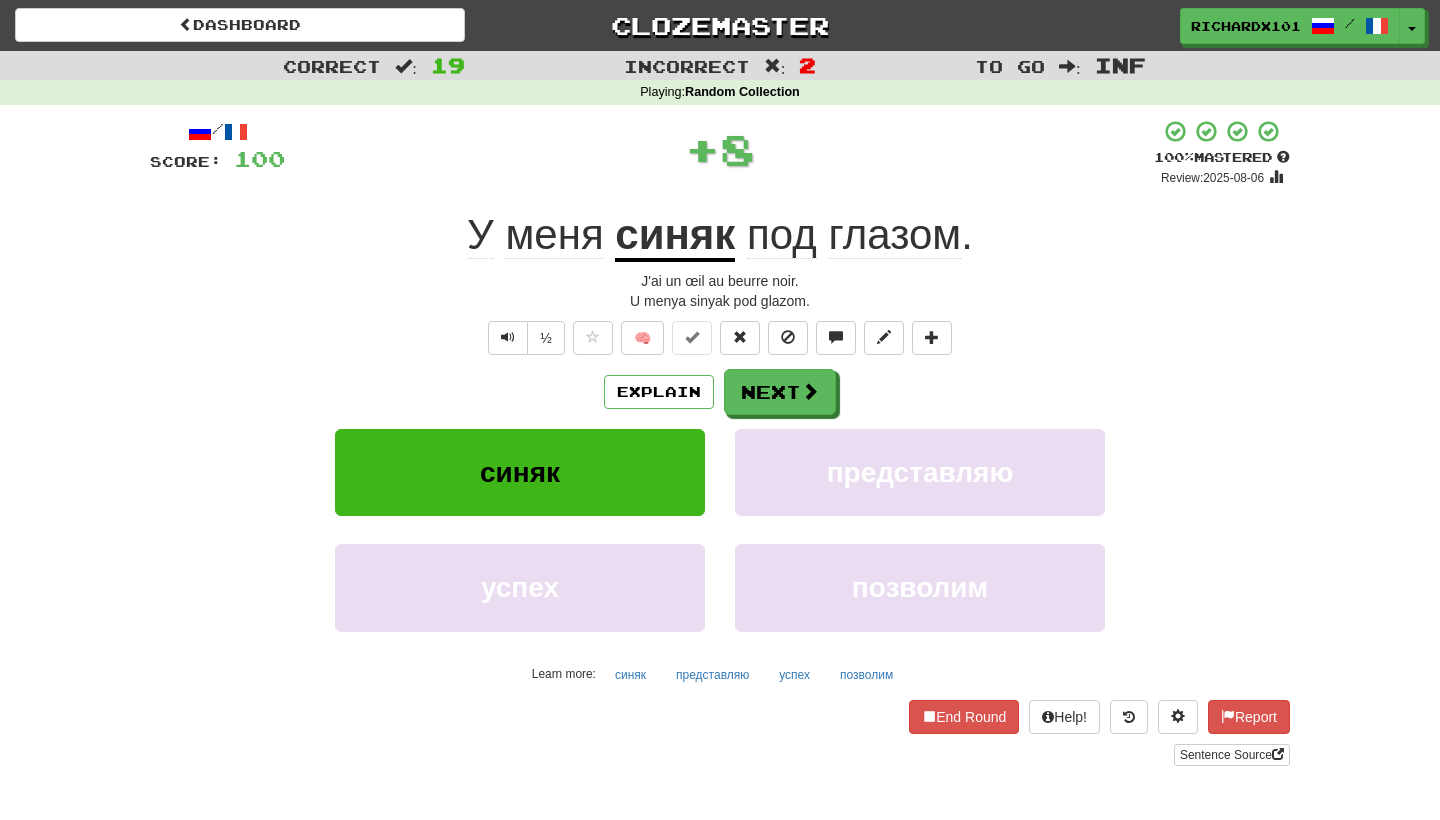 click on "Next" at bounding box center (780, 392) 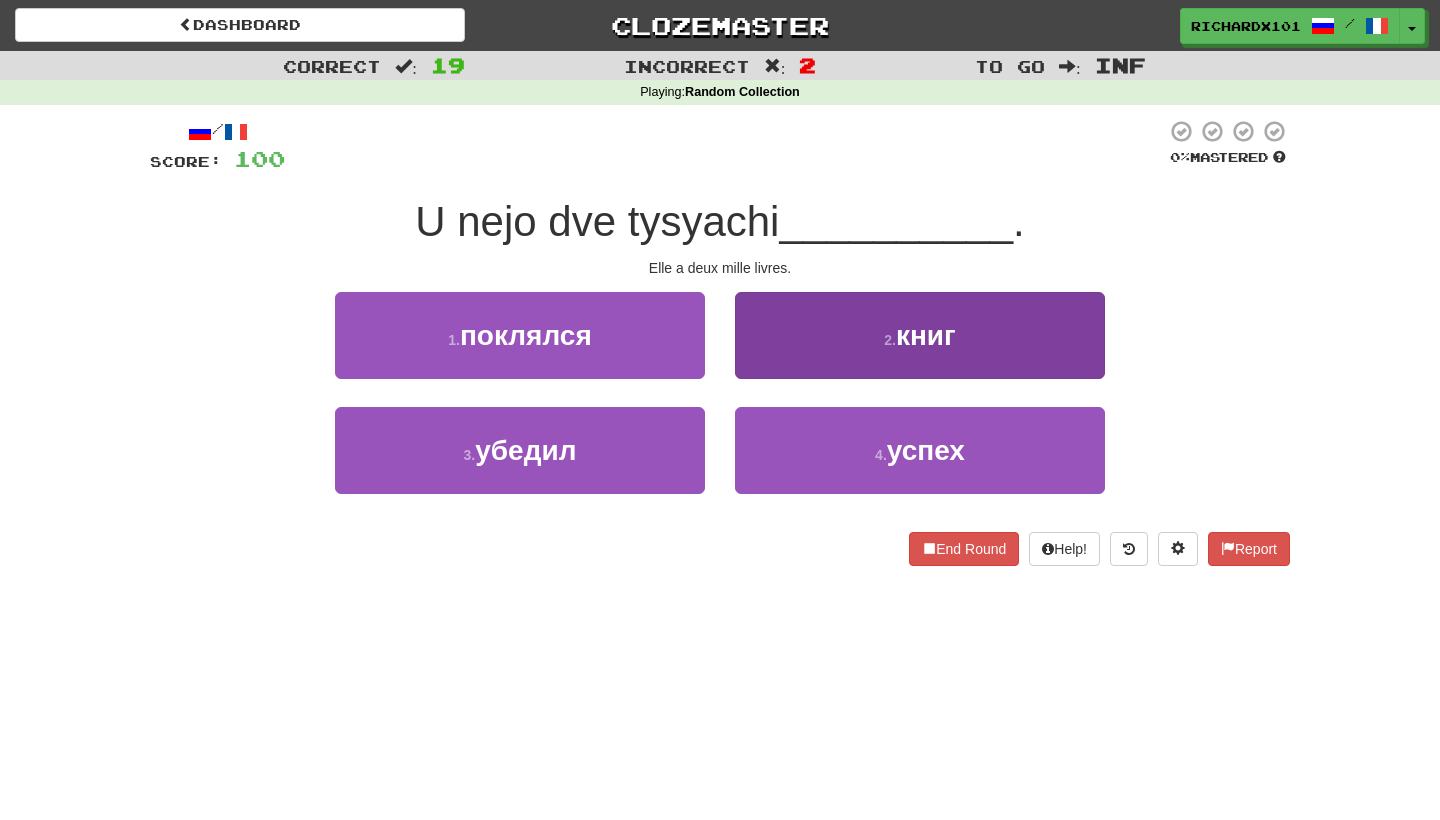 drag, startPoint x: 666, startPoint y: 336, endPoint x: 794, endPoint y: 336, distance: 128 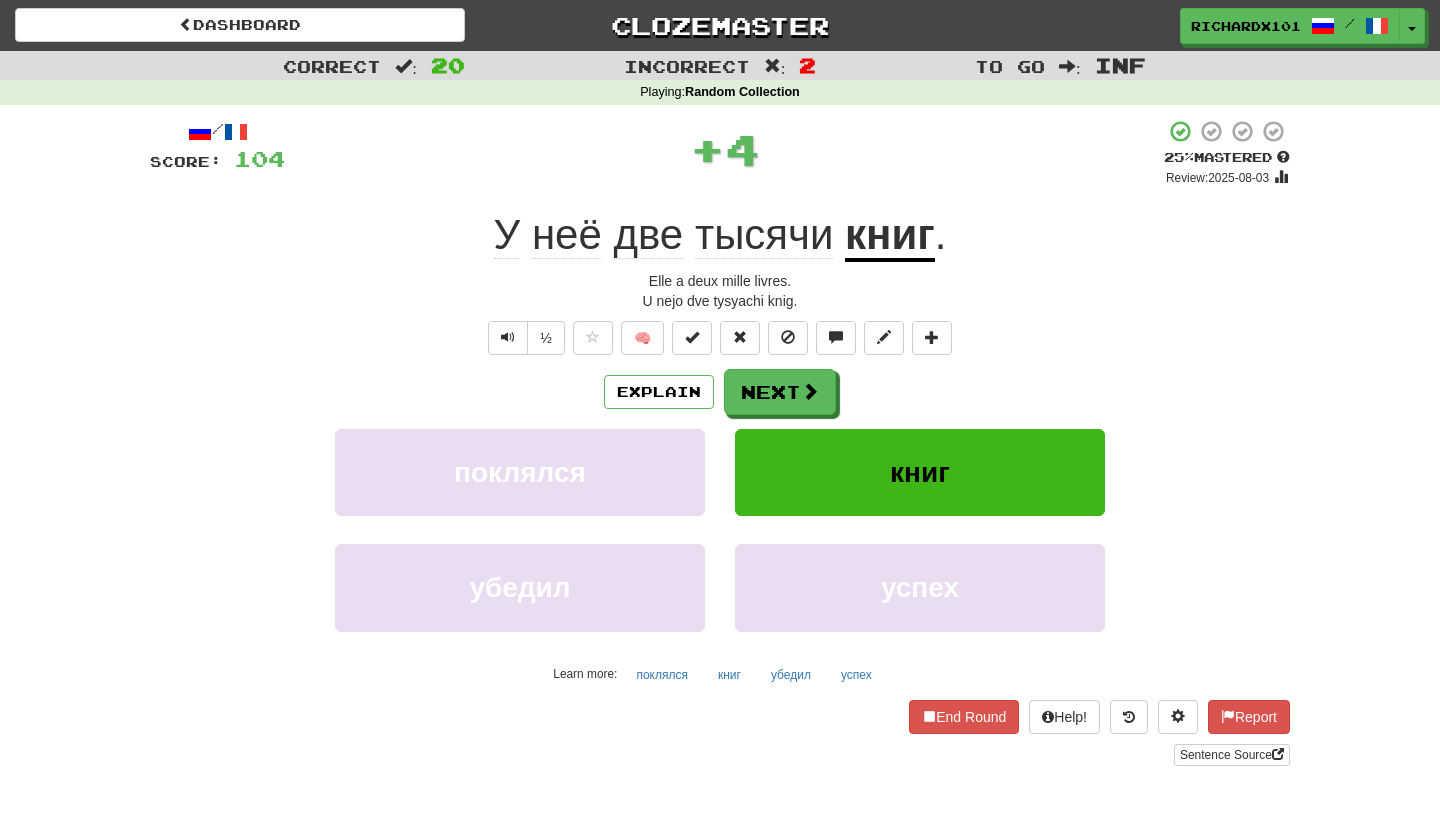 click at bounding box center (692, 337) 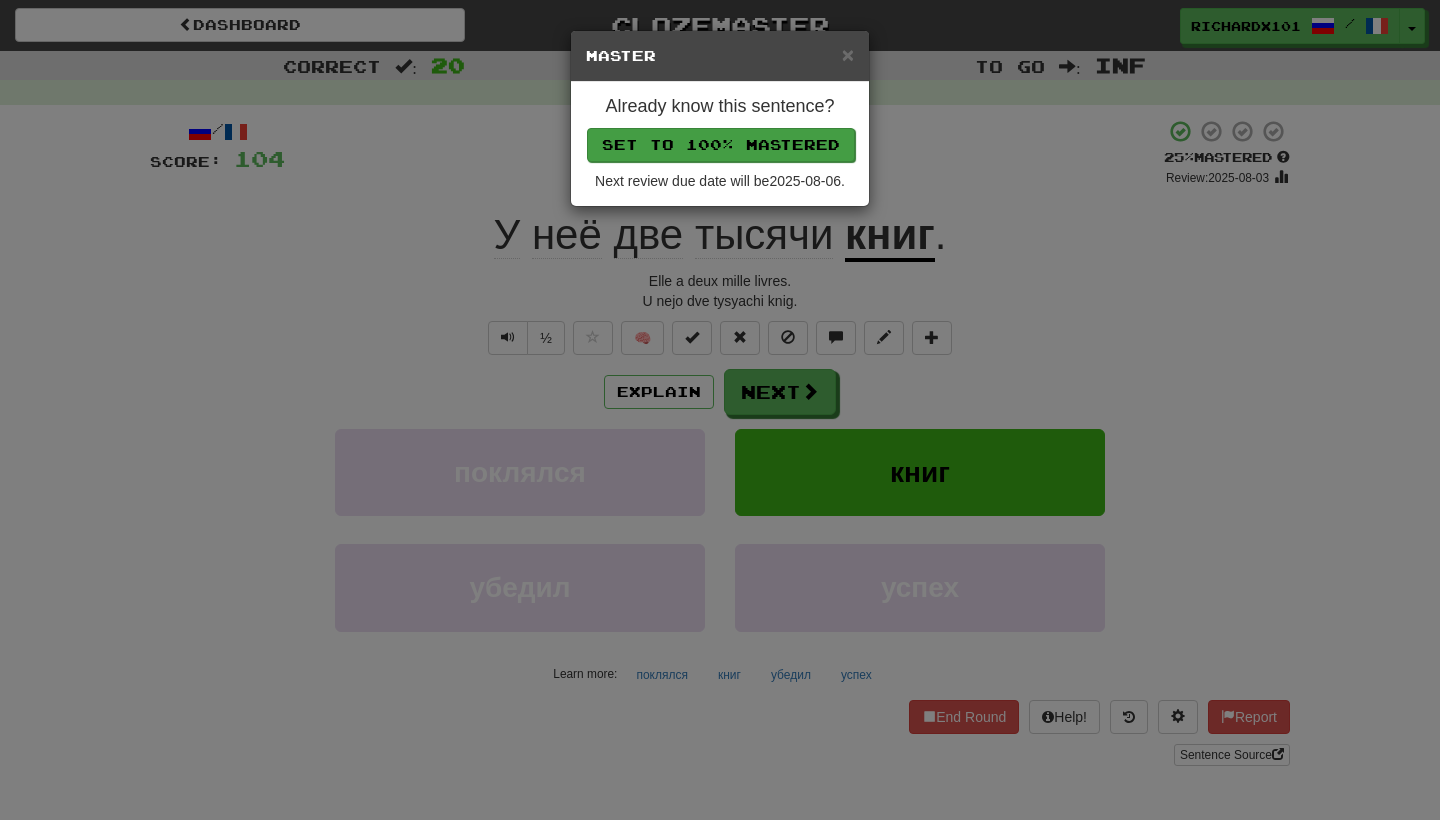 drag, startPoint x: 794, startPoint y: 336, endPoint x: 728, endPoint y: 140, distance: 206.81392 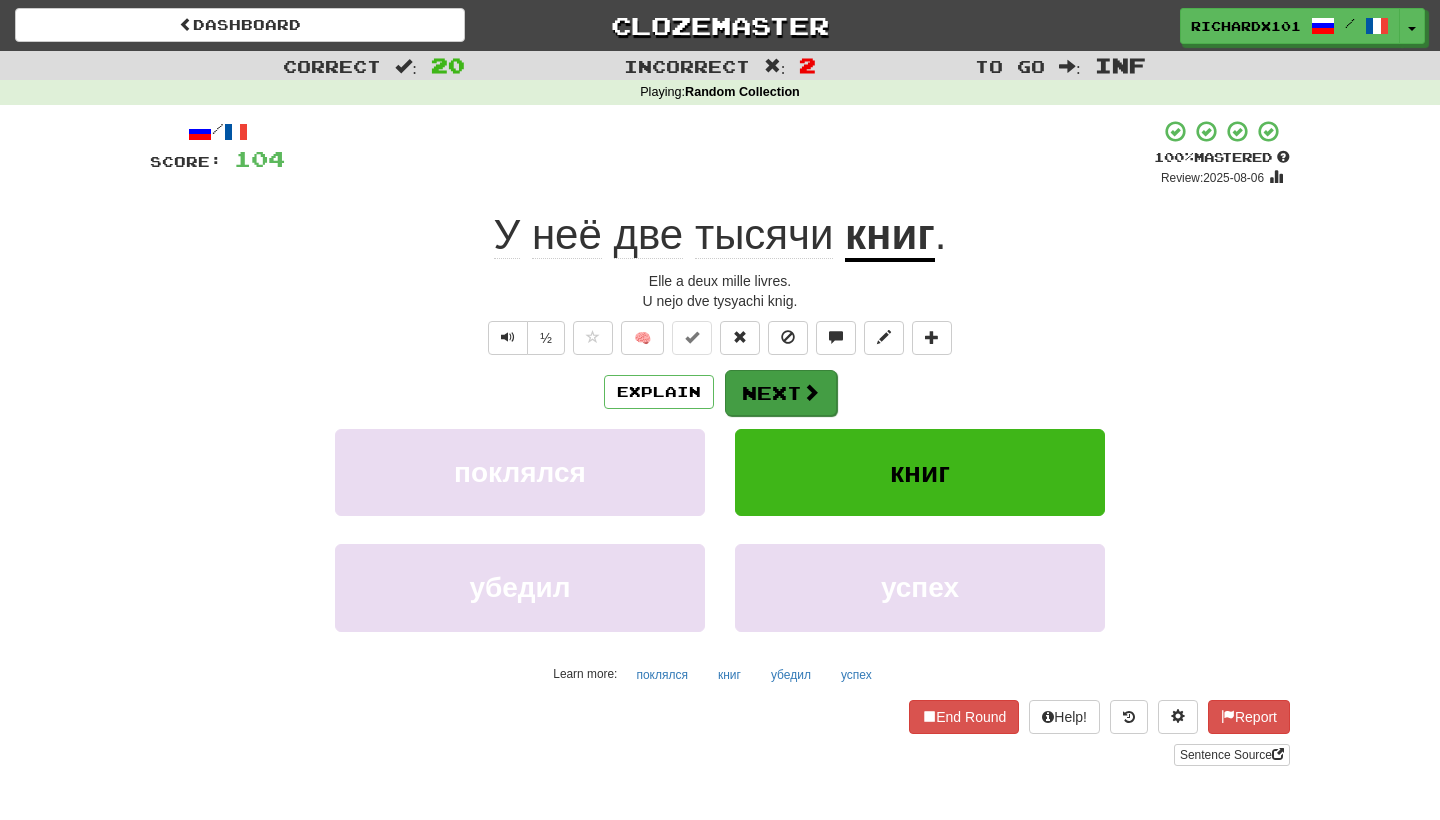 drag, startPoint x: 728, startPoint y: 140, endPoint x: 756, endPoint y: 379, distance: 240.63458 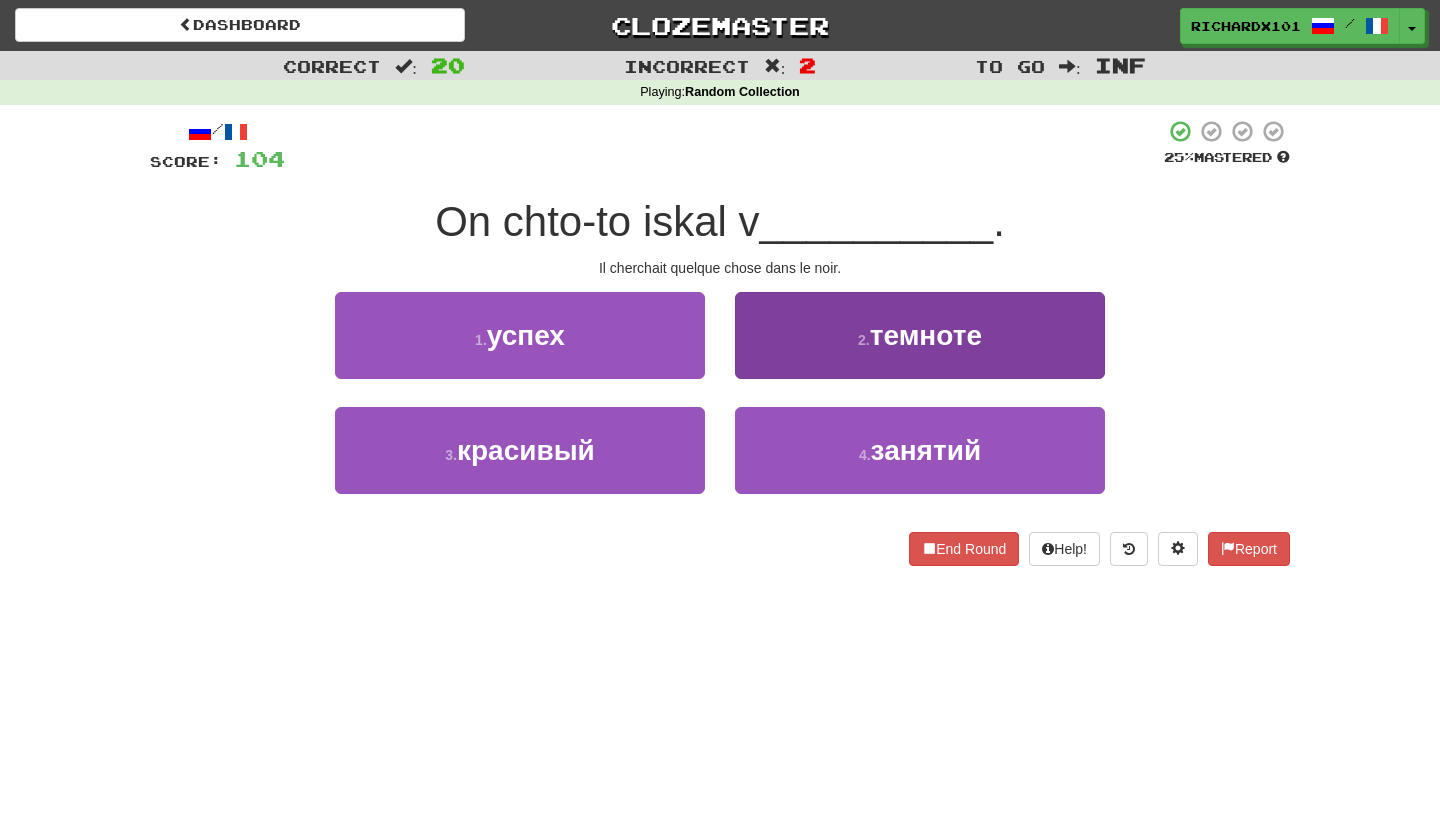 drag, startPoint x: 756, startPoint y: 379, endPoint x: 776, endPoint y: 340, distance: 43.829212 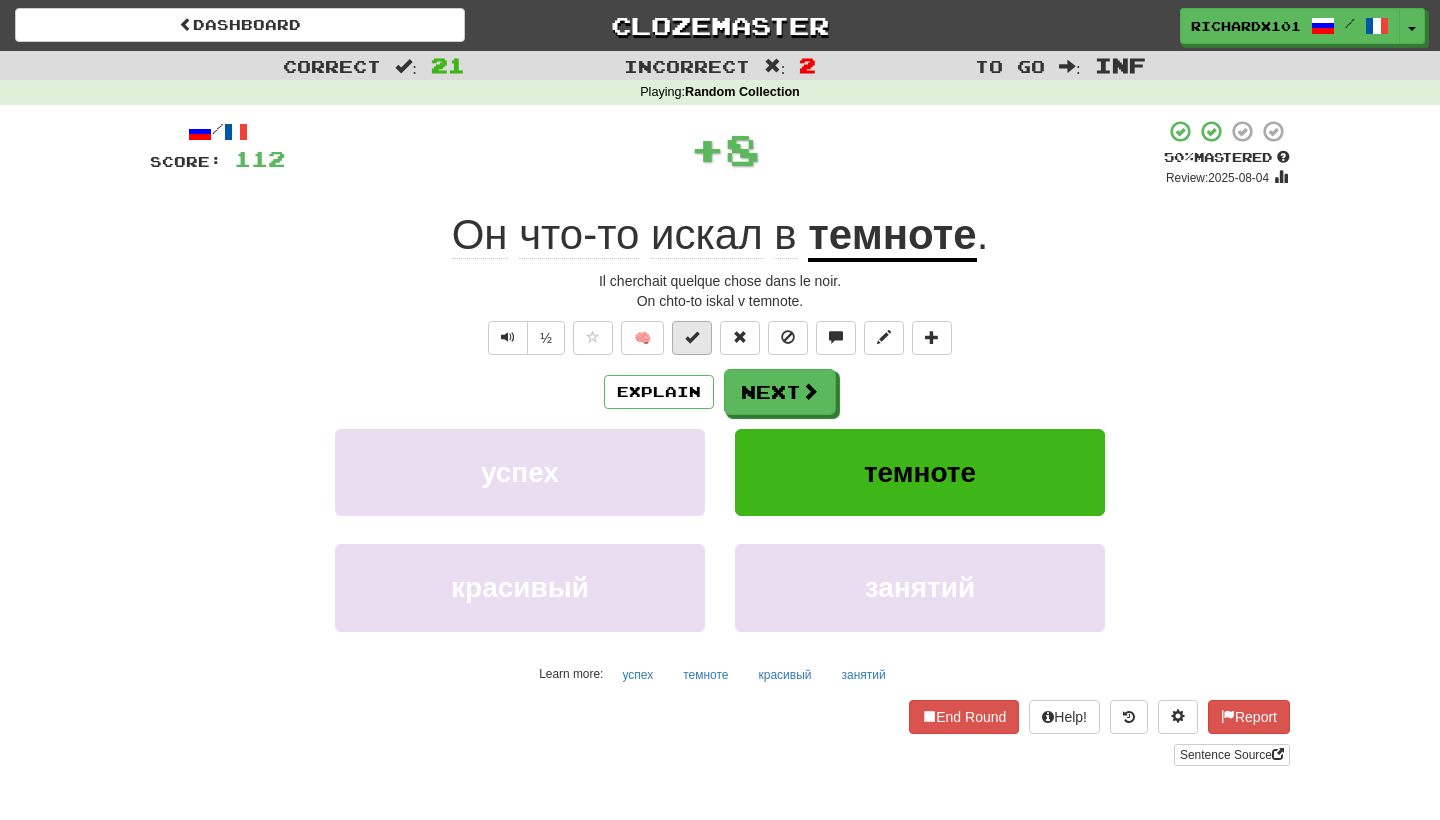 drag, startPoint x: 776, startPoint y: 340, endPoint x: 702, endPoint y: 331, distance: 74.54529 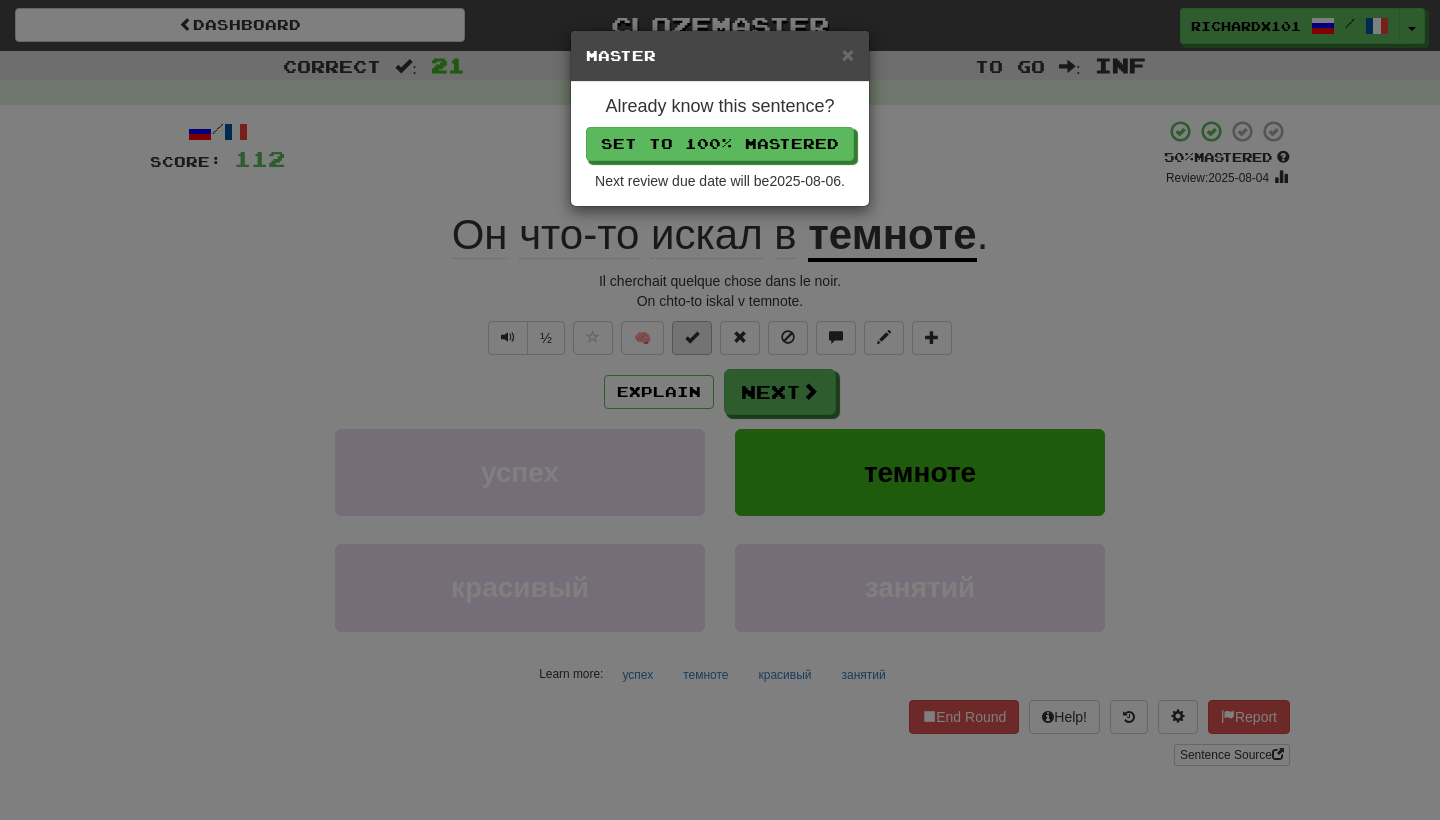 click on "Set to 100% Mastered" at bounding box center (720, 144) 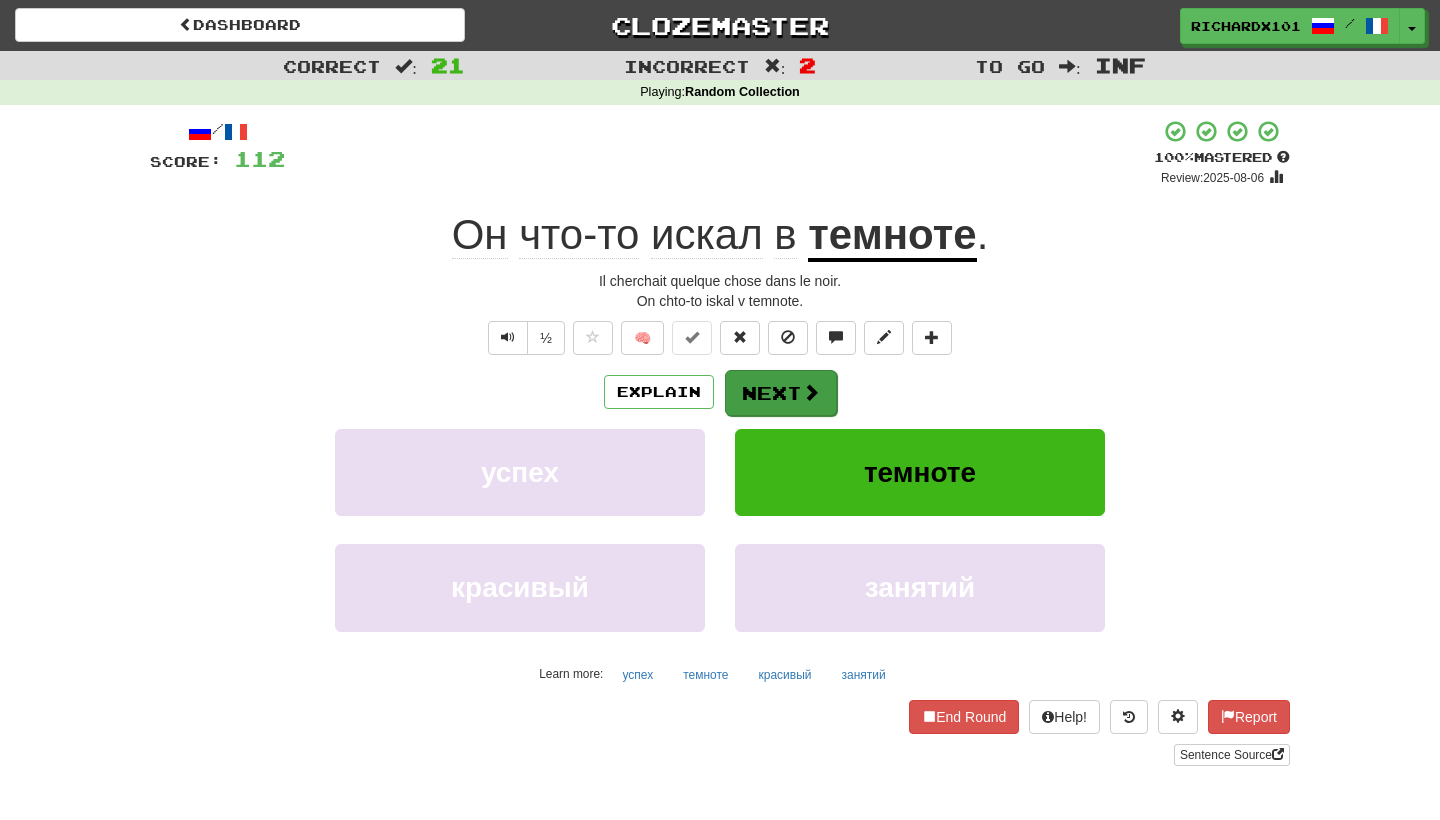 drag, startPoint x: 763, startPoint y: 139, endPoint x: 775, endPoint y: 396, distance: 257.28 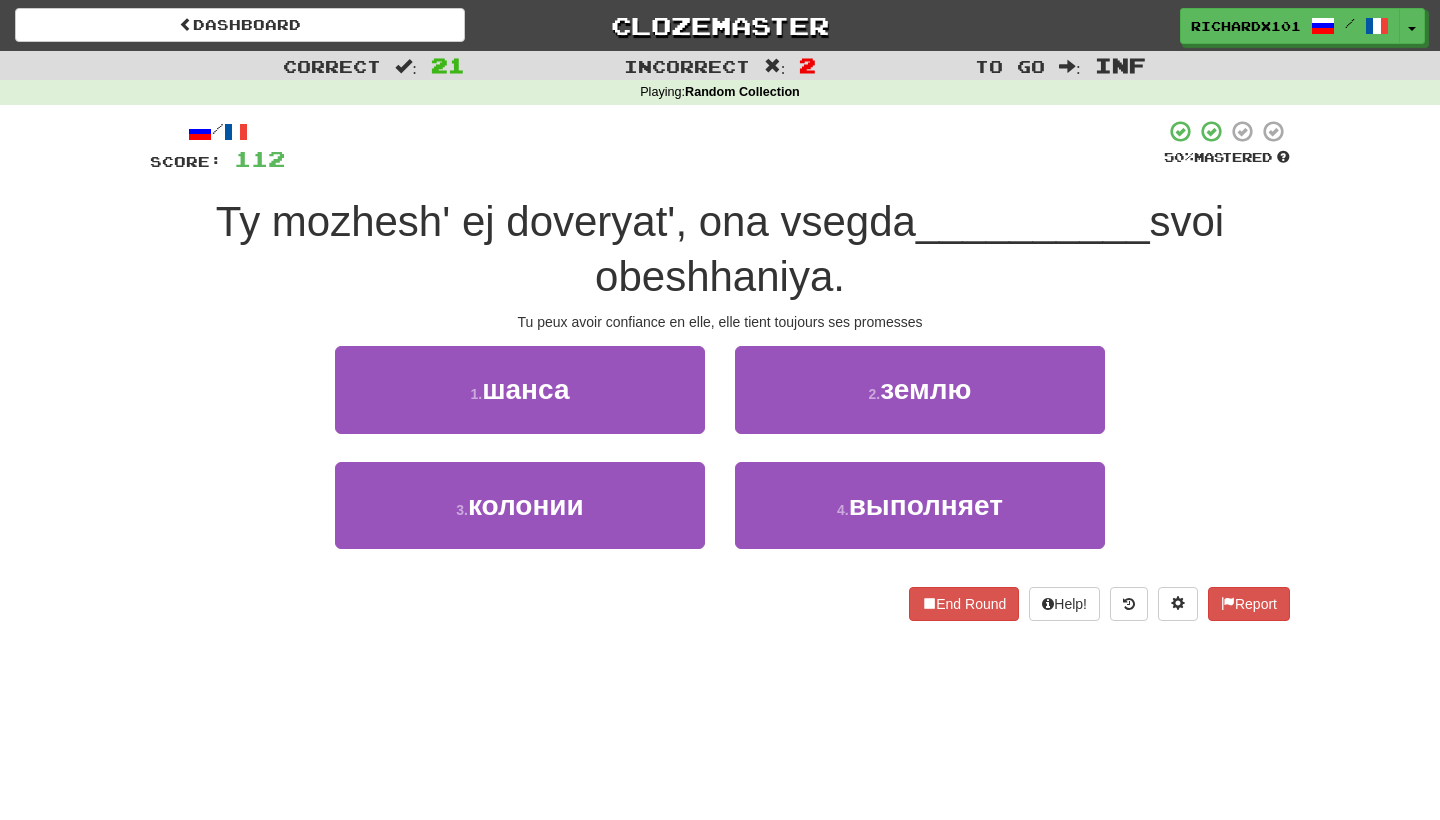 click on "4 . [ACTION]" at bounding box center [920, 505] 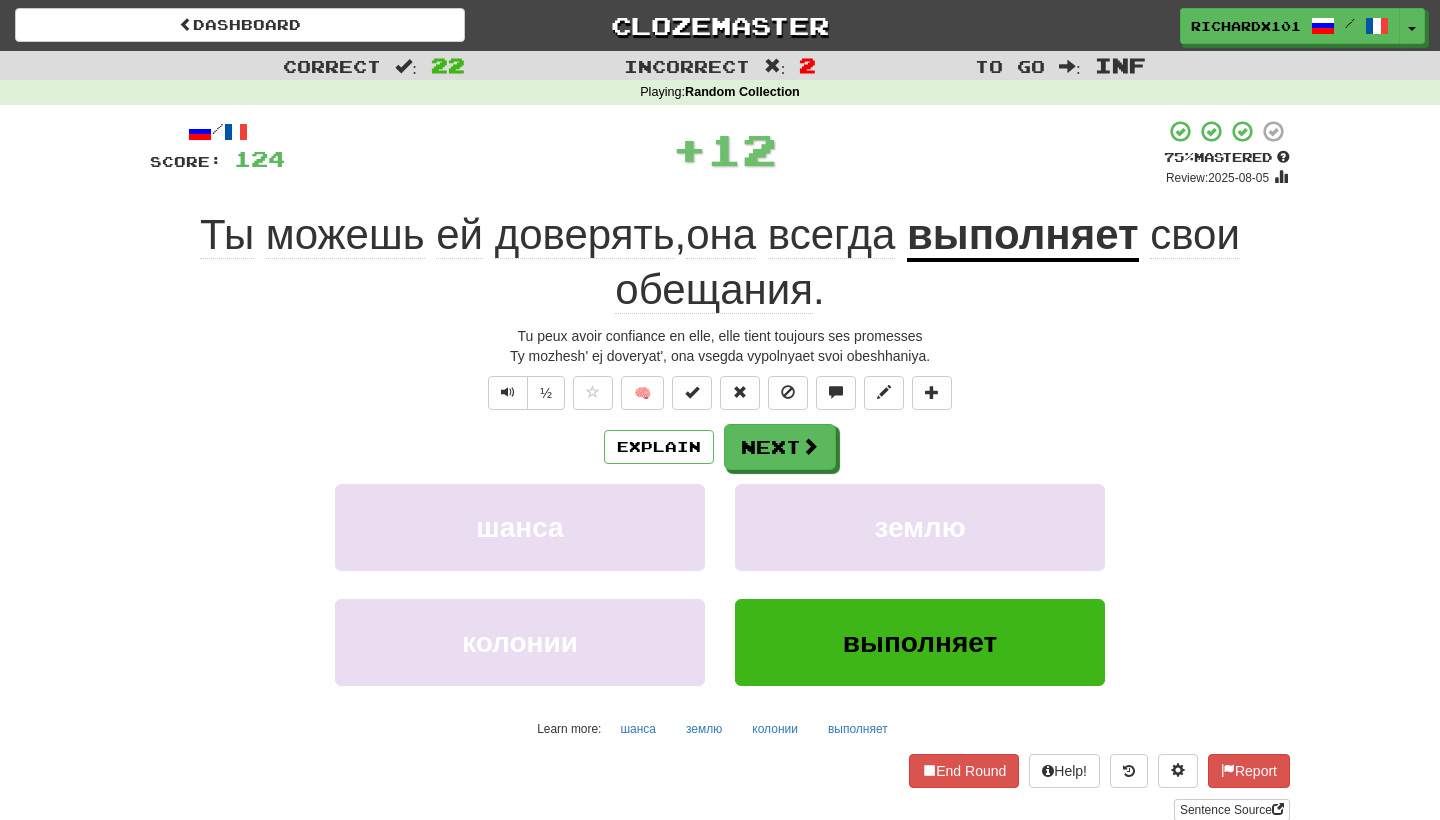 click at bounding box center [692, 392] 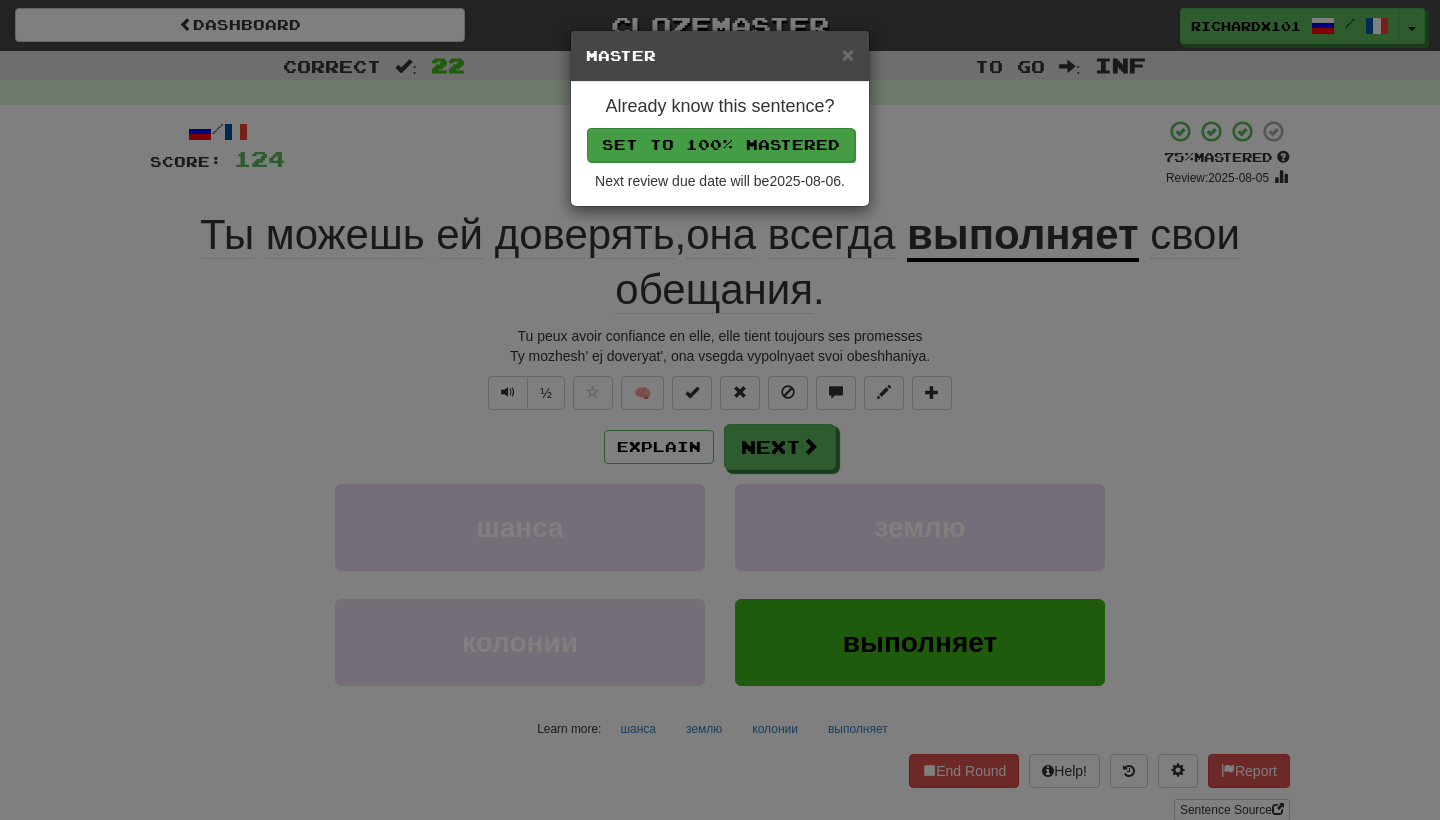 drag, startPoint x: 775, startPoint y: 396, endPoint x: 741, endPoint y: 141, distance: 257.25668 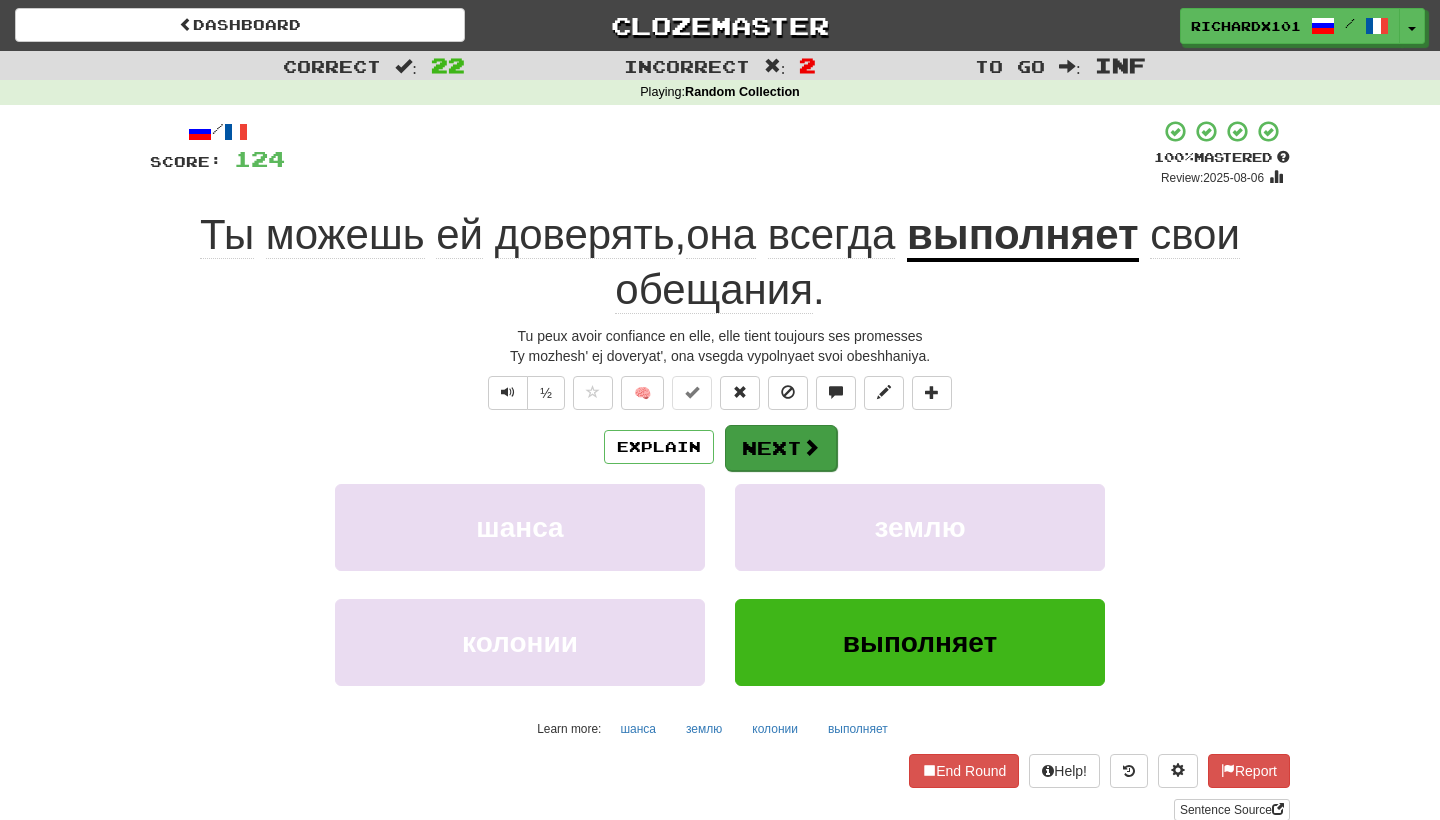 drag, startPoint x: 741, startPoint y: 141, endPoint x: 779, endPoint y: 436, distance: 297.43738 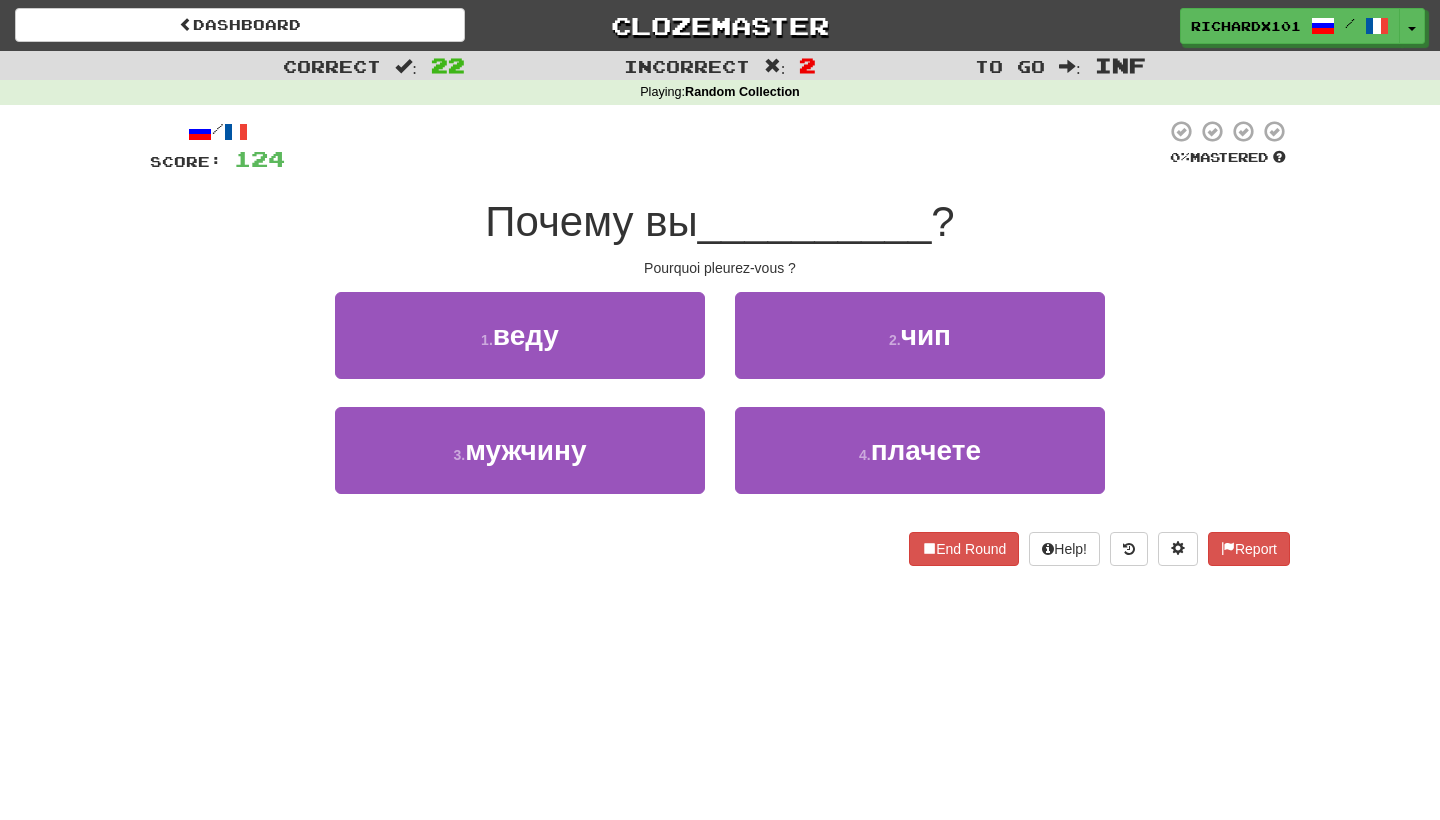 click on "4 . [ACTION]" at bounding box center [920, 450] 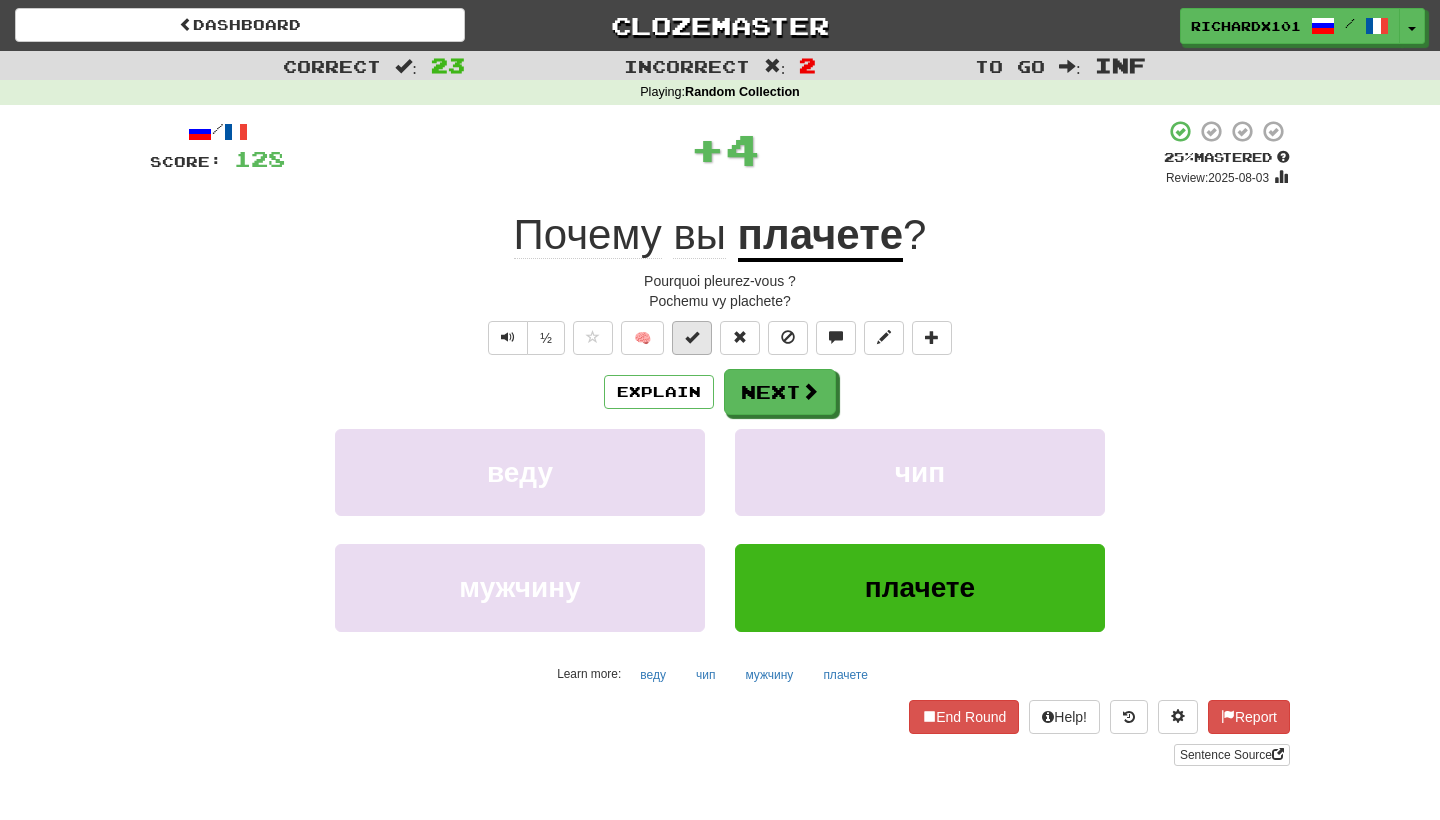 drag, startPoint x: 779, startPoint y: 436, endPoint x: 691, endPoint y: 333, distance: 135.47325 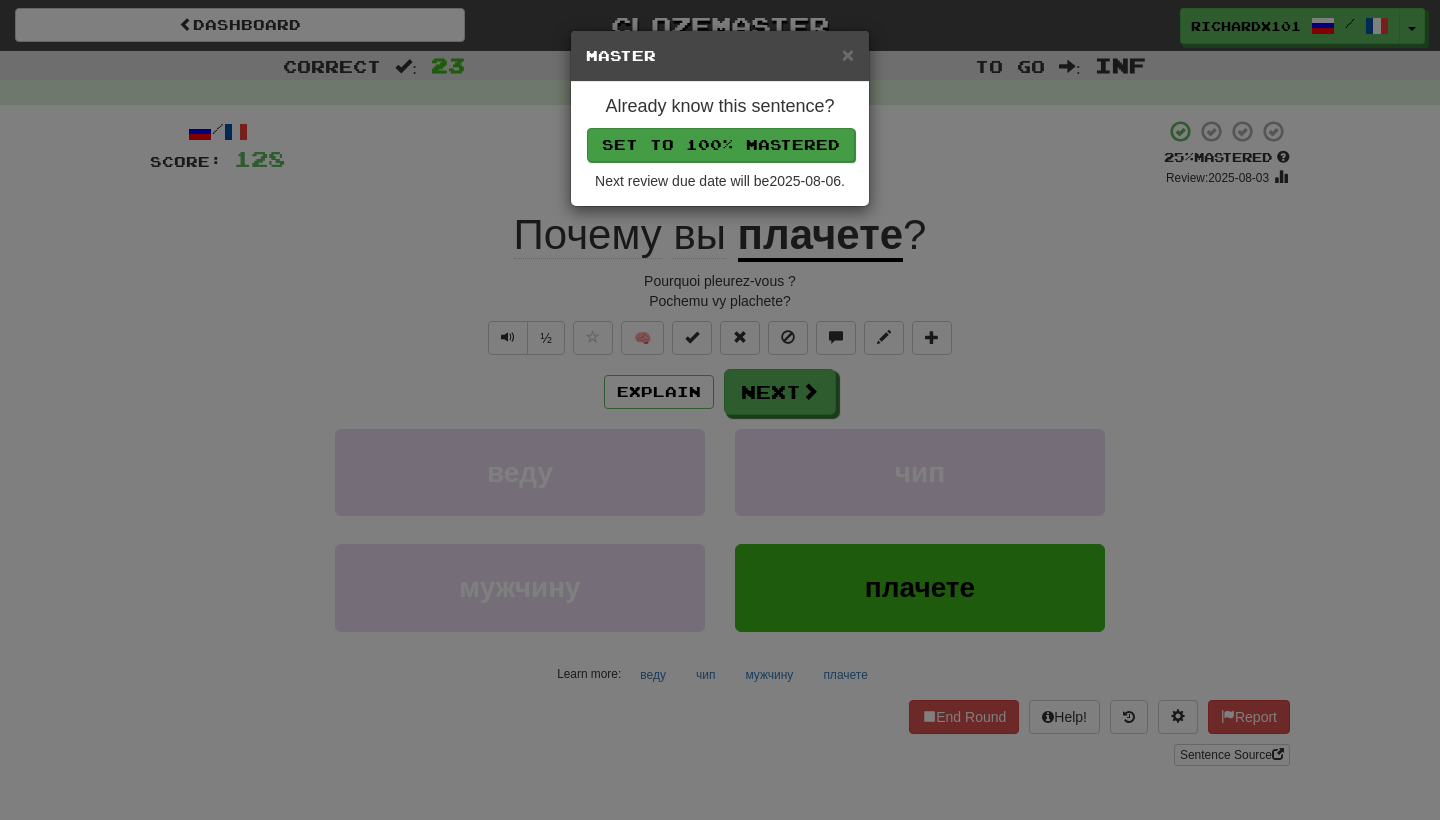 drag, startPoint x: 691, startPoint y: 333, endPoint x: 727, endPoint y: 148, distance: 188.47015 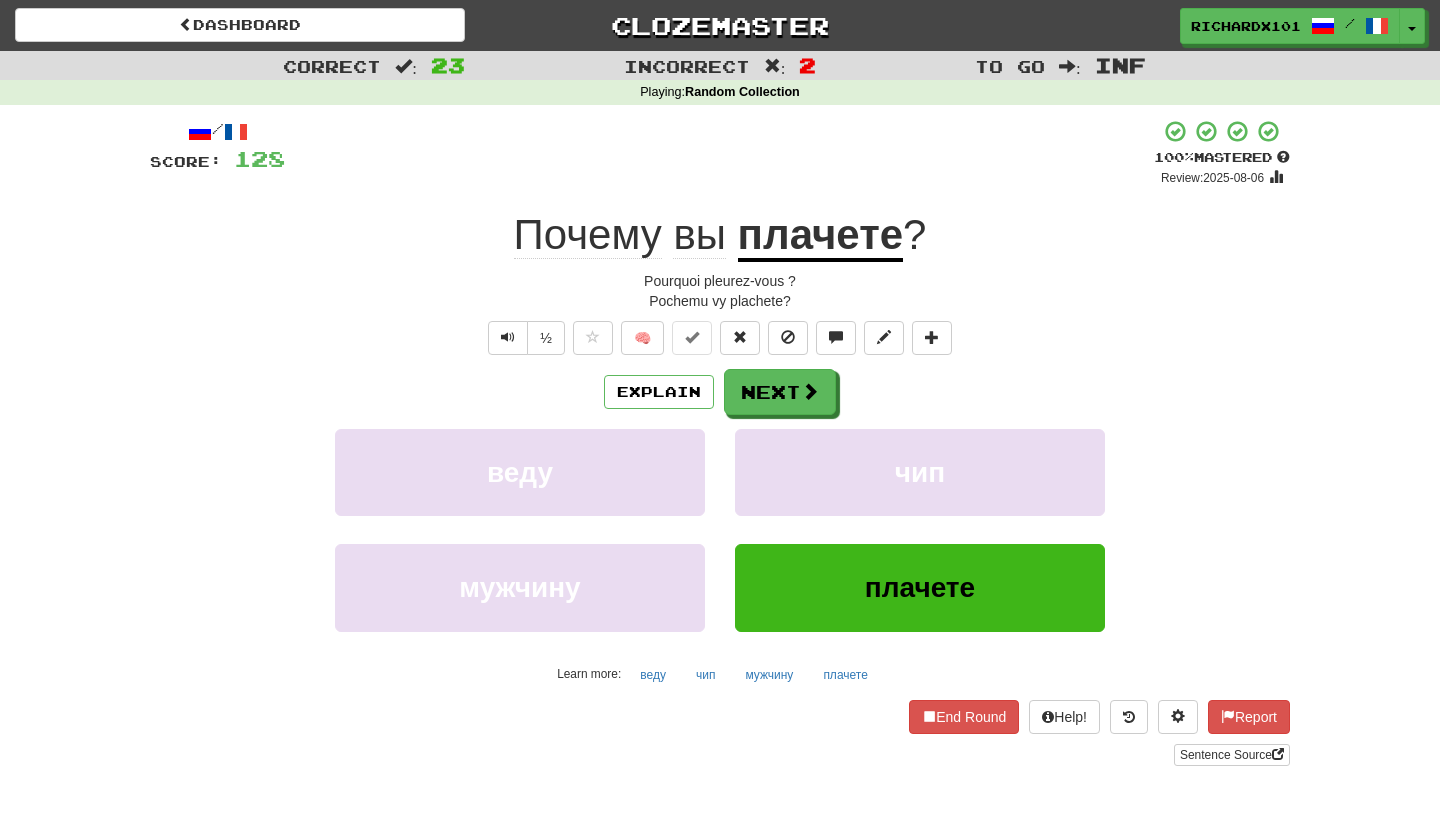 click on "Next" at bounding box center (780, 392) 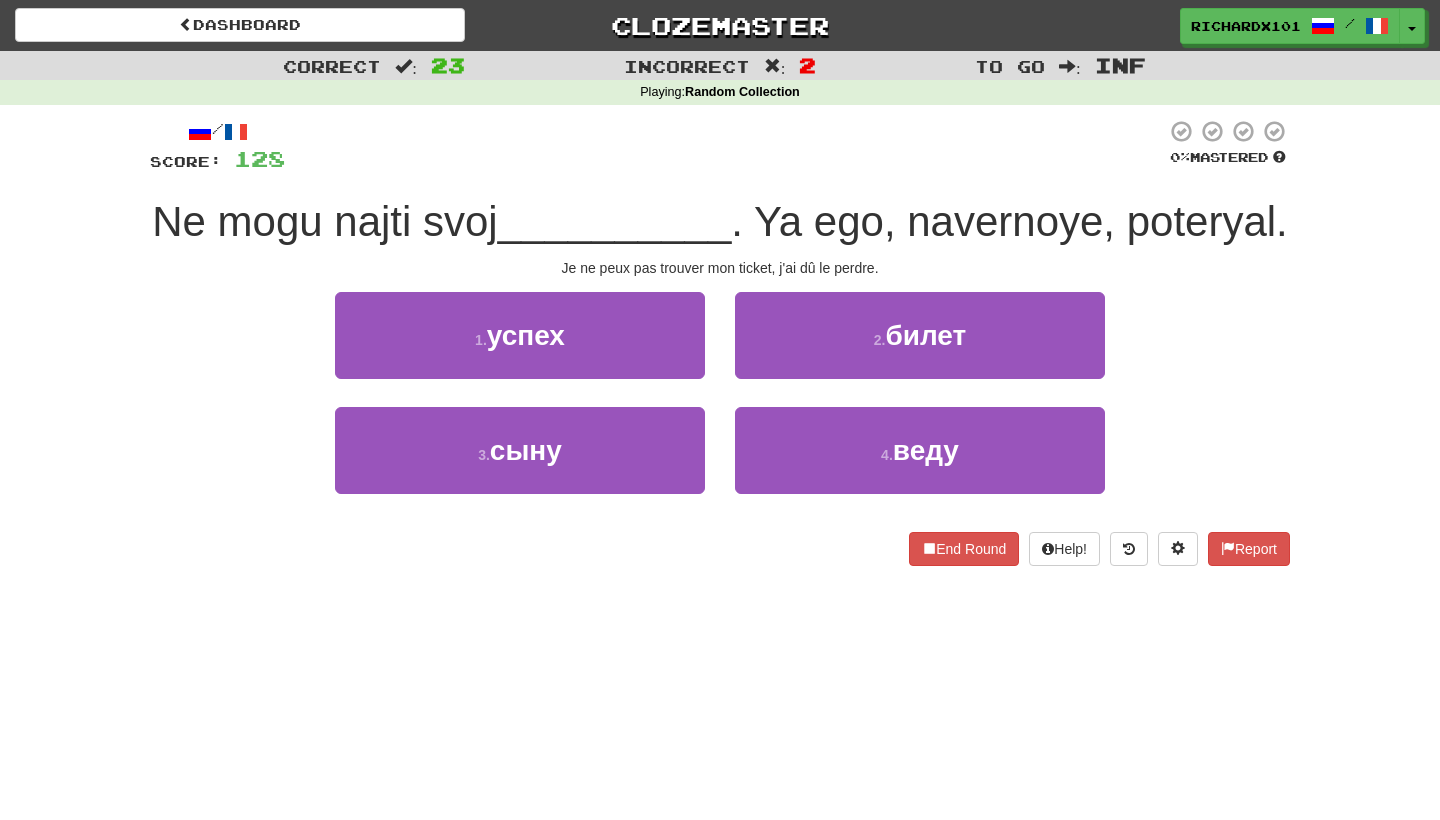 click on "2 . билет" at bounding box center [920, 335] 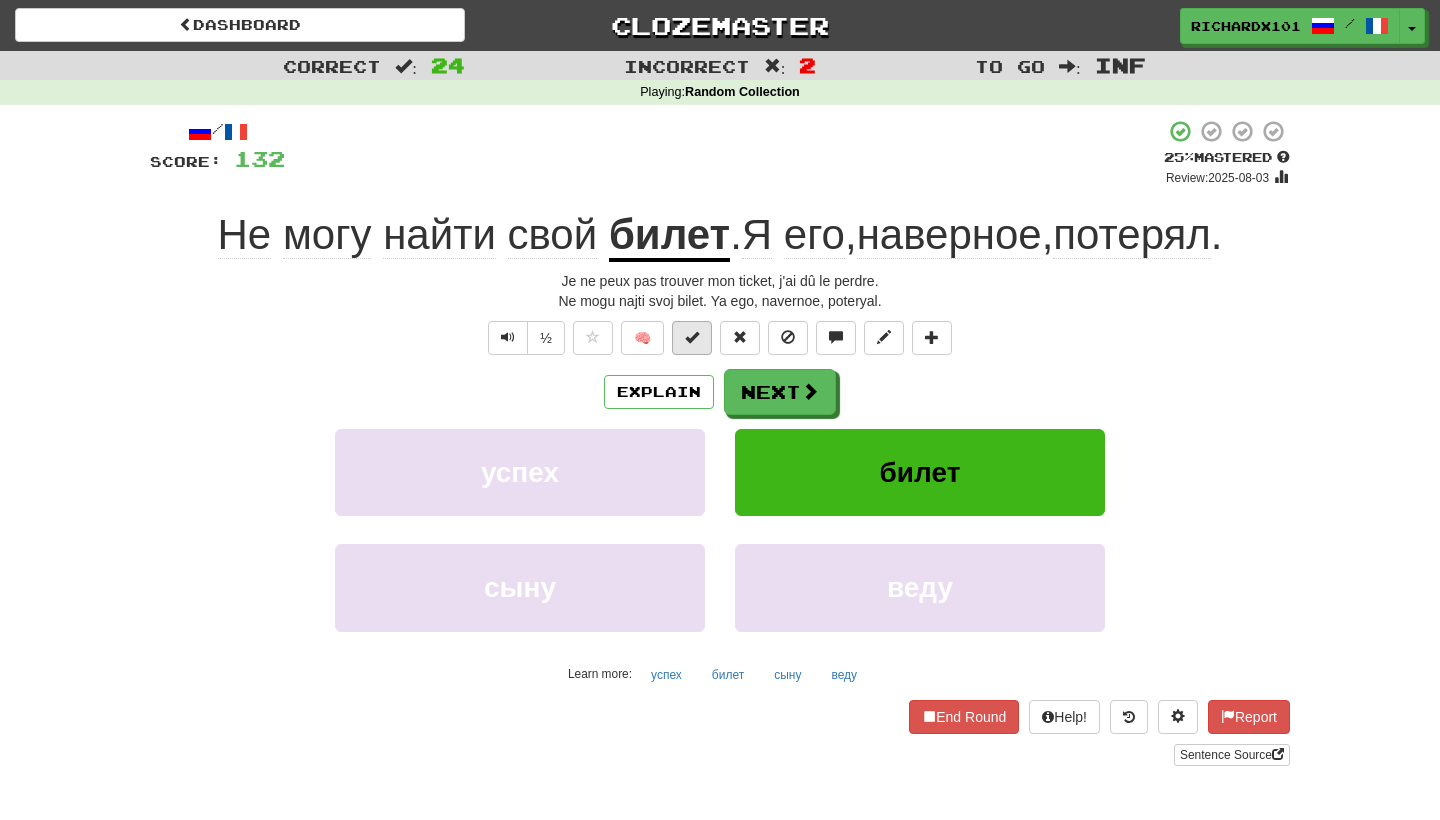 drag, startPoint x: 727, startPoint y: 148, endPoint x: 699, endPoint y: 334, distance: 188.09572 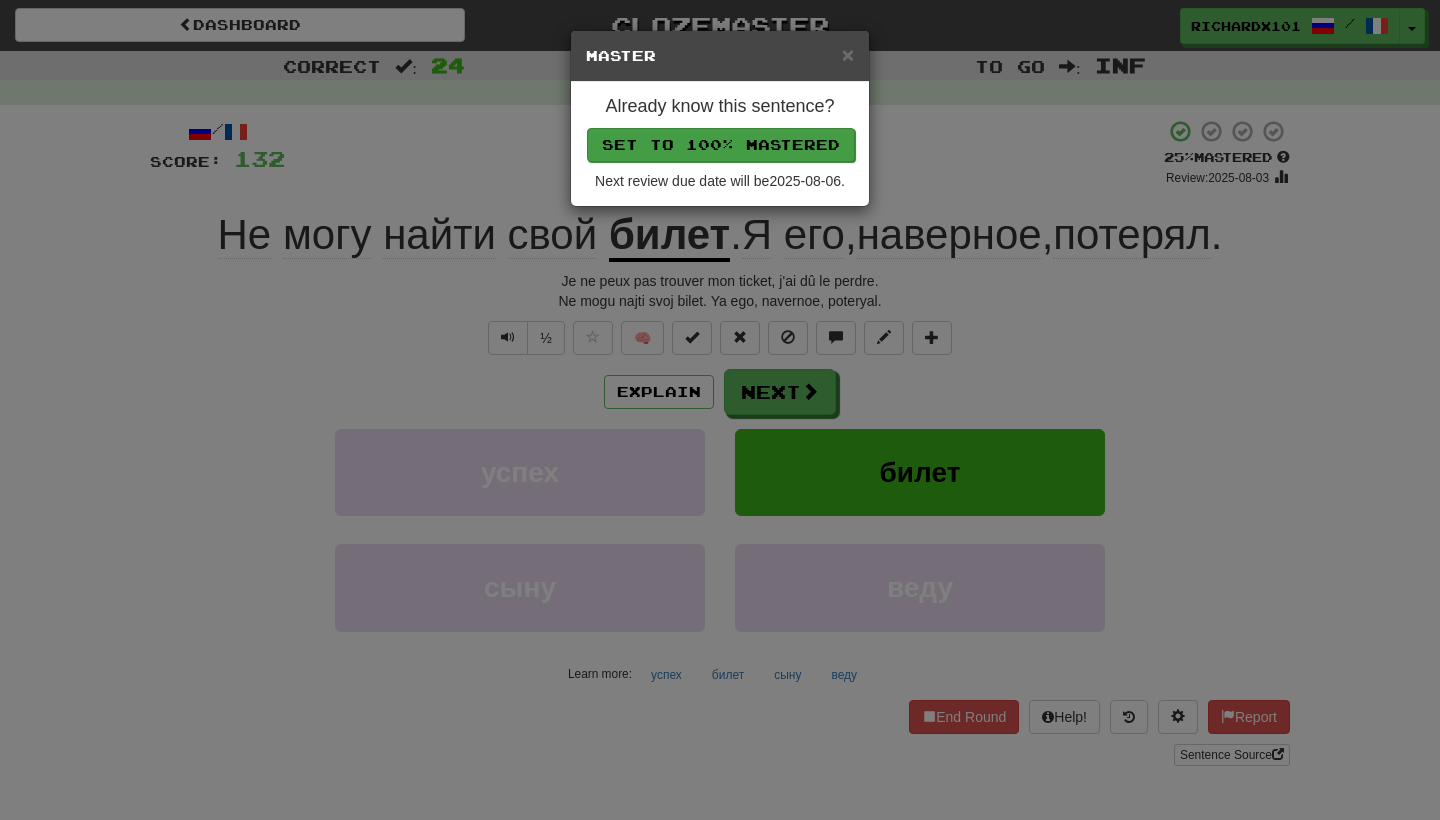 drag, startPoint x: 699, startPoint y: 334, endPoint x: 752, endPoint y: 139, distance: 202.07425 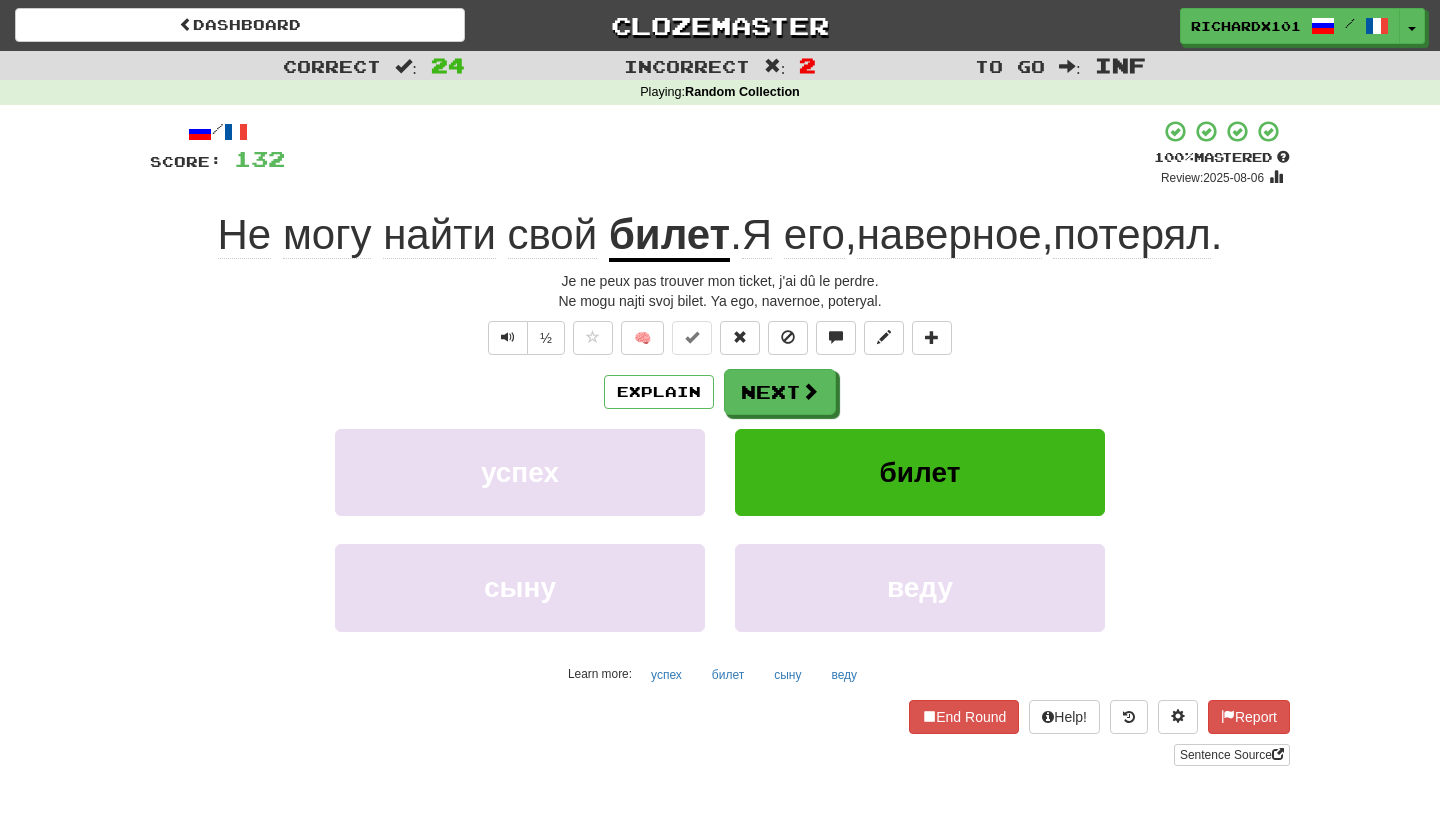 click on "Next" at bounding box center [780, 392] 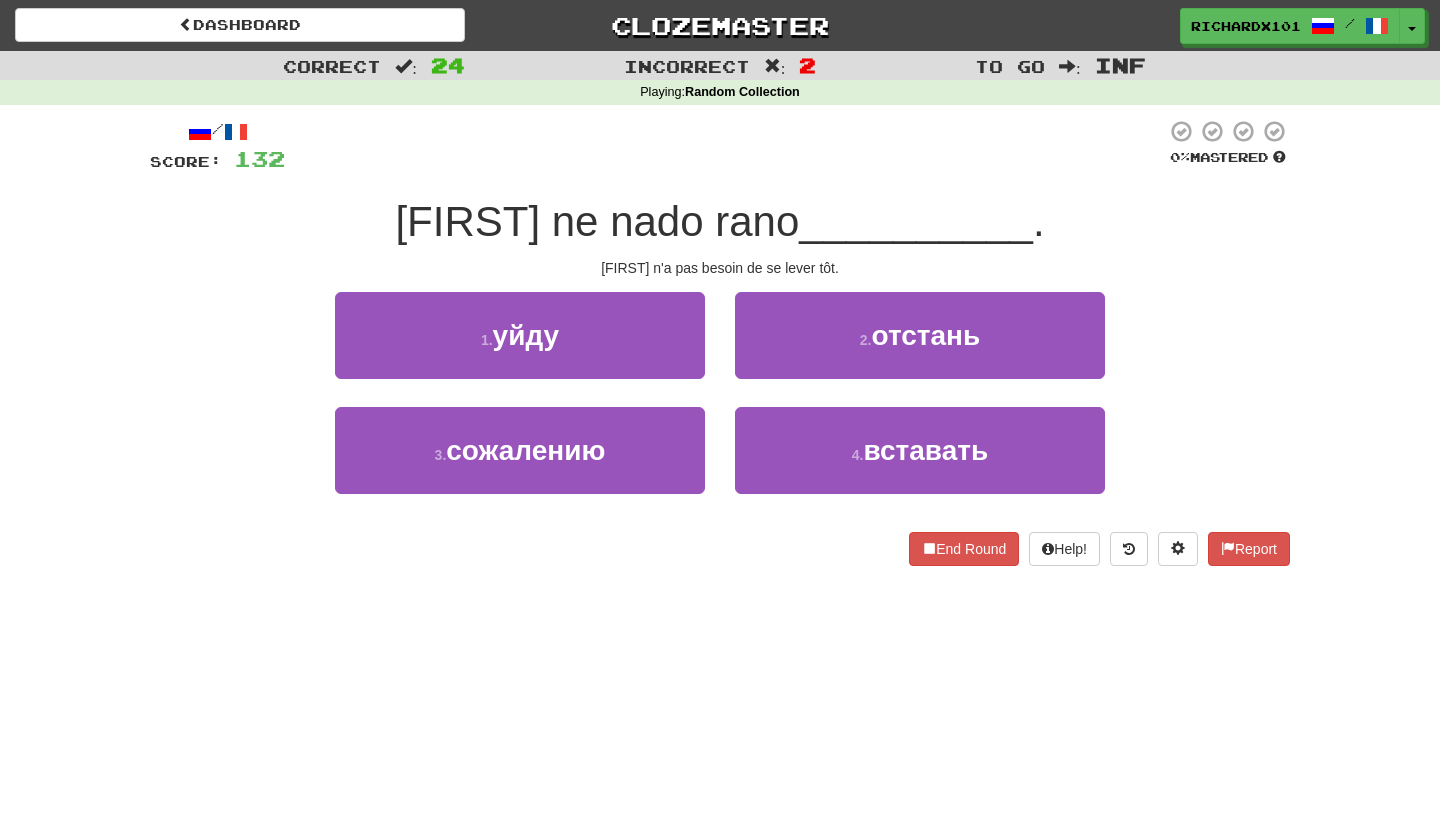 click on "4 .  вставать" at bounding box center (920, 450) 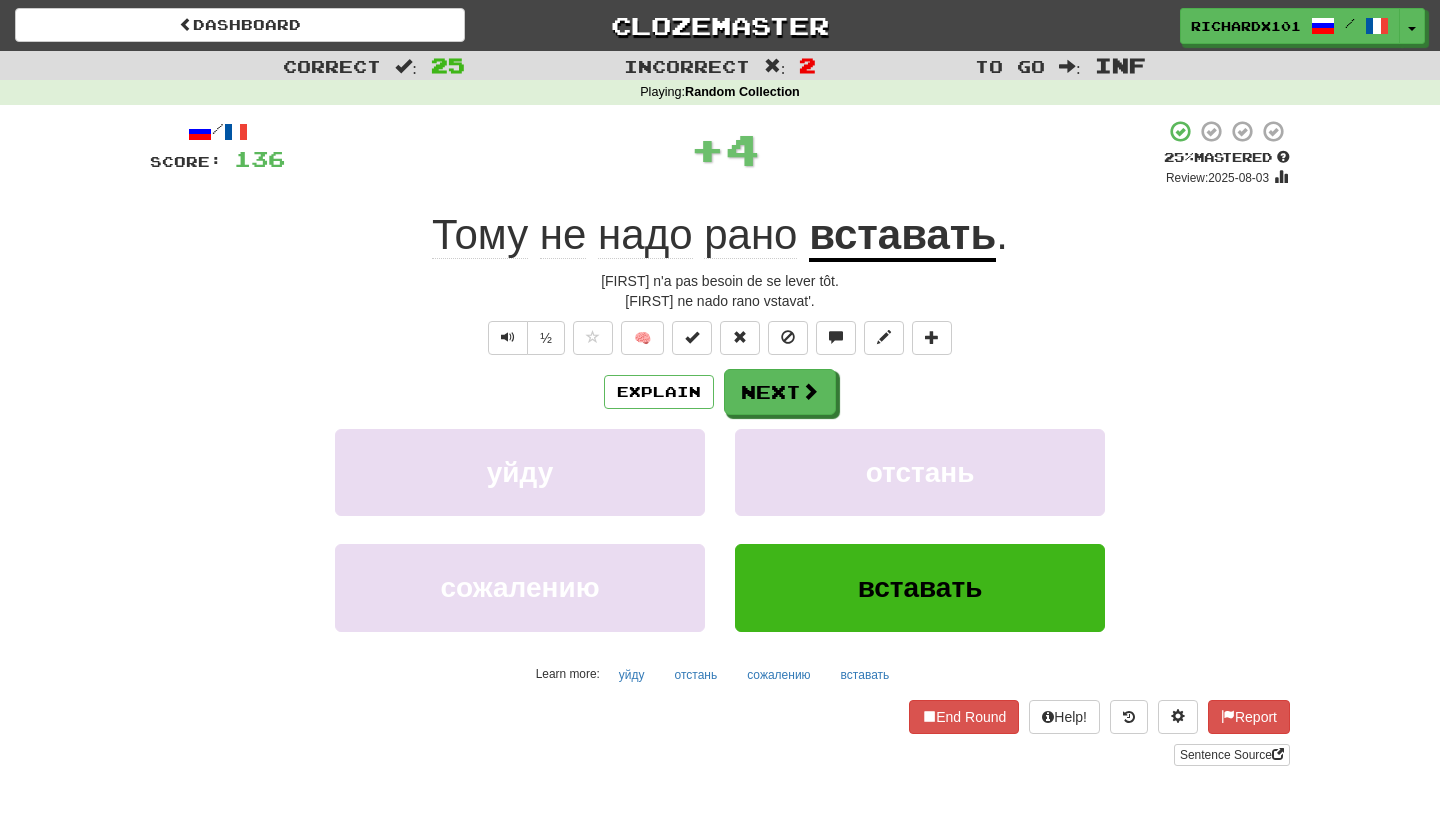 click at bounding box center (692, 338) 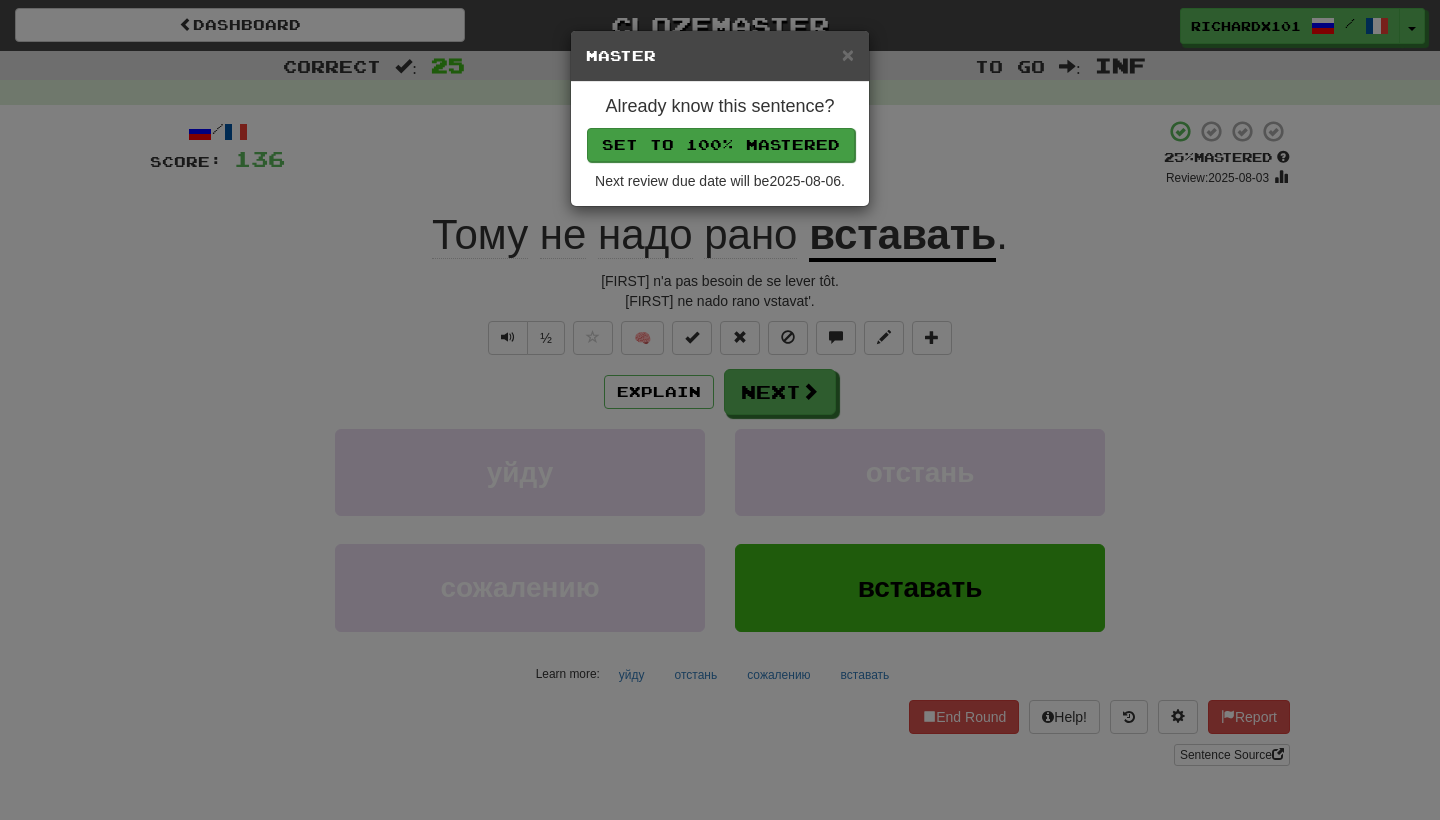 click on "Set to 100% Mastered" at bounding box center [721, 145] 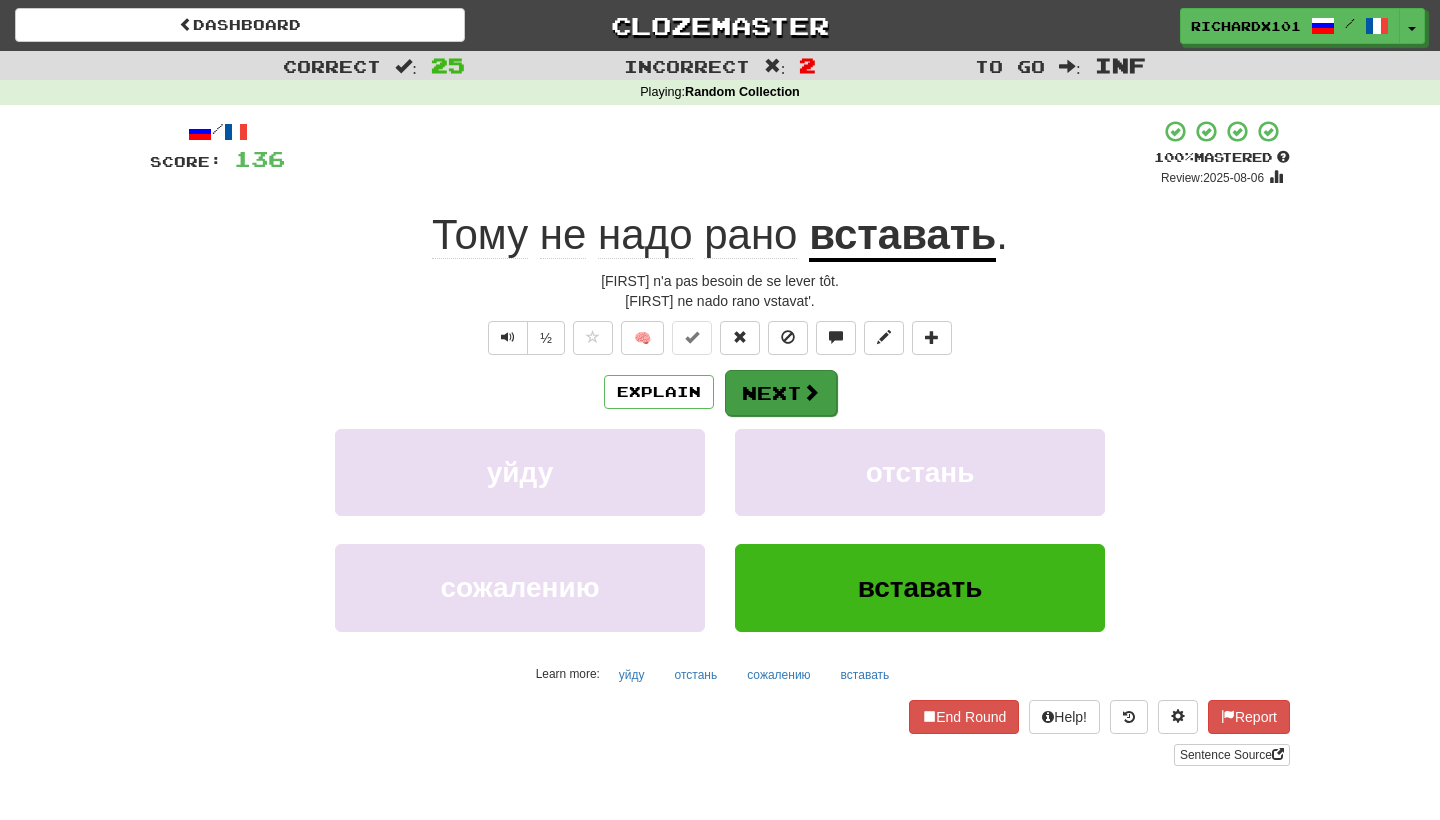 drag, startPoint x: 753, startPoint y: 139, endPoint x: 778, endPoint y: 380, distance: 242.29321 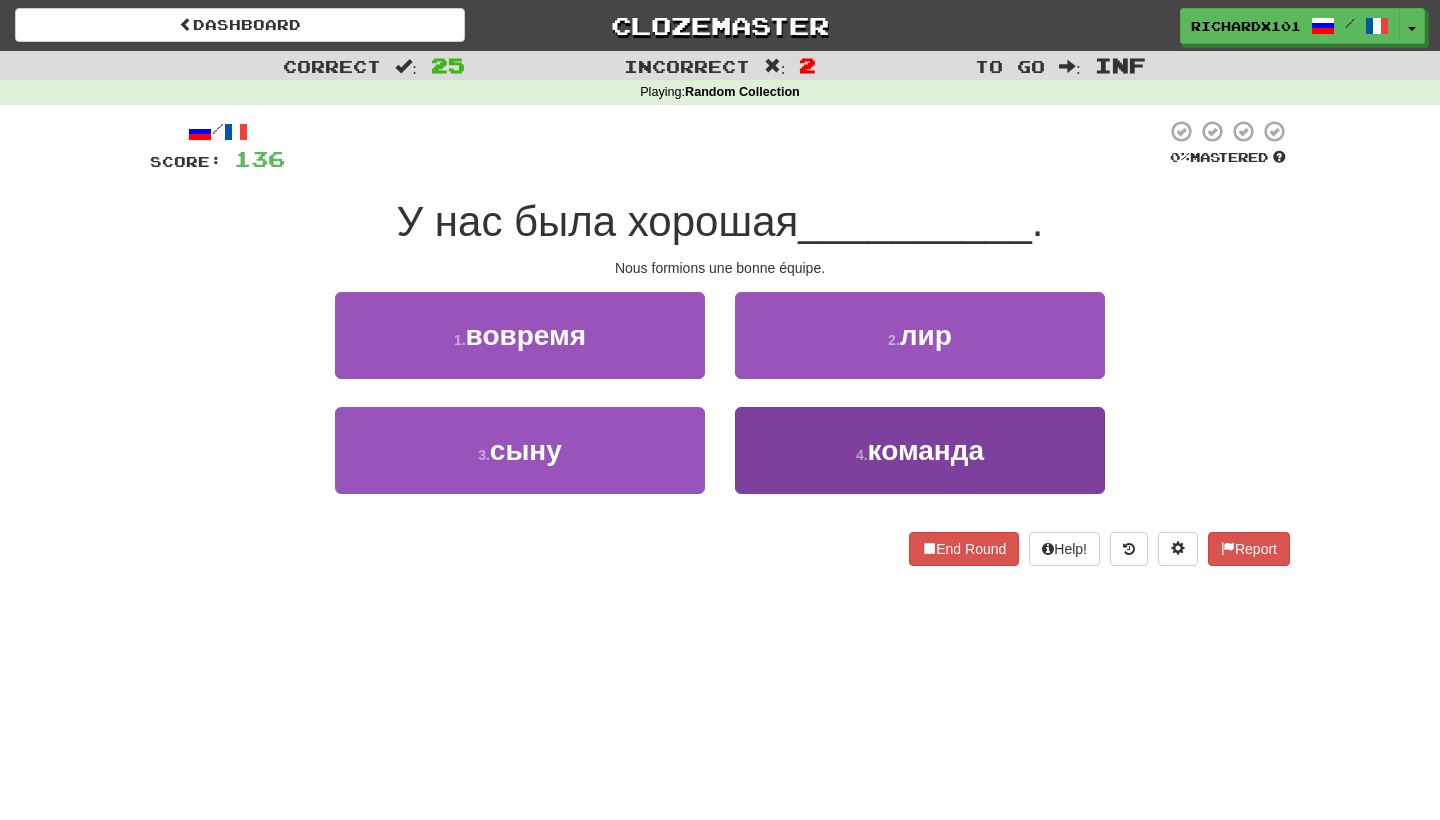 drag, startPoint x: 778, startPoint y: 380, endPoint x: 797, endPoint y: 443, distance: 65.802734 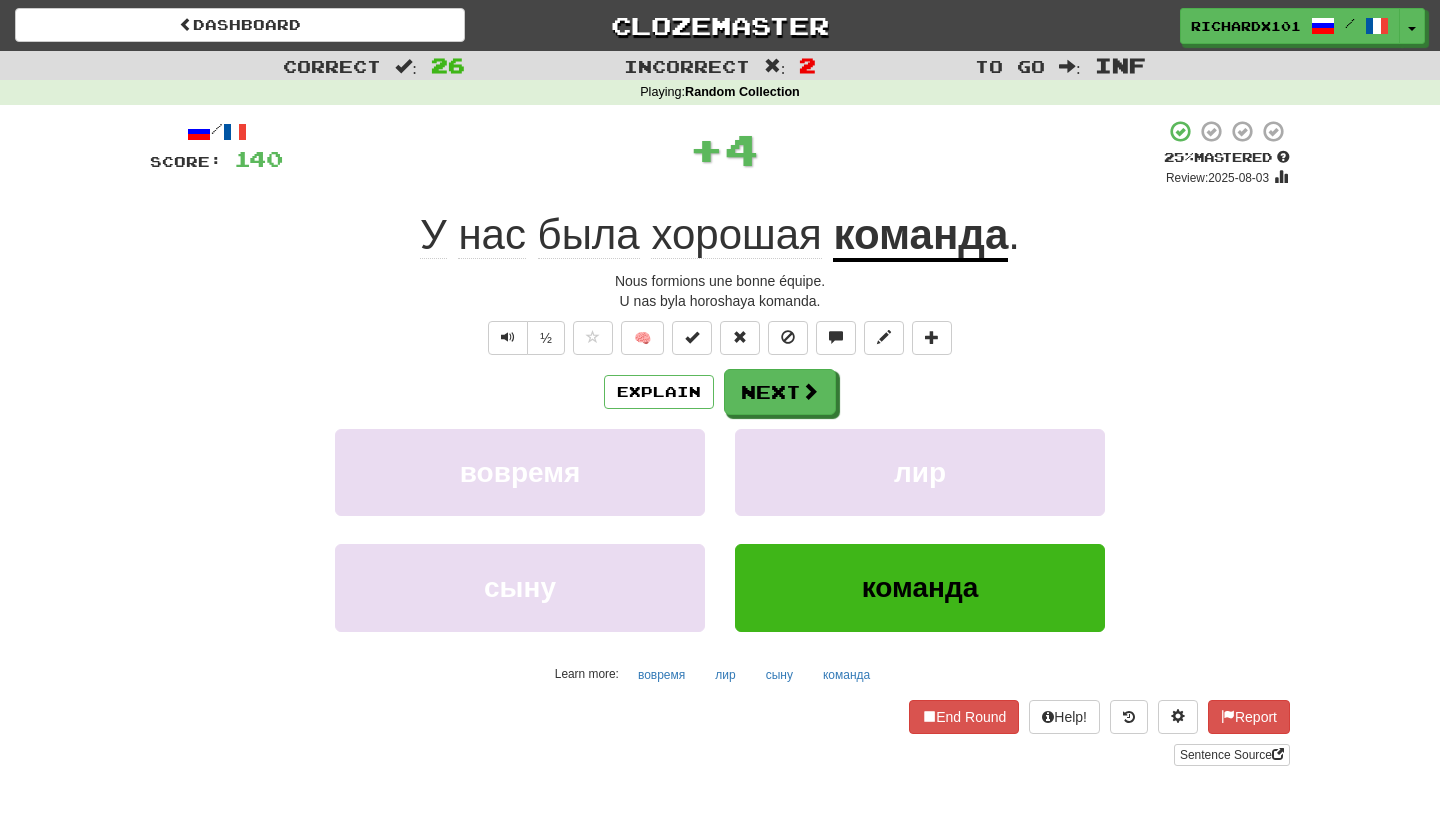 click at bounding box center [692, 338] 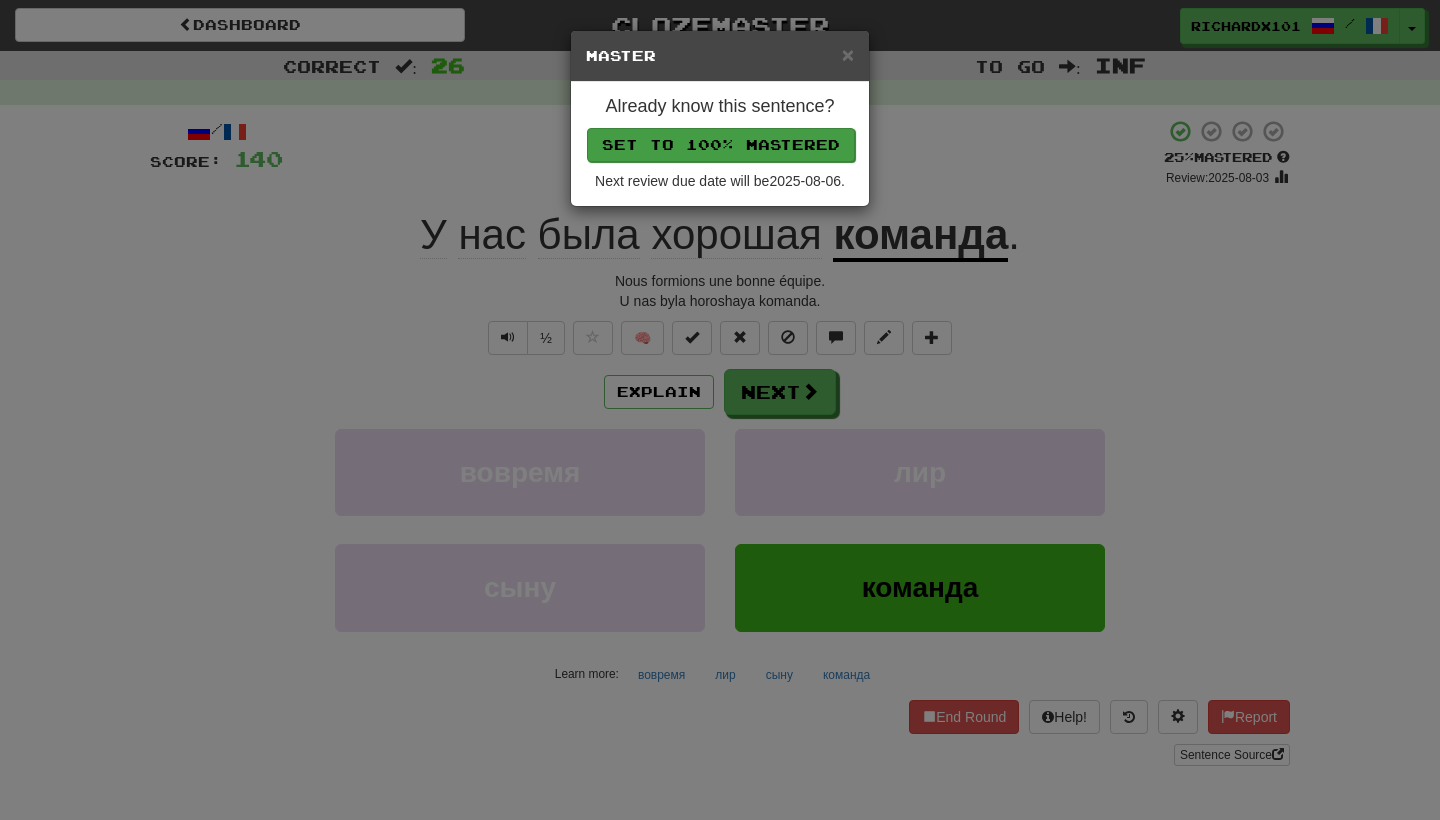 drag, startPoint x: 797, startPoint y: 443, endPoint x: 750, endPoint y: 137, distance: 309.58844 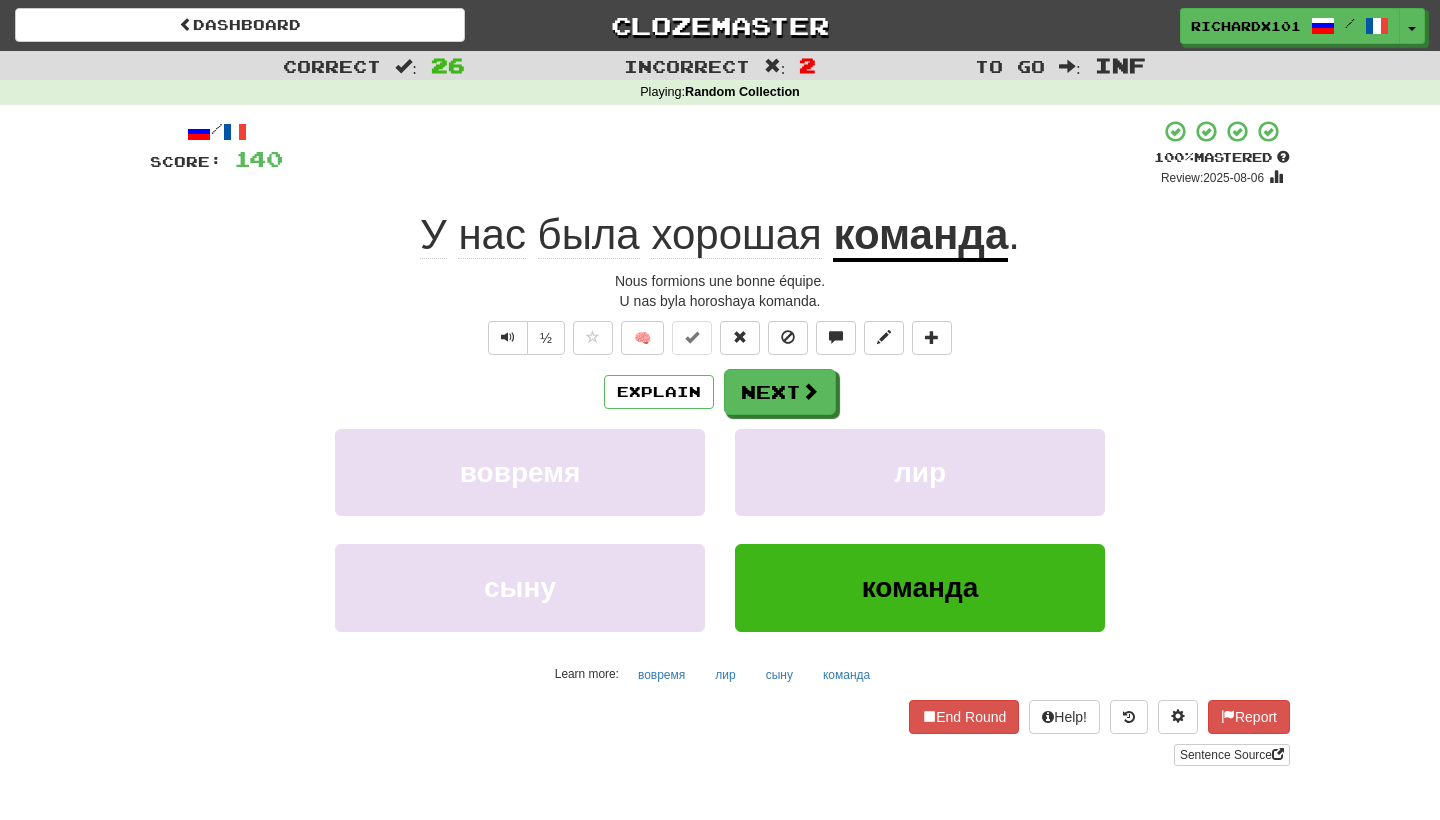 click on "Next" at bounding box center [780, 392] 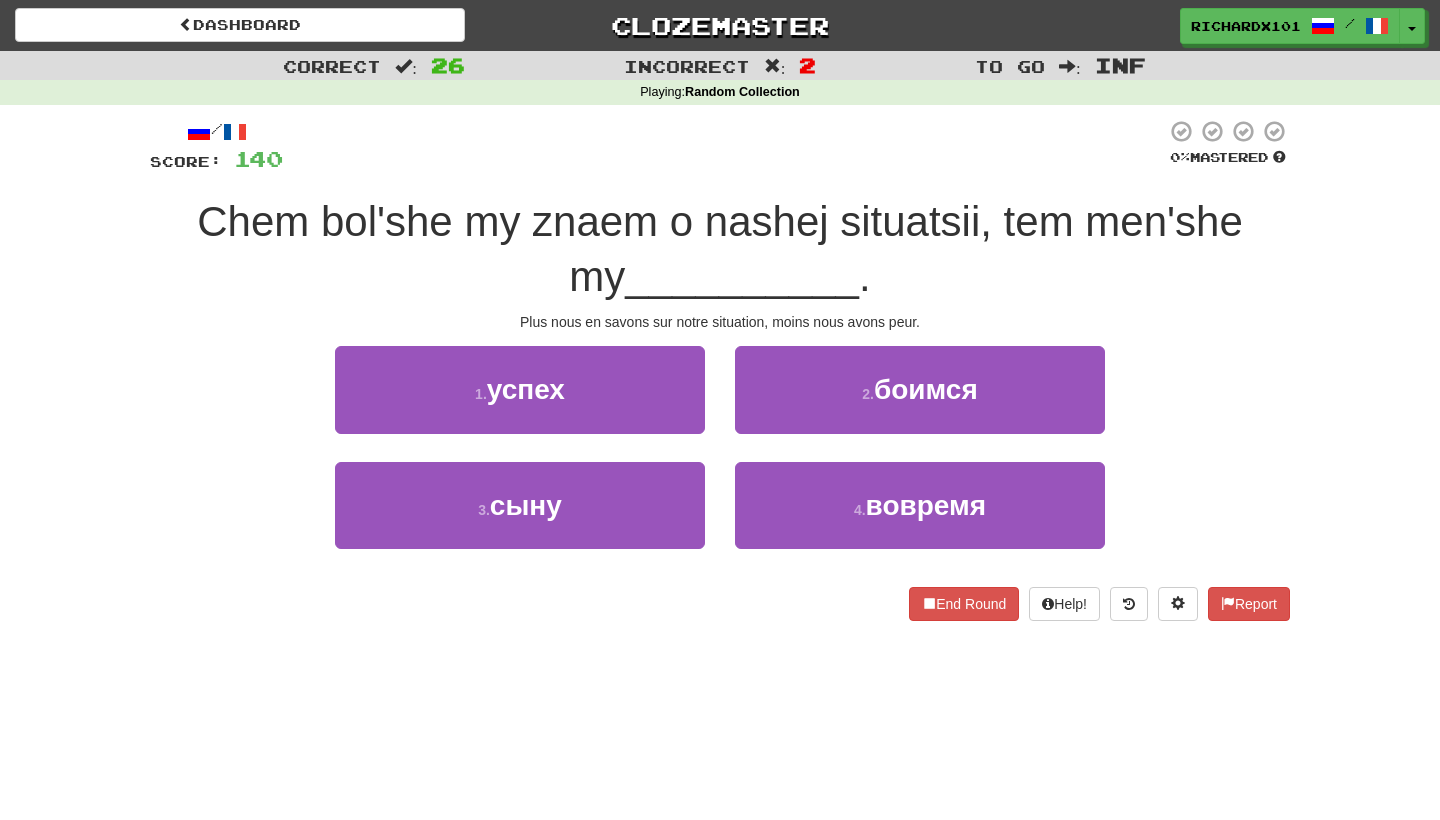 click on "2 .  боимся" at bounding box center [920, 389] 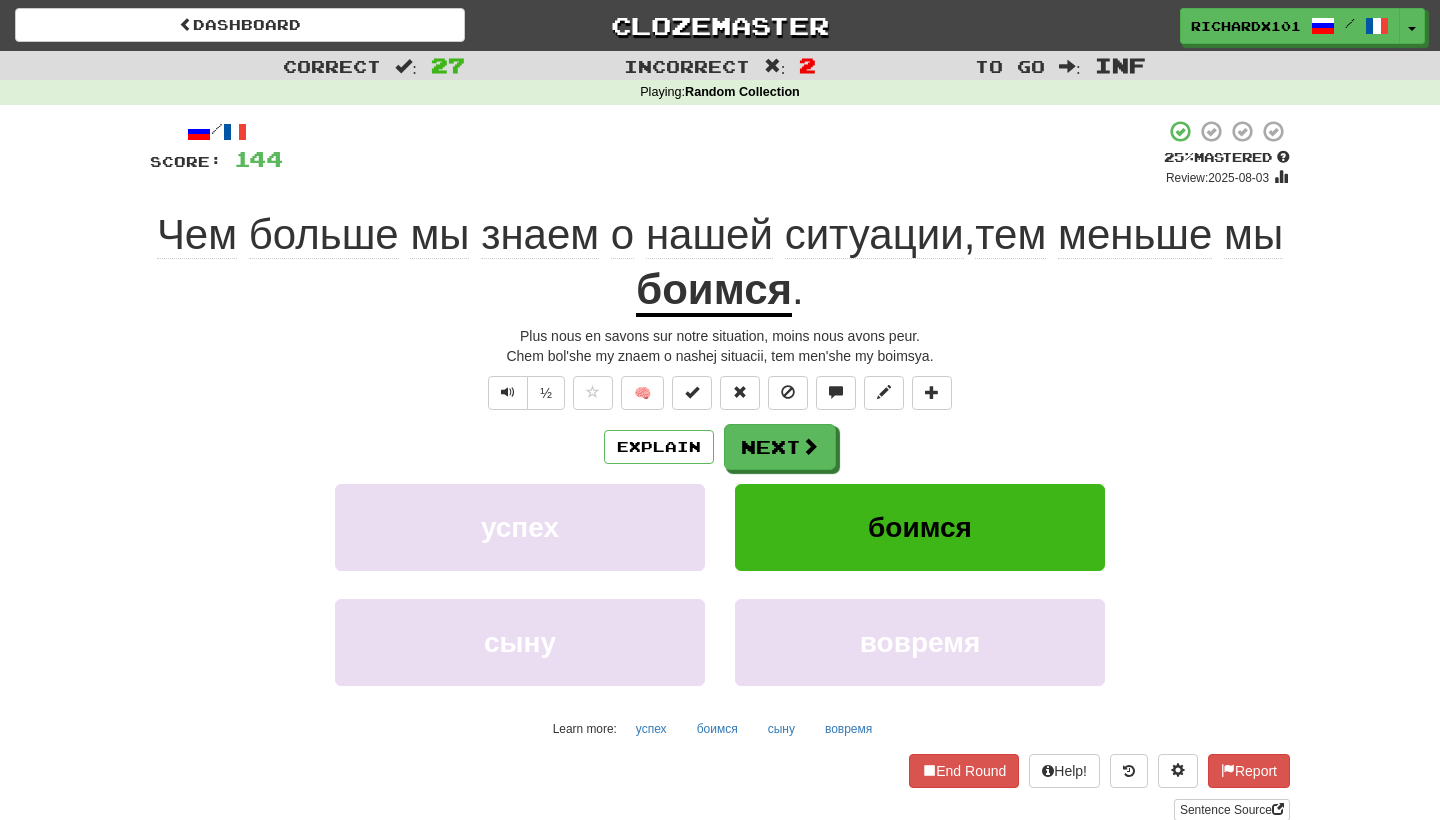 click at bounding box center (692, 392) 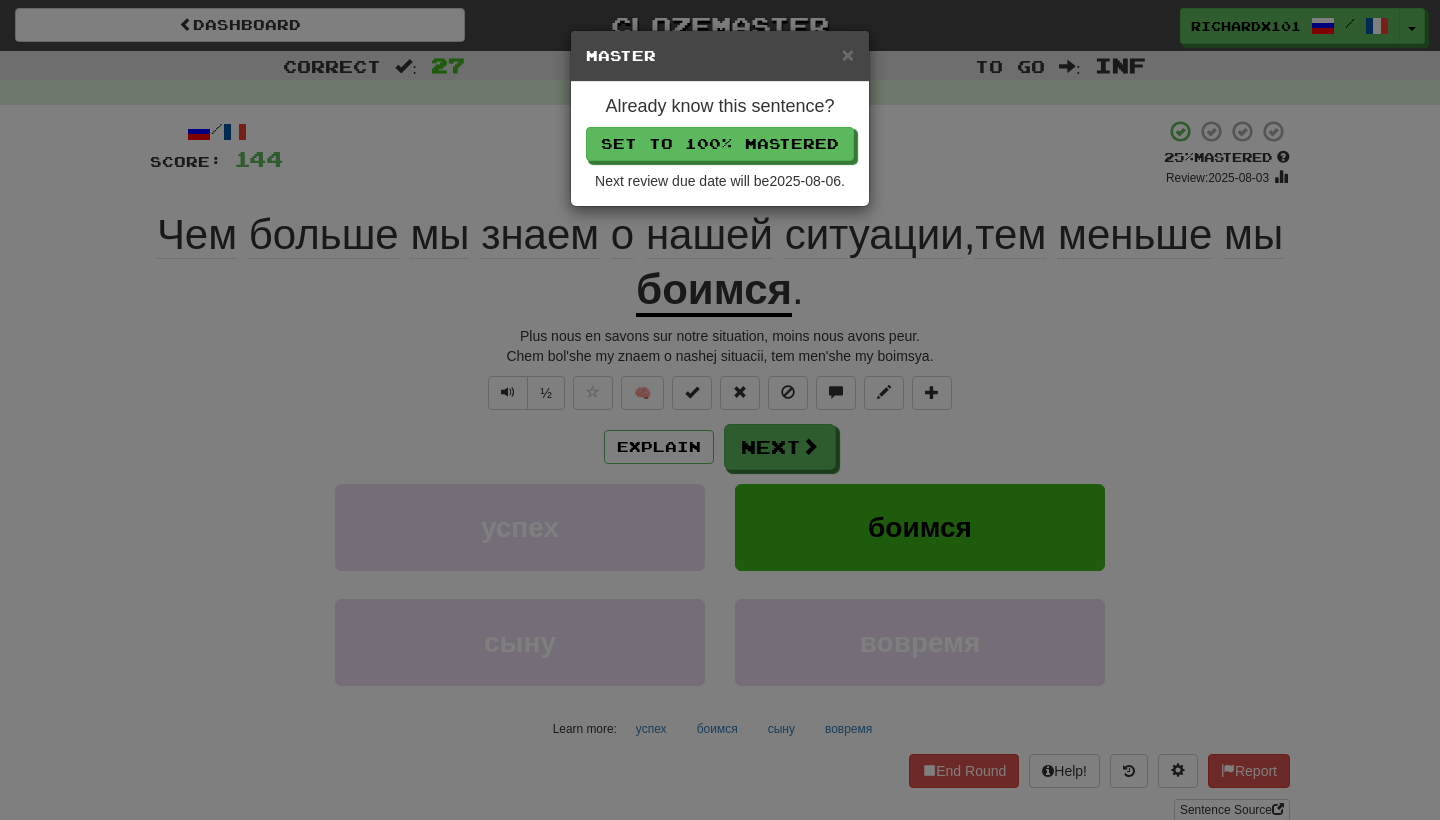 click on "Set to 100% Mastered" at bounding box center [720, 144] 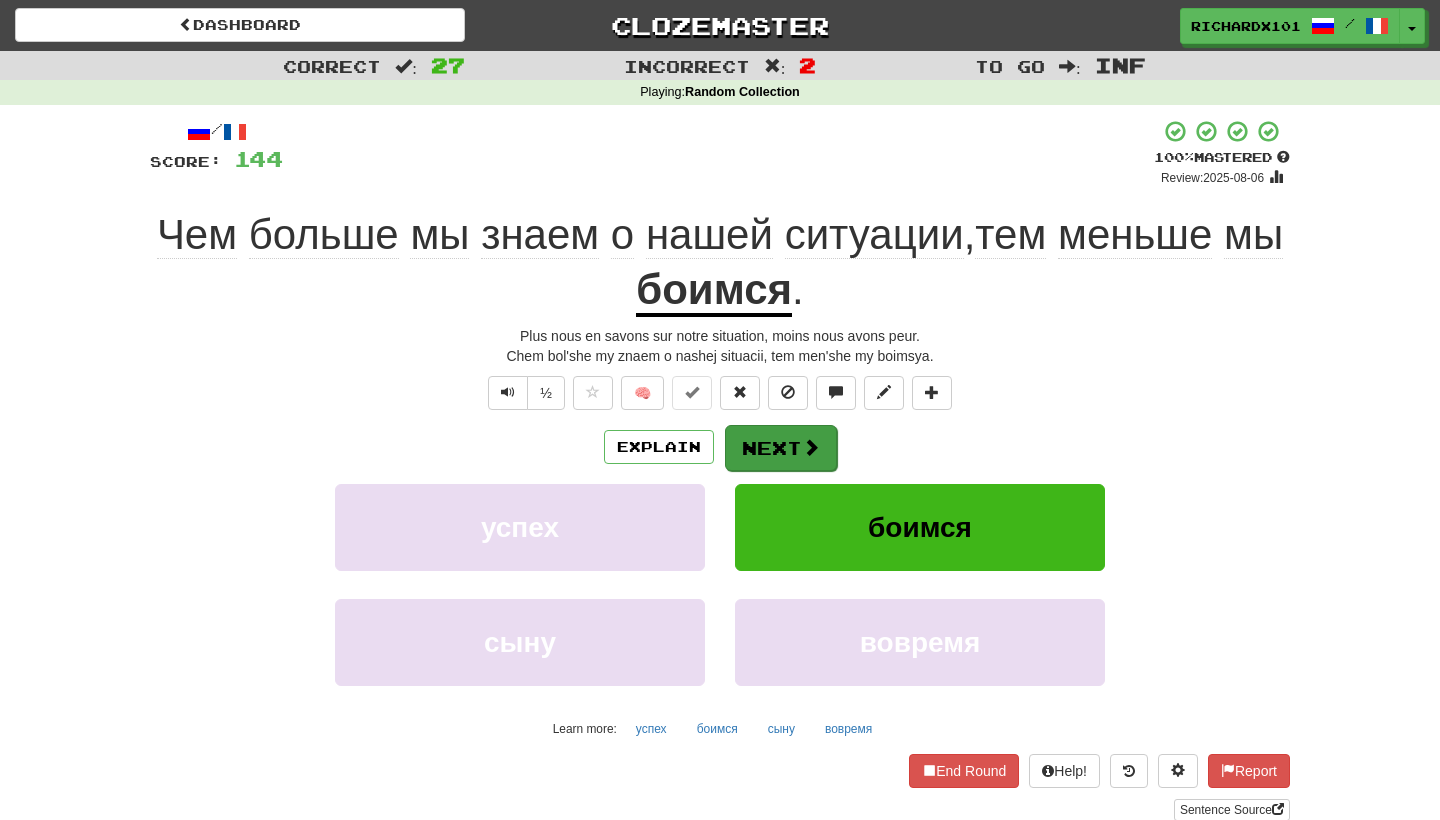 drag, startPoint x: 777, startPoint y: 146, endPoint x: 784, endPoint y: 443, distance: 297.0825 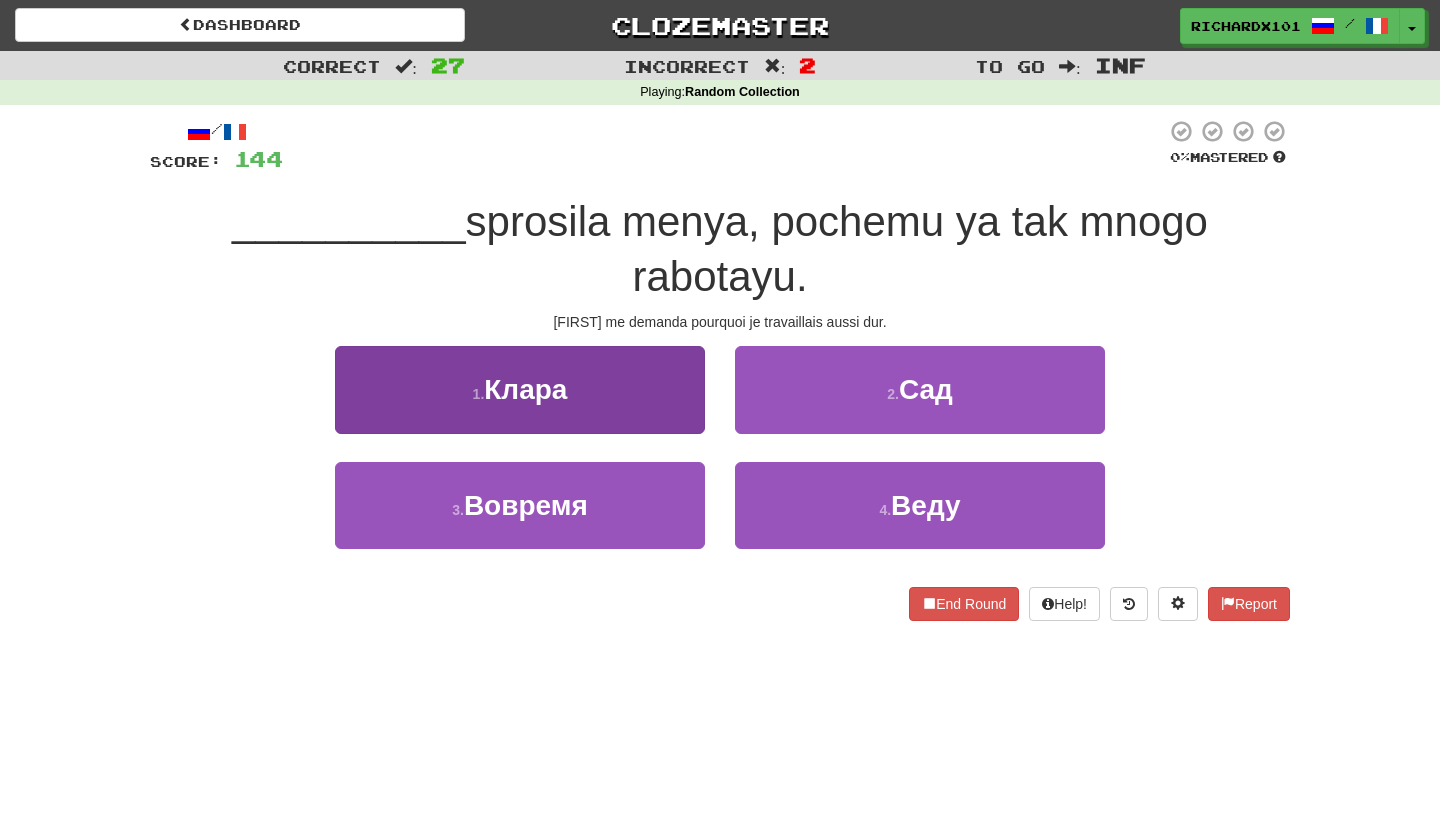 drag, startPoint x: 784, startPoint y: 443, endPoint x: 685, endPoint y: 340, distance: 142.86357 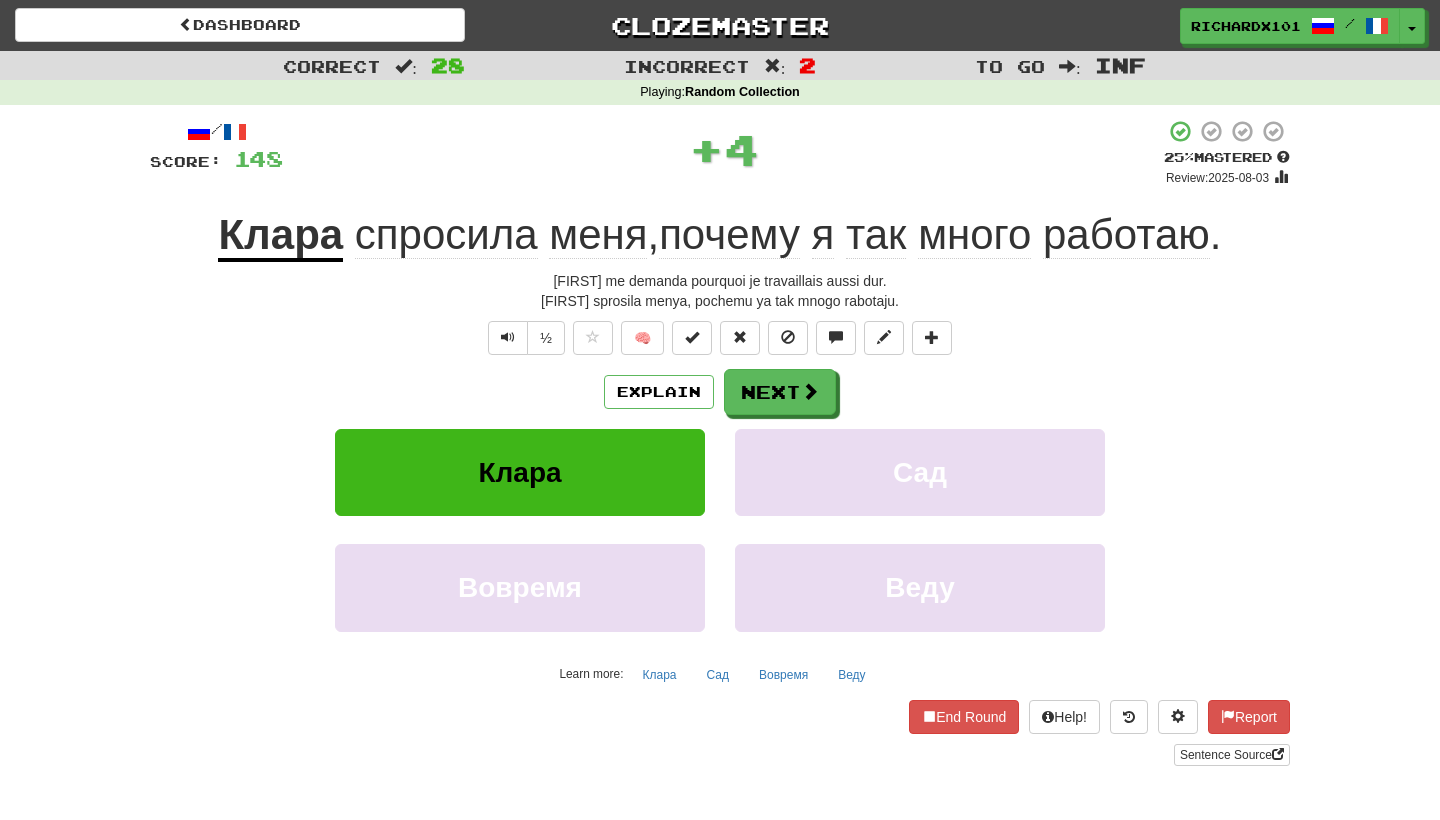 click at bounding box center (692, 338) 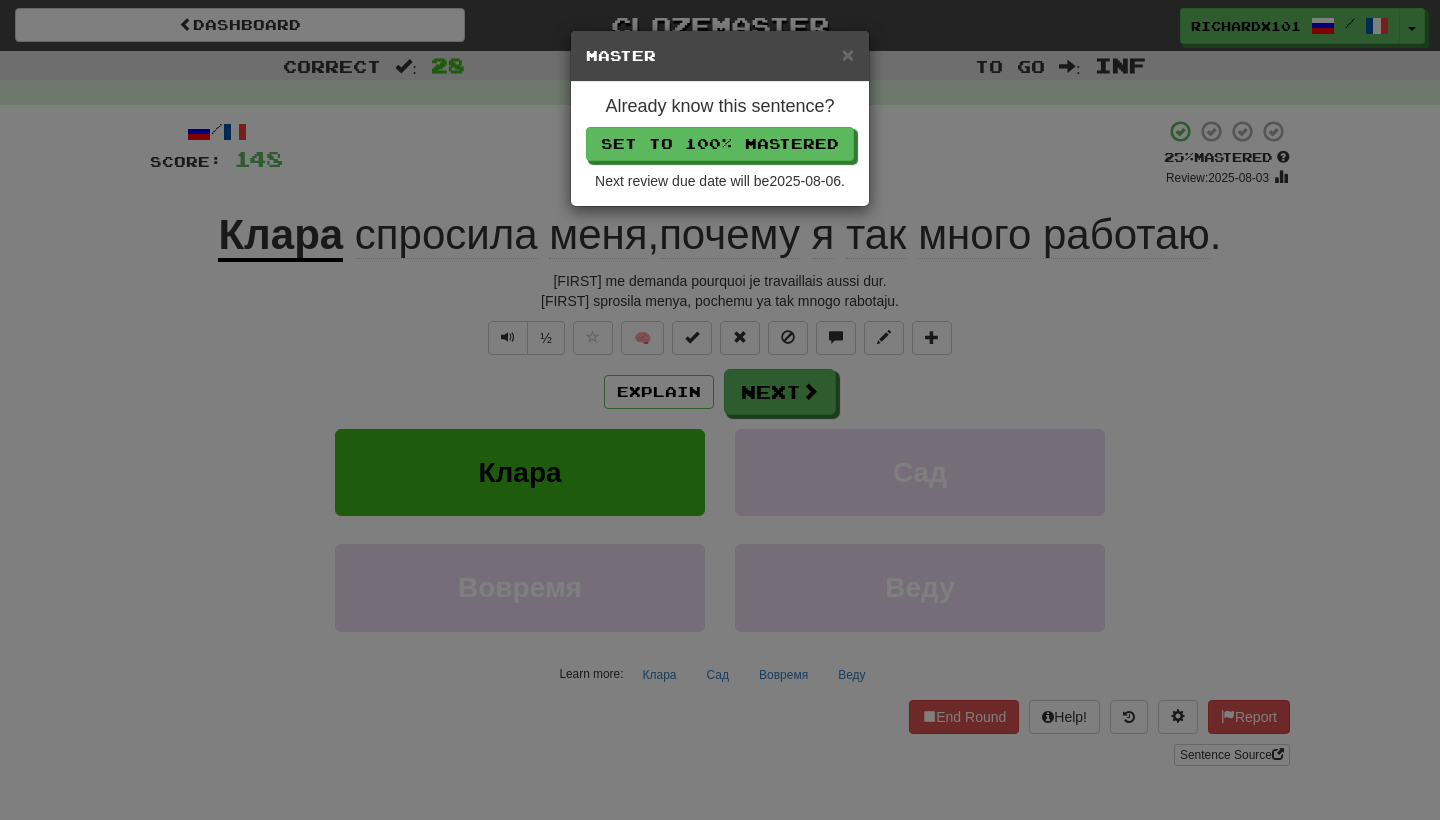 click on "Set to 100% Mastered" at bounding box center (720, 144) 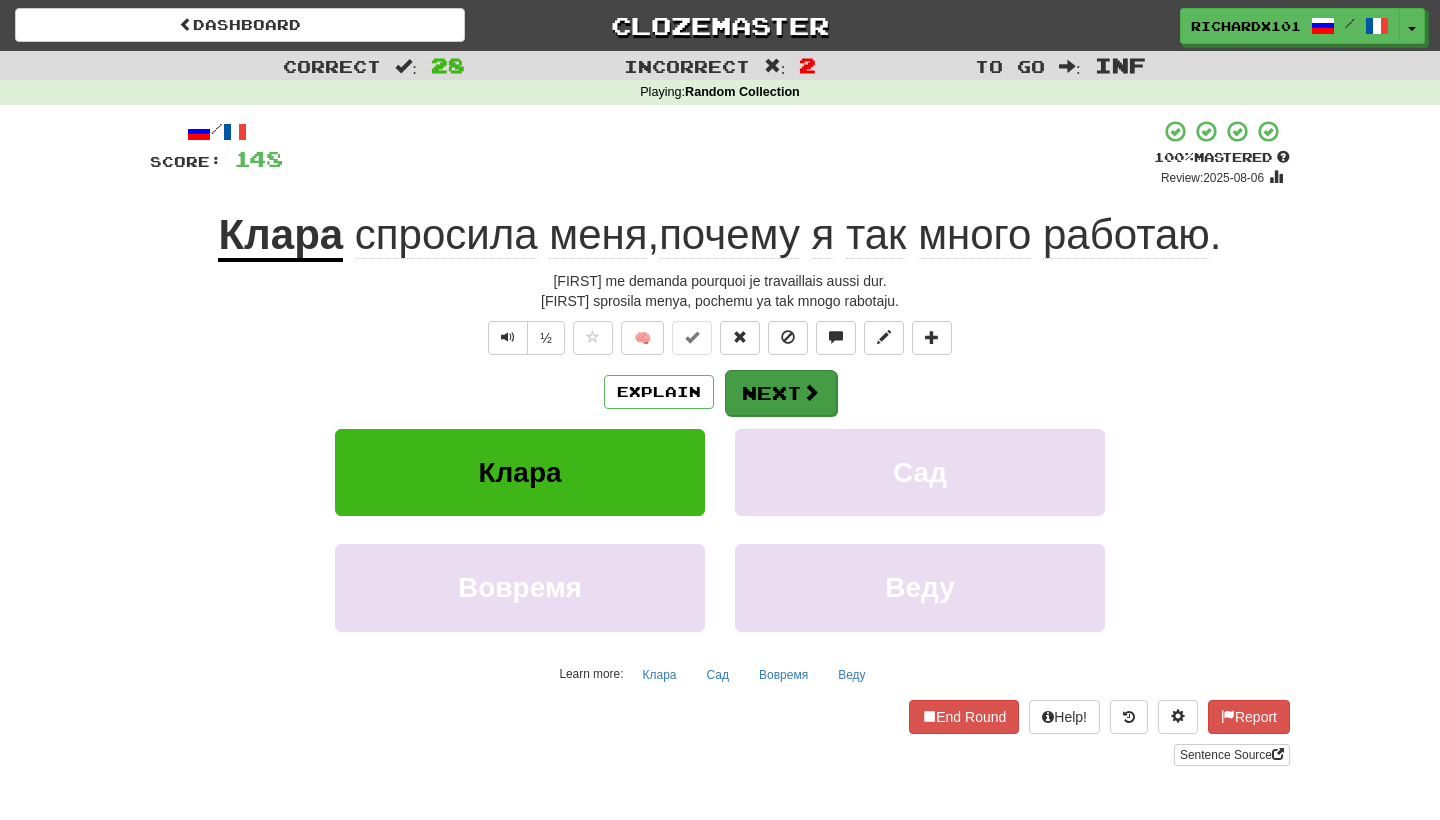 drag, startPoint x: 756, startPoint y: 147, endPoint x: 766, endPoint y: 380, distance: 233.2145 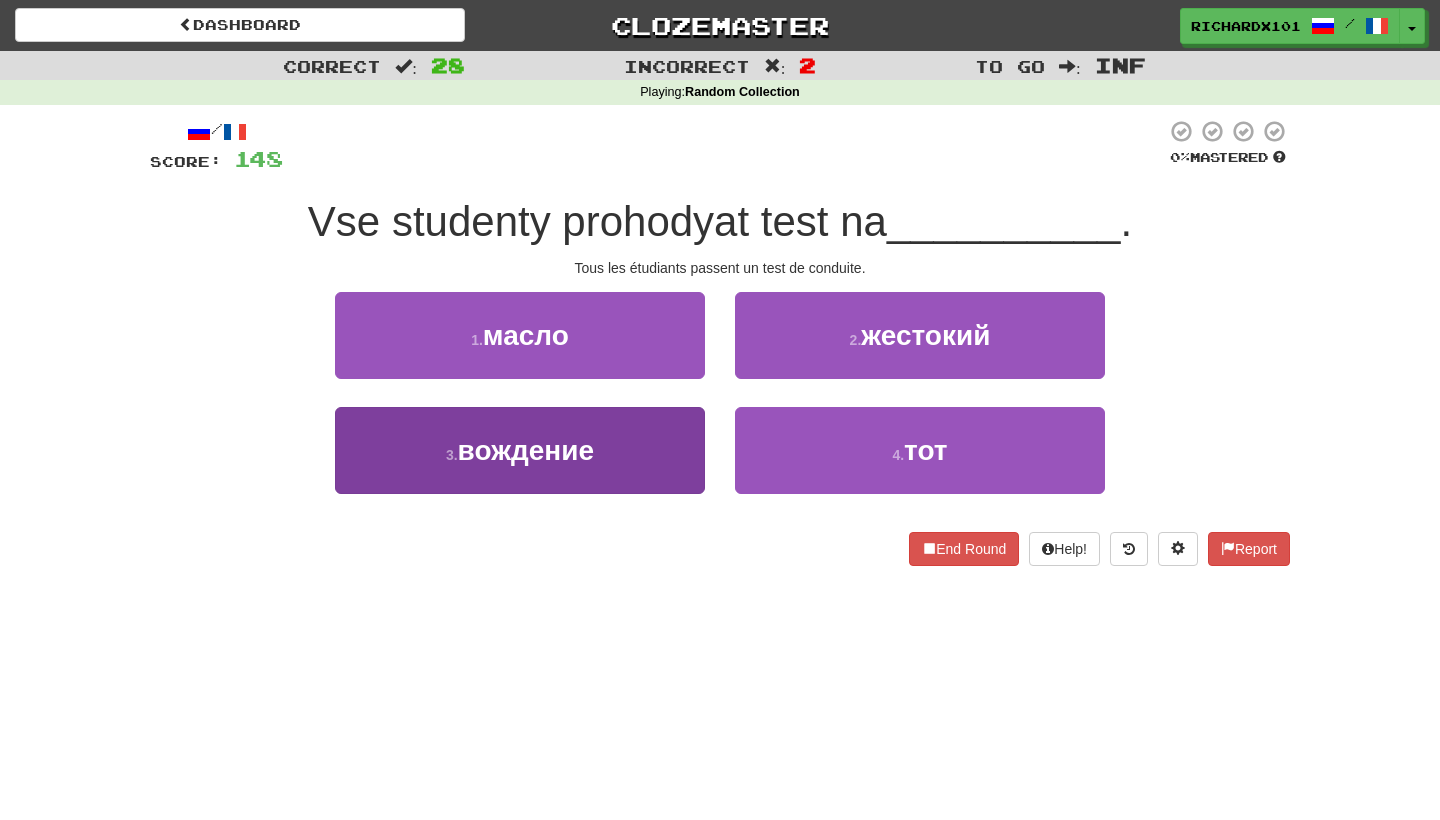 drag, startPoint x: 766, startPoint y: 380, endPoint x: 675, endPoint y: 476, distance: 132.27623 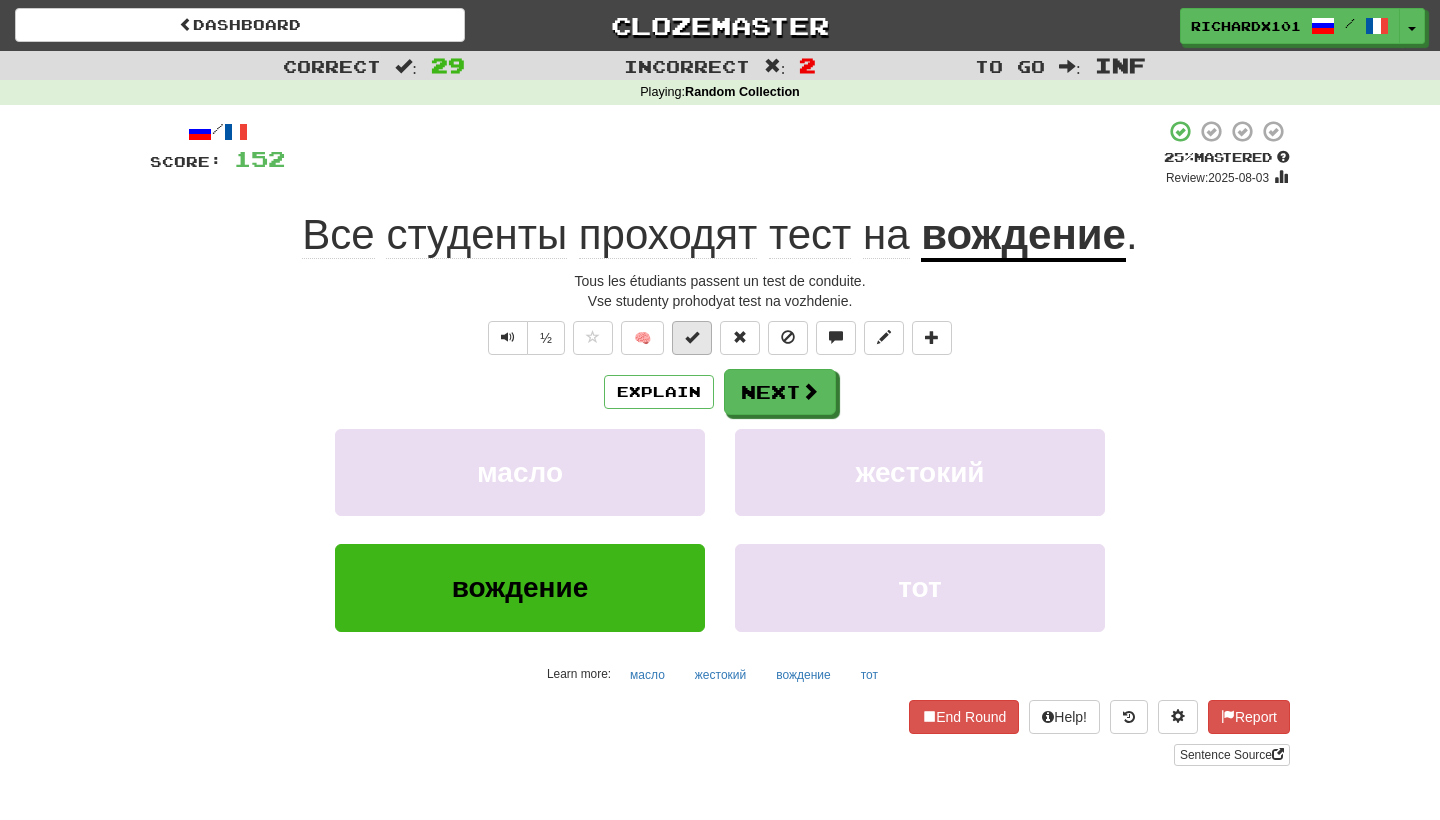 drag, startPoint x: 675, startPoint y: 476, endPoint x: 701, endPoint y: 338, distance: 140.42792 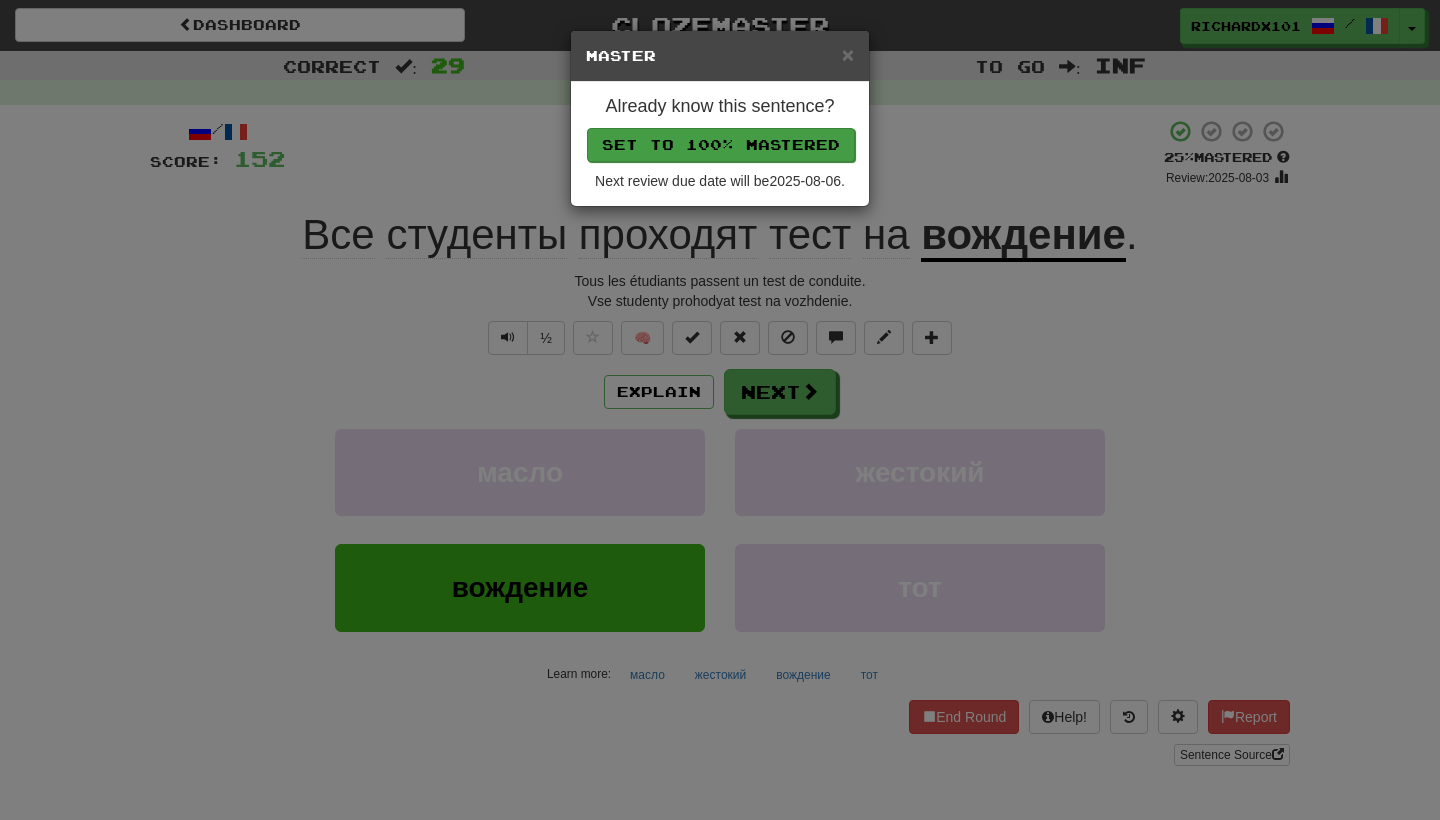 drag, startPoint x: 701, startPoint y: 338, endPoint x: 761, endPoint y: 147, distance: 200.2024 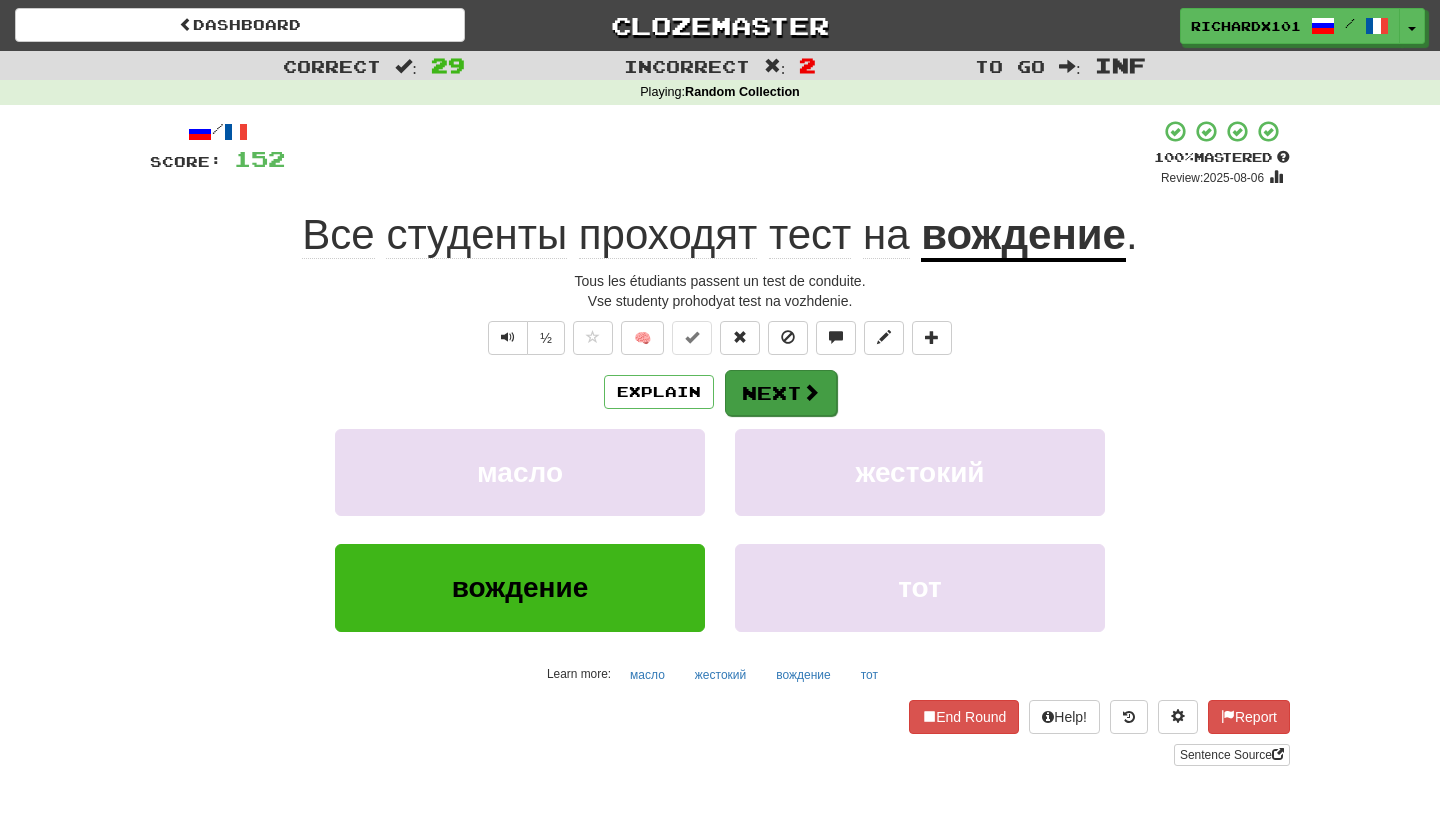 drag, startPoint x: 761, startPoint y: 147, endPoint x: 772, endPoint y: 393, distance: 246.24582 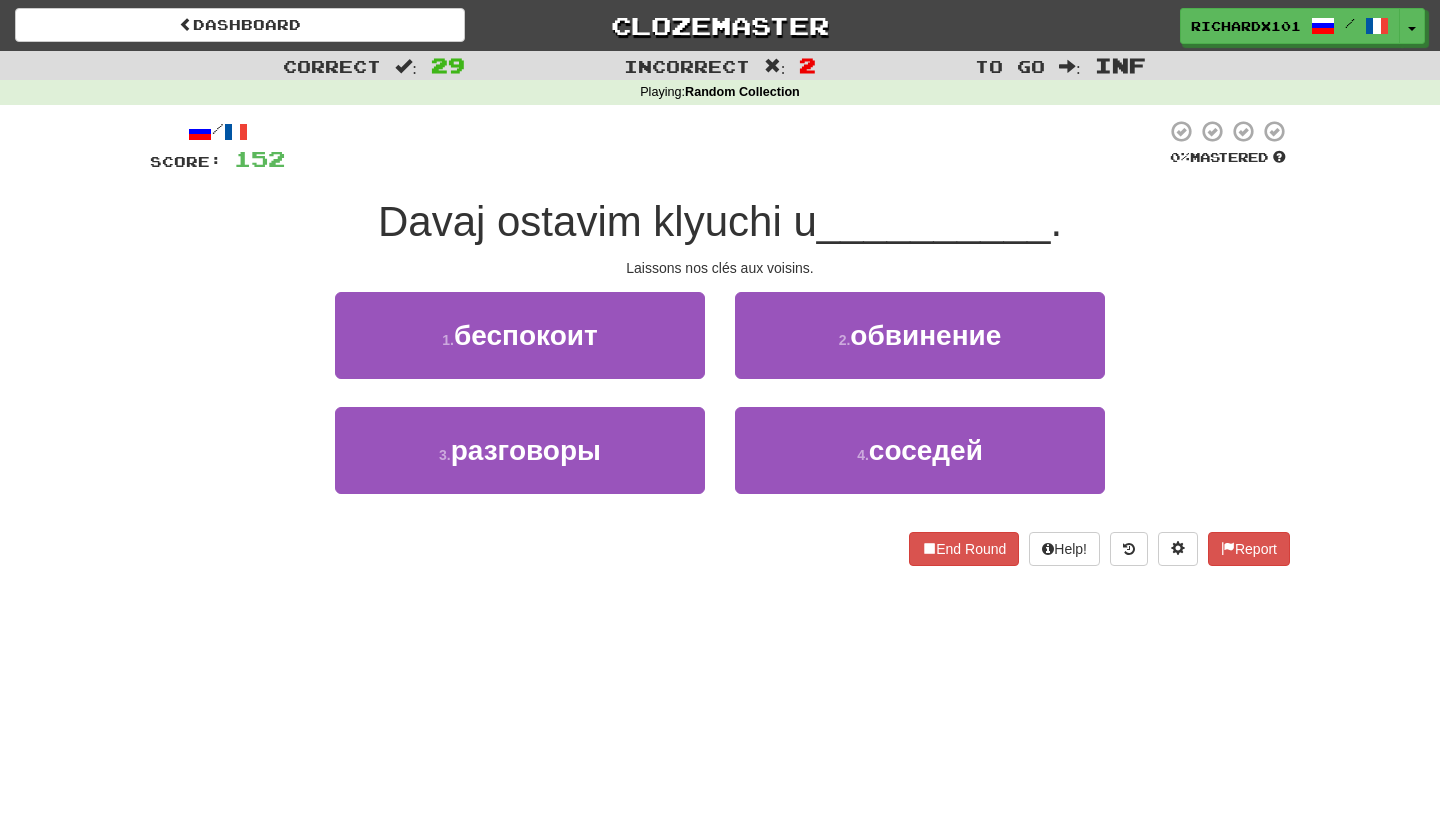 click on "4 .  соседей" at bounding box center (920, 450) 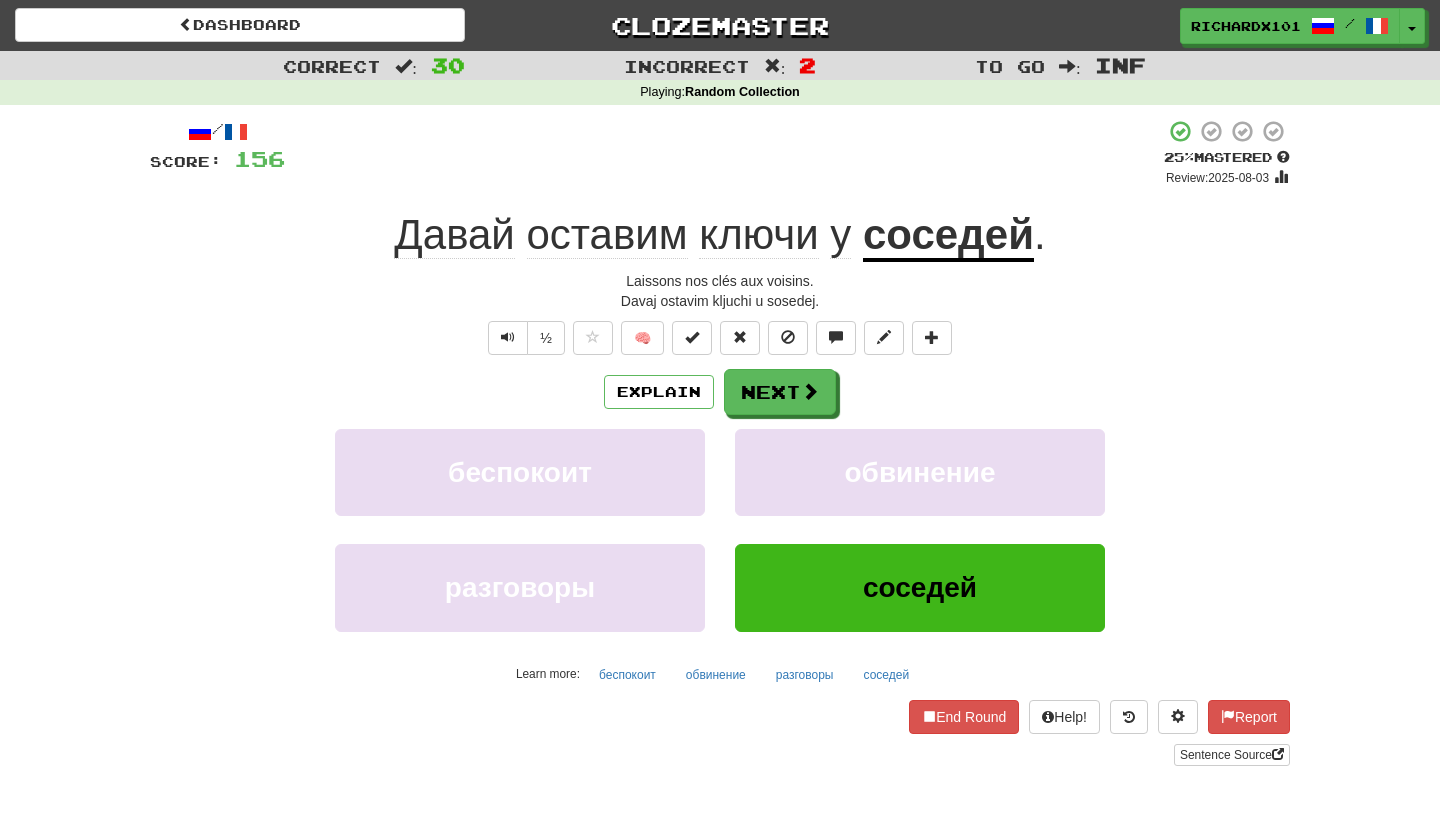 click at bounding box center [692, 337] 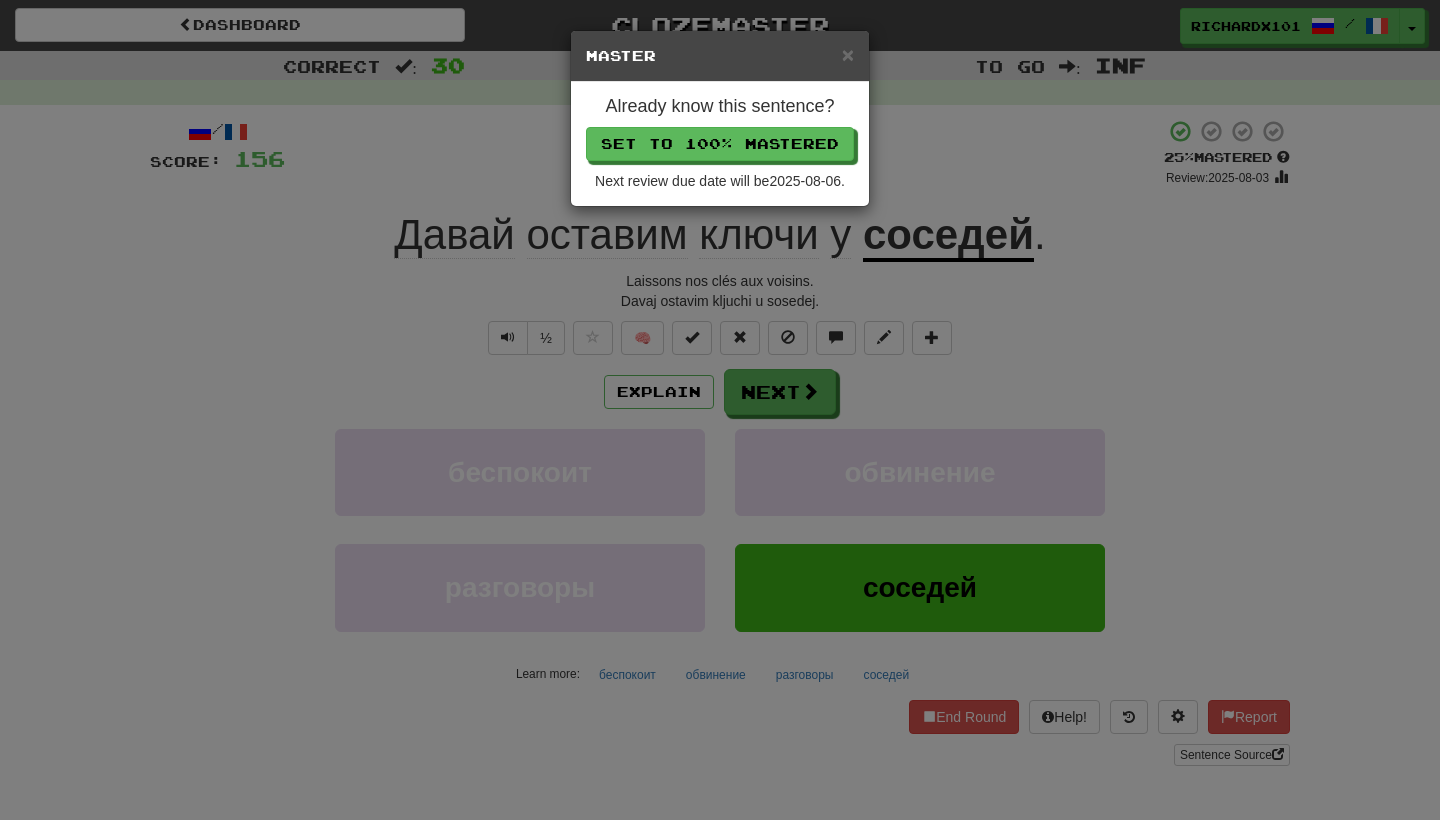 click on "Set to 100% Mastered" at bounding box center (720, 144) 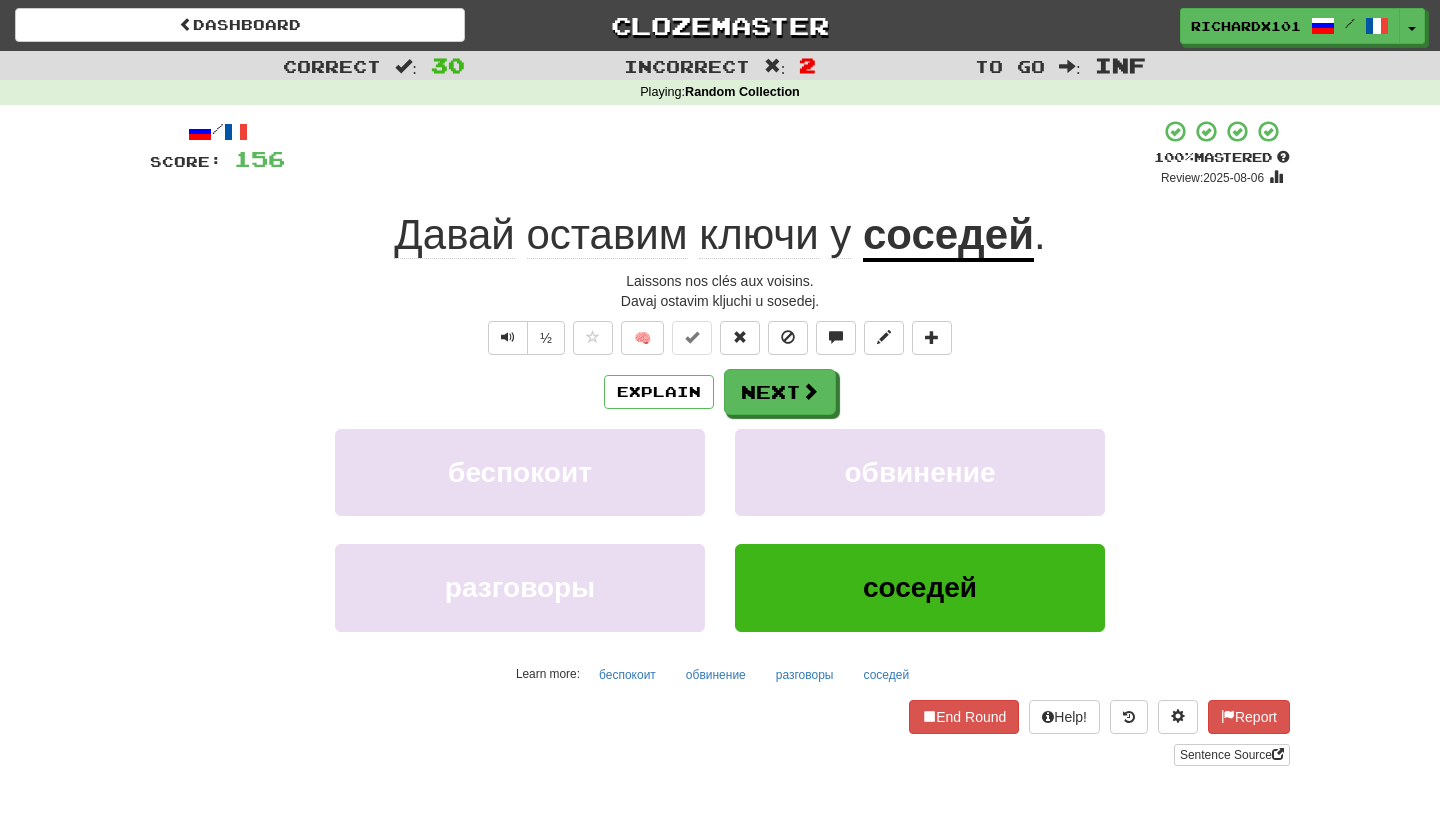 click on "Next" at bounding box center (780, 392) 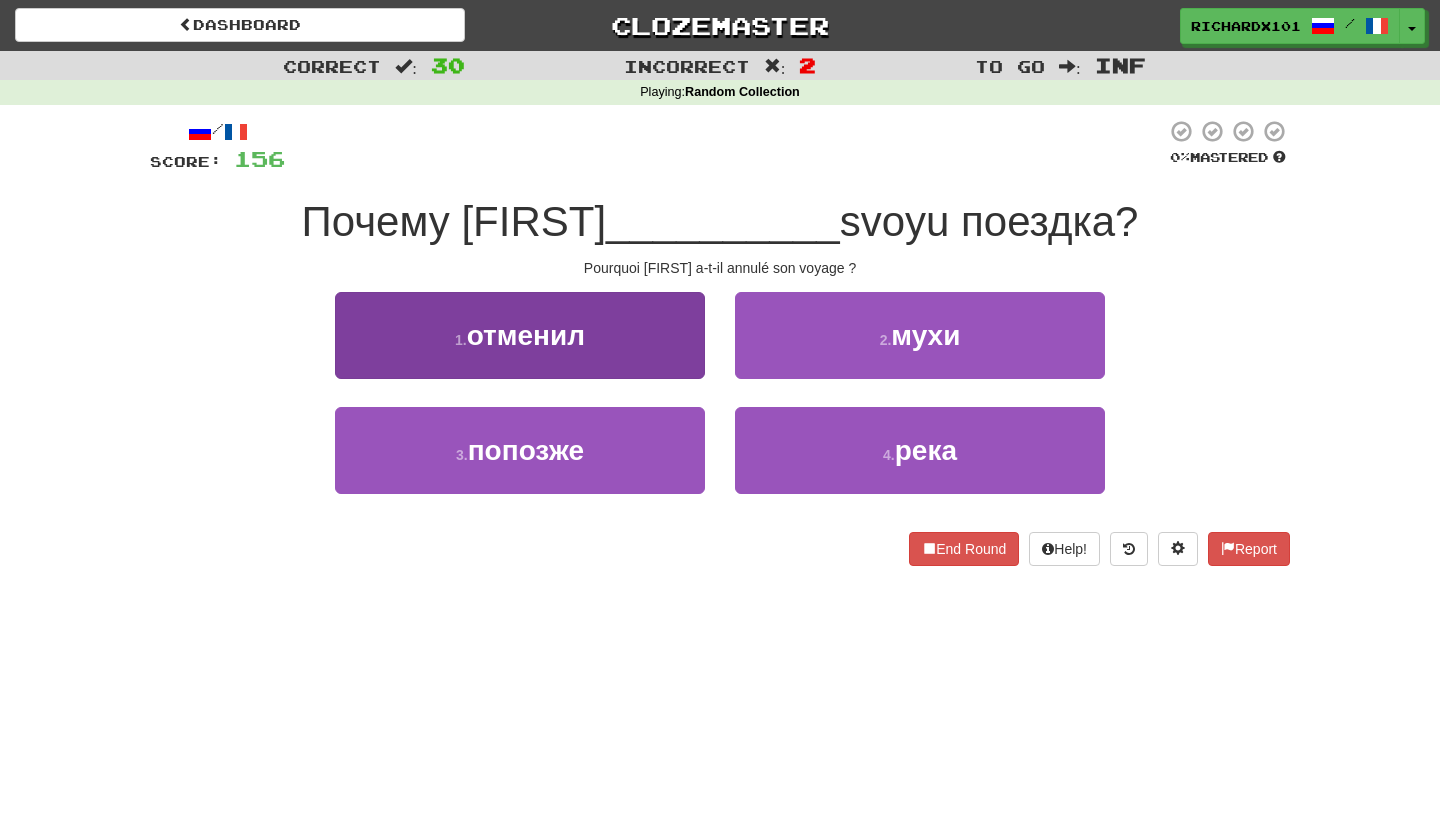 drag, startPoint x: 720, startPoint y: 138, endPoint x: 655, endPoint y: 336, distance: 208.39626 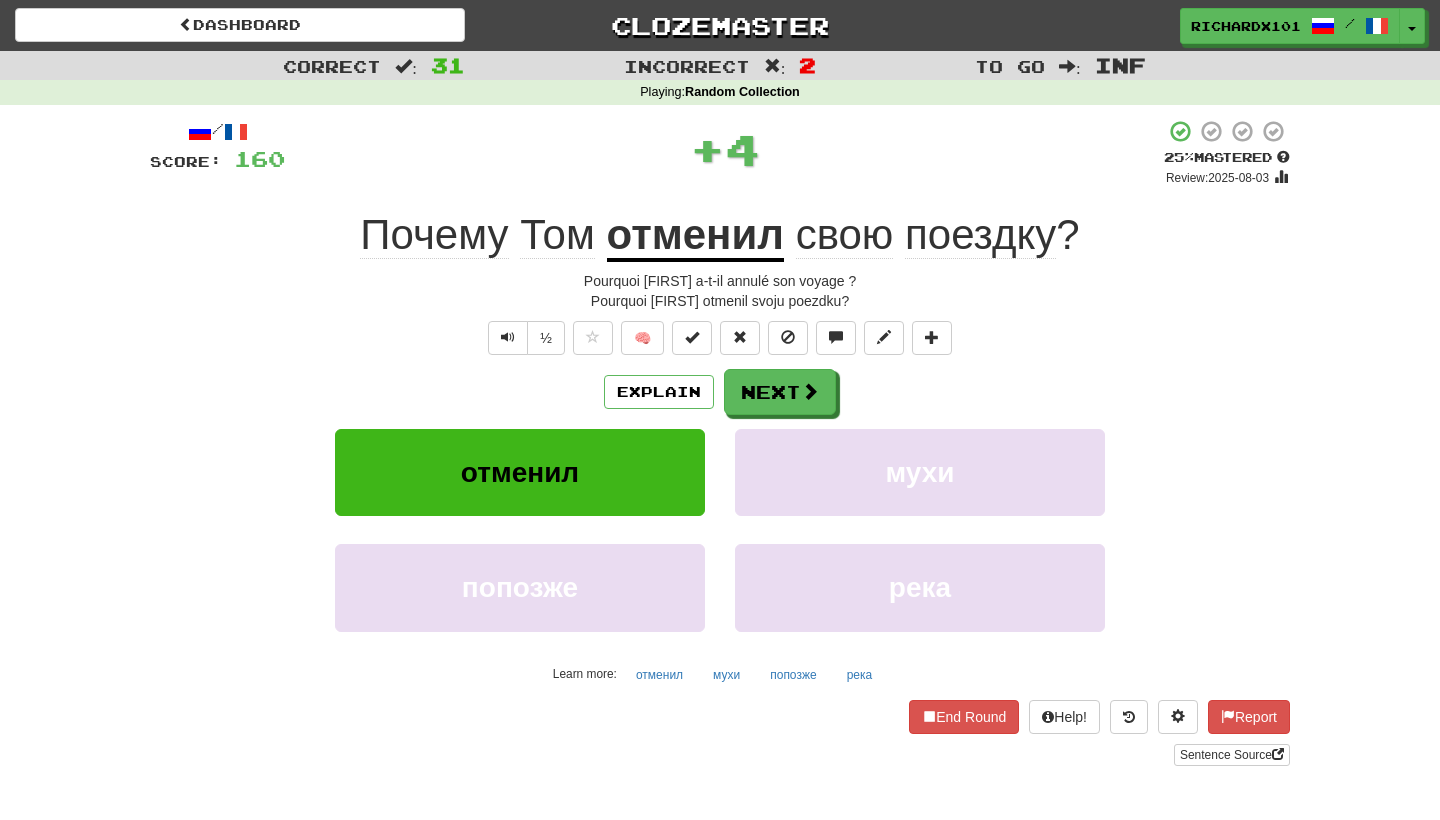 click at bounding box center (692, 337) 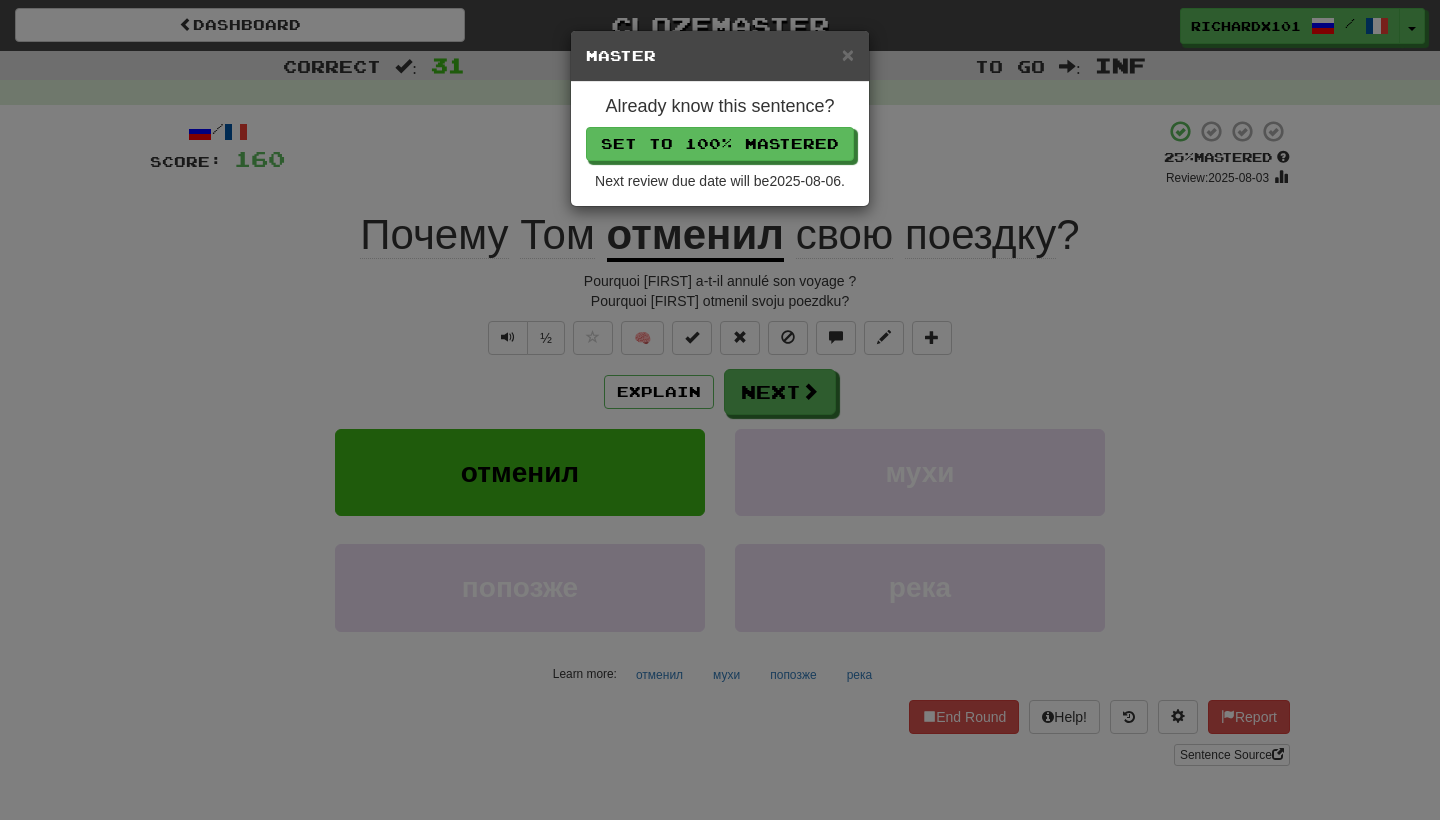 click on "Set to 100% Mastered" at bounding box center (720, 144) 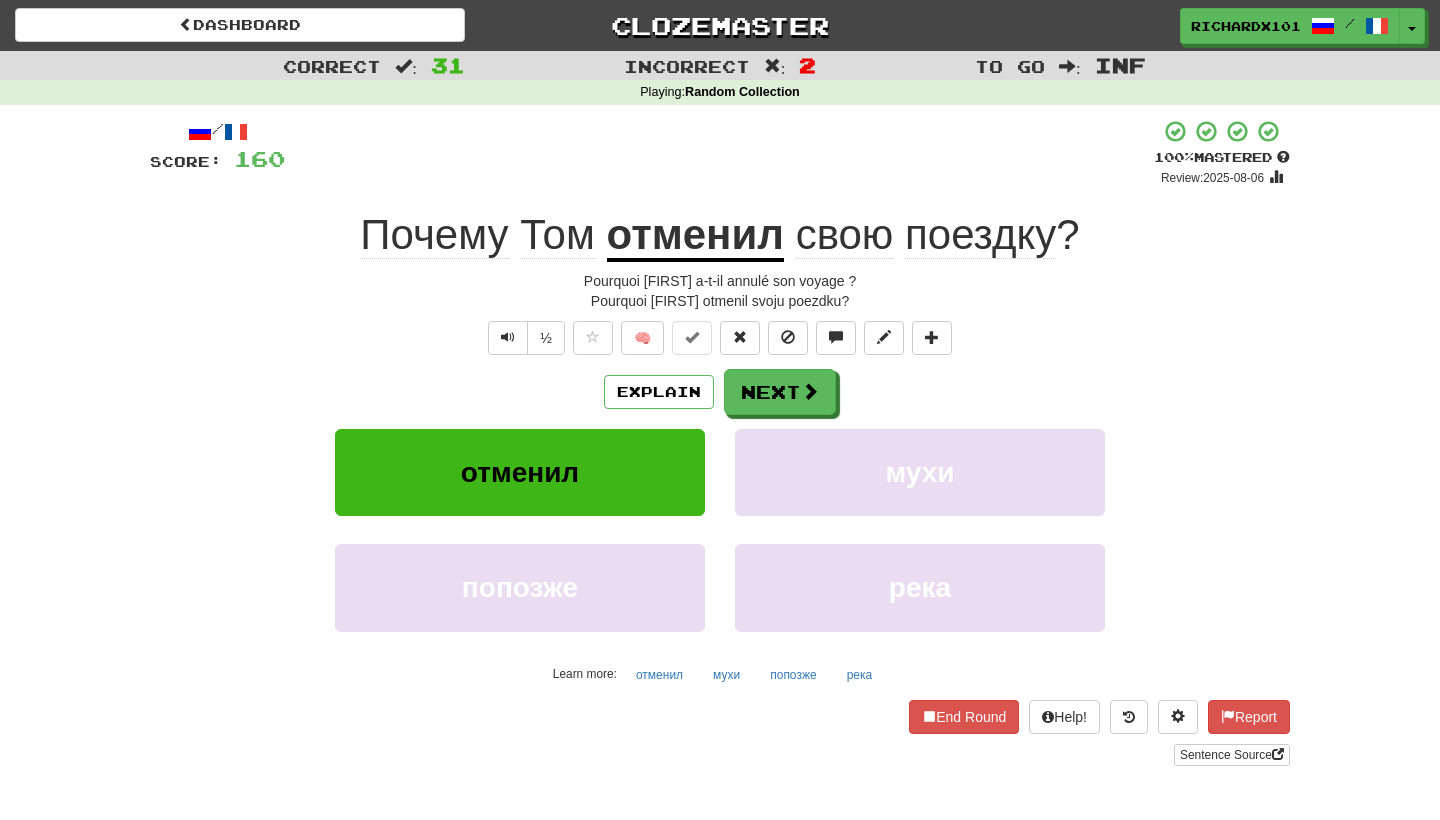click on "Next" at bounding box center [780, 392] 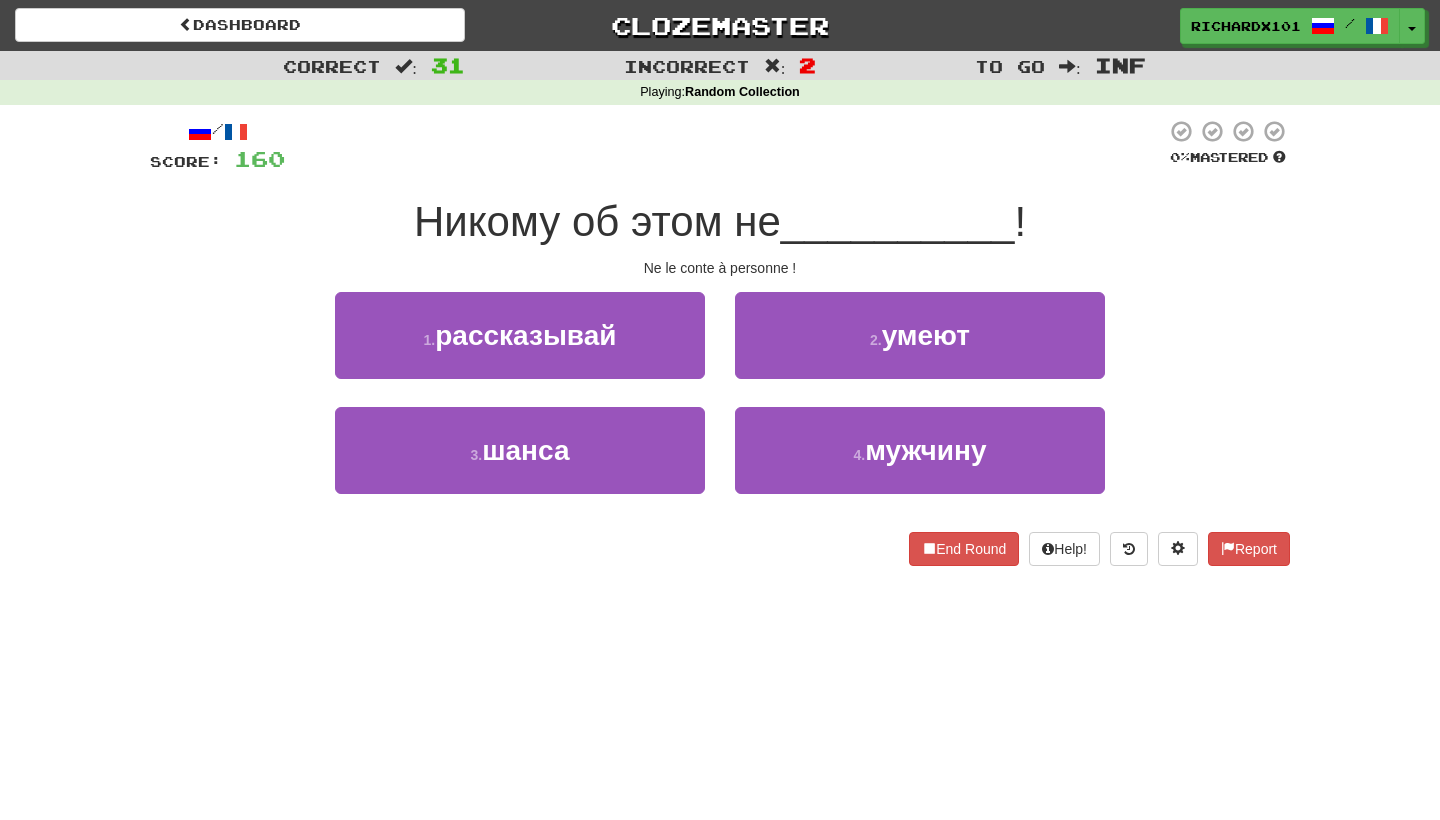 click on "1 .  рассказывай" at bounding box center [520, 335] 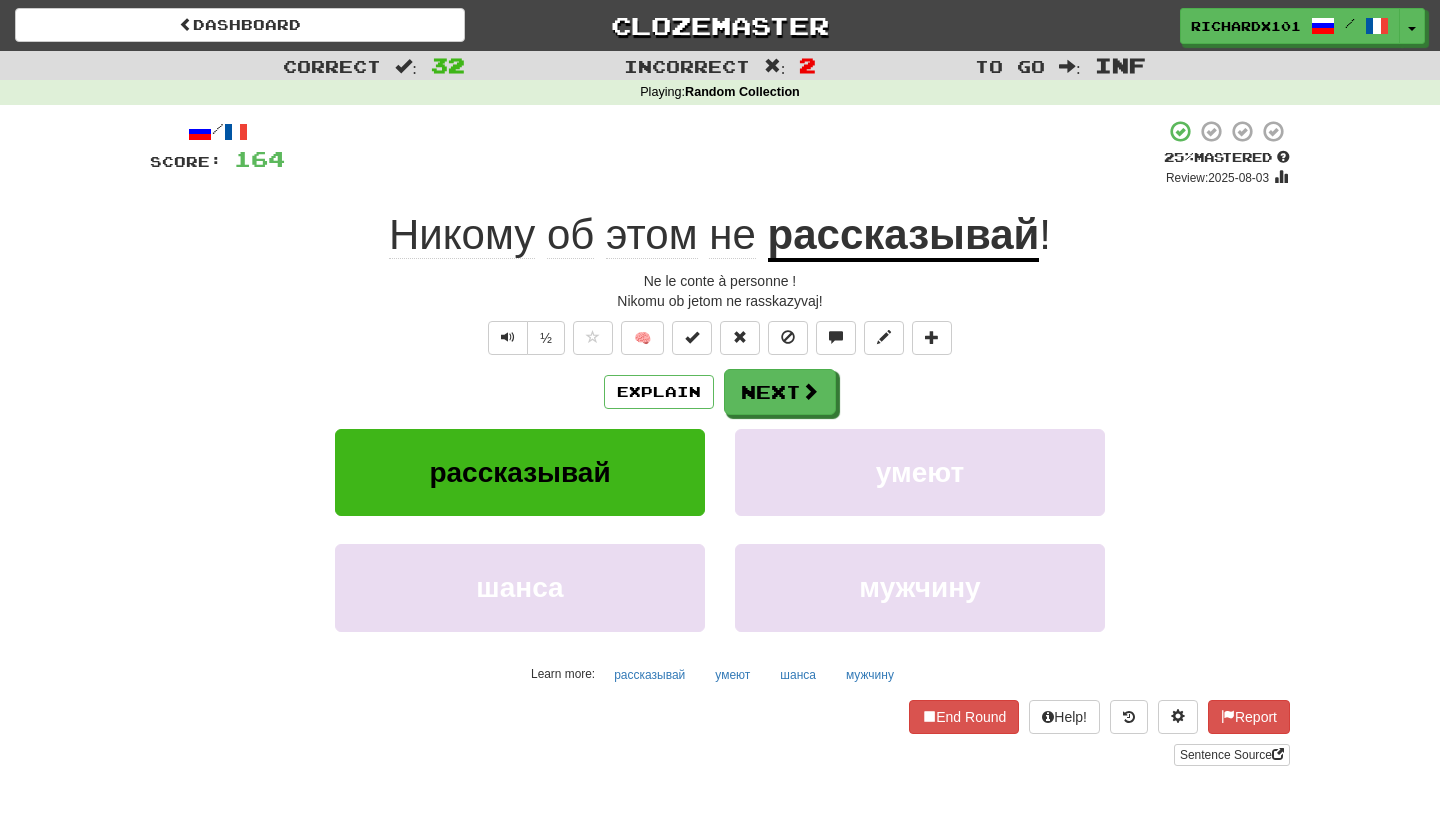 click at bounding box center [692, 337] 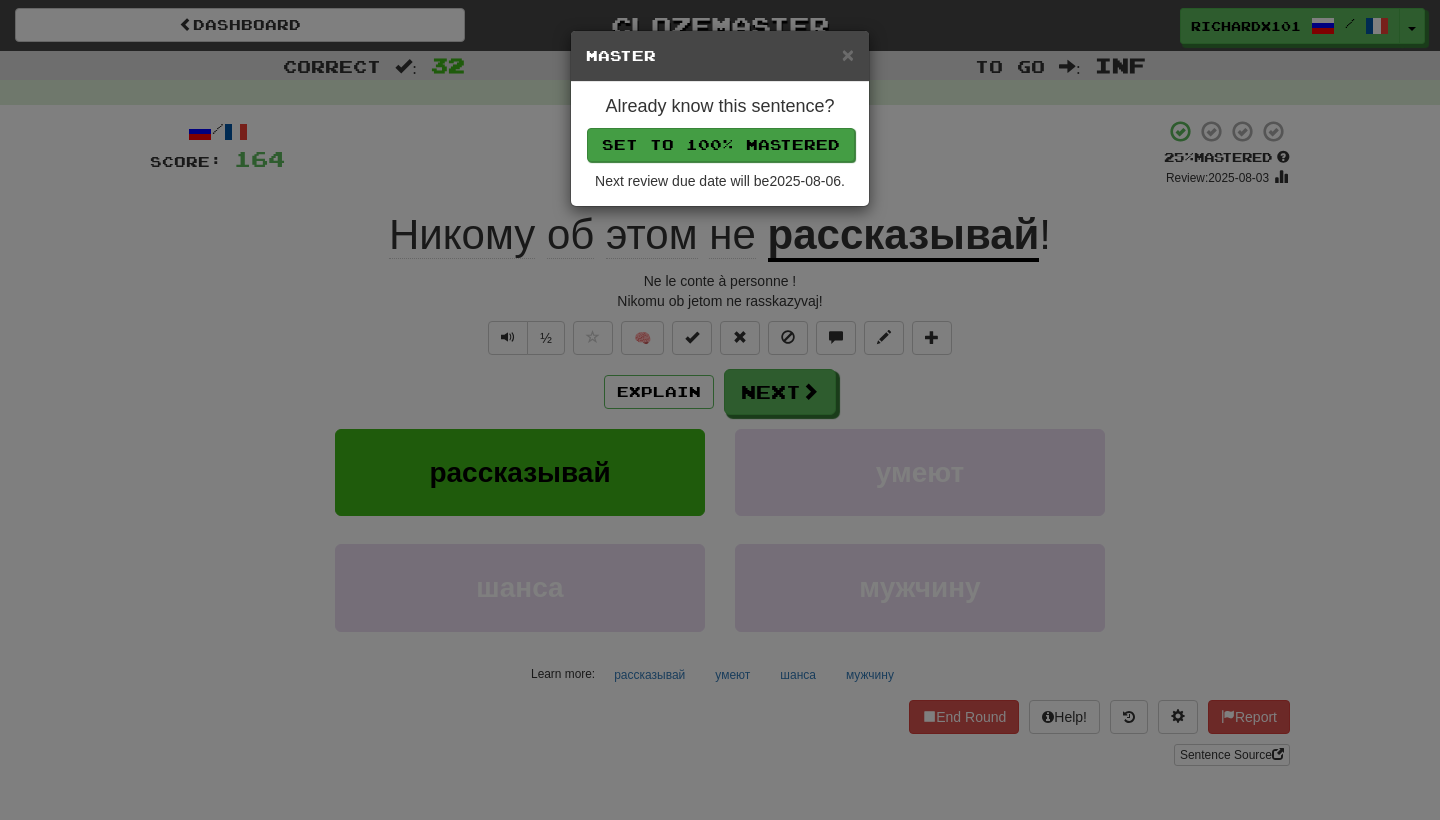 drag, startPoint x: 747, startPoint y: 144, endPoint x: 722, endPoint y: 147, distance: 25.179358 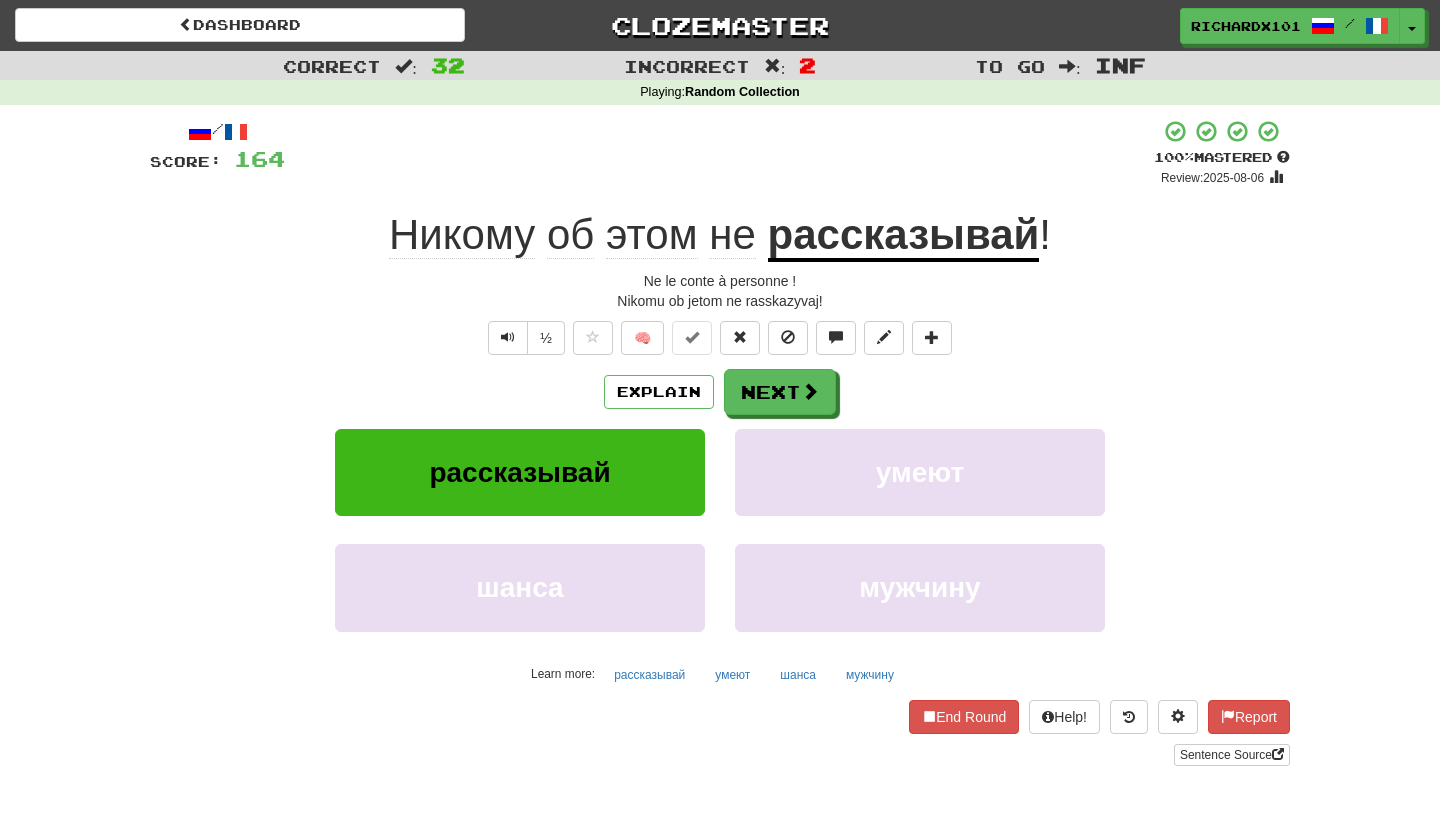 click on "Next" at bounding box center (780, 392) 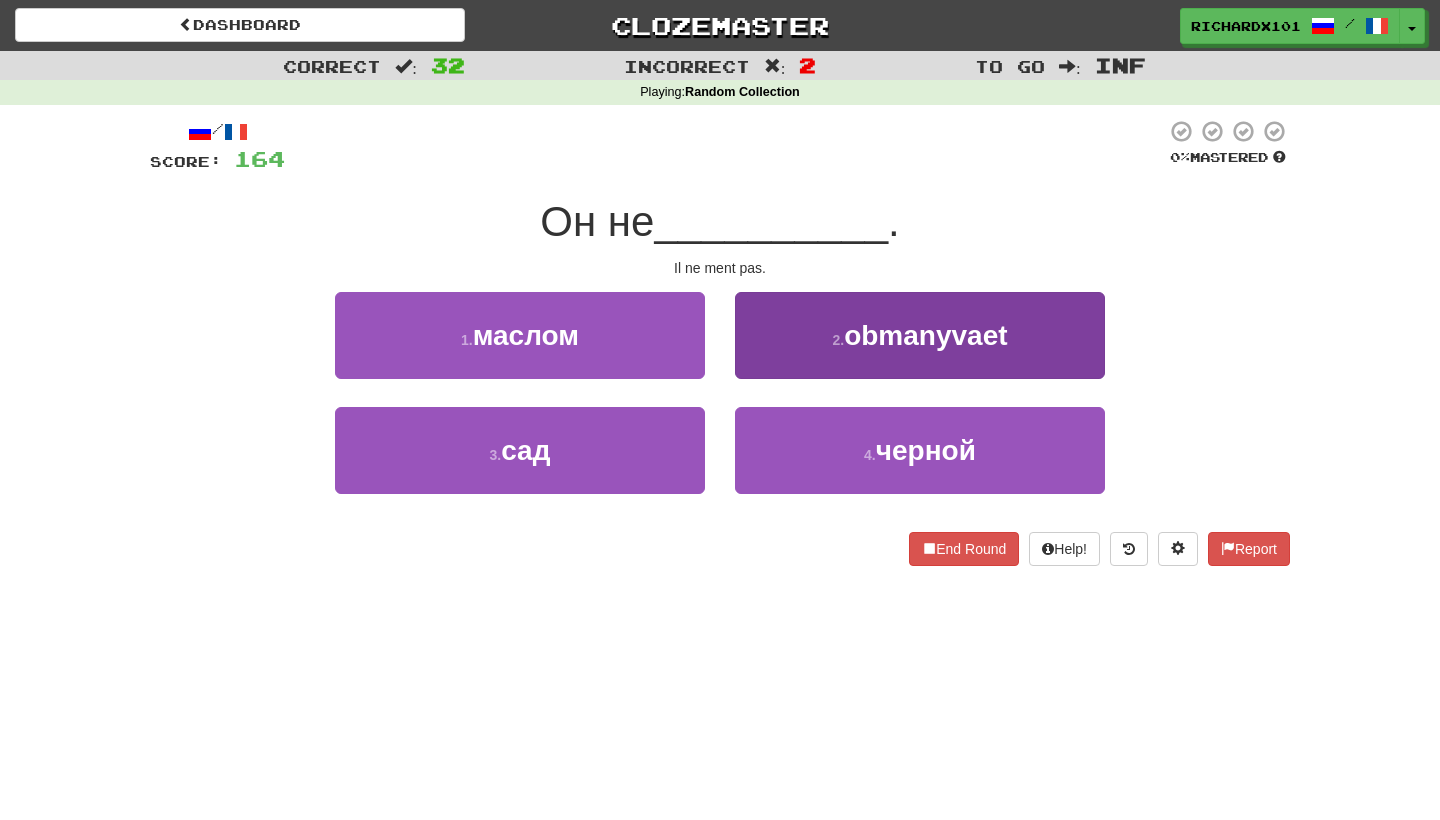 drag, startPoint x: 722, startPoint y: 147, endPoint x: 798, endPoint y: 355, distance: 221.44977 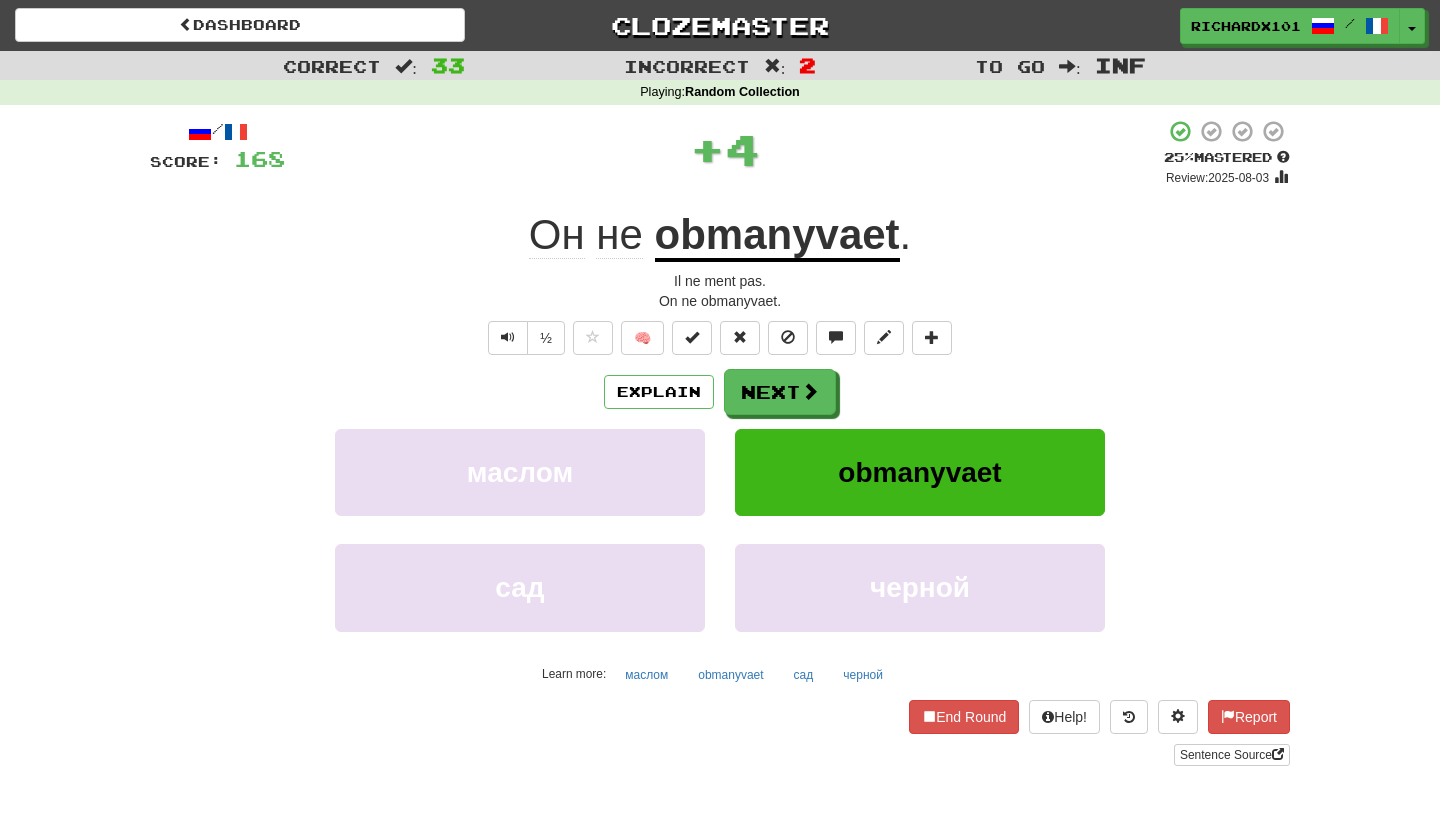 click at bounding box center [692, 337] 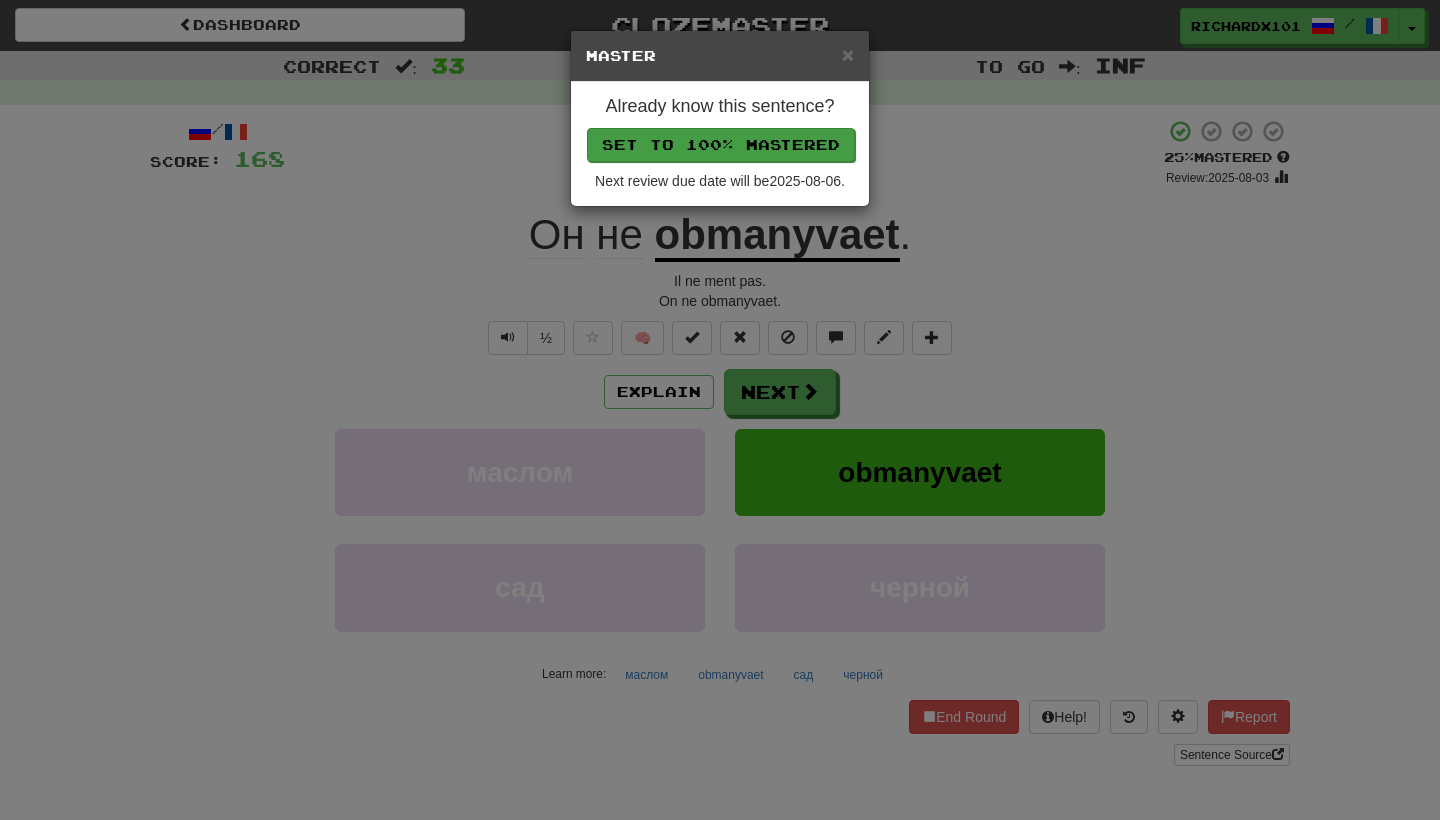 drag, startPoint x: 798, startPoint y: 355, endPoint x: 762, endPoint y: 147, distance: 211.09239 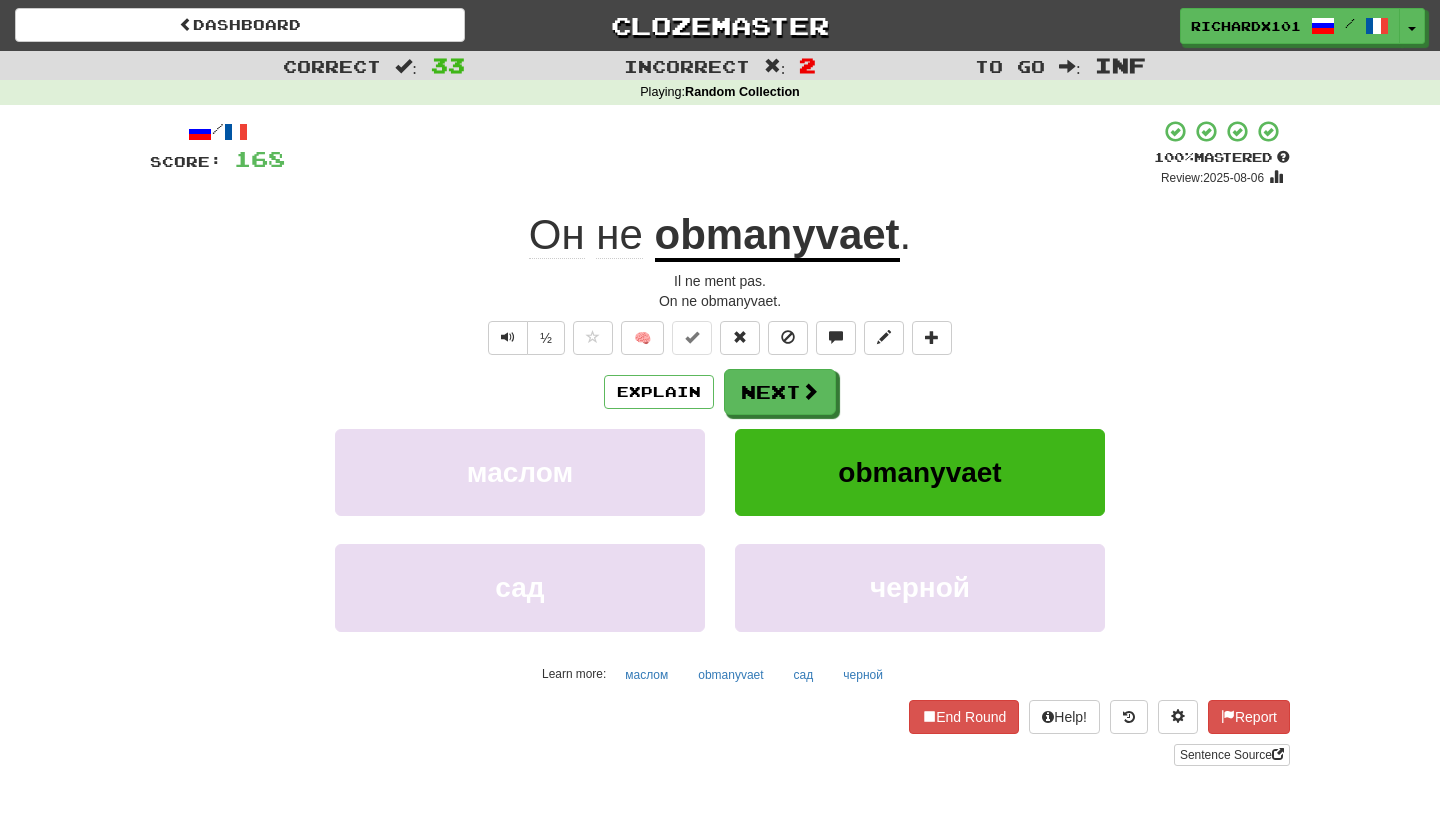 click on "Next" at bounding box center (780, 392) 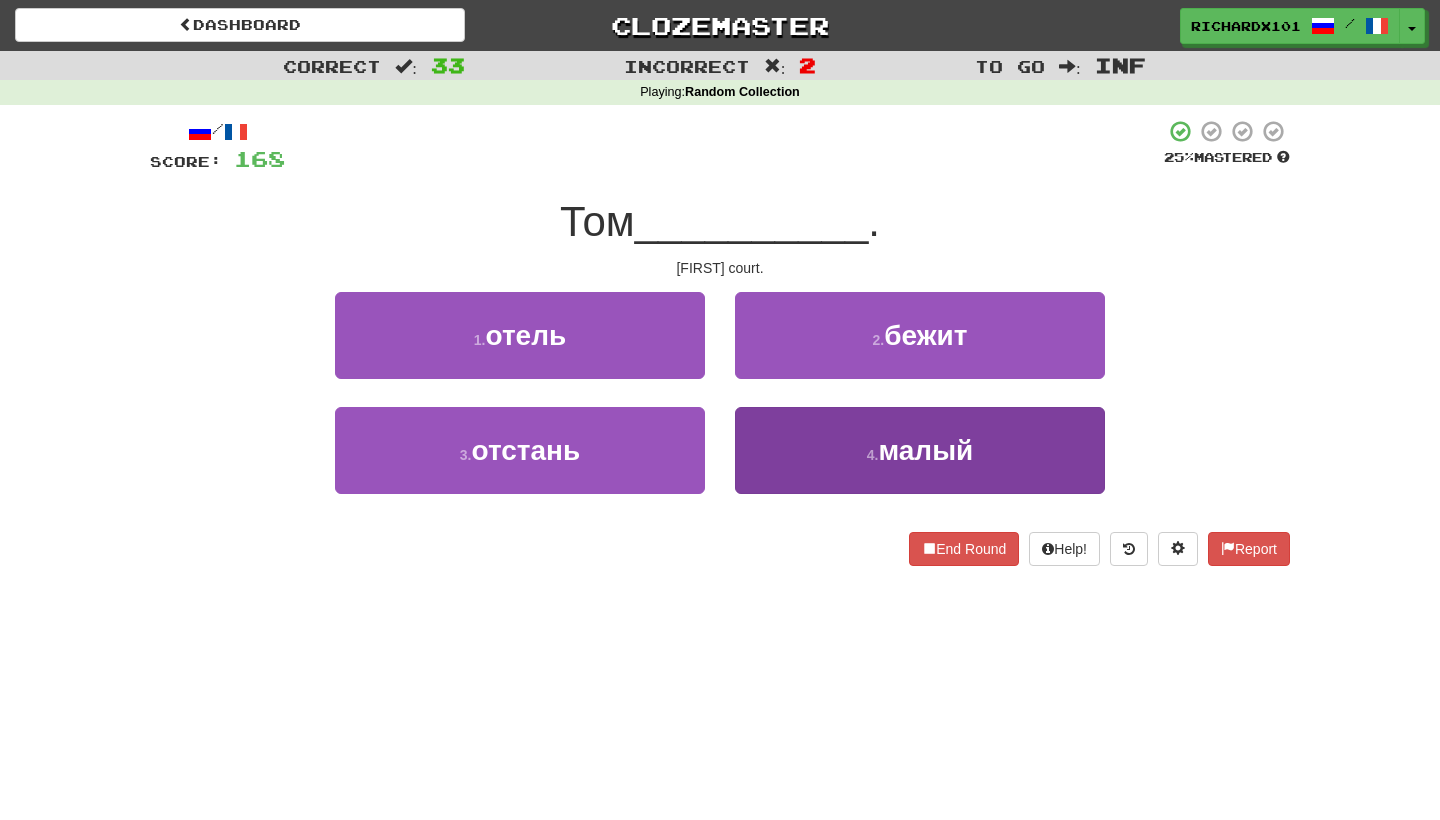 drag, startPoint x: 762, startPoint y: 147, endPoint x: 803, endPoint y: 461, distance: 316.66544 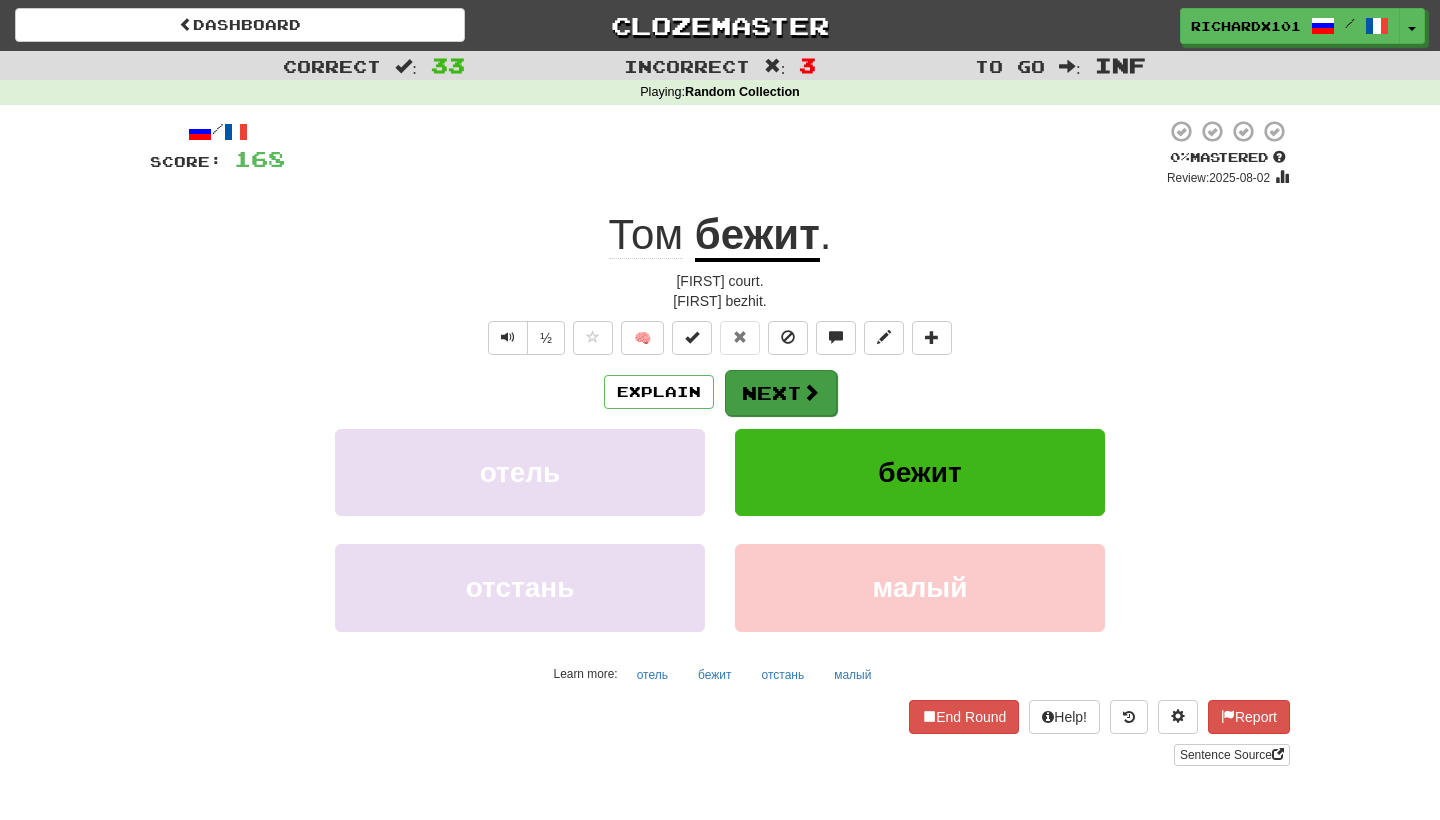 drag, startPoint x: 803, startPoint y: 461, endPoint x: 821, endPoint y: 381, distance: 82 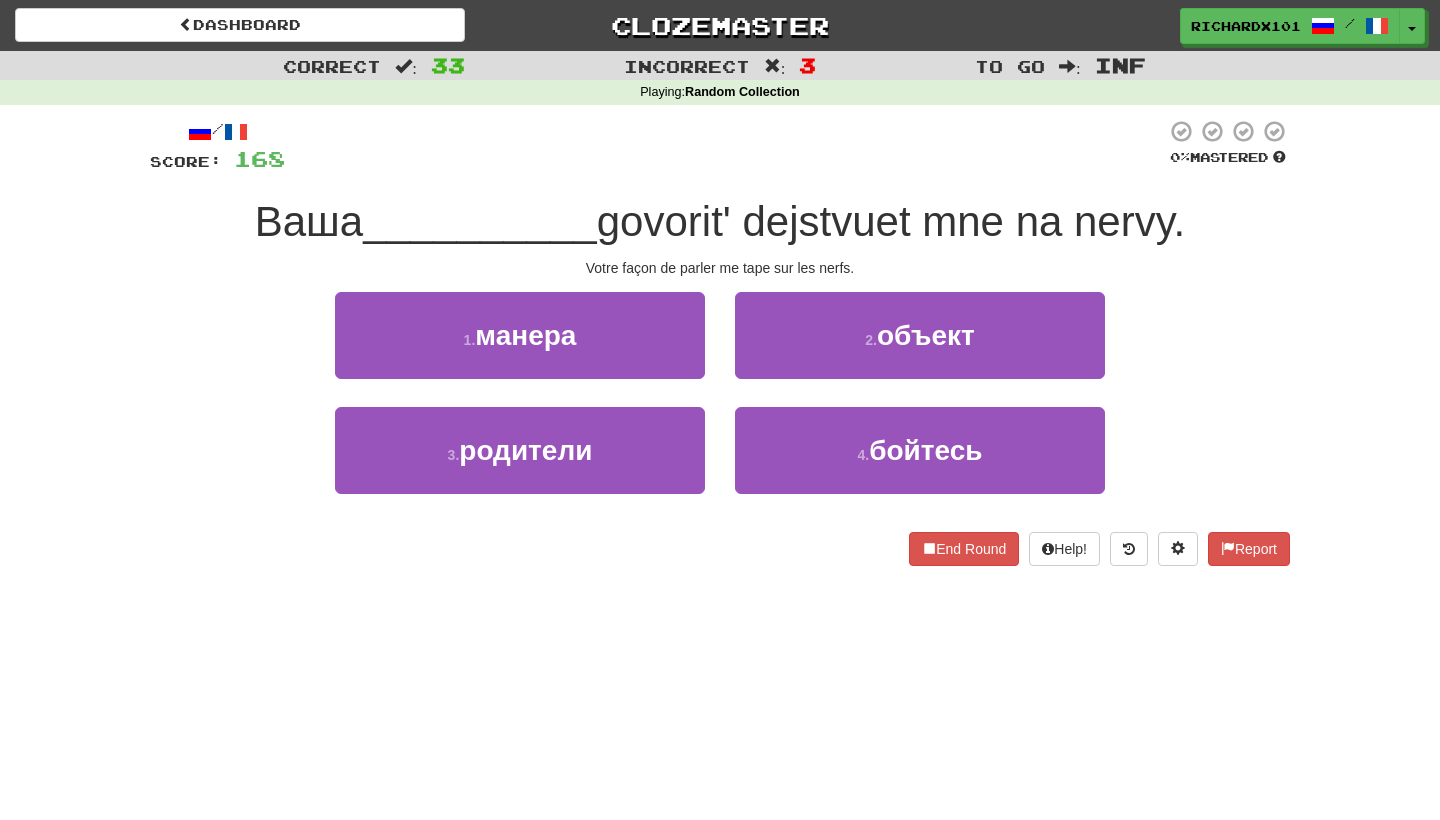 click on "1 .  манера" at bounding box center (520, 335) 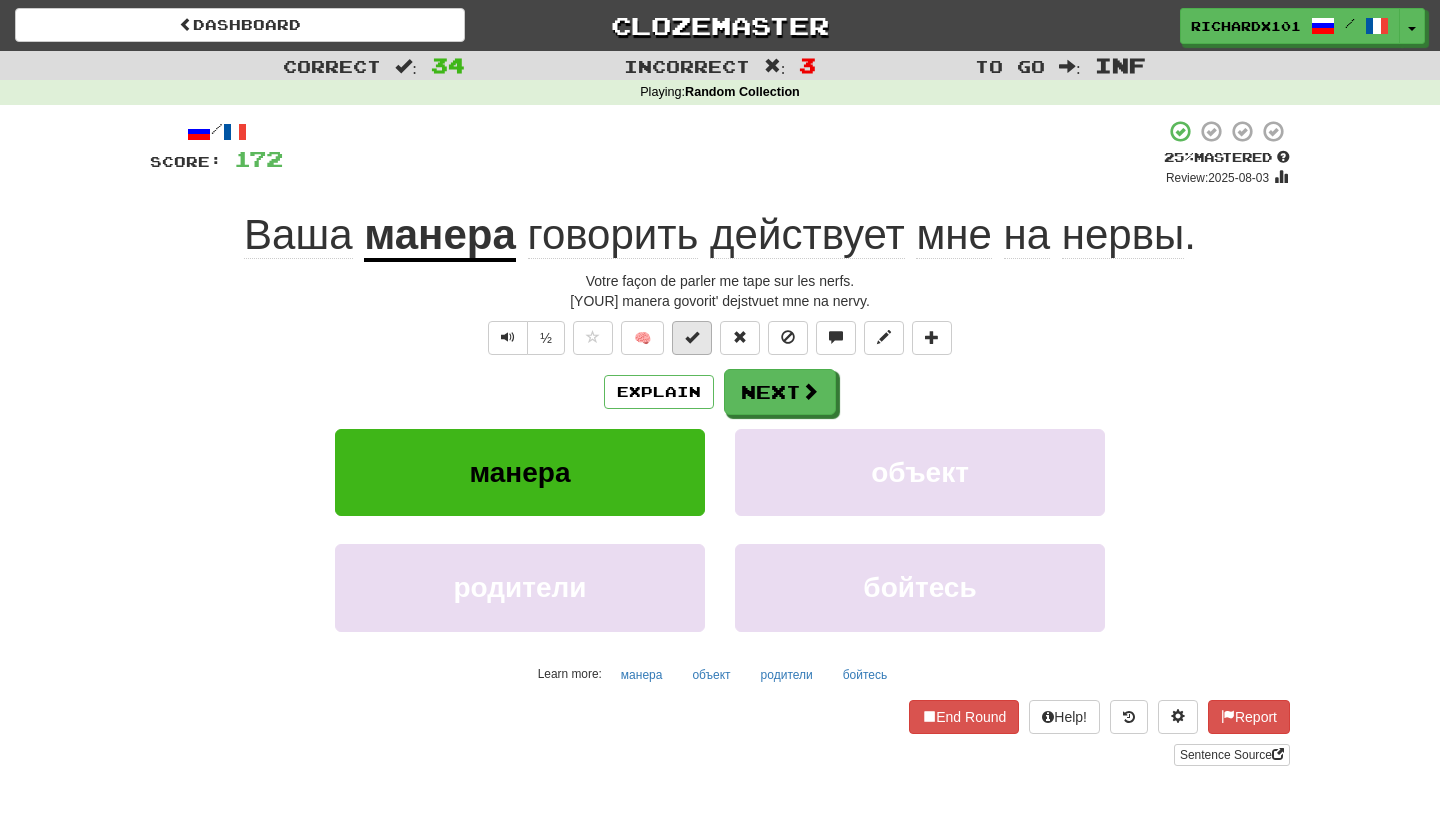 drag, startPoint x: 821, startPoint y: 381, endPoint x: 699, endPoint y: 336, distance: 130.0346 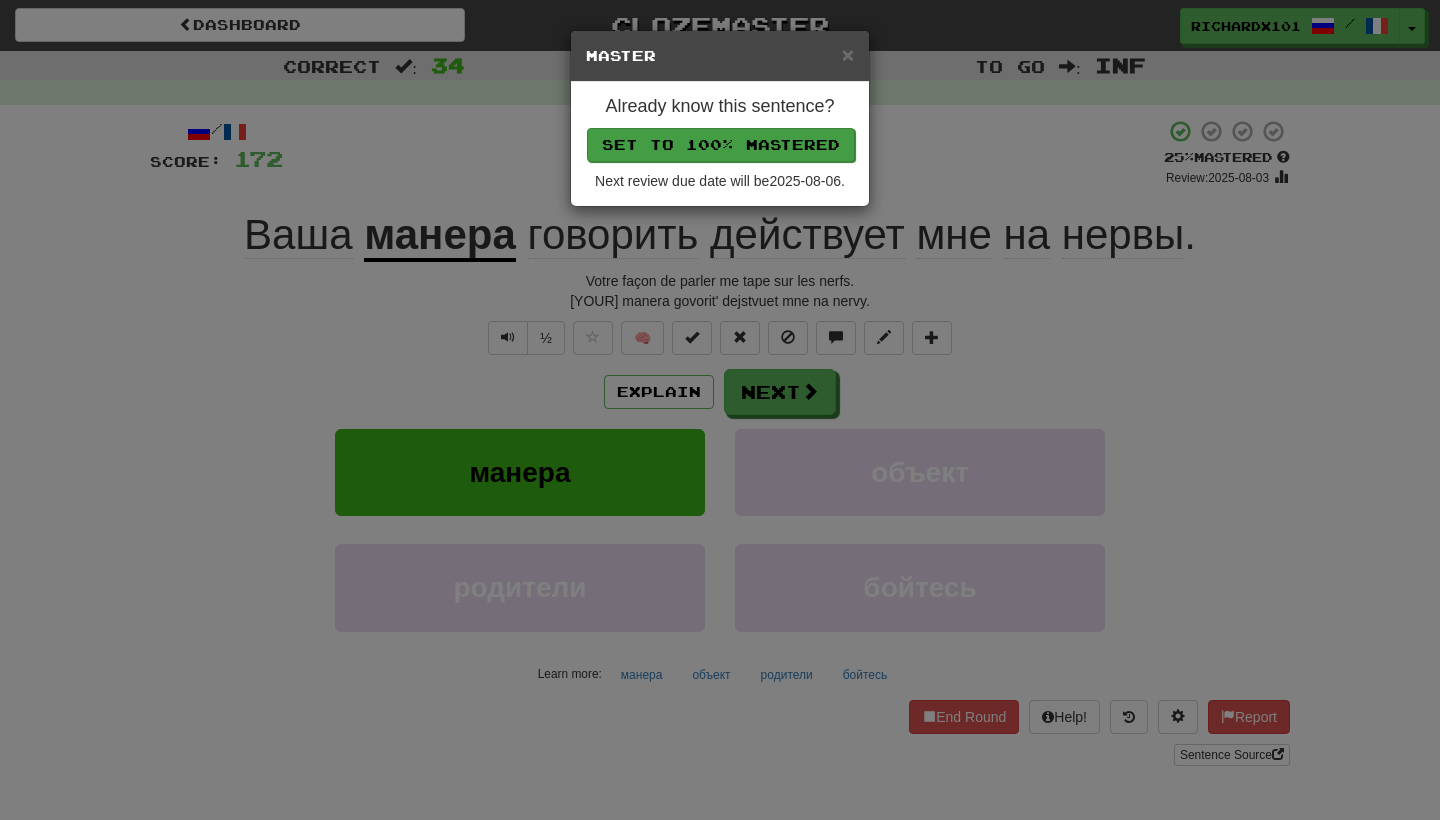 drag, startPoint x: 699, startPoint y: 336, endPoint x: 767, endPoint y: 145, distance: 202.74368 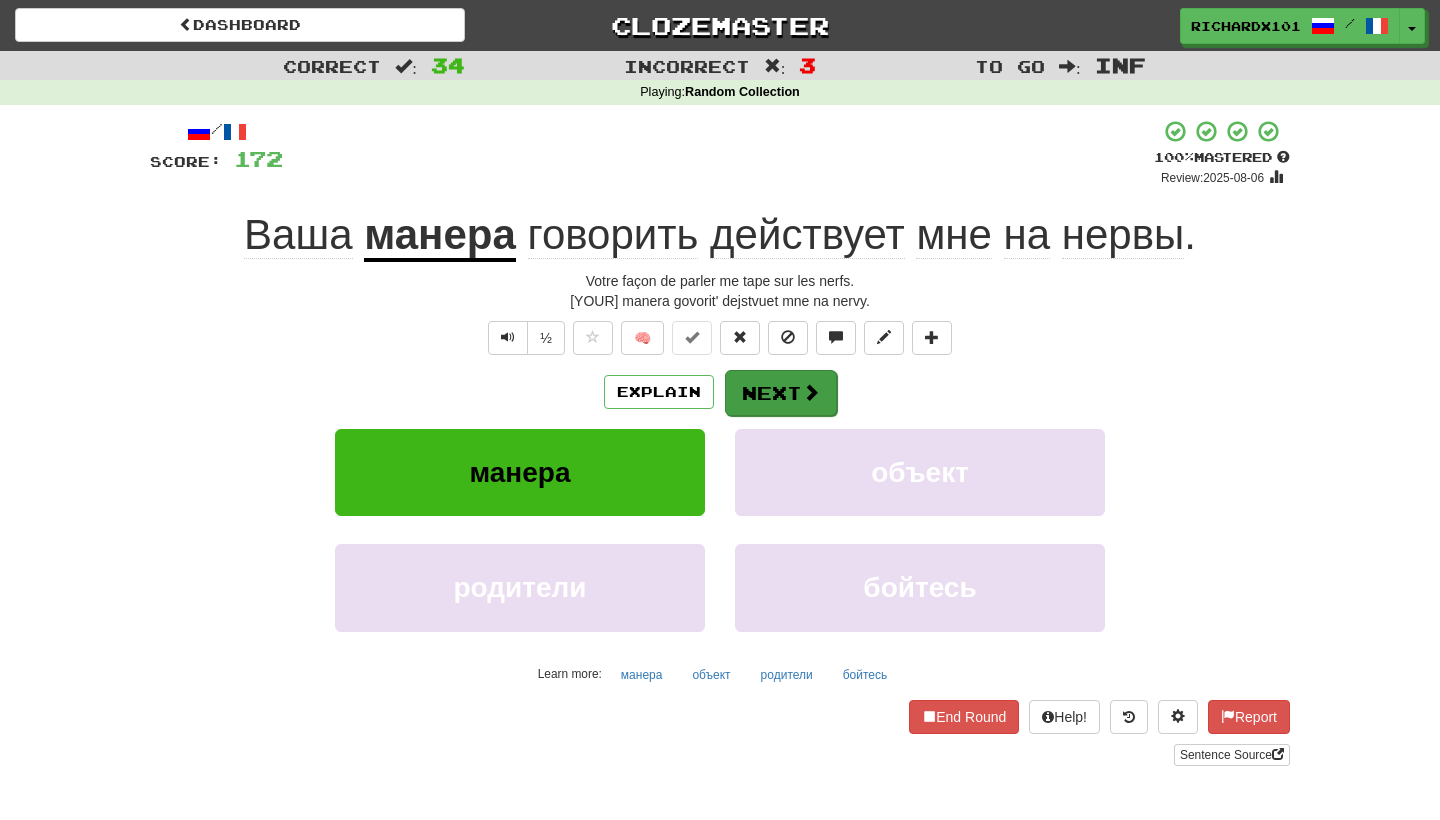drag, startPoint x: 767, startPoint y: 145, endPoint x: 784, endPoint y: 387, distance: 242.59637 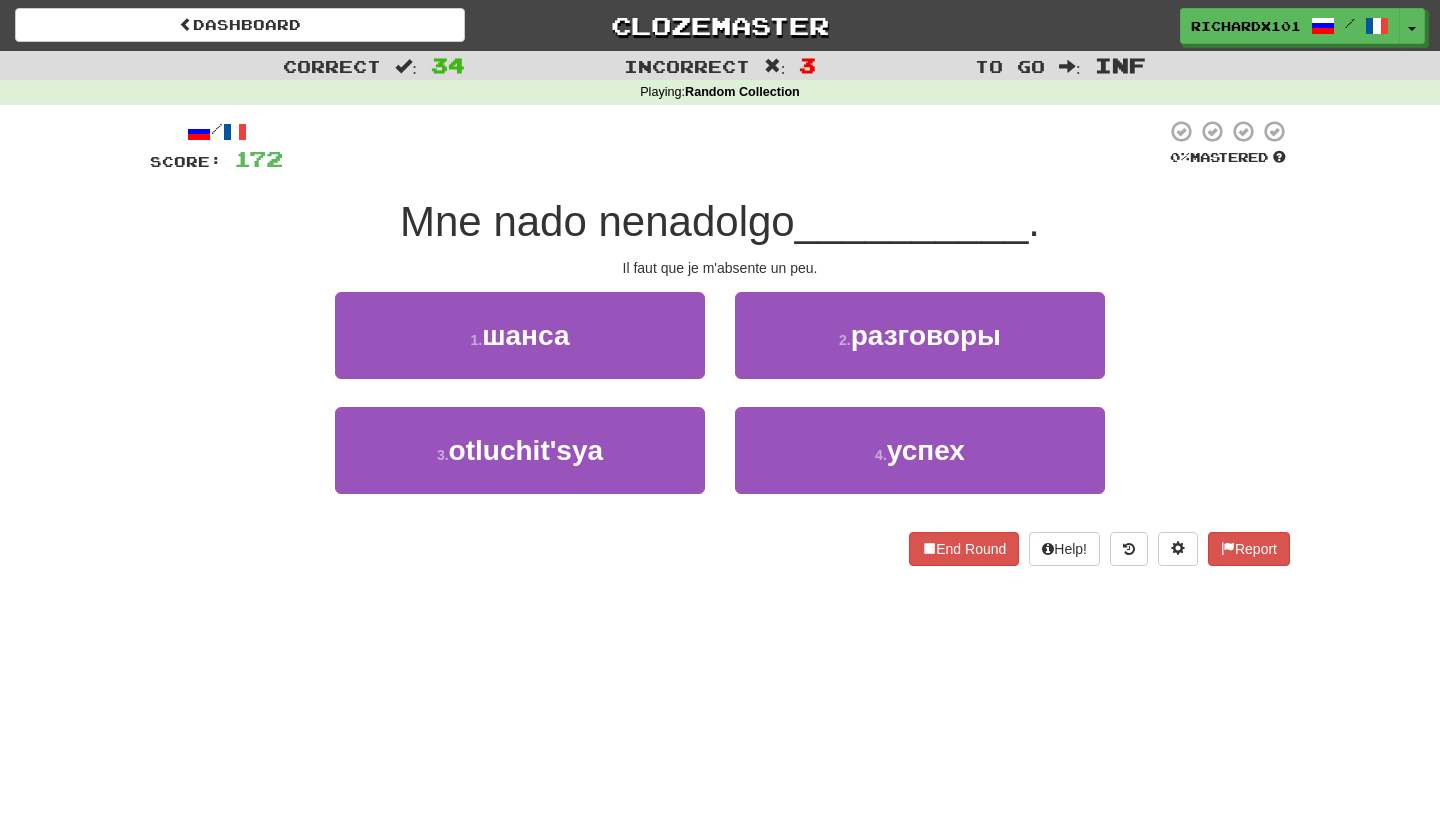 click on "3 .  отлучиться" at bounding box center [520, 450] 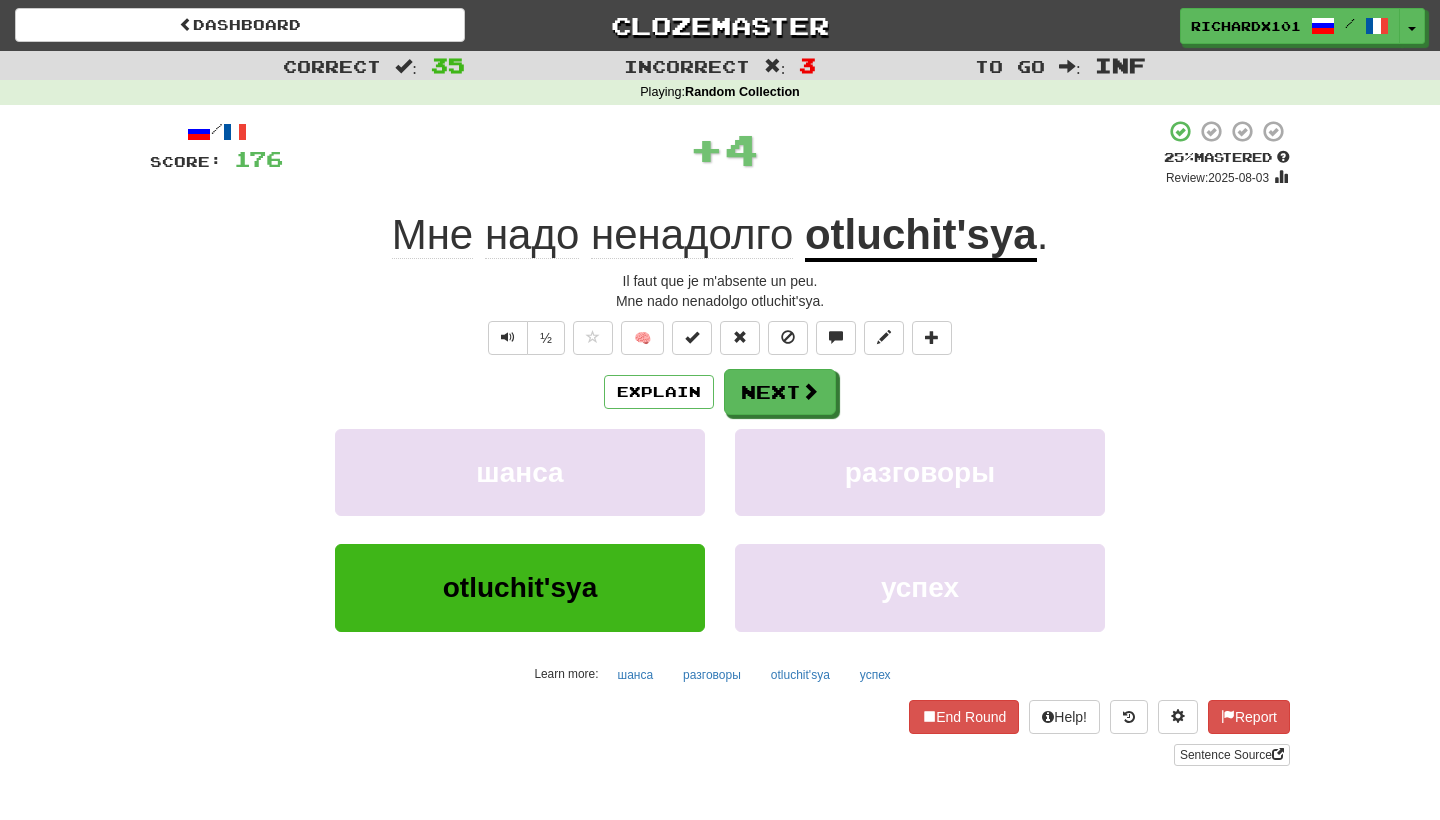 click at bounding box center [692, 337] 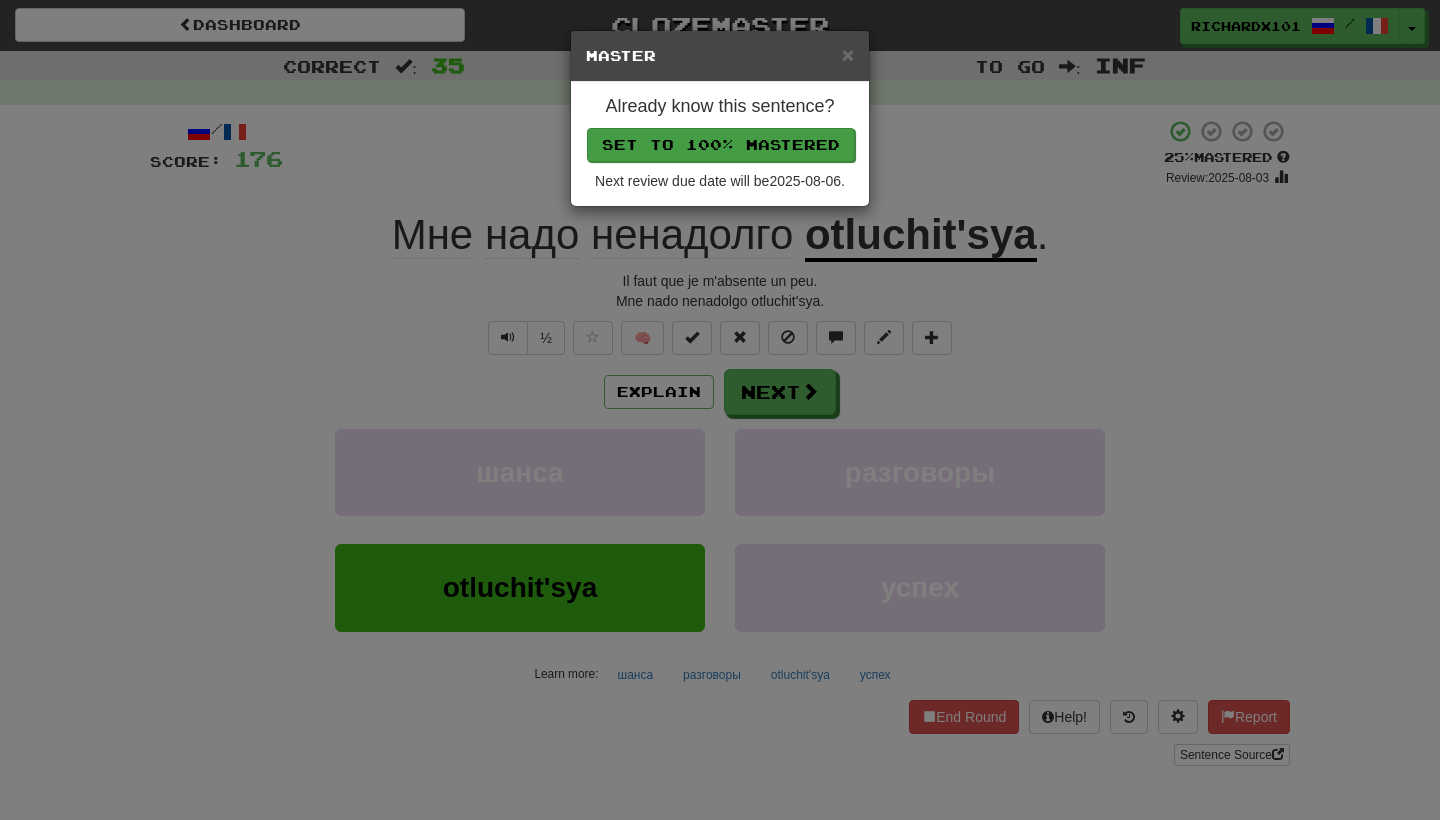 drag, startPoint x: 784, startPoint y: 387, endPoint x: 763, endPoint y: 131, distance: 256.8599 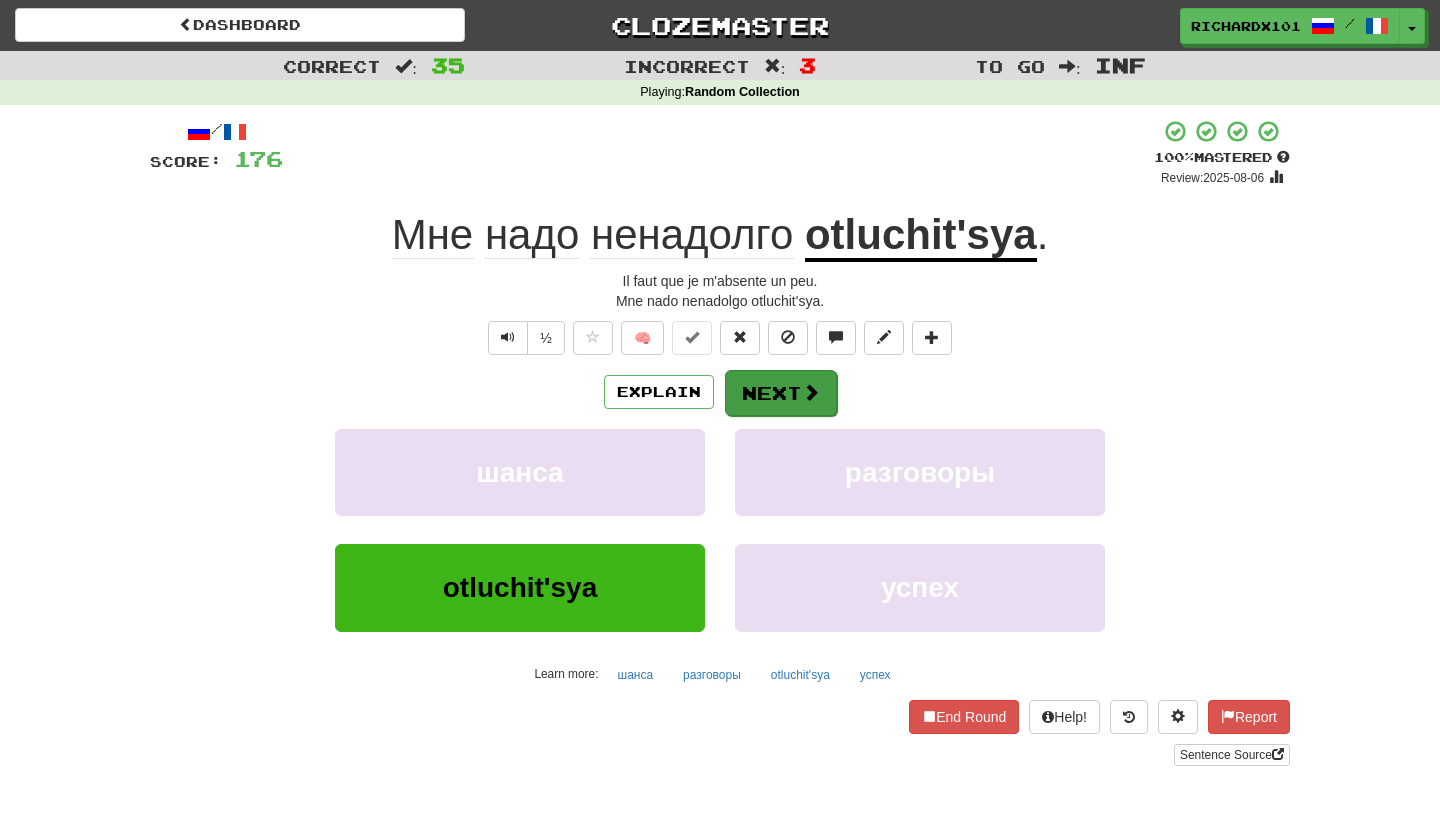 drag, startPoint x: 763, startPoint y: 131, endPoint x: 782, endPoint y: 396, distance: 265.68027 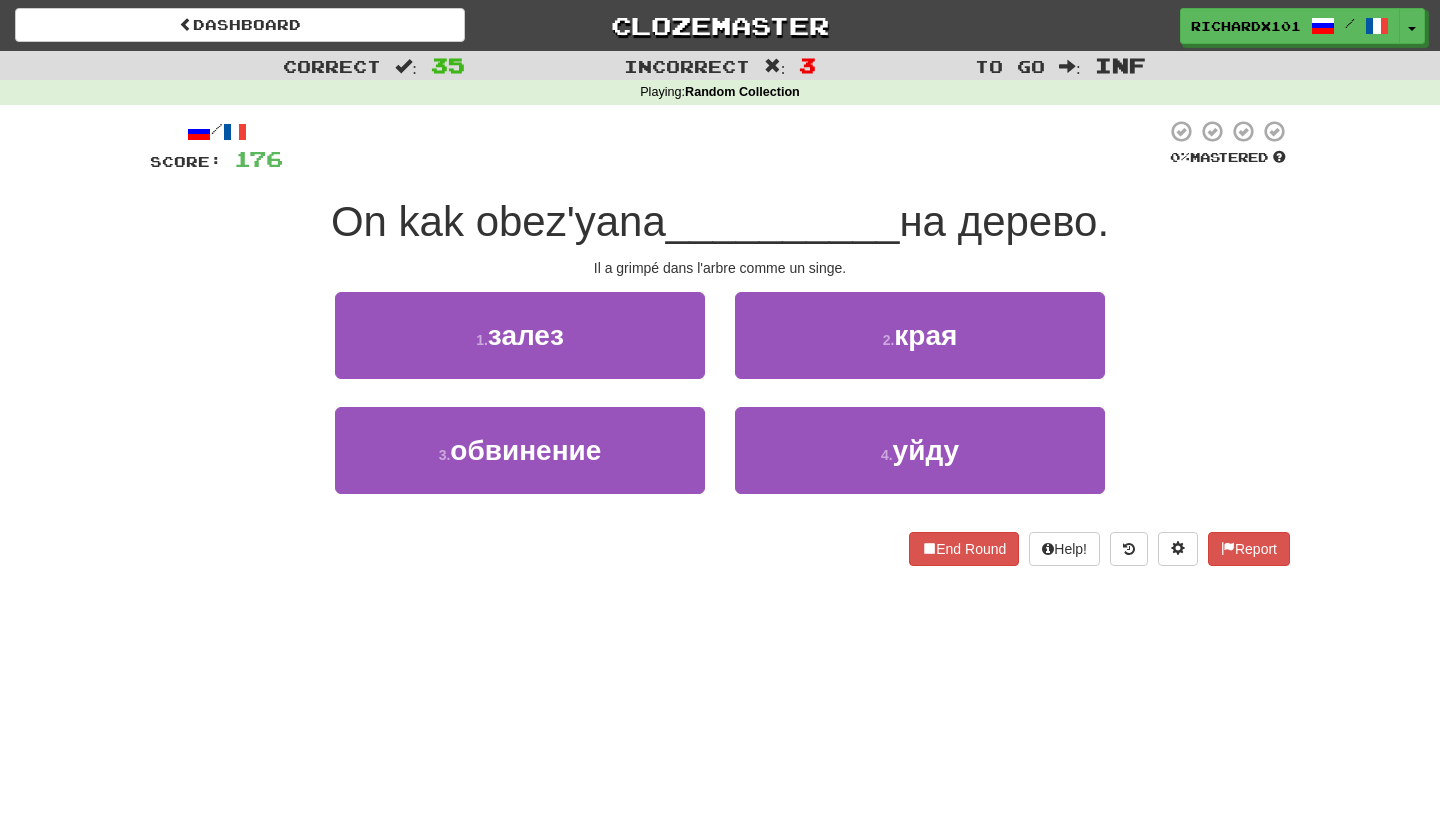 click on "1 .  залез" at bounding box center (520, 335) 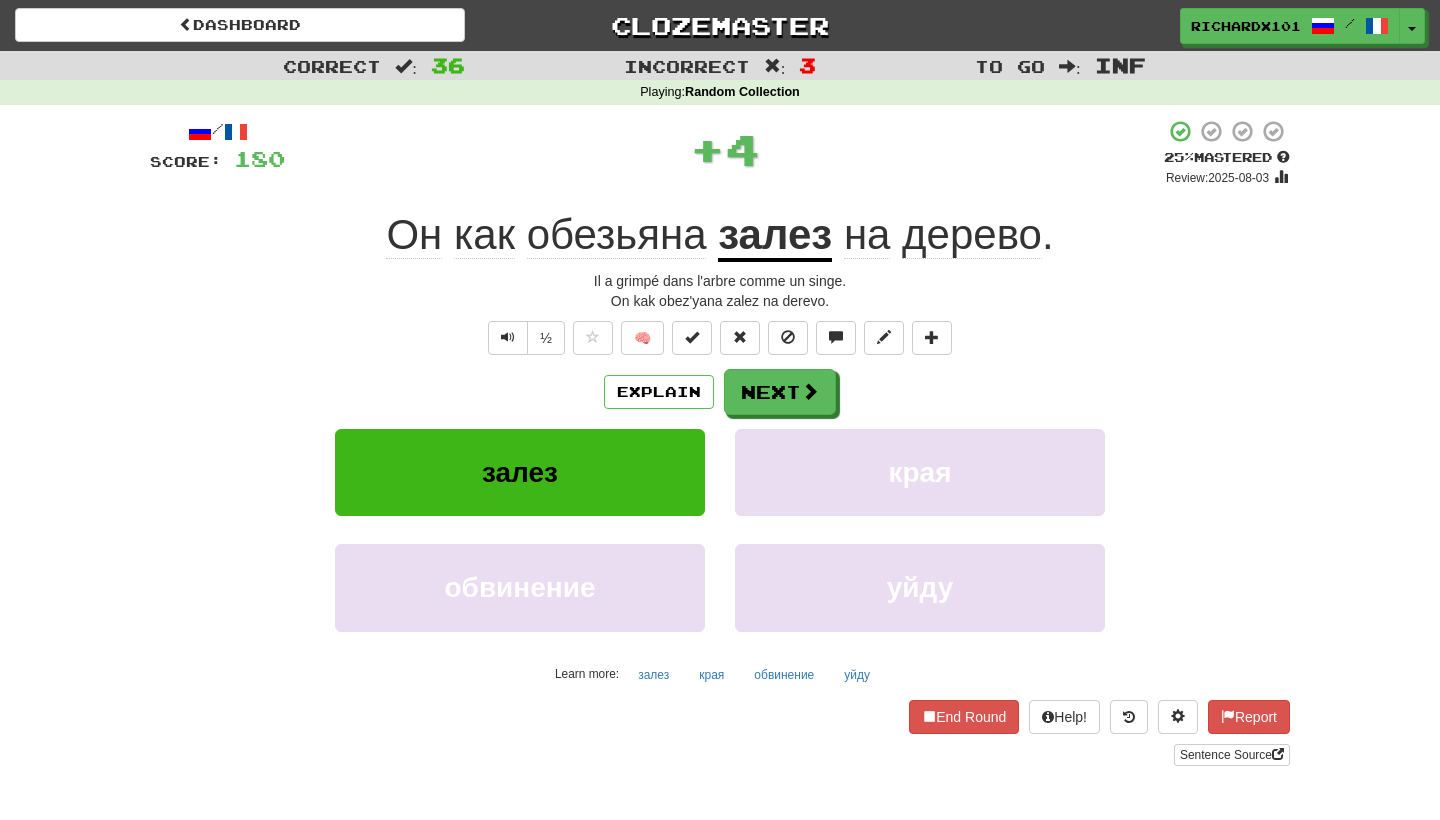click at bounding box center [692, 338] 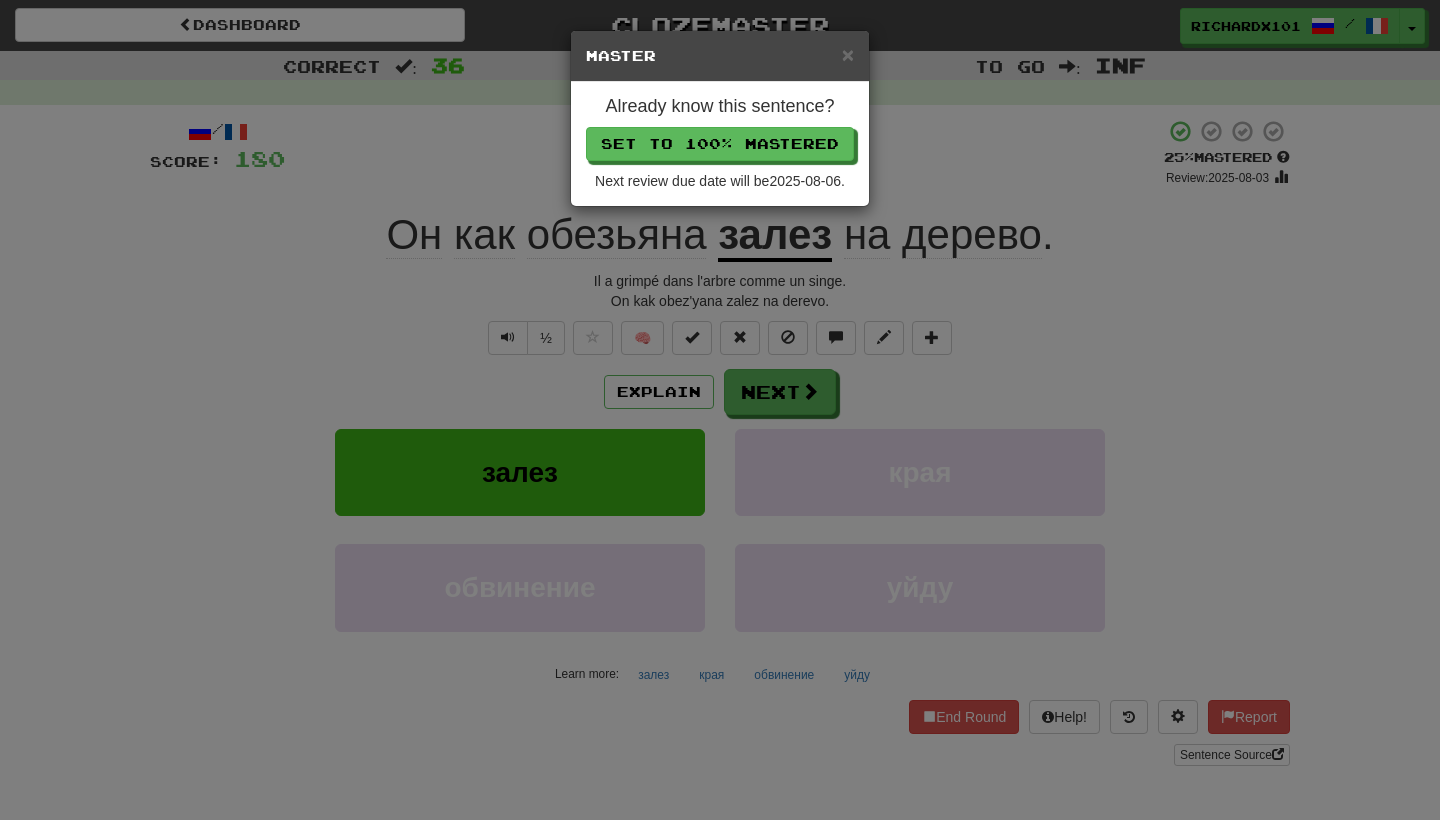 click on "Set to 100% Mastered" at bounding box center [720, 144] 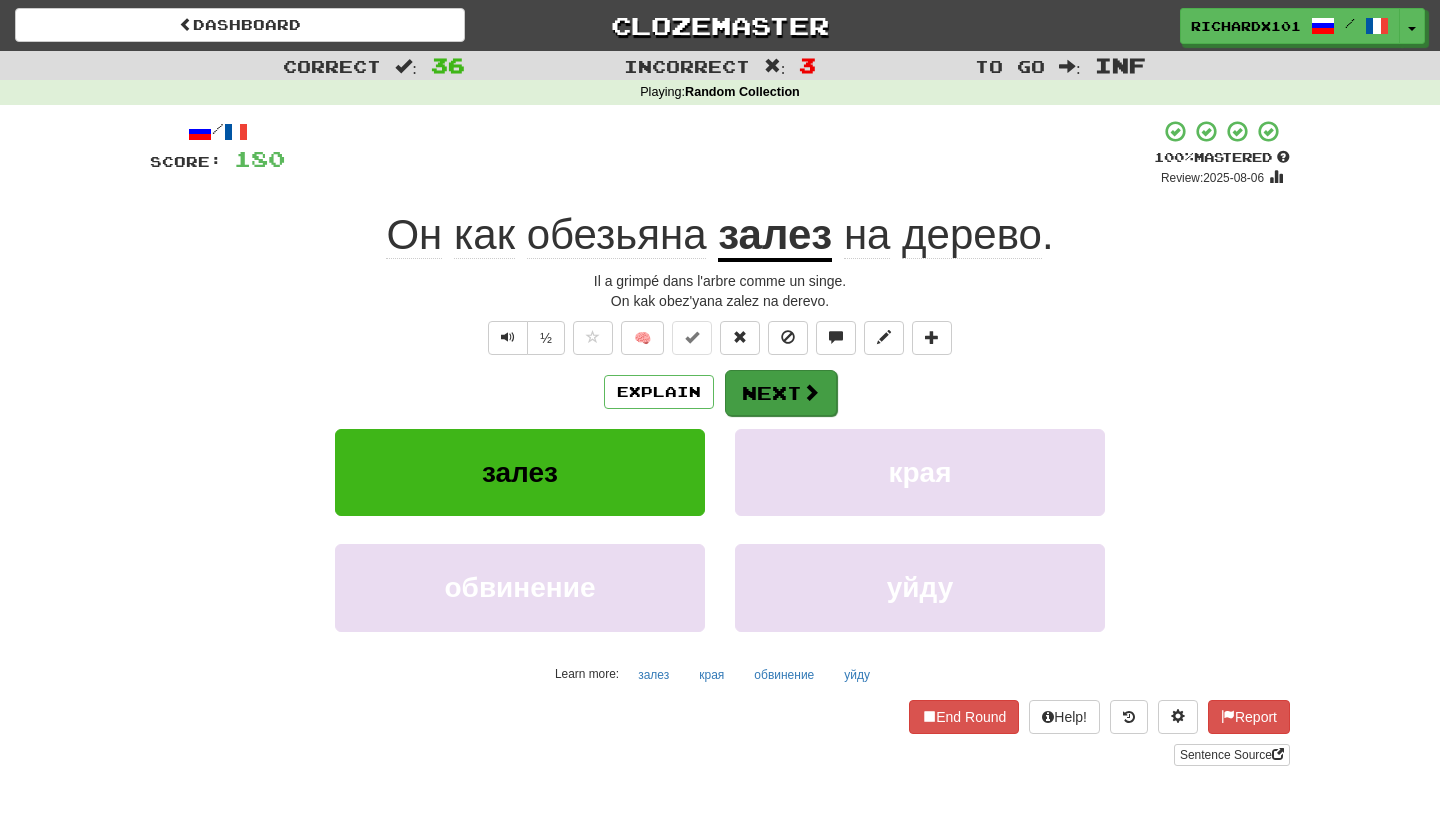 drag, startPoint x: 755, startPoint y: 143, endPoint x: 767, endPoint y: 390, distance: 247.29132 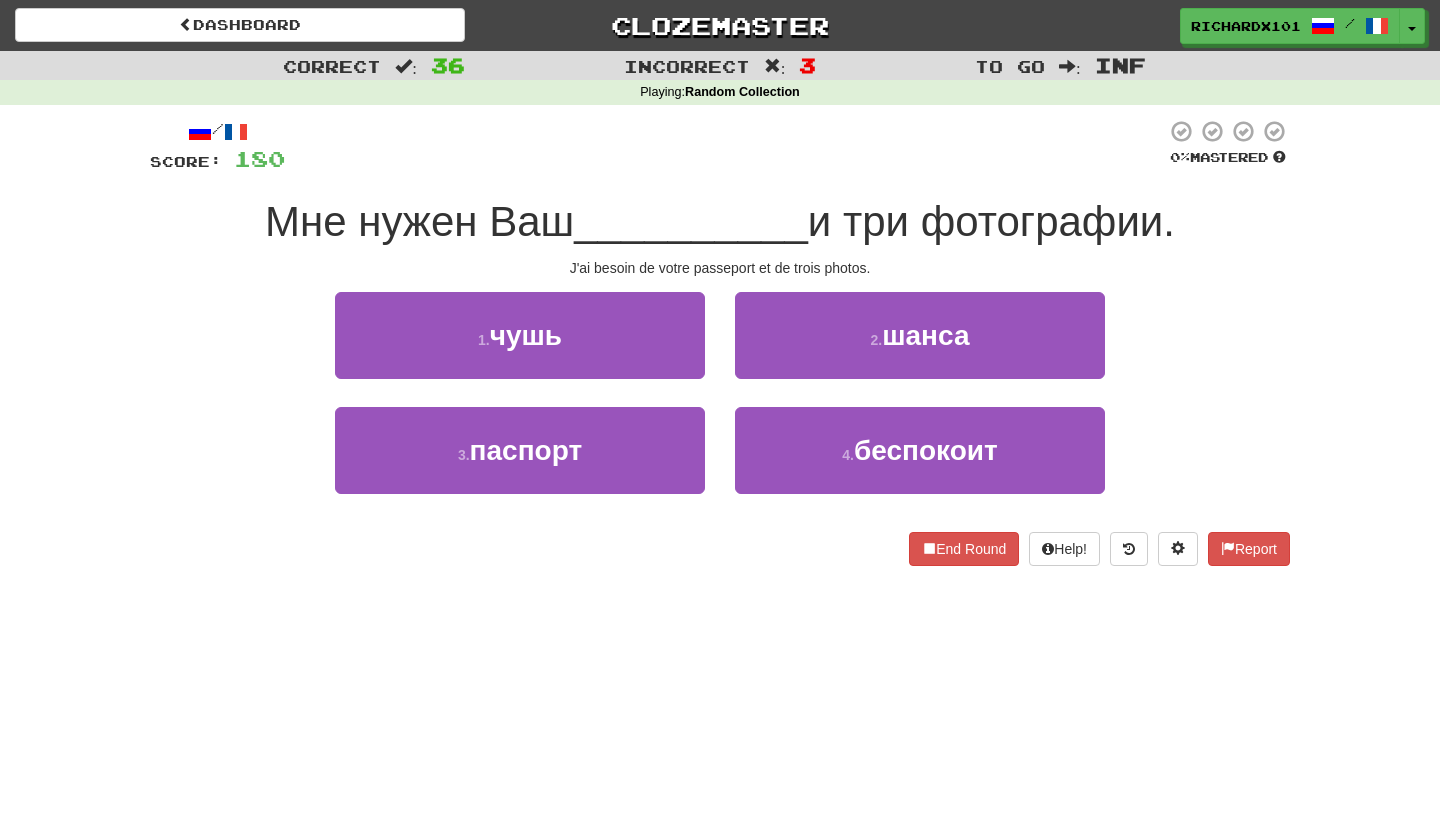 click on "3 .  паспорт" at bounding box center (520, 450) 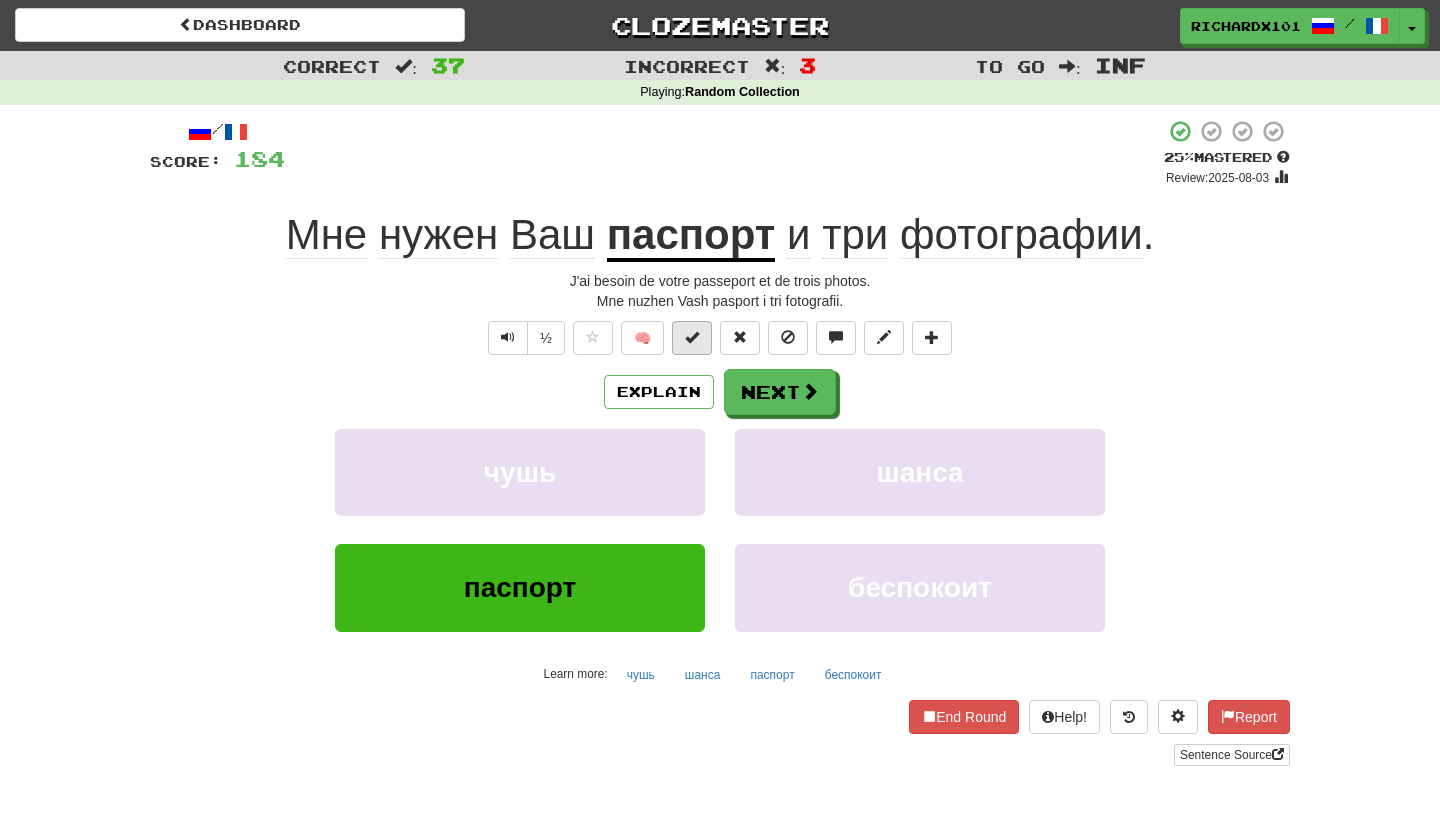 drag, startPoint x: 767, startPoint y: 390, endPoint x: 698, endPoint y: 331, distance: 90.78546 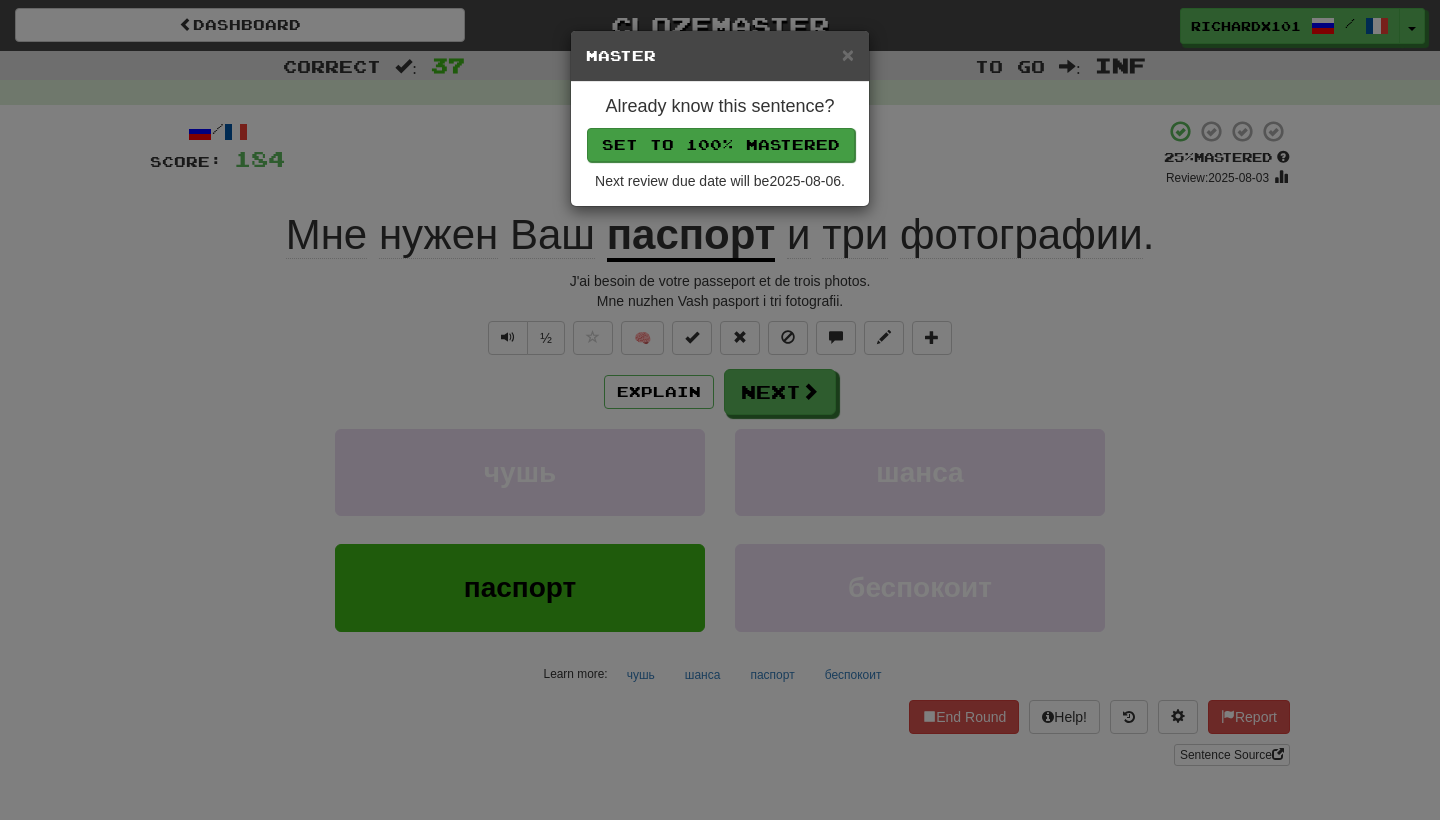 drag, startPoint x: 698, startPoint y: 331, endPoint x: 756, endPoint y: 137, distance: 202.48457 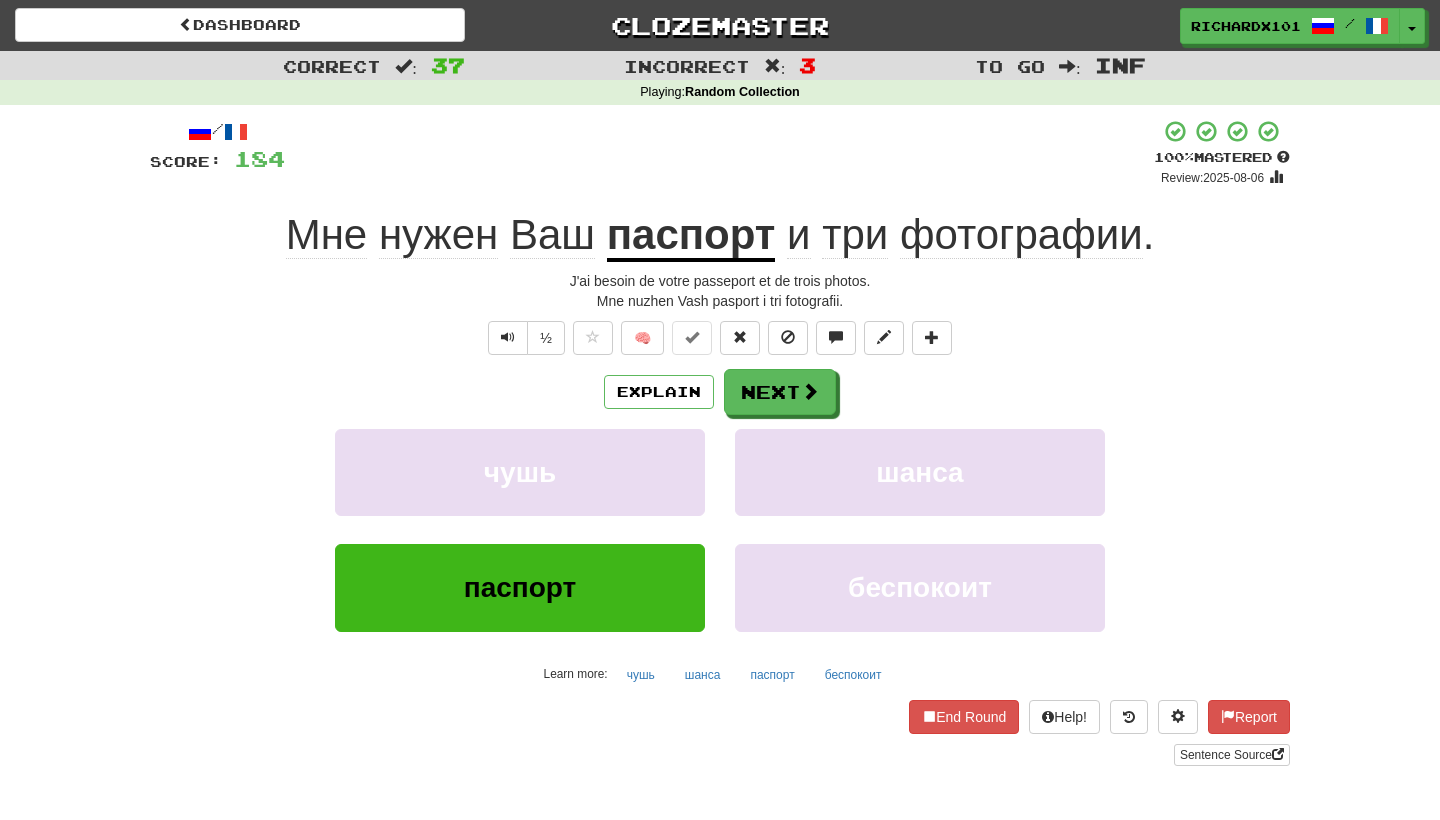 click on "Next" at bounding box center (780, 392) 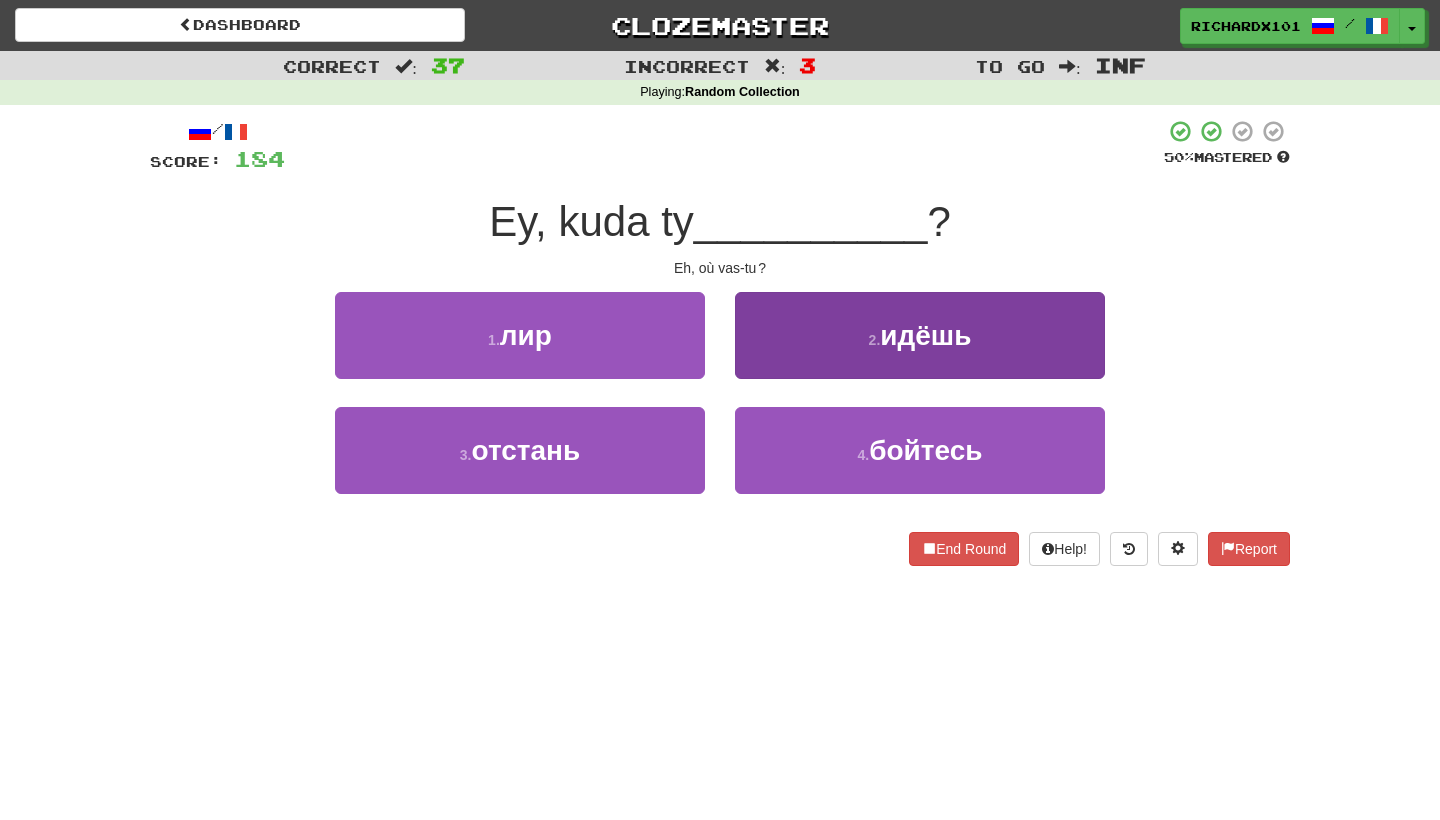 drag, startPoint x: 756, startPoint y: 137, endPoint x: 782, endPoint y: 352, distance: 216.56639 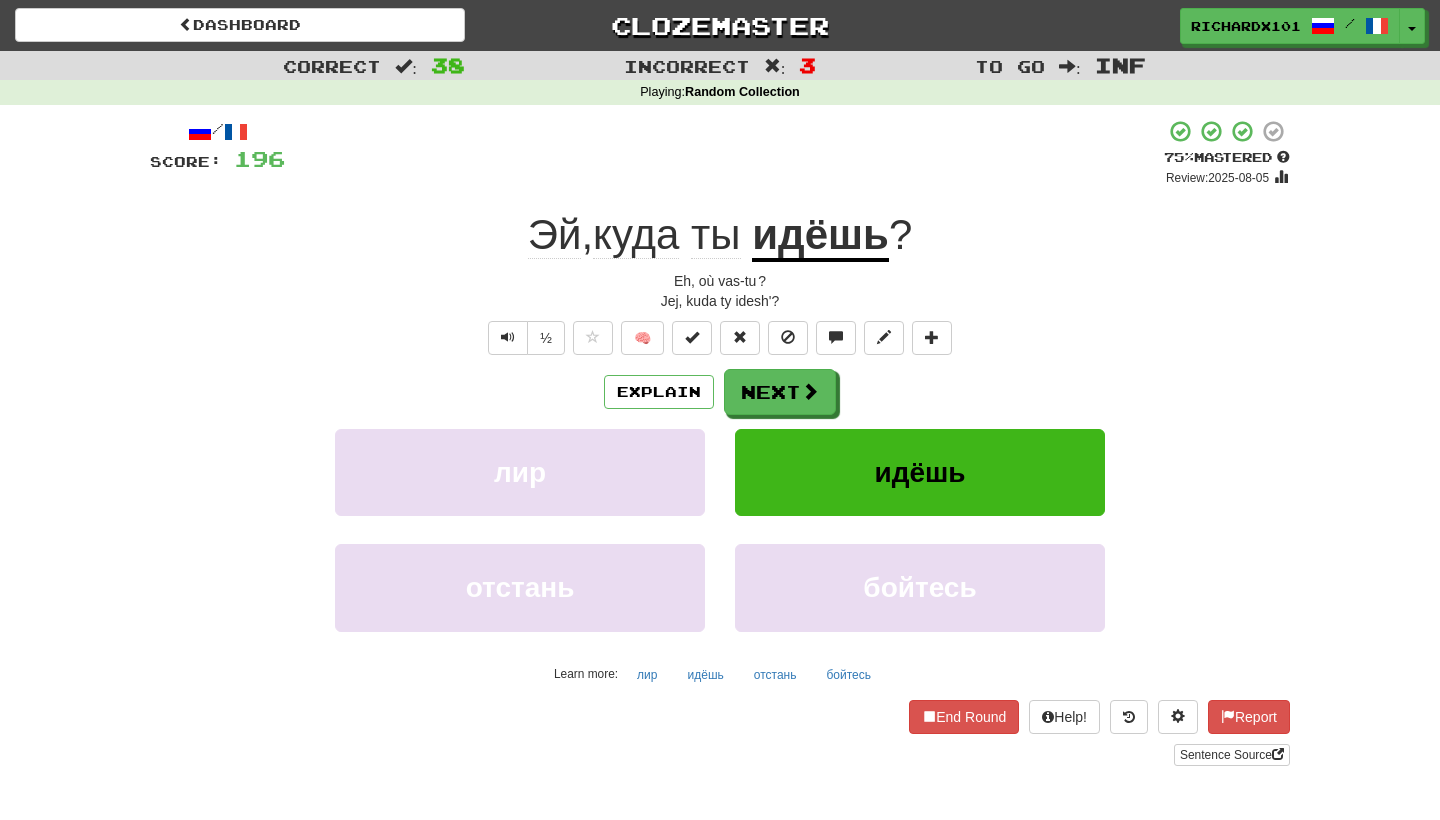 click at bounding box center [692, 337] 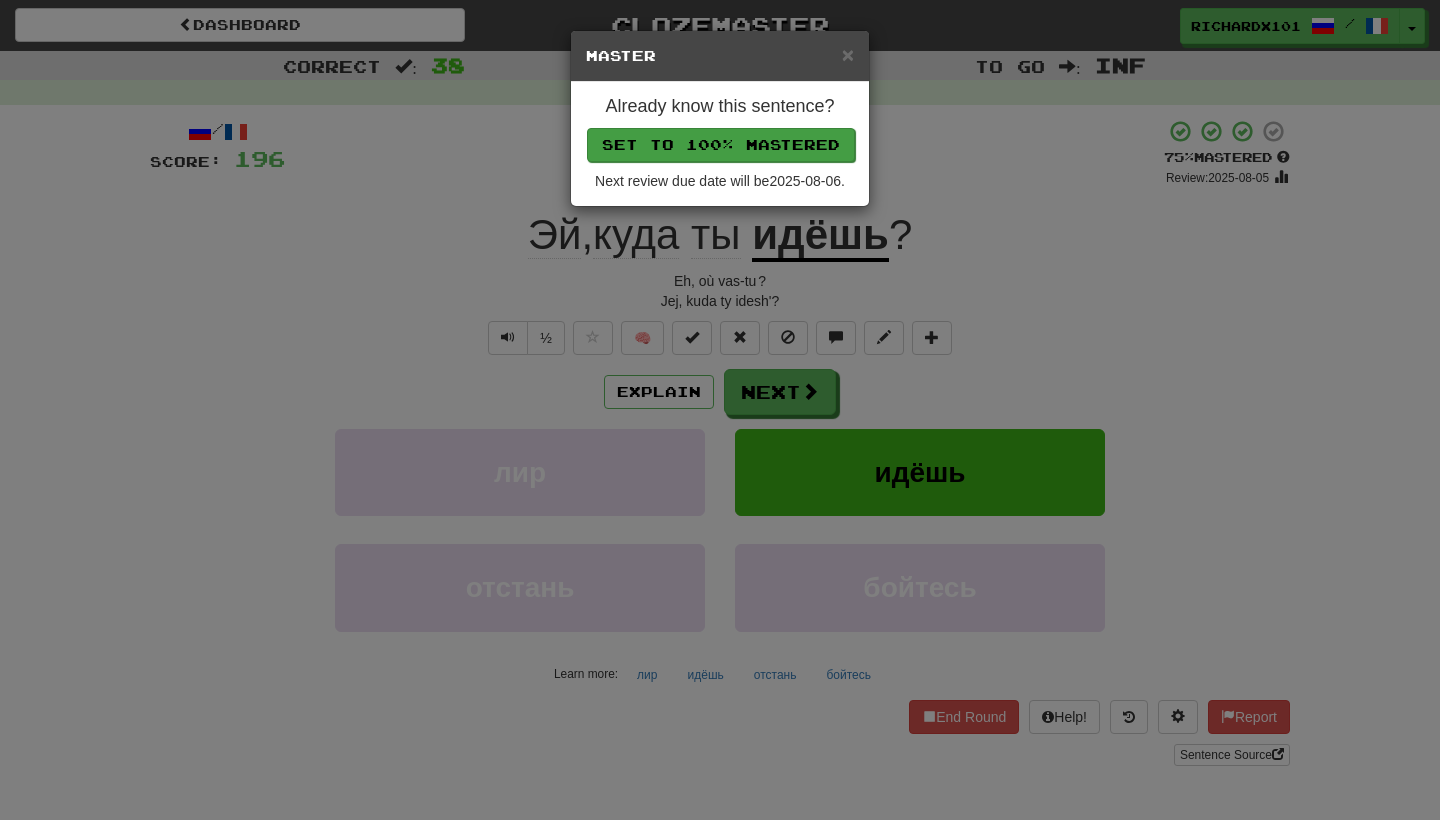 drag, startPoint x: 782, startPoint y: 352, endPoint x: 756, endPoint y: 131, distance: 222.52415 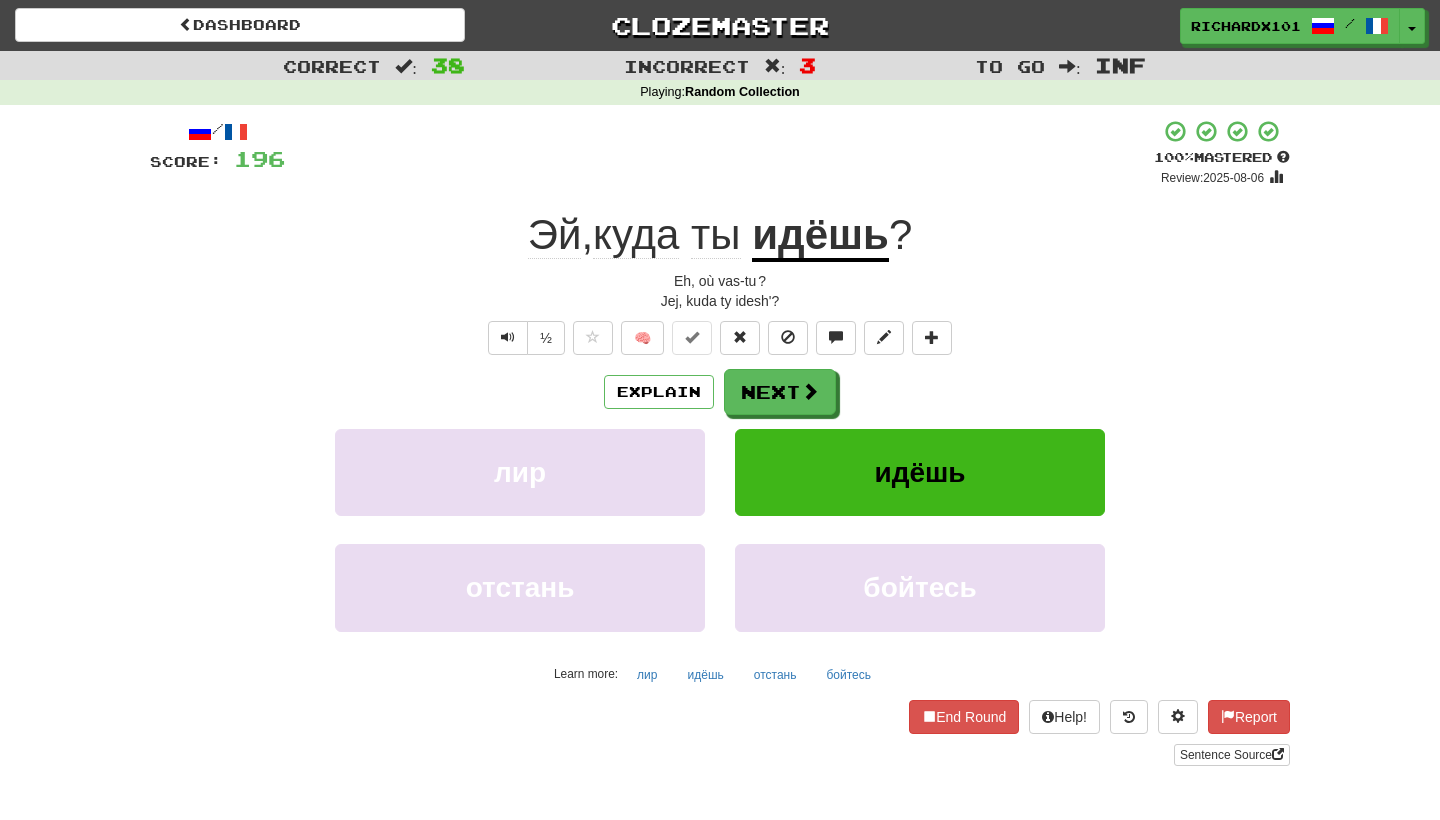 click on "Next" at bounding box center (780, 392) 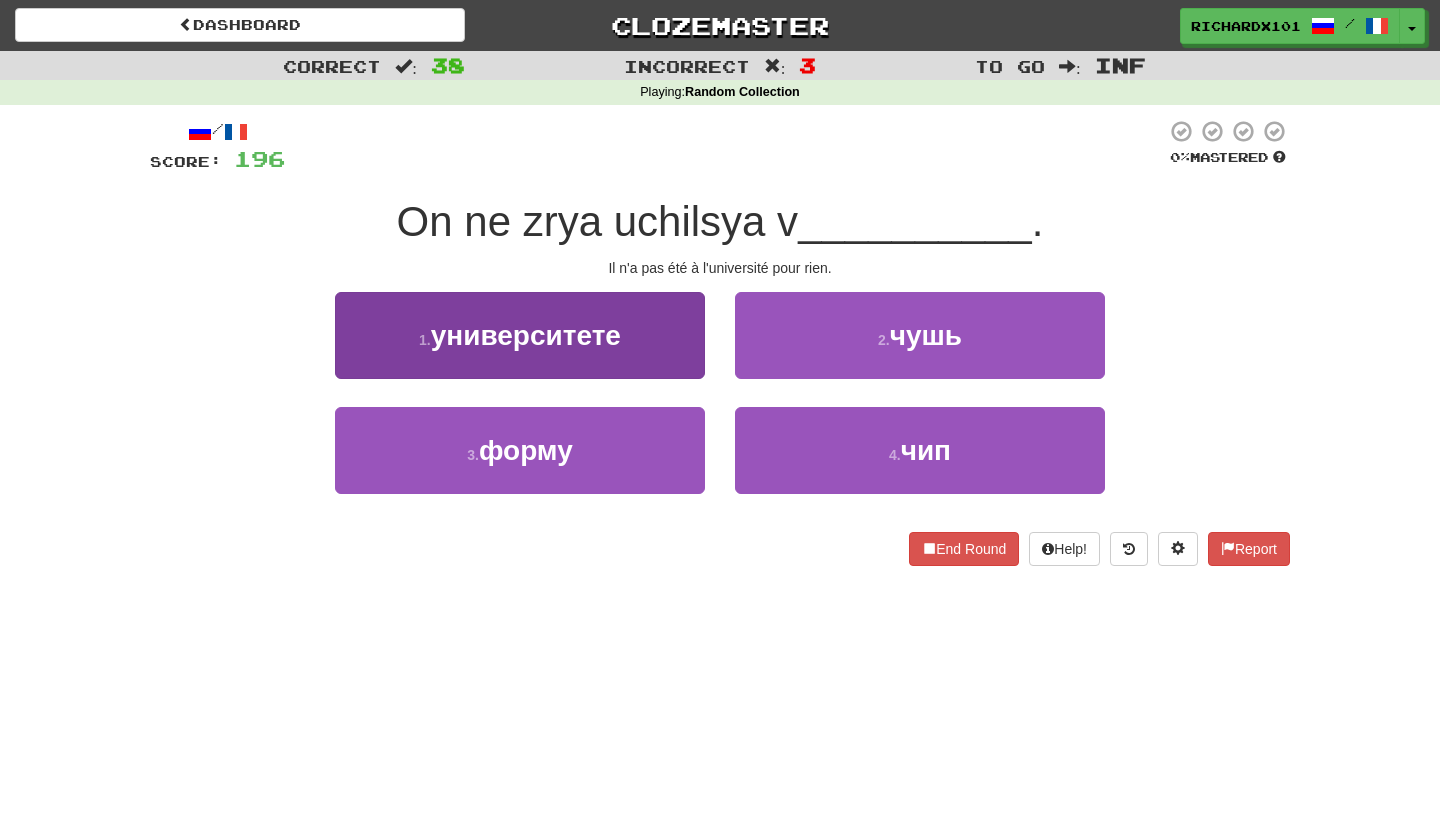 drag, startPoint x: 756, startPoint y: 131, endPoint x: 684, endPoint y: 316, distance: 198.517 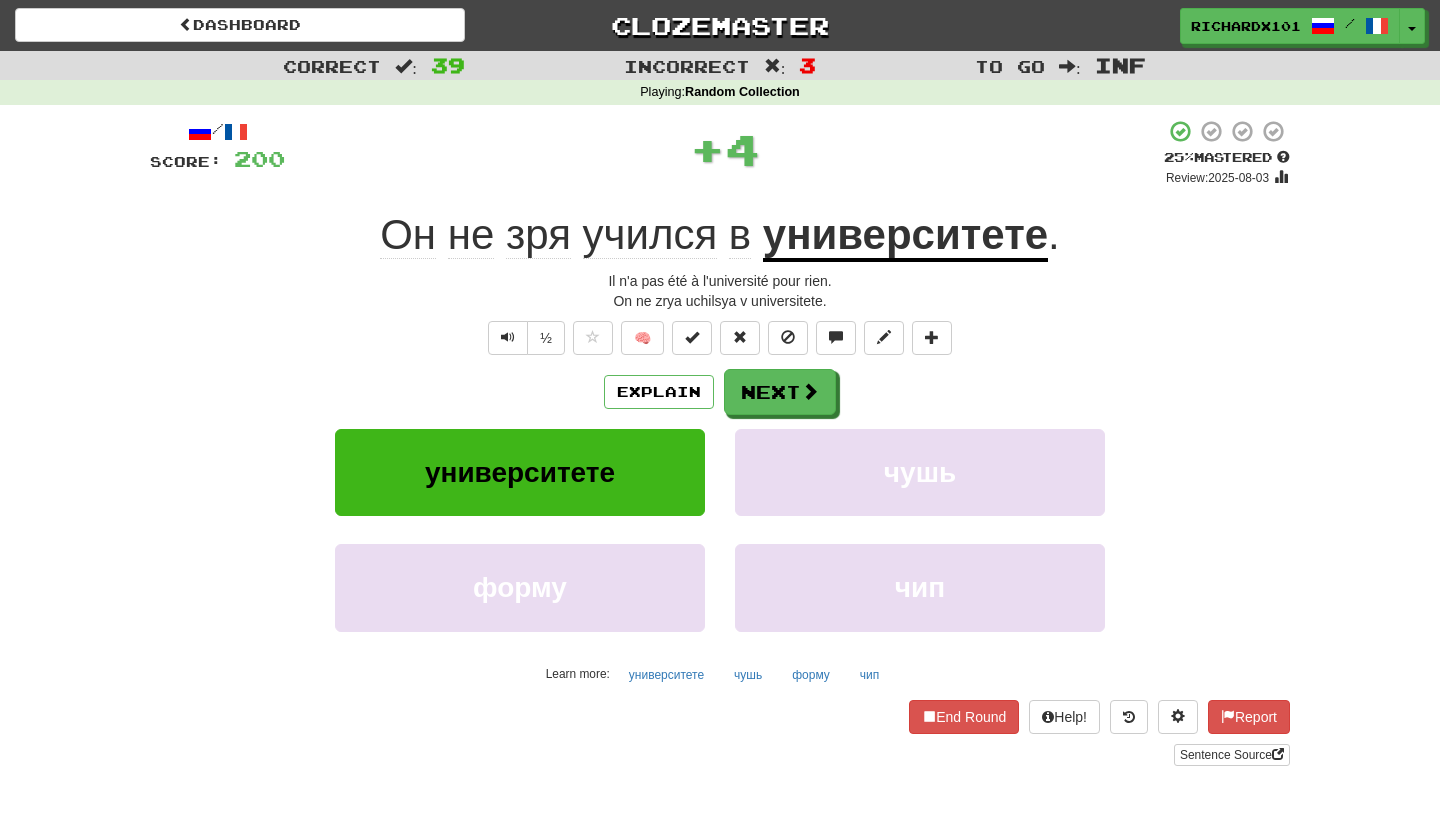 click at bounding box center (692, 337) 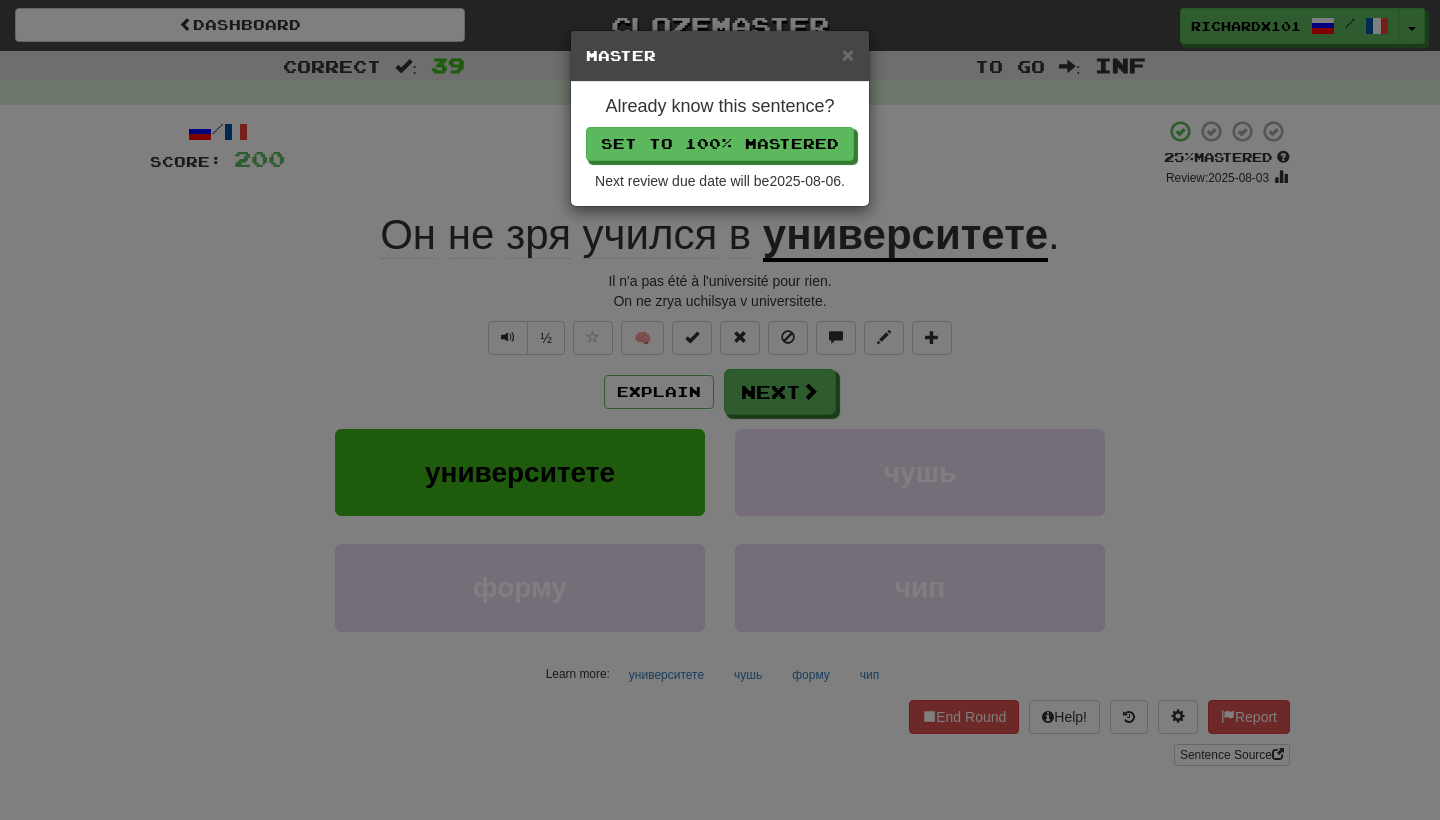 click on "Set to 100% Mastered" at bounding box center [720, 144] 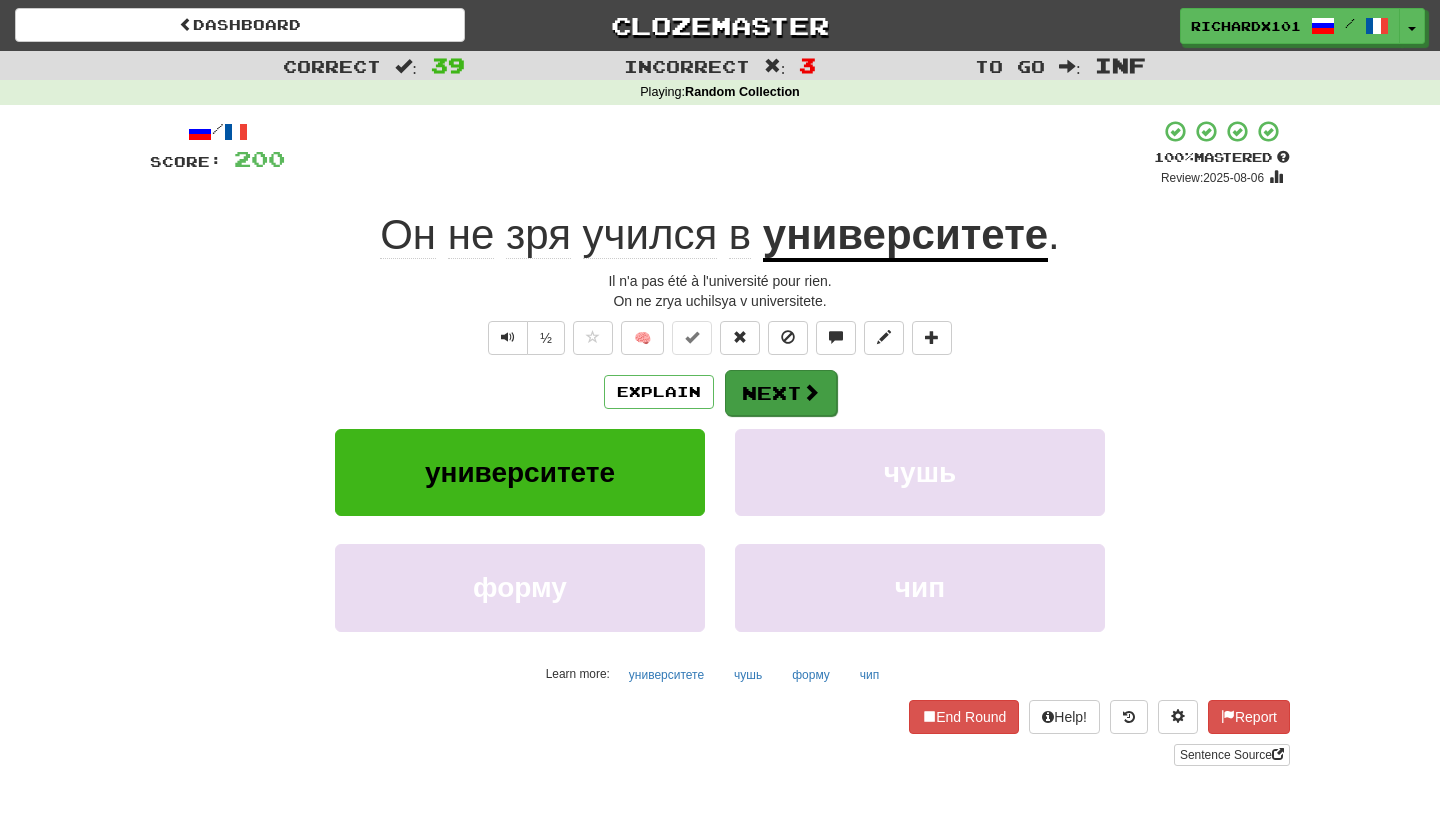 drag, startPoint x: 764, startPoint y: 149, endPoint x: 760, endPoint y: 394, distance: 245.03265 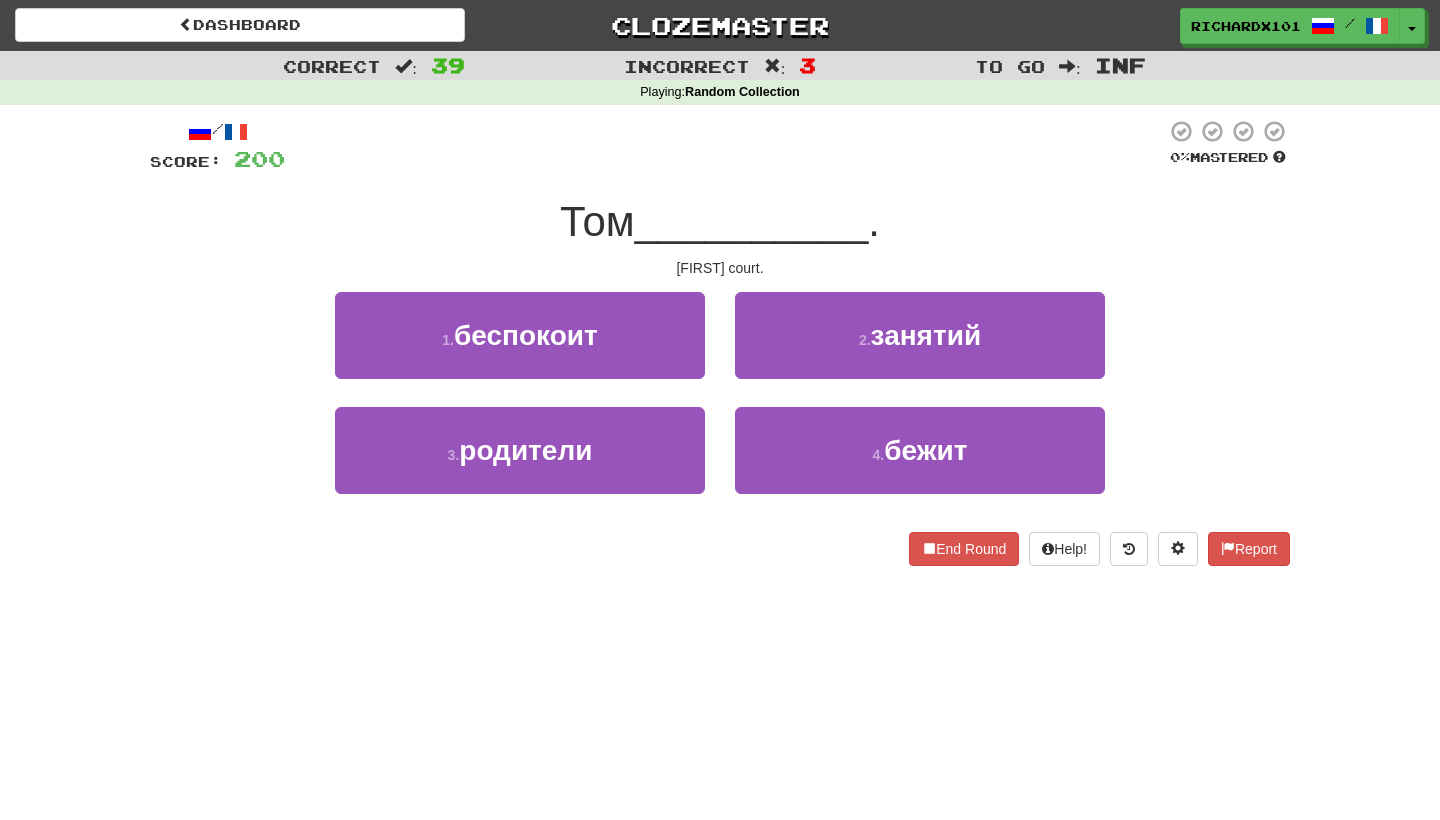 click on "4 .  бежит" at bounding box center (920, 450) 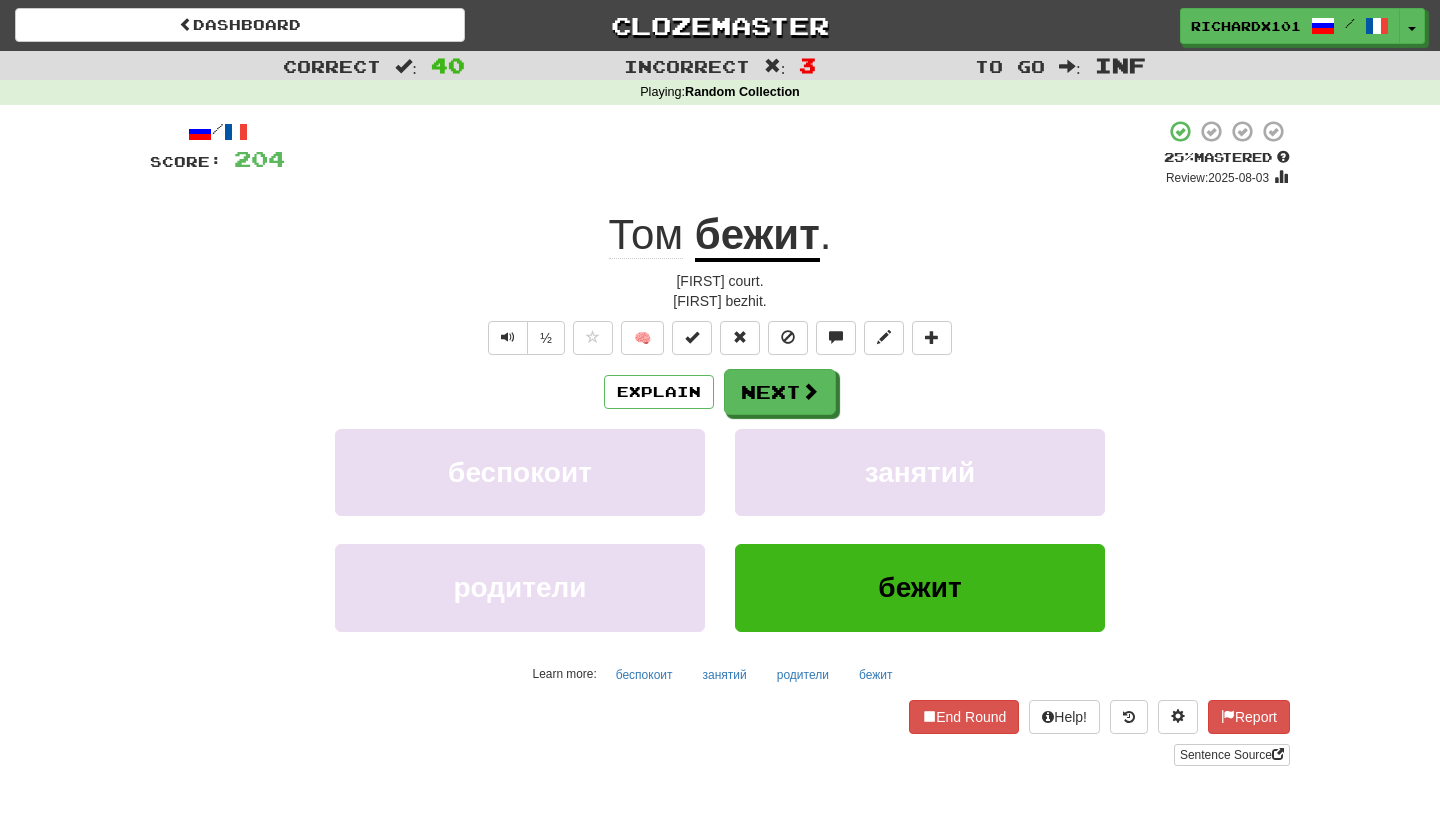 click on "Sentence Source" at bounding box center [1232, 755] 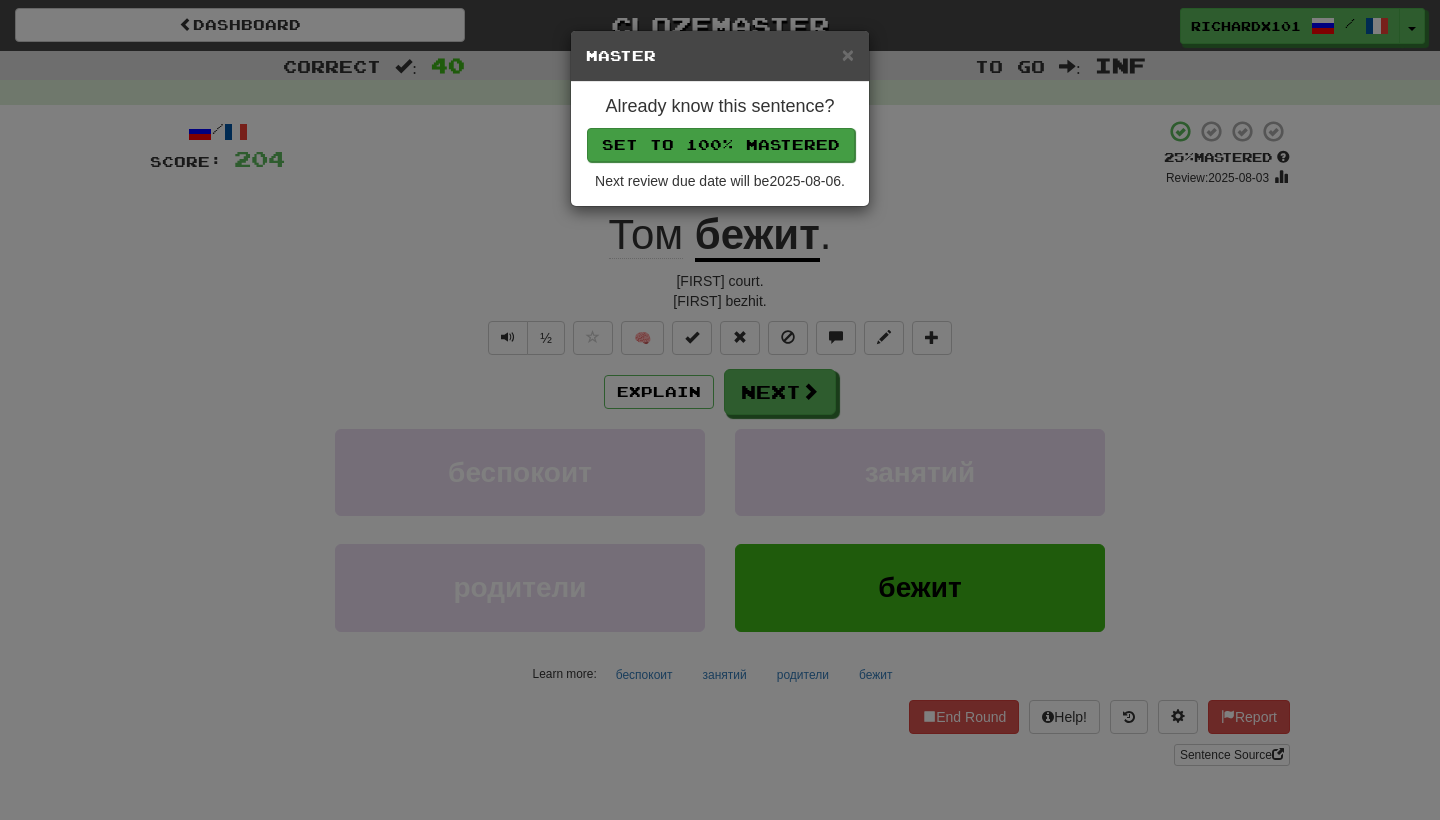 drag, startPoint x: 760, startPoint y: 394, endPoint x: 746, endPoint y: 137, distance: 257.38104 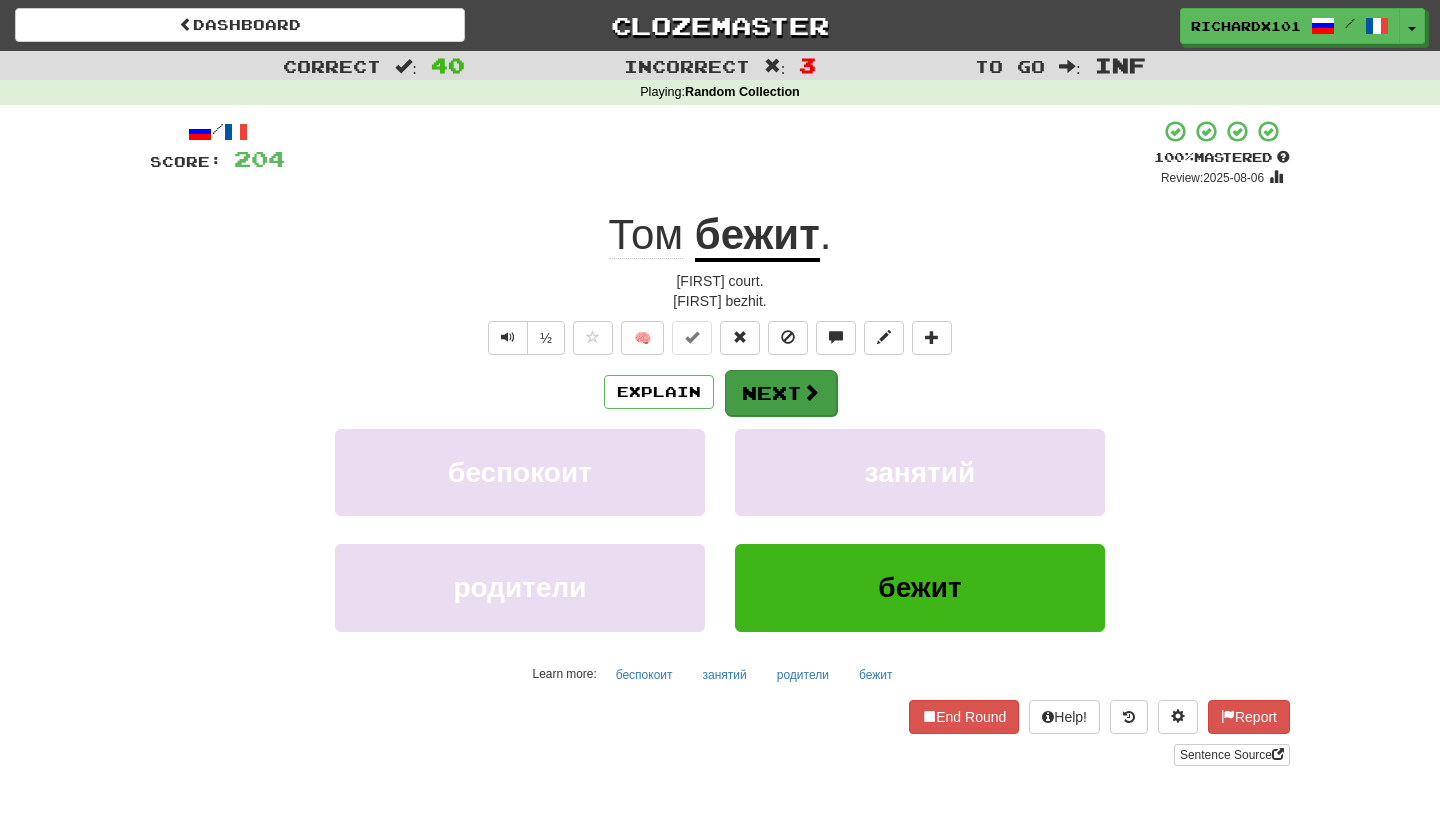 drag, startPoint x: 746, startPoint y: 137, endPoint x: 772, endPoint y: 381, distance: 245.38133 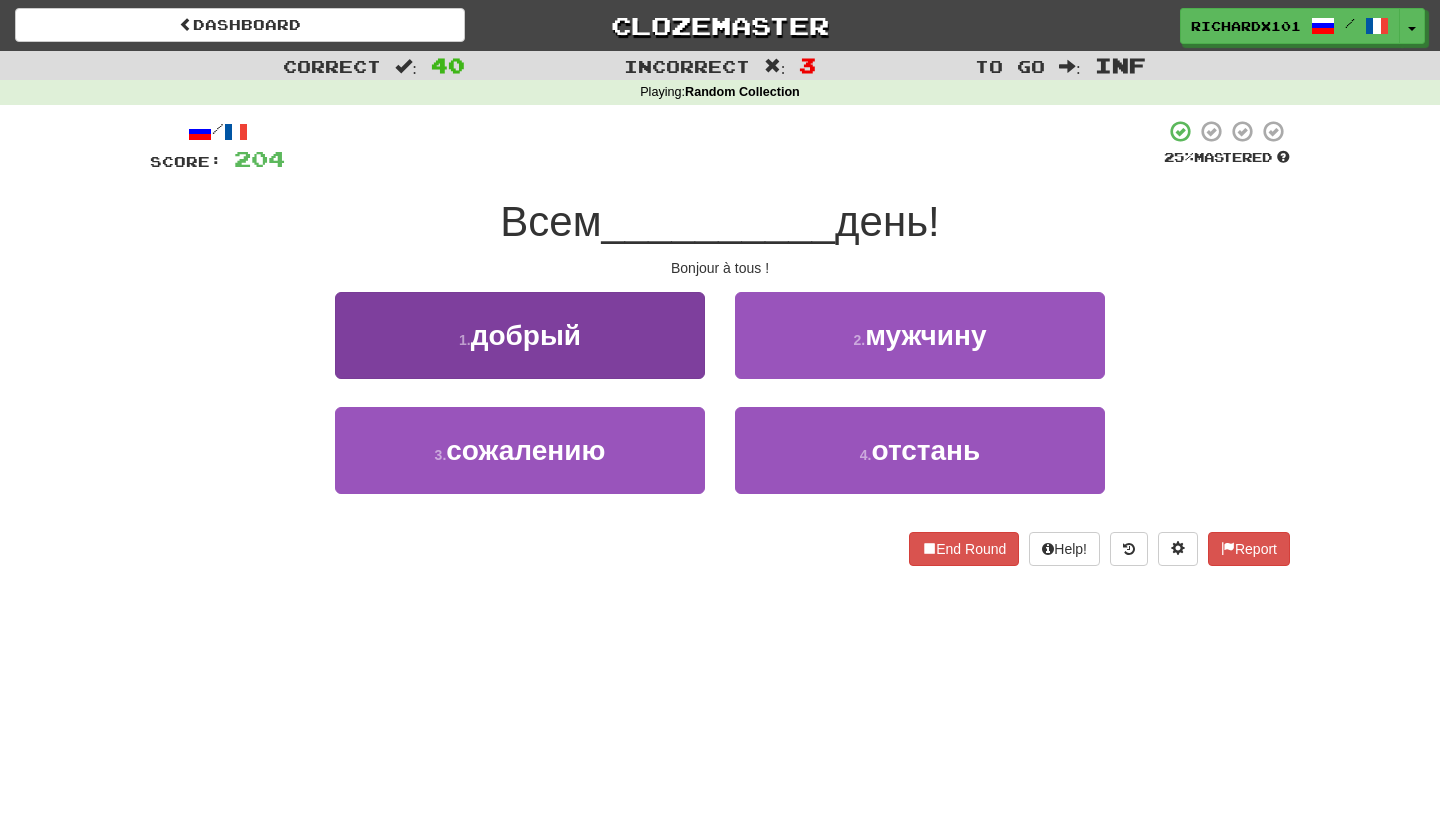drag, startPoint x: 772, startPoint y: 381, endPoint x: 671, endPoint y: 345, distance: 107.22407 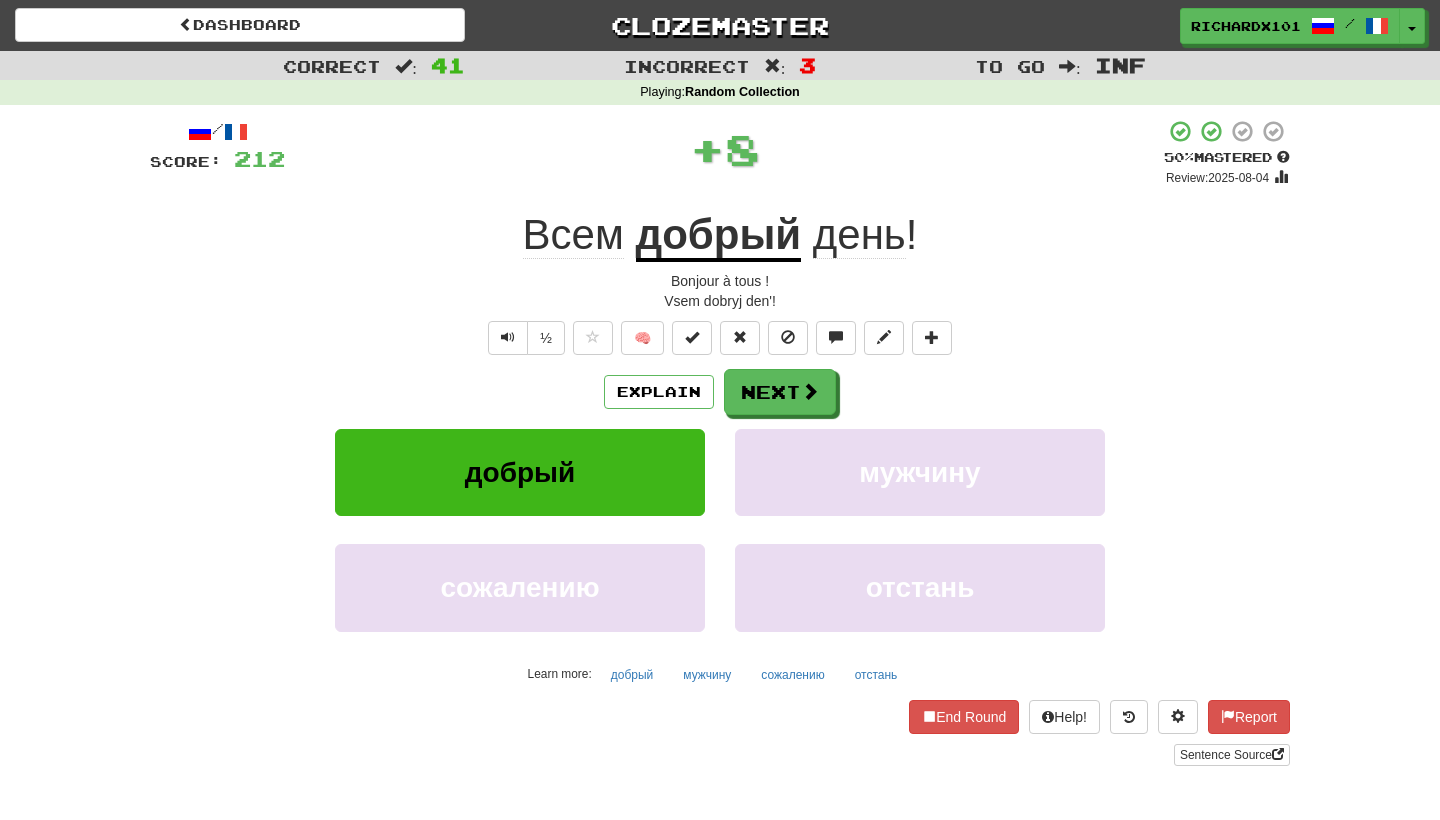 click at bounding box center (692, 338) 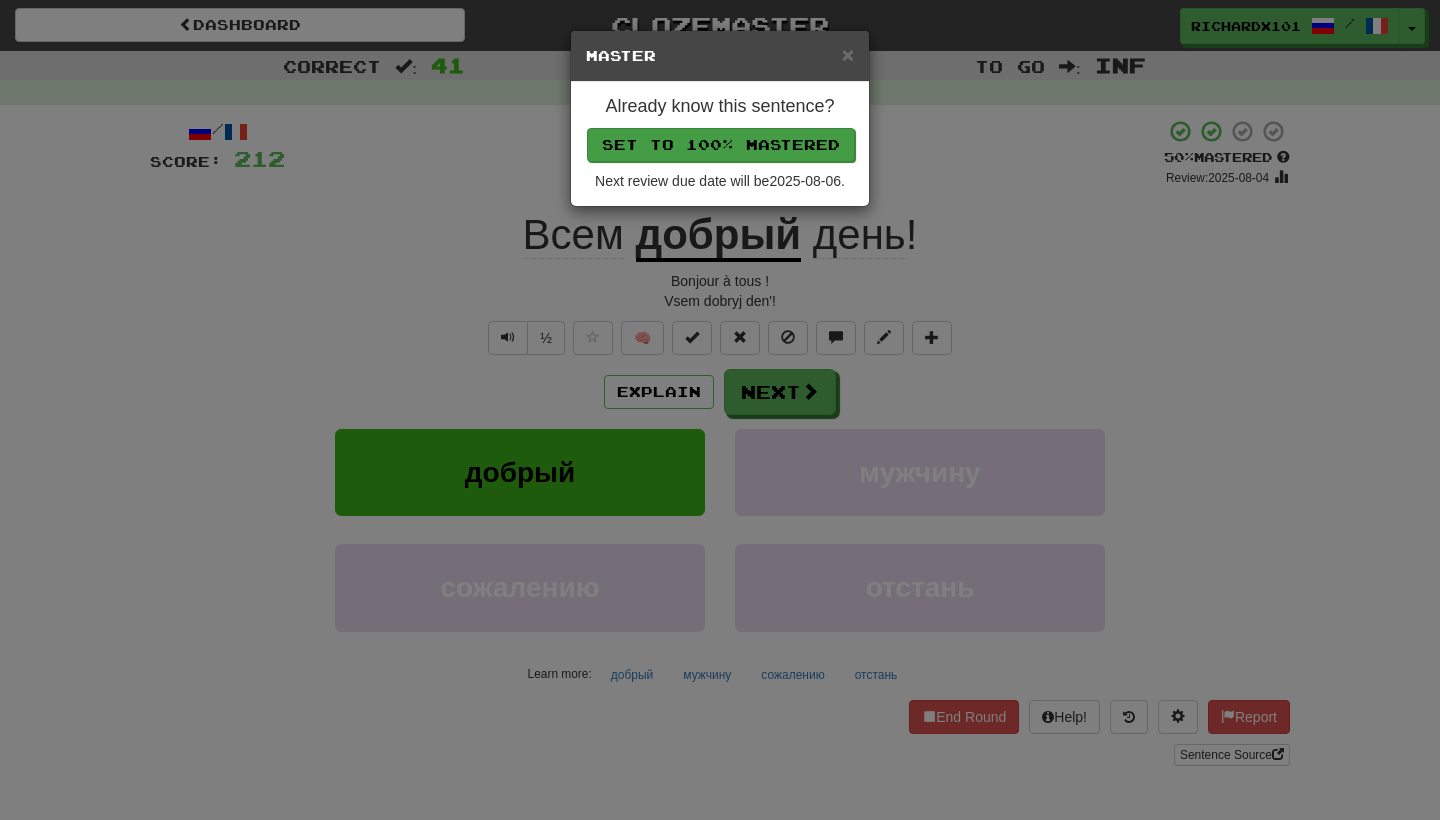 drag, startPoint x: 671, startPoint y: 345, endPoint x: 765, endPoint y: 140, distance: 225.52383 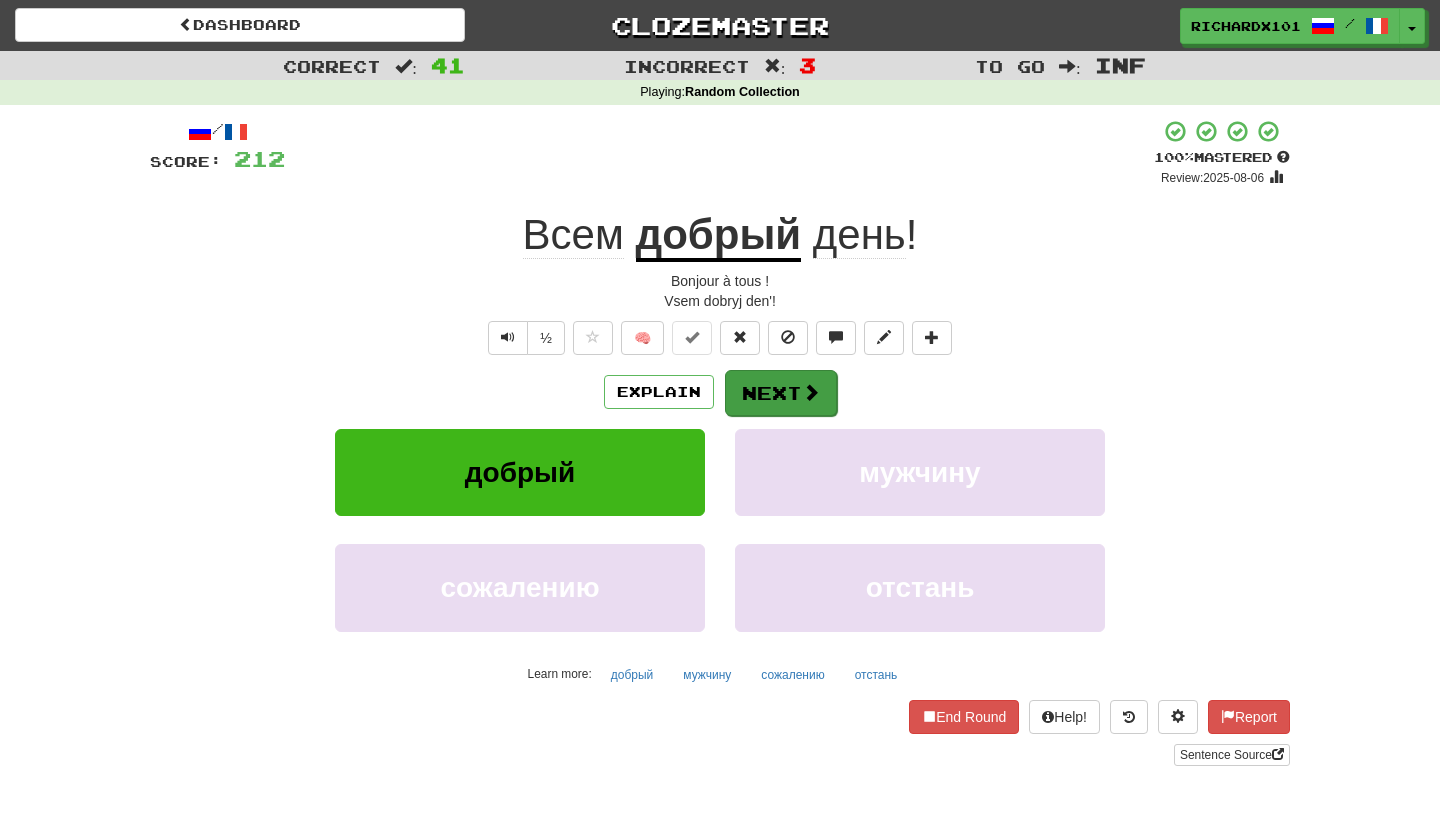 drag, startPoint x: 765, startPoint y: 140, endPoint x: 790, endPoint y: 389, distance: 250.25188 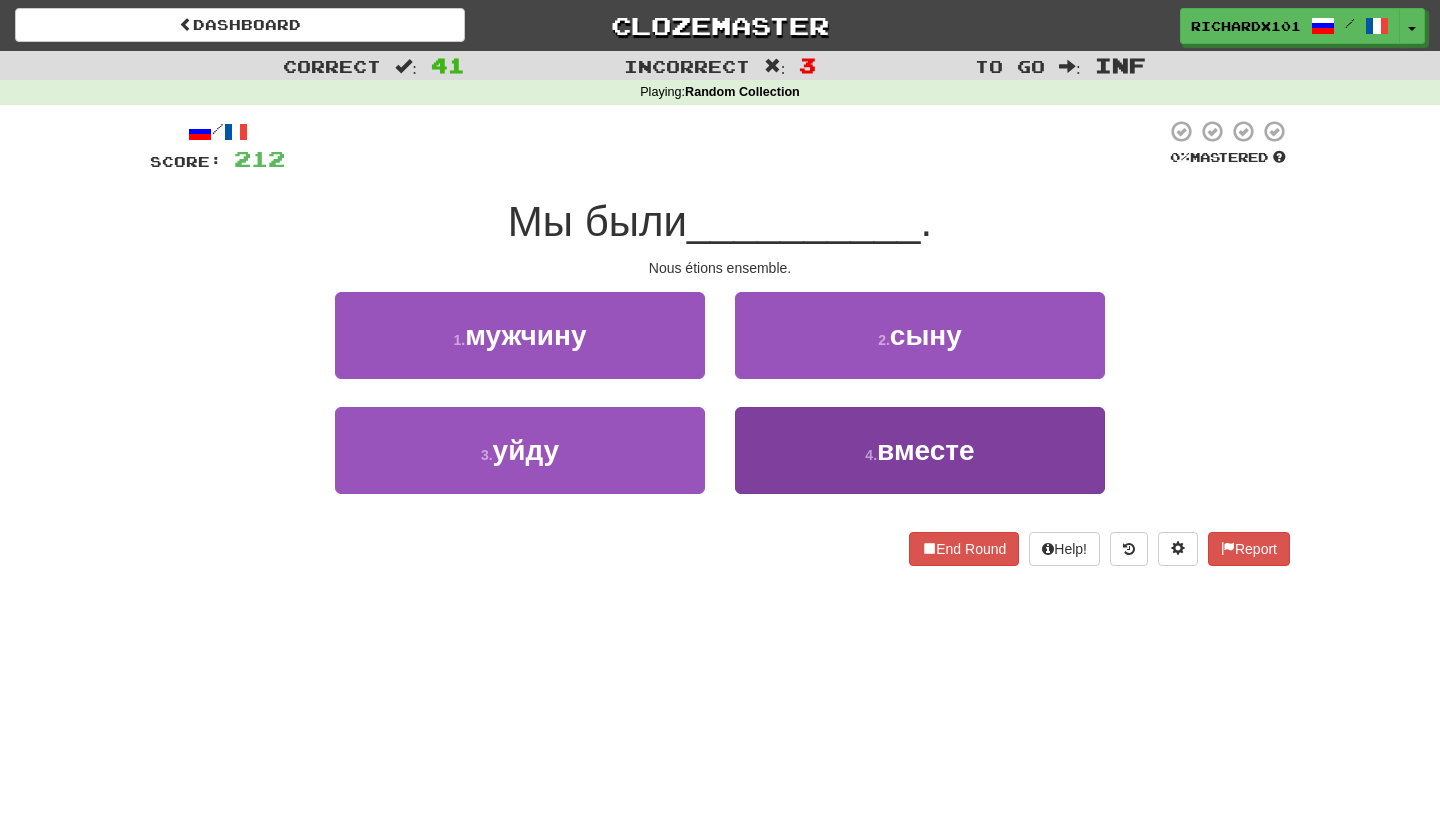 drag, startPoint x: 790, startPoint y: 389, endPoint x: 799, endPoint y: 465, distance: 76.53104 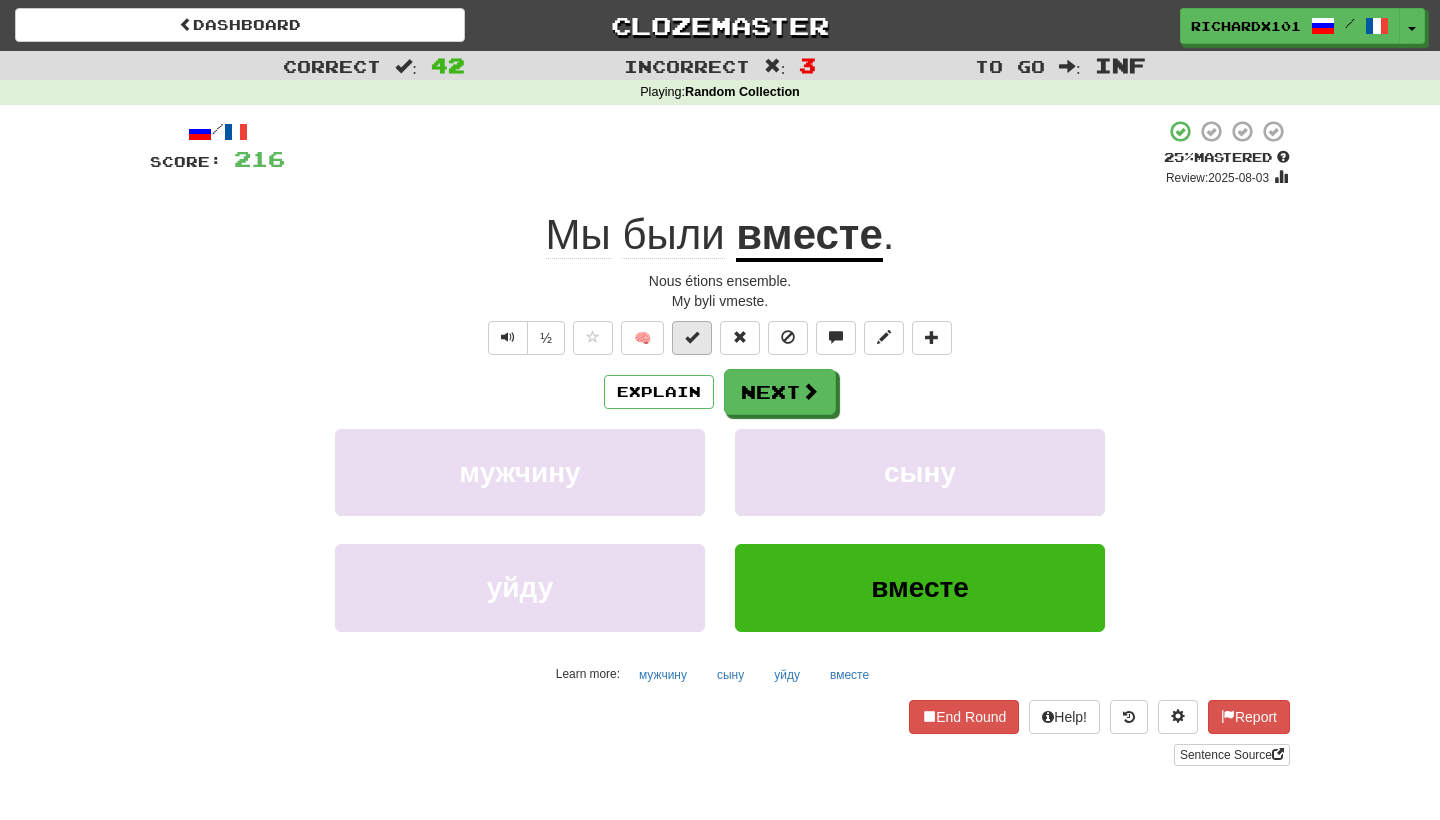 drag, startPoint x: 799, startPoint y: 465, endPoint x: 698, endPoint y: 342, distance: 159.154 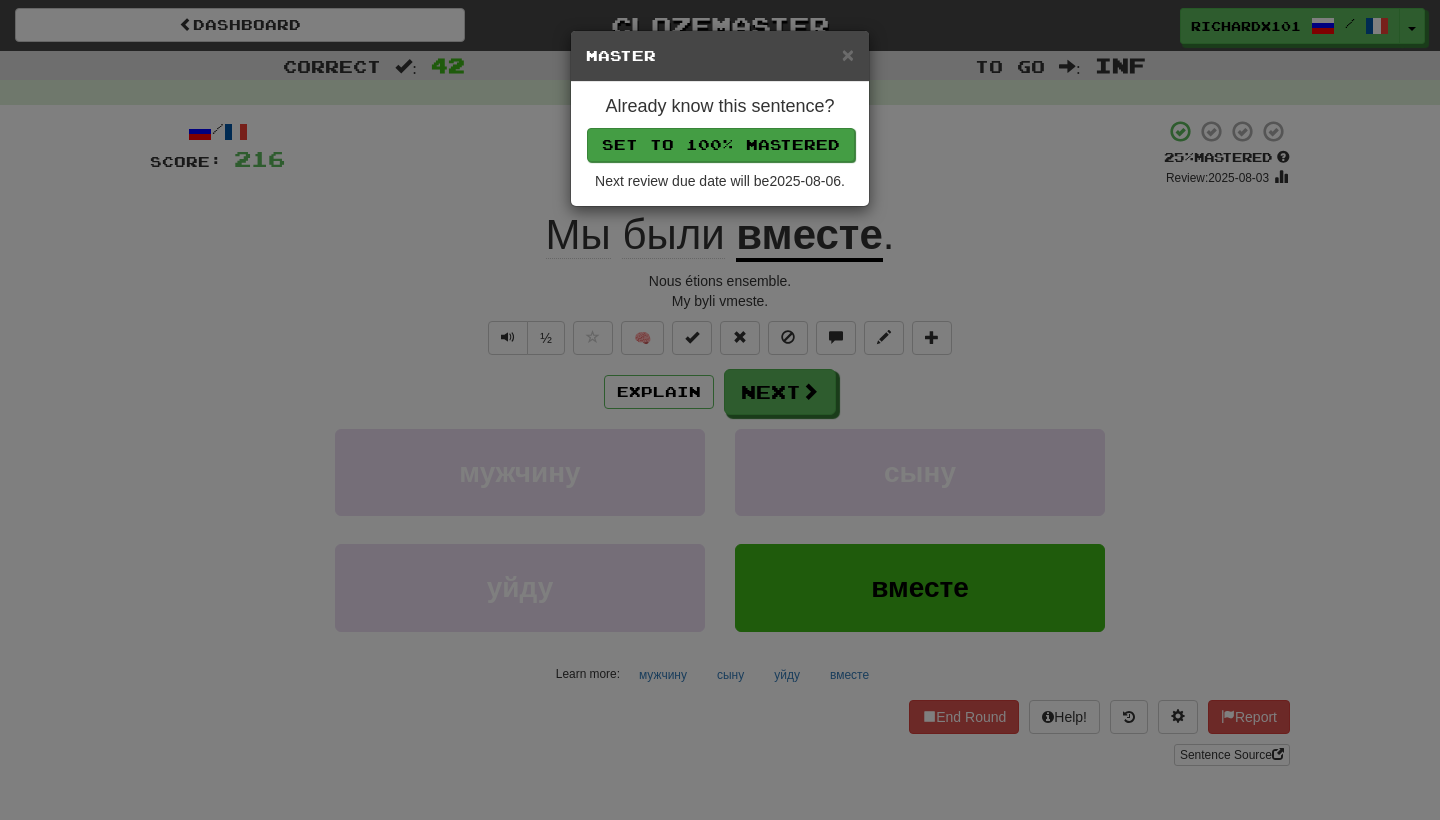 drag, startPoint x: 698, startPoint y: 342, endPoint x: 731, endPoint y: 139, distance: 205.66478 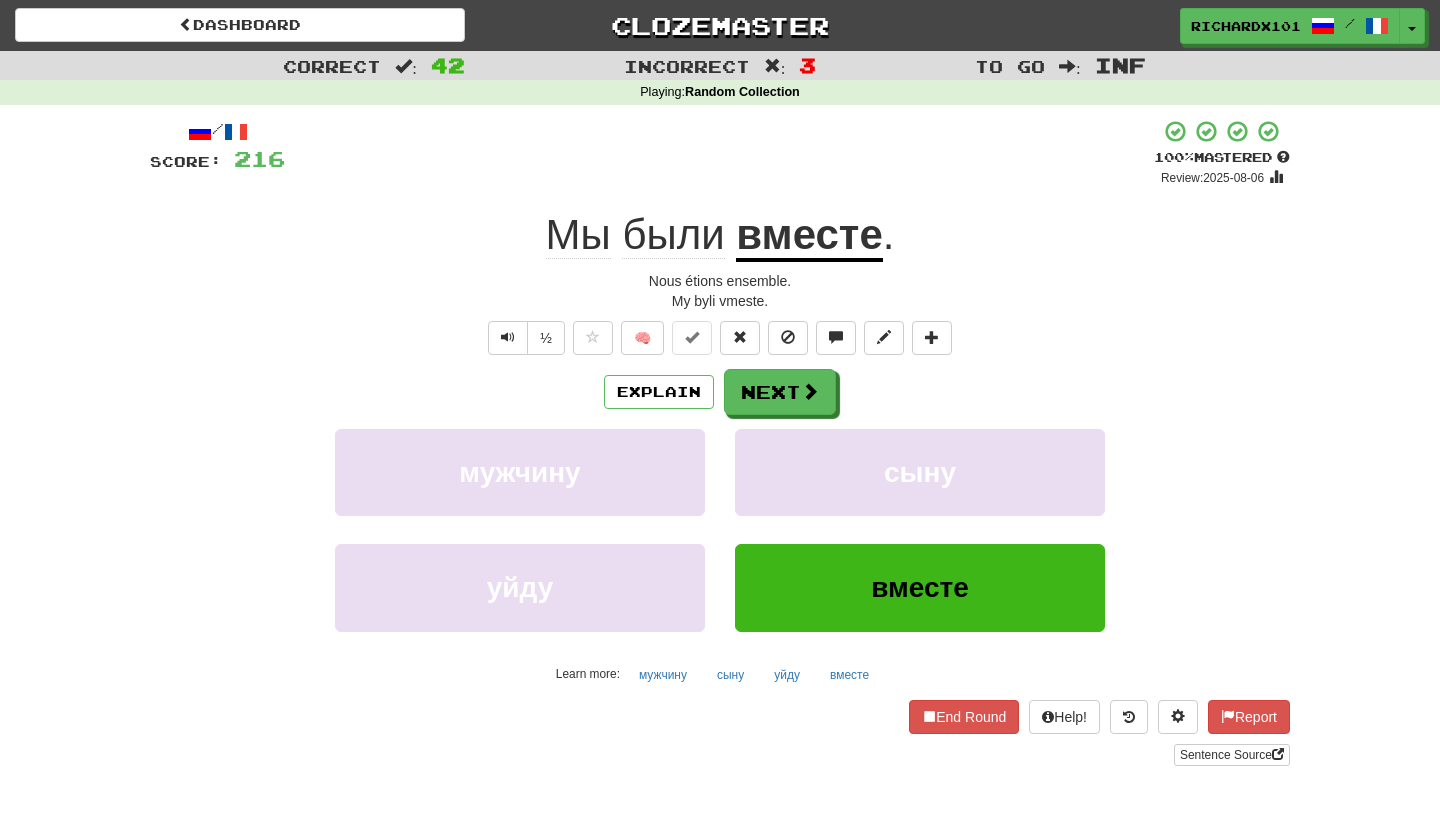 click on "Next" at bounding box center (780, 392) 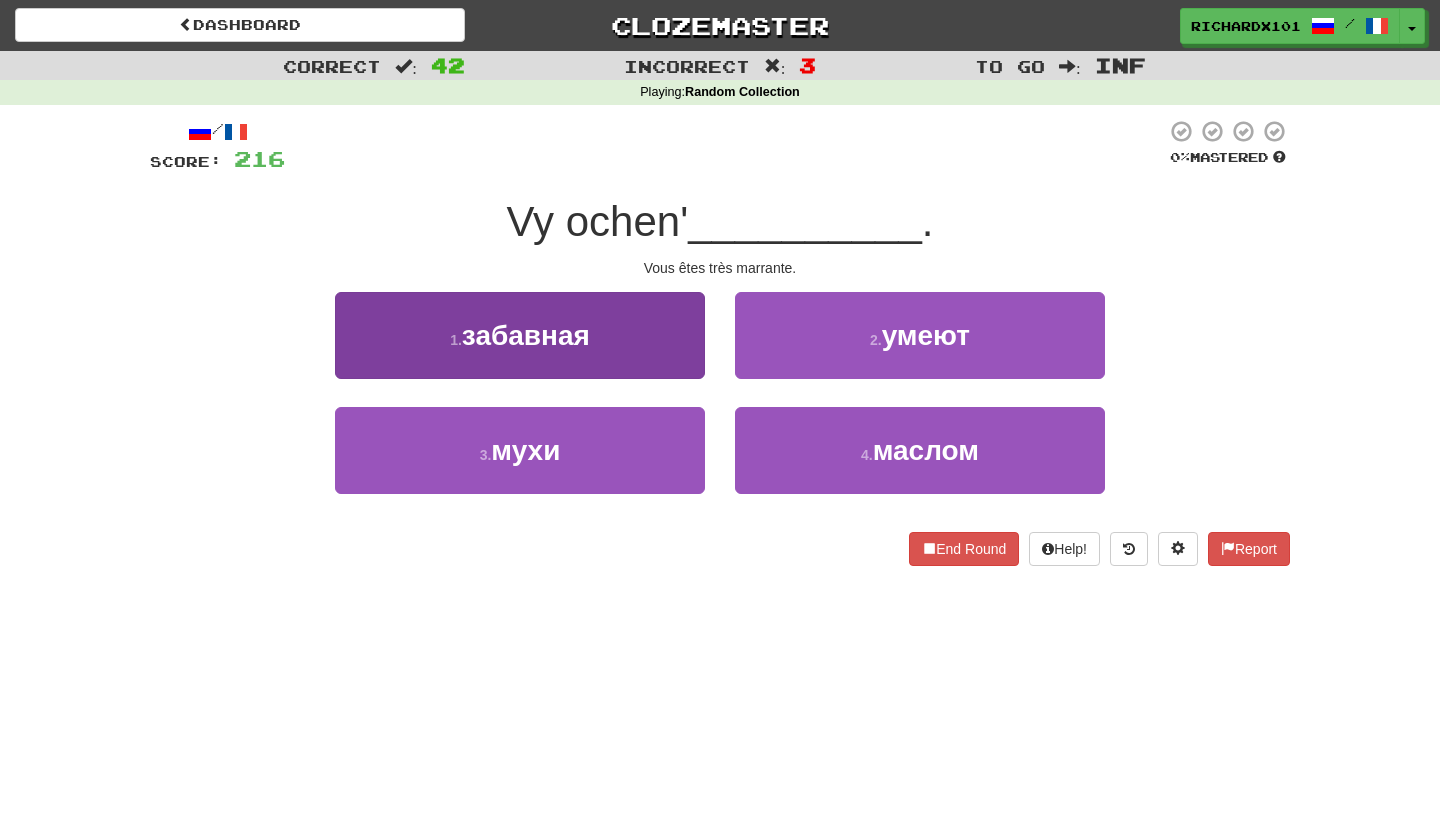 drag, startPoint x: 731, startPoint y: 139, endPoint x: 668, endPoint y: 348, distance: 218.2888 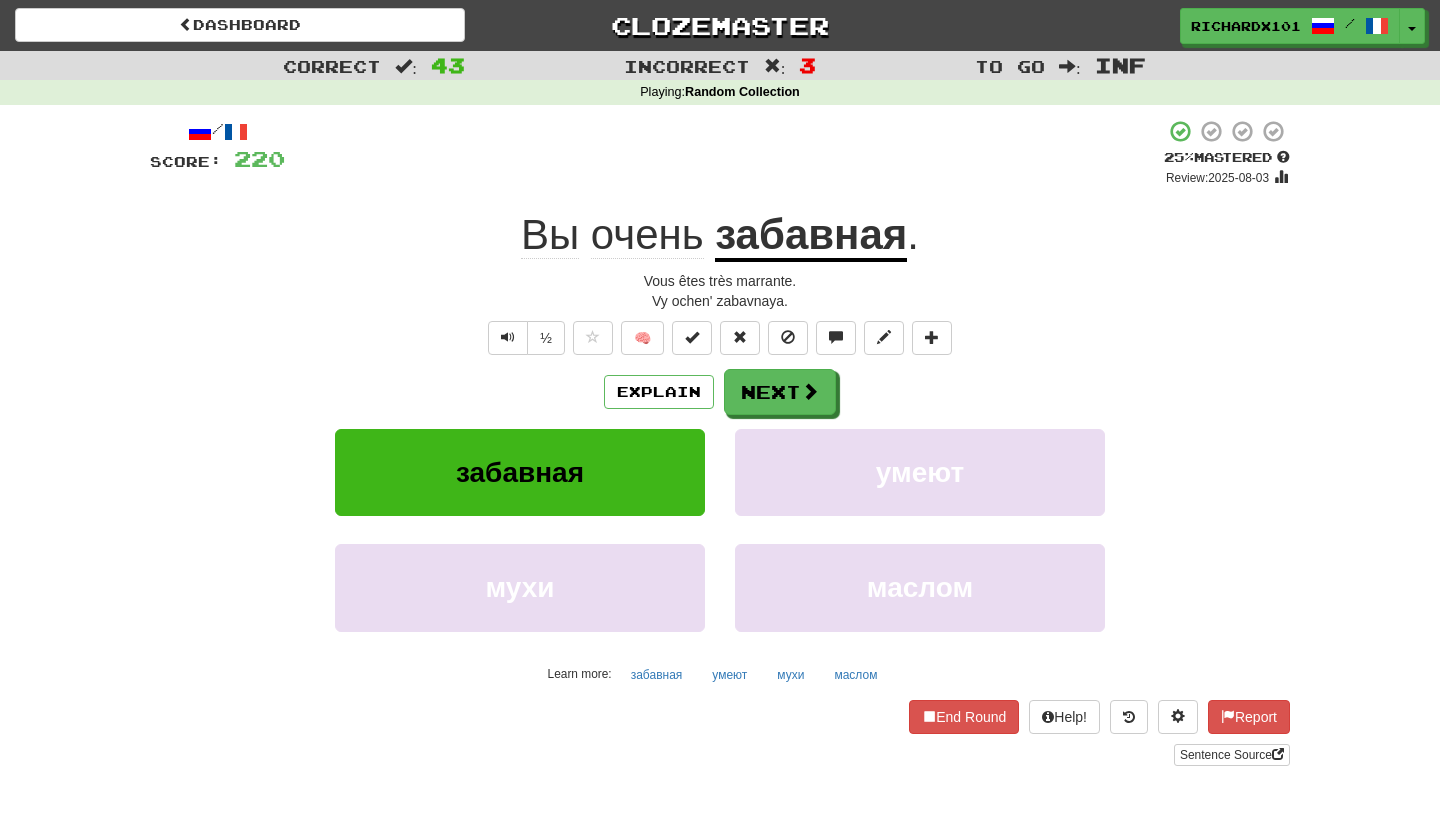 click at bounding box center [692, 338] 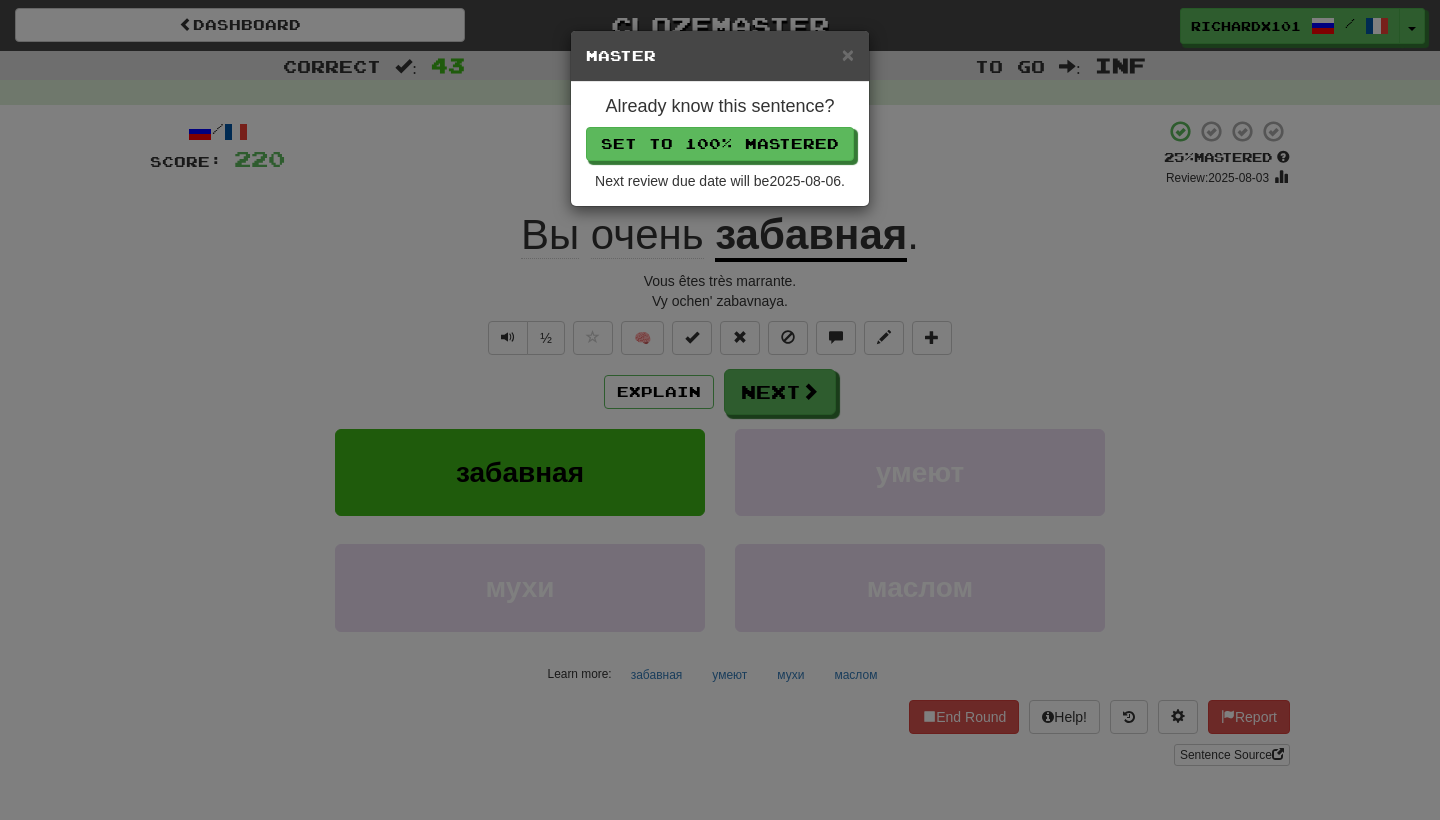 click on "Set to 100% Mastered" at bounding box center (720, 144) 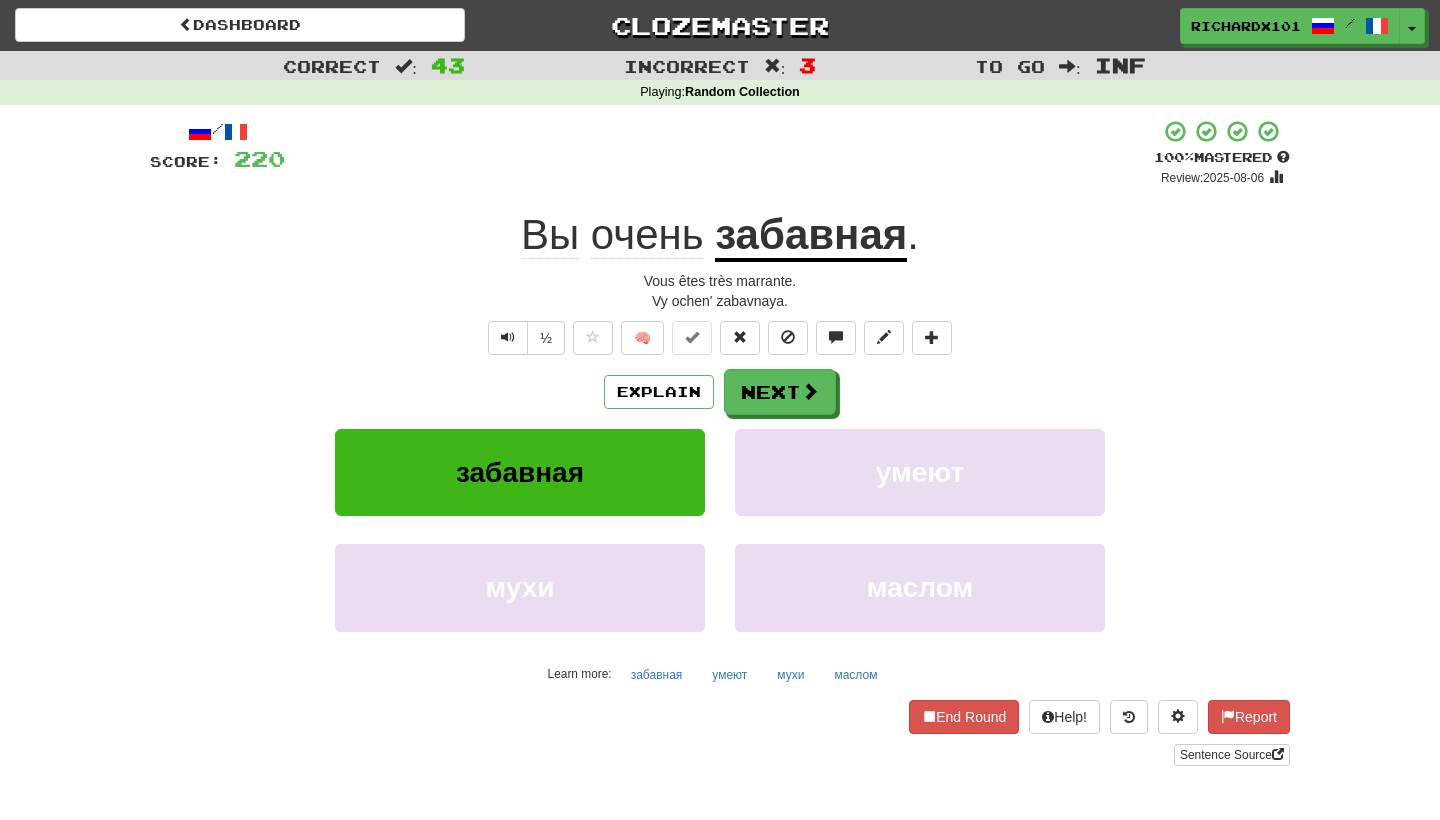 click on "Next" at bounding box center [780, 392] 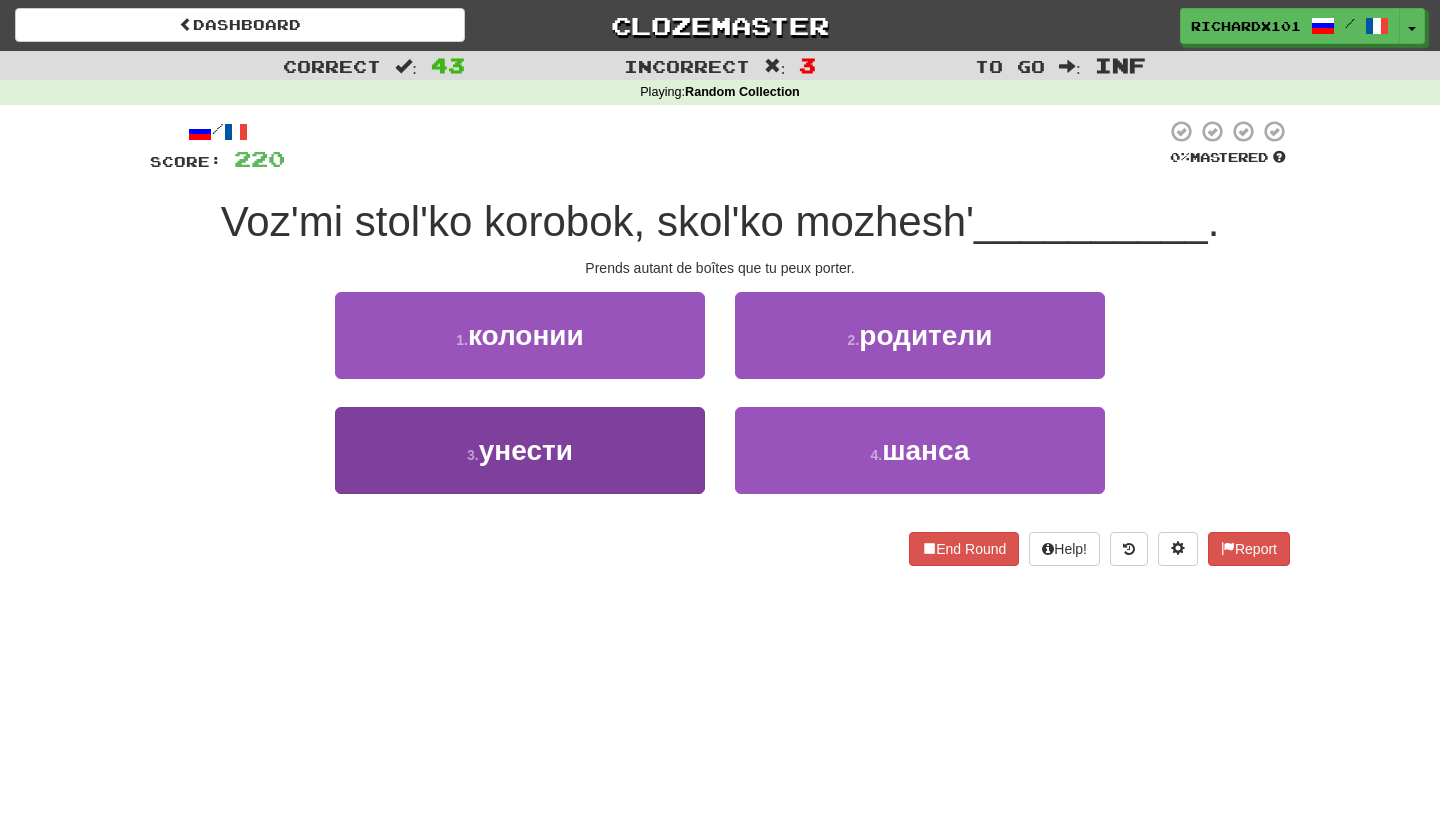 drag, startPoint x: 724, startPoint y: 146, endPoint x: 671, endPoint y: 466, distance: 324.35938 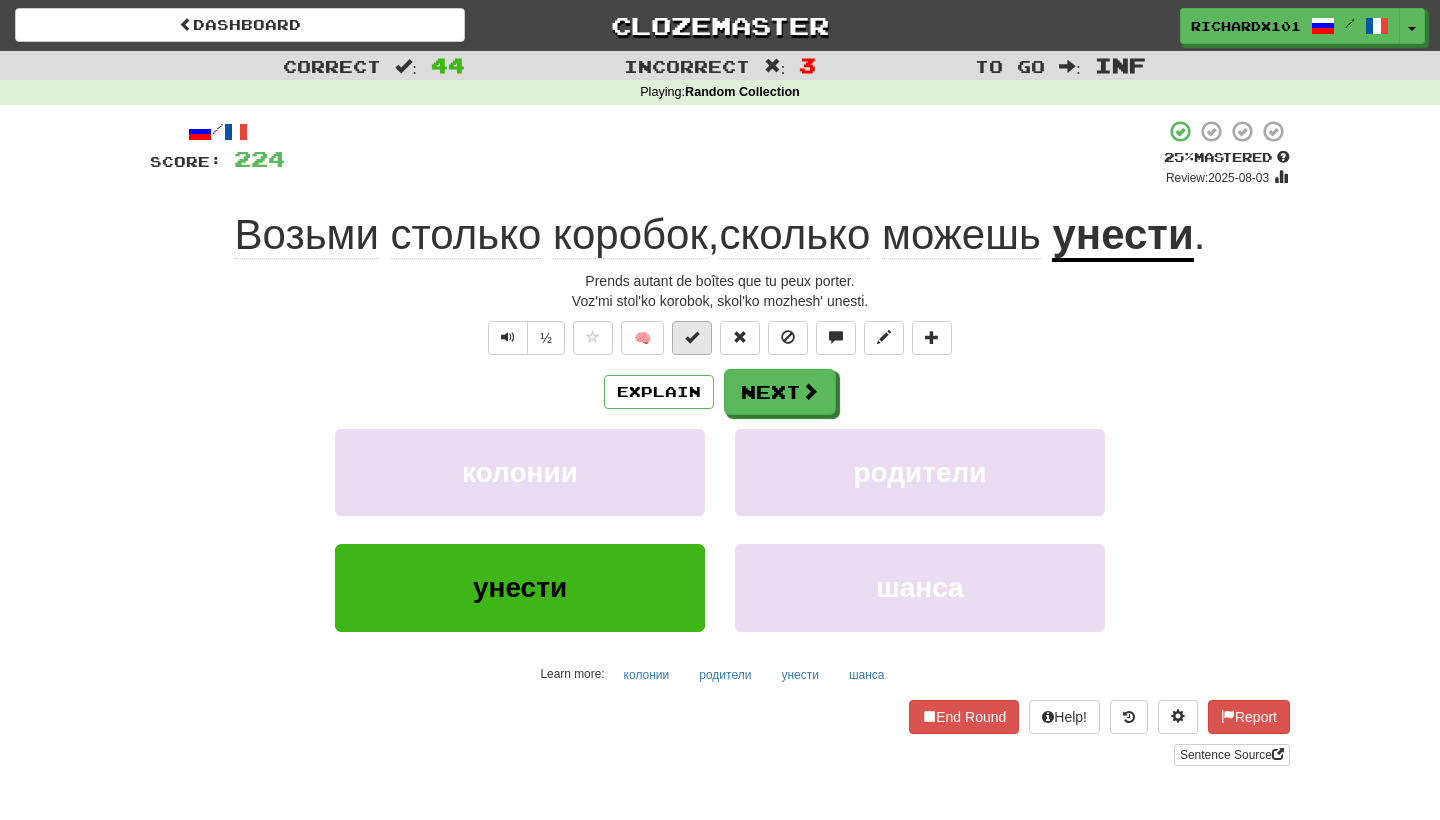 drag, startPoint x: 671, startPoint y: 466, endPoint x: 695, endPoint y: 334, distance: 134.16408 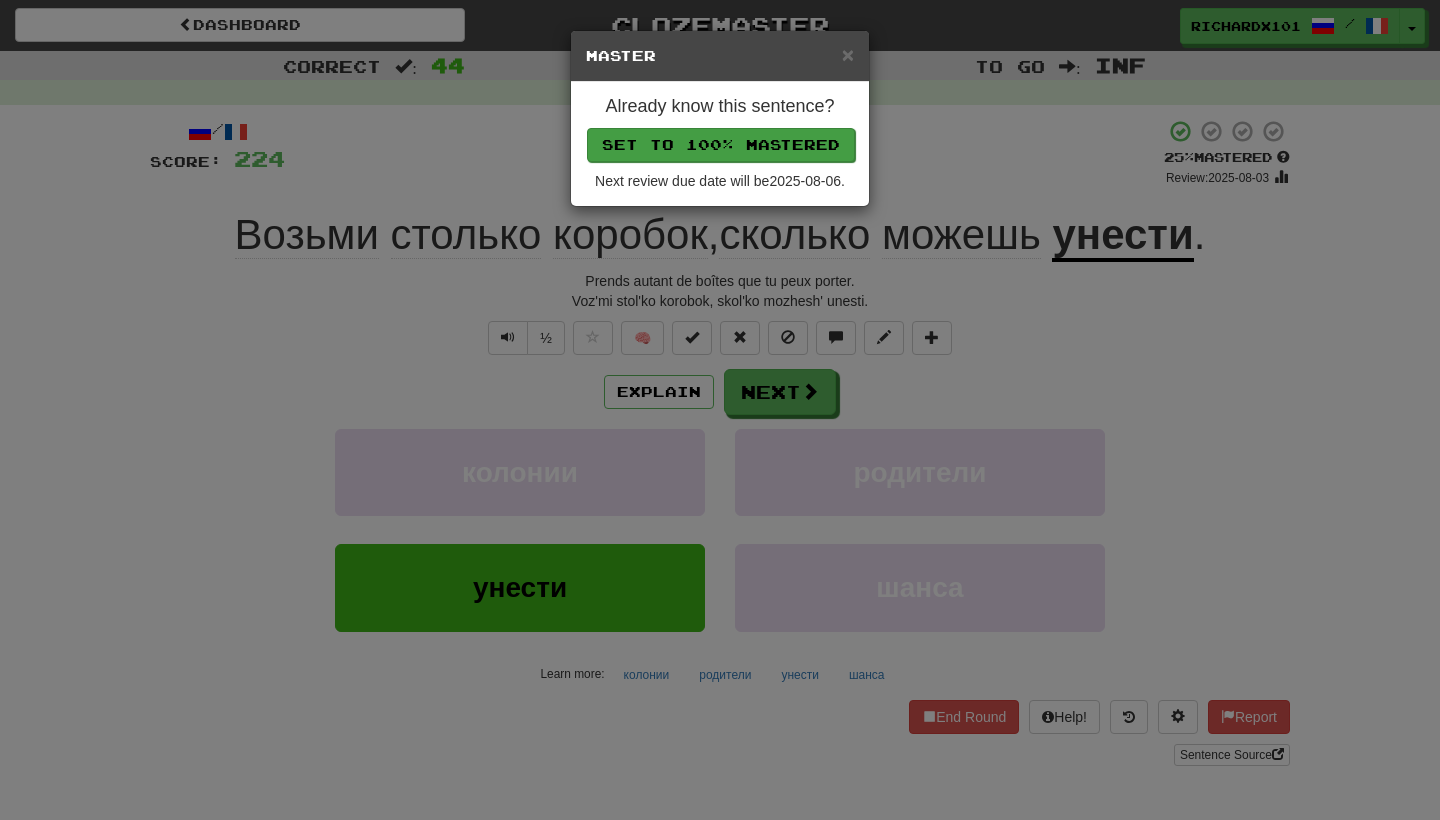 drag, startPoint x: 695, startPoint y: 334, endPoint x: 758, endPoint y: 128, distance: 215.4182 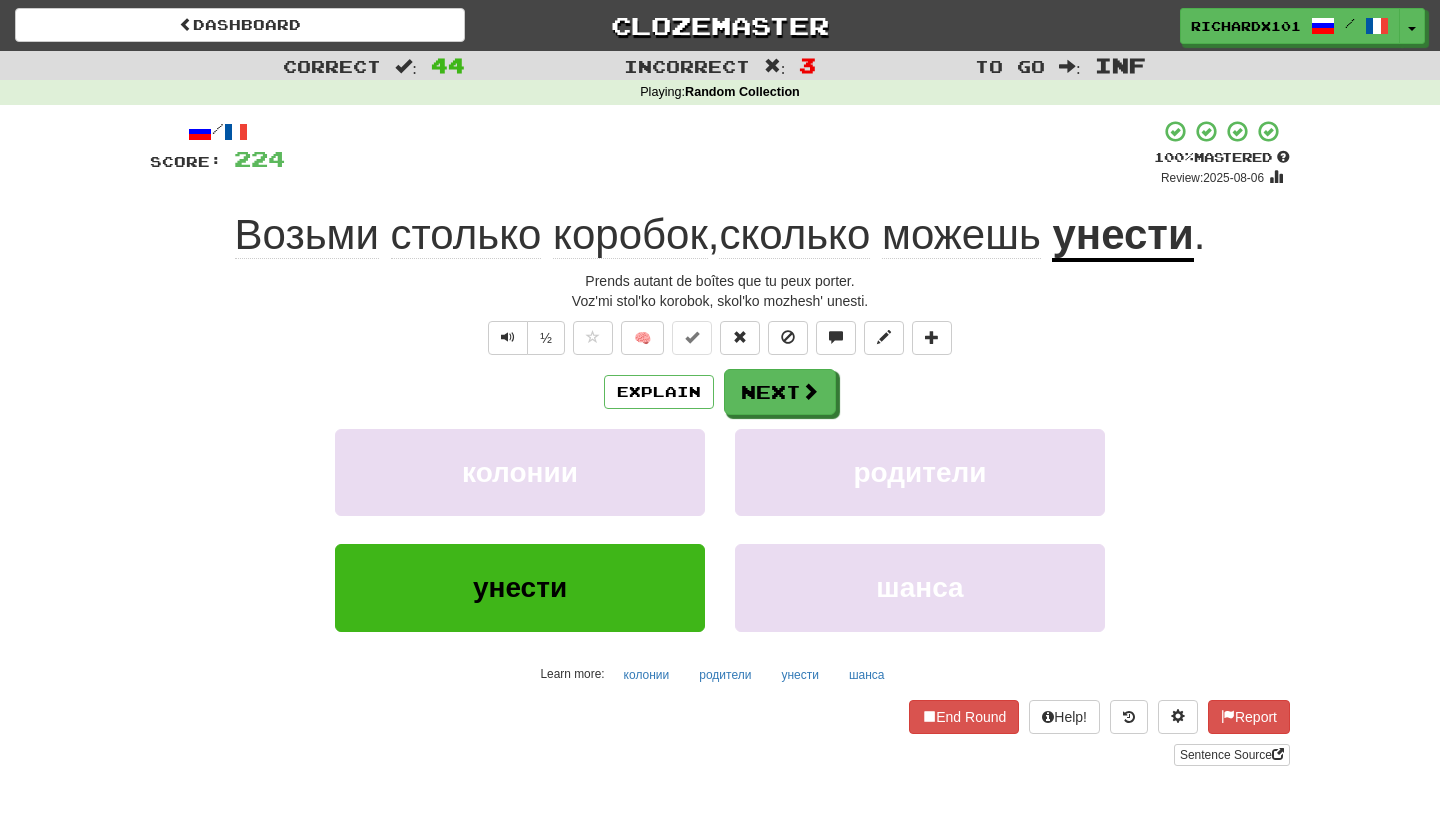 click on "Next" at bounding box center (780, 392) 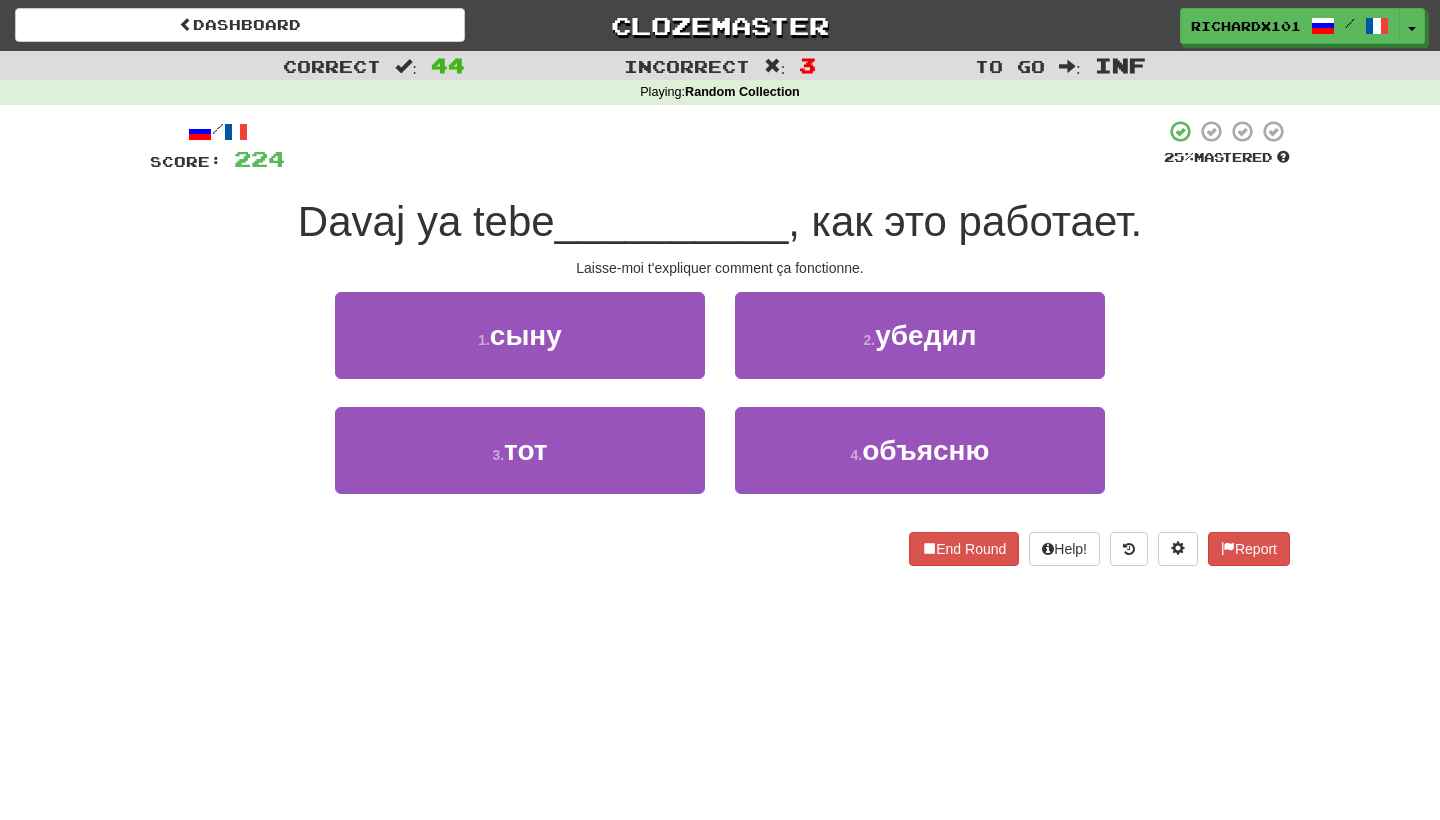 click on "4 .  объясню" at bounding box center (920, 450) 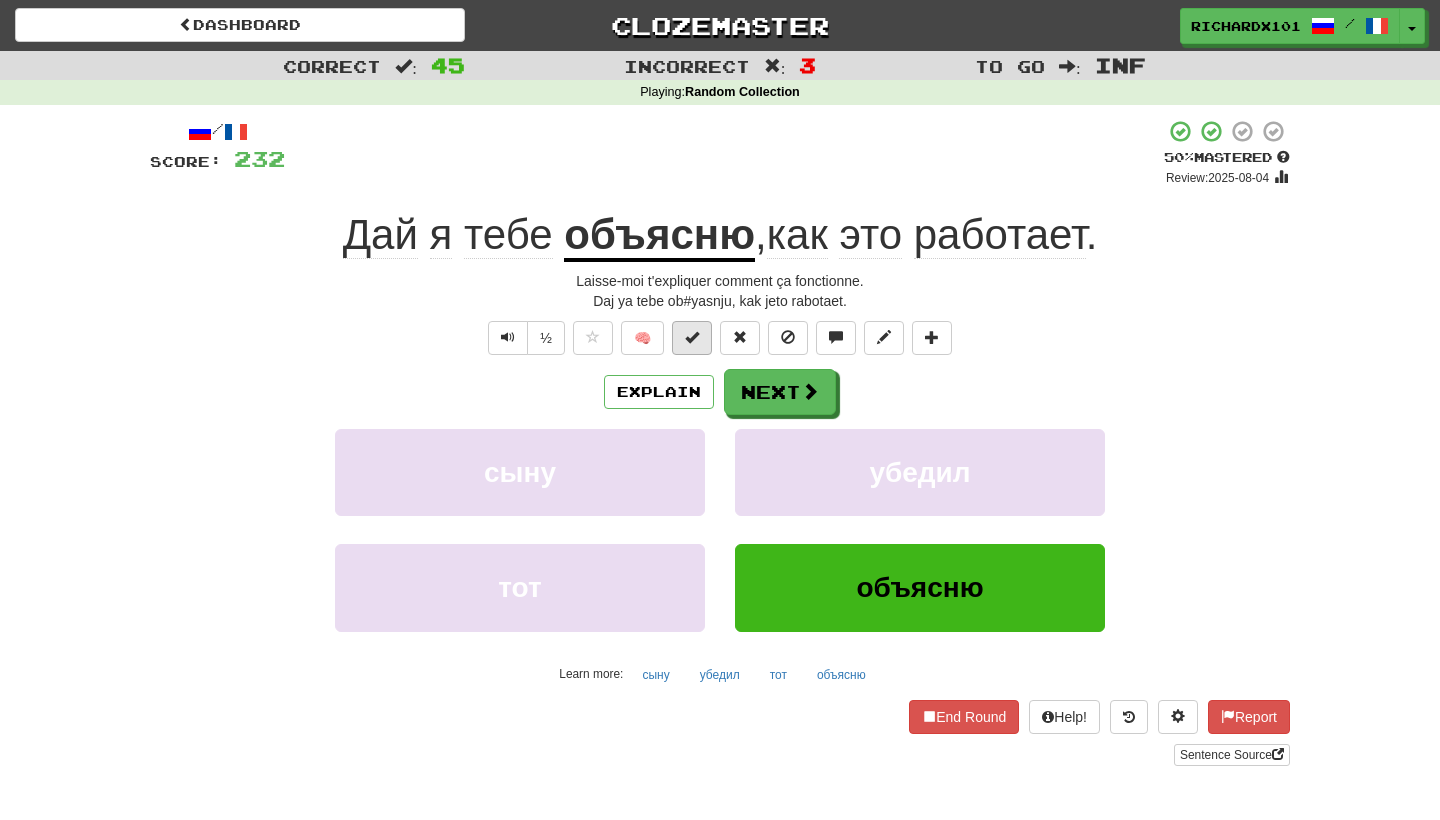 drag, startPoint x: 758, startPoint y: 128, endPoint x: 700, endPoint y: 331, distance: 211.12318 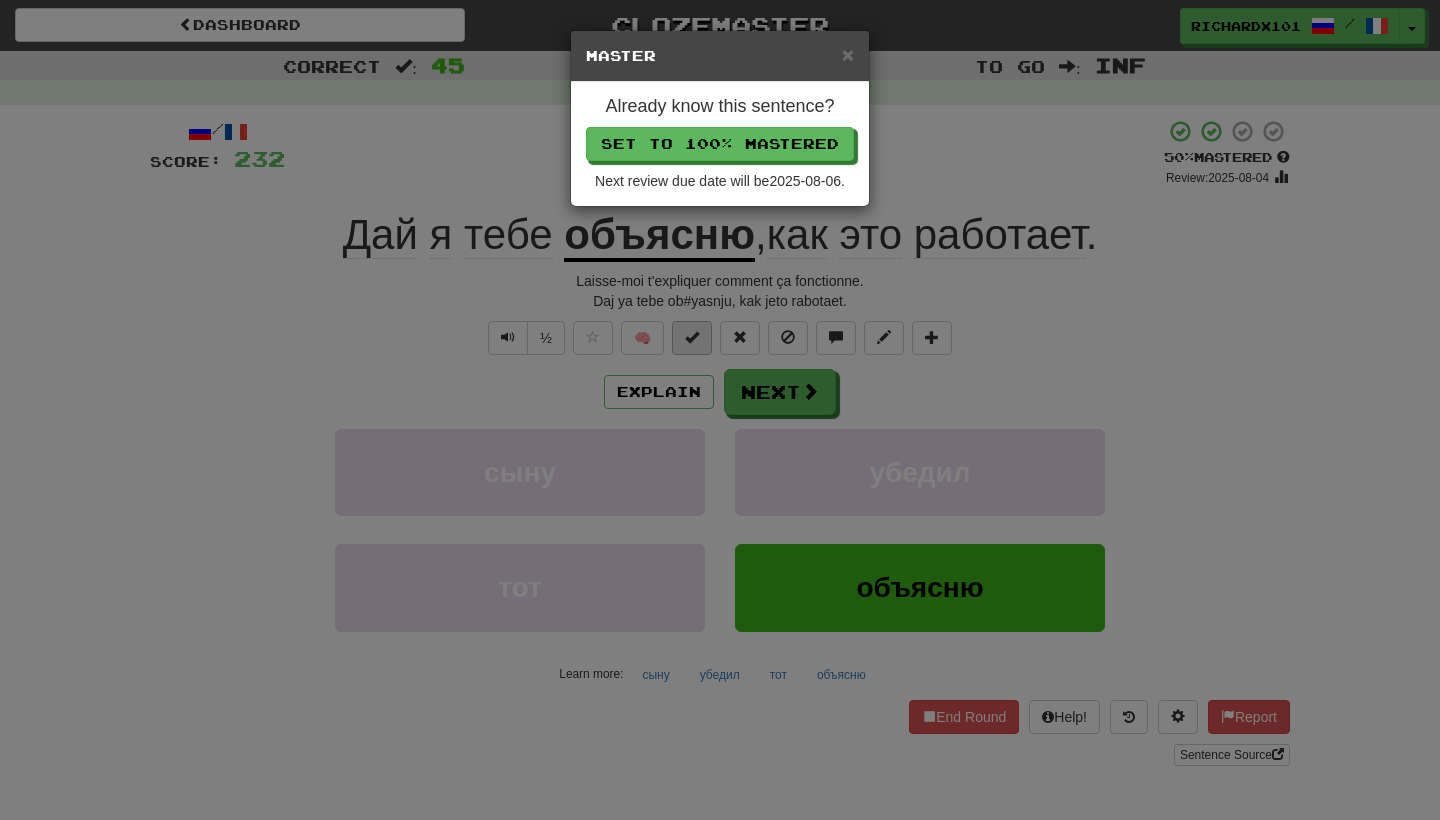click on "Set to 100% Mastered" at bounding box center [720, 144] 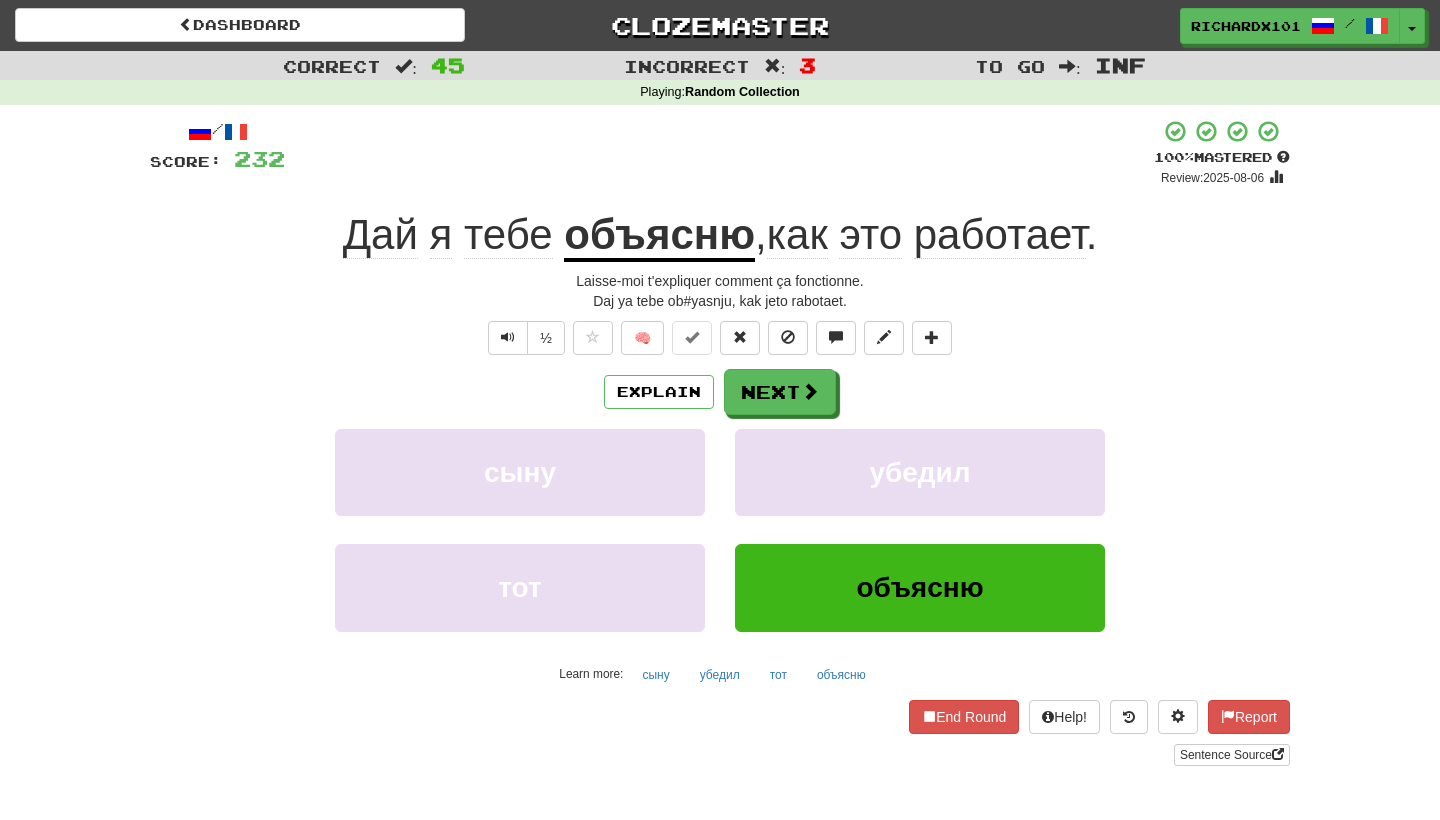 click on "Next" at bounding box center [780, 392] 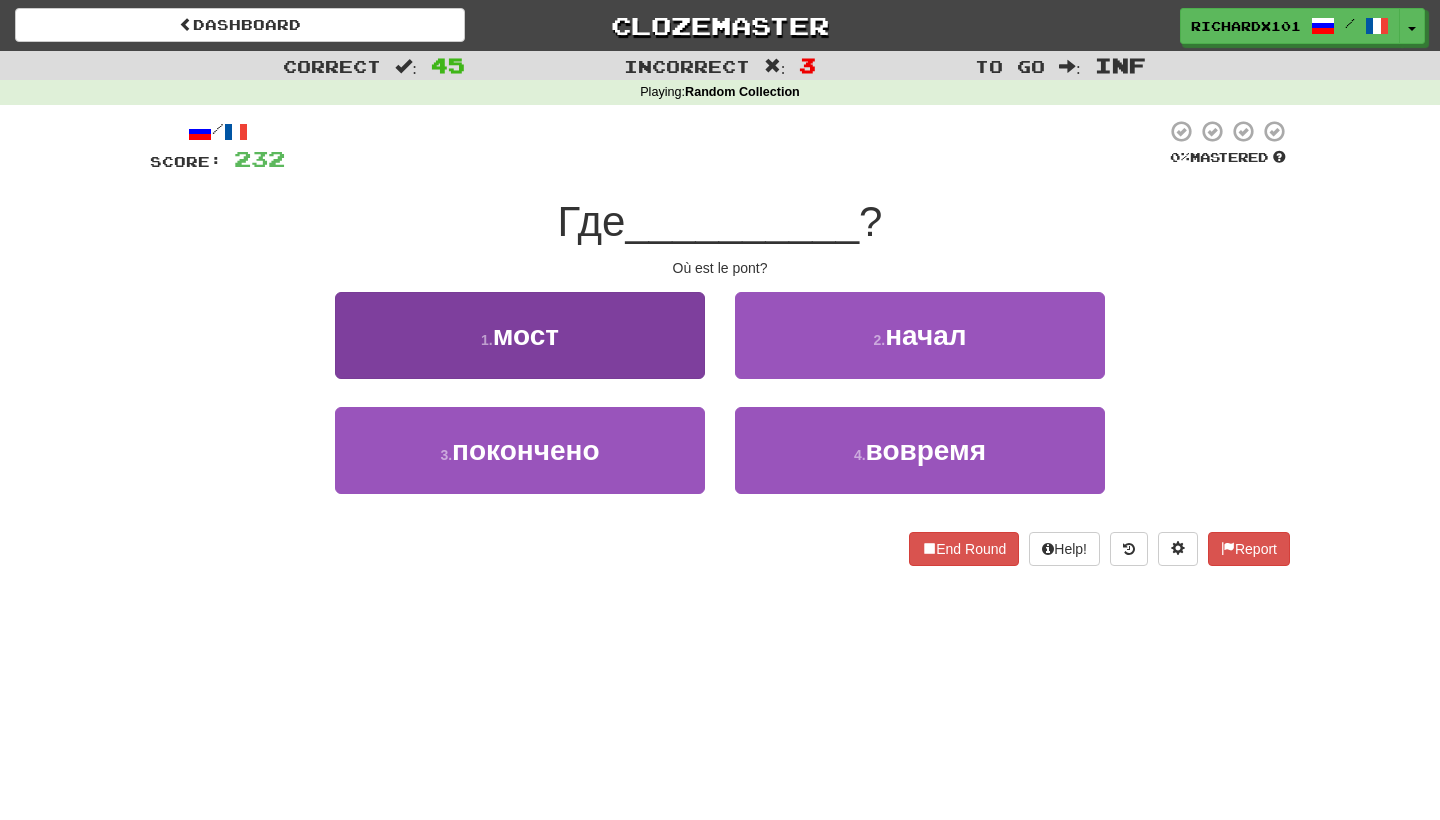 drag, startPoint x: 770, startPoint y: 142, endPoint x: 657, endPoint y: 332, distance: 221.06334 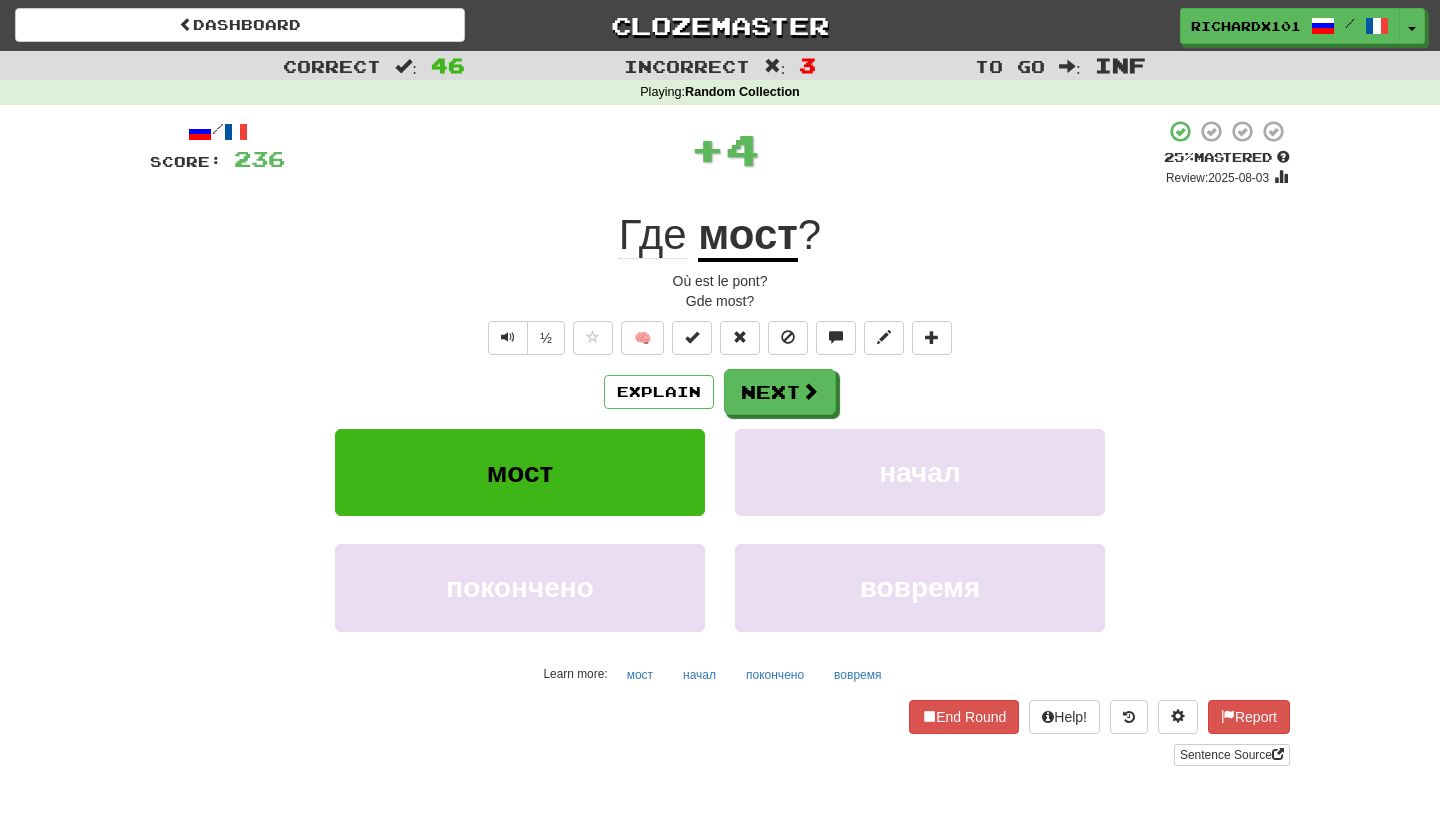 click at bounding box center (692, 337) 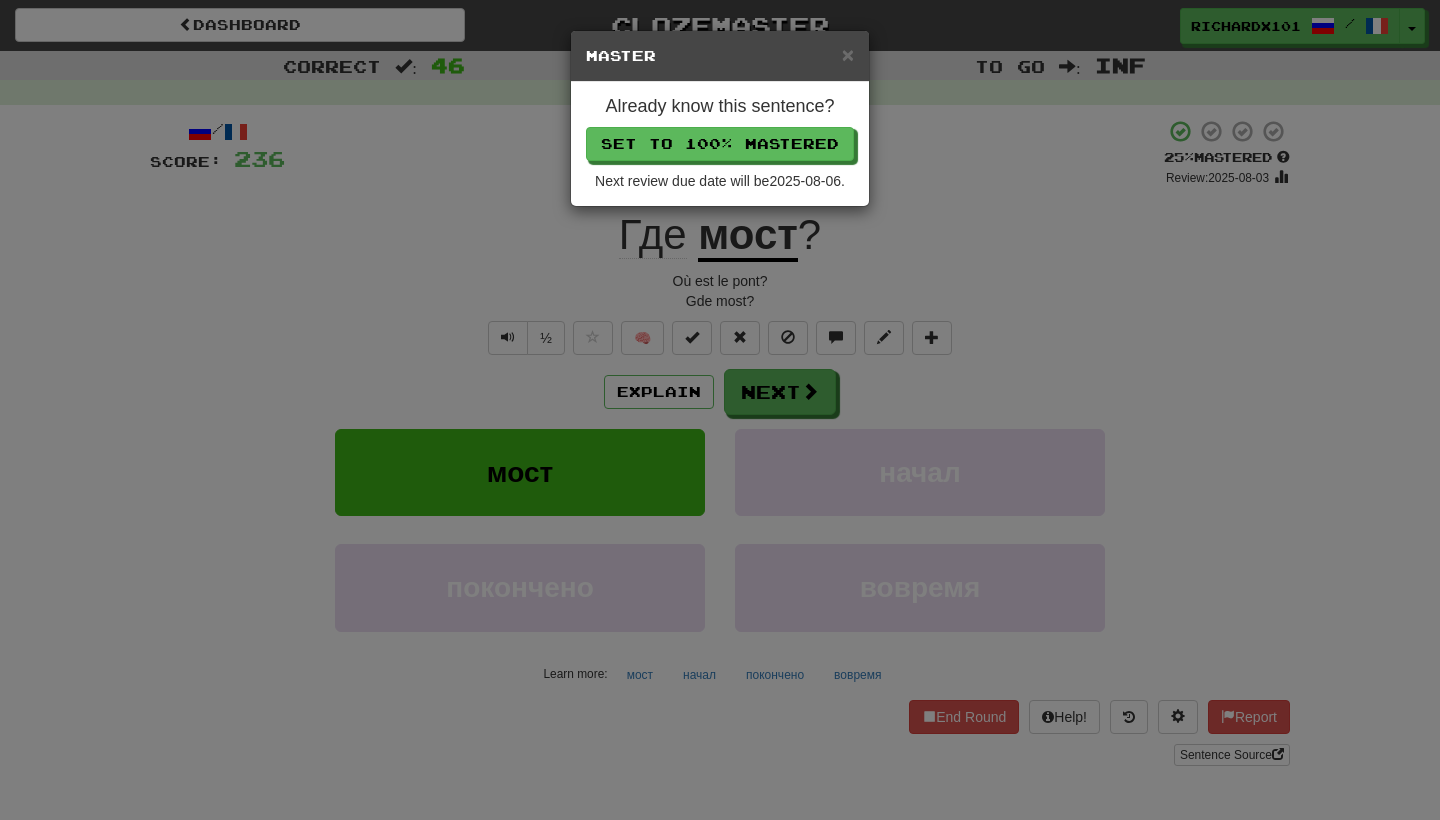 click on "Set to 100% Mastered" at bounding box center (720, 144) 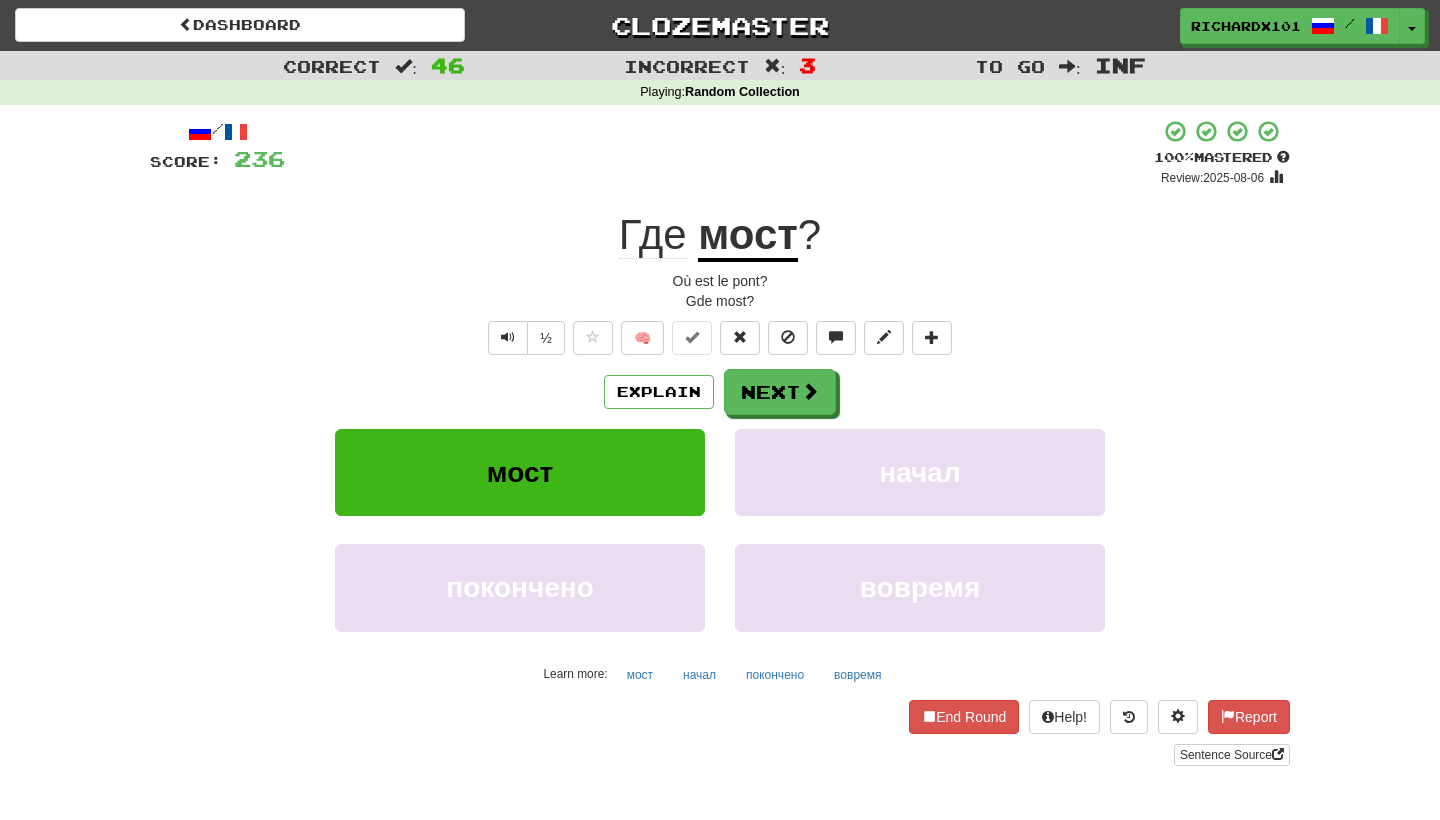 click on "Next" at bounding box center (780, 392) 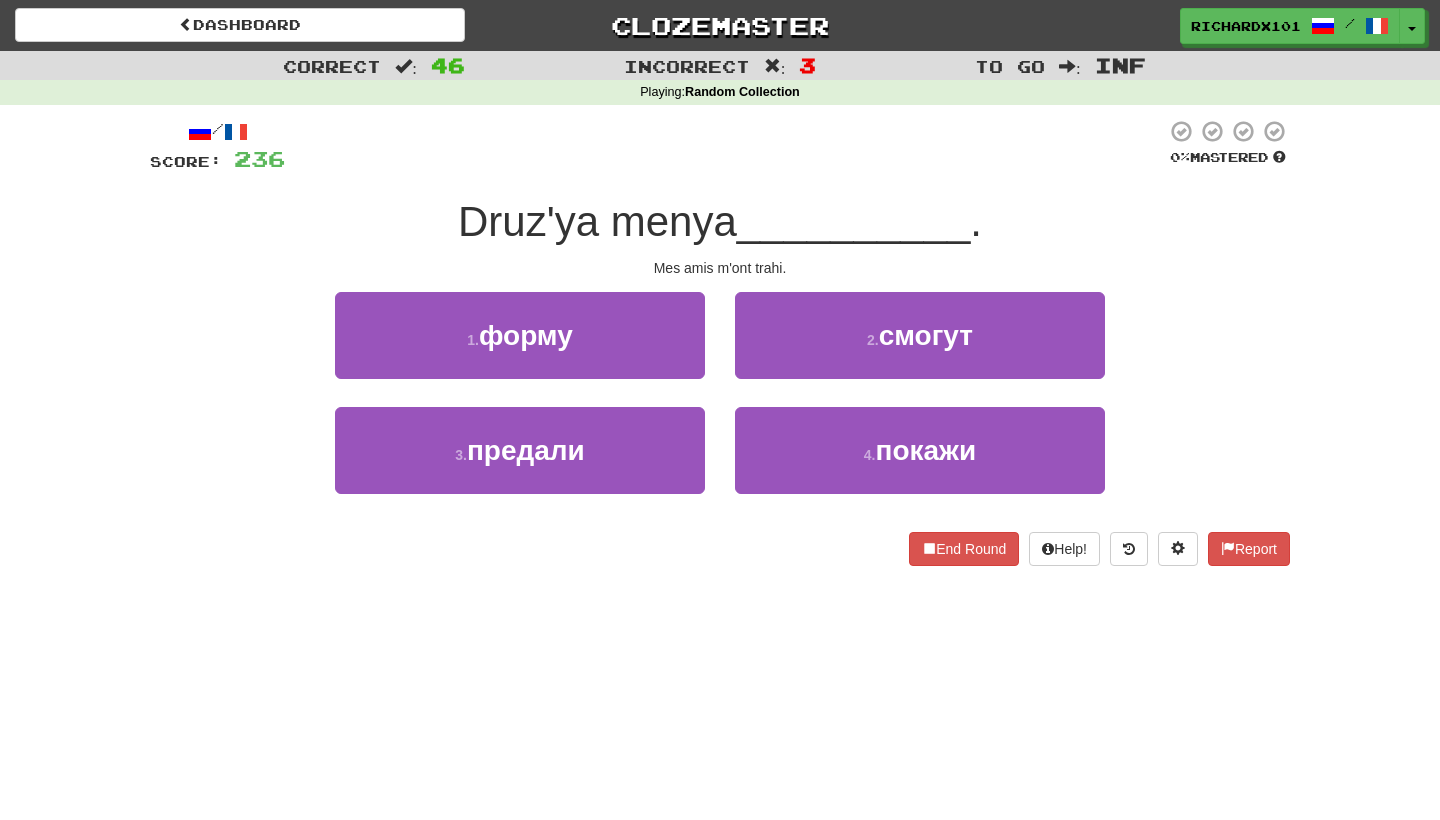 click on "3 .  предали" at bounding box center (520, 450) 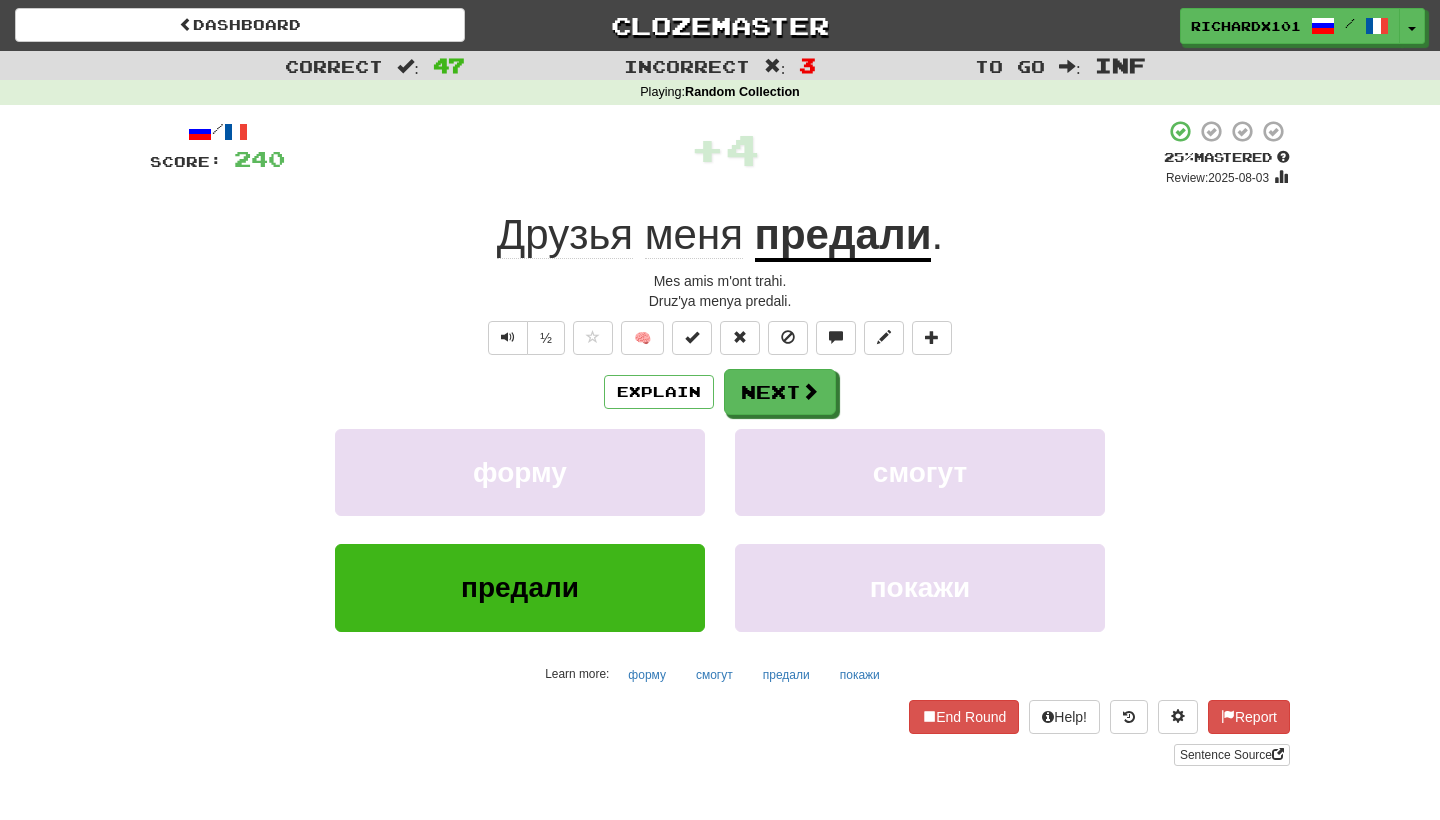 click at bounding box center [692, 338] 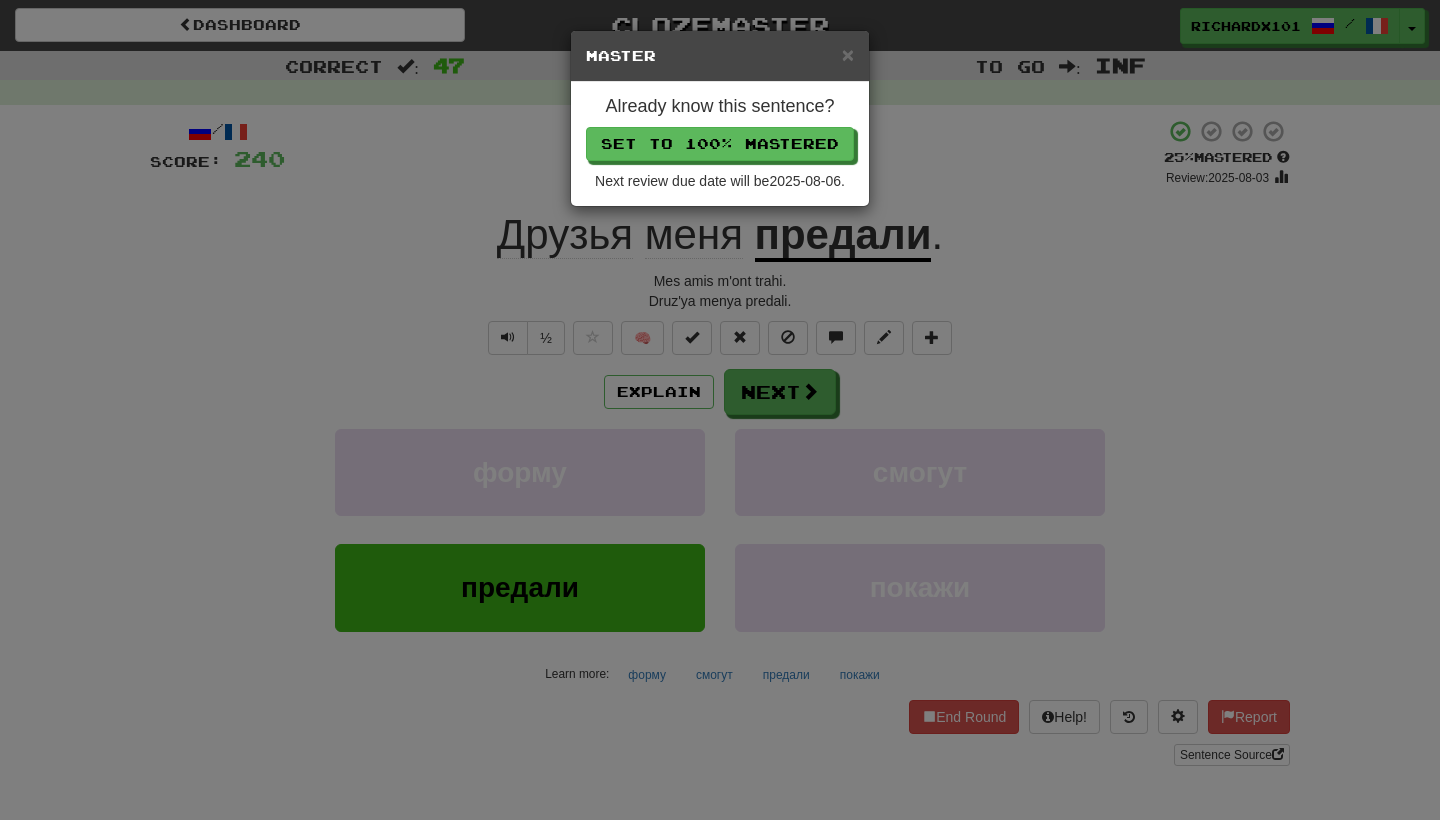 click on "Set to 100% Mastered" at bounding box center (720, 144) 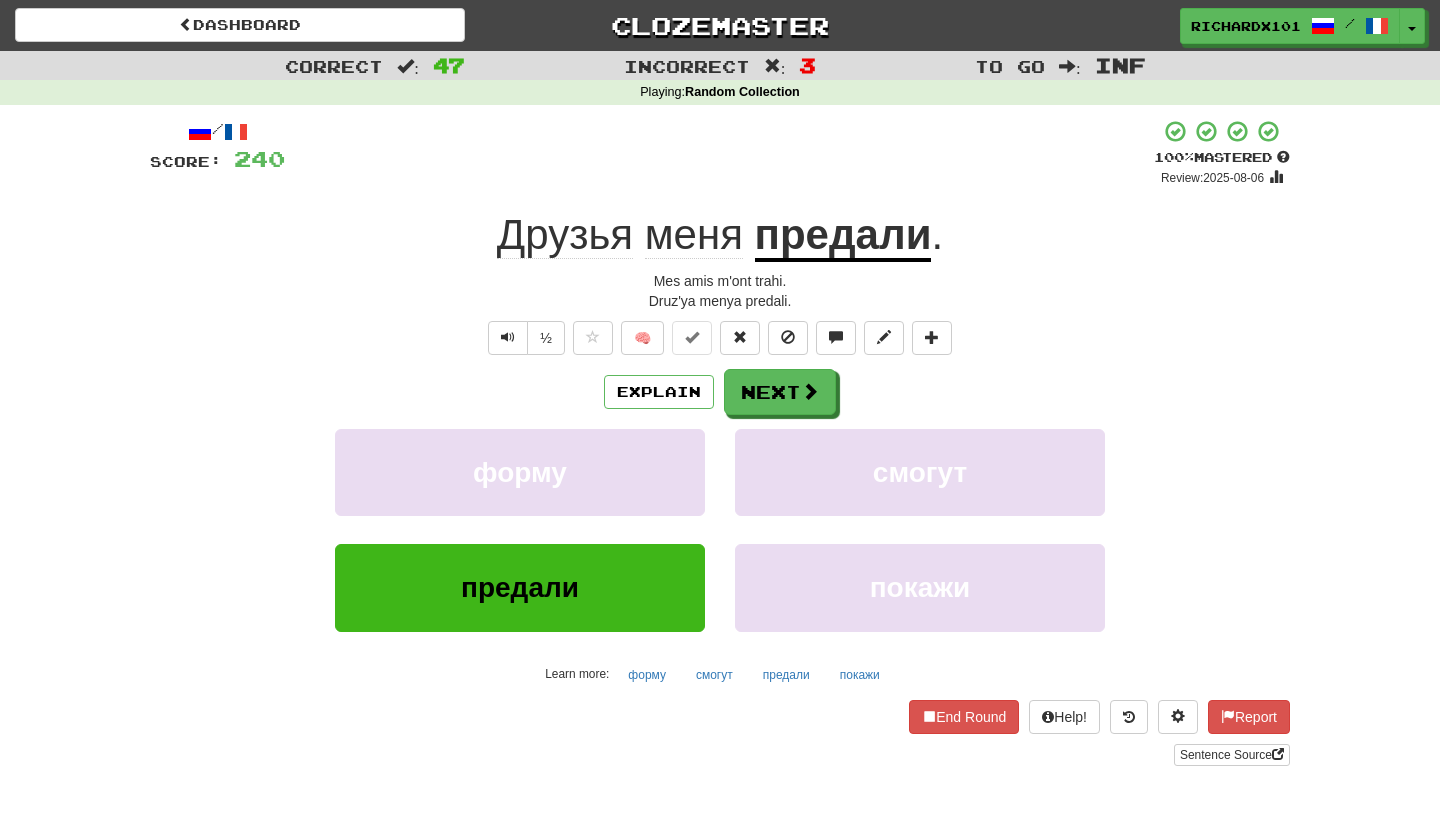 click on "Next" at bounding box center [780, 392] 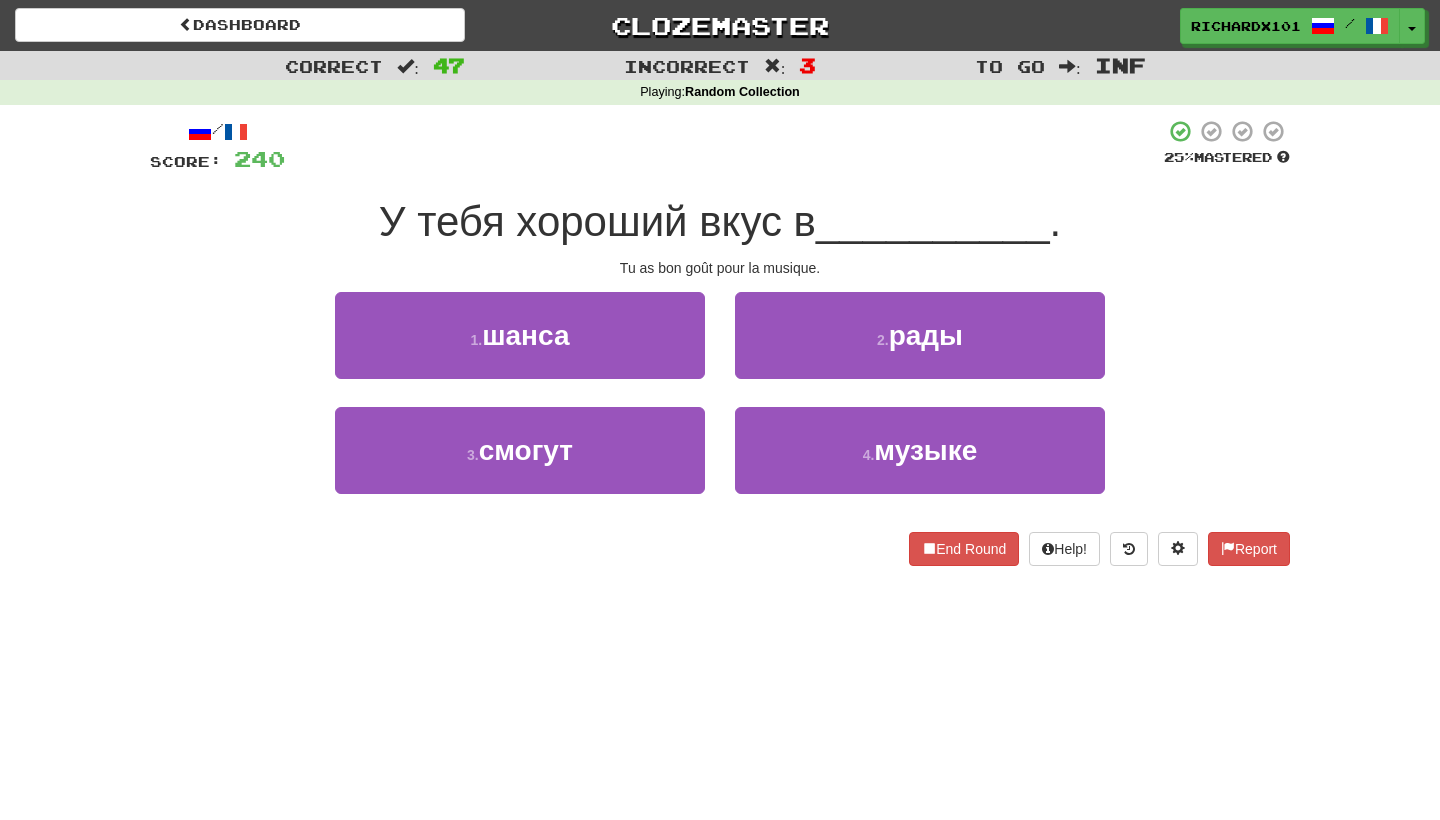 click on "4 .  музыке" at bounding box center [920, 450] 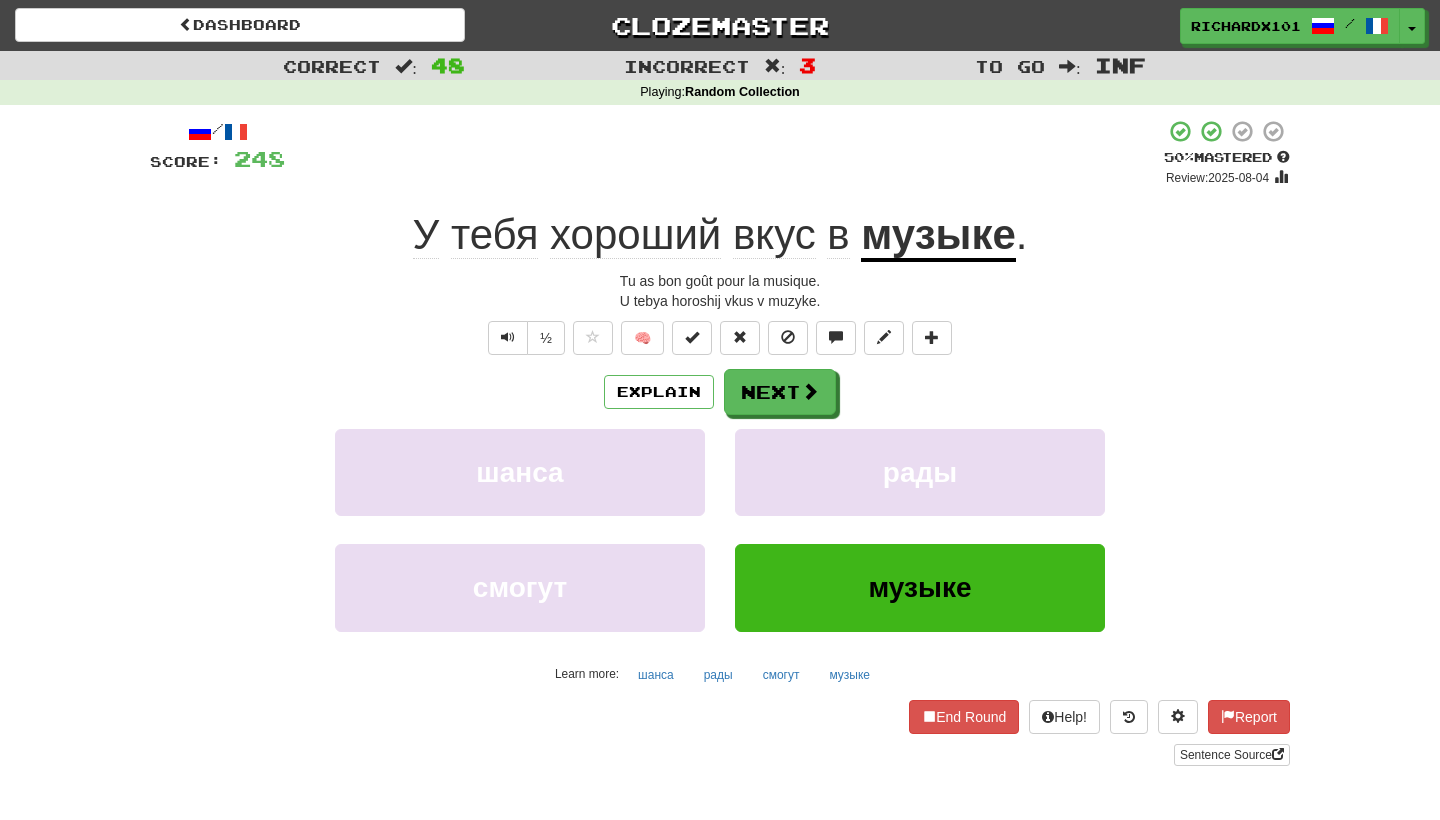 click at bounding box center [692, 337] 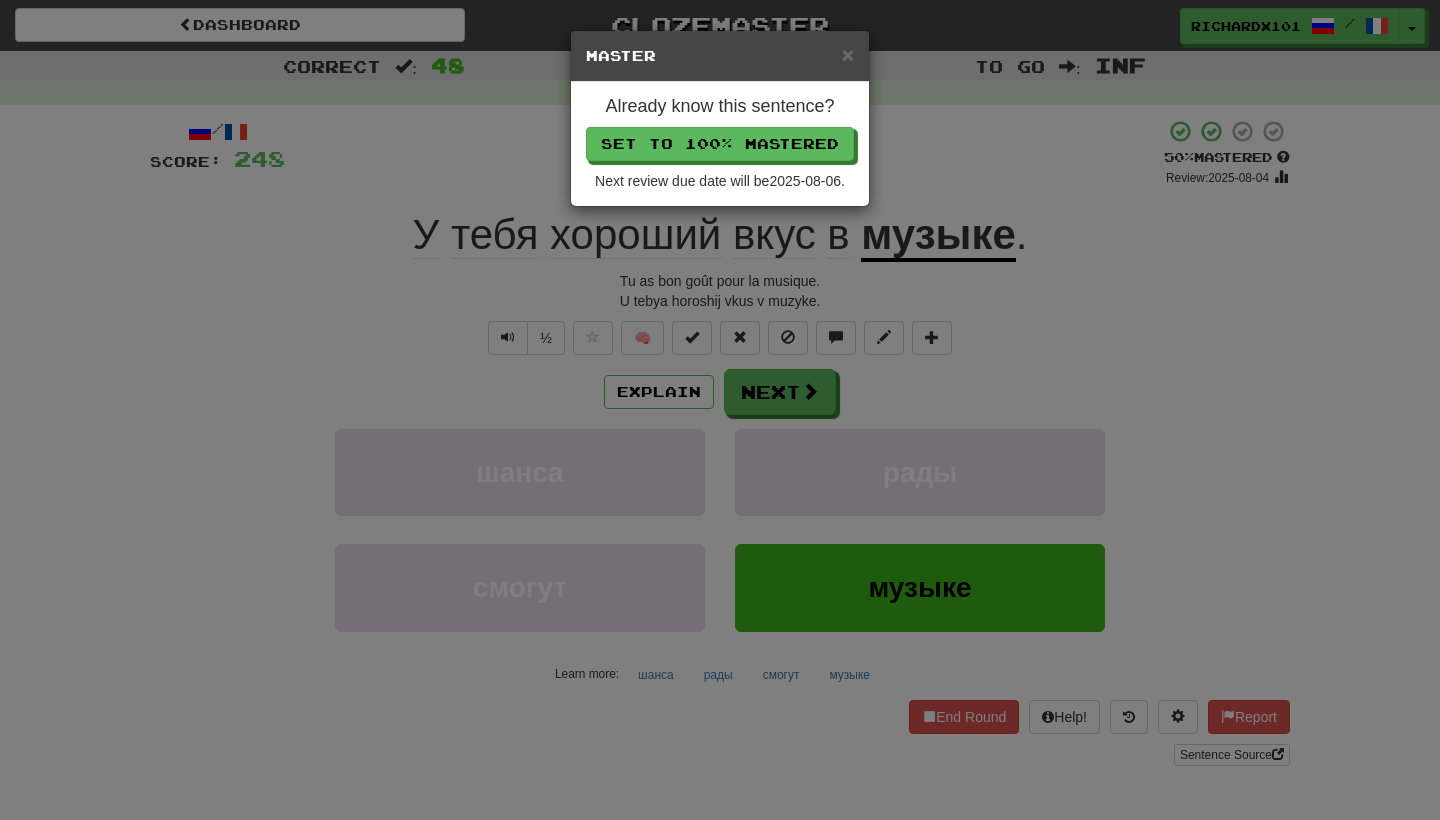 click on "Set to 100% Mastered" at bounding box center (720, 144) 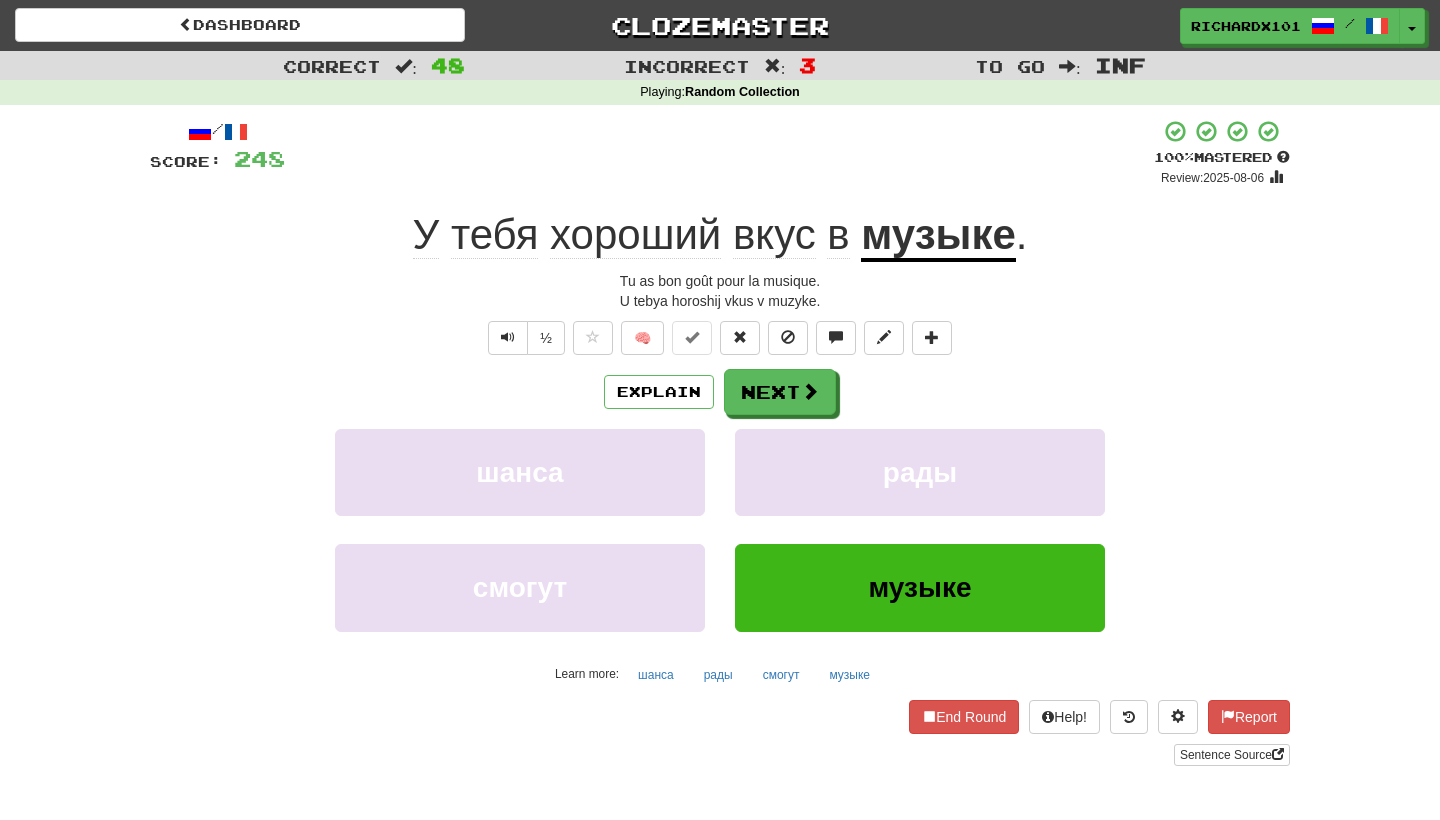 click on "Next" at bounding box center [780, 392] 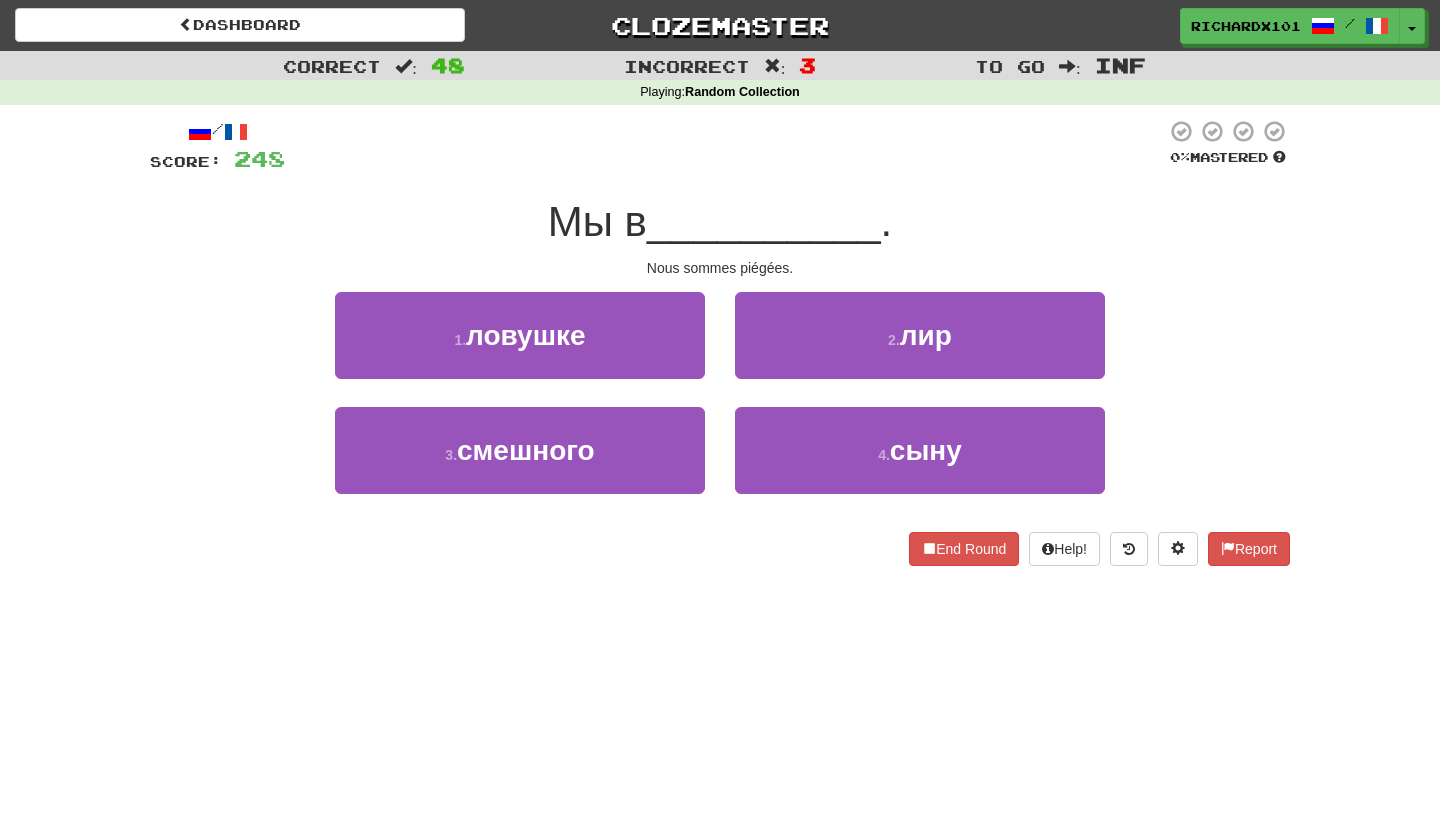 click on "1 .  ловушке" at bounding box center (520, 335) 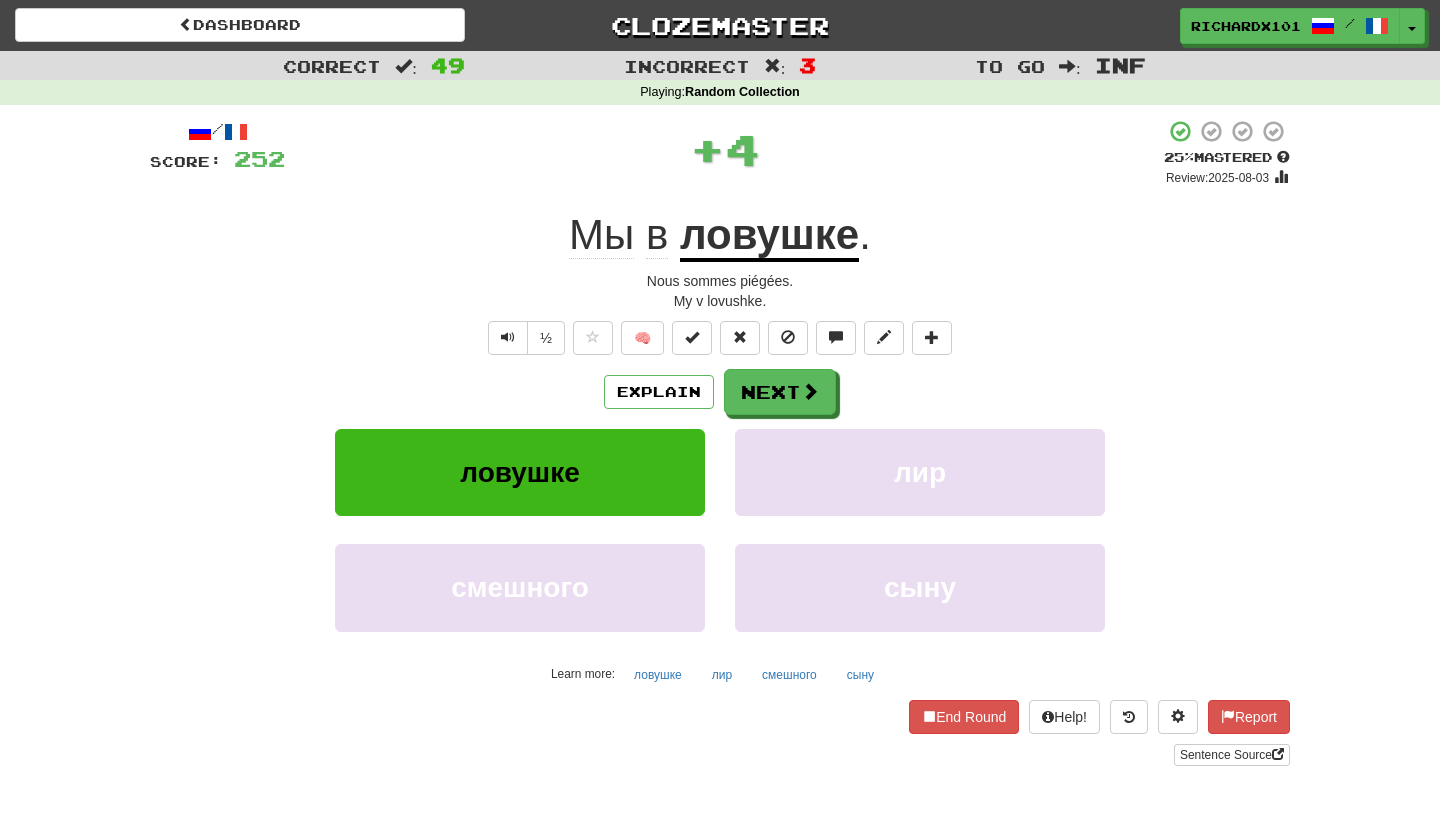 click at bounding box center (692, 338) 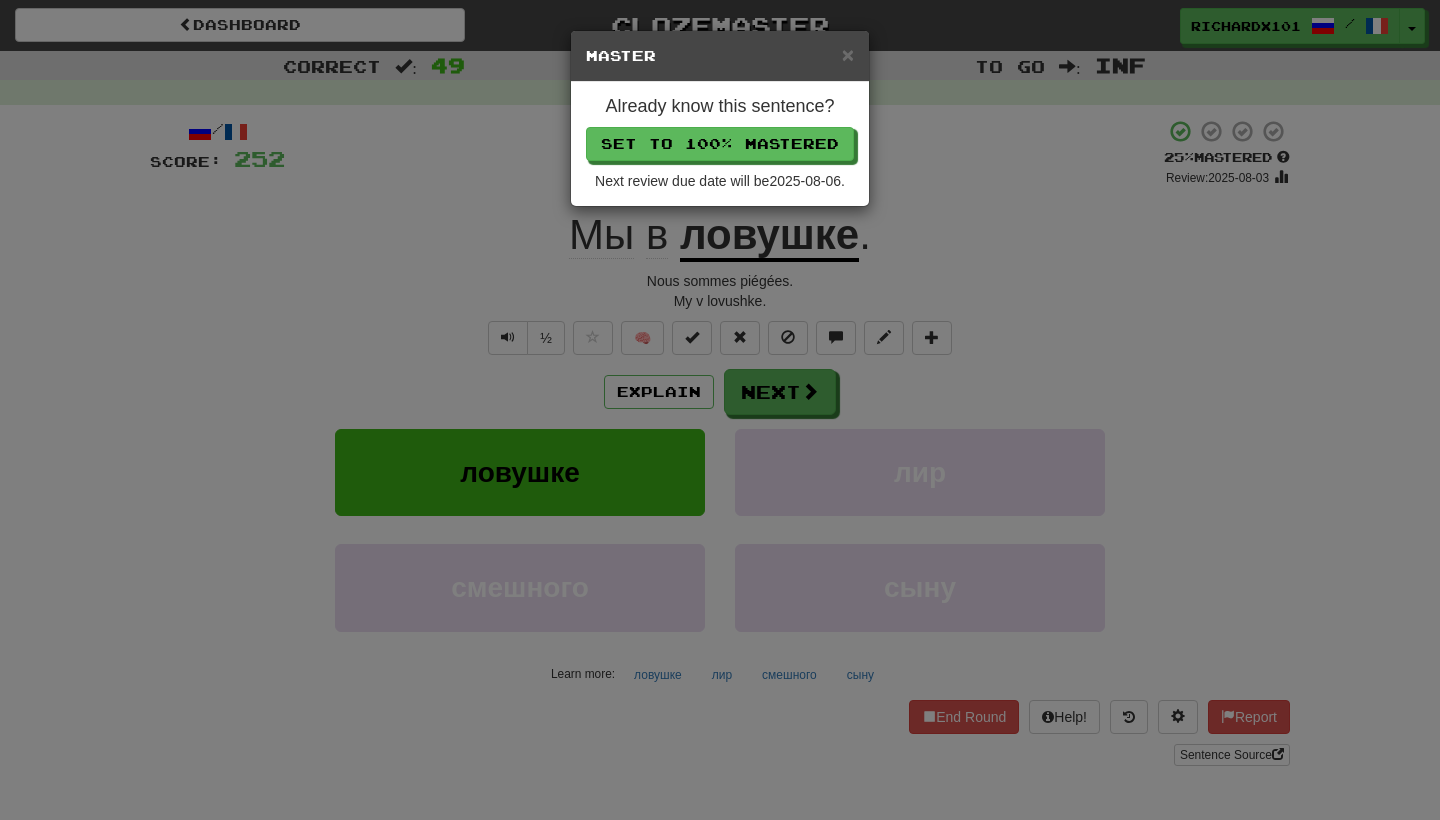 click on "Set to 100% Mastered" at bounding box center [720, 144] 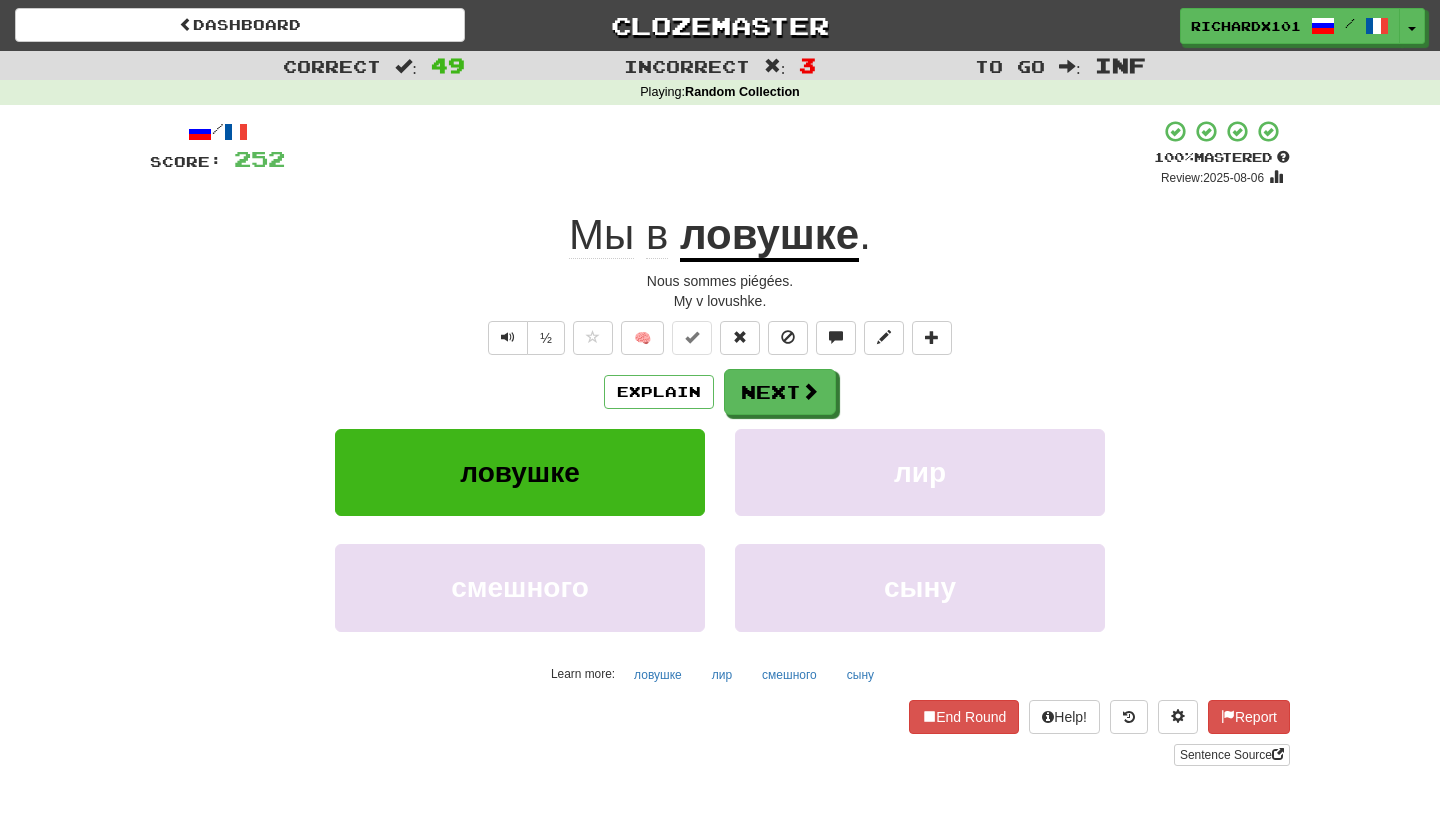 click on "Sentence Source" at bounding box center [1232, 755] 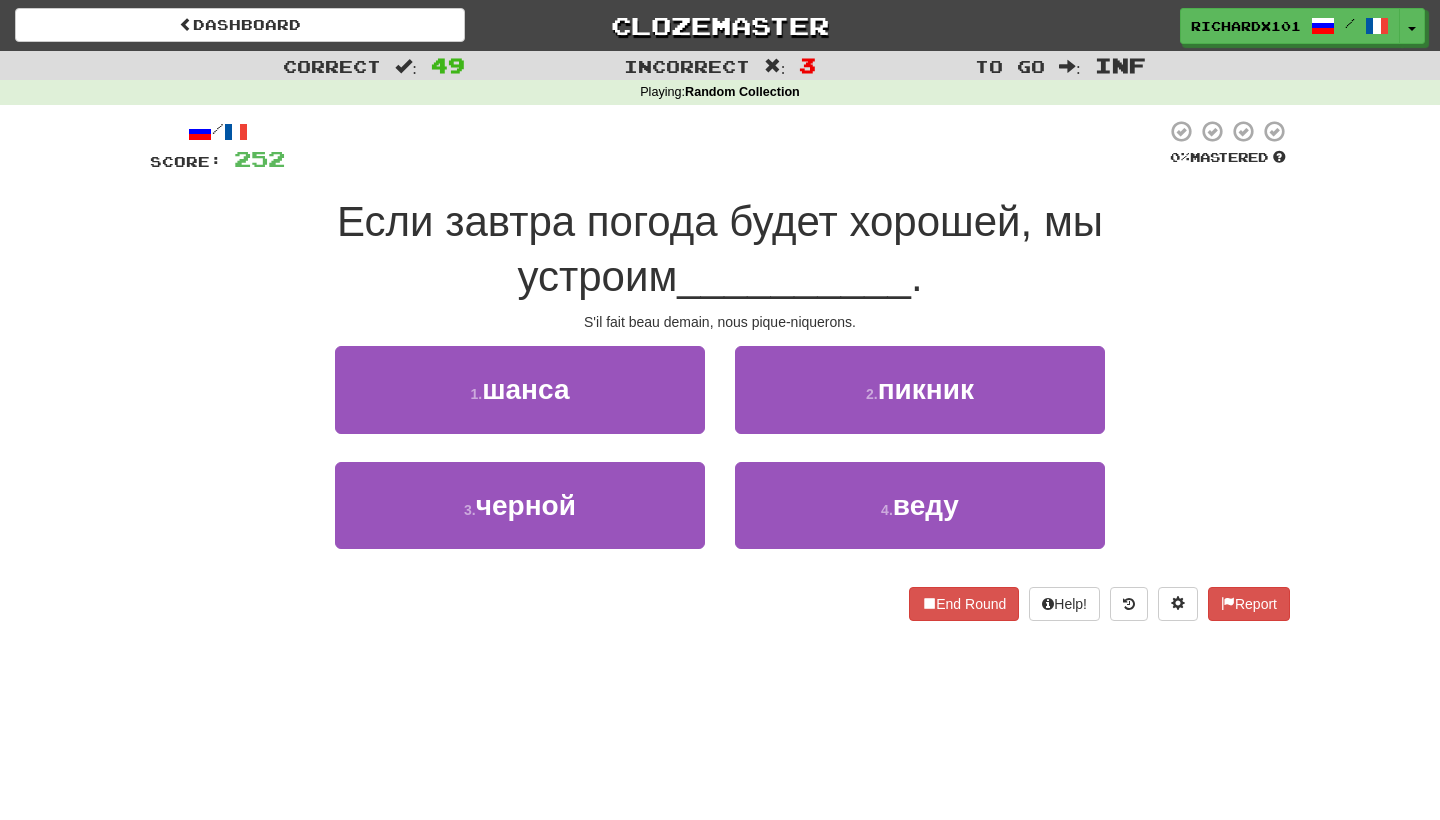 click on "2 .  пикник" at bounding box center (920, 389) 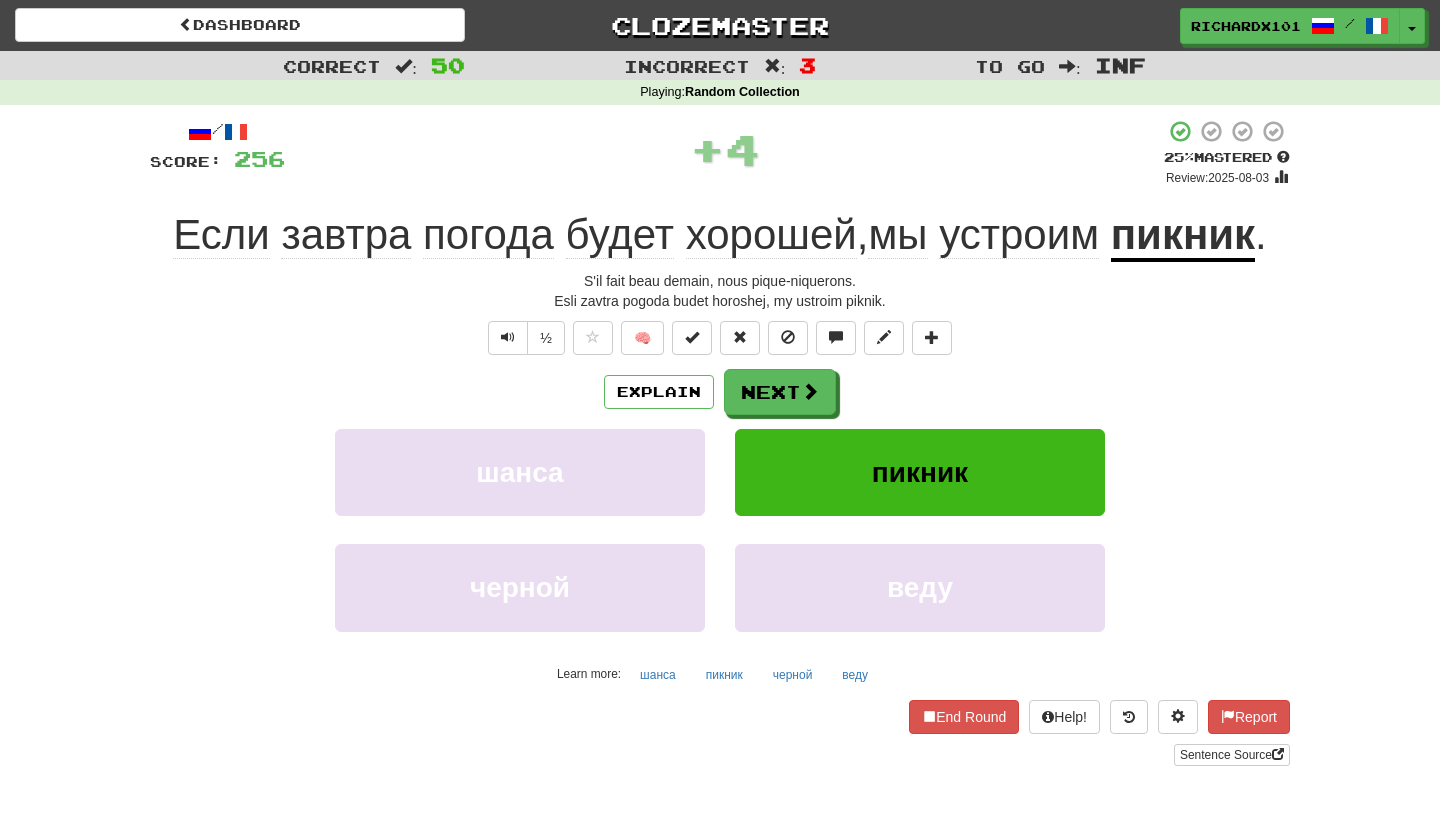 click at bounding box center [692, 338] 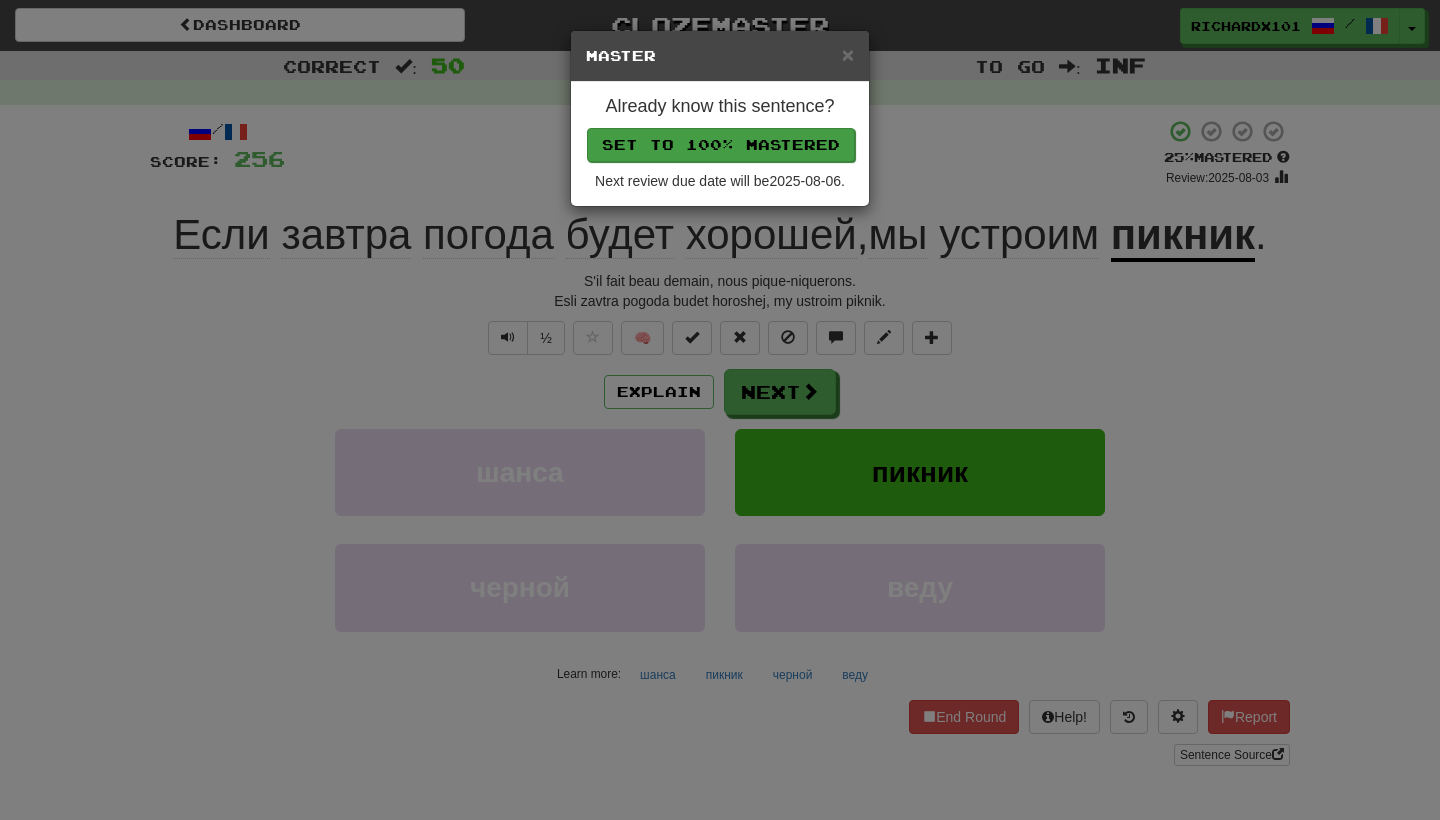 drag, startPoint x: 790, startPoint y: 147, endPoint x: 746, endPoint y: 144, distance: 44.102154 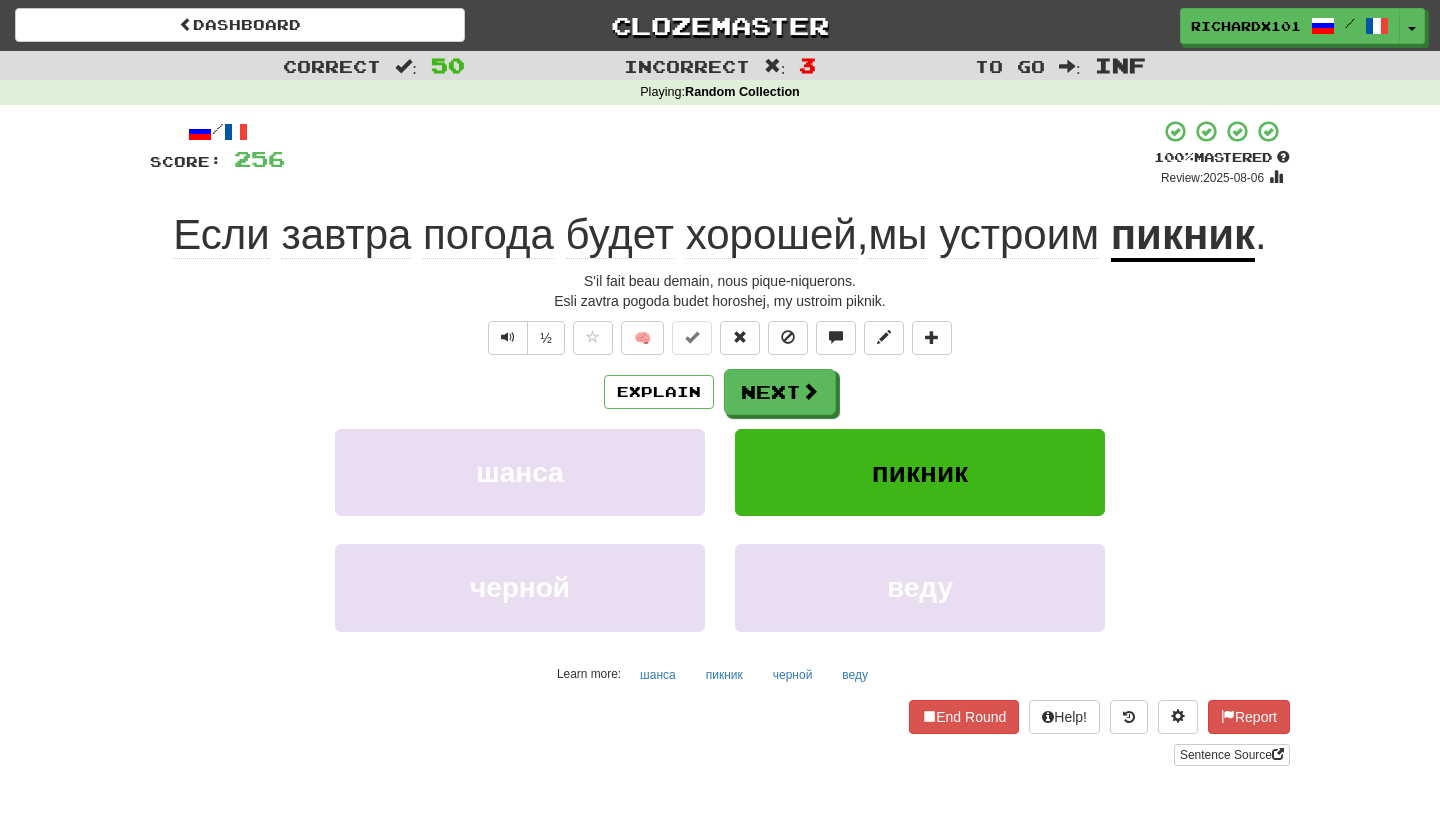 click on "Next" at bounding box center [780, 392] 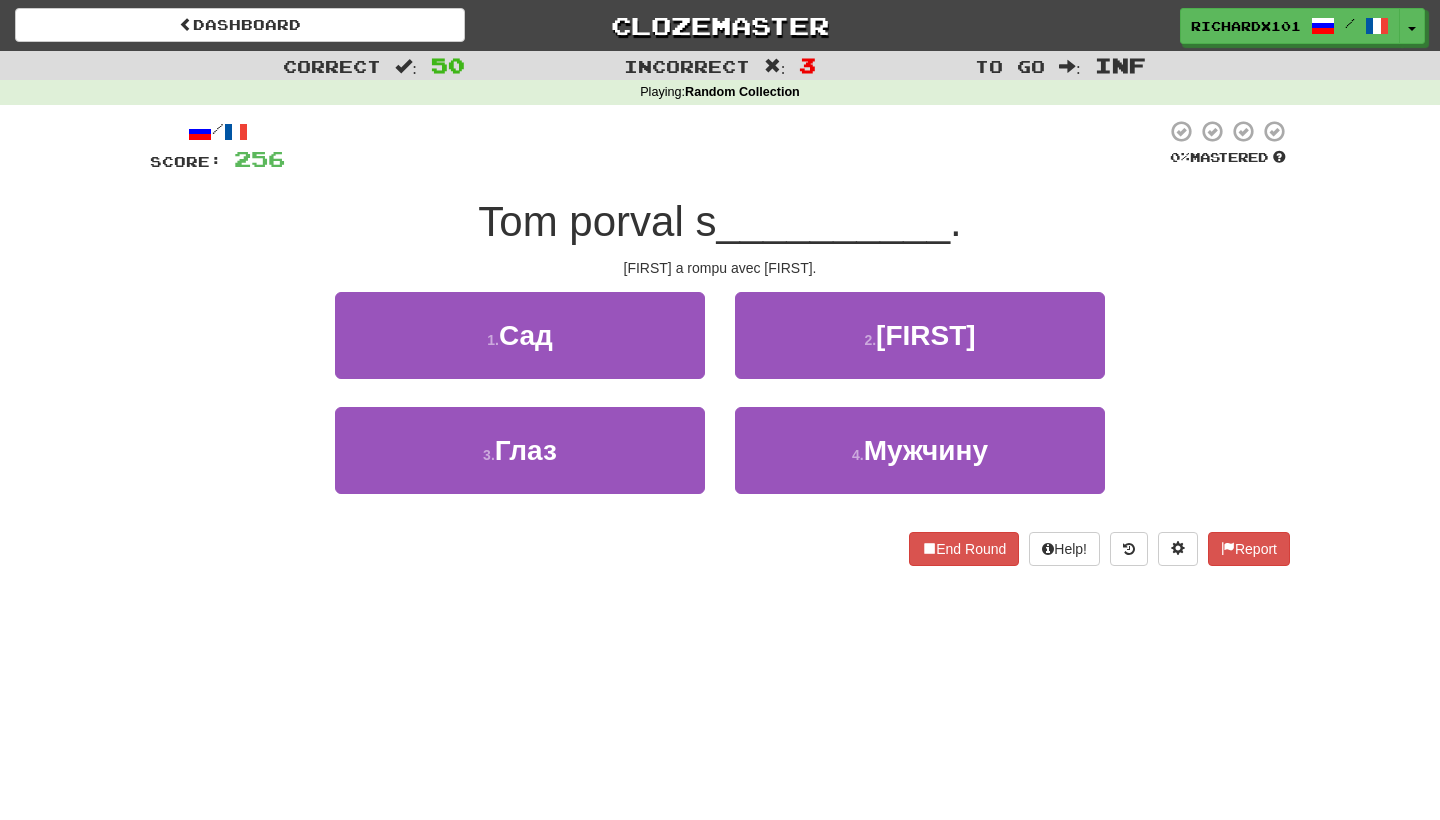 click on "2 .  Марией" at bounding box center [920, 335] 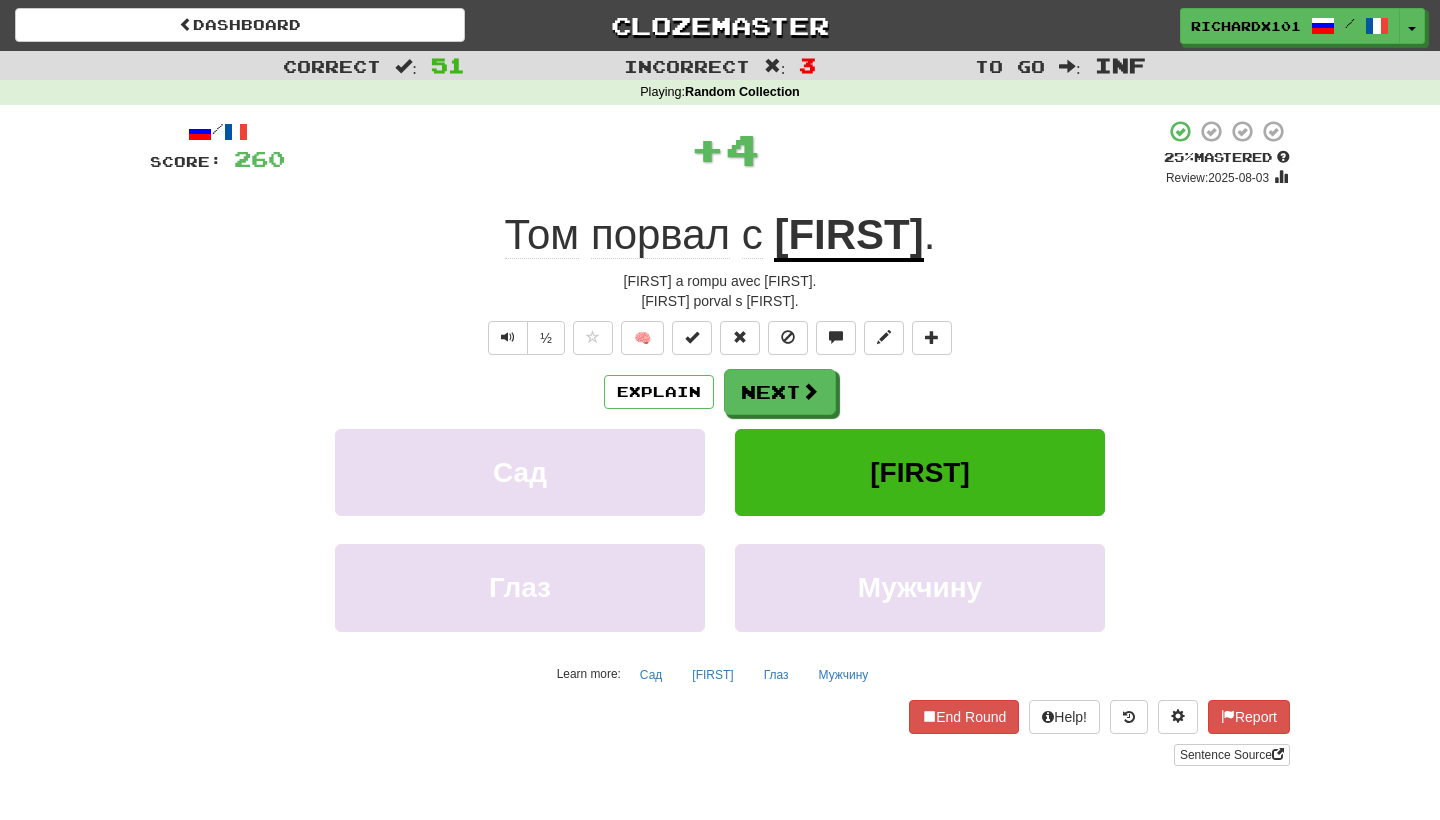 click at bounding box center (692, 337) 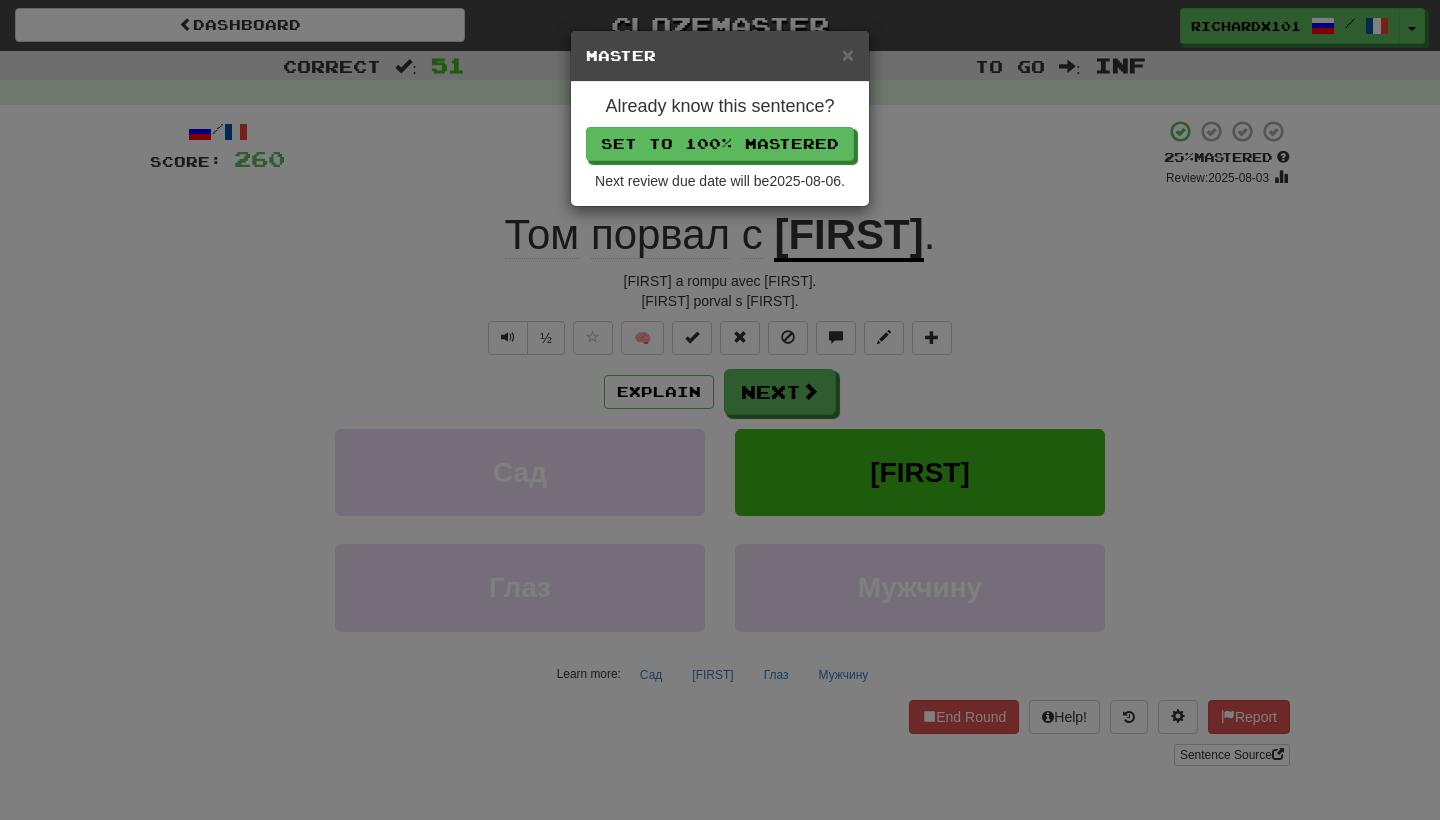 click on "Set to 100% Mastered" at bounding box center [720, 144] 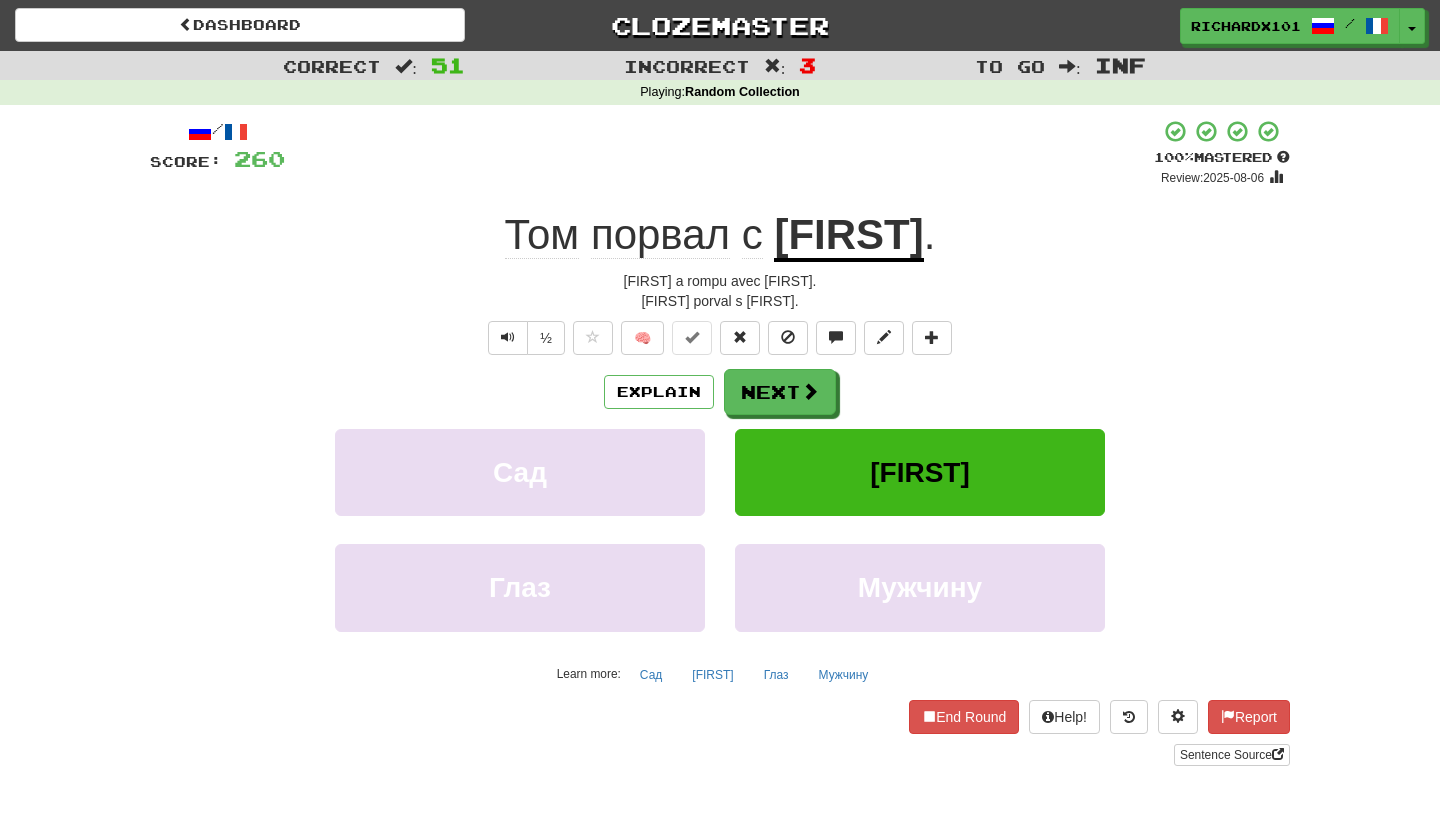 click on "Next" at bounding box center [780, 392] 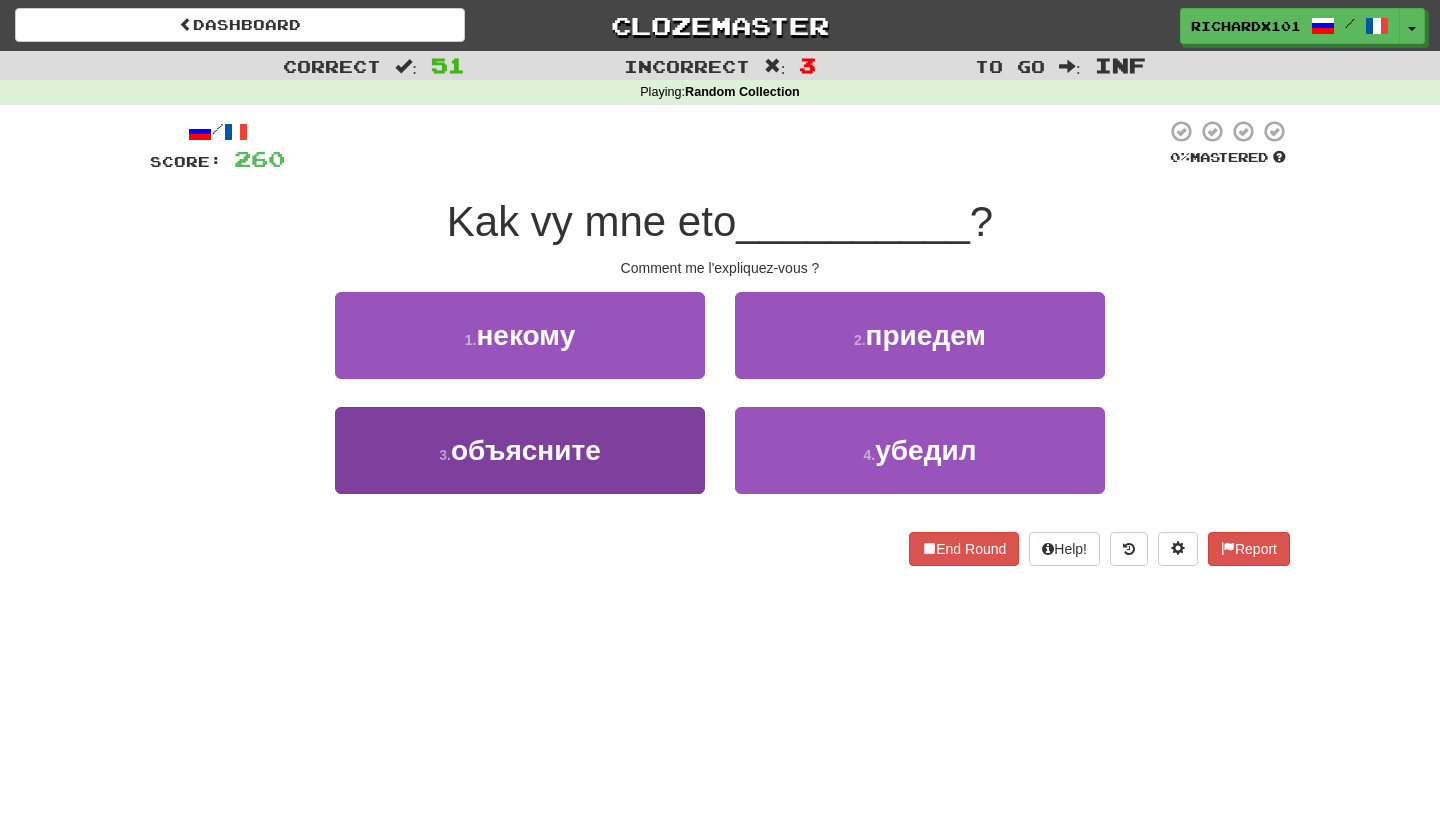 drag, startPoint x: 761, startPoint y: 137, endPoint x: 670, endPoint y: 452, distance: 327.88107 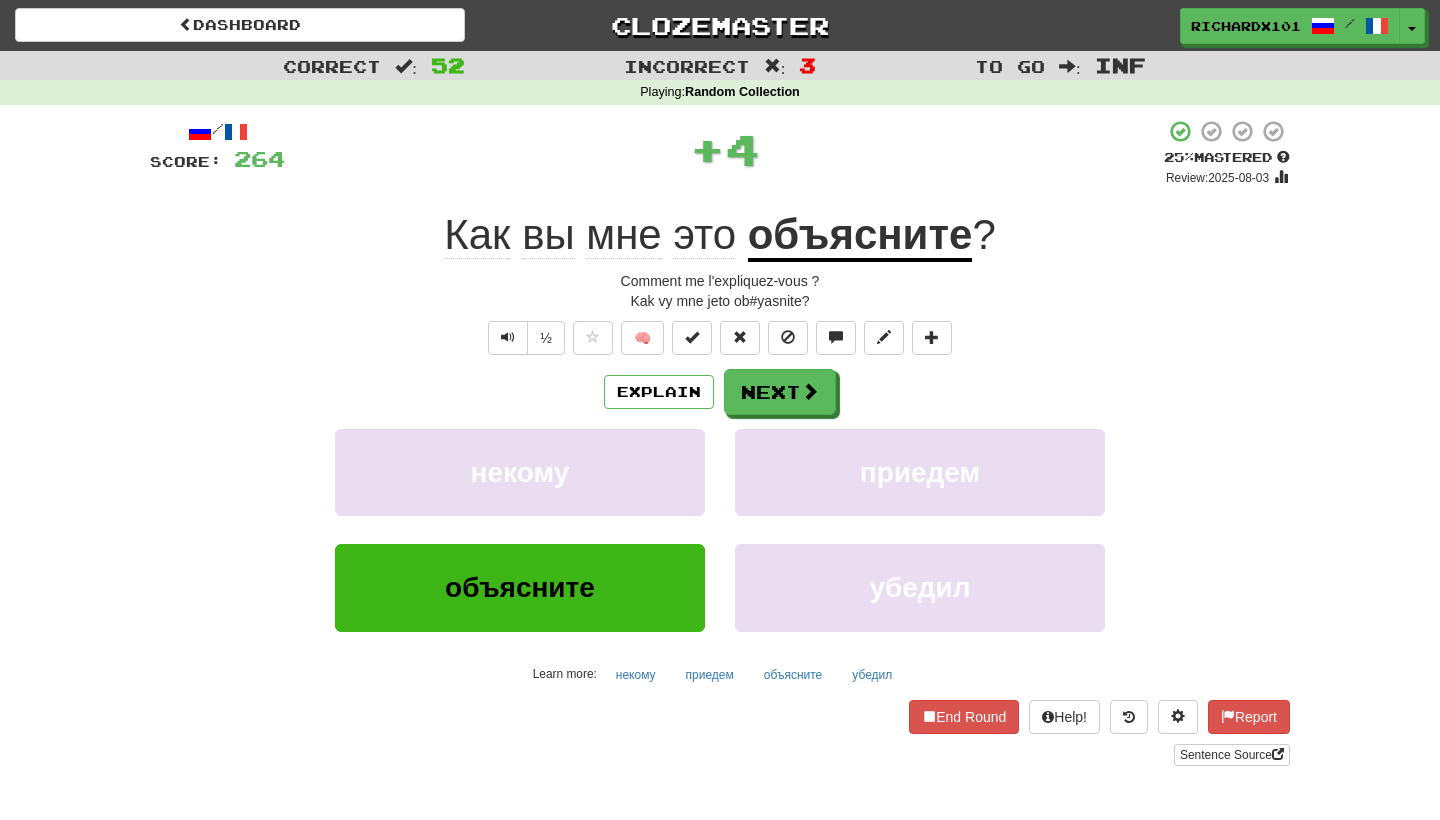 click at bounding box center (692, 337) 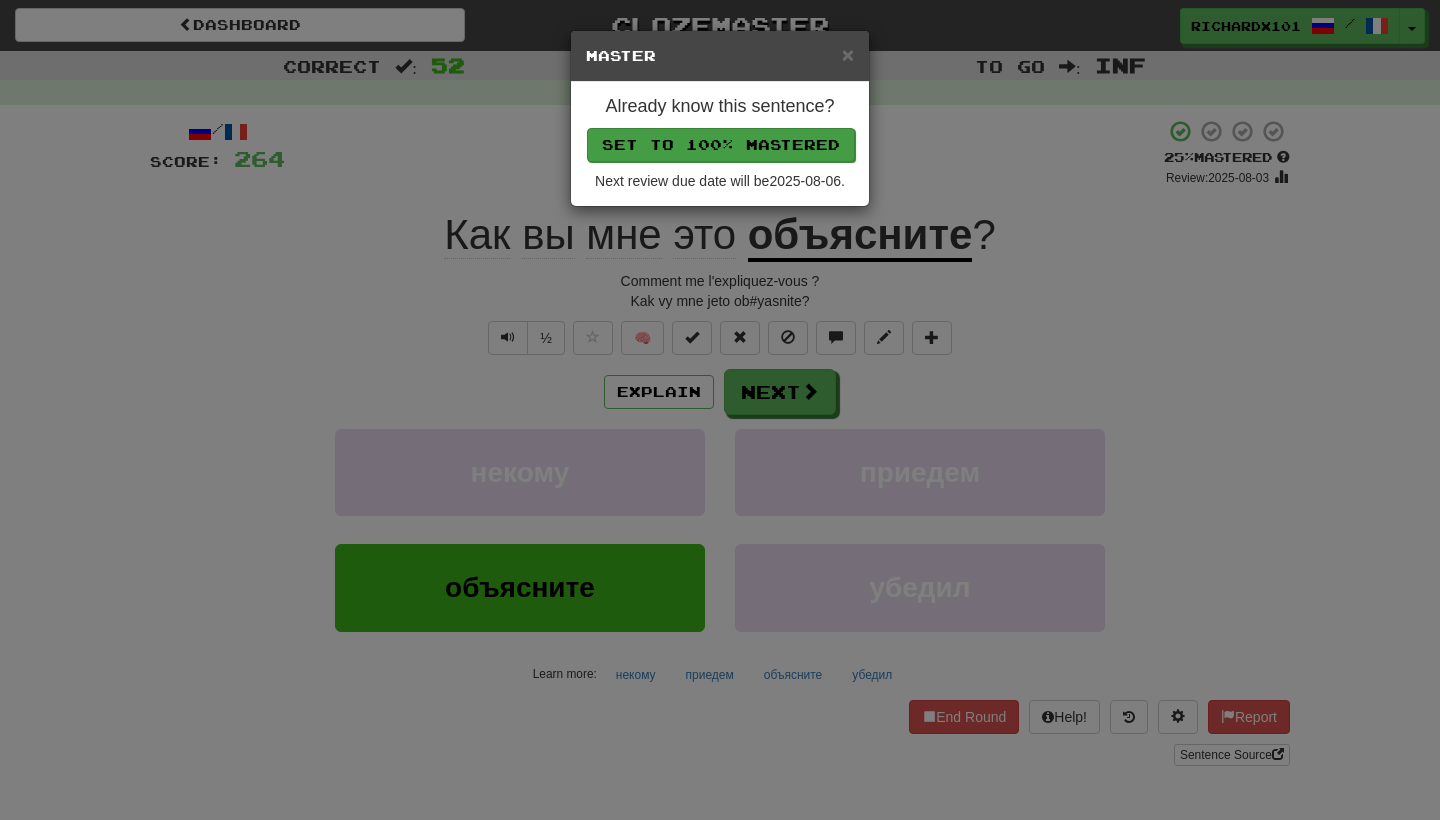drag, startPoint x: 670, startPoint y: 452, endPoint x: 741, endPoint y: 143, distance: 317.05203 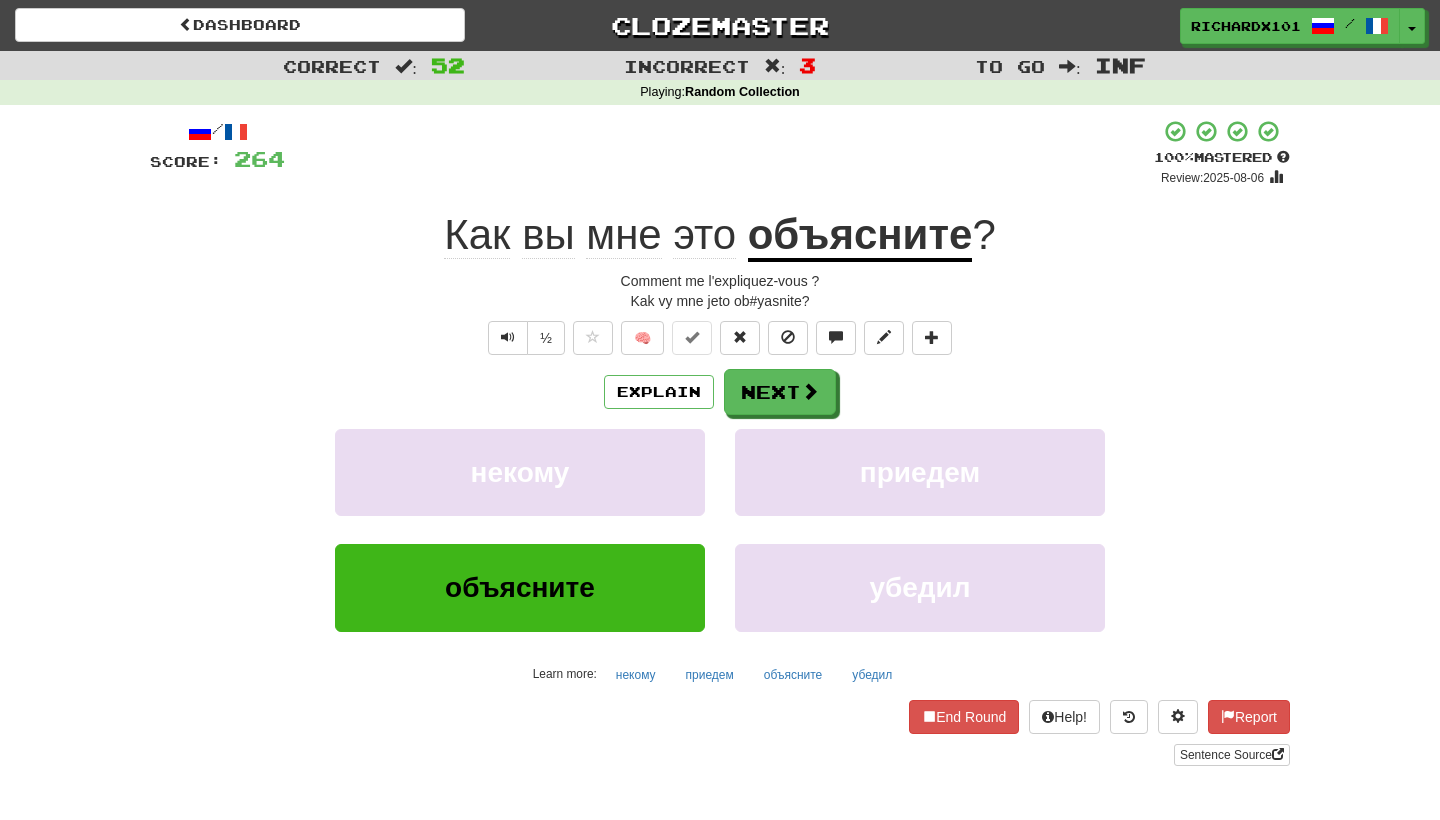 click on "Next" at bounding box center [780, 392] 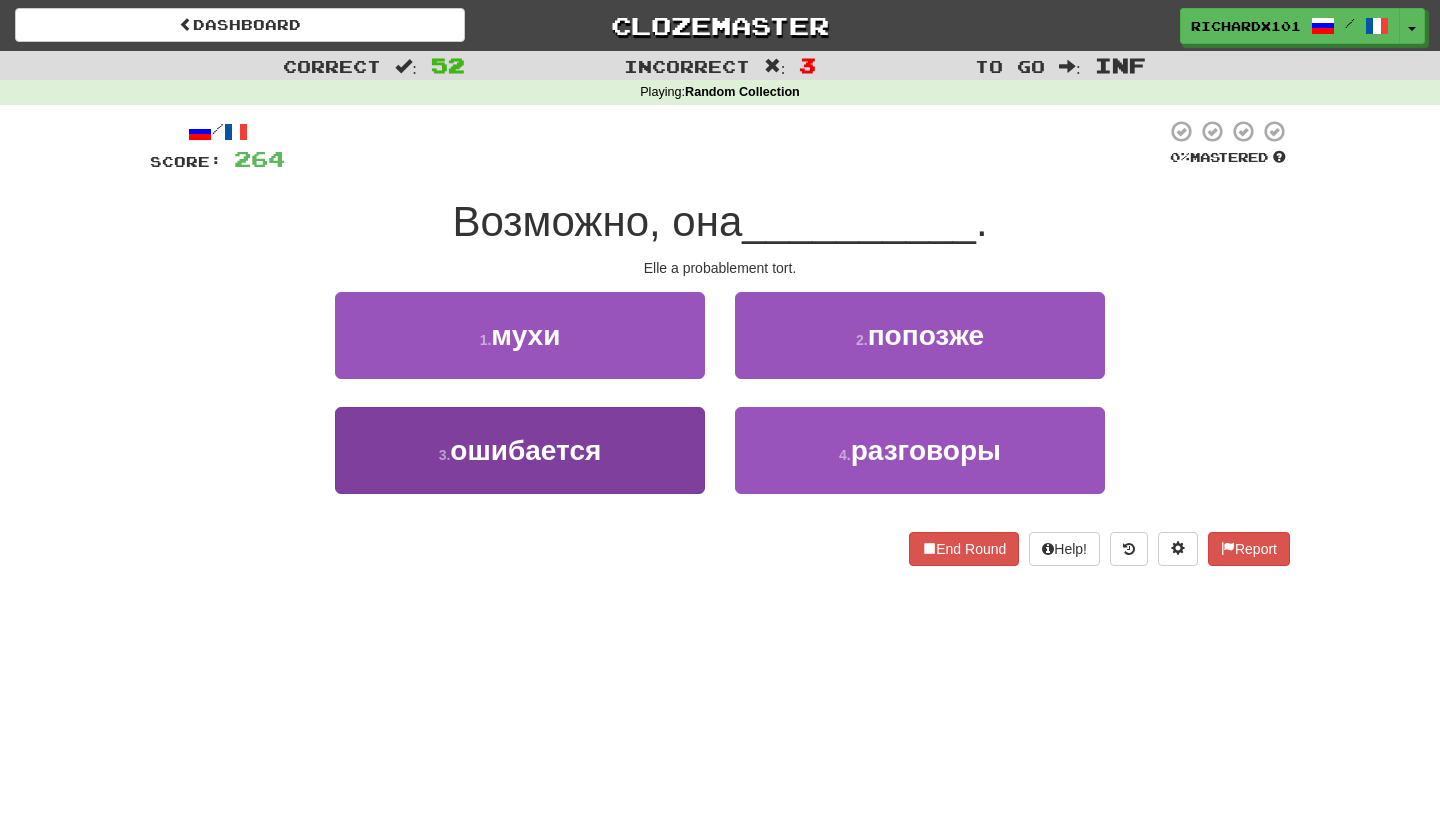 drag, startPoint x: 741, startPoint y: 143, endPoint x: 681, endPoint y: 465, distance: 327.54236 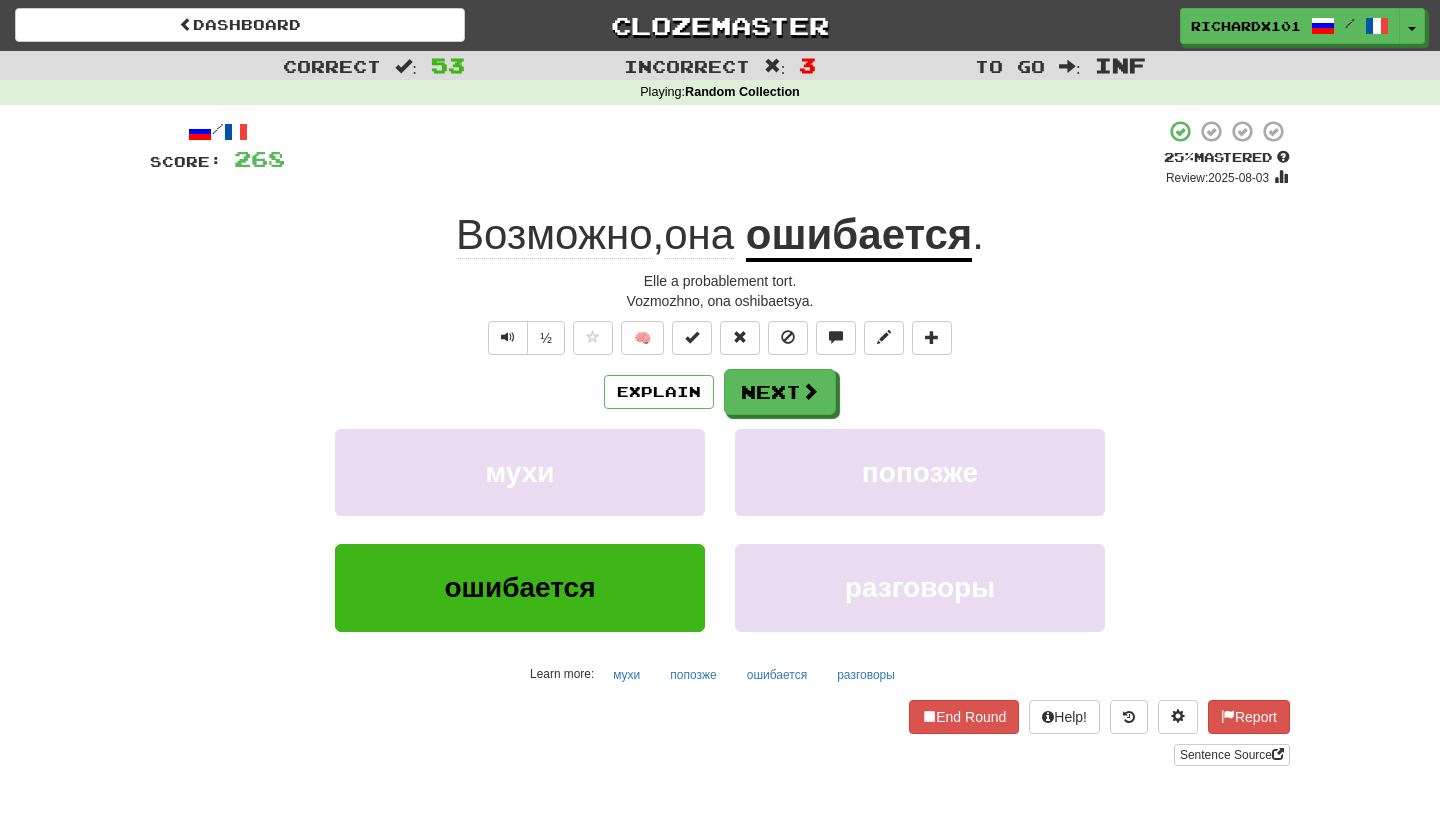 click at bounding box center [692, 338] 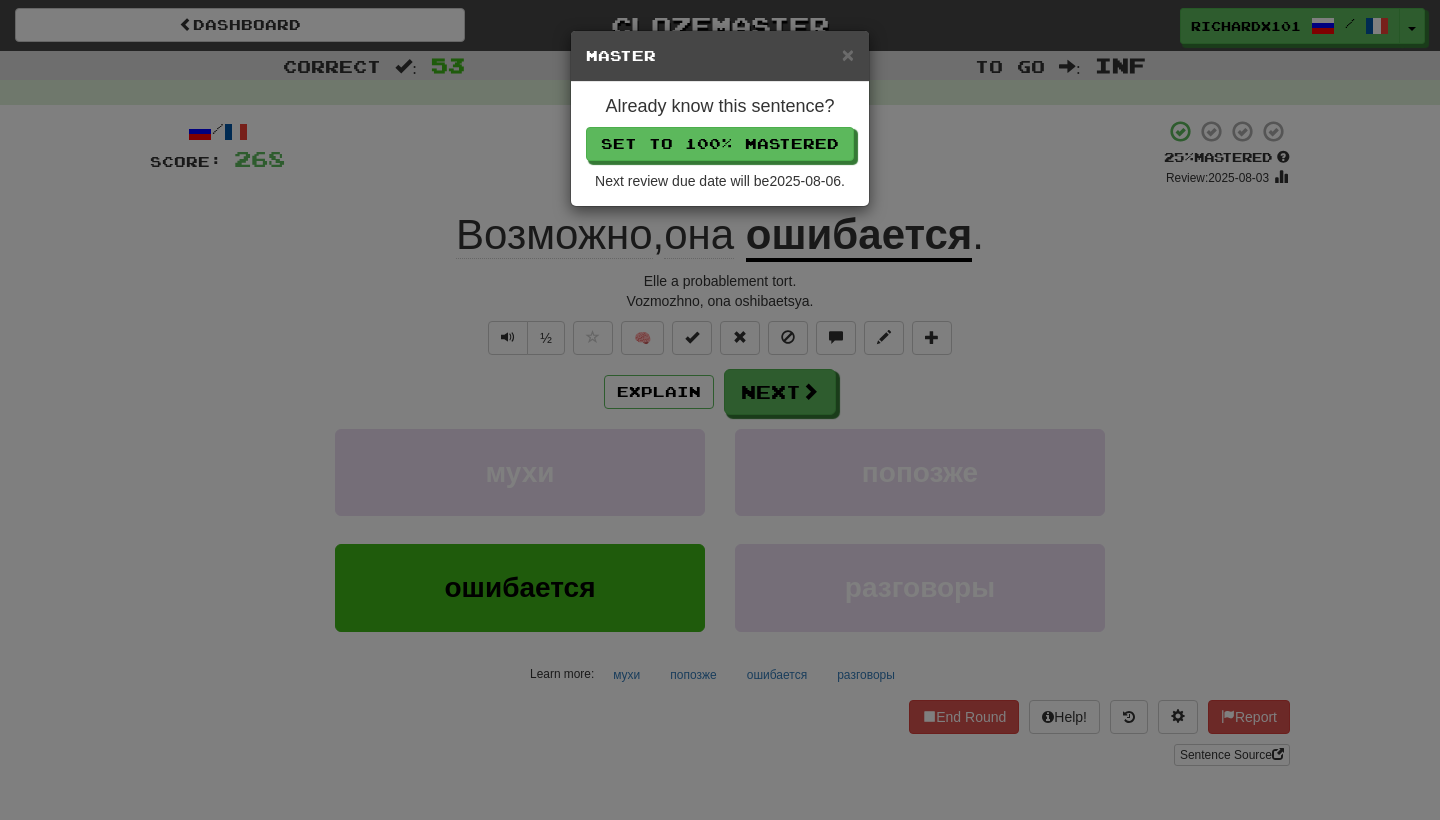 click on "Set to 100% Mastered" at bounding box center (720, 144) 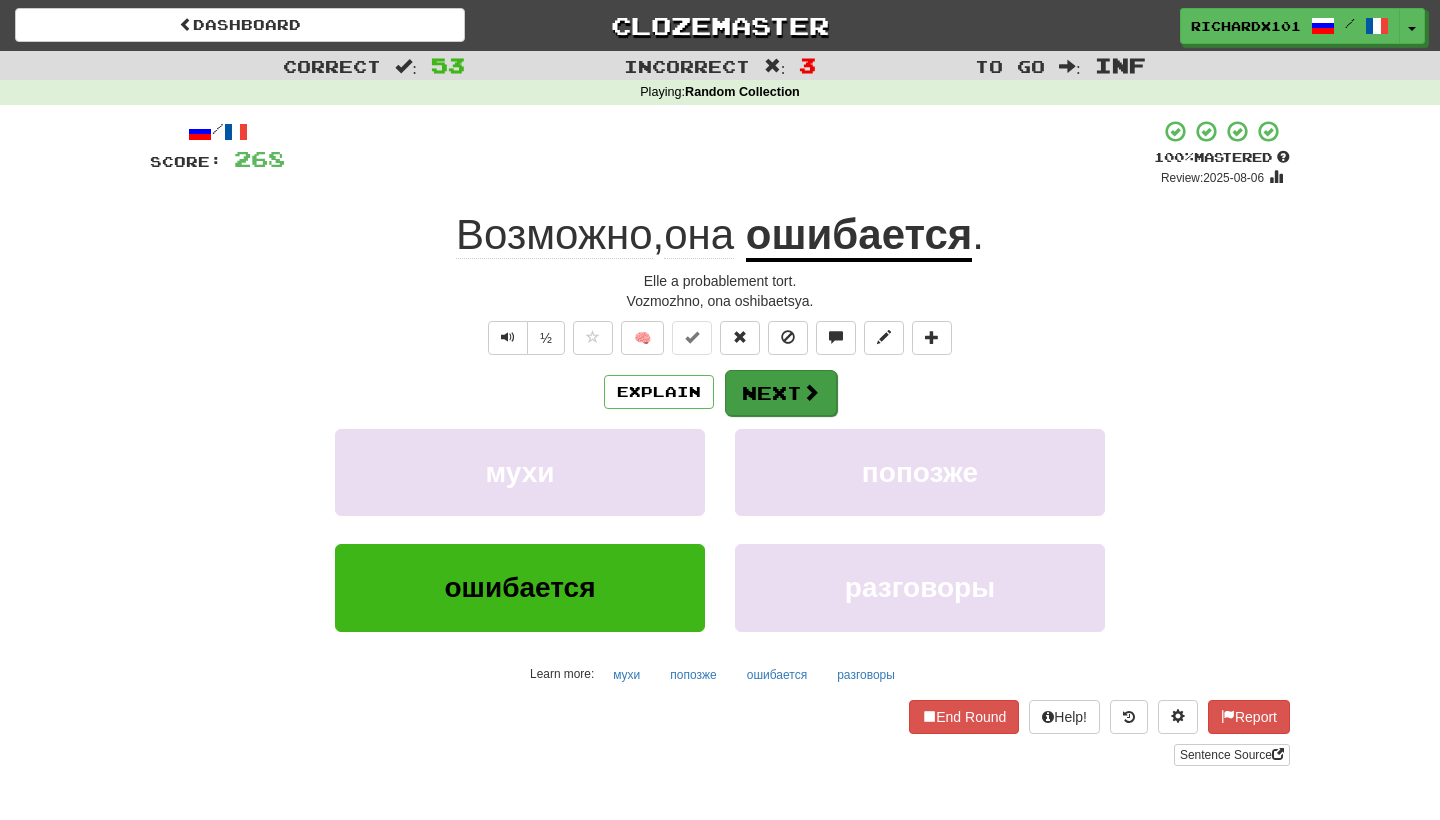 drag, startPoint x: 767, startPoint y: 133, endPoint x: 759, endPoint y: 378, distance: 245.13058 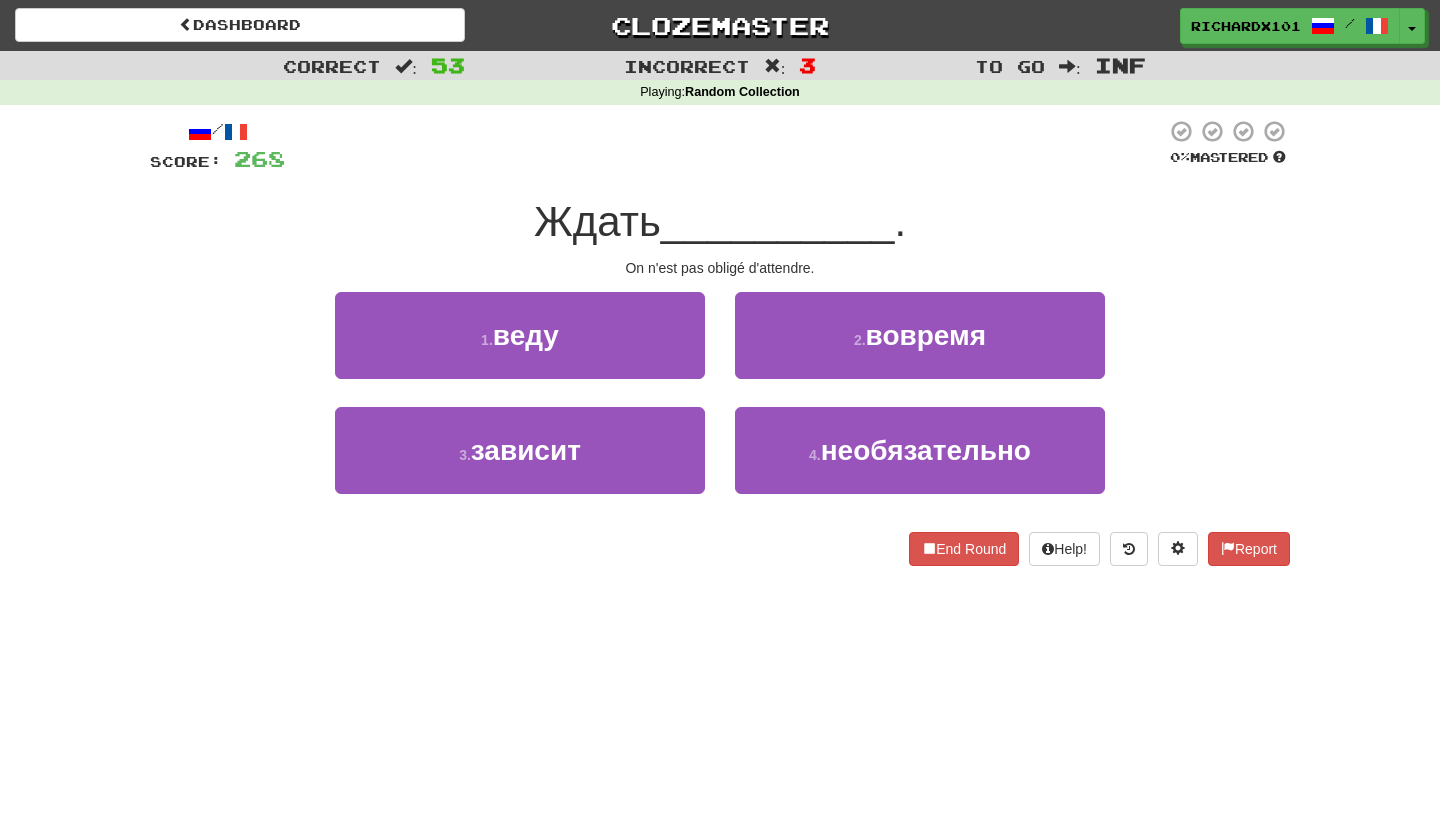 click on "2 .  вовремя" at bounding box center [920, 335] 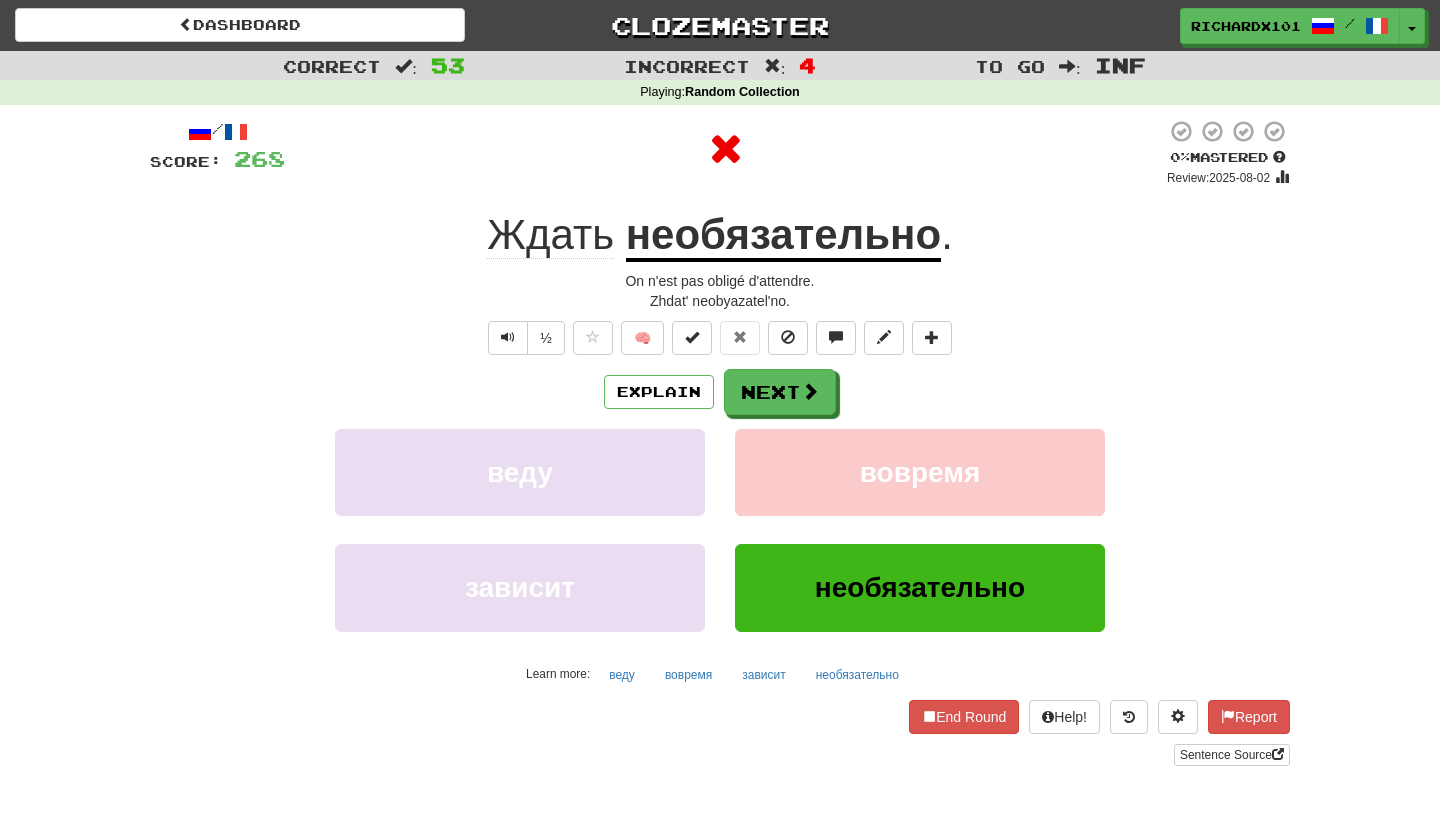 click on "Next" at bounding box center (780, 392) 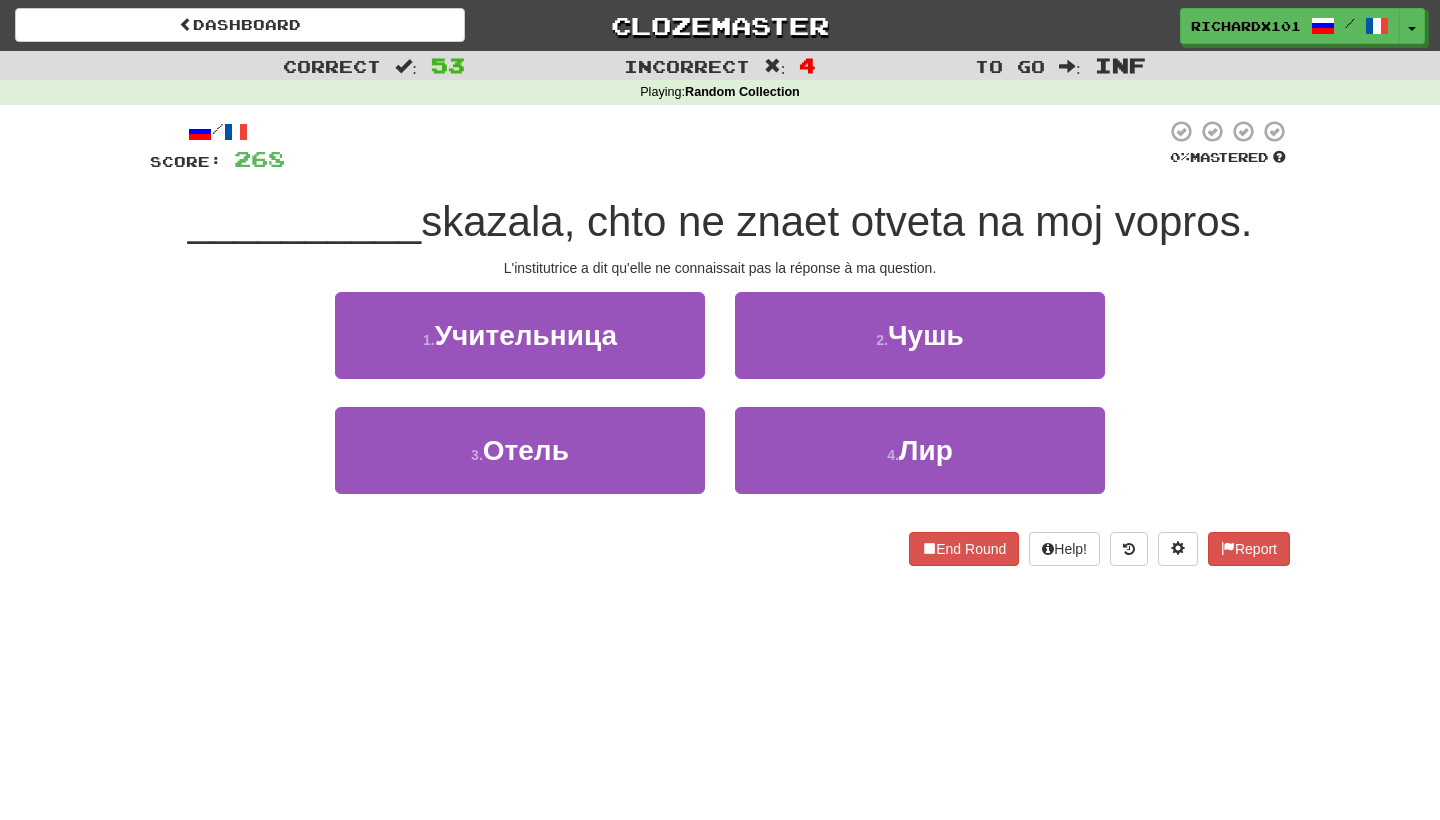 click on "1 .  Учительница" at bounding box center [520, 335] 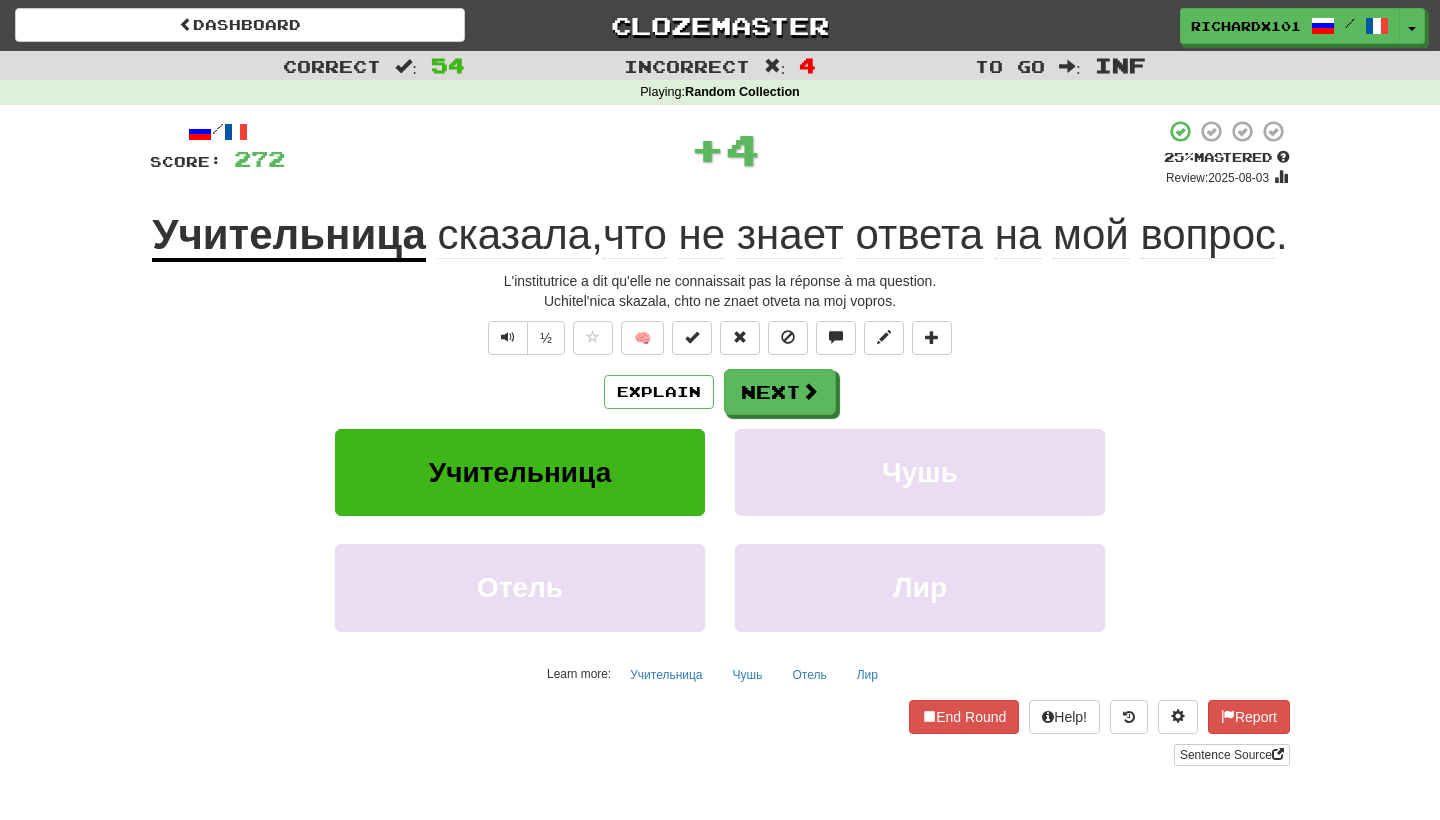 click at bounding box center (692, 337) 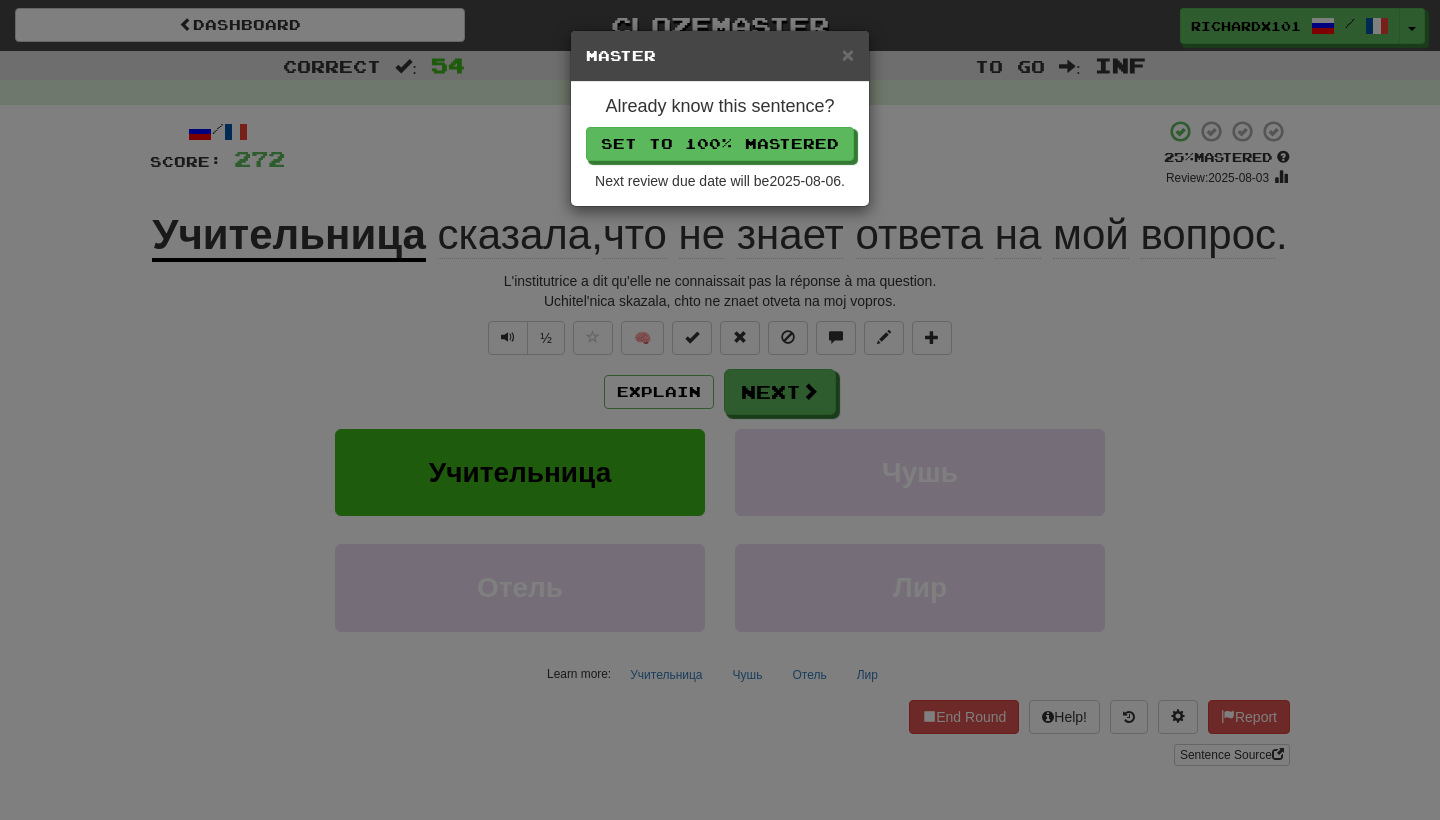 click on "Set to 100% Mastered" at bounding box center [720, 144] 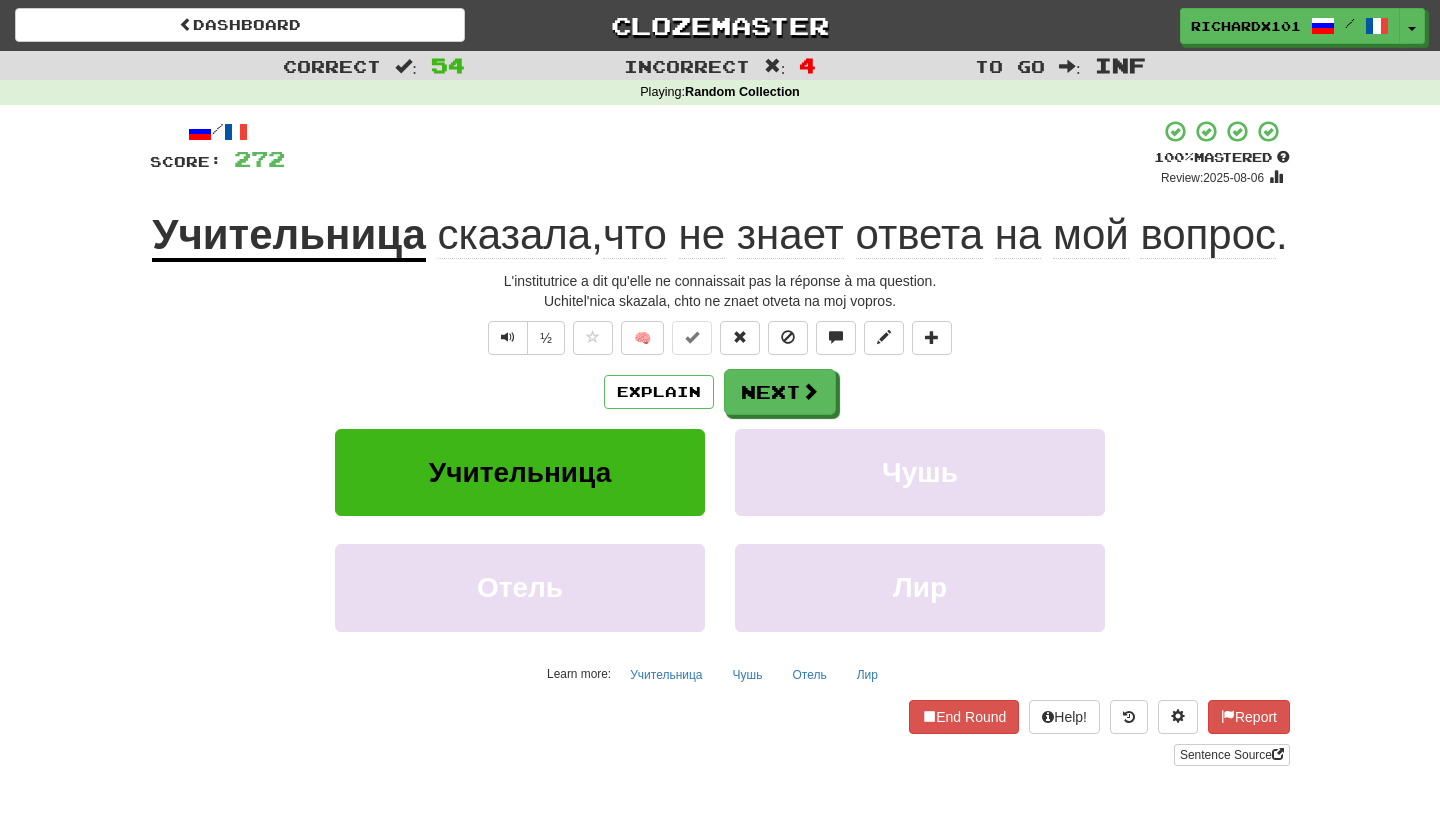 click on "Next" at bounding box center [780, 392] 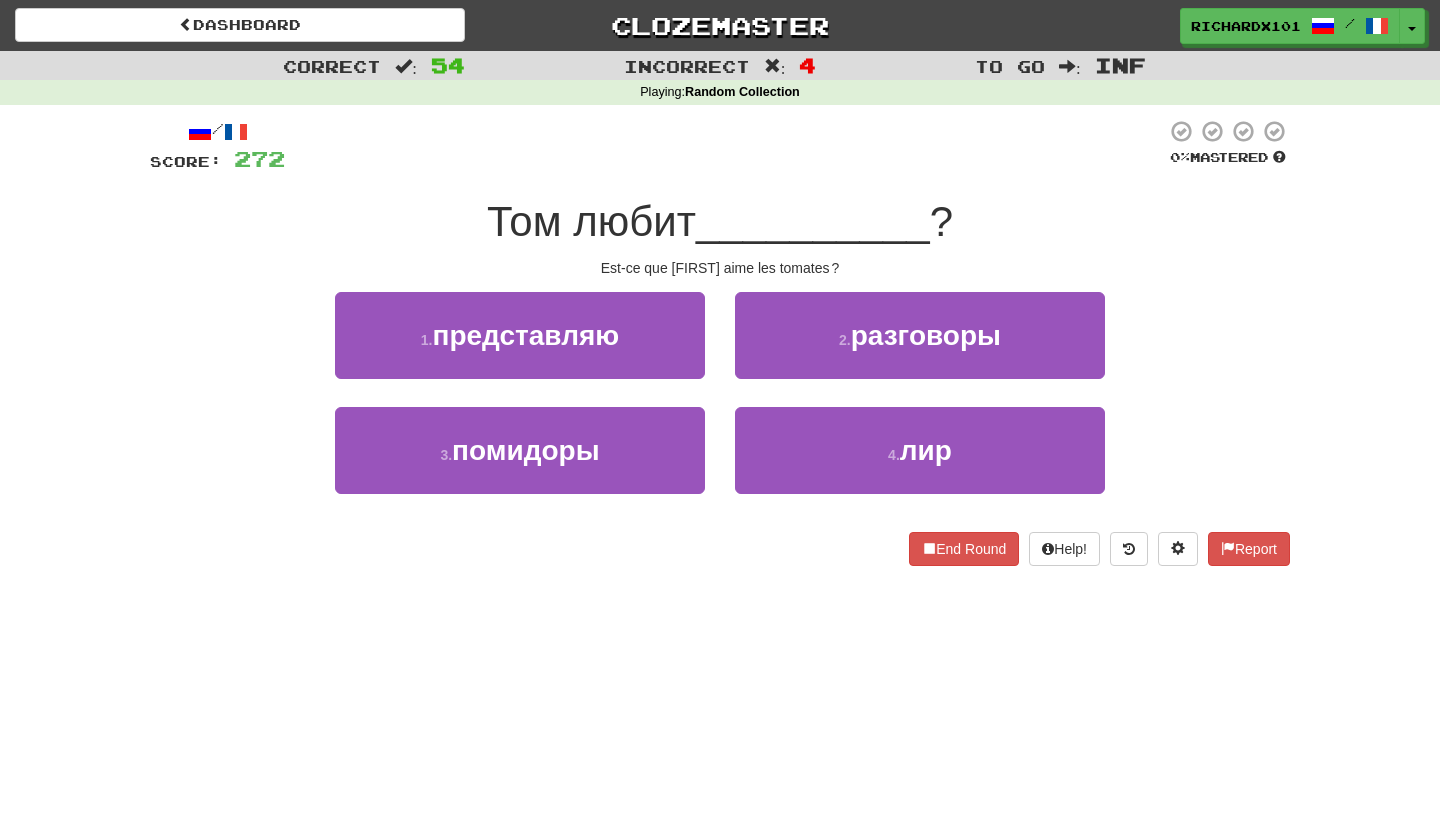 click on "3 .  помидоры" at bounding box center (520, 450) 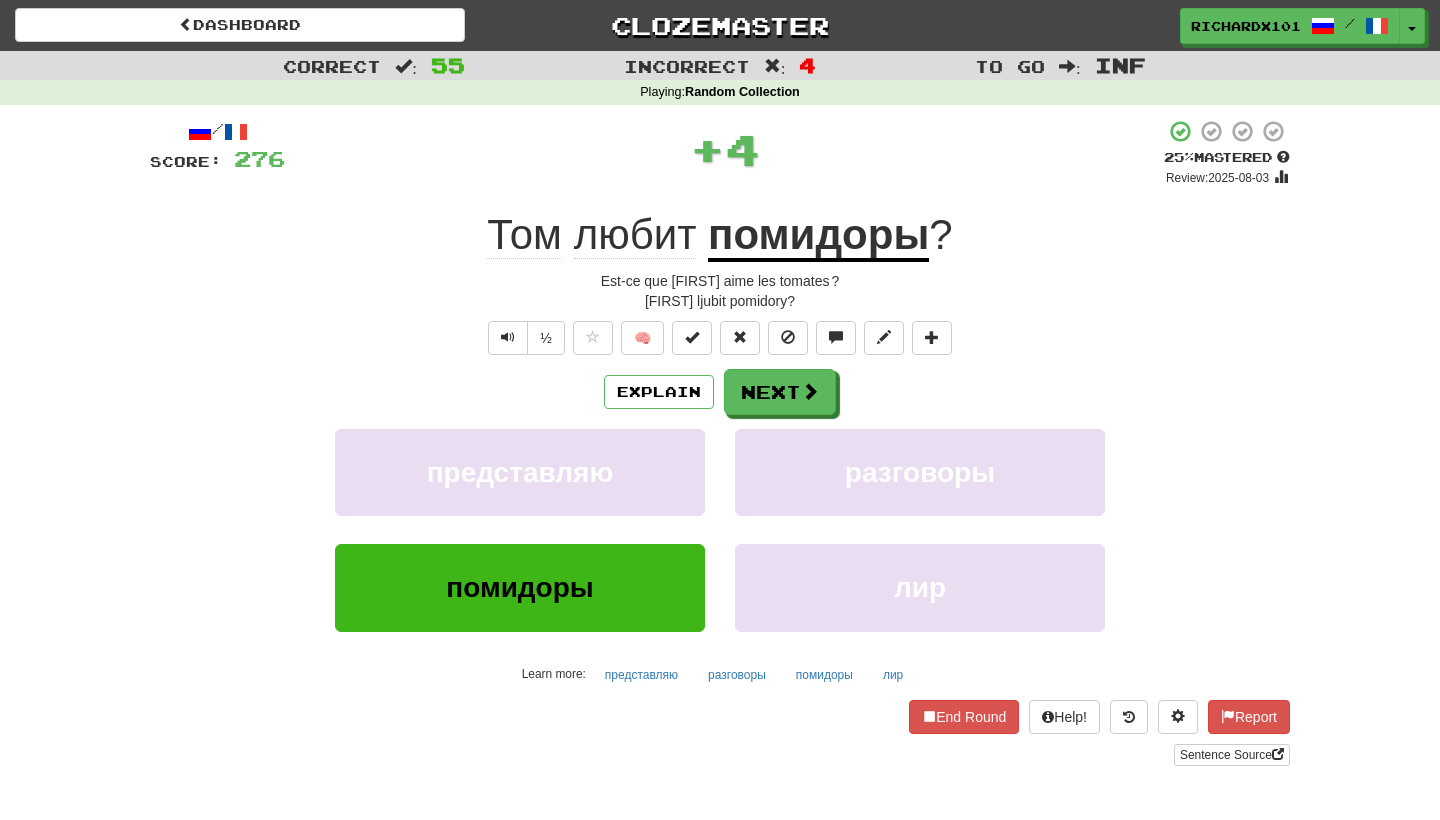 click at bounding box center [692, 338] 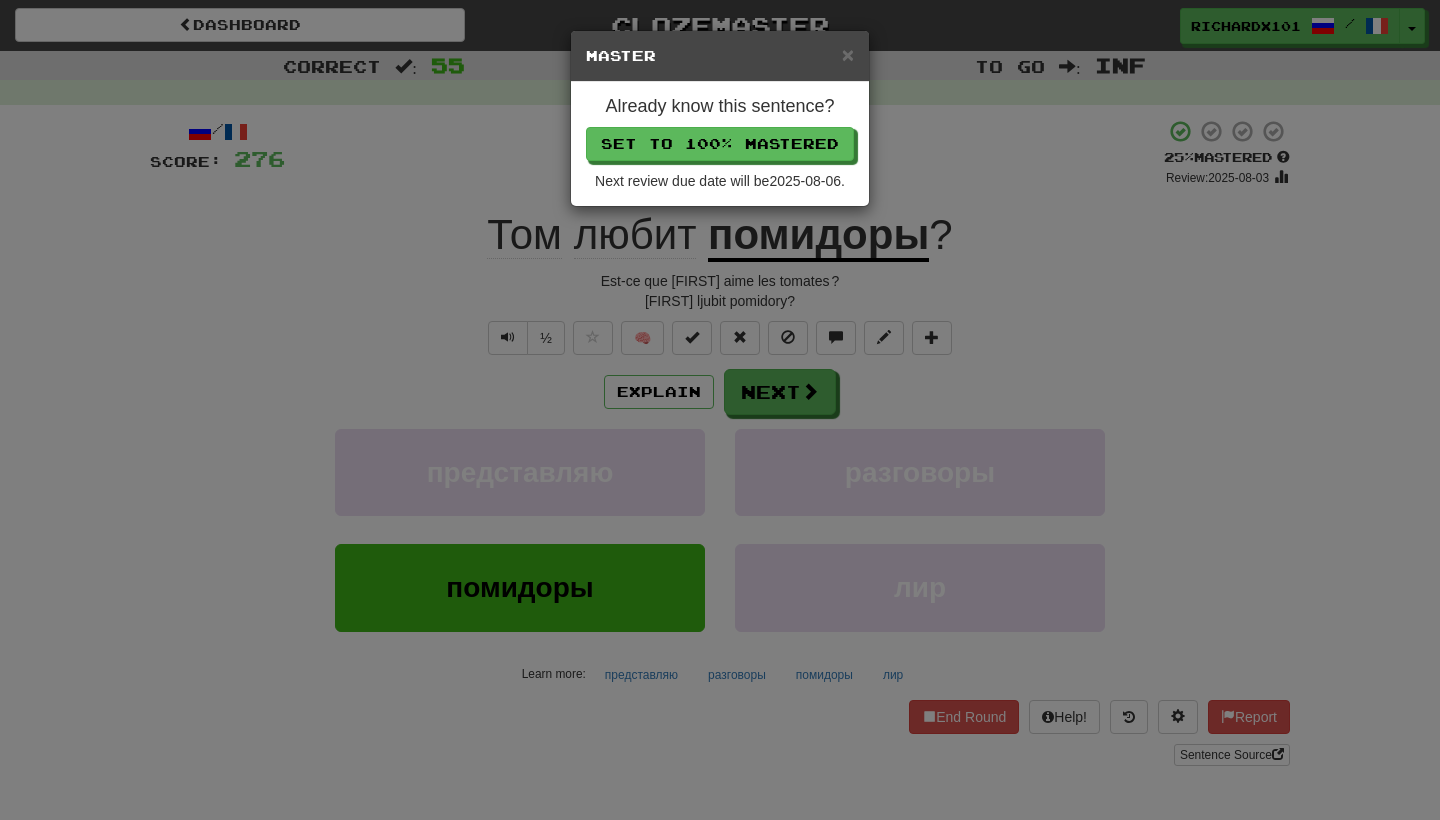 click on "Set to 100% Mastered" at bounding box center (720, 144) 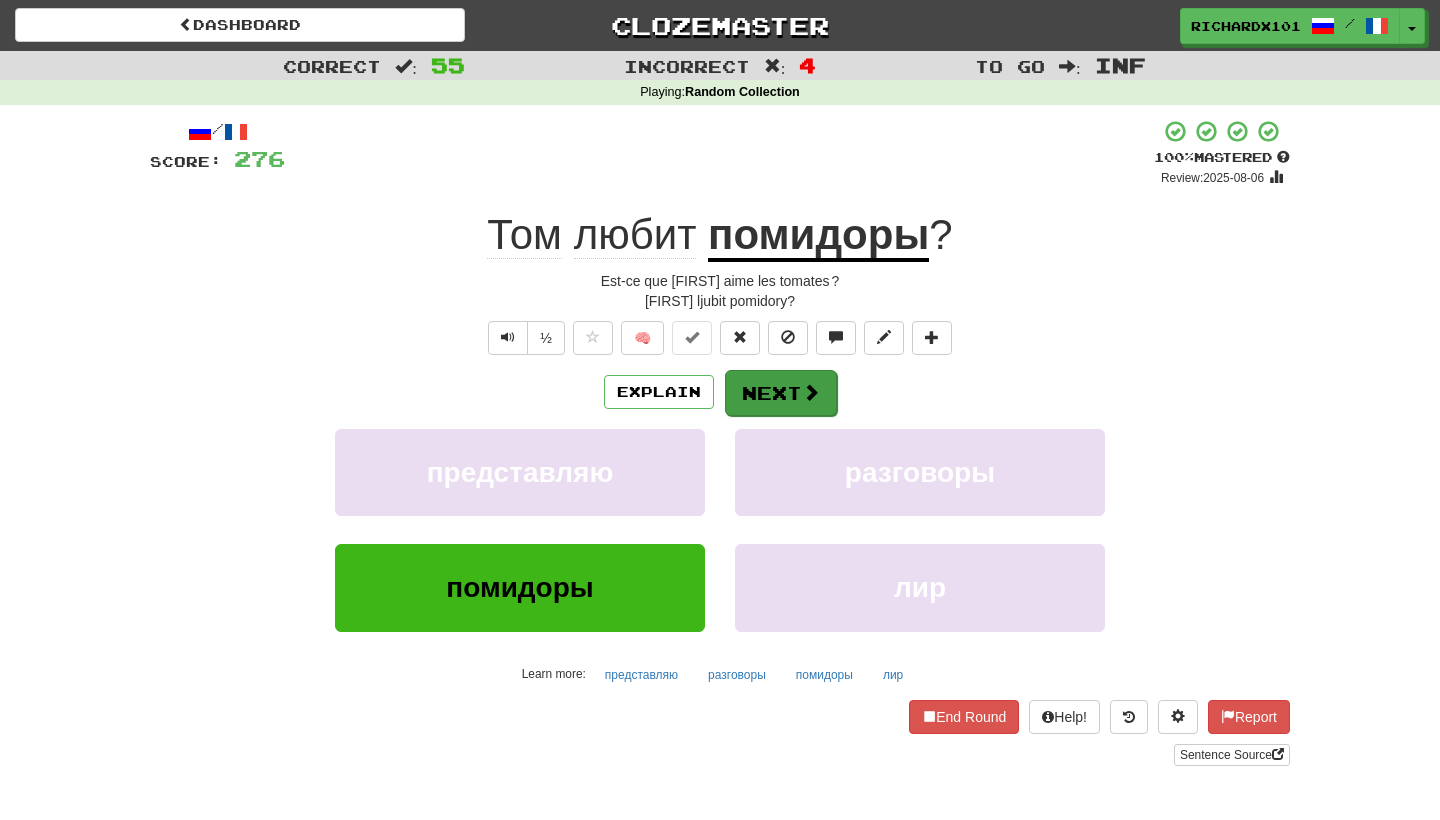 drag, startPoint x: 754, startPoint y: 144, endPoint x: 741, endPoint y: 385, distance: 241.35037 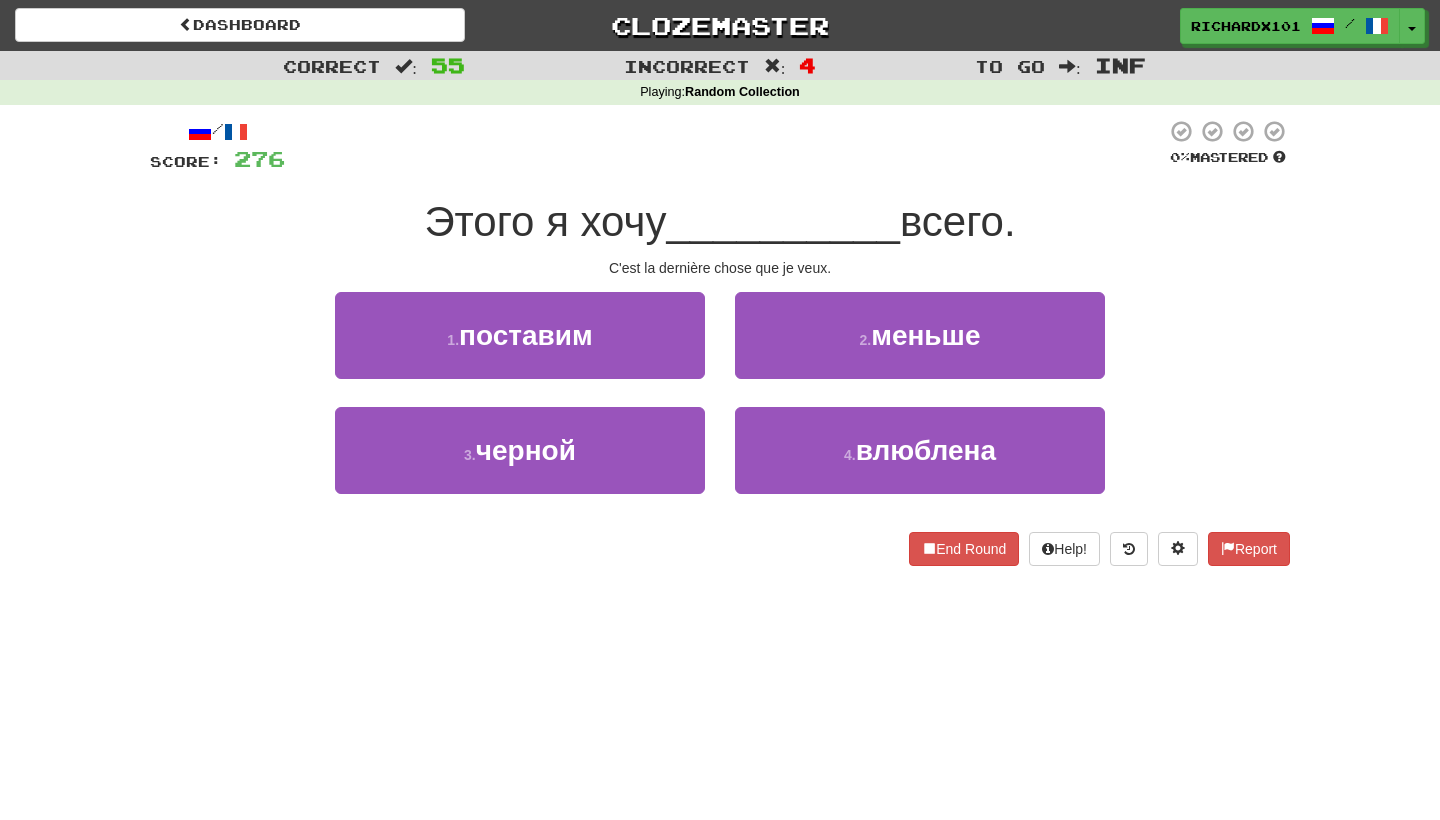 click on "4 .  влюблена" at bounding box center [920, 450] 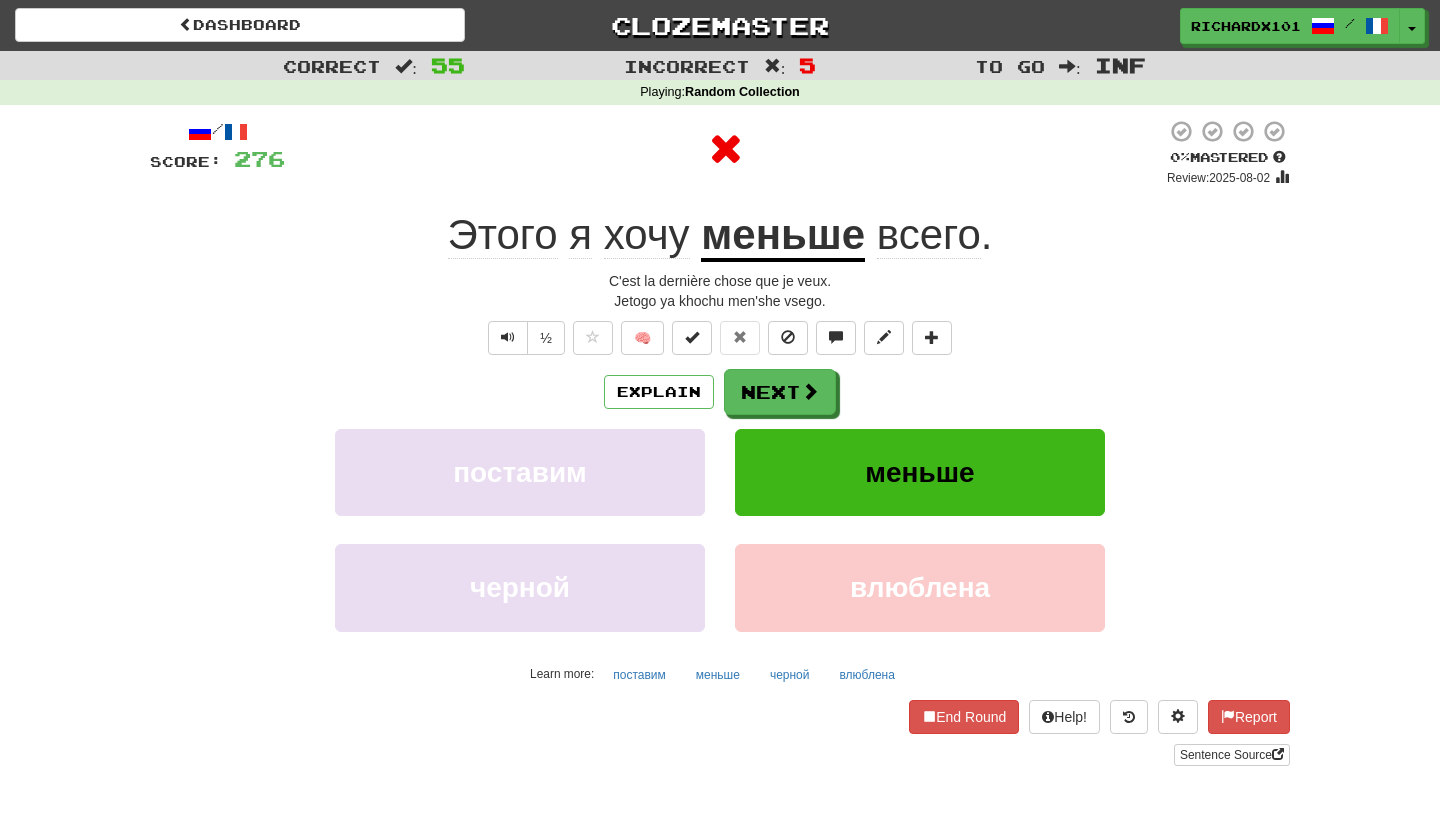 click on "Next" at bounding box center [780, 392] 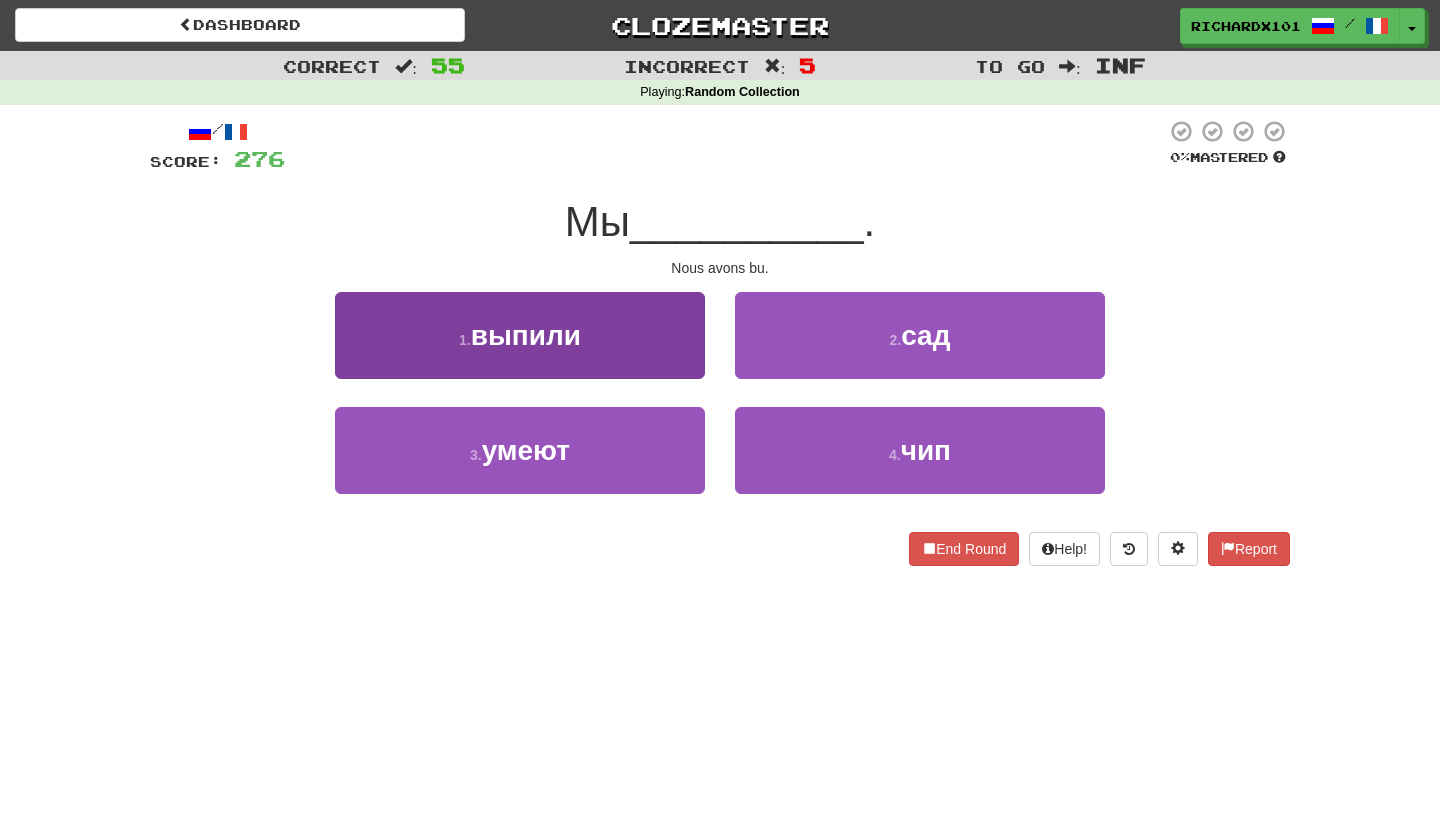 drag, startPoint x: 741, startPoint y: 385, endPoint x: 692, endPoint y: 354, distance: 57.982758 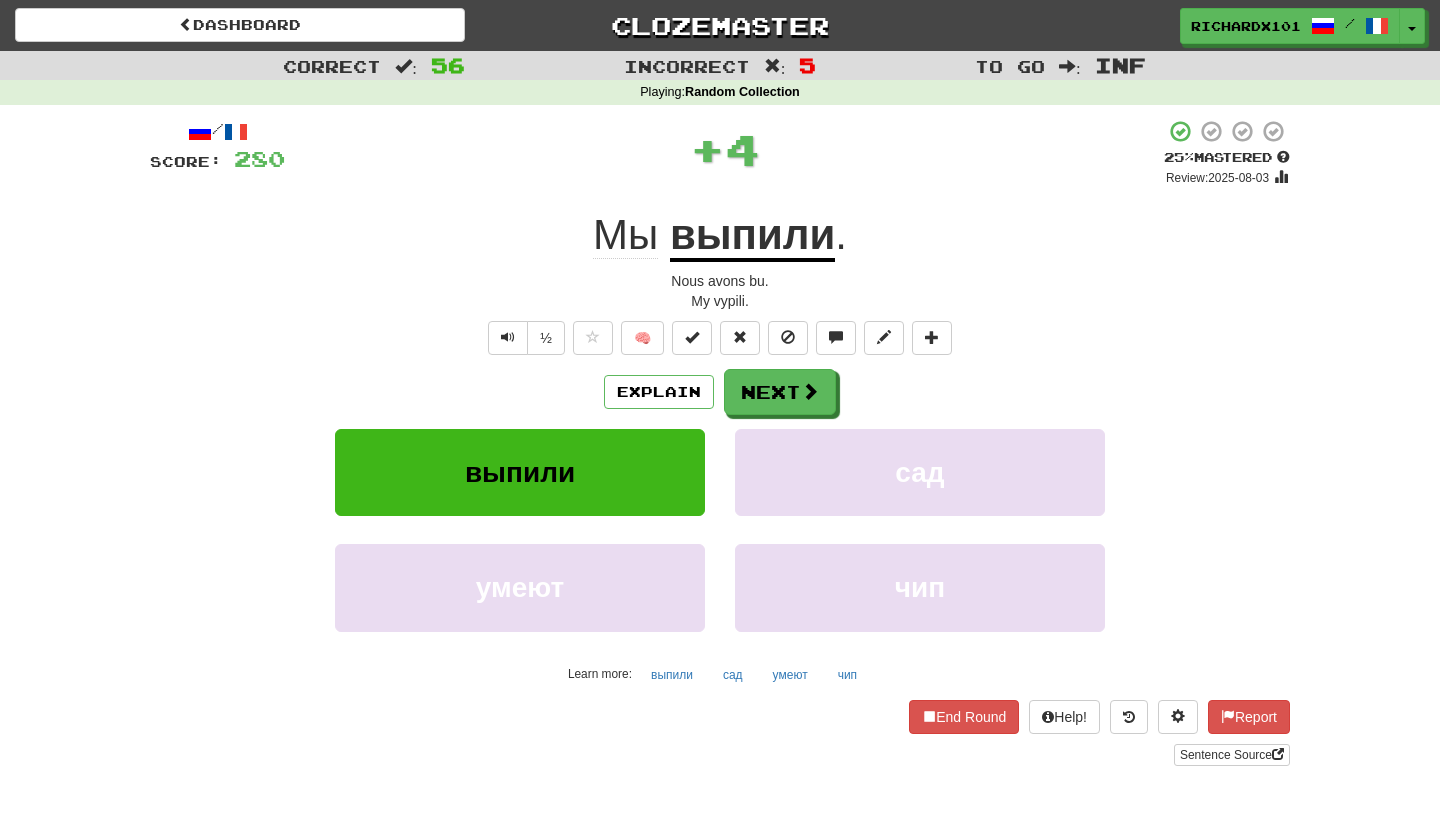 click at bounding box center (692, 337) 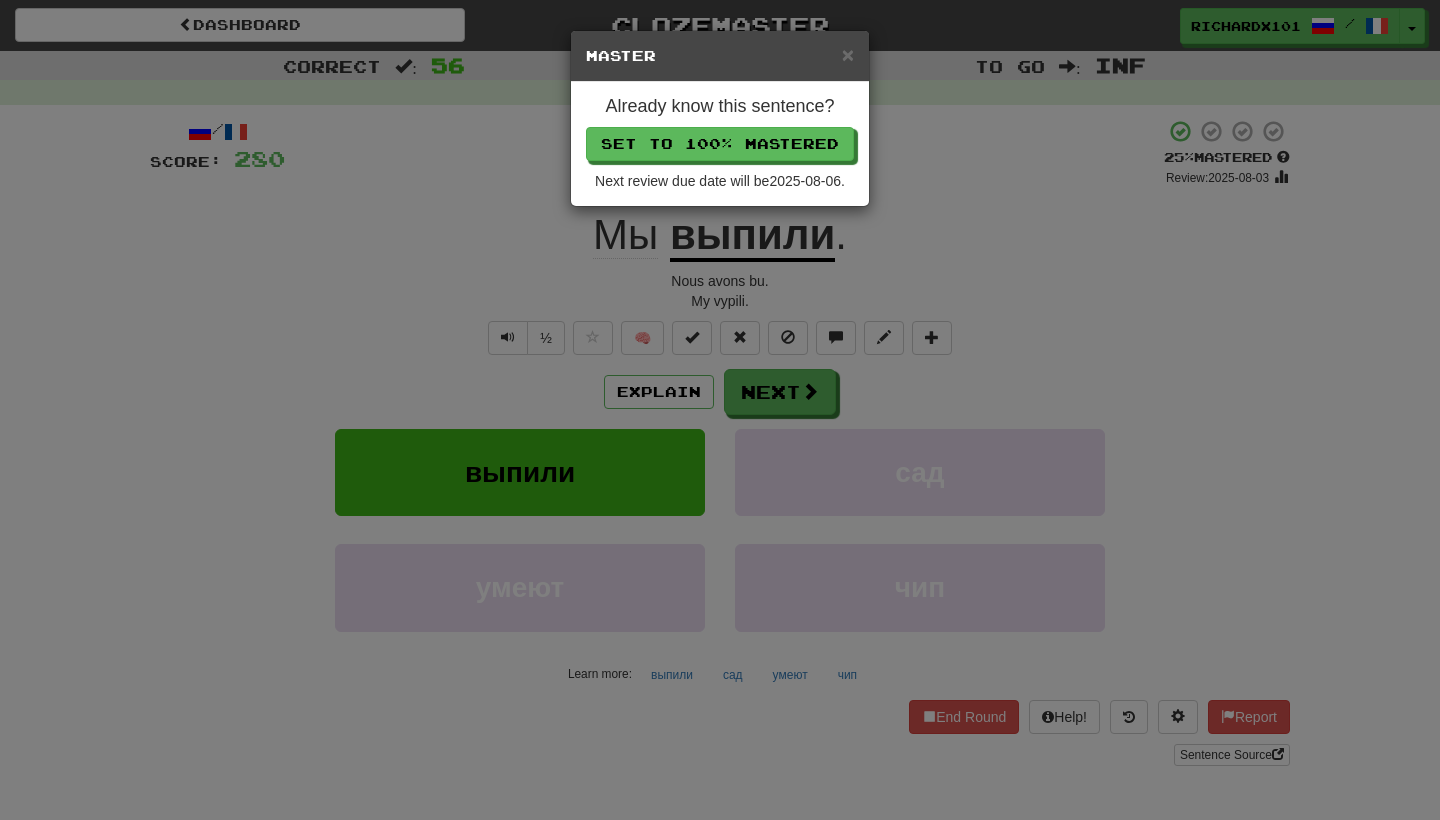 click on "Set to 100% Mastered" at bounding box center [720, 144] 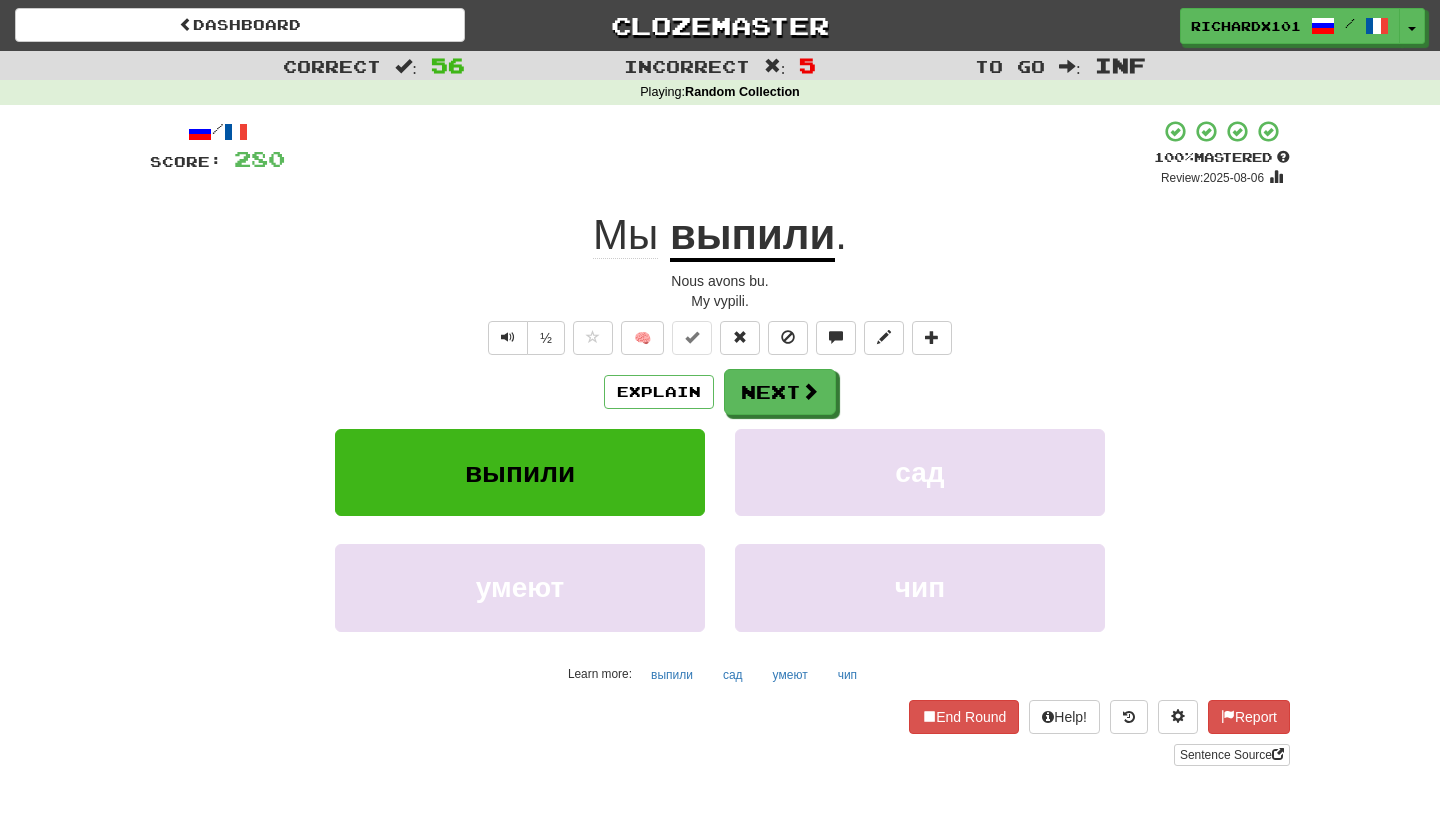 click on "Next" at bounding box center (780, 392) 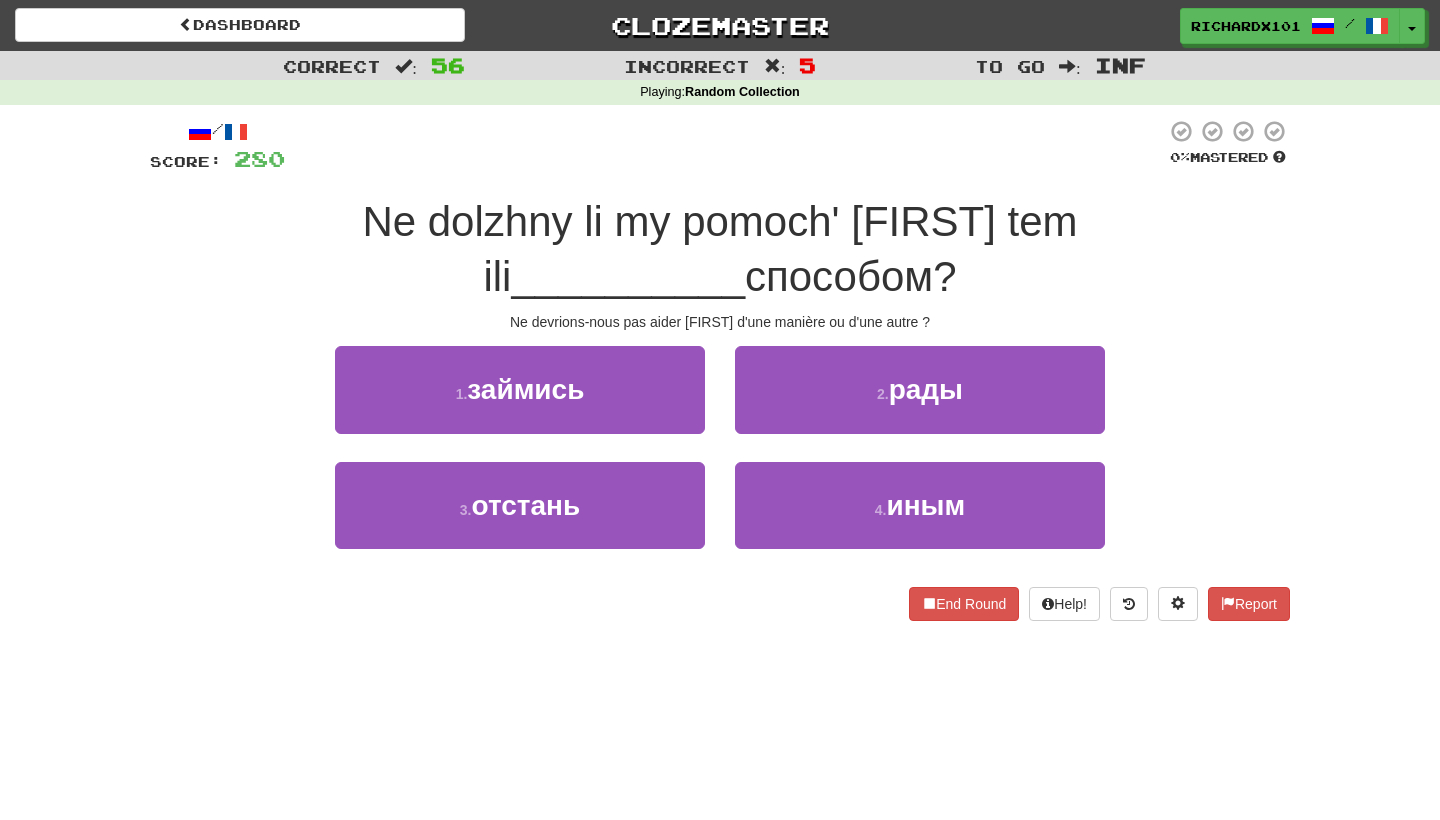 click on "4 .  иным" at bounding box center (920, 505) 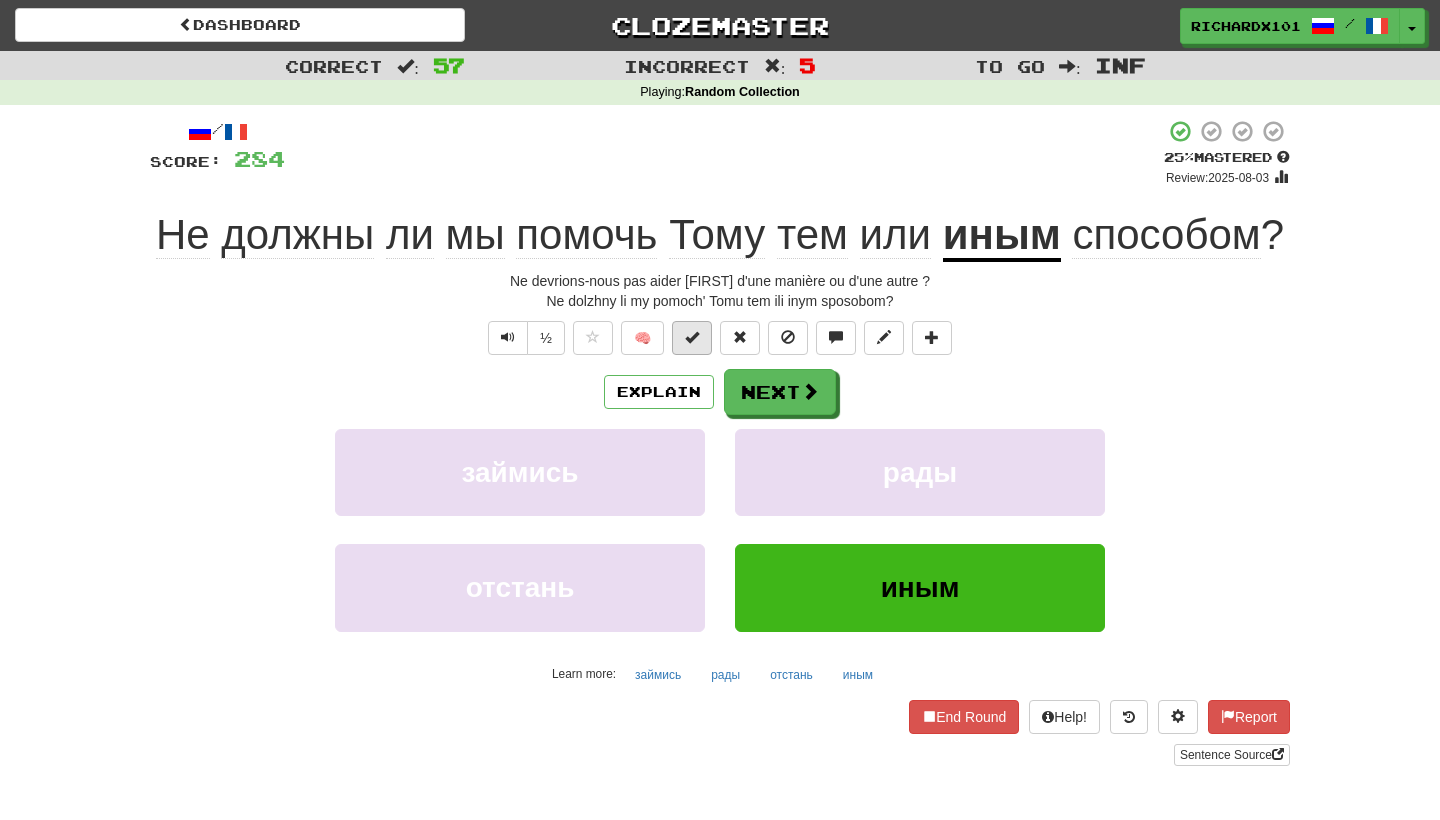 drag, startPoint x: 755, startPoint y: 138, endPoint x: 699, endPoint y: 336, distance: 205.76686 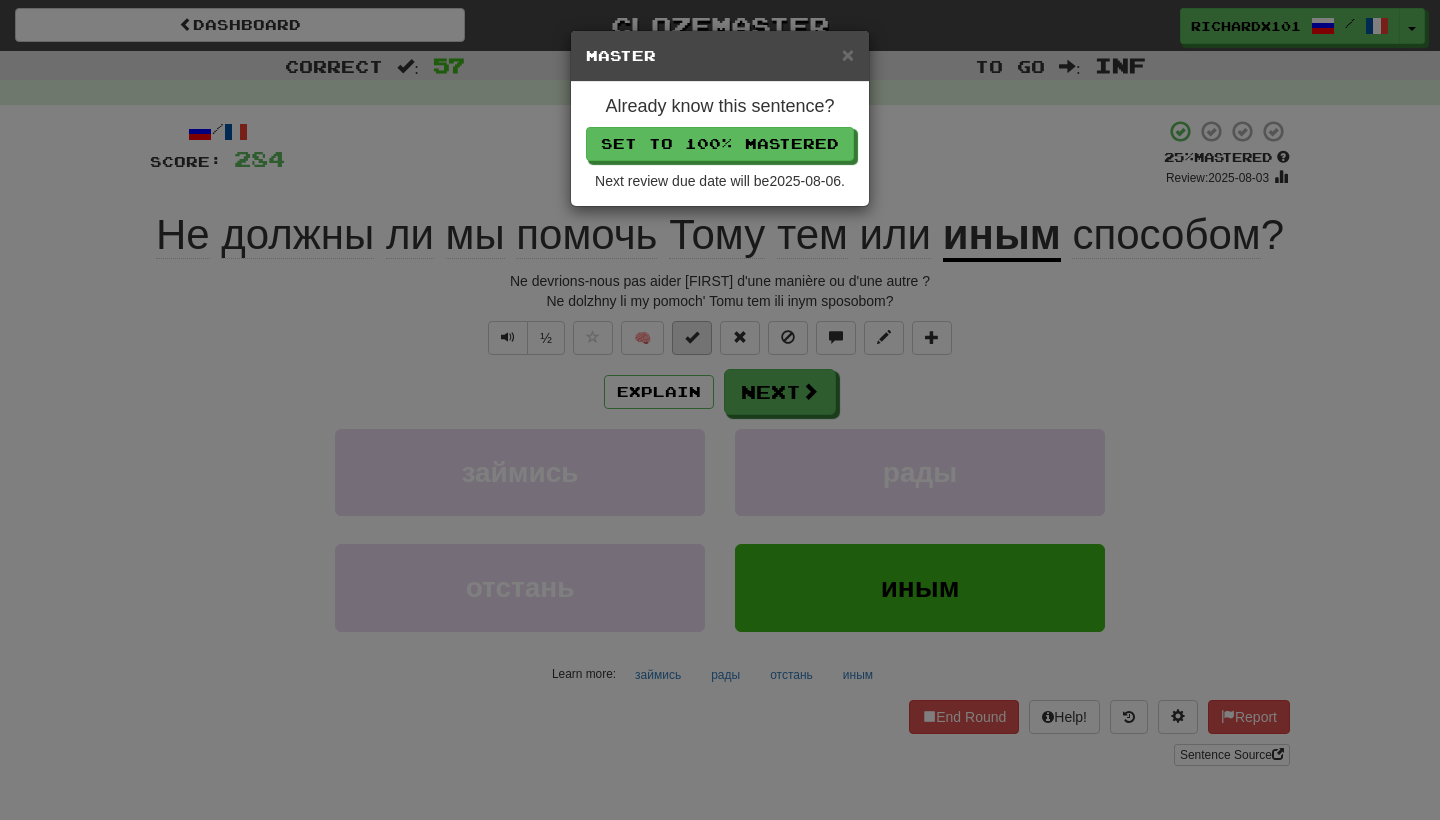 click on "Set to 100% Mastered" at bounding box center (720, 144) 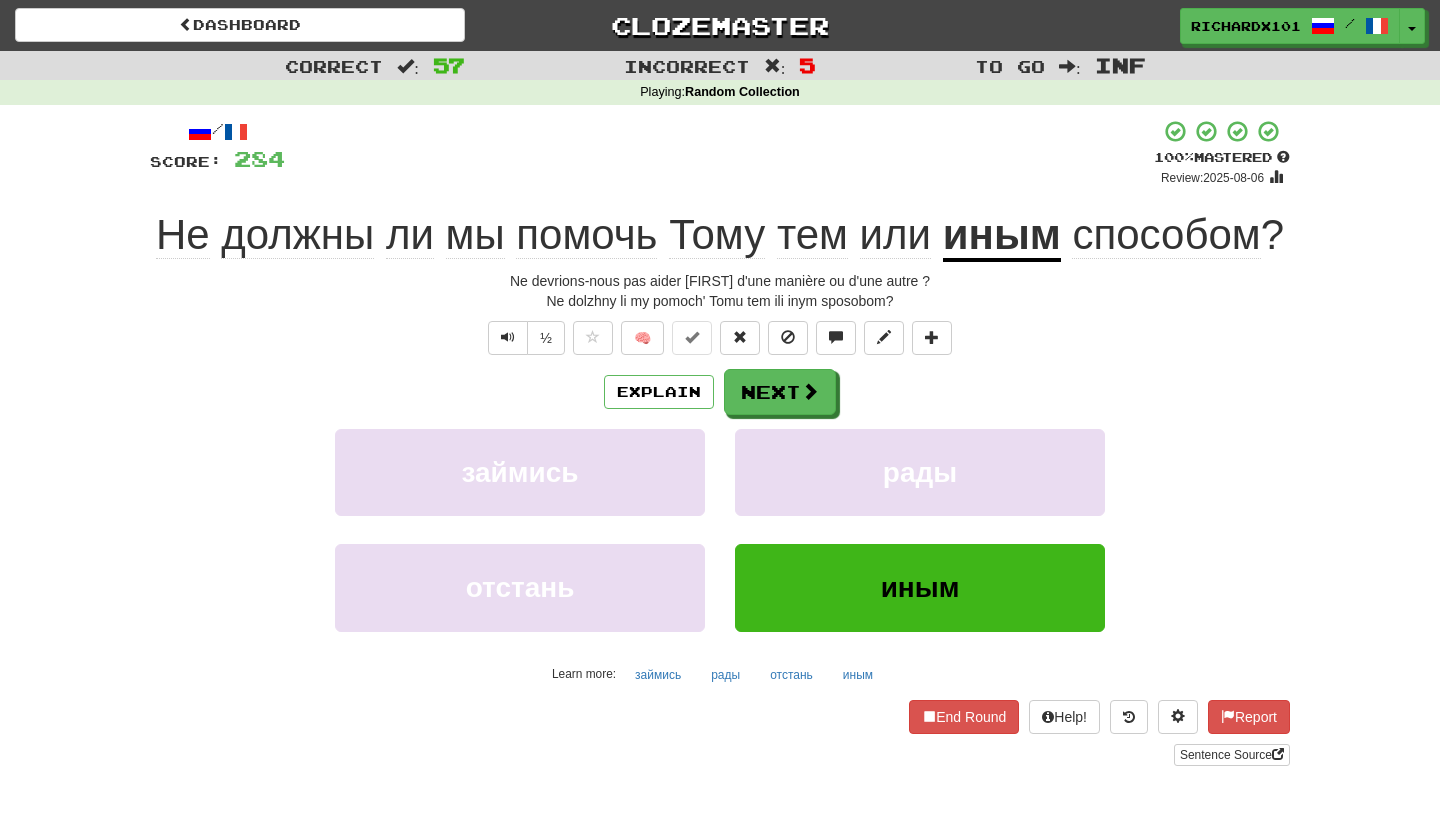 click on "Next" at bounding box center [780, 392] 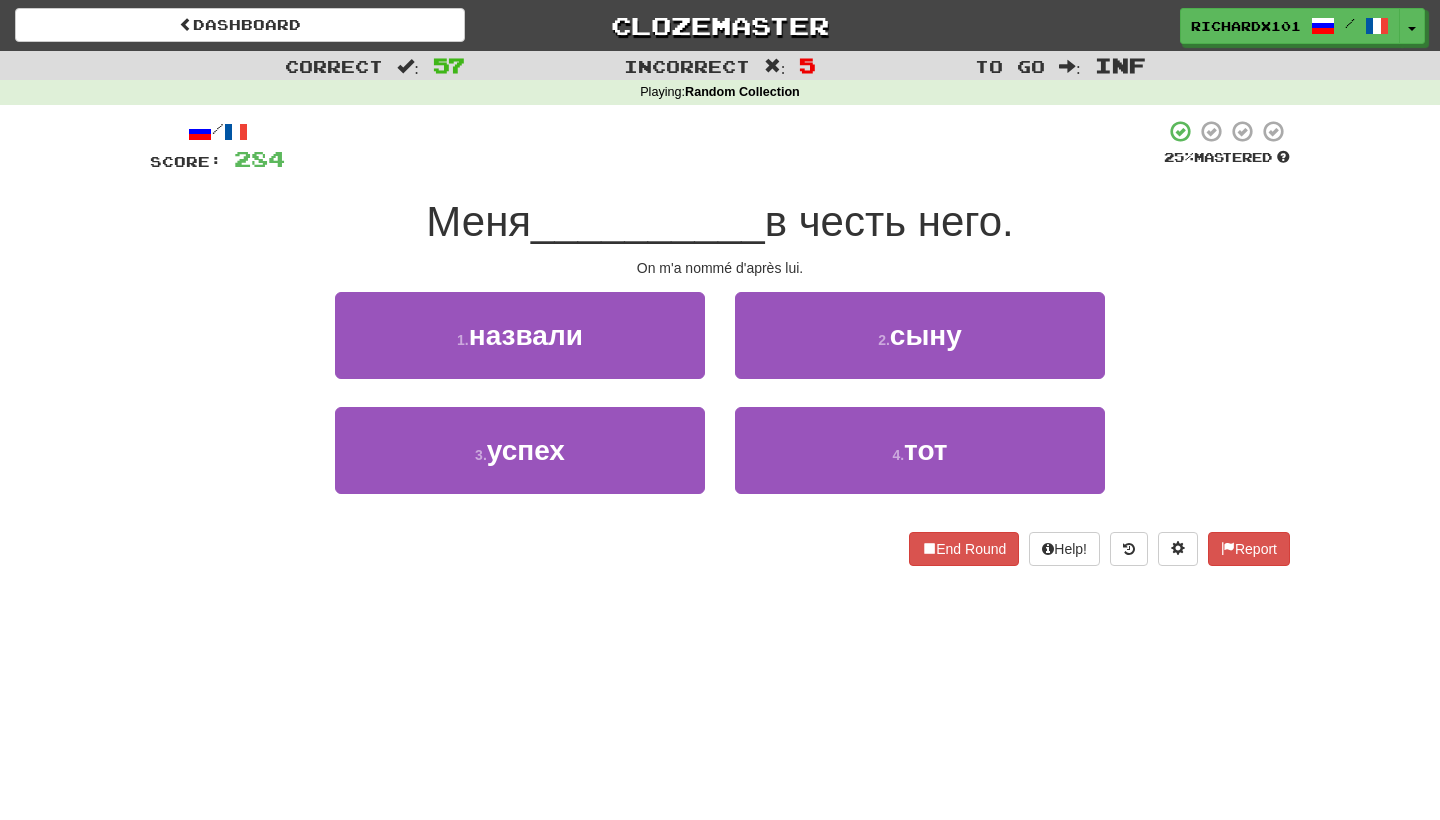 click on "1 .  назвали" at bounding box center (520, 335) 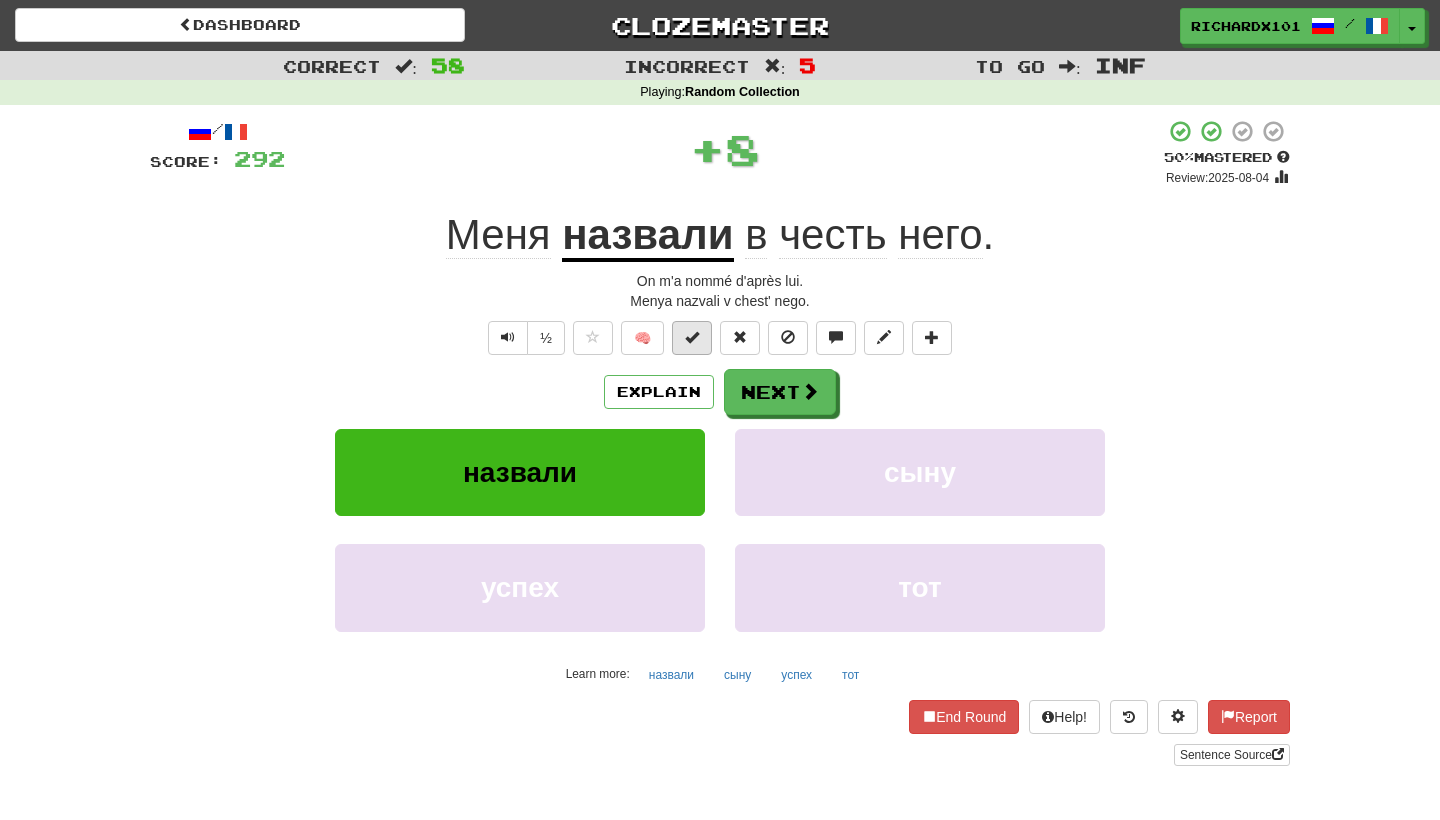 drag, startPoint x: 760, startPoint y: 140, endPoint x: 699, endPoint y: 333, distance: 202.41048 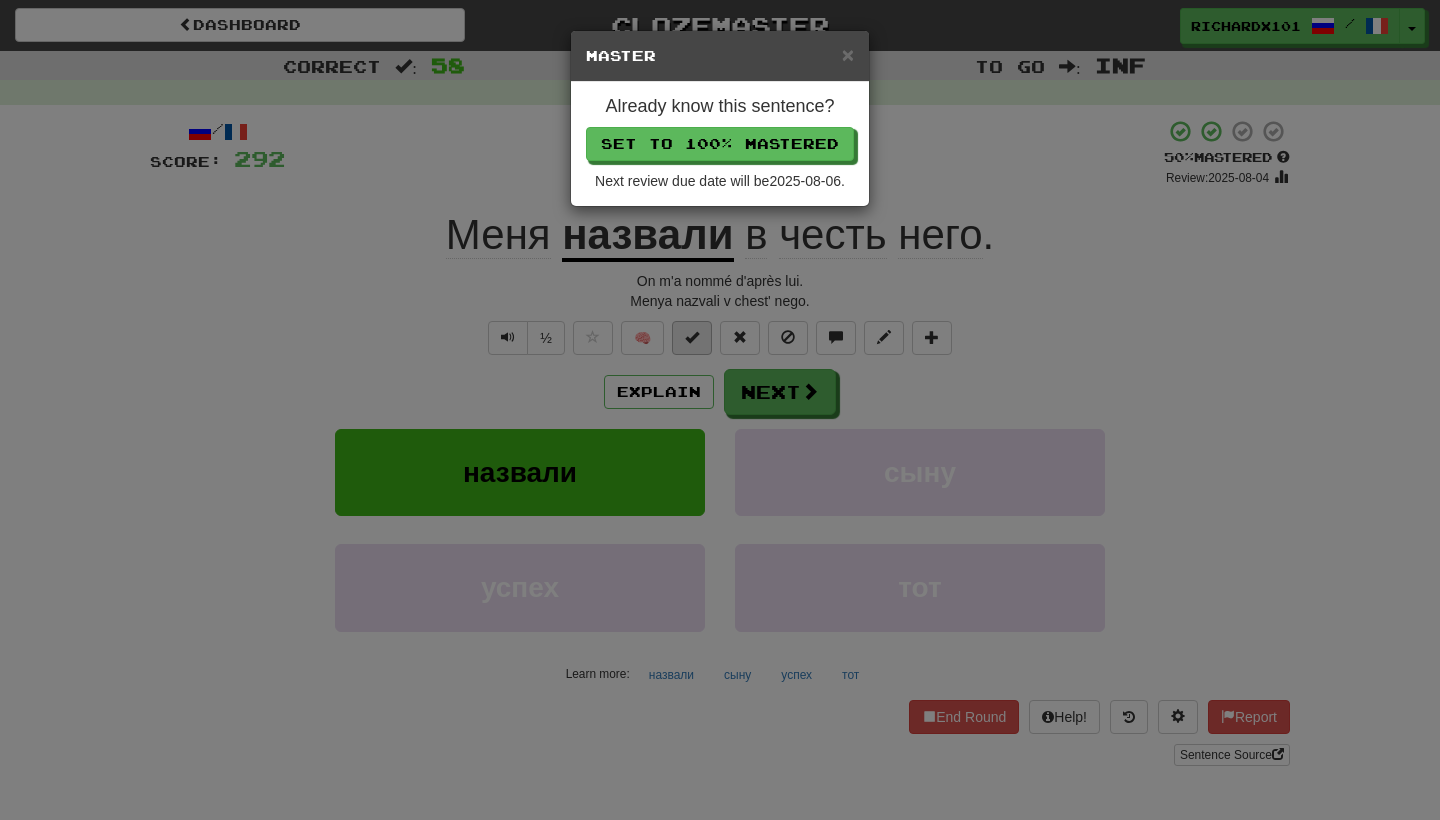 click on "Set to 100% Mastered" at bounding box center [720, 144] 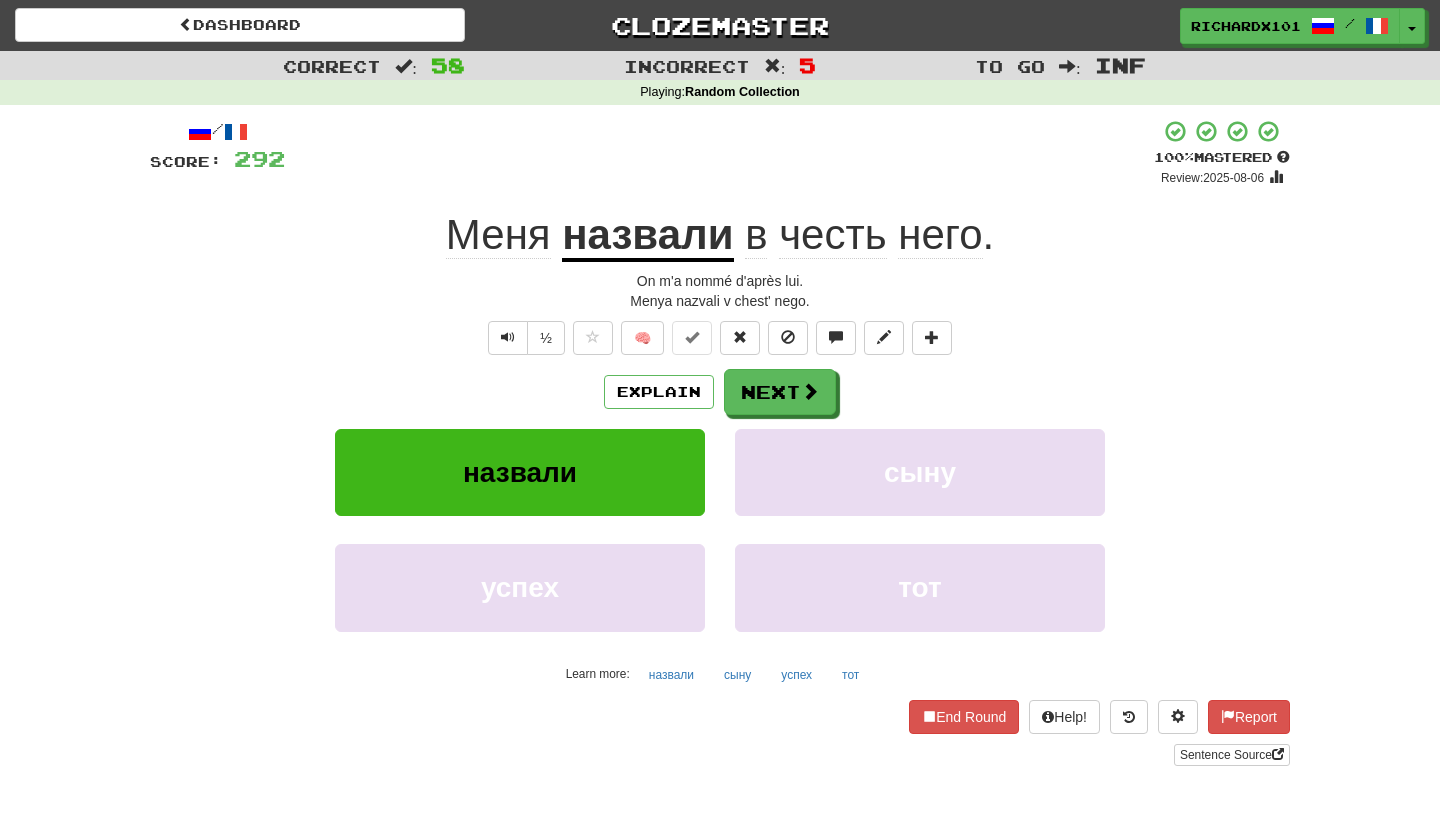 click on "Next" at bounding box center (780, 392) 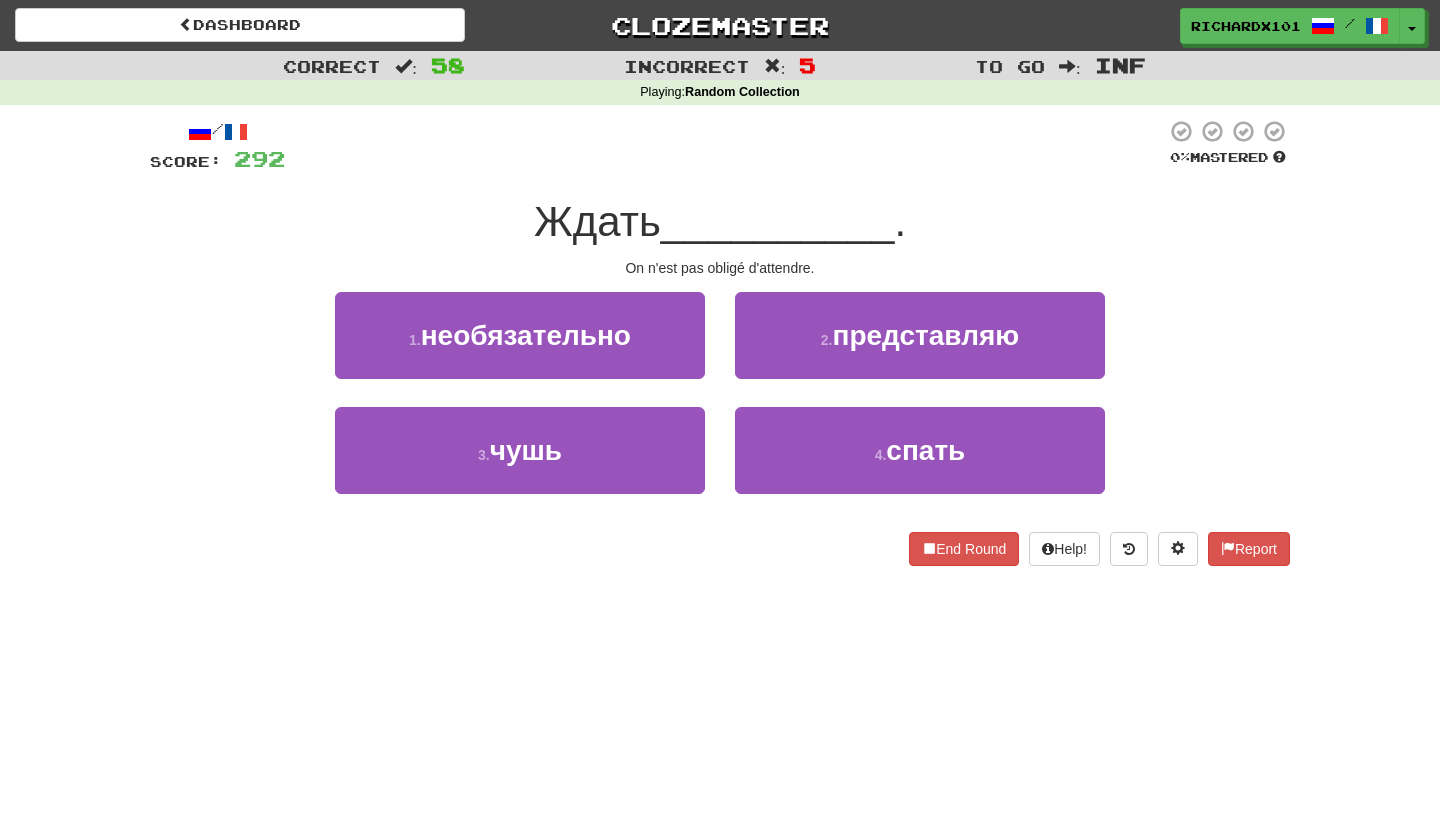 click on "1 .  необязательно" at bounding box center [520, 335] 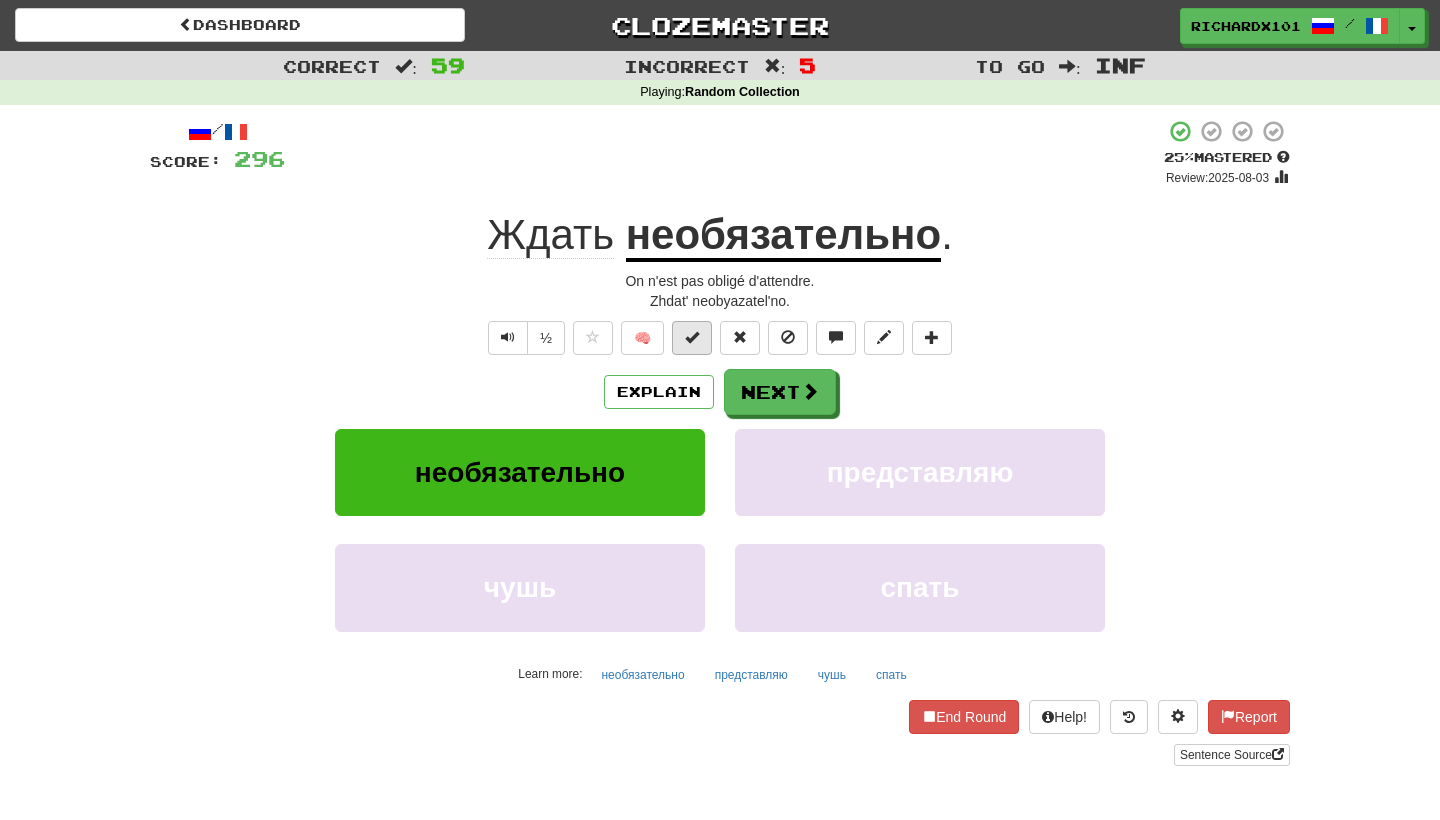 drag, startPoint x: 745, startPoint y: 140, endPoint x: 709, endPoint y: 340, distance: 203.21417 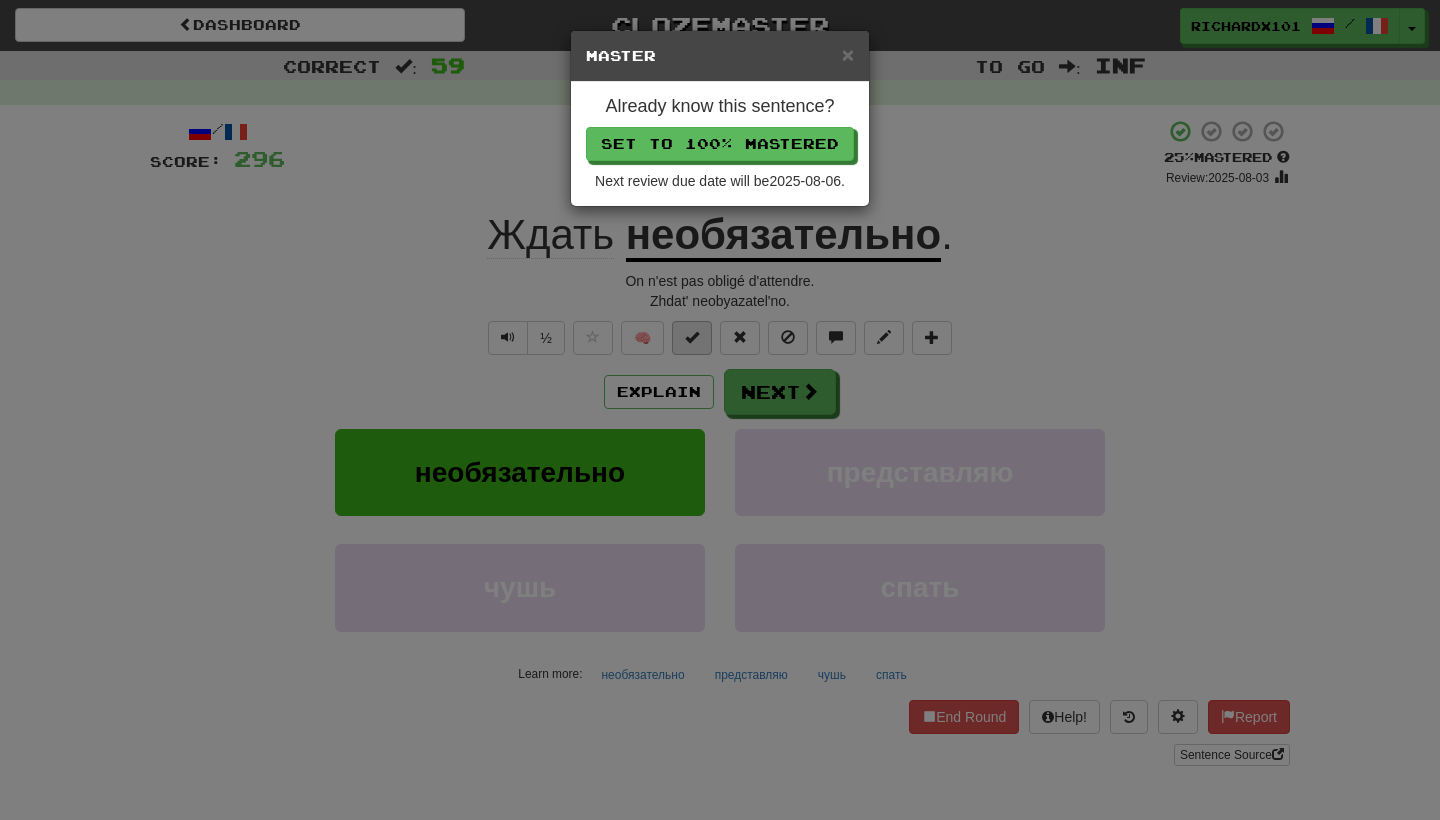 click on "Set to 100% Mastered" at bounding box center (720, 144) 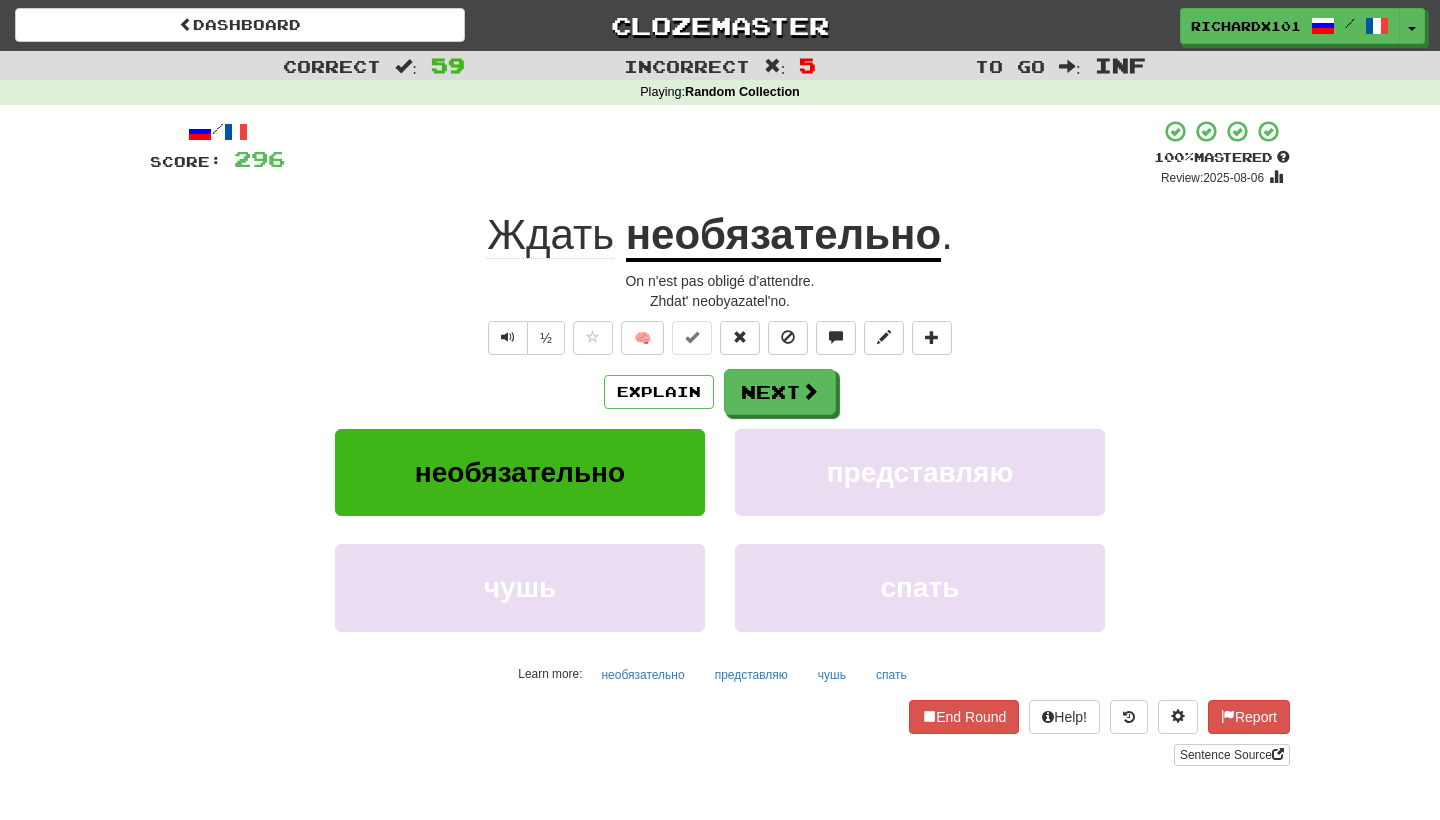 click on "Next" at bounding box center [780, 392] 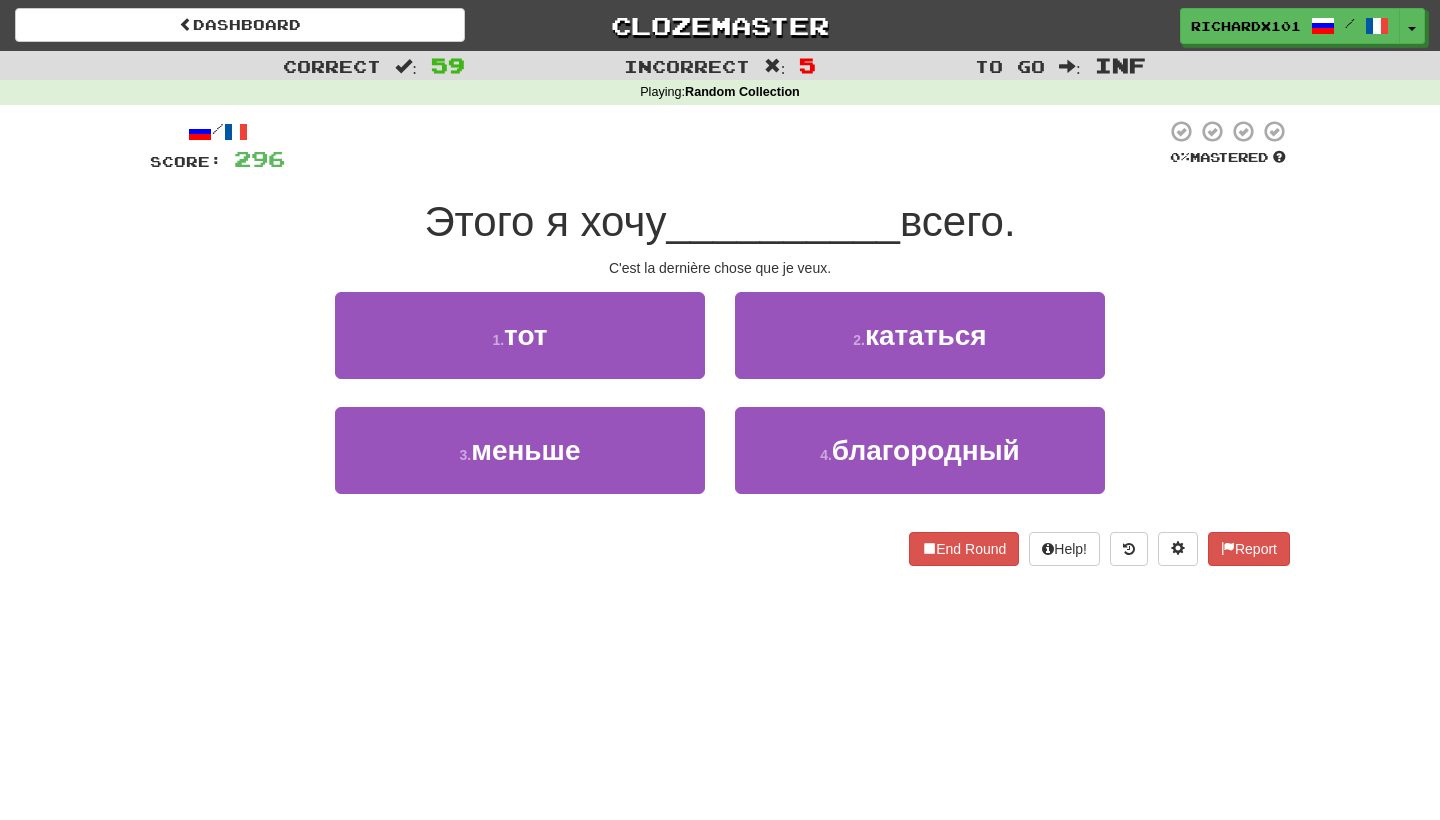 click on "3 .  меньше" at bounding box center (520, 450) 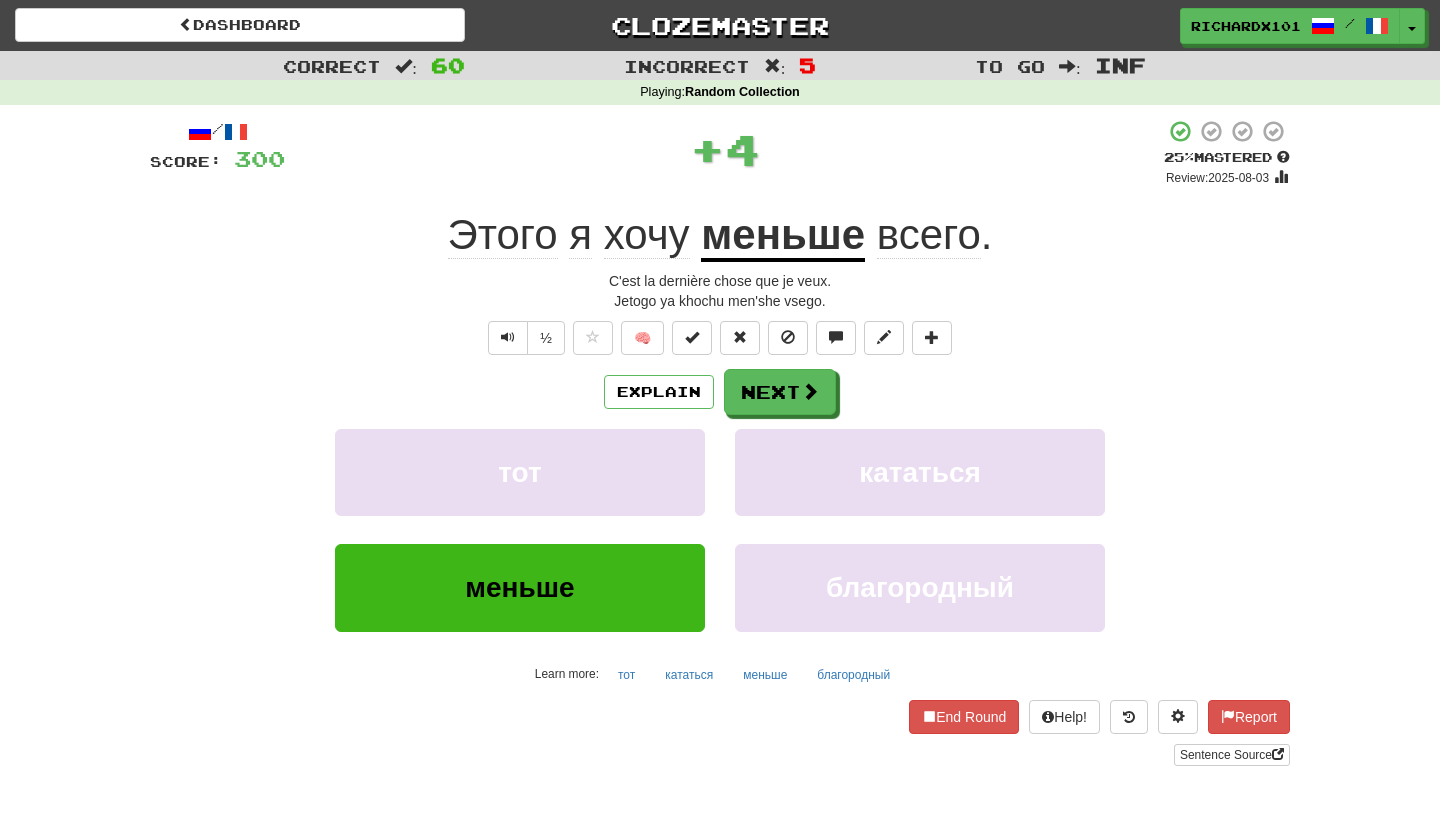 click at bounding box center (692, 337) 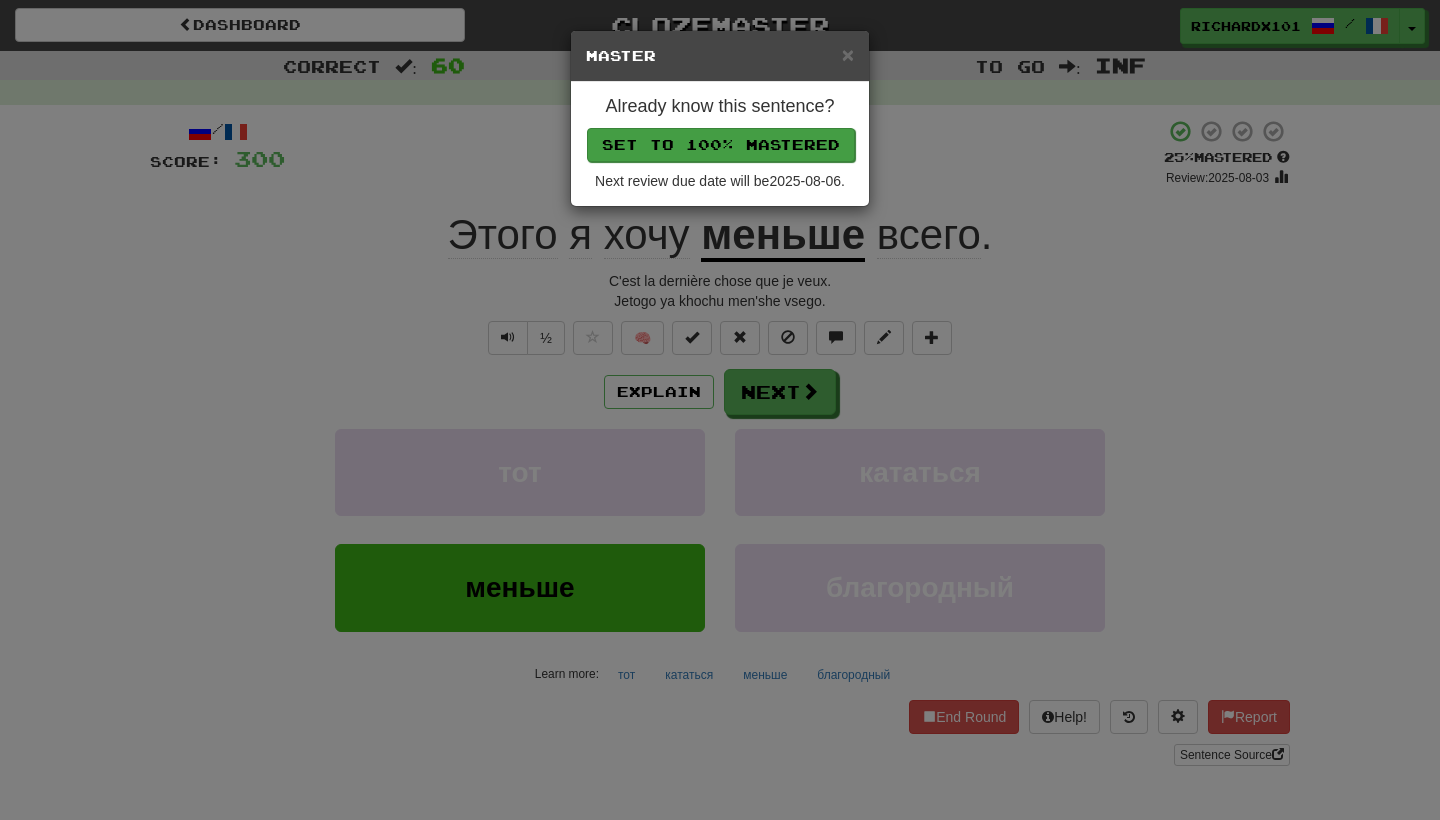drag, startPoint x: 741, startPoint y: 143, endPoint x: 761, endPoint y: 141, distance: 20.09975 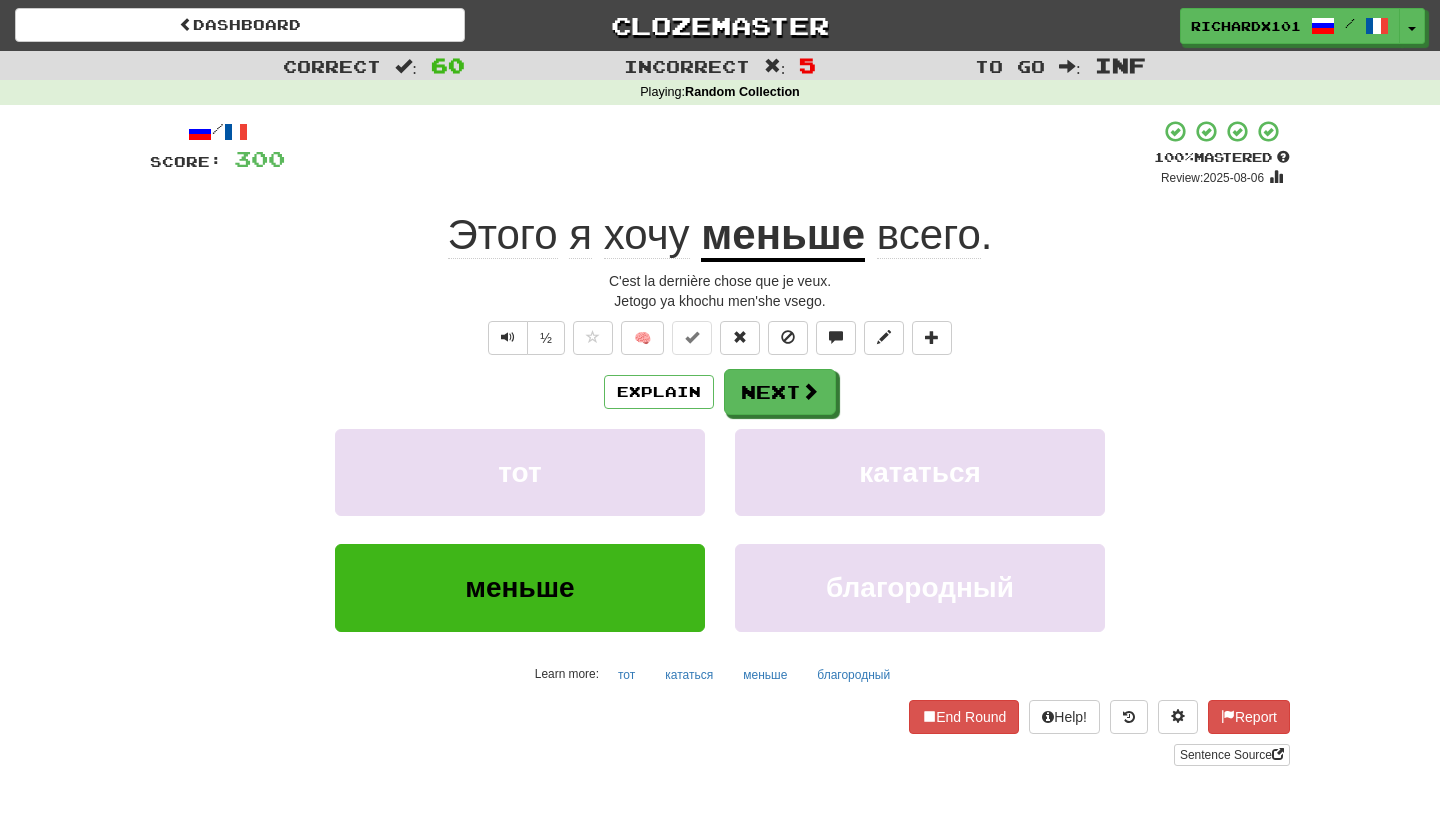 click on "Next" at bounding box center [780, 392] 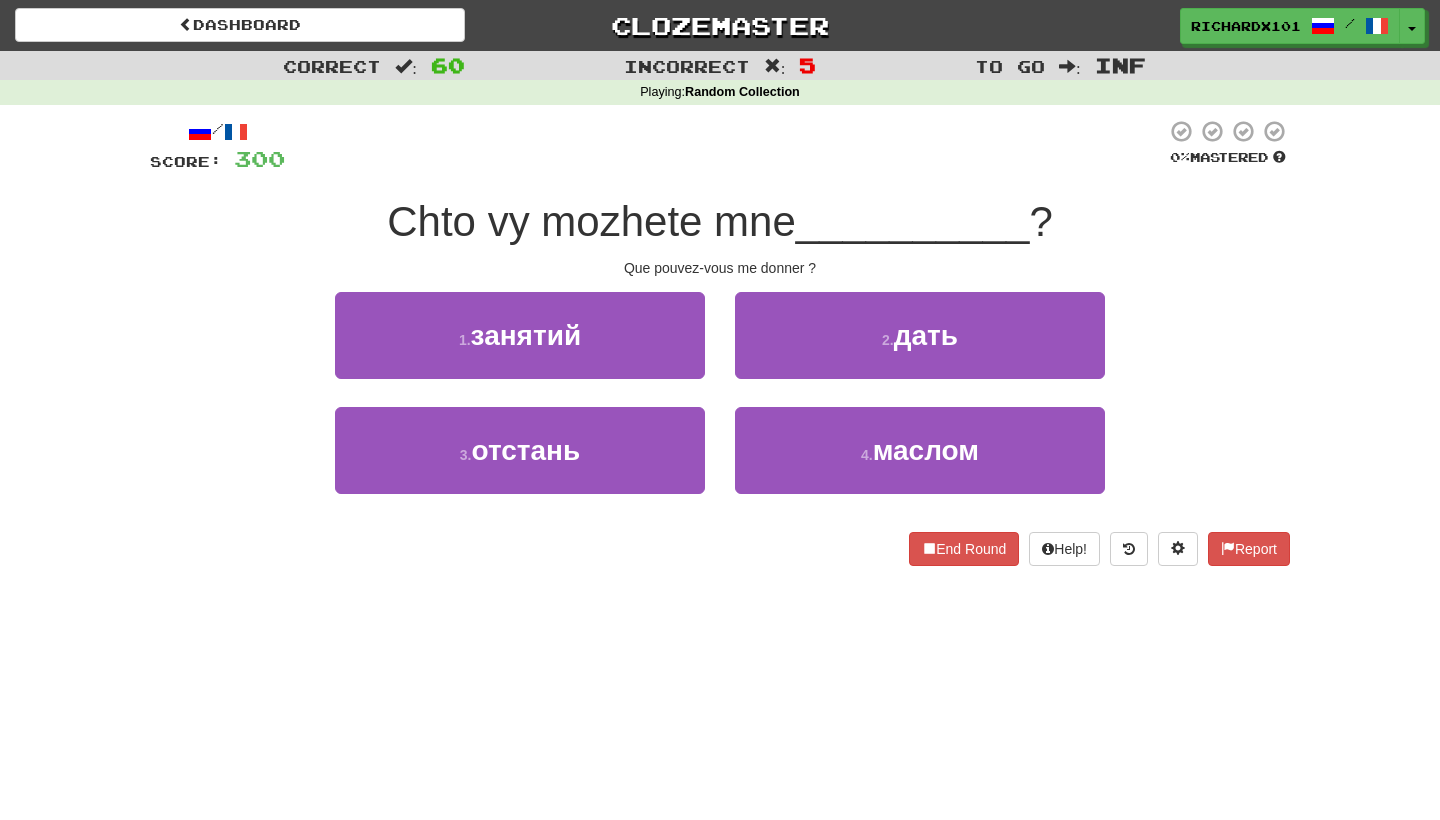 click on "2 .  дать" at bounding box center (920, 335) 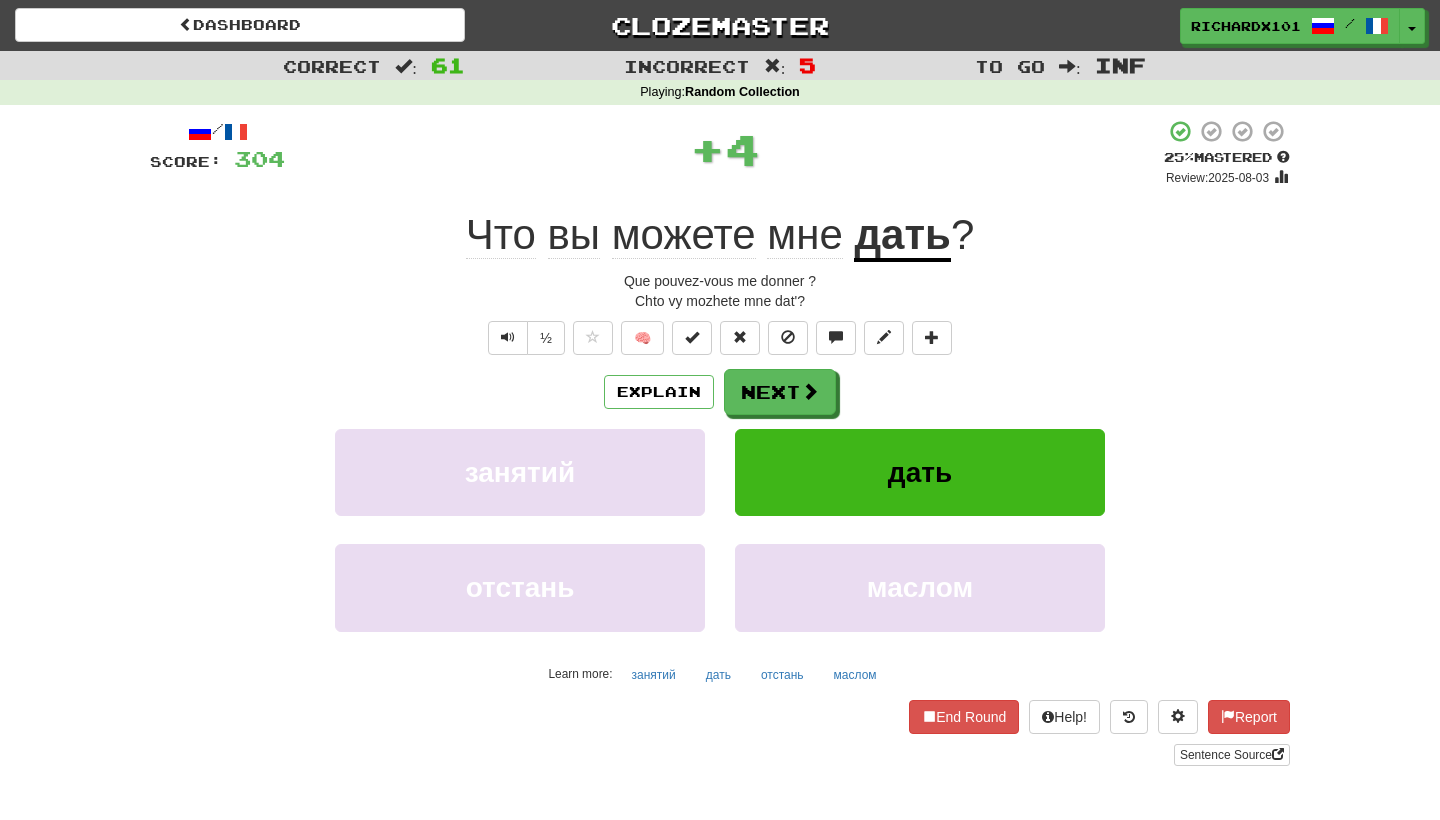 click at bounding box center [692, 337] 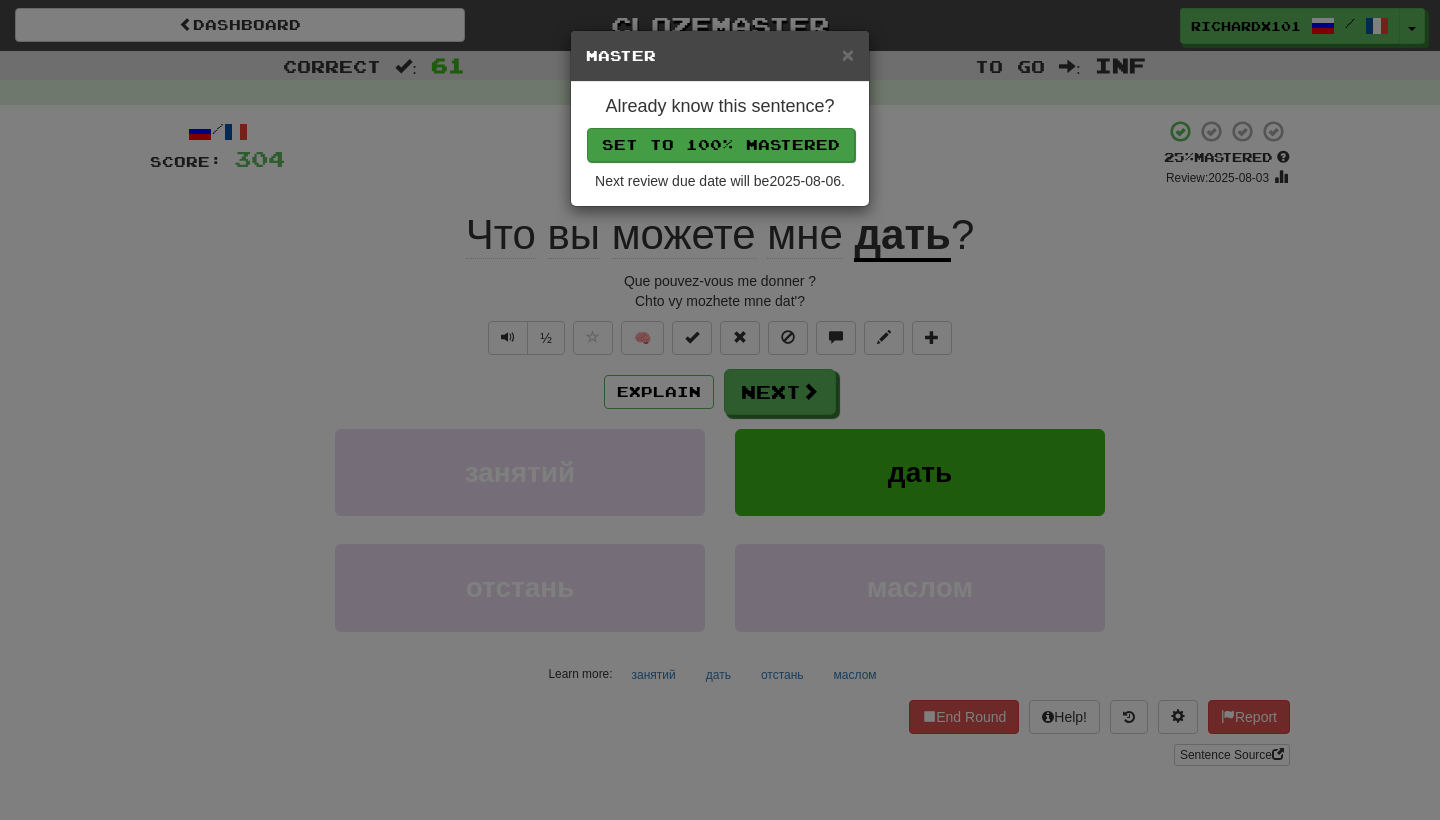 drag, startPoint x: 761, startPoint y: 141, endPoint x: 733, endPoint y: 154, distance: 30.870699 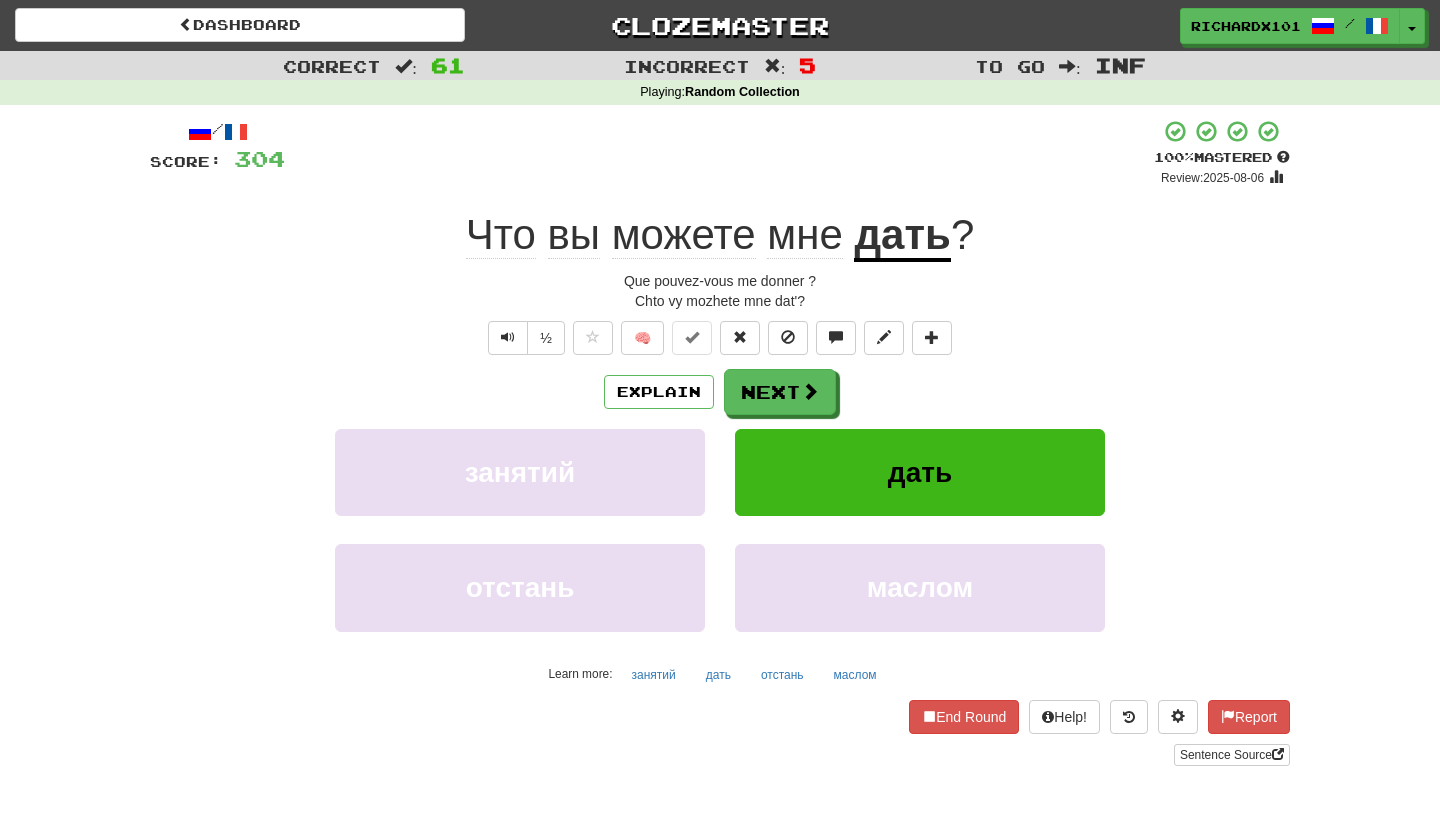 click on "Next" at bounding box center [780, 392] 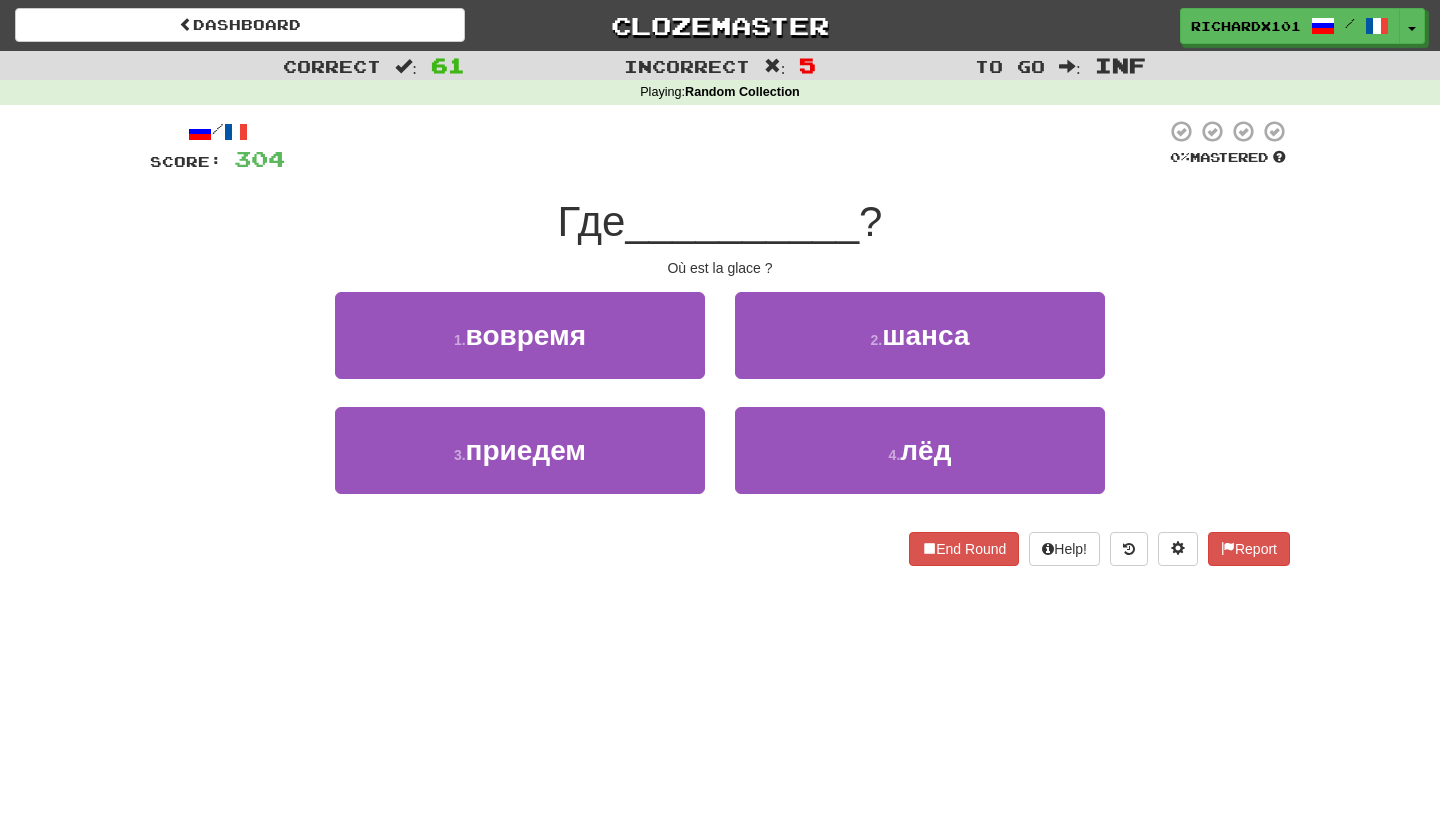 click on "4 .  лёд" at bounding box center [920, 450] 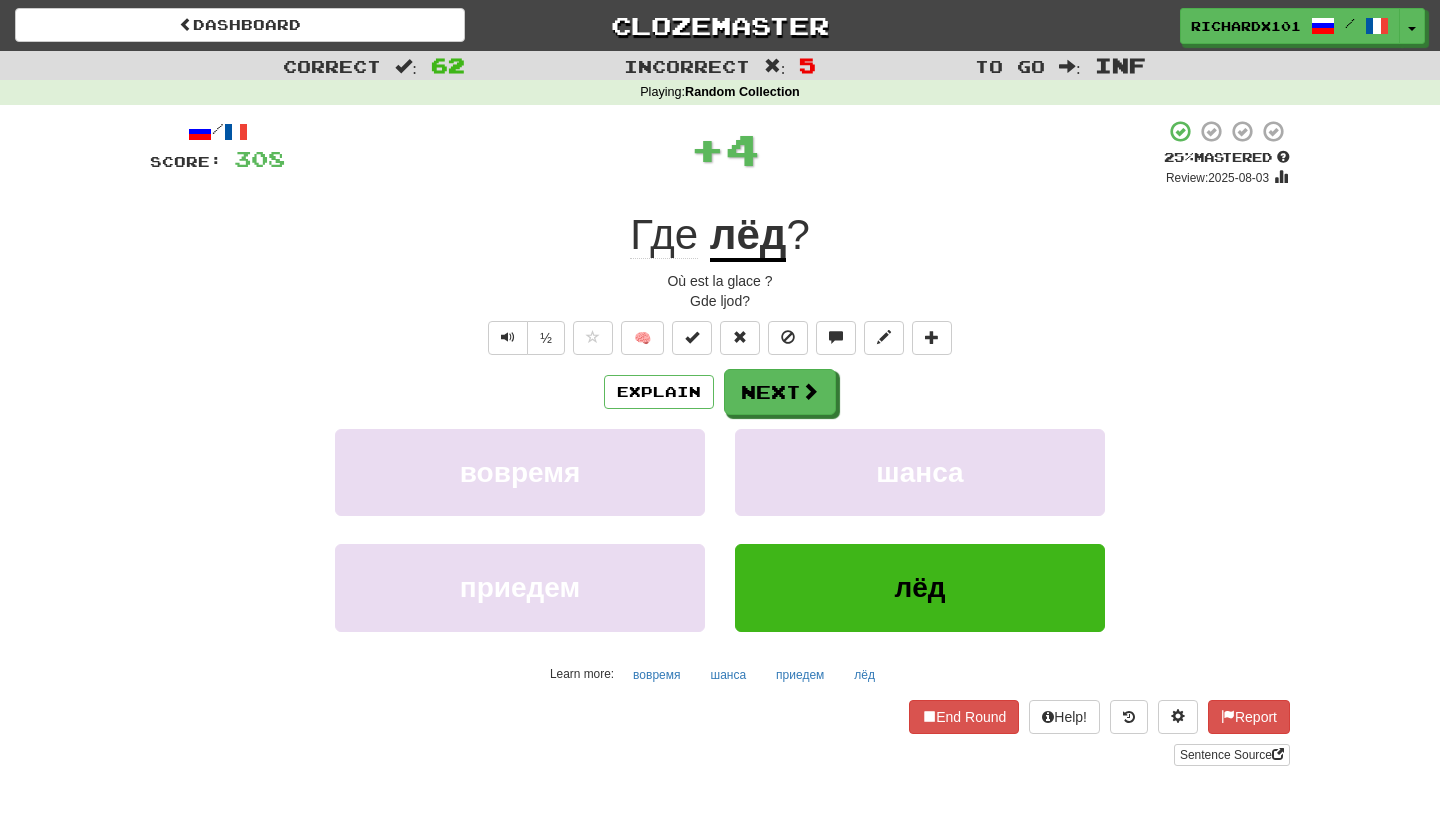 click at bounding box center [692, 337] 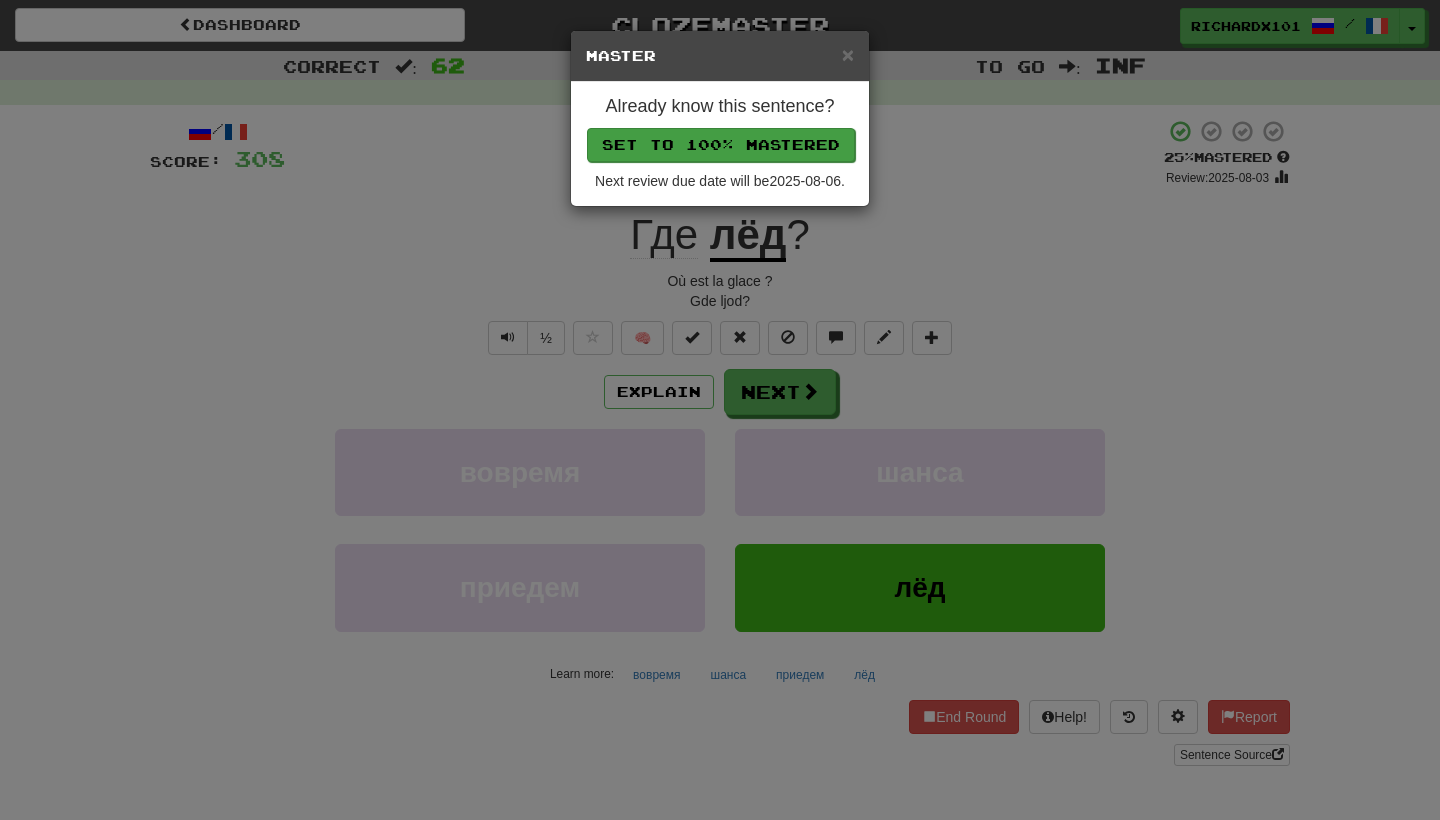 click on "Set to 100% Mastered" at bounding box center [721, 145] 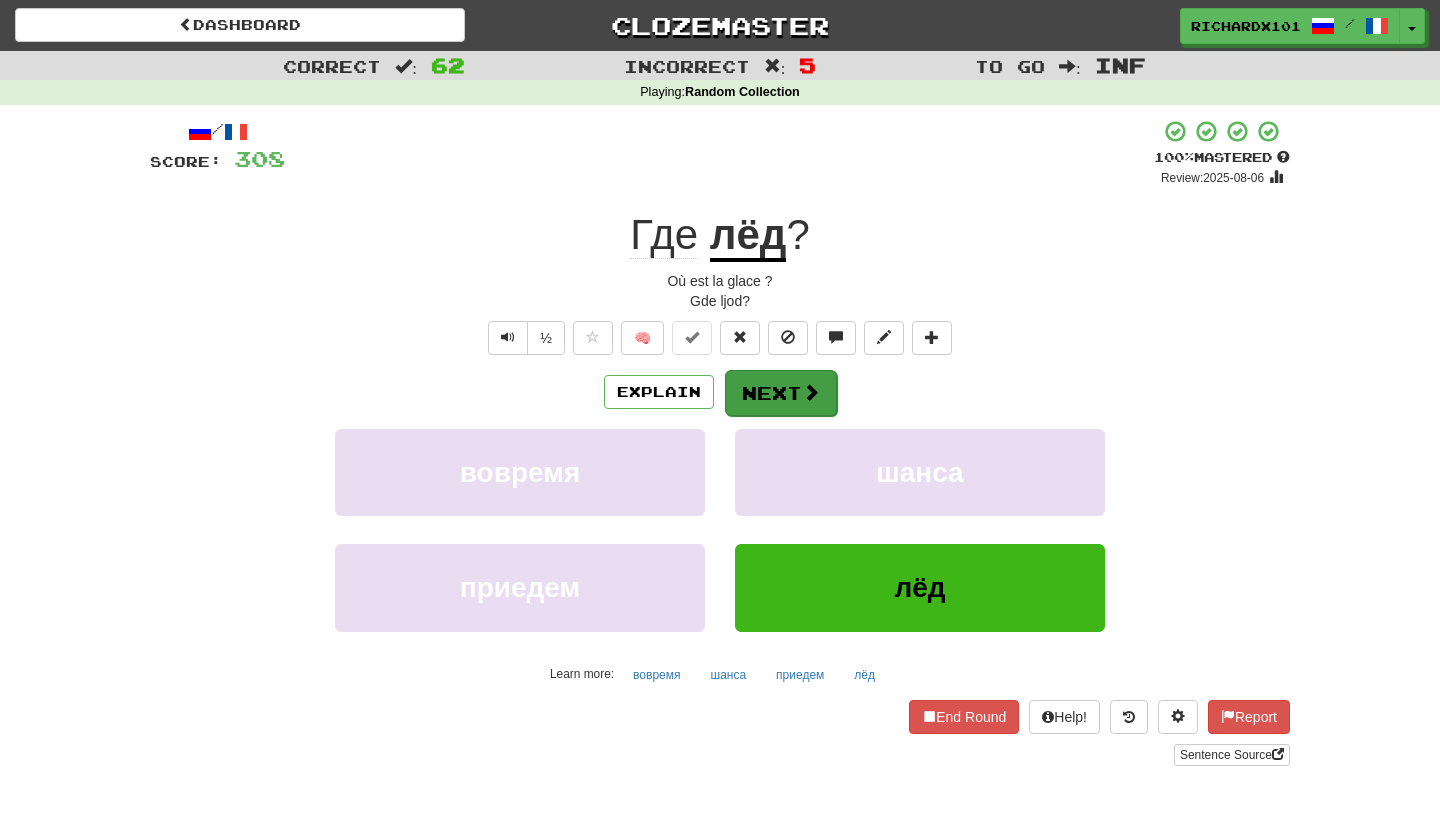drag, startPoint x: 739, startPoint y: 149, endPoint x: 769, endPoint y: 394, distance: 246.8299 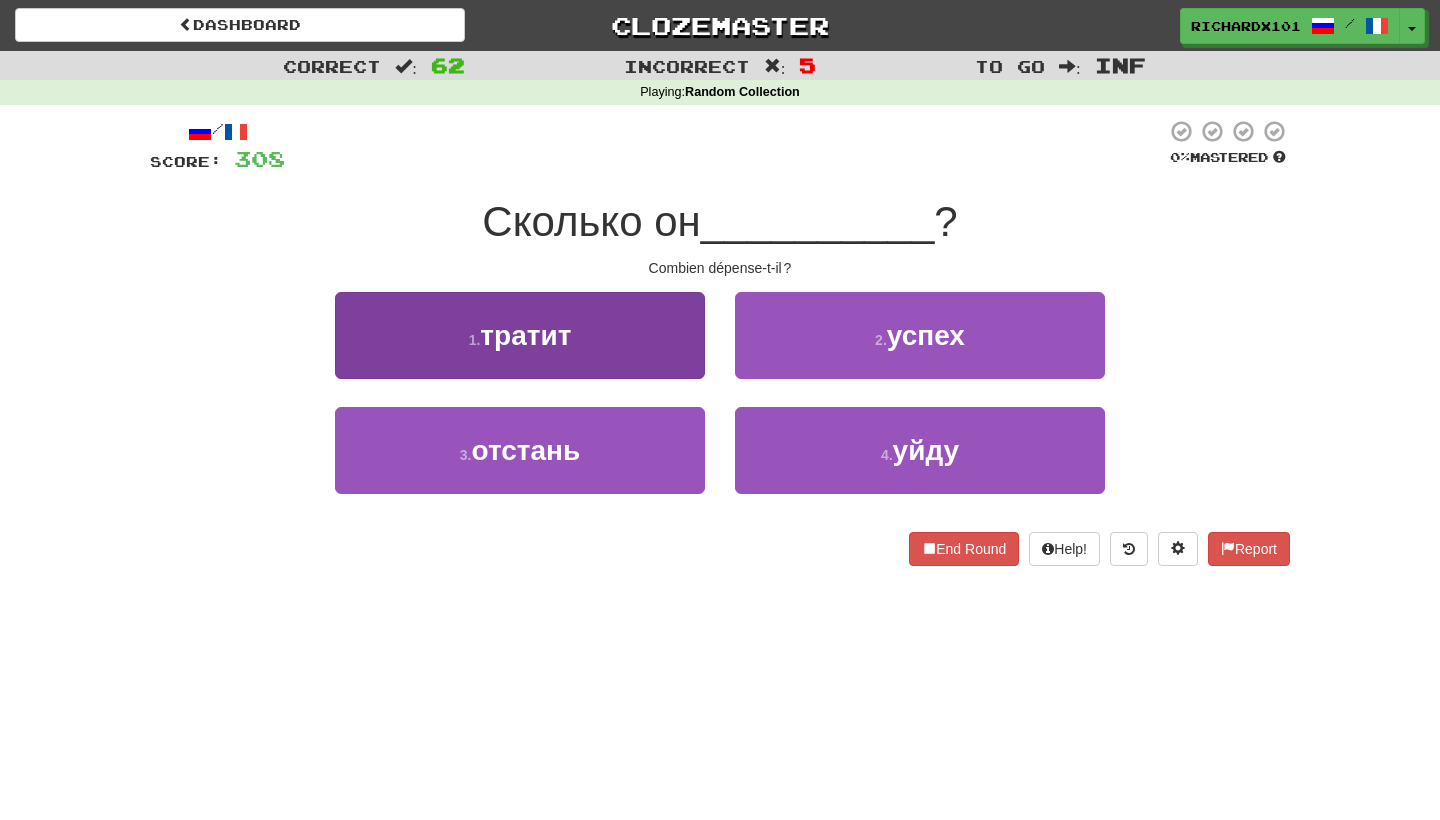 drag, startPoint x: 769, startPoint y: 394, endPoint x: 671, endPoint y: 338, distance: 112.871605 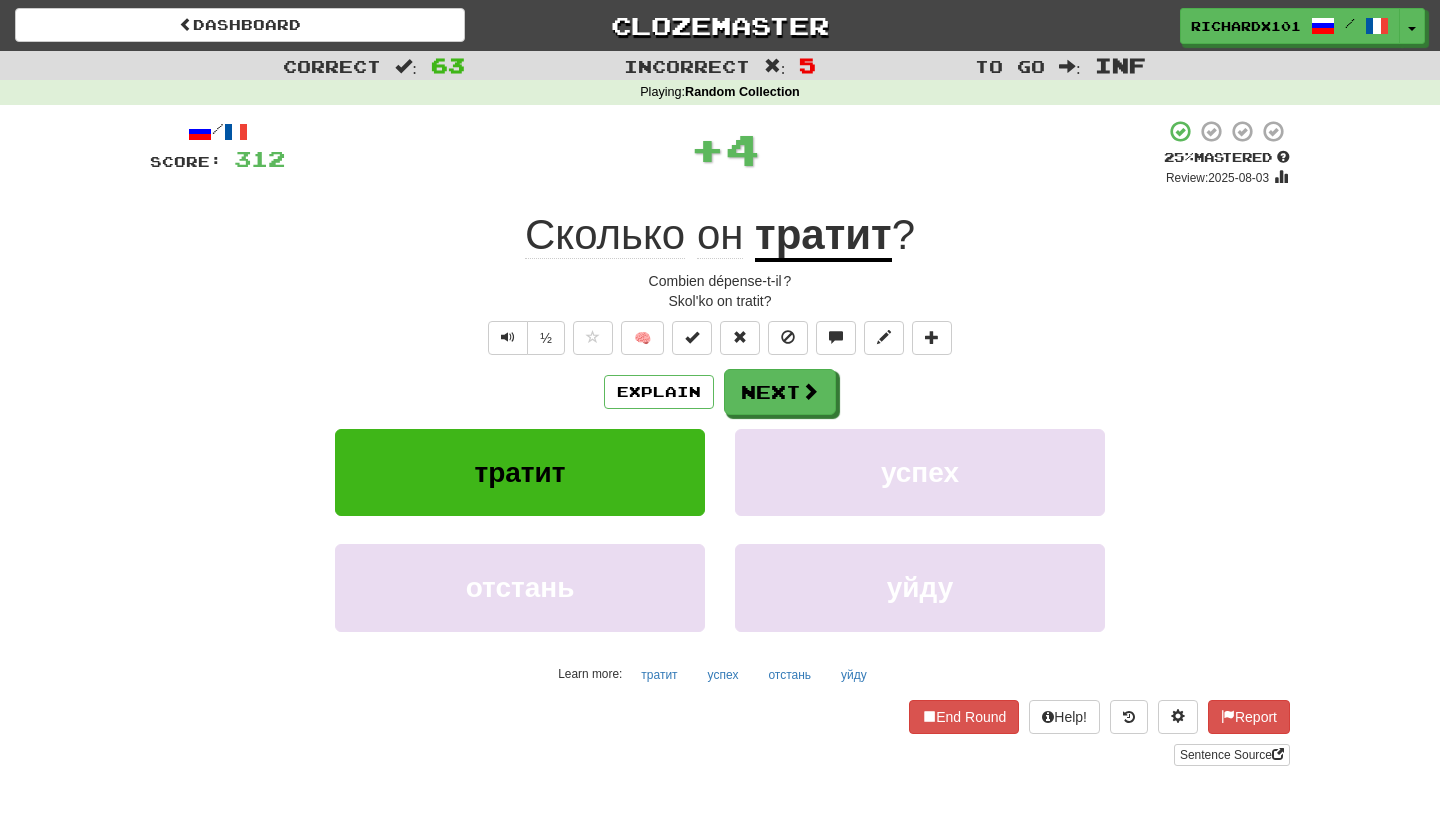 click at bounding box center [692, 338] 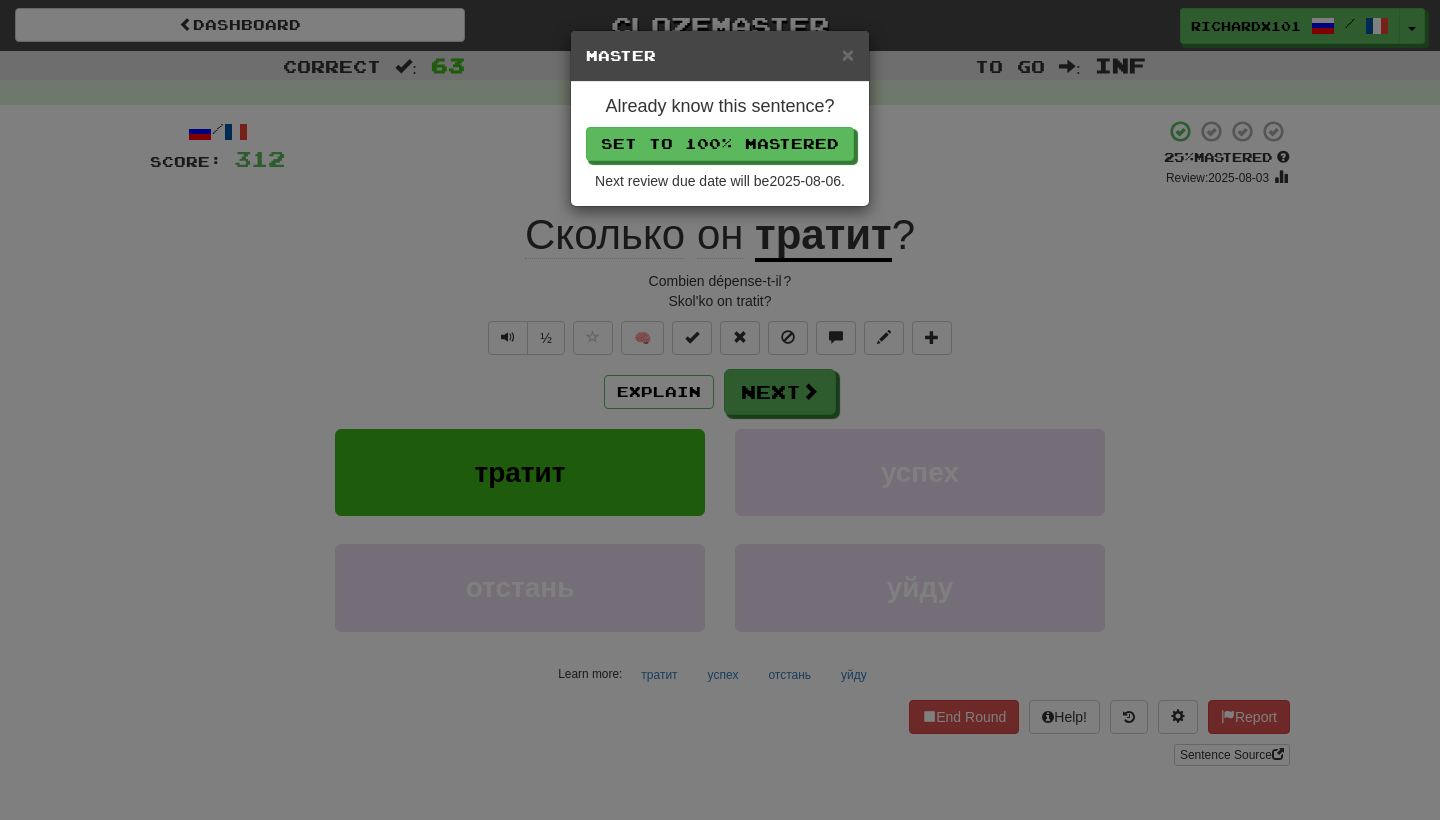 click on "Set to 100% Mastered" at bounding box center [720, 144] 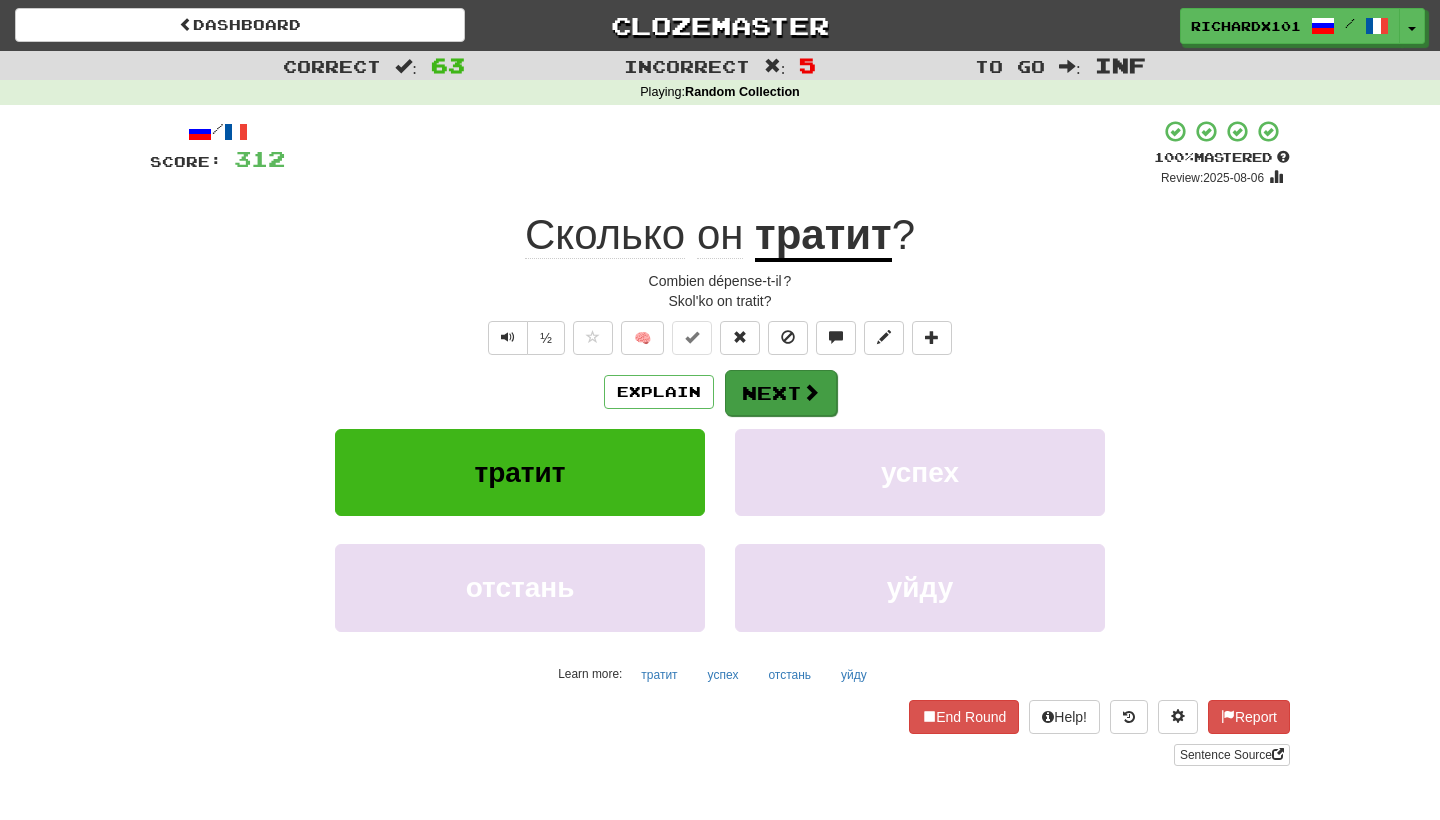 drag, startPoint x: 731, startPoint y: 148, endPoint x: 768, endPoint y: 378, distance: 232.95708 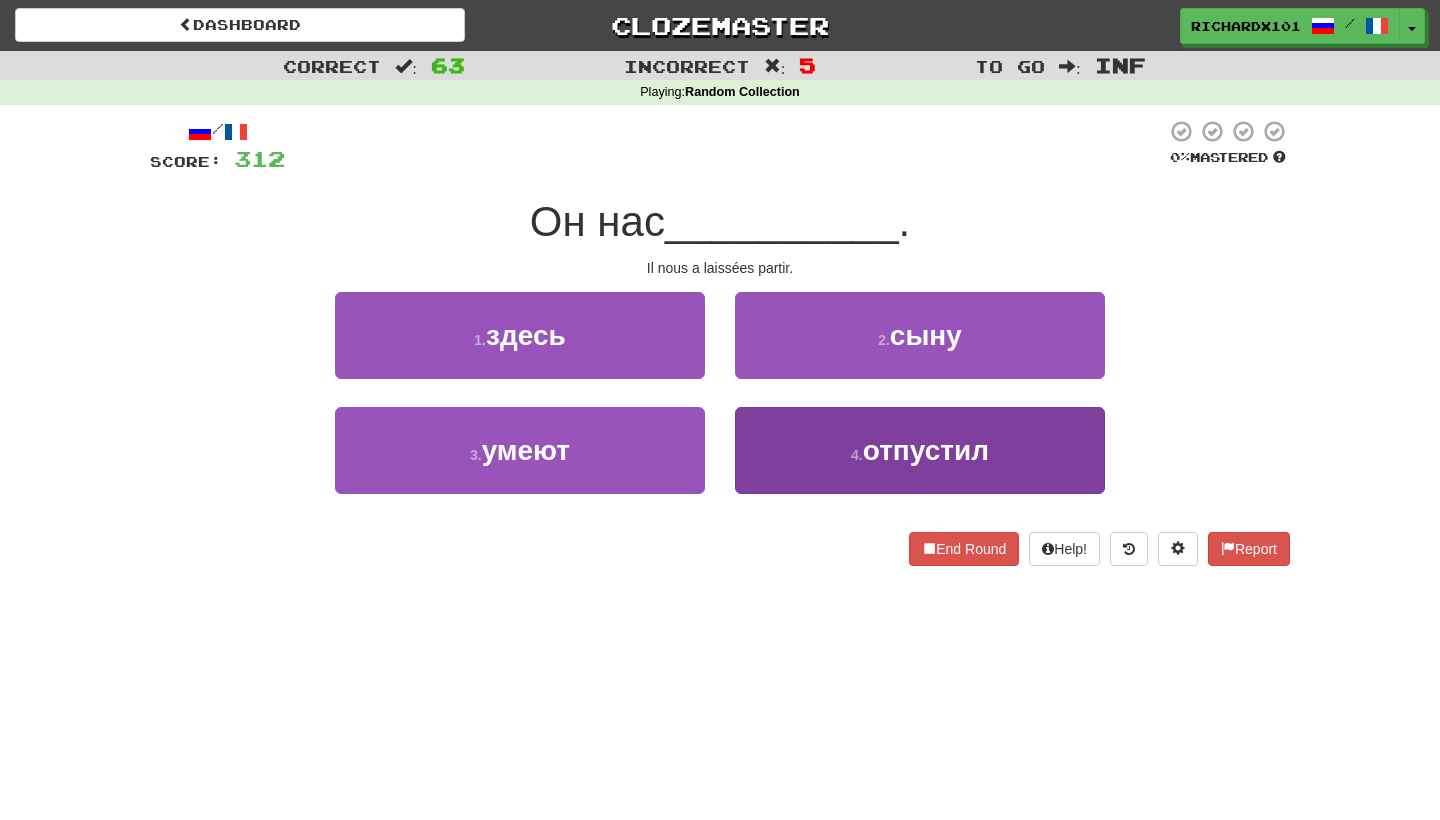 drag, startPoint x: 768, startPoint y: 378, endPoint x: 795, endPoint y: 435, distance: 63.07139 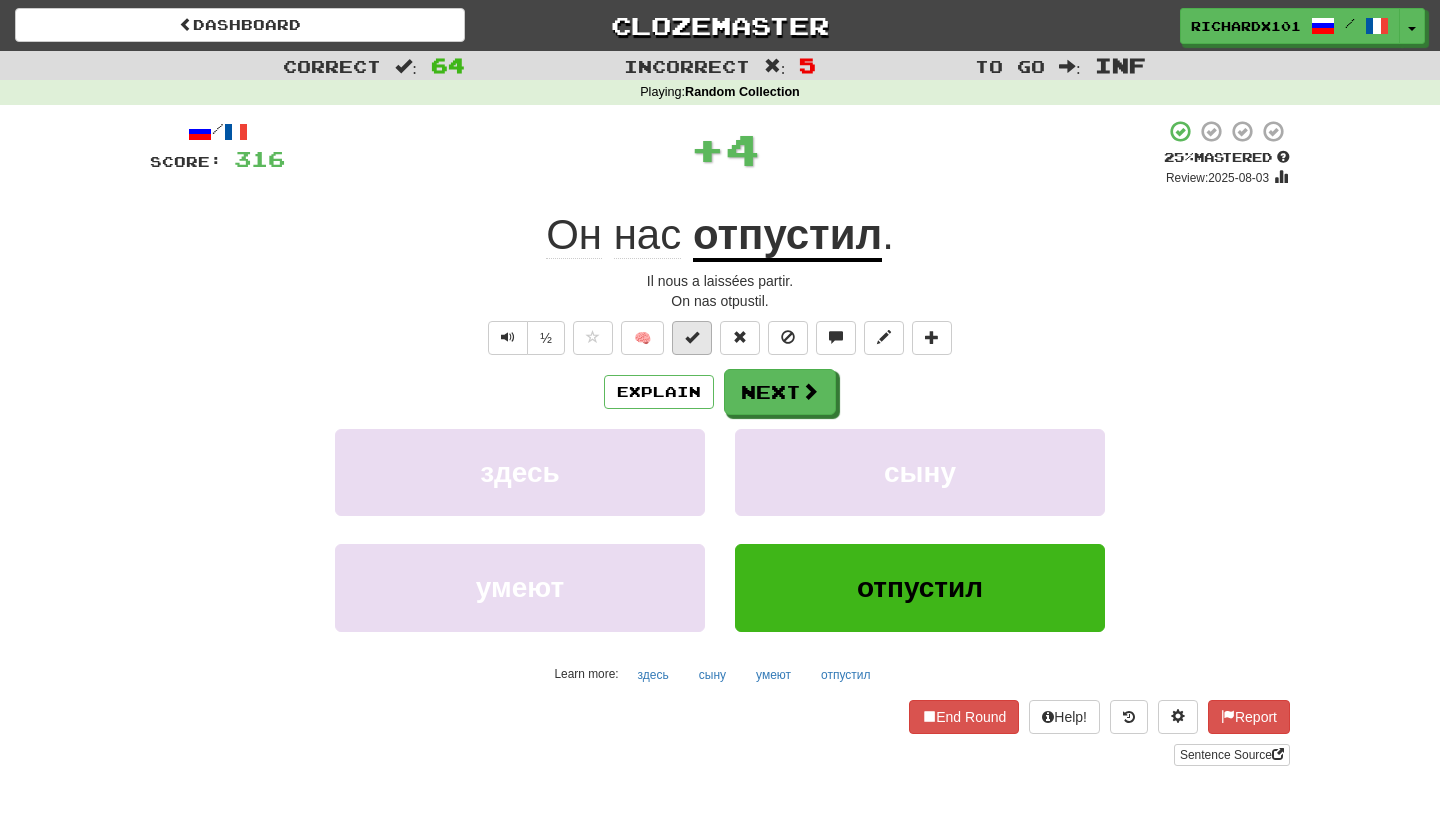 drag, startPoint x: 795, startPoint y: 435, endPoint x: 694, endPoint y: 340, distance: 138.65785 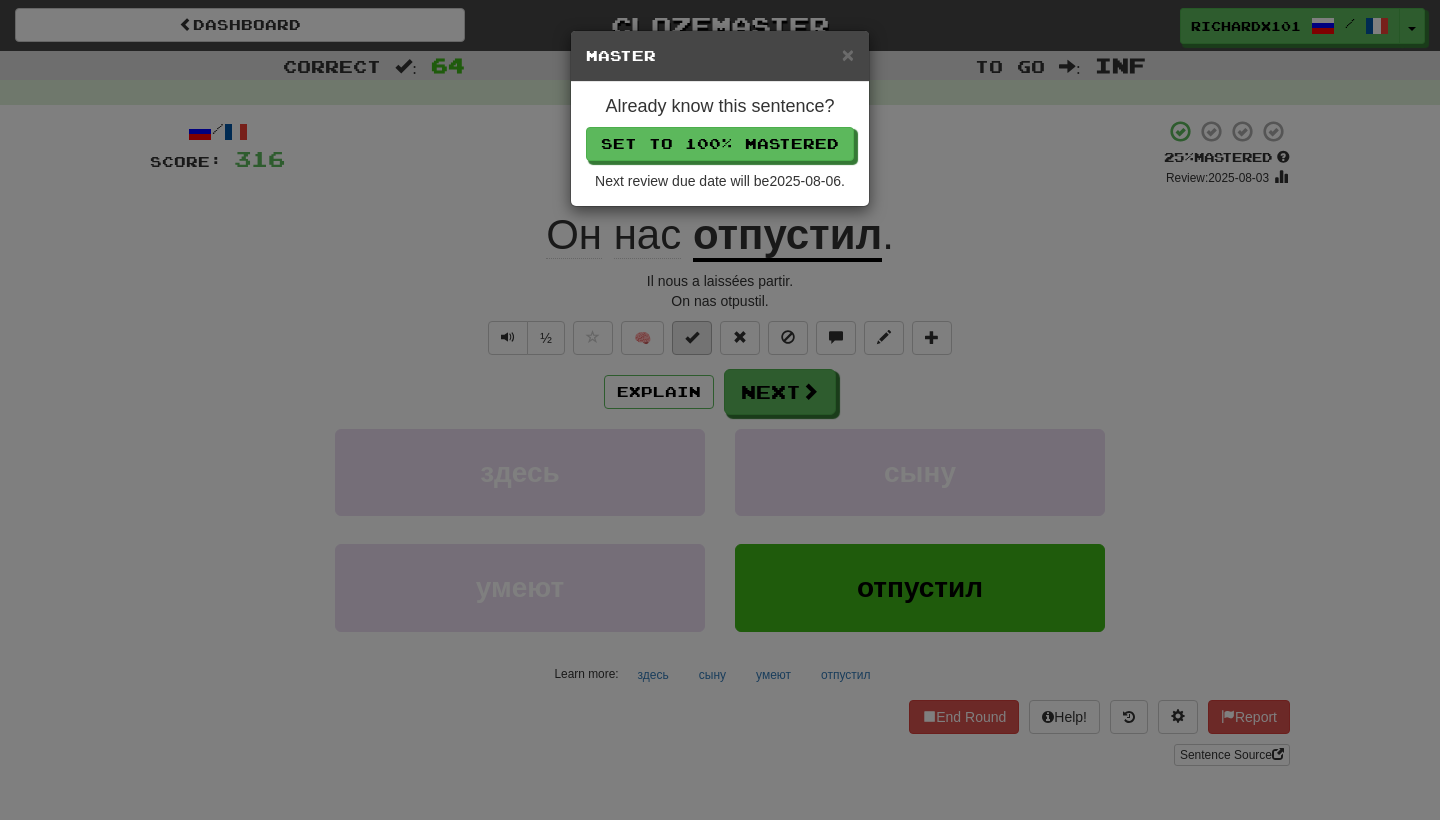 click on "Set to 100% Mastered" at bounding box center [720, 144] 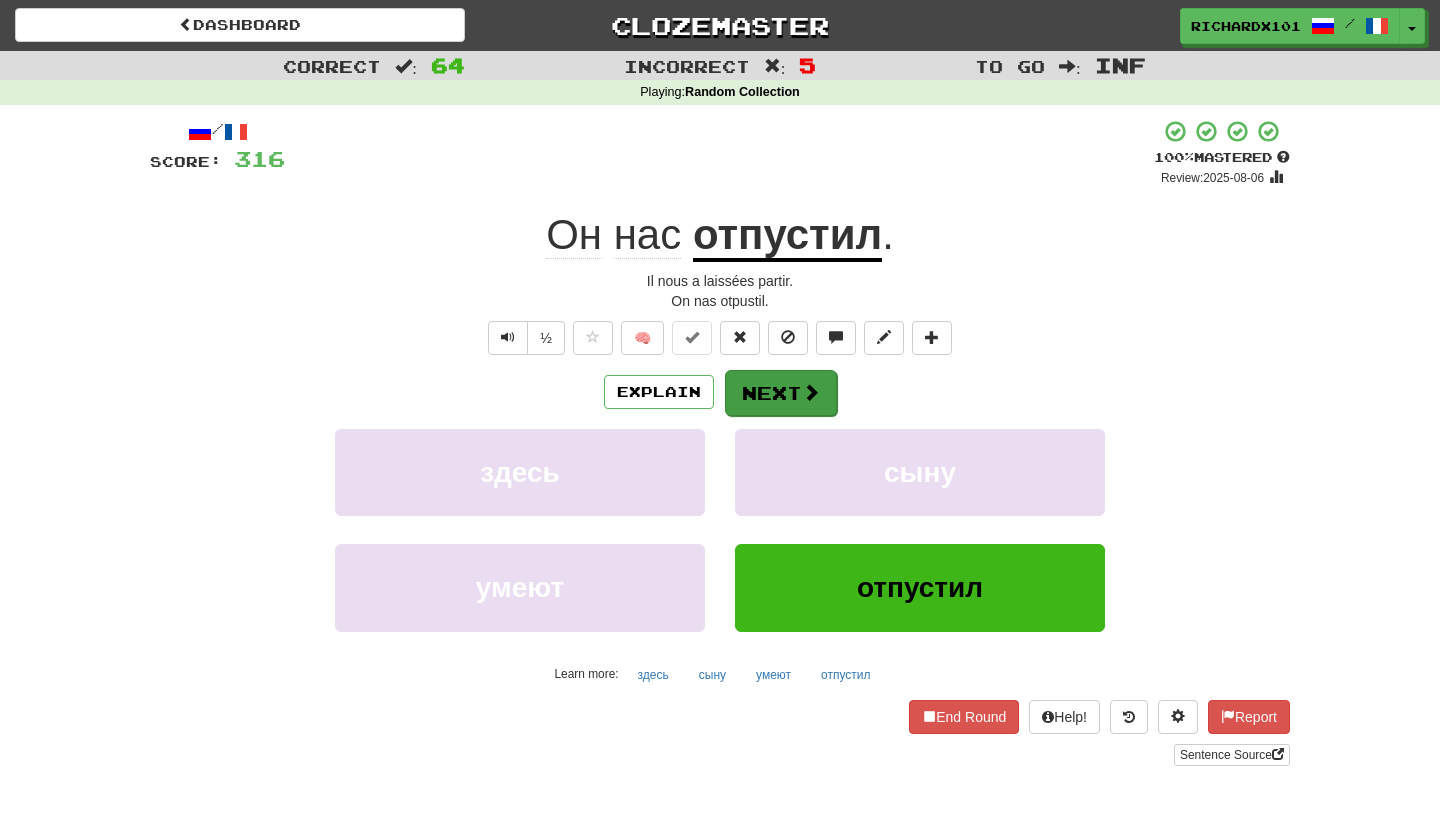 drag, startPoint x: 724, startPoint y: 142, endPoint x: 768, endPoint y: 380, distance: 242.03305 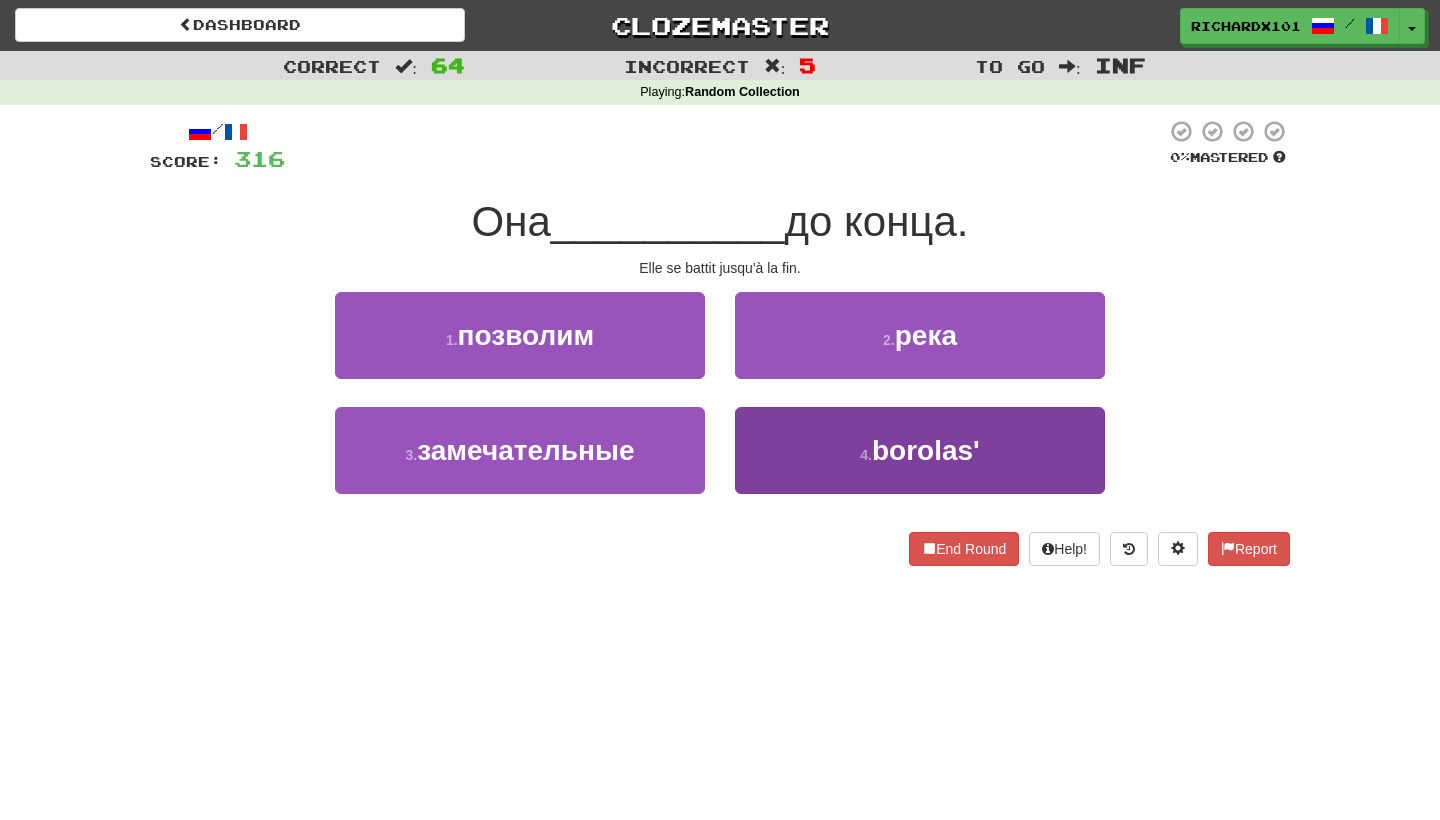 drag, startPoint x: 768, startPoint y: 380, endPoint x: 779, endPoint y: 455, distance: 75.802376 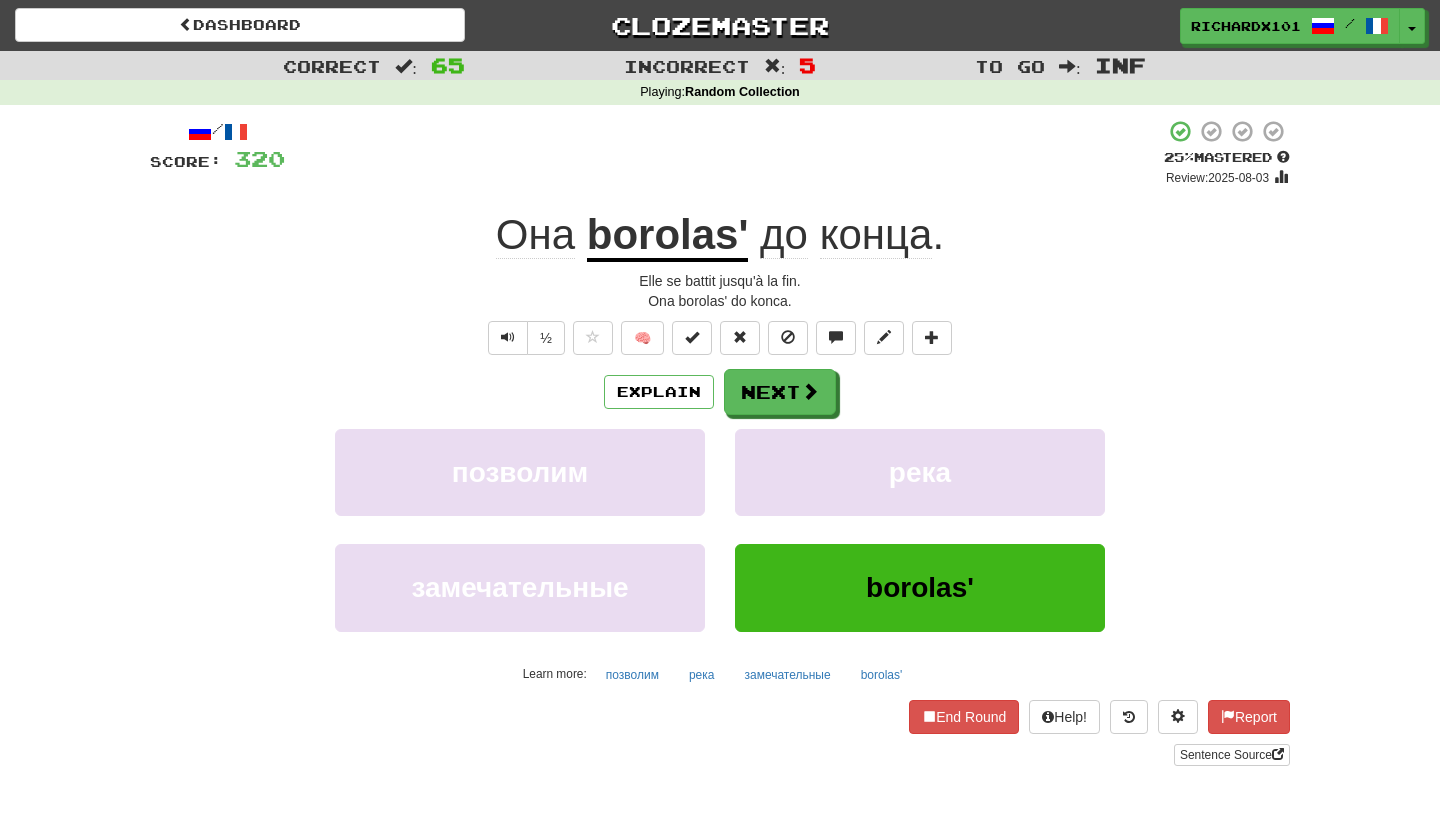 click at bounding box center [692, 338] 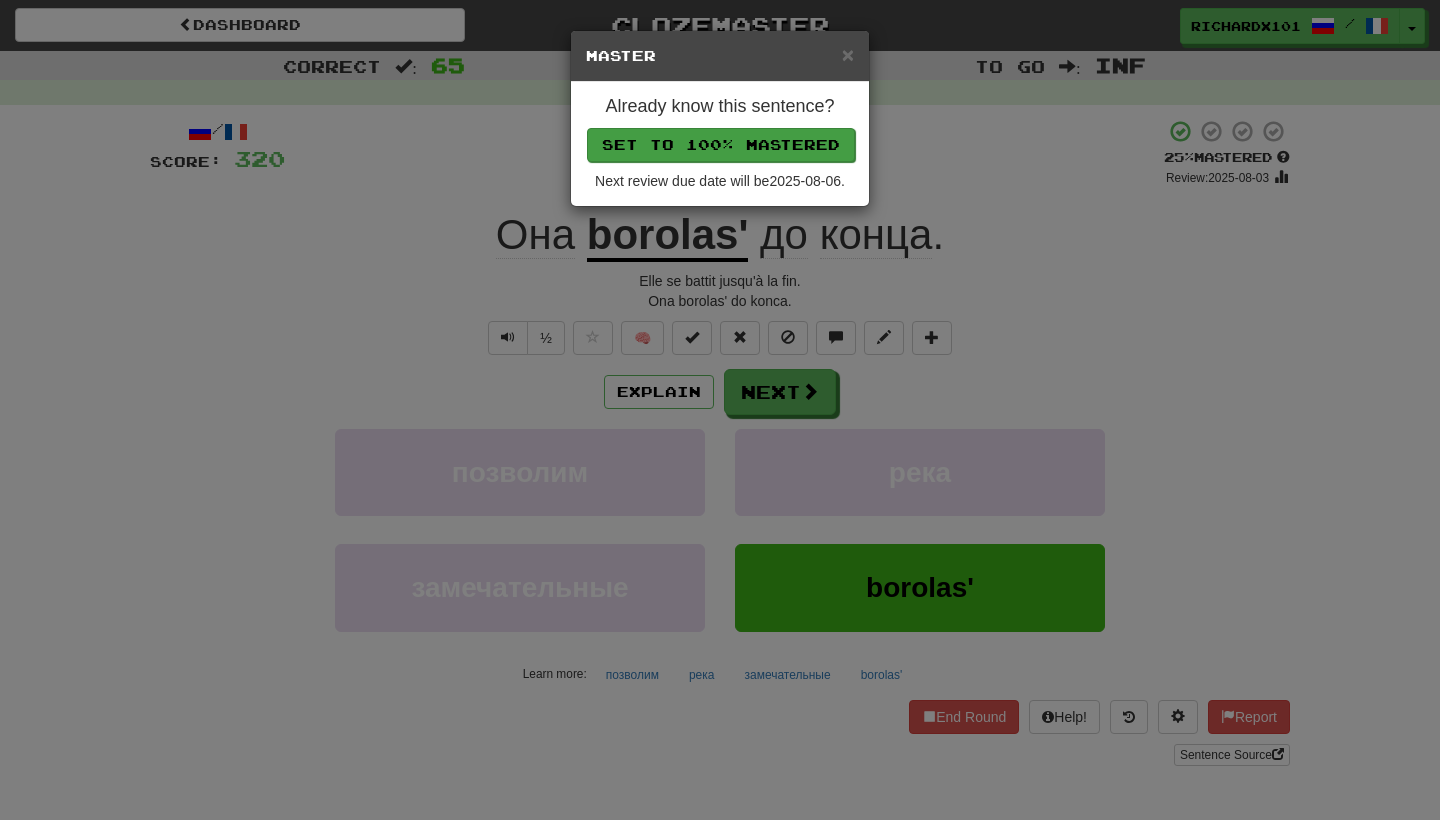 drag, startPoint x: 779, startPoint y: 455, endPoint x: 722, endPoint y: 132, distance: 327.99084 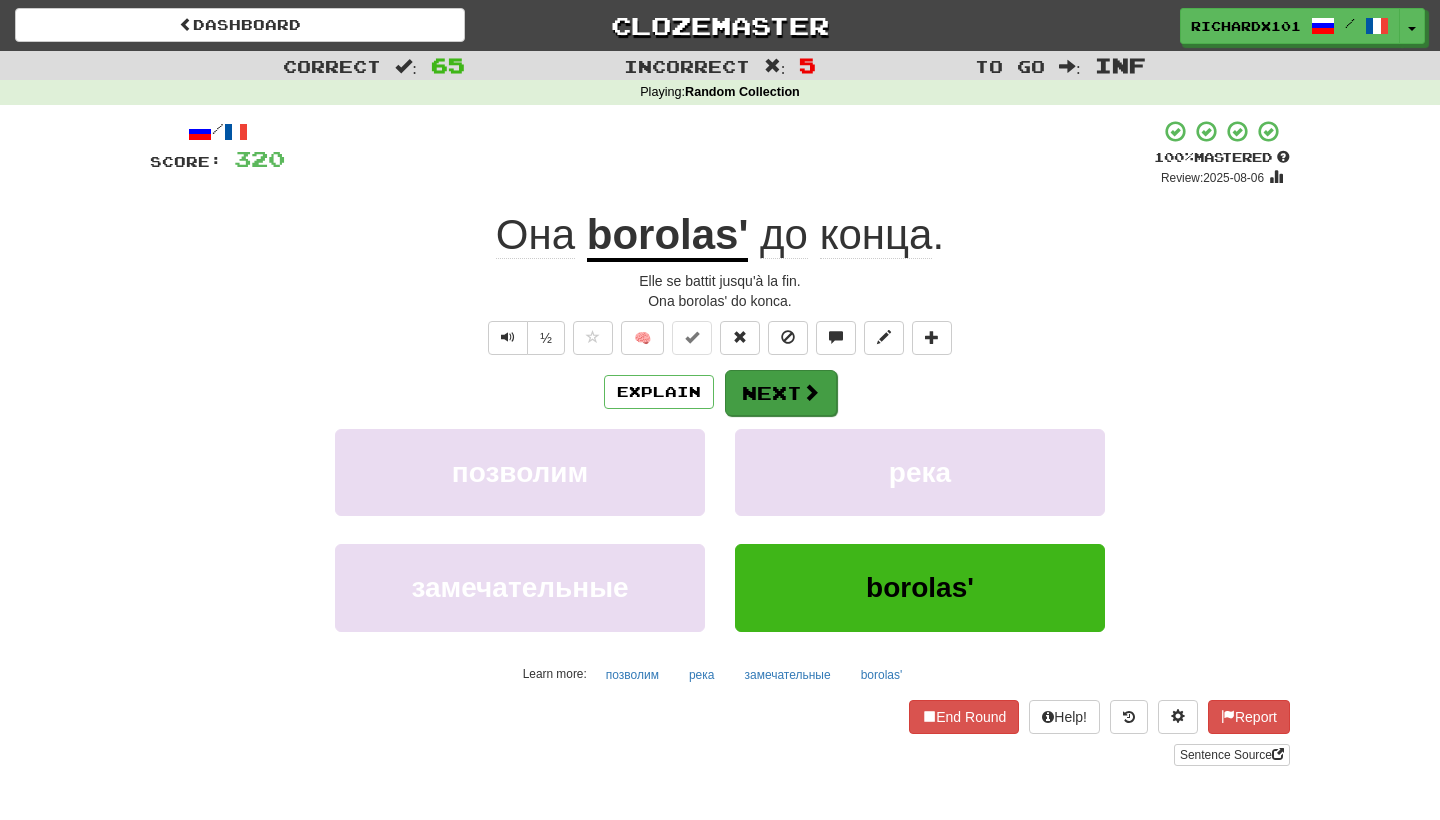 drag, startPoint x: 722, startPoint y: 132, endPoint x: 765, endPoint y: 376, distance: 247.75996 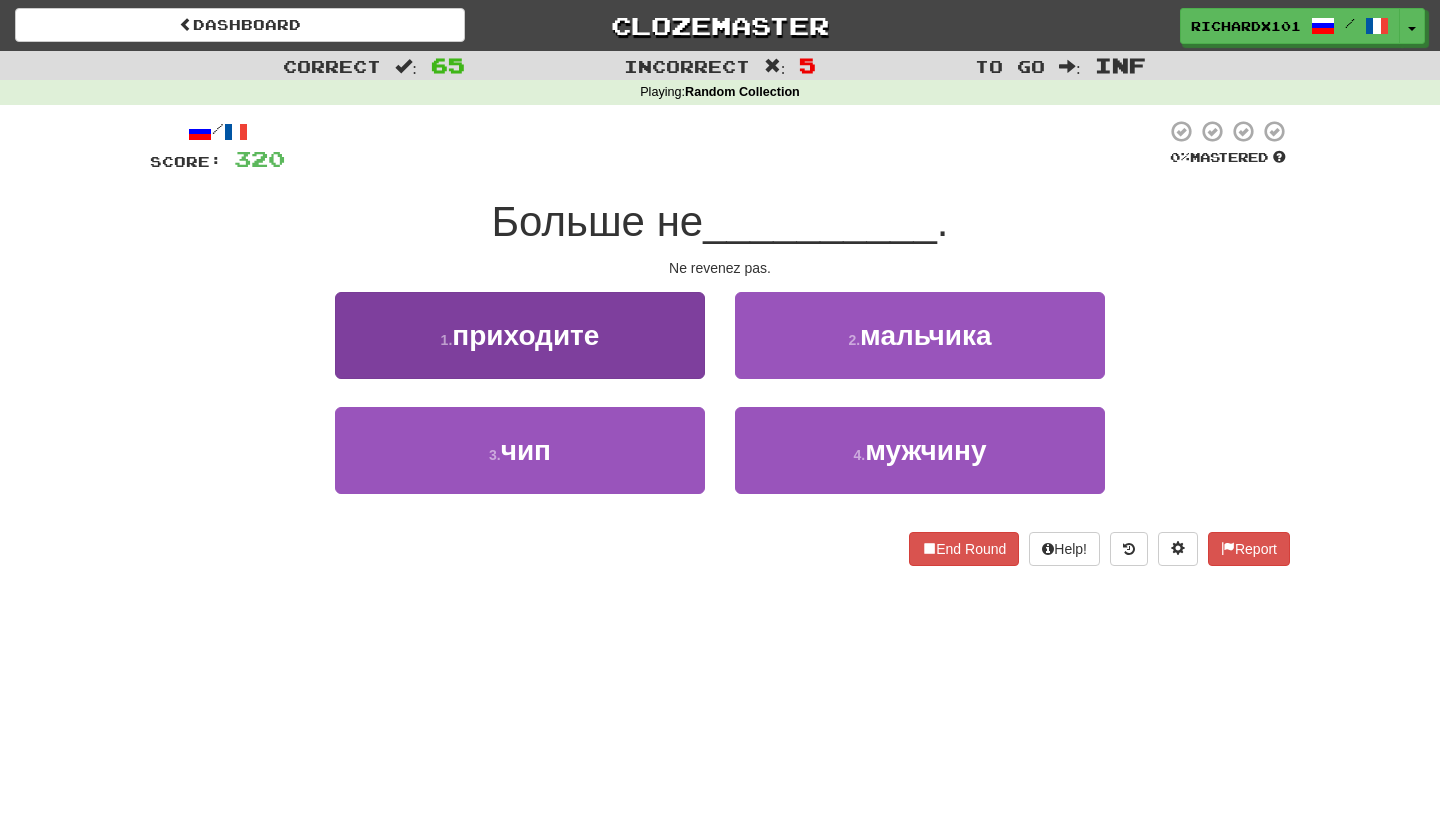 drag, startPoint x: 765, startPoint y: 376, endPoint x: 692, endPoint y: 361, distance: 74.52516 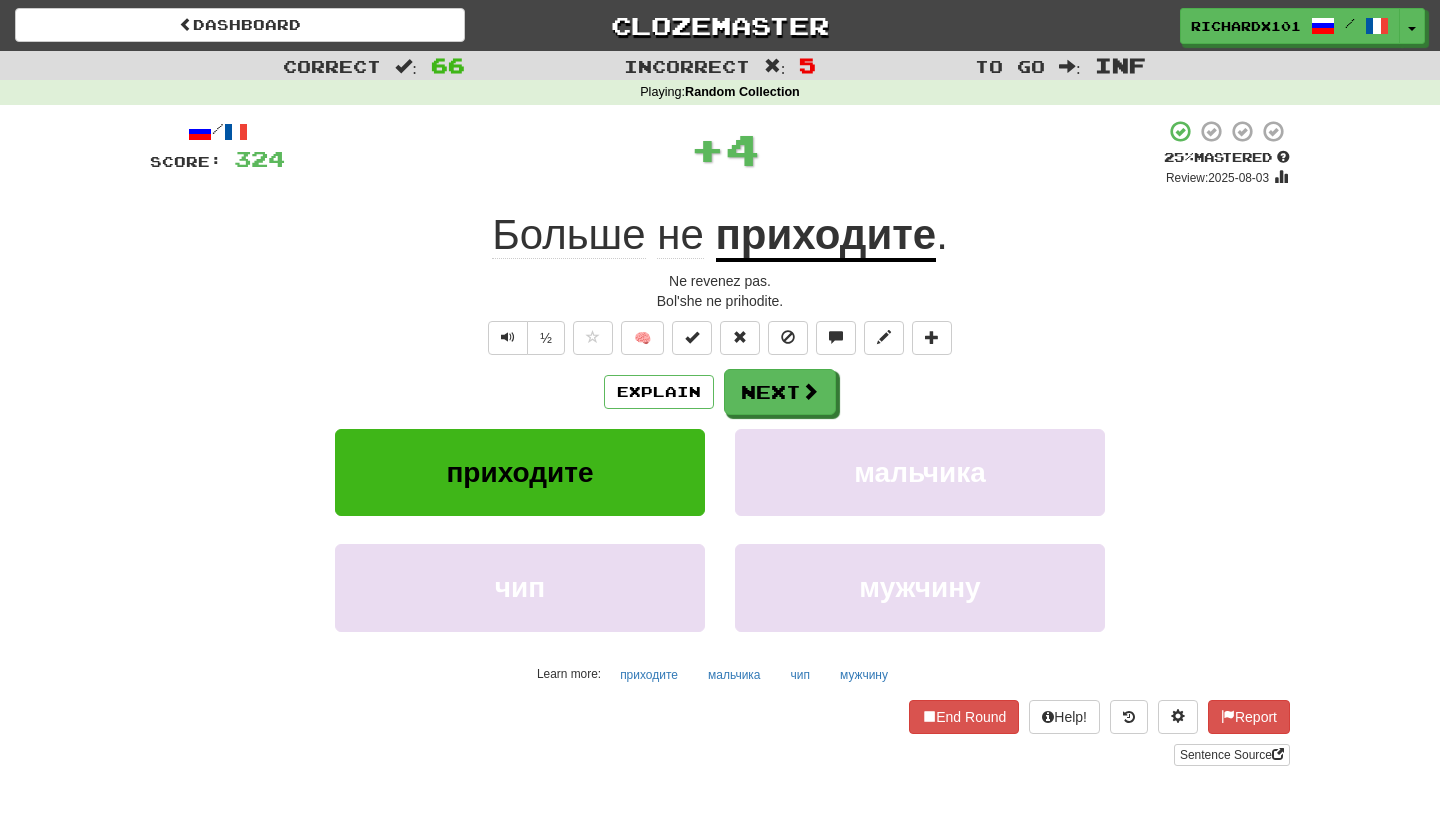 click at bounding box center (692, 337) 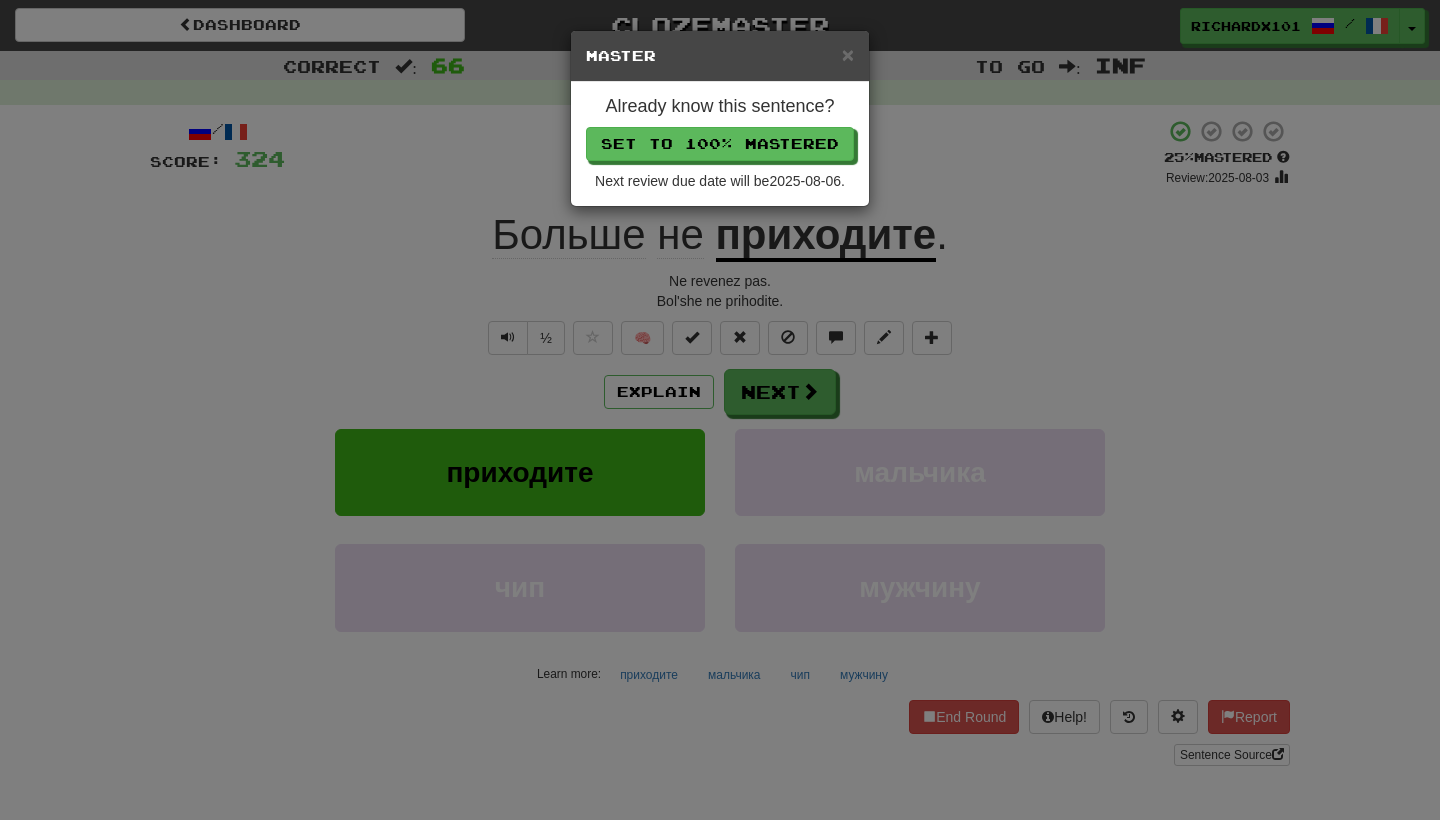 click on "Set to 100% Mastered" at bounding box center (720, 144) 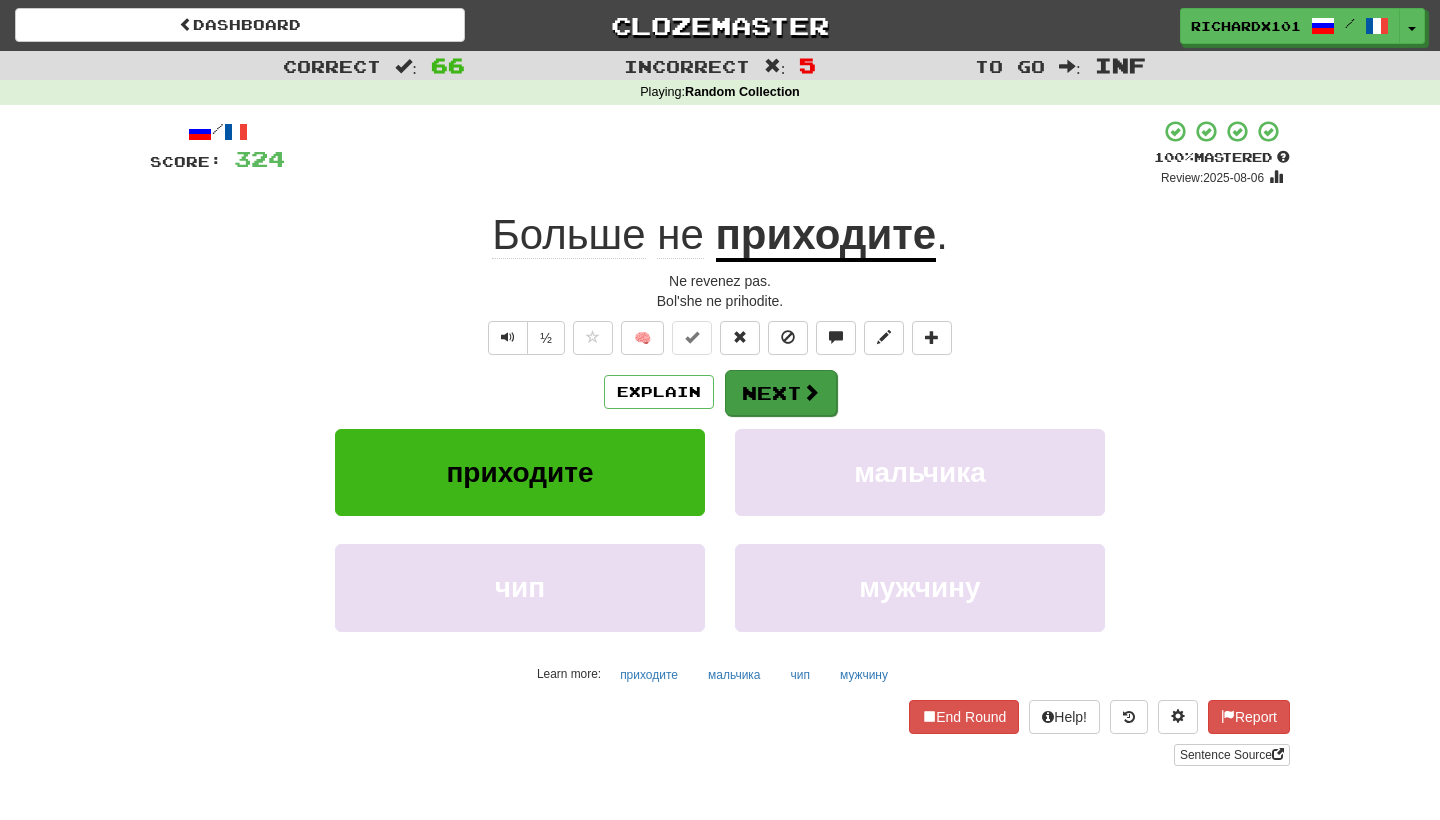 drag, startPoint x: 713, startPoint y: 135, endPoint x: 754, endPoint y: 382, distance: 250.37971 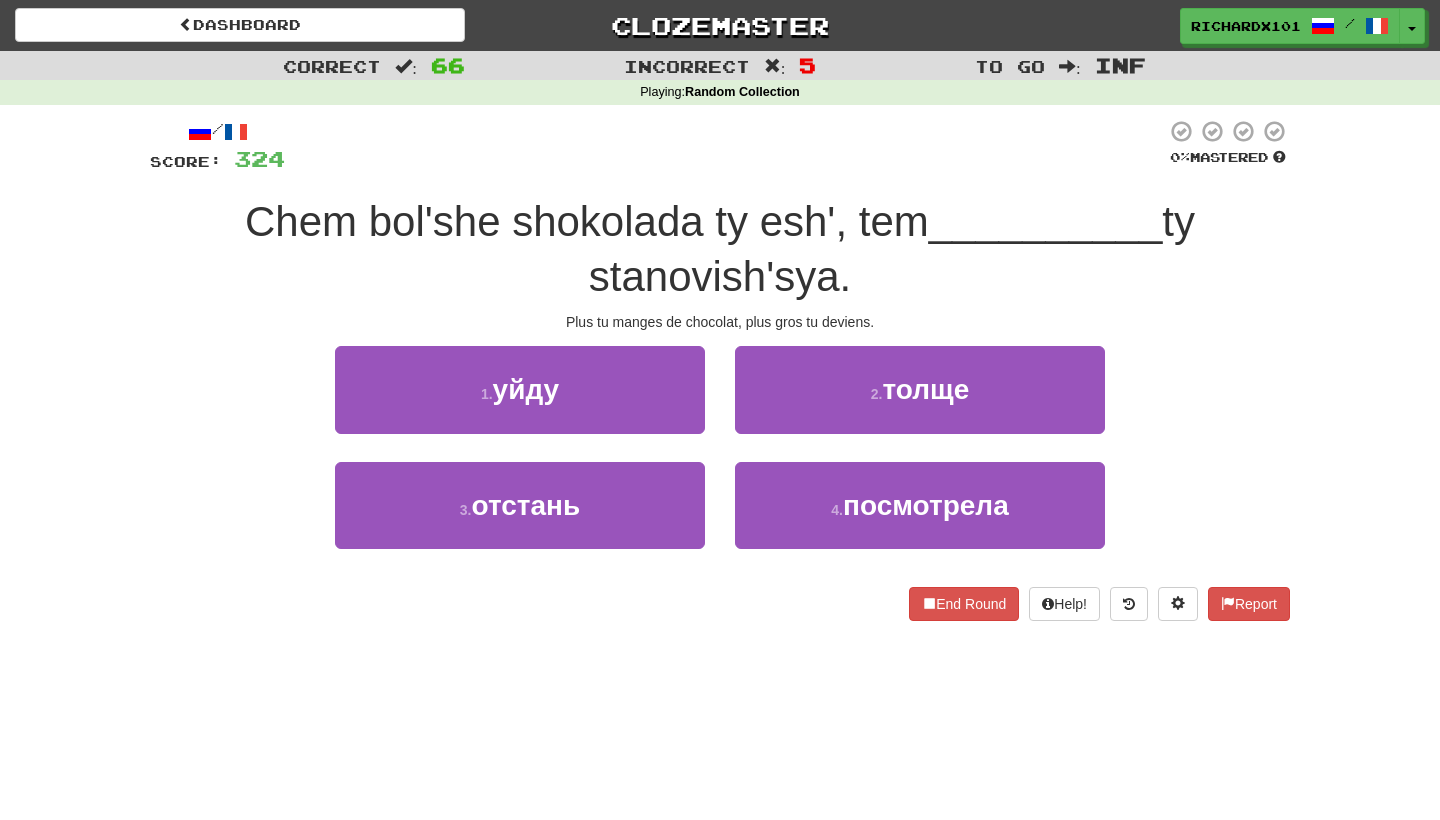 click on "2 .  толще" at bounding box center (920, 389) 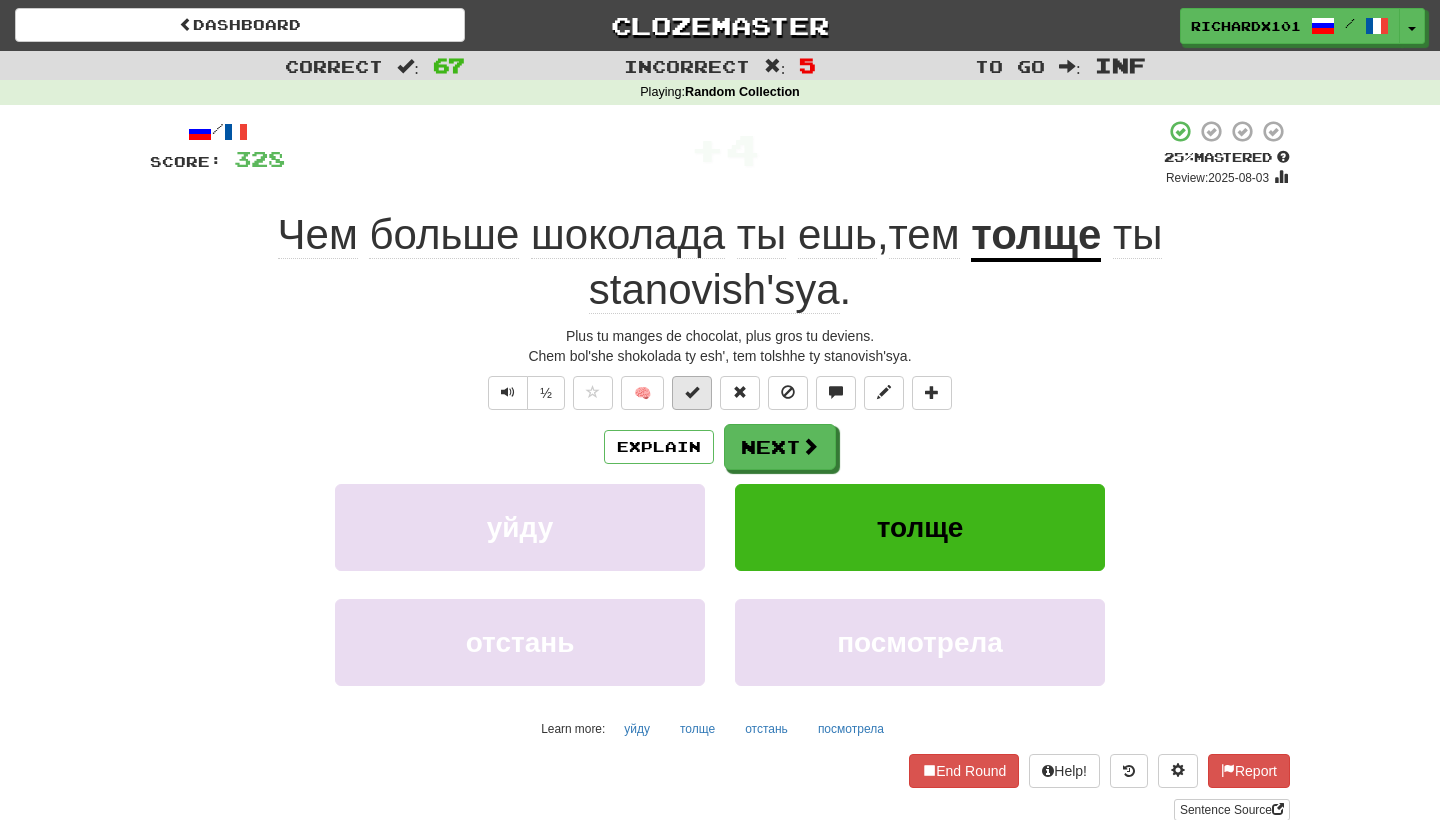 drag, startPoint x: 754, startPoint y: 382, endPoint x: 694, endPoint y: 392, distance: 60.827625 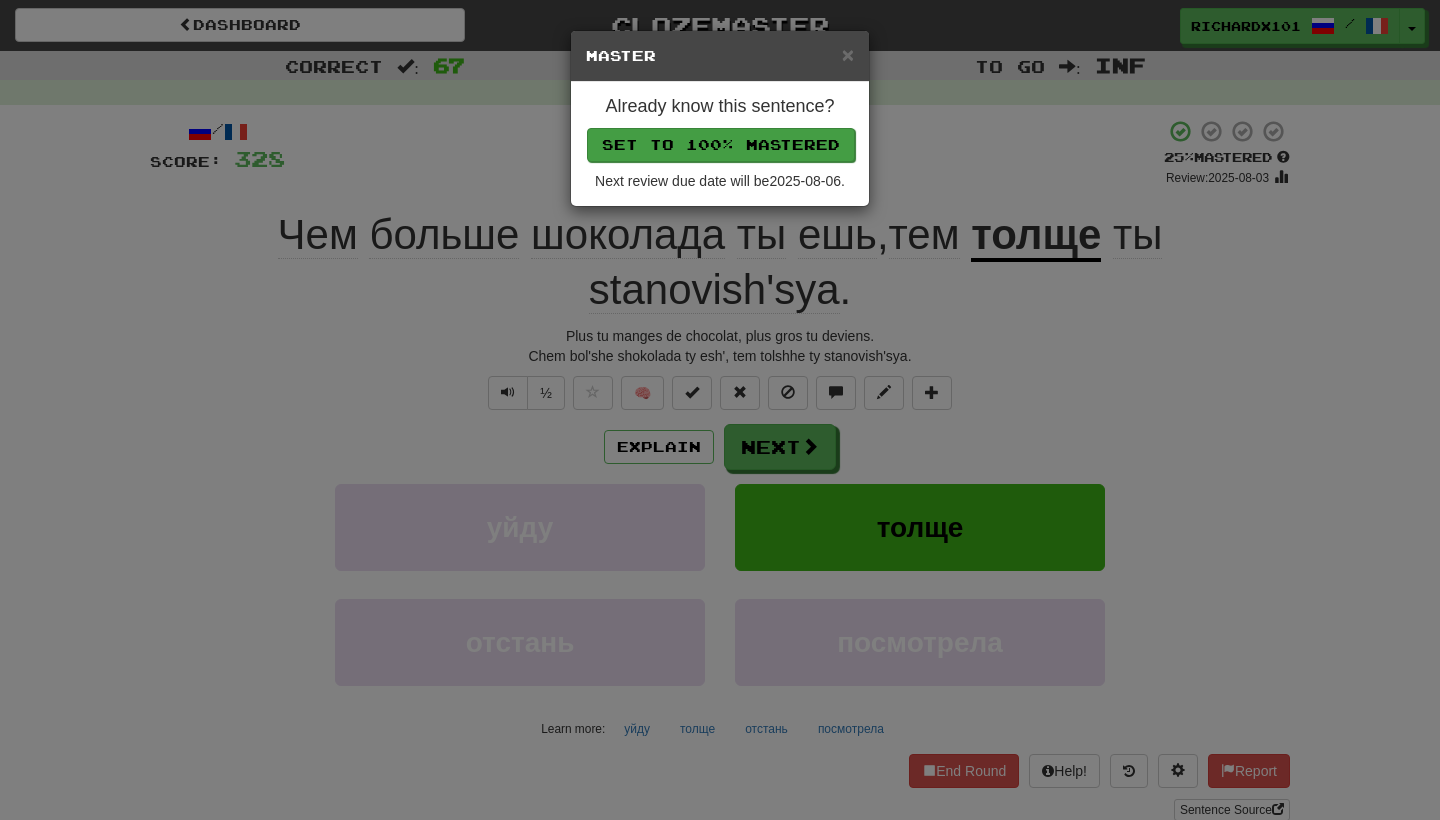 drag, startPoint x: 694, startPoint y: 392, endPoint x: 729, endPoint y: 134, distance: 260.36322 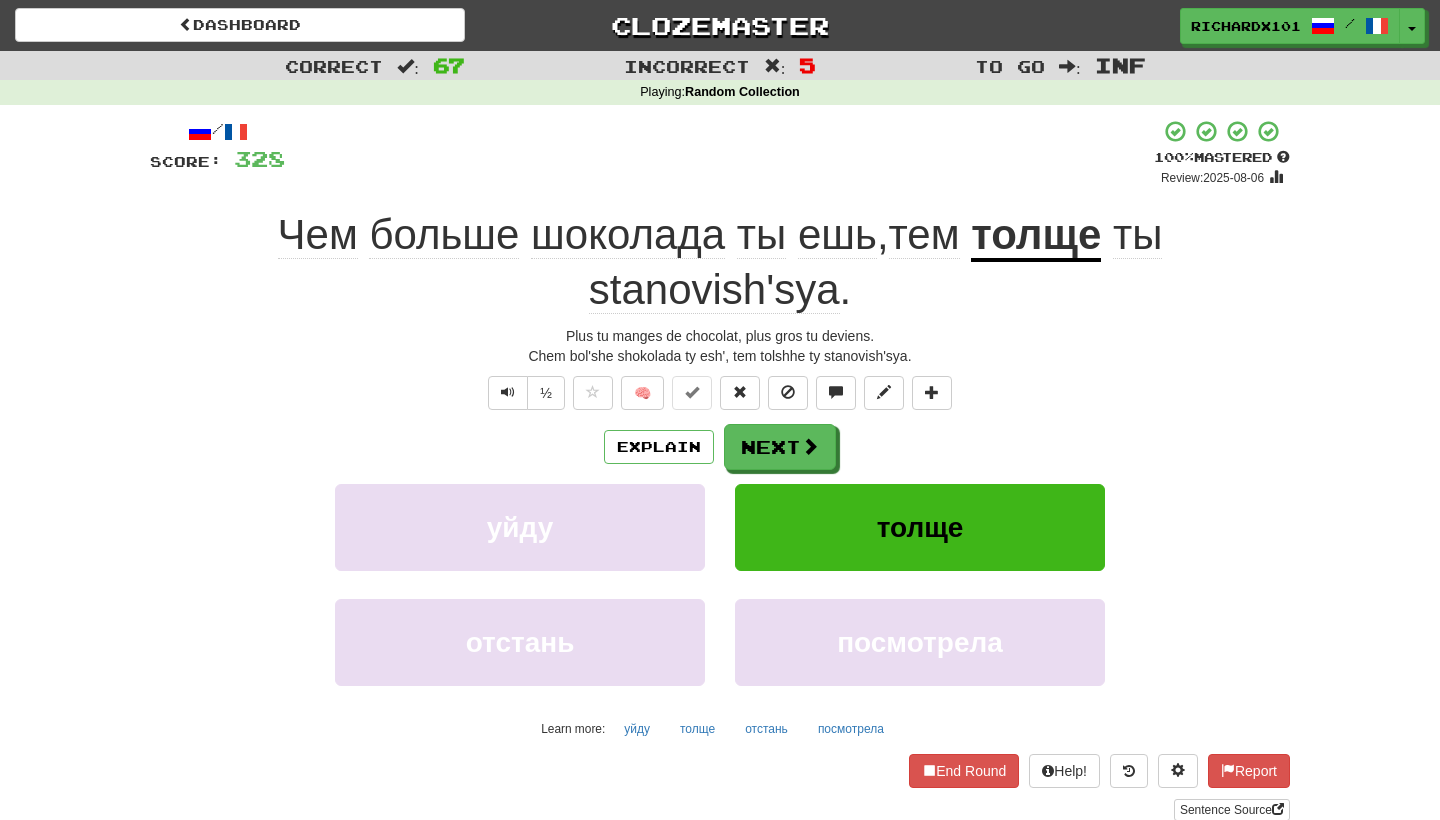 click on "Next" at bounding box center [780, 447] 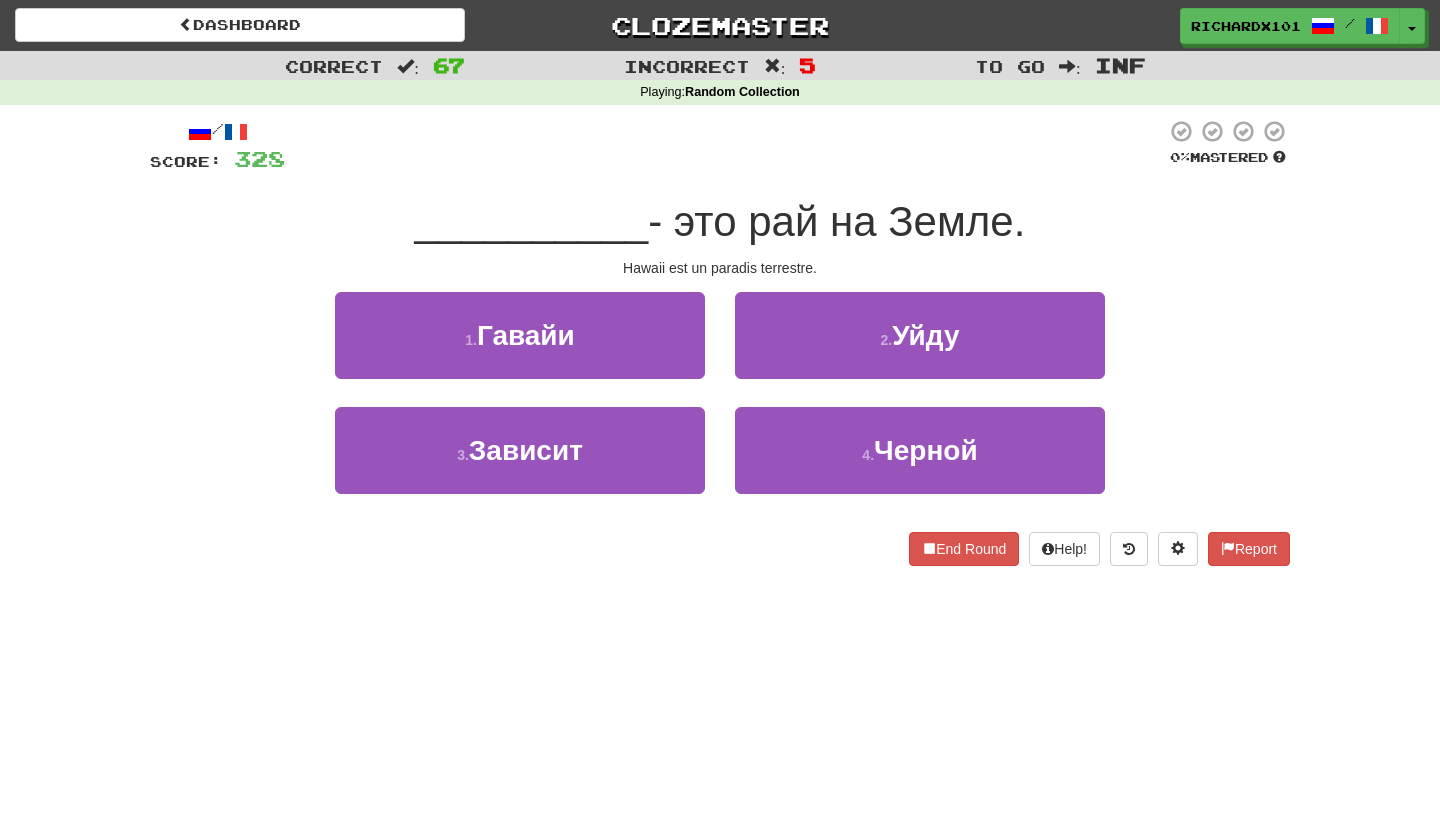 click on "1 .  Гавайи" at bounding box center (520, 335) 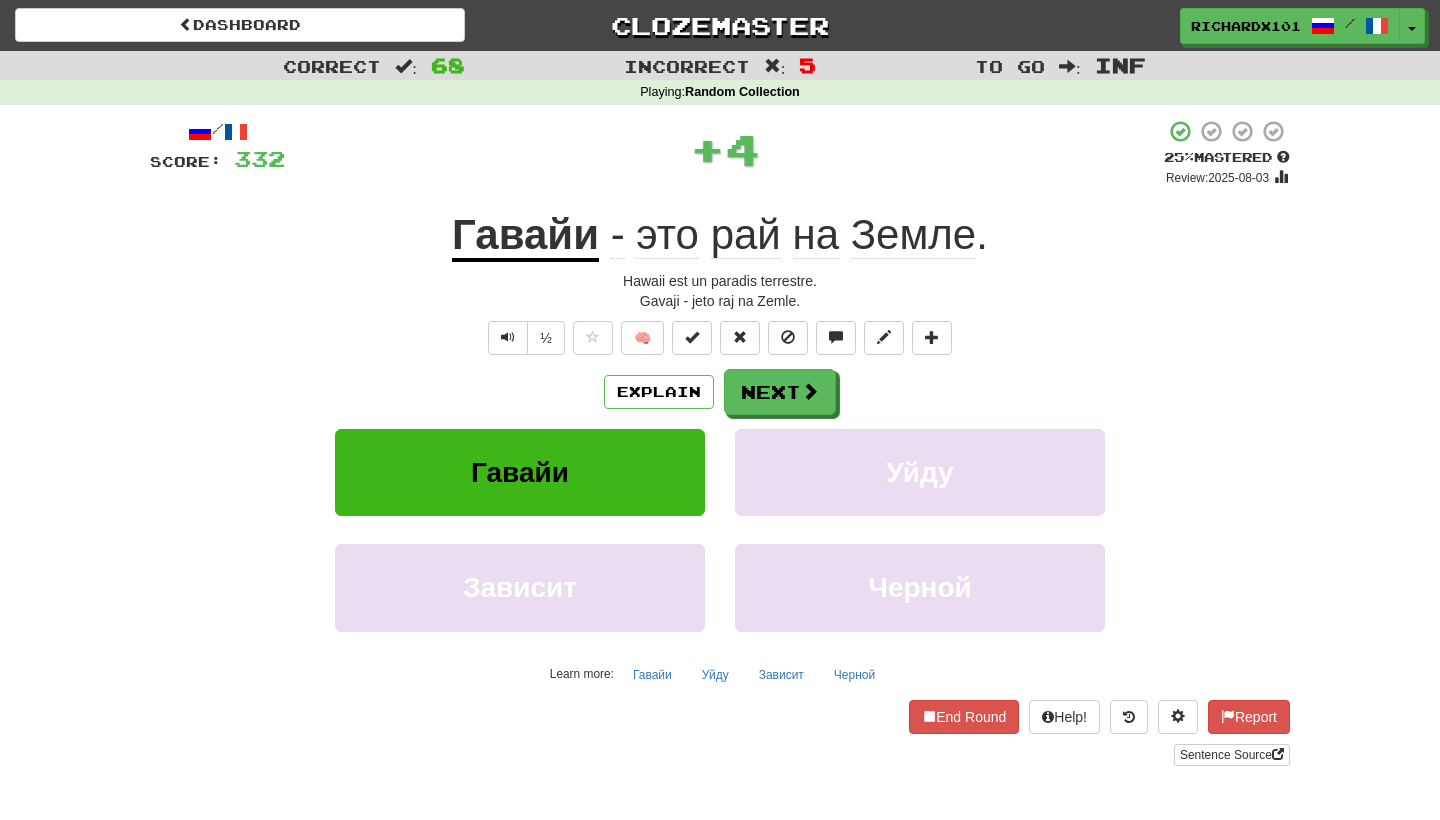 click at bounding box center [692, 337] 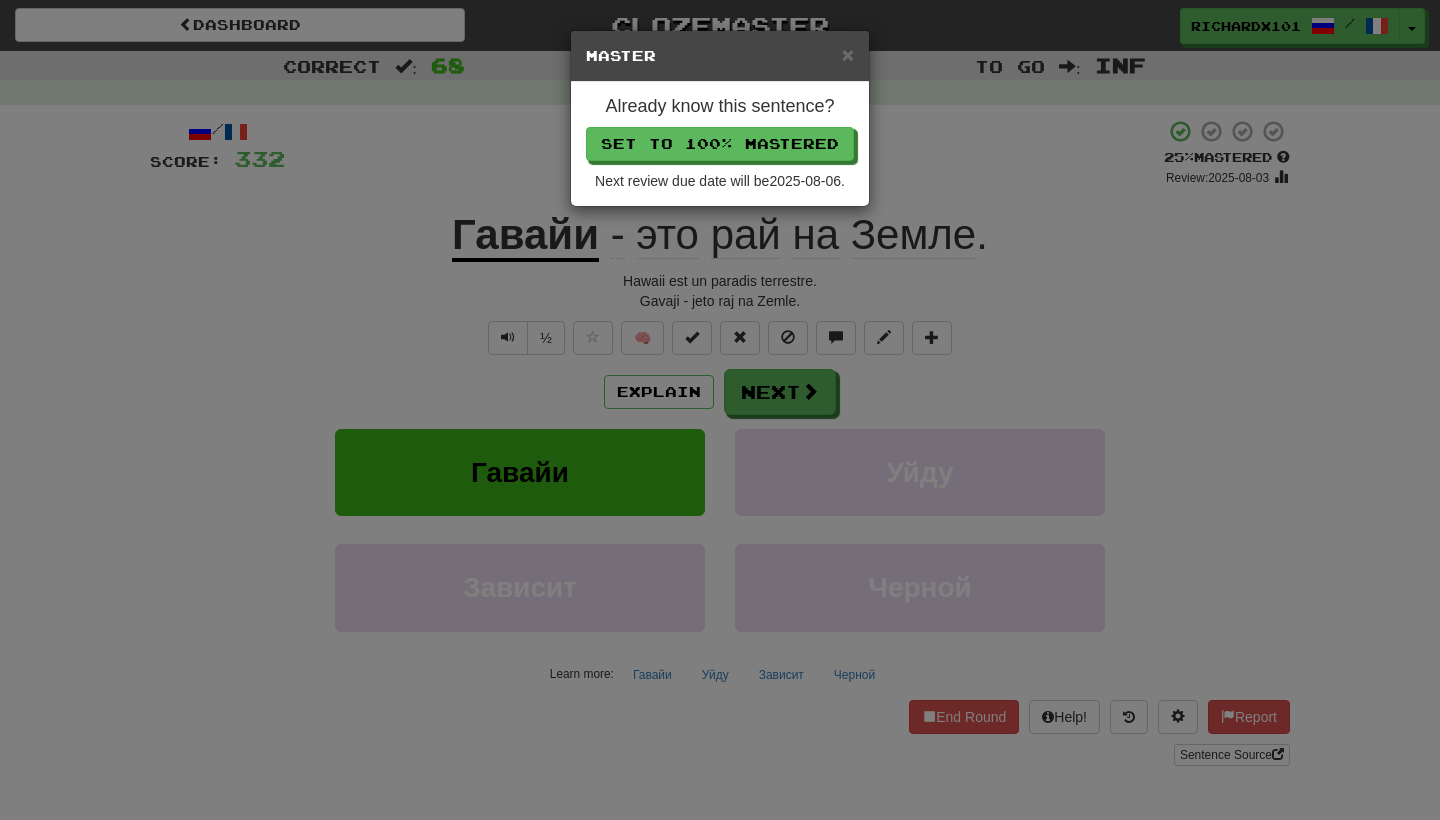 click on "Set to 100% Mastered" at bounding box center (720, 144) 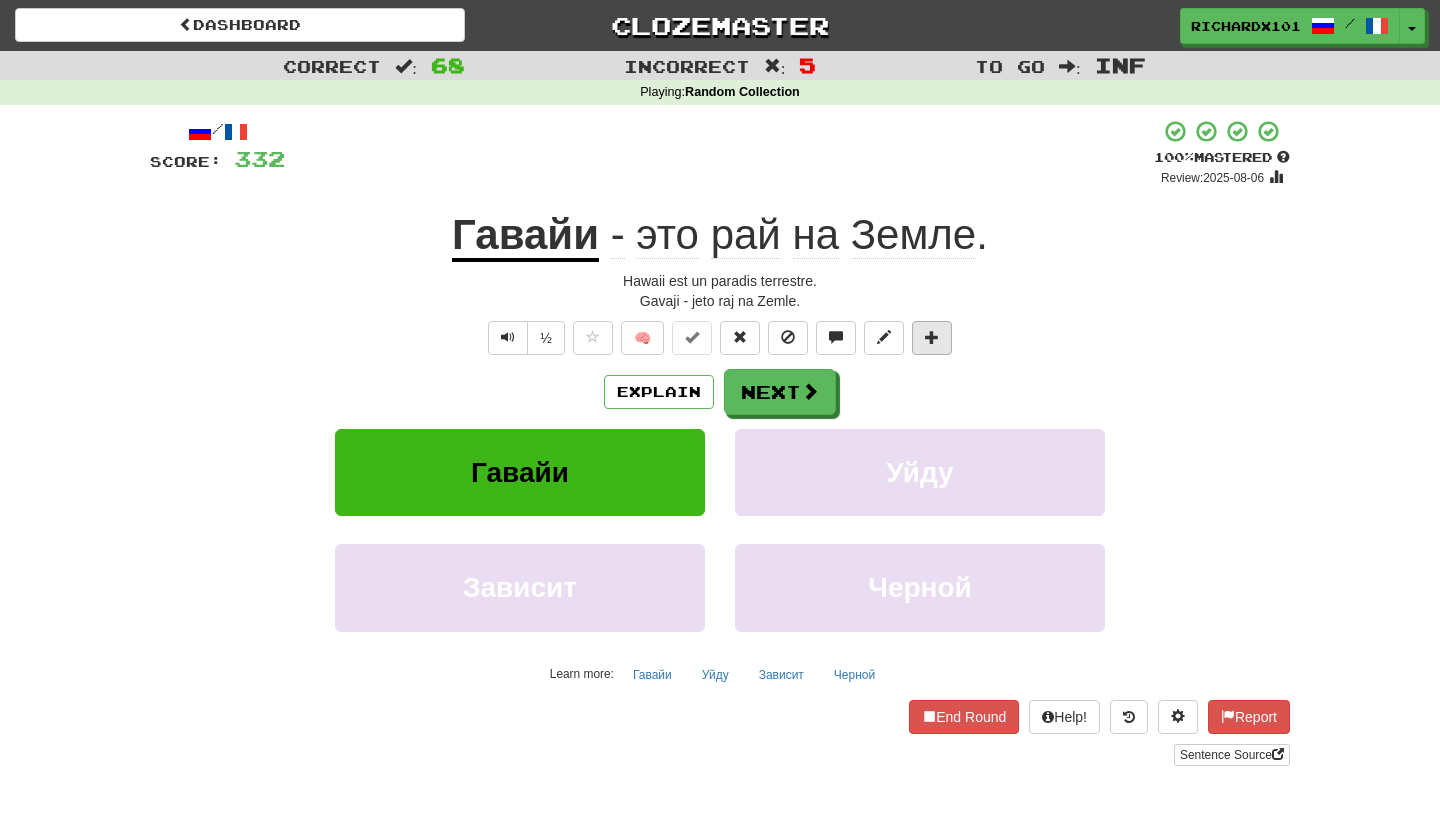 drag, startPoint x: 755, startPoint y: 137, endPoint x: 936, endPoint y: 341, distance: 272.72147 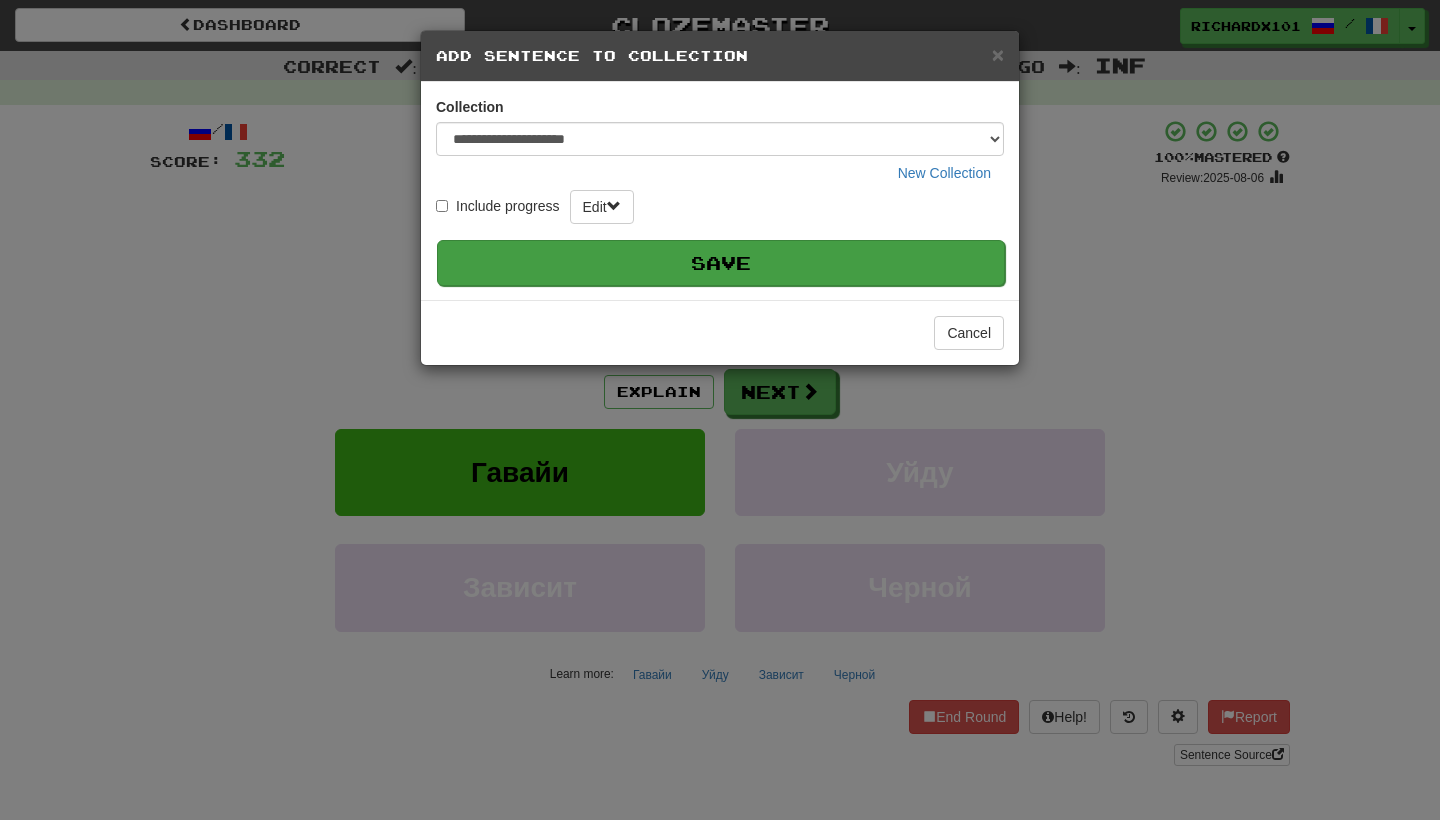 drag, startPoint x: 936, startPoint y: 341, endPoint x: 904, endPoint y: 254, distance: 92.69843 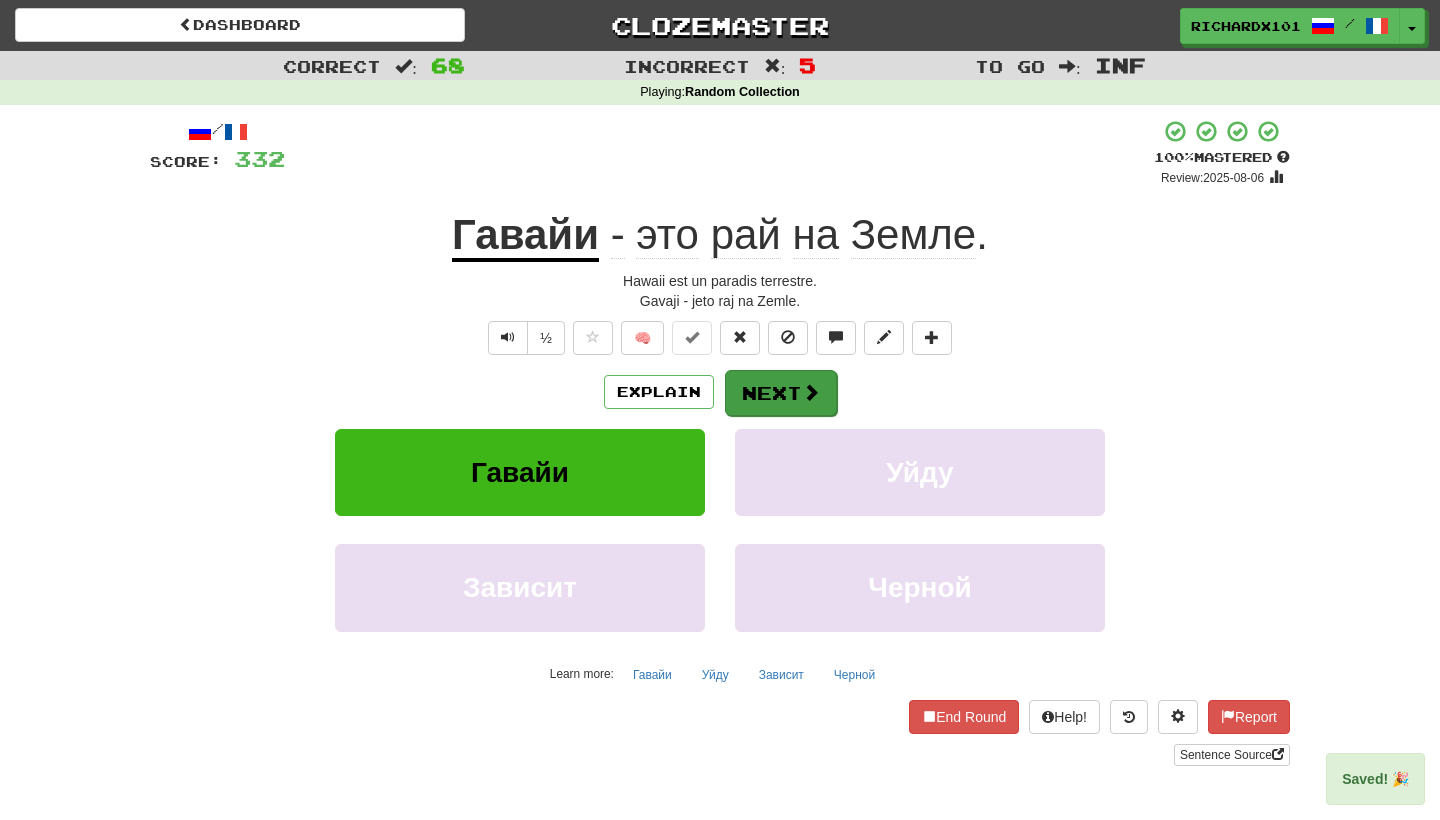 drag, startPoint x: 904, startPoint y: 254, endPoint x: 825, endPoint y: 393, distance: 159.88121 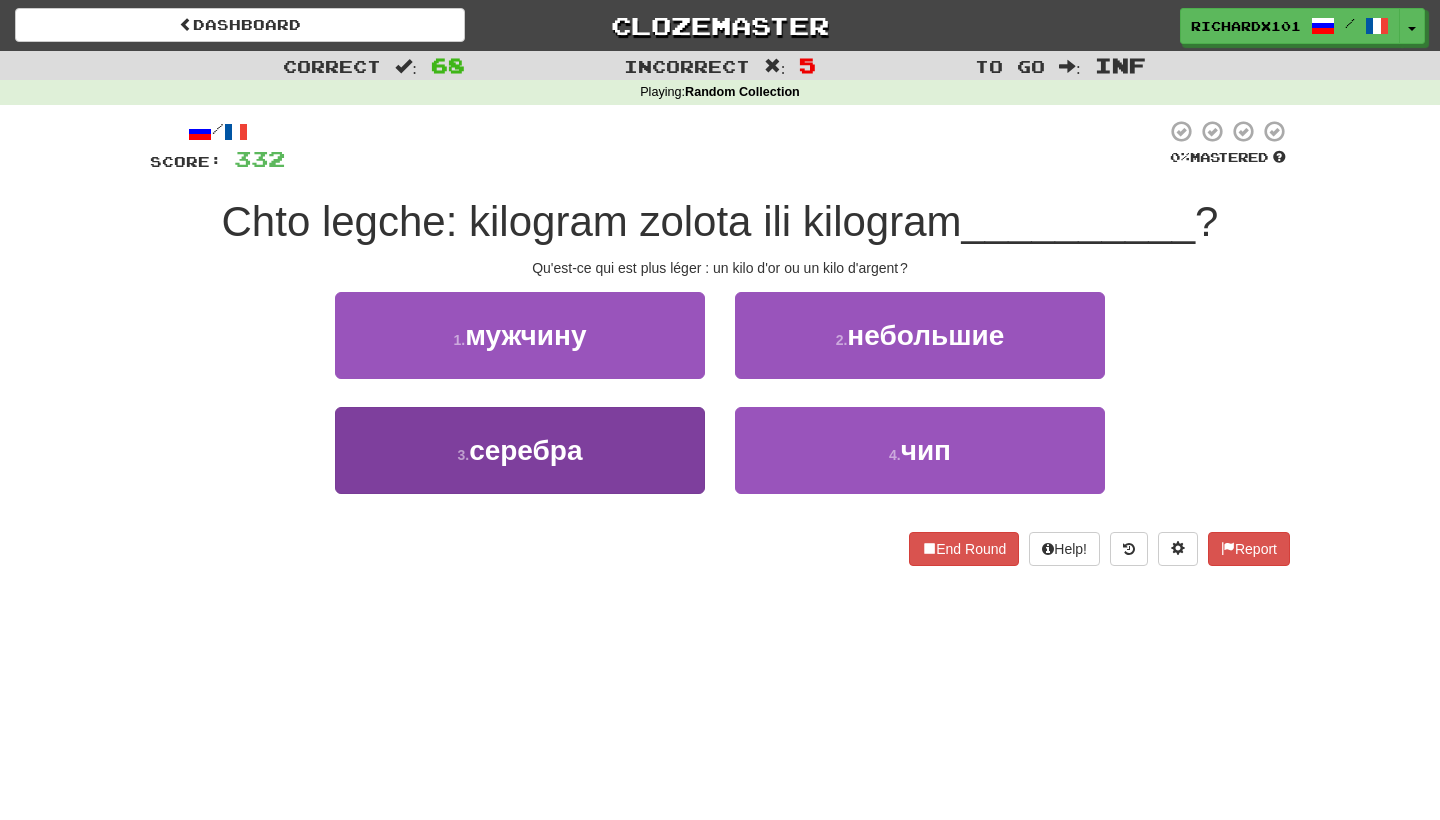 drag, startPoint x: 825, startPoint y: 393, endPoint x: 687, endPoint y: 456, distance: 151.70036 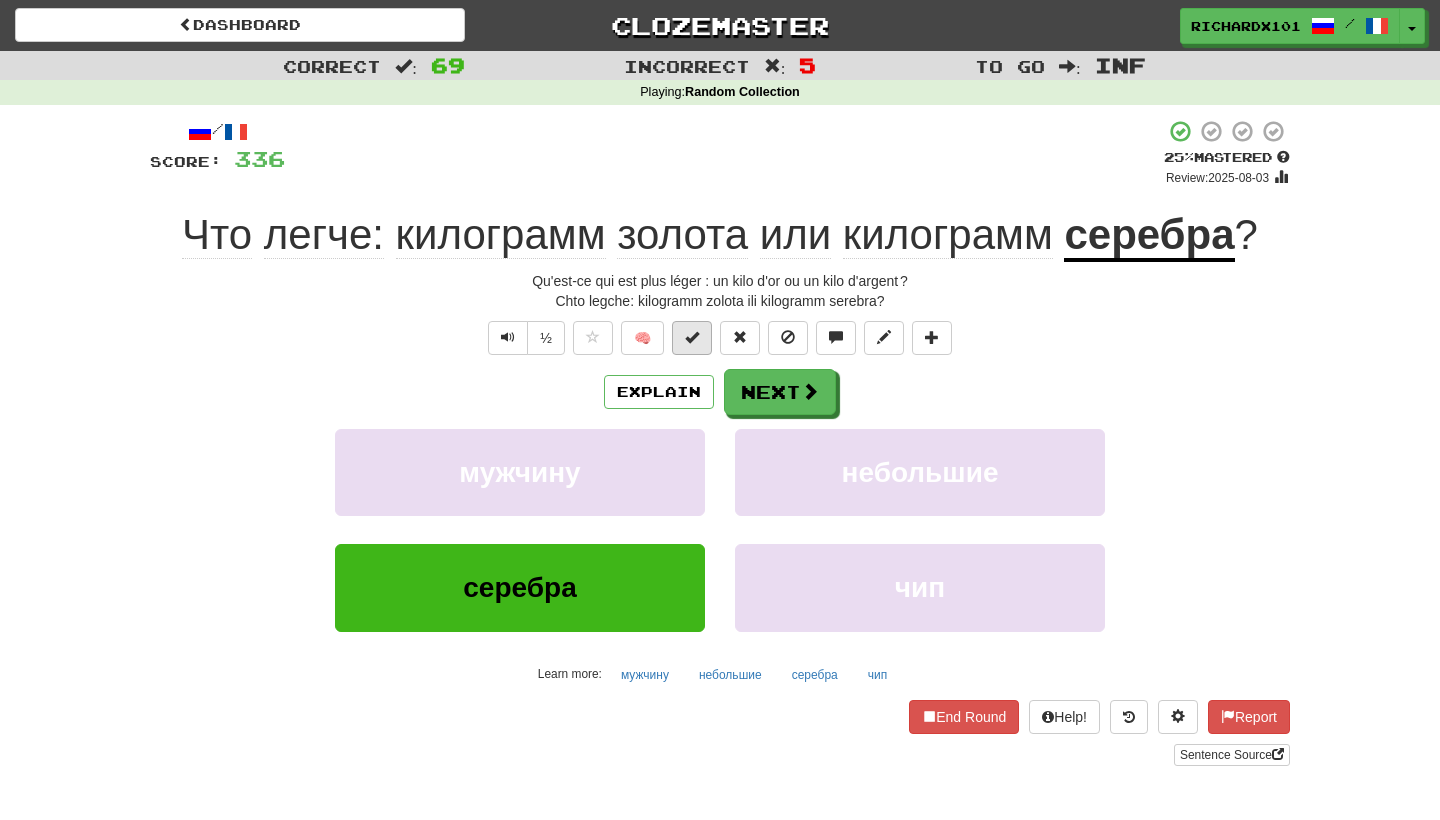 drag, startPoint x: 687, startPoint y: 456, endPoint x: 695, endPoint y: 341, distance: 115.27792 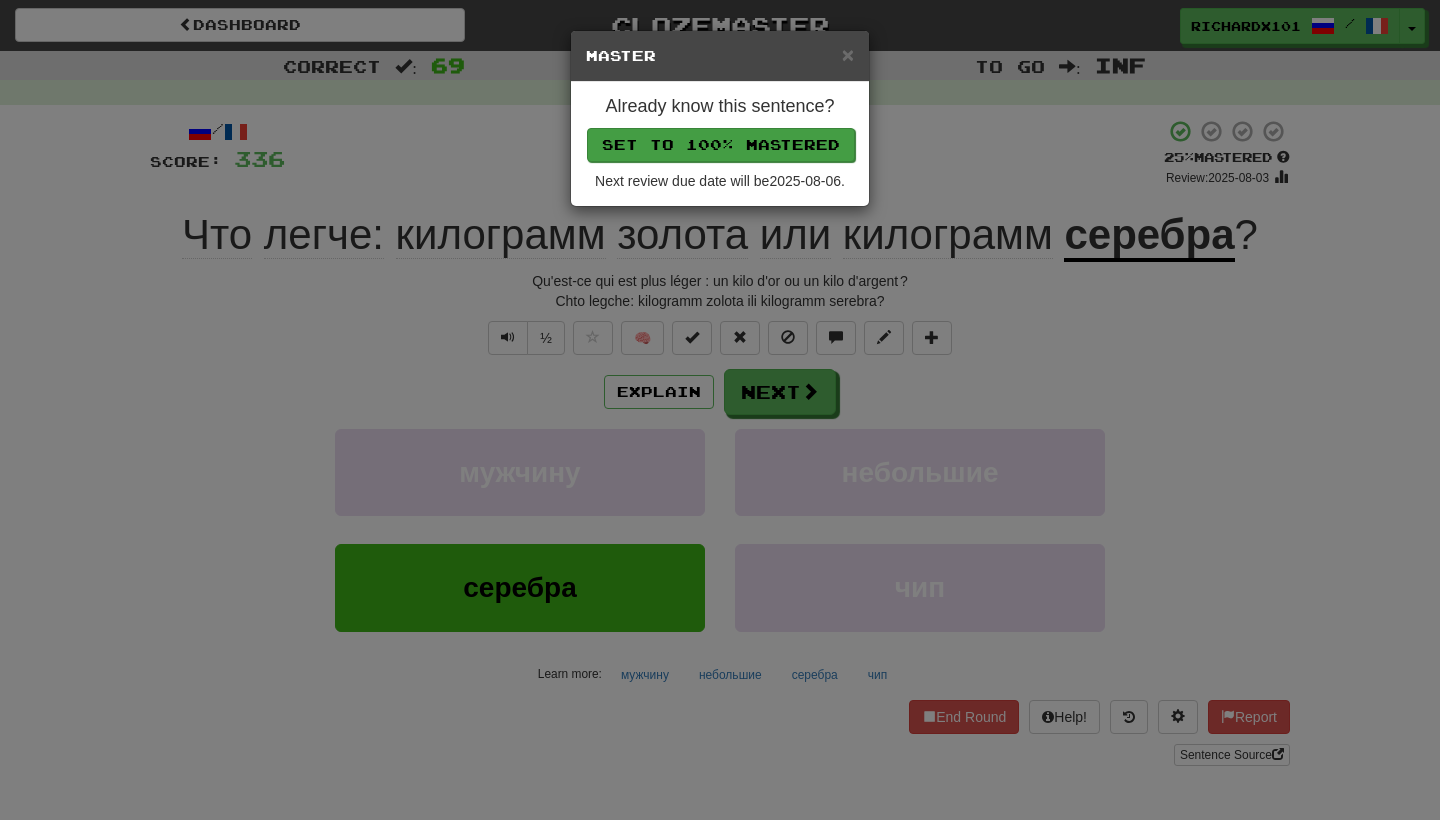drag, startPoint x: 695, startPoint y: 341, endPoint x: 722, endPoint y: 143, distance: 199.83243 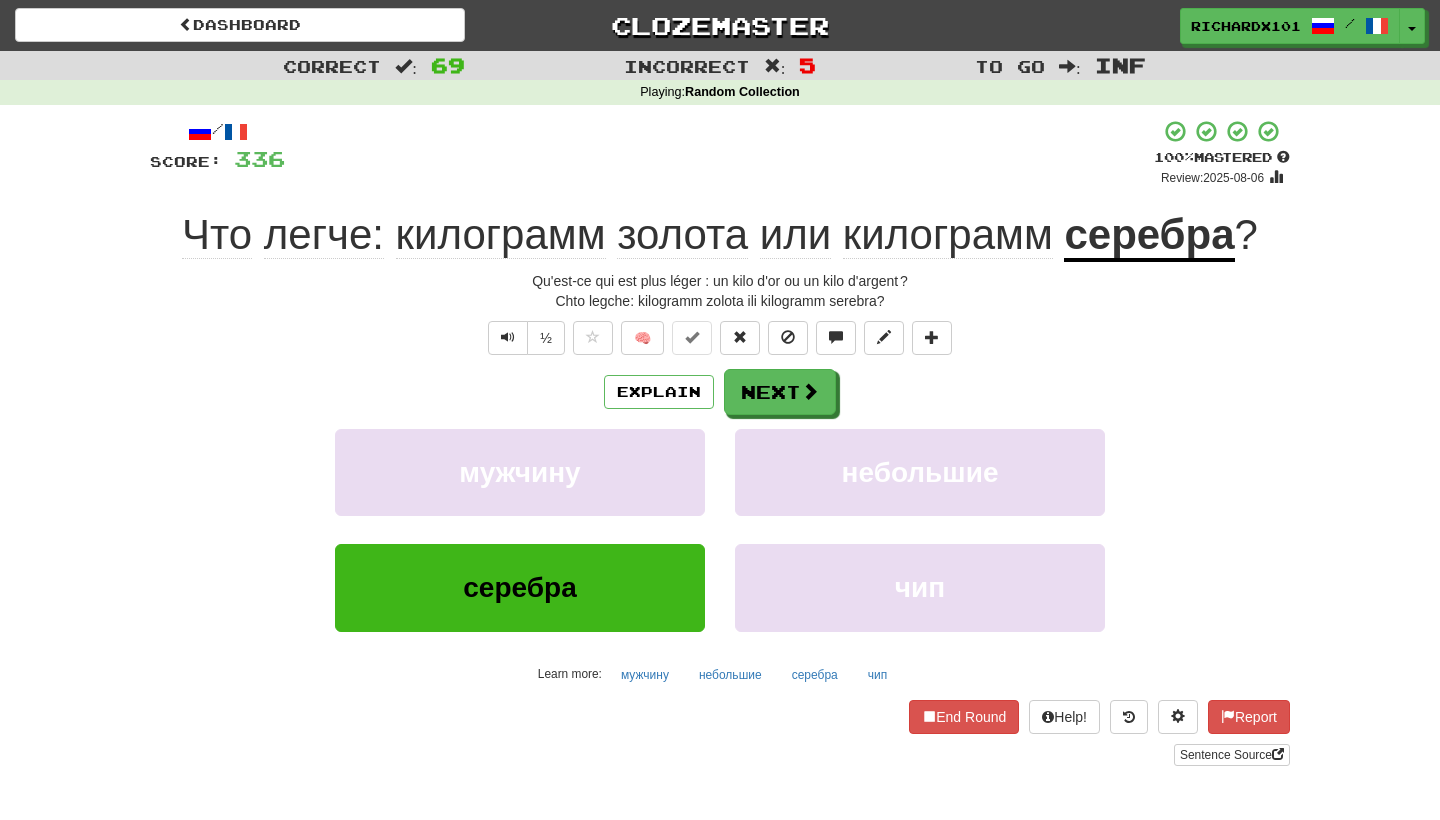 click on "Next" at bounding box center [780, 392] 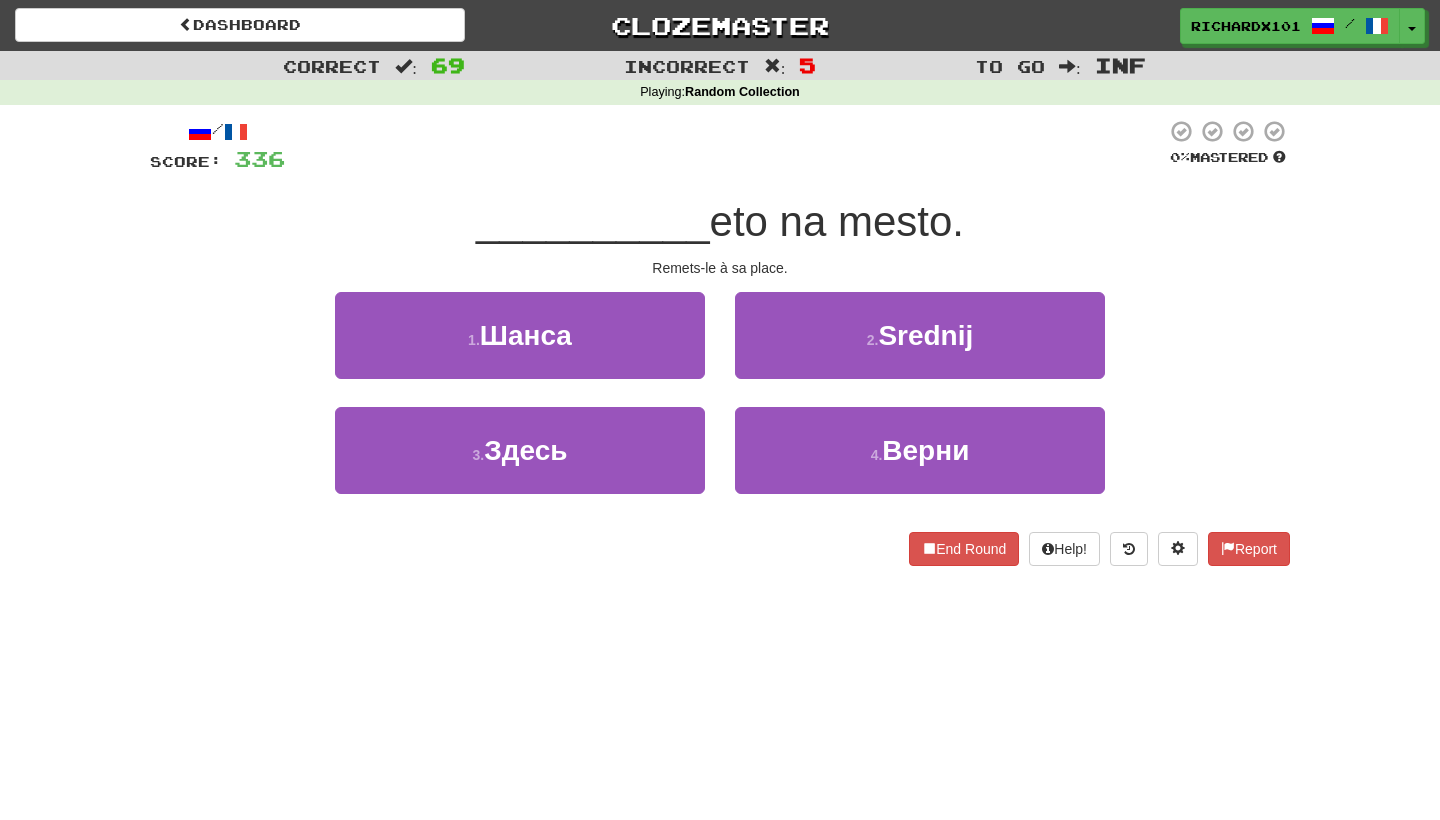 click on "4 .  Верни" at bounding box center [920, 450] 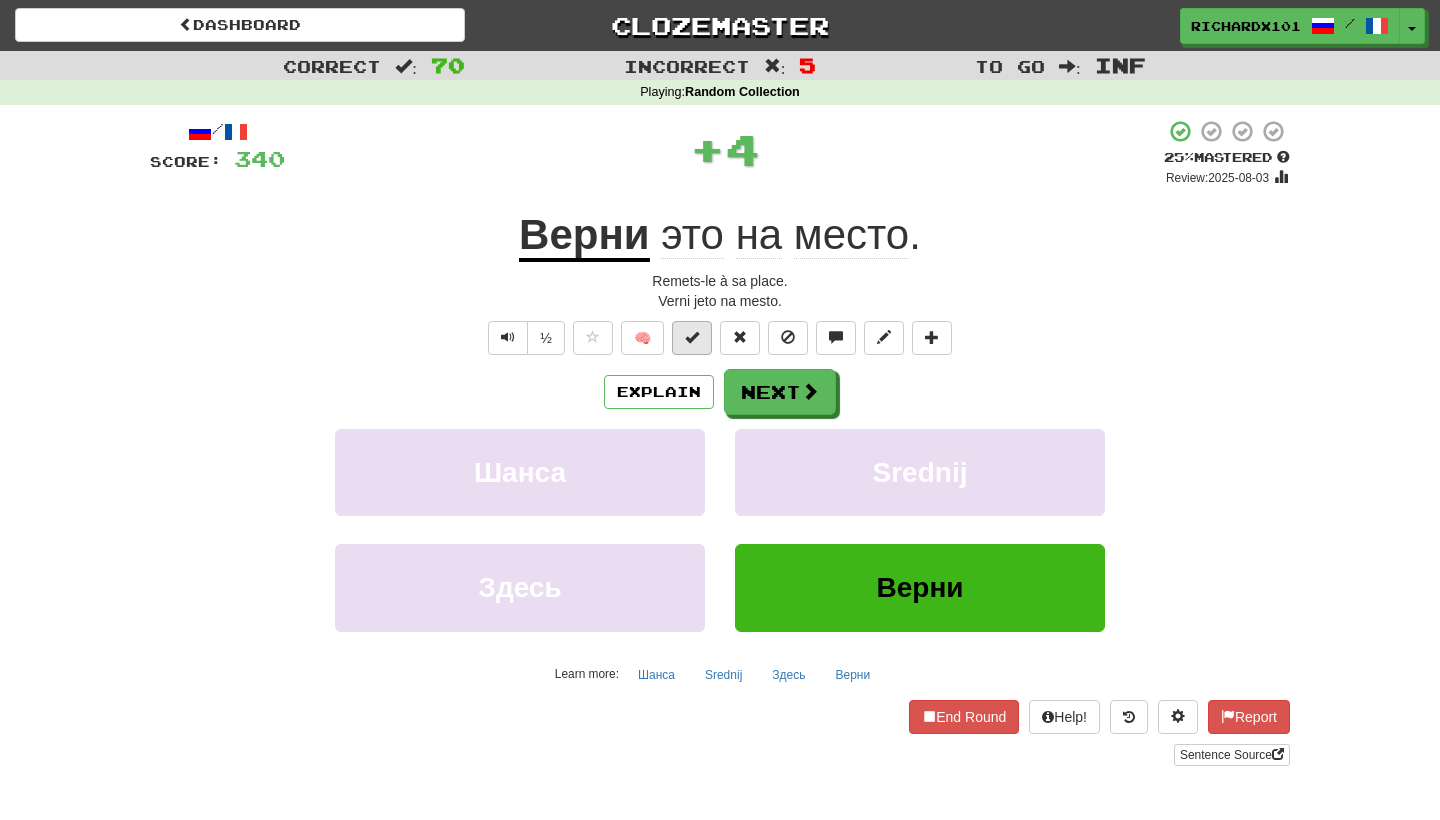 drag, startPoint x: 722, startPoint y: 143, endPoint x: 701, endPoint y: 342, distance: 200.10497 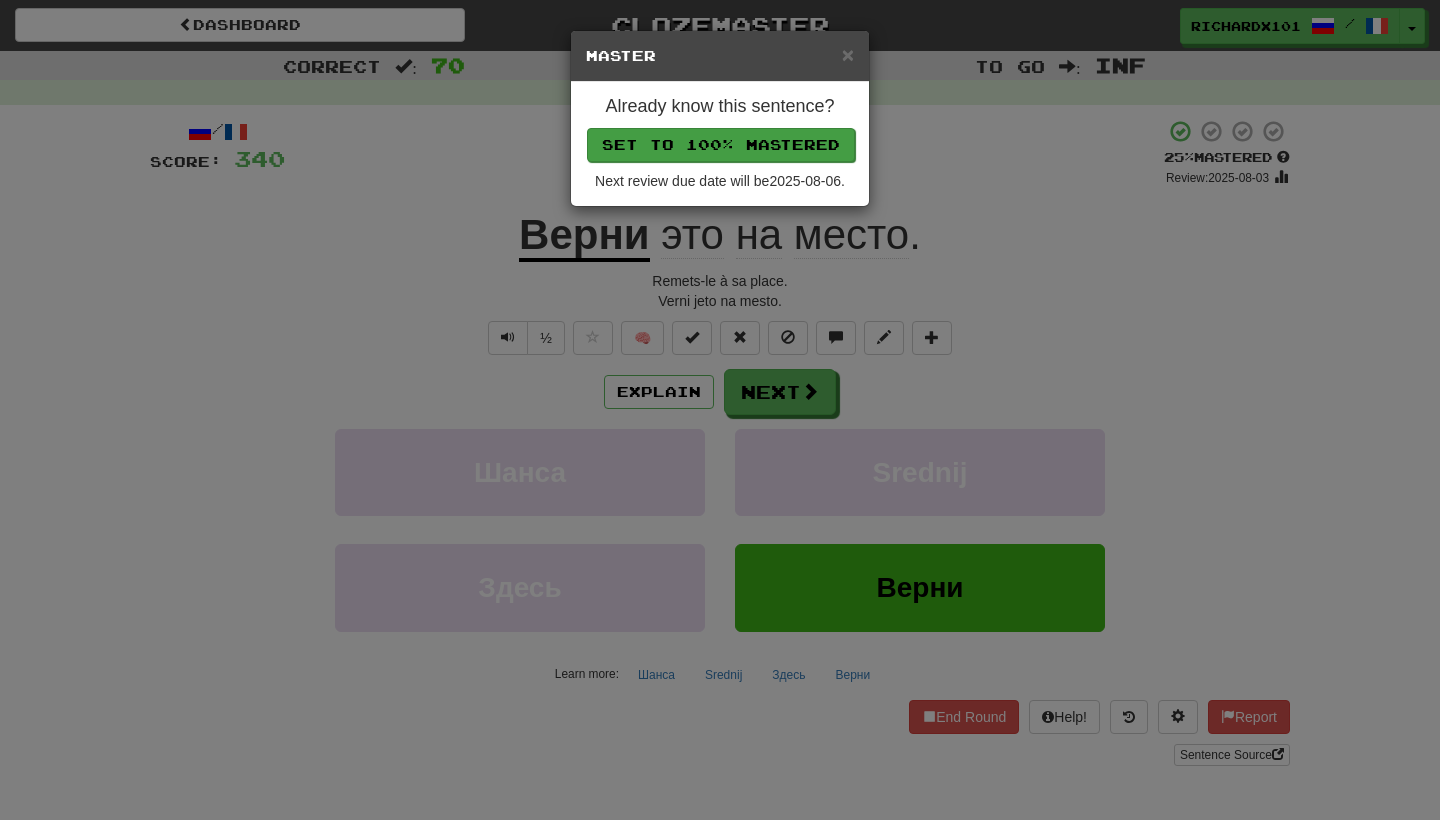 drag, startPoint x: 701, startPoint y: 342, endPoint x: 730, endPoint y: 135, distance: 209.02153 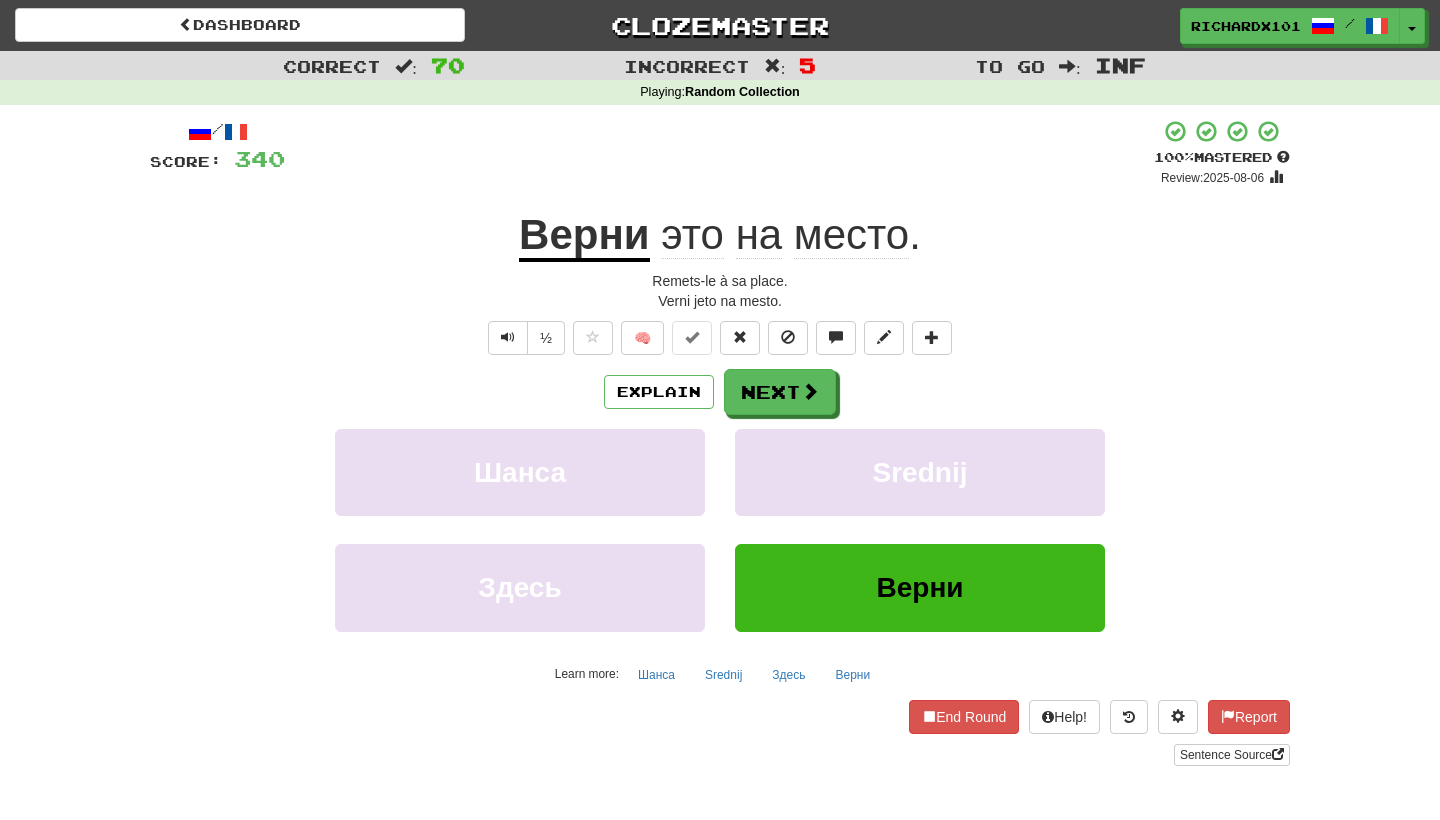 click on "Next" at bounding box center [780, 392] 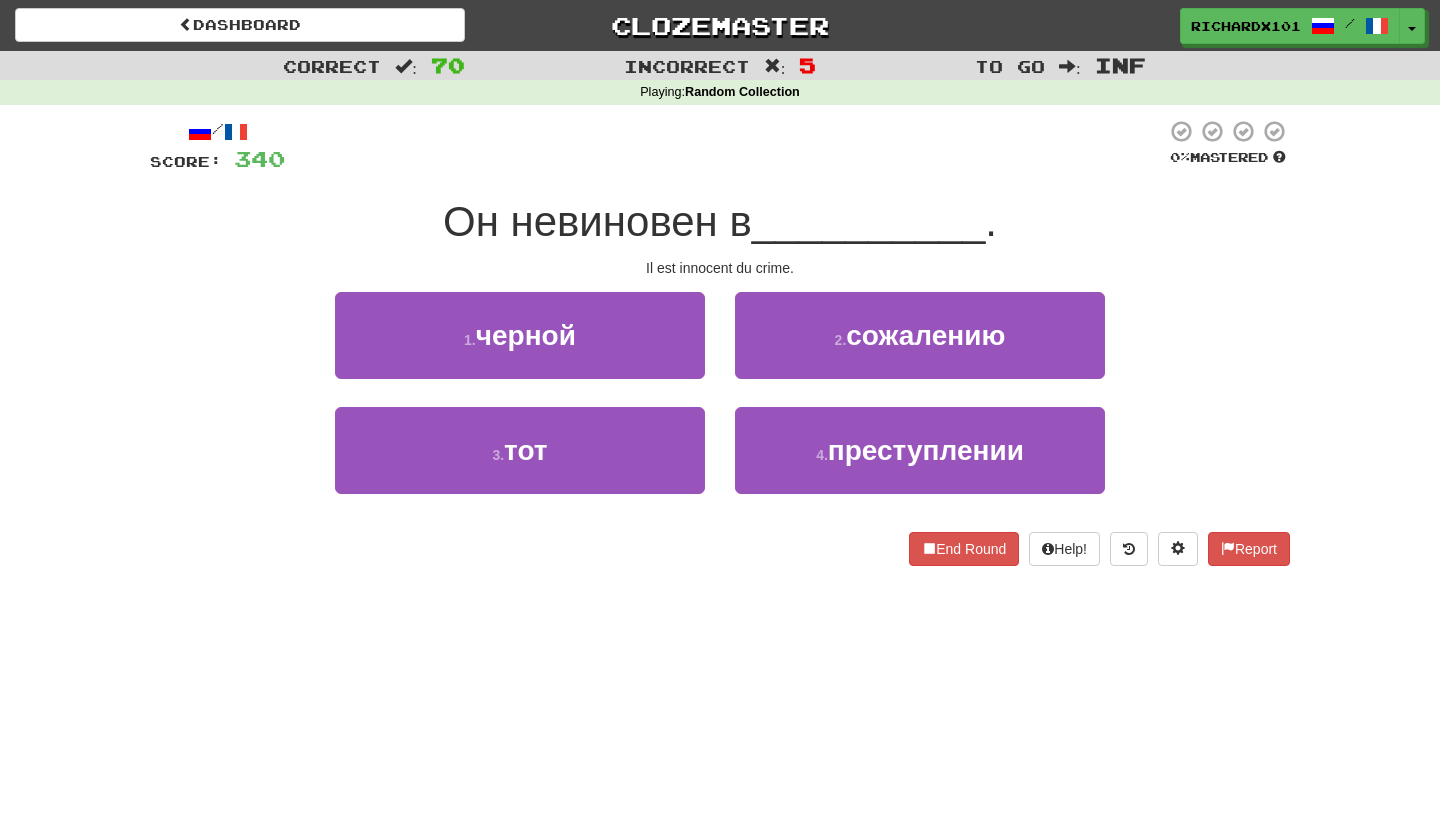 click on "4 .  преступлении" at bounding box center (920, 450) 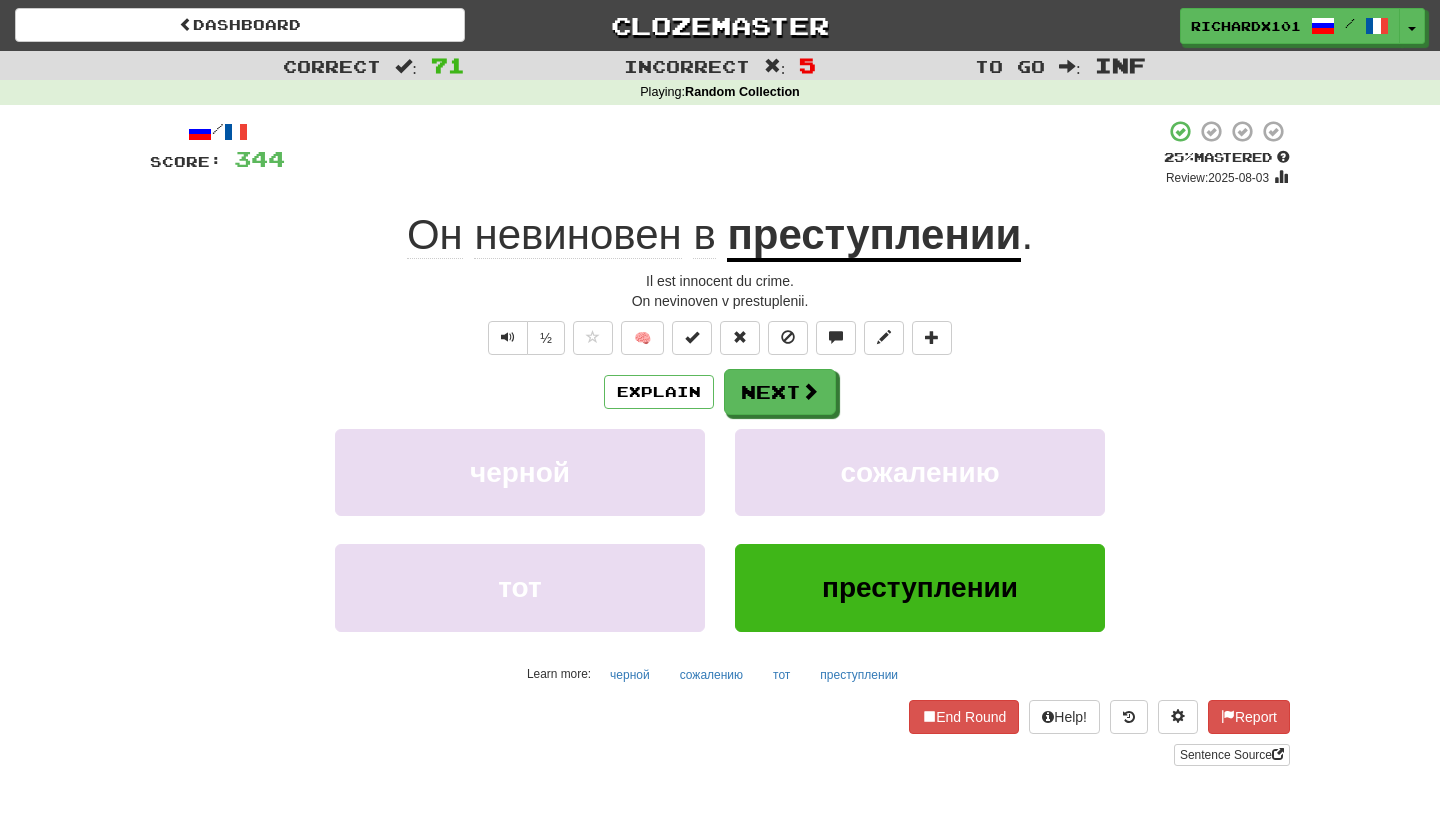 scroll, scrollTop: 7, scrollLeft: 0, axis: vertical 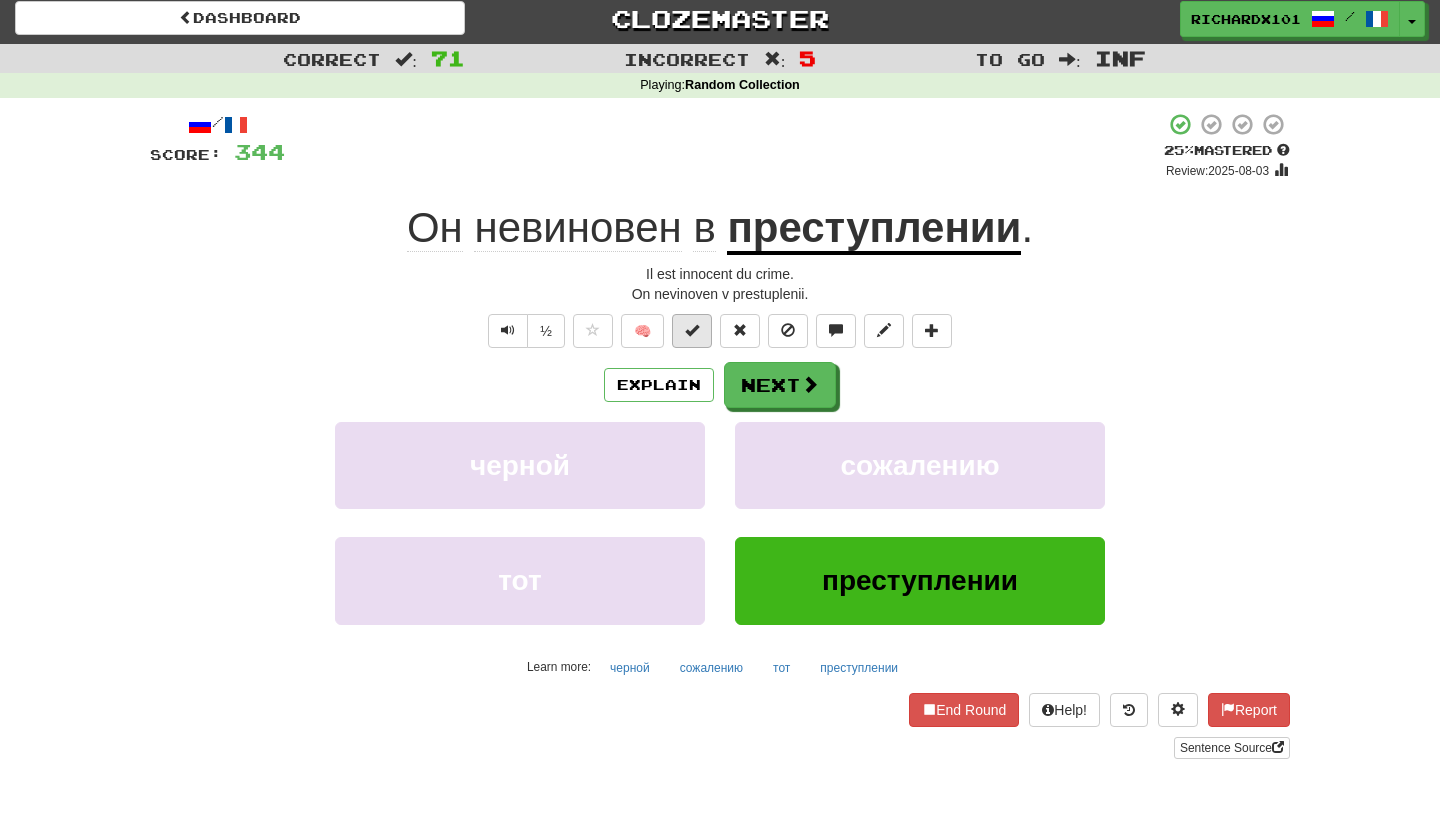 drag, startPoint x: 804, startPoint y: 451, endPoint x: 694, endPoint y: 330, distance: 163.52675 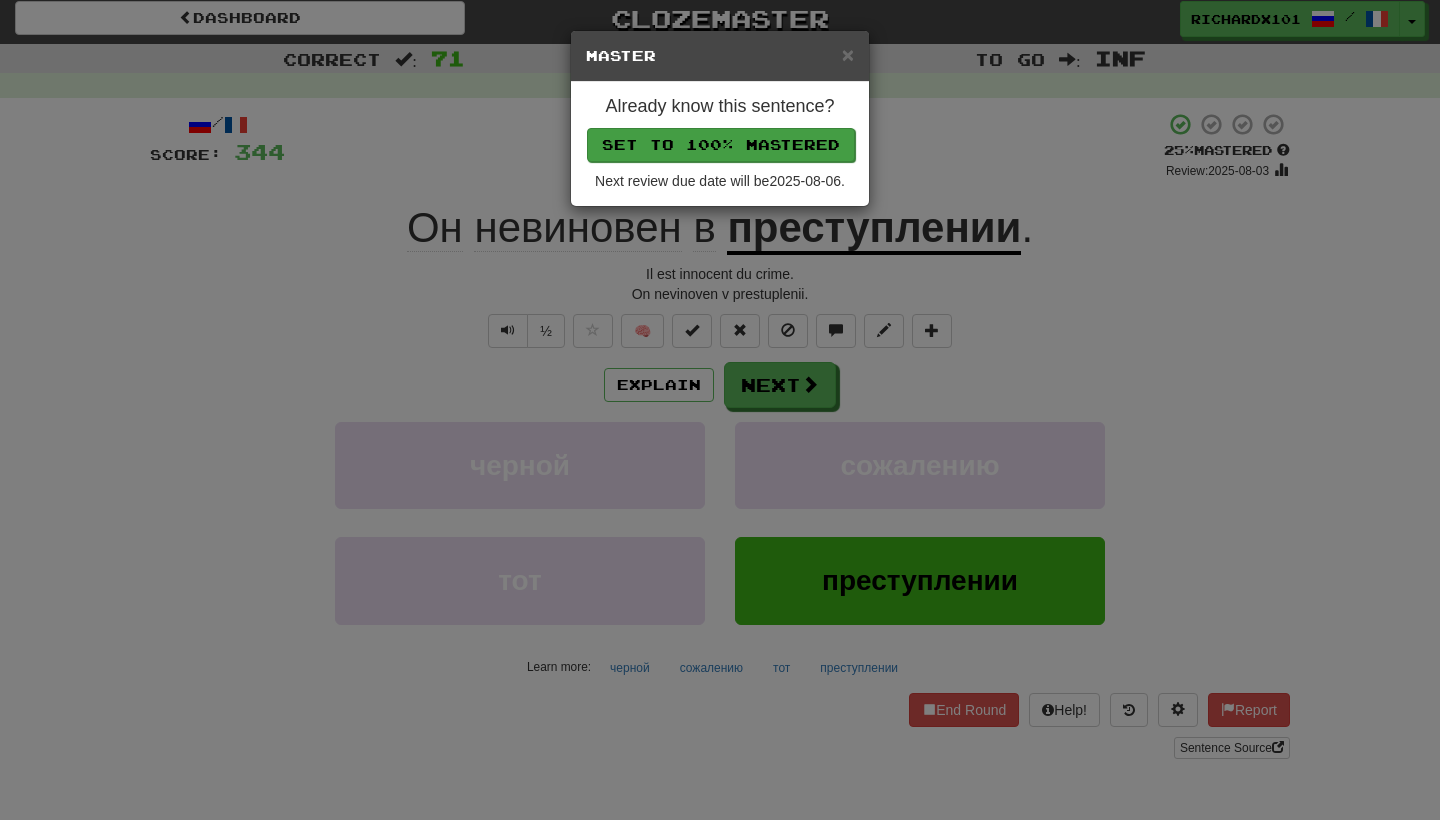drag, startPoint x: 694, startPoint y: 330, endPoint x: 748, endPoint y: 148, distance: 189.84204 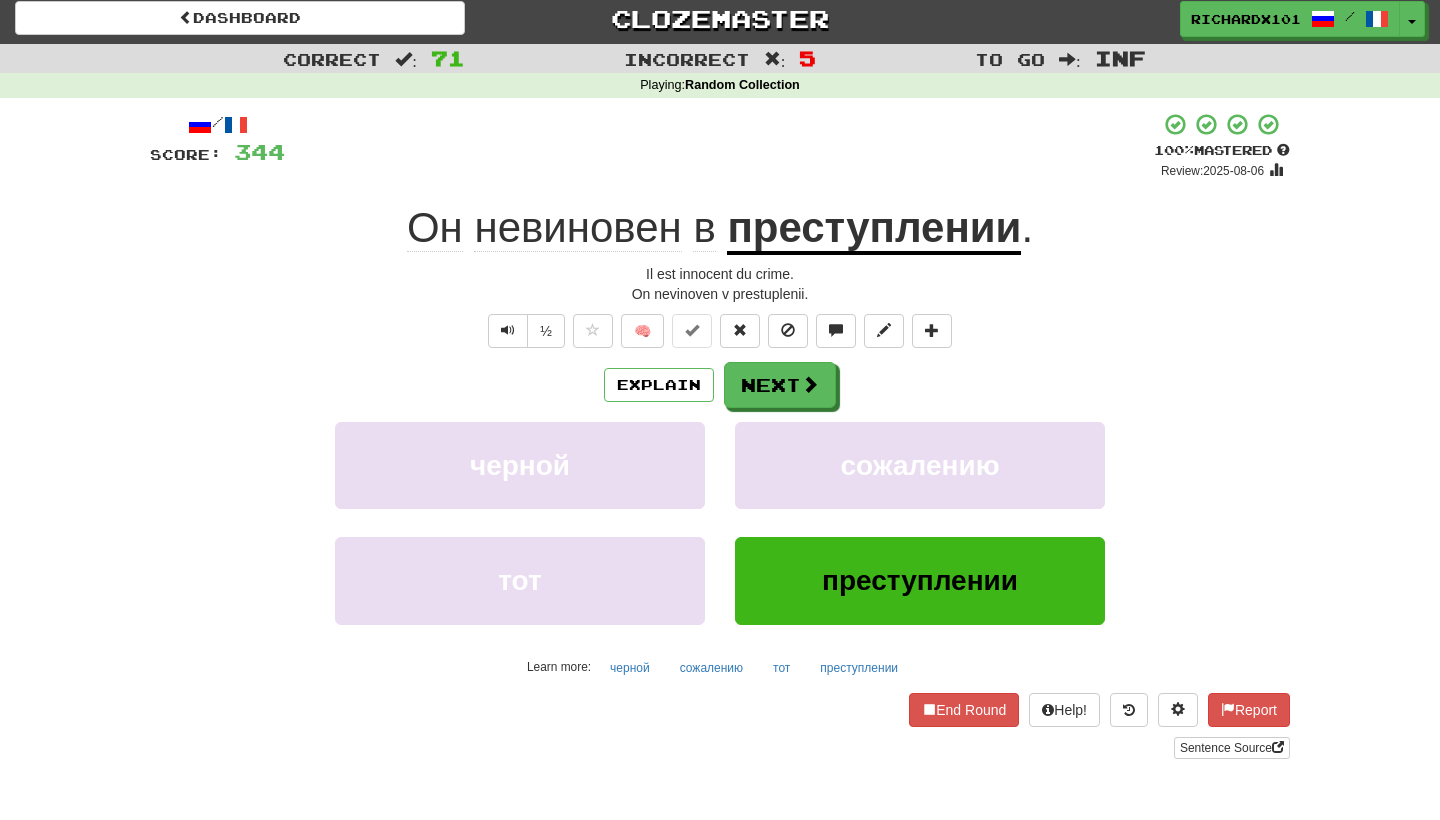 click on "Next" at bounding box center [780, 385] 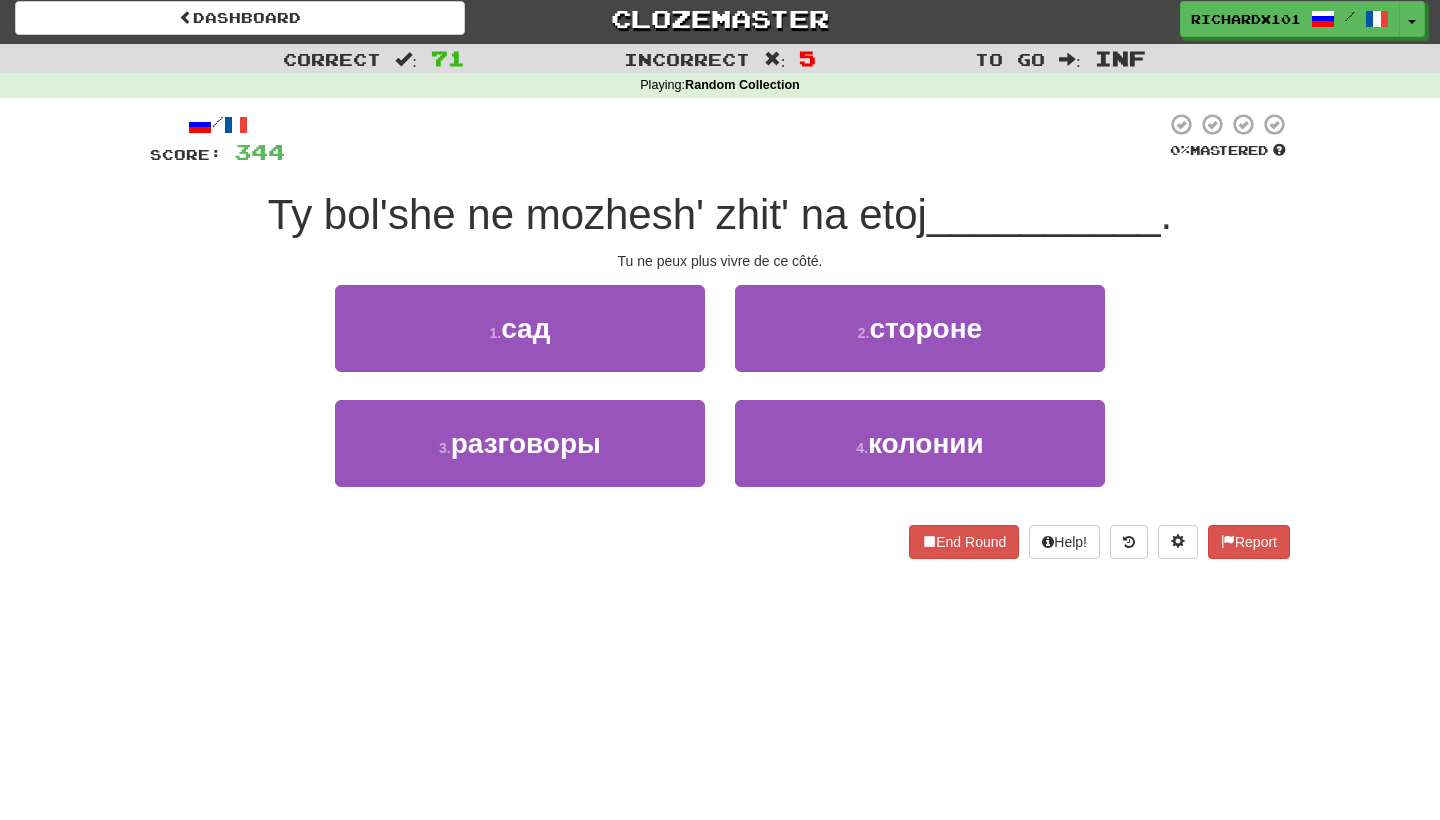 click on "2 .  стороне" at bounding box center [920, 328] 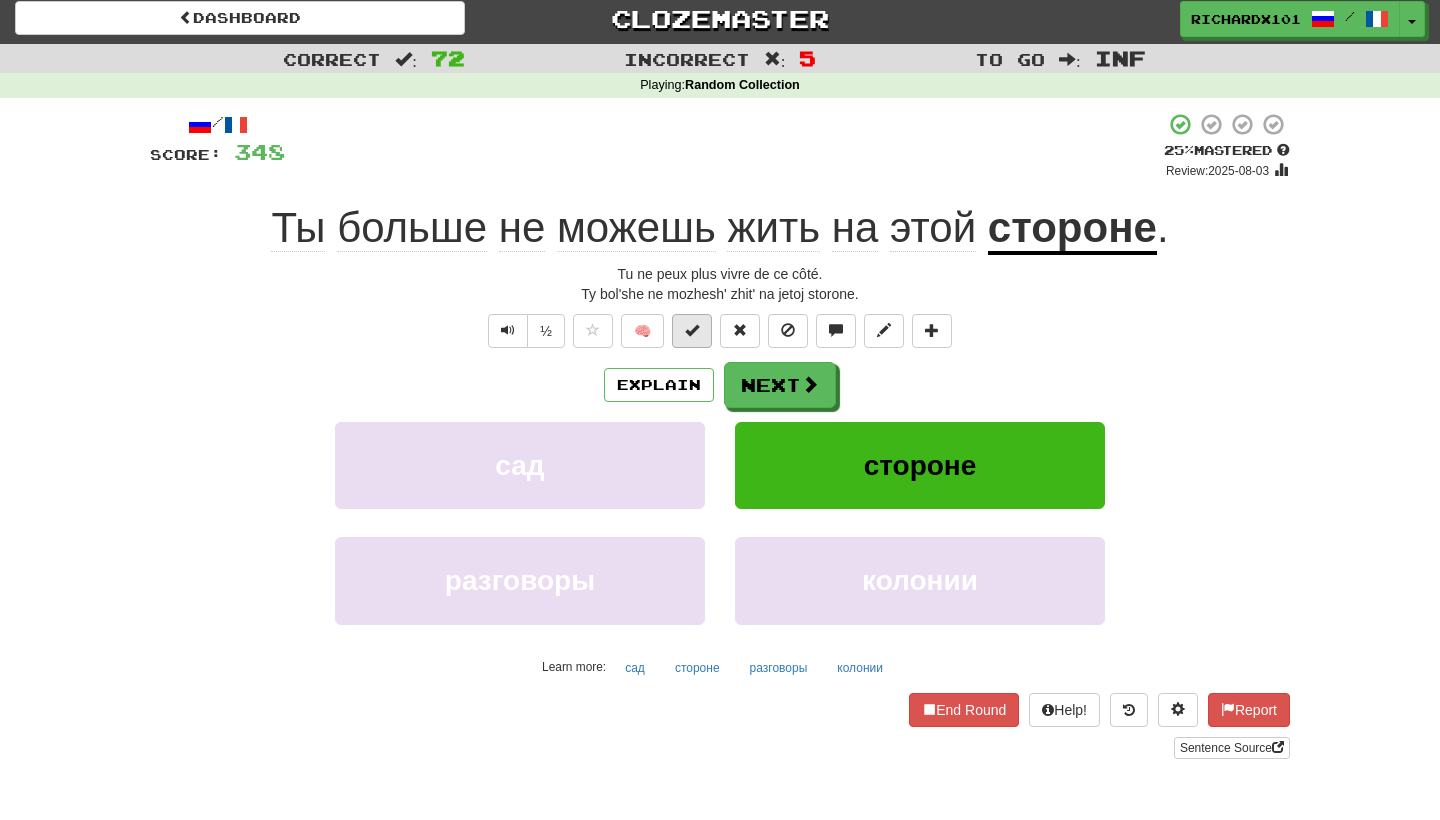 drag, startPoint x: 748, startPoint y: 148, endPoint x: 701, endPoint y: 339, distance: 196.69774 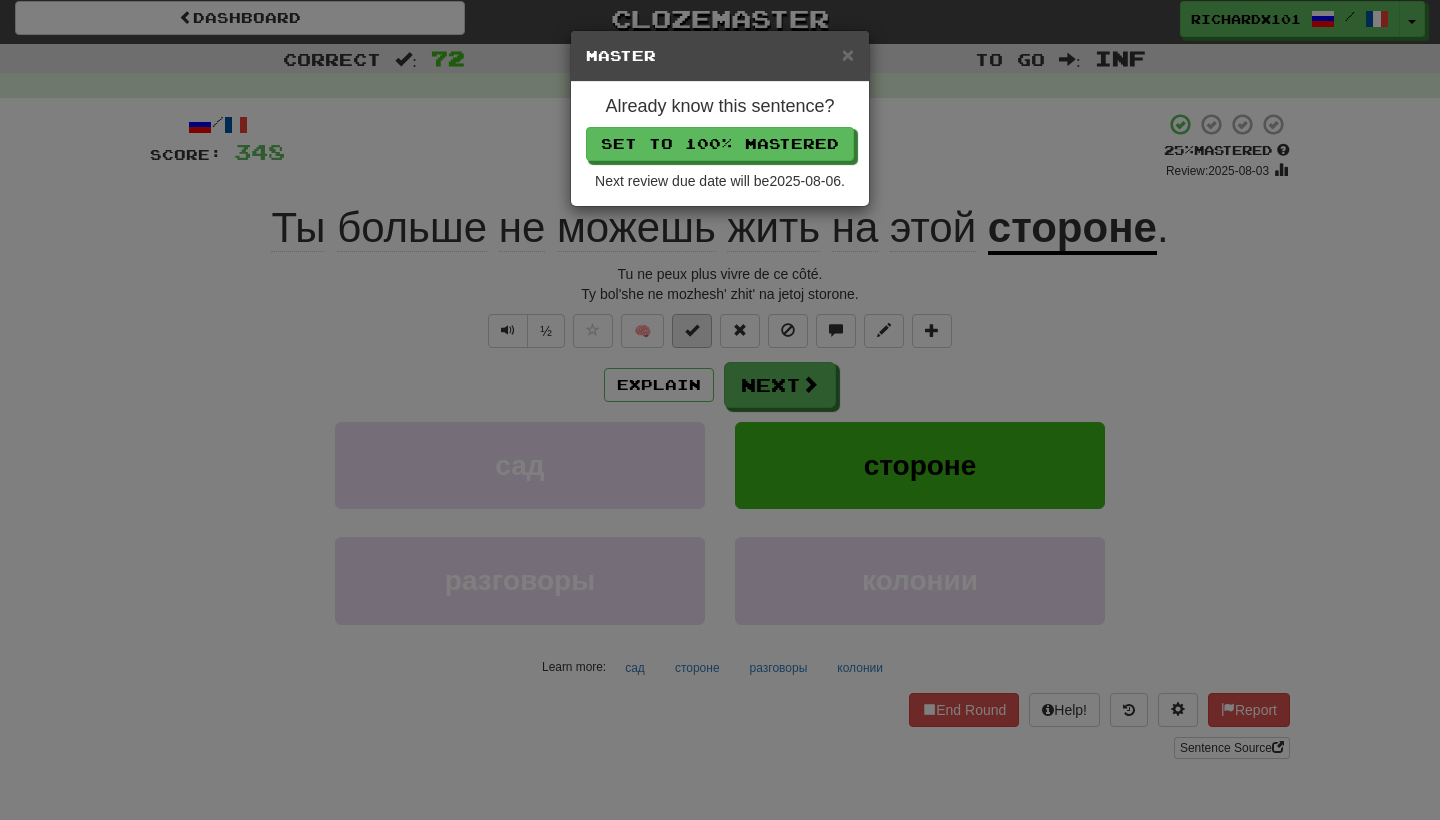 click on "Set to 100% Mastered" at bounding box center (720, 144) 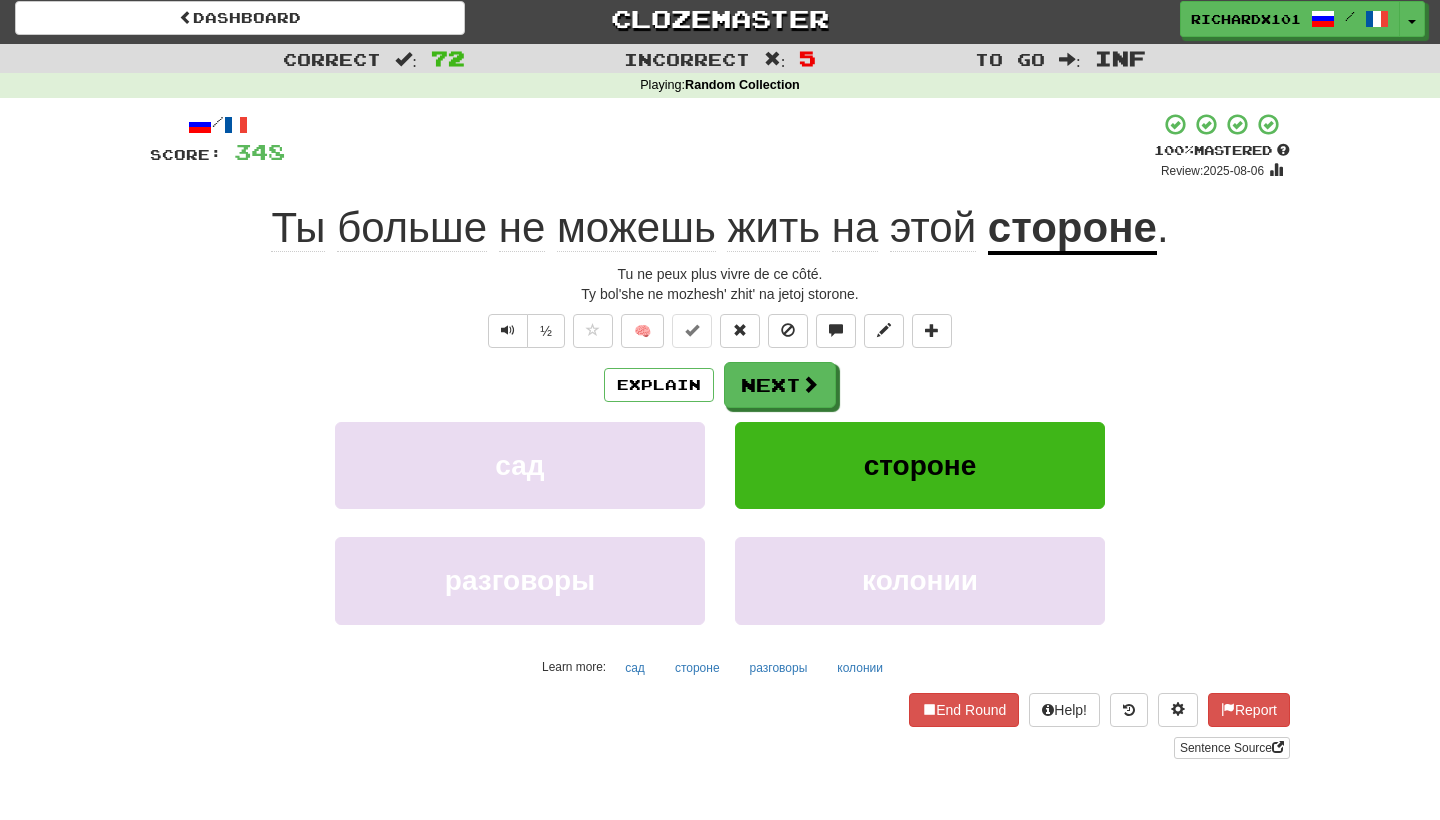 click on "Next" at bounding box center (780, 385) 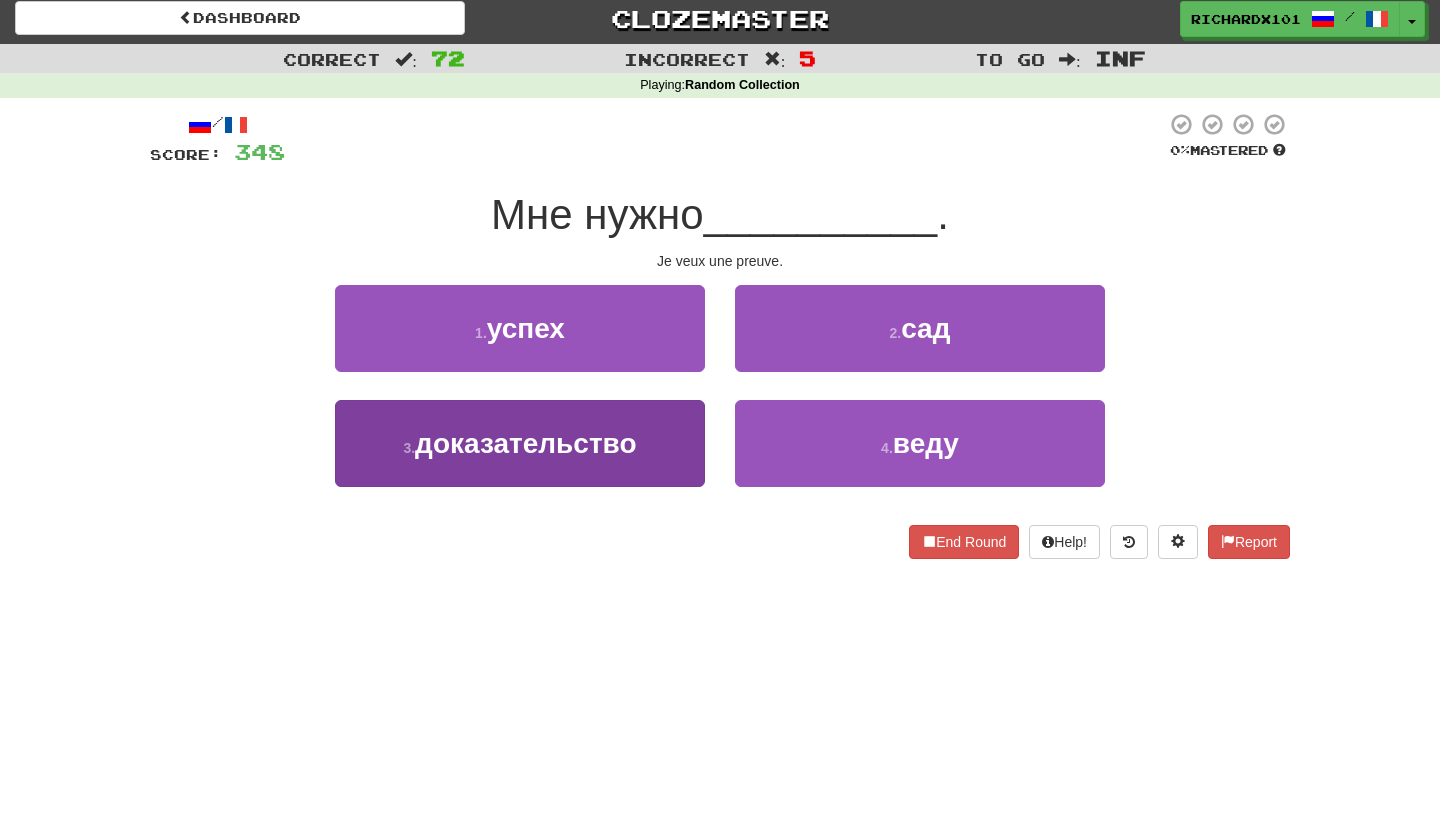 drag, startPoint x: 762, startPoint y: 137, endPoint x: 662, endPoint y: 438, distance: 317.1766 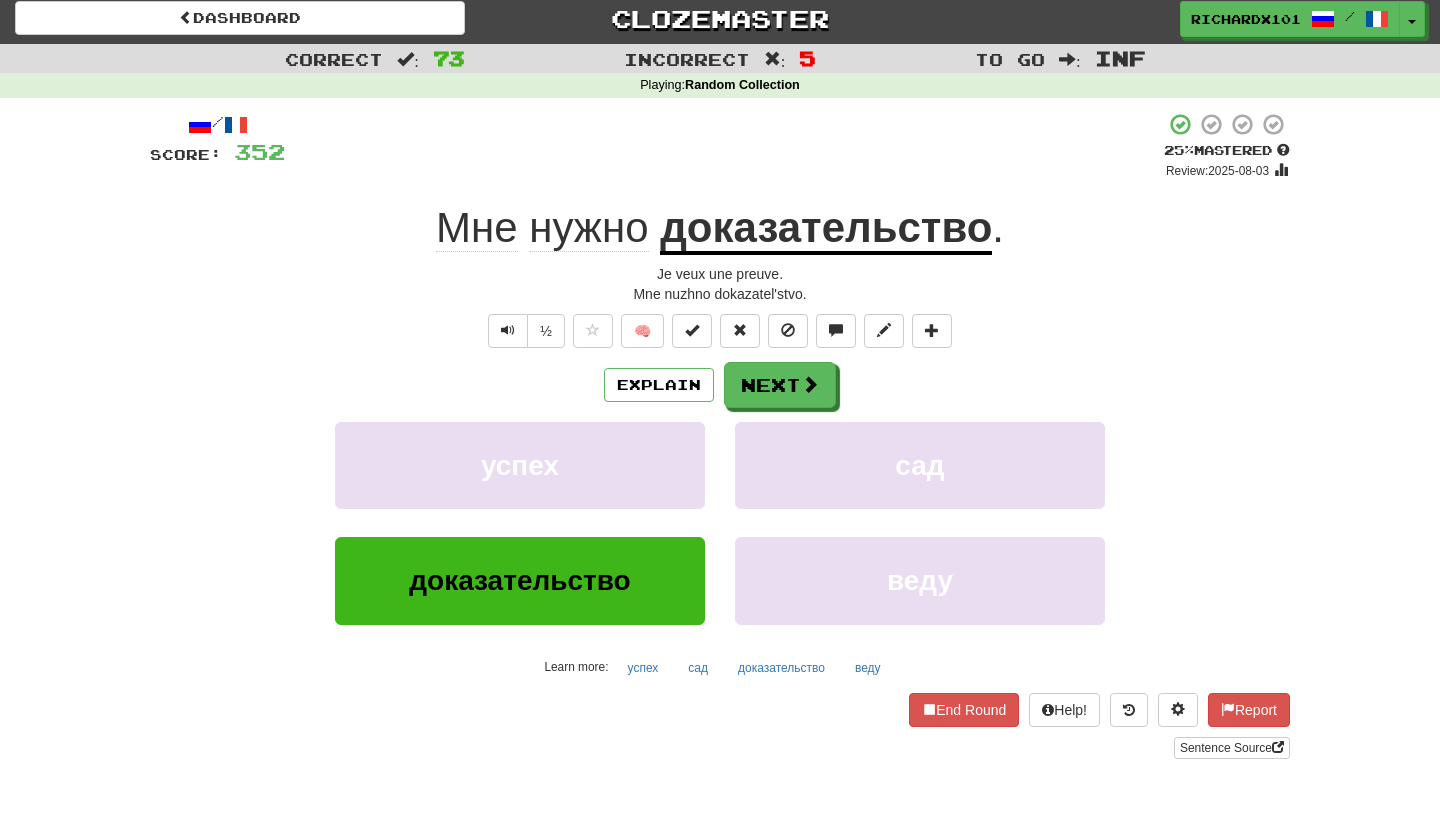 click at bounding box center [692, 330] 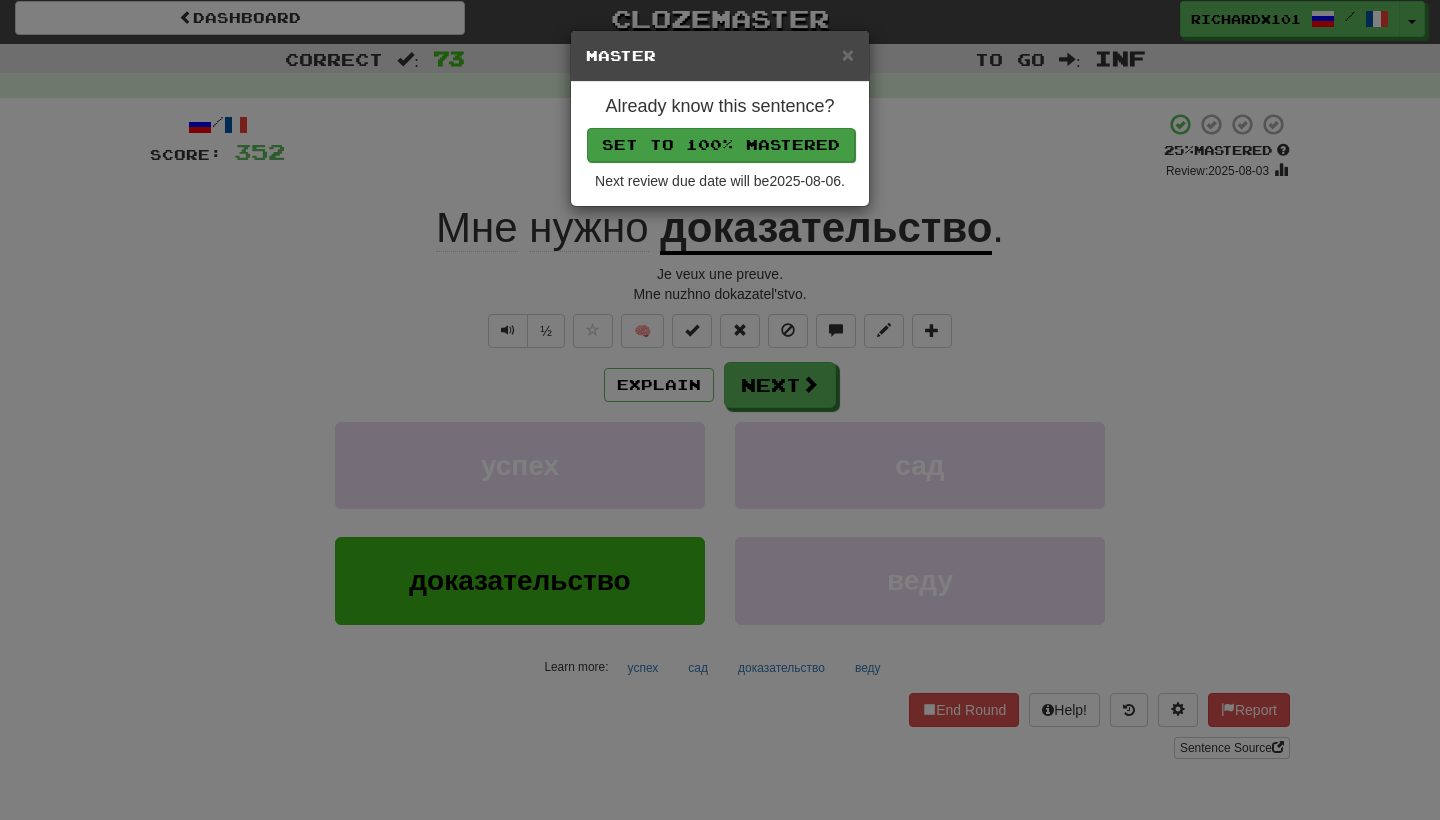 drag, startPoint x: 662, startPoint y: 438, endPoint x: 730, endPoint y: 143, distance: 302.73587 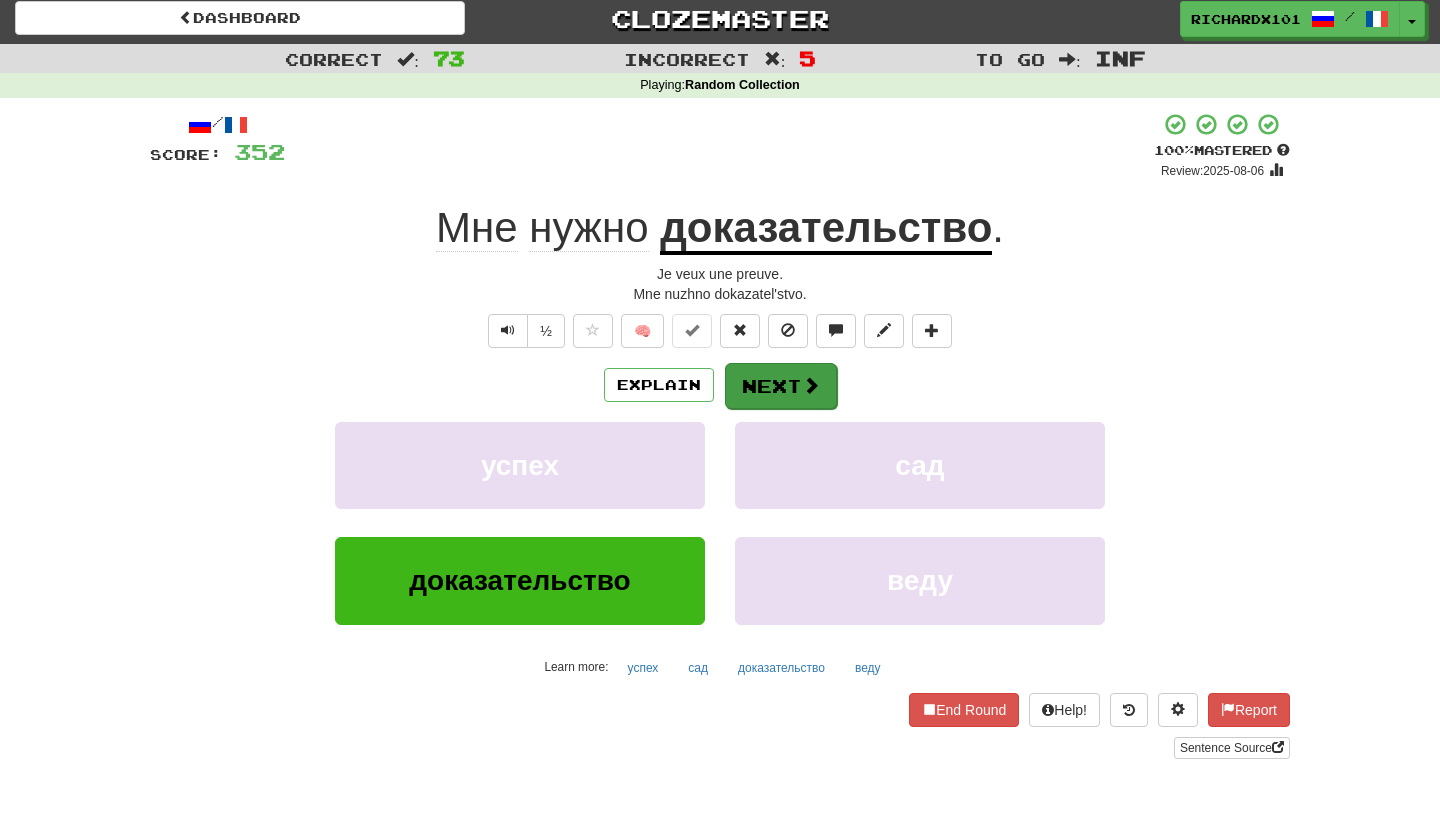 drag, startPoint x: 730, startPoint y: 143, endPoint x: 763, endPoint y: 381, distance: 240.27692 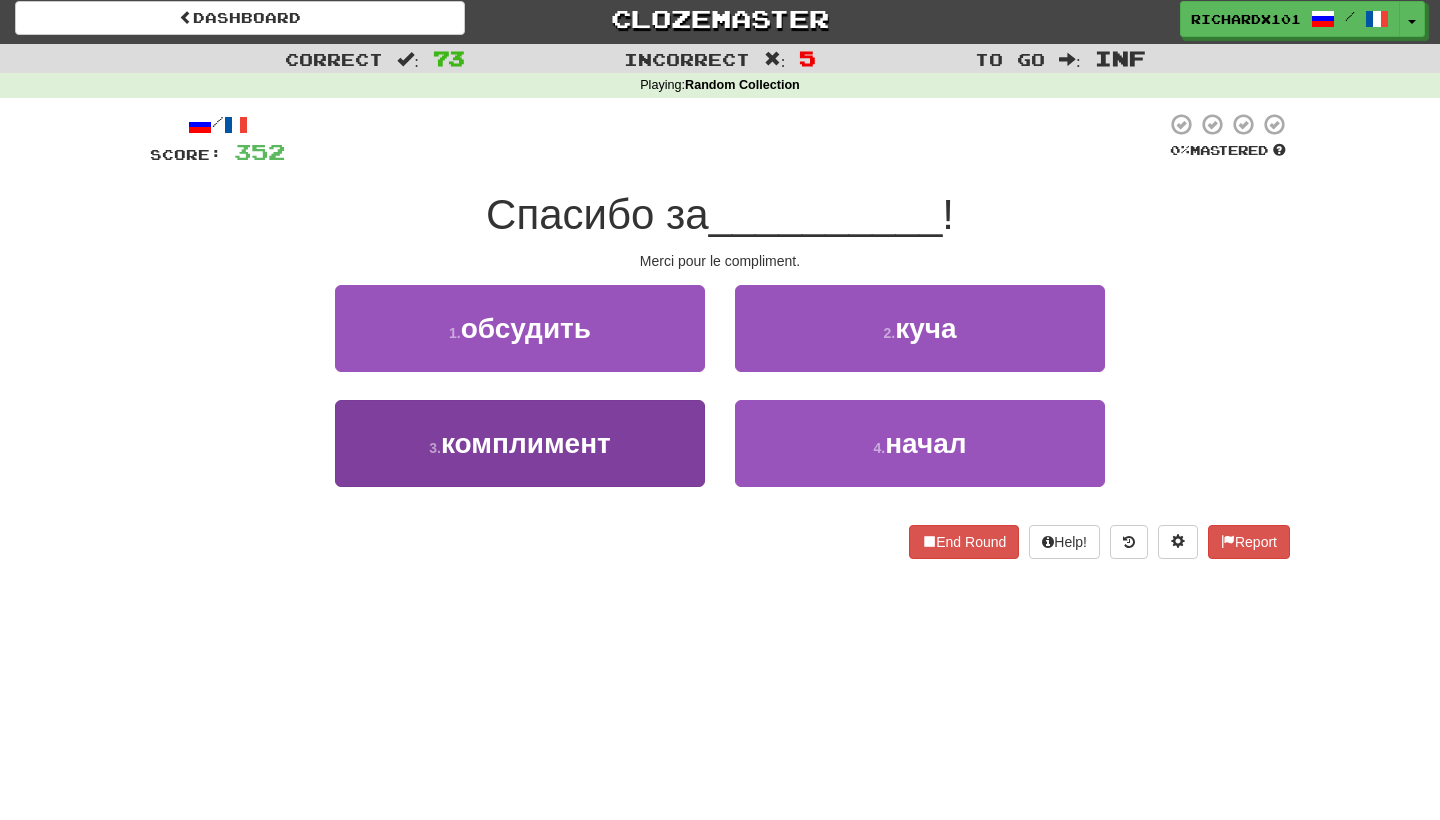drag, startPoint x: 763, startPoint y: 381, endPoint x: 666, endPoint y: 442, distance: 114.58621 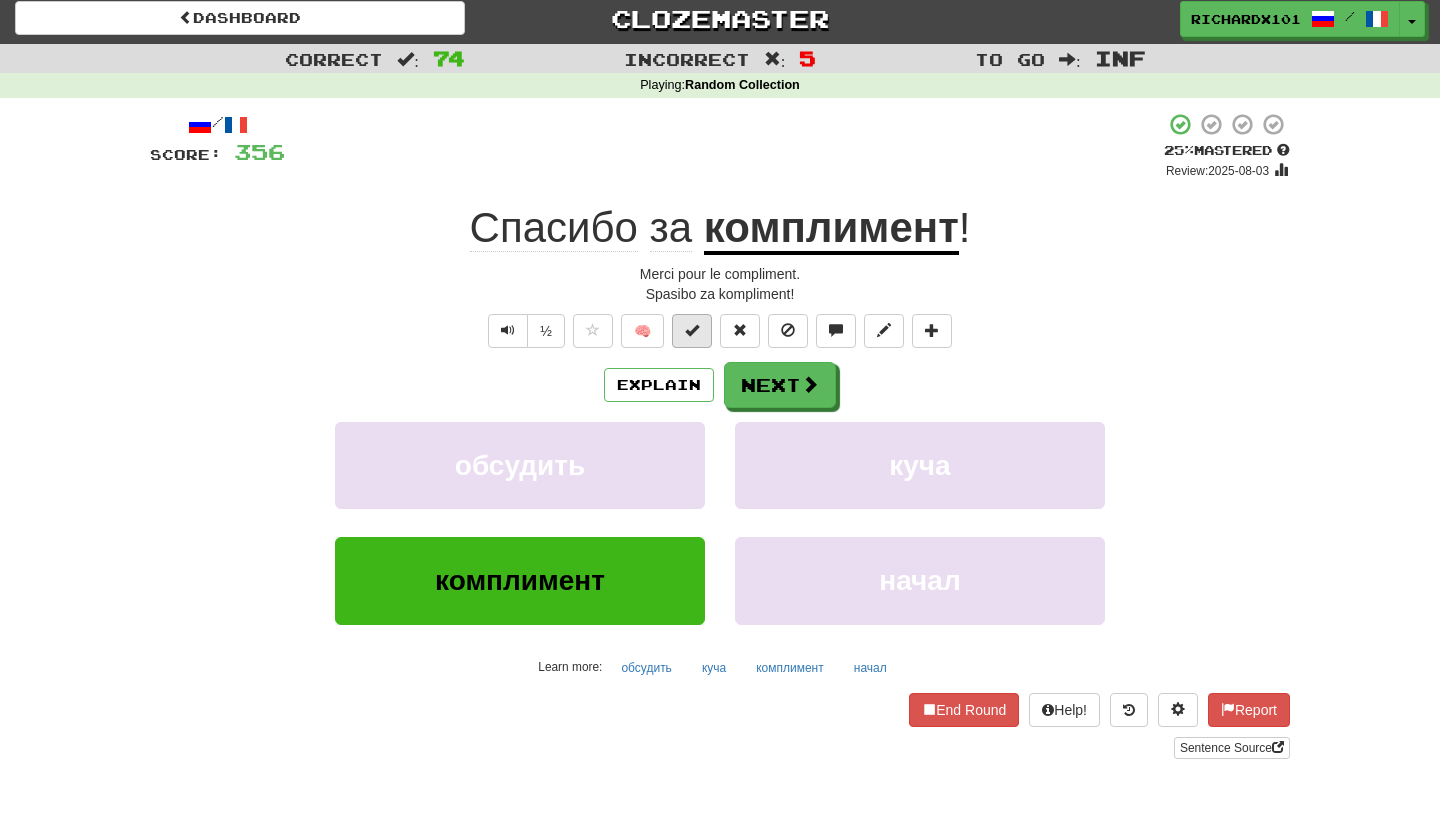 drag, startPoint x: 666, startPoint y: 442, endPoint x: 699, endPoint y: 333, distance: 113.88591 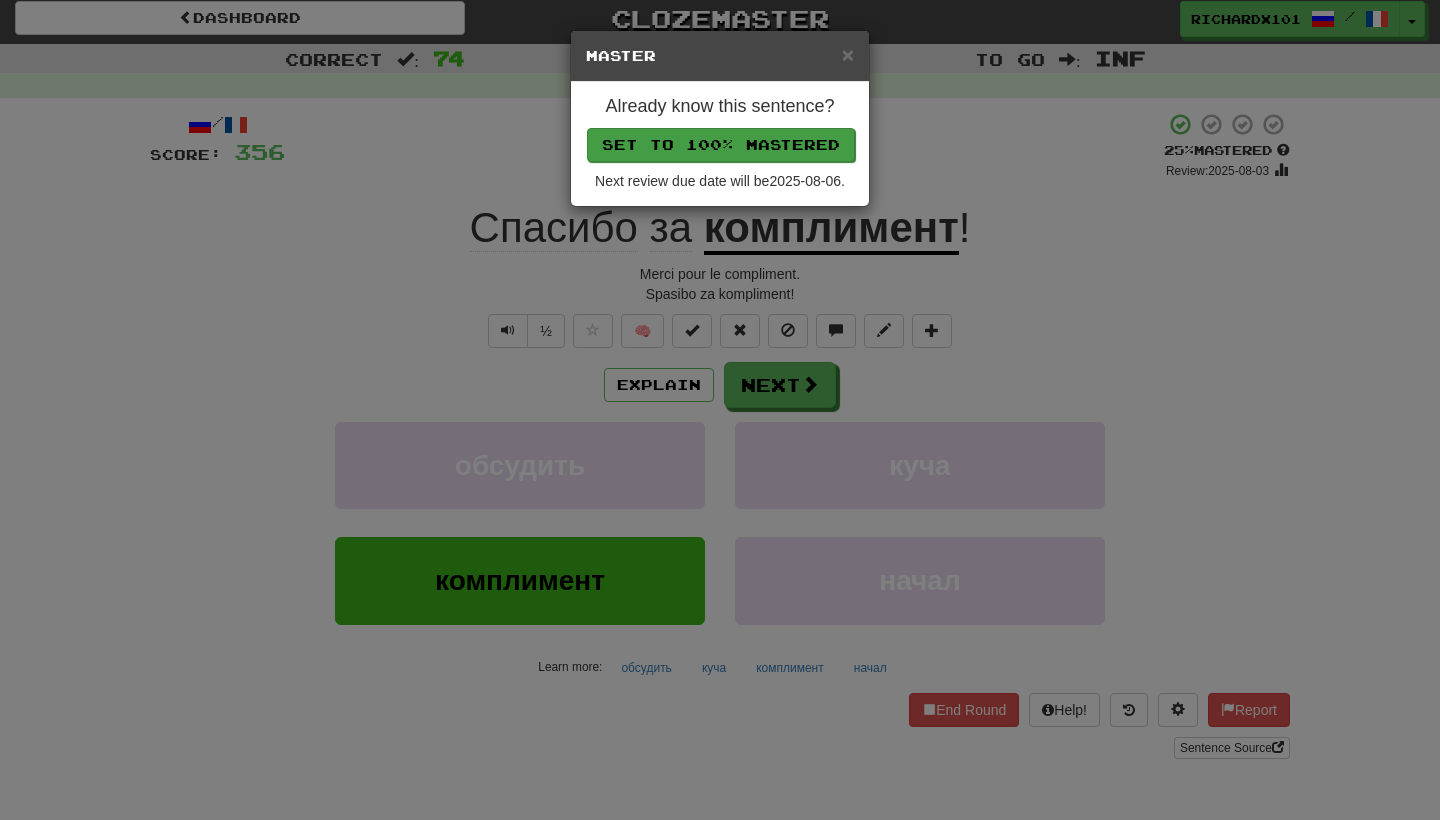 drag, startPoint x: 699, startPoint y: 333, endPoint x: 759, endPoint y: 139, distance: 203.0665 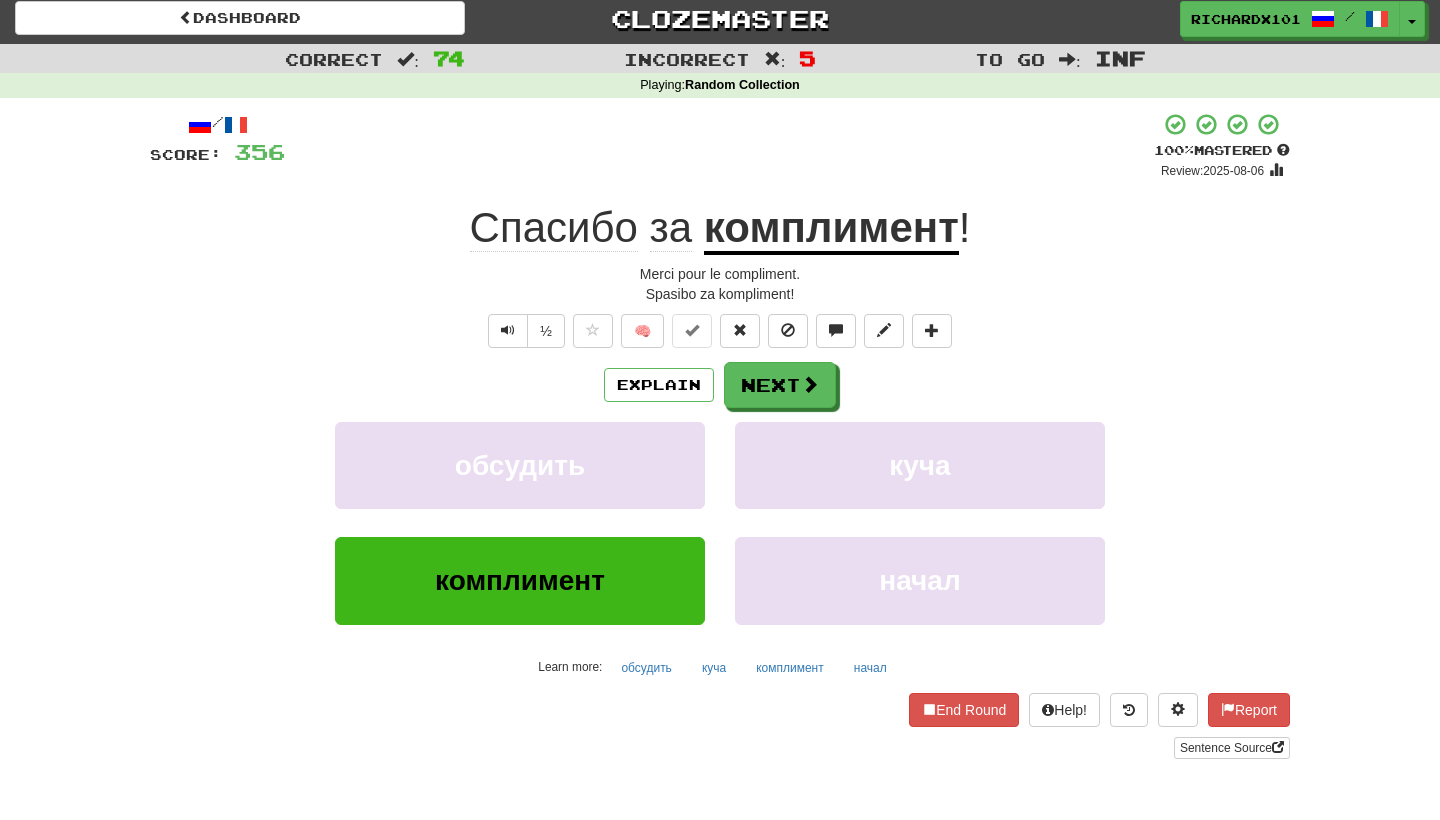 click on "Next" at bounding box center [780, 385] 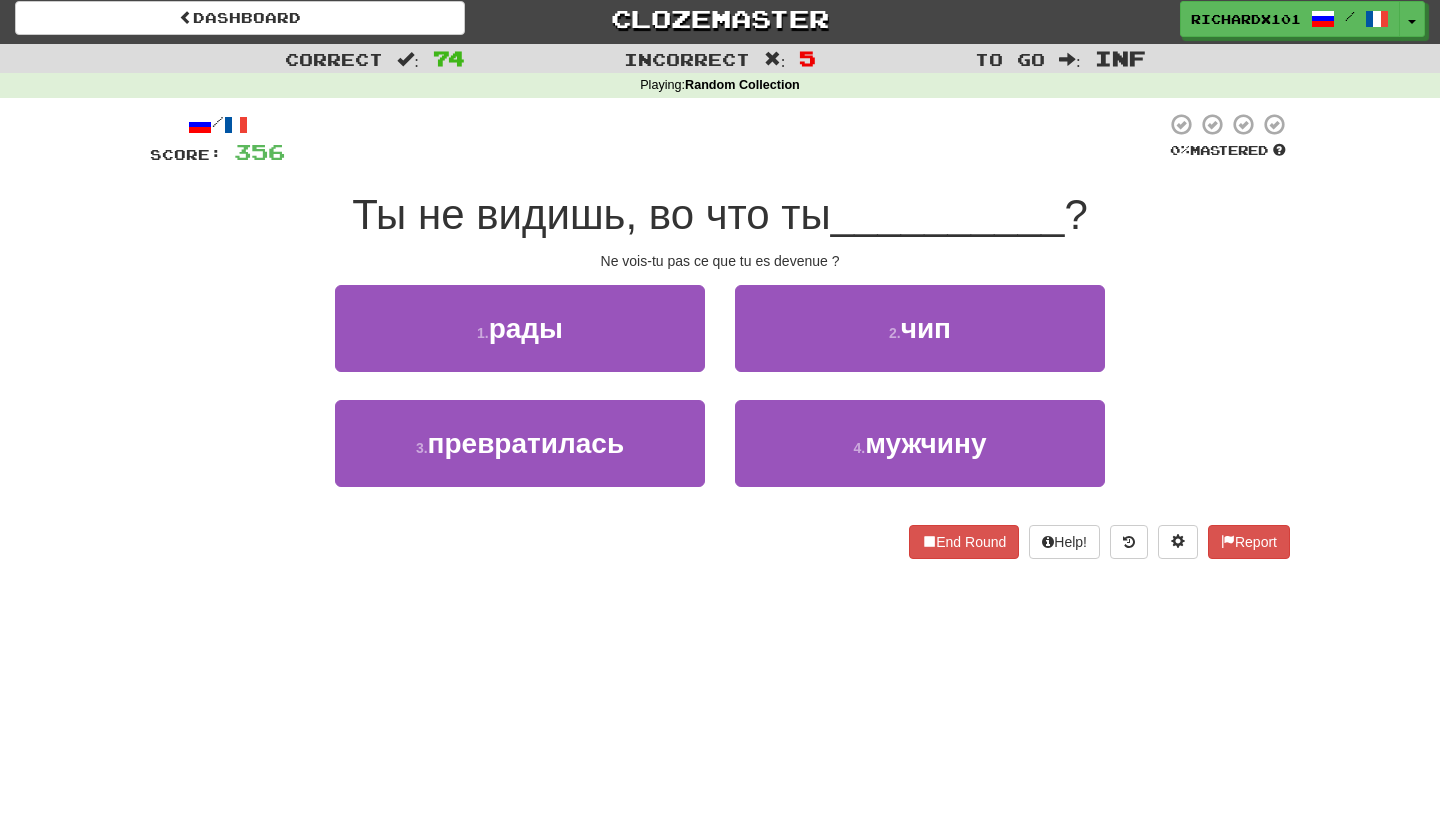 click on "3 .  превратилась" at bounding box center [520, 443] 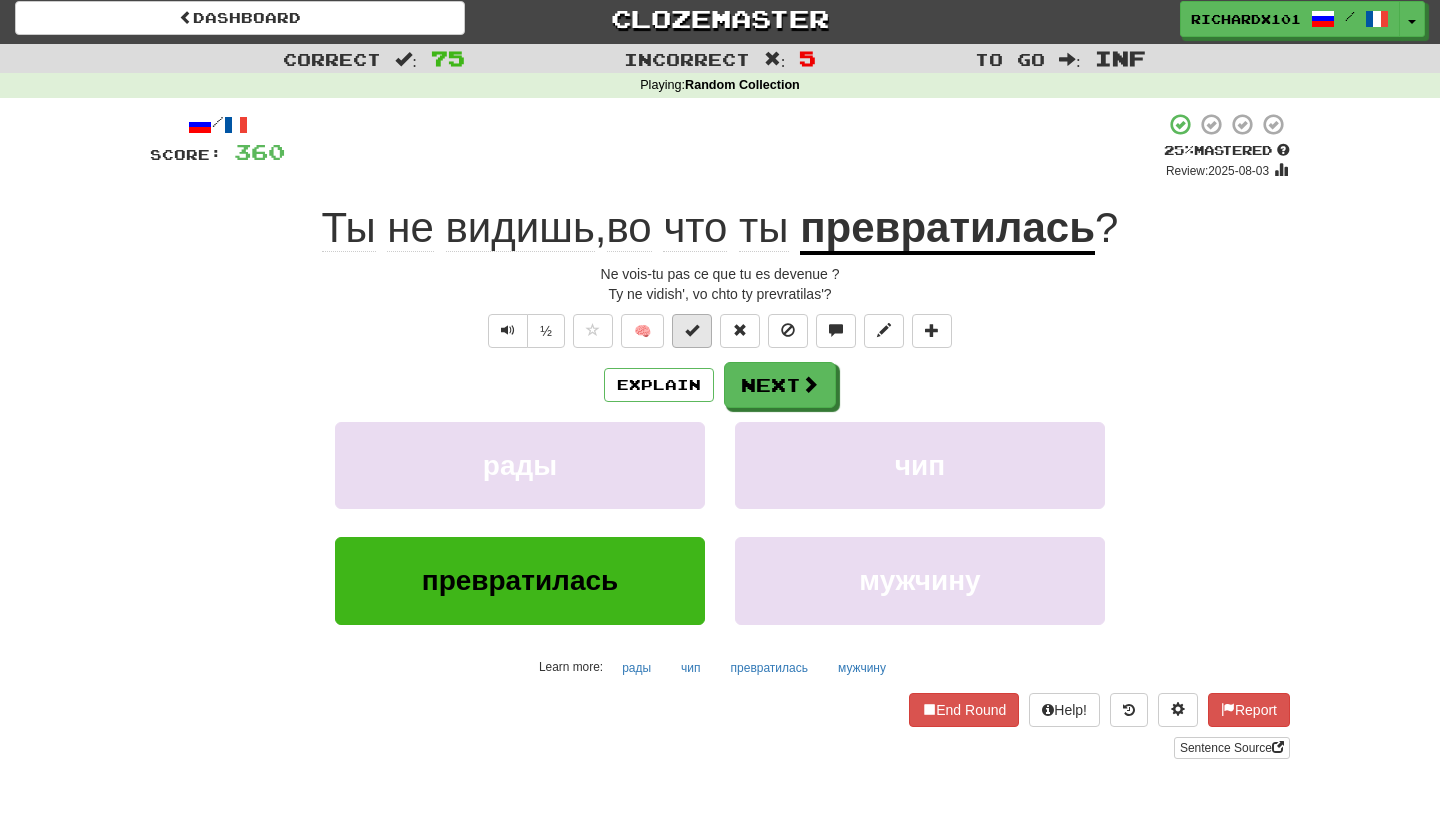 drag, startPoint x: 759, startPoint y: 139, endPoint x: 695, endPoint y: 332, distance: 203.3347 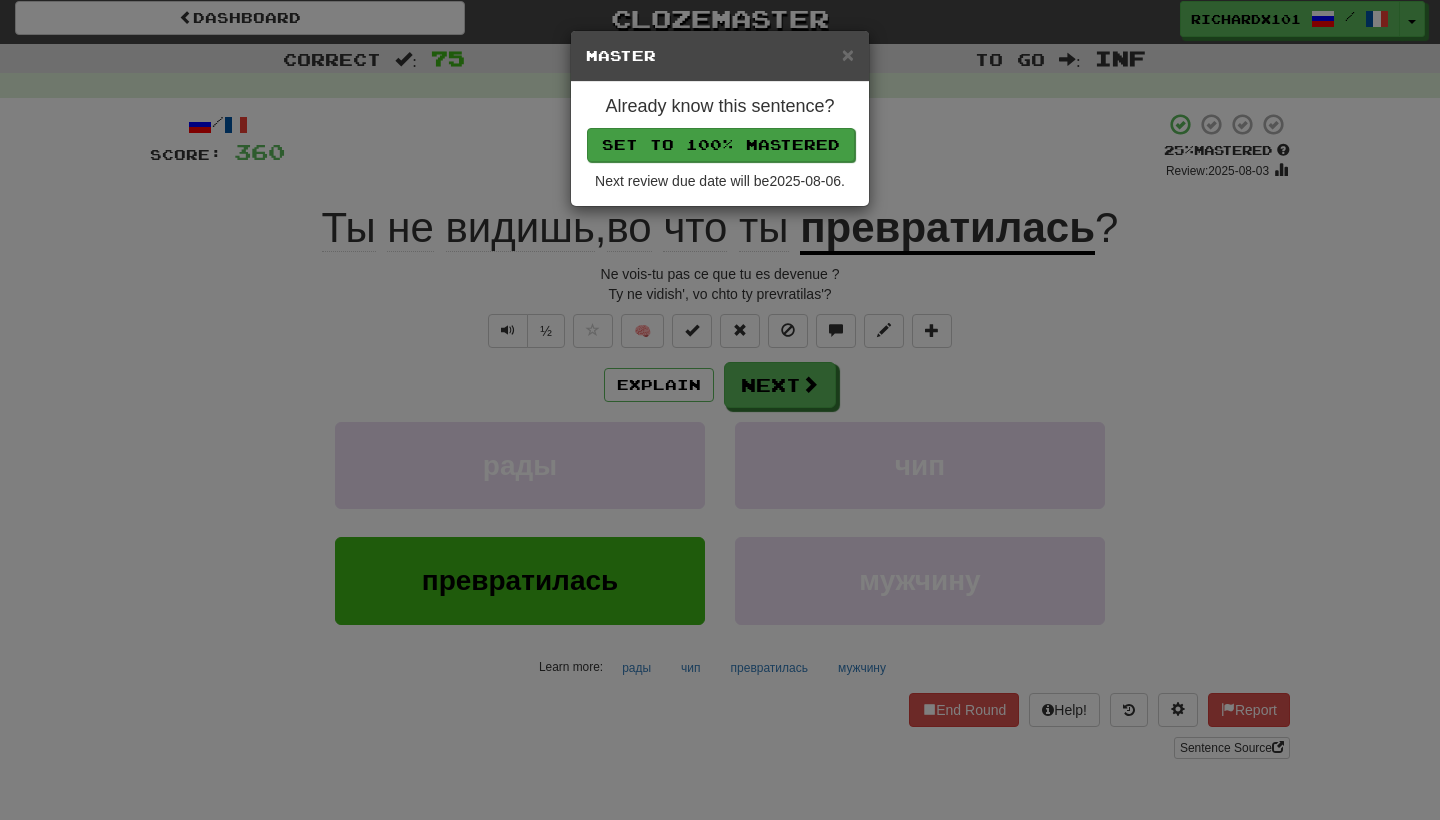 drag, startPoint x: 695, startPoint y: 332, endPoint x: 761, endPoint y: 132, distance: 210.60864 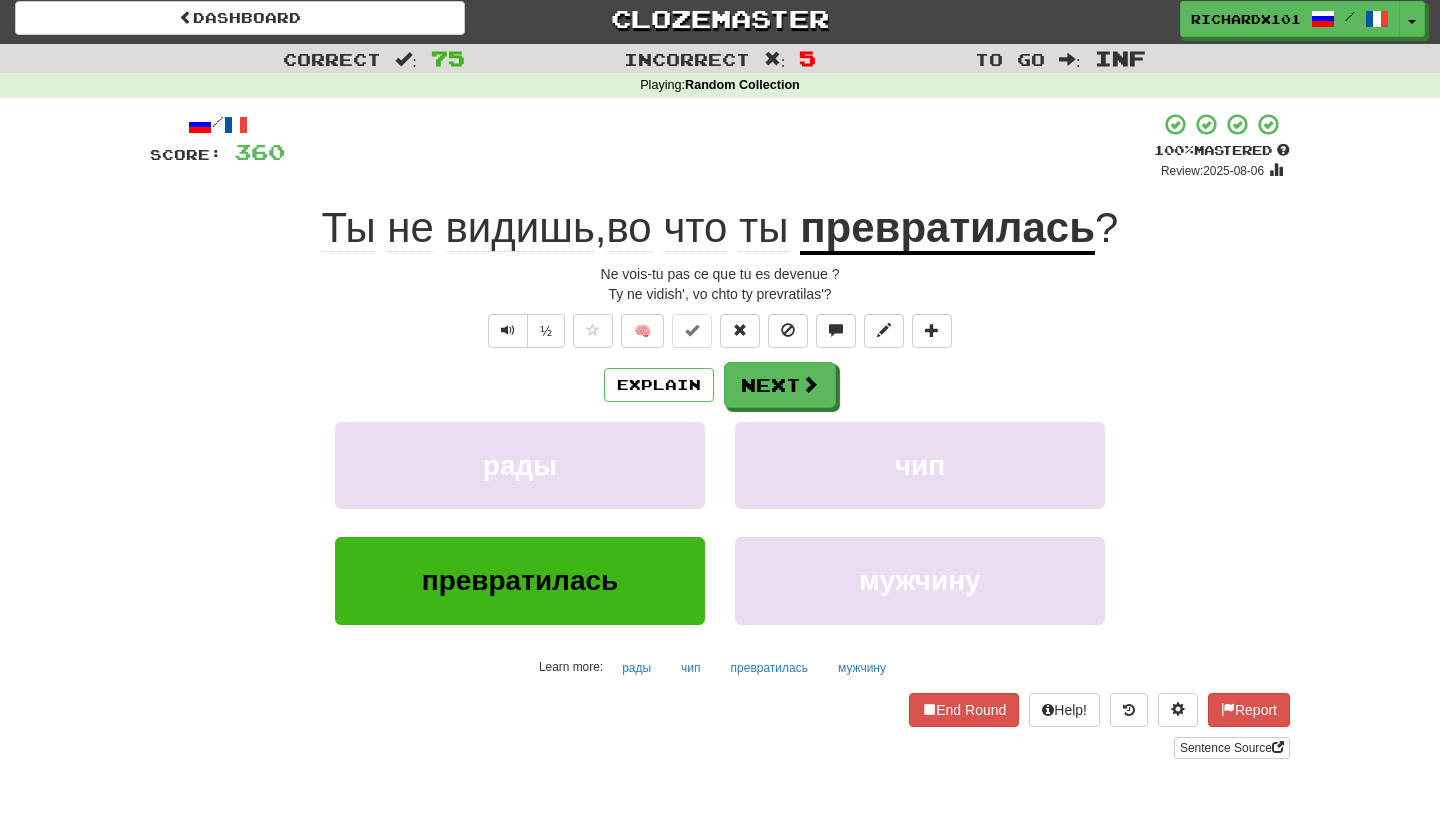 click on "Next" at bounding box center [780, 385] 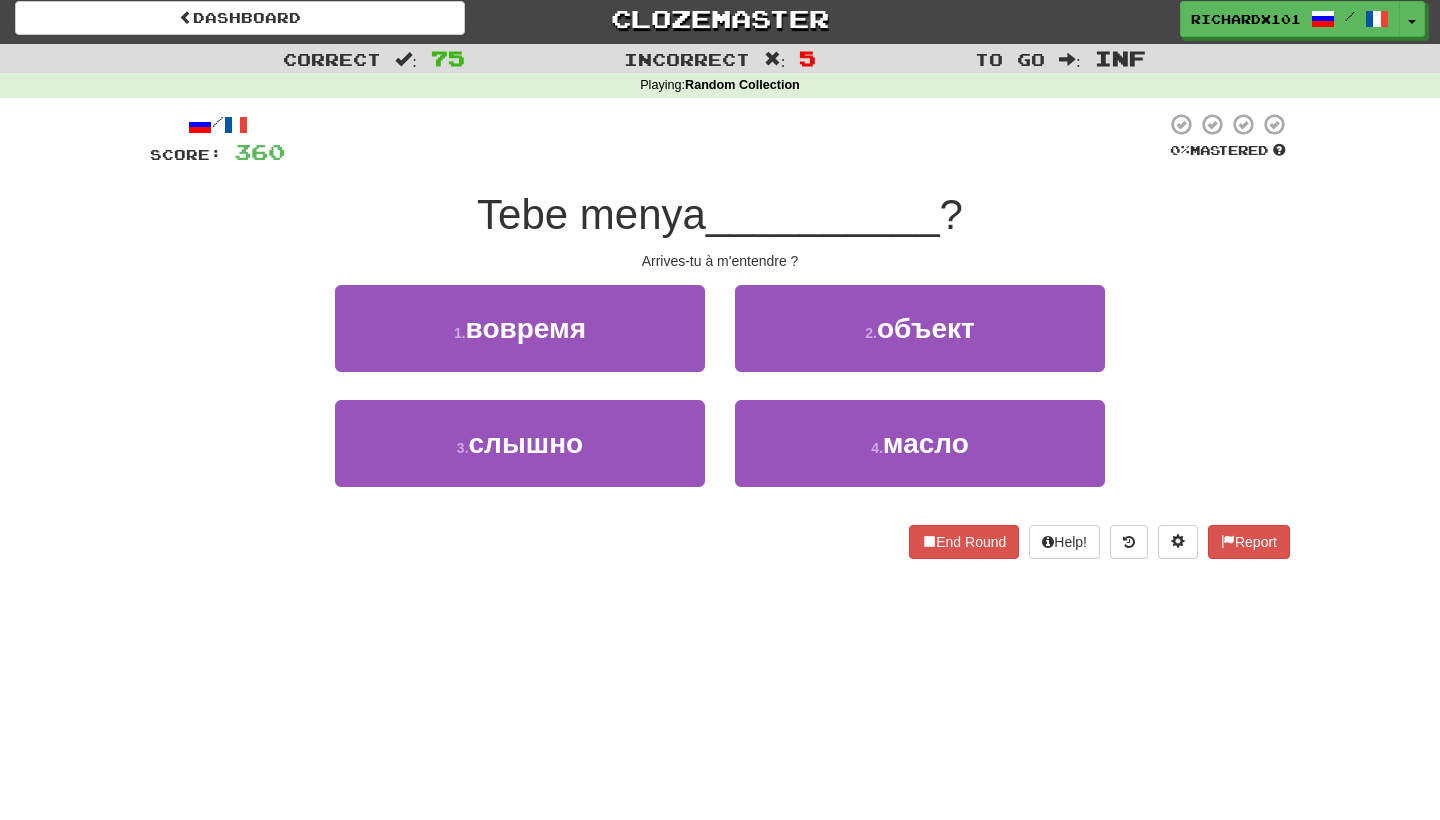 click on "3 .  слышно" at bounding box center (520, 443) 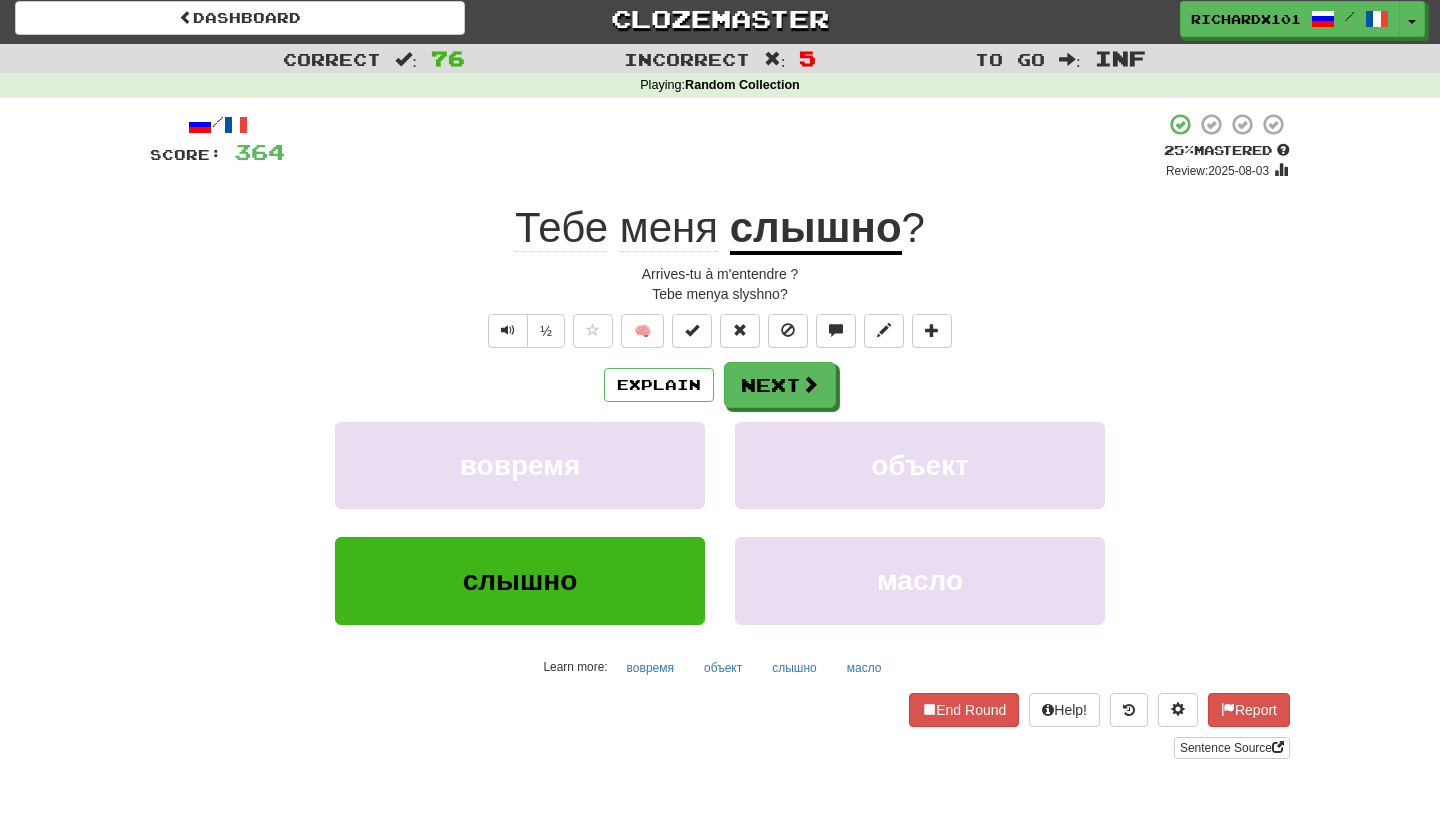 click at bounding box center [692, 330] 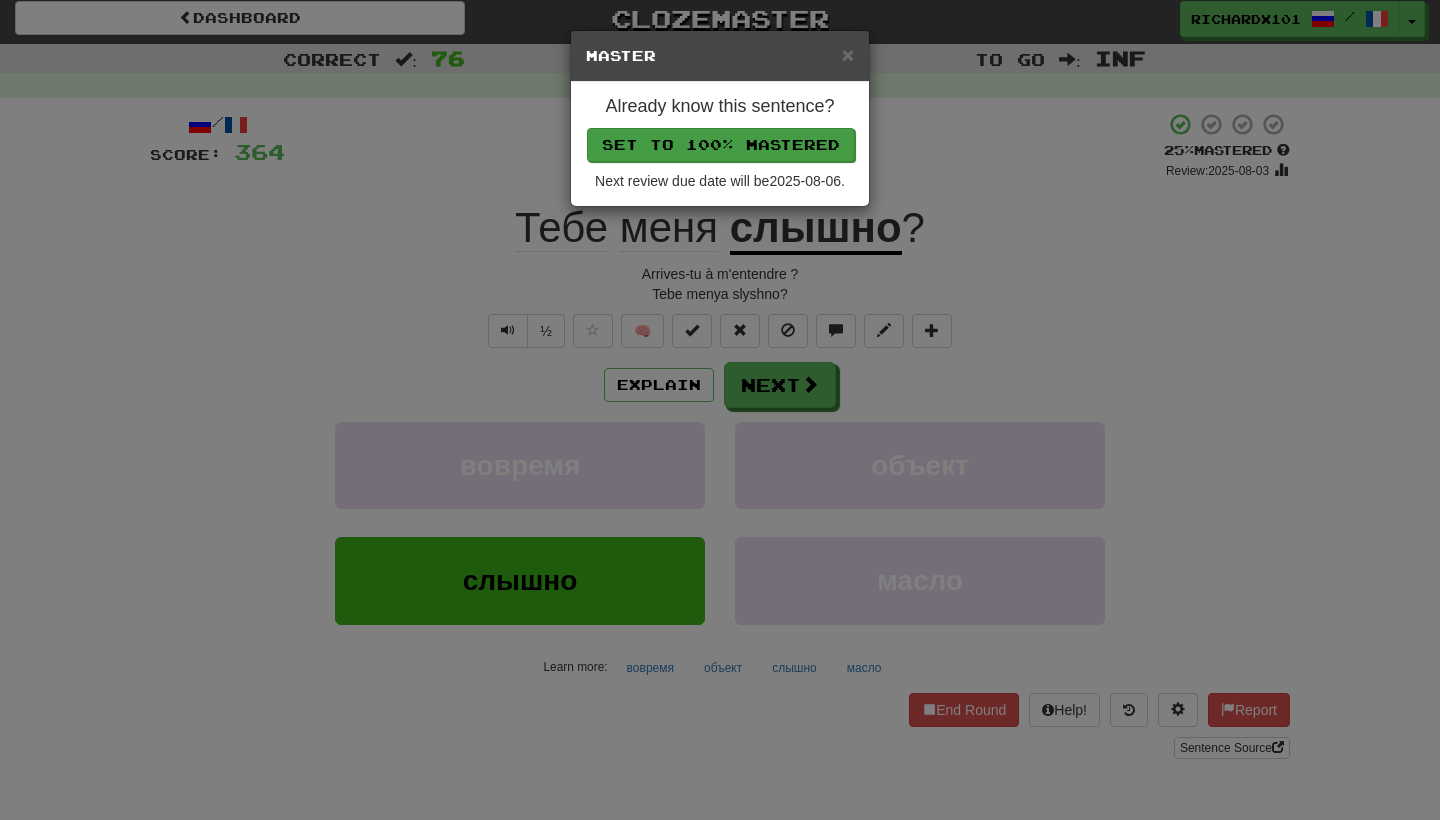 drag, startPoint x: 761, startPoint y: 132, endPoint x: 727, endPoint y: 144, distance: 36.05551 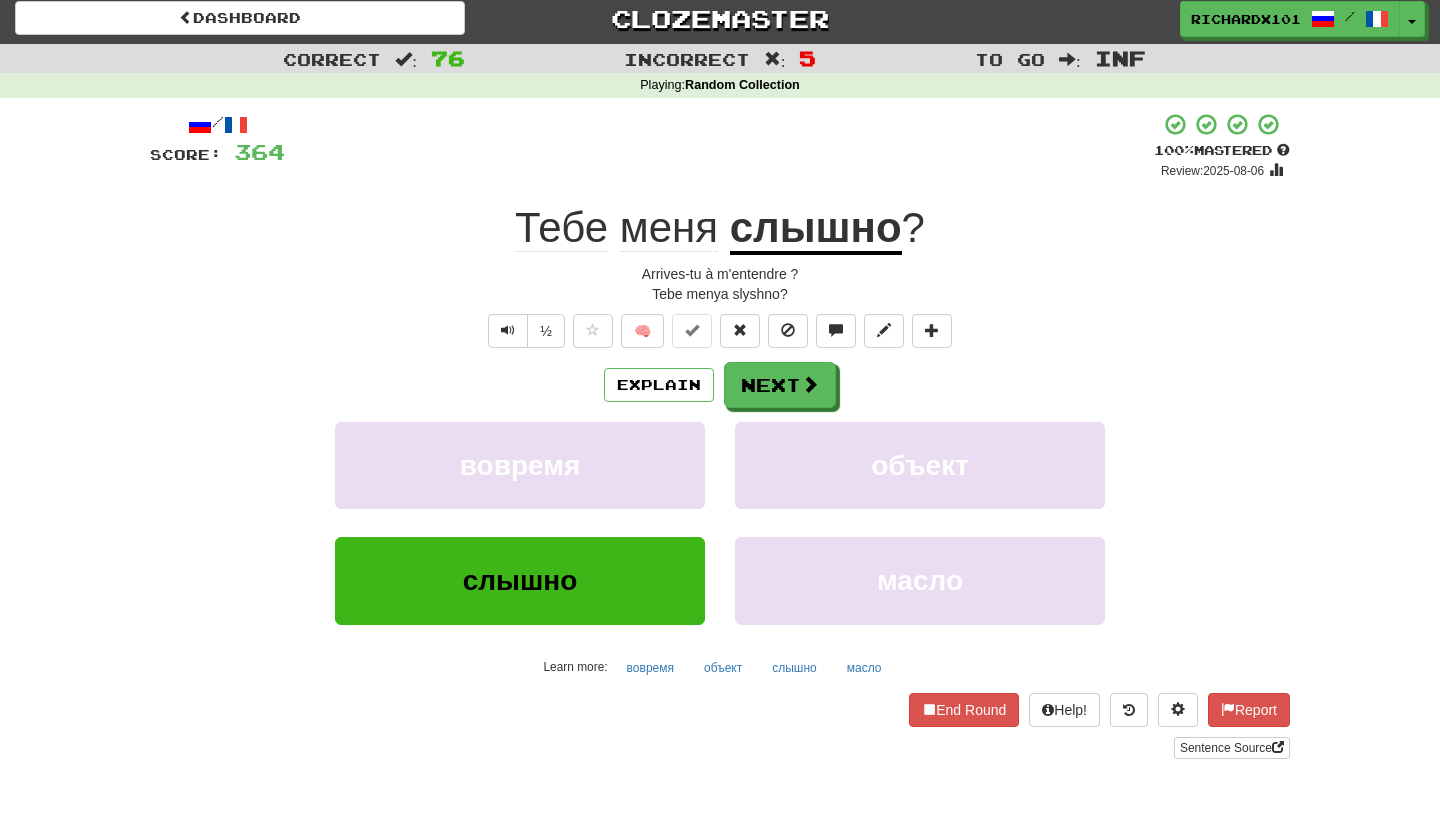 click on "Next" at bounding box center (780, 385) 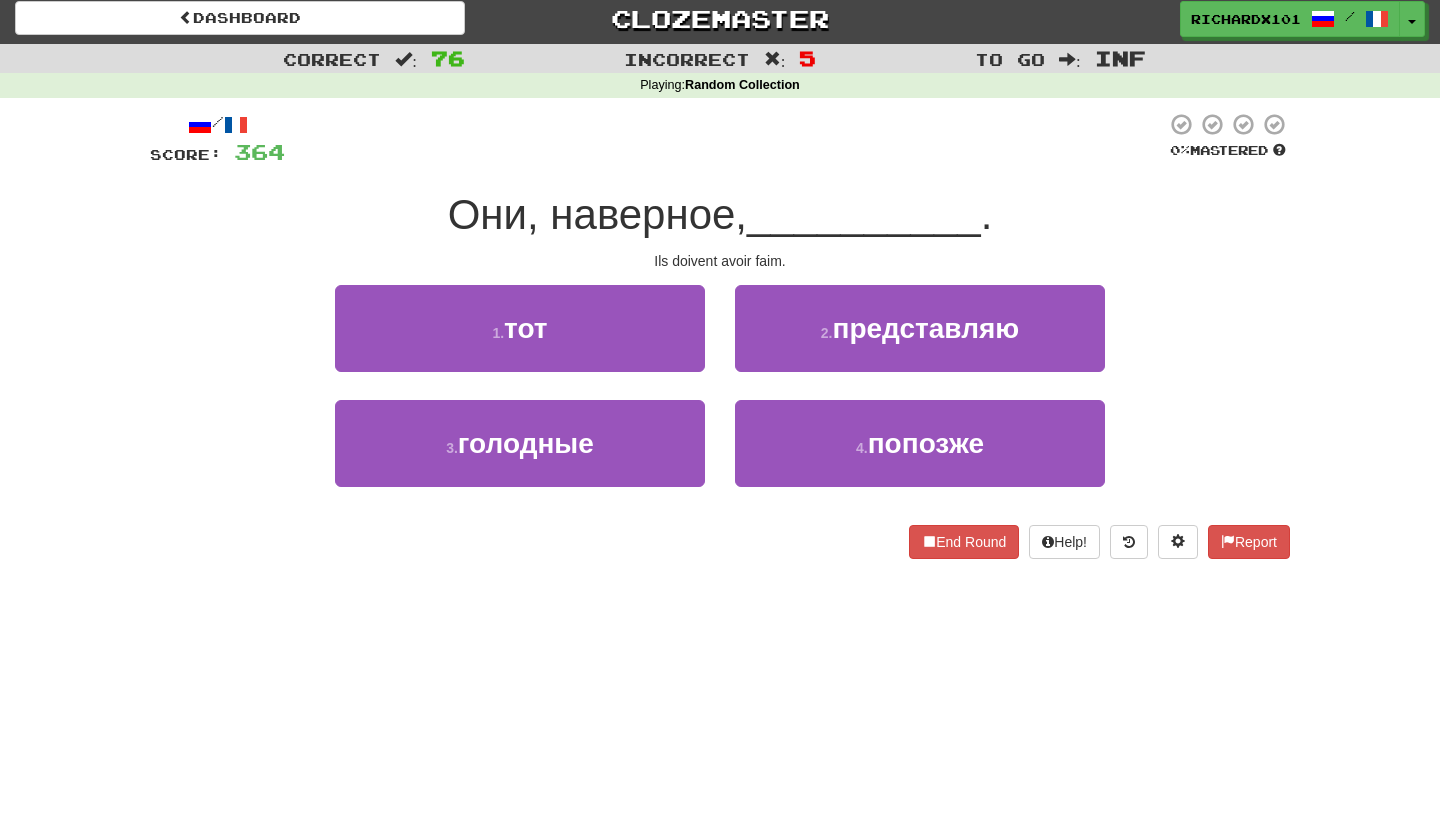 click on "3 .  голодные" at bounding box center (520, 443) 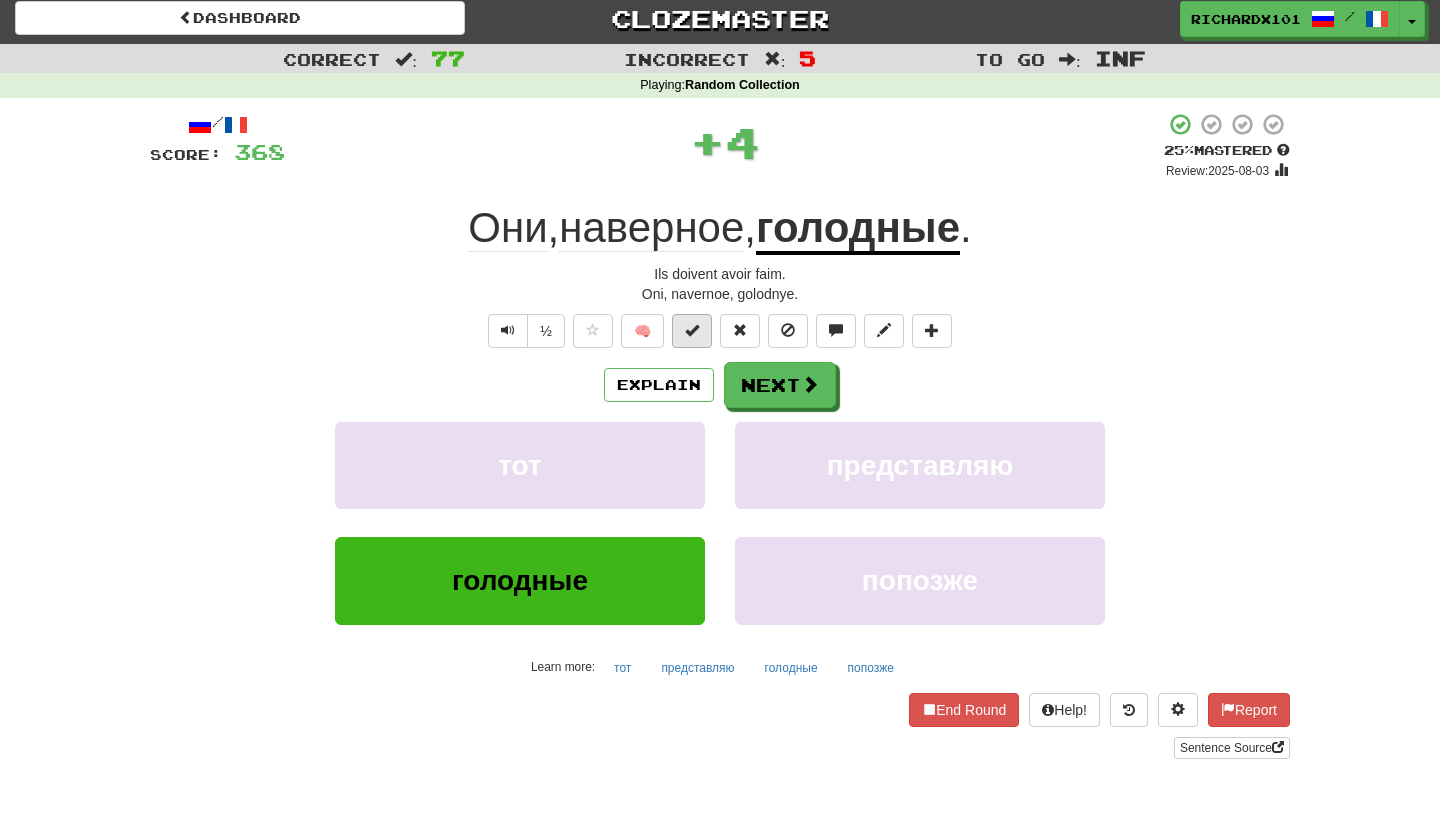 drag, startPoint x: 727, startPoint y: 144, endPoint x: 701, endPoint y: 326, distance: 183.84776 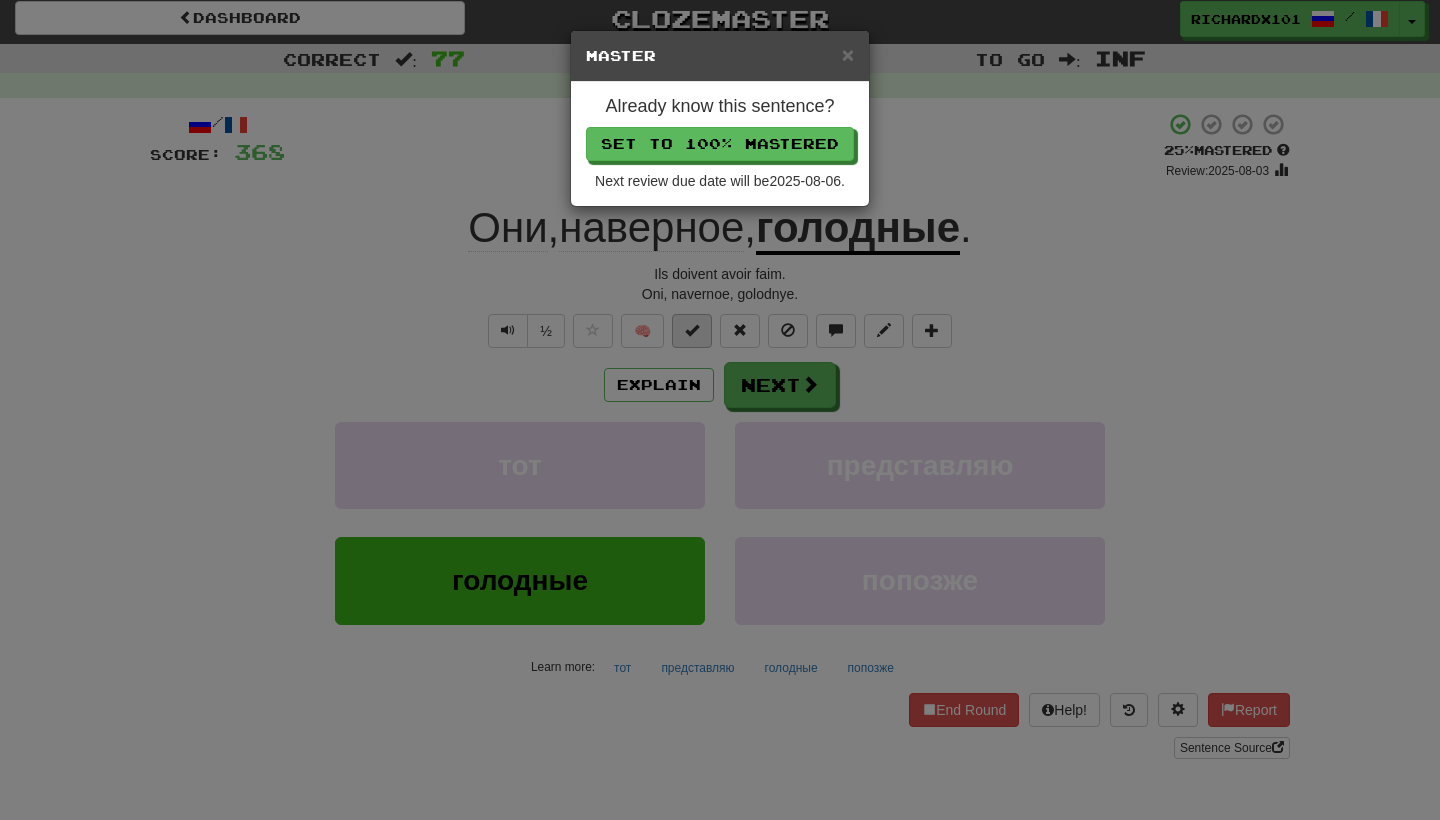 click on "Set to 100% Mastered" at bounding box center [720, 144] 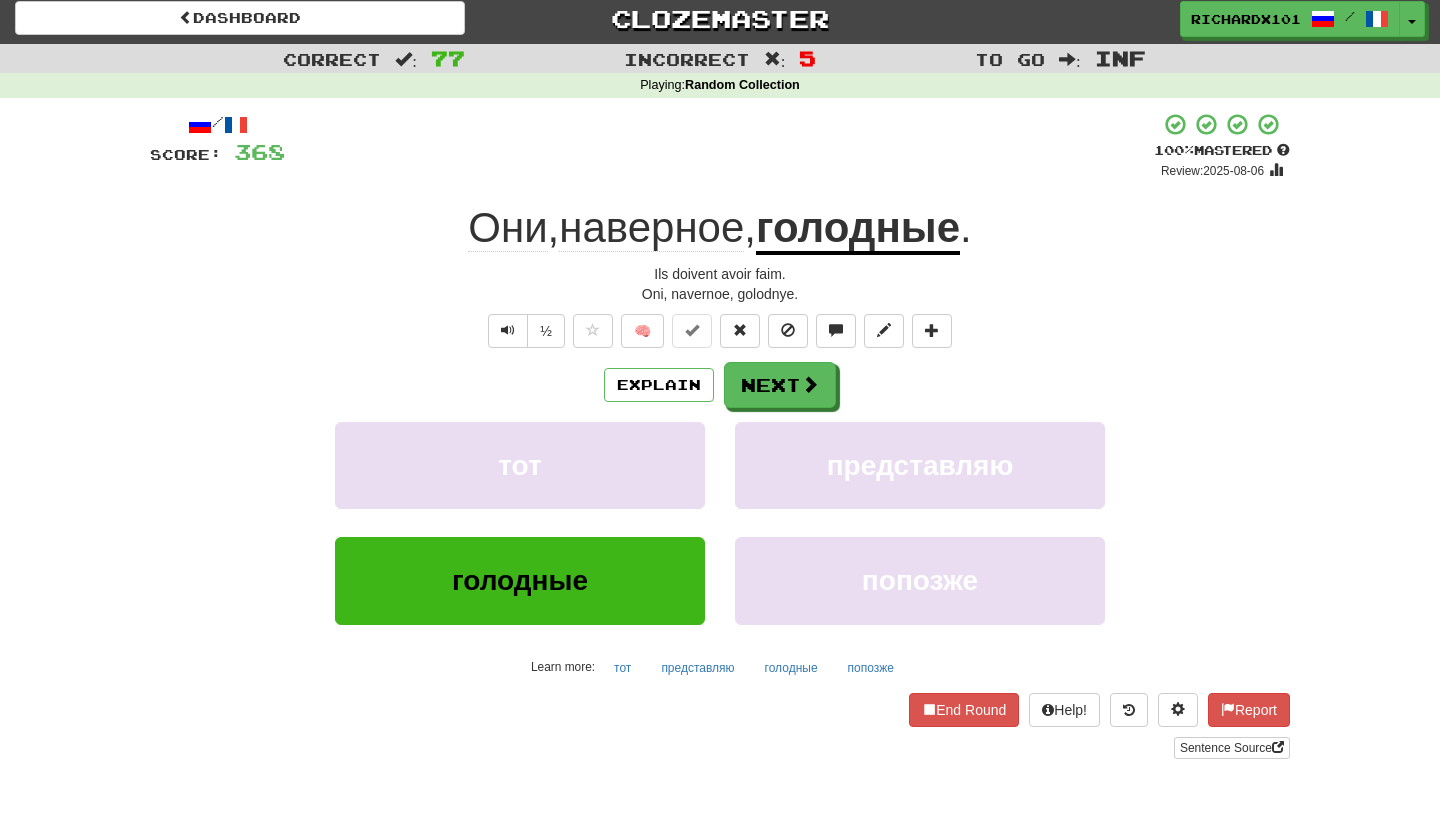 click on "Next" at bounding box center (780, 385) 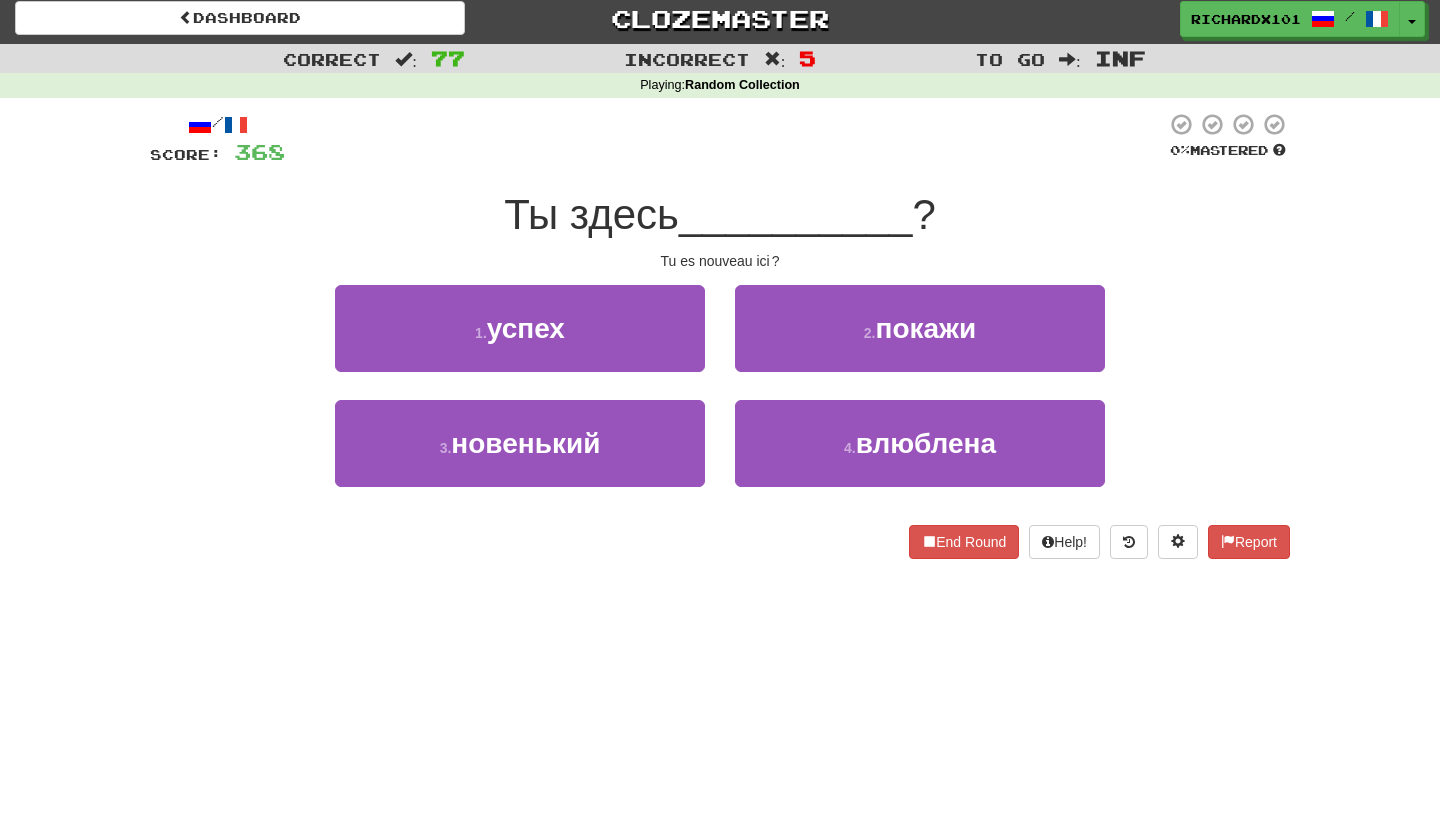 click on "3 .  новенький" at bounding box center [520, 443] 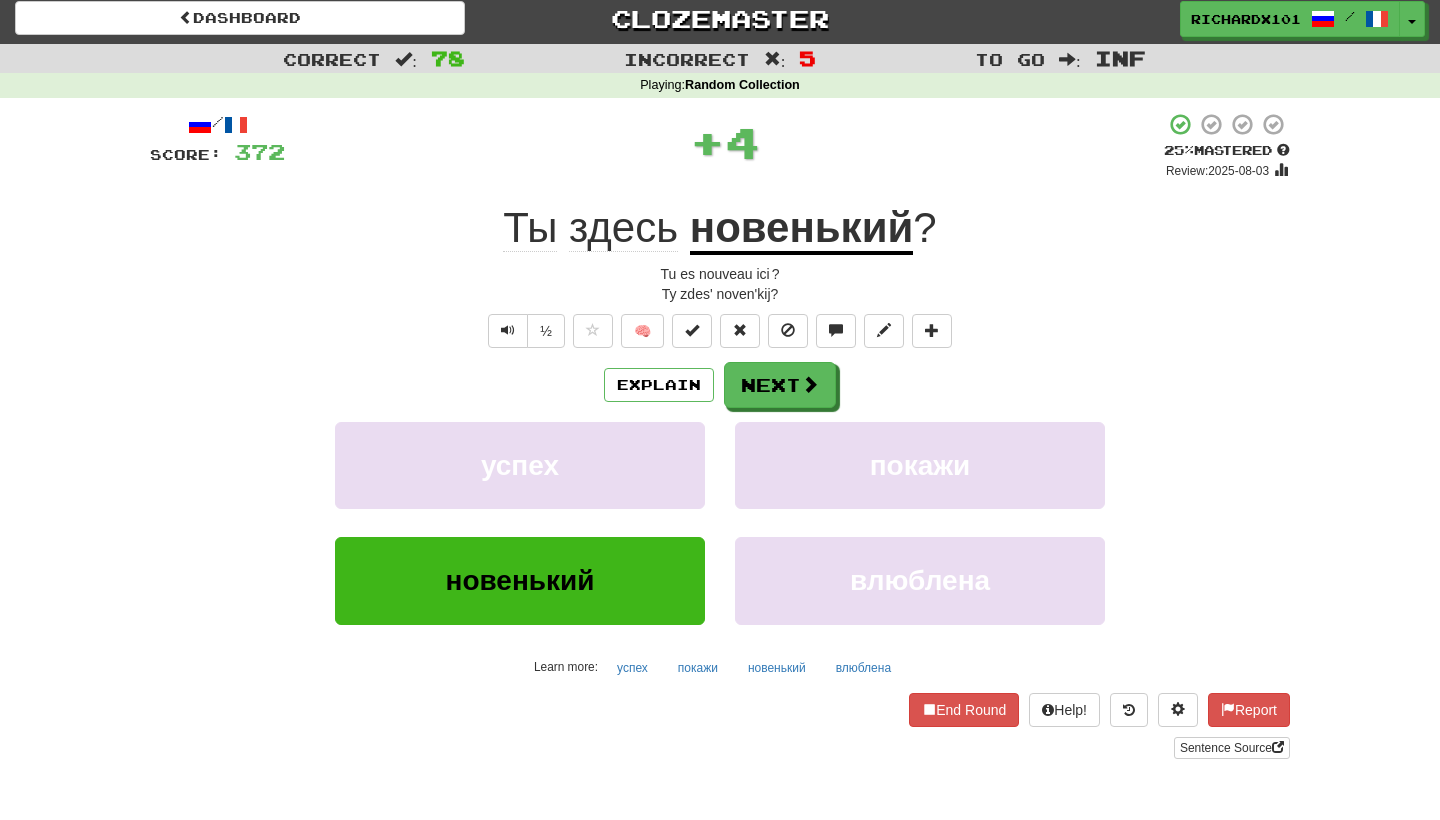 click at bounding box center (692, 331) 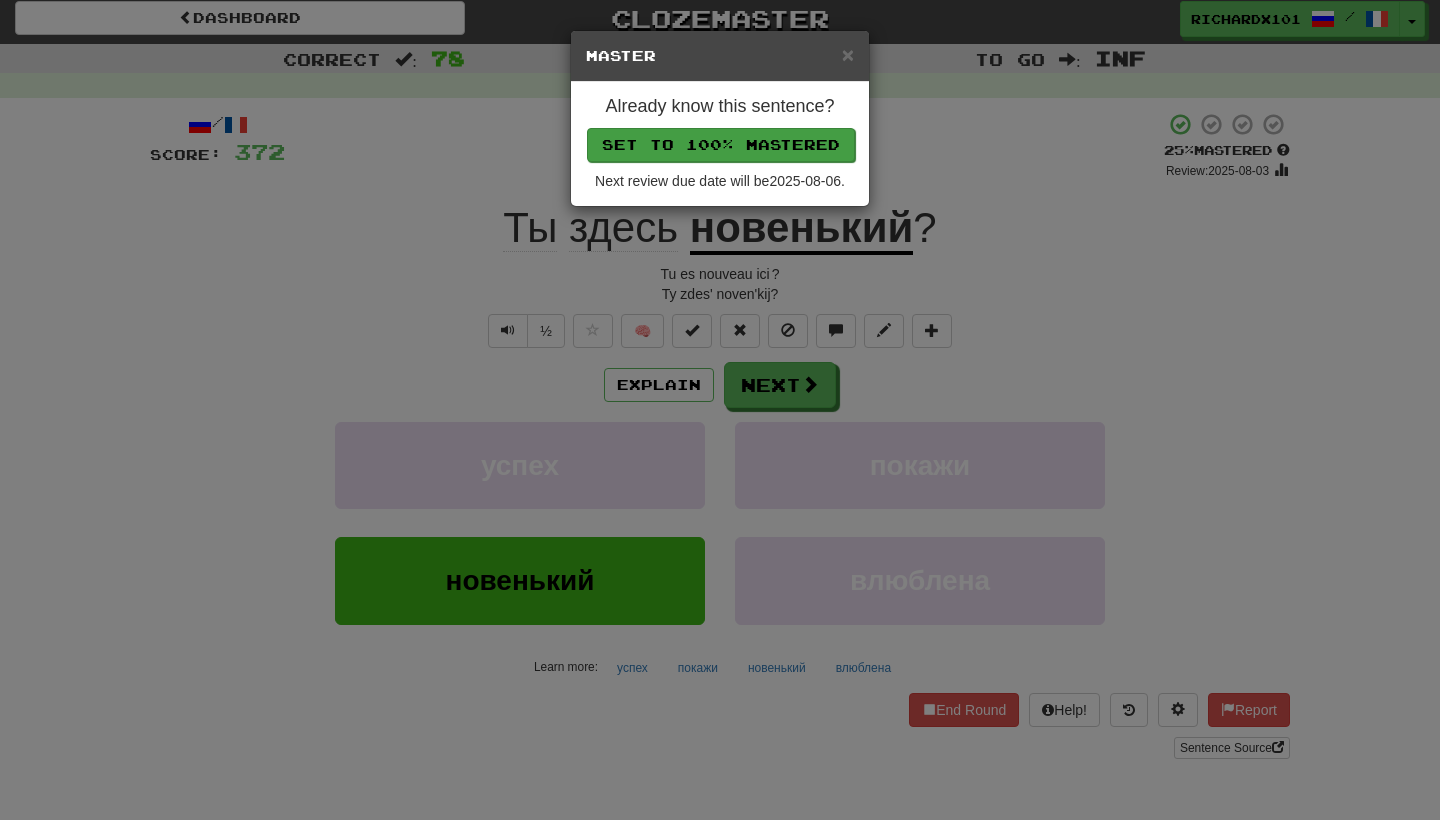click on "Set to 100% Mastered" at bounding box center [721, 145] 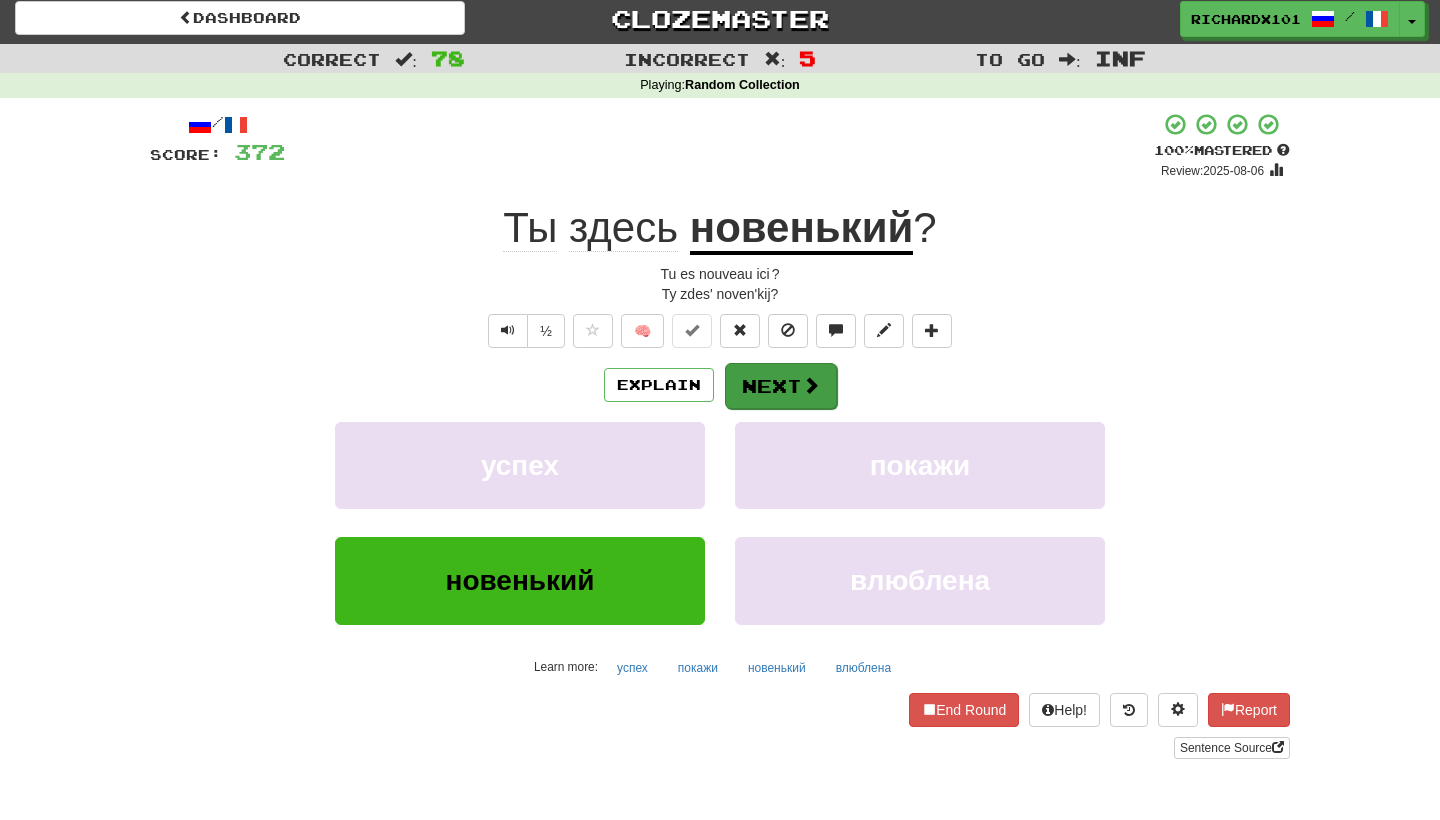 drag, startPoint x: 750, startPoint y: 132, endPoint x: 770, endPoint y: 388, distance: 256.78006 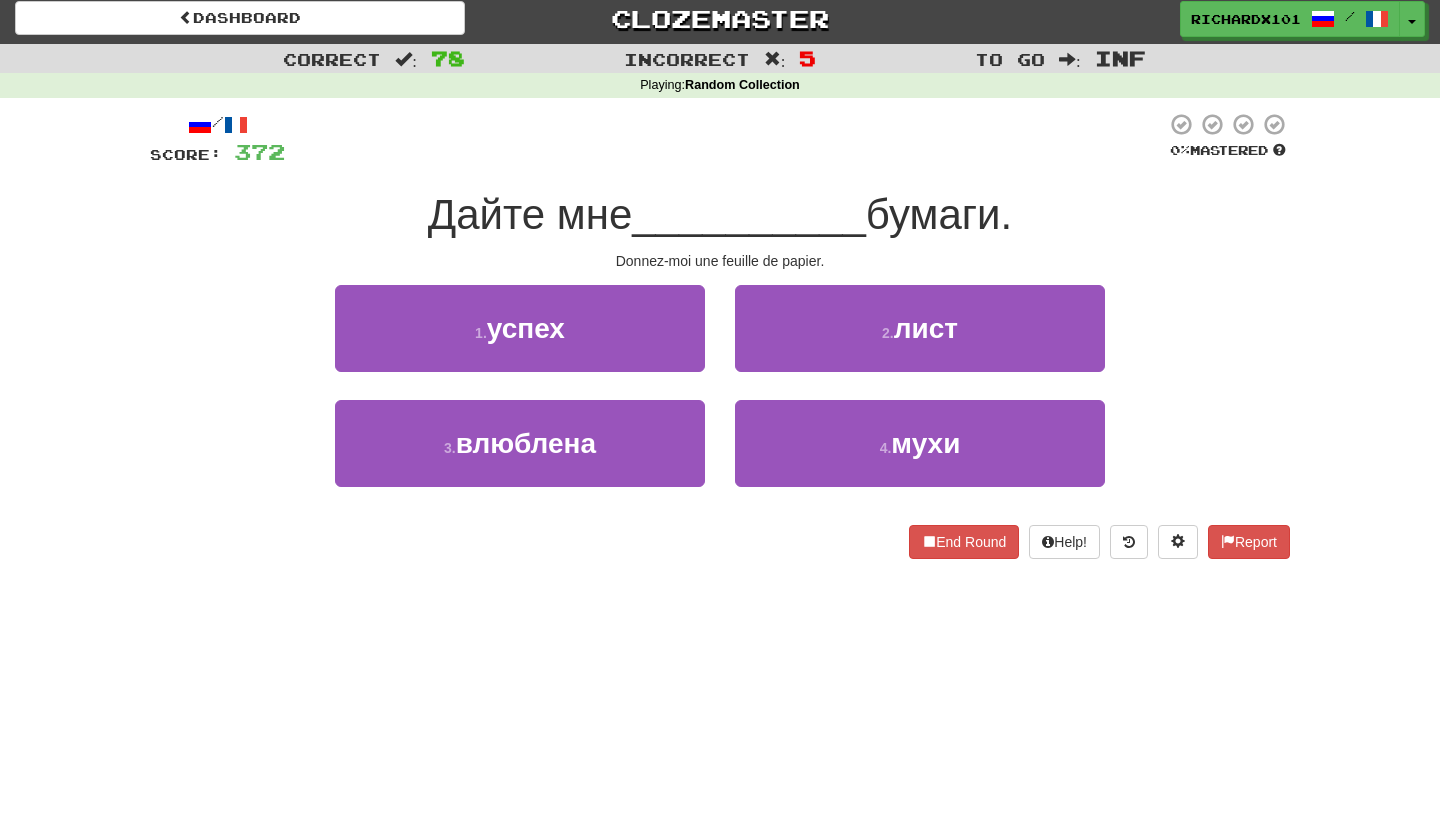 click on "4 .  мухи" at bounding box center (920, 443) 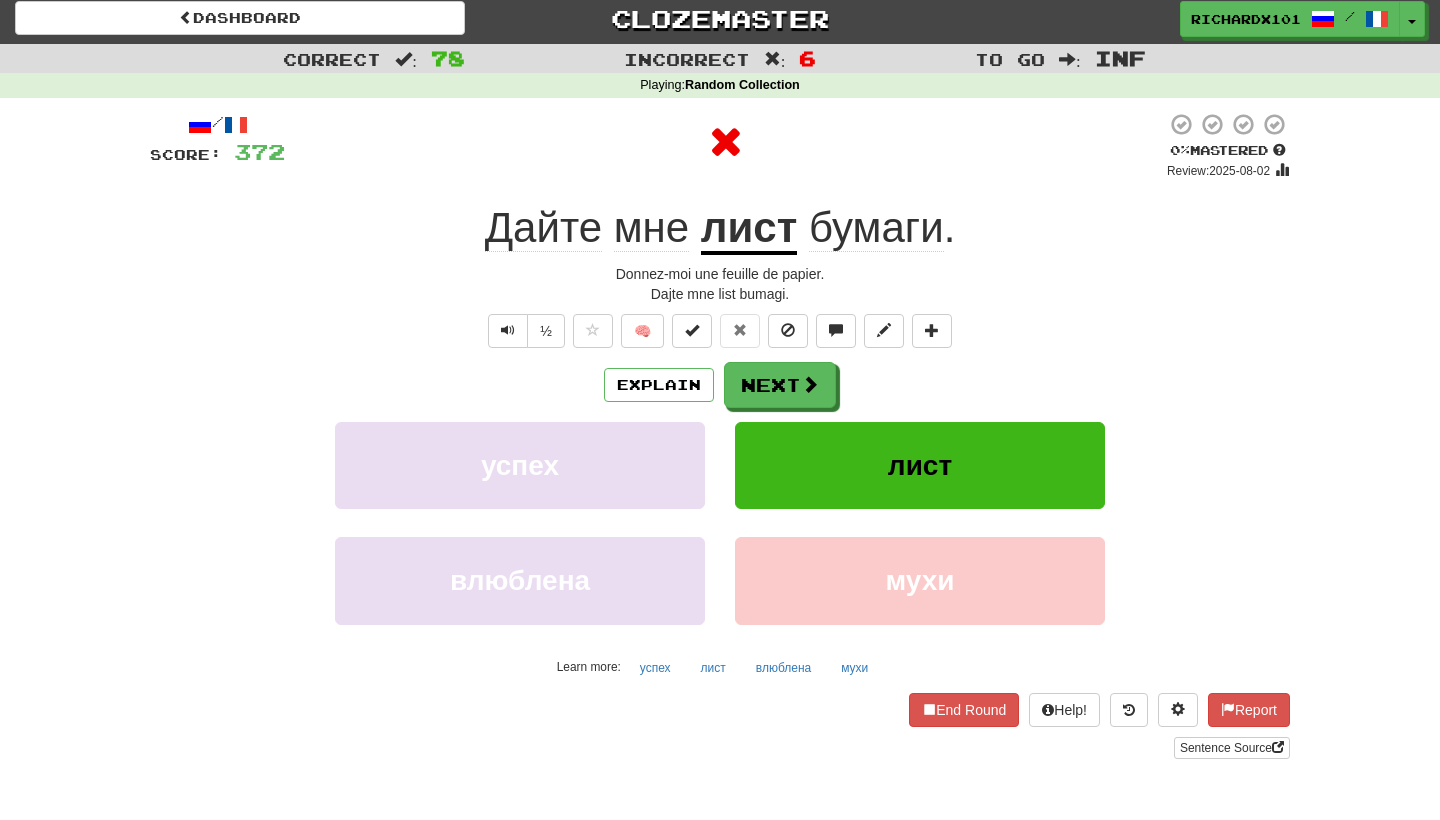 click on "Next" at bounding box center [780, 385] 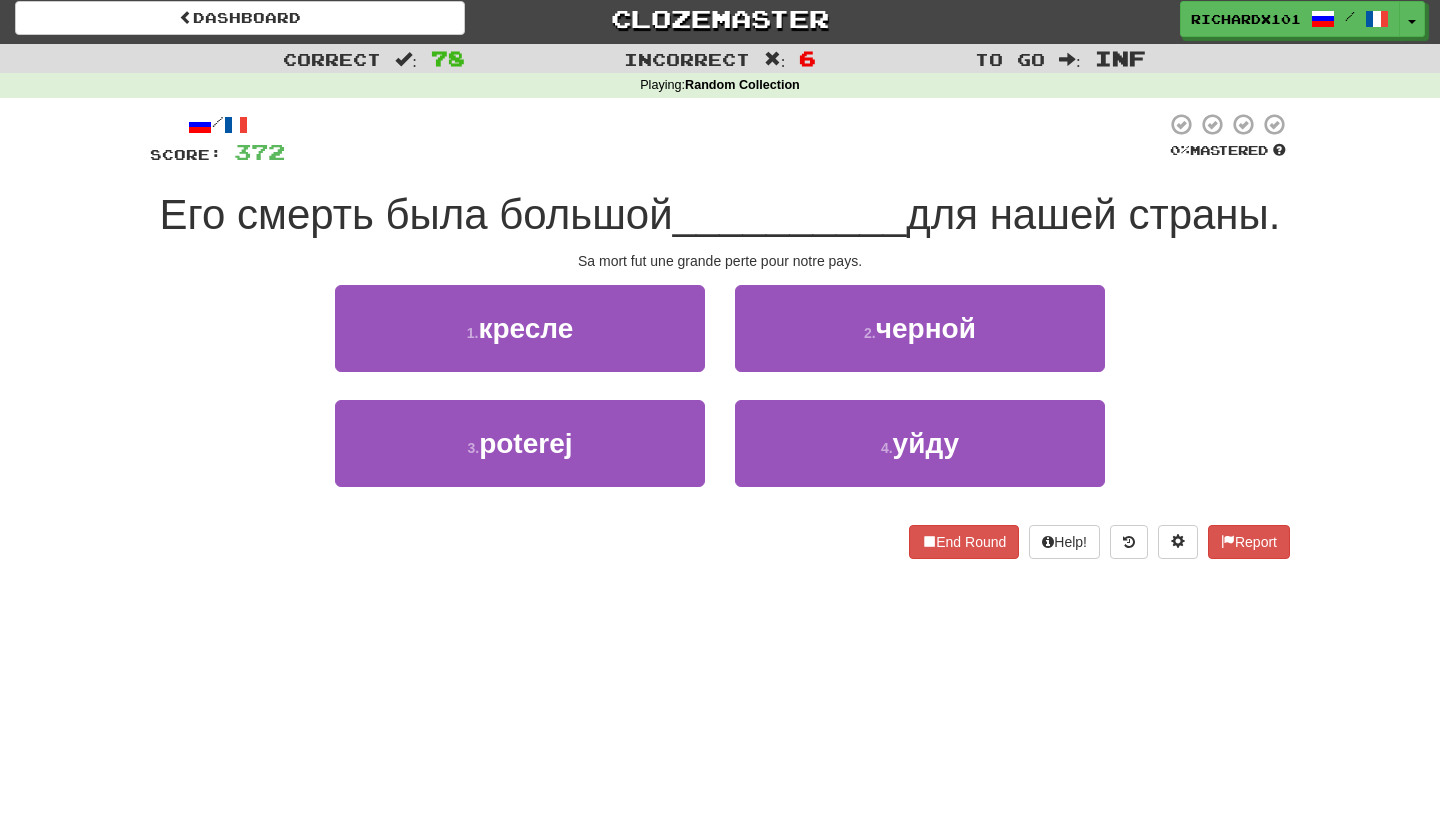 scroll, scrollTop: 0, scrollLeft: 0, axis: both 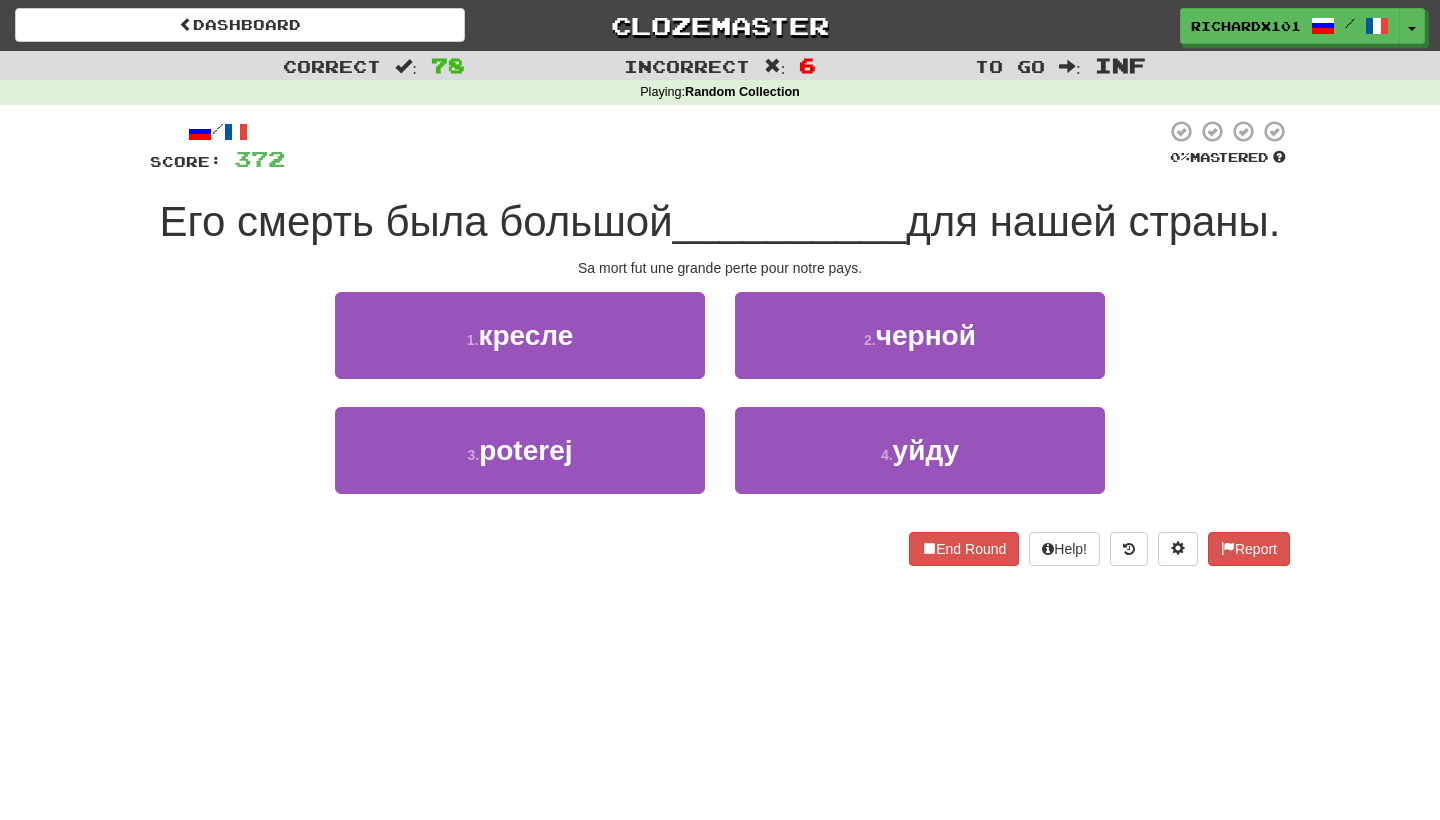 click on "3 .  потерей" at bounding box center (520, 450) 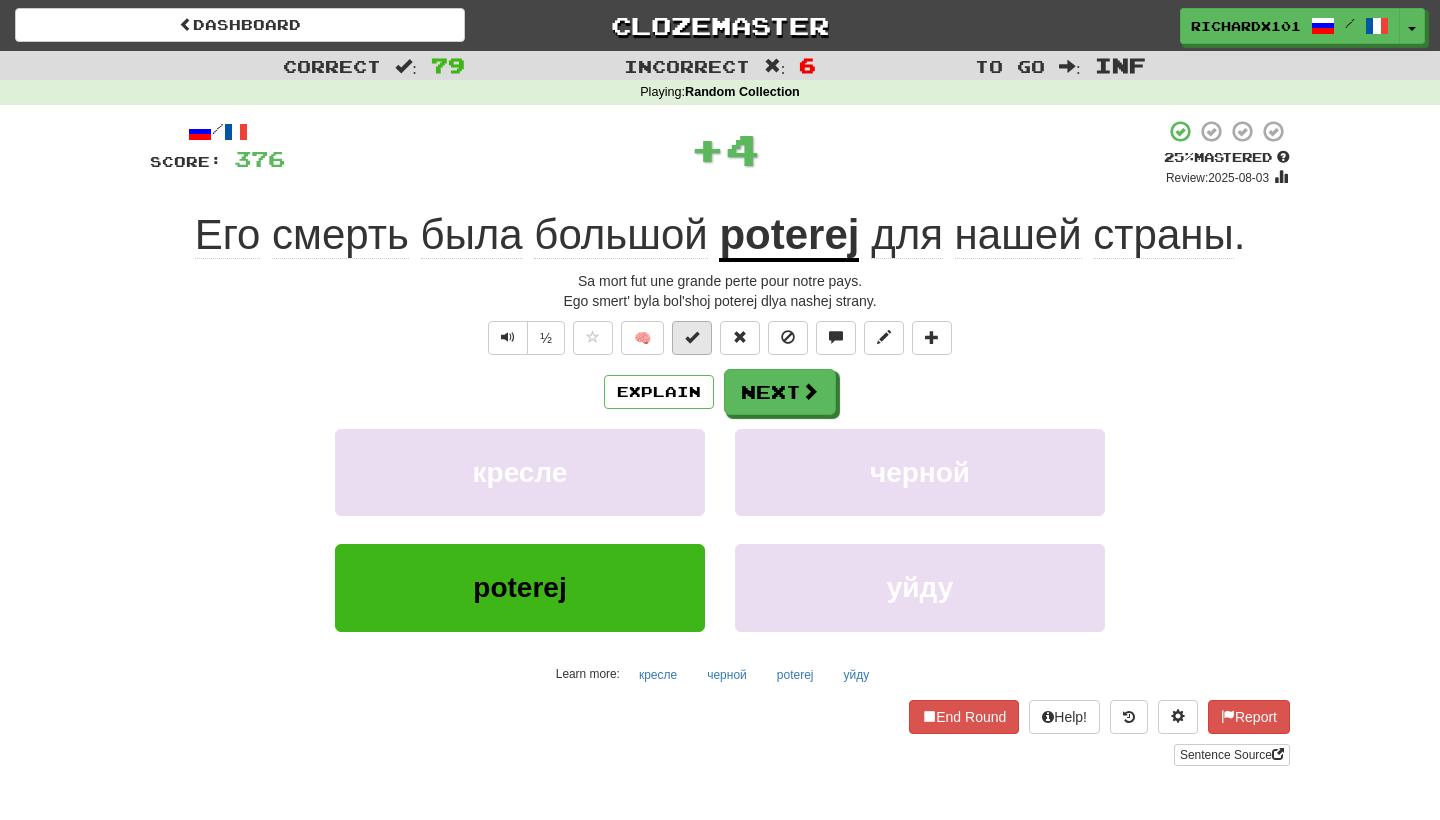 drag, startPoint x: 788, startPoint y: 386, endPoint x: 705, endPoint y: 329, distance: 100.68764 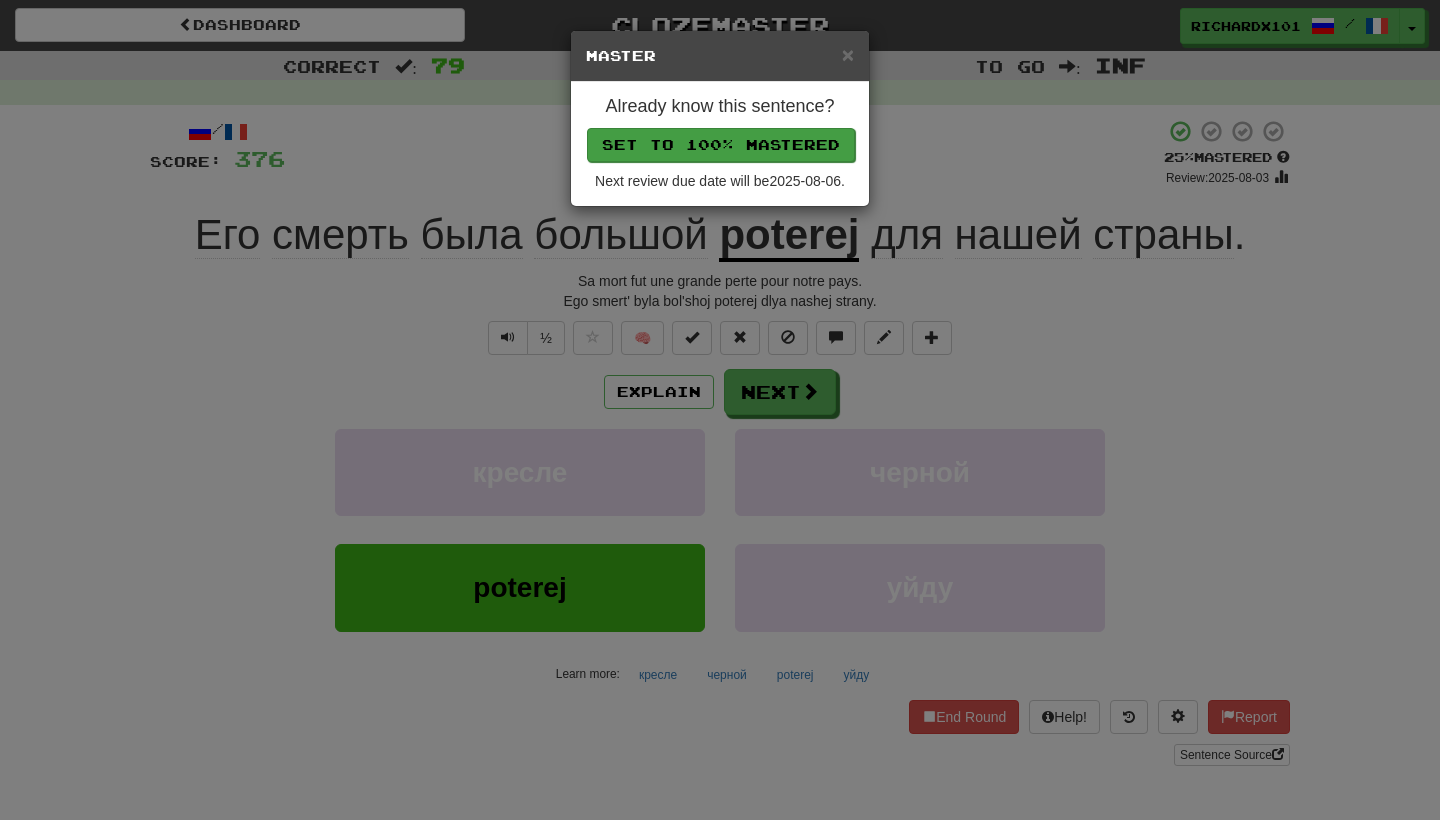 drag, startPoint x: 705, startPoint y: 329, endPoint x: 754, endPoint y: 135, distance: 200.09248 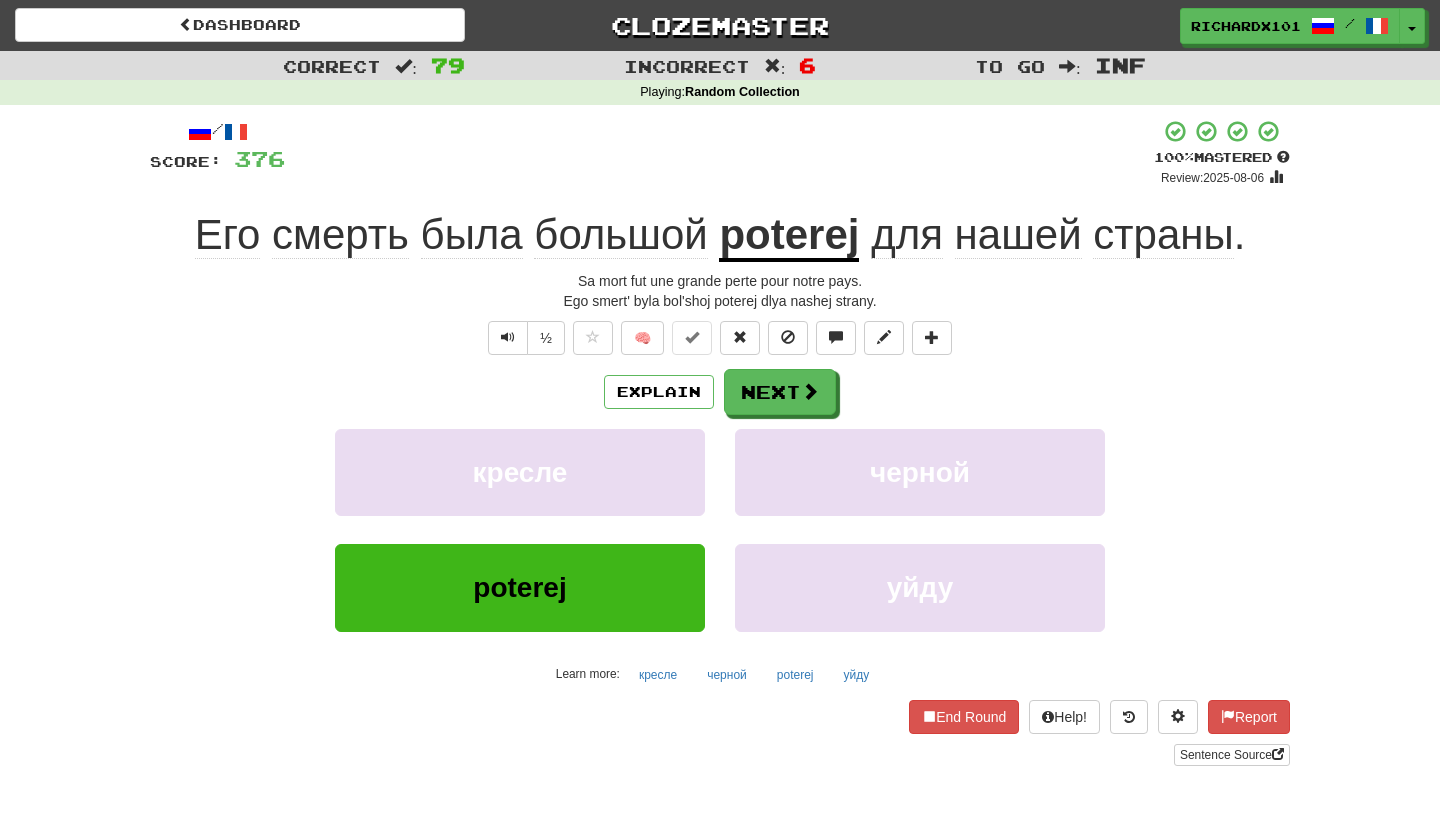 click on "Next" at bounding box center [780, 392] 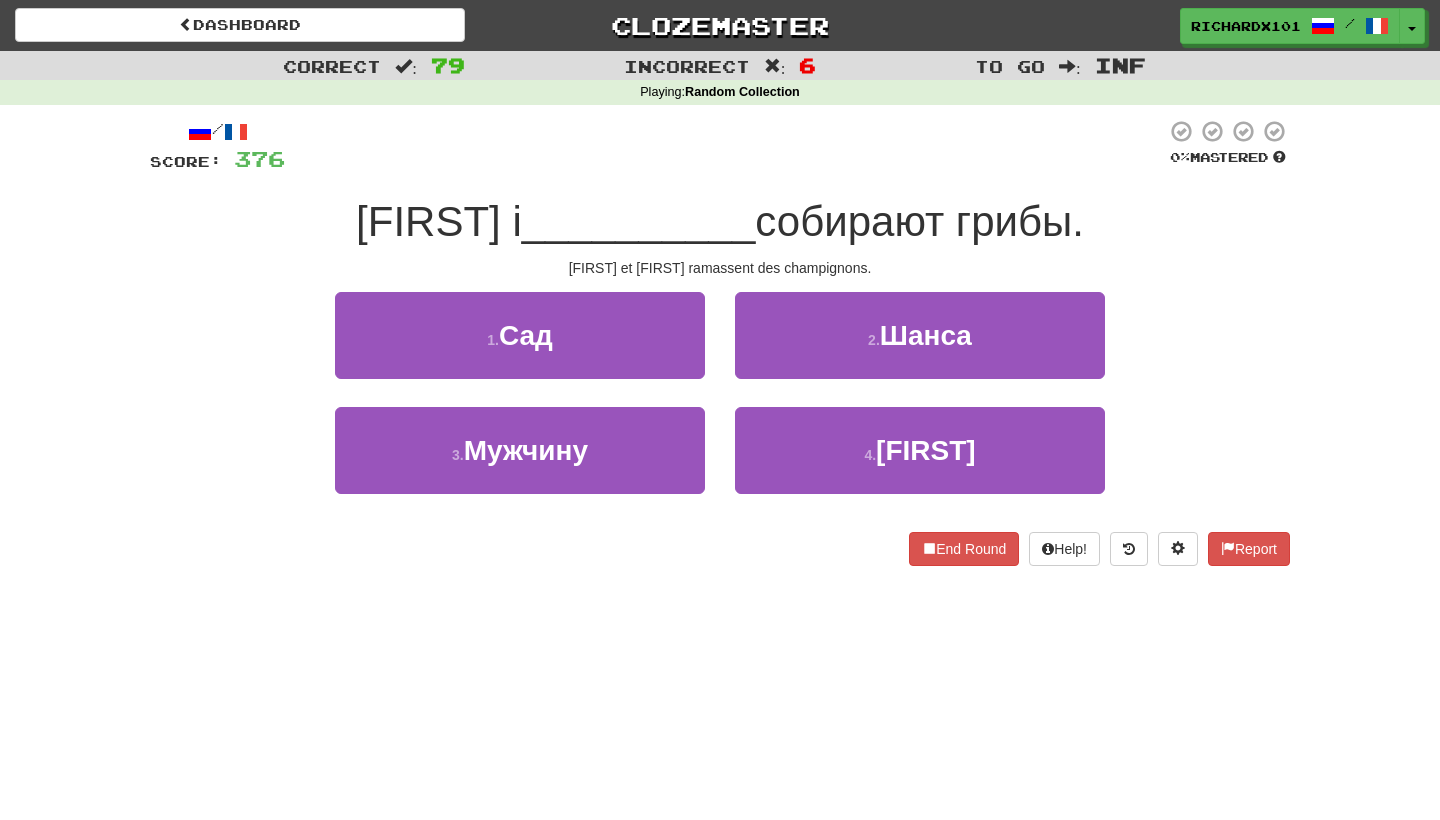 click on "4 .  Шанталь" at bounding box center [920, 450] 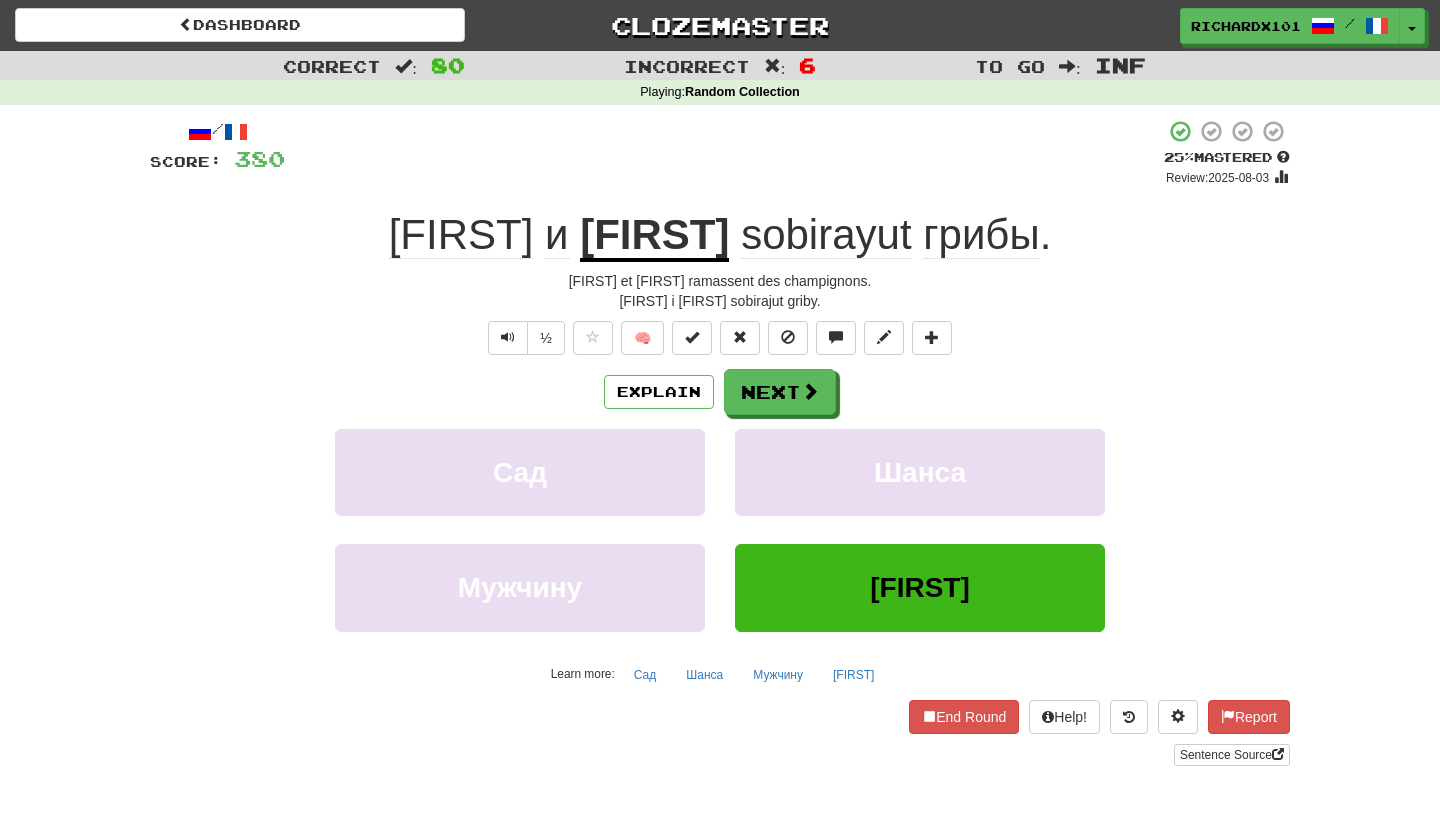click at bounding box center (692, 337) 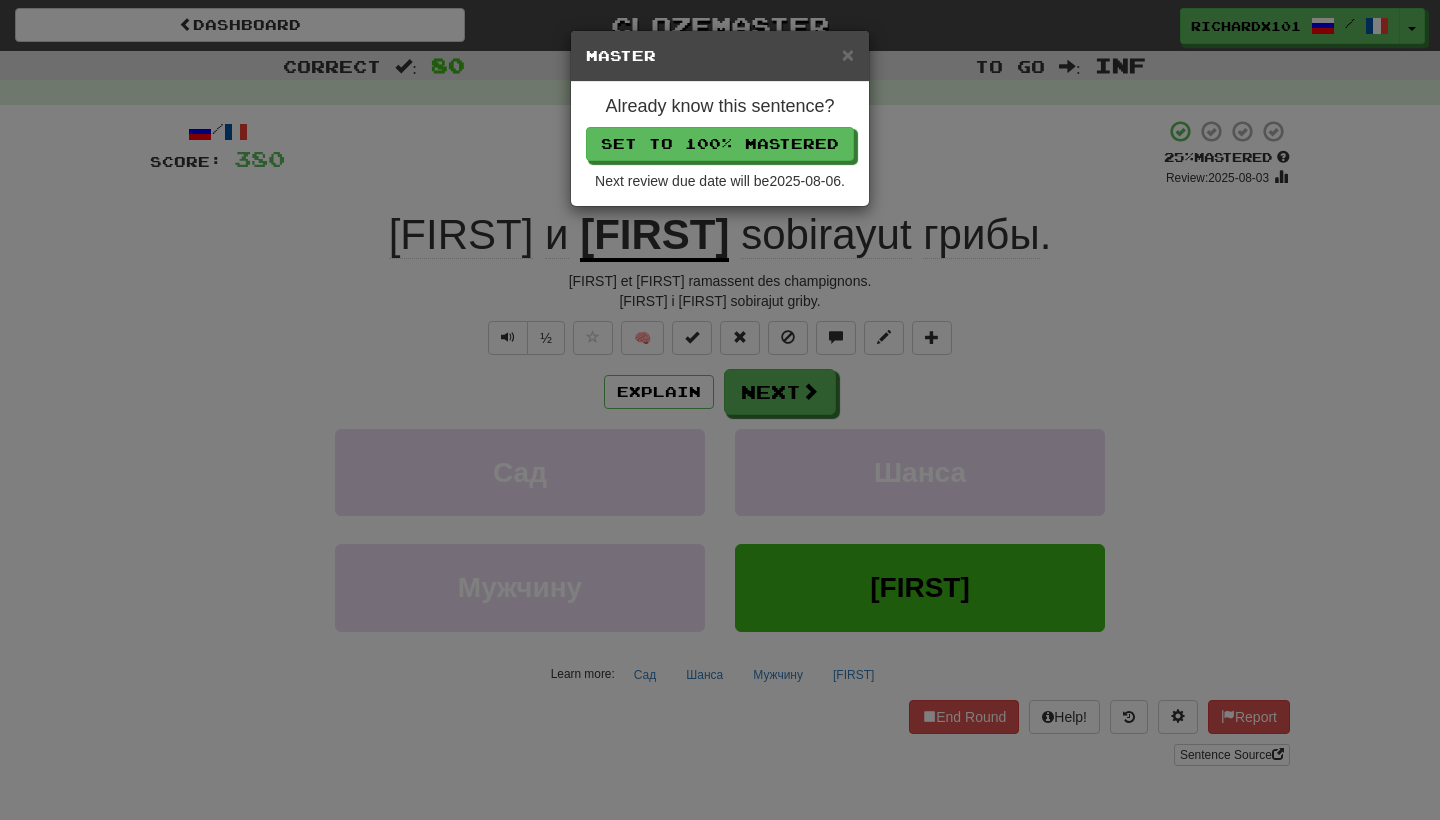 click on "Set to 100% Mastered" at bounding box center [720, 144] 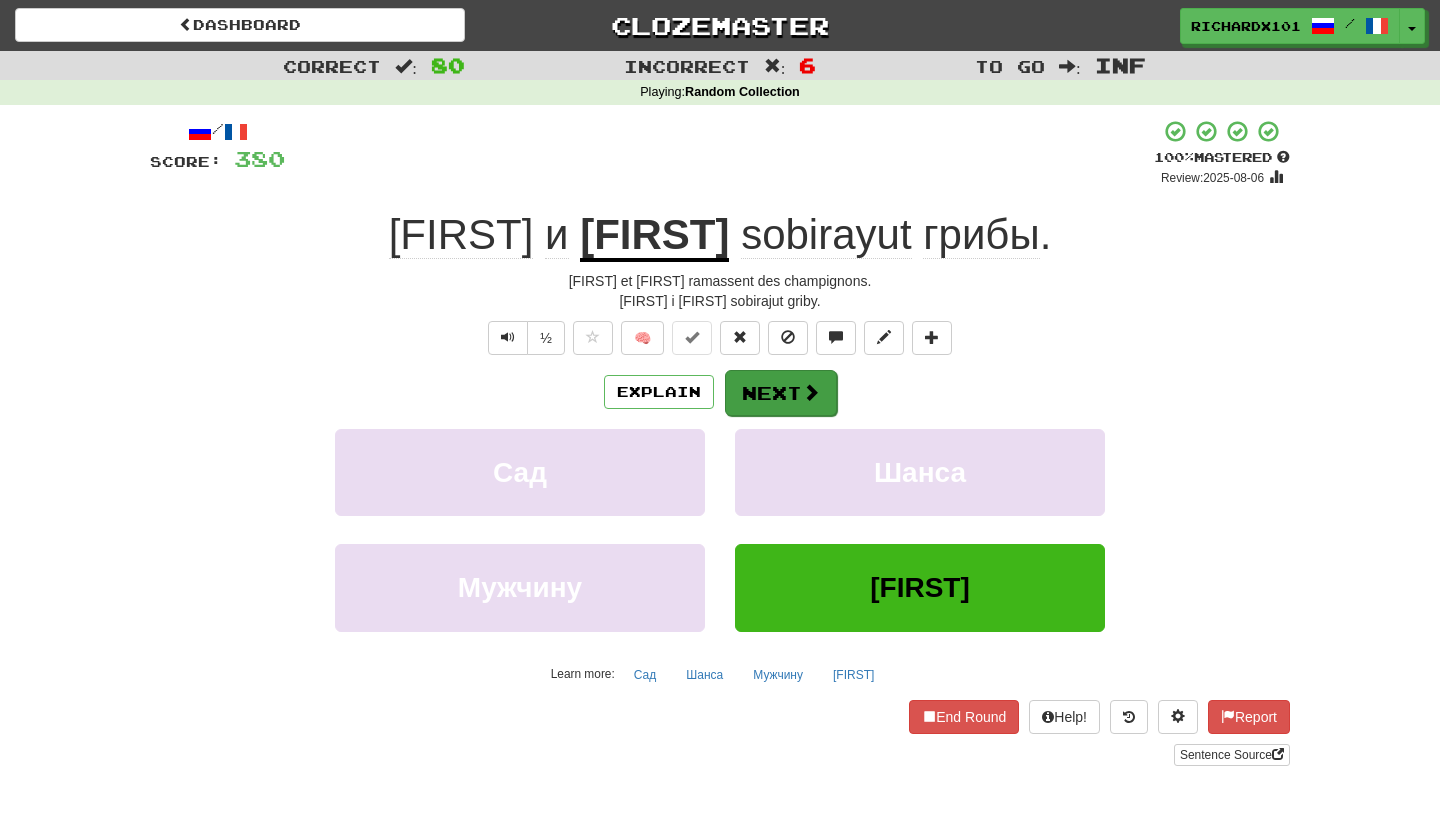 drag, startPoint x: 741, startPoint y: 147, endPoint x: 787, endPoint y: 395, distance: 252.23006 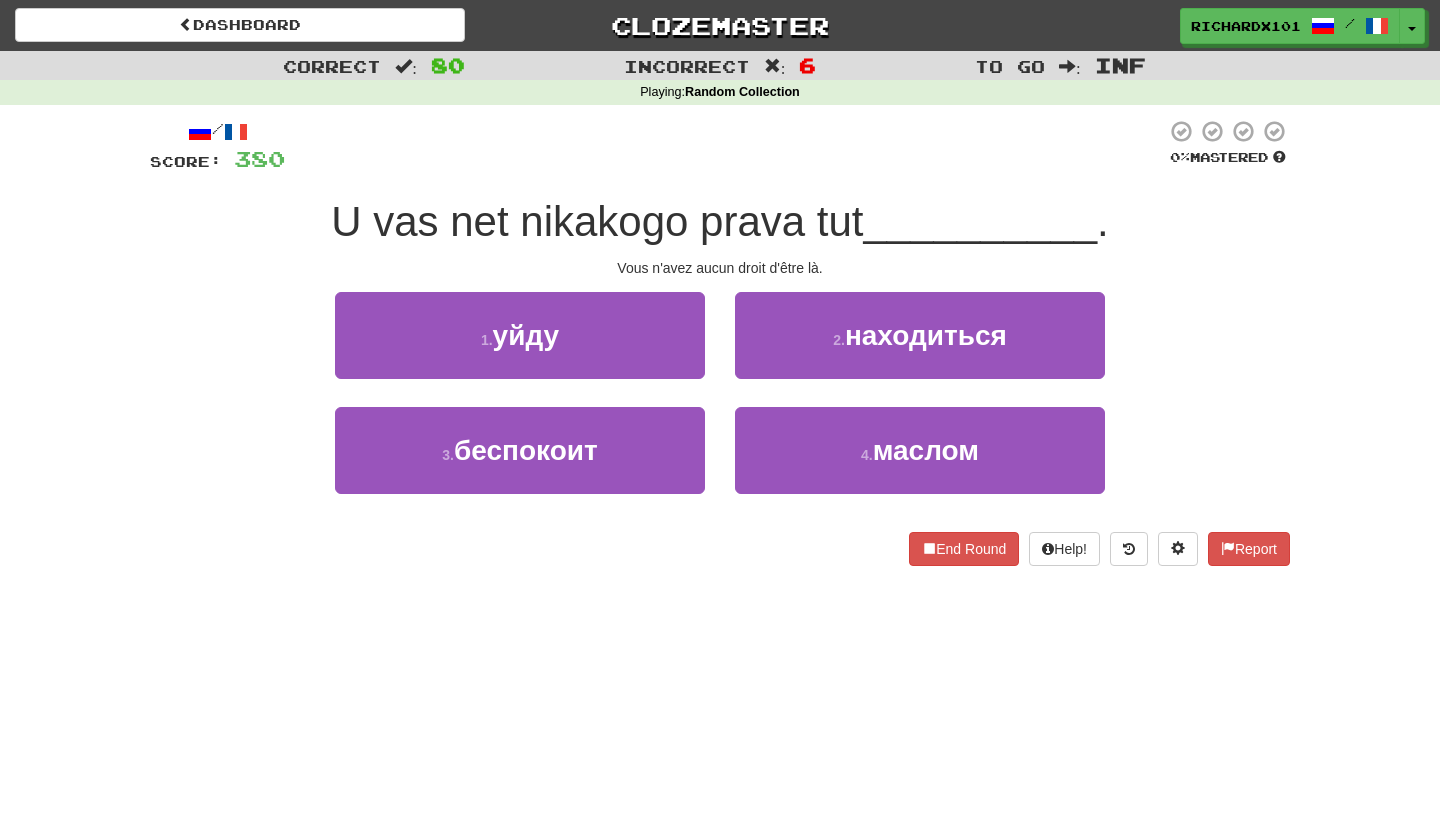 click on "1 .  уйду" at bounding box center [520, 335] 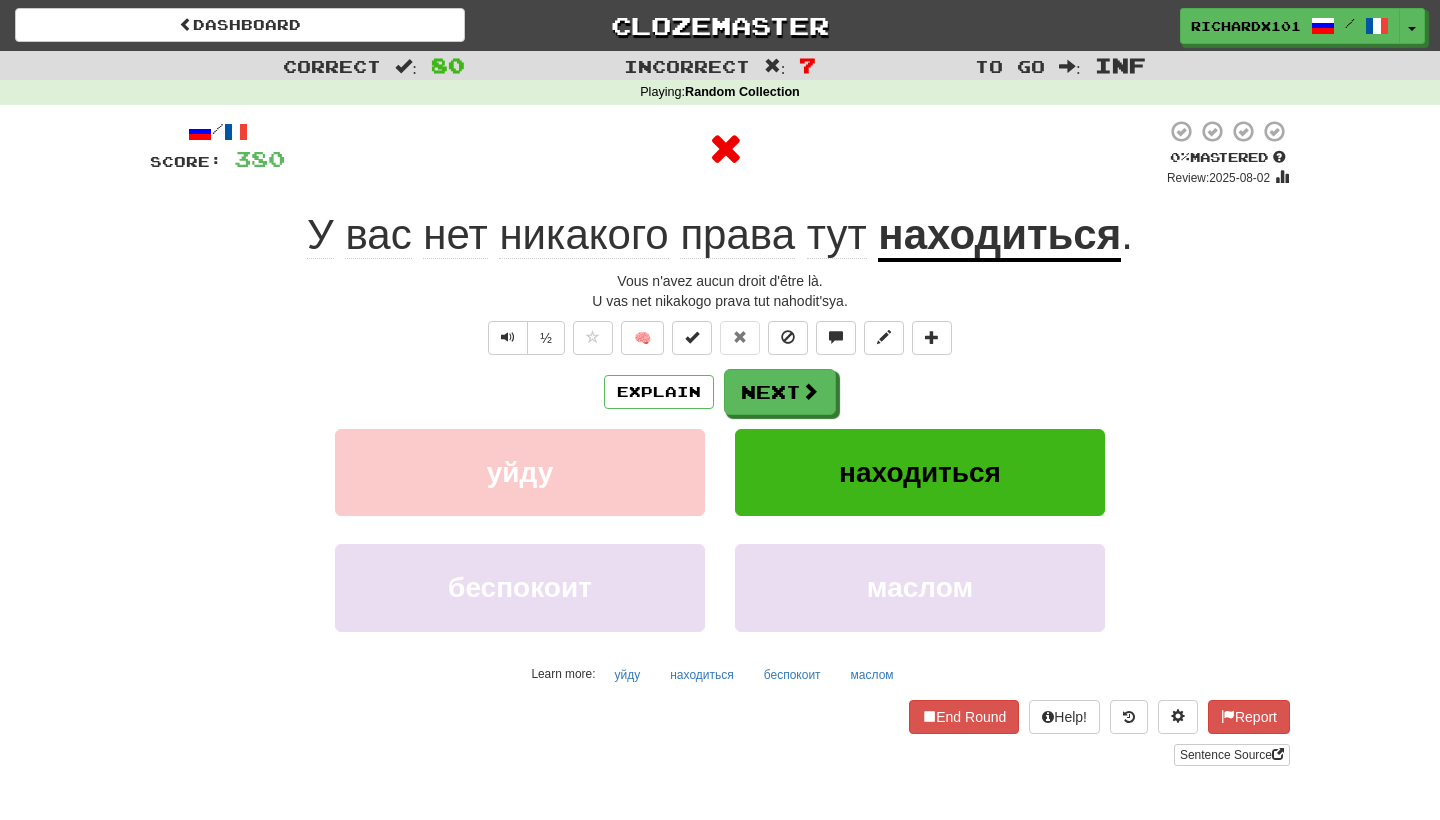 click on "Next" at bounding box center (780, 392) 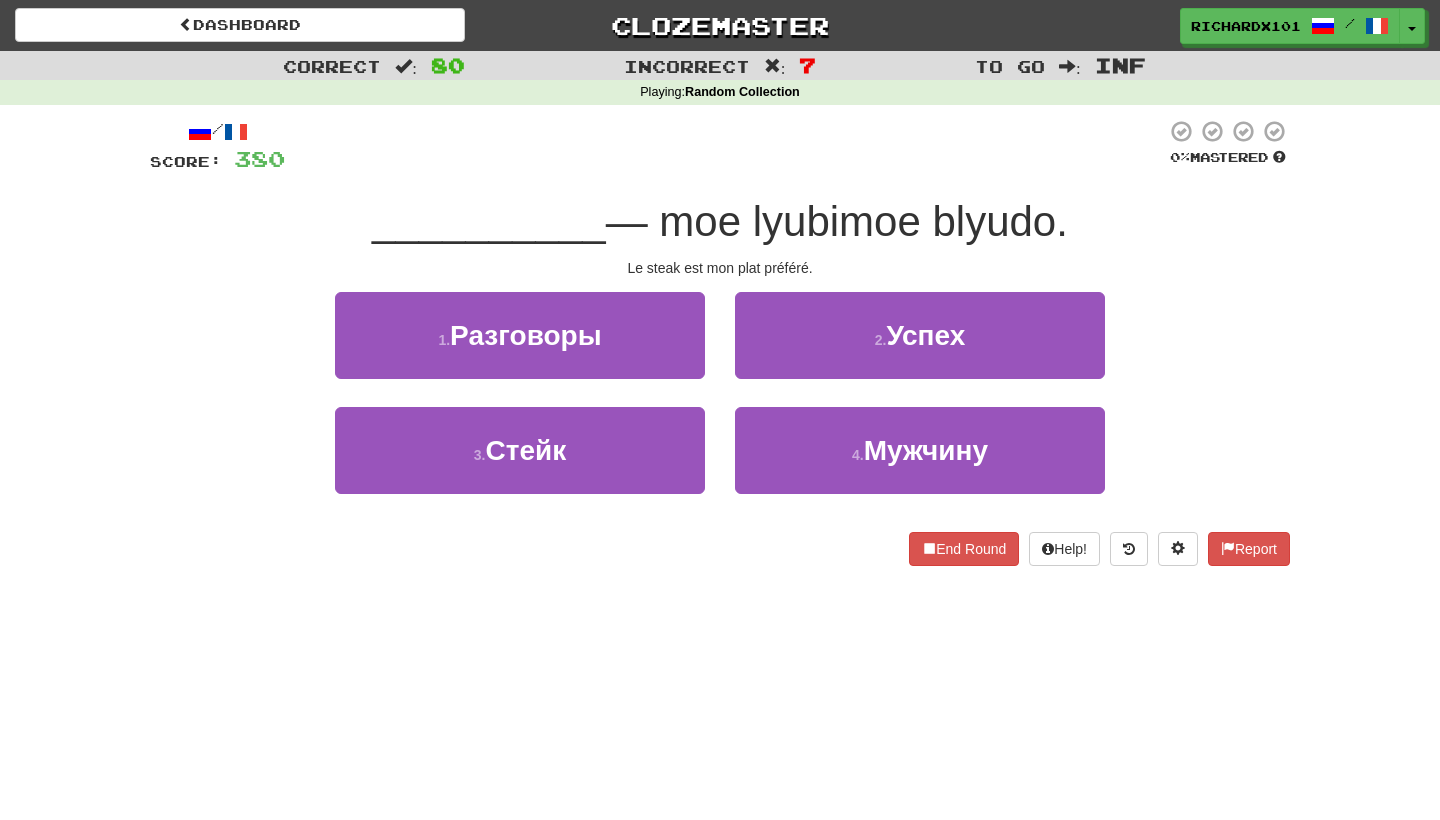 click on "3 .  Стейк" at bounding box center [520, 450] 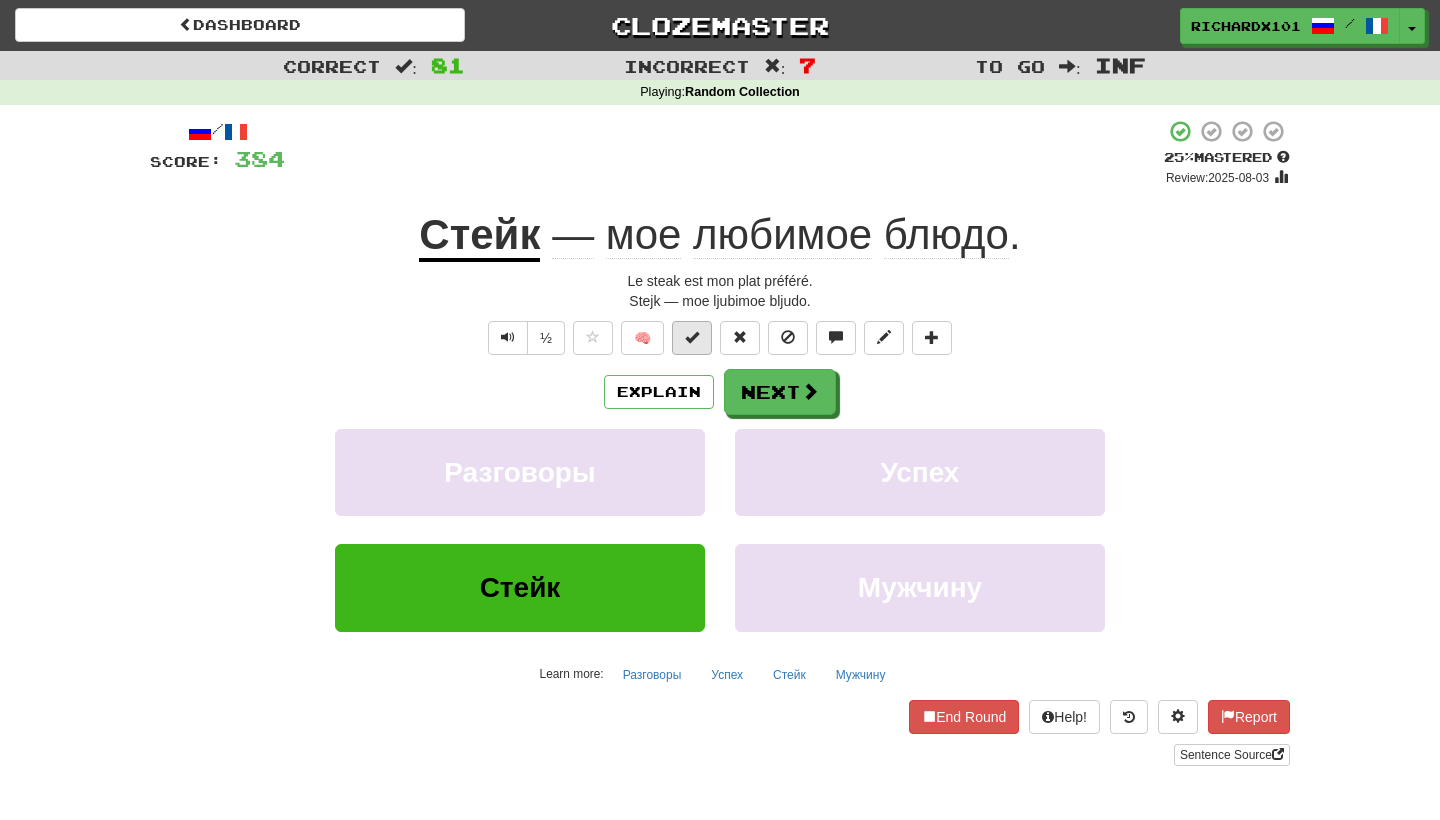 drag, startPoint x: 787, startPoint y: 395, endPoint x: 693, endPoint y: 340, distance: 108.90822 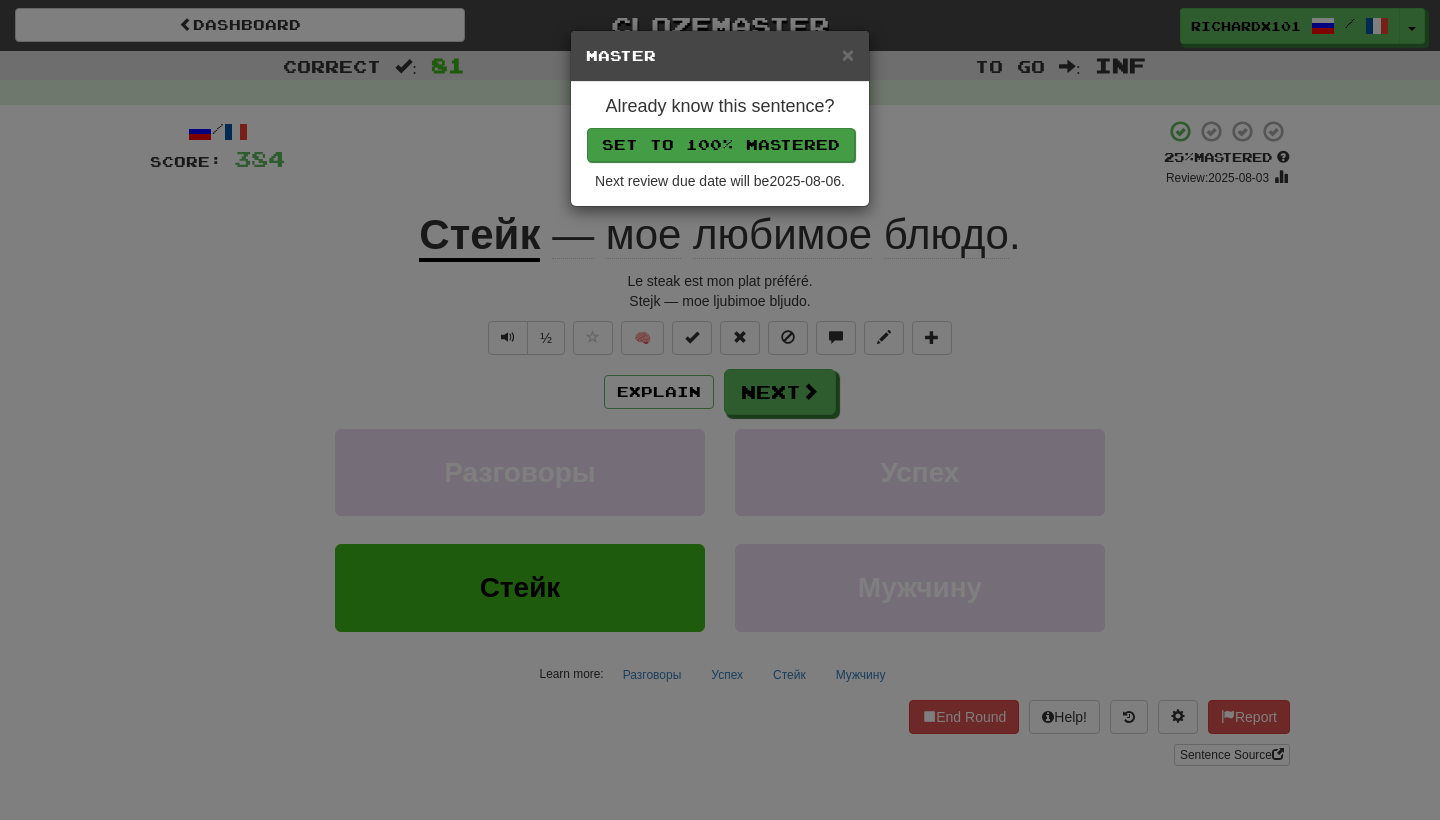 drag, startPoint x: 693, startPoint y: 340, endPoint x: 767, endPoint y: 135, distance: 217.94724 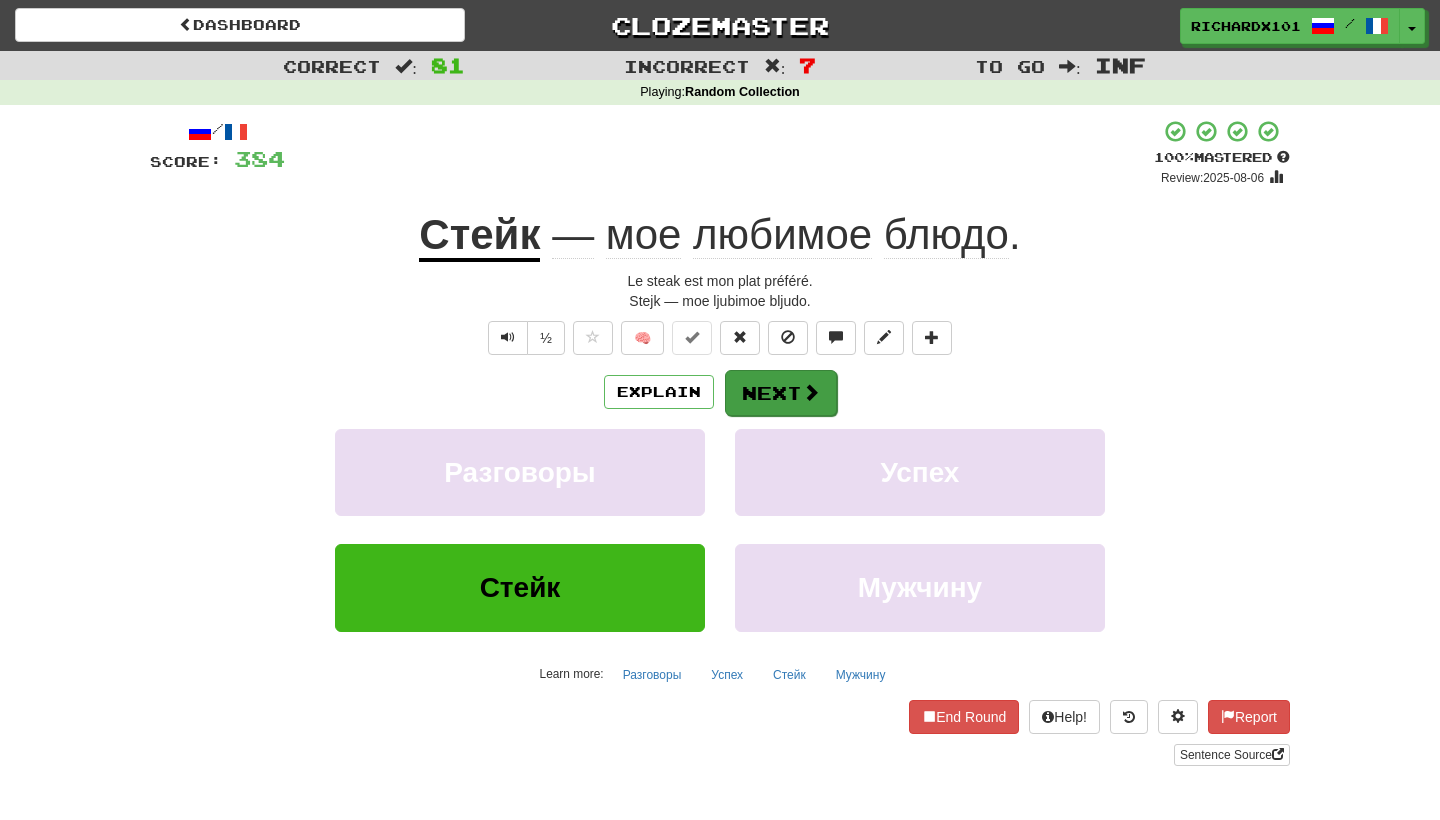 drag, startPoint x: 767, startPoint y: 135, endPoint x: 757, endPoint y: 381, distance: 246.20317 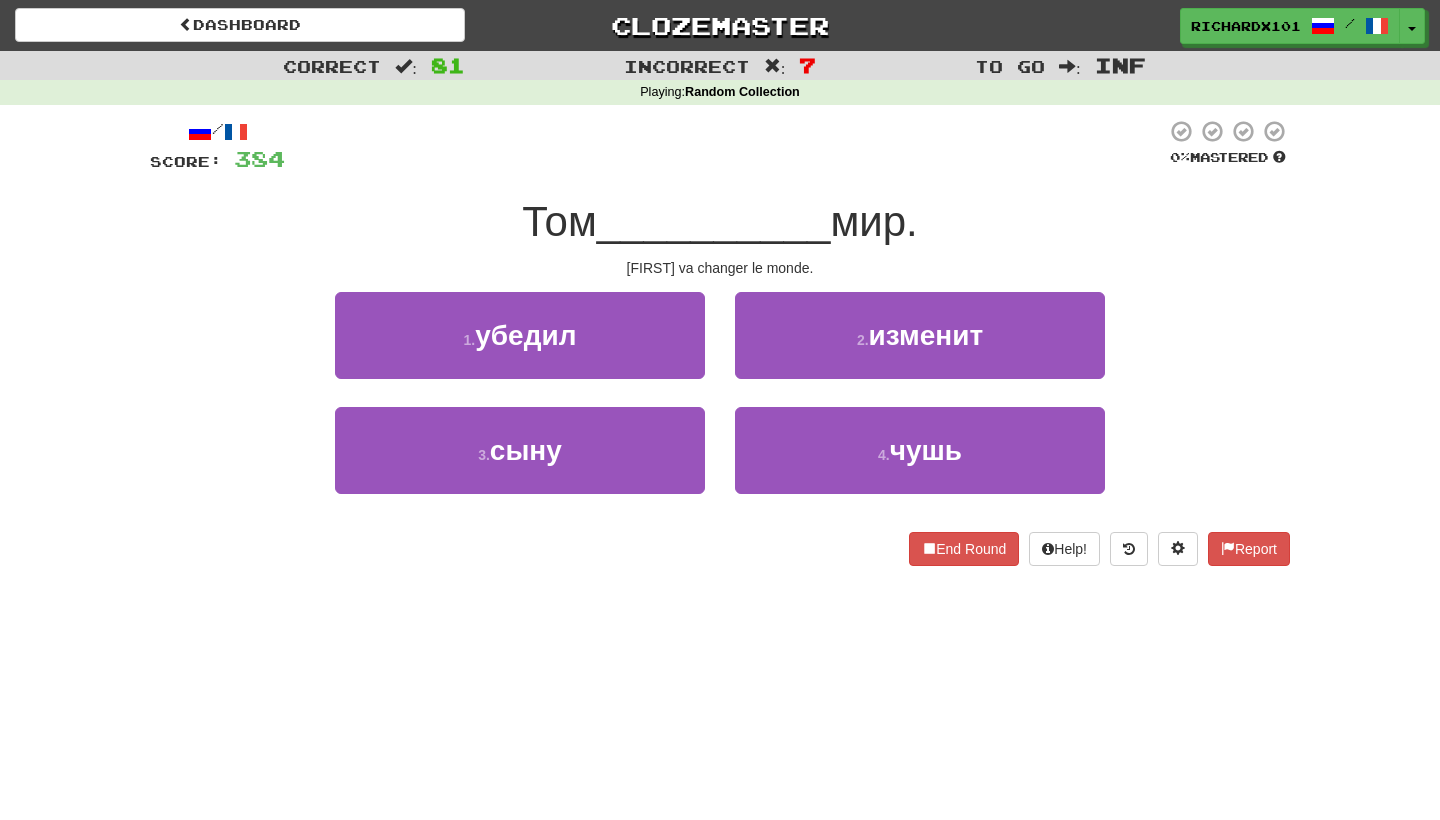 click on "2 .  изменит" at bounding box center (920, 335) 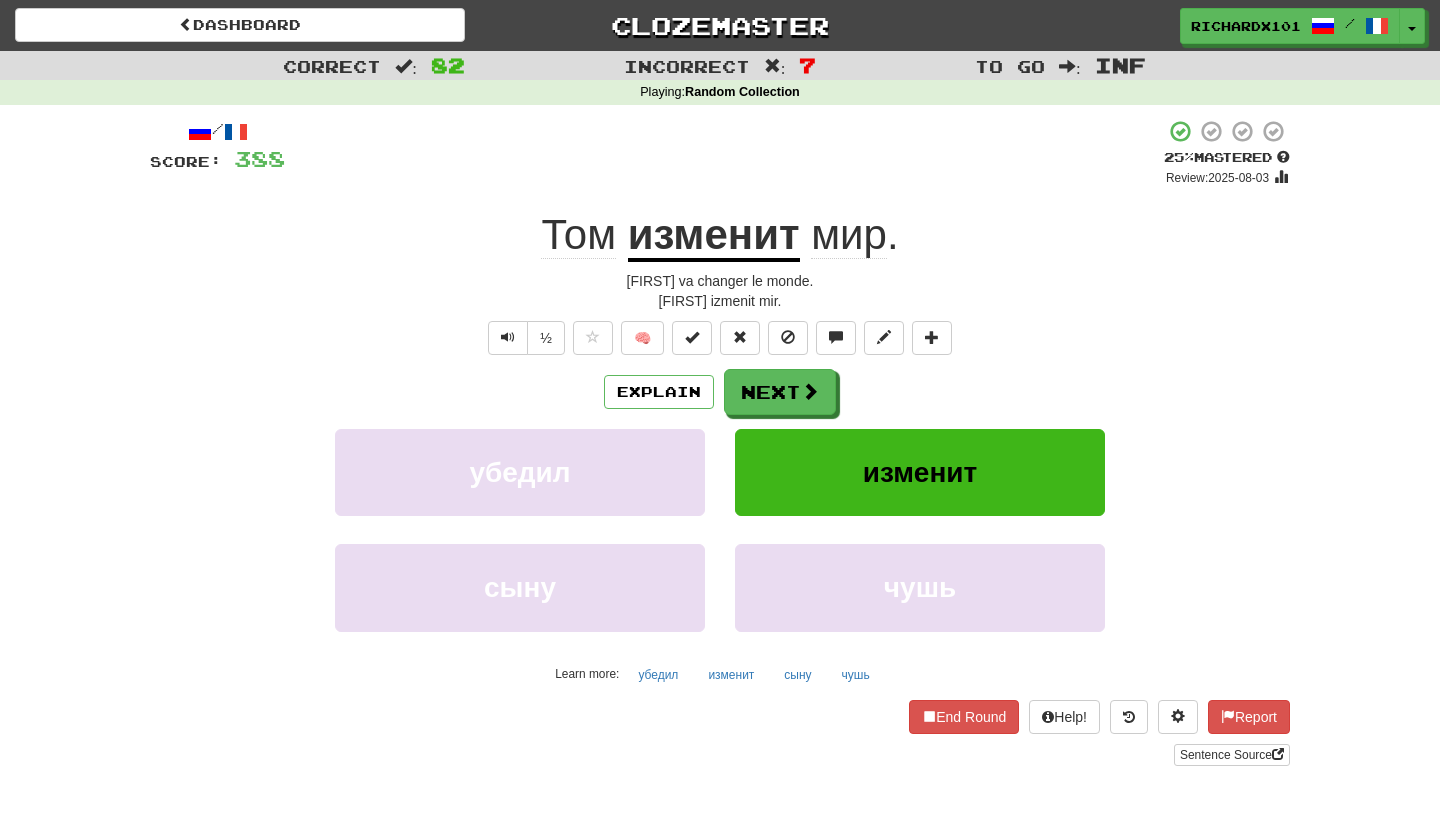 scroll, scrollTop: 5, scrollLeft: 0, axis: vertical 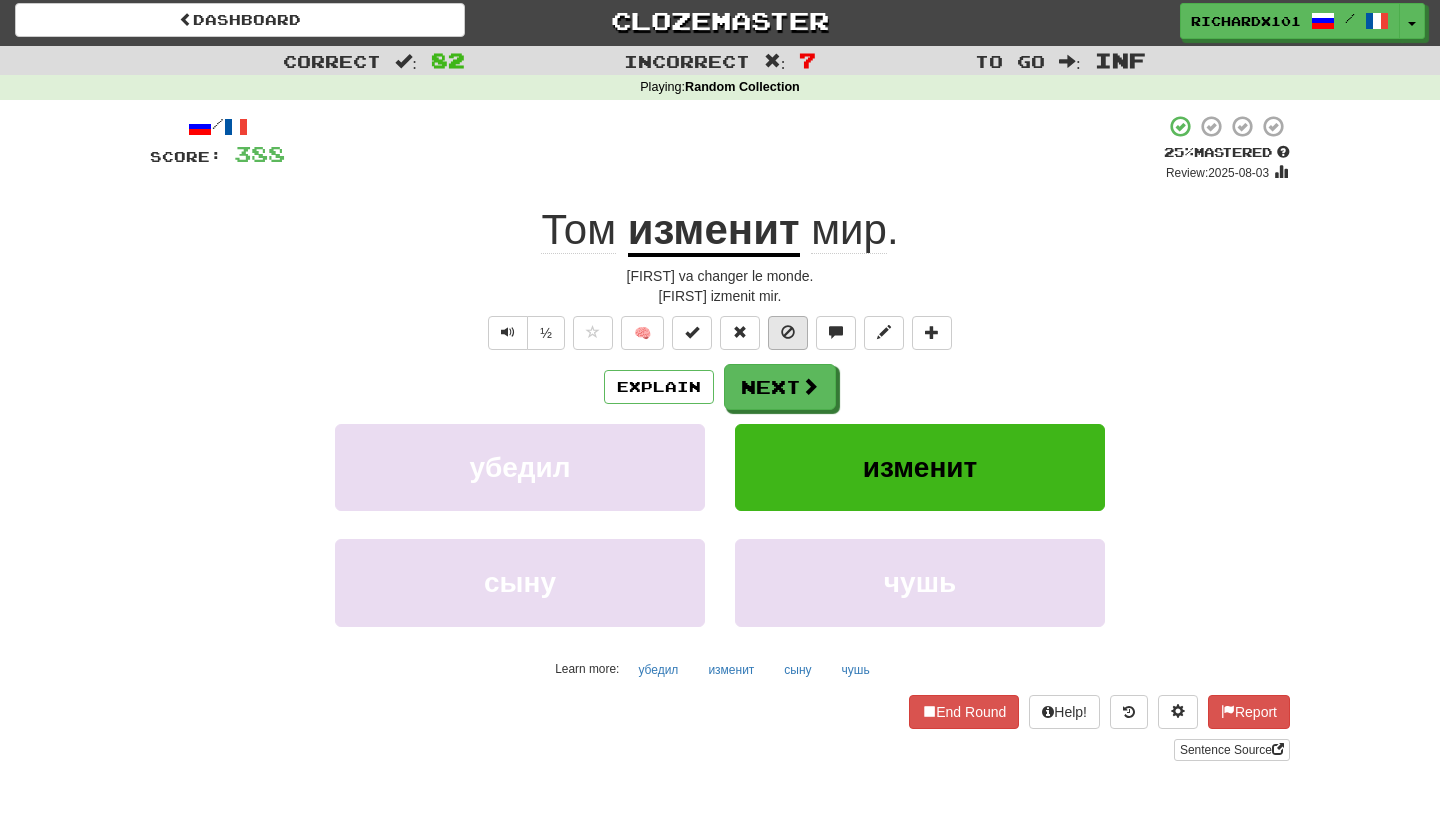 click at bounding box center [692, 332] 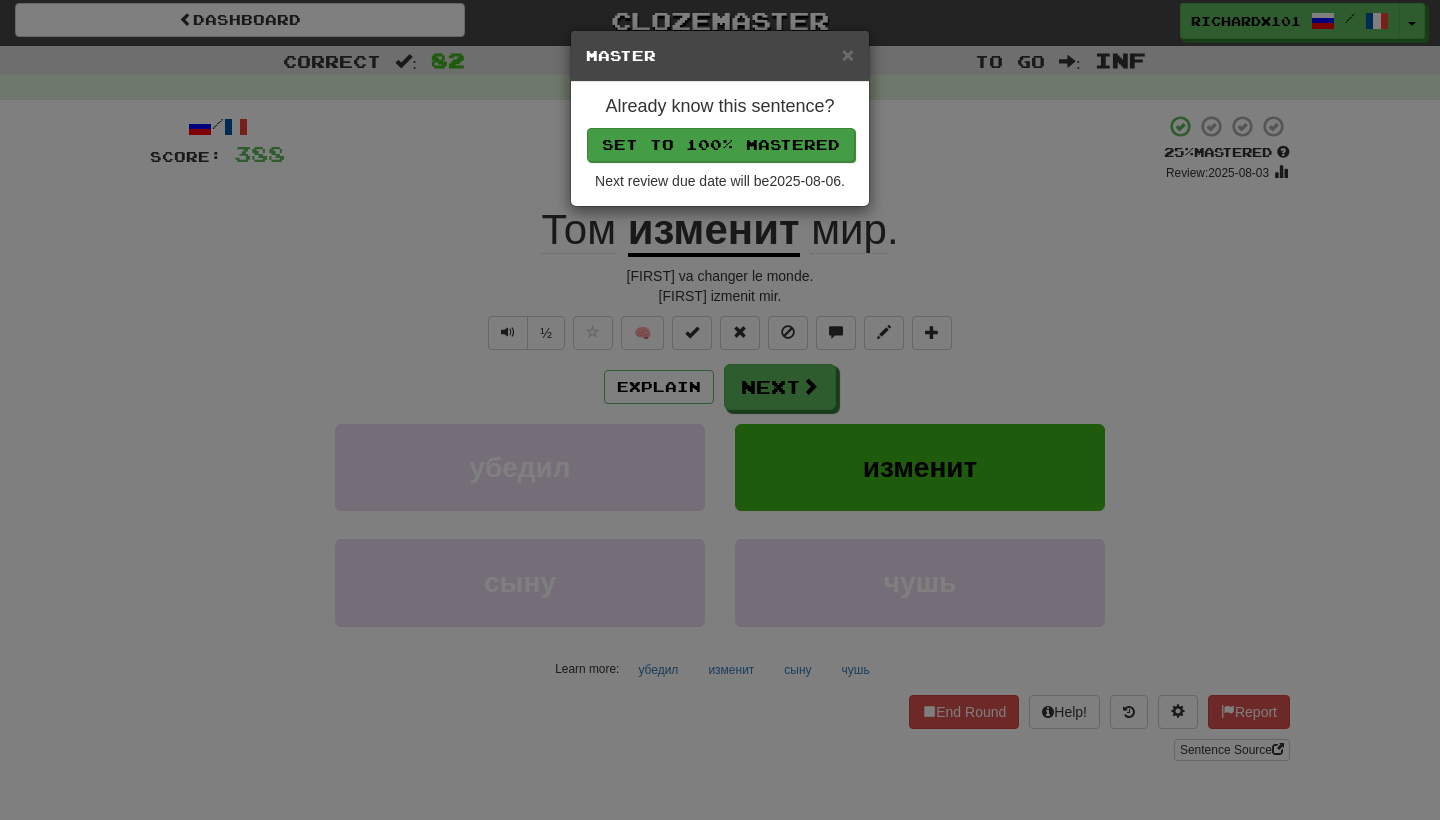 drag, startPoint x: 784, startPoint y: 336, endPoint x: 791, endPoint y: 145, distance: 191.12823 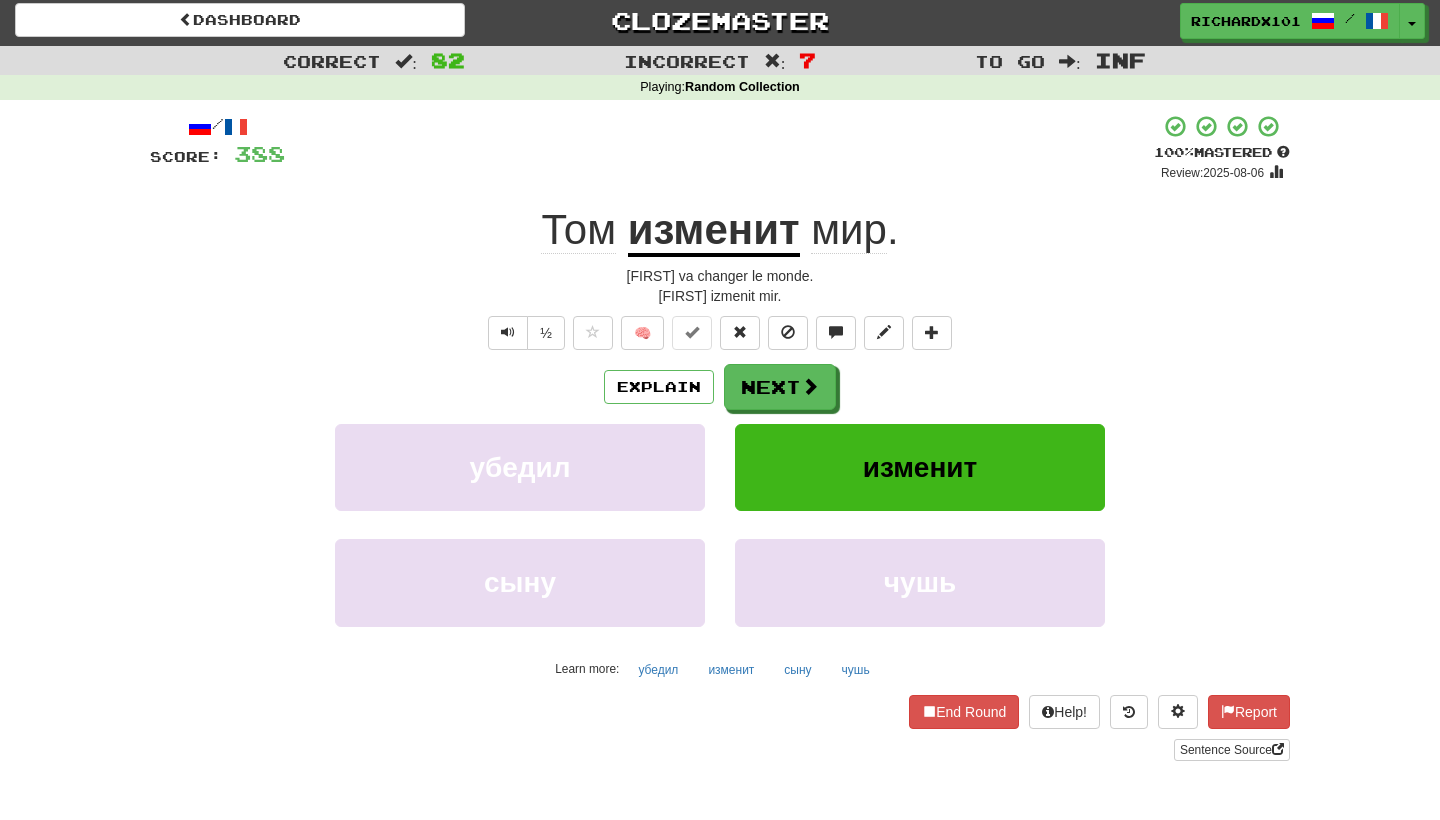 click on "Next" at bounding box center [780, 387] 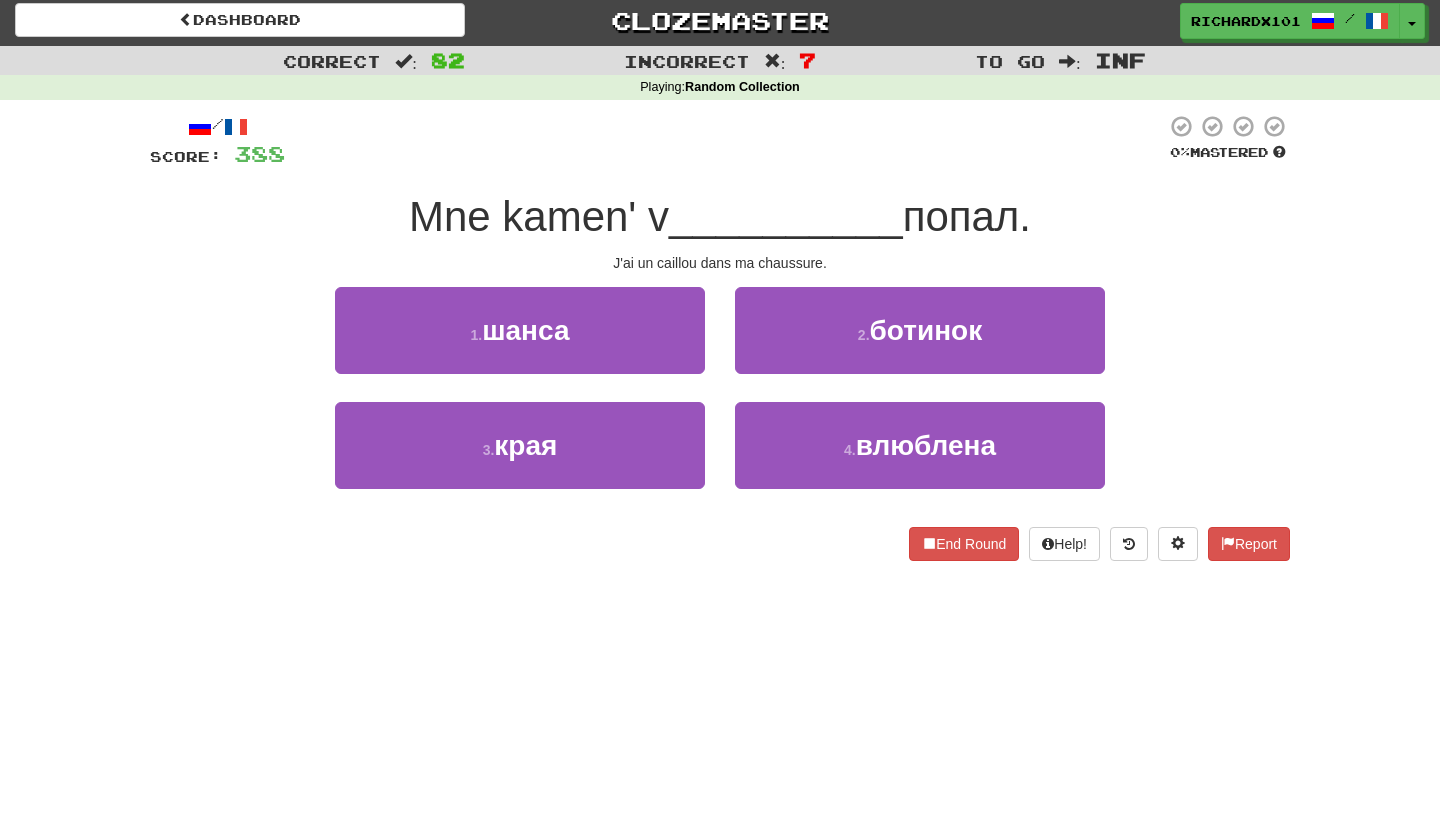 scroll, scrollTop: 1, scrollLeft: 0, axis: vertical 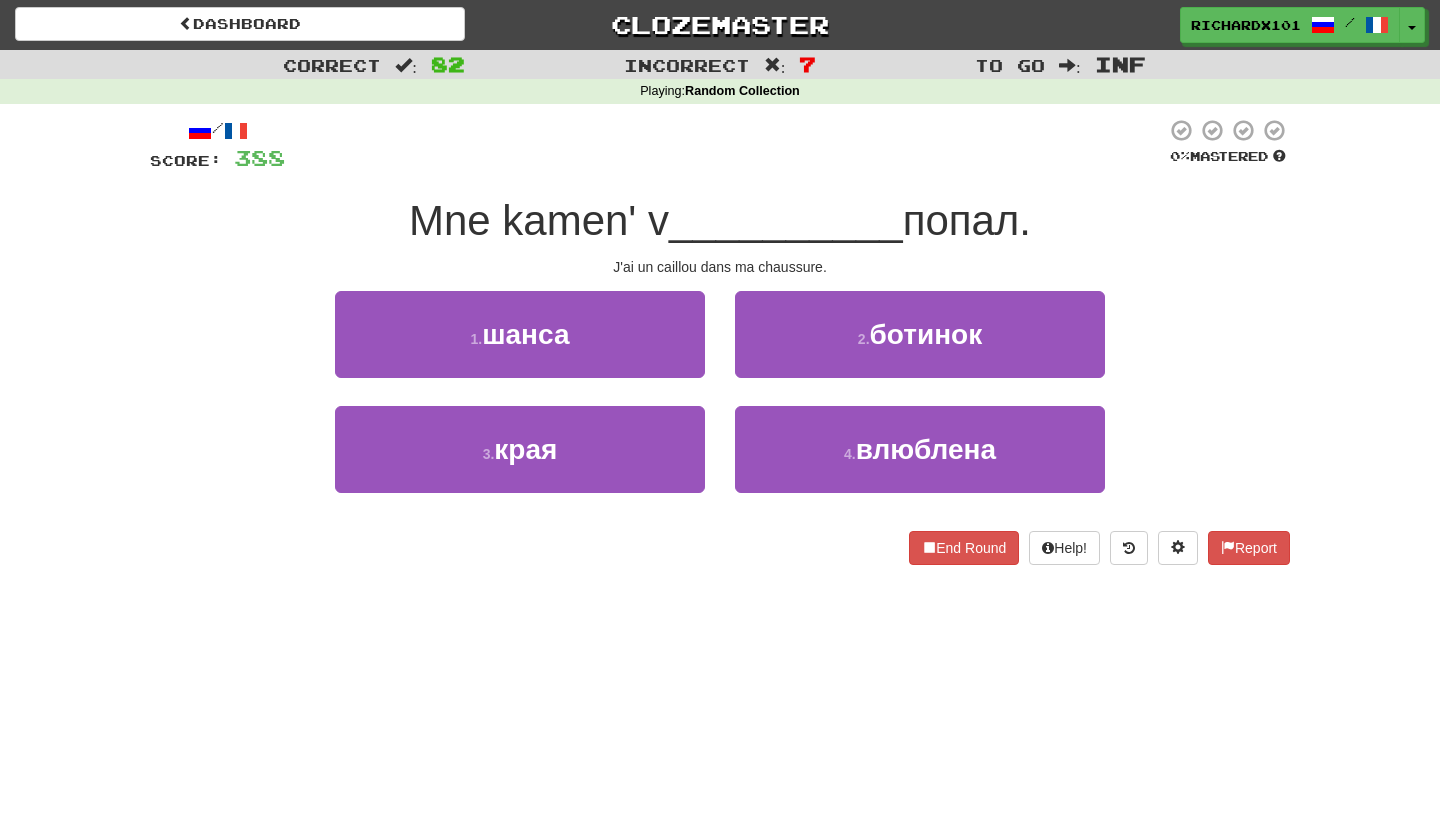 click on "2 .  ботинок" at bounding box center (920, 334) 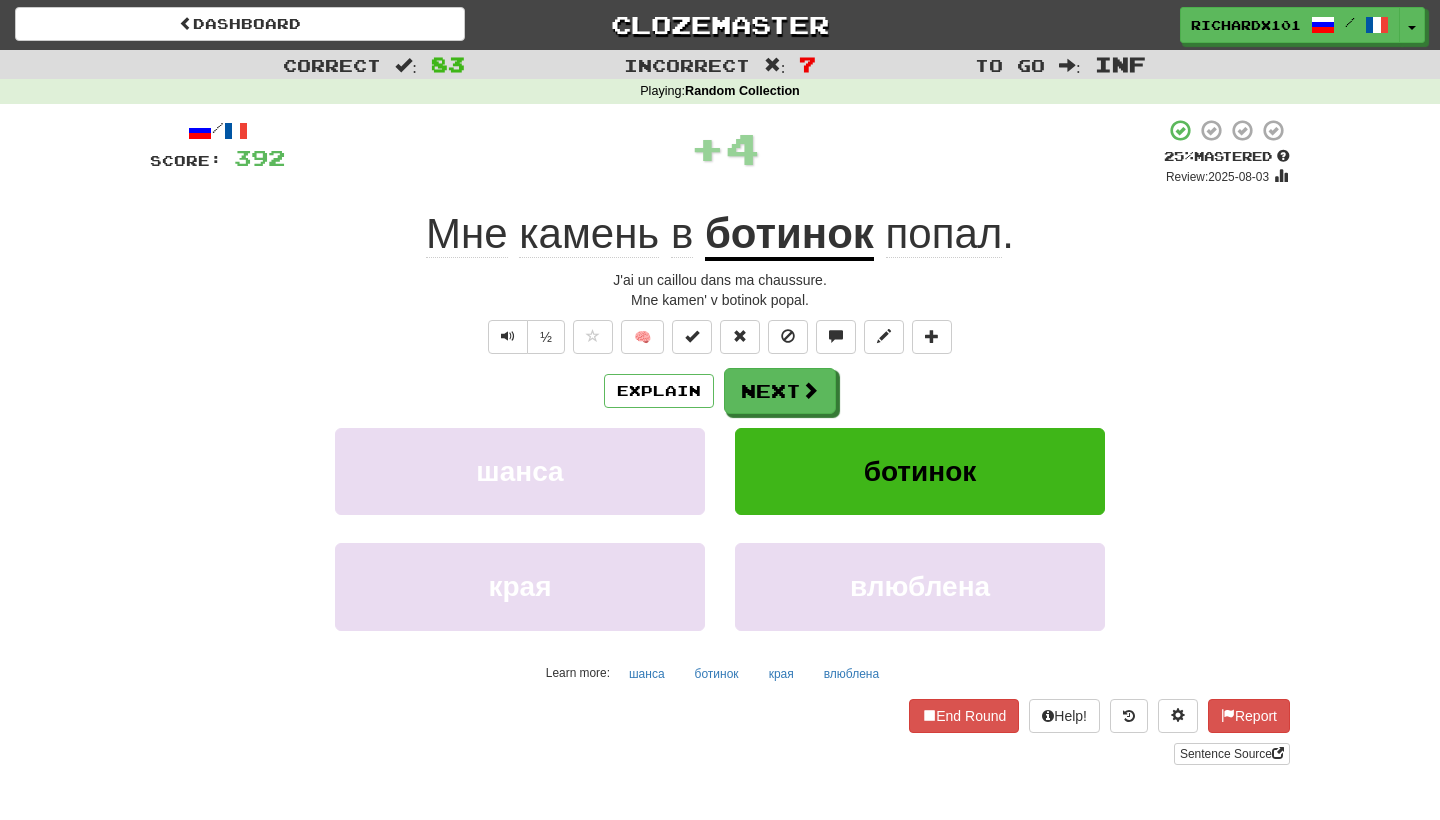 click at bounding box center (692, 336) 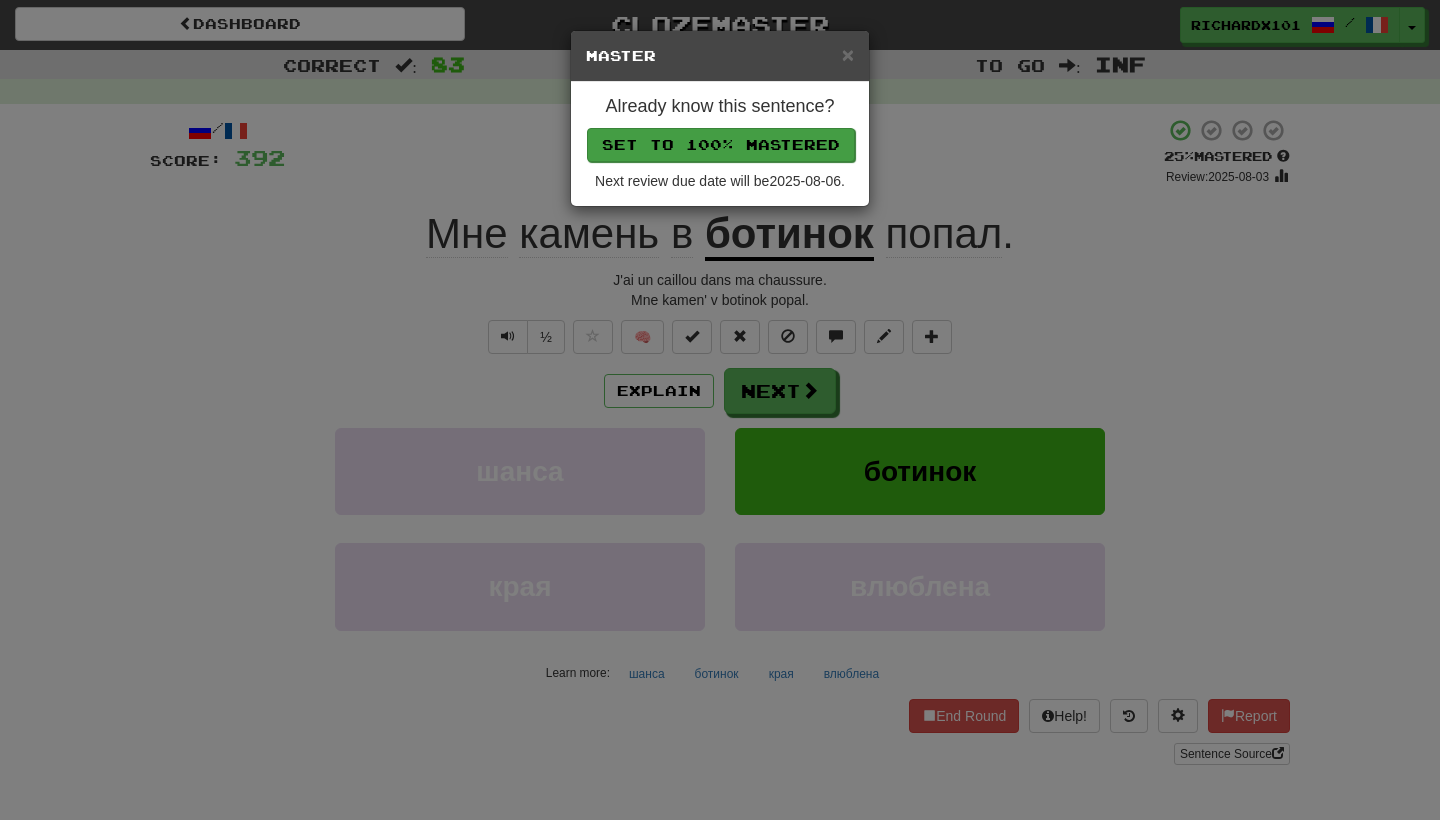 drag, startPoint x: 789, startPoint y: 379, endPoint x: 773, endPoint y: 136, distance: 243.52618 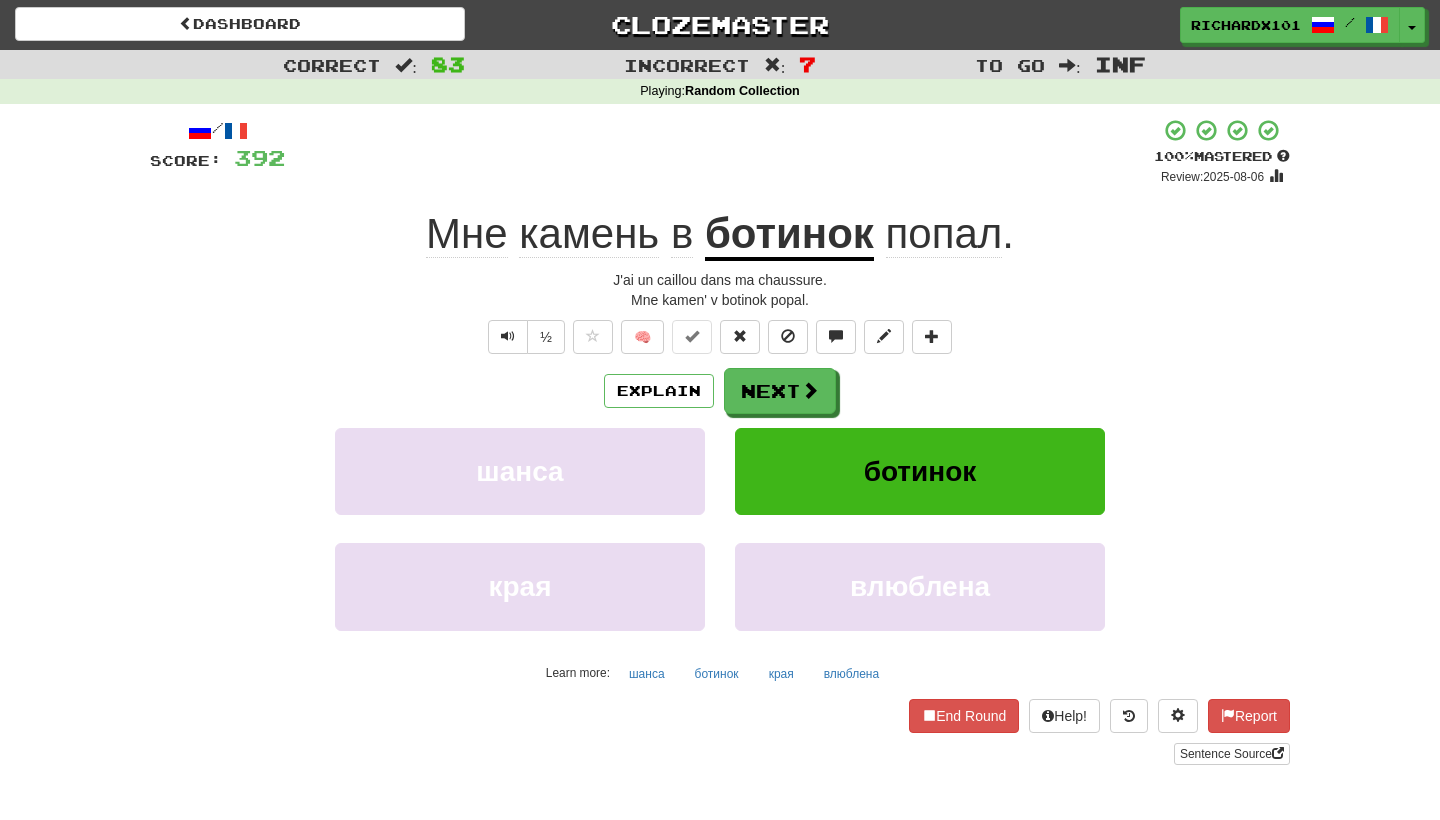 click on "ботинок" at bounding box center (789, 235) 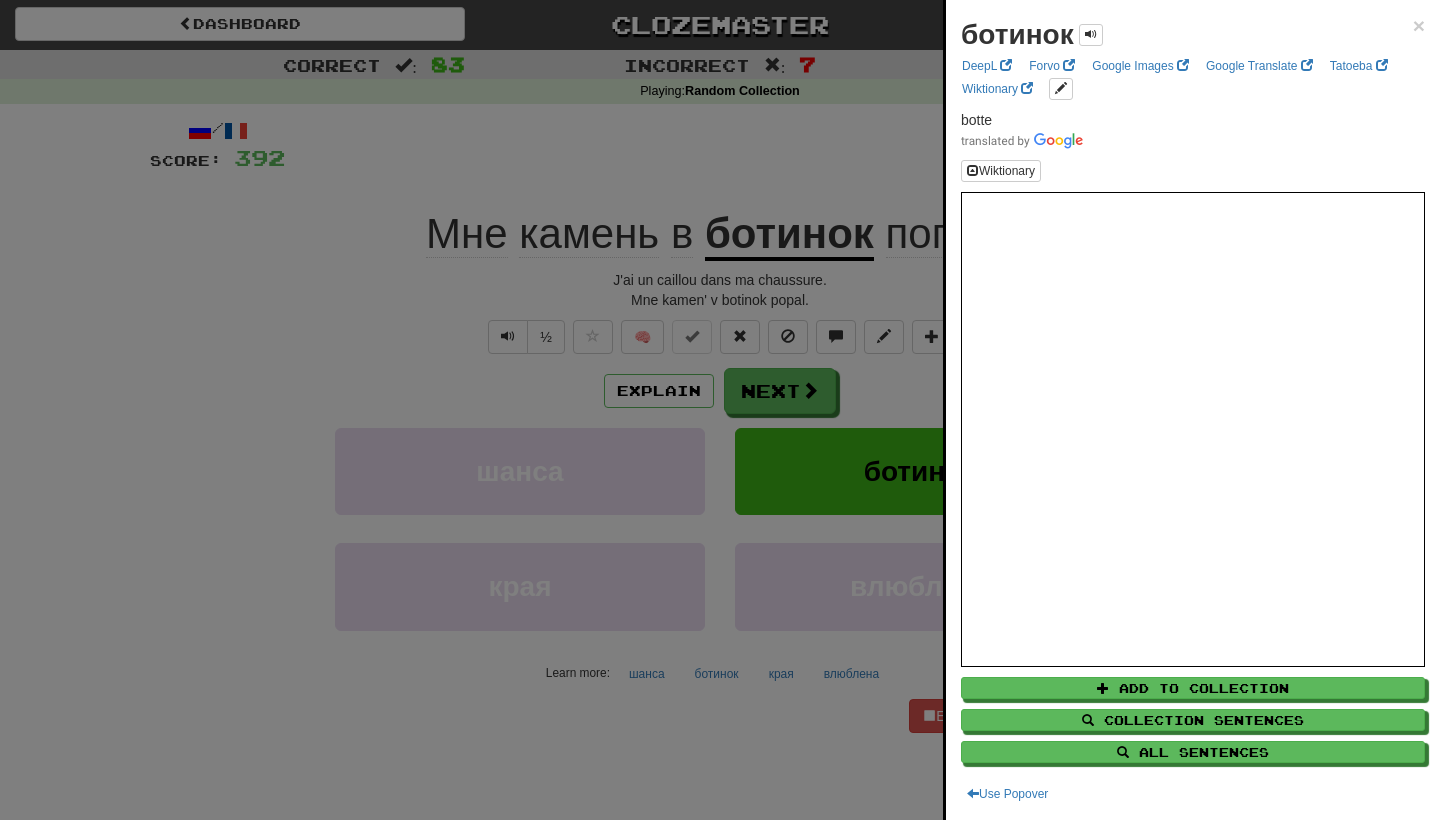 click at bounding box center [720, 410] 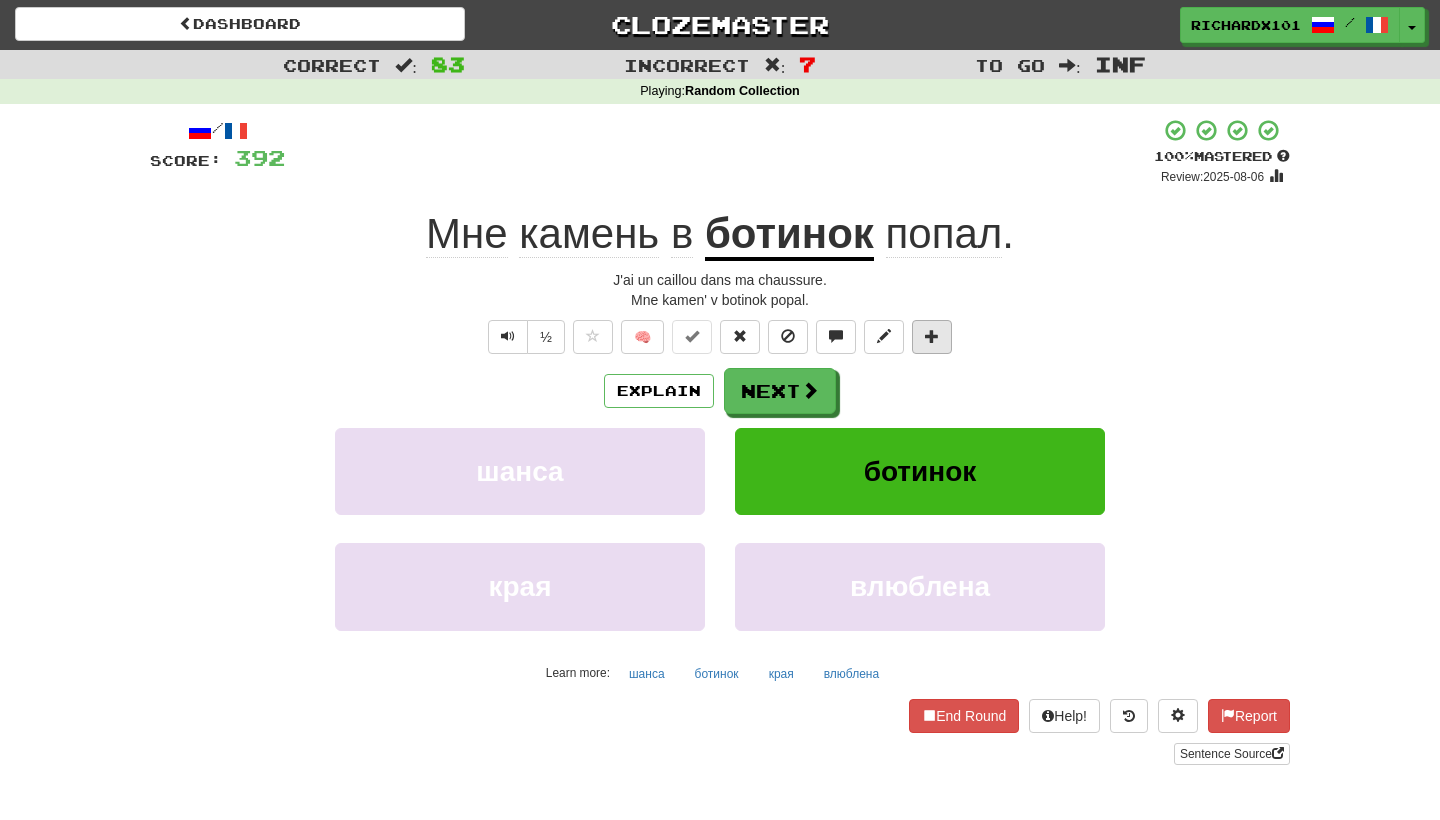 drag, startPoint x: 773, startPoint y: 136, endPoint x: 929, endPoint y: 332, distance: 250.5035 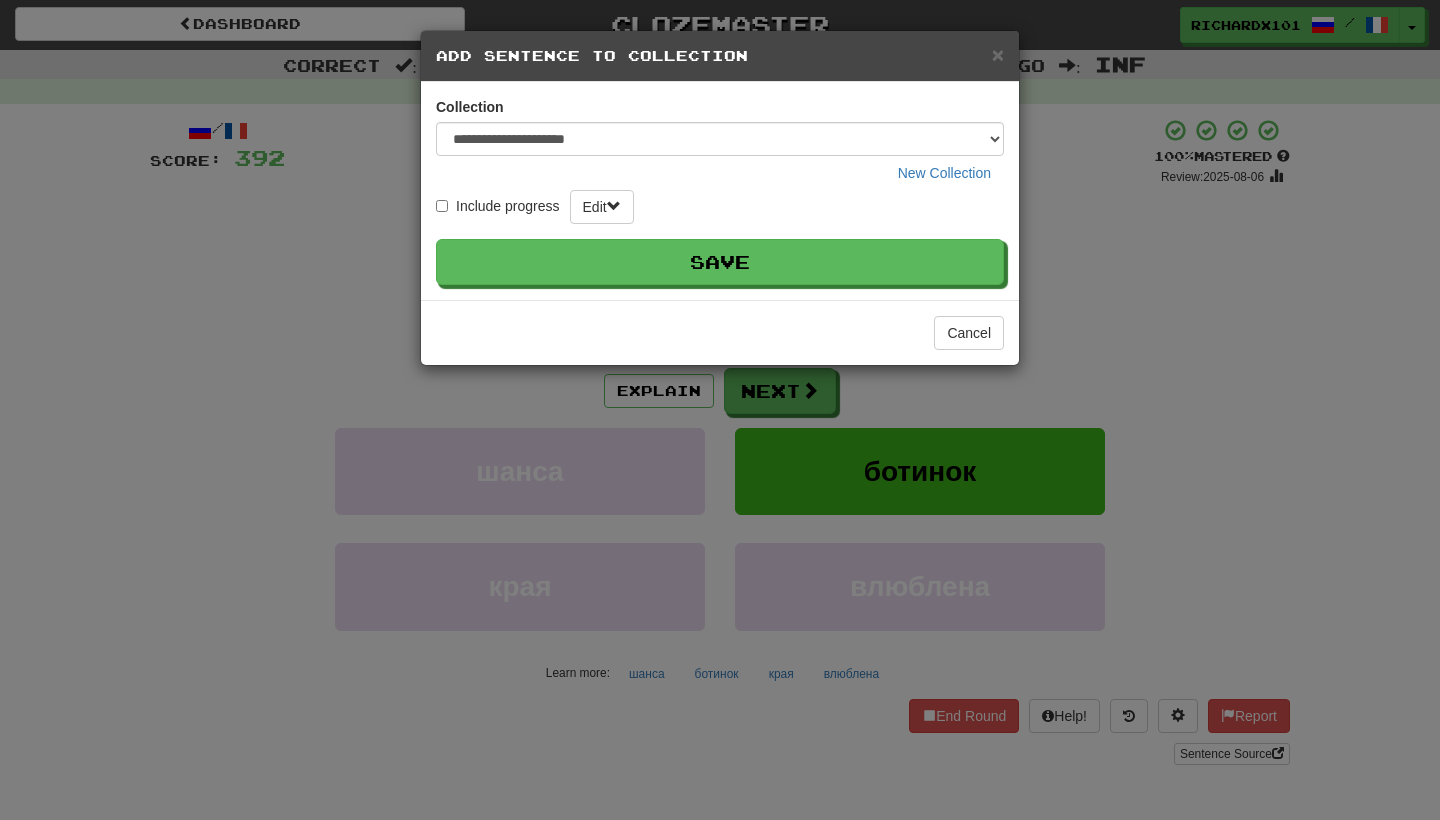 click on "Save" at bounding box center (720, 262) 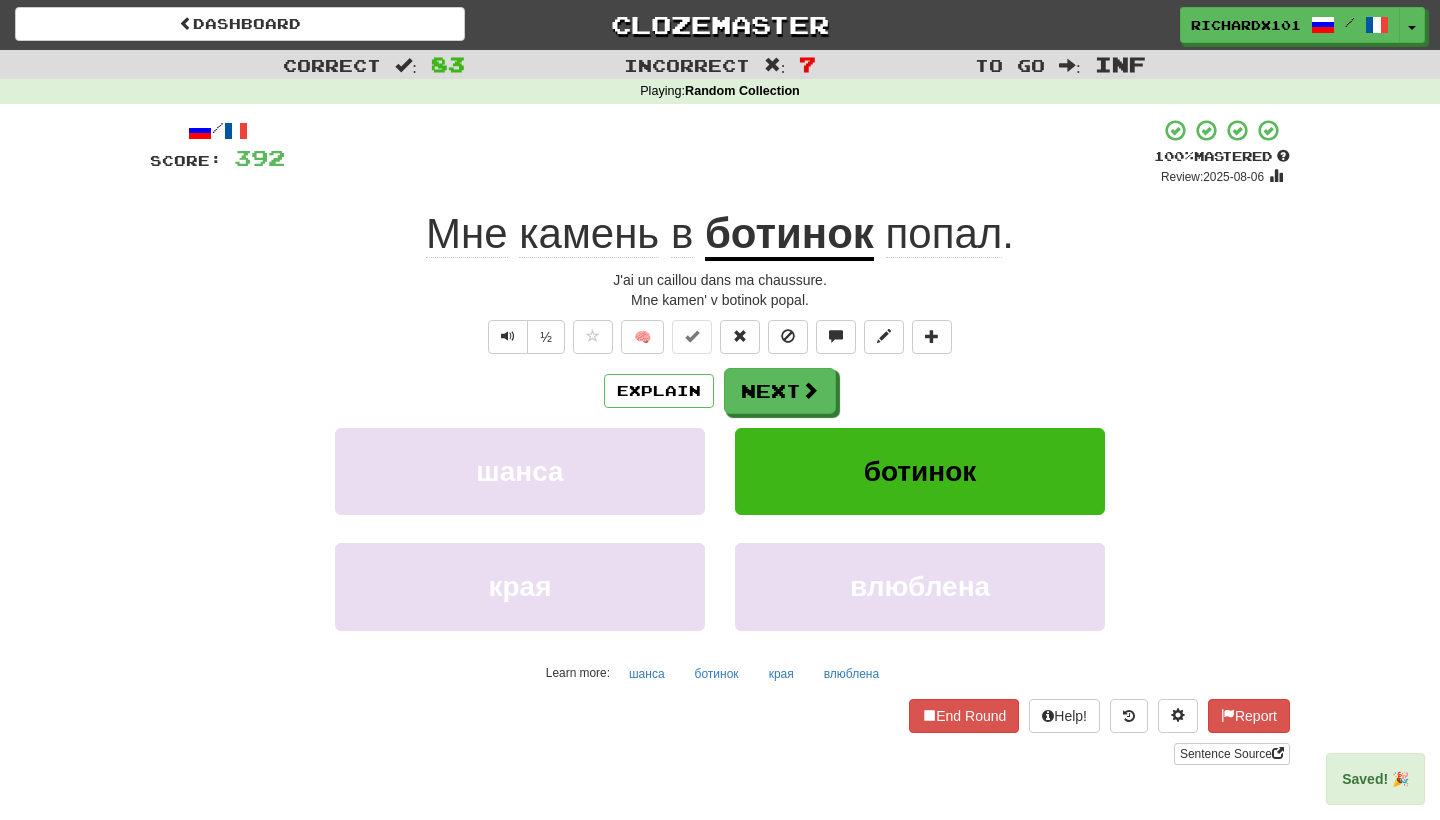 click at bounding box center [810, 390] 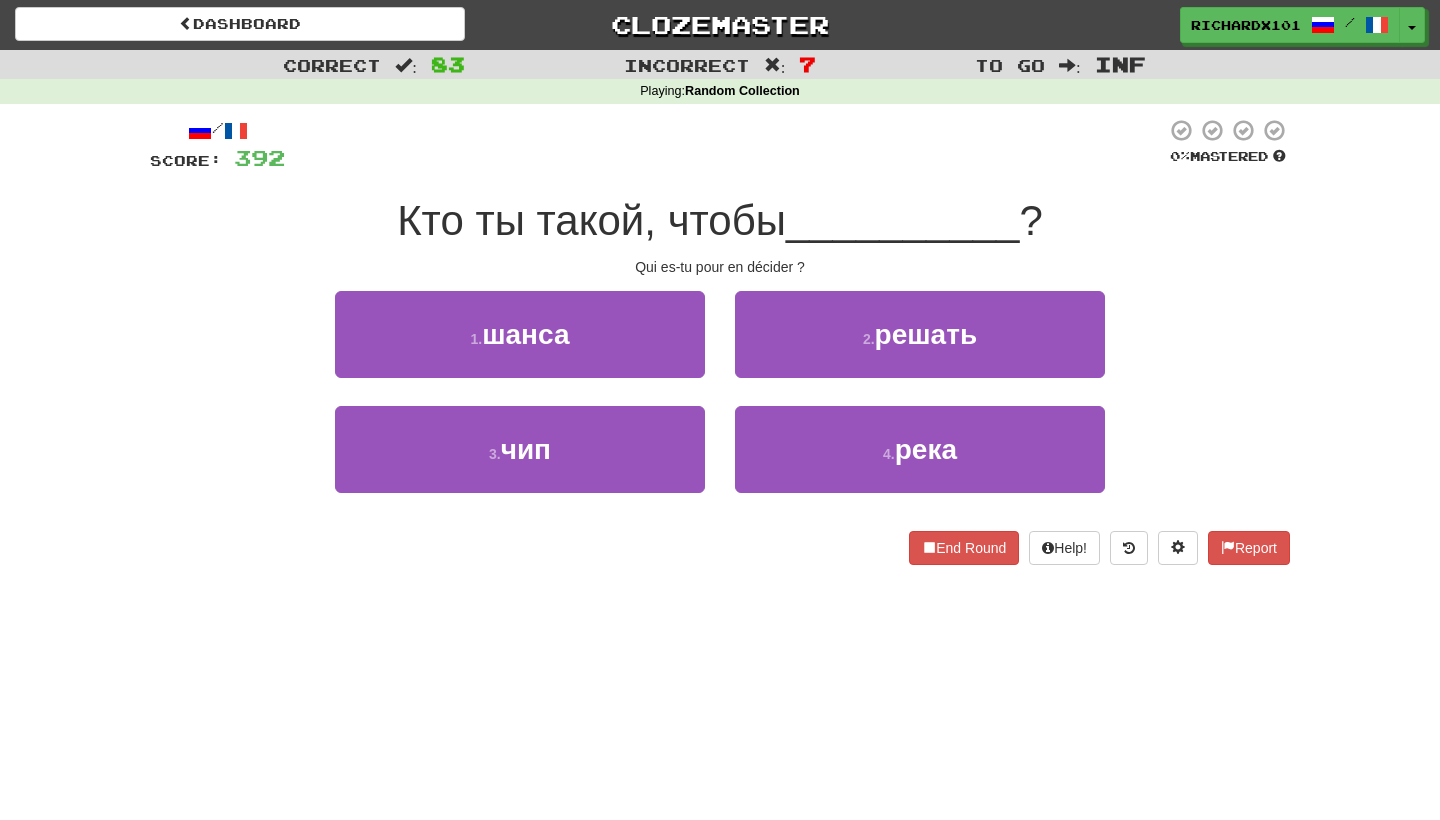 click on "2 .  решать" at bounding box center [920, 334] 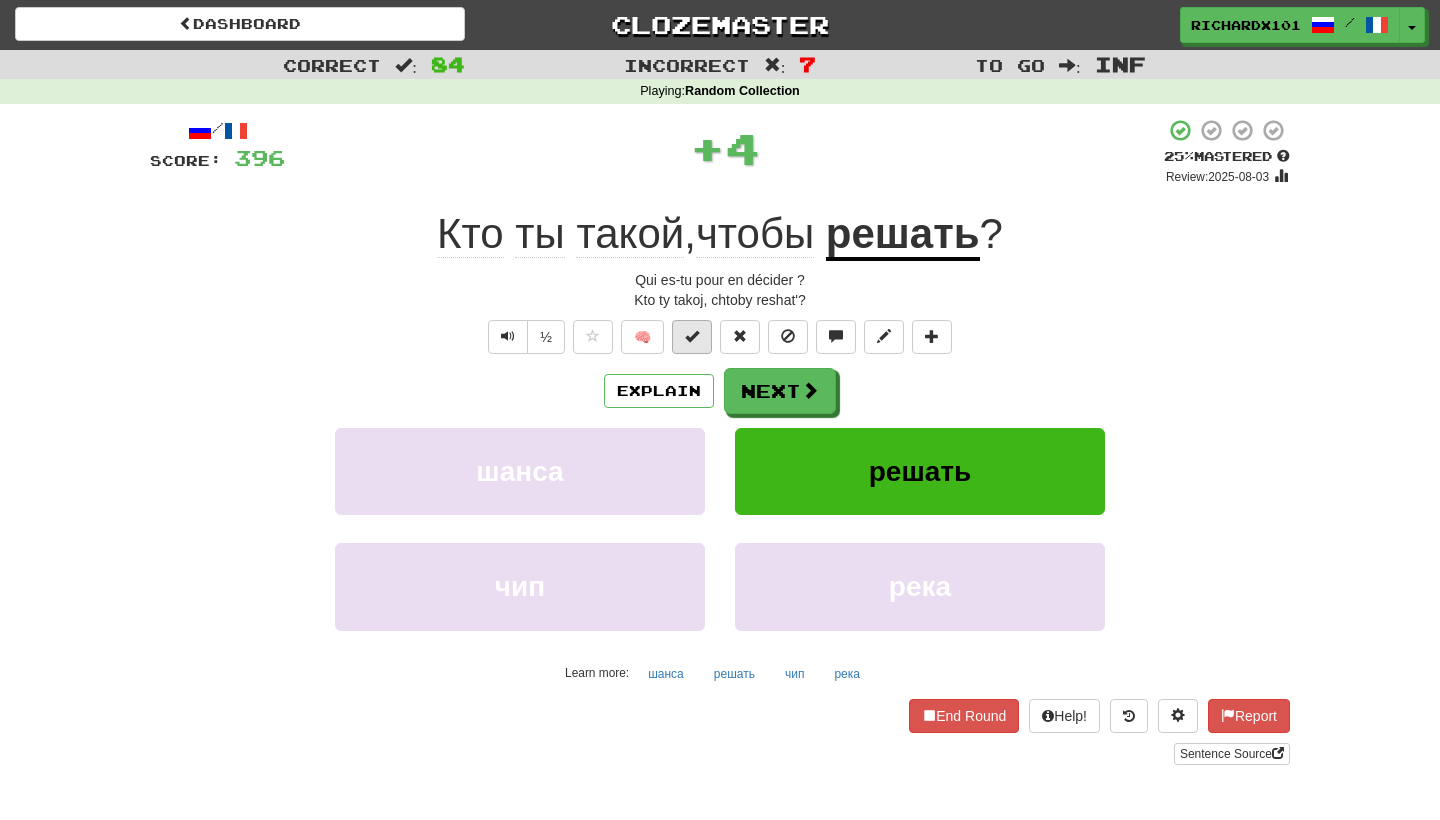 drag, startPoint x: 881, startPoint y: 251, endPoint x: 697, endPoint y: 335, distance: 202.26715 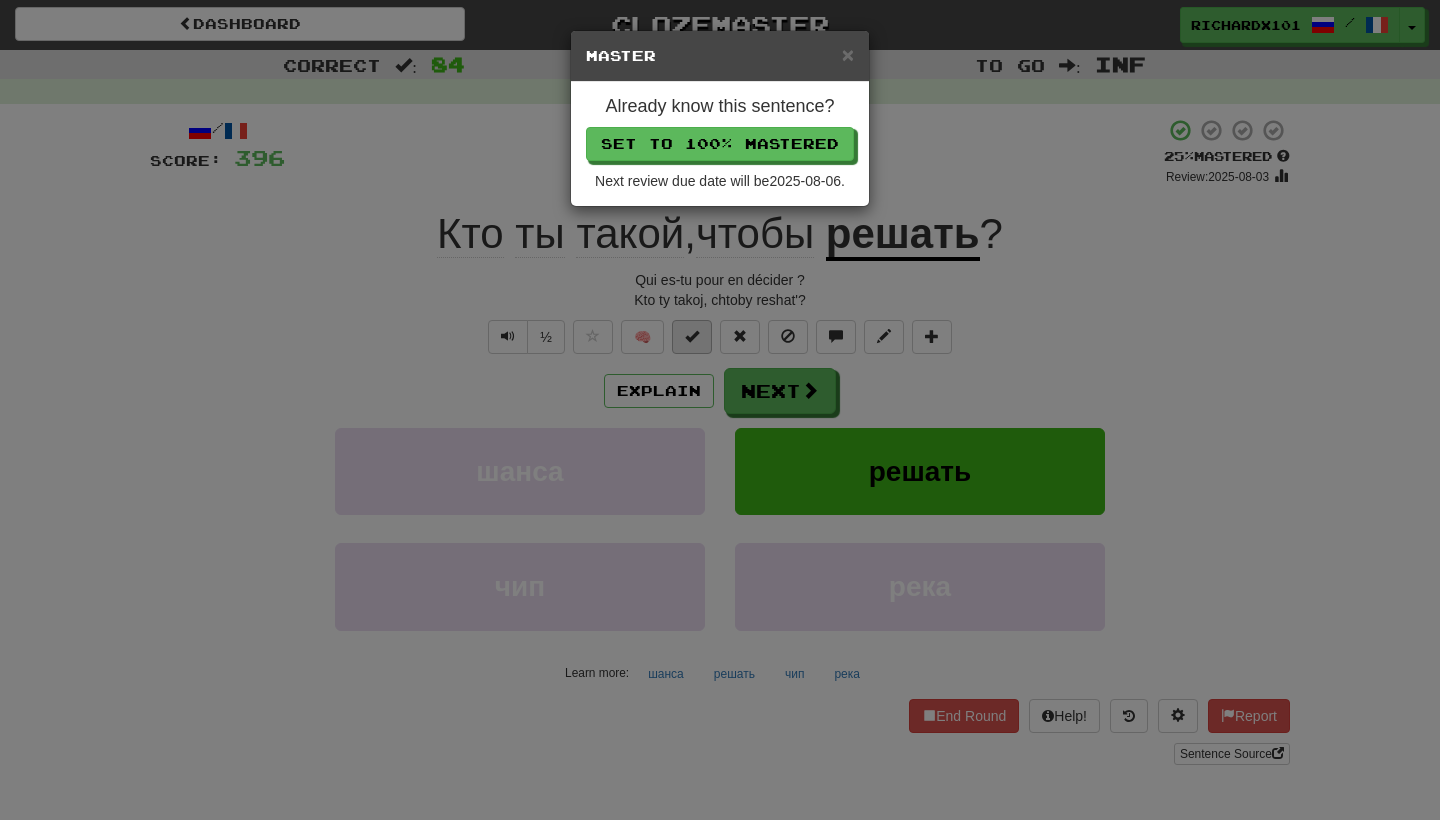 click on "Set to 100% Mastered" at bounding box center [720, 144] 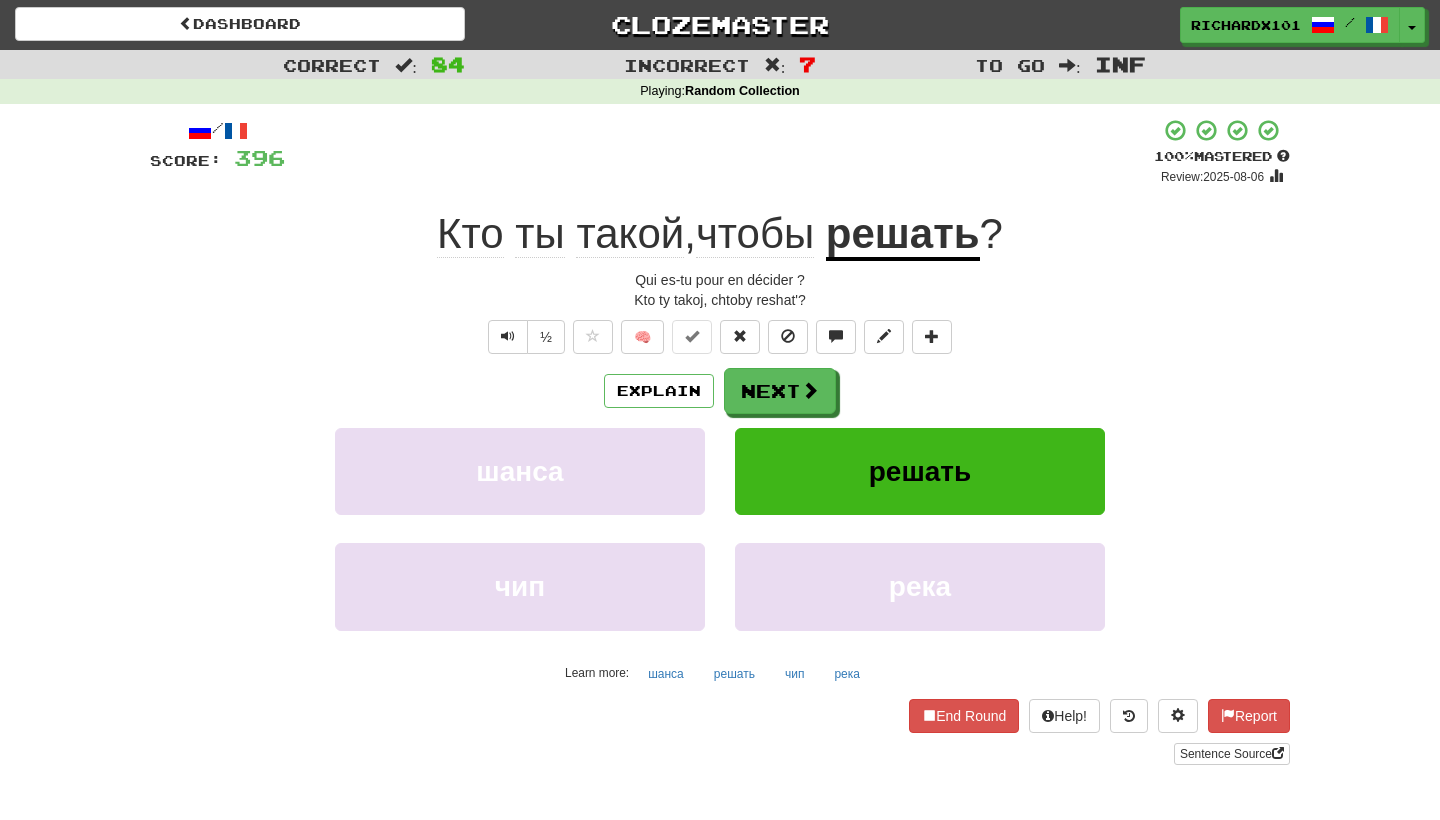 click on "Next" at bounding box center (780, 391) 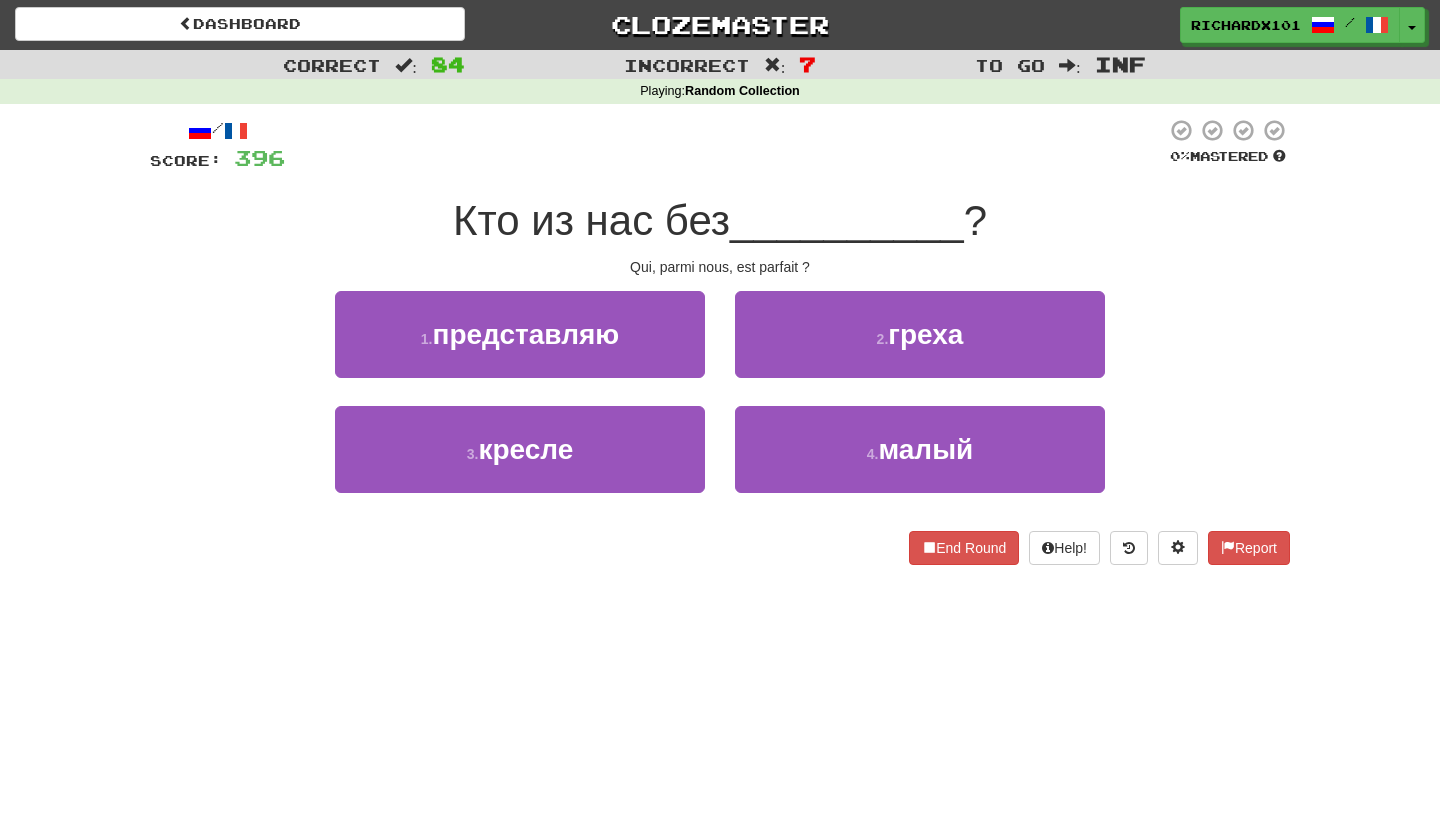click on "2 .  греха" at bounding box center [920, 334] 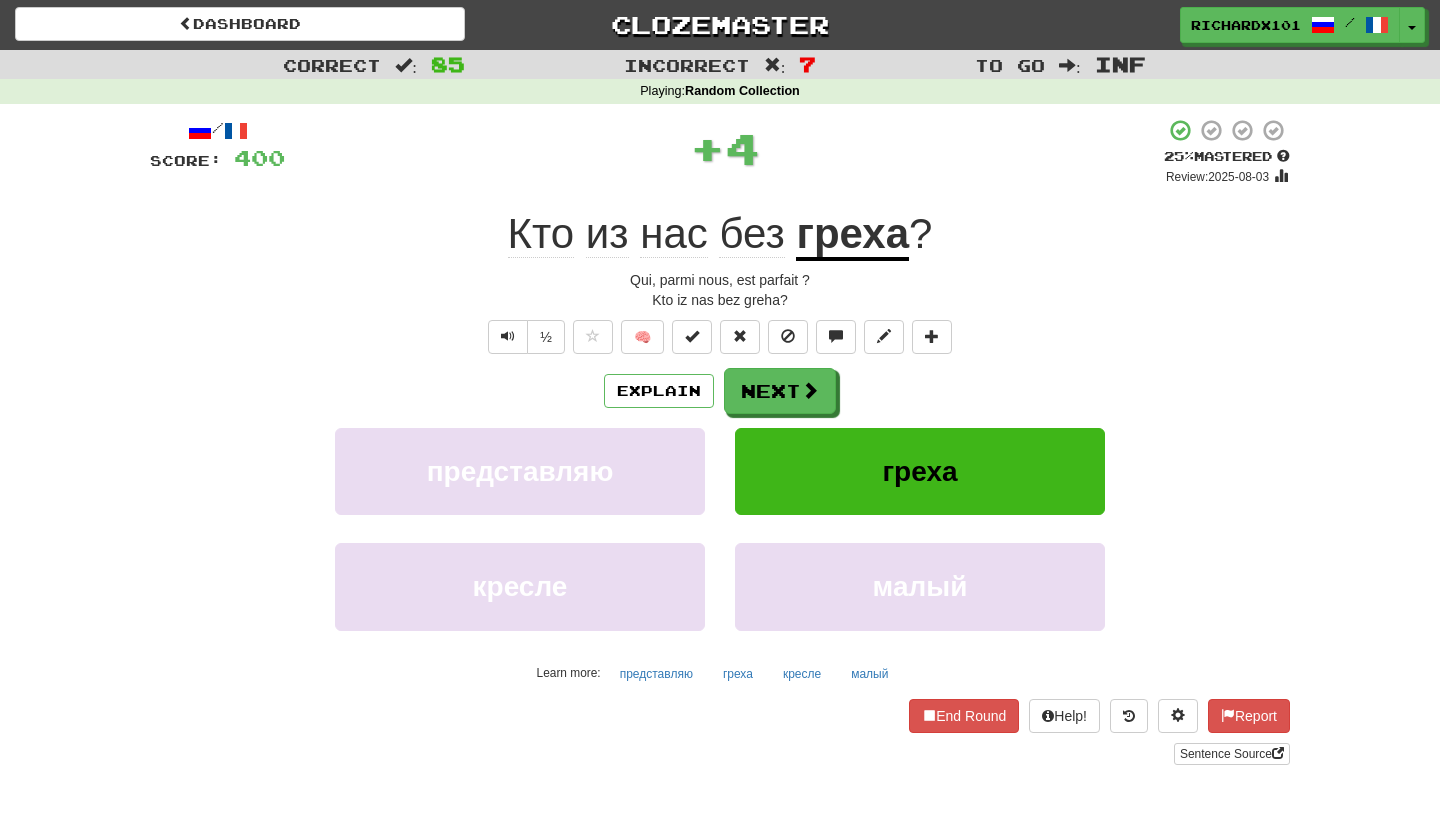 click at bounding box center (692, 337) 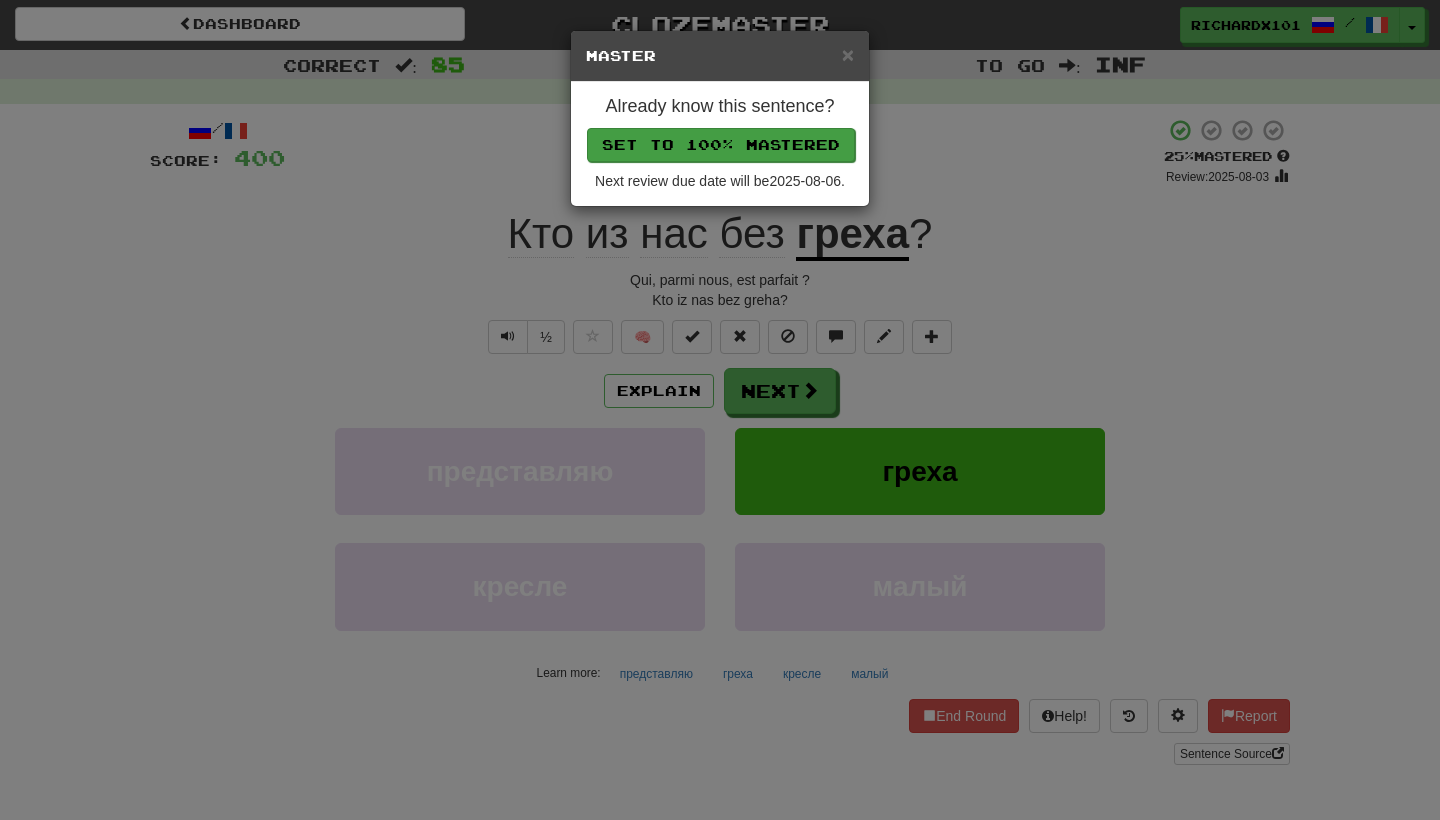 drag, startPoint x: 755, startPoint y: 136, endPoint x: 764, endPoint y: 149, distance: 15.811388 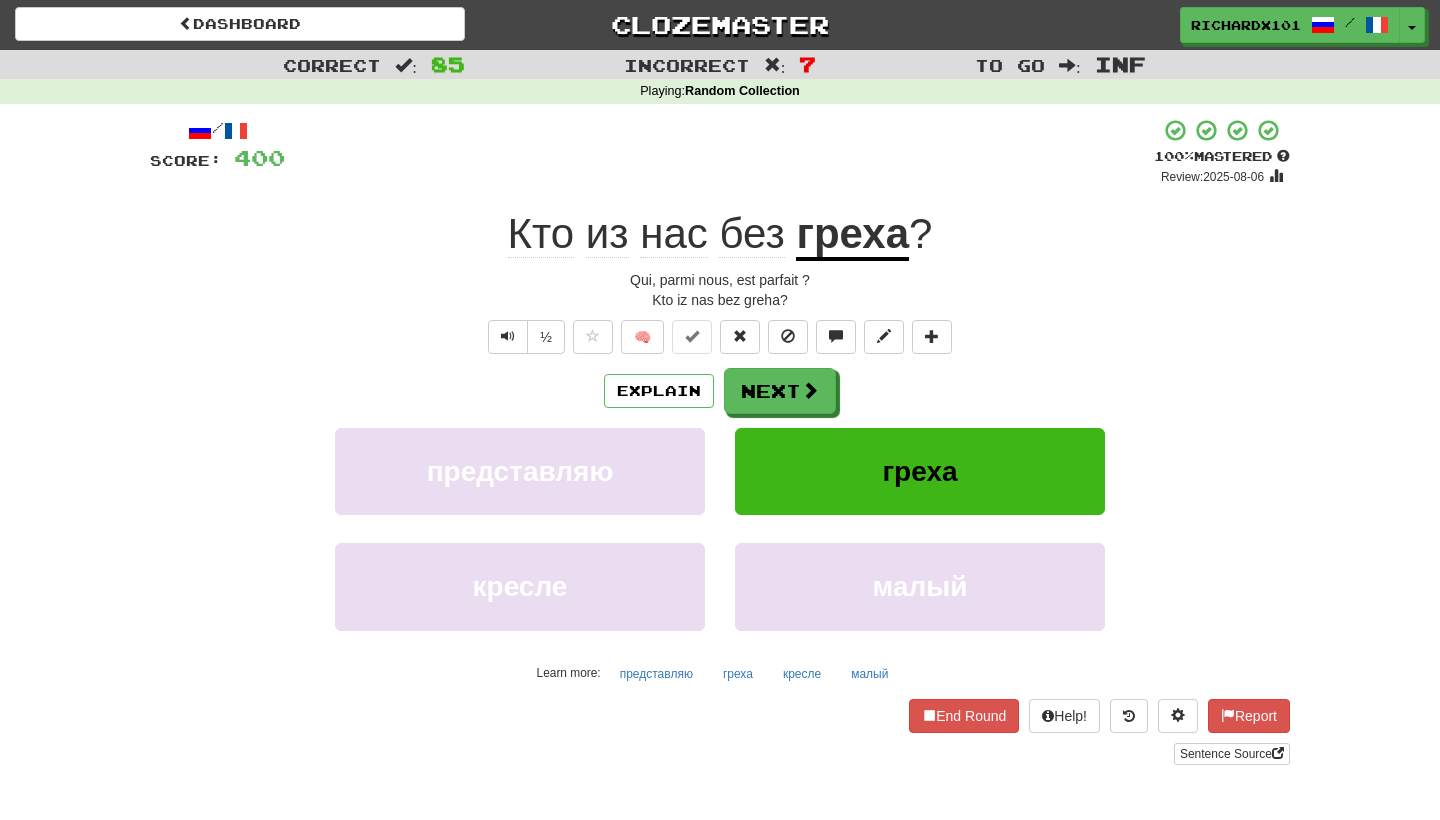 click on "Next" at bounding box center [780, 391] 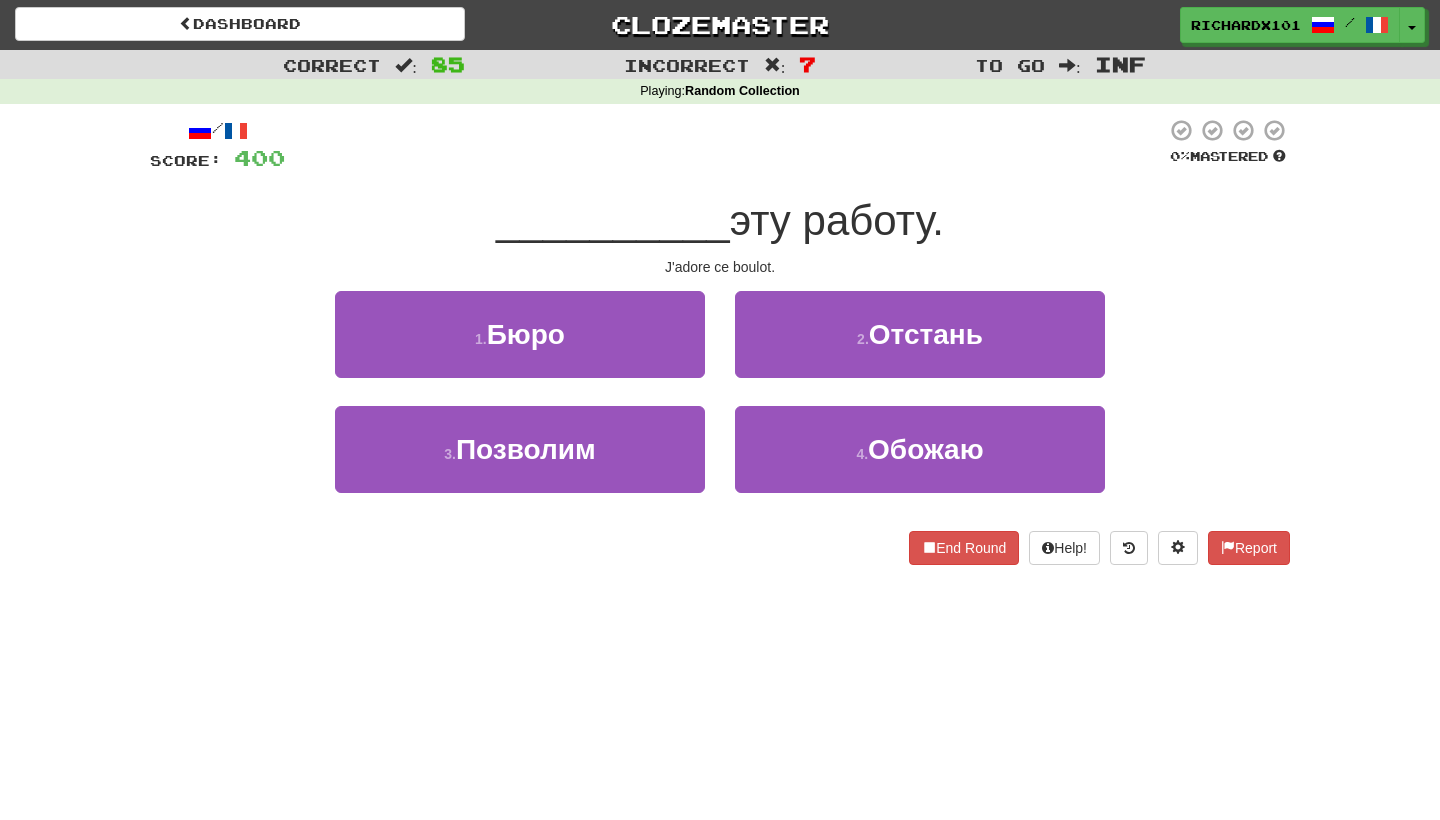 click on "4 .  Обожаю" at bounding box center (920, 449) 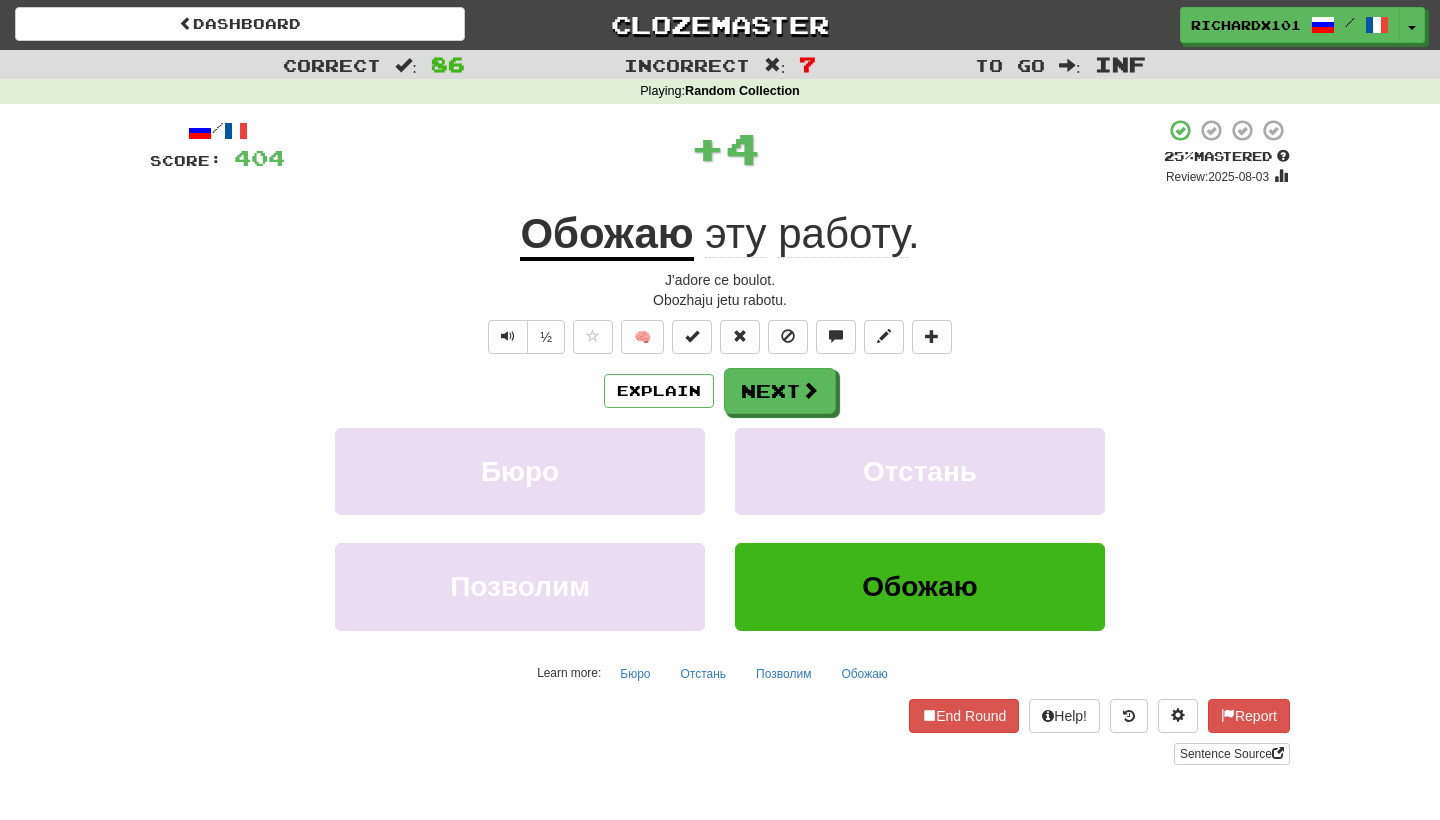 click at bounding box center (692, 337) 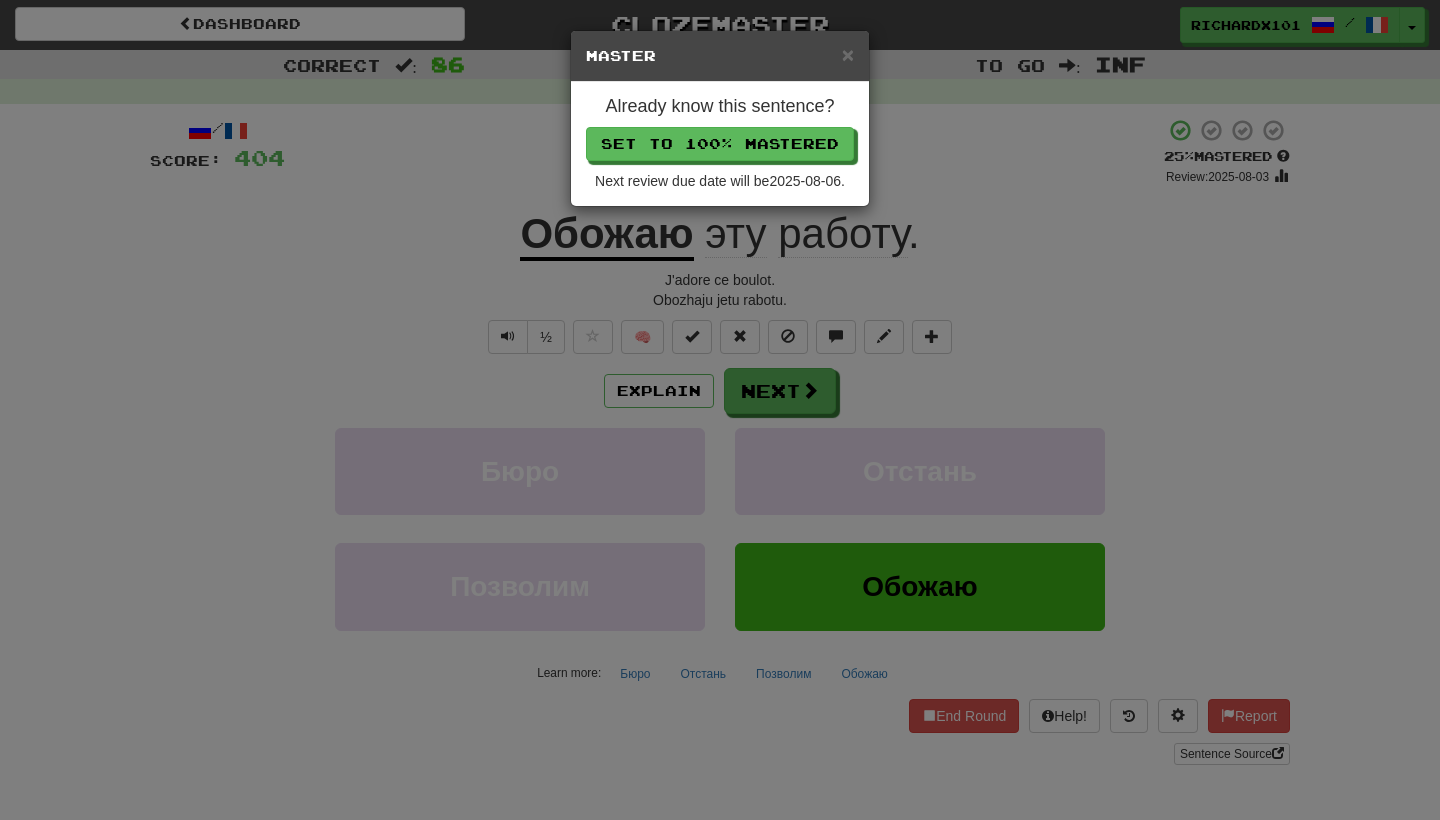 click on "Set to 100% Mastered" at bounding box center (720, 144) 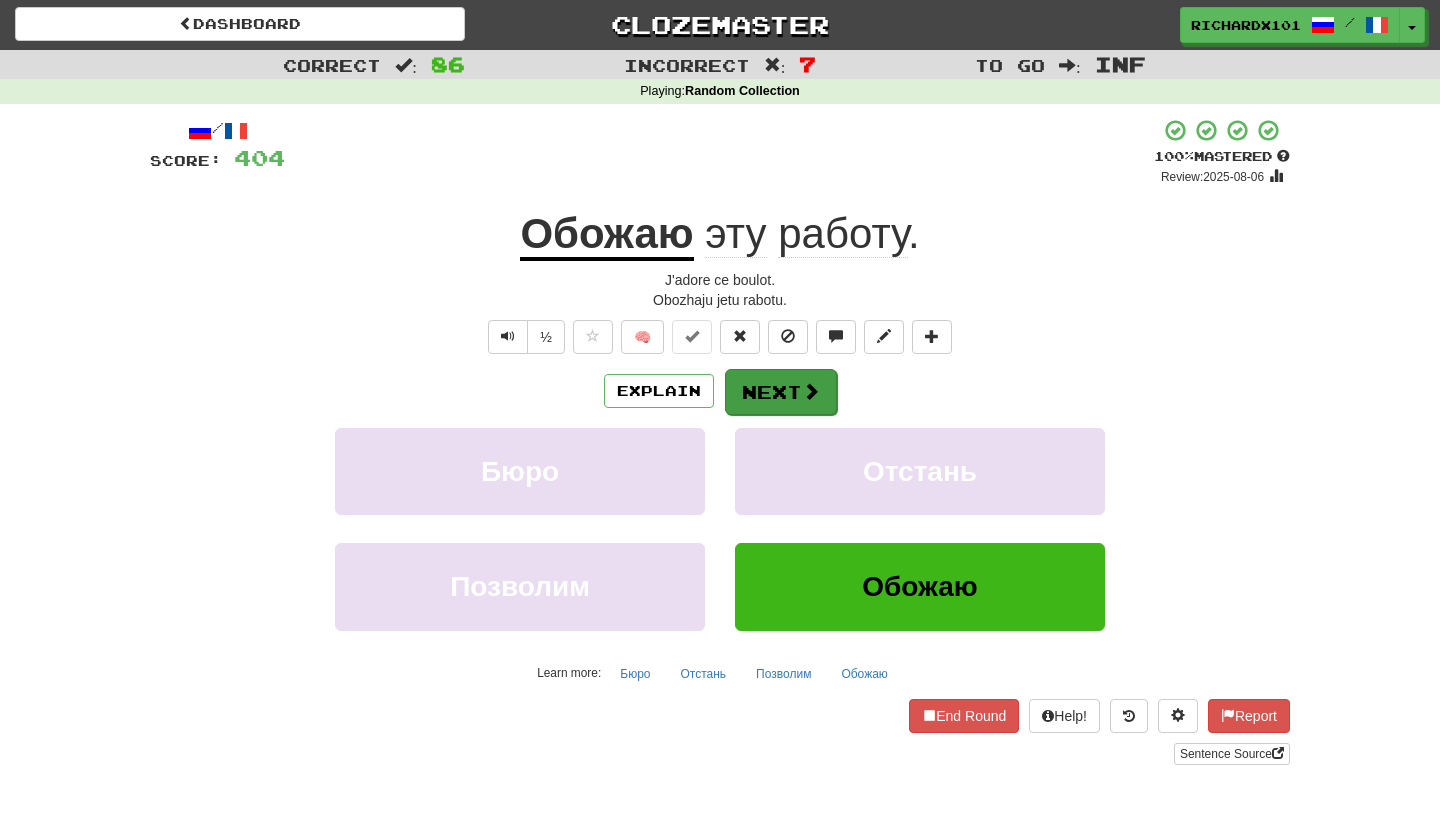 drag, startPoint x: 752, startPoint y: 148, endPoint x: 770, endPoint y: 378, distance: 230.70328 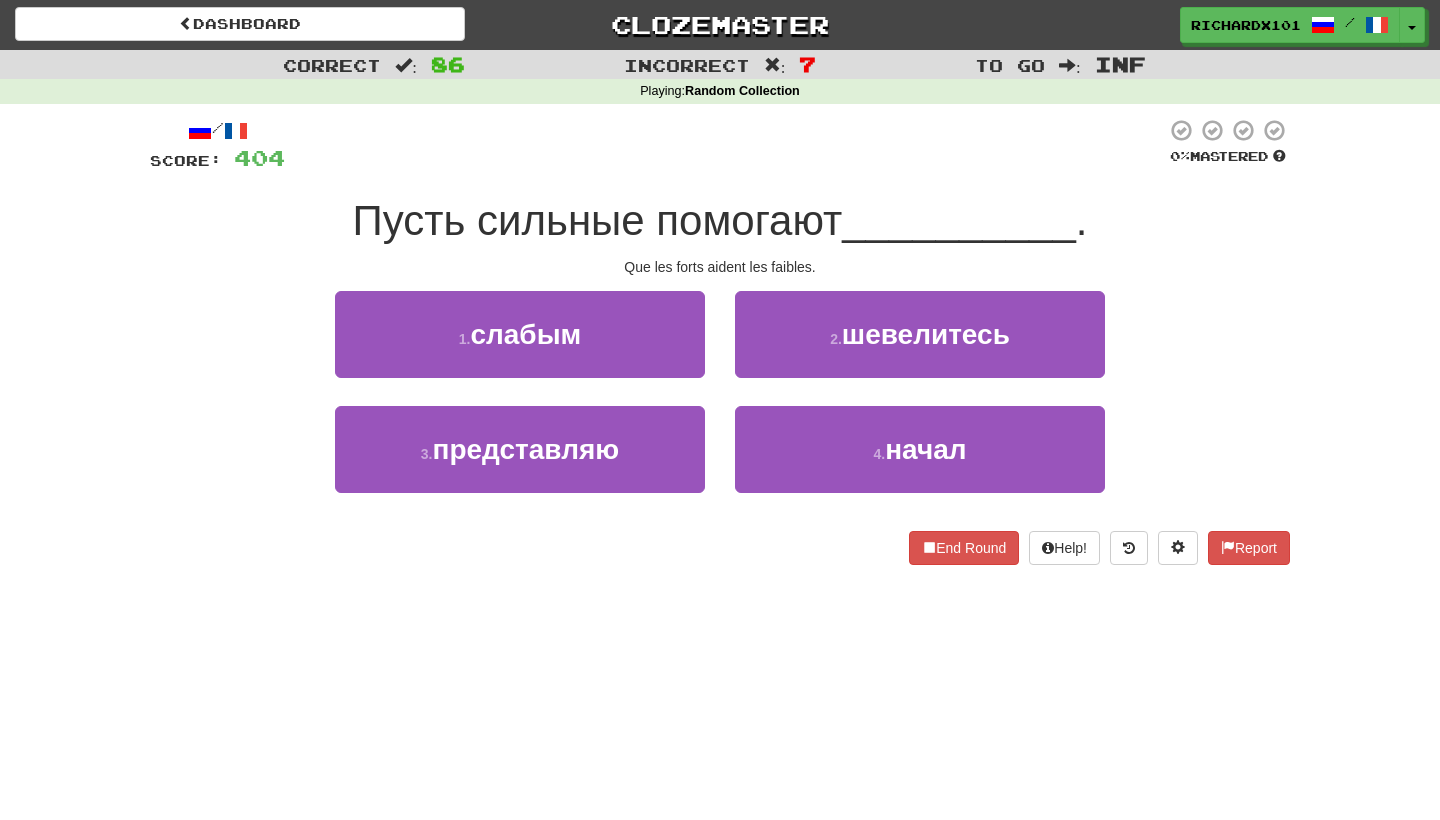 click on "2 .  шевелитесь" at bounding box center (920, 334) 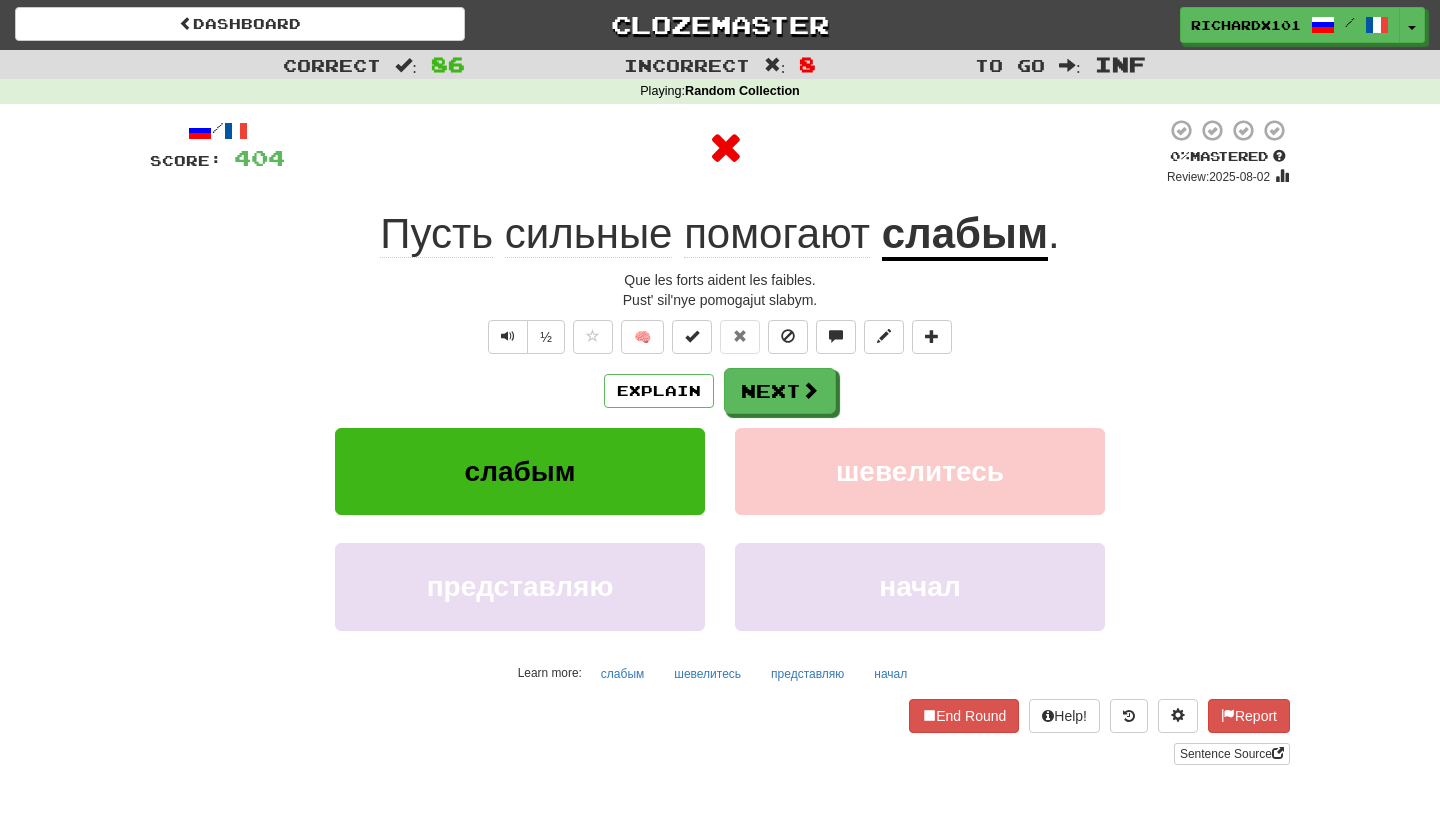 click on "Next" at bounding box center [780, 391] 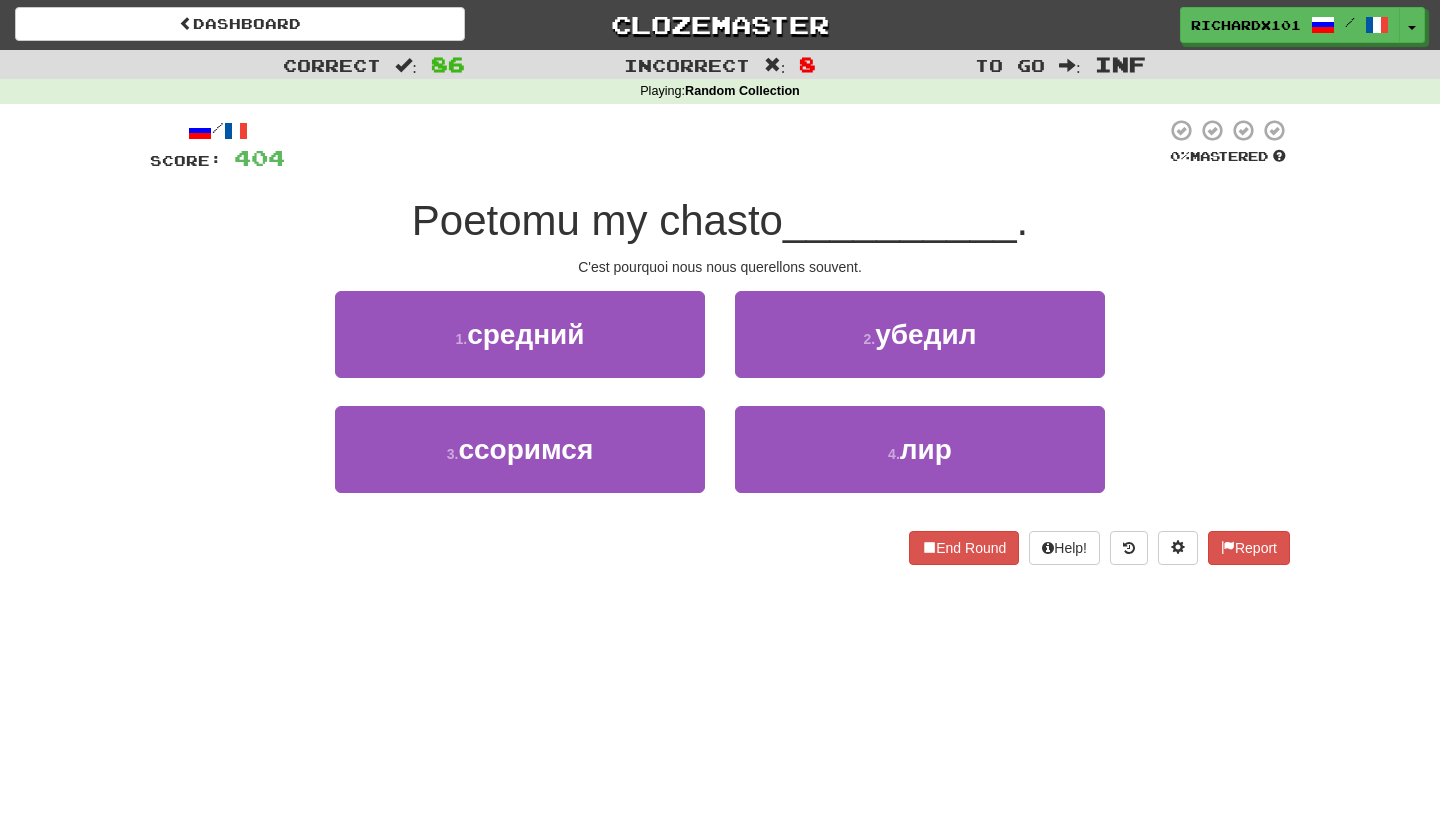 click on "3 .  ссоримся" at bounding box center [520, 449] 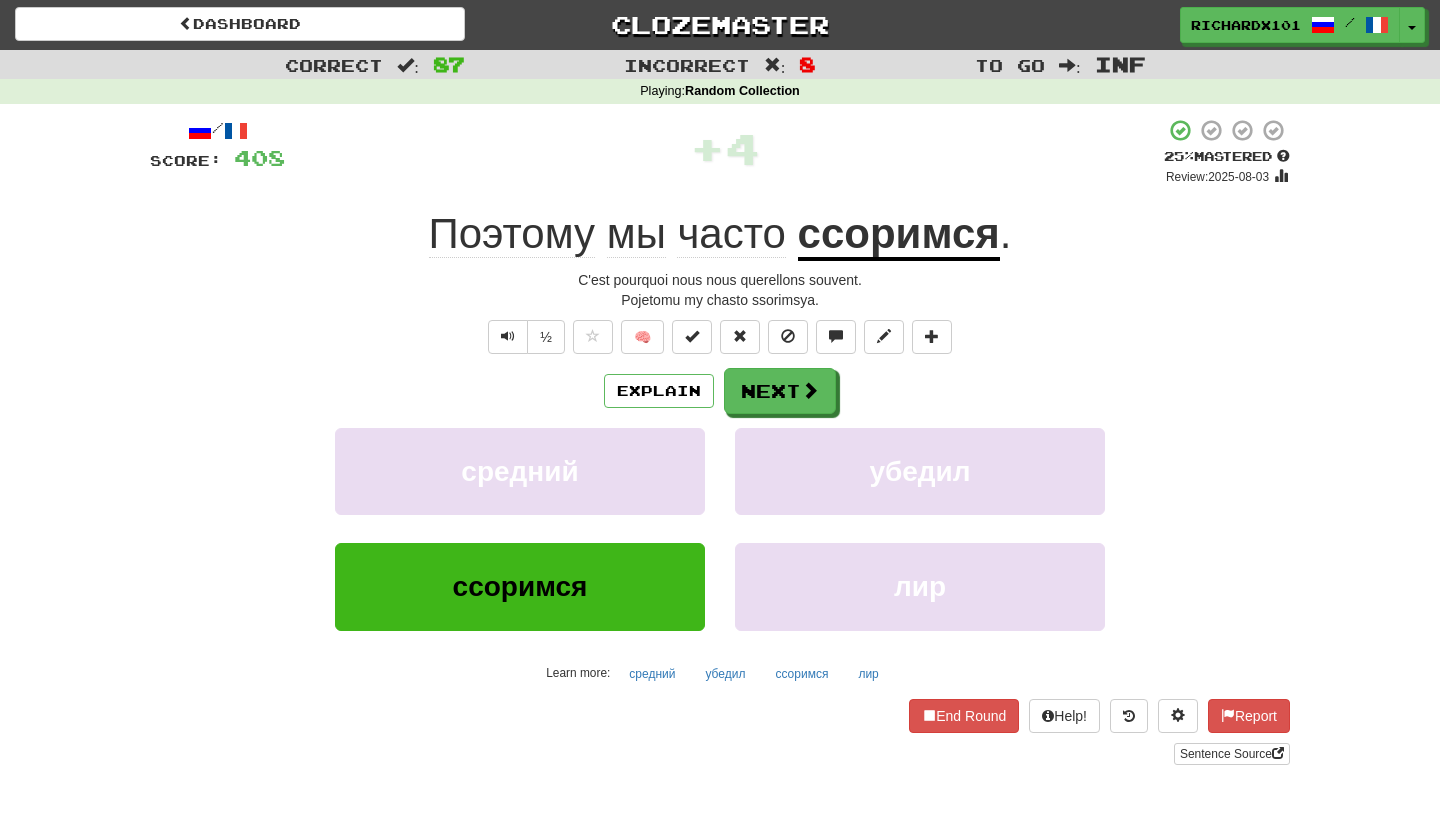click at bounding box center [692, 336] 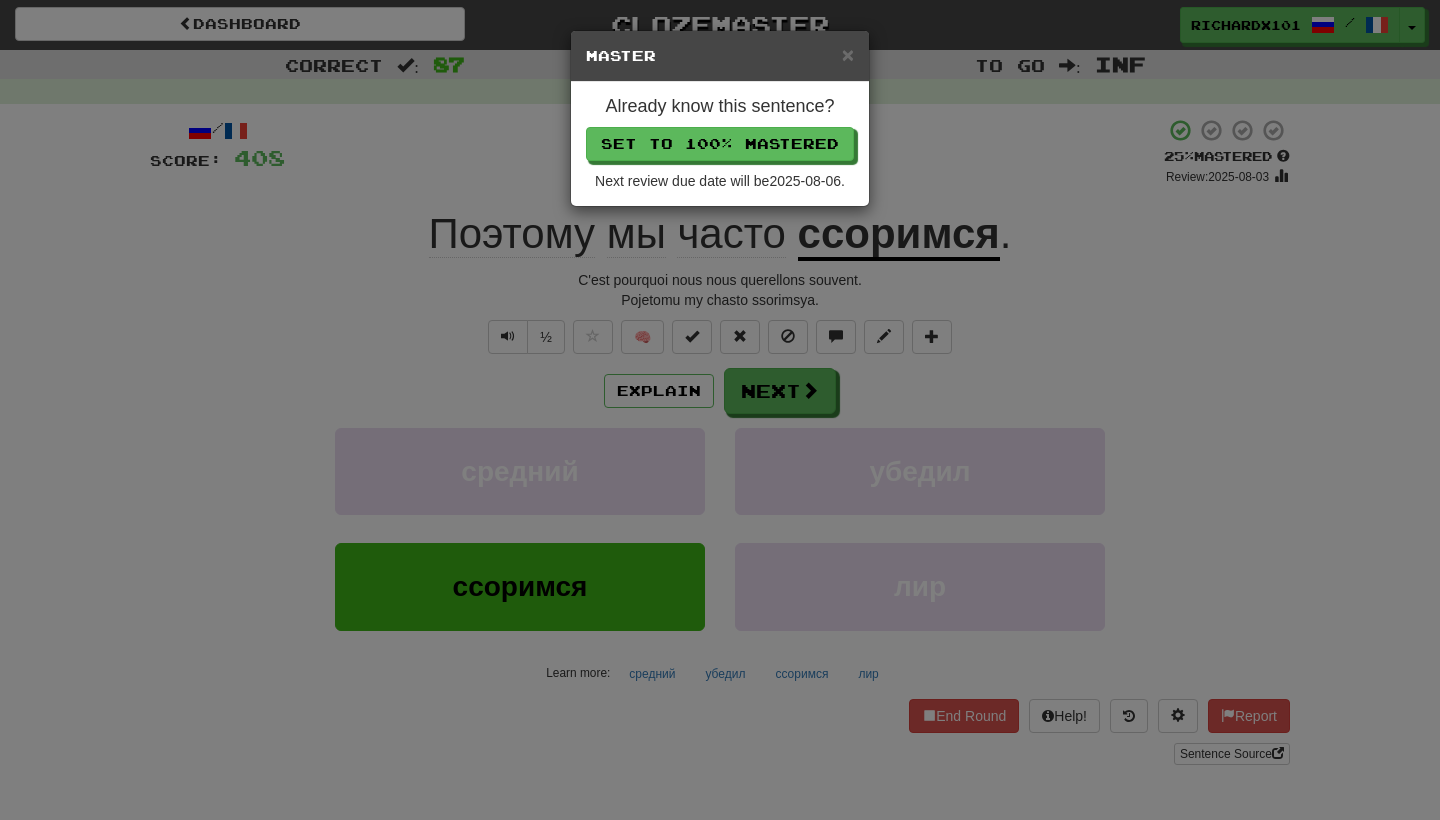 click on "Set to 100% Mastered" at bounding box center [720, 144] 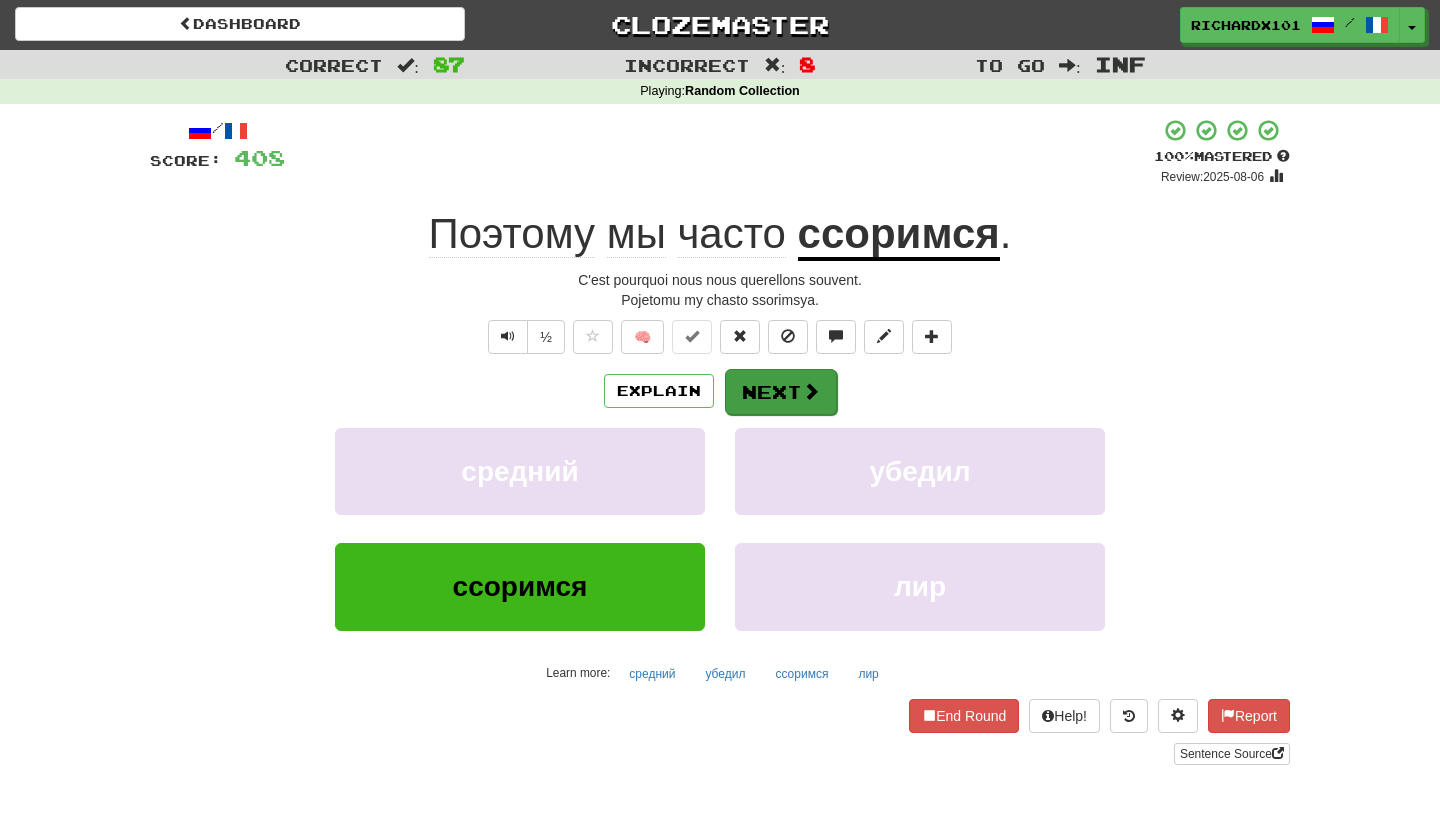 drag, startPoint x: 740, startPoint y: 144, endPoint x: 747, endPoint y: 381, distance: 237.10335 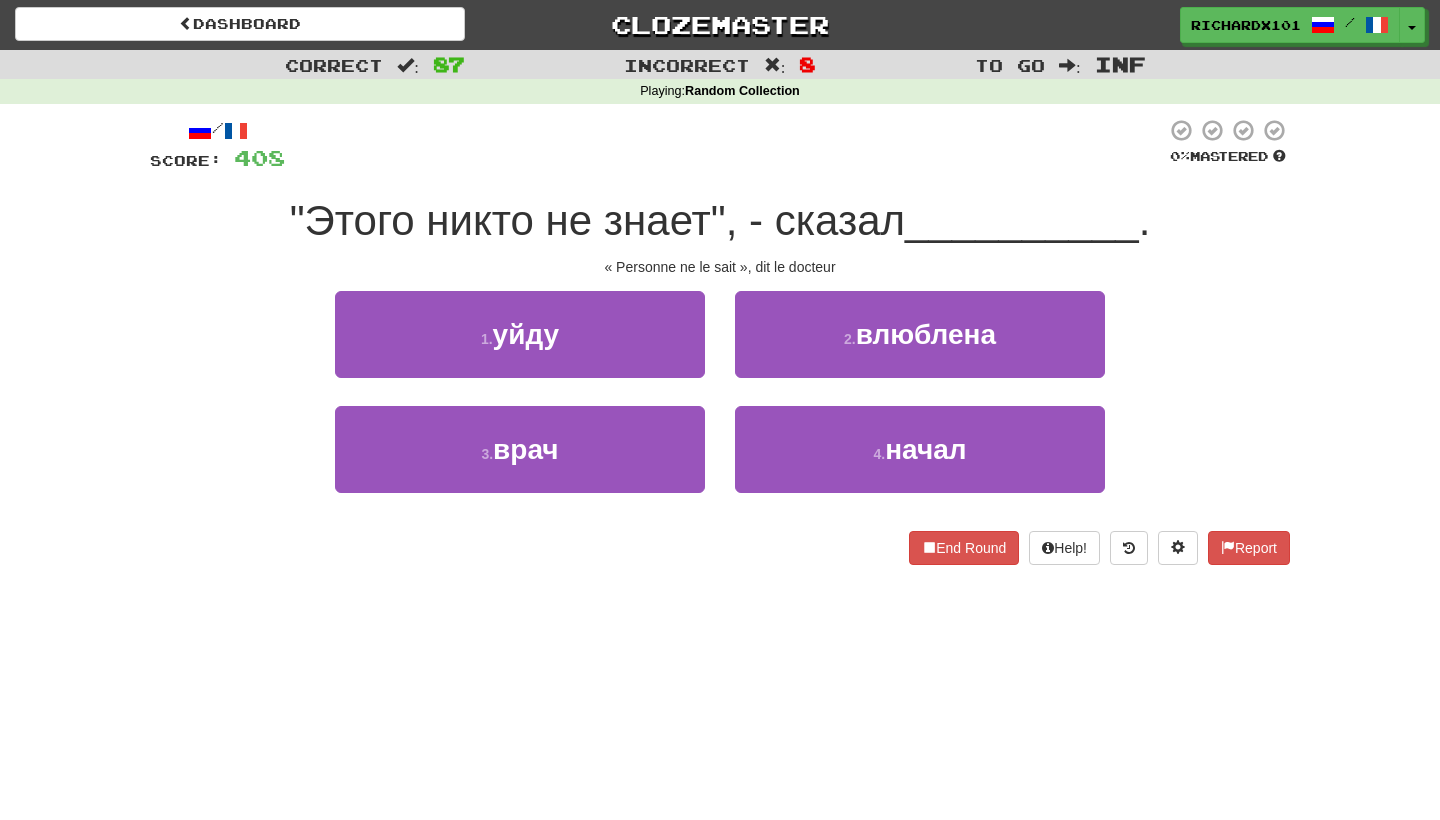 click on "3 .  врач" at bounding box center (520, 449) 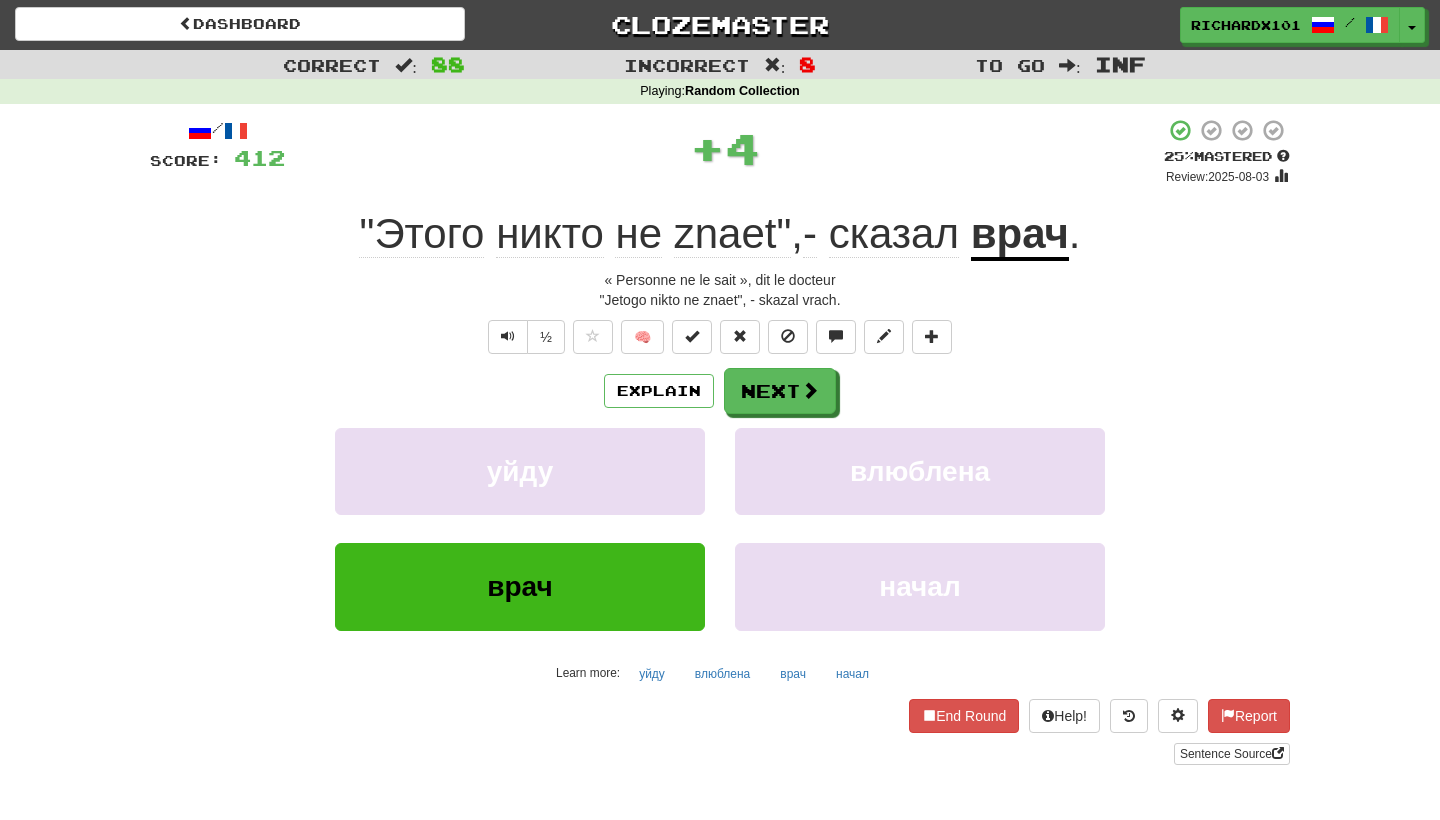 click at bounding box center (692, 336) 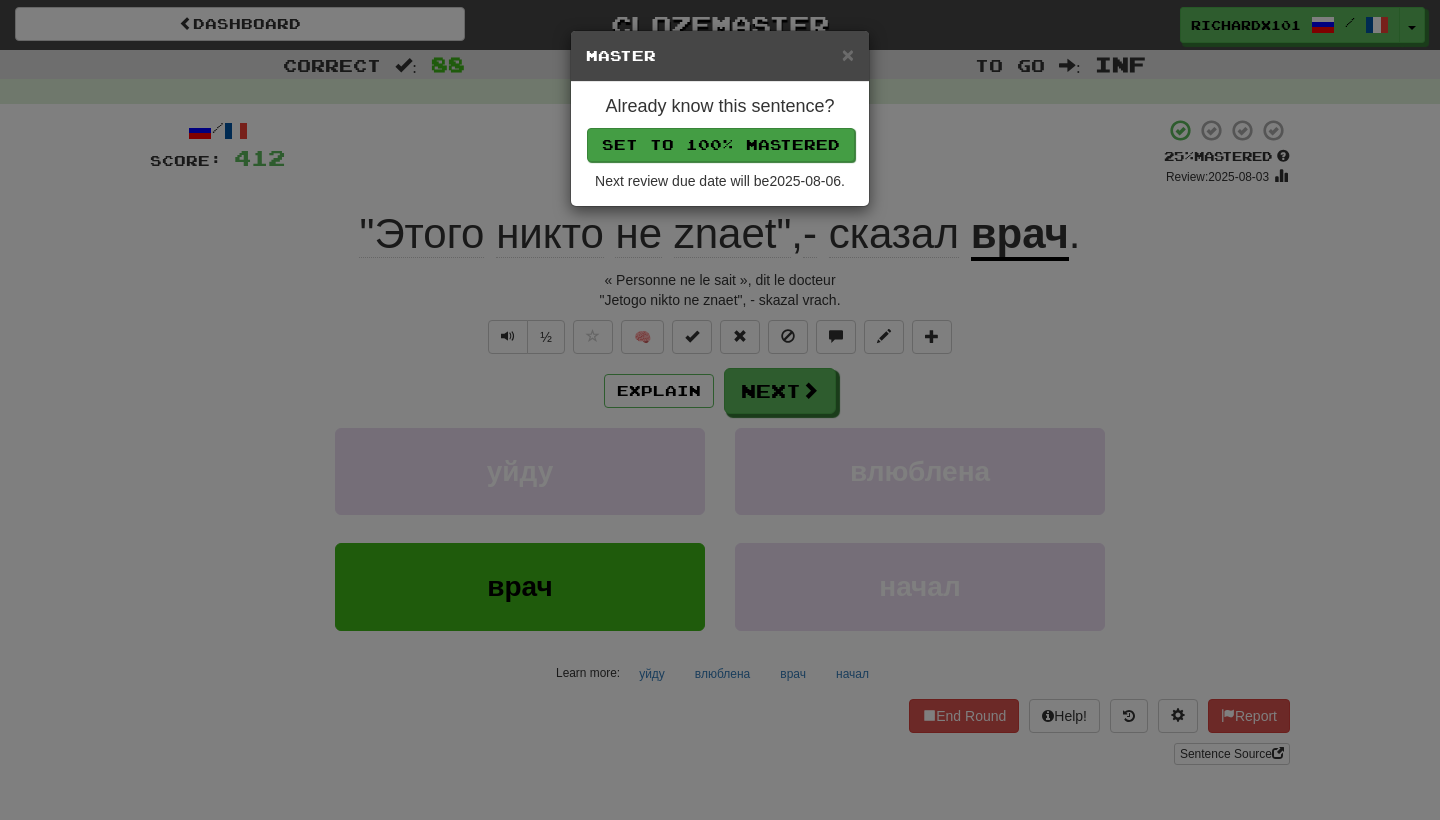 drag, startPoint x: 747, startPoint y: 381, endPoint x: 740, endPoint y: 139, distance: 242.10121 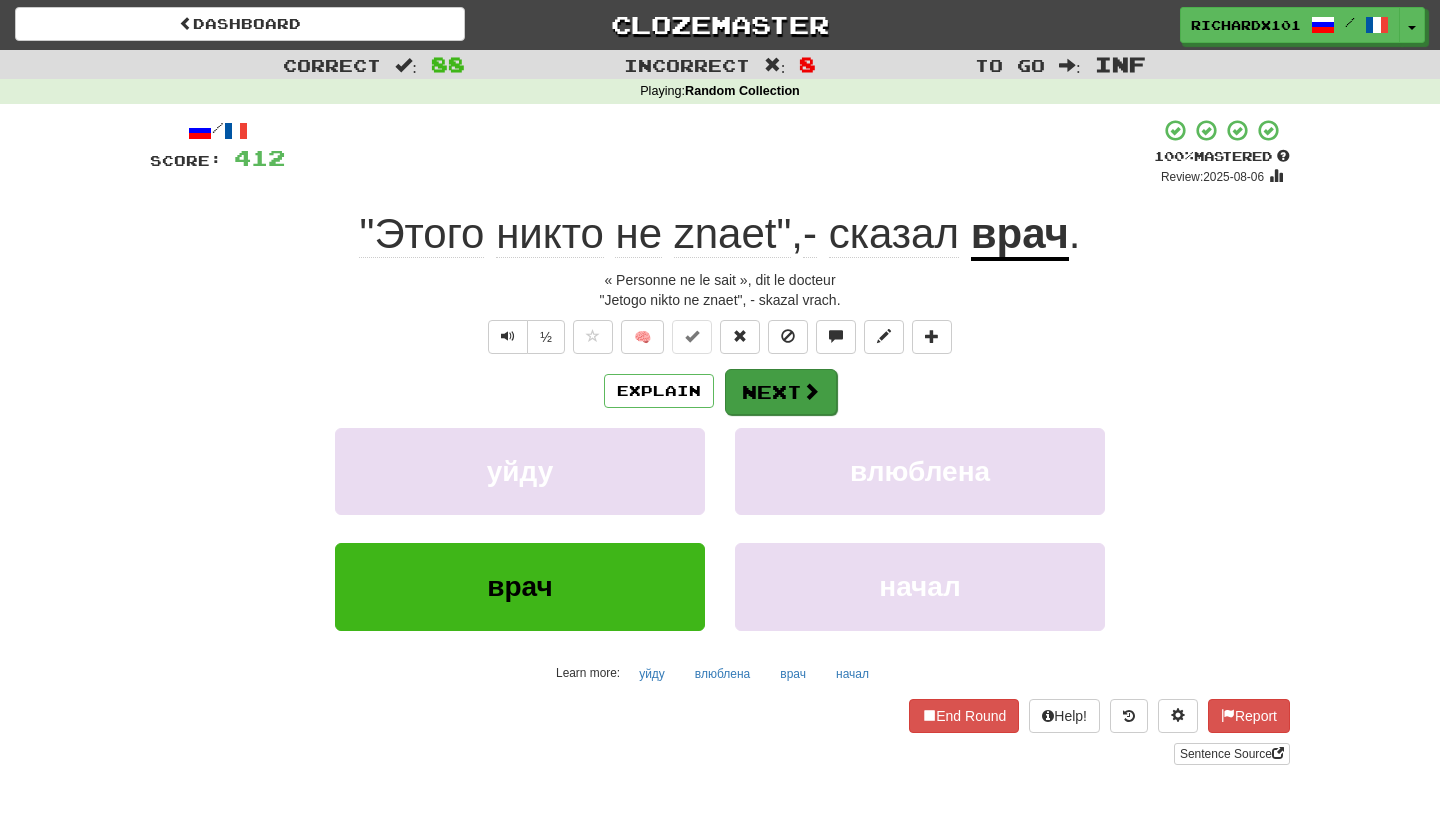 drag, startPoint x: 740, startPoint y: 139, endPoint x: 760, endPoint y: 389, distance: 250.79872 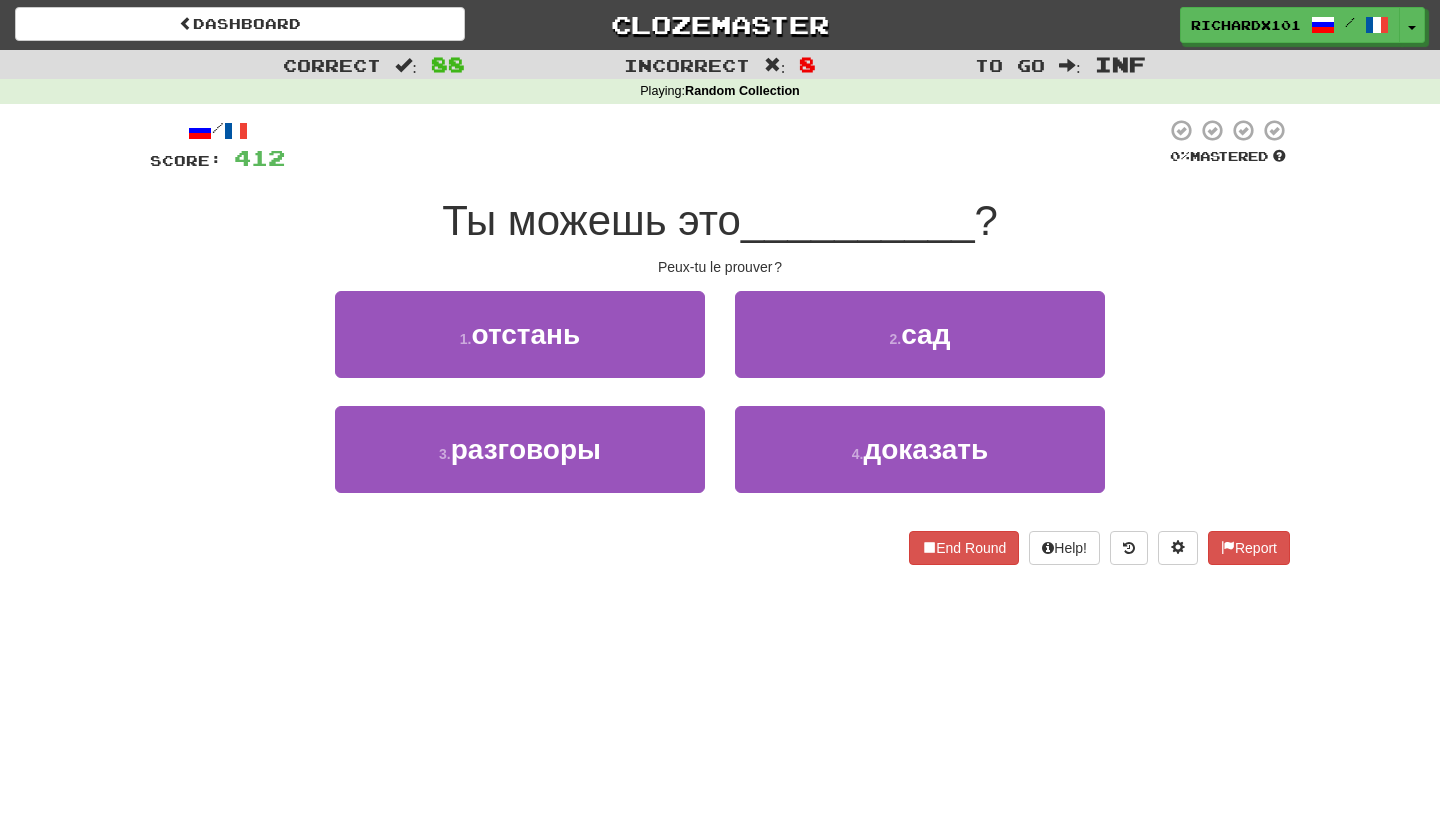 click on "4 .  доказать" at bounding box center [920, 449] 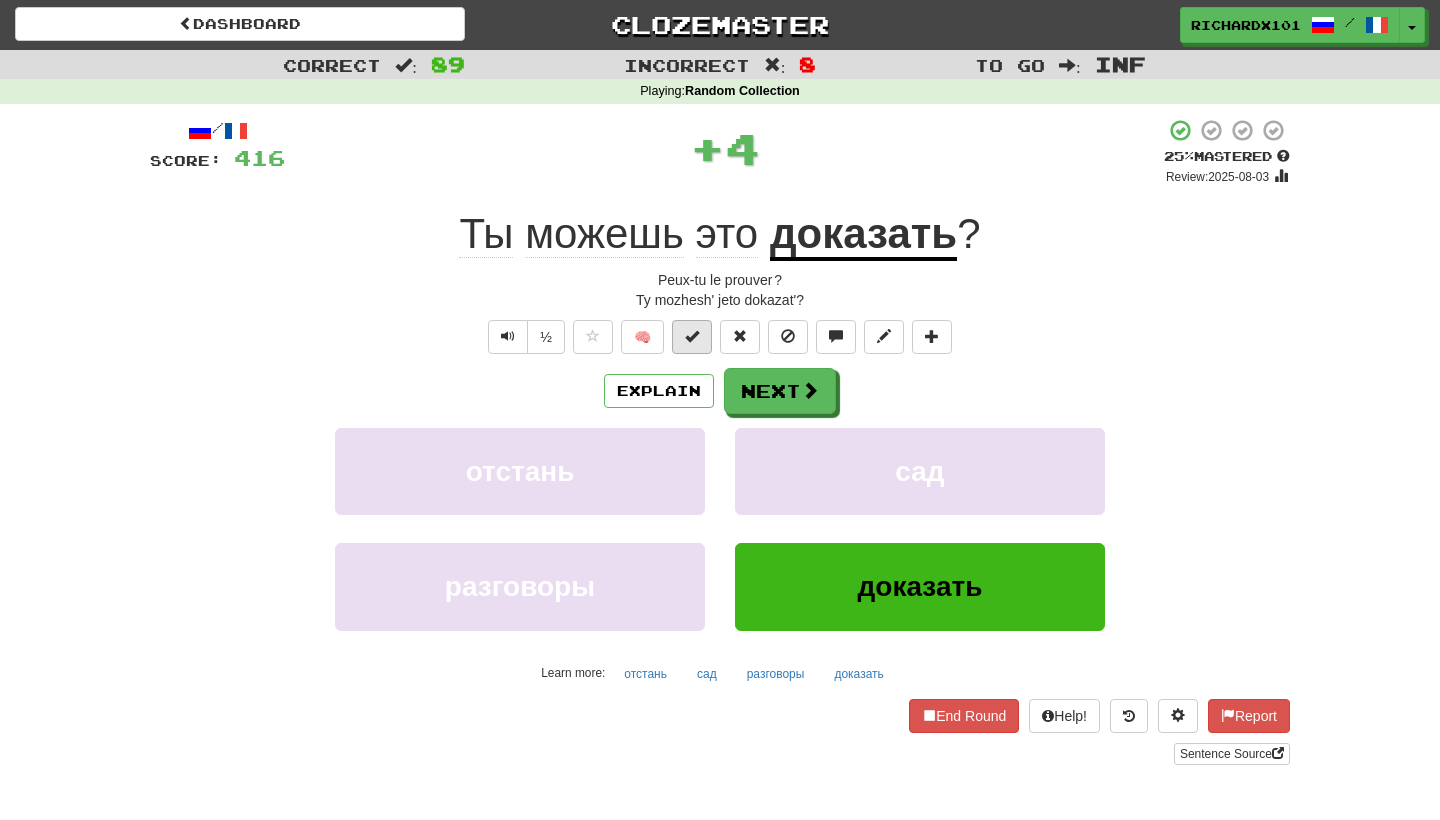 drag, startPoint x: 760, startPoint y: 389, endPoint x: 697, endPoint y: 331, distance: 85.632935 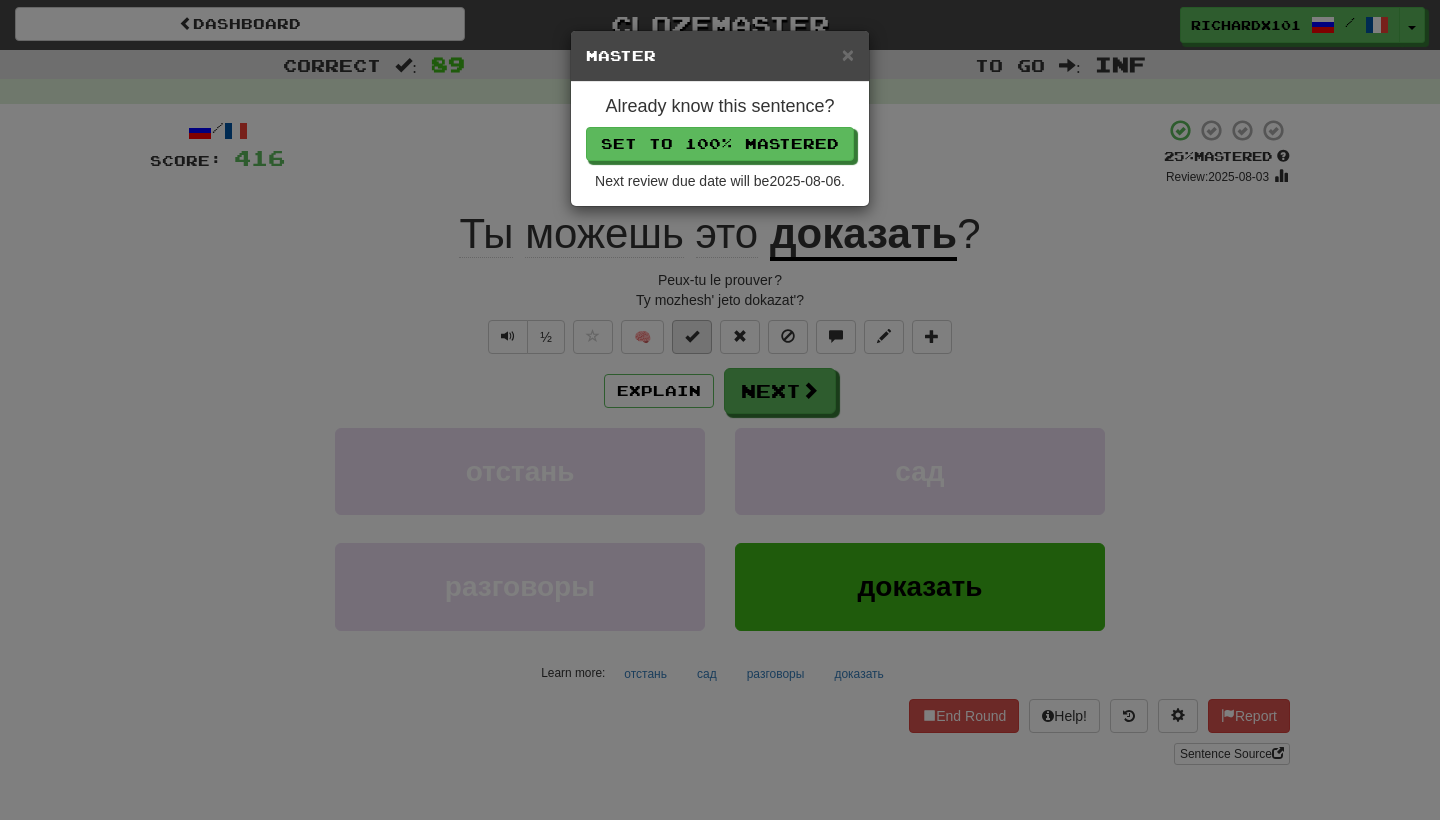 click on "Set to 100% Mastered" at bounding box center (720, 144) 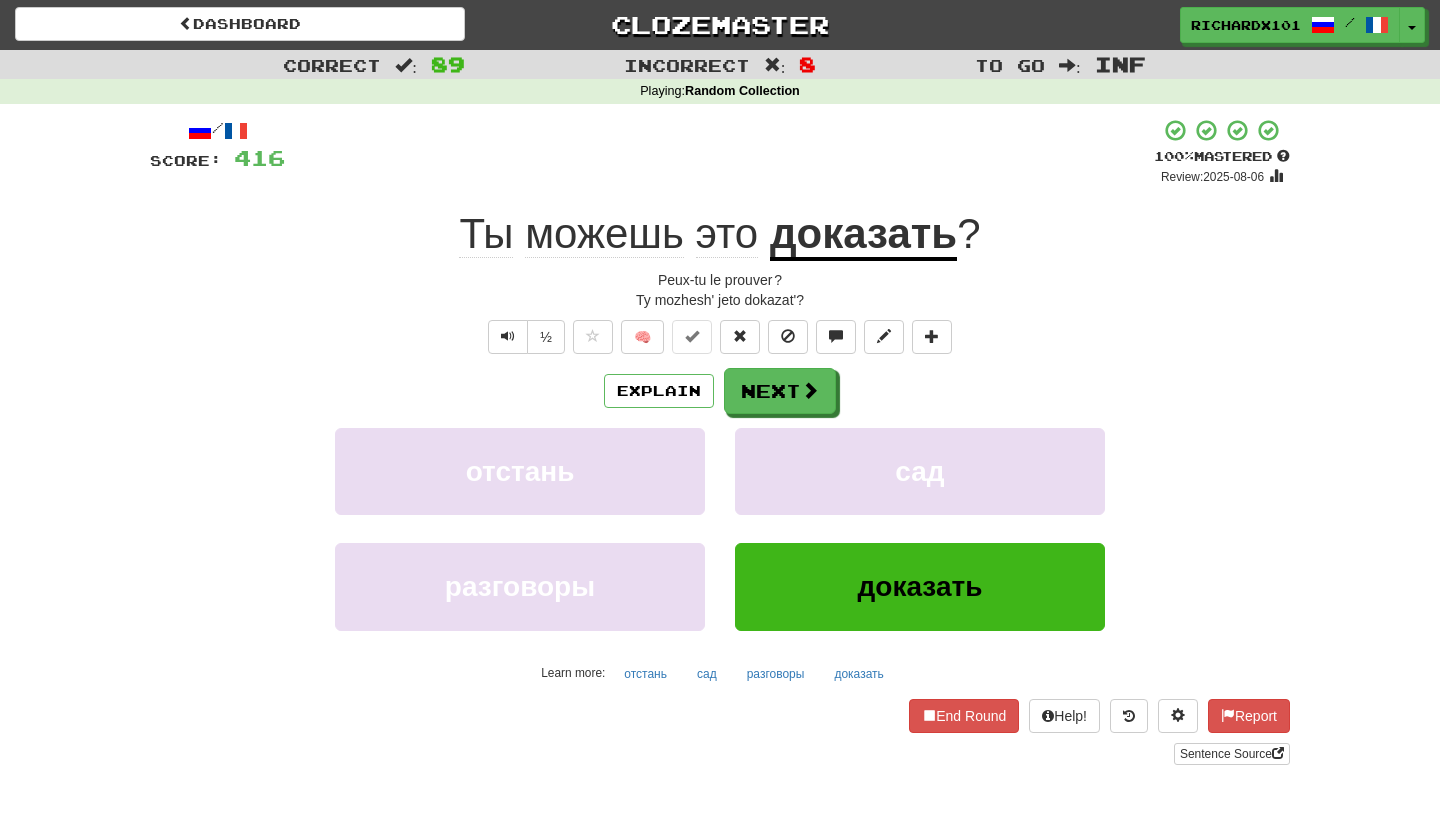 click on "Next" at bounding box center (780, 391) 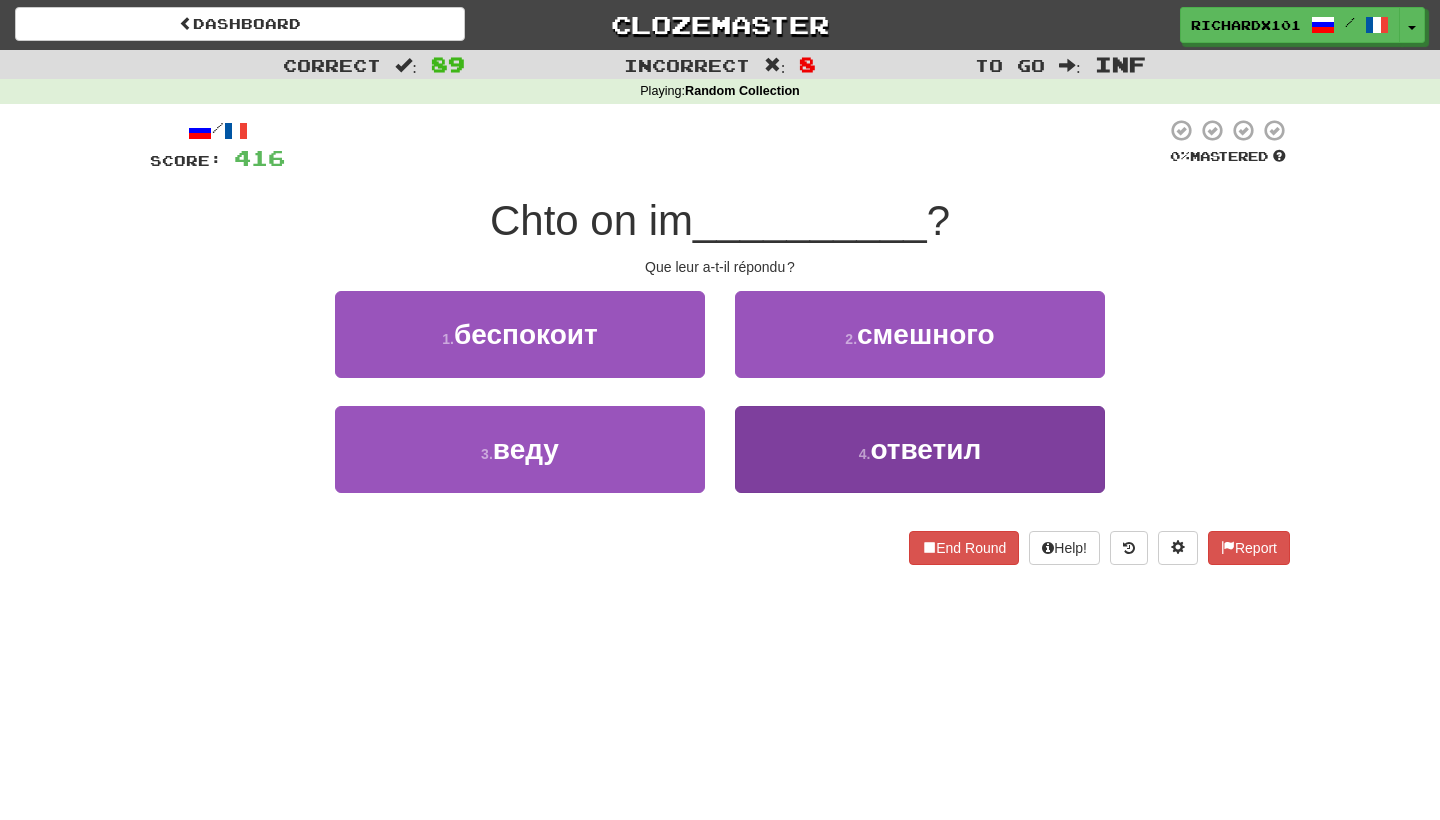 drag, startPoint x: 723, startPoint y: 136, endPoint x: 790, endPoint y: 455, distance: 325.9601 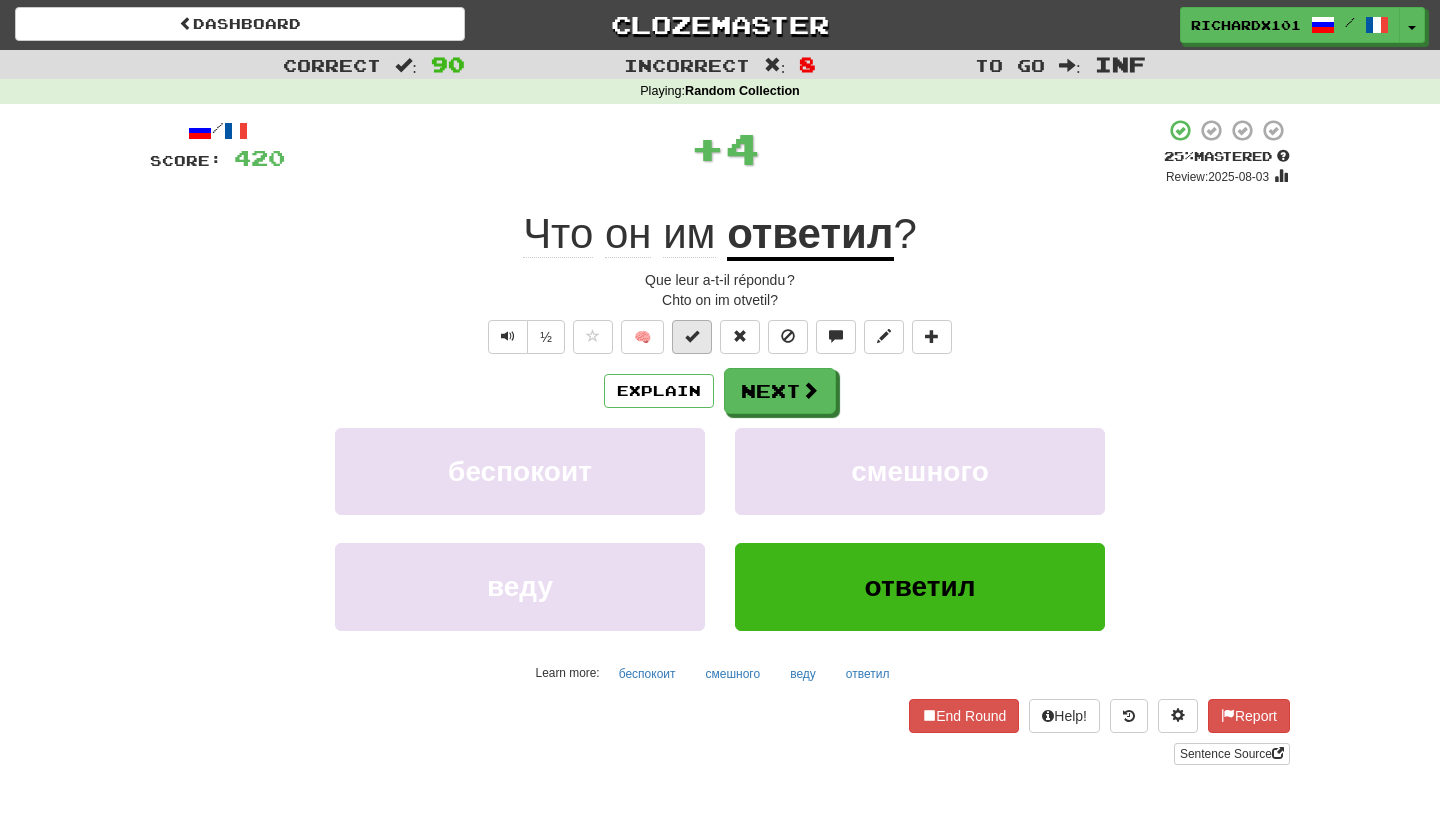 drag, startPoint x: 790, startPoint y: 455, endPoint x: 702, endPoint y: 338, distance: 146.40013 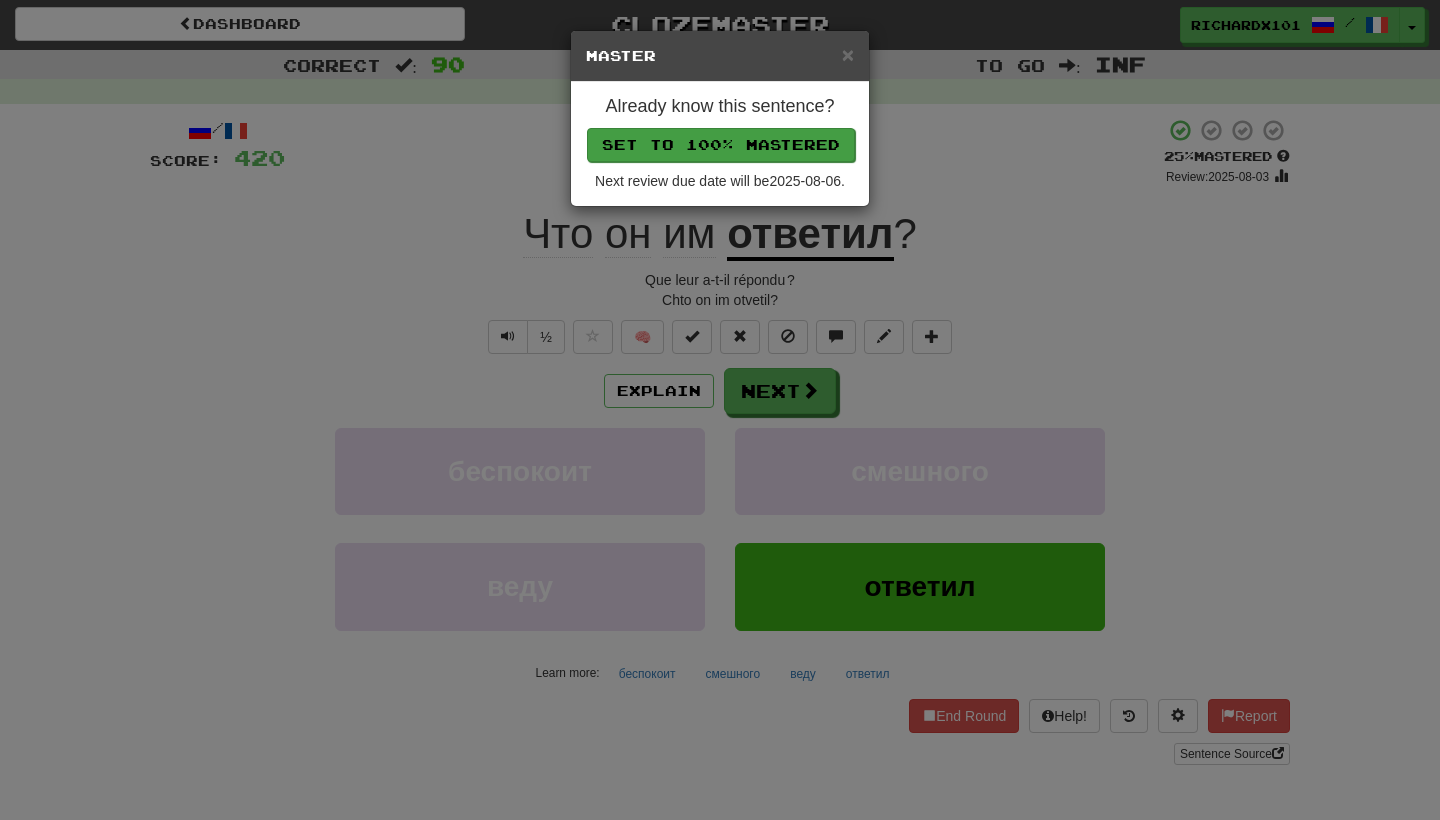 drag, startPoint x: 702, startPoint y: 338, endPoint x: 721, endPoint y: 146, distance: 192.93782 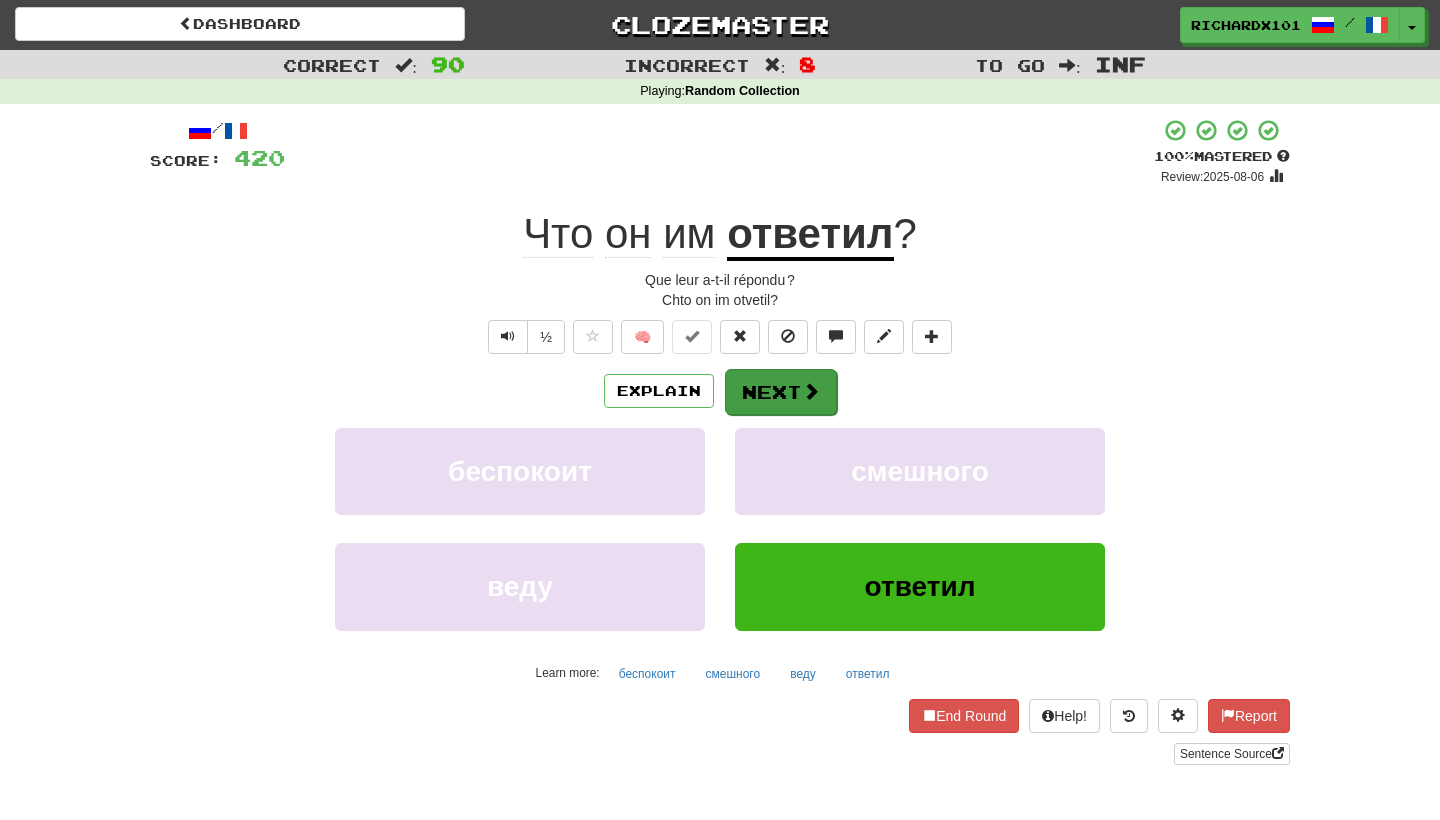 drag, startPoint x: 721, startPoint y: 146, endPoint x: 767, endPoint y: 384, distance: 242.40462 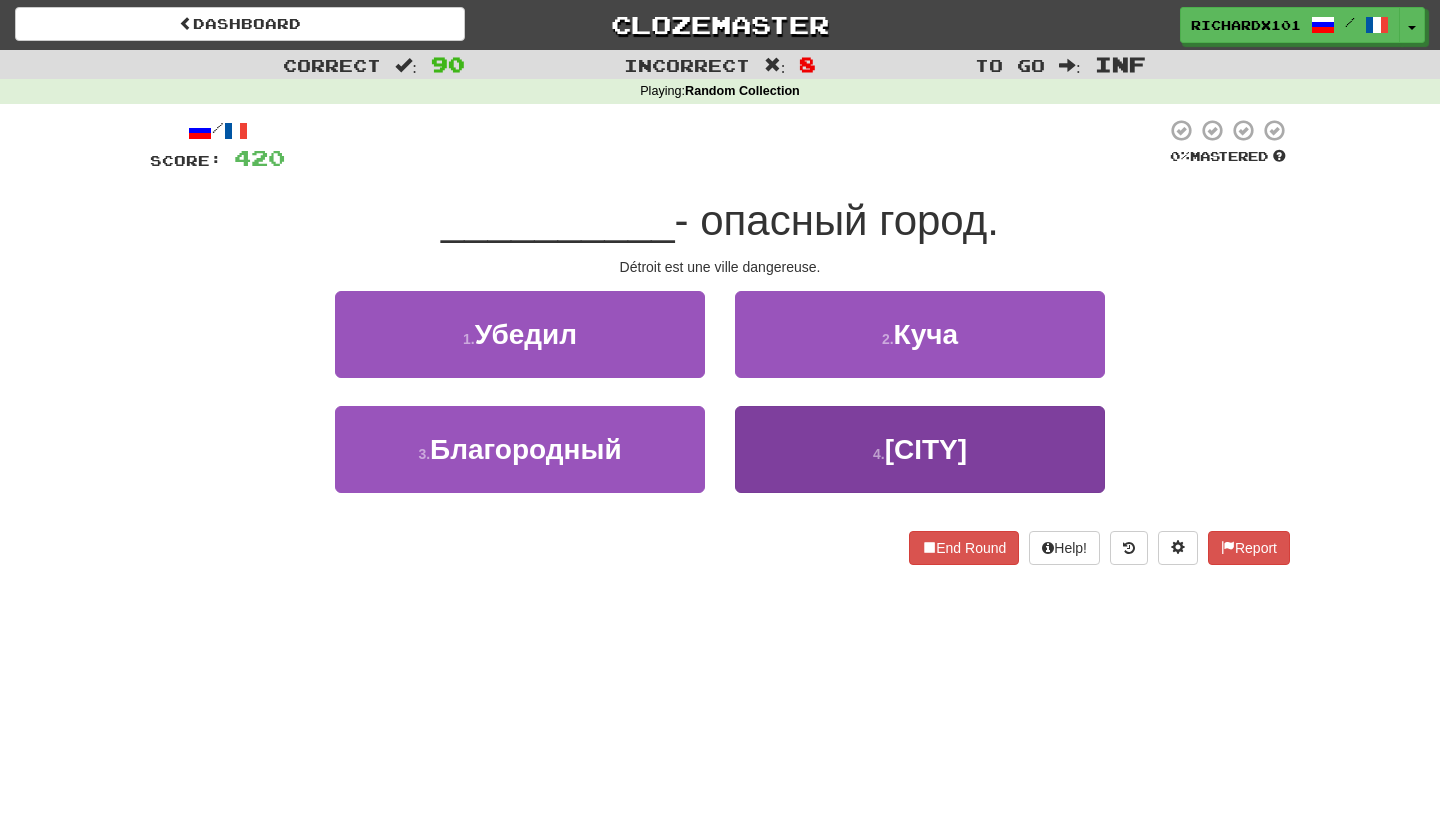 drag, startPoint x: 767, startPoint y: 384, endPoint x: 786, endPoint y: 445, distance: 63.89053 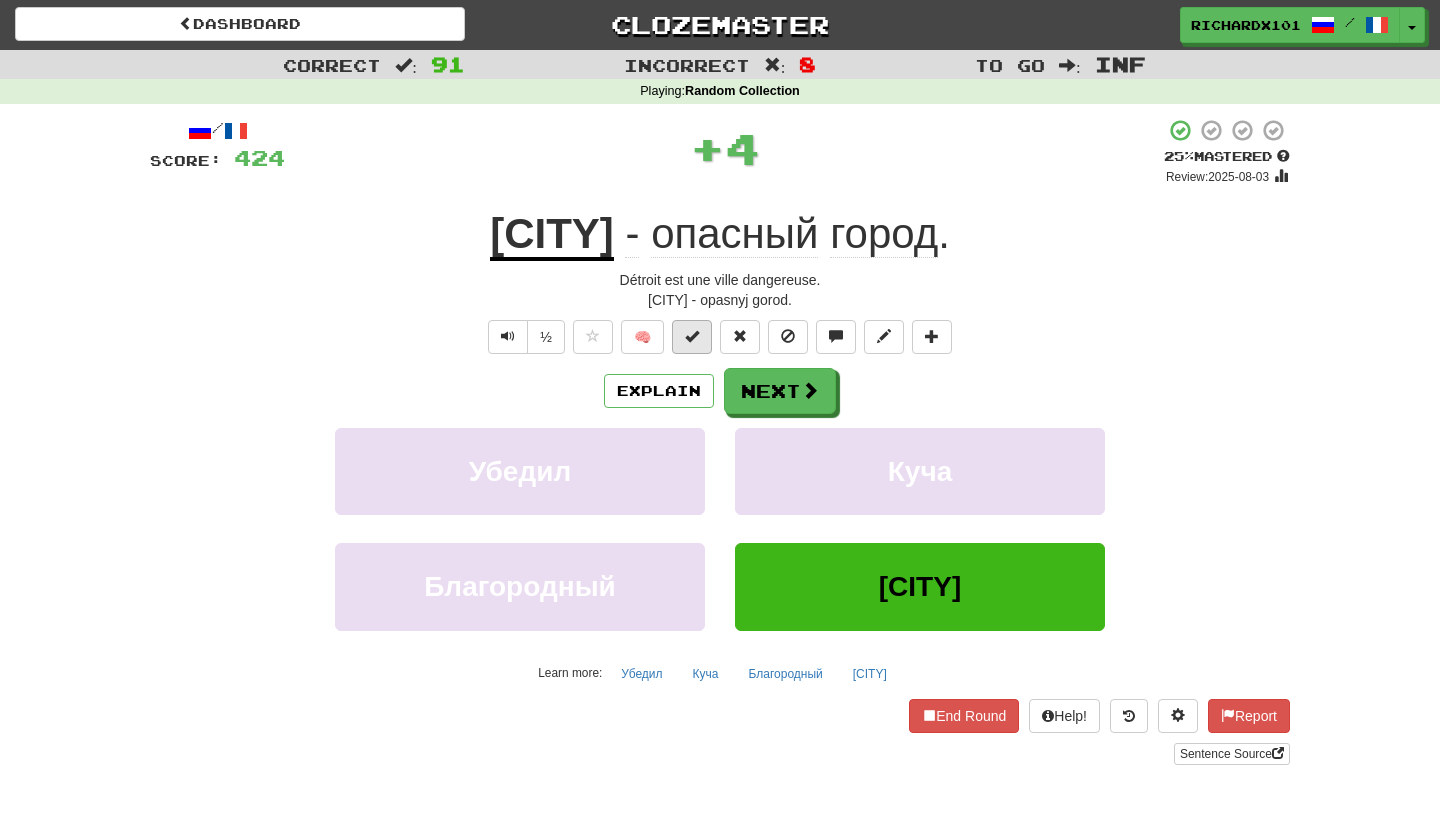 drag, startPoint x: 786, startPoint y: 445, endPoint x: 692, endPoint y: 342, distance: 139.44533 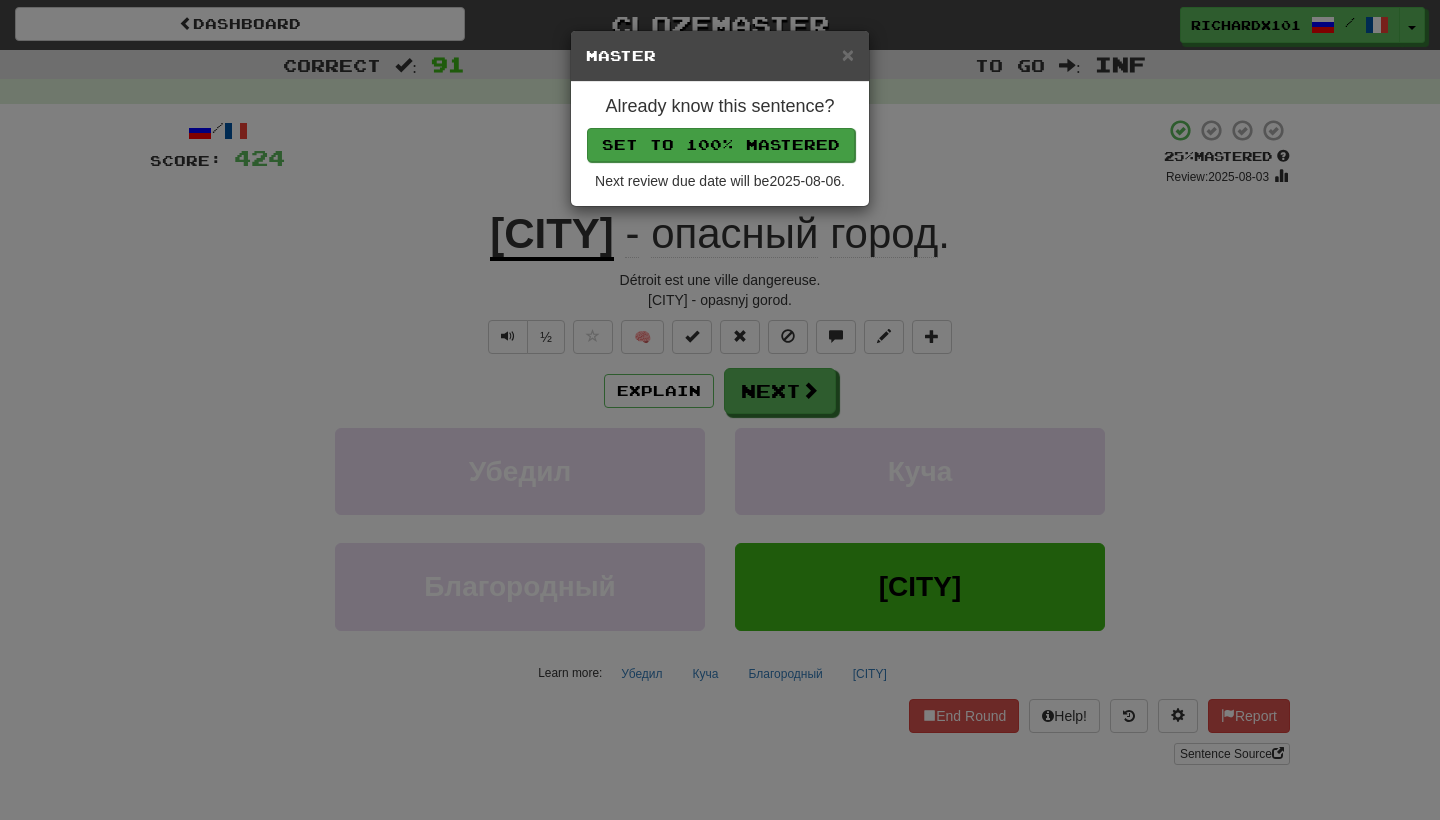 drag, startPoint x: 692, startPoint y: 342, endPoint x: 722, endPoint y: 137, distance: 207.18349 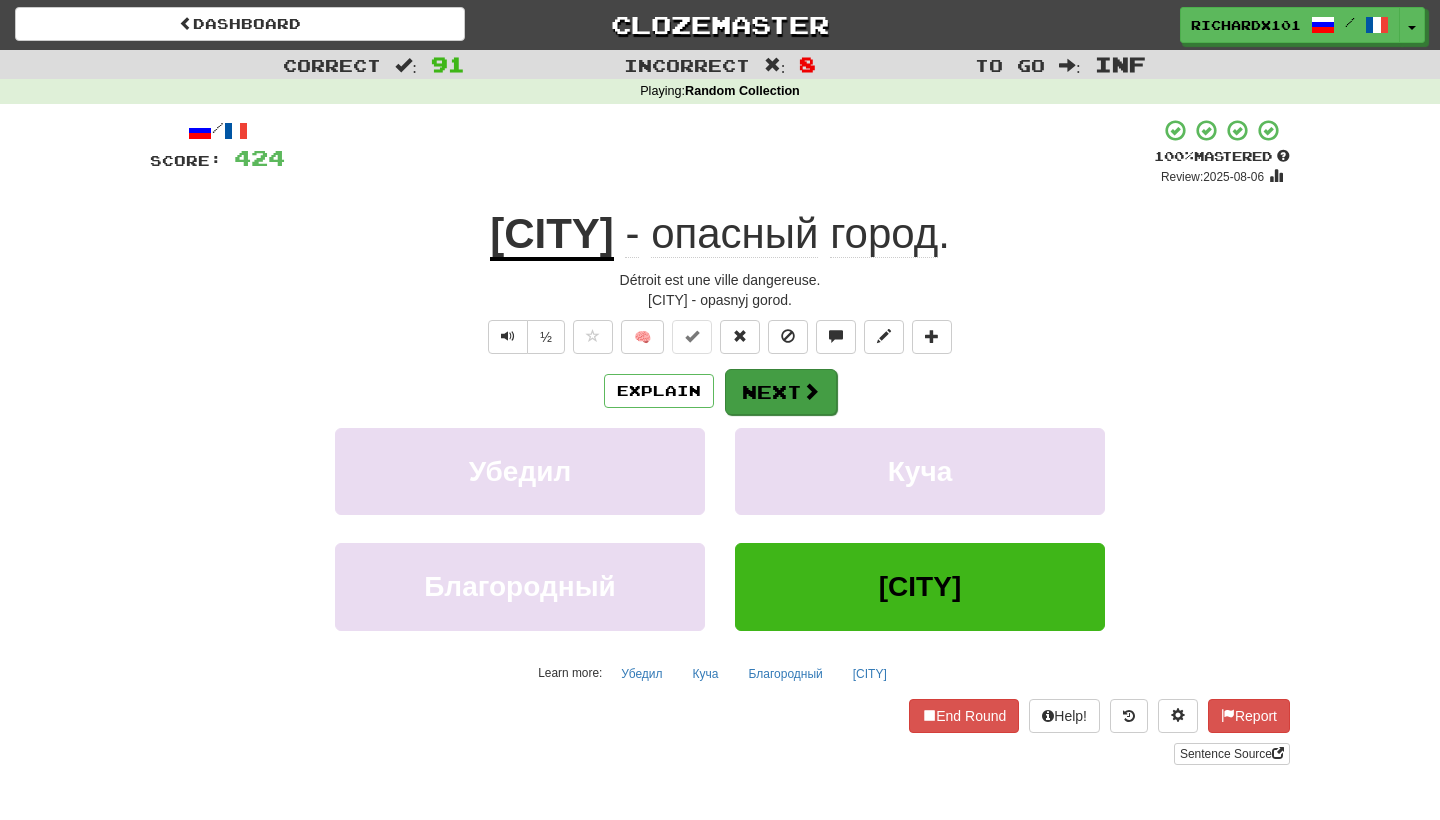 drag, startPoint x: 722, startPoint y: 137, endPoint x: 768, endPoint y: 374, distance: 241.42287 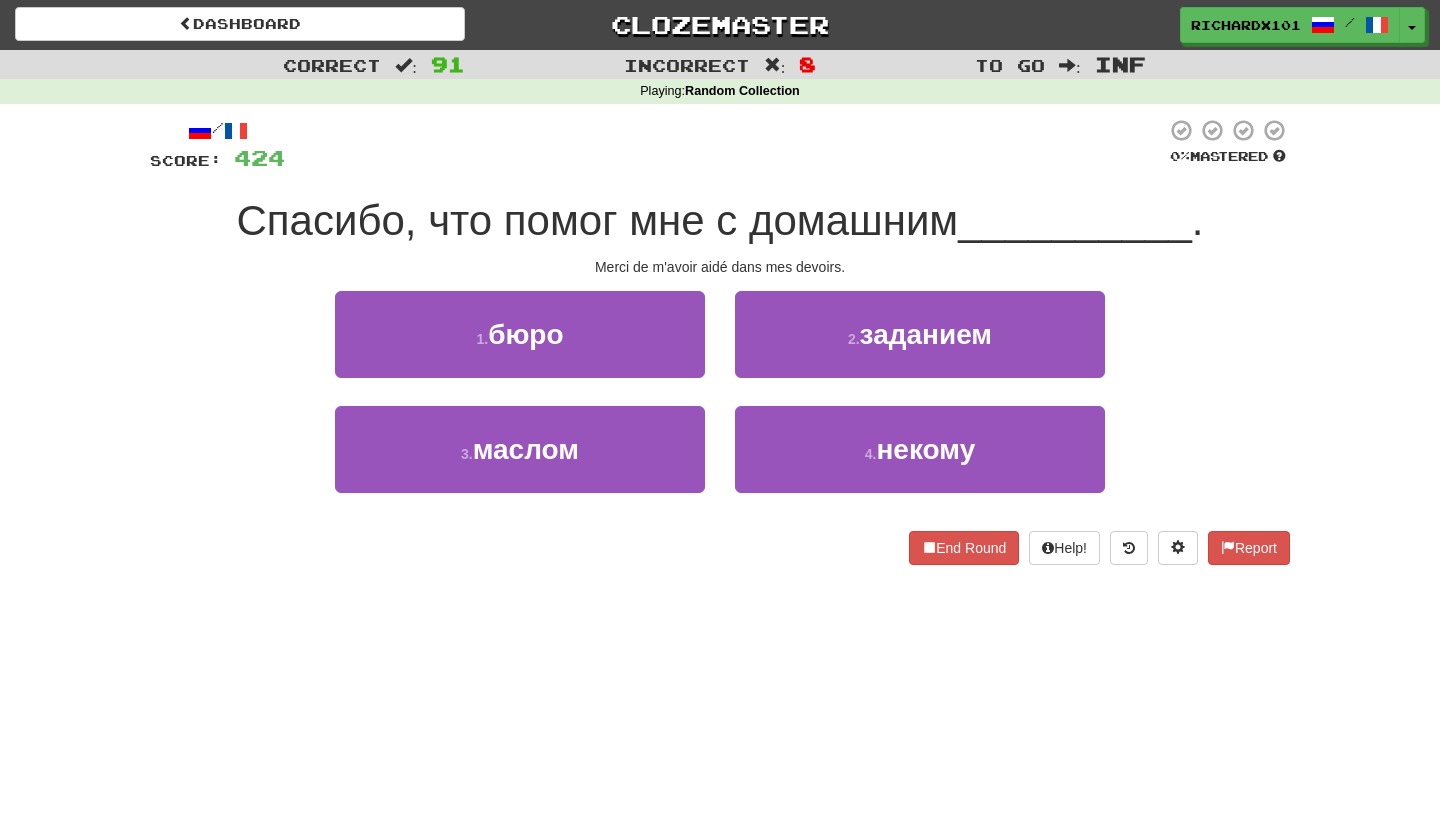 click on "2 .  заданием" at bounding box center [920, 334] 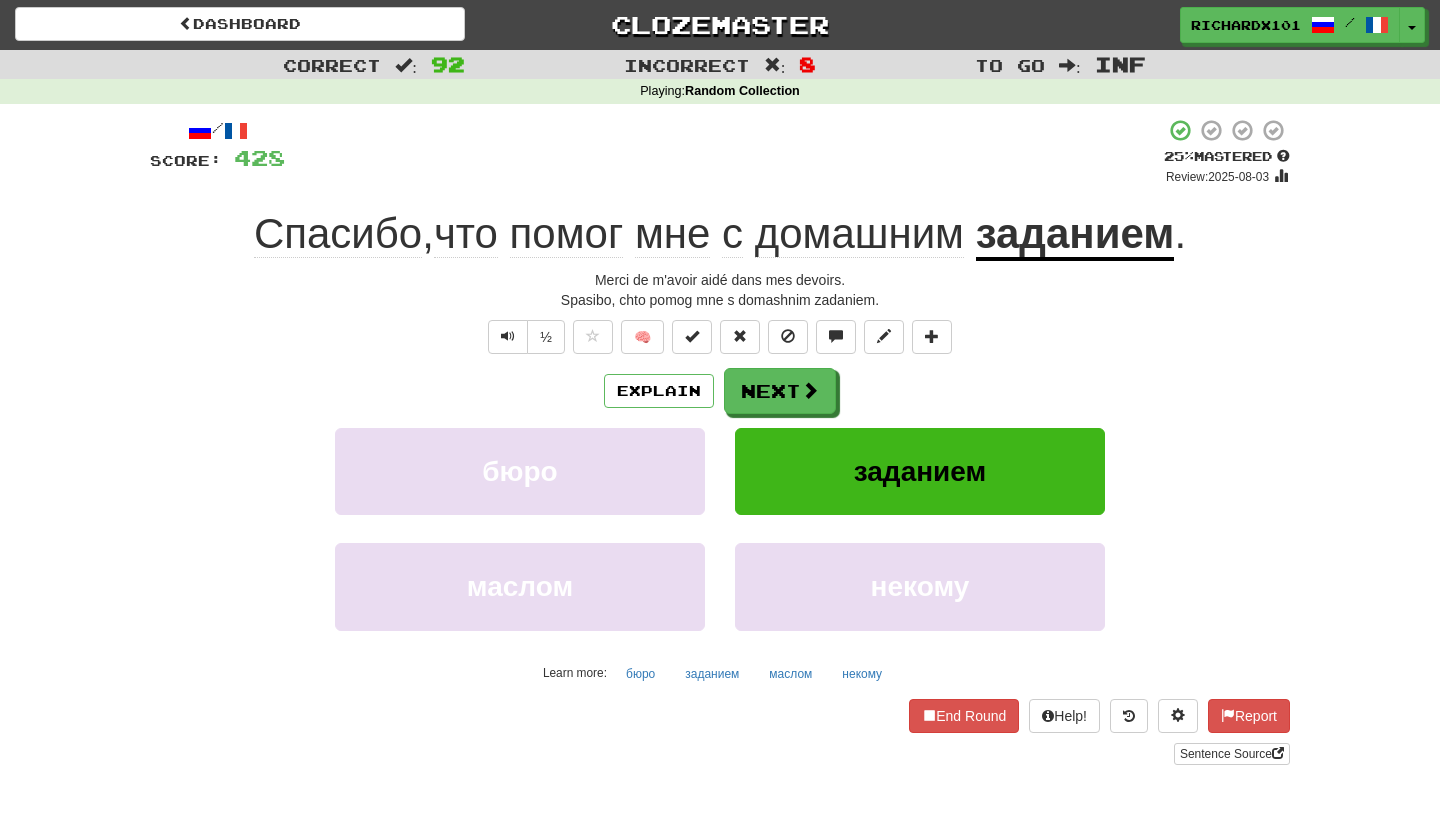click at bounding box center (692, 337) 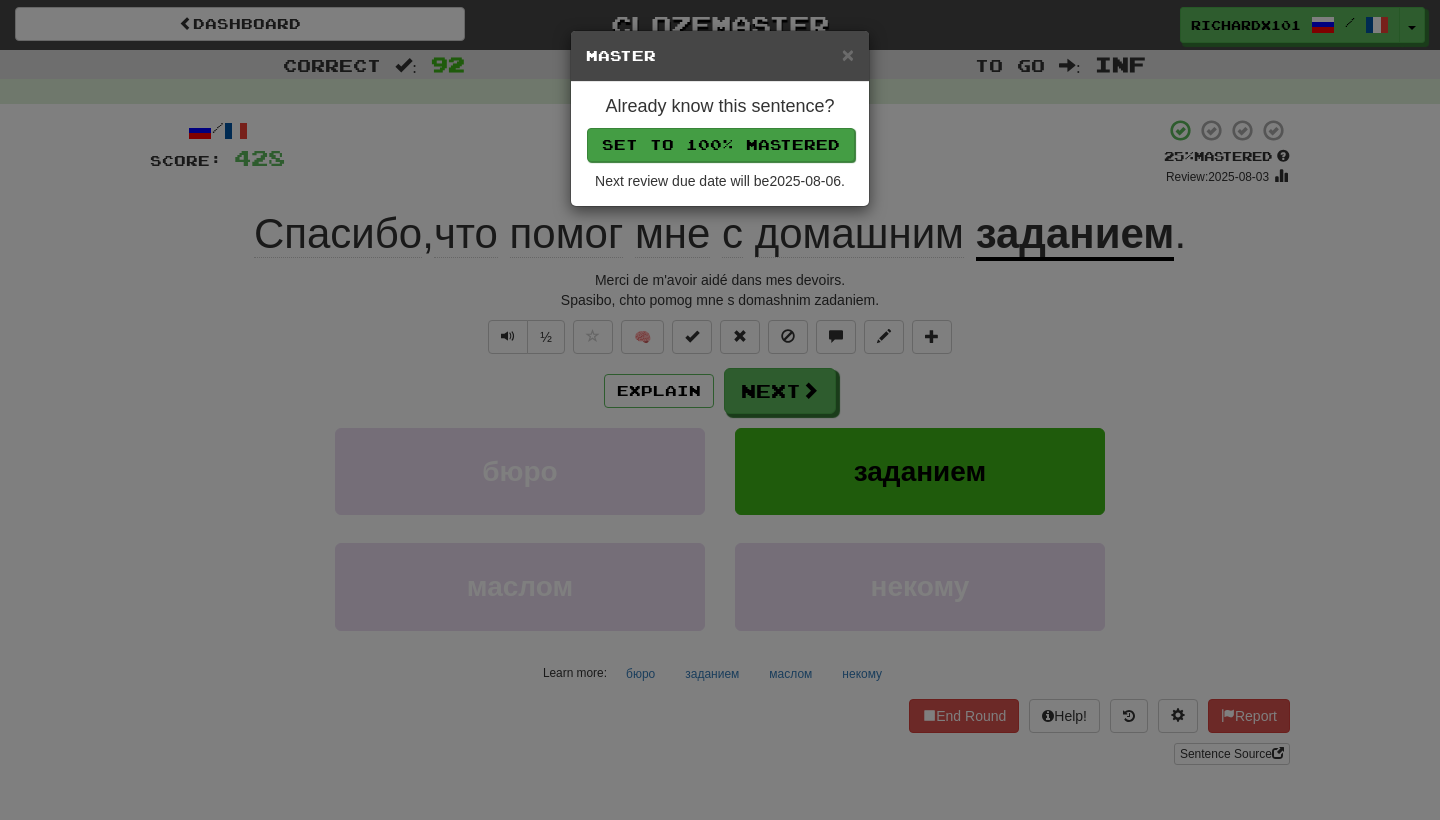 drag, startPoint x: 768, startPoint y: 374, endPoint x: 723, endPoint y: 149, distance: 229.45587 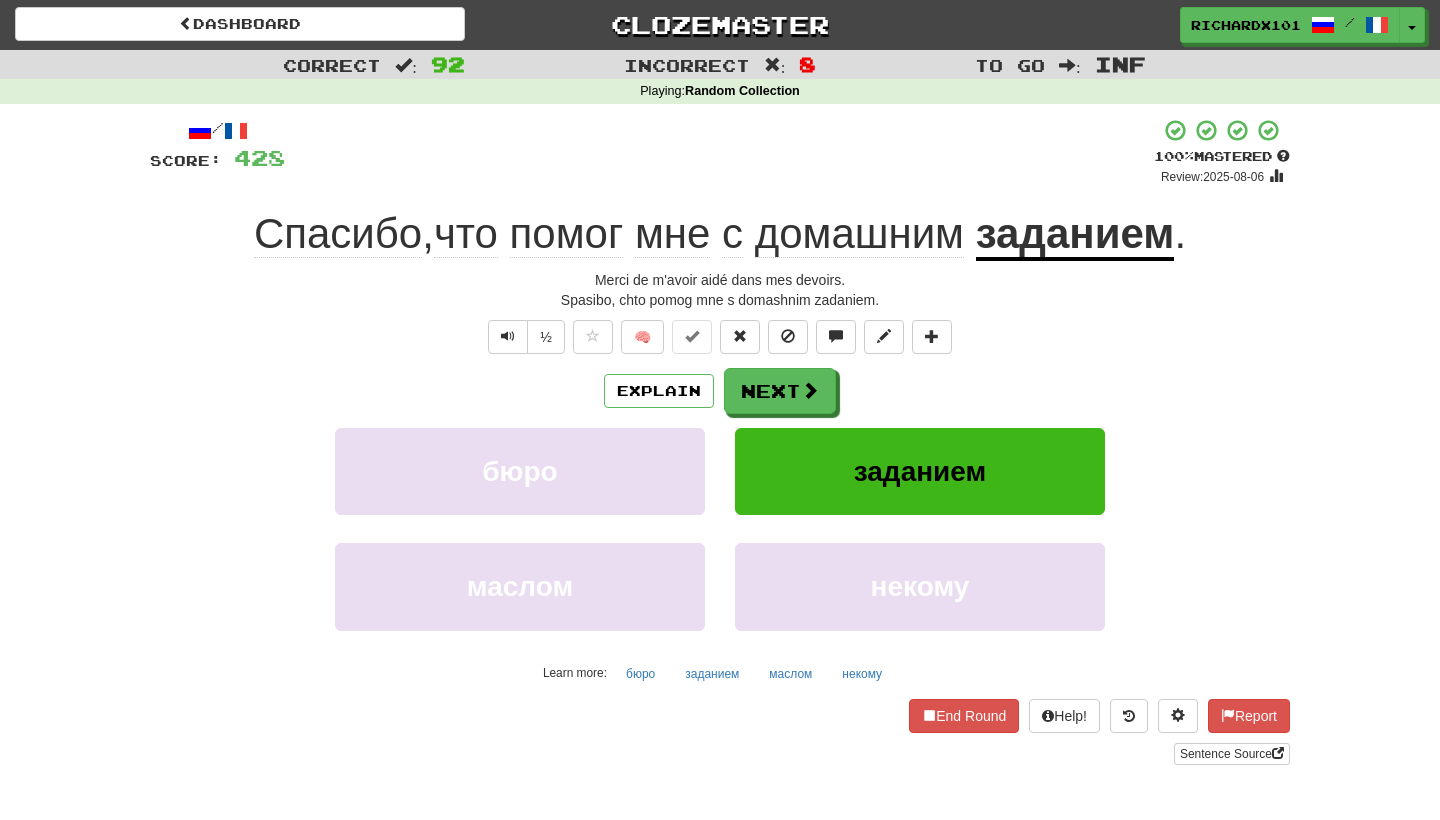click on "Next" at bounding box center [780, 391] 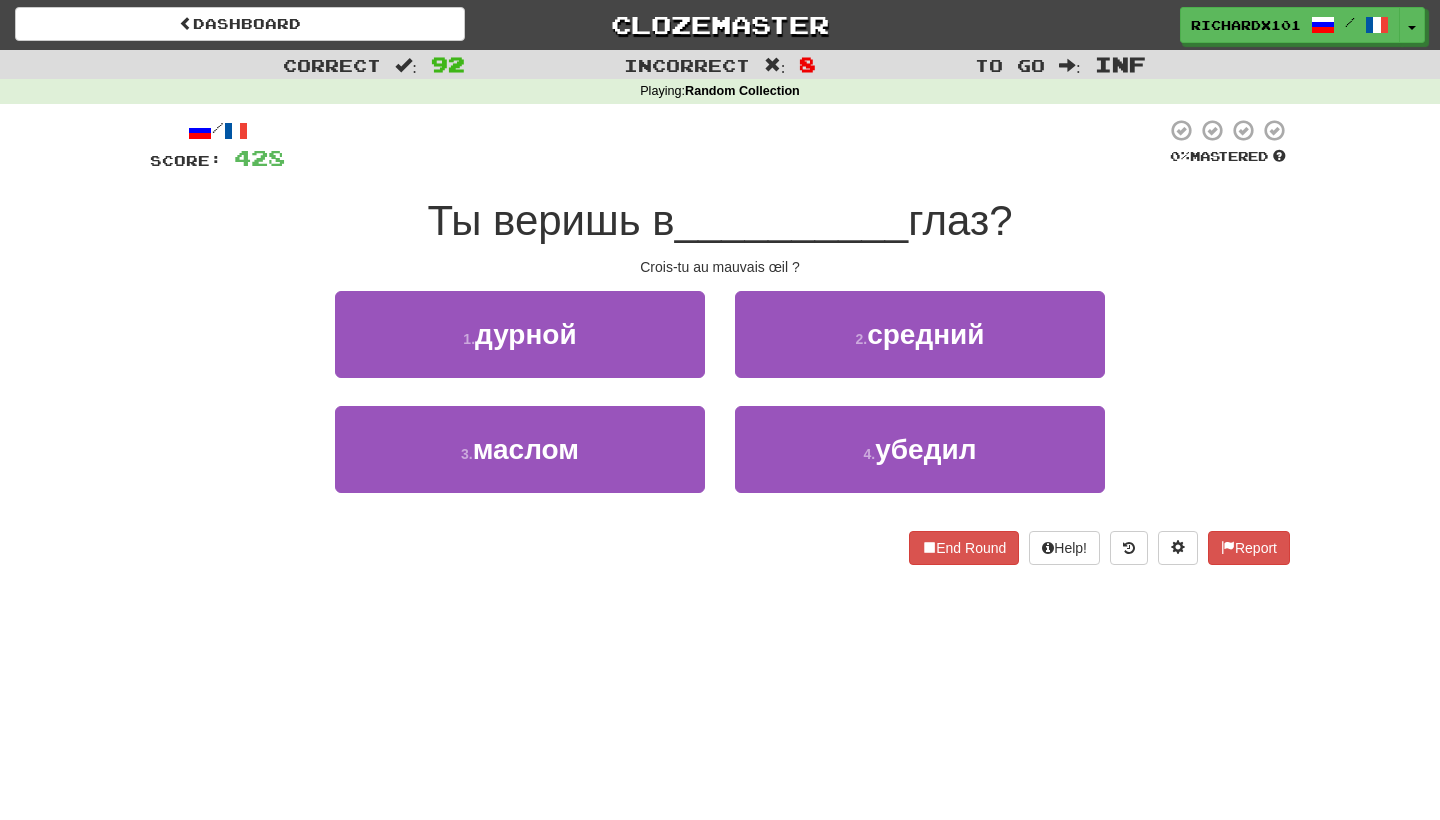 click on "1 .  дурной" at bounding box center [520, 334] 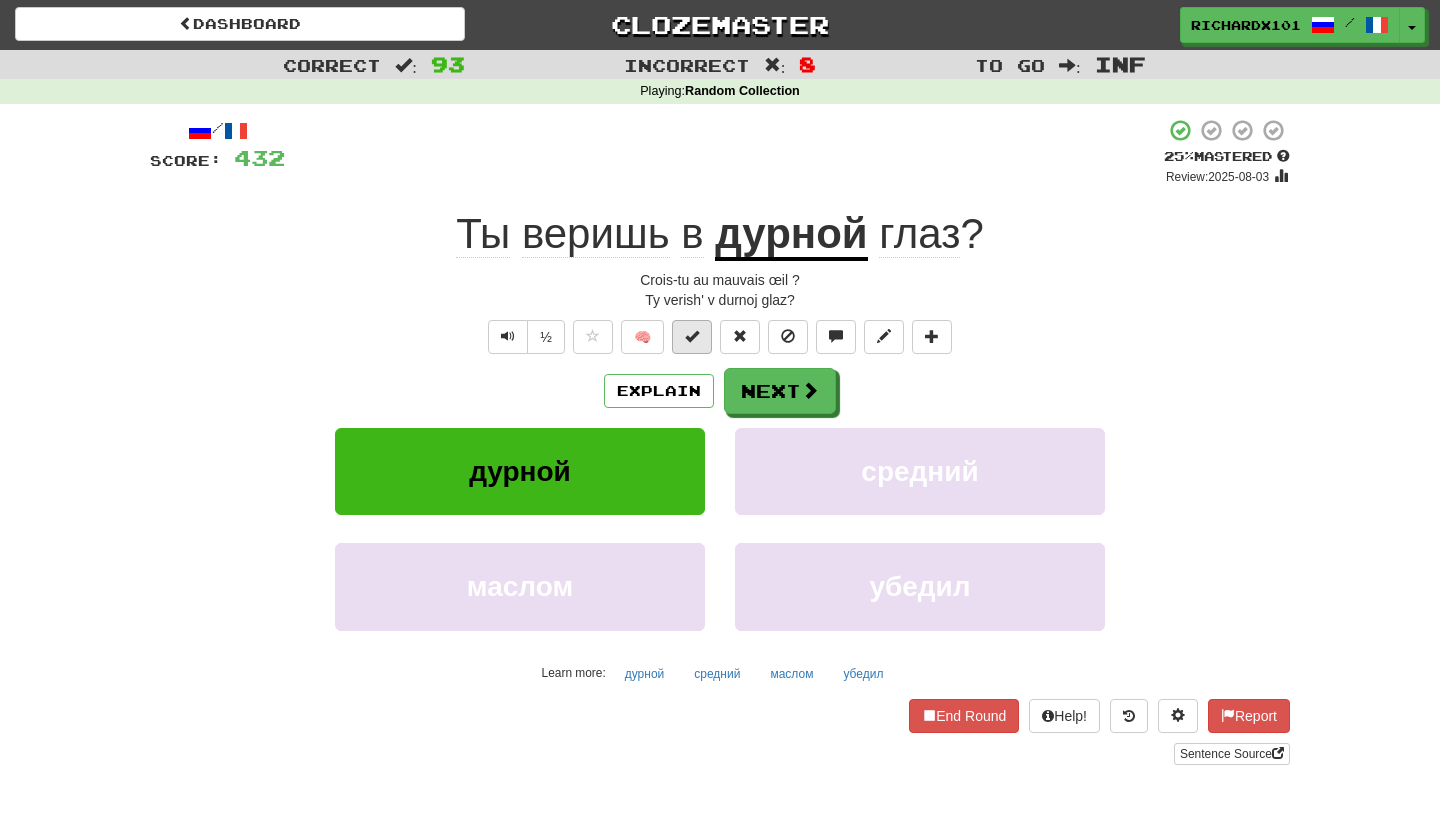 drag, startPoint x: 723, startPoint y: 149, endPoint x: 686, endPoint y: 344, distance: 198.47922 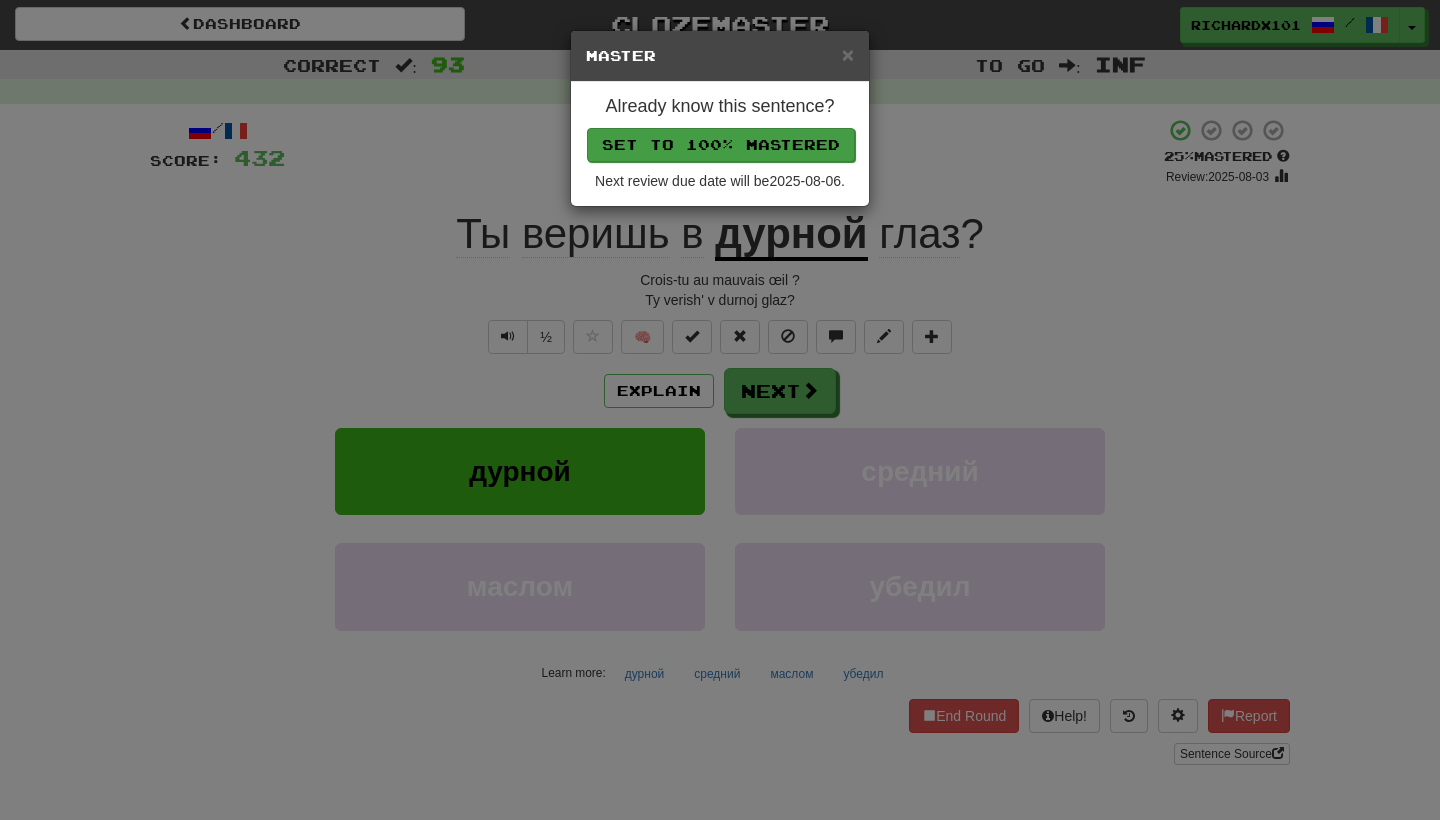 drag, startPoint x: 686, startPoint y: 344, endPoint x: 717, endPoint y: 146, distance: 200.41208 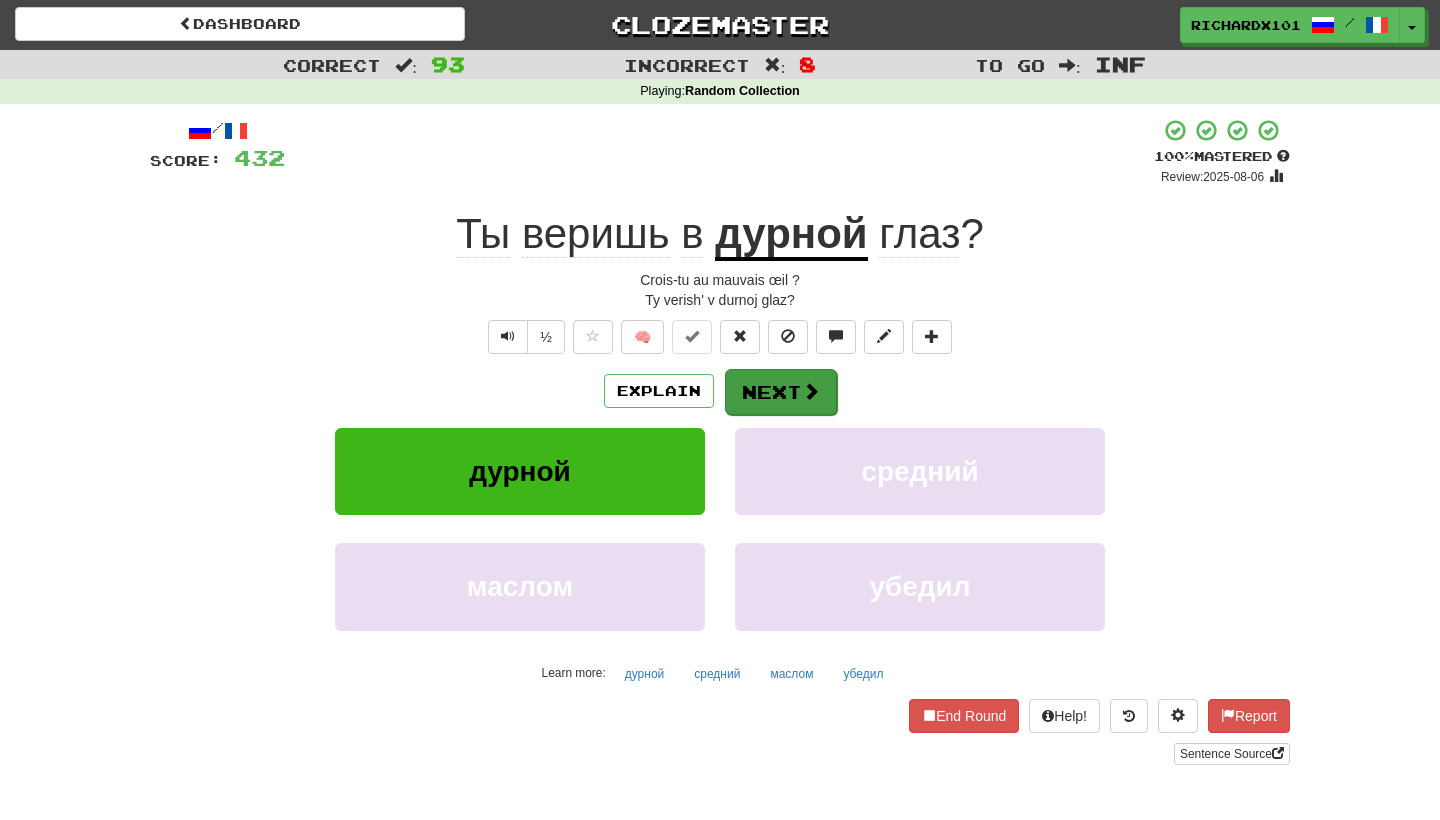 drag, startPoint x: 717, startPoint y: 146, endPoint x: 757, endPoint y: 371, distance: 228.5279 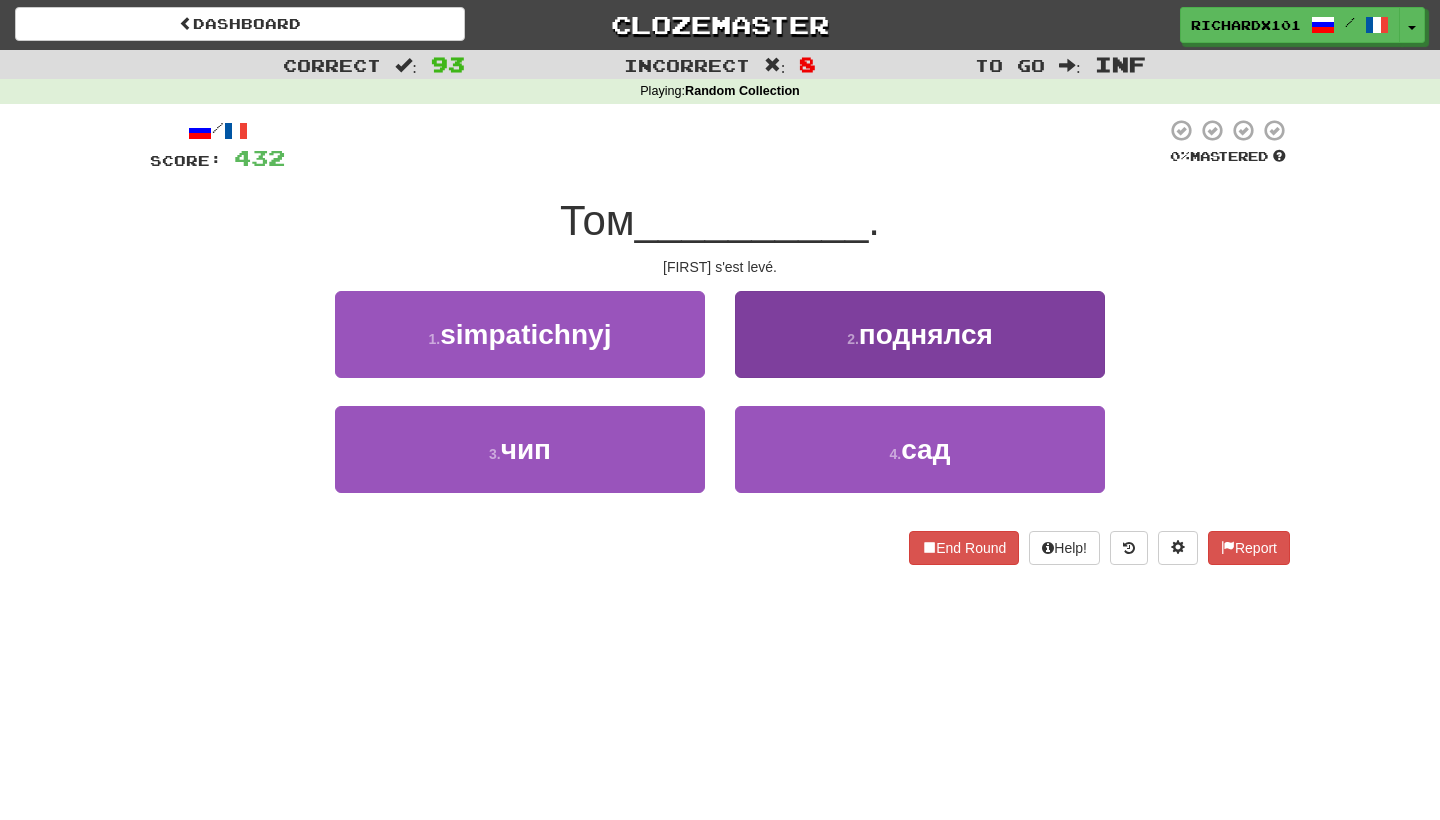 drag, startPoint x: 757, startPoint y: 371, endPoint x: 769, endPoint y: 340, distance: 33.24154 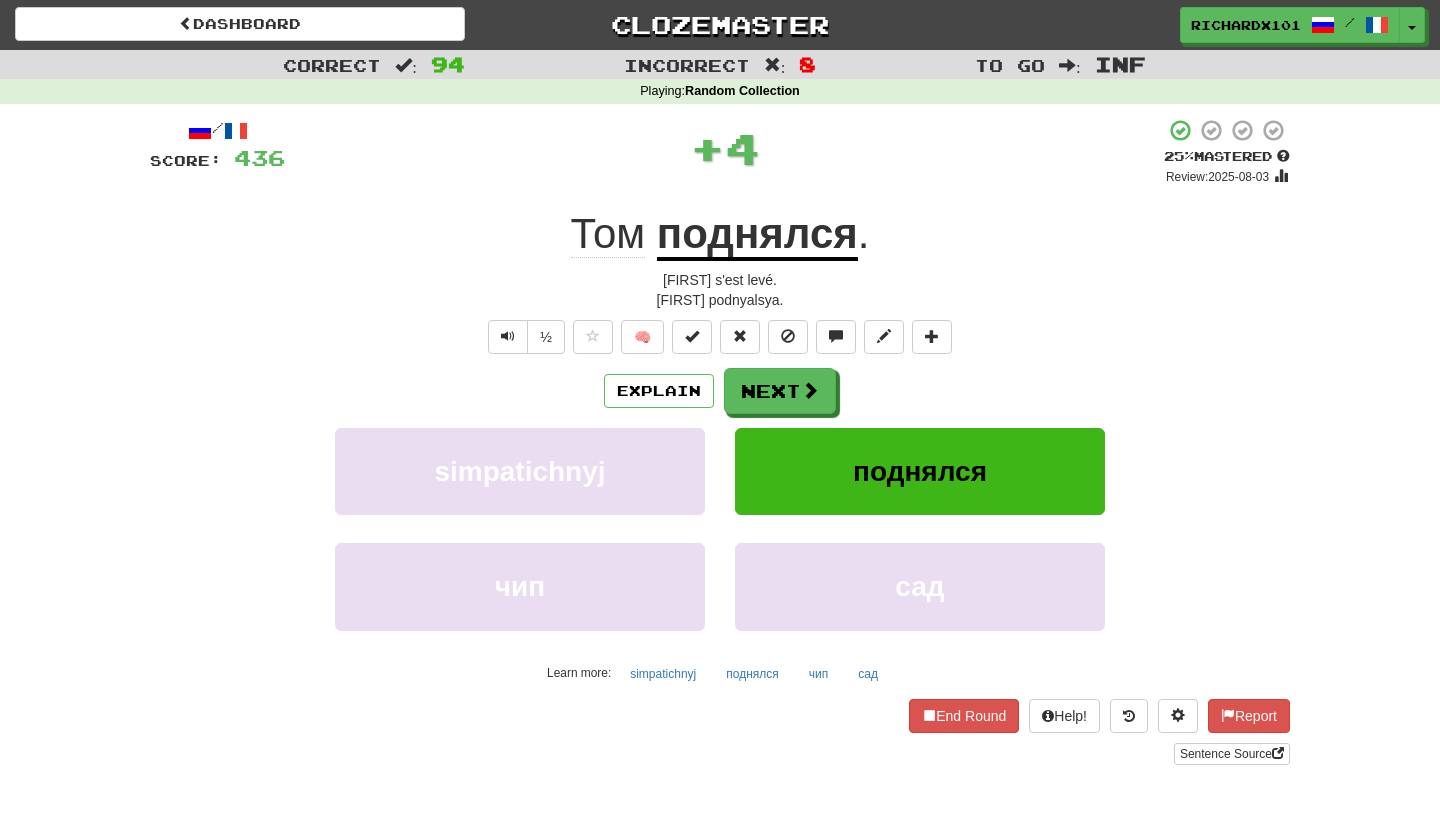 click at bounding box center (692, 337) 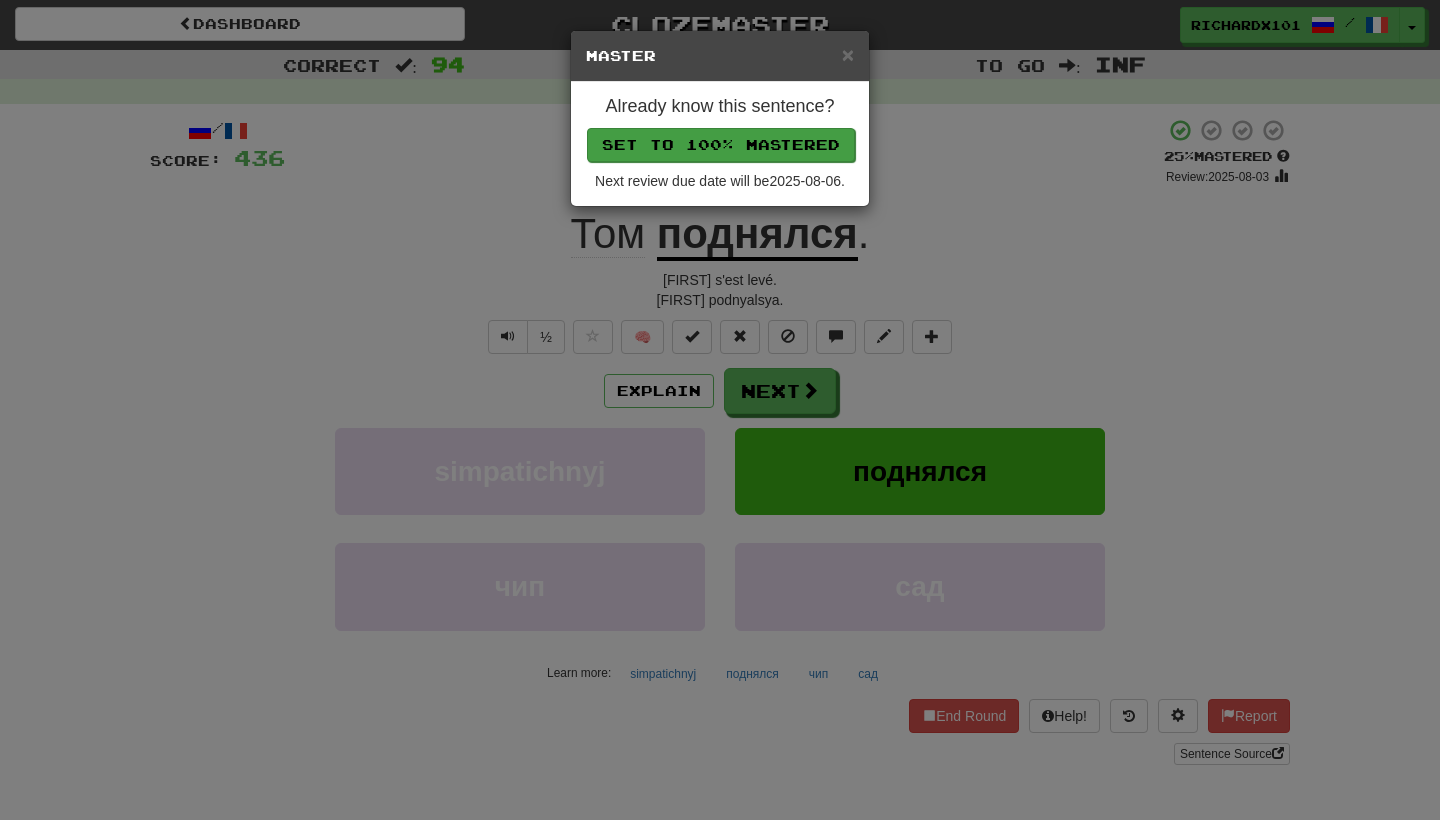 drag, startPoint x: 769, startPoint y: 340, endPoint x: 719, endPoint y: 136, distance: 210.03809 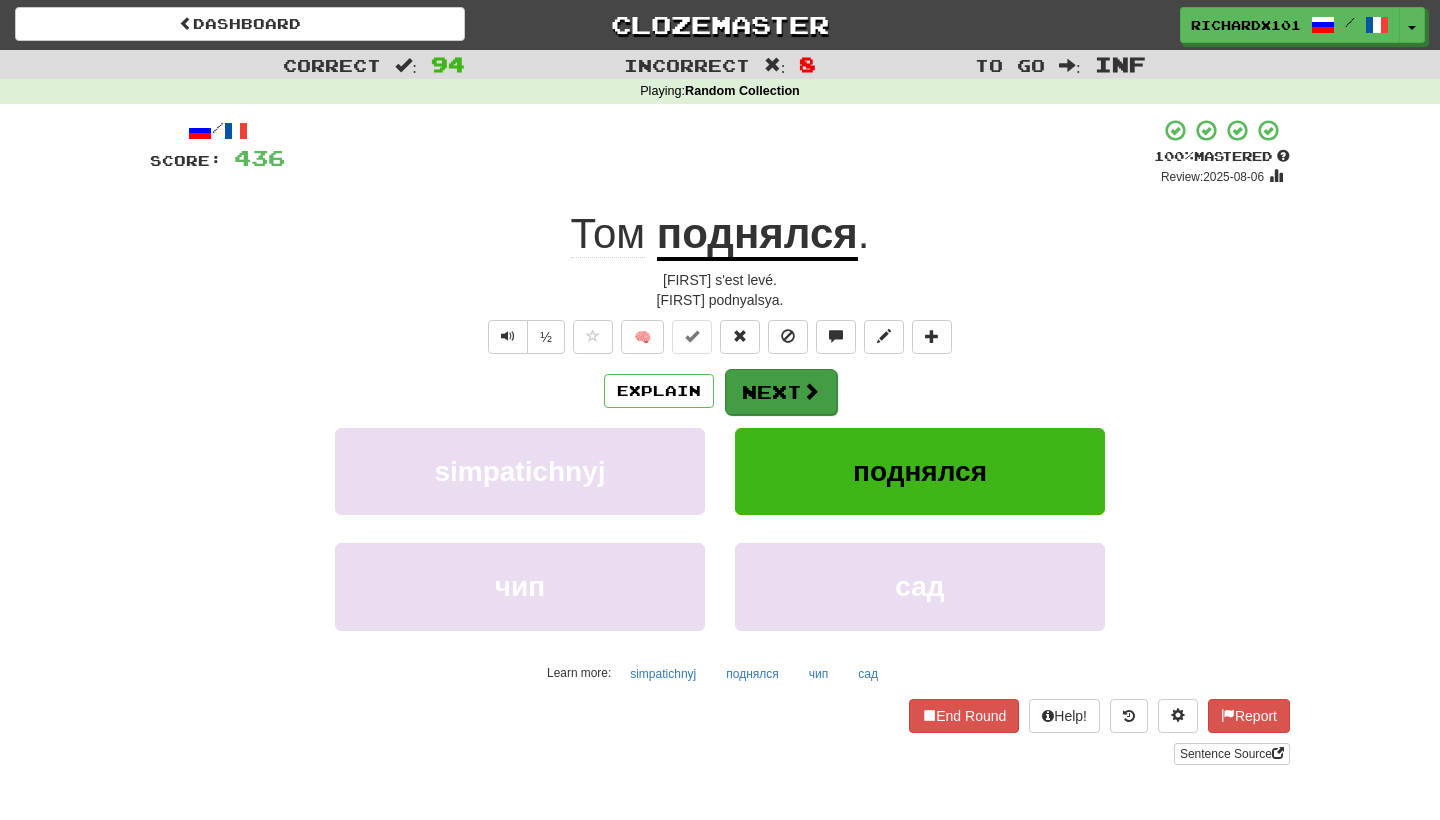 drag, startPoint x: 719, startPoint y: 136, endPoint x: 754, endPoint y: 373, distance: 239.57045 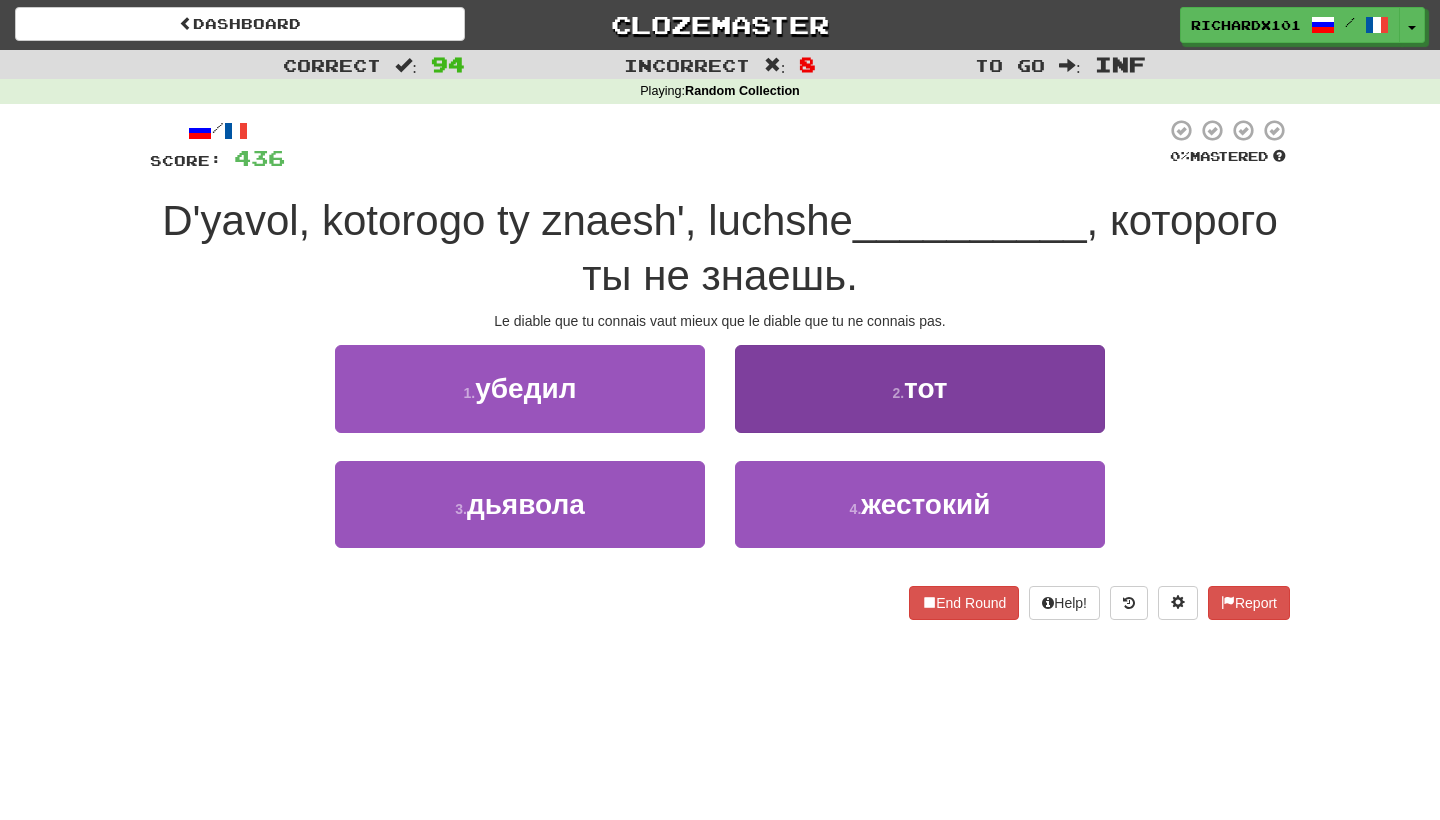 drag, startPoint x: 754, startPoint y: 373, endPoint x: 765, endPoint y: 400, distance: 29.15476 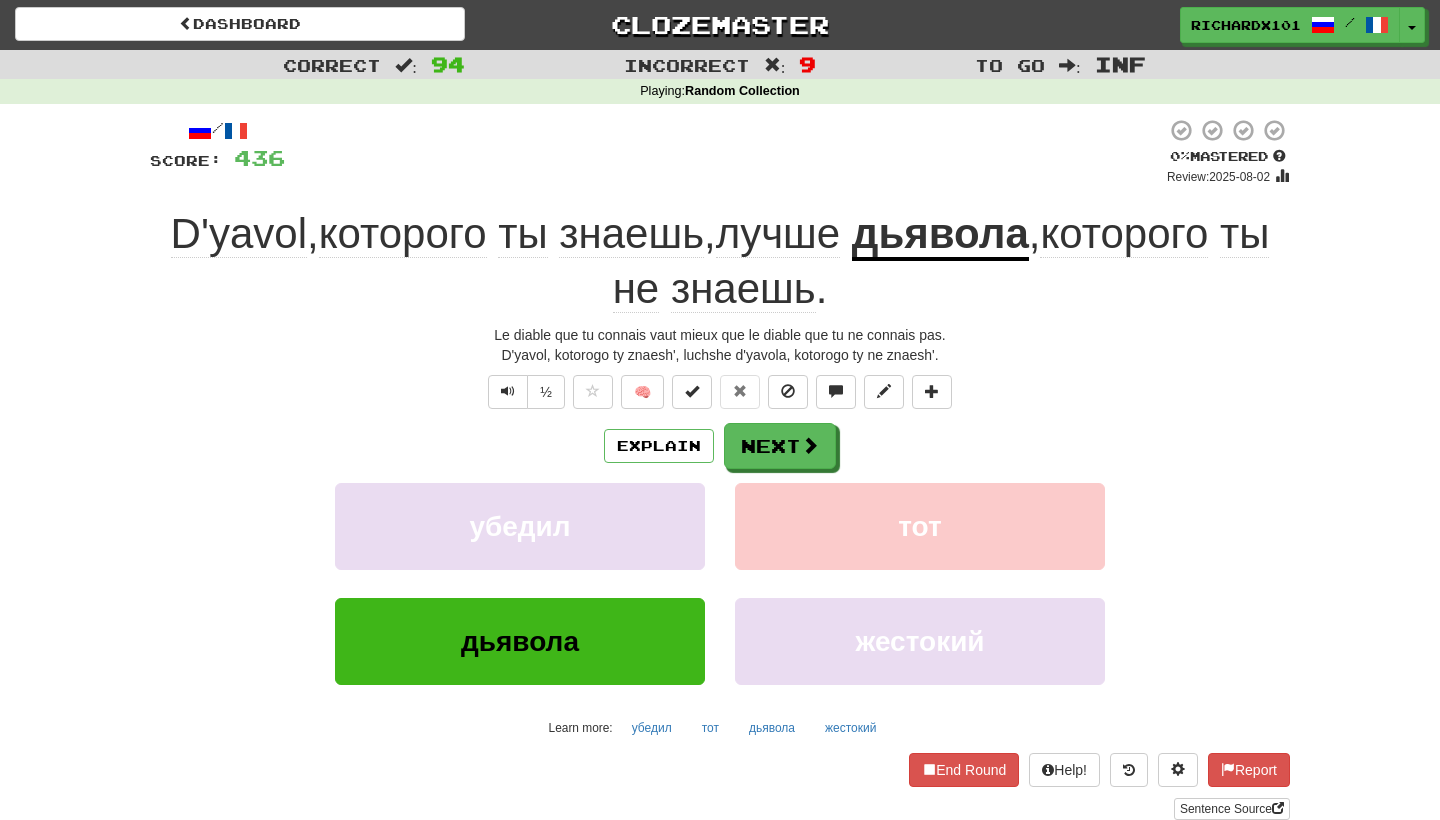 click at bounding box center [1129, 770] 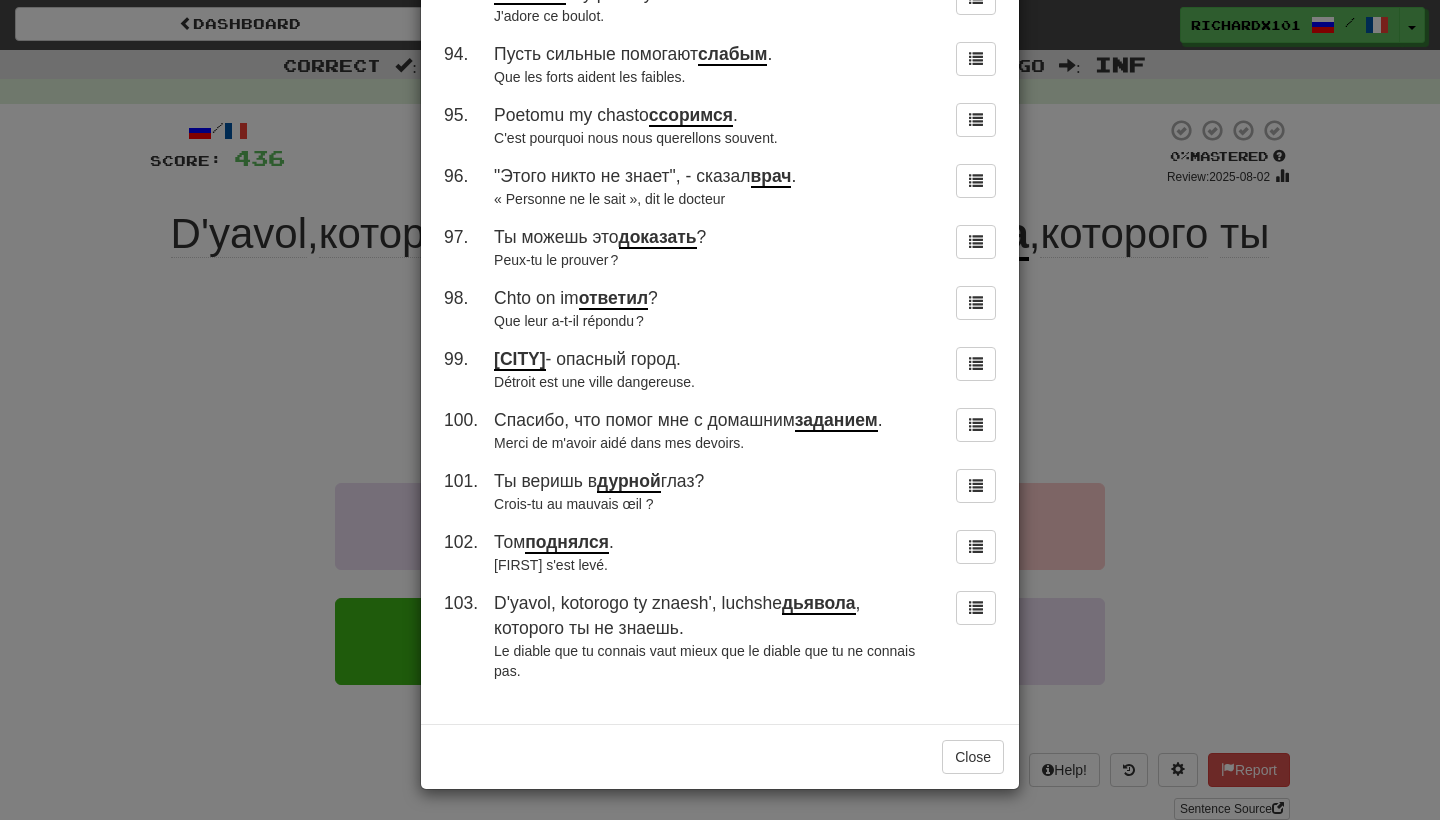 scroll, scrollTop: 6006, scrollLeft: 0, axis: vertical 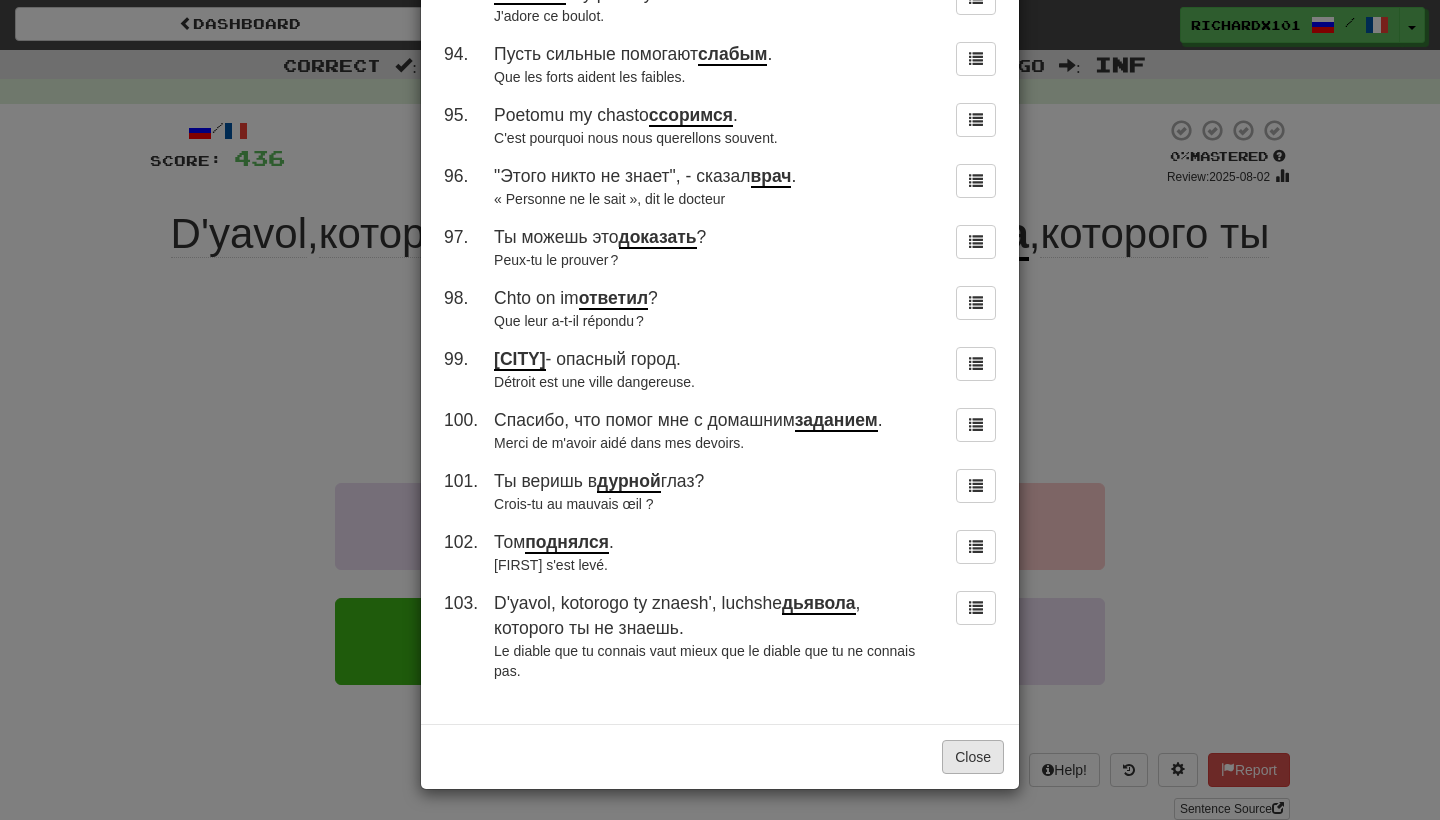 drag, startPoint x: 1124, startPoint y: 769, endPoint x: 970, endPoint y: 758, distance: 154.39236 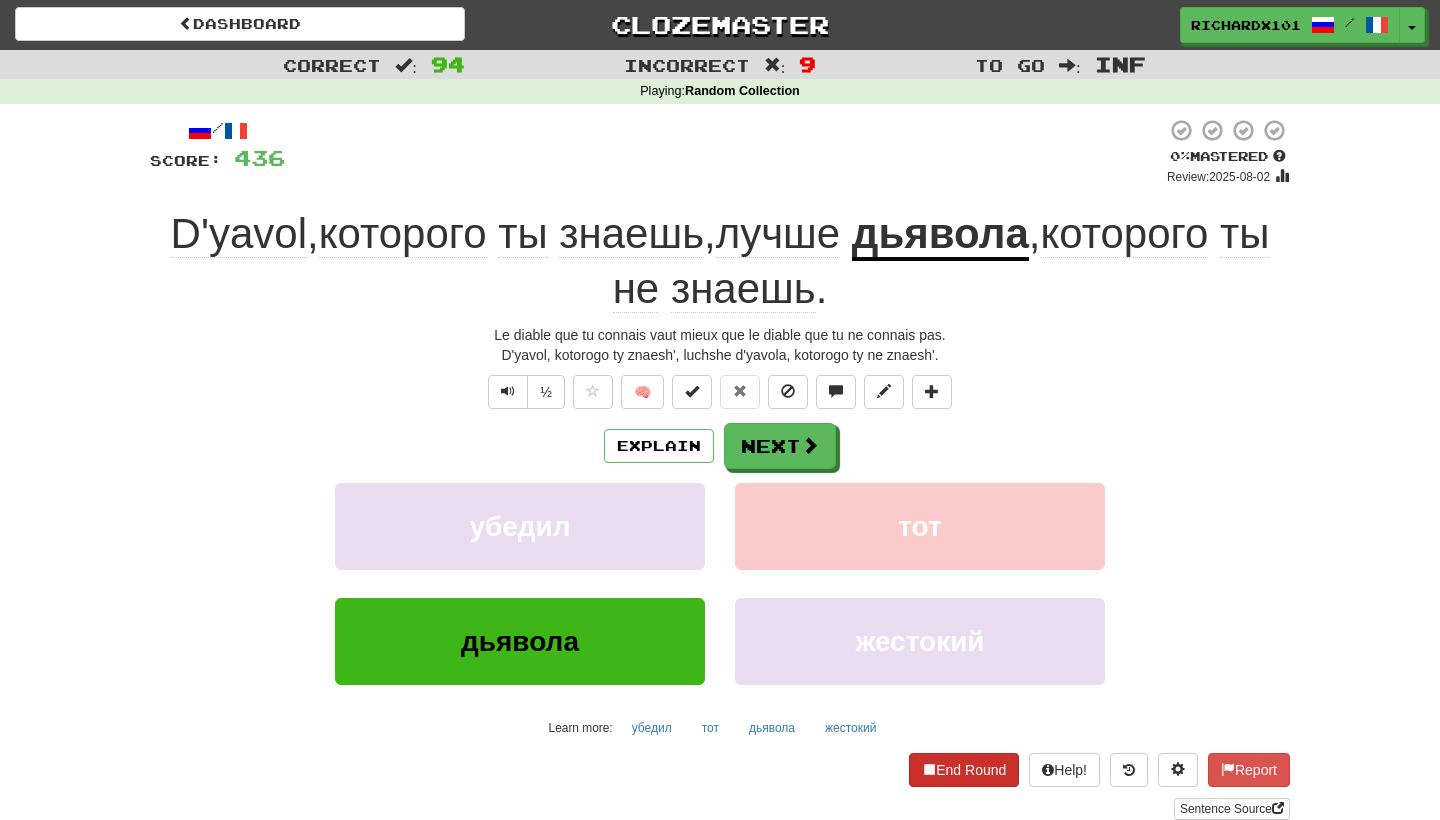 click on "Next" at bounding box center [780, 446] 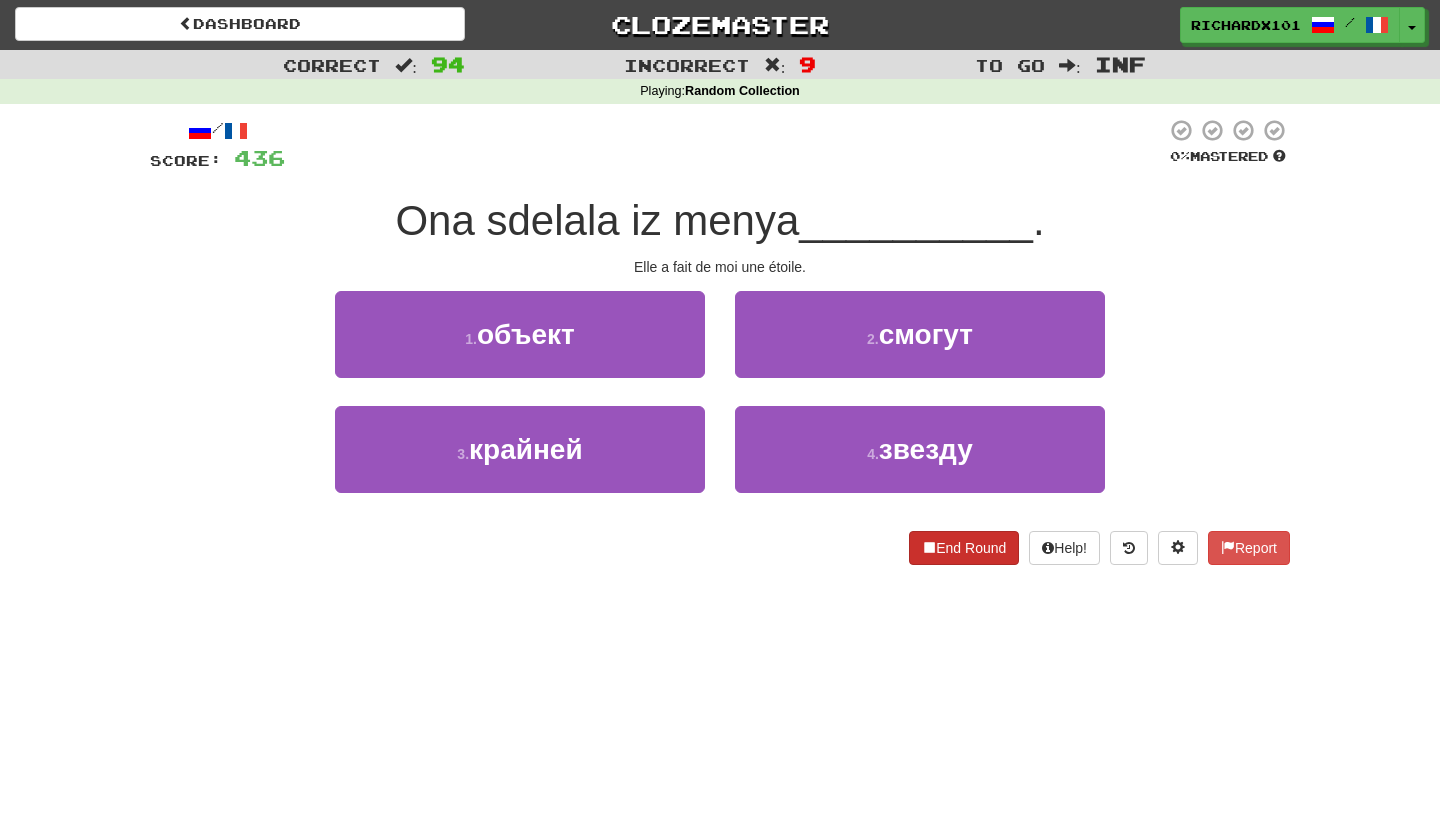 click on "4 .  звезду" at bounding box center (920, 449) 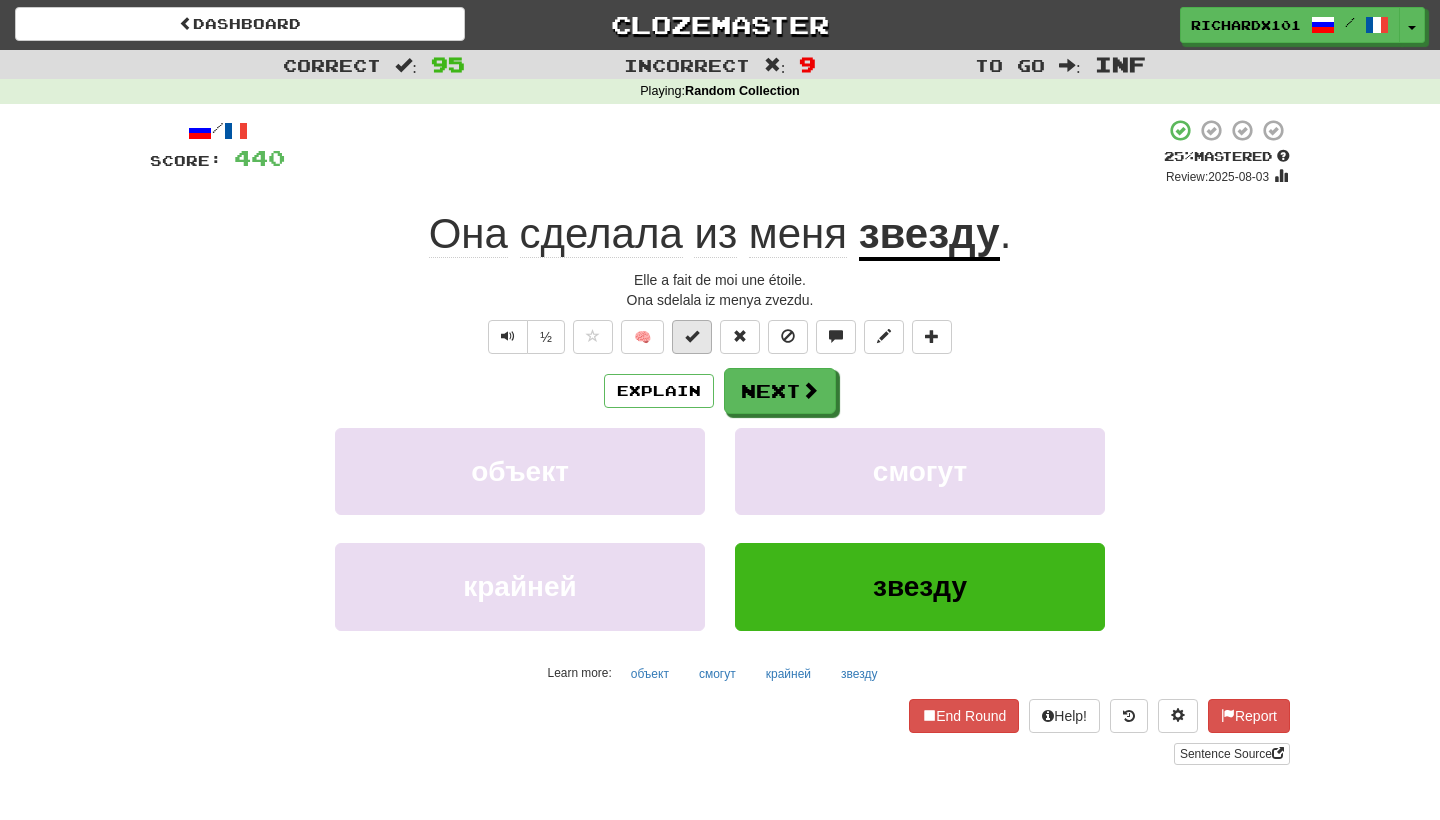 drag, startPoint x: 970, startPoint y: 758, endPoint x: 695, endPoint y: 327, distance: 511.25922 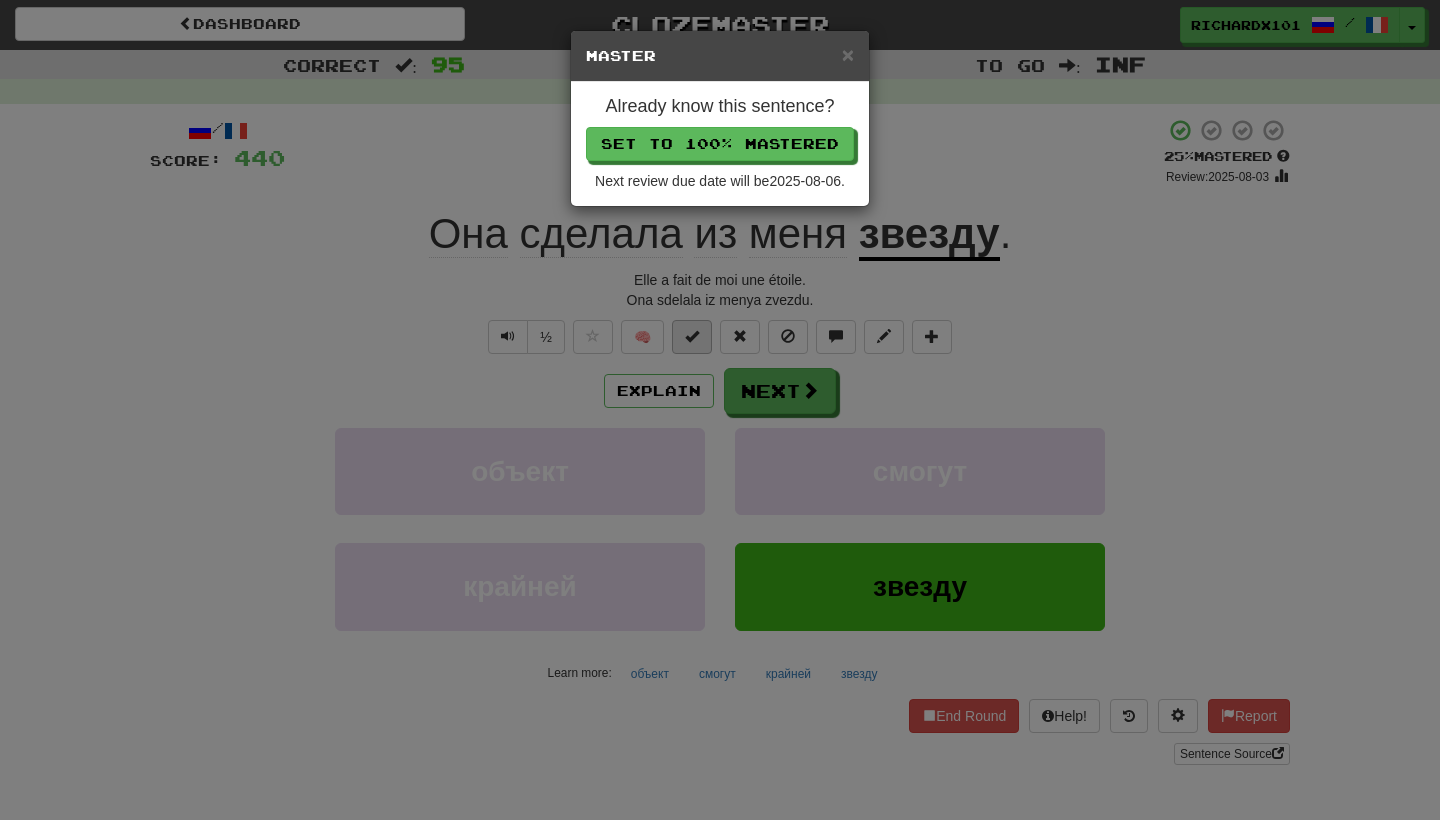 click on "Set to 100% Mastered" at bounding box center [720, 144] 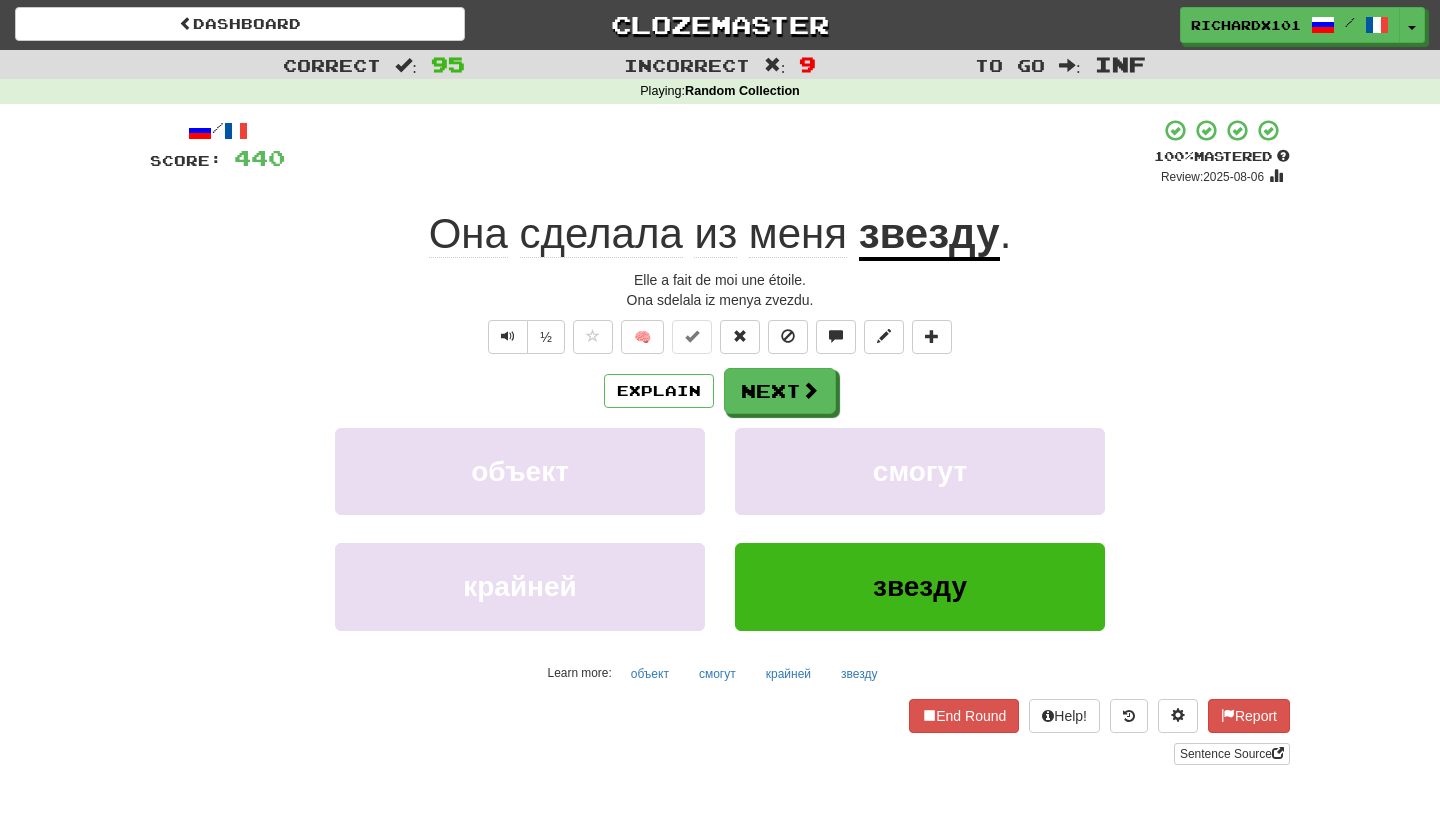 click on "Next" at bounding box center [780, 391] 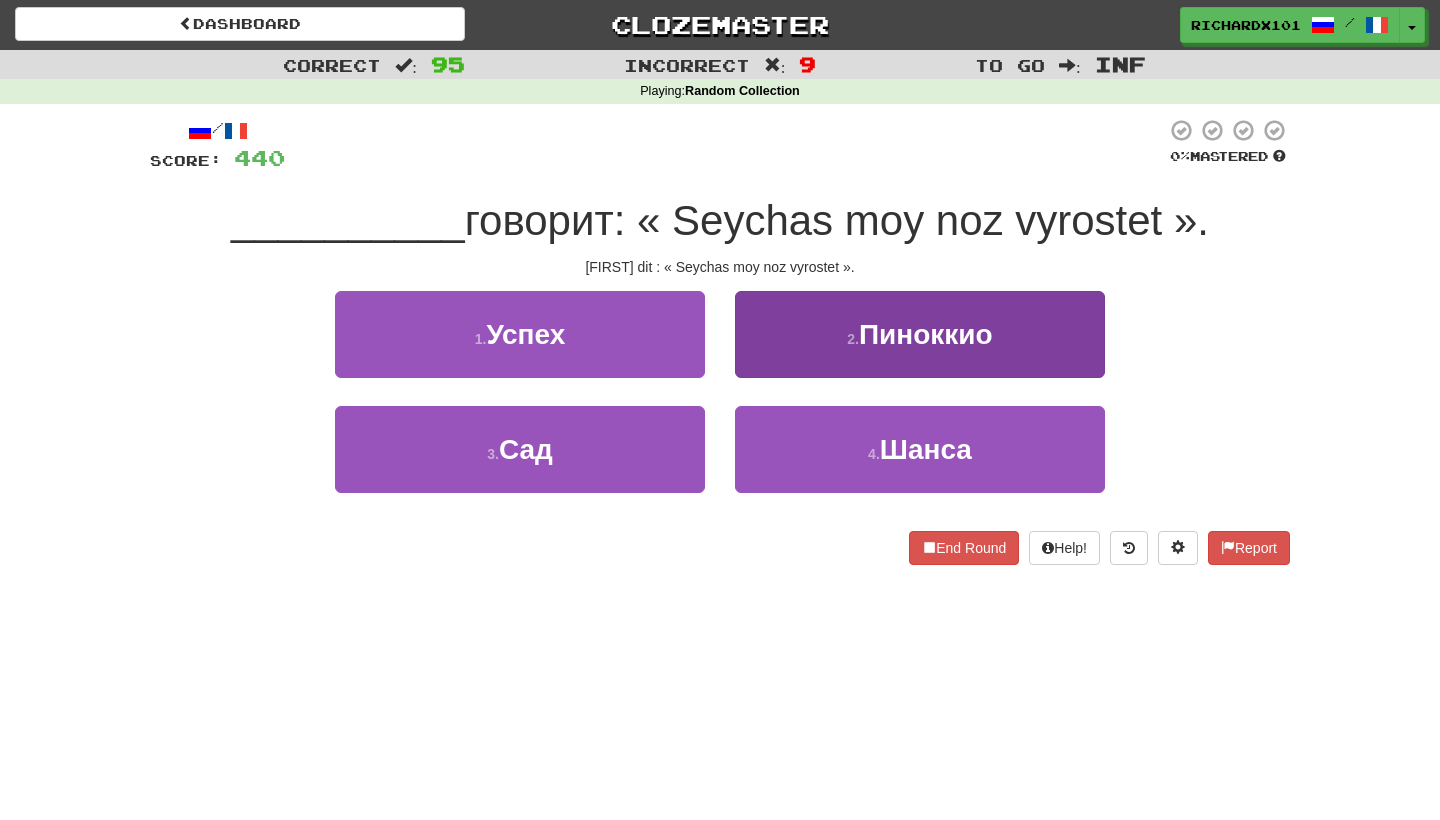 drag, startPoint x: 709, startPoint y: 148, endPoint x: 772, endPoint y: 346, distance: 207.78113 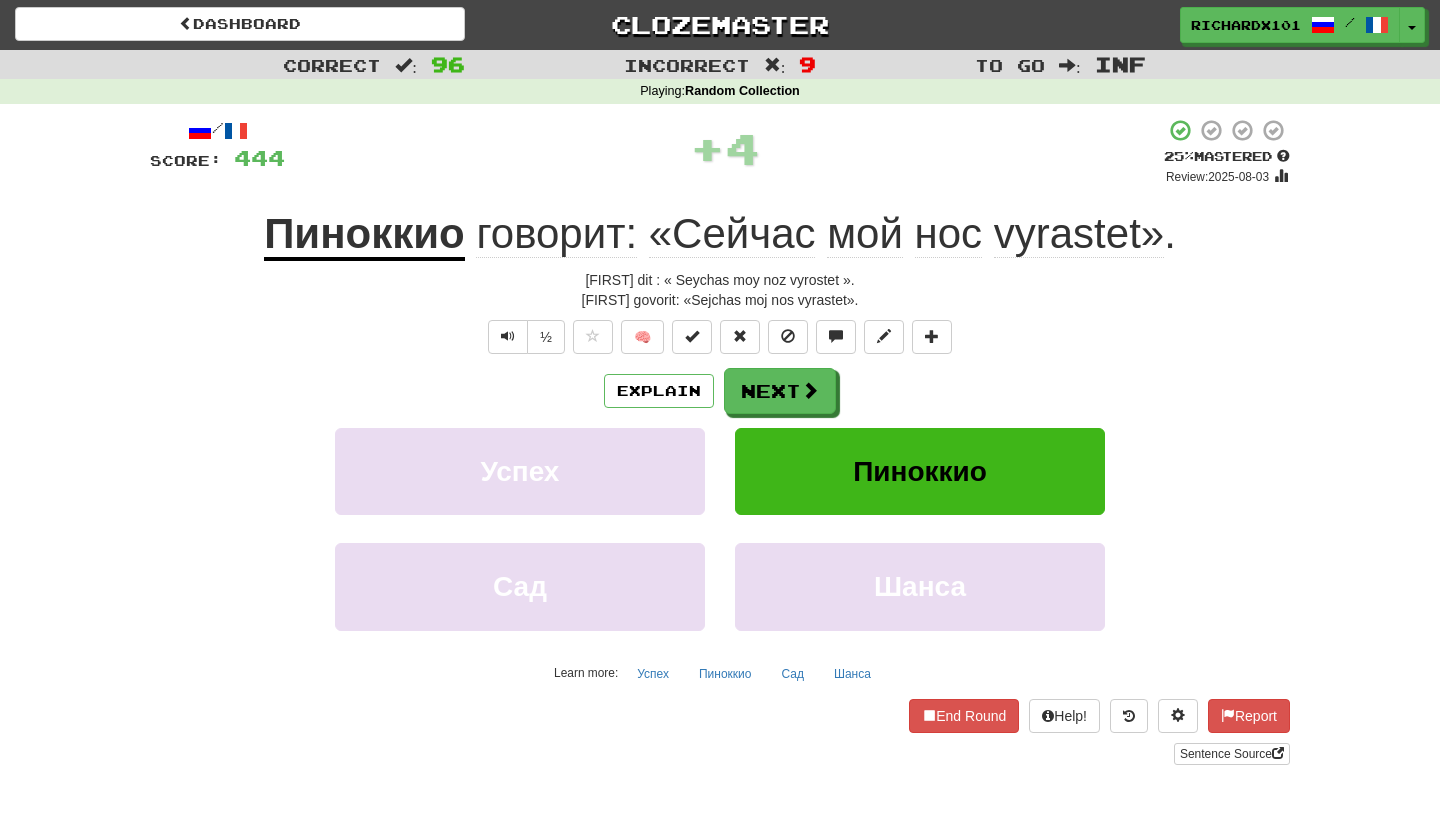 click at bounding box center [692, 336] 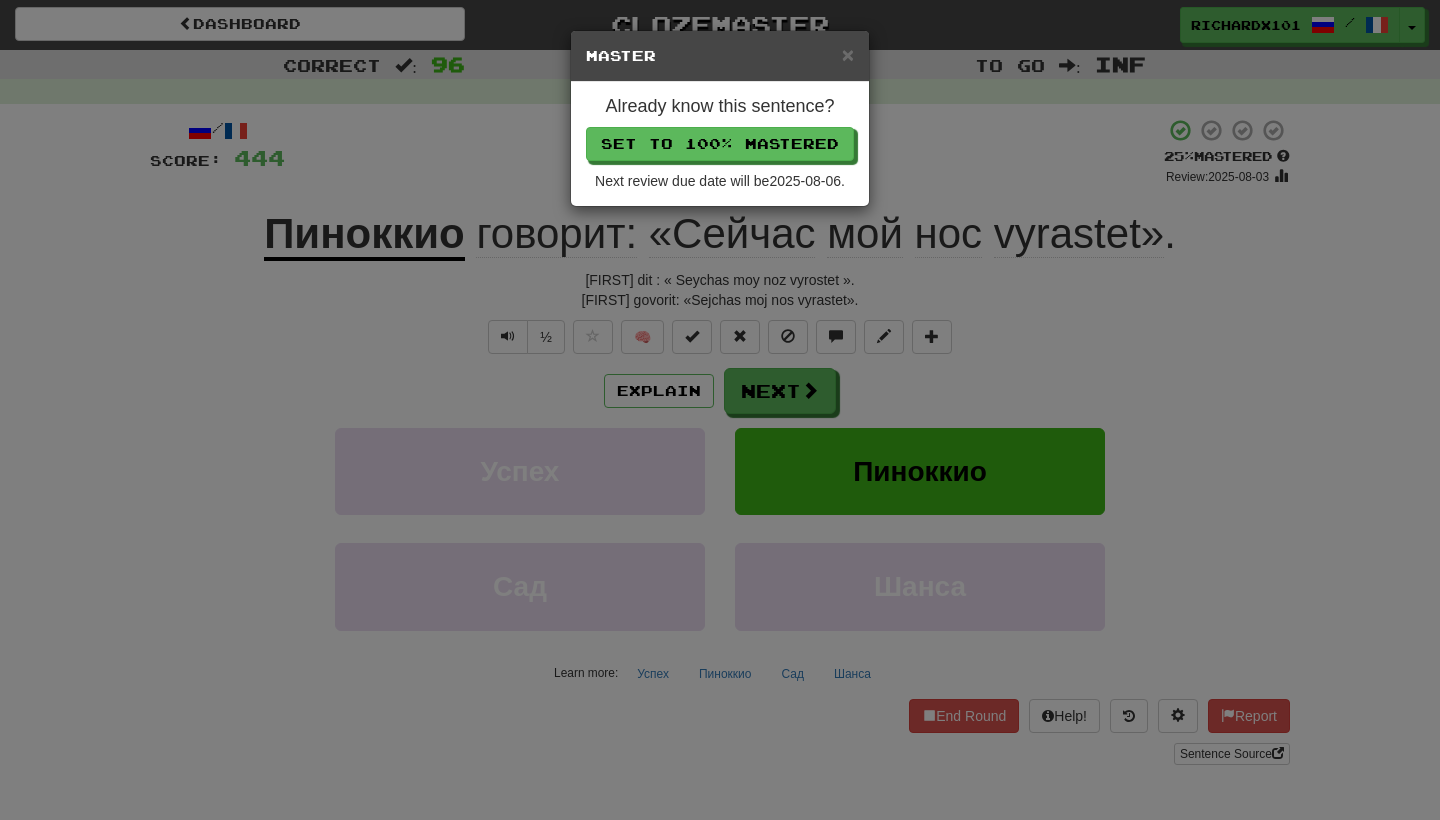 click on "Set to 100% Mastered" at bounding box center (720, 144) 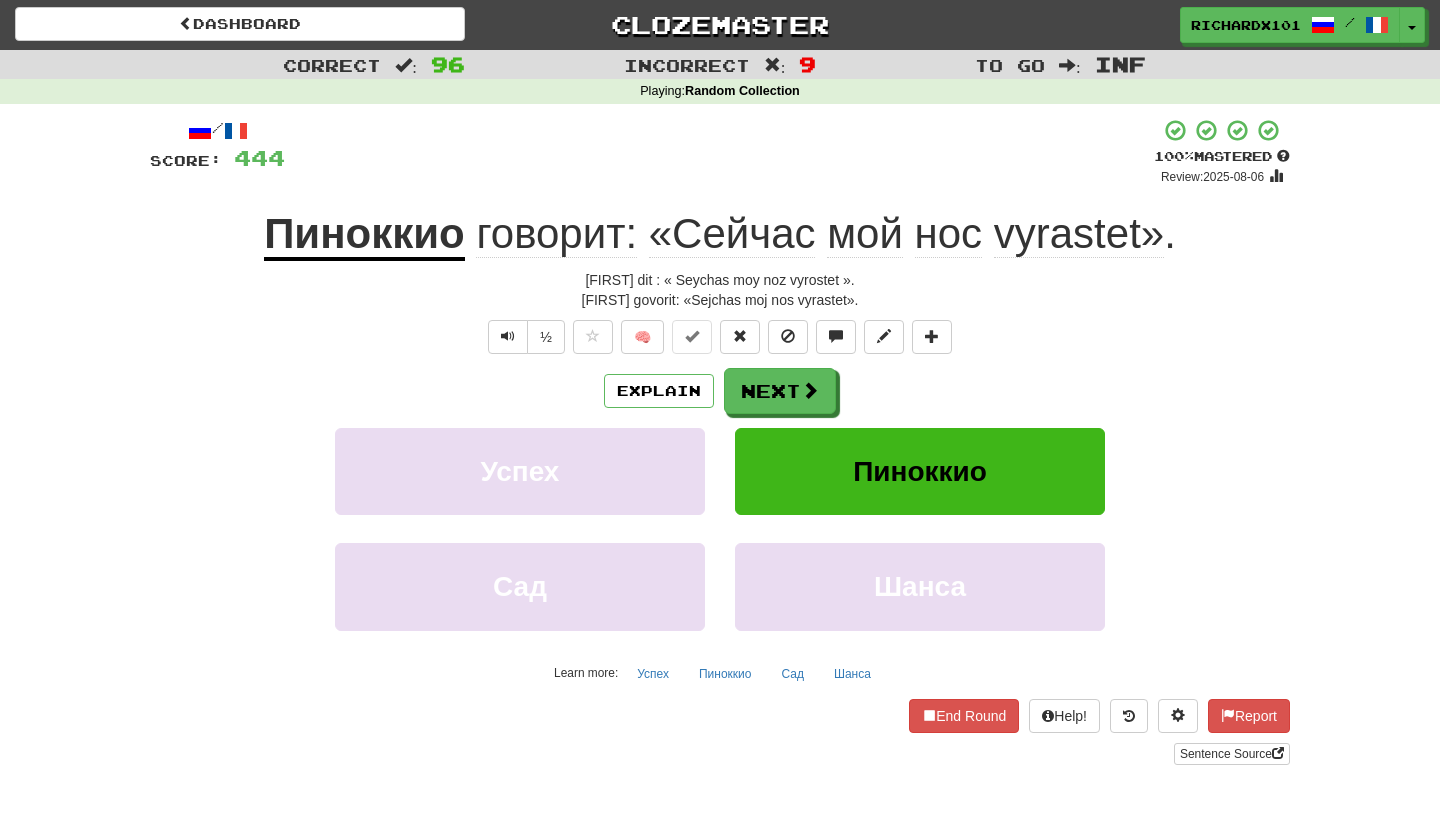 click on "Next" at bounding box center (780, 391) 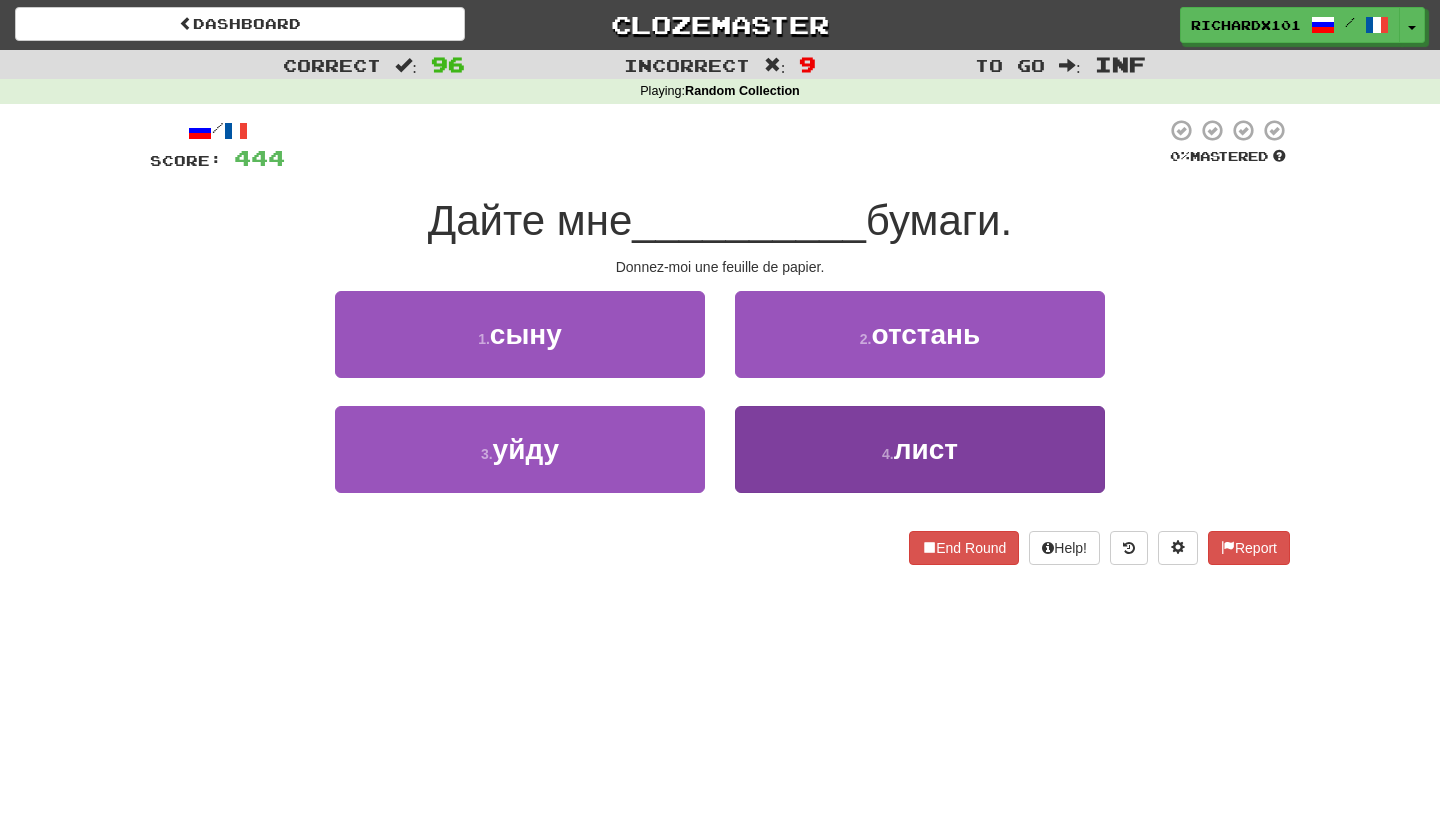 drag, startPoint x: 740, startPoint y: 135, endPoint x: 778, endPoint y: 452, distance: 319.26947 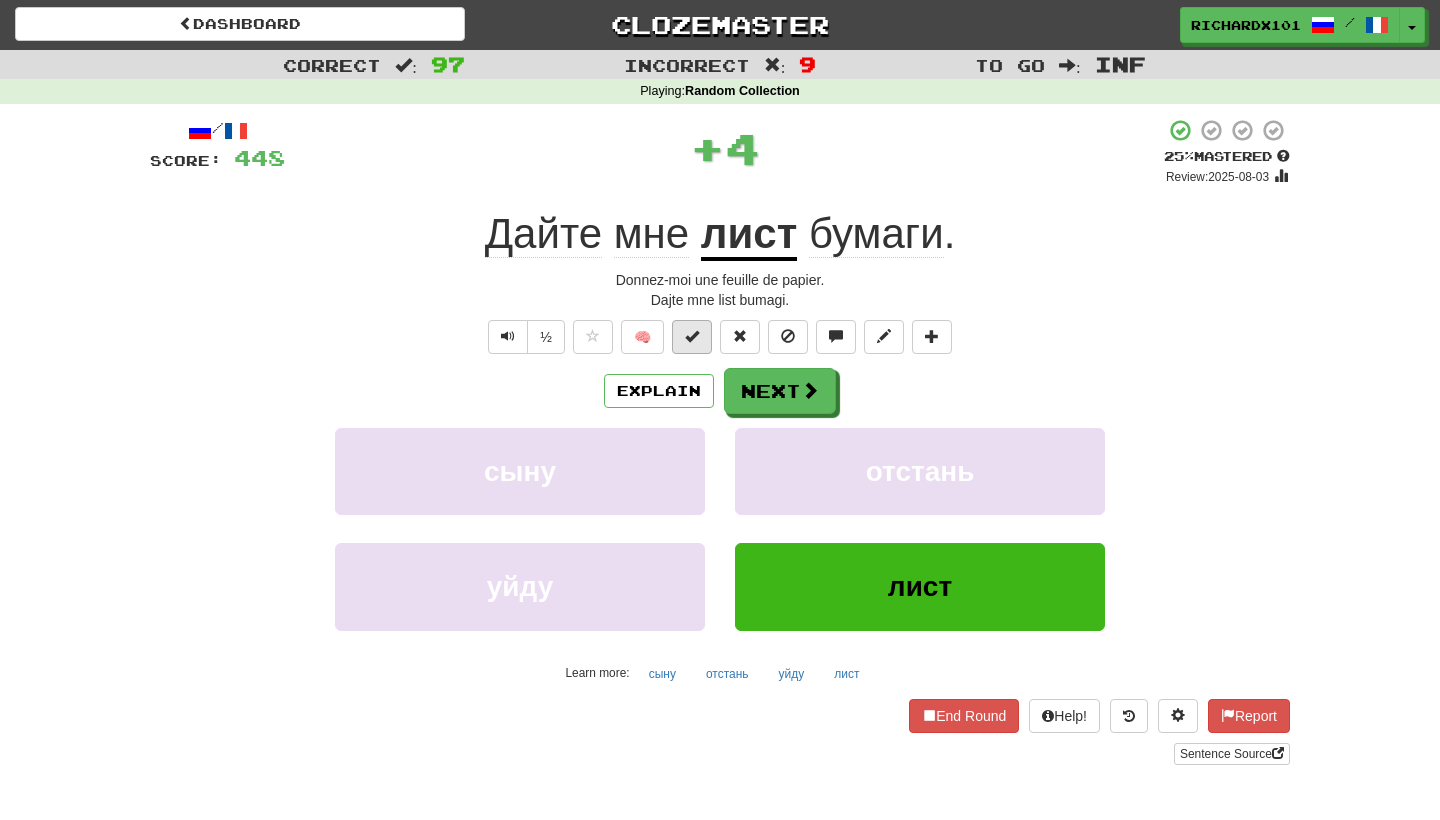 drag, startPoint x: 778, startPoint y: 452, endPoint x: 705, endPoint y: 344, distance: 130.35721 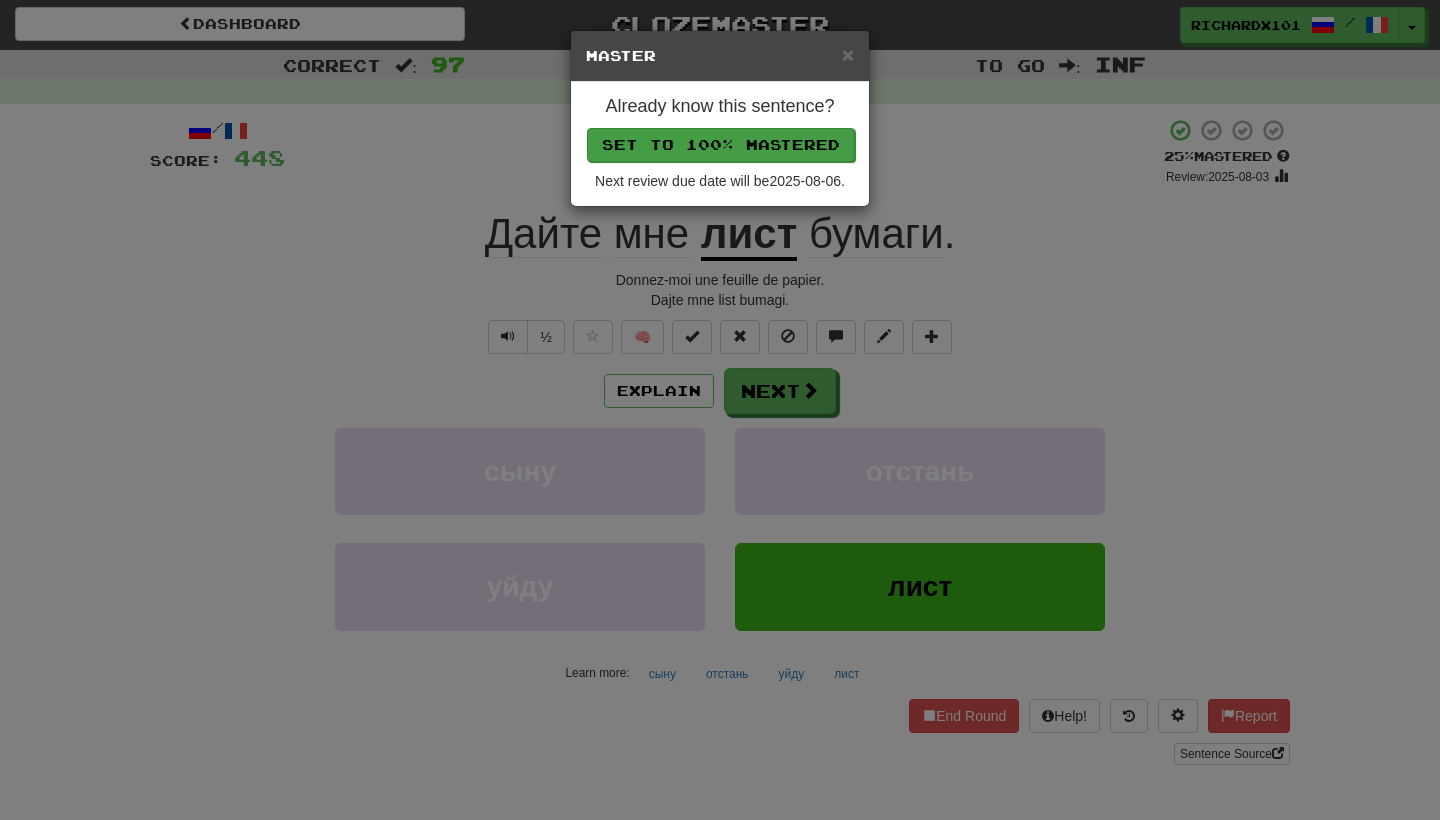 drag, startPoint x: 705, startPoint y: 344, endPoint x: 746, endPoint y: 145, distance: 203.17972 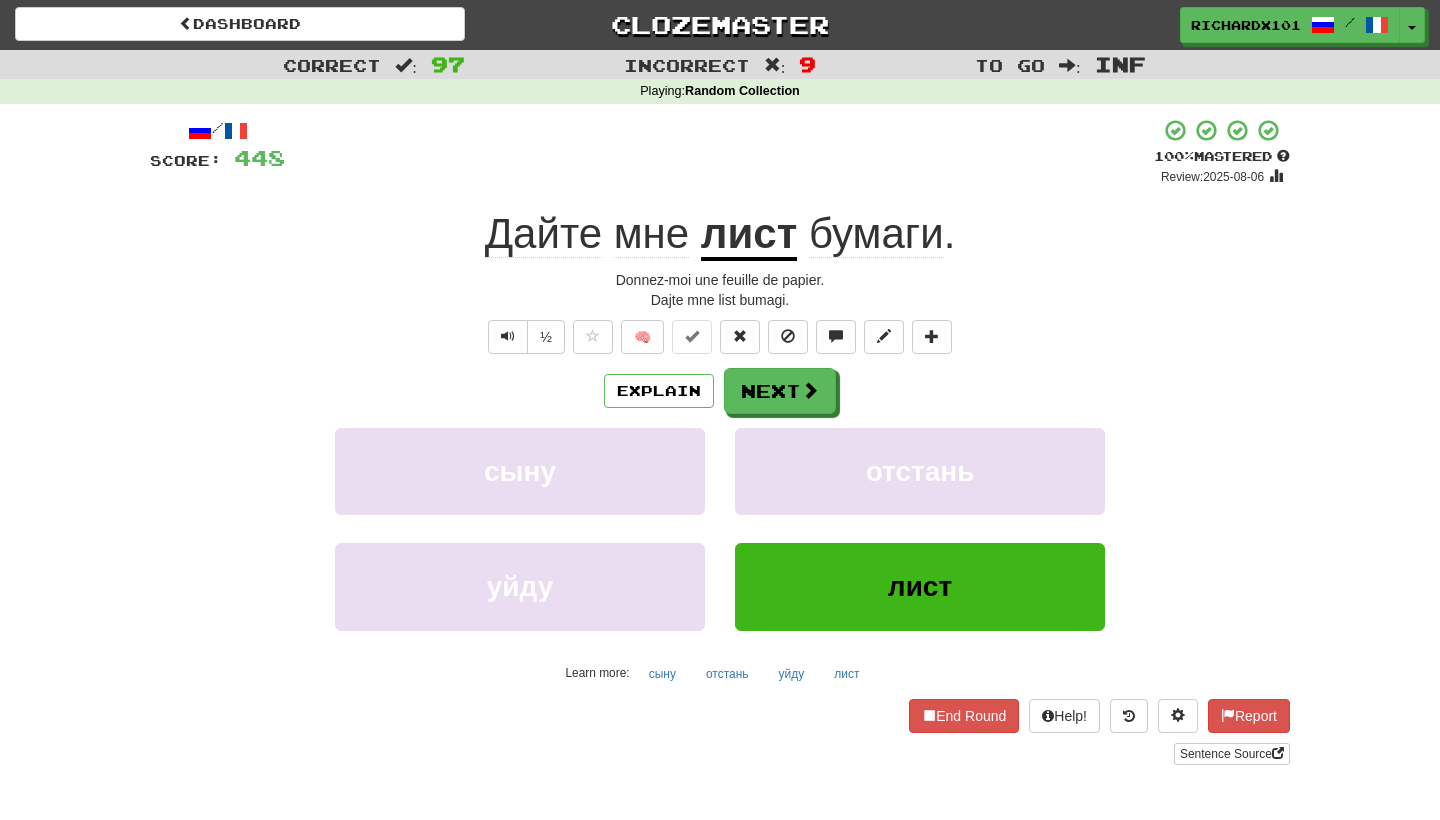 click on "Next" at bounding box center (780, 391) 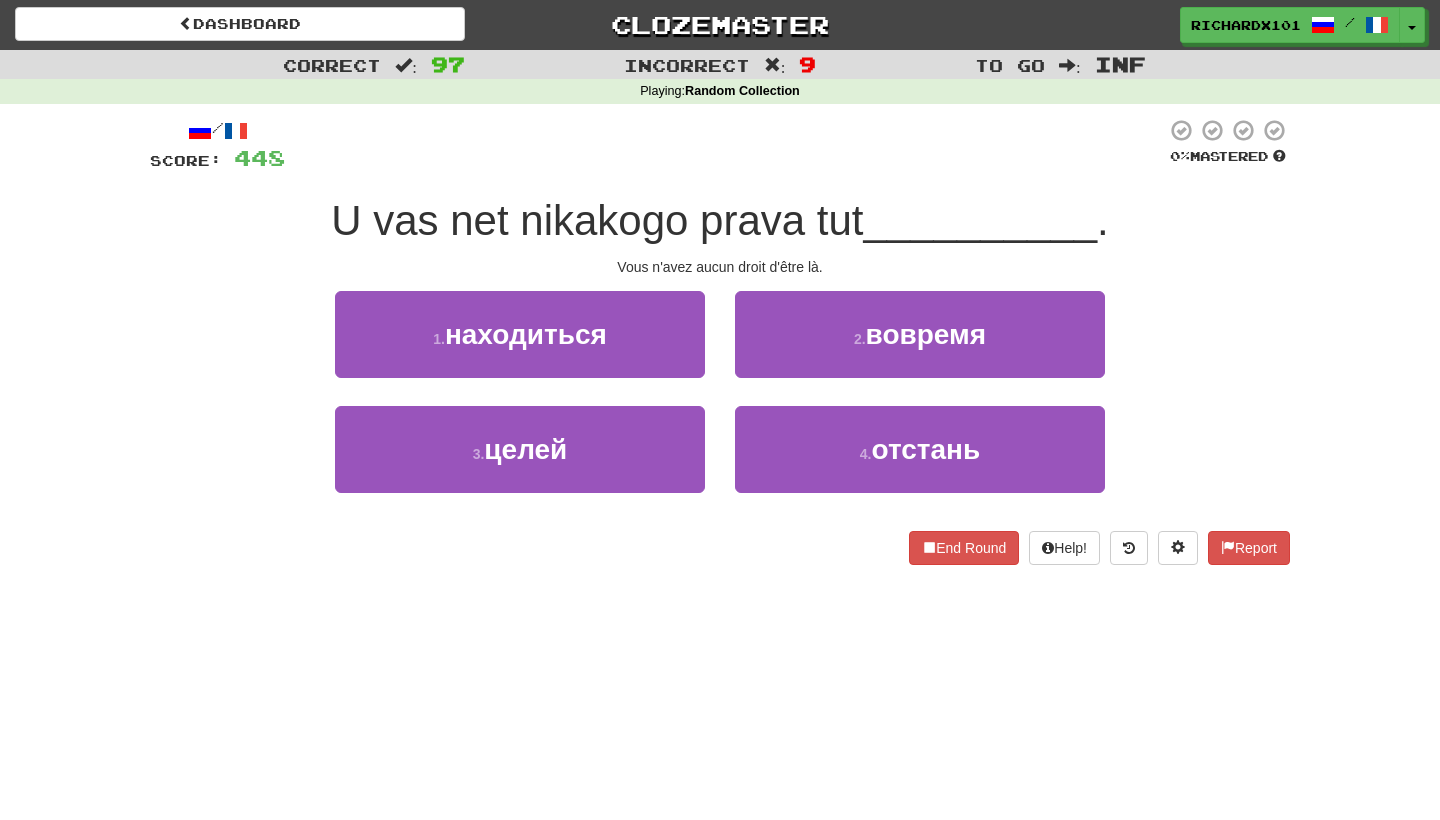 click on "1 .  находиться" at bounding box center (520, 334) 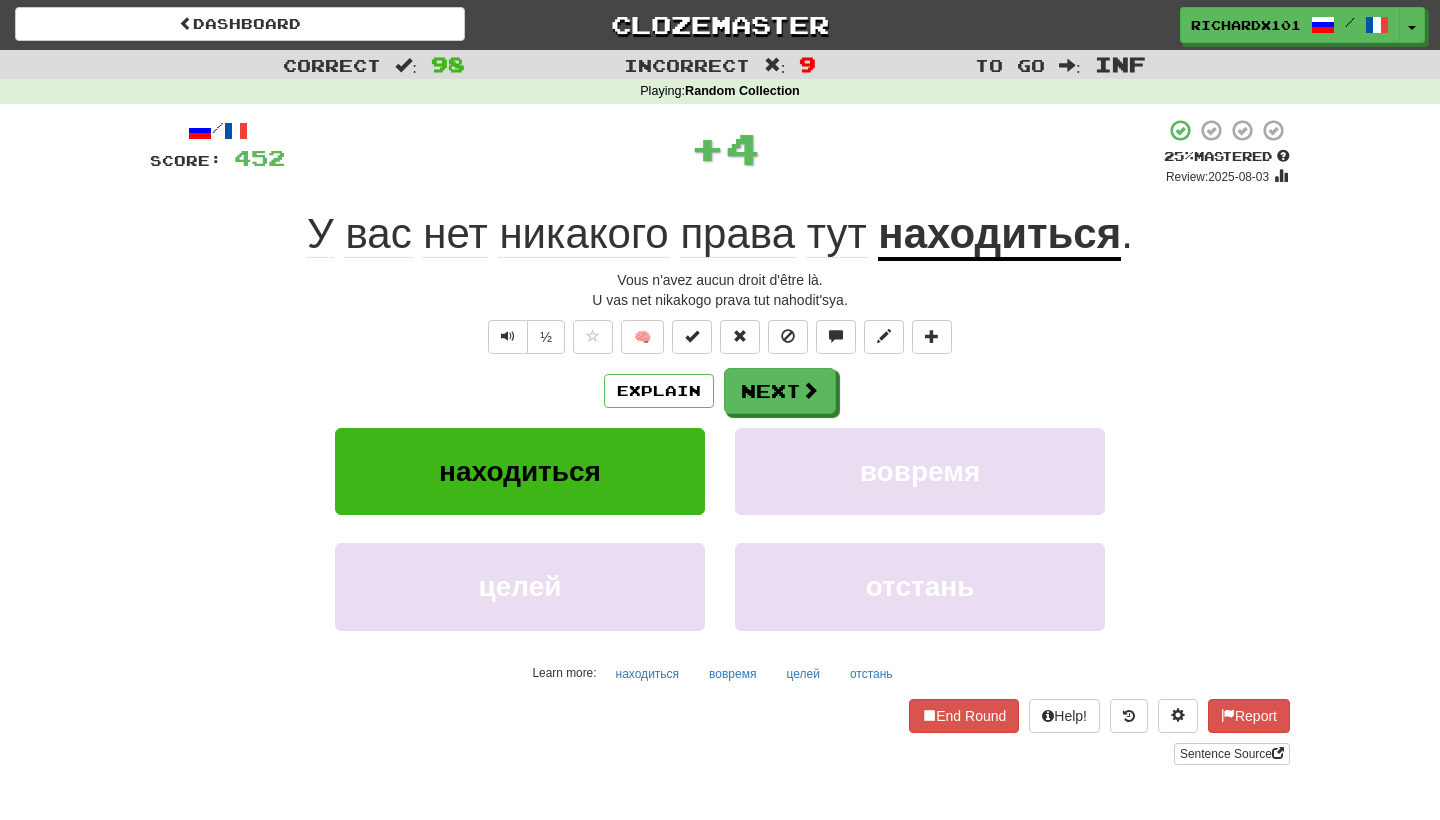 click at bounding box center (692, 336) 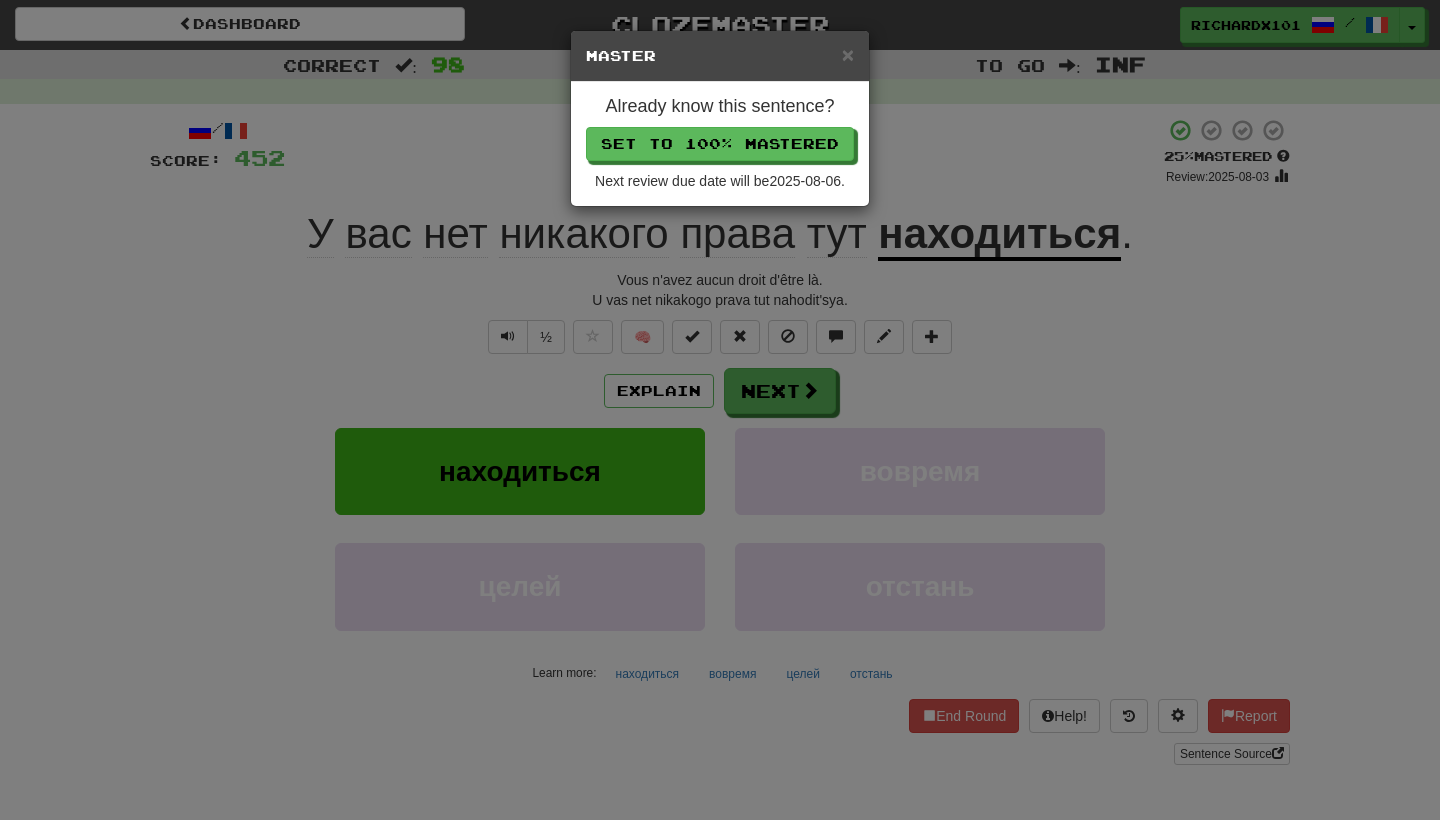 click on "Set to 100% Mastered" at bounding box center (720, 144) 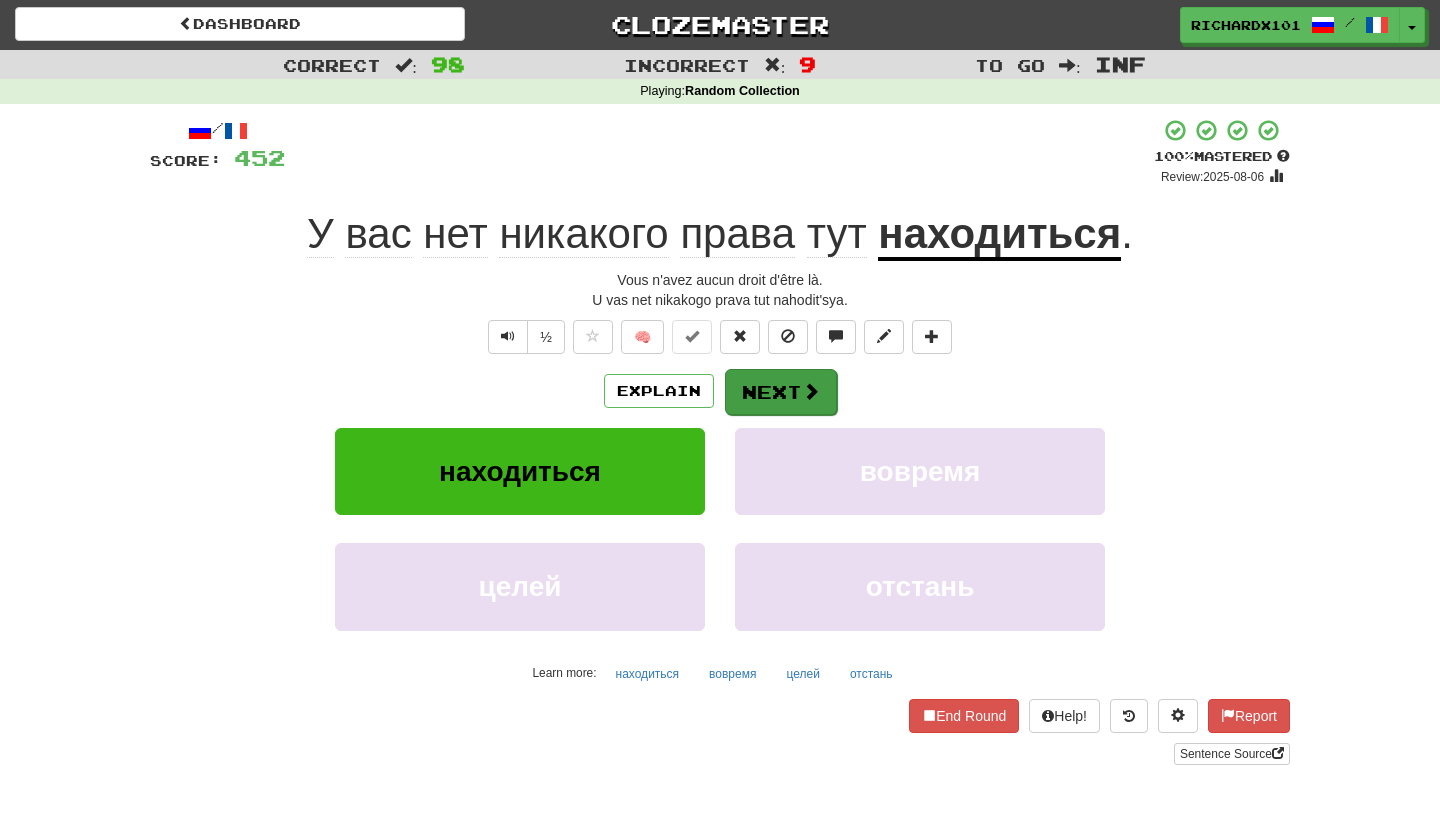 drag, startPoint x: 737, startPoint y: 146, endPoint x: 776, endPoint y: 394, distance: 251.0478 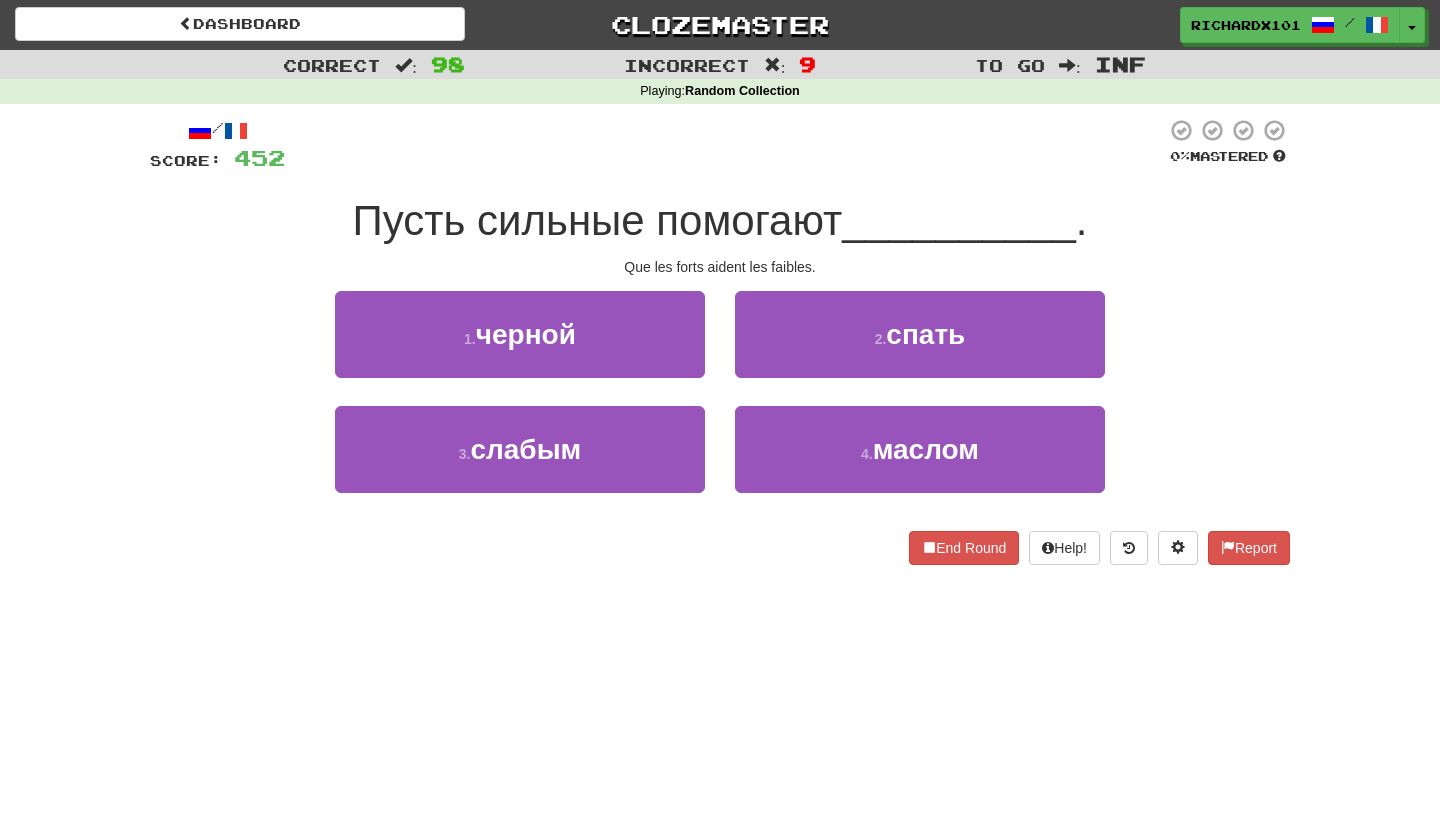 click on "3 .  слабым" at bounding box center (520, 449) 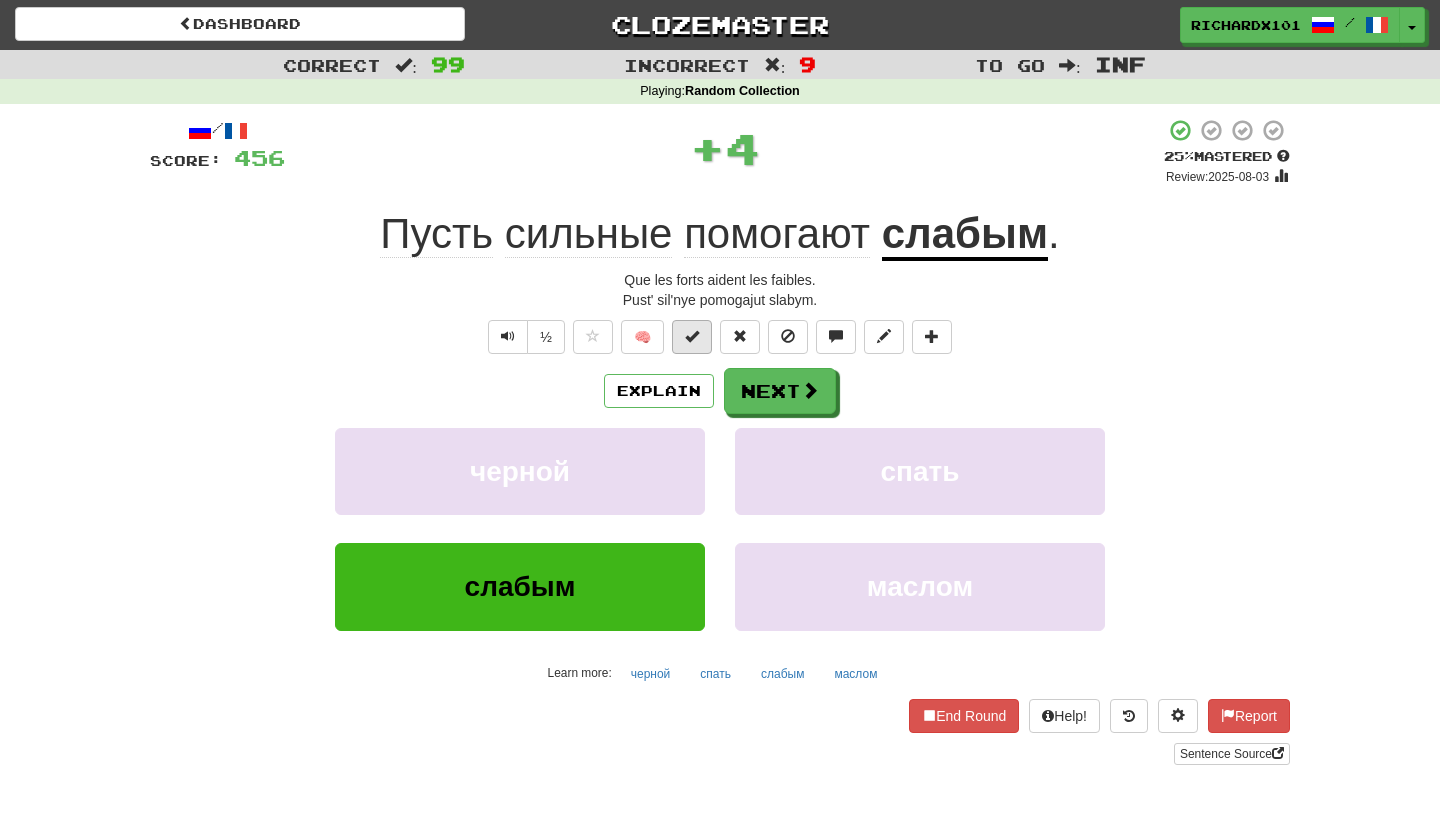 drag, startPoint x: 776, startPoint y: 394, endPoint x: 697, endPoint y: 336, distance: 98.005104 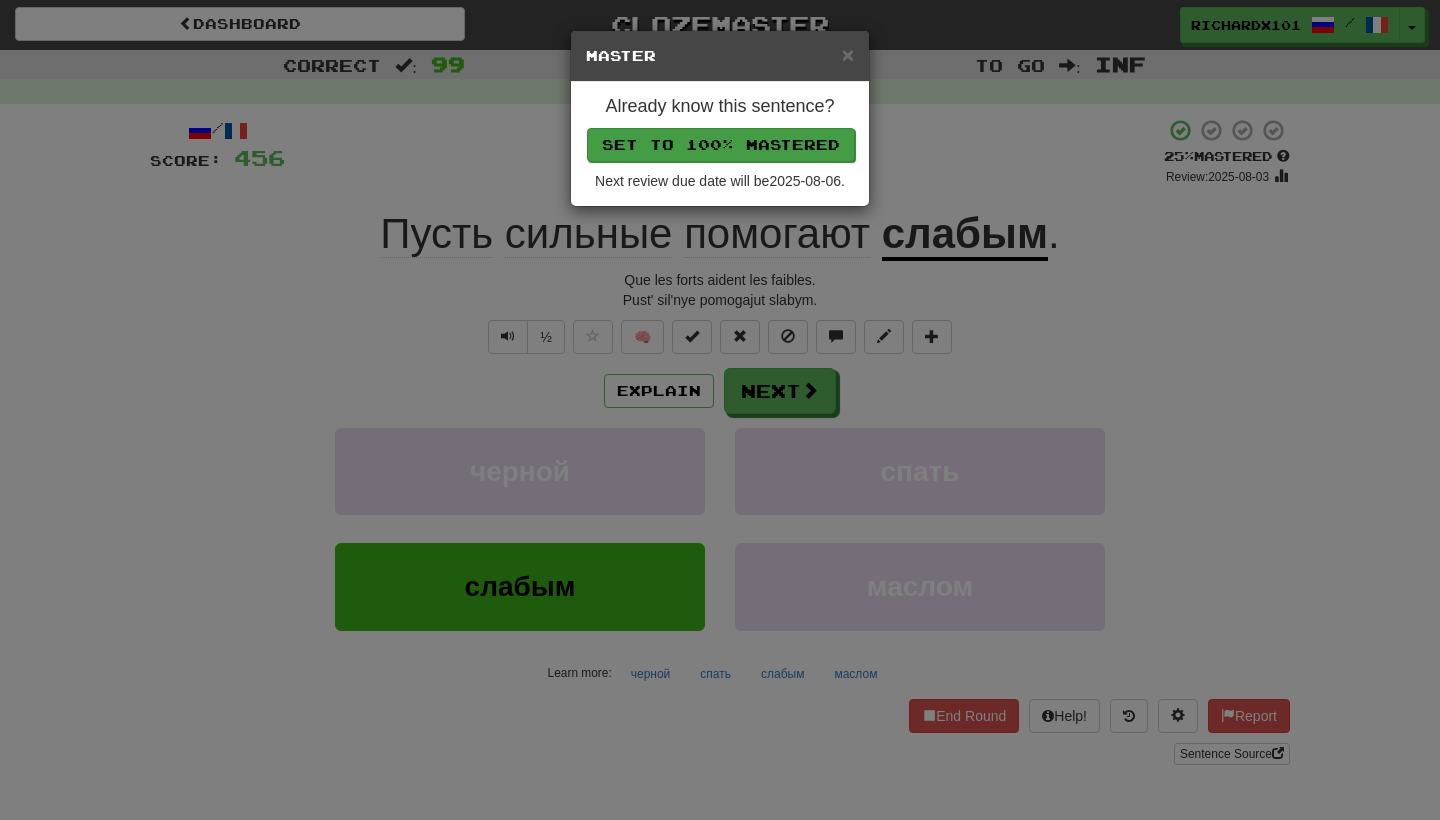 drag, startPoint x: 697, startPoint y: 336, endPoint x: 735, endPoint y: 129, distance: 210.45901 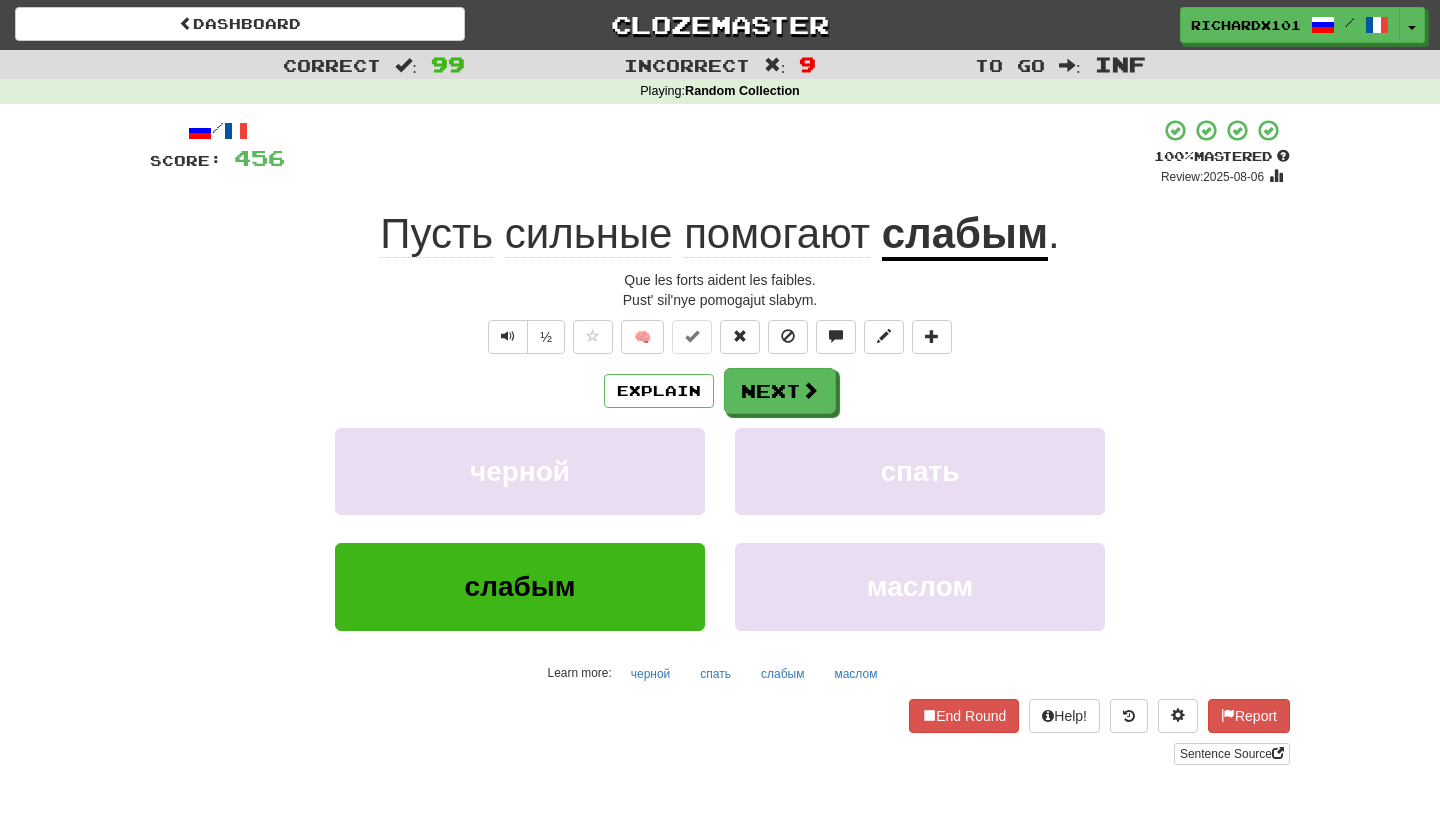 click on "Next" at bounding box center [780, 391] 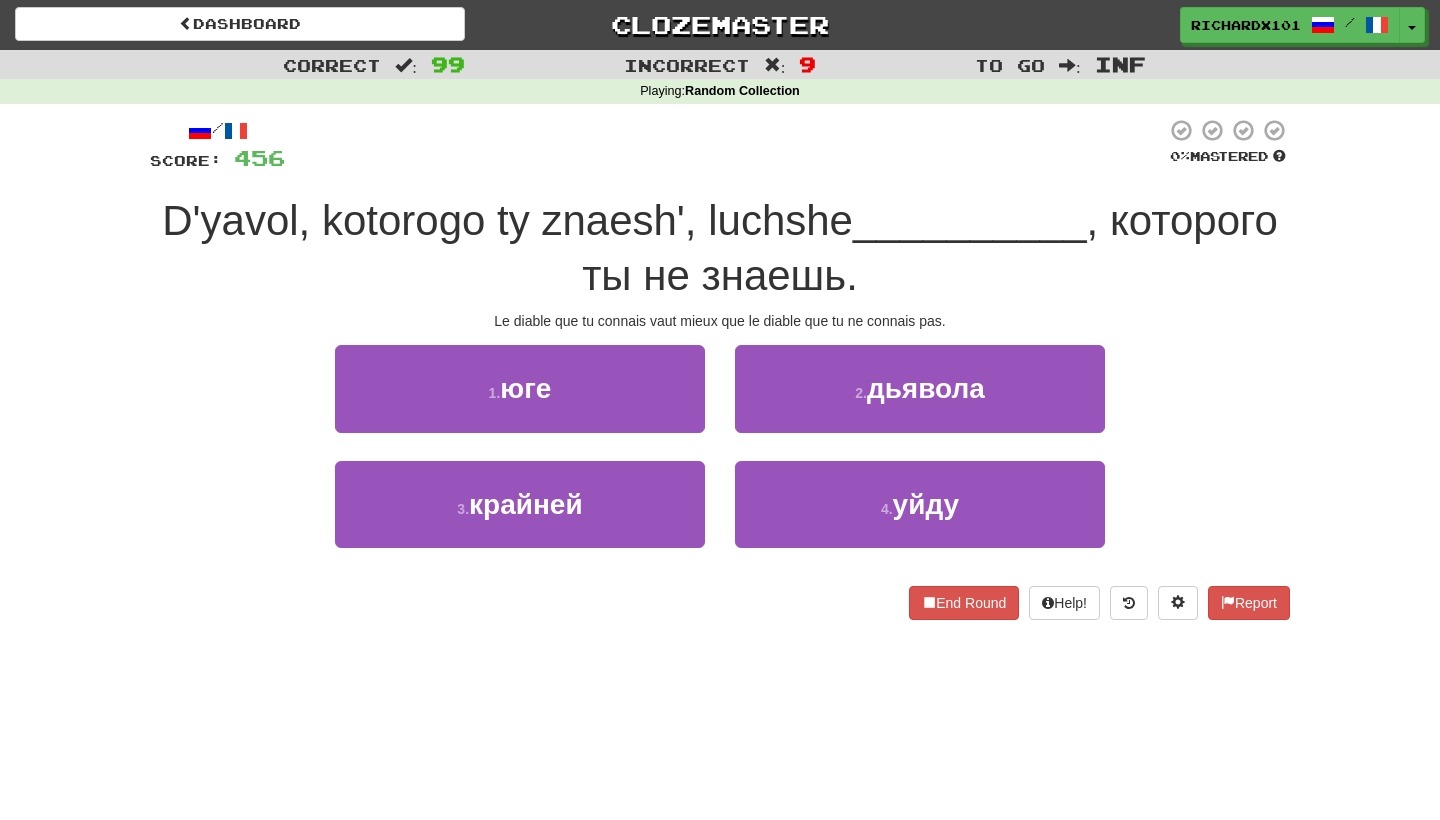 click on "2 .  дьявола" at bounding box center [920, 388] 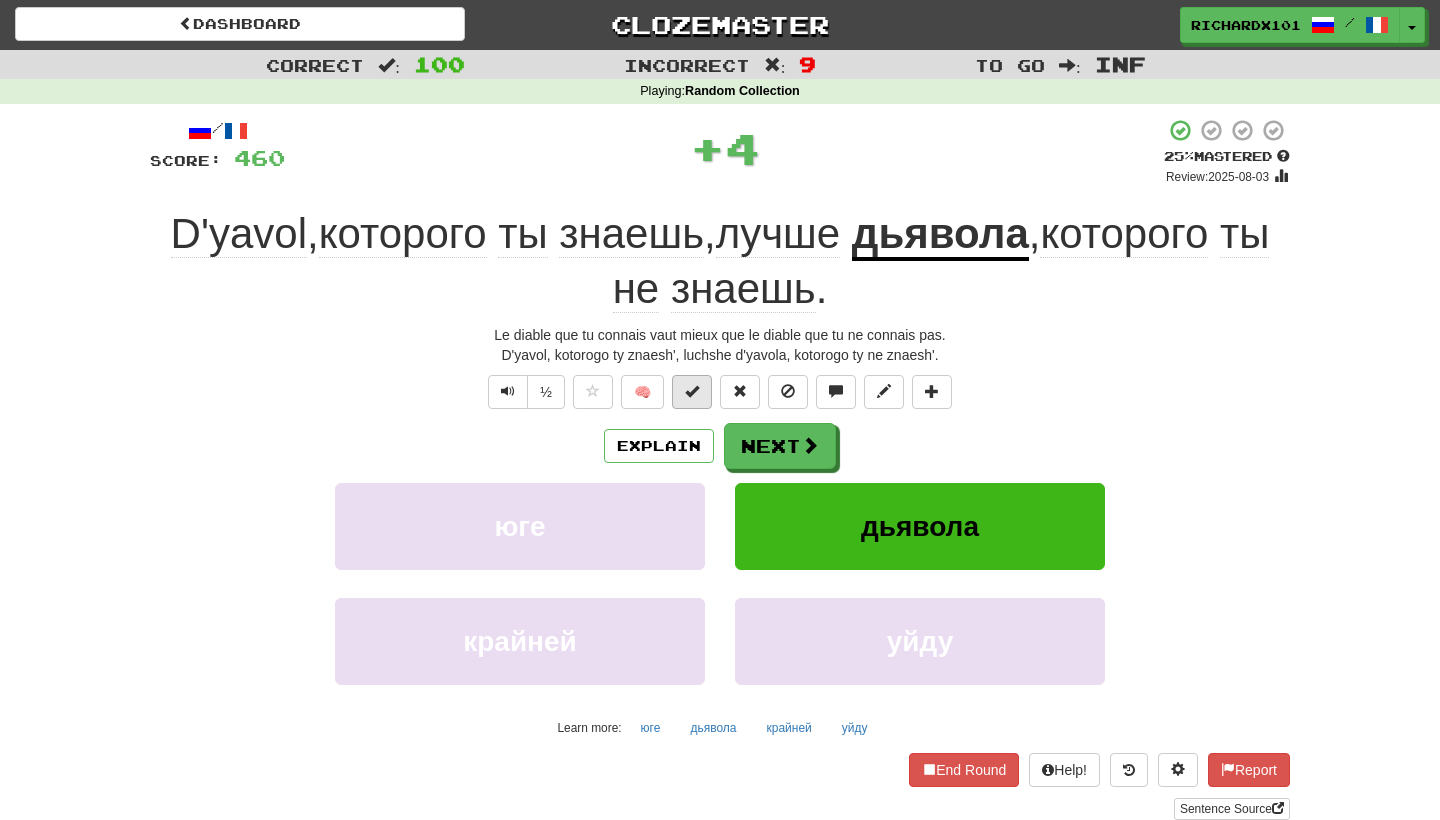drag, startPoint x: 735, startPoint y: 129, endPoint x: 692, endPoint y: 390, distance: 264.51843 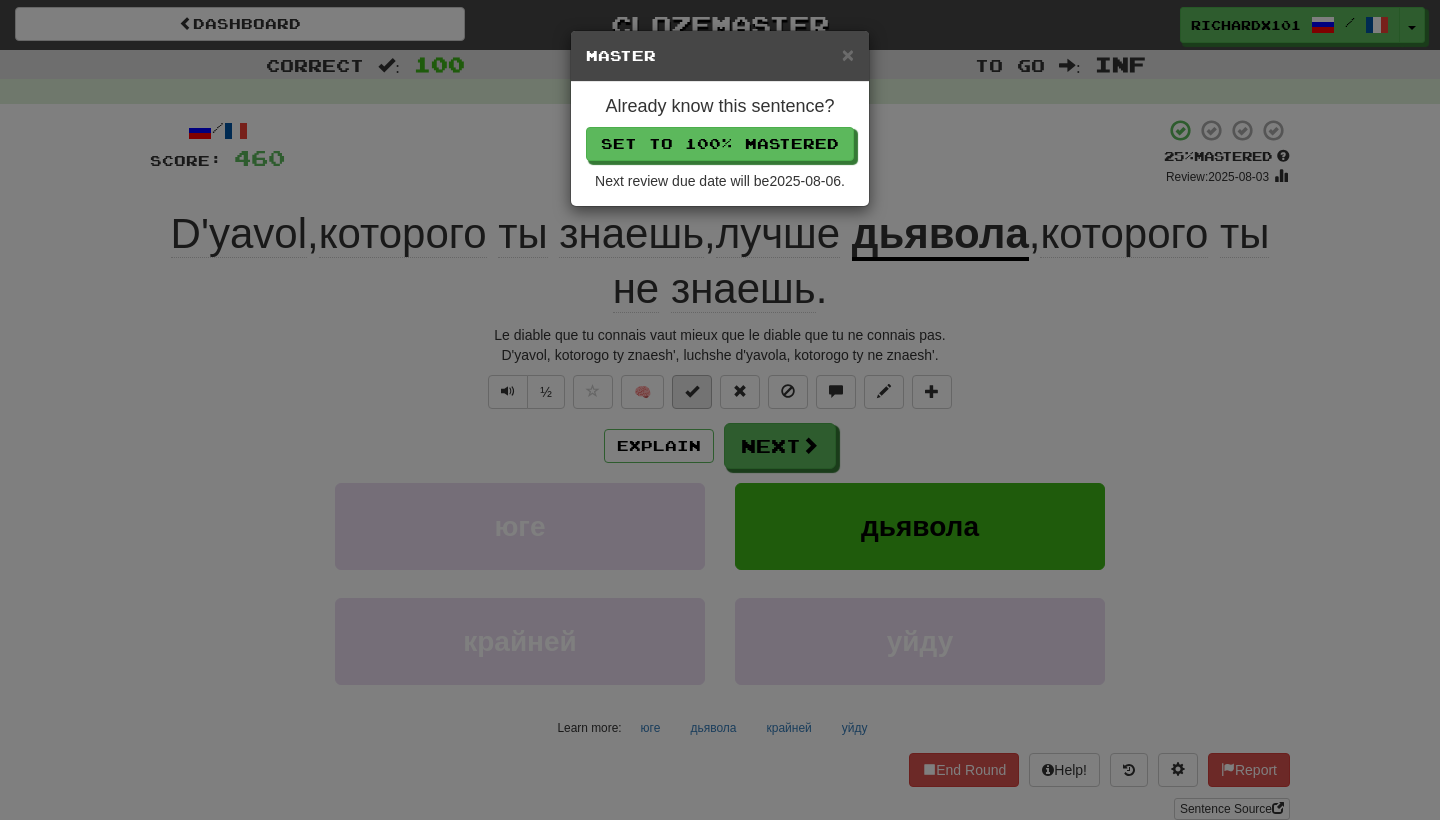 click on "Set to 100% Mastered" at bounding box center [720, 144] 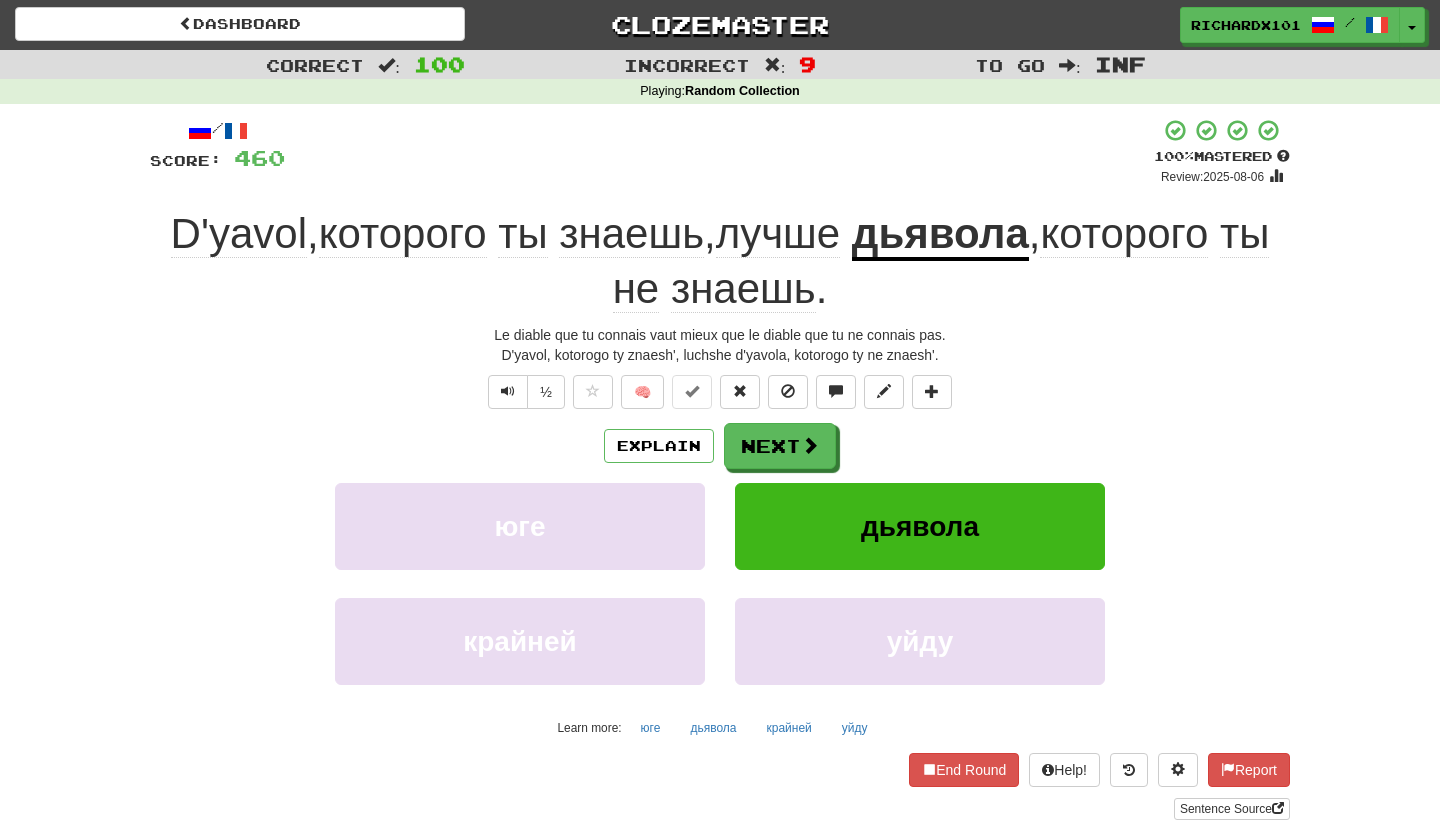 click on "Next" at bounding box center (780, 446) 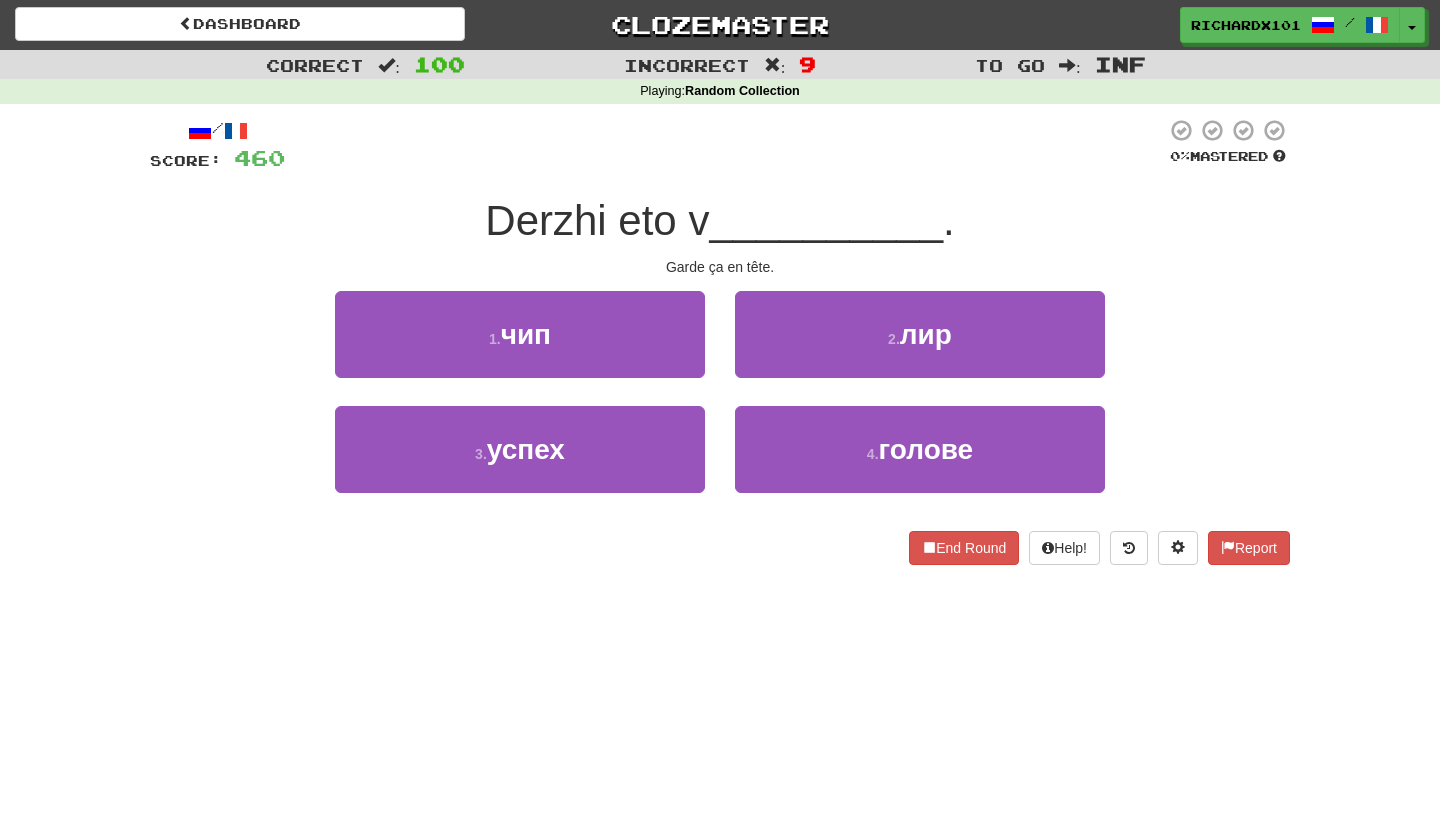 click on "4 .  голове" at bounding box center (920, 449) 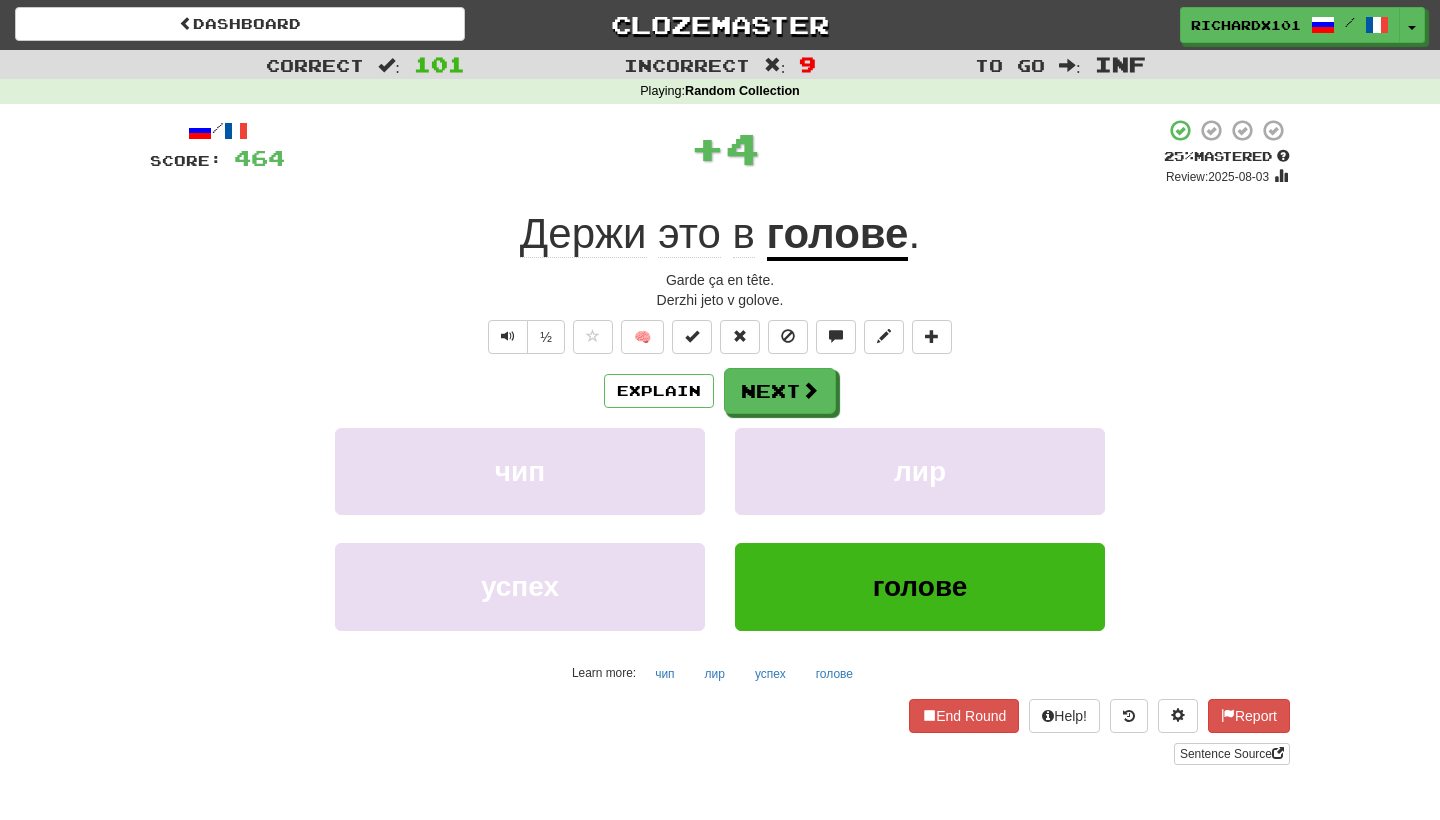 click at bounding box center [692, 336] 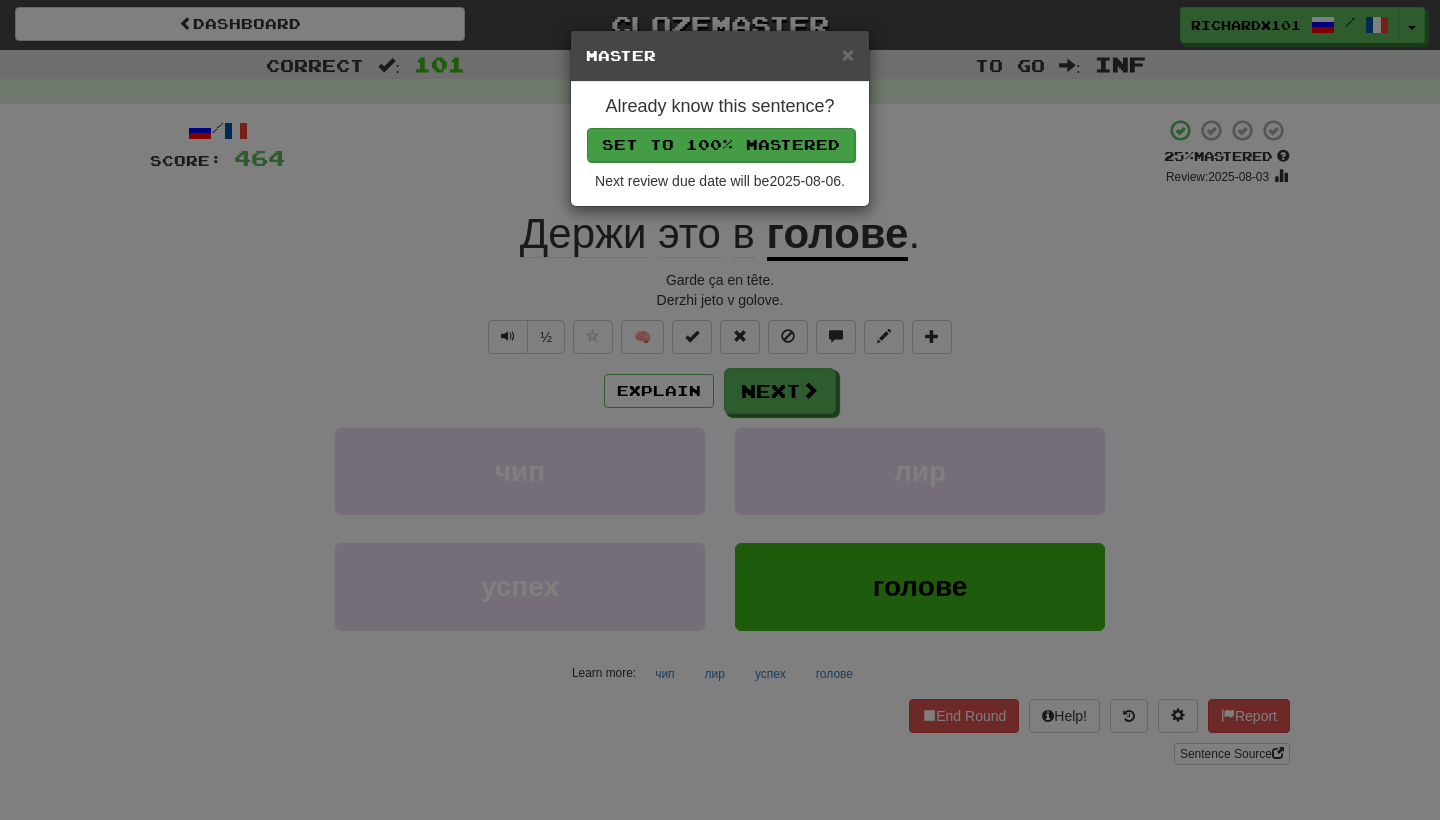 drag, startPoint x: 752, startPoint y: 137, endPoint x: 715, endPoint y: 150, distance: 39.217342 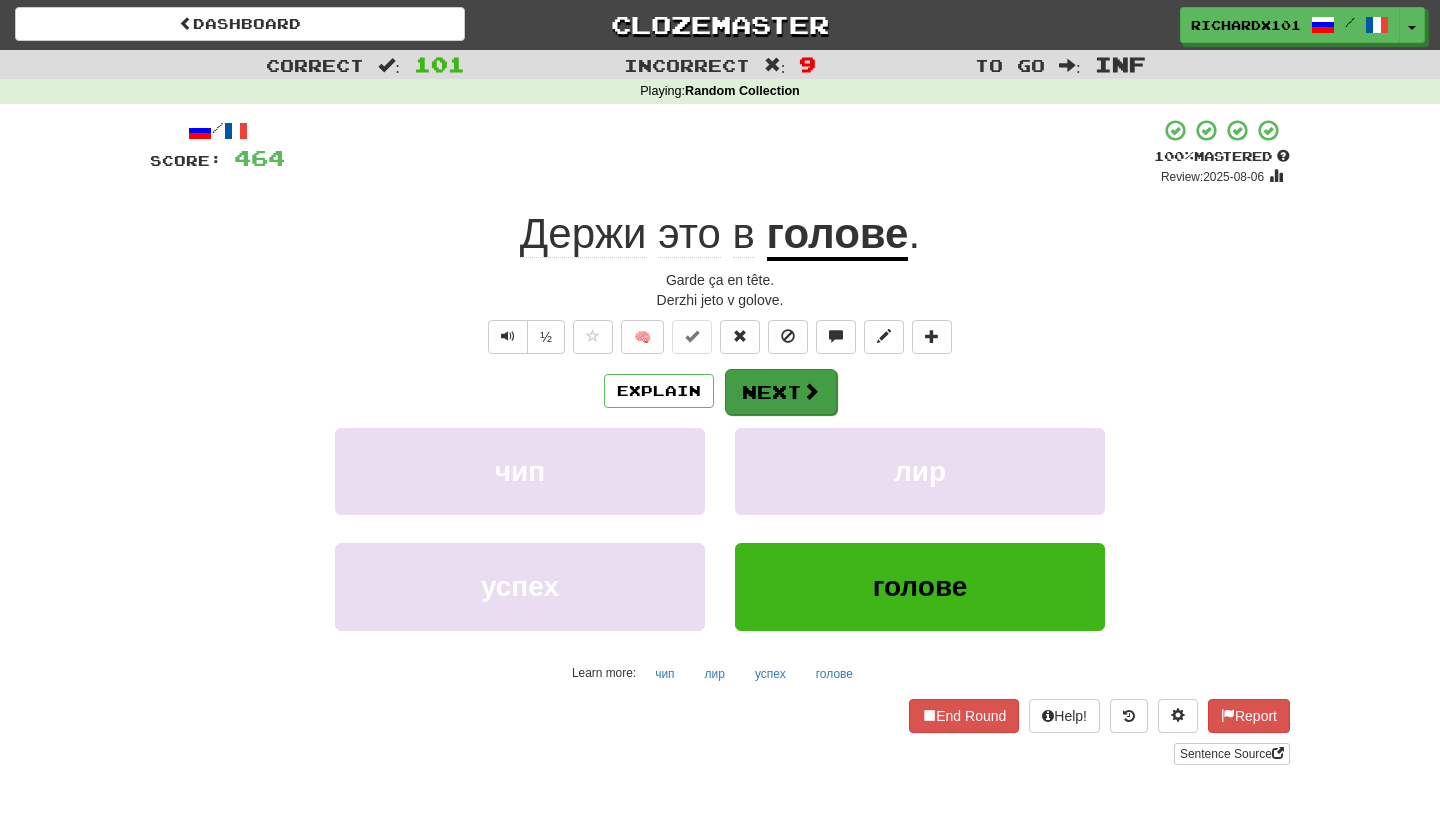 drag, startPoint x: 715, startPoint y: 150, endPoint x: 771, endPoint y: 384, distance: 240.60756 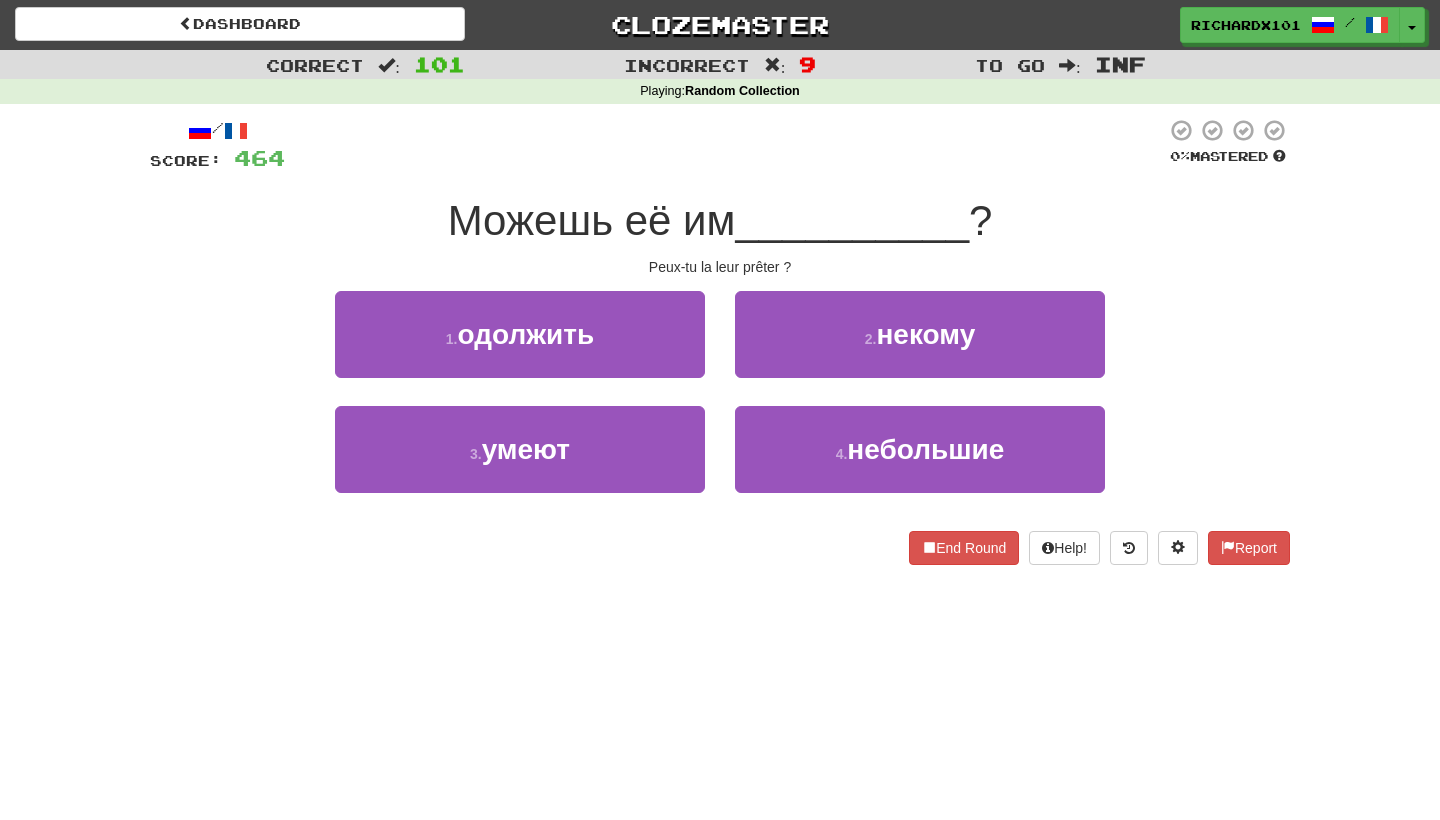 click on "1 .  одолжить" at bounding box center (520, 334) 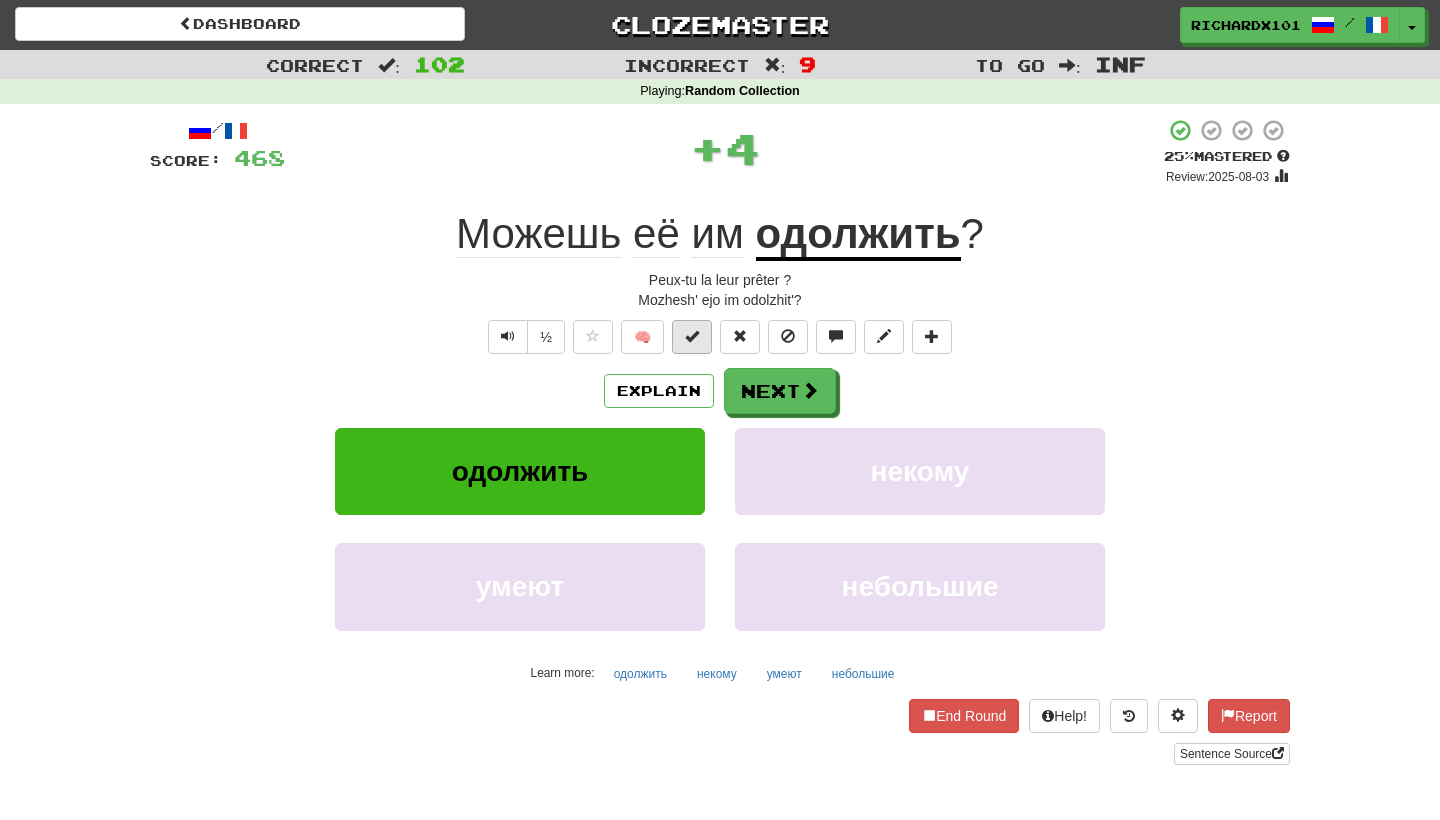 drag, startPoint x: 771, startPoint y: 384, endPoint x: 684, endPoint y: 336, distance: 99.36297 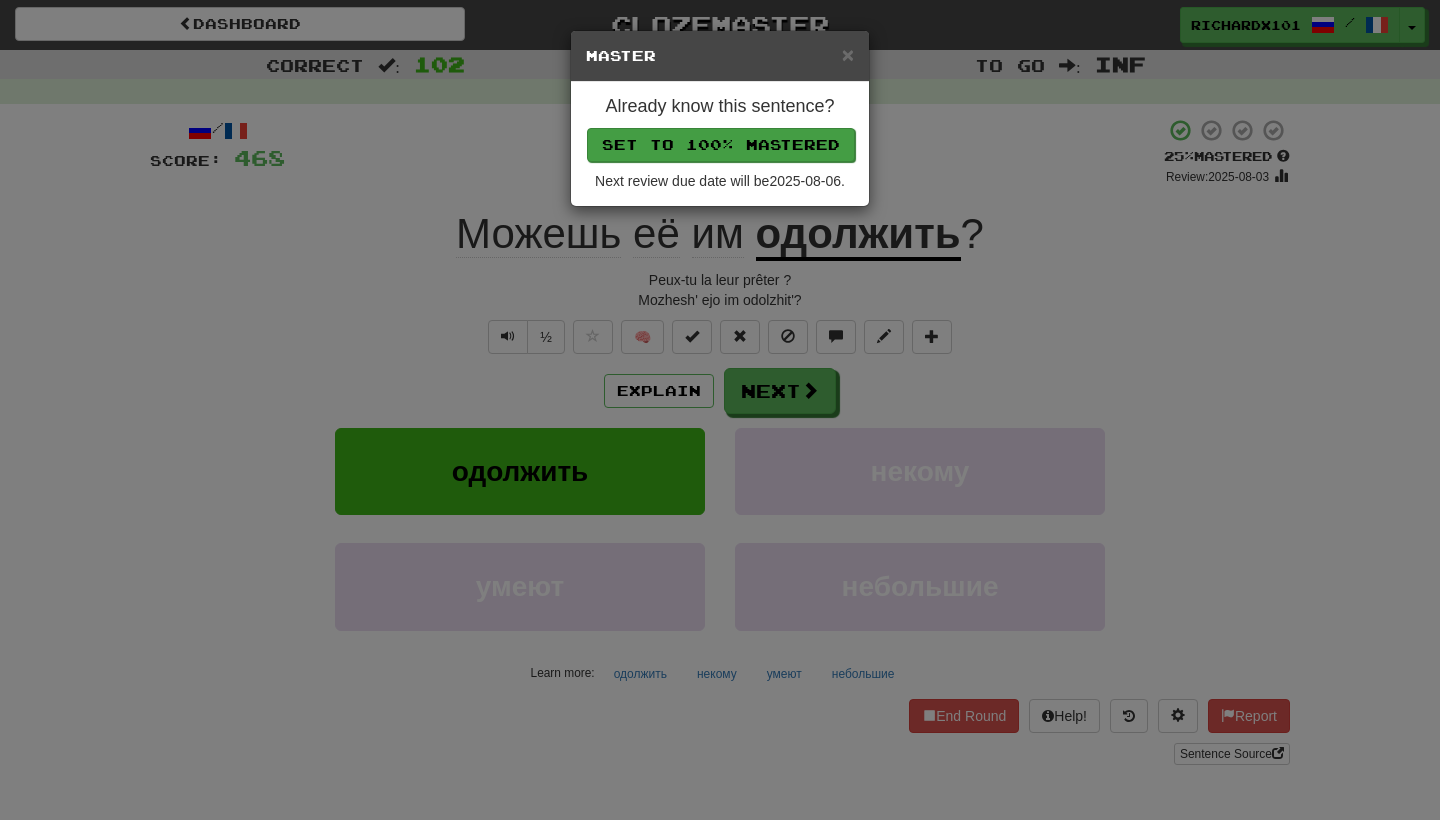 drag, startPoint x: 684, startPoint y: 336, endPoint x: 772, endPoint y: 151, distance: 204.86337 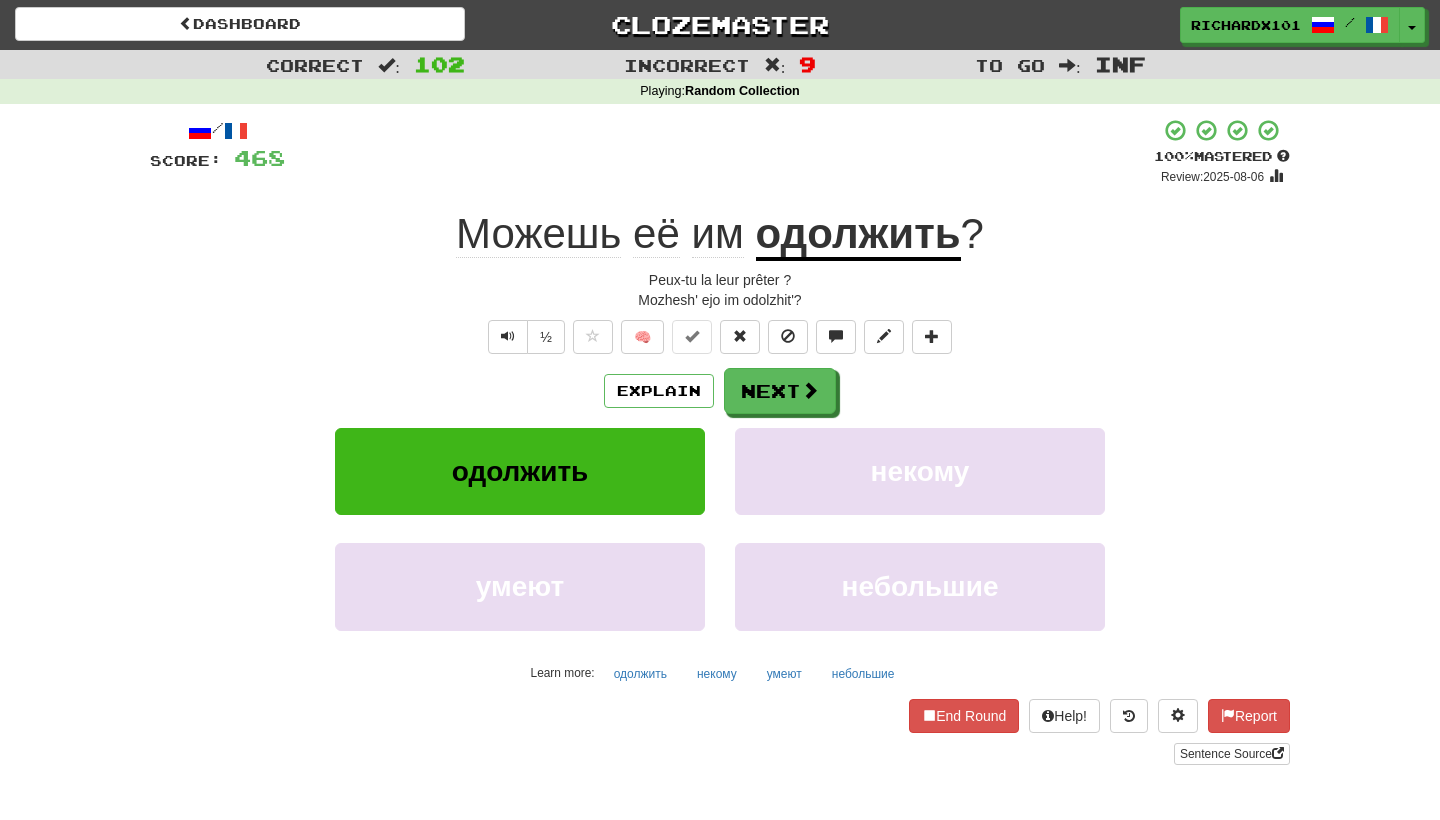 click on "Sentence Source" at bounding box center [1232, 754] 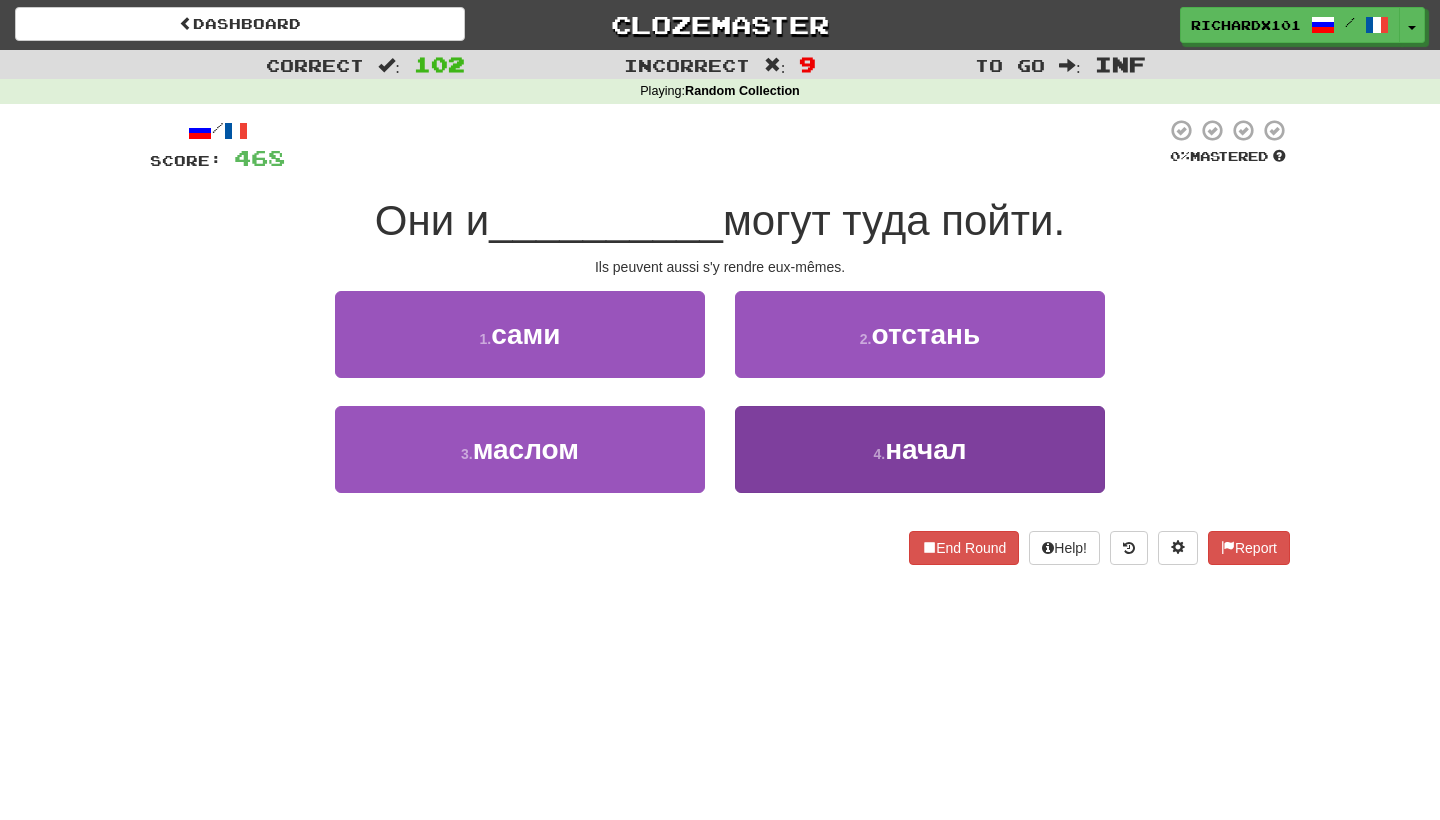 drag, startPoint x: 772, startPoint y: 151, endPoint x: 798, endPoint y: 442, distance: 292.1592 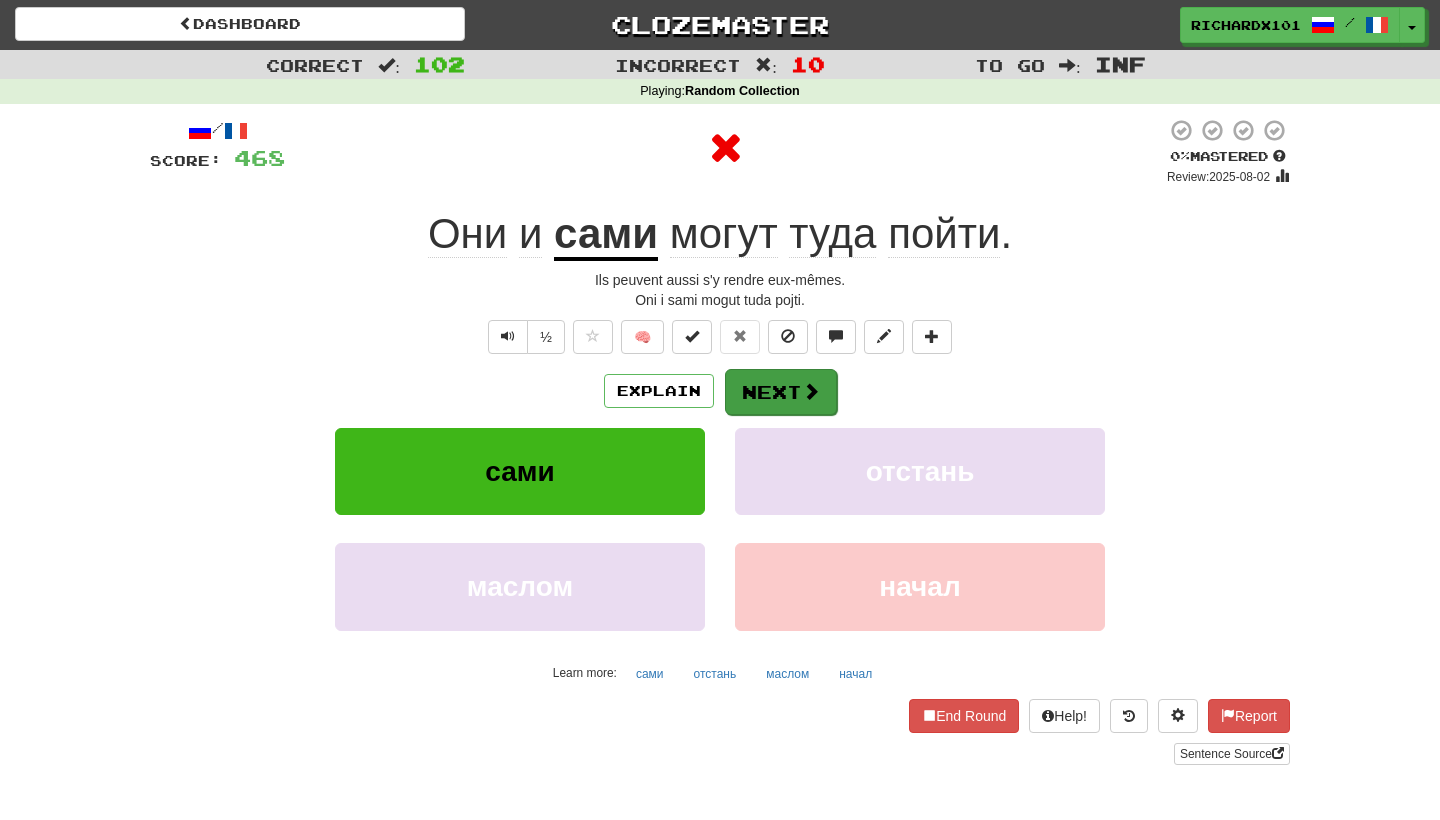 drag, startPoint x: 798, startPoint y: 442, endPoint x: 805, endPoint y: 393, distance: 49.497475 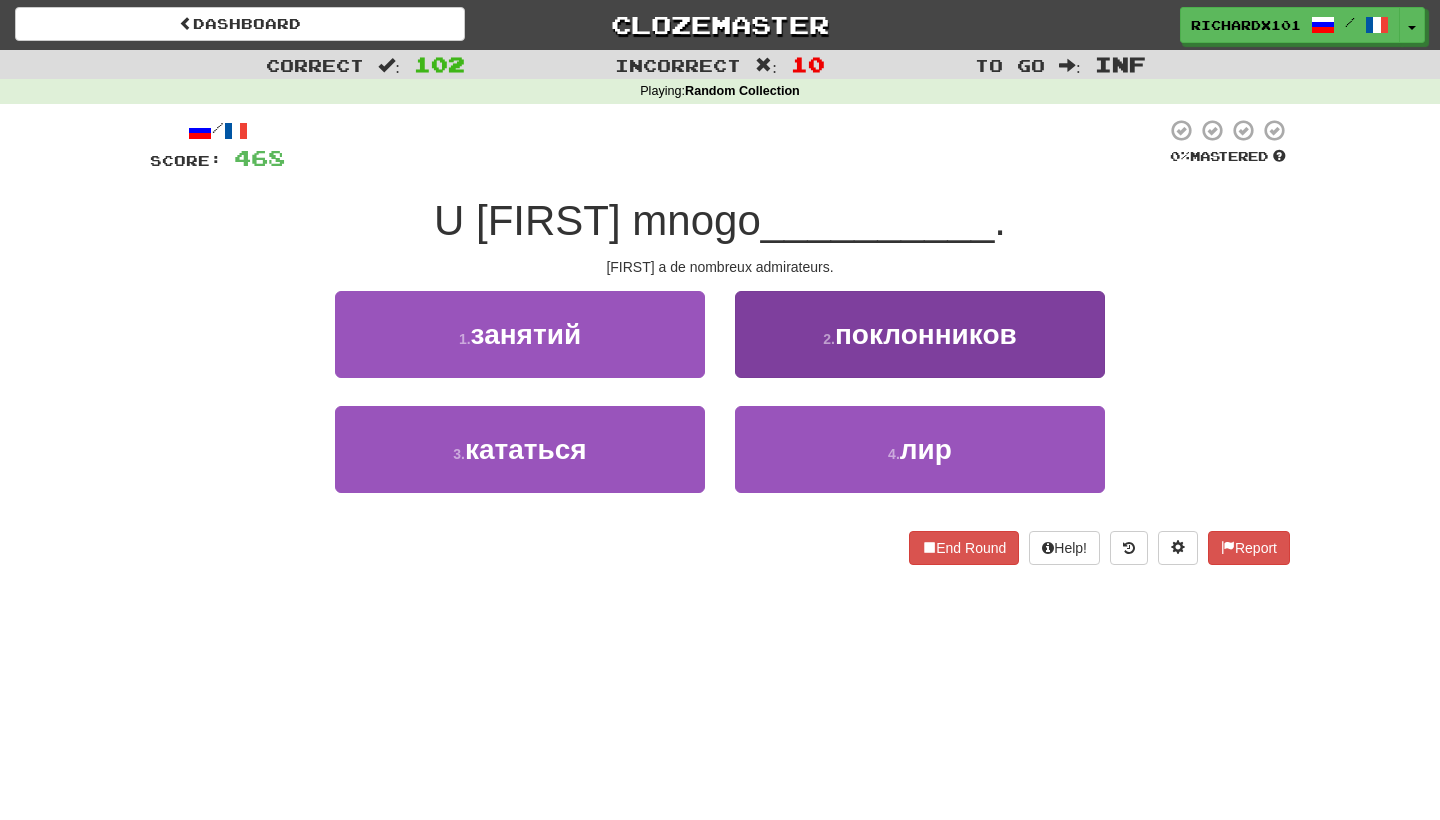 drag, startPoint x: 805, startPoint y: 393, endPoint x: 824, endPoint y: 349, distance: 47.92703 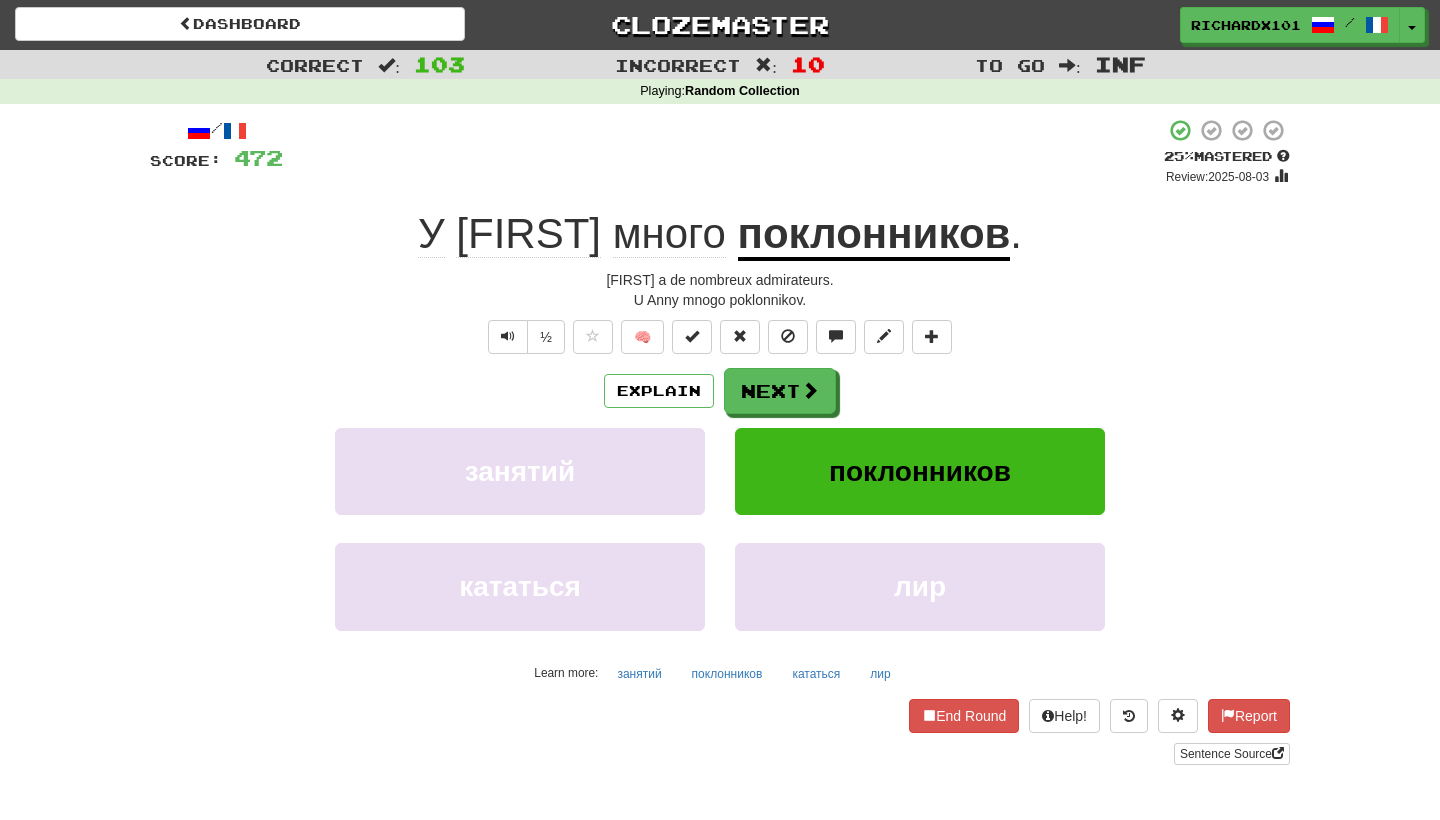 click at bounding box center (692, 337) 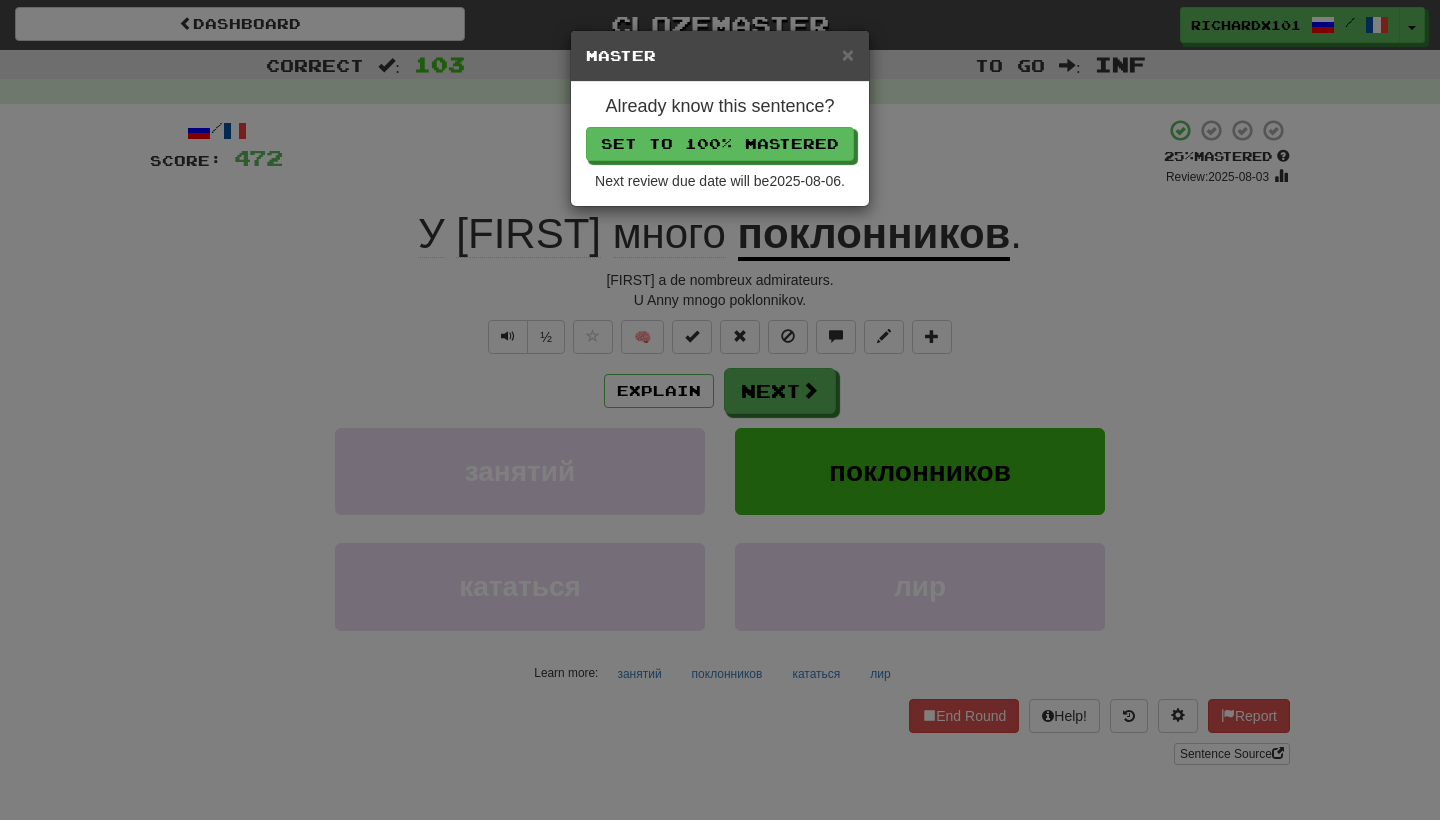 click on "Set to 100% Mastered" at bounding box center (720, 144) 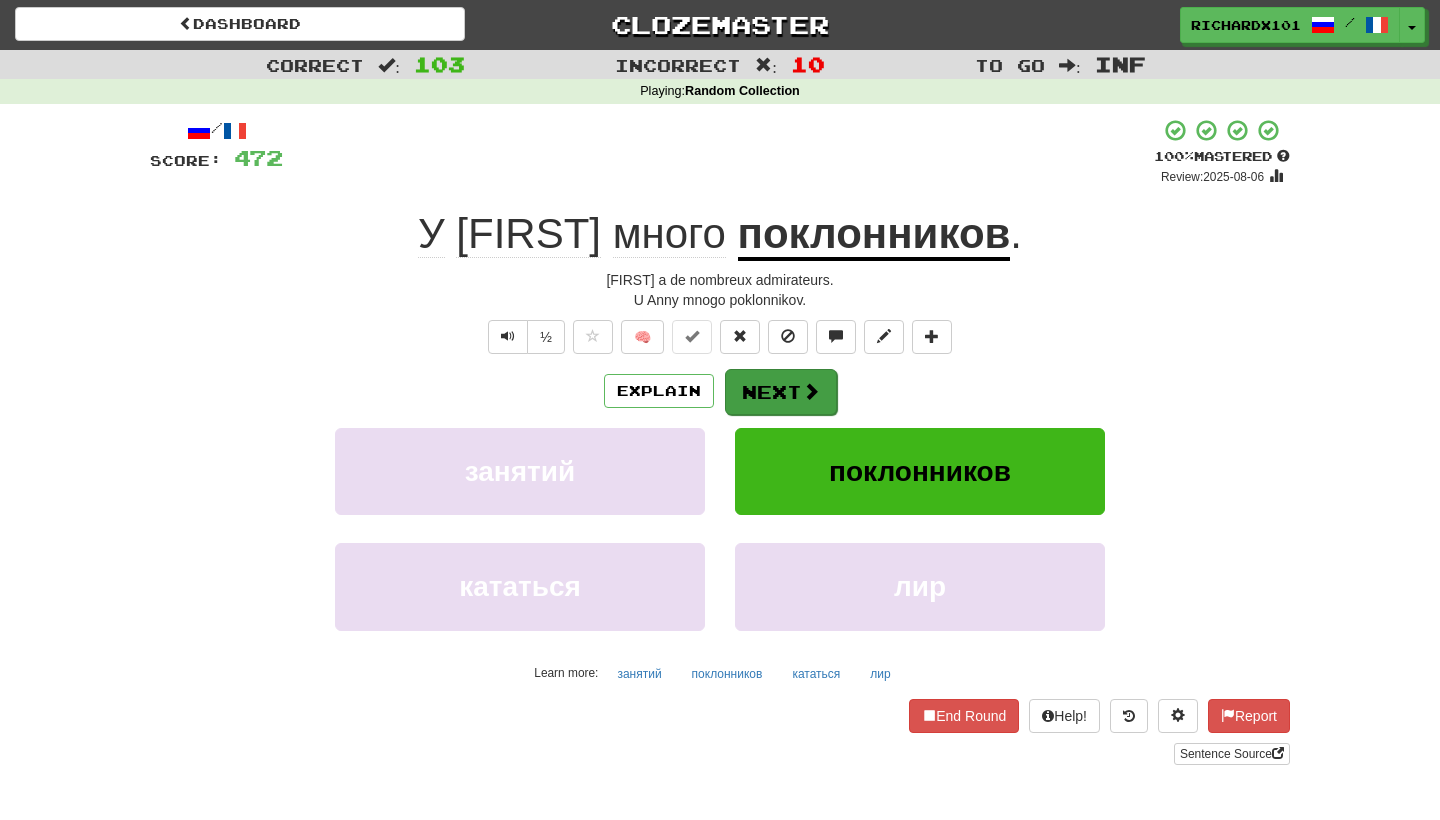 drag, startPoint x: 770, startPoint y: 138, endPoint x: 785, endPoint y: 402, distance: 264.42578 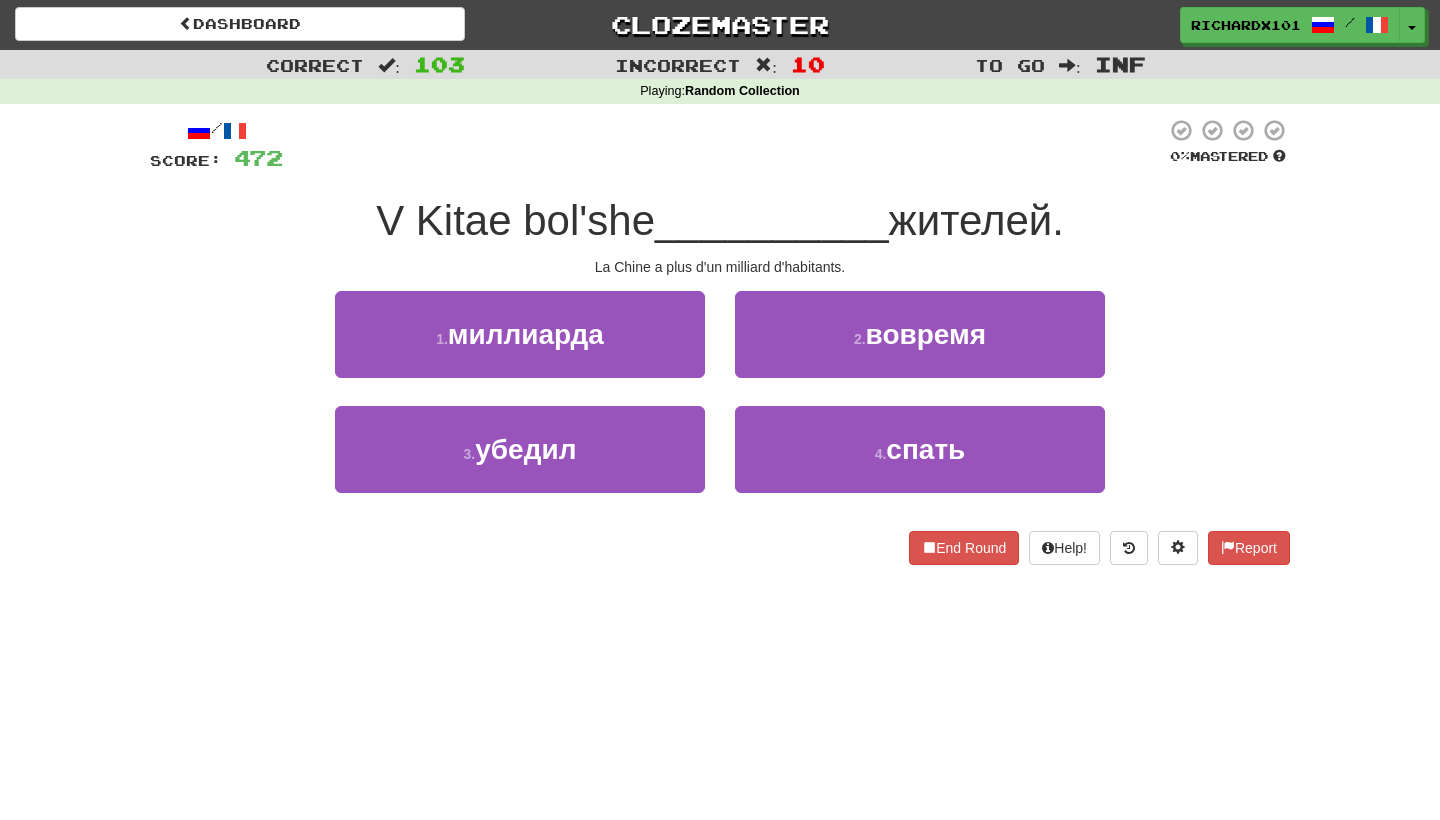 click on "1 .  миллиарда" at bounding box center [520, 334] 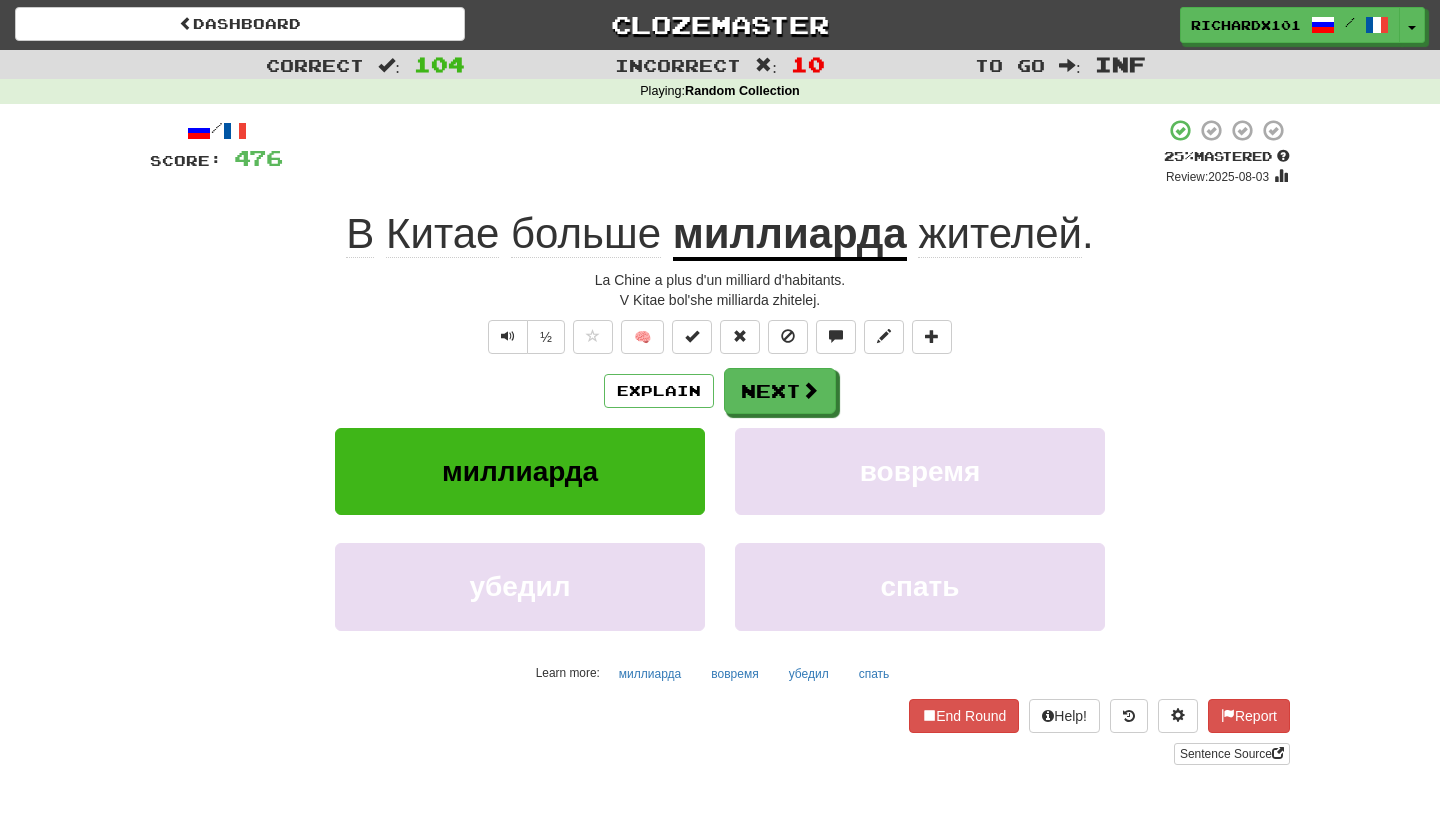click at bounding box center (692, 336) 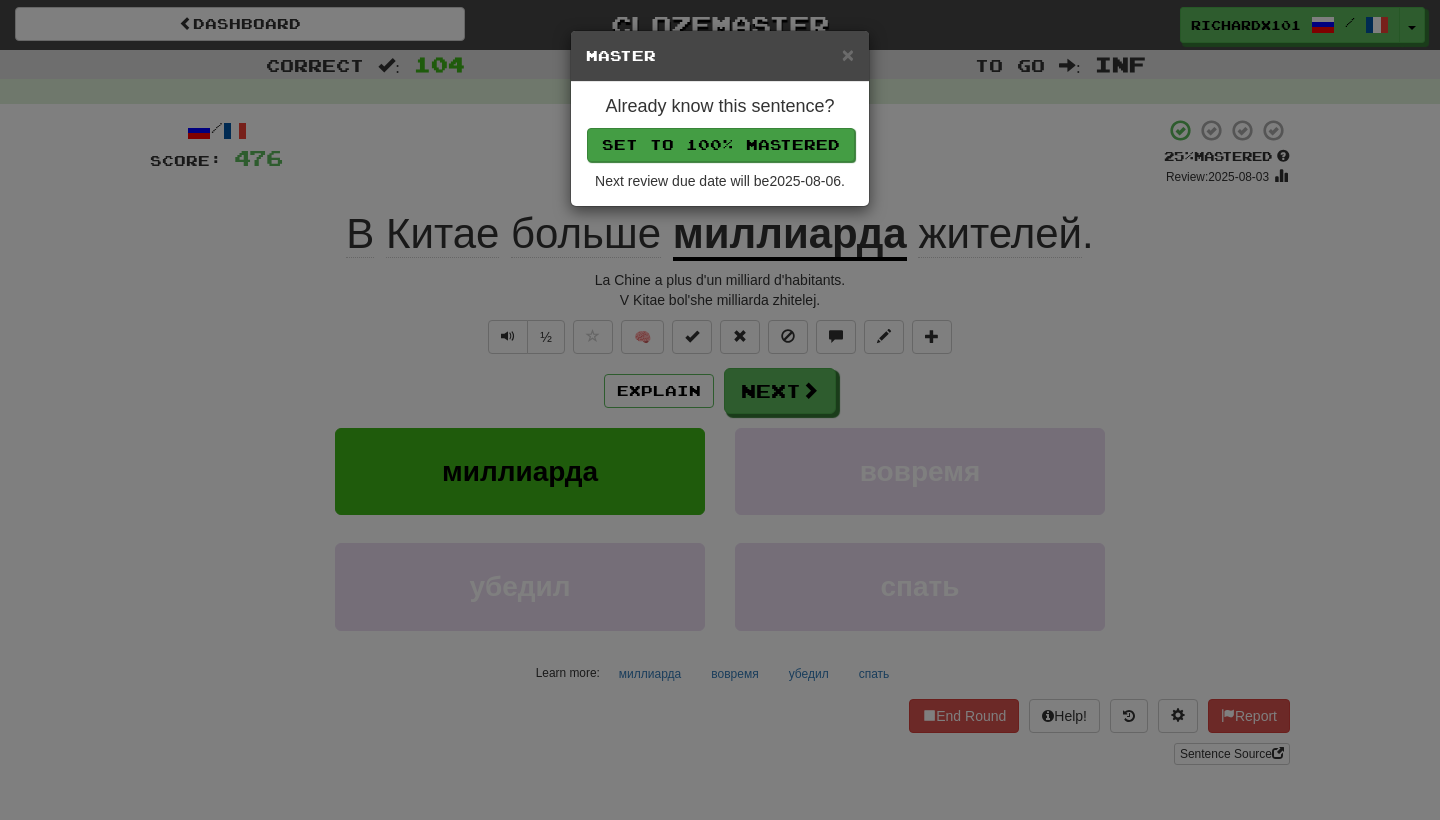 drag, startPoint x: 785, startPoint y: 402, endPoint x: 773, endPoint y: 134, distance: 268.26852 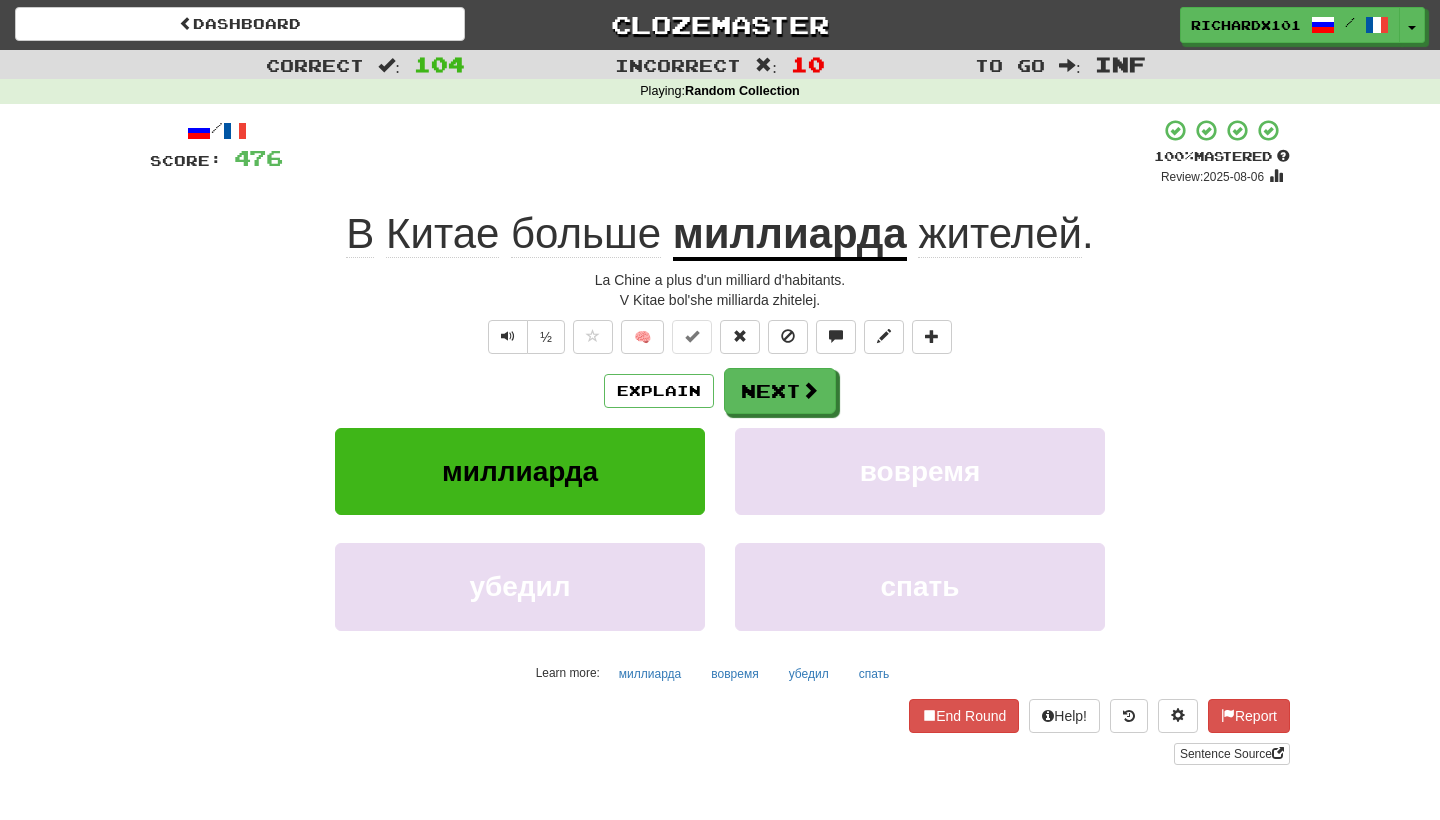 click on "Next" at bounding box center (780, 391) 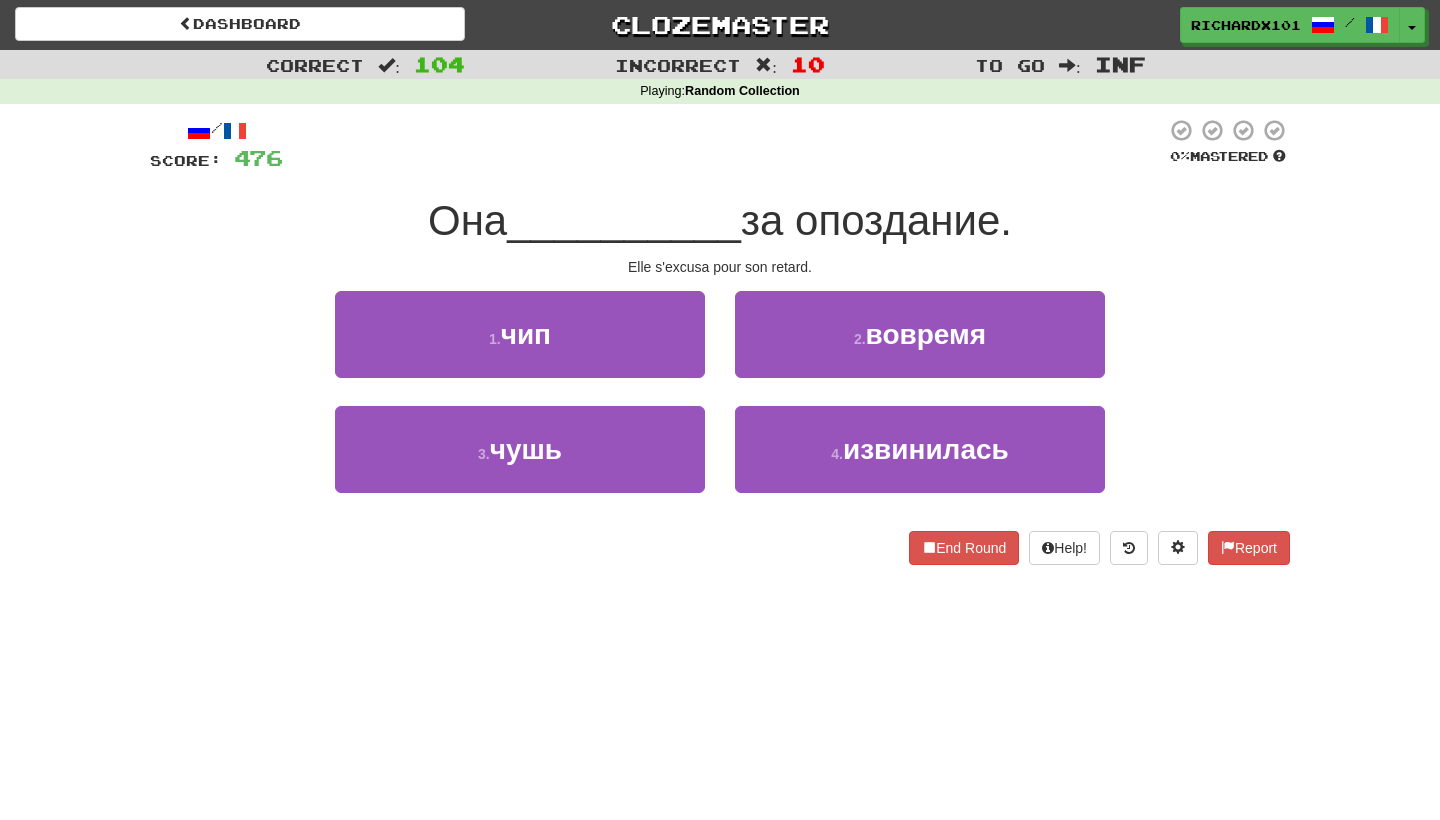 click on "4 .  извинилась" at bounding box center (920, 449) 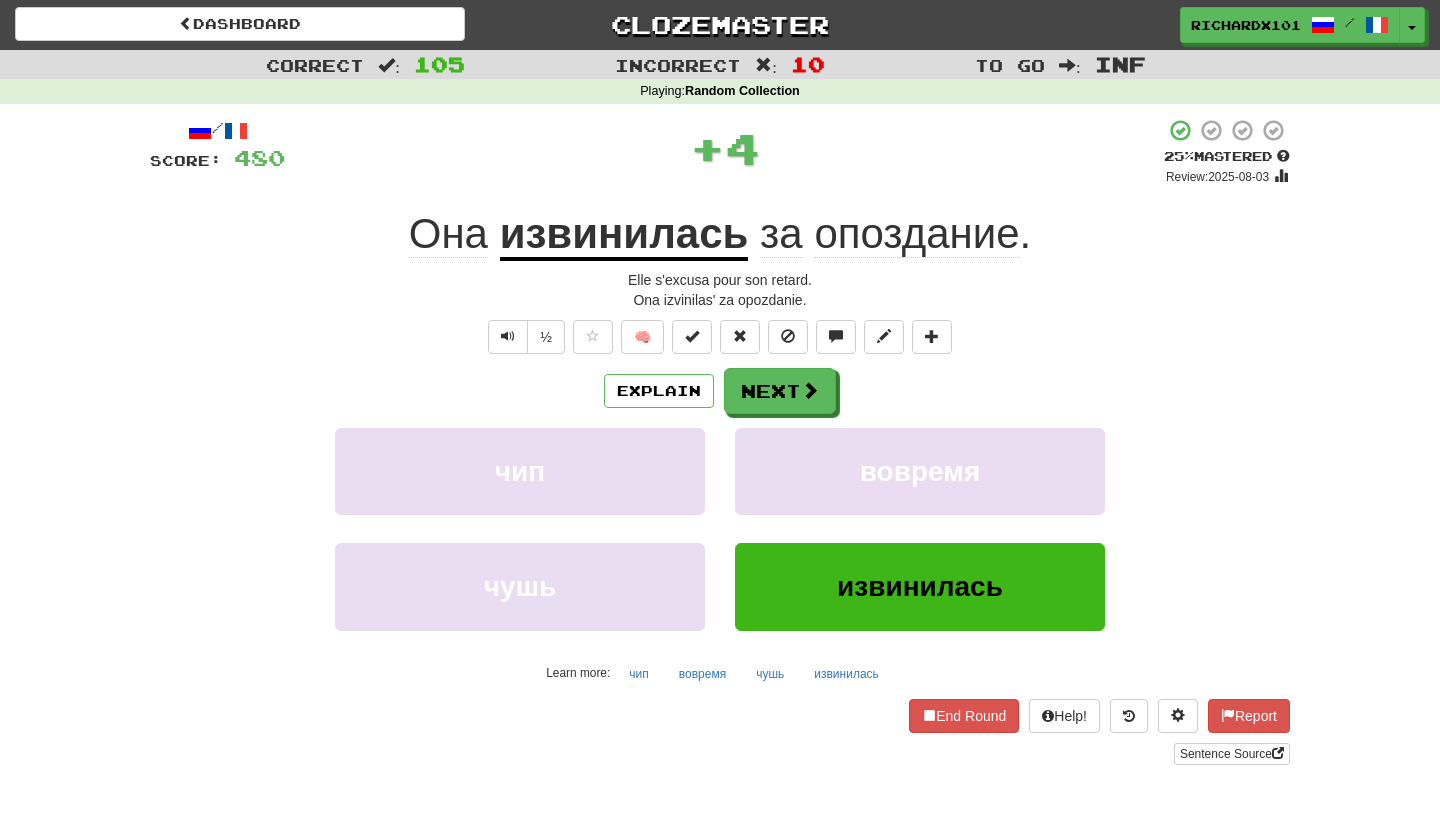 click at bounding box center (692, 336) 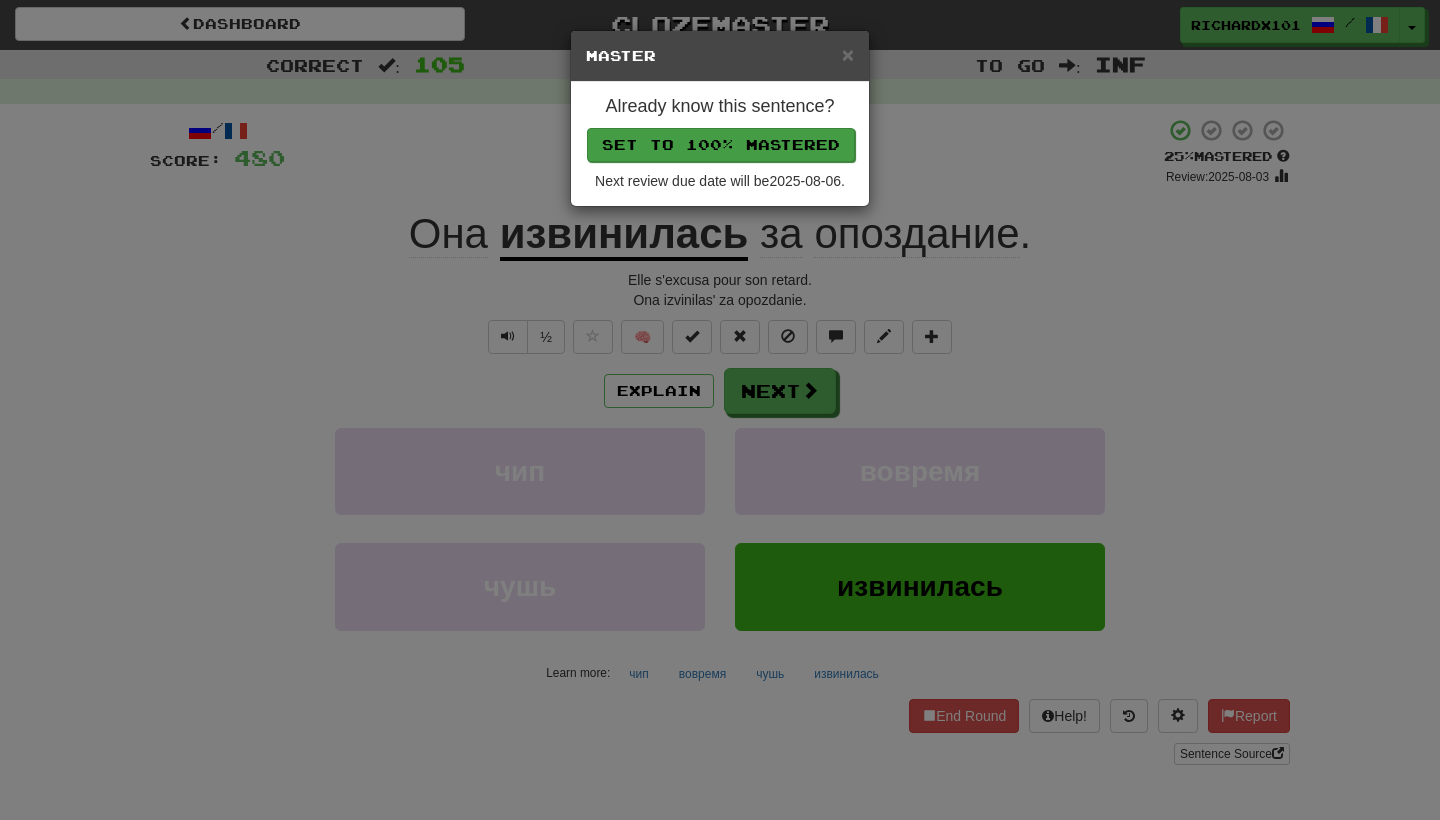 drag, startPoint x: 773, startPoint y: 134, endPoint x: 714, endPoint y: 140, distance: 59.3043 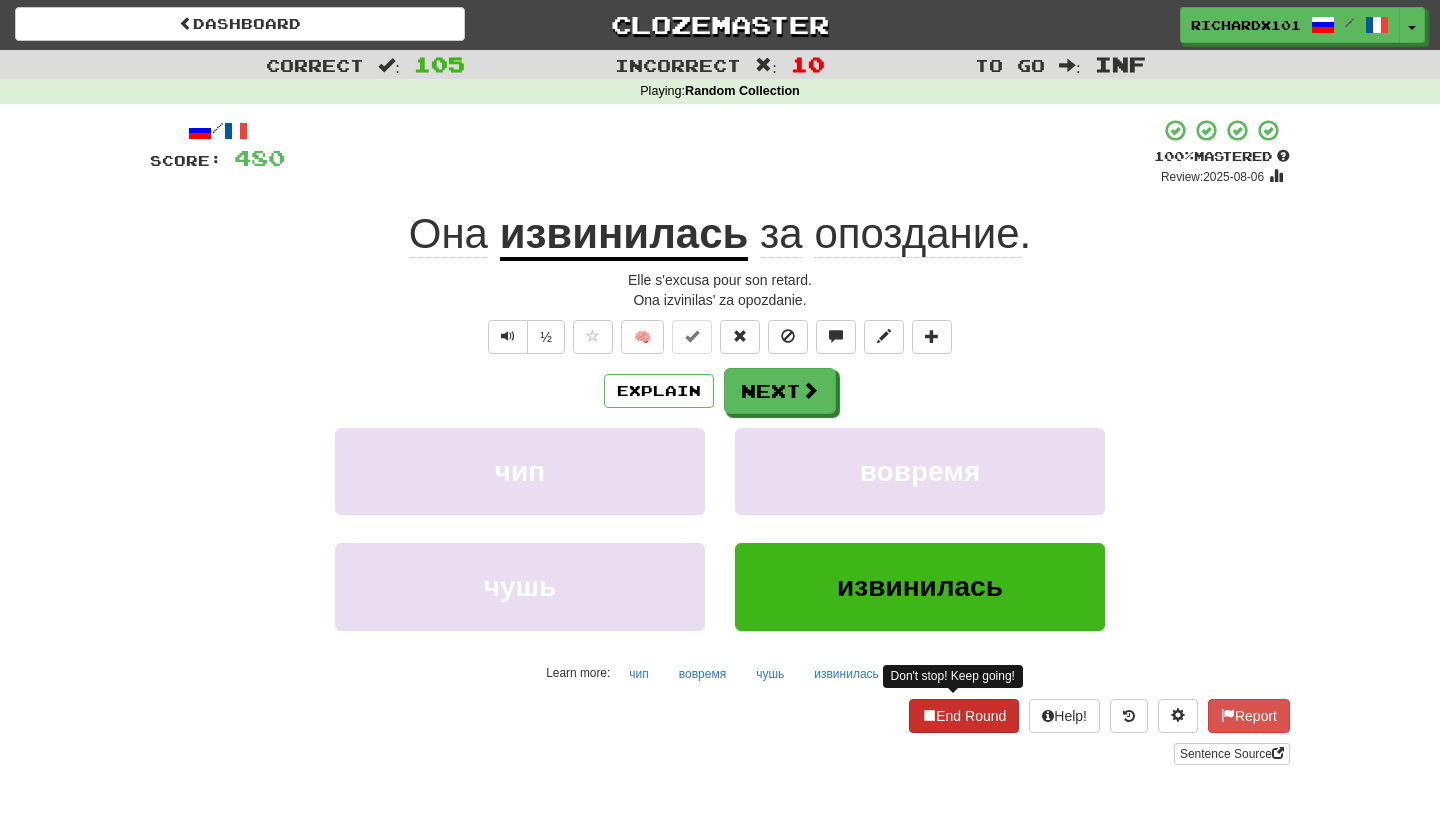 drag, startPoint x: 714, startPoint y: 140, endPoint x: 955, endPoint y: 712, distance: 620.6972 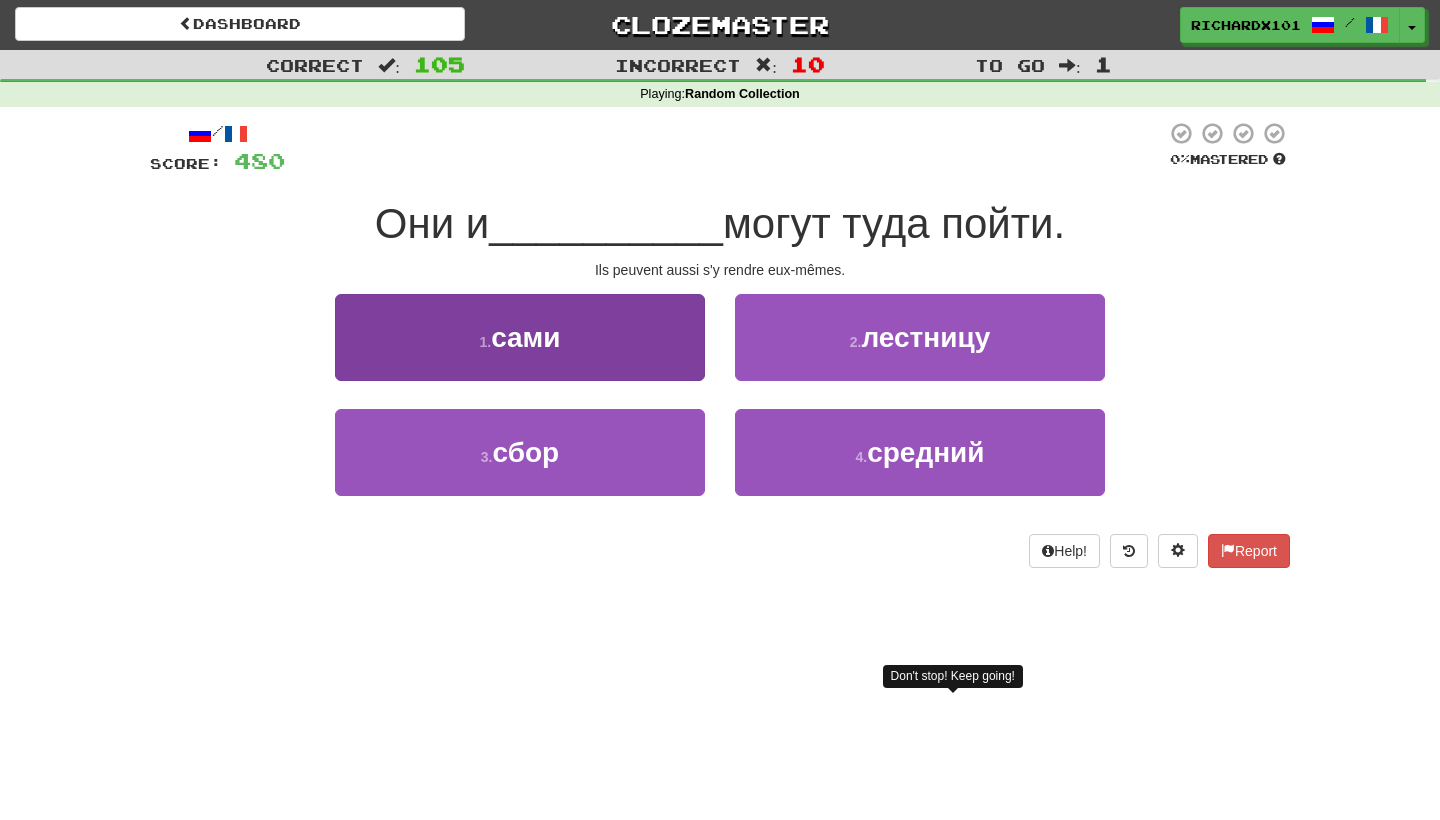 drag, startPoint x: 955, startPoint y: 712, endPoint x: 672, endPoint y: 341, distance: 466.61548 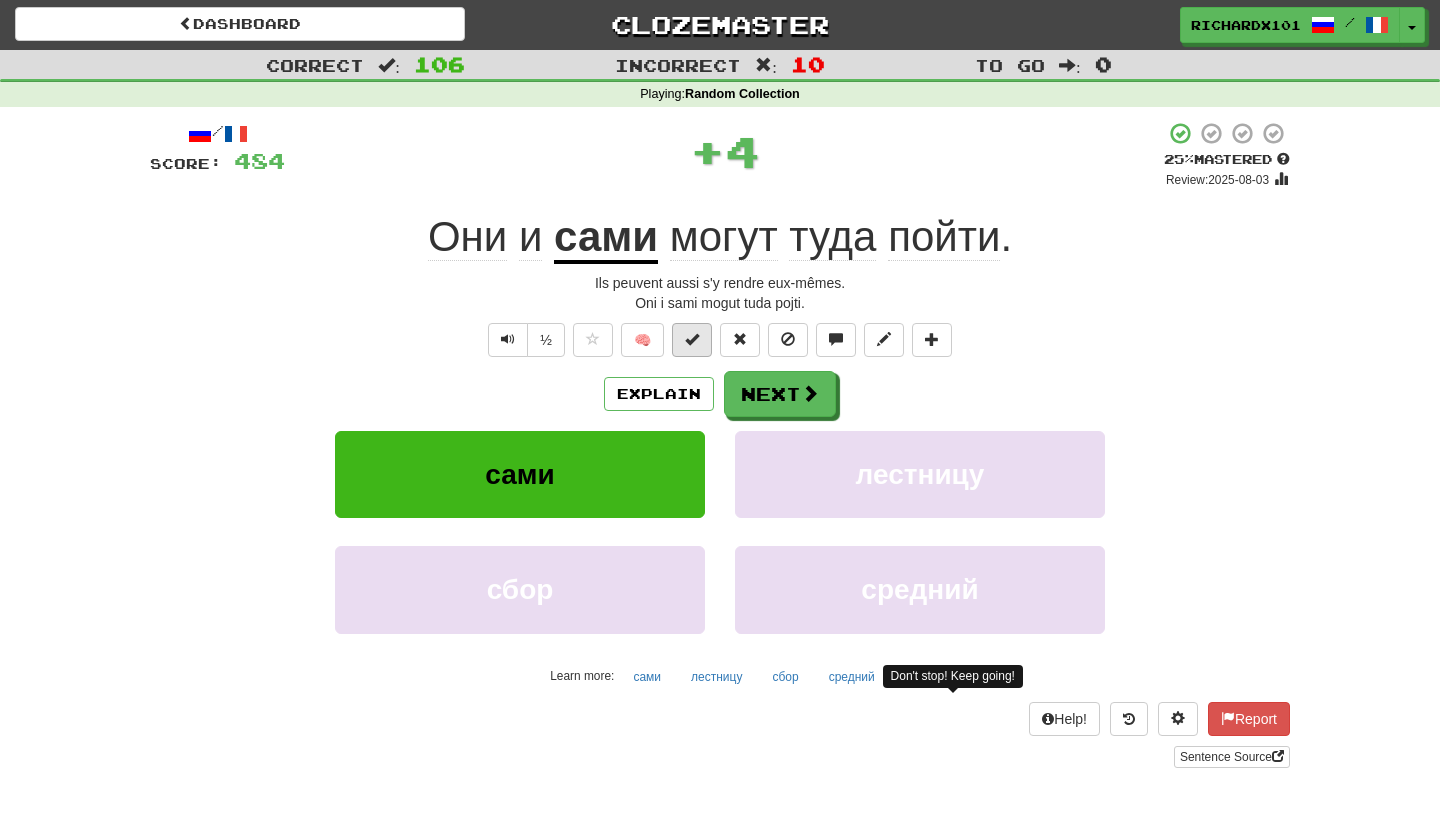 drag, startPoint x: 672, startPoint y: 341, endPoint x: 690, endPoint y: 334, distance: 19.313208 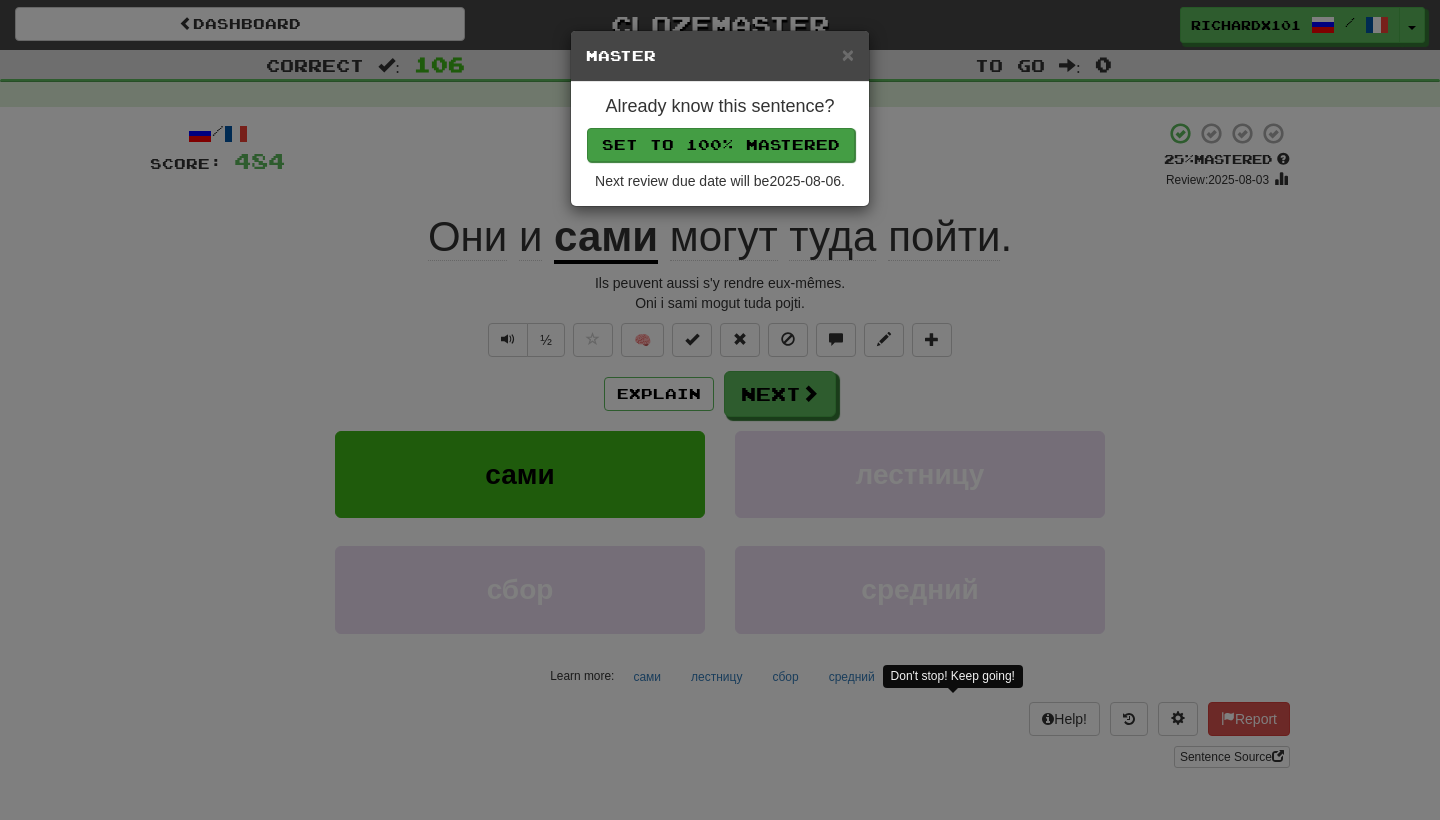 drag, startPoint x: 690, startPoint y: 334, endPoint x: 728, endPoint y: 147, distance: 190.8219 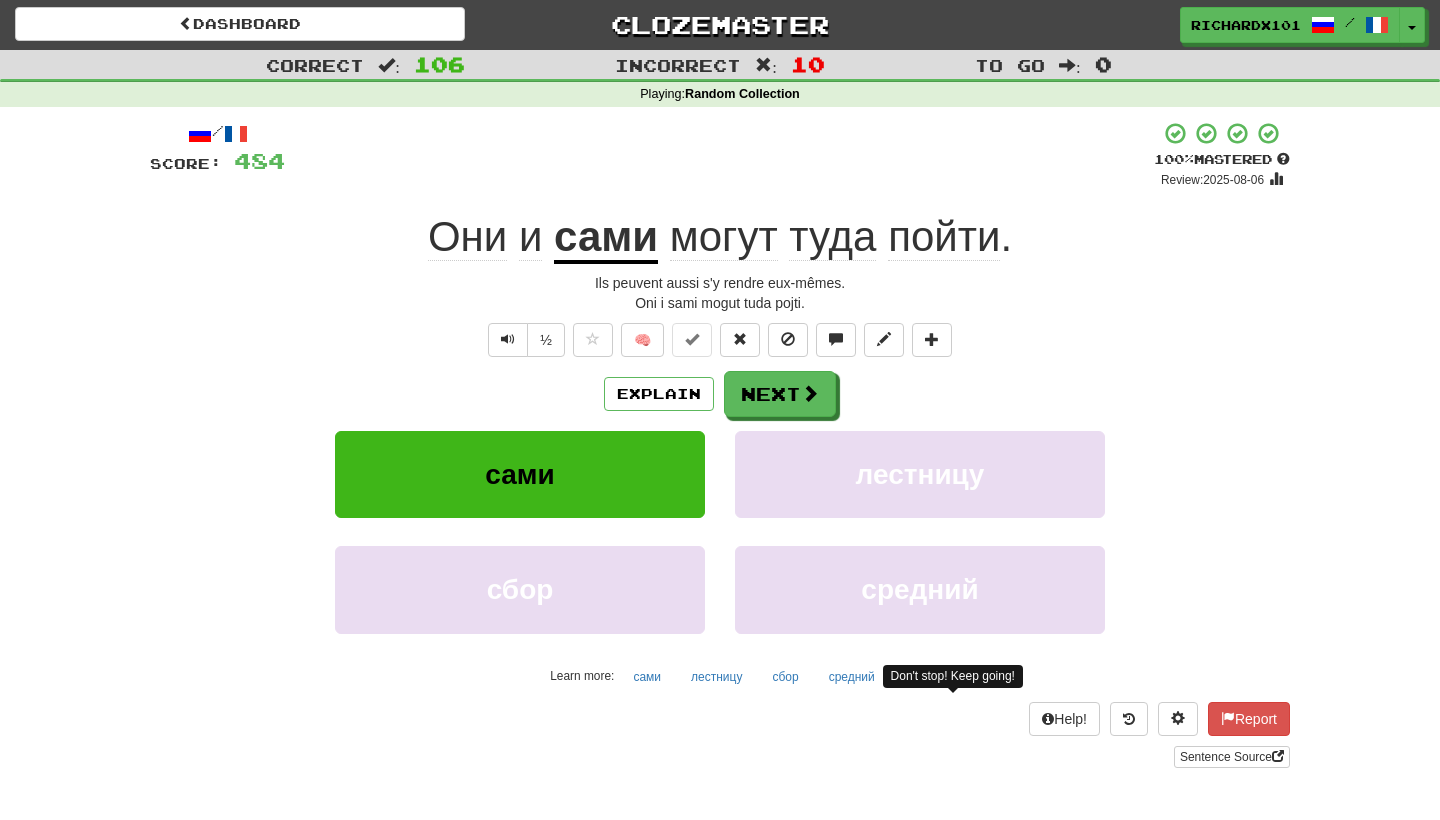 click on "Next" at bounding box center [780, 394] 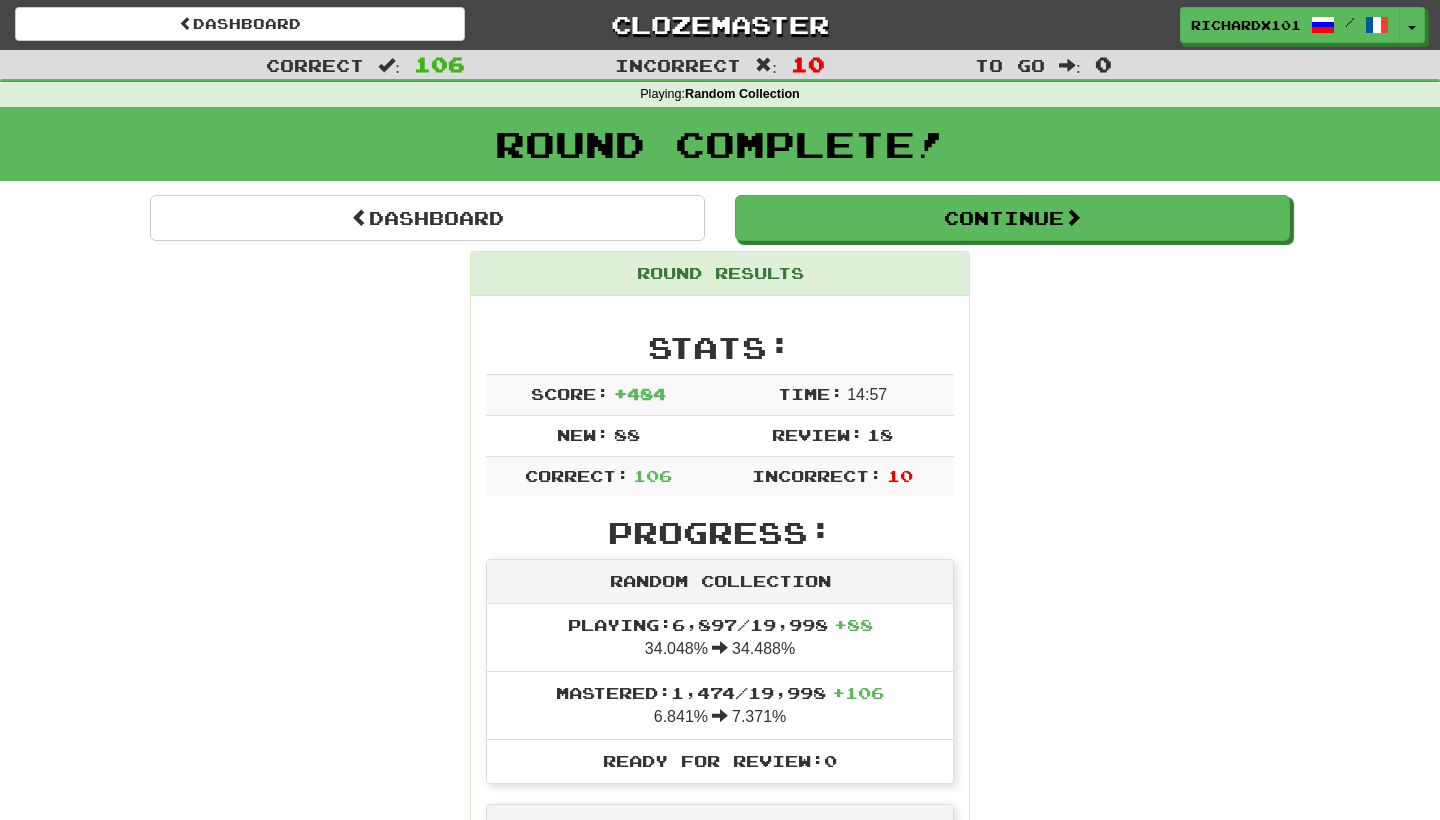 click on "Continue" at bounding box center [1012, 218] 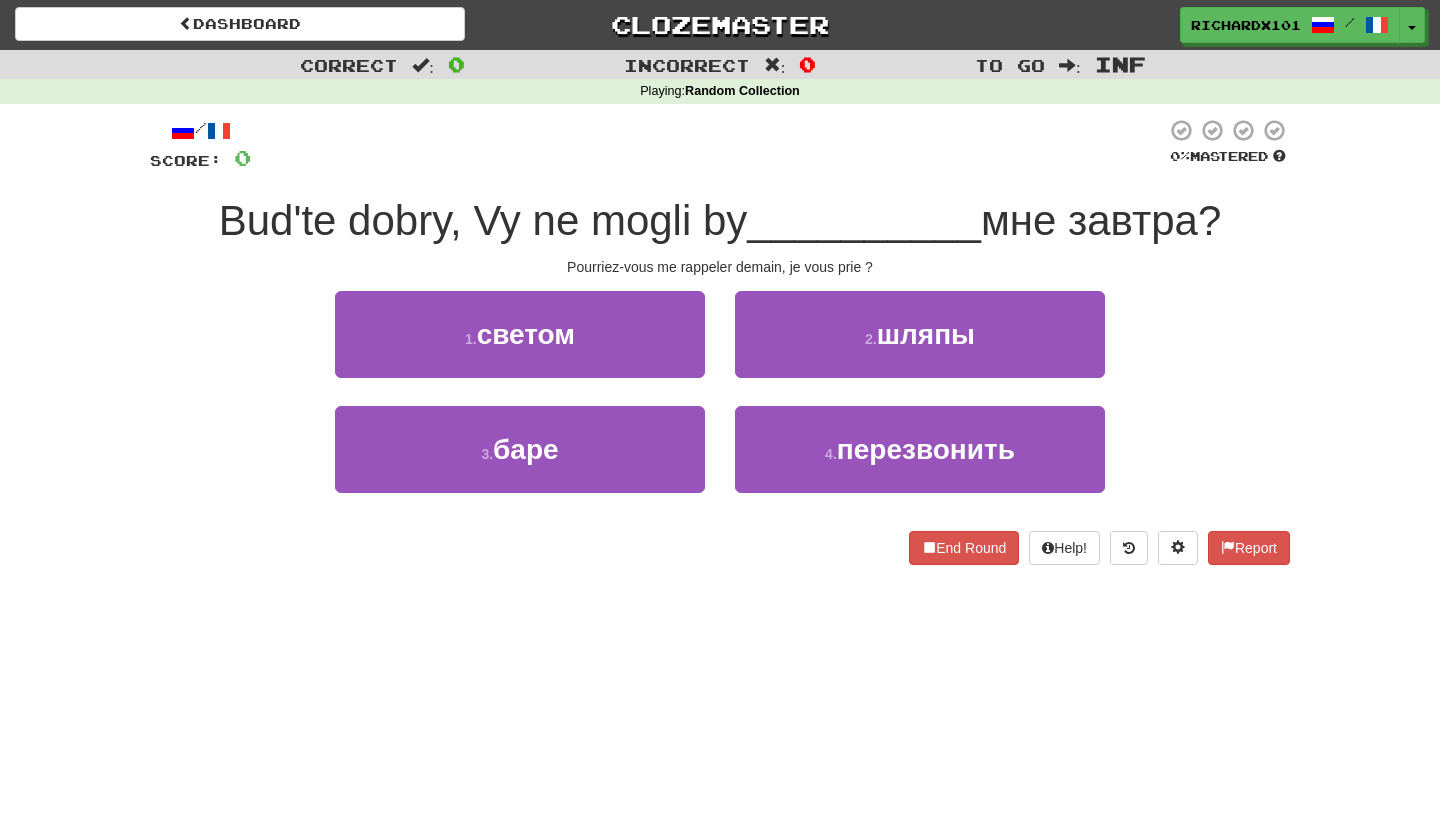 click on "4 ." at bounding box center [831, 454] 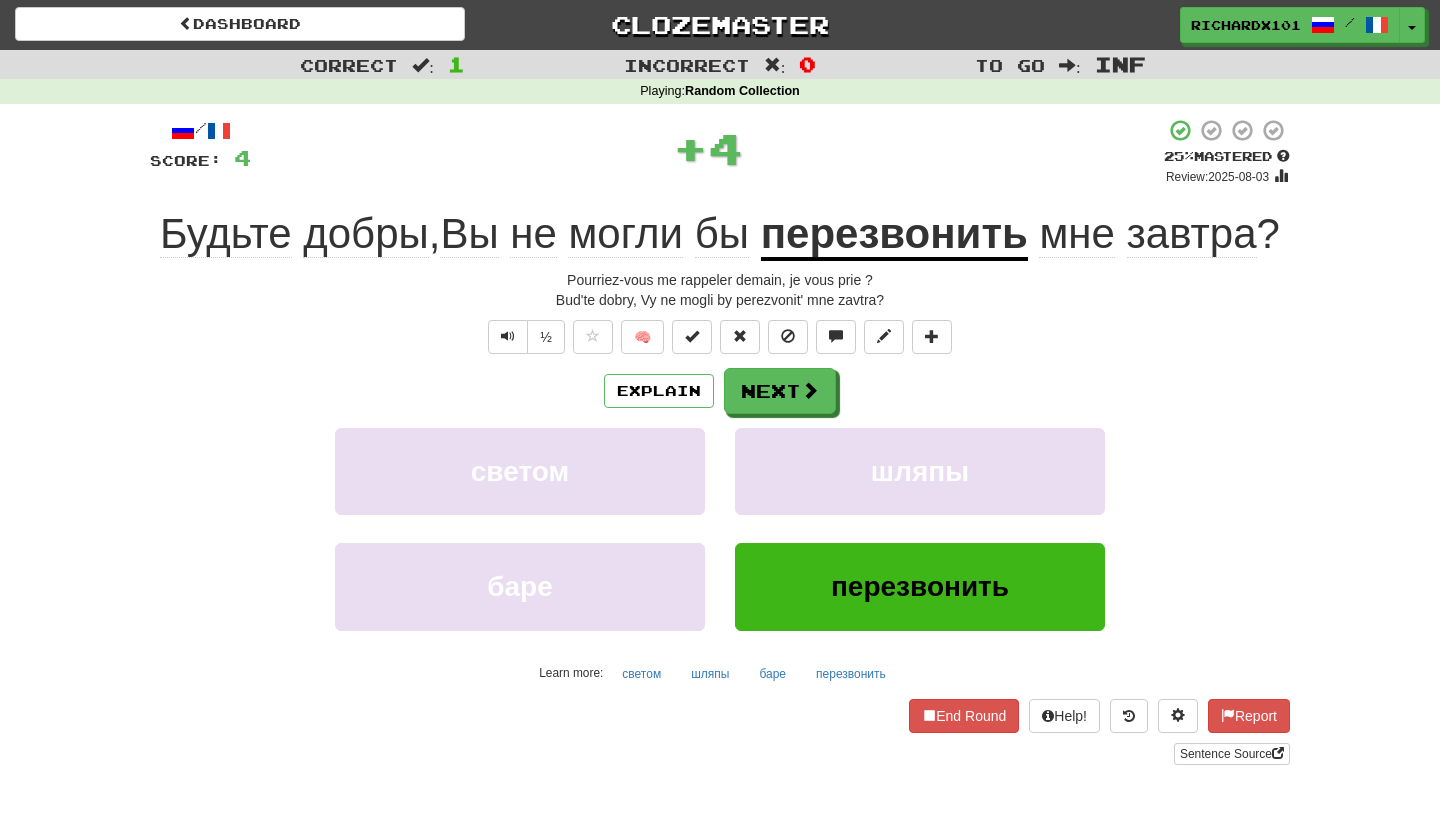 click at bounding box center [692, 337] 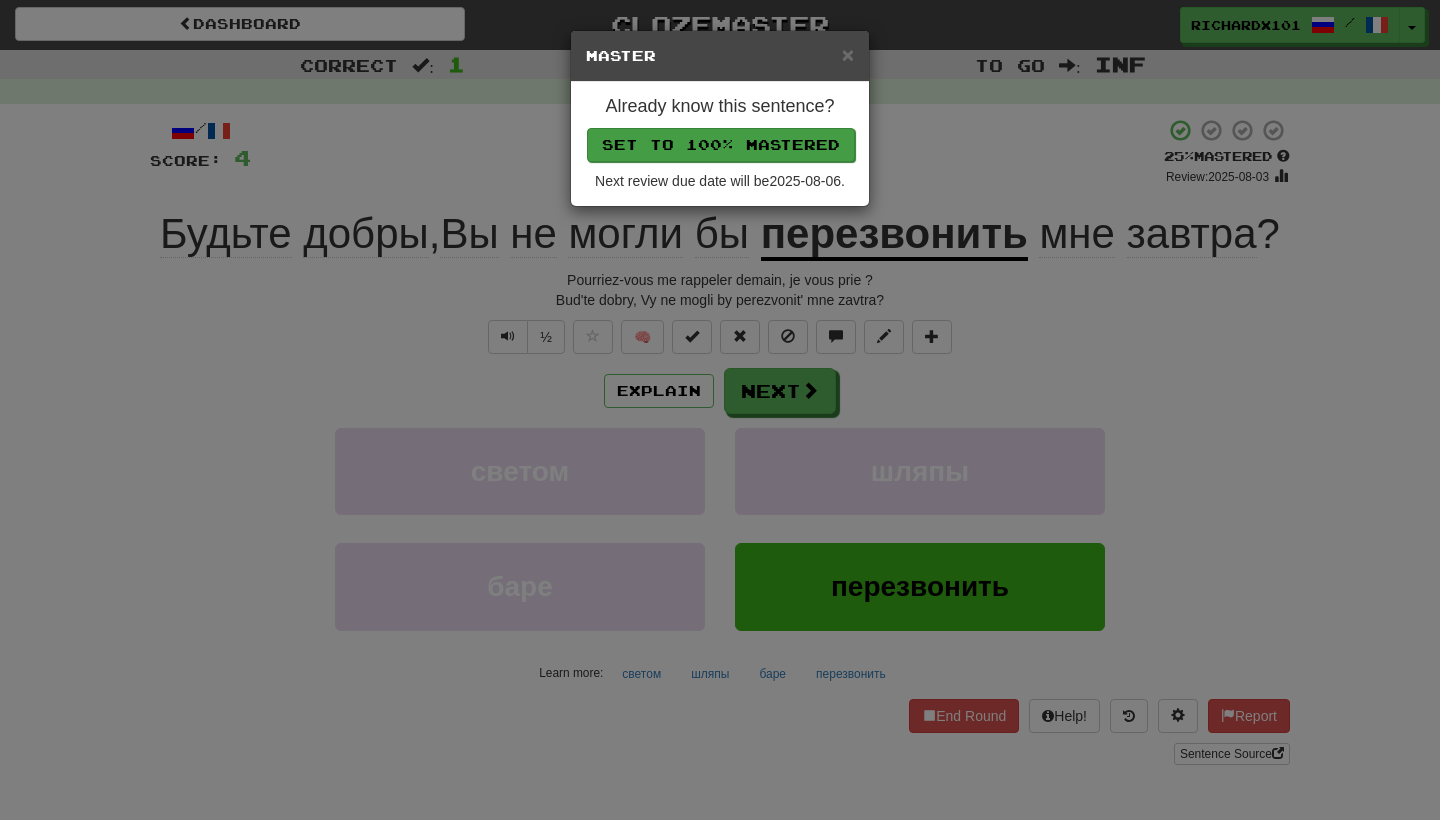 drag, startPoint x: 728, startPoint y: 147, endPoint x: 715, endPoint y: 142, distance: 13.928389 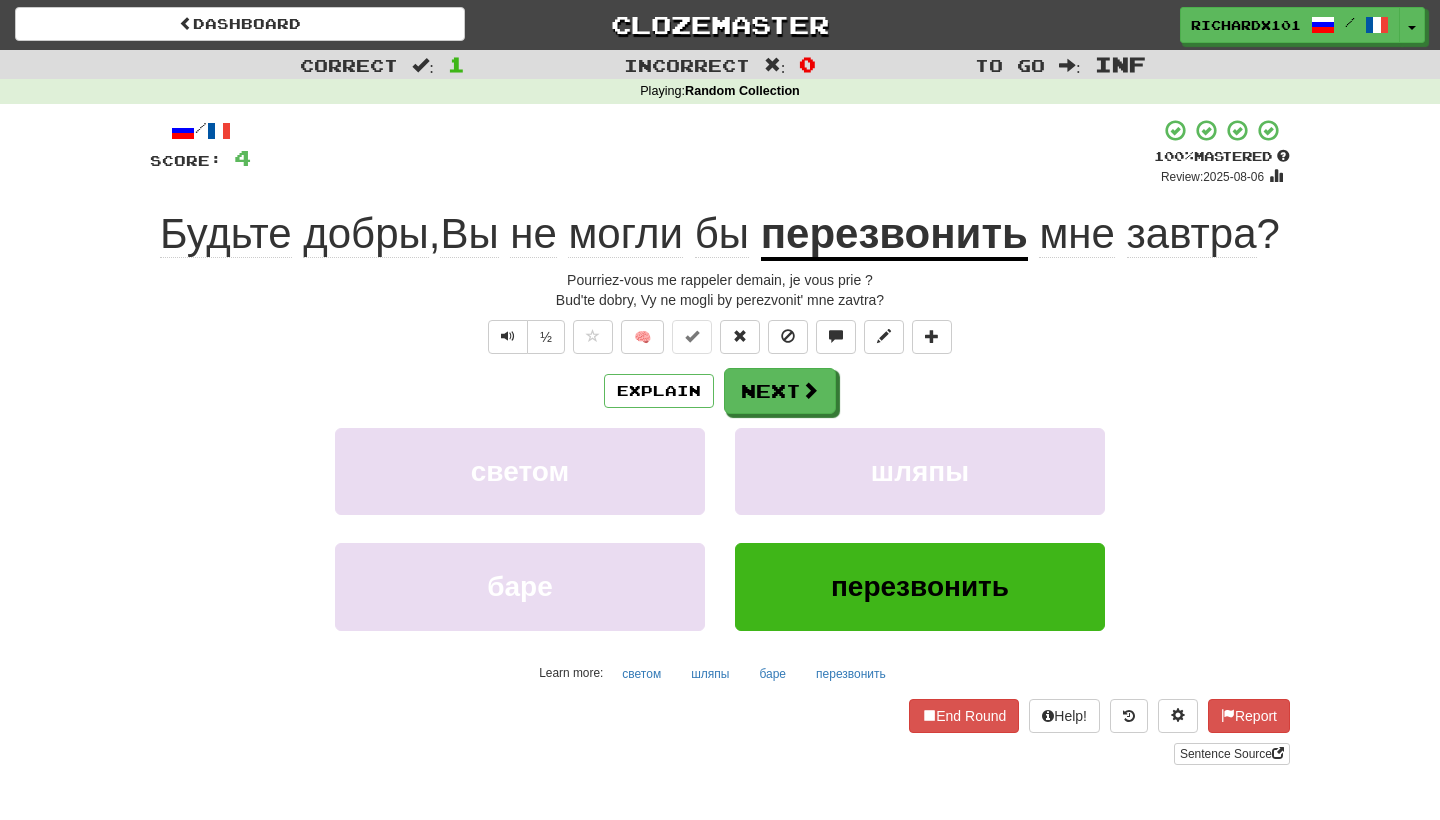 click on "Next" at bounding box center [780, 391] 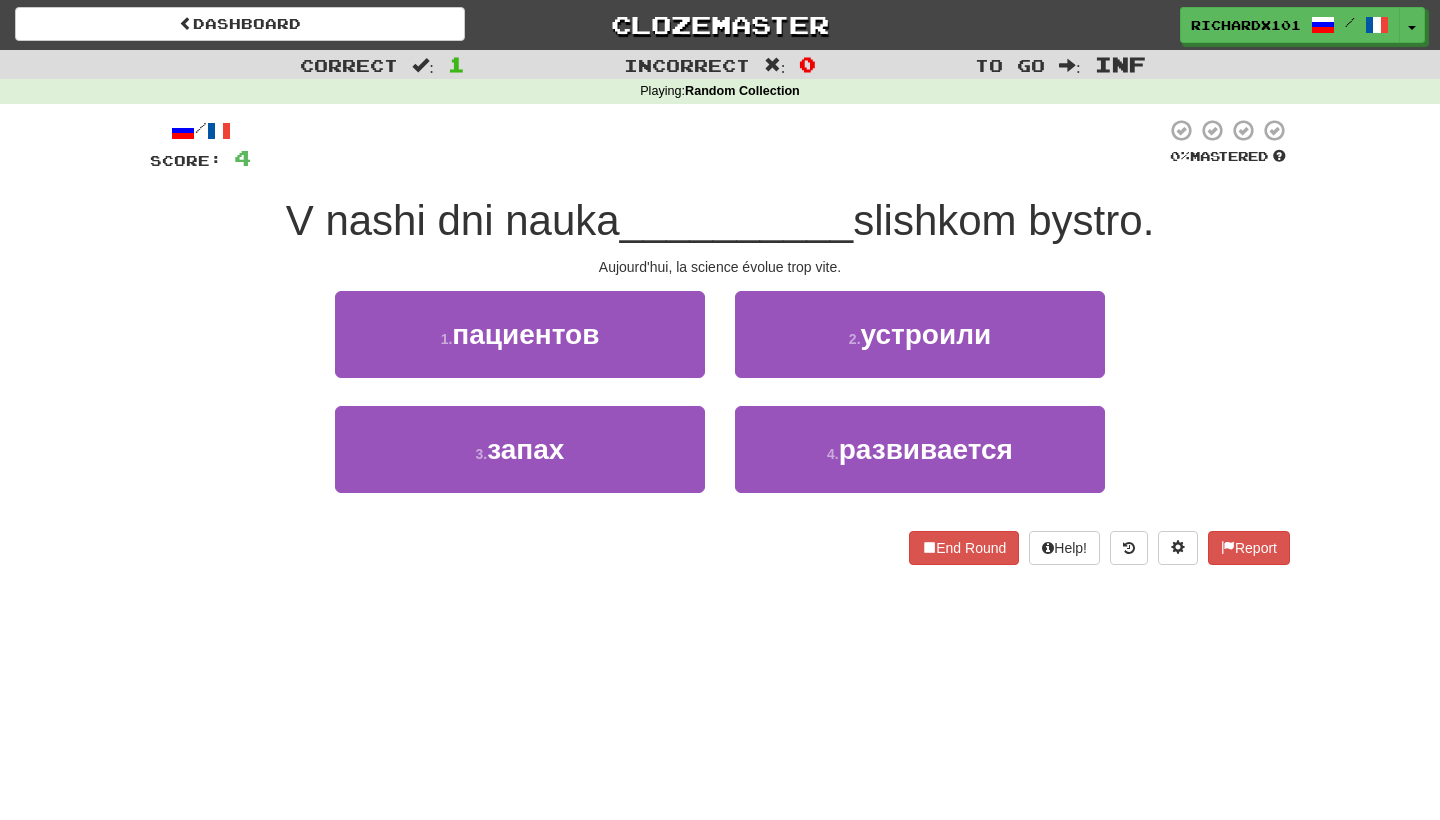 click on "4 .  развивается" at bounding box center [920, 449] 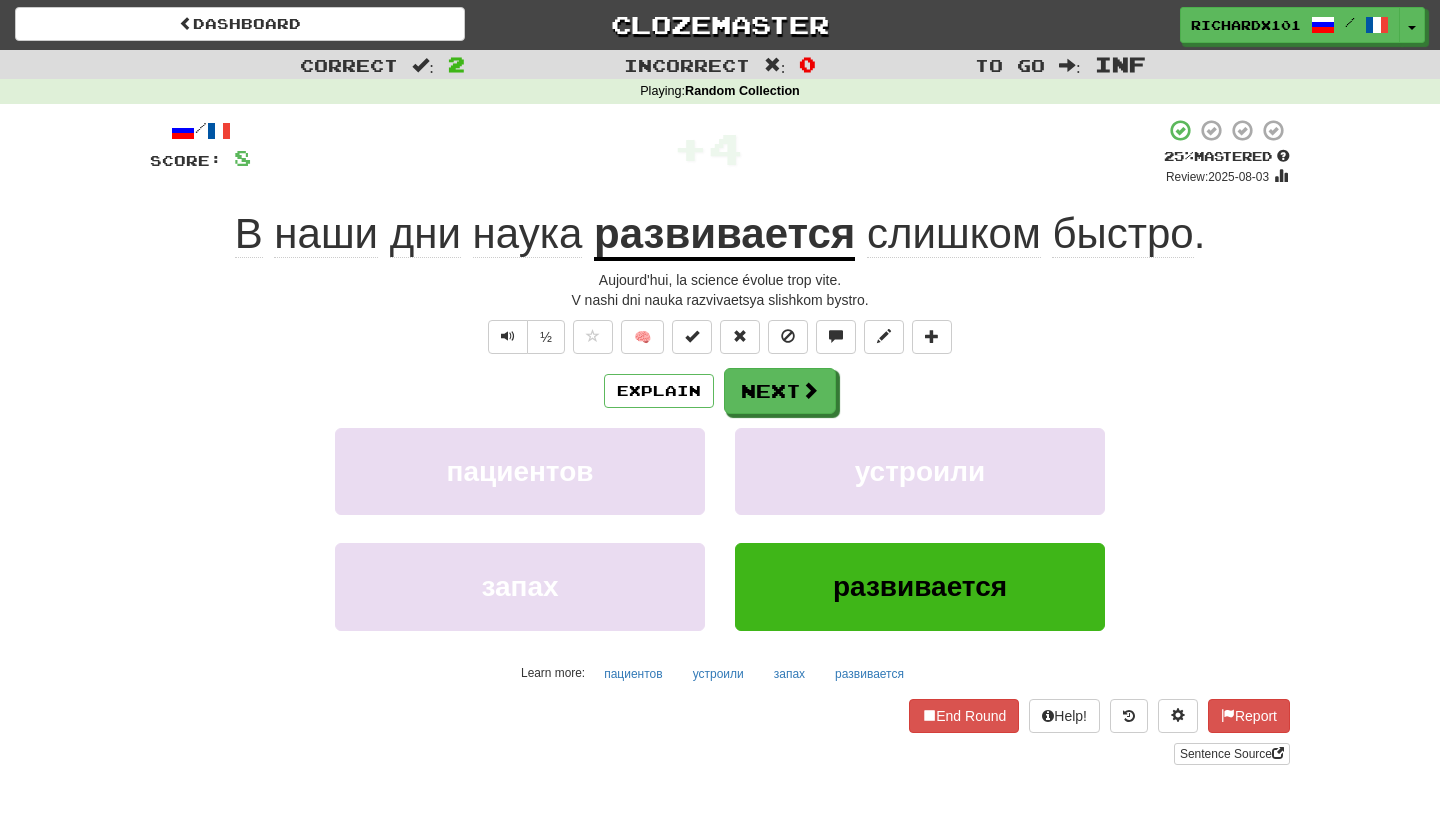 click at bounding box center [692, 337] 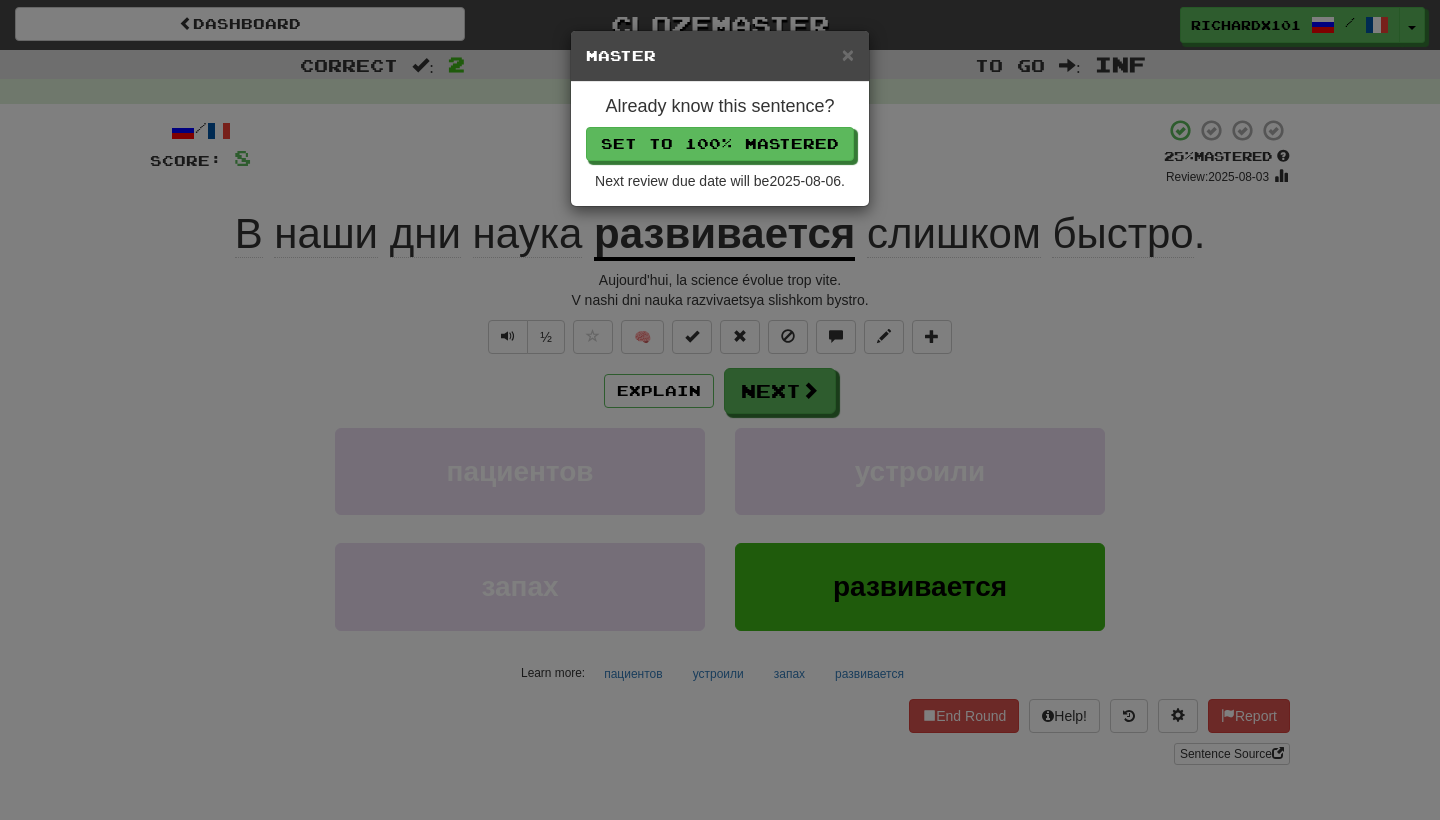 click on "Set to 100% Mastered" at bounding box center (720, 144) 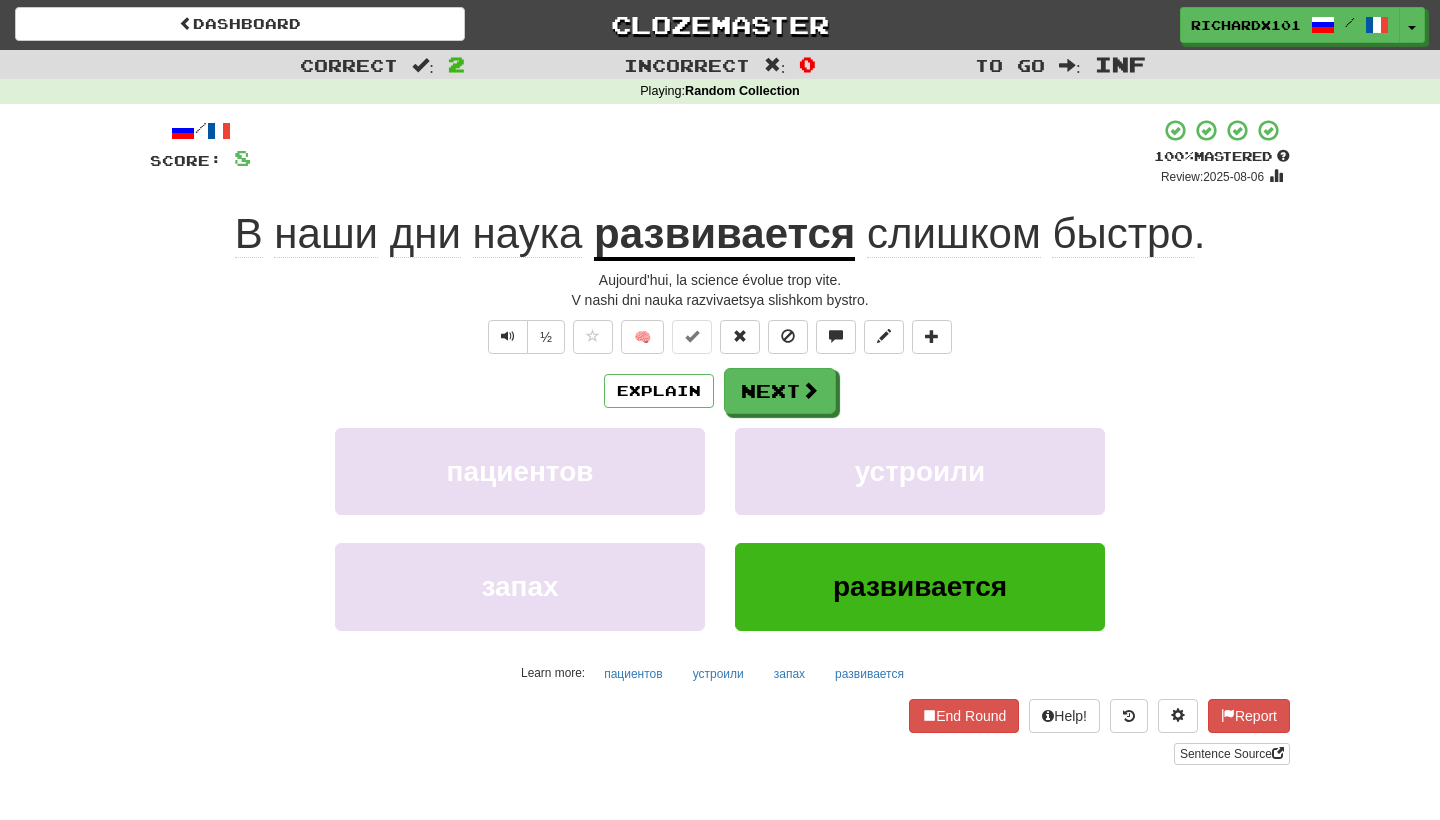 click on "Next" at bounding box center (780, 391) 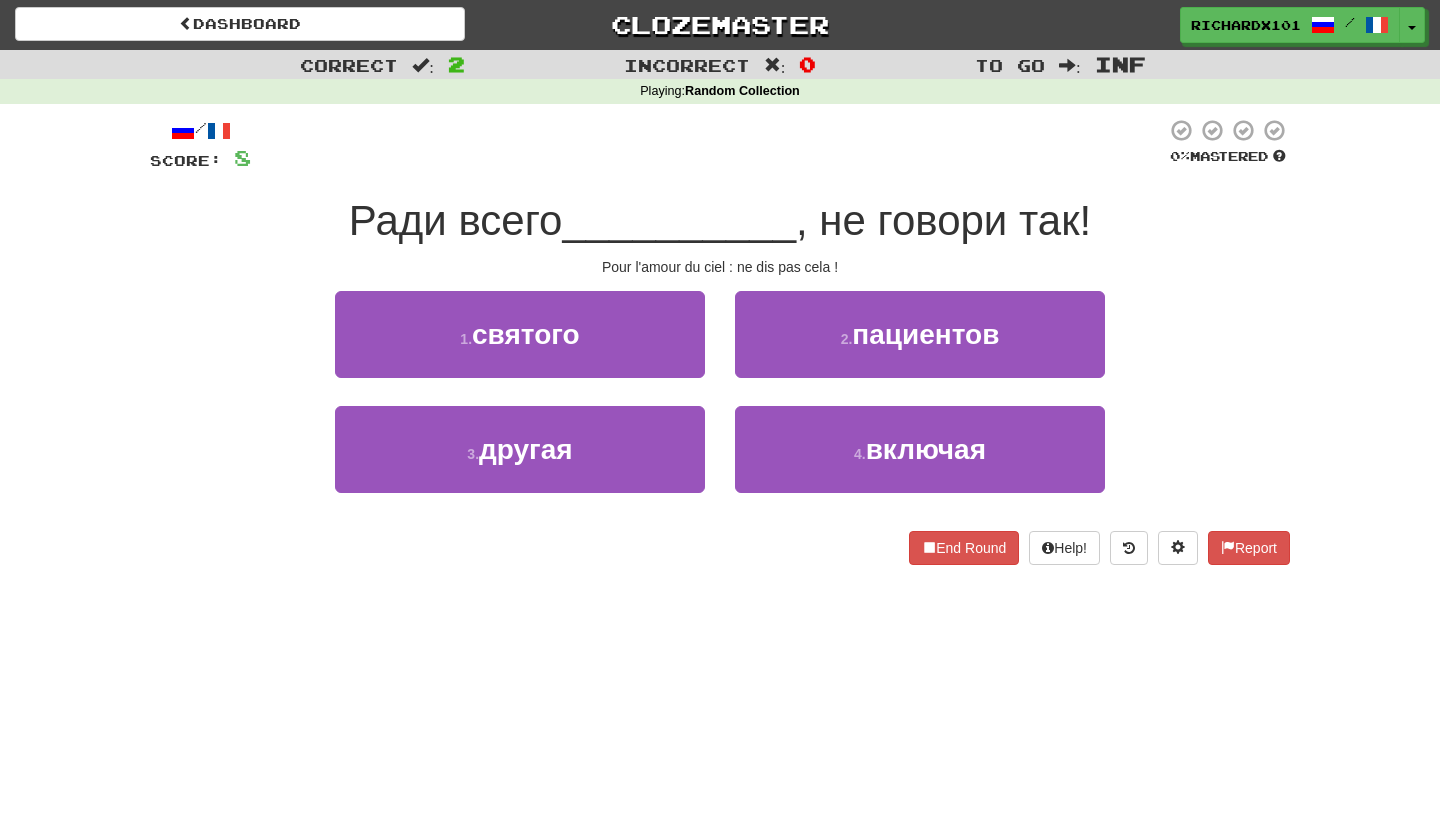 click on "1 .  святого" at bounding box center [520, 334] 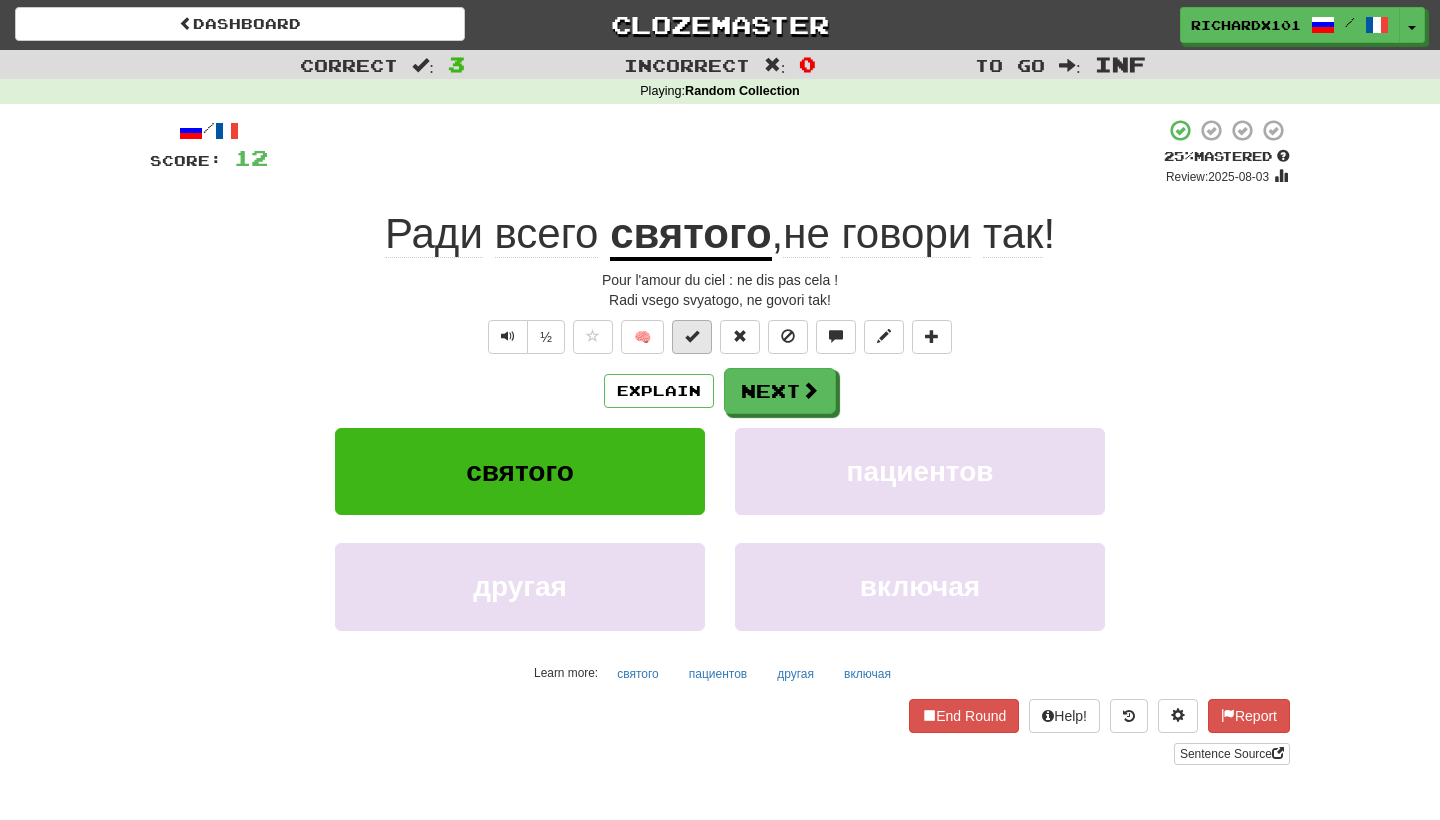 drag, startPoint x: 768, startPoint y: 136, endPoint x: 699, endPoint y: 334, distance: 209.67833 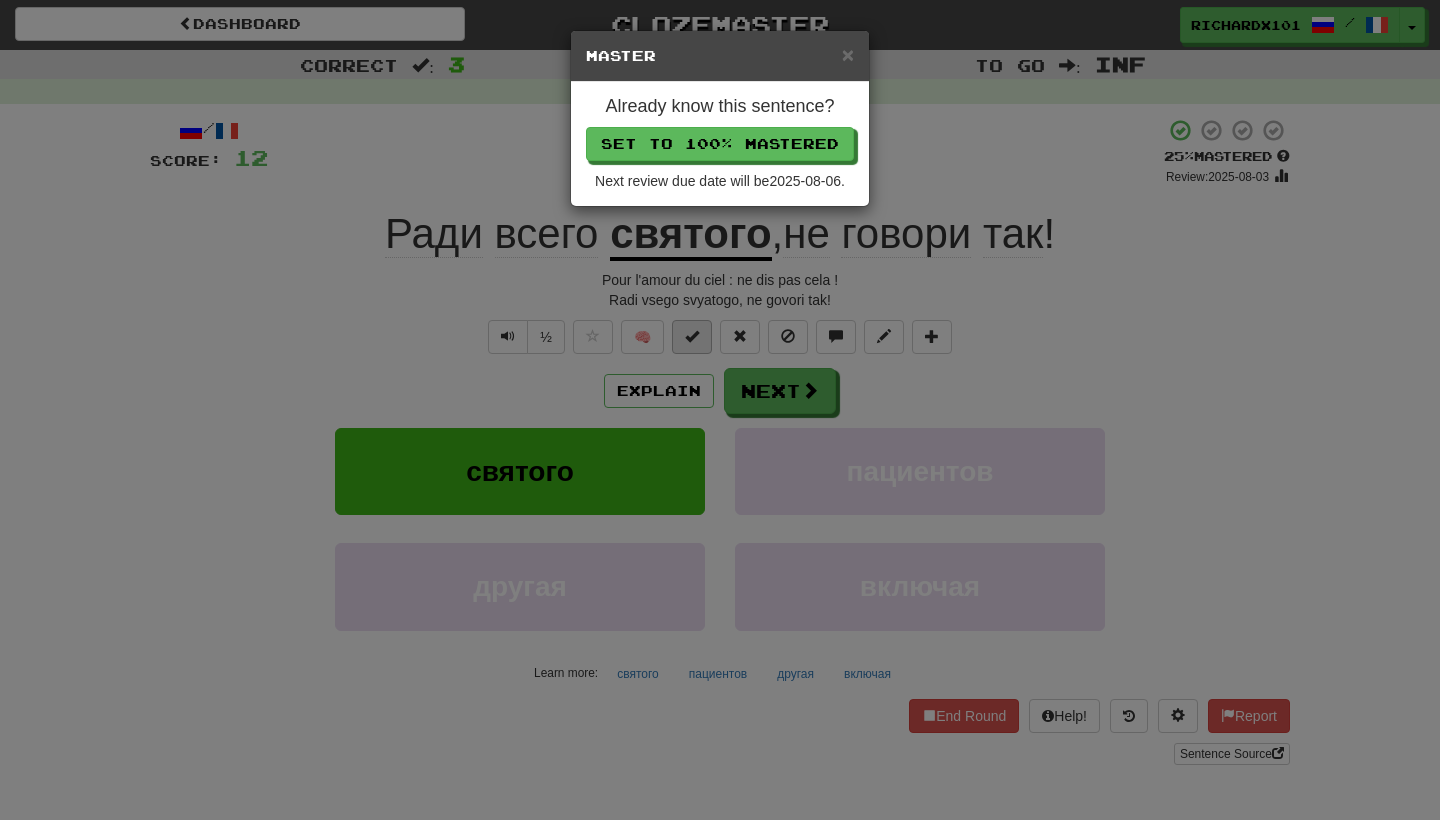 click on "Set to 100% Mastered" at bounding box center (720, 144) 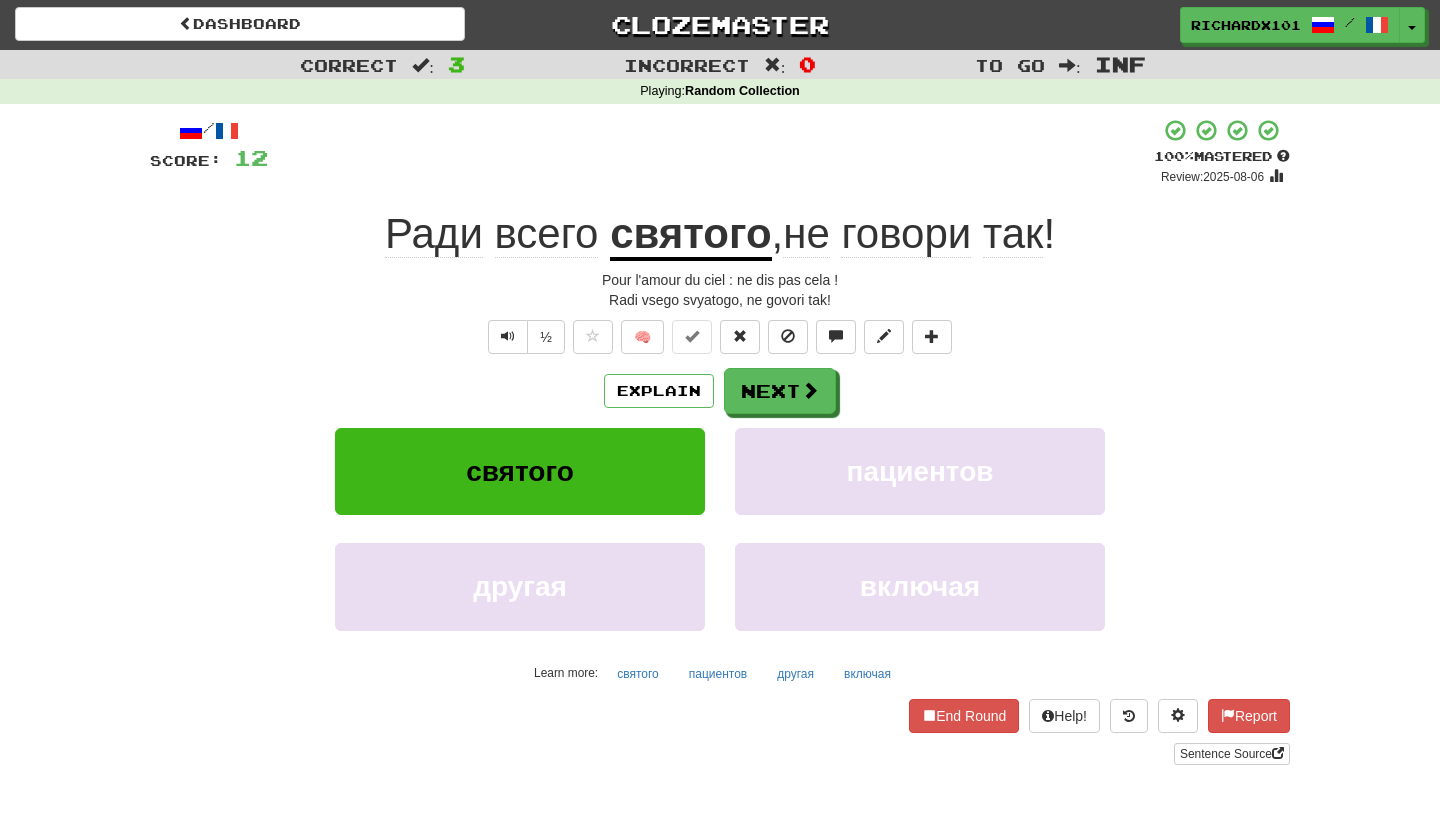 click on "Next" at bounding box center (780, 391) 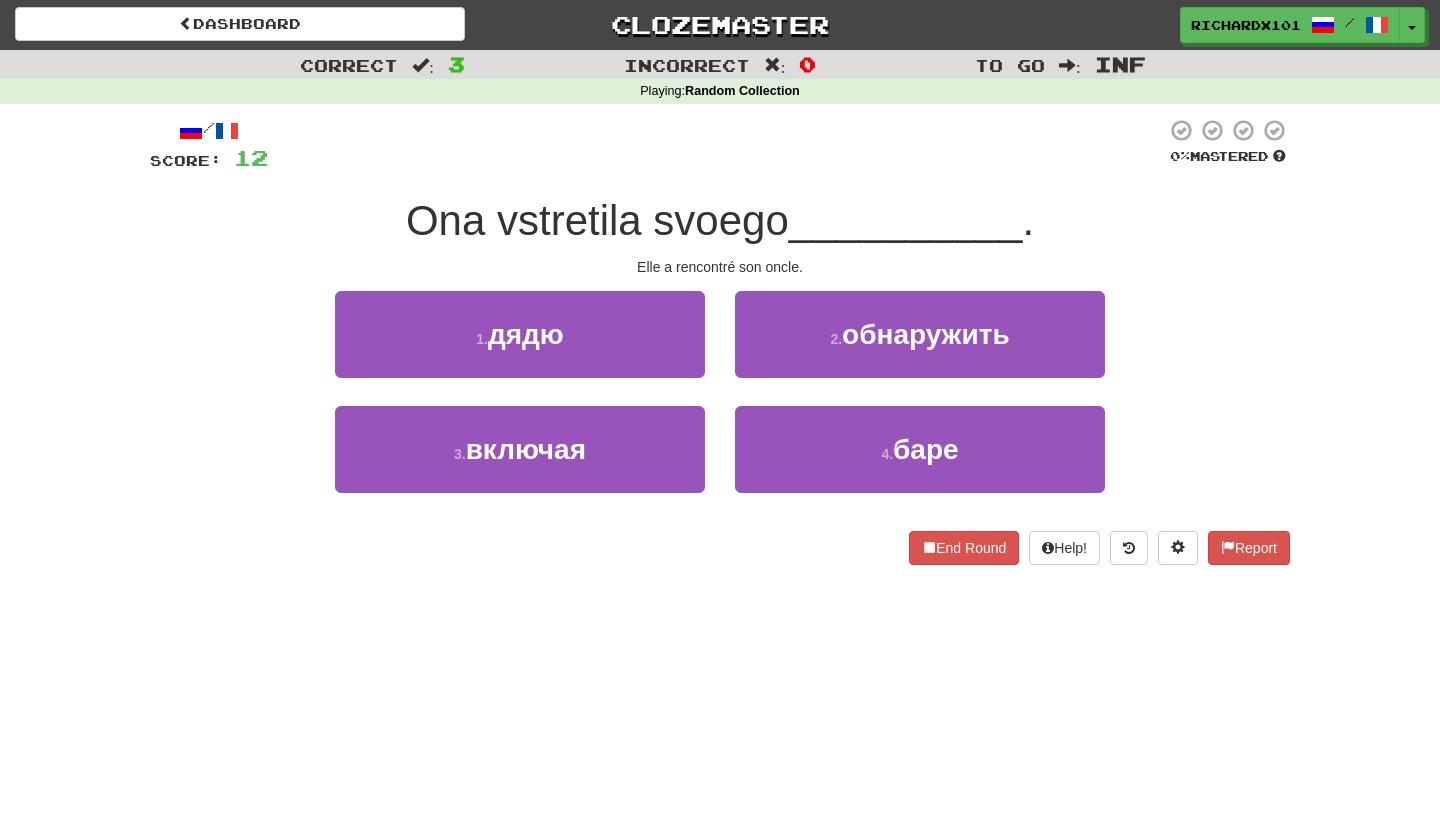 click on "1 .  дядю" at bounding box center (520, 334) 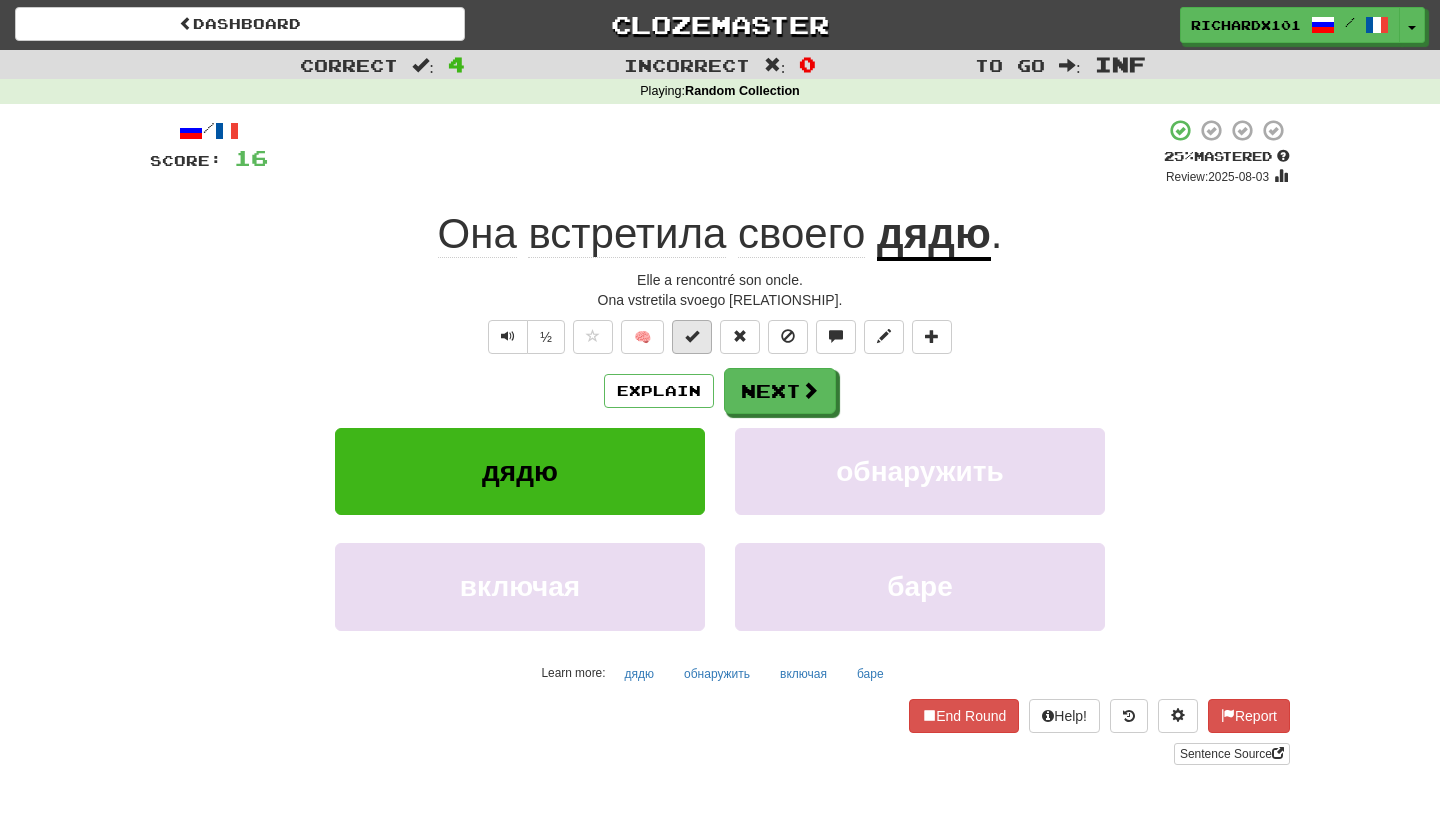 drag, startPoint x: 743, startPoint y: 143, endPoint x: 689, endPoint y: 330, distance: 194.6407 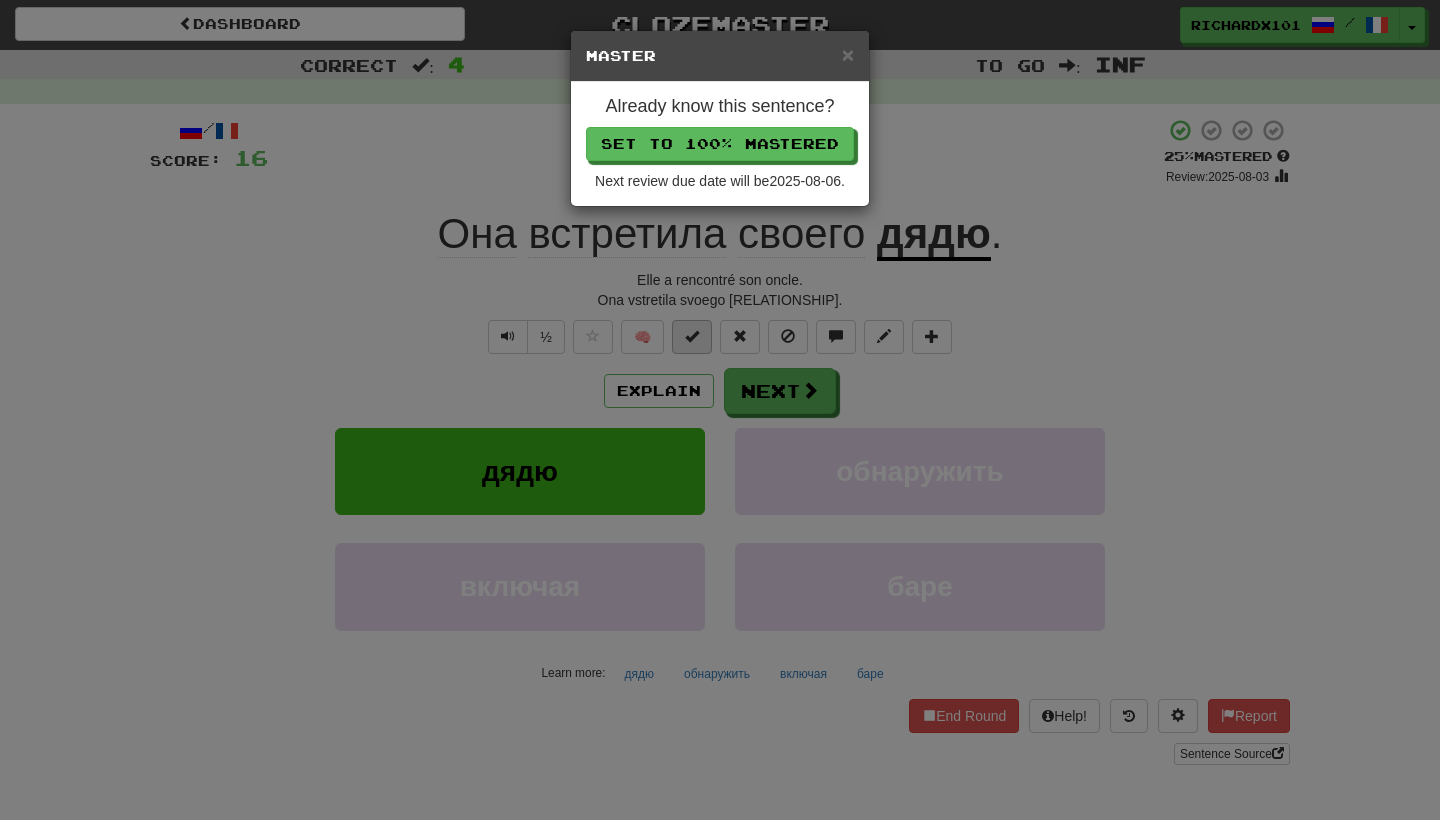 click on "Set to 100% Mastered" at bounding box center (720, 144) 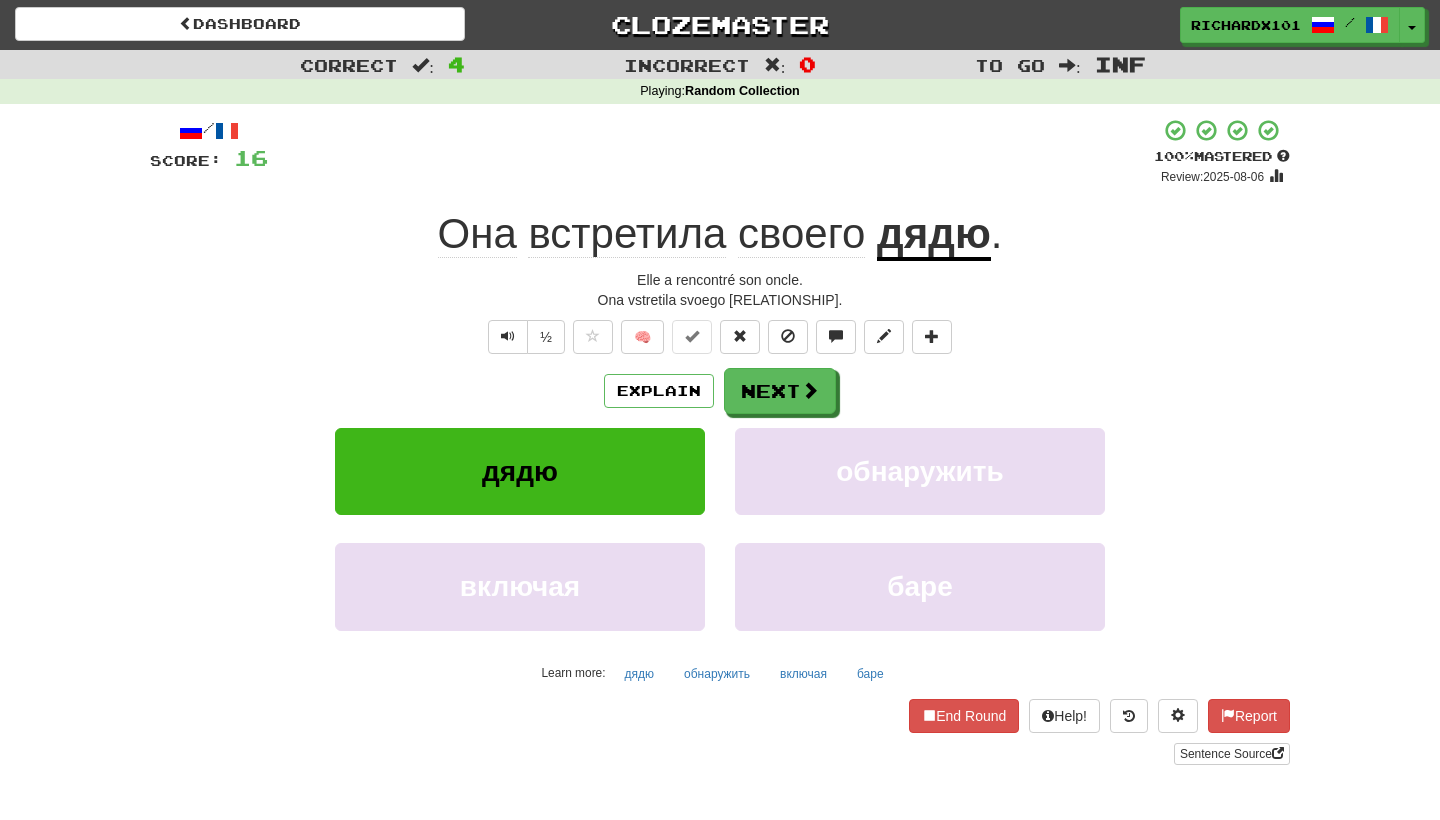 click on "Next" at bounding box center (780, 391) 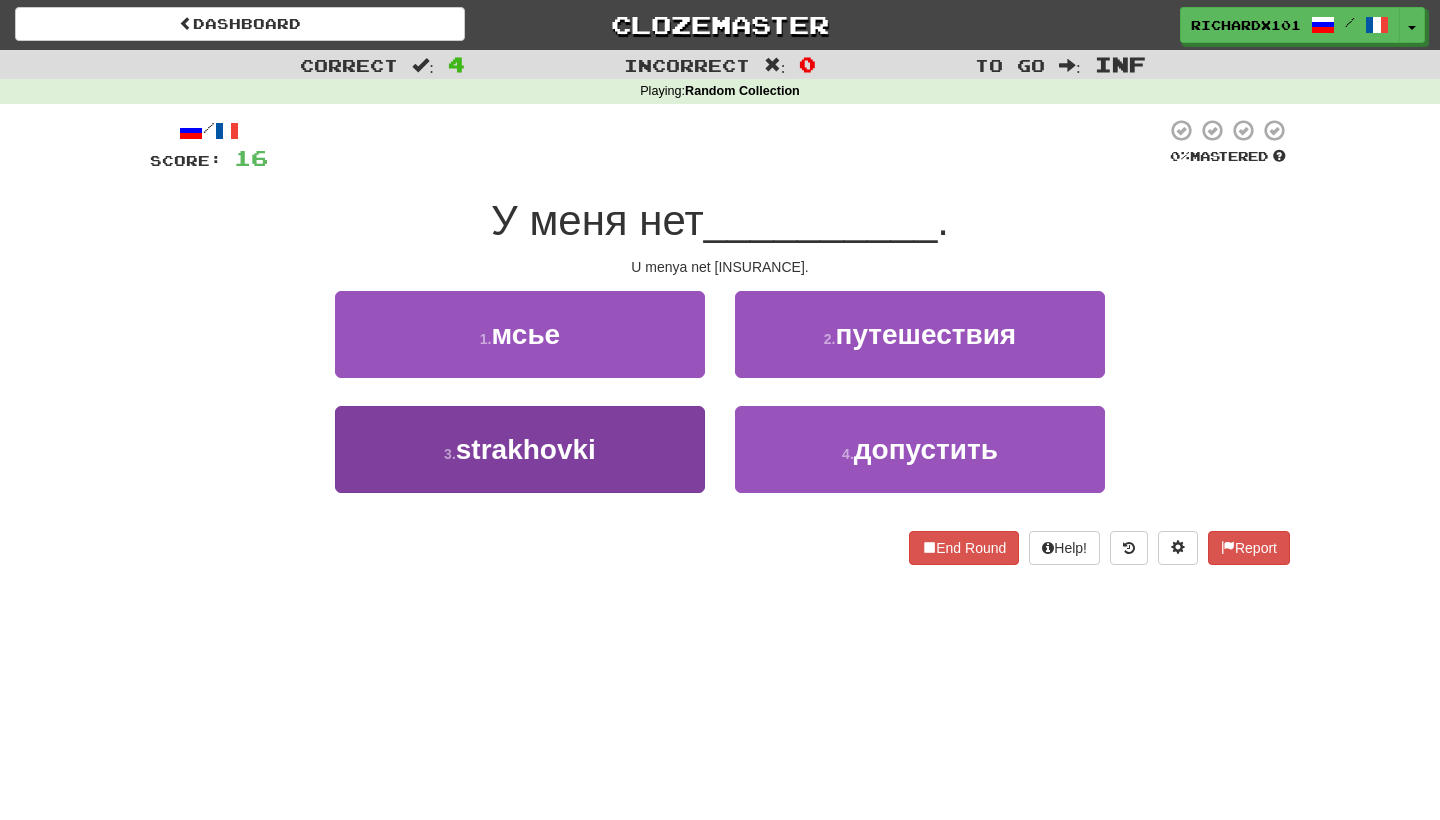 drag, startPoint x: 685, startPoint y: 137, endPoint x: 610, endPoint y: 466, distance: 337.44037 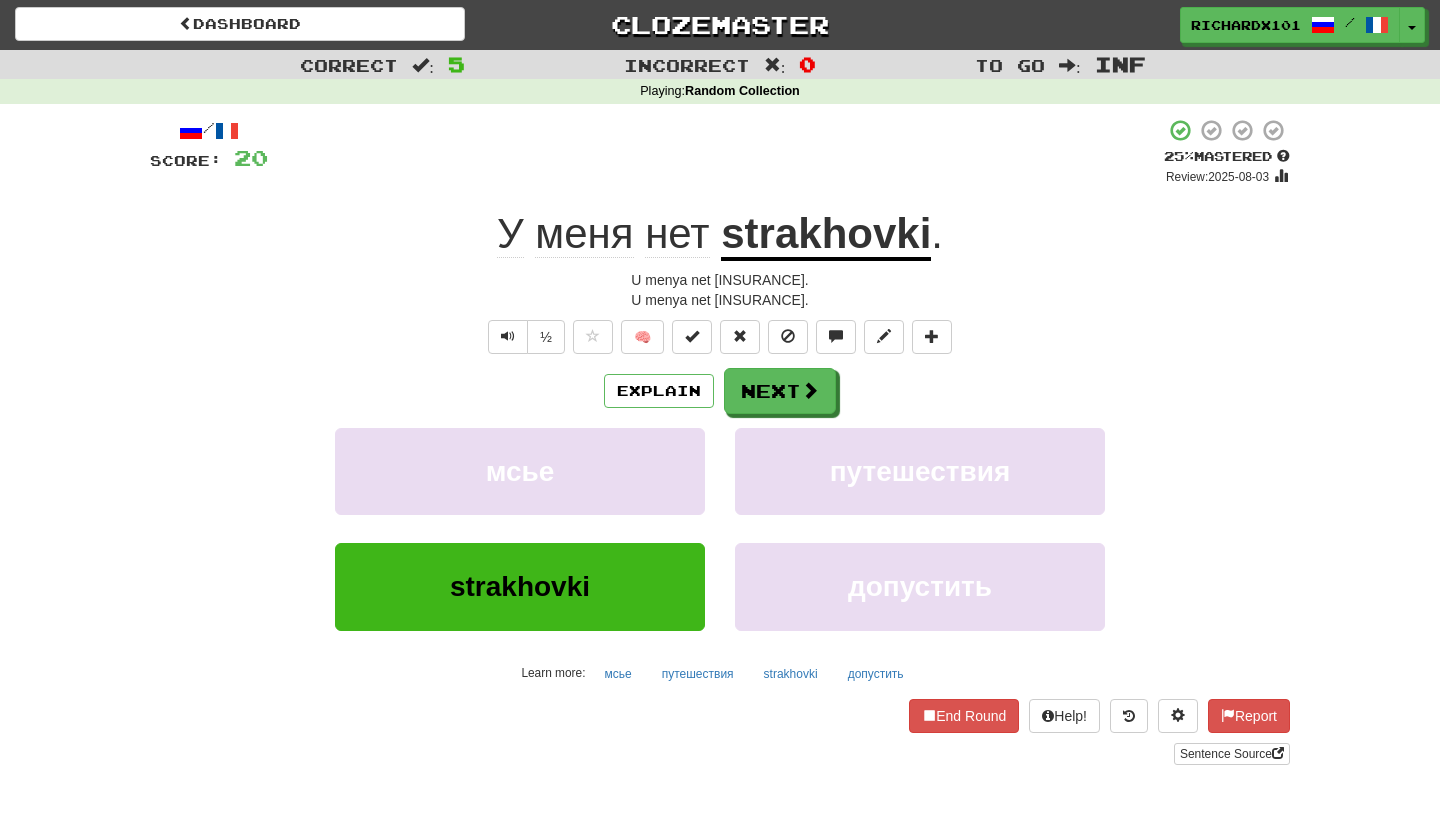 click at bounding box center (692, 336) 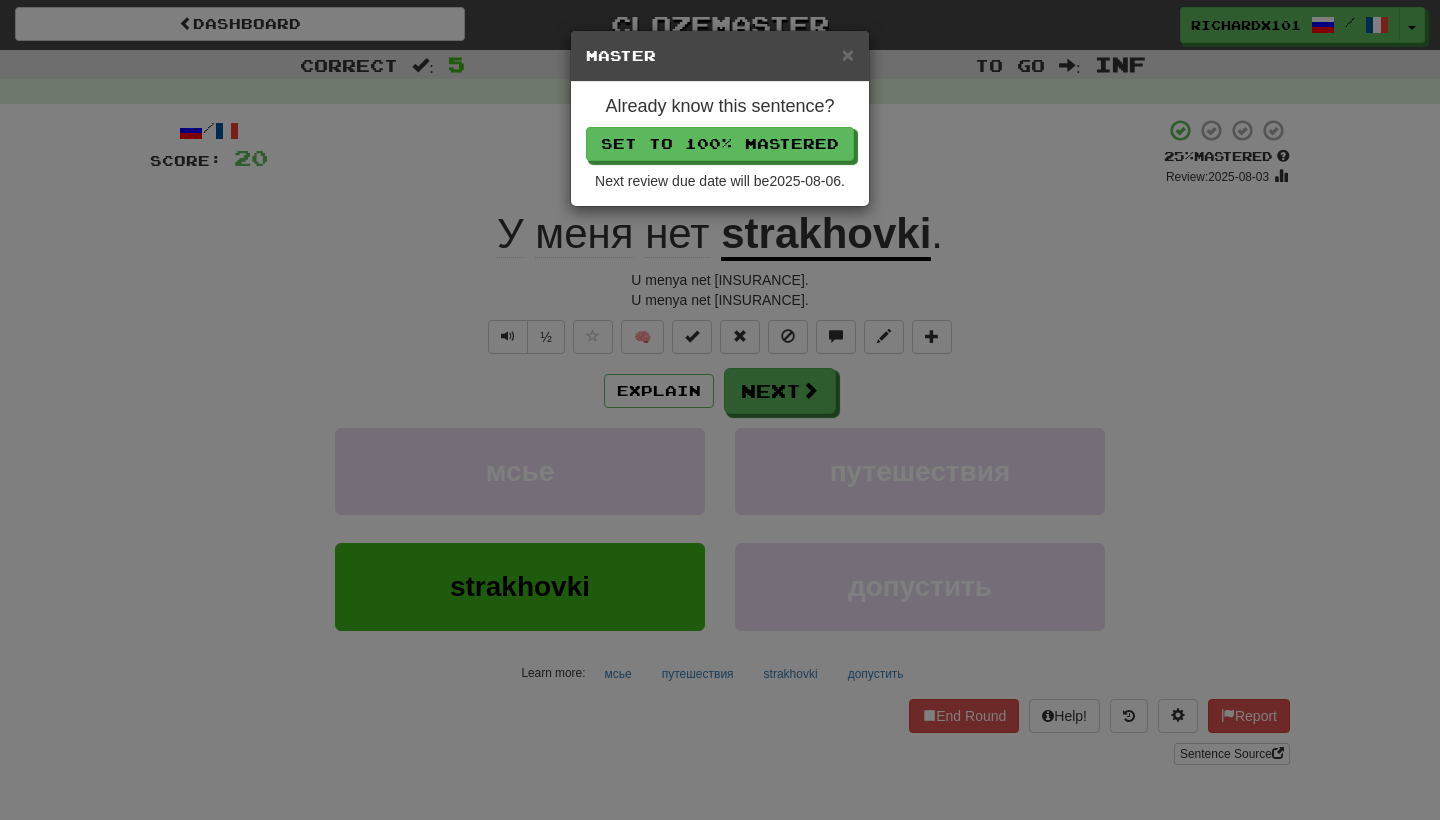 click on "Set to 100% Mastered" at bounding box center (720, 144) 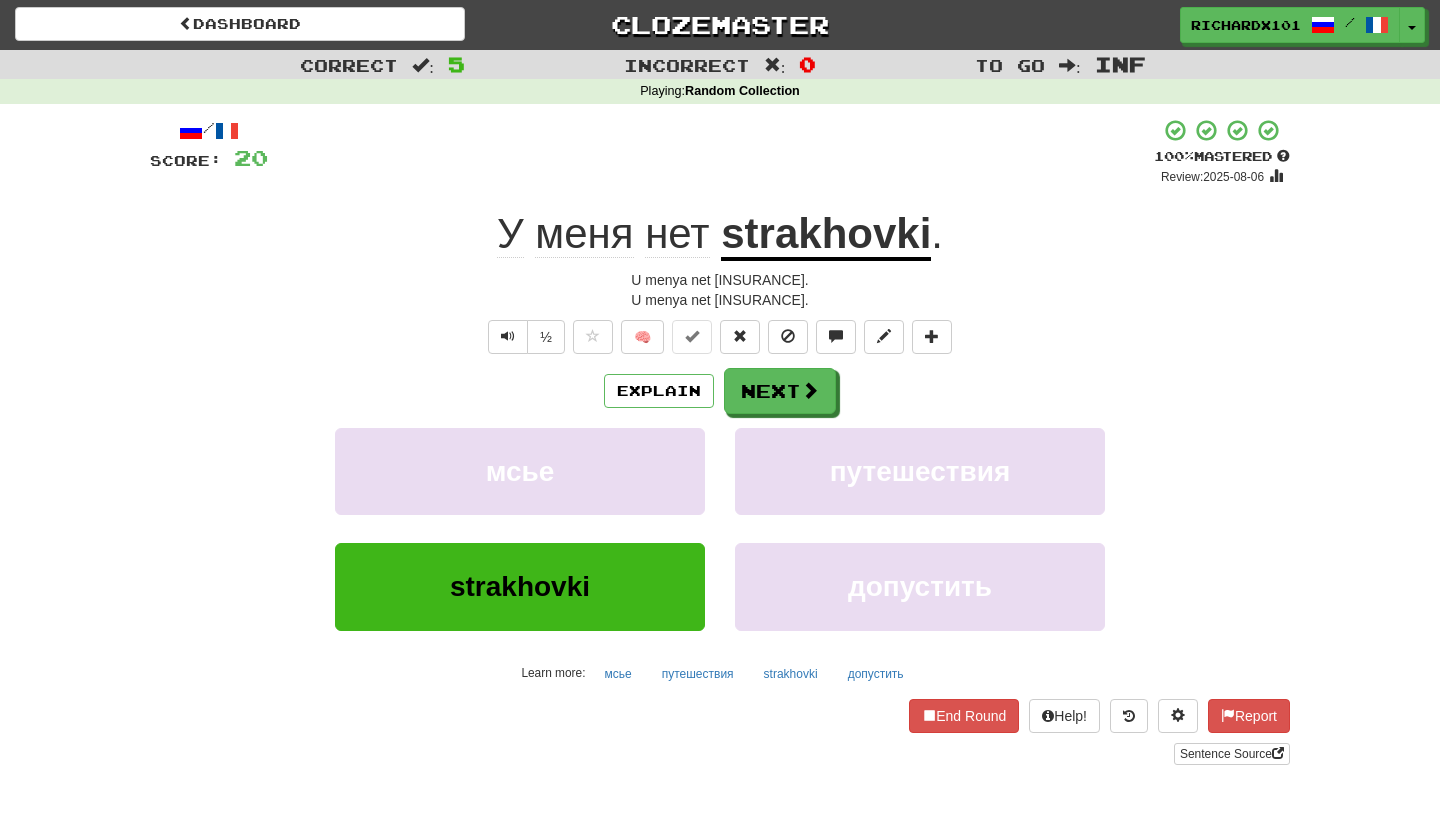 click on "Next" at bounding box center (780, 391) 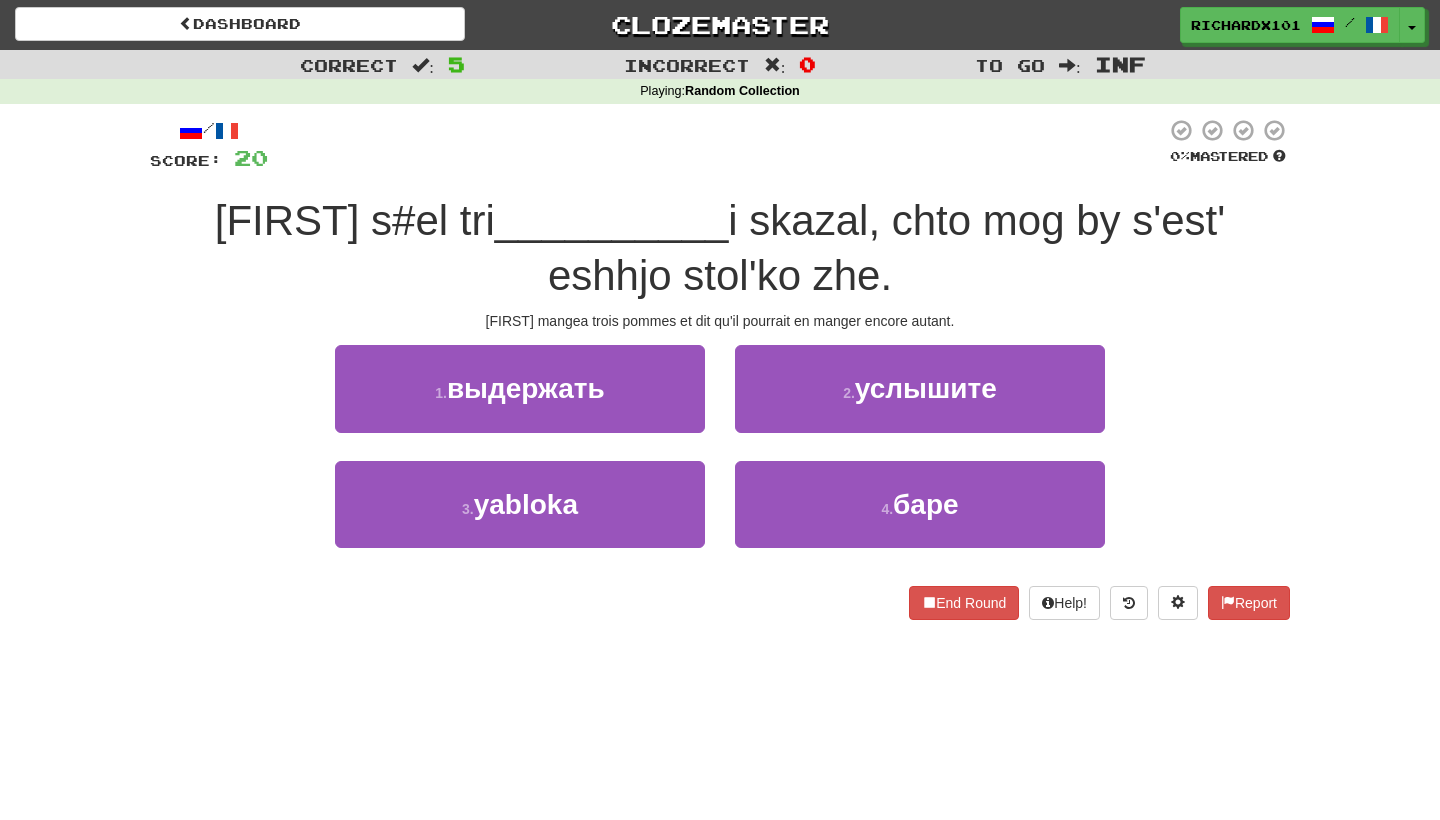 click on "3 .  яблока" at bounding box center (520, 504) 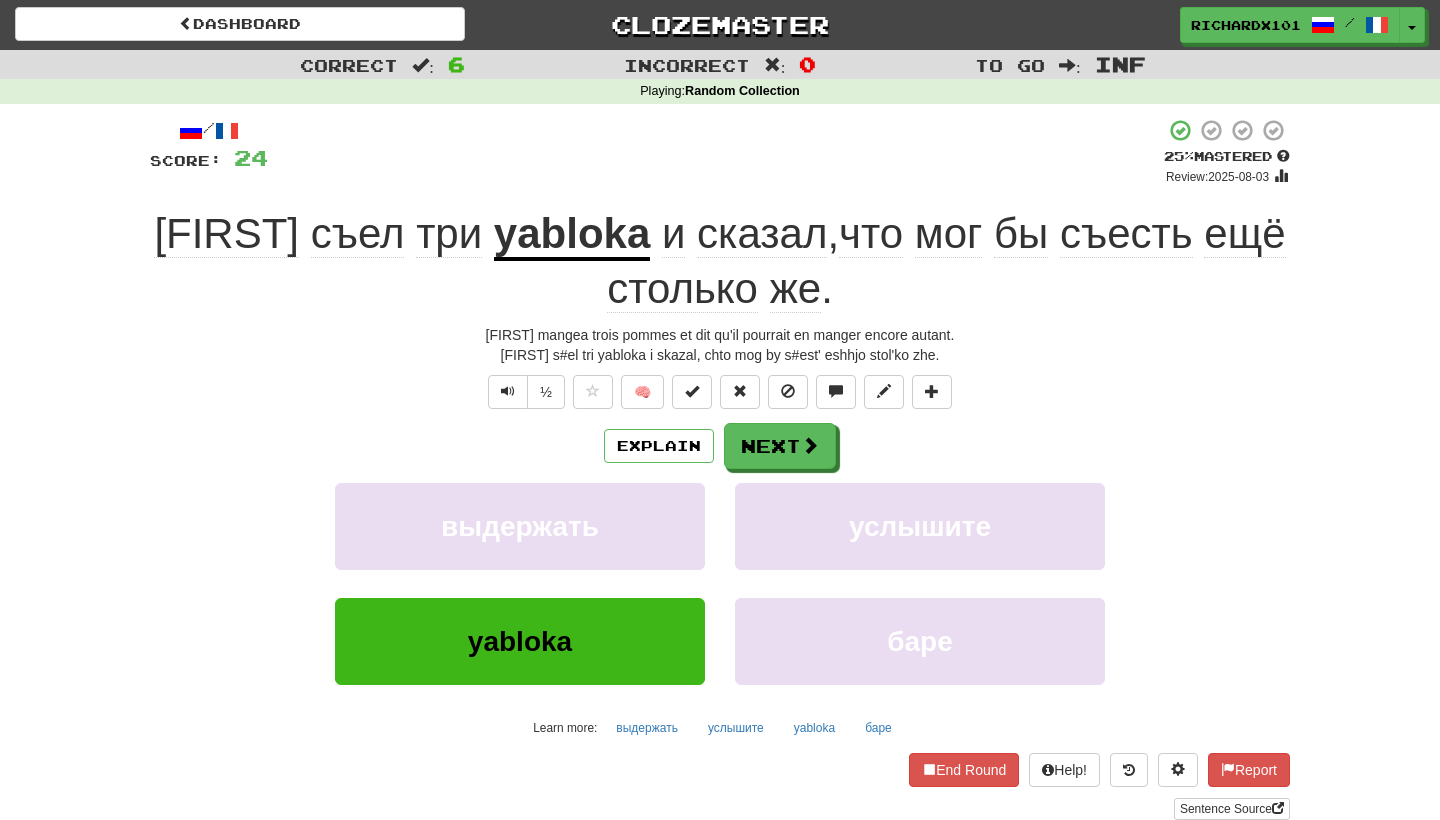 click at bounding box center (692, 392) 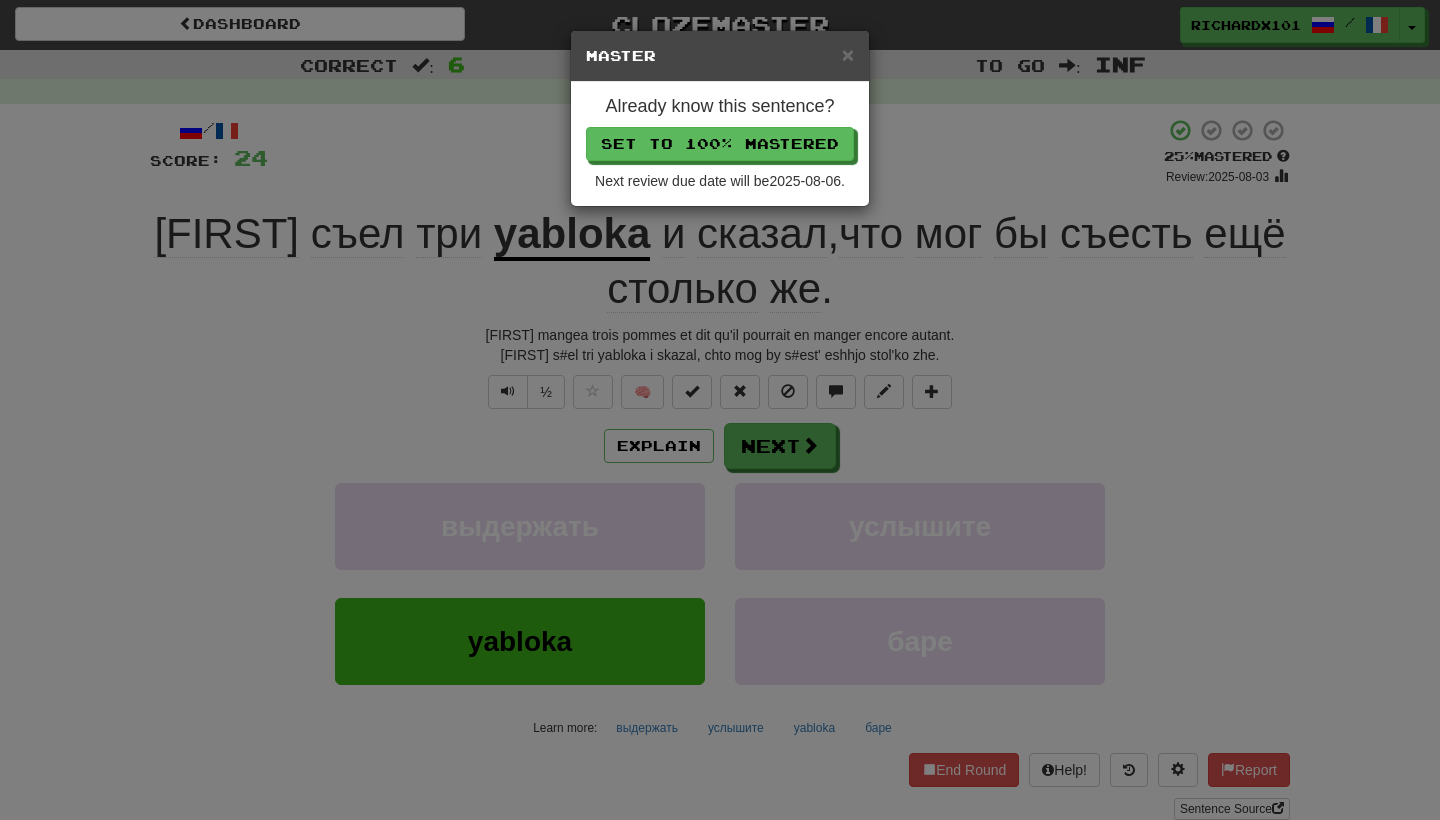 click on "Set to 100% Mastered" at bounding box center [720, 144] 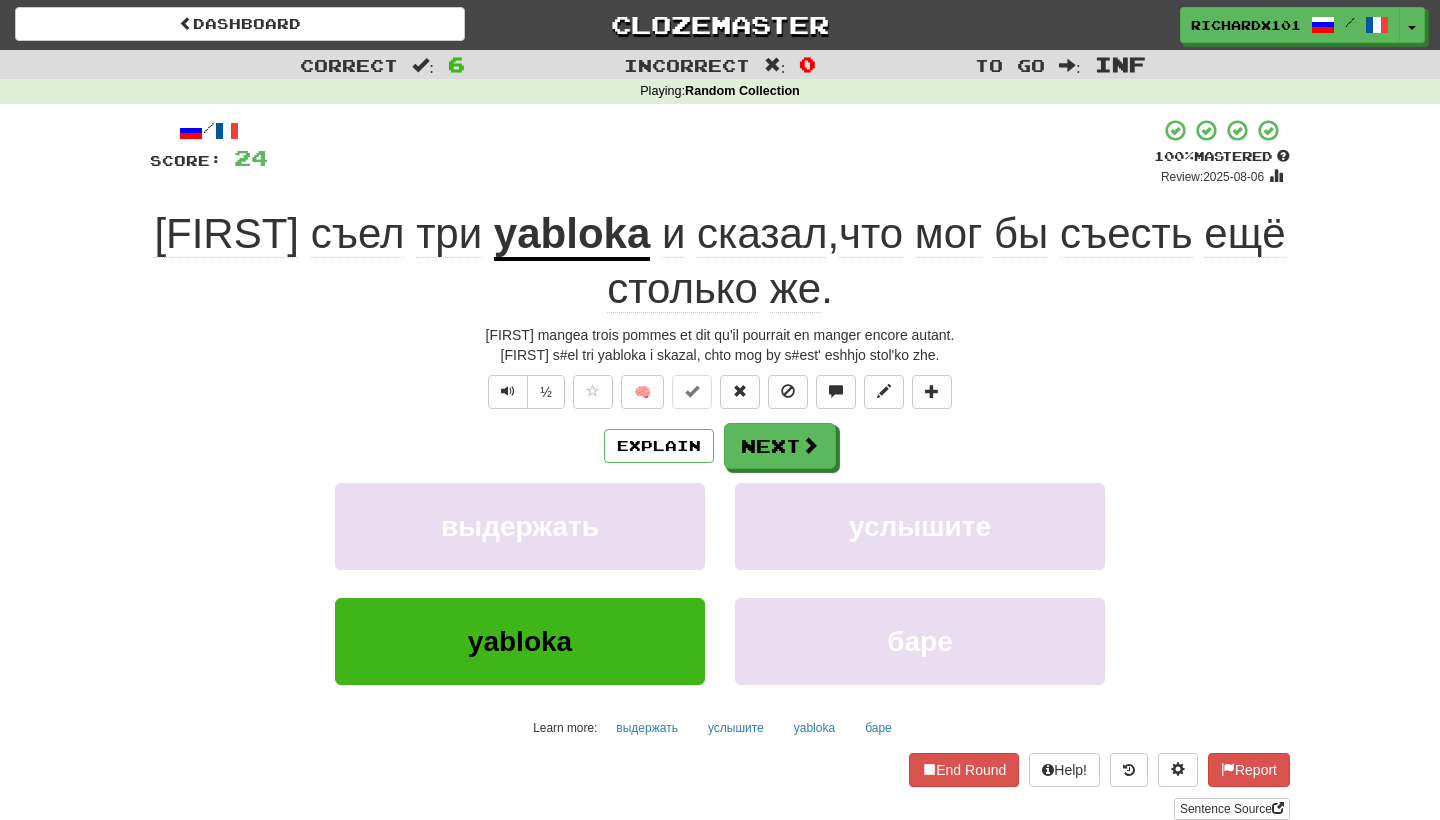 click at bounding box center [932, 392] 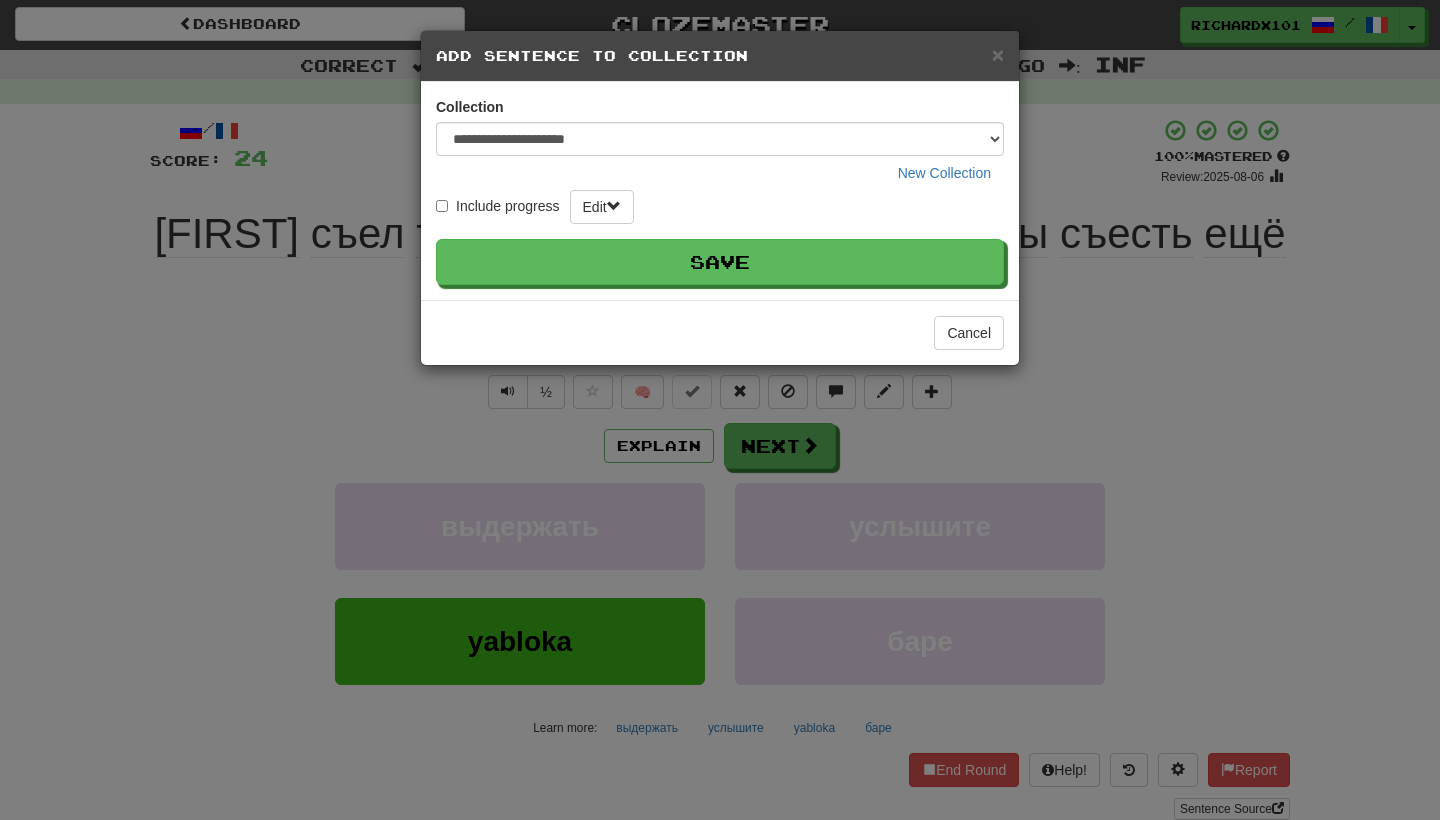 click on "Save" at bounding box center (720, 262) 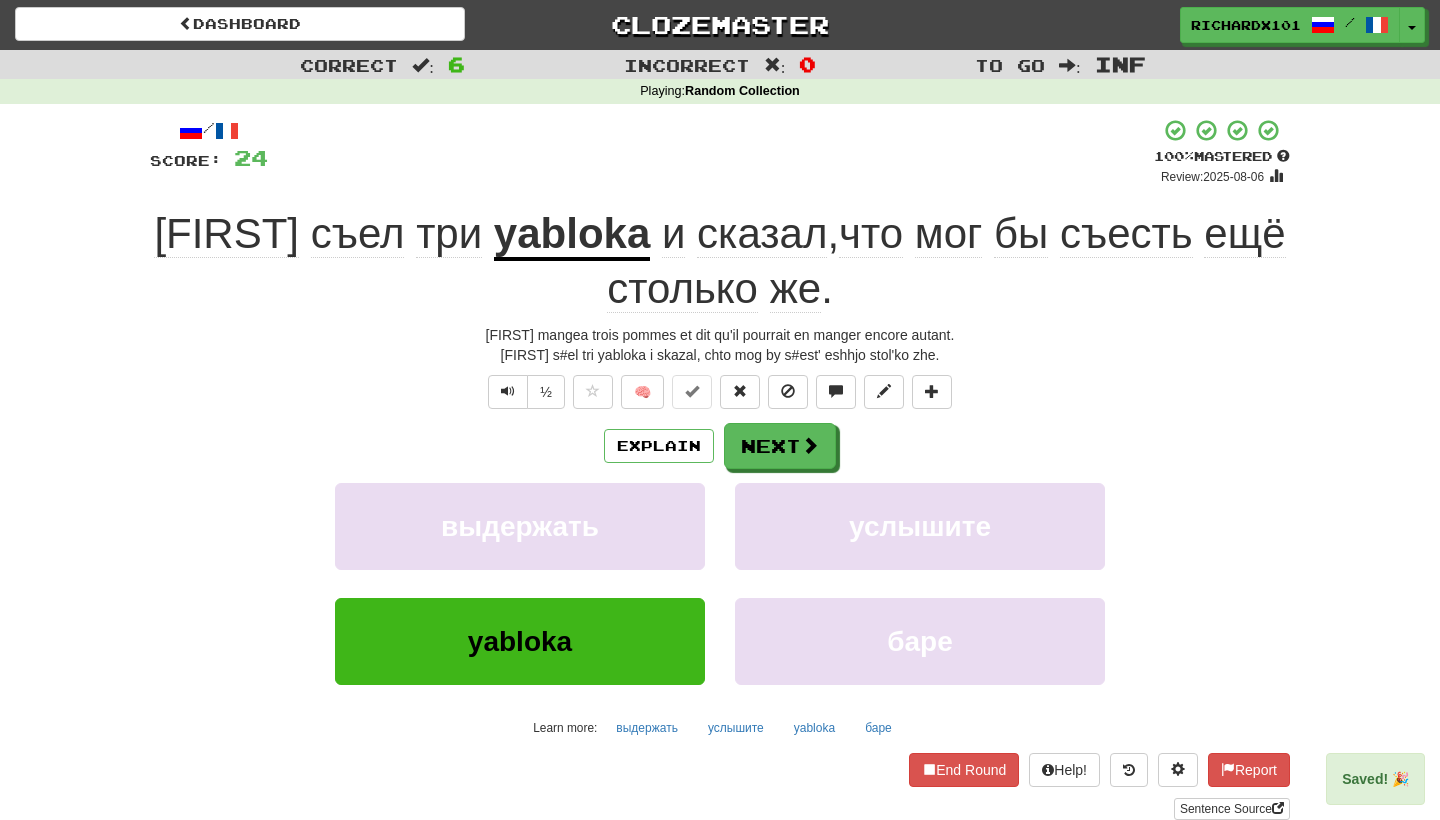 click on "Next" at bounding box center [780, 446] 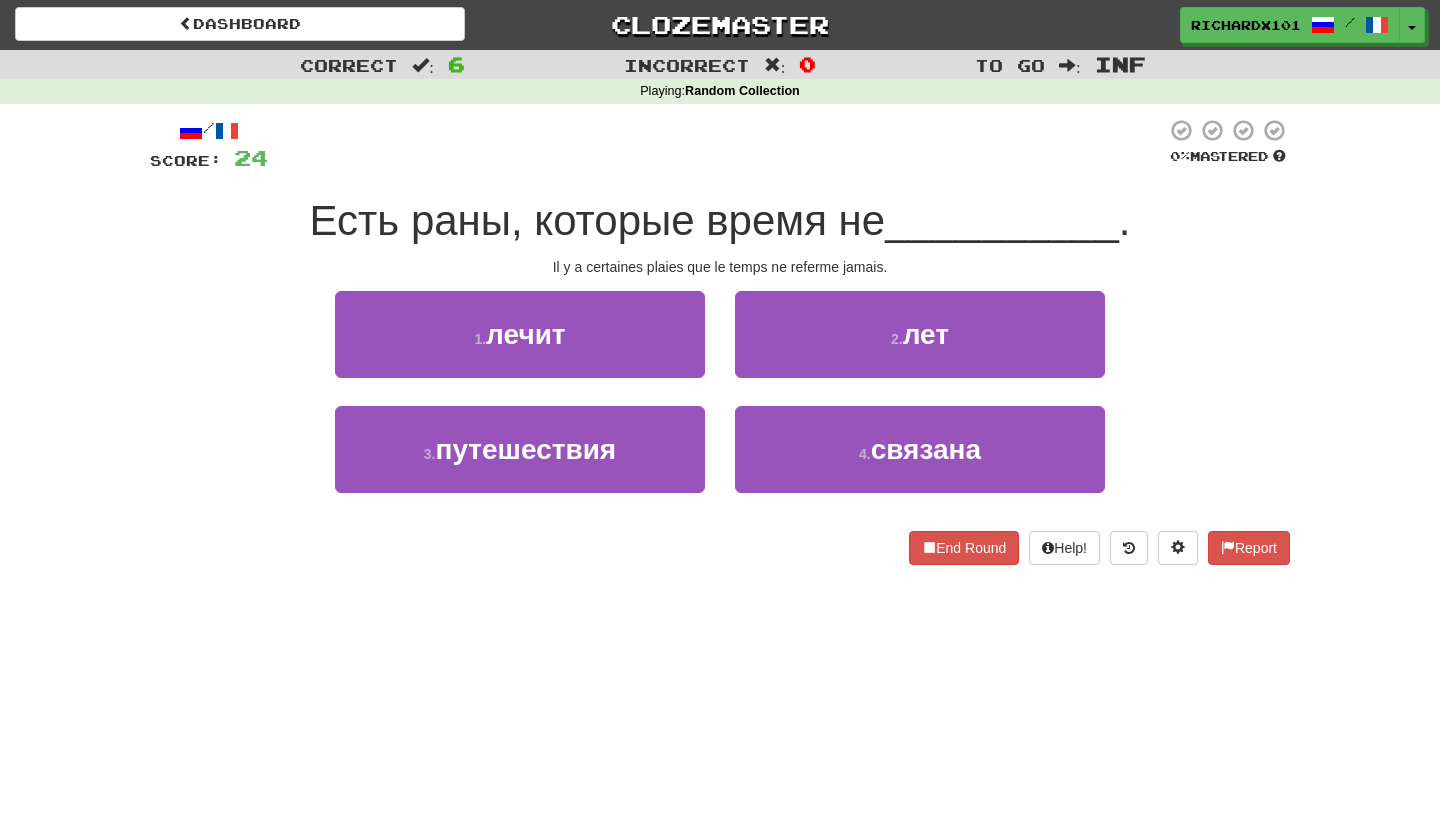 click on "1 .  лечит" at bounding box center [520, 334] 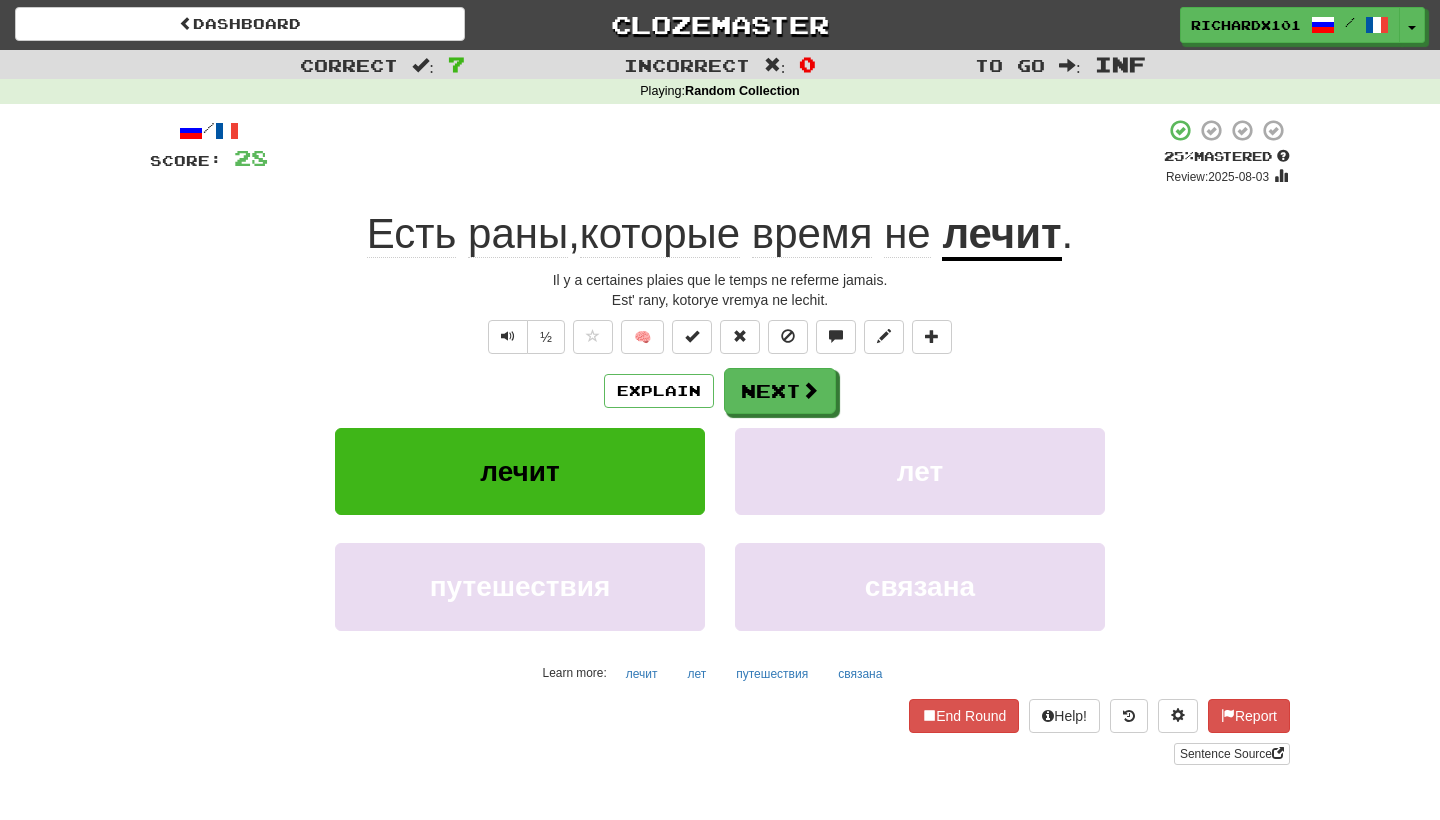 click at bounding box center [692, 337] 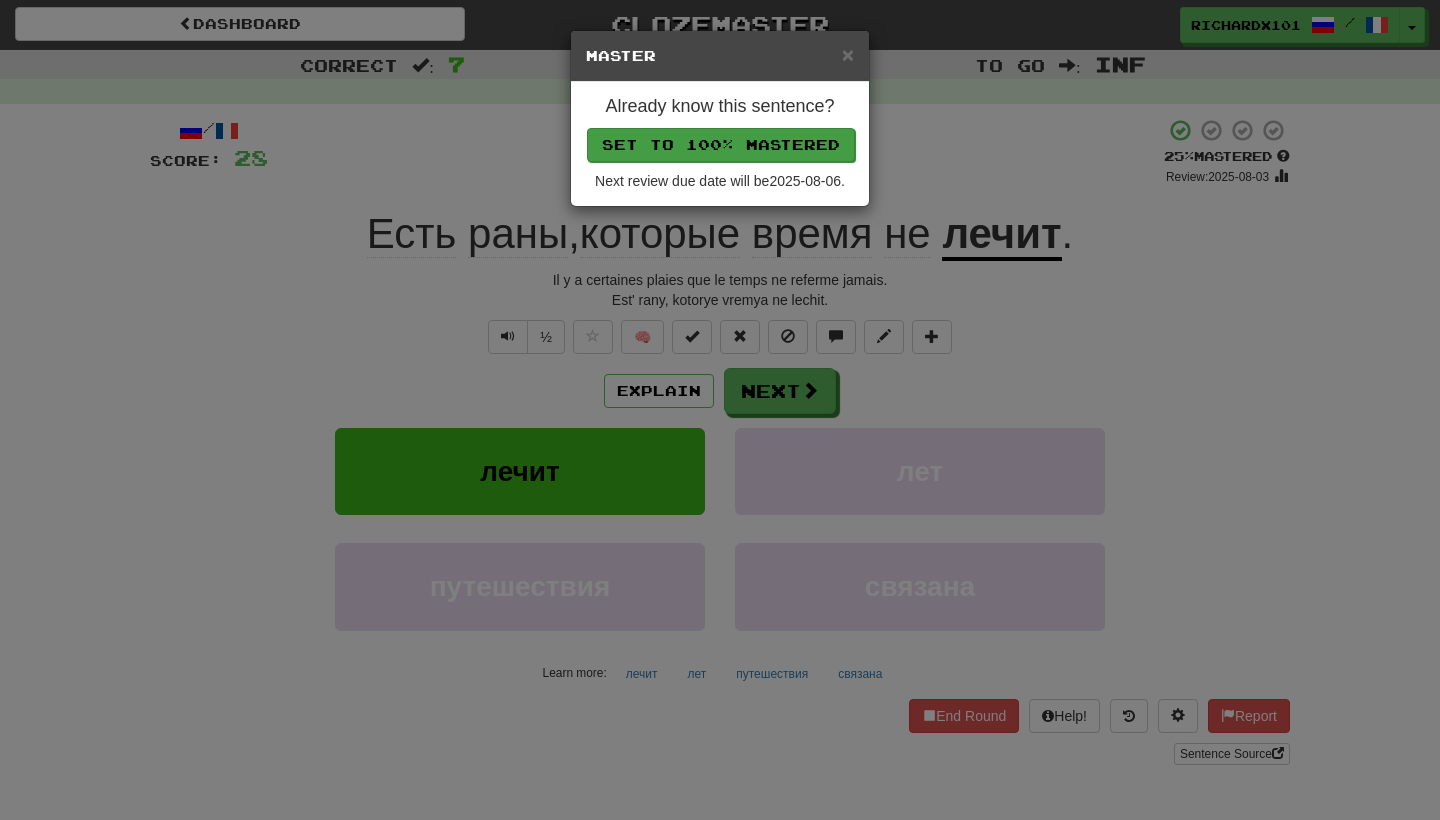 drag, startPoint x: 832, startPoint y: 259, endPoint x: 784, endPoint y: 147, distance: 121.85237 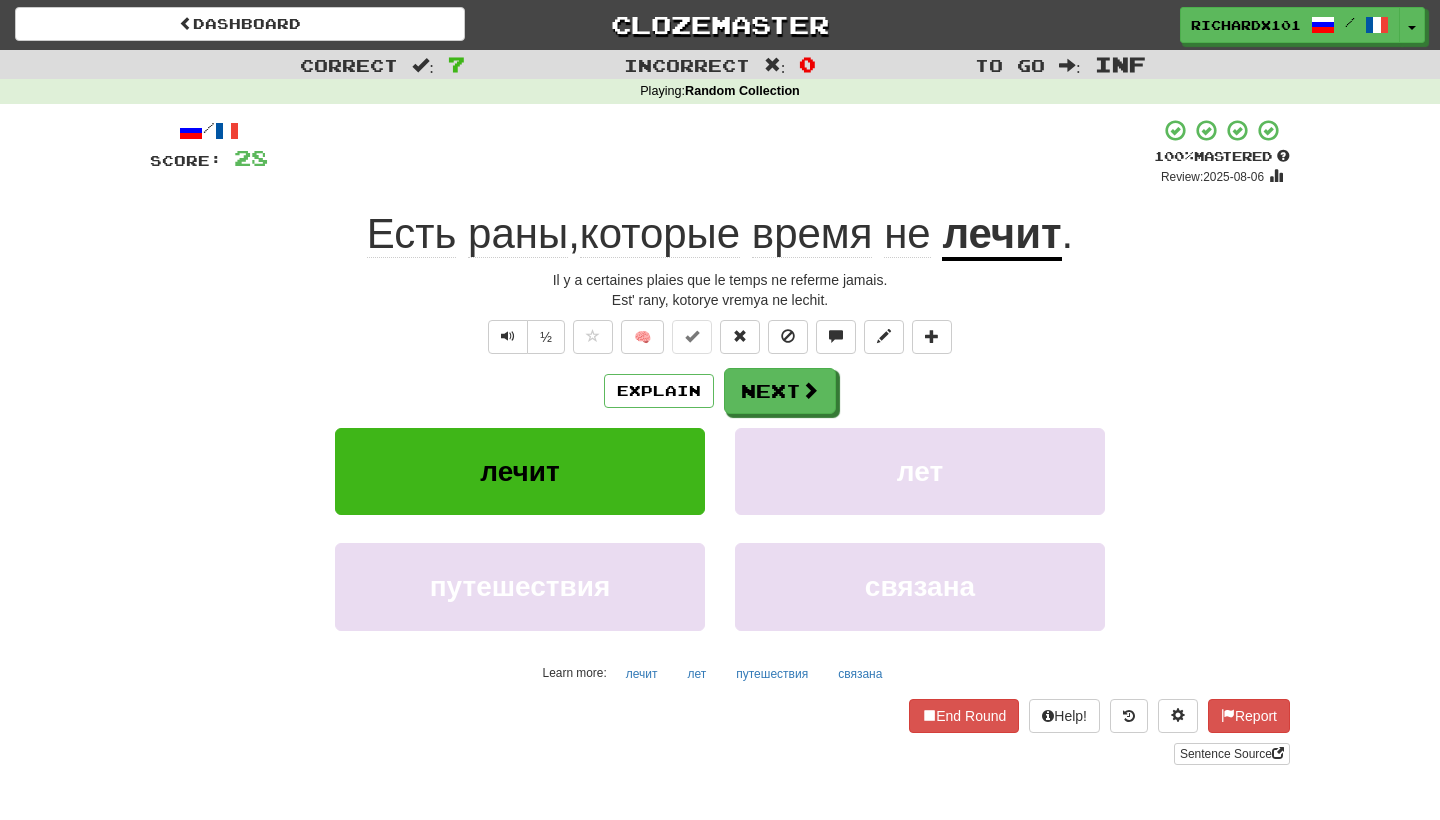 click on "Next" at bounding box center (780, 391) 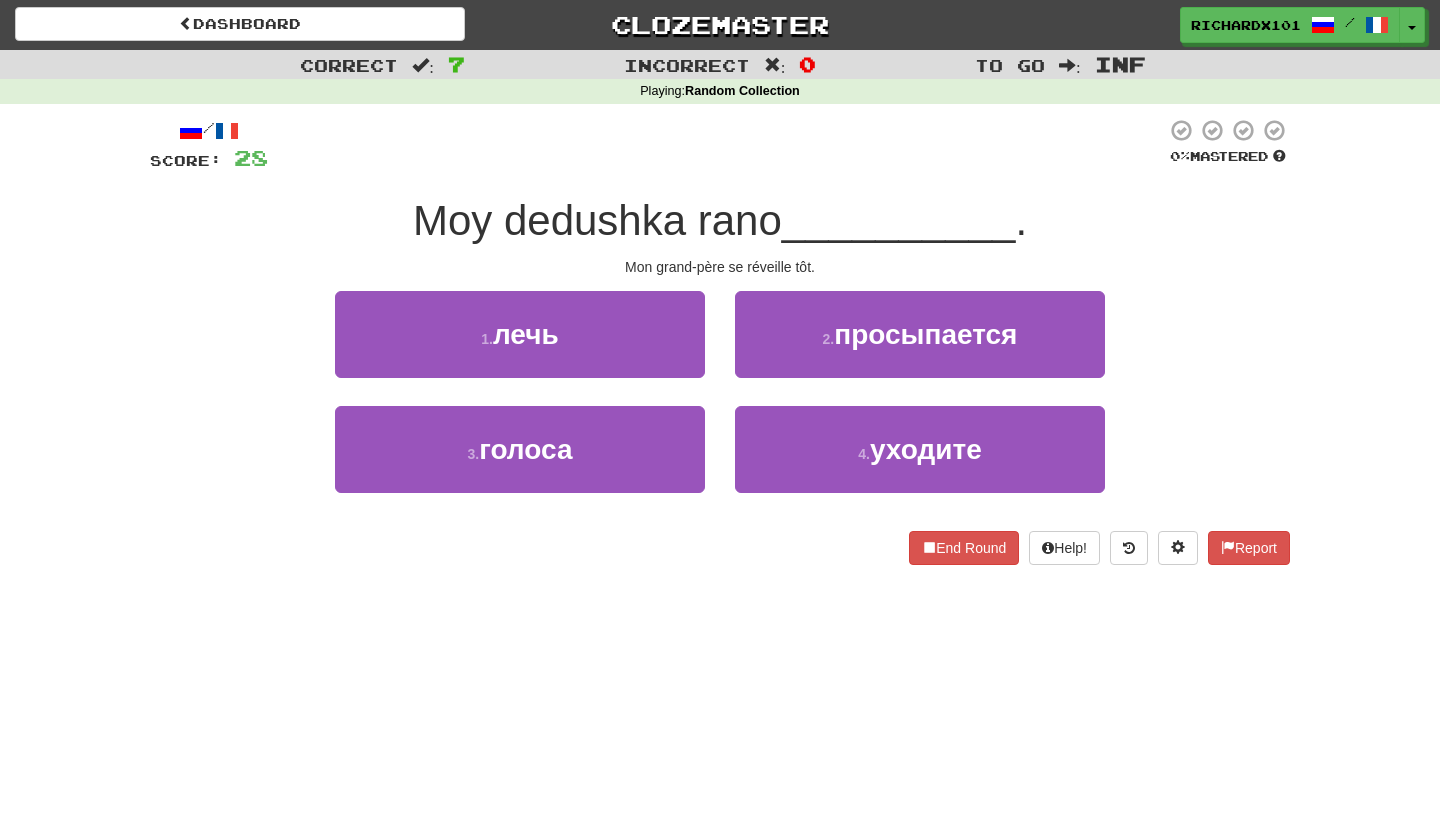 click on "2 .  просыпается" at bounding box center (920, 334) 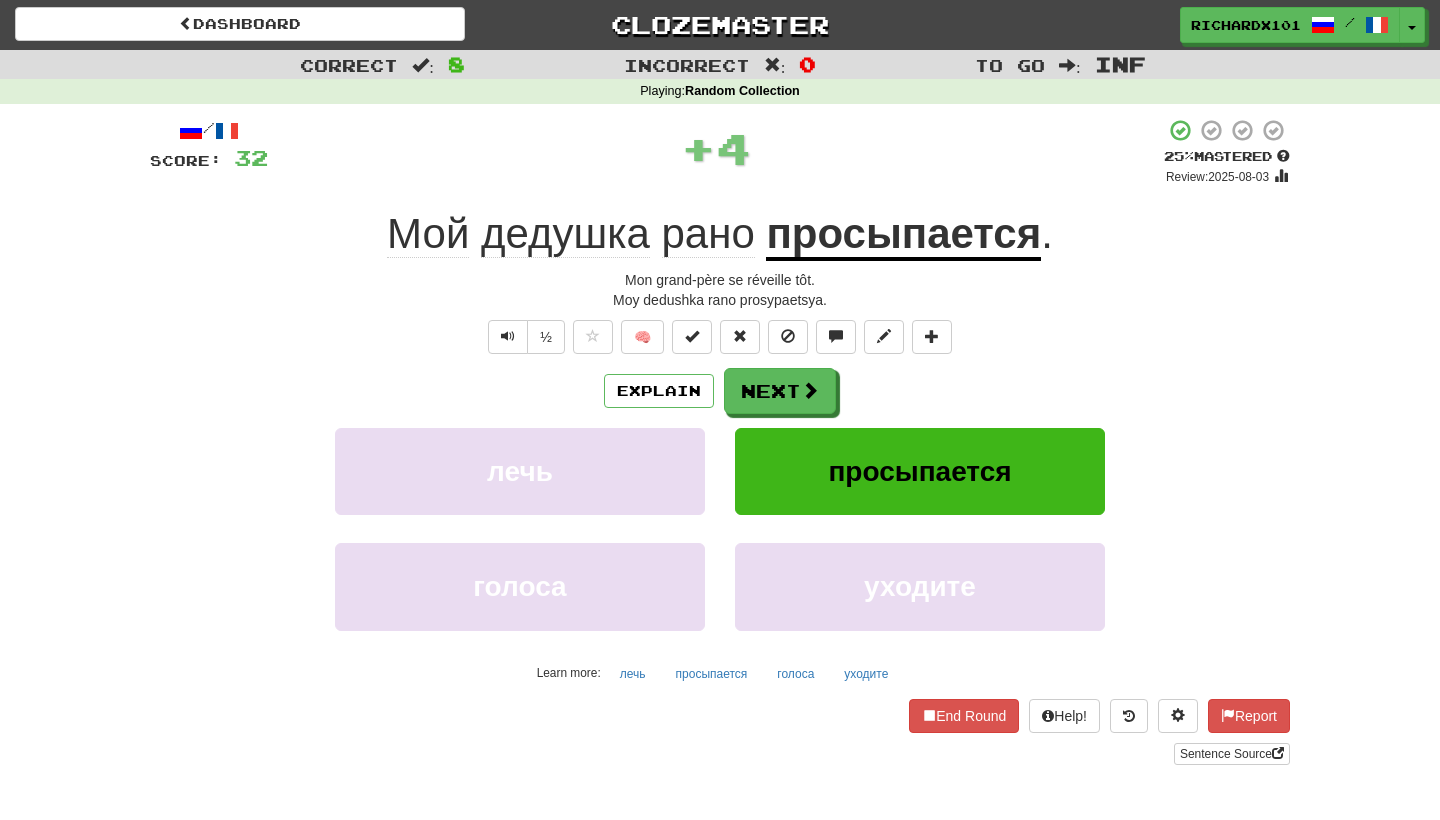 click at bounding box center [692, 337] 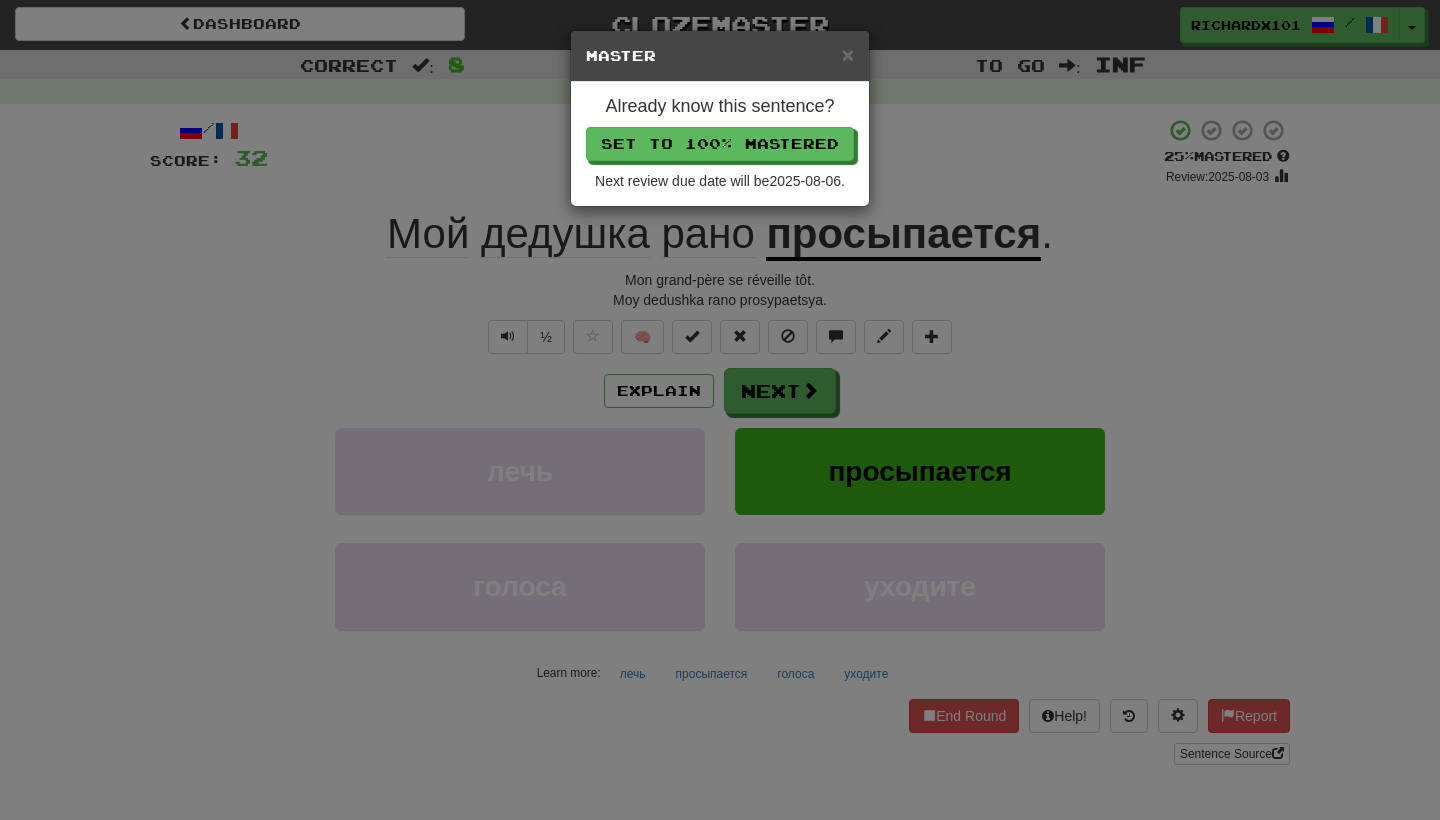 click on "Set to 100% Mastered" at bounding box center [720, 144] 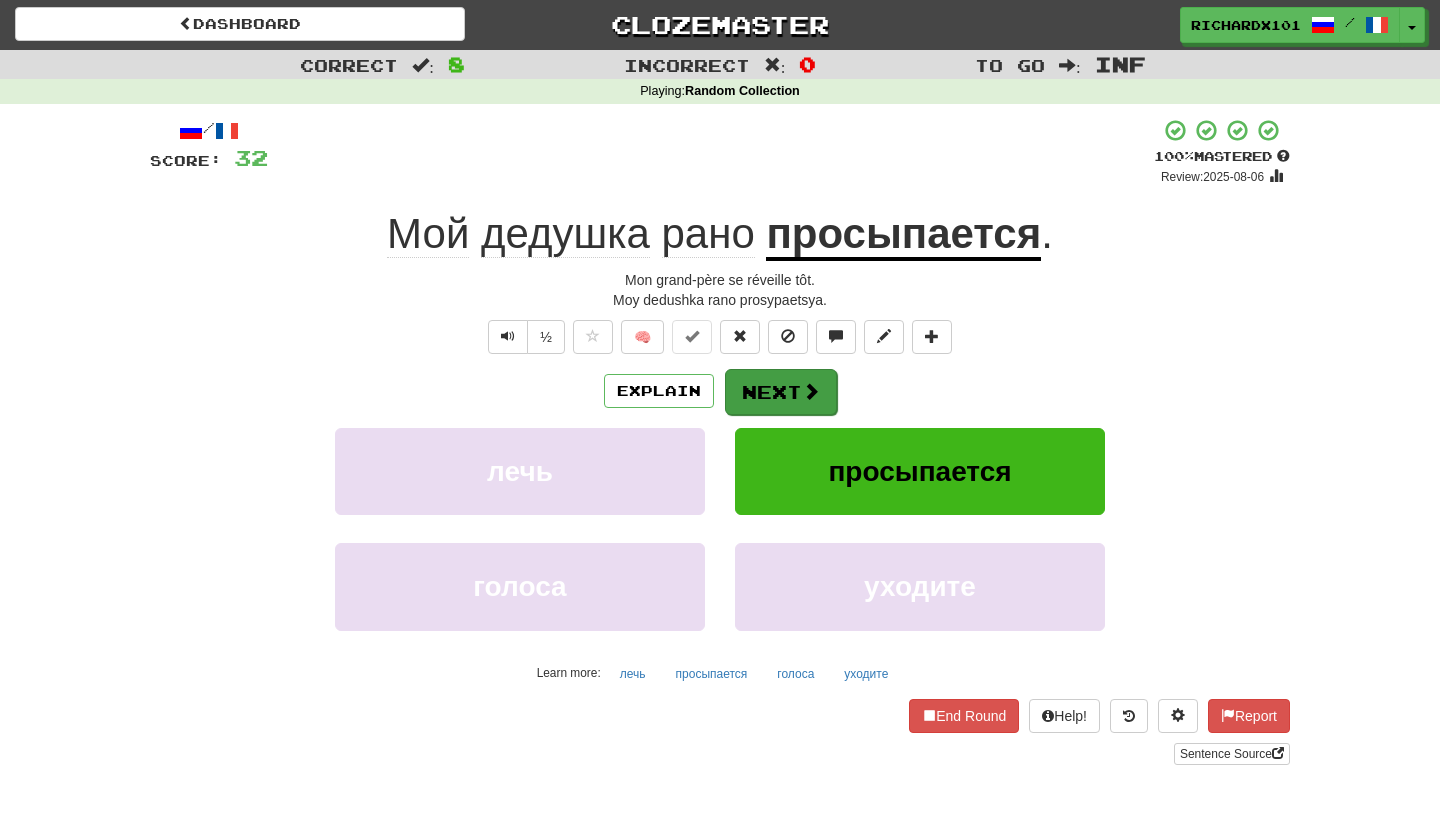 drag, startPoint x: 762, startPoint y: 144, endPoint x: 775, endPoint y: 377, distance: 233.36238 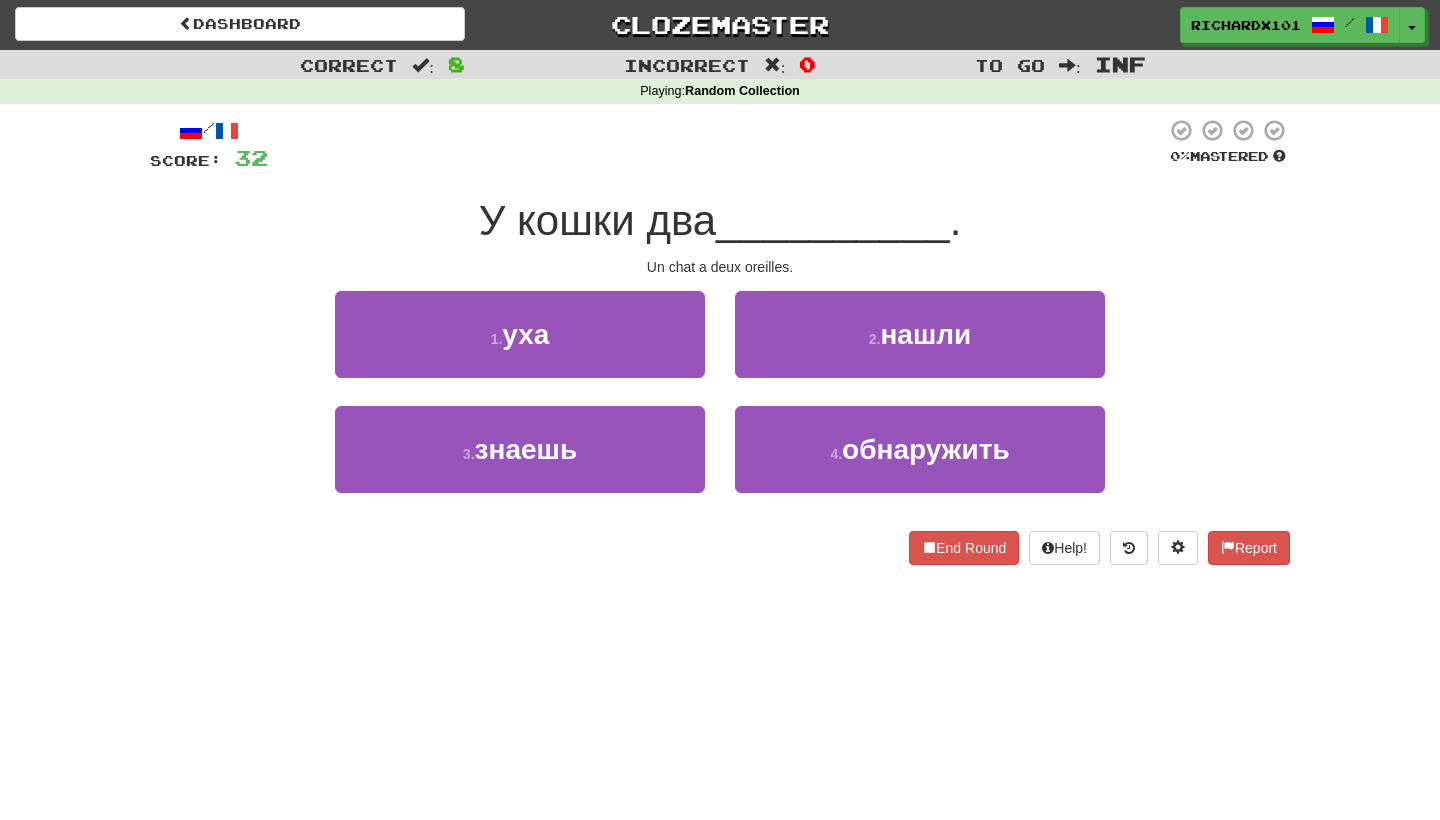 click on "1 .  уха" at bounding box center (520, 334) 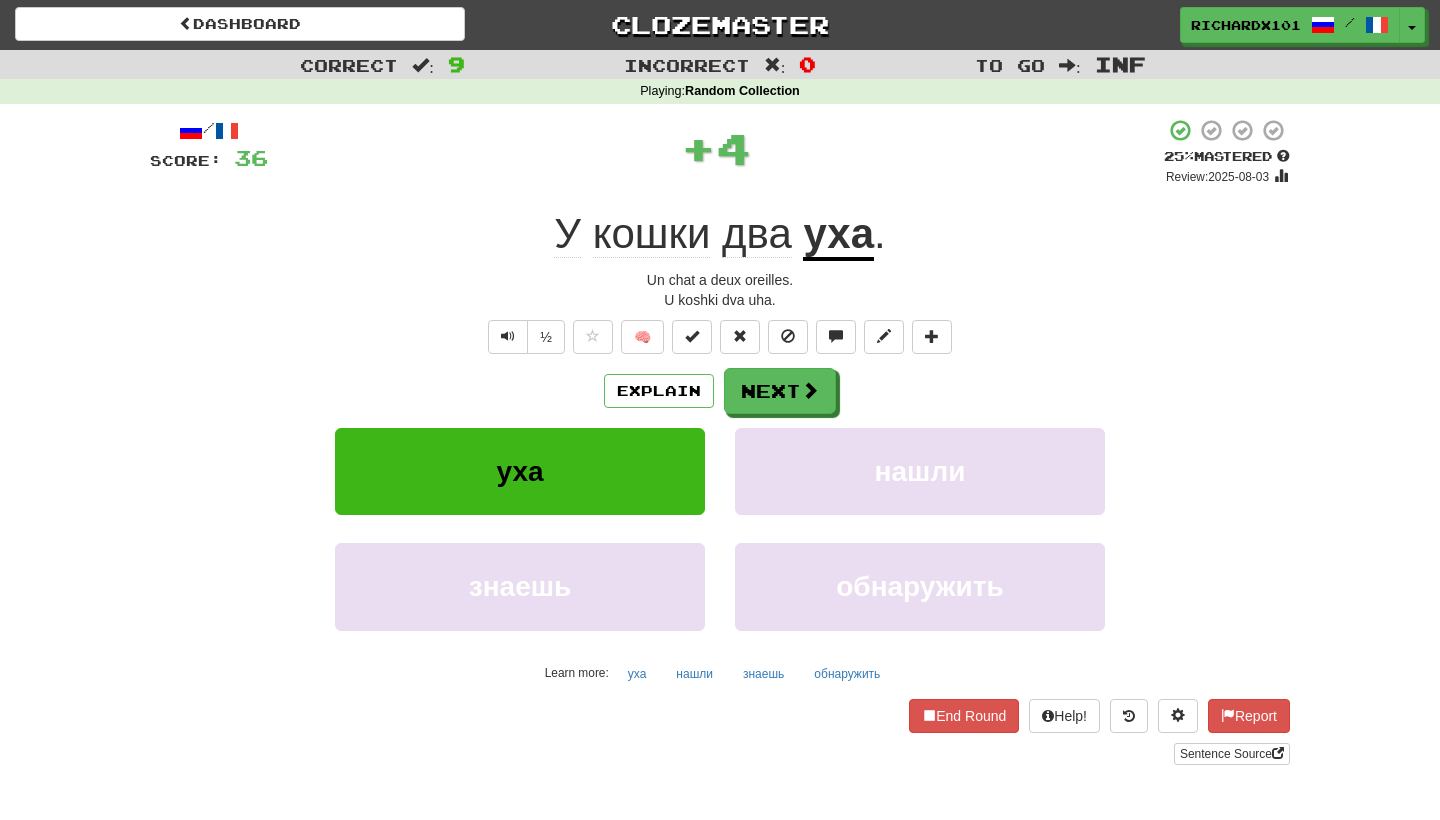 click at bounding box center (692, 336) 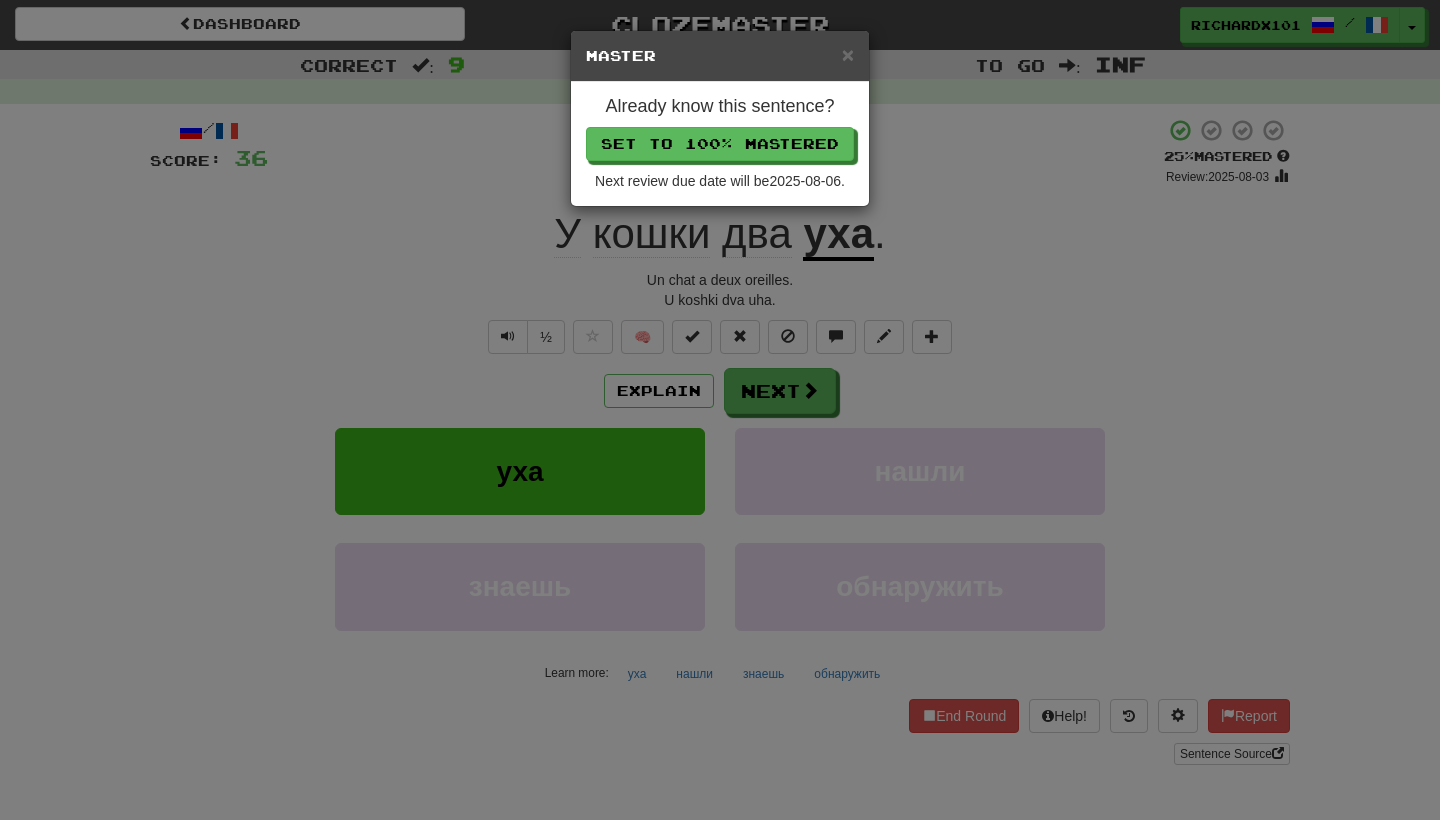 click on "Set to 100% Mastered" at bounding box center (720, 144) 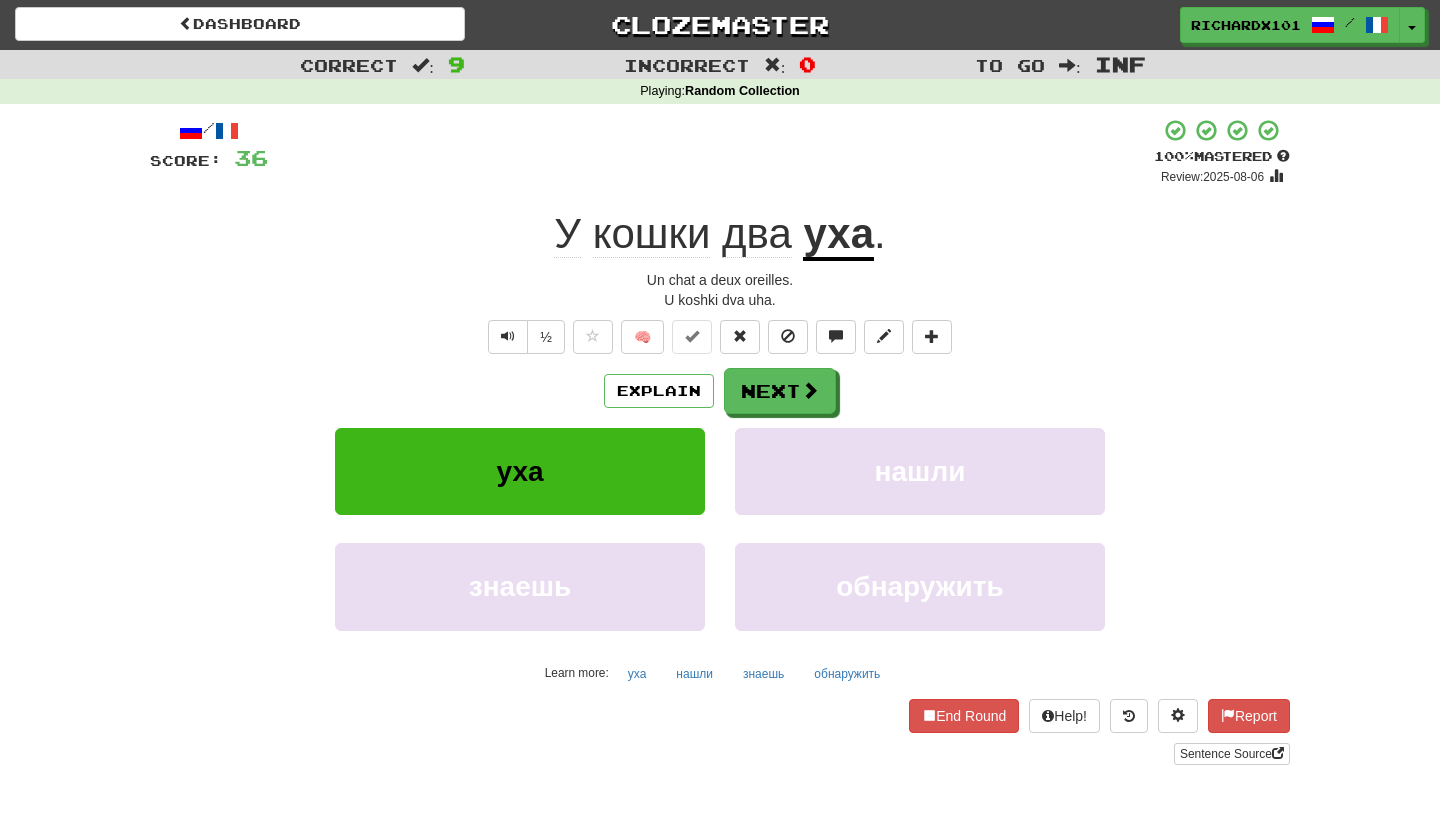 click at bounding box center [1129, 716] 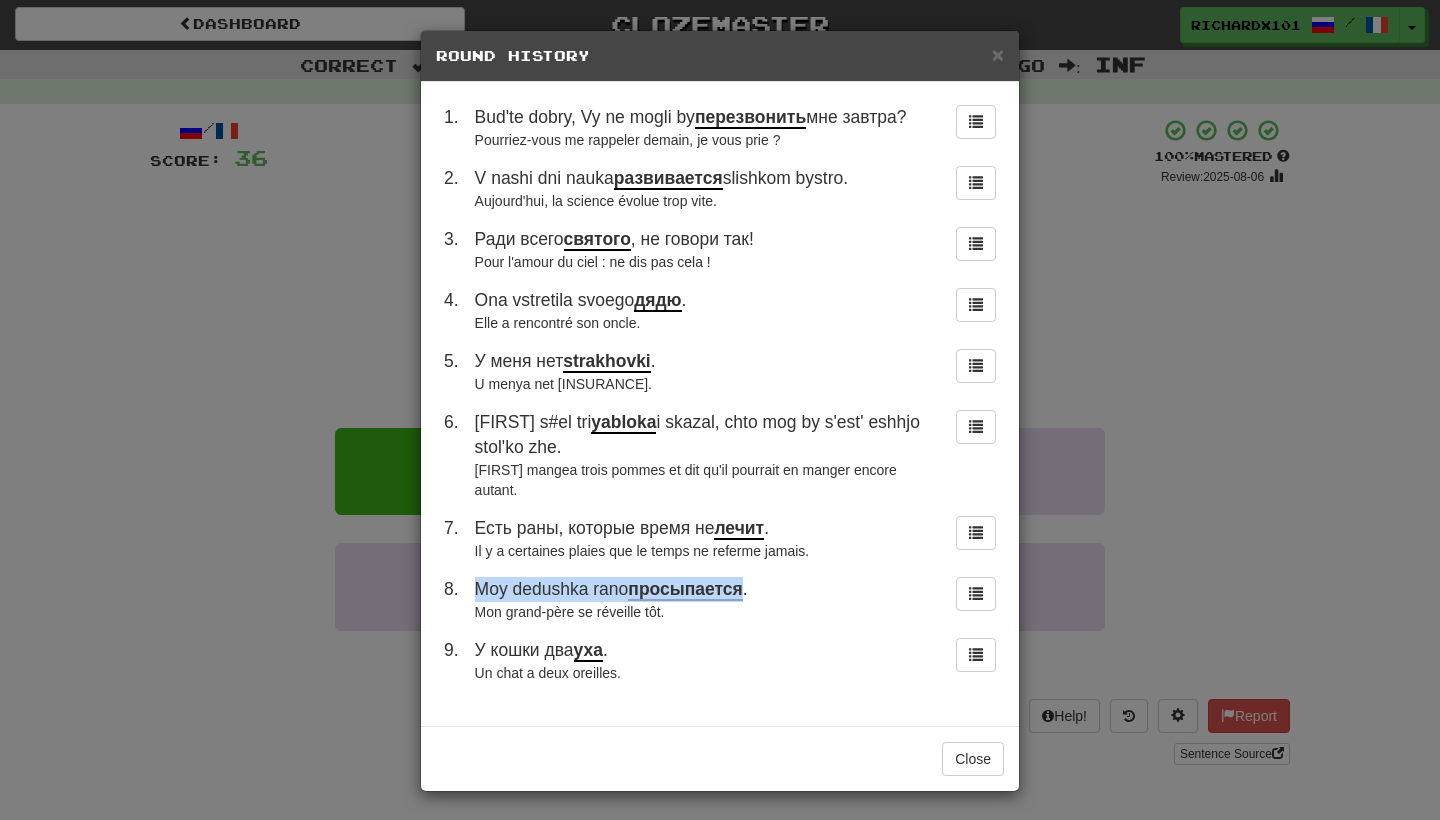 drag, startPoint x: 749, startPoint y: 147, endPoint x: 475, endPoint y: 594, distance: 524.29474 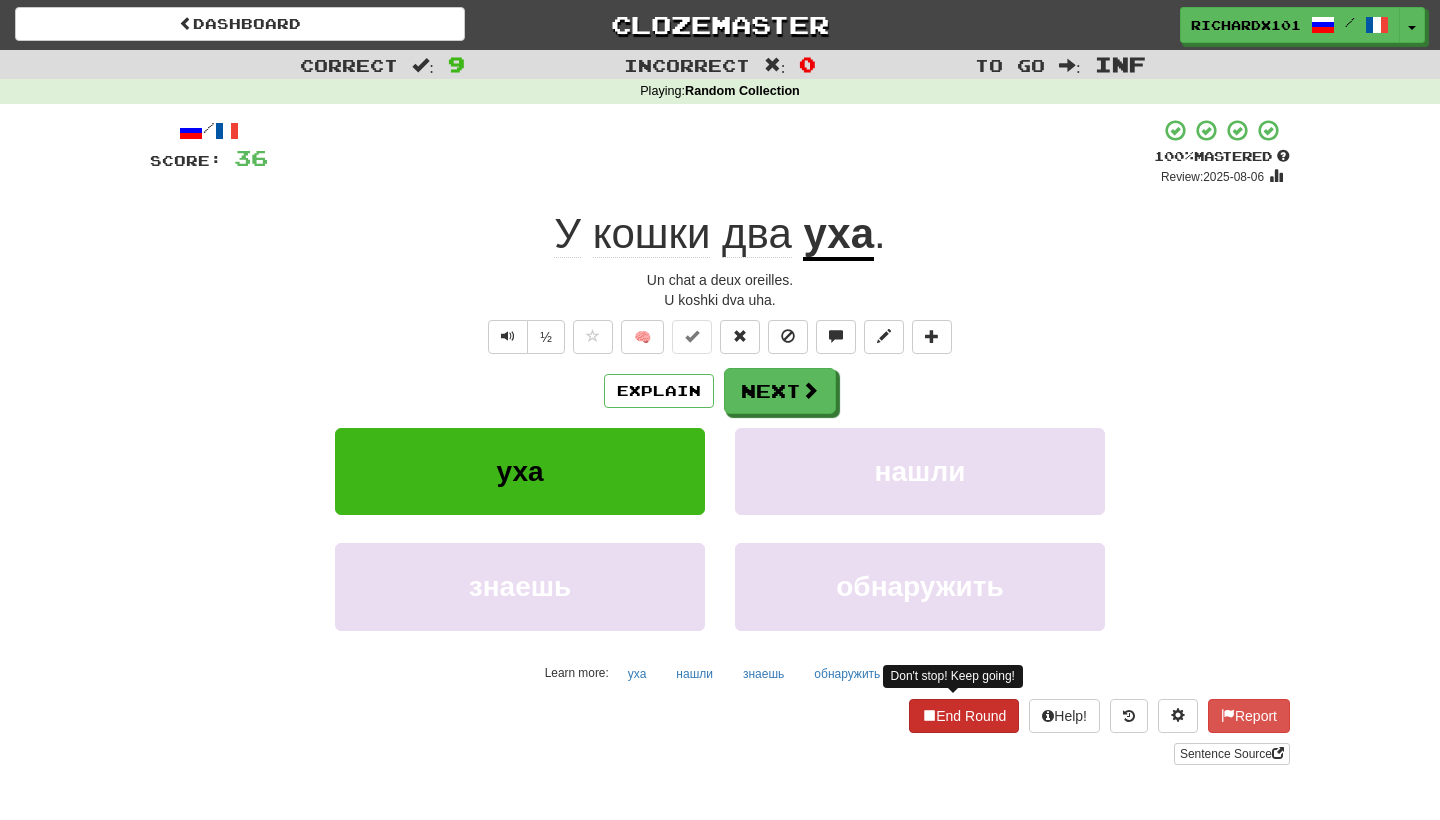 drag, startPoint x: 969, startPoint y: 765, endPoint x: 962, endPoint y: 710, distance: 55.443665 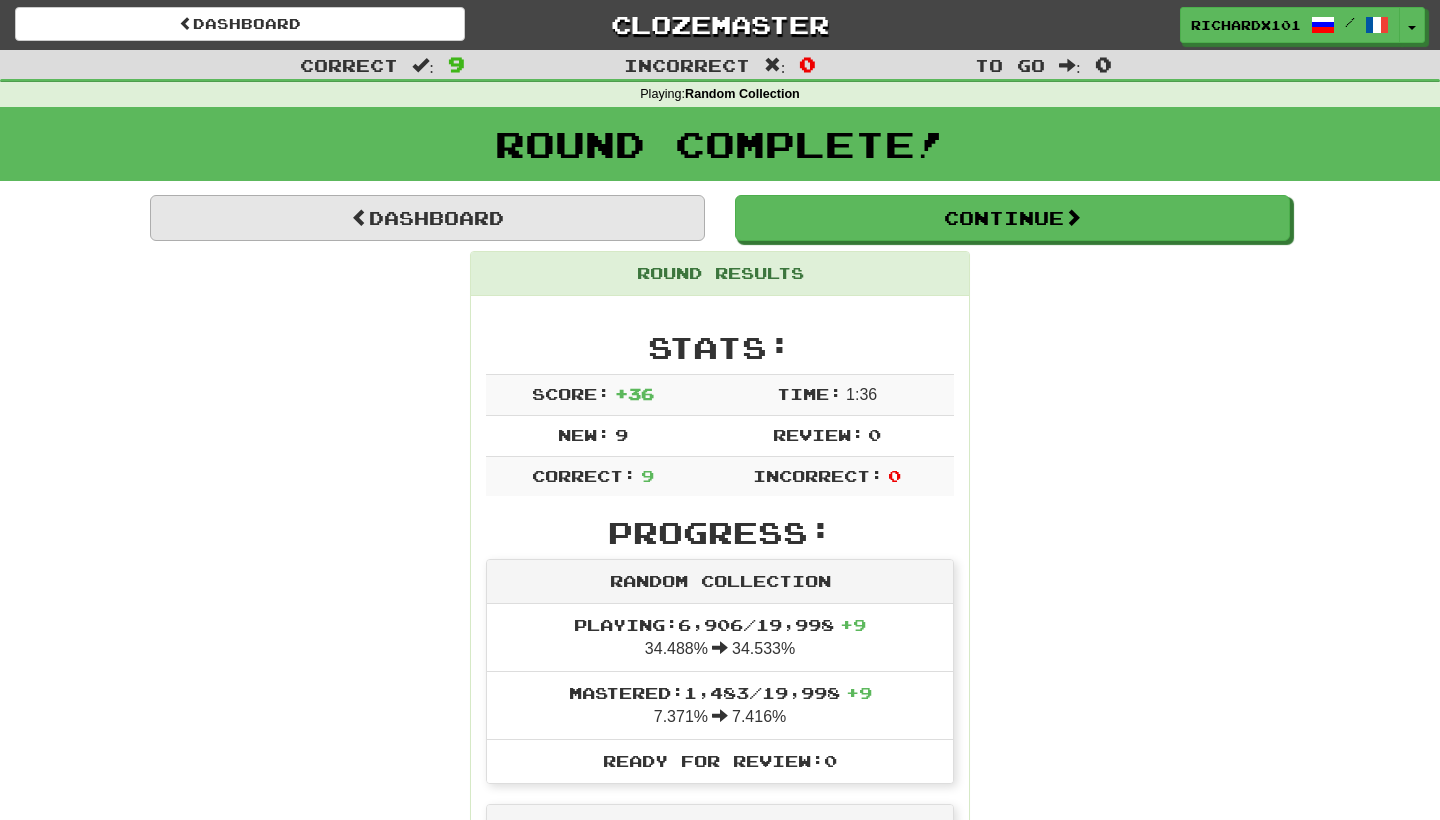 drag, startPoint x: 962, startPoint y: 710, endPoint x: 633, endPoint y: 223, distance: 587.71594 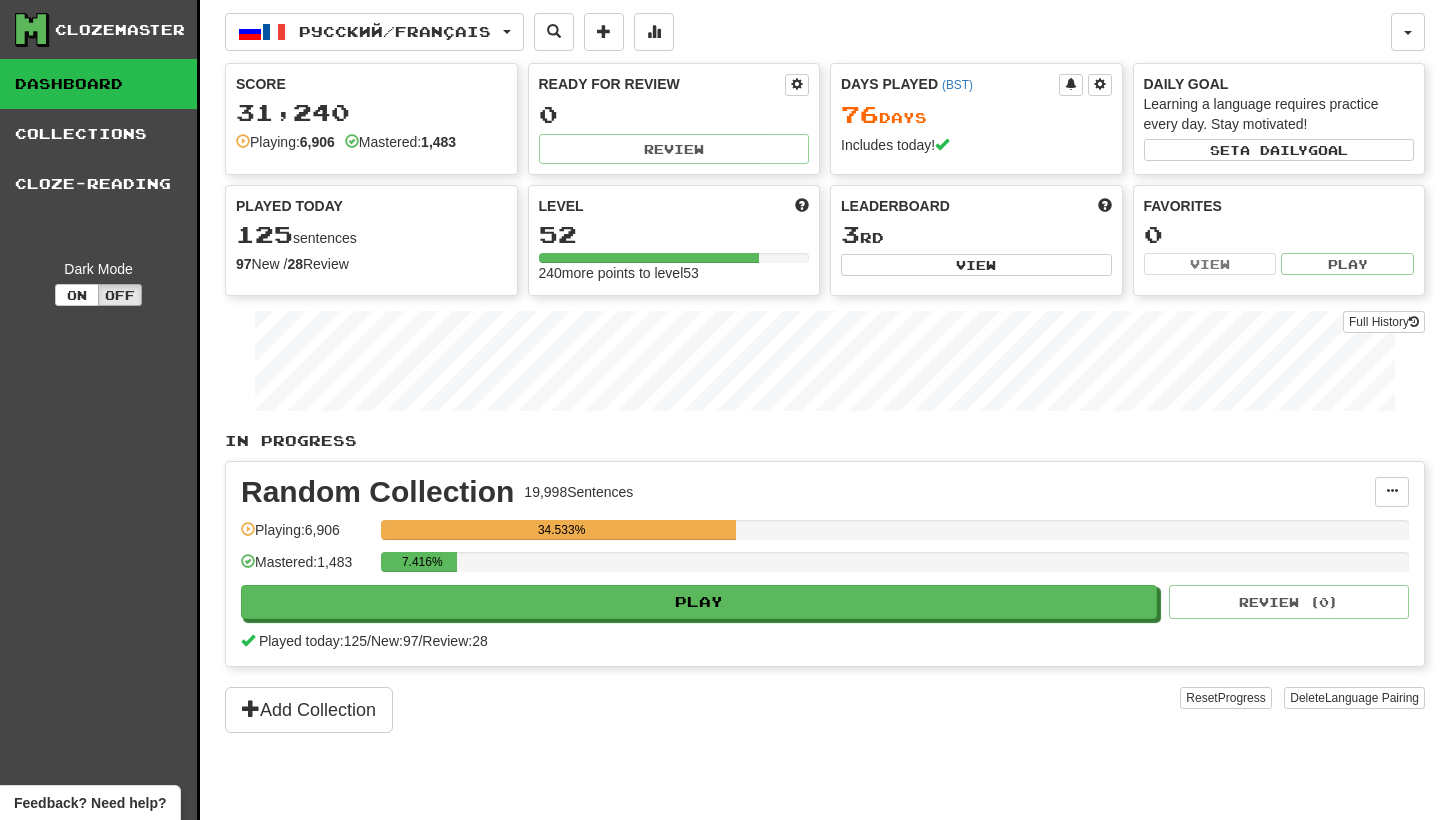 scroll, scrollTop: 0, scrollLeft: 0, axis: both 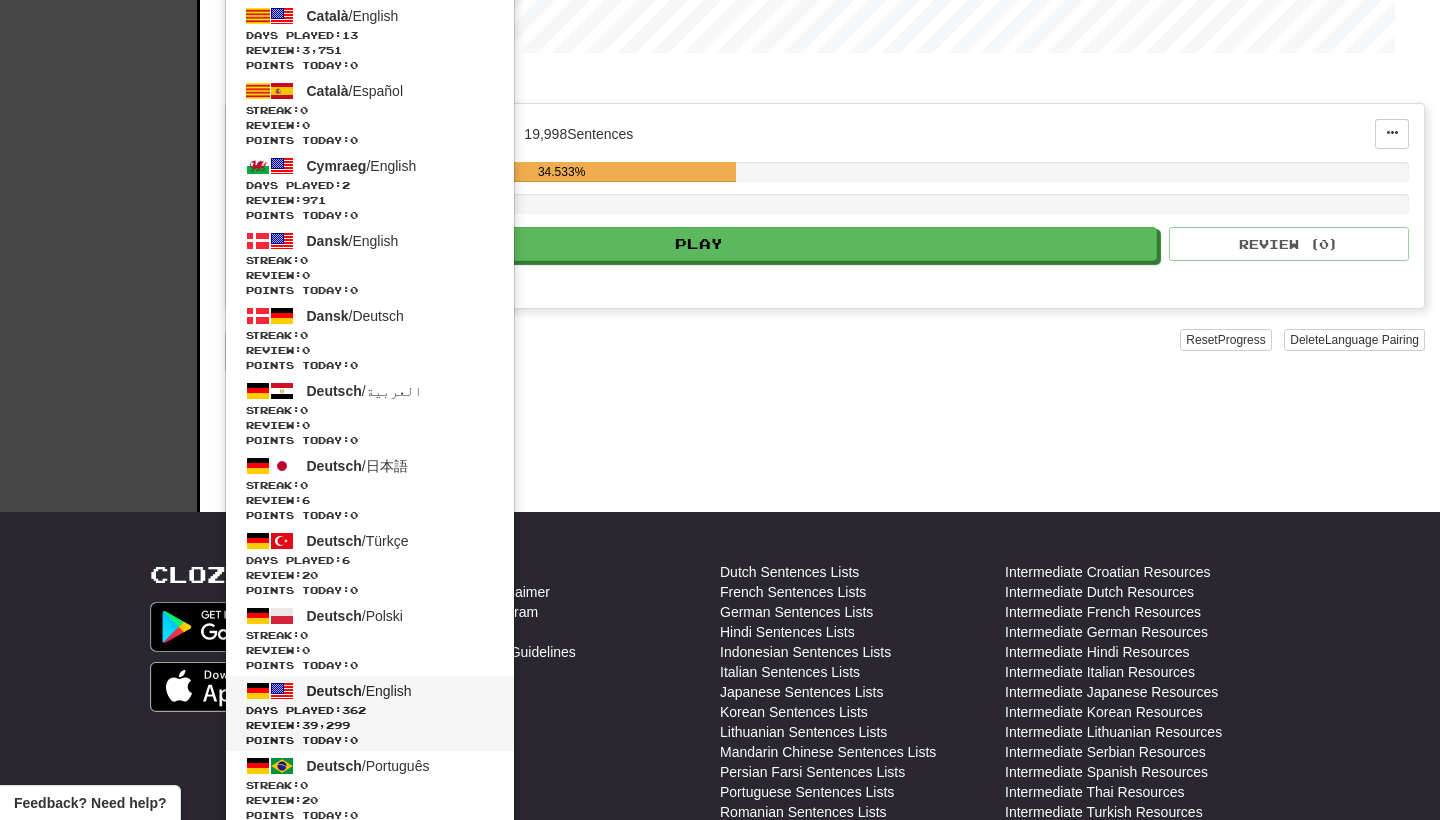 drag, startPoint x: 527, startPoint y: 33, endPoint x: 421, endPoint y: 704, distance: 679.321 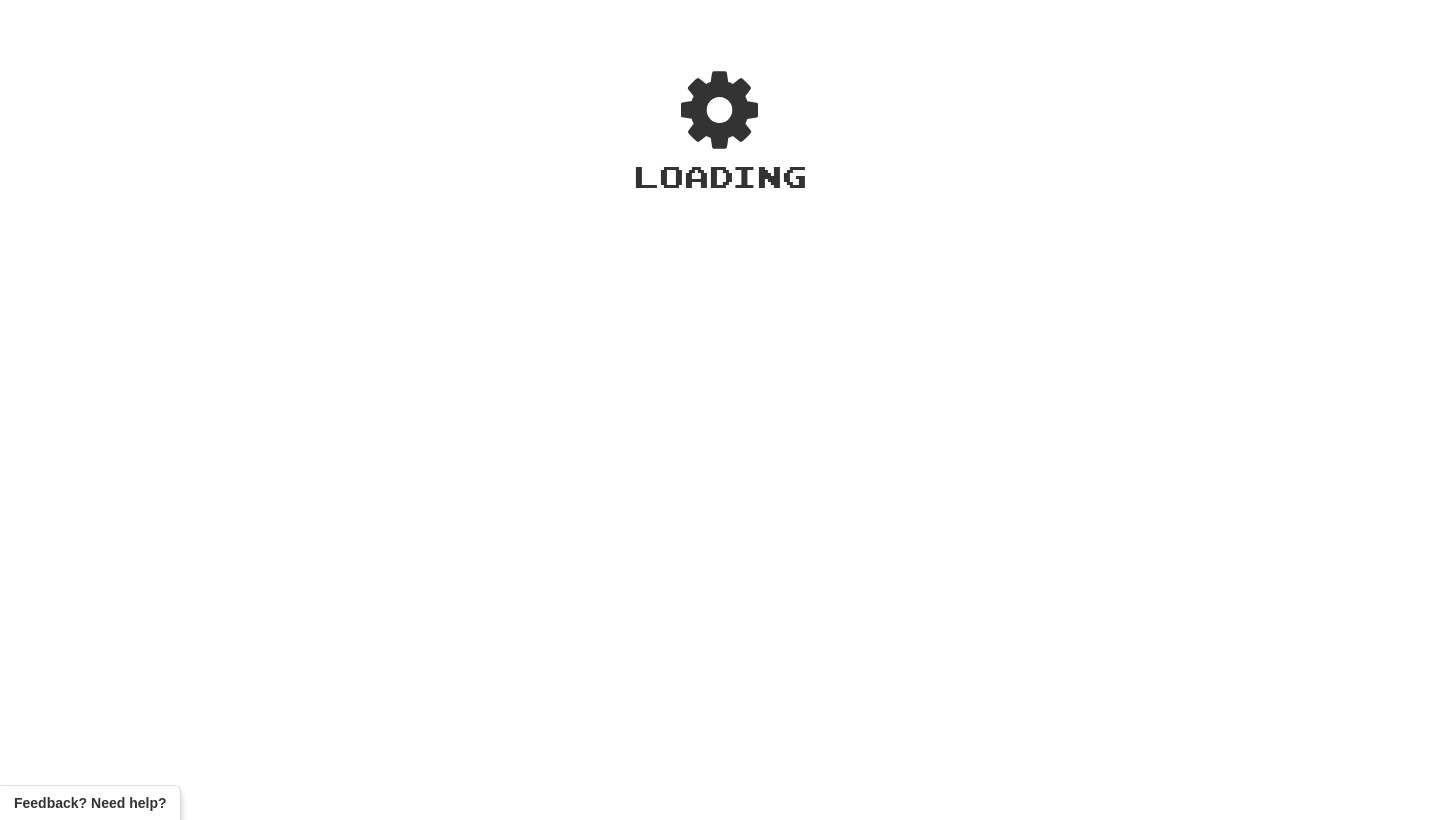 scroll, scrollTop: 0, scrollLeft: 0, axis: both 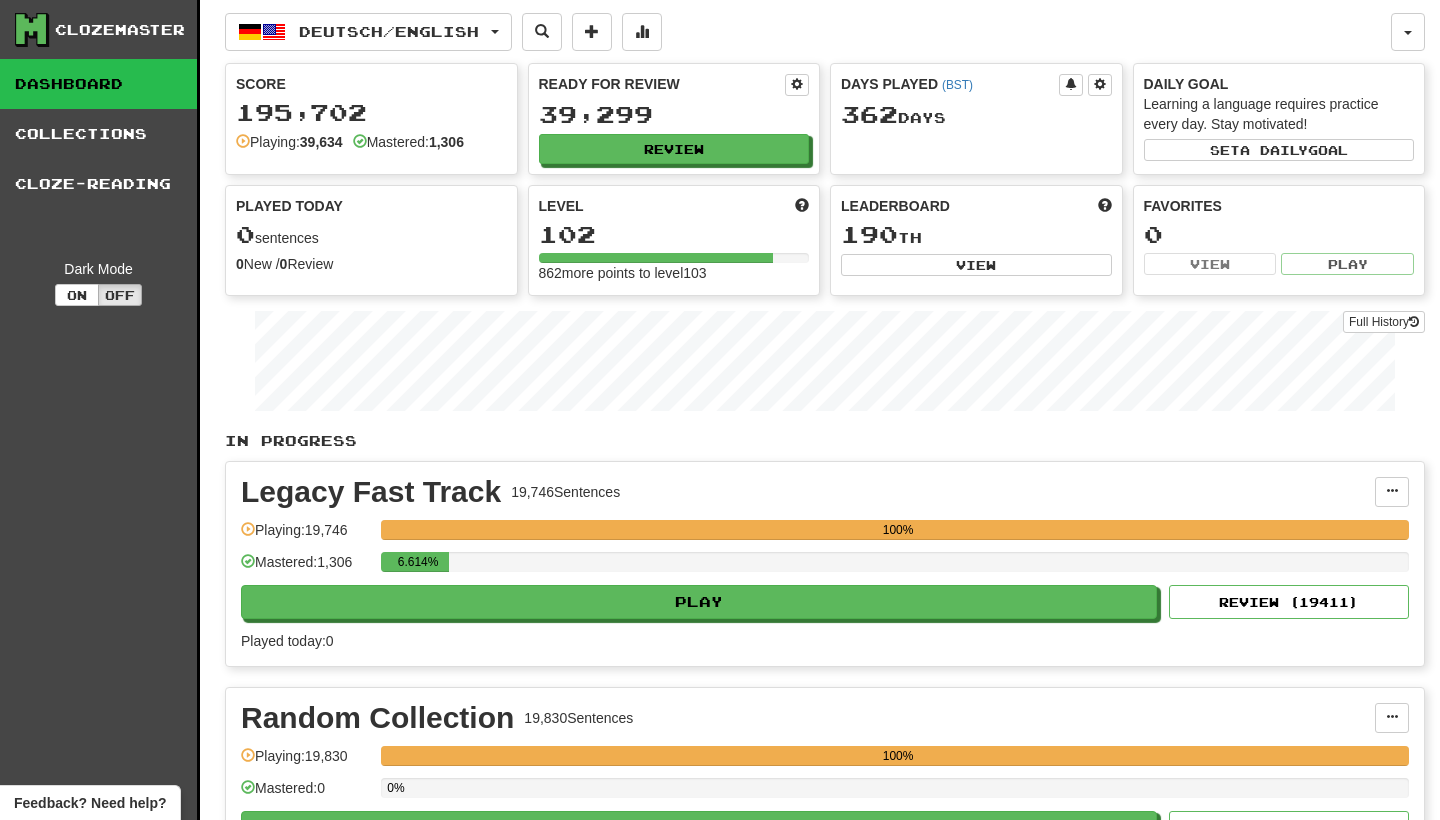 click at bounding box center (1408, 32) 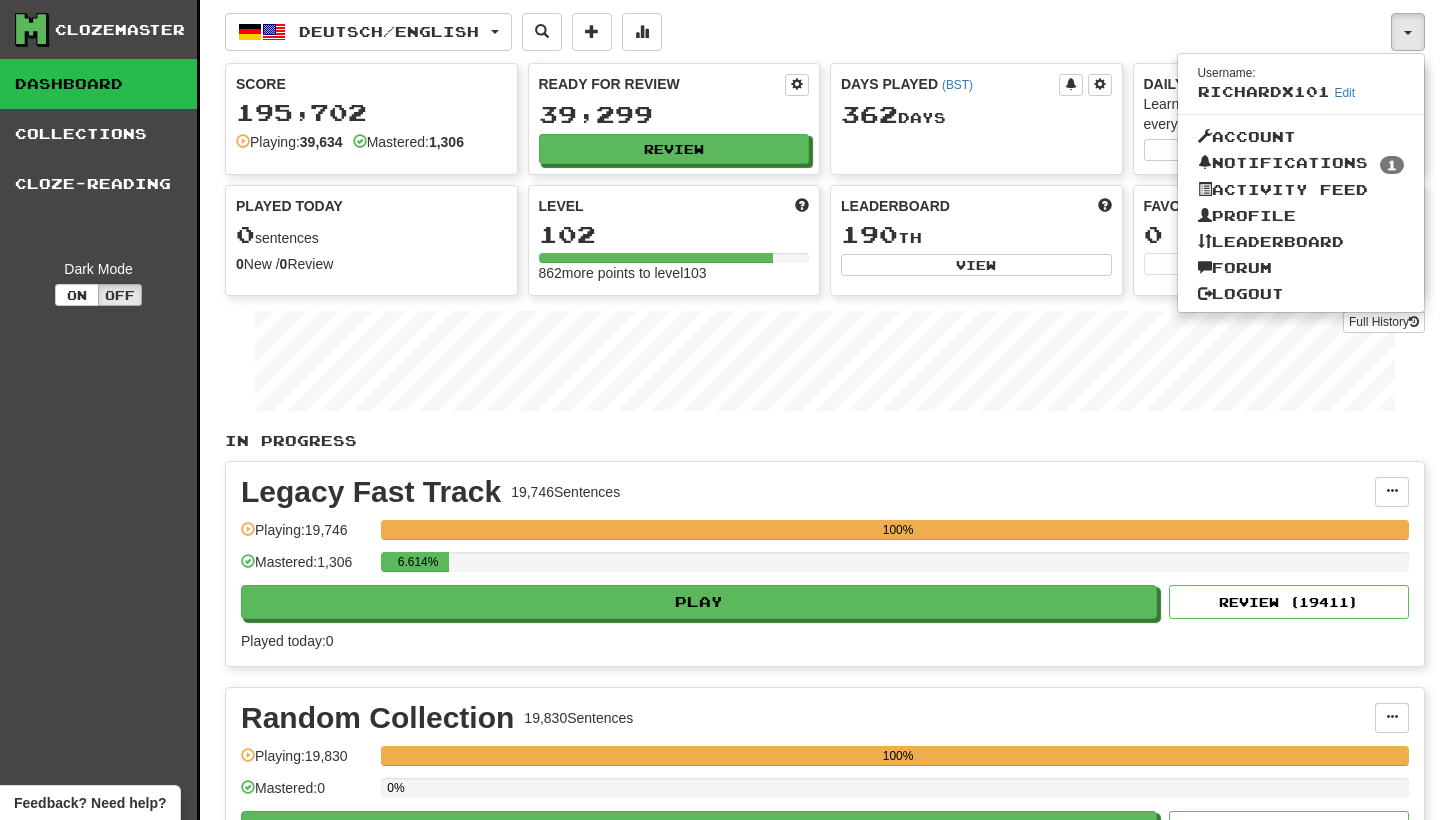 click on "Notifications 1" at bounding box center (1301, 164) 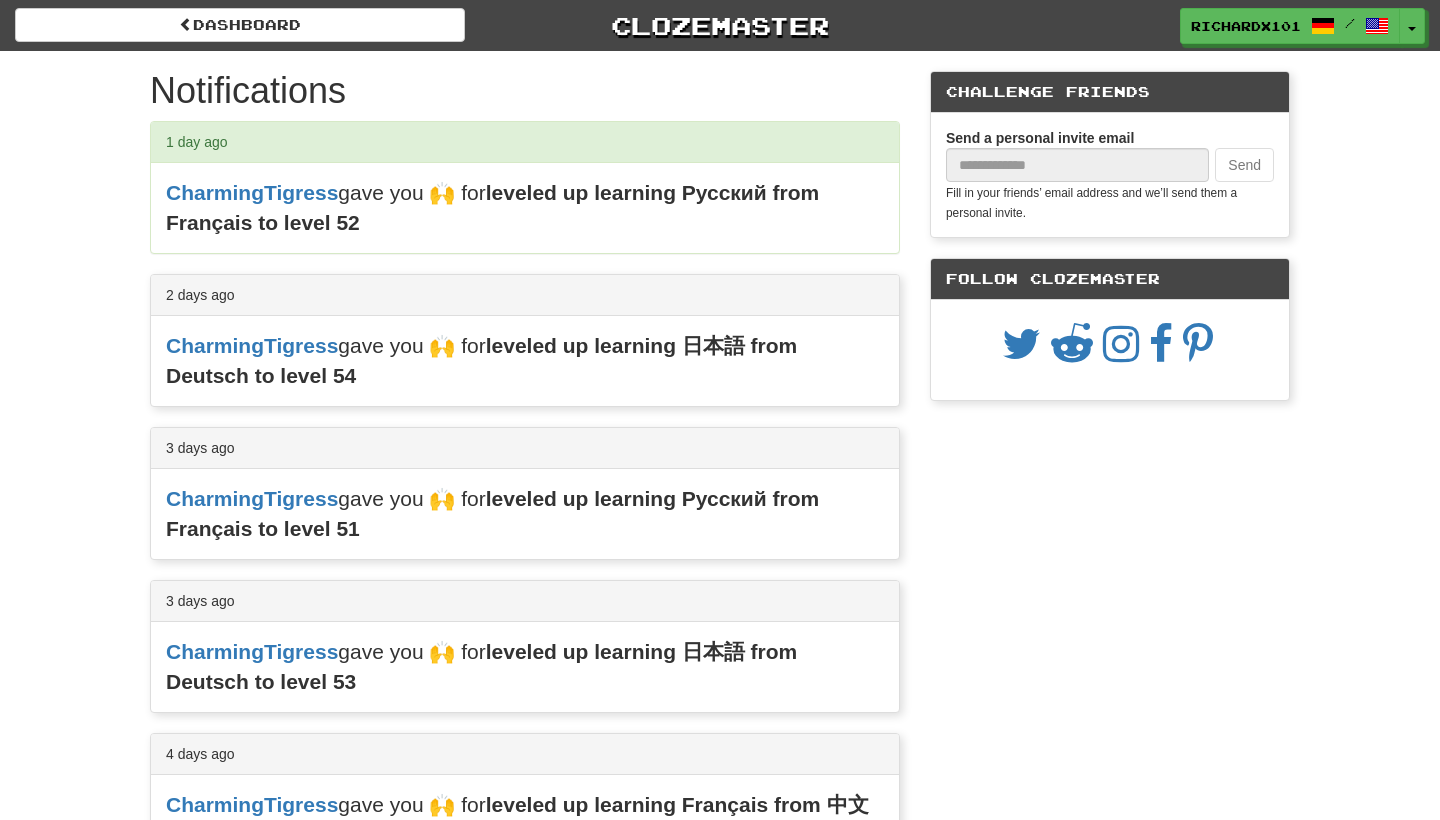 scroll, scrollTop: 0, scrollLeft: 0, axis: both 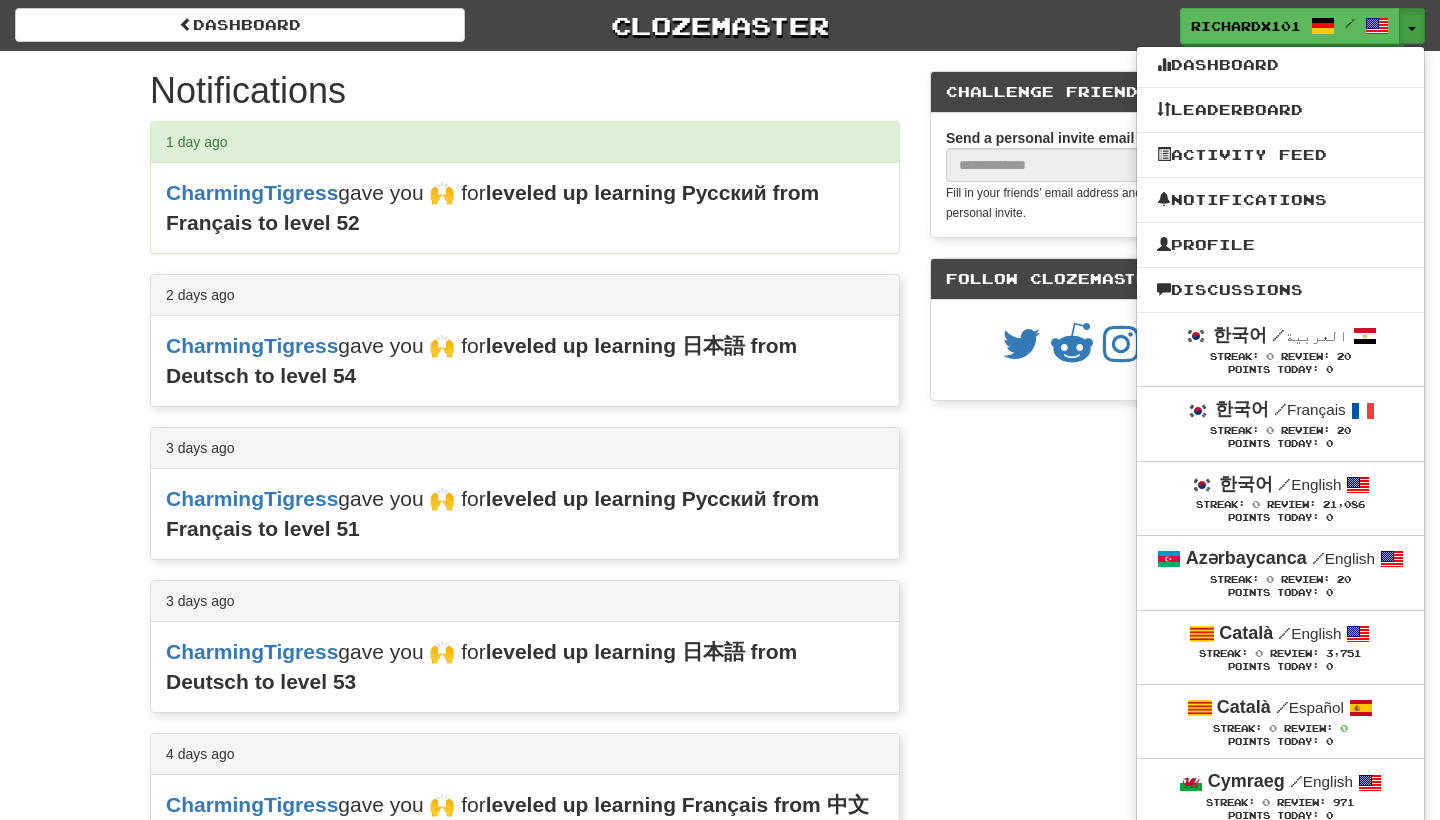 click on "Profile" at bounding box center (1280, 245) 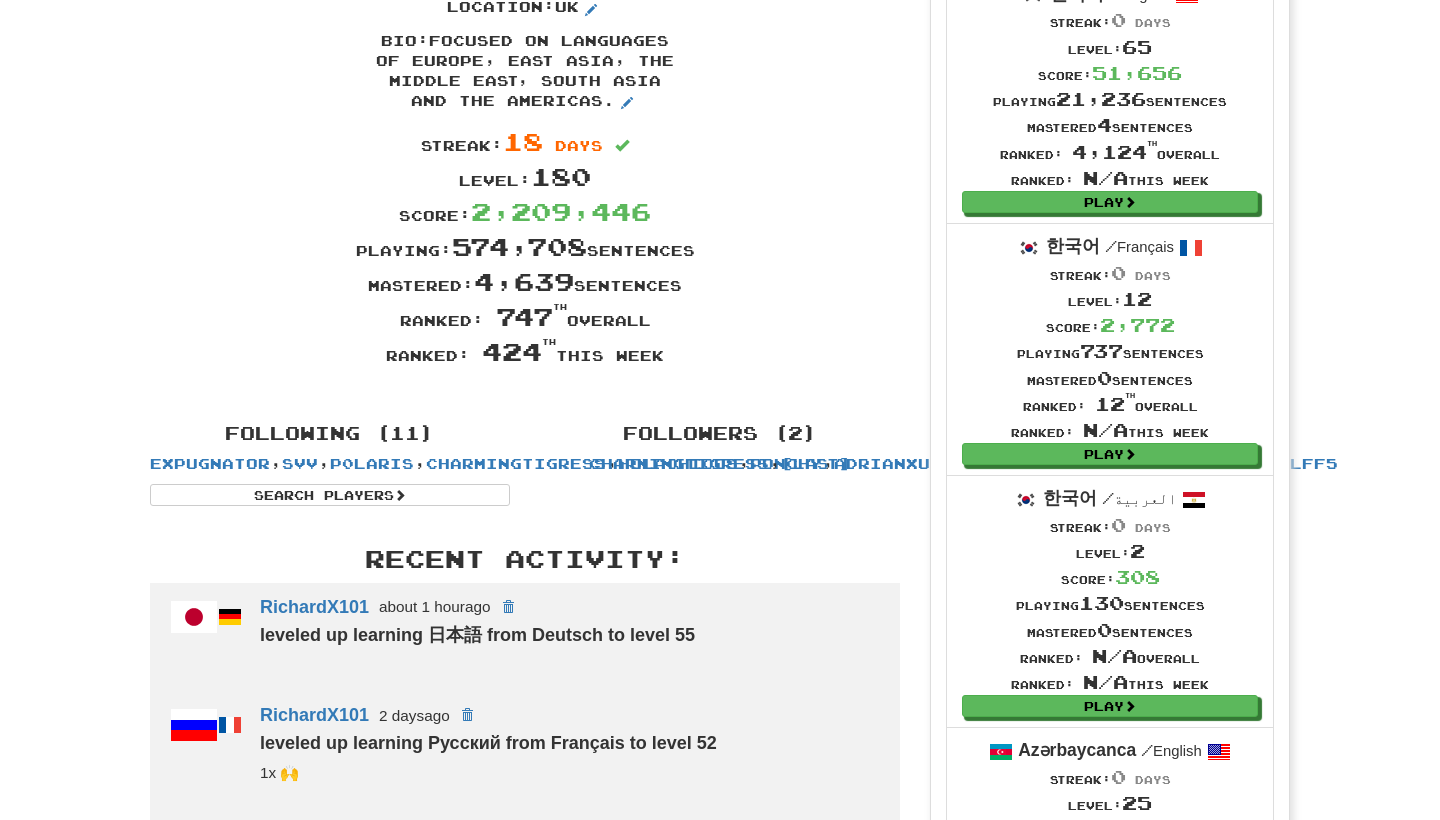 scroll, scrollTop: 155, scrollLeft: 0, axis: vertical 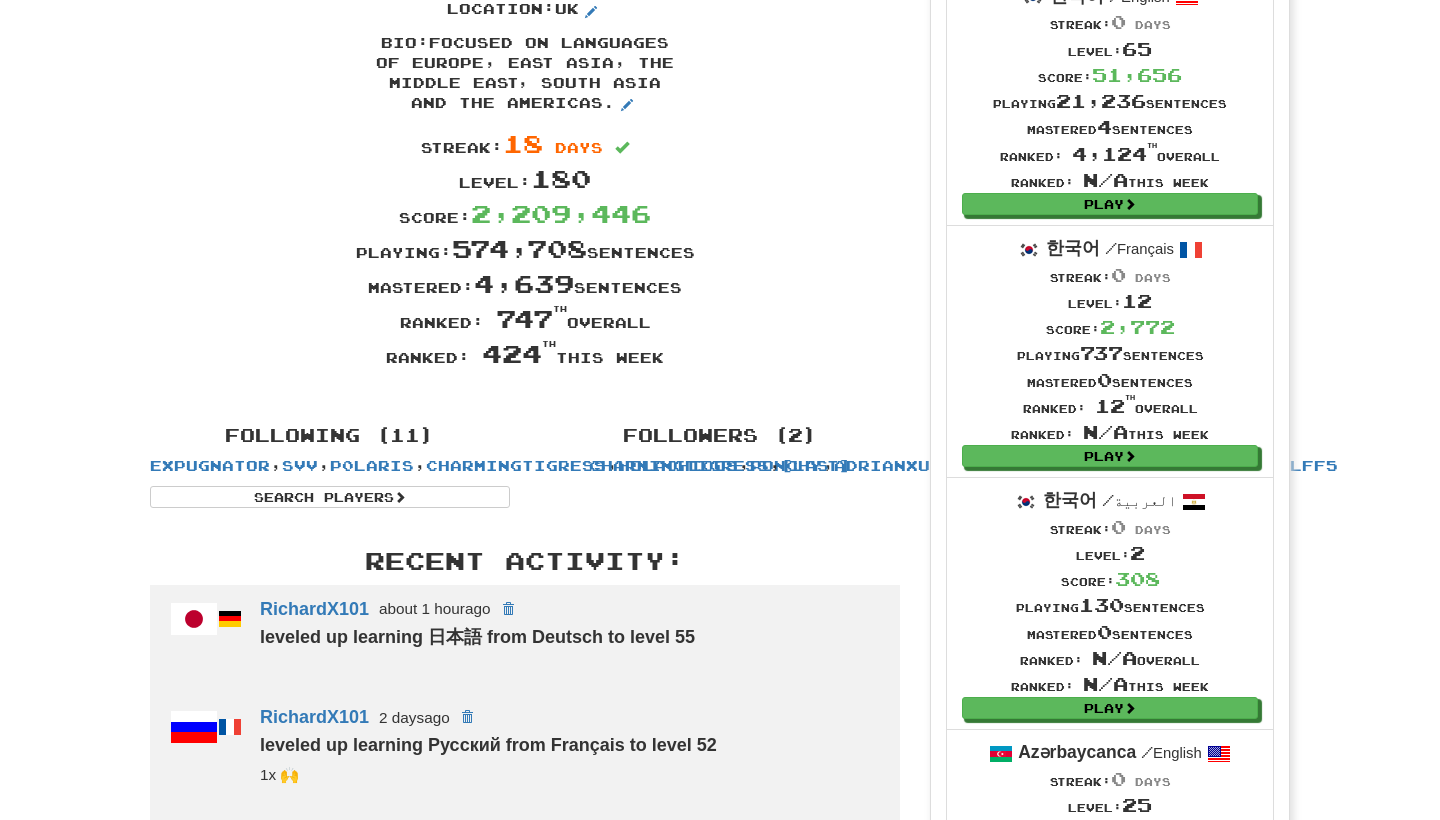 click on "CharmingTigress" at bounding box center (679, 465) 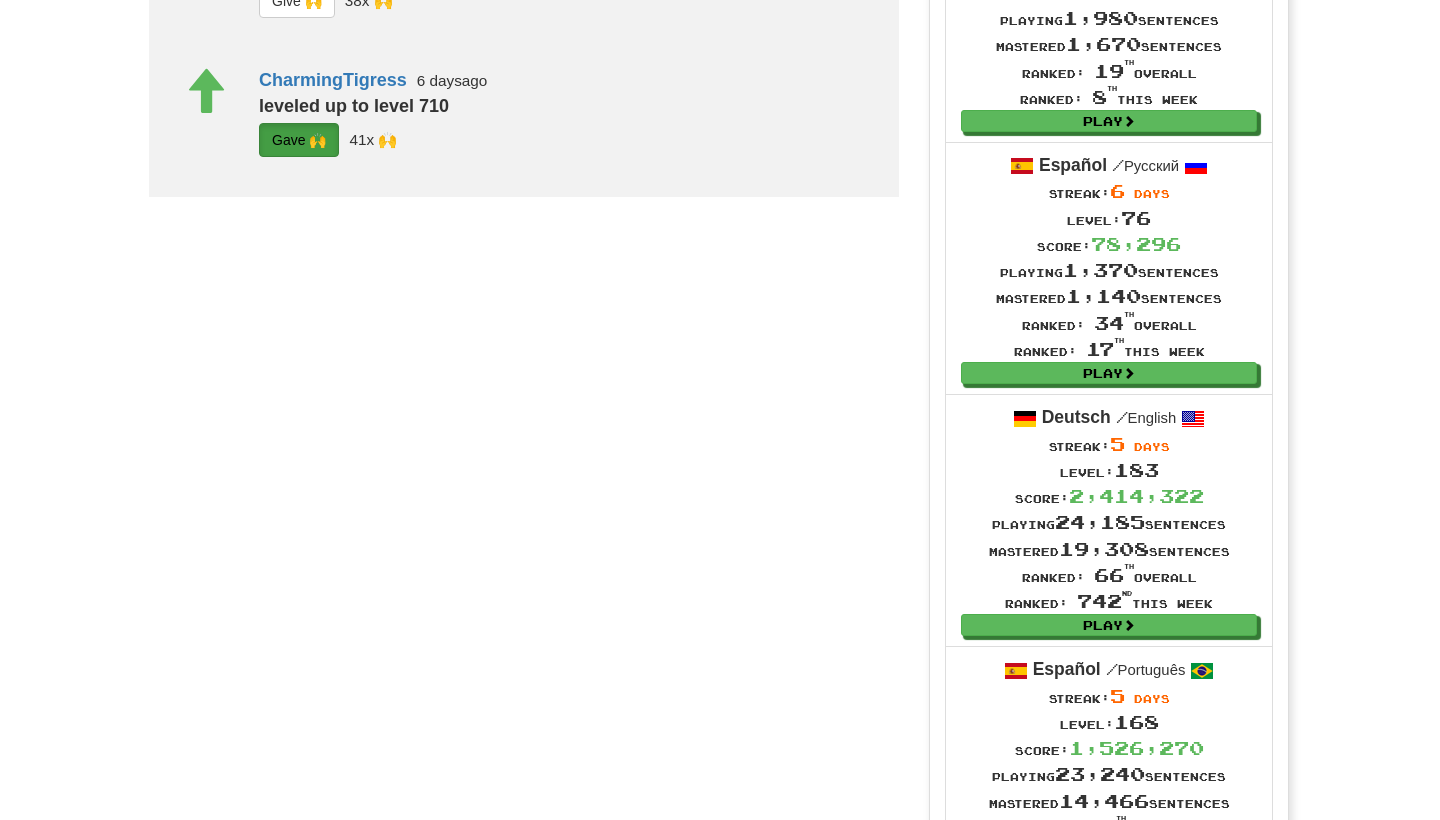 scroll, scrollTop: 2003, scrollLeft: 0, axis: vertical 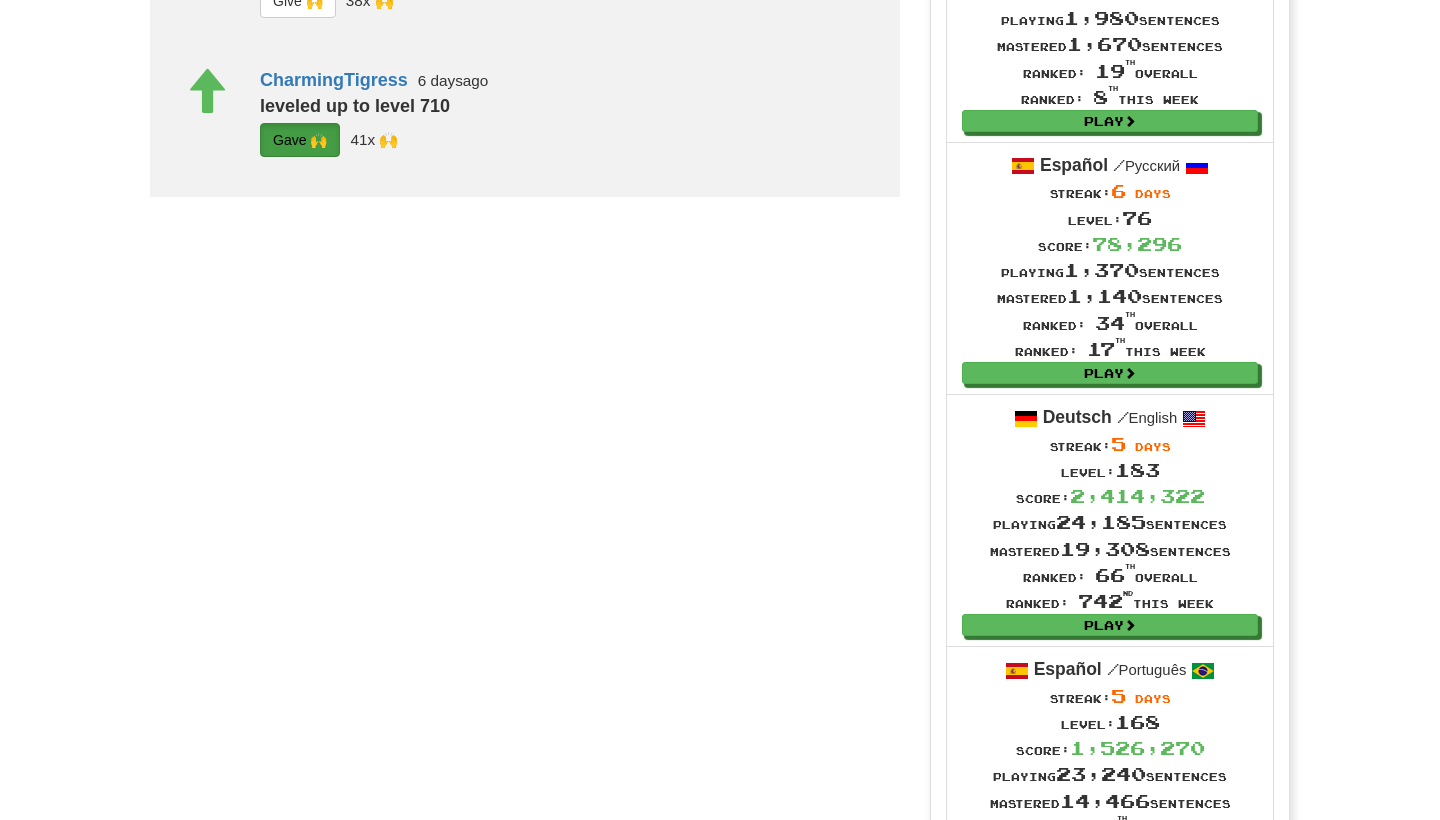 click on "G i ve 🙌" at bounding box center (298, -1106) 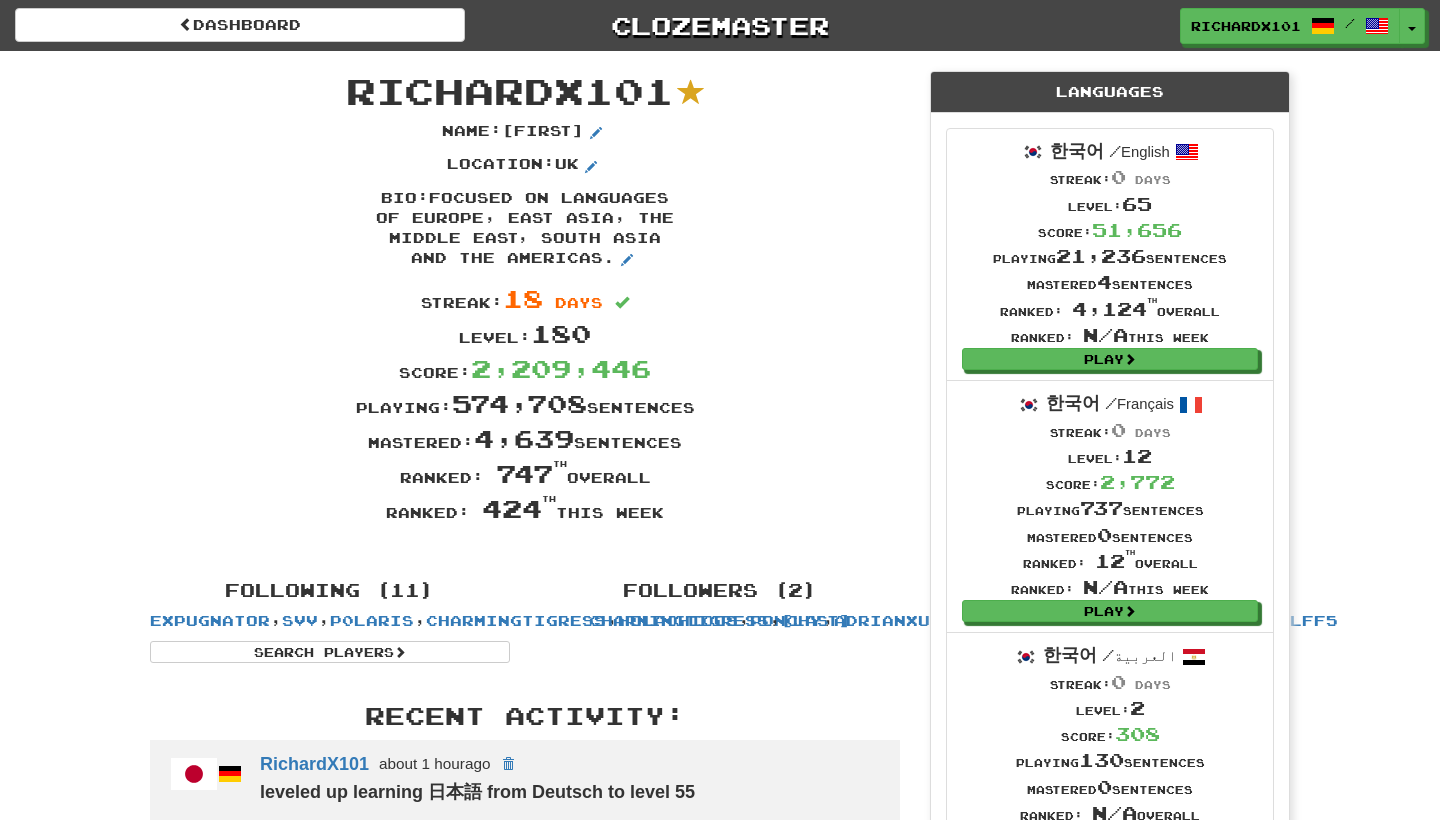 scroll, scrollTop: 0, scrollLeft: 0, axis: both 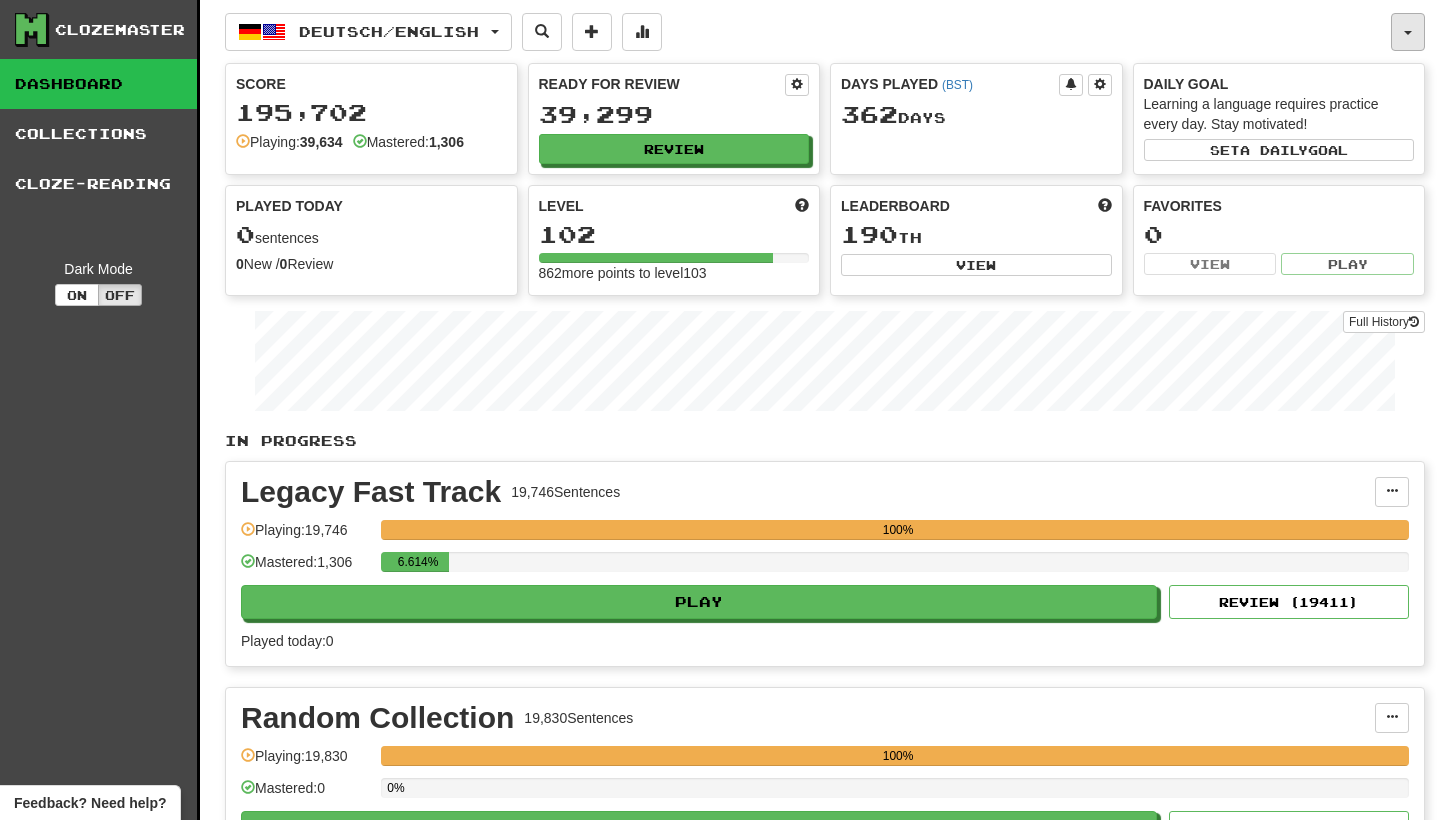 drag, startPoint x: 0, startPoint y: 0, endPoint x: 1416, endPoint y: 25, distance: 1416.2207 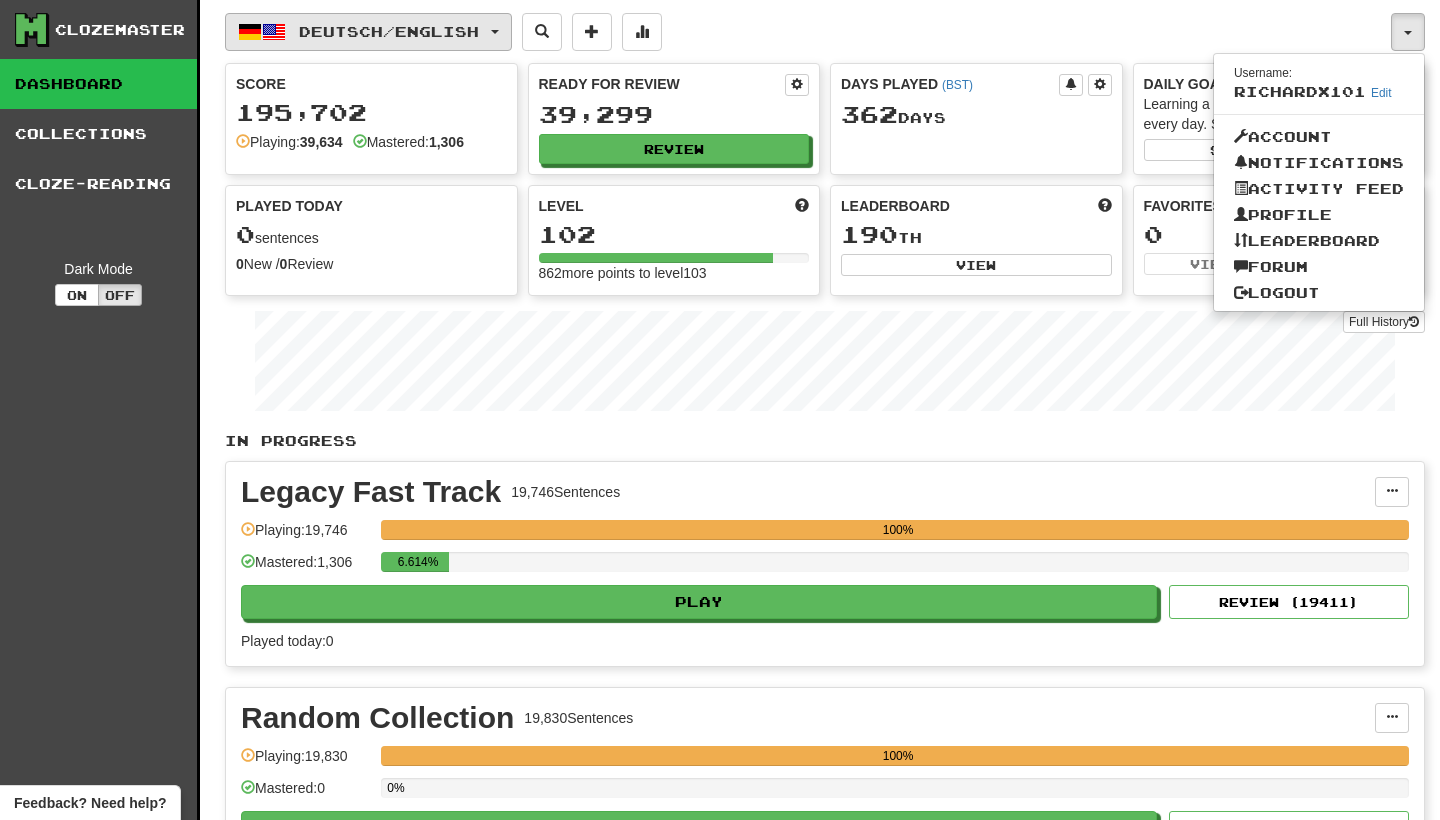 drag, startPoint x: 1416, startPoint y: 25, endPoint x: 505, endPoint y: 26, distance: 911.00055 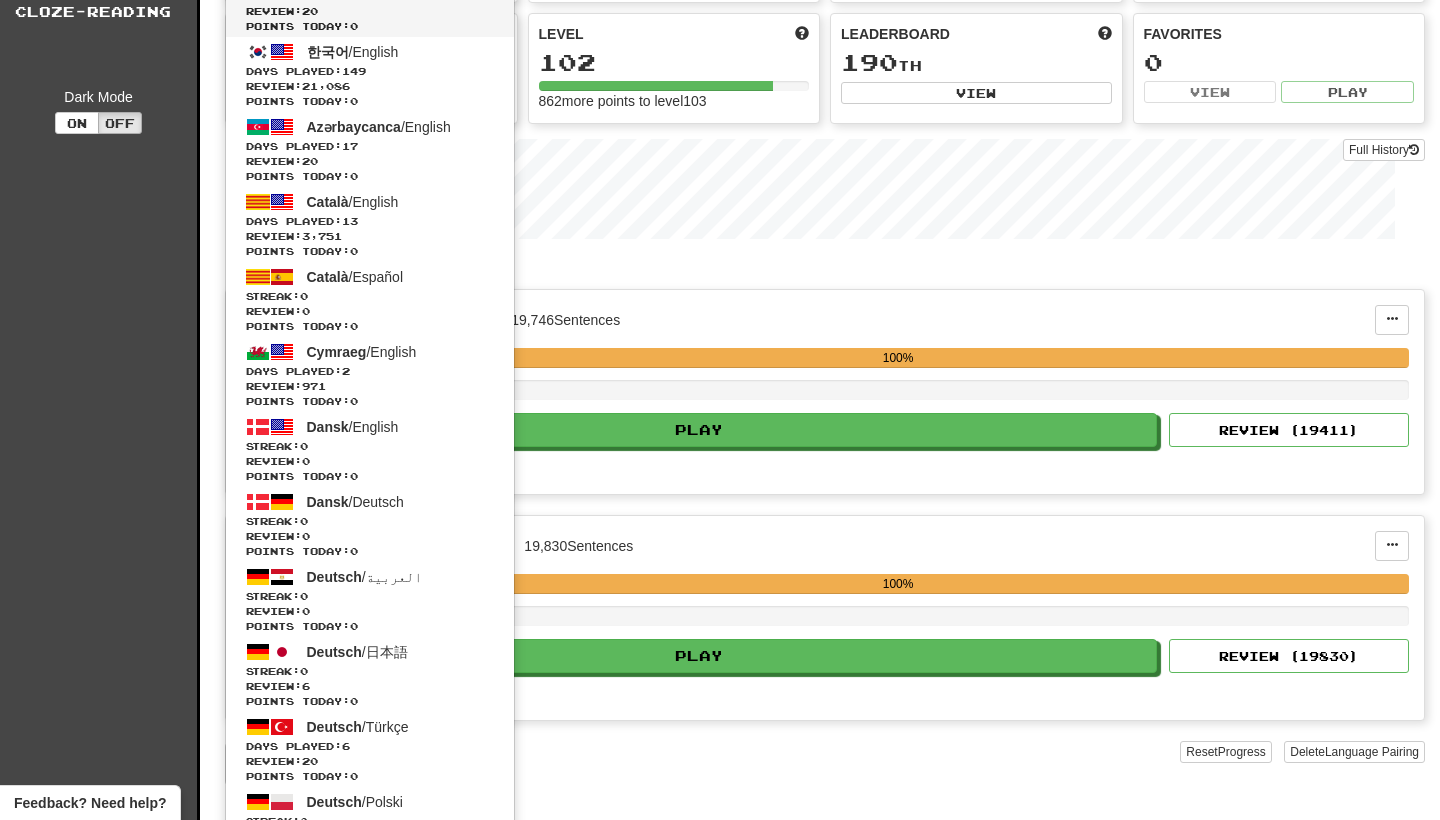 scroll, scrollTop: 173, scrollLeft: 0, axis: vertical 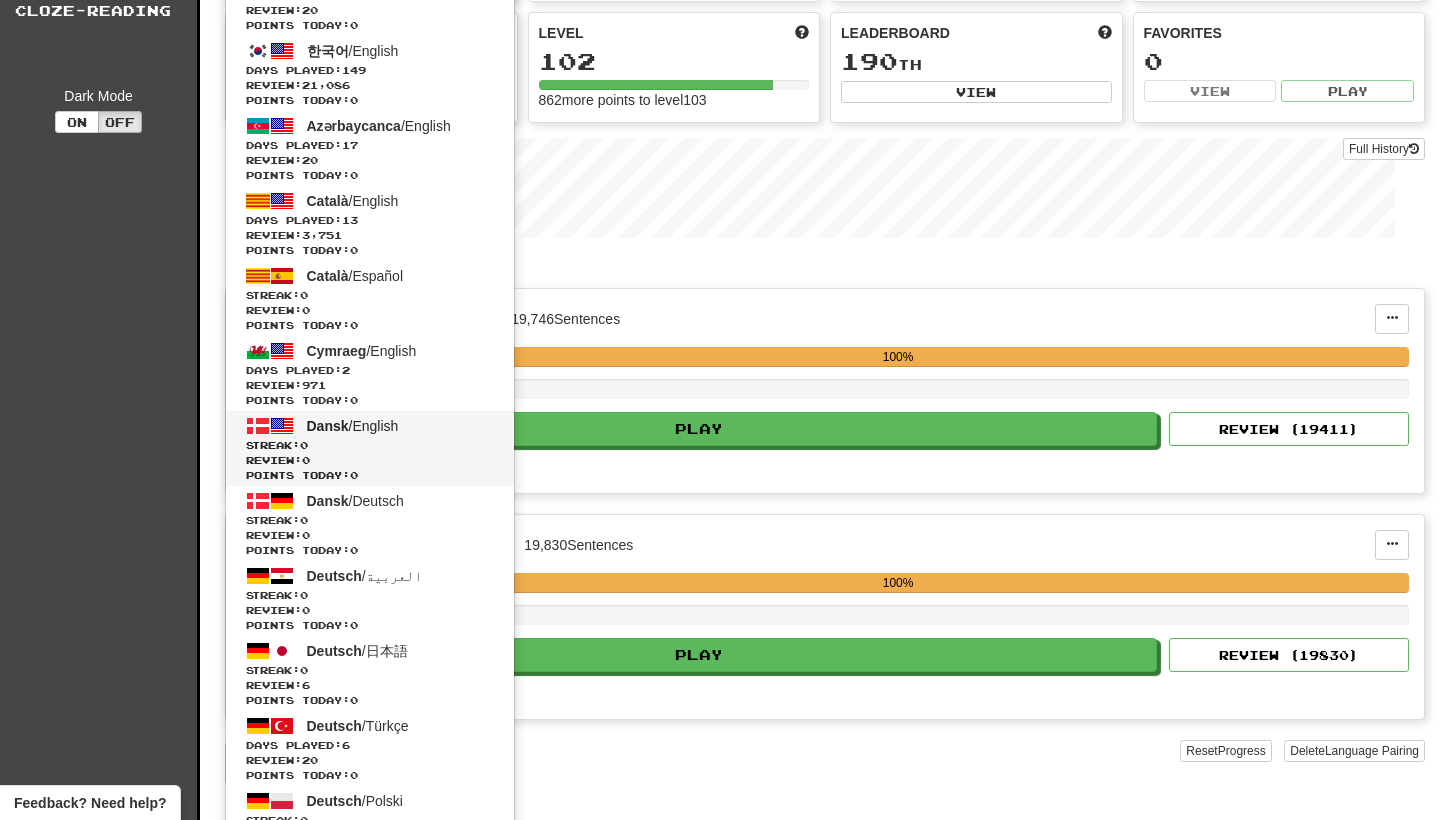 drag, startPoint x: 505, startPoint y: 26, endPoint x: 409, endPoint y: 430, distance: 415.24933 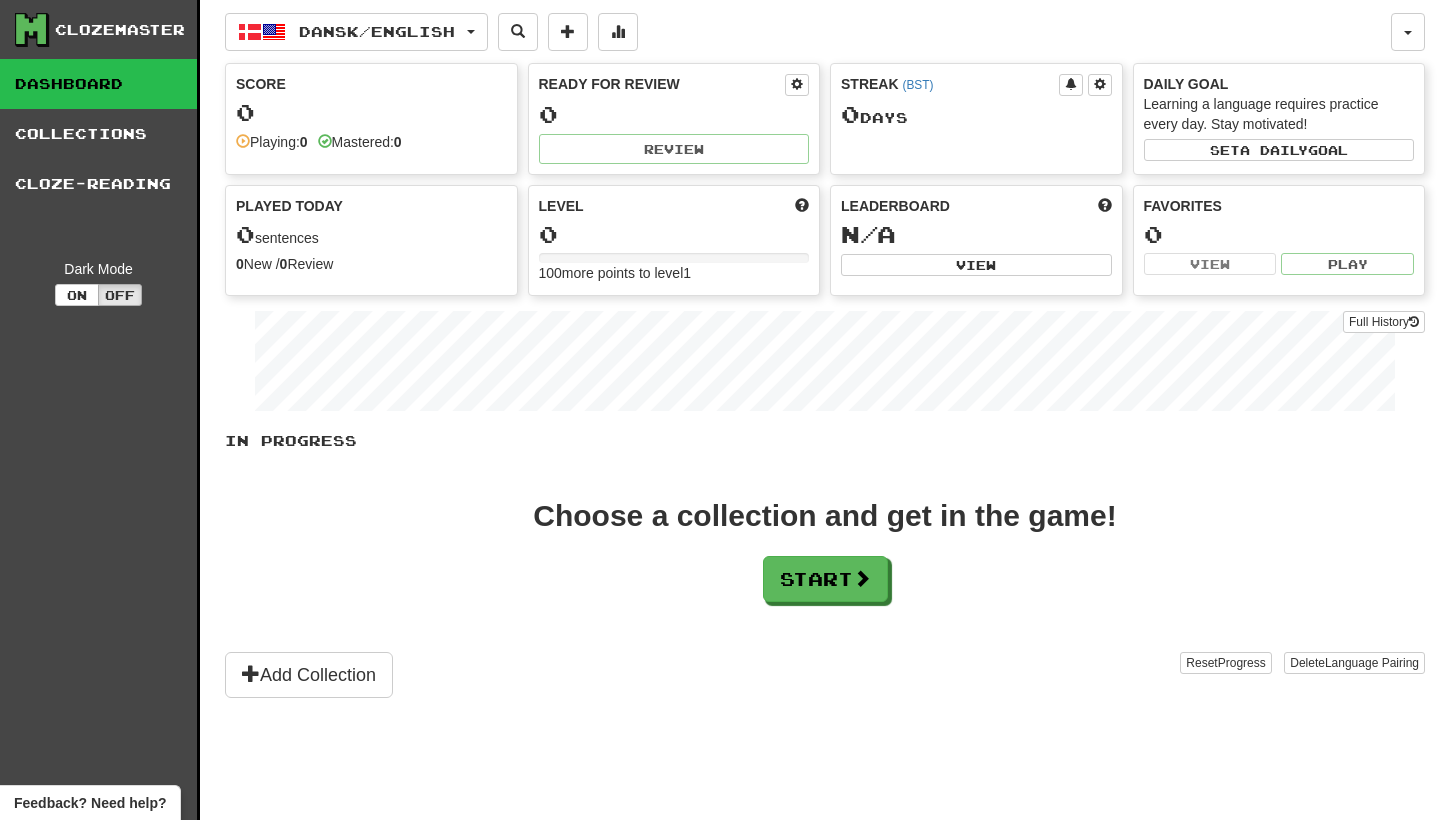 scroll, scrollTop: 0, scrollLeft: 0, axis: both 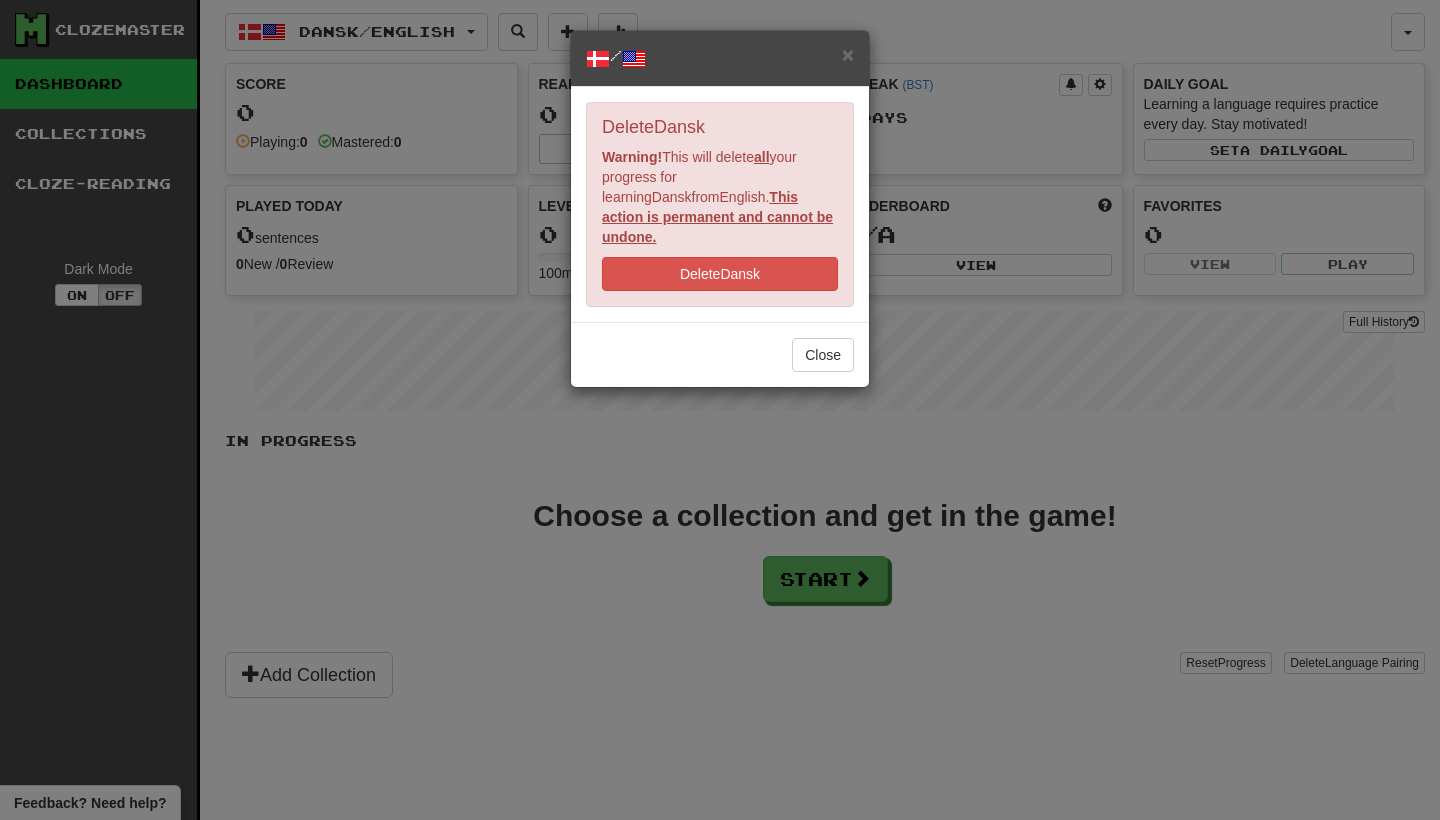 click on "Delete  Dansk" at bounding box center [720, 274] 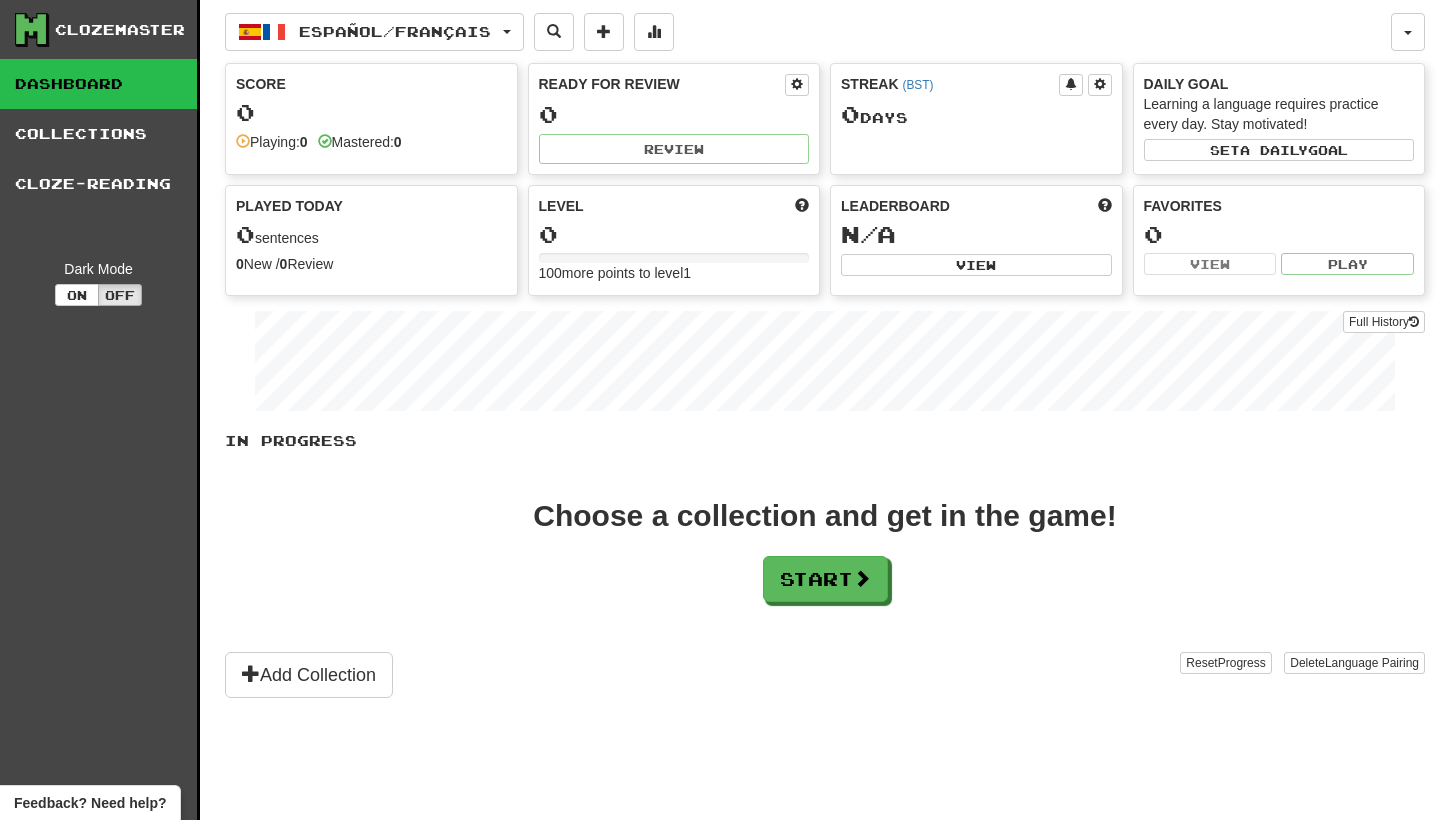 scroll, scrollTop: 0, scrollLeft: 0, axis: both 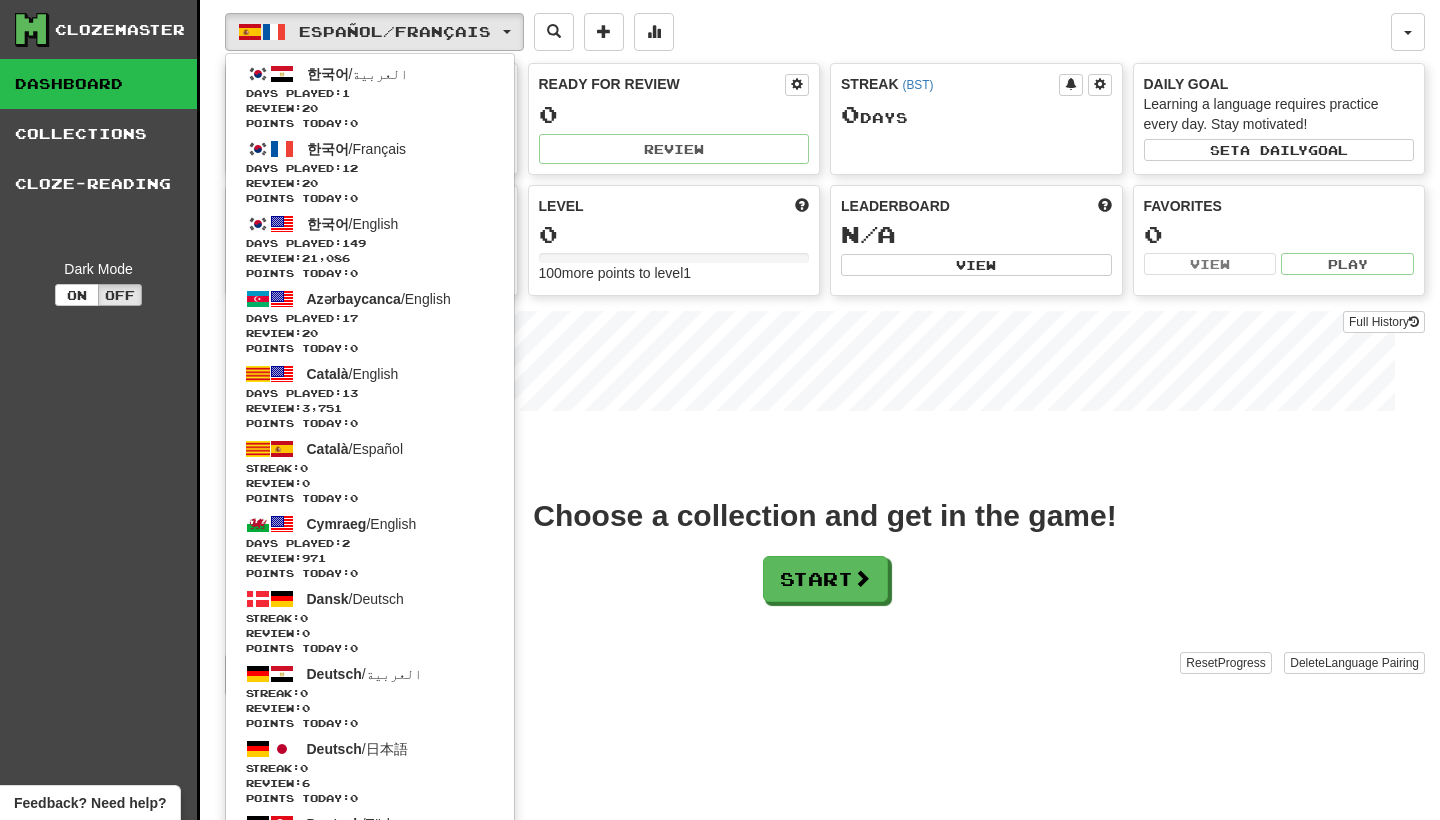 click on "Streak:  0" at bounding box center [370, 618] 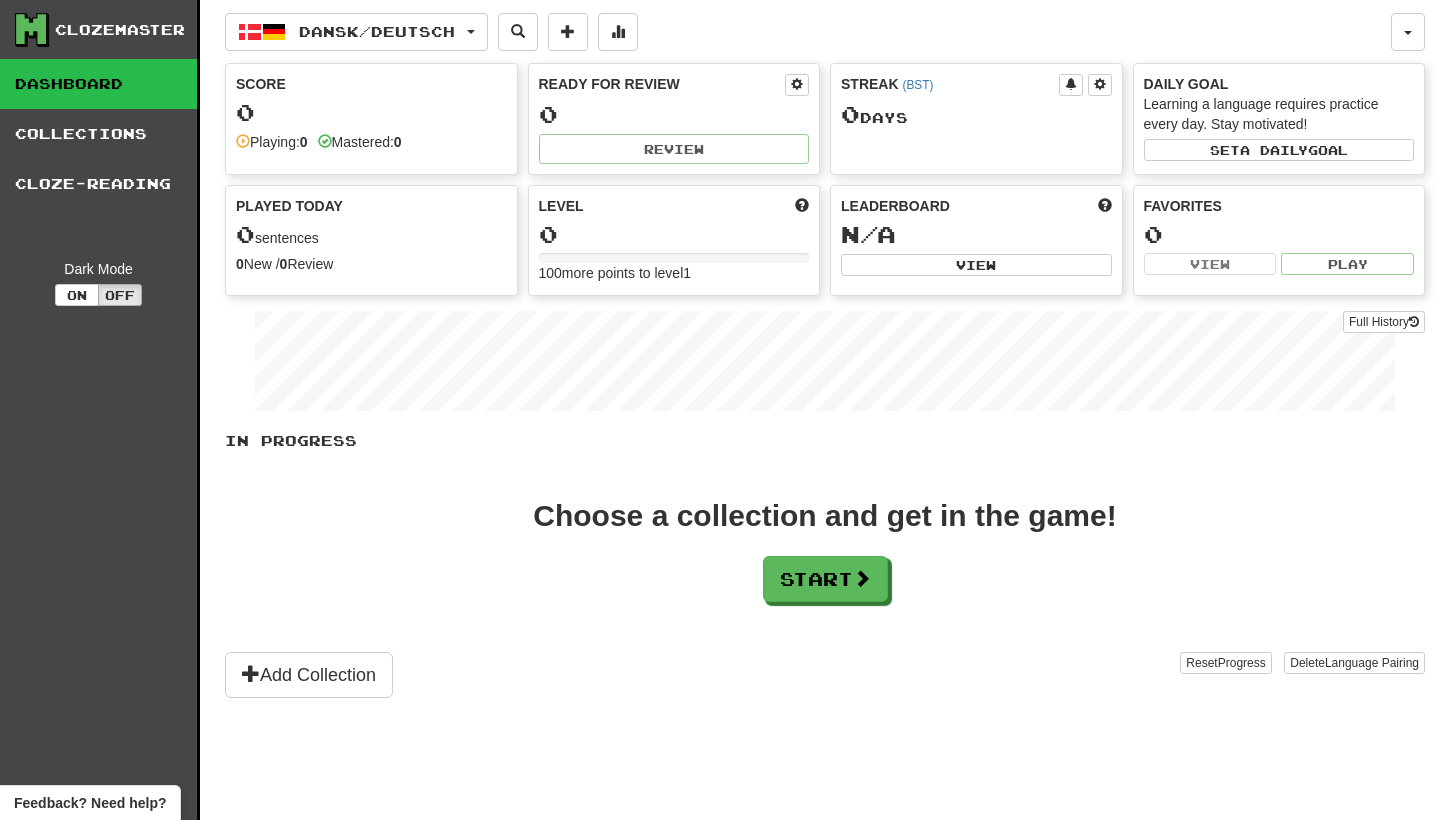 scroll, scrollTop: 0, scrollLeft: 0, axis: both 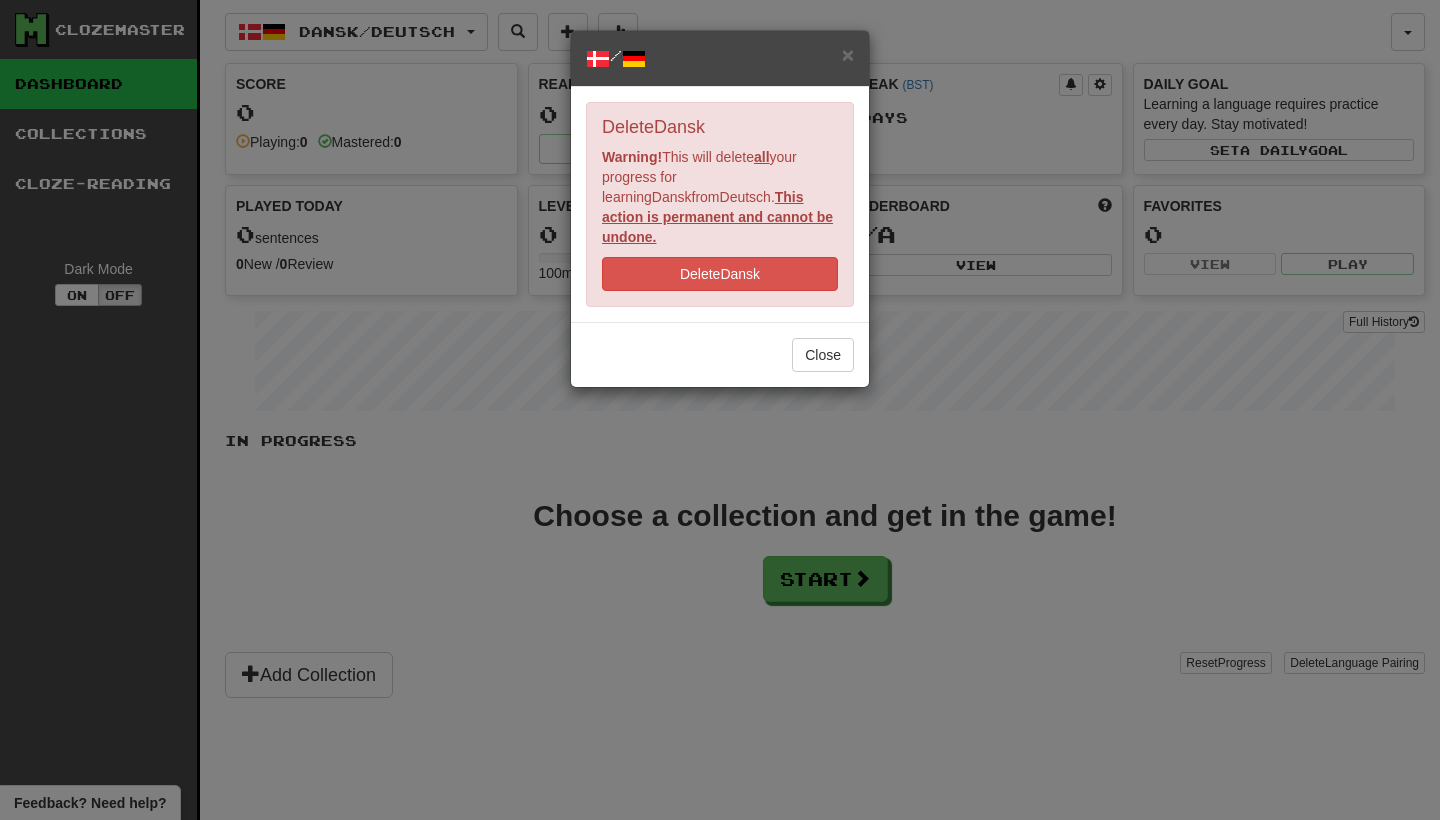 click on "Delete  Dansk" at bounding box center (720, 274) 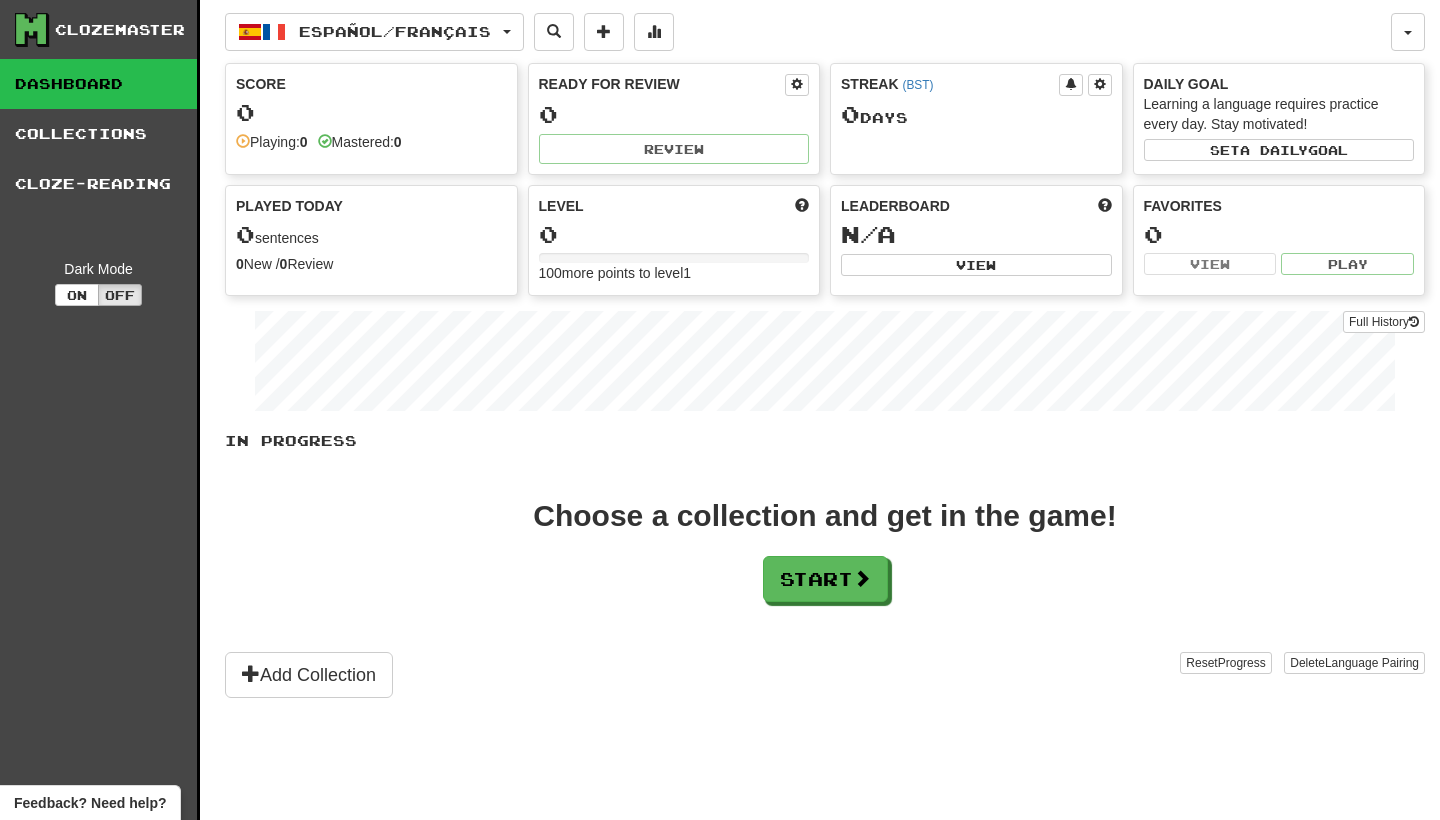 scroll, scrollTop: 0, scrollLeft: 0, axis: both 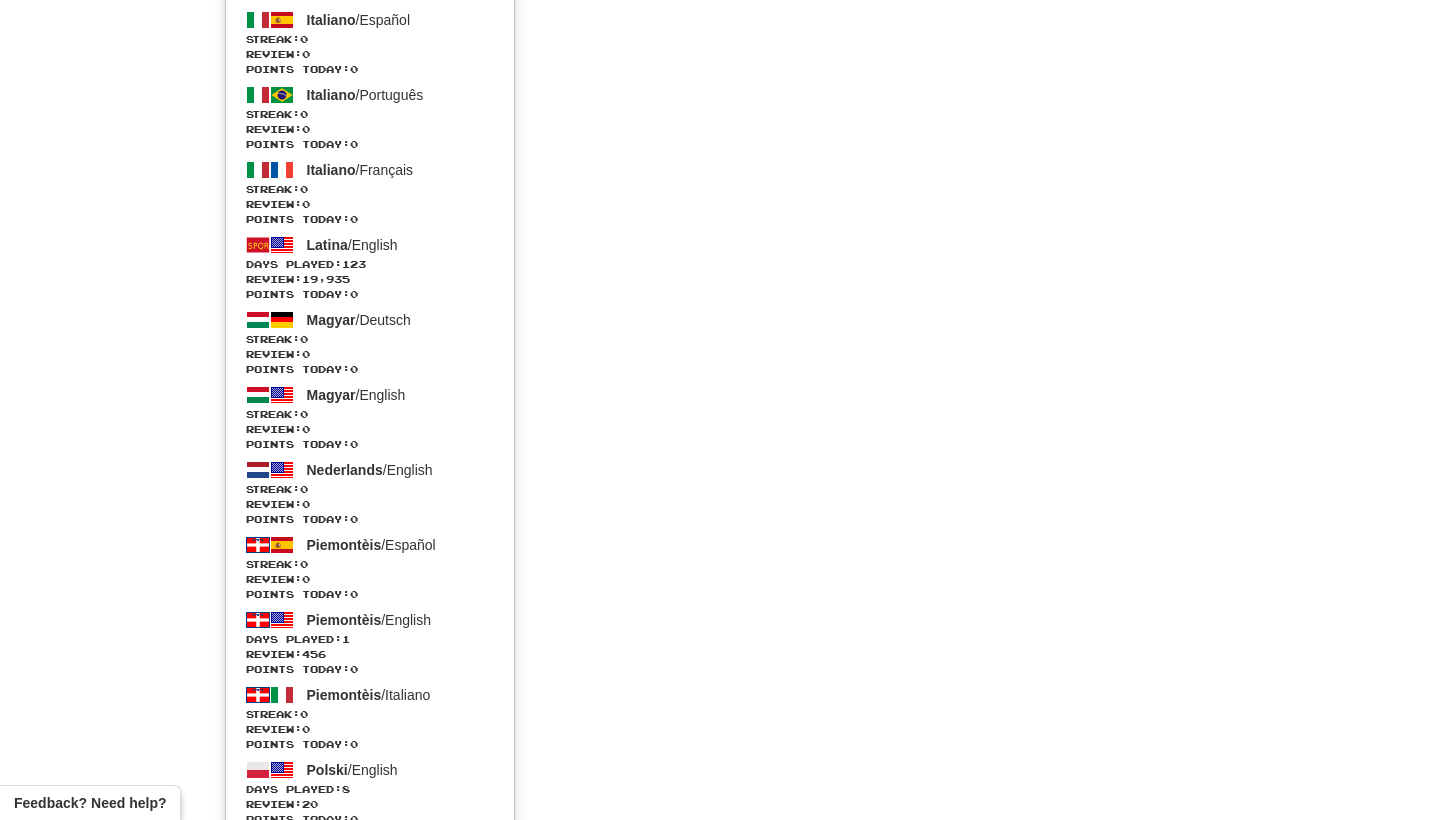 click on "Nederlands  /  English Streak:  0   Review:  0 Points today:  0" at bounding box center (370, 492) 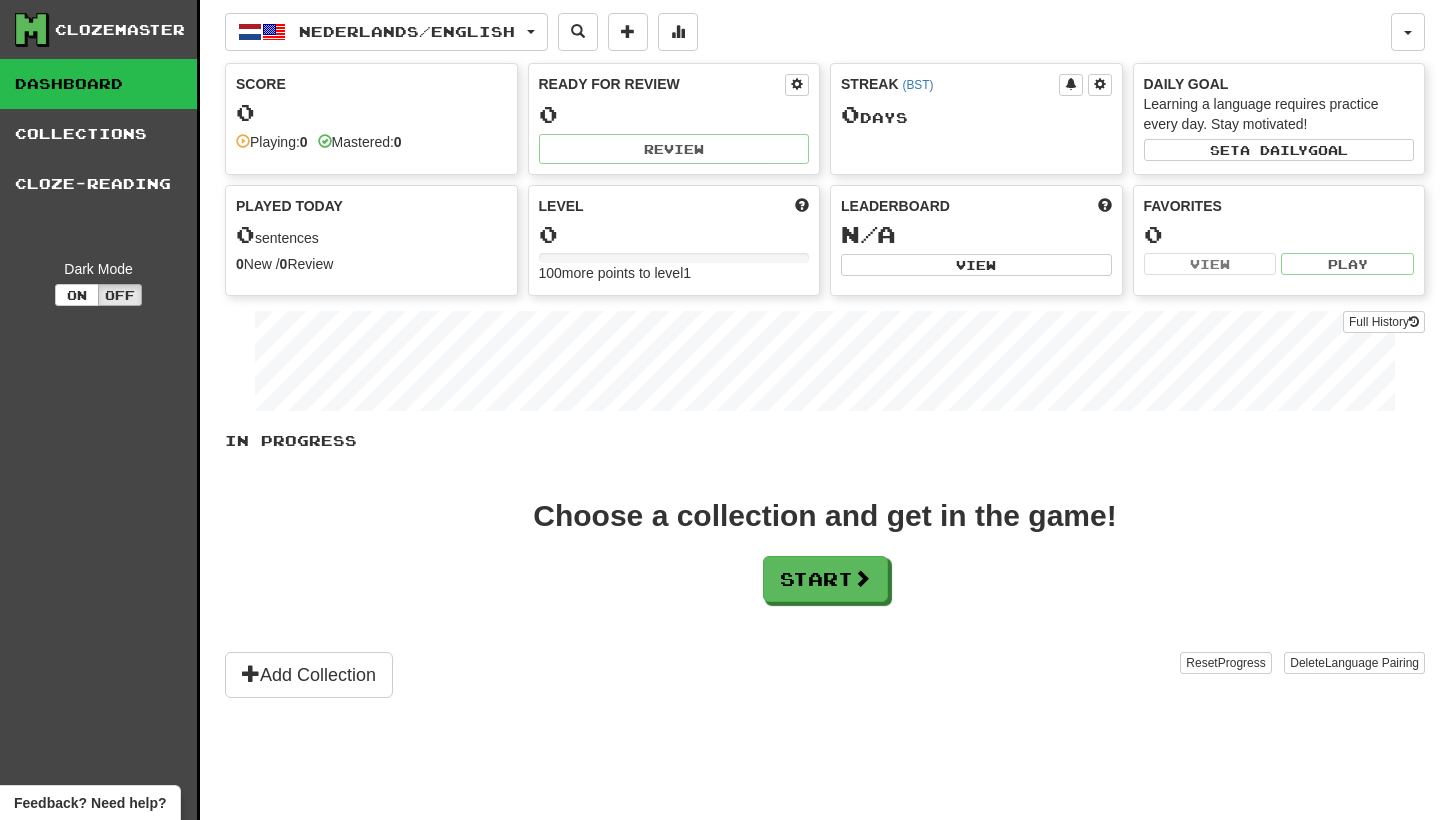 scroll, scrollTop: 0, scrollLeft: 0, axis: both 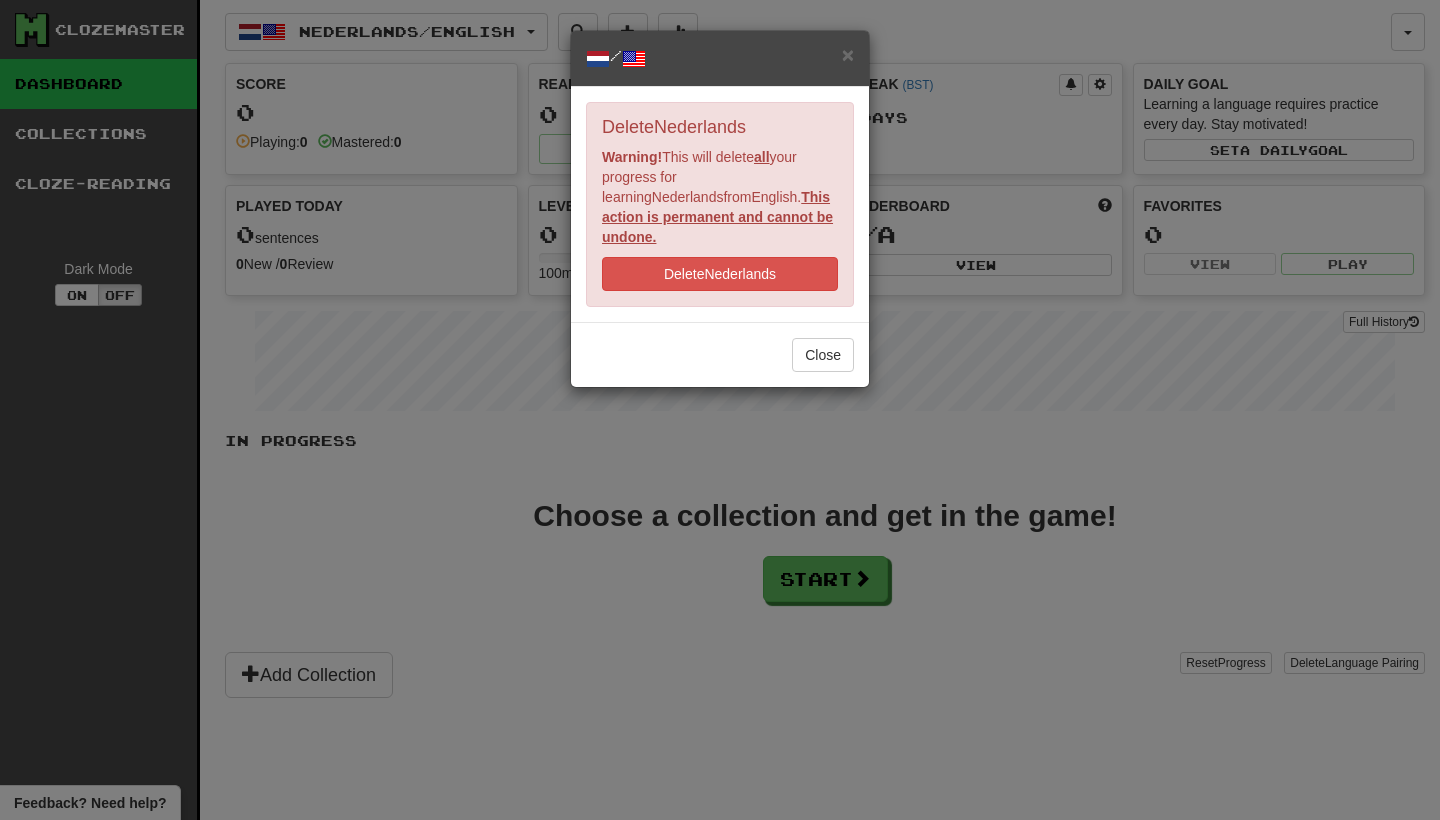 click on "Delete  Nederlands" at bounding box center [720, 274] 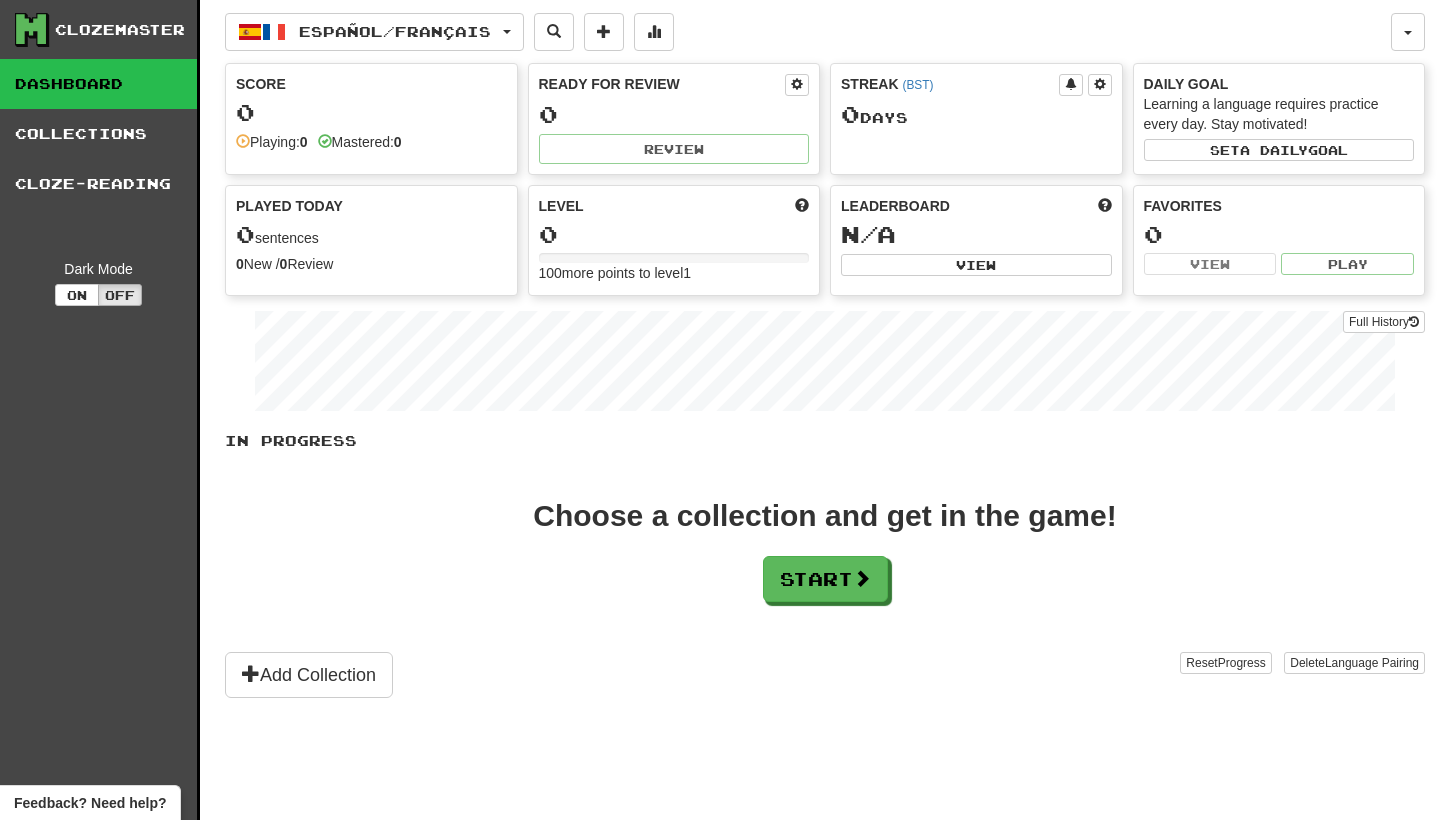 scroll, scrollTop: 0, scrollLeft: 0, axis: both 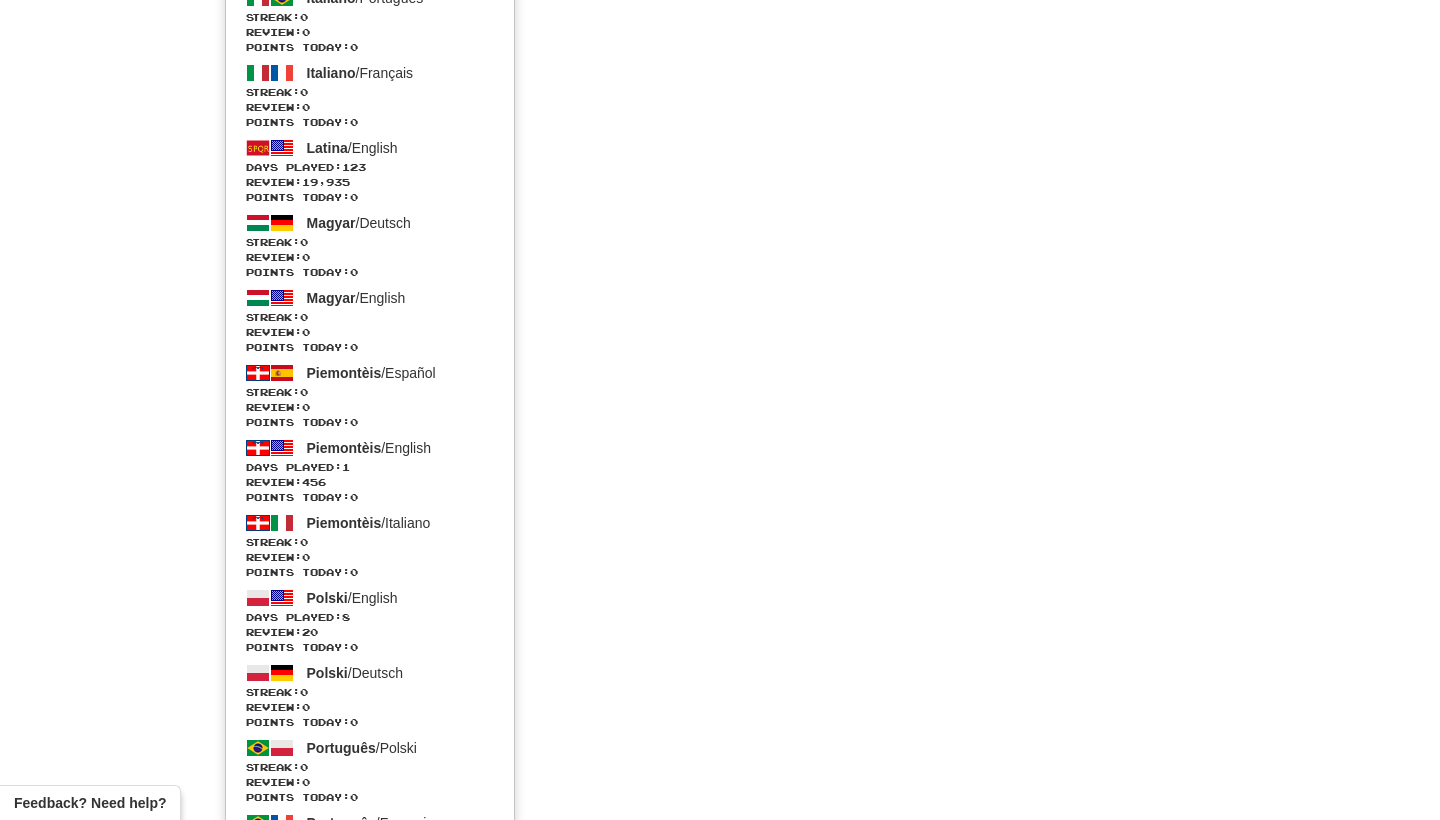 click on "Magyar  /  Deutsch Streak:  0   Review:  0 Points today:  0" at bounding box center (370, 245) 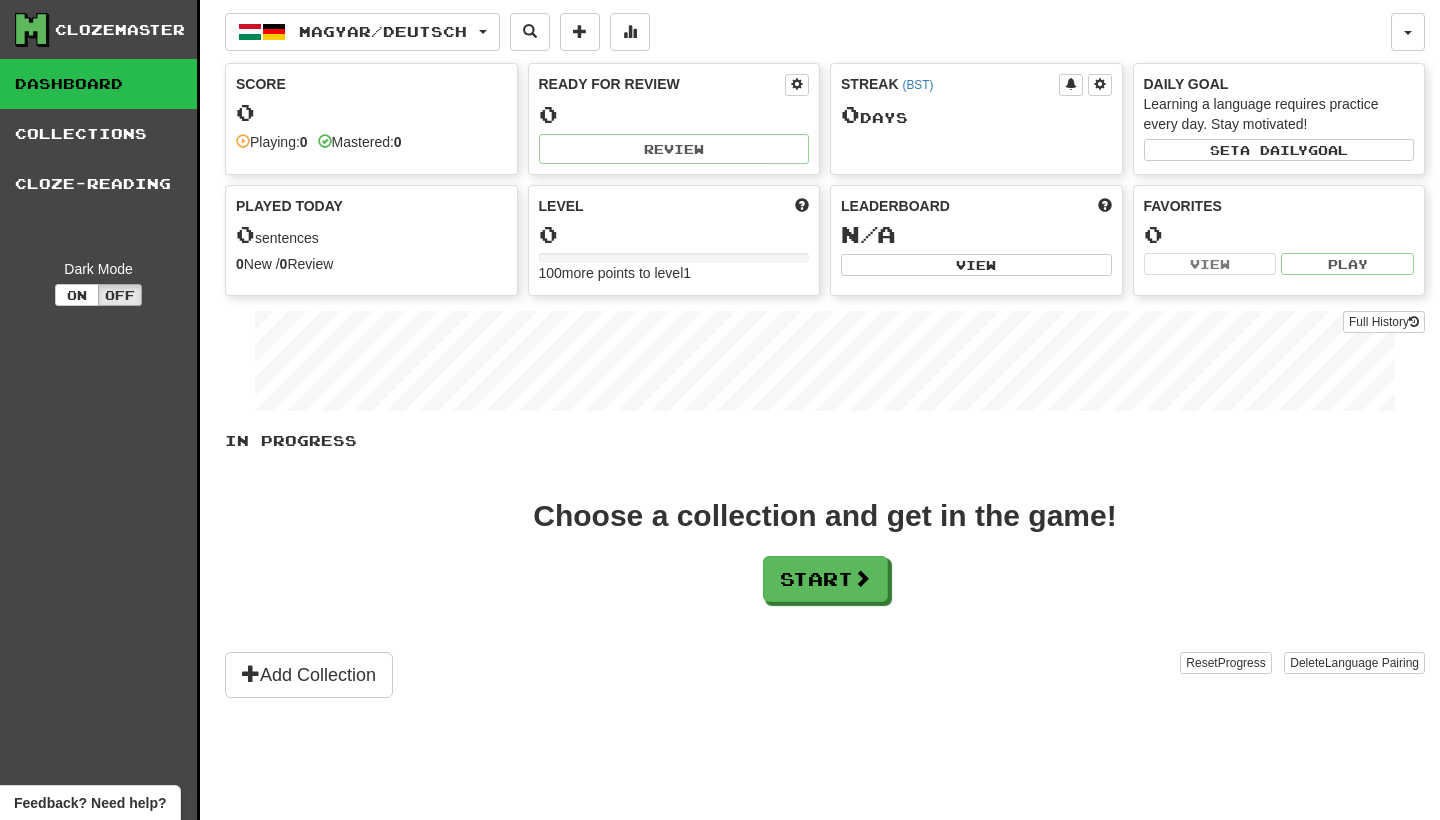 scroll, scrollTop: 0, scrollLeft: 0, axis: both 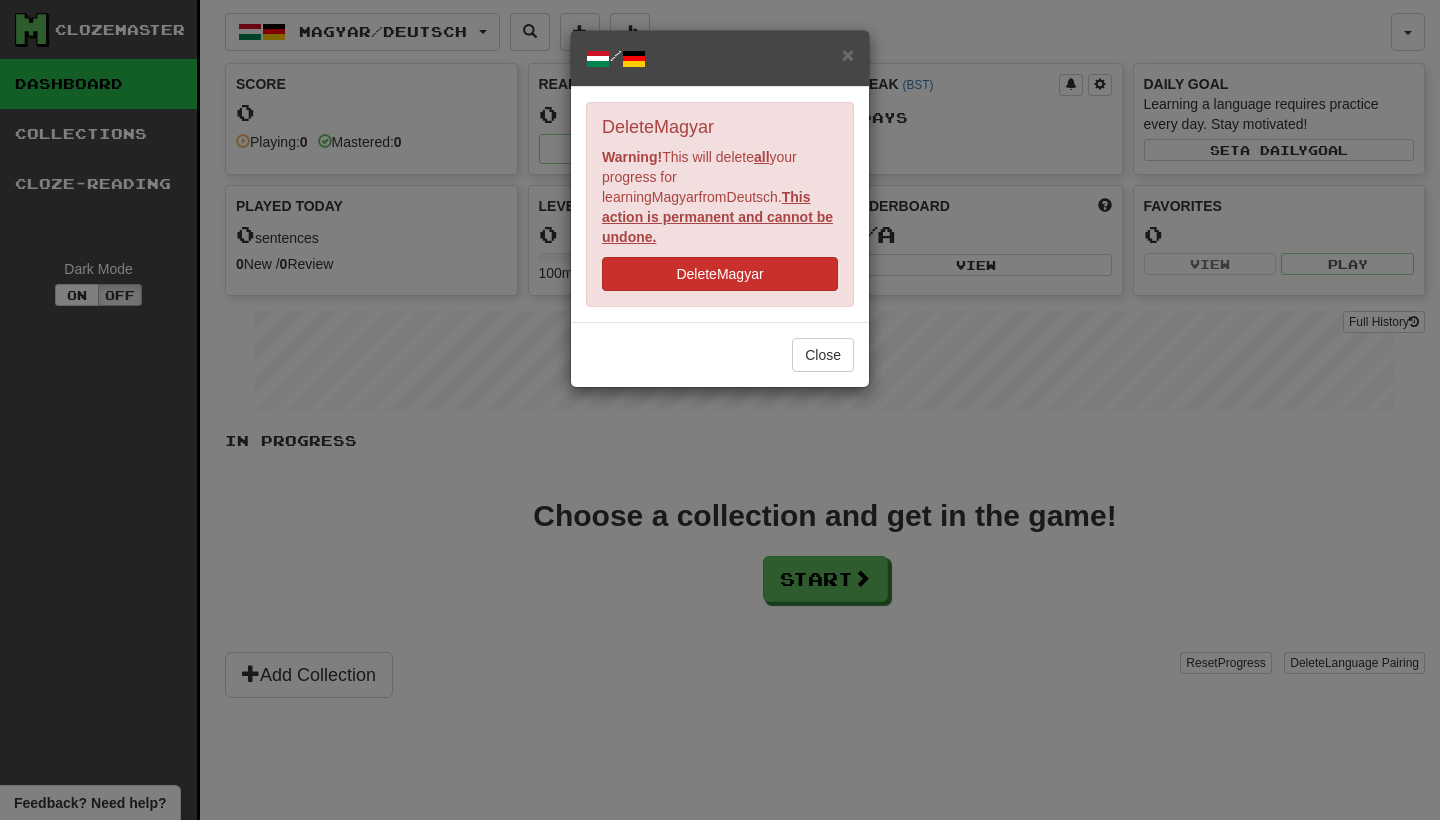drag, startPoint x: 0, startPoint y: 0, endPoint x: 742, endPoint y: 262, distance: 786.8977 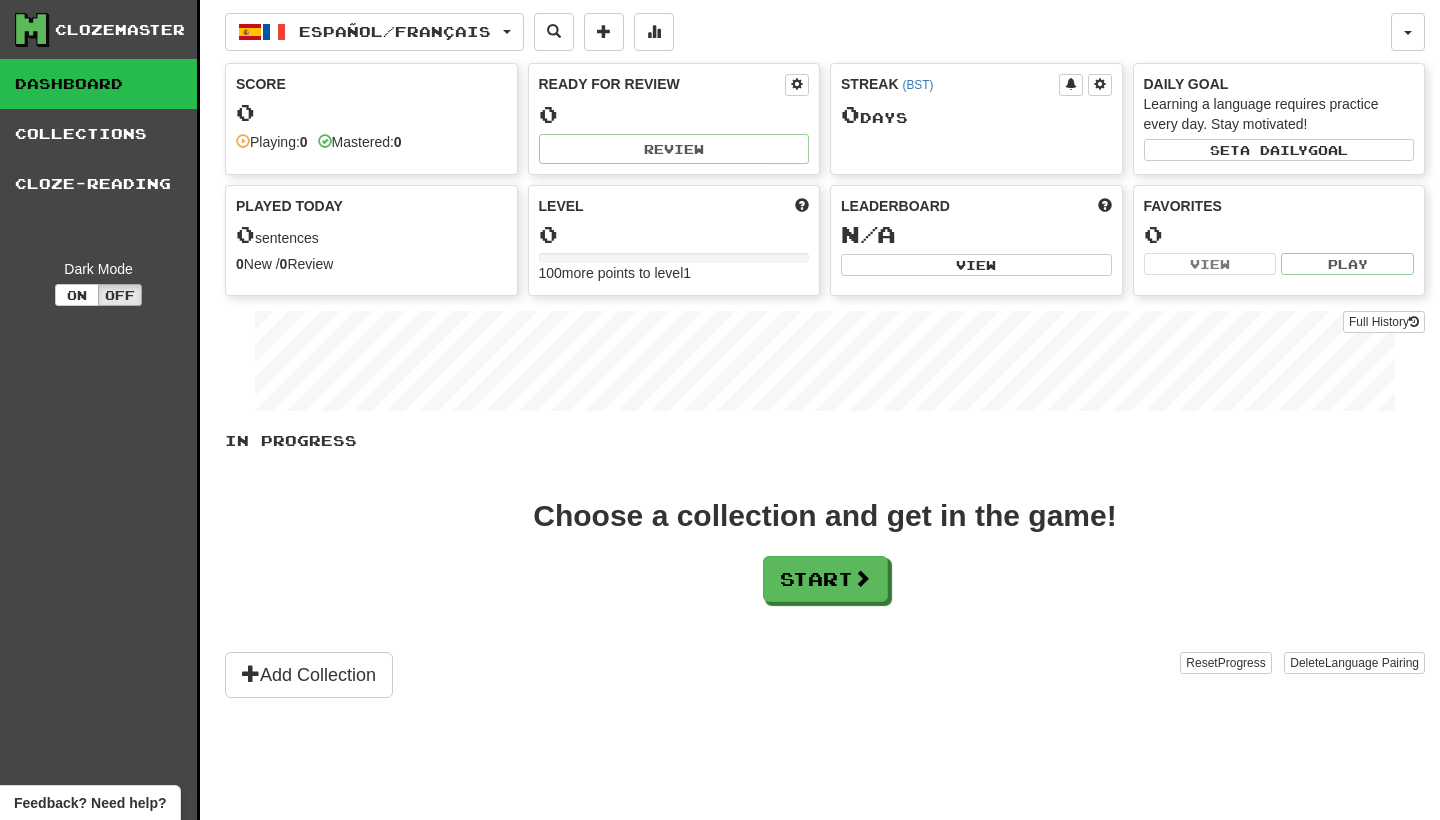 scroll, scrollTop: 0, scrollLeft: 0, axis: both 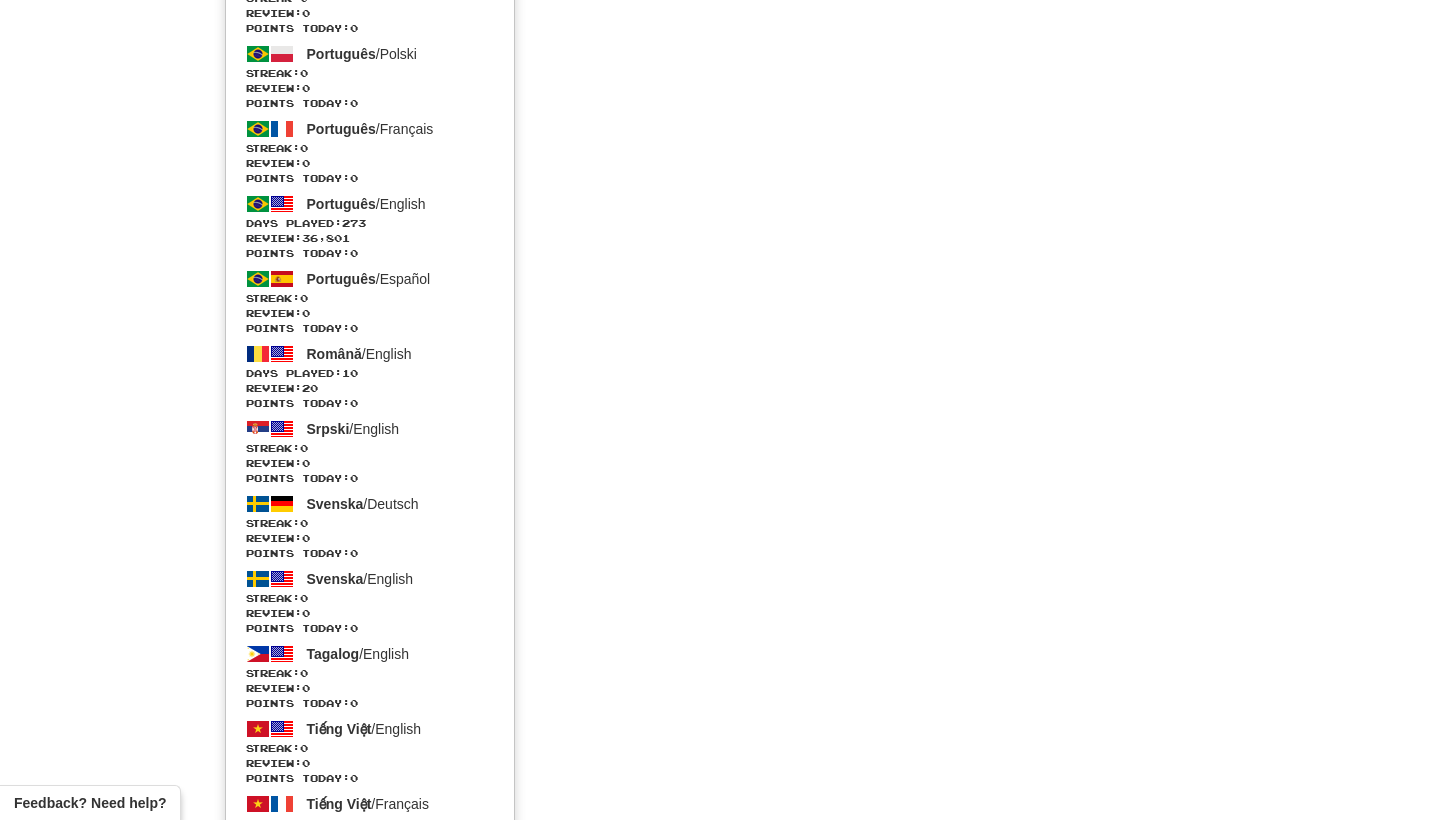 click on "Streak:  0" at bounding box center [370, 673] 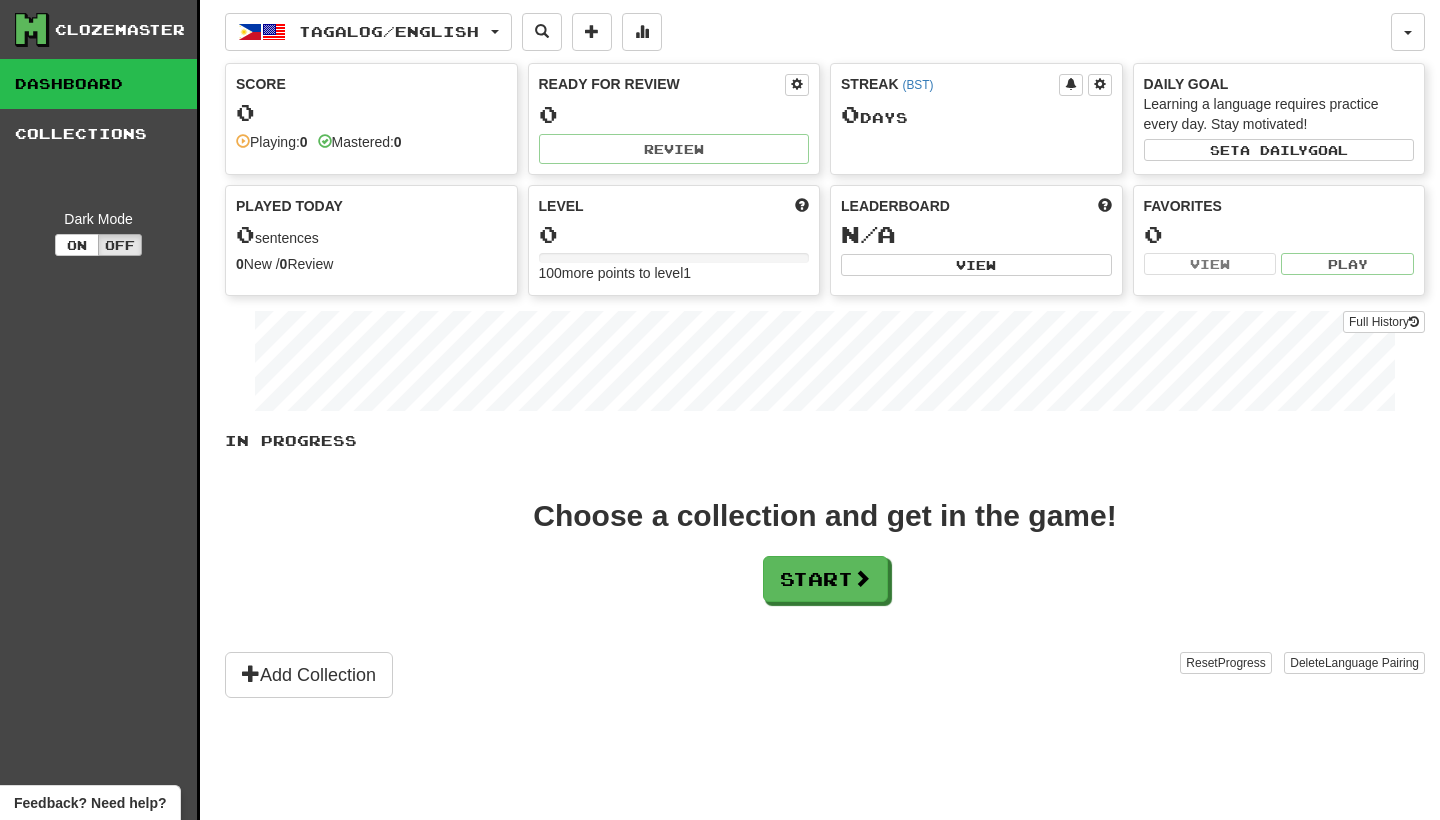 scroll, scrollTop: 0, scrollLeft: 0, axis: both 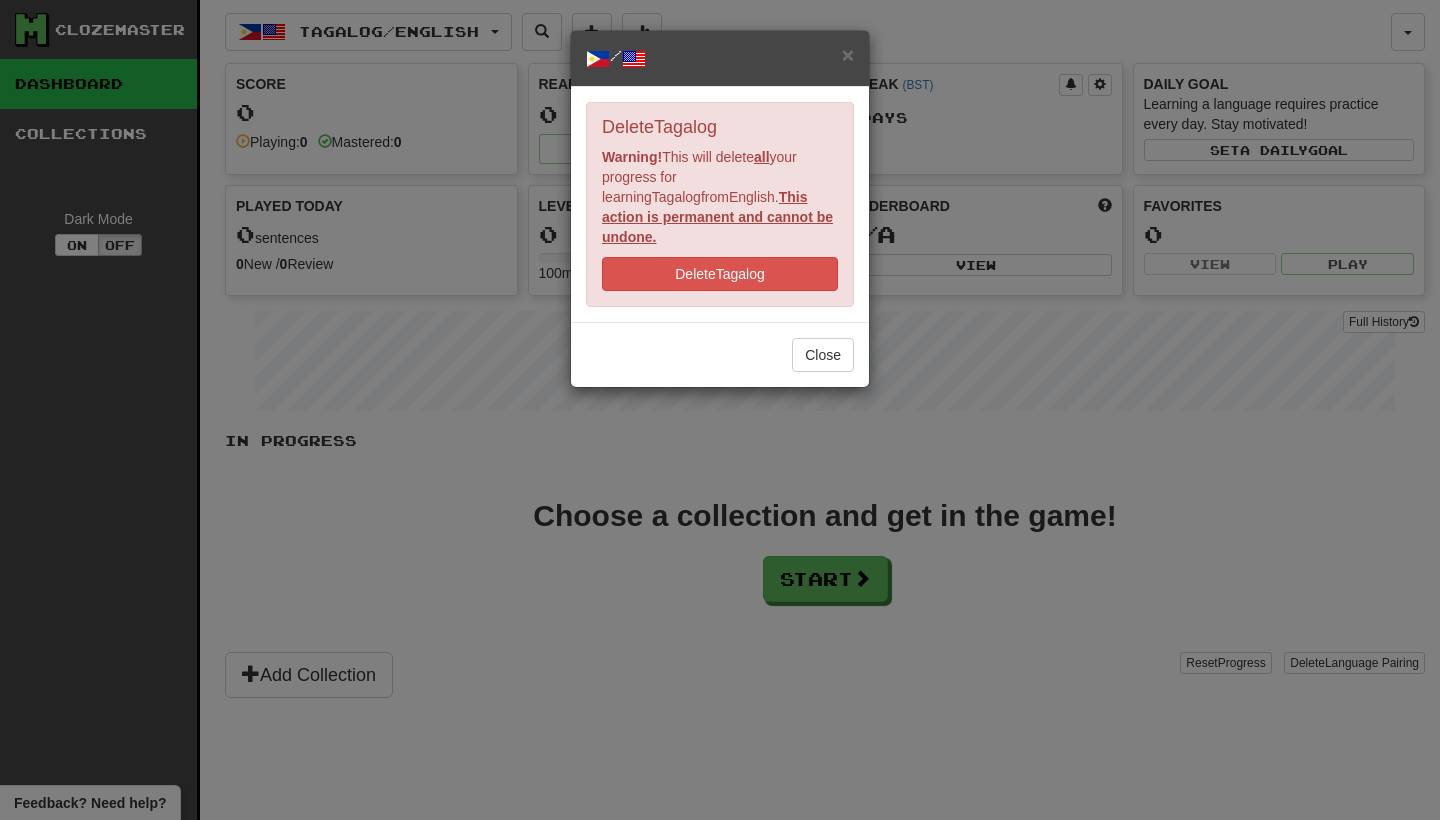 click on "Delete  Tagalog" at bounding box center [720, 274] 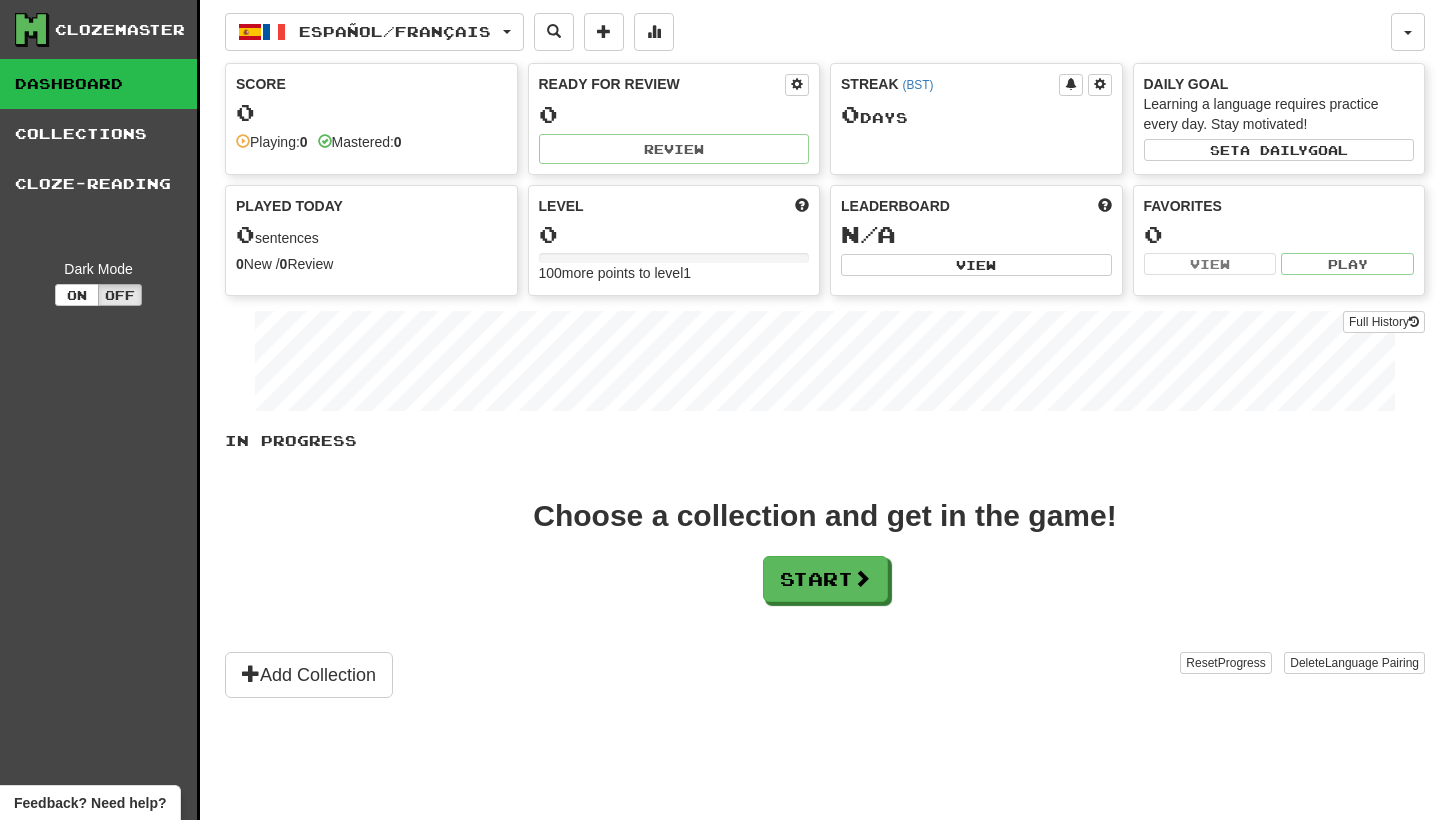 scroll, scrollTop: 0, scrollLeft: 0, axis: both 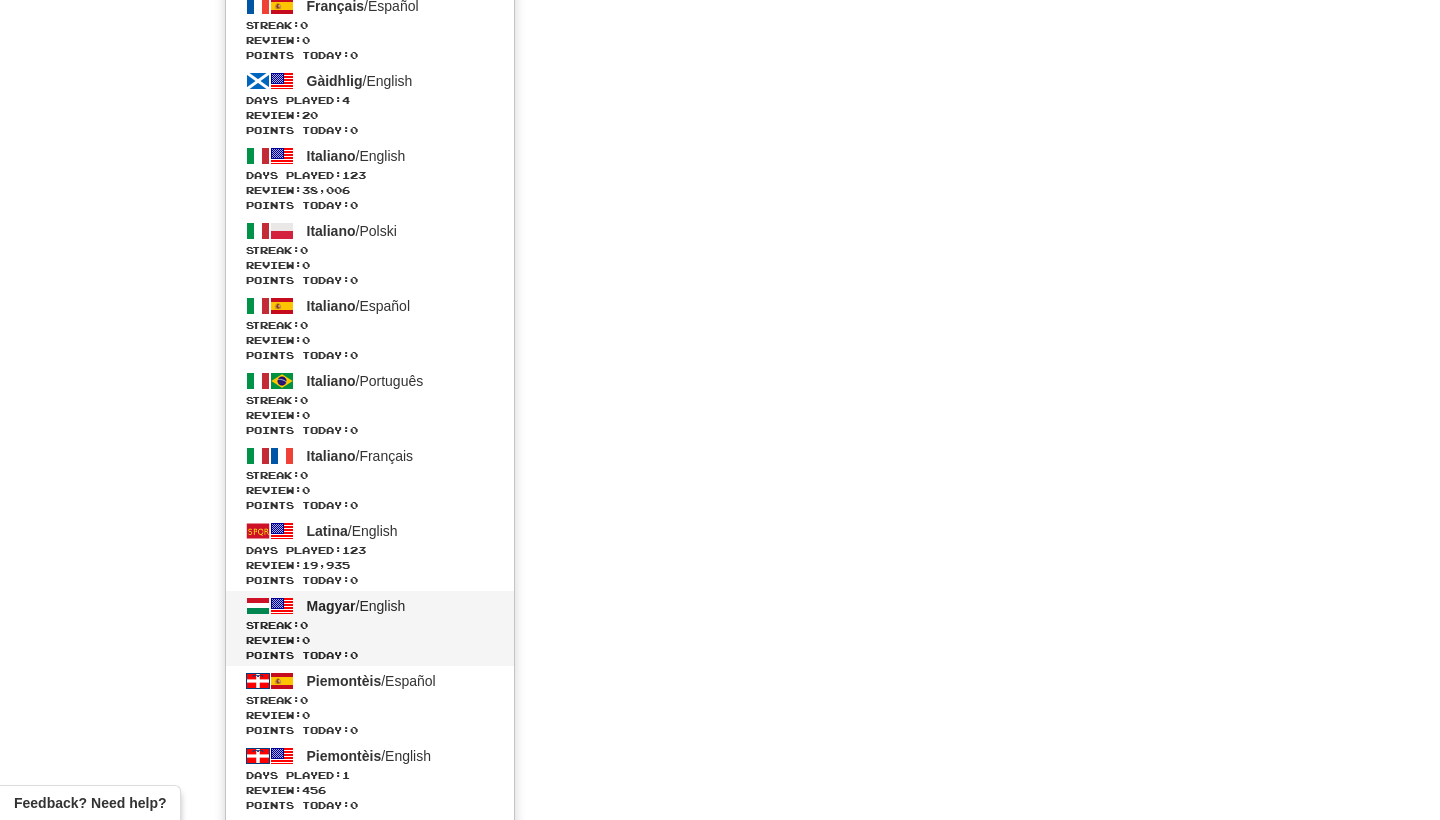drag, startPoint x: 525, startPoint y: 26, endPoint x: 429, endPoint y: 620, distance: 601.7076 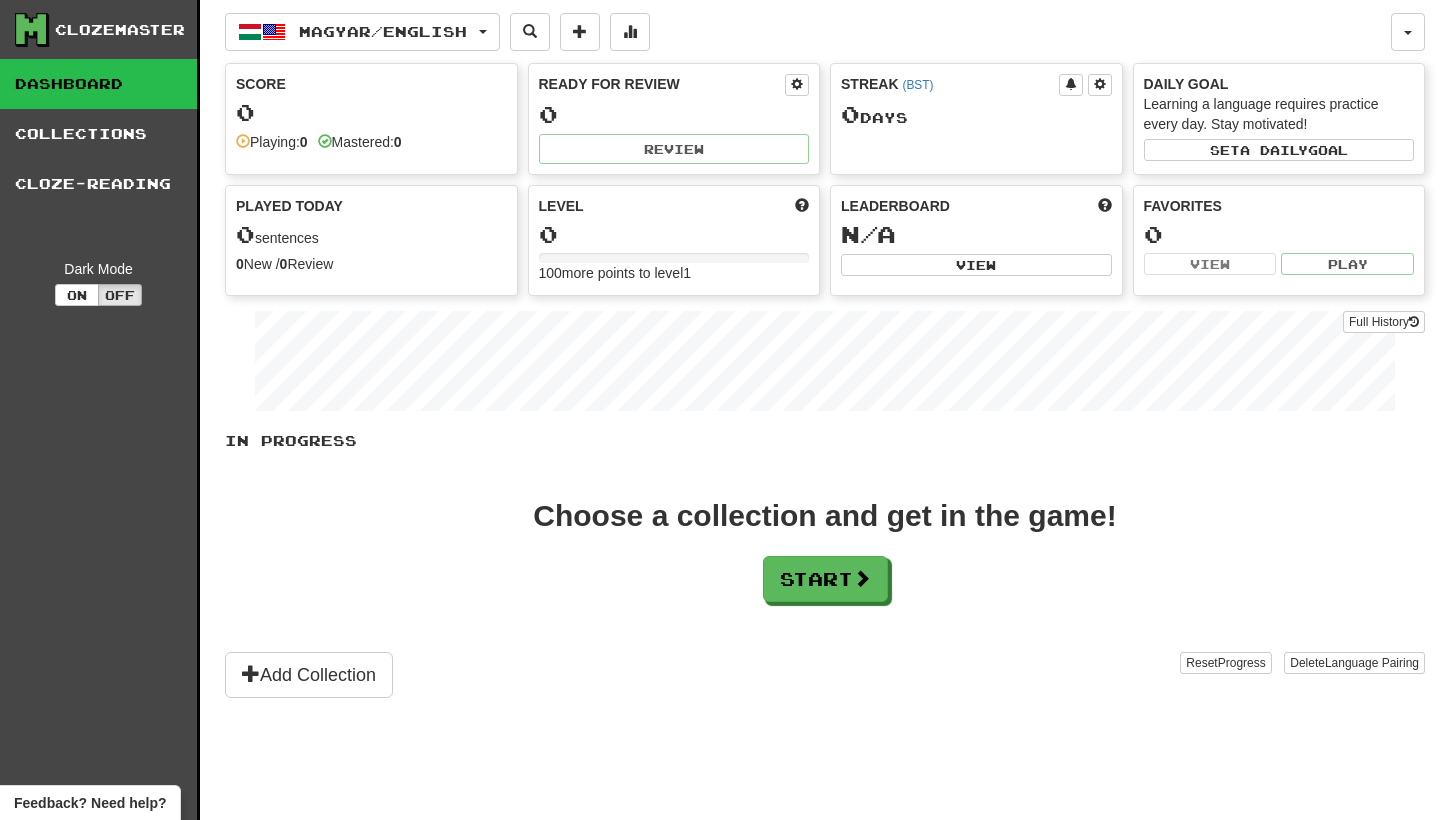 scroll, scrollTop: 0, scrollLeft: 0, axis: both 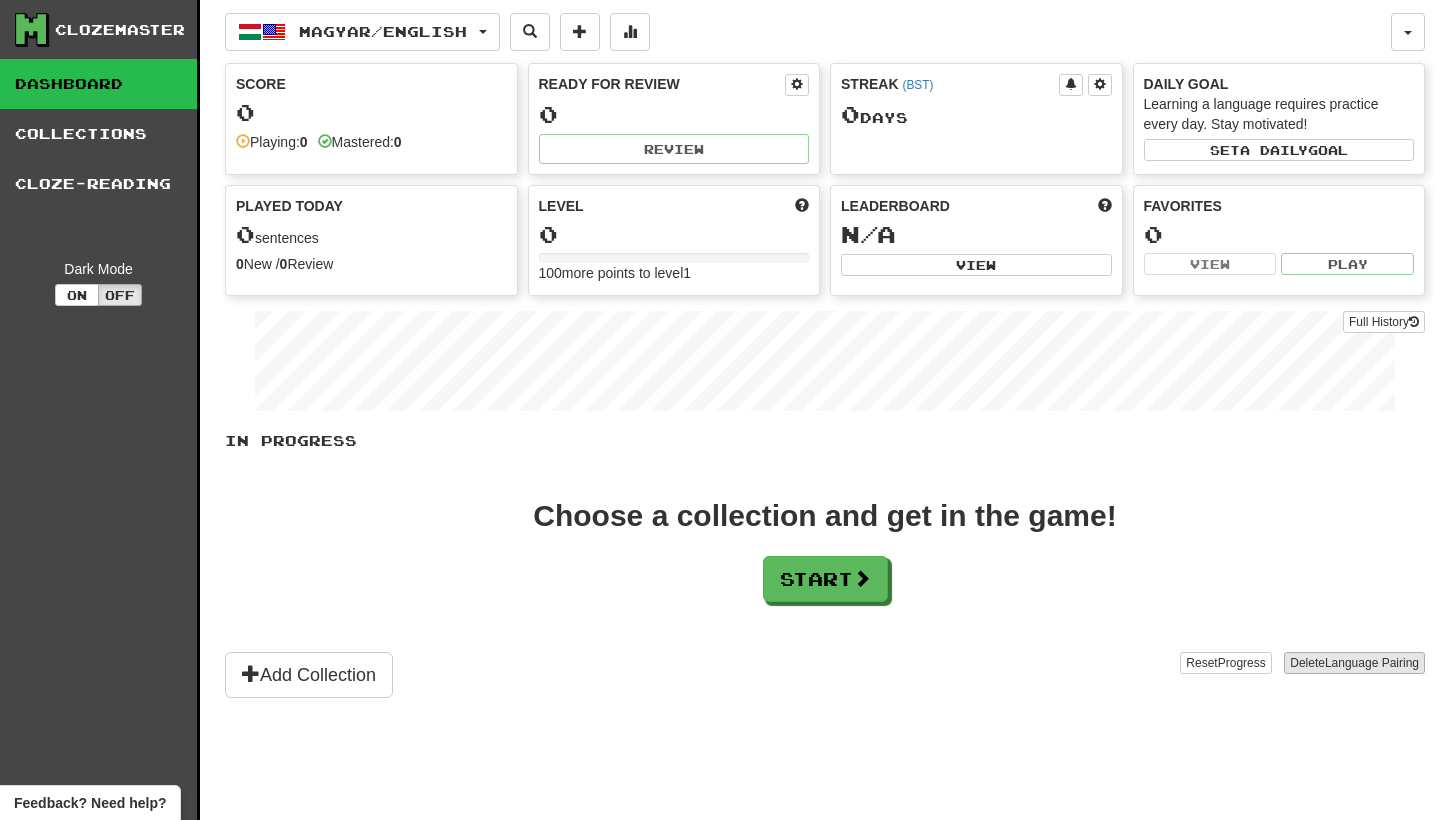 drag, startPoint x: 0, startPoint y: 0, endPoint x: 1337, endPoint y: 661, distance: 1491.4724 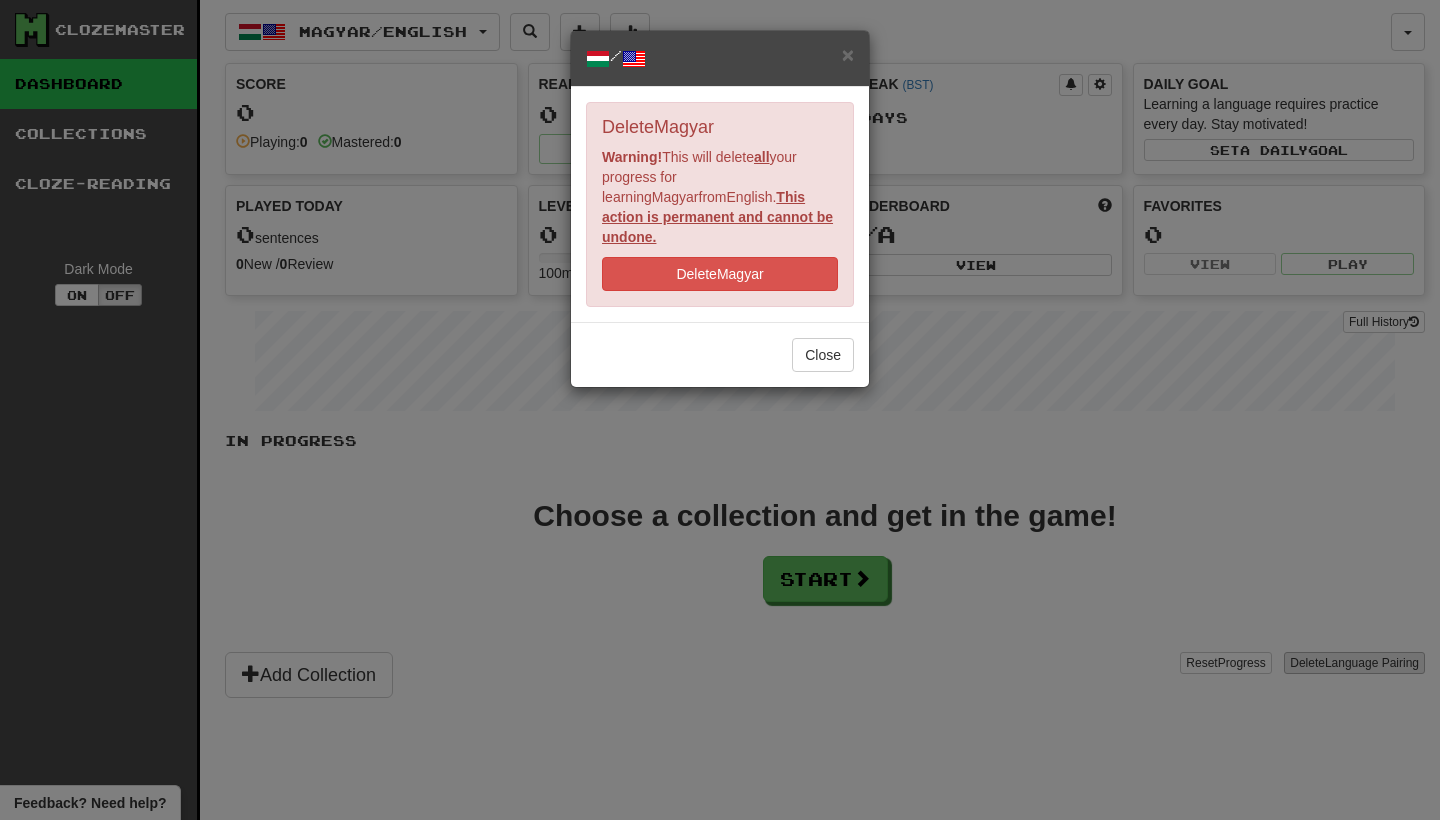click on "Delete  Magyar" at bounding box center [720, 274] 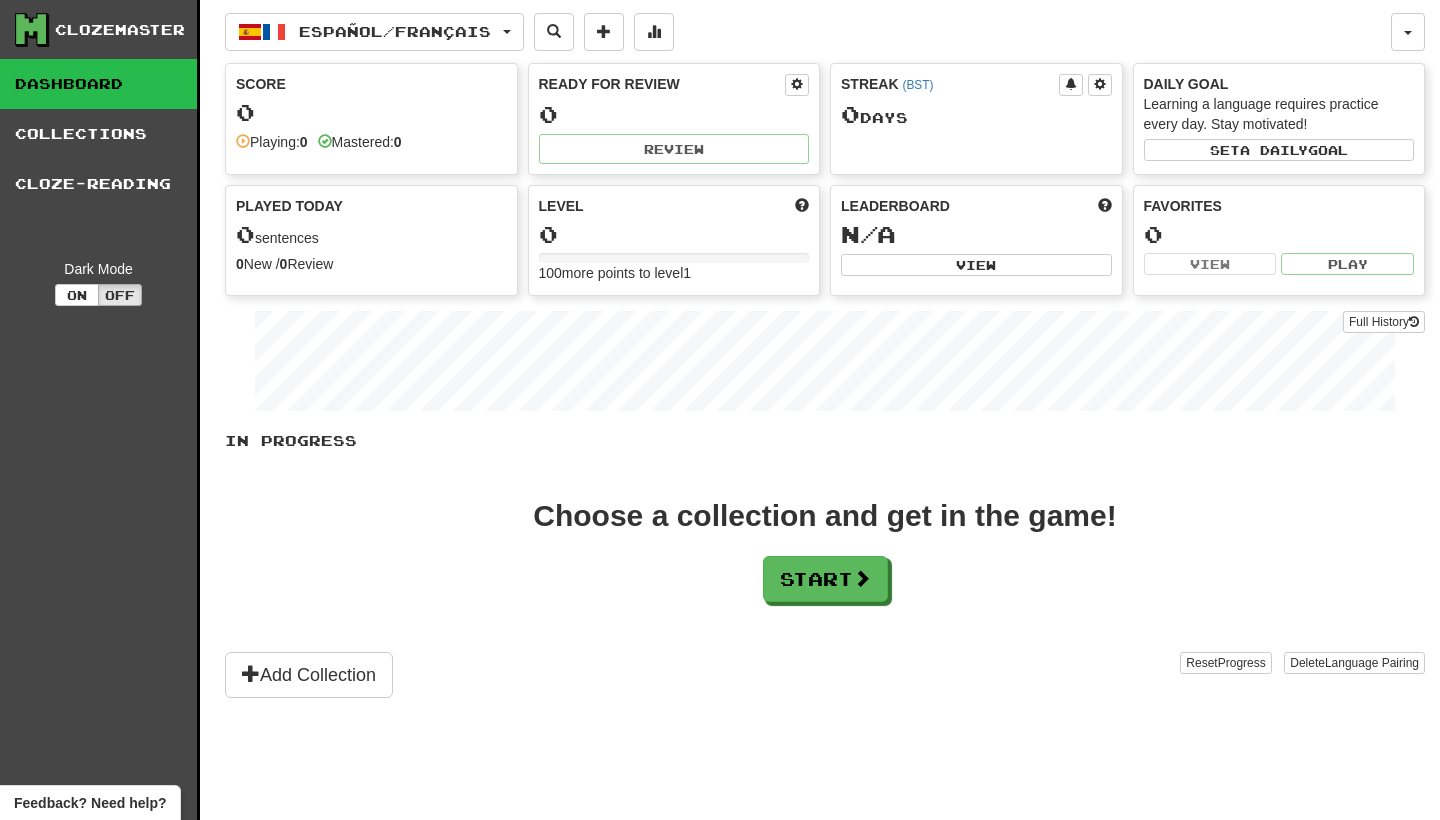 scroll, scrollTop: 0, scrollLeft: 0, axis: both 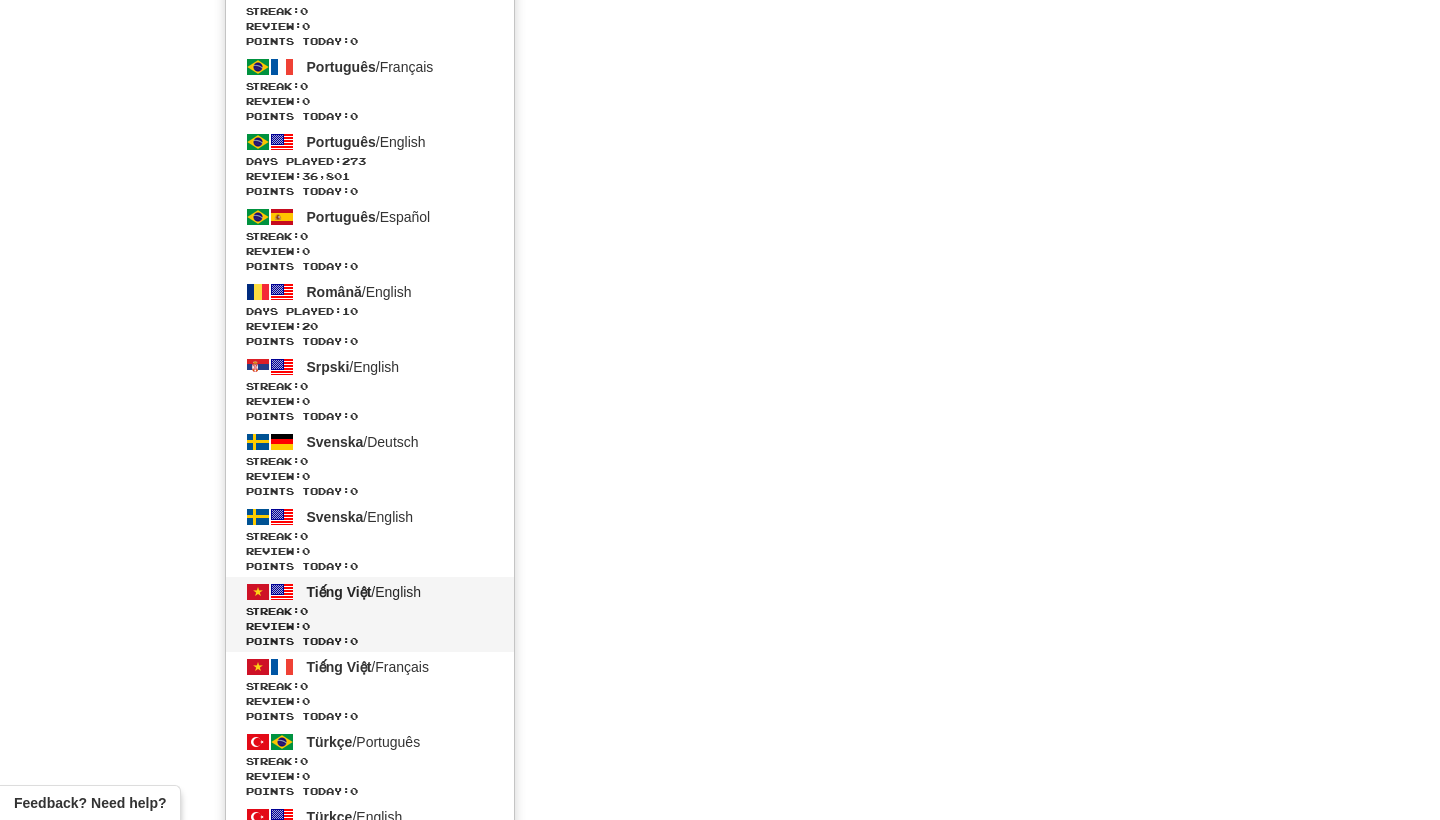 drag, startPoint x: 526, startPoint y: 30, endPoint x: 418, endPoint y: 605, distance: 585.0547 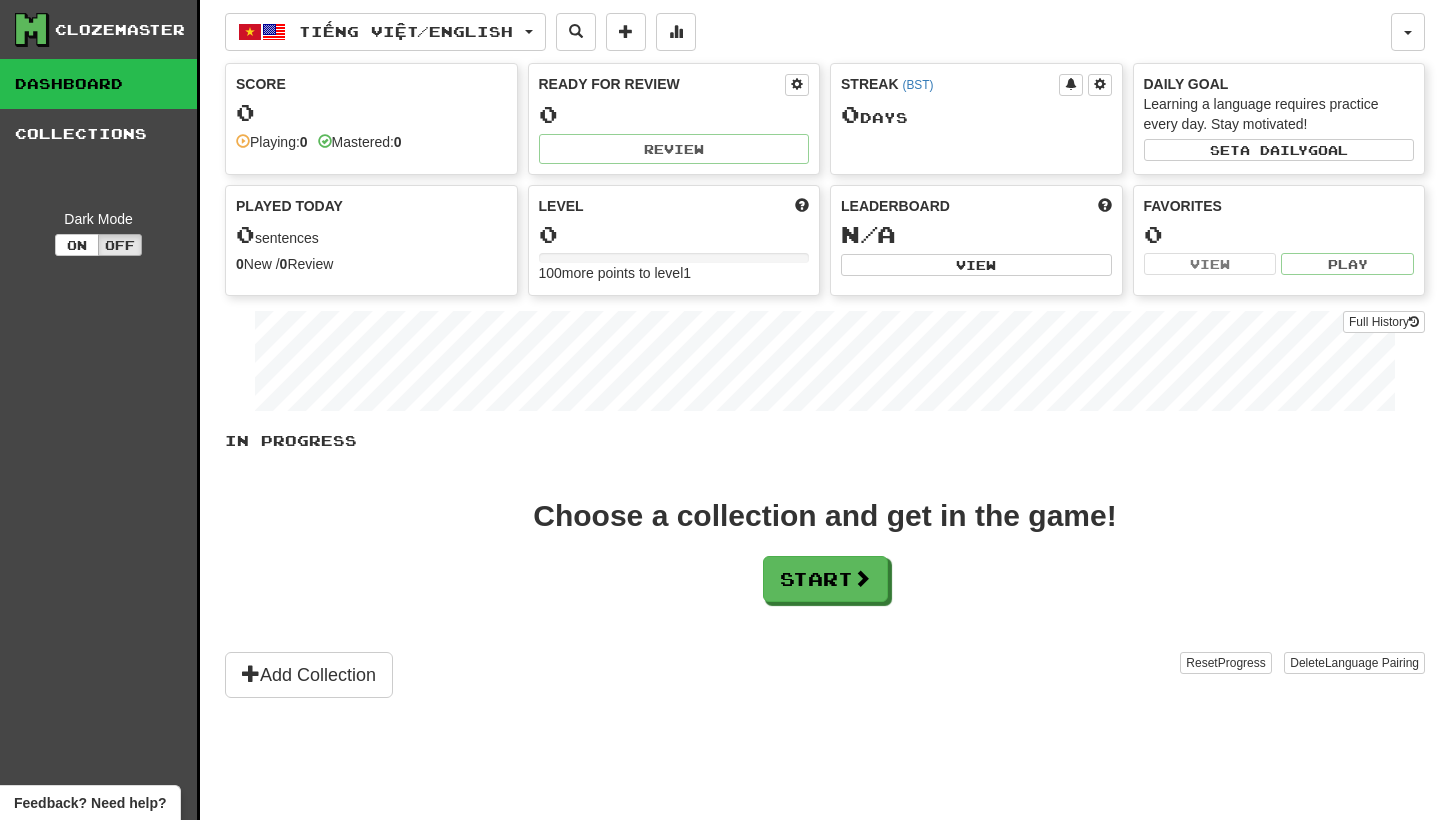scroll, scrollTop: 0, scrollLeft: 0, axis: both 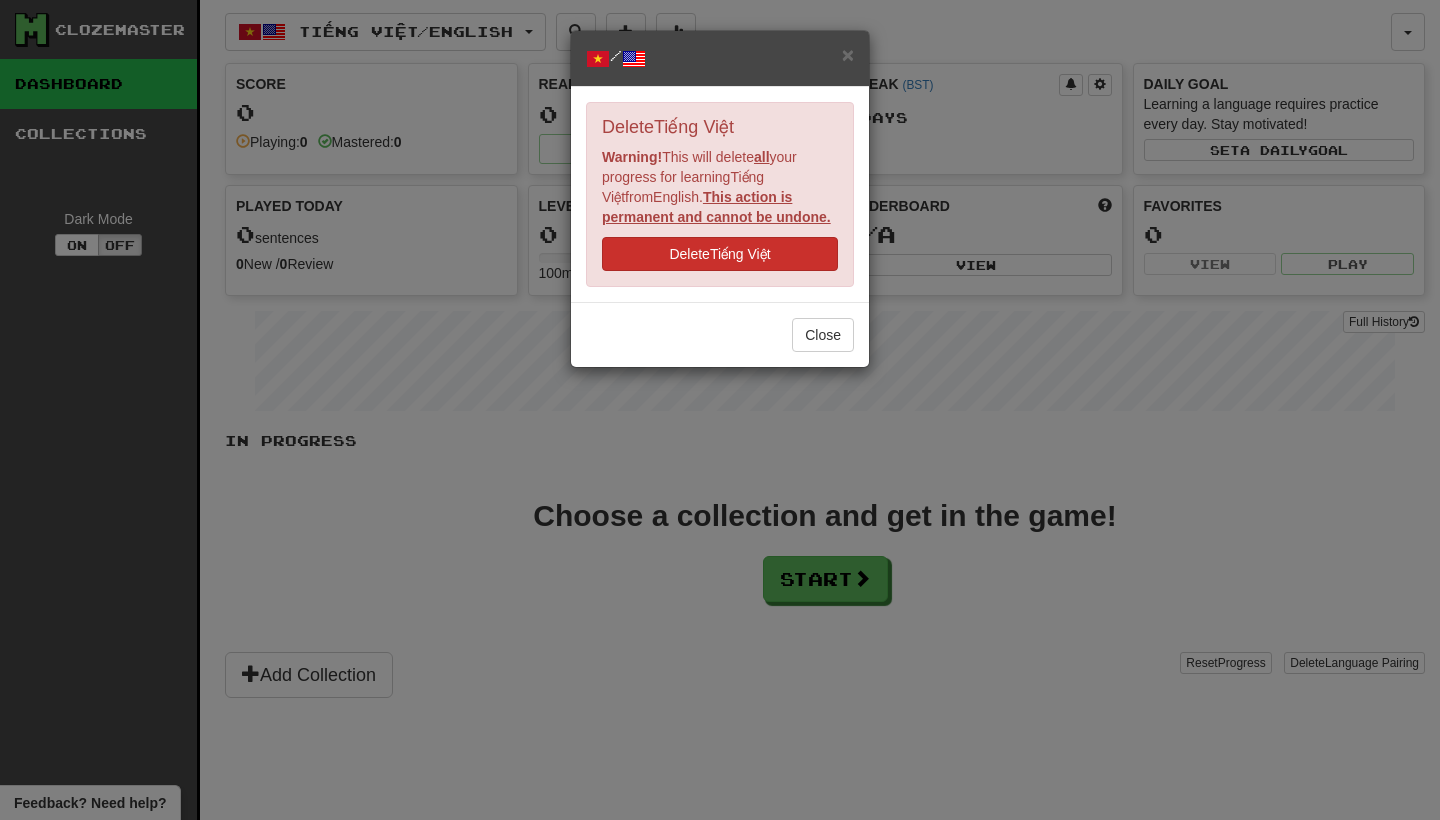 drag, startPoint x: 0, startPoint y: 0, endPoint x: 771, endPoint y: 259, distance: 813.34 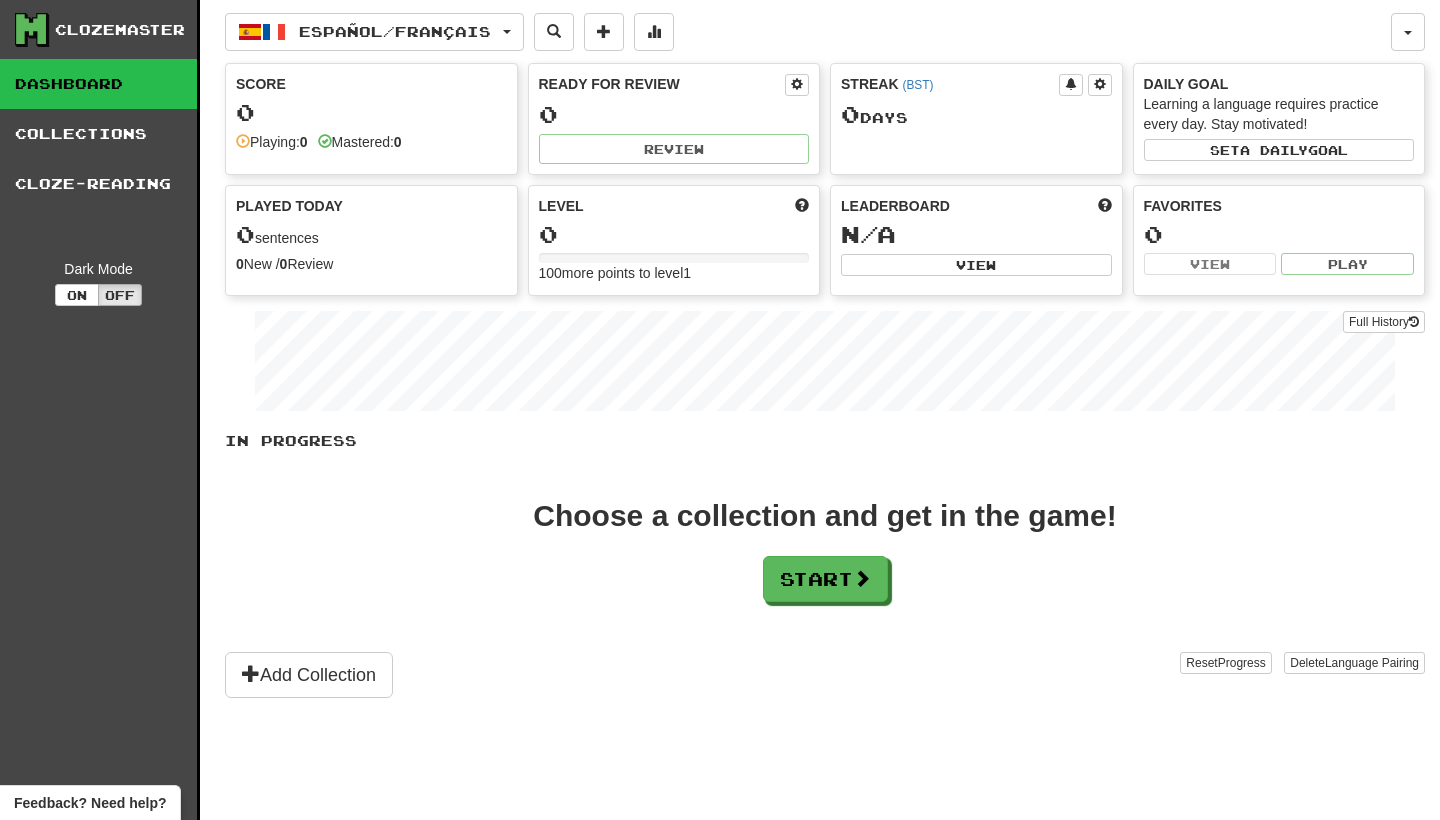 scroll, scrollTop: 0, scrollLeft: 0, axis: both 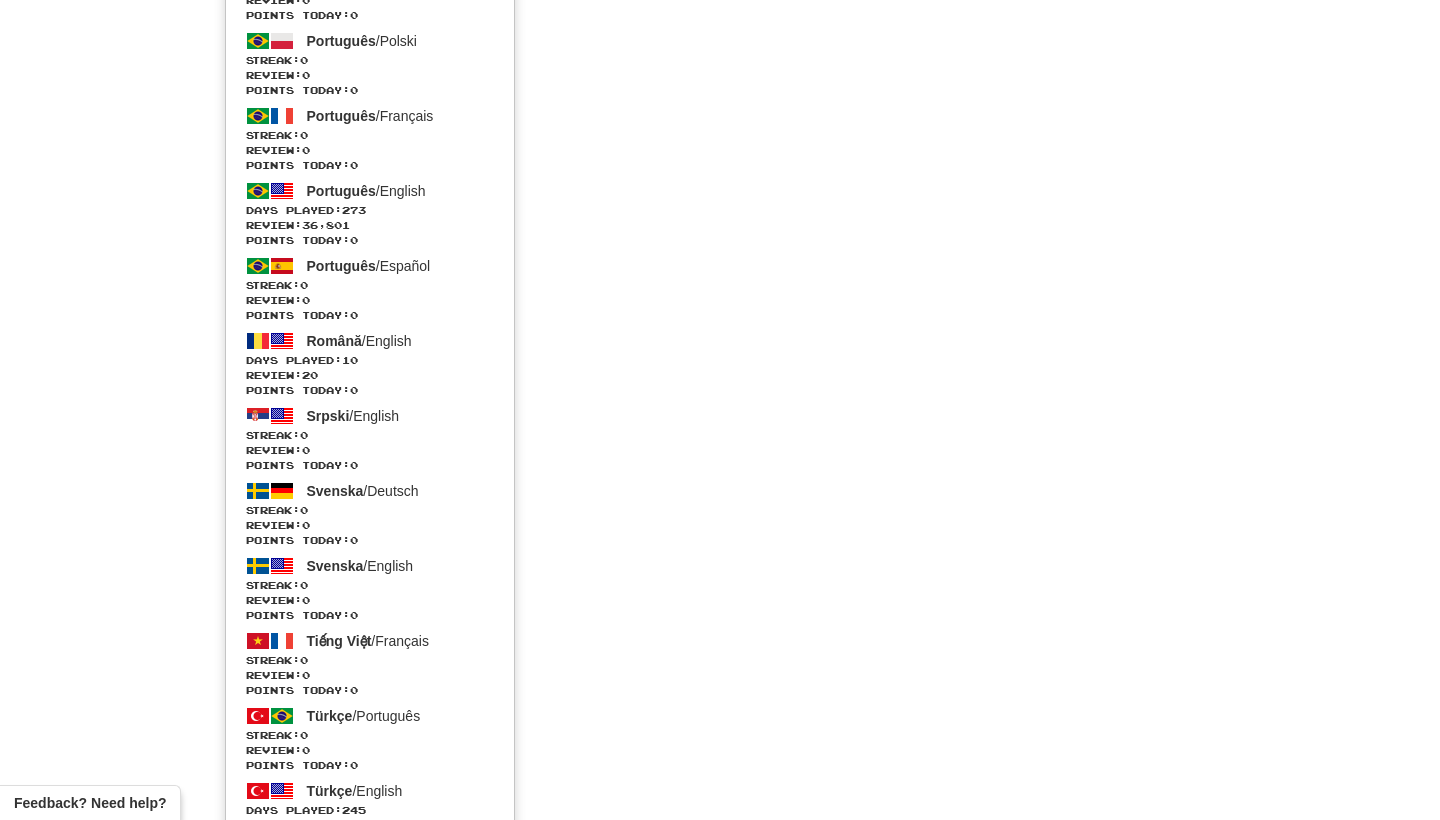 click on "Tiếng Việt  /  Français Streak:  0   Review:  0 Points today:  0" at bounding box center (370, 663) 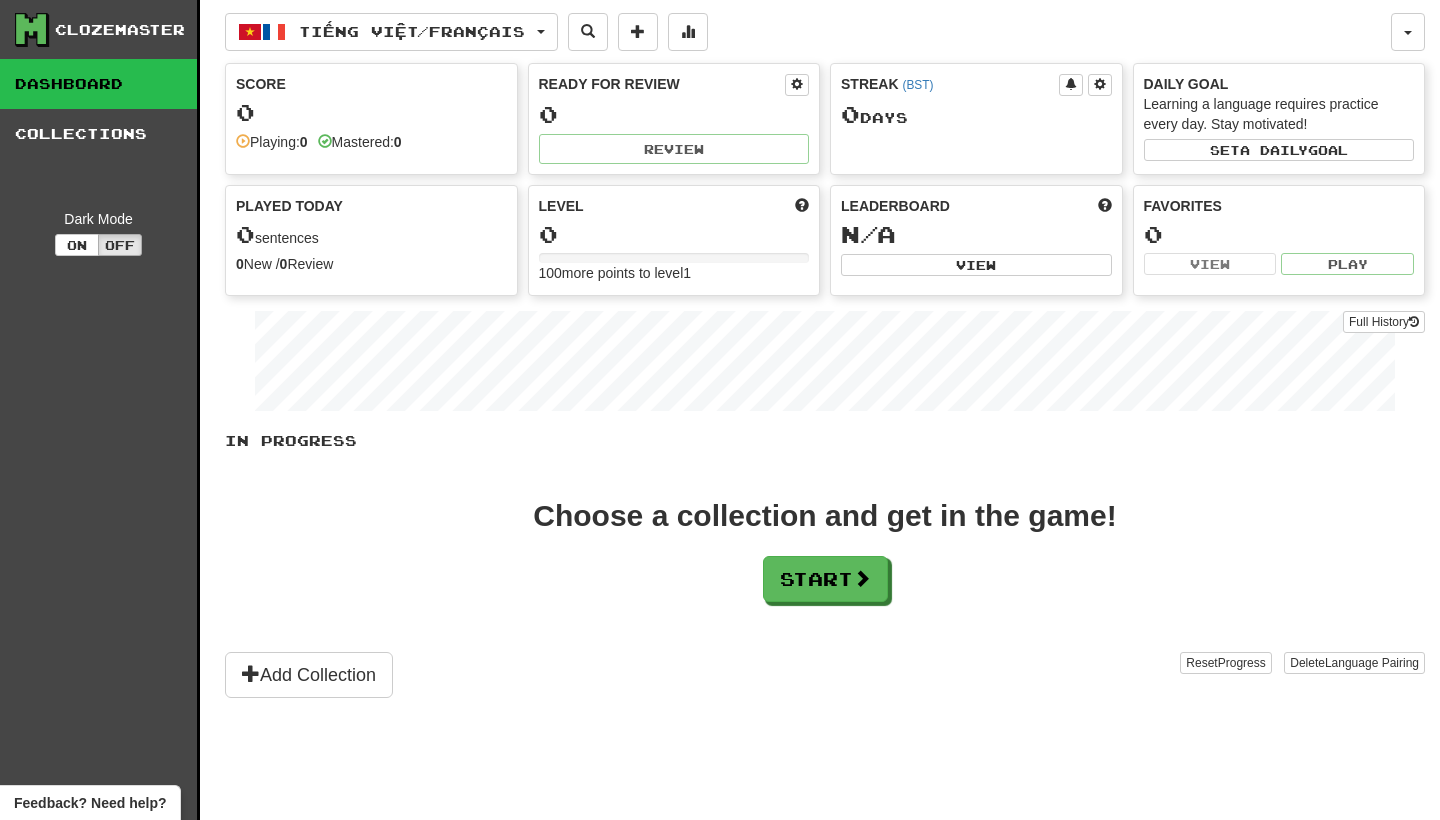 scroll, scrollTop: 0, scrollLeft: 0, axis: both 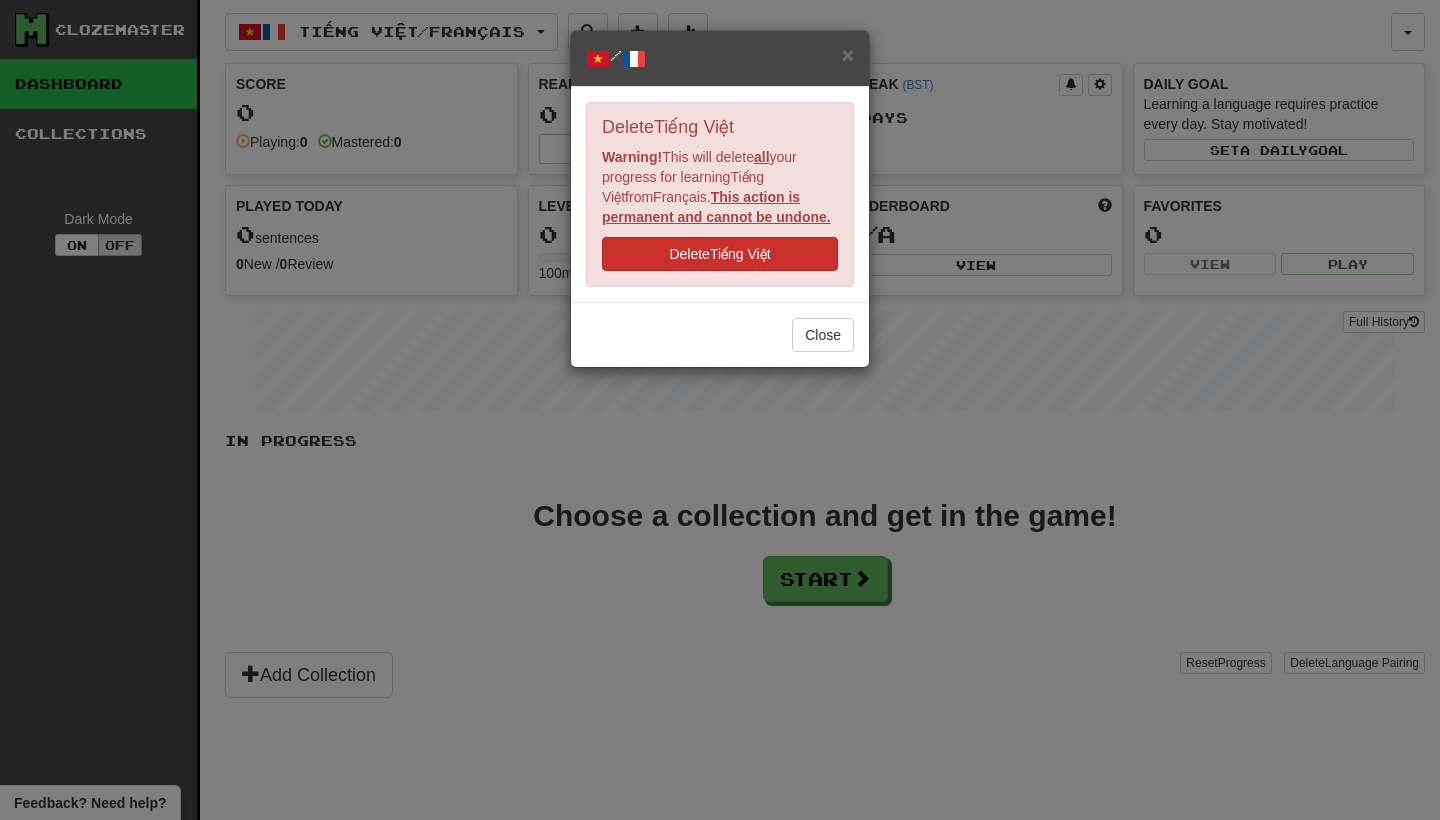 drag, startPoint x: 0, startPoint y: 0, endPoint x: 784, endPoint y: 261, distance: 826.3032 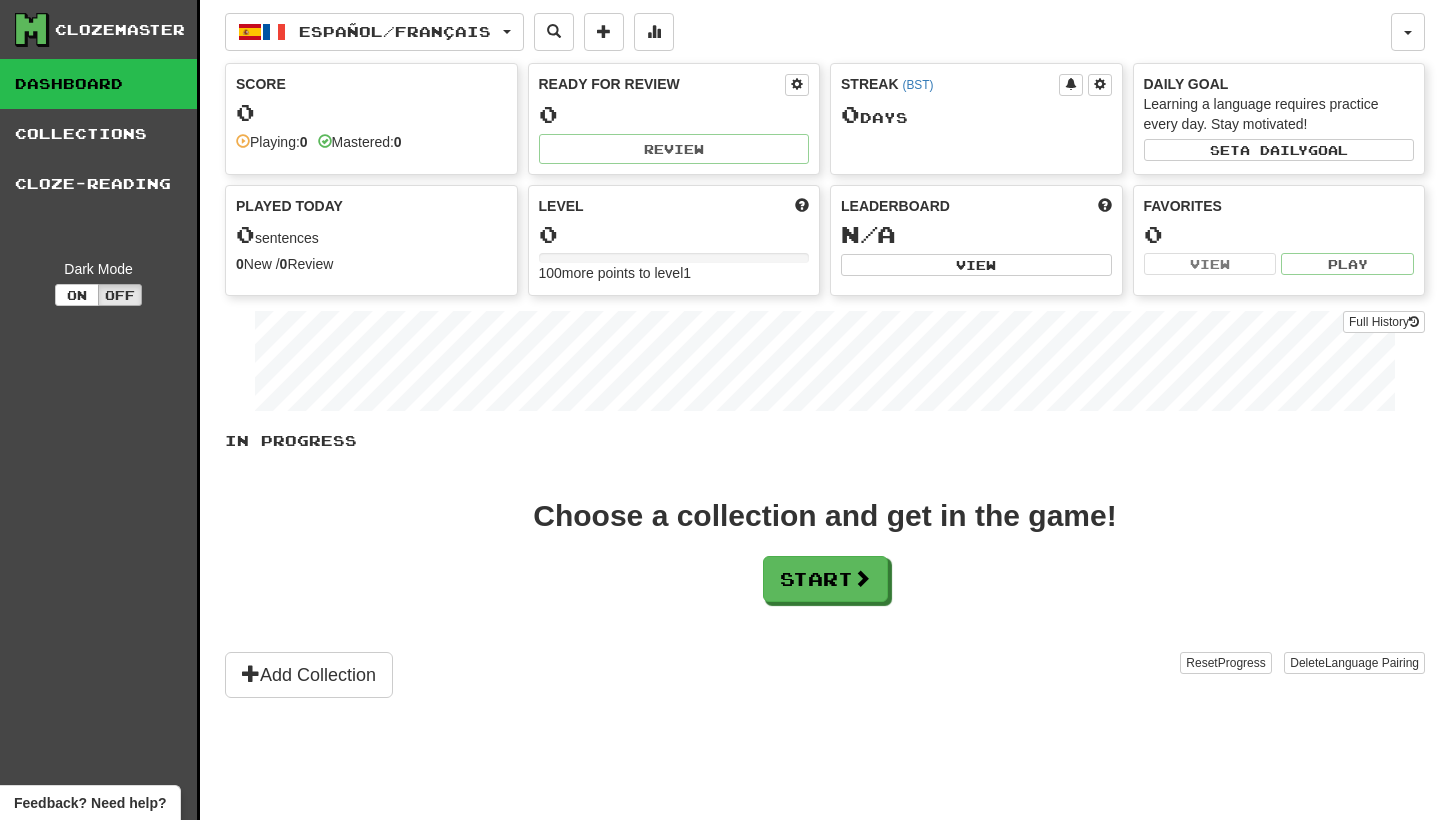 scroll, scrollTop: 0, scrollLeft: 0, axis: both 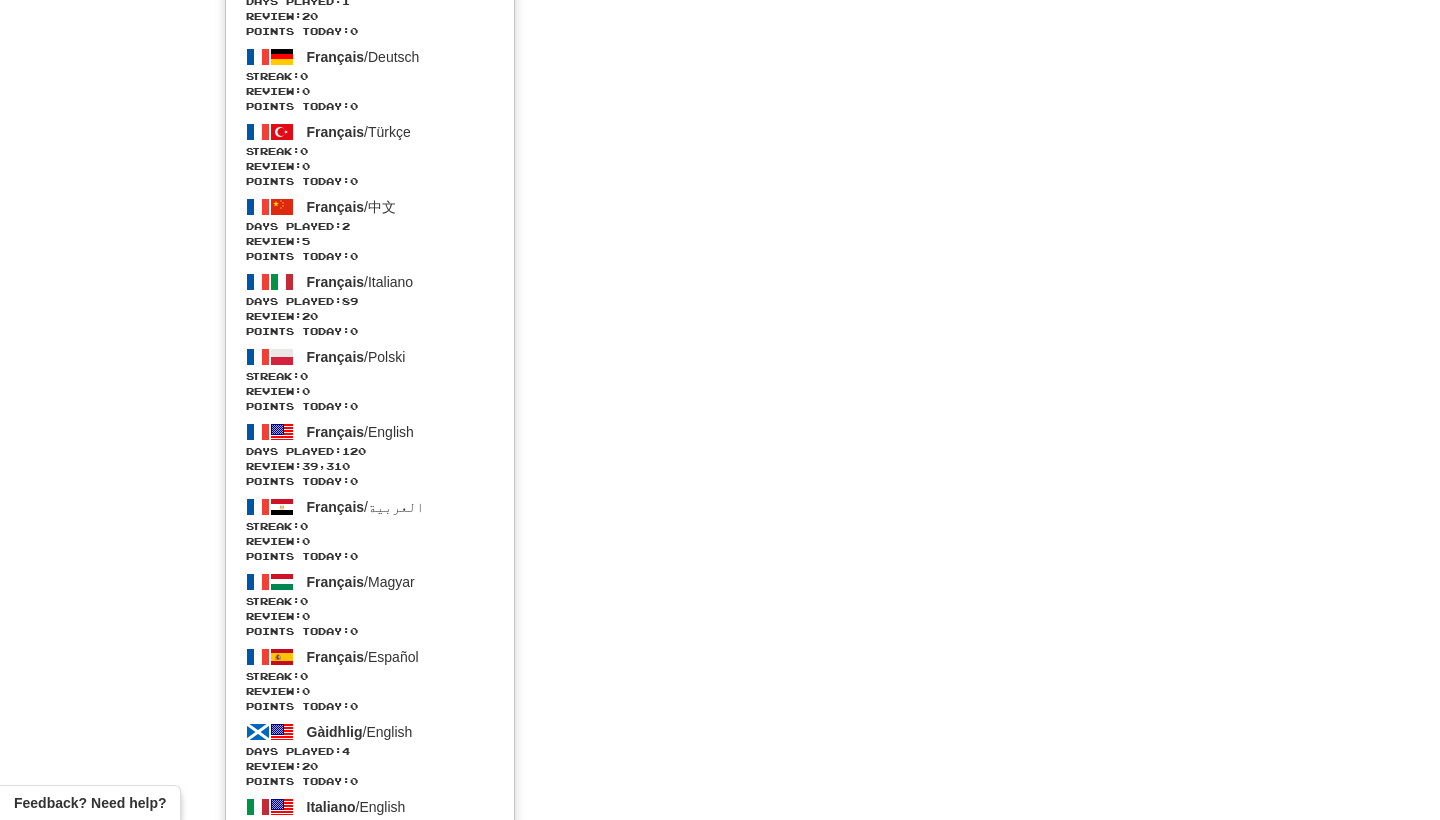 click on "Français  /  Magyar" at bounding box center (361, 582) 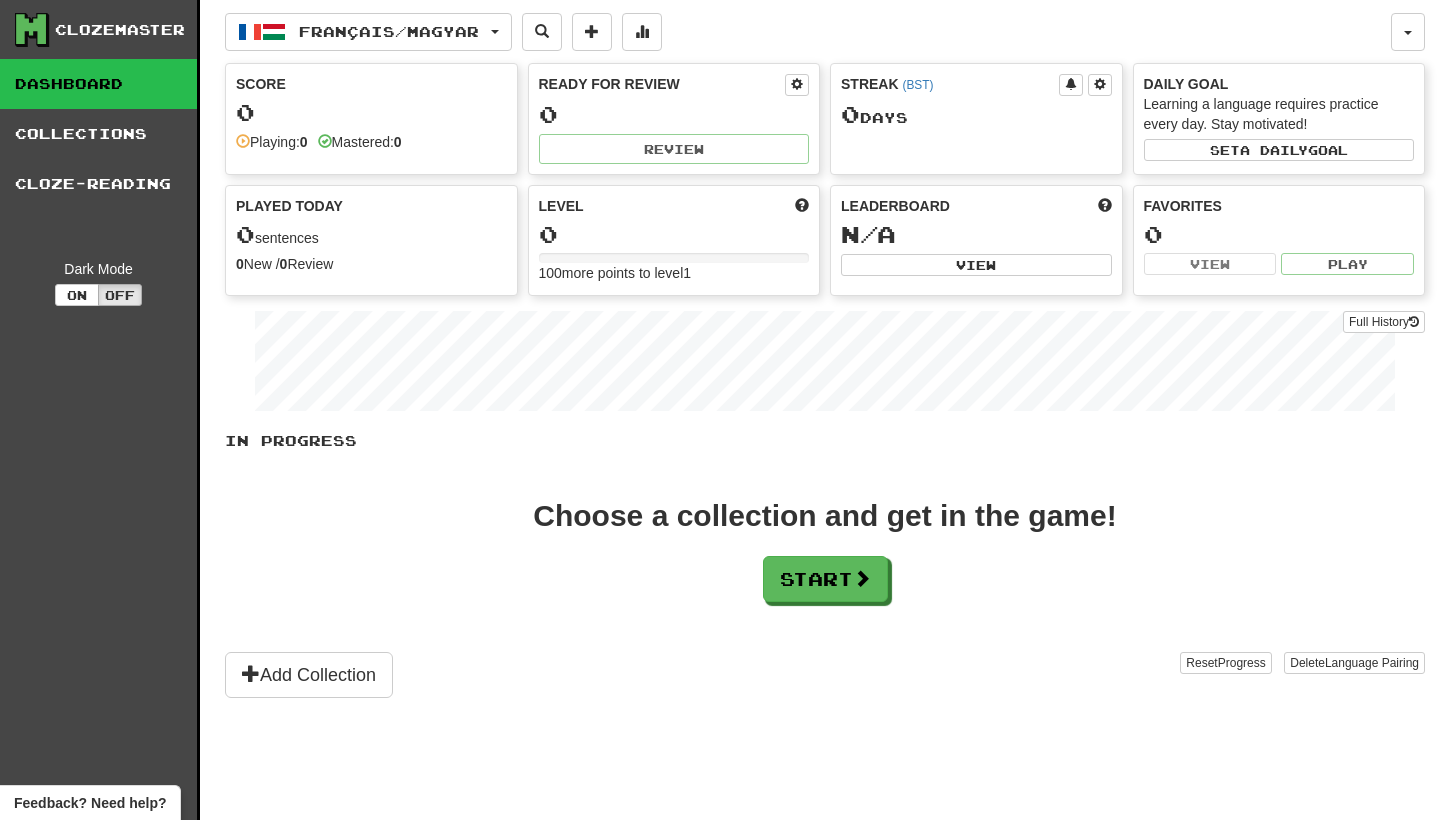 scroll, scrollTop: 0, scrollLeft: 0, axis: both 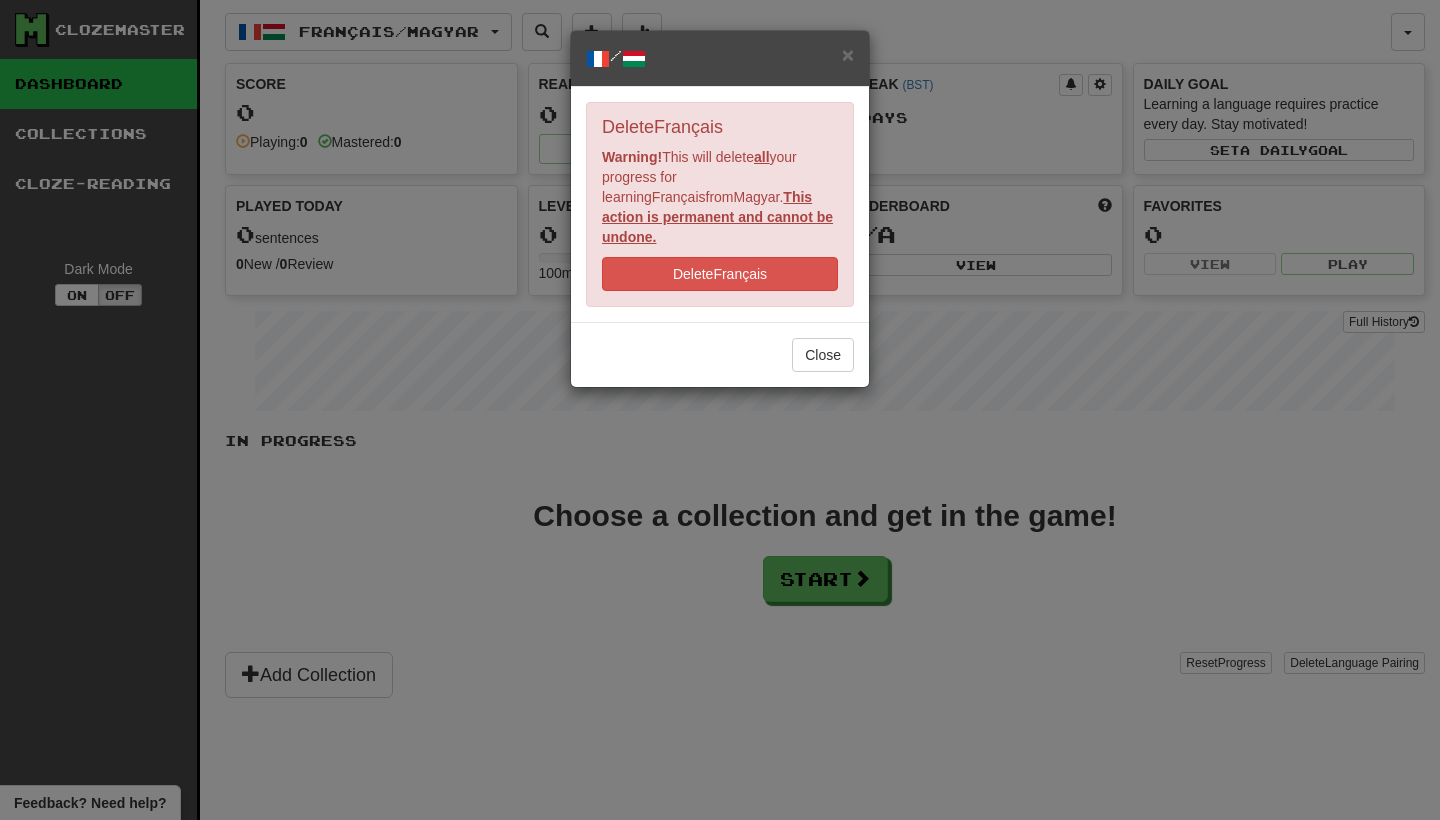 click on "Delete  Français" at bounding box center [720, 274] 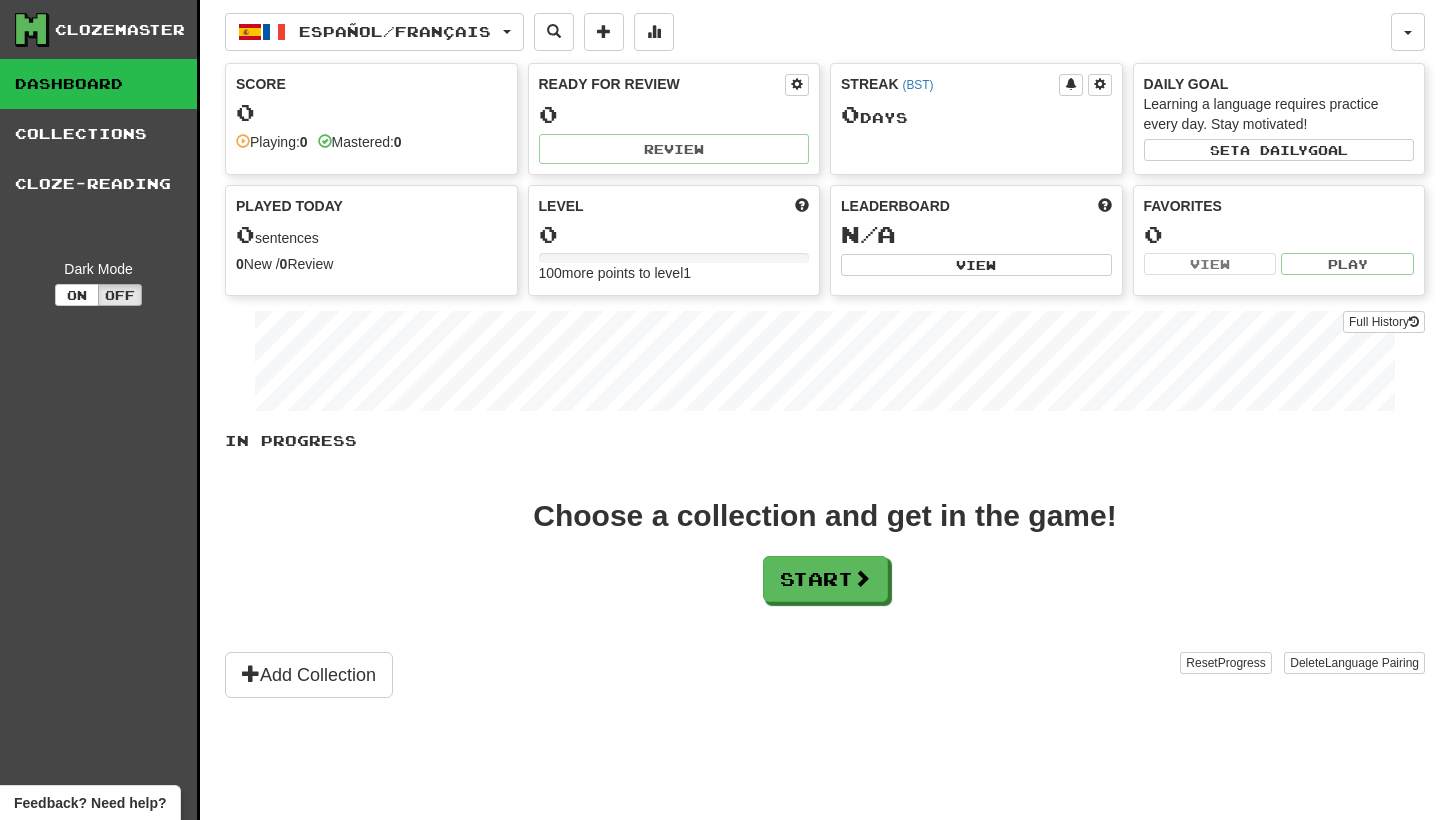 scroll, scrollTop: 0, scrollLeft: 0, axis: both 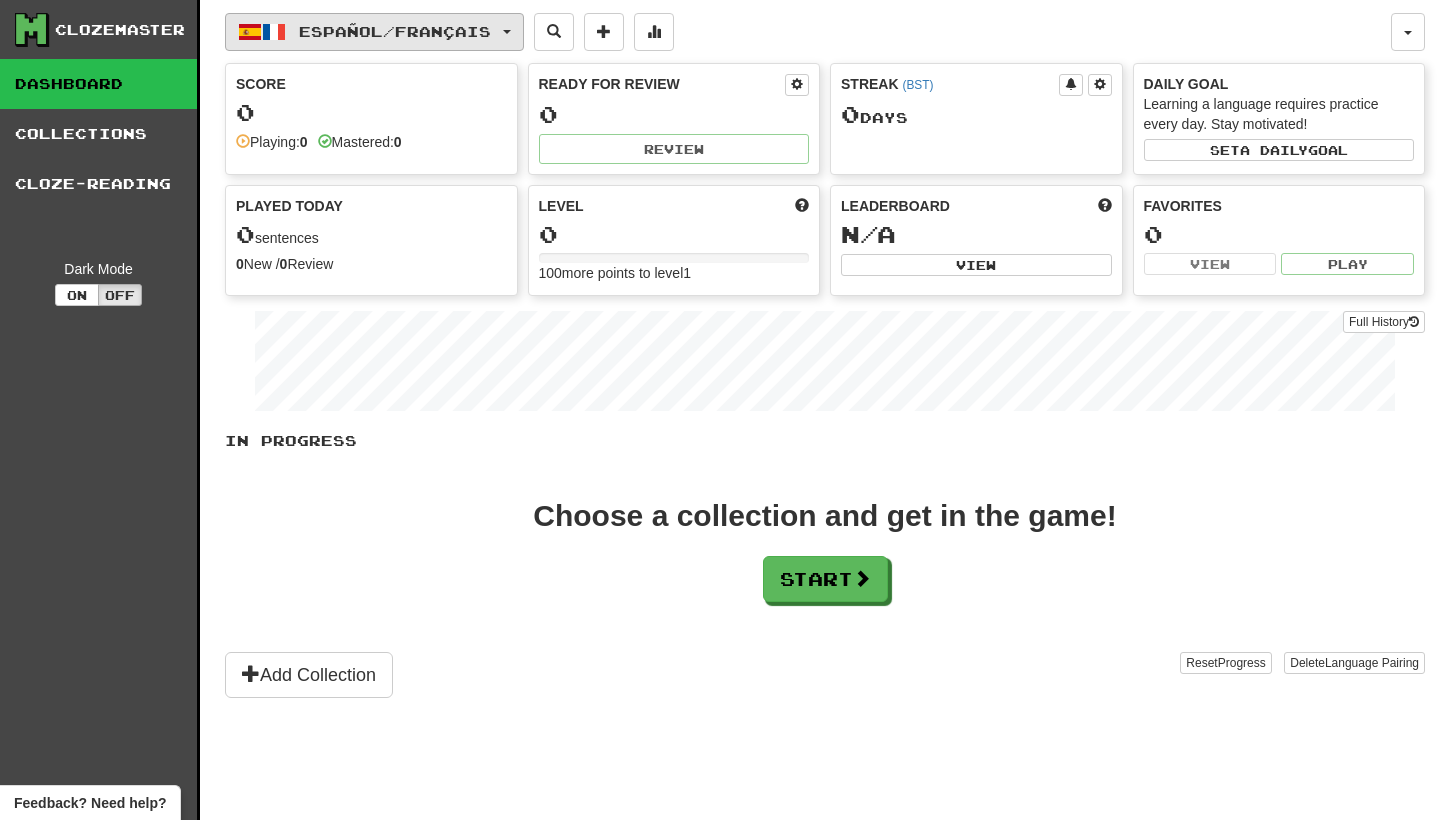 drag, startPoint x: 0, startPoint y: 0, endPoint x: 526, endPoint y: 23, distance: 526.5026 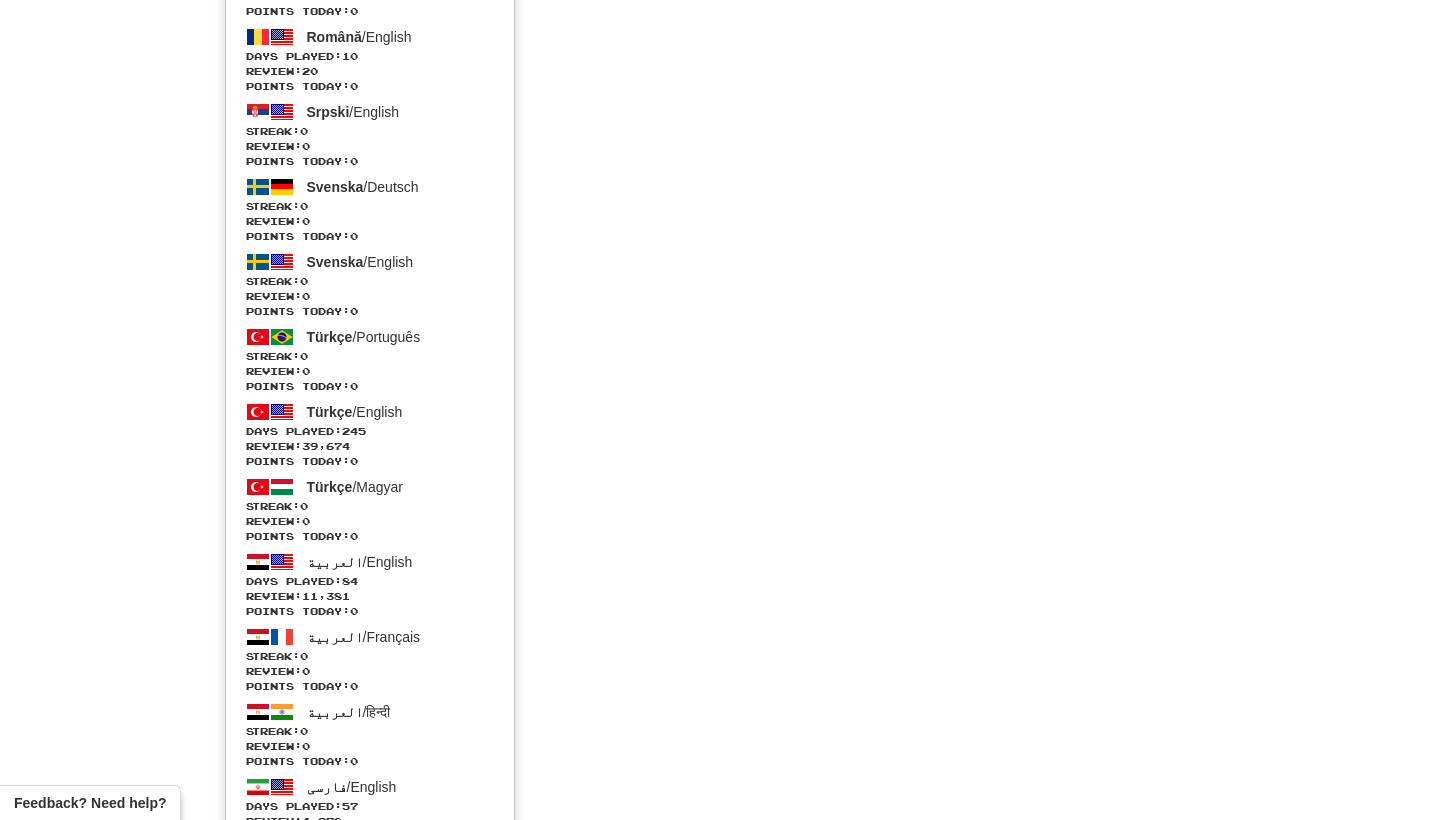 scroll, scrollTop: 3413, scrollLeft: 0, axis: vertical 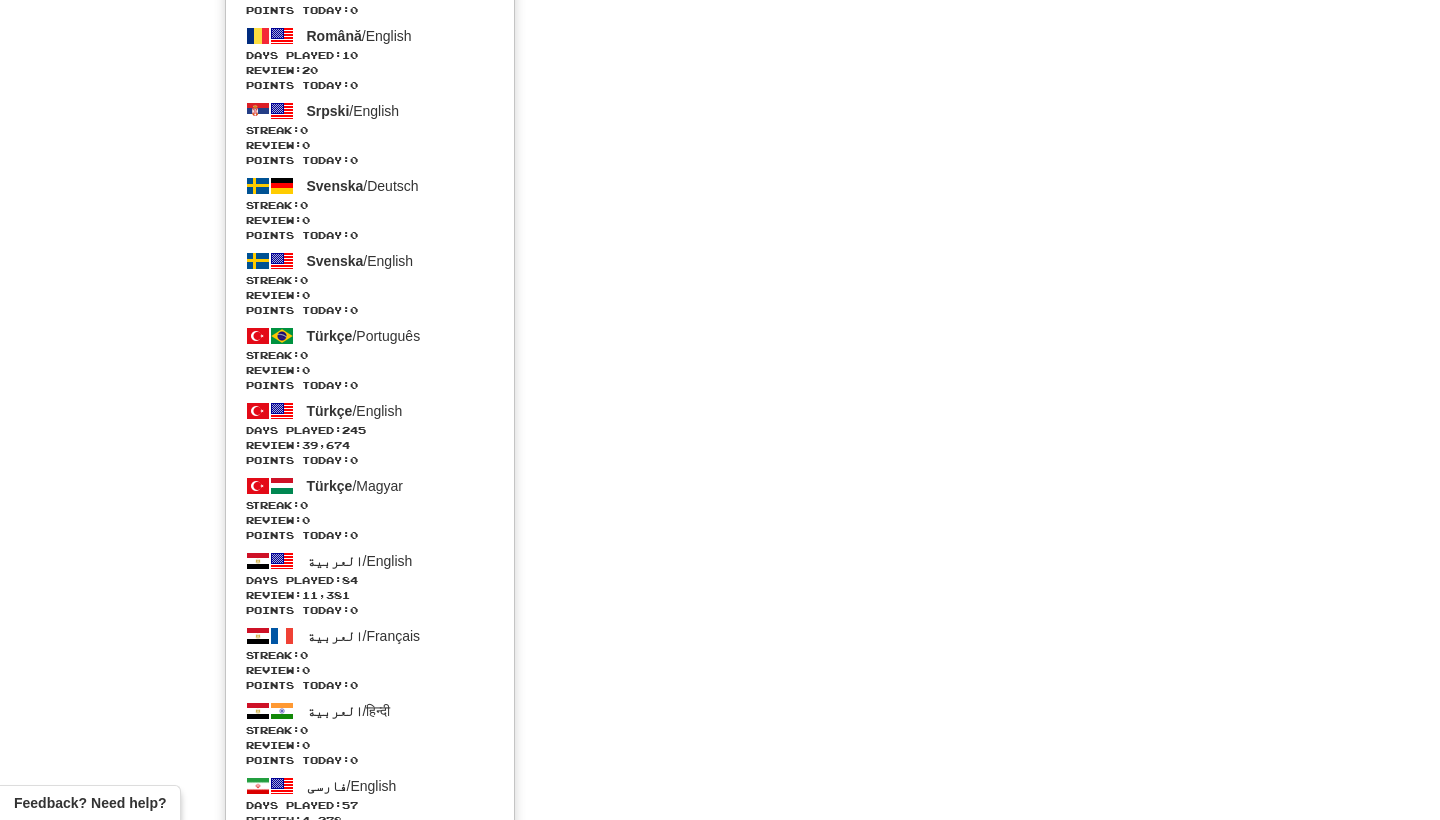 click on "Streak:  0" at bounding box center [370, 505] 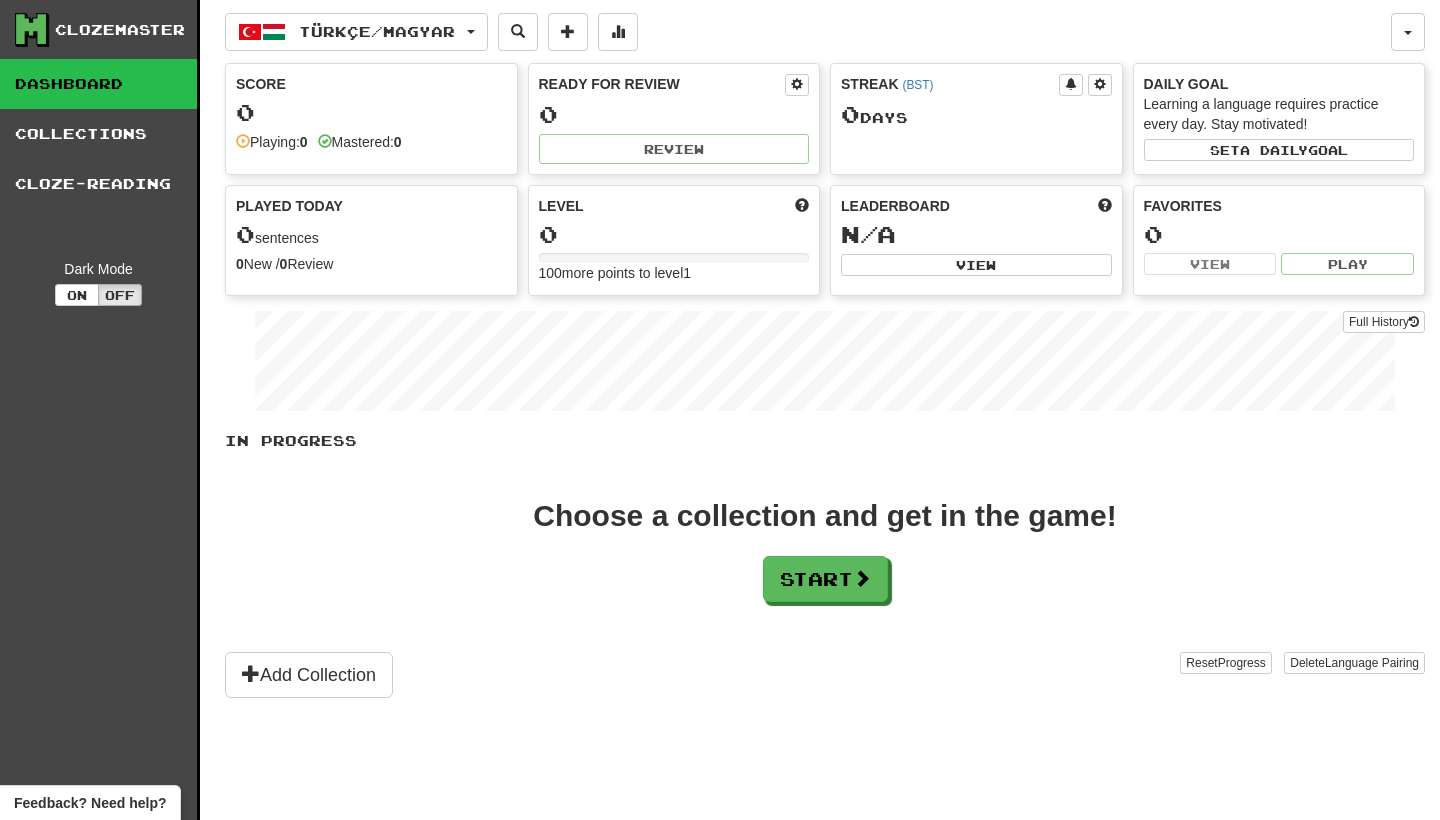 scroll, scrollTop: 0, scrollLeft: 0, axis: both 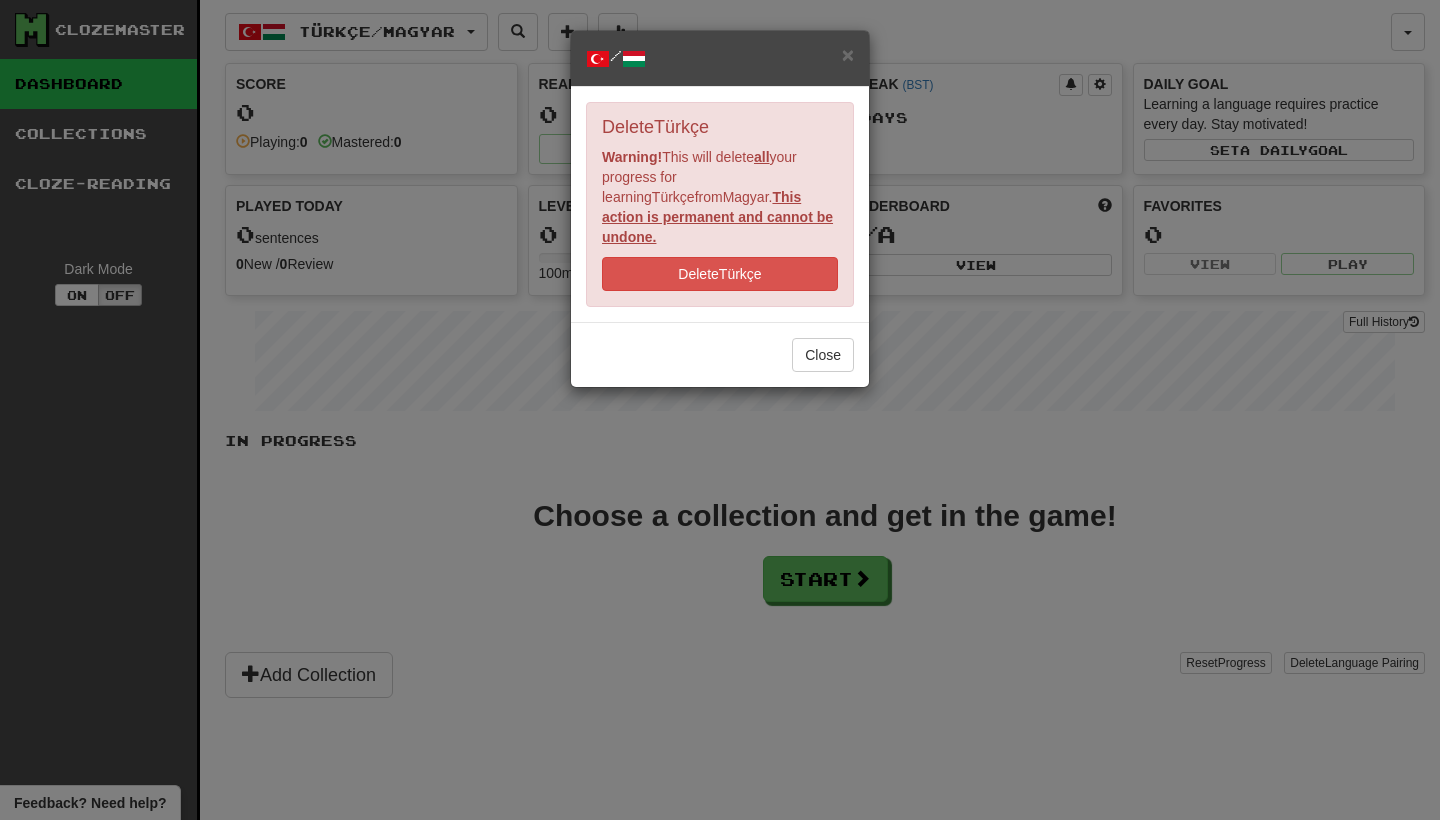 click on "Delete  Türkçe" at bounding box center [720, 274] 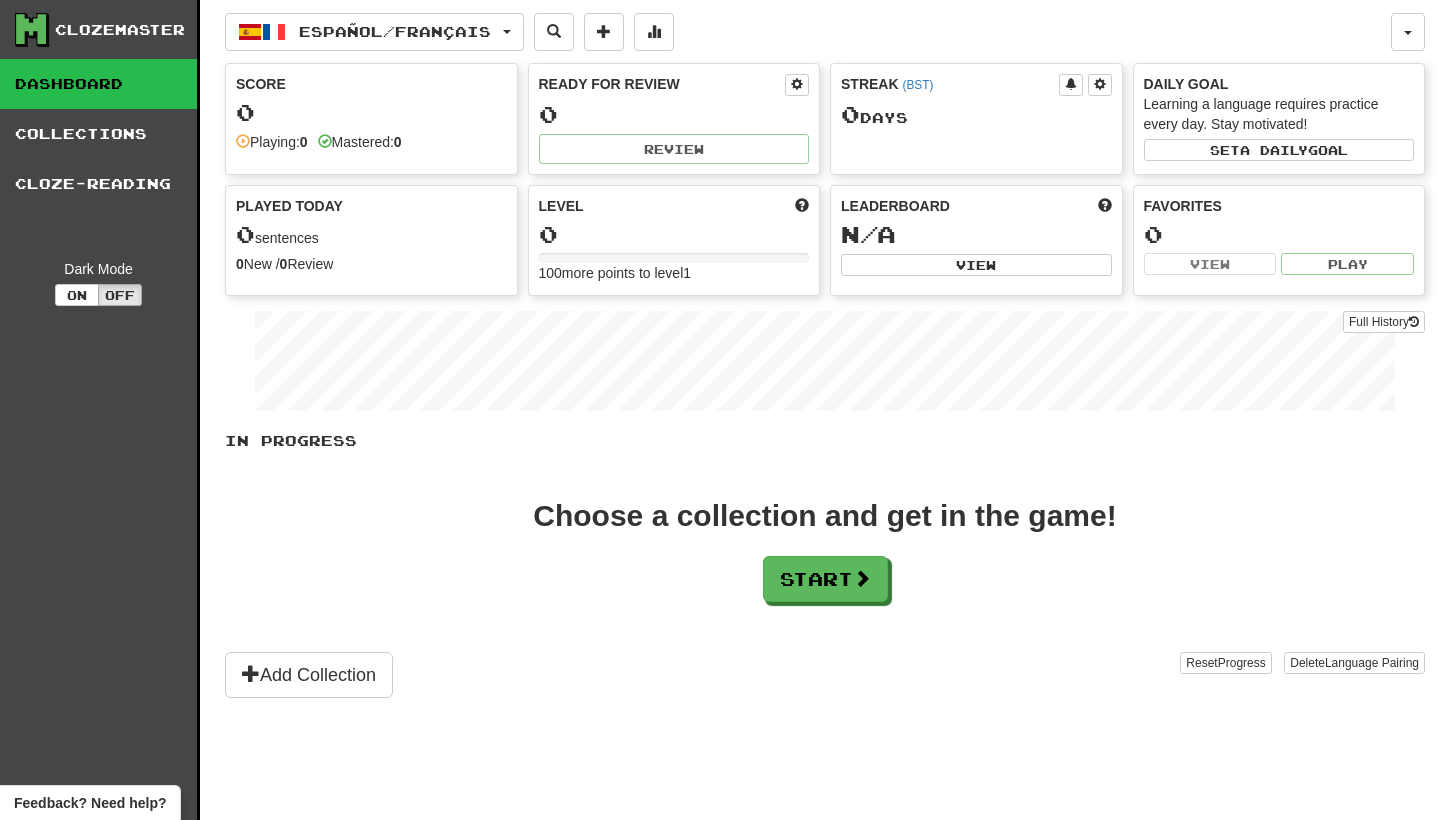 scroll, scrollTop: 0, scrollLeft: 0, axis: both 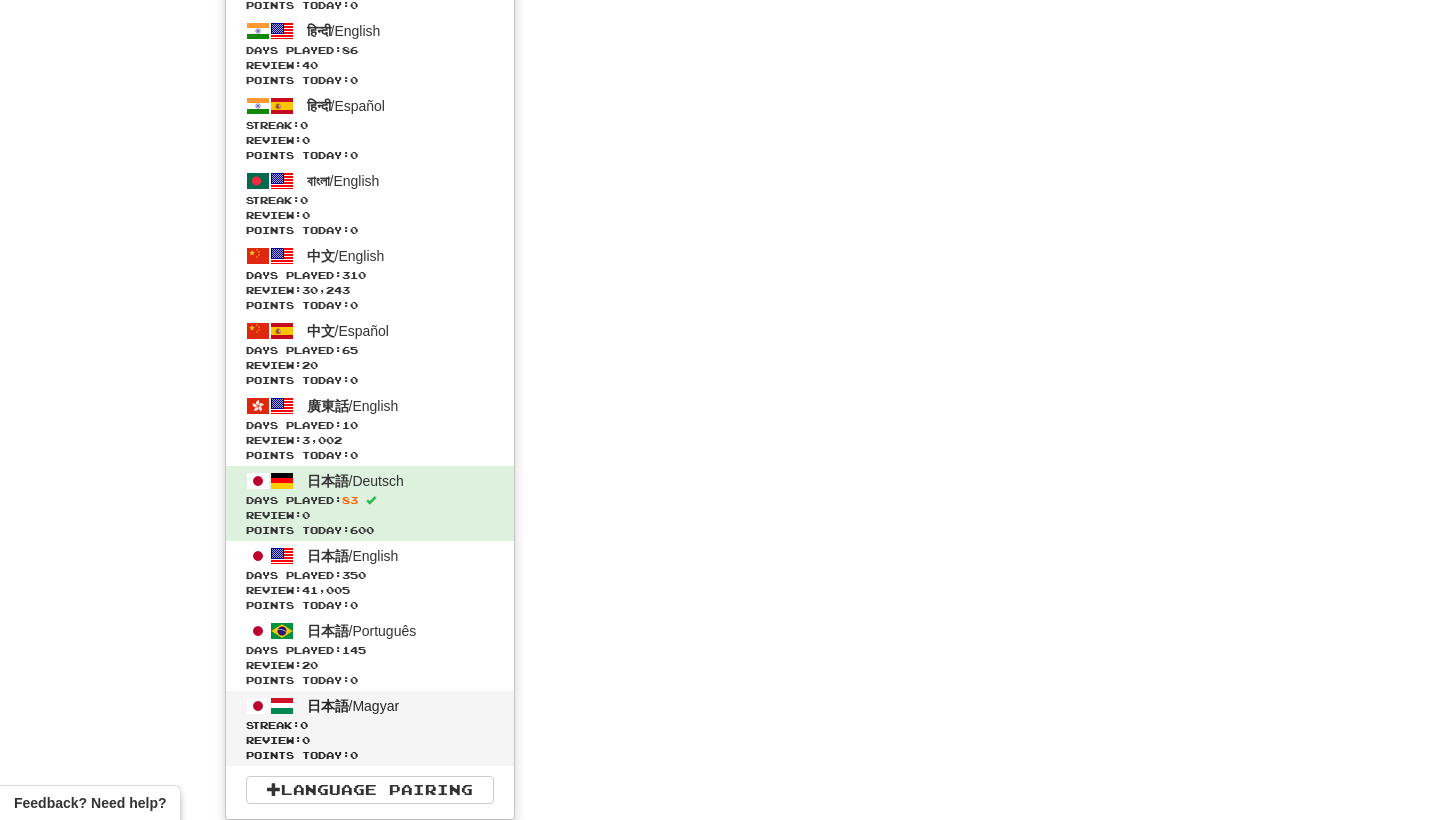drag, startPoint x: 521, startPoint y: 25, endPoint x: 411, endPoint y: 737, distance: 720.4471 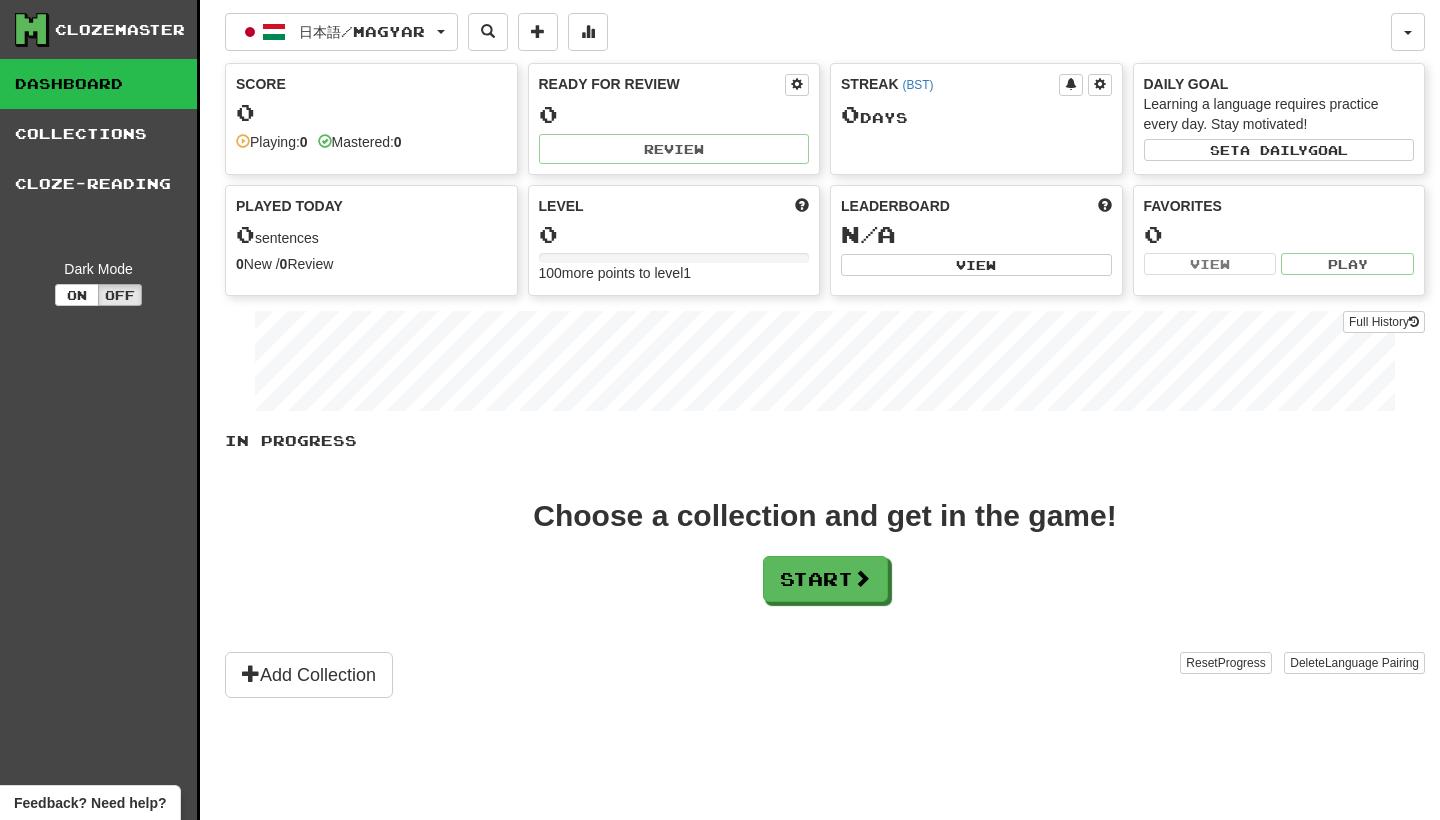 scroll, scrollTop: 0, scrollLeft: 0, axis: both 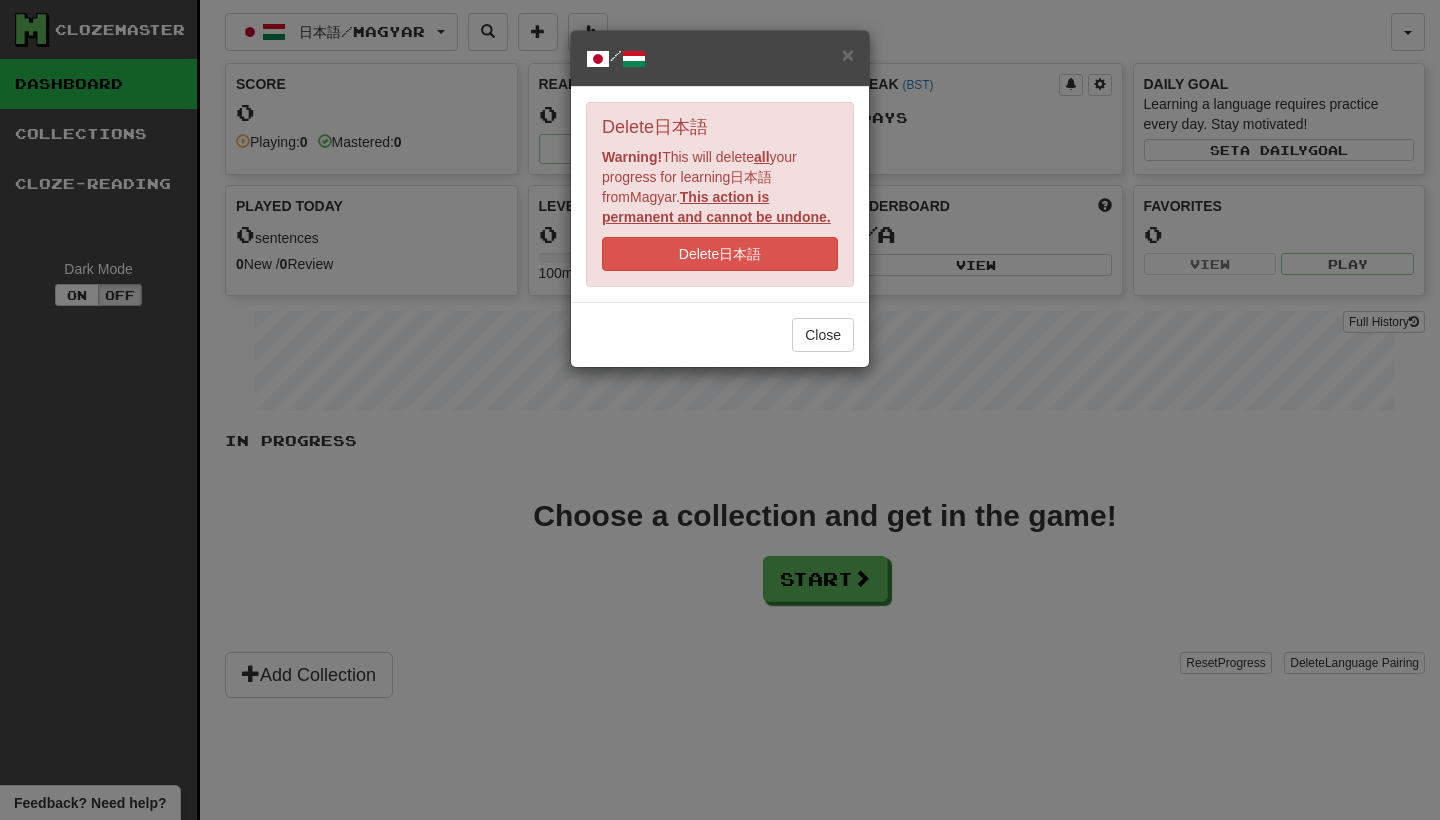 click on "Delete  日本語" at bounding box center (720, 254) 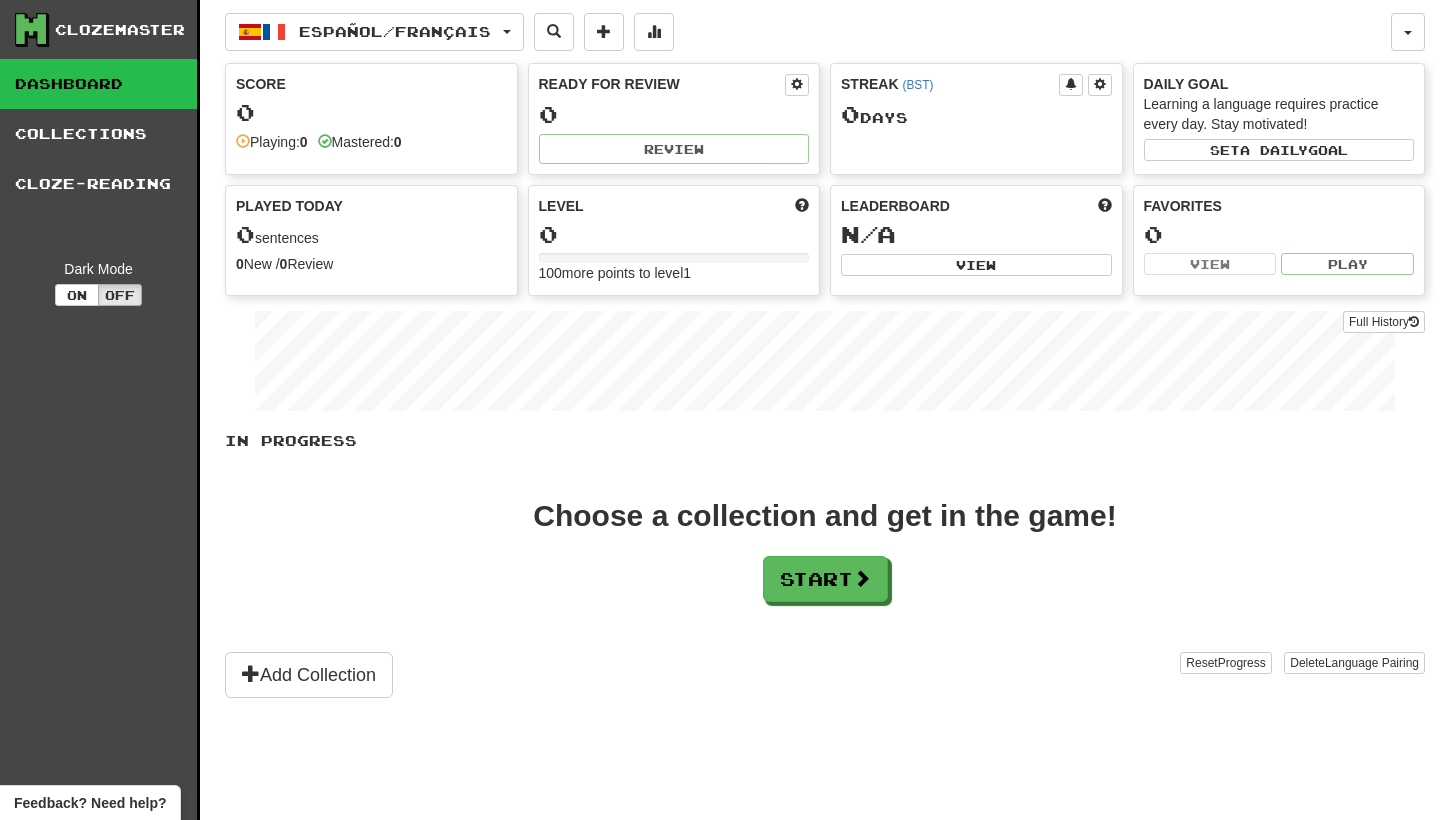 scroll, scrollTop: 0, scrollLeft: 0, axis: both 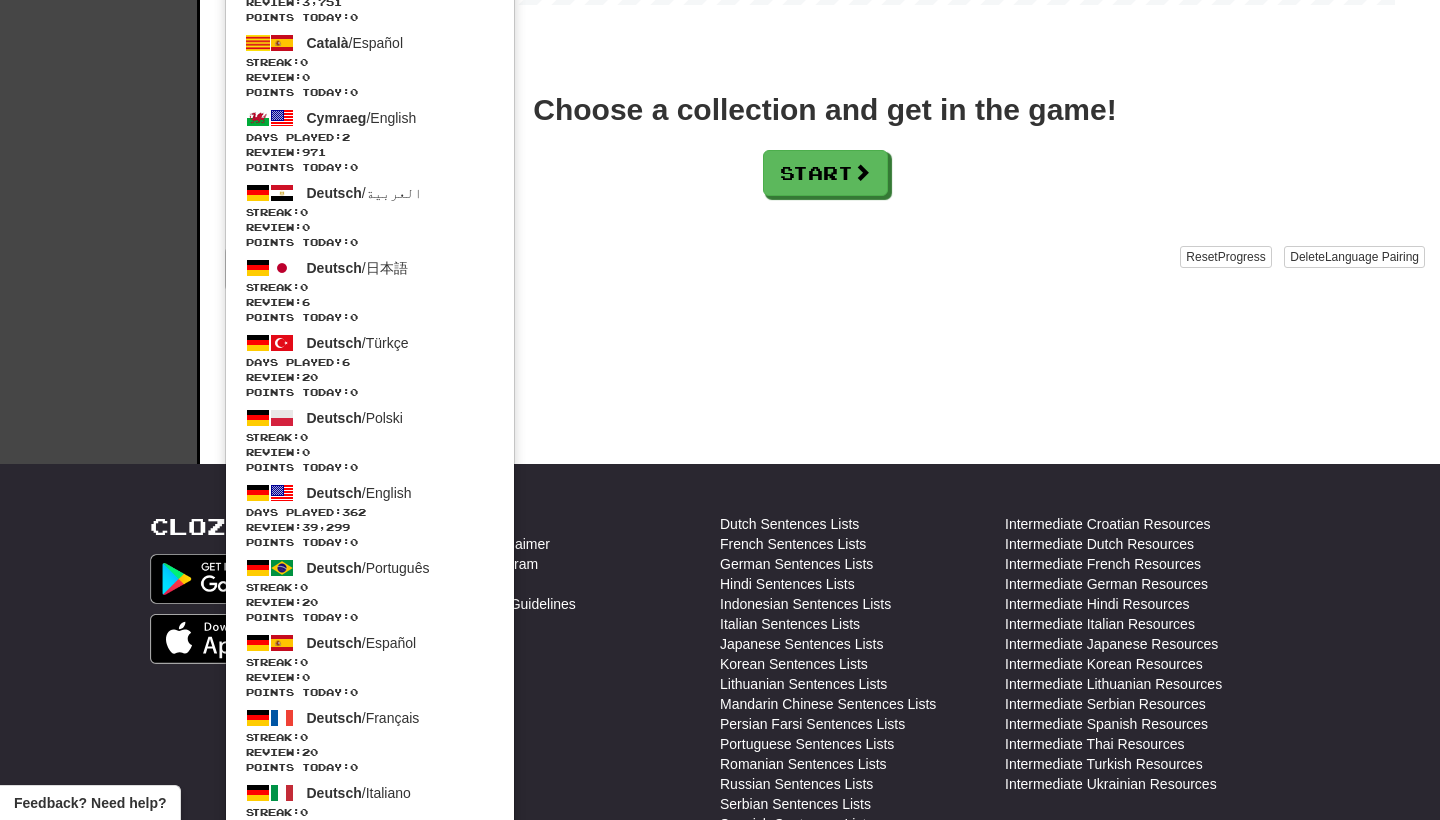 click on "Deutsch  /  English" at bounding box center (359, 493) 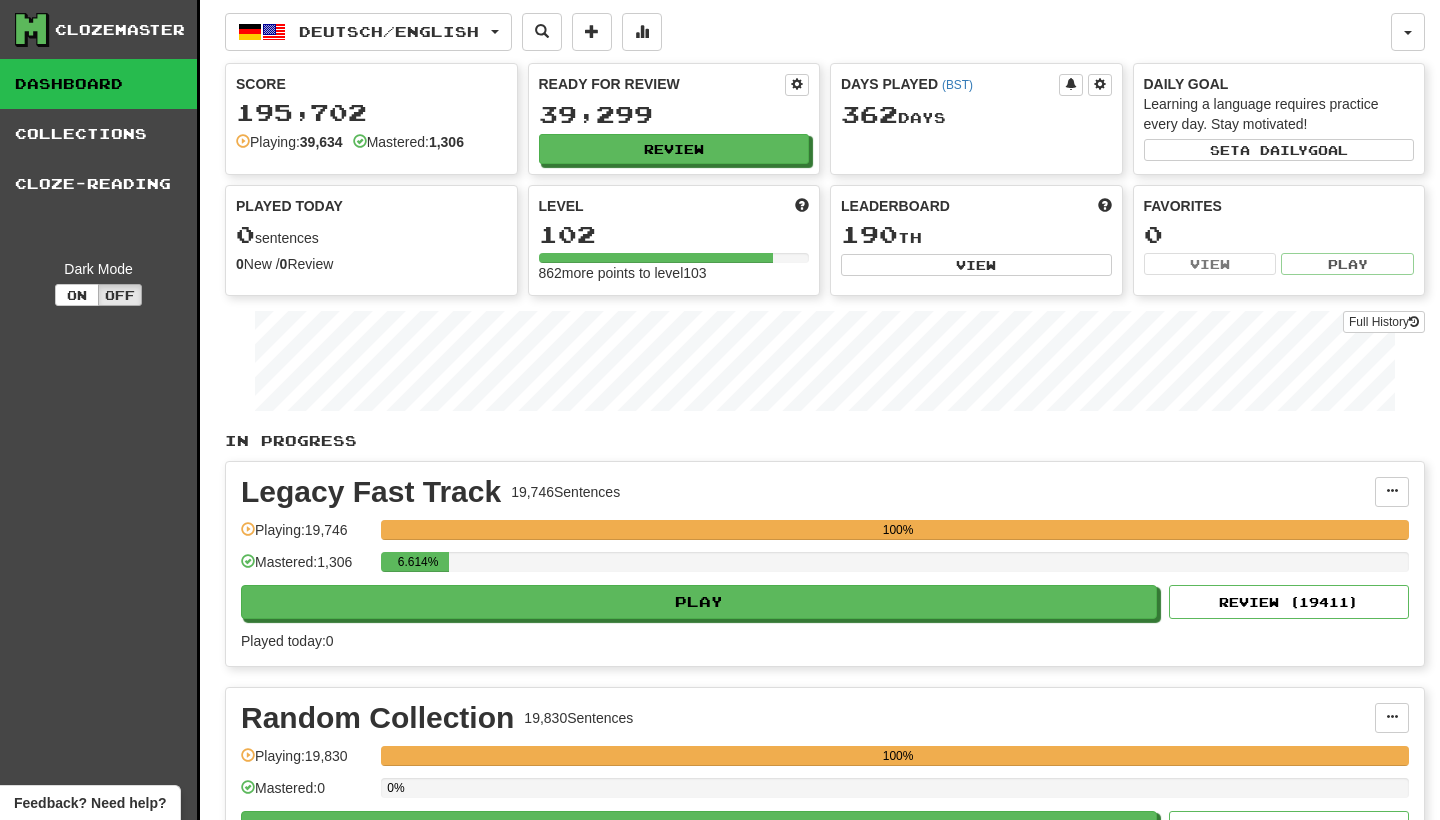 scroll, scrollTop: 0, scrollLeft: 0, axis: both 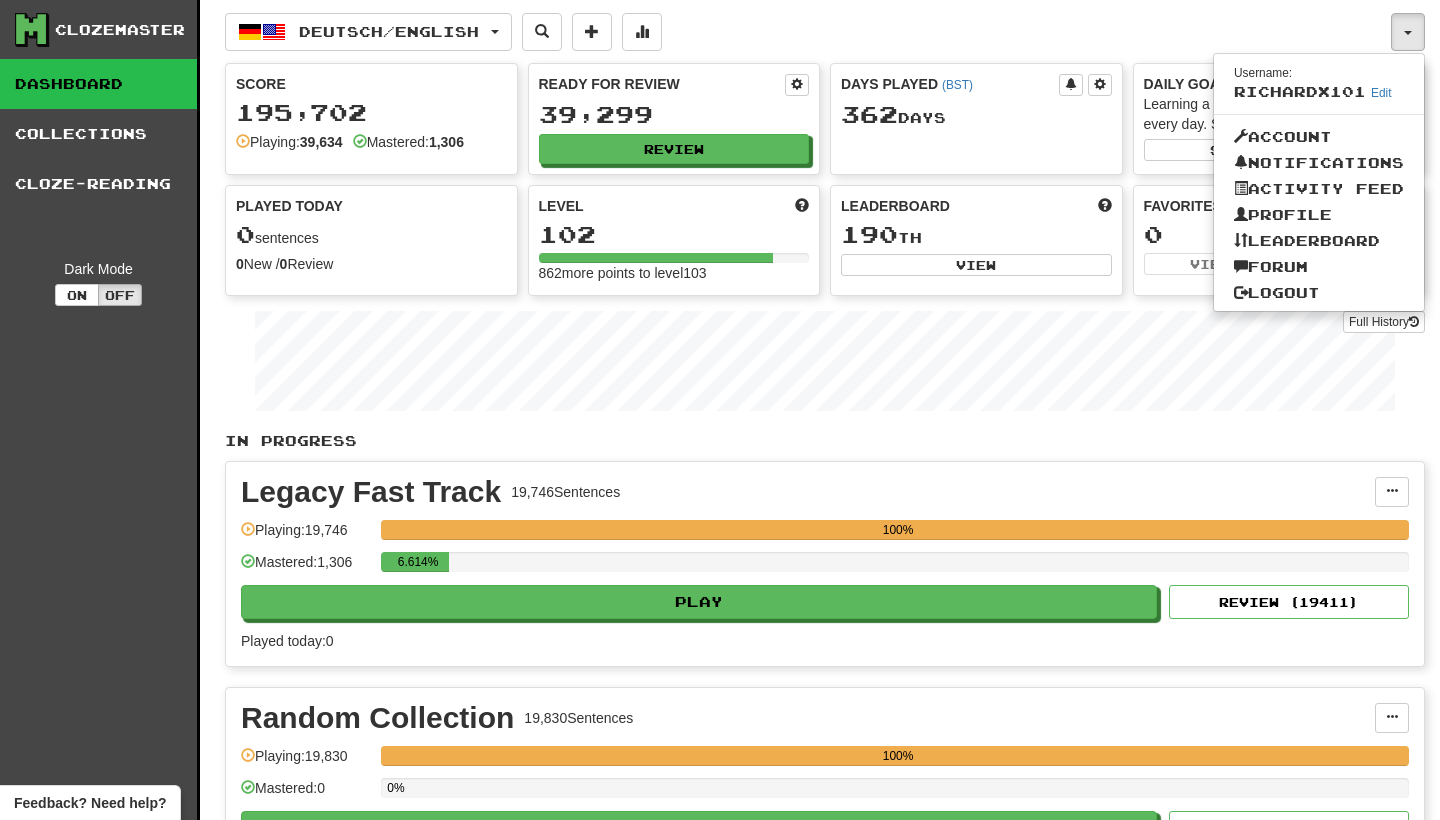 click on "Profile" at bounding box center (1319, 215) 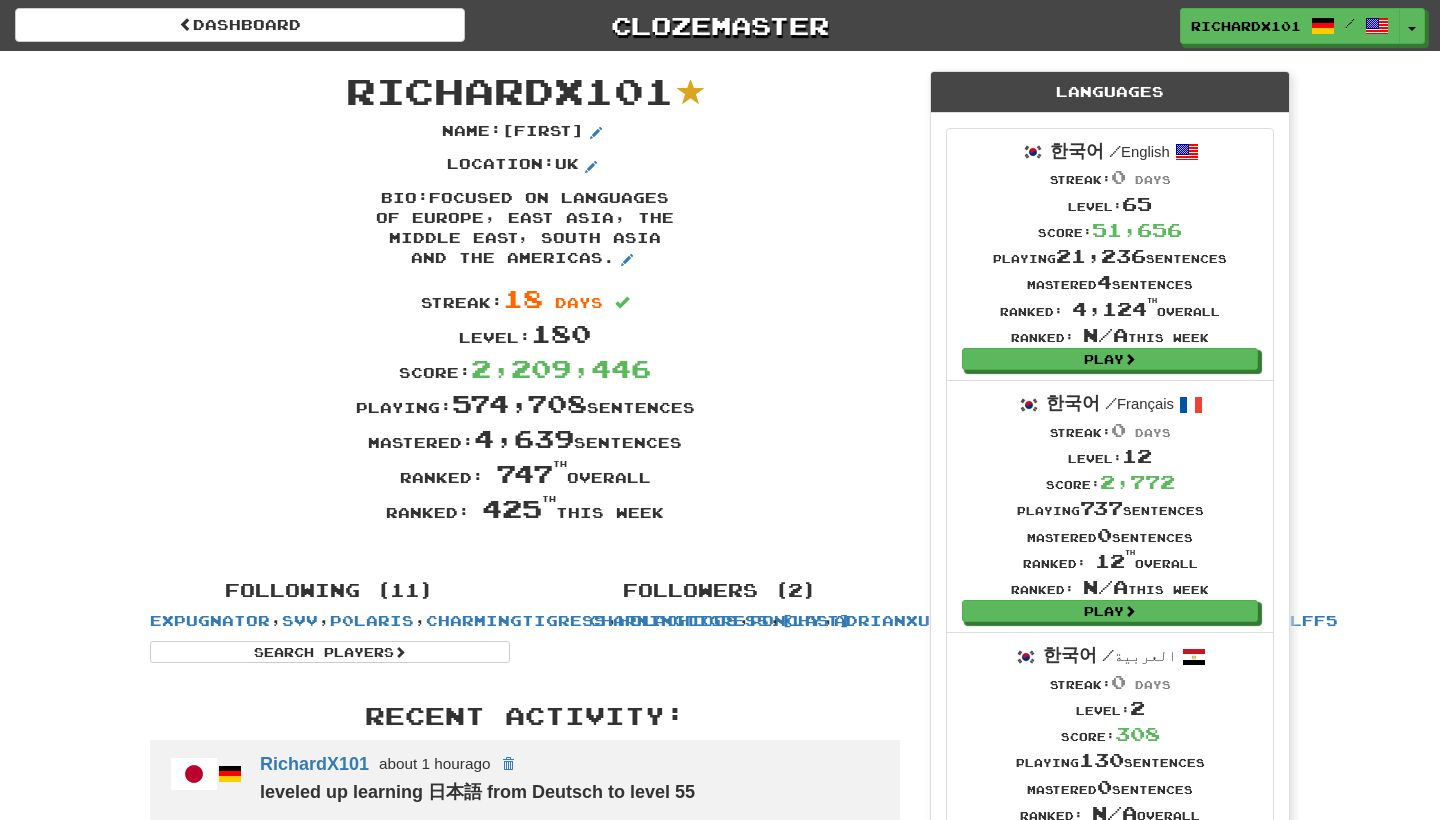 scroll, scrollTop: 0, scrollLeft: 0, axis: both 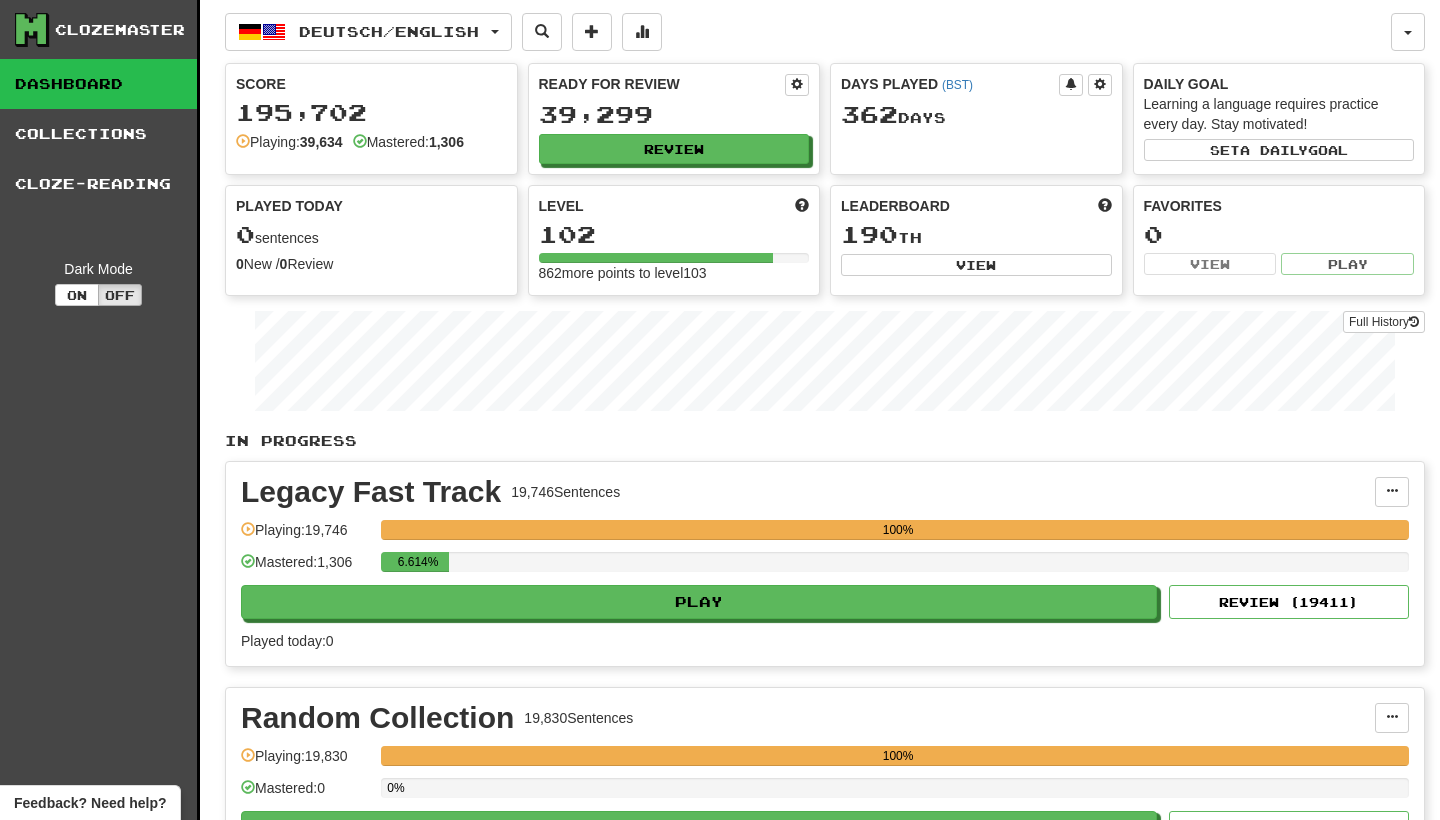 click on "Deutsch  /  English" at bounding box center (368, 32) 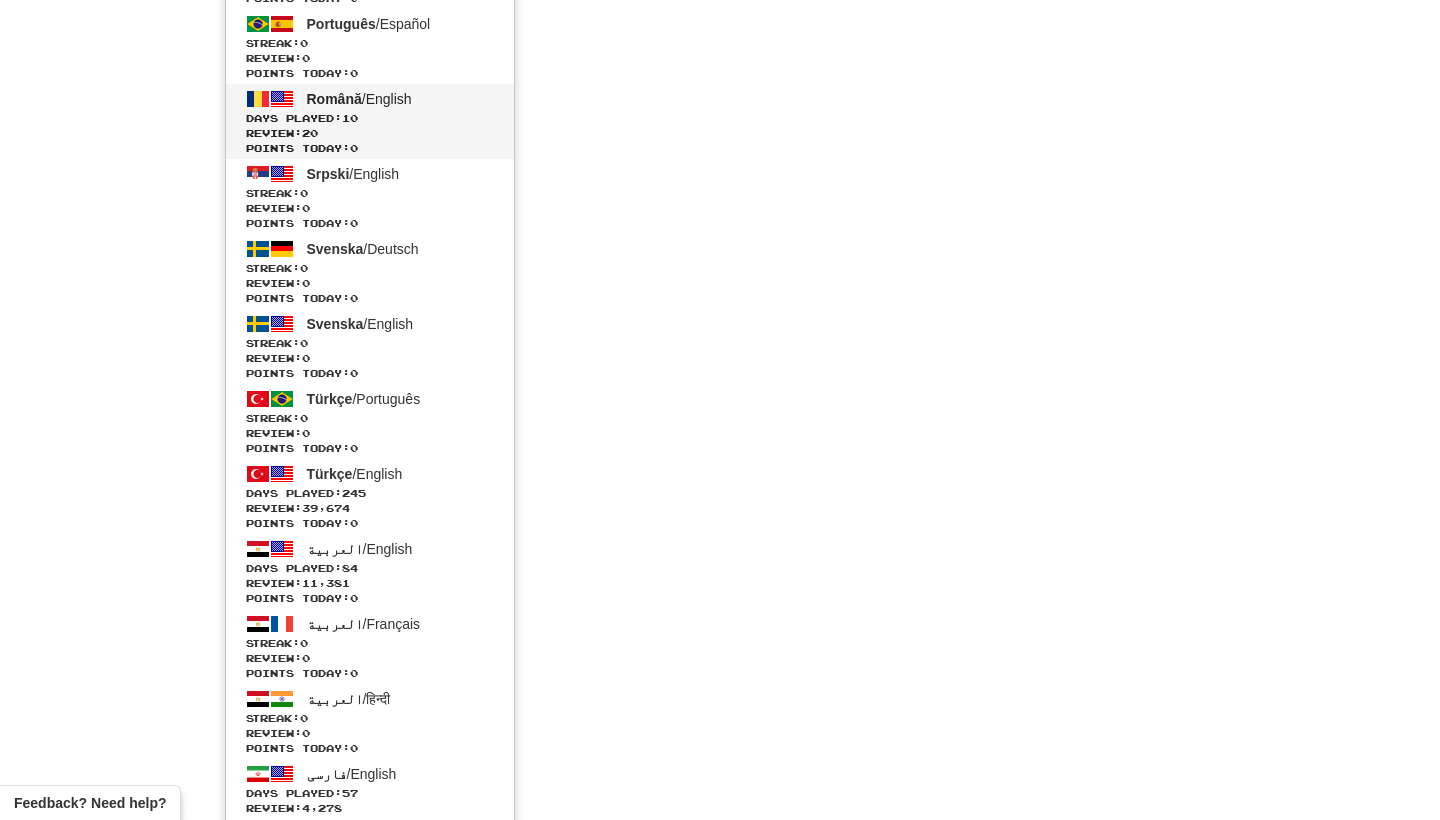 scroll, scrollTop: 3348, scrollLeft: 0, axis: vertical 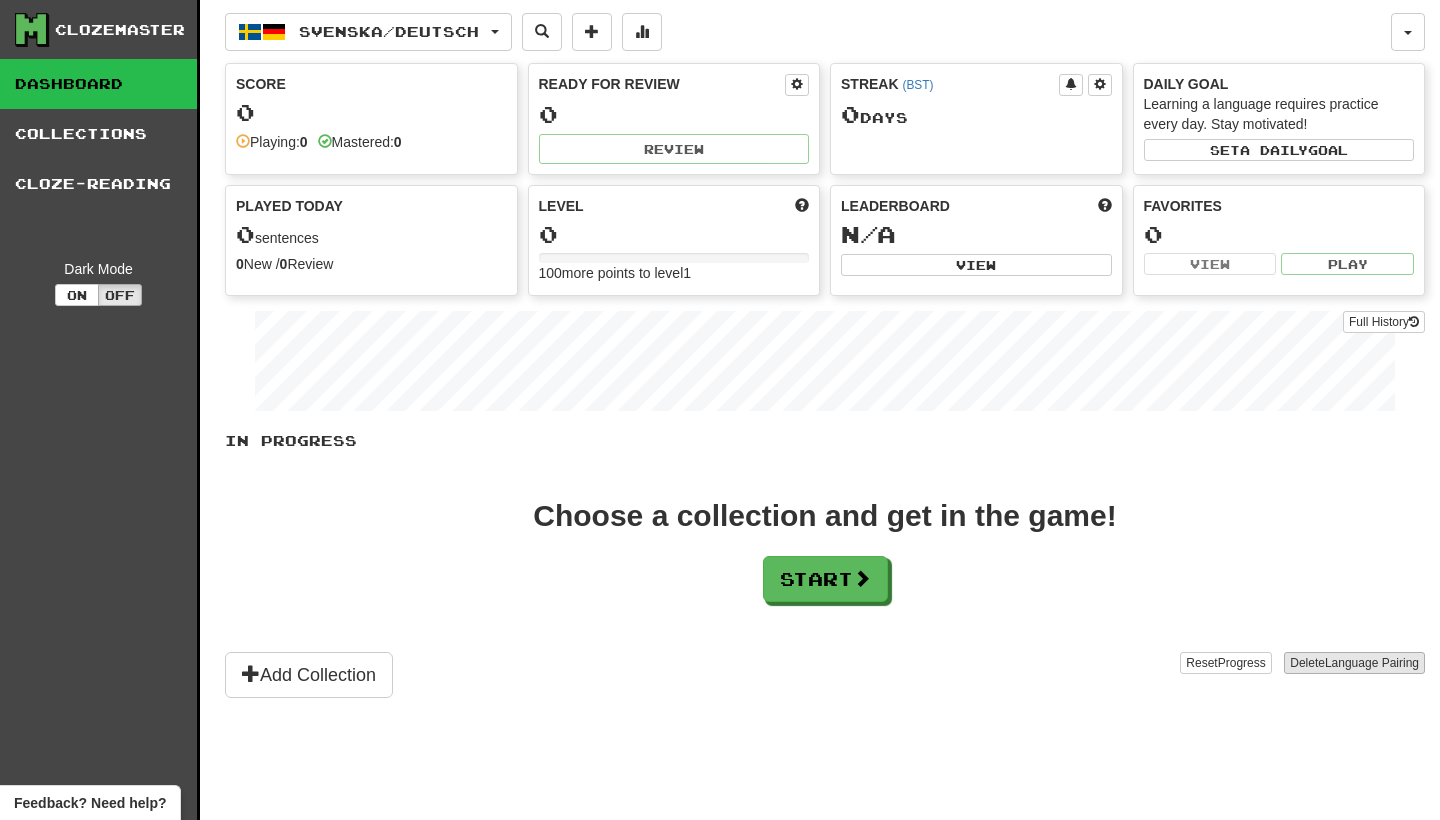 drag, startPoint x: 0, startPoint y: 0, endPoint x: 1339, endPoint y: 658, distance: 1491.9401 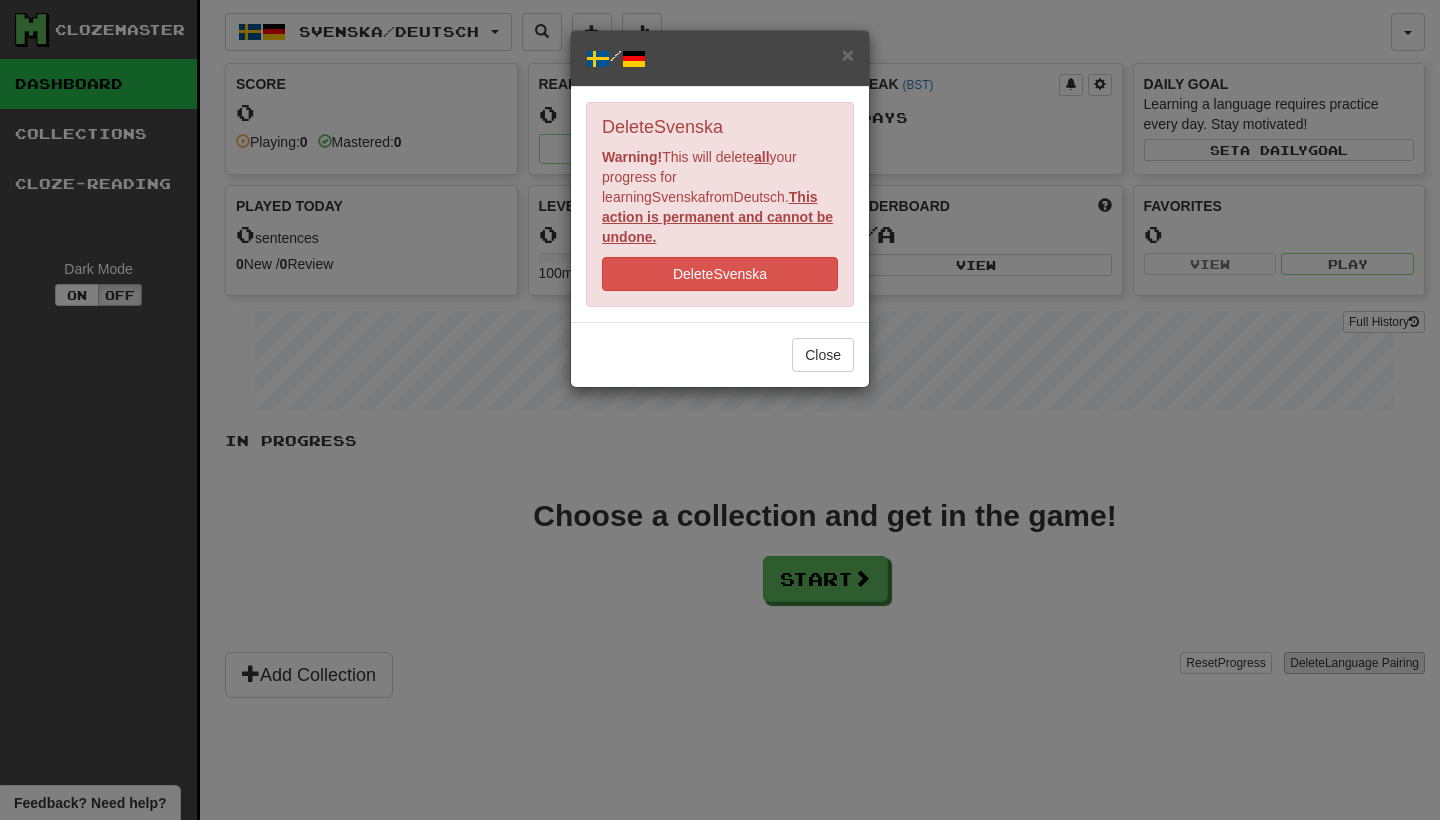 click on "Delete  [LANGUAGE]" at bounding box center [720, 274] 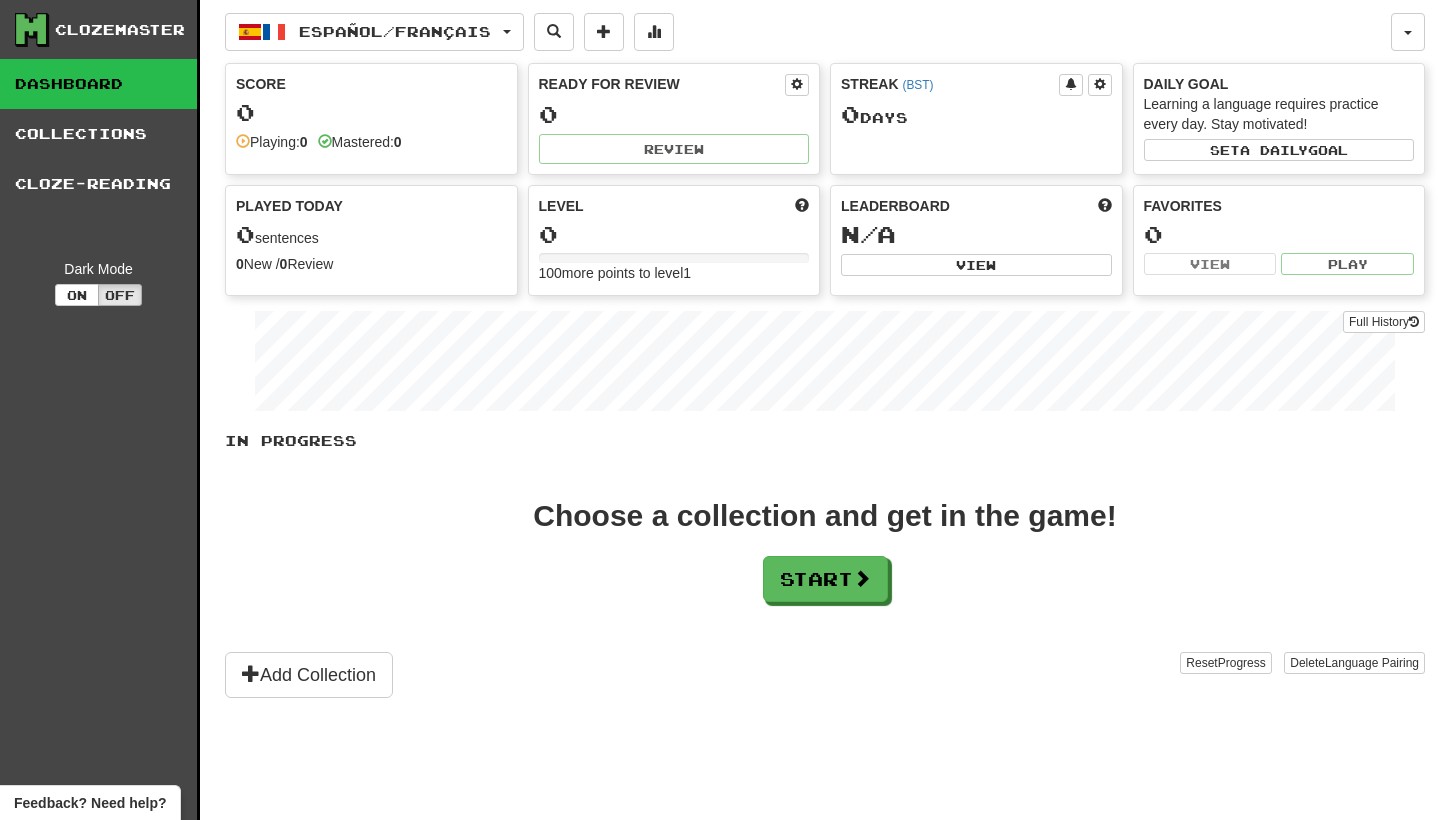scroll, scrollTop: 0, scrollLeft: 0, axis: both 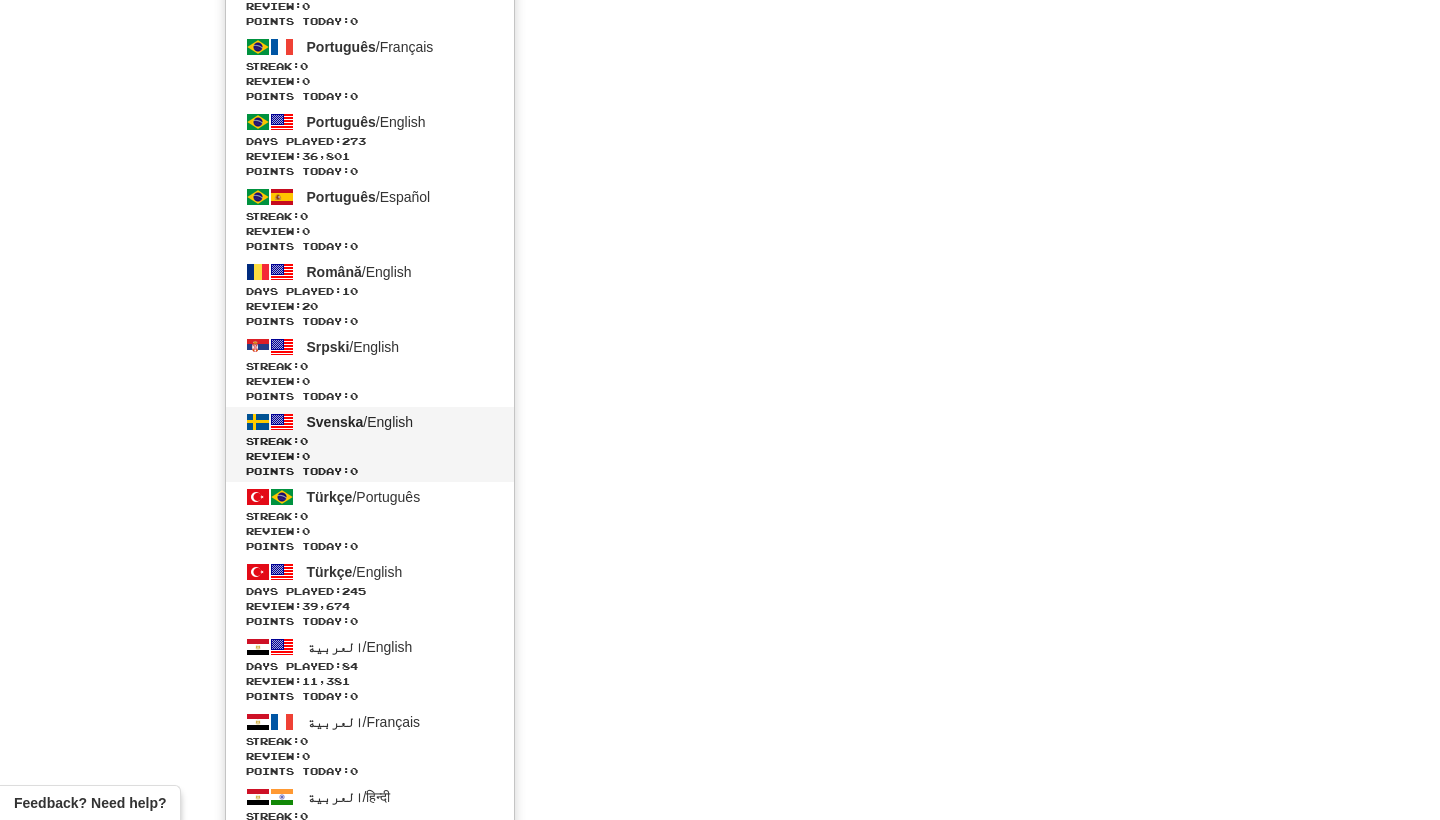 drag, startPoint x: 525, startPoint y: 22, endPoint x: 438, endPoint y: 433, distance: 420.10712 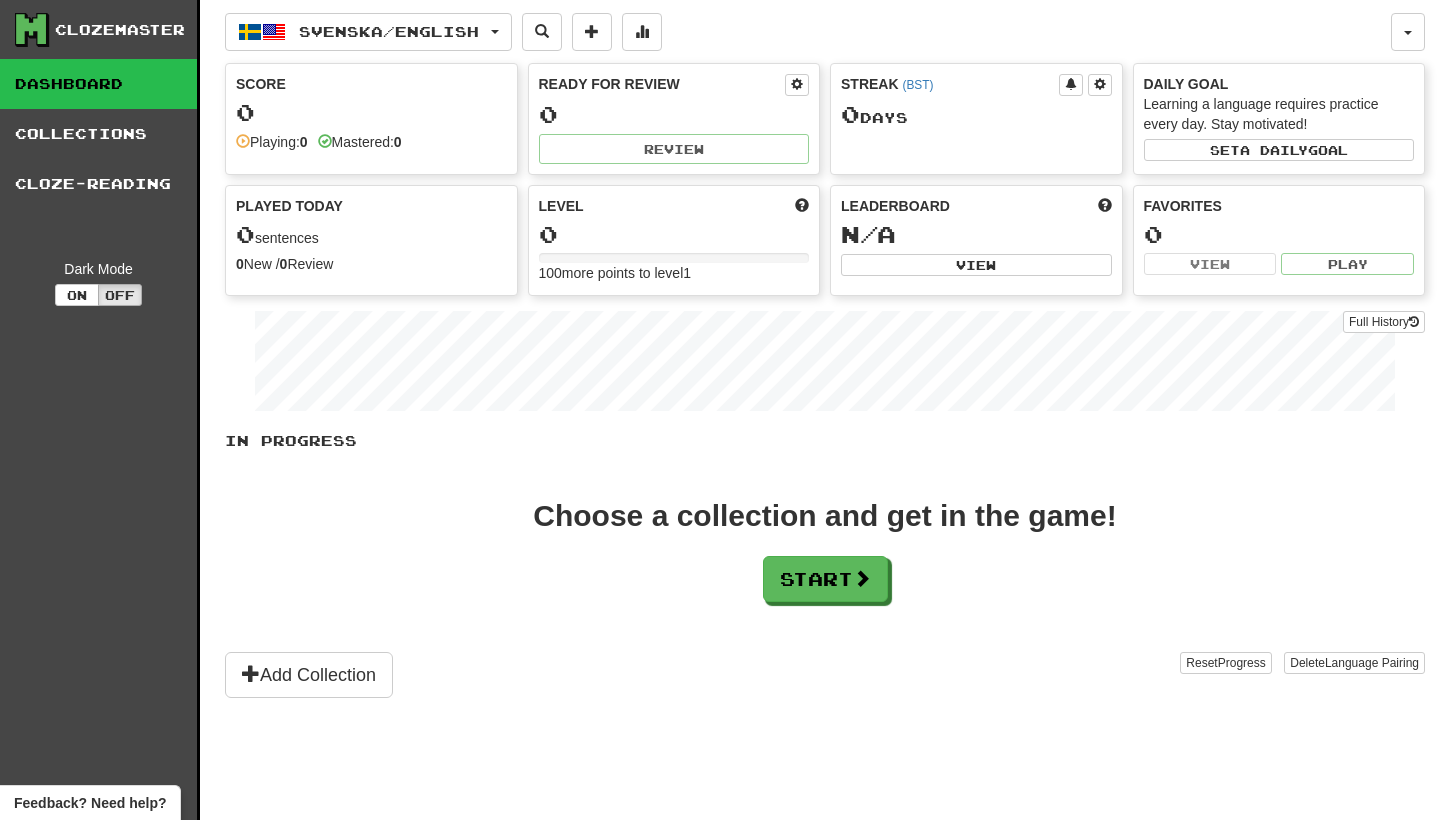scroll, scrollTop: 0, scrollLeft: 0, axis: both 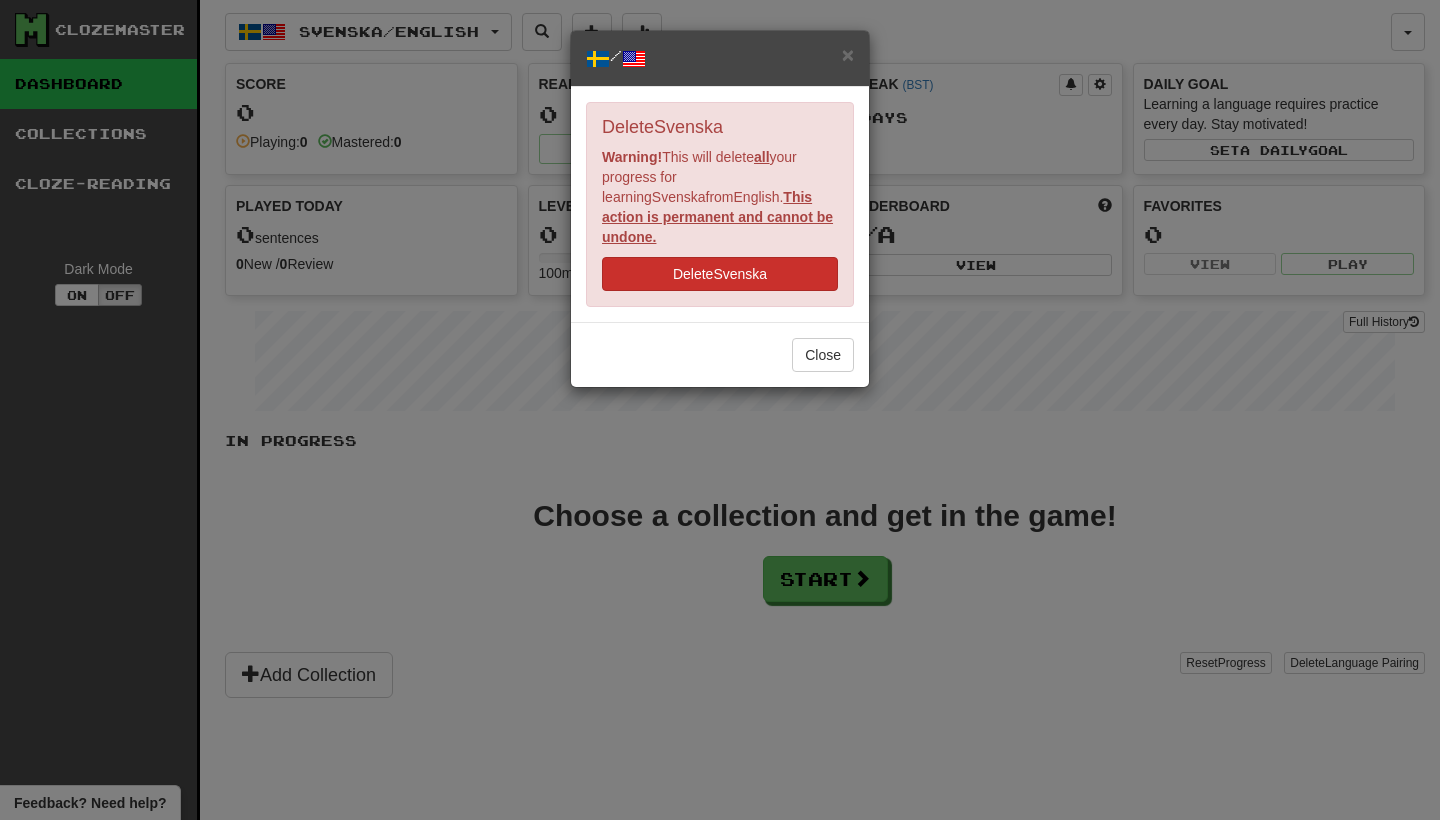 drag, startPoint x: 0, startPoint y: 0, endPoint x: 782, endPoint y: 244, distance: 819.1825 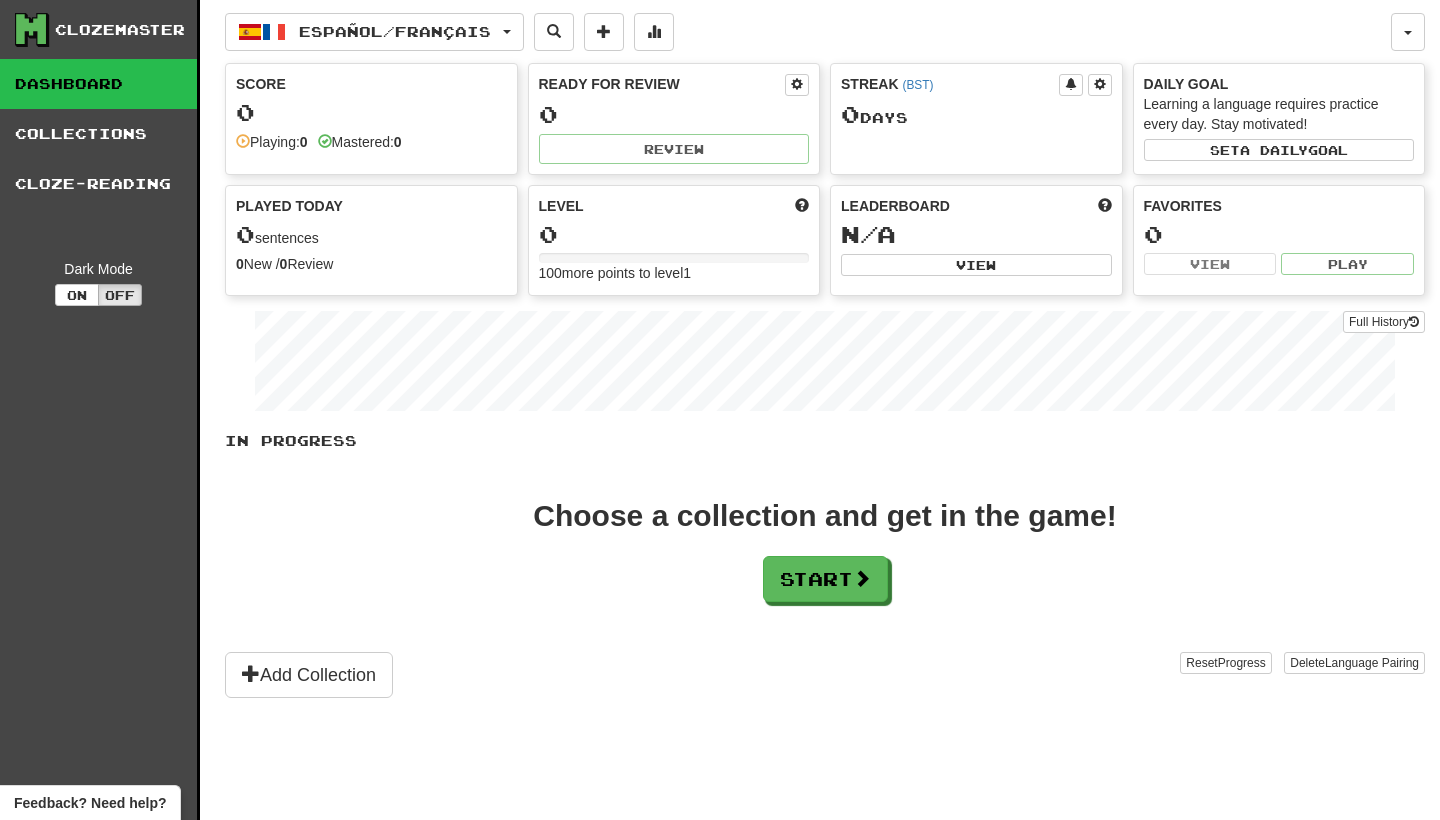 scroll, scrollTop: 0, scrollLeft: 0, axis: both 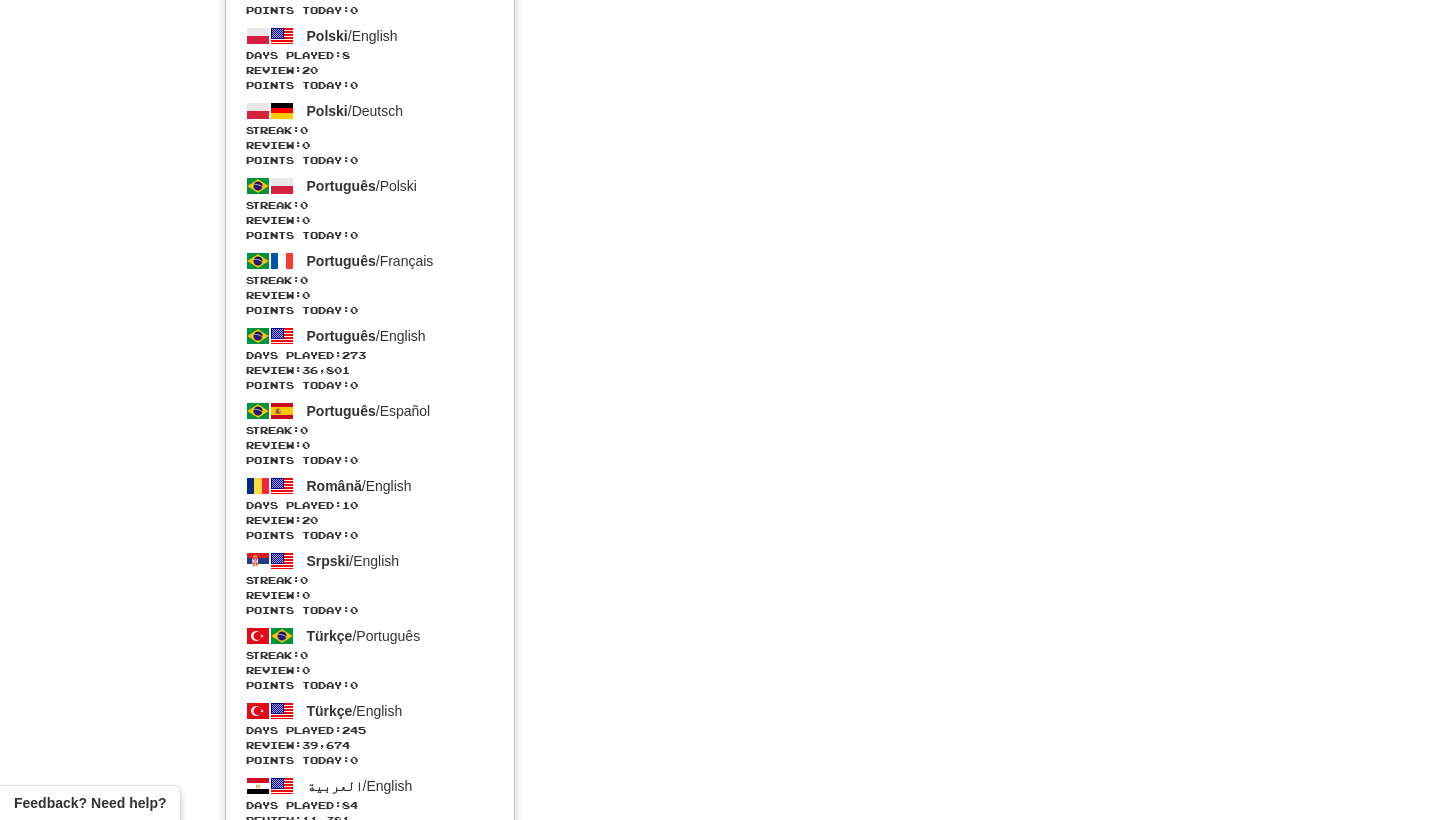 click on "Streak:  0" at bounding box center [370, 580] 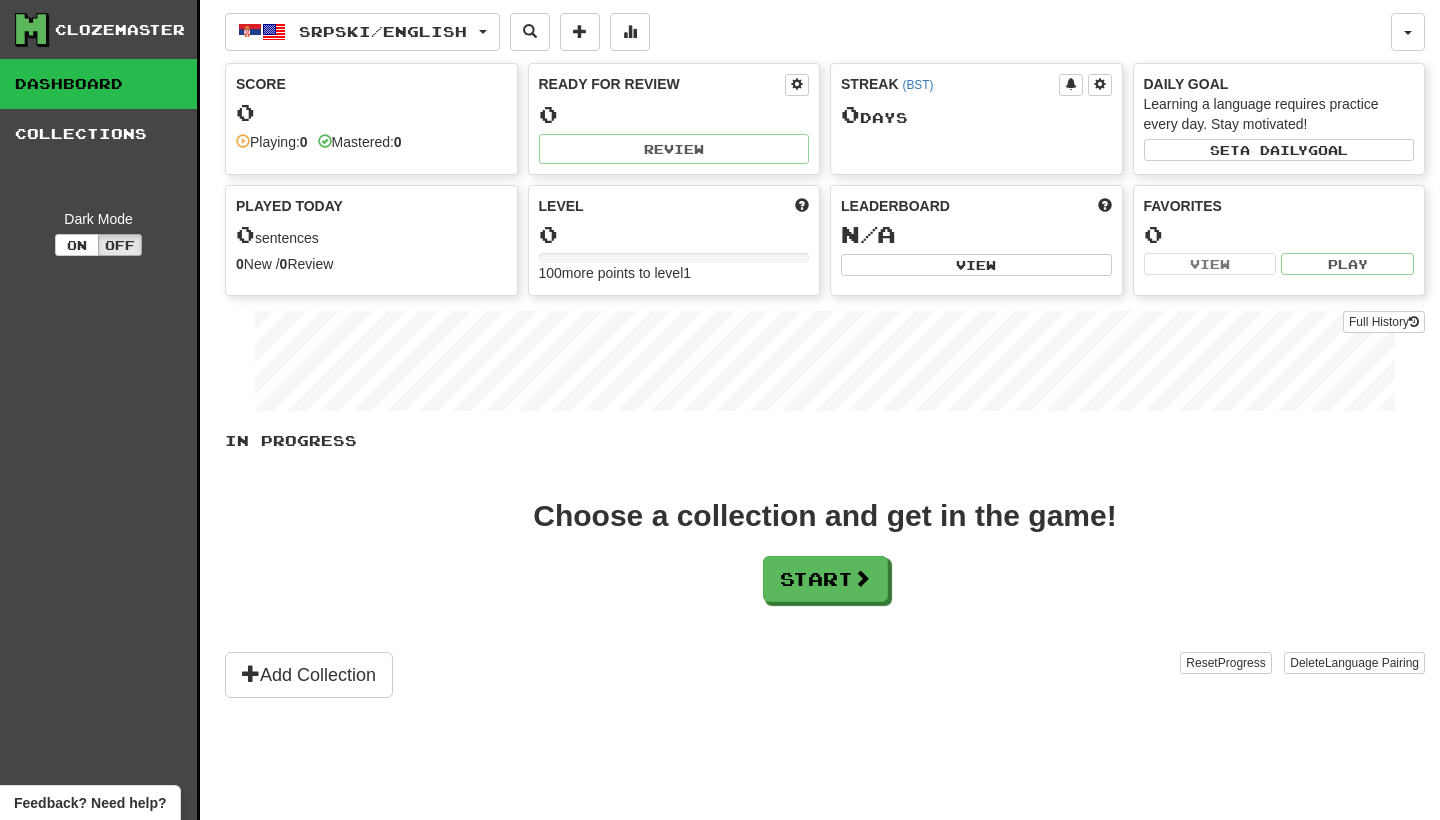 scroll, scrollTop: 0, scrollLeft: 0, axis: both 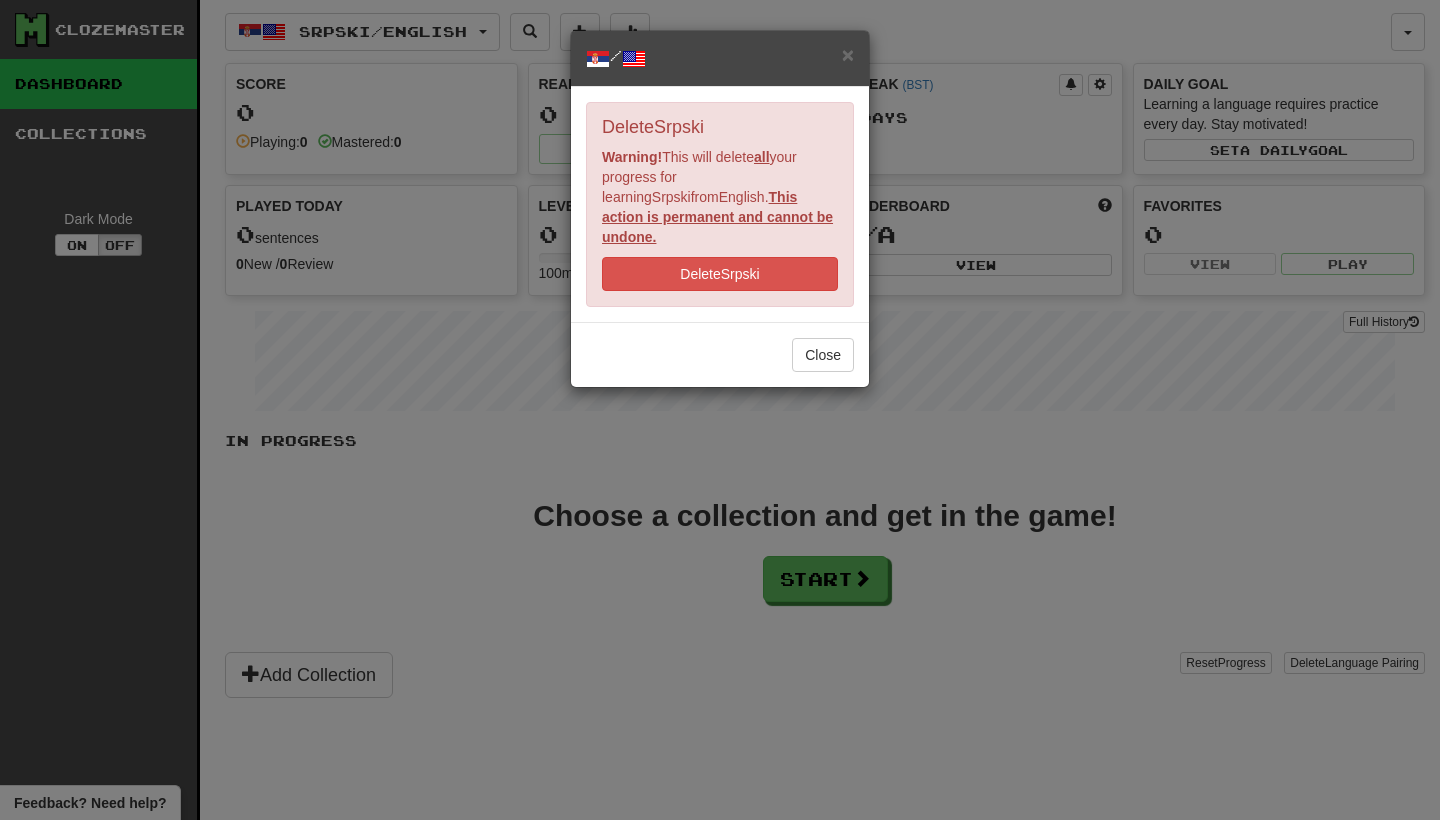 click on "Delete  Srpski" at bounding box center (720, 274) 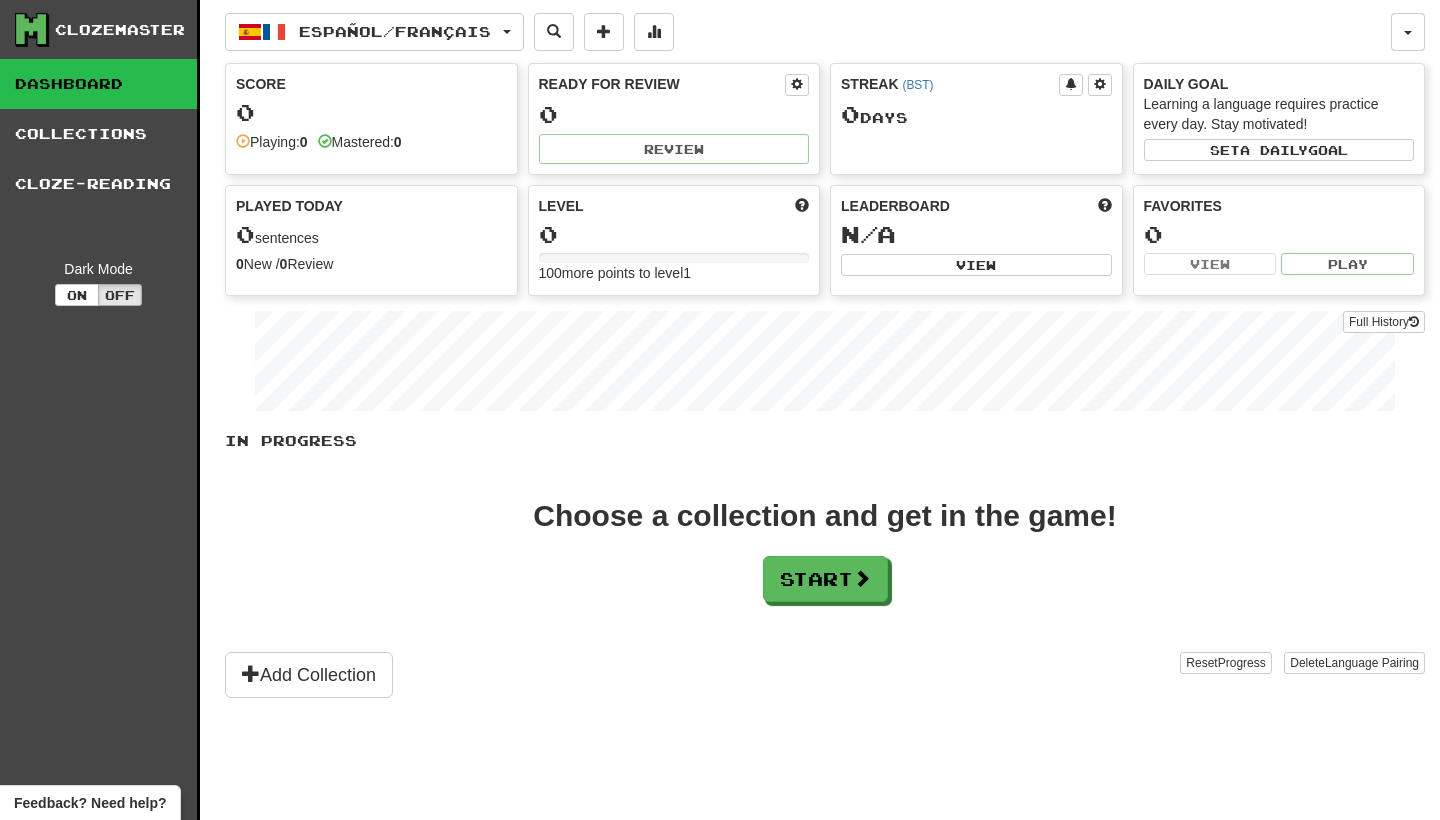 scroll, scrollTop: 0, scrollLeft: 0, axis: both 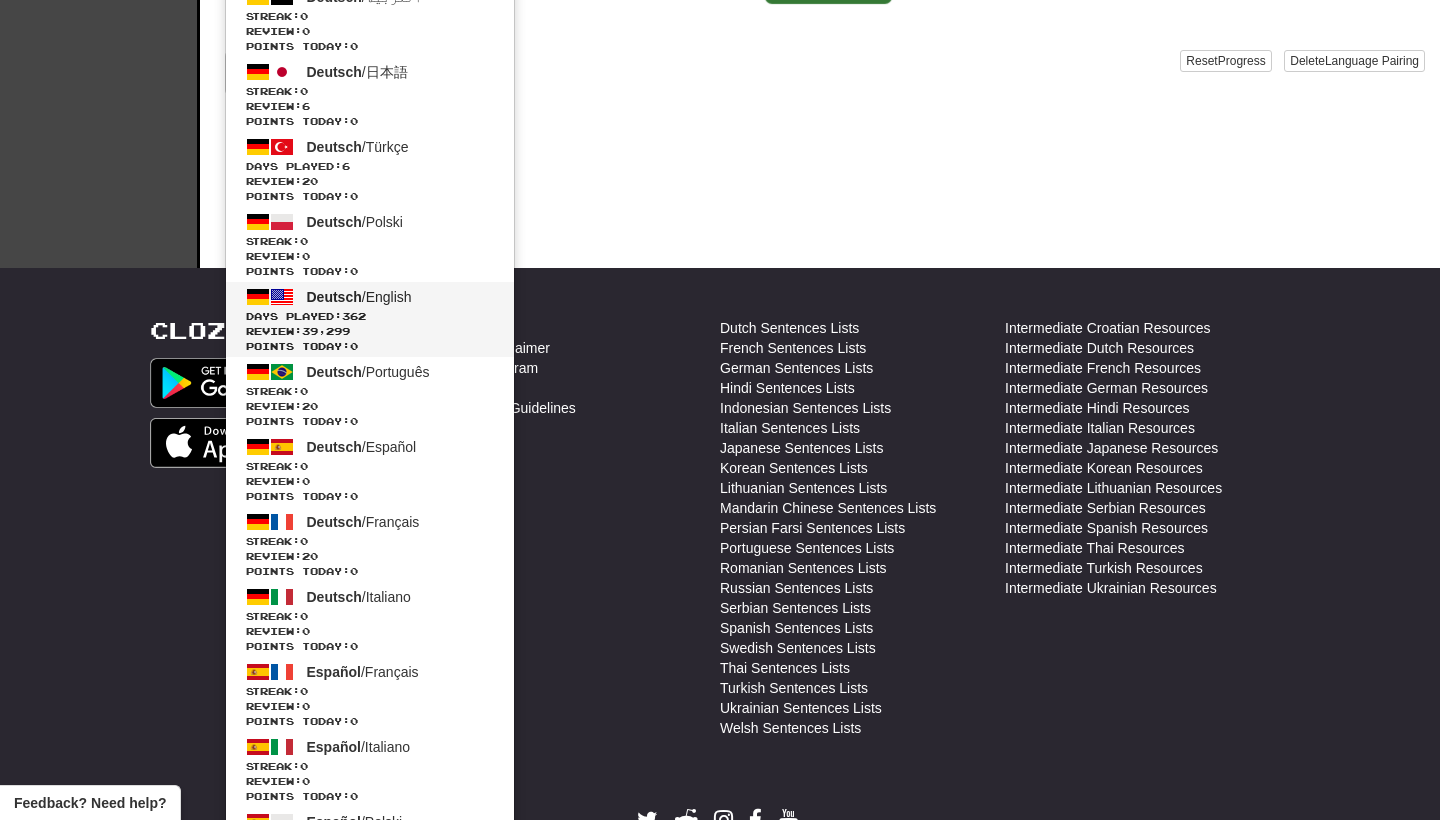 drag, startPoint x: 522, startPoint y: 29, endPoint x: 439, endPoint y: 307, distance: 290.12582 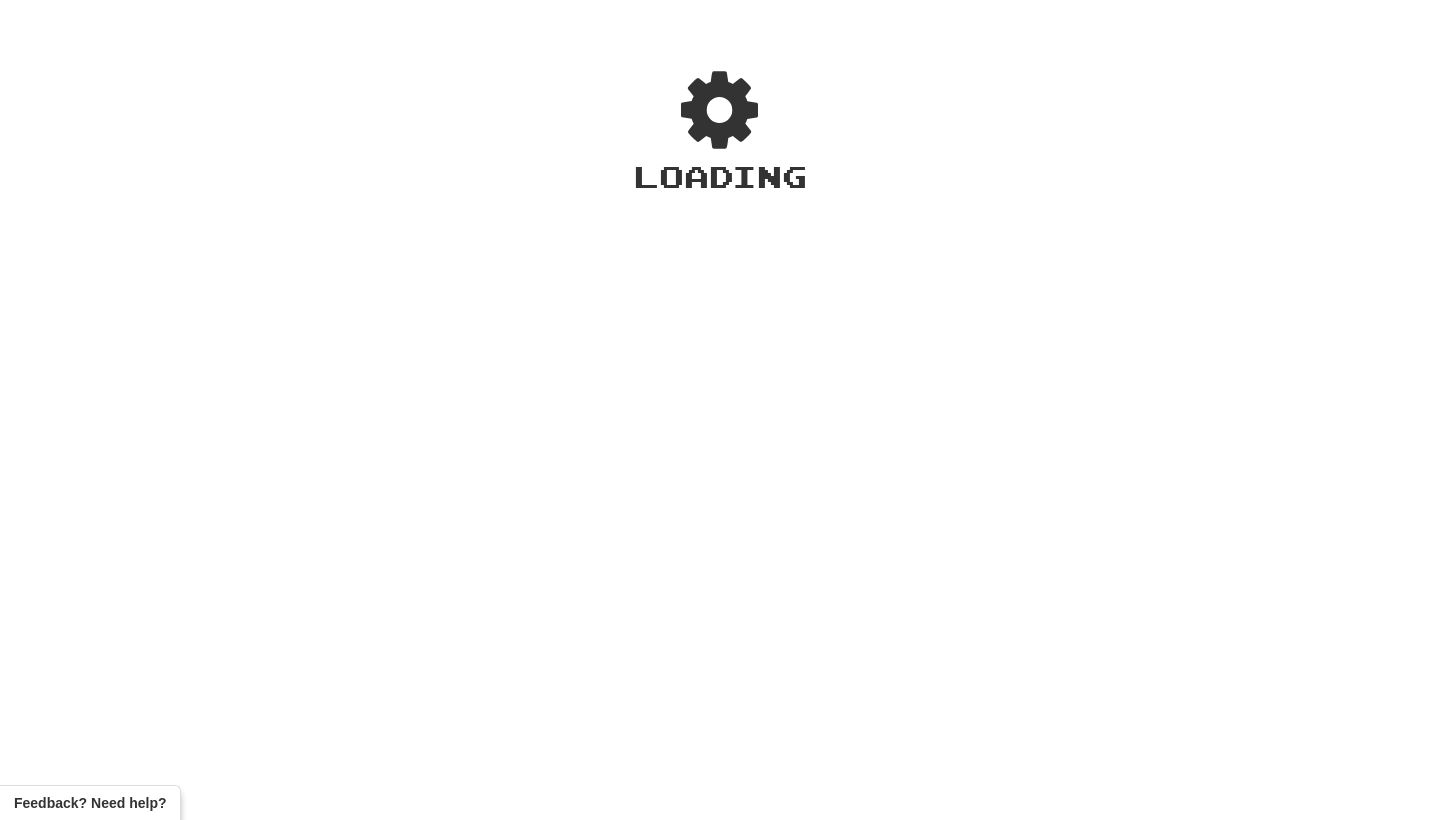 scroll, scrollTop: 0, scrollLeft: 0, axis: both 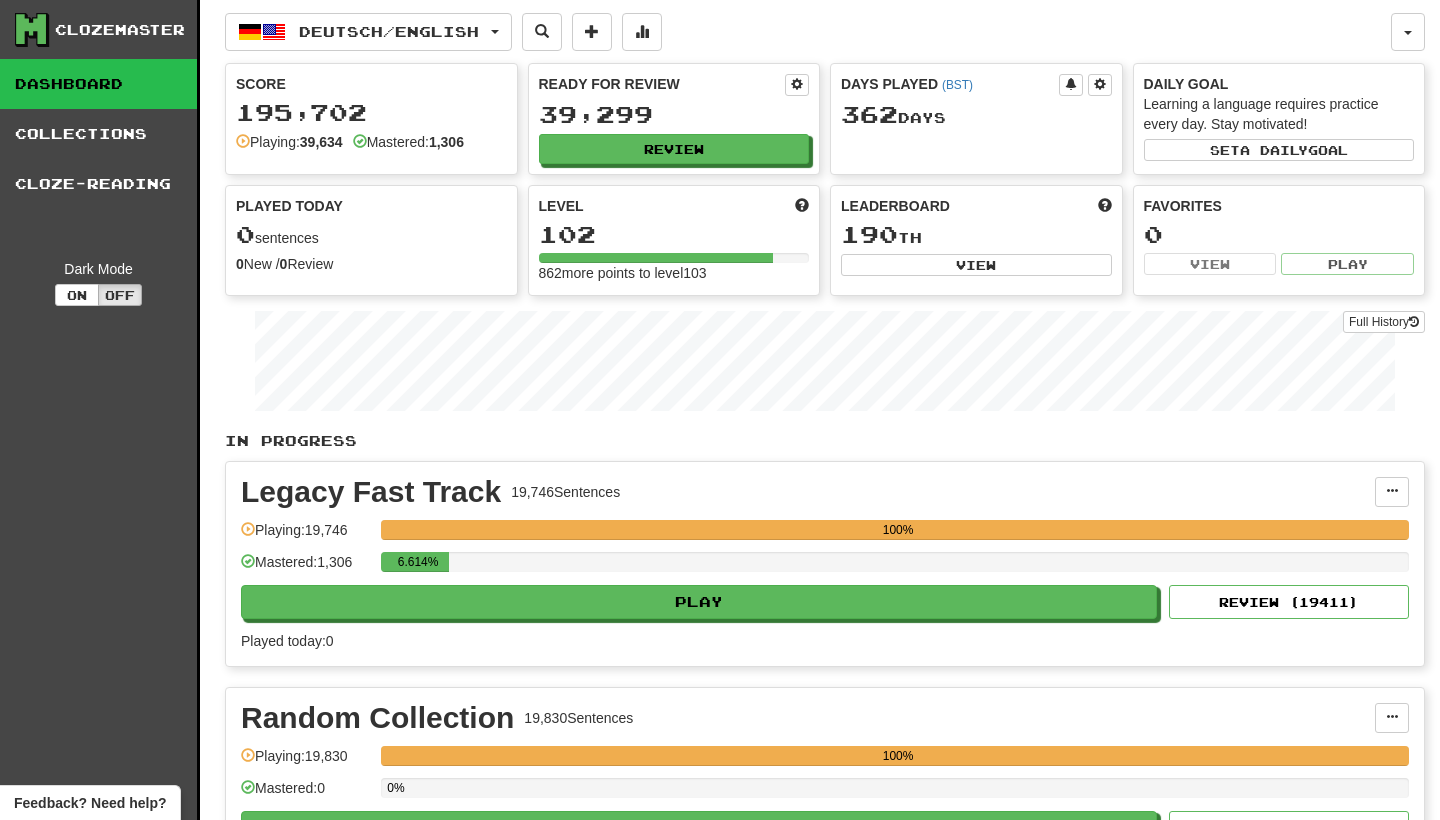 click on "Review" at bounding box center [674, 149] 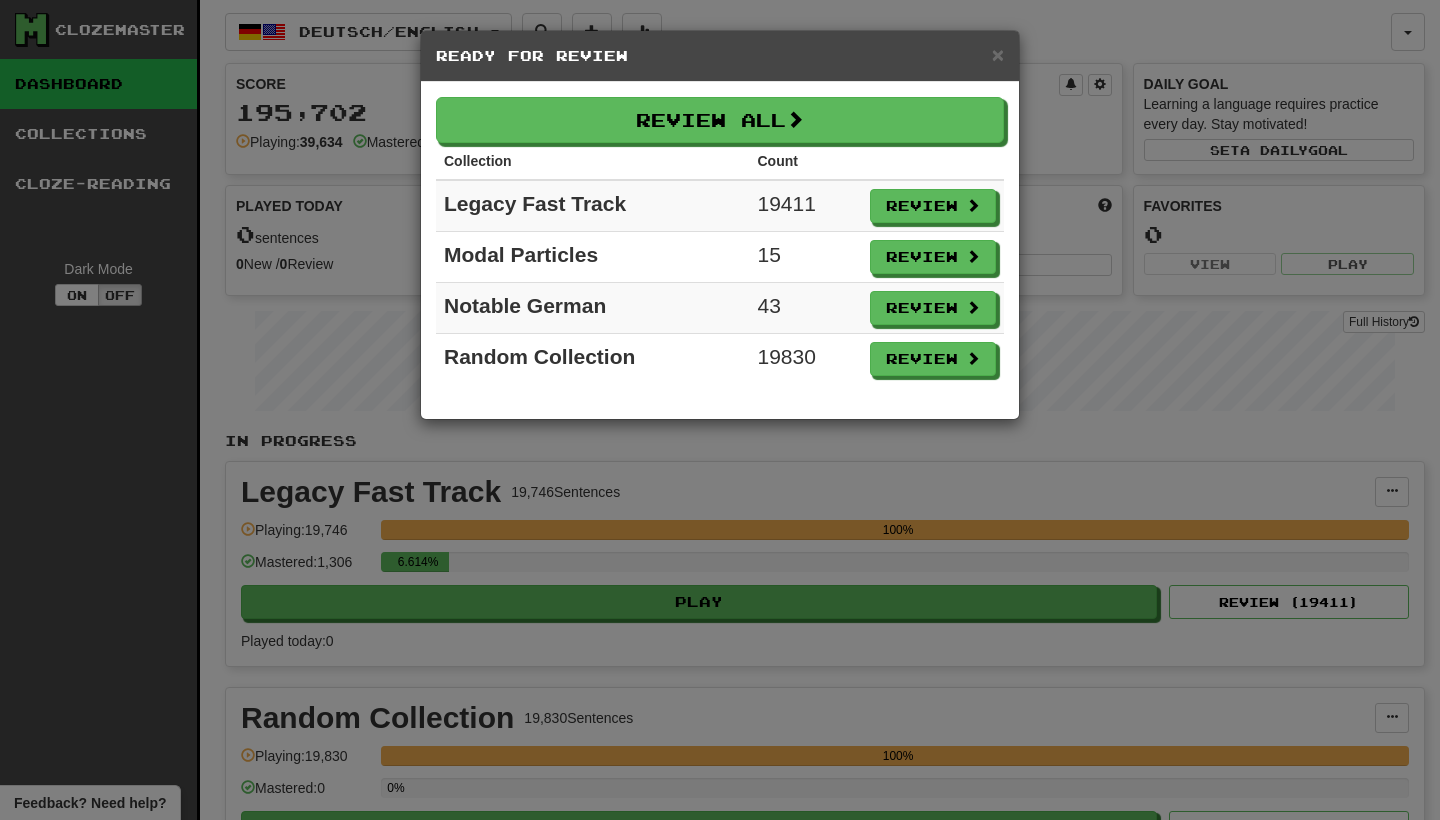 click on "Review" at bounding box center (933, 206) 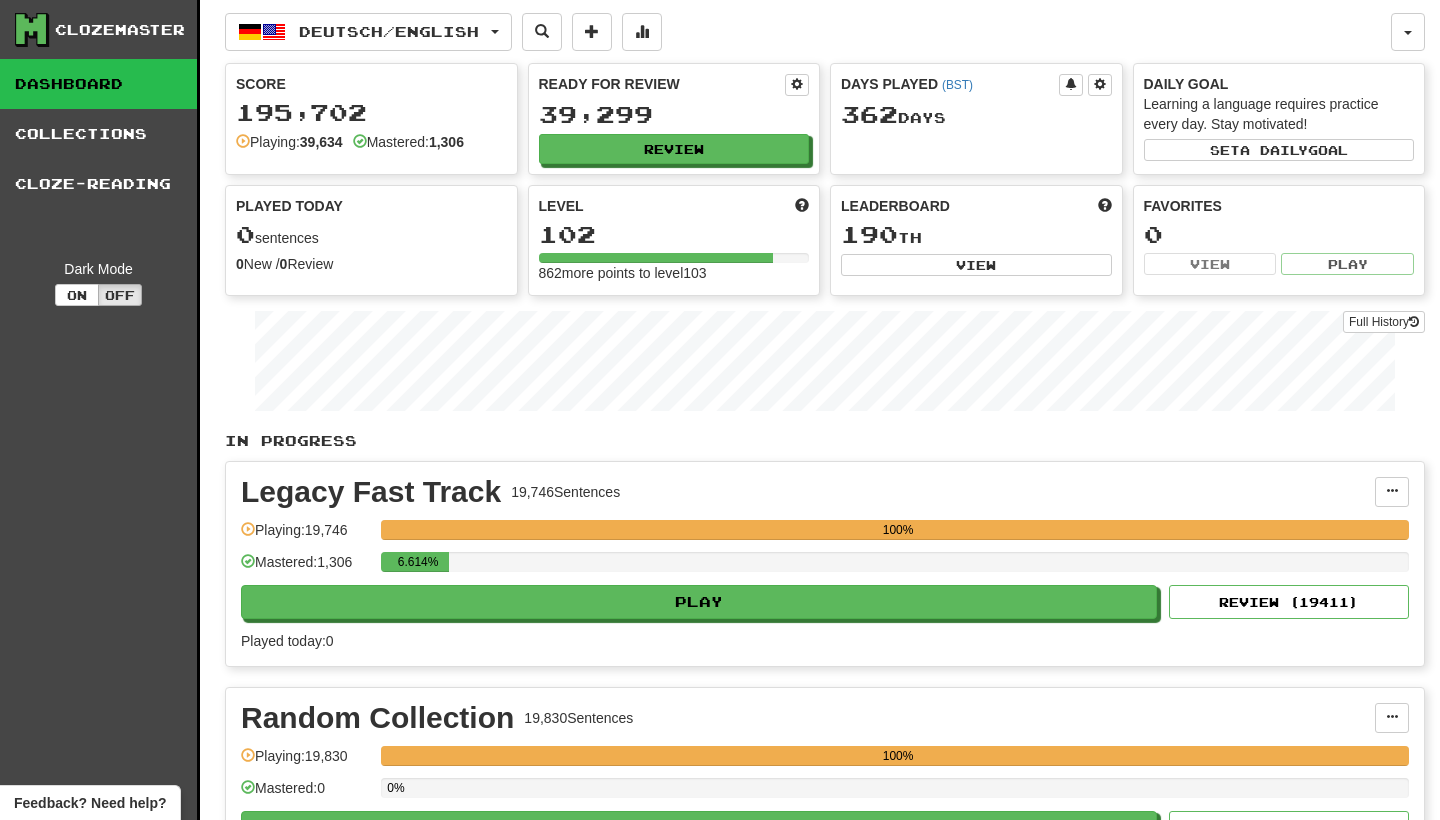 select on "********" 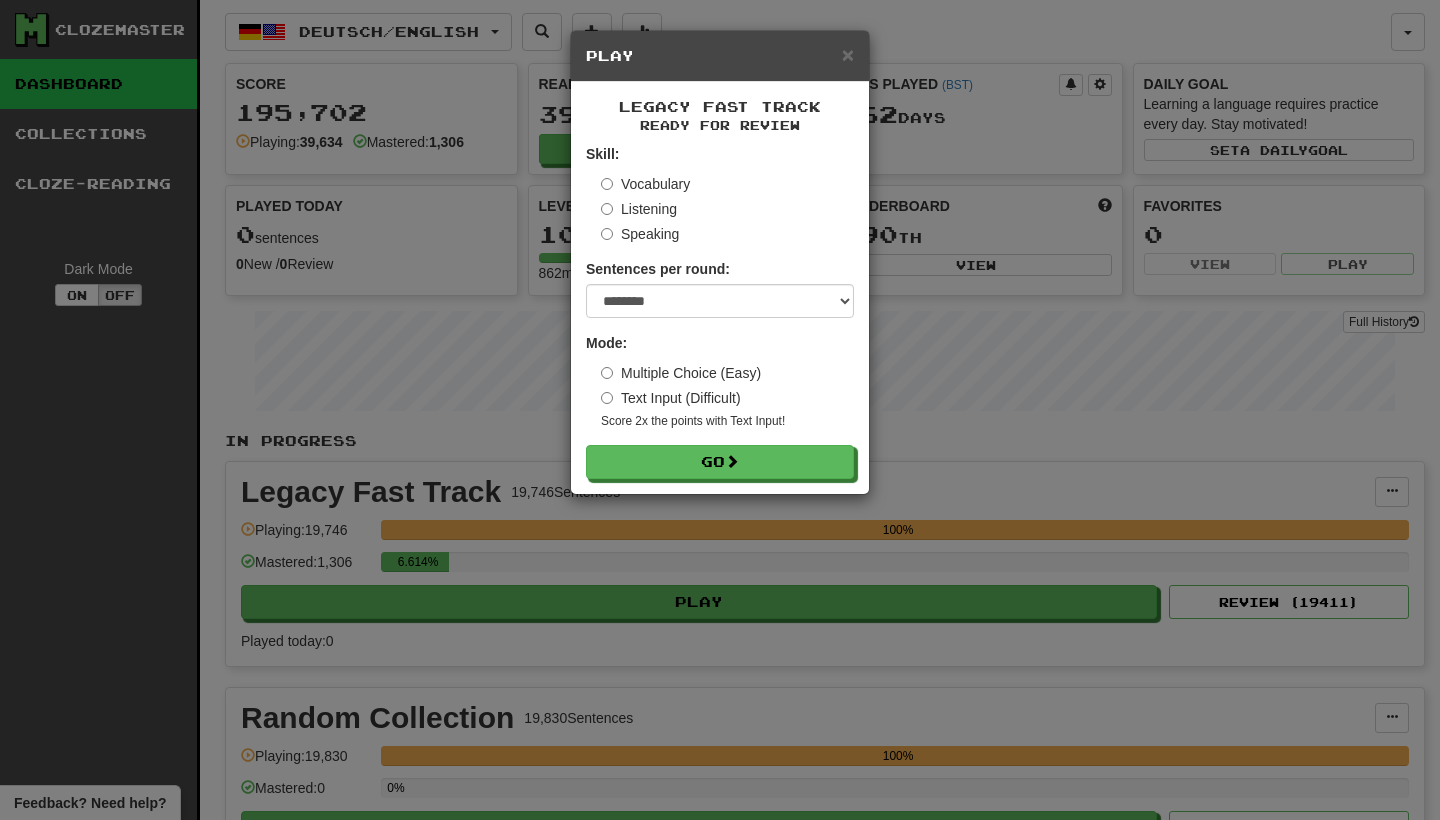 click on "Go" at bounding box center [720, 462] 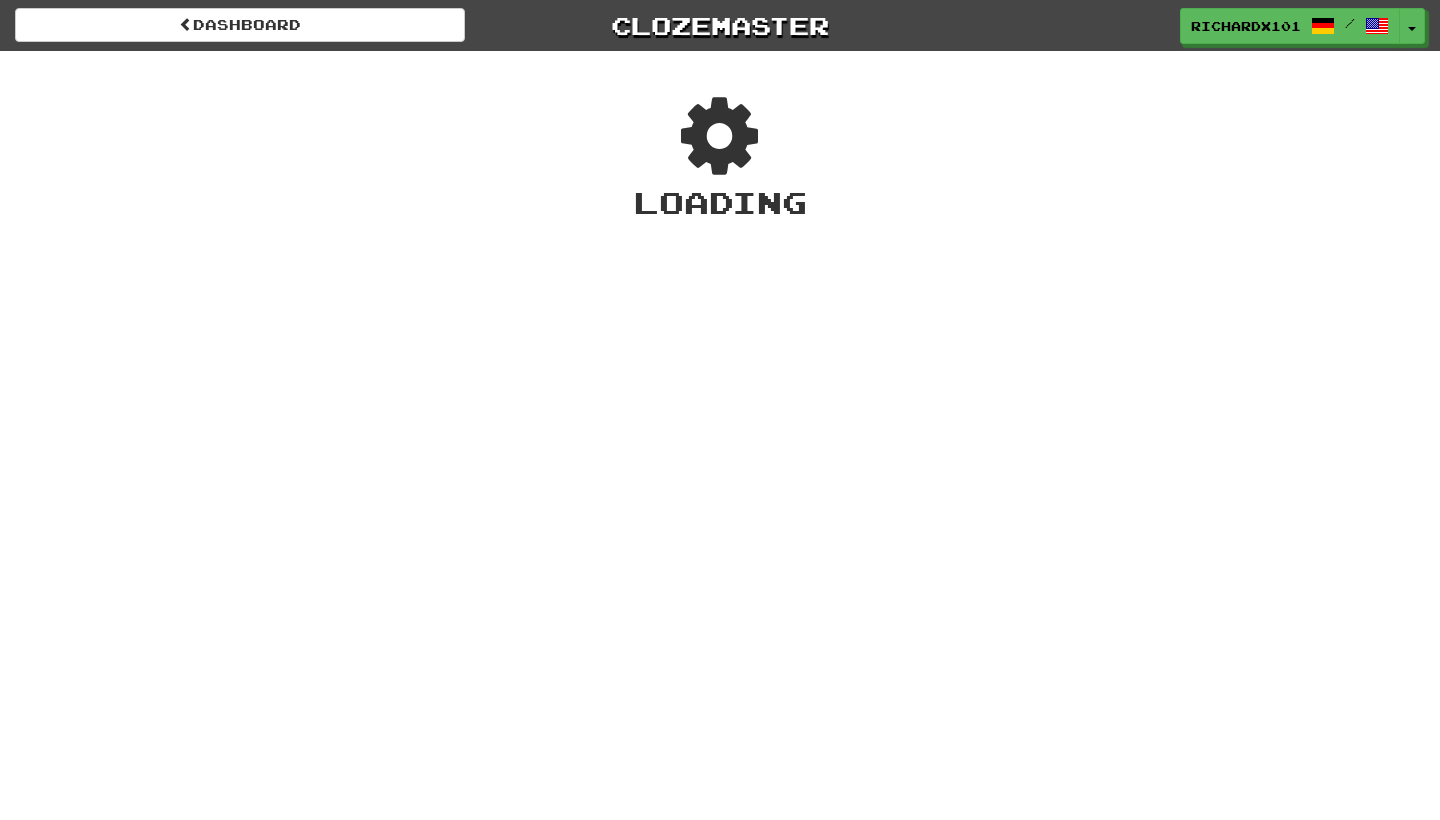 scroll, scrollTop: 0, scrollLeft: 0, axis: both 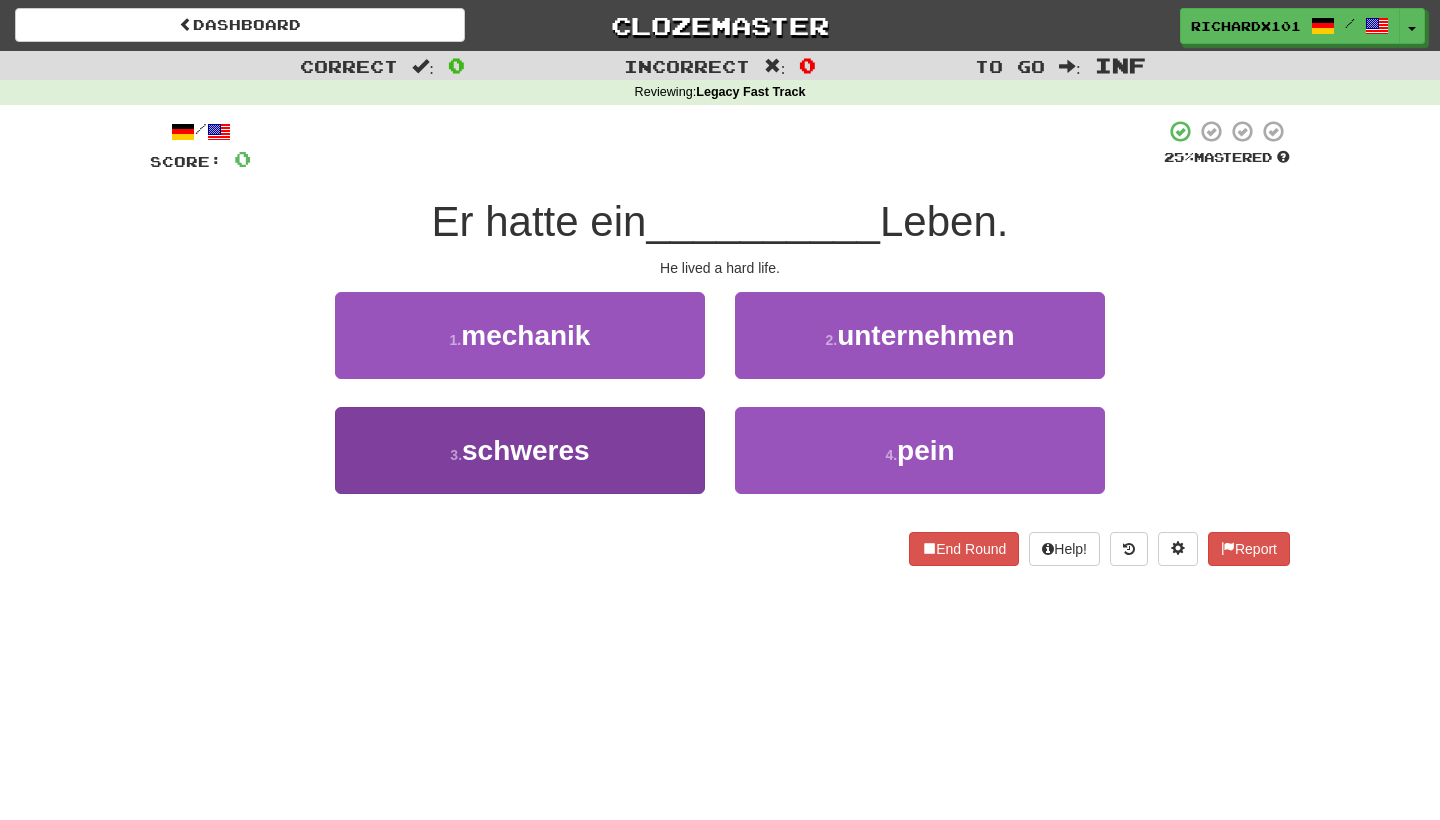 drag, startPoint x: 0, startPoint y: 0, endPoint x: 653, endPoint y: 429, distance: 781.313 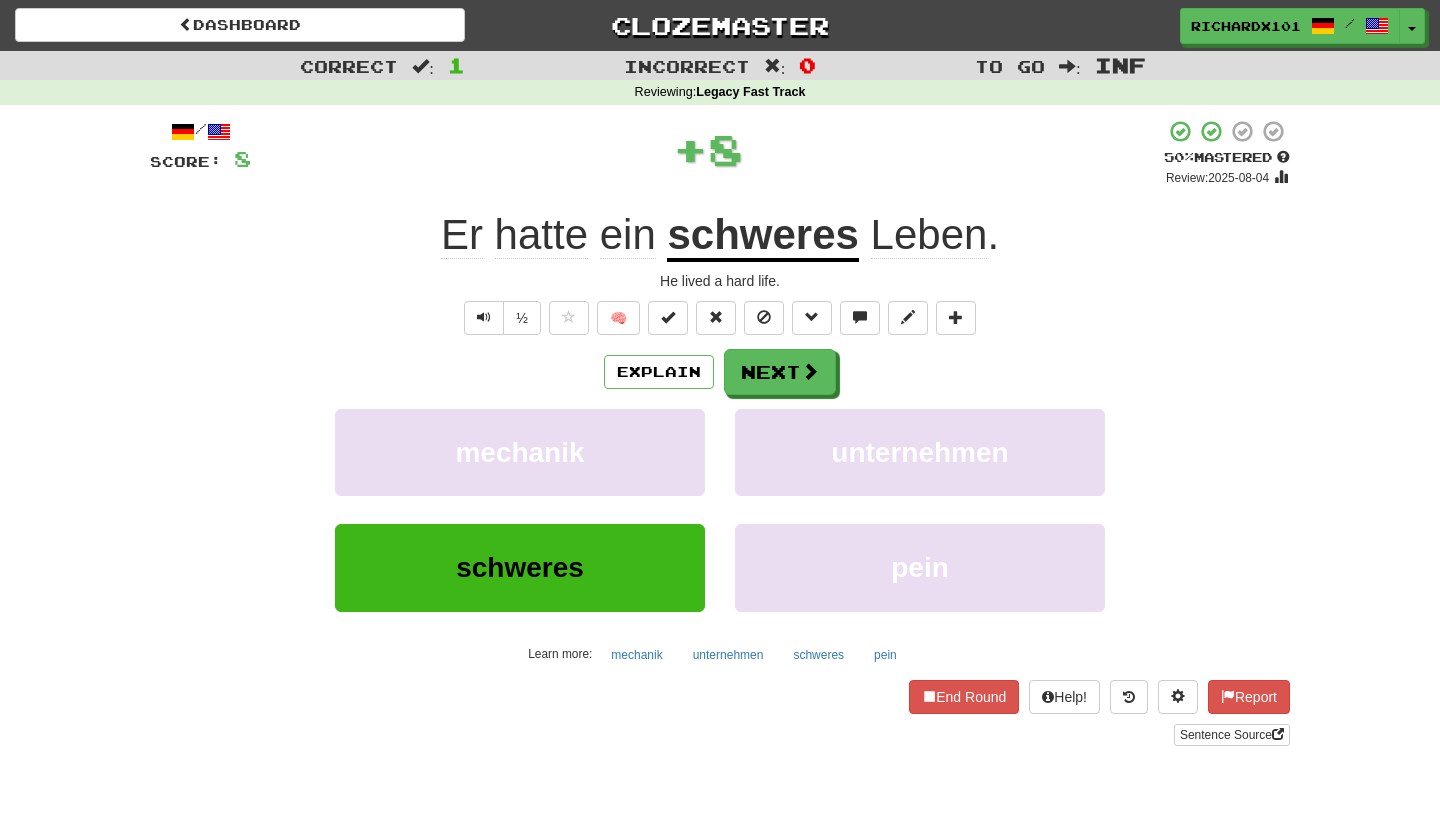 click at bounding box center (668, 317) 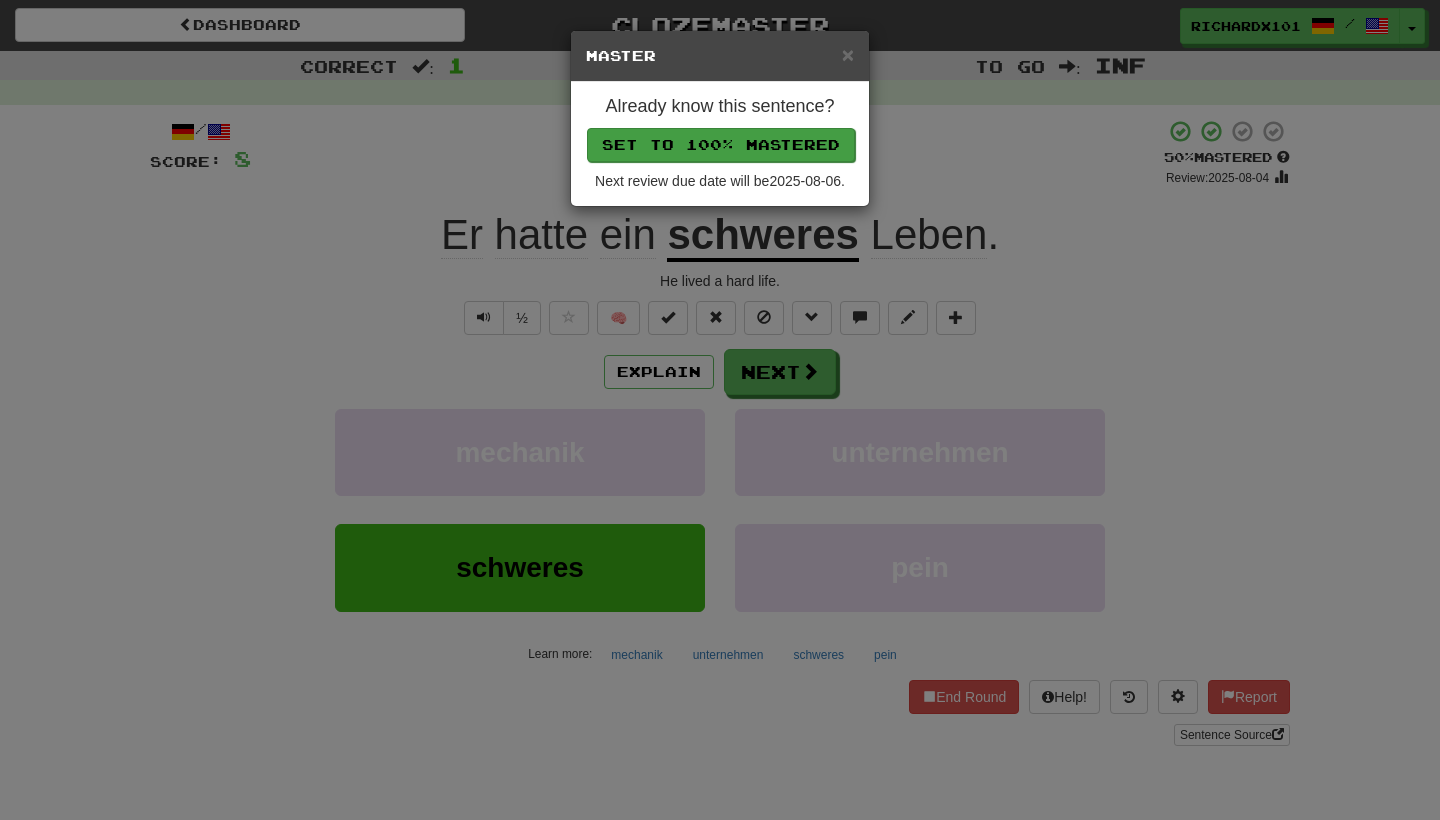 drag, startPoint x: 653, startPoint y: 429, endPoint x: 736, endPoint y: 143, distance: 297.80026 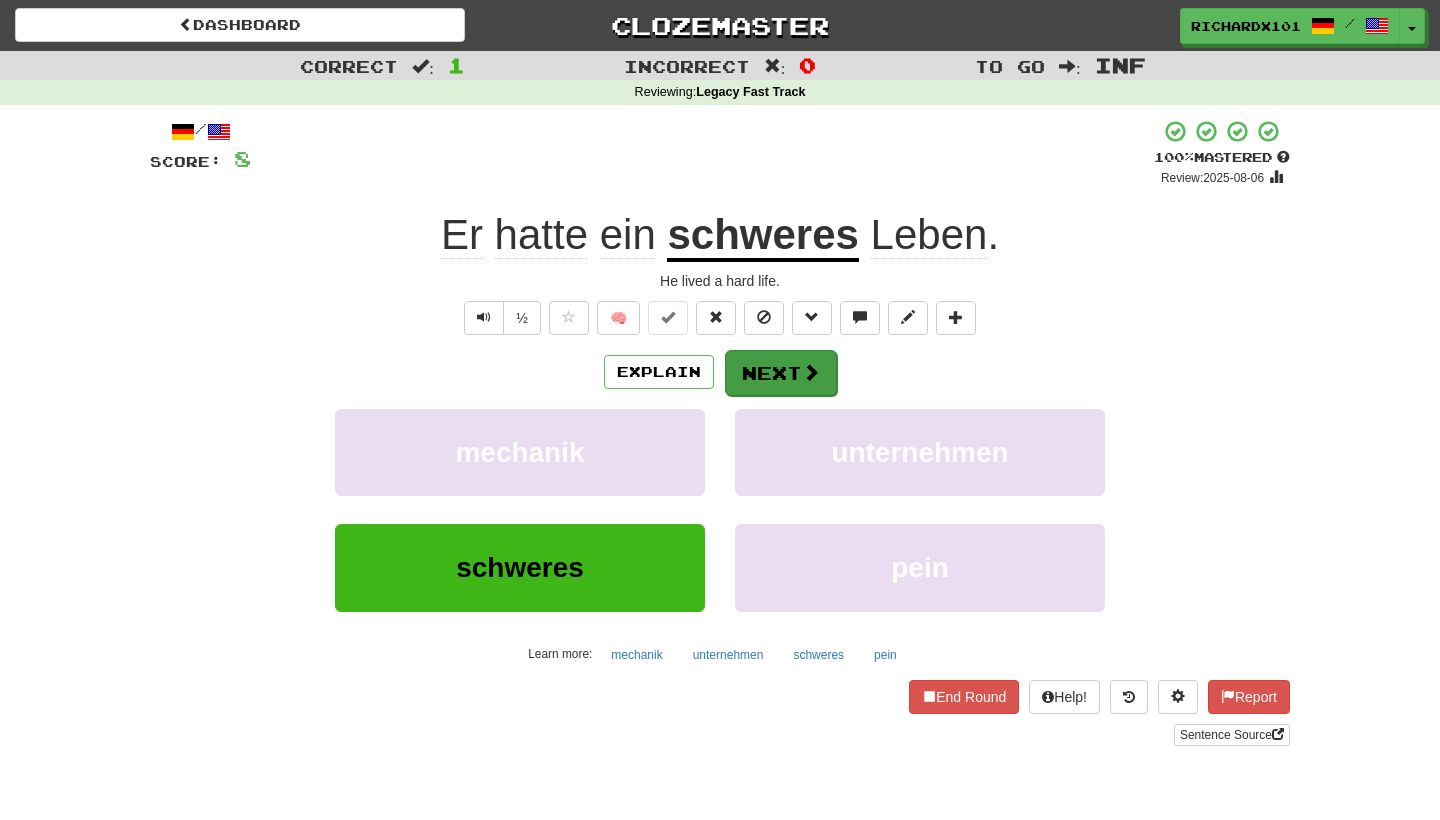 drag, startPoint x: 736, startPoint y: 143, endPoint x: 746, endPoint y: 359, distance: 216.23135 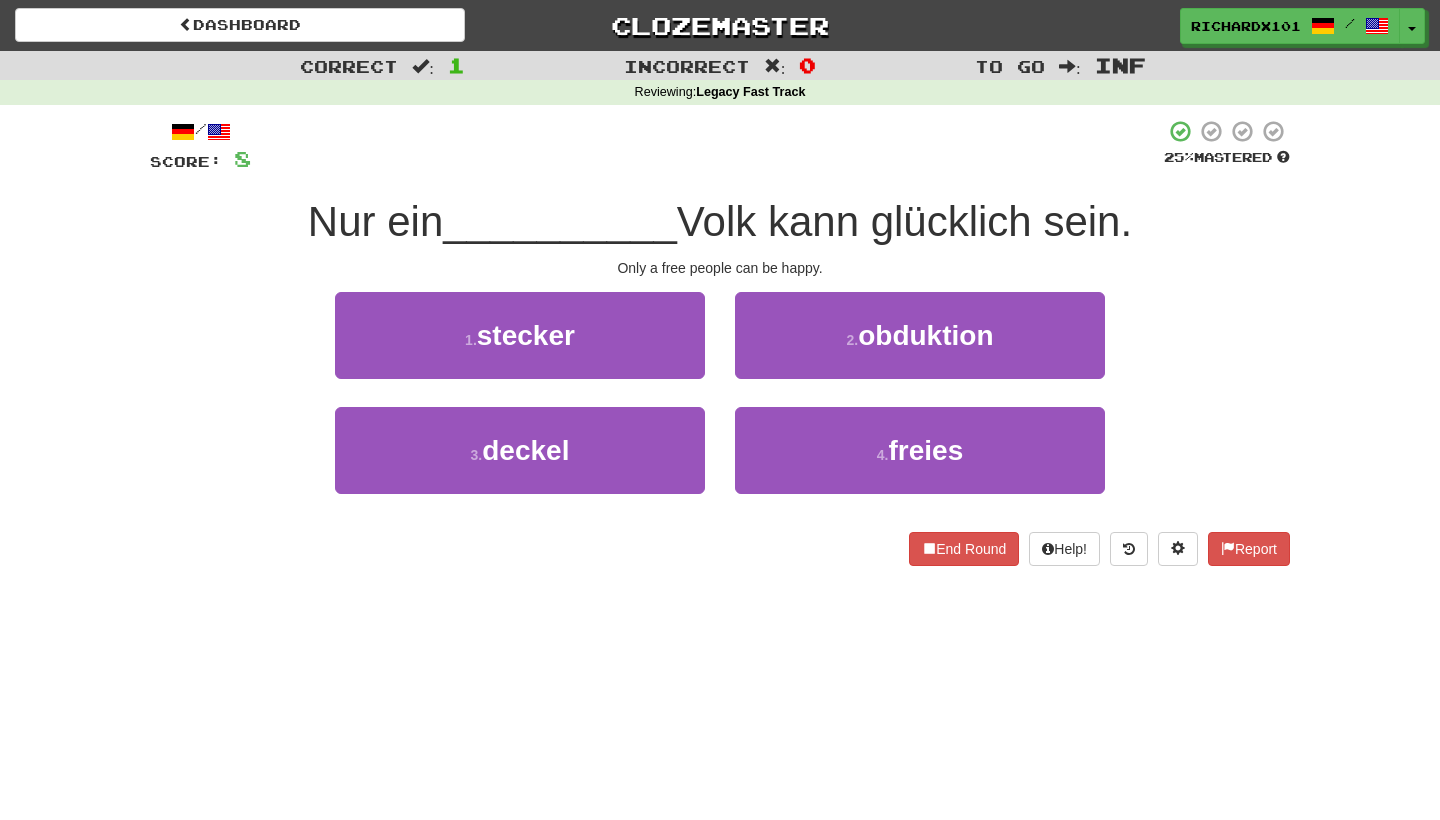 click on "4 .  freies" at bounding box center [920, 450] 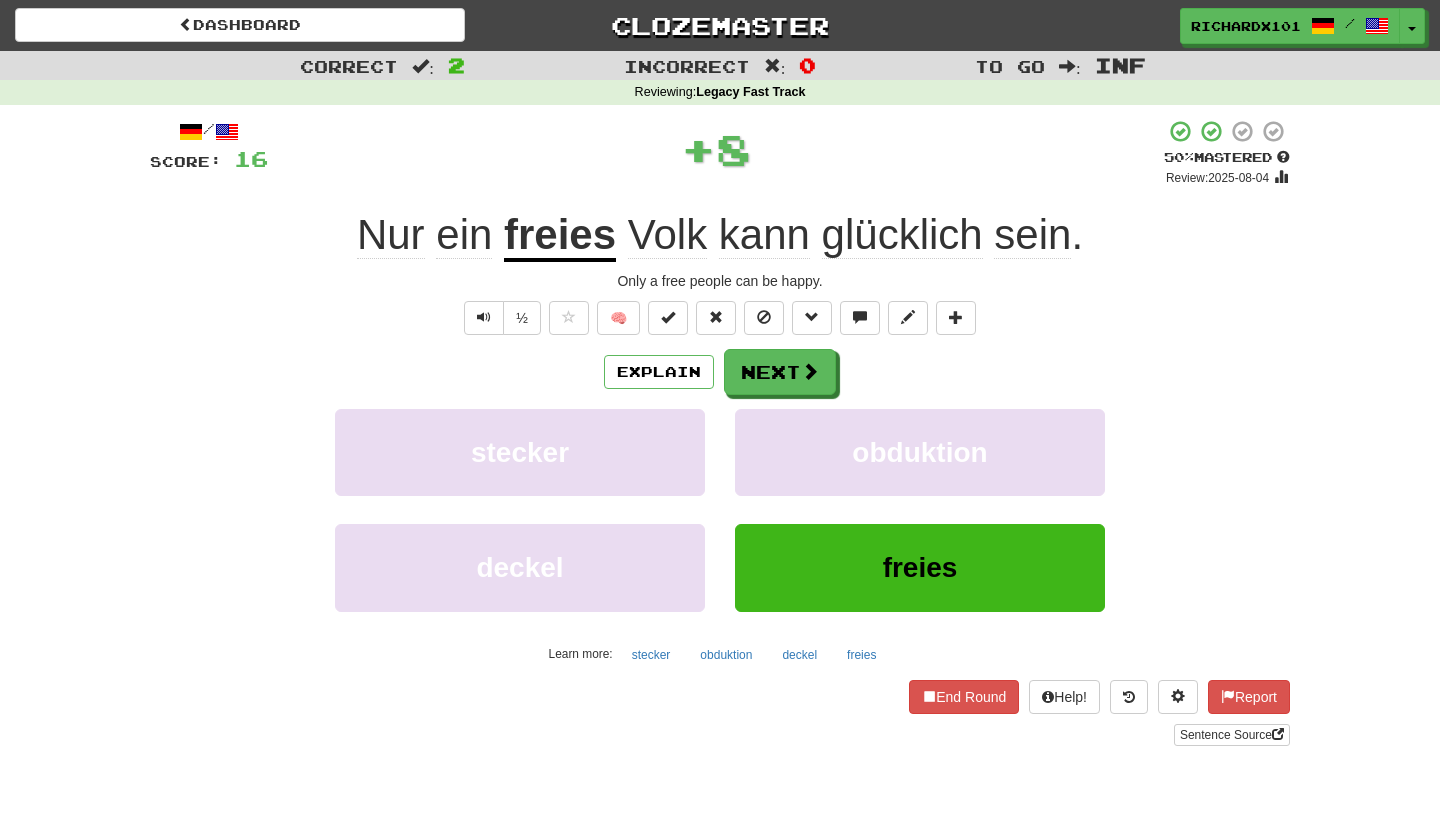 click at bounding box center (668, 318) 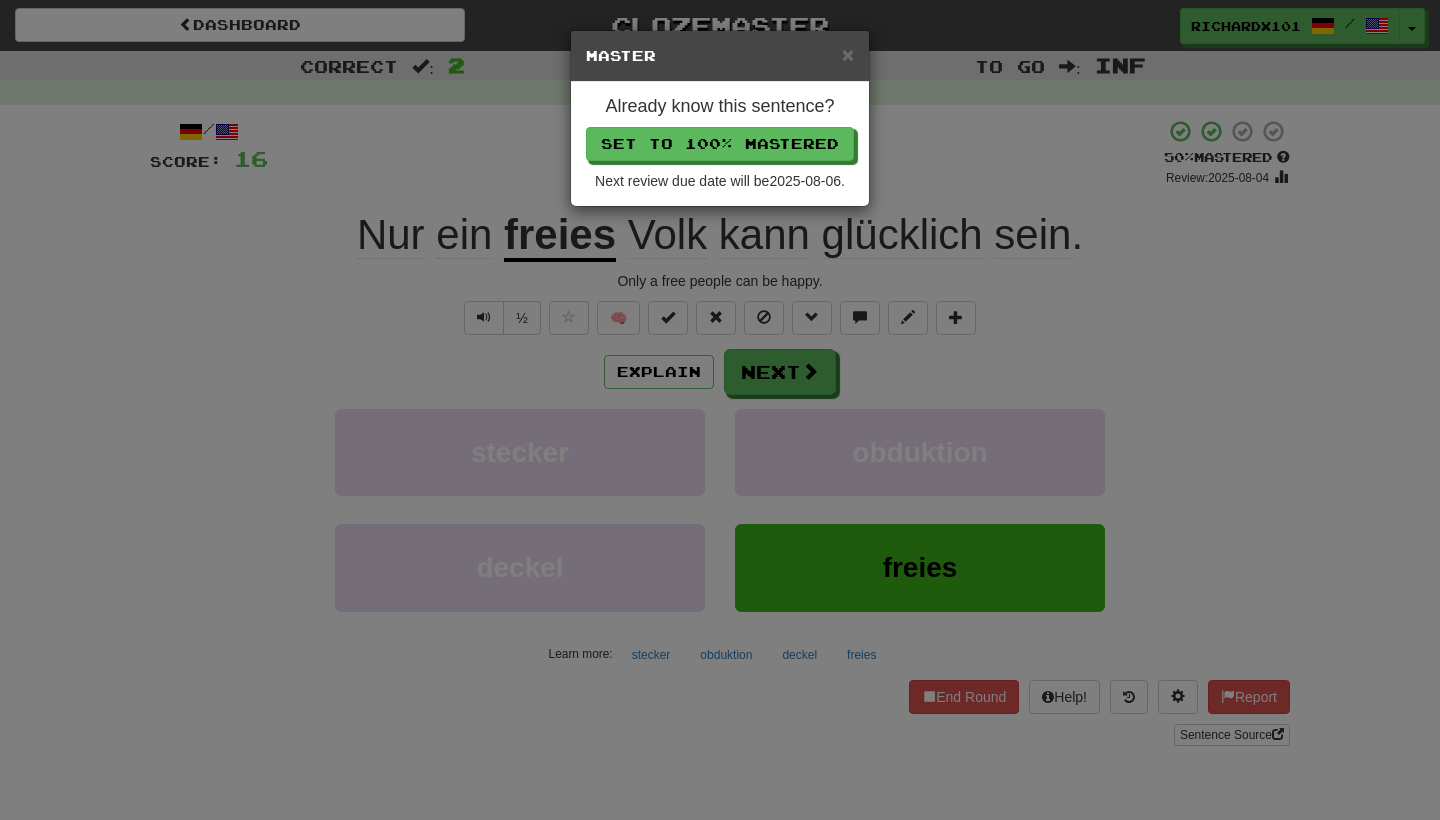 click on "Set to 100% Mastered" at bounding box center (720, 144) 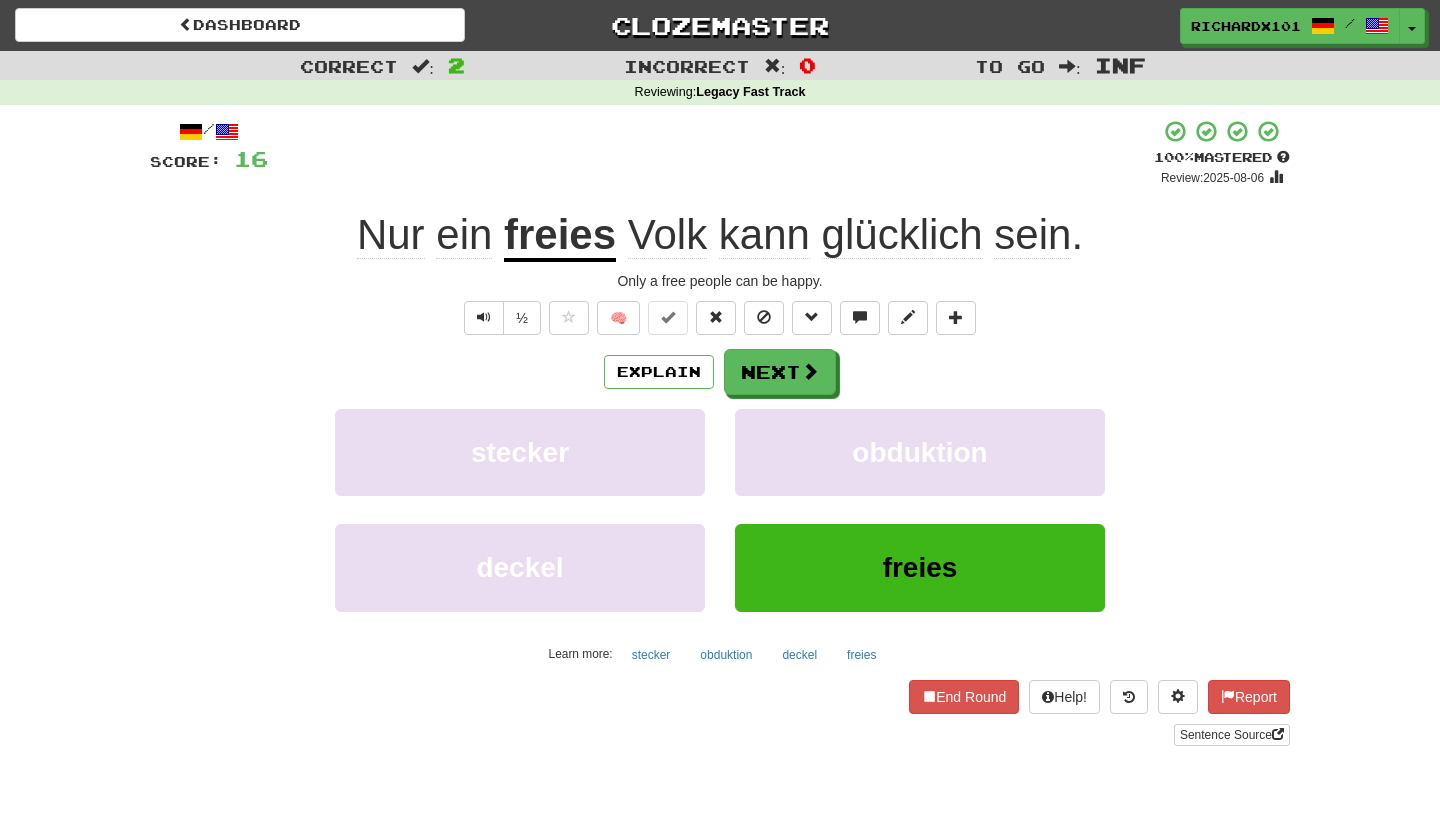 click on "Next" at bounding box center [780, 372] 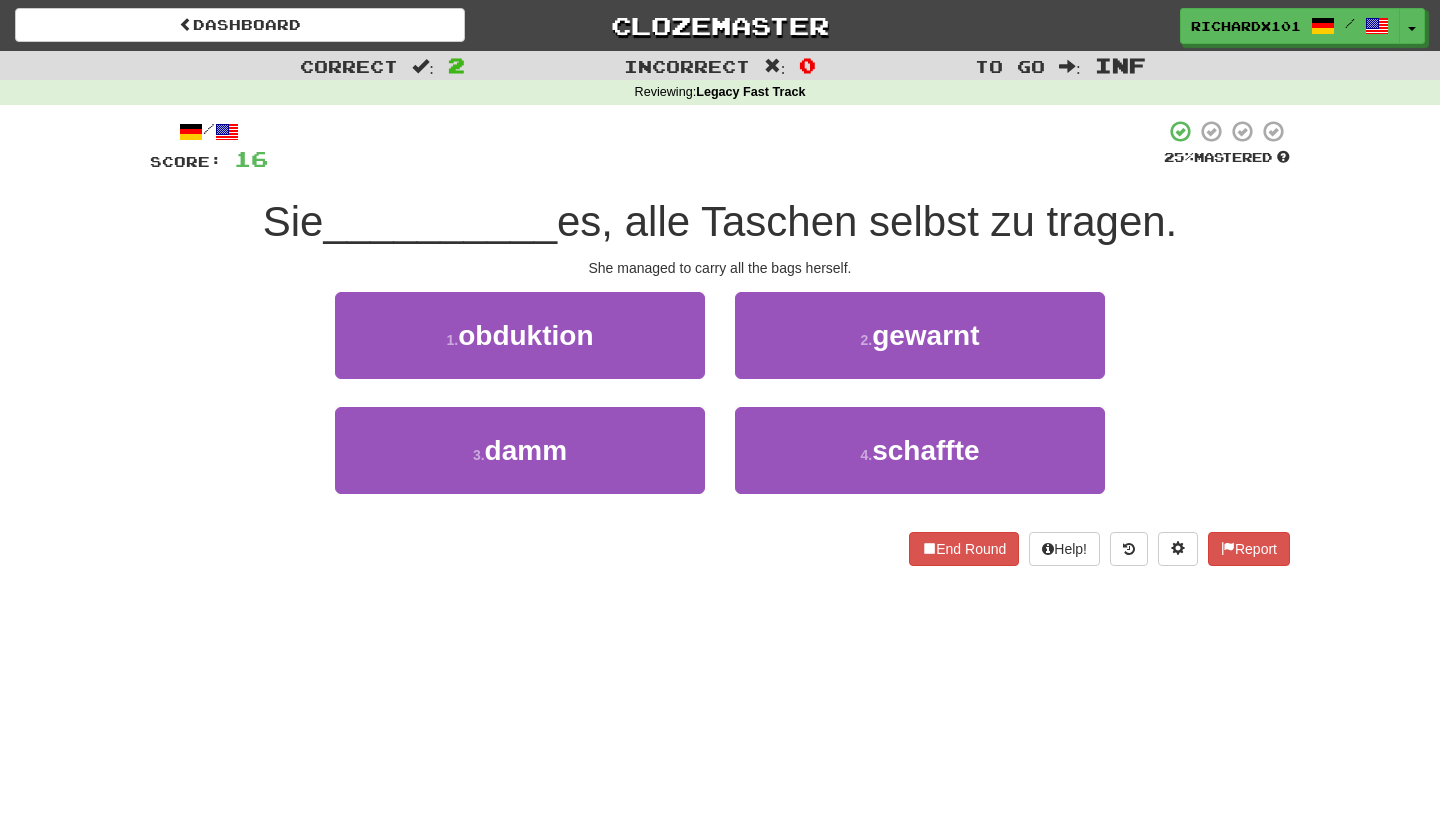 click on "4 .  schaffte" at bounding box center (920, 450) 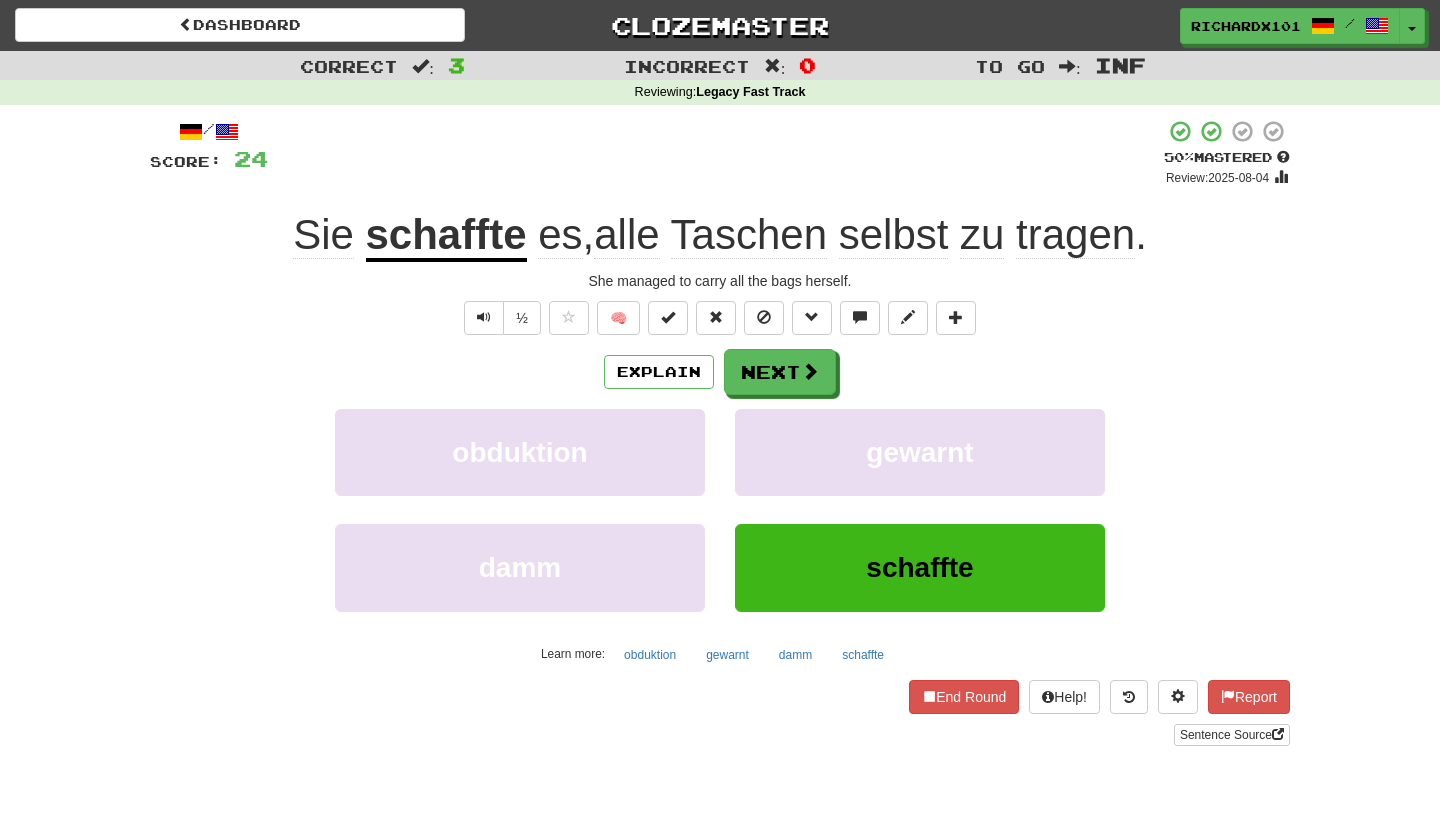 click at bounding box center [668, 318] 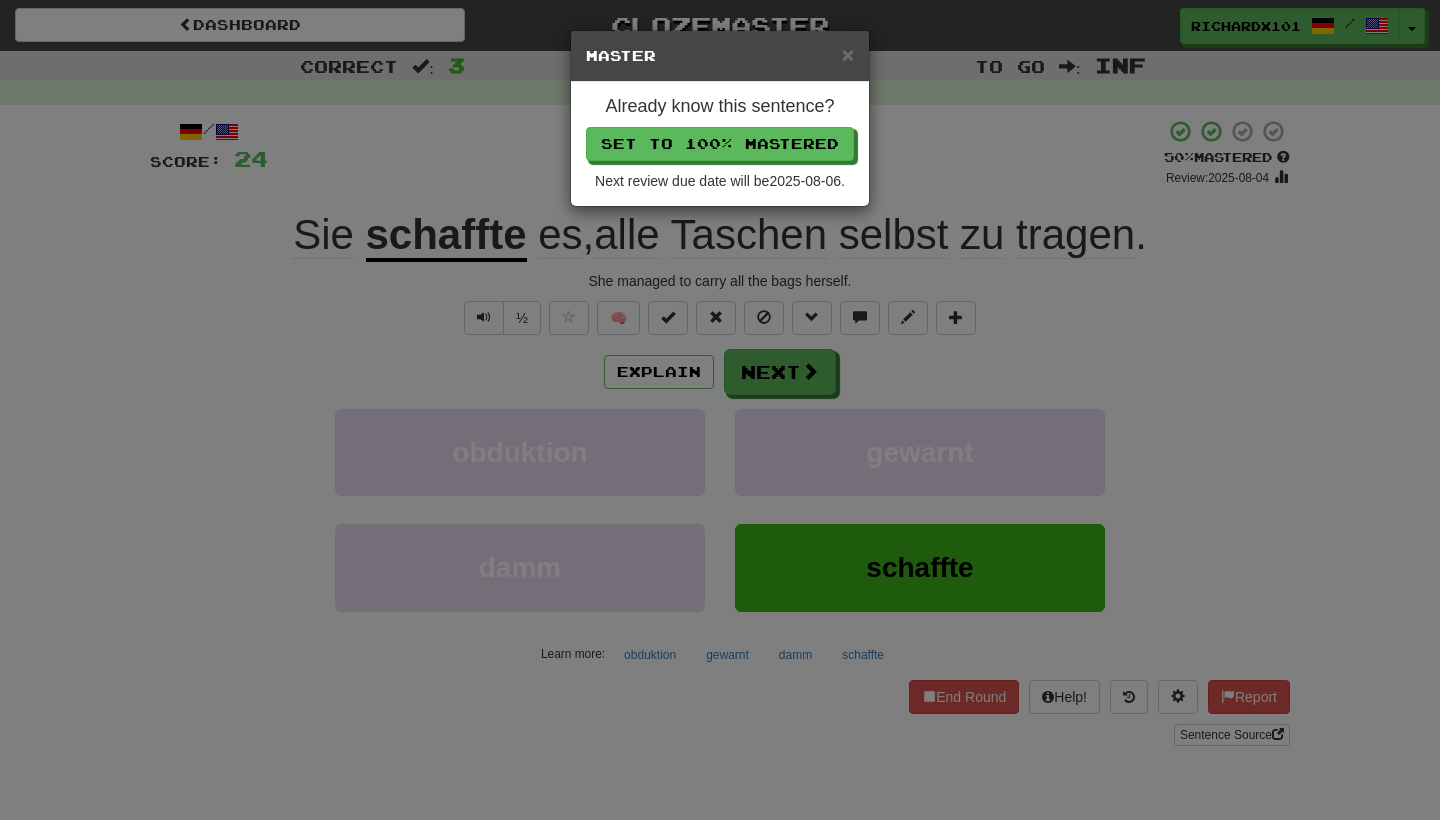 click on "Set to 100% Mastered" at bounding box center [720, 144] 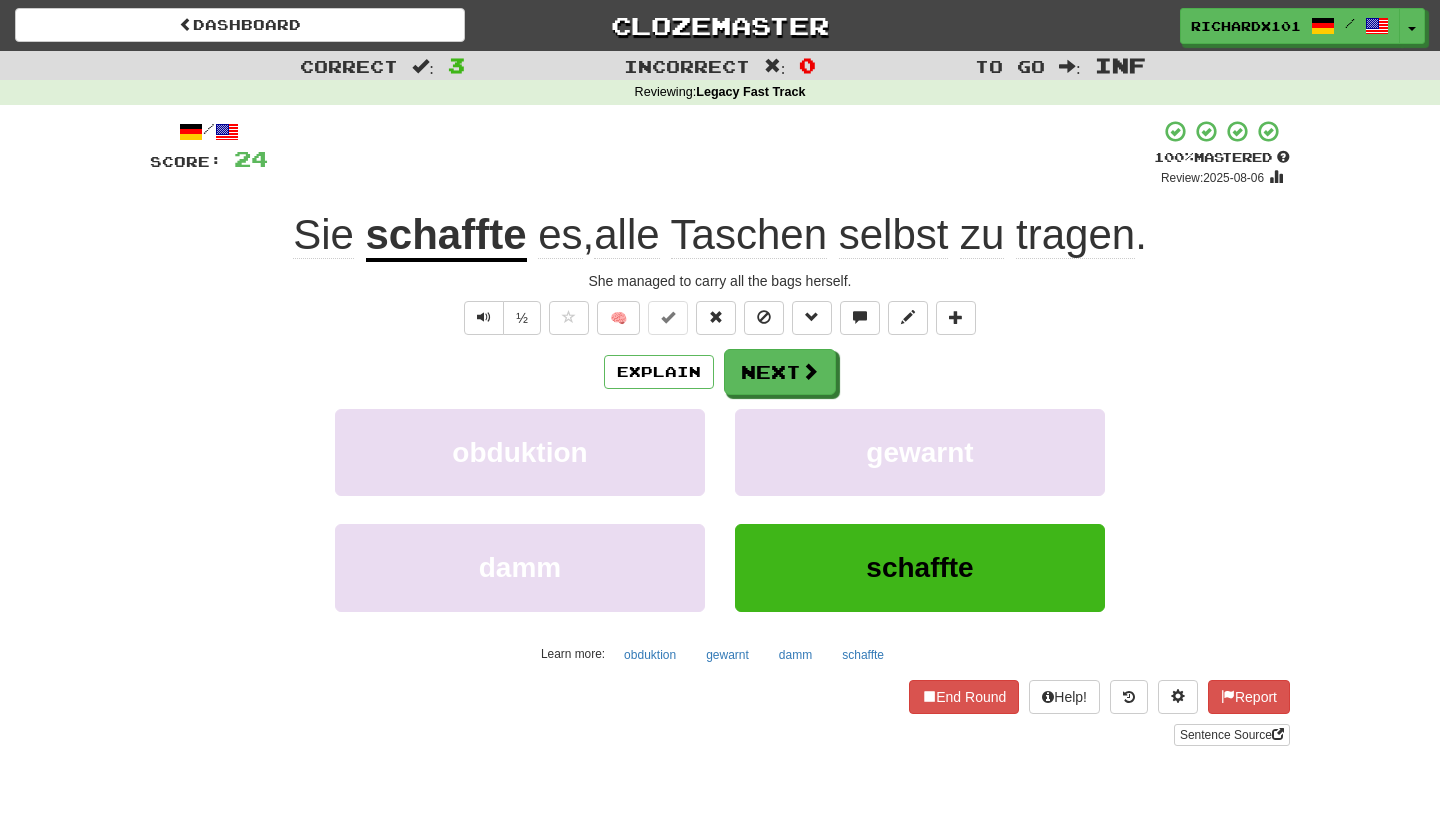 click on "Next" at bounding box center [780, 372] 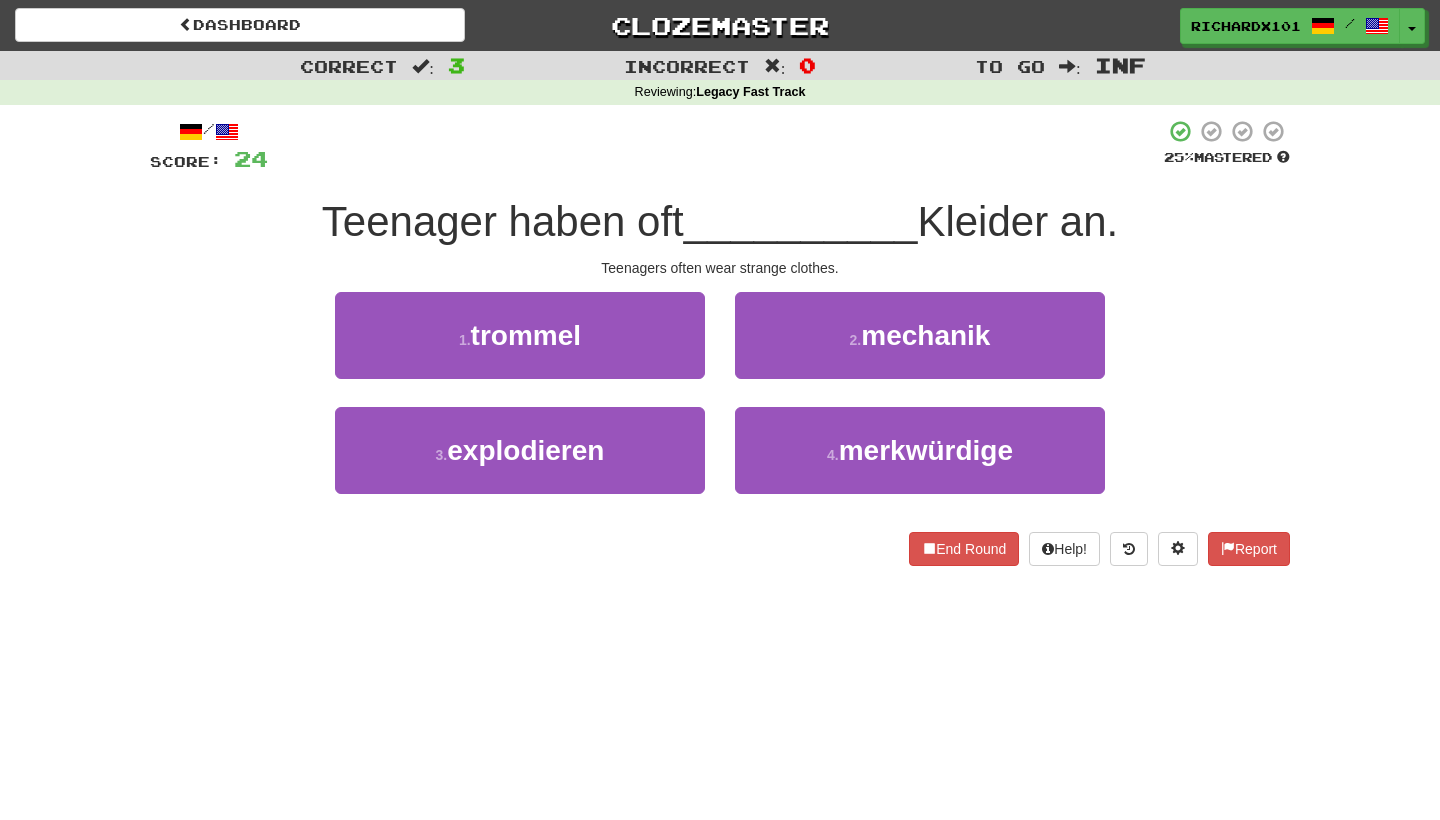 click on "4 .  merkwürdige" at bounding box center (920, 450) 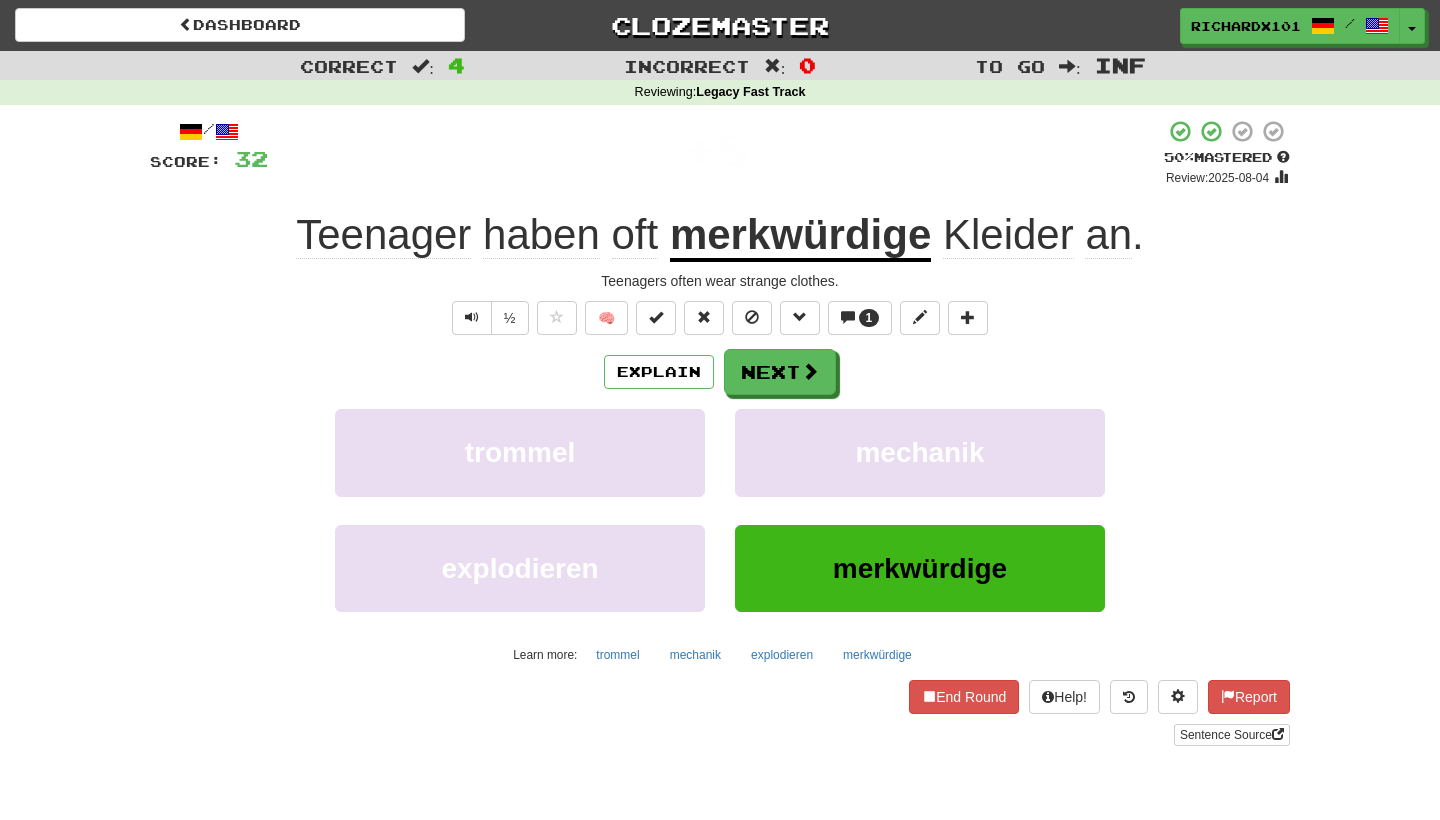 click at bounding box center [656, 318] 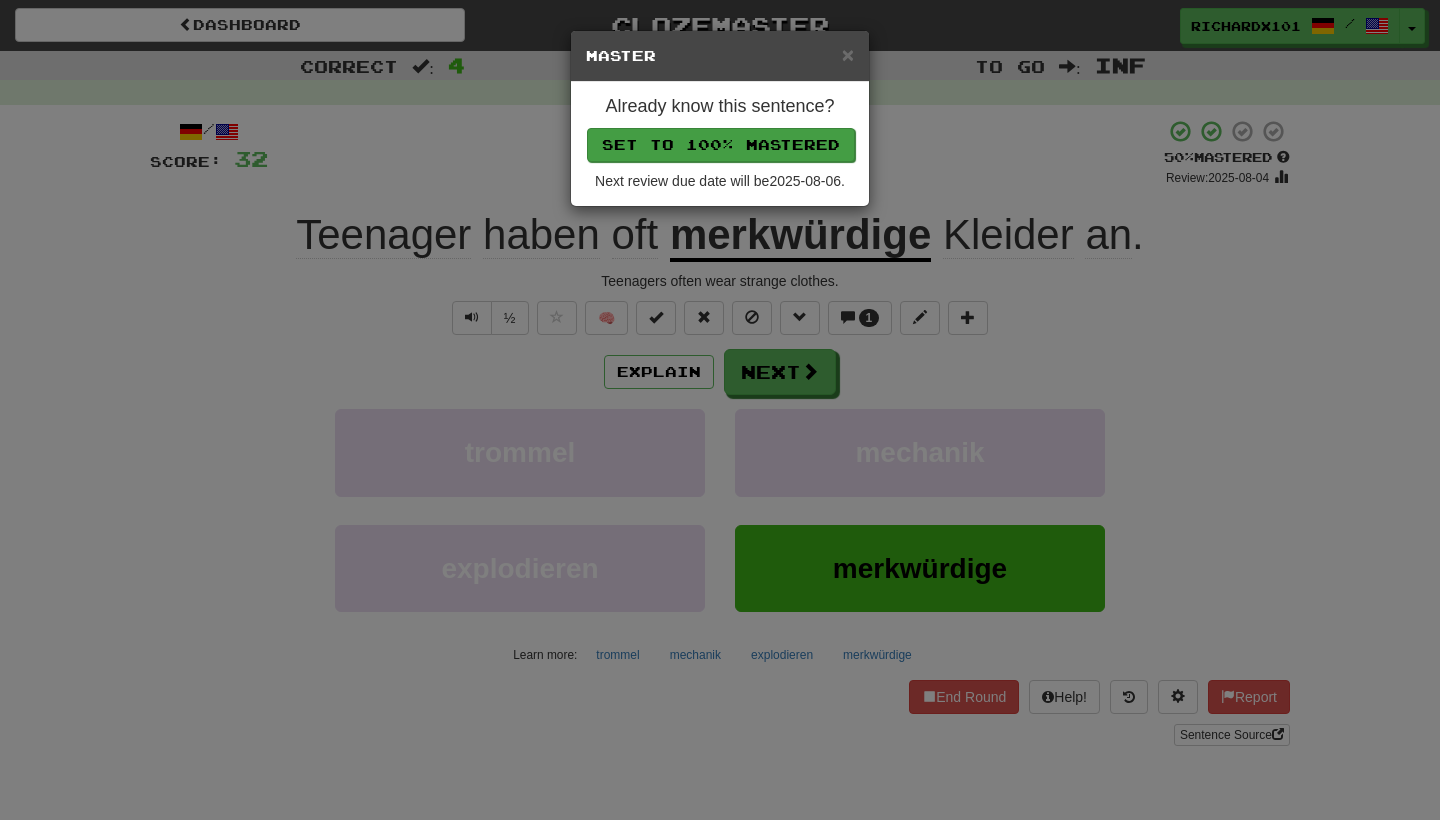 drag, startPoint x: 726, startPoint y: 148, endPoint x: 689, endPoint y: 138, distance: 38.327538 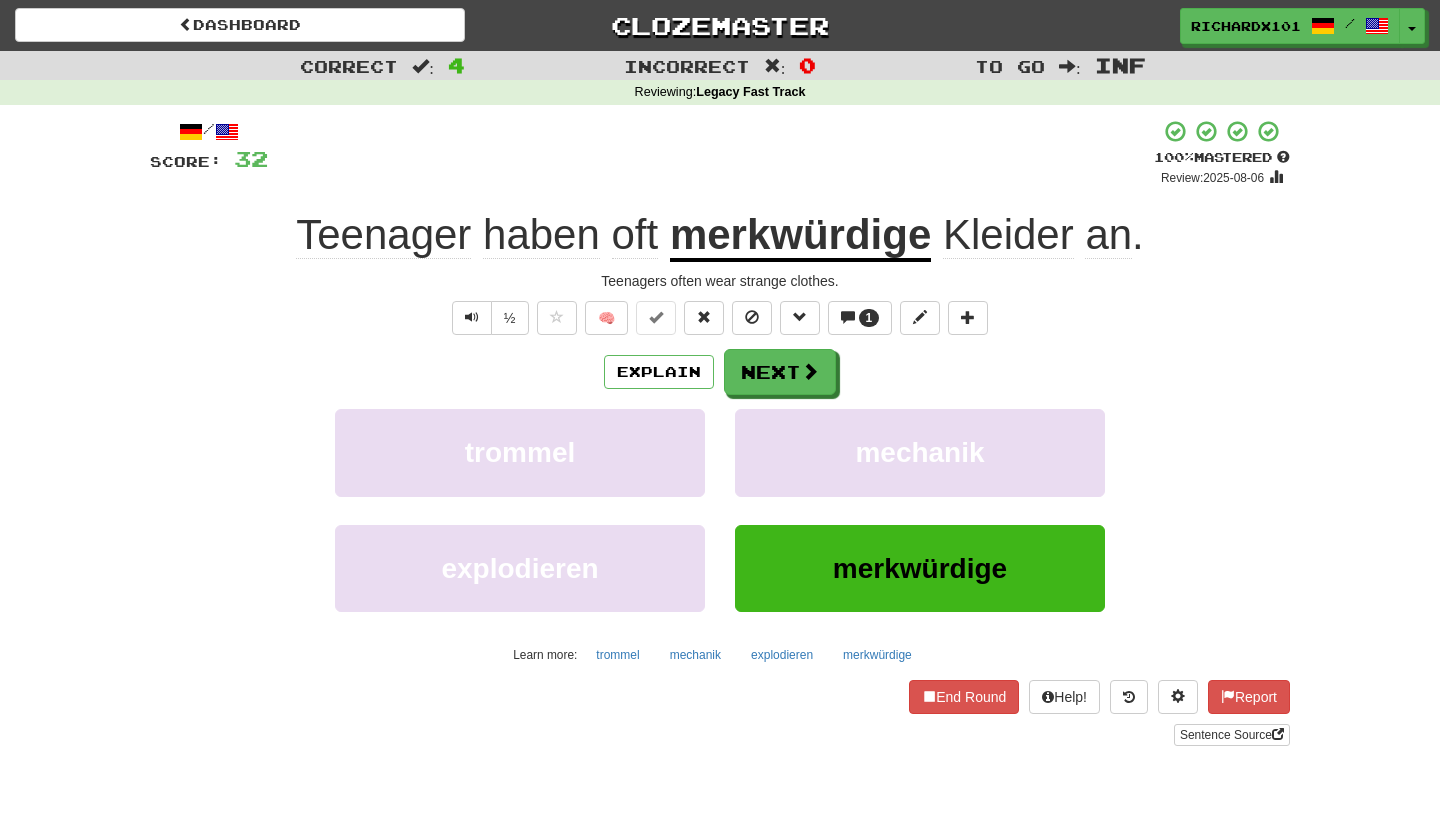 click on "Next" at bounding box center (780, 372) 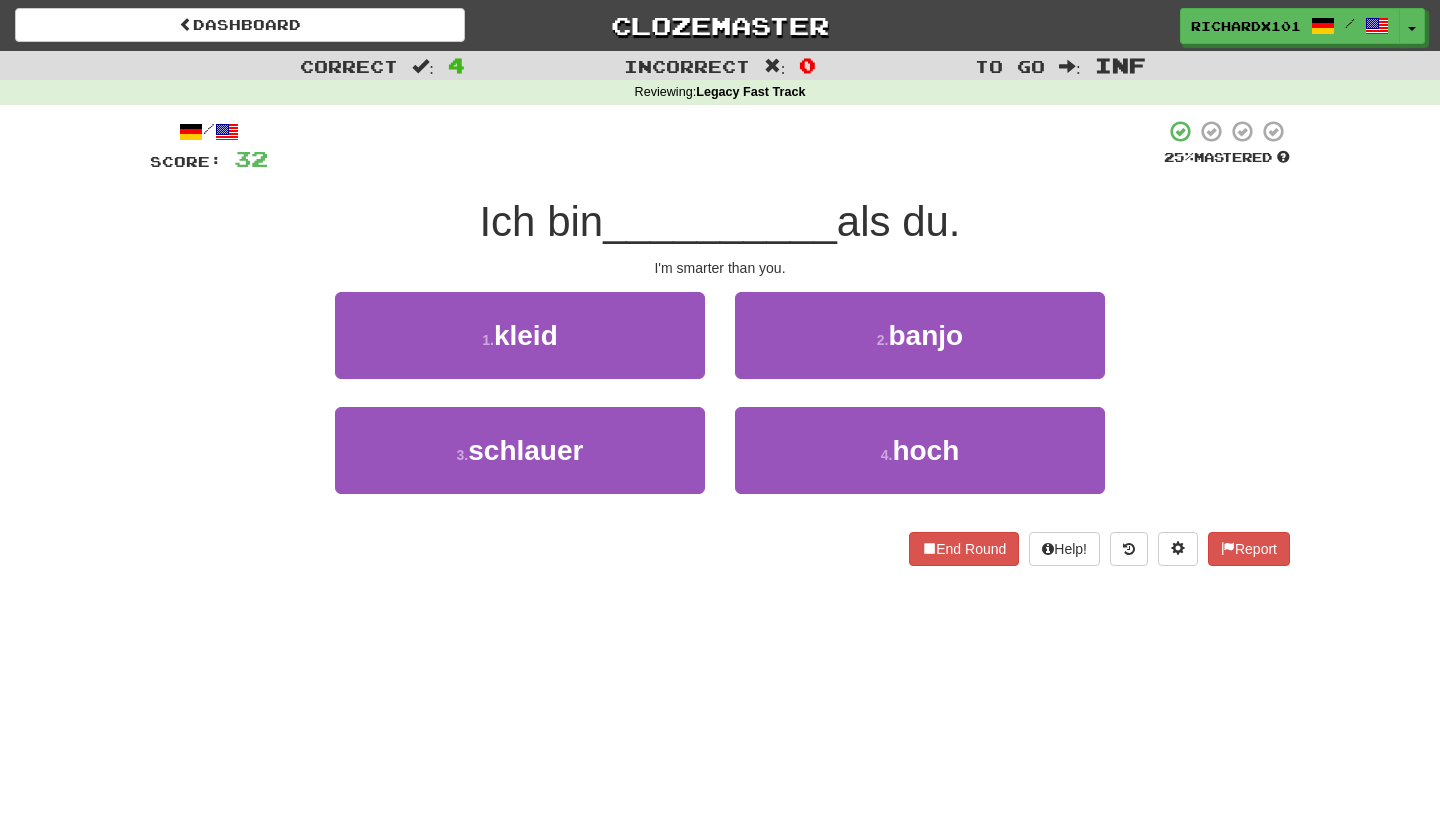 click on "3 .  schlauer" at bounding box center [520, 450] 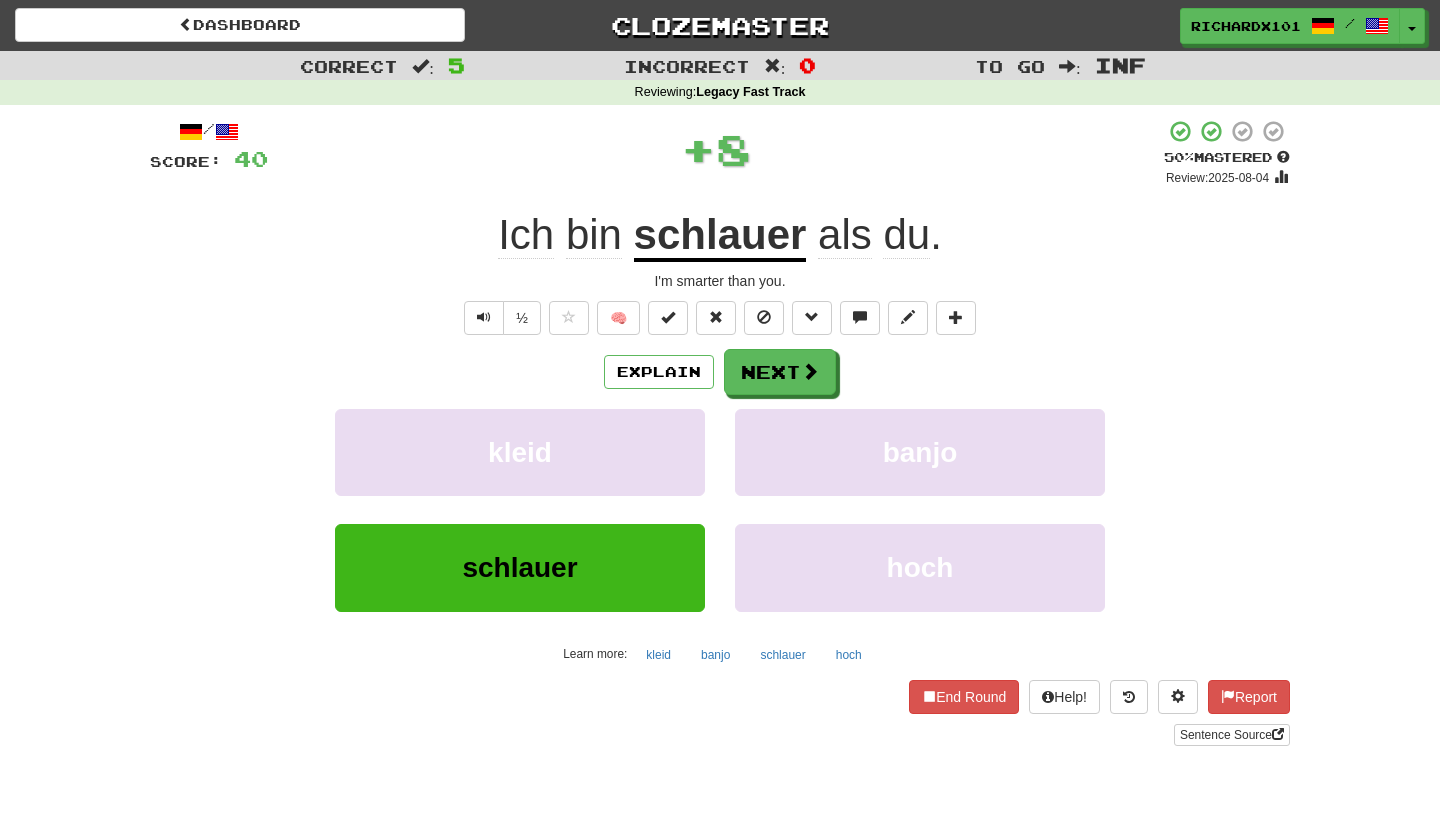 click at bounding box center [668, 318] 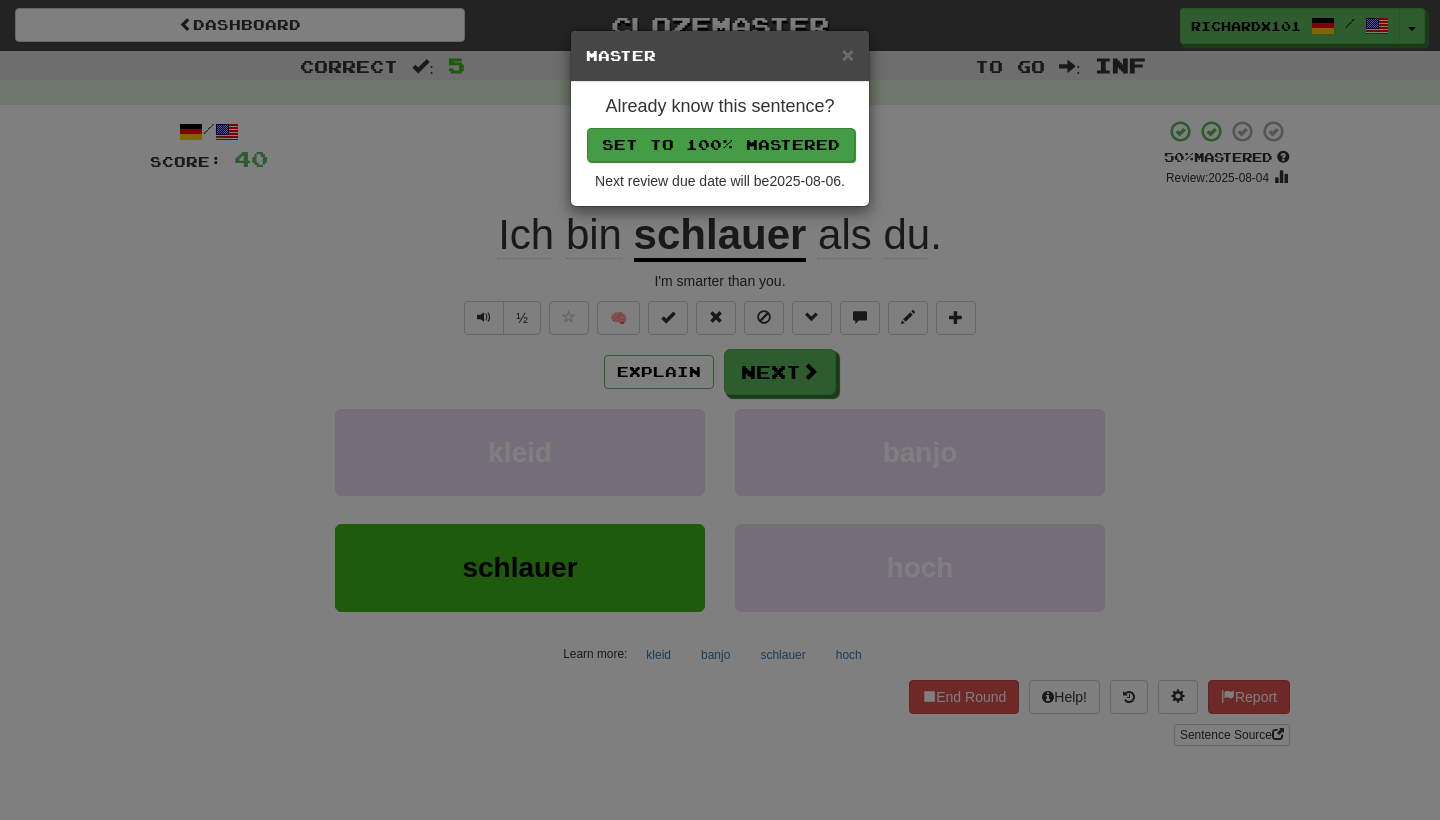 drag, startPoint x: 689, startPoint y: 138, endPoint x: 724, endPoint y: 149, distance: 36.687874 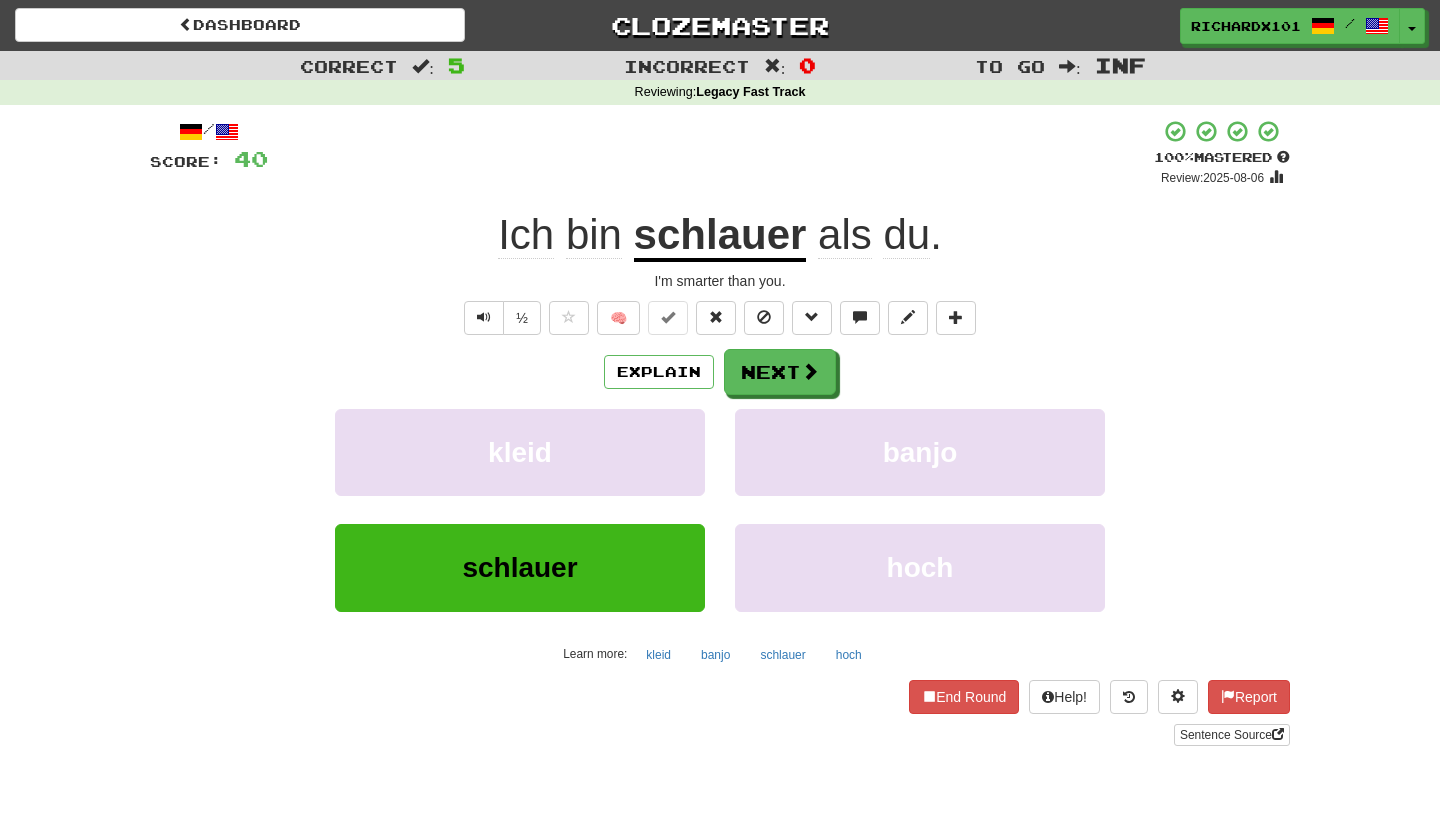 click on "Next" at bounding box center (780, 372) 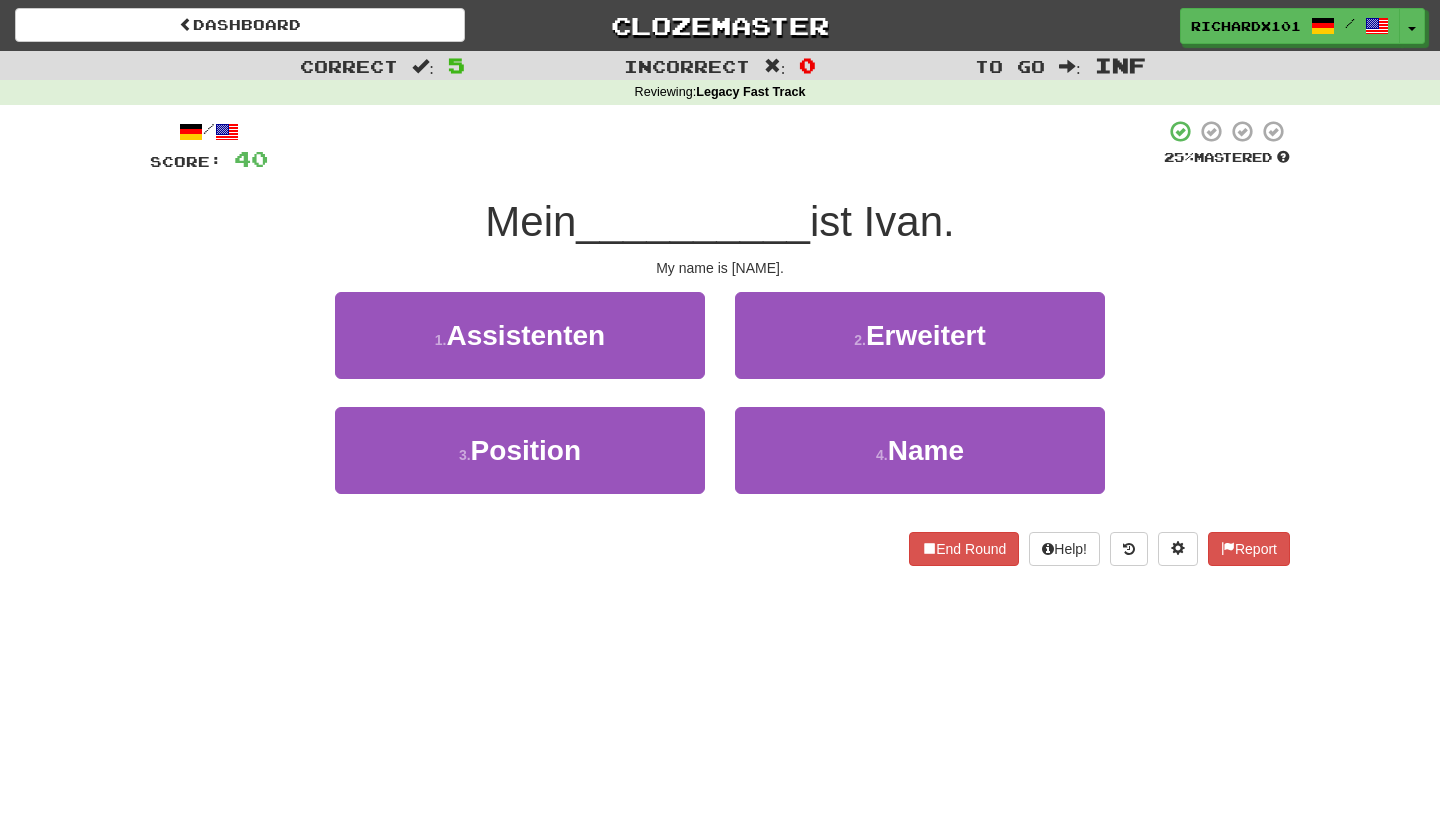 click on "4 .  Name" at bounding box center [920, 450] 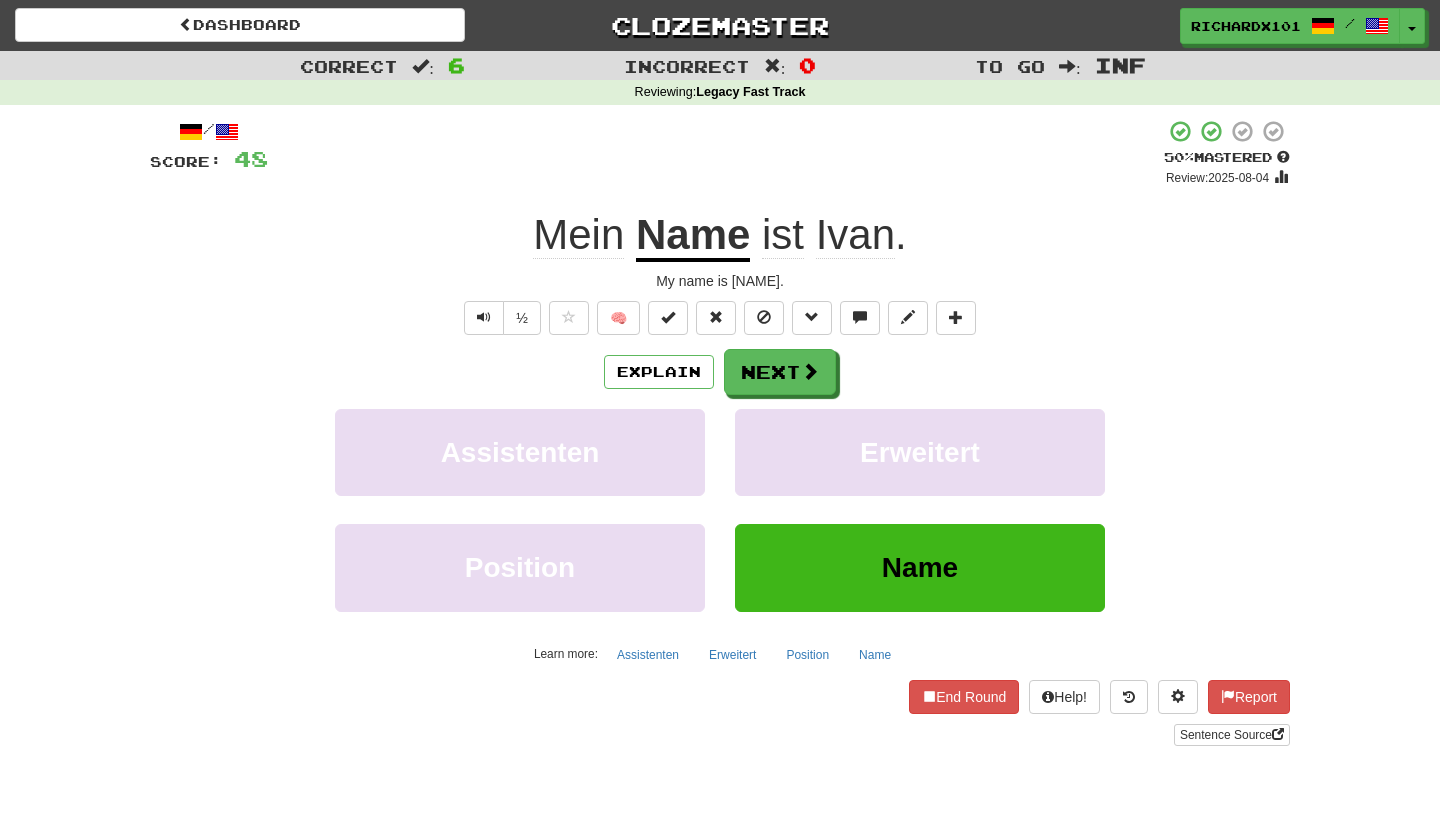 click at bounding box center [668, 317] 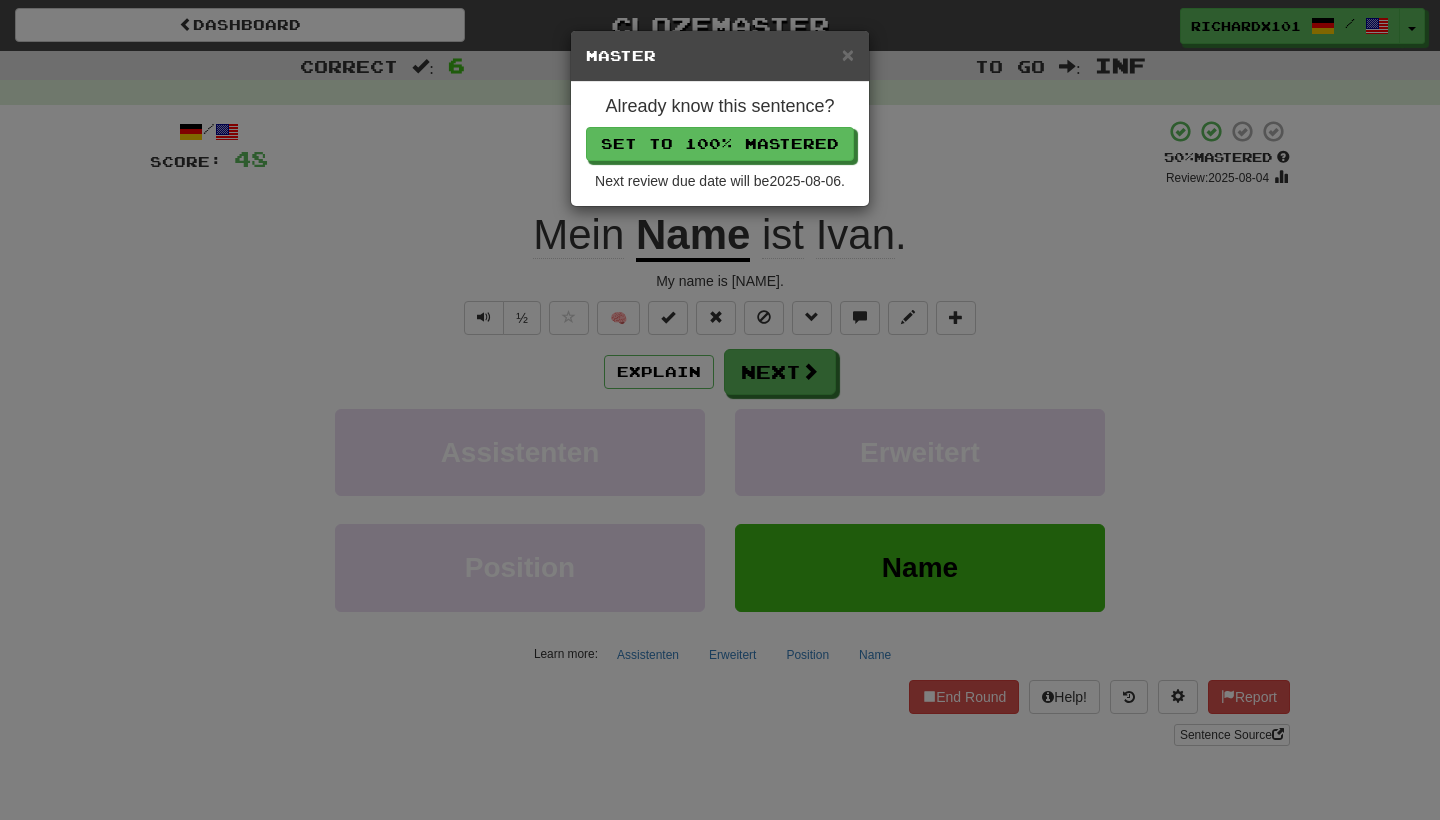 click on "Set to 100% Mastered" at bounding box center (720, 144) 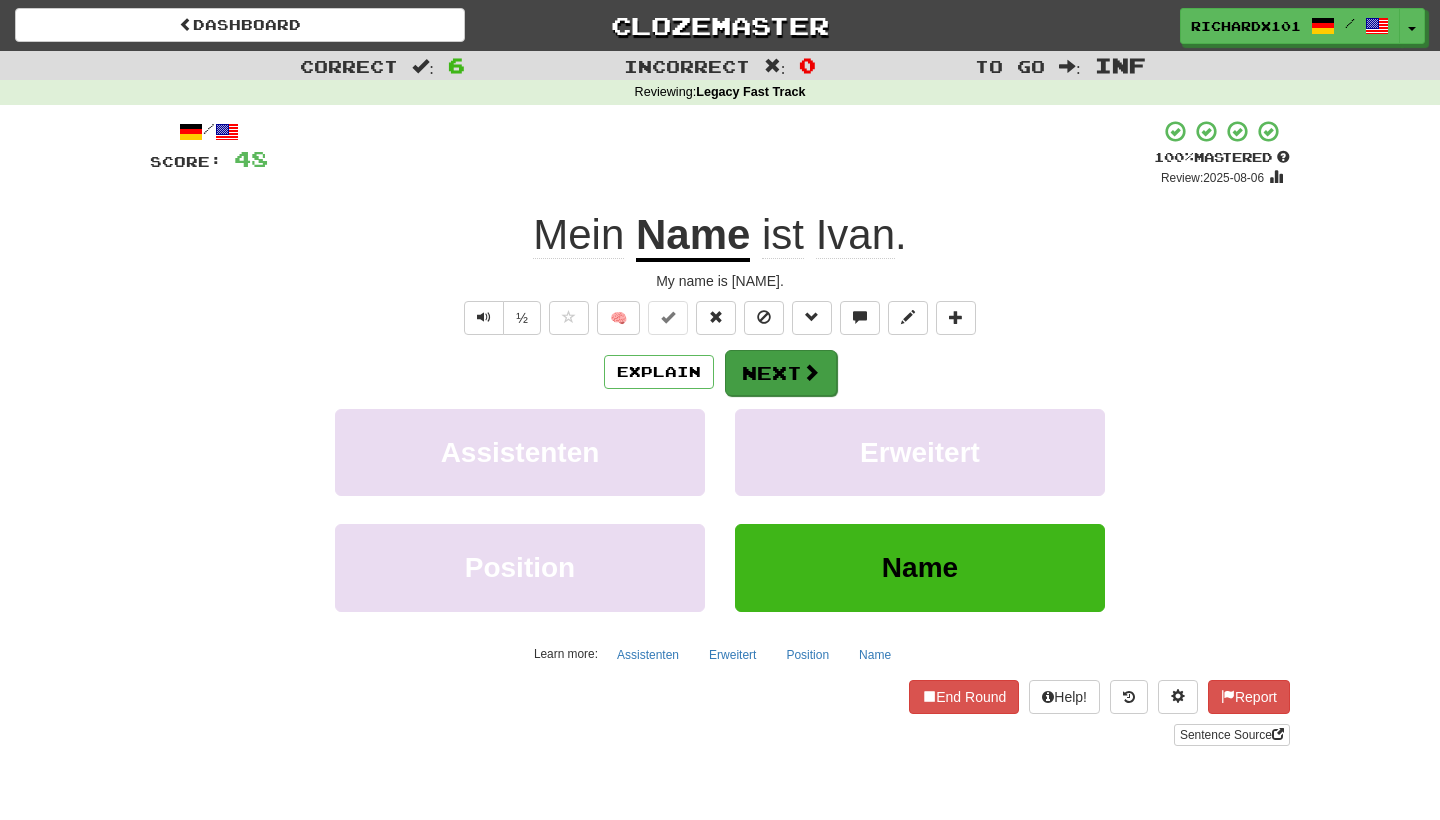 drag, startPoint x: 716, startPoint y: 133, endPoint x: 798, endPoint y: 362, distance: 243.23857 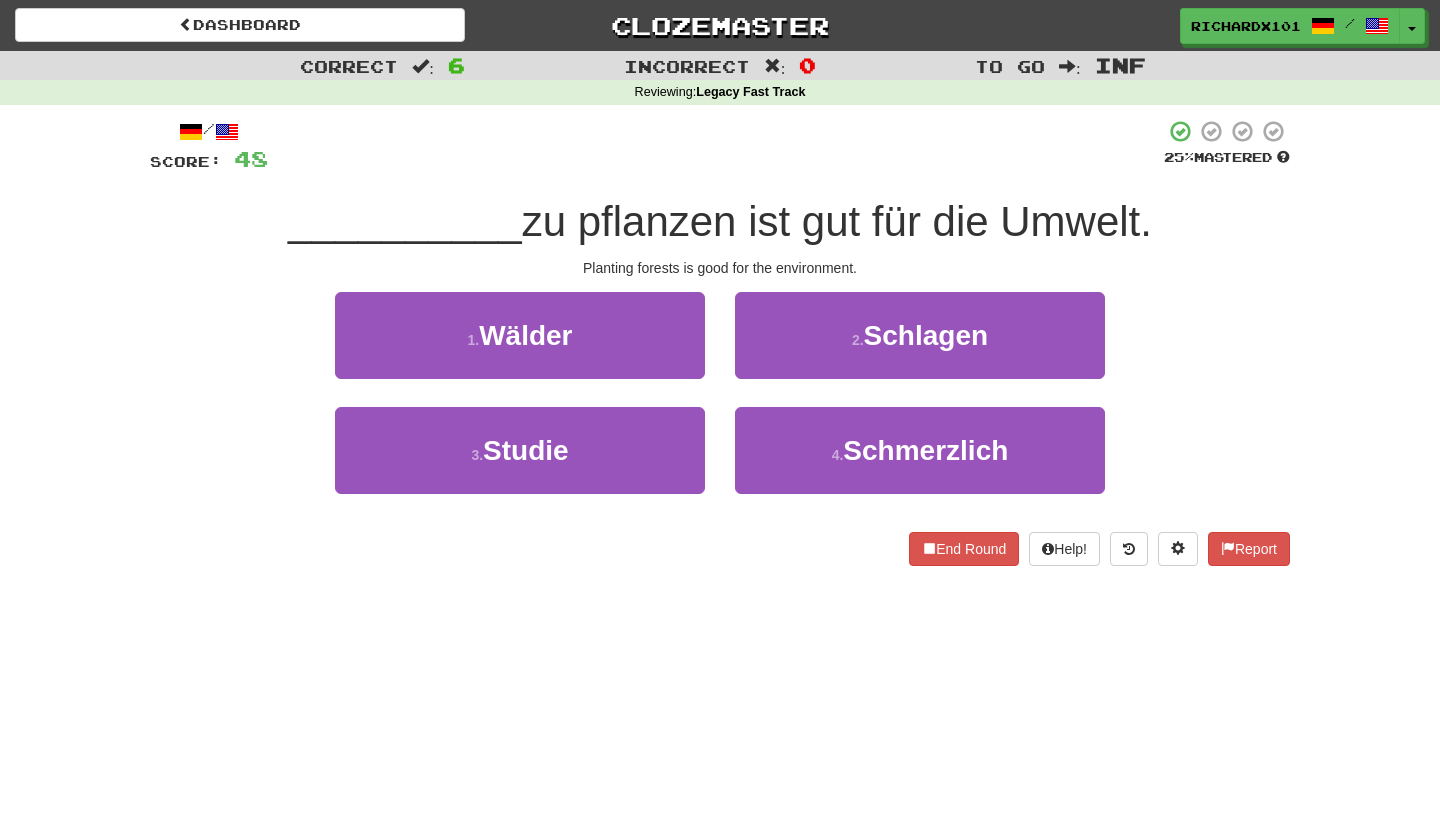 click on "1 .  Wälder" at bounding box center (520, 335) 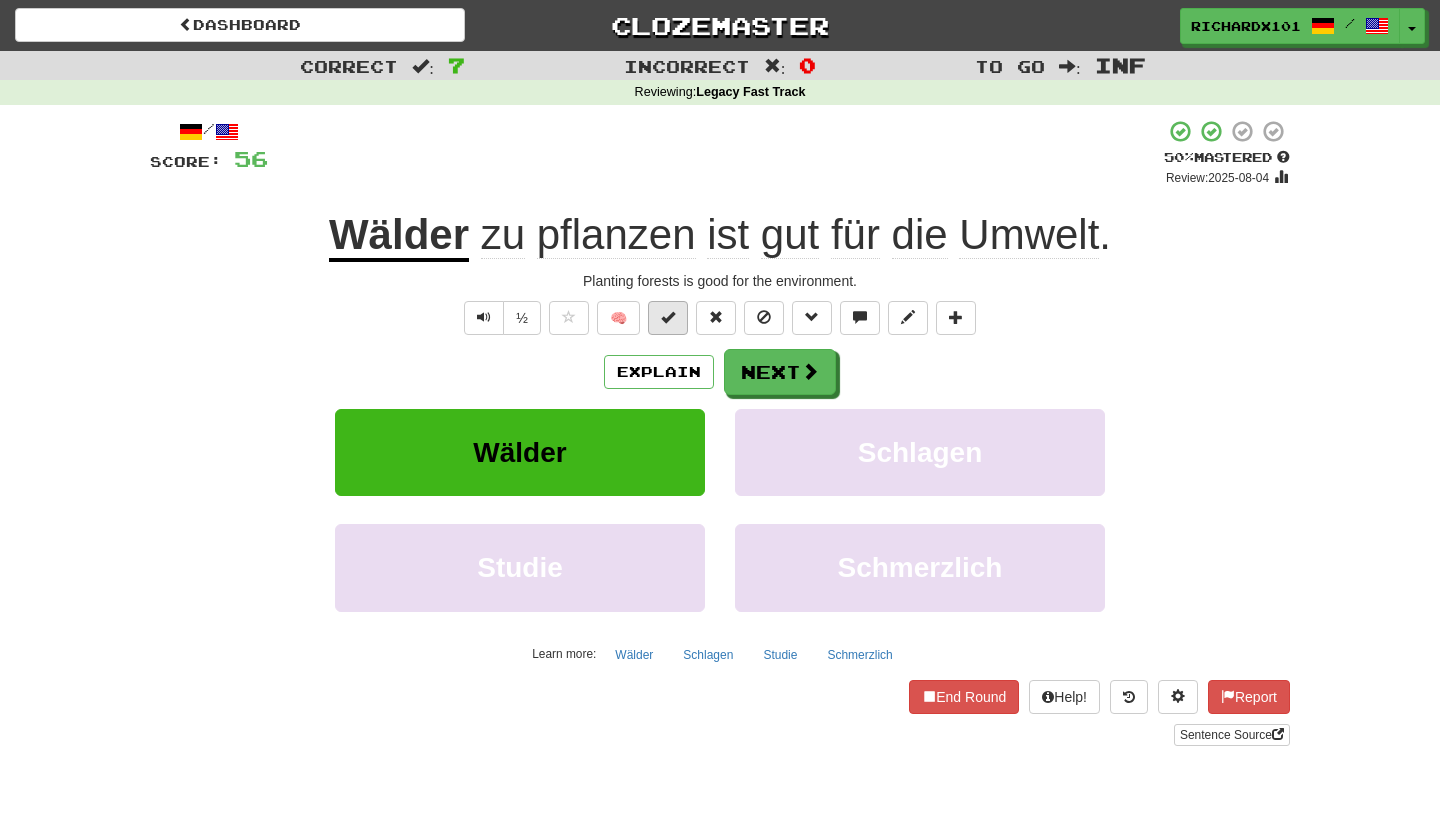 drag, startPoint x: 798, startPoint y: 362, endPoint x: 676, endPoint y: 321, distance: 128.7051 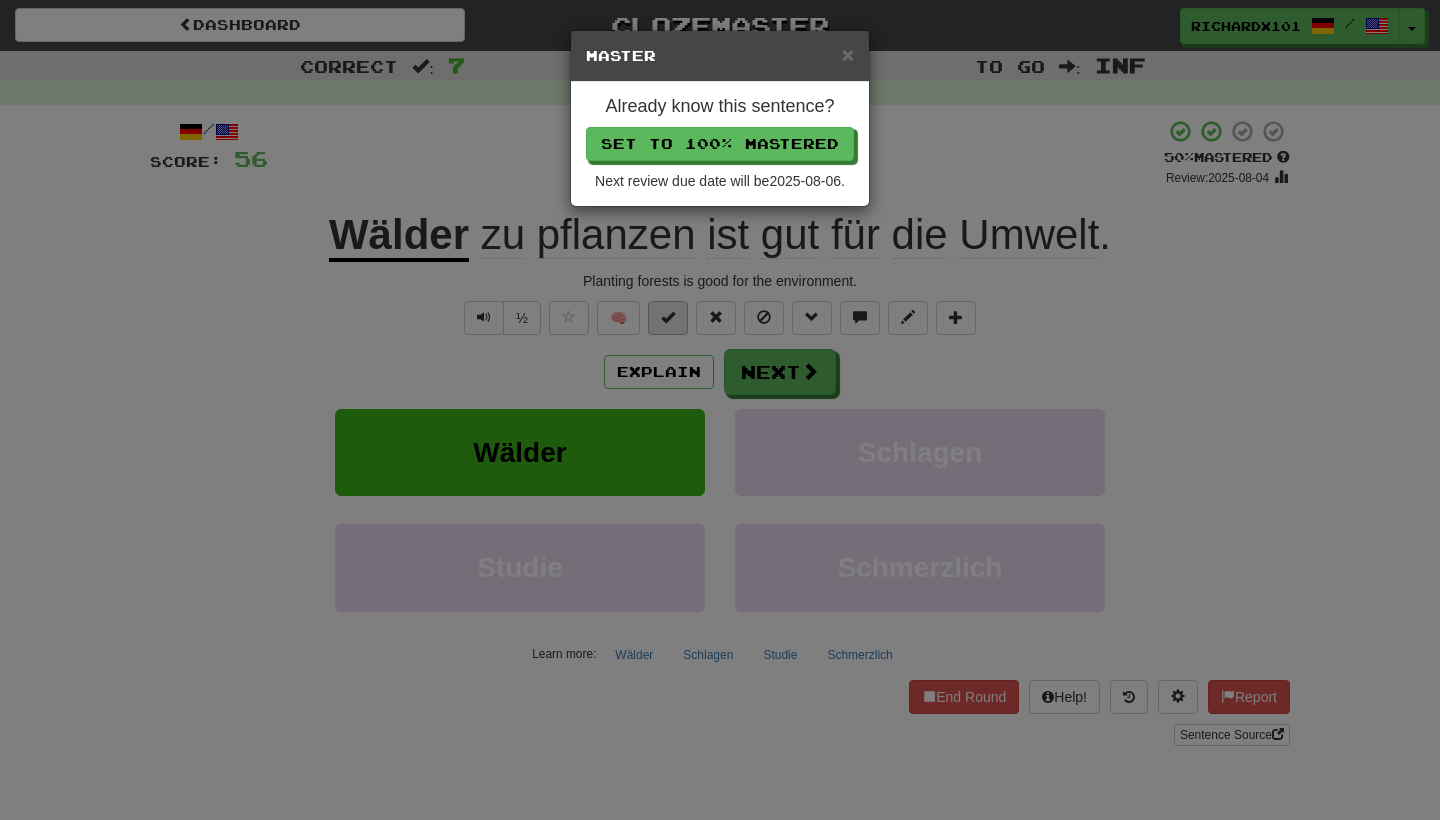 click on "Set to 100% Mastered" at bounding box center (720, 144) 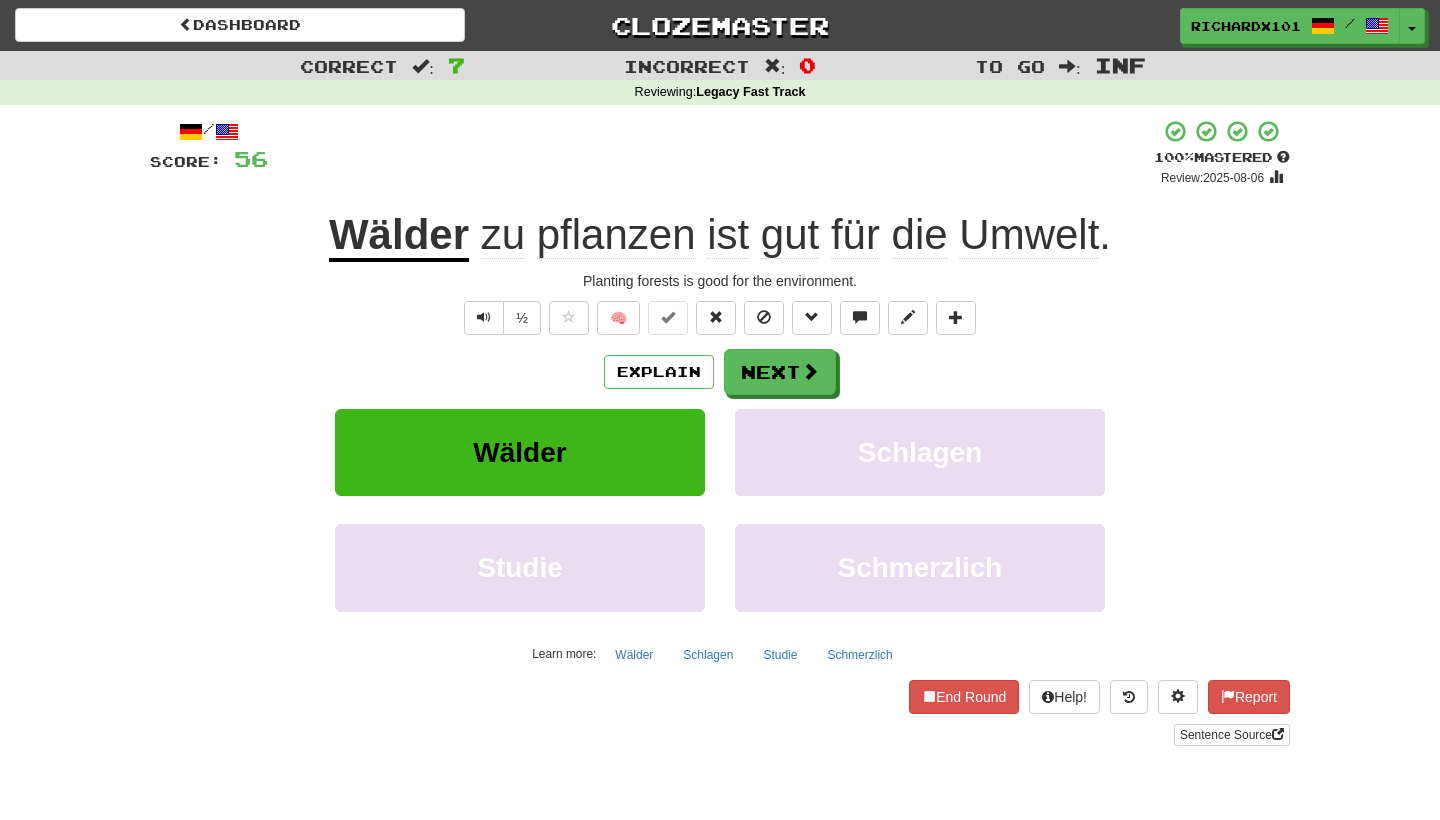 click on "Next" at bounding box center (780, 372) 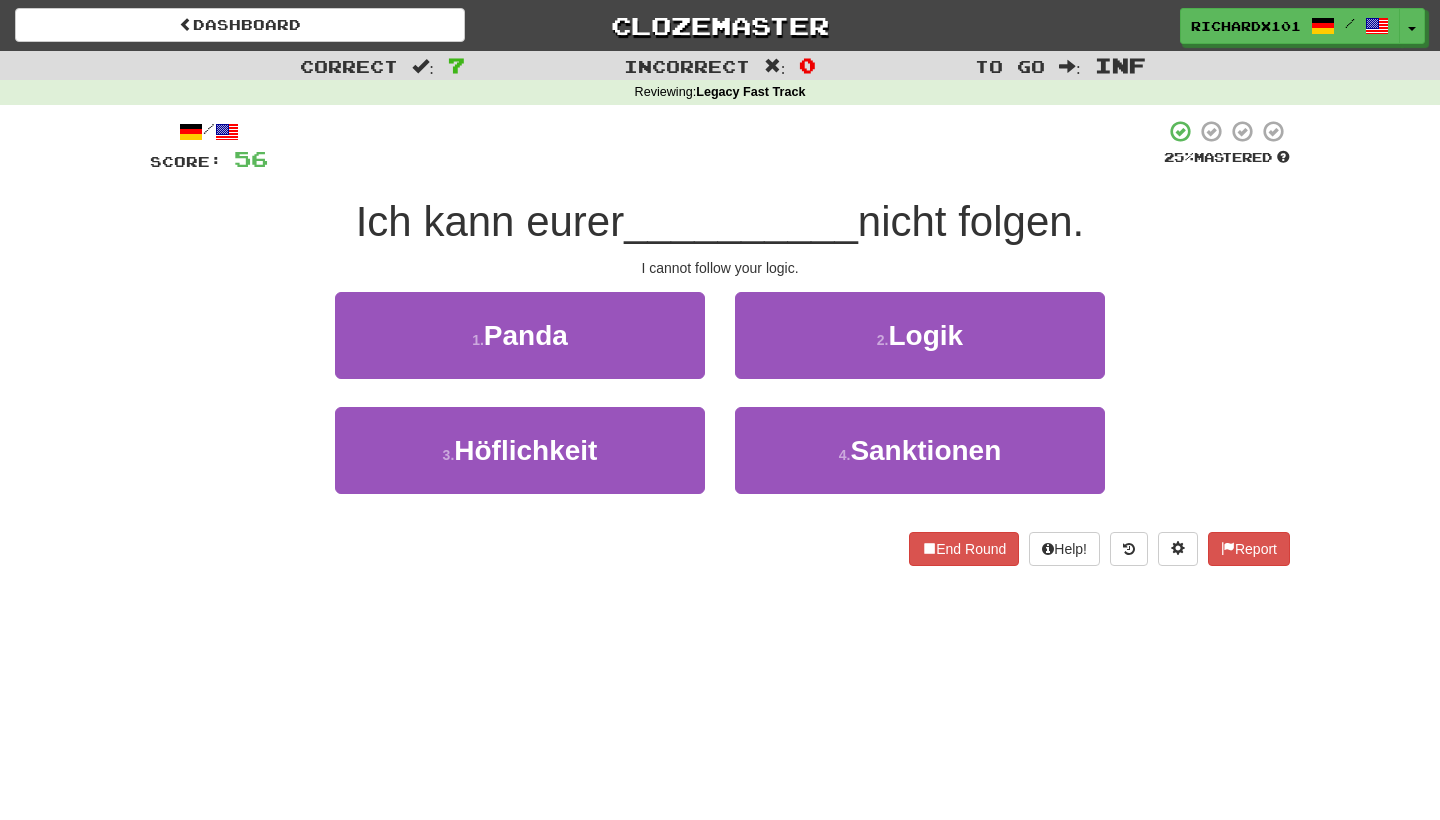 click on "2 .  Logik" at bounding box center (920, 335) 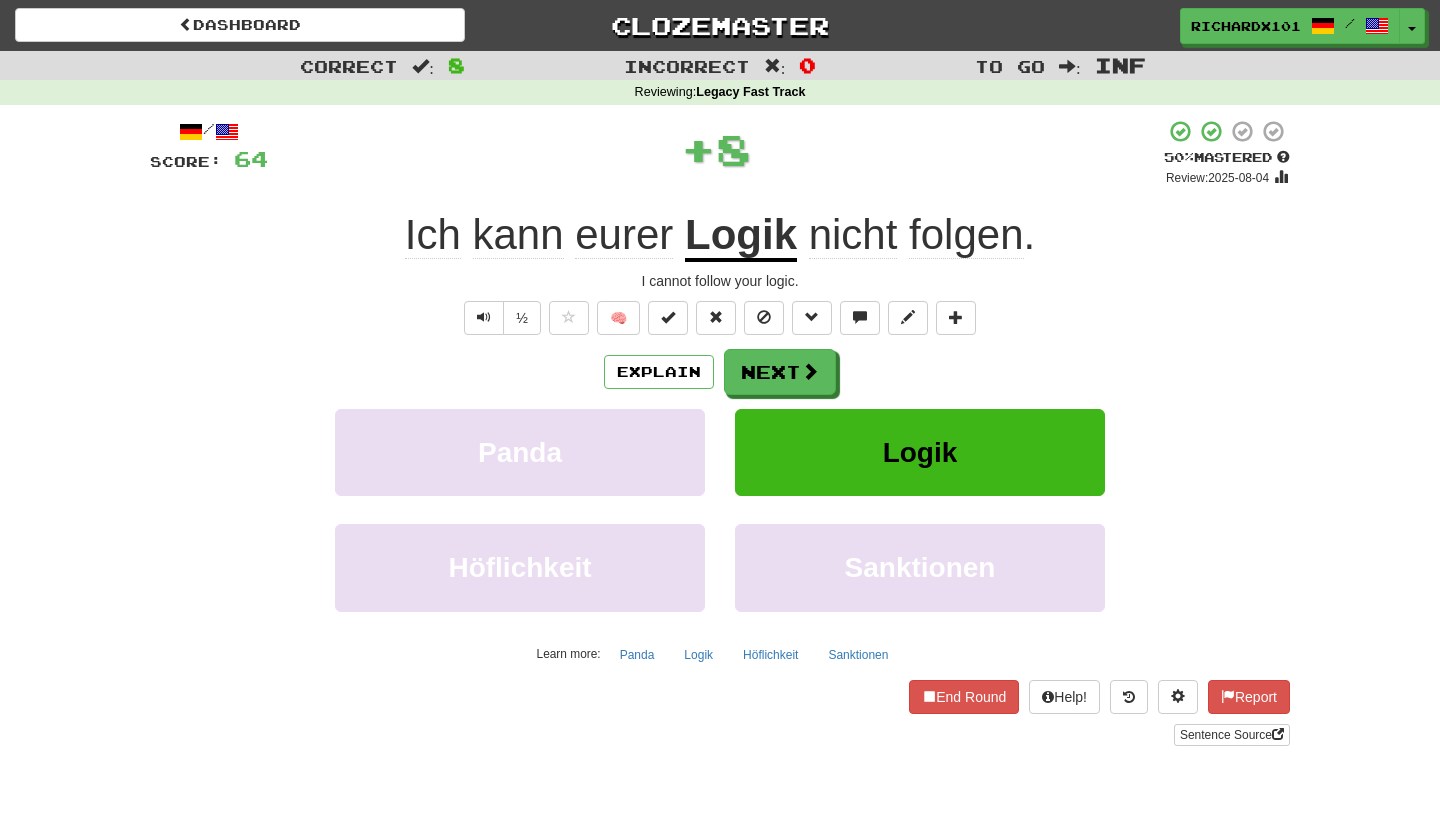 click at bounding box center (668, 318) 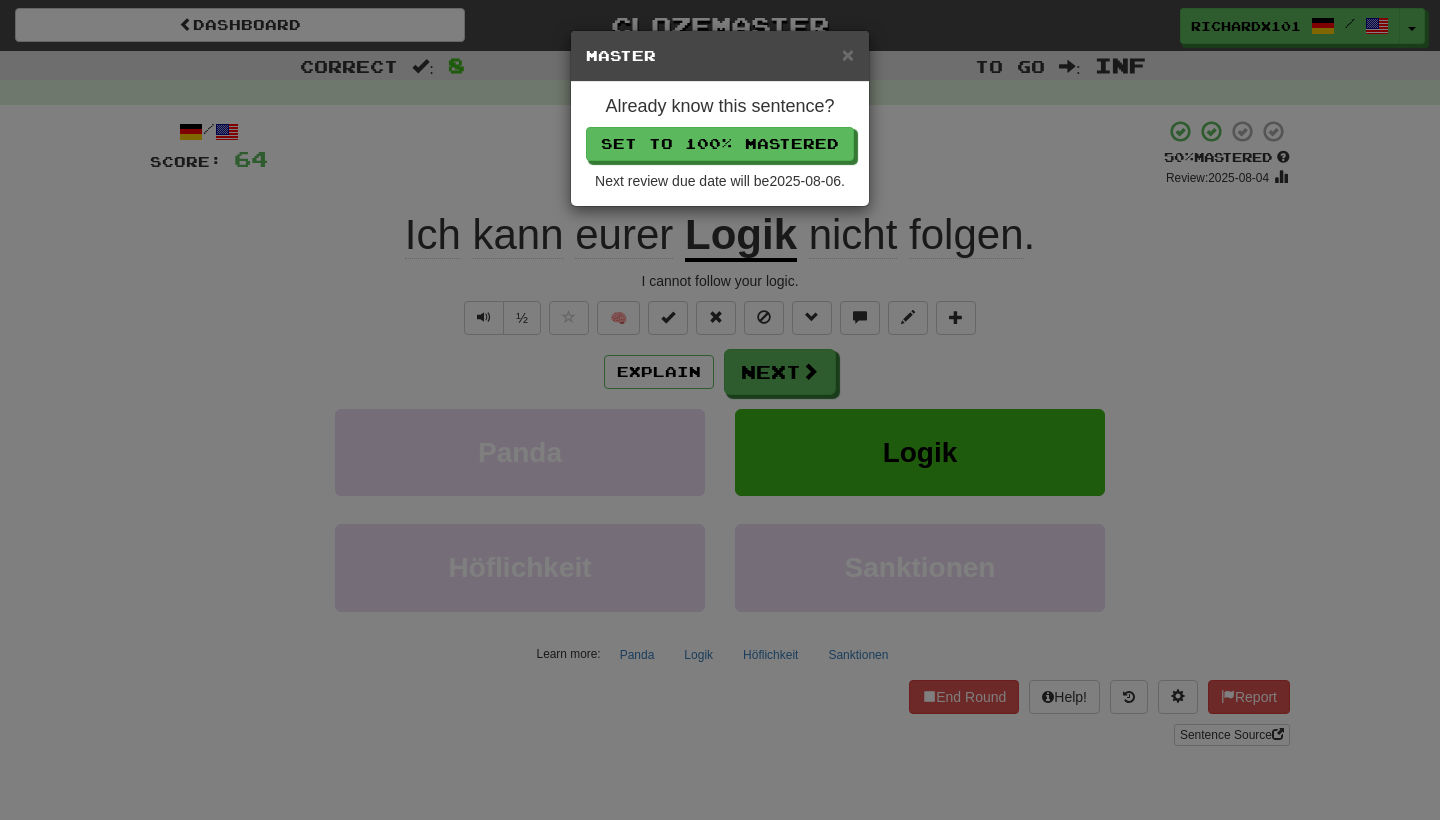click on "Set to 100% Mastered" at bounding box center (720, 144) 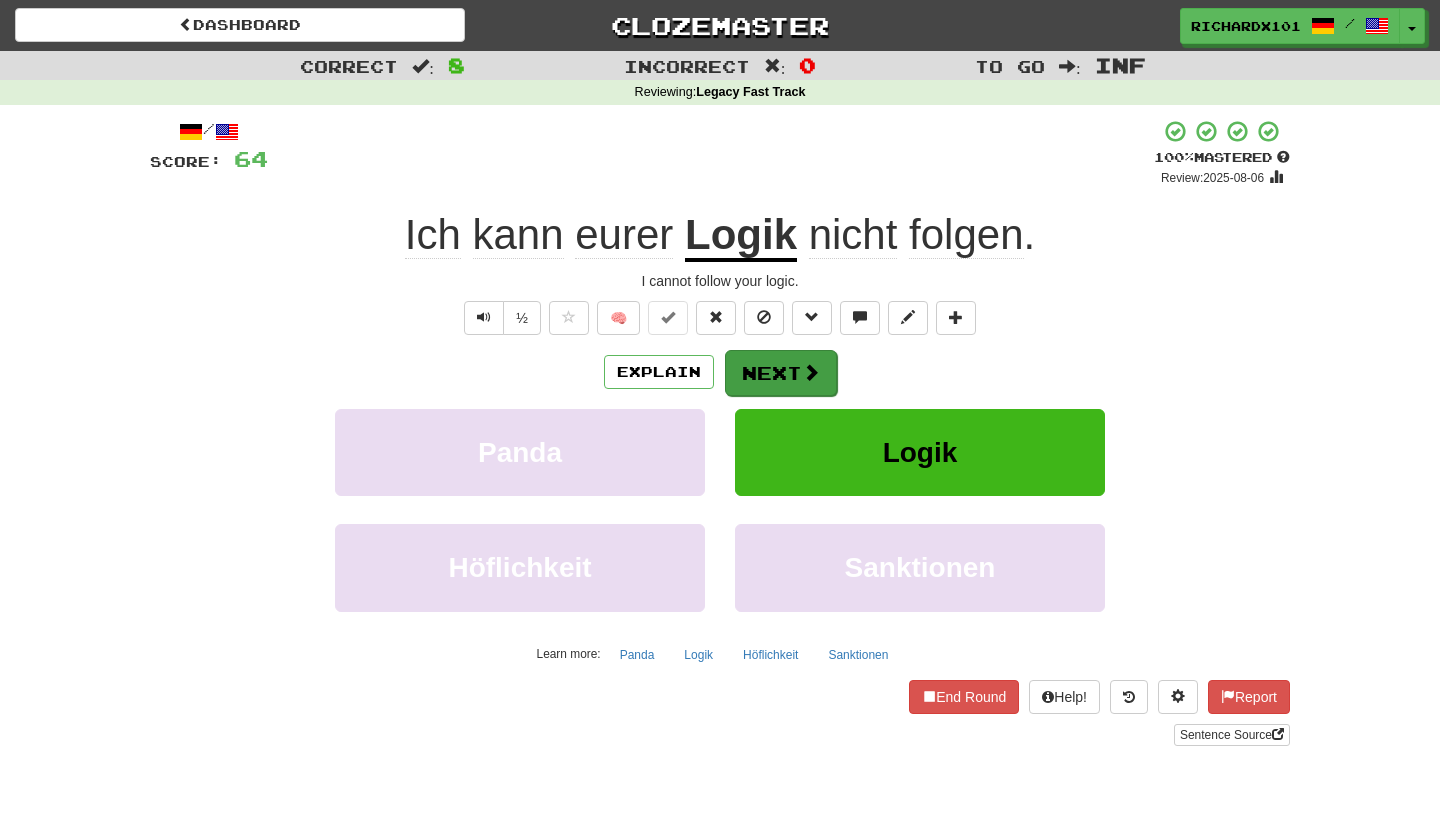 drag, startPoint x: 733, startPoint y: 140, endPoint x: 776, endPoint y: 364, distance: 228.08989 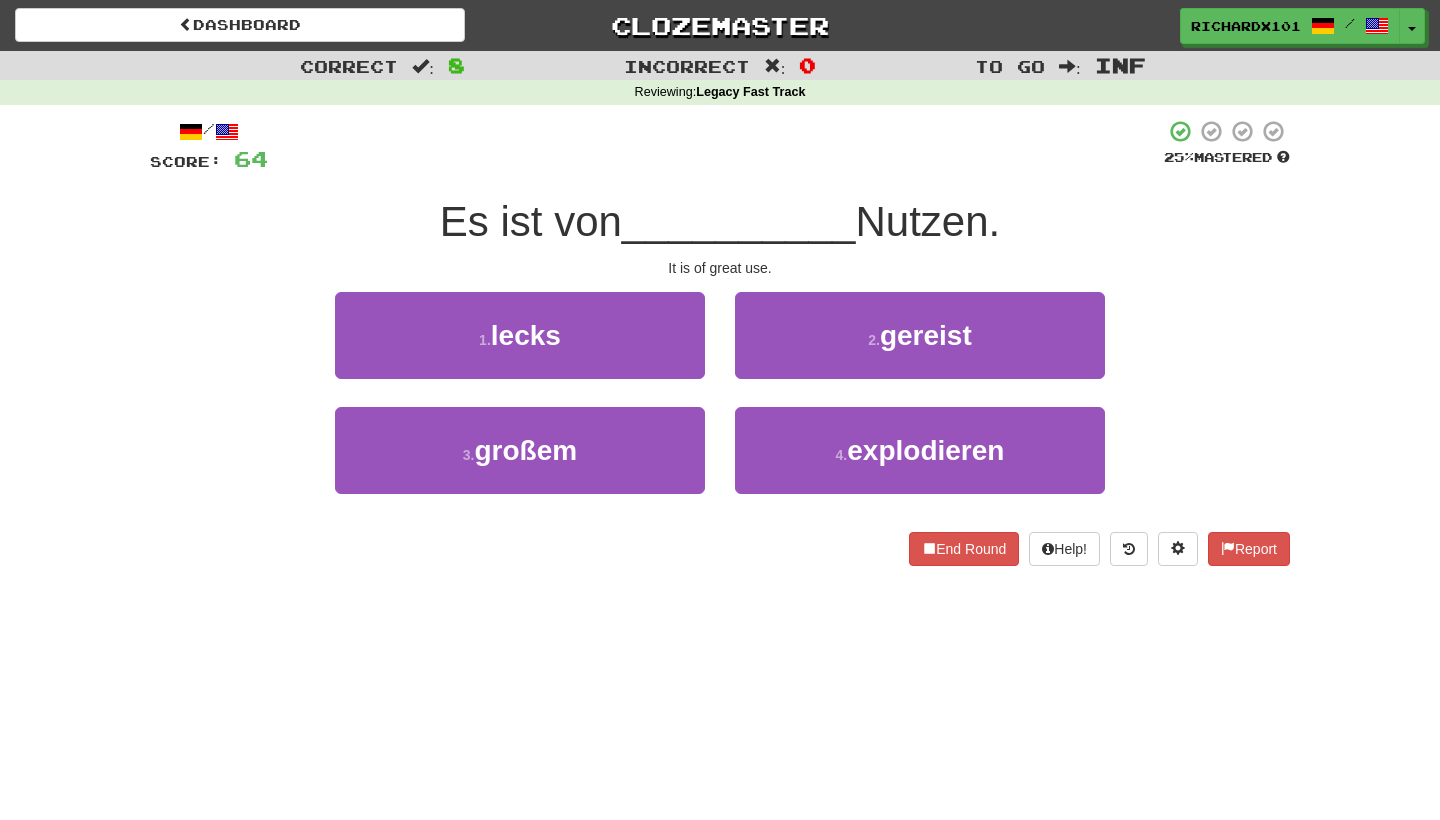 click on "3 .  großem" at bounding box center (520, 450) 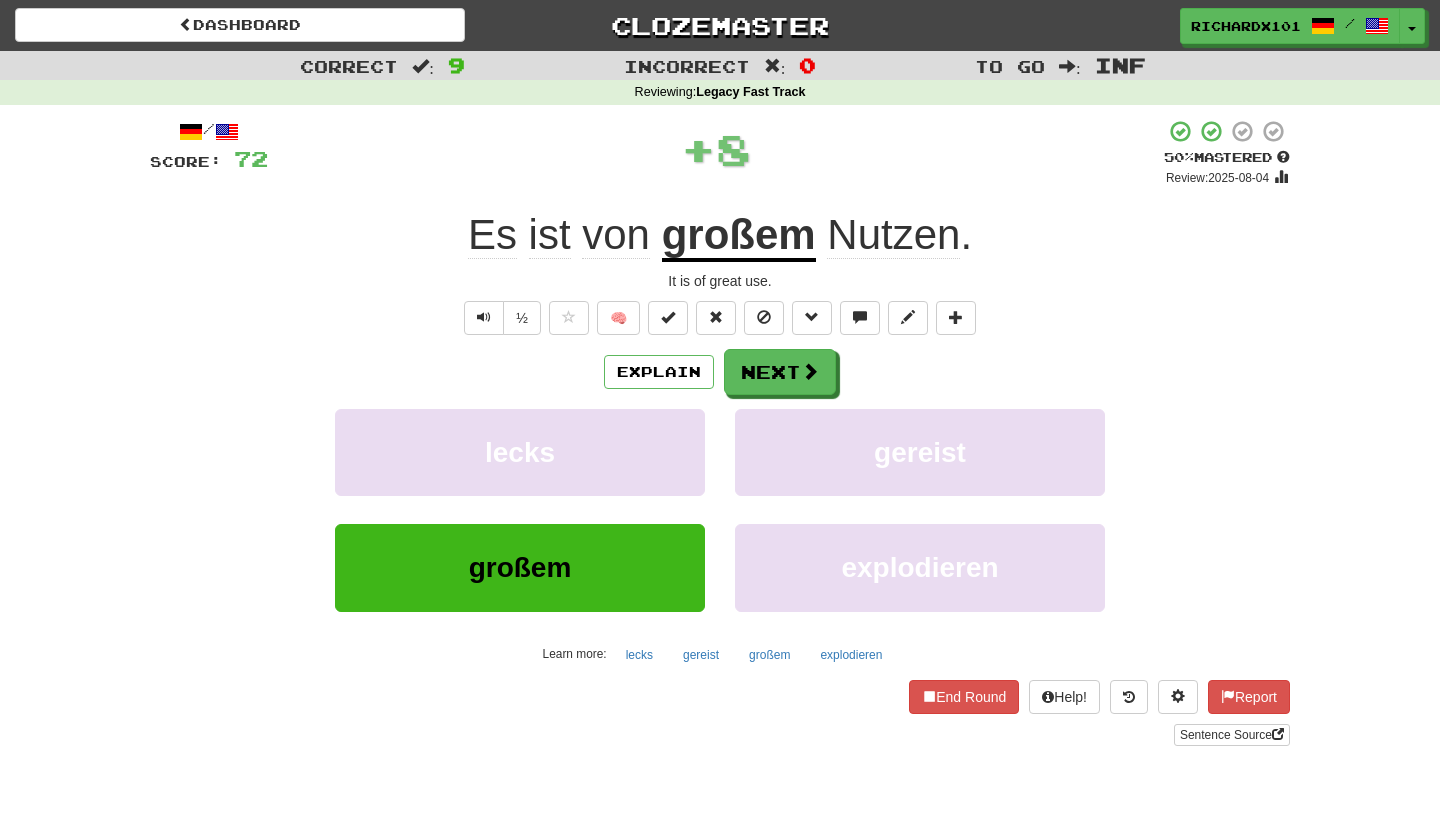 click at bounding box center [668, 318] 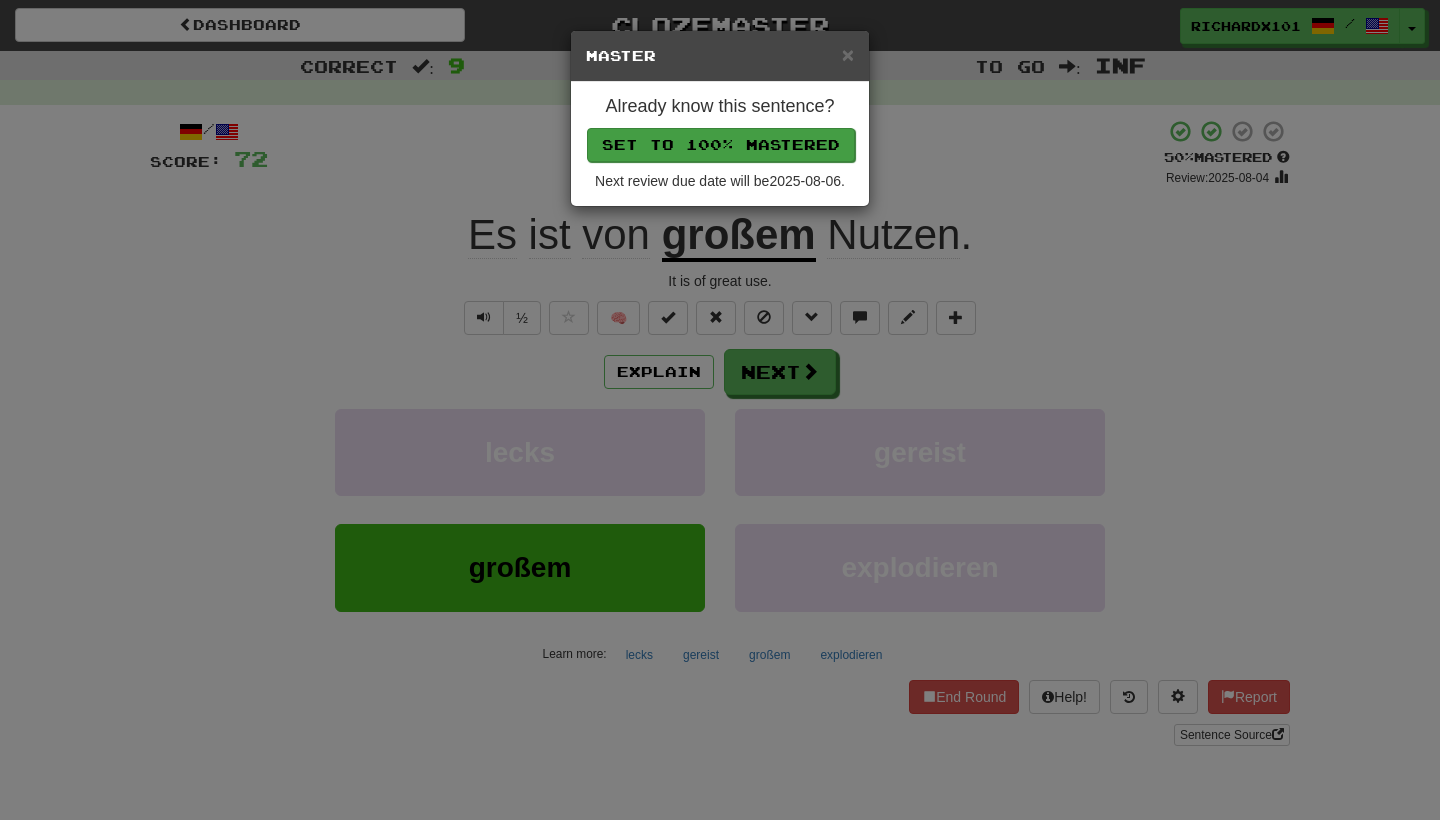 drag, startPoint x: 776, startPoint y: 364, endPoint x: 731, endPoint y: 138, distance: 230.43654 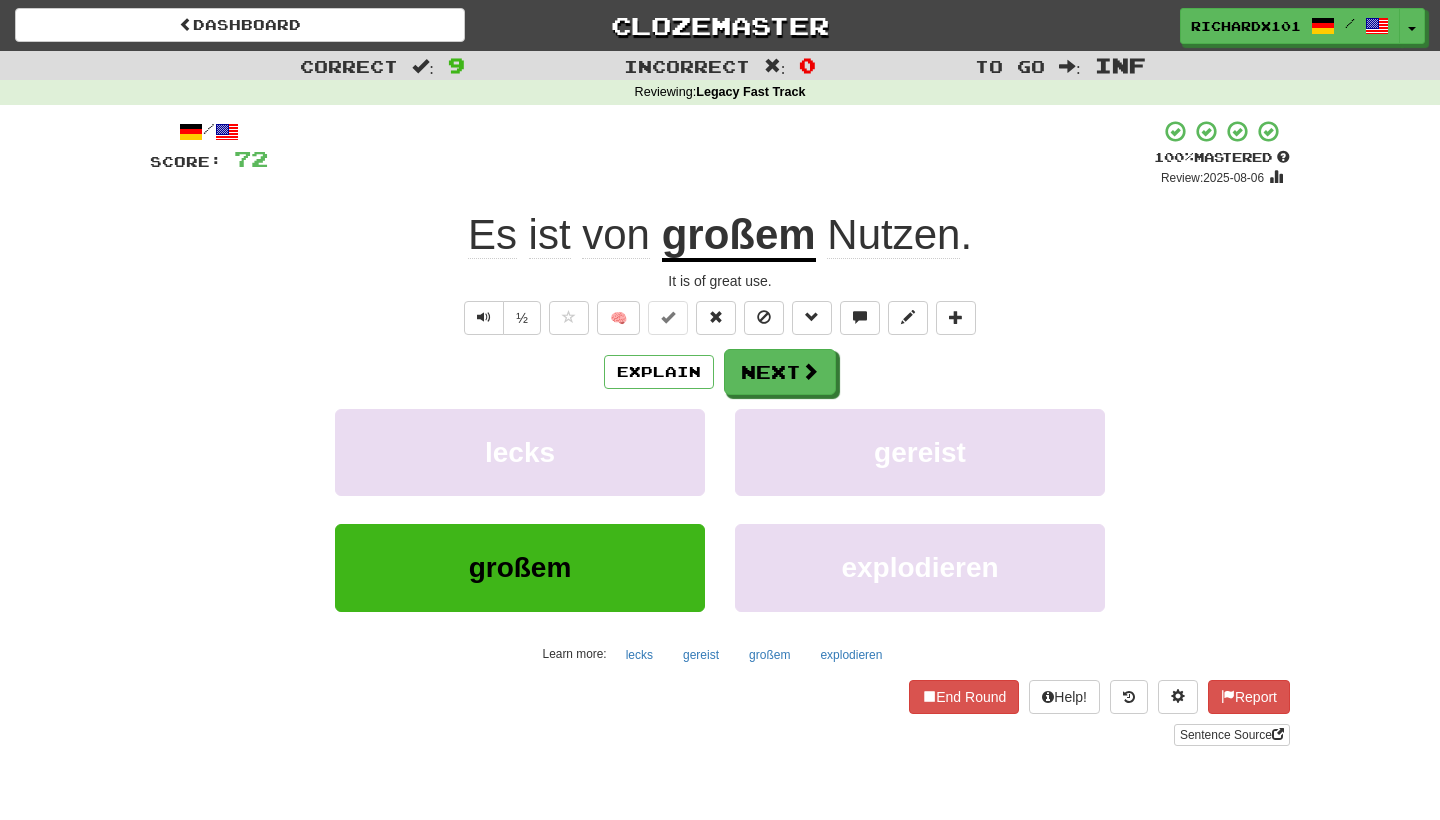 click on "Next" at bounding box center (780, 372) 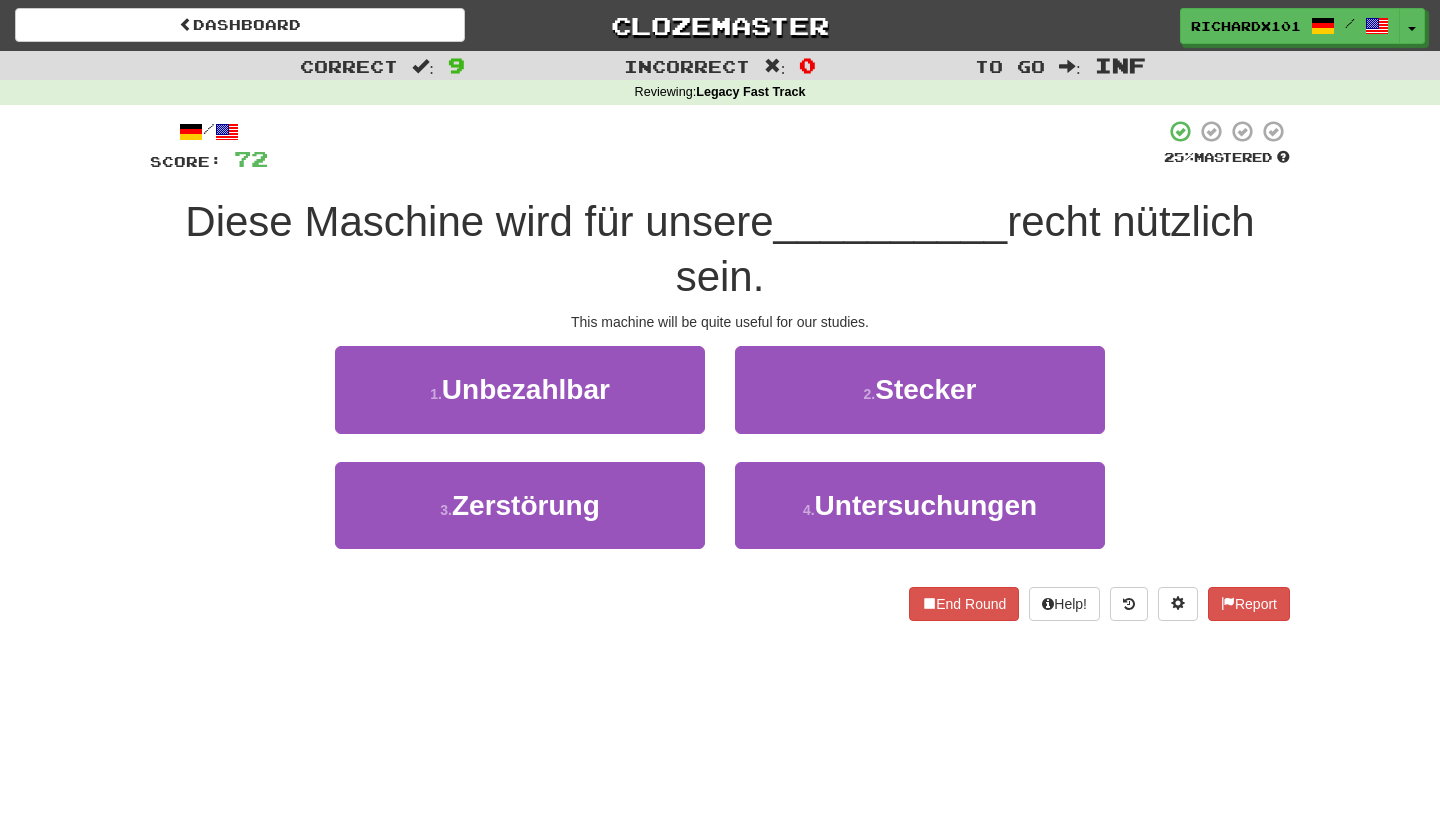 click on "3 .  Zerstörung" at bounding box center (520, 505) 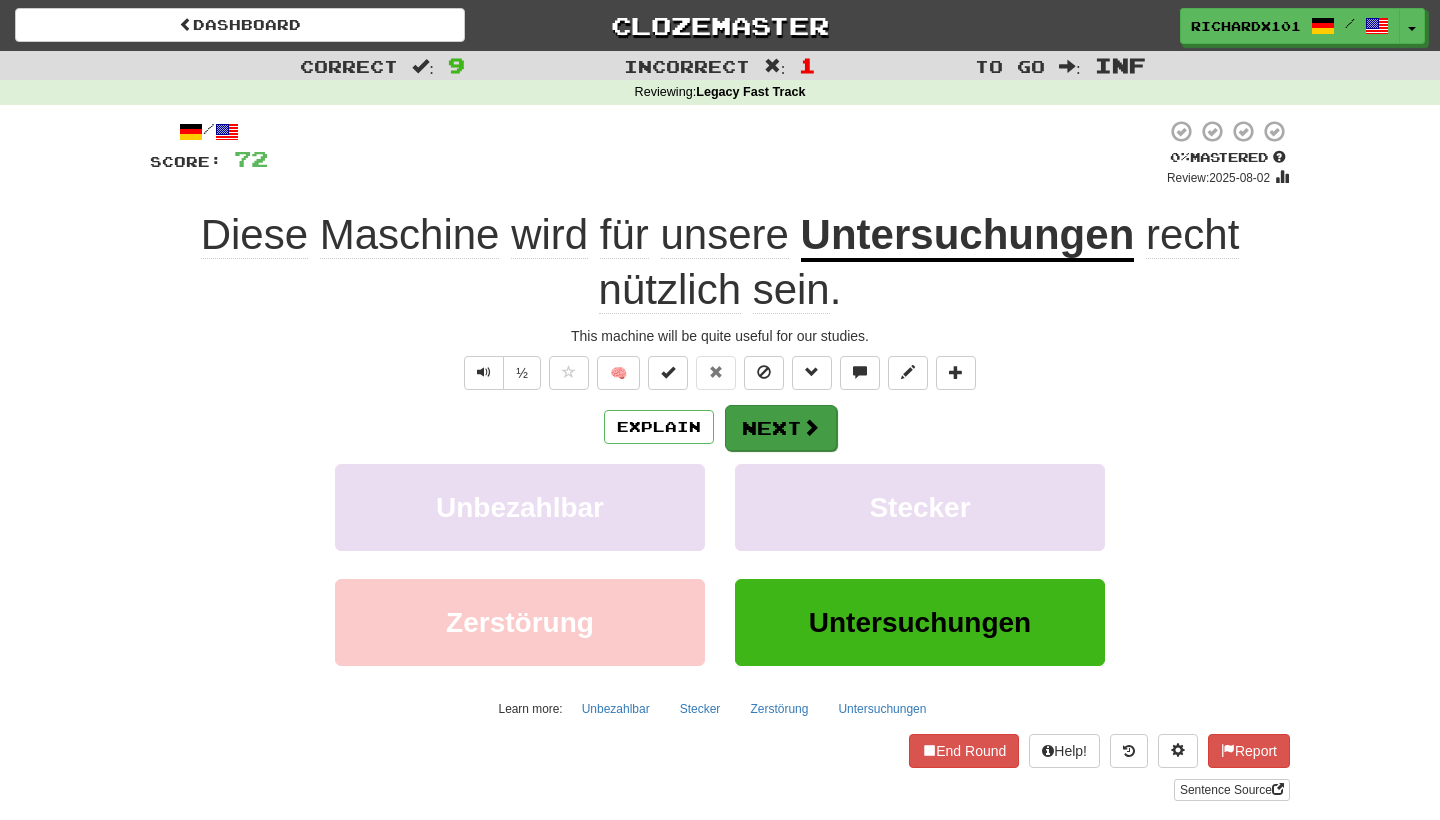 drag, startPoint x: 731, startPoint y: 138, endPoint x: 764, endPoint y: 415, distance: 278.95877 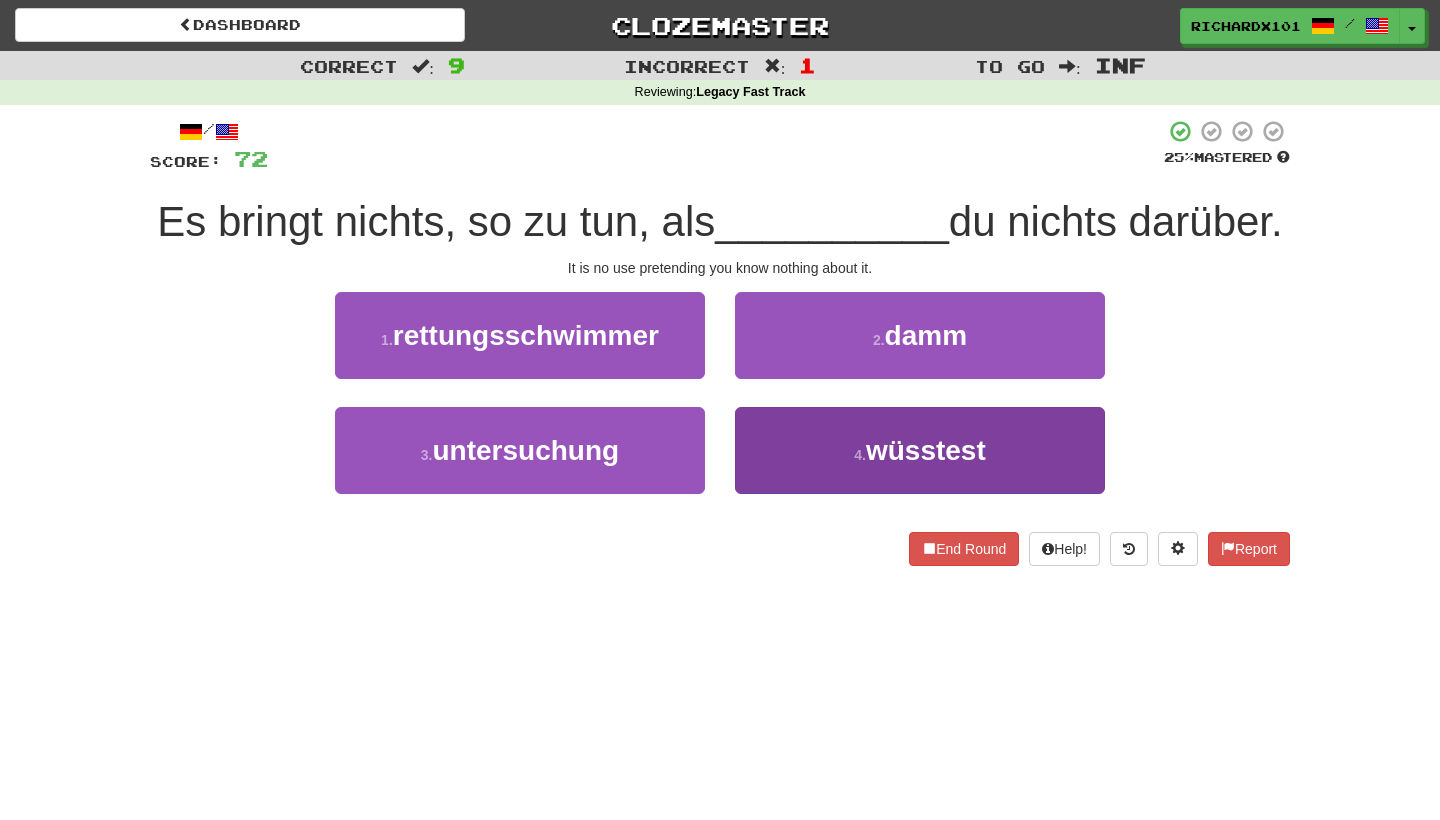 drag, startPoint x: 764, startPoint y: 415, endPoint x: 770, endPoint y: 426, distance: 12.529964 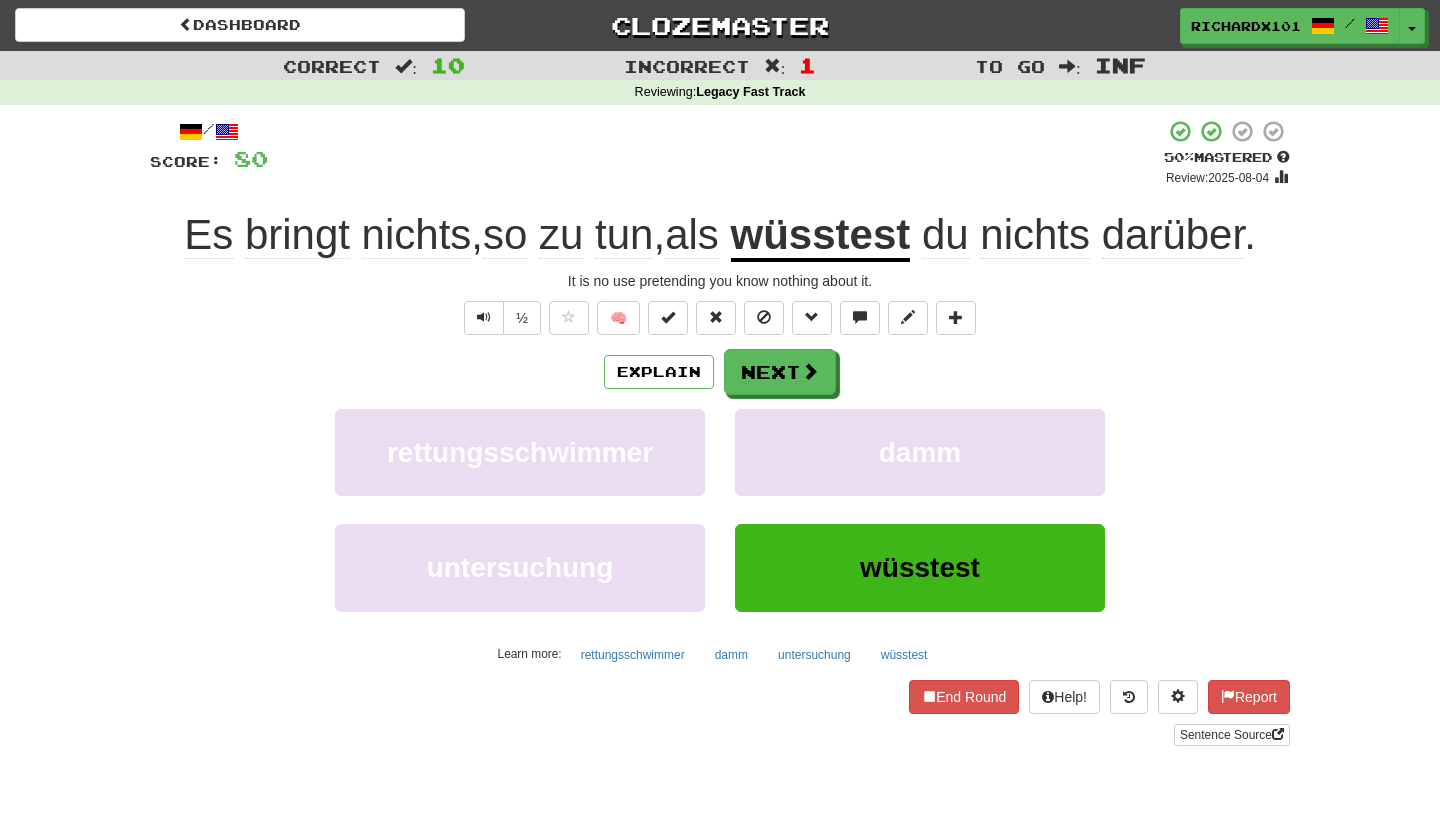 click at bounding box center [668, 318] 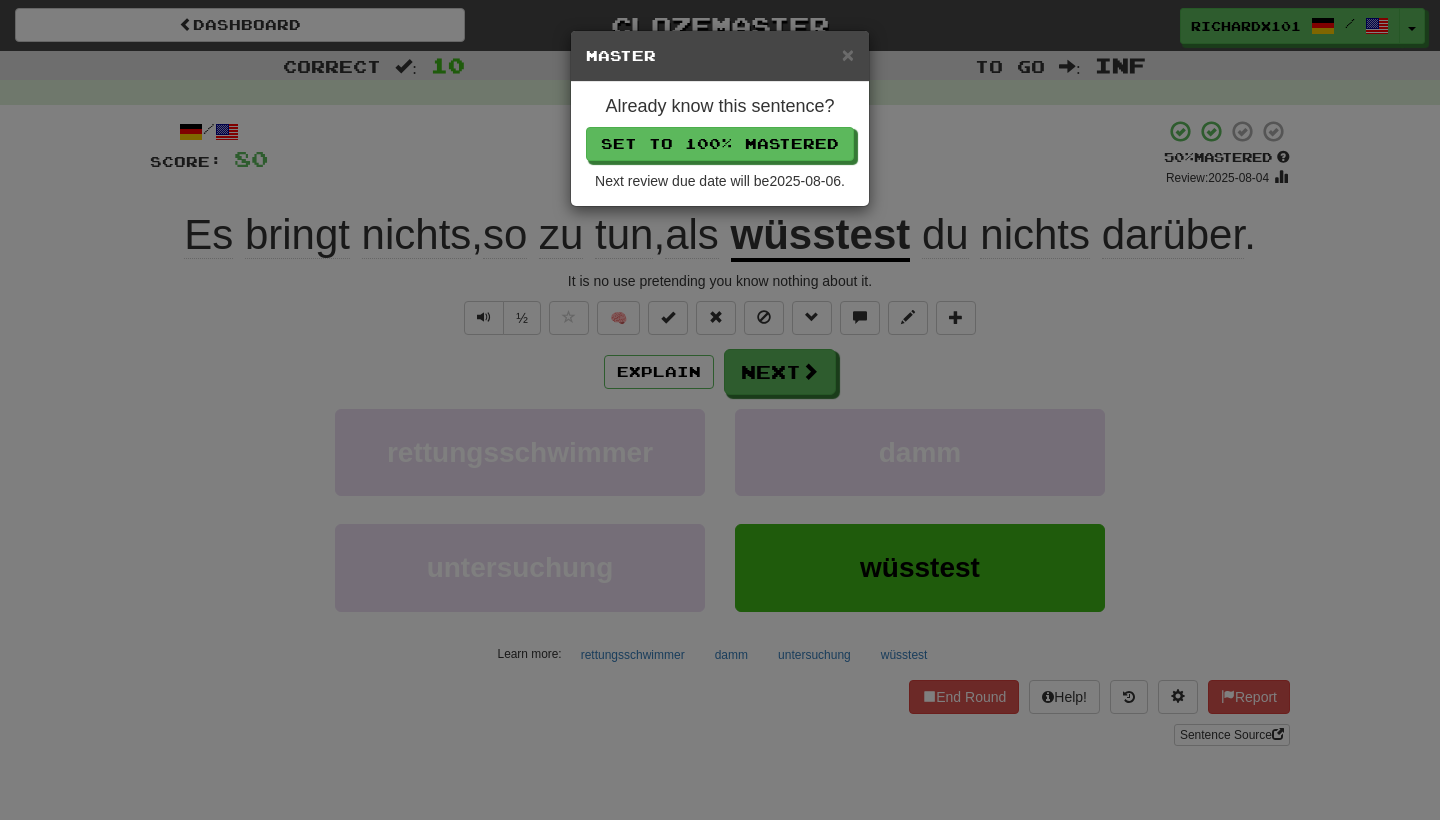 click on "Set to 100% Mastered" at bounding box center [720, 144] 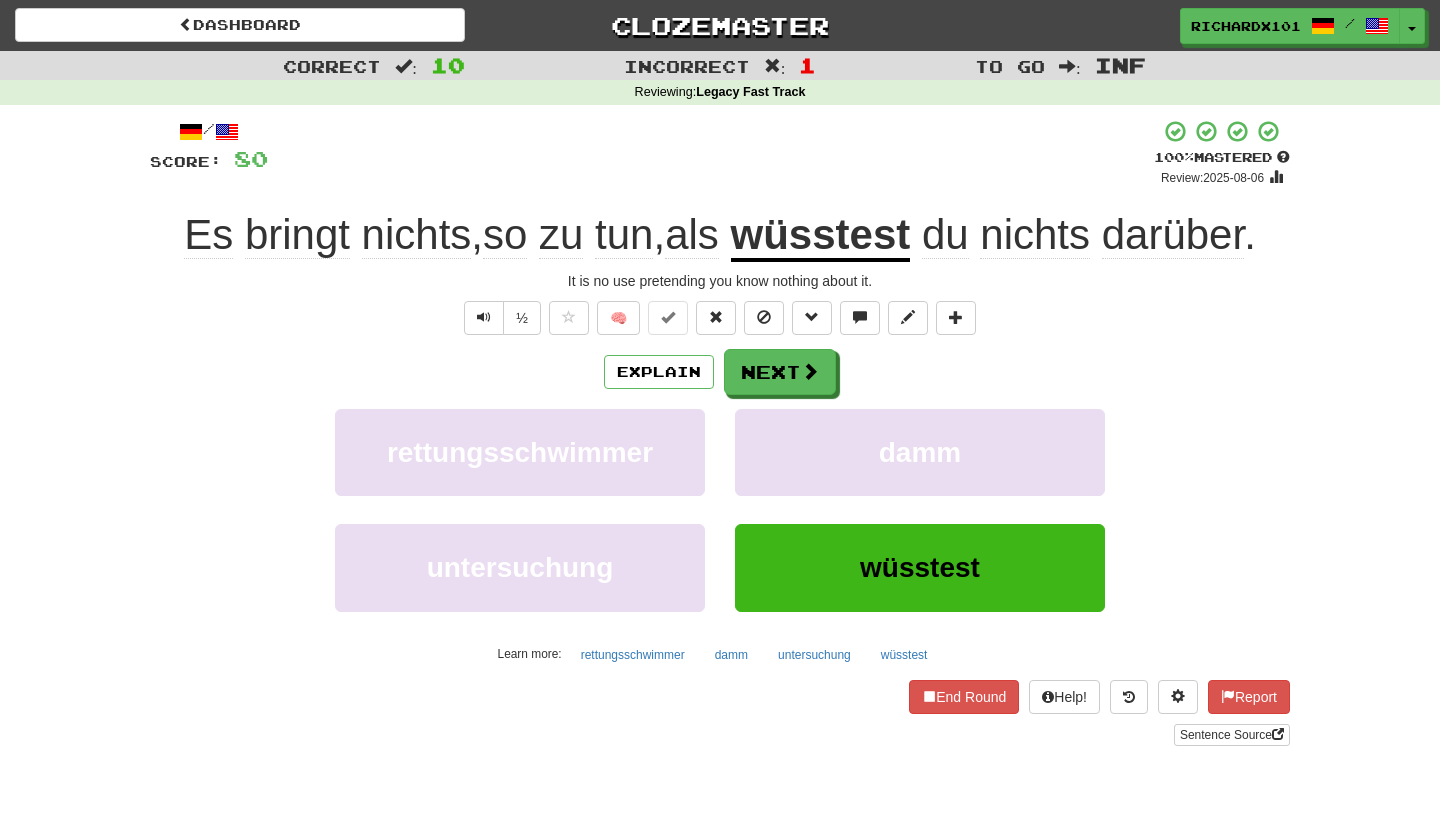 click on "Next" at bounding box center [780, 372] 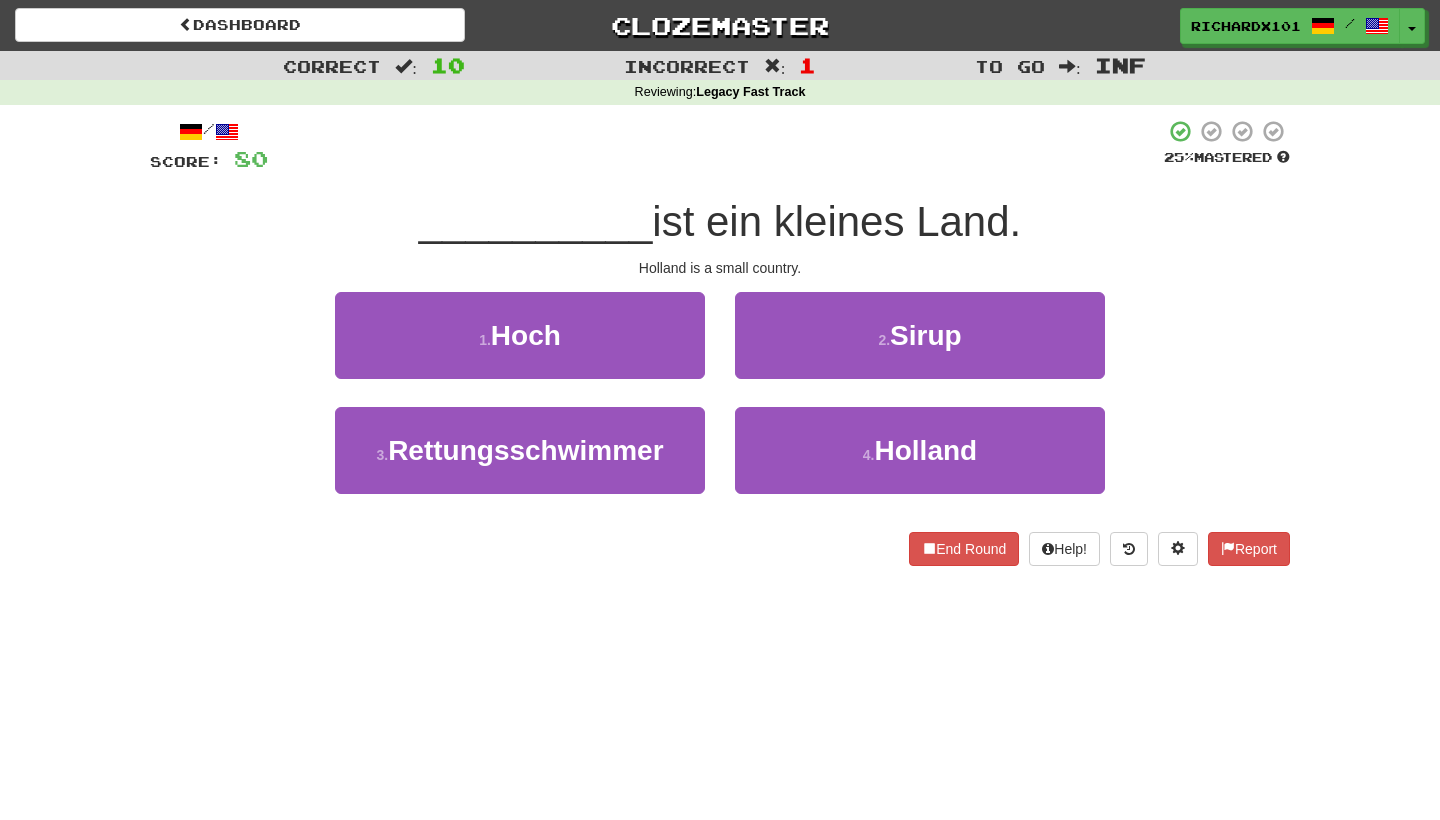 click on "4 .  Holland" at bounding box center [920, 450] 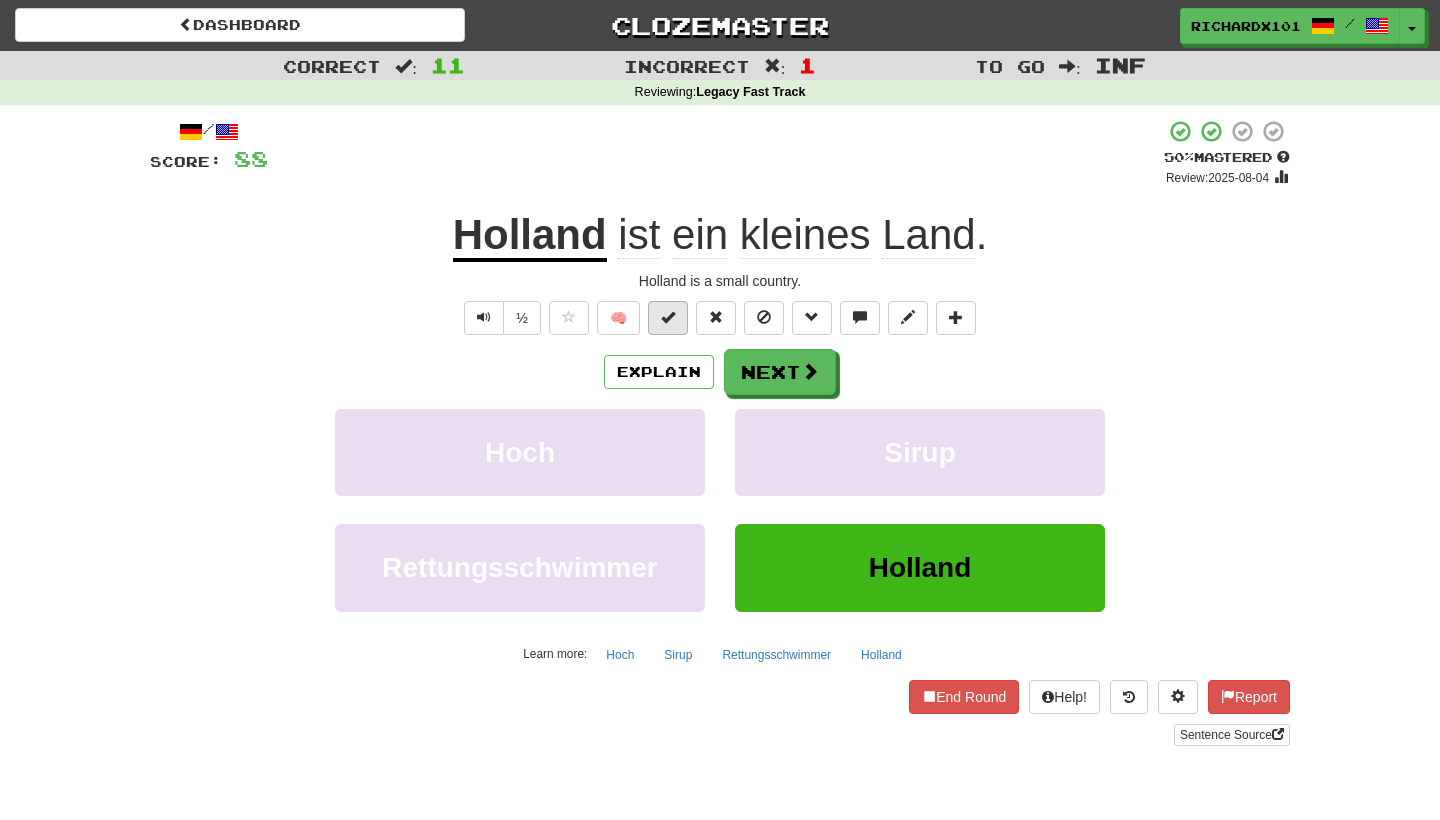 drag, startPoint x: 755, startPoint y: 134, endPoint x: 669, endPoint y: 319, distance: 204.01225 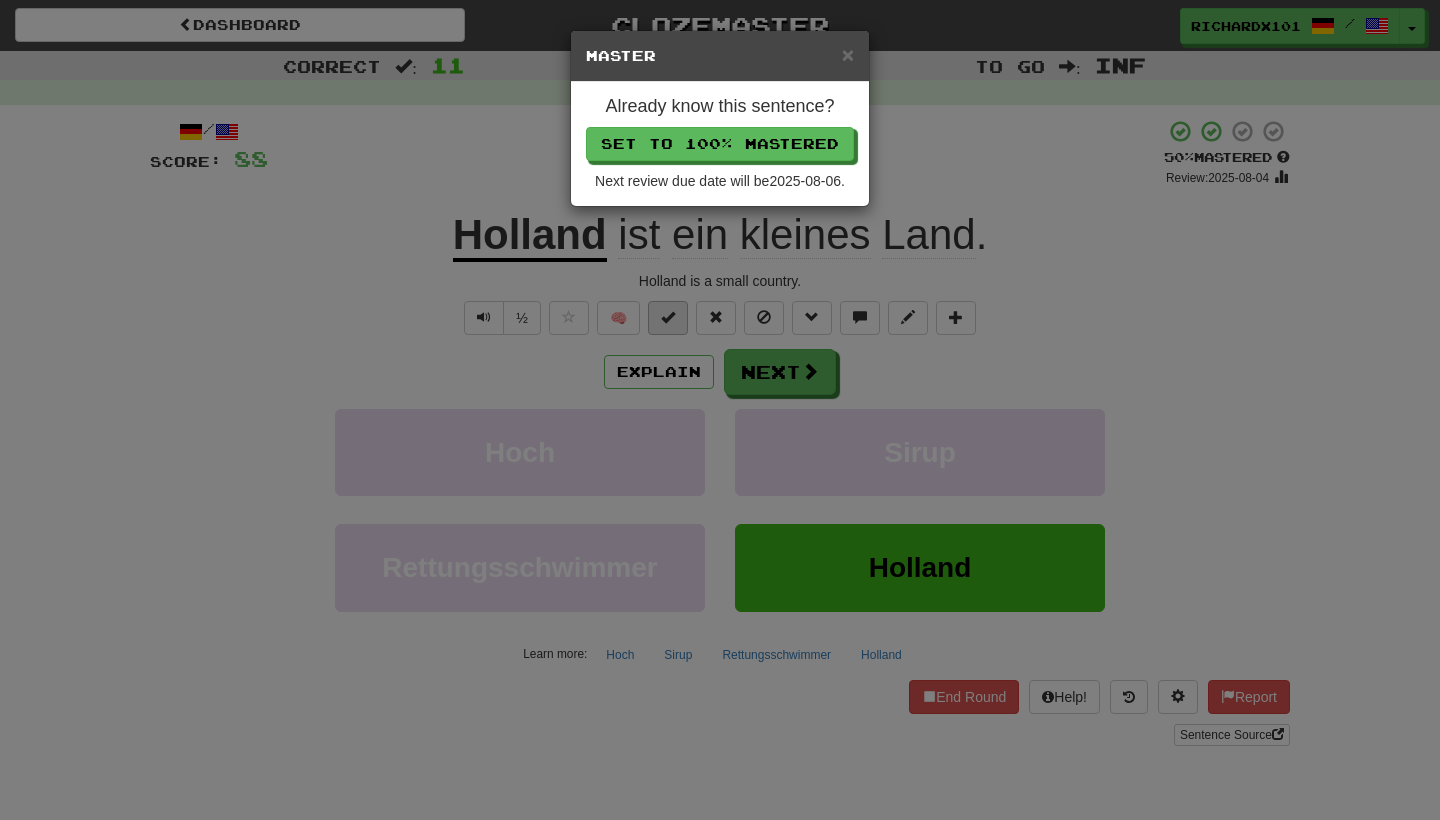 click on "Set to 100% Mastered" at bounding box center [720, 144] 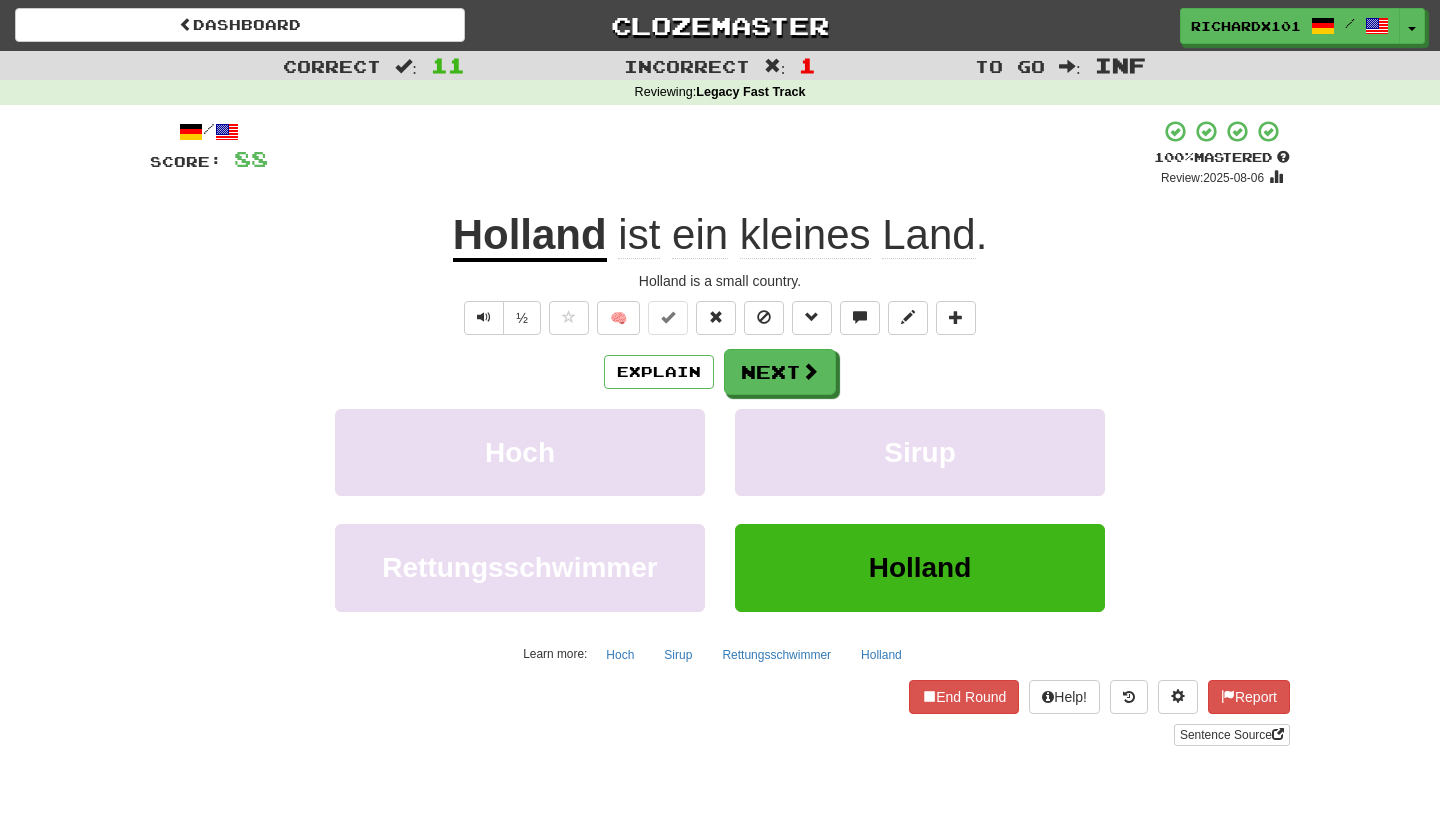 click at bounding box center [810, 371] 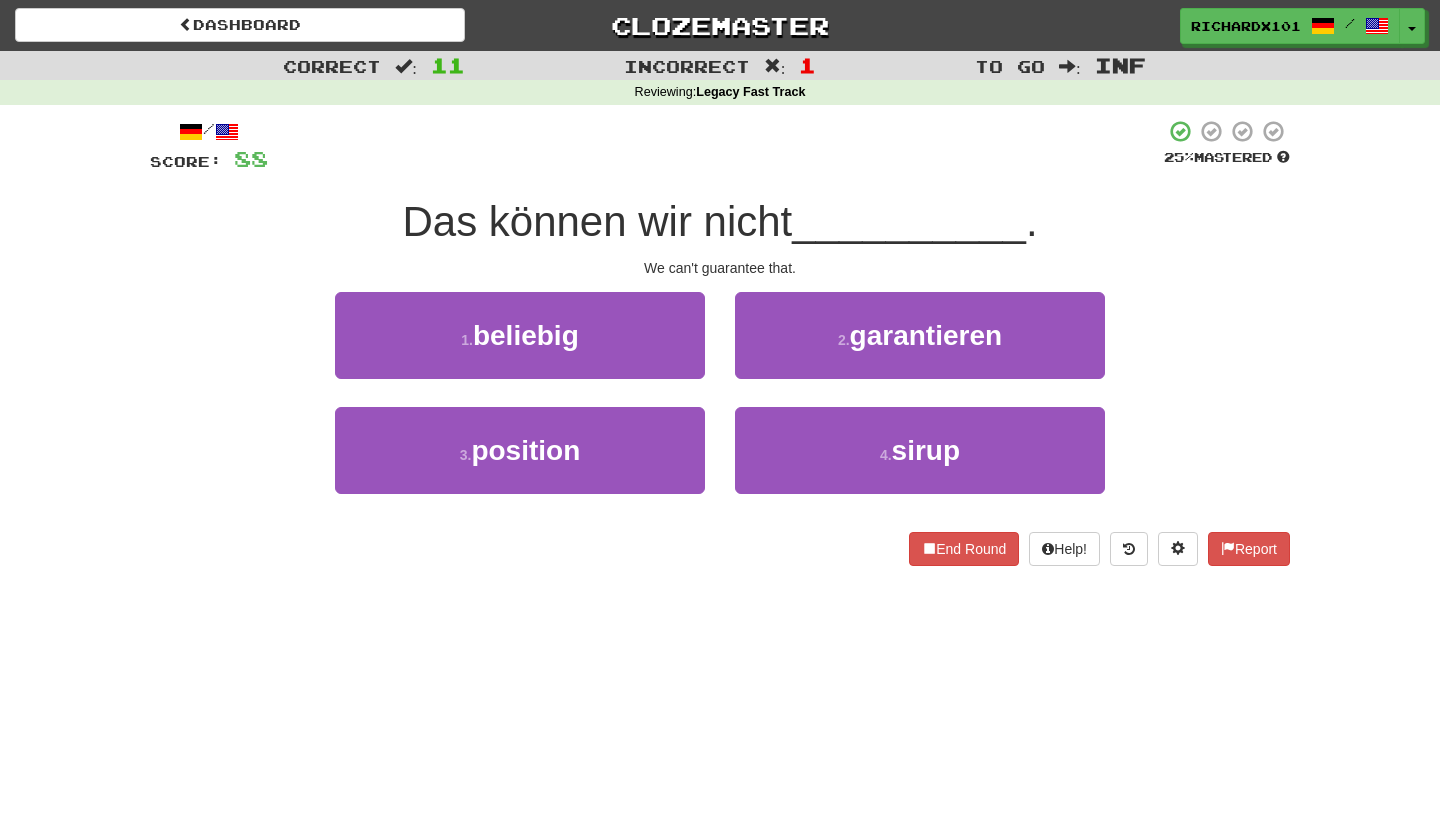click on "2 .  garantieren" at bounding box center (920, 335) 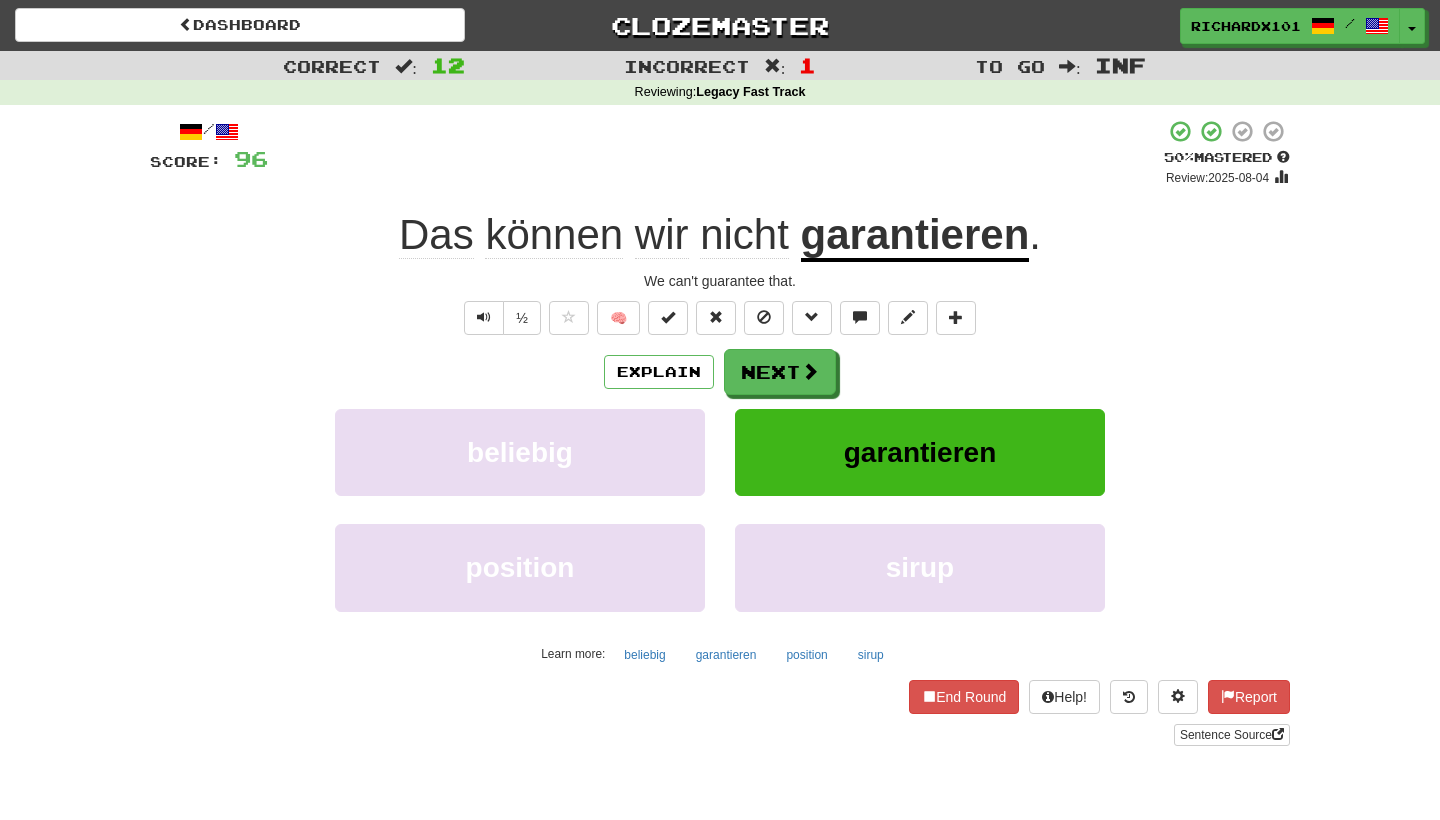 click at bounding box center [668, 317] 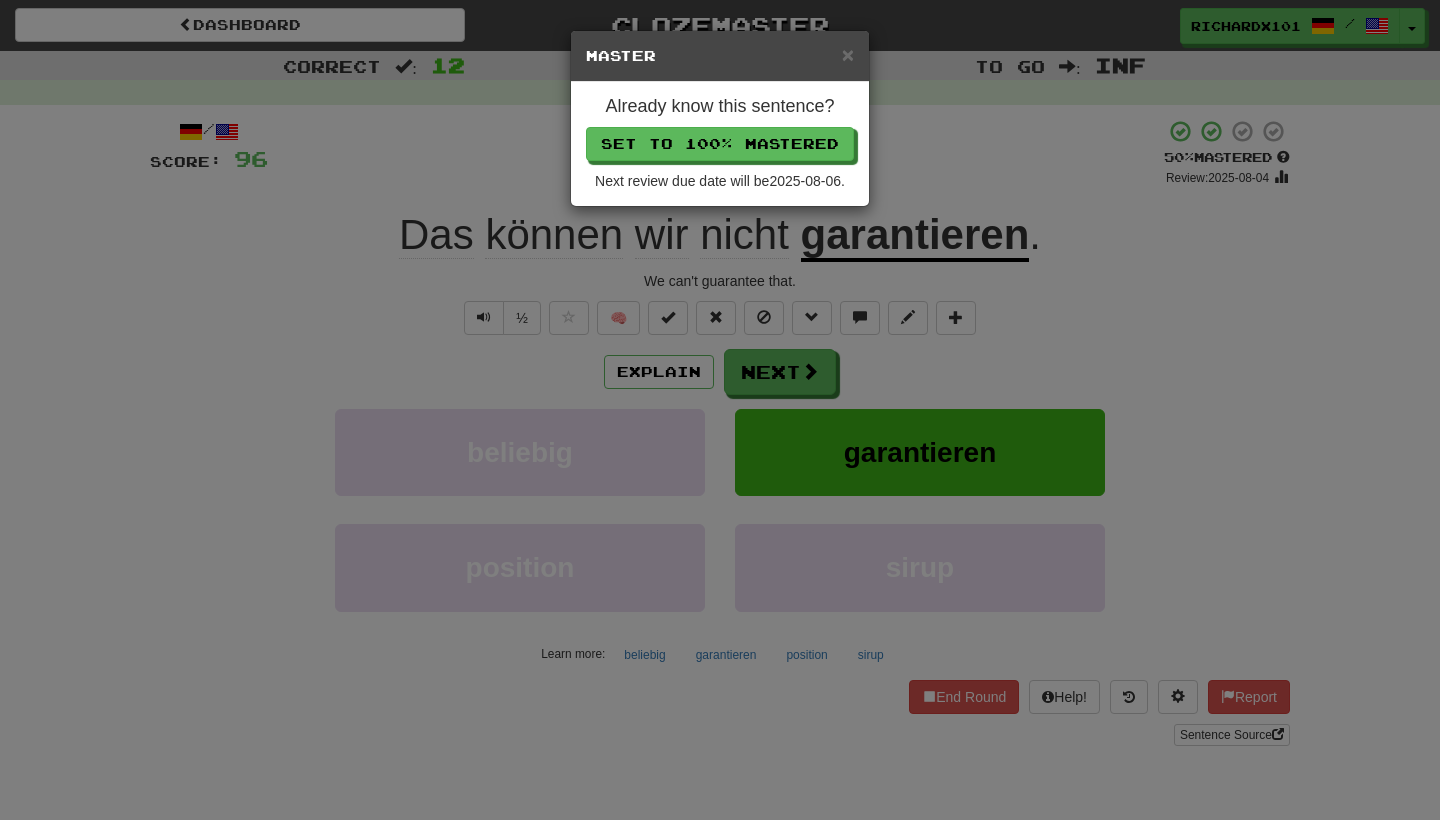 click on "Set to 100% Mastered" at bounding box center (720, 144) 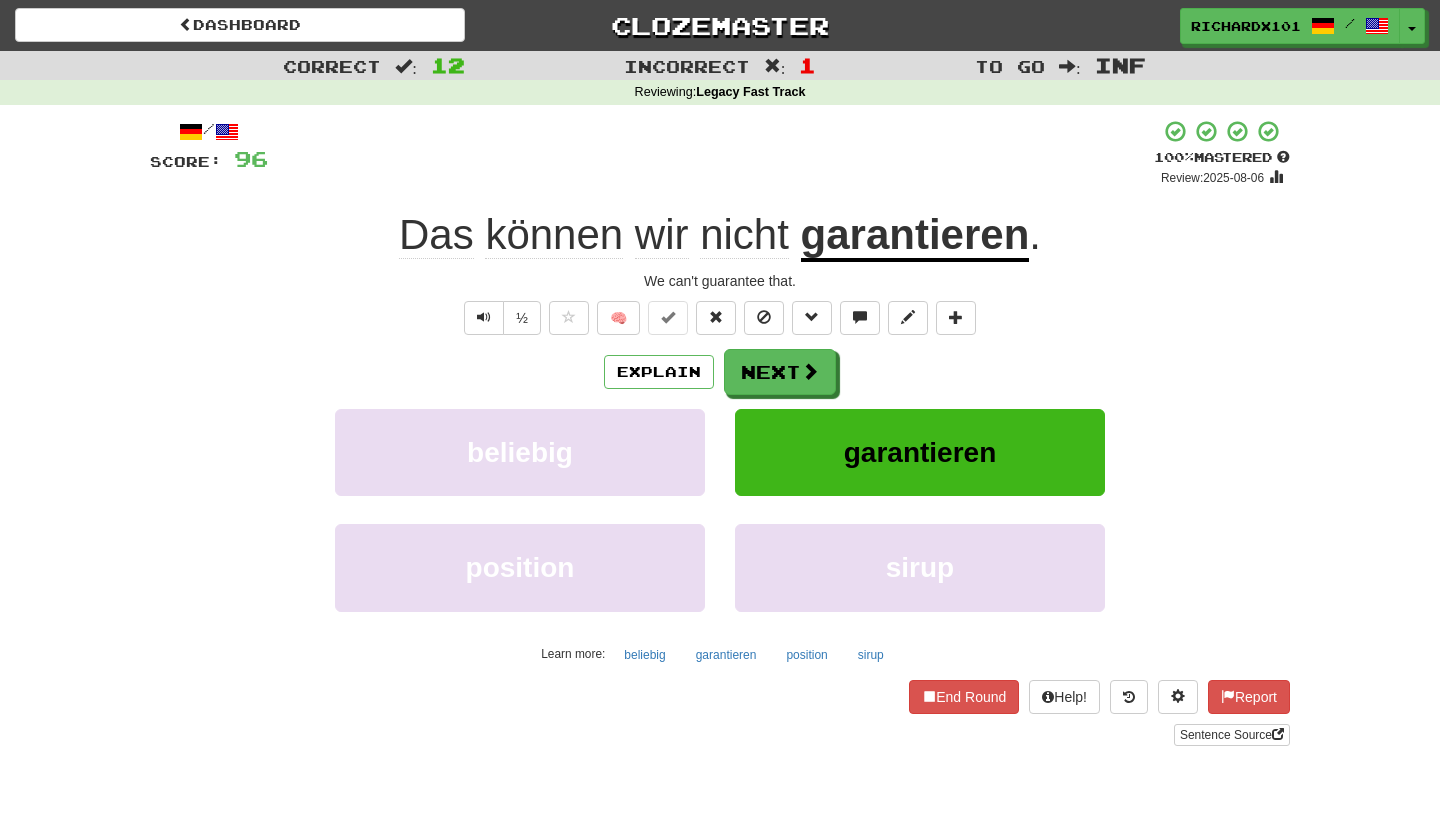 click on "Next" at bounding box center (780, 372) 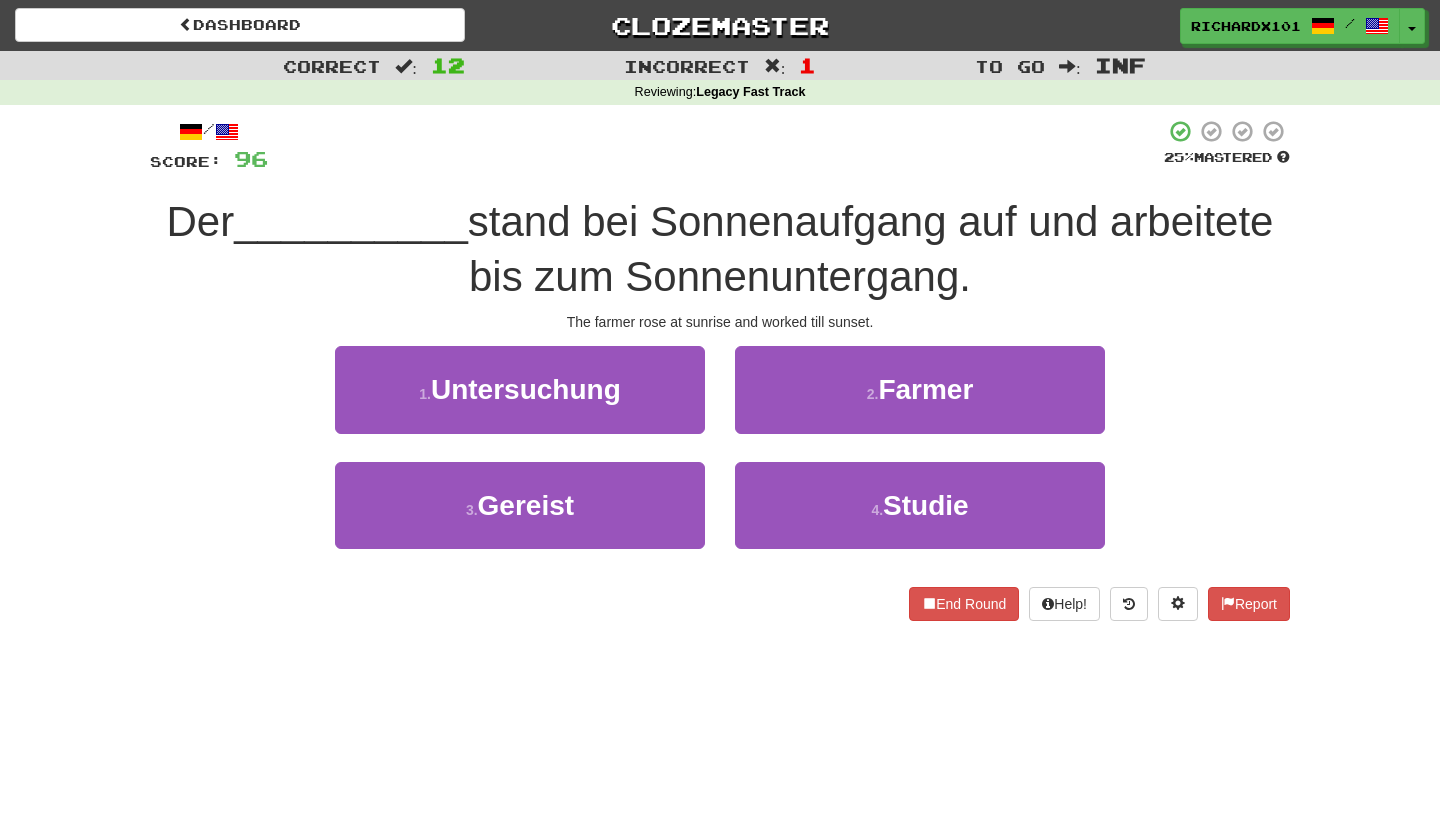 click on "2 .  Farmer" at bounding box center [920, 389] 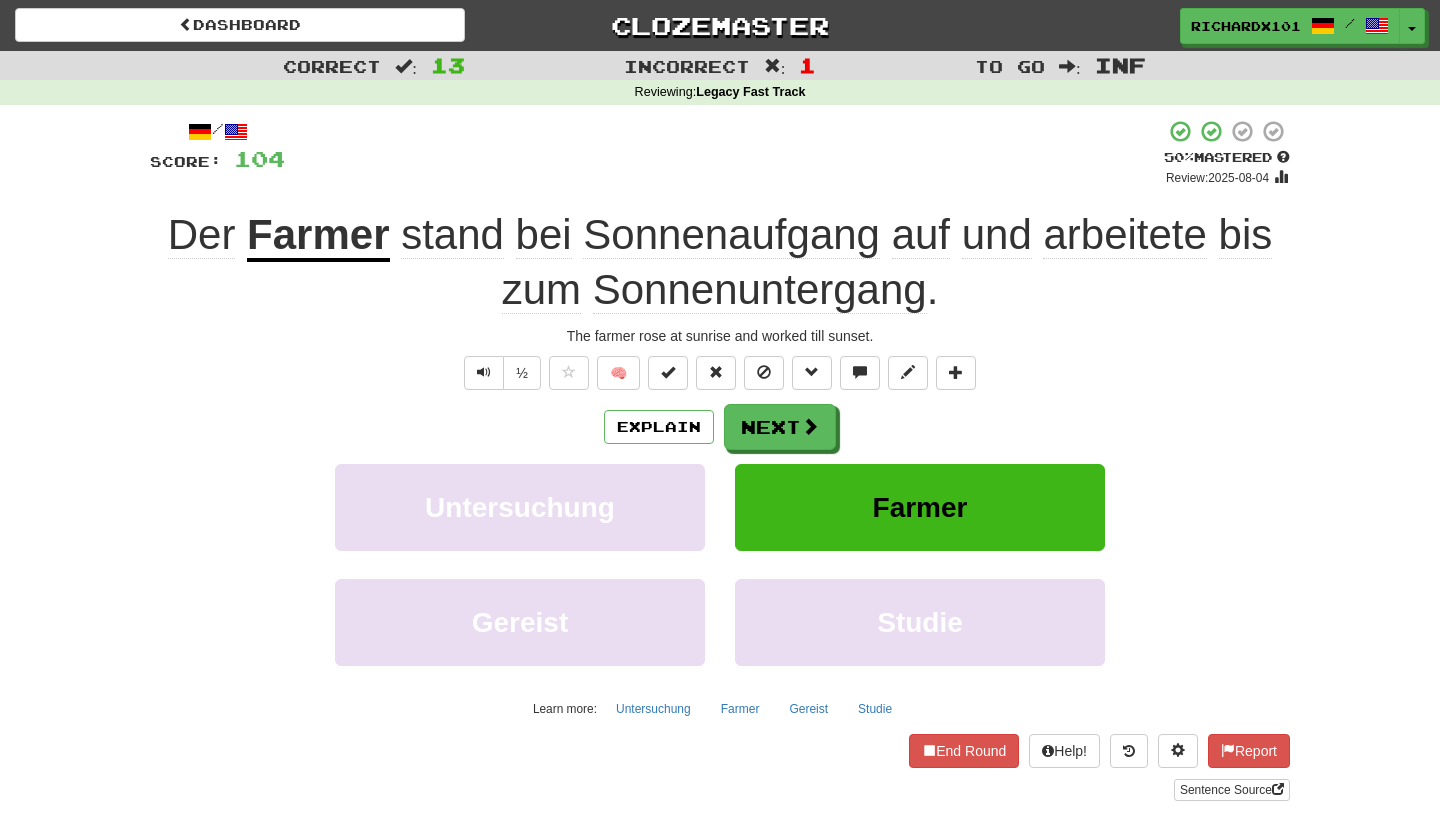 click at bounding box center (668, 373) 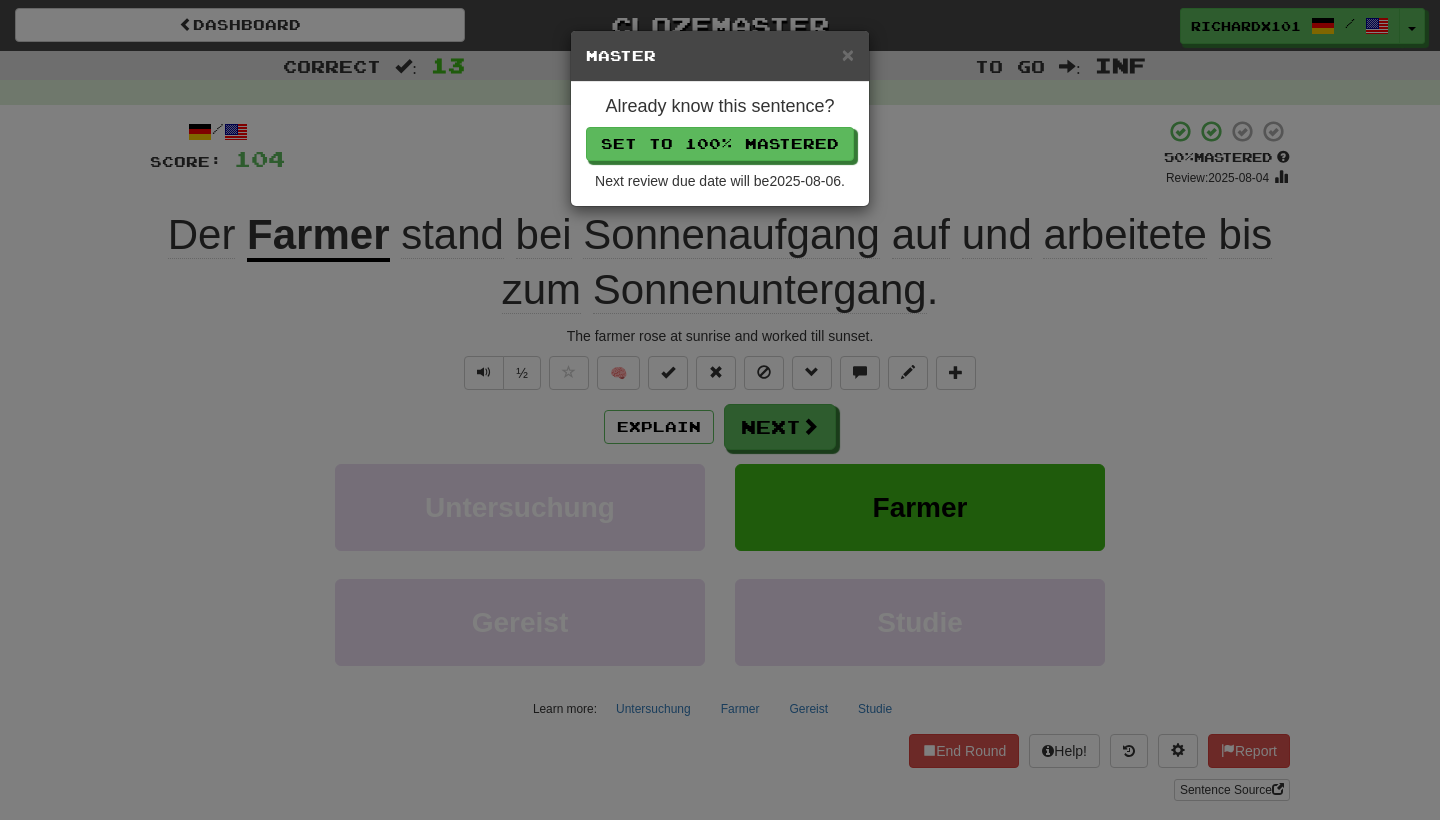 click on "Set to 100% Mastered" at bounding box center [720, 144] 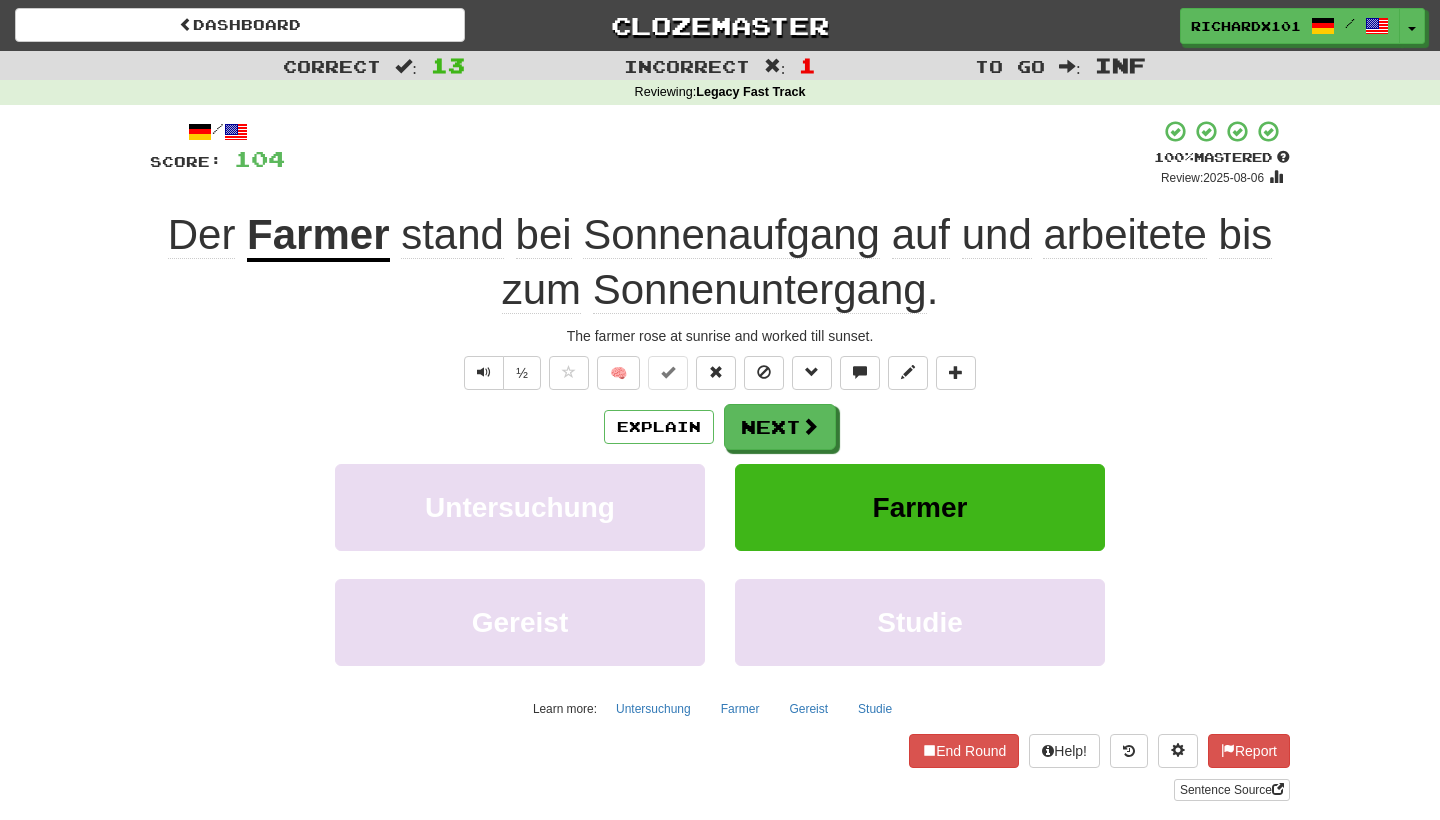 click on "Next" at bounding box center (780, 427) 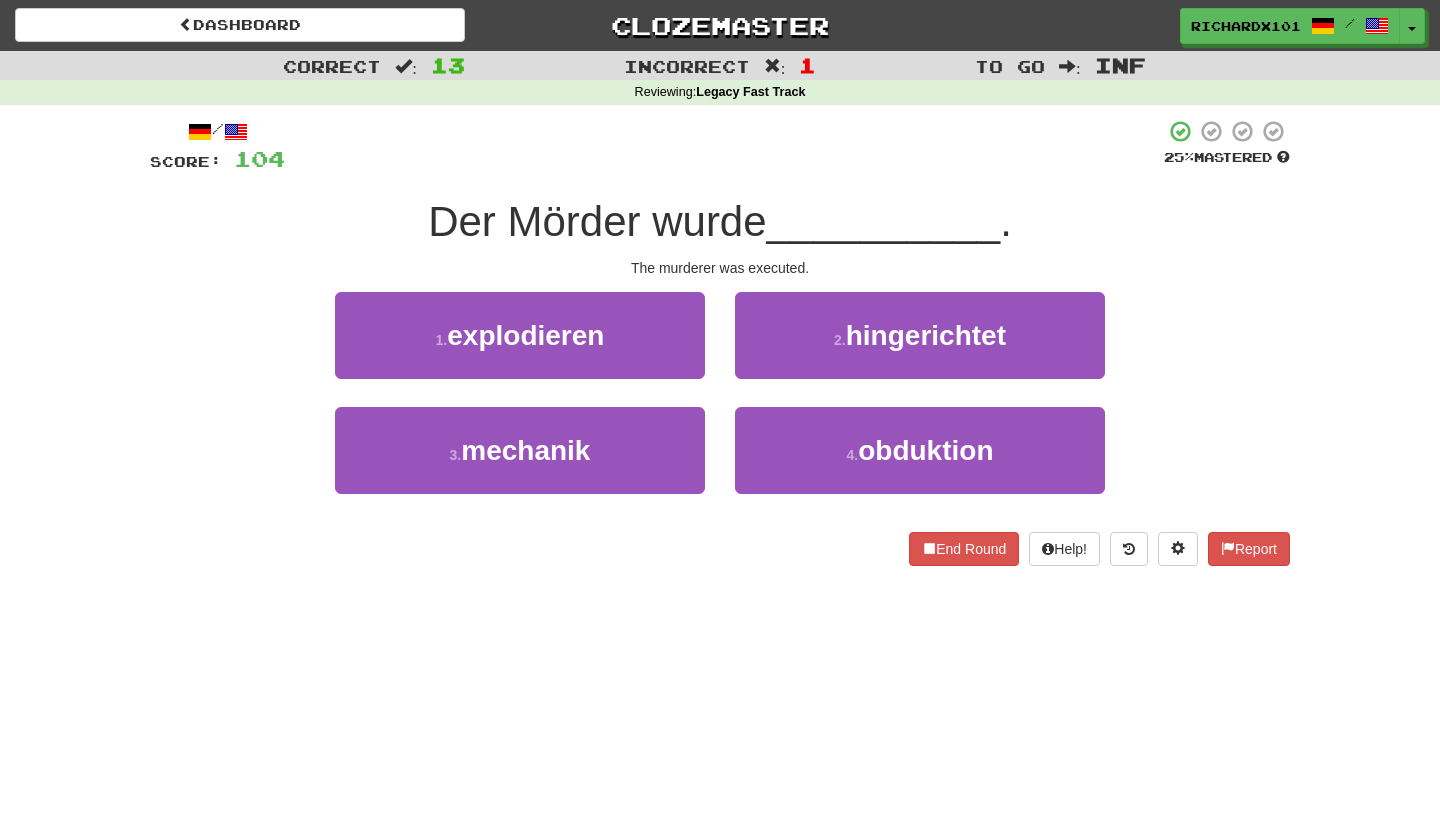 click on "2 ." at bounding box center [840, 340] 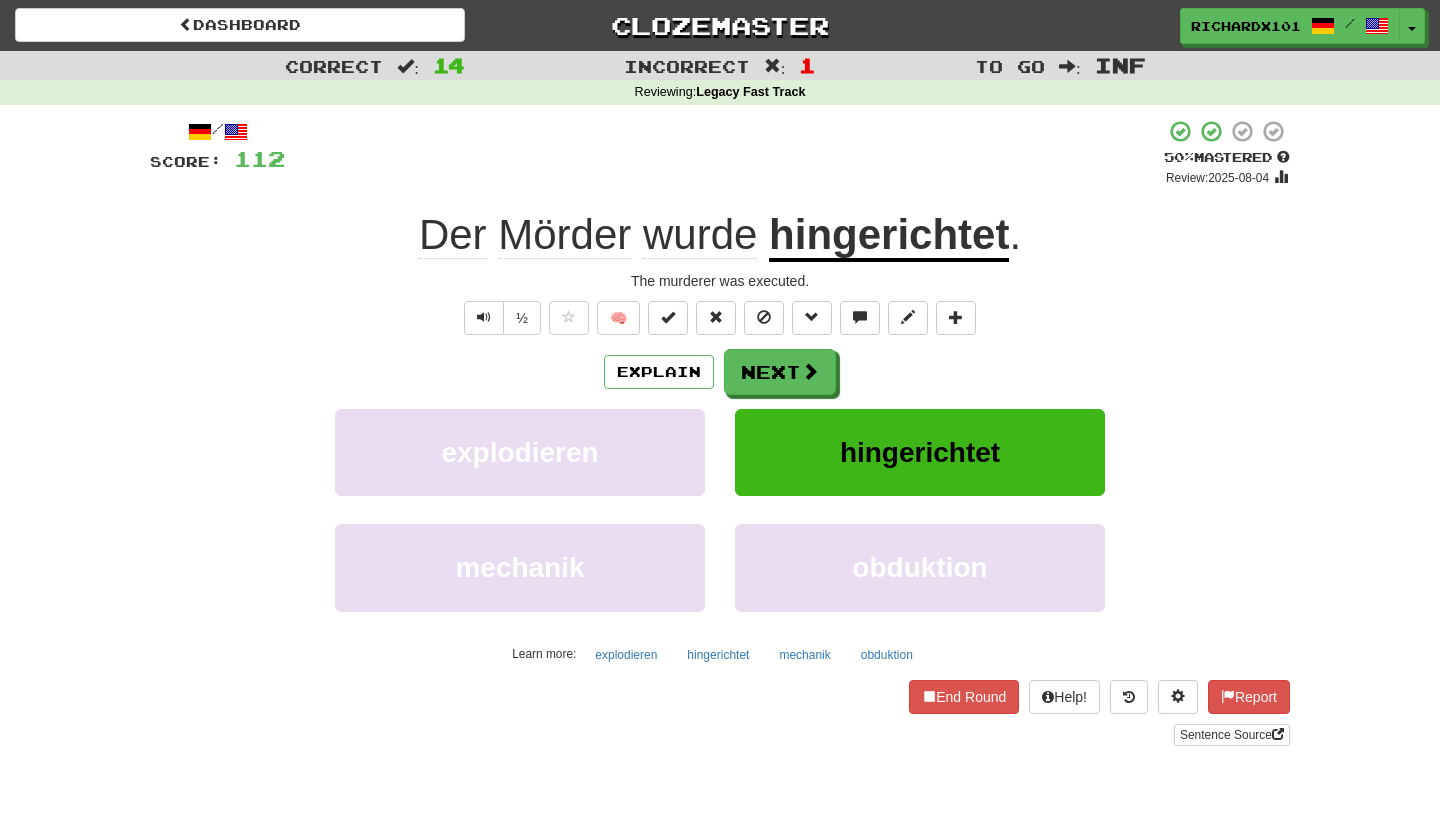 click at bounding box center (668, 317) 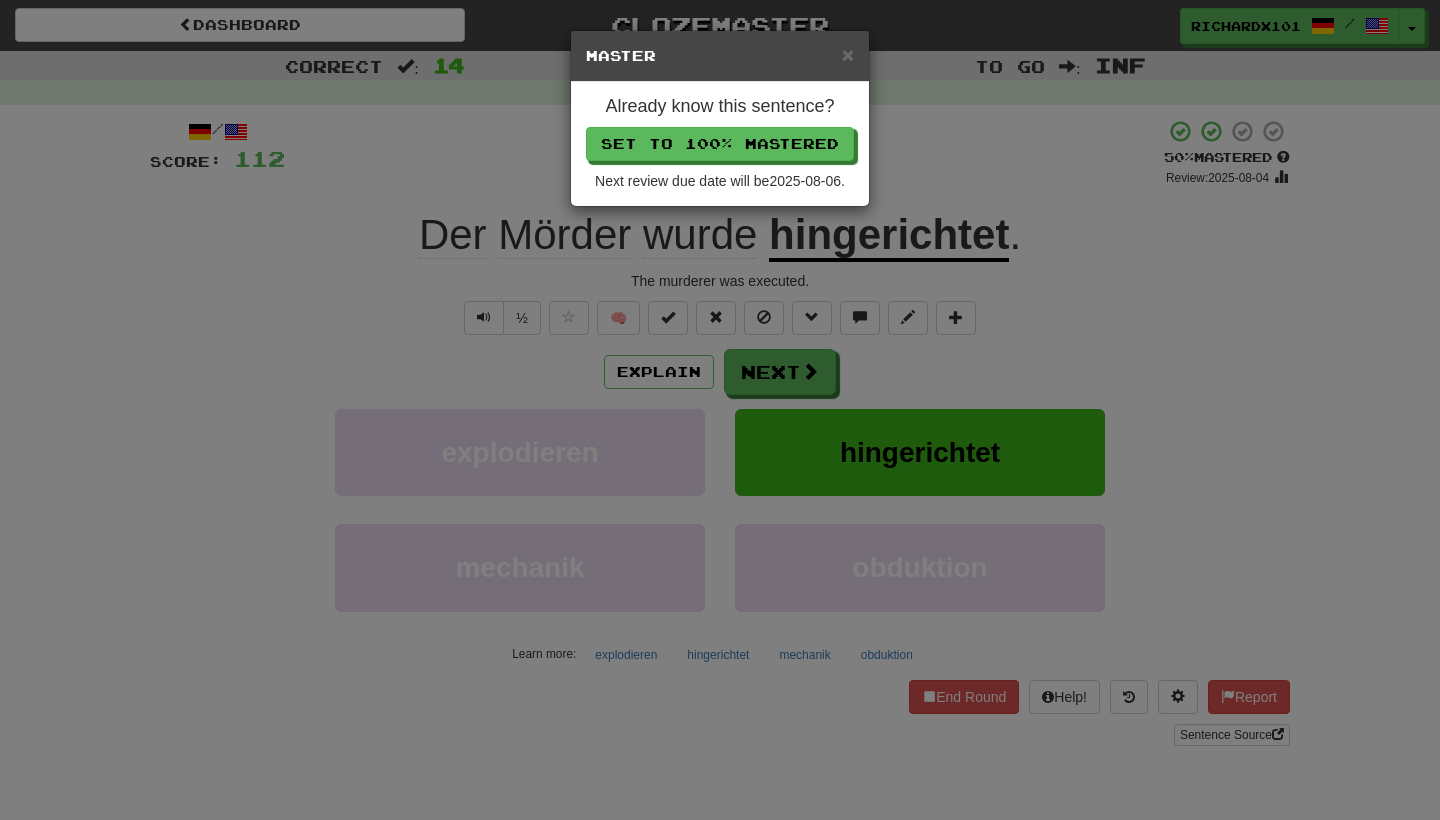 click on "Set to 100% Mastered" at bounding box center [720, 144] 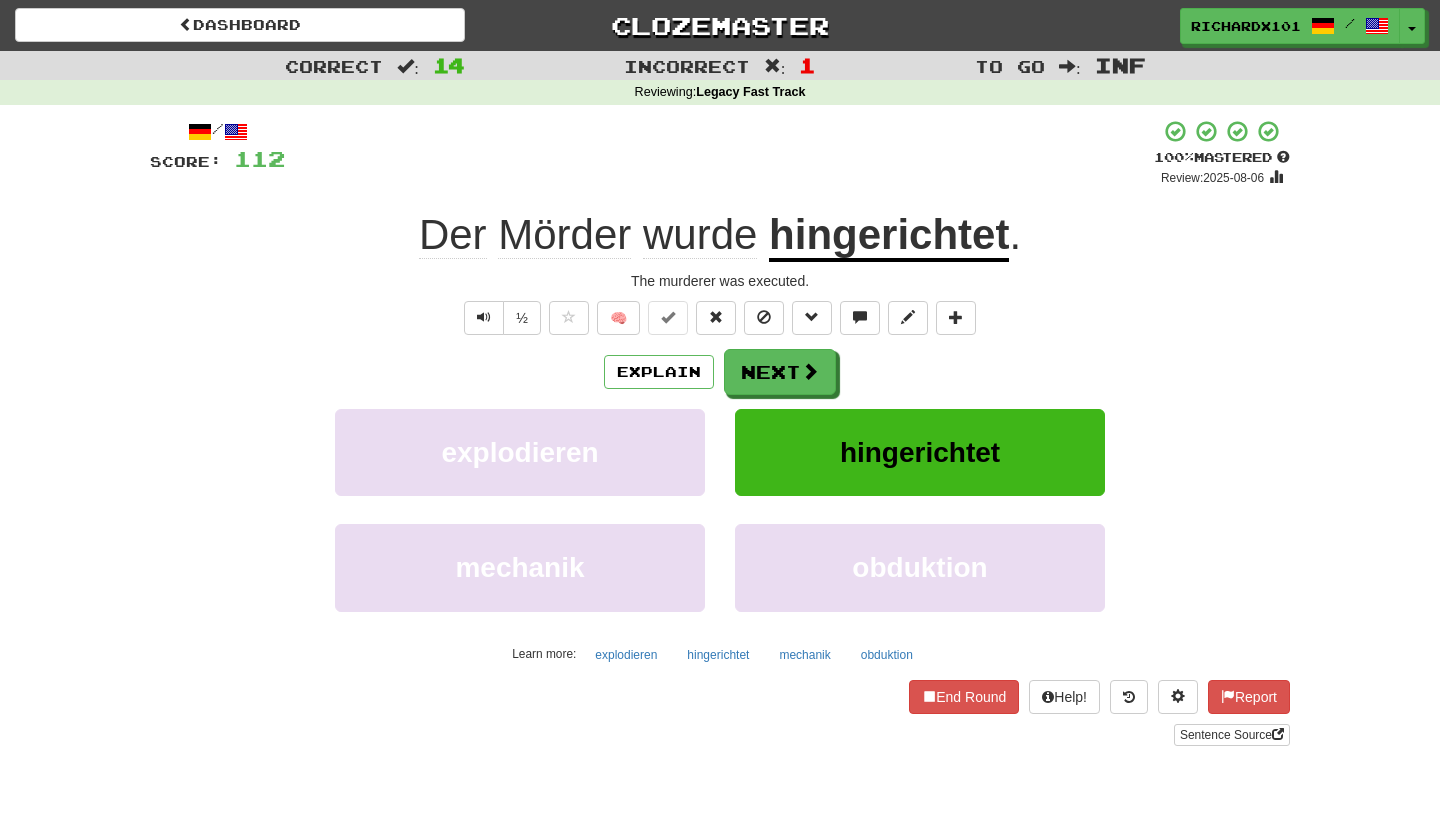 click on "Next" at bounding box center [780, 372] 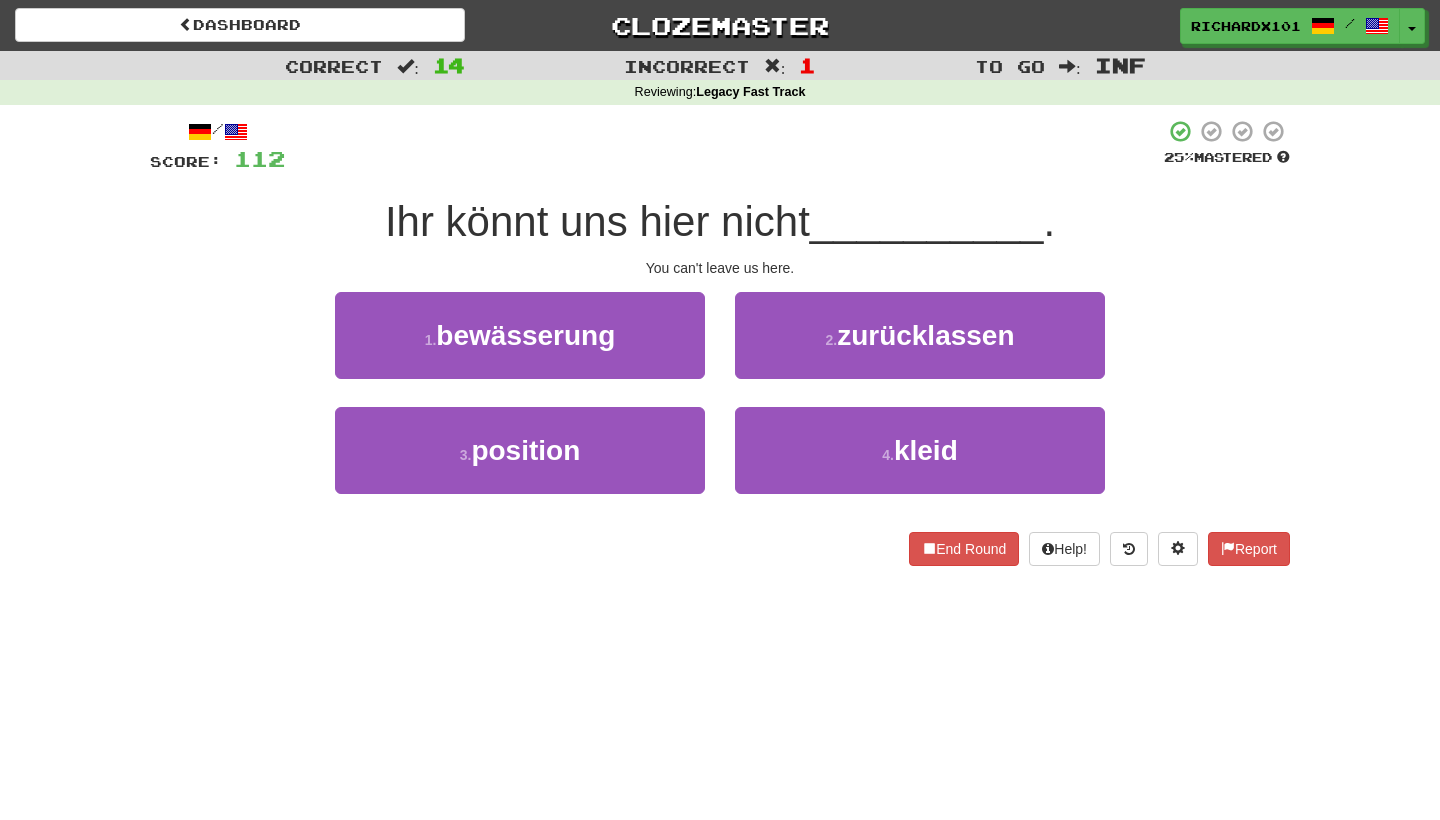 click on "2 .  zurücklassen" at bounding box center (920, 335) 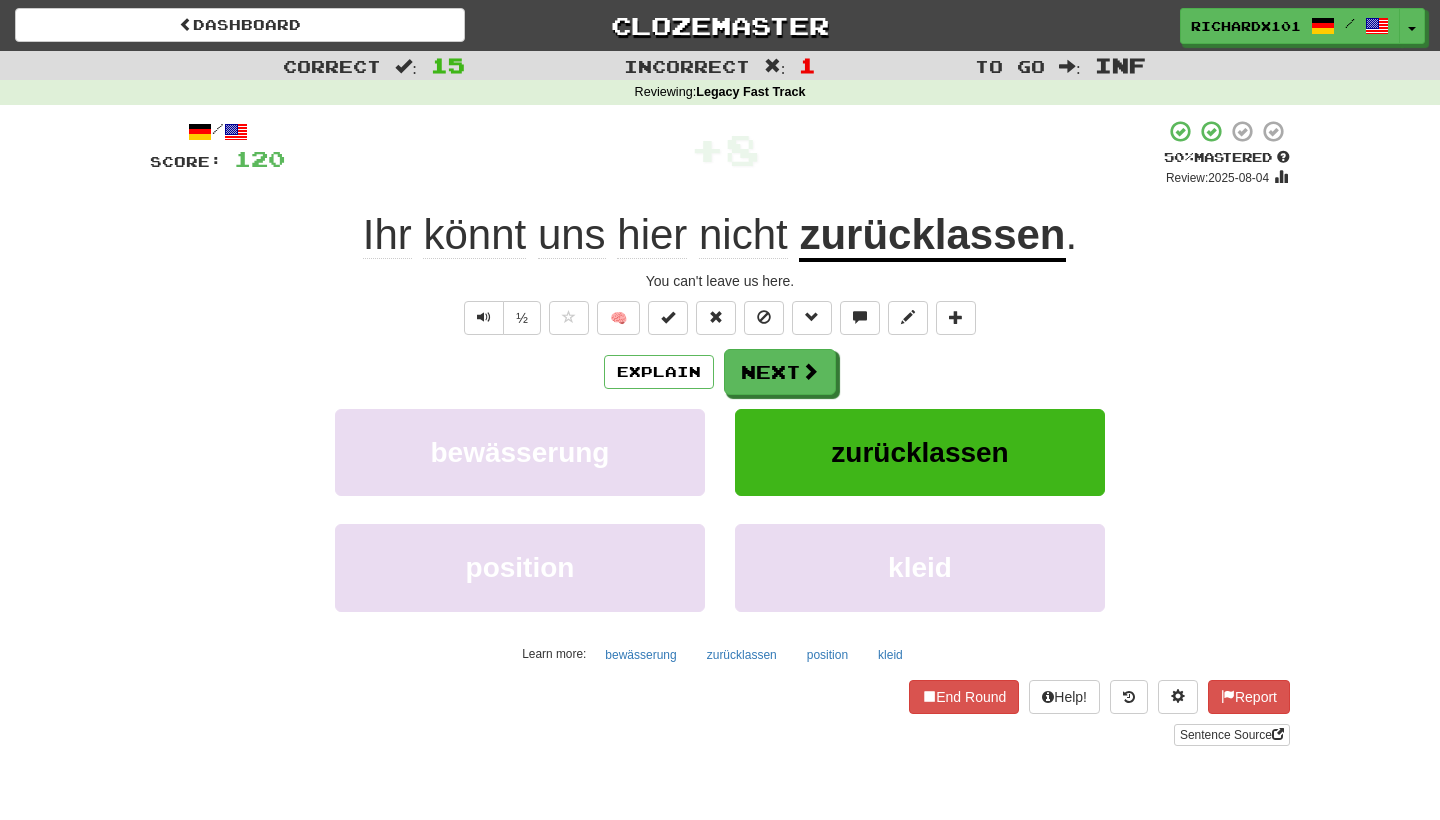 click at bounding box center (668, 317) 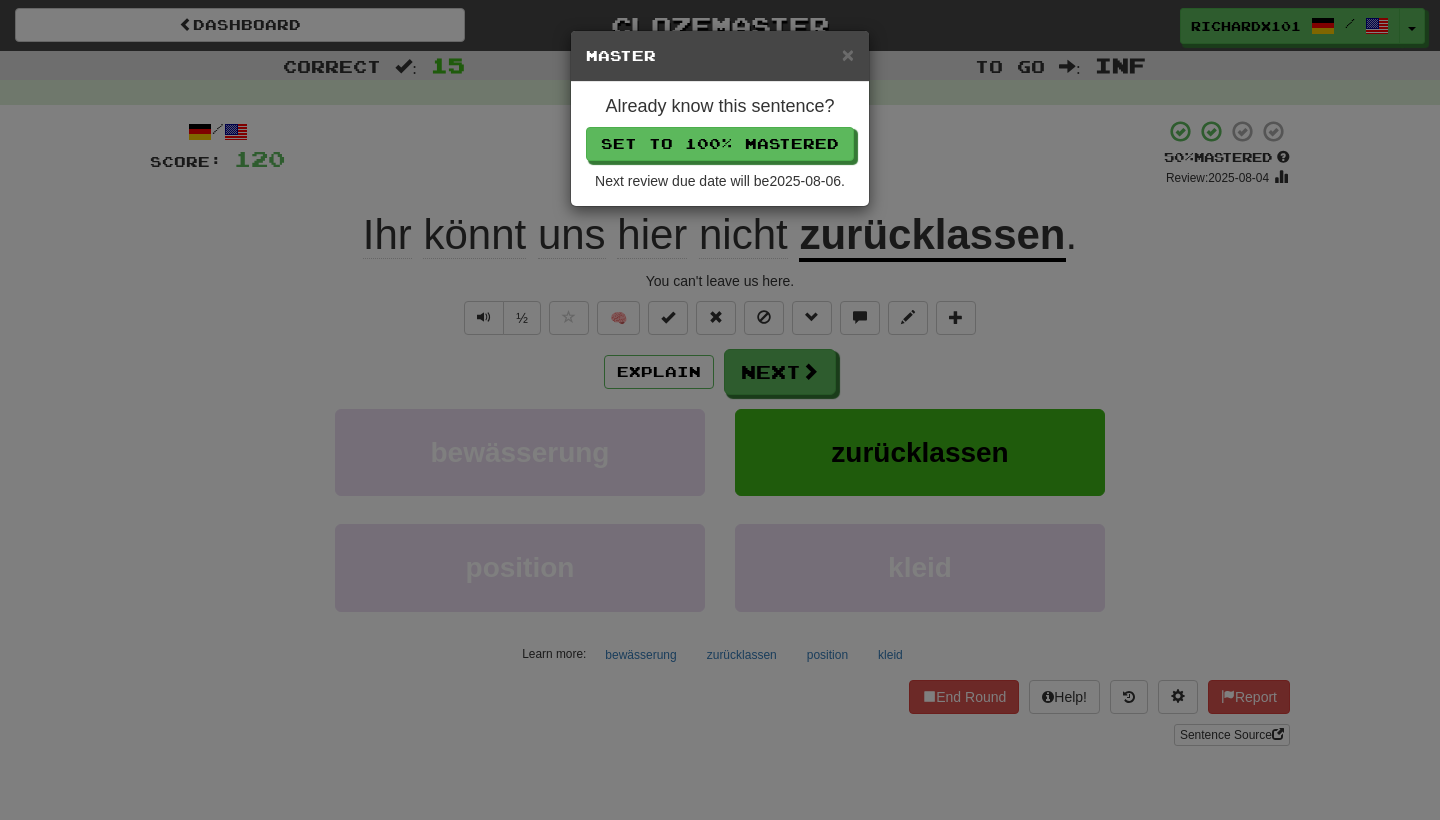 click on "Set to 100% Mastered" at bounding box center [720, 144] 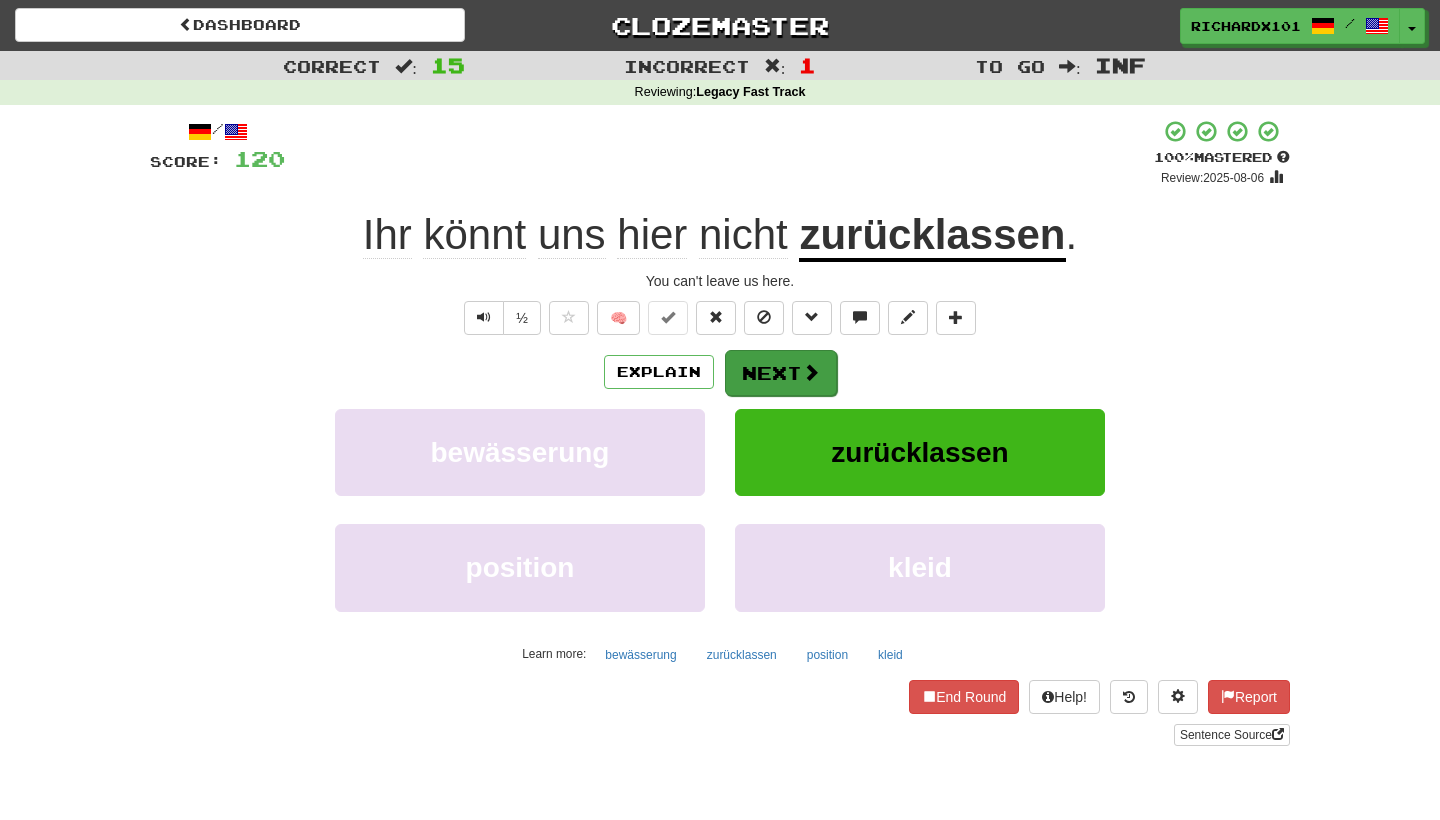 drag, startPoint x: 729, startPoint y: 137, endPoint x: 773, endPoint y: 375, distance: 242.03305 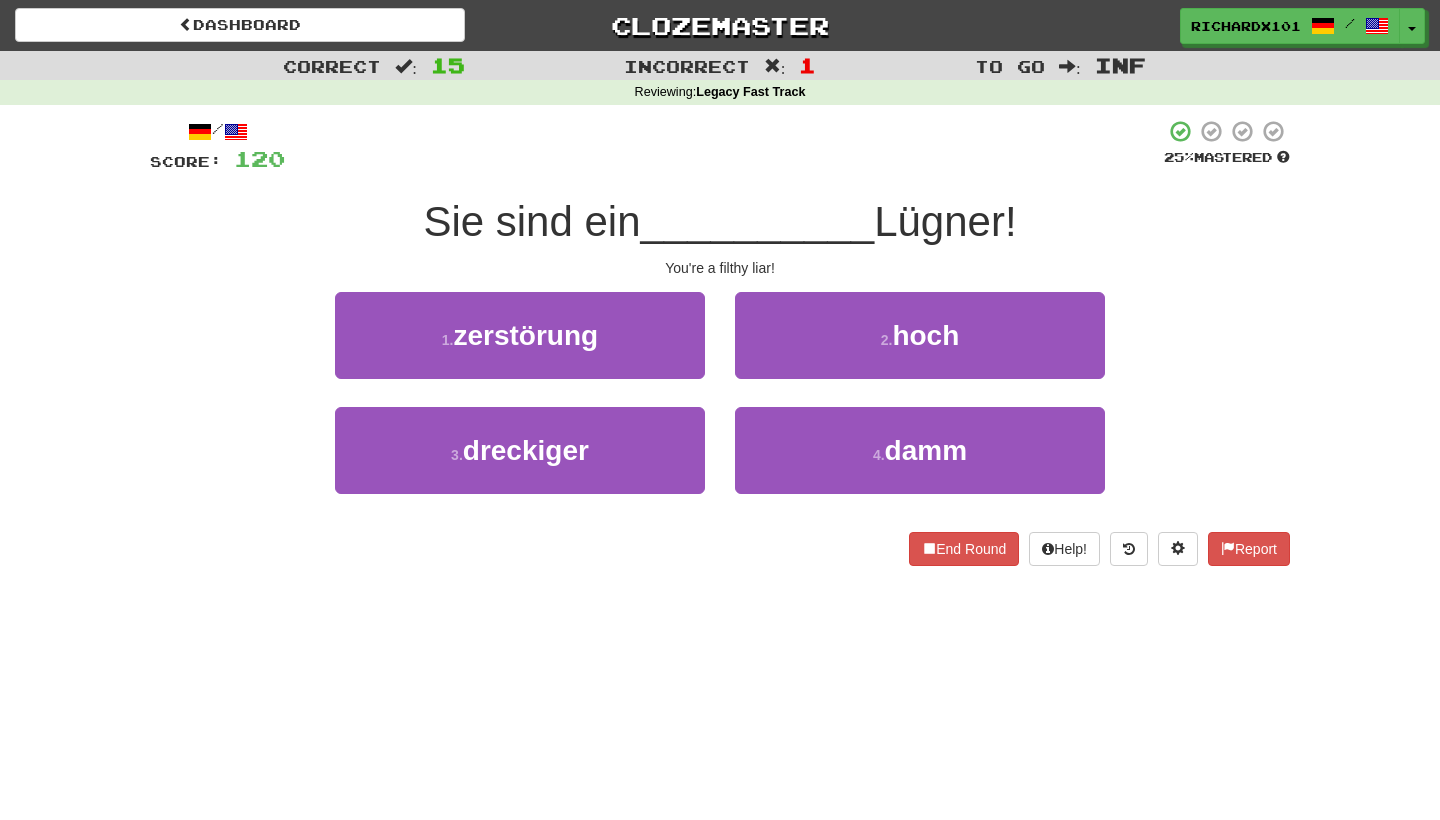 click on "3 .  dreckiger" at bounding box center (520, 450) 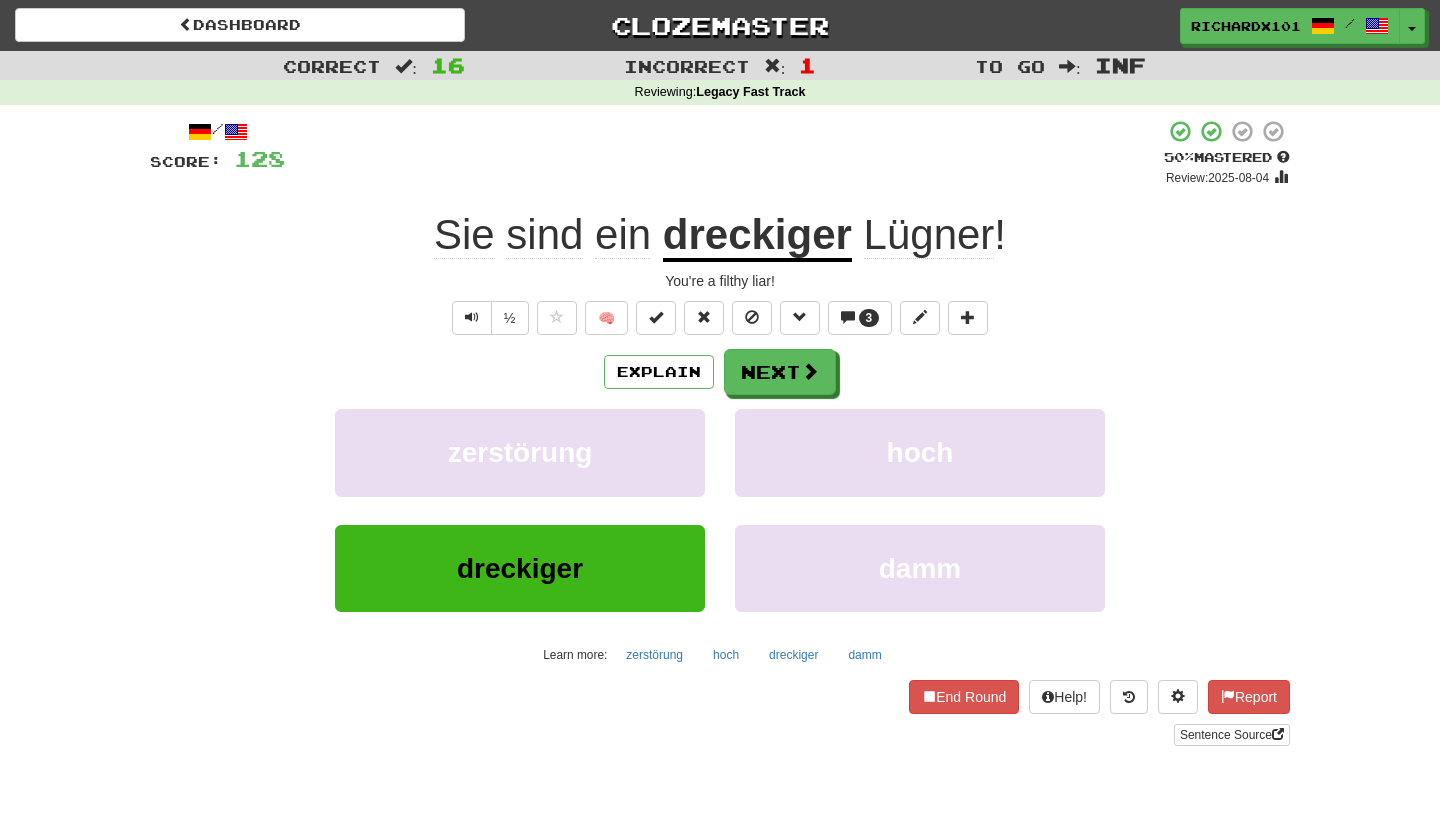 click at bounding box center [656, 317] 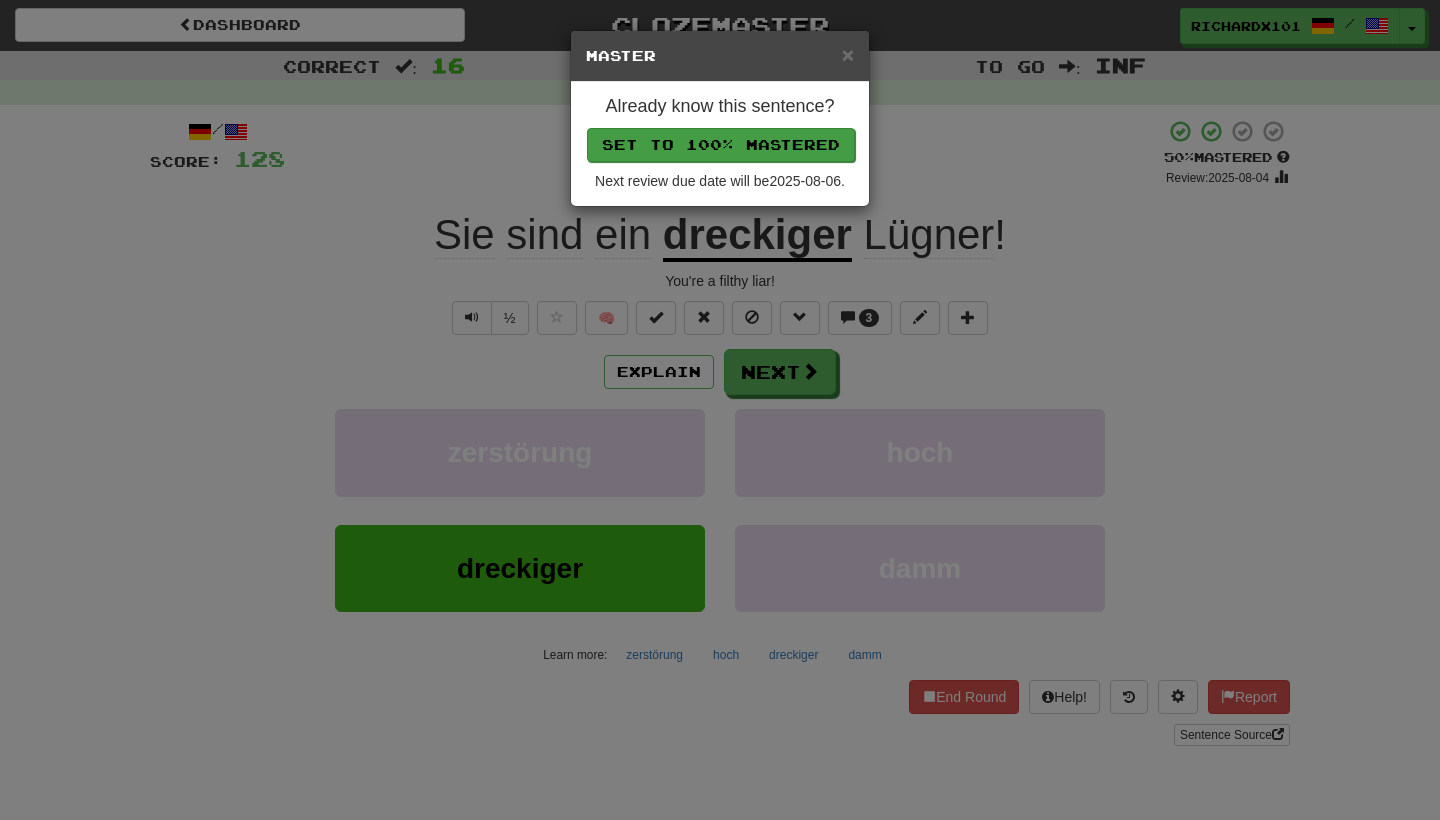 drag, startPoint x: 773, startPoint y: 375, endPoint x: 696, endPoint y: 144, distance: 243.49538 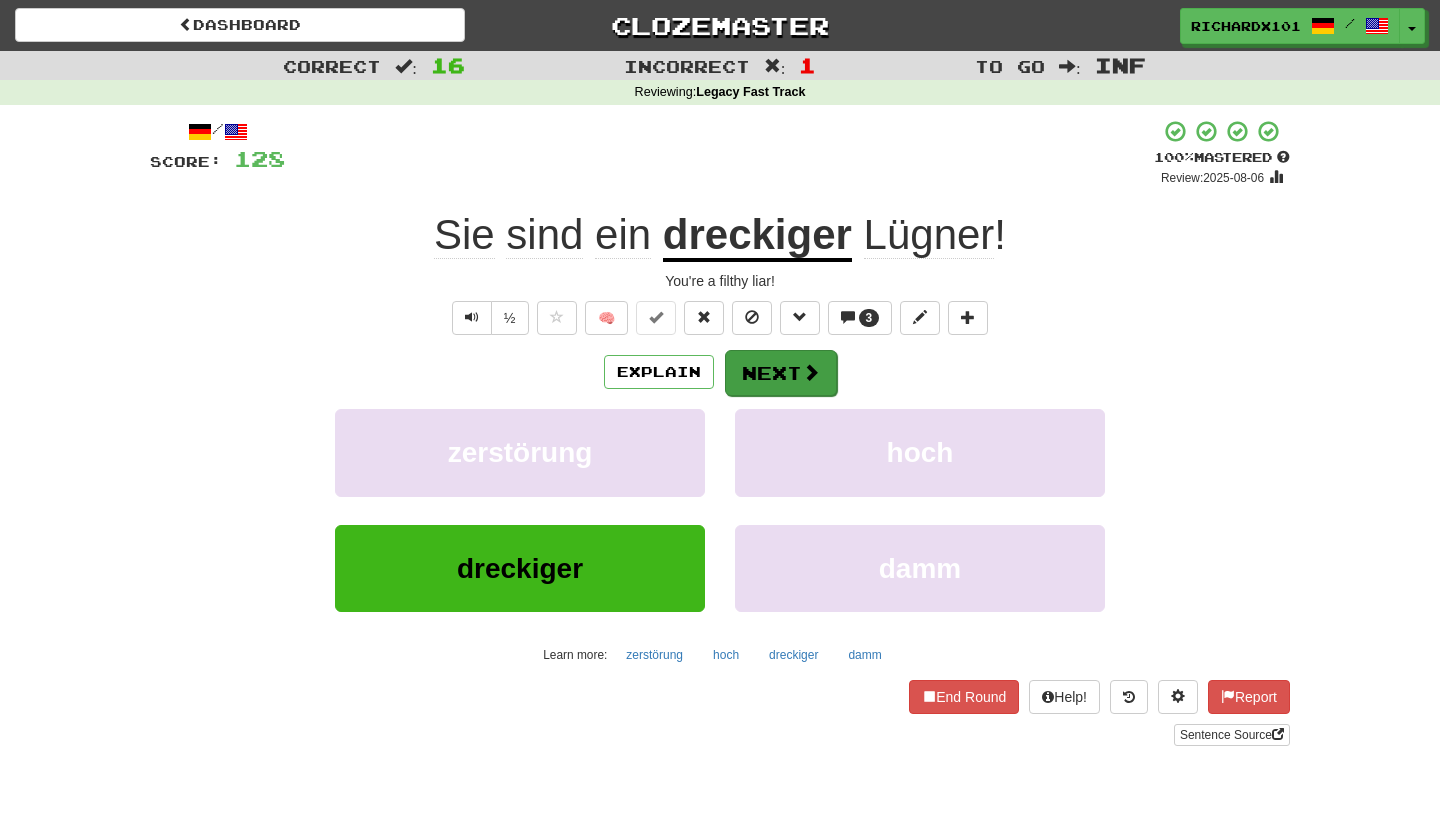 drag, startPoint x: 696, startPoint y: 144, endPoint x: 768, endPoint y: 368, distance: 235.28706 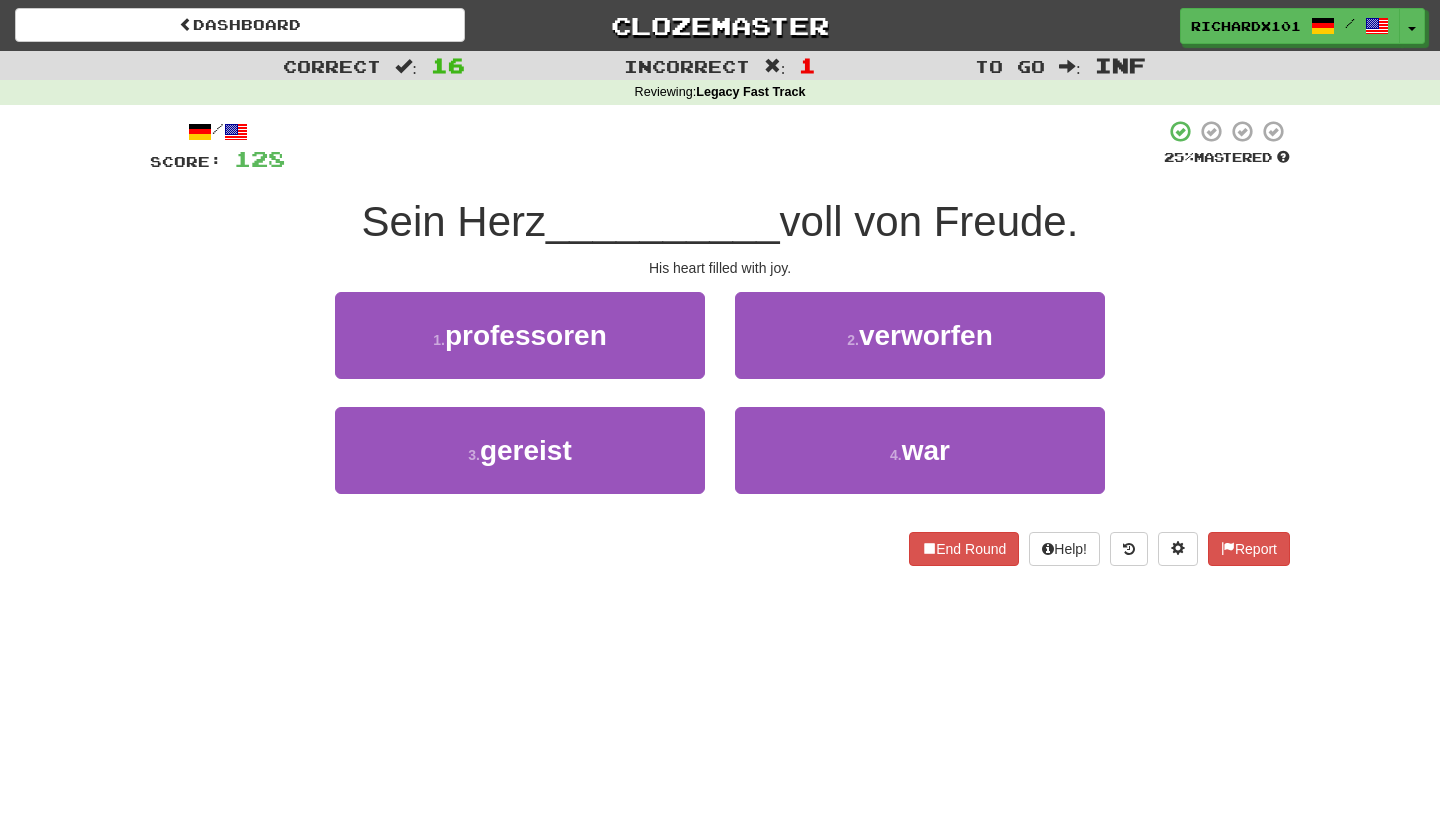 click on "4 .  war" at bounding box center (920, 450) 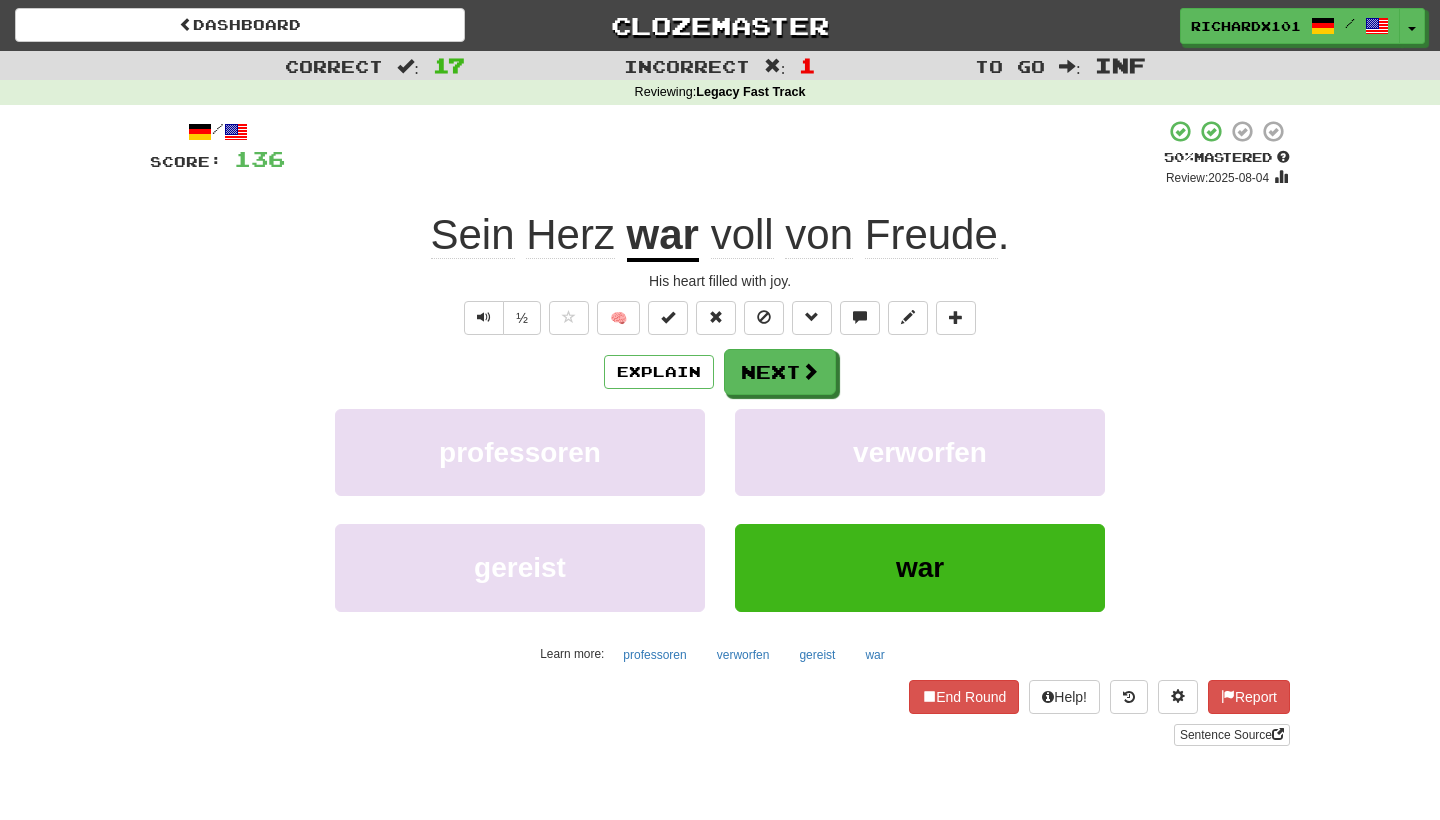 click at bounding box center (668, 318) 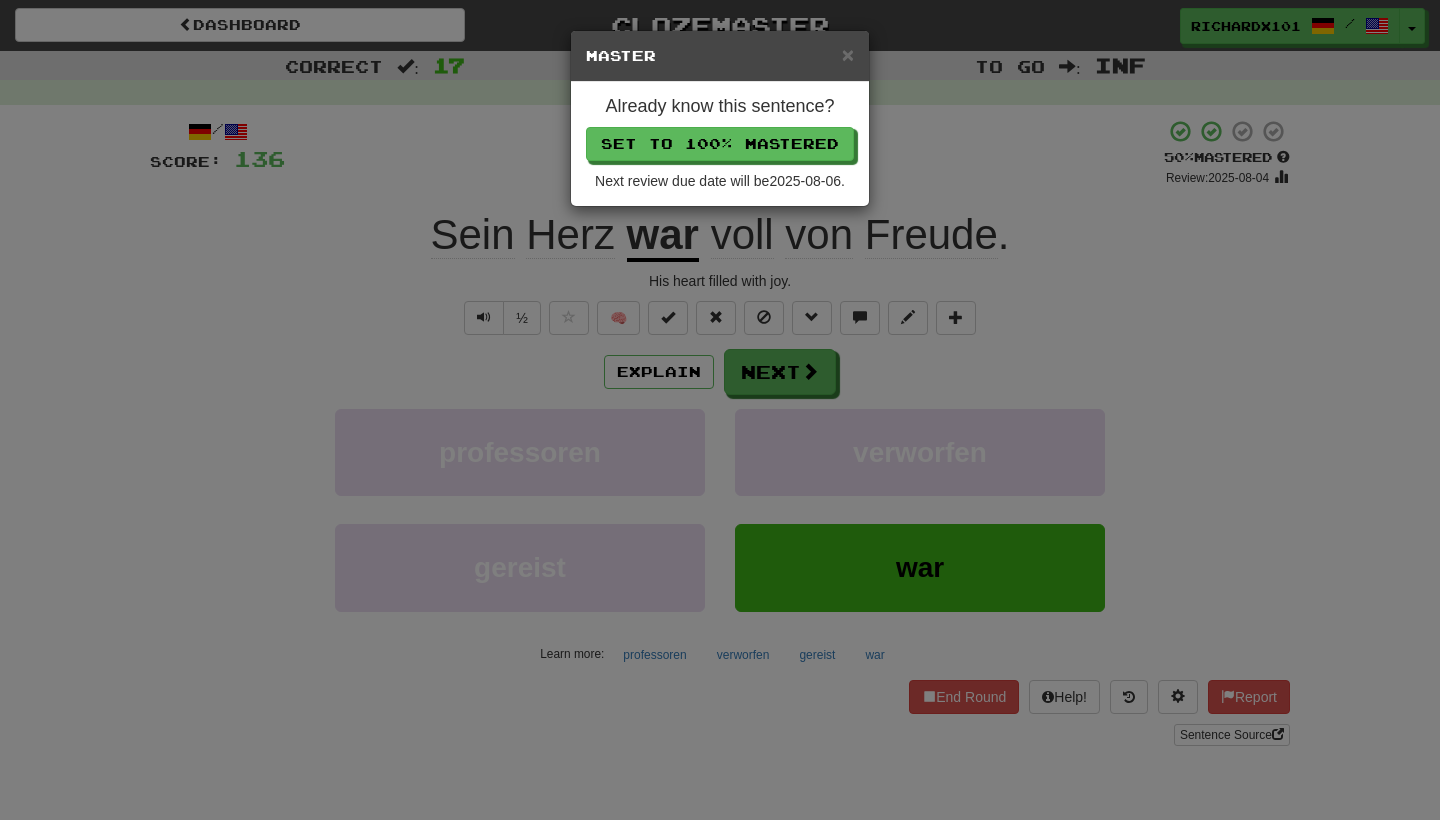 click on "Set to 100% Mastered" at bounding box center [720, 144] 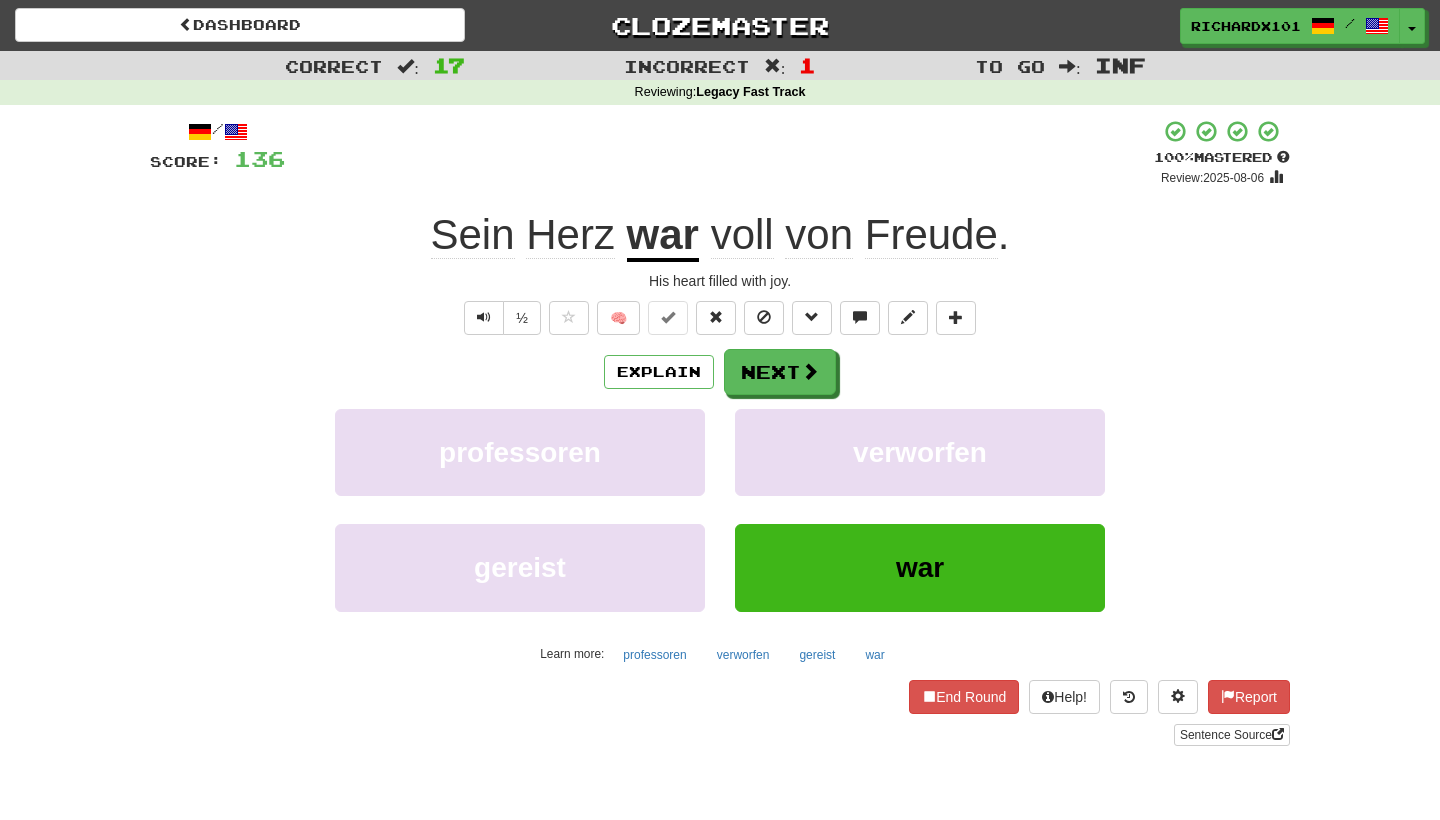 click on "Next" at bounding box center (780, 372) 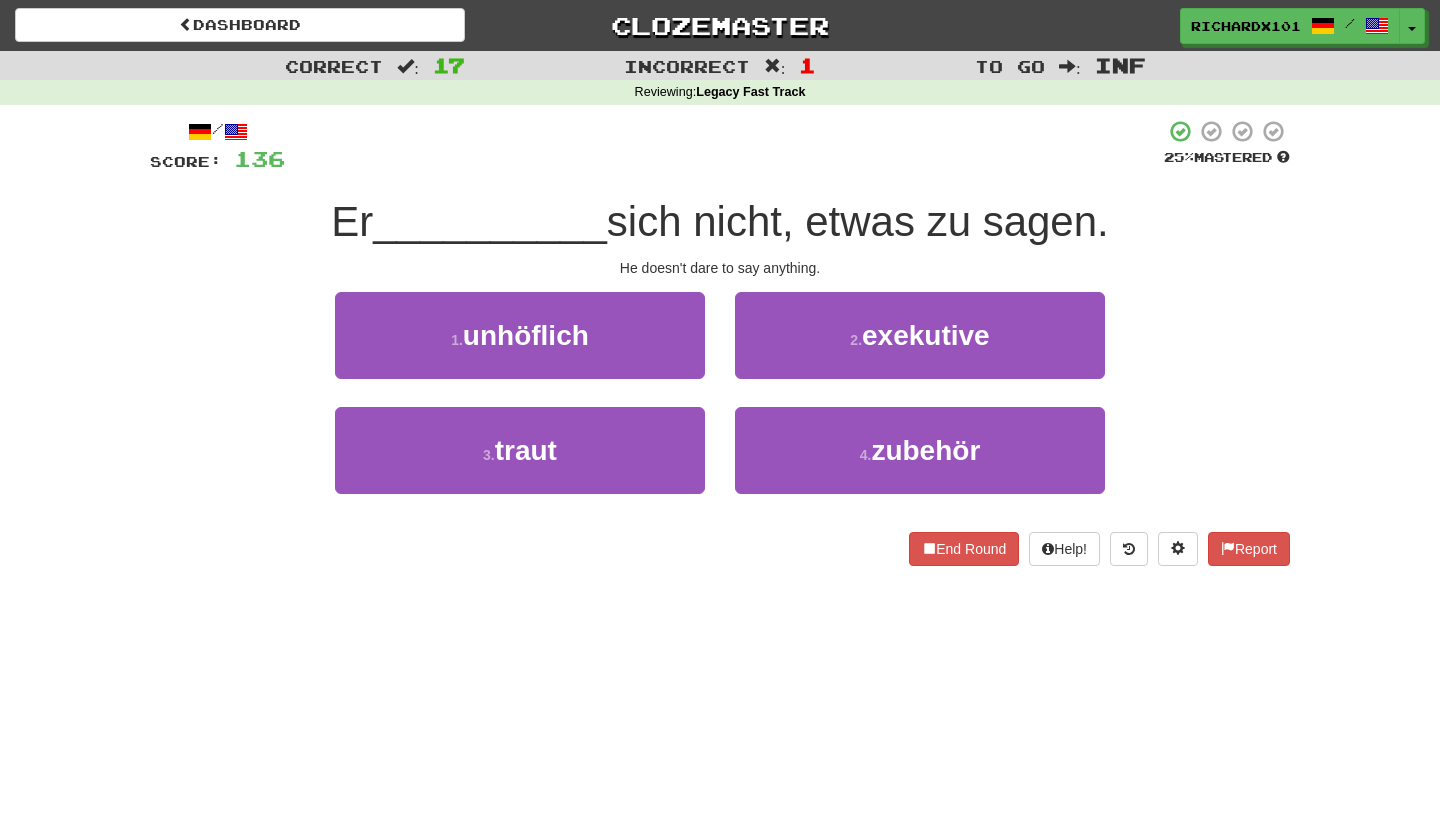 click on "3 .  traut" at bounding box center (520, 450) 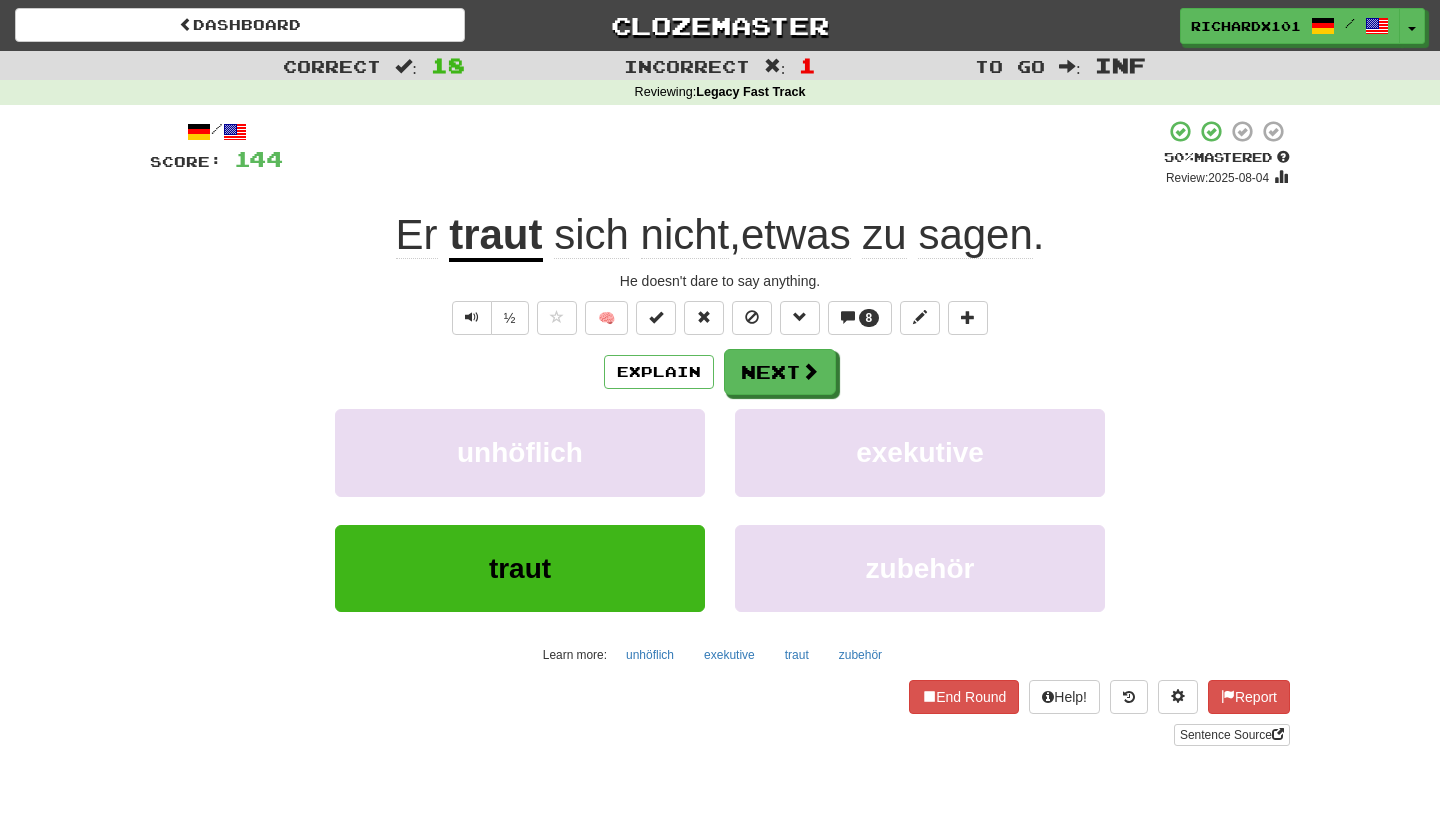 click at bounding box center (656, 317) 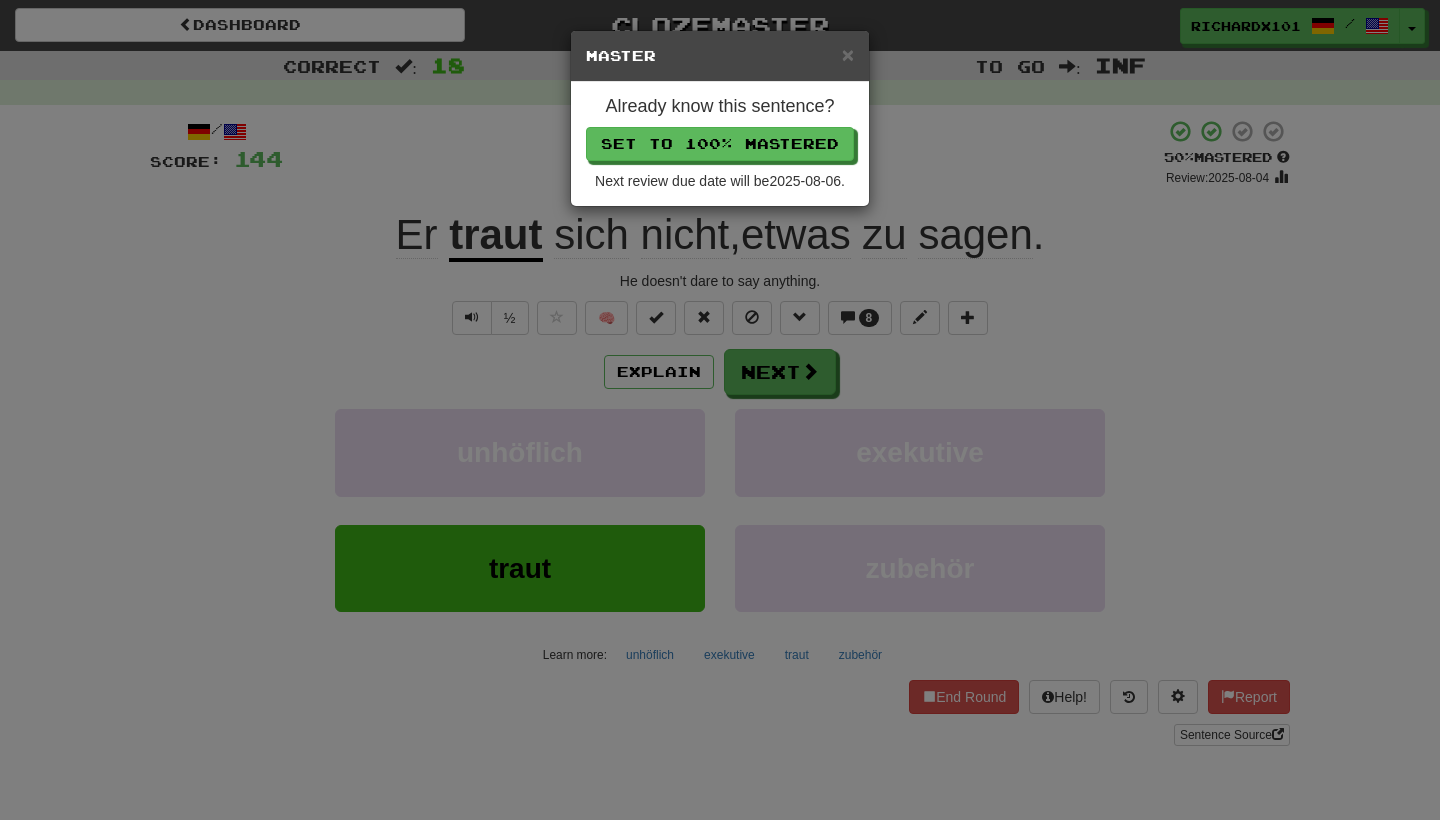 click on "Set to 100% Mastered" at bounding box center (720, 144) 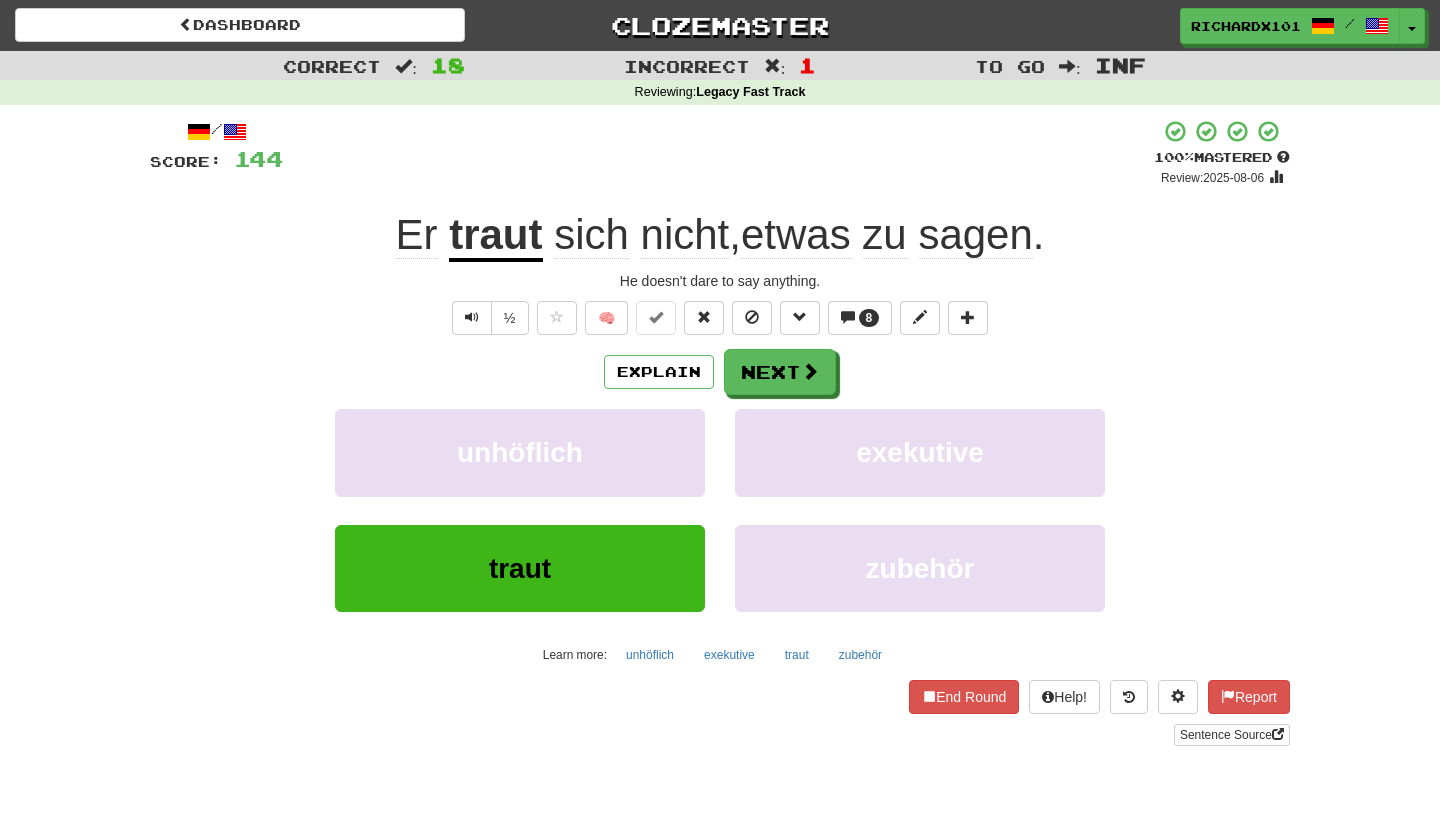 click on "Next" at bounding box center [780, 372] 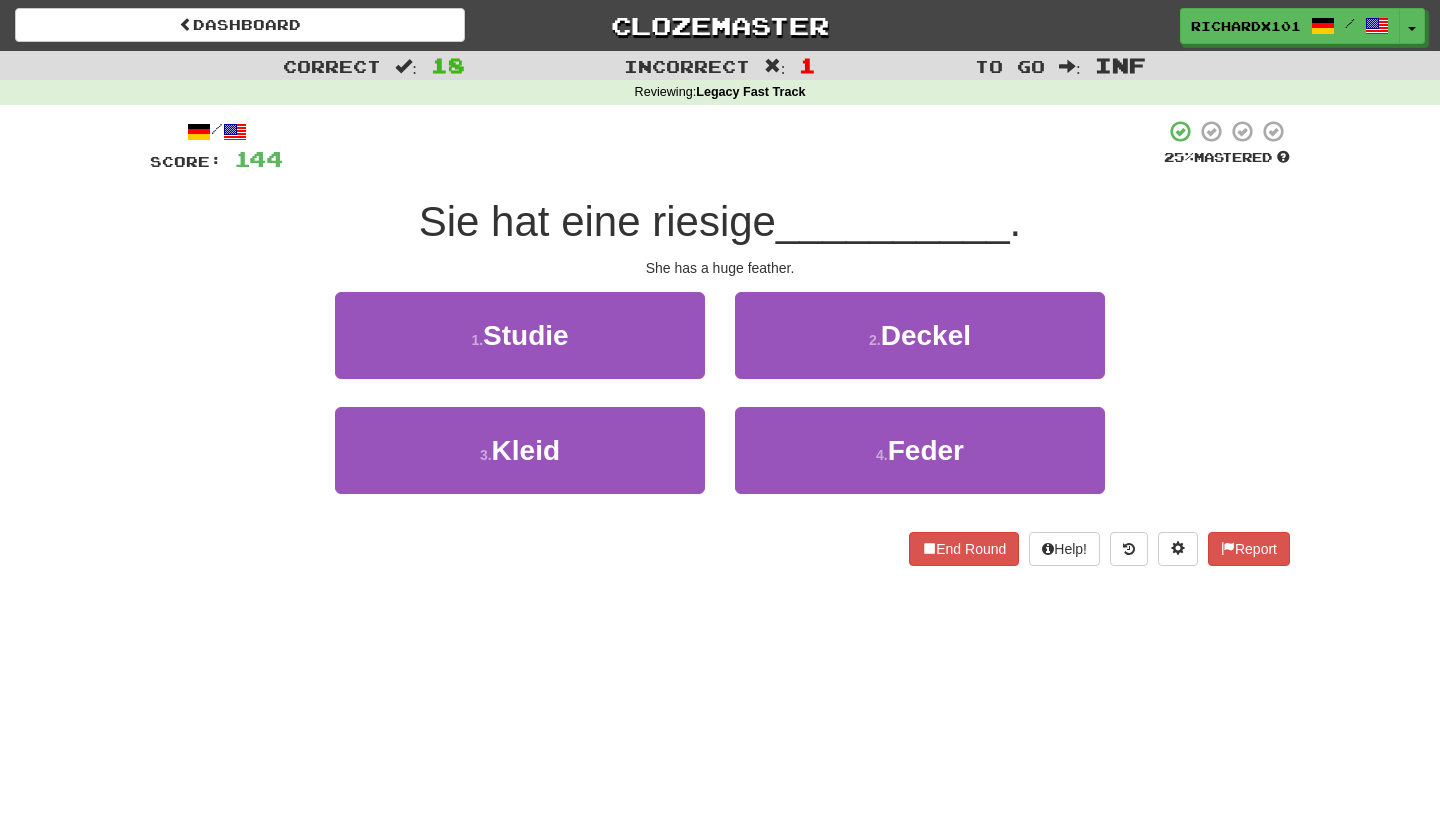 click on "4 .  Feder" at bounding box center (920, 450) 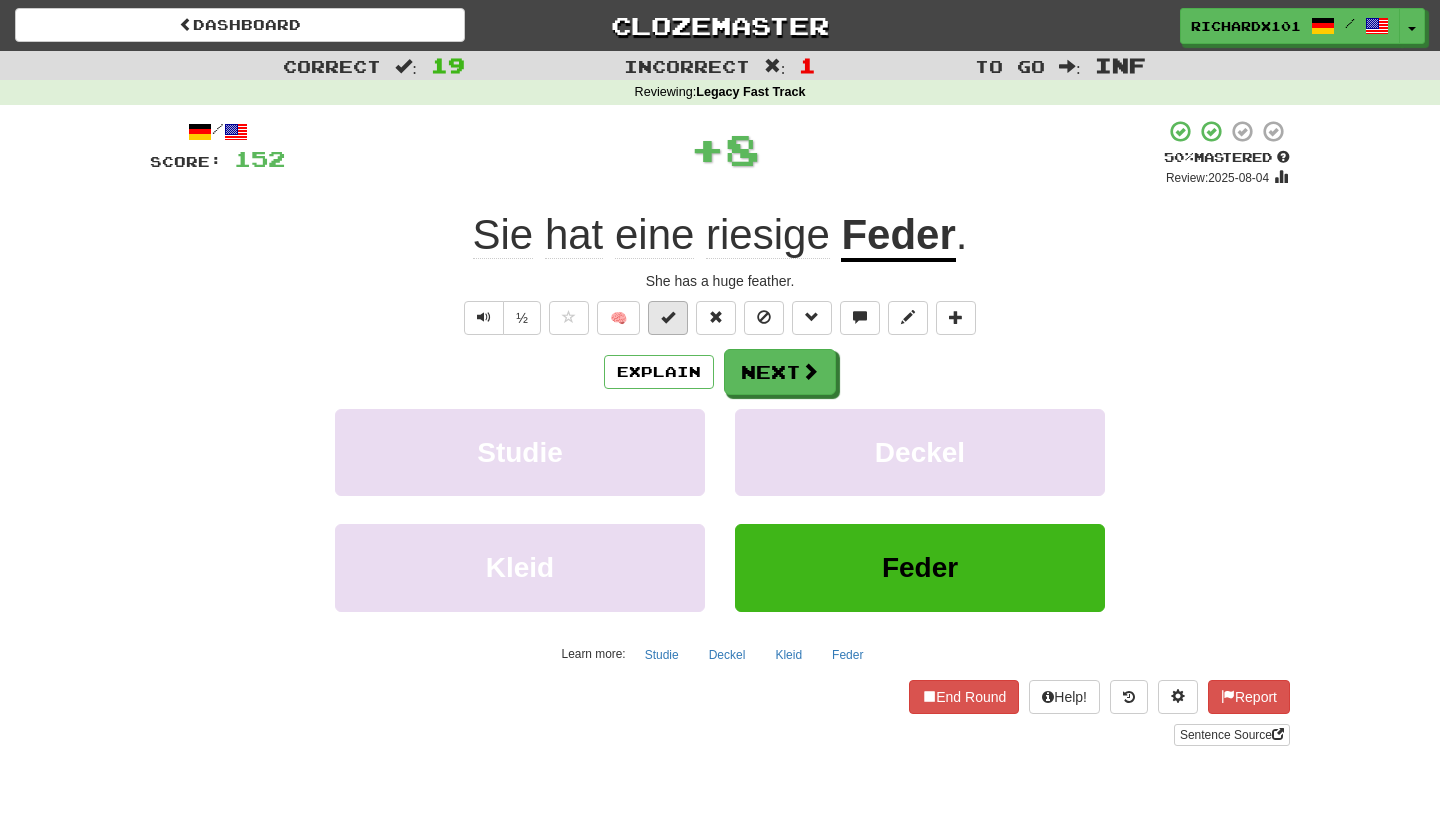 drag, startPoint x: 744, startPoint y: 143, endPoint x: 673, endPoint y: 319, distance: 189.78145 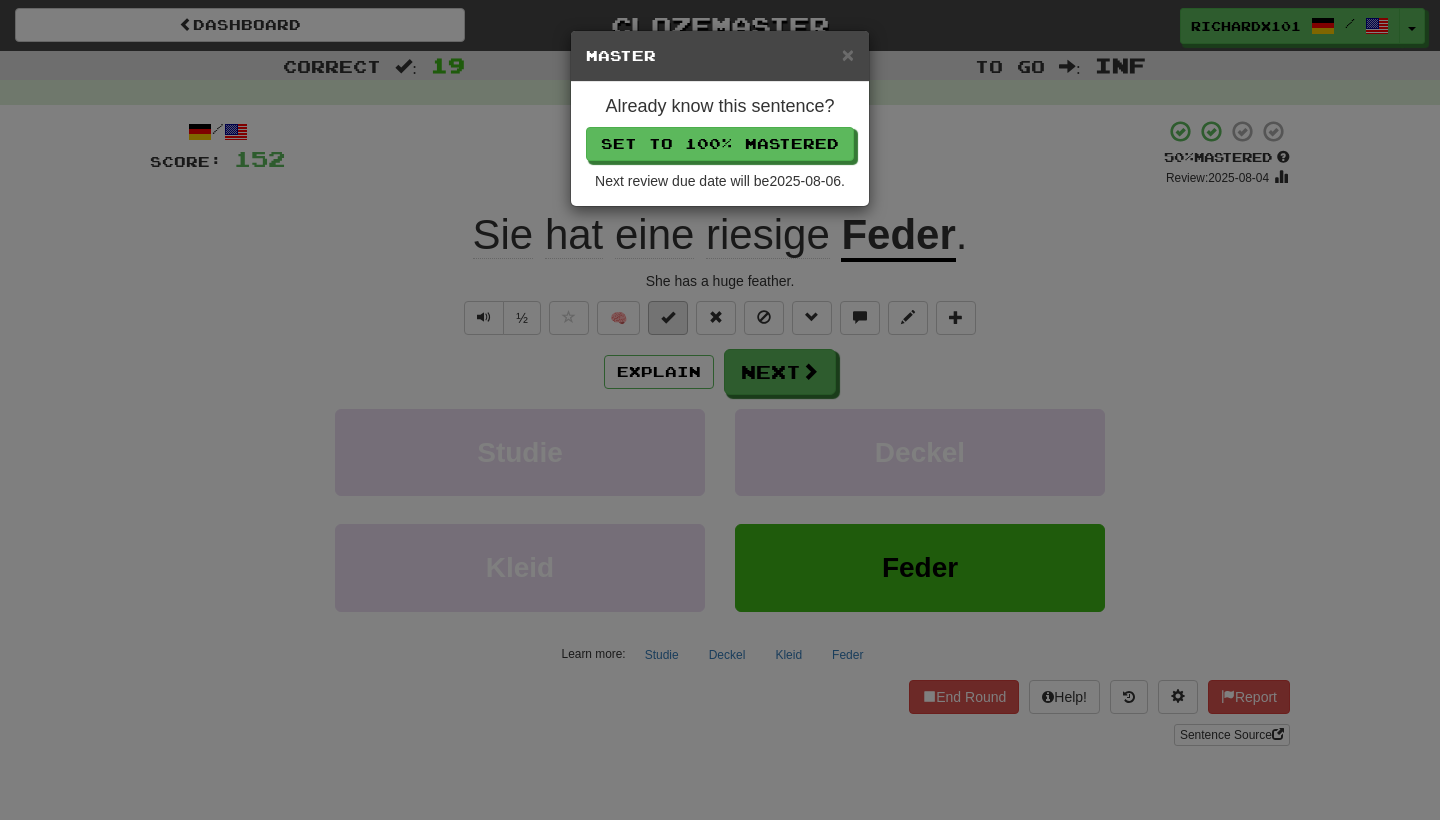 click on "Set to 100% Mastered" at bounding box center [720, 144] 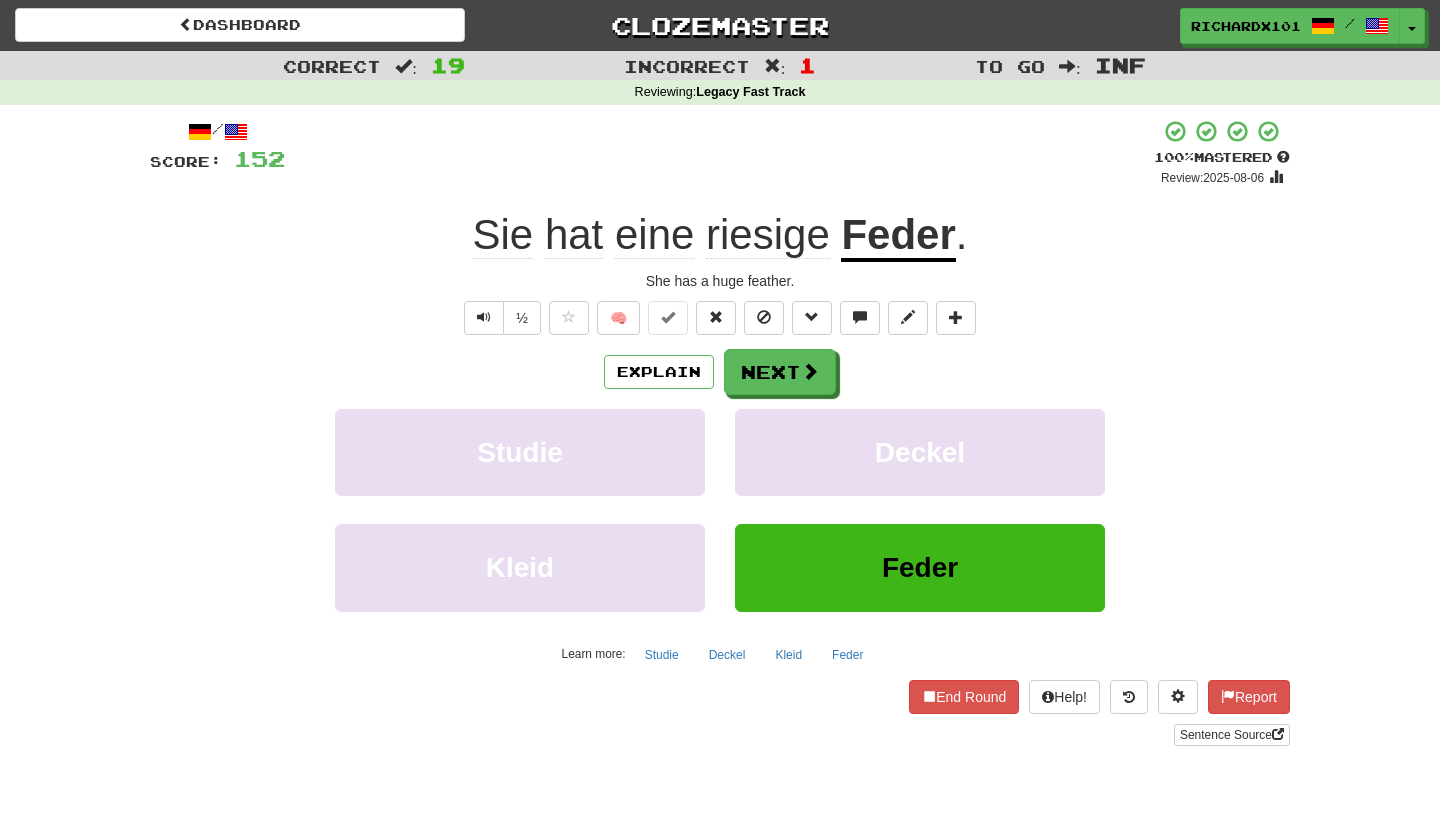 click on "Next" at bounding box center [780, 372] 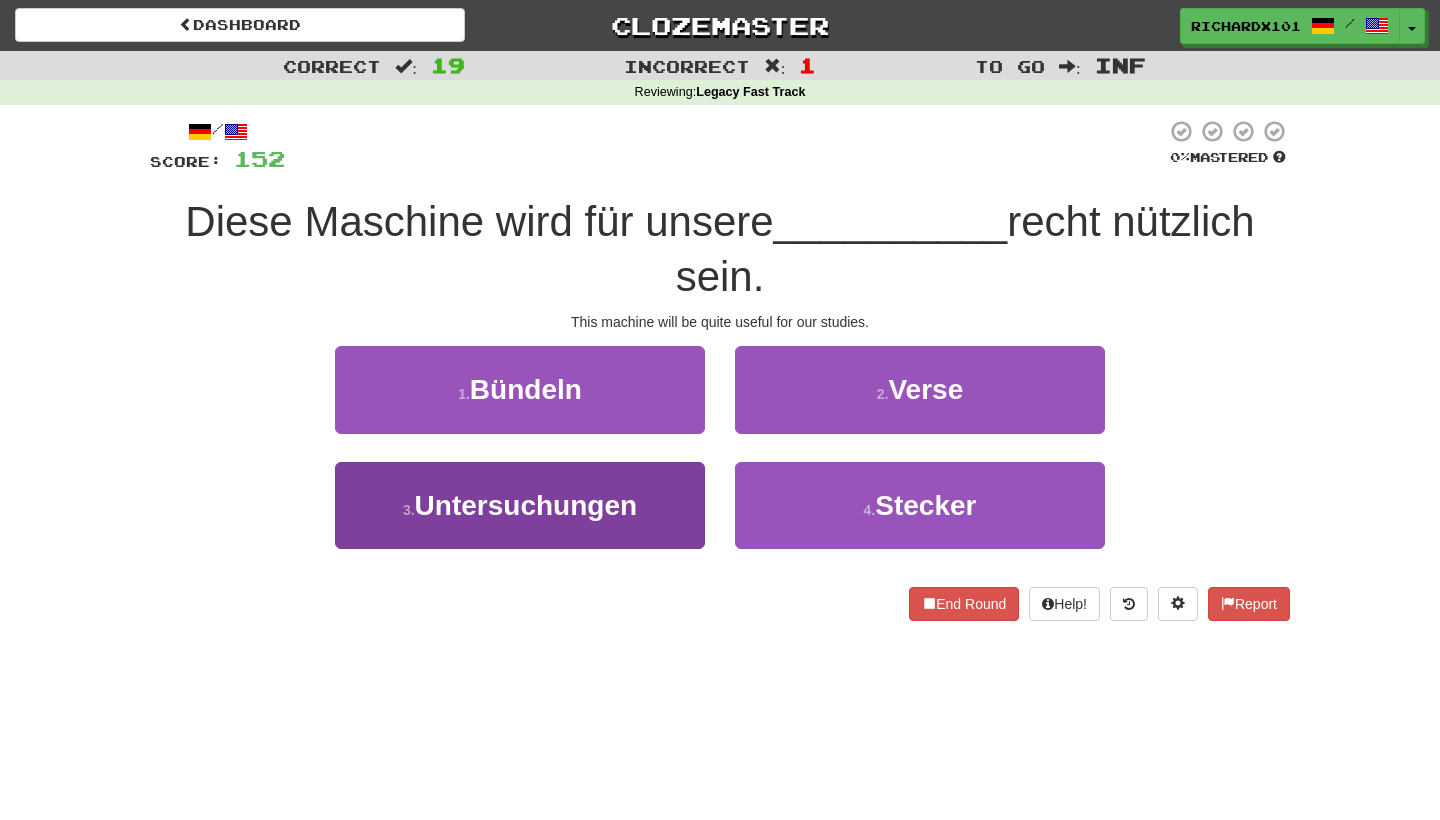 drag, startPoint x: 712, startPoint y: 140, endPoint x: 654, endPoint y: 509, distance: 373.53046 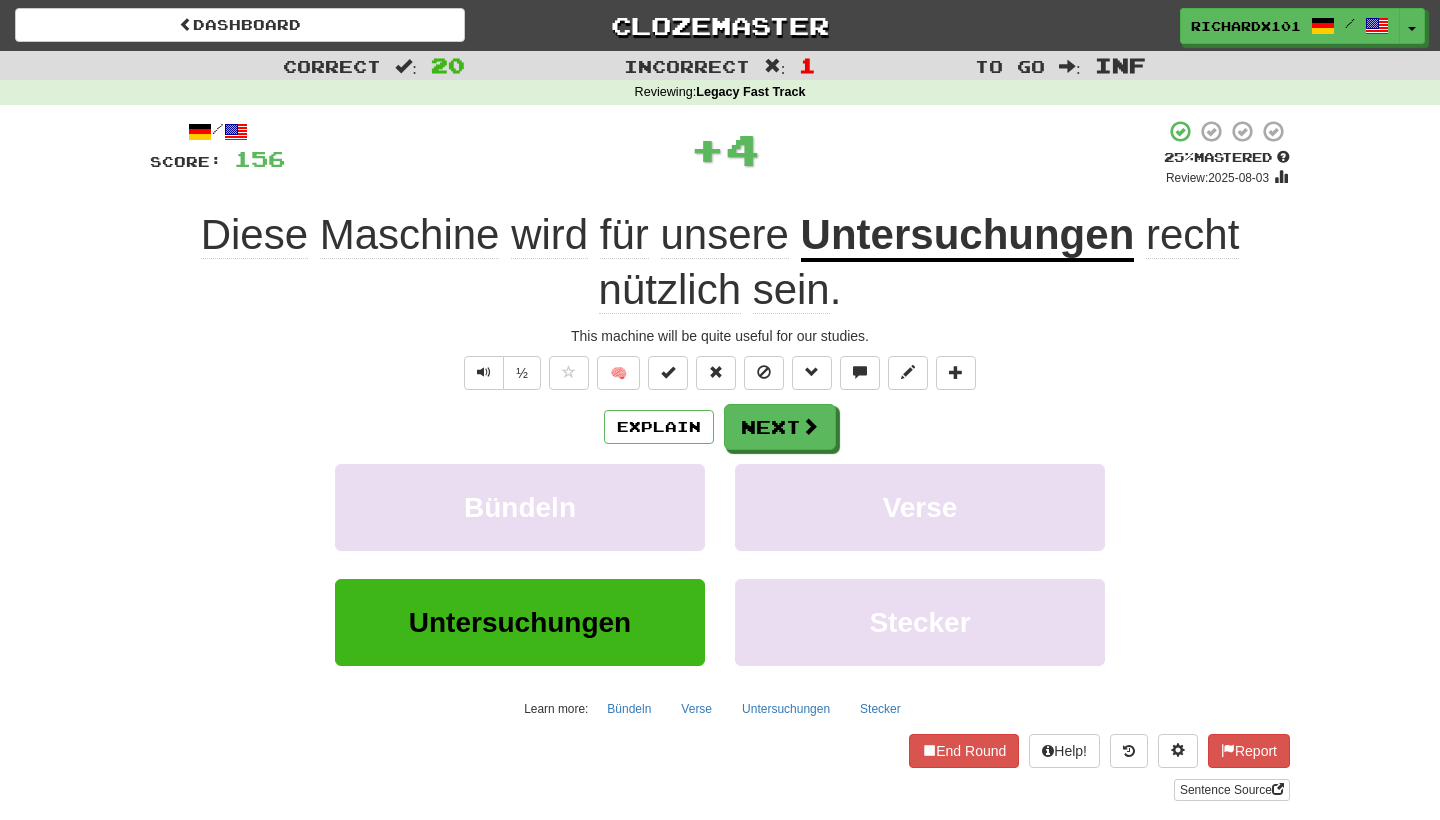click at bounding box center (668, 372) 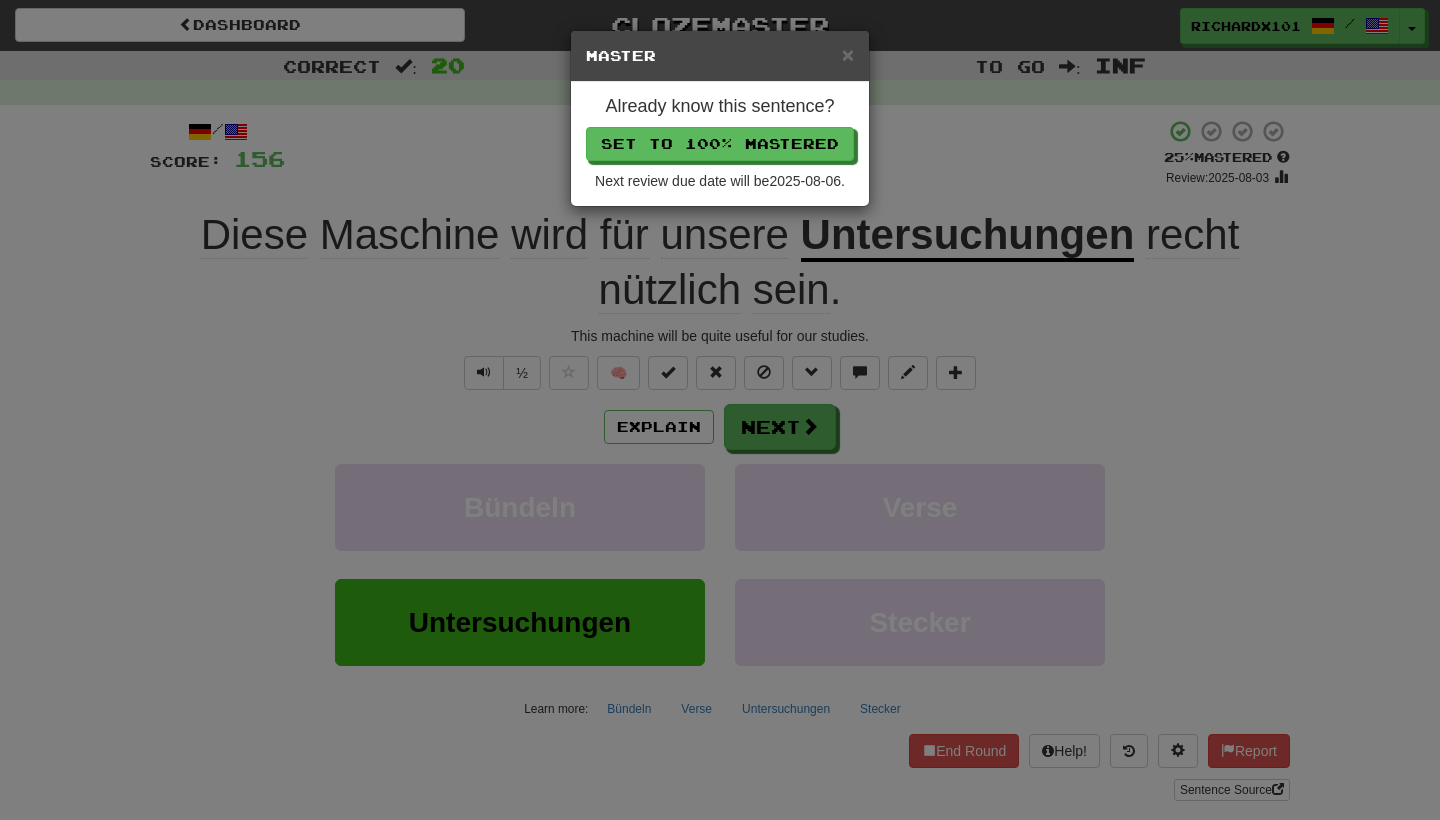 click on "Set to 100% Mastered" at bounding box center [720, 144] 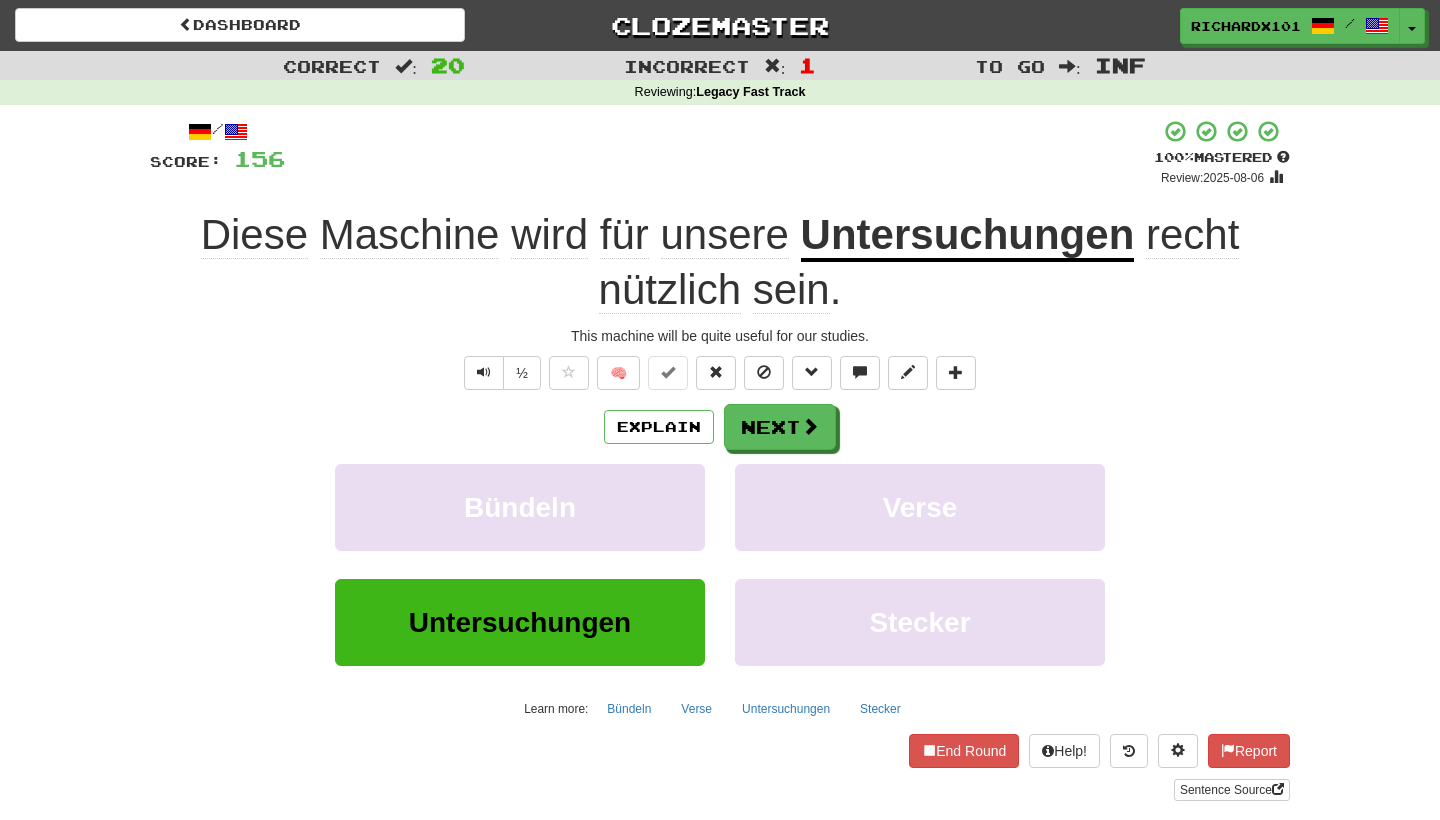 click on "Next" at bounding box center (780, 427) 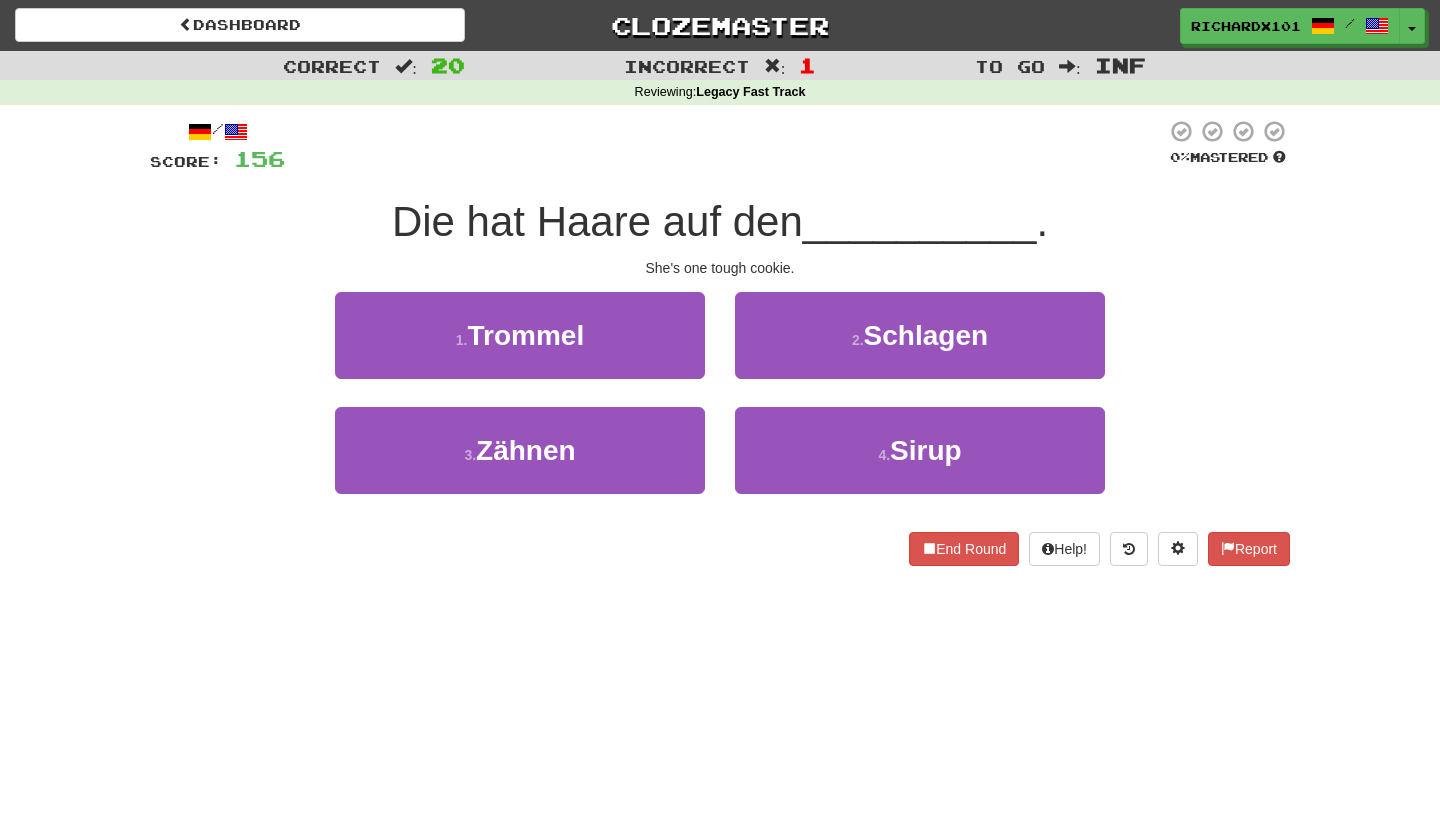 click on "3 .  Zähnen" at bounding box center [520, 450] 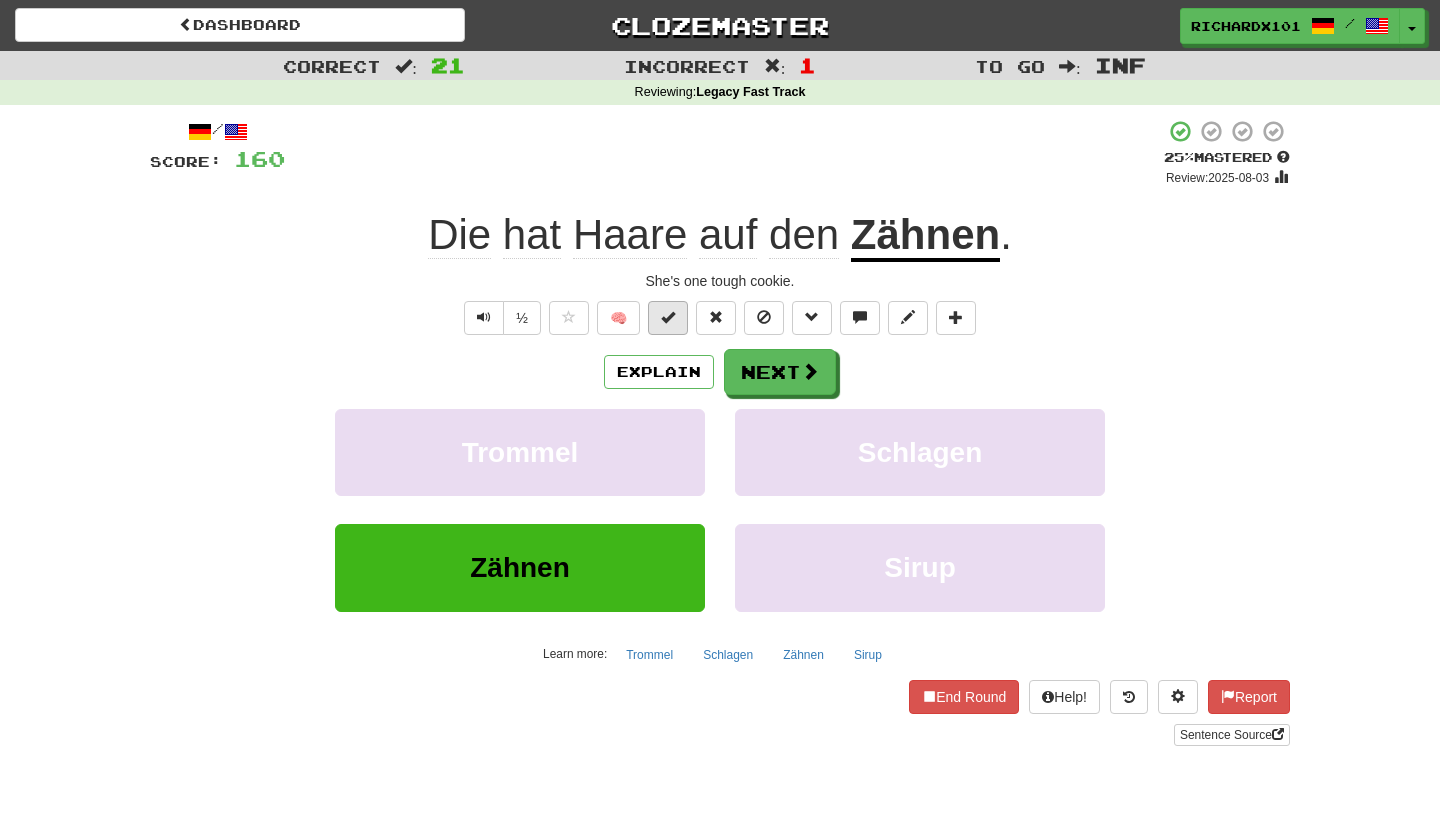 drag, startPoint x: 724, startPoint y: 148, endPoint x: 672, endPoint y: 309, distance: 169.18924 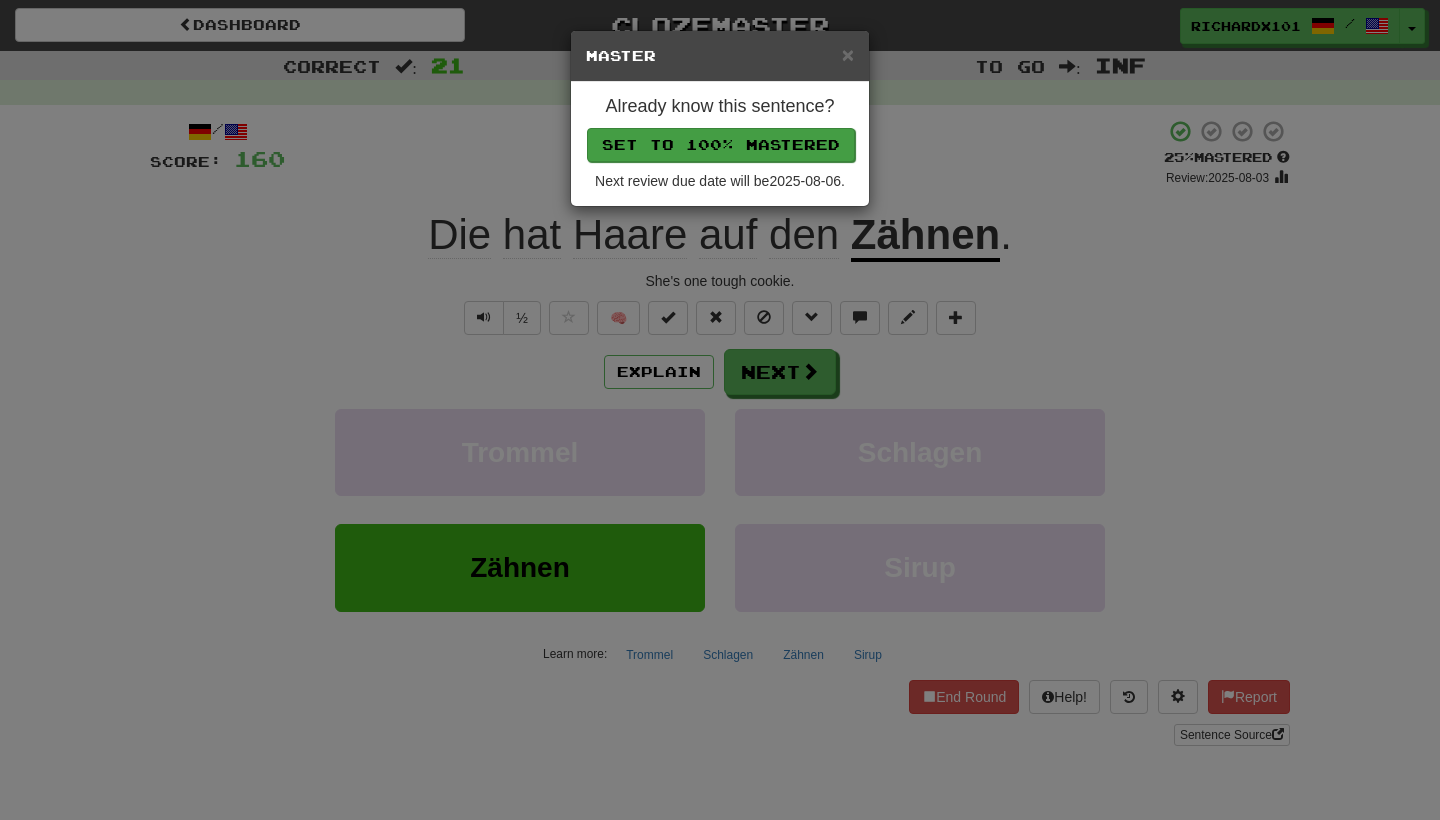 drag, startPoint x: 672, startPoint y: 309, endPoint x: 723, endPoint y: 144, distance: 172.70206 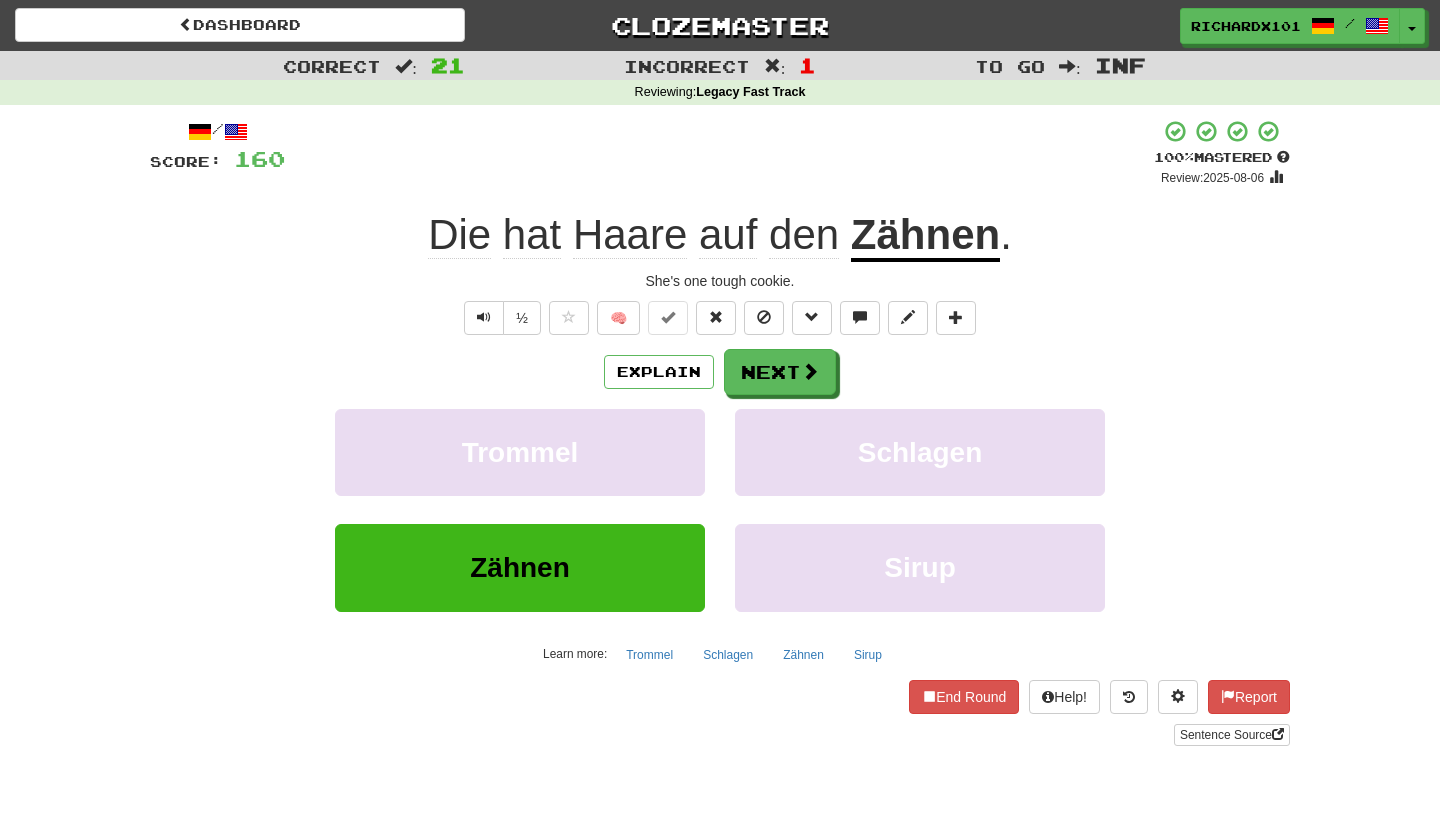 click at bounding box center [956, 317] 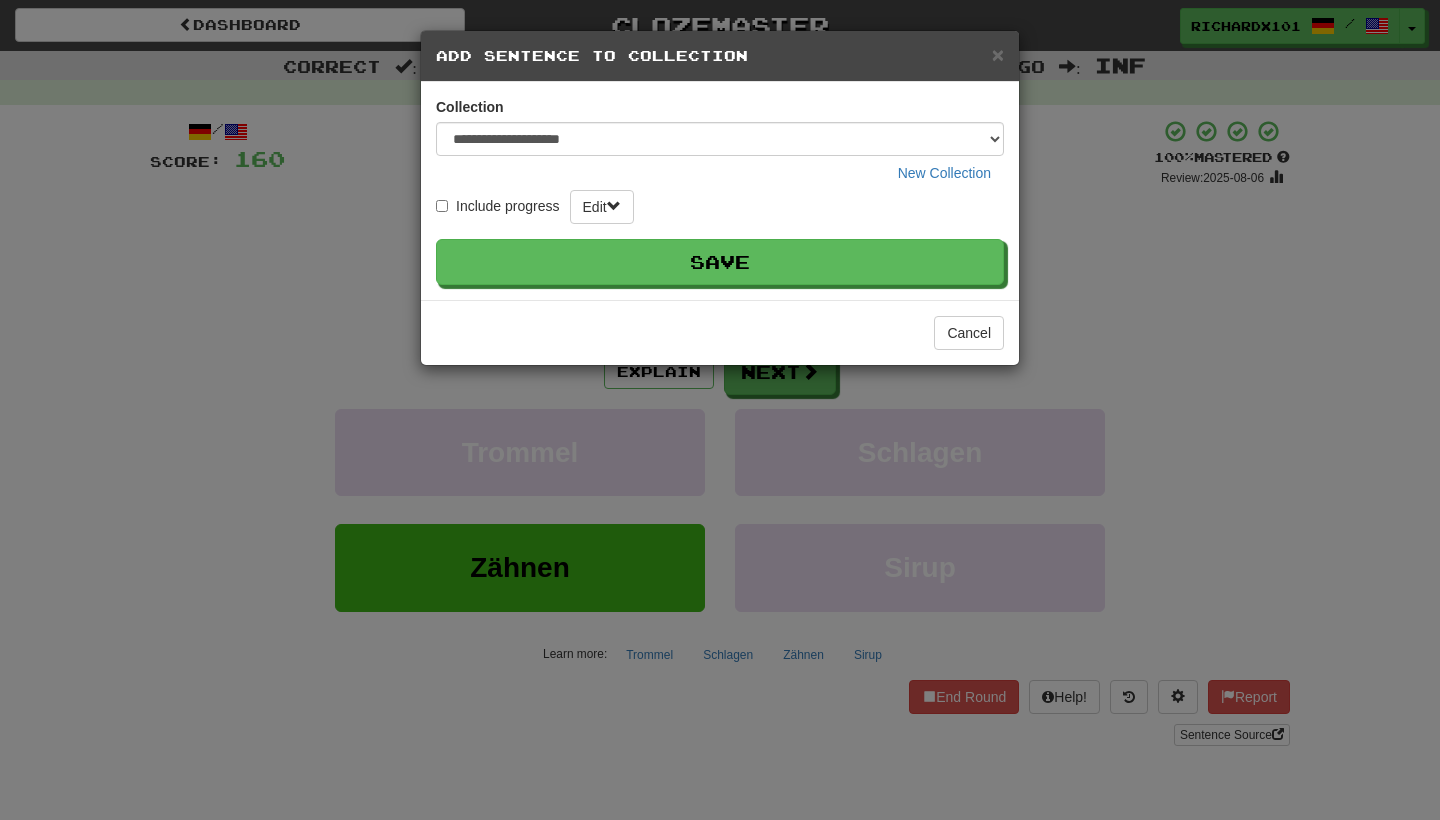 click on "Save" at bounding box center (720, 262) 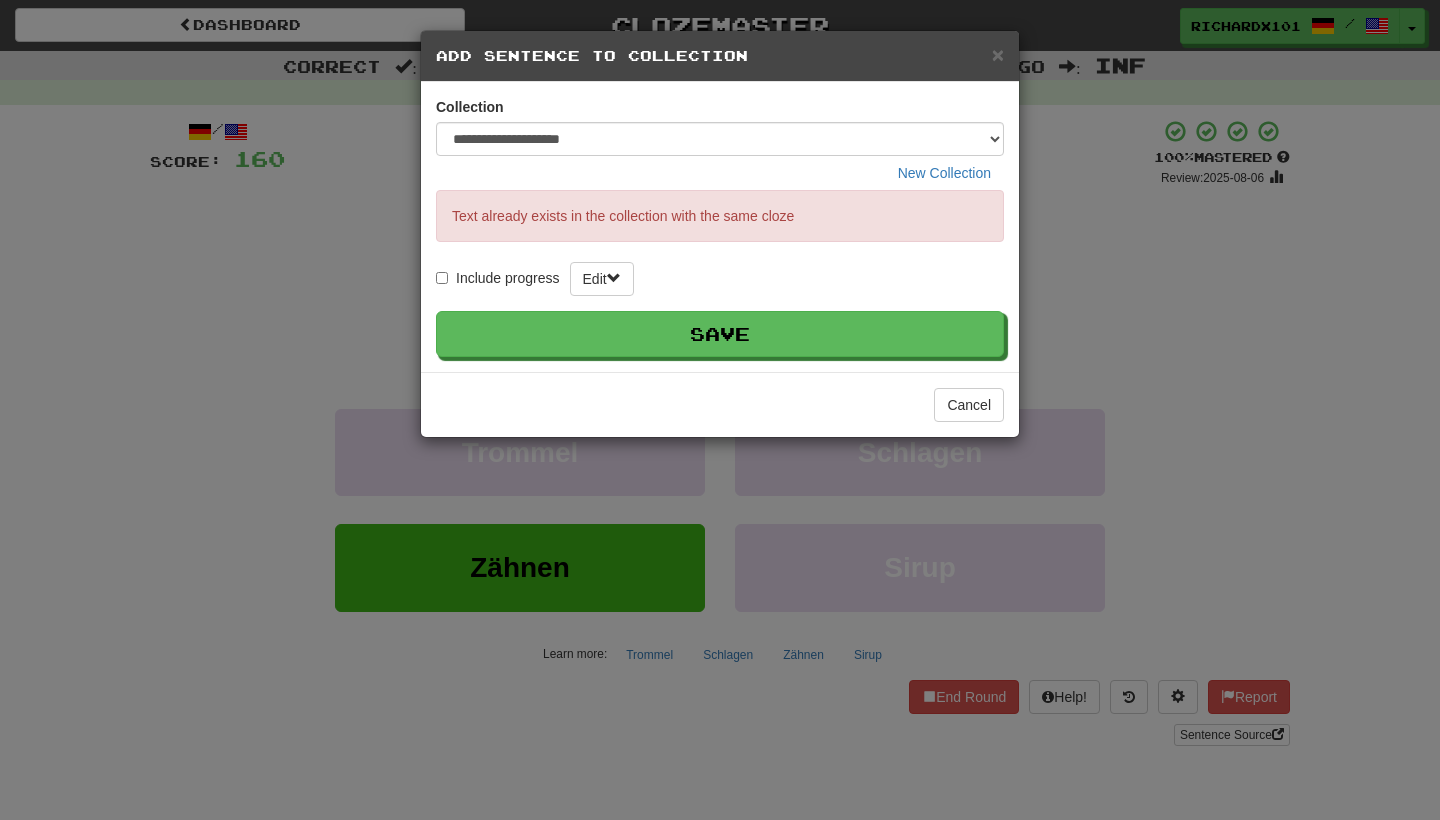 click on "**********" at bounding box center [720, 410] 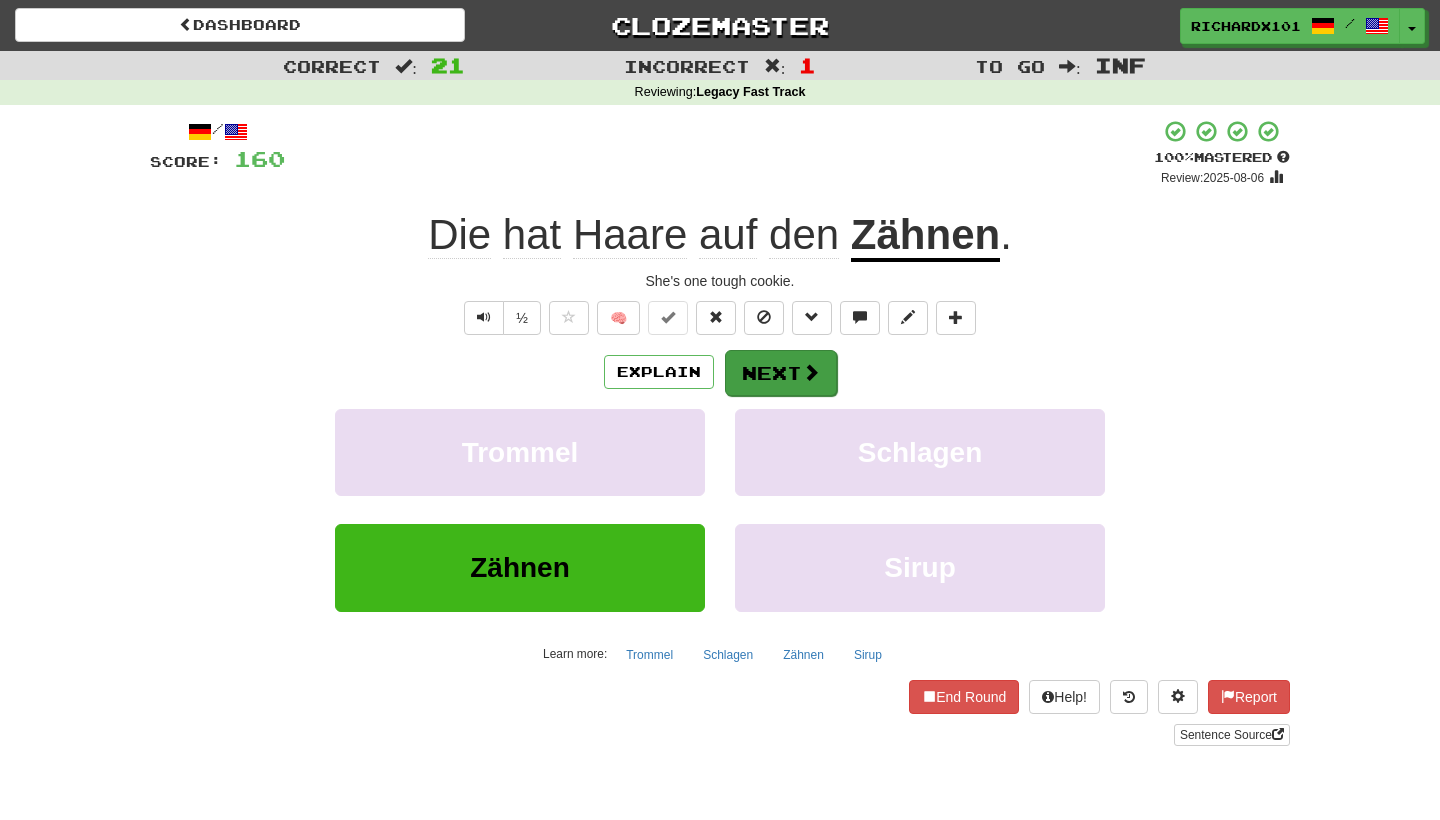 drag, startPoint x: 1085, startPoint y: 249, endPoint x: 796, endPoint y: 370, distance: 313.30817 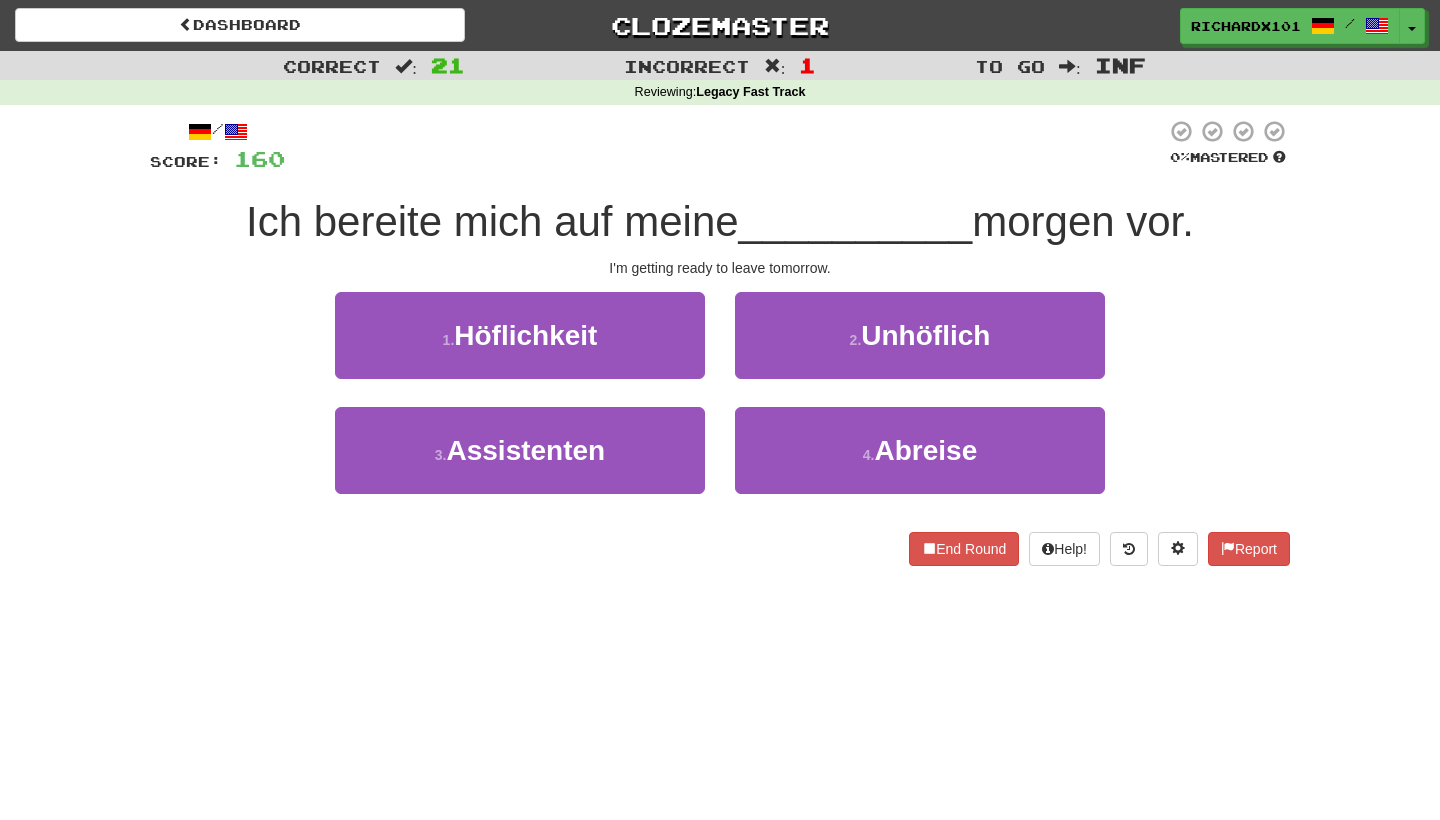 click on "4 .  Abreise" at bounding box center [920, 450] 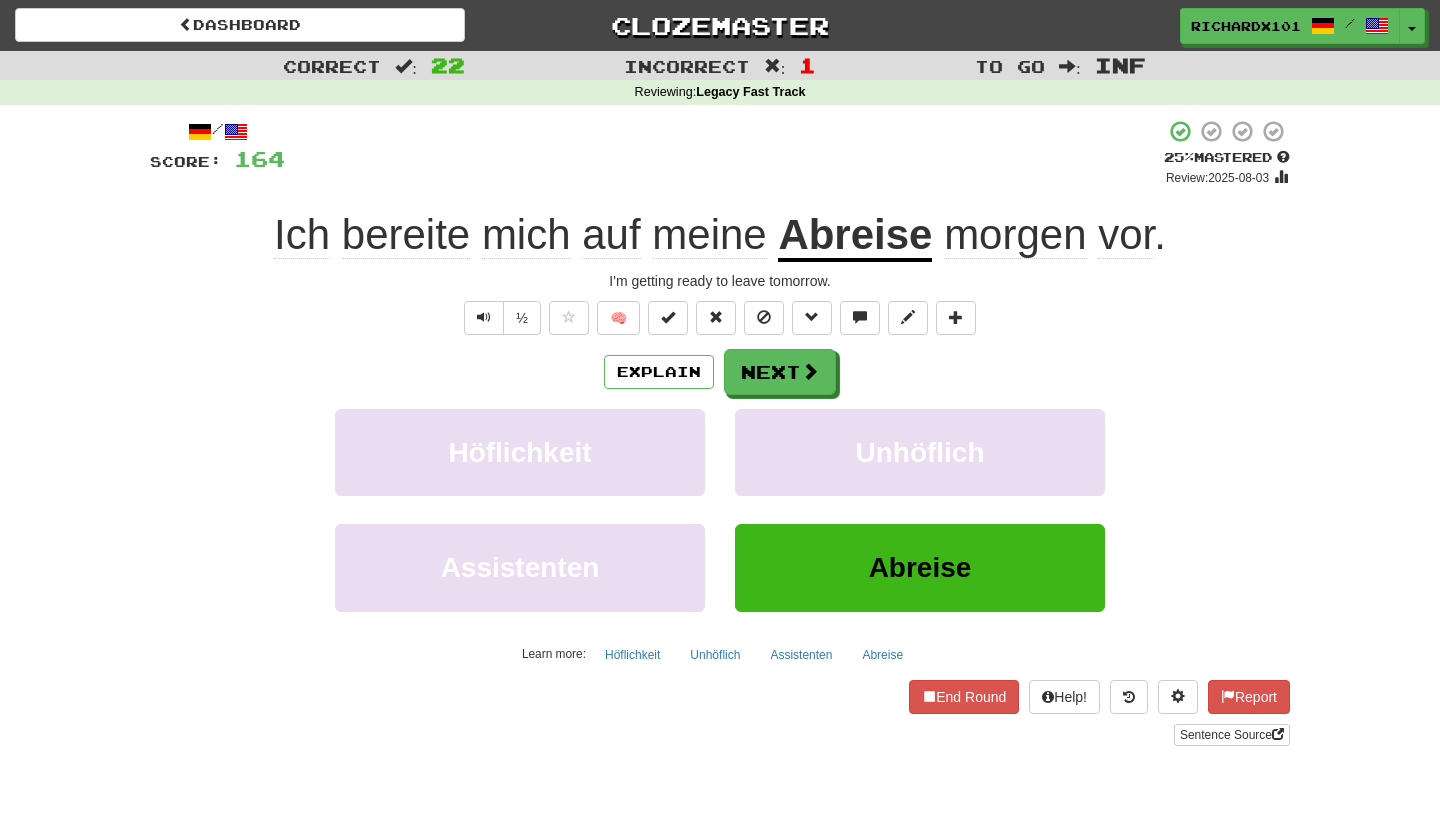 click at bounding box center [668, 317] 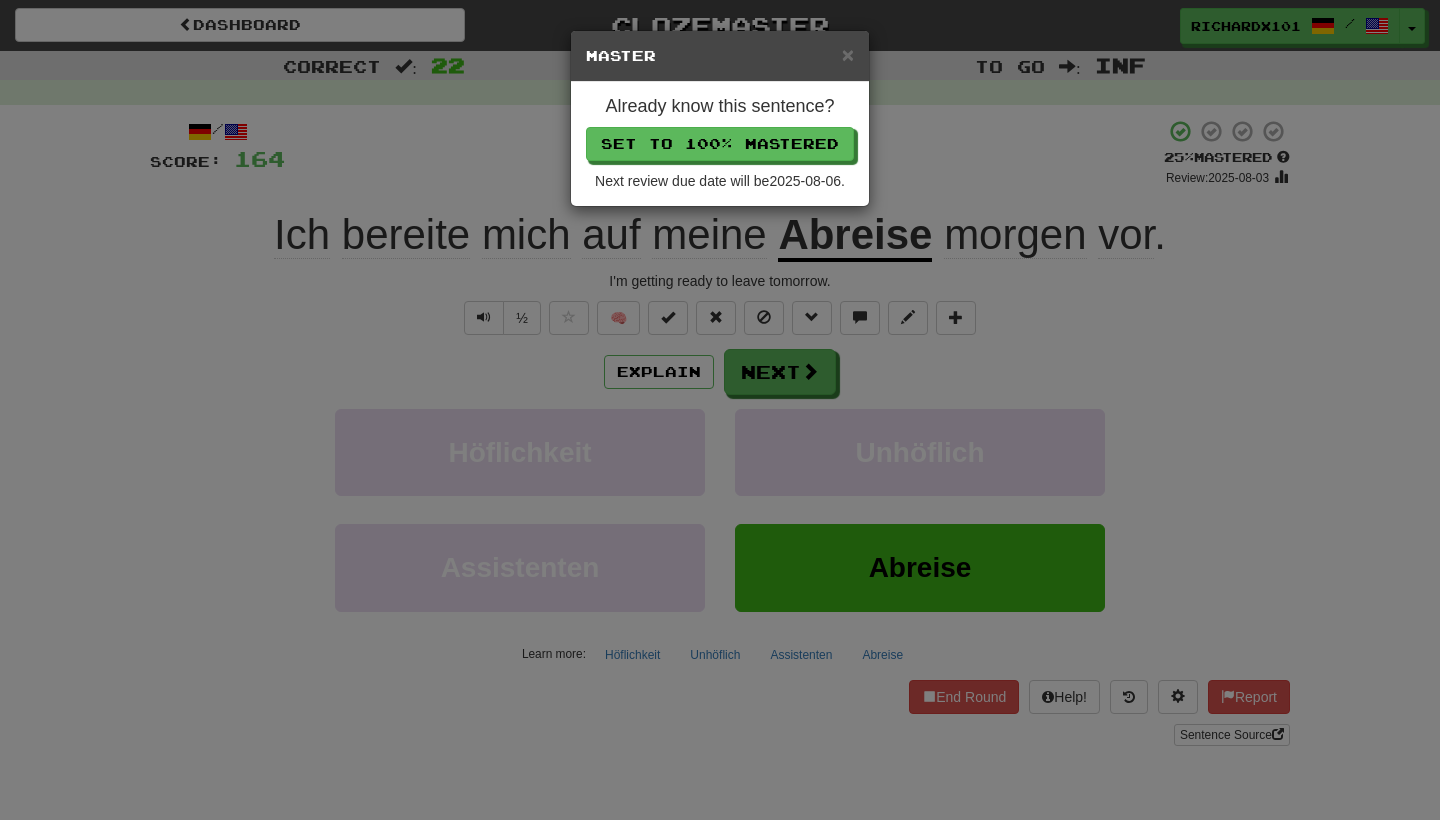 click on "Set to 100% Mastered" at bounding box center [720, 144] 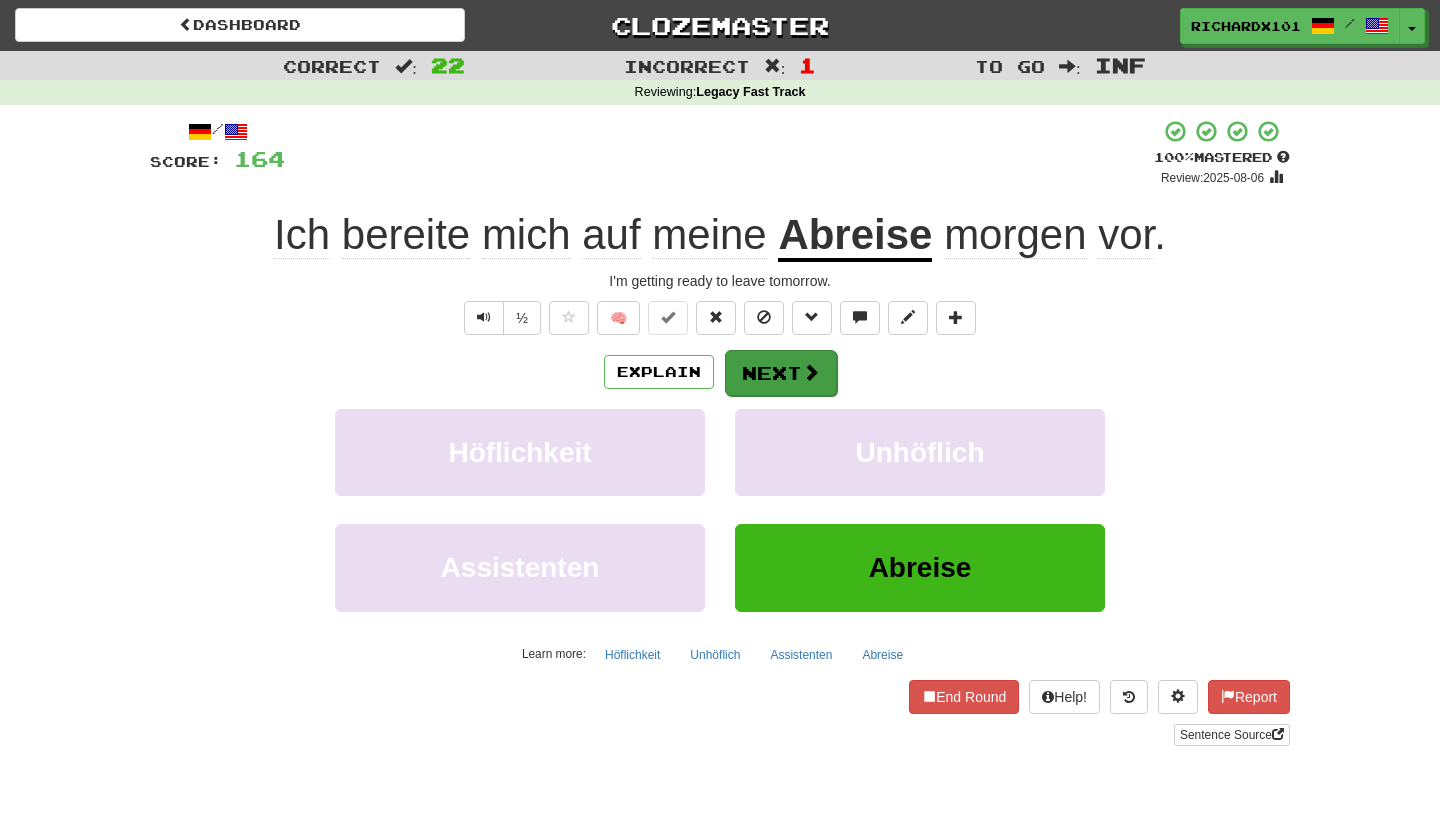 drag, startPoint x: 726, startPoint y: 133, endPoint x: 783, endPoint y: 374, distance: 247.64894 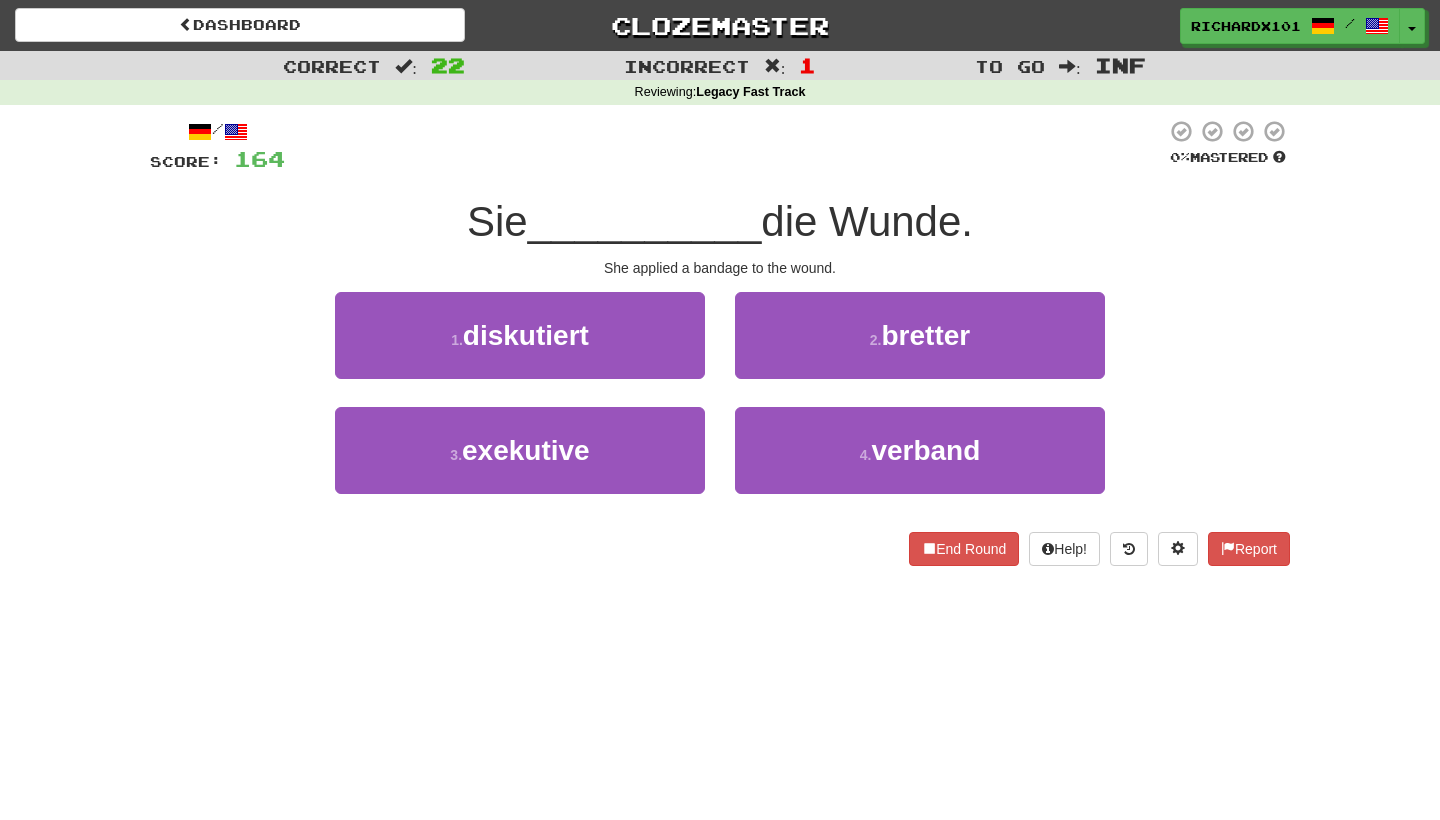 click on "4 .  verband" at bounding box center (920, 450) 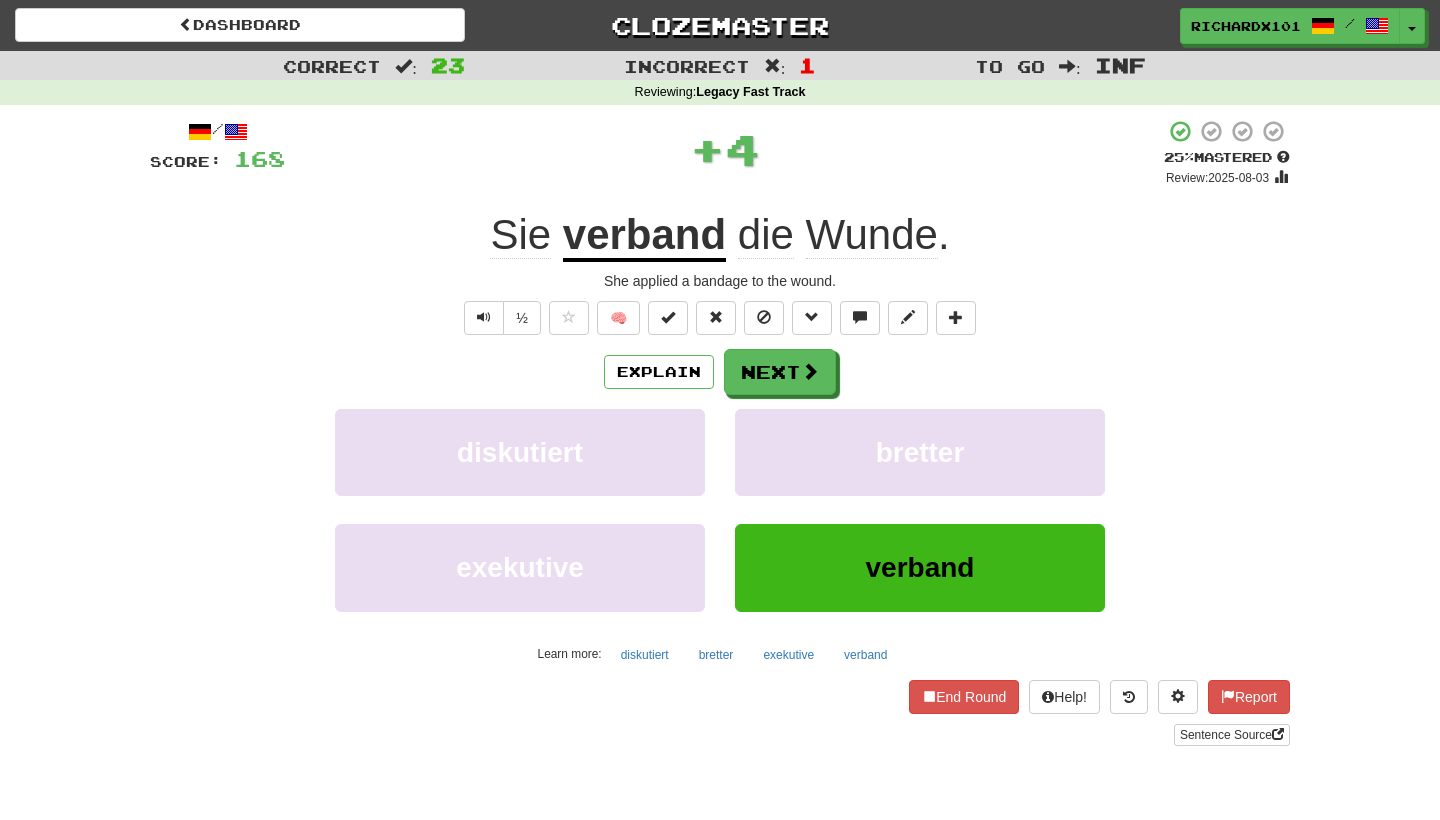 click at bounding box center (668, 318) 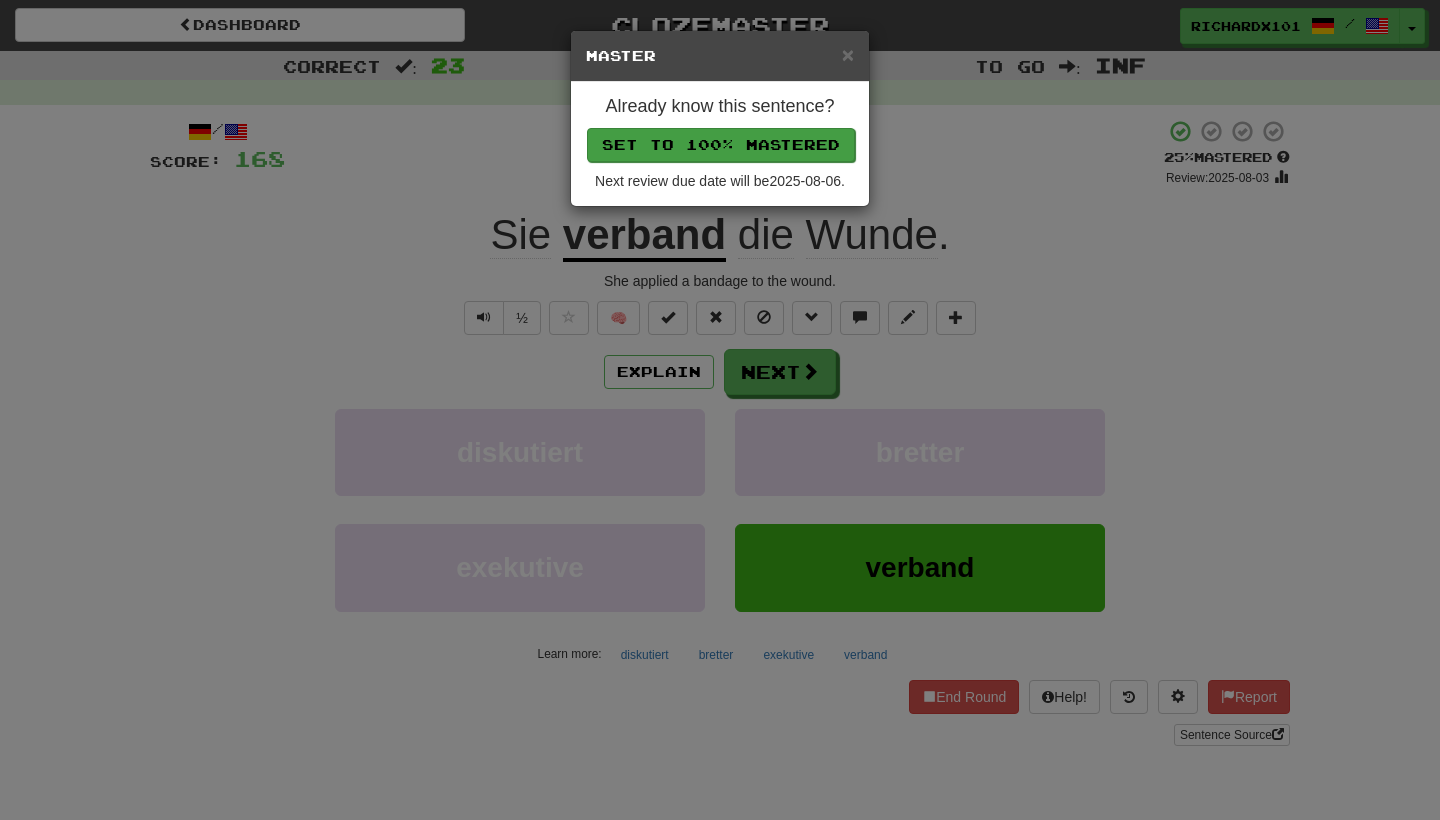 drag, startPoint x: 783, startPoint y: 374, endPoint x: 724, endPoint y: 147, distance: 234.54211 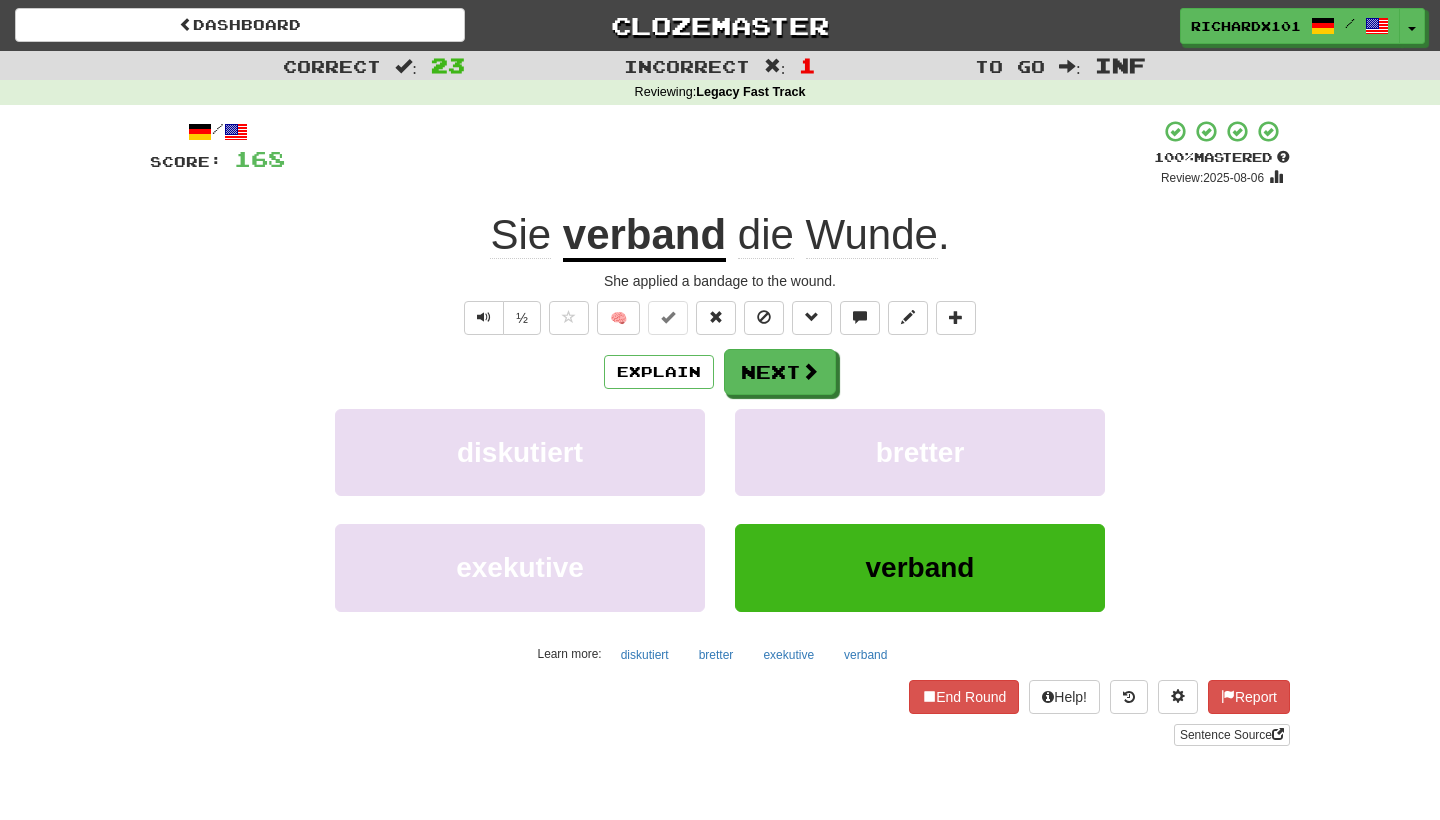 click on "Next" at bounding box center [780, 372] 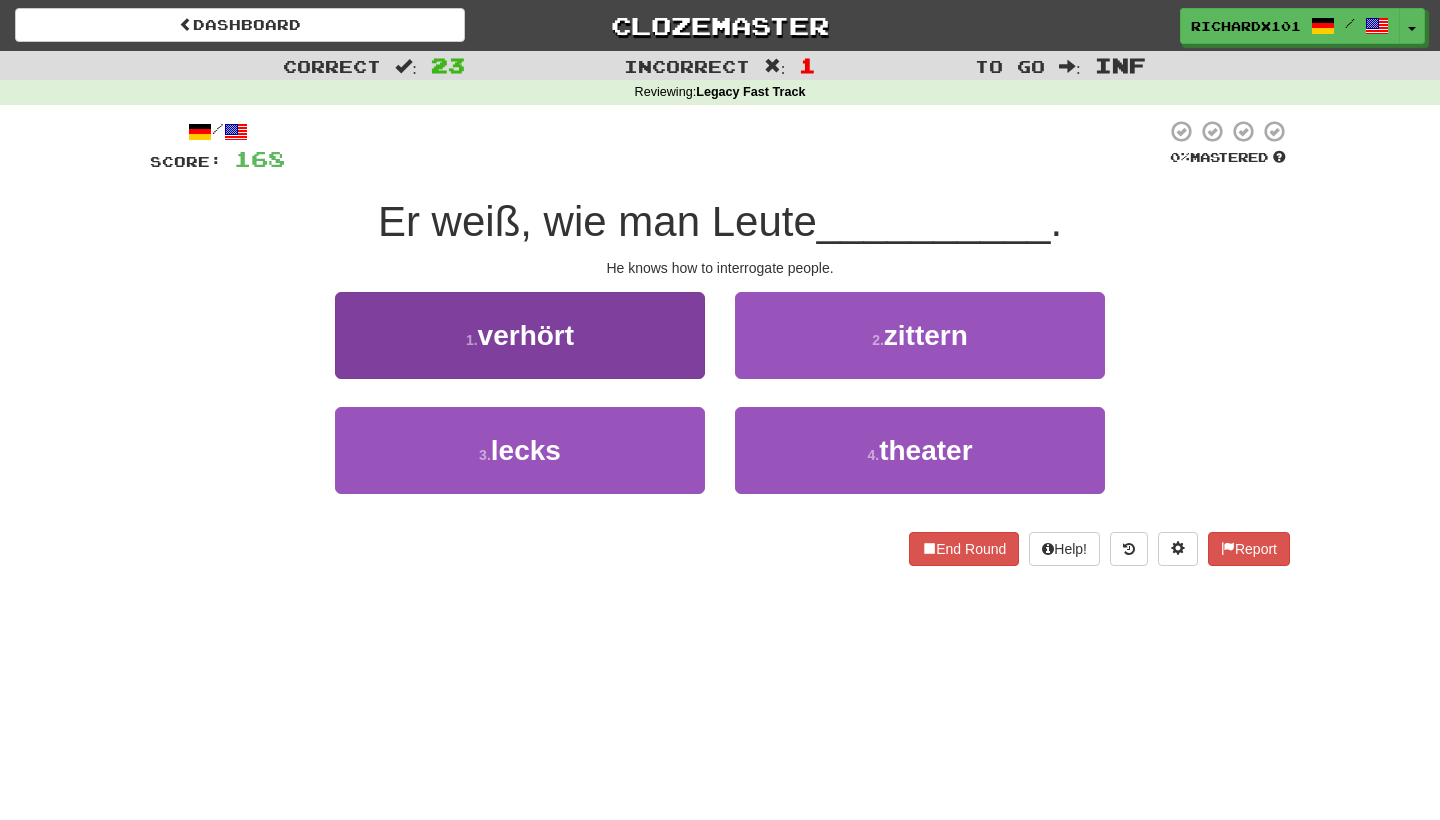 drag, startPoint x: 724, startPoint y: 147, endPoint x: 673, endPoint y: 359, distance: 218.04816 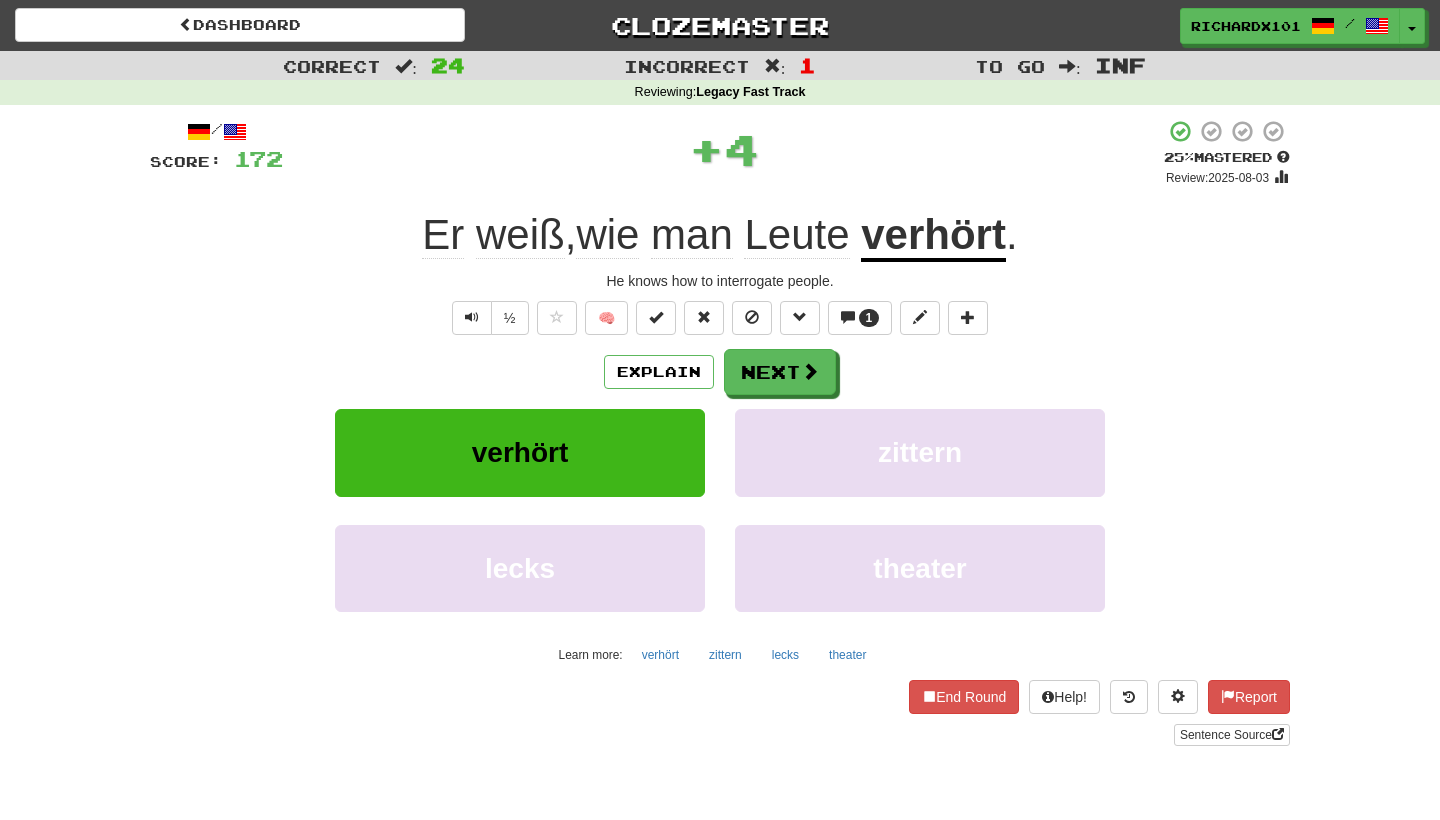 click at bounding box center [656, 317] 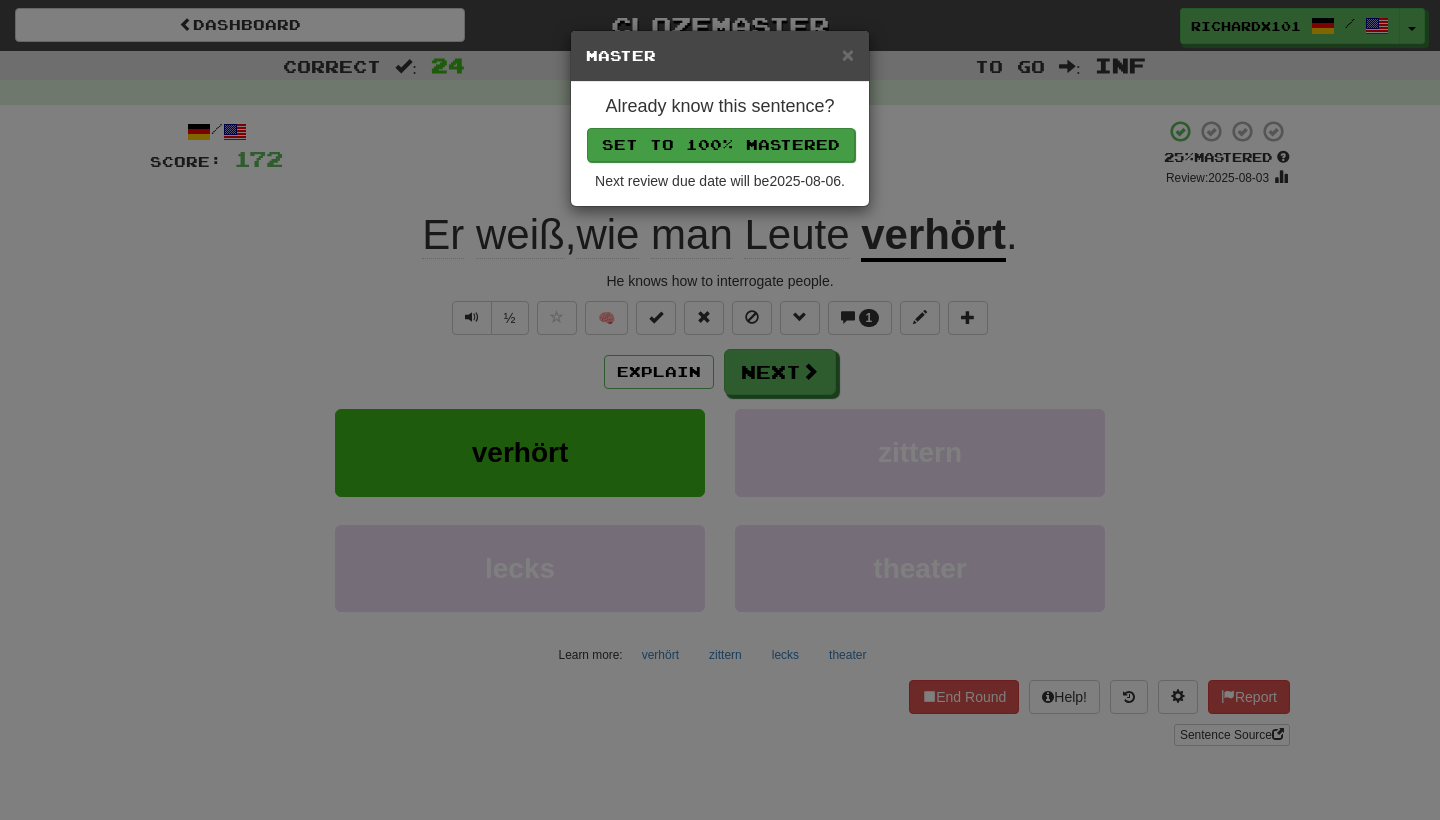 drag, startPoint x: 673, startPoint y: 359, endPoint x: 743, endPoint y: 144, distance: 226.10838 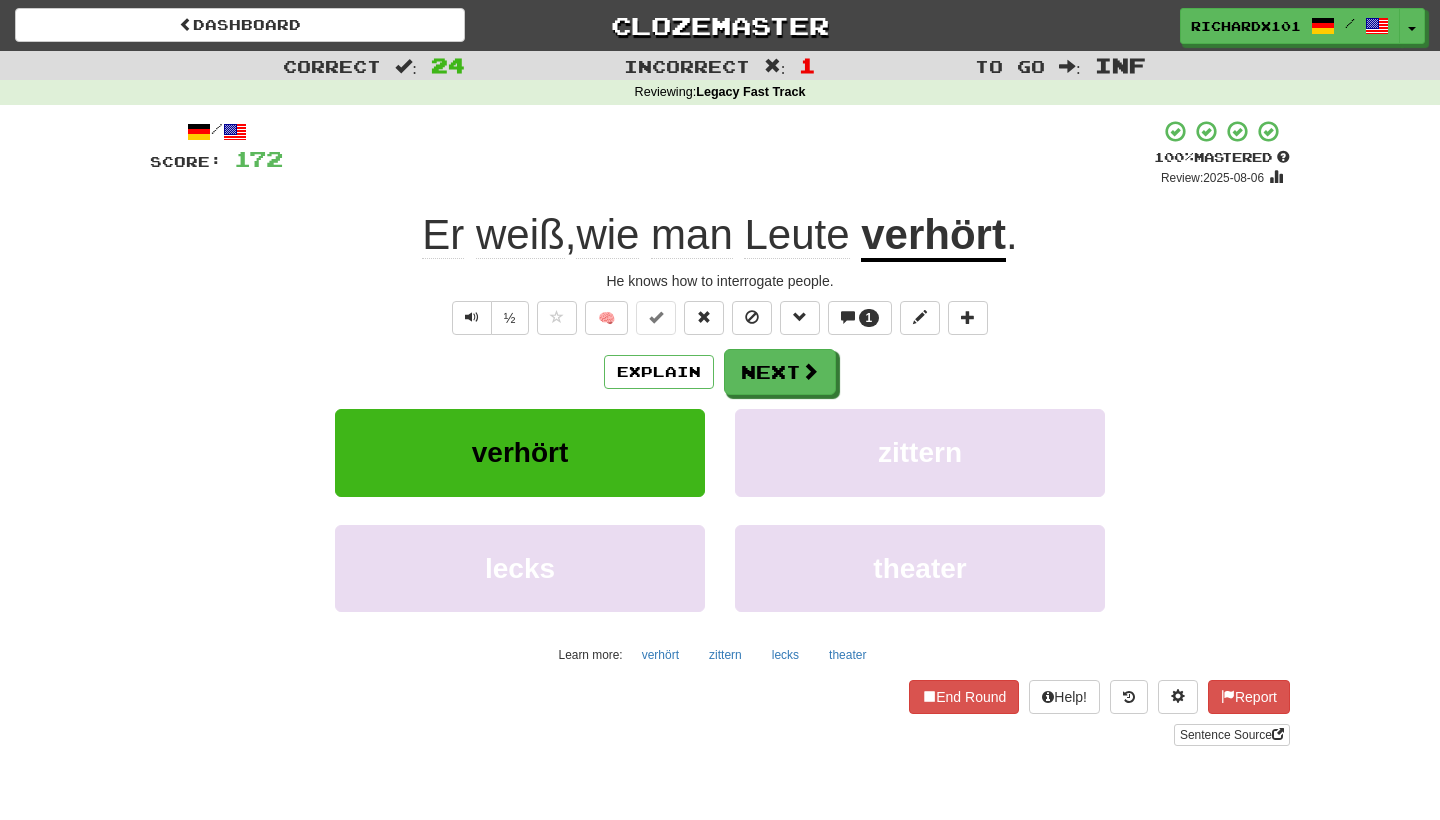 click on "Next" at bounding box center [780, 372] 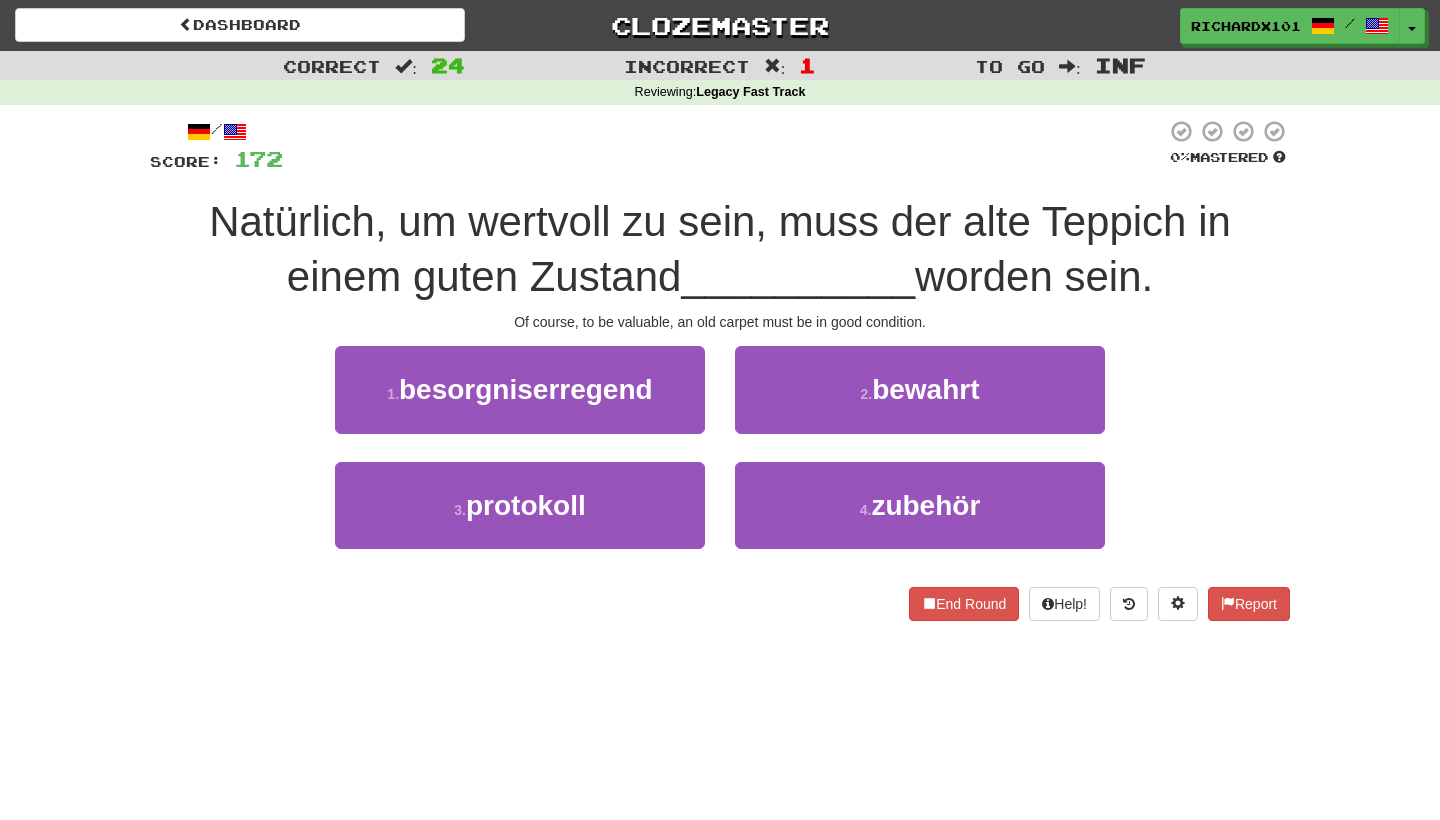 click on "4 .  zubehör" at bounding box center (920, 505) 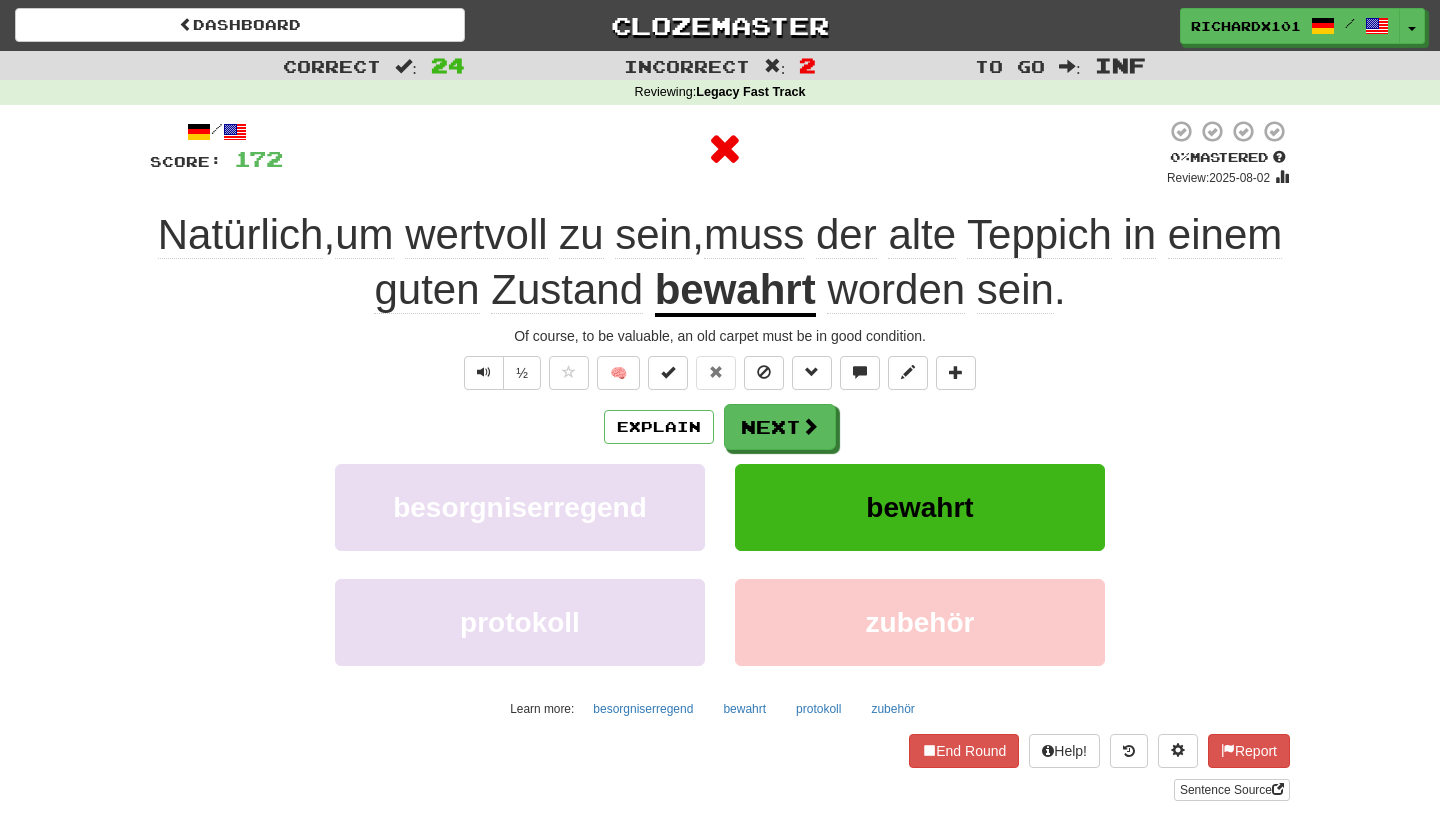 click on "Next" at bounding box center (780, 427) 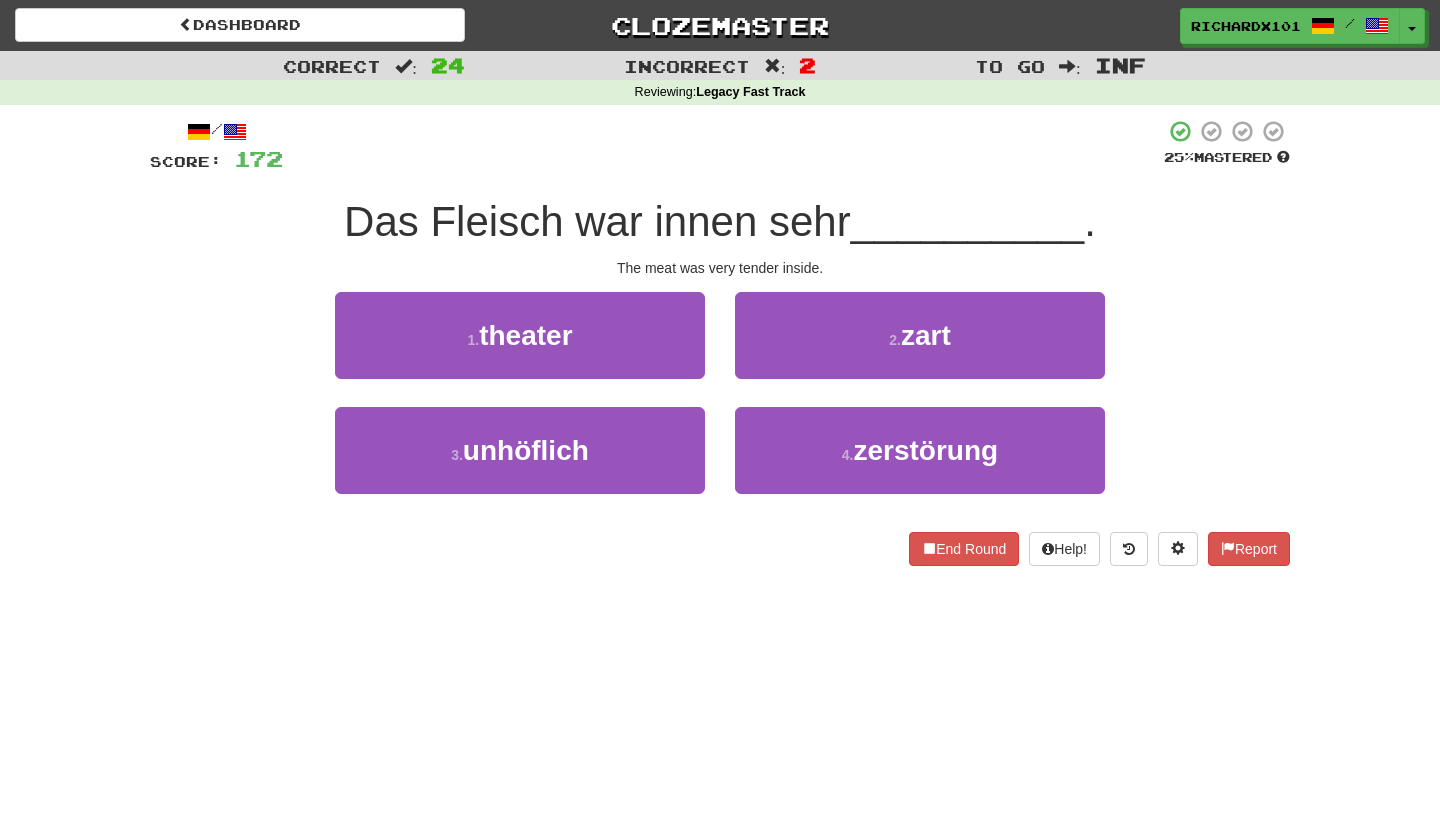 click on "2 .  zart" at bounding box center [920, 335] 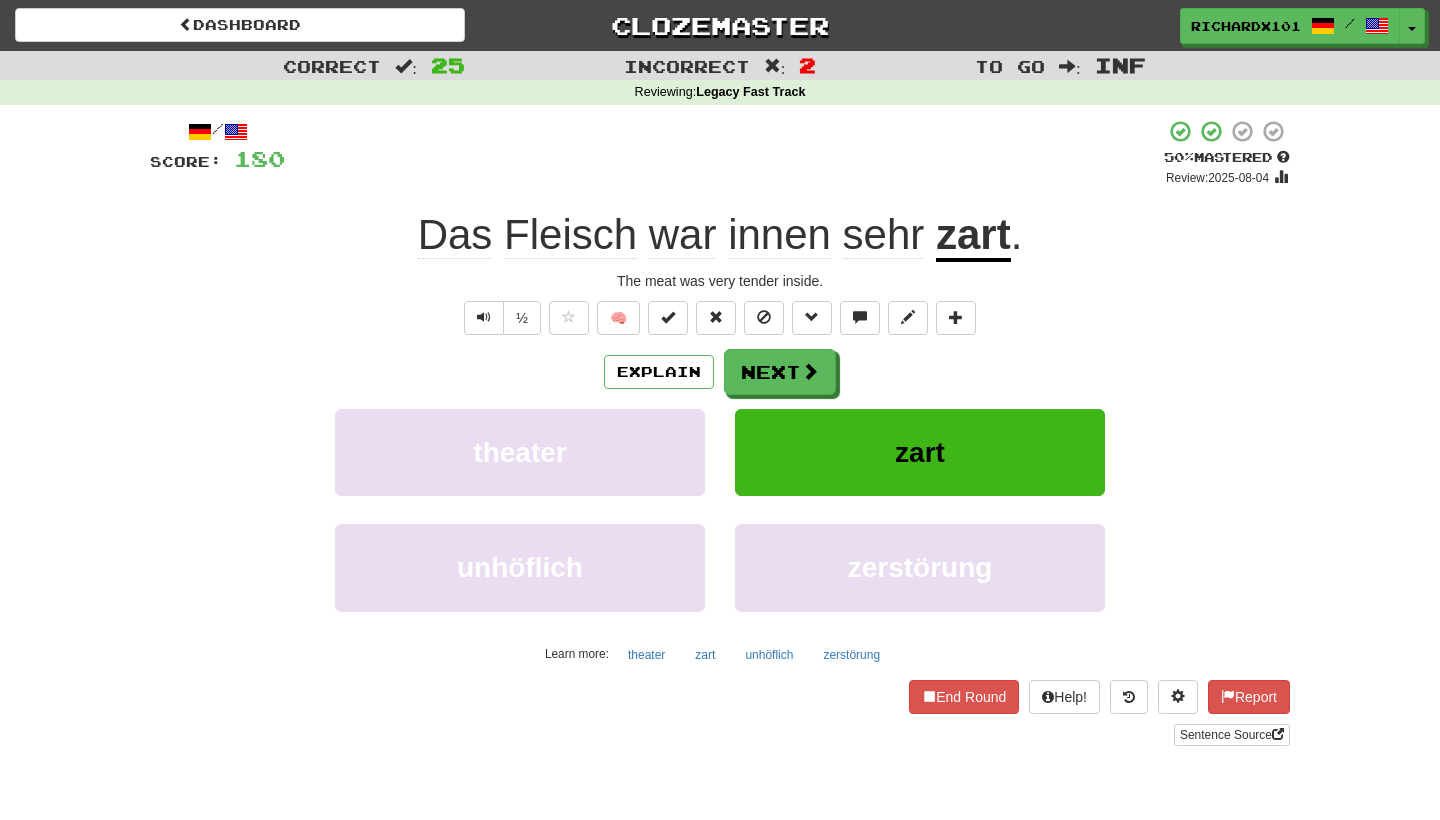 click at bounding box center (668, 317) 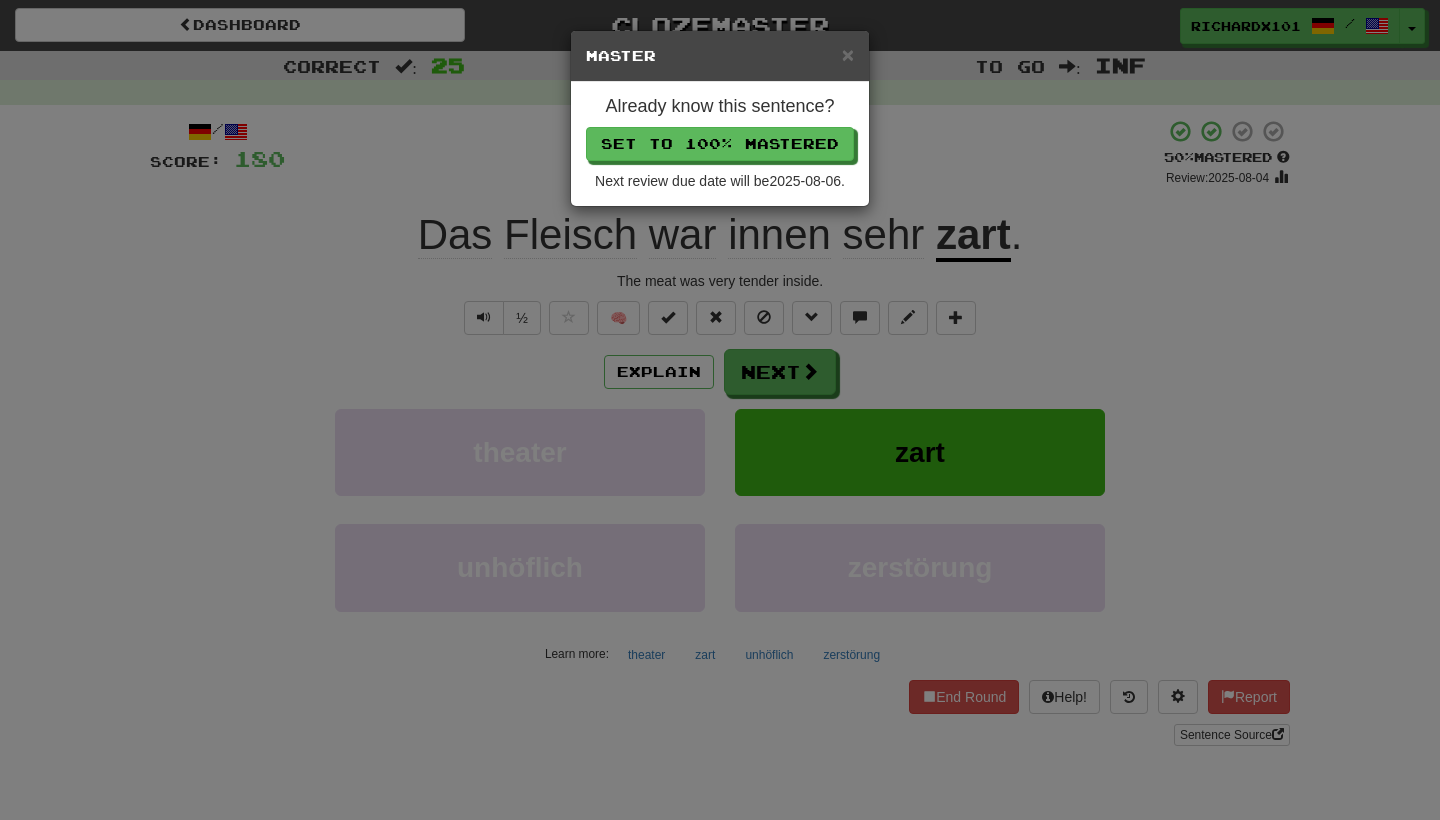 click on "Set to 100% Mastered" at bounding box center [720, 144] 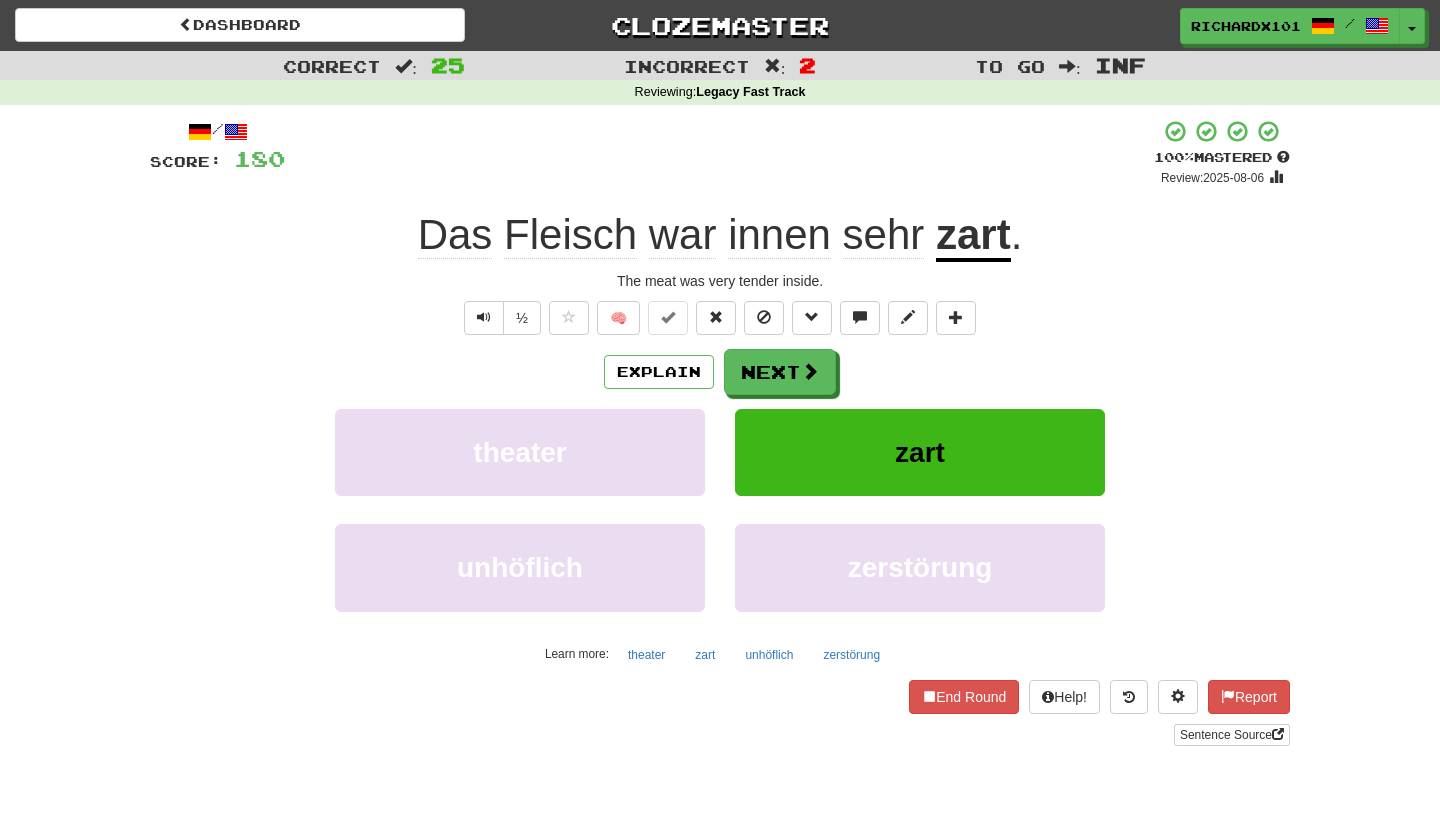 click on "Next" at bounding box center [780, 372] 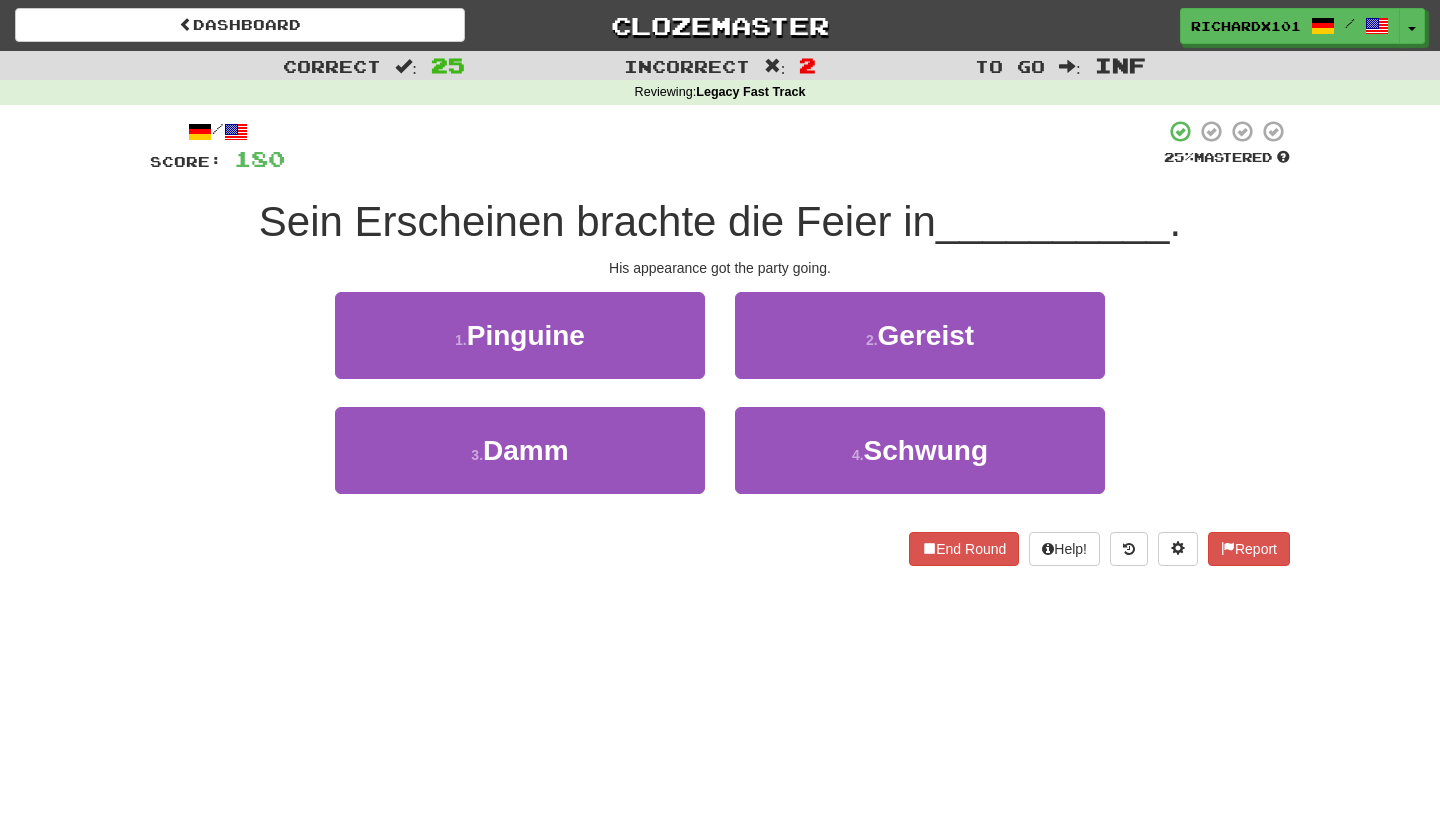 click on "4 .  Schwung" at bounding box center [920, 450] 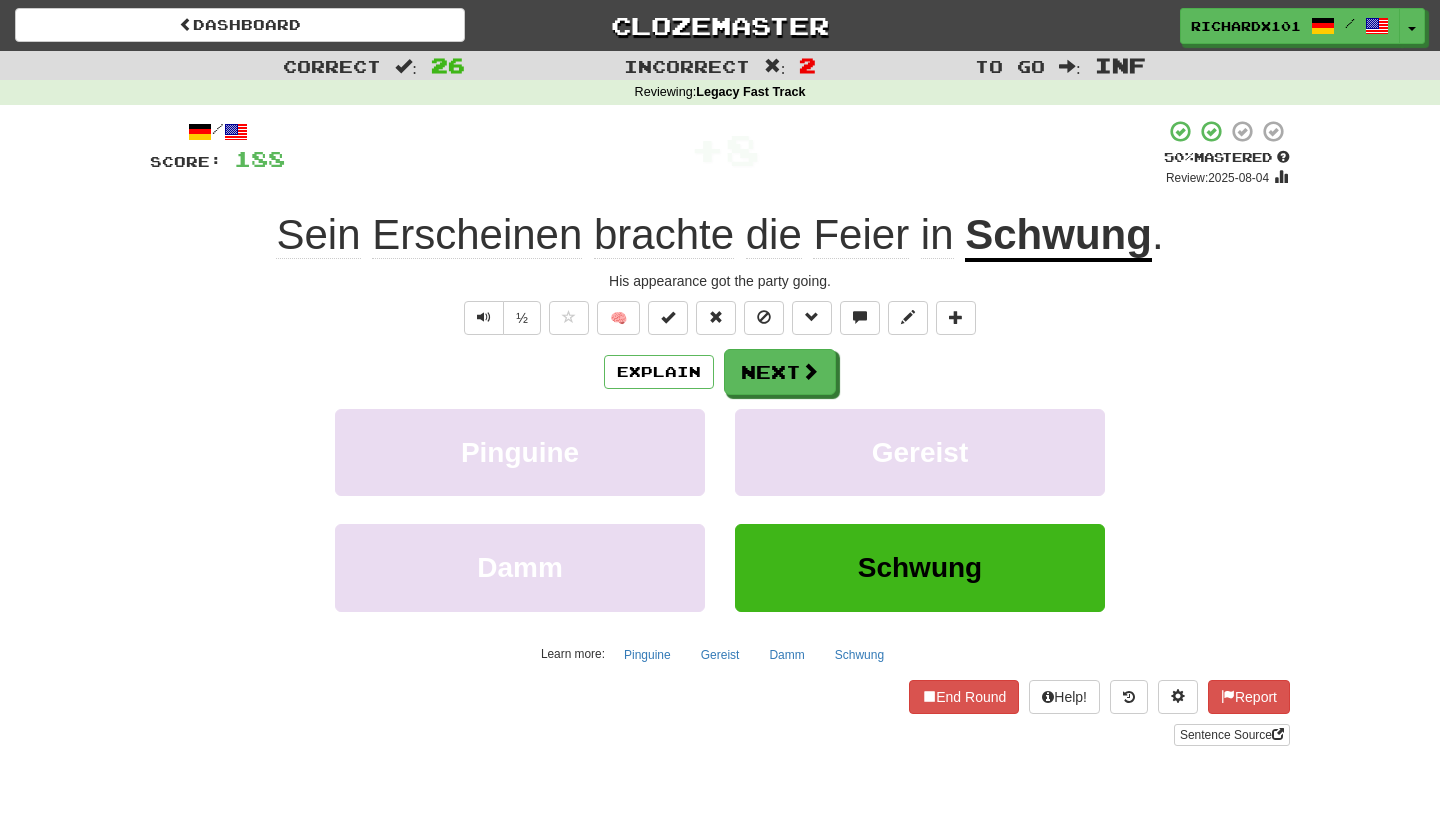 click at bounding box center (668, 317) 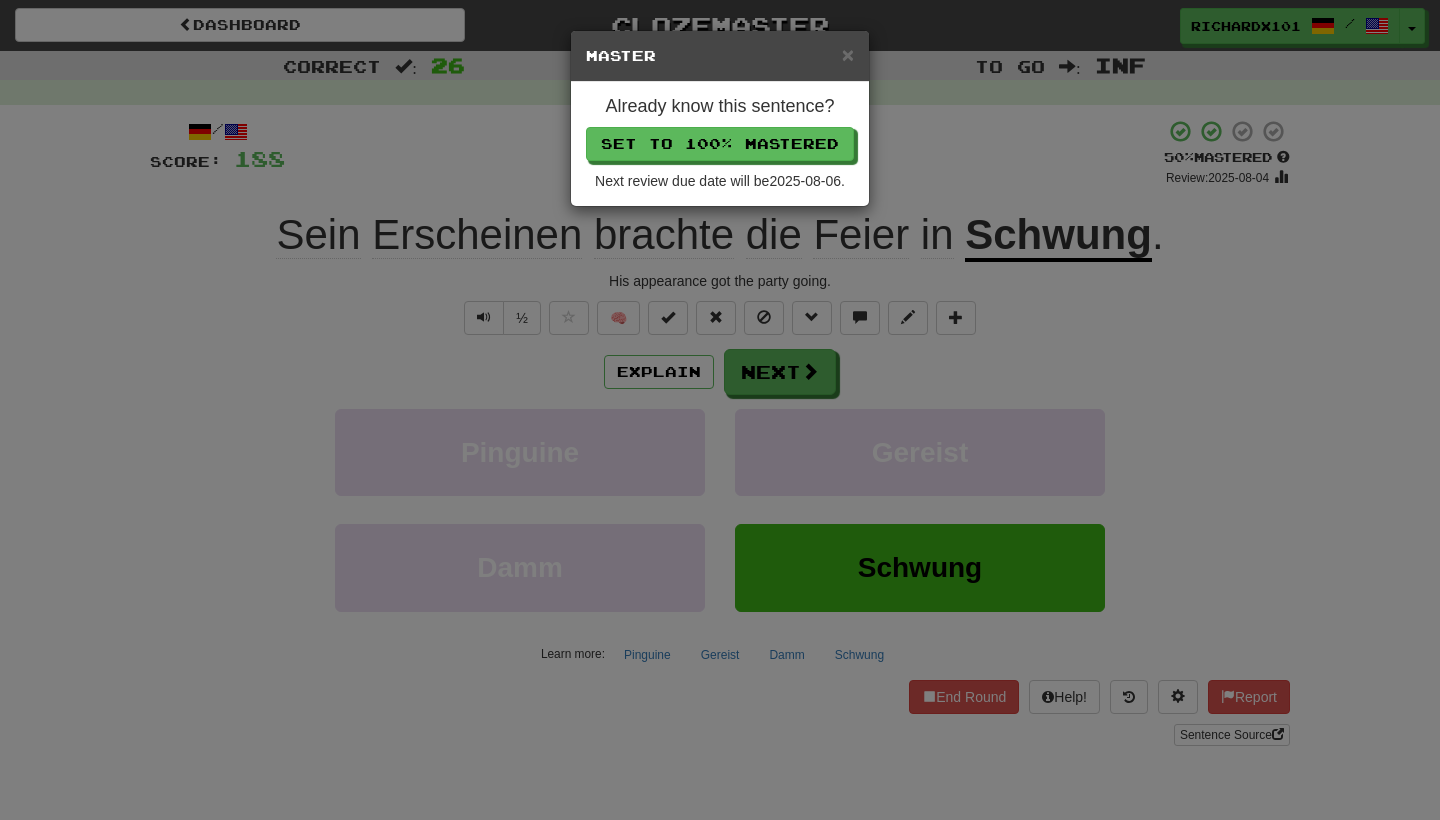 click on "Set to 100% Mastered" at bounding box center (720, 144) 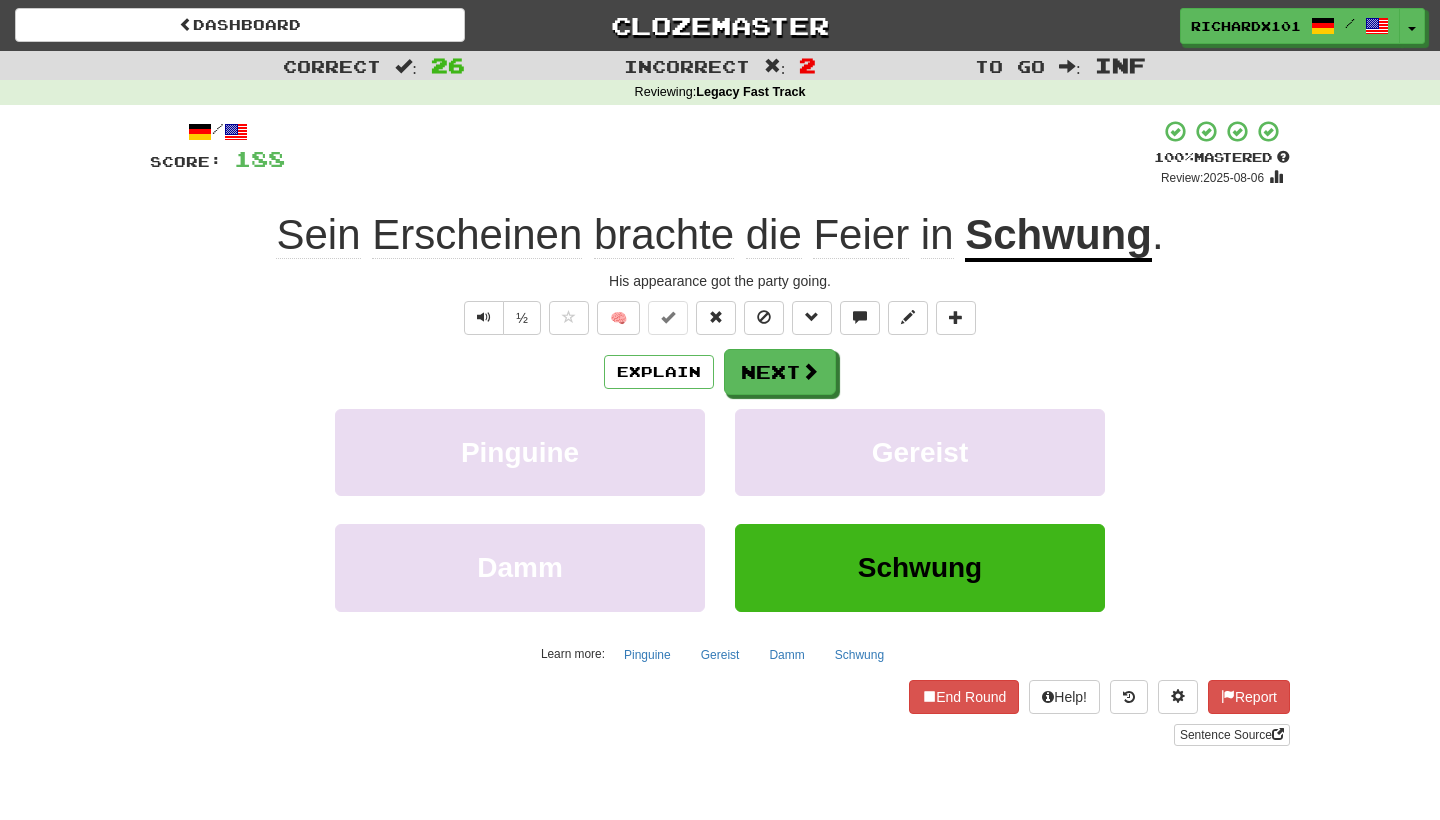 click on "Next" at bounding box center [780, 372] 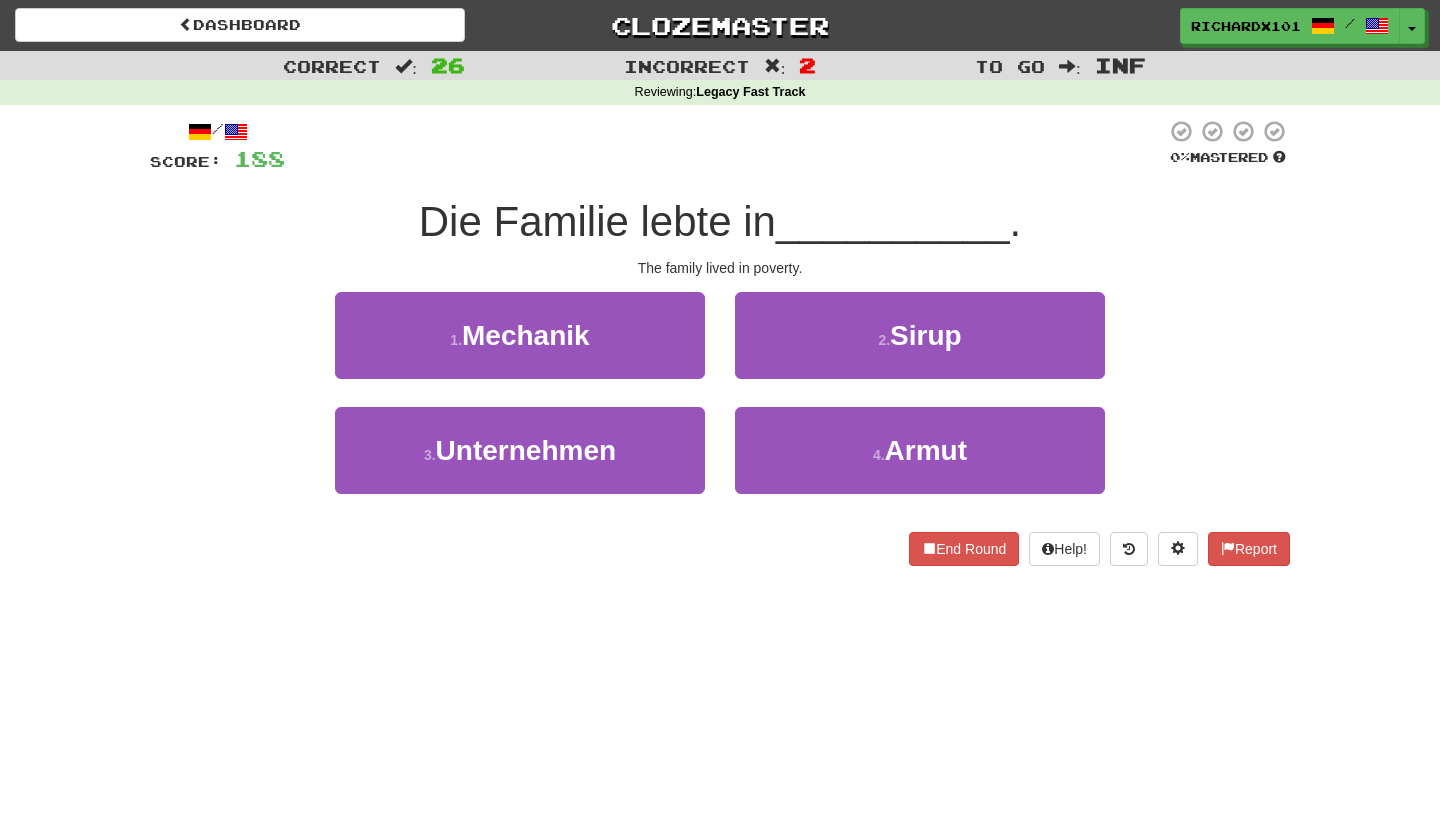 click on "4 .  Armut" at bounding box center [920, 450] 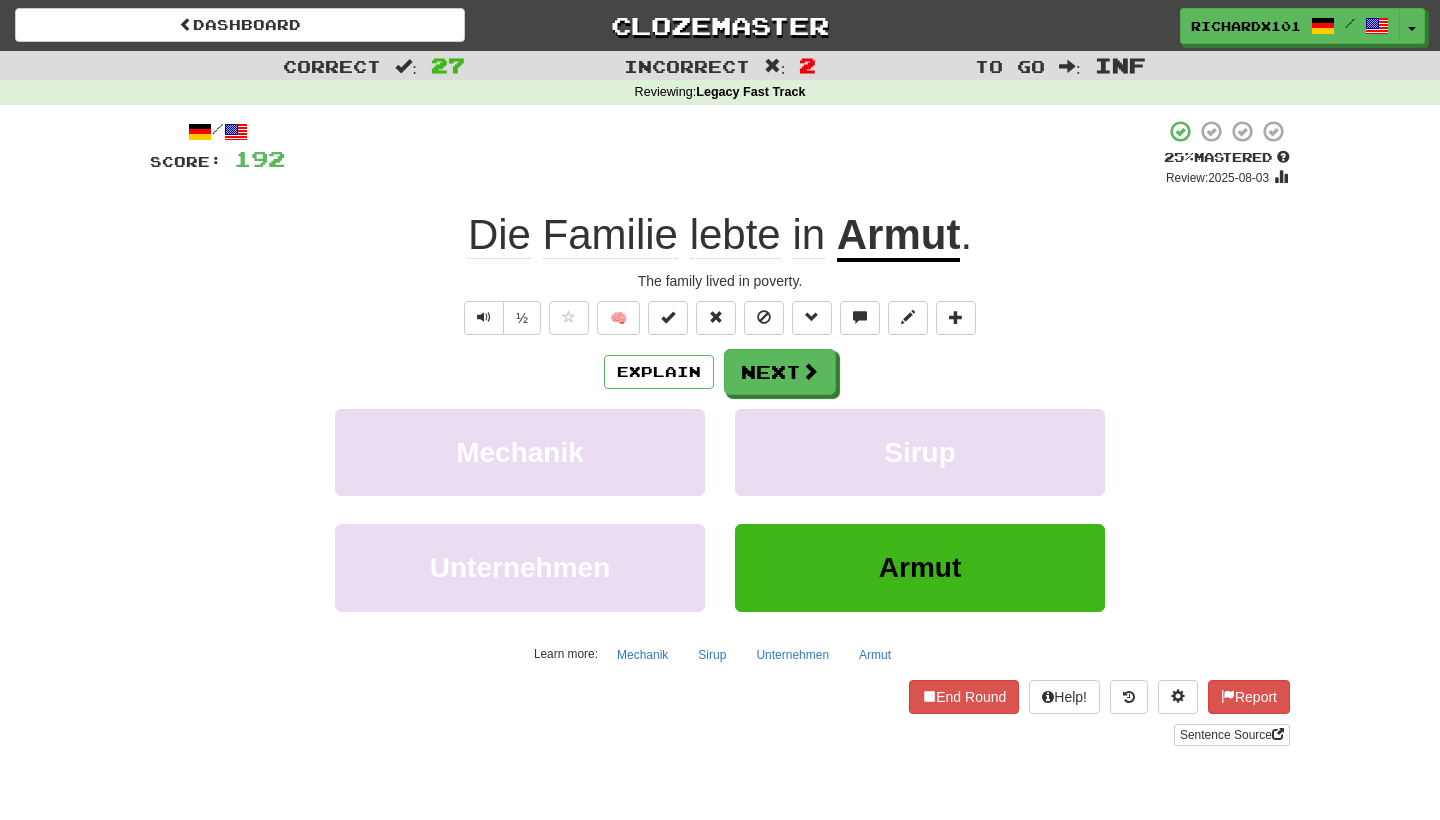 click on "/  Score:   192 + 4 25 %  Mastered Review:  2025-08-03 Die   Familie   lebte   in   Armut . The family lived in poverty. ½ 🧠 Explain Next Mechanik Sirup Unternehmen Armut Learn more: Mechanik Sirup Unternehmen Armut  End Round  Help!  Report Sentence Source" at bounding box center (720, 432) 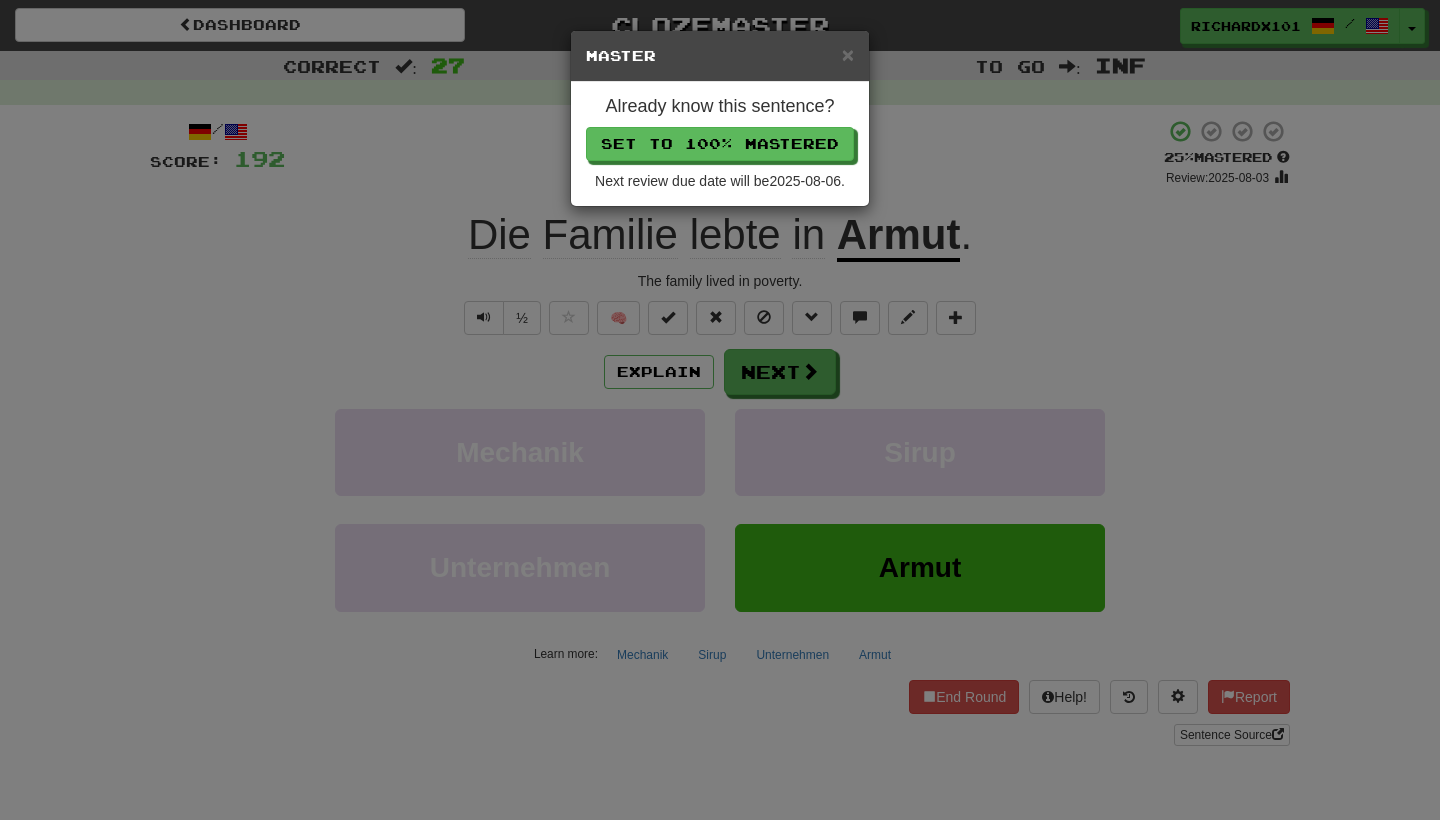 click on "Set to 100% Mastered" at bounding box center [720, 144] 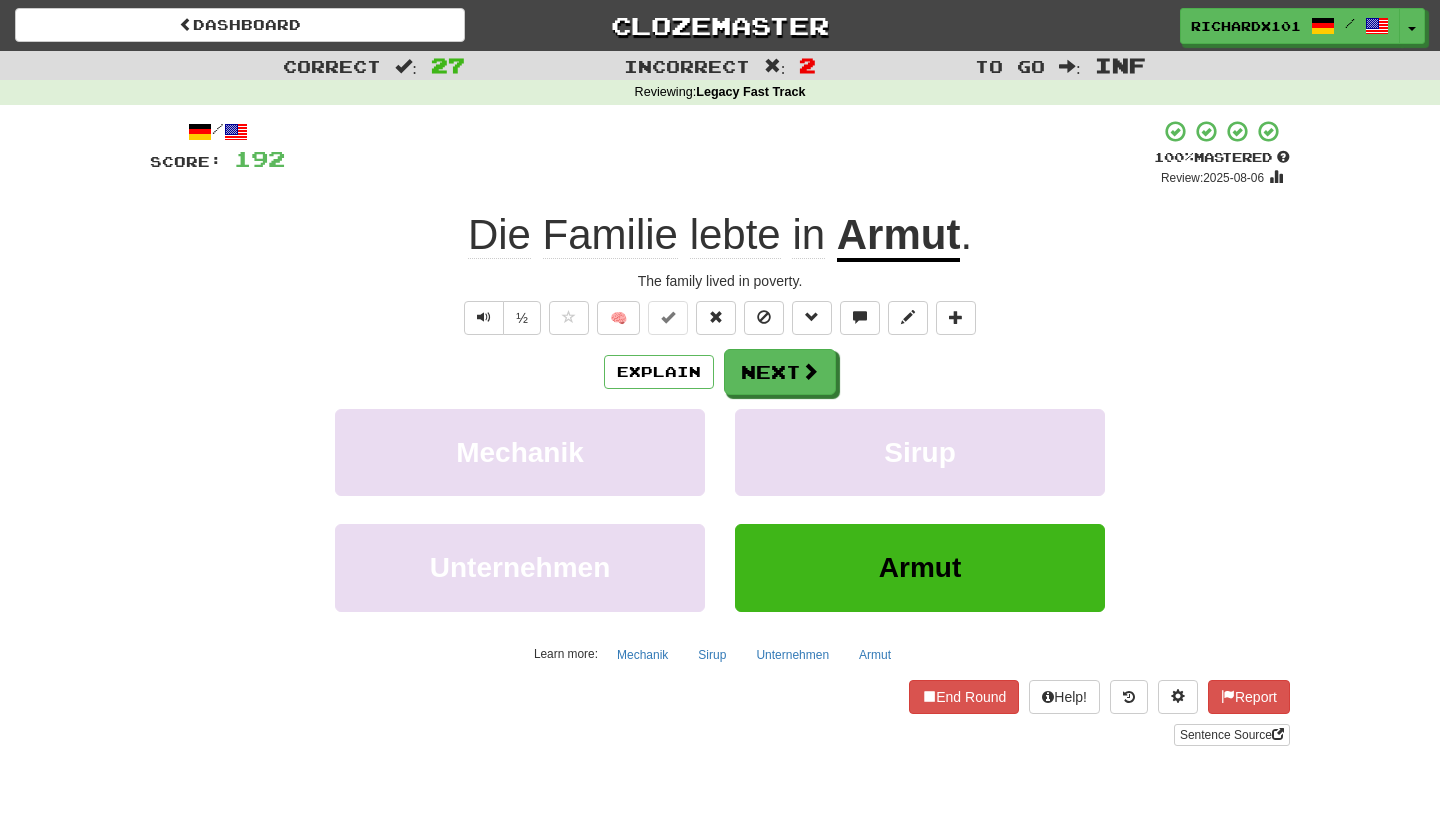 click on "Next" at bounding box center [780, 372] 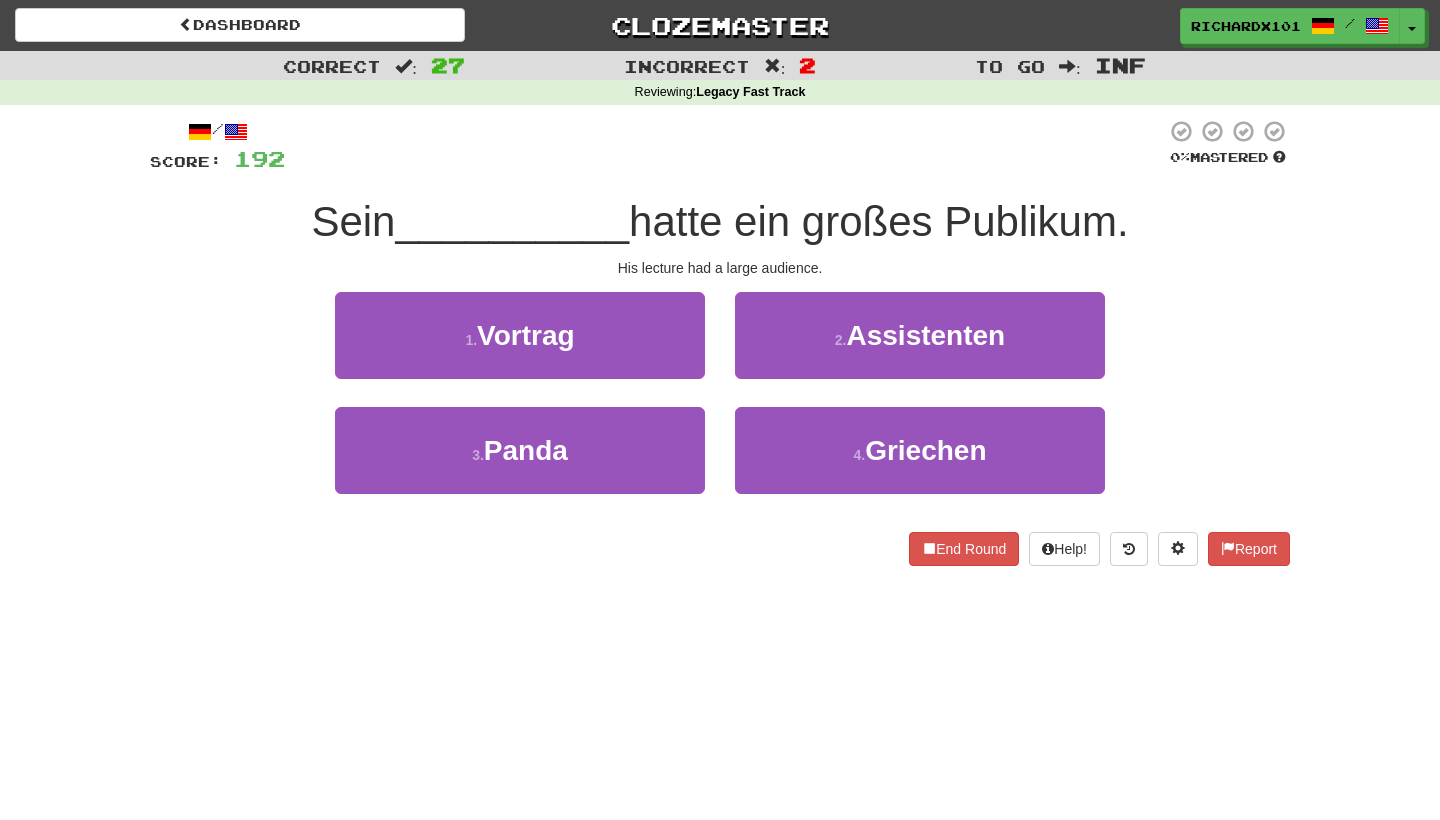 click on "1 .  Vortrag" at bounding box center [520, 335] 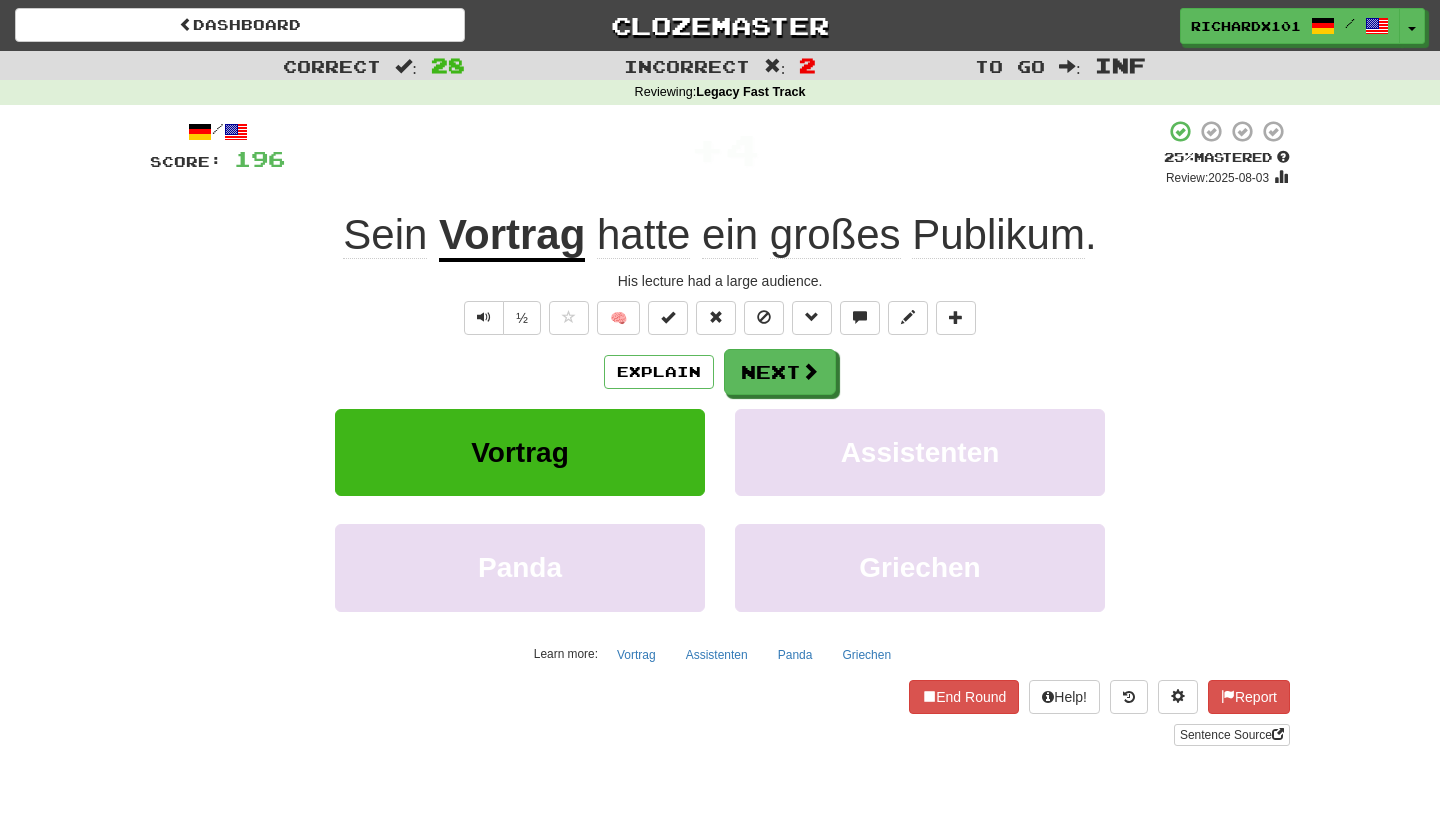 click at bounding box center (668, 317) 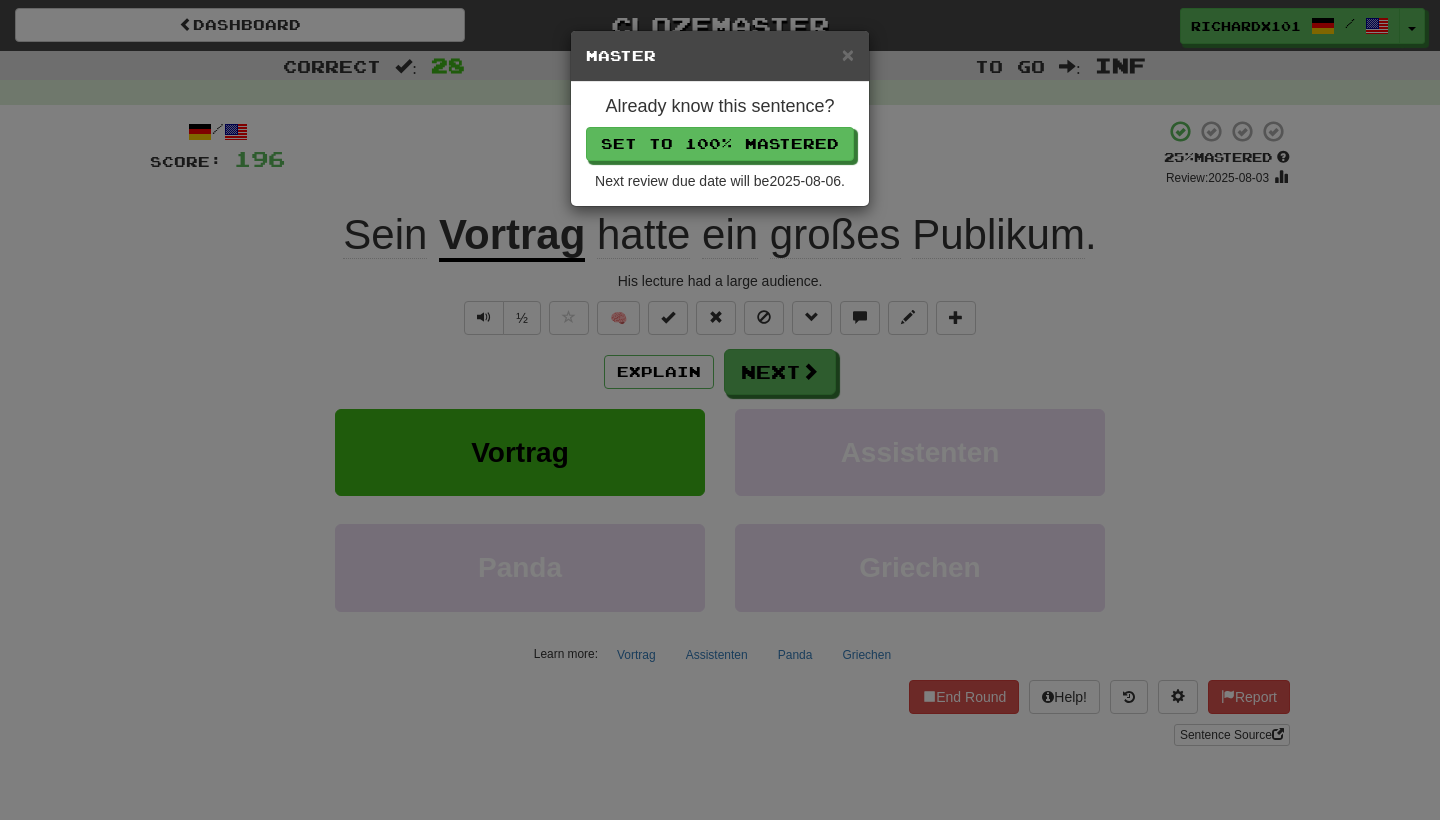 click on "Set to 100% Mastered" at bounding box center [720, 144] 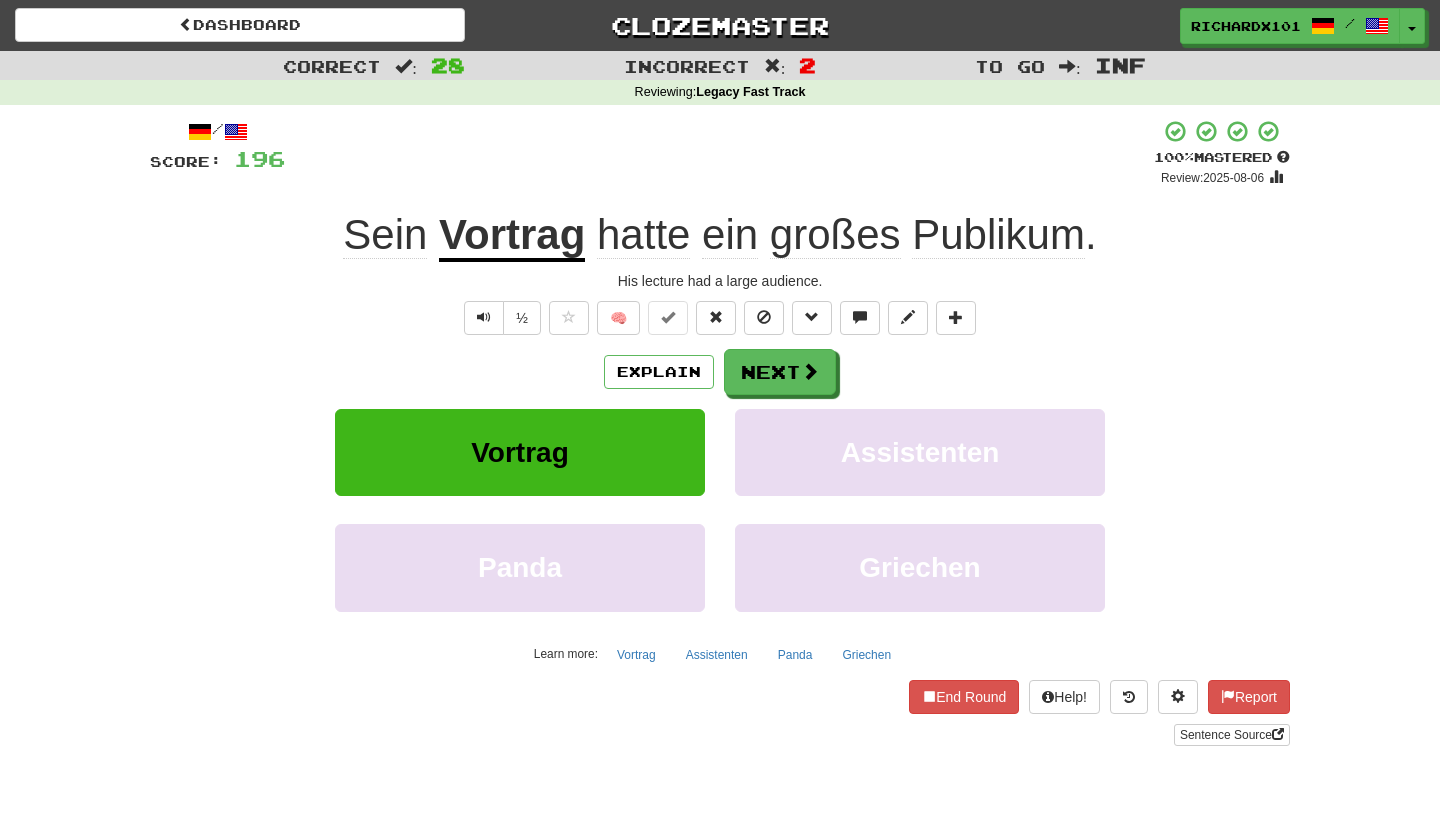 click on "Next" at bounding box center (780, 372) 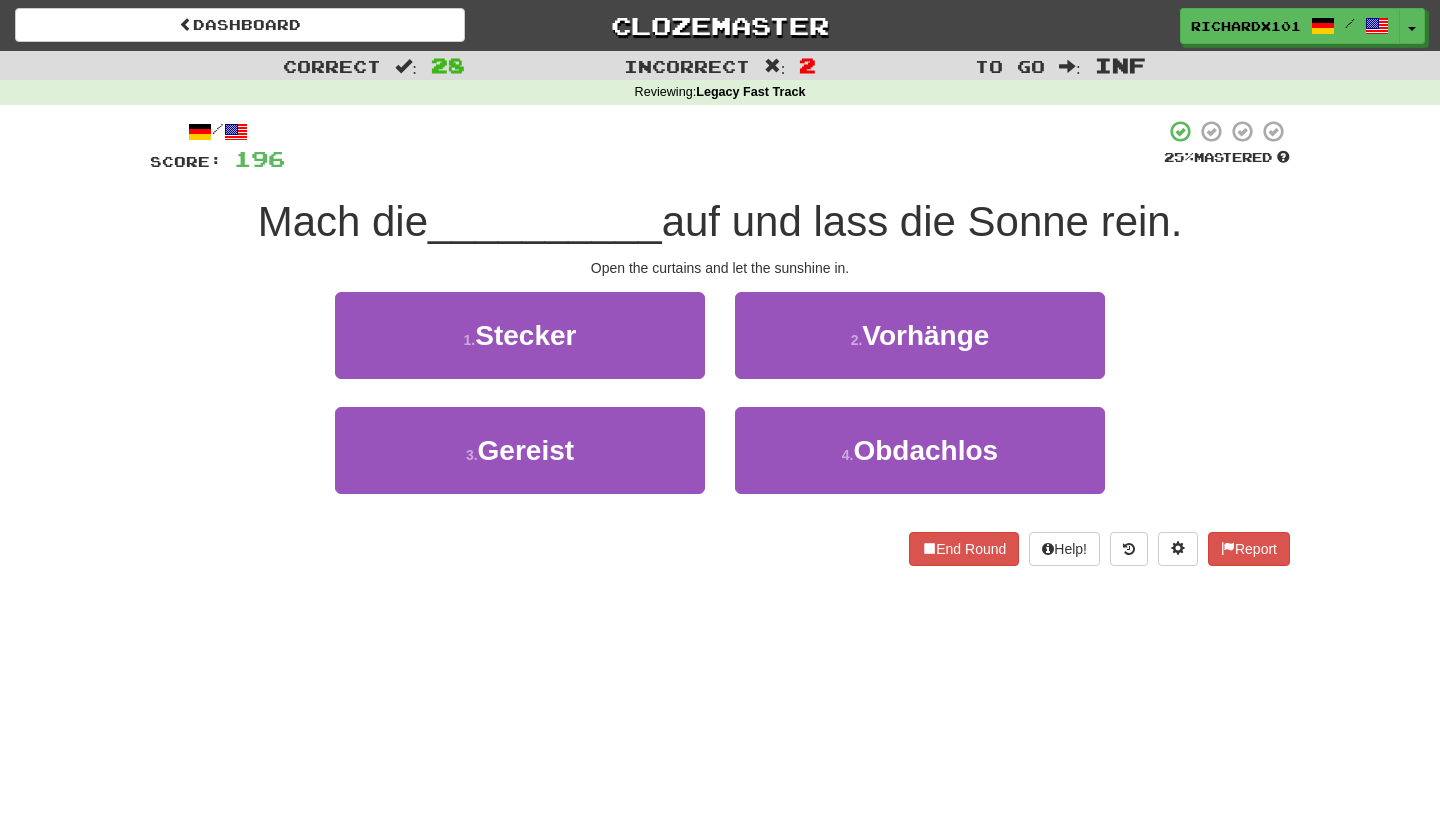 click on "2 .  Vorhänge" at bounding box center [920, 335] 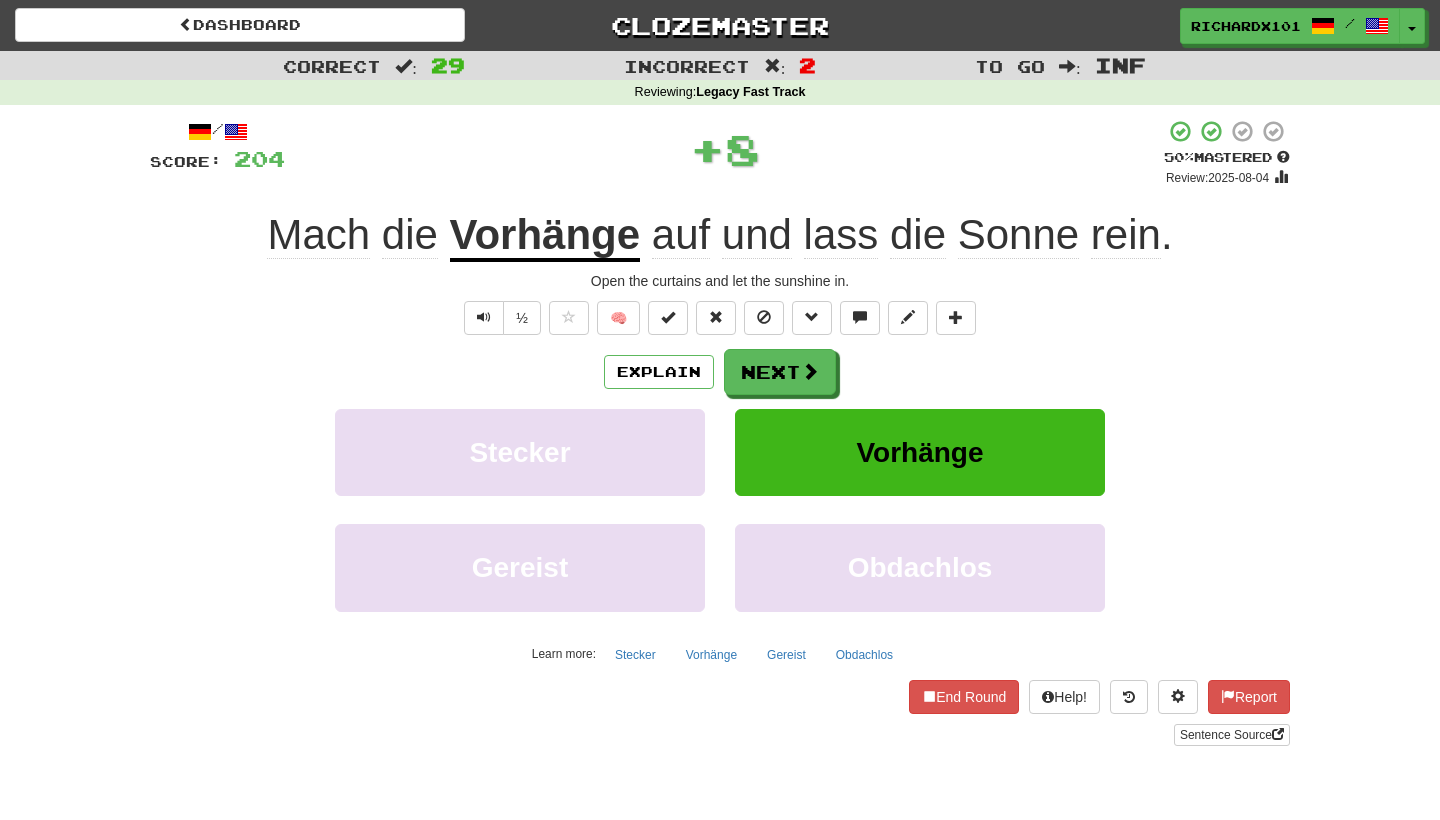 click at bounding box center [668, 317] 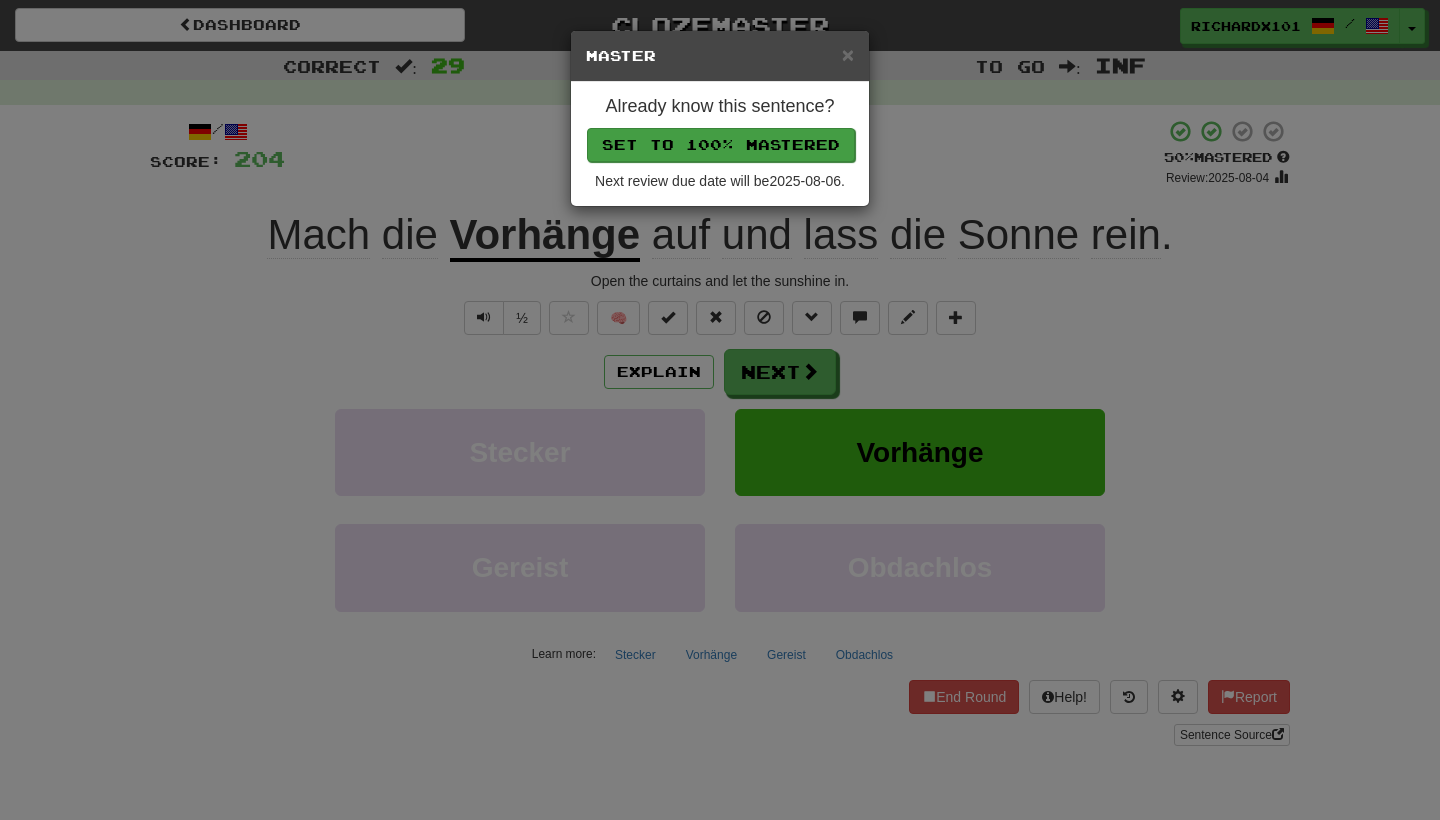 click on "Set to 100% Mastered" at bounding box center (721, 145) 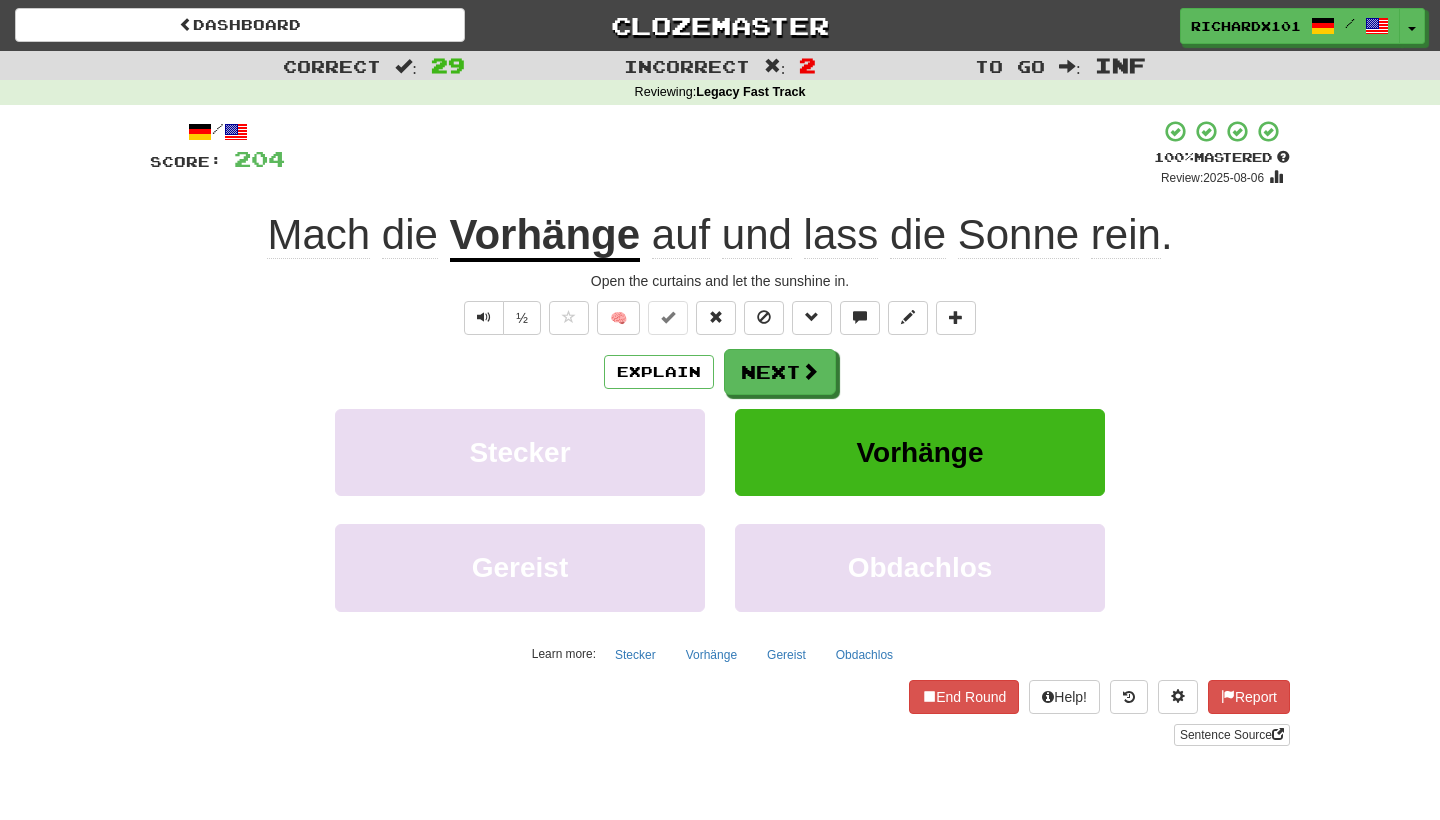 click on "Next" at bounding box center (780, 372) 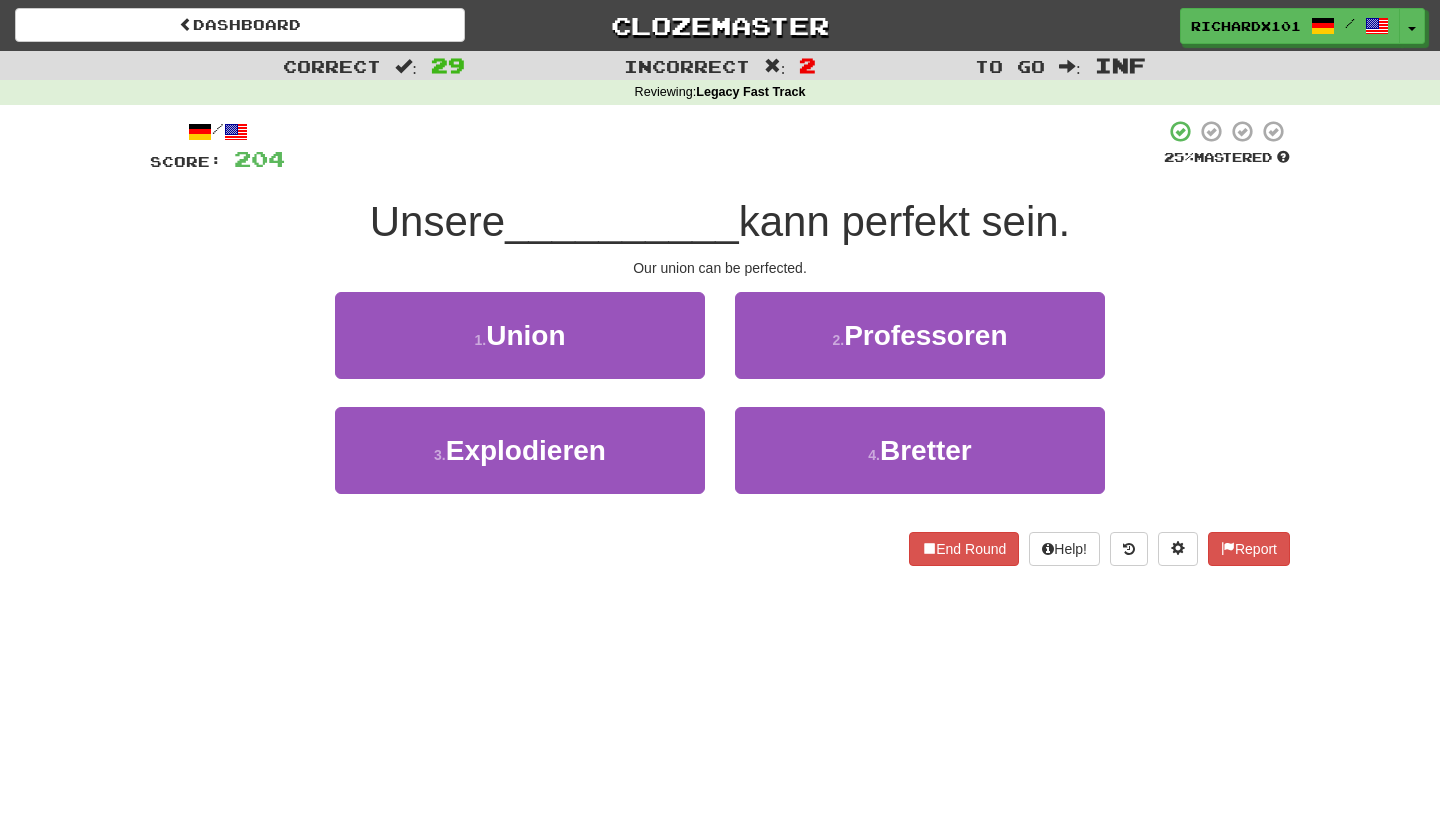 click on "1 .  Union" at bounding box center (520, 335) 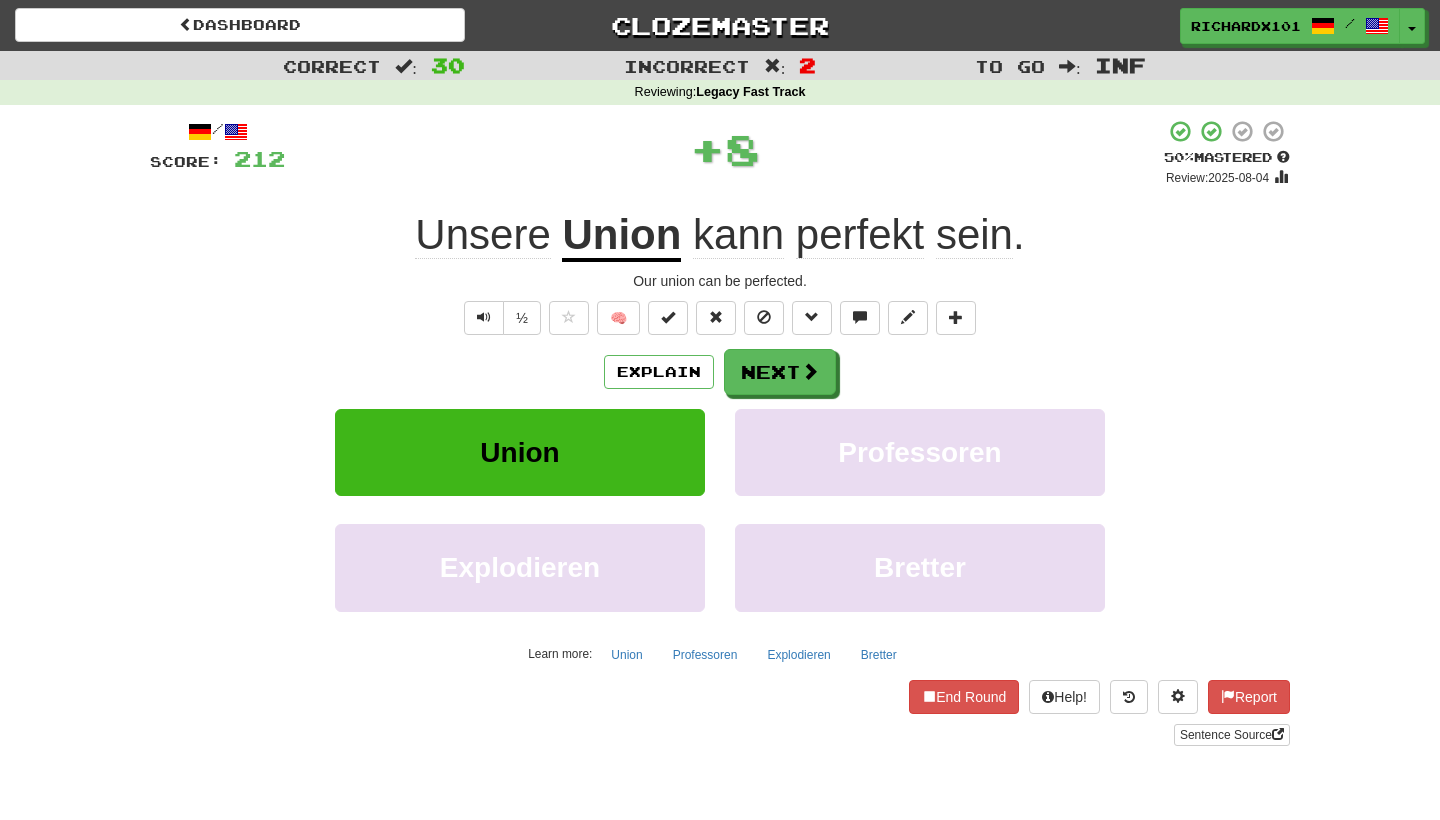 click at bounding box center (668, 317) 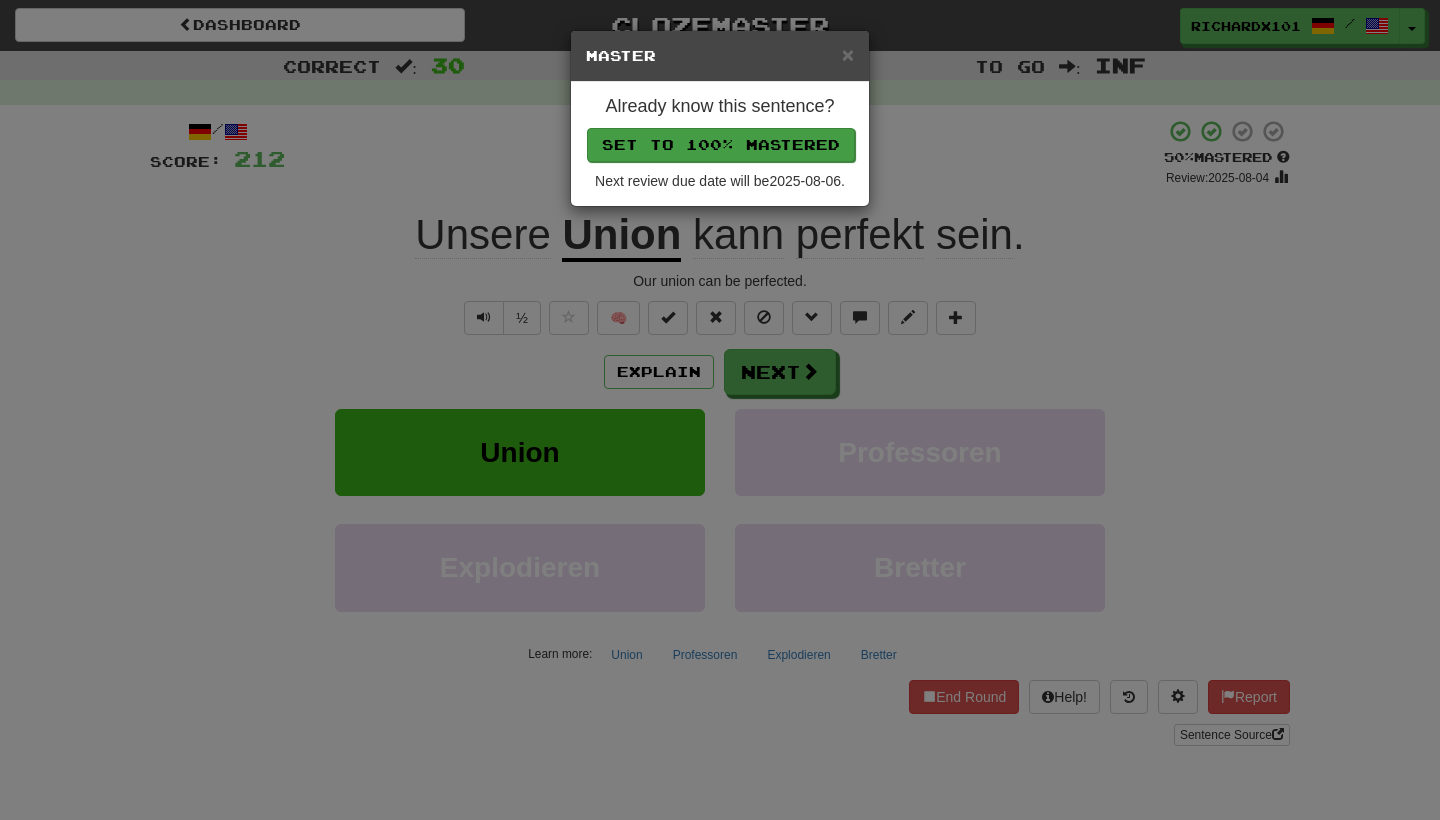 click on "Set to 100% Mastered" at bounding box center (721, 145) 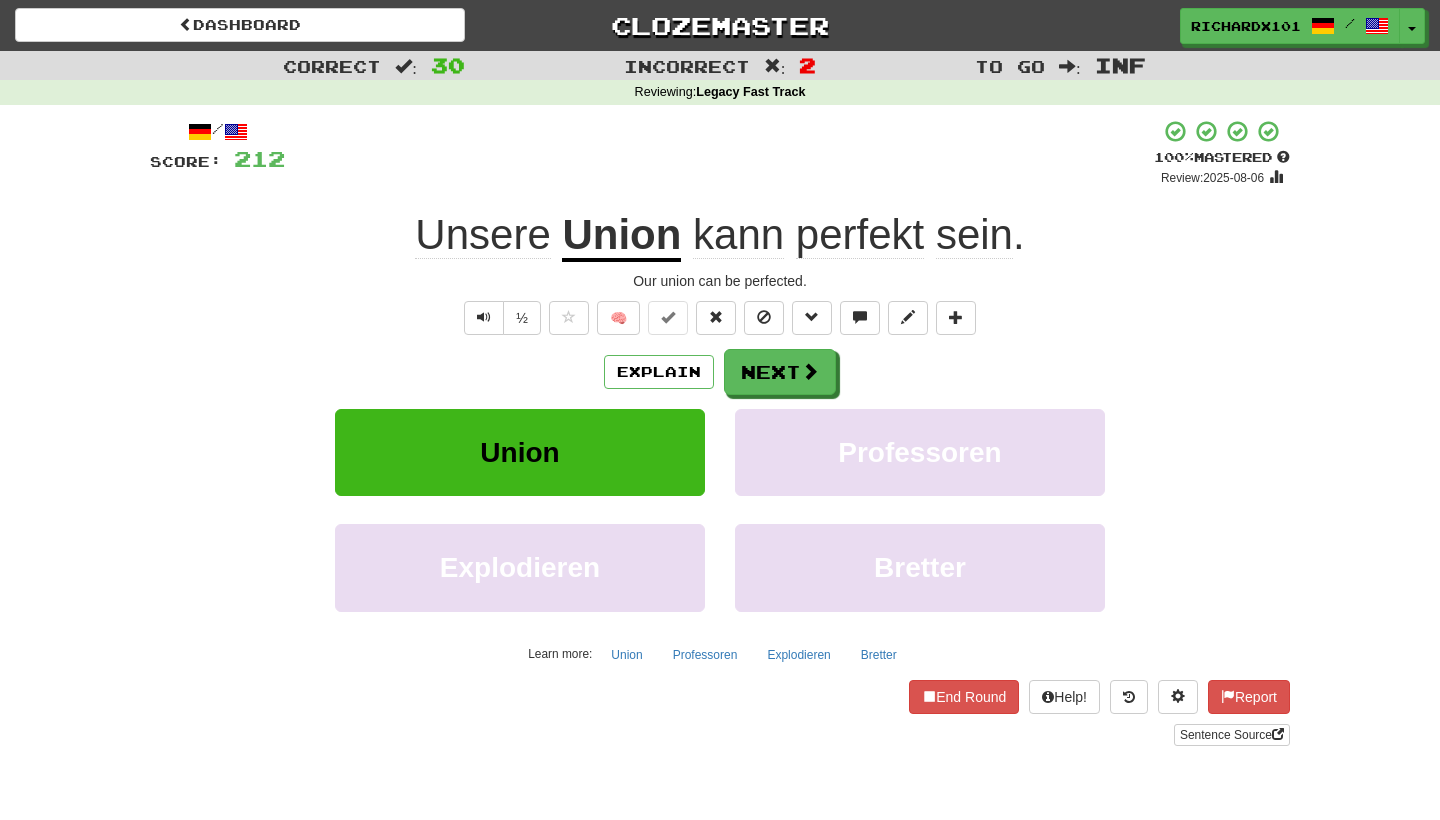 click on "Next" at bounding box center [780, 372] 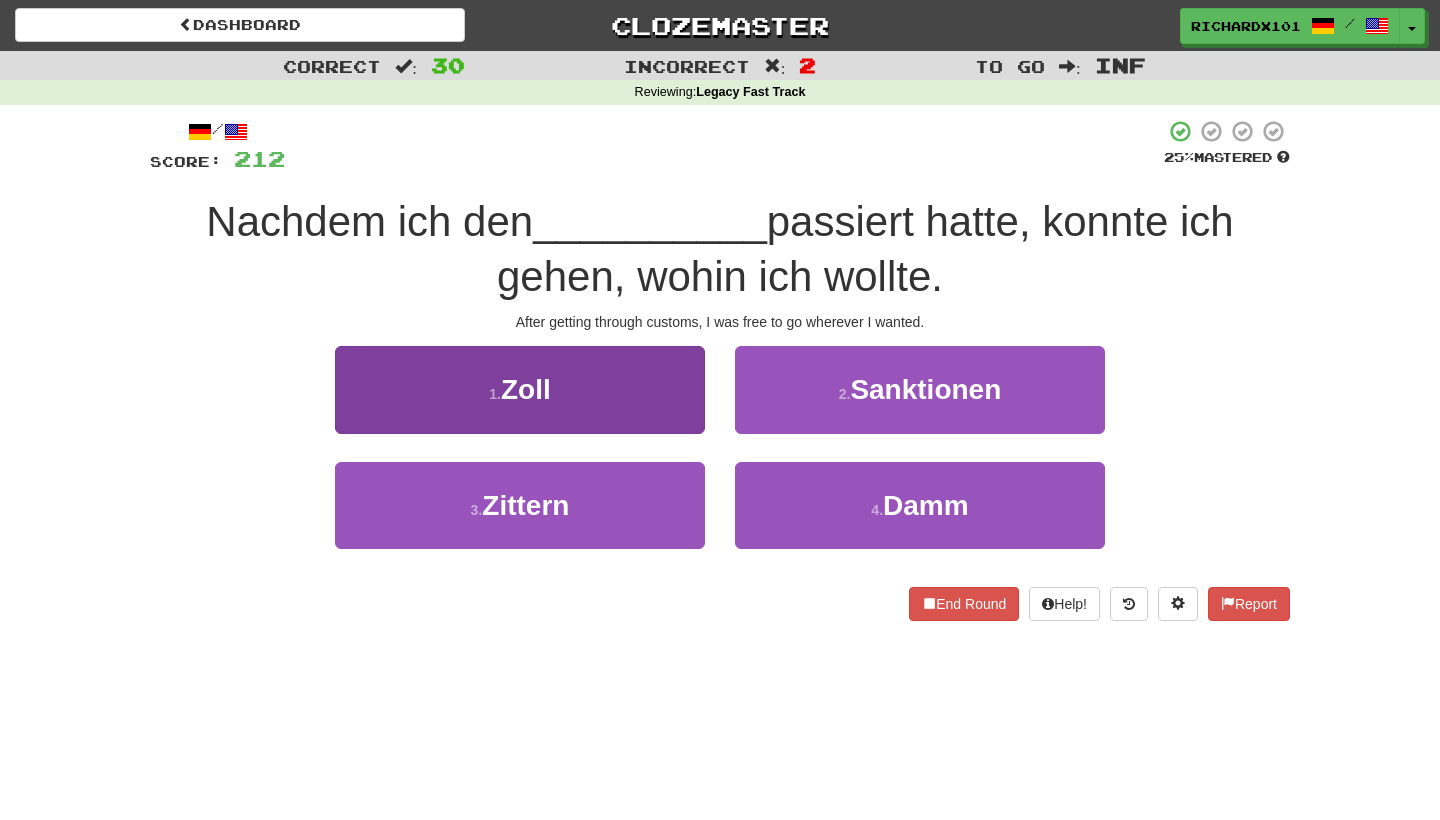 drag, startPoint x: 701, startPoint y: 145, endPoint x: 683, endPoint y: 416, distance: 271.59714 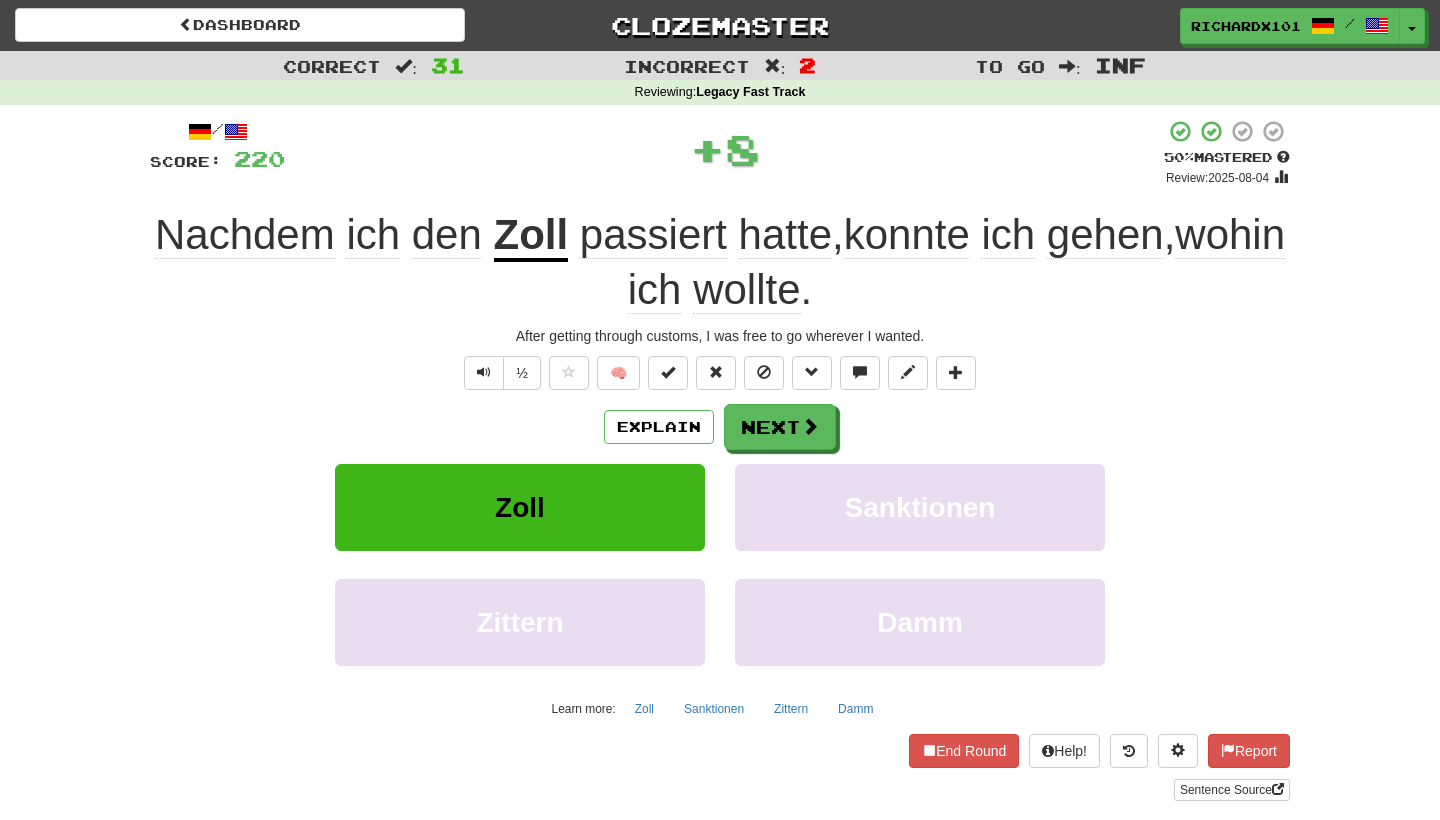 click at bounding box center (668, 373) 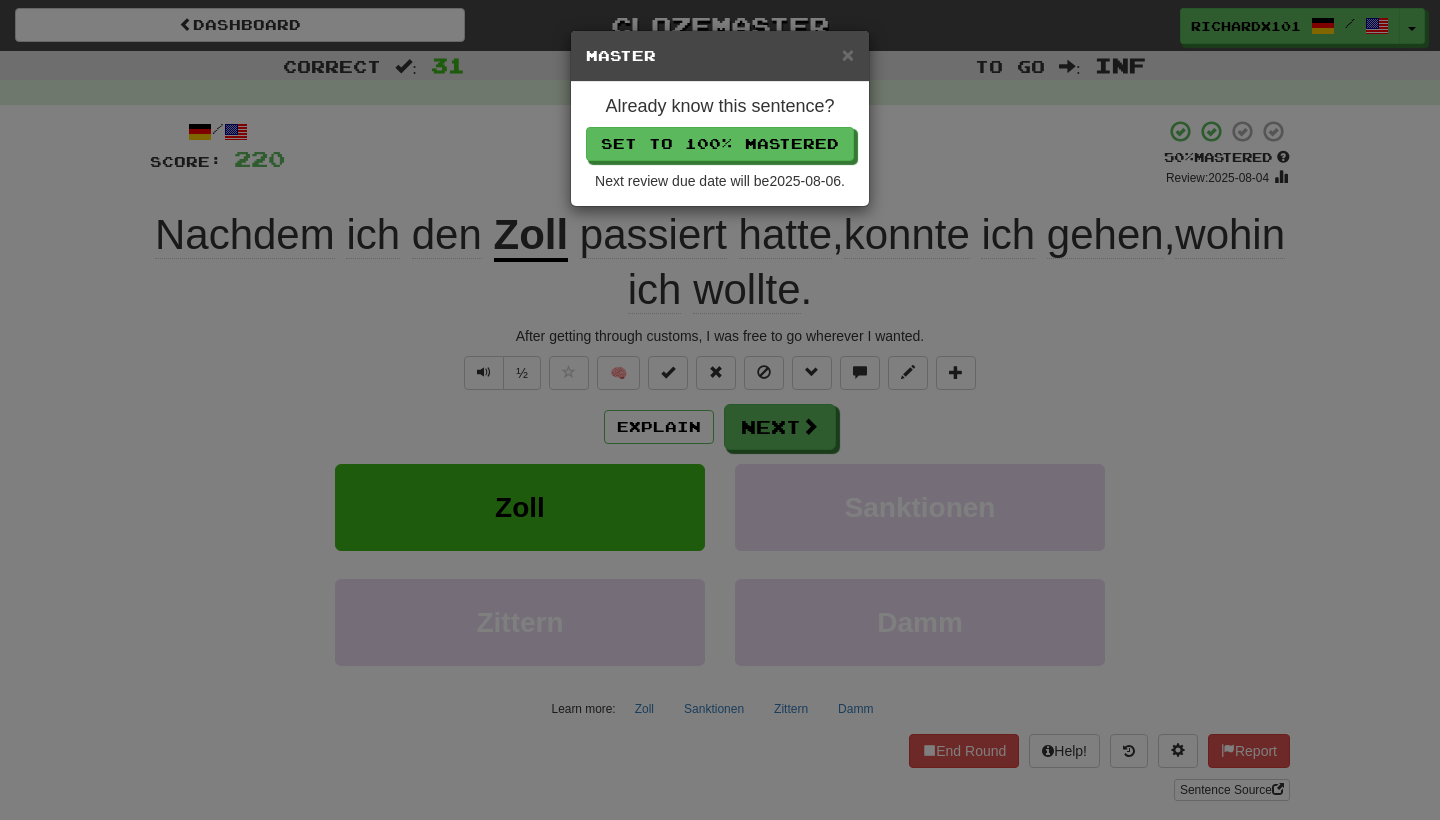 click on "Set to 100% Mastered" at bounding box center (720, 144) 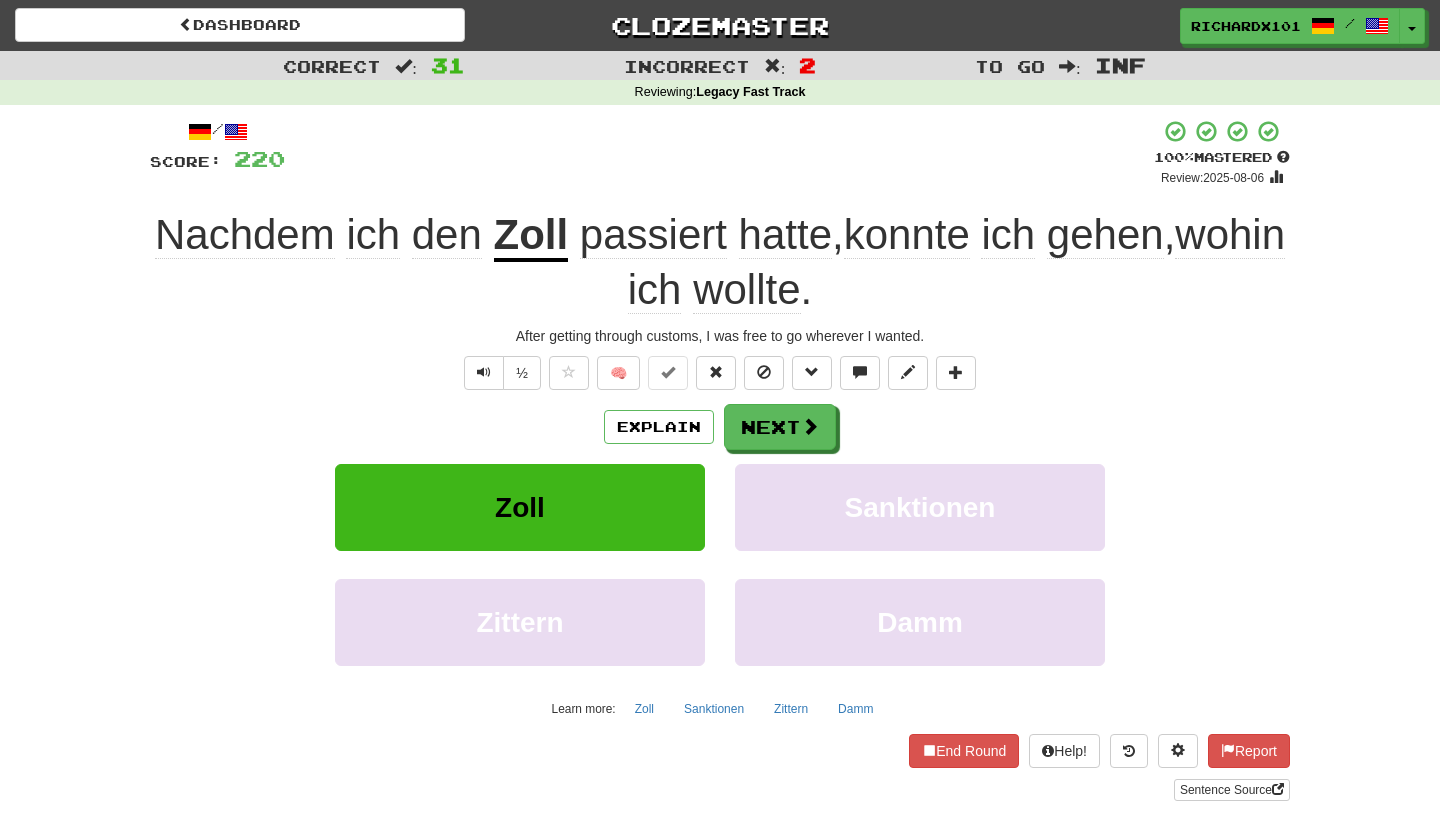 click on "Next" at bounding box center [780, 427] 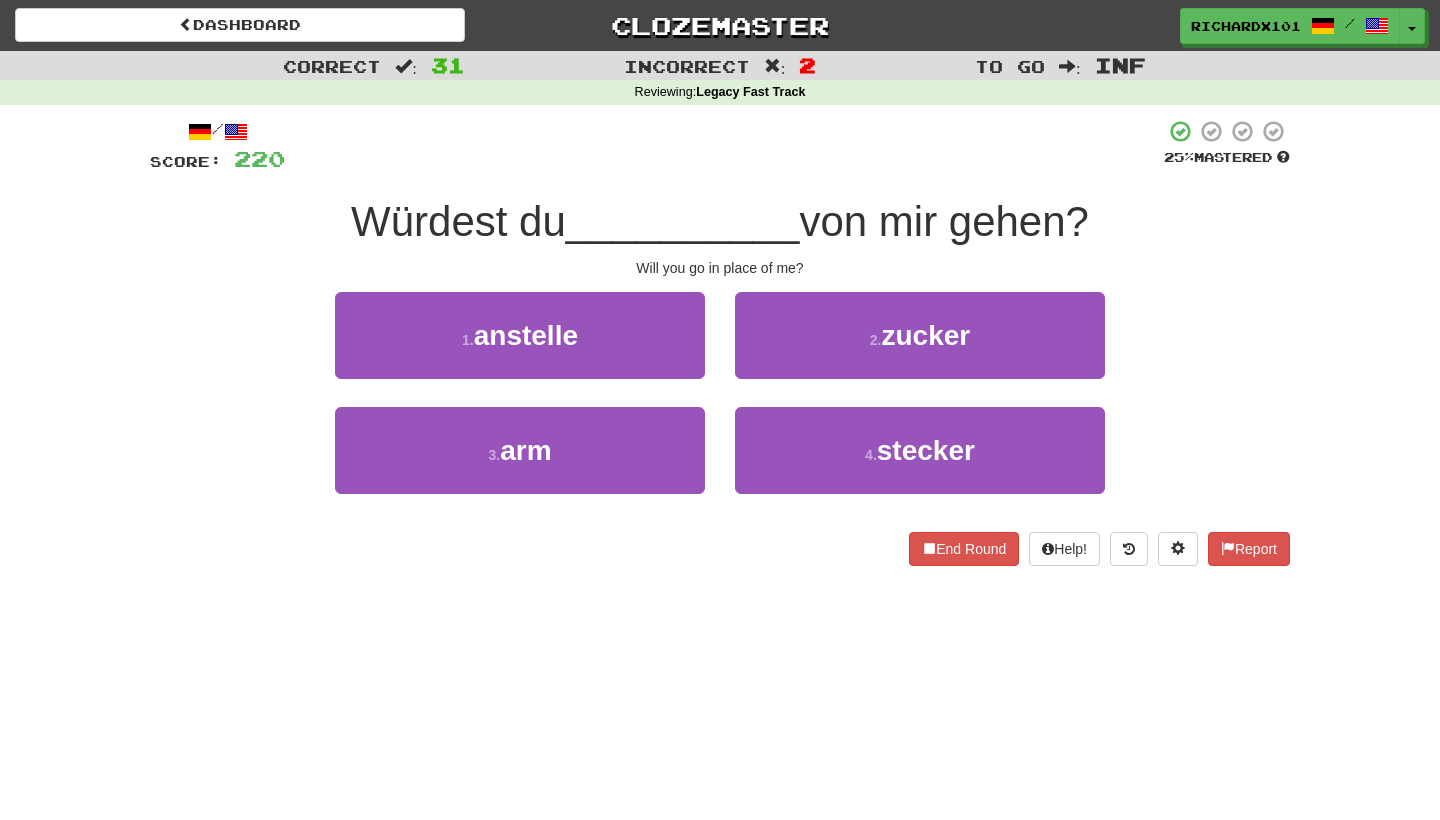 click on "1 .  anstelle" at bounding box center [520, 335] 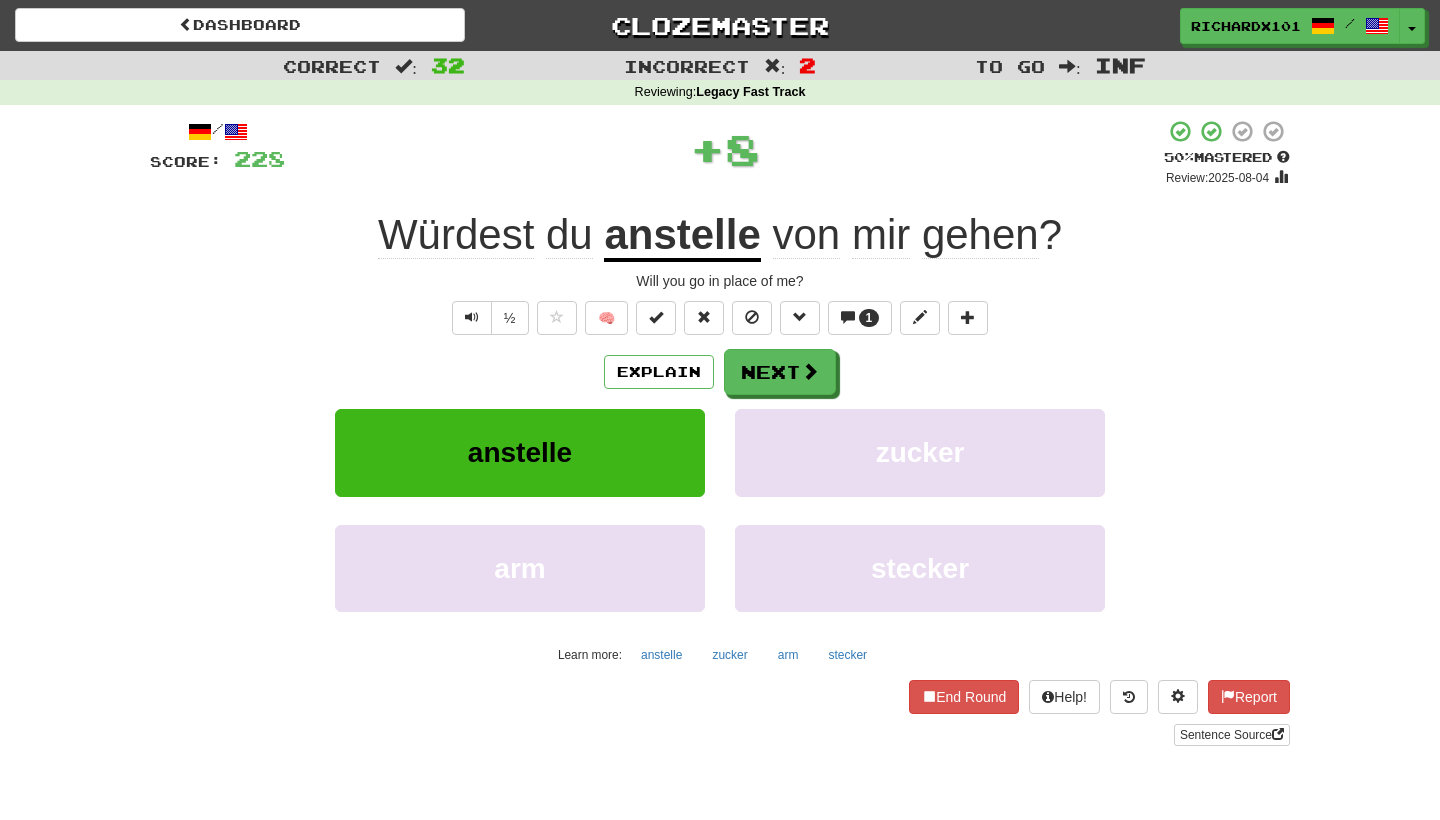 click at bounding box center [656, 317] 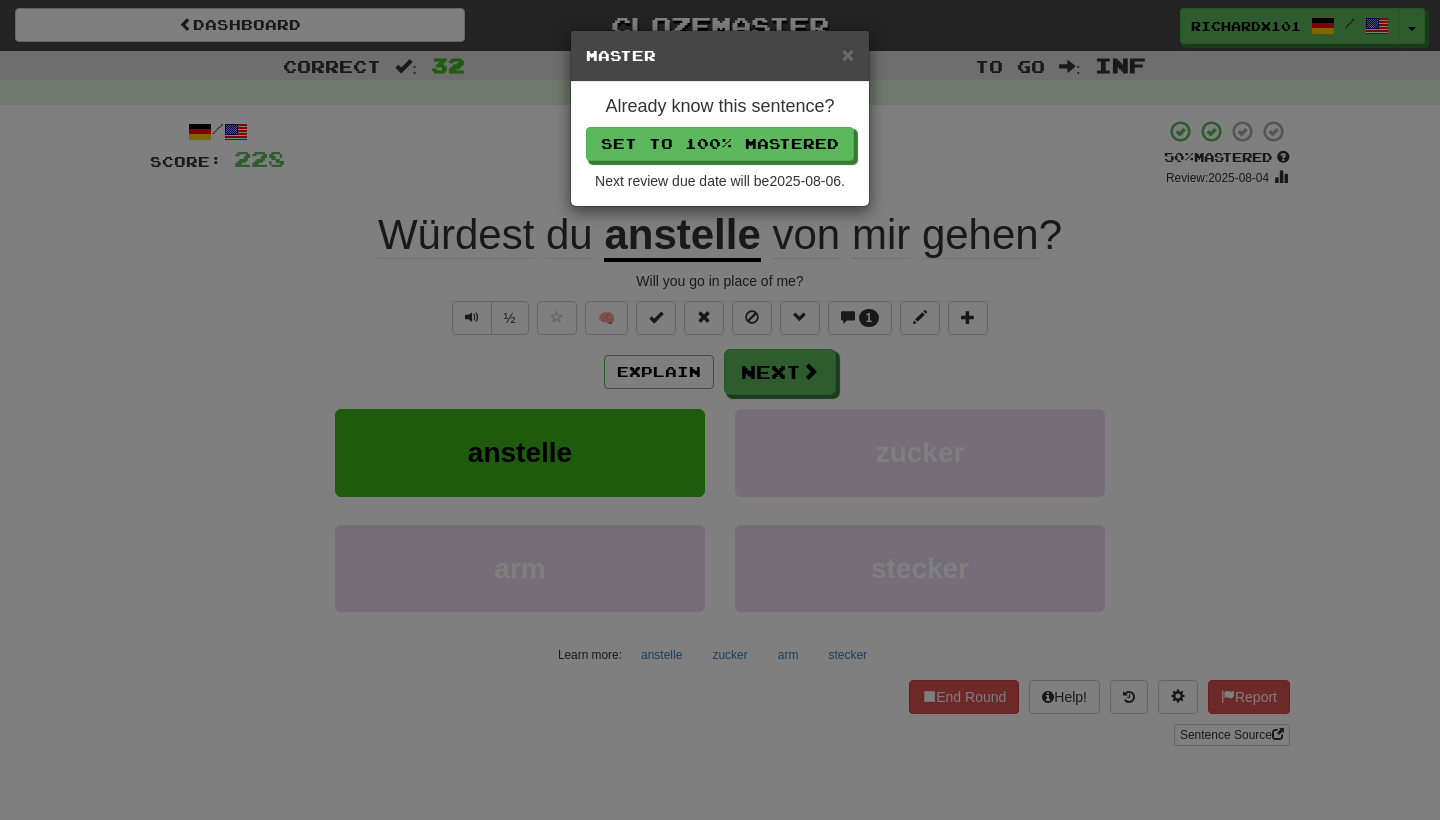 click on "Set to 100% Mastered" at bounding box center [720, 144] 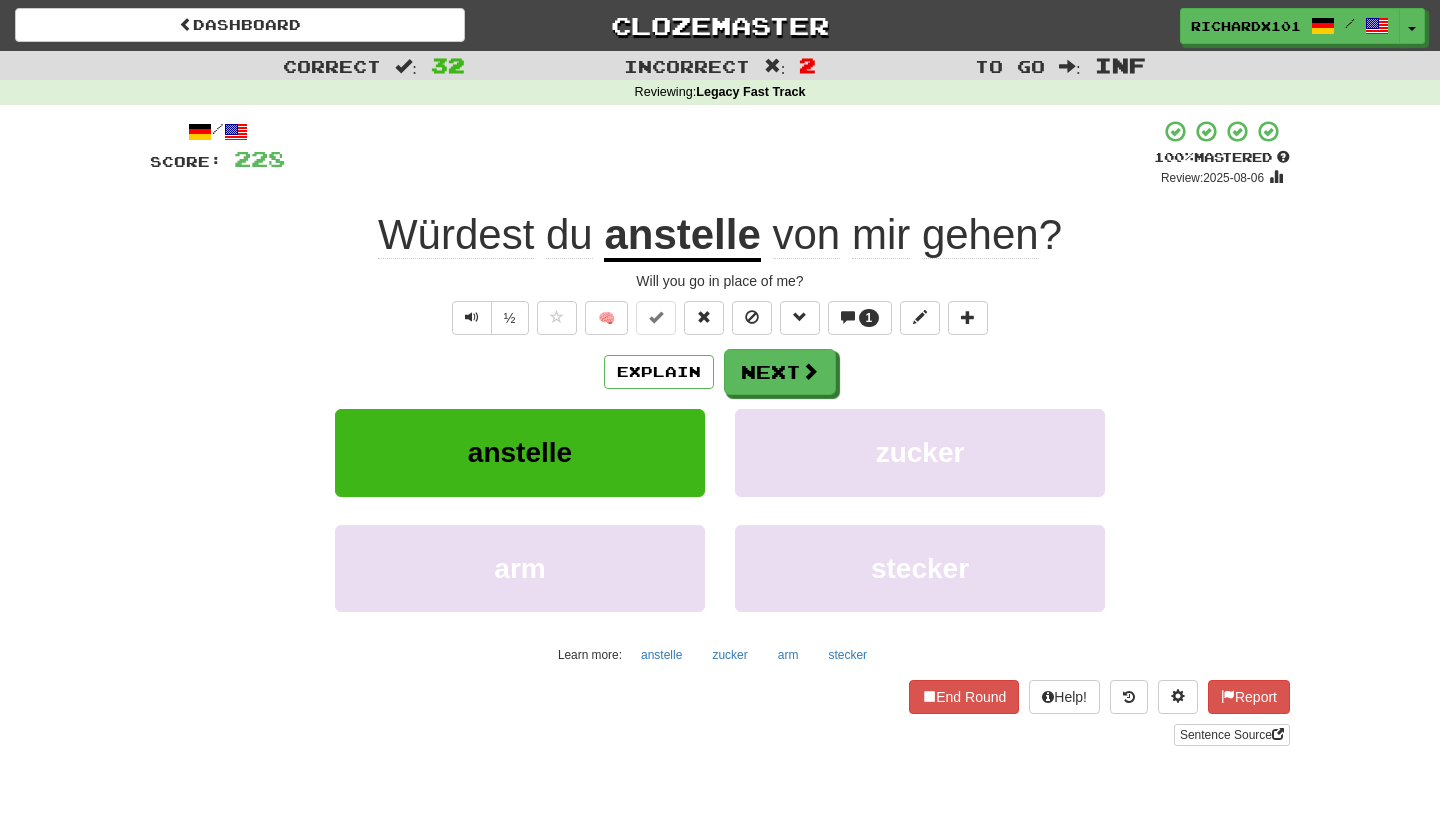 click on "Next" at bounding box center [780, 372] 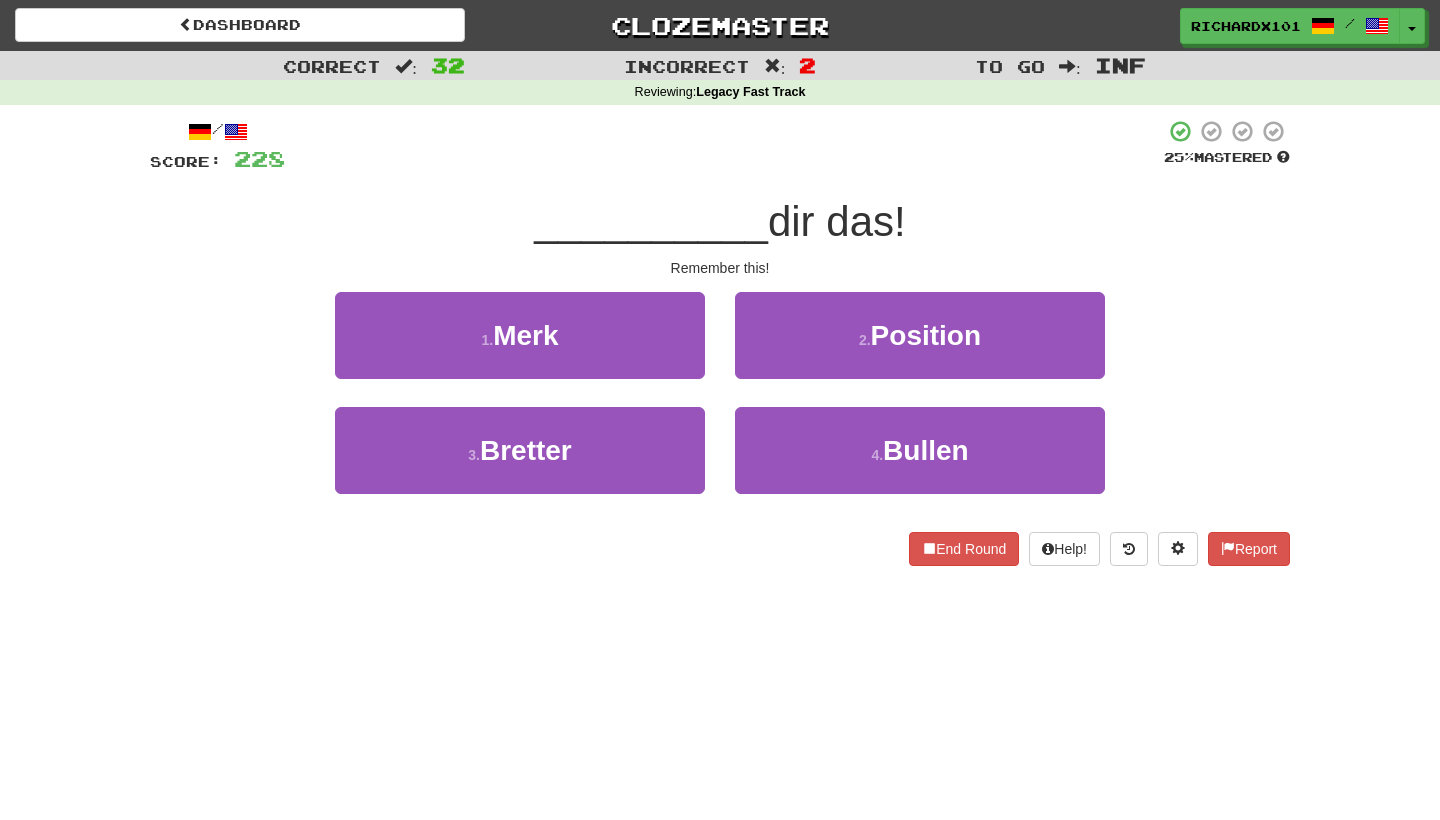 click on "1 .  Merk" at bounding box center (520, 335) 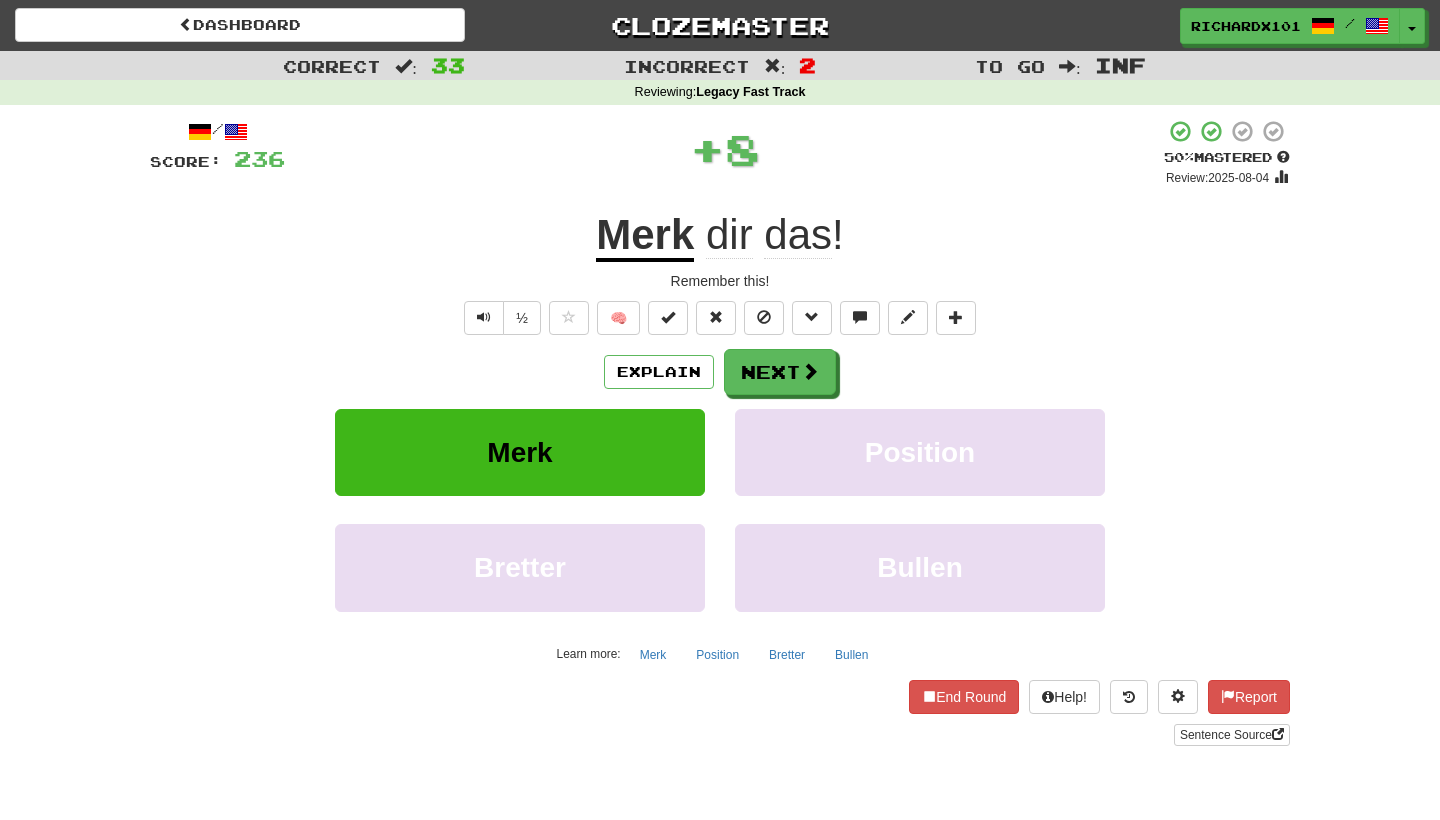 click at bounding box center [668, 317] 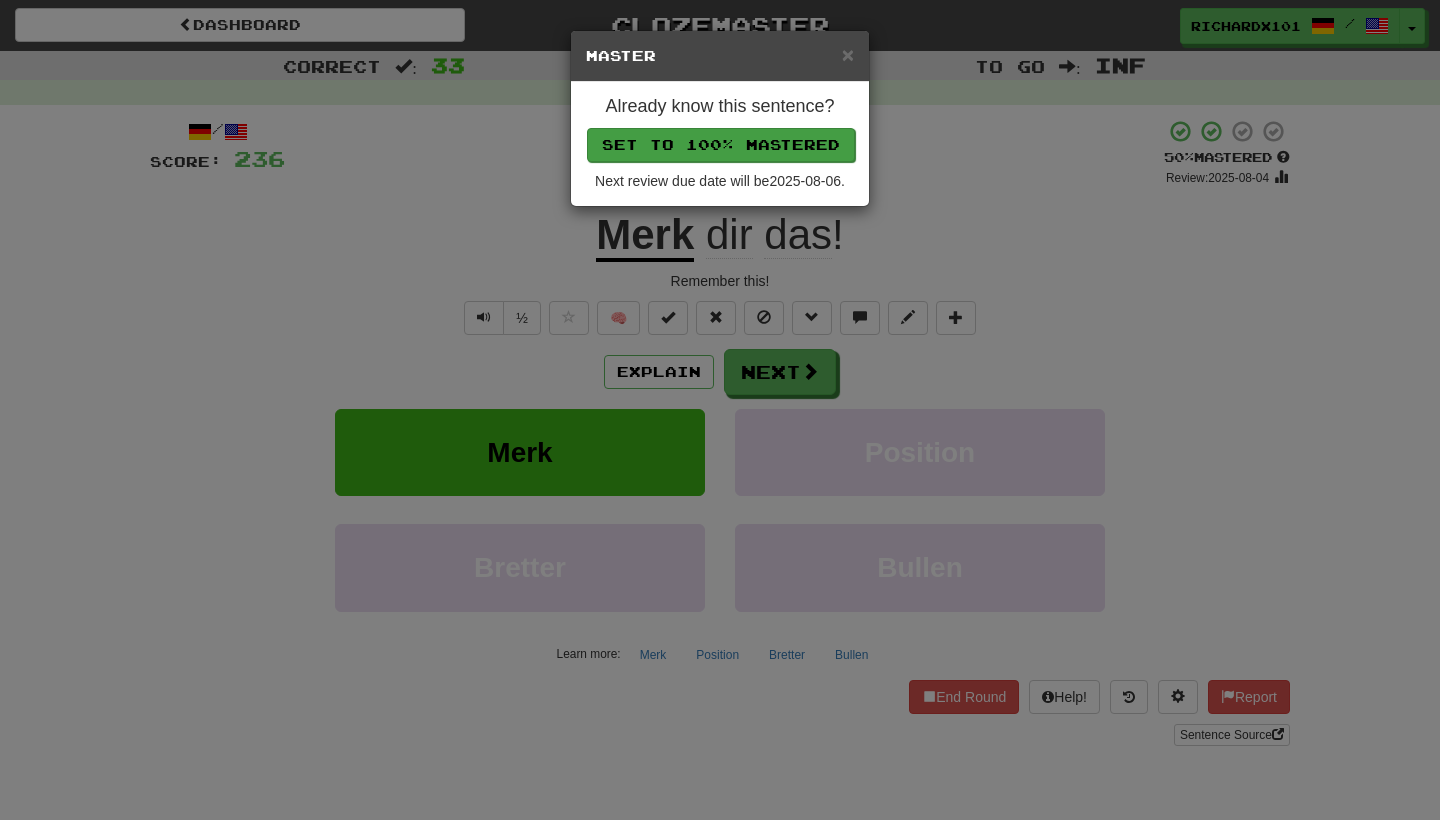 click on "Set to 100% Mastered" at bounding box center (721, 145) 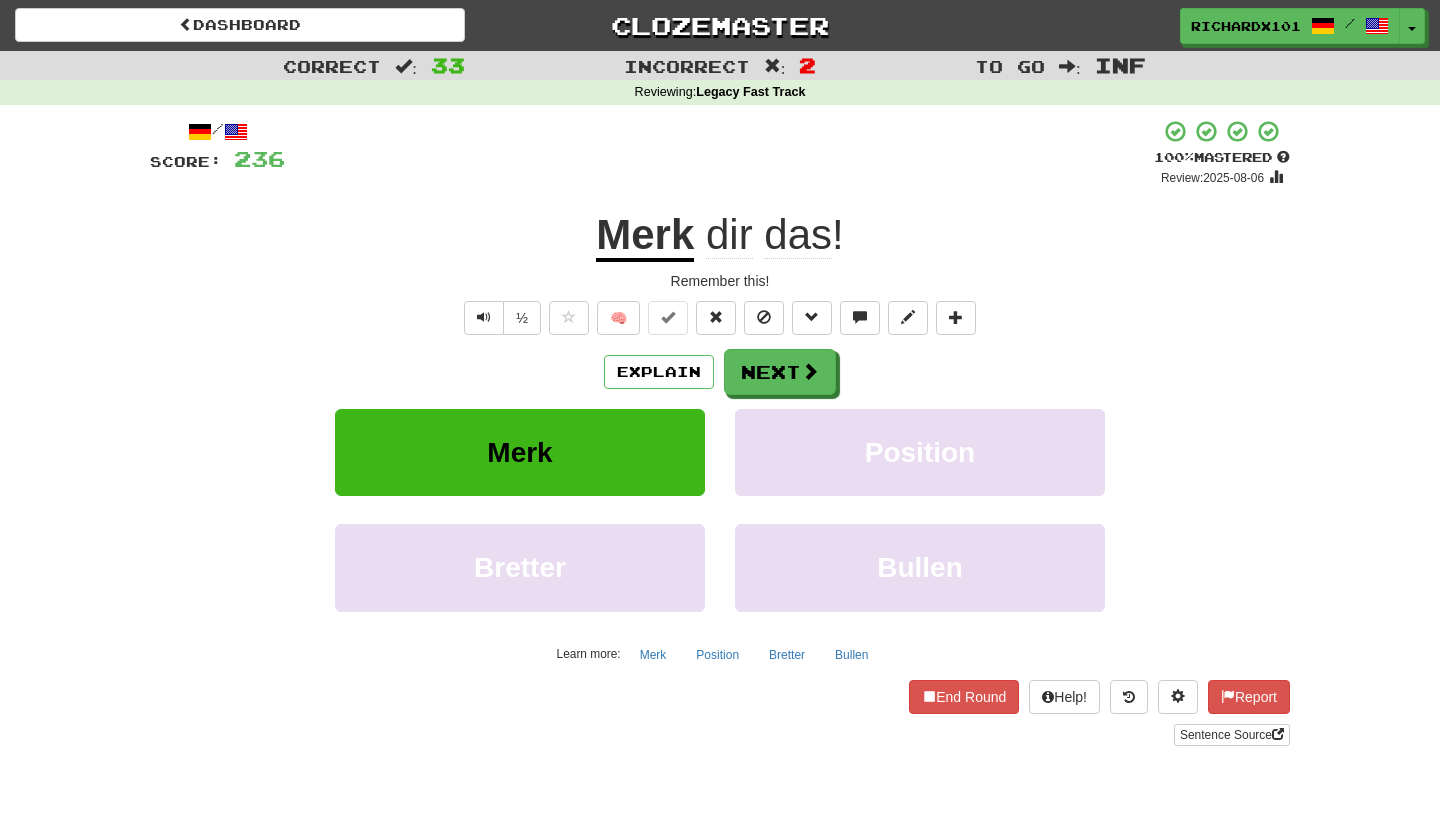 click on "Next" at bounding box center [780, 372] 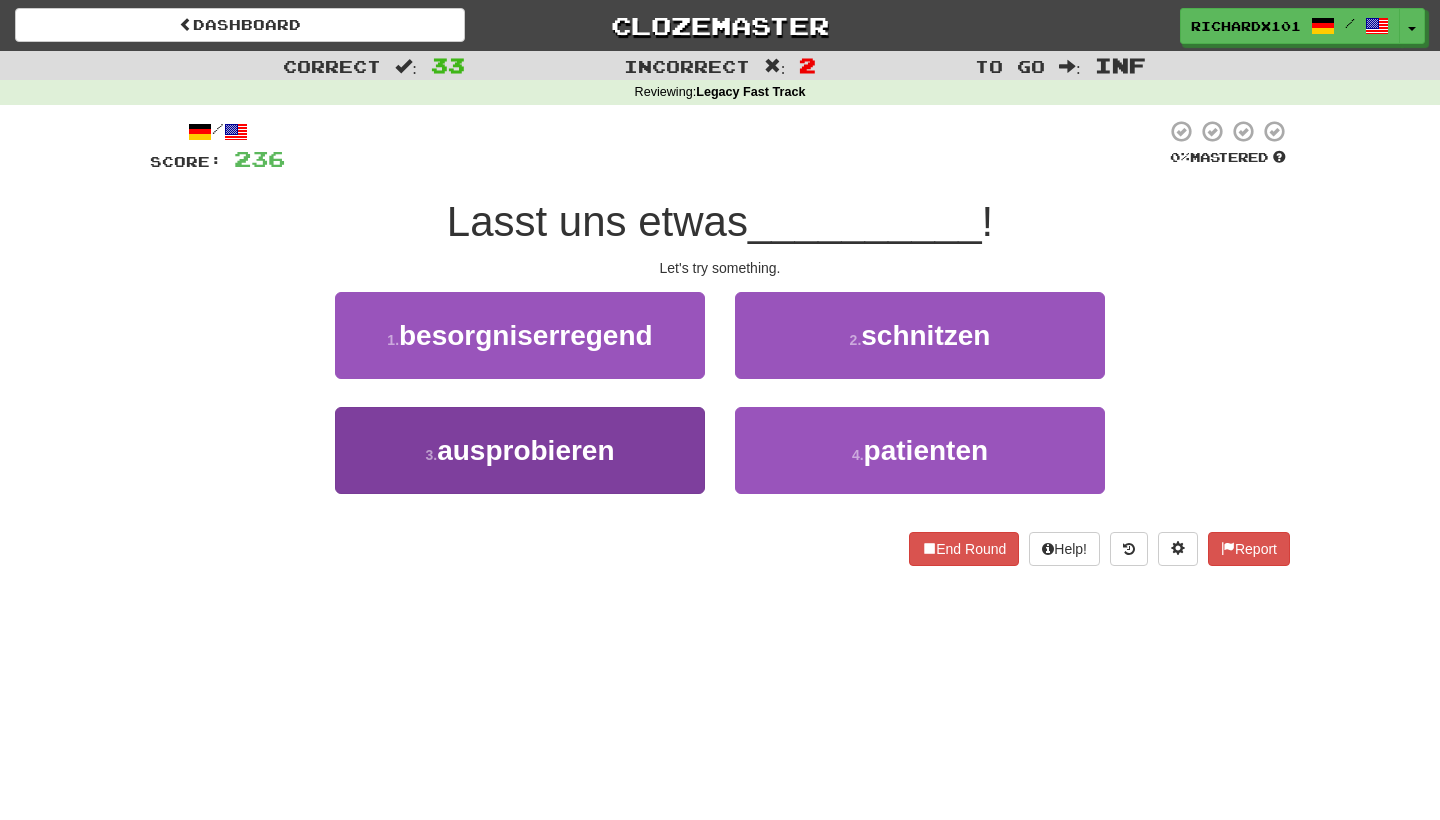 drag, startPoint x: 710, startPoint y: 139, endPoint x: 671, endPoint y: 437, distance: 300.54117 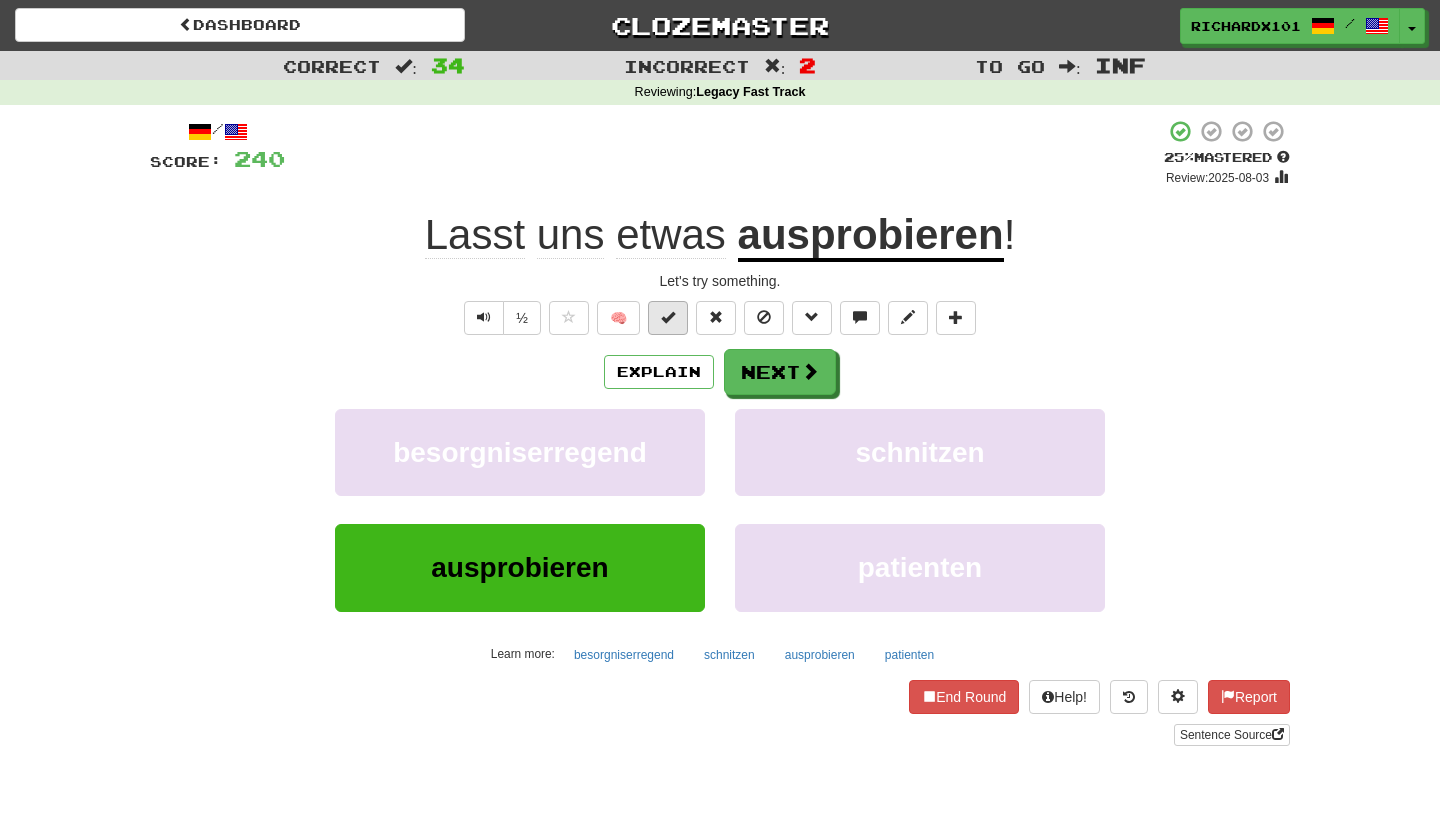drag, startPoint x: 671, startPoint y: 437, endPoint x: 668, endPoint y: 319, distance: 118.03813 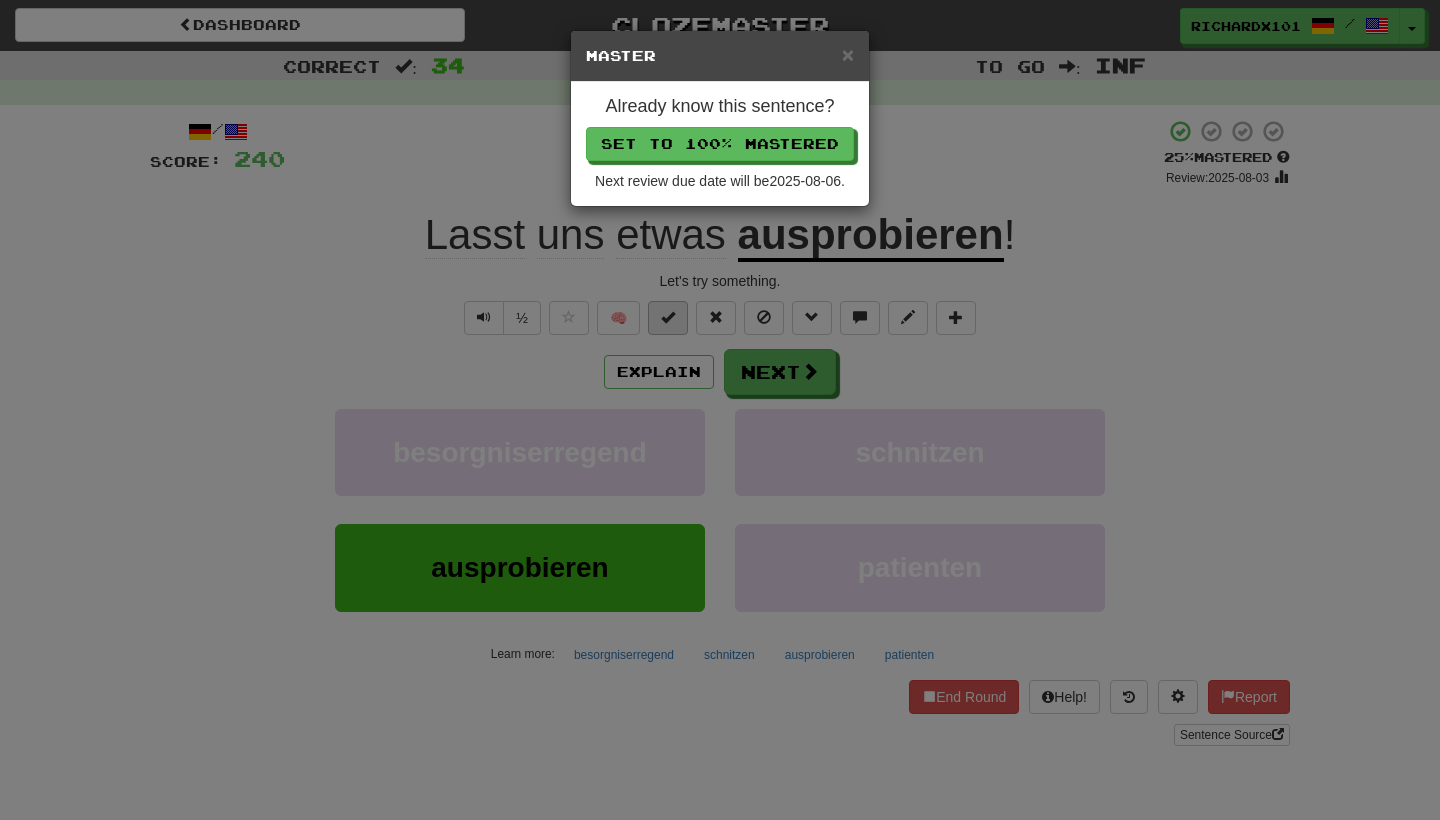 click on "Set to 100% Mastered" at bounding box center [720, 144] 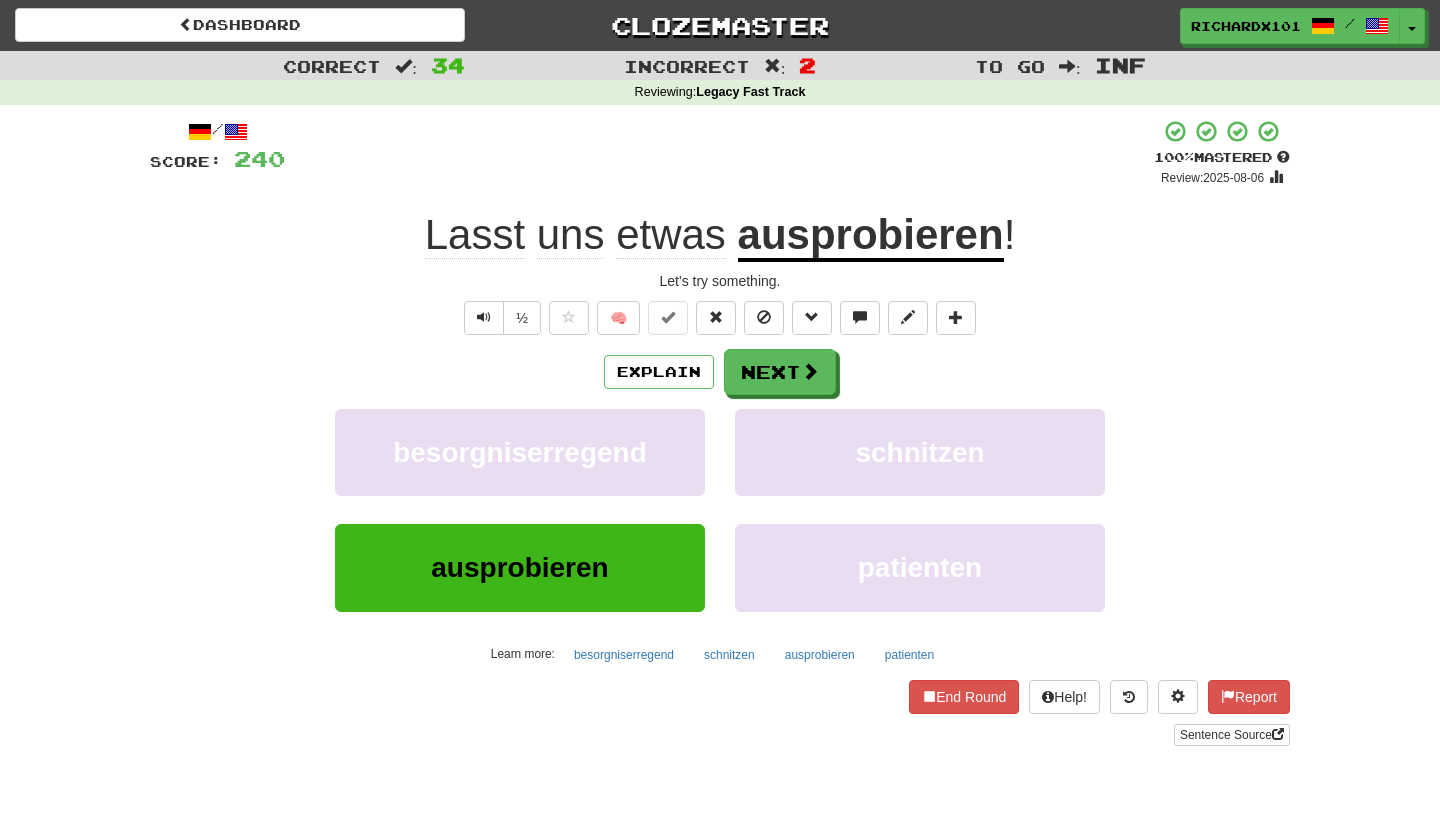 click on "Next" at bounding box center (780, 372) 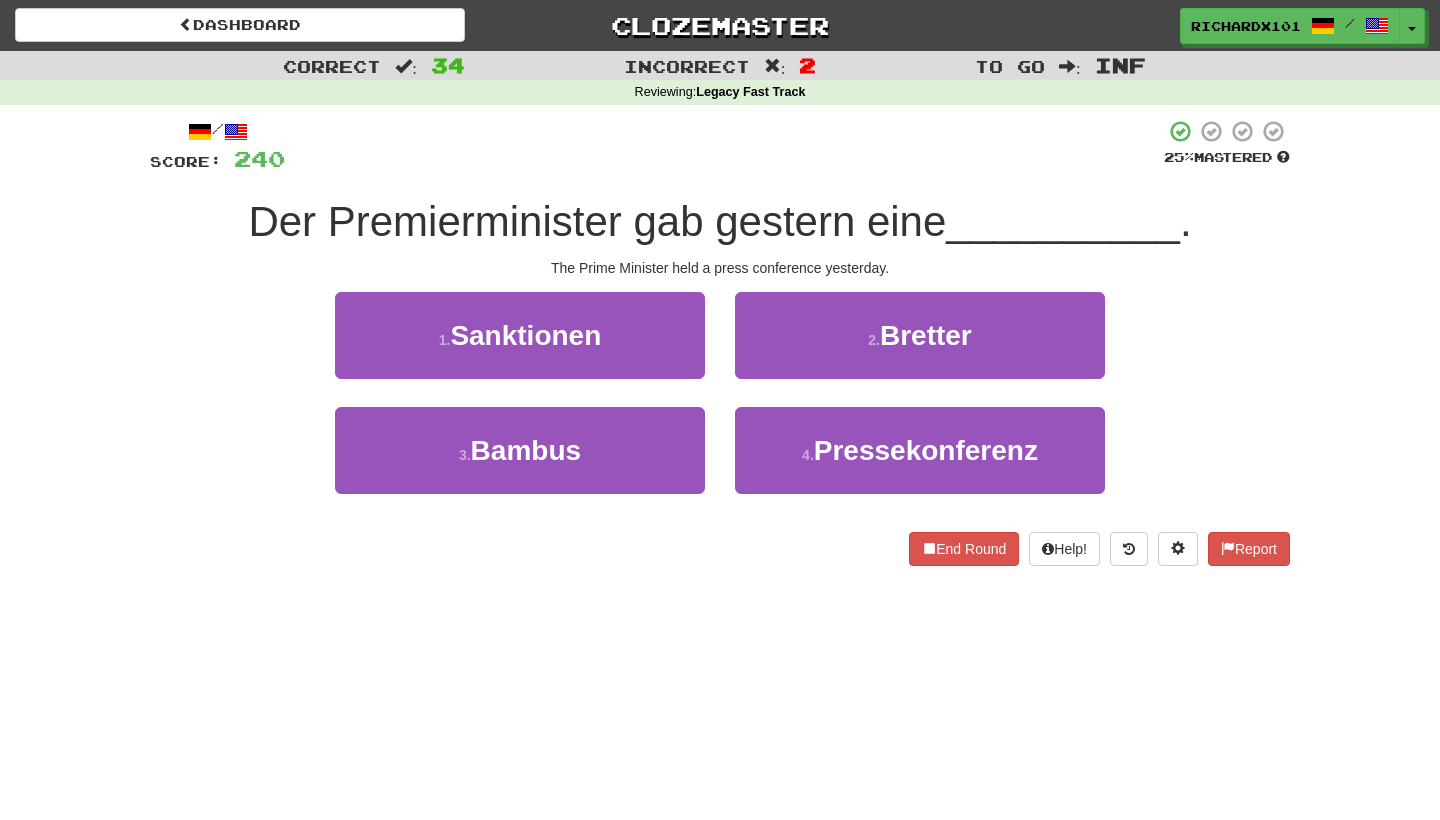 click on "4 .  Pressekonferenz" at bounding box center (920, 450) 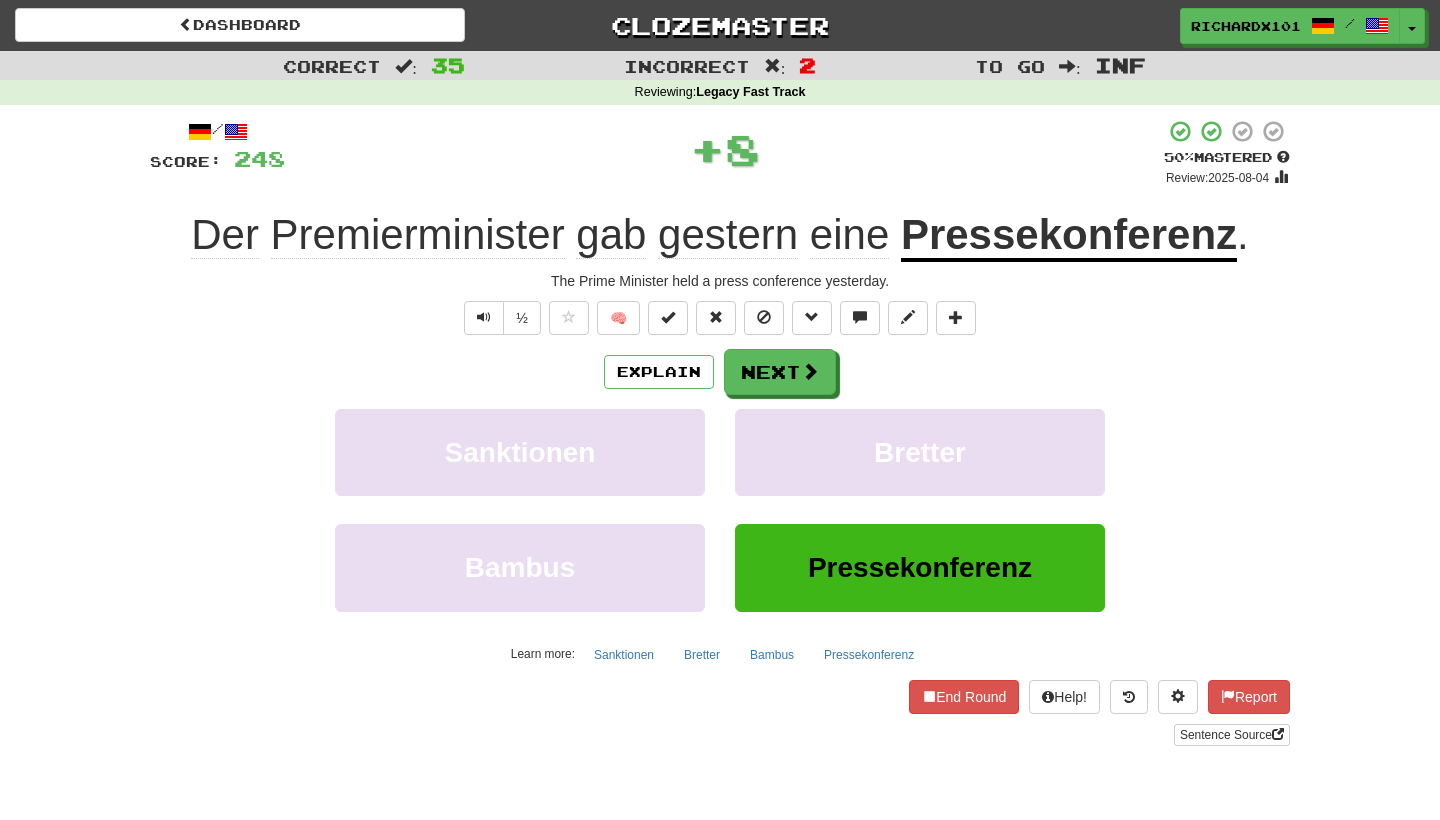 click at bounding box center (668, 317) 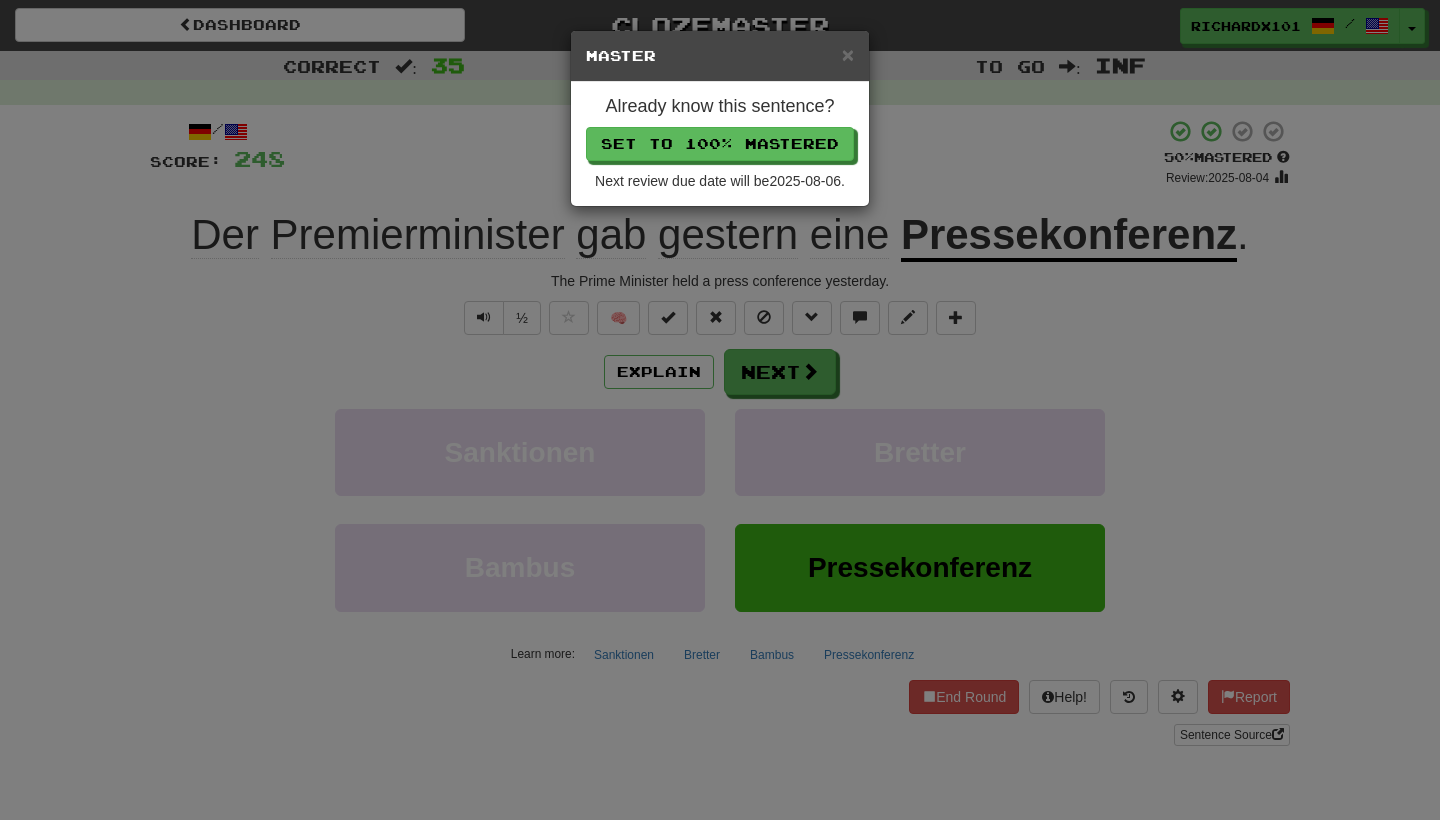click on "Set to 100% Mastered" at bounding box center (720, 144) 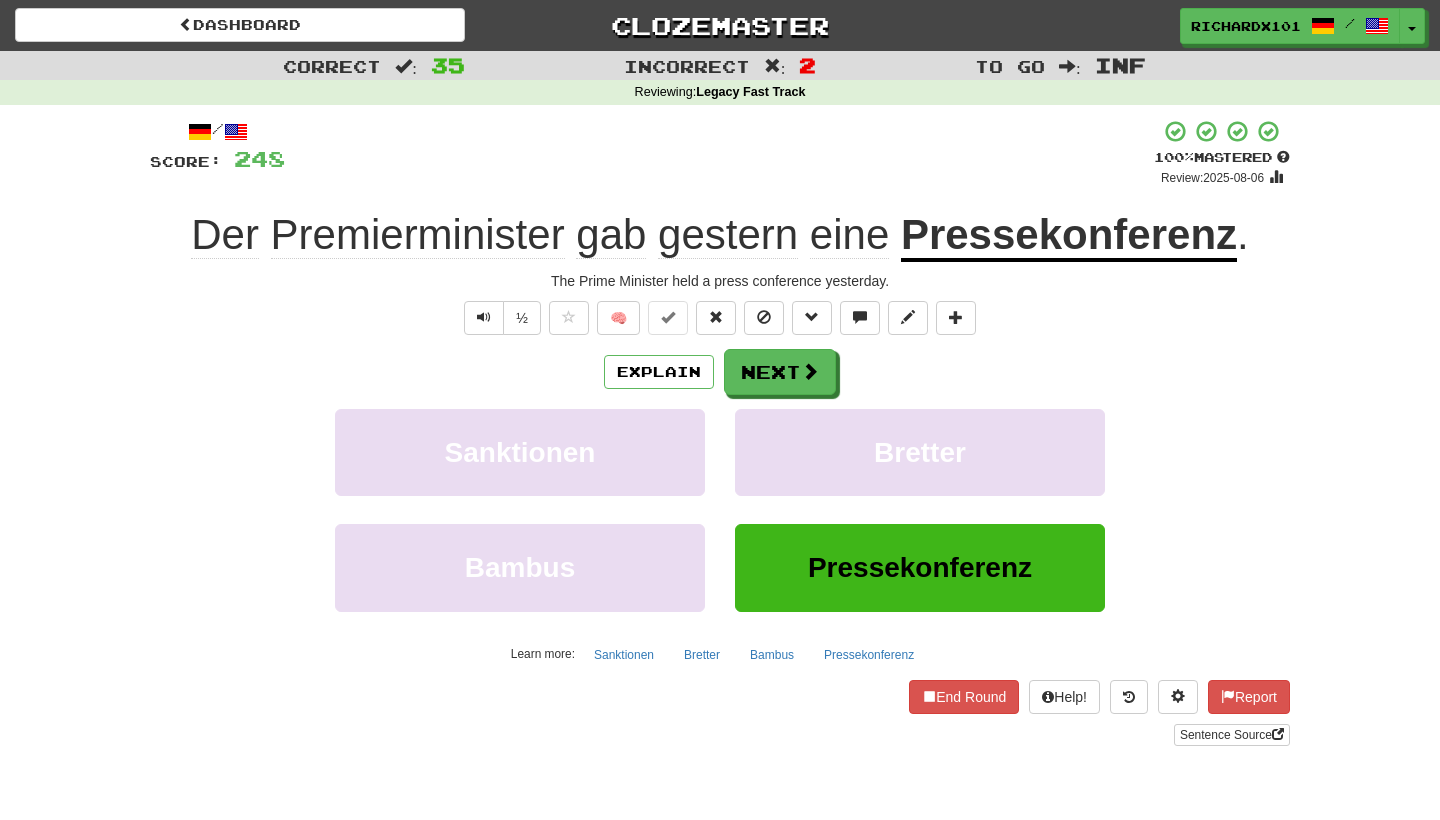 click on "Next" at bounding box center [780, 372] 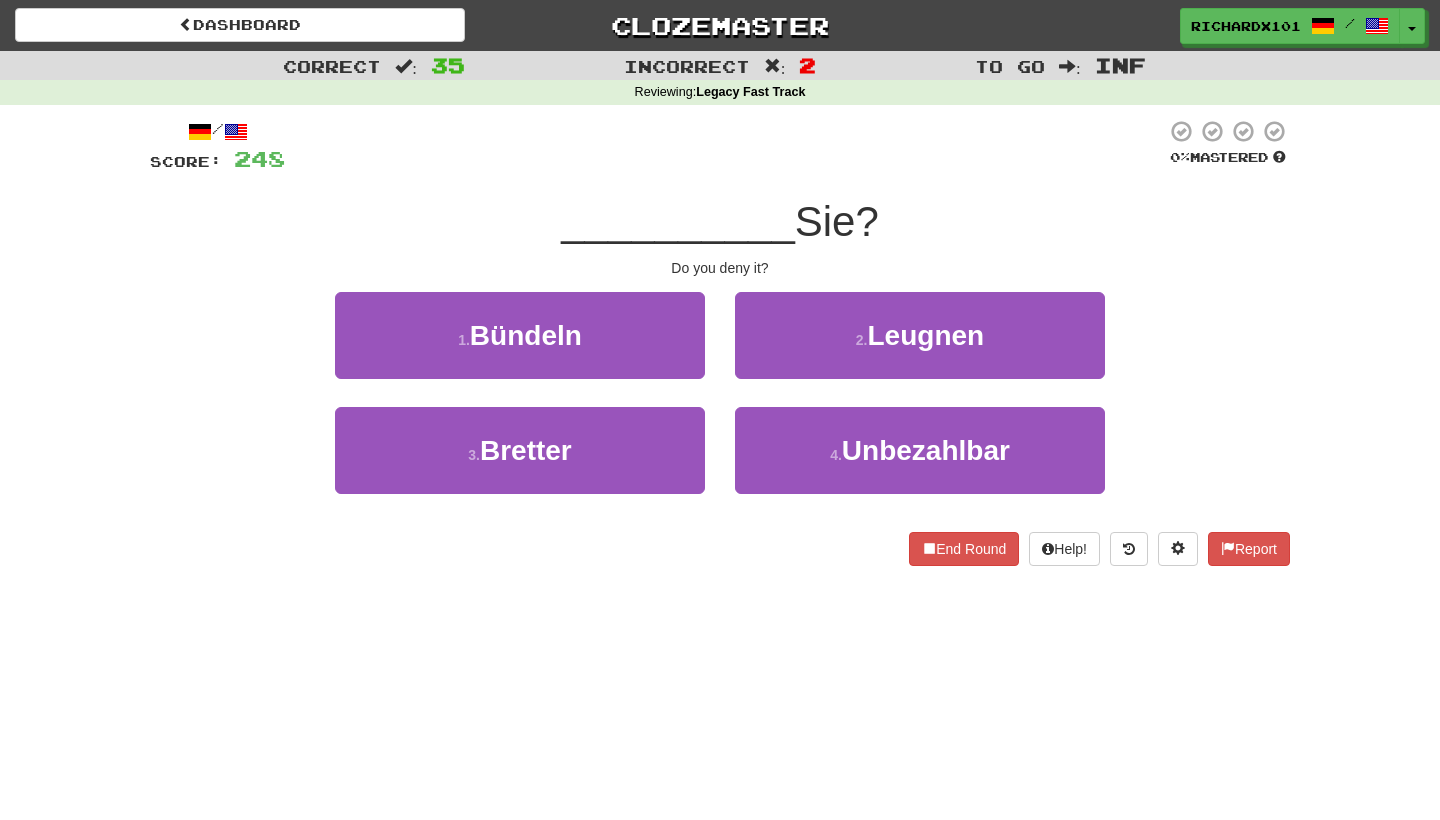 click on "1 .  Bündeln" at bounding box center [520, 335] 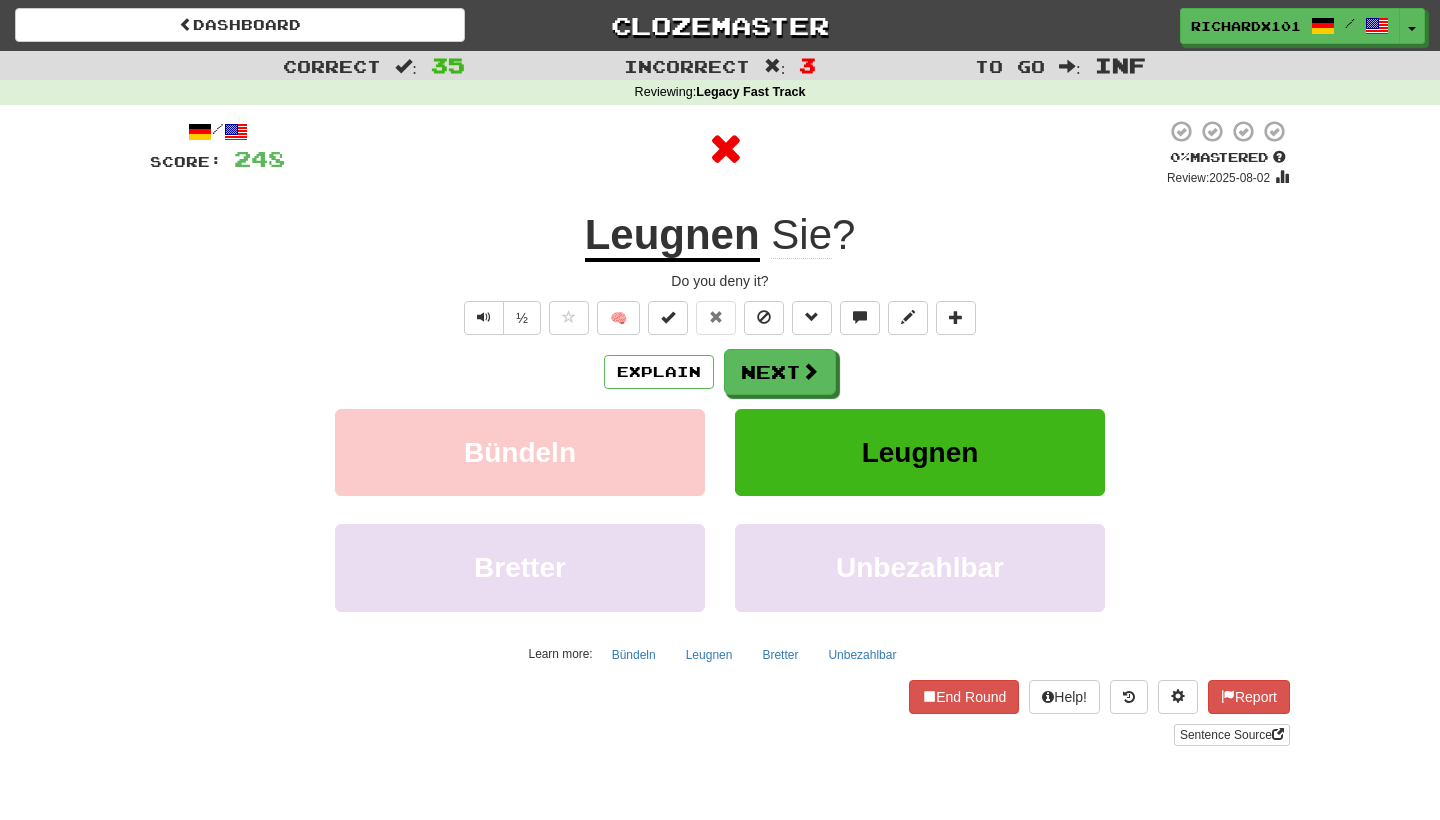 click on "Next" at bounding box center [780, 372] 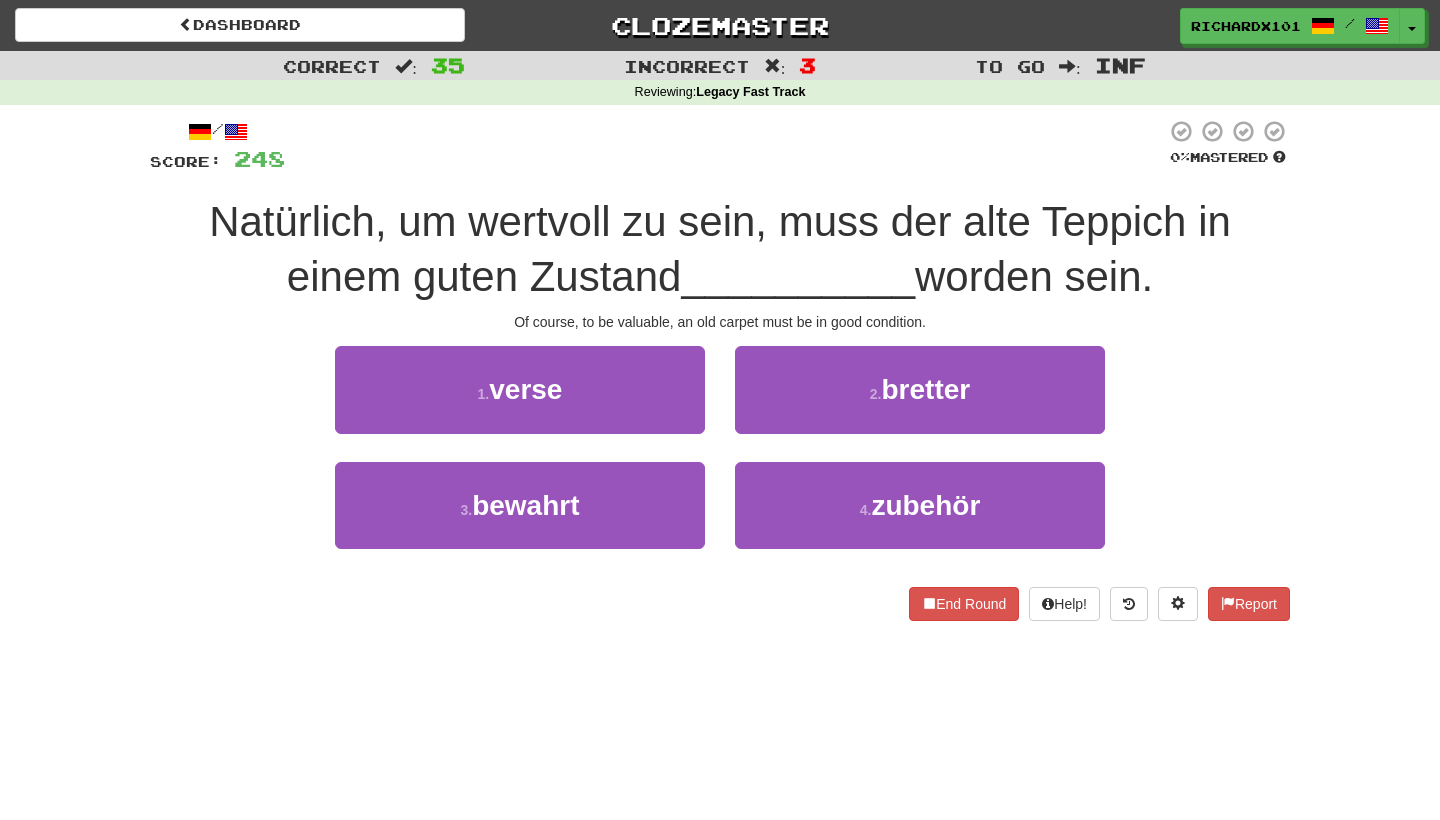 click on "3 .  bewahrt" at bounding box center (520, 505) 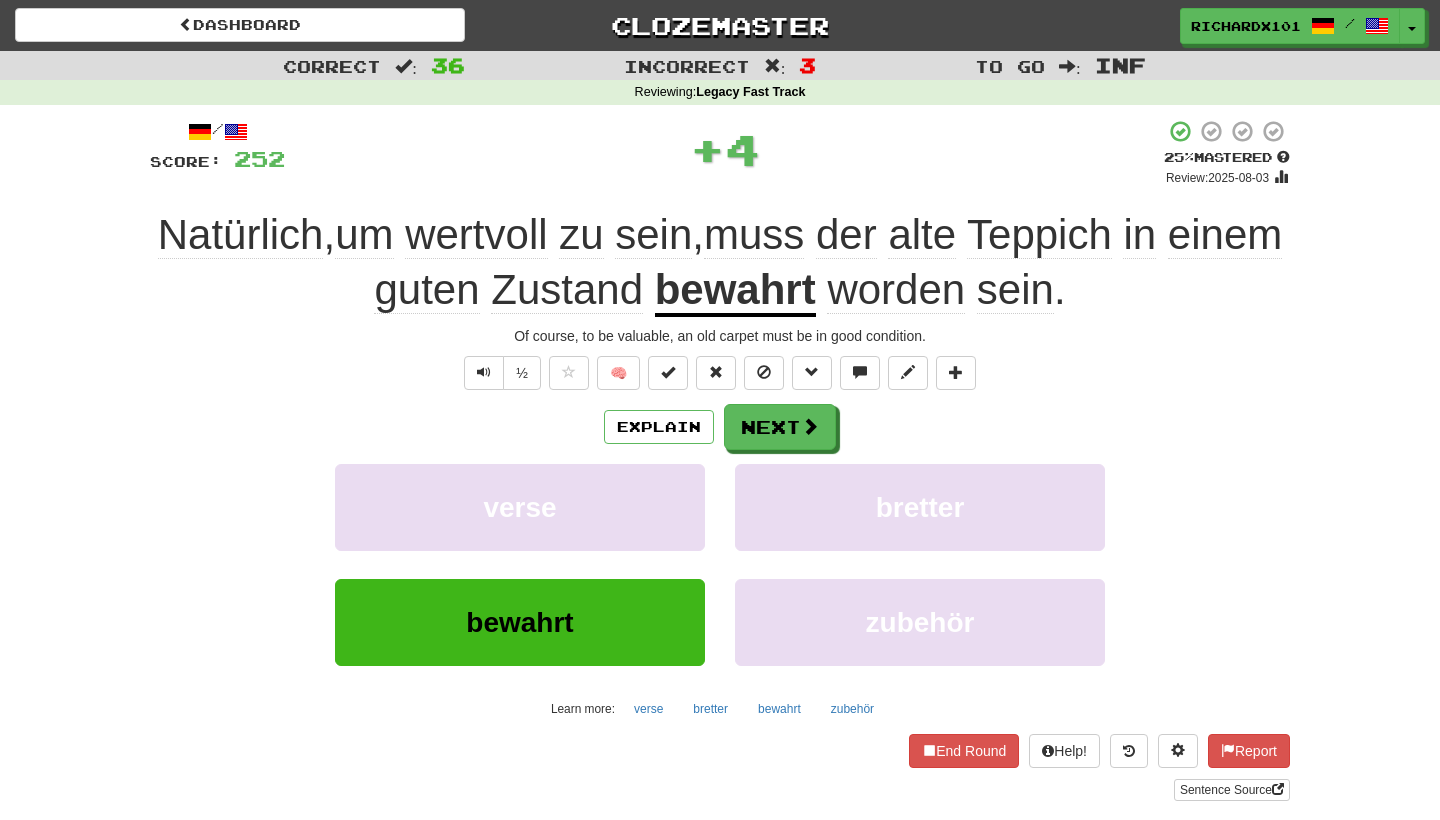 click at bounding box center (668, 373) 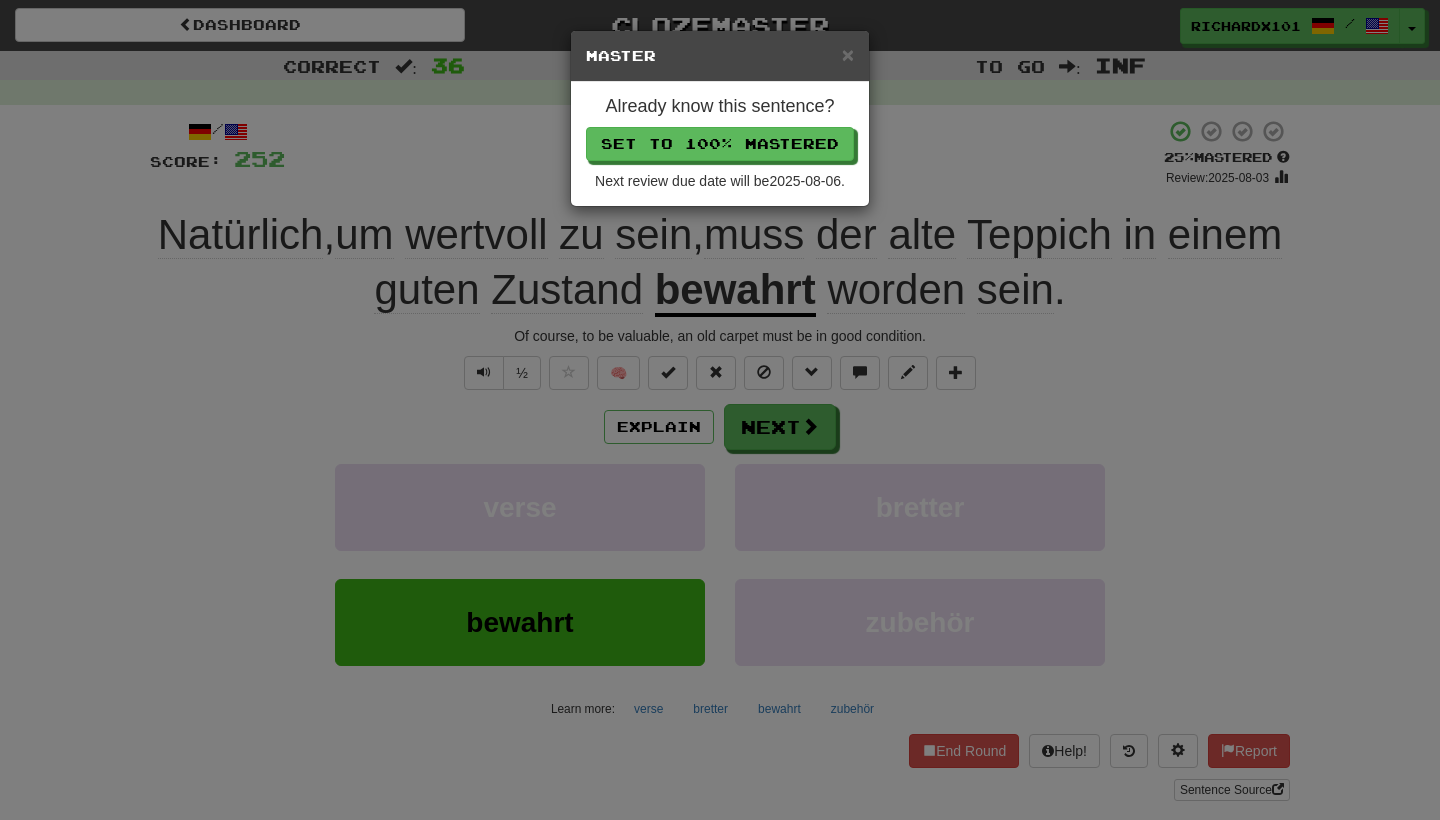 click on "Set to 100% Mastered" at bounding box center [720, 144] 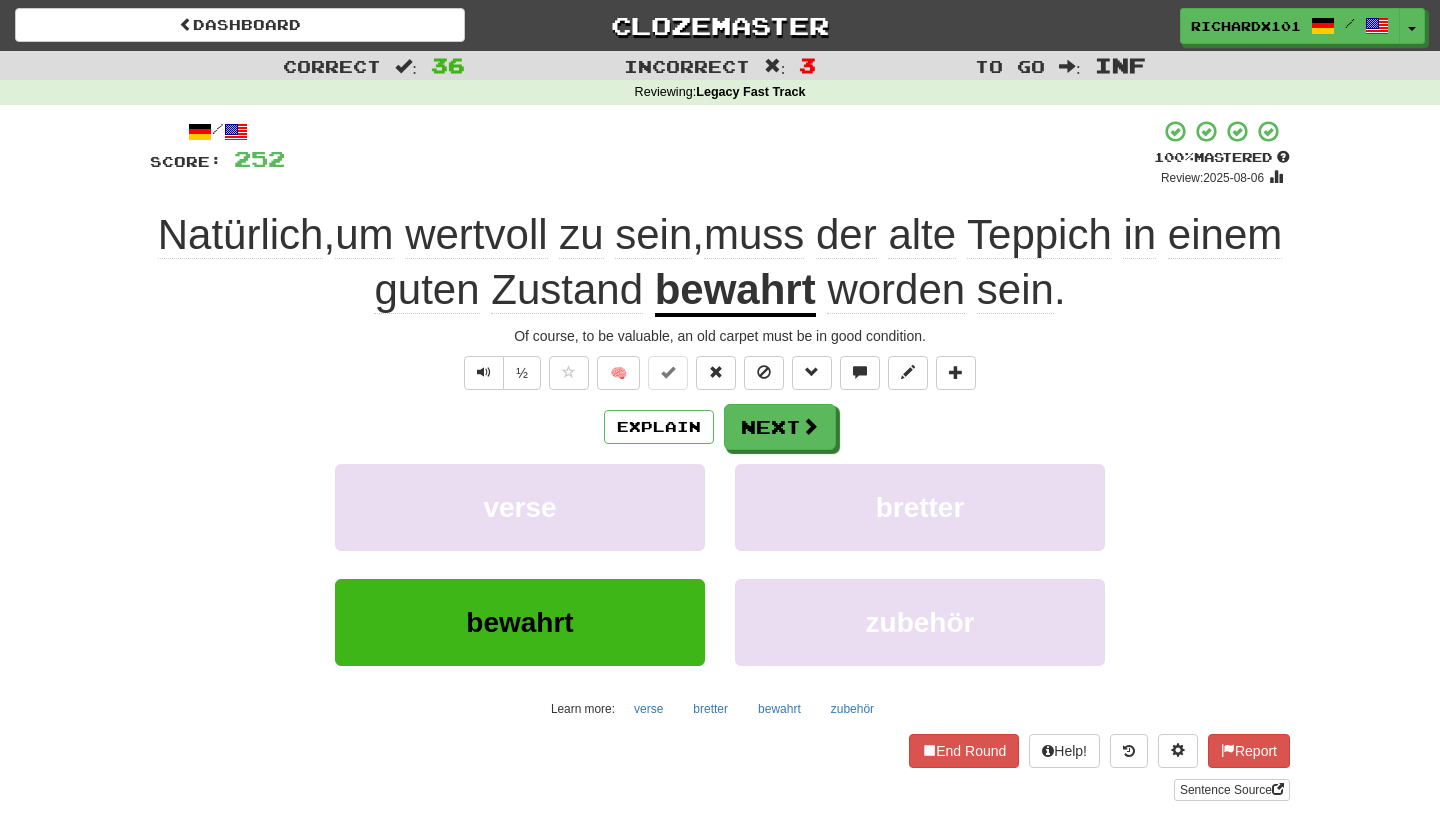 click on "Next" at bounding box center (780, 427) 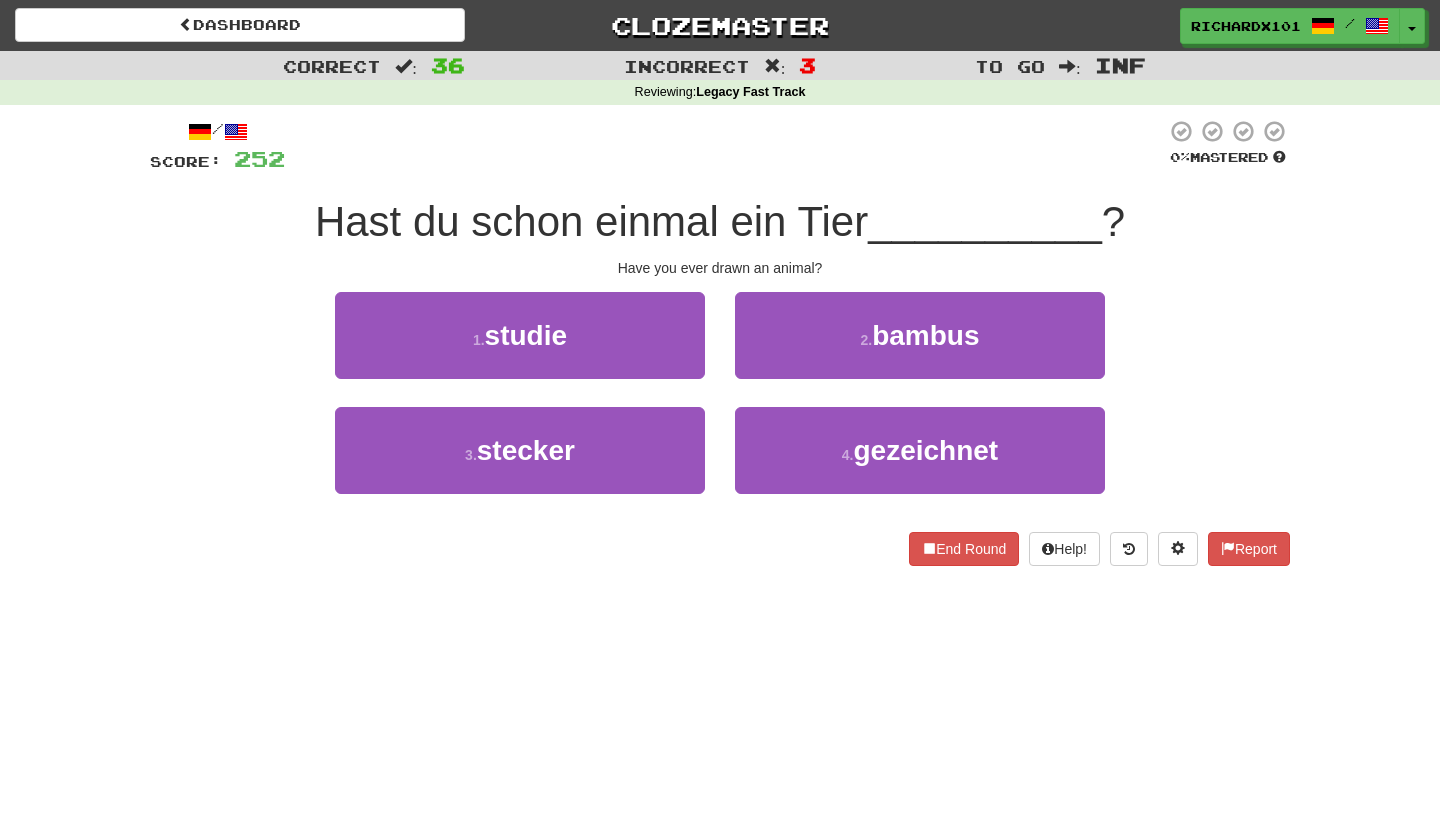 click on "4 .  gezeichnet" at bounding box center [920, 450] 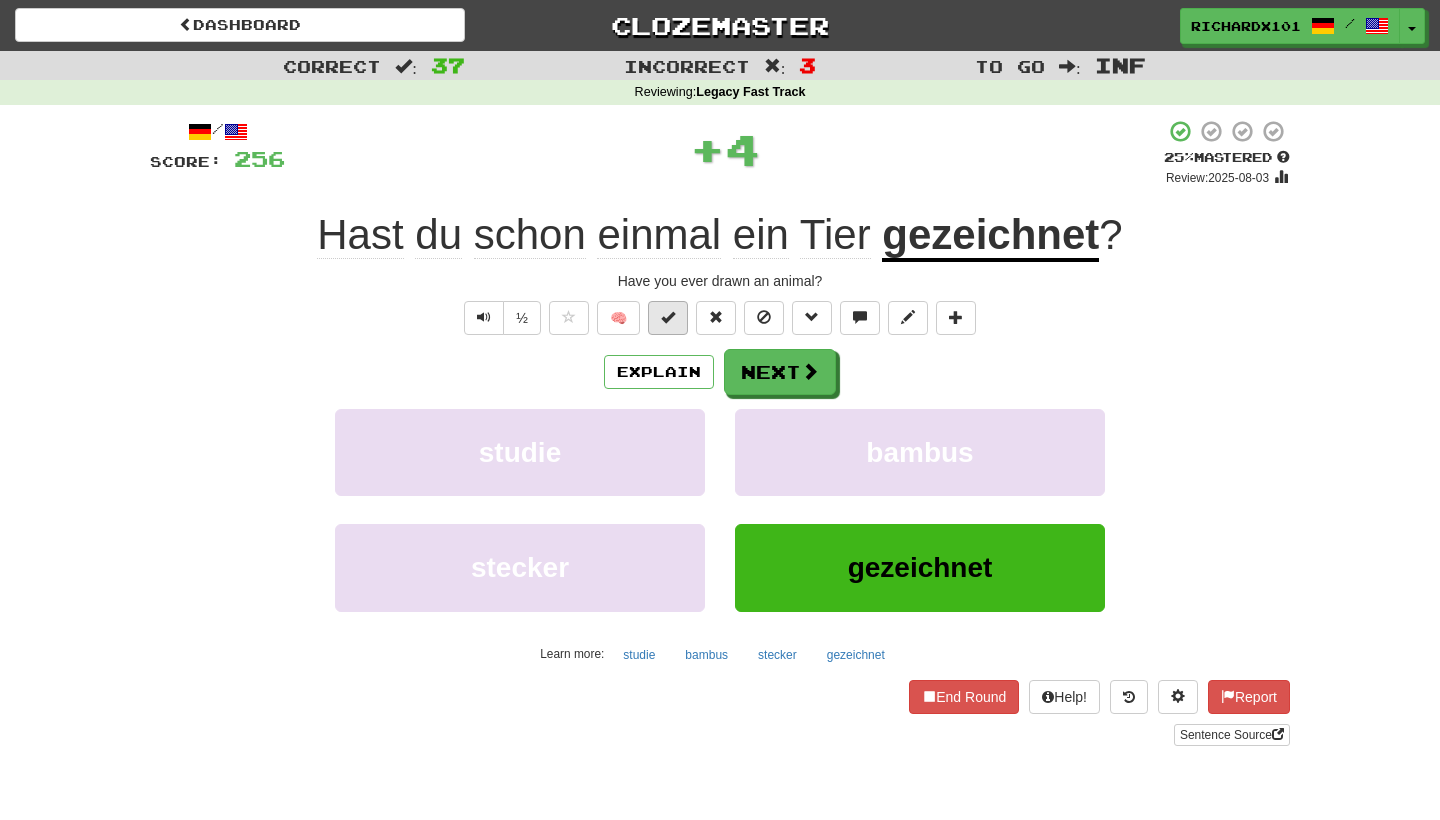 drag, startPoint x: 734, startPoint y: 137, endPoint x: 669, endPoint y: 320, distance: 194.20093 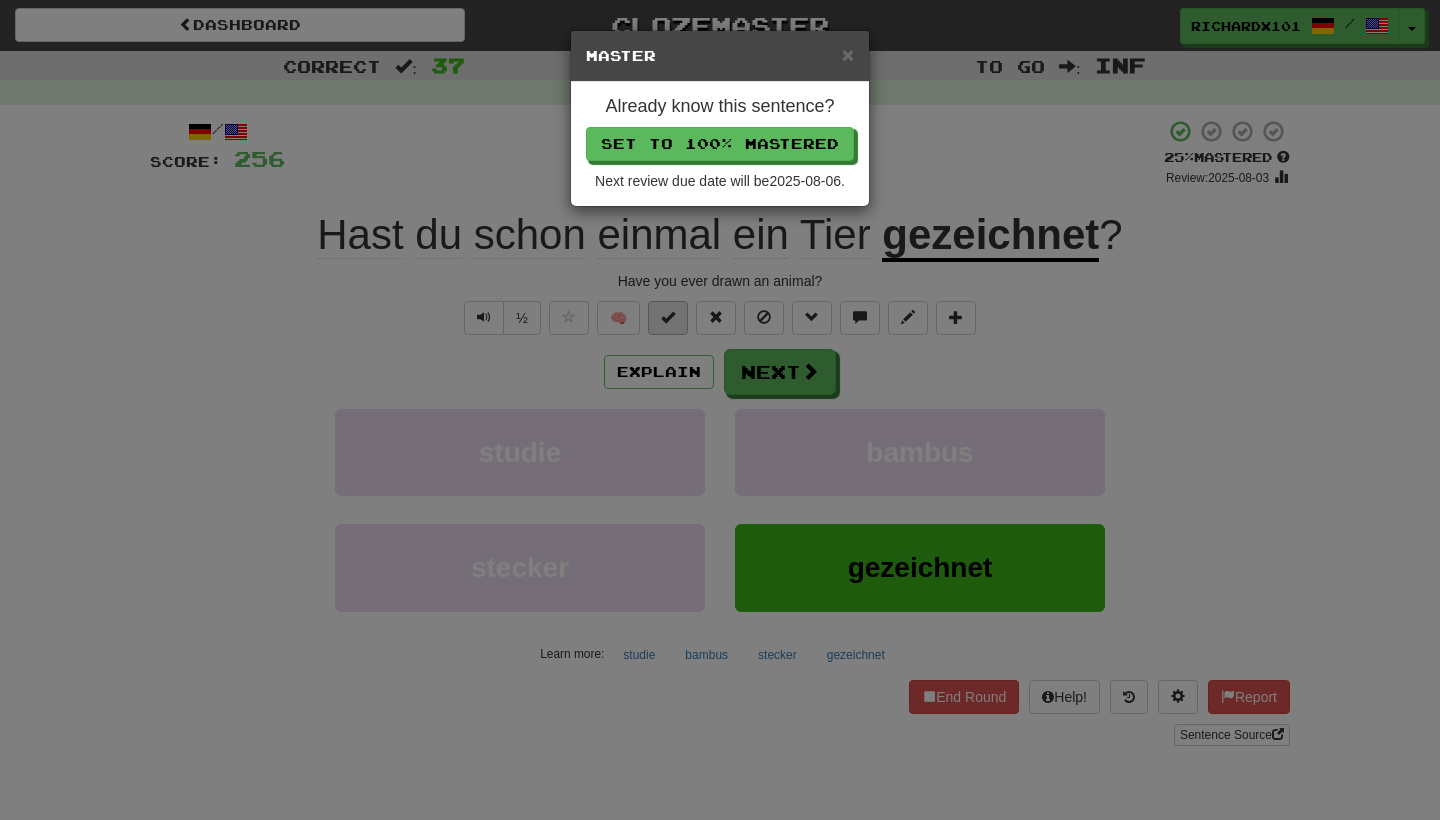 click on "Set to 100% Mastered" at bounding box center [720, 144] 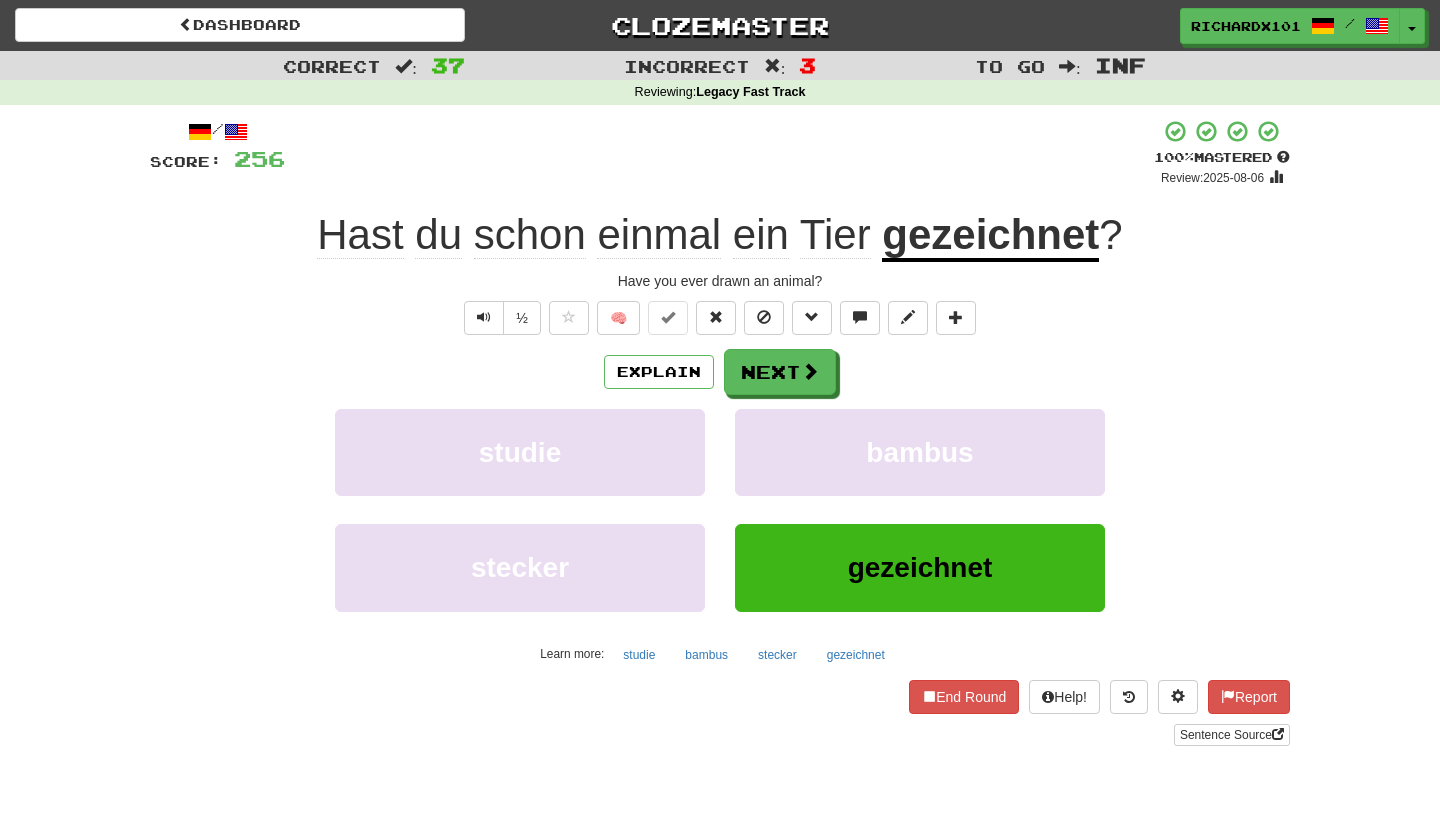 click at bounding box center (810, 371) 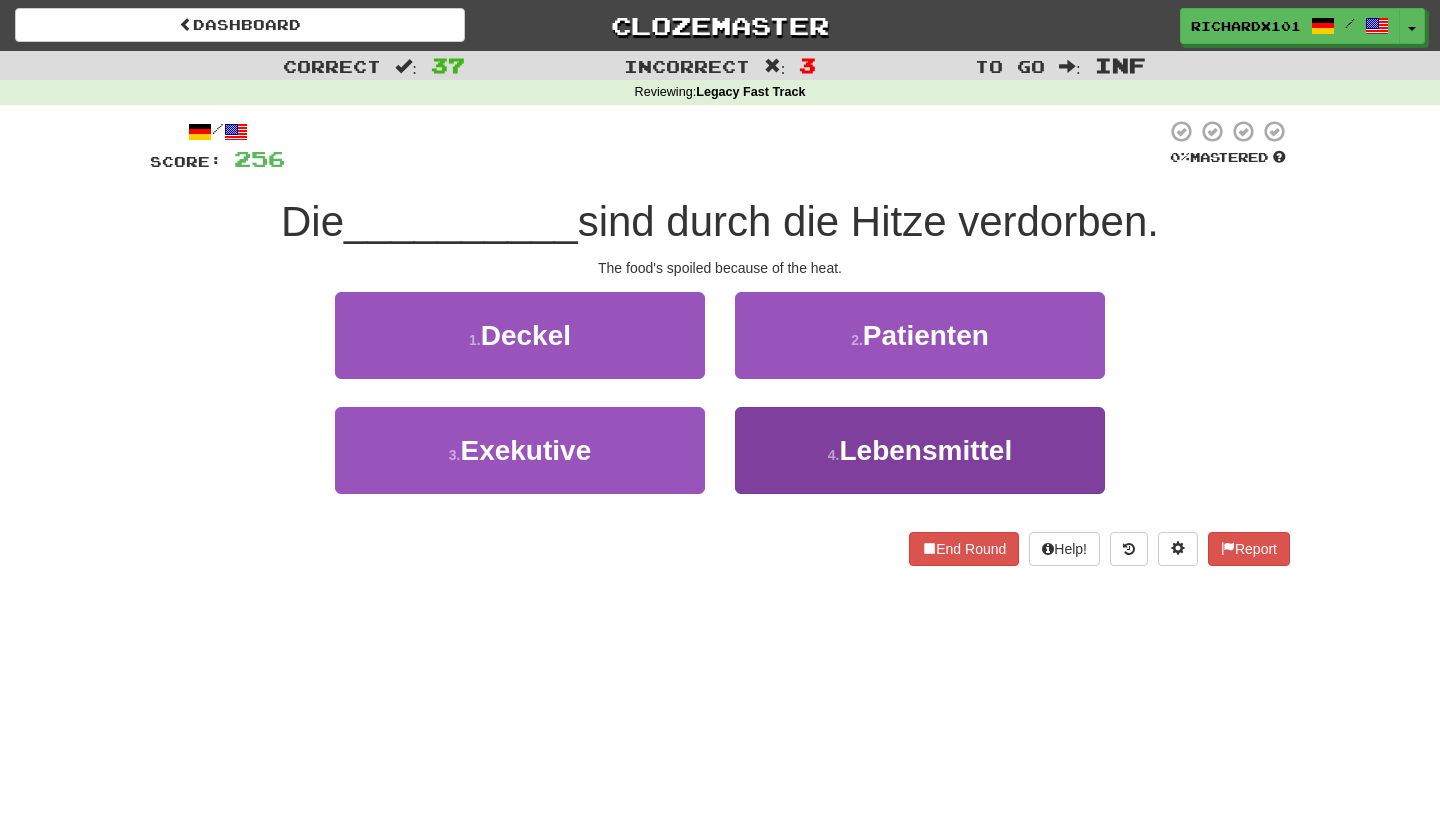 drag, startPoint x: 715, startPoint y: 141, endPoint x: 802, endPoint y: 438, distance: 309.48022 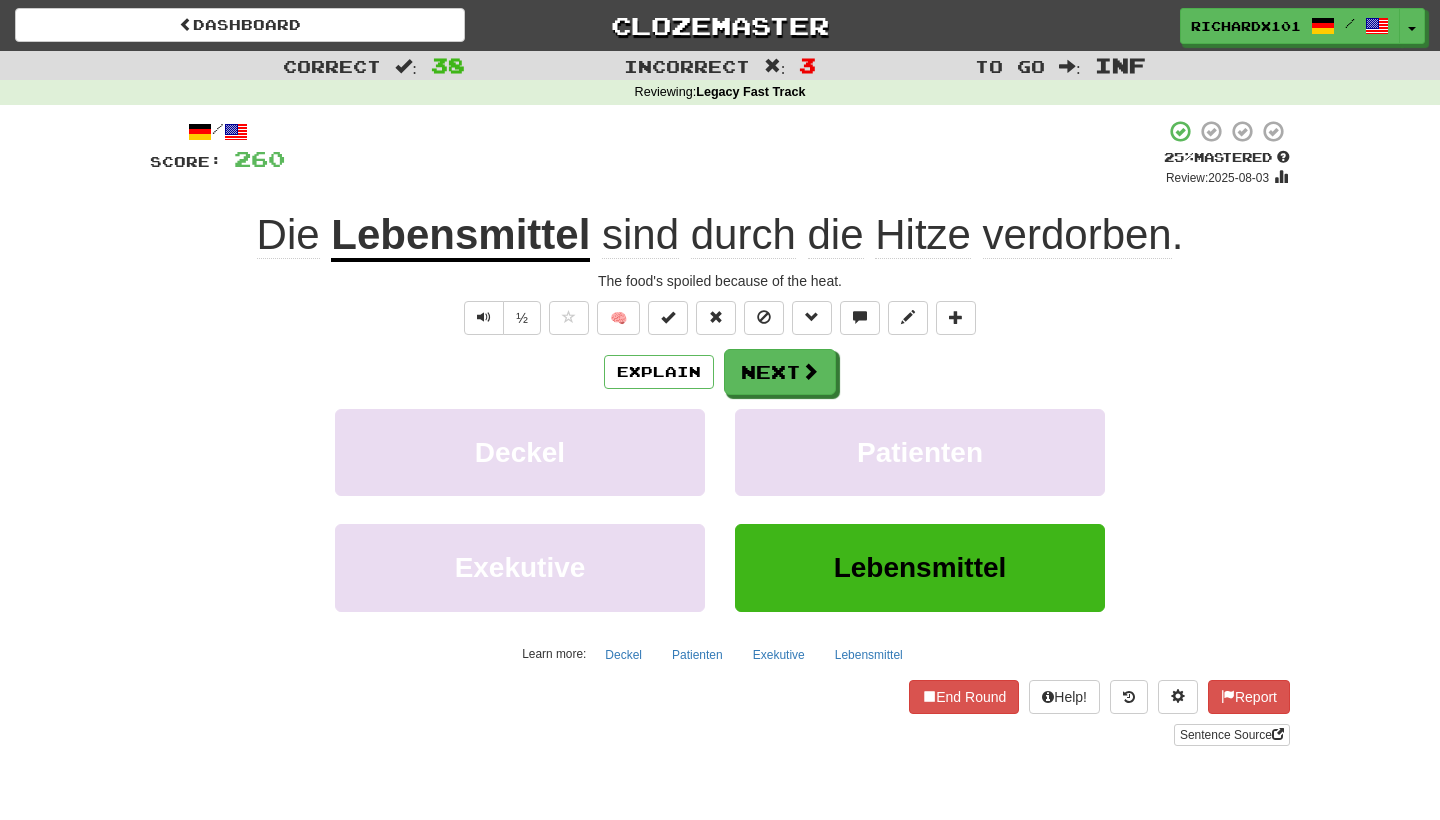 click at bounding box center (668, 317) 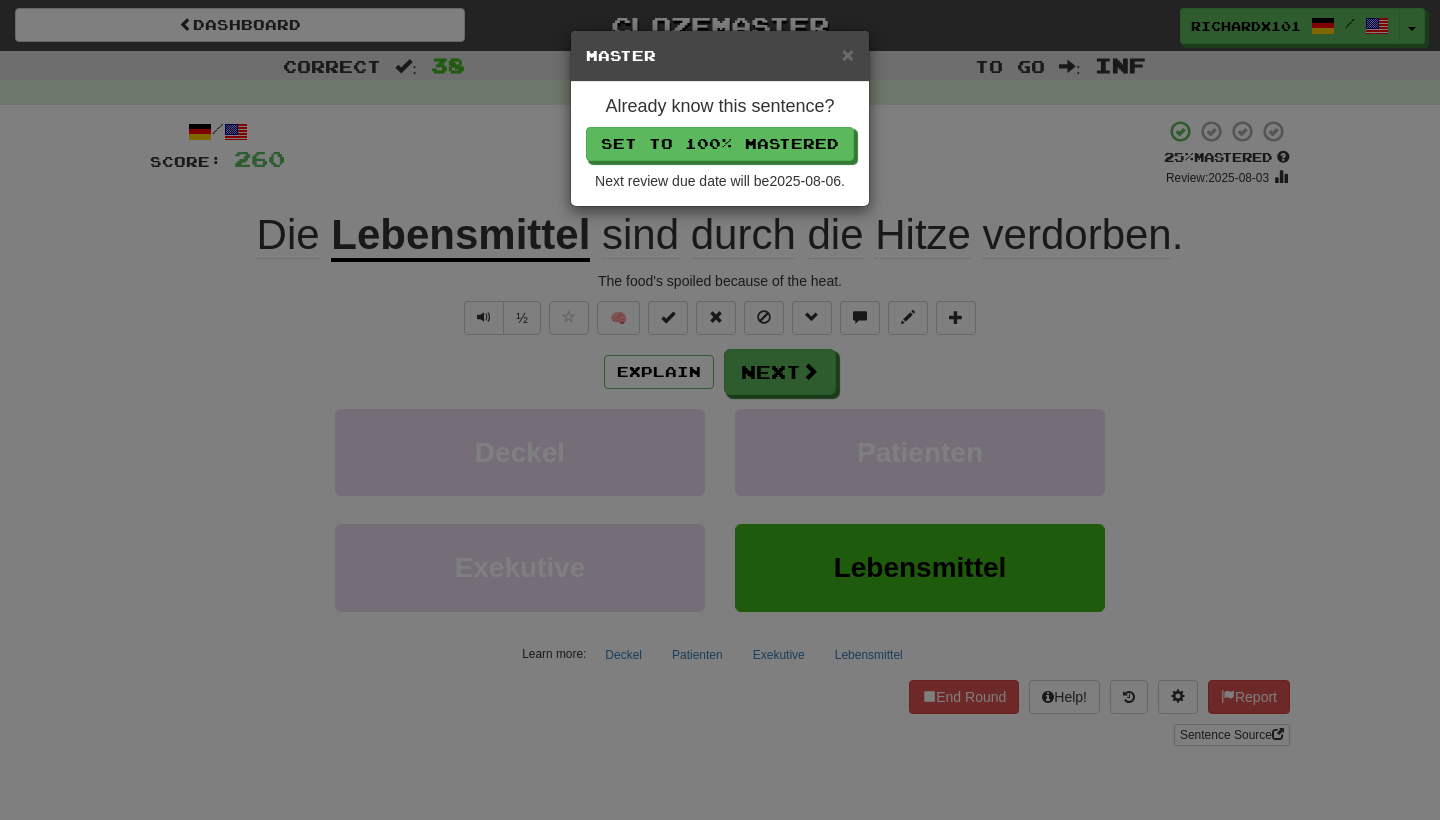 click on "Set to 100% Mastered" at bounding box center (720, 144) 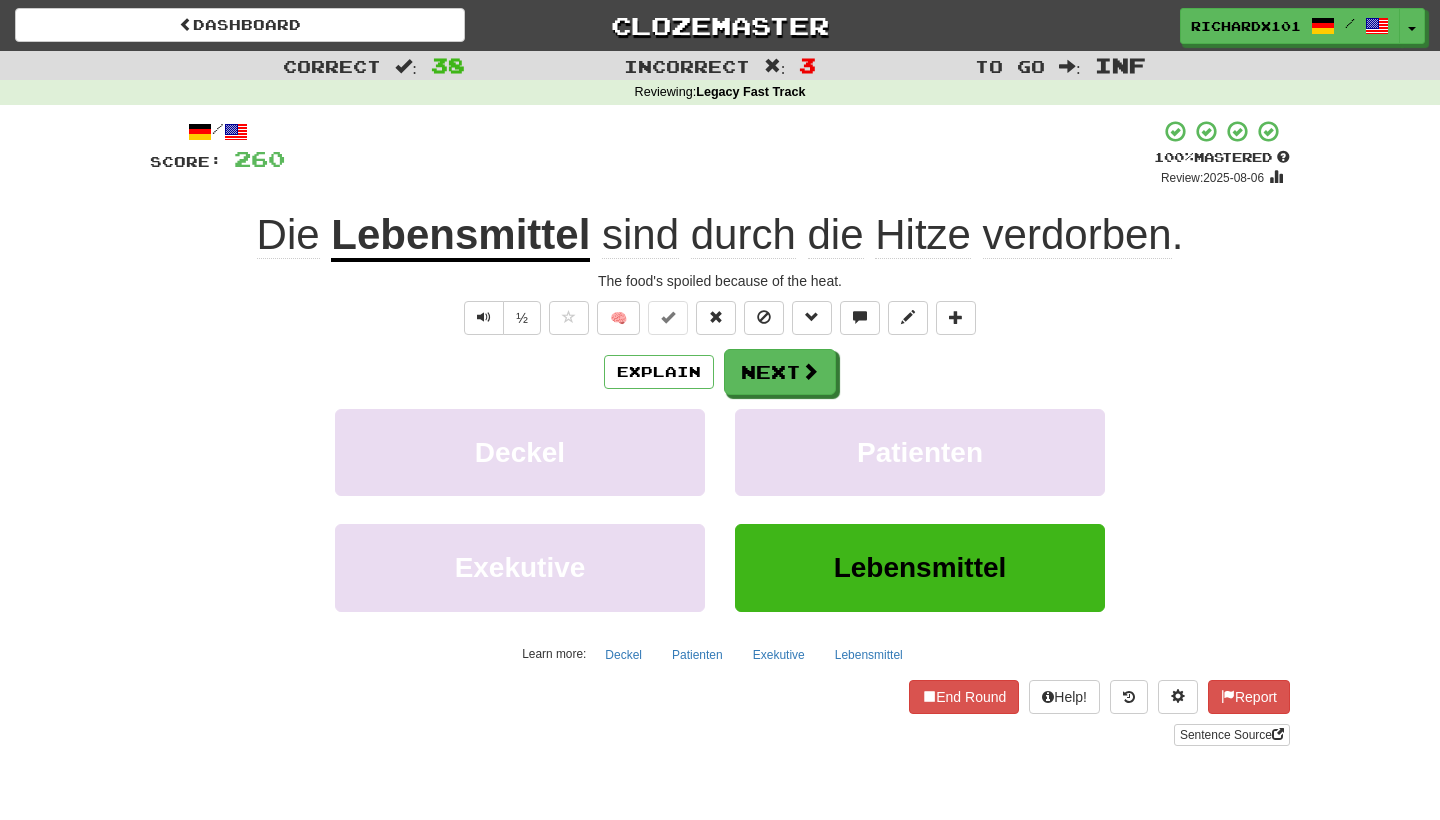 click on "Next" at bounding box center (780, 372) 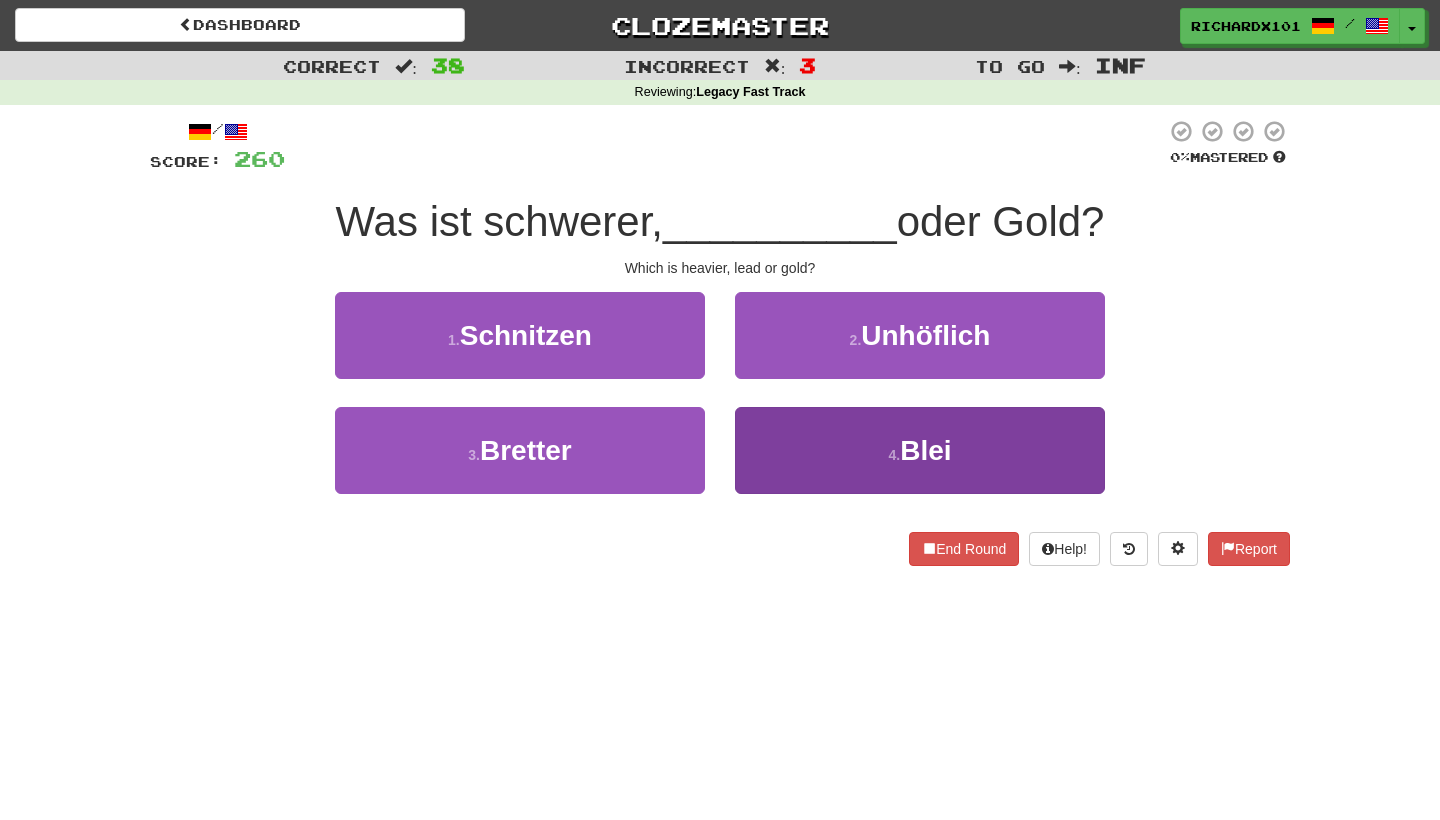 drag, startPoint x: 709, startPoint y: 136, endPoint x: 801, endPoint y: 436, distance: 313.78973 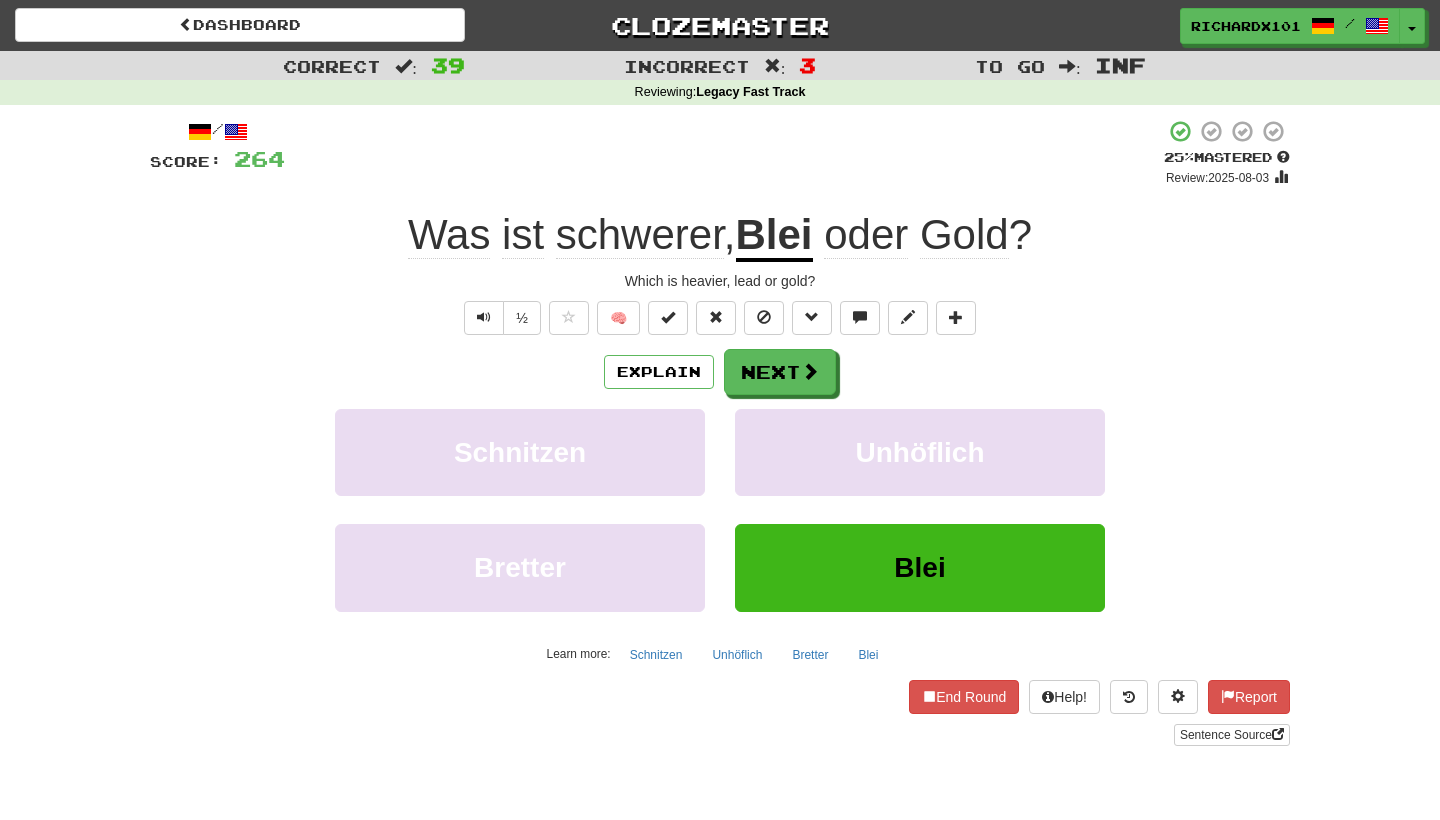 click at bounding box center (668, 317) 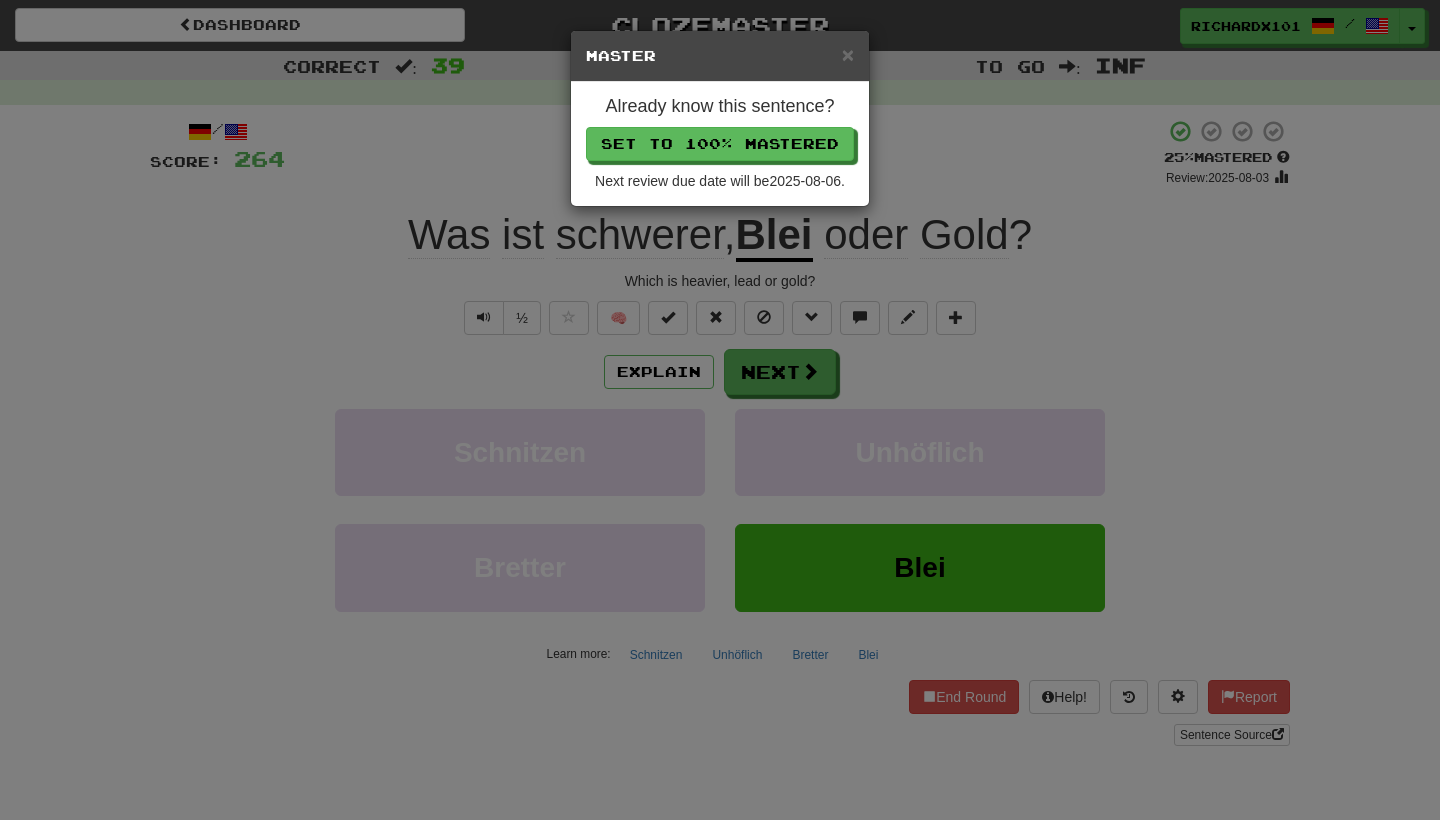 click on "Set to 100% Mastered" at bounding box center (720, 144) 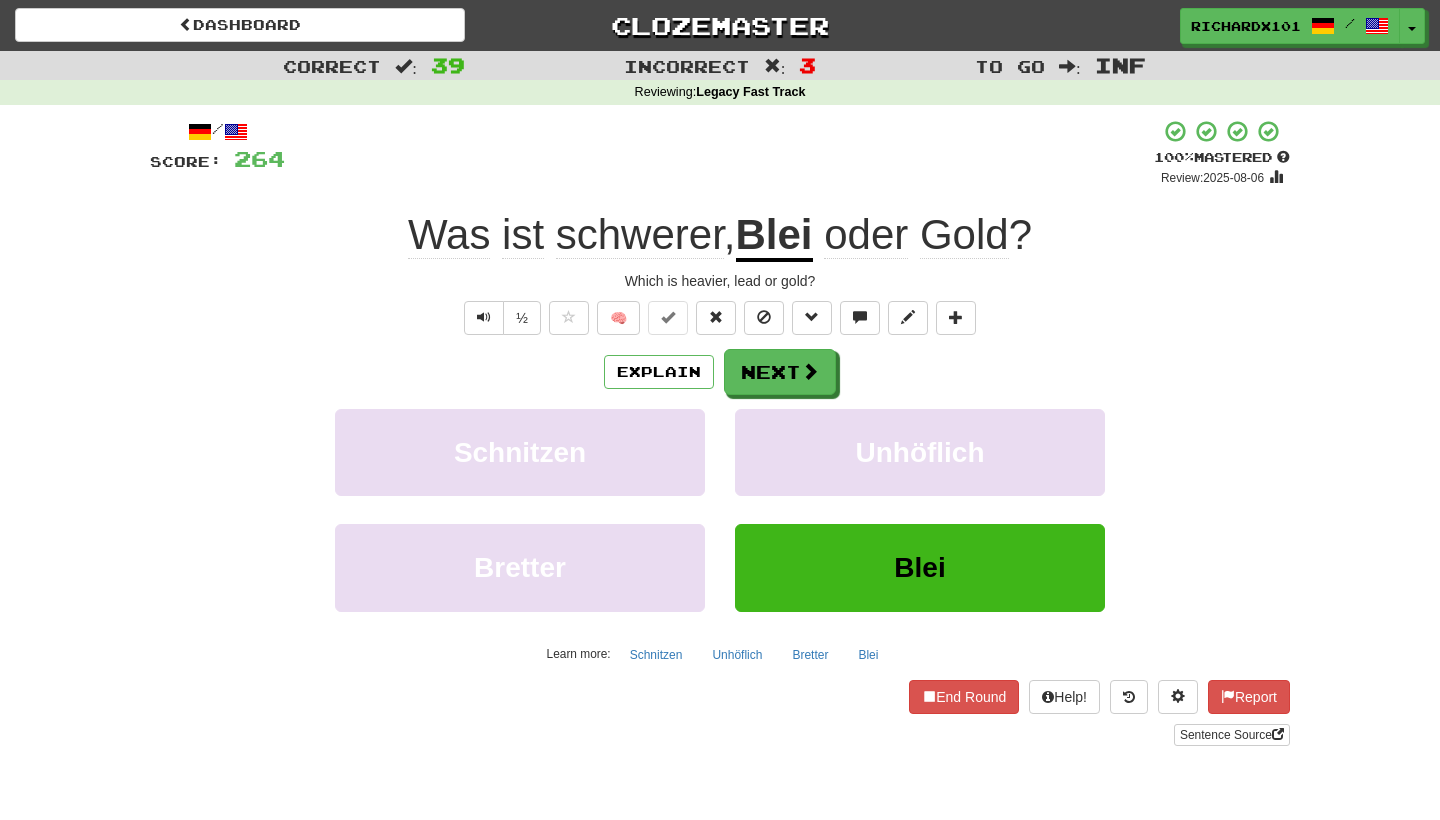 click on "Next" at bounding box center (780, 372) 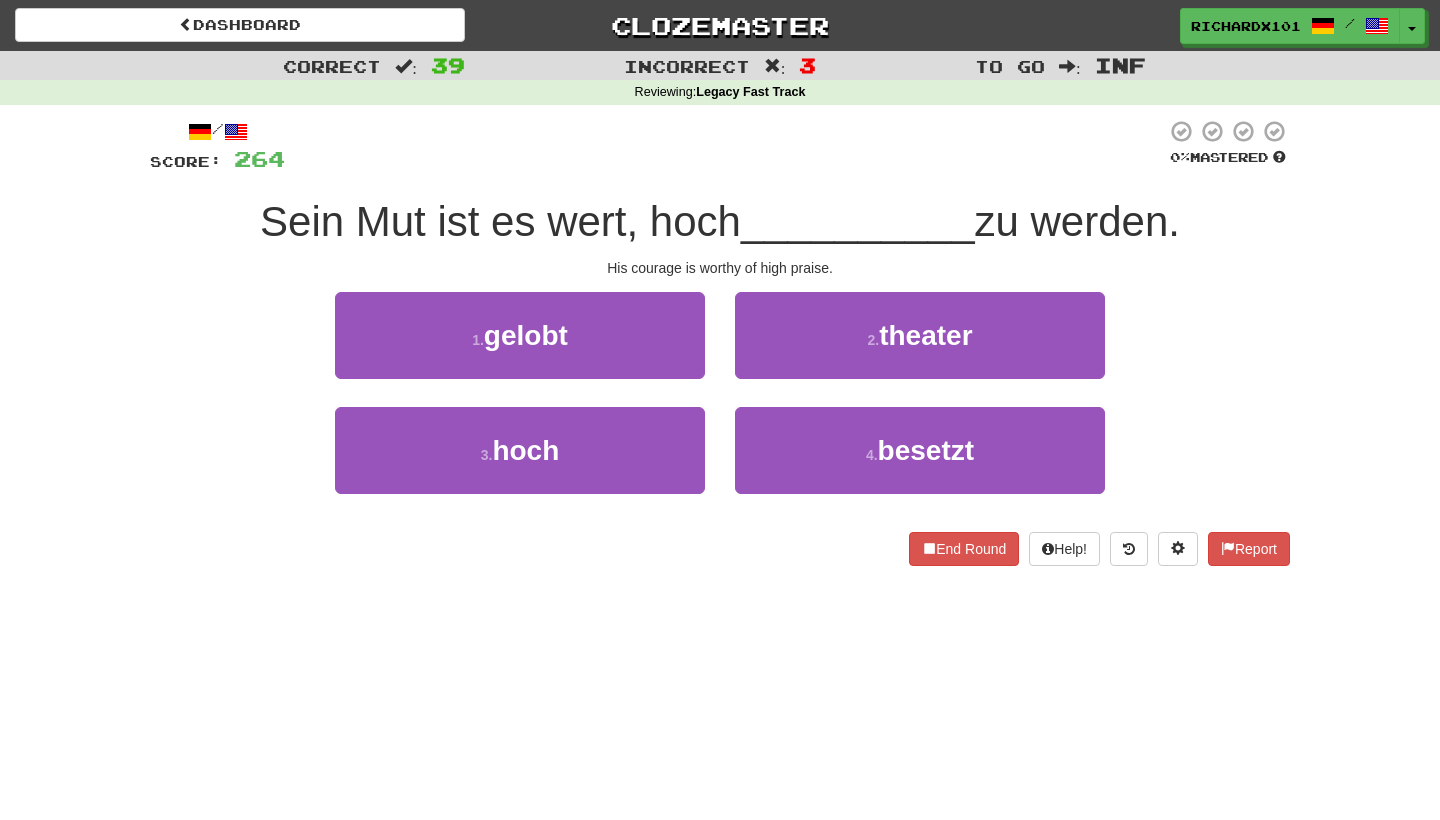 click on "3 .  hoch" at bounding box center [520, 450] 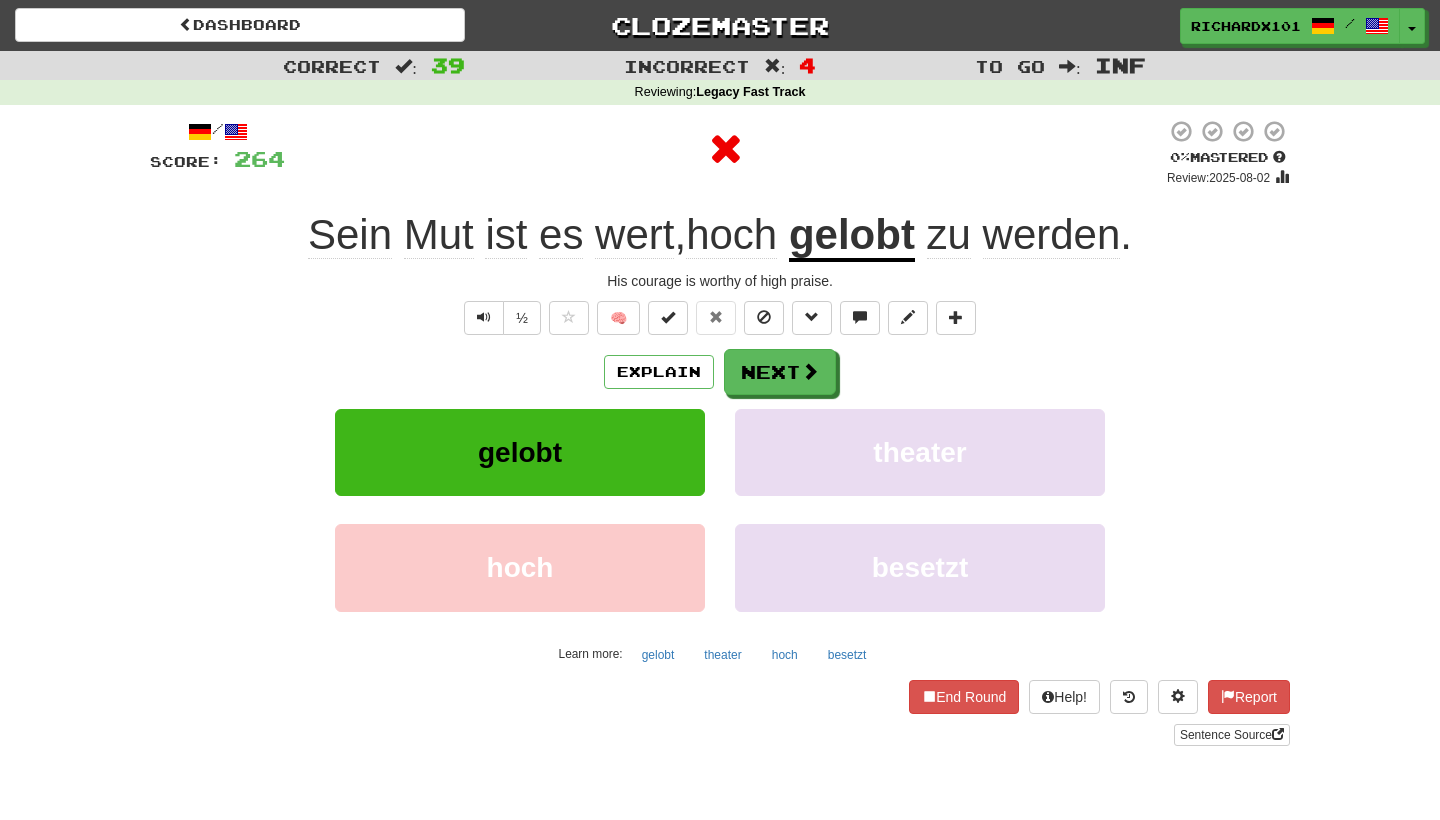 click on "Next" at bounding box center (780, 372) 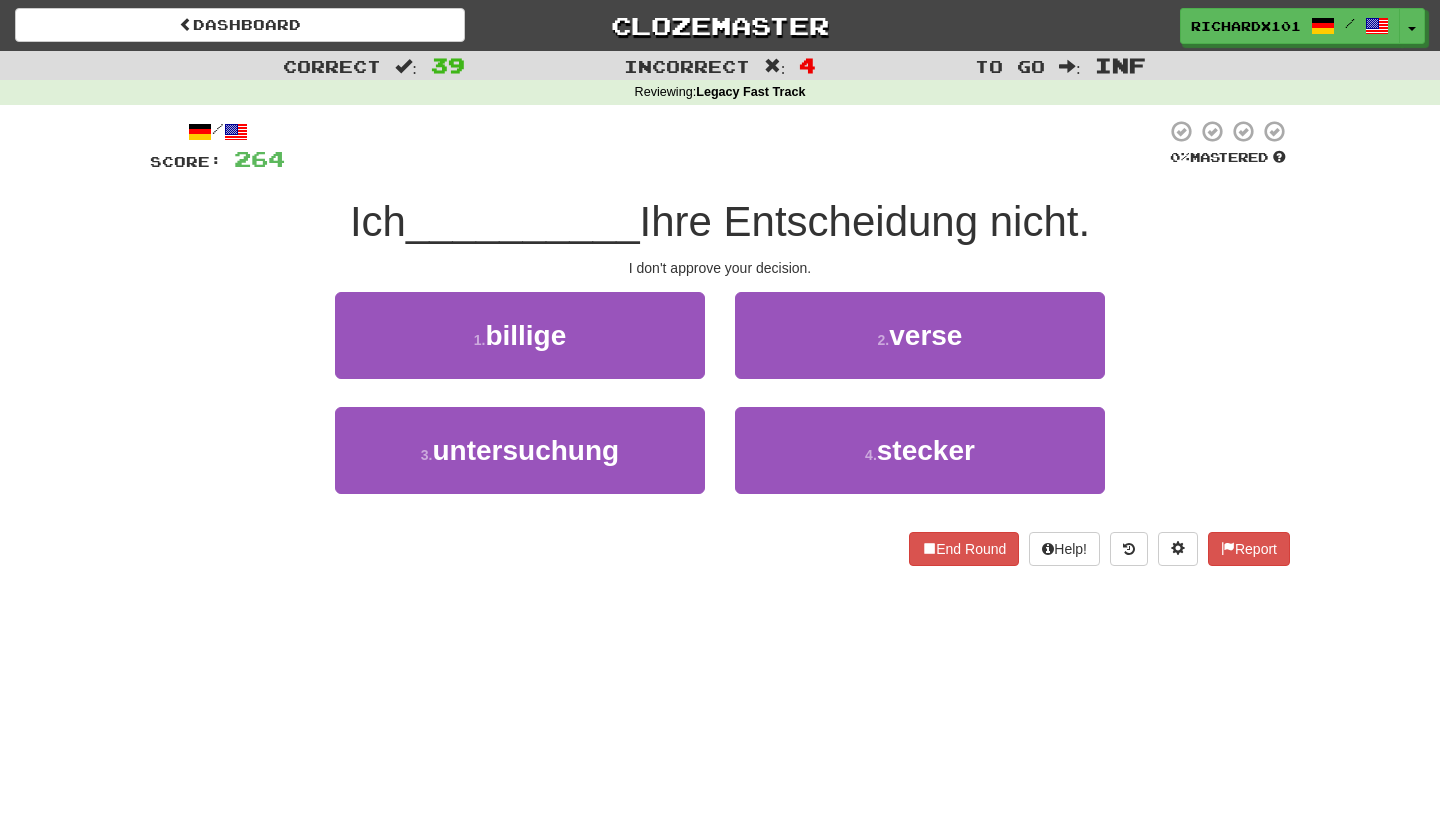 click on "1 .  billige" at bounding box center (520, 335) 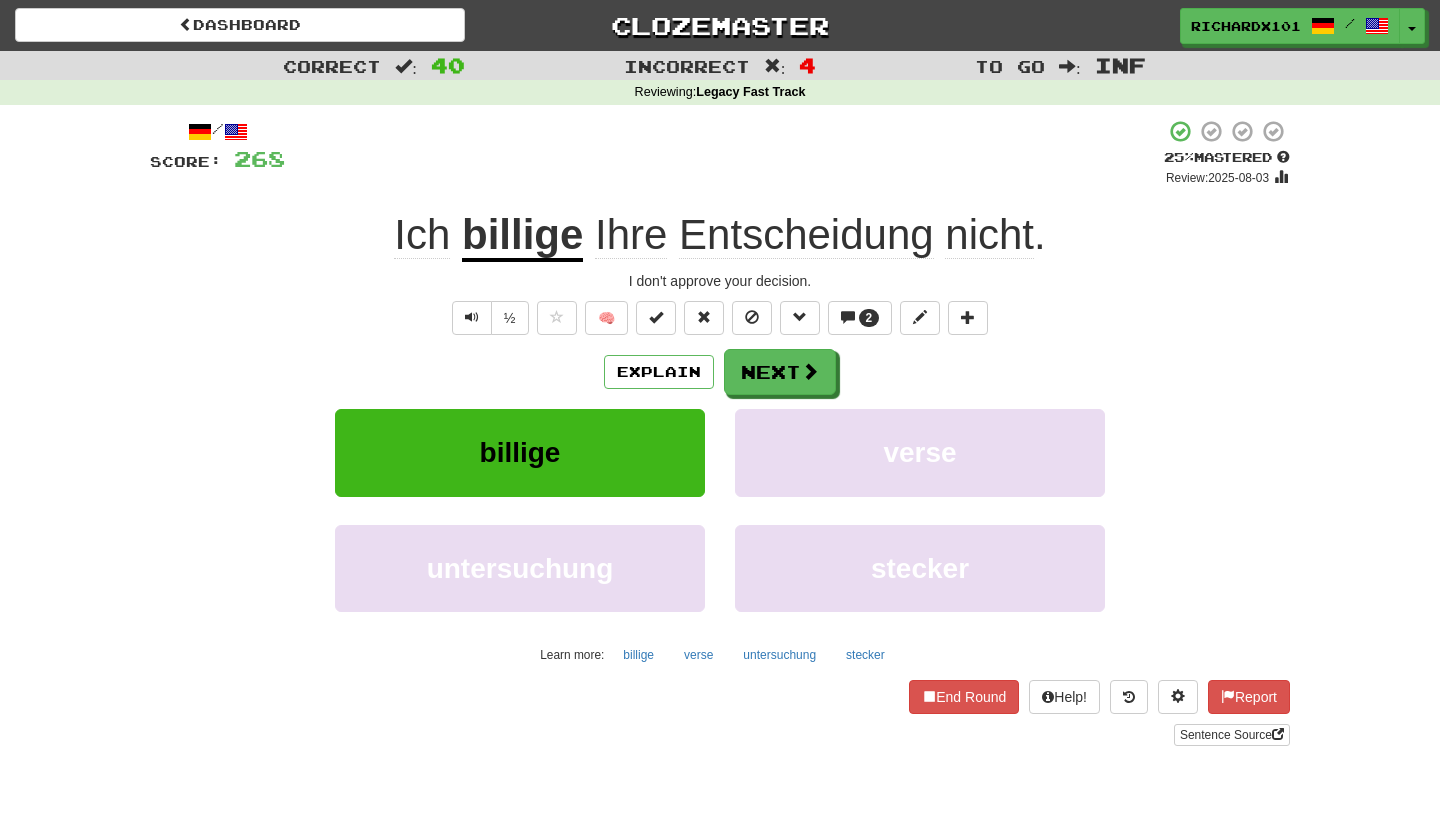 click at bounding box center (656, 317) 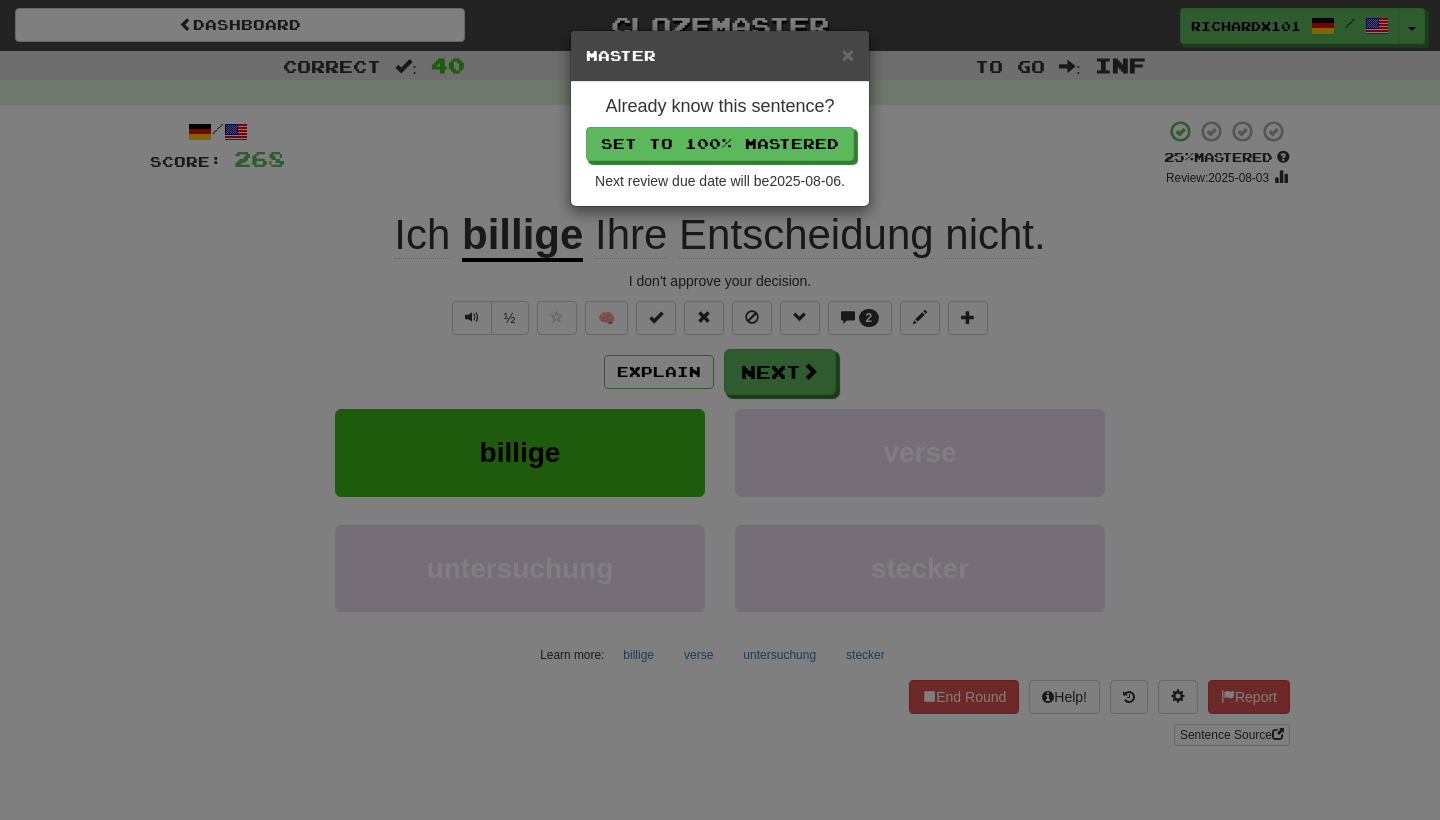 click on "Set to 100% Mastered" at bounding box center (720, 144) 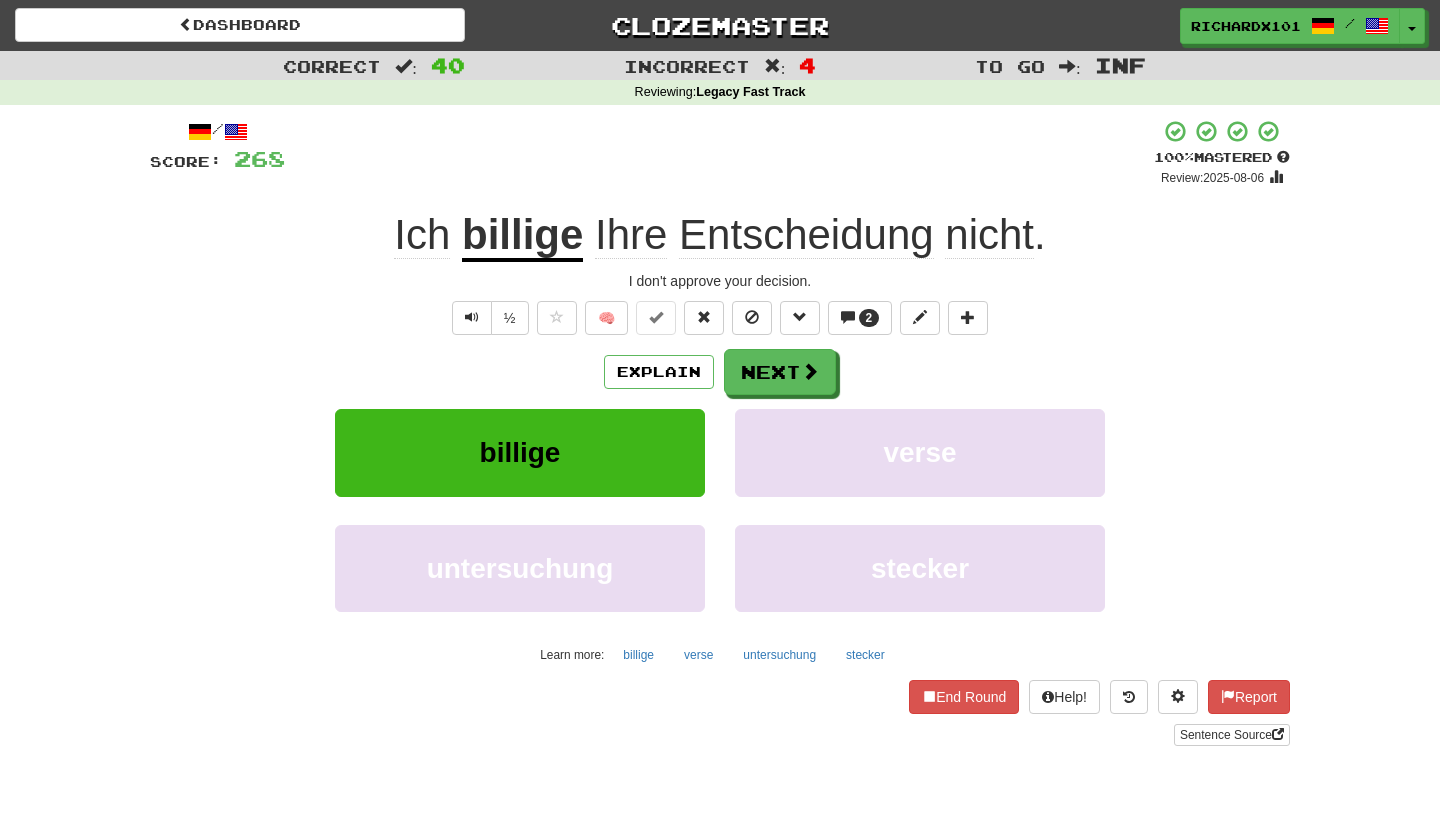 click on "Next" at bounding box center [780, 372] 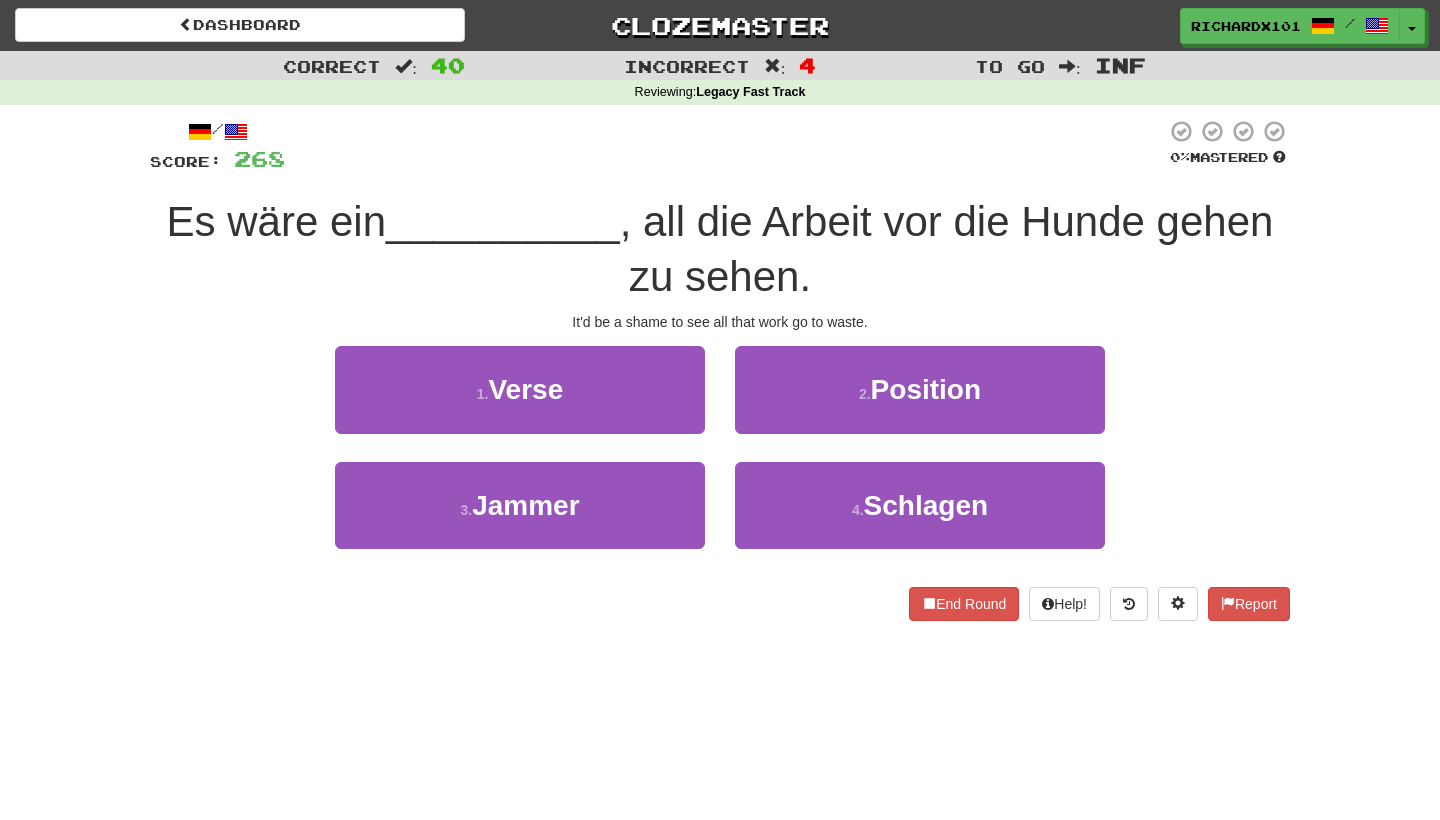 click on "3 .  Jammer" at bounding box center (520, 505) 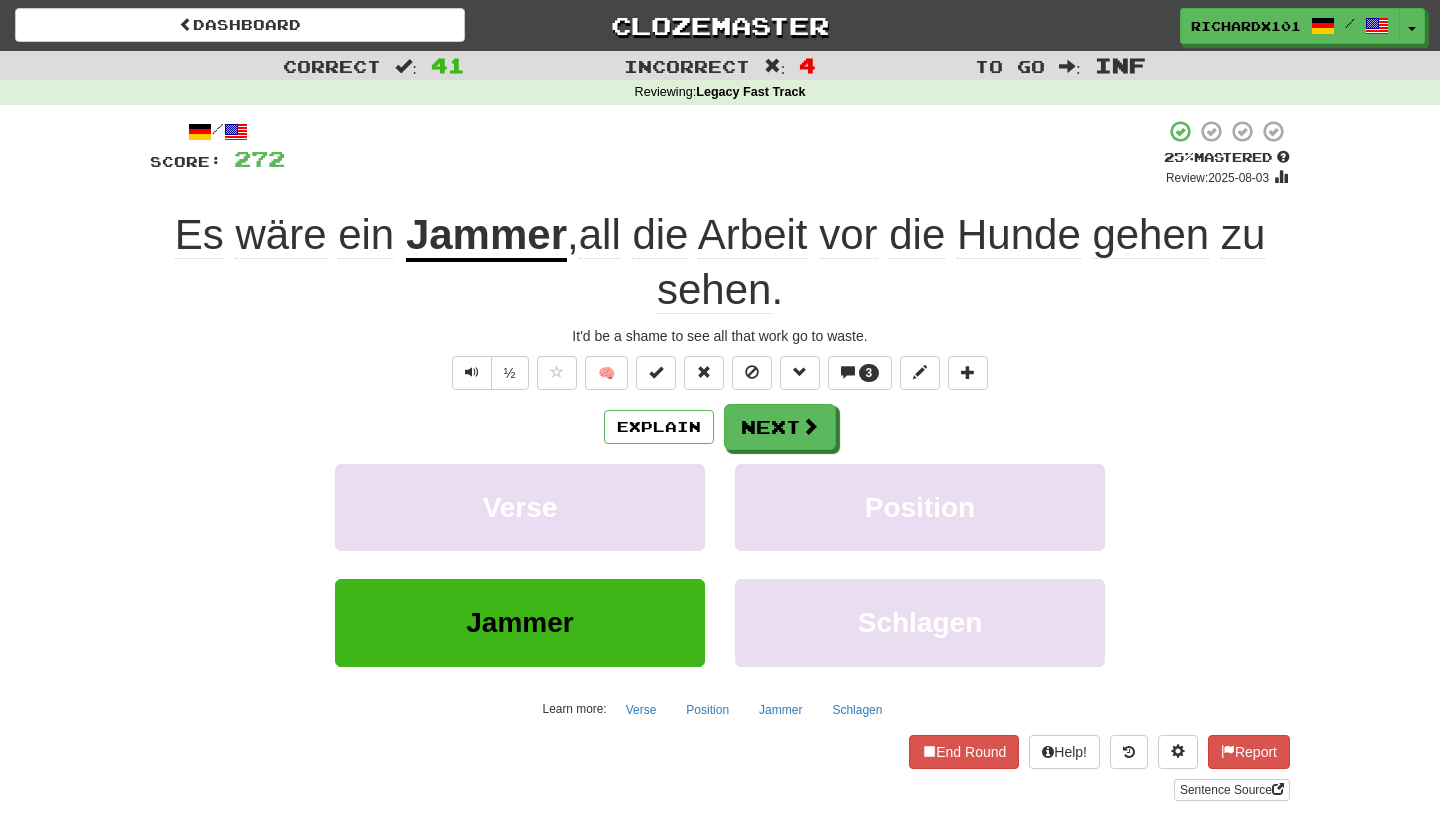 click at bounding box center (656, 373) 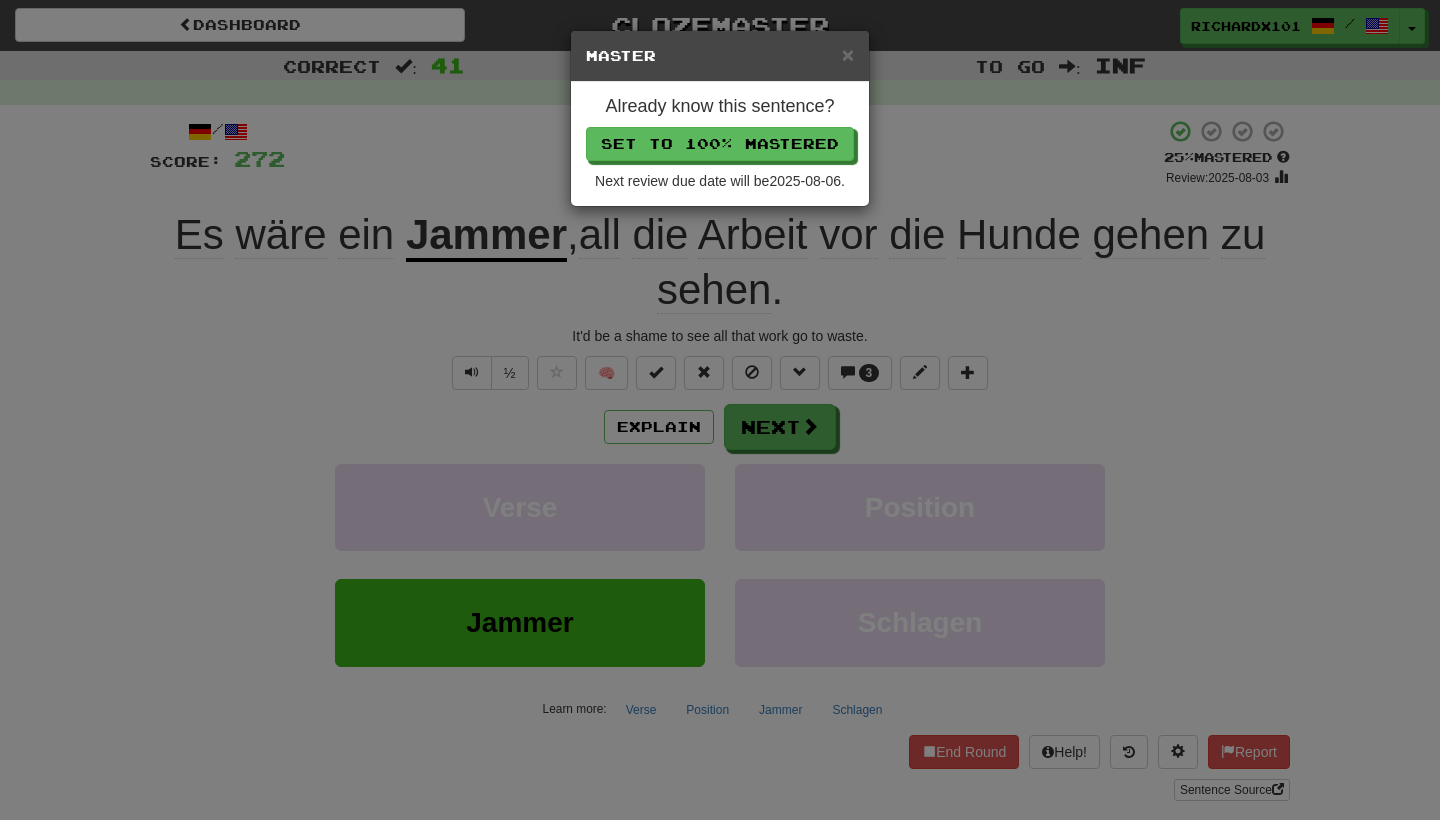 click on "Set to 100% Mastered" at bounding box center [720, 144] 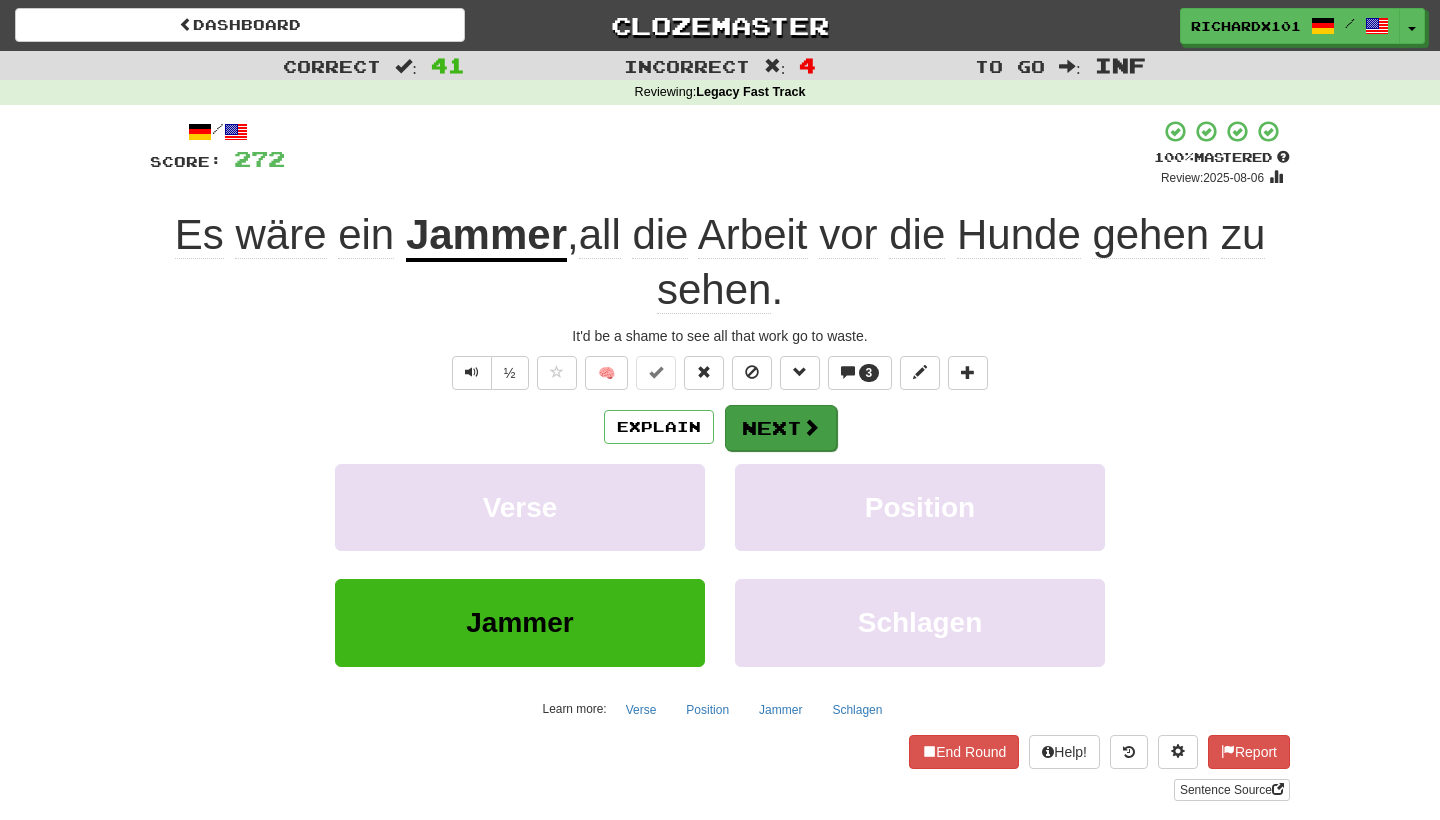 drag, startPoint x: 728, startPoint y: 134, endPoint x: 769, endPoint y: 430, distance: 298.82605 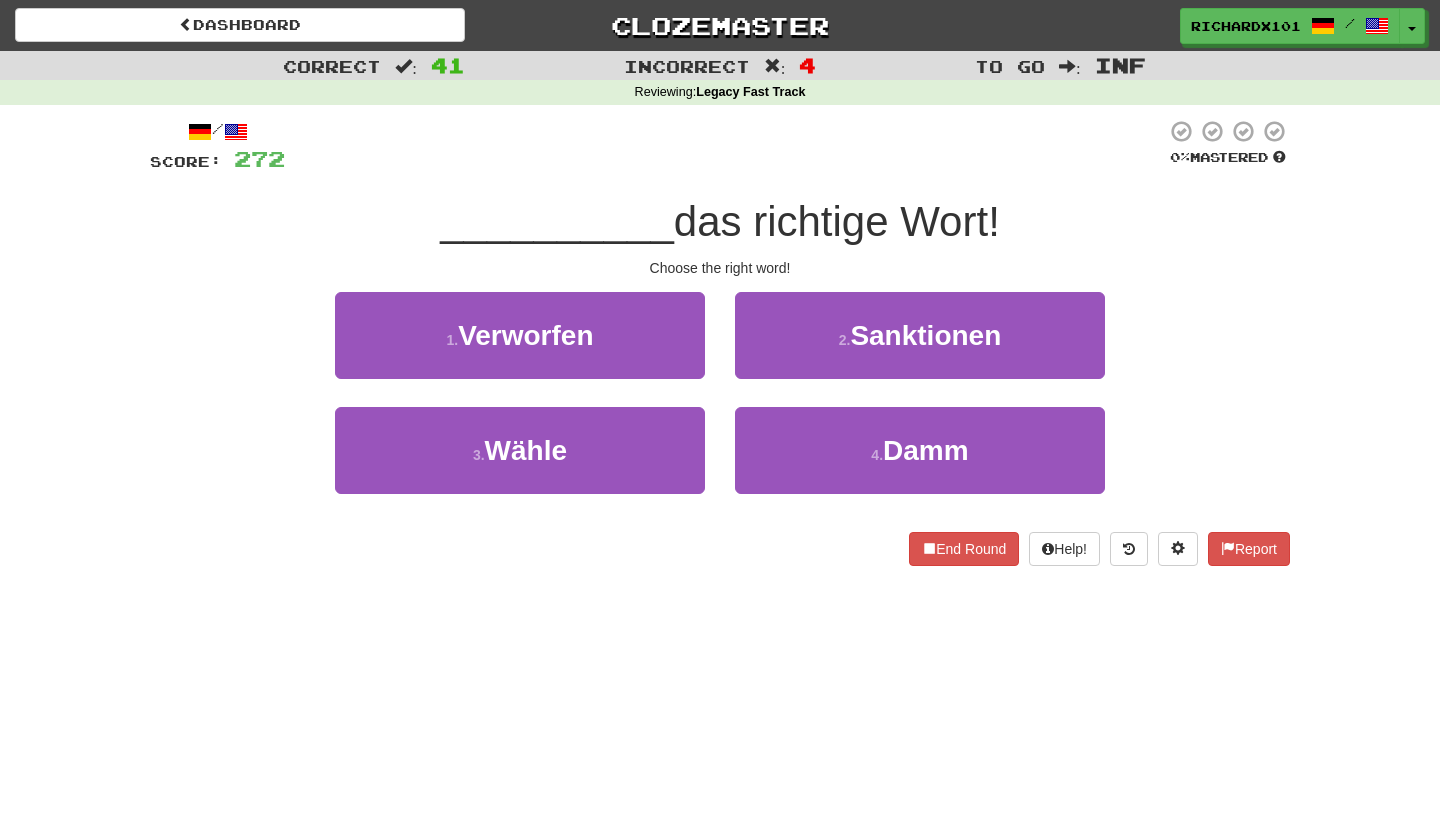 click on "3 .  Wähle" at bounding box center (520, 450) 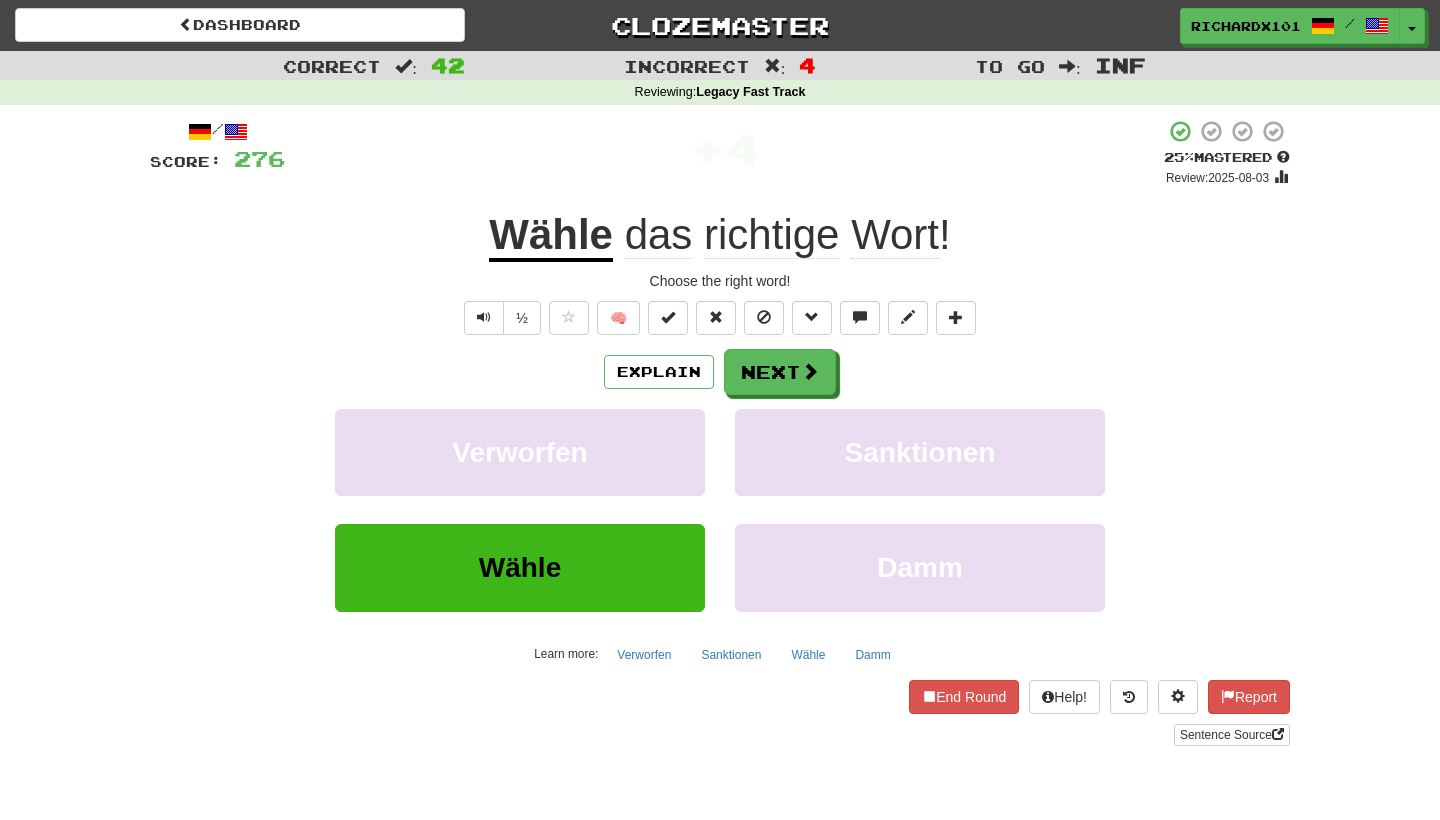 click at bounding box center [668, 317] 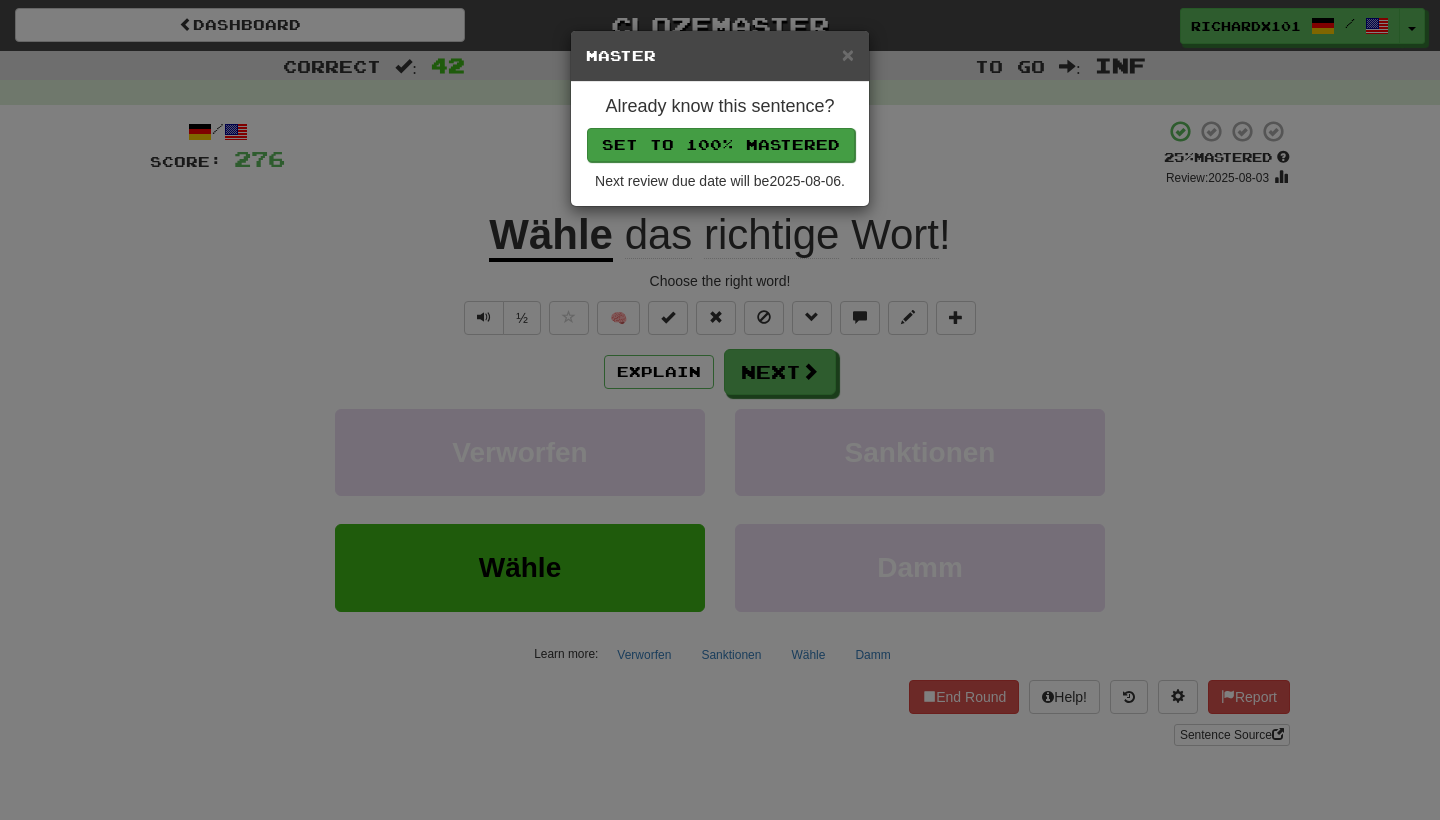 drag, startPoint x: 769, startPoint y: 430, endPoint x: 705, endPoint y: 142, distance: 295.02542 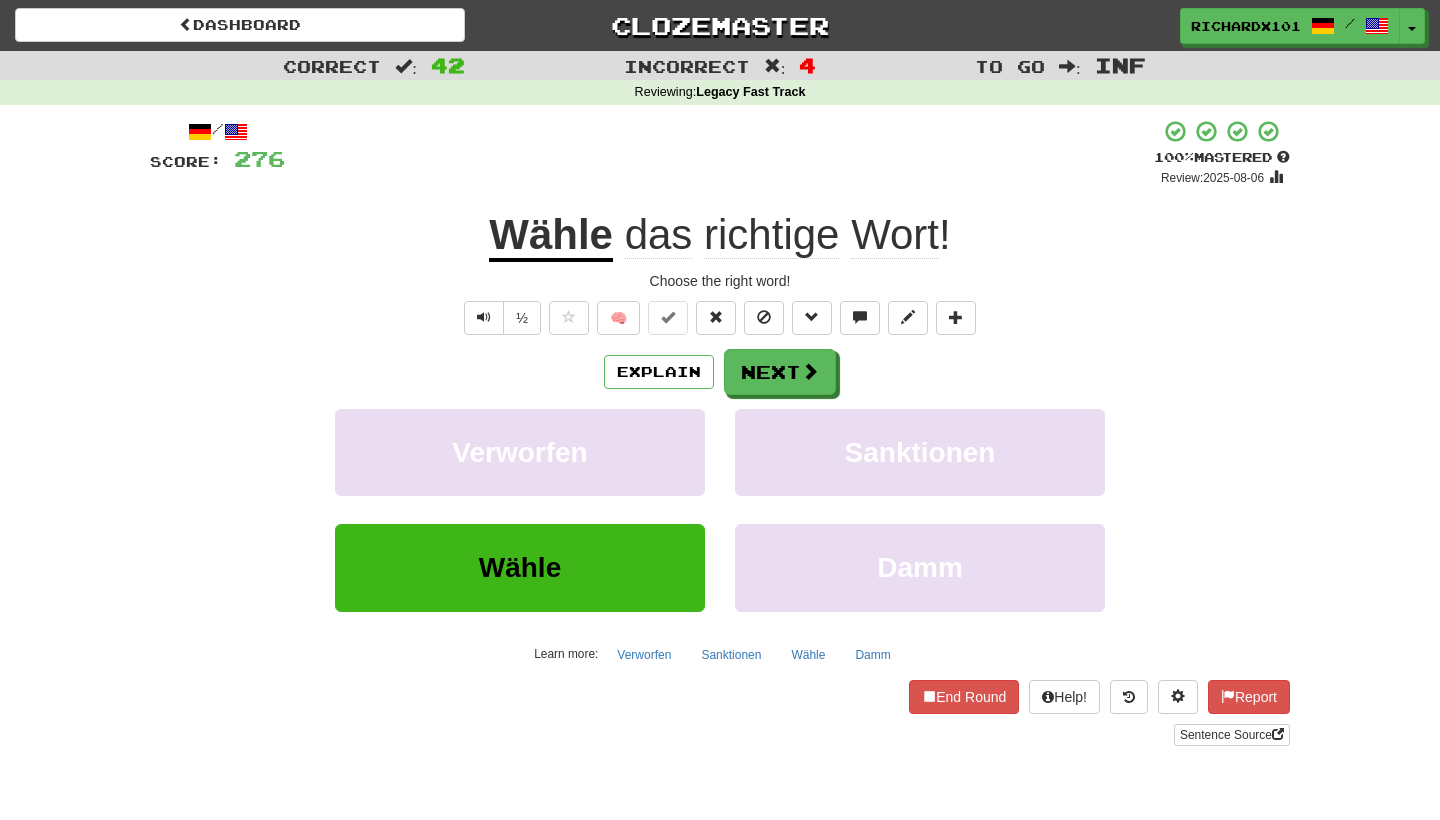 click on "Next" at bounding box center (780, 372) 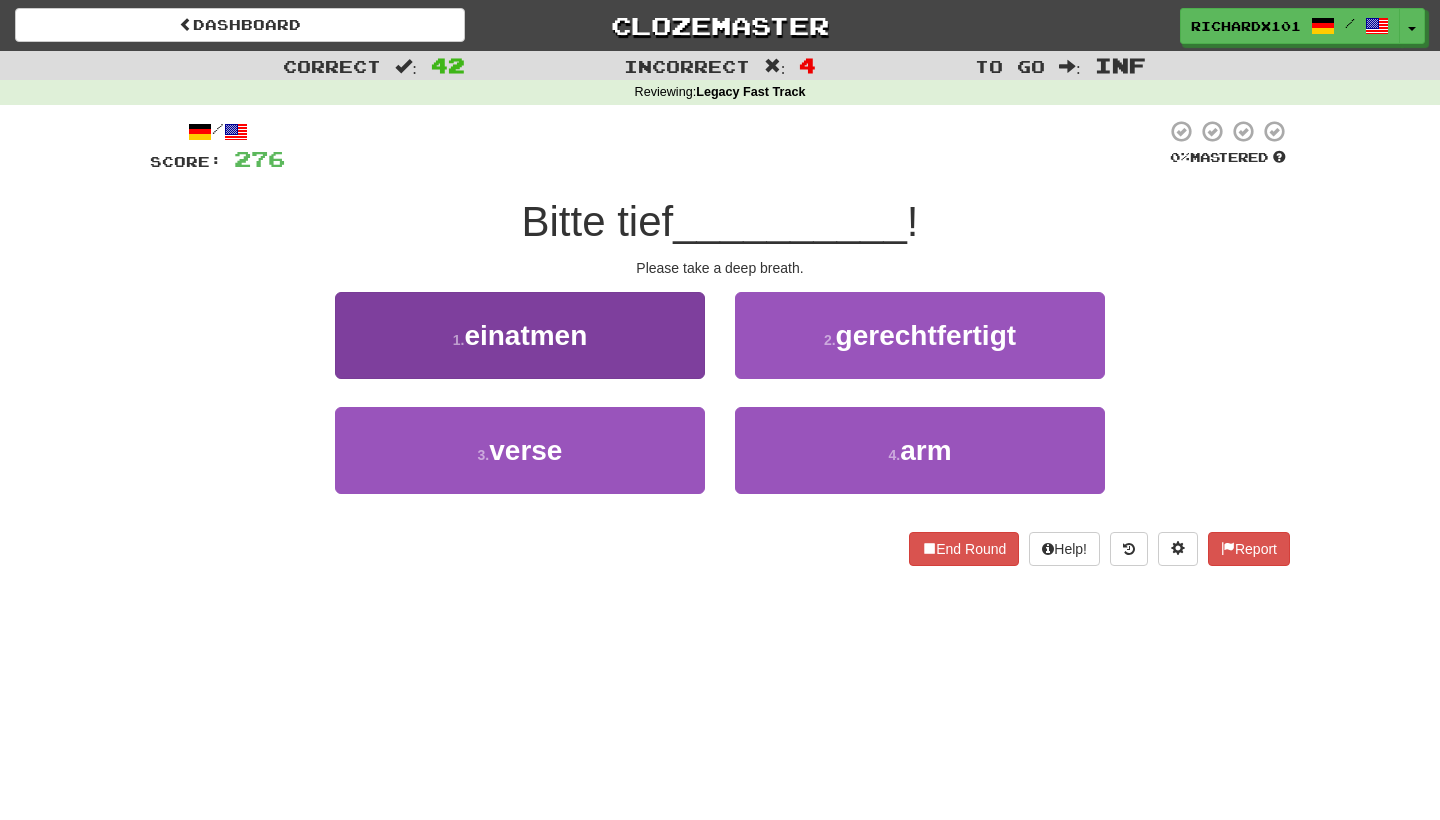 drag, startPoint x: 705, startPoint y: 142, endPoint x: 658, endPoint y: 305, distance: 169.6408 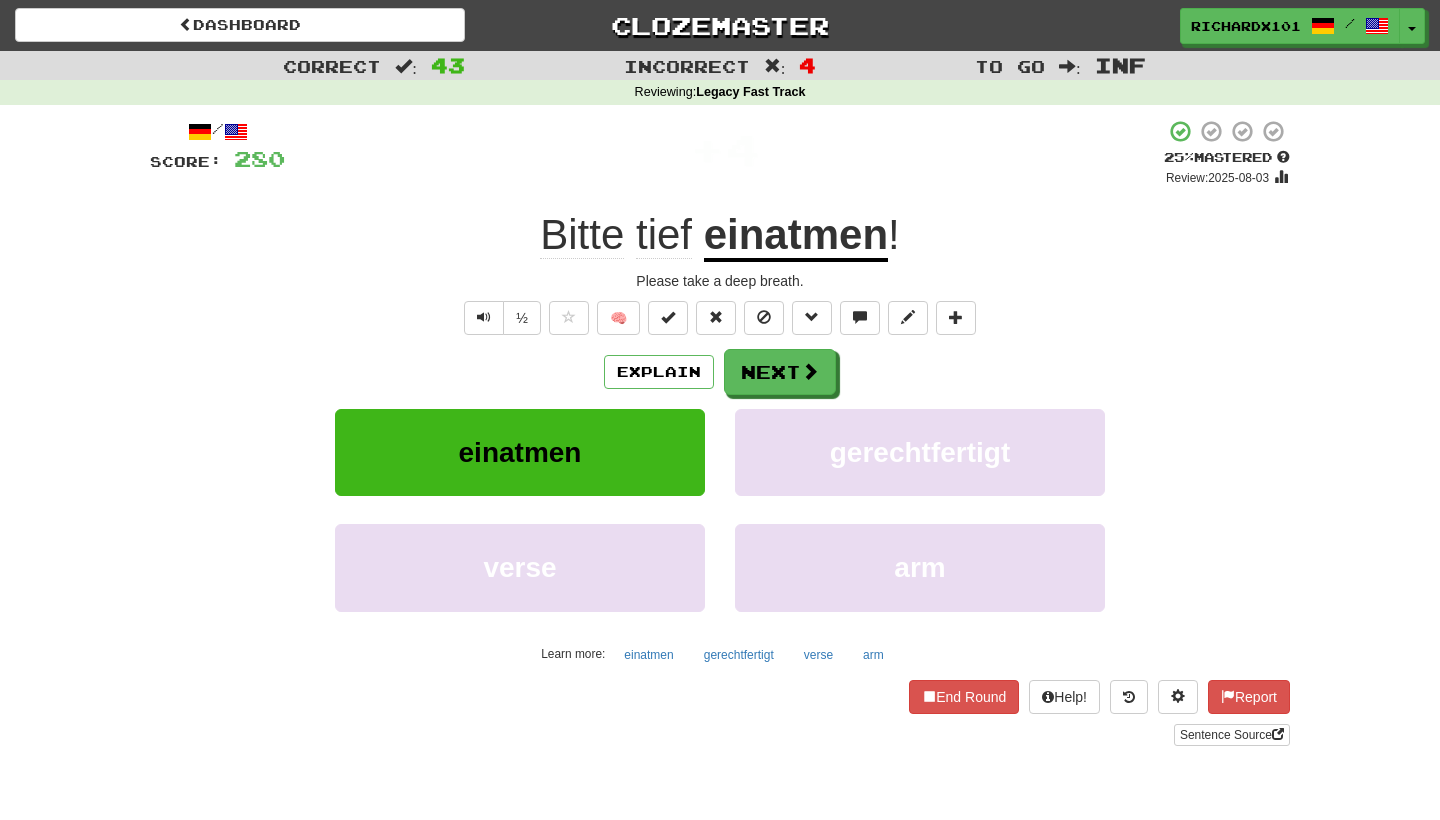 click at bounding box center (668, 318) 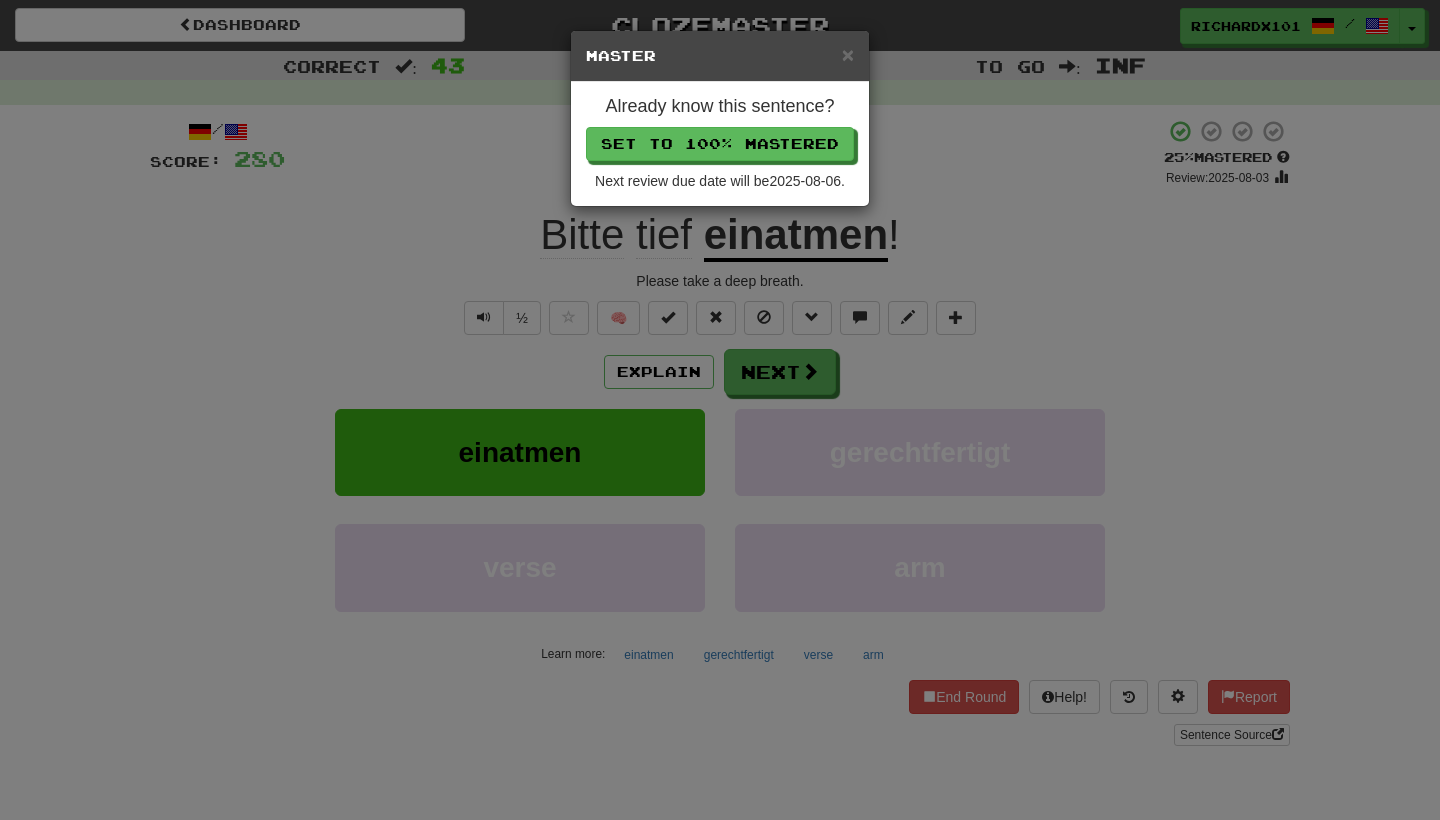 click on "Set to 100% Mastered" at bounding box center [720, 144] 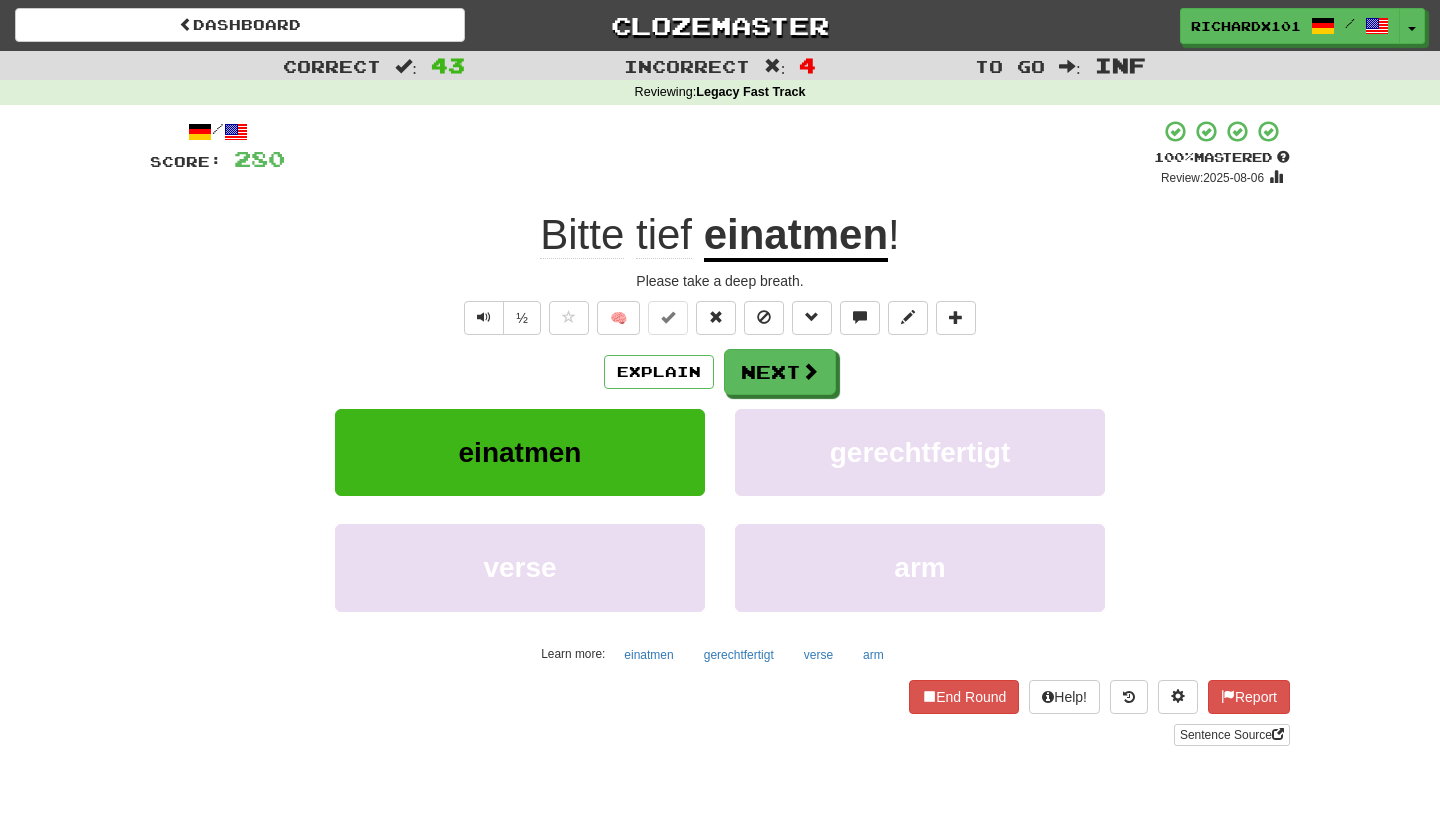click on "Next" at bounding box center (780, 372) 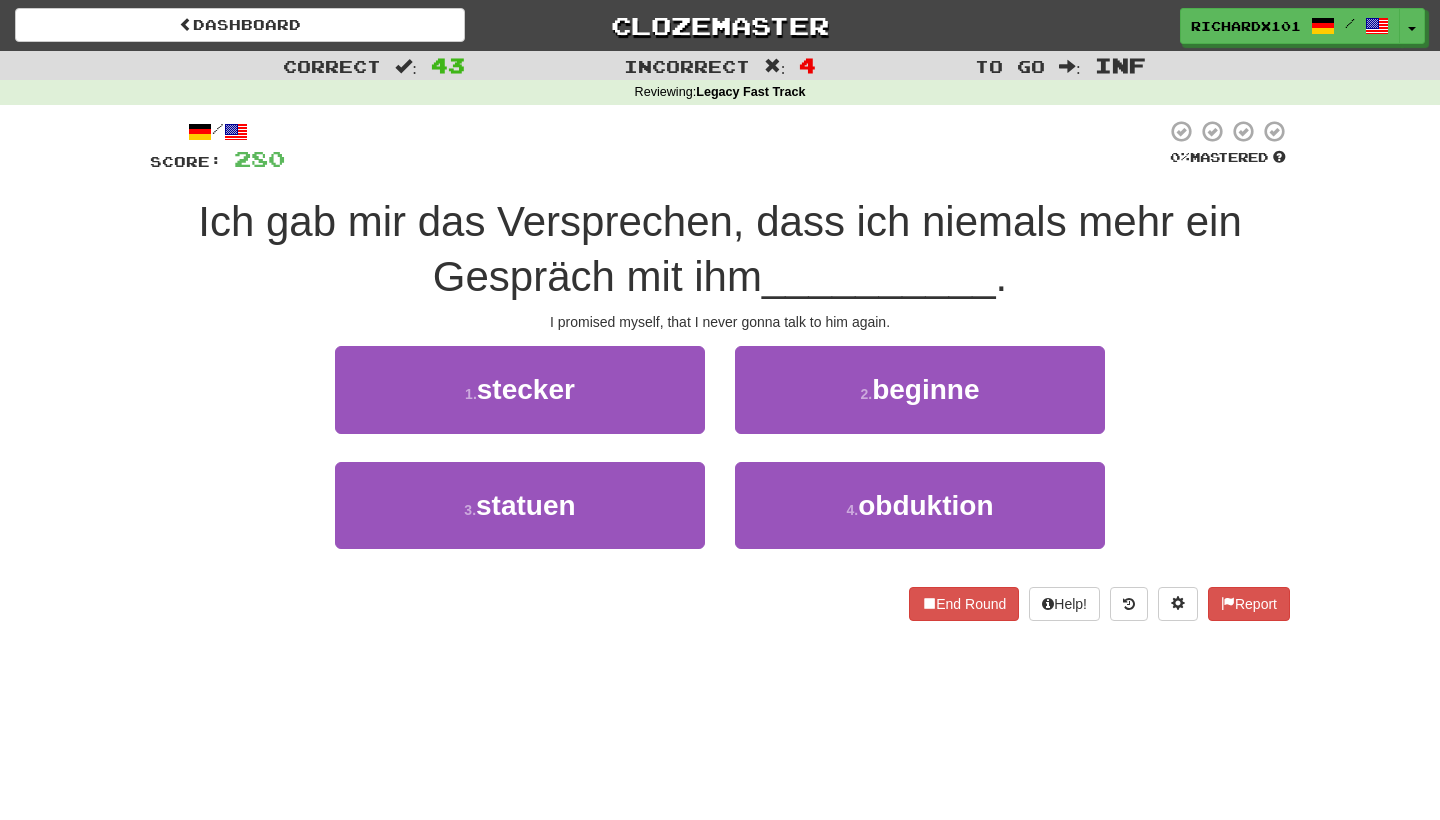 click on "2 .  beginne" at bounding box center [920, 389] 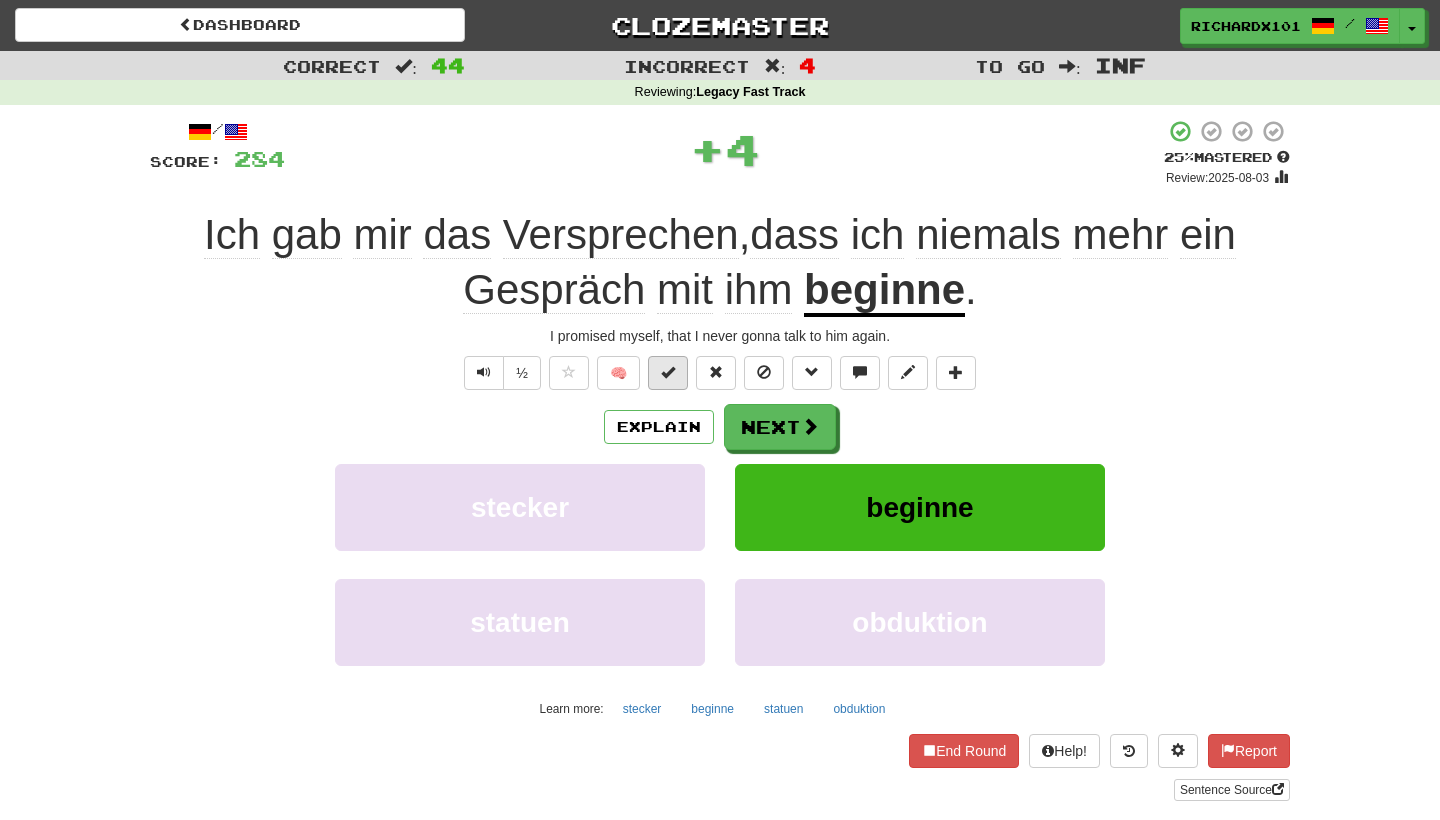 drag, startPoint x: 718, startPoint y: 140, endPoint x: 663, endPoint y: 368, distance: 234.53998 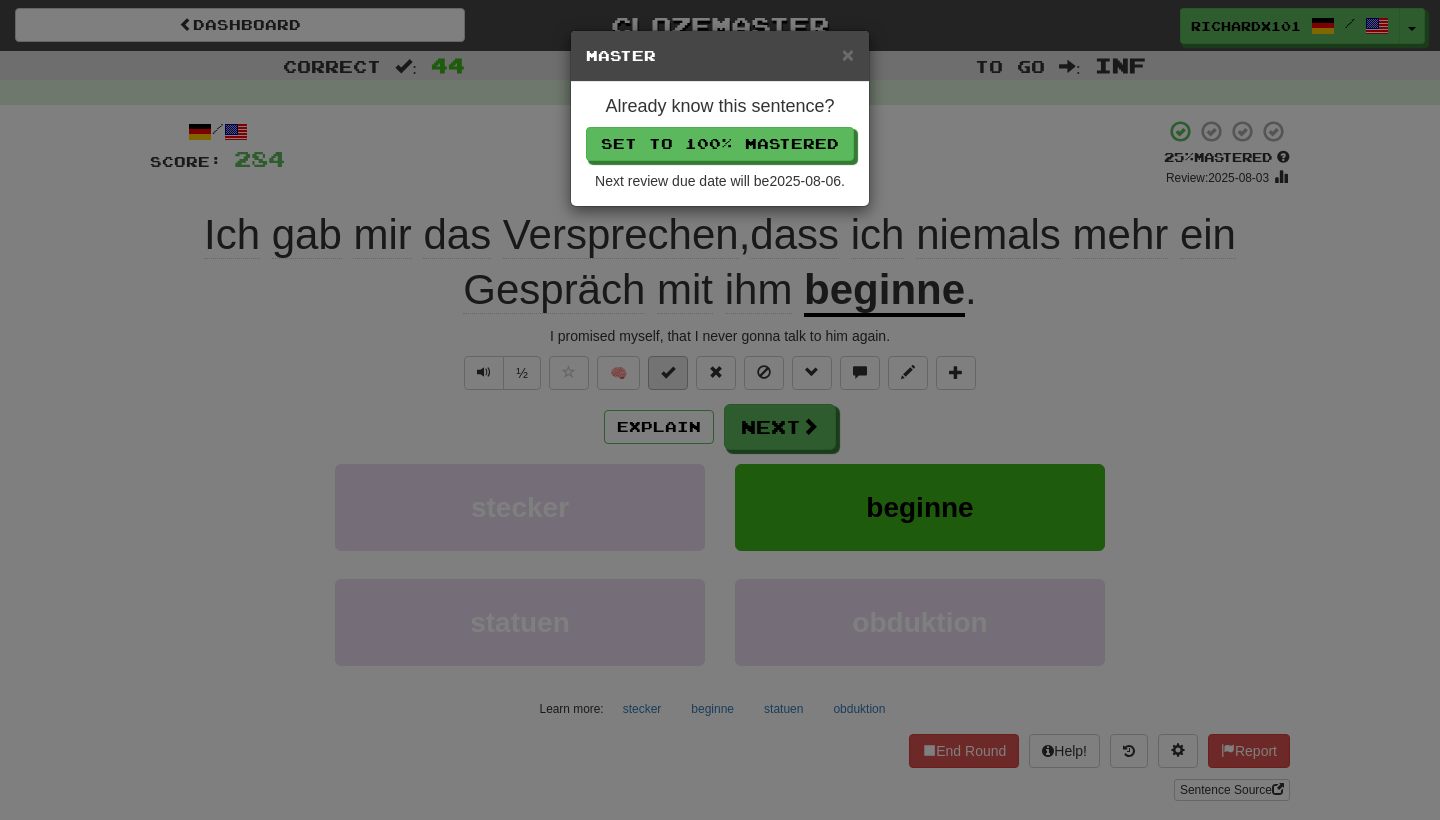 click on "Set to 100% Mastered" at bounding box center [720, 144] 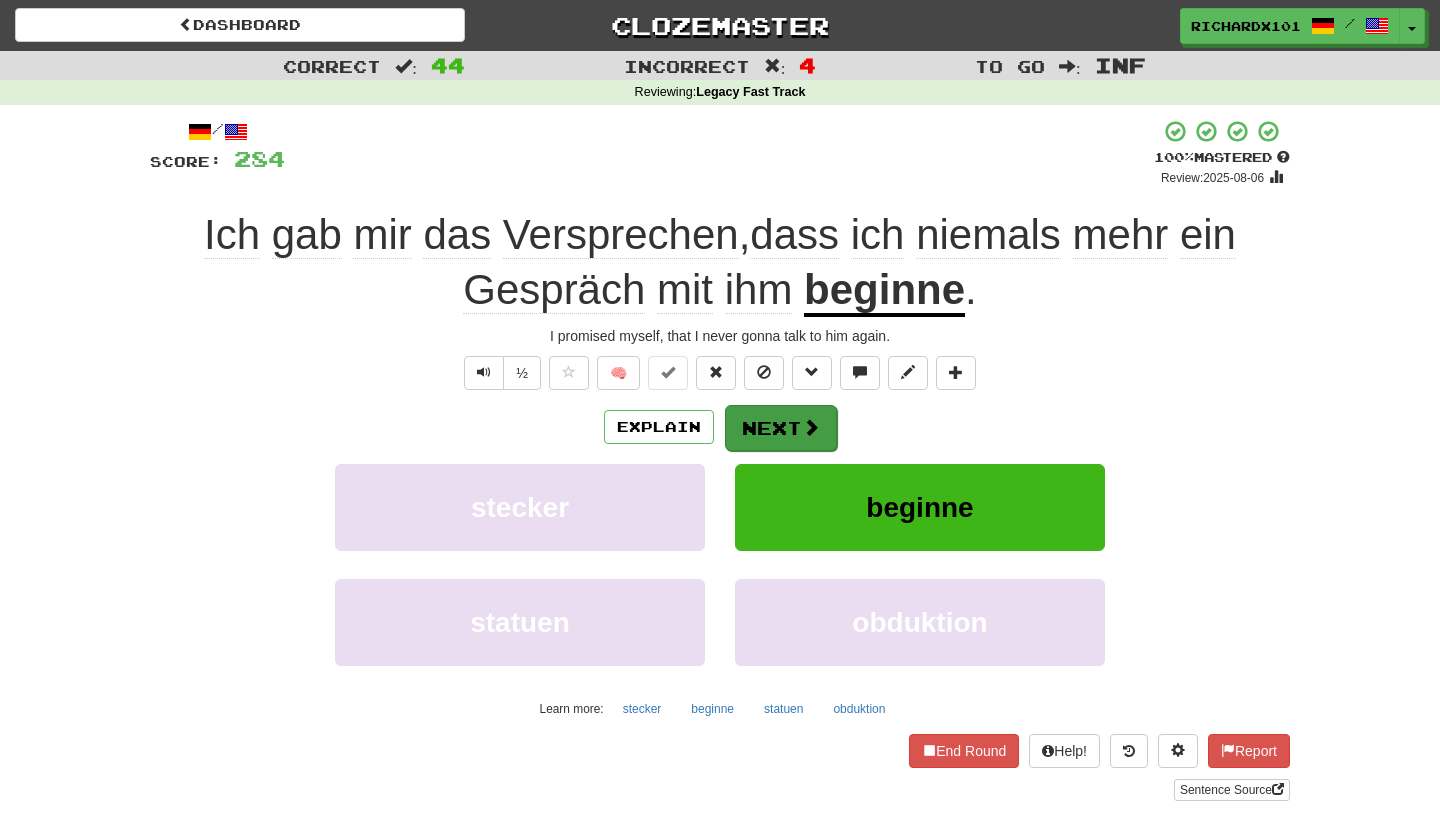 drag, startPoint x: 733, startPoint y: 144, endPoint x: 775, endPoint y: 415, distance: 274.2353 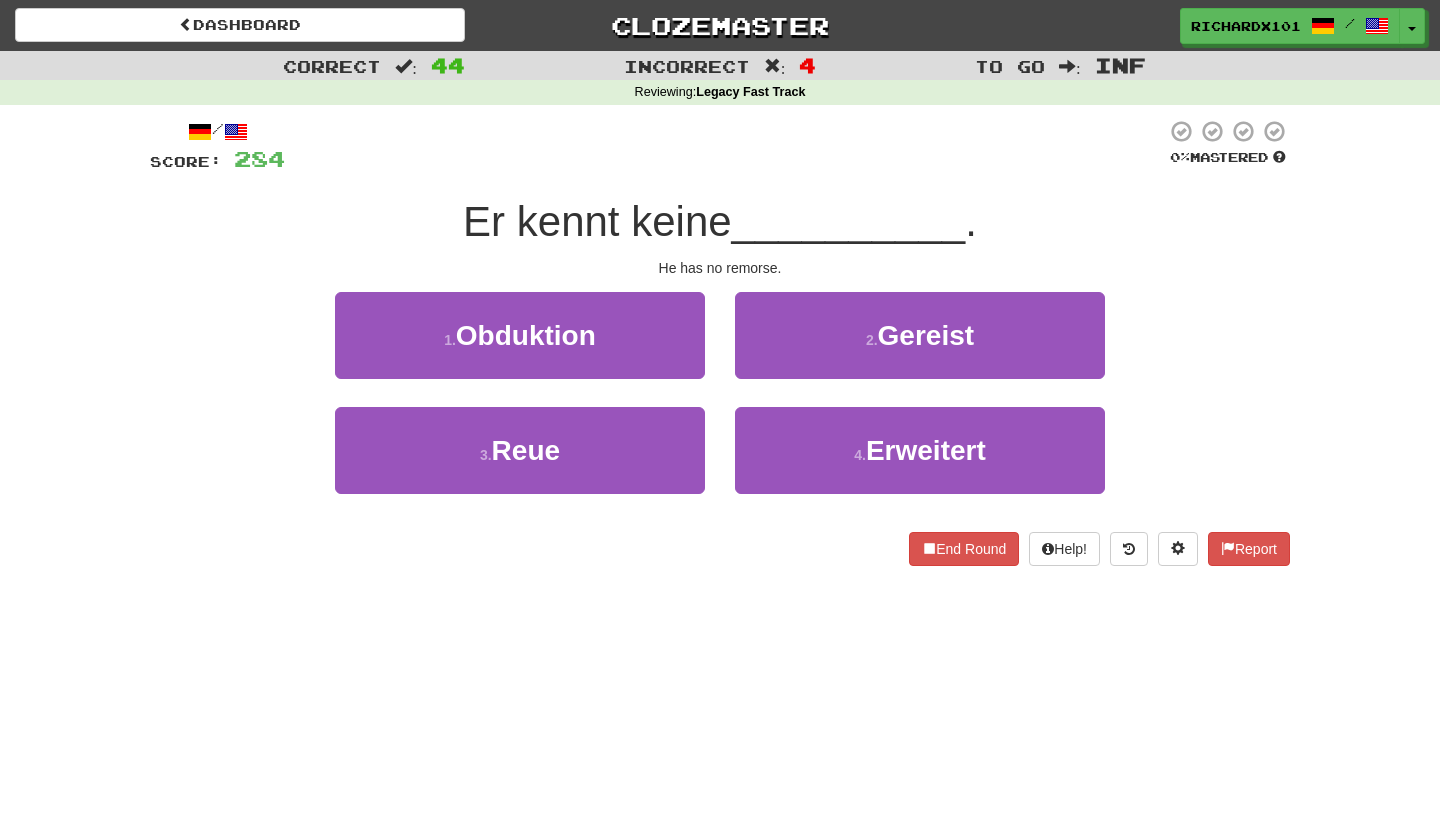 click on "3 .  Reue" at bounding box center (520, 450) 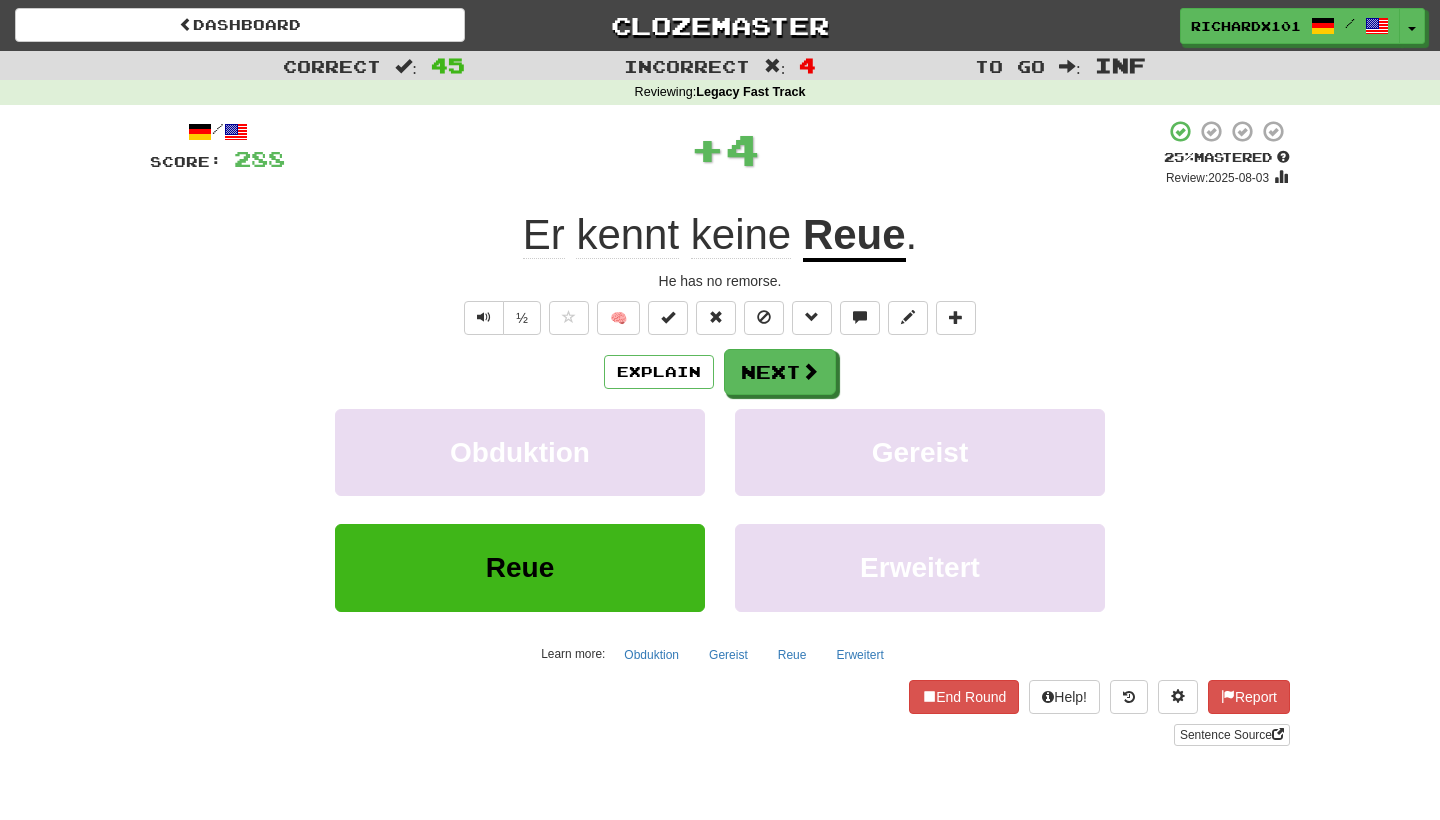 click at bounding box center [668, 318] 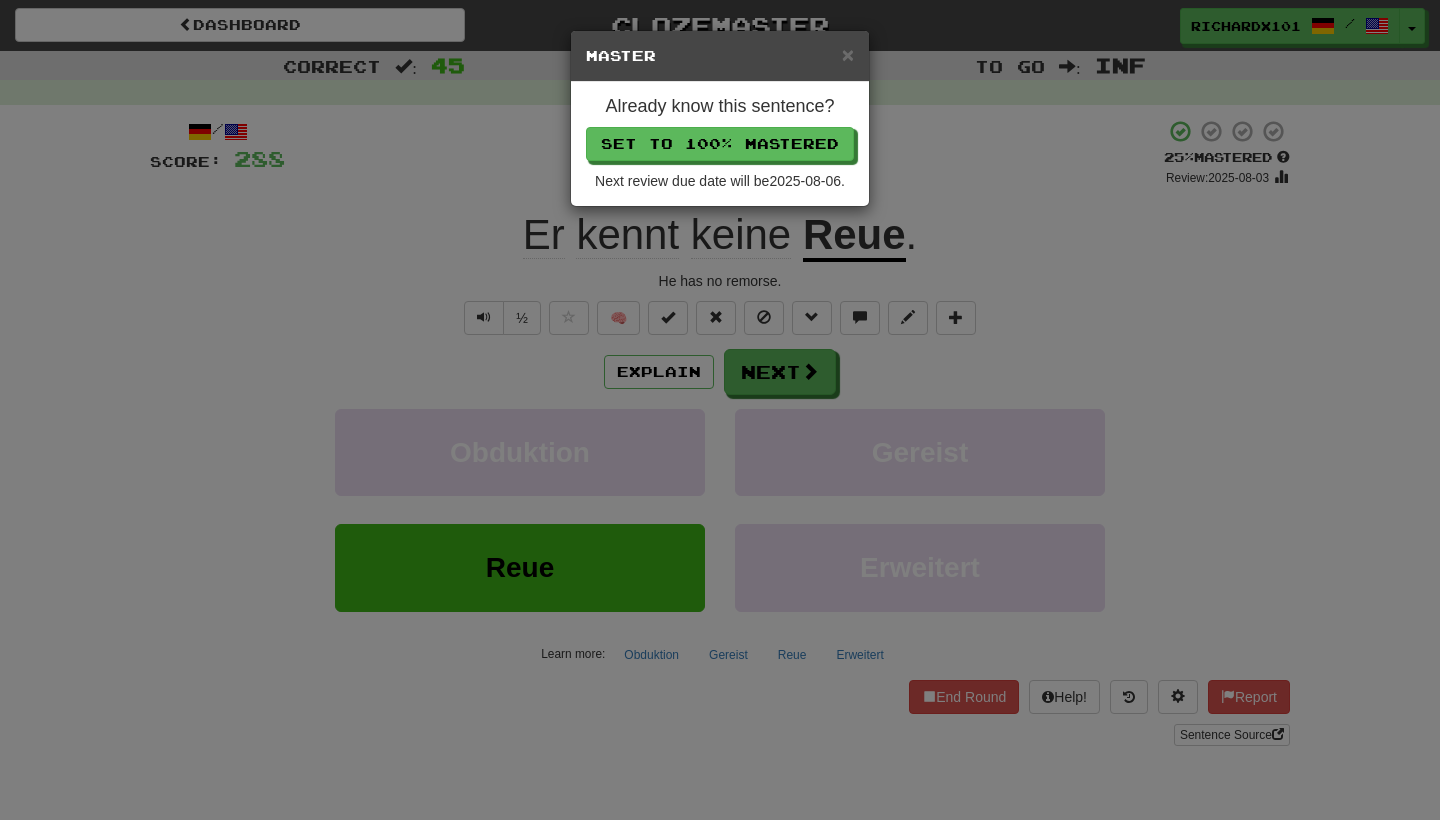 click on "Set to 100% Mastered" at bounding box center [720, 144] 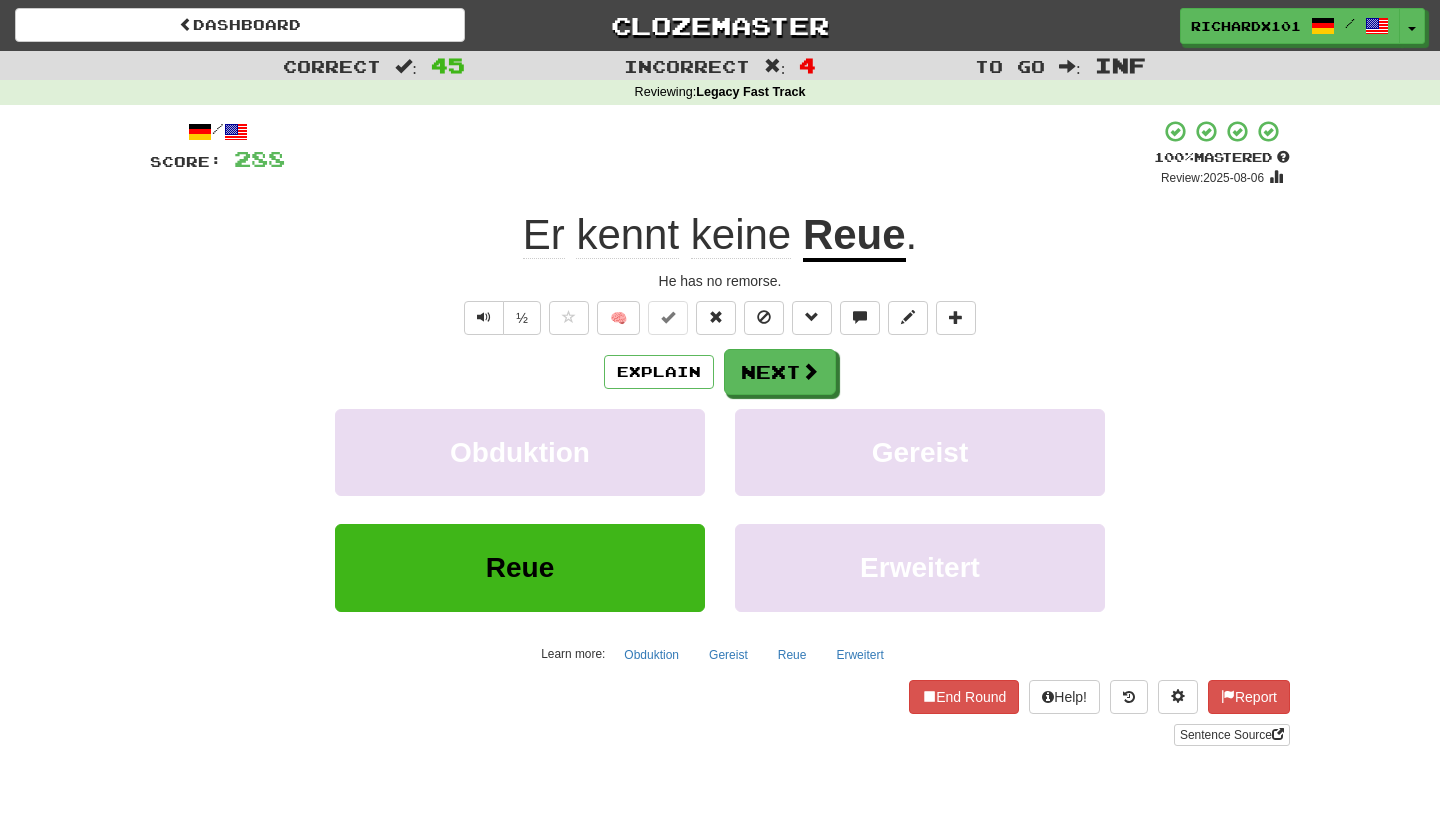 click on "Next" at bounding box center (780, 372) 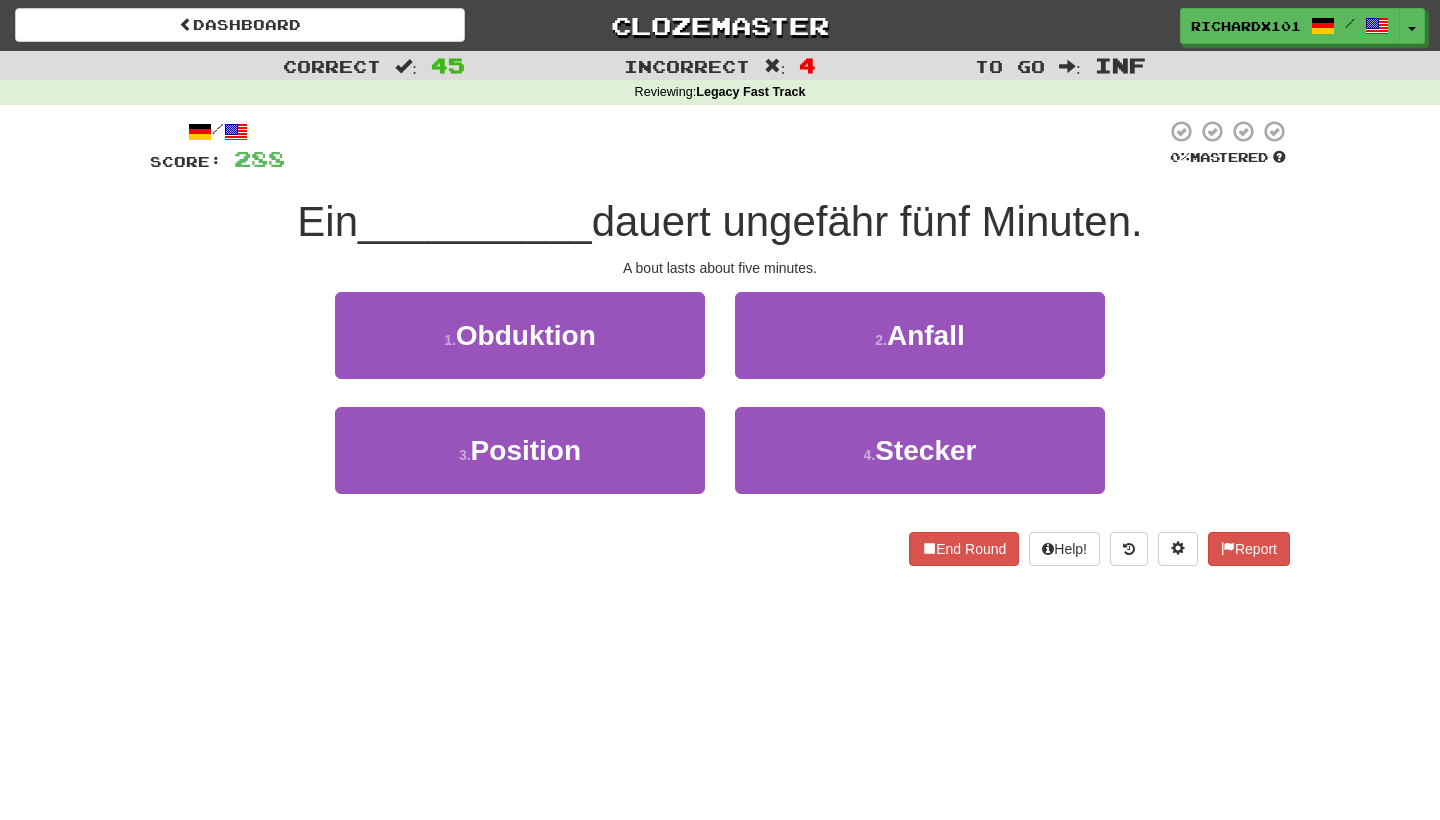 click on "2 .  Anfall" at bounding box center [920, 335] 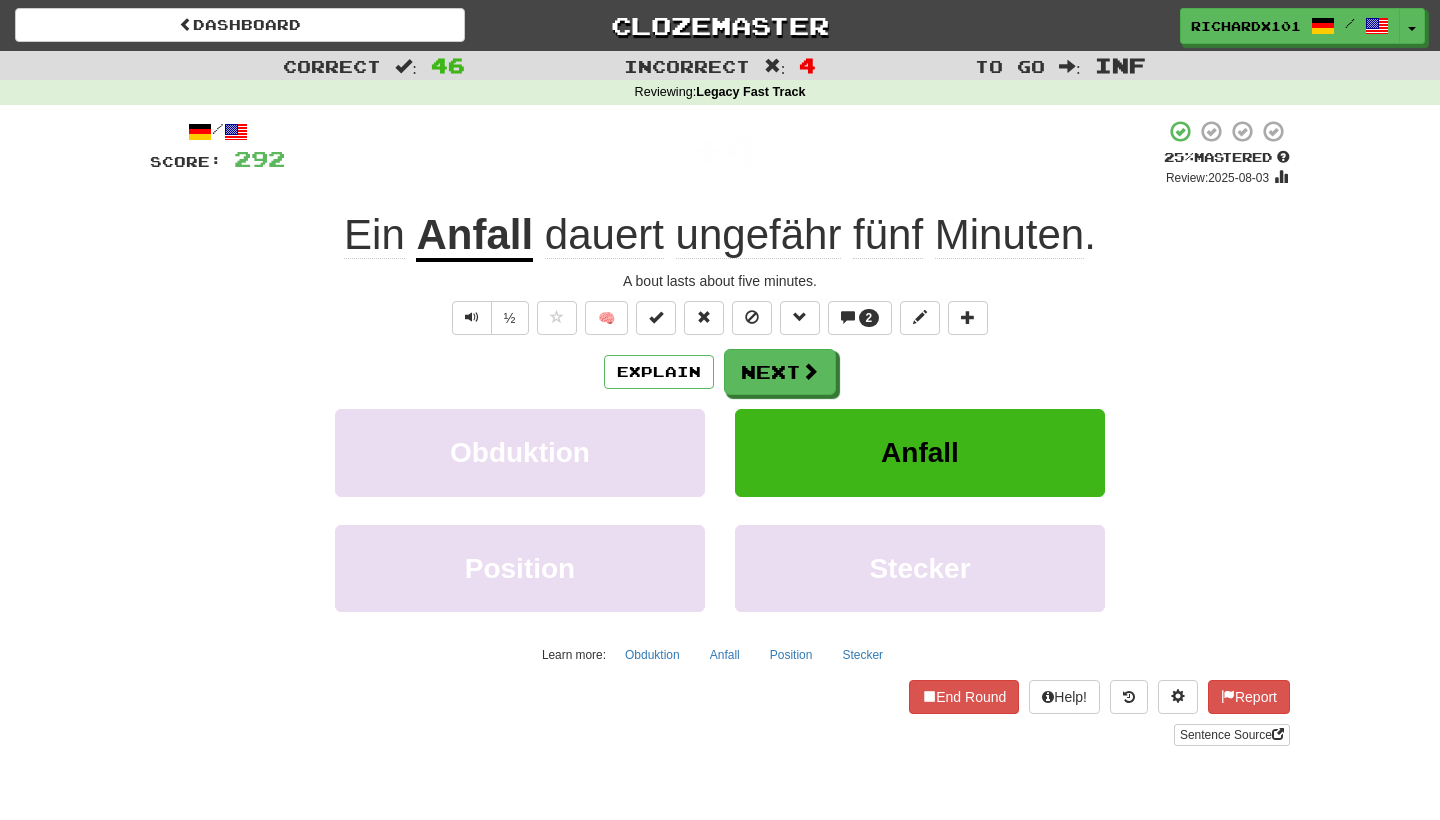 click at bounding box center [656, 317] 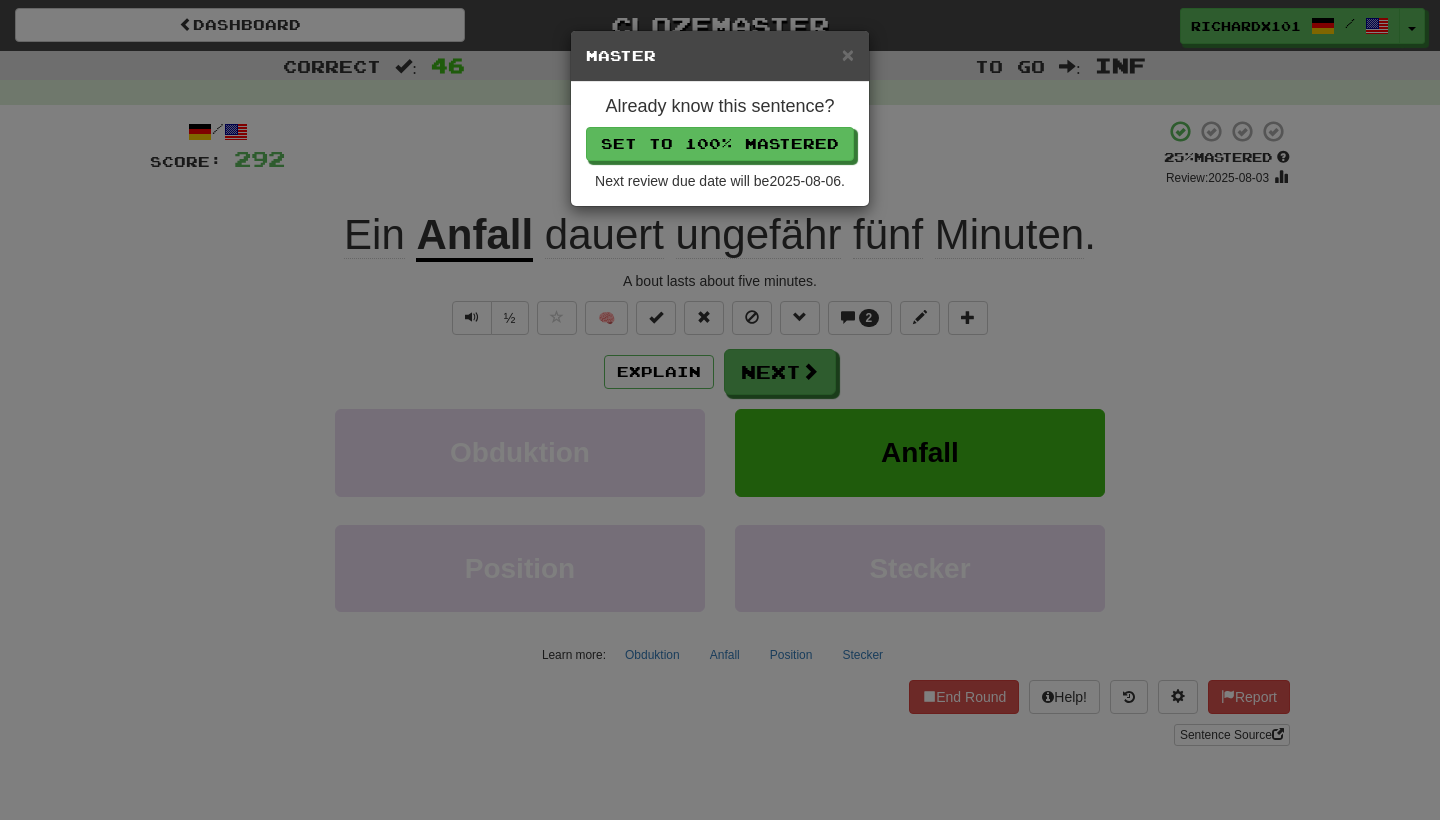 click on "Set to 100% Mastered" at bounding box center [720, 144] 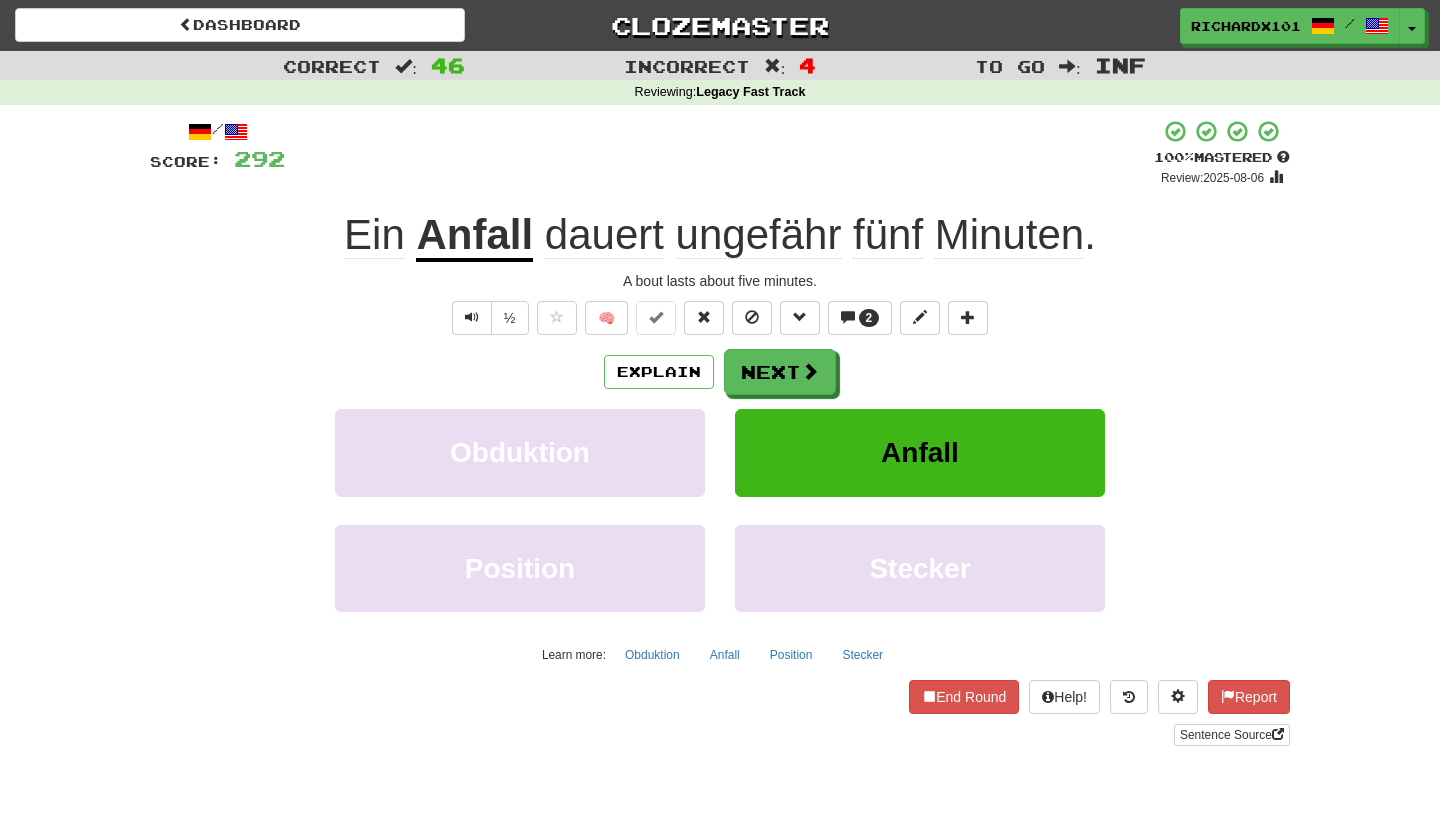 click on "Next" at bounding box center (780, 372) 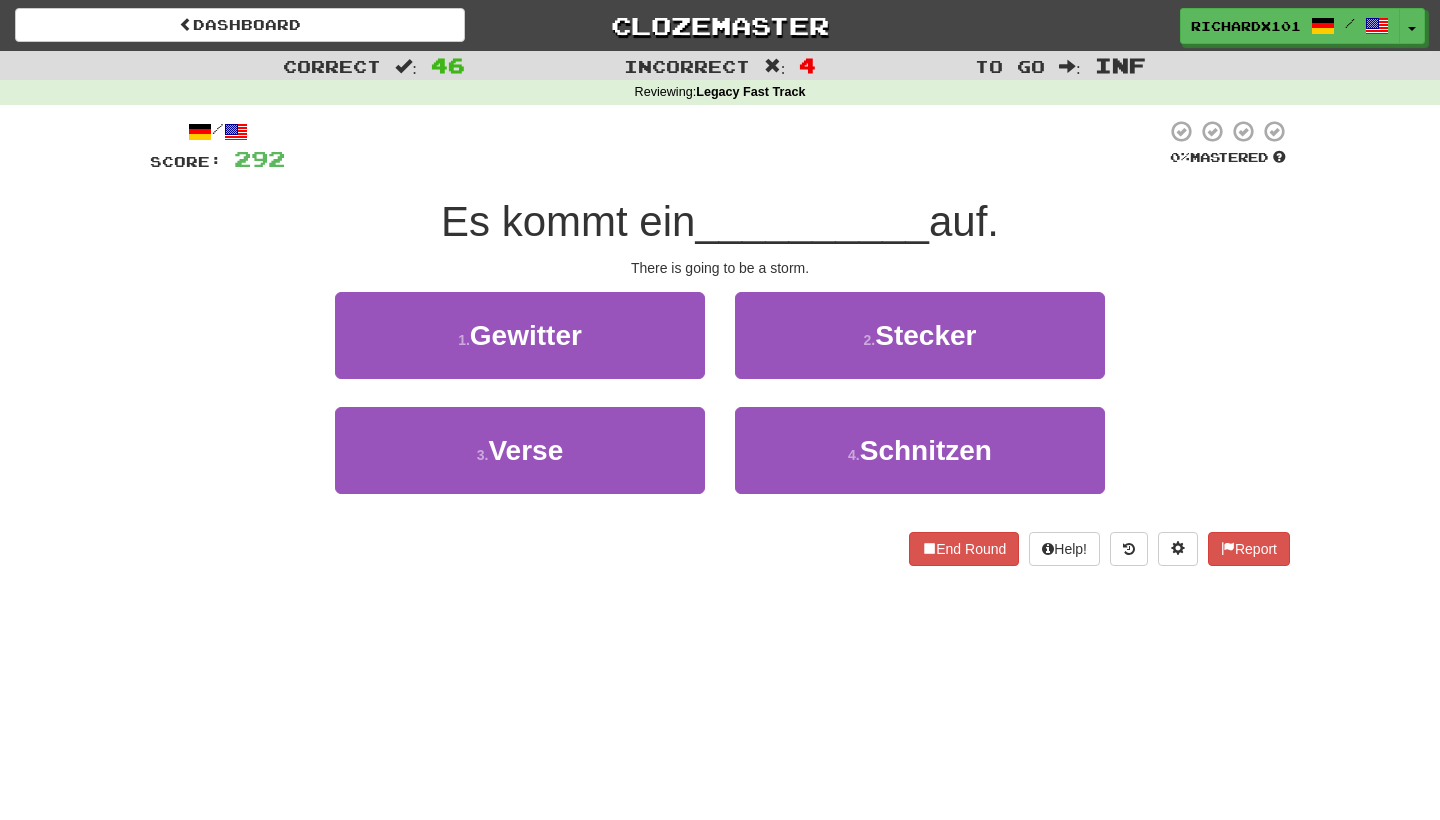 click on "2 .  Stecker" at bounding box center (920, 335) 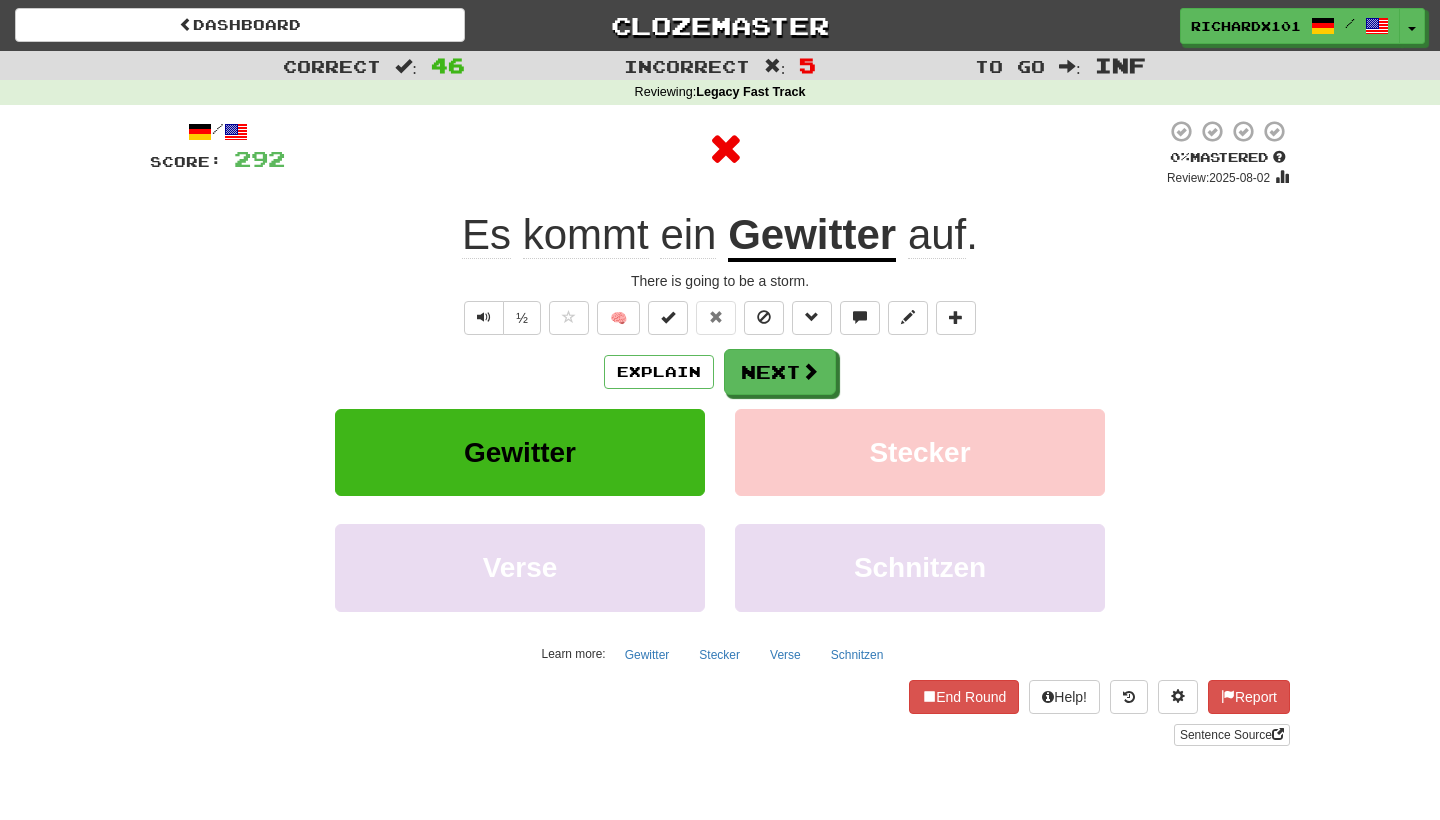 click at bounding box center (810, 371) 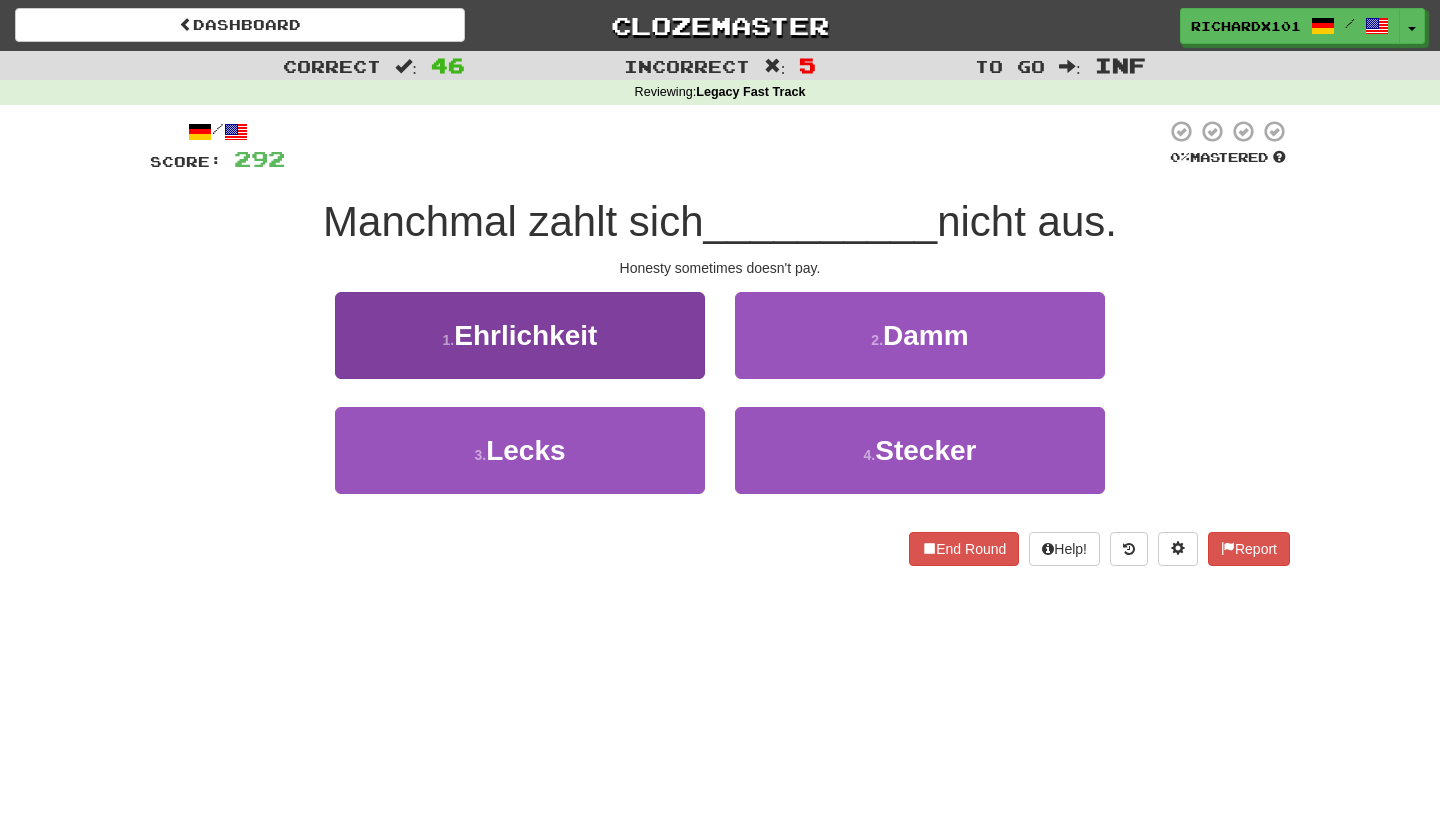 drag, startPoint x: 731, startPoint y: 143, endPoint x: 694, endPoint y: 352, distance: 212.24985 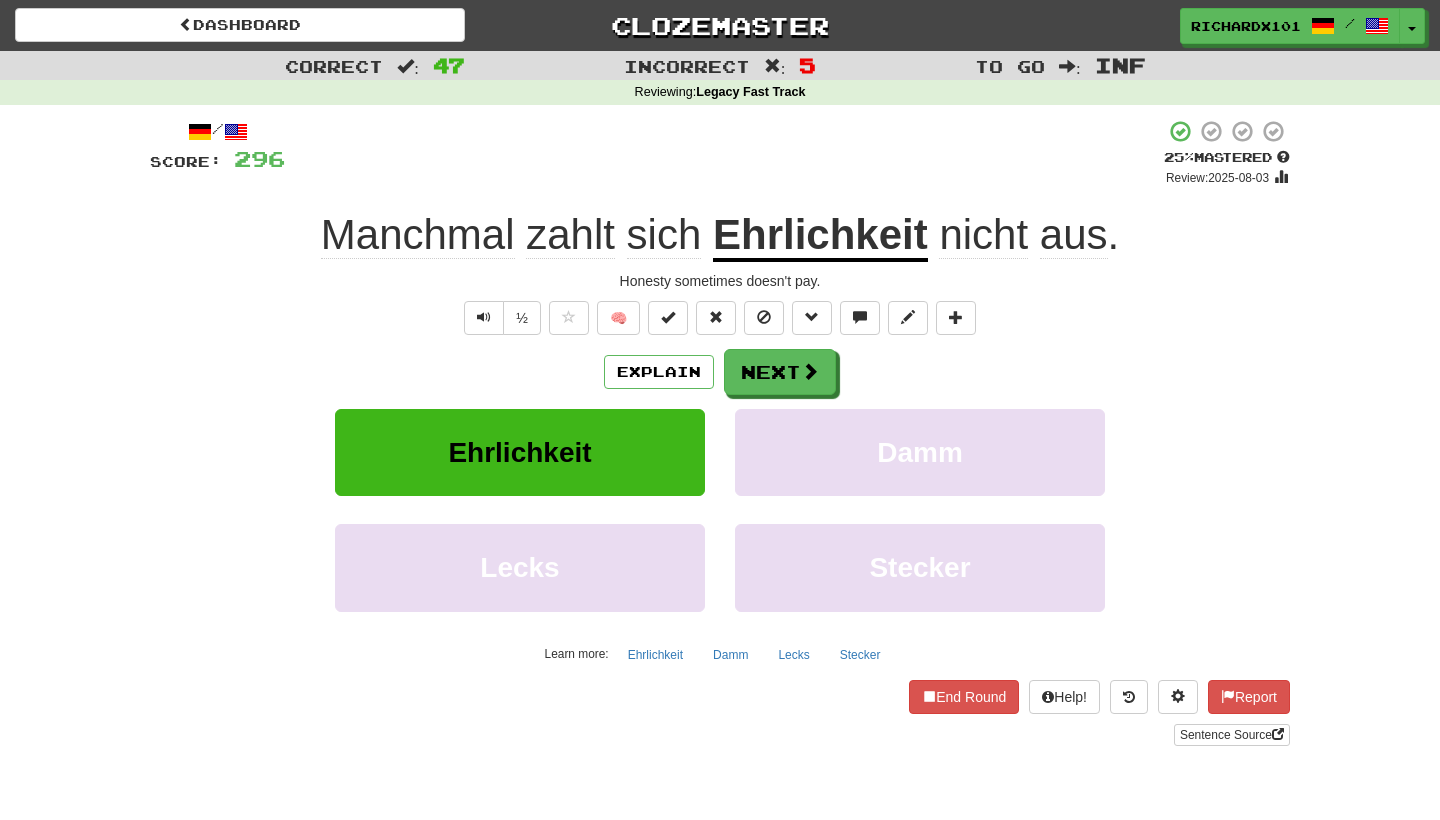 click at bounding box center (668, 317) 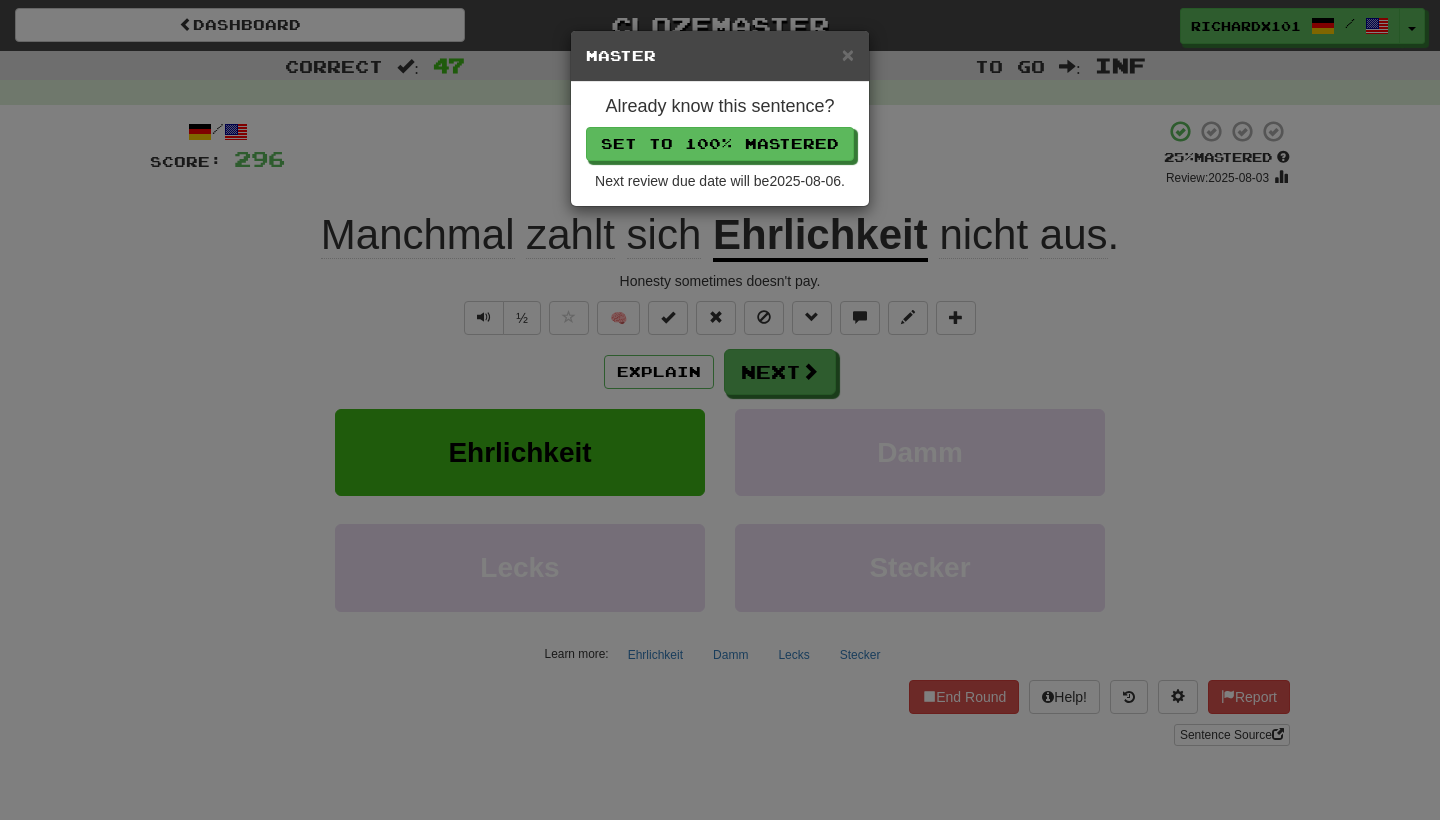 click on "Set to 100% Mastered" at bounding box center (720, 144) 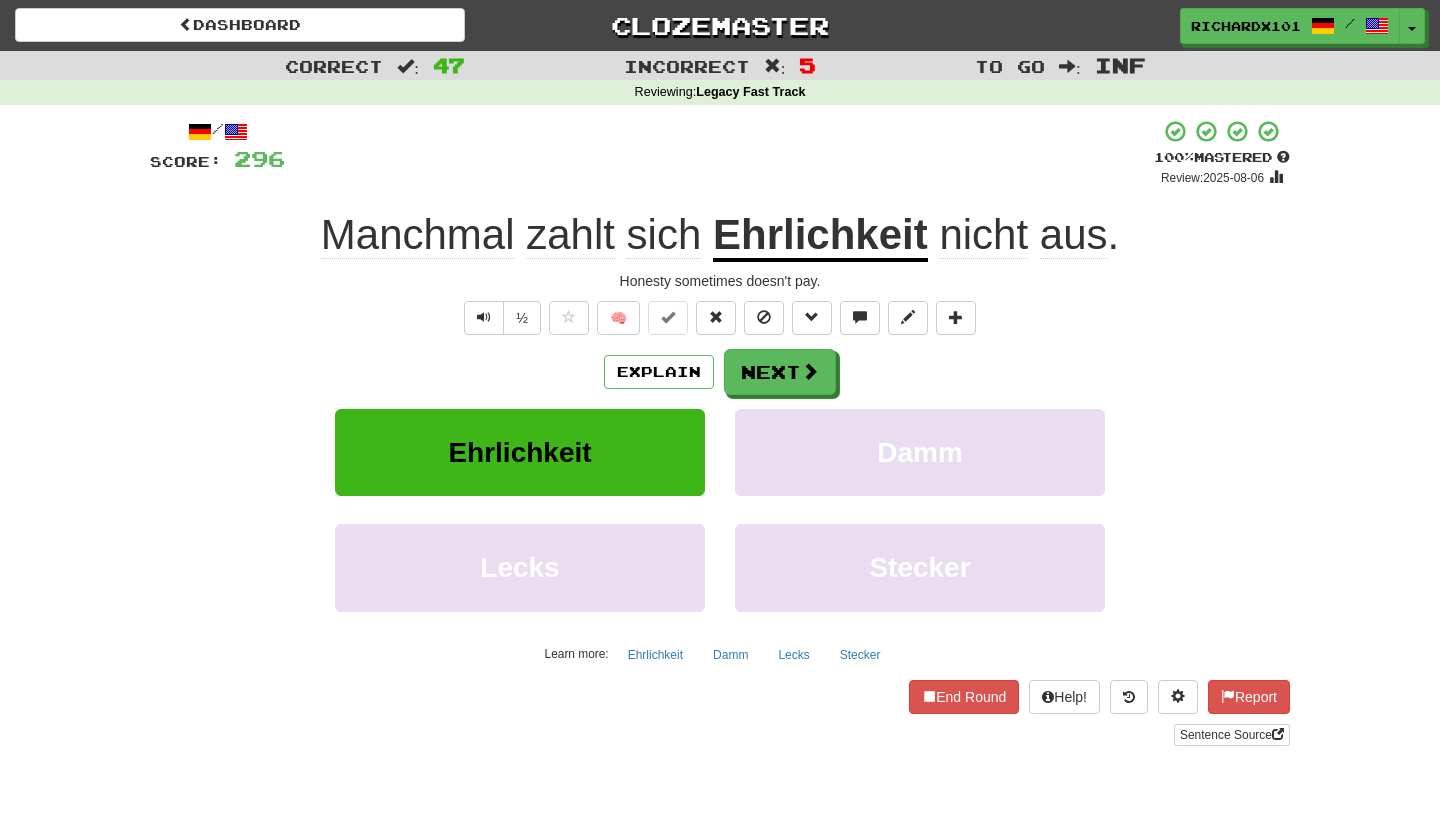 click on "Next" at bounding box center [780, 372] 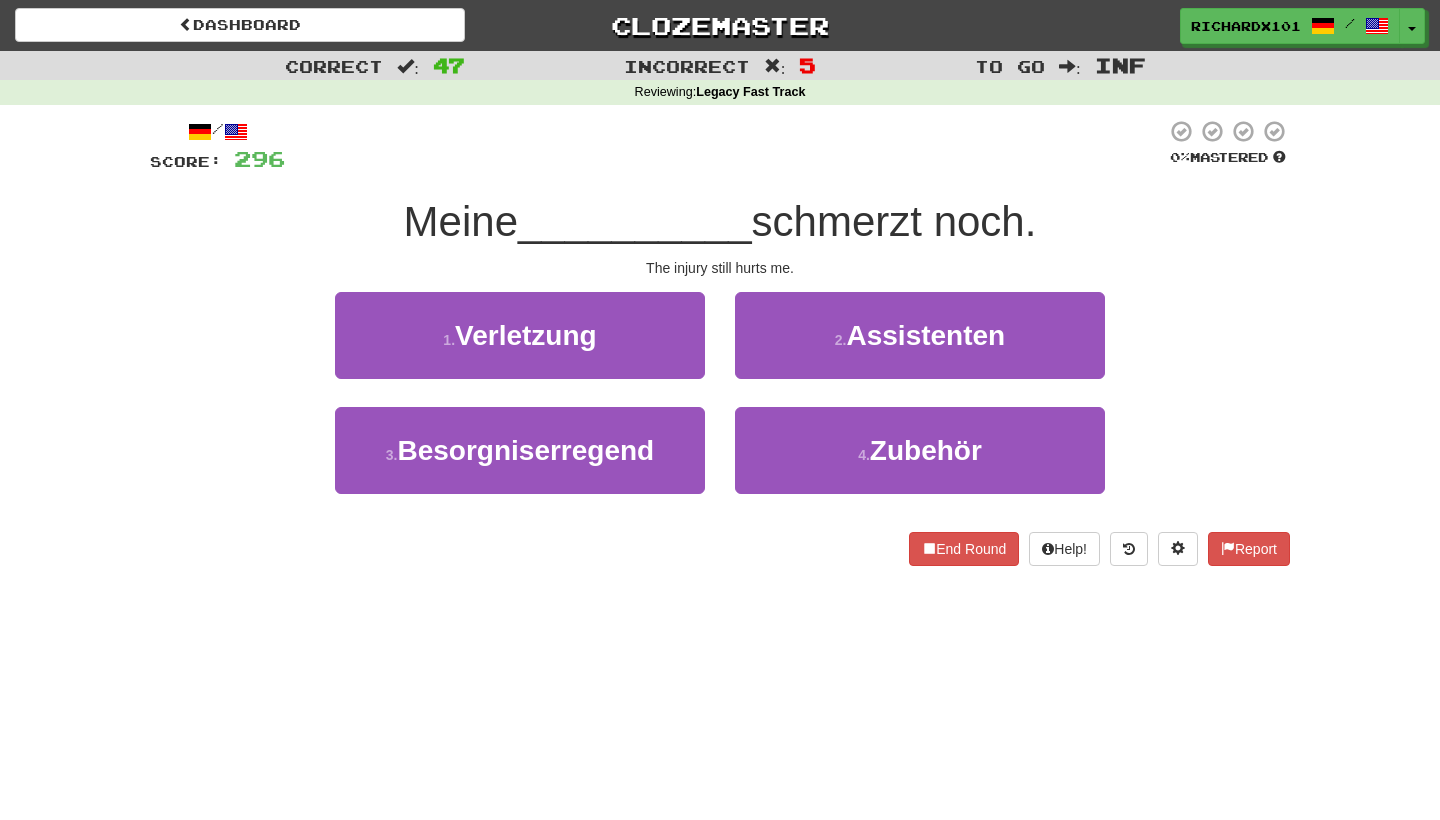 click on "1 .  Verletzung" at bounding box center (520, 335) 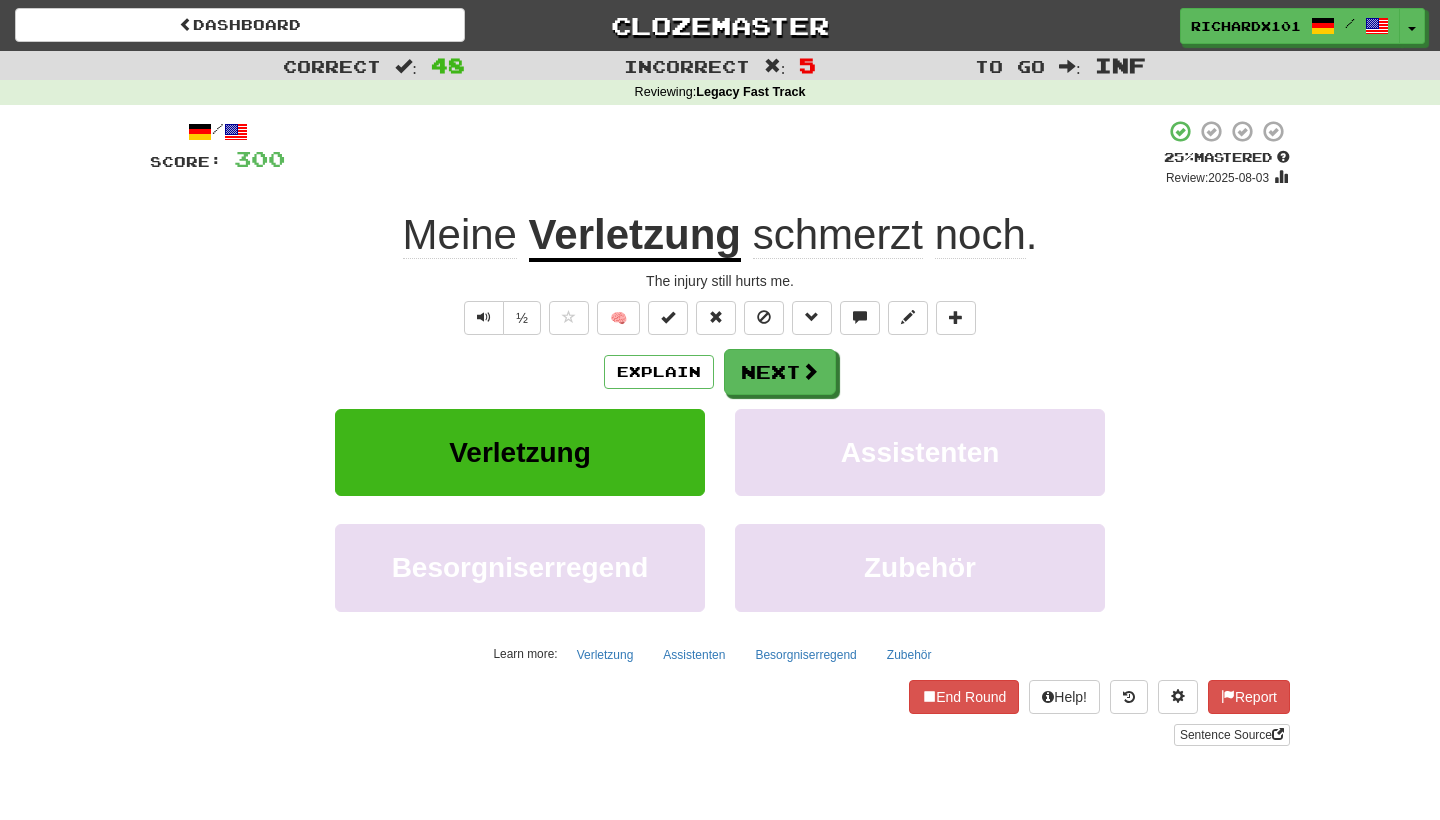 click at bounding box center [668, 317] 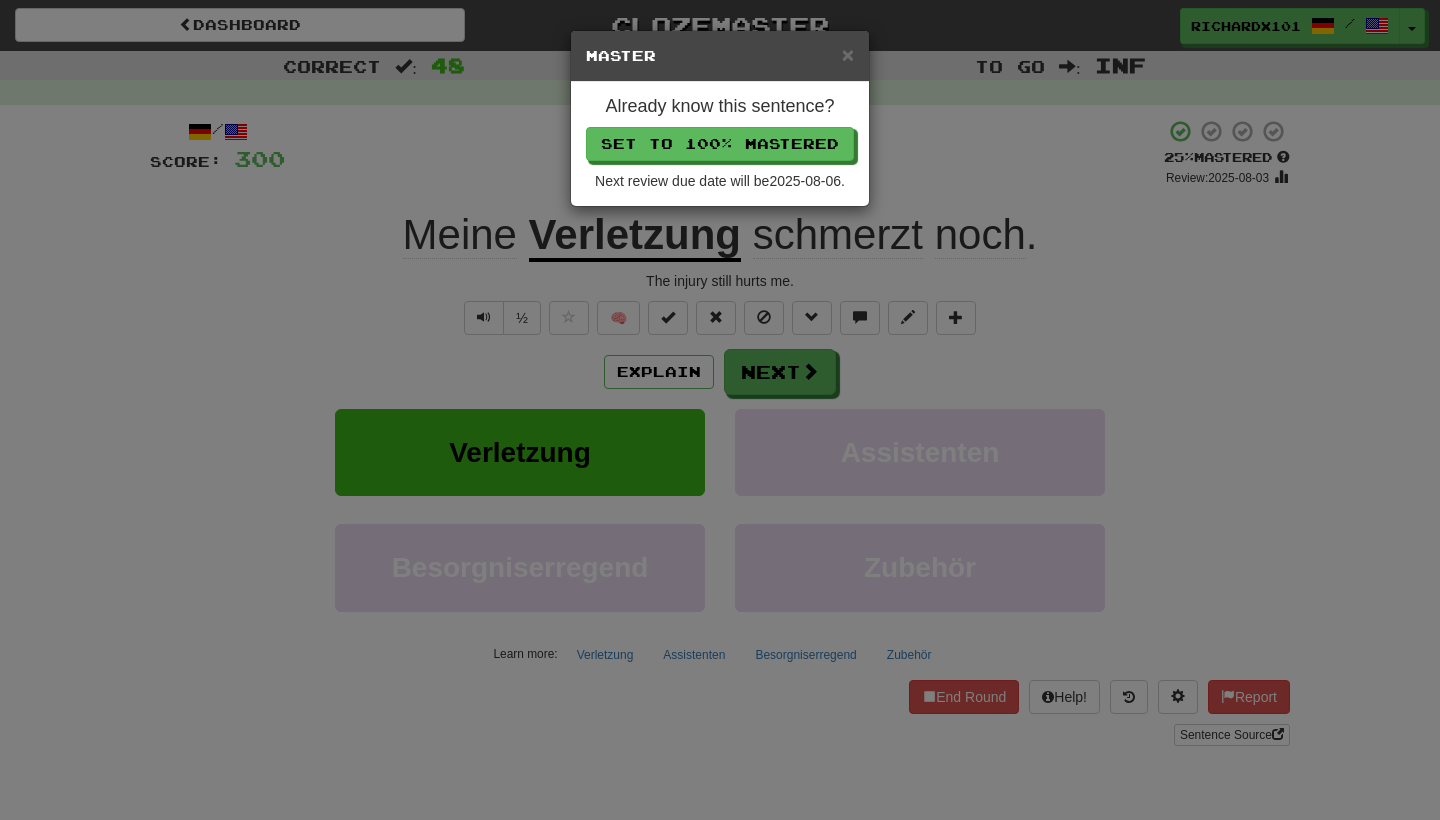 click on "Set to 100% Mastered" at bounding box center [720, 144] 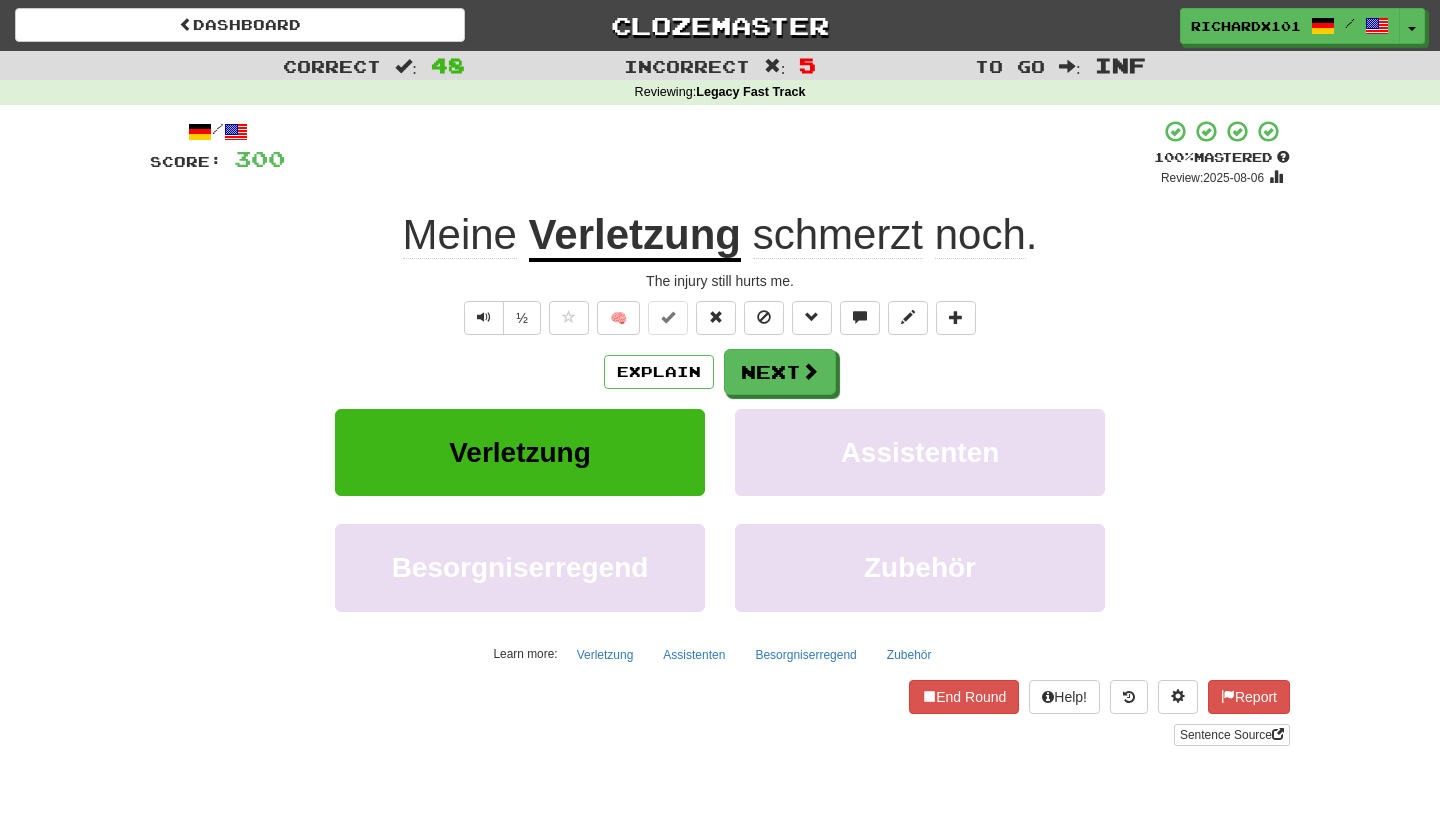 click on "Next" at bounding box center [780, 372] 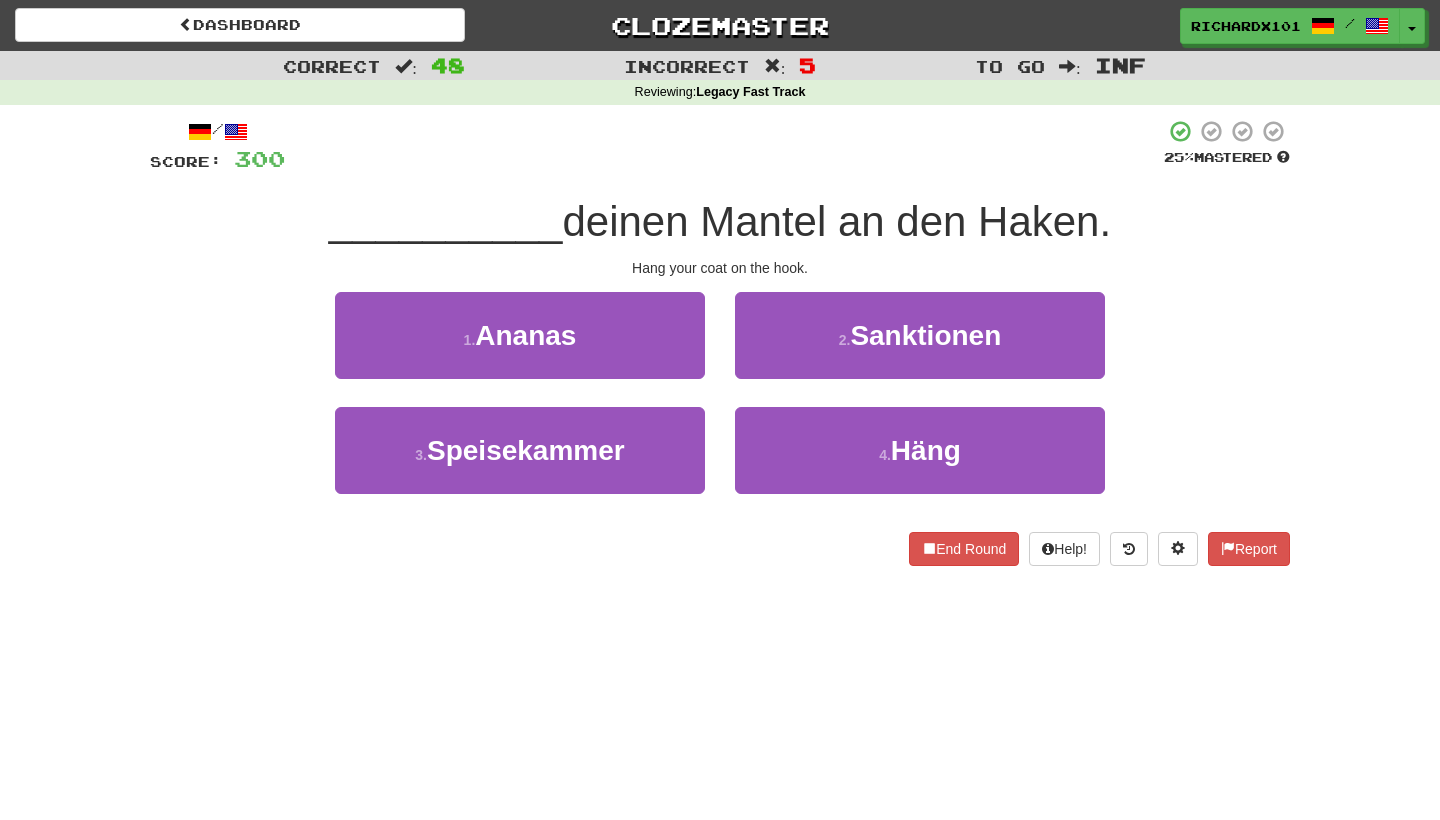 click on "4 .  Häng" at bounding box center [920, 450] 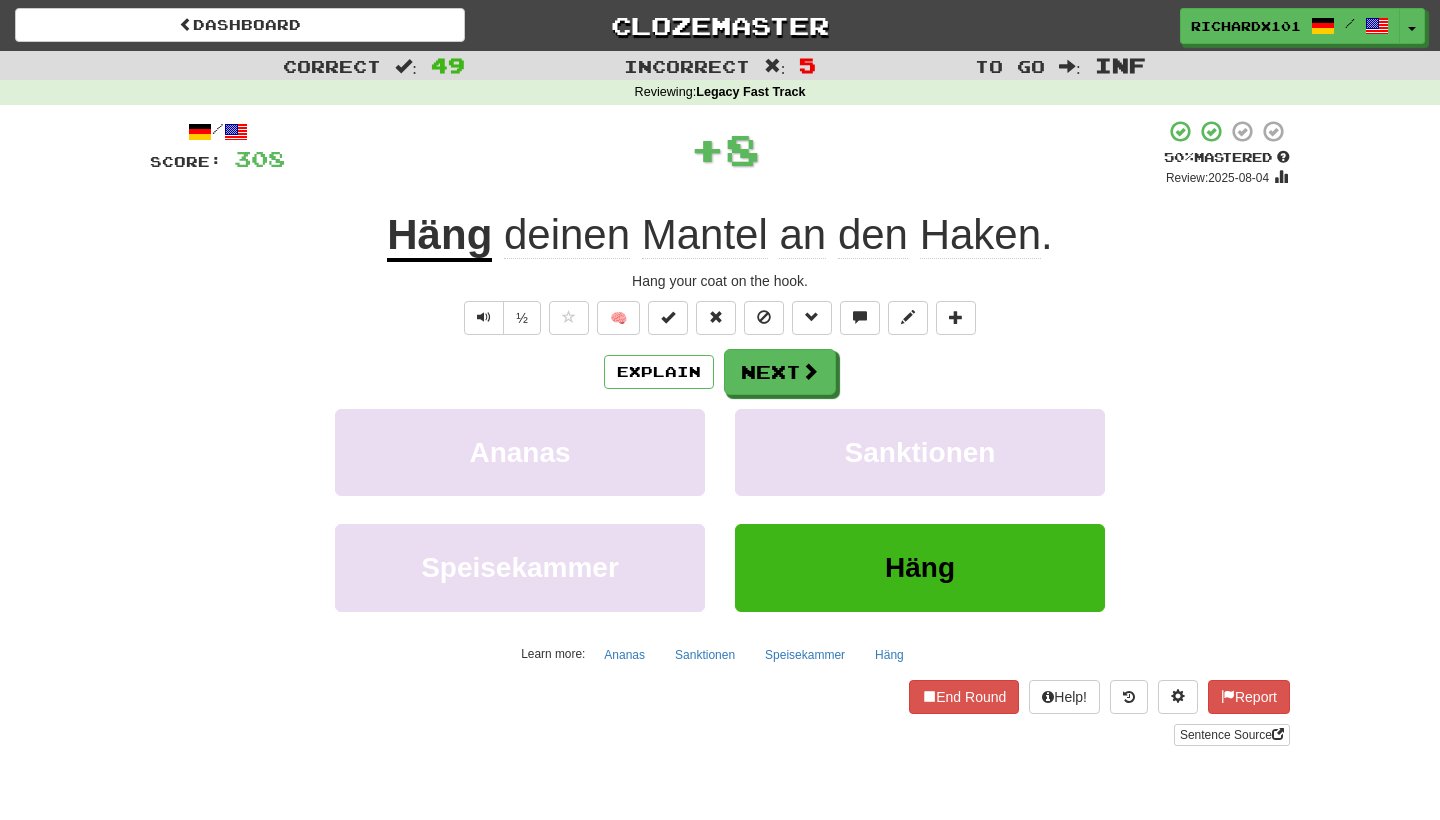 click at bounding box center (668, 318) 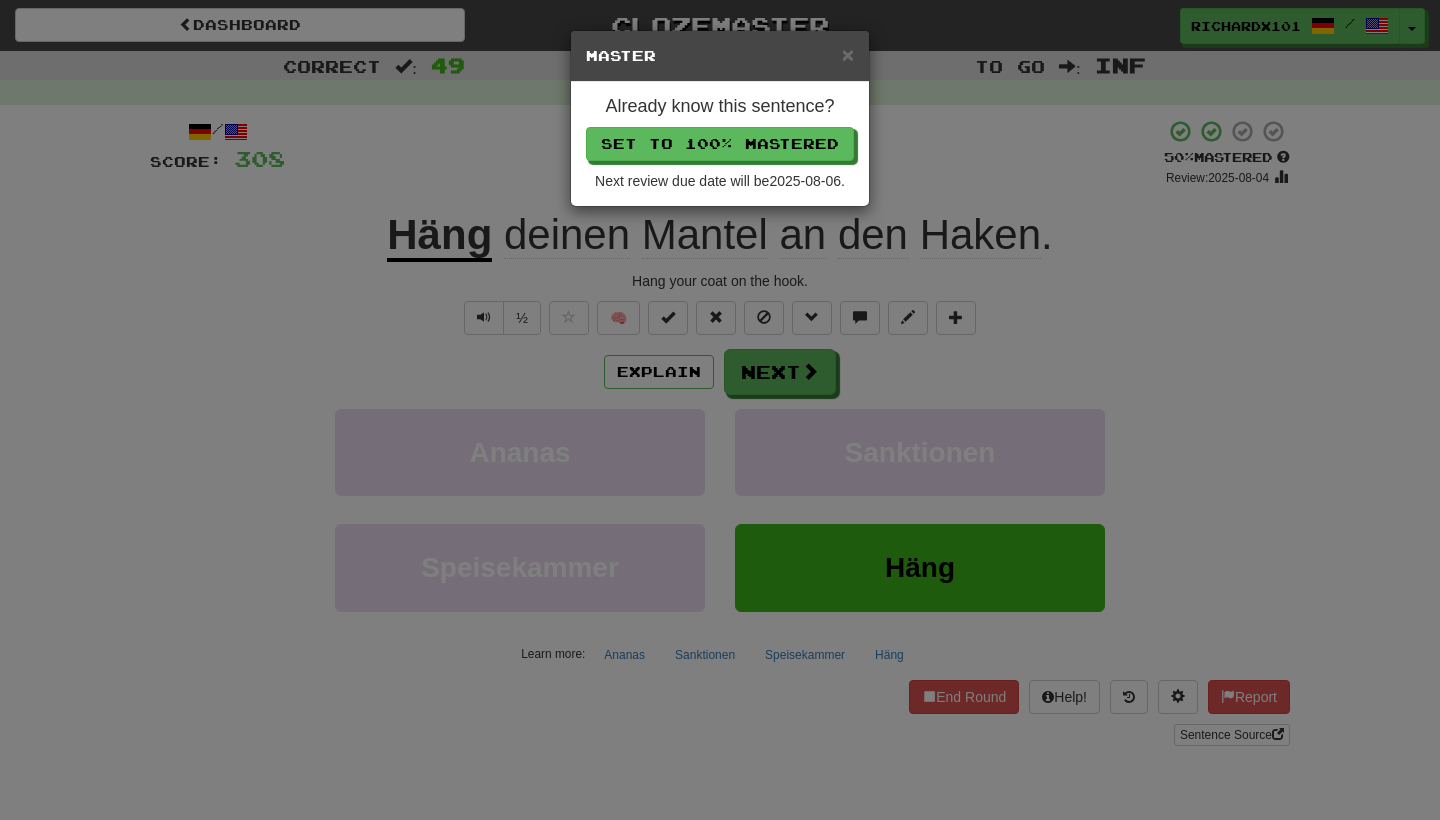 click on "Set to 100% Mastered" at bounding box center (720, 144) 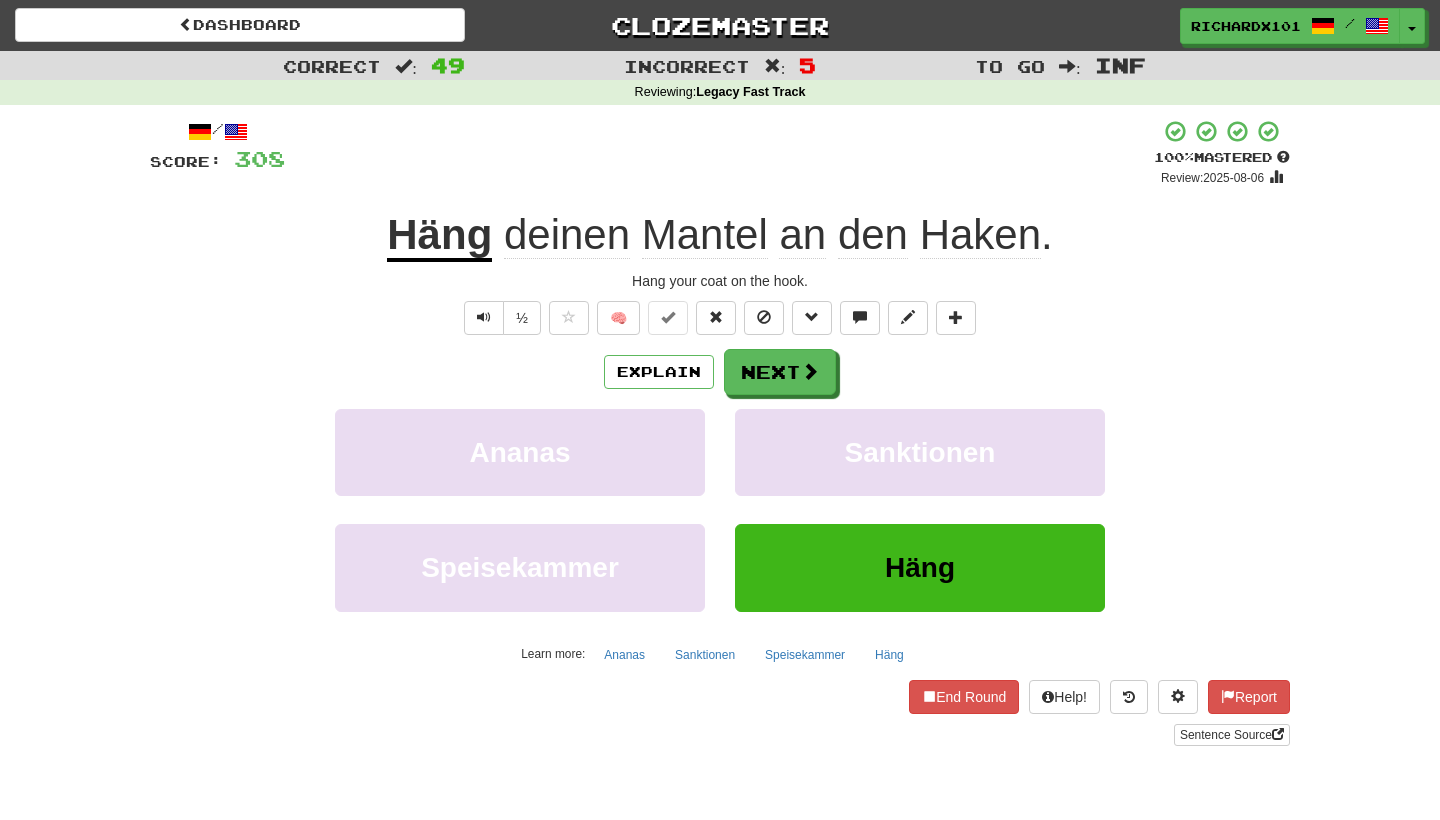 click on "Next" at bounding box center (780, 372) 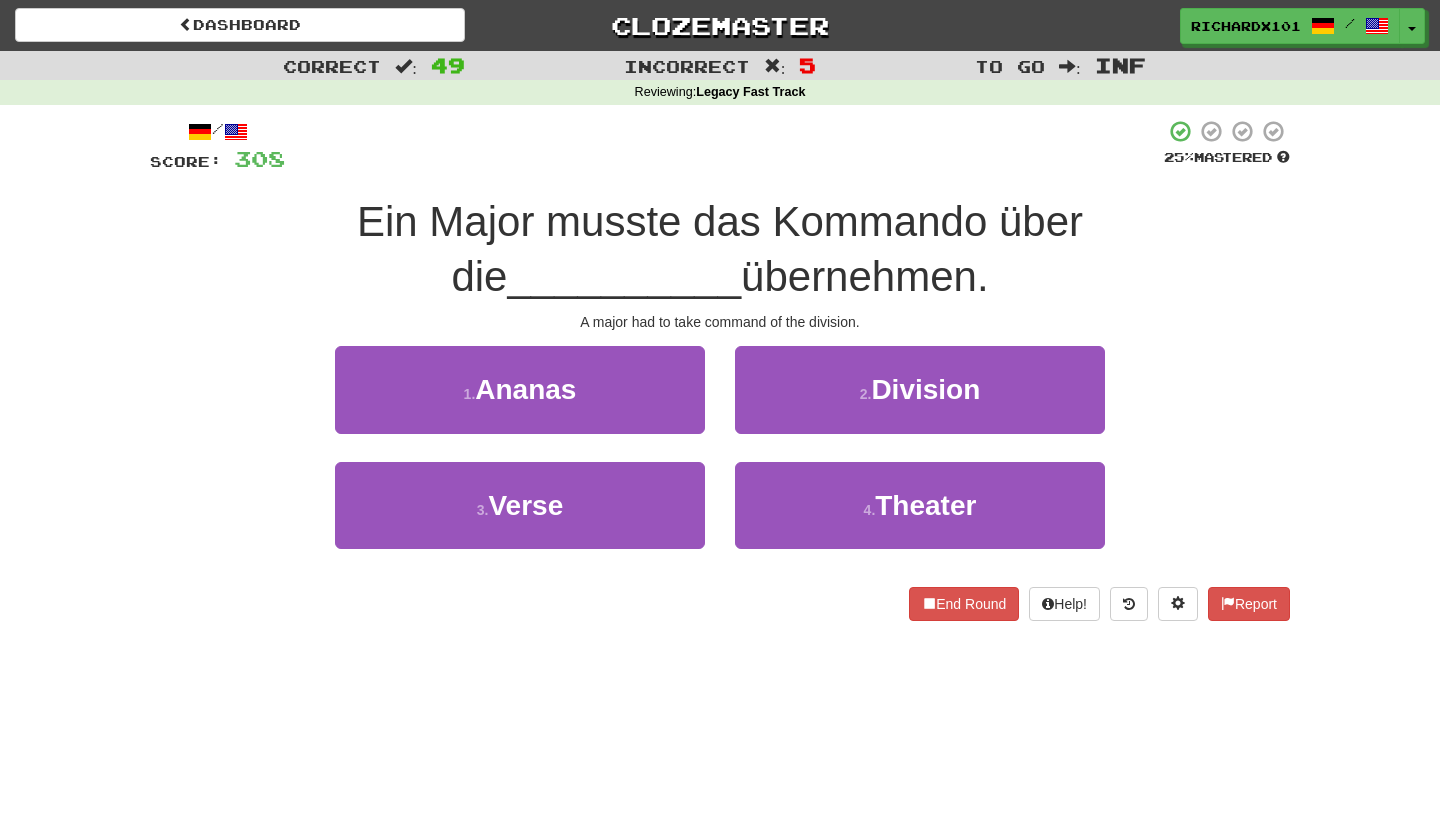 click on "2 .  Division" at bounding box center [920, 389] 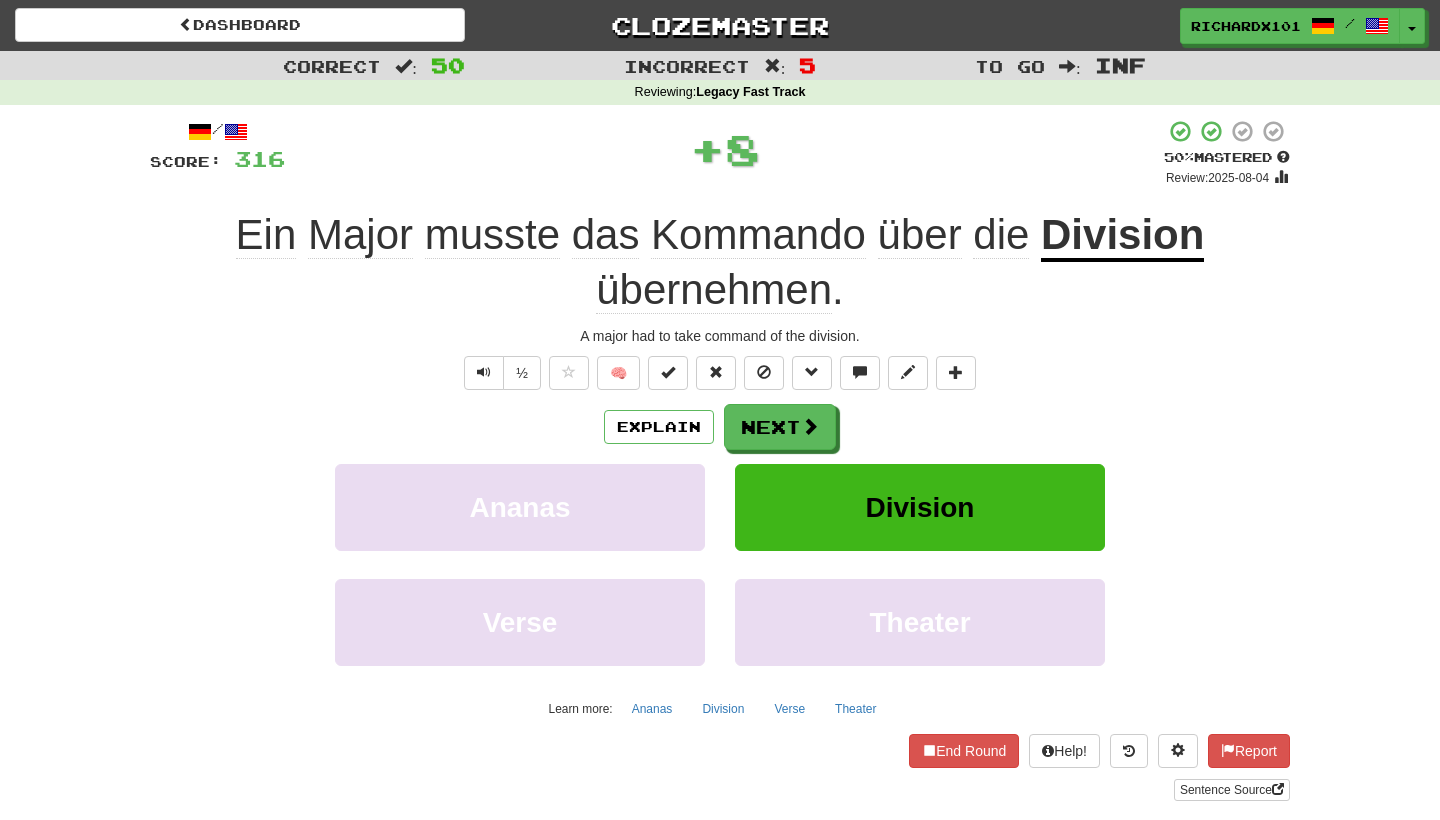 click at bounding box center (668, 372) 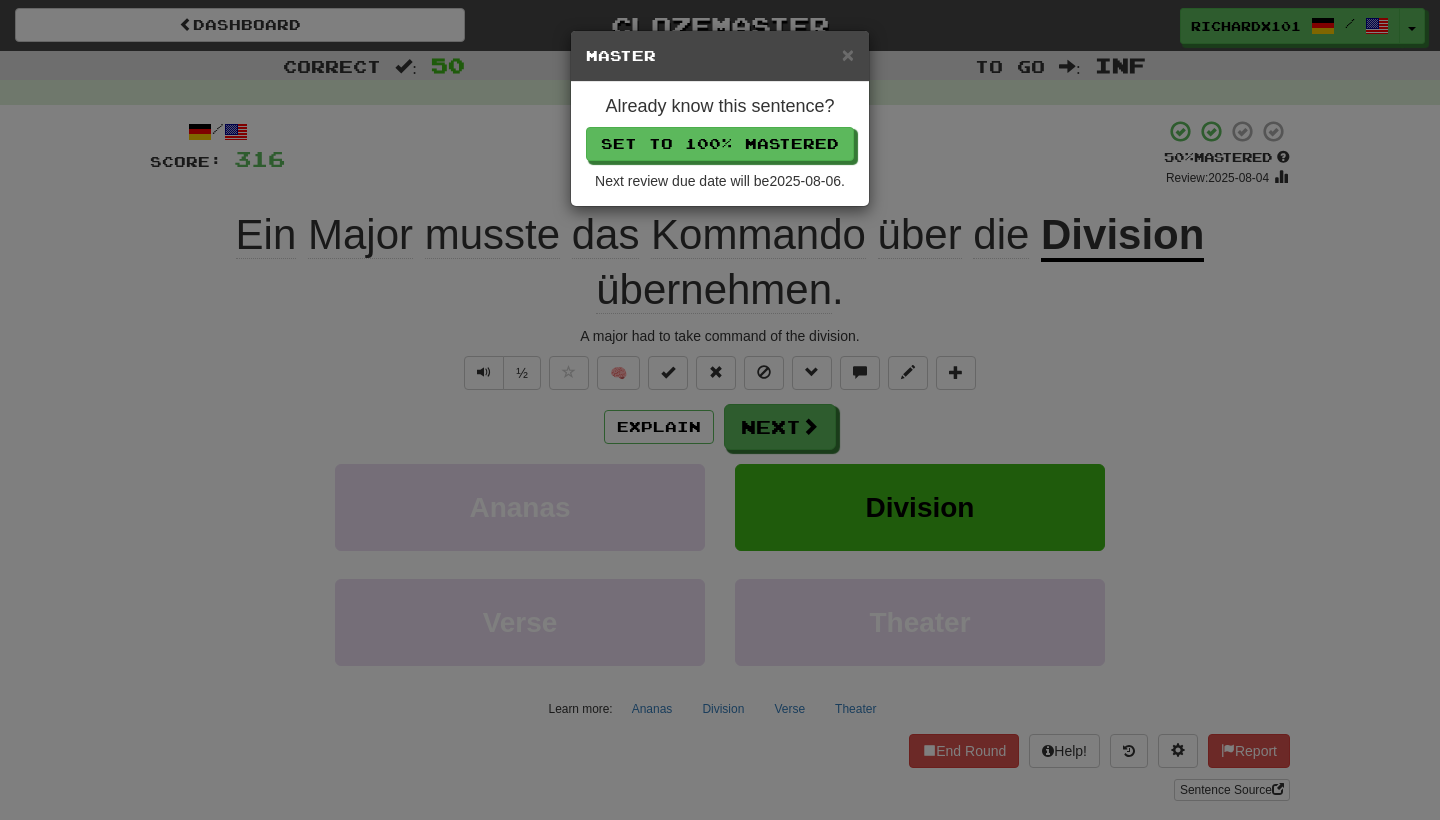 click on "Set to 100% Mastered" at bounding box center (720, 144) 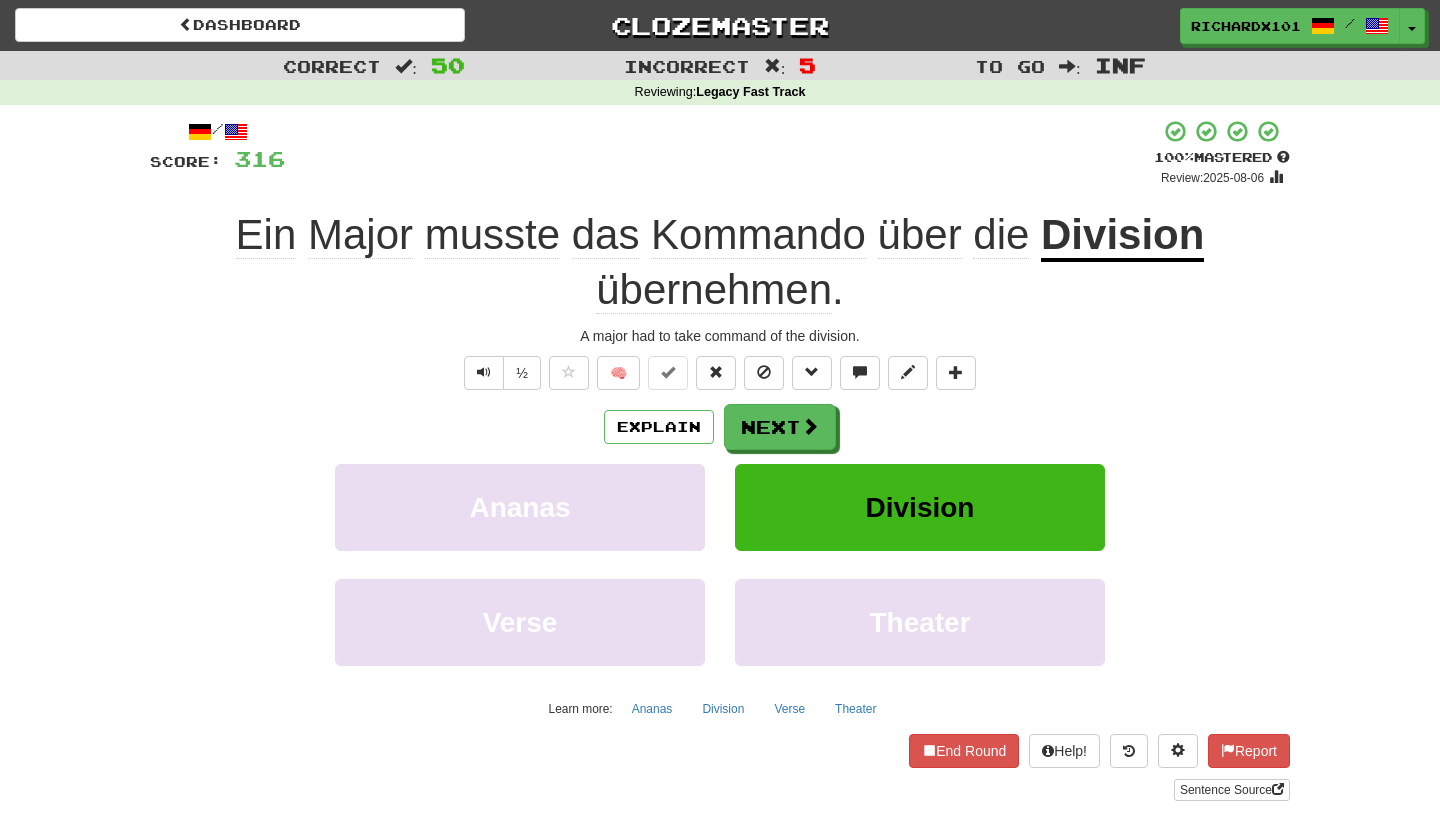 click on "Next" at bounding box center (780, 427) 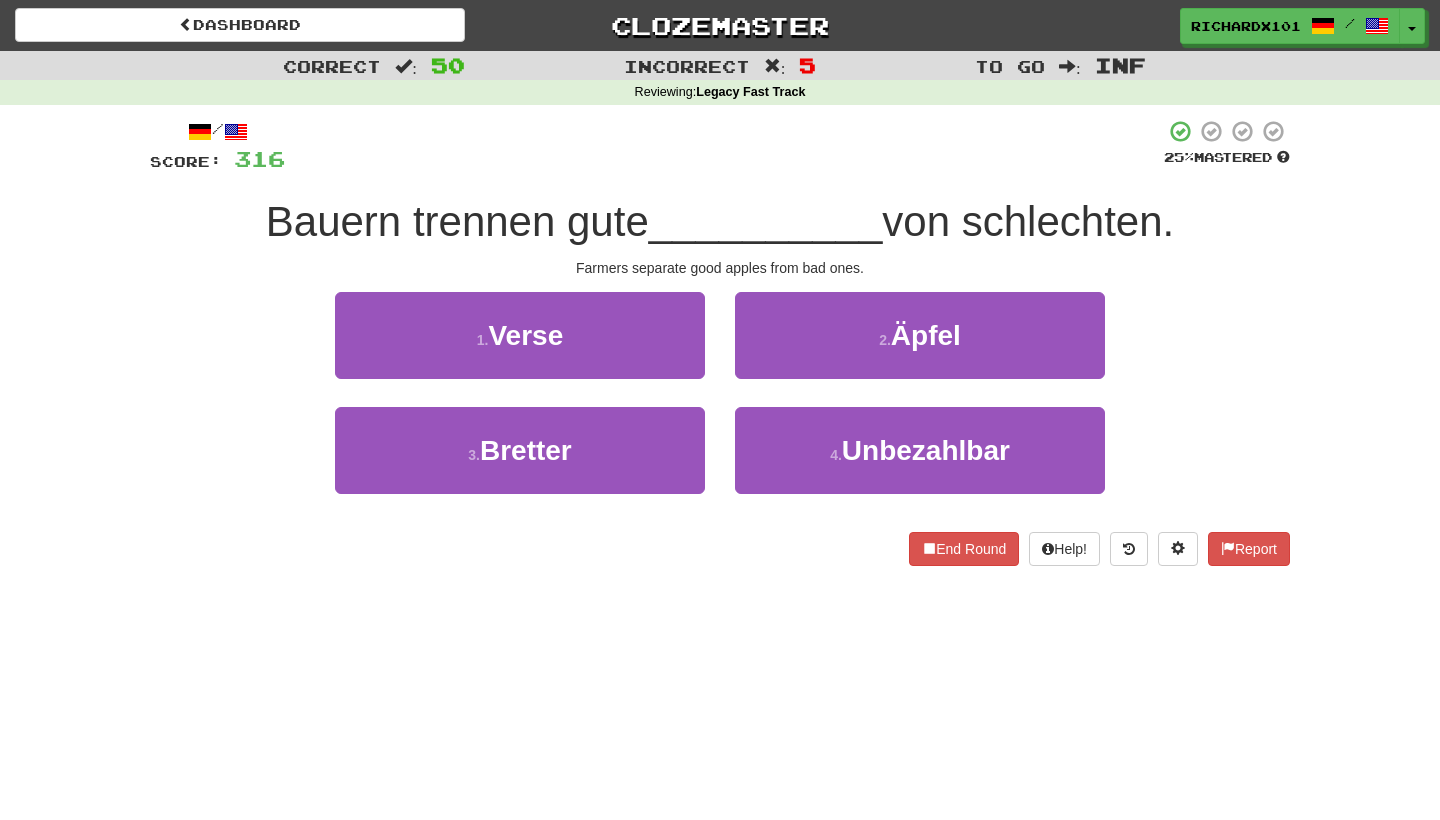 click on "2 .  Äpfel" at bounding box center [920, 335] 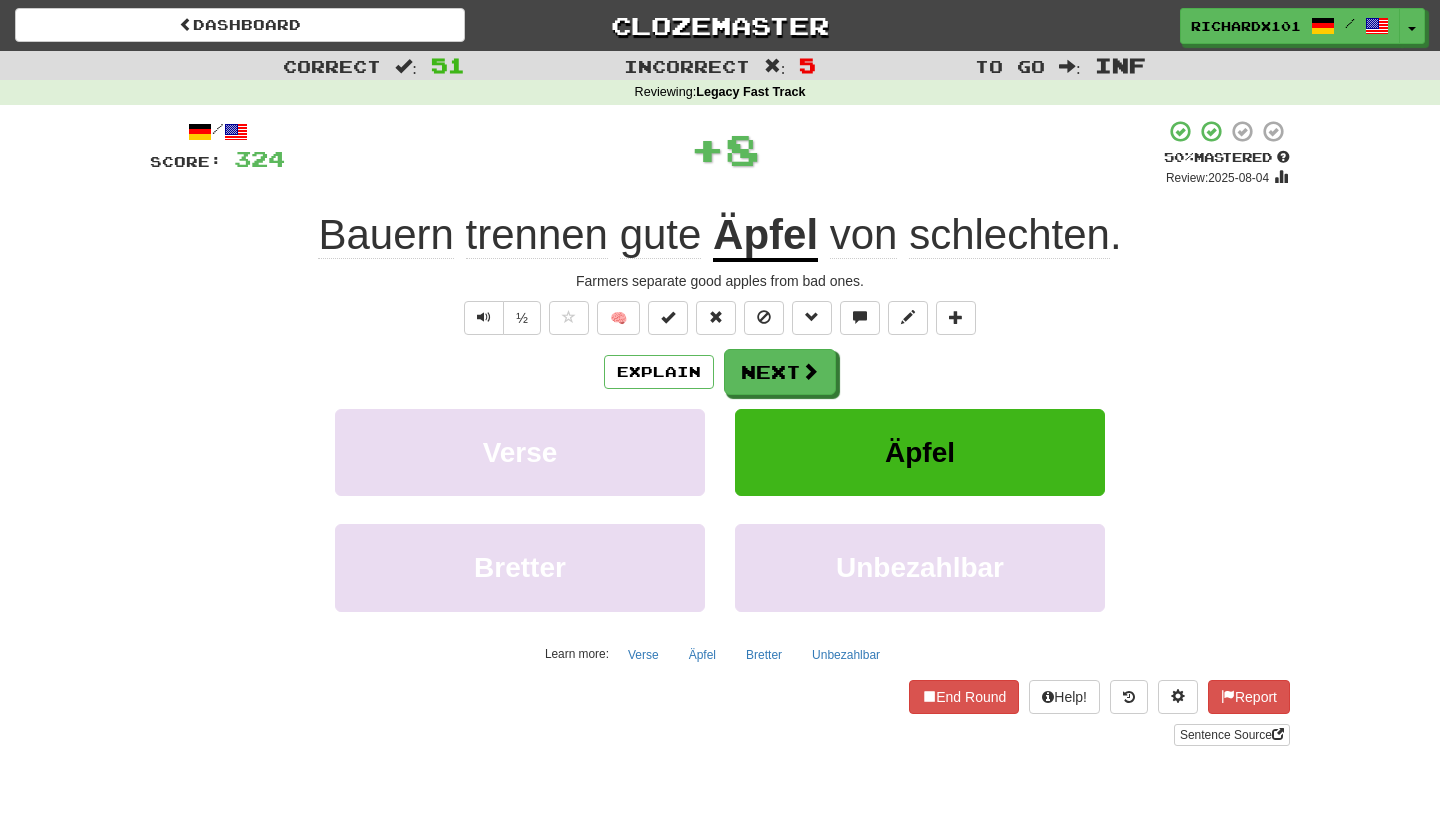 click at bounding box center (668, 317) 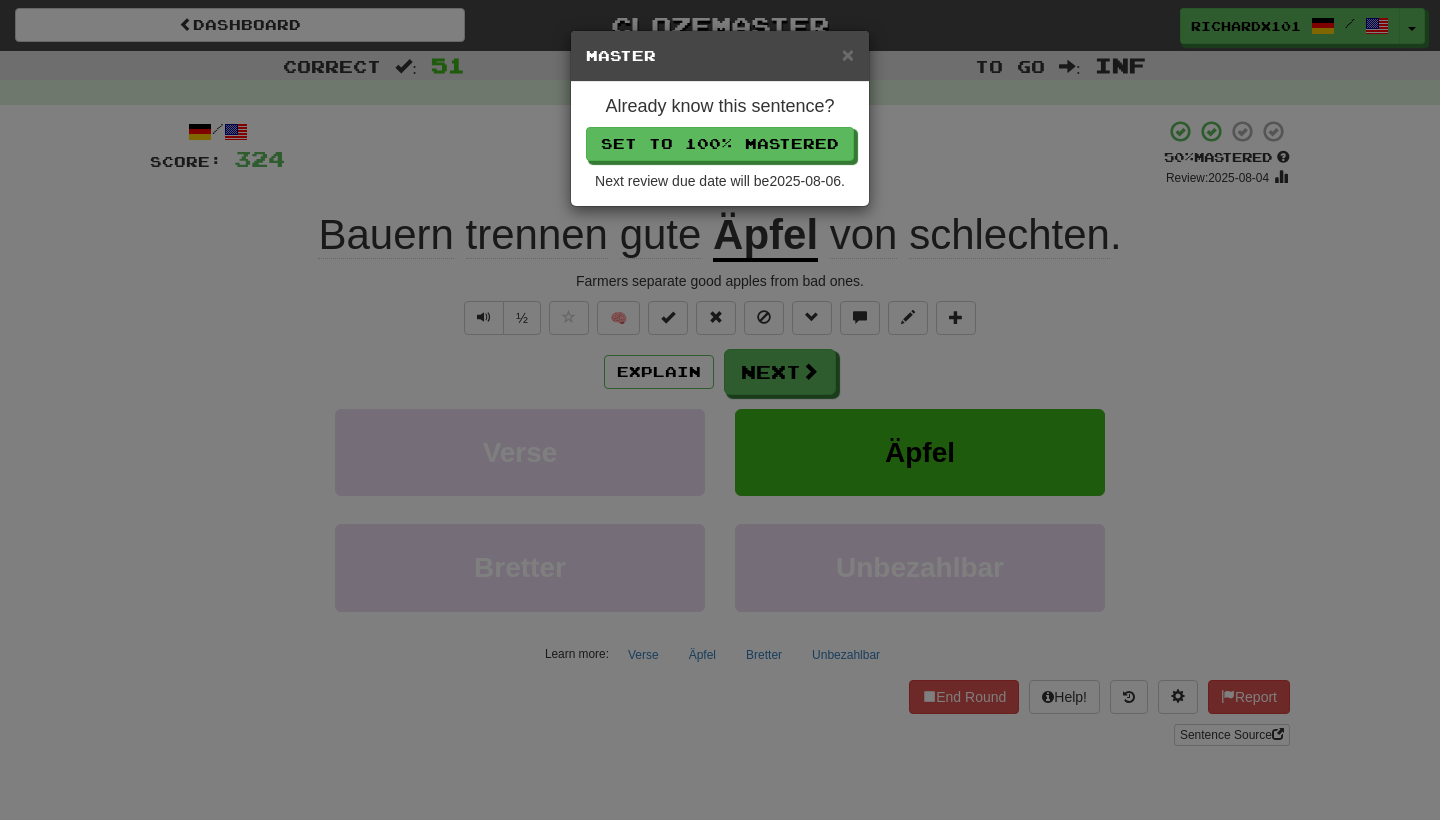 click on "Set to 100% Mastered" at bounding box center [720, 144] 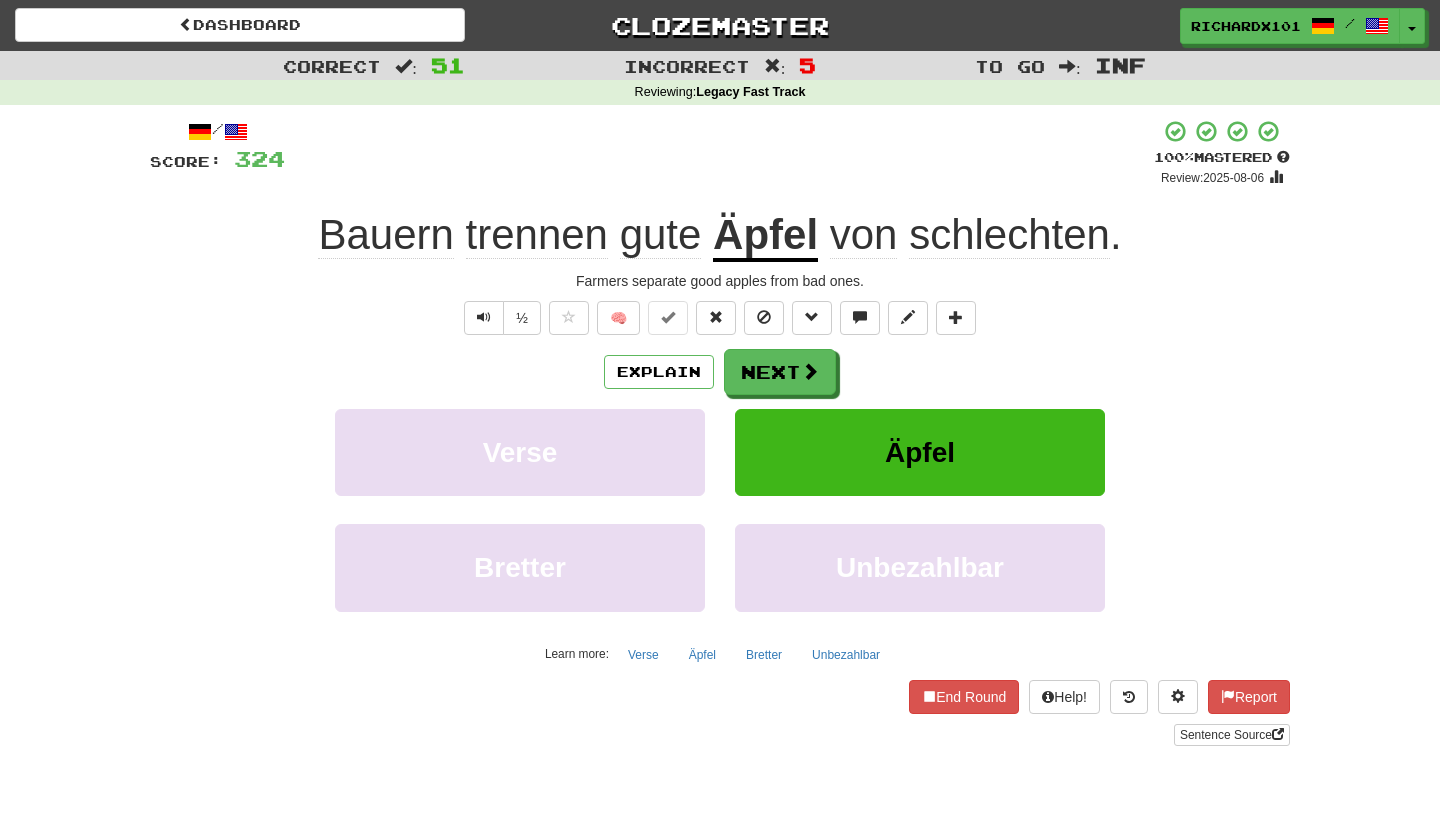 click on "Next" at bounding box center [780, 372] 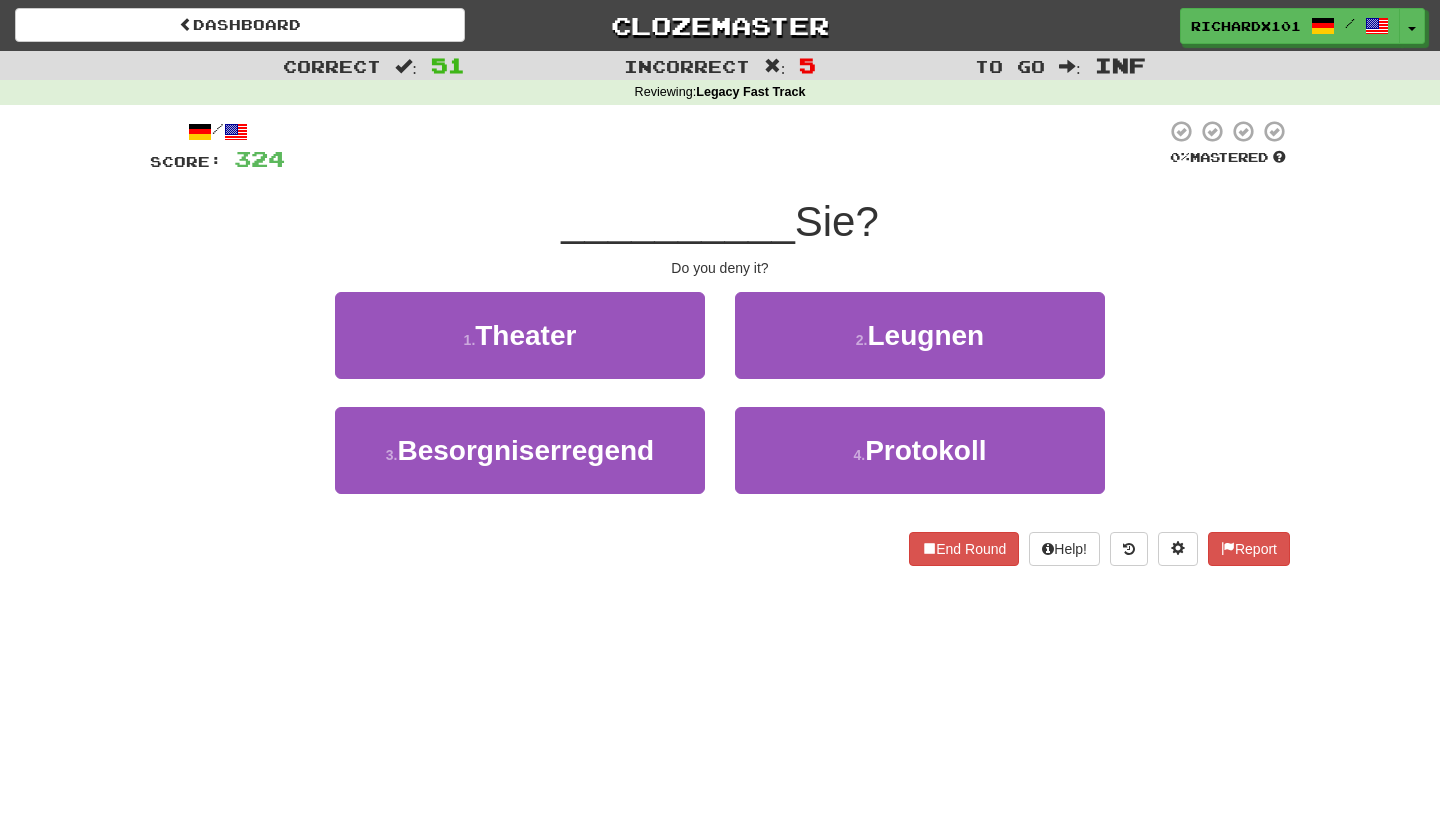 click on "2 .  Leugnen" at bounding box center (920, 335) 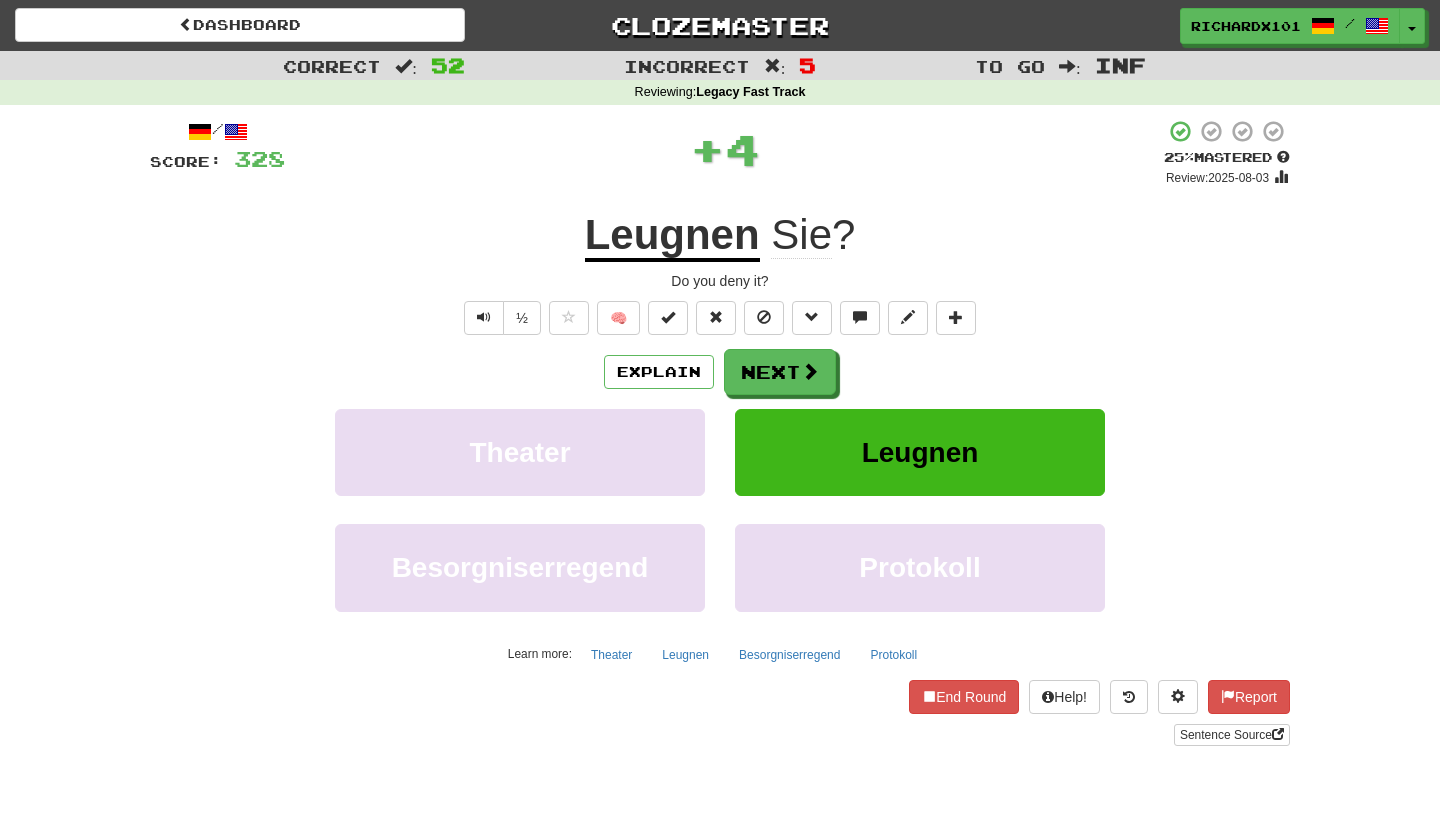 click at bounding box center [668, 317] 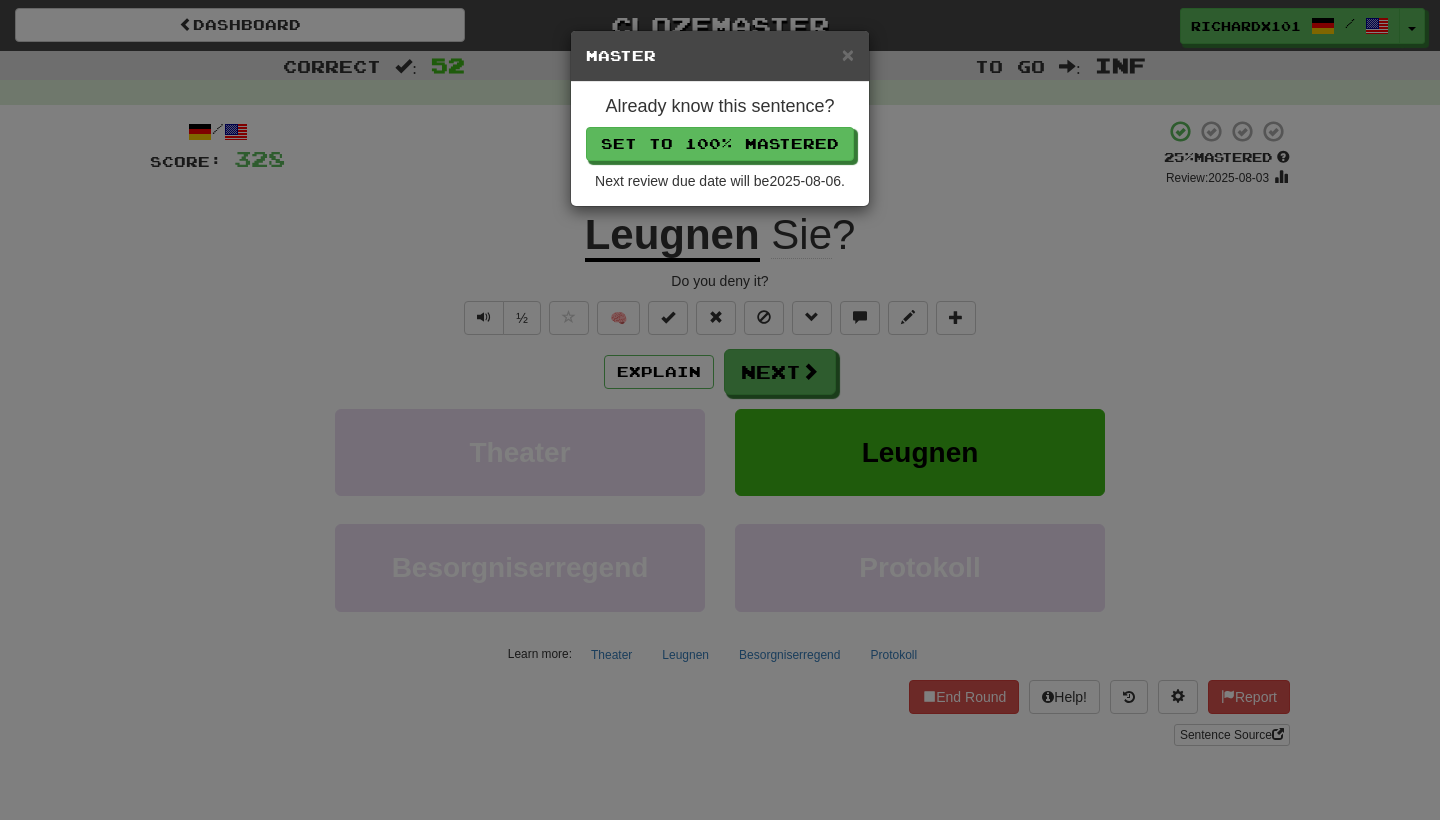 click on "Set to 100% Mastered" at bounding box center [720, 144] 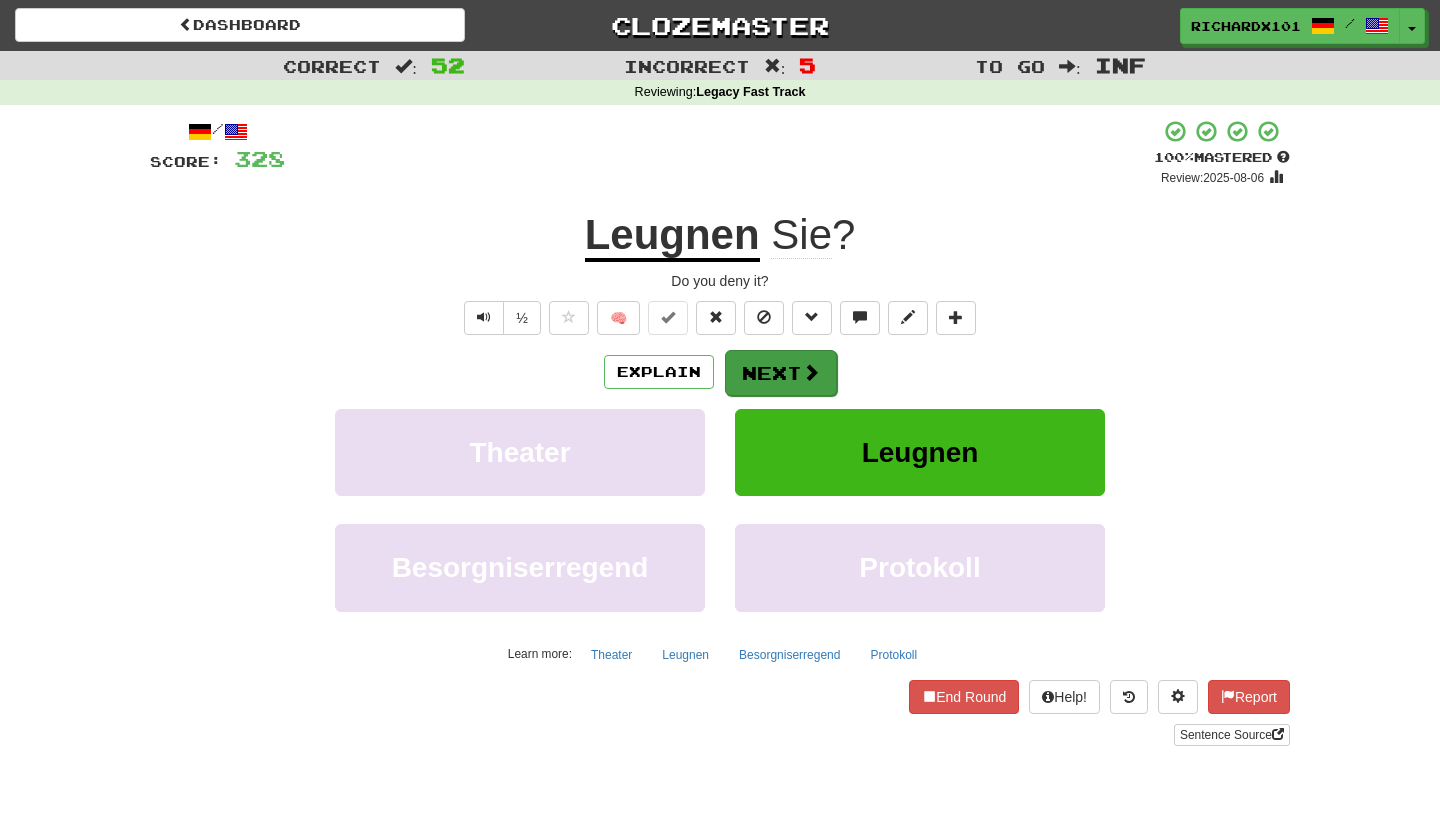 drag, startPoint x: 689, startPoint y: 147, endPoint x: 743, endPoint y: 358, distance: 217.80037 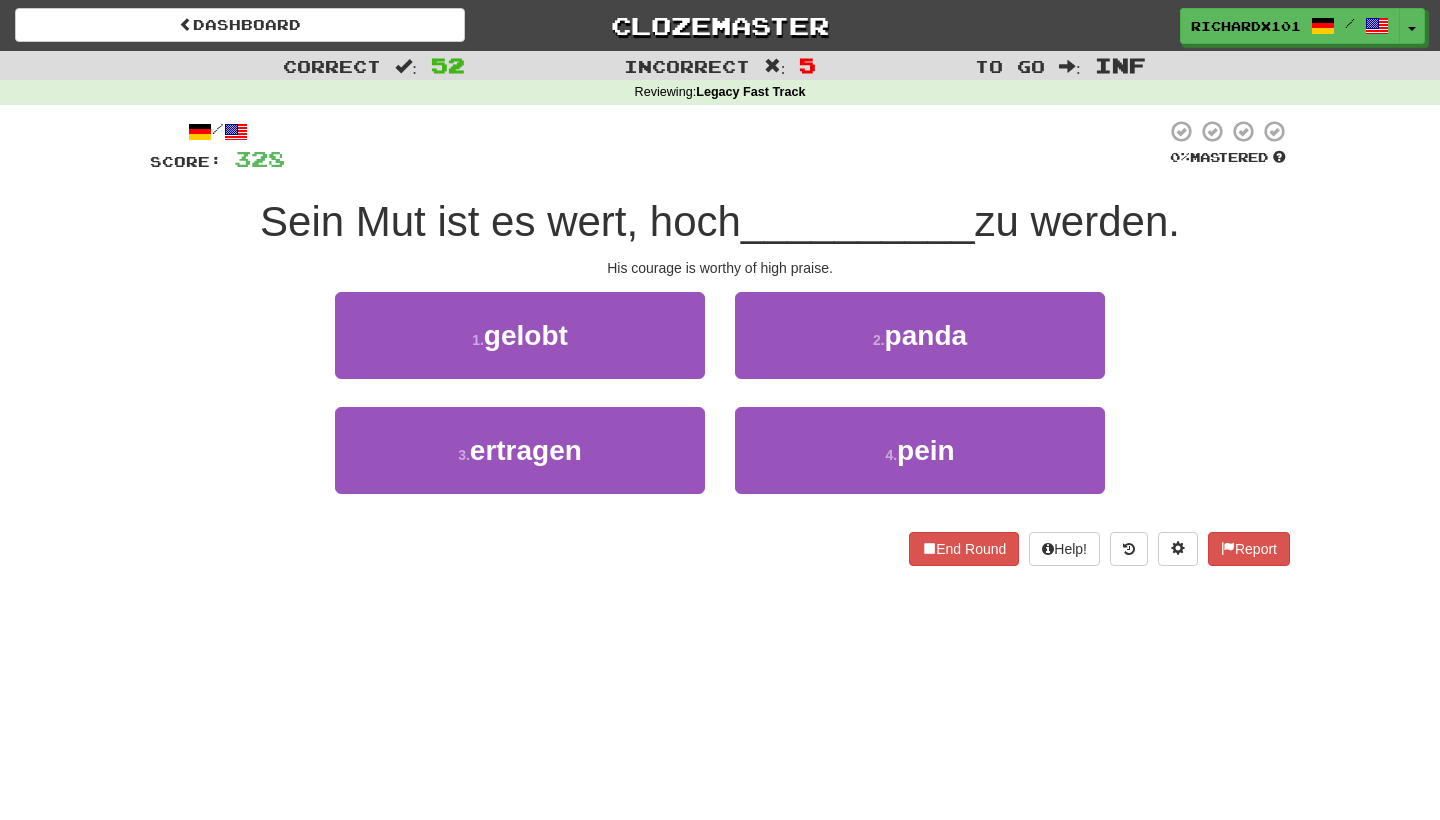 click on "1 .  gelobt" at bounding box center [520, 335] 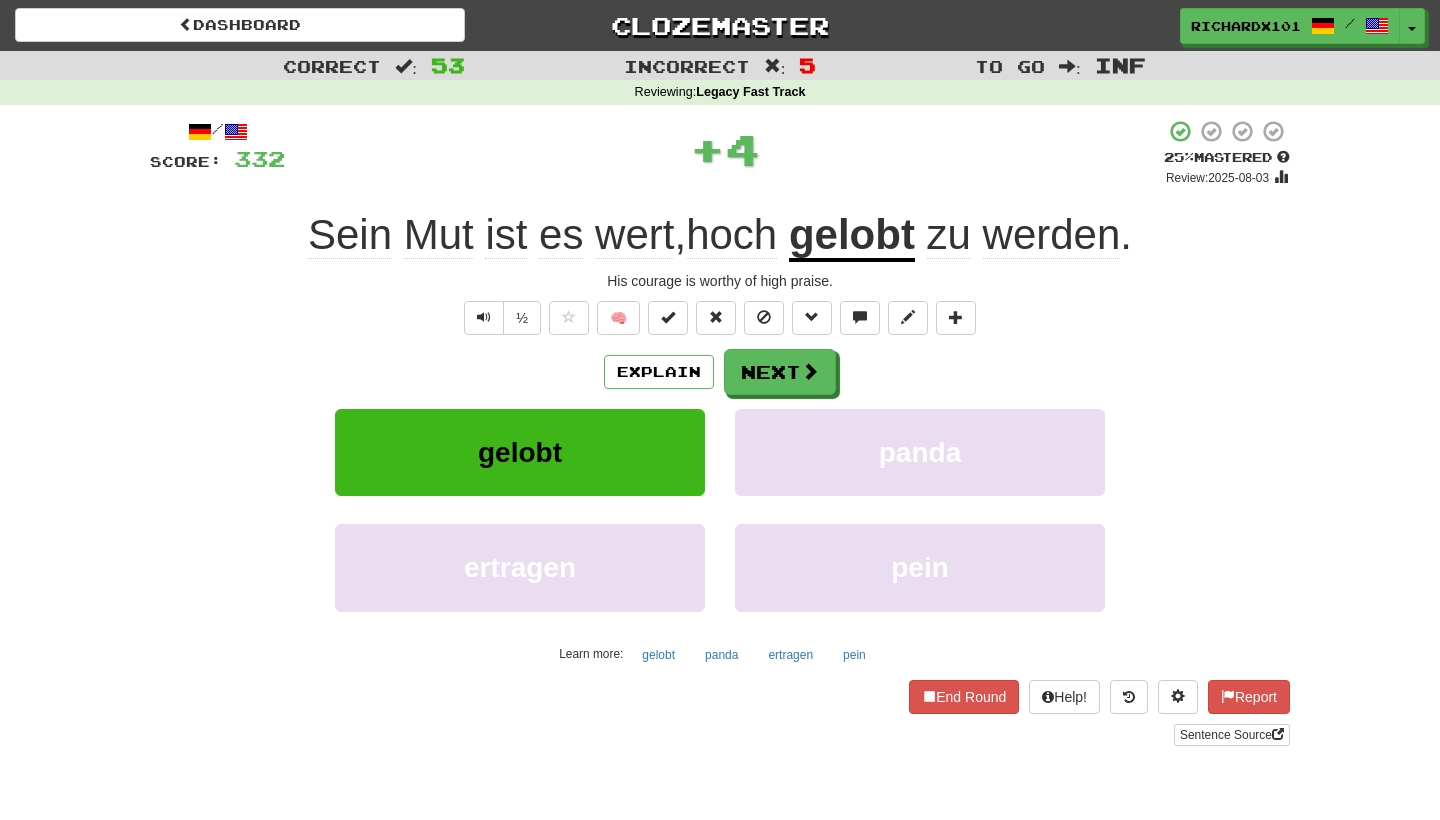 click at bounding box center [668, 318] 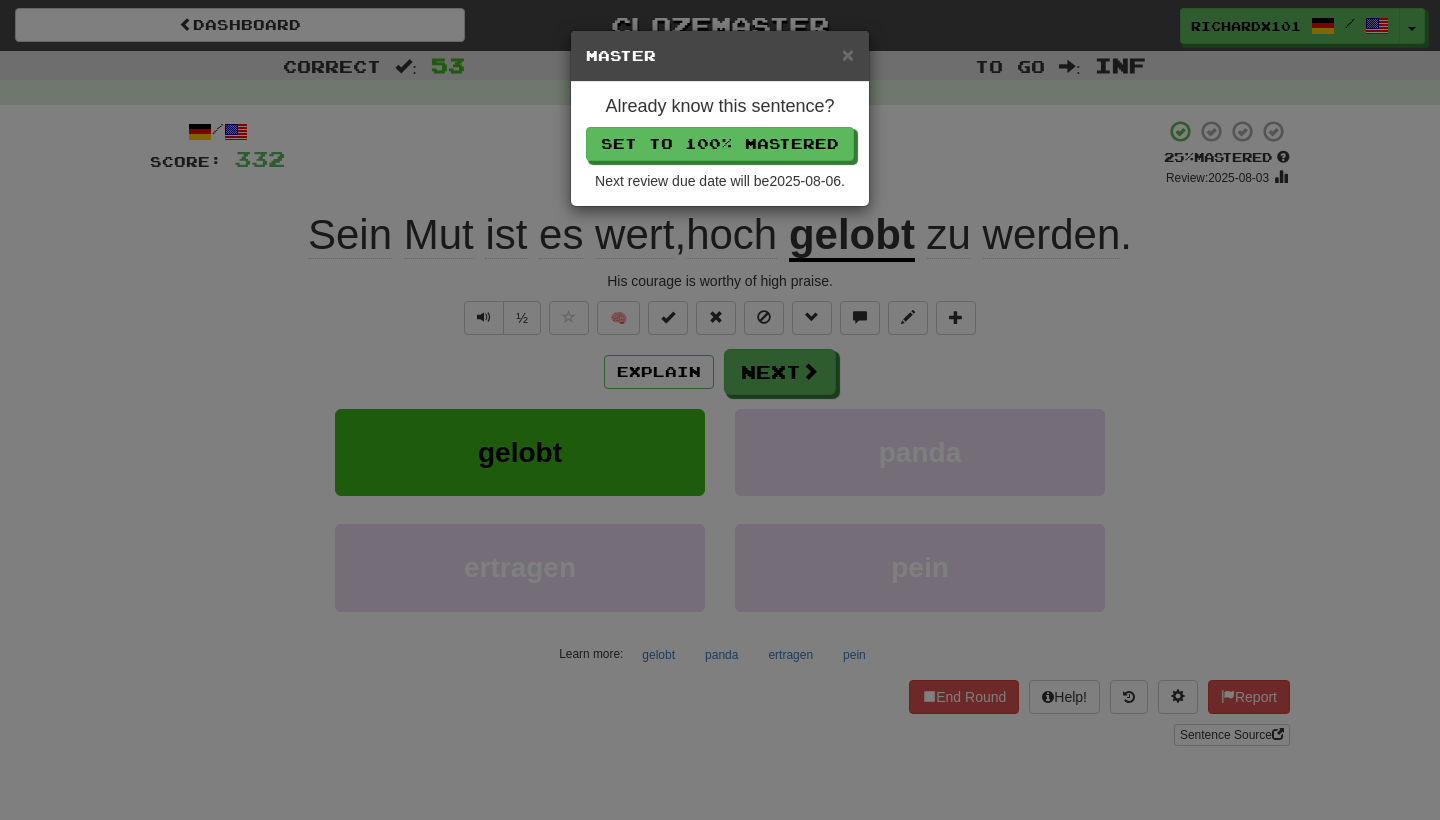 click on "Set to 100% Mastered" at bounding box center (720, 144) 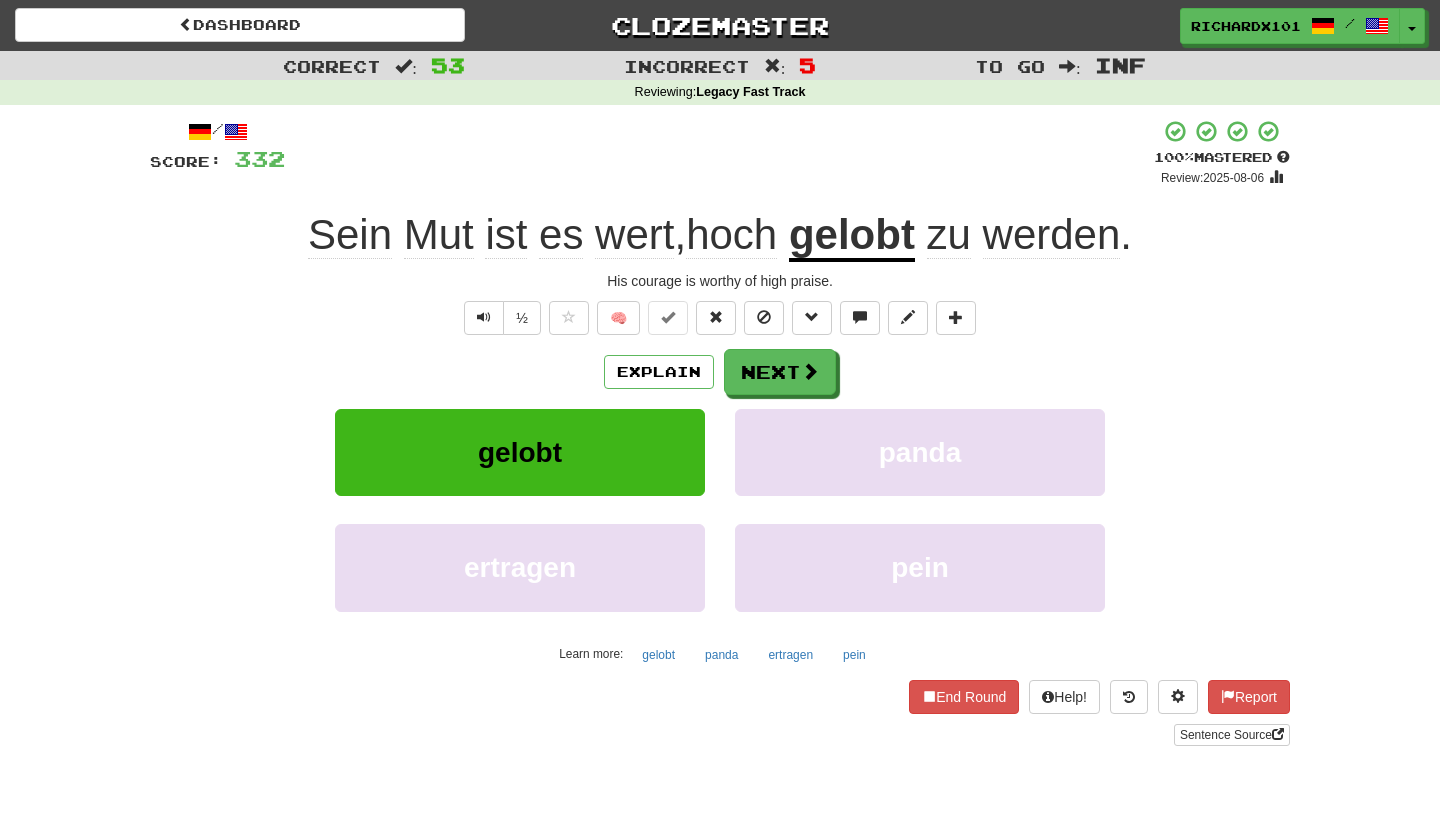 click on "Next" at bounding box center (780, 372) 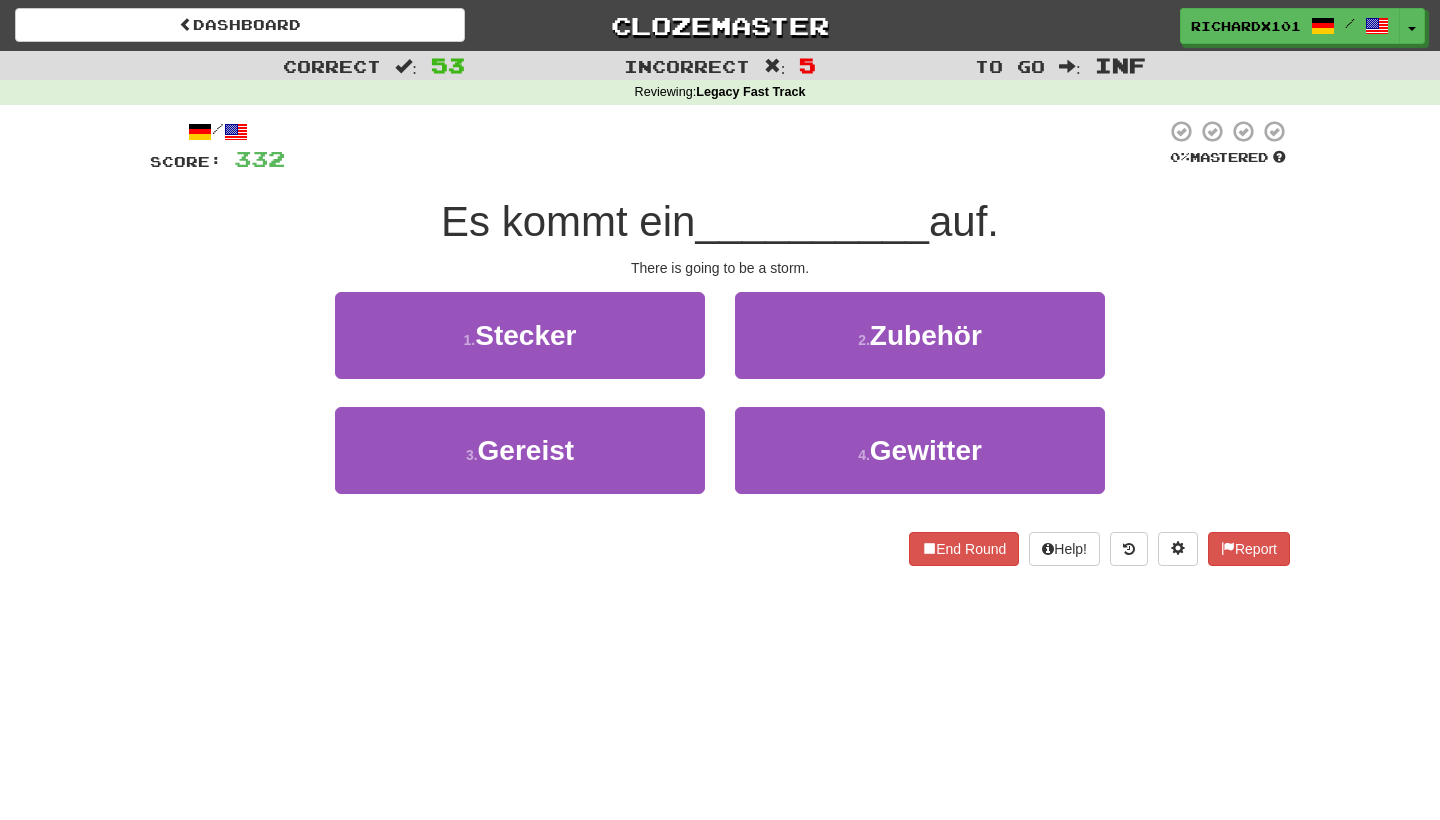 click on "4 .  Gewitter" at bounding box center [920, 450] 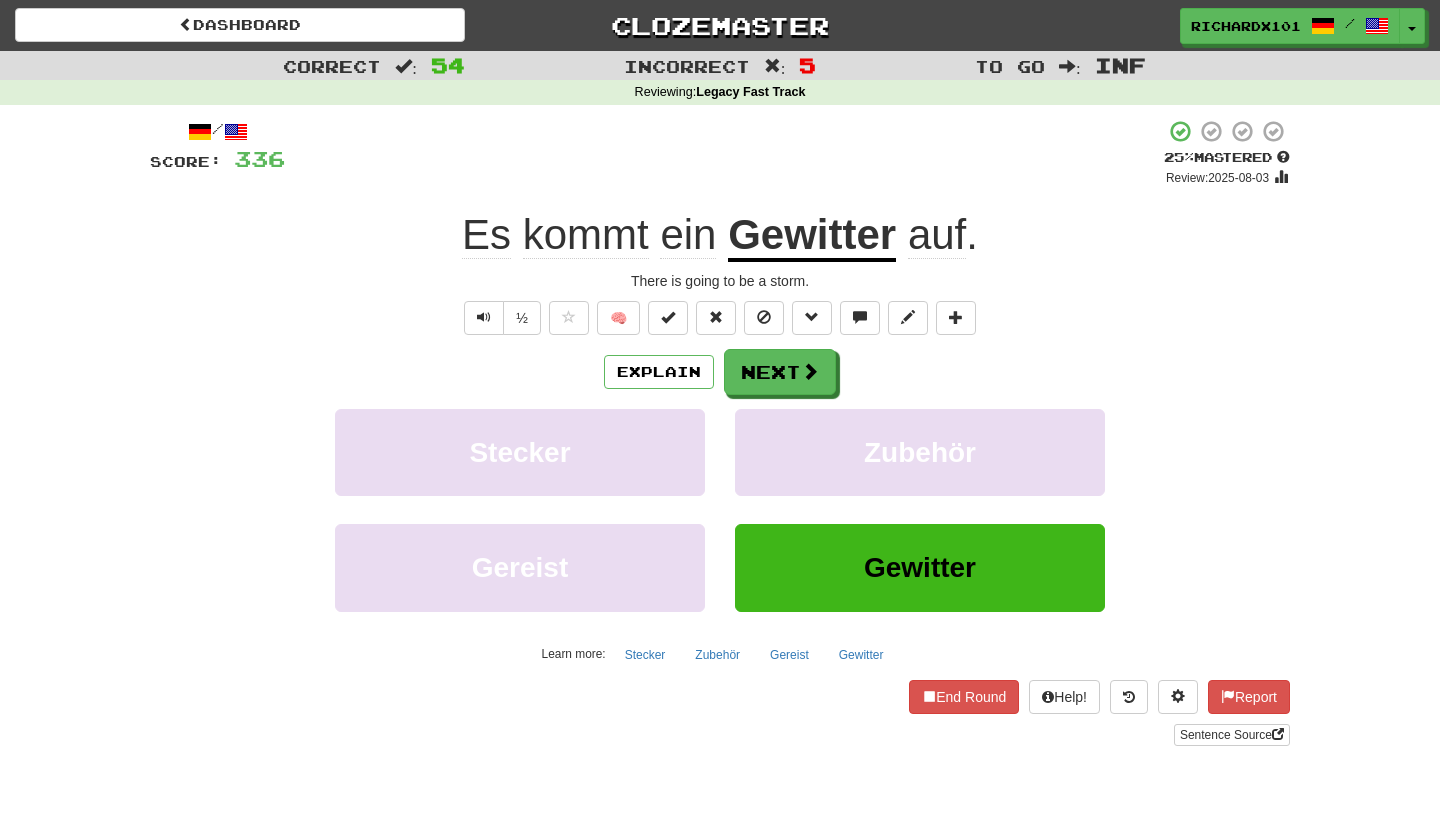 click at bounding box center [668, 318] 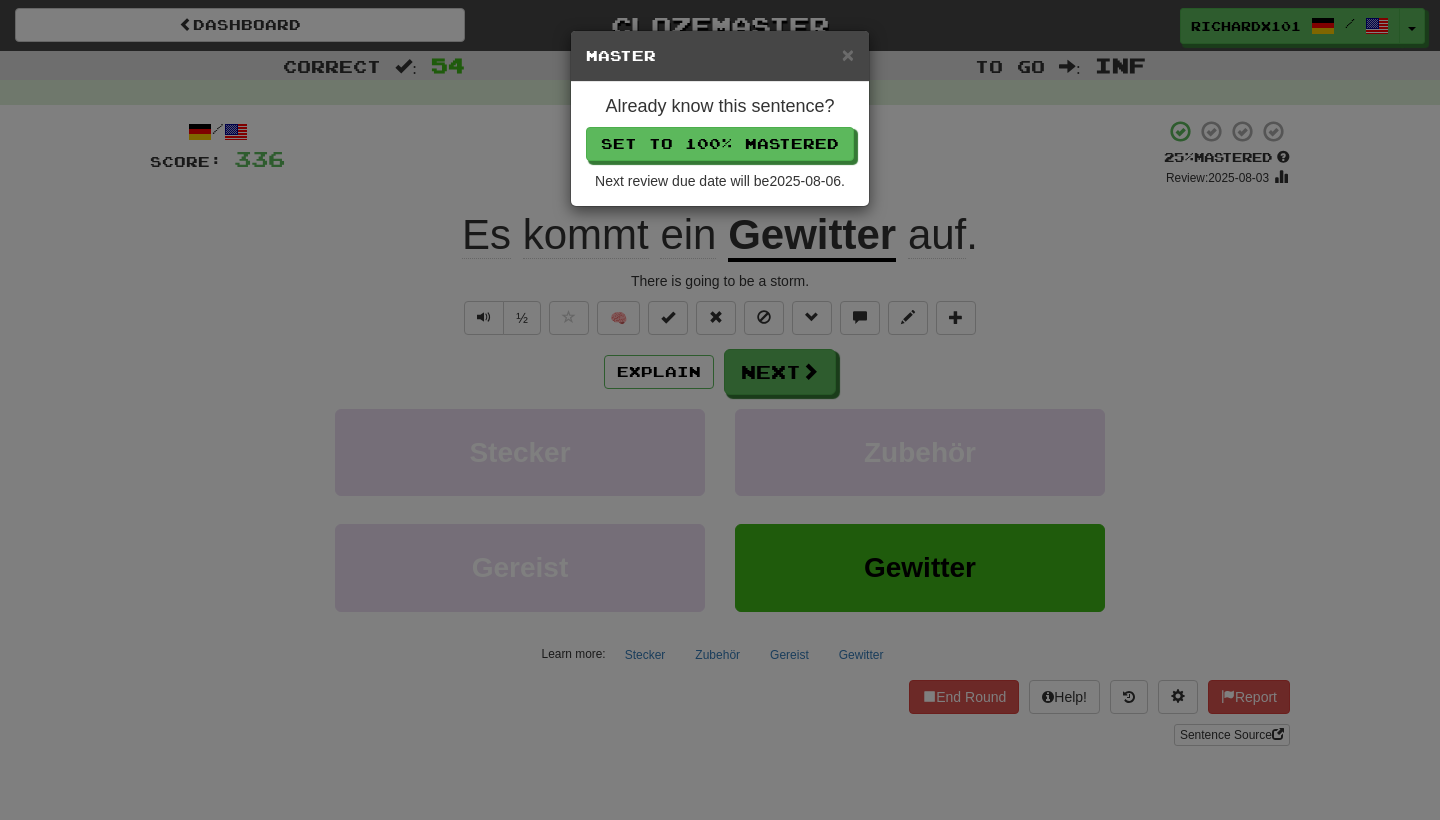 click on "Set to 100% Mastered" at bounding box center (720, 144) 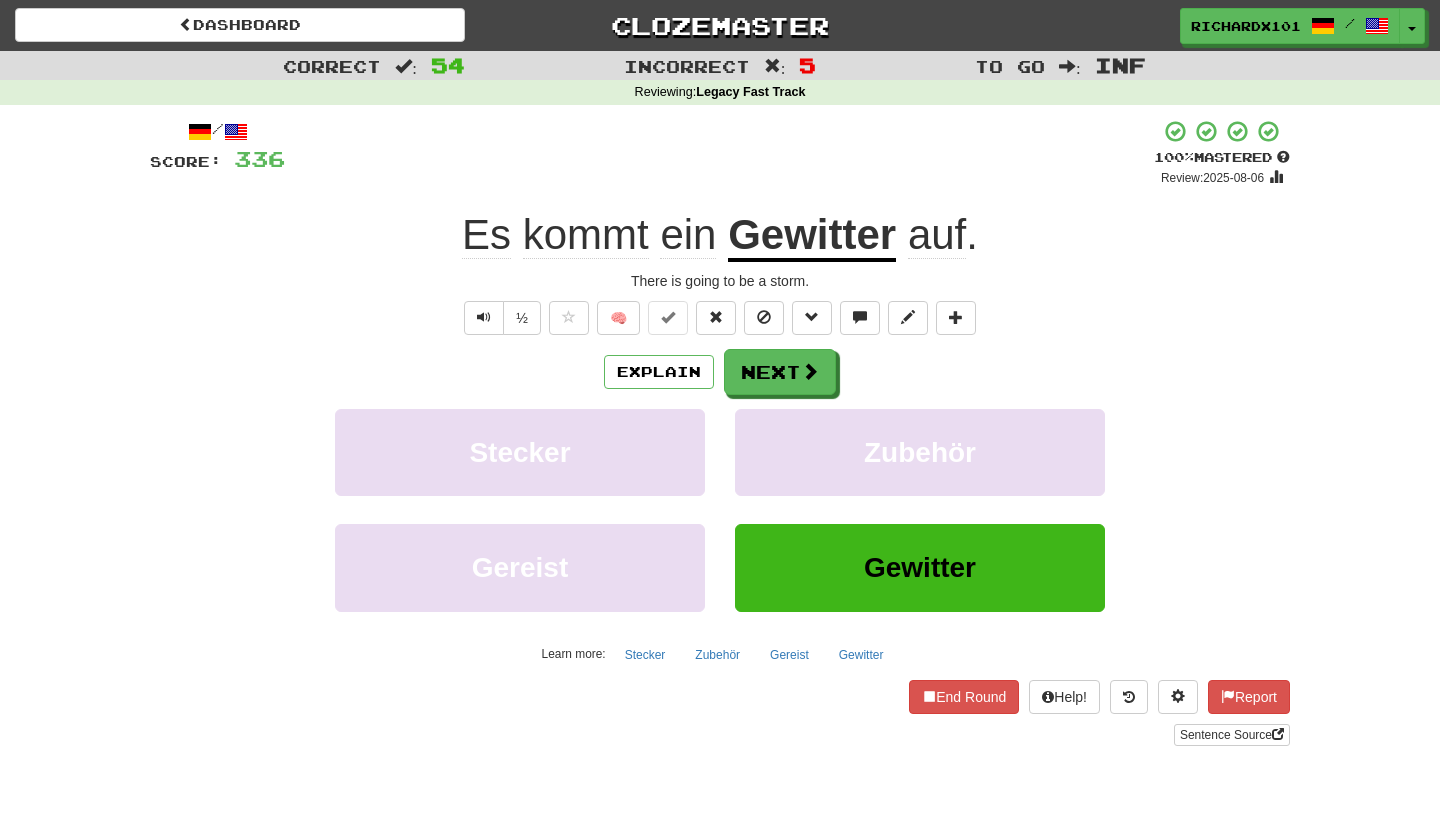 click on "Next" at bounding box center (780, 372) 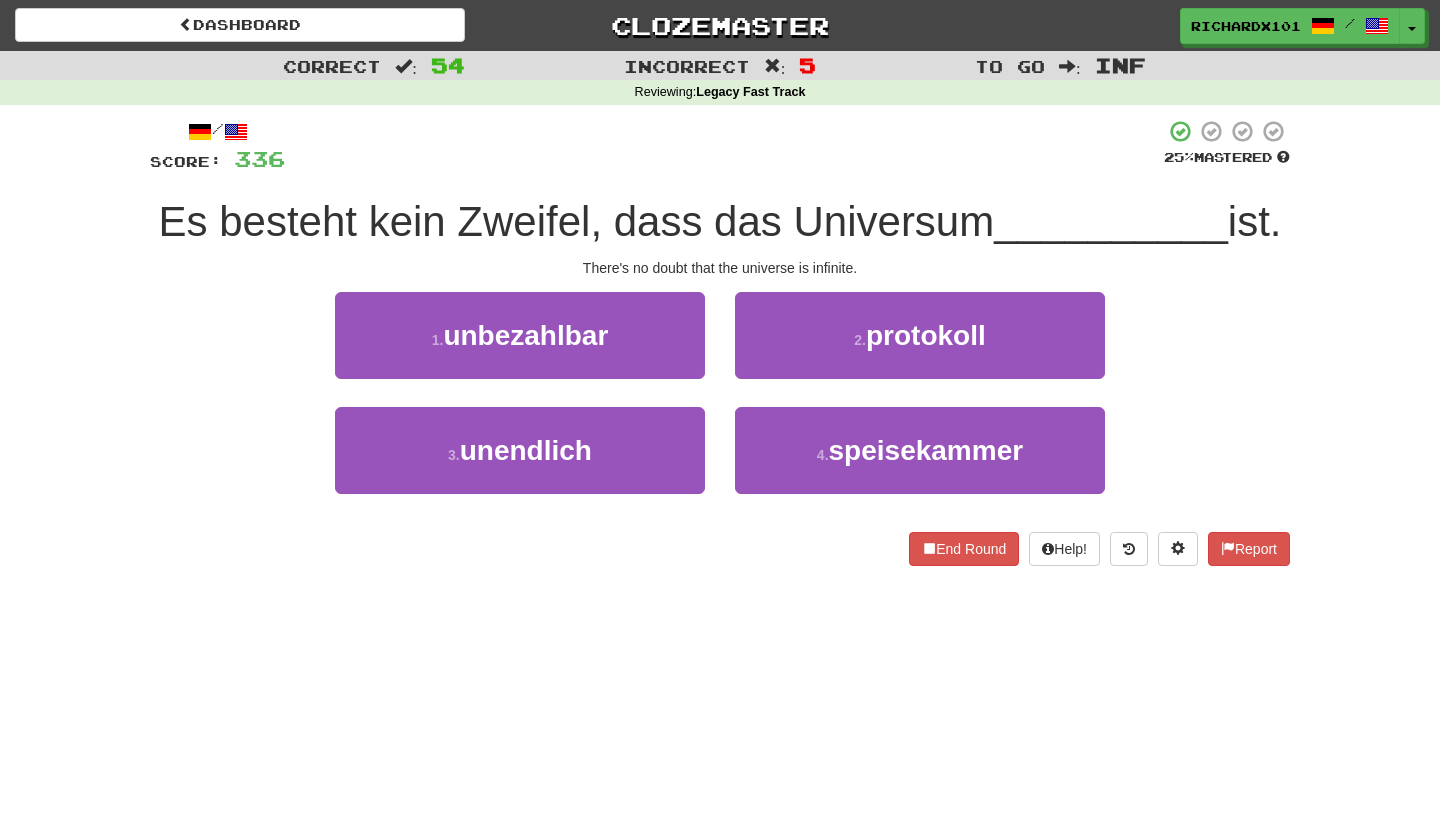 click on "3 .  unendlich" at bounding box center (520, 450) 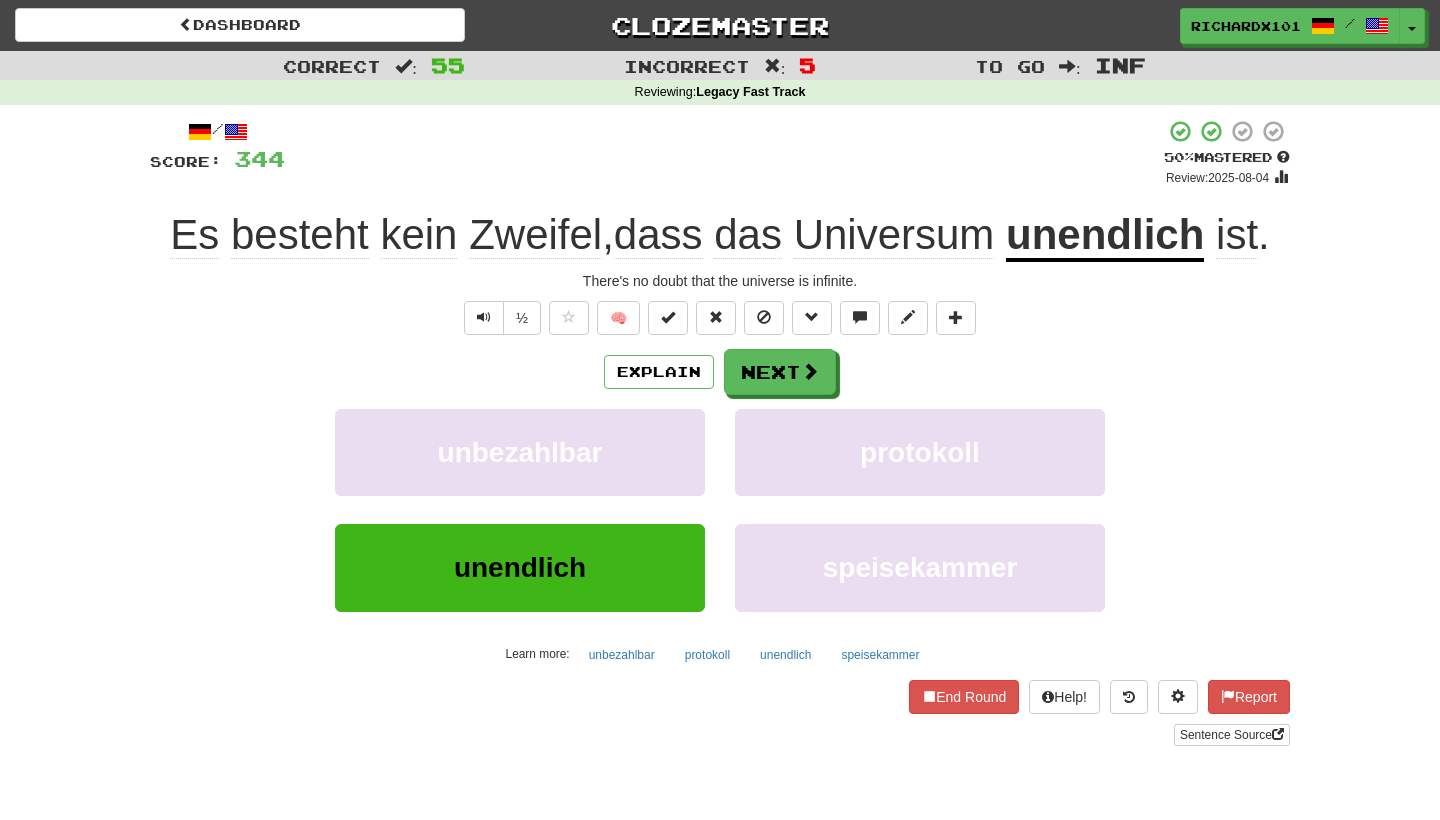 click at bounding box center [668, 317] 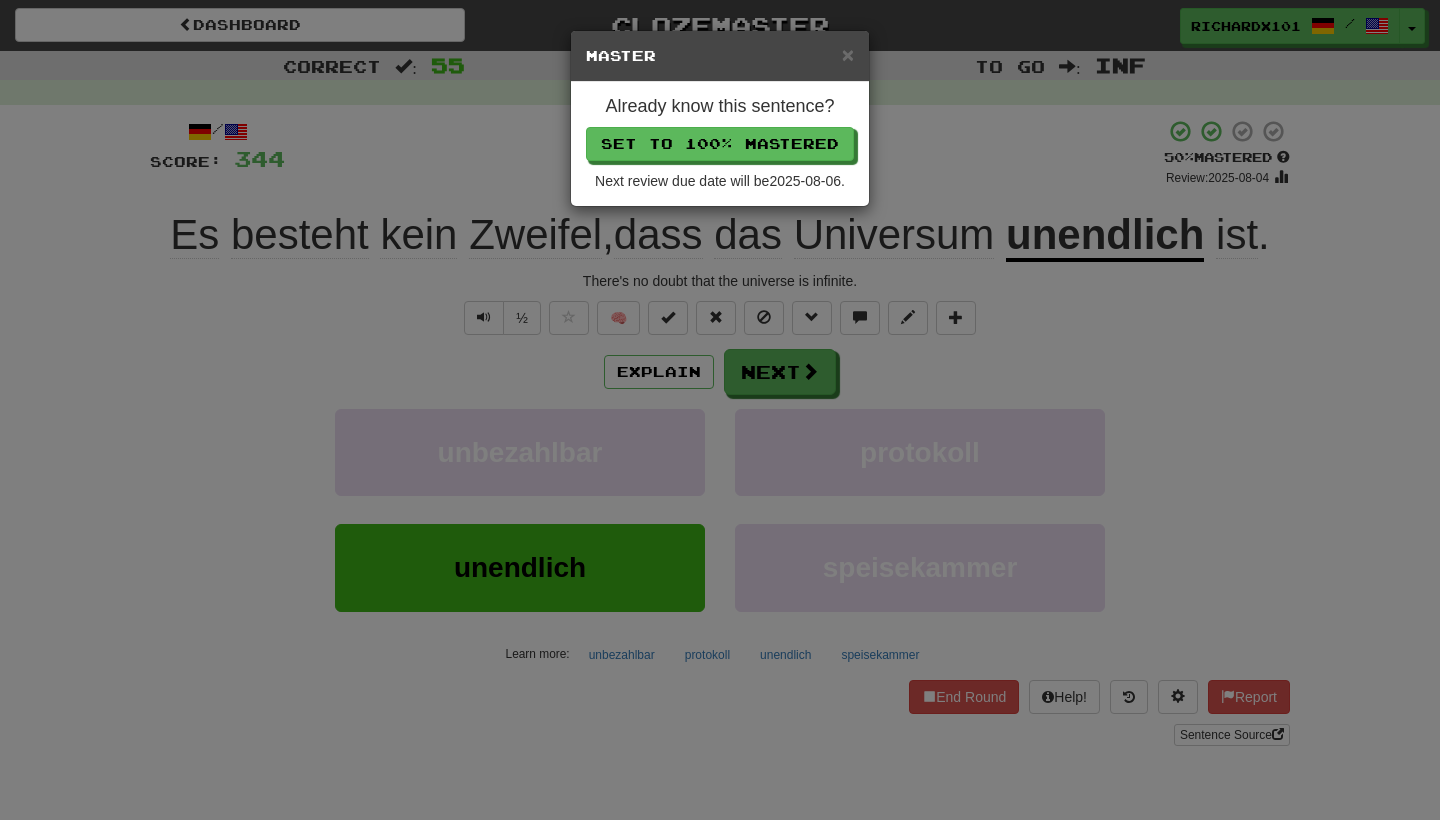 click on "Set to 100% Mastered" at bounding box center [720, 144] 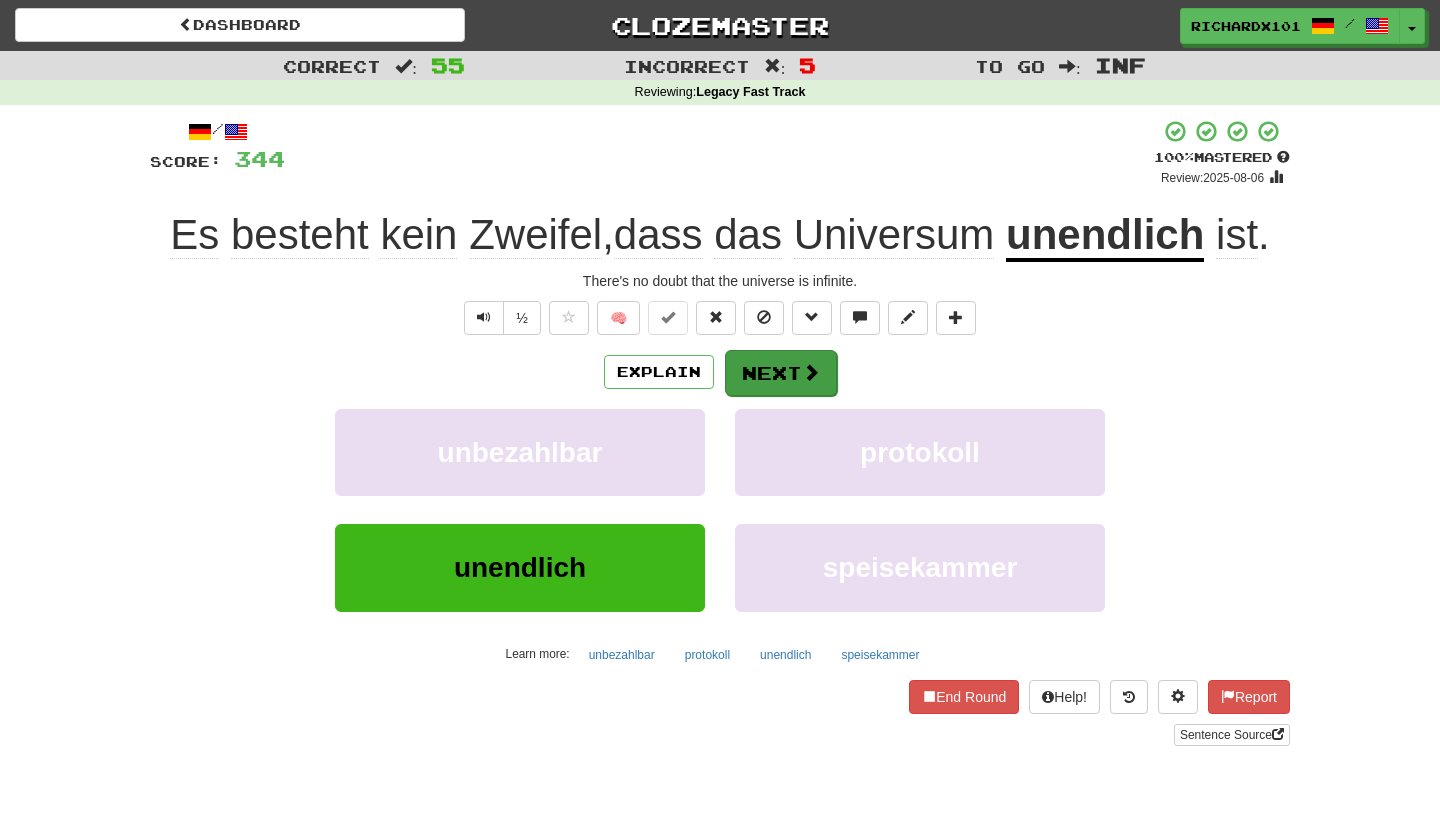 drag, startPoint x: 719, startPoint y: 139, endPoint x: 765, endPoint y: 387, distance: 252.23006 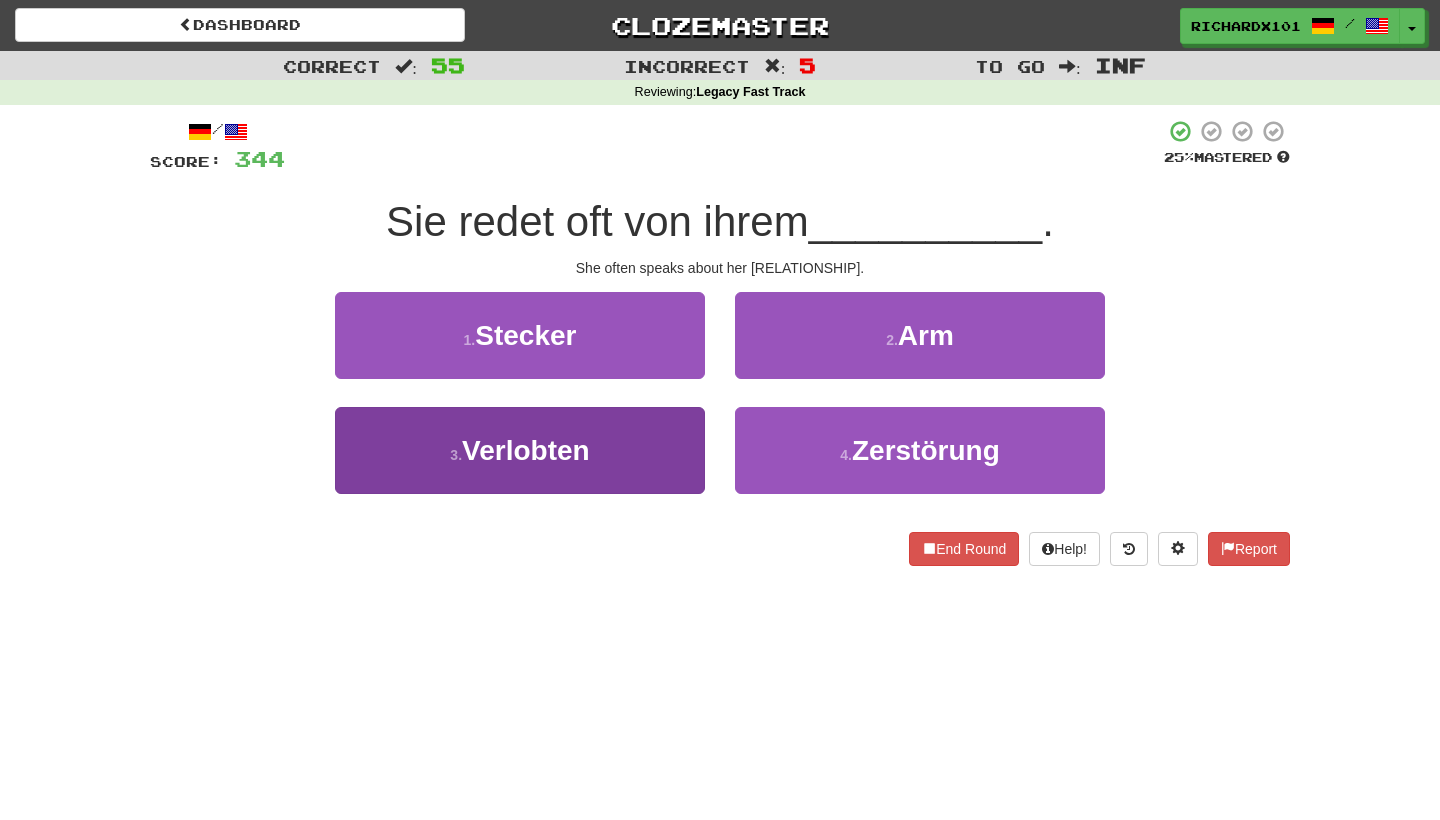 drag, startPoint x: 765, startPoint y: 387, endPoint x: 646, endPoint y: 462, distance: 140.66272 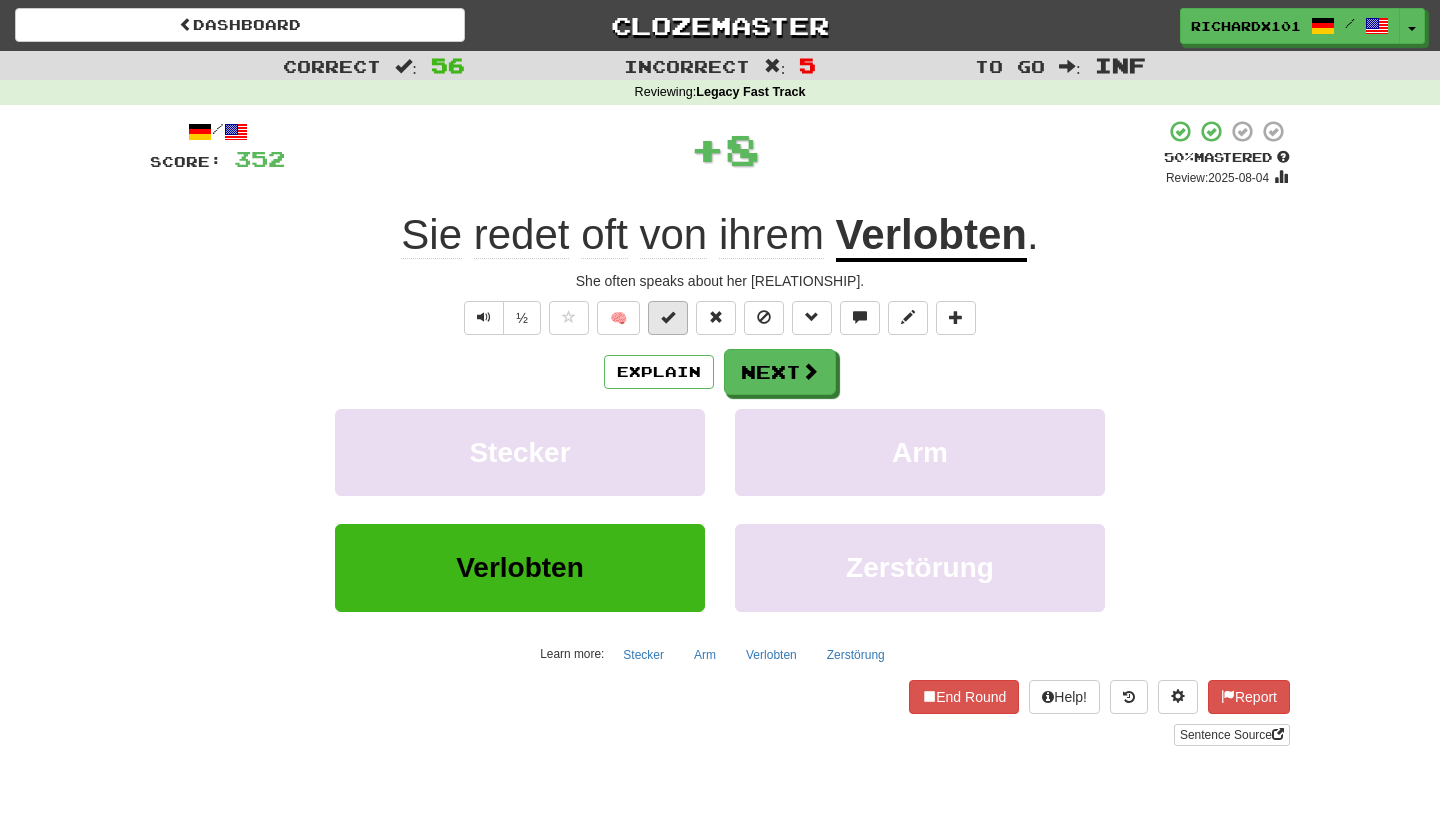 drag, startPoint x: 646, startPoint y: 462, endPoint x: 673, endPoint y: 308, distance: 156.34897 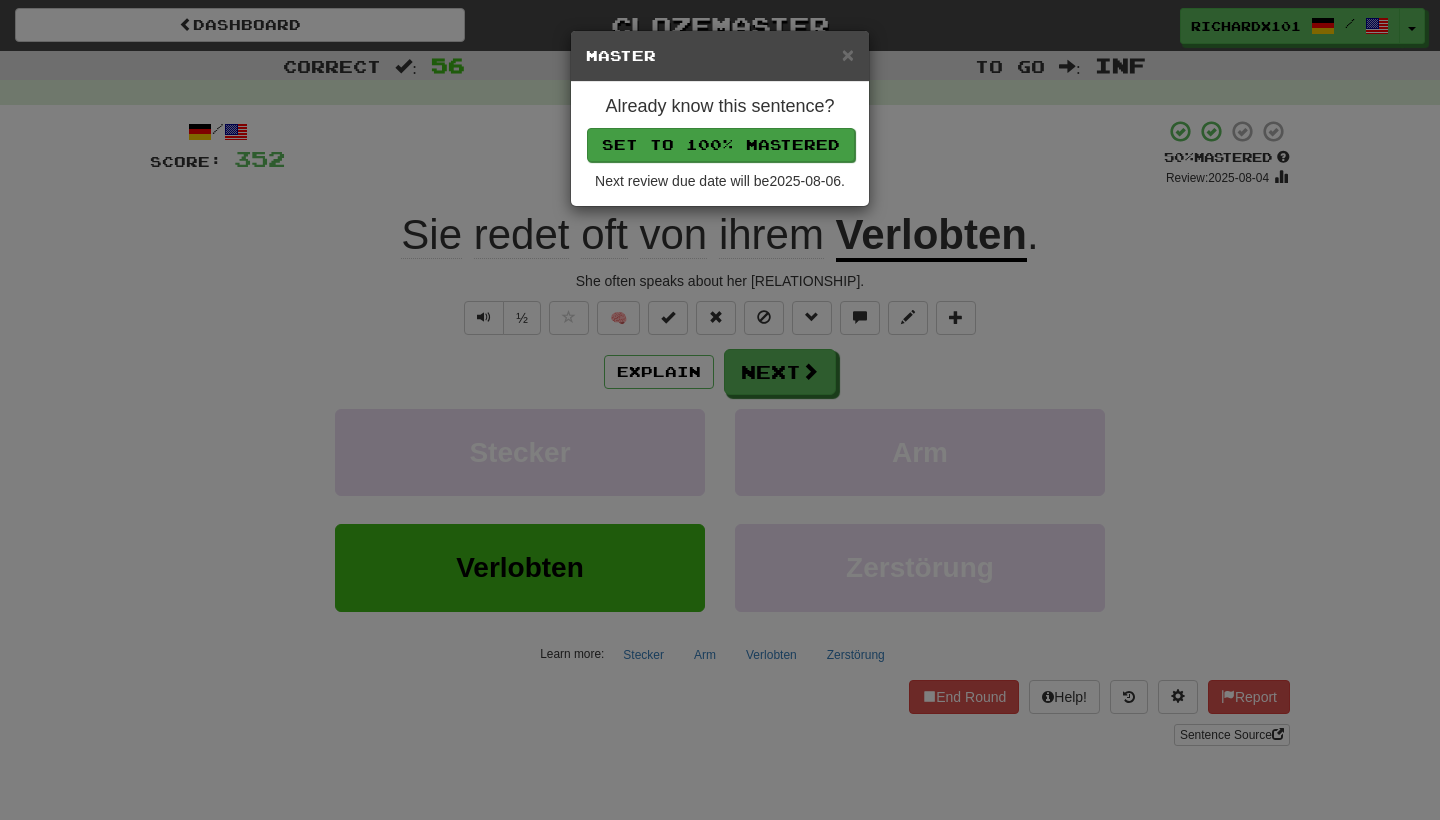 drag, startPoint x: 673, startPoint y: 308, endPoint x: 732, endPoint y: 140, distance: 178.05898 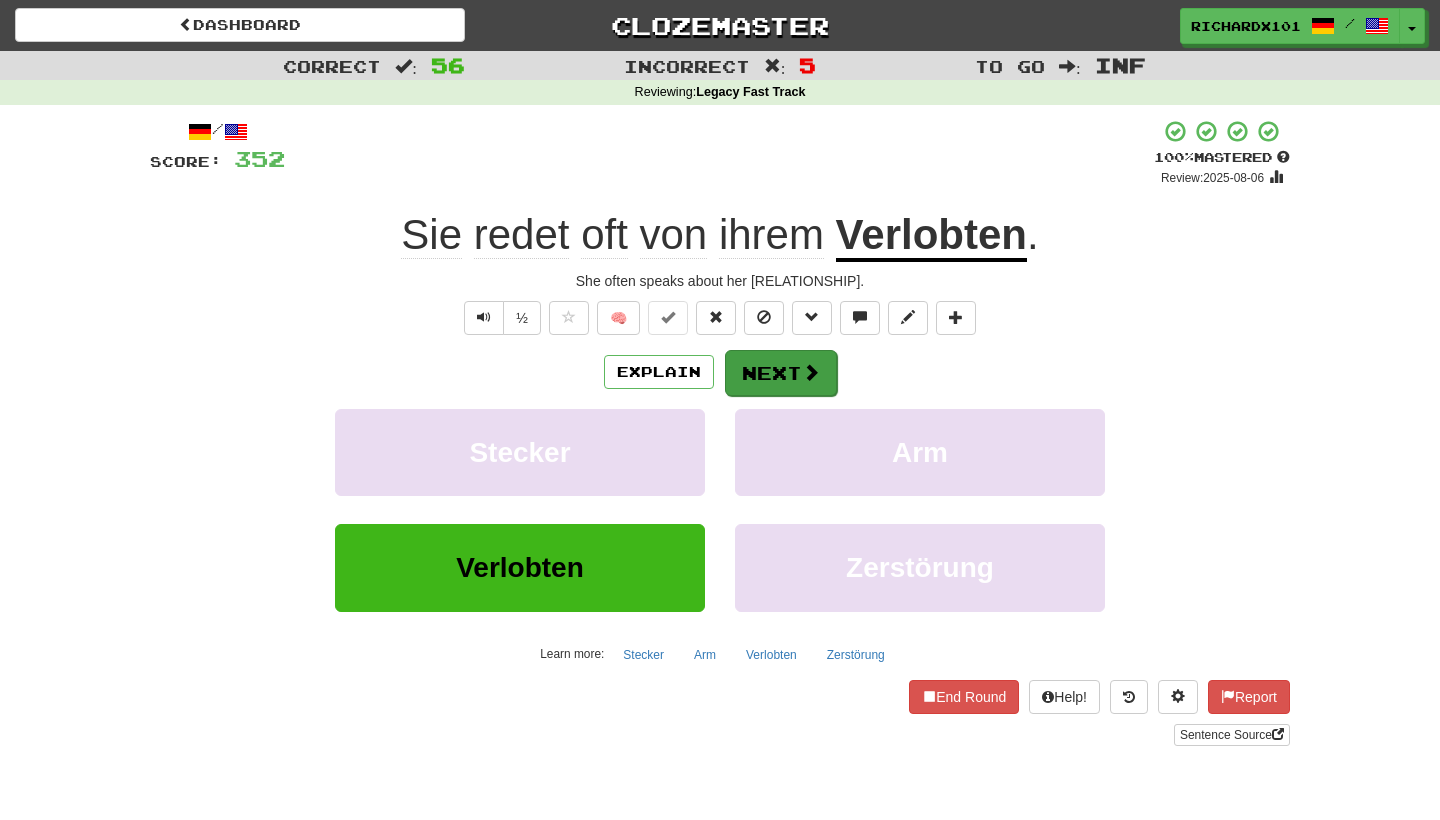 drag, startPoint x: 732, startPoint y: 140, endPoint x: 758, endPoint y: 368, distance: 229.47766 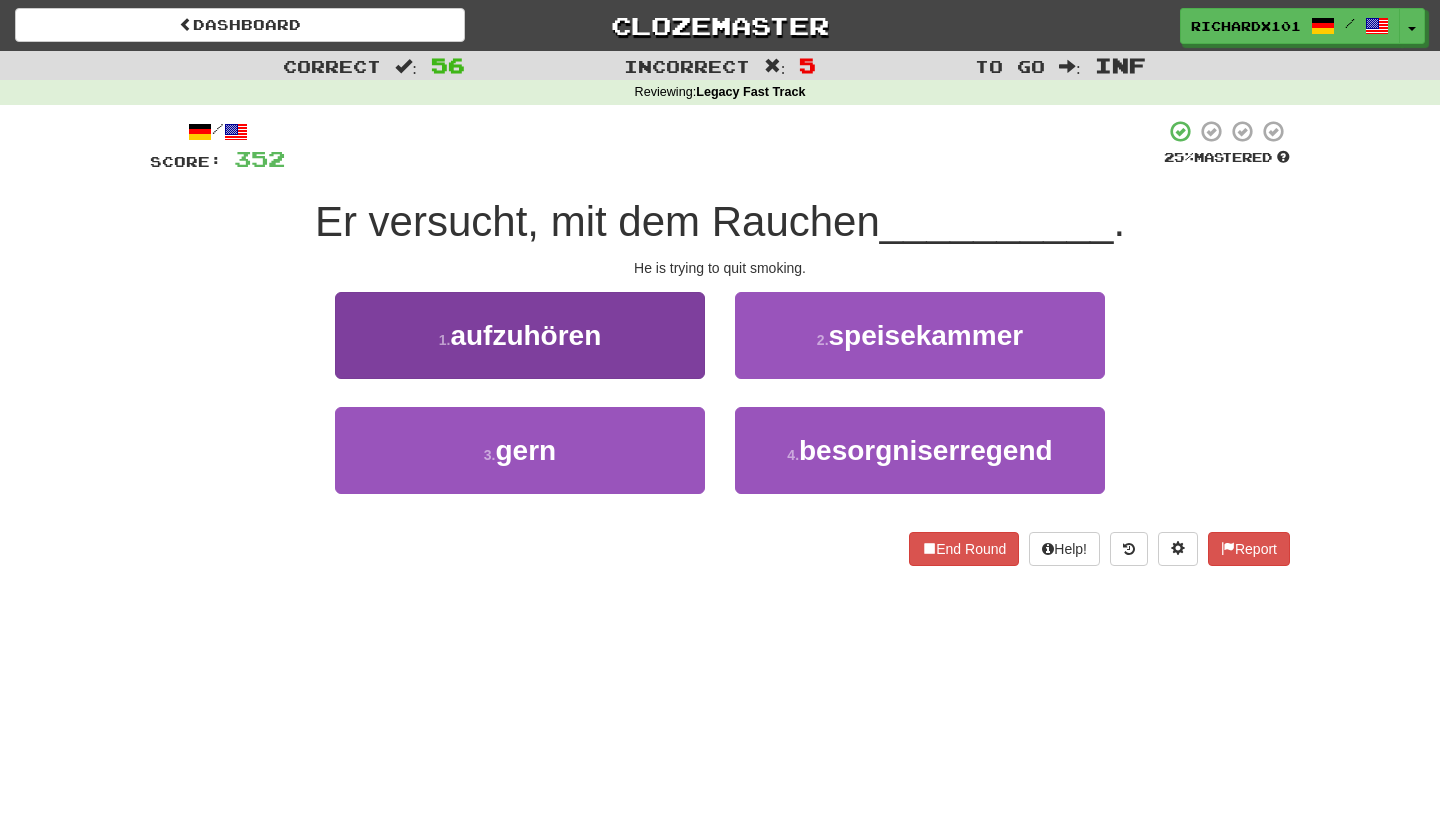 drag, startPoint x: 758, startPoint y: 368, endPoint x: 662, endPoint y: 330, distance: 103.24728 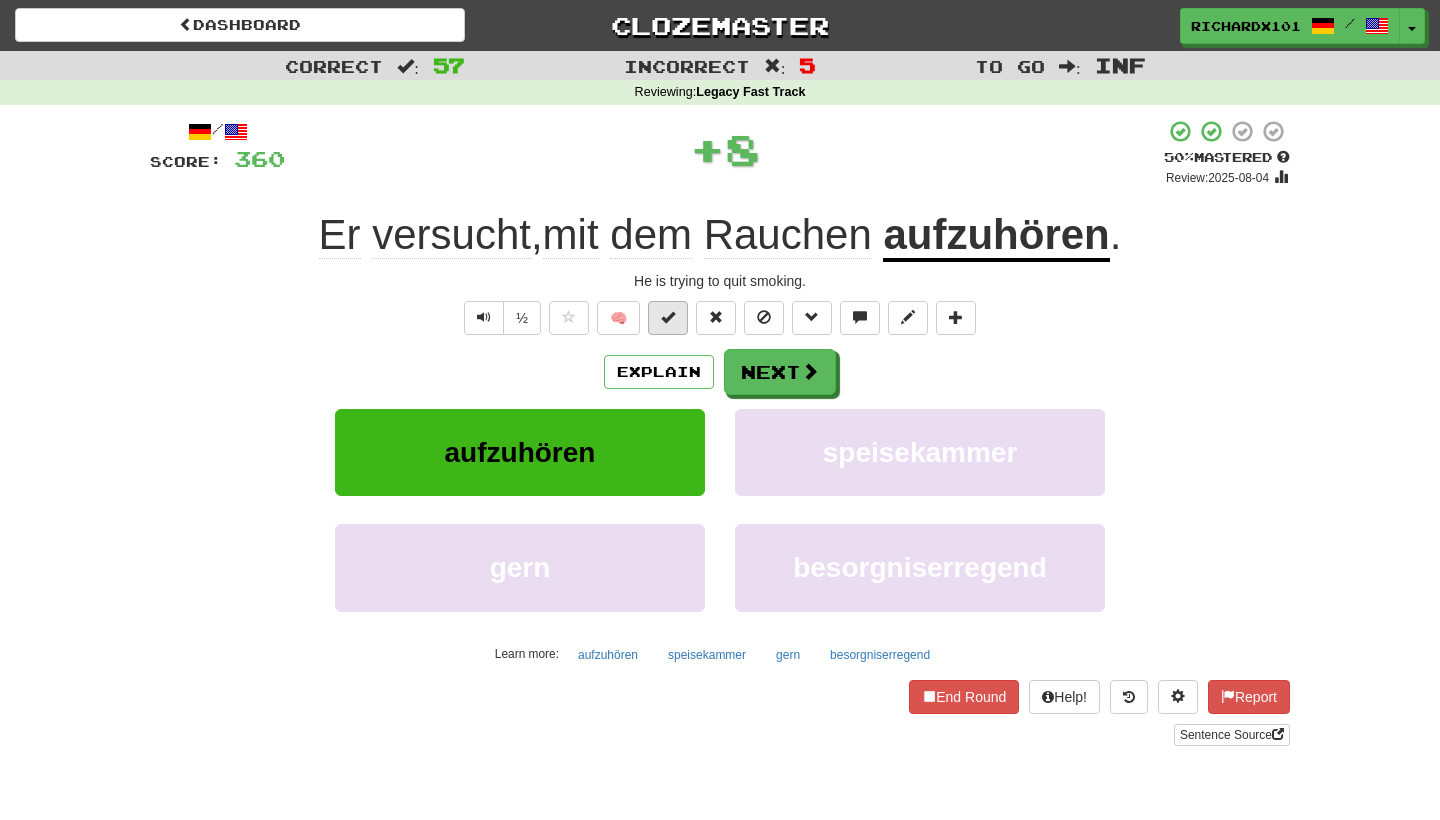 drag, startPoint x: 662, startPoint y: 330, endPoint x: 671, endPoint y: 319, distance: 14.21267 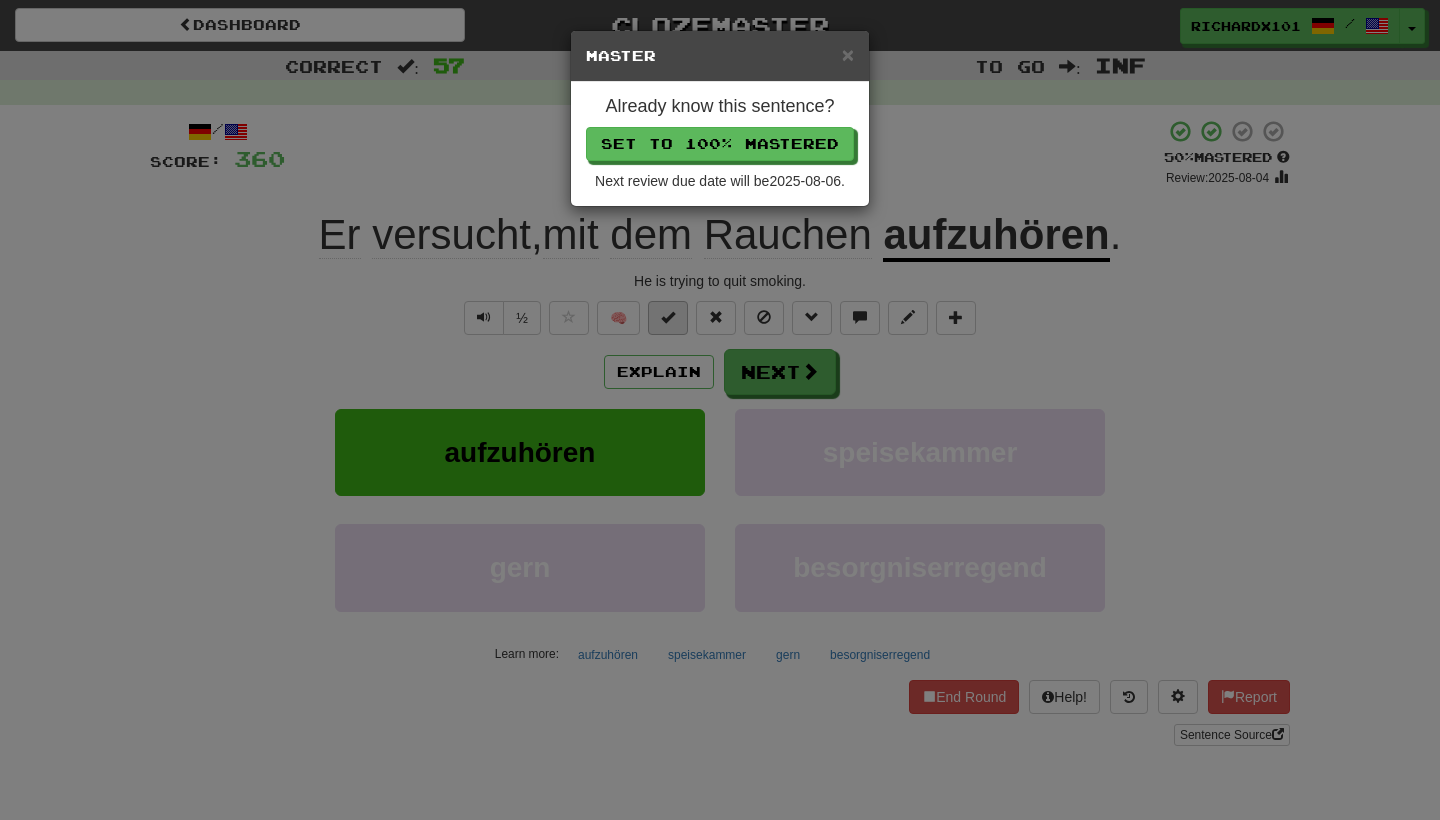 click on "Set to 100% Mastered" at bounding box center (720, 144) 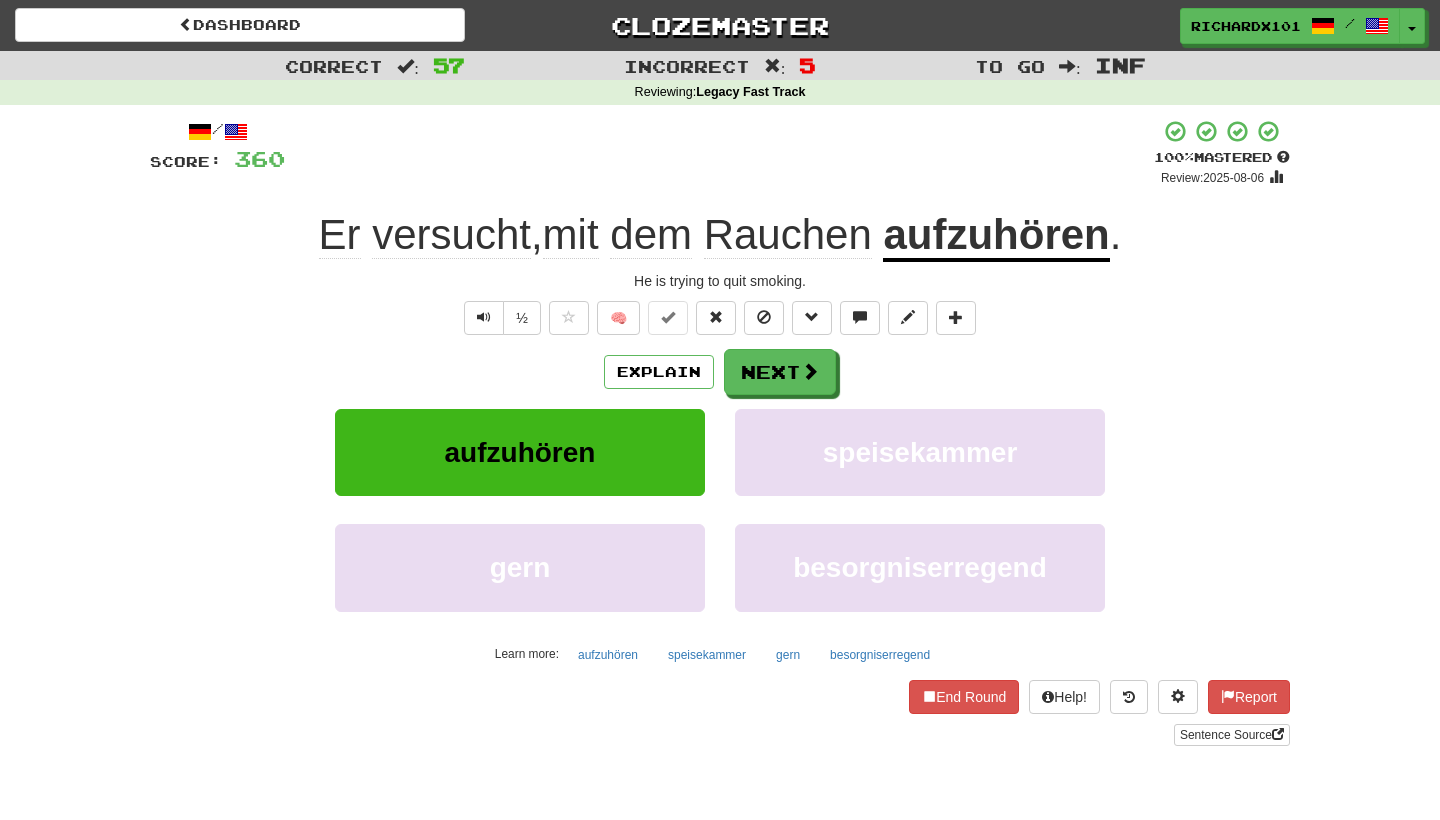 click on "Next" at bounding box center [780, 372] 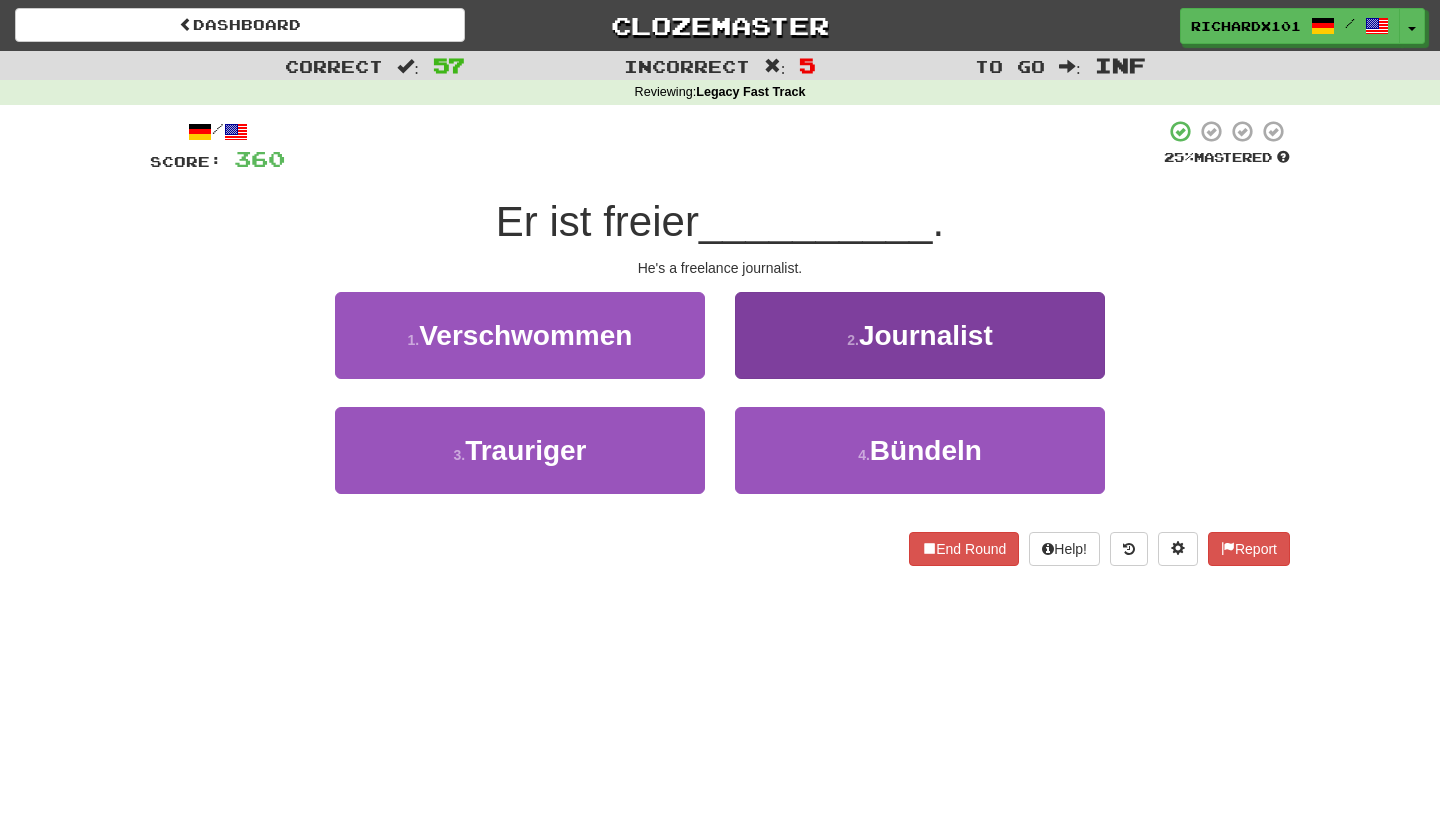 drag, startPoint x: 746, startPoint y: 127, endPoint x: 749, endPoint y: 360, distance: 233.01932 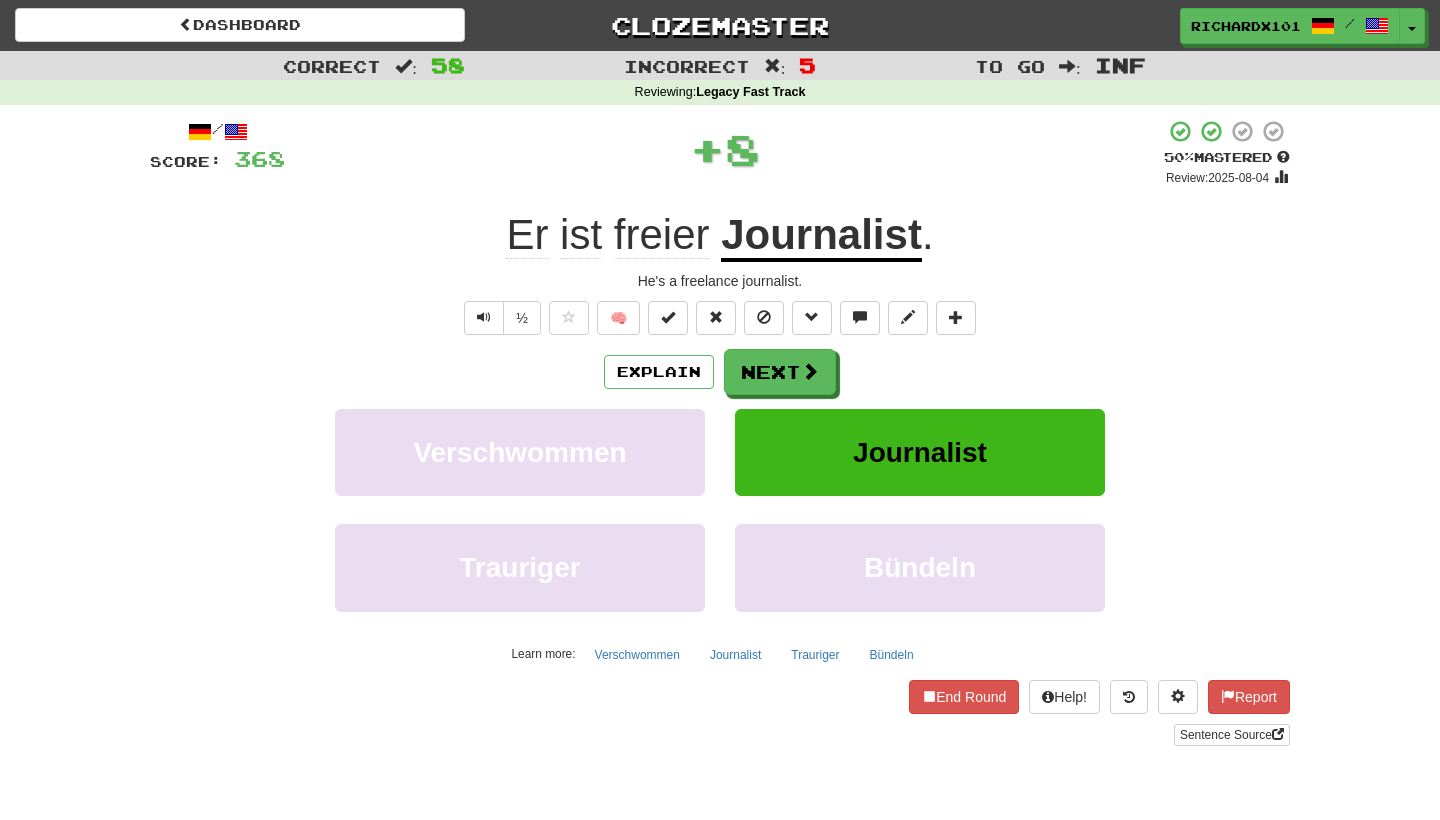 click at bounding box center (668, 318) 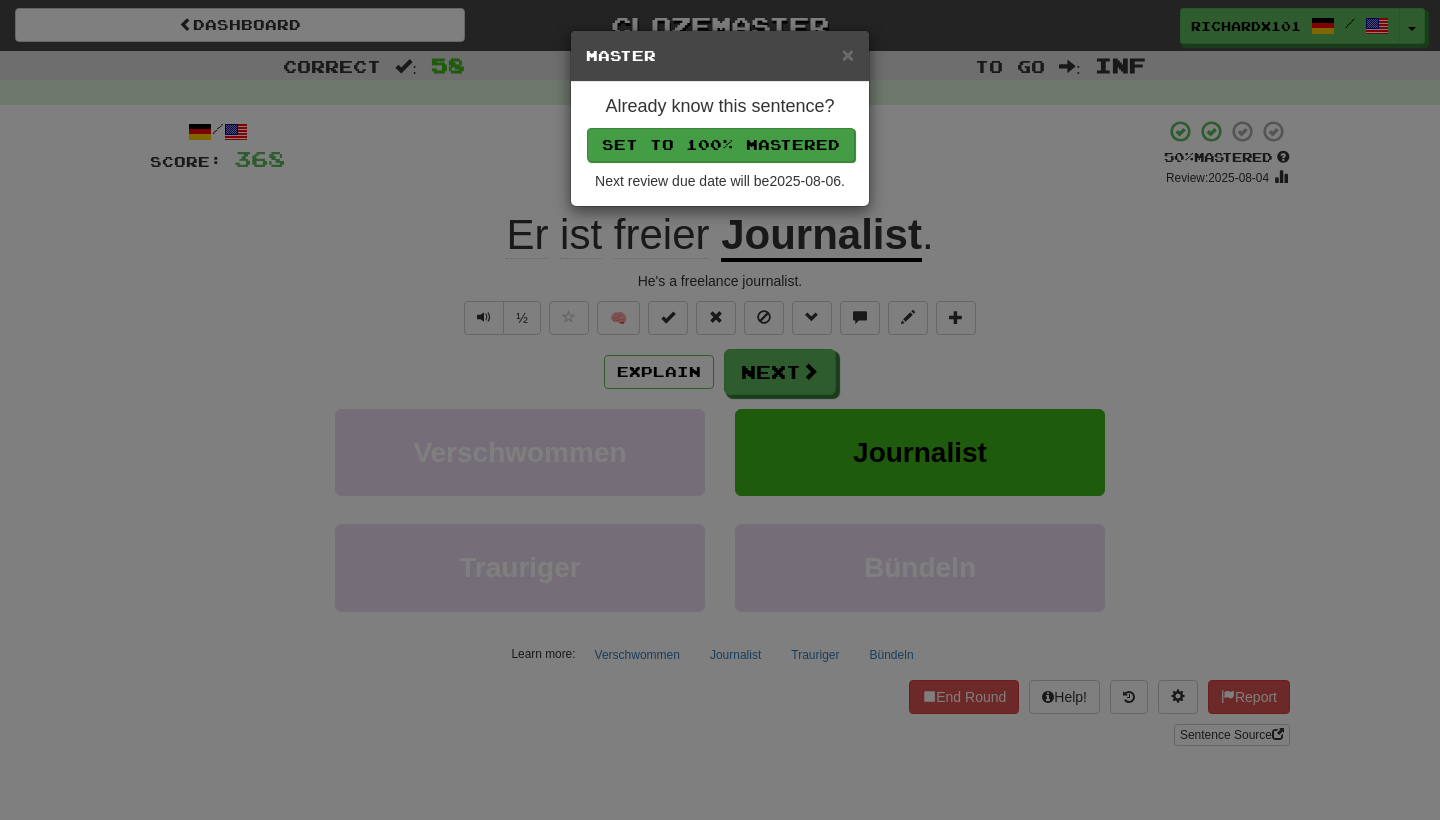 drag, startPoint x: 749, startPoint y: 360, endPoint x: 744, endPoint y: 141, distance: 219.05707 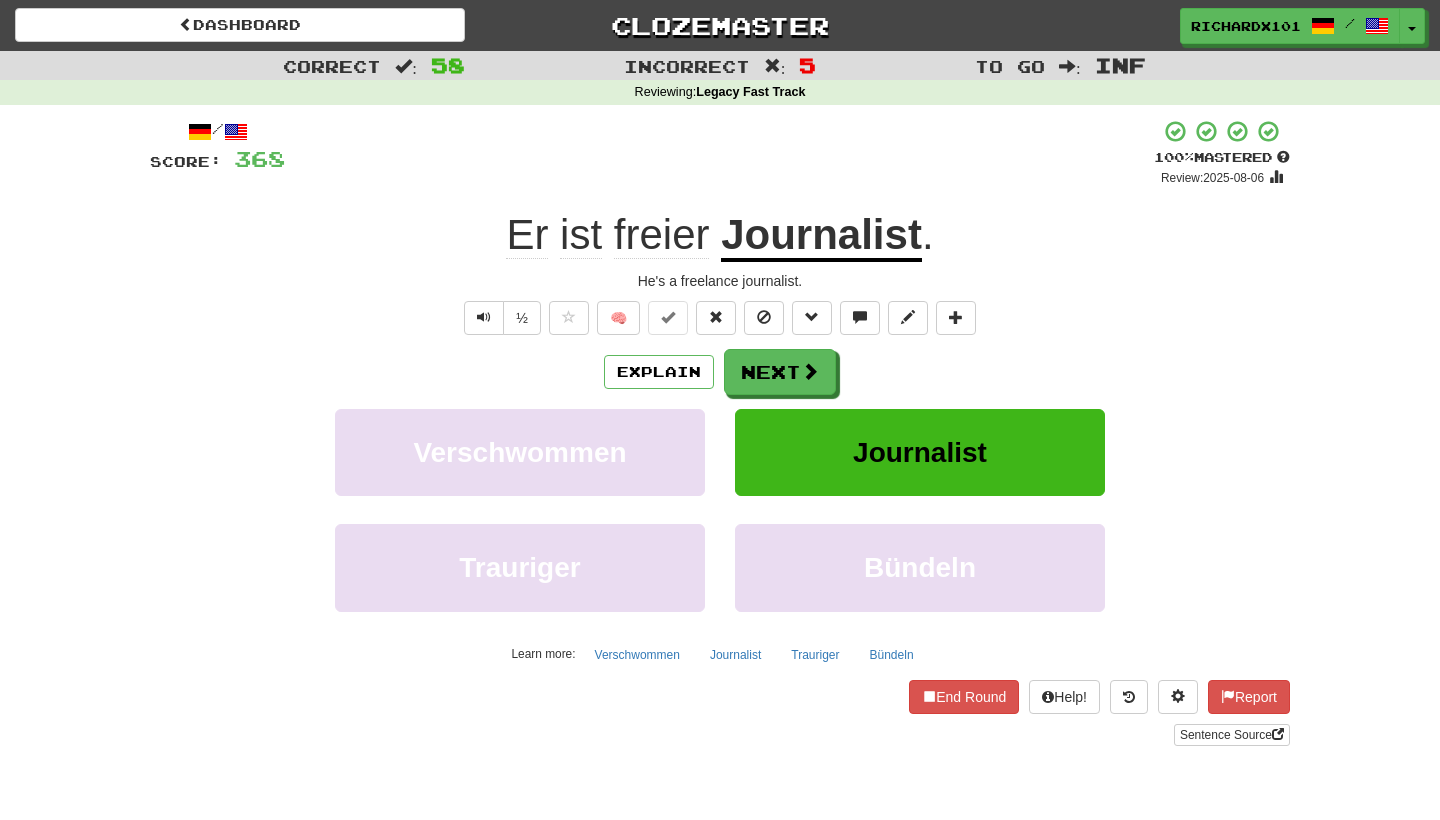 click on "Next" at bounding box center [780, 372] 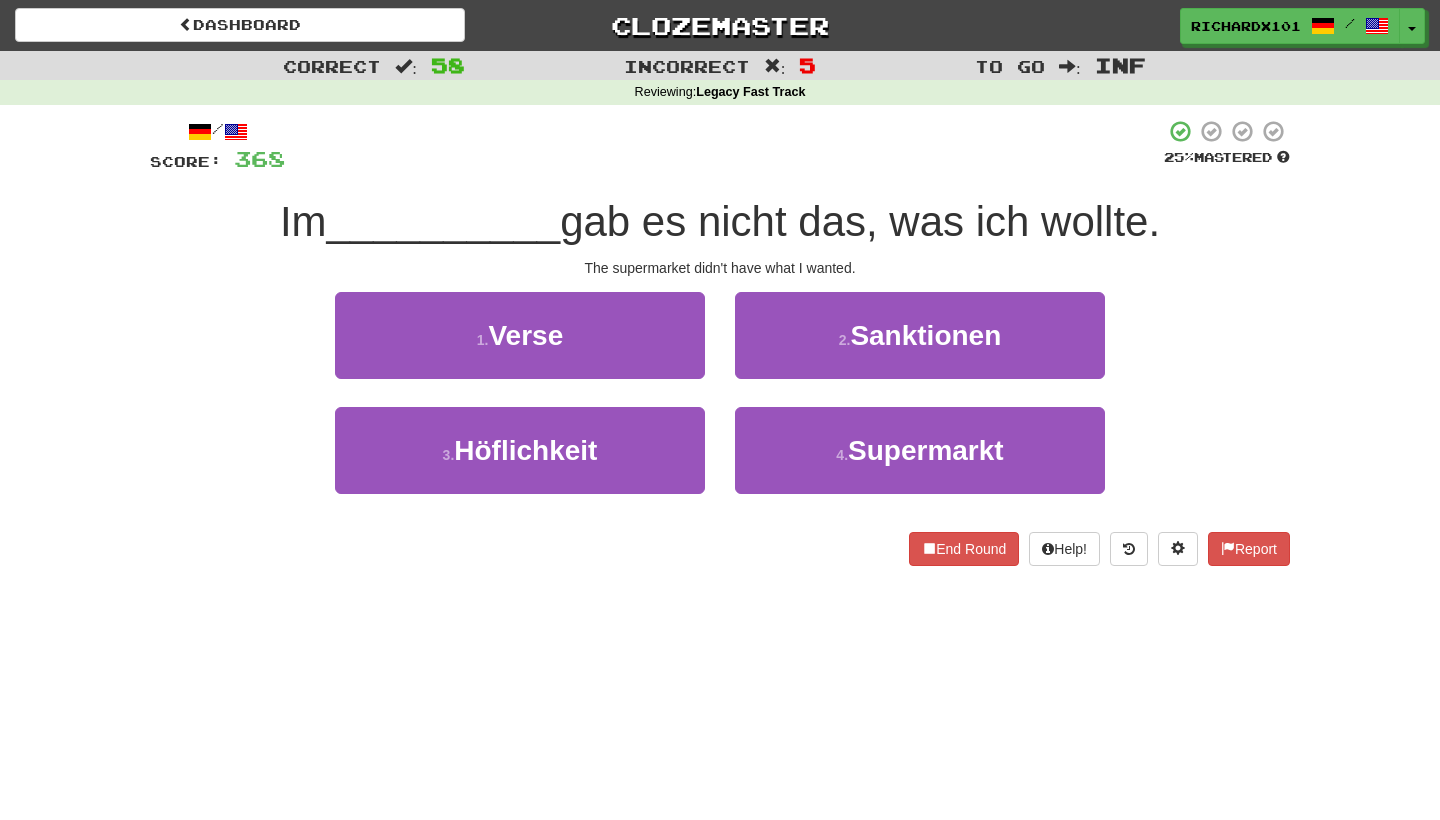 click on "4 .  Supermarkt" at bounding box center (920, 450) 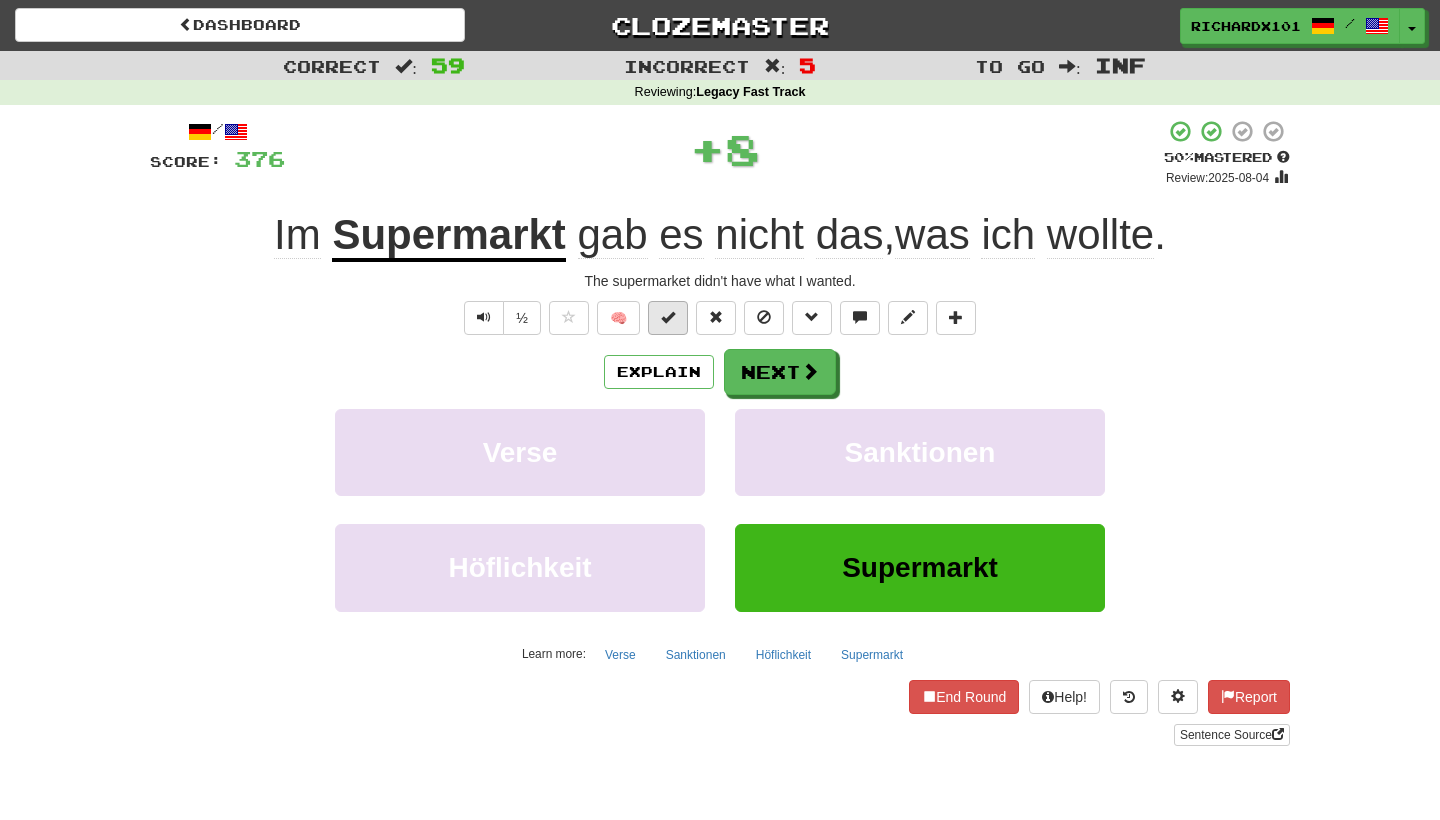 drag, startPoint x: 744, startPoint y: 141, endPoint x: 677, endPoint y: 319, distance: 190.192 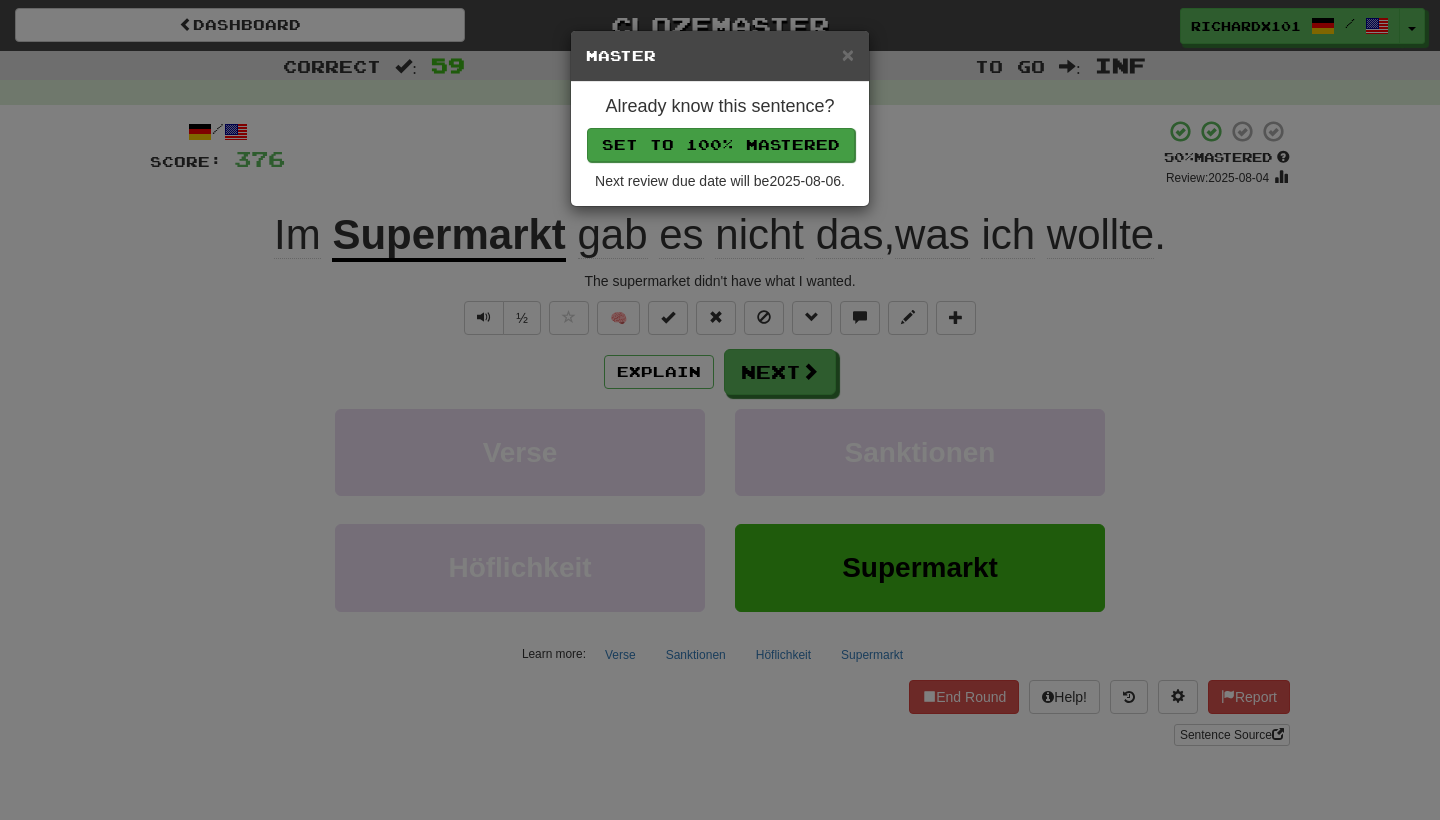 drag, startPoint x: 677, startPoint y: 319, endPoint x: 717, endPoint y: 137, distance: 186.34377 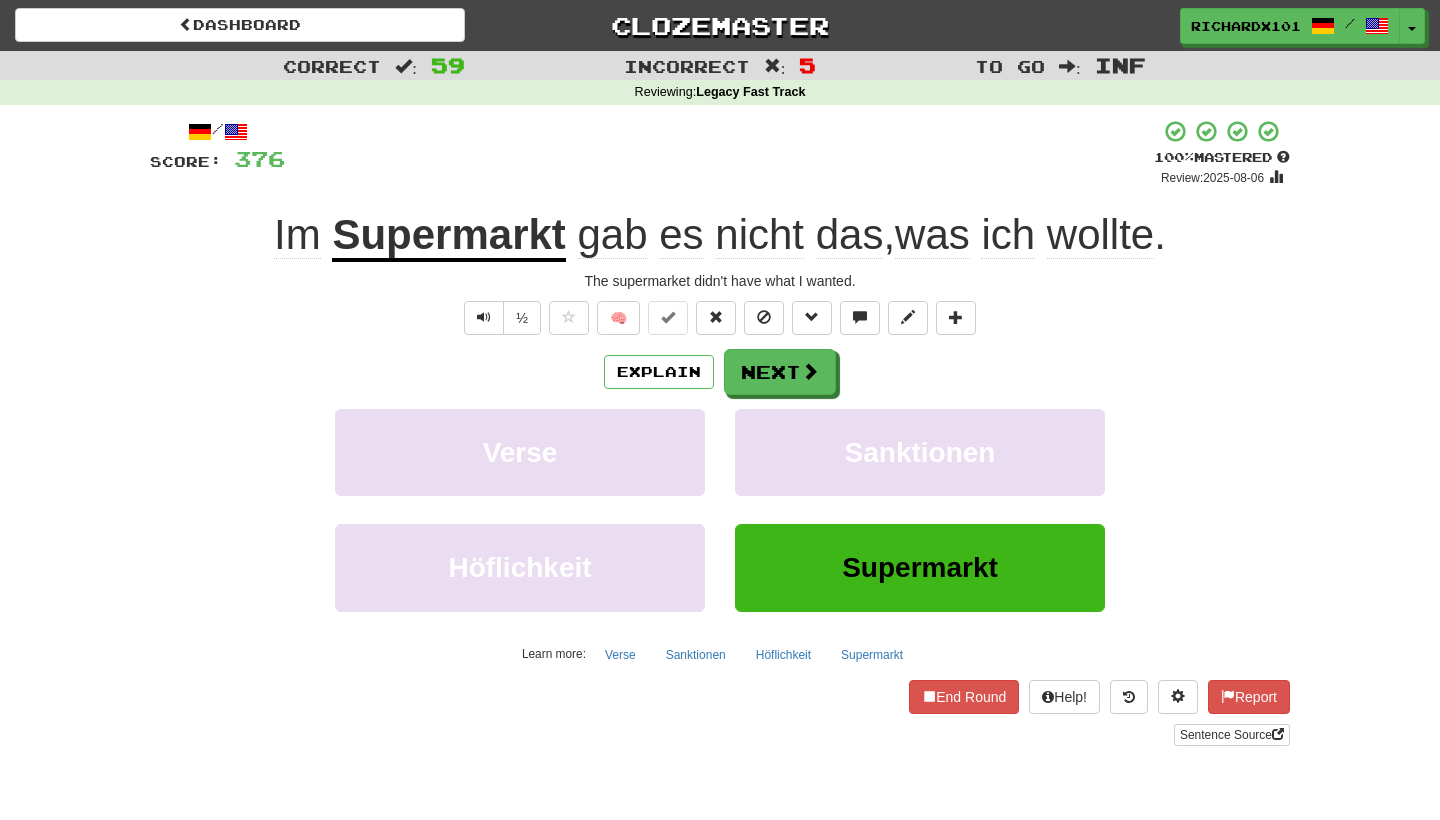 click on "Next" at bounding box center (780, 372) 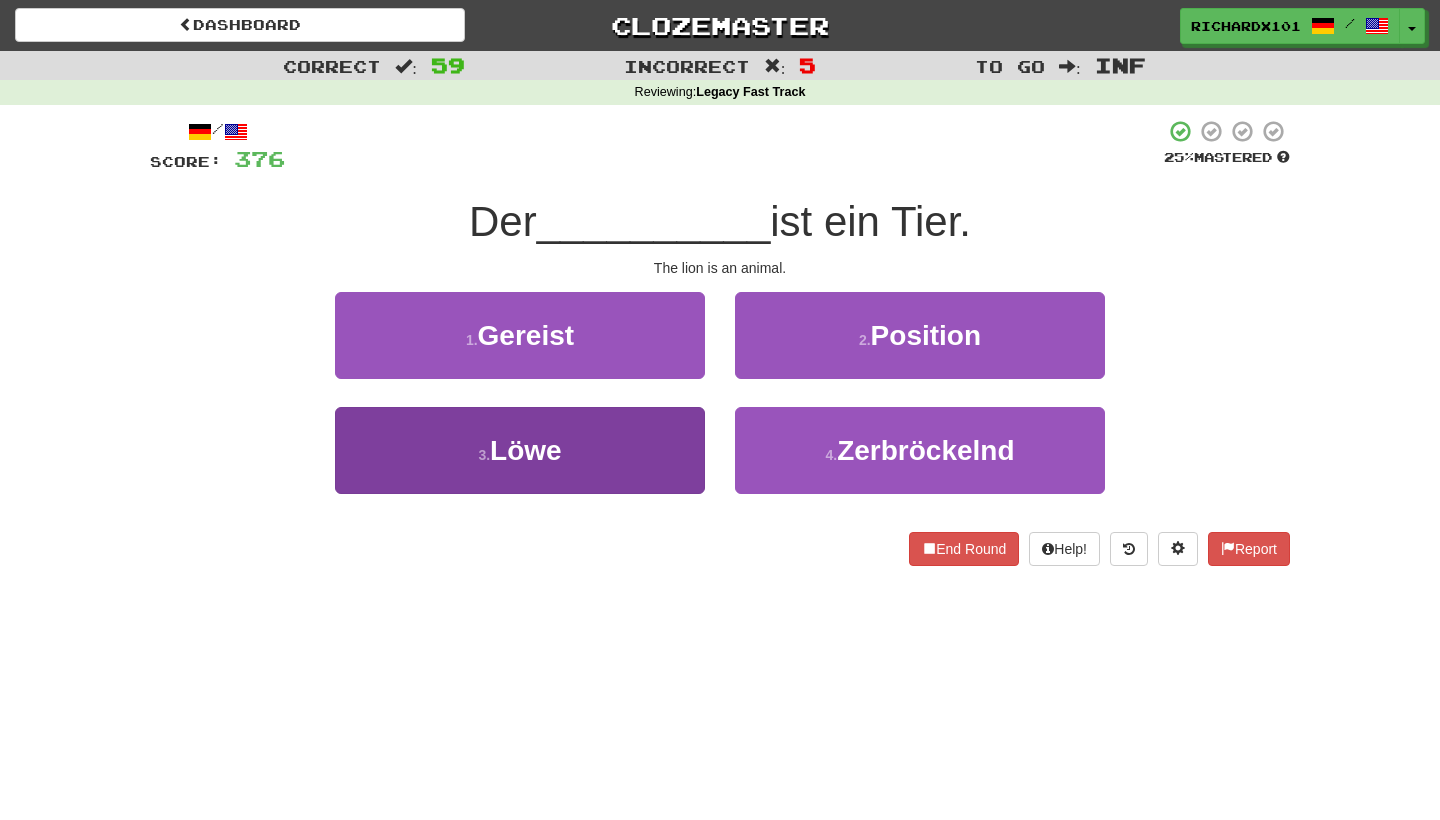 drag, startPoint x: 717, startPoint y: 137, endPoint x: 673, endPoint y: 432, distance: 298.2633 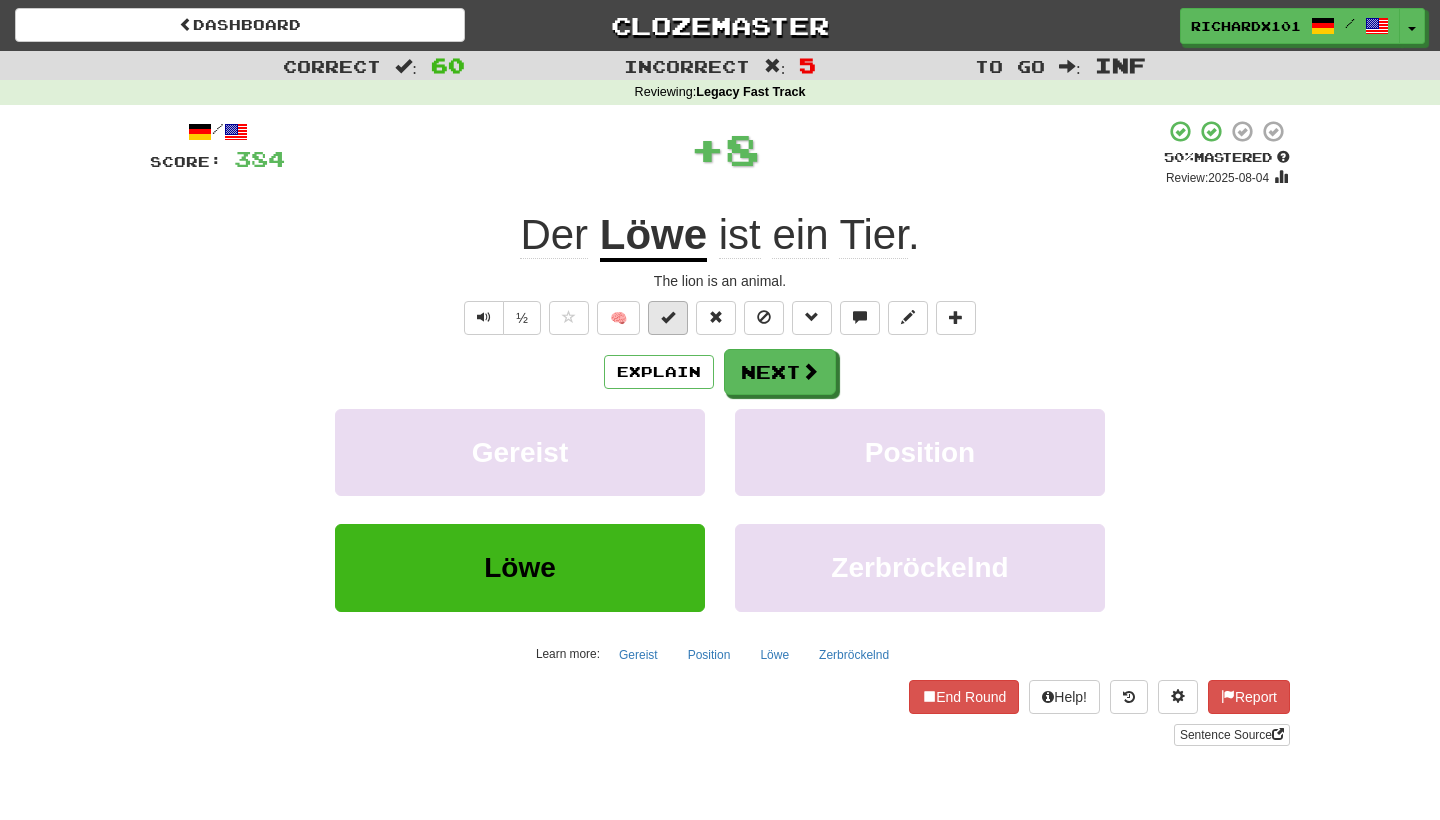drag, startPoint x: 673, startPoint y: 432, endPoint x: 678, endPoint y: 316, distance: 116.10771 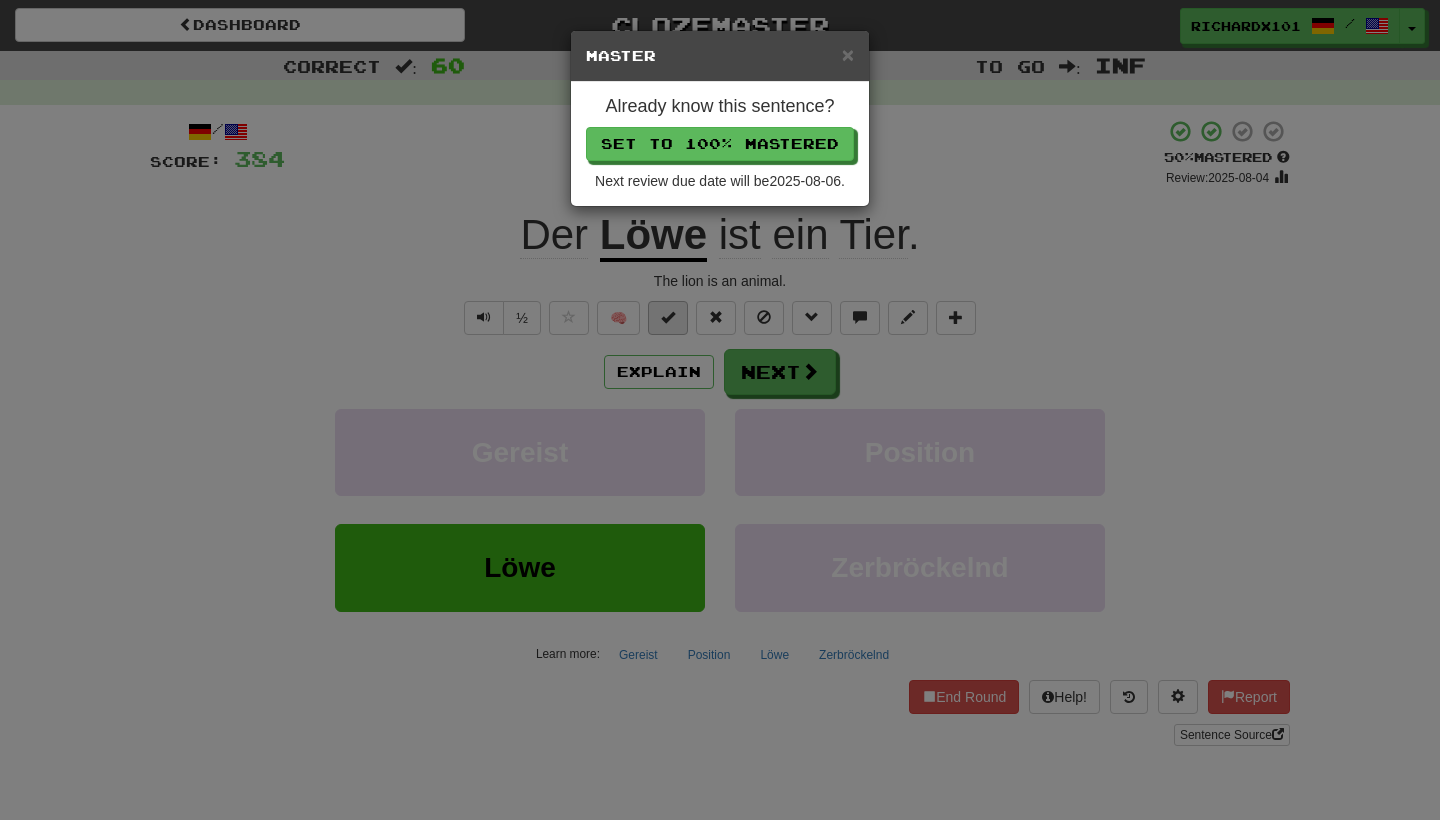 click on "Set to 100% Mastered" at bounding box center (720, 144) 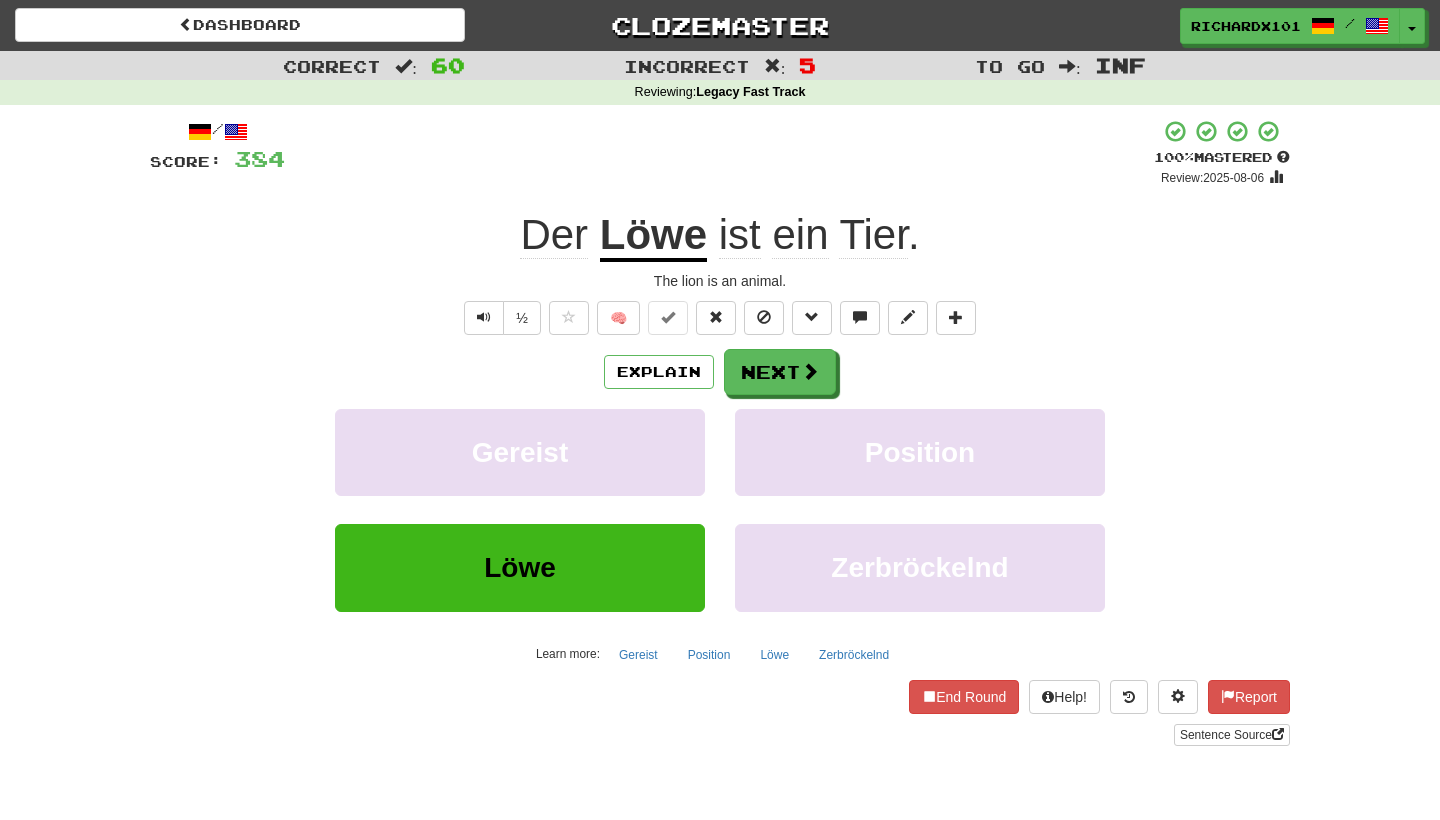 click on "Next" at bounding box center (780, 372) 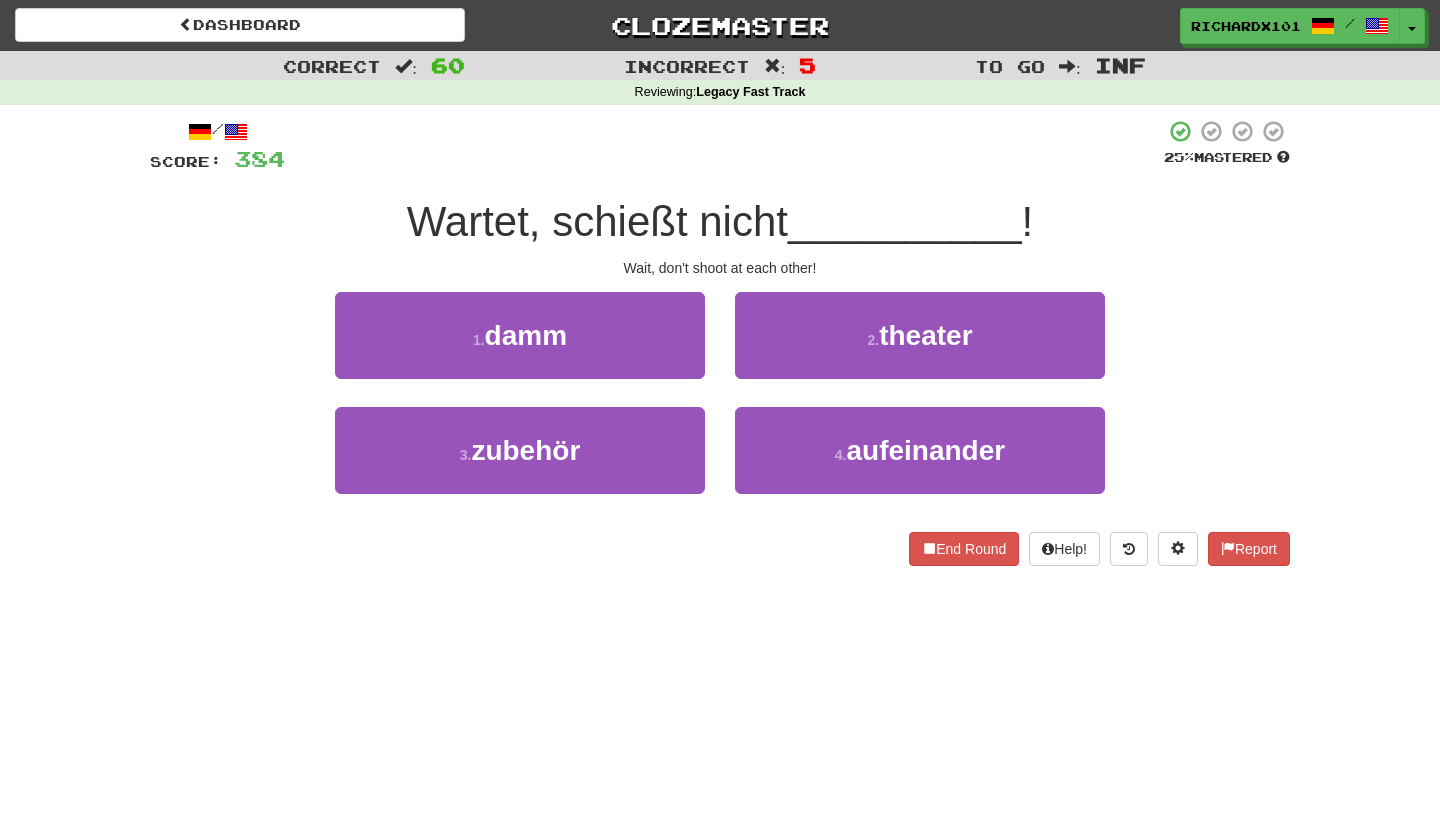 click on "4 .  aufeinander" at bounding box center [920, 450] 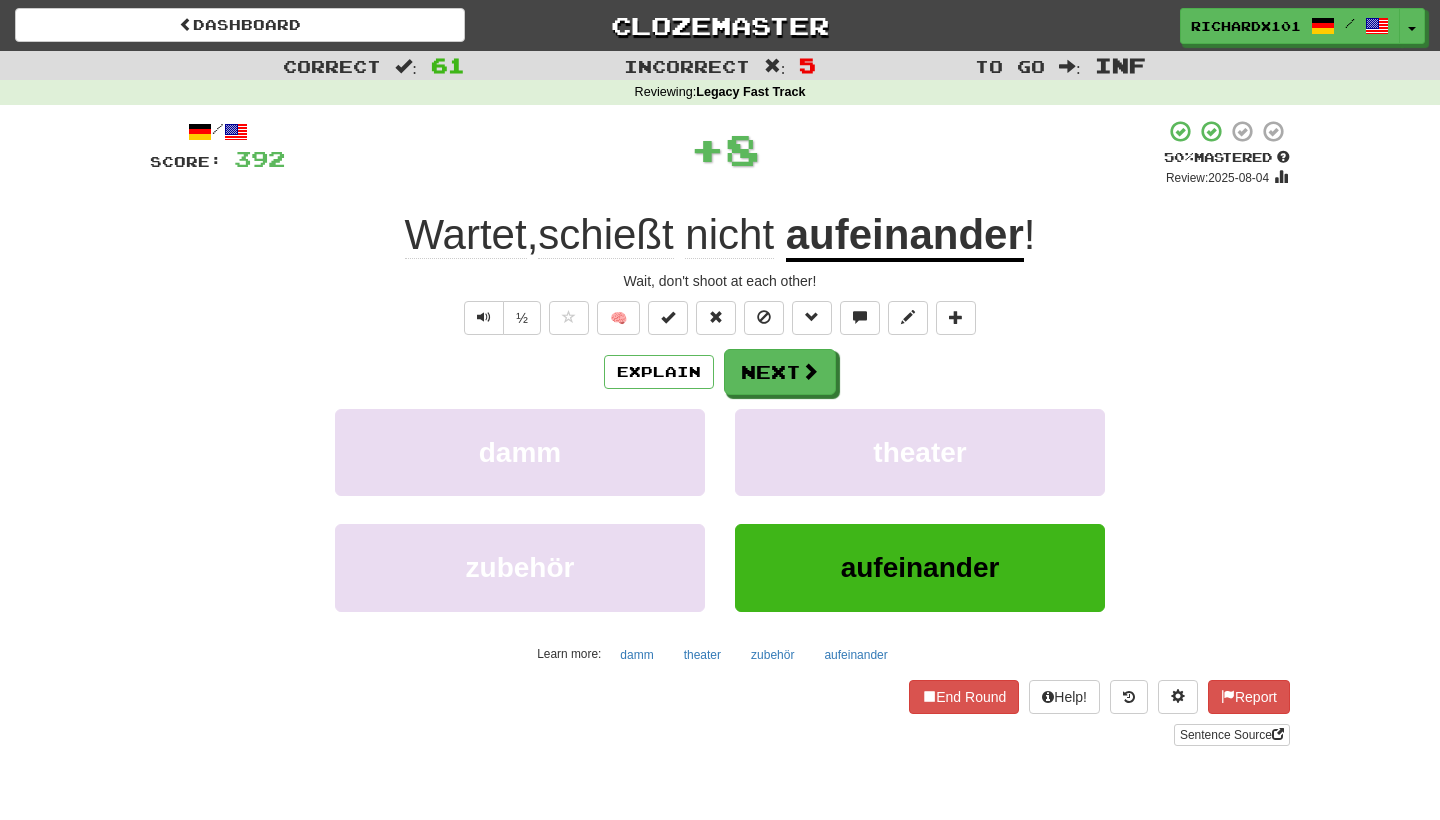 click at bounding box center (668, 317) 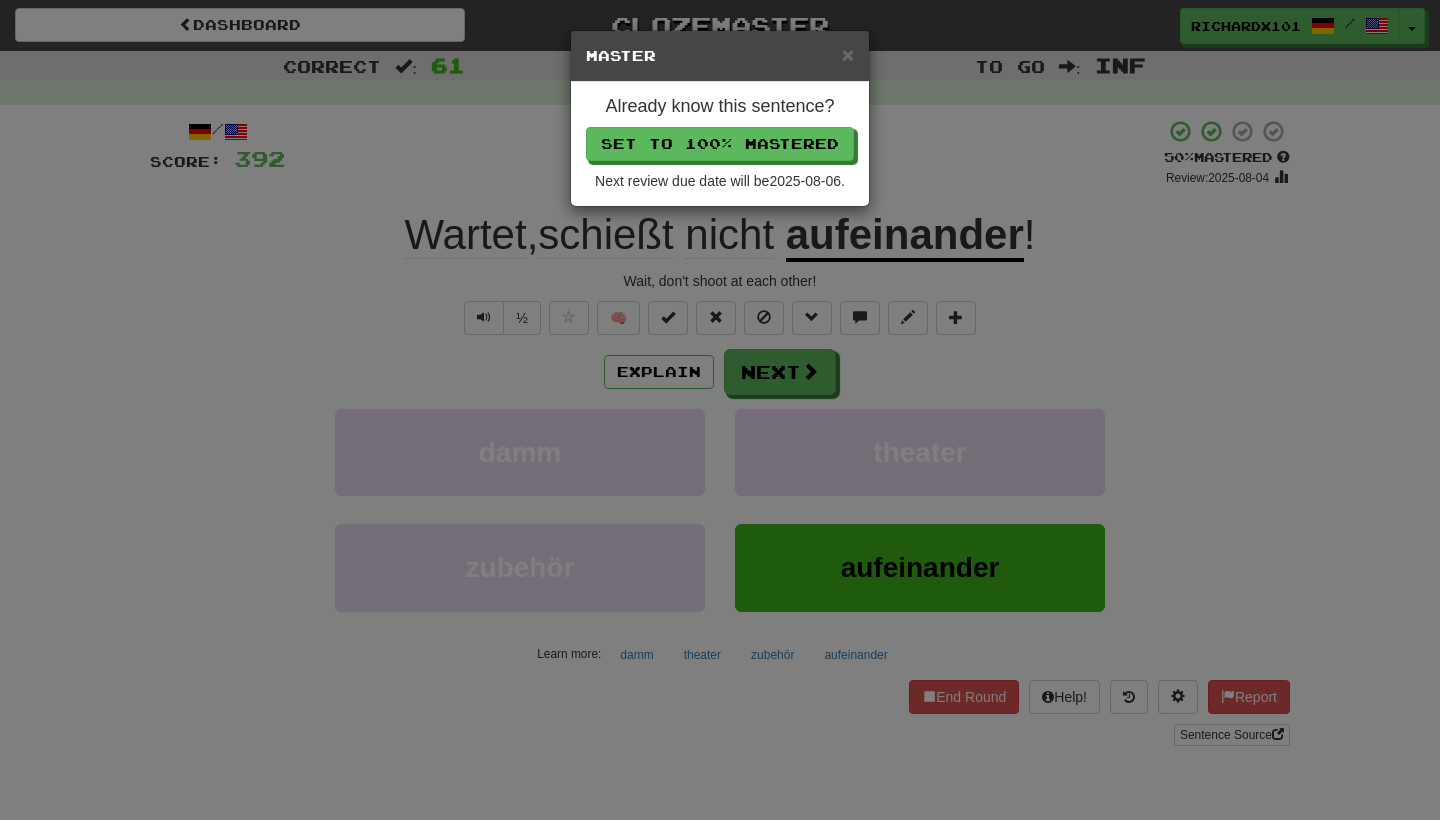 click on "Set to 100% Mastered" at bounding box center (720, 144) 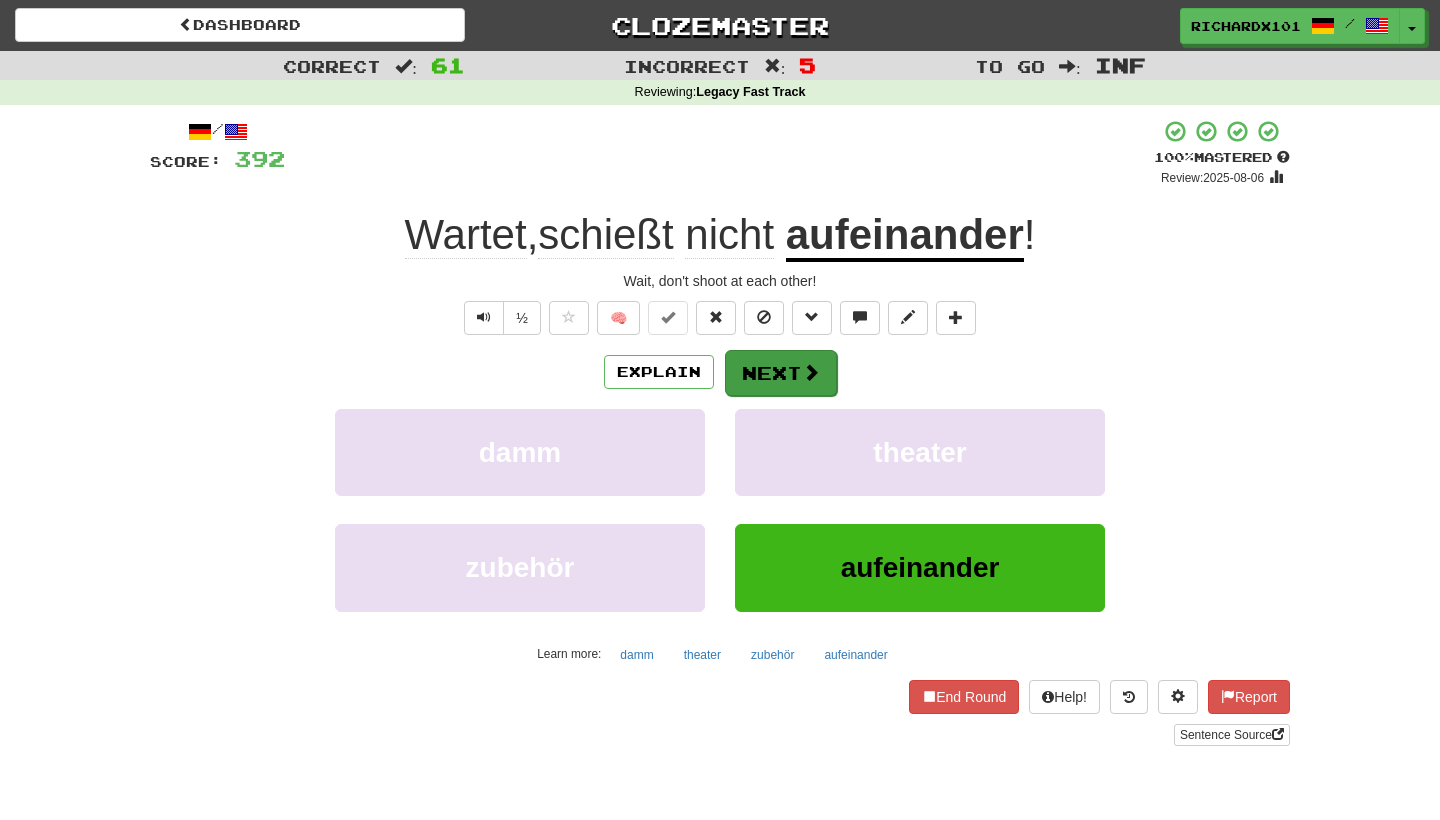 drag, startPoint x: 725, startPoint y: 137, endPoint x: 758, endPoint y: 375, distance: 240.27692 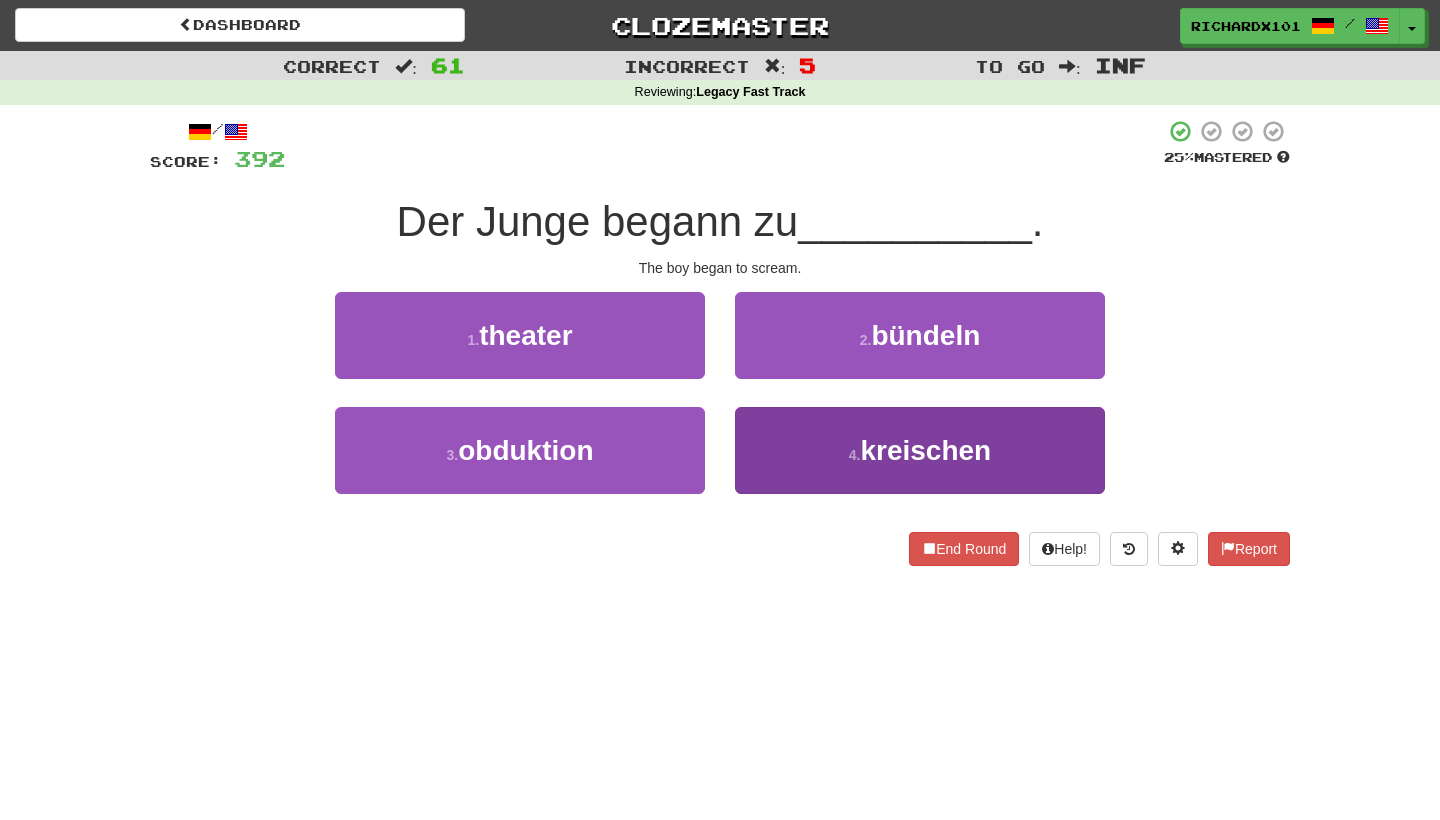 drag, startPoint x: 758, startPoint y: 375, endPoint x: 768, endPoint y: 433, distance: 58.855755 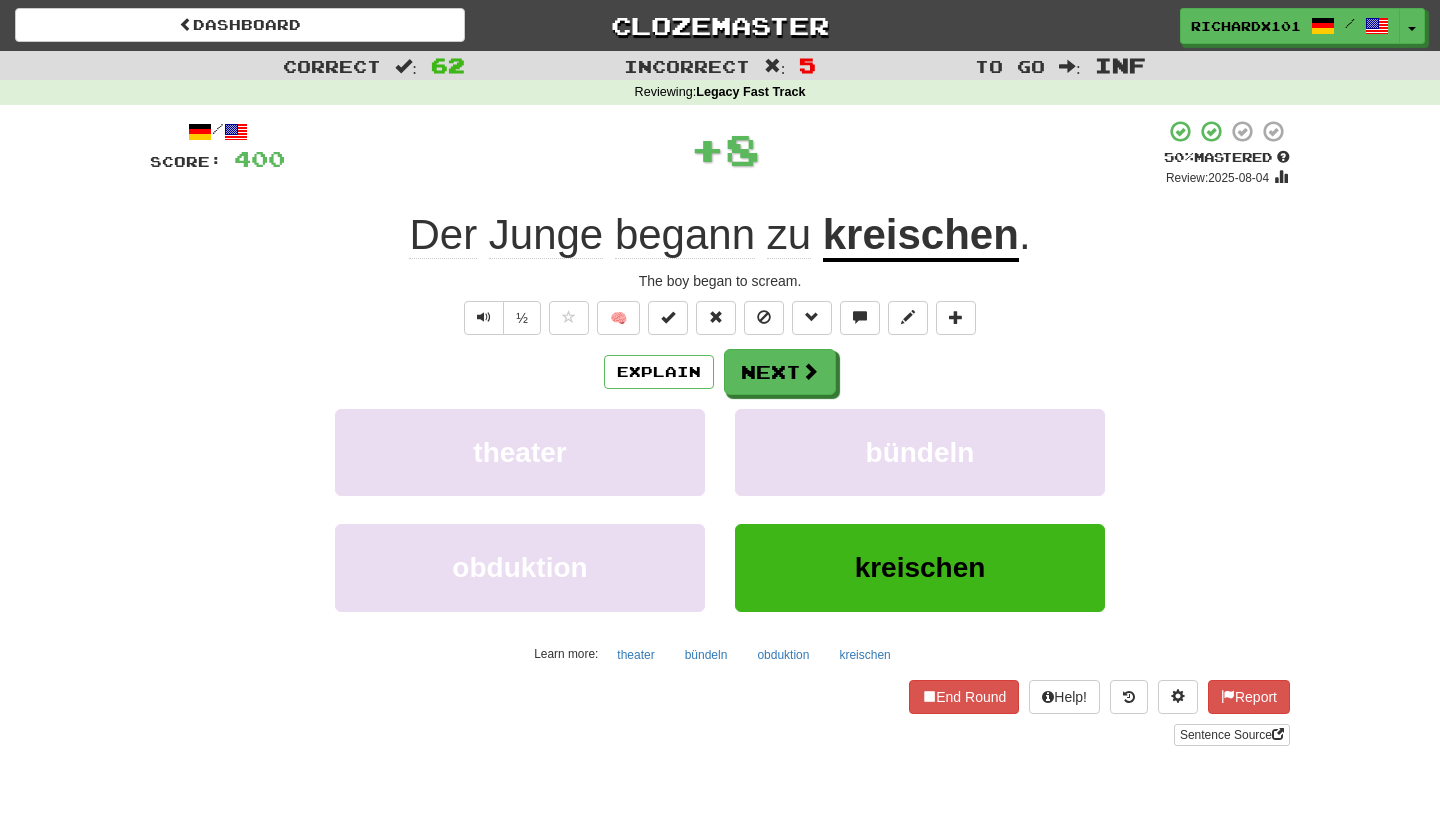 click at bounding box center (668, 318) 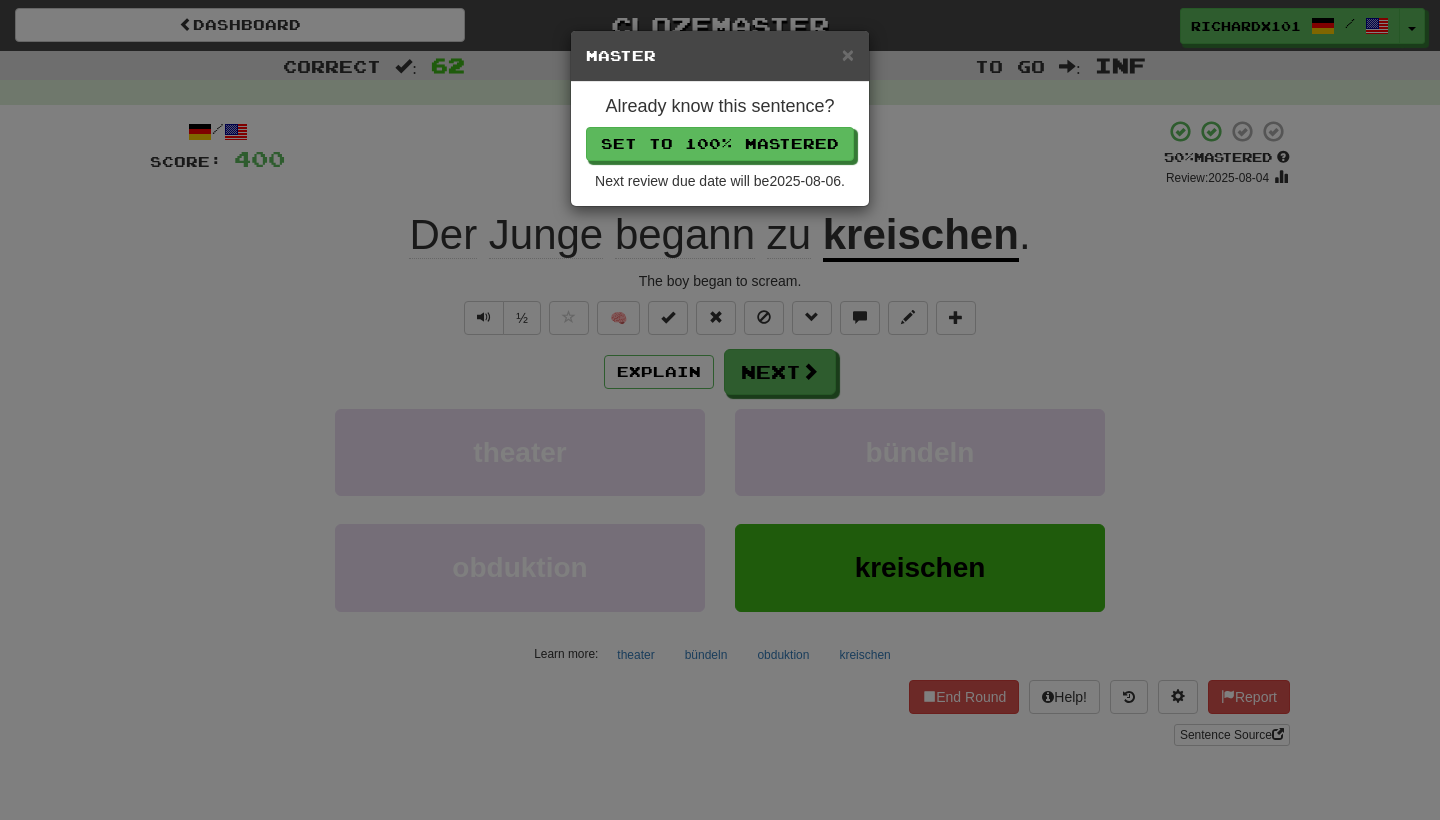 click on "Set to 100% Mastered" at bounding box center (720, 144) 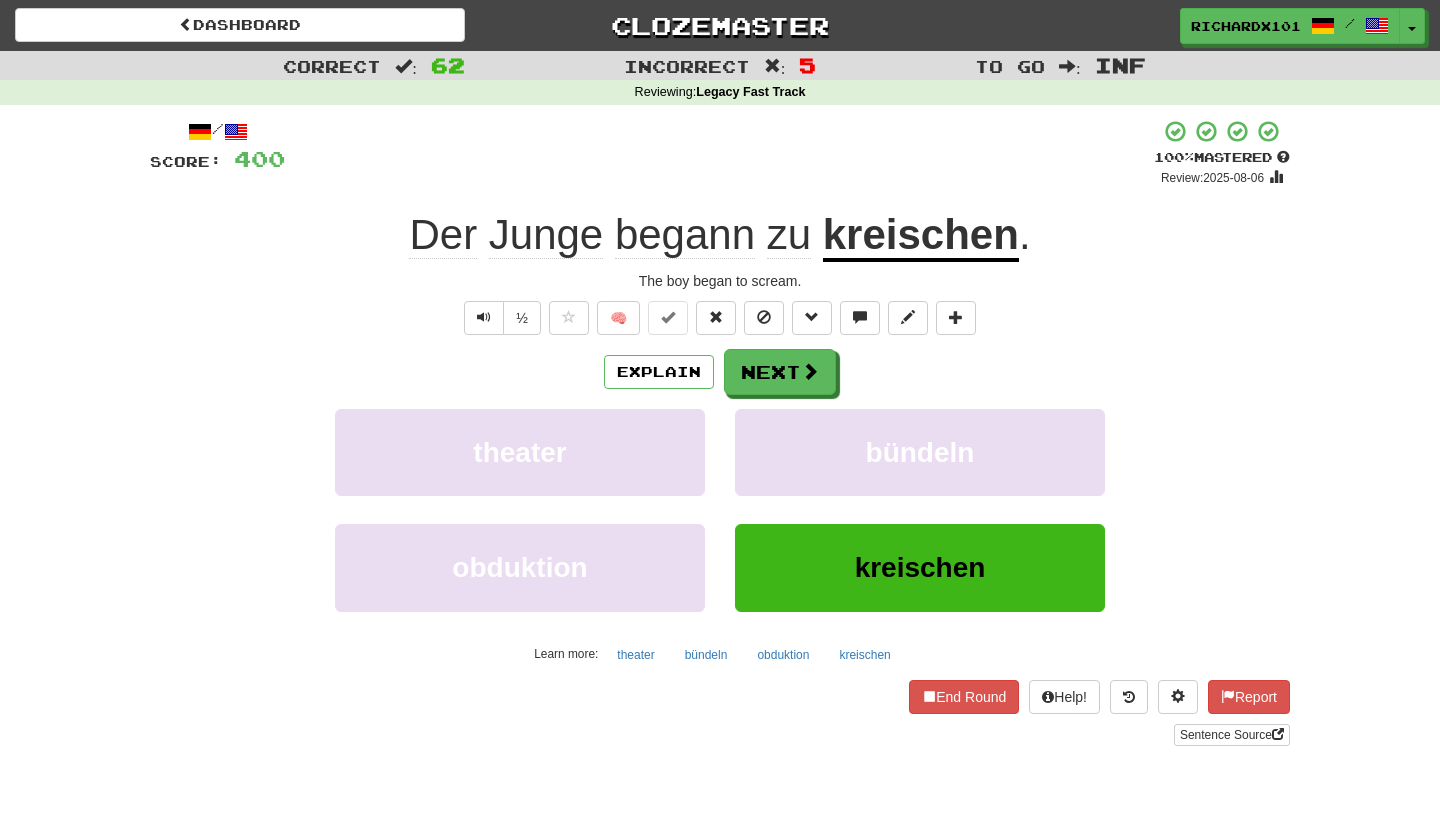 click on "Next" at bounding box center (780, 372) 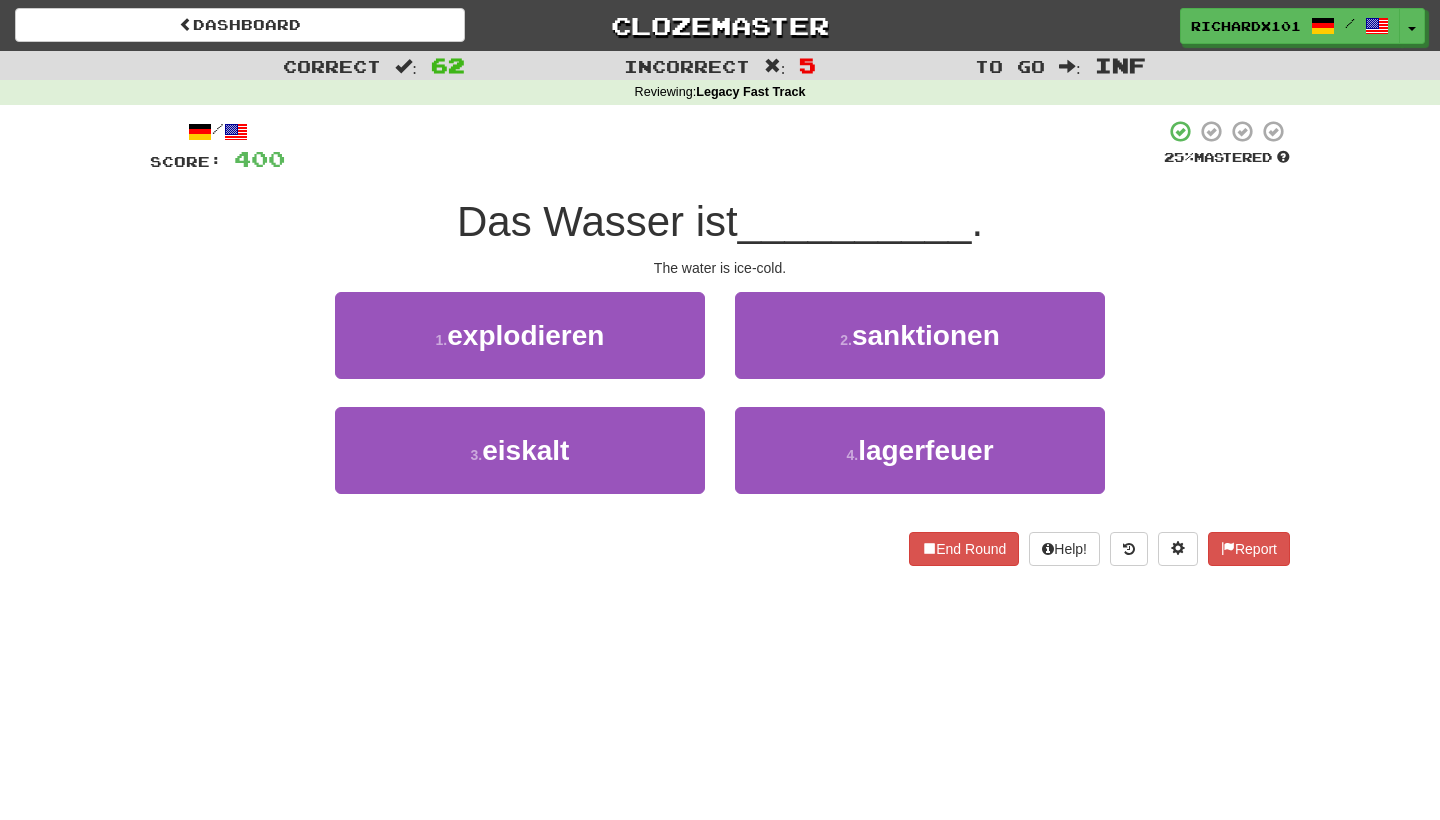 click on "3 .  eiskalt" at bounding box center [520, 450] 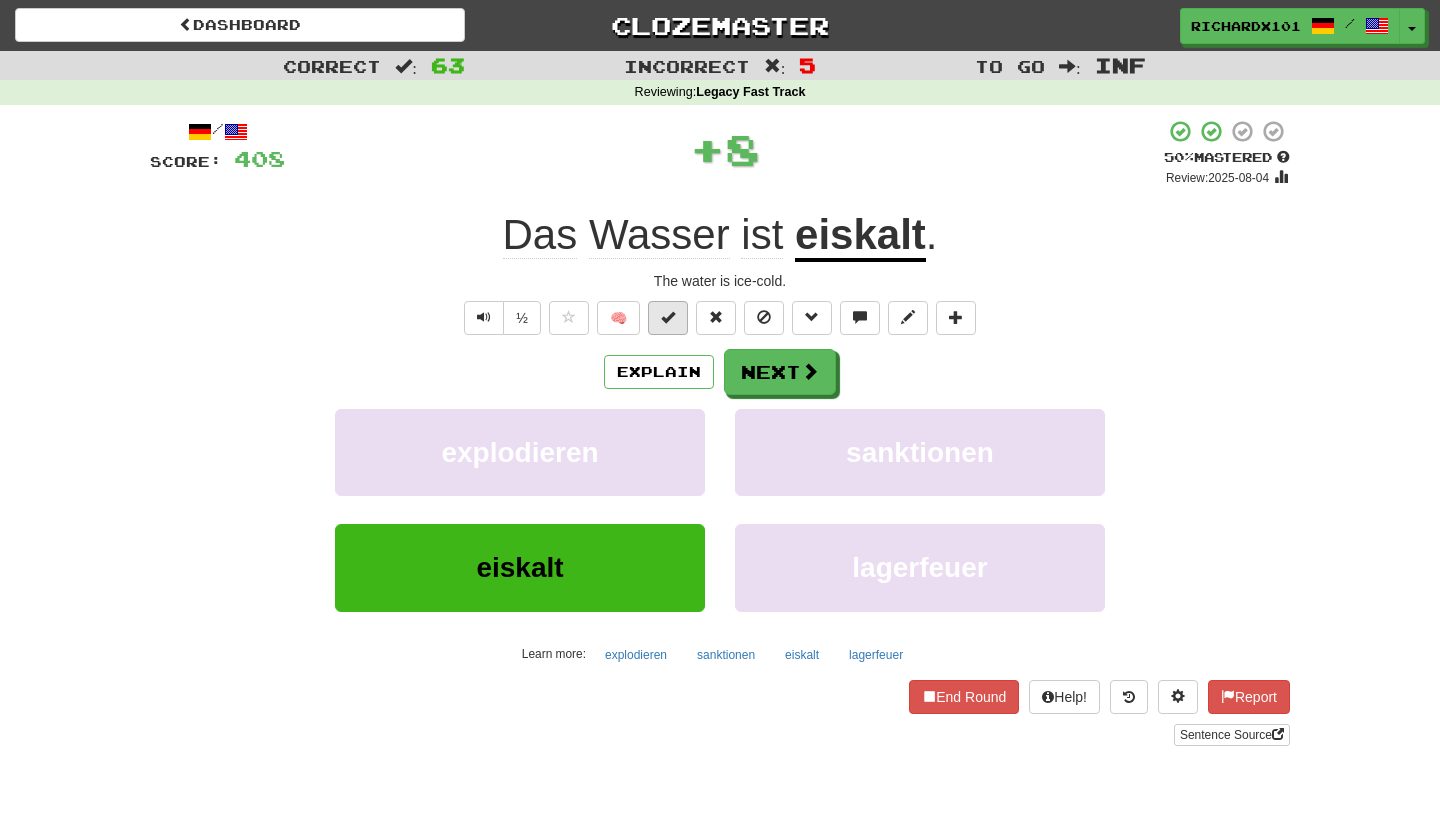drag, startPoint x: 746, startPoint y: 138, endPoint x: 676, endPoint y: 315, distance: 190.33917 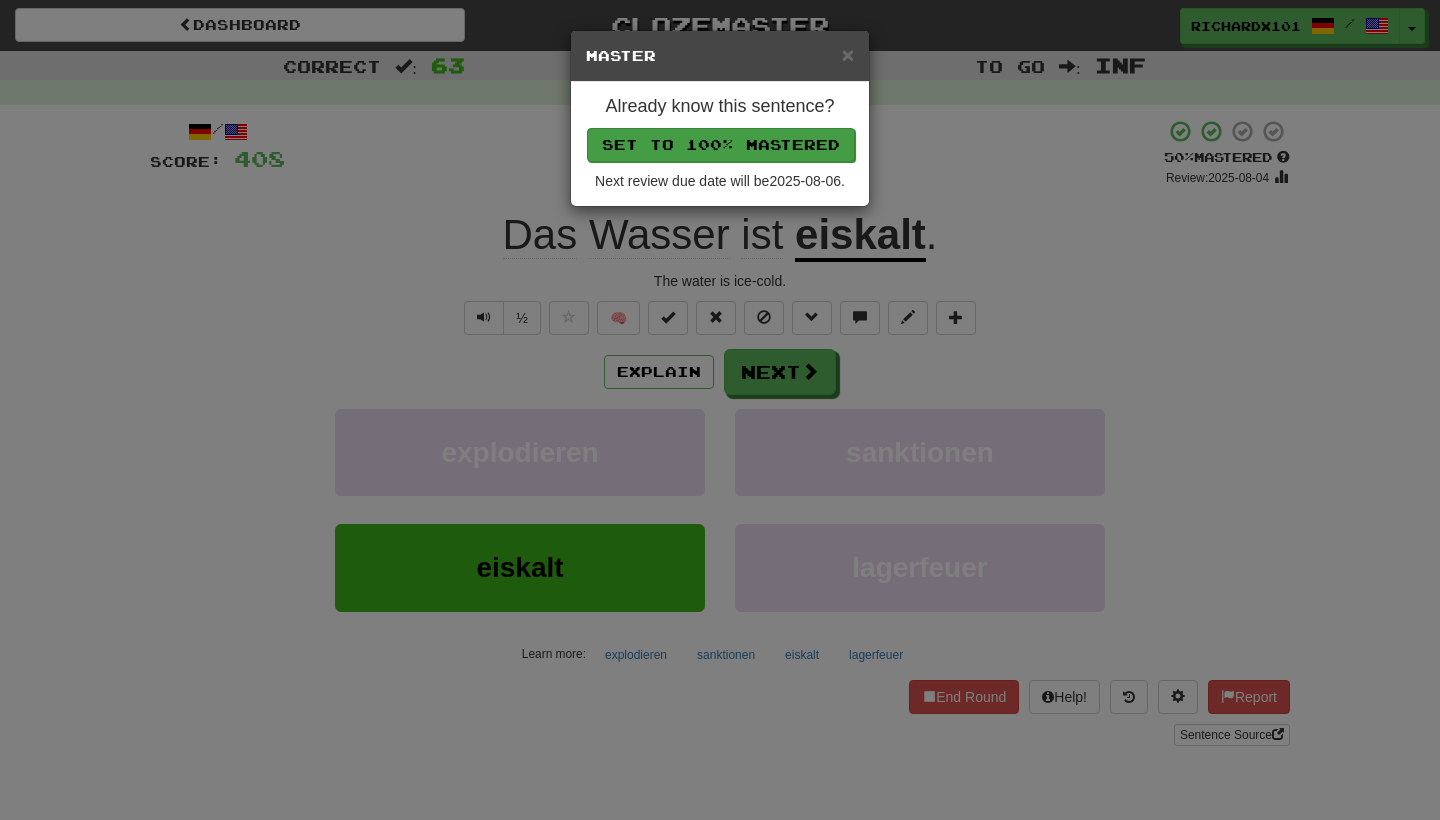 drag, startPoint x: 676, startPoint y: 315, endPoint x: 727, endPoint y: 141, distance: 181.32016 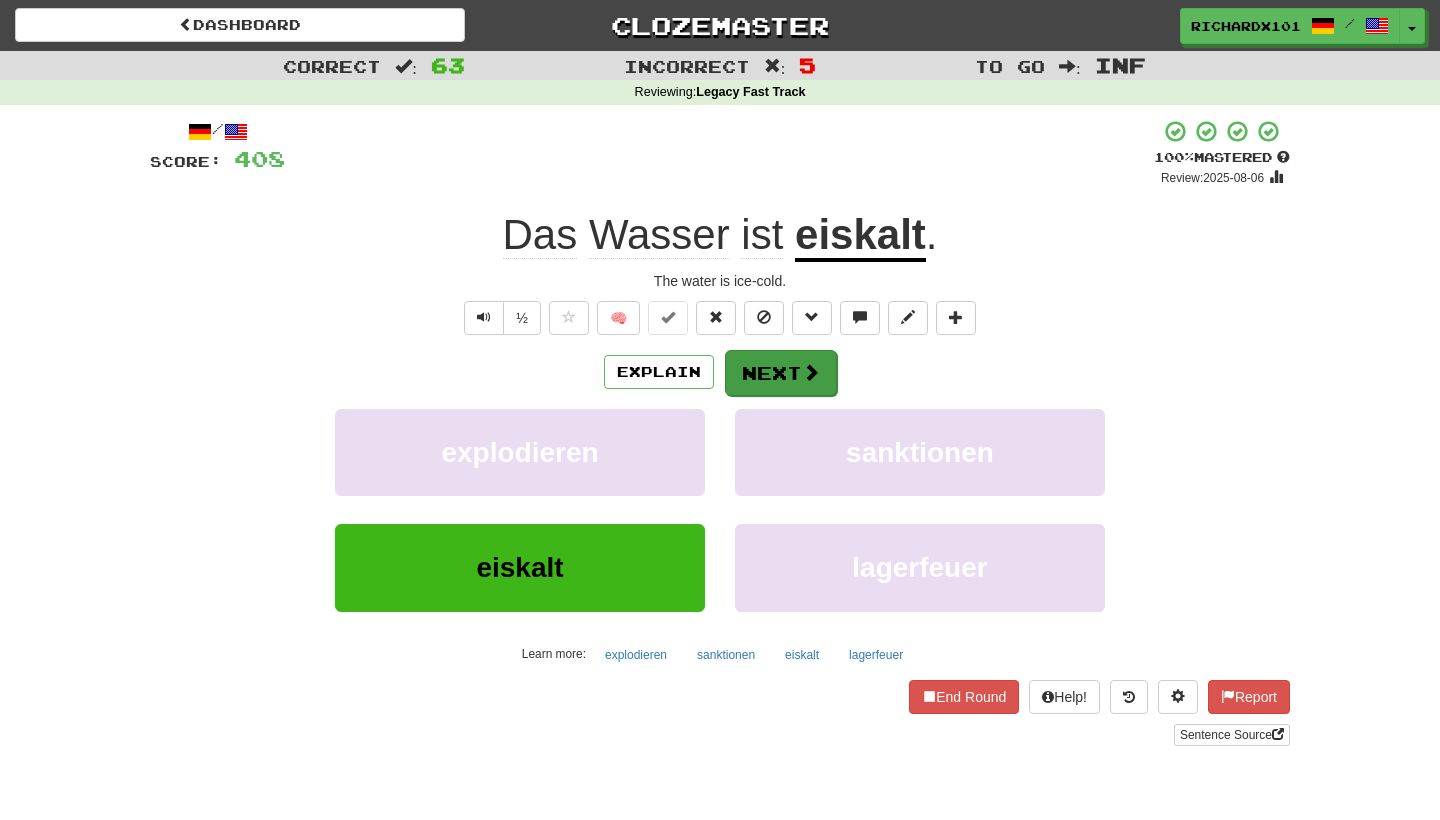 drag, startPoint x: 727, startPoint y: 141, endPoint x: 756, endPoint y: 363, distance: 223.88614 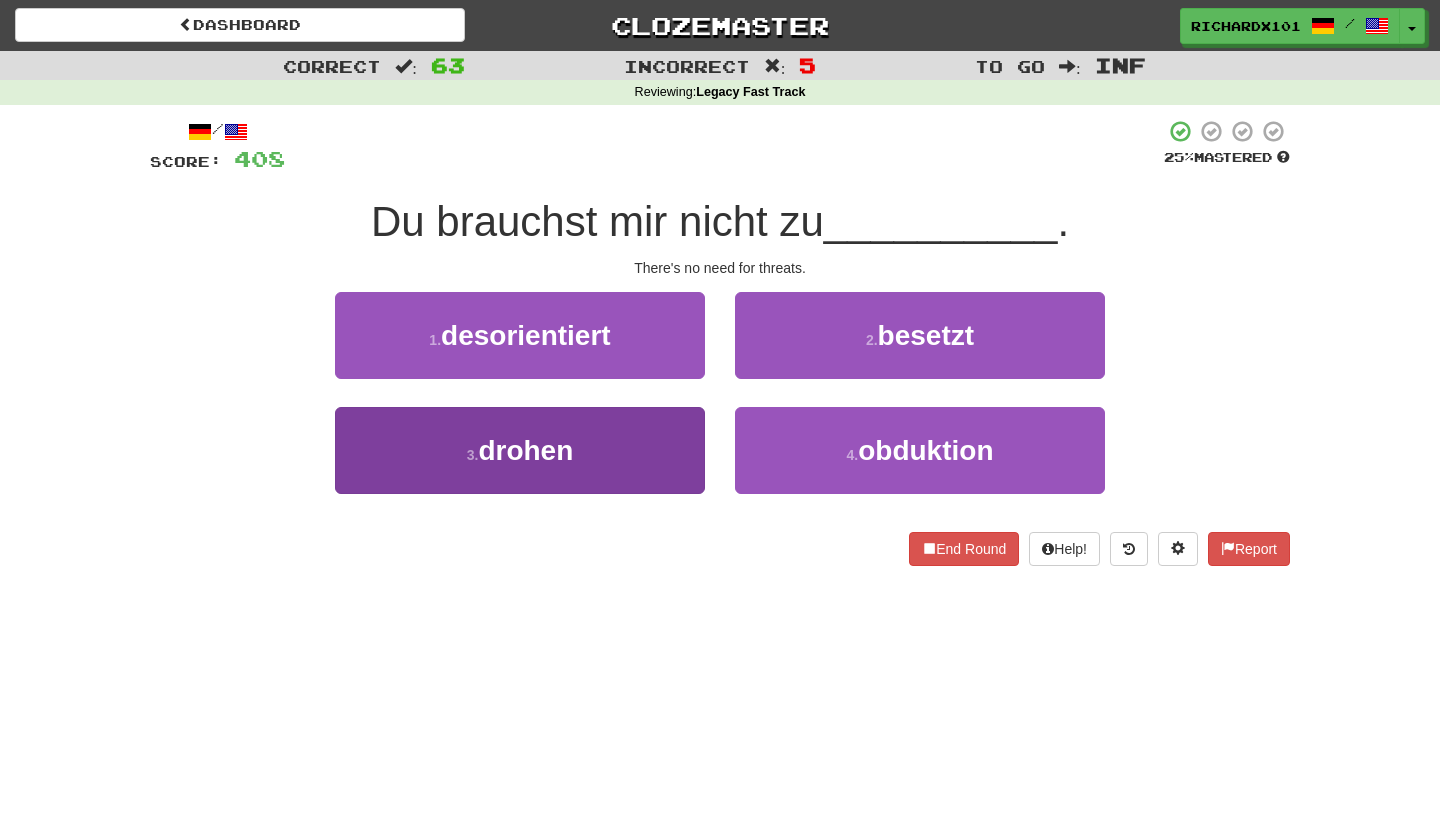 drag, startPoint x: 756, startPoint y: 363, endPoint x: 688, endPoint y: 433, distance: 97.59098 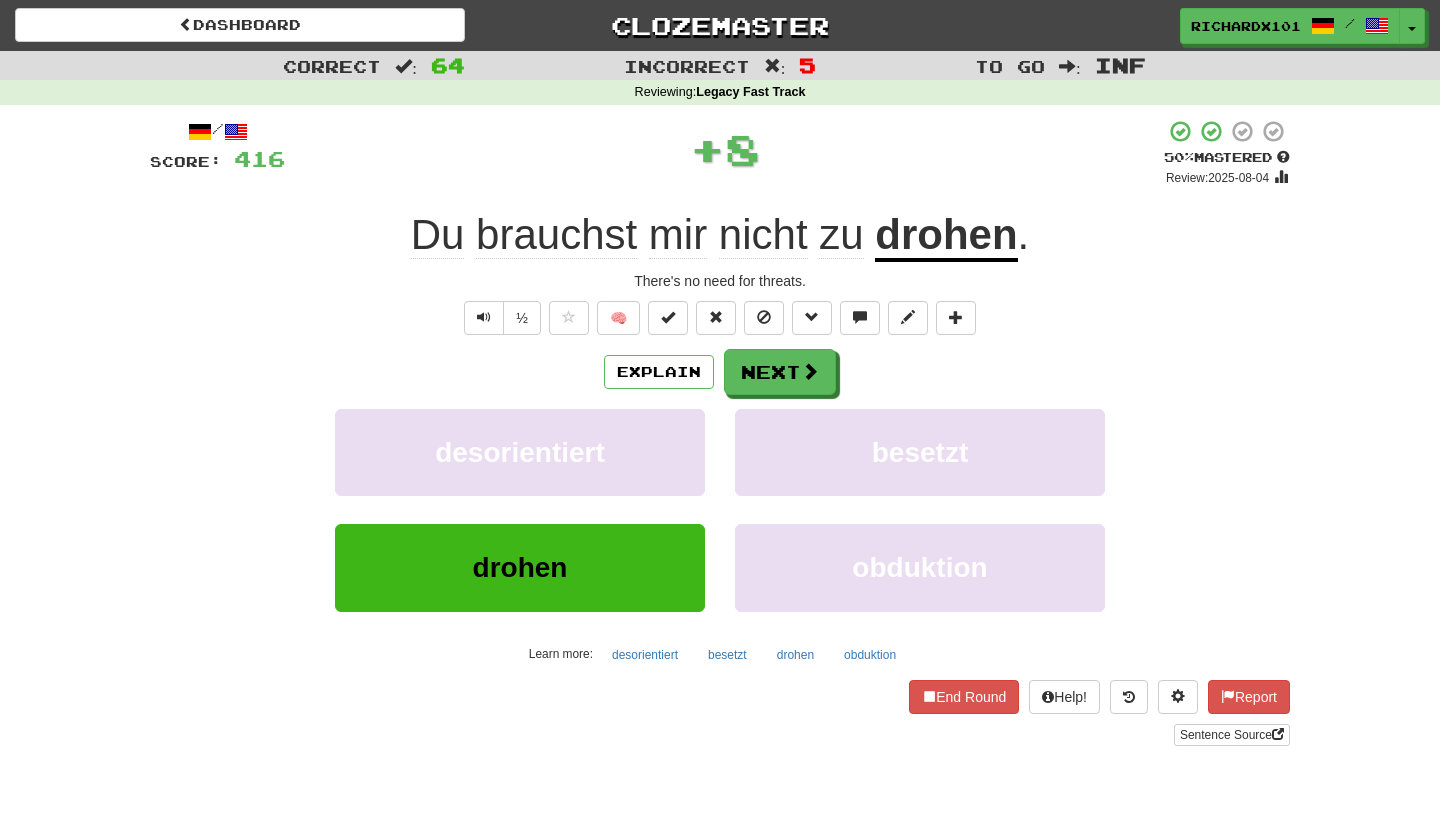 click at bounding box center (668, 317) 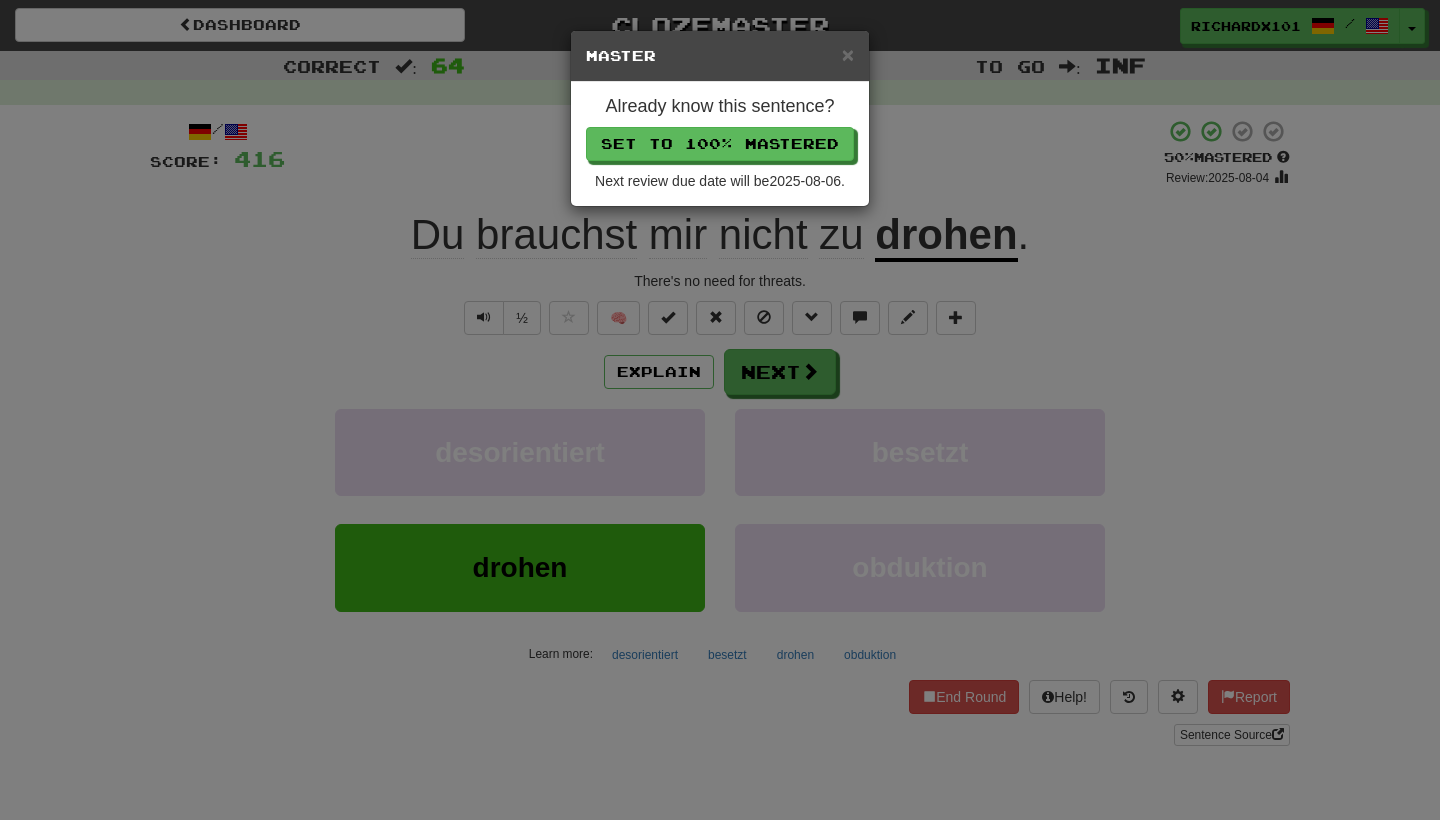 click on "Set to 100% Mastered" at bounding box center (720, 144) 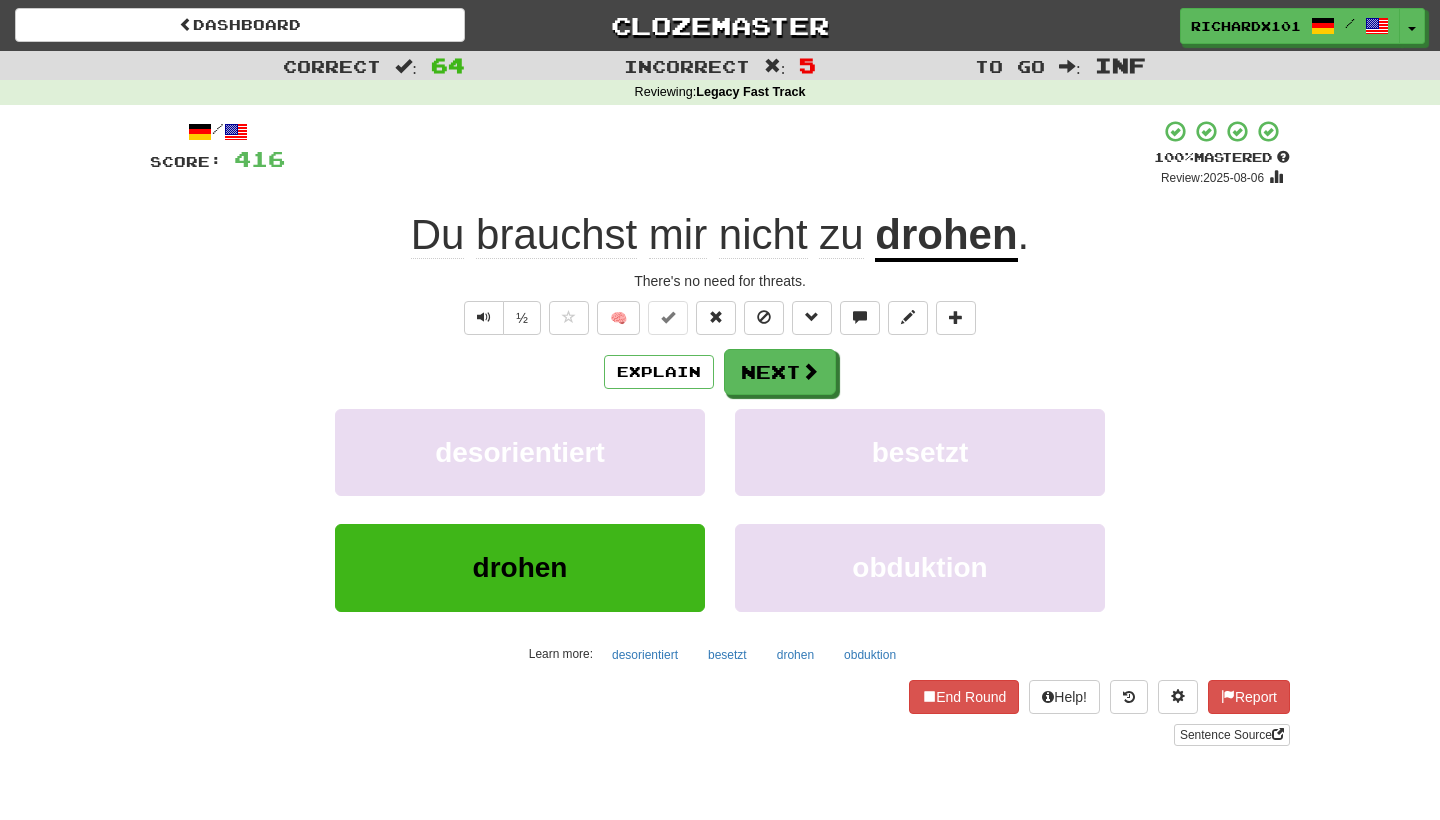 click on "Next" at bounding box center [780, 372] 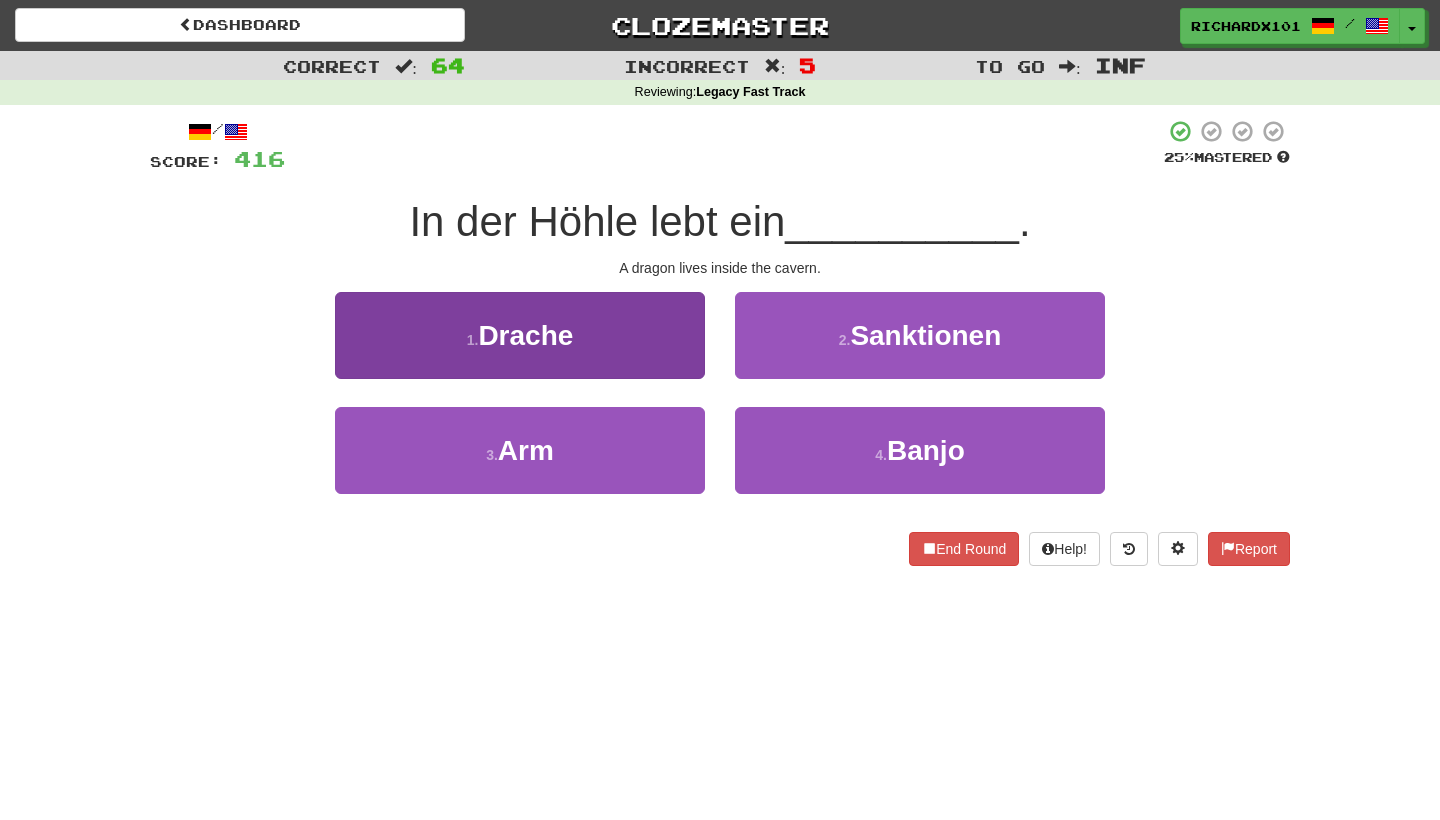 drag, startPoint x: 724, startPoint y: 137, endPoint x: 676, endPoint y: 340, distance: 208.5977 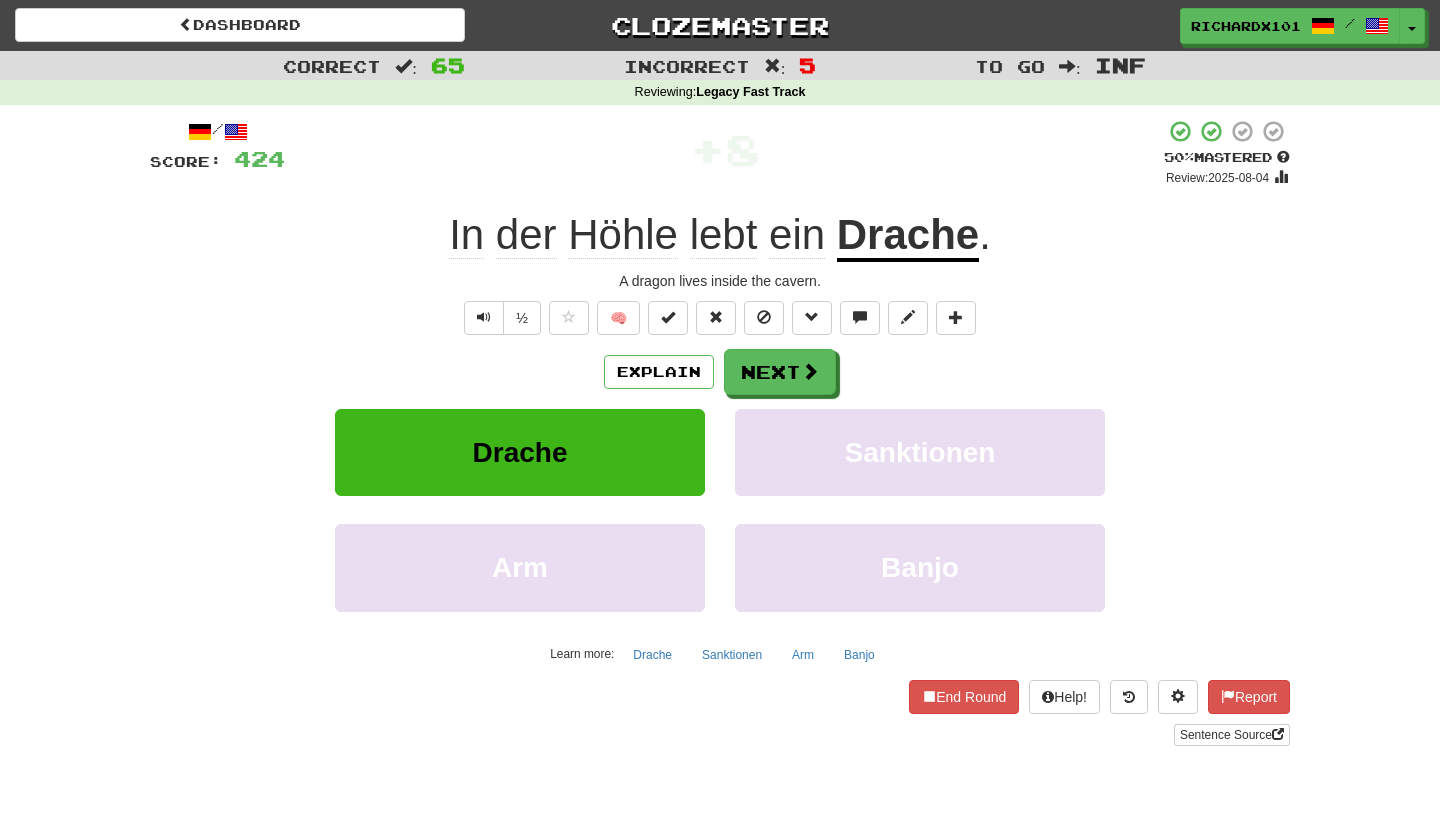 click at bounding box center [668, 318] 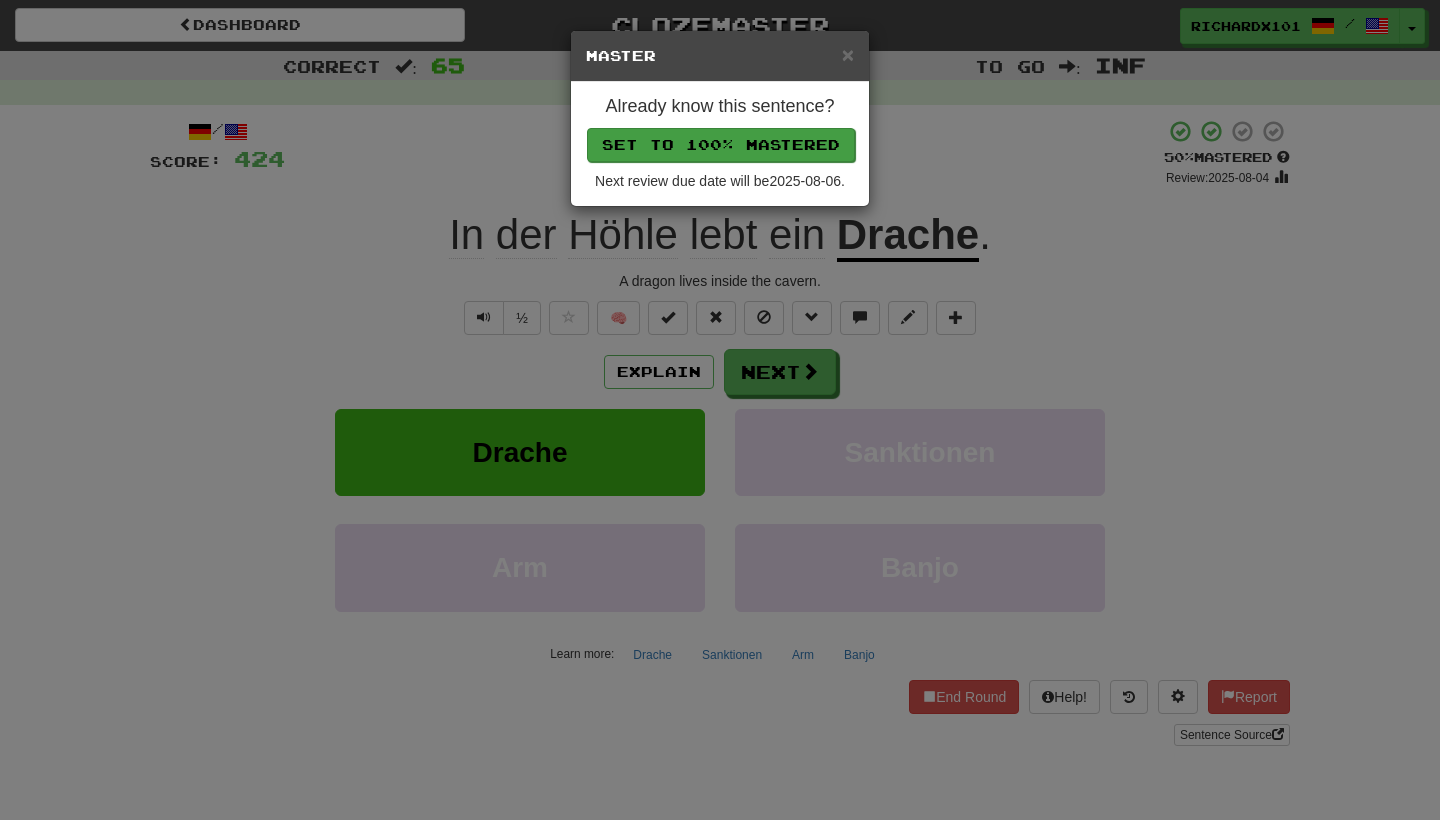 drag, startPoint x: 676, startPoint y: 340, endPoint x: 731, endPoint y: 140, distance: 207.42468 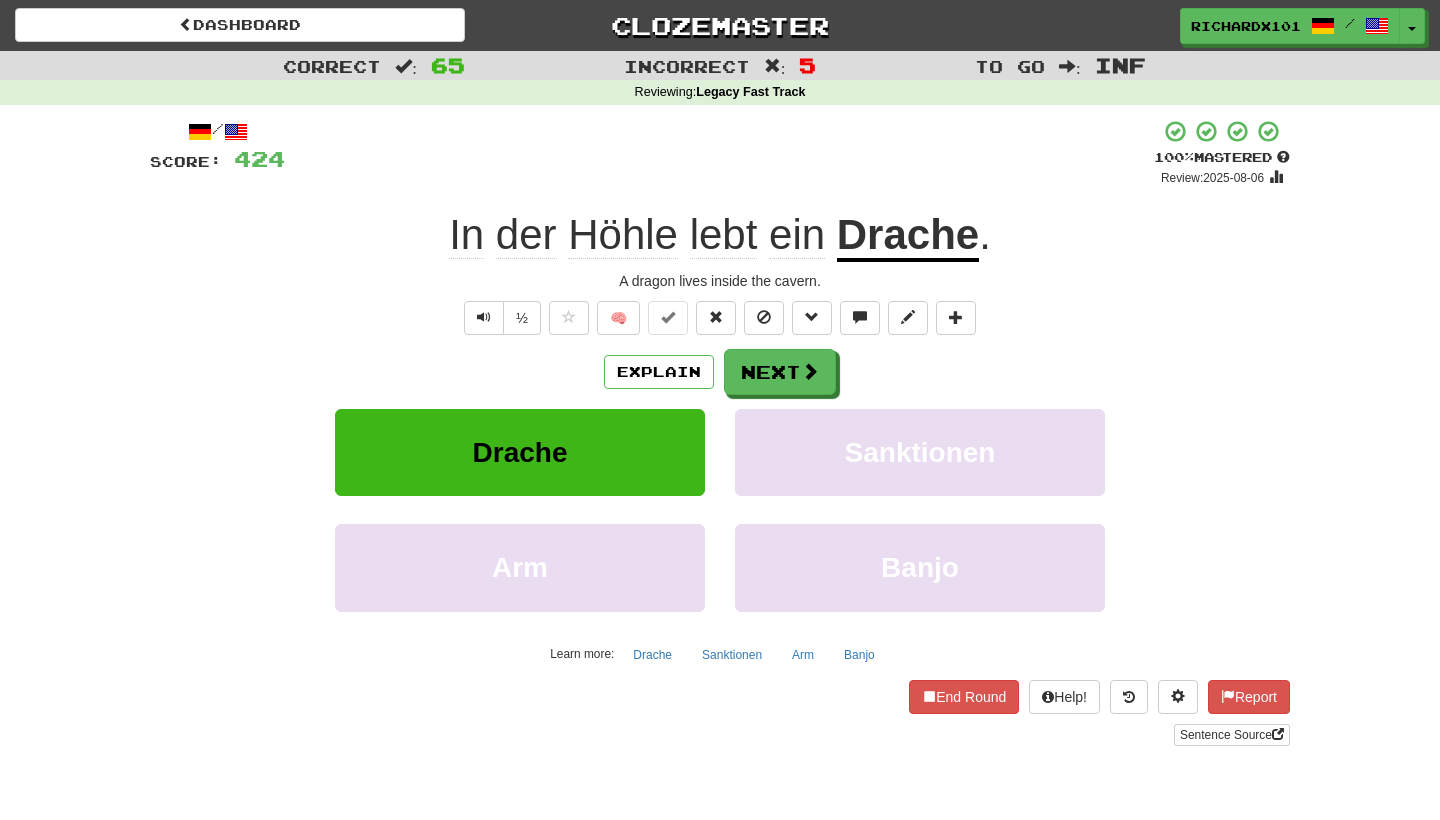 click on "Next" at bounding box center [780, 372] 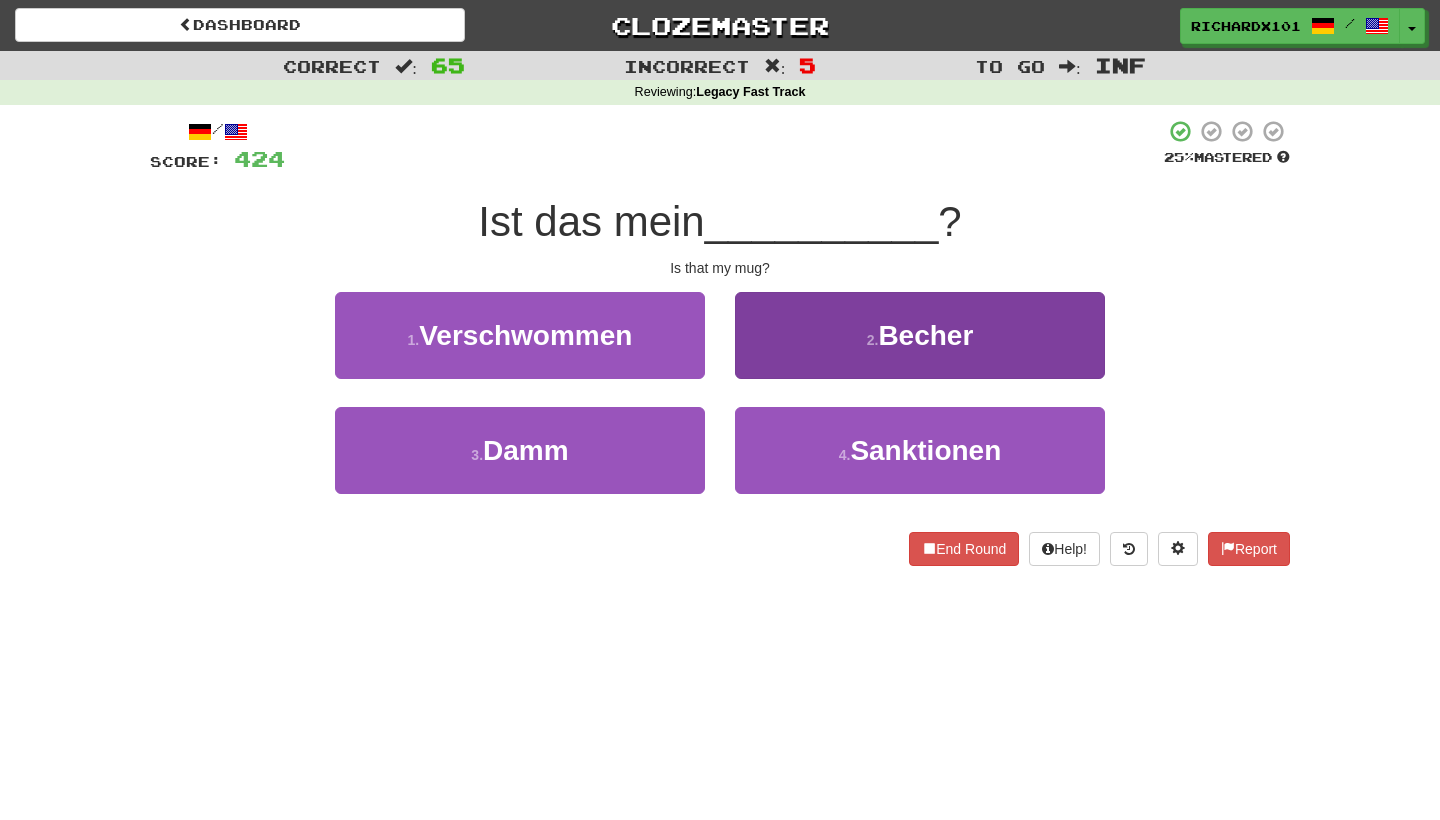 drag, startPoint x: 731, startPoint y: 140, endPoint x: 746, endPoint y: 341, distance: 201.55893 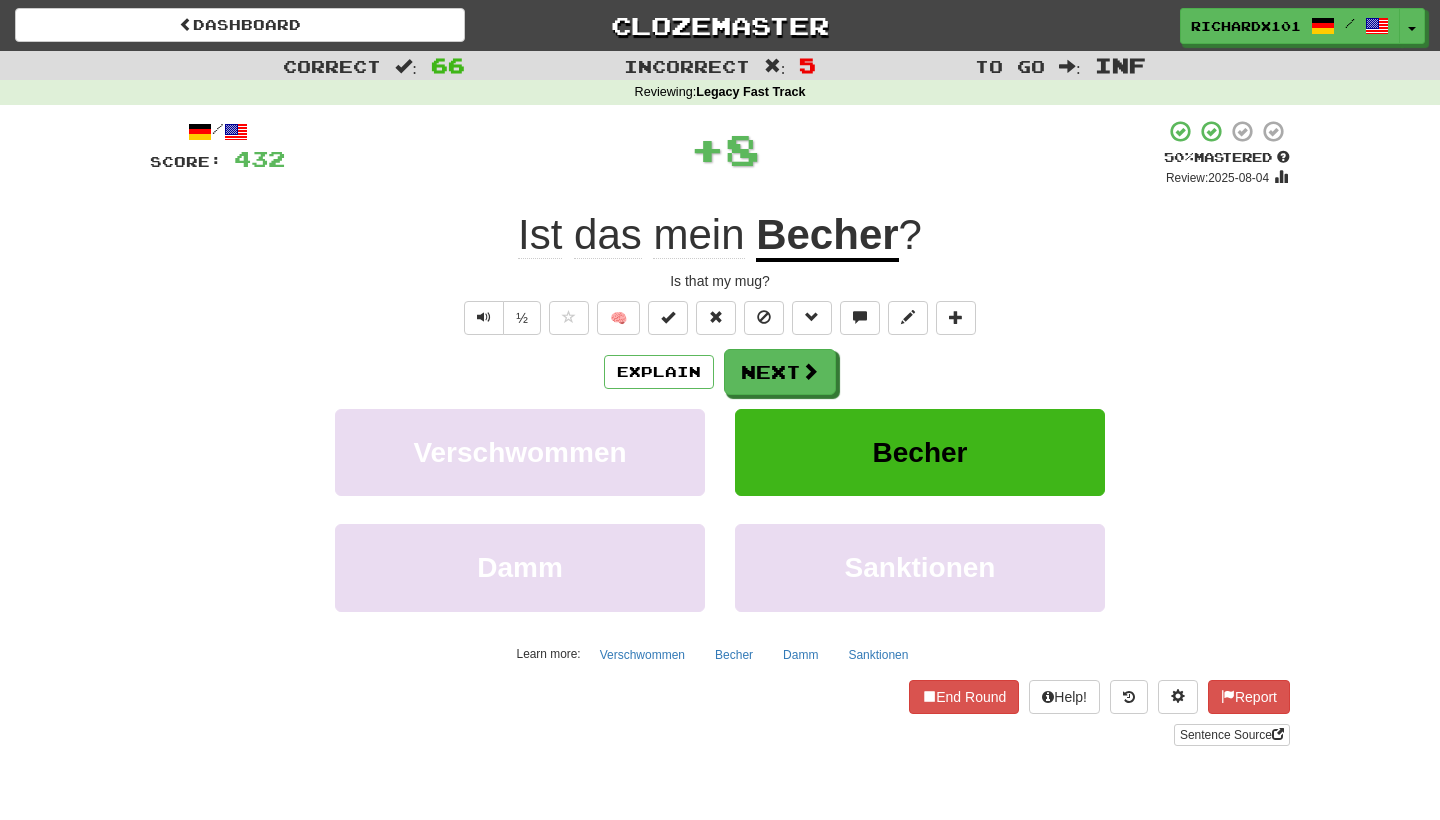 click at bounding box center [668, 318] 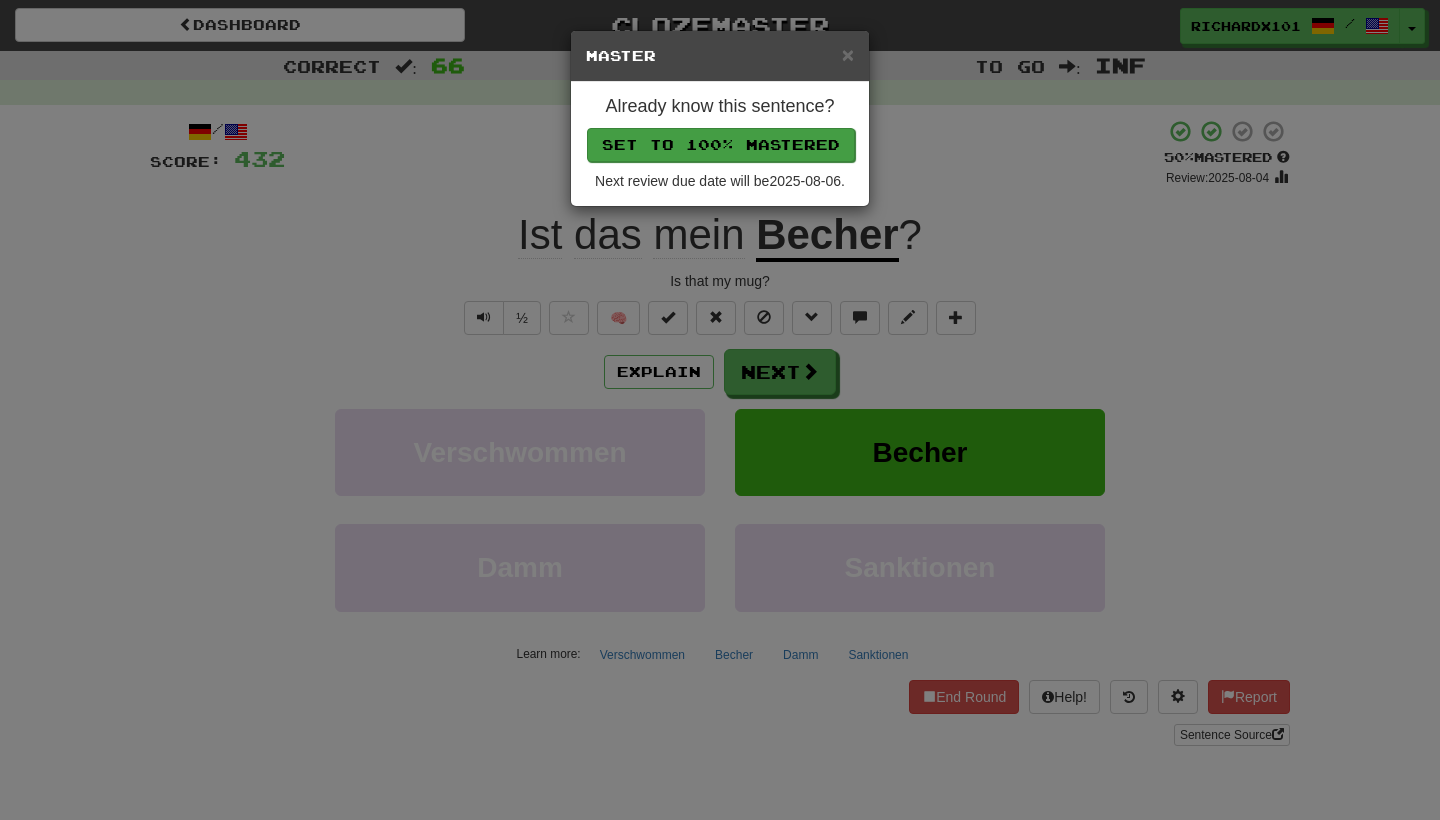 drag, startPoint x: 746, startPoint y: 341, endPoint x: 745, endPoint y: 141, distance: 200.0025 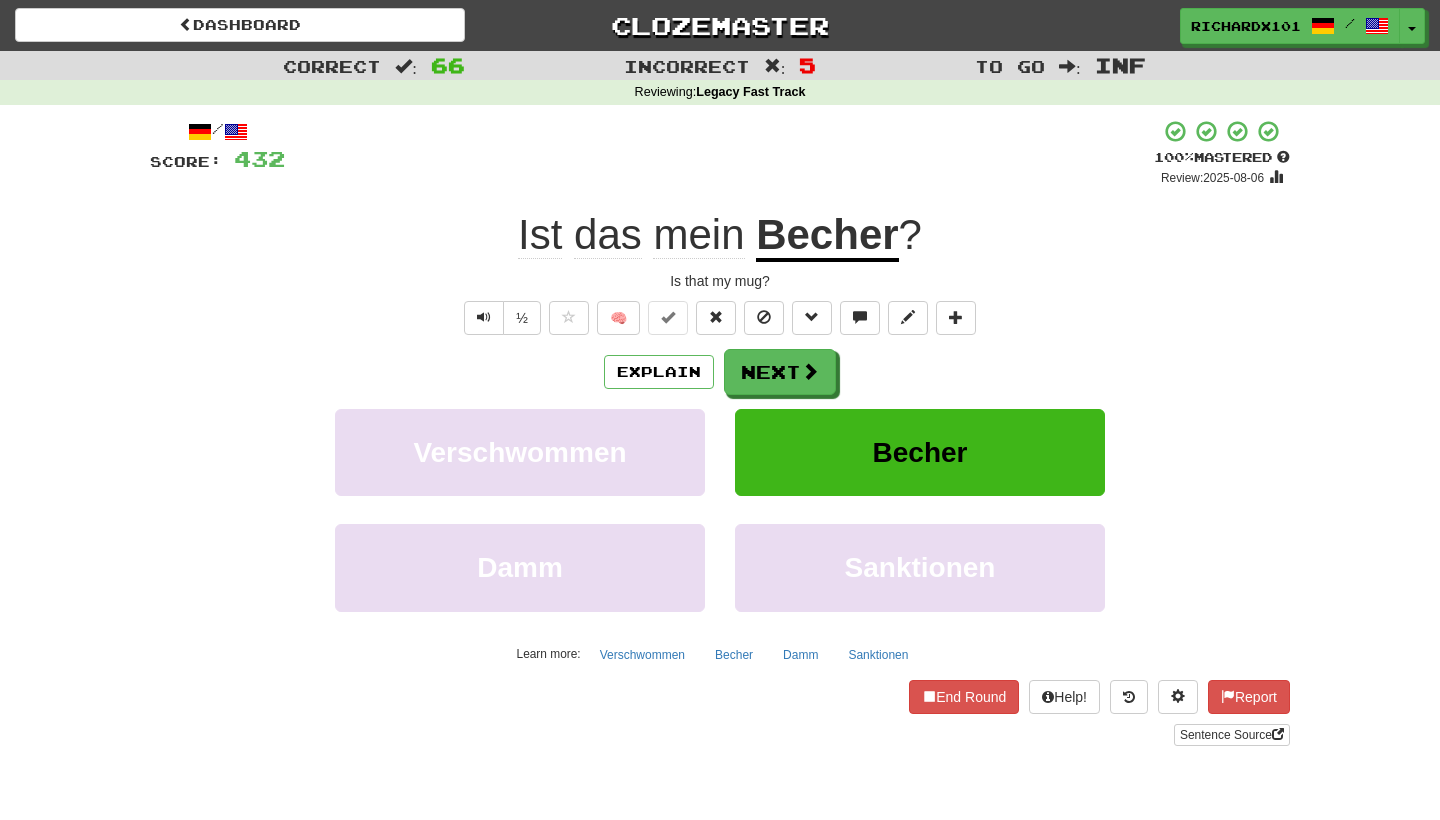 click on "Next" at bounding box center [780, 372] 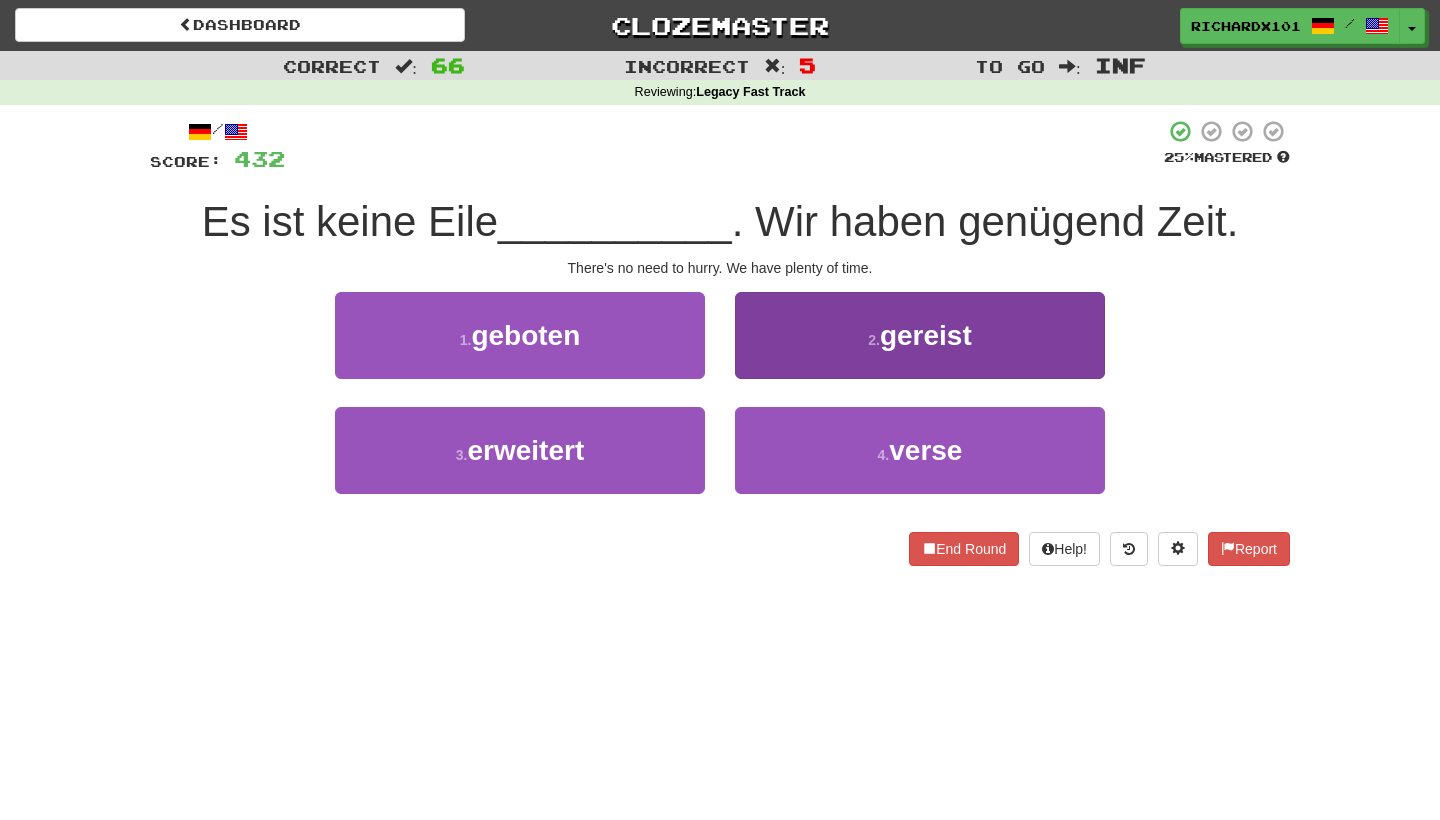 drag, startPoint x: 745, startPoint y: 141, endPoint x: 774, endPoint y: 357, distance: 217.93806 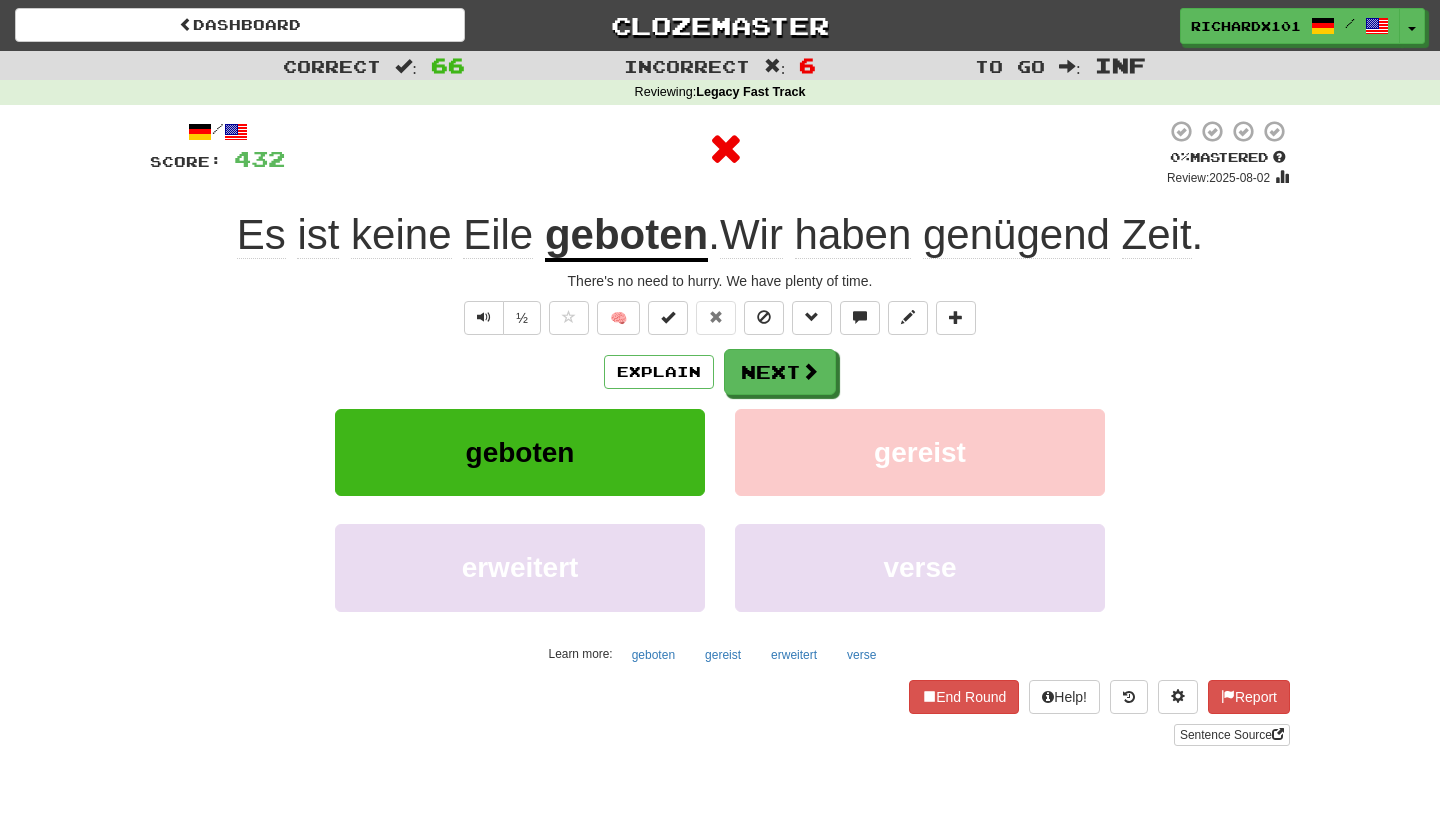 click on "Next" at bounding box center [780, 372] 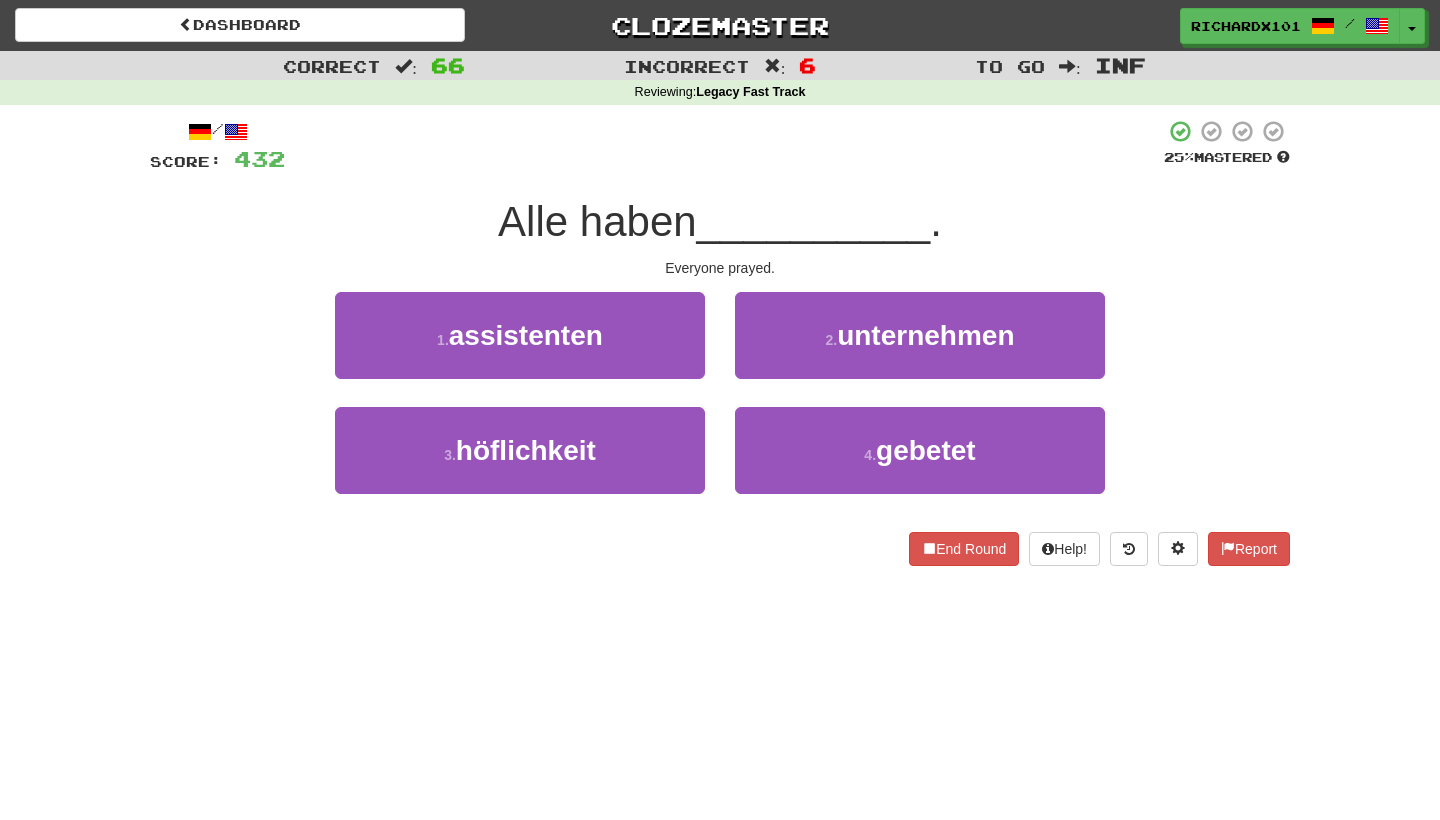 click on "4 .  gebetet" at bounding box center (920, 450) 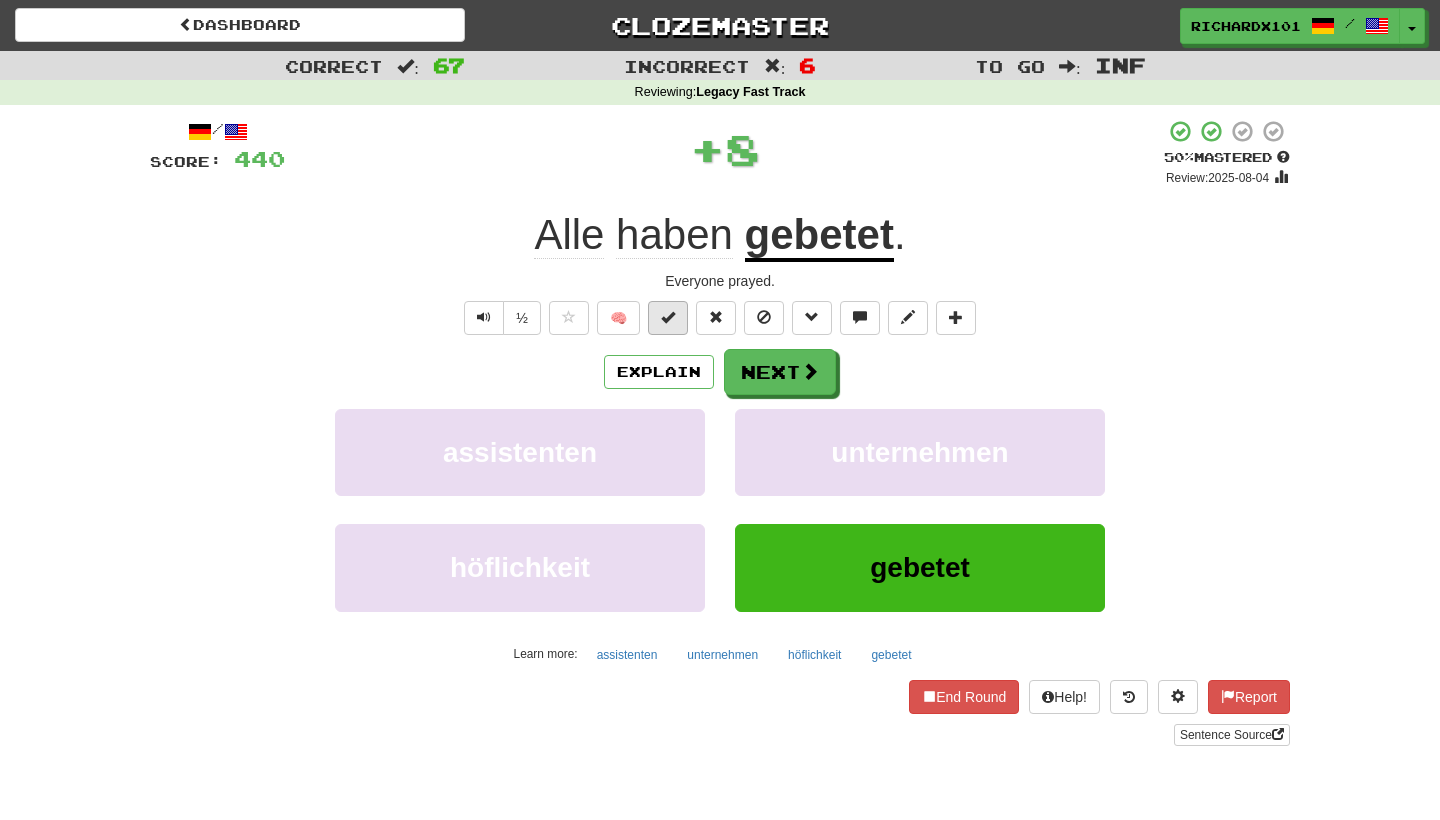 drag, startPoint x: 774, startPoint y: 357, endPoint x: 676, endPoint y: 321, distance: 104.40307 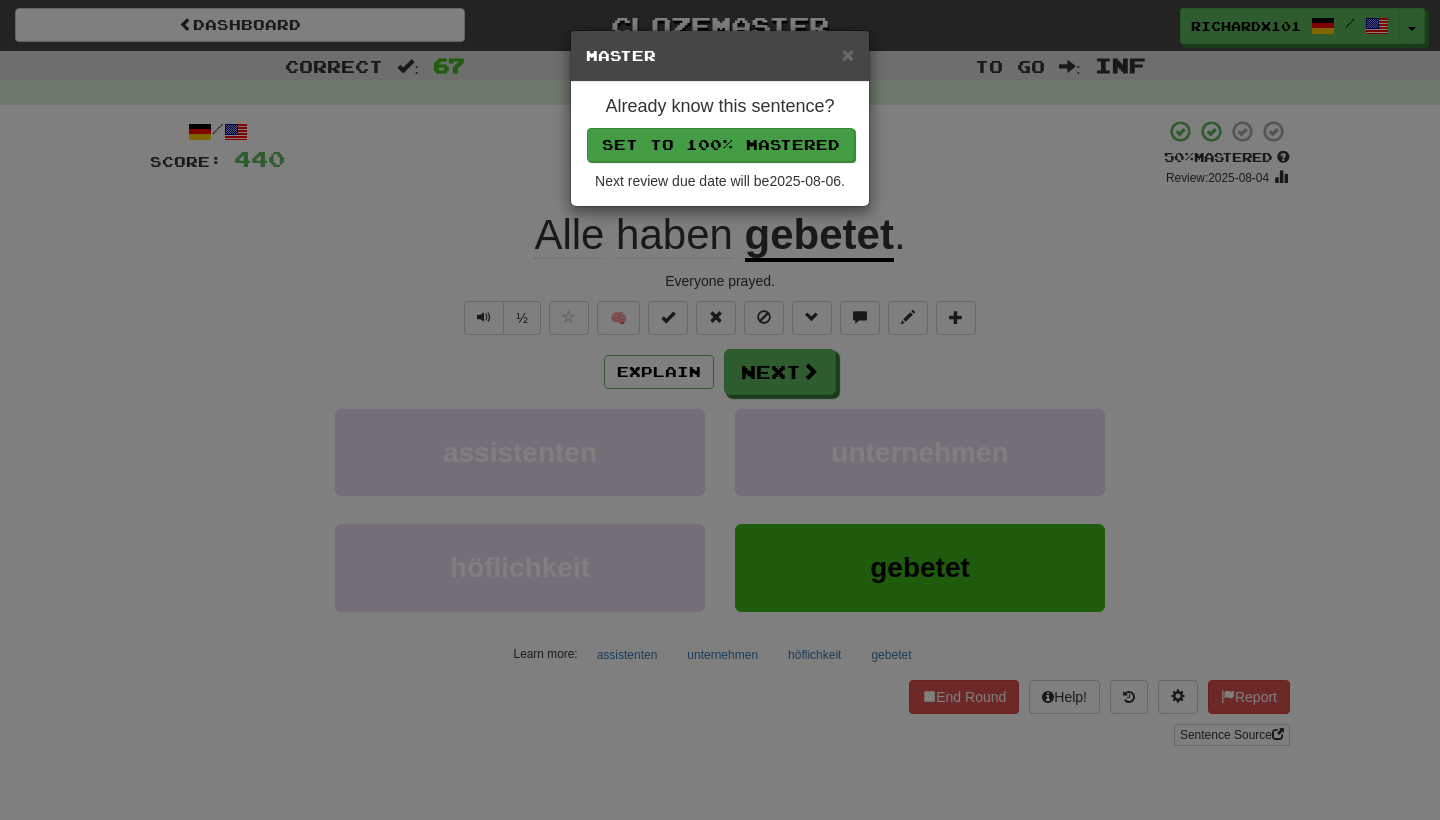 drag, startPoint x: 676, startPoint y: 321, endPoint x: 706, endPoint y: 139, distance: 184.45596 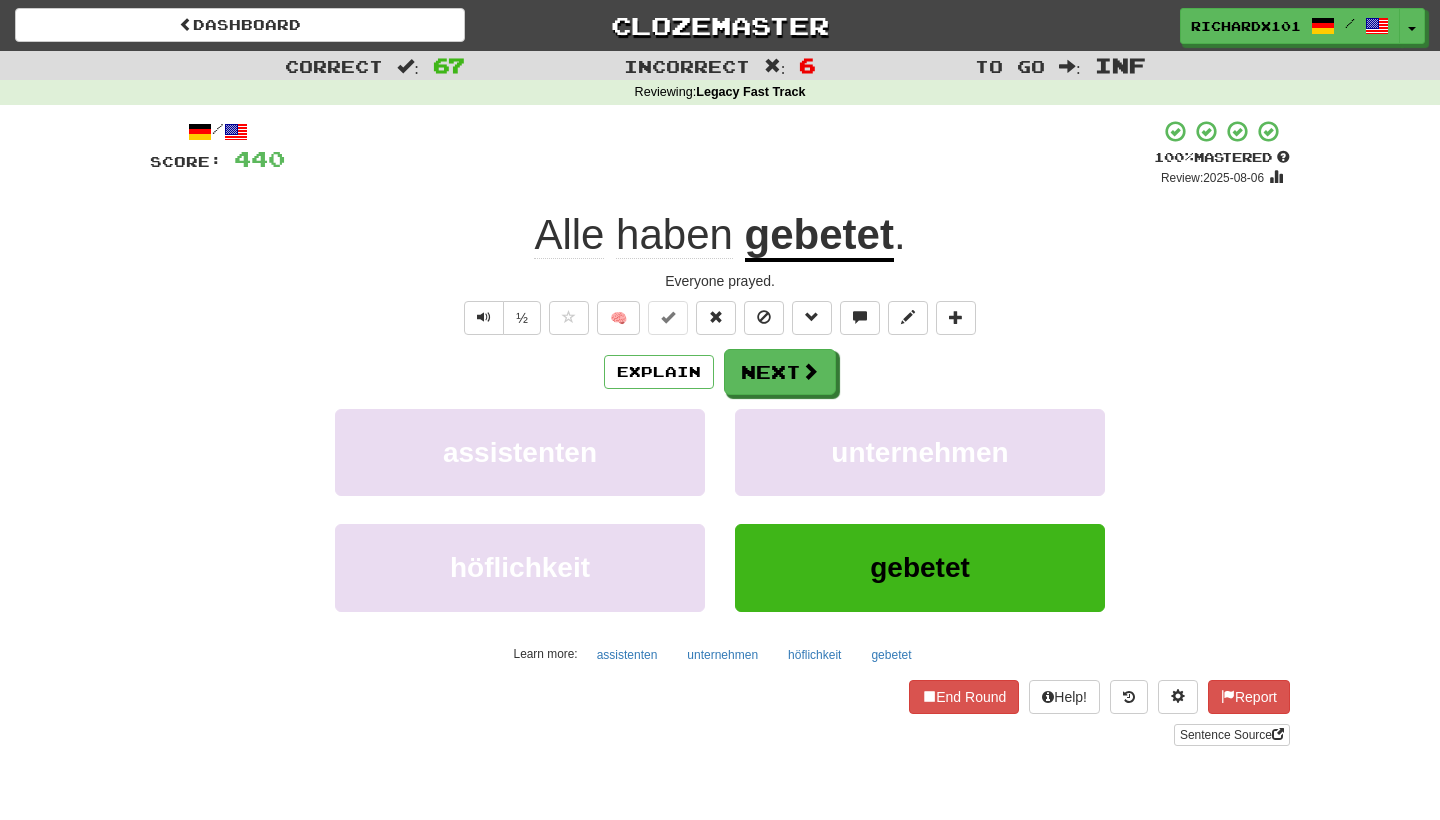 click on "Next" at bounding box center (780, 372) 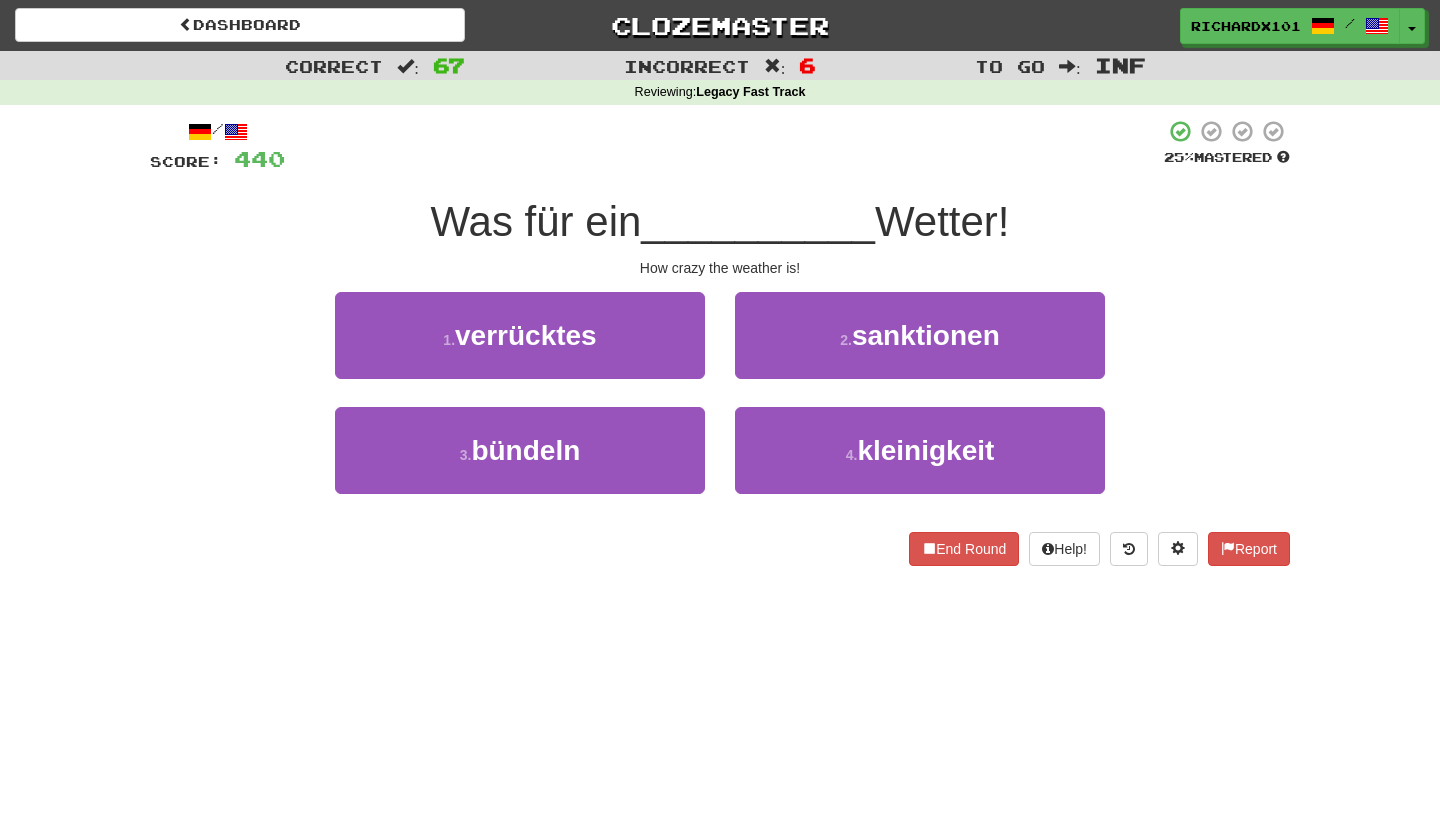 click on "1 .  verrücktes" at bounding box center (520, 335) 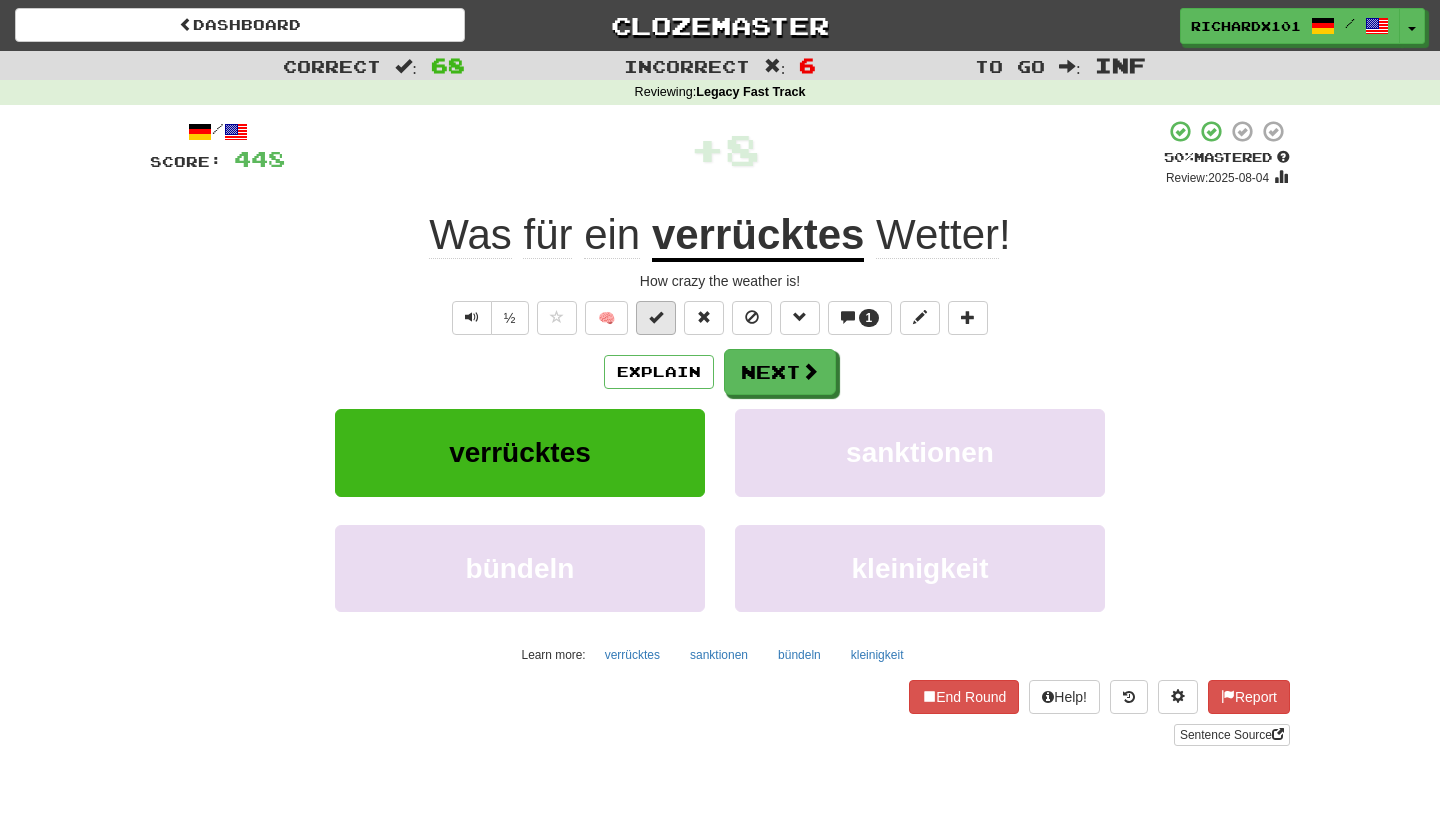 drag, startPoint x: 706, startPoint y: 139, endPoint x: 660, endPoint y: 316, distance: 182.87975 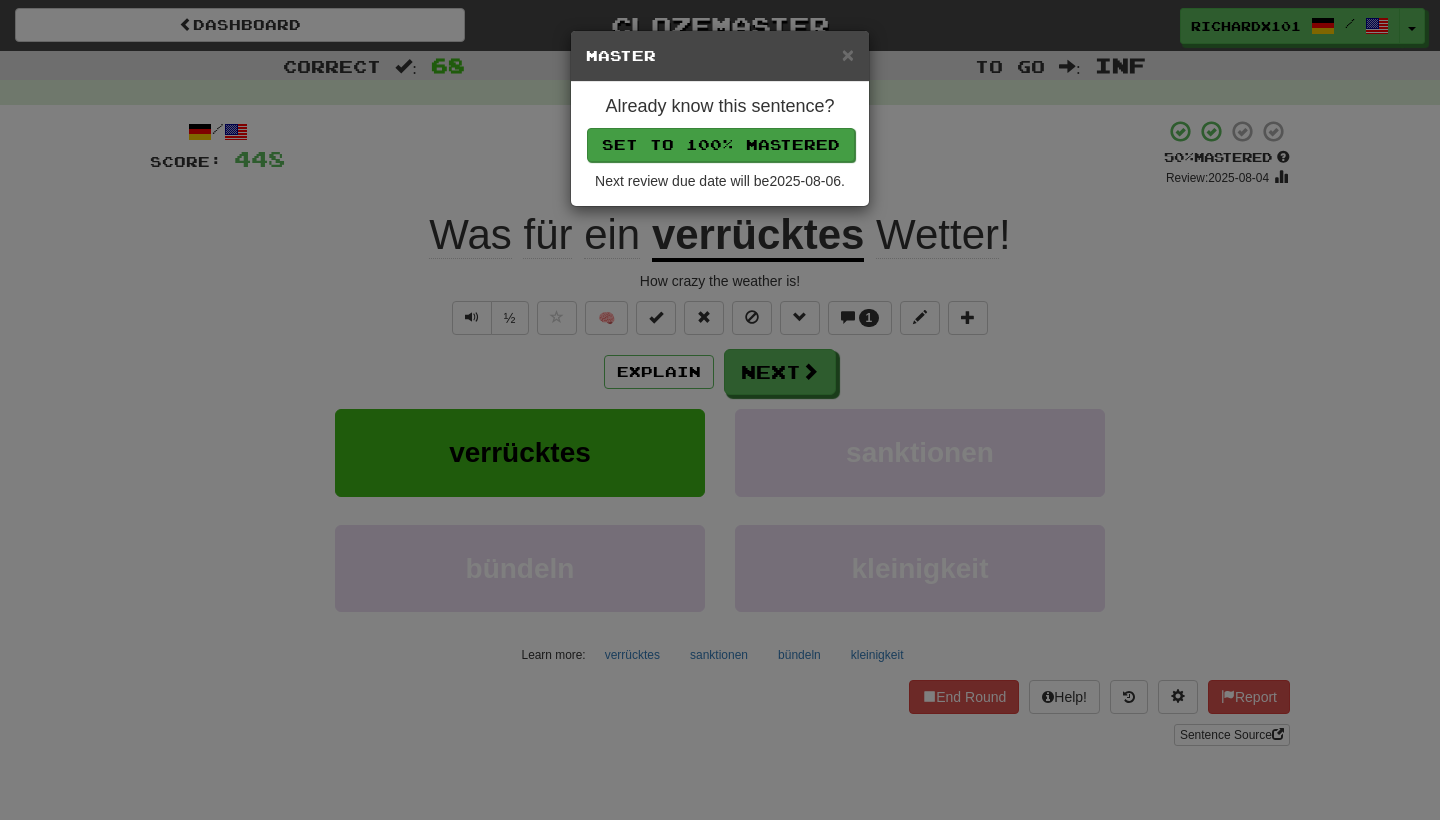 drag, startPoint x: 660, startPoint y: 316, endPoint x: 731, endPoint y: 151, distance: 179.6274 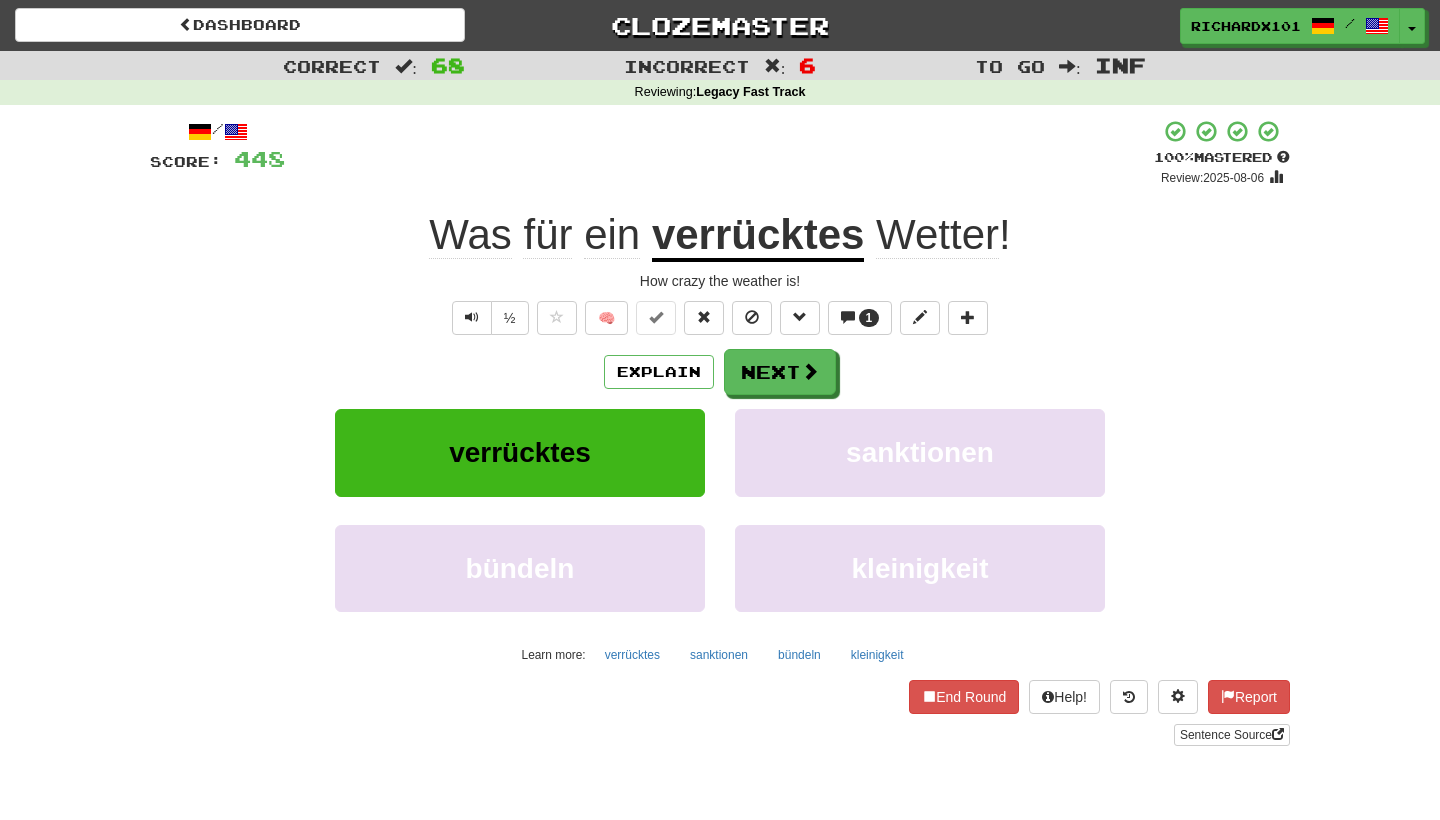 click on "Next" at bounding box center (780, 372) 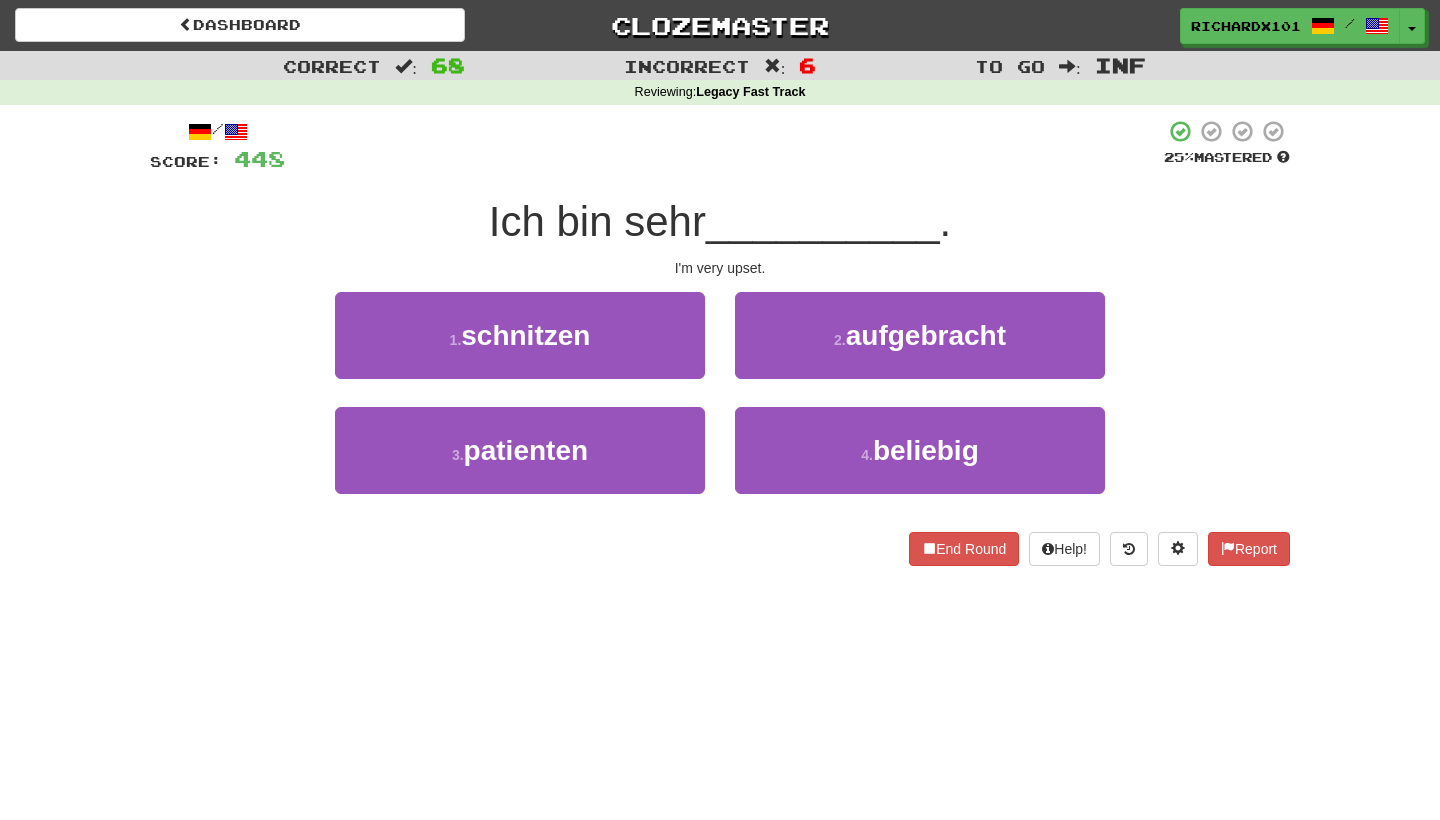 click on "4 .  beliebig" at bounding box center (920, 450) 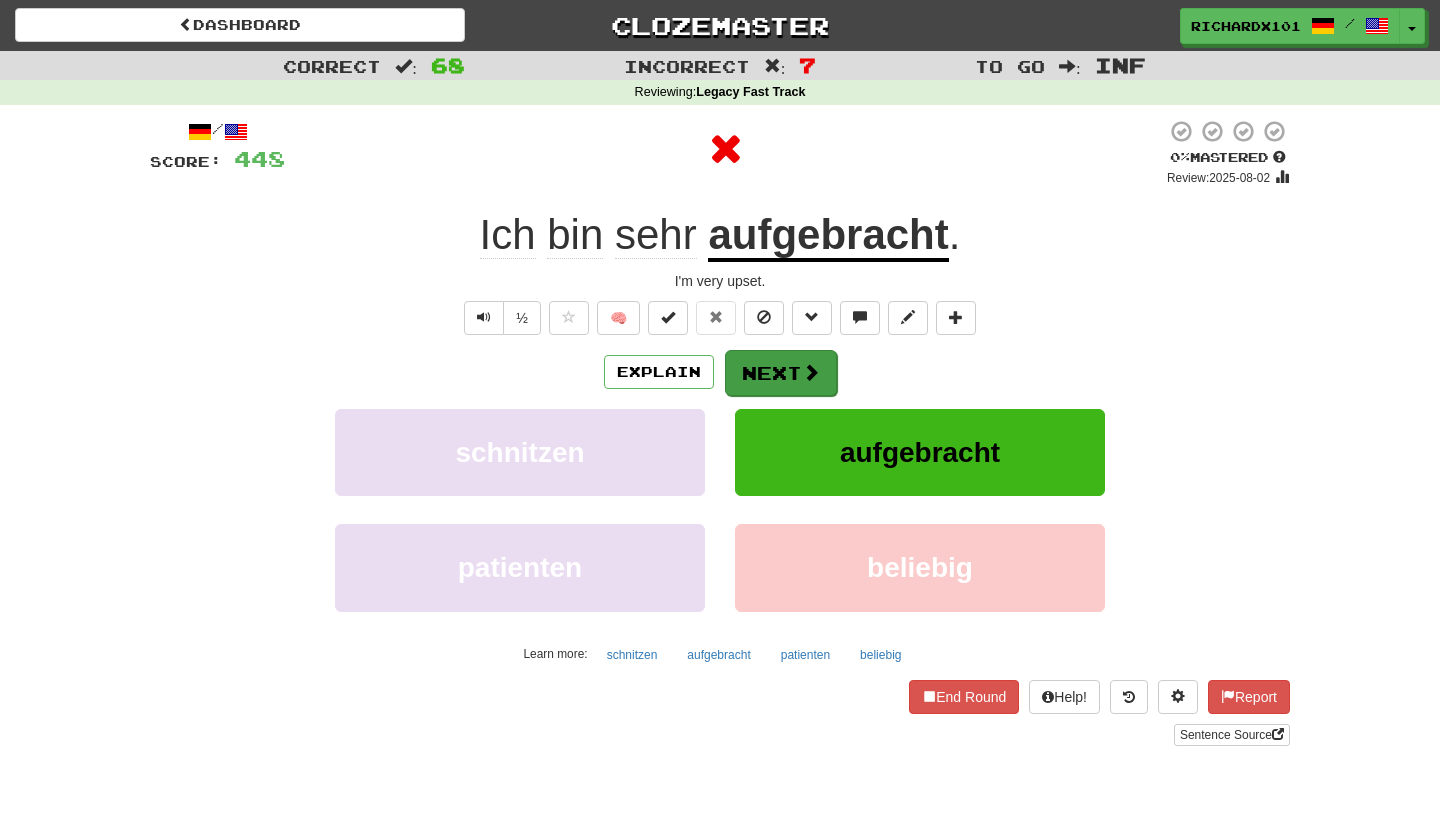 drag, startPoint x: 731, startPoint y: 151, endPoint x: 777, endPoint y: 381, distance: 234.5549 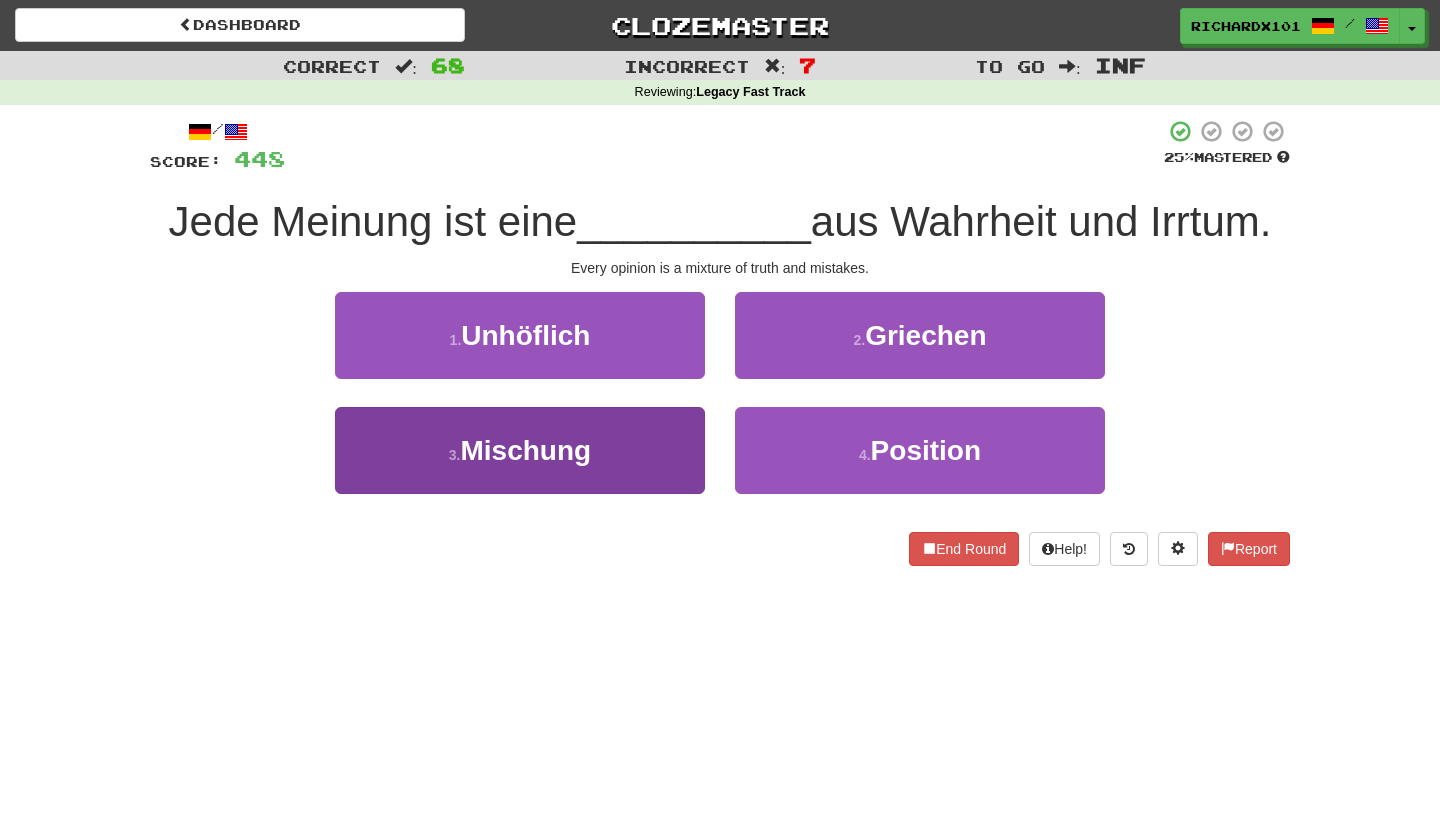 drag, startPoint x: 777, startPoint y: 381, endPoint x: 689, endPoint y: 445, distance: 108.81177 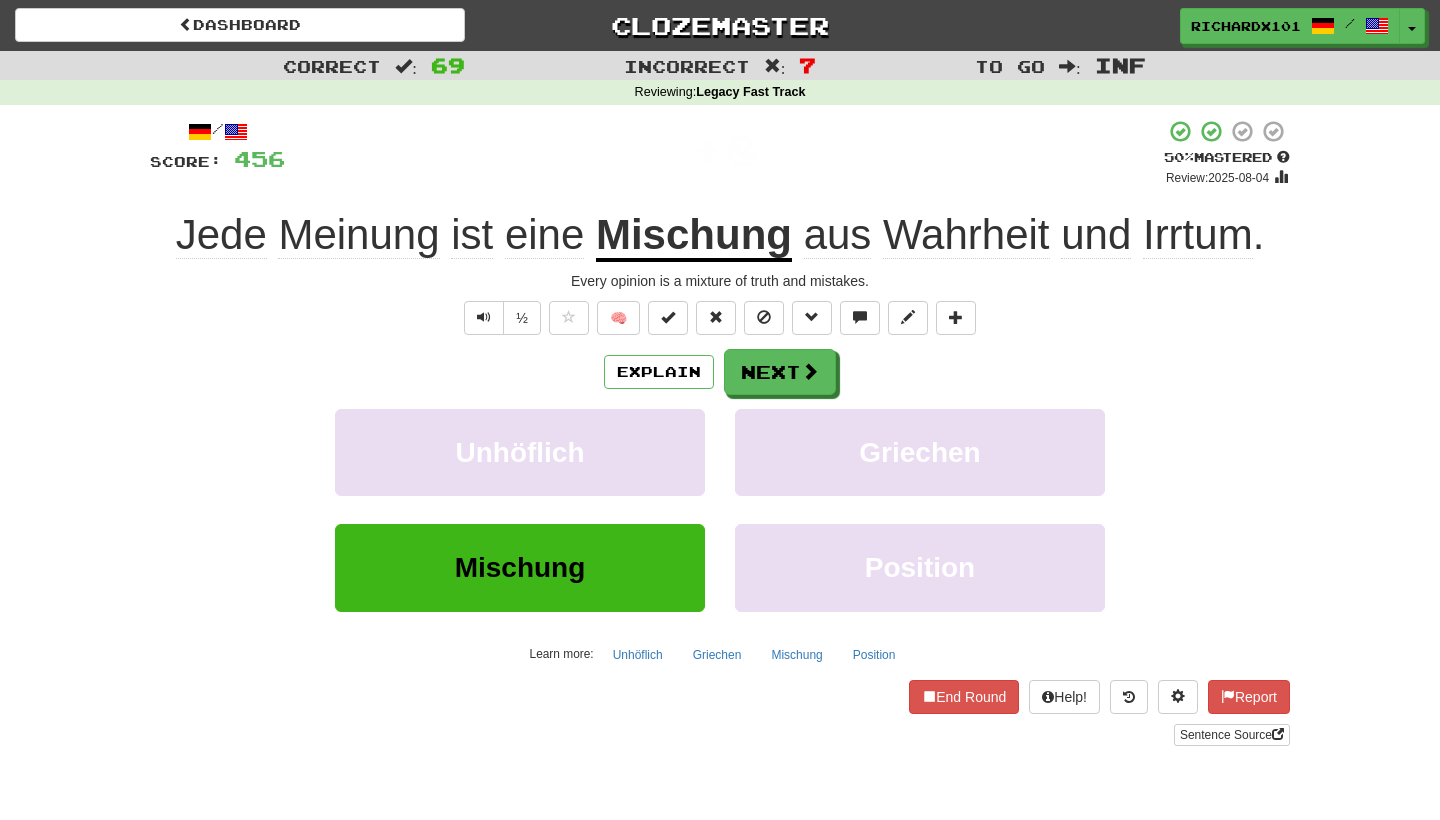 click at bounding box center [668, 317] 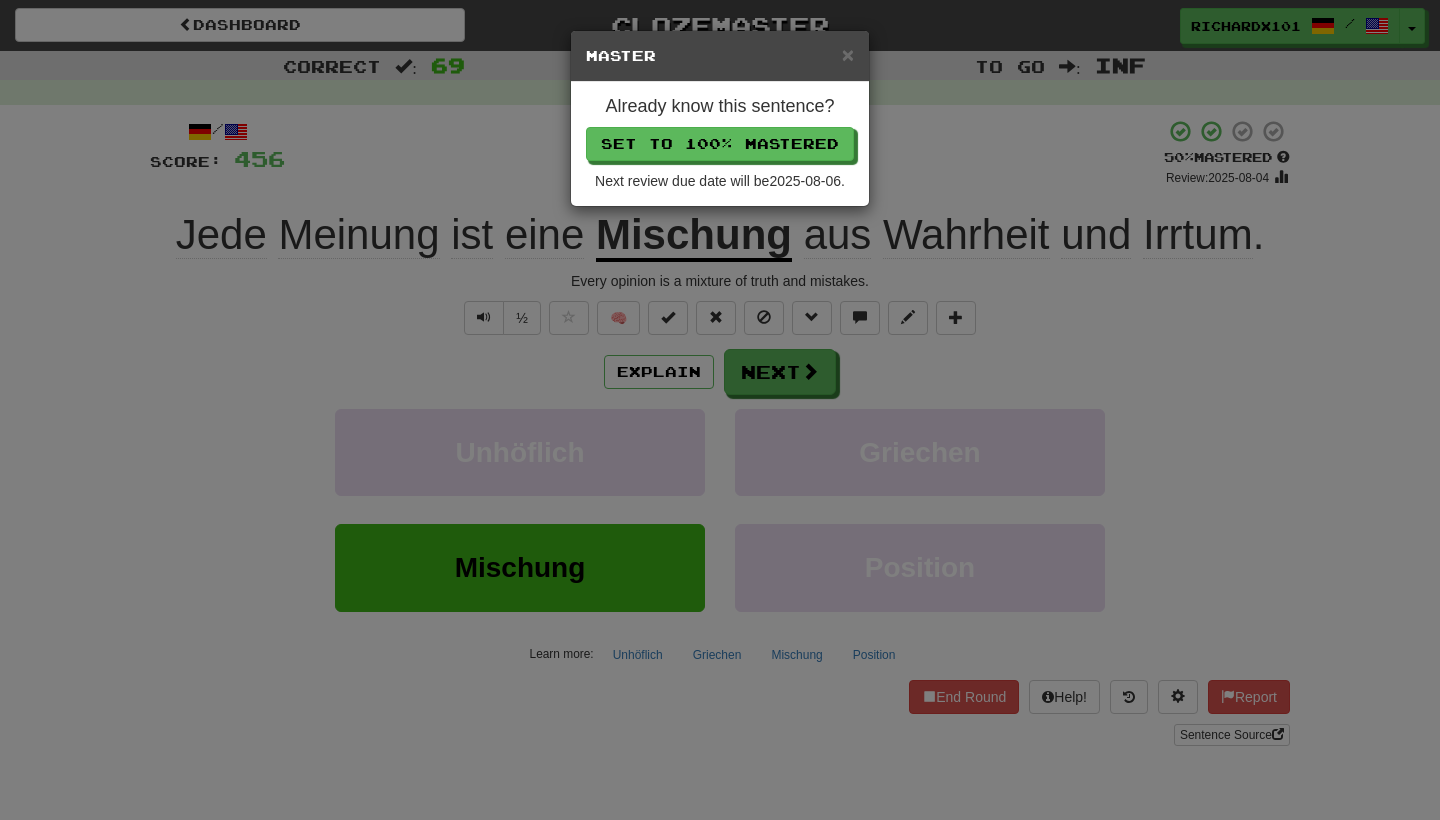 click on "Set to 100% Mastered" at bounding box center (720, 144) 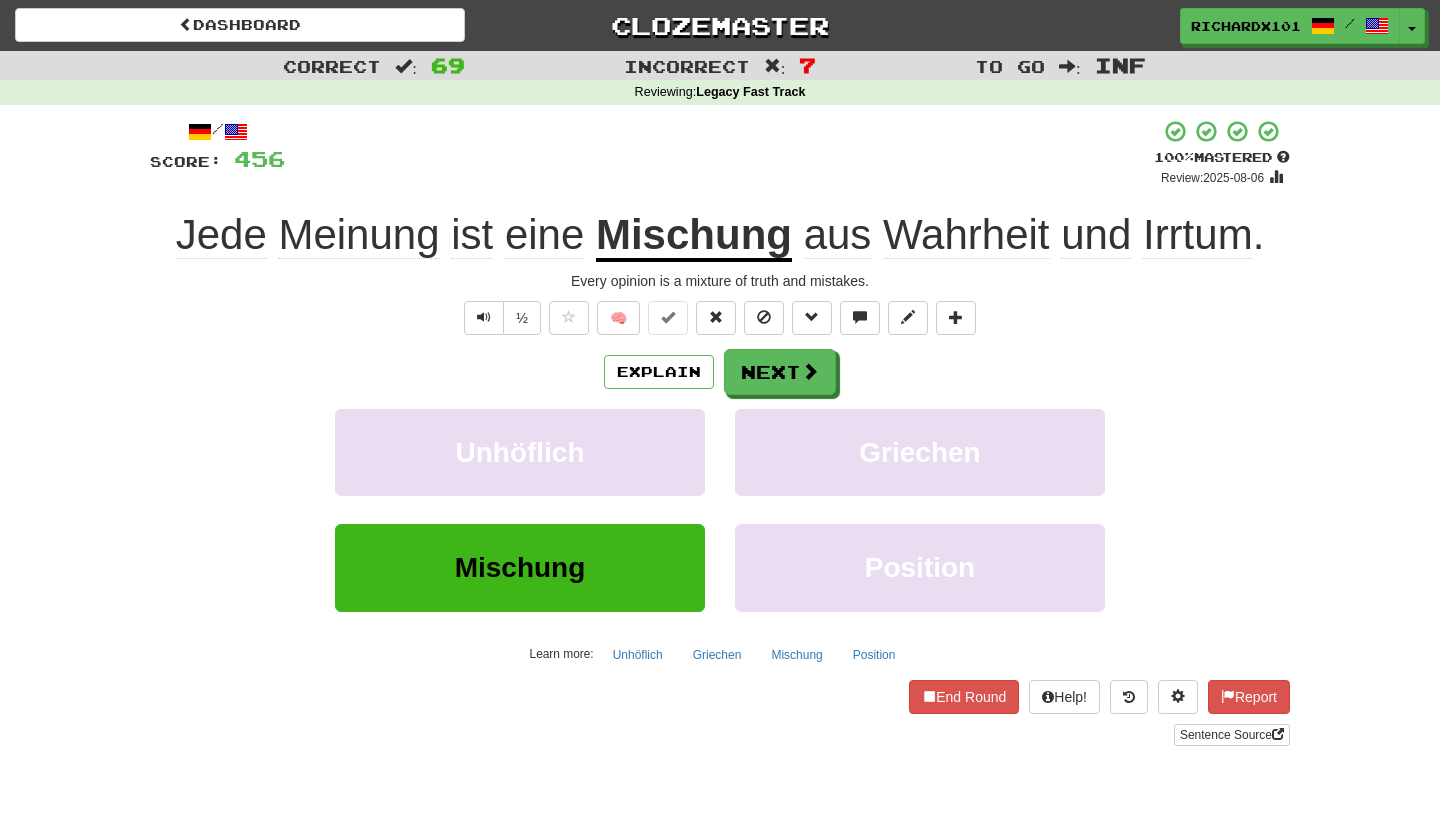 click on "Next" at bounding box center (780, 372) 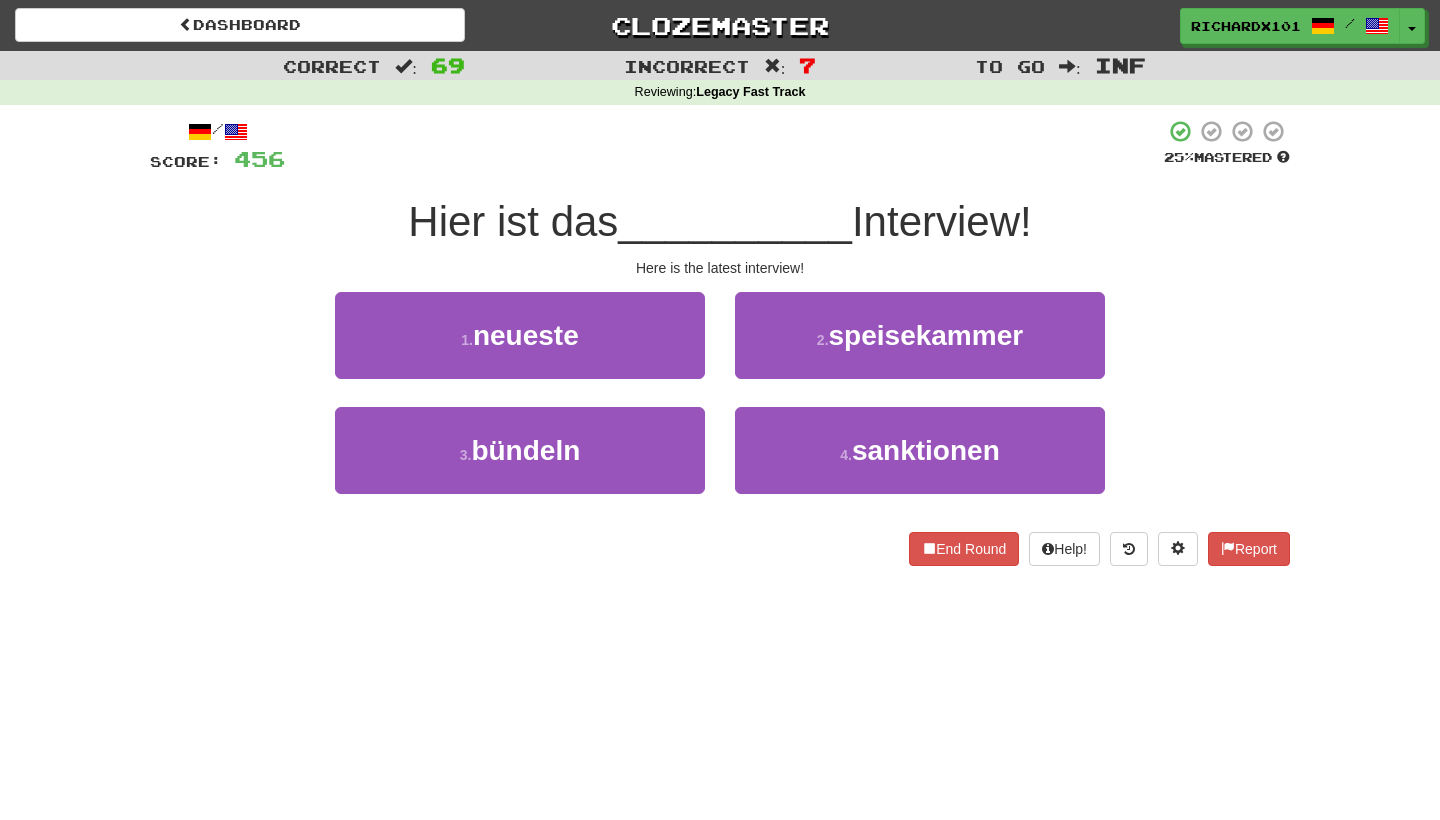 click on "1 .  neueste" at bounding box center (520, 335) 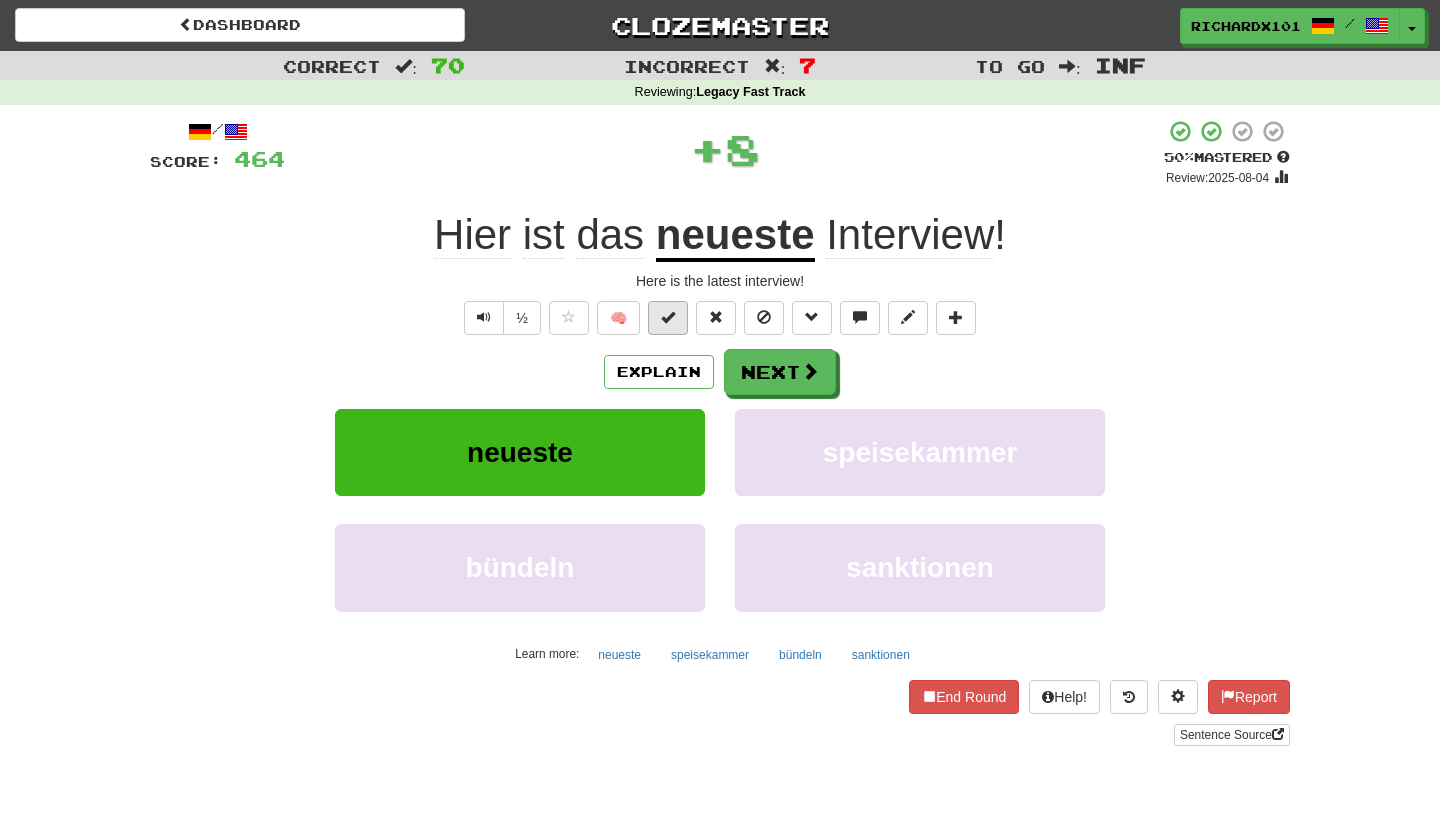 drag, startPoint x: 726, startPoint y: 144, endPoint x: 675, endPoint y: 319, distance: 182.28 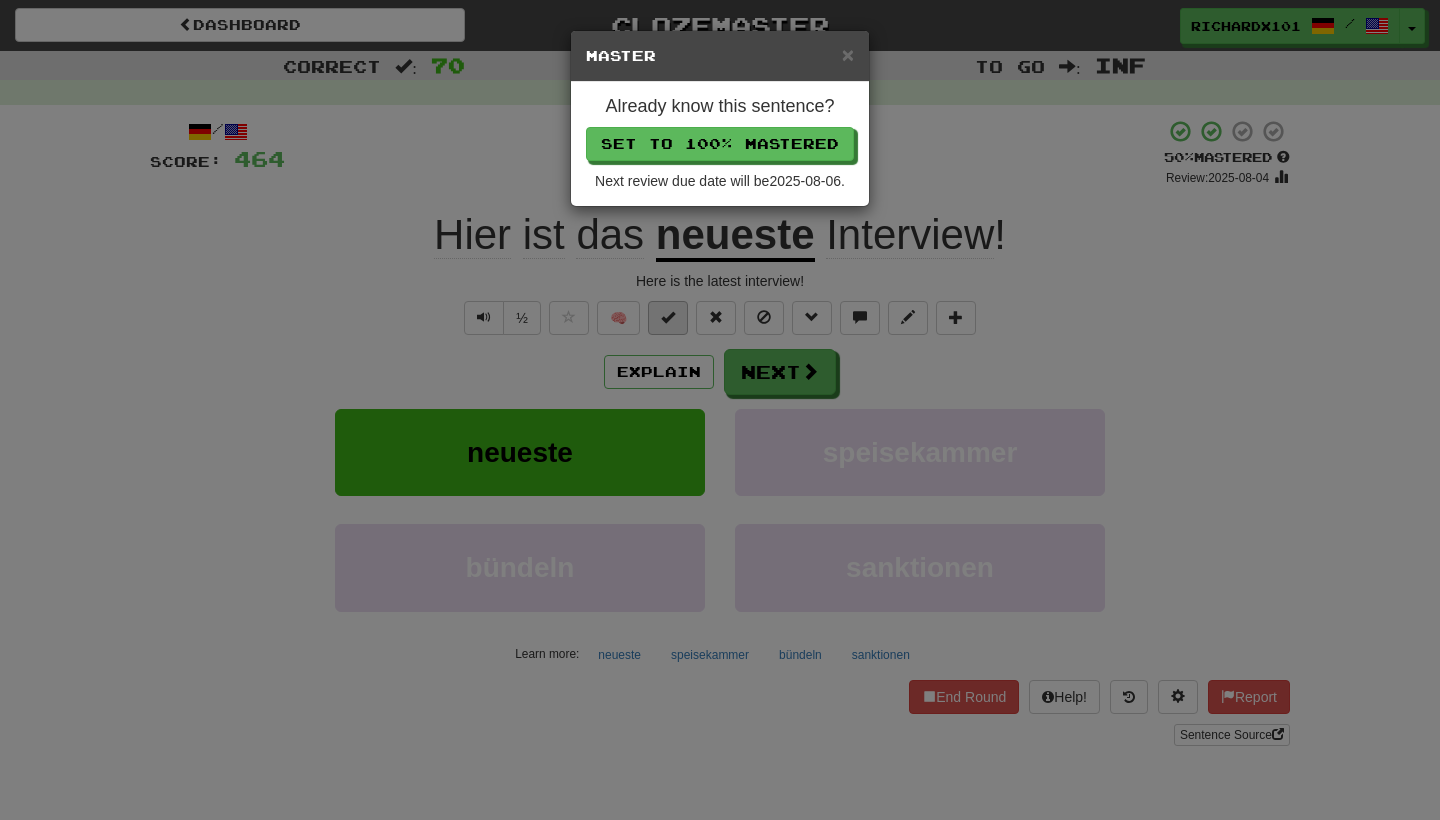 click on "Set to 100% Mastered" at bounding box center [720, 144] 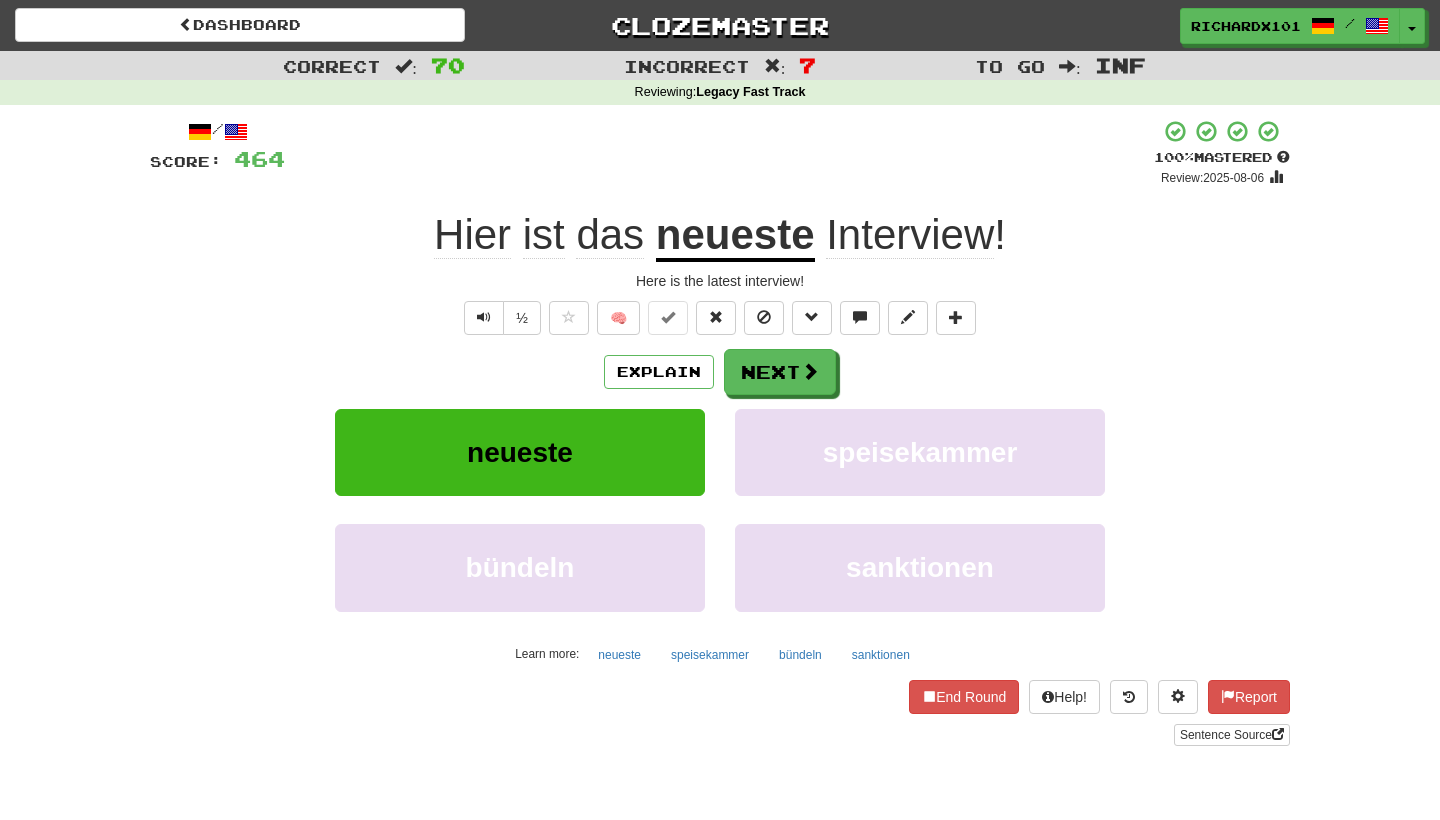 click on "Next" at bounding box center (780, 372) 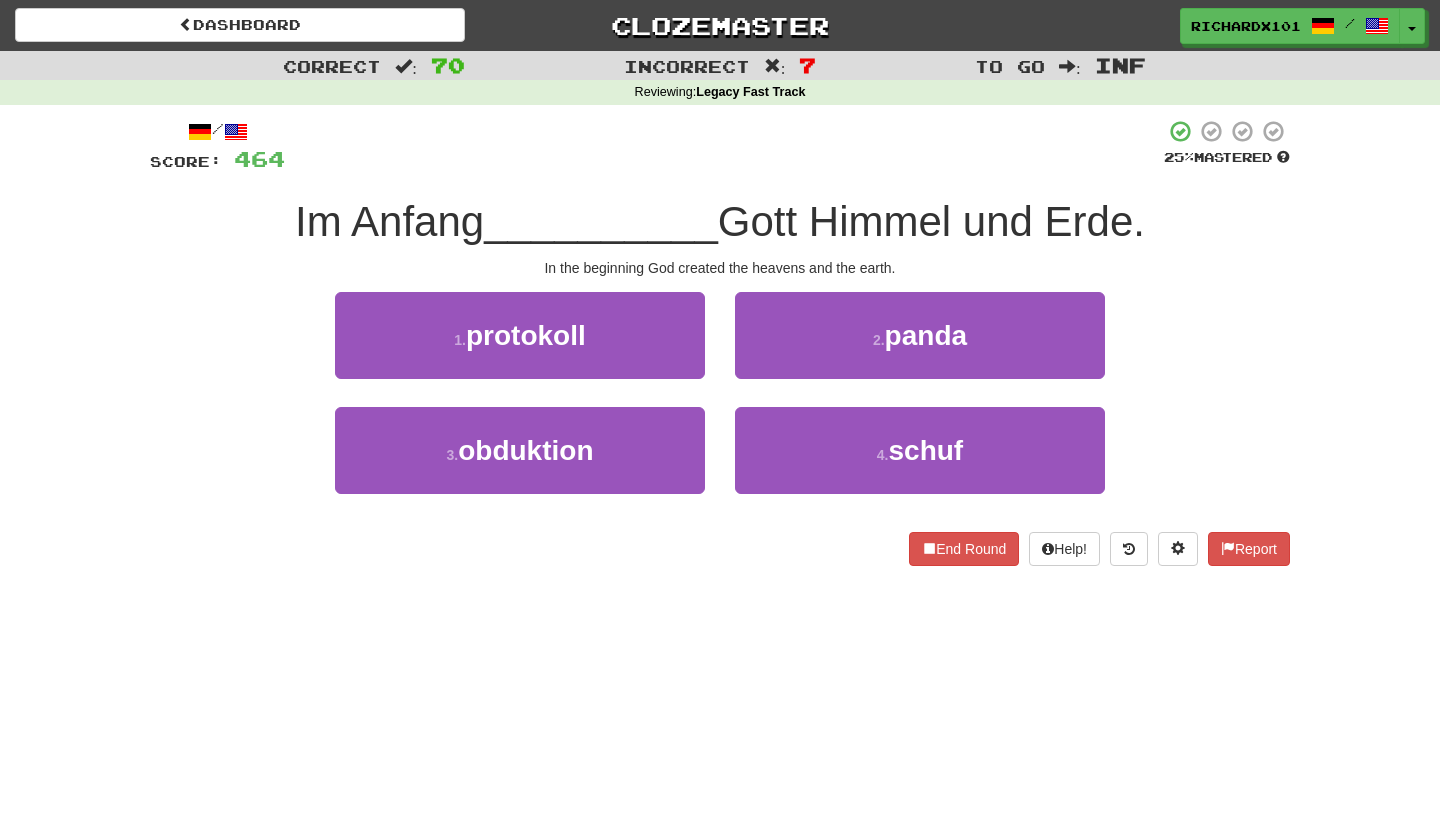 click on "4 .  schuf" at bounding box center [920, 450] 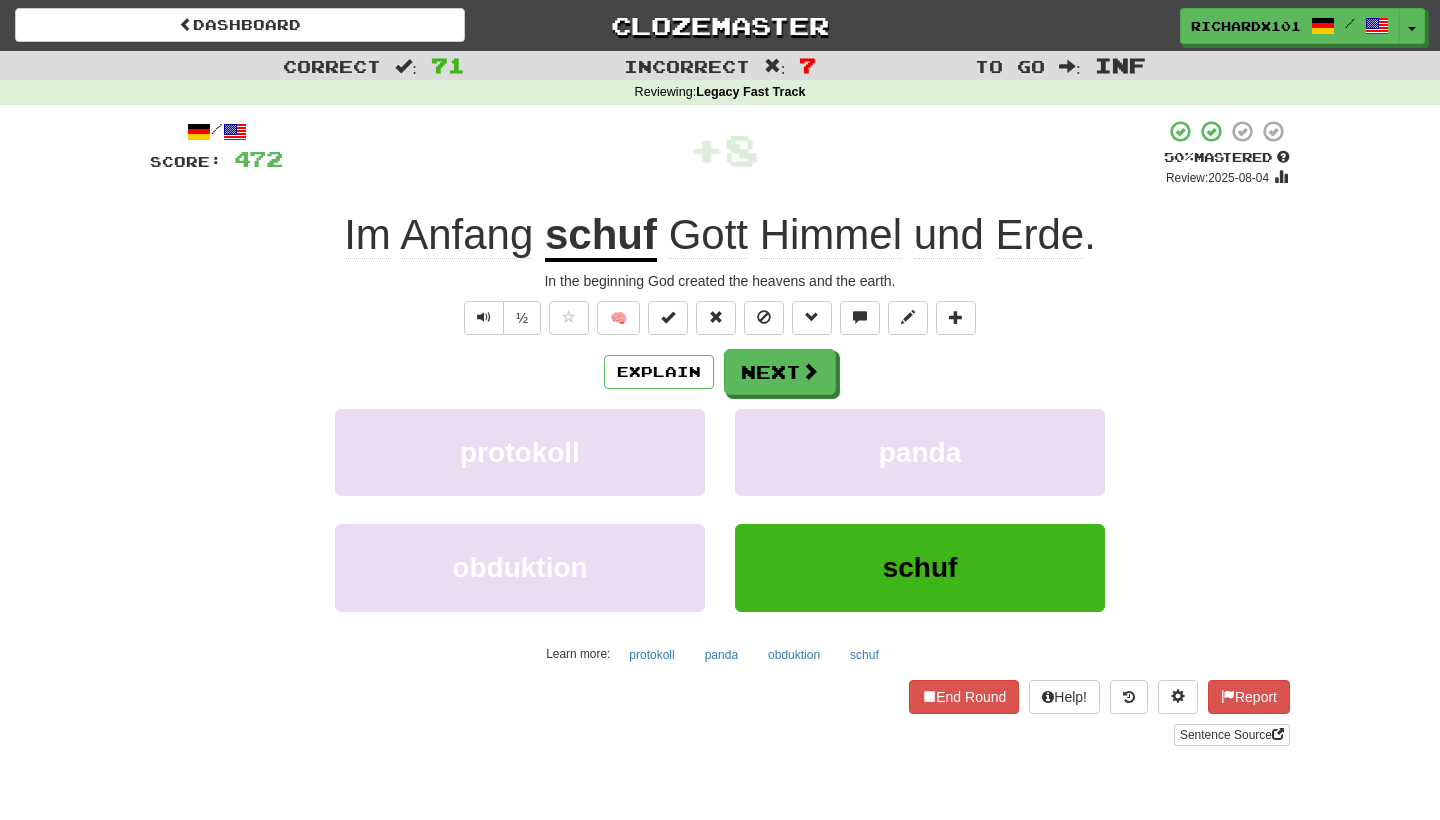 click at bounding box center (668, 318) 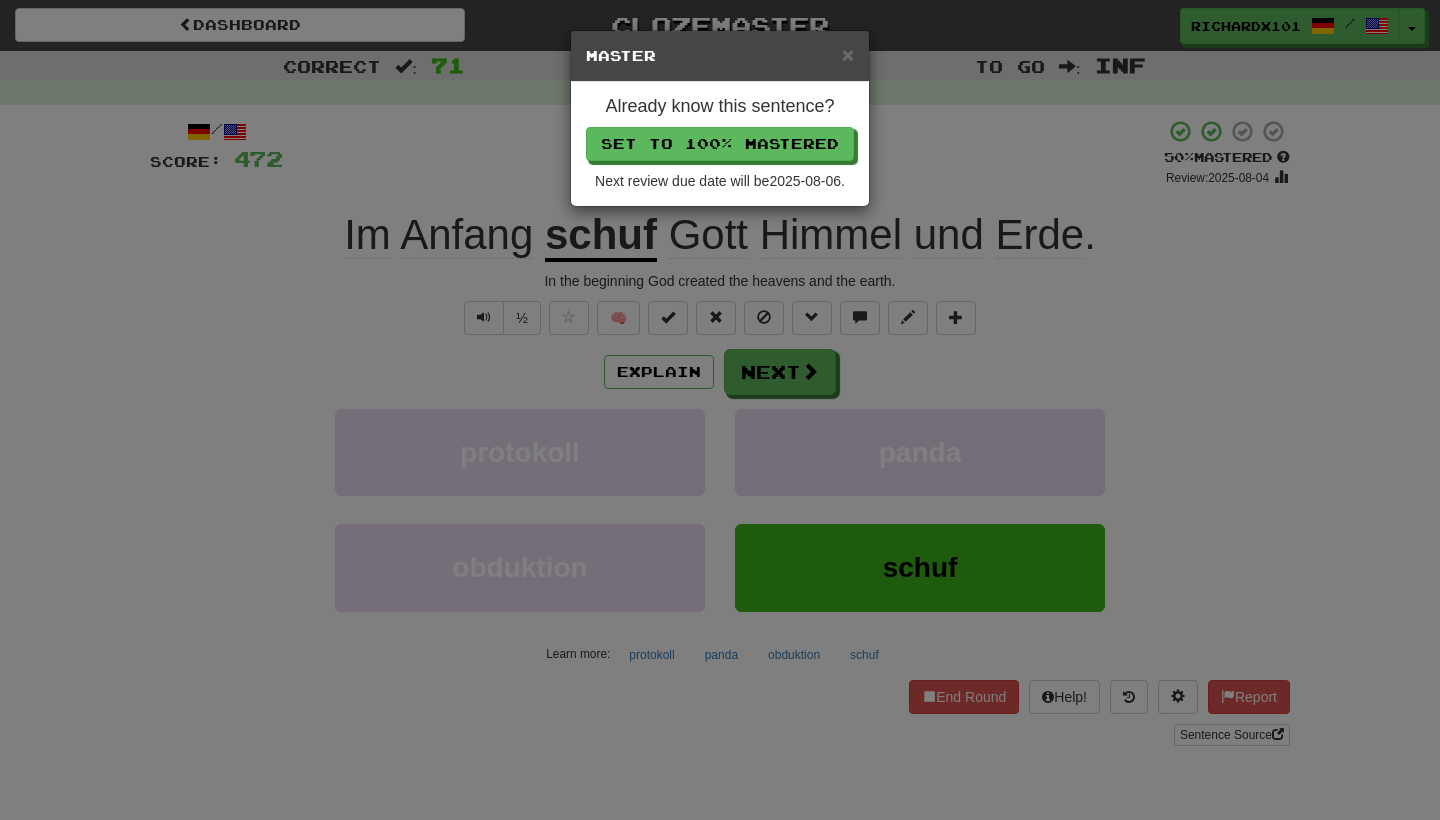 click on "Set to 100% Mastered" at bounding box center (720, 144) 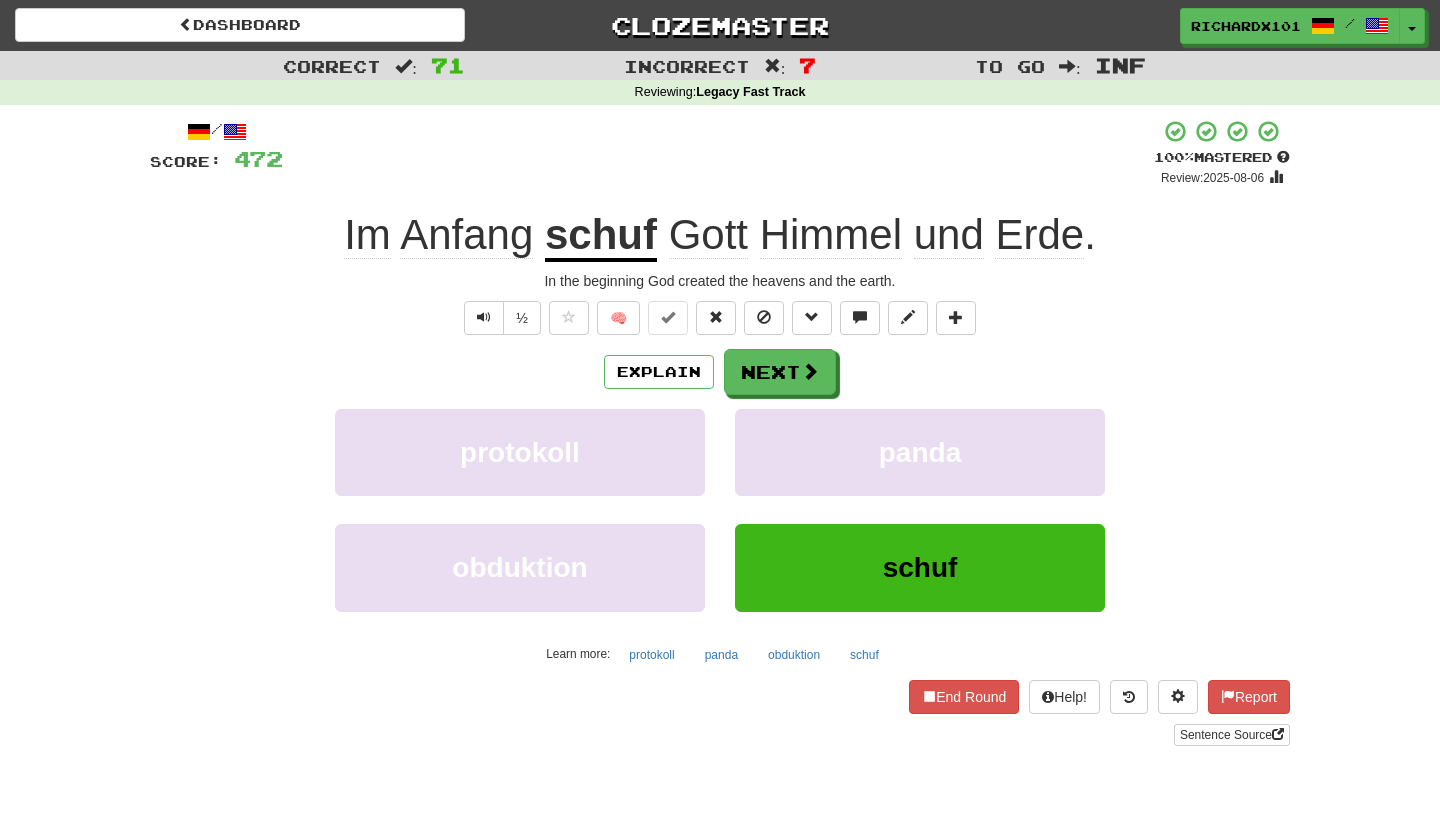 click on "Next" at bounding box center [780, 372] 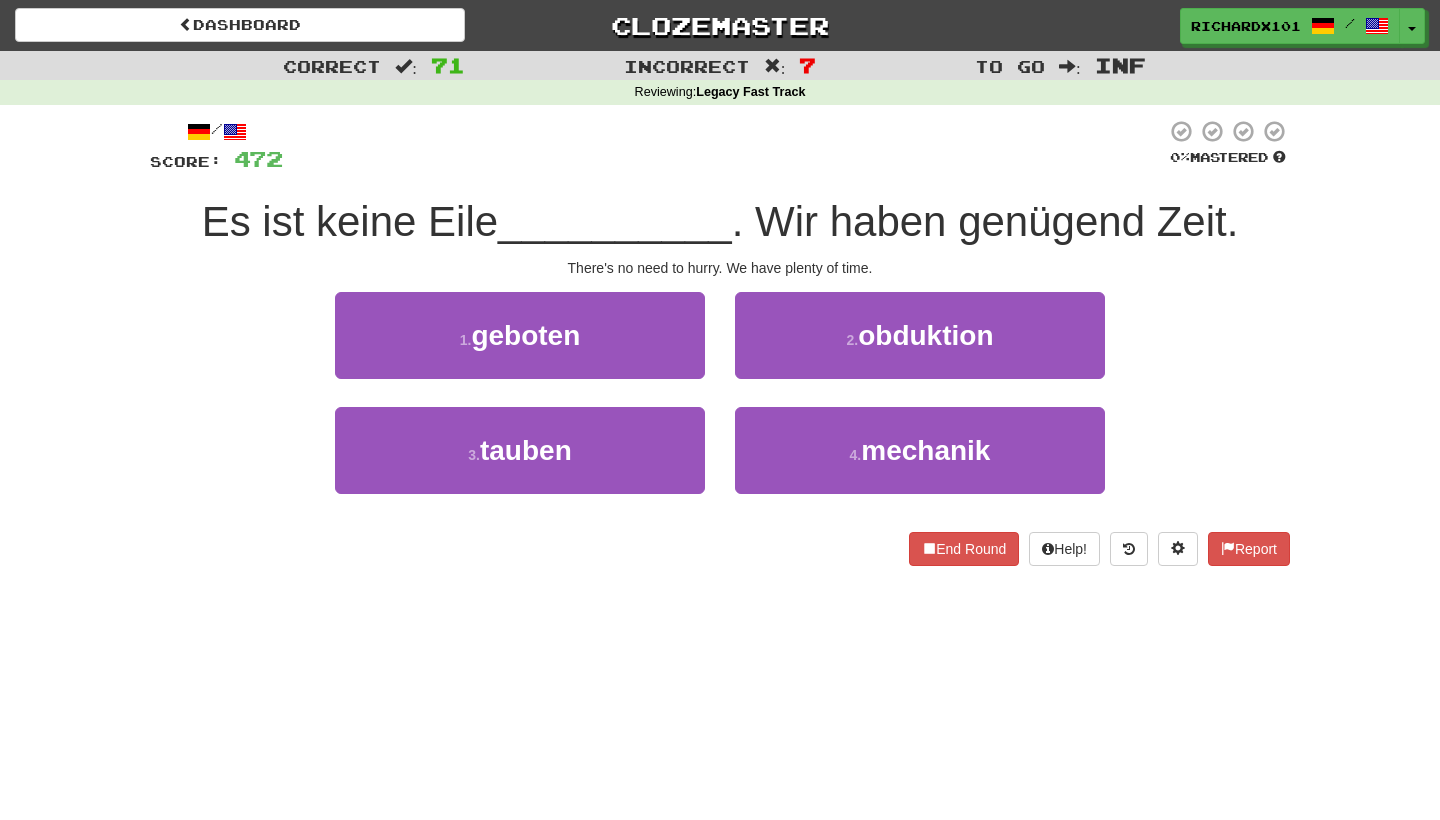 click on "1 .  geboten" at bounding box center (520, 335) 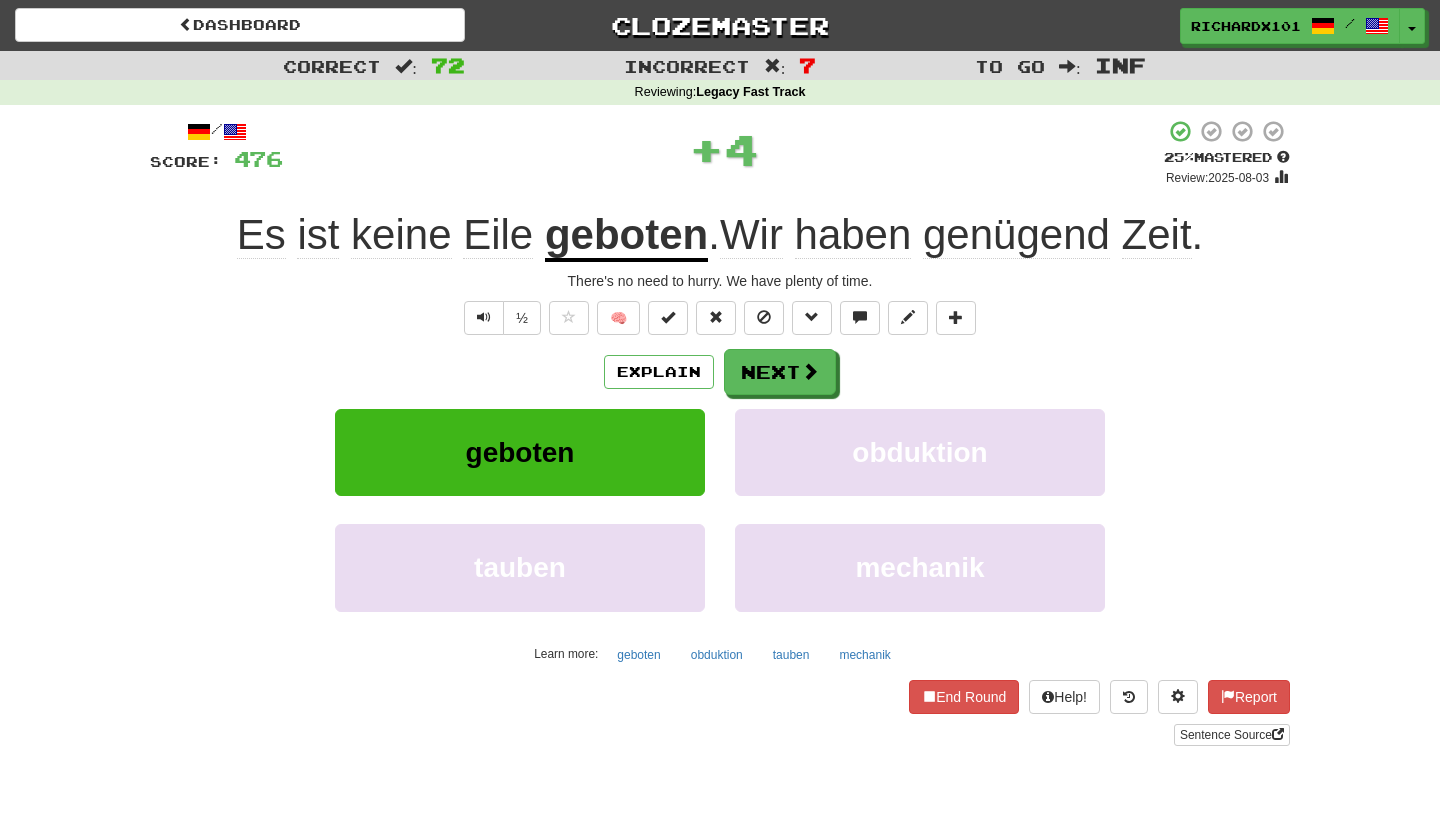 click at bounding box center (668, 318) 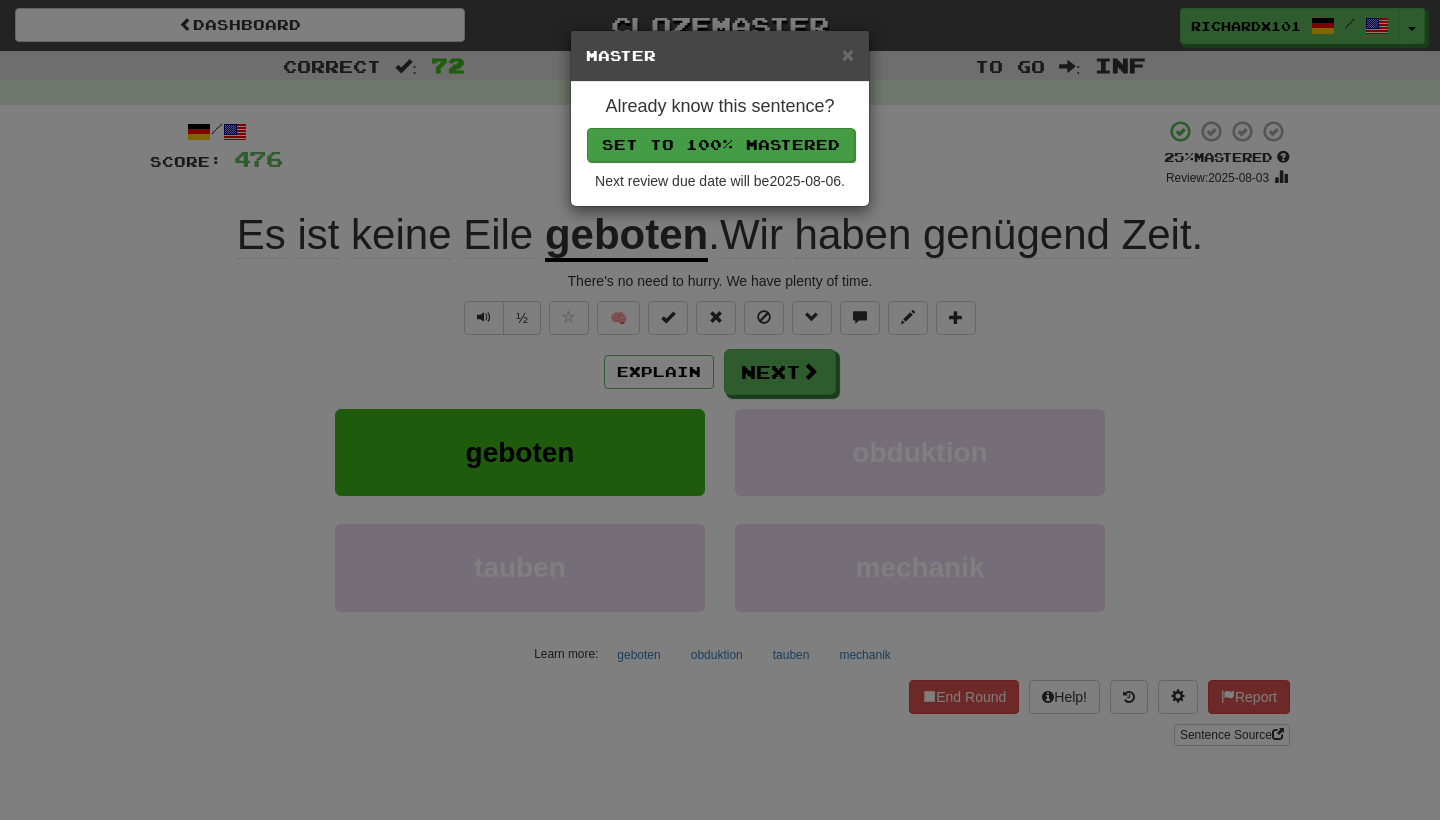 click on "Set to 100% Mastered" at bounding box center [721, 145] 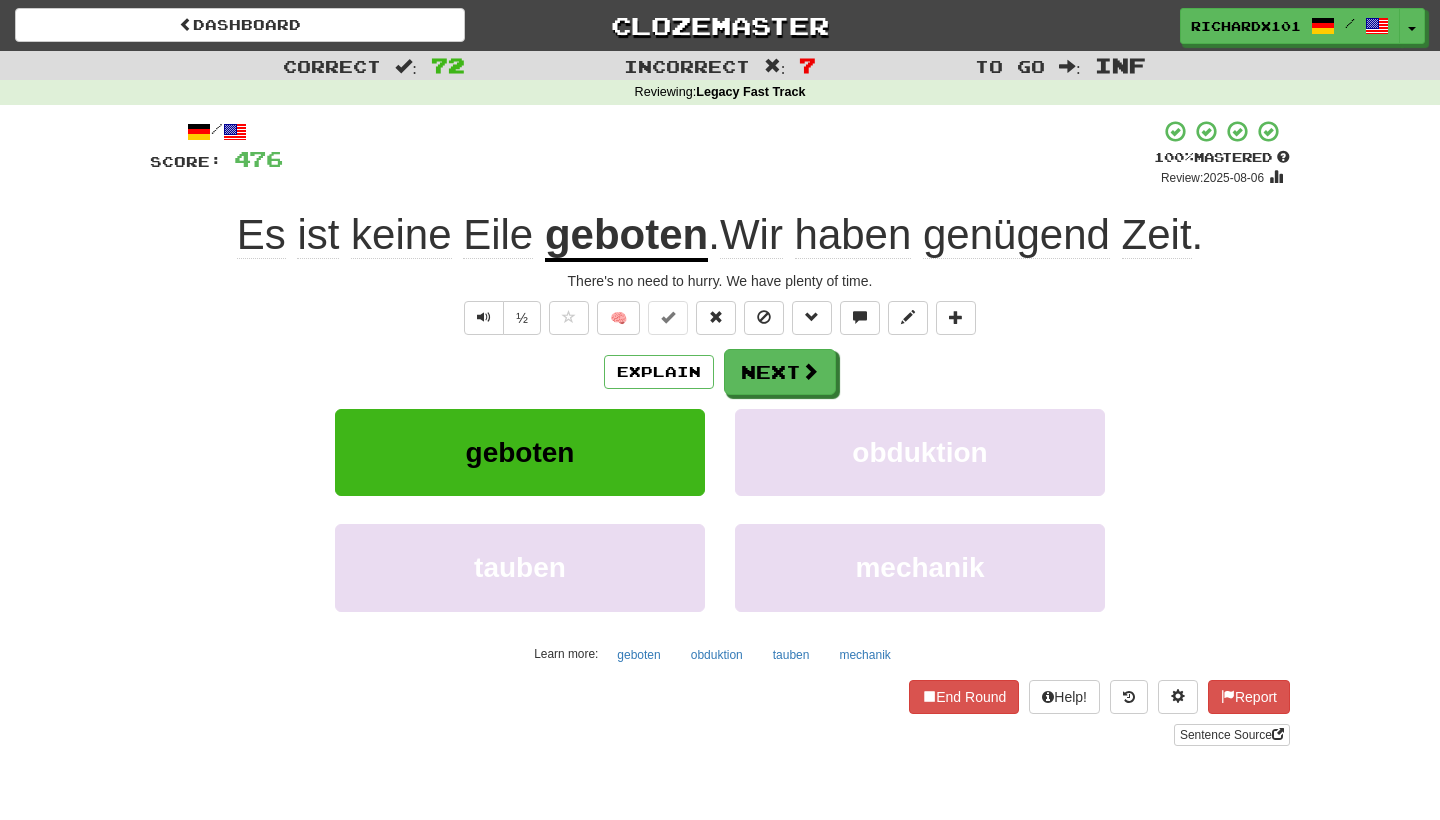 click on "Next" at bounding box center [780, 372] 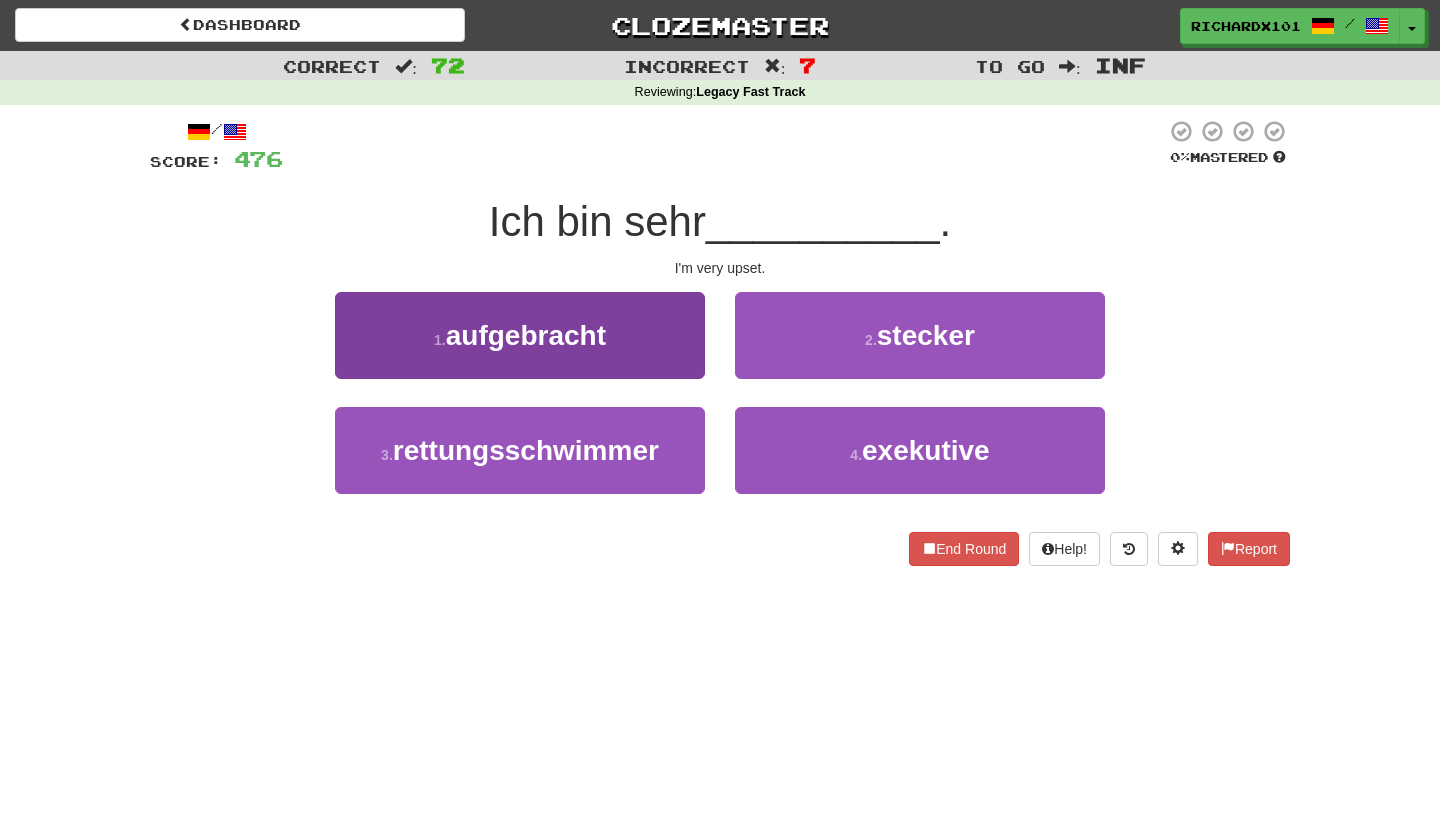 drag, startPoint x: 716, startPoint y: 148, endPoint x: 685, endPoint y: 333, distance: 187.57932 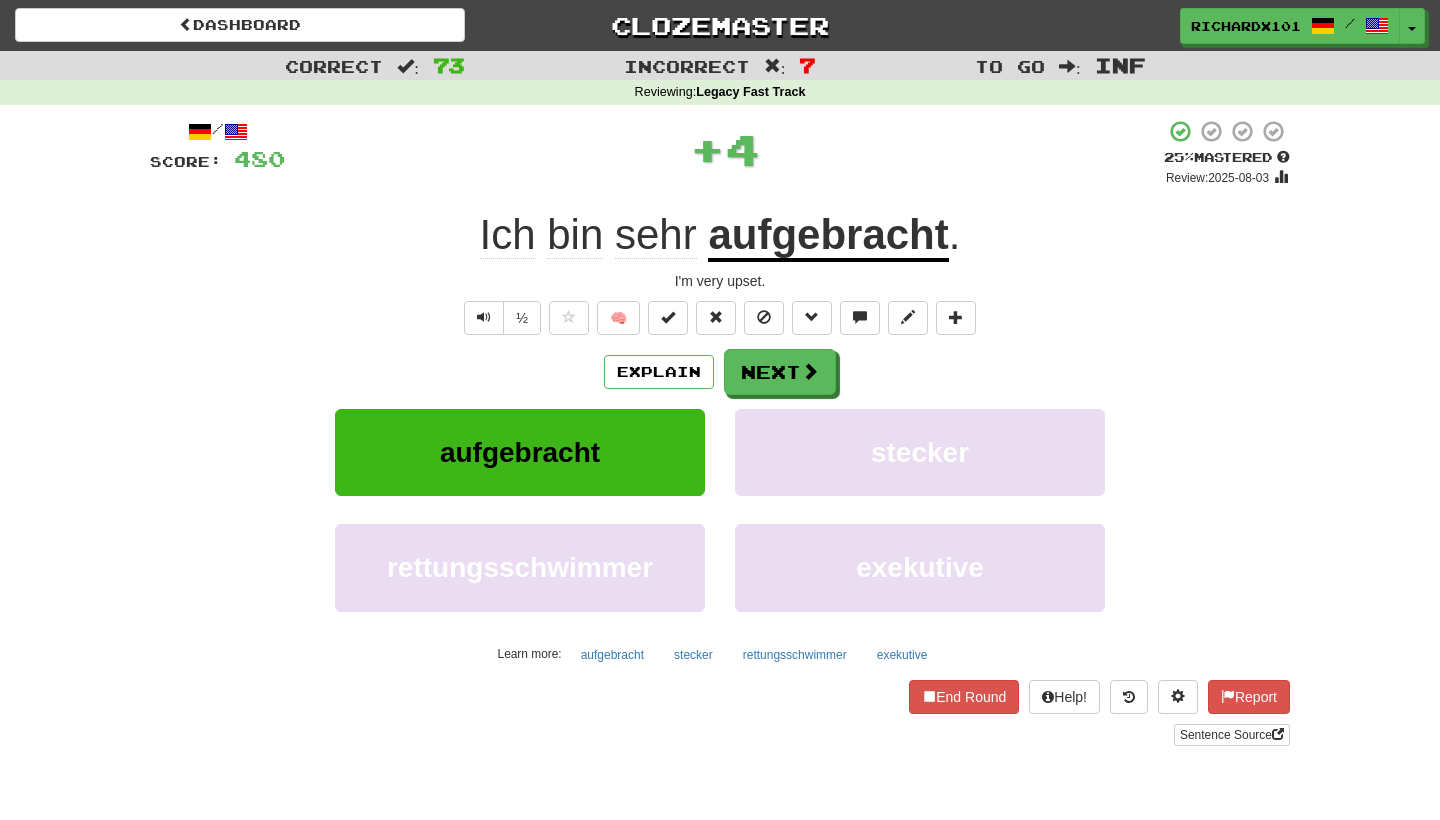 click at bounding box center [668, 318] 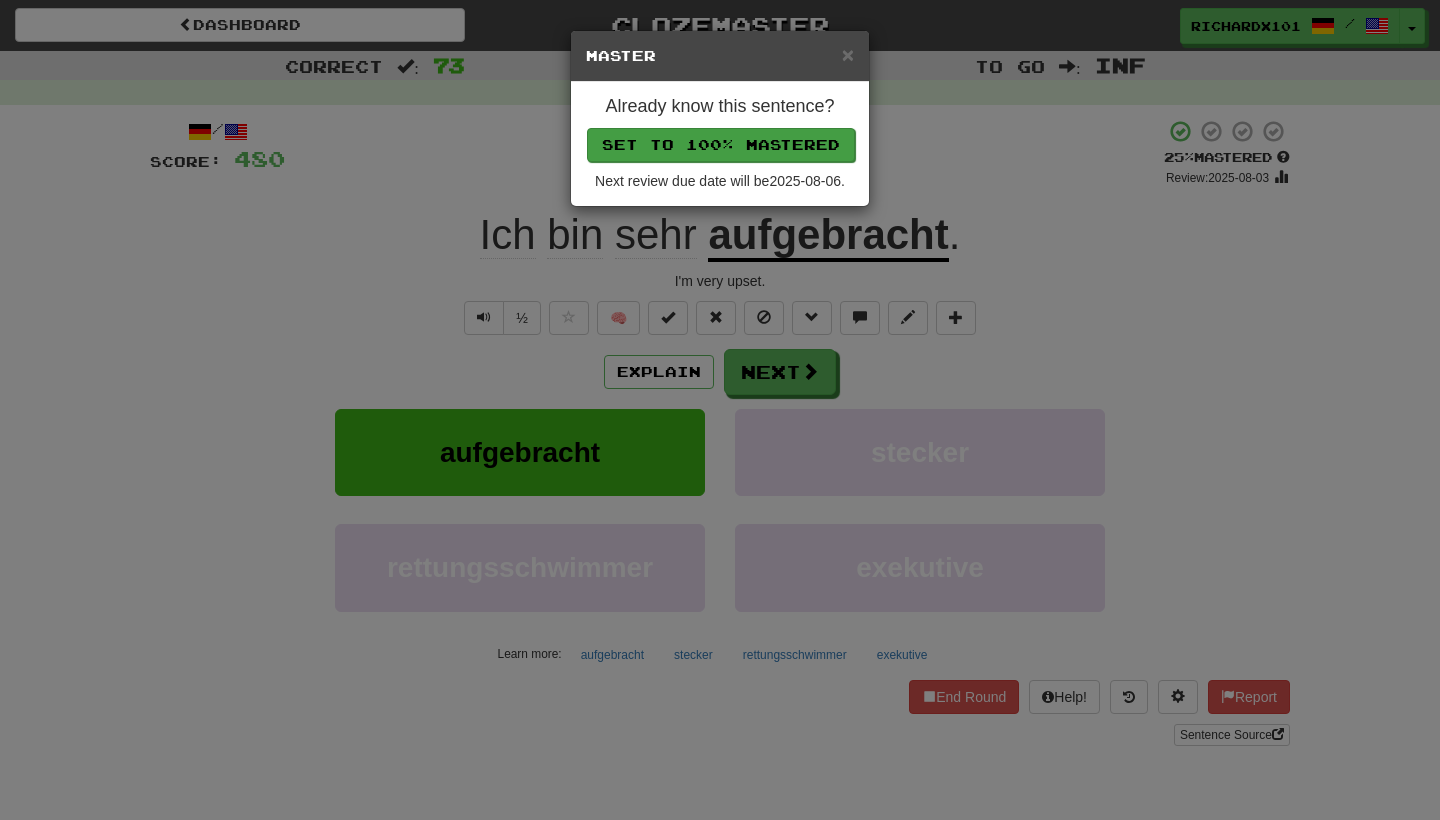 drag, startPoint x: 685, startPoint y: 333, endPoint x: 706, endPoint y: 143, distance: 191.157 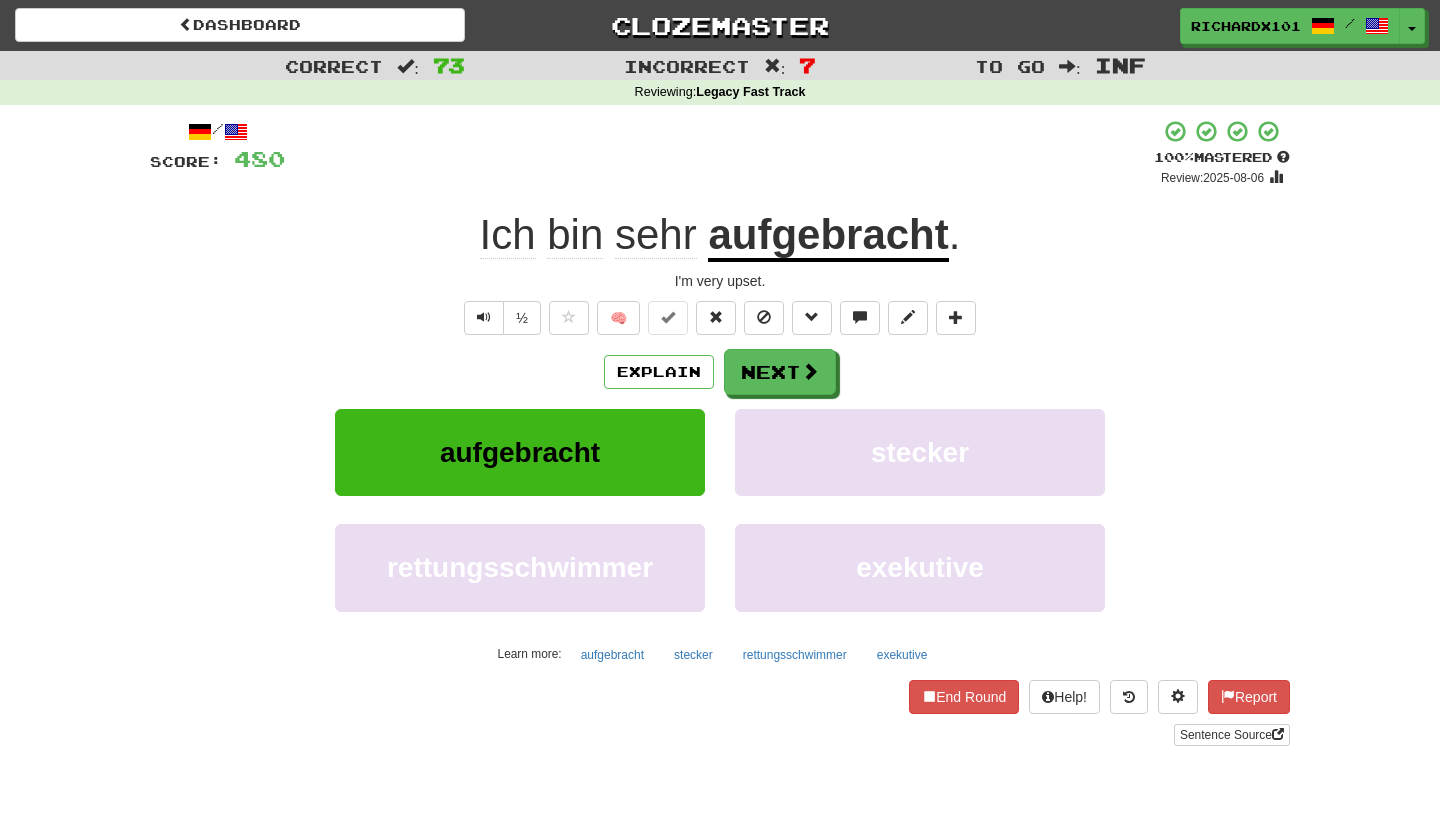 click on "Next" at bounding box center [780, 372] 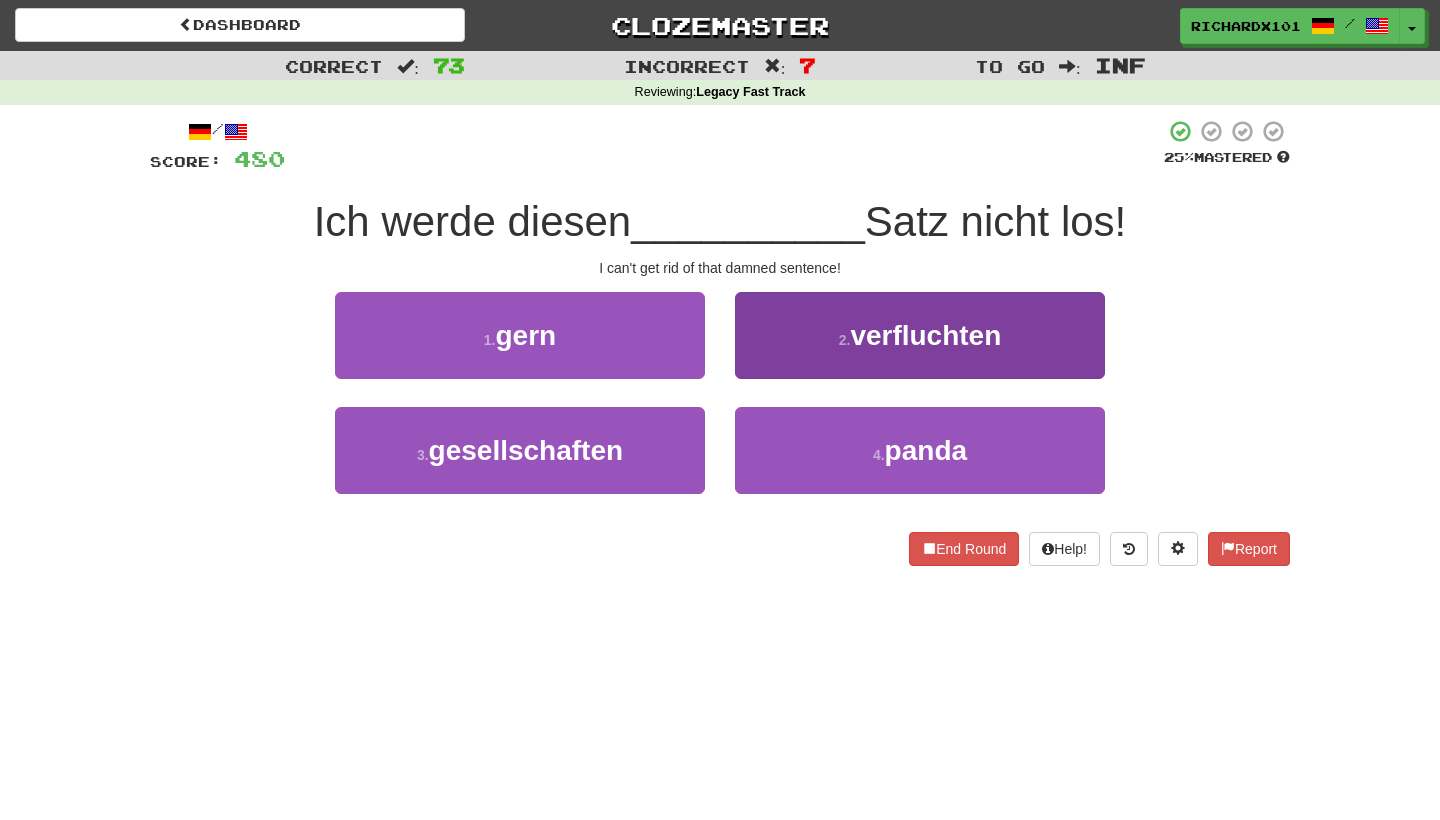 drag, startPoint x: 706, startPoint y: 143, endPoint x: 747, endPoint y: 357, distance: 217.89218 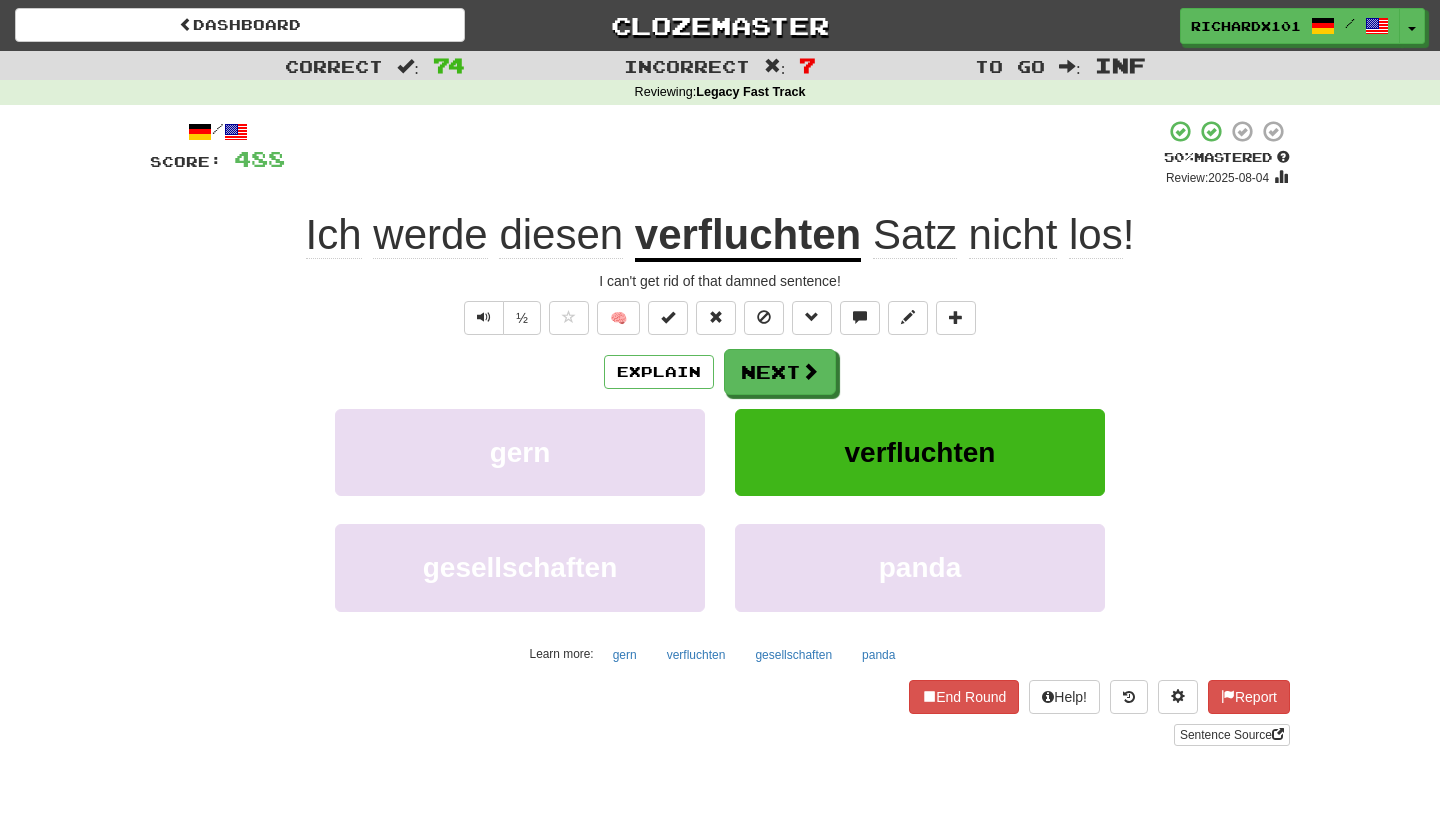 click at bounding box center [668, 318] 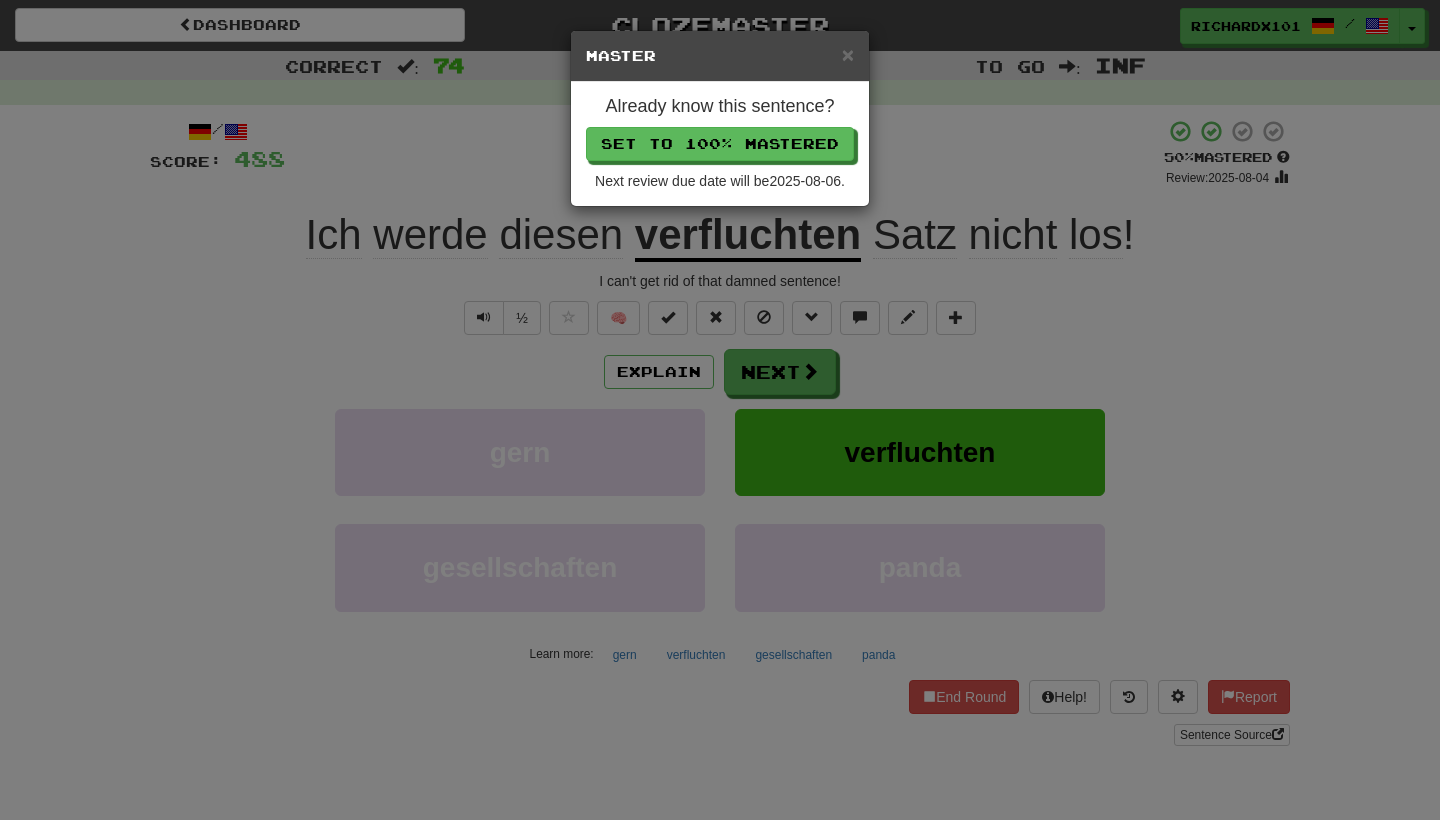 click on "Set to 100% Mastered" at bounding box center (720, 144) 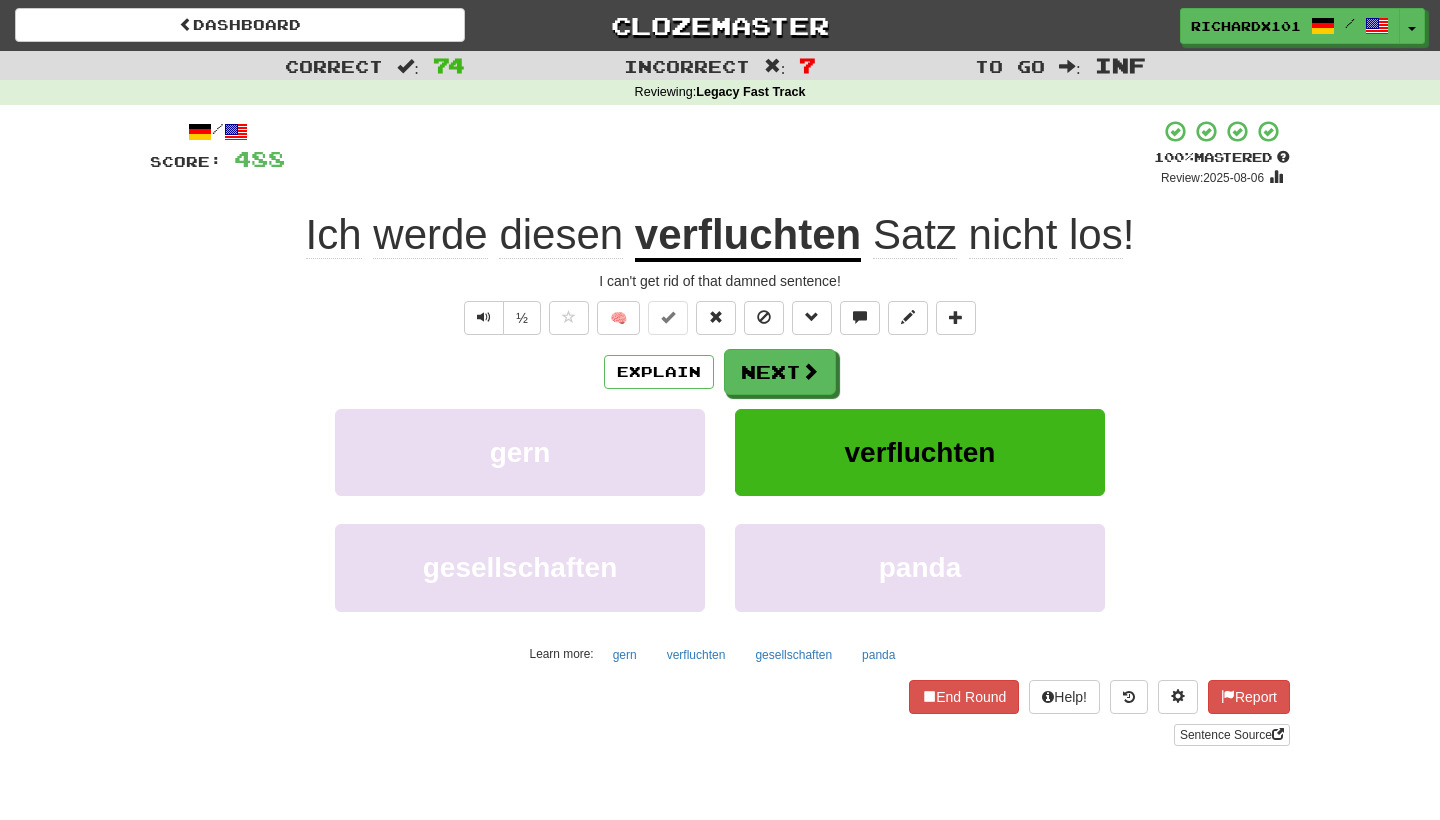 click on "Next" at bounding box center [780, 372] 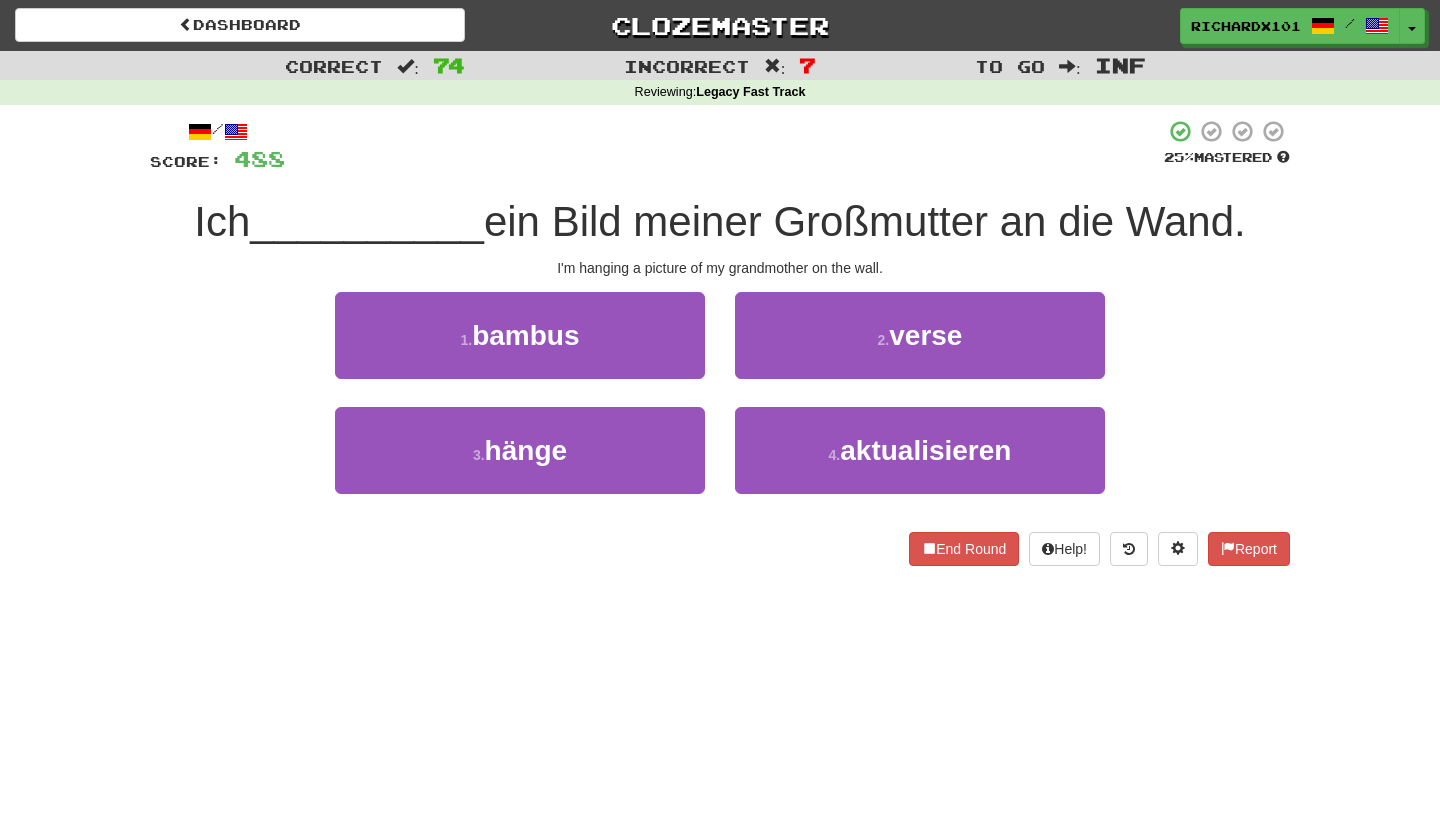 click on "3 .  hänge" at bounding box center [520, 450] 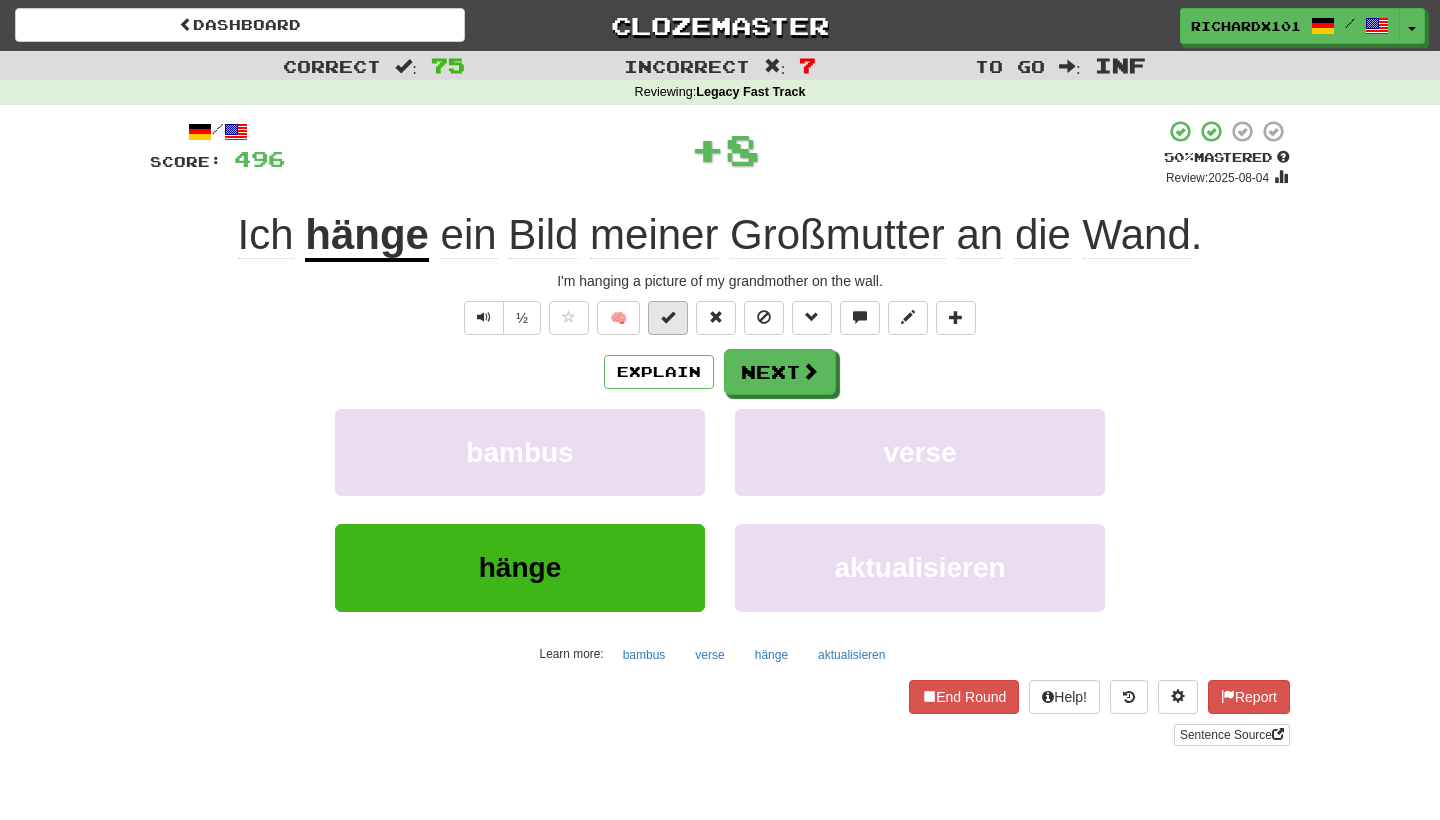 drag, startPoint x: 725, startPoint y: 146, endPoint x: 676, endPoint y: 320, distance: 180.7678 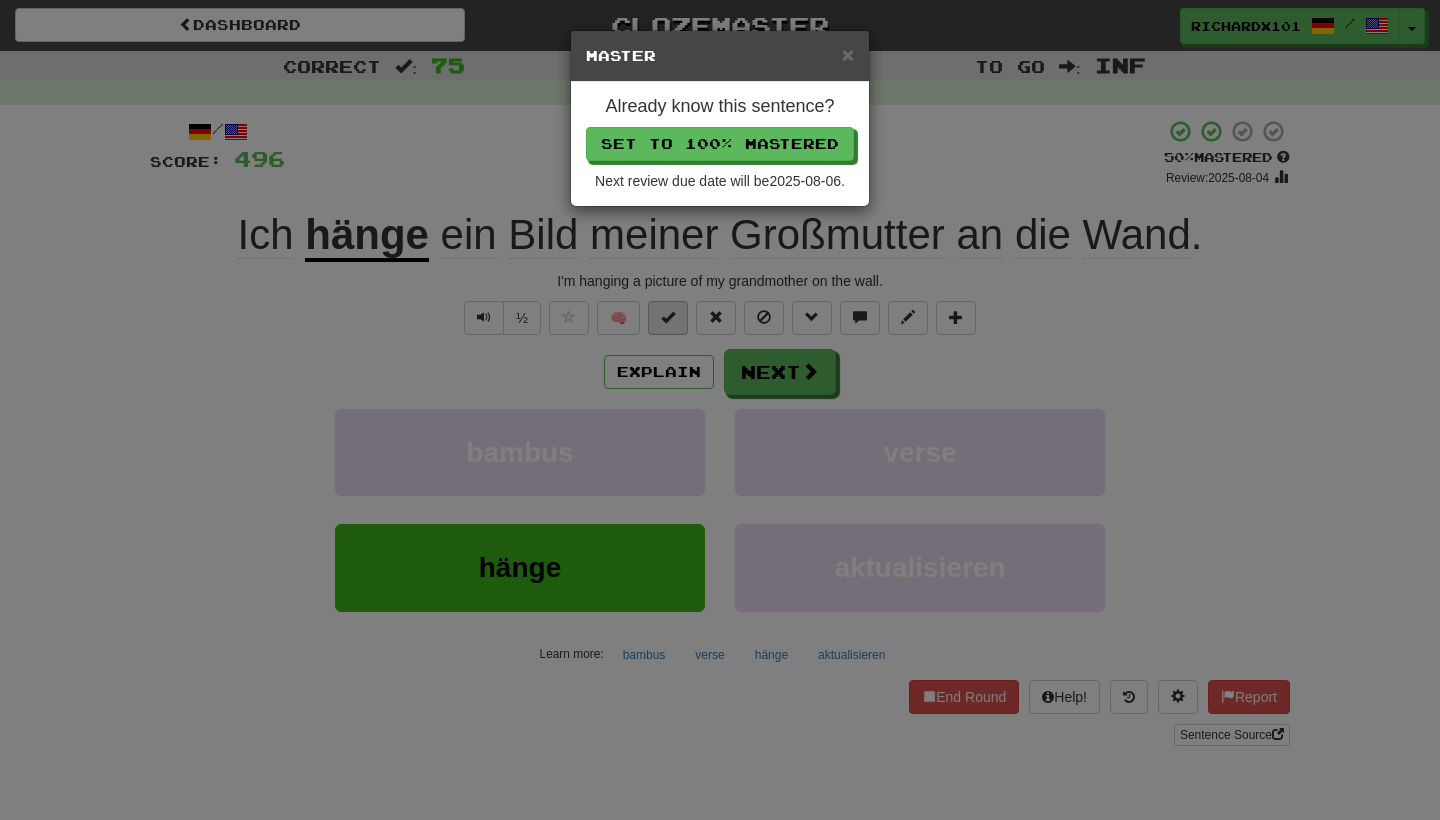 click on "Set to 100% Mastered" at bounding box center [720, 144] 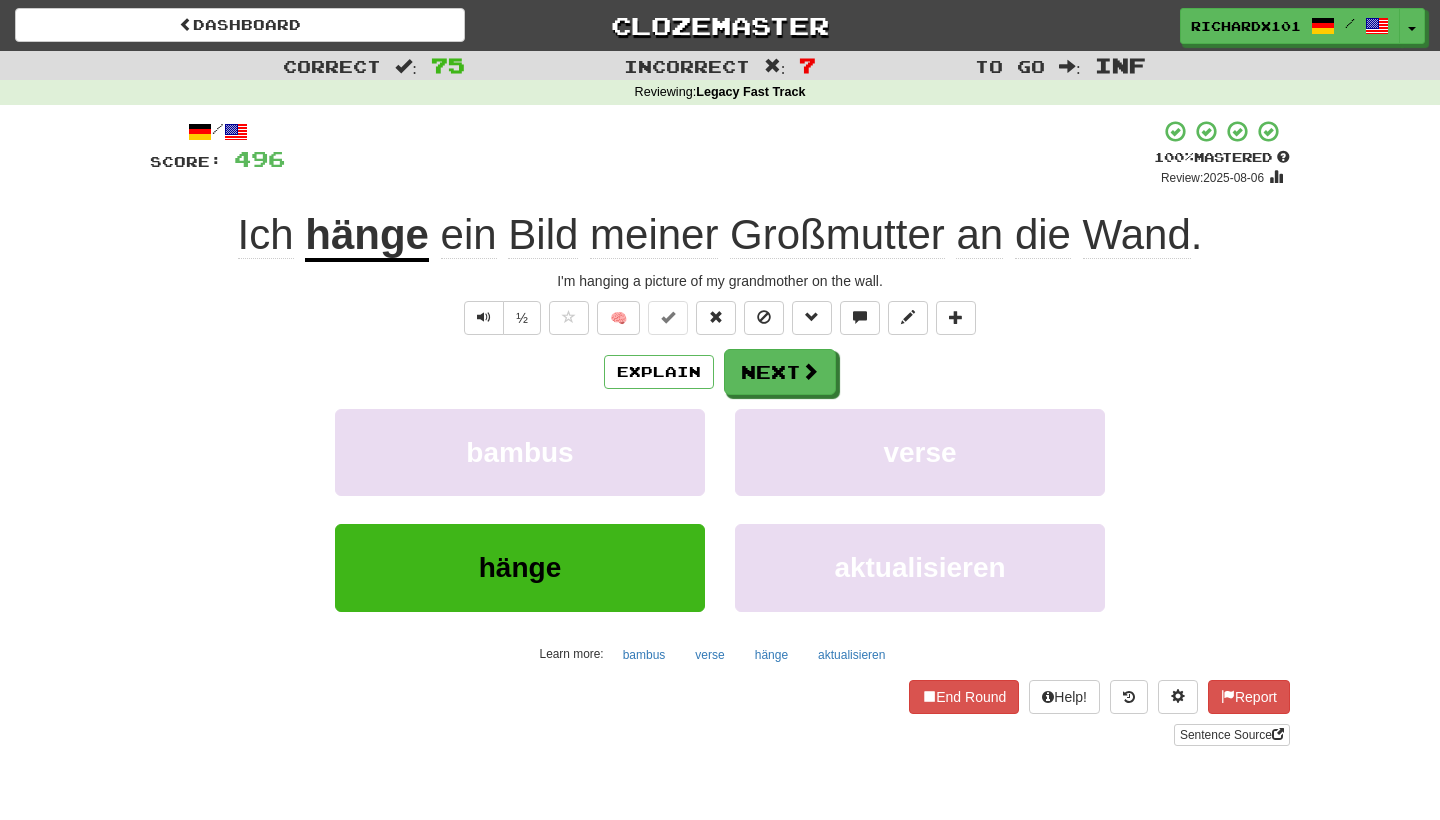click on "Next" at bounding box center (780, 372) 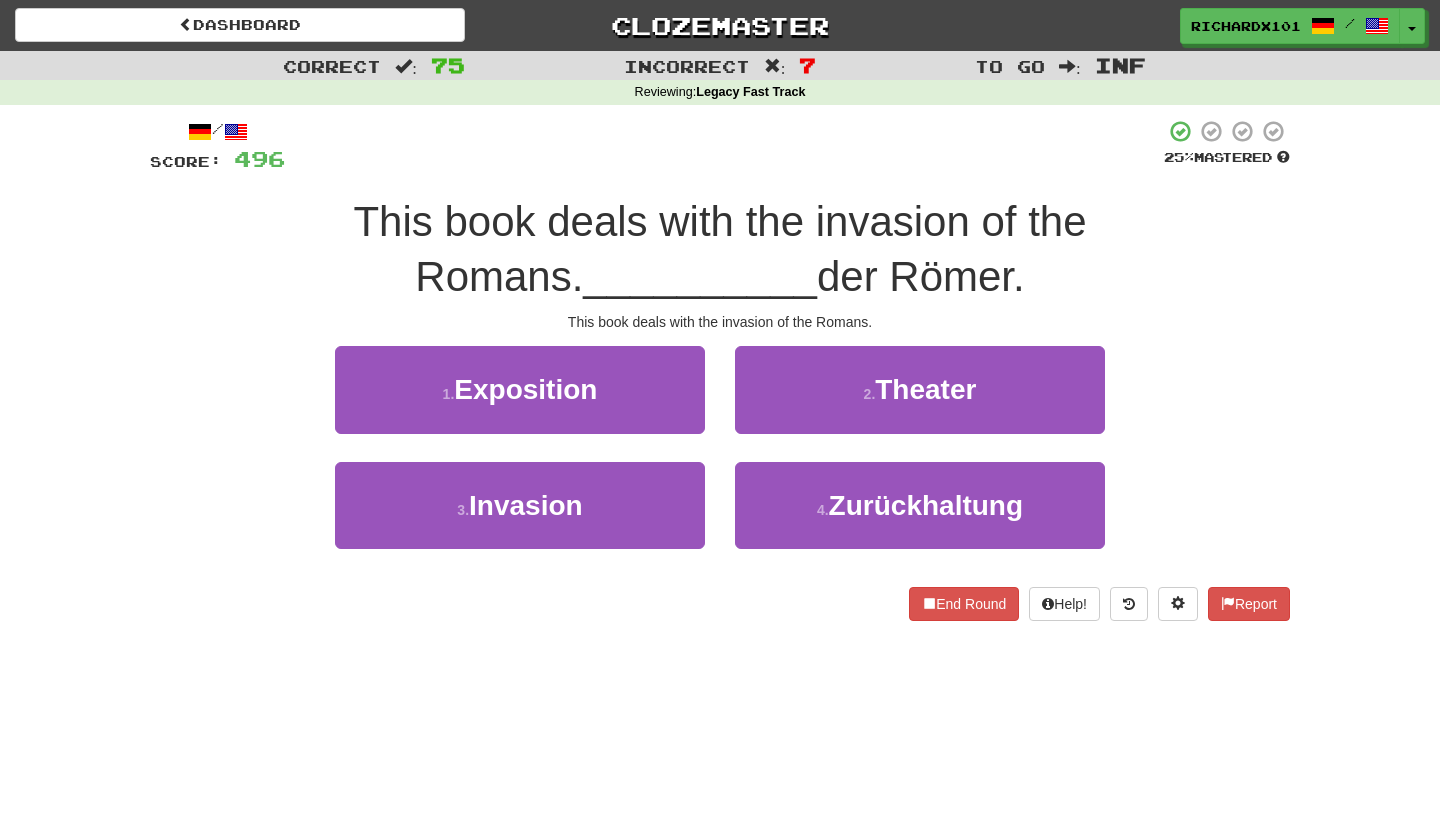 click on "3 .  Invasion" at bounding box center (520, 505) 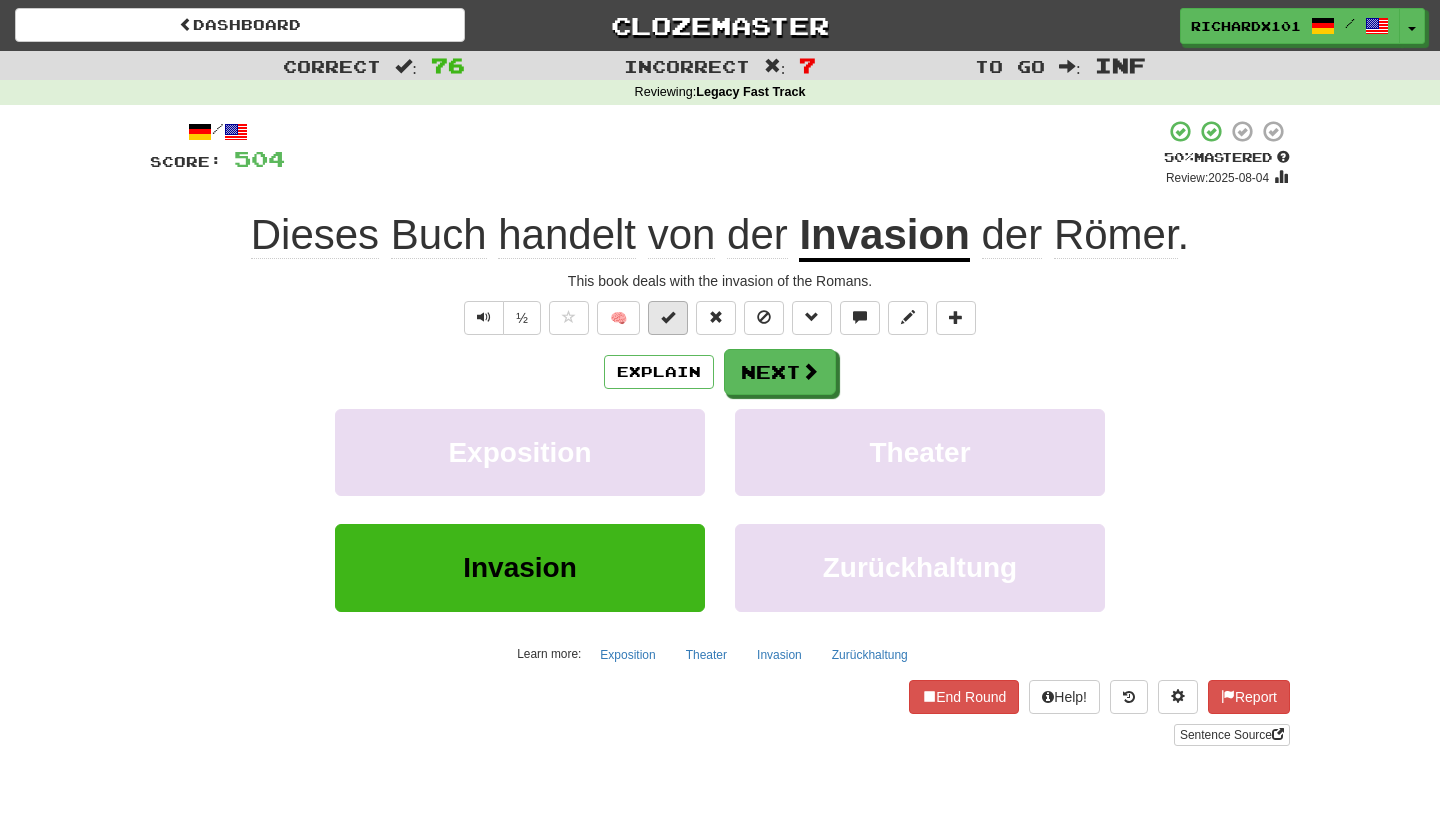 drag, startPoint x: 721, startPoint y: 136, endPoint x: 673, endPoint y: 317, distance: 187.25652 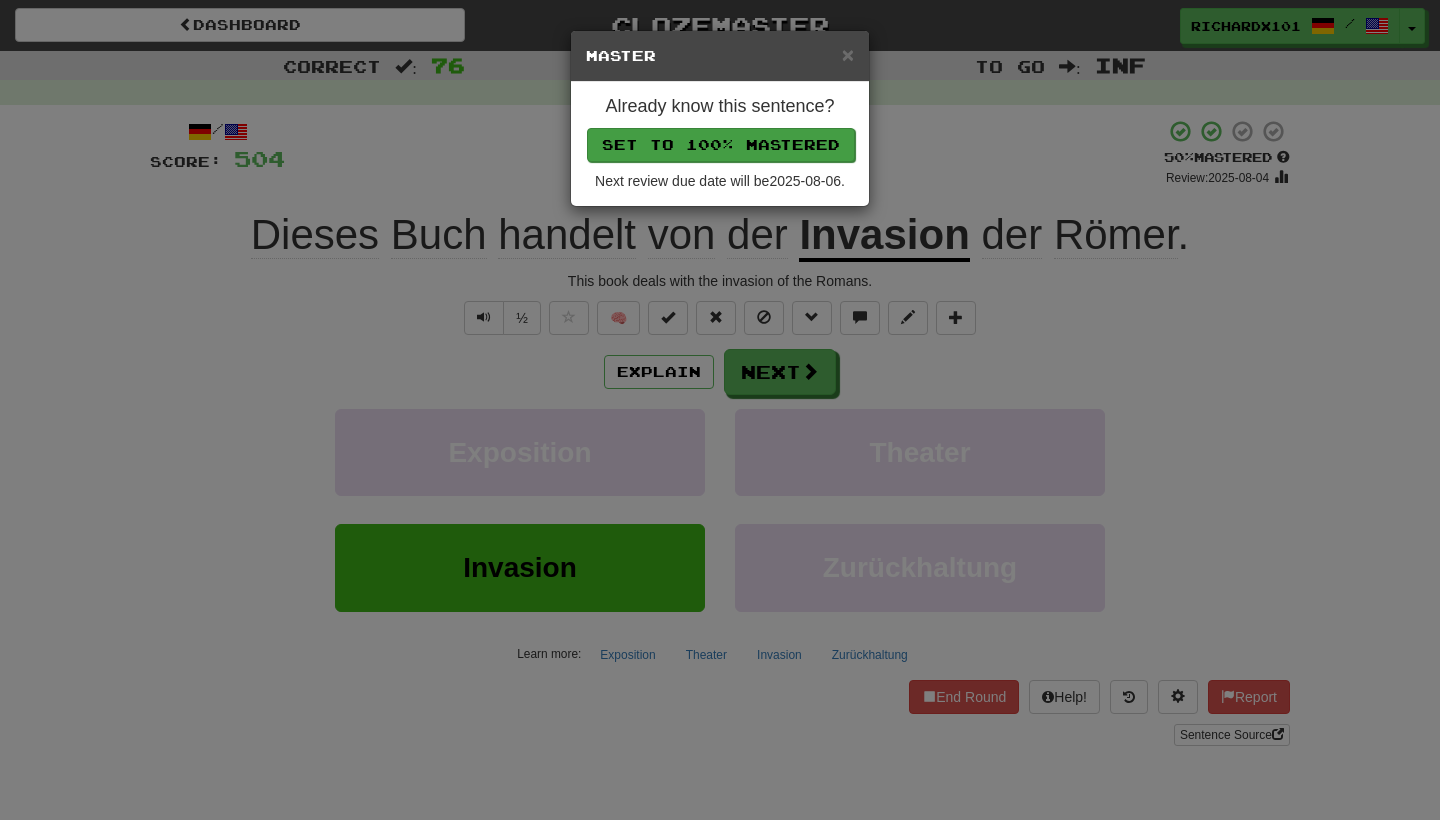 drag, startPoint x: 673, startPoint y: 317, endPoint x: 739, endPoint y: 132, distance: 196.42047 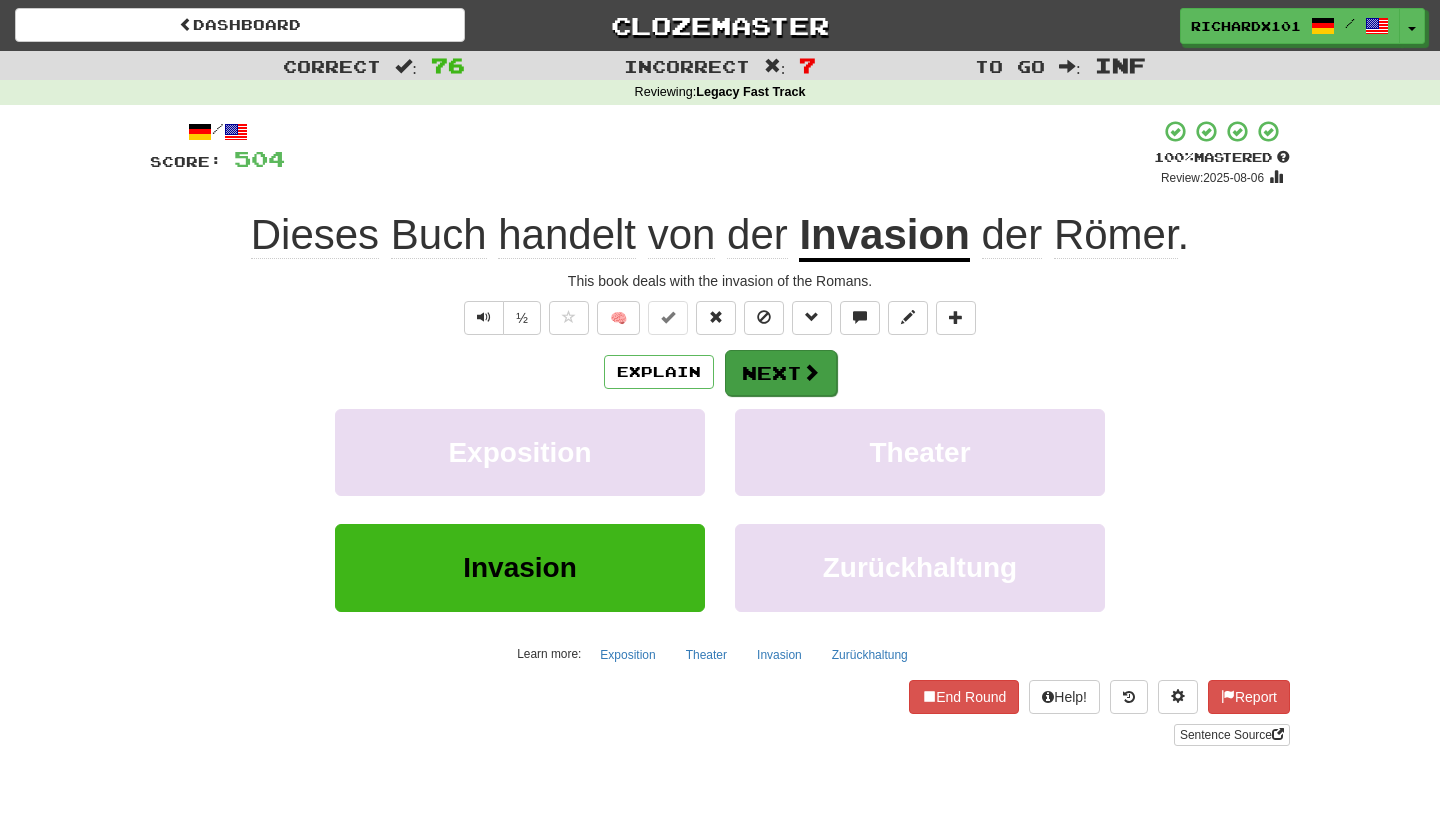 drag, startPoint x: 739, startPoint y: 132, endPoint x: 746, endPoint y: 374, distance: 242.10121 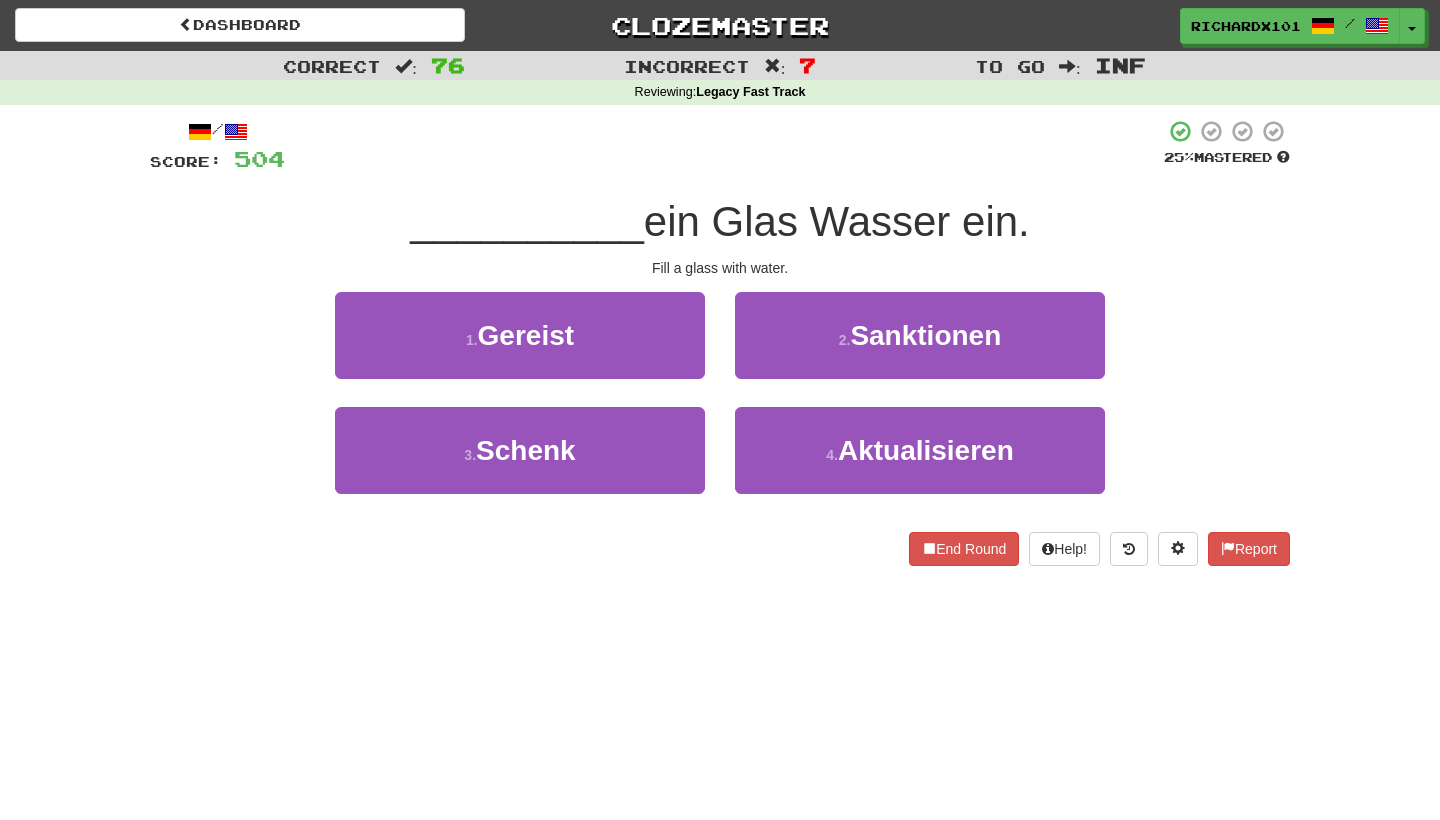 click on "3 .  Schenk" at bounding box center (520, 450) 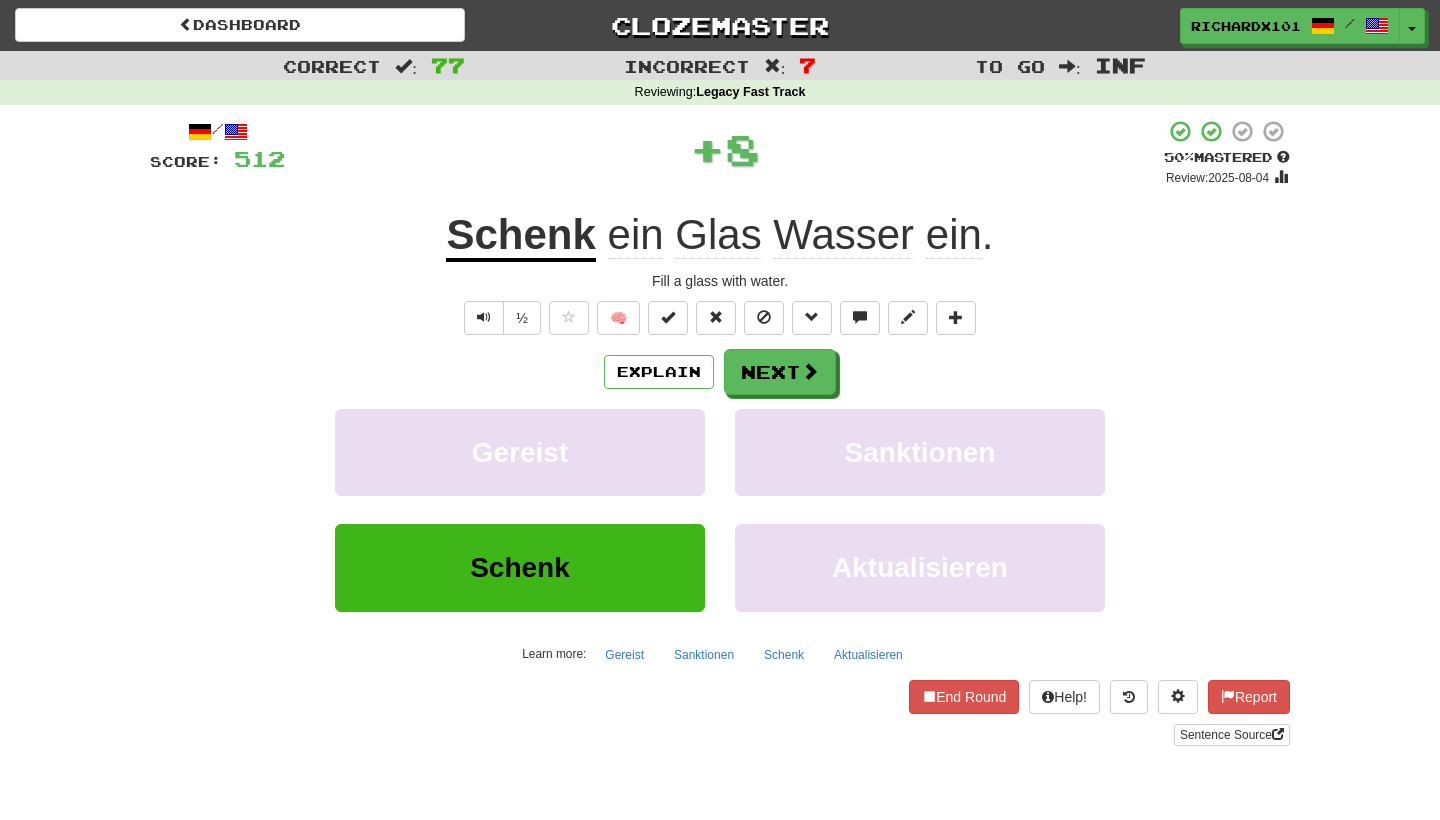 click at bounding box center [668, 318] 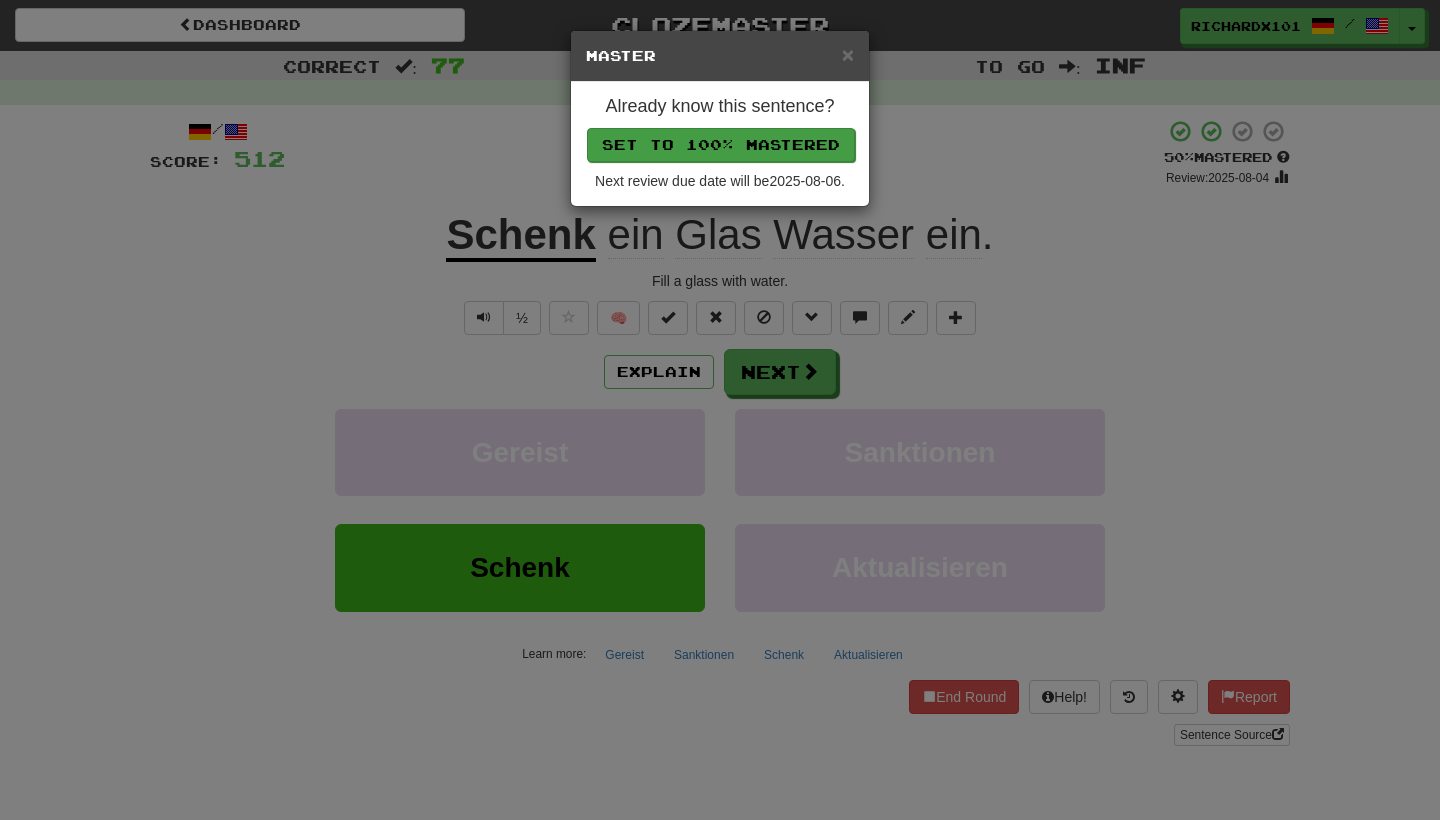 drag, startPoint x: 746, startPoint y: 374, endPoint x: 742, endPoint y: 147, distance: 227.03523 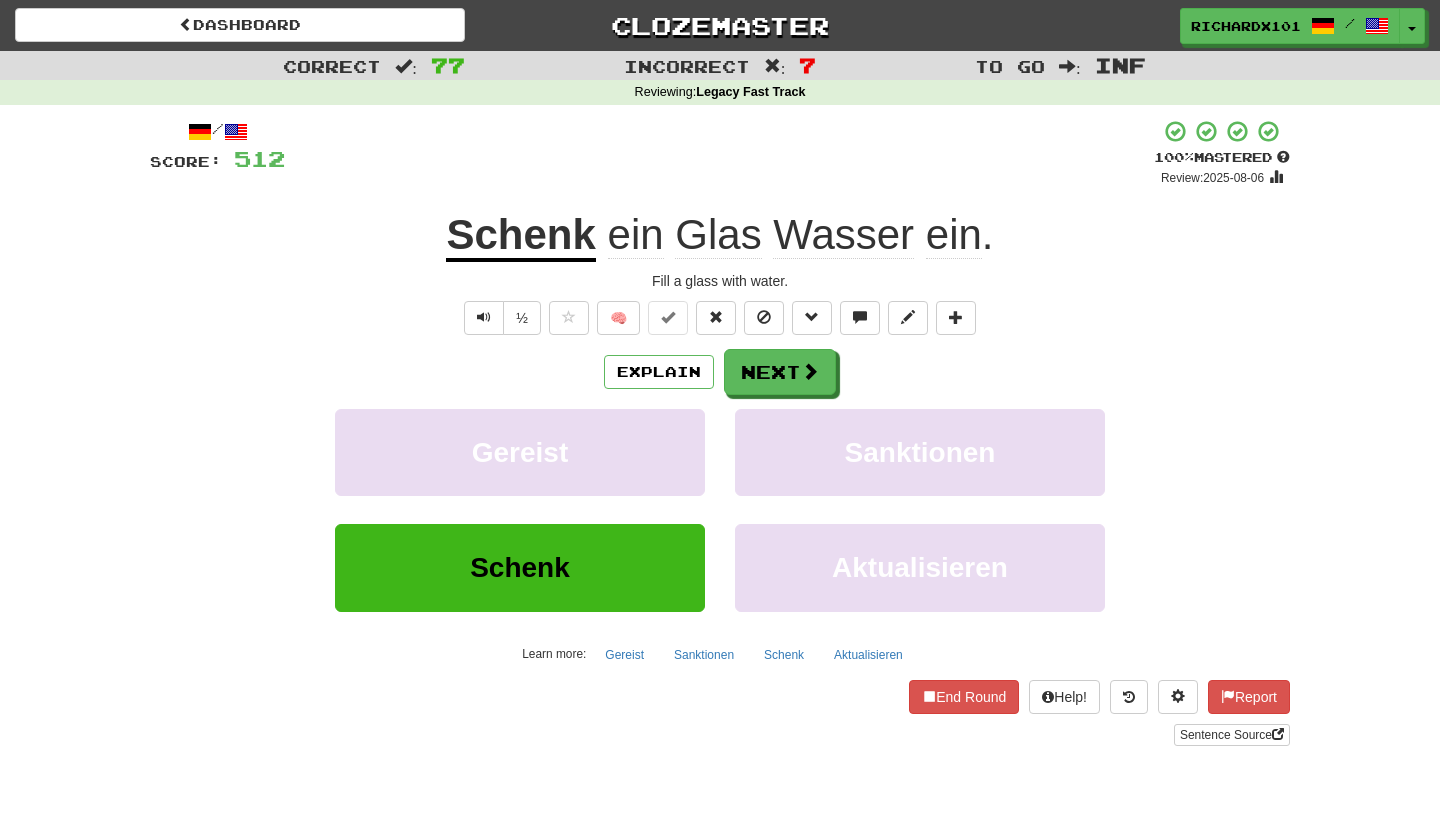 click on "Next" at bounding box center (780, 372) 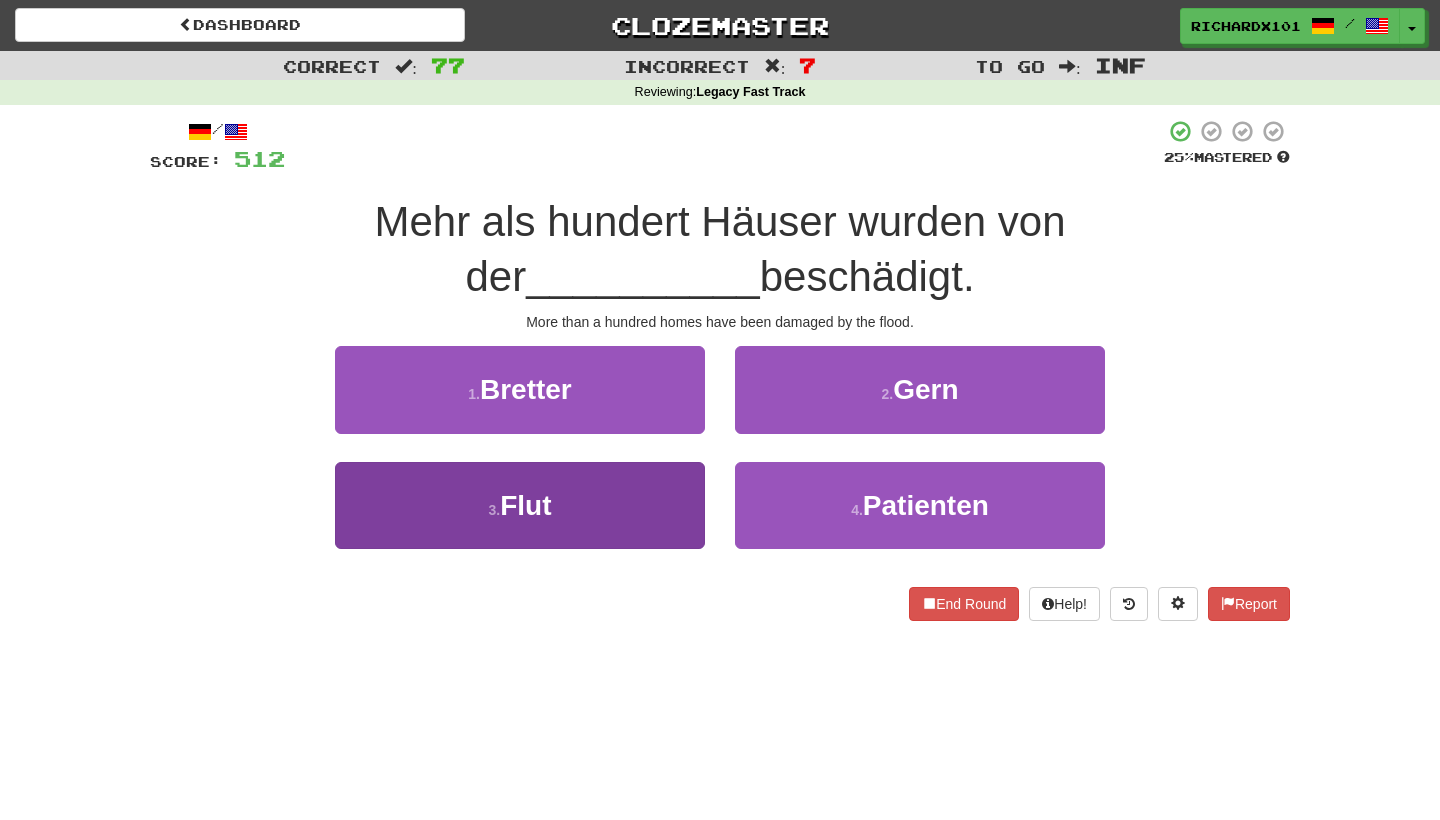 drag, startPoint x: 742, startPoint y: 147, endPoint x: 656, endPoint y: 516, distance: 378.88916 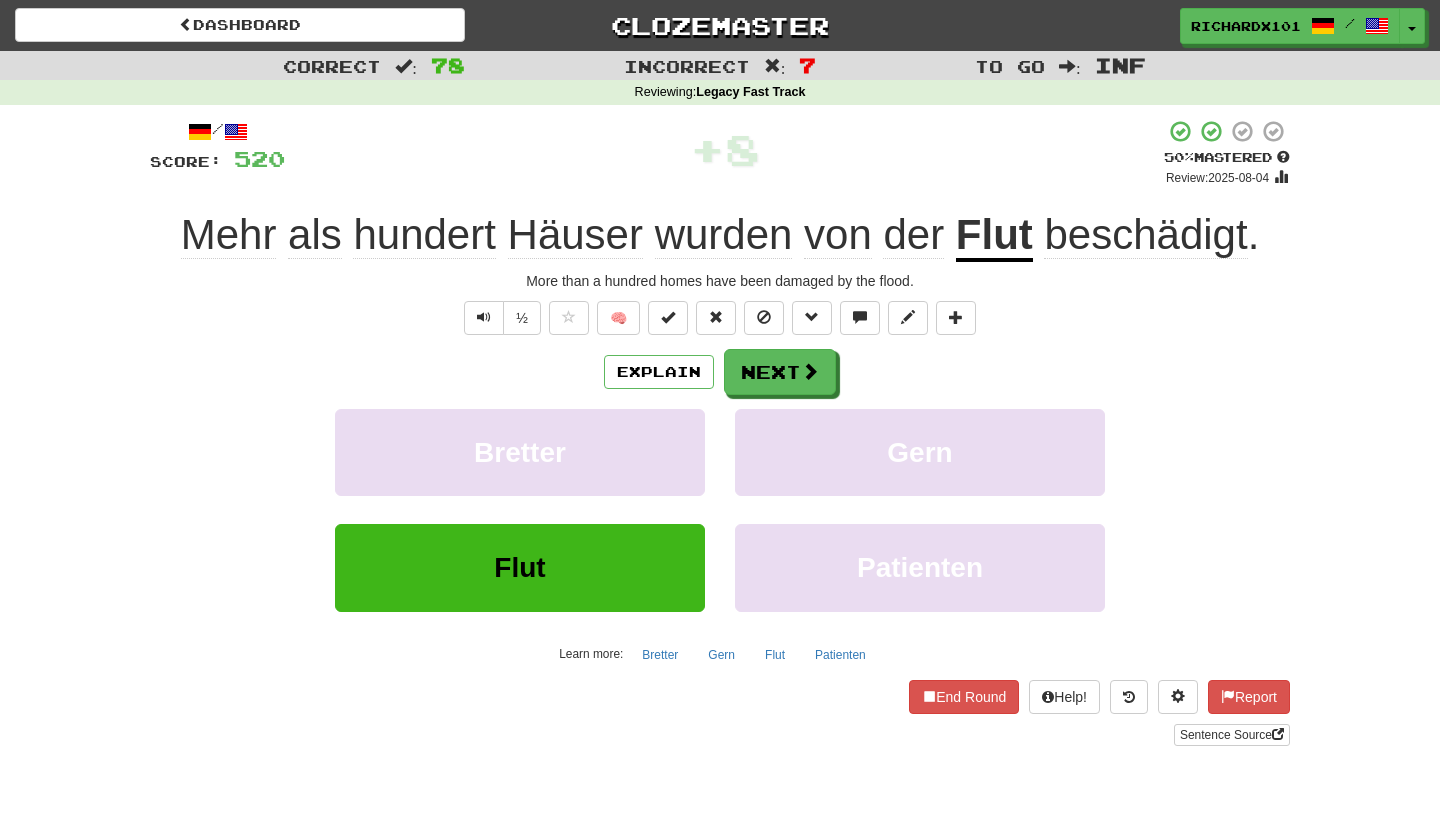 click at bounding box center (668, 317) 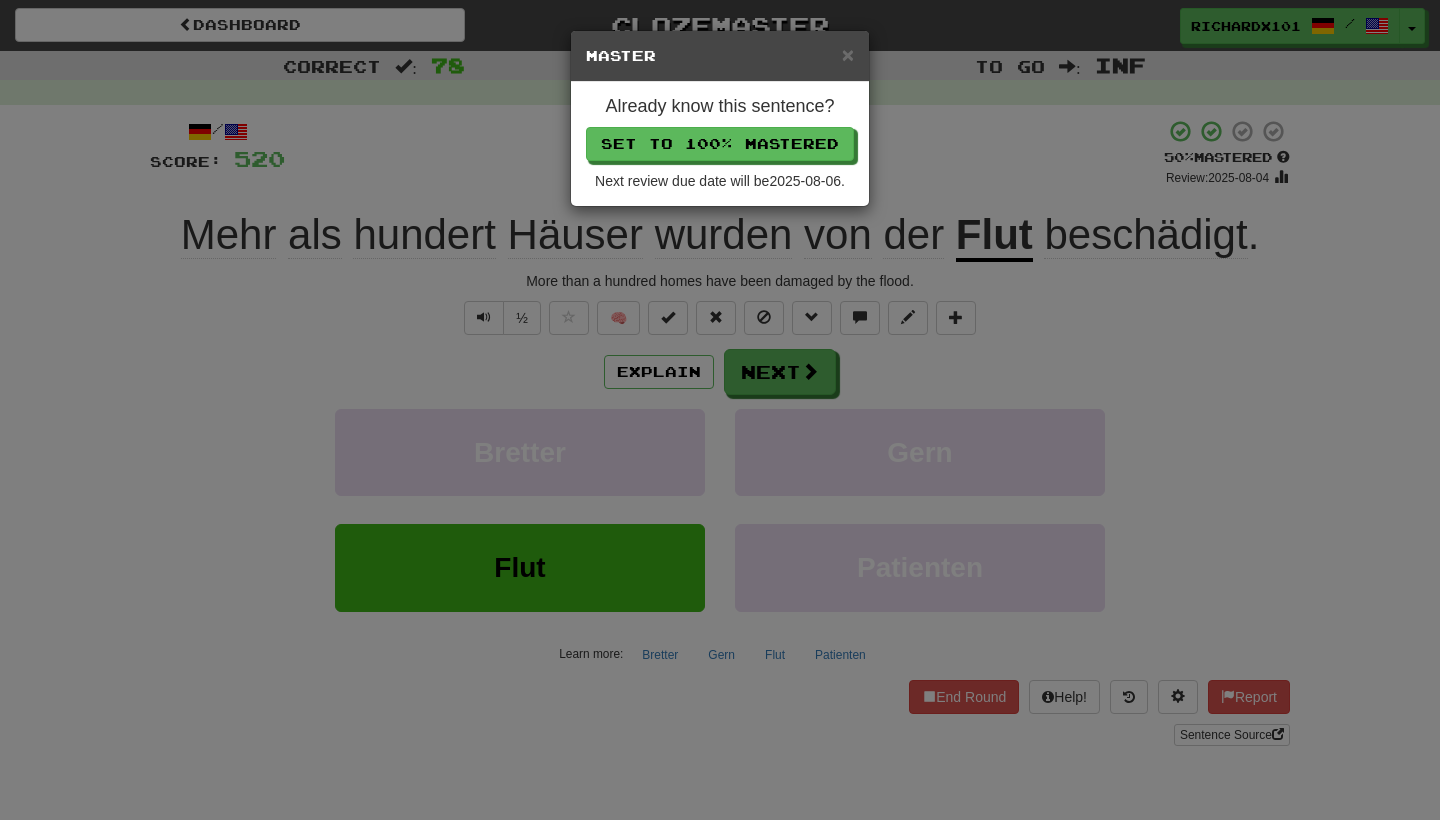 click on "Set to 100% Mastered" at bounding box center (720, 144) 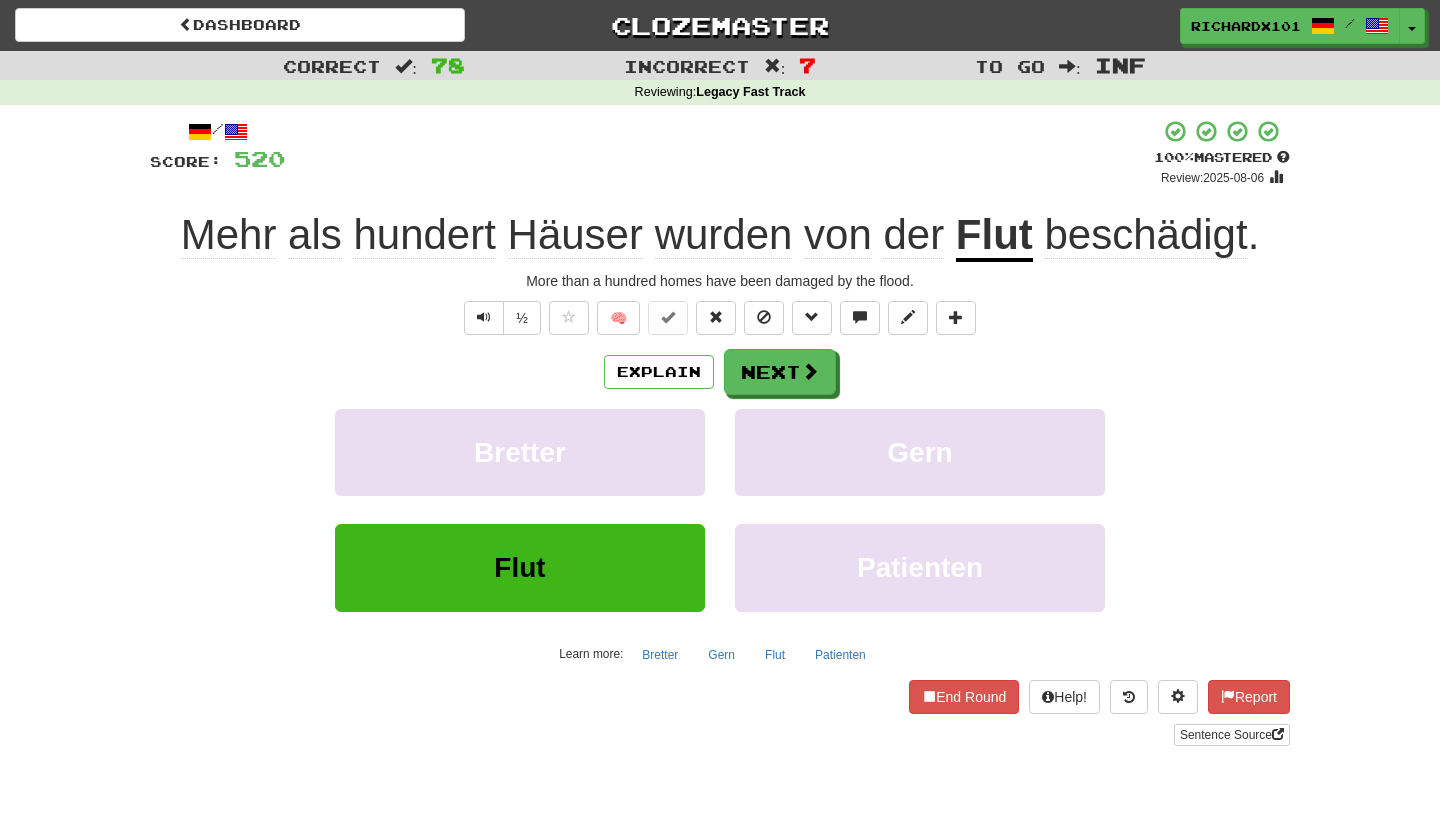 click on "Next" at bounding box center (780, 372) 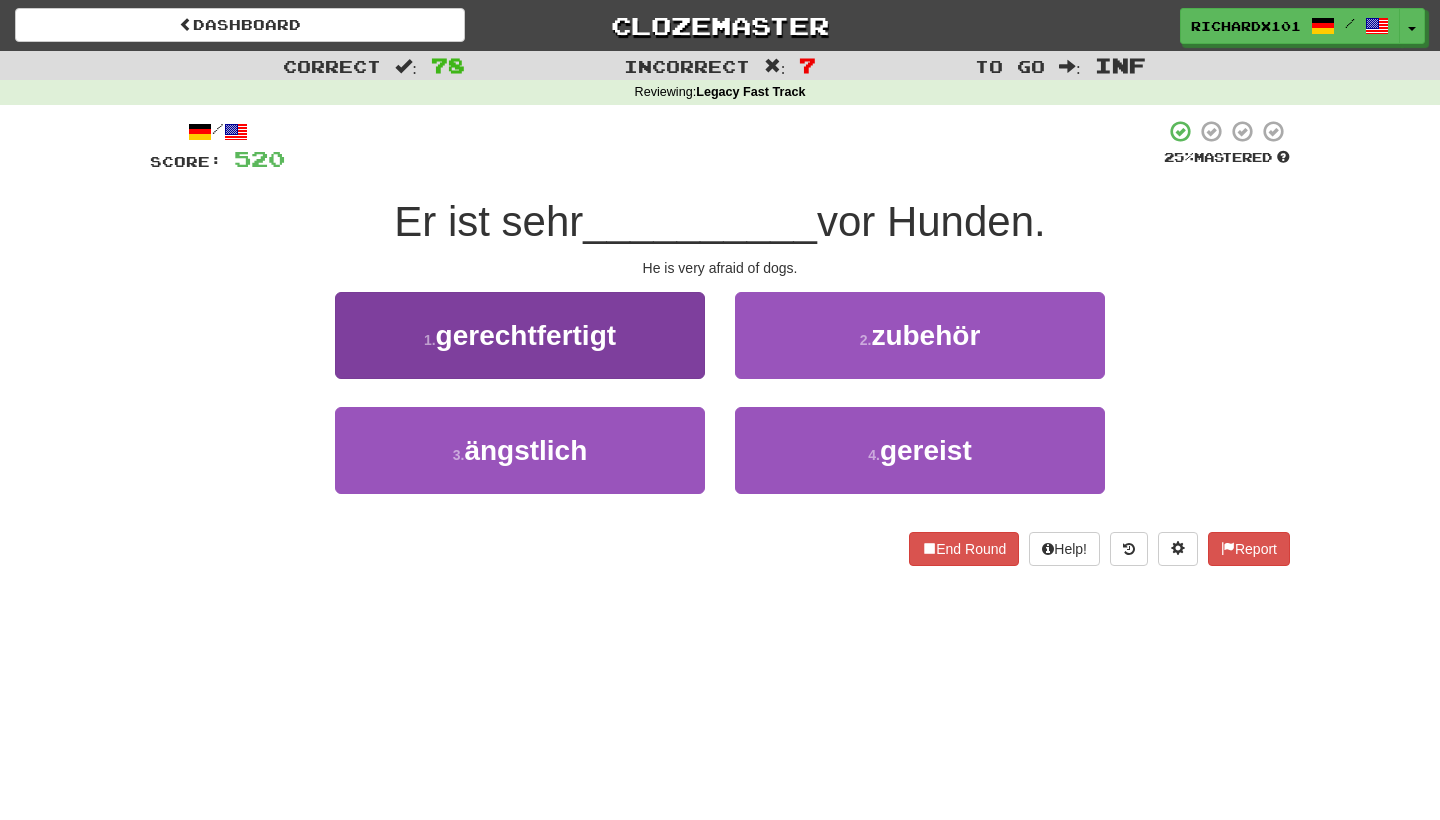 drag, startPoint x: 724, startPoint y: 136, endPoint x: 694, endPoint y: 360, distance: 226 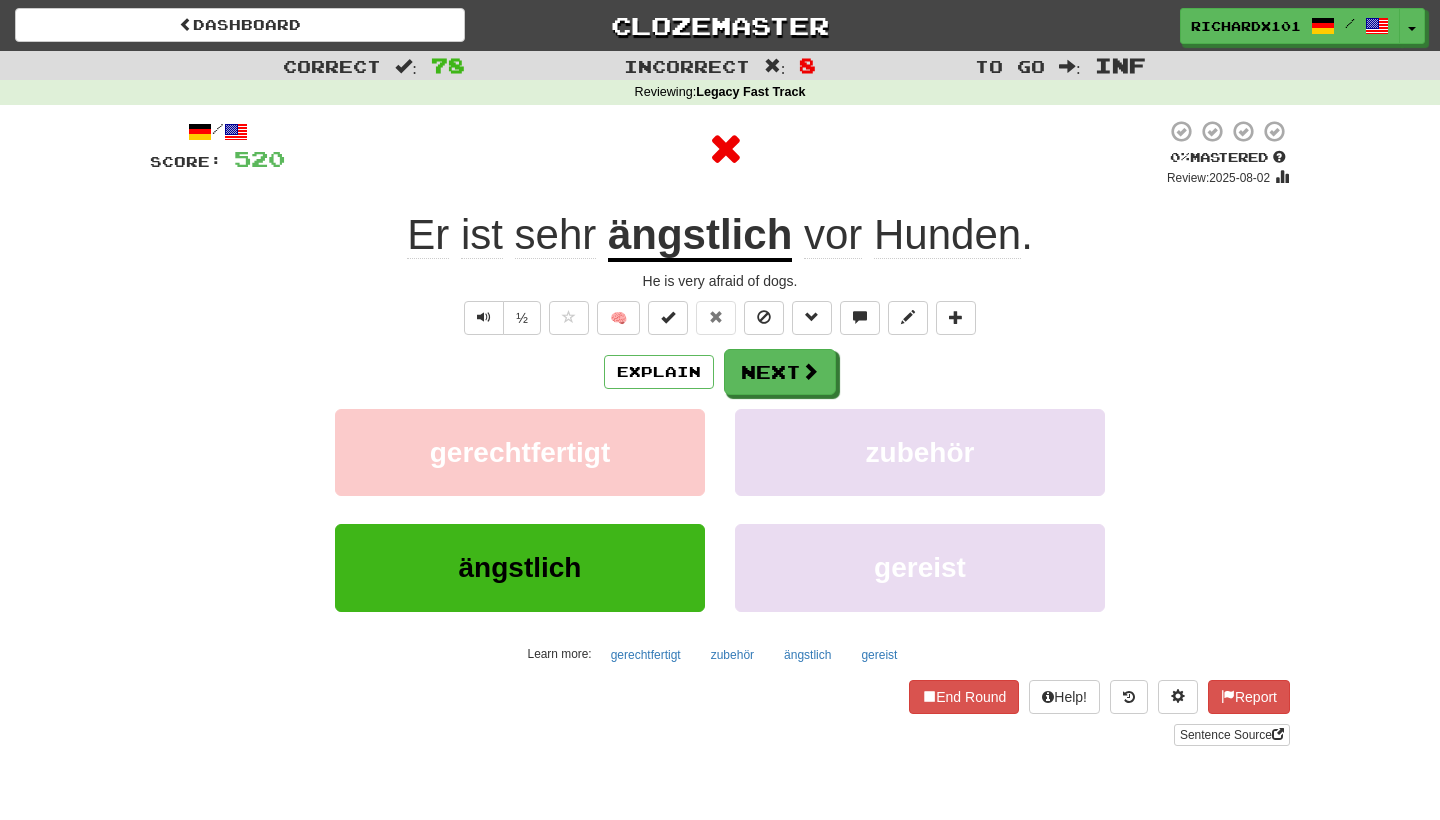 click on "Next" at bounding box center [780, 372] 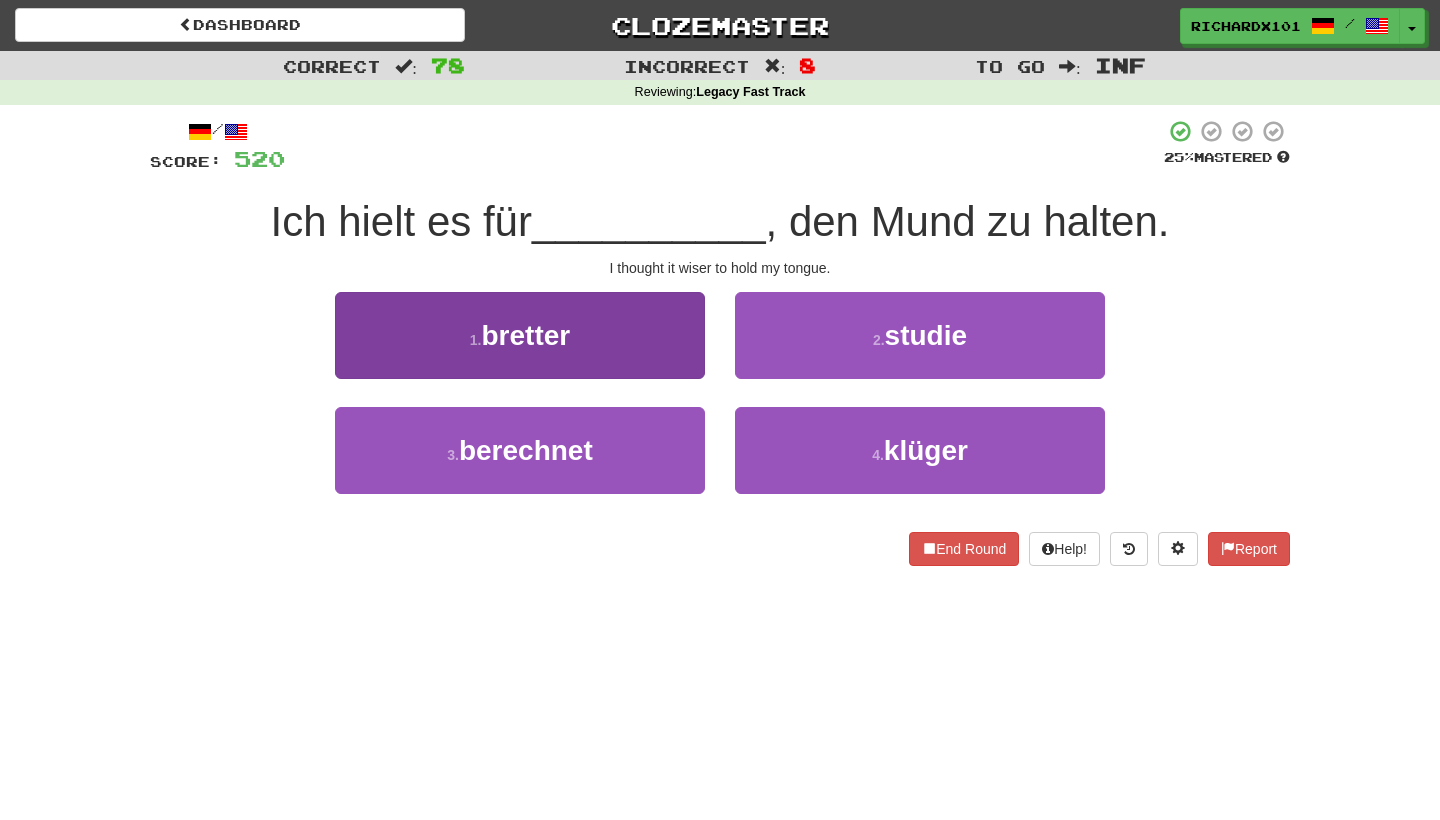 drag, startPoint x: 694, startPoint y: 360, endPoint x: 670, endPoint y: 347, distance: 27.294687 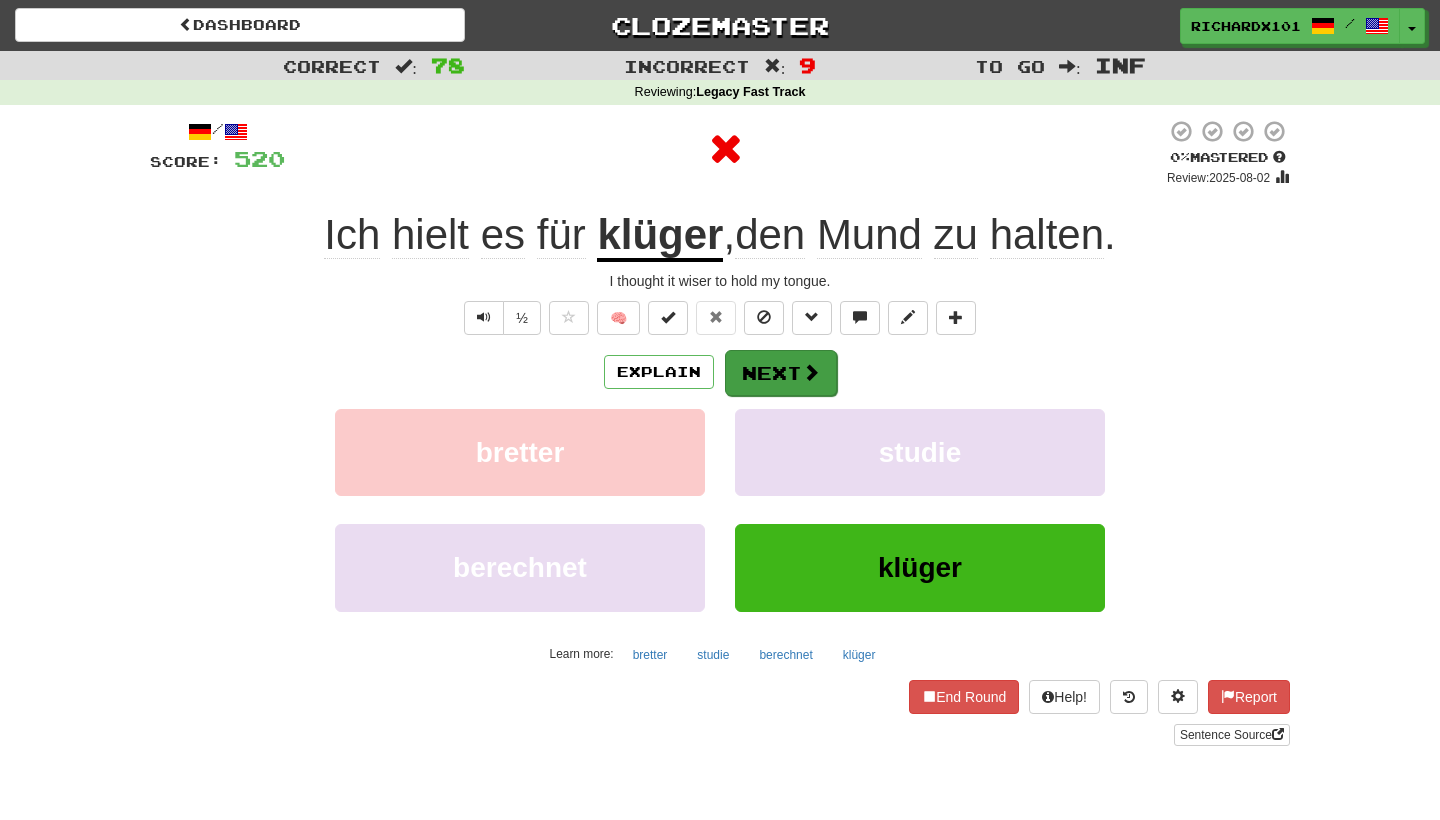 drag, startPoint x: 670, startPoint y: 347, endPoint x: 753, endPoint y: 378, distance: 88.60023 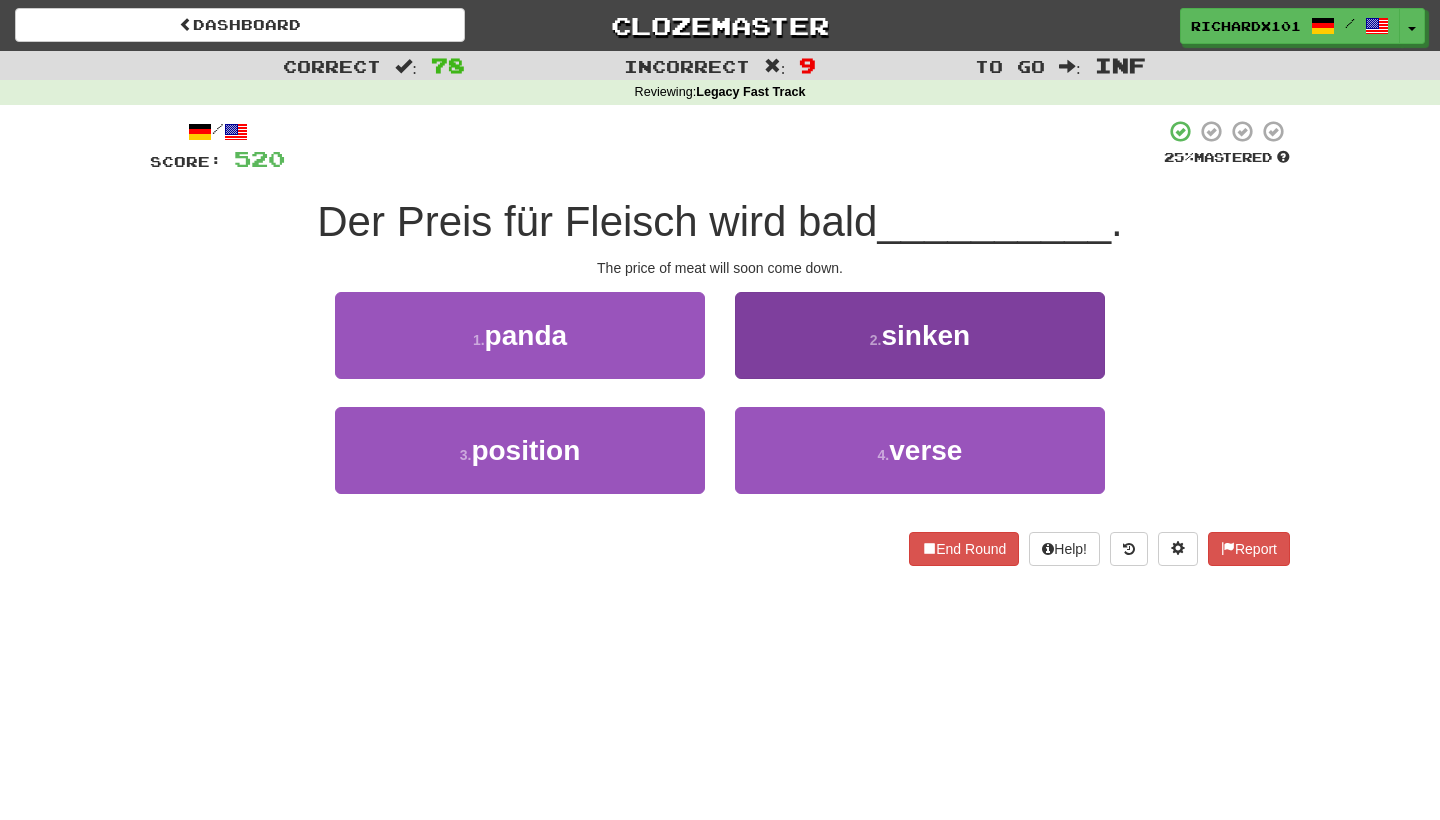 drag, startPoint x: 753, startPoint y: 378, endPoint x: 776, endPoint y: 345, distance: 40.22437 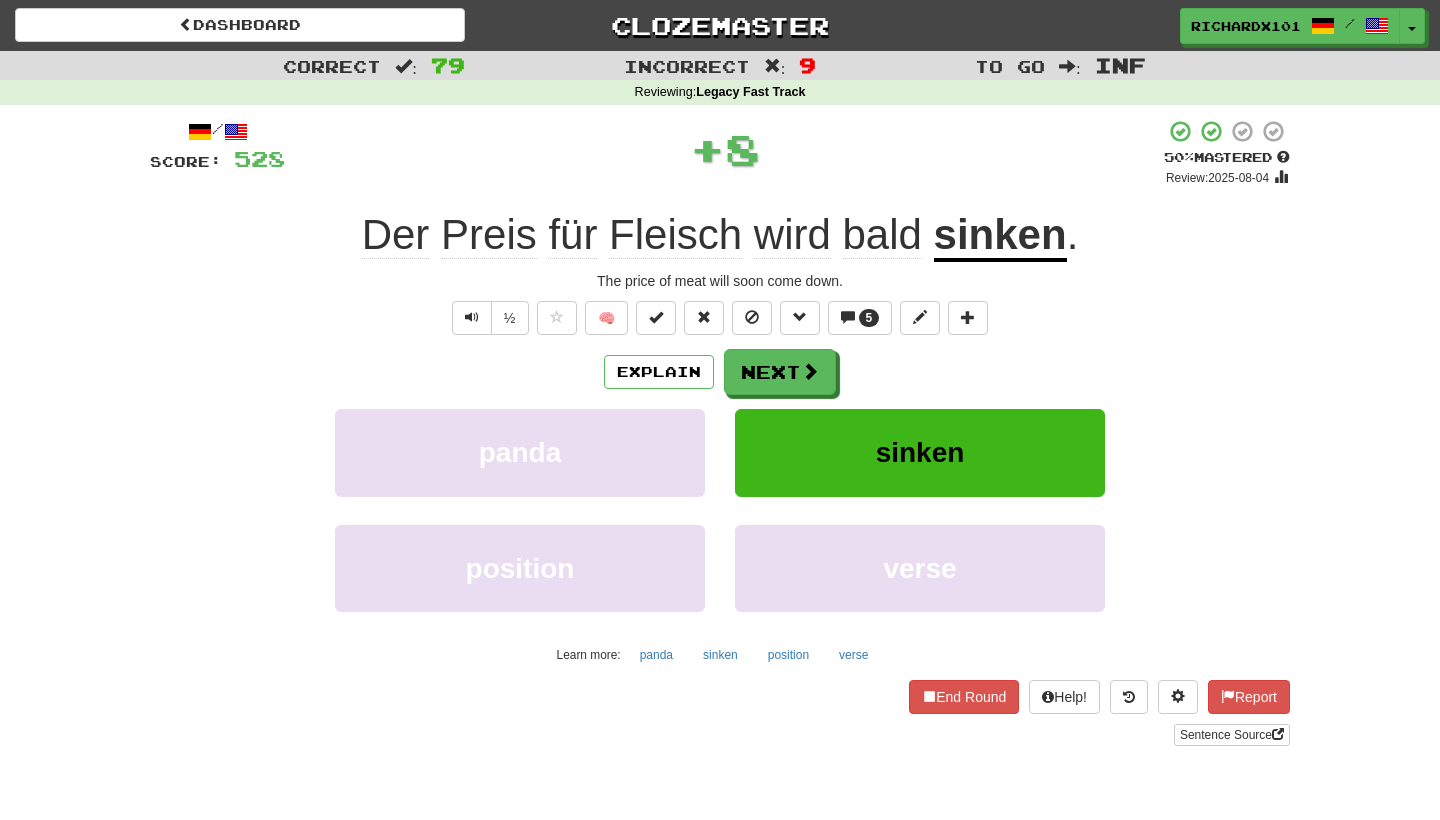 click at bounding box center (656, 317) 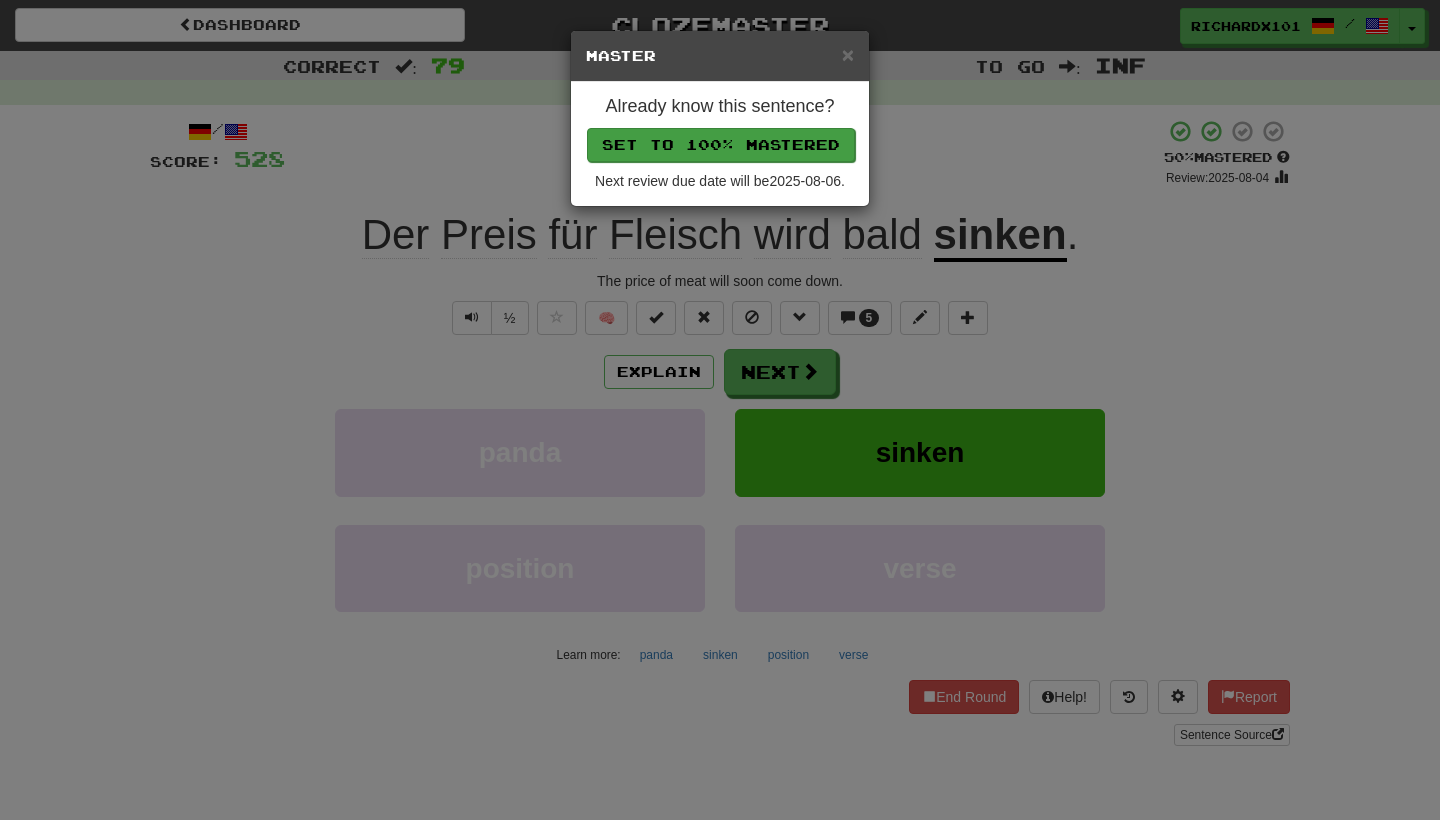 drag, startPoint x: 776, startPoint y: 345, endPoint x: 725, endPoint y: 131, distance: 219.99318 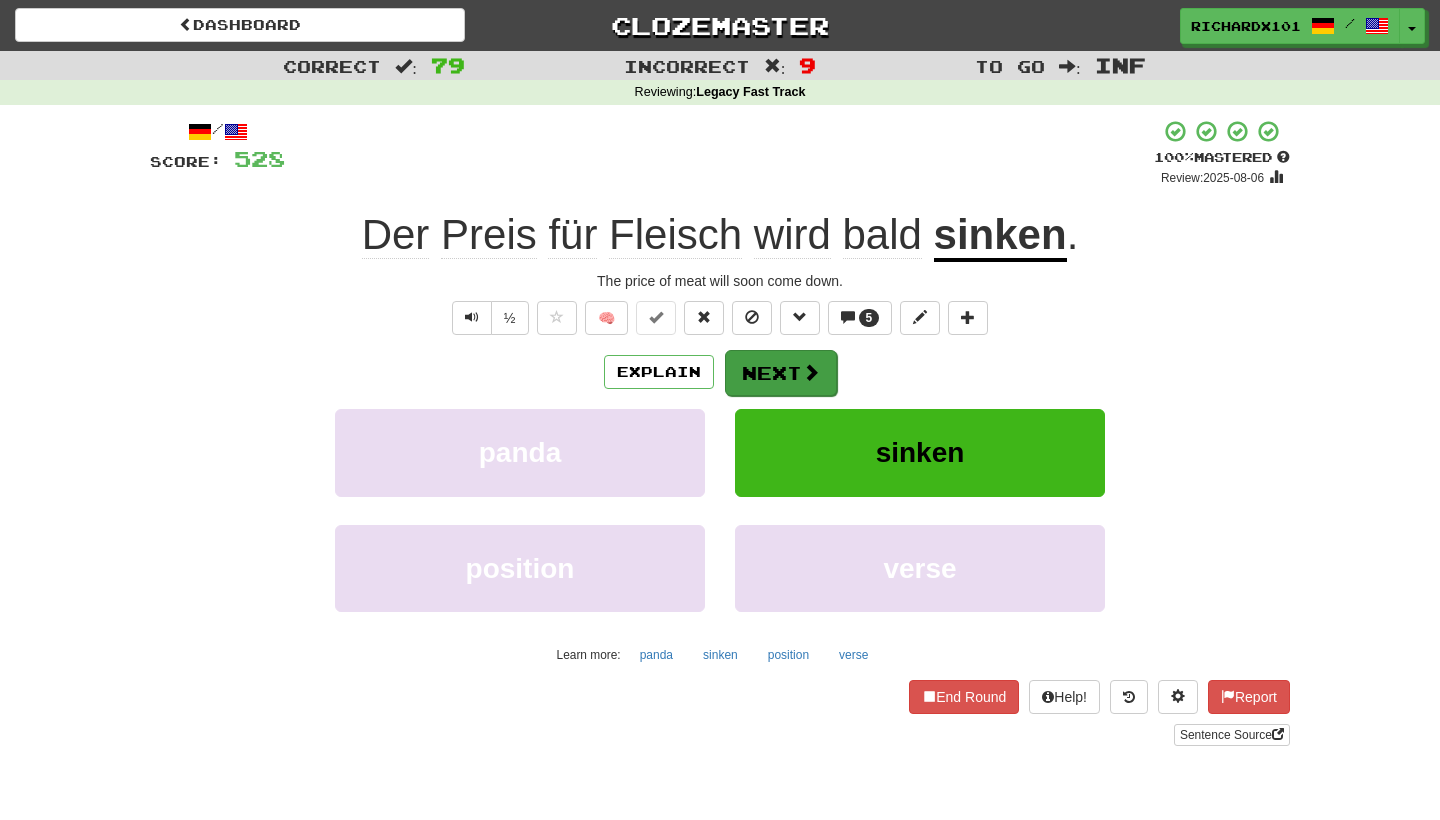 drag, startPoint x: 725, startPoint y: 131, endPoint x: 754, endPoint y: 373, distance: 243.73141 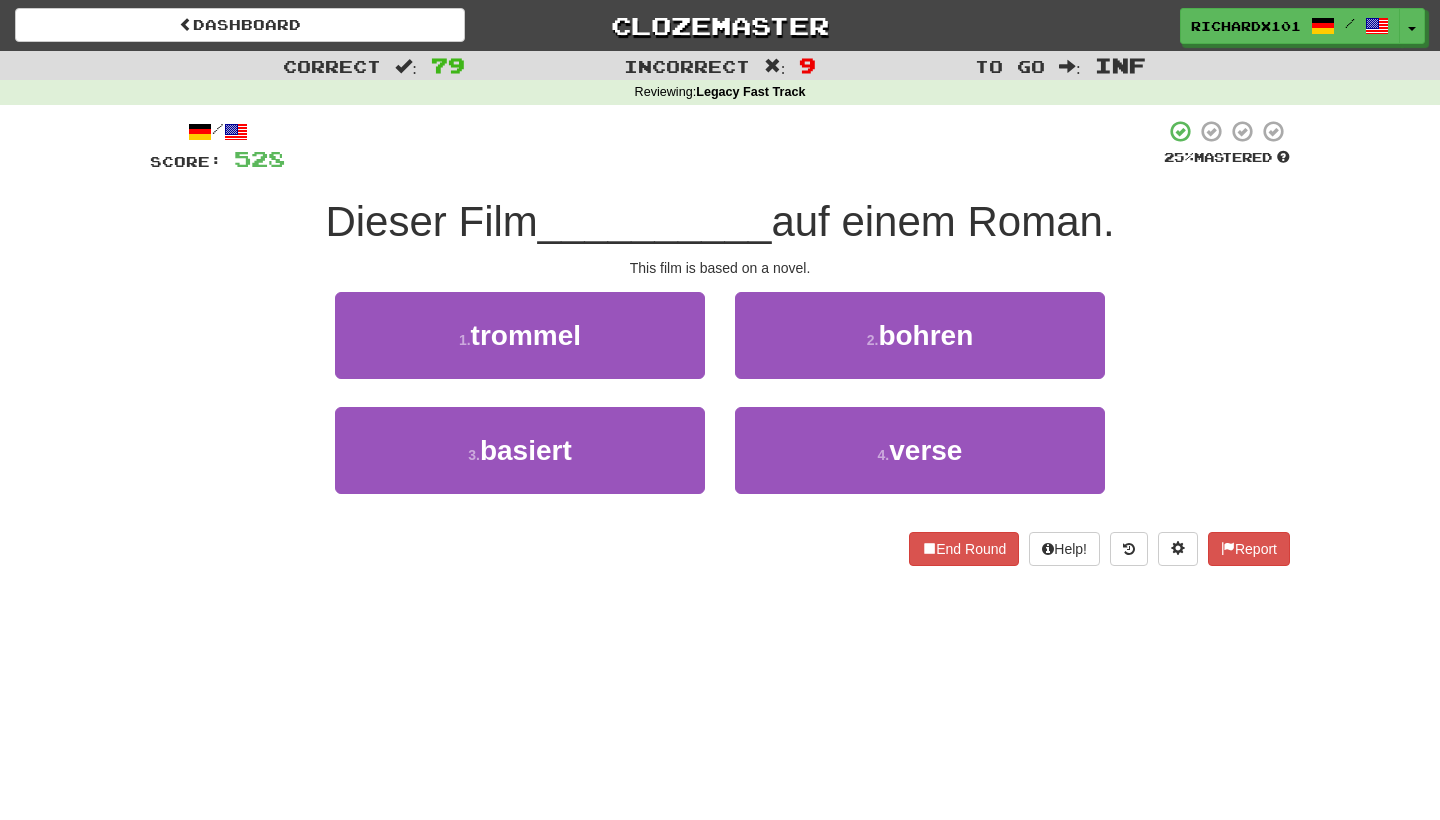 click on "3 .  basiert" at bounding box center [520, 450] 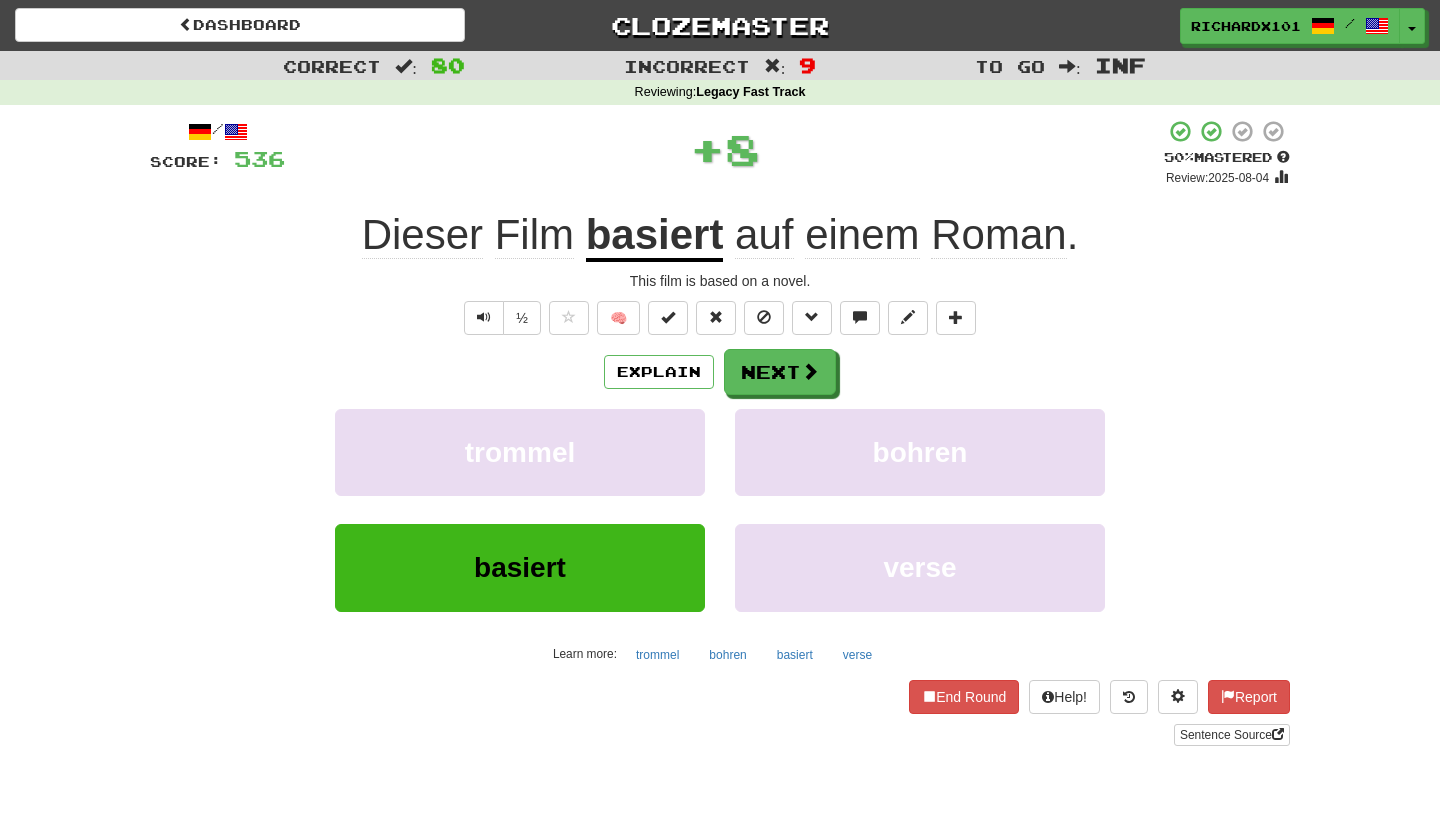 click at bounding box center (668, 318) 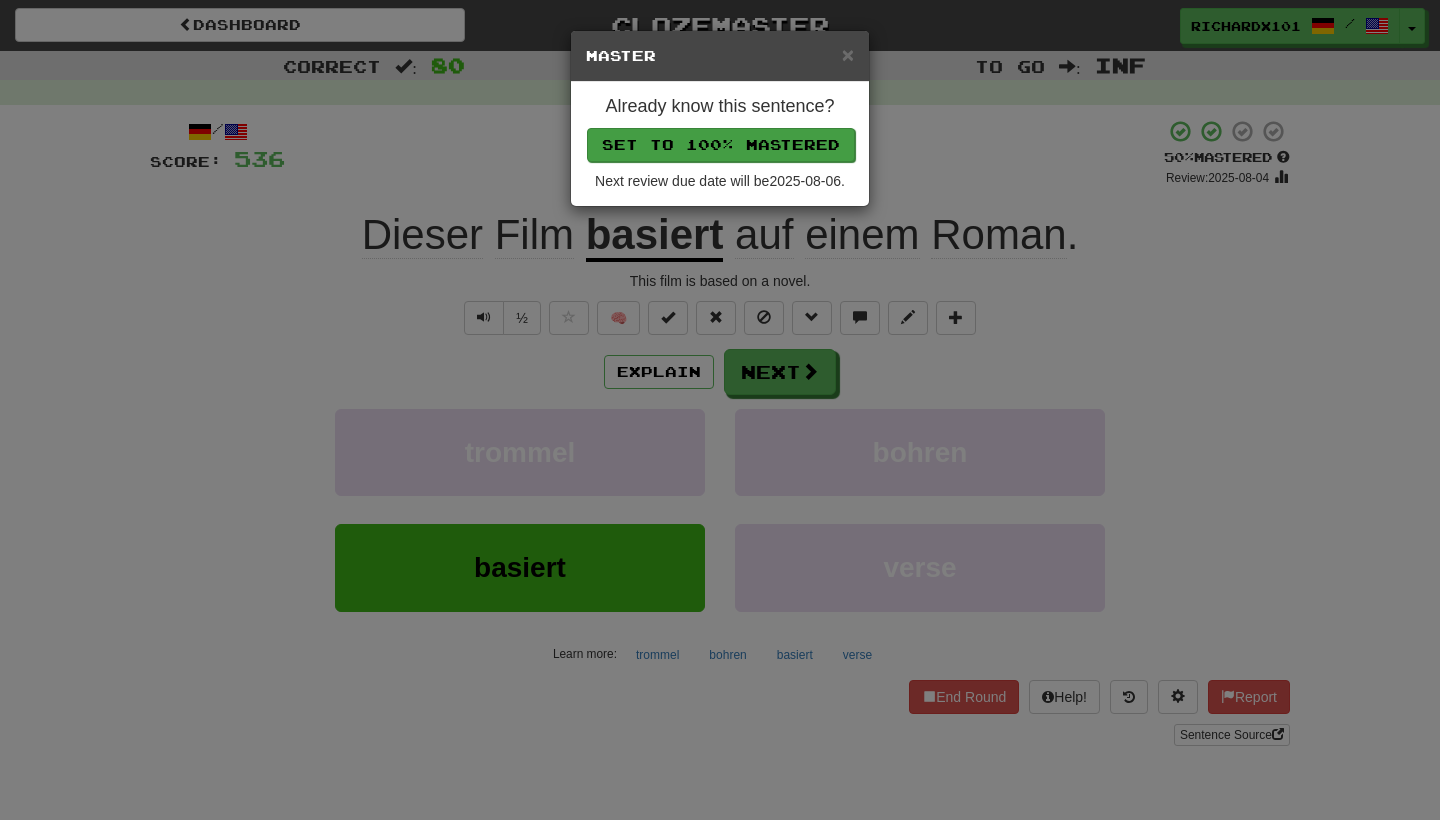 drag, startPoint x: 754, startPoint y: 373, endPoint x: 726, endPoint y: 143, distance: 231.69807 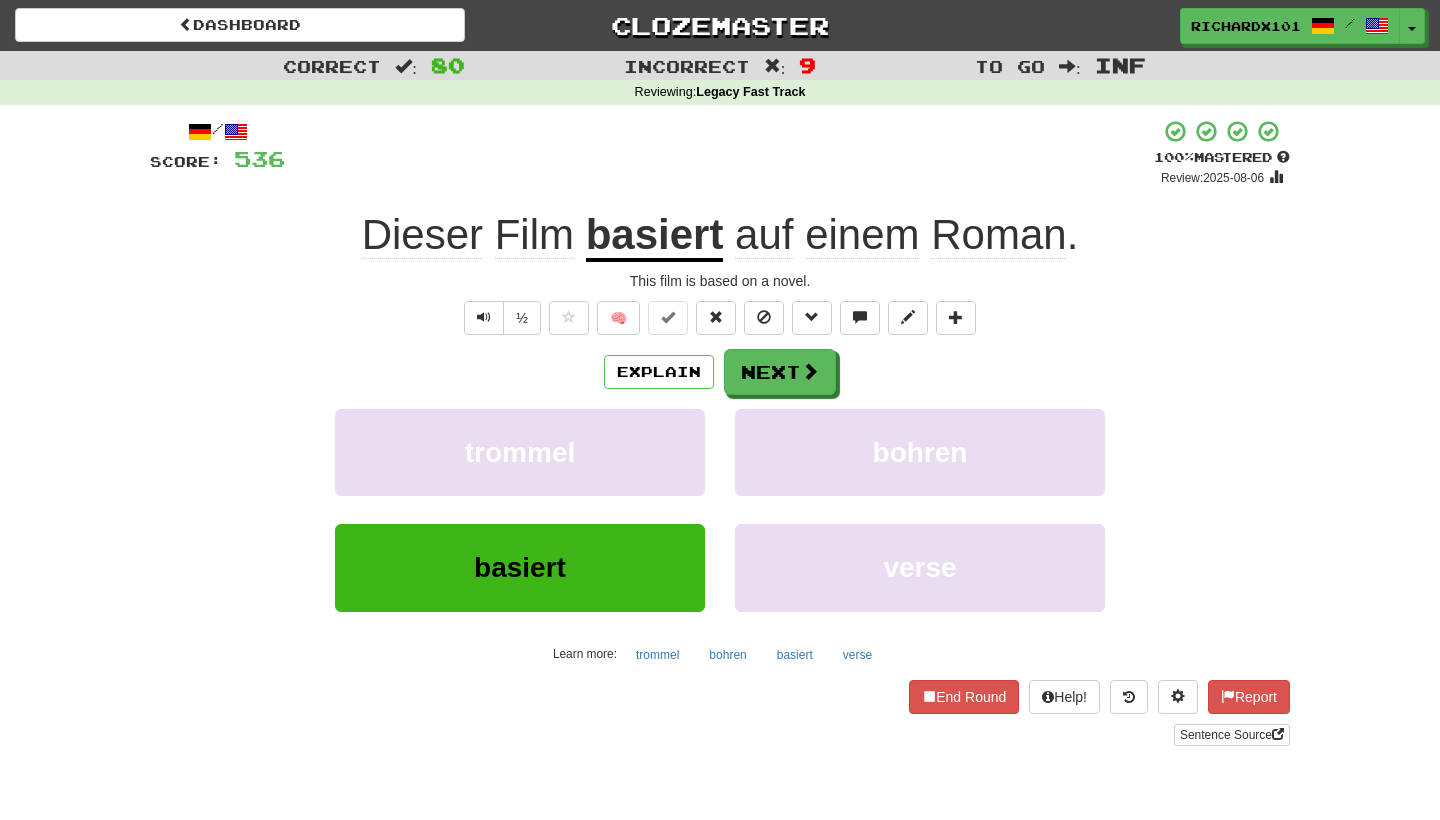 click on "Next" at bounding box center [780, 372] 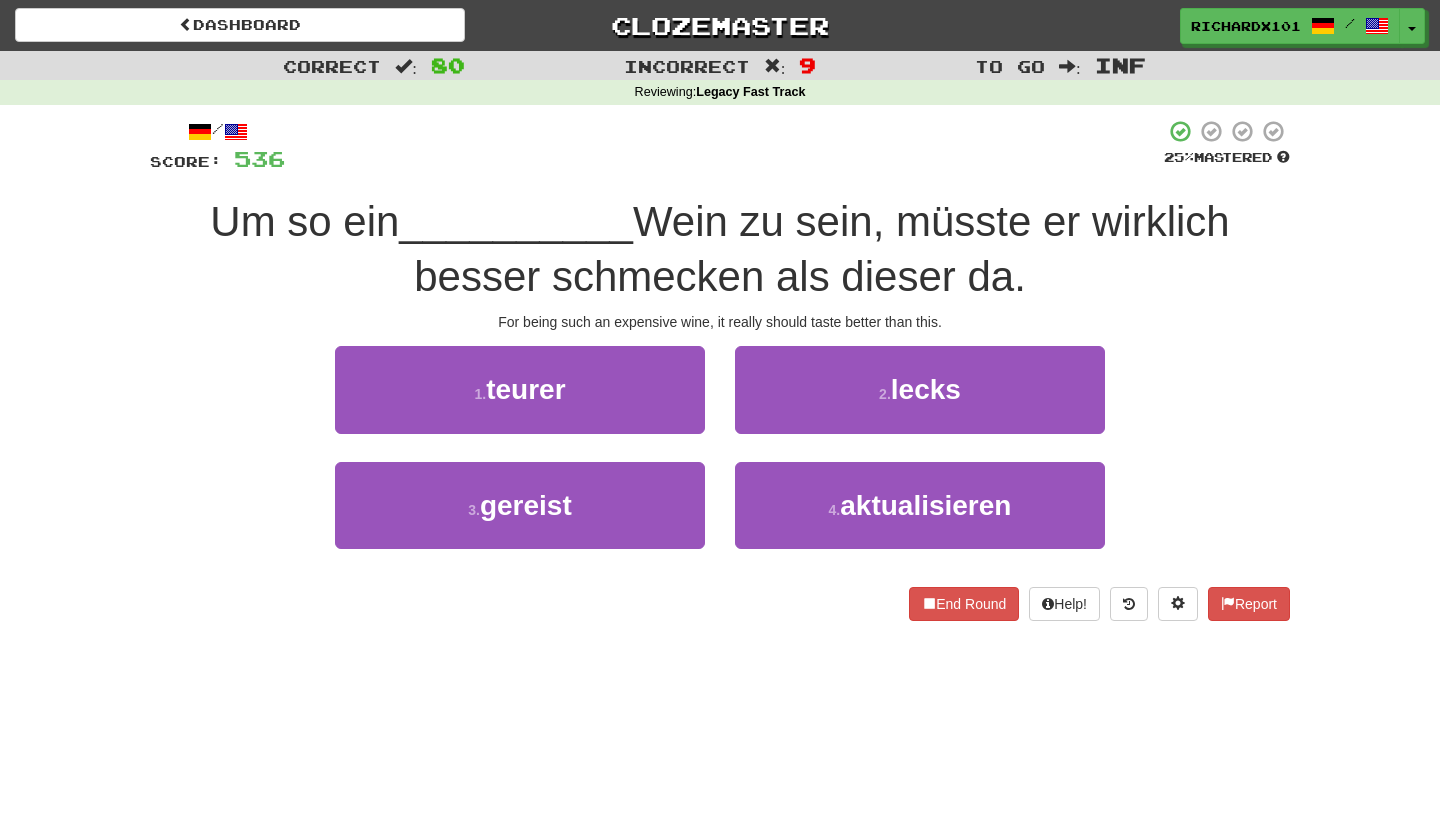 click on "1 .  teurer" at bounding box center [520, 389] 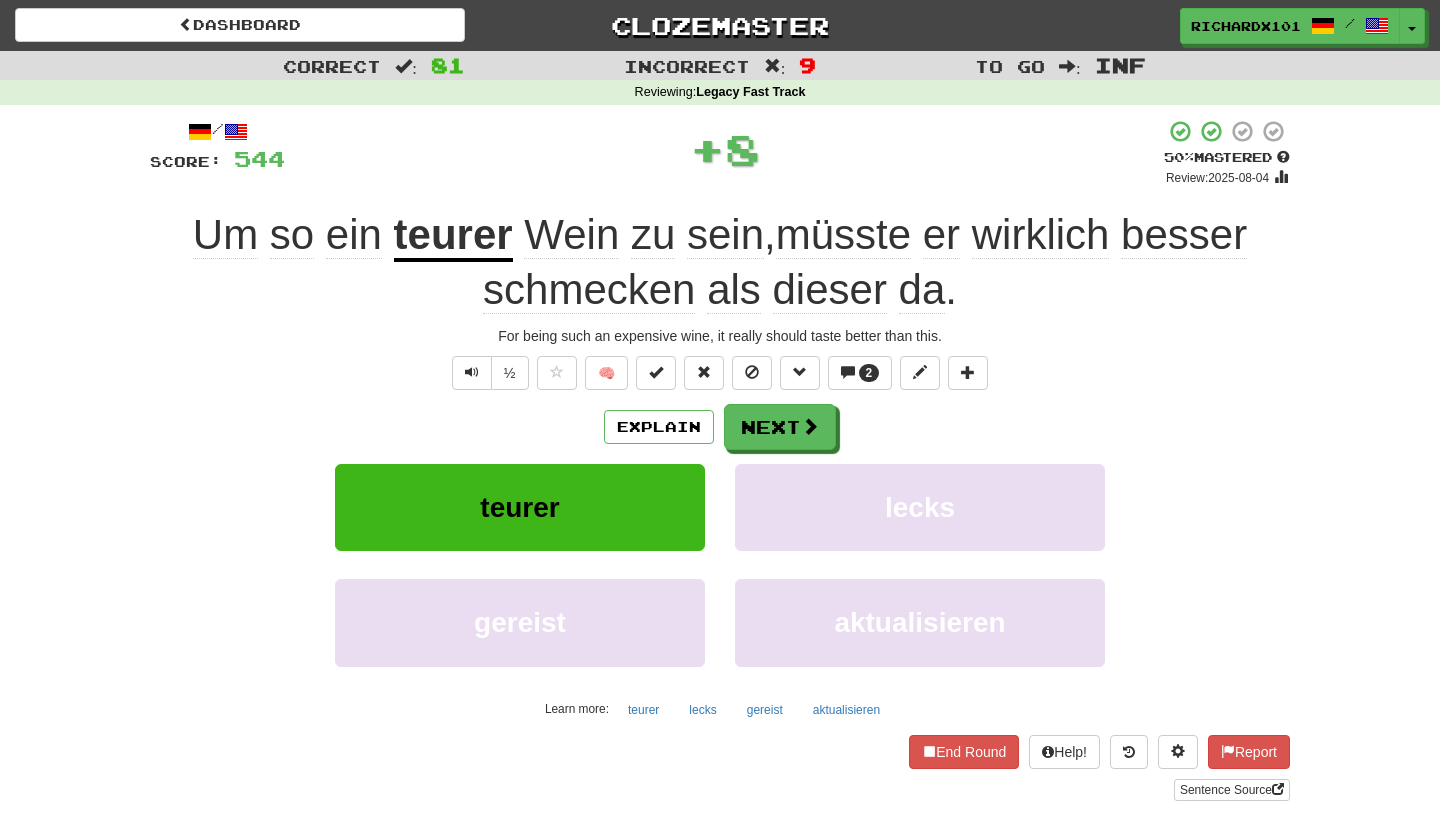 click at bounding box center (656, 372) 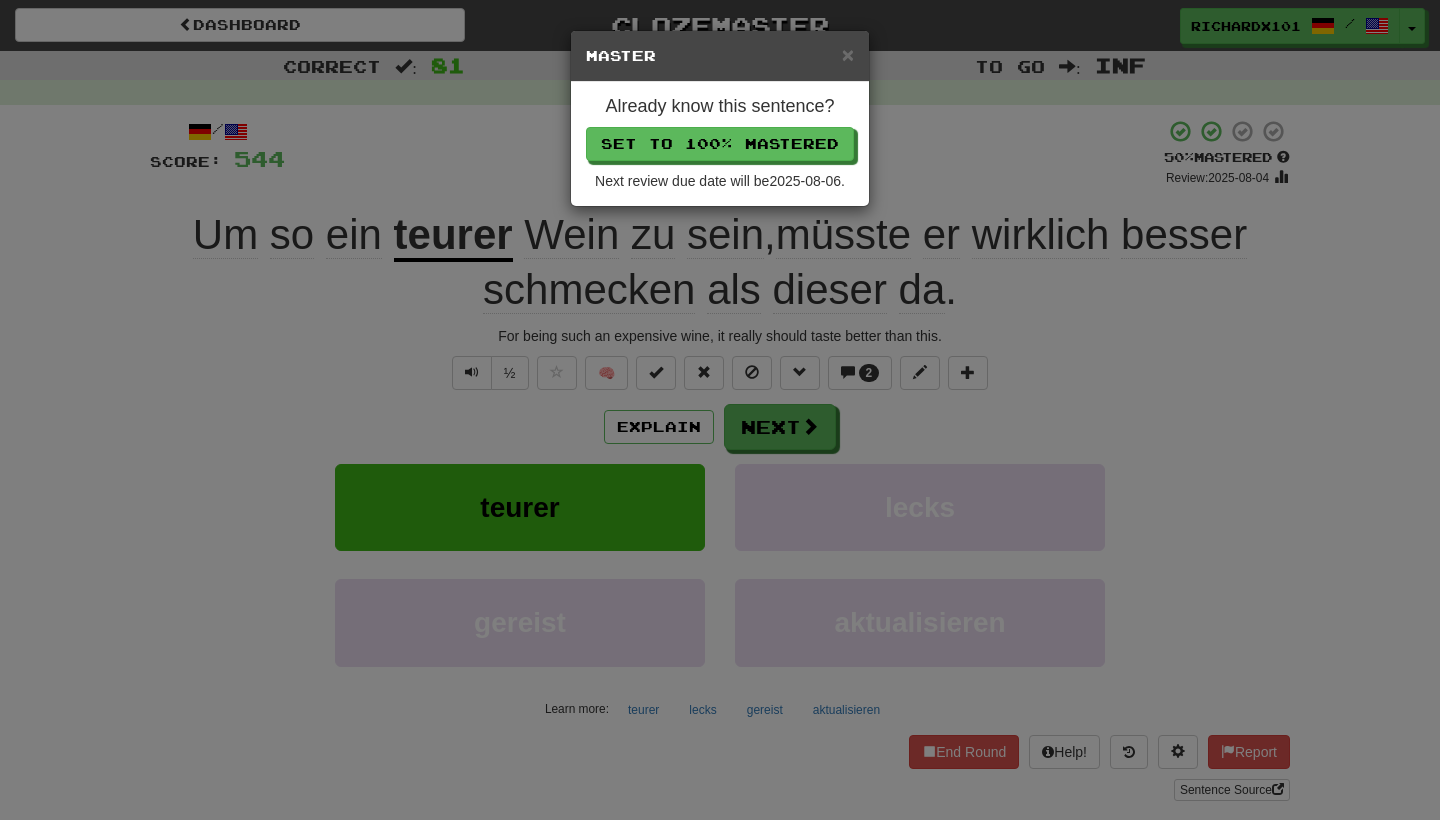 click on "Set to 100% Mastered" at bounding box center (720, 144) 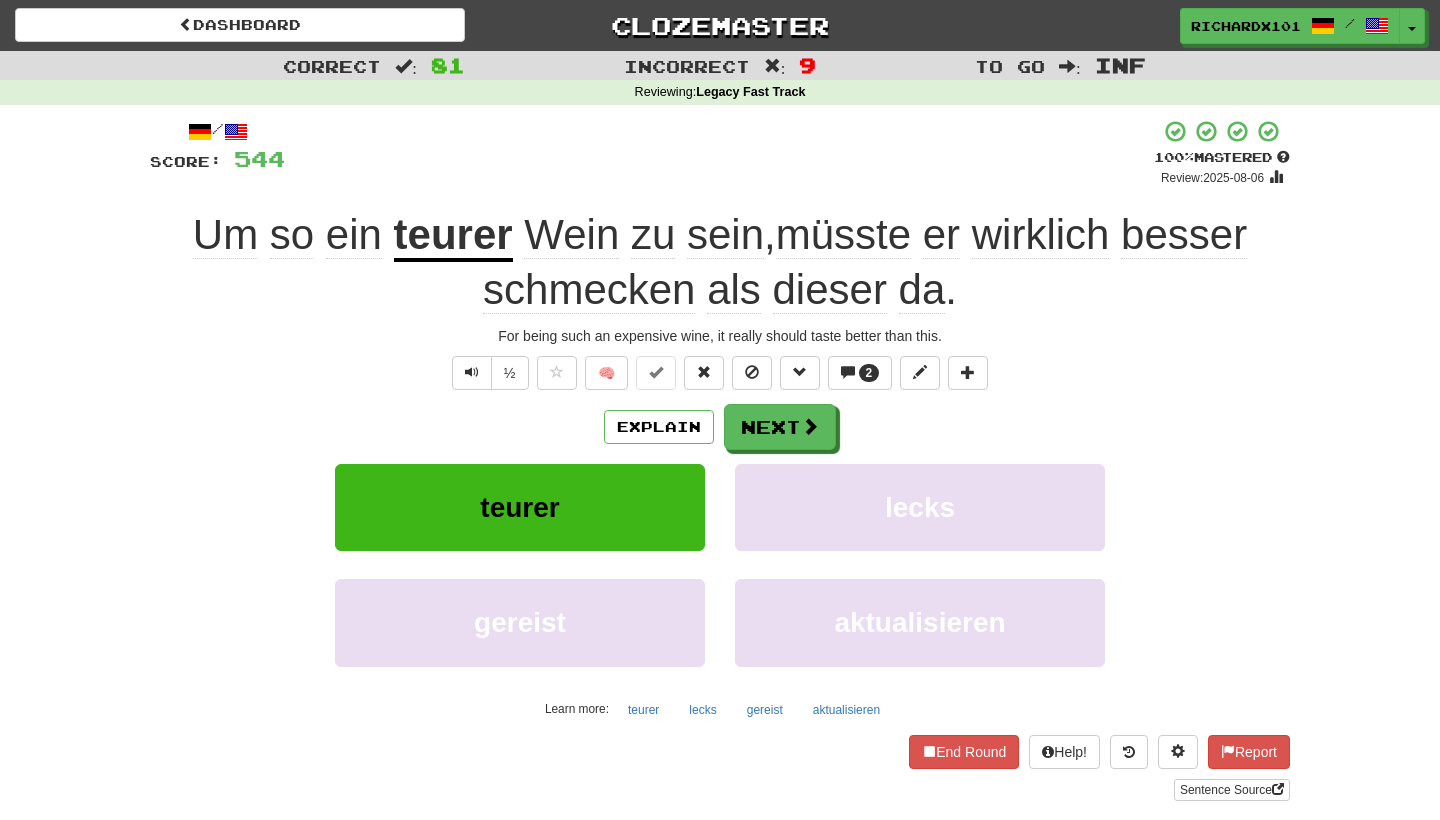 click on "Next" at bounding box center [780, 427] 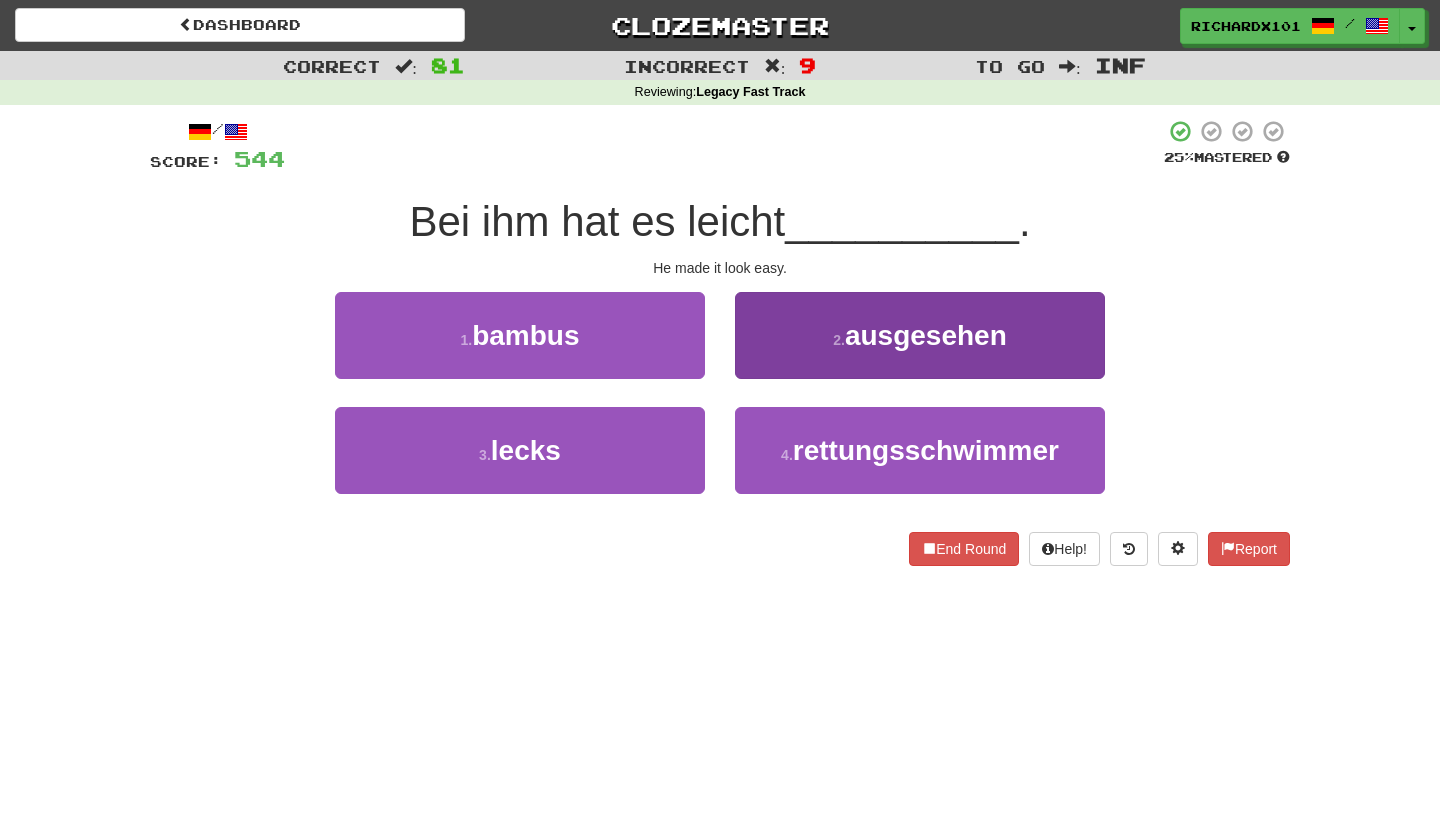 drag, startPoint x: 744, startPoint y: 142, endPoint x: 794, endPoint y: 344, distance: 208.09613 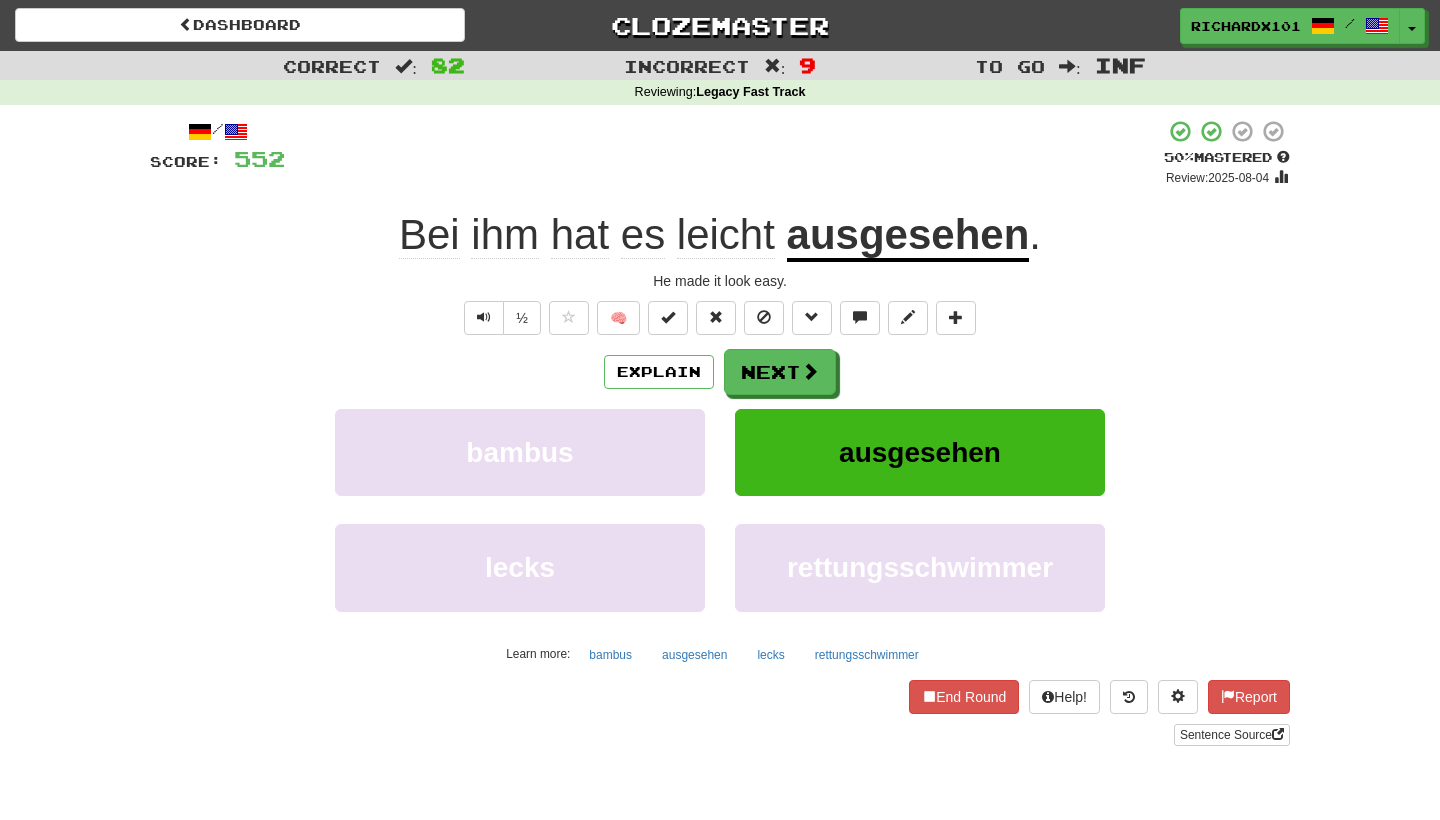 click at bounding box center (668, 317) 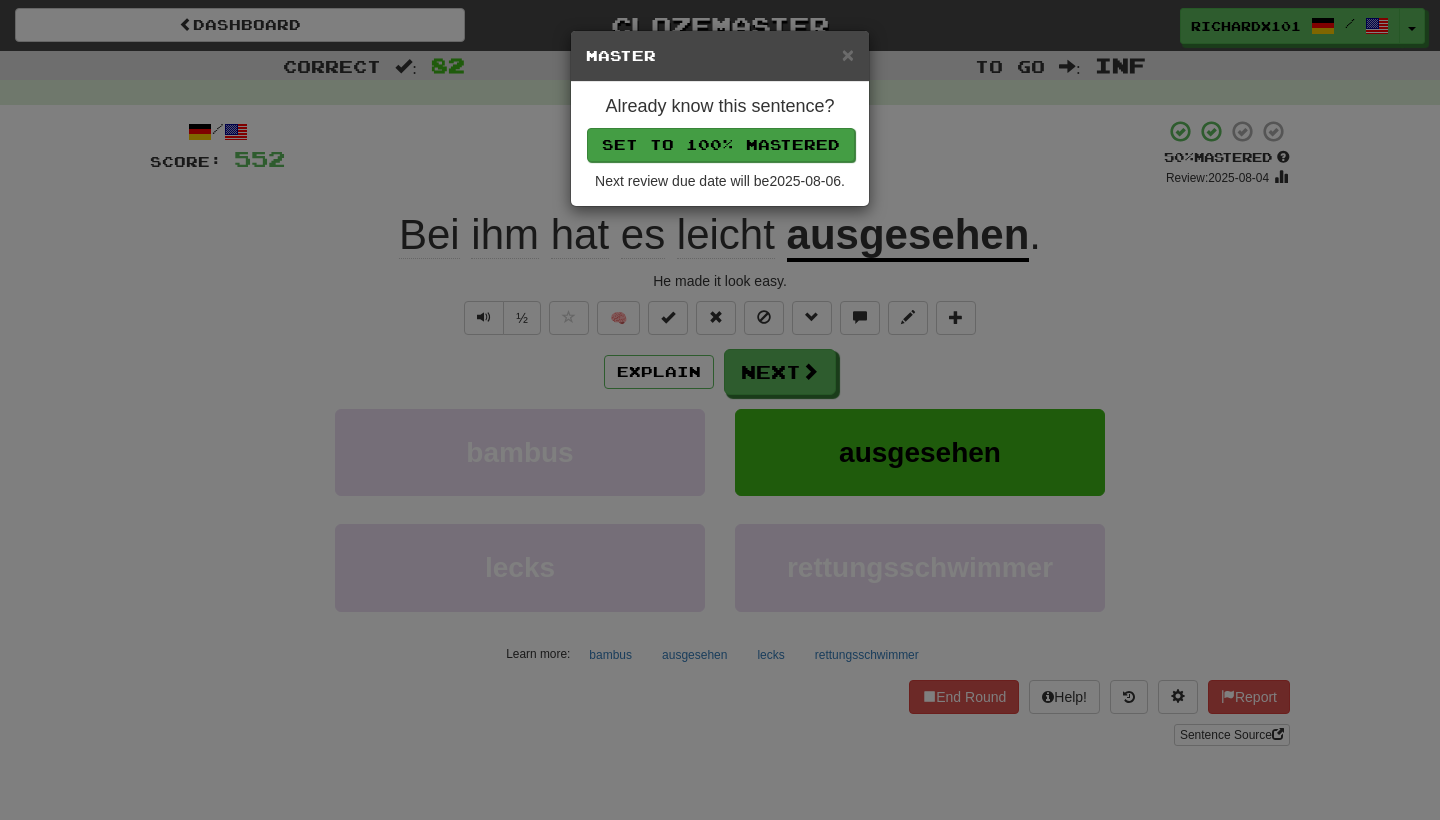 drag, startPoint x: 794, startPoint y: 344, endPoint x: 728, endPoint y: 144, distance: 210.60864 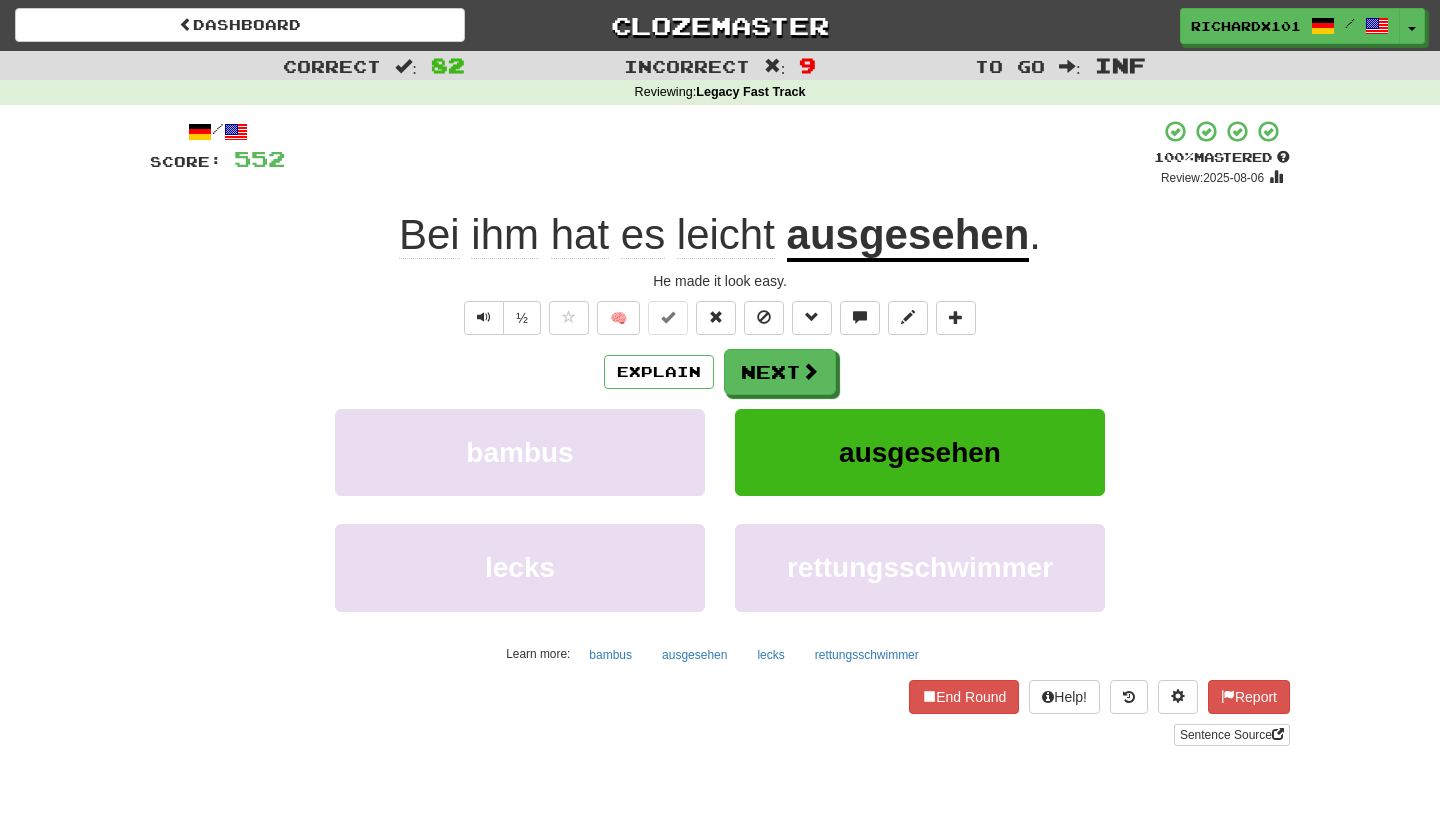 click on "Next" at bounding box center (780, 372) 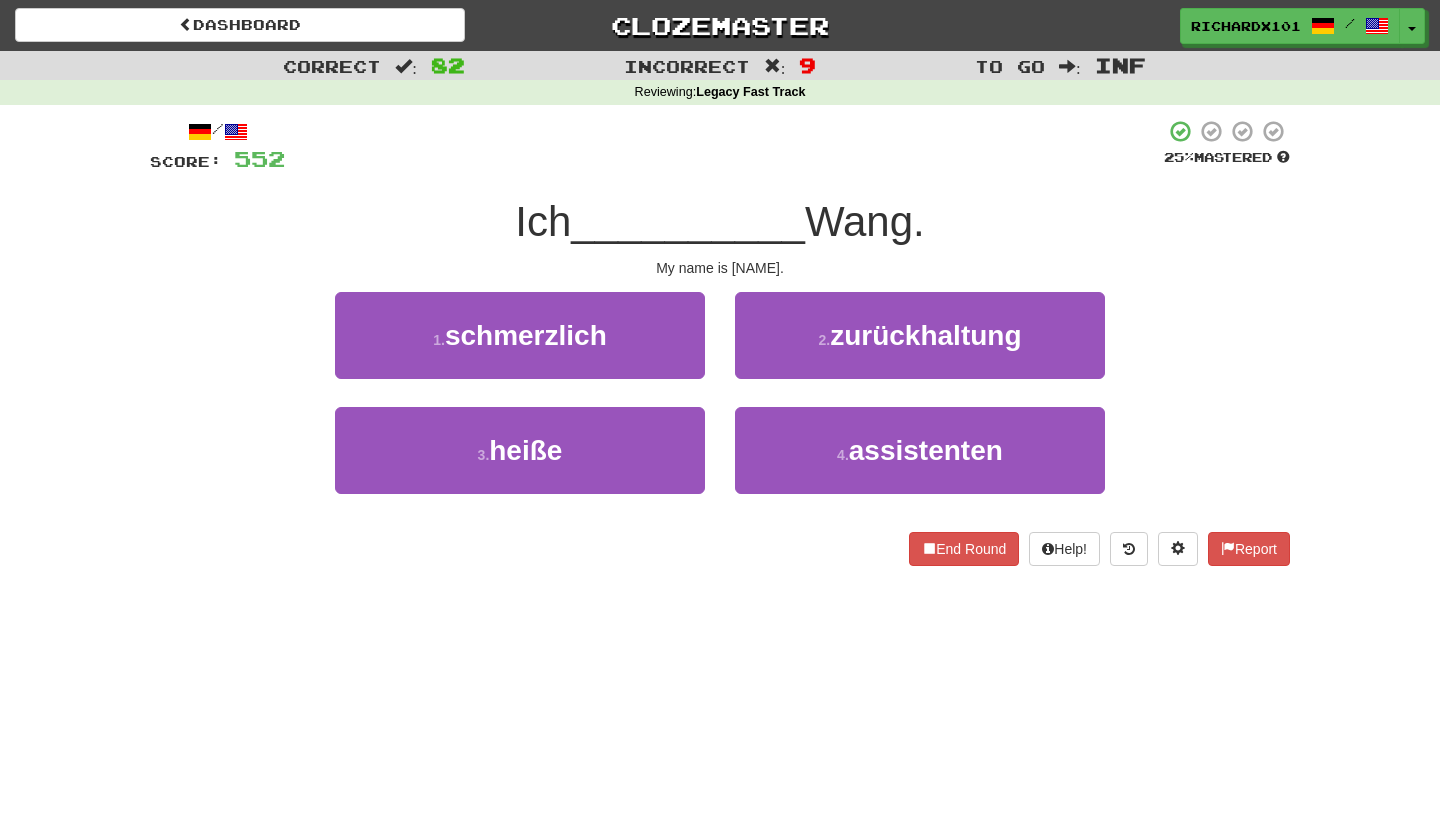 click on "3 .  heiße" at bounding box center (520, 450) 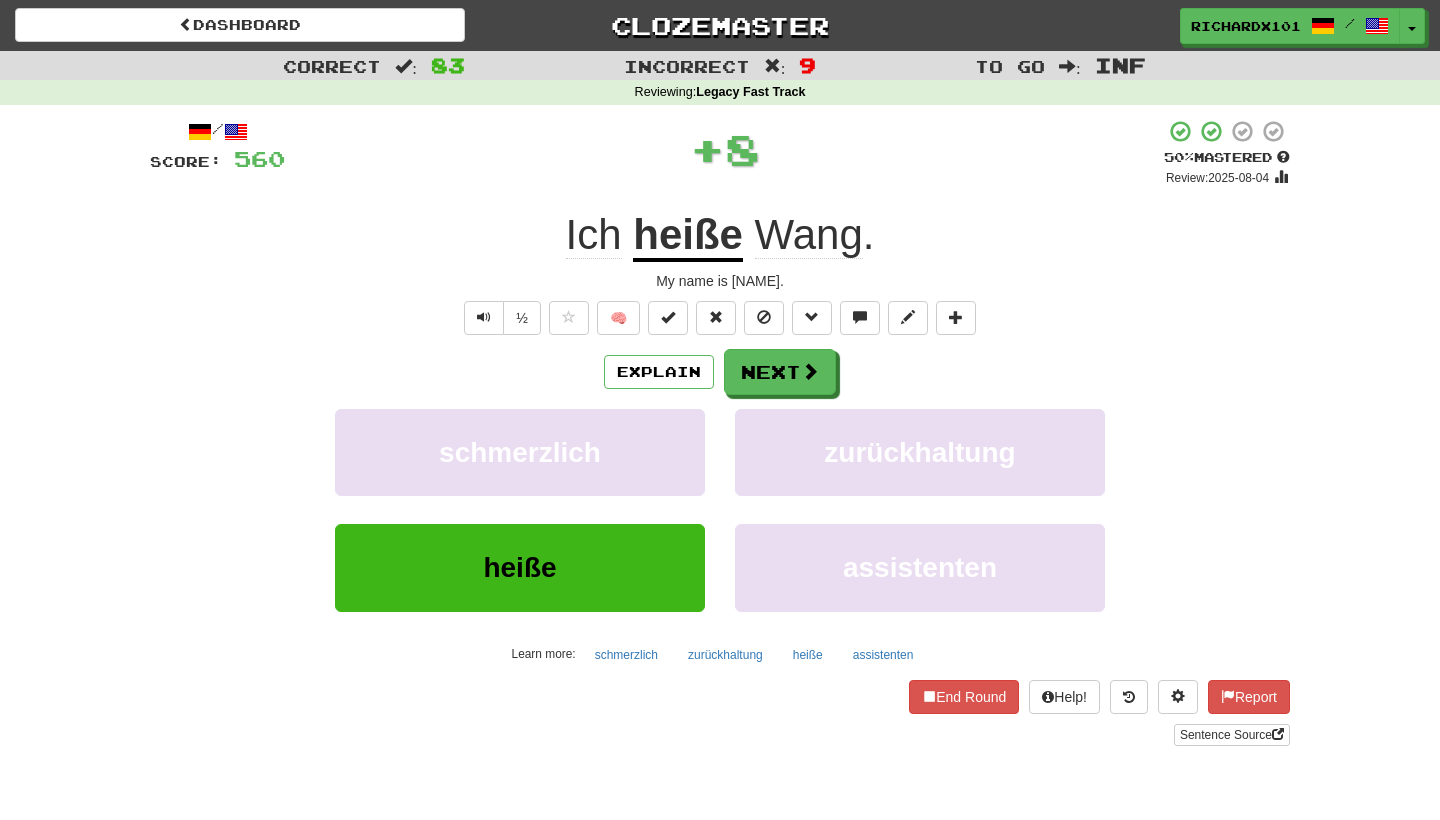 click at bounding box center [668, 318] 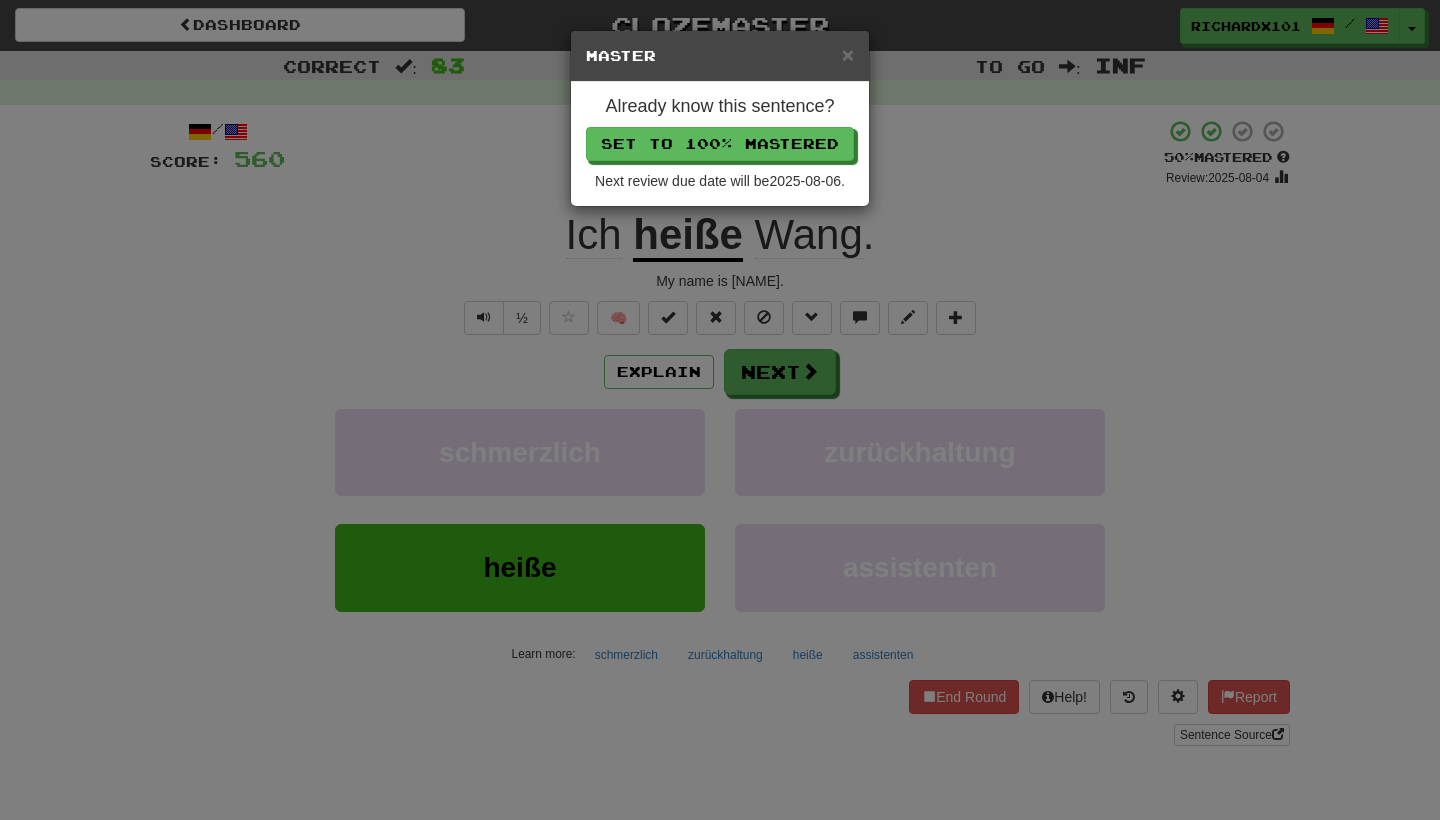 click on "Set to 100% Mastered" at bounding box center [720, 144] 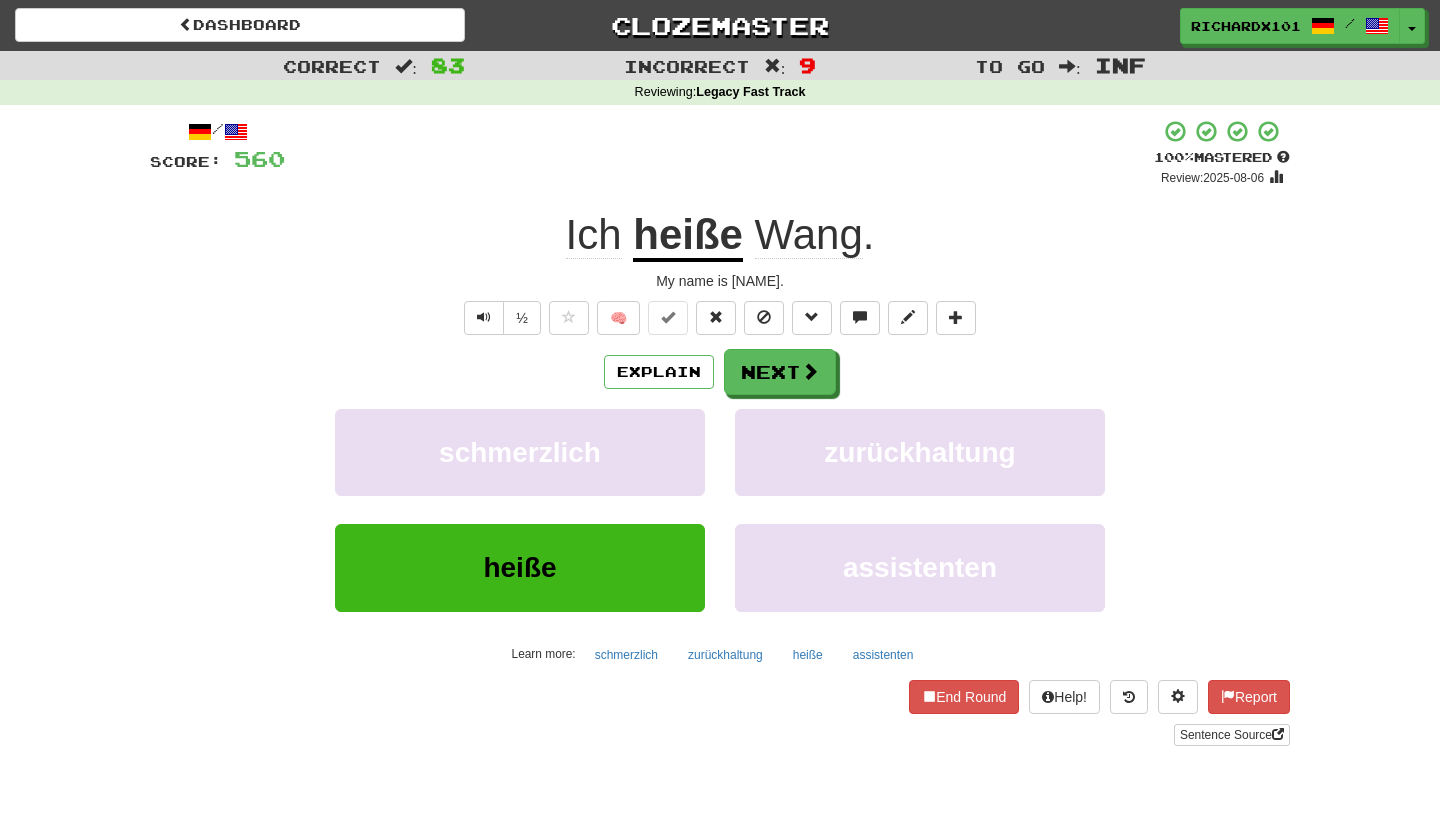 click on "Next" at bounding box center [780, 372] 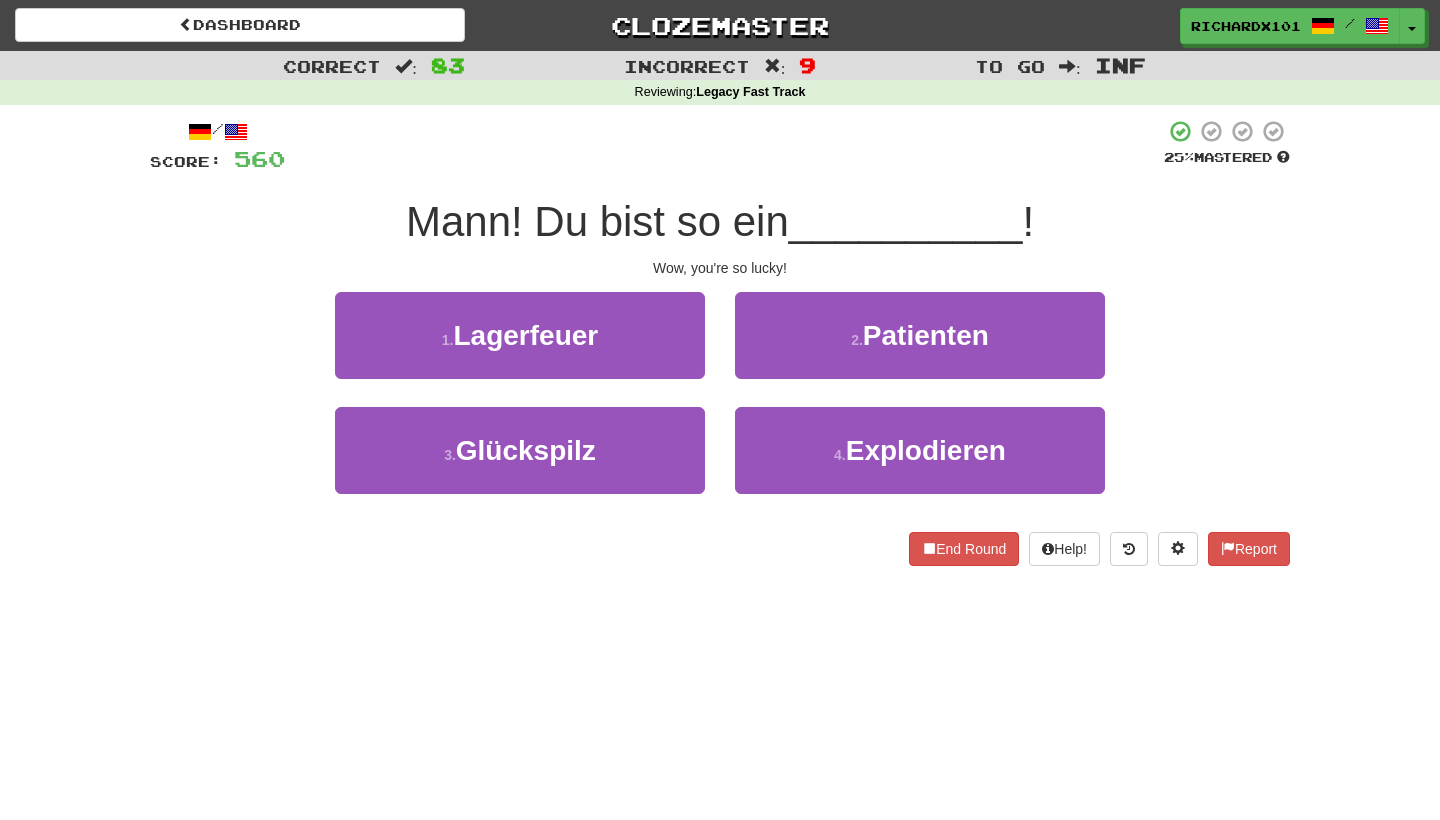click on "3 .  Glückspilz" at bounding box center [520, 450] 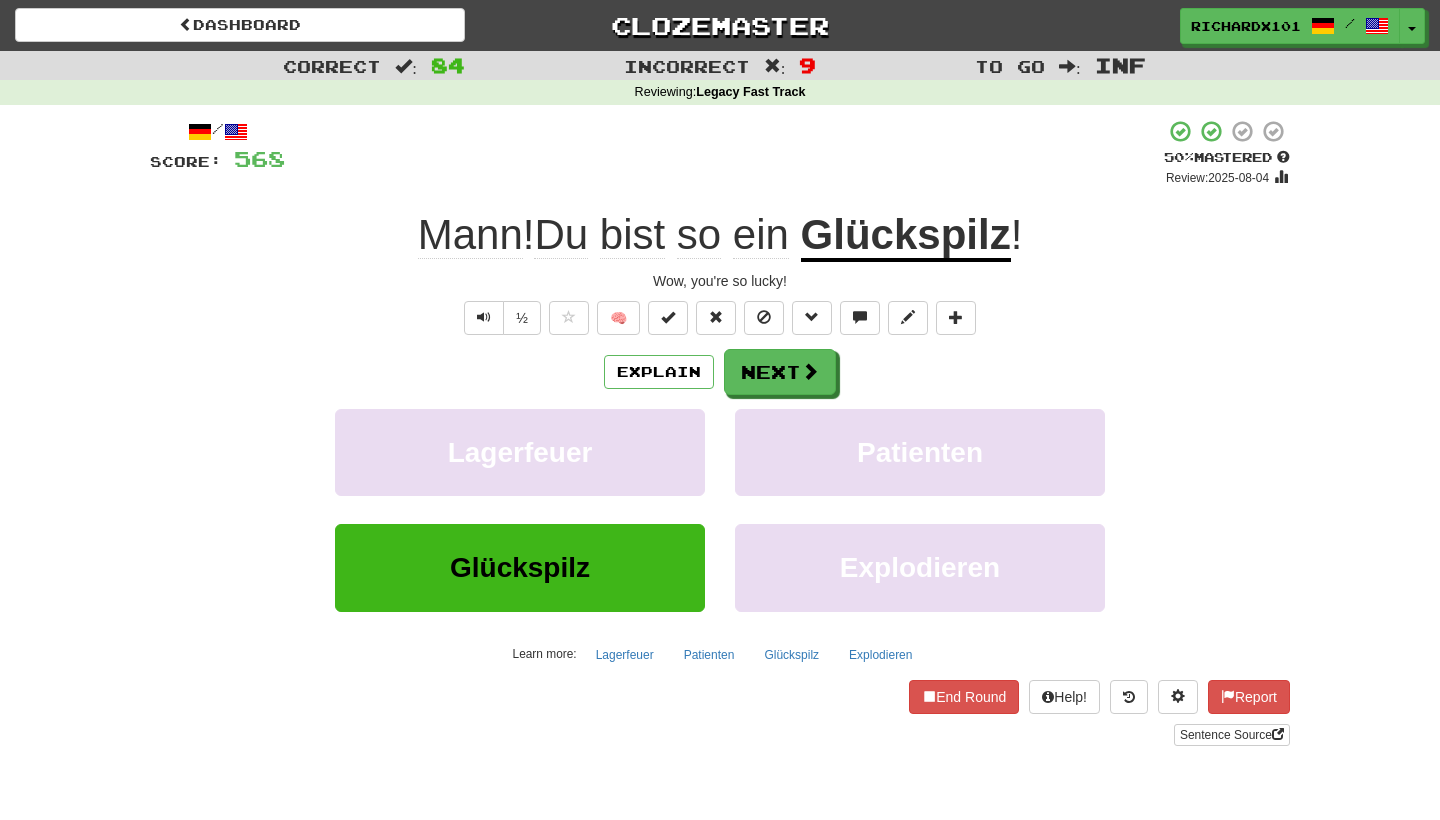 click at bounding box center [668, 318] 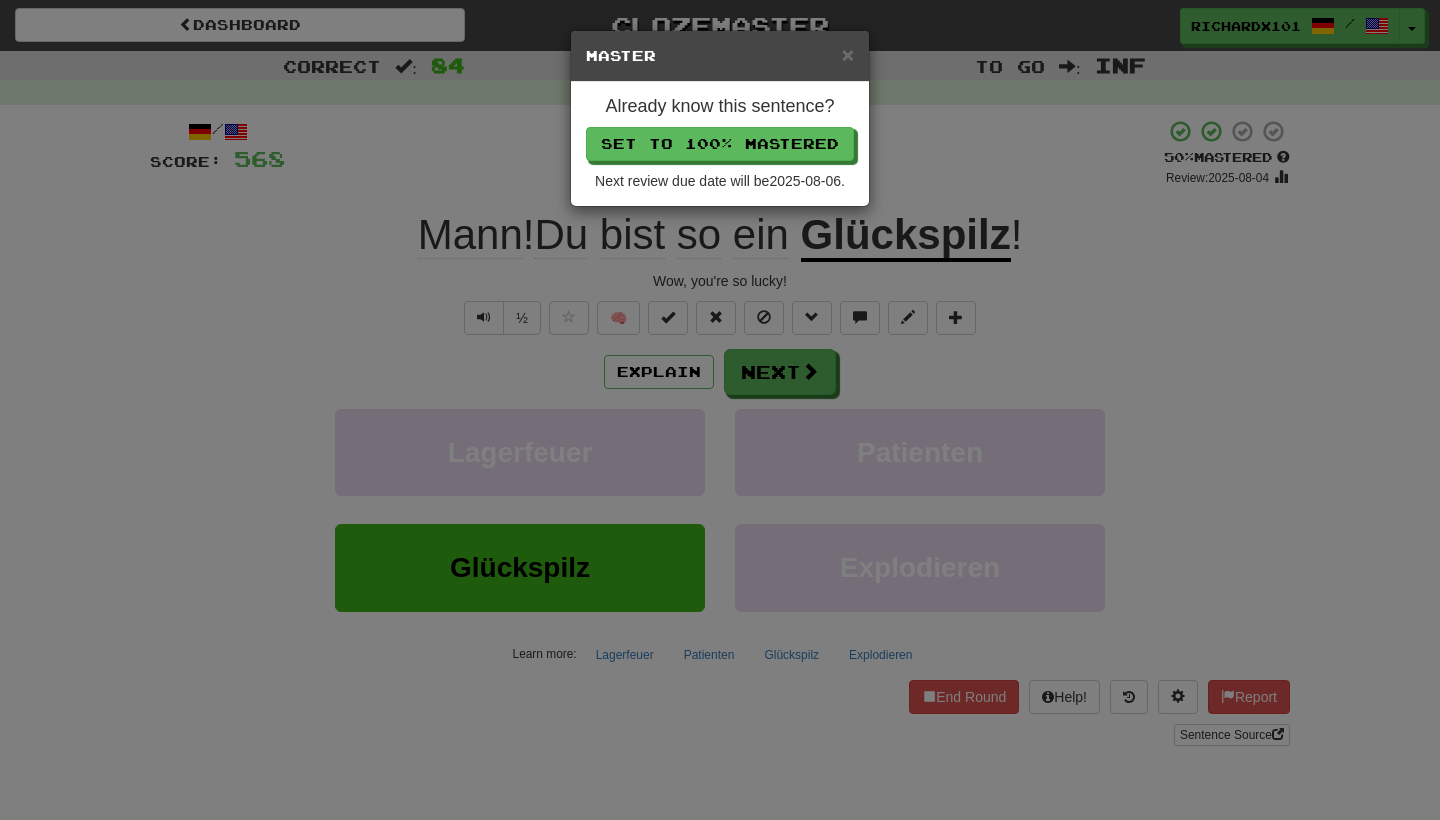 click on "Set to 100% Mastered" at bounding box center [720, 144] 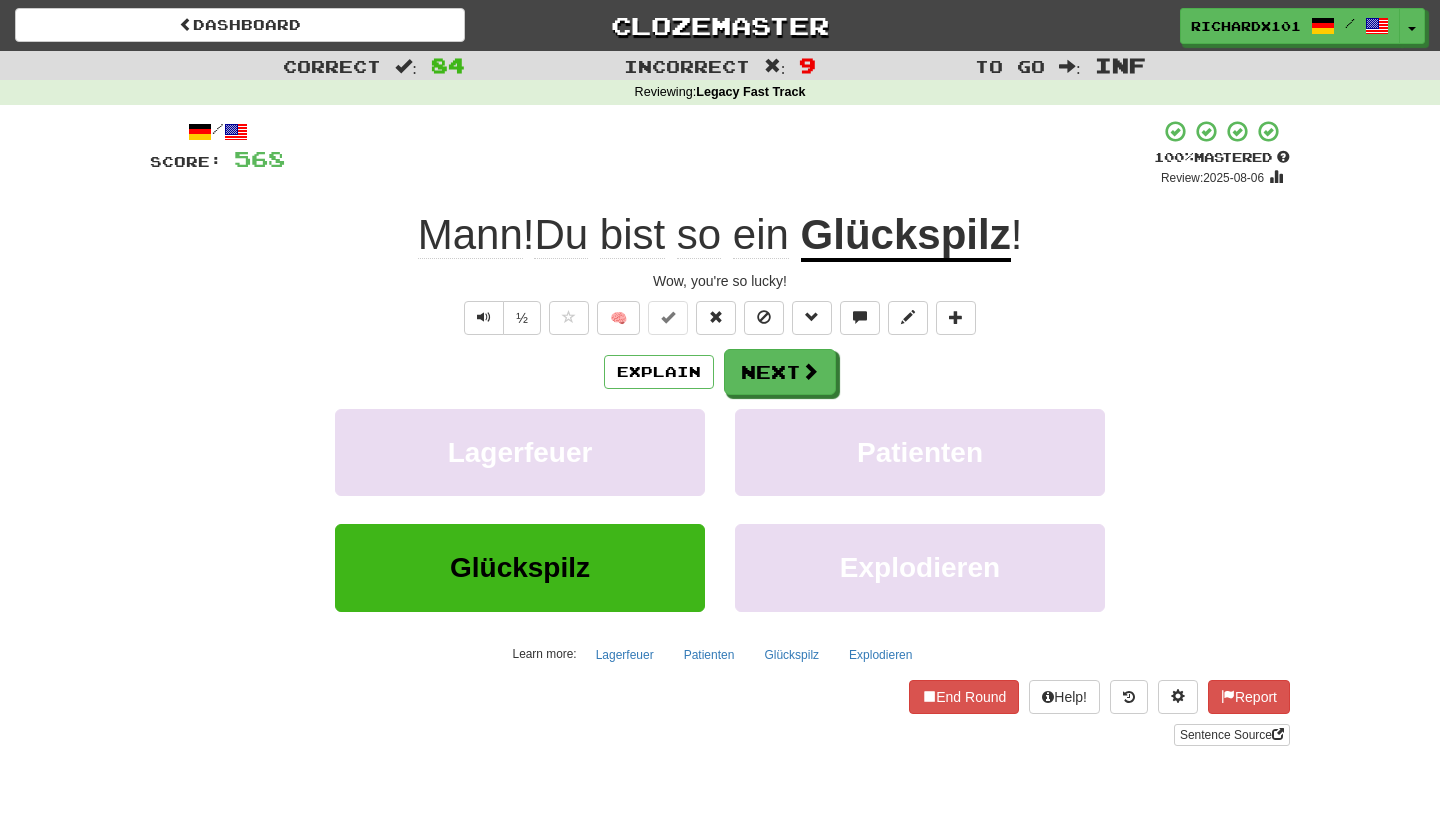 click at bounding box center [956, 317] 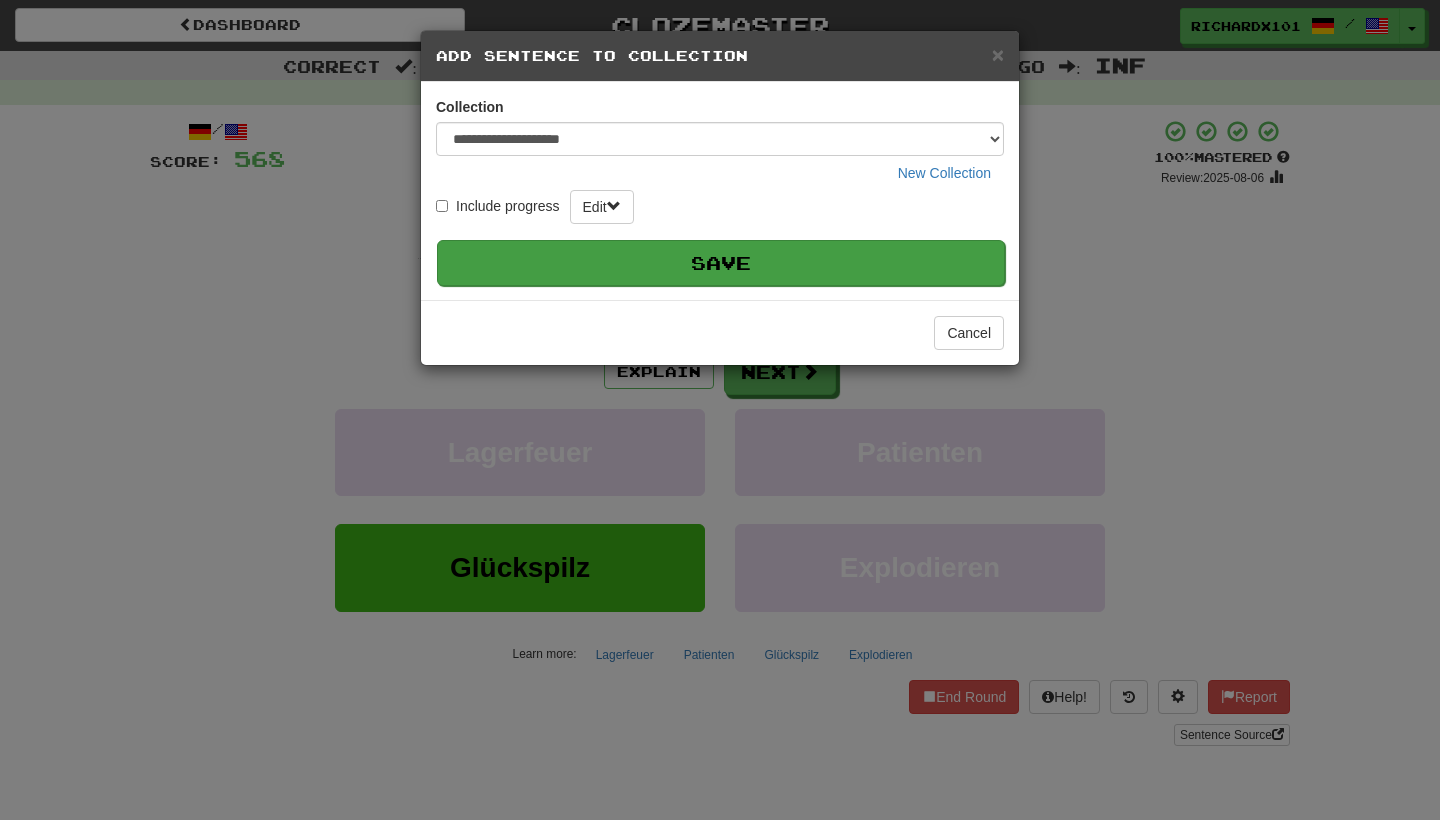 drag, startPoint x: 731, startPoint y: 142, endPoint x: 921, endPoint y: 257, distance: 222.09232 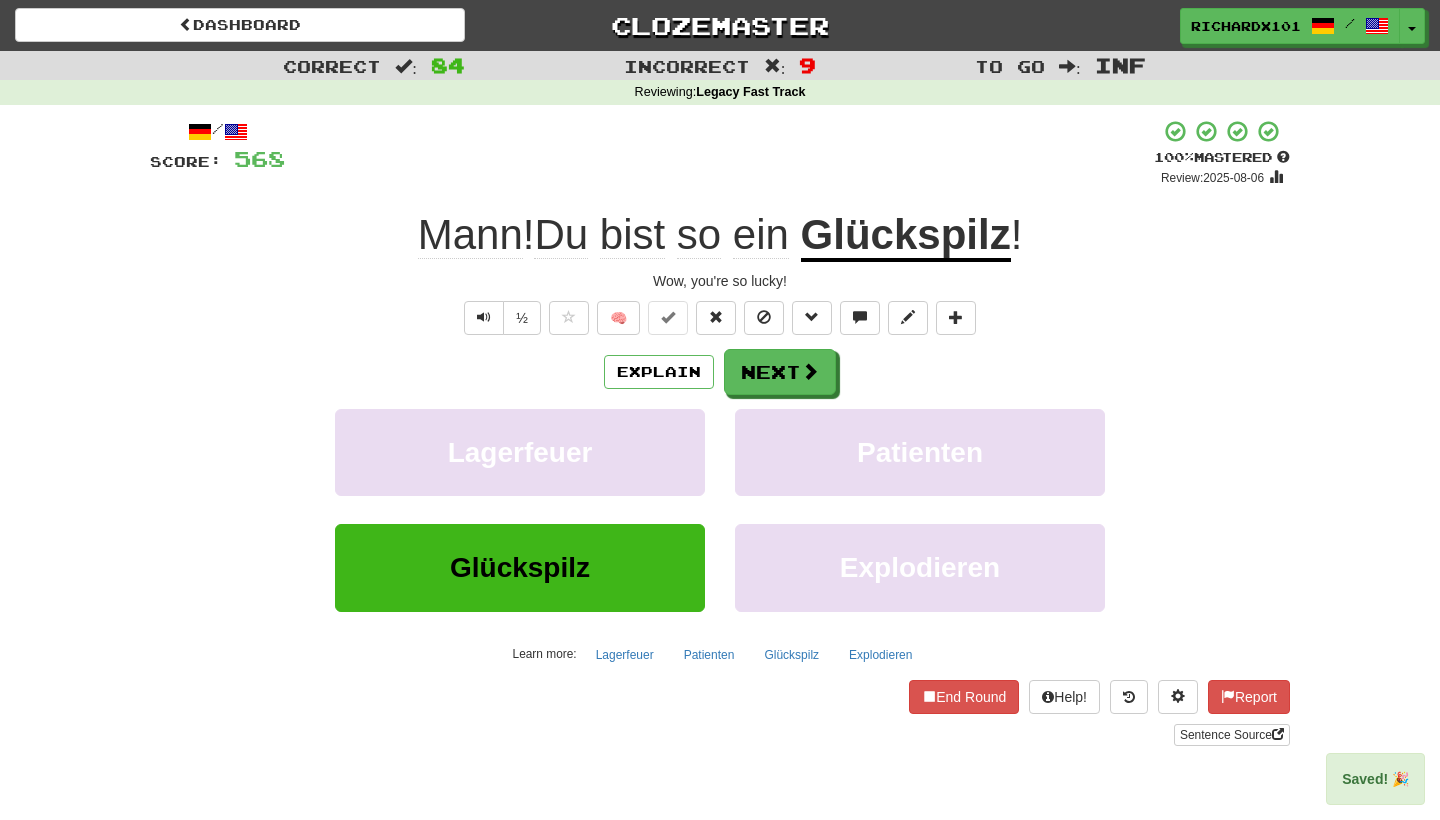 click on "Next" at bounding box center [780, 372] 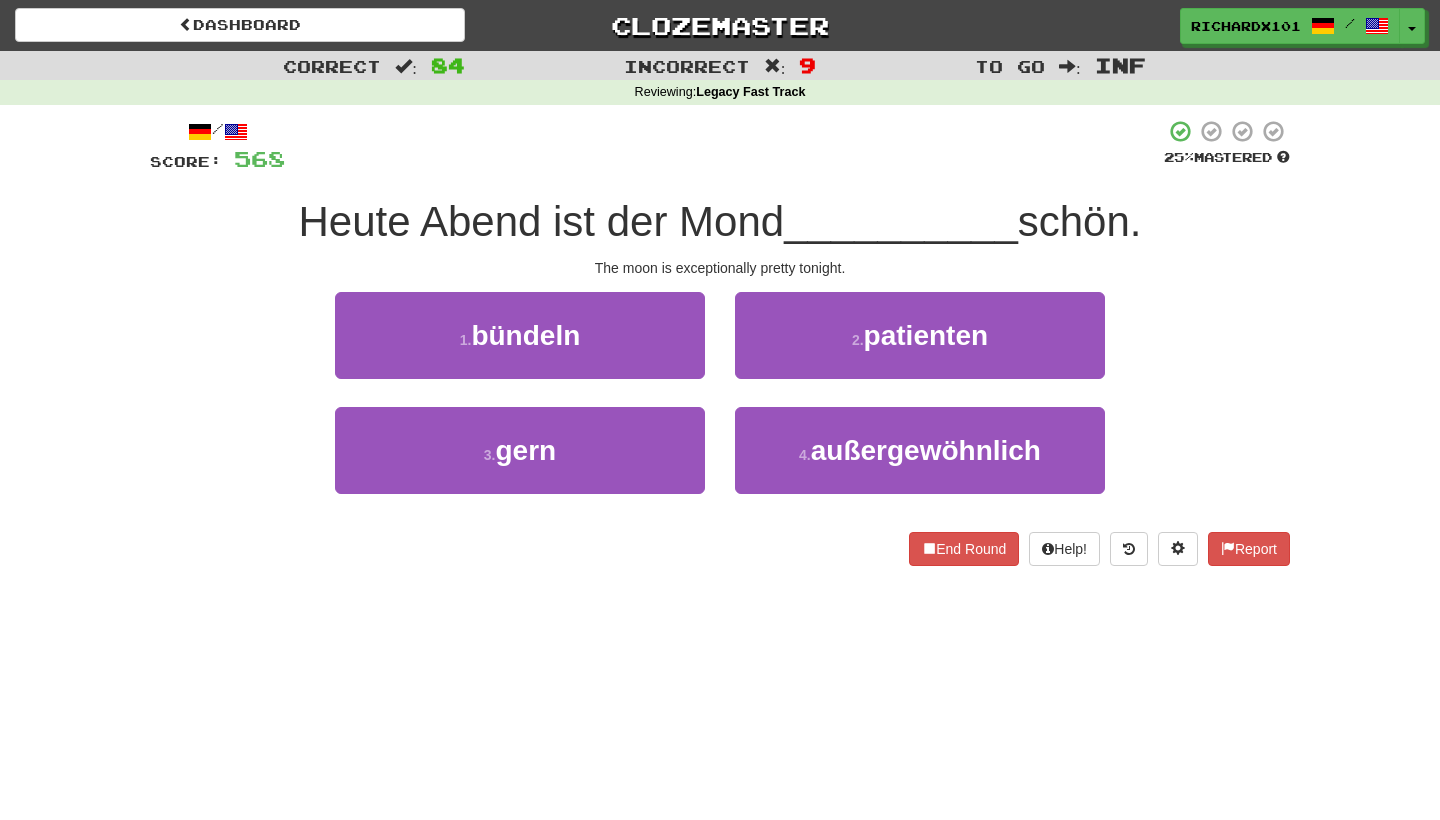 click on "4 .  außergewöhnlich" at bounding box center [920, 450] 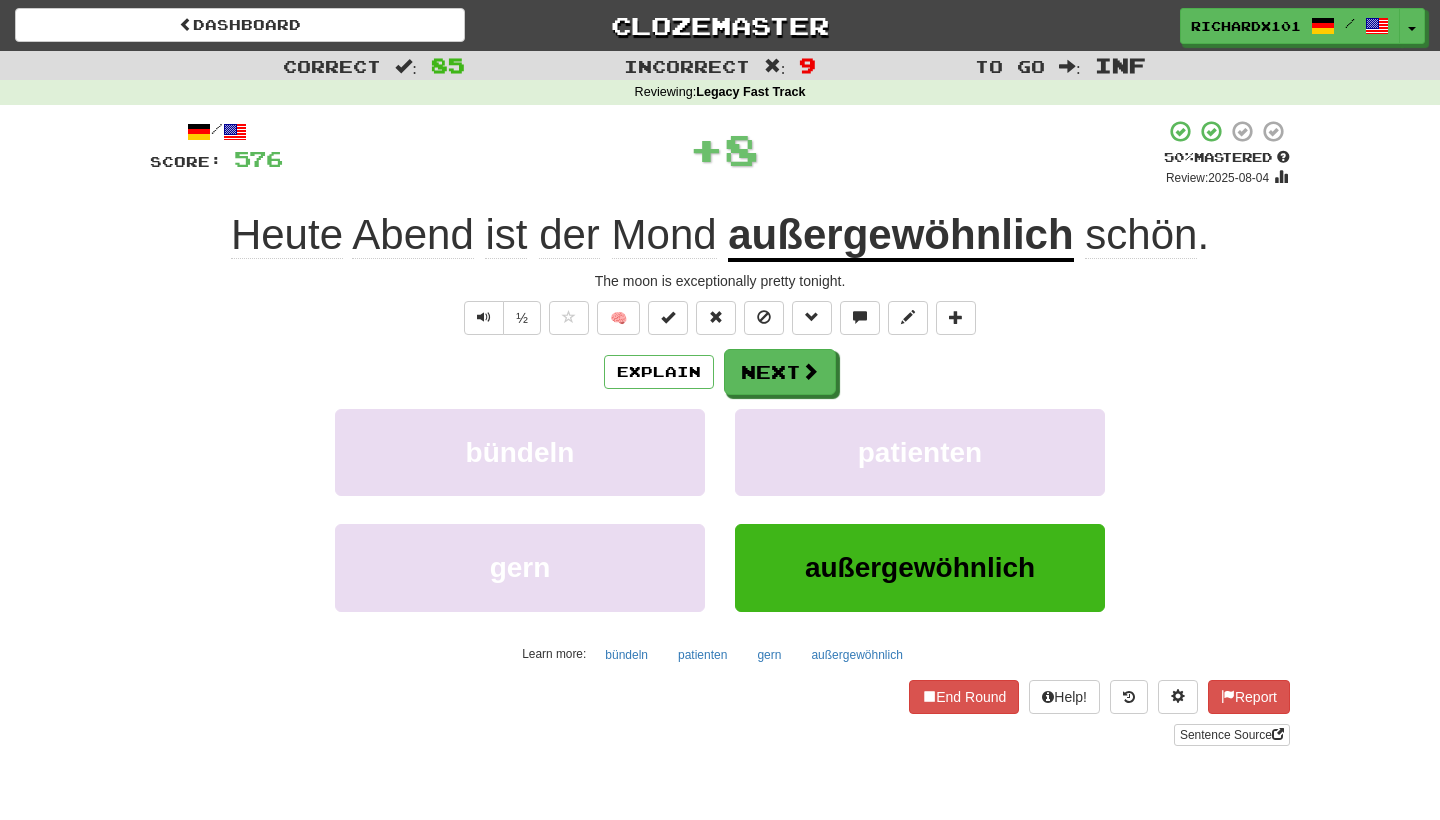 click at bounding box center (668, 317) 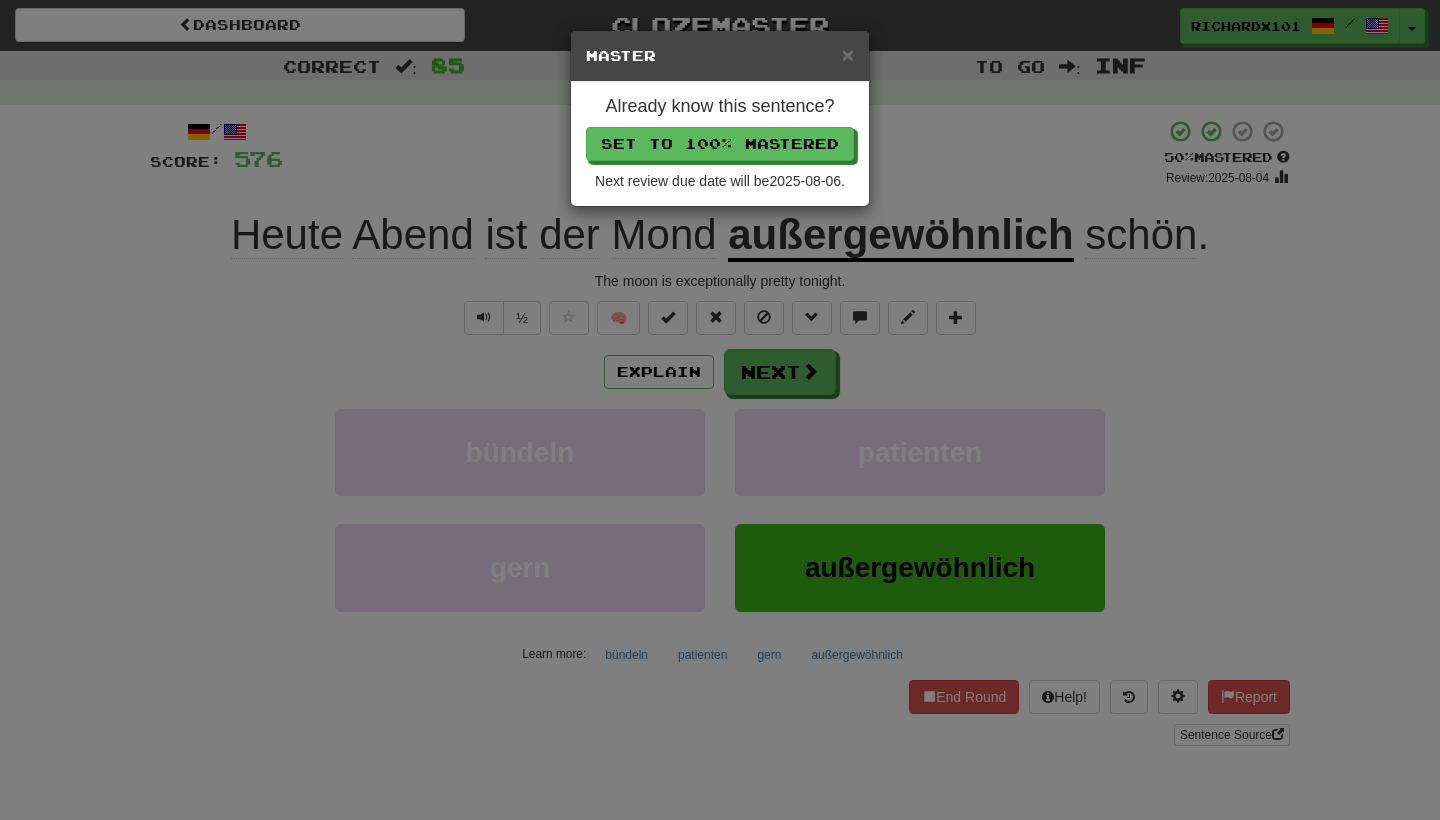 click on "Set to 100% Mastered" at bounding box center [720, 144] 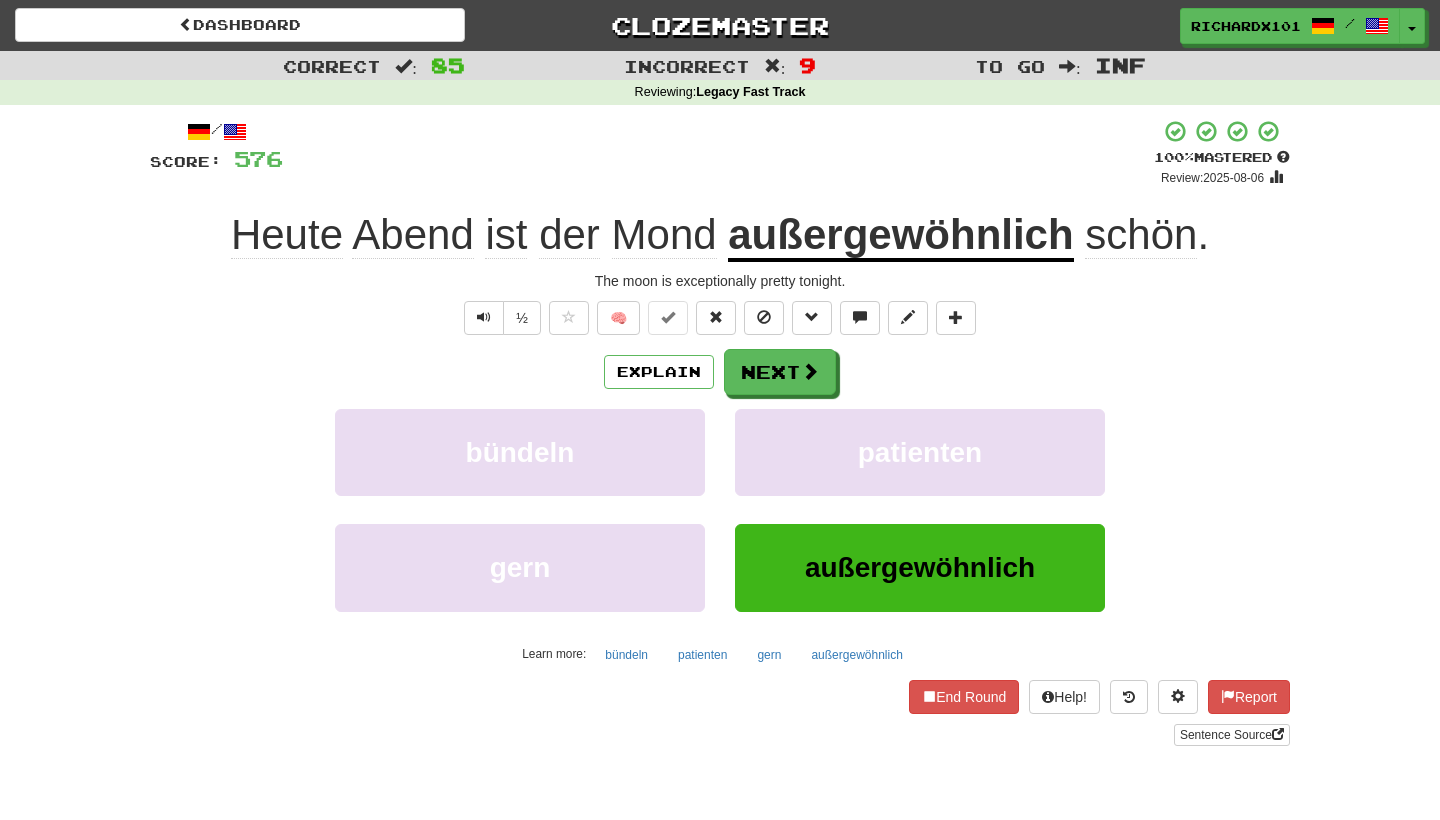 click on "Next" at bounding box center [780, 372] 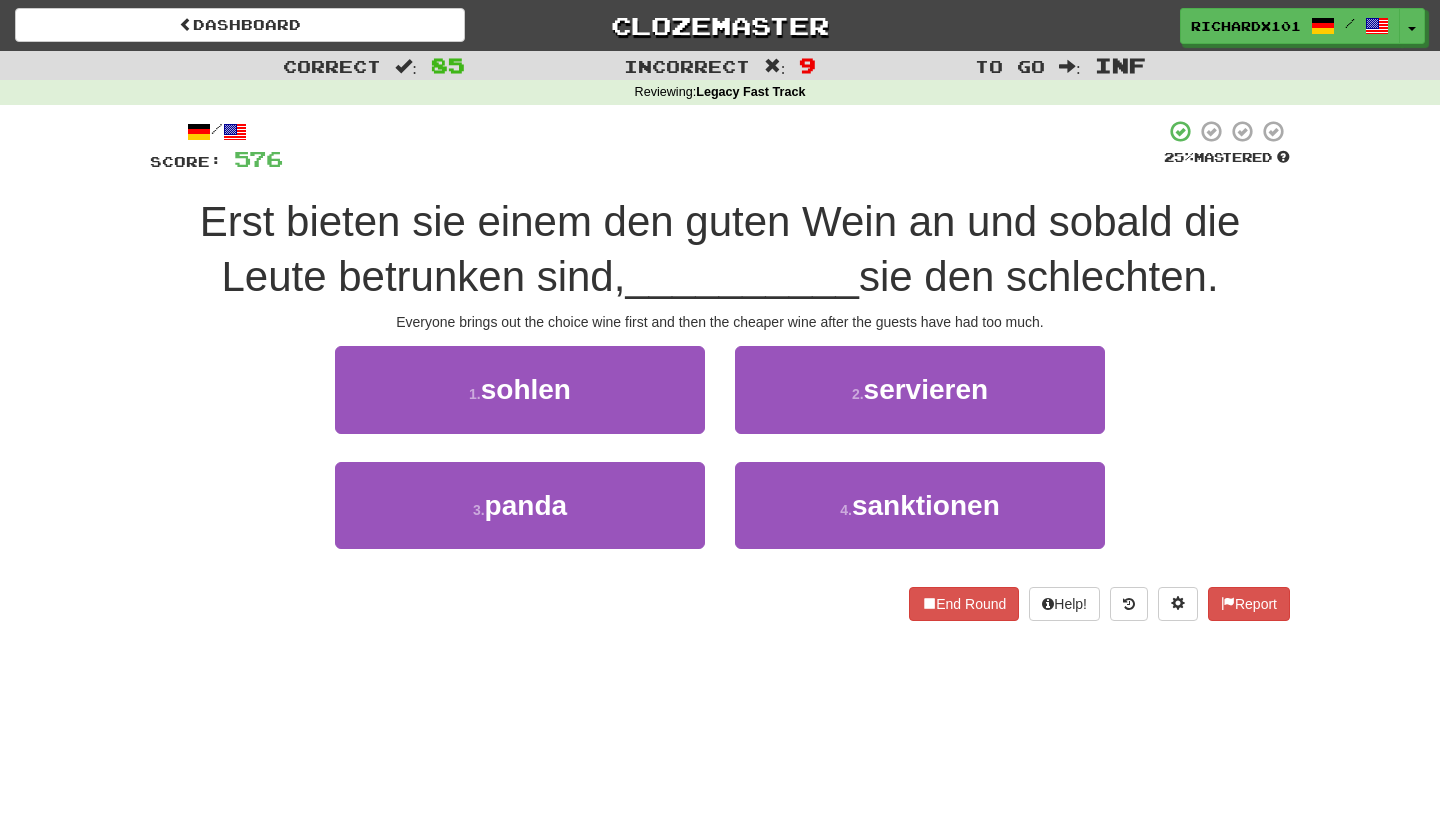 click on "2 .  servieren" at bounding box center [920, 389] 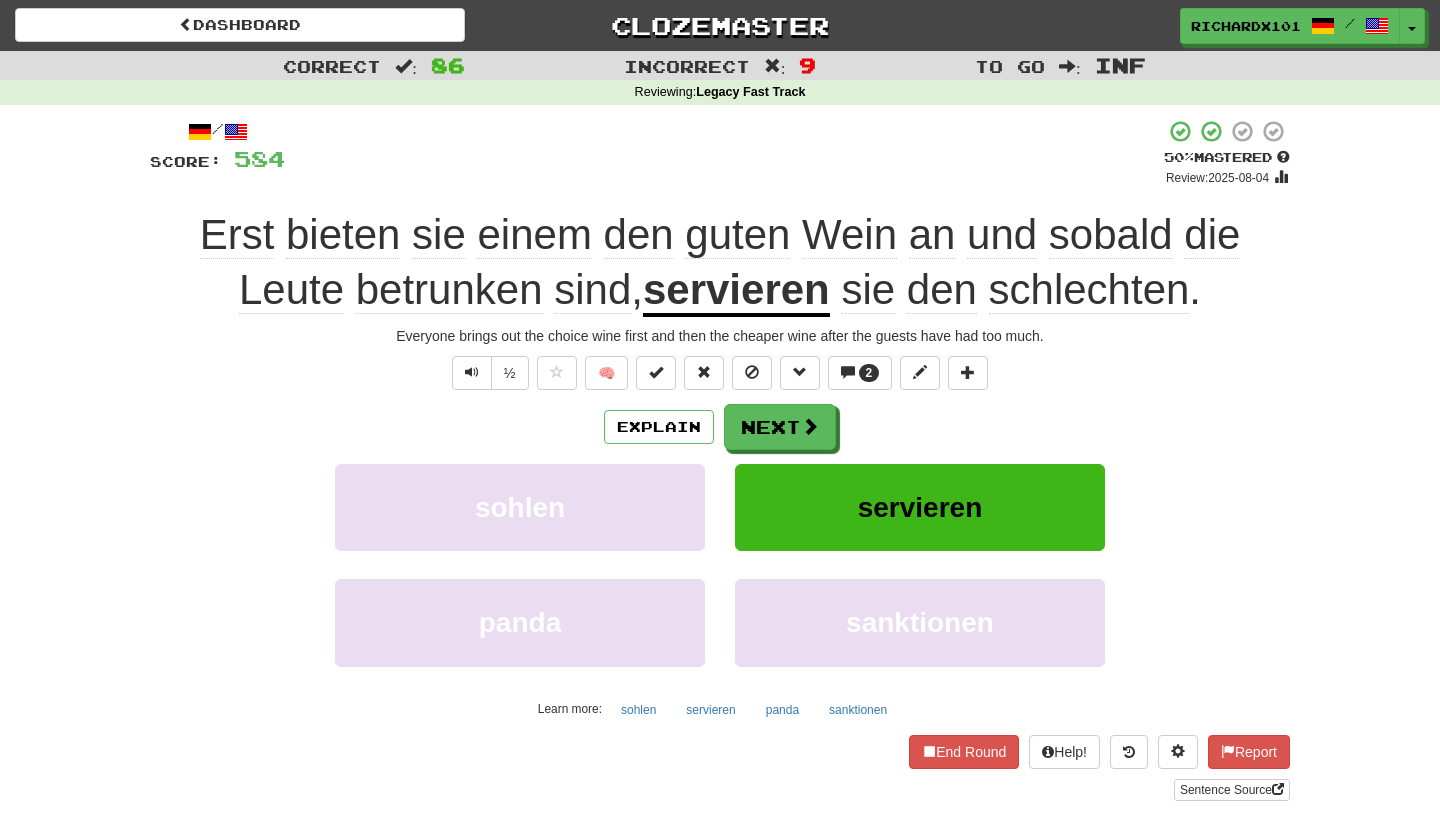 click at bounding box center [656, 372] 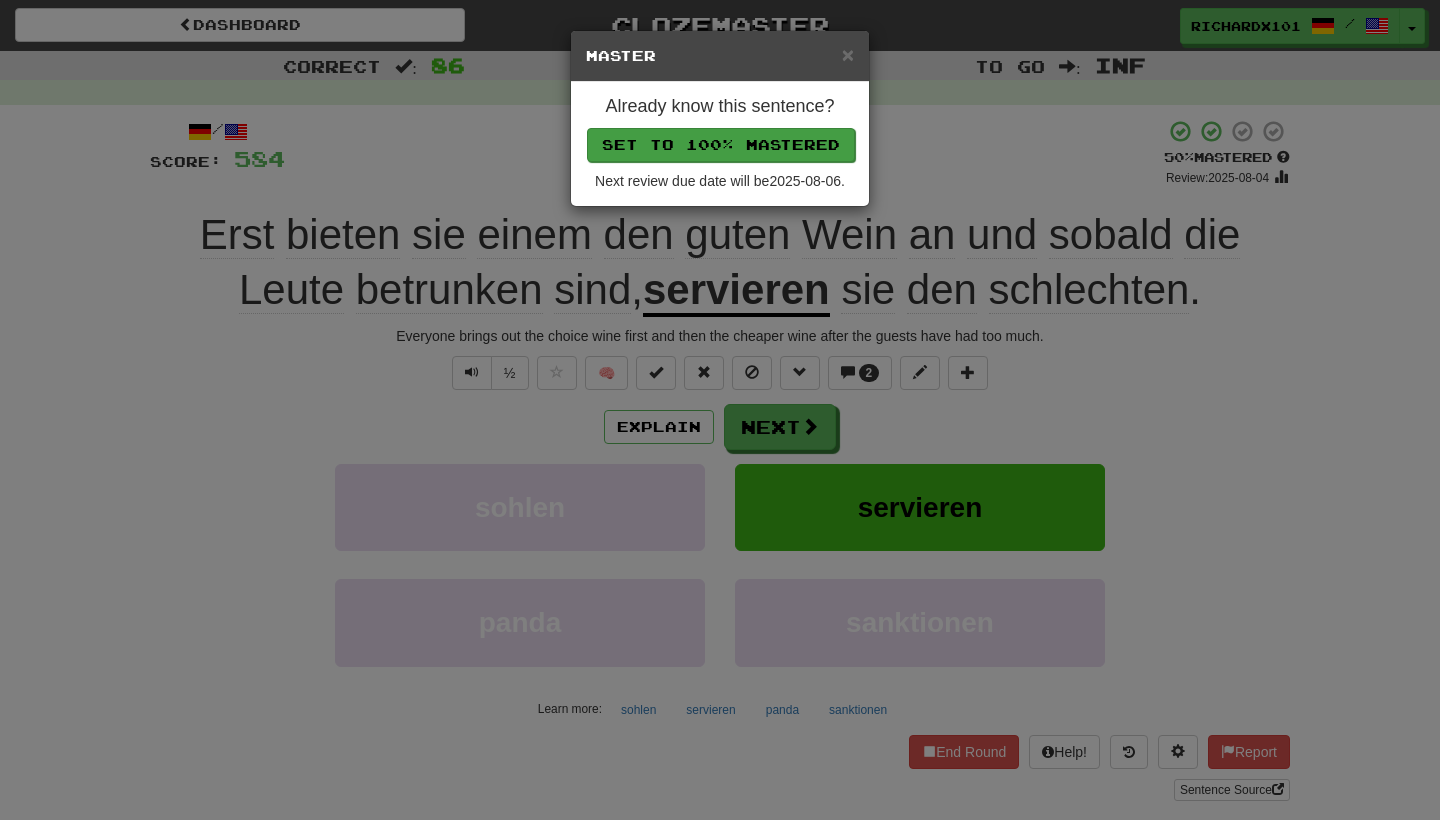 drag, startPoint x: 705, startPoint y: 142, endPoint x: 734, endPoint y: 141, distance: 29.017237 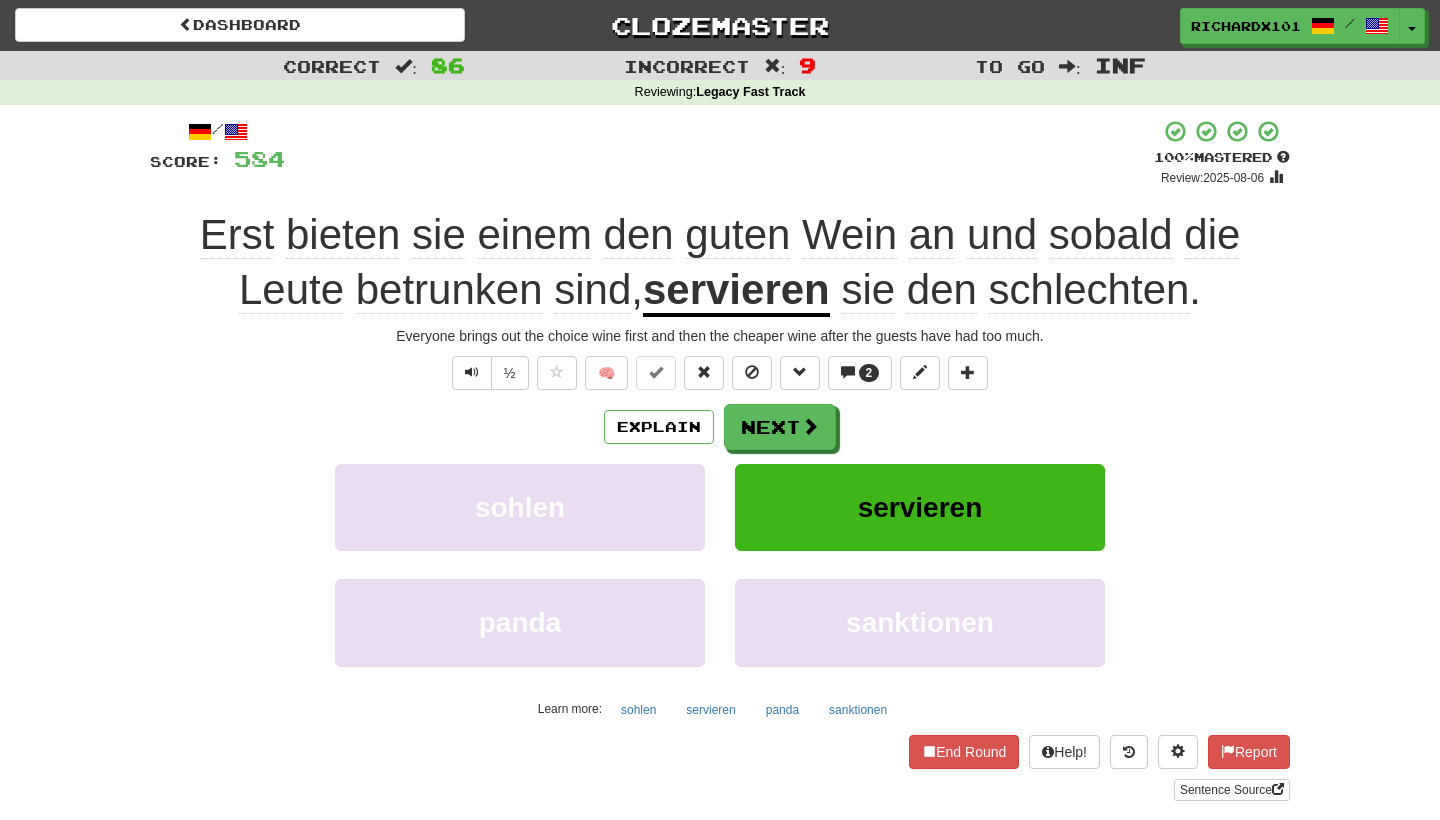 click on "Next" at bounding box center (780, 427) 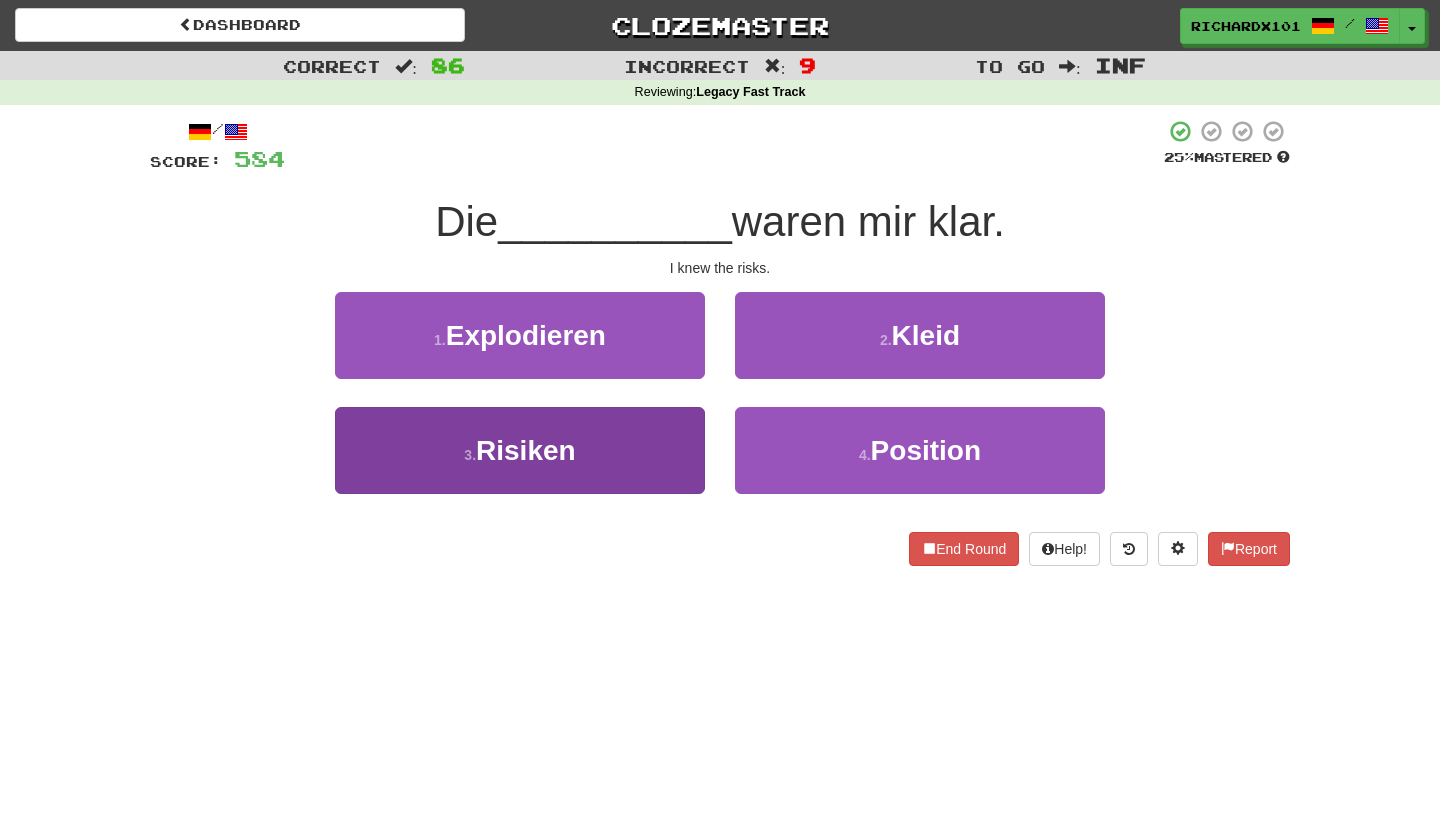 drag, startPoint x: 734, startPoint y: 141, endPoint x: 679, endPoint y: 439, distance: 303.033 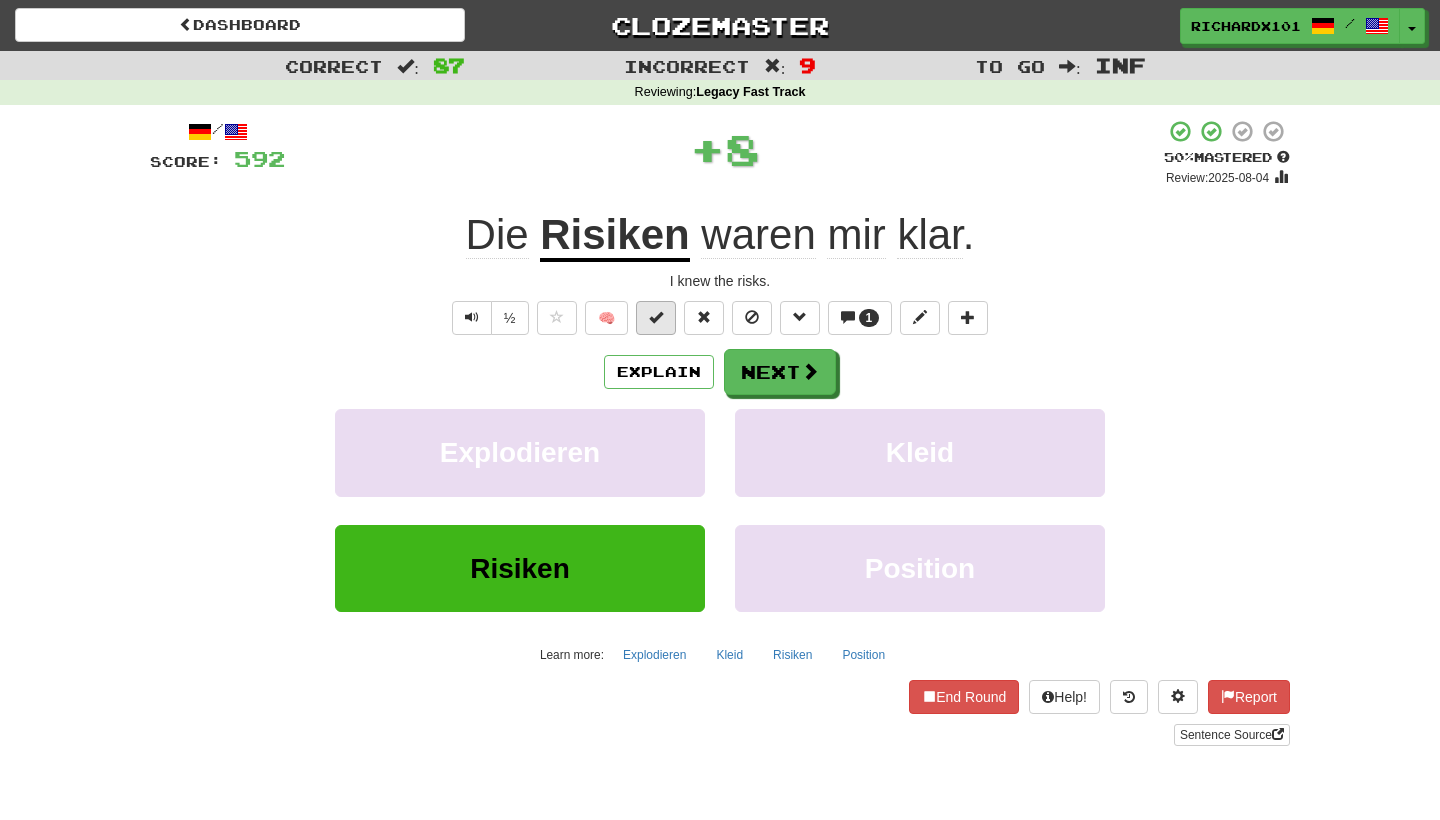 drag, startPoint x: 679, startPoint y: 439, endPoint x: 655, endPoint y: 307, distance: 134.16408 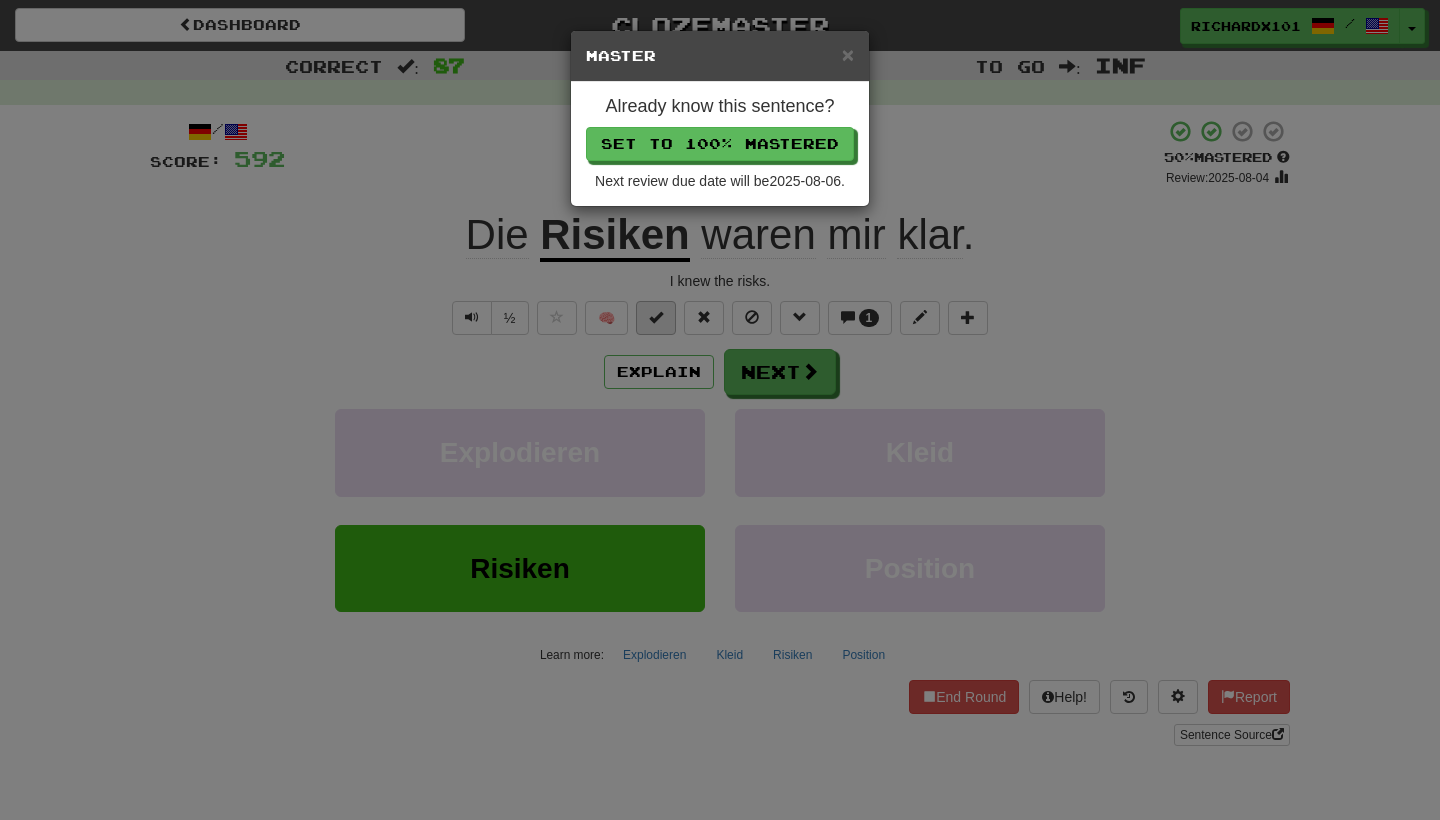 click on "Set to 100% Mastered" at bounding box center (720, 144) 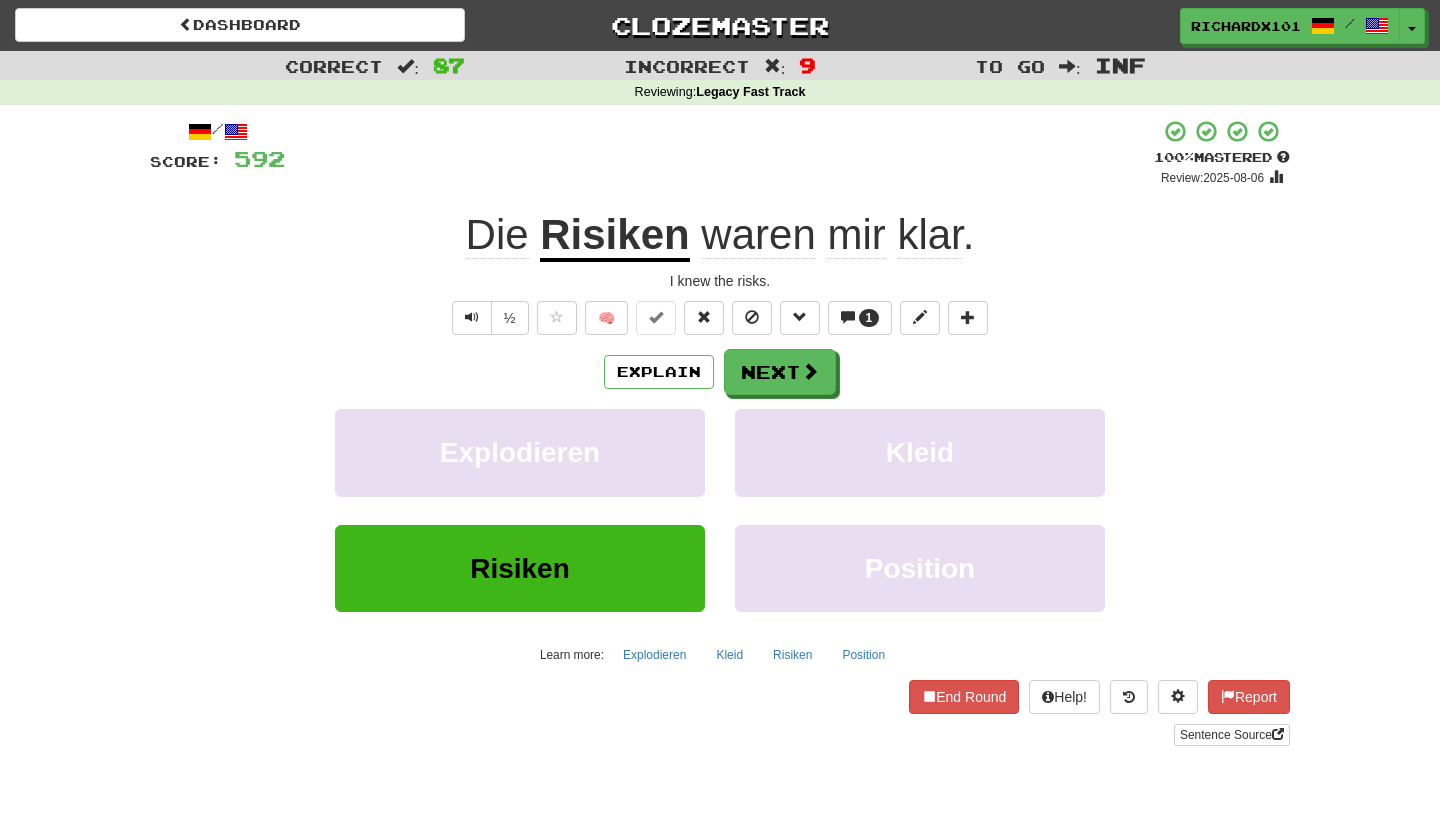 click on "Next" at bounding box center [780, 372] 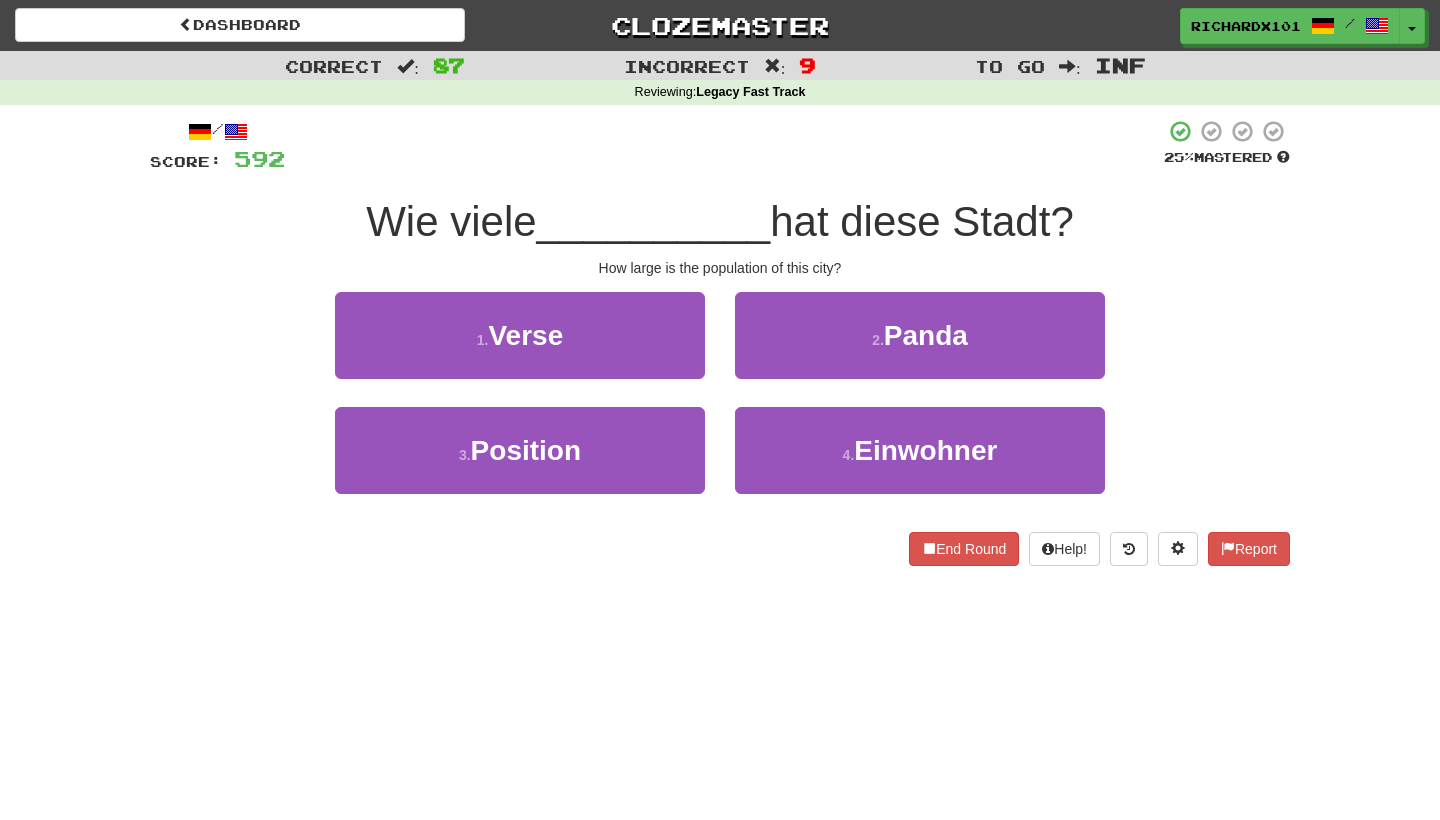 click on "4 .  Einwohner" at bounding box center (920, 450) 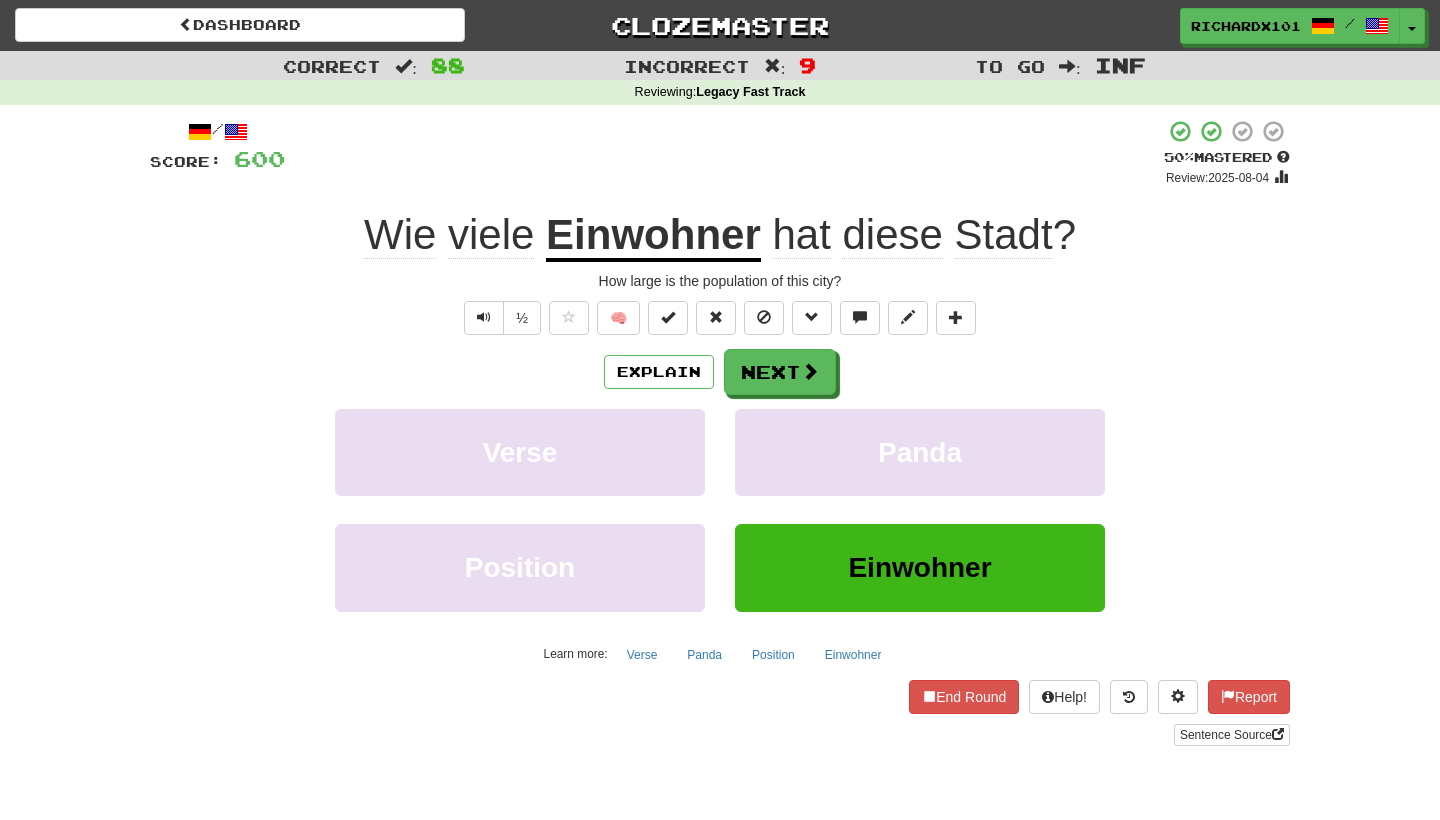 click at bounding box center (668, 317) 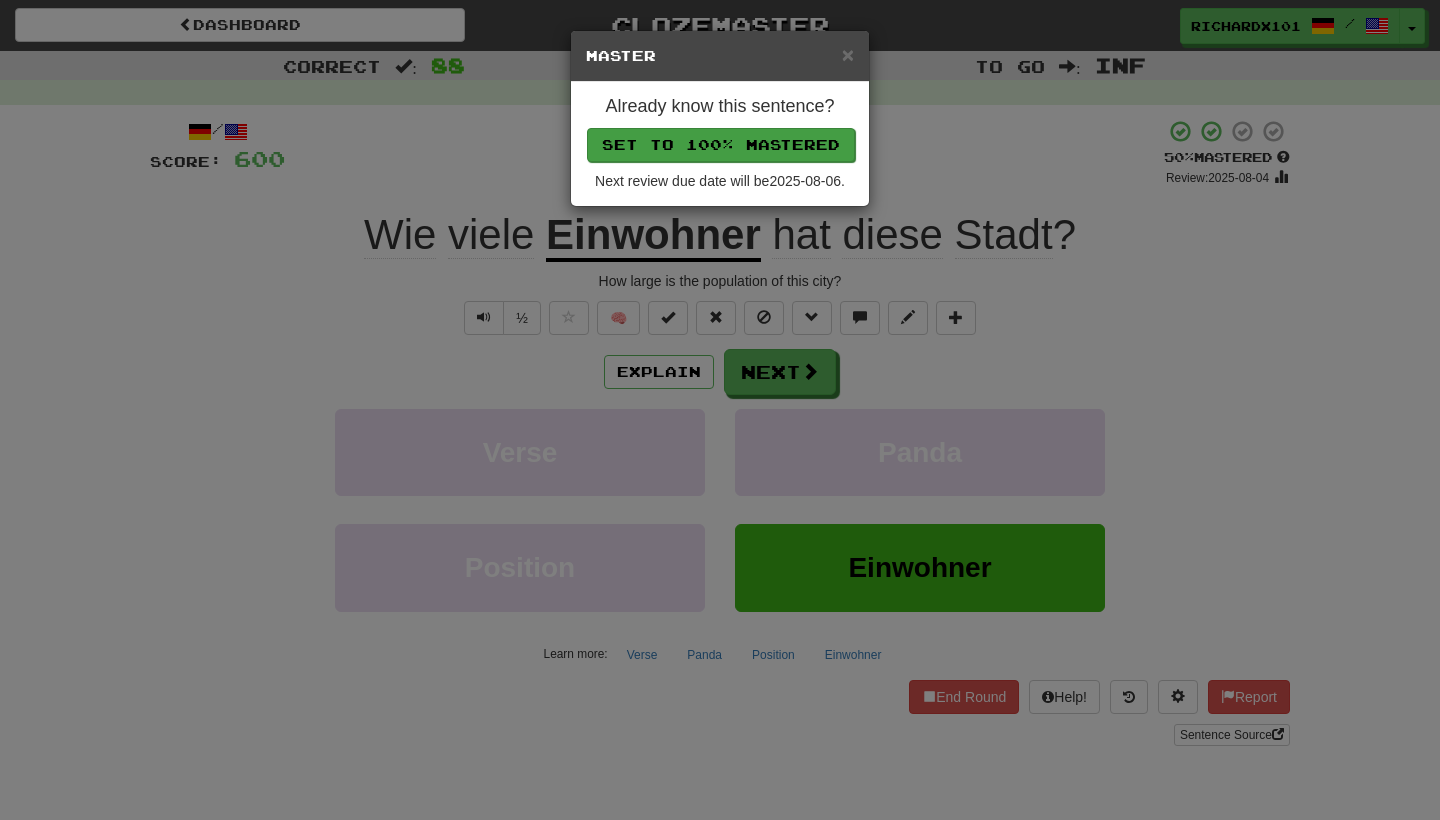 drag, startPoint x: 706, startPoint y: 138, endPoint x: 727, endPoint y: 152, distance: 25.23886 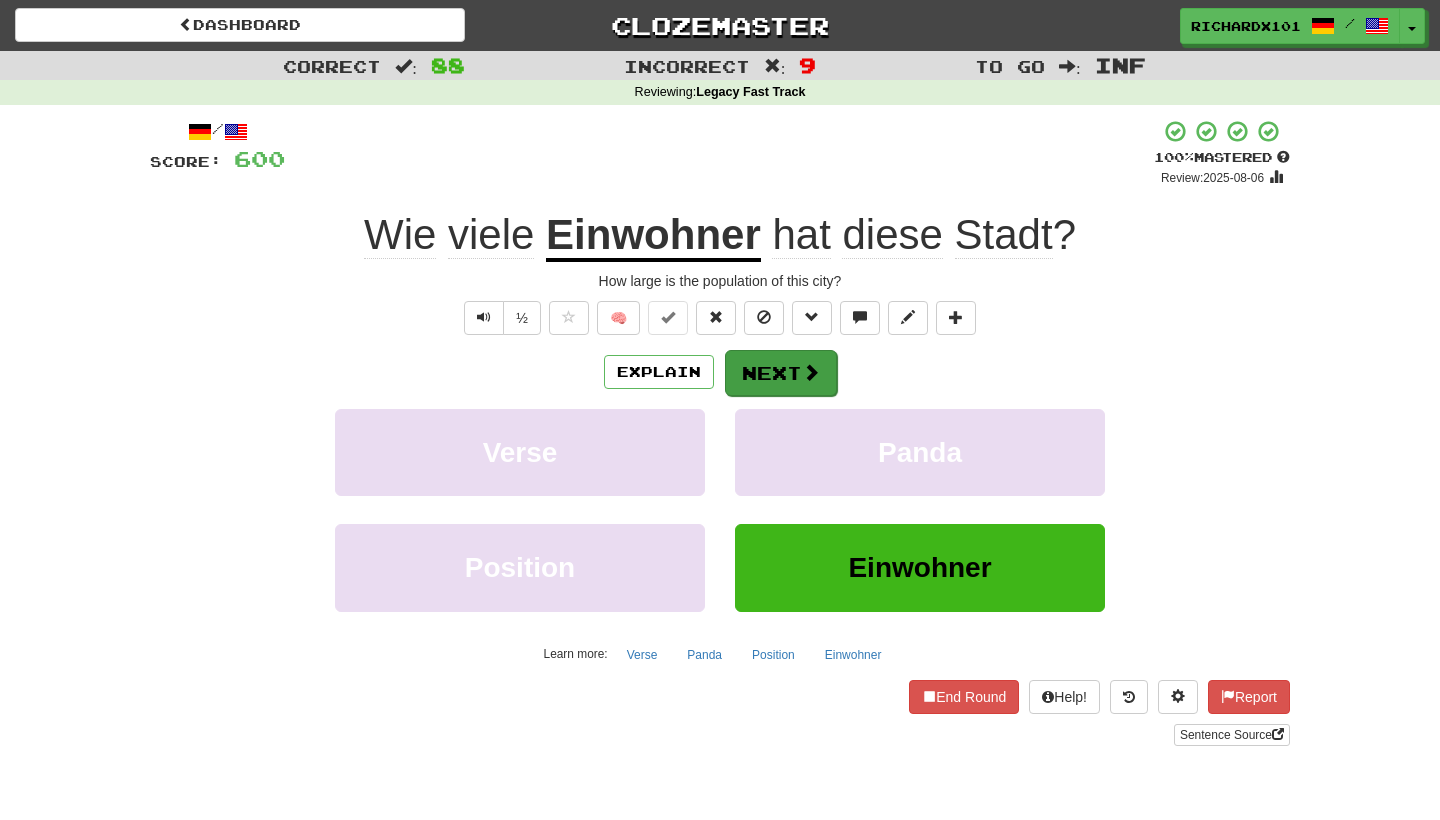 drag, startPoint x: 727, startPoint y: 152, endPoint x: 780, endPoint y: 363, distance: 217.5546 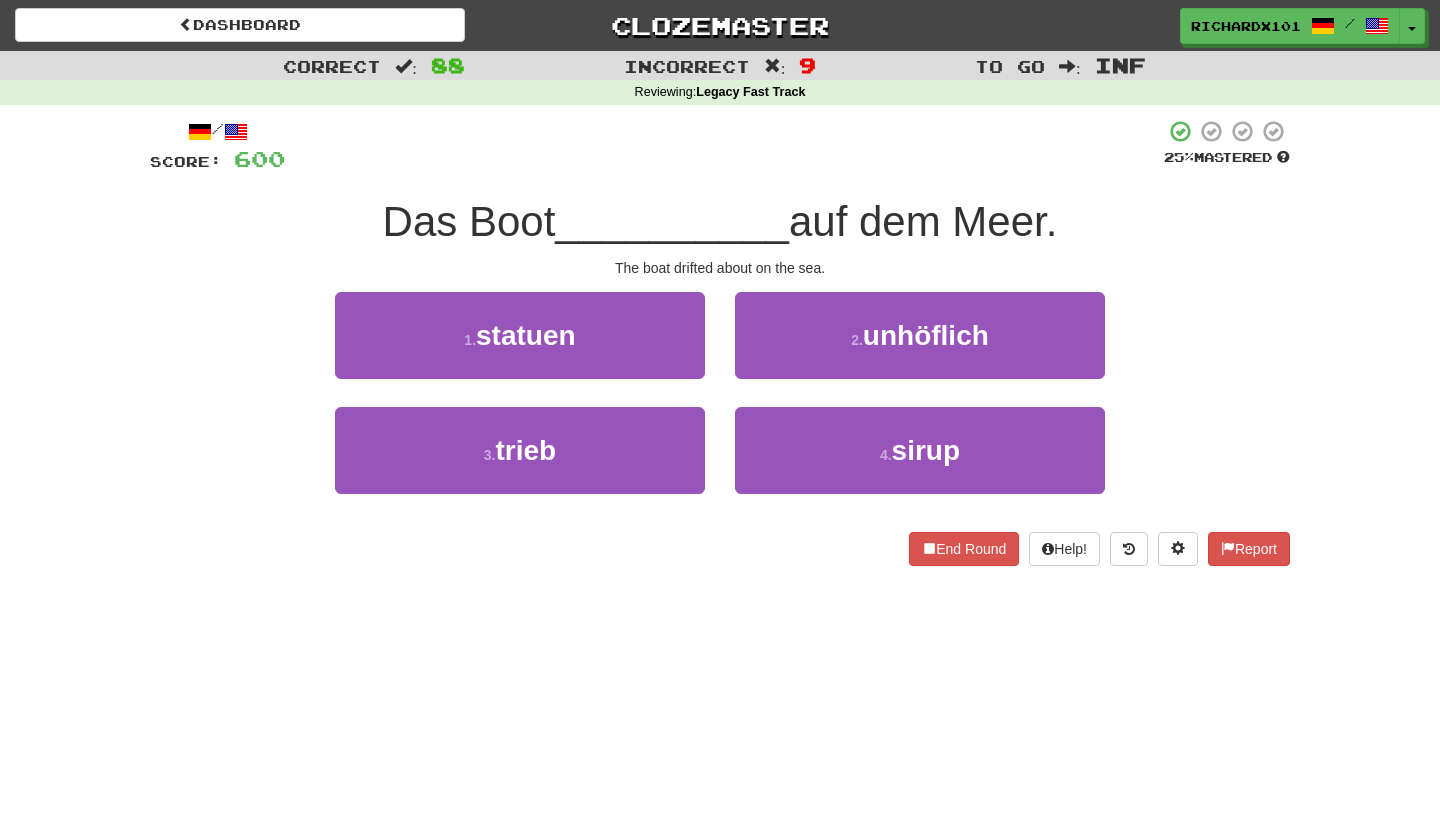 click on "3 .  trieb" at bounding box center (520, 450) 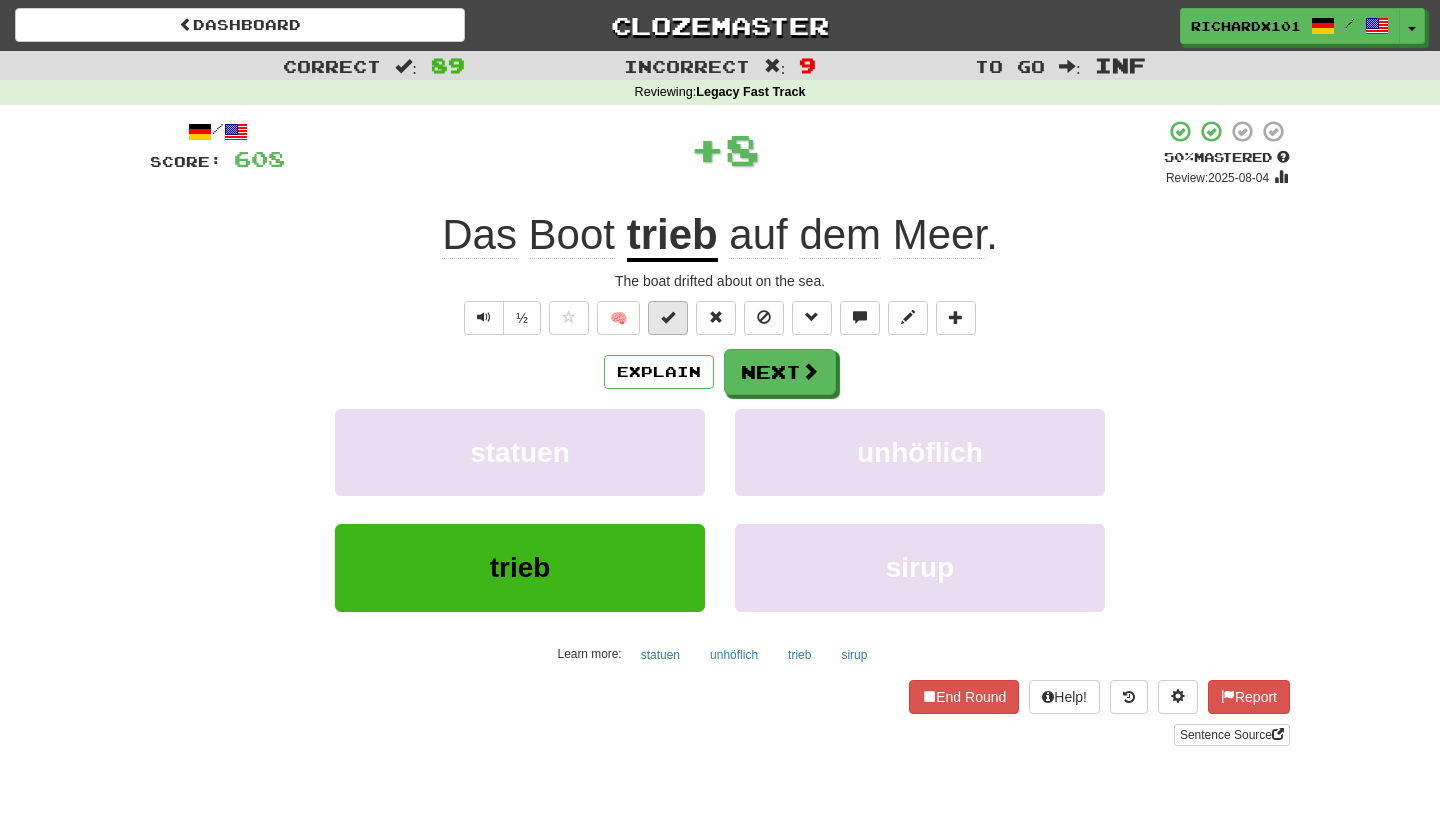 drag, startPoint x: 780, startPoint y: 363, endPoint x: 671, endPoint y: 317, distance: 118.308914 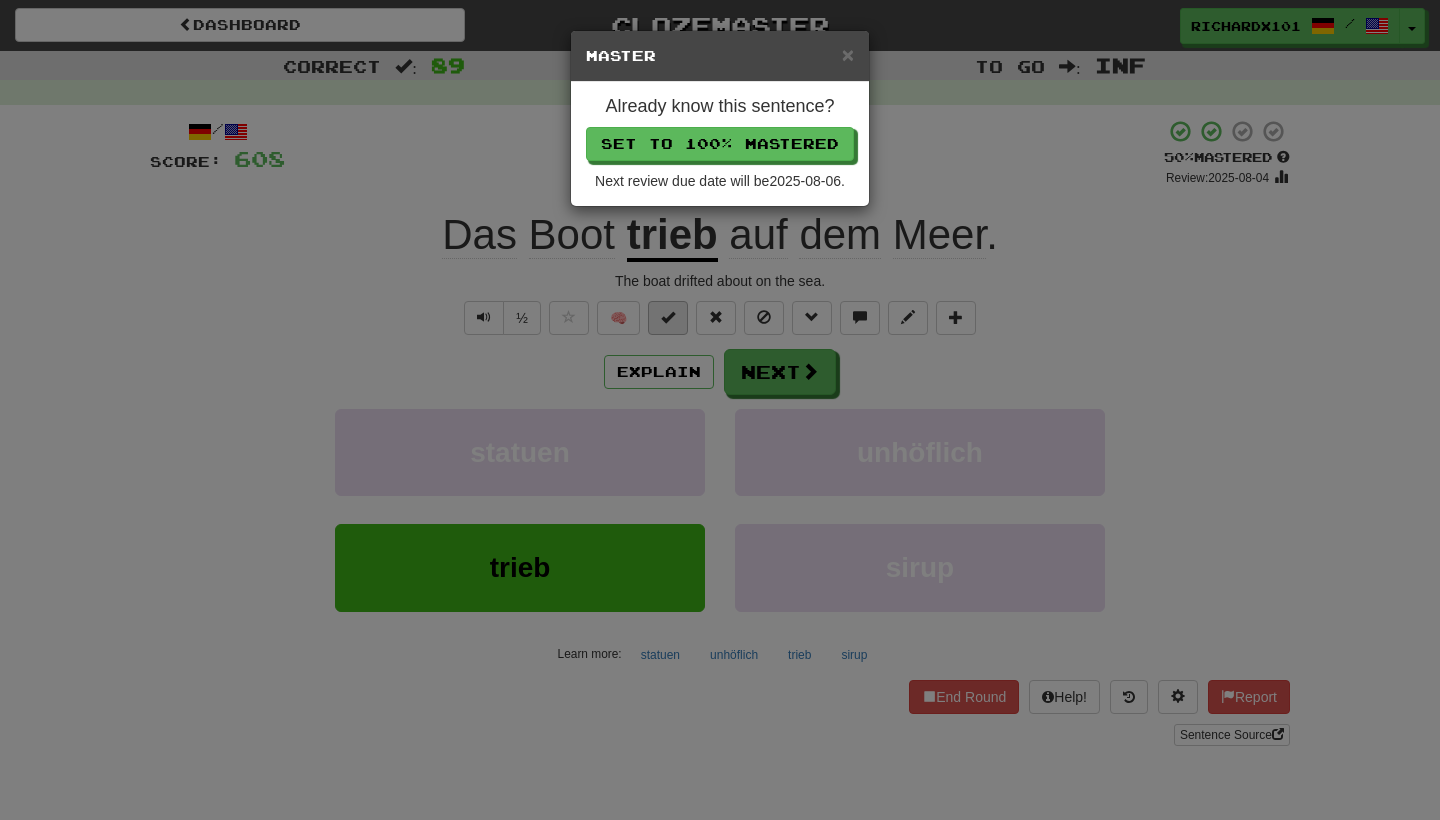 click on "Set to 100% Mastered" at bounding box center (720, 144) 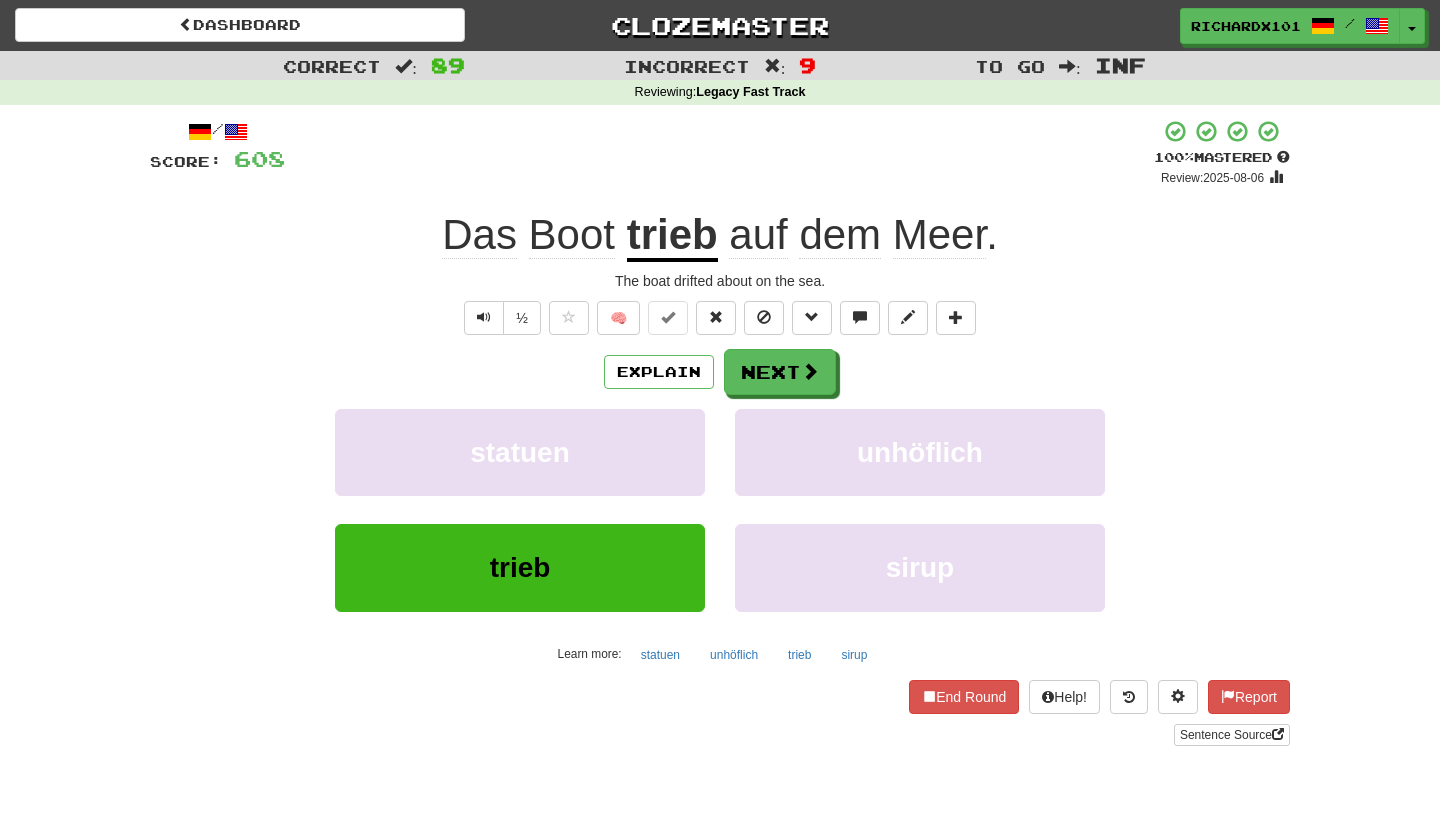 click on "Next" at bounding box center (780, 372) 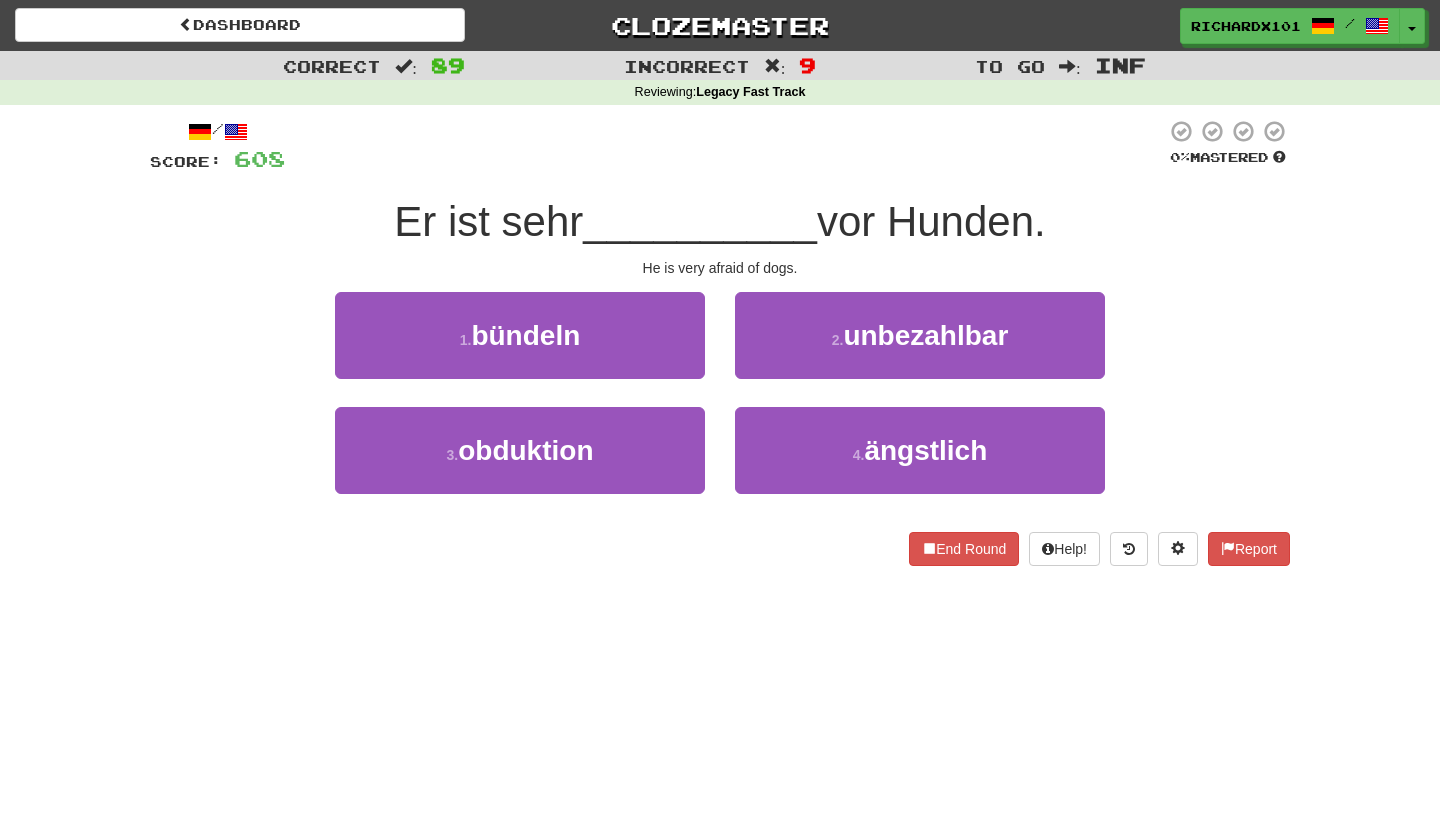 click on "4 .  ängstlich" at bounding box center [920, 450] 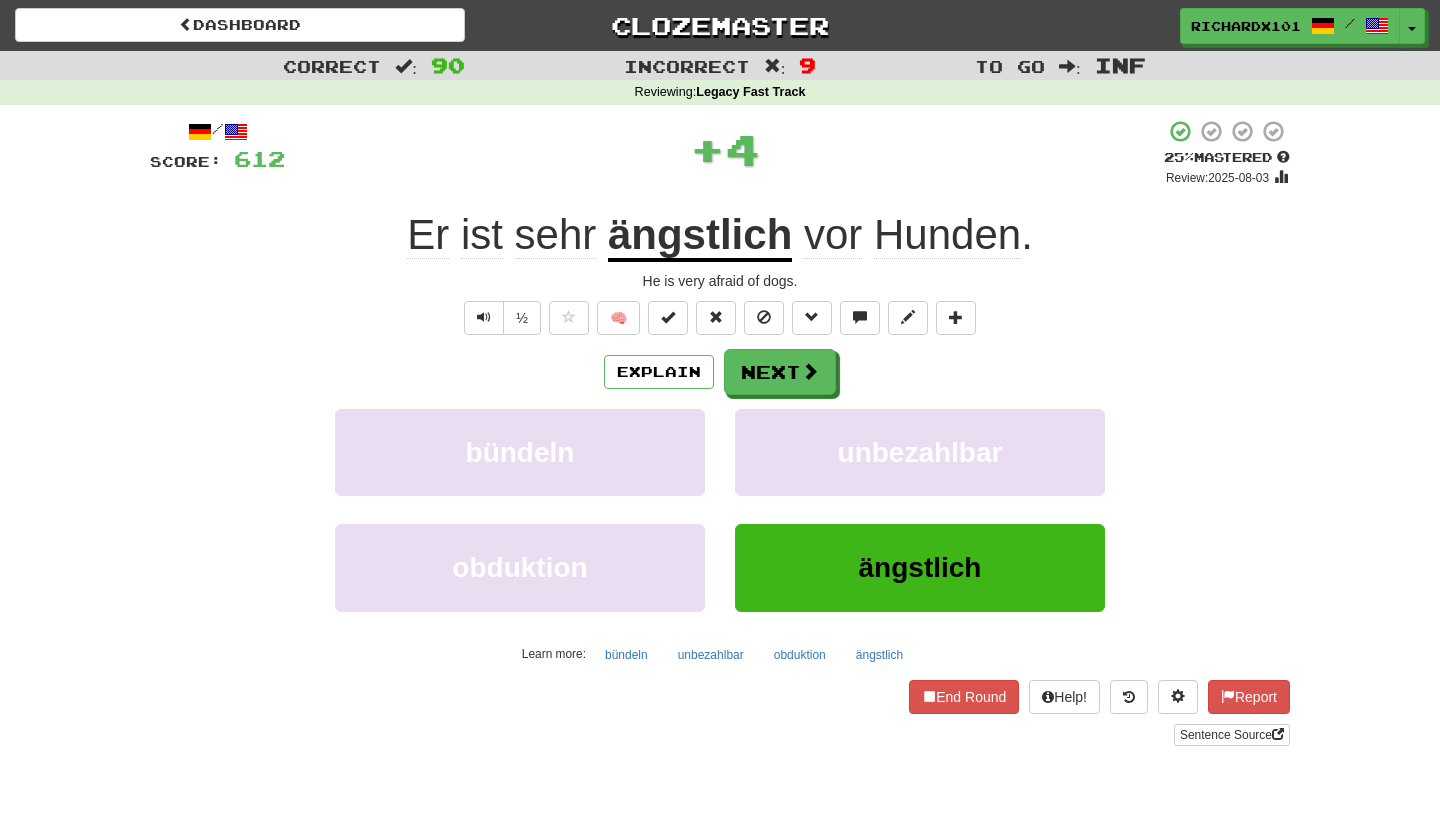 click at bounding box center [668, 317] 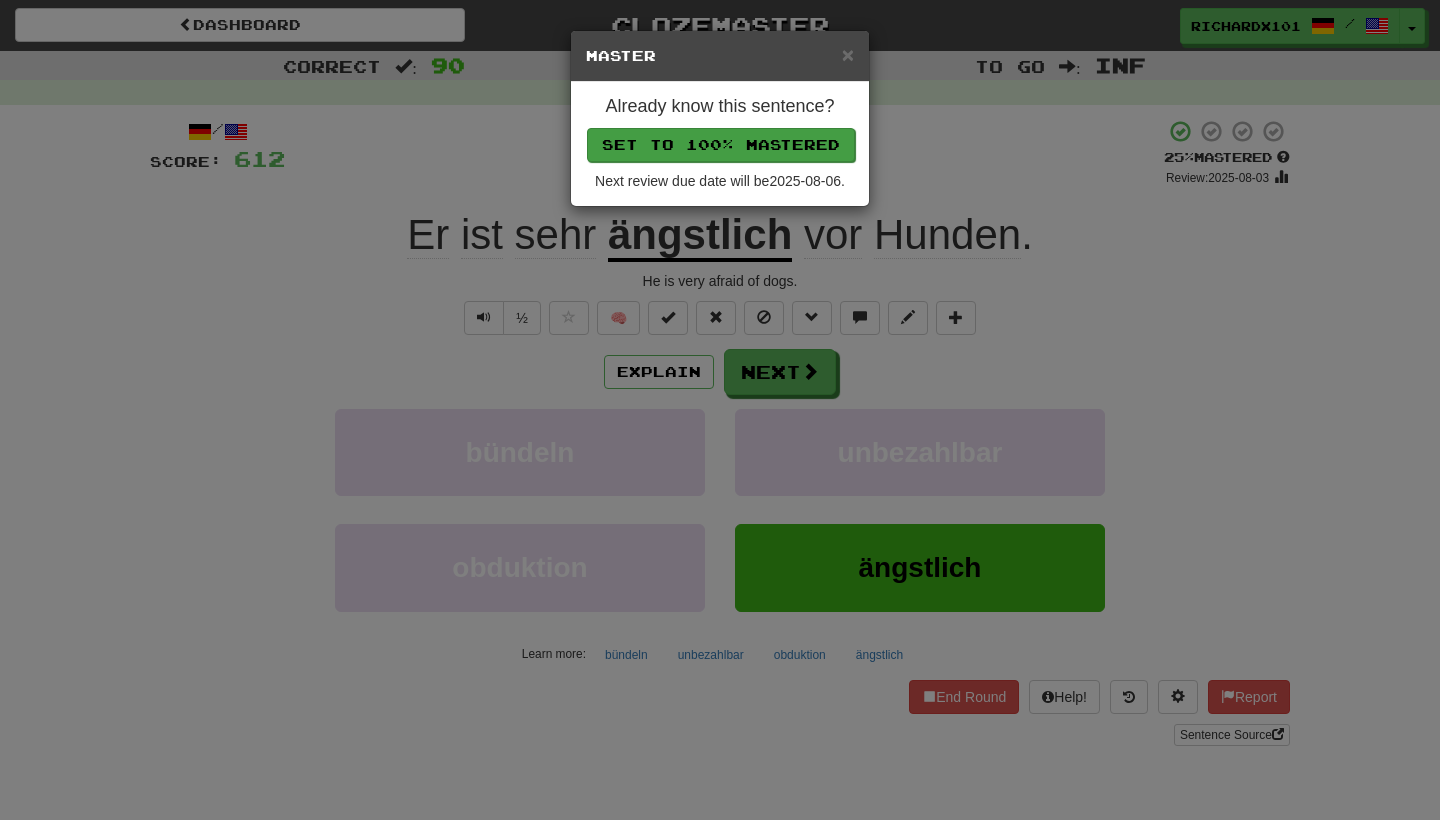drag, startPoint x: 727, startPoint y: 148, endPoint x: 754, endPoint y: 152, distance: 27.294687 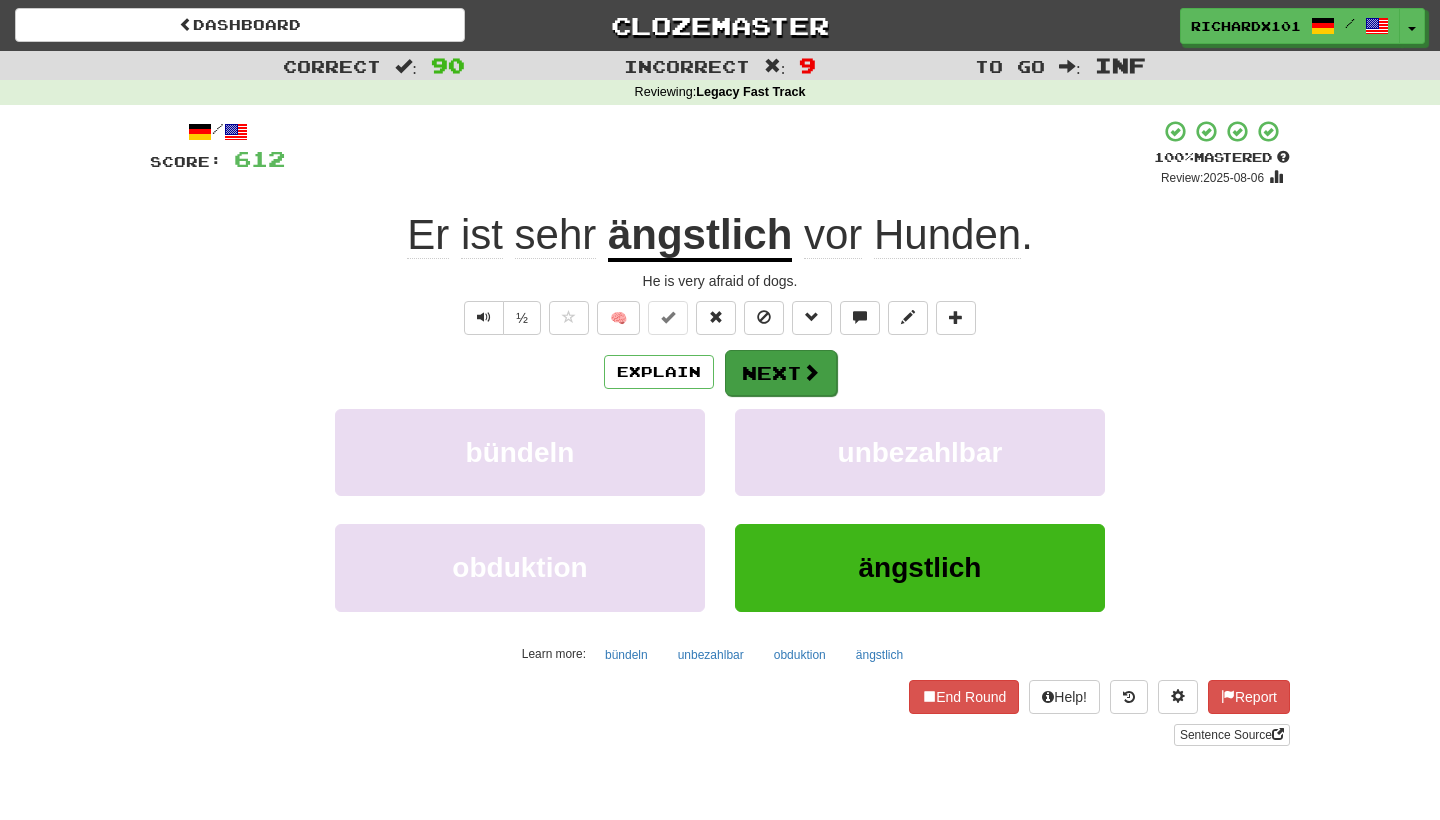 drag, startPoint x: 754, startPoint y: 152, endPoint x: 773, endPoint y: 379, distance: 227.79376 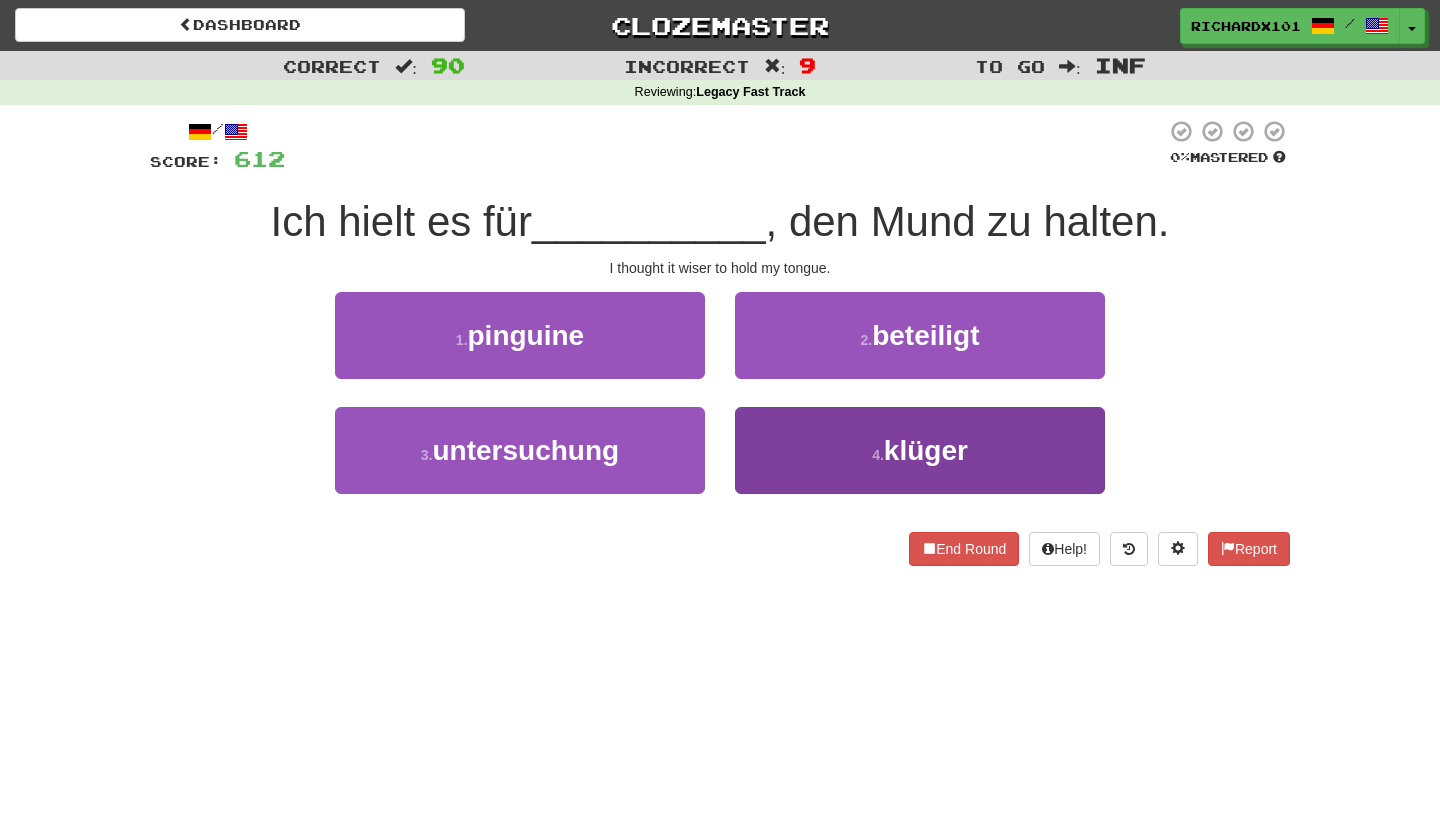 drag, startPoint x: 773, startPoint y: 379, endPoint x: 801, endPoint y: 438, distance: 65.30697 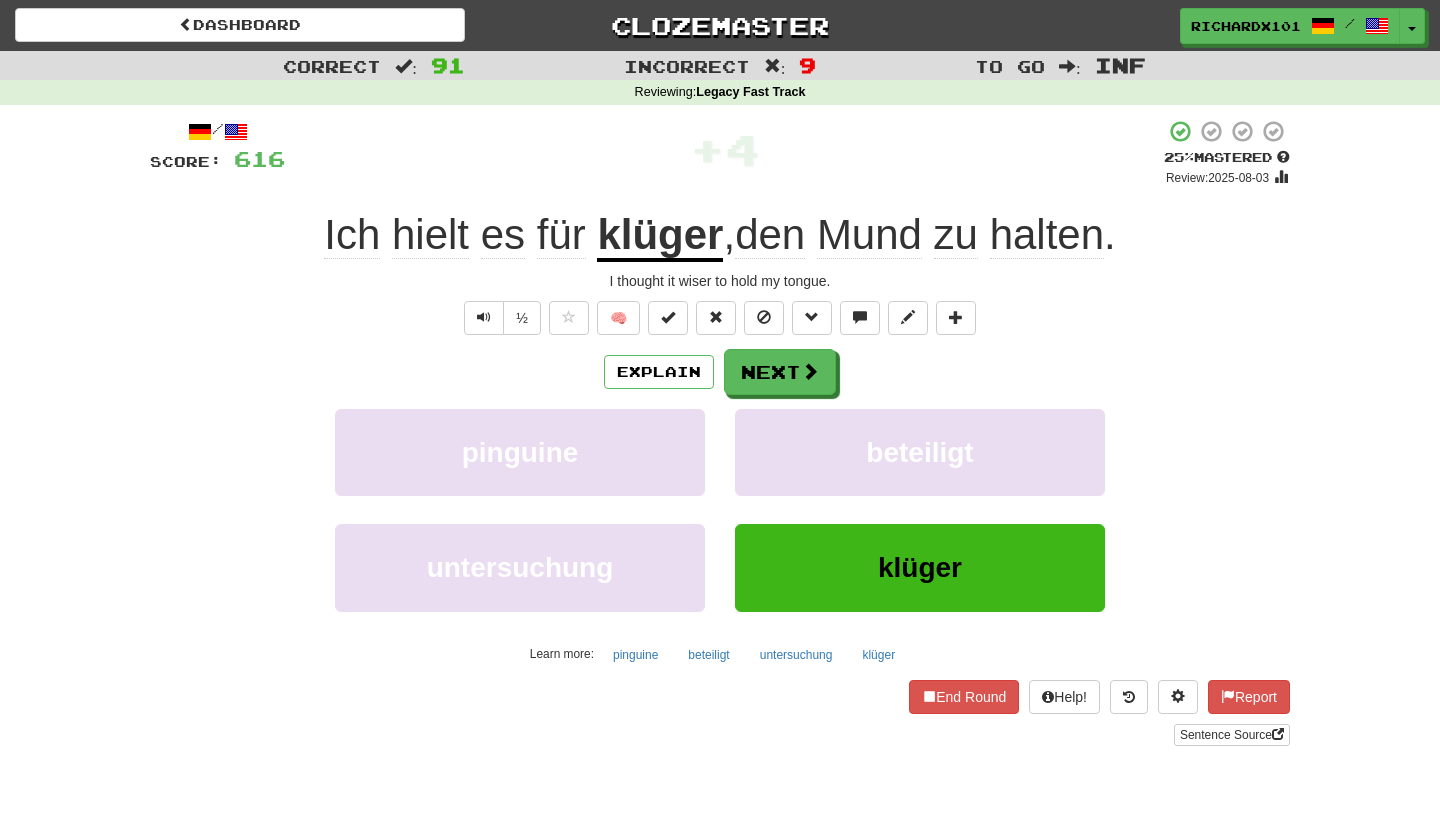 click at bounding box center [668, 318] 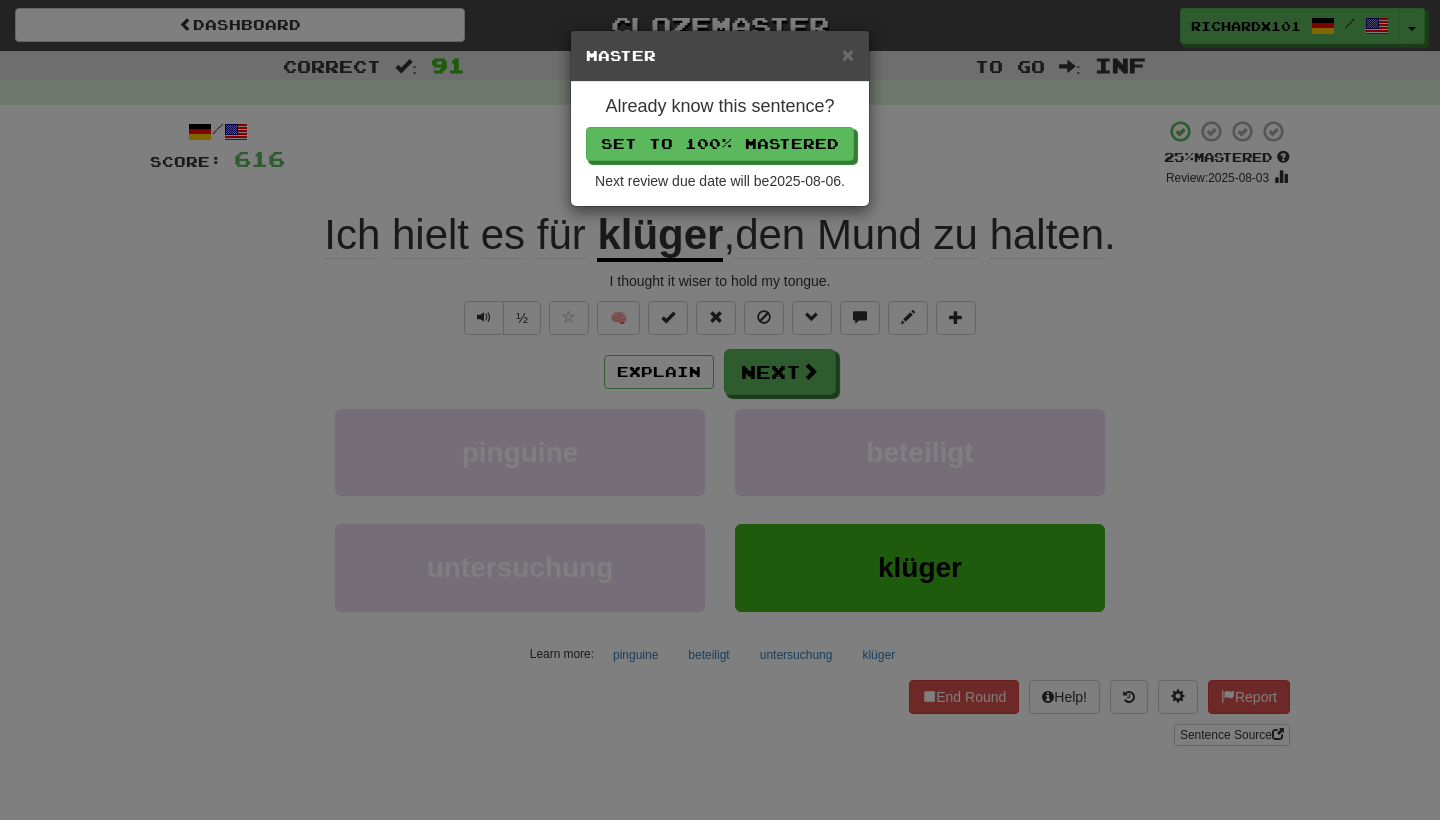 click on "Set to 100% Mastered" at bounding box center (720, 144) 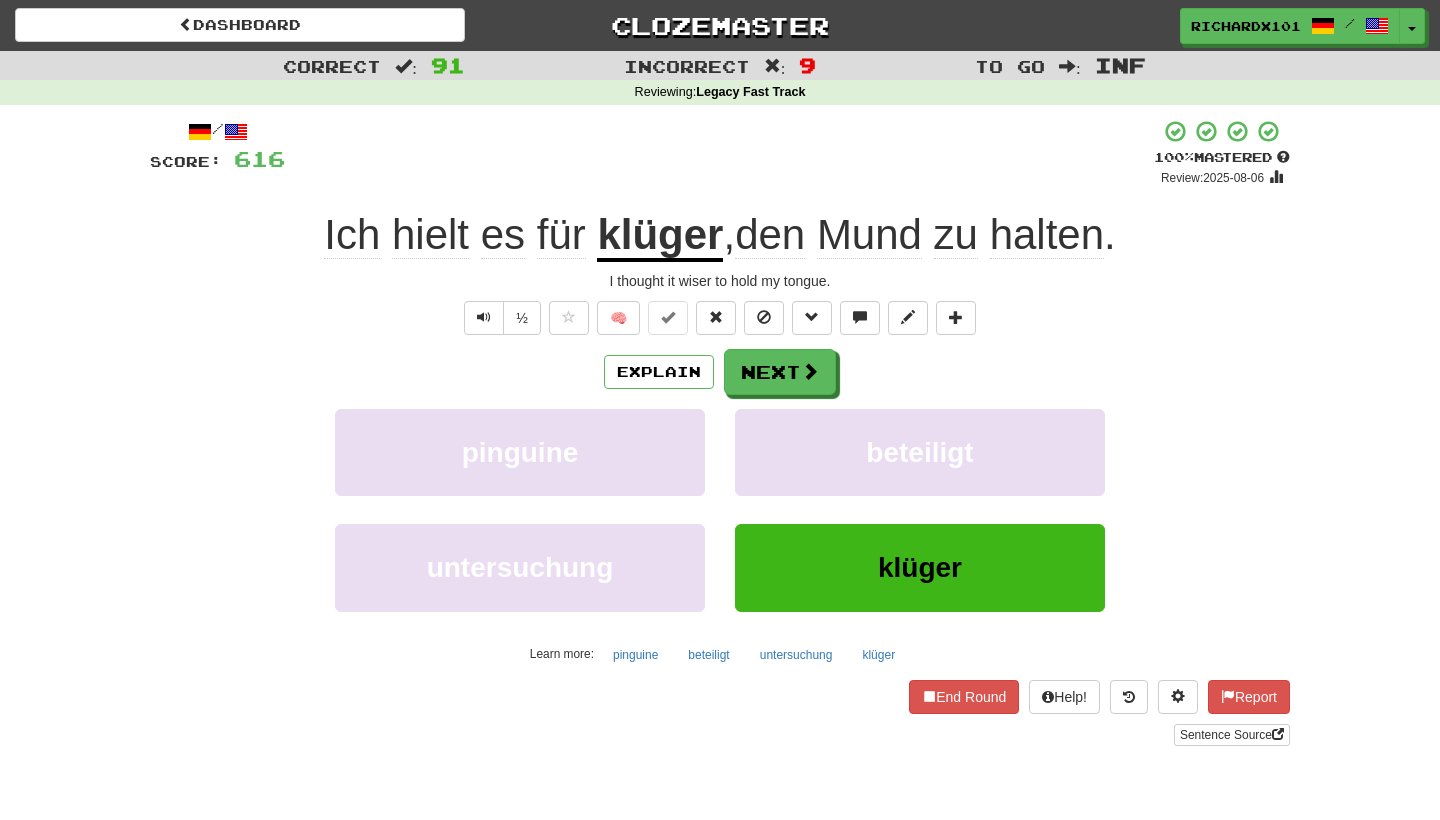 click on "Next" at bounding box center [780, 372] 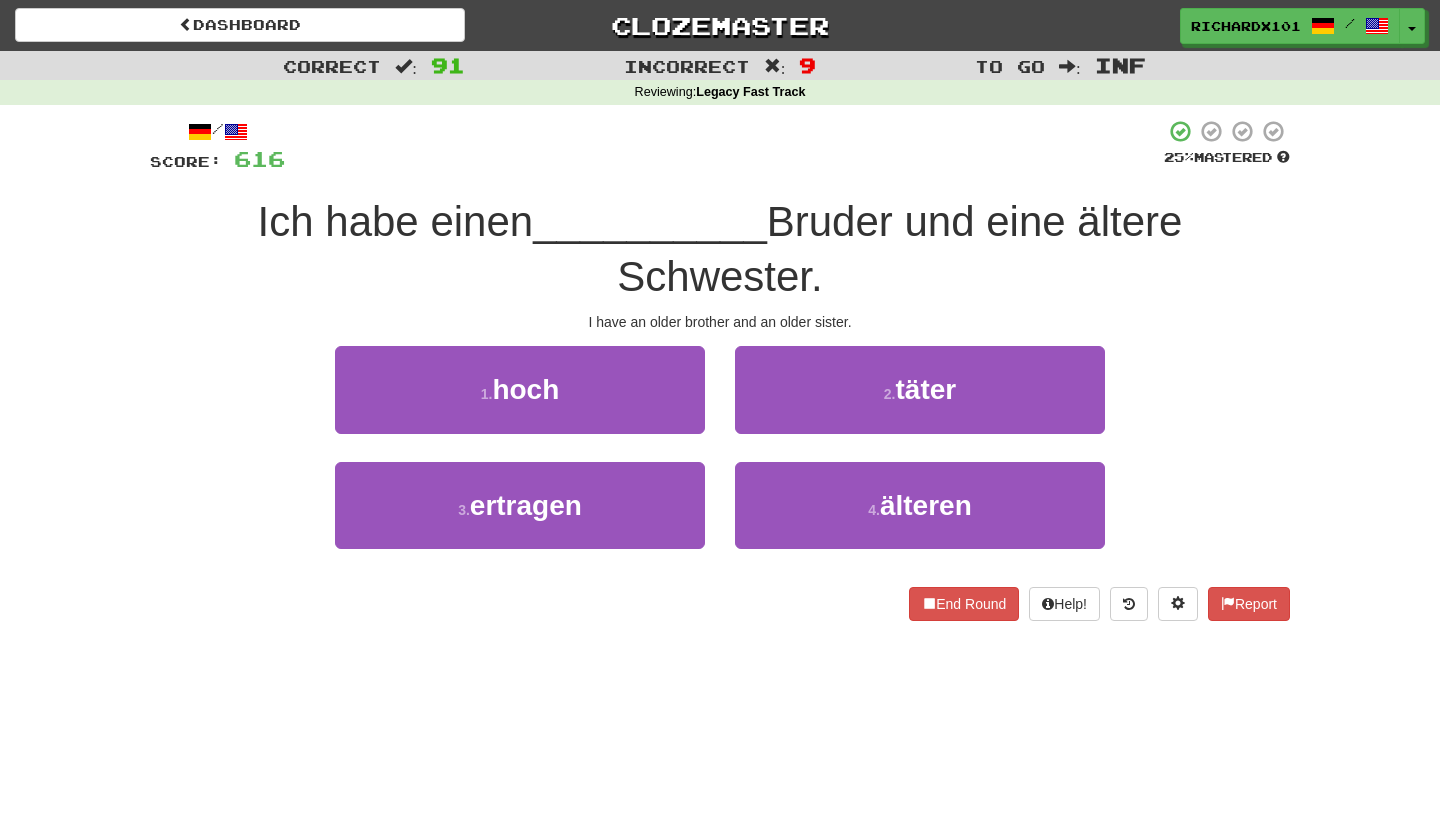 click on "4 .  älteren" at bounding box center [920, 505] 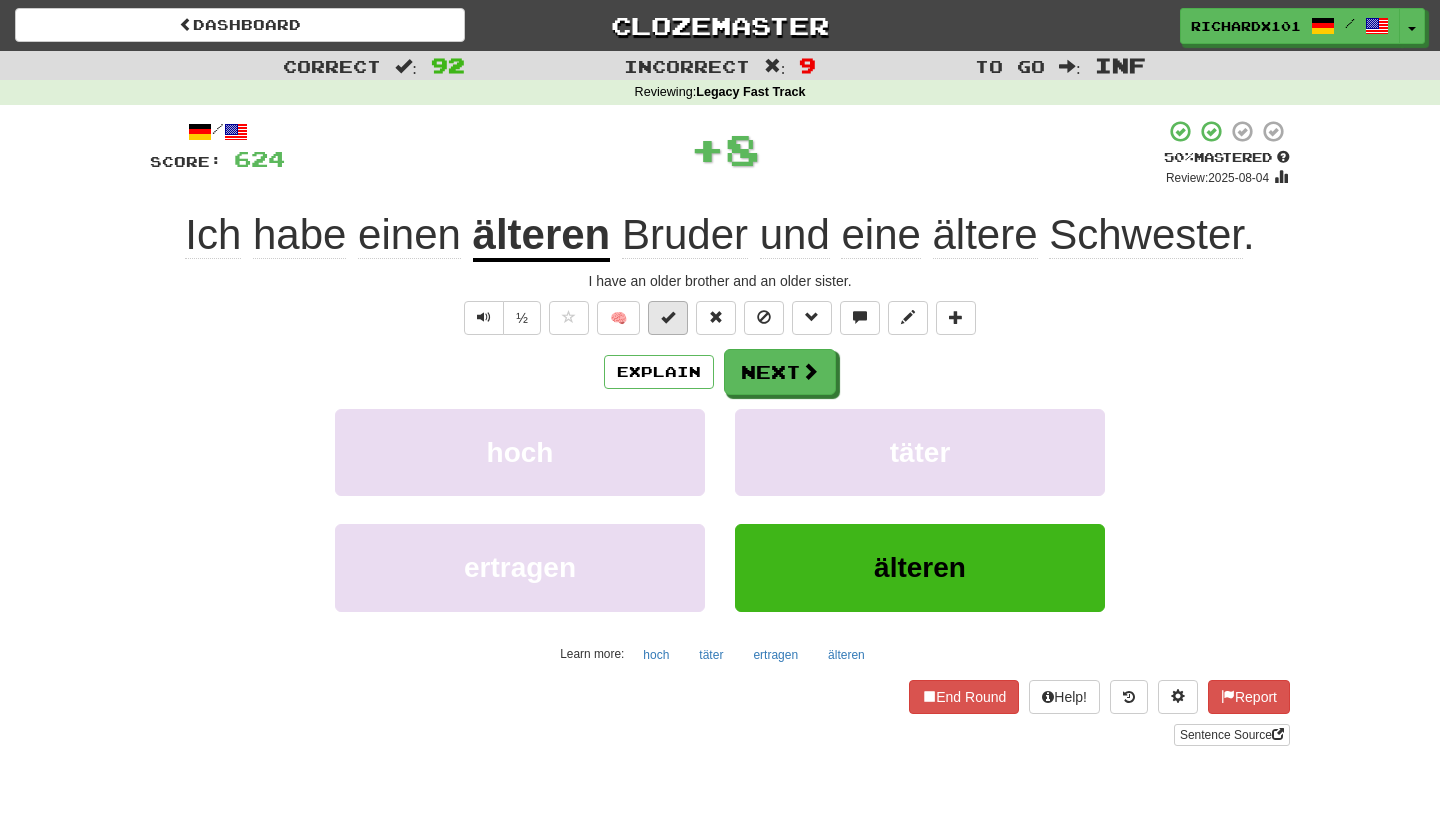 drag, startPoint x: 715, startPoint y: 137, endPoint x: 679, endPoint y: 313, distance: 179.64409 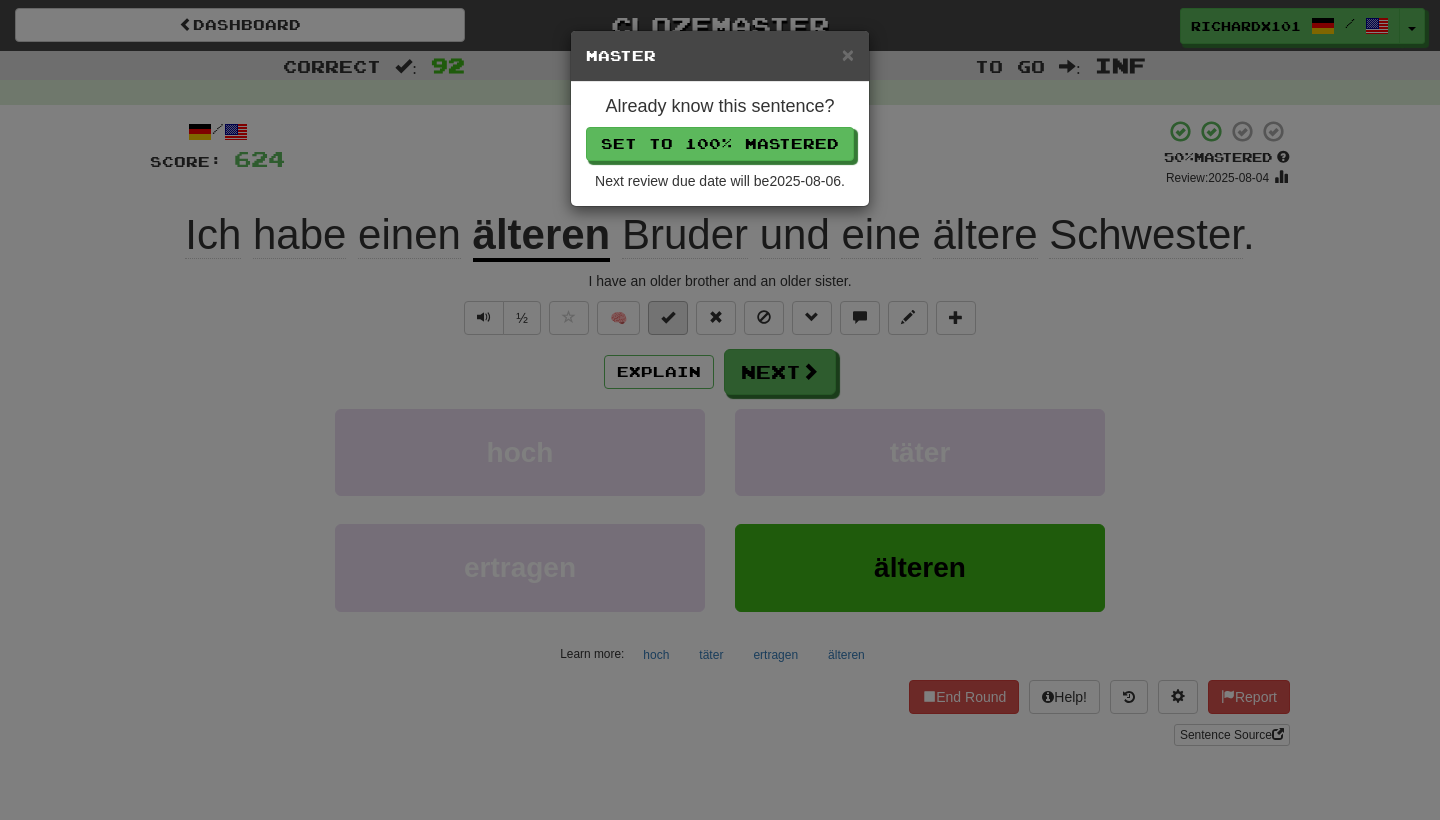click on "Set to 100% Mastered" at bounding box center [720, 144] 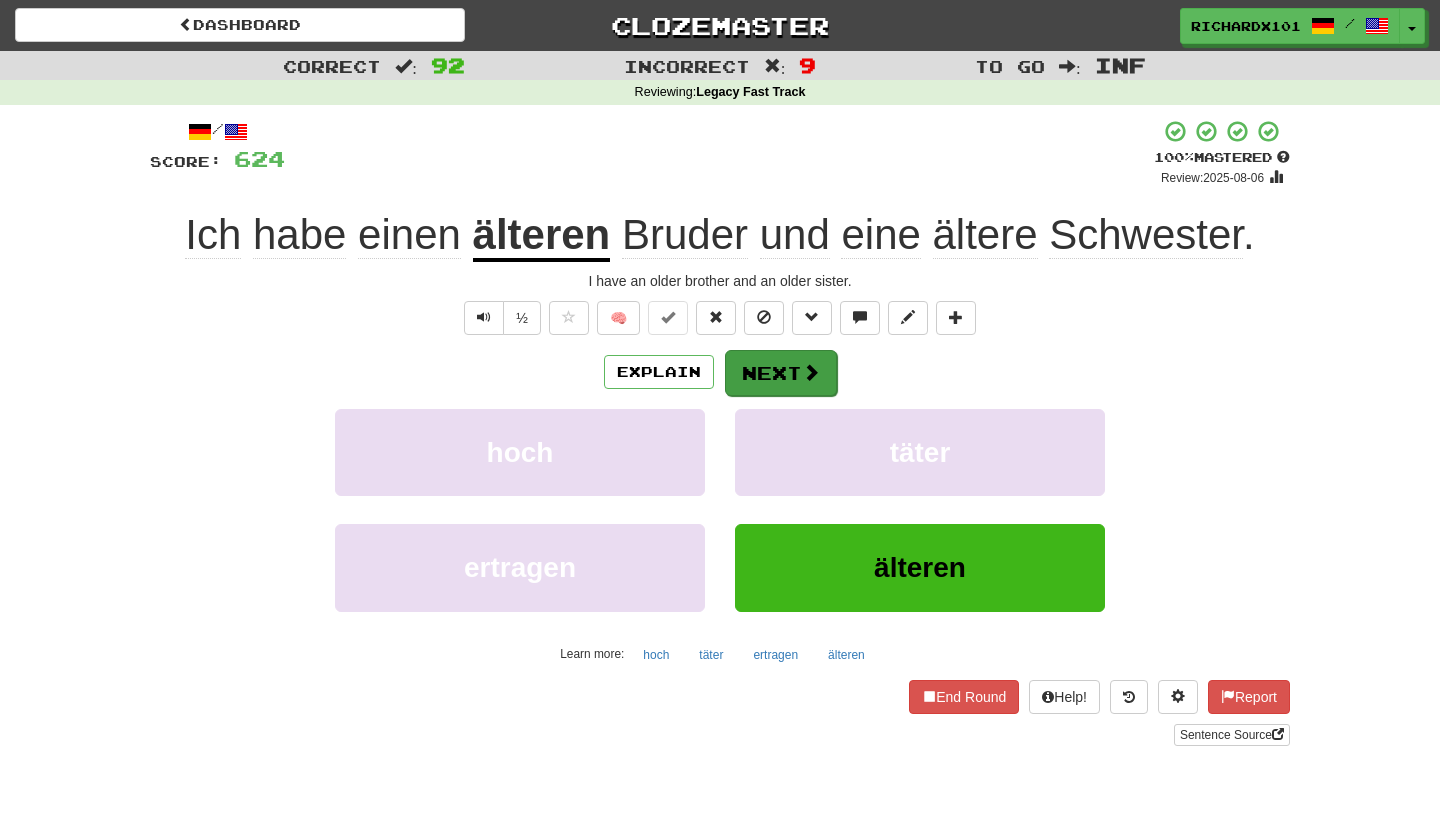drag, startPoint x: 712, startPoint y: 142, endPoint x: 760, endPoint y: 362, distance: 225.17549 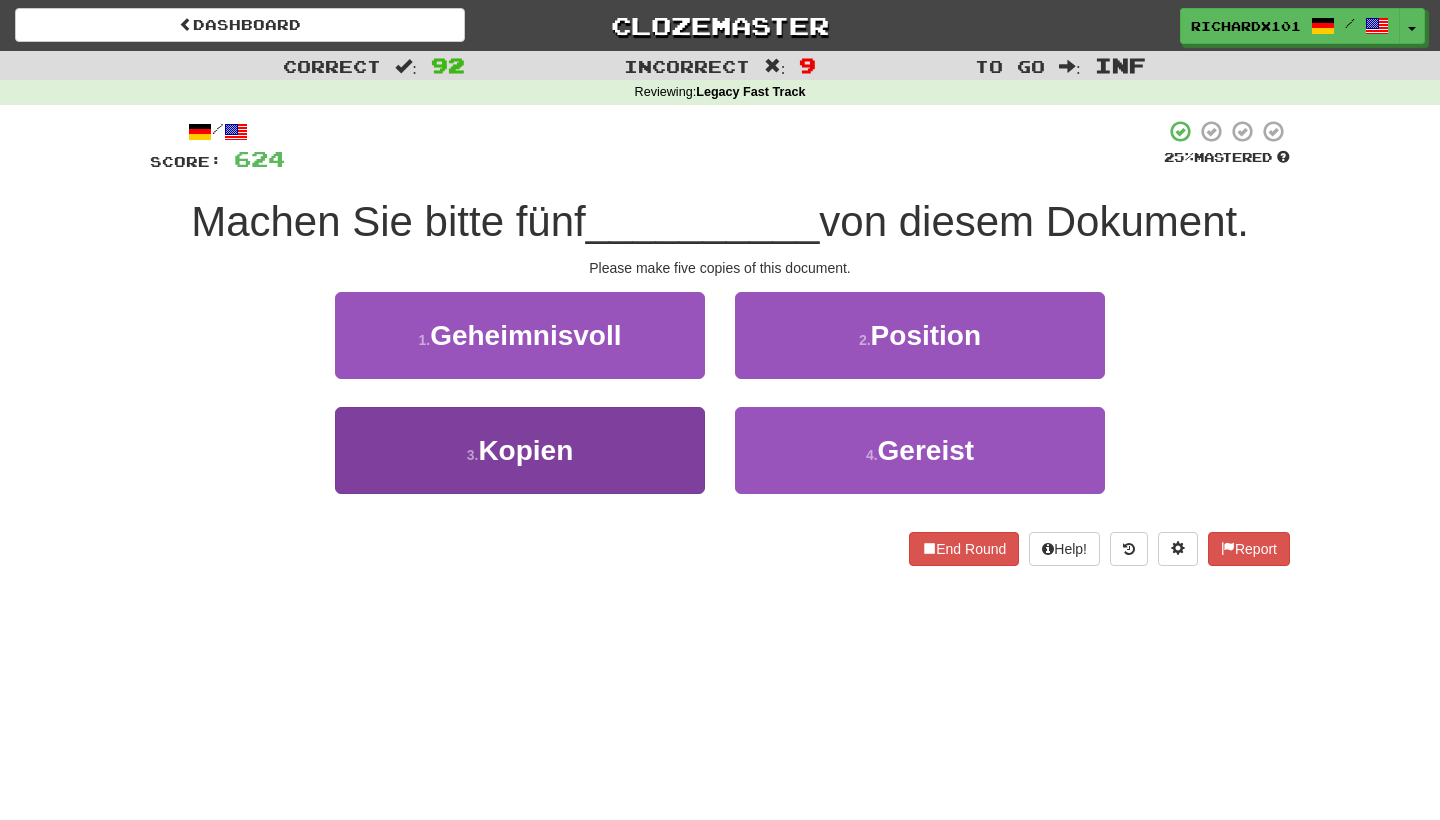 drag, startPoint x: 760, startPoint y: 362, endPoint x: 653, endPoint y: 442, distance: 133.60014 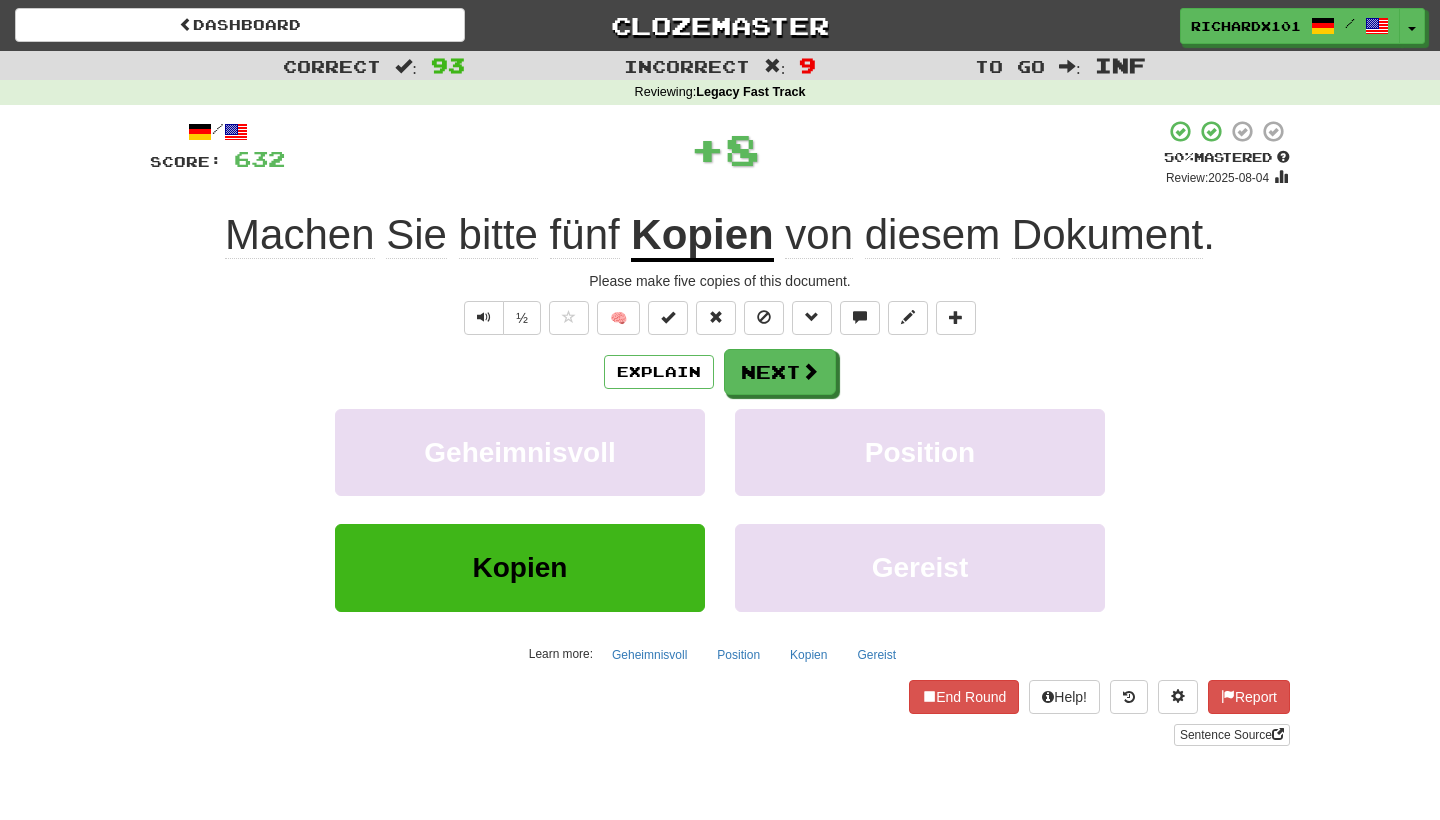 click at bounding box center (668, 318) 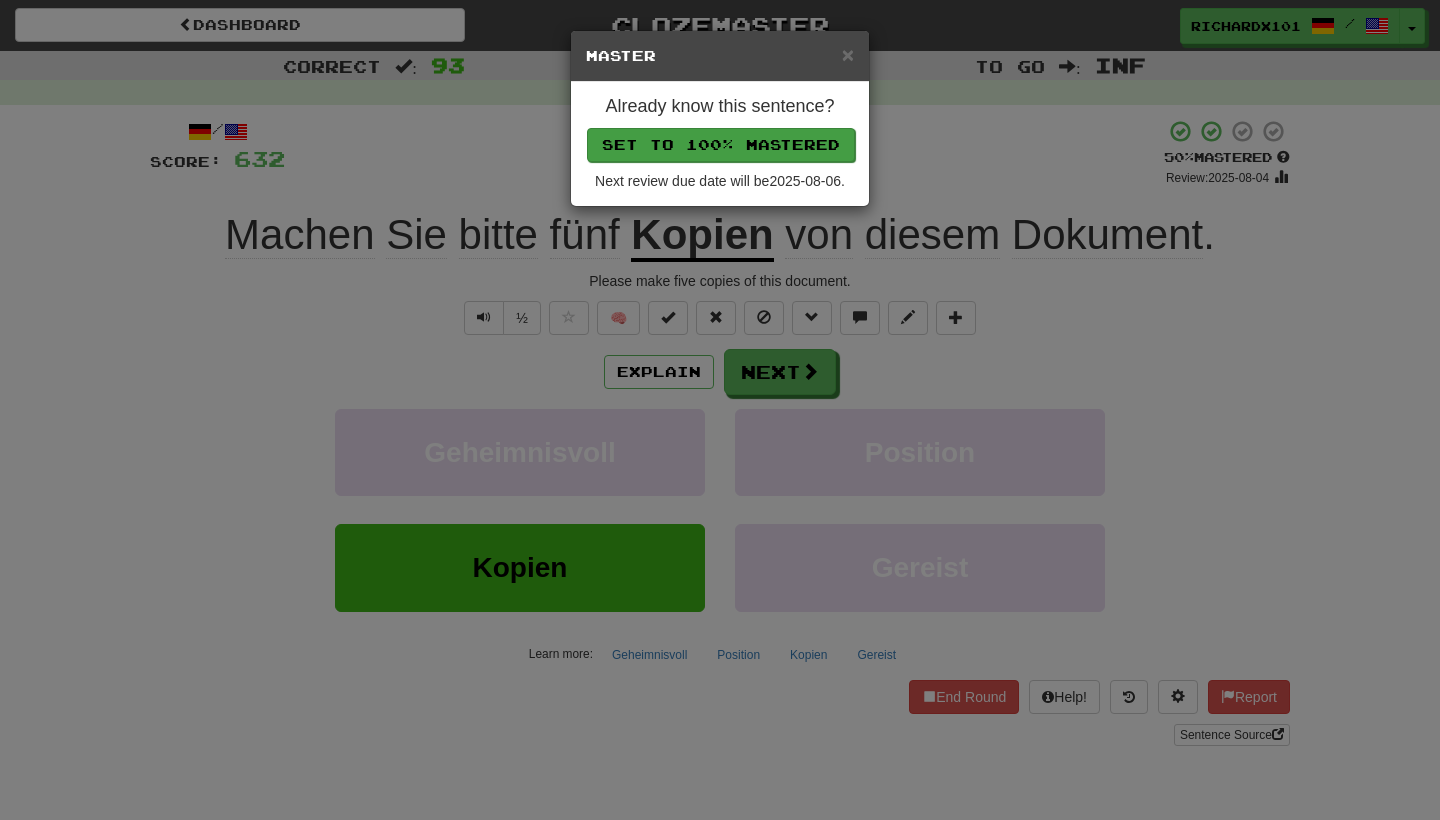 drag, startPoint x: 653, startPoint y: 442, endPoint x: 728, endPoint y: 141, distance: 310.20316 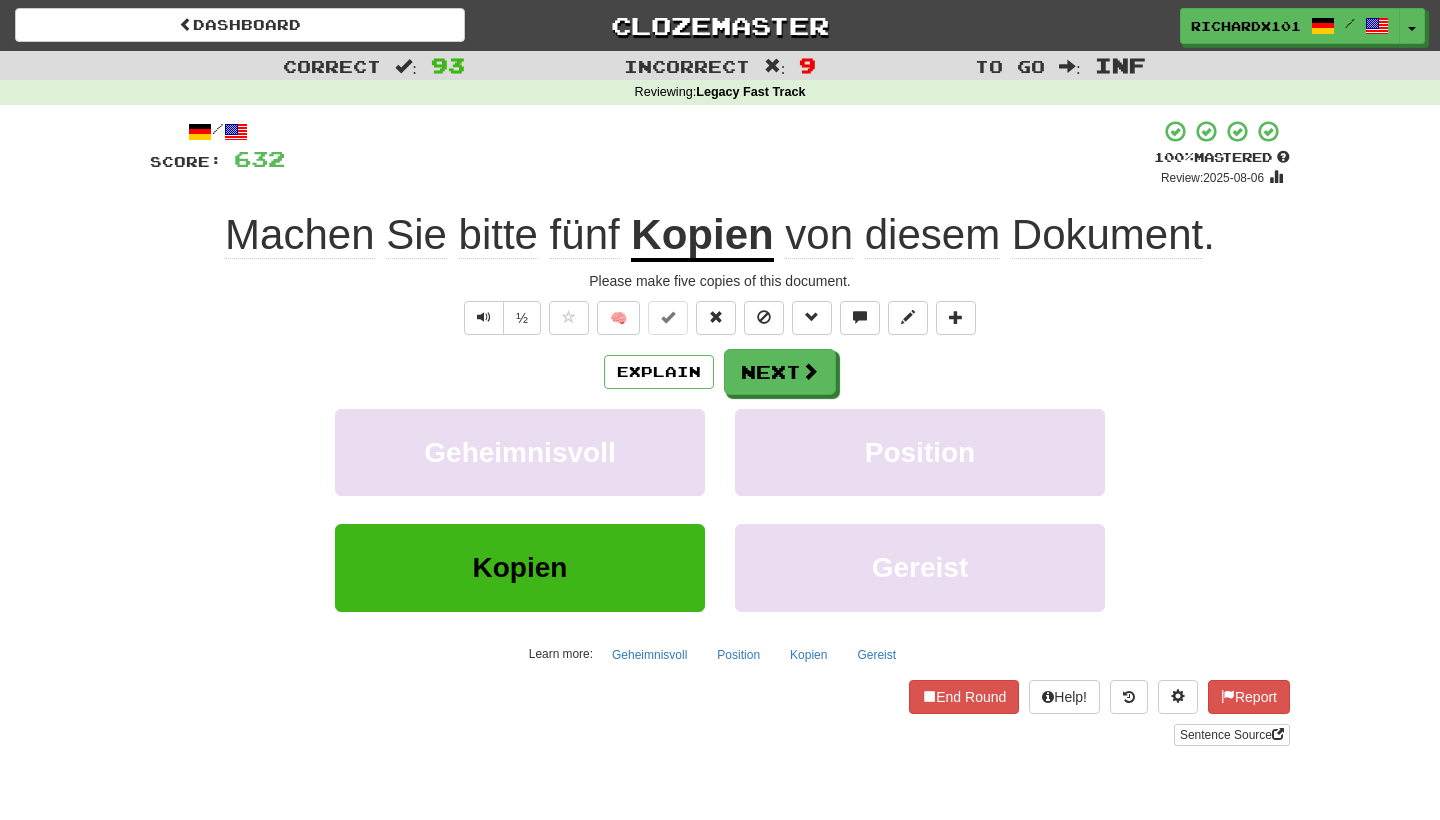 click on "Next" at bounding box center [780, 372] 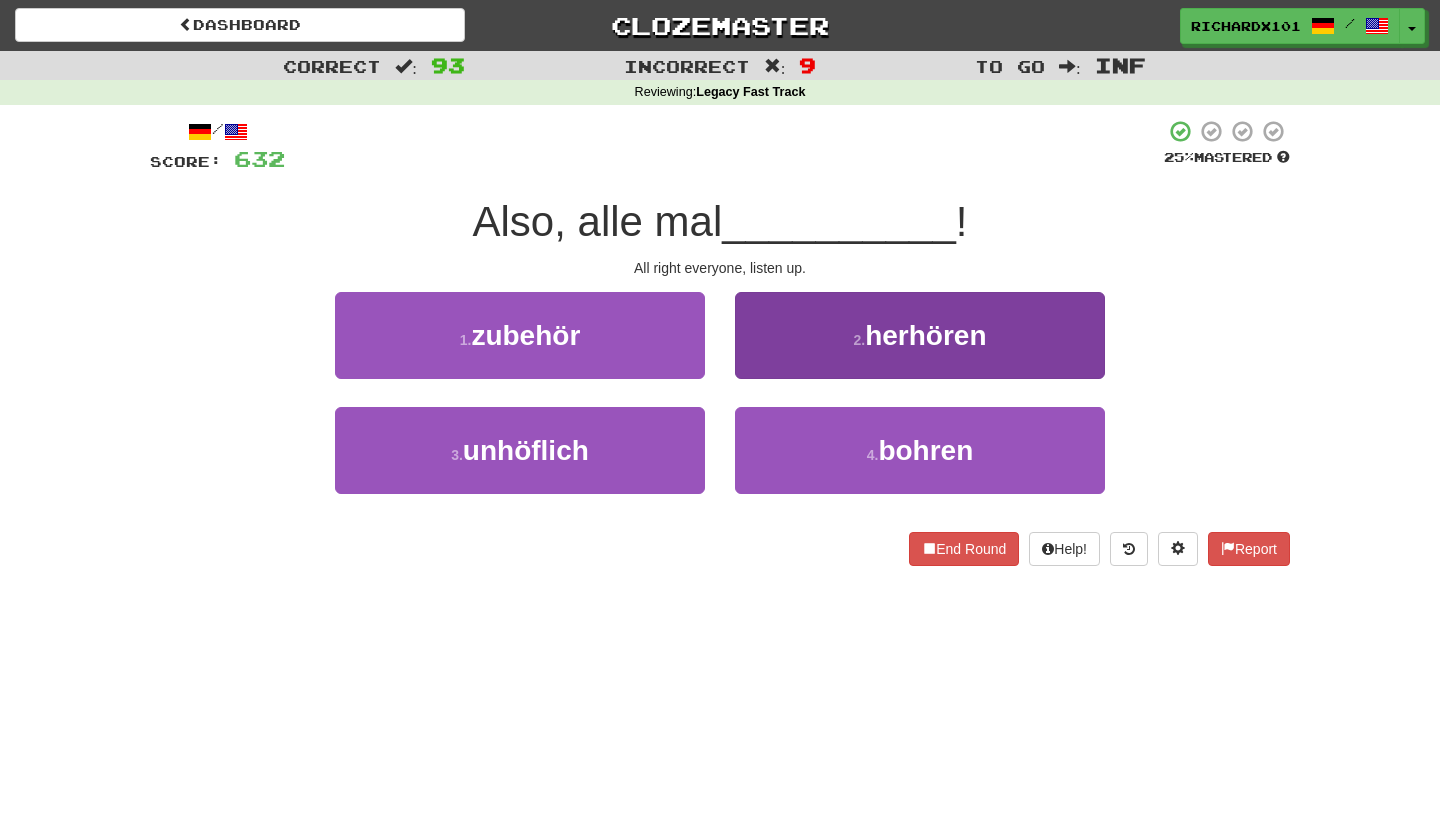drag, startPoint x: 728, startPoint y: 141, endPoint x: 793, endPoint y: 338, distance: 207.44638 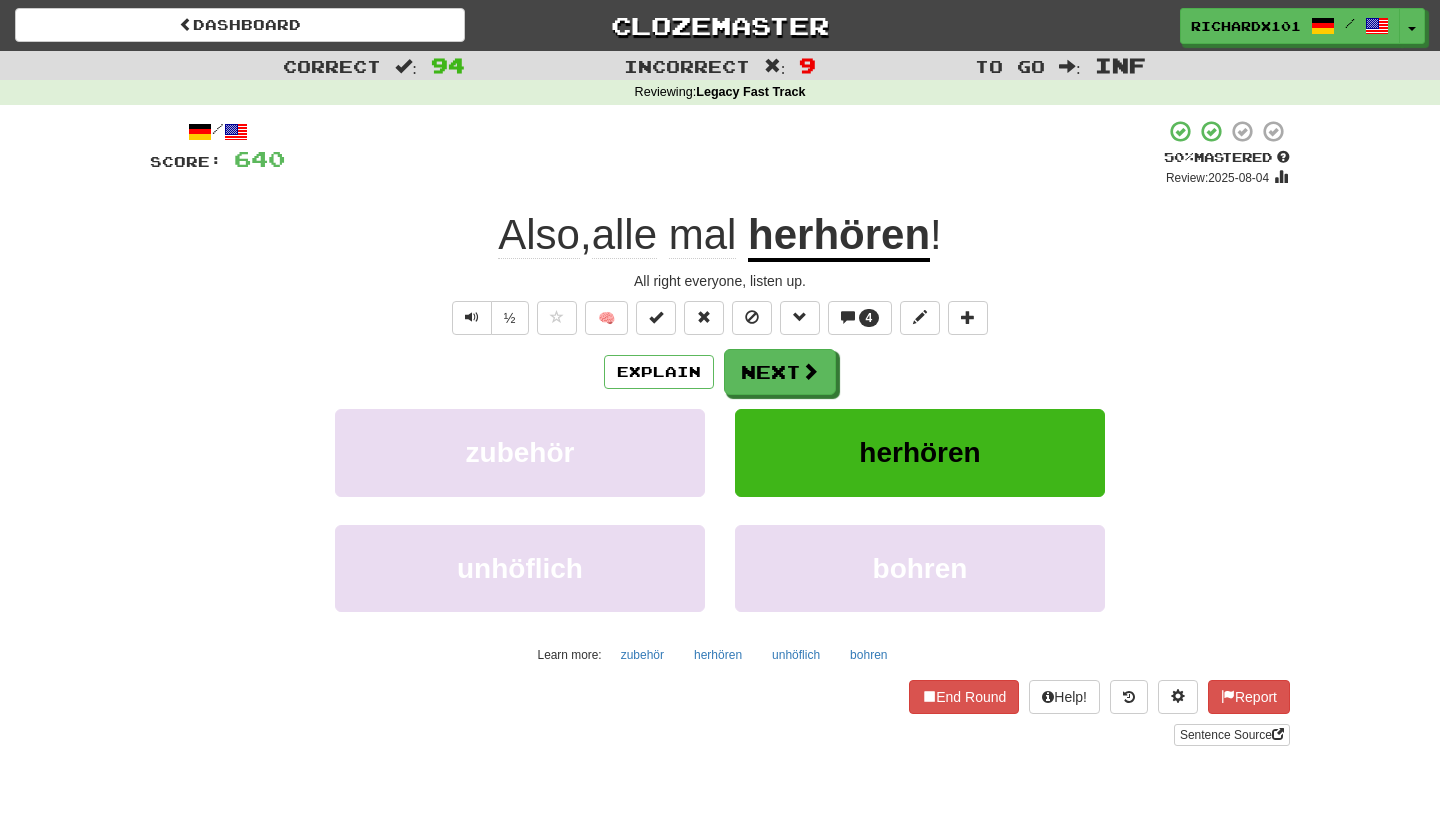 click at bounding box center (656, 317) 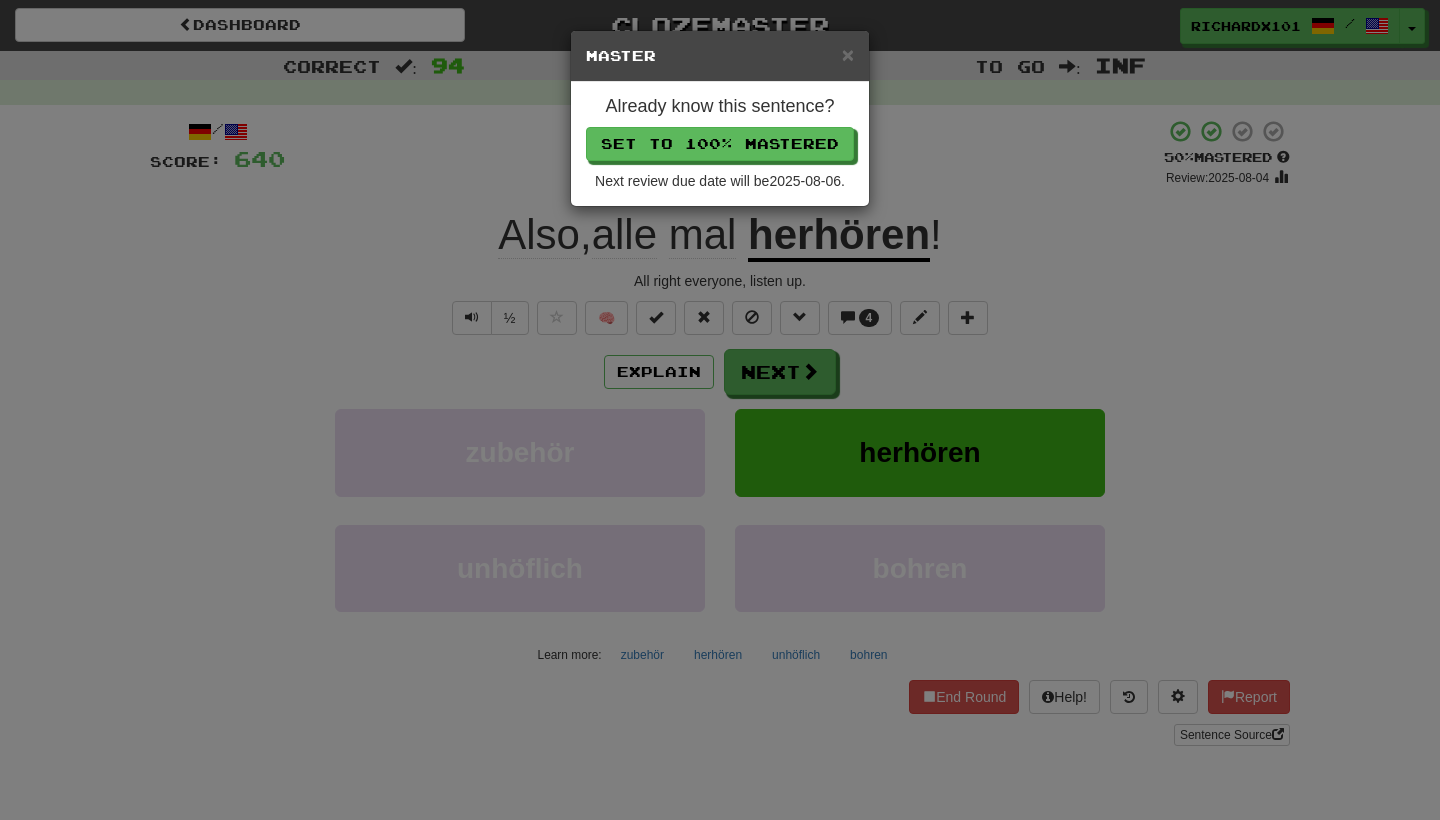 click on "Set to 100% Mastered" at bounding box center (720, 144) 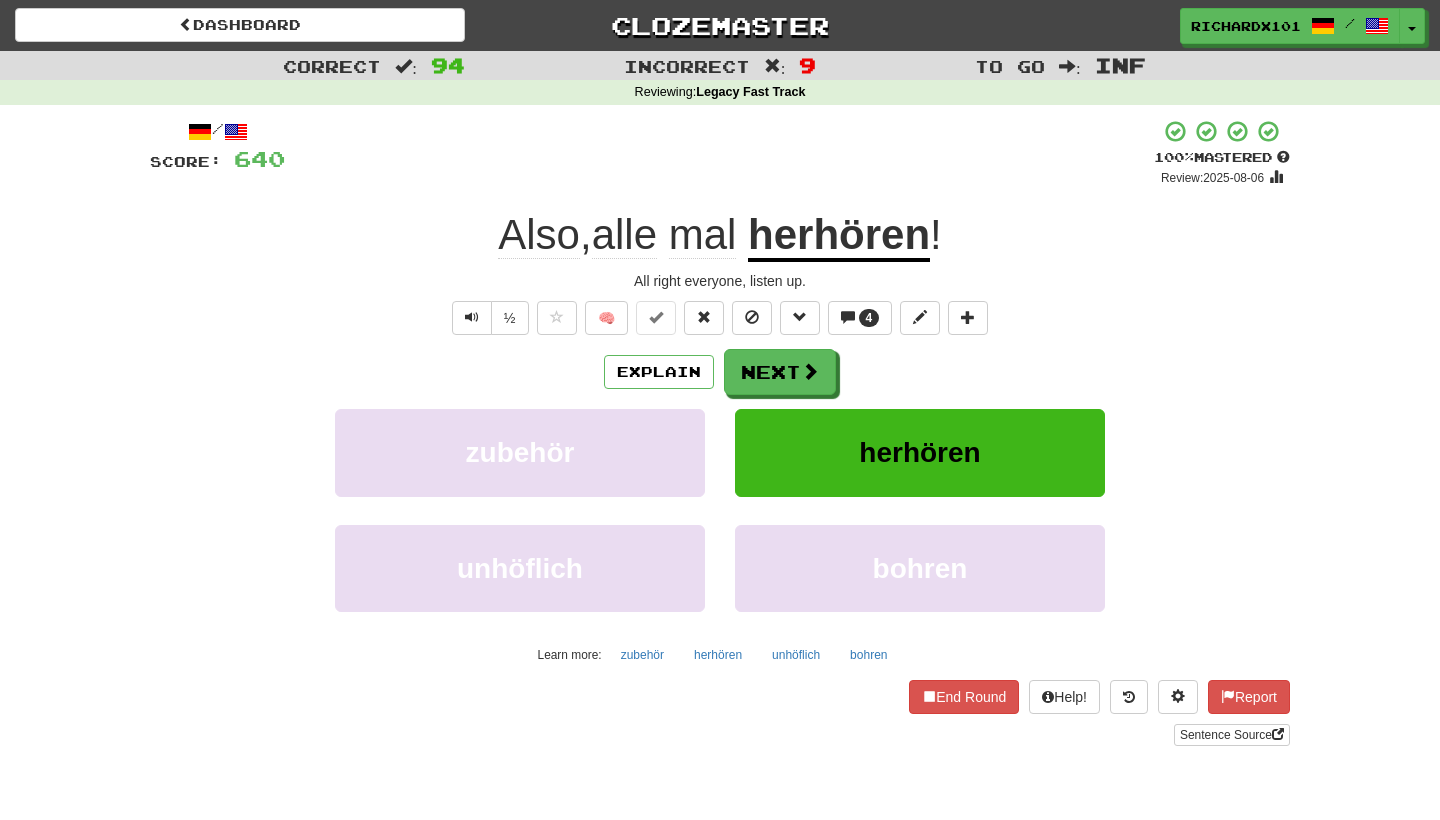 click on "Next" at bounding box center [780, 372] 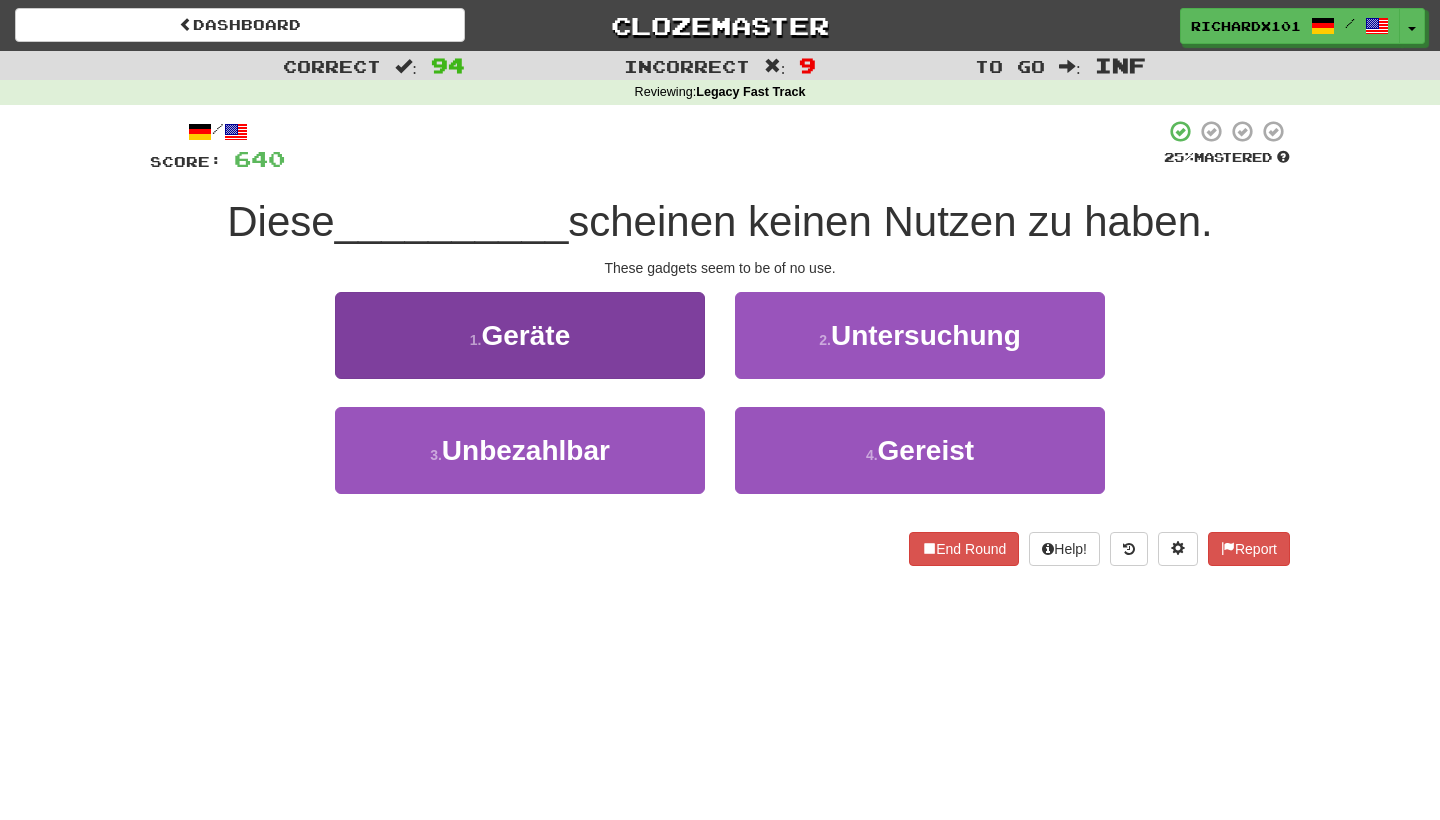 drag, startPoint x: 742, startPoint y: 137, endPoint x: 666, endPoint y: 348, distance: 224.26993 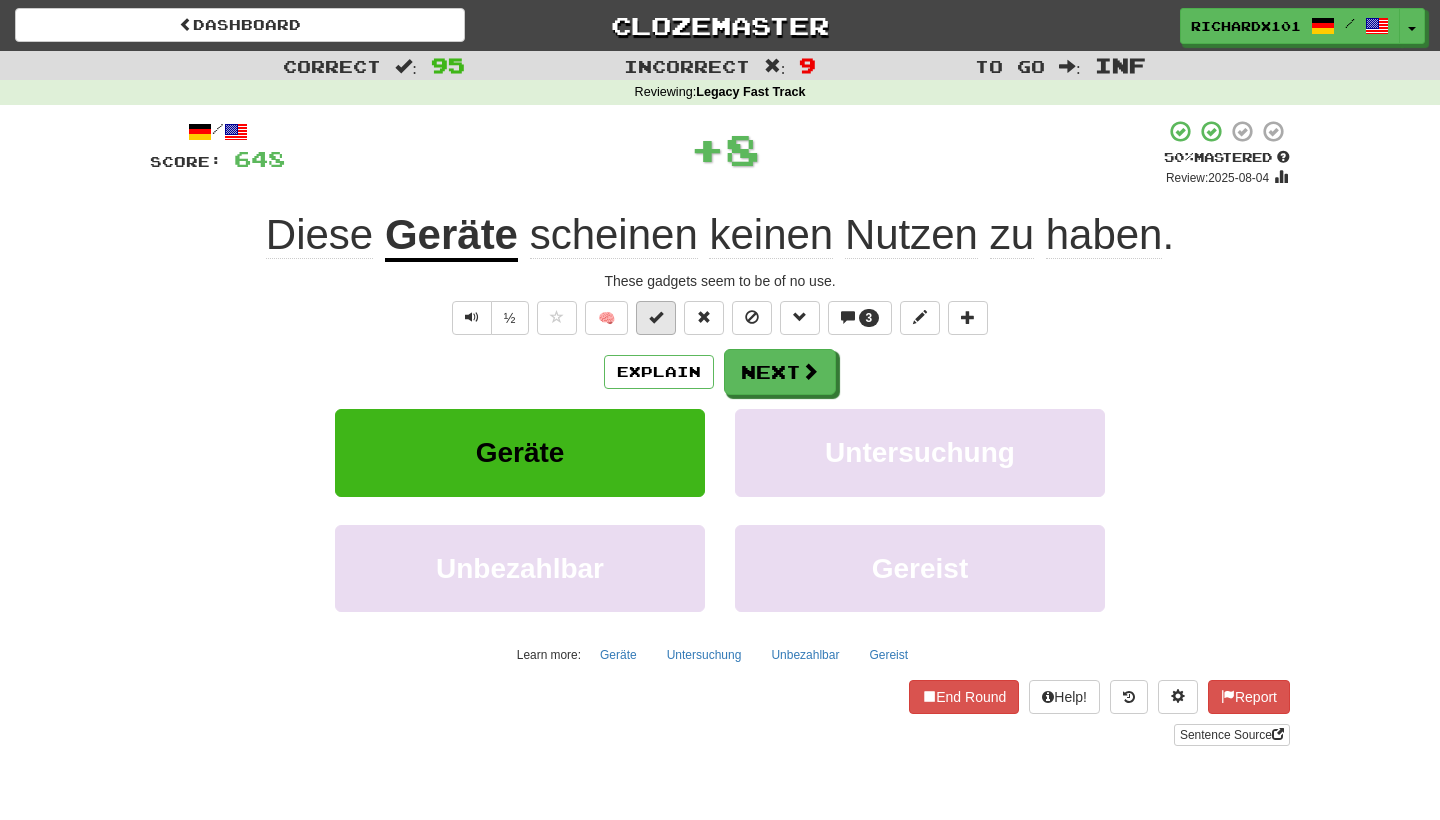 drag, startPoint x: 666, startPoint y: 348, endPoint x: 664, endPoint y: 316, distance: 32.06244 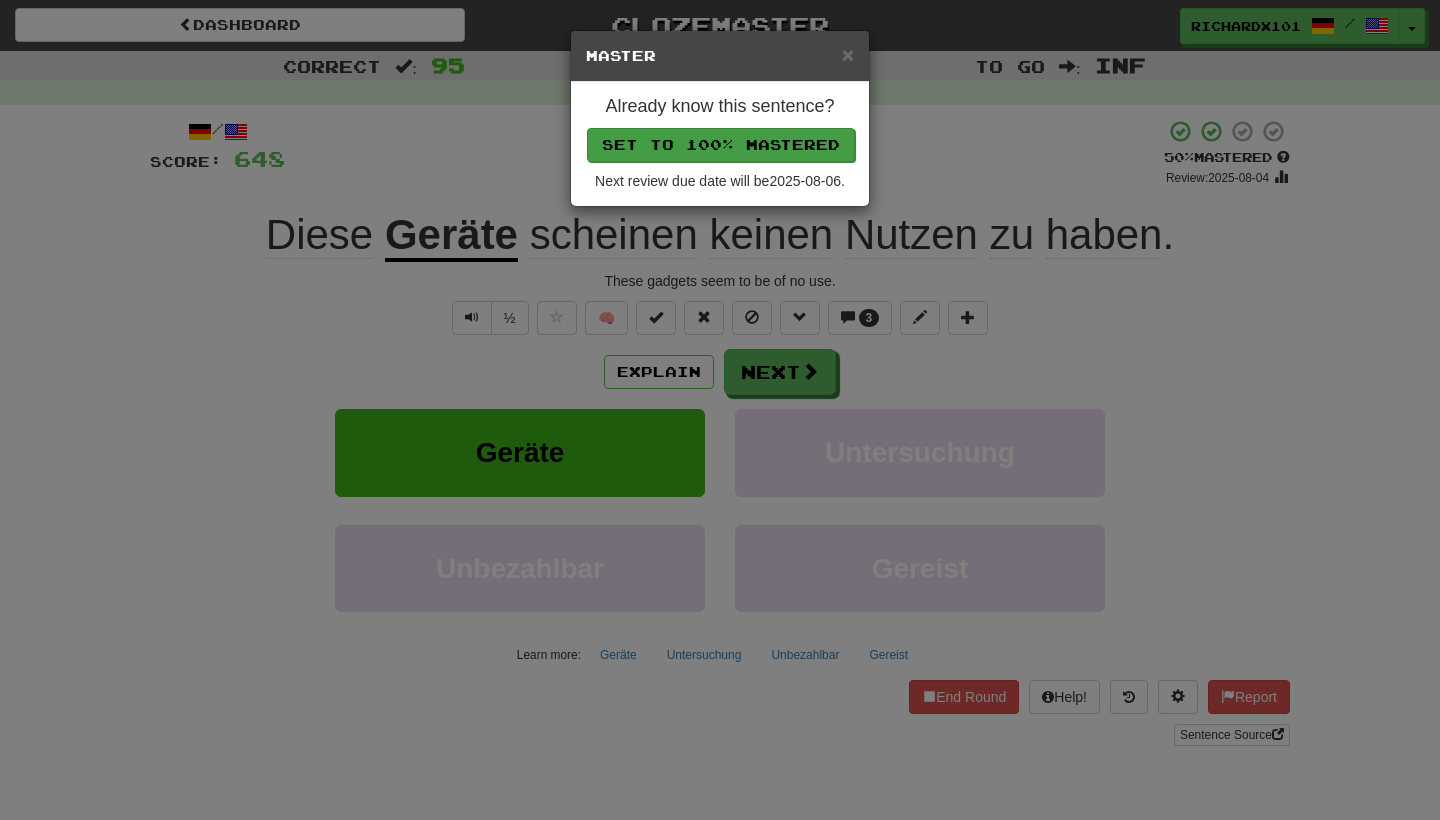 drag, startPoint x: 664, startPoint y: 316, endPoint x: 728, endPoint y: 139, distance: 188.2153 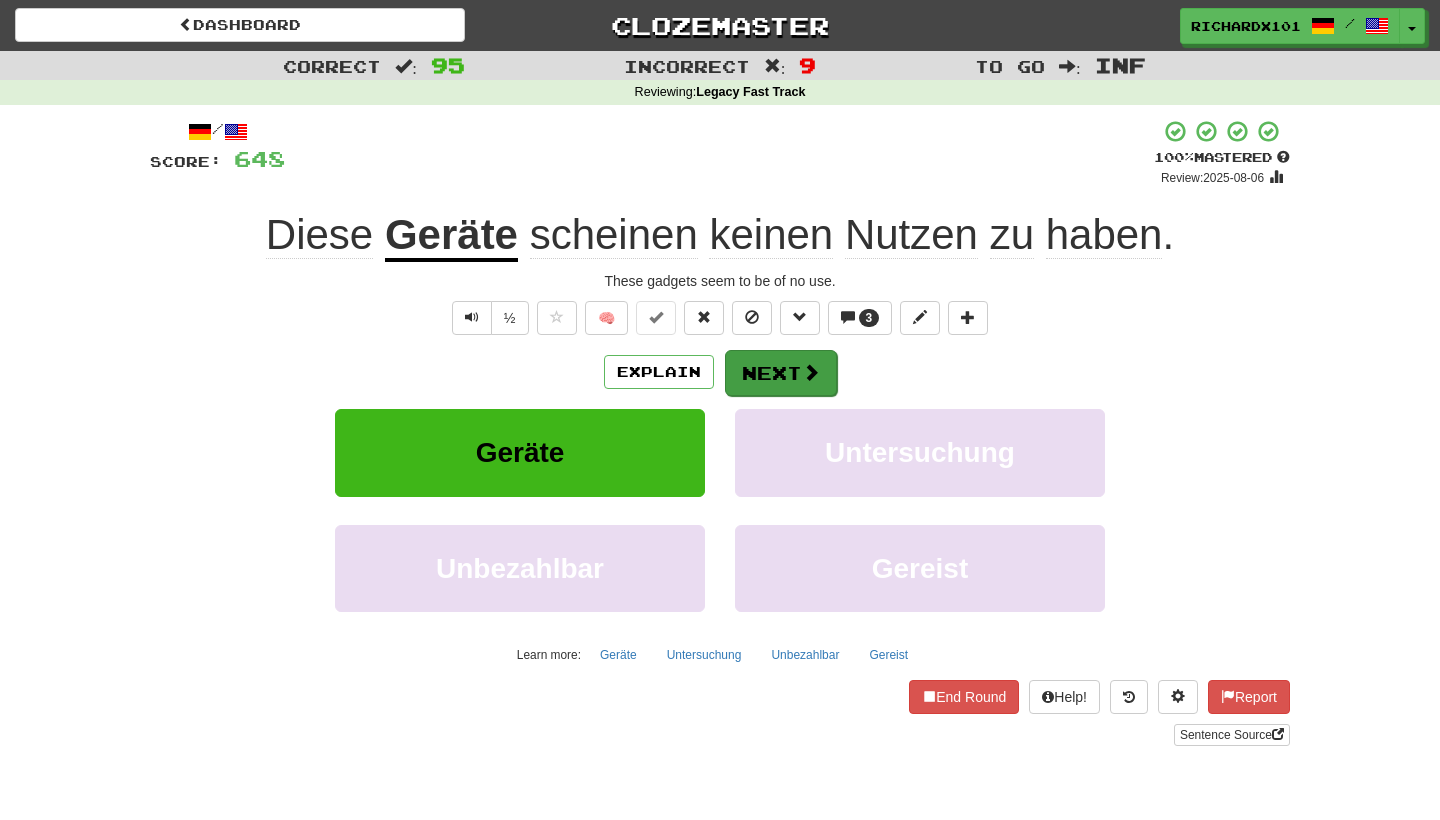 drag, startPoint x: 728, startPoint y: 139, endPoint x: 768, endPoint y: 366, distance: 230.49728 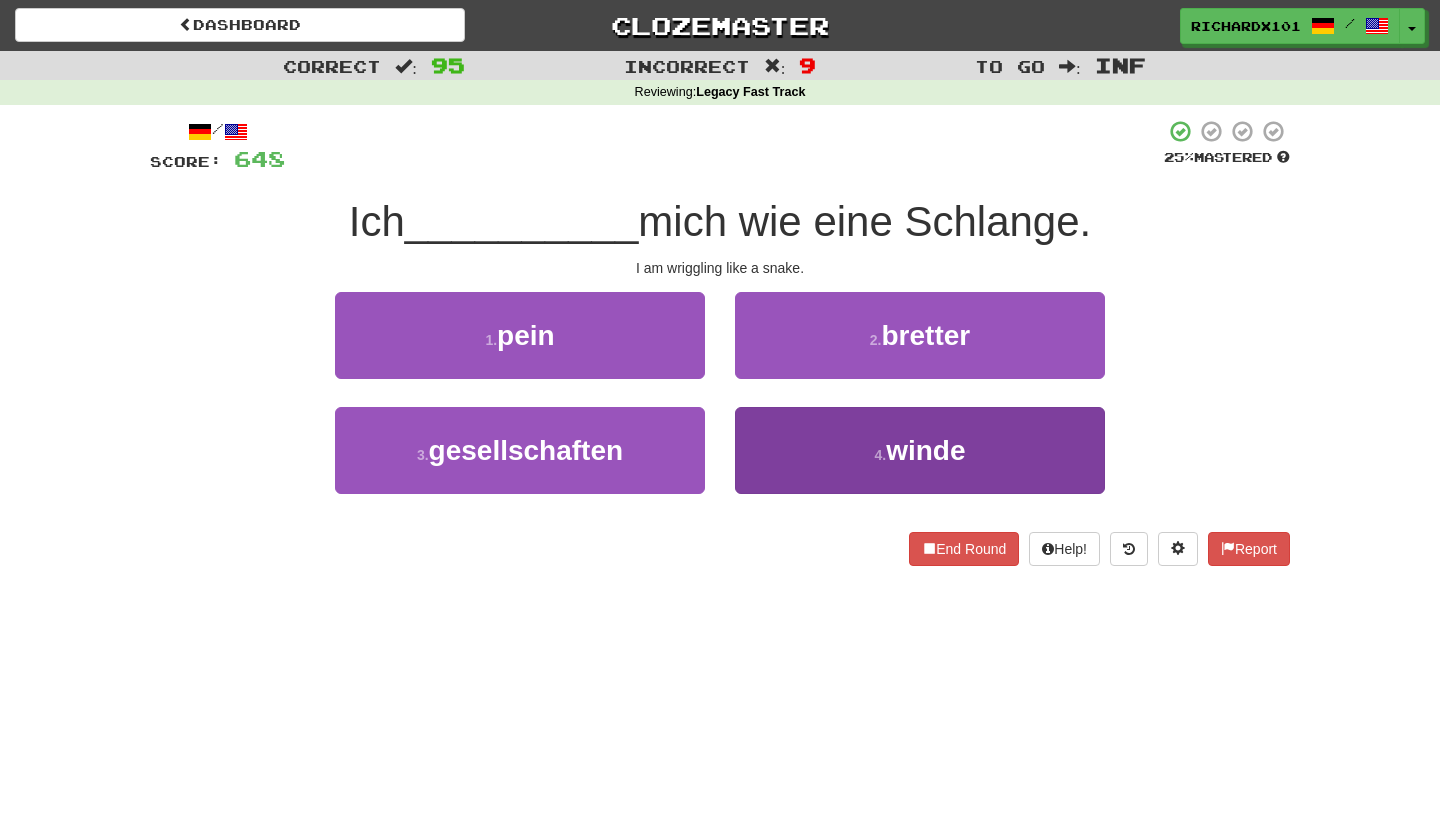 drag, startPoint x: 768, startPoint y: 366, endPoint x: 798, endPoint y: 435, distance: 75.23962 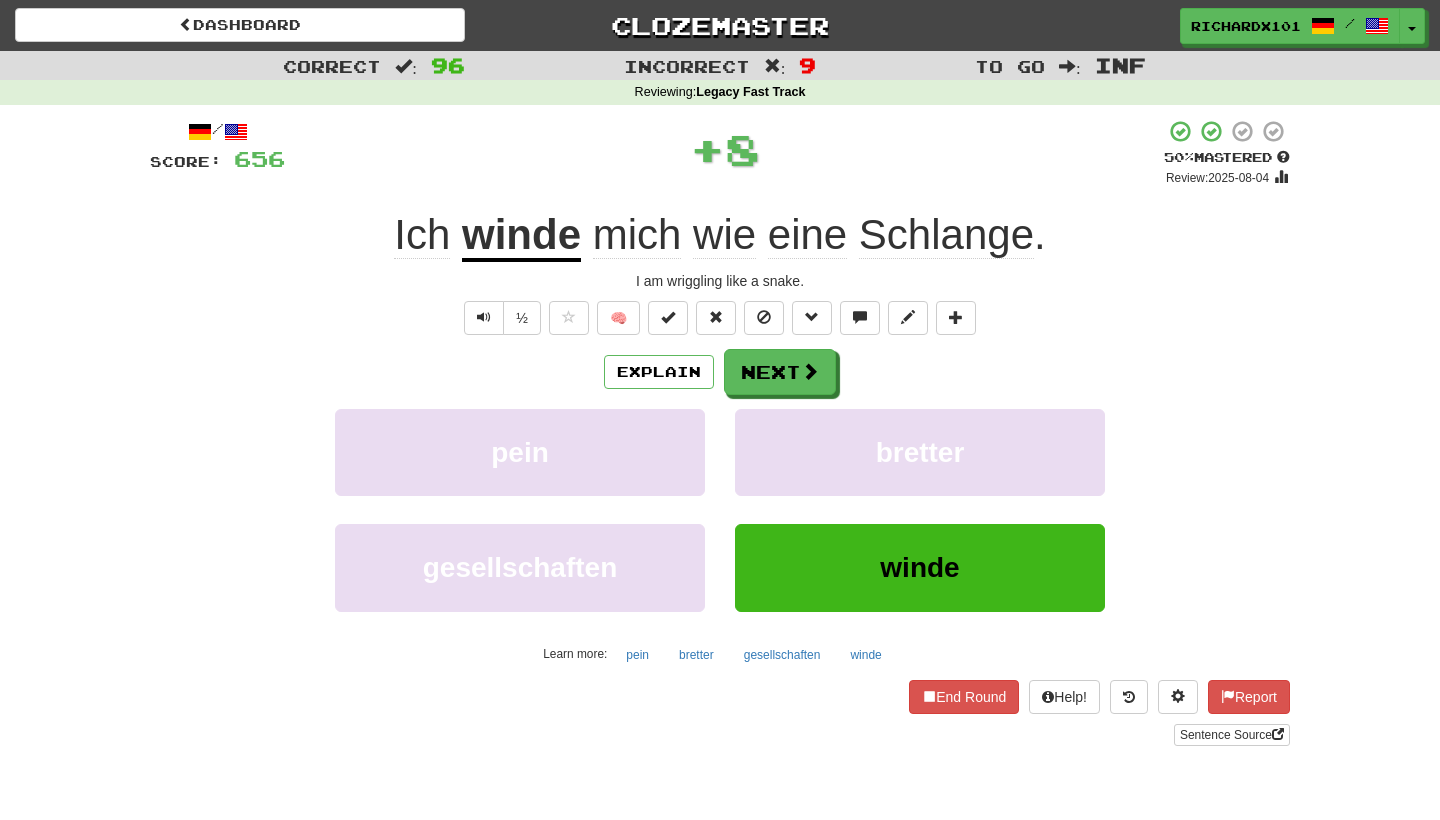 click at bounding box center [668, 318] 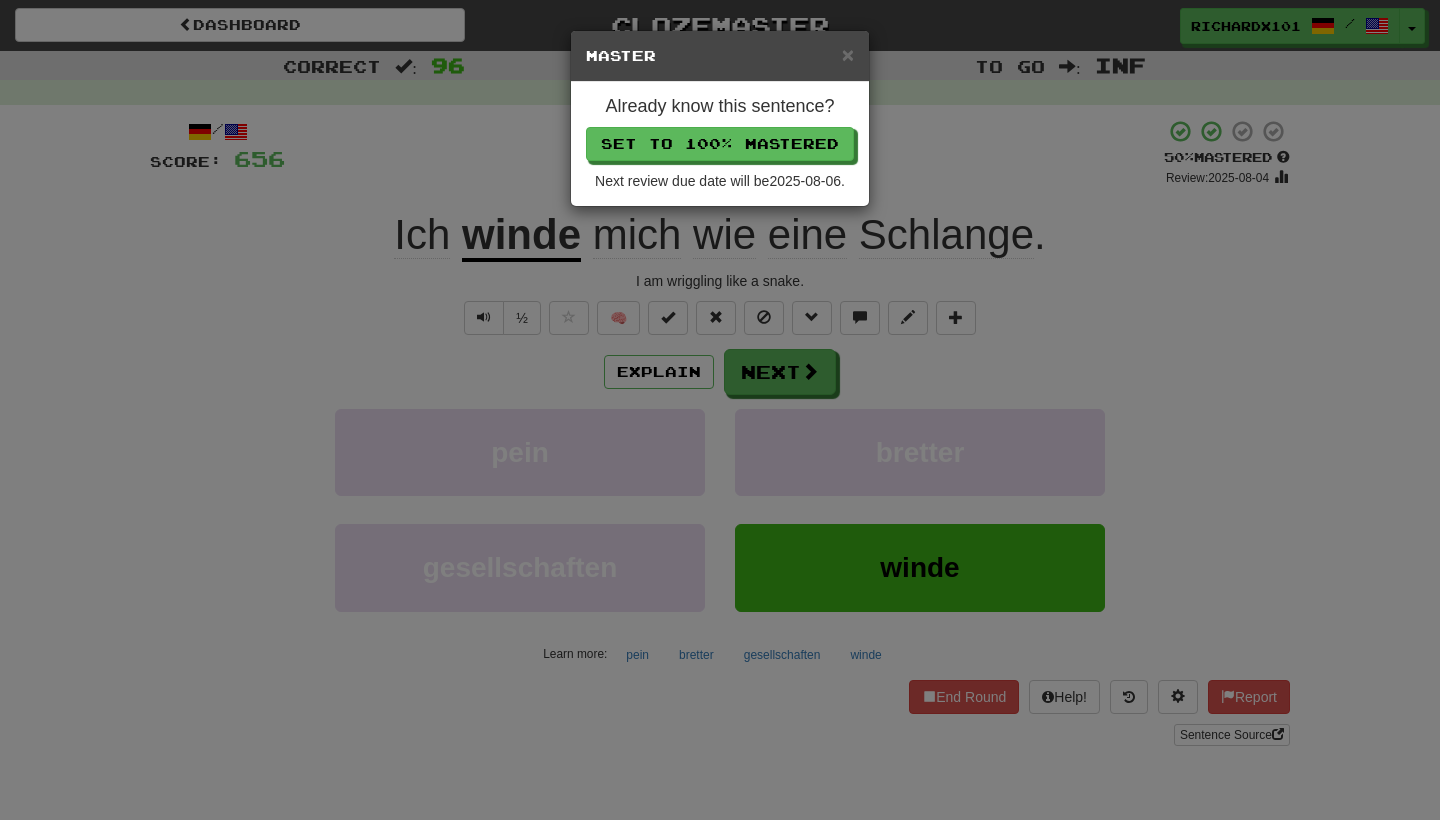 click on "Set to 100% Mastered" at bounding box center (720, 144) 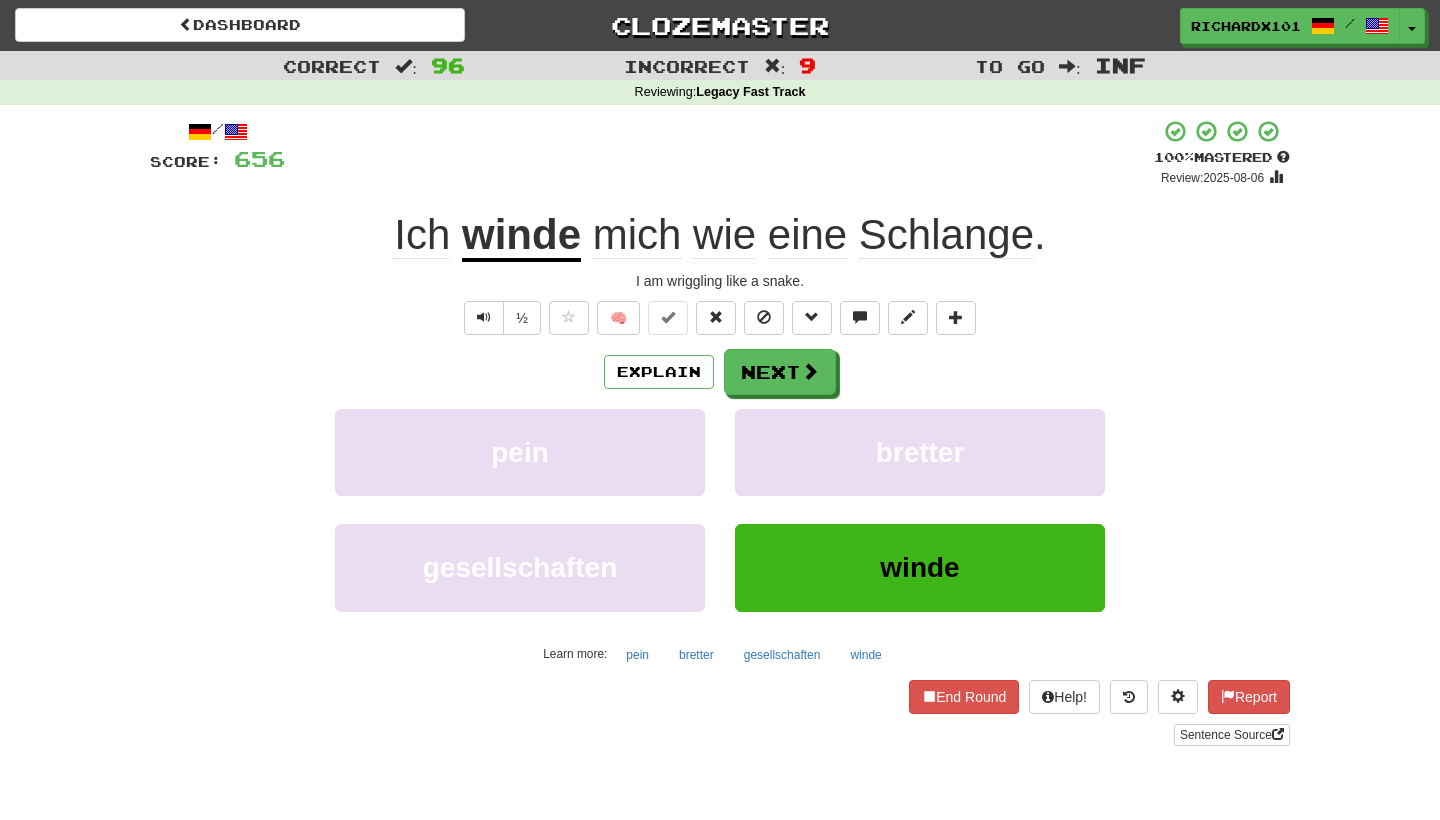 click on "Next" at bounding box center (780, 372) 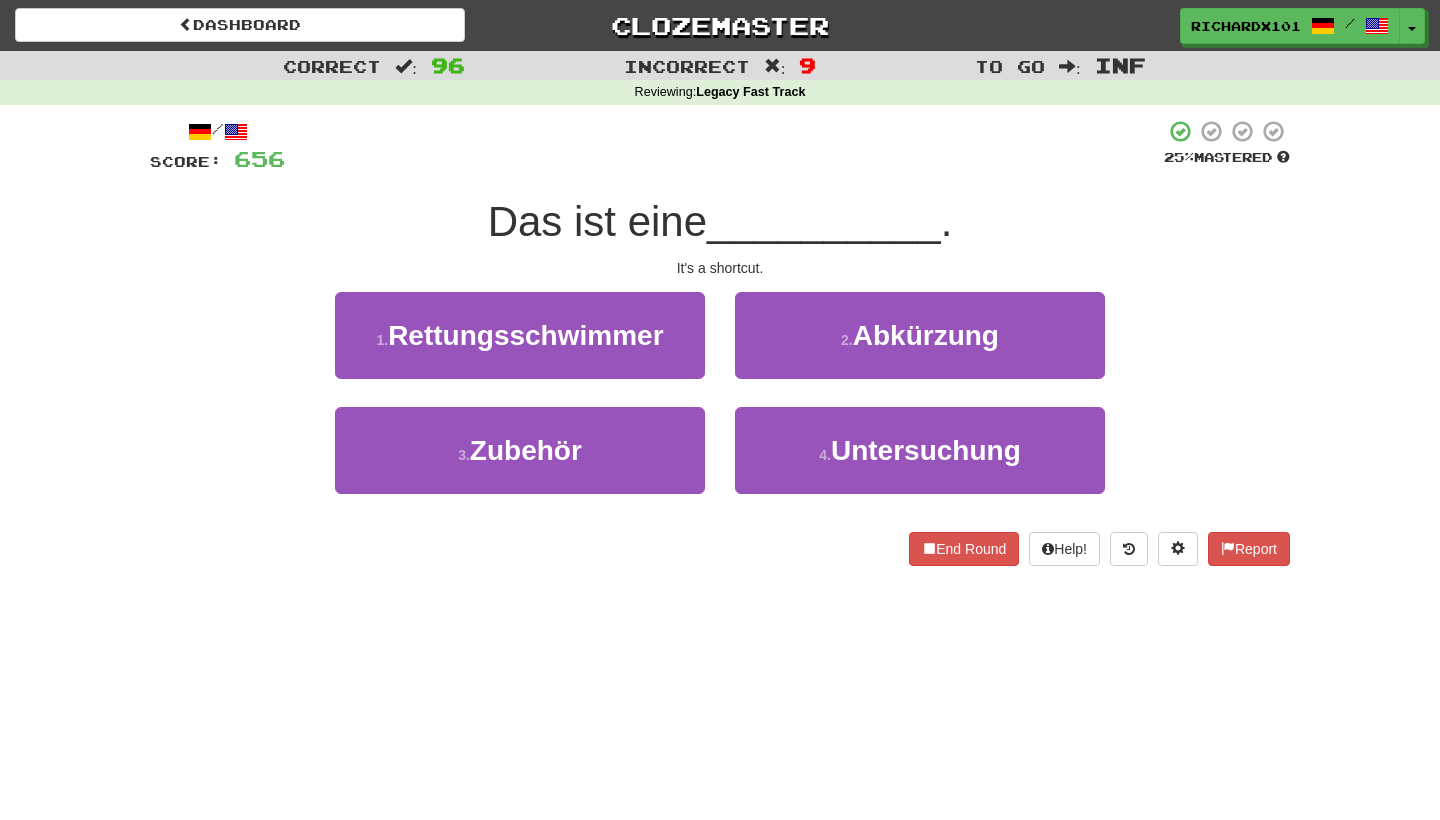 click on "2 .  Abkürzung" at bounding box center [920, 335] 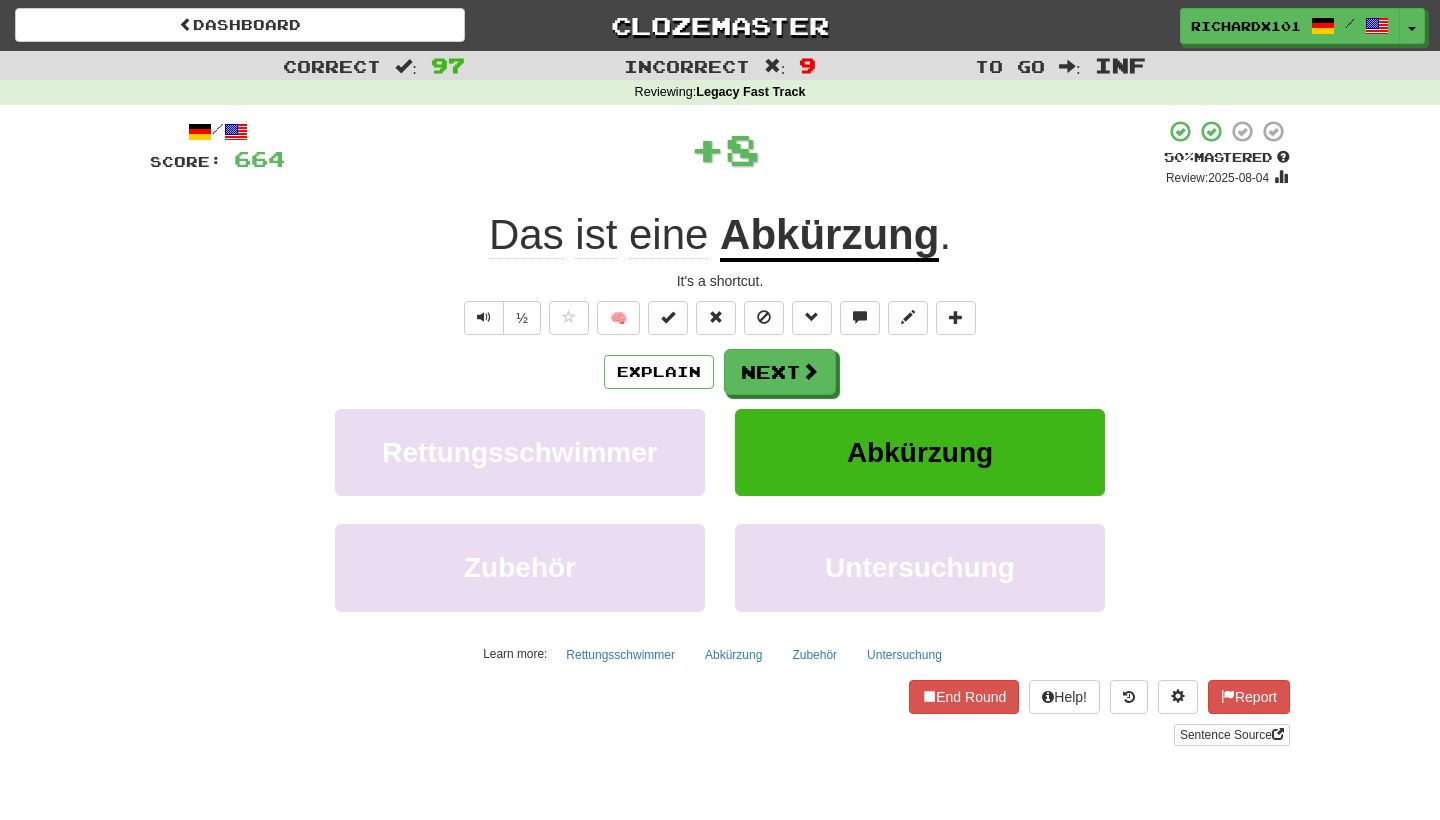 click at bounding box center [668, 318] 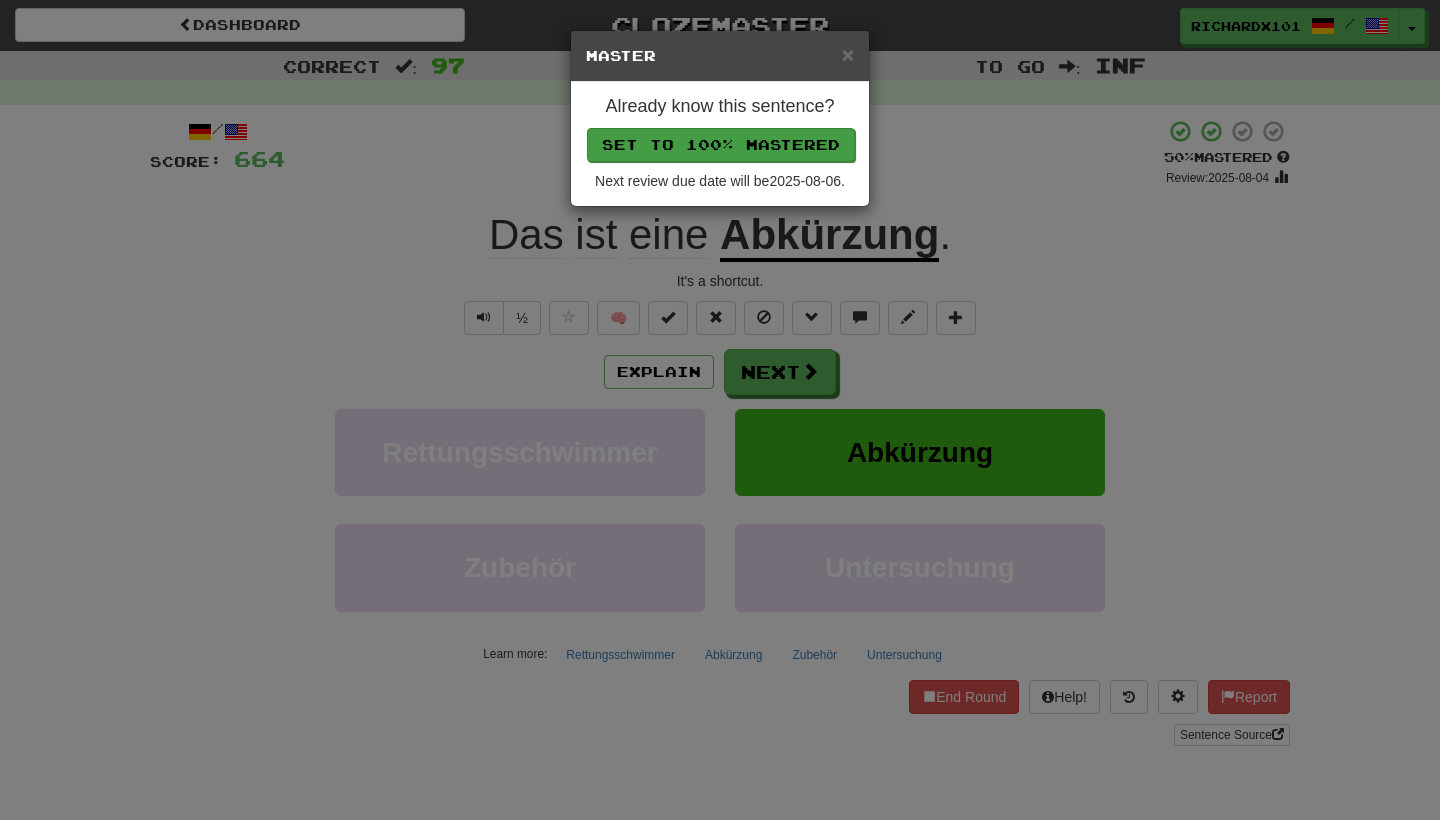 drag, startPoint x: 734, startPoint y: 142, endPoint x: 754, endPoint y: 143, distance: 20.024984 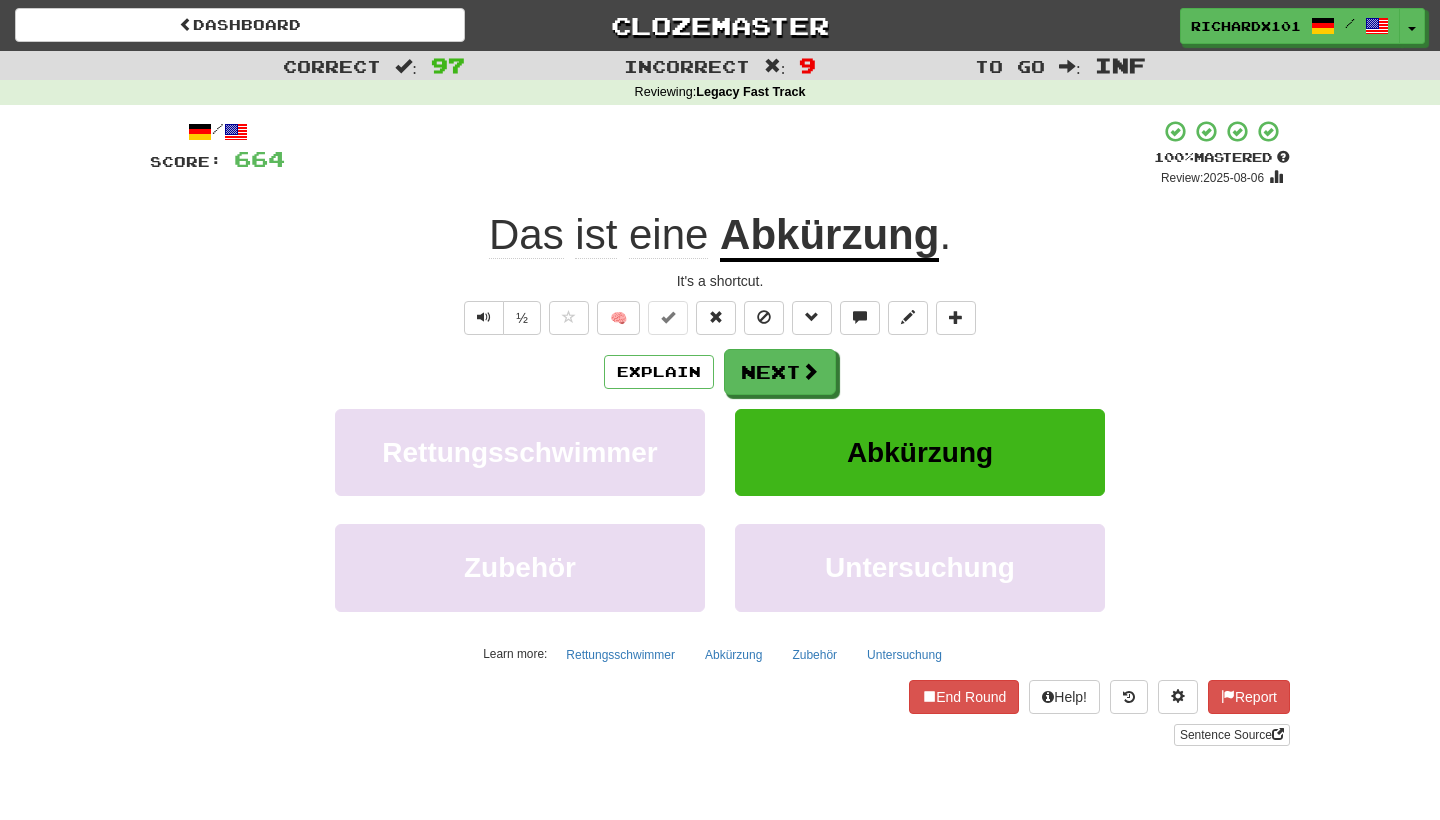 click on "Next" at bounding box center (780, 372) 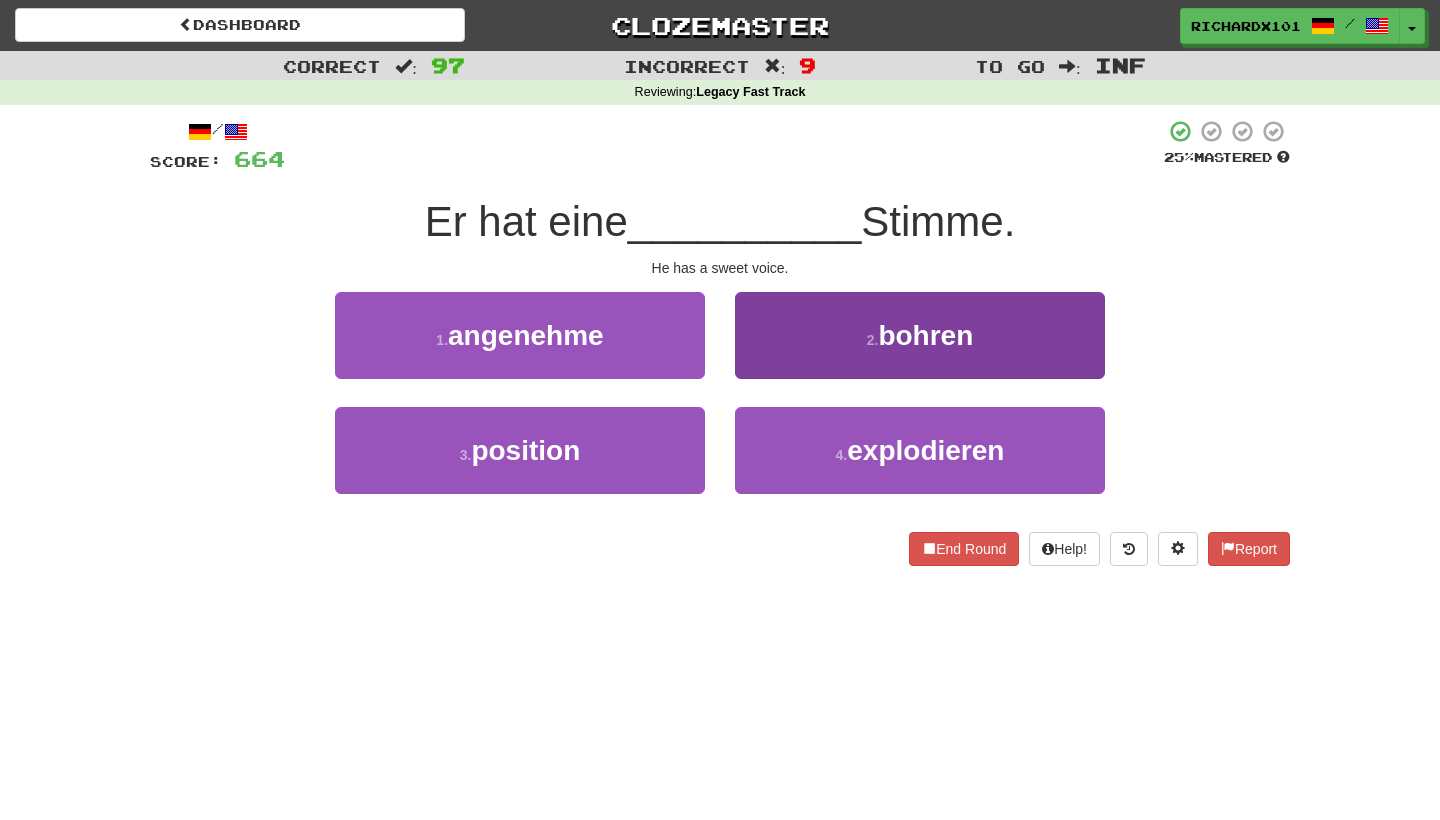 drag, startPoint x: 754, startPoint y: 143, endPoint x: 802, endPoint y: 343, distance: 205.67937 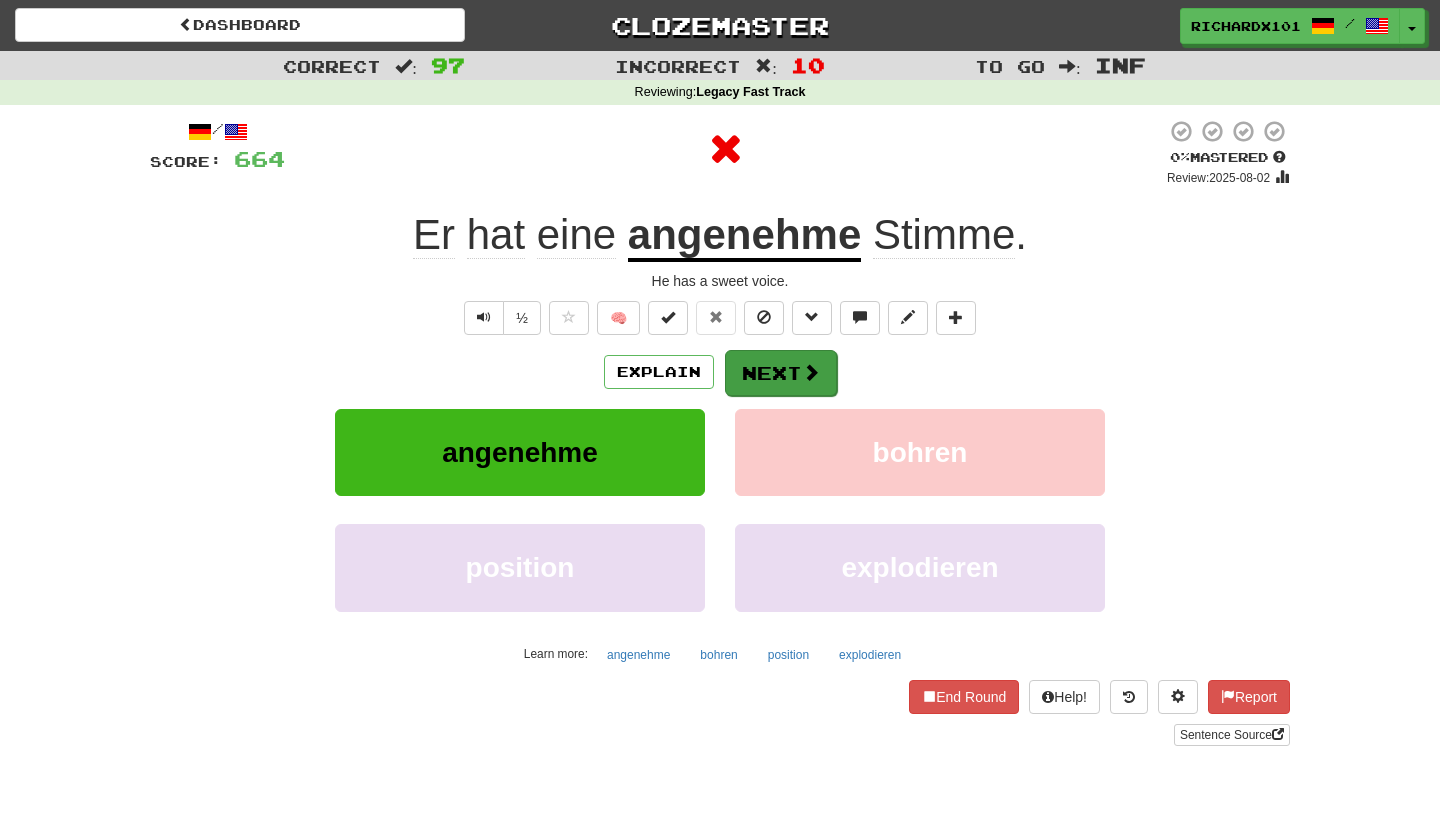 drag, startPoint x: 802, startPoint y: 343, endPoint x: 801, endPoint y: 371, distance: 28.01785 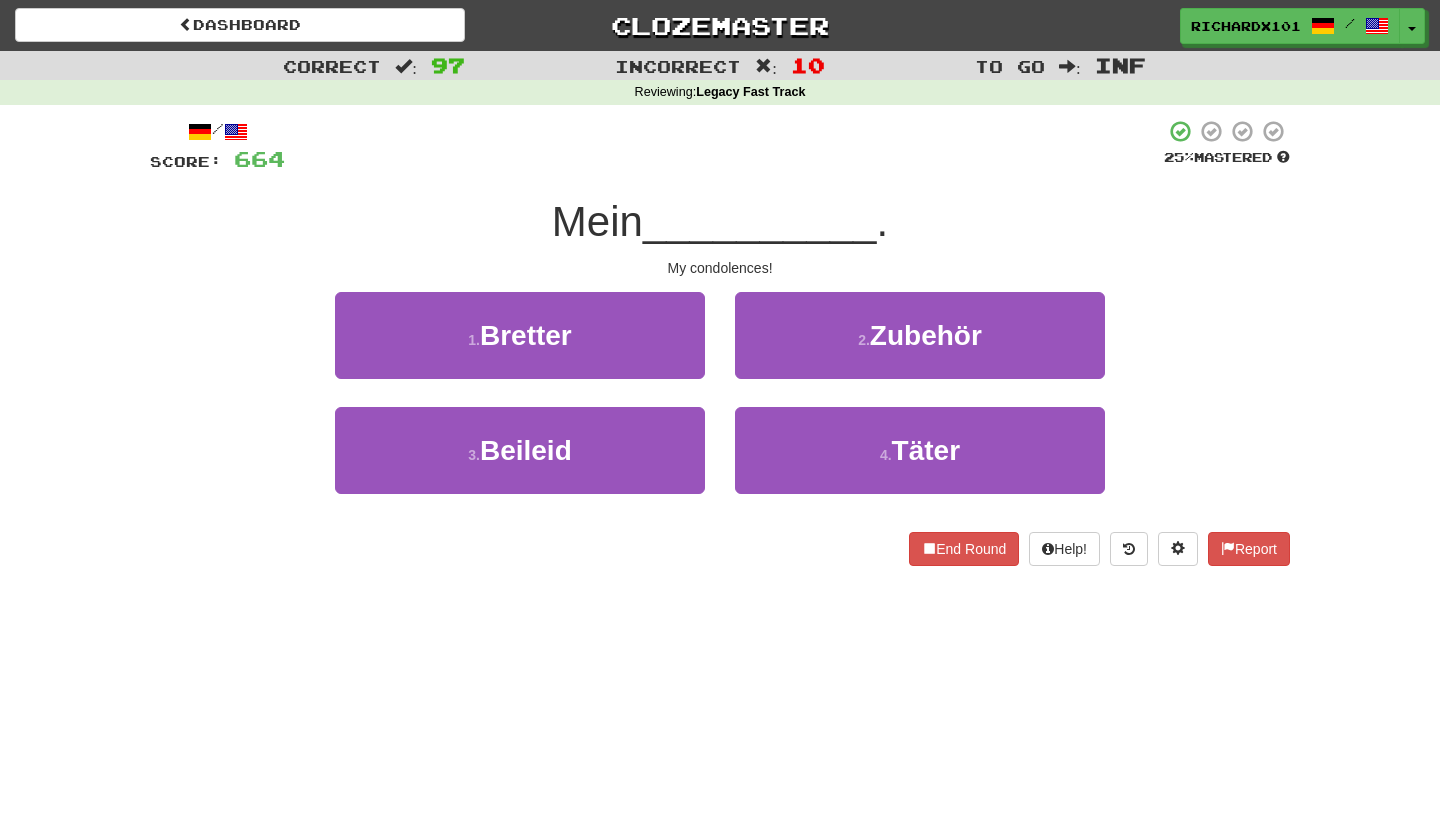 click on "3 .  Beileid" at bounding box center [520, 450] 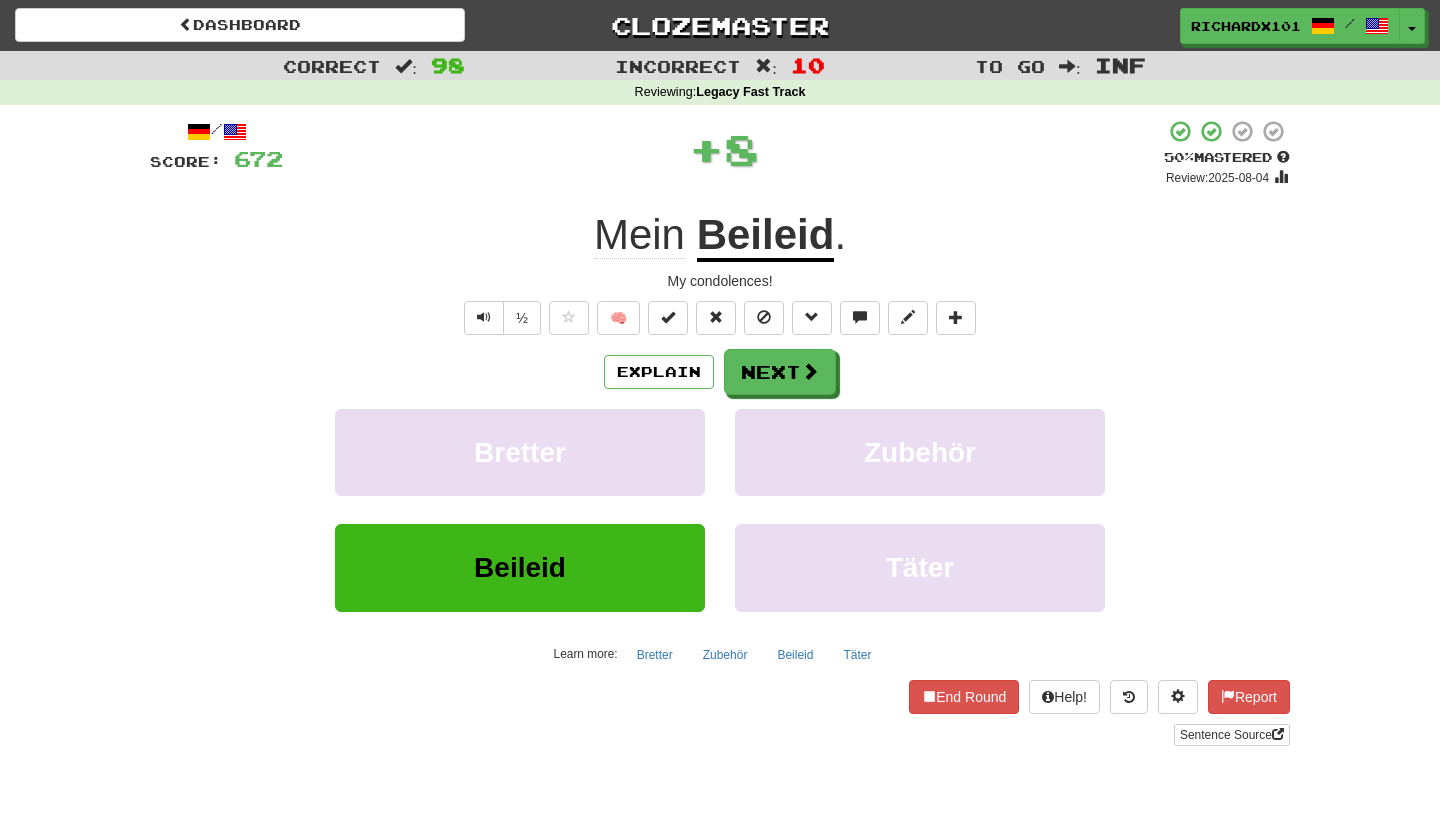 click at bounding box center [668, 317] 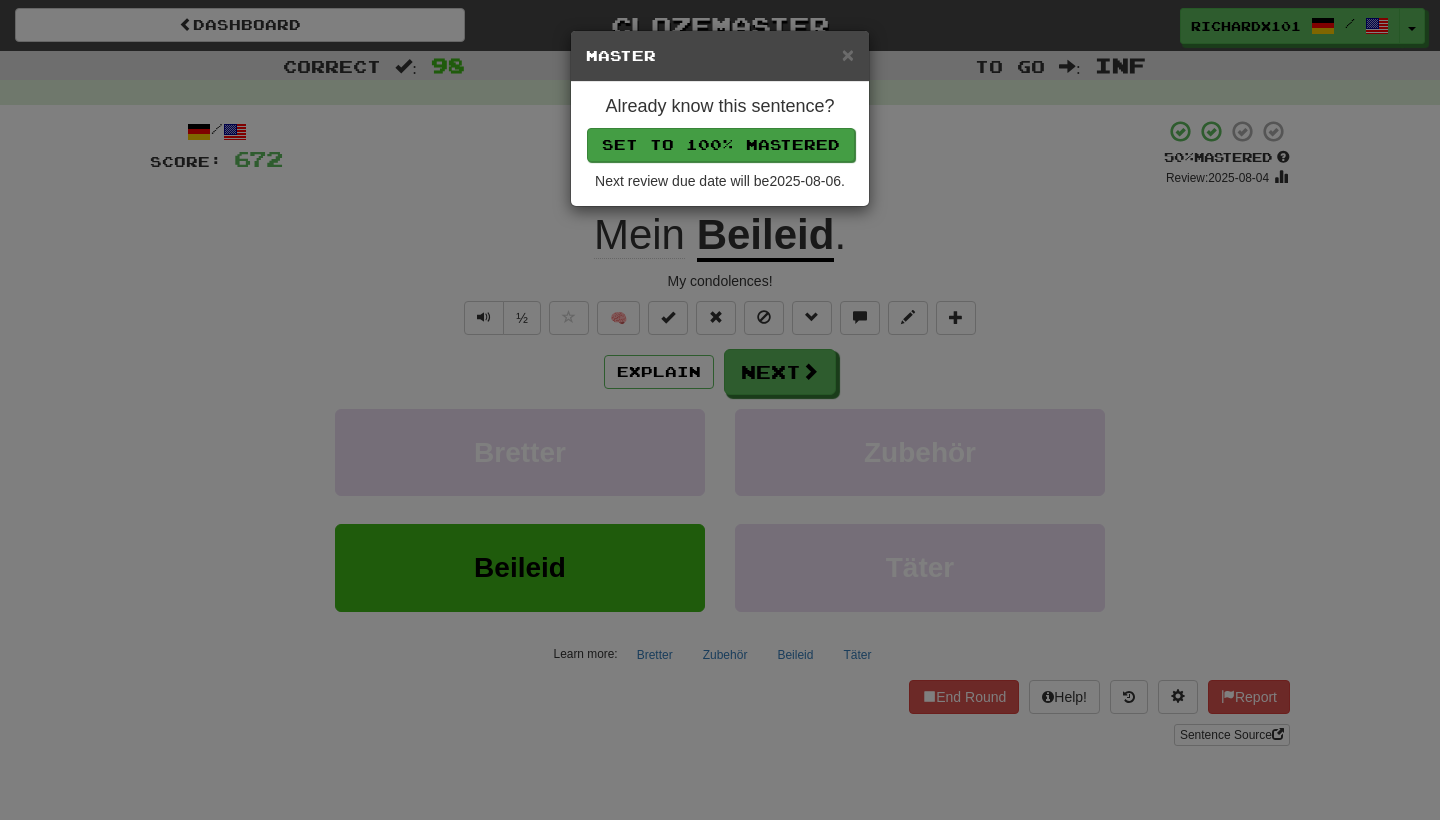 drag, startPoint x: 801, startPoint y: 371, endPoint x: 741, endPoint y: 139, distance: 239.63306 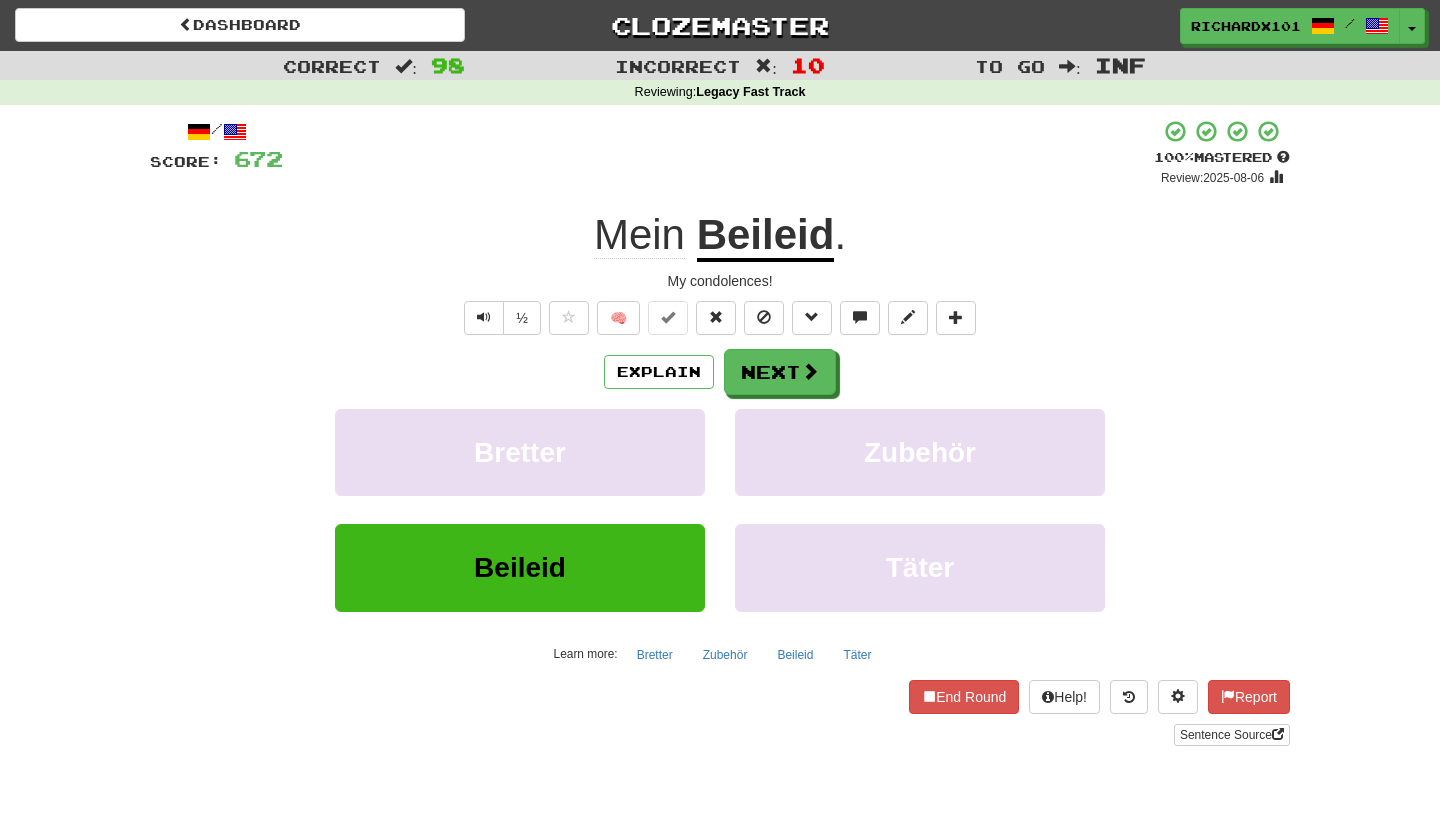 click on "Next" at bounding box center [780, 372] 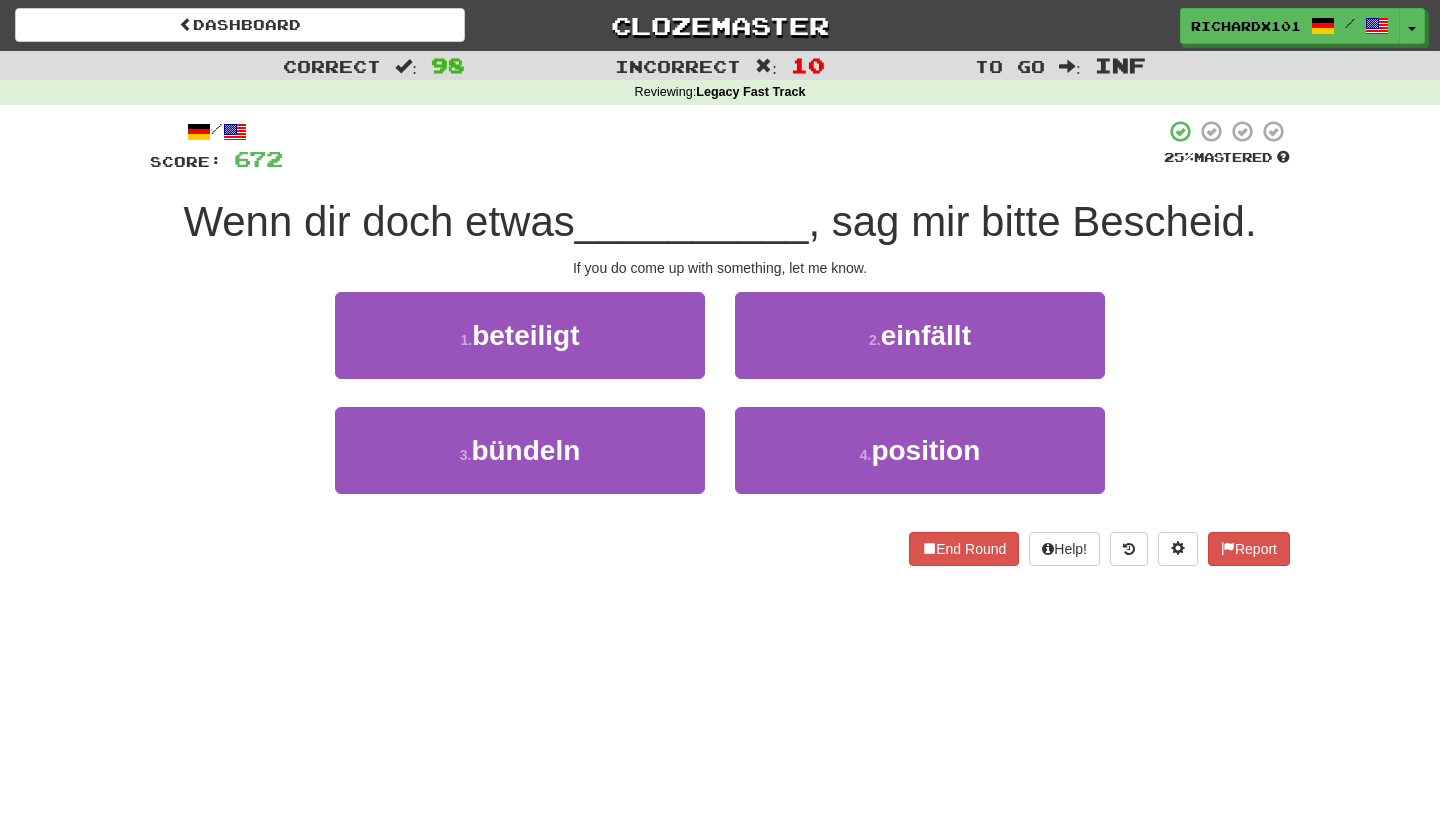 click on "2 .  einfällt" at bounding box center (920, 335) 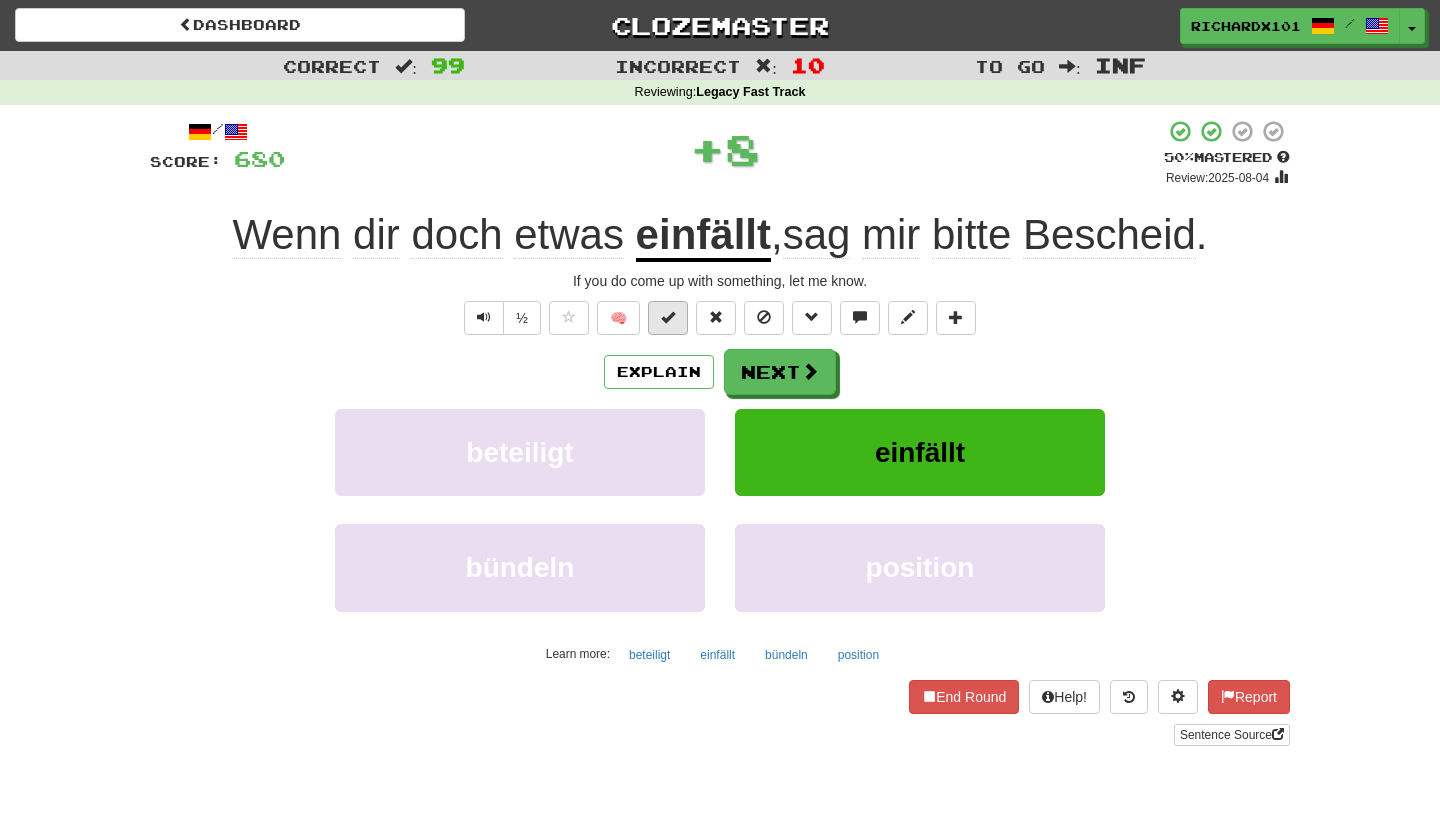 drag, startPoint x: 741, startPoint y: 139, endPoint x: 673, endPoint y: 319, distance: 192.41621 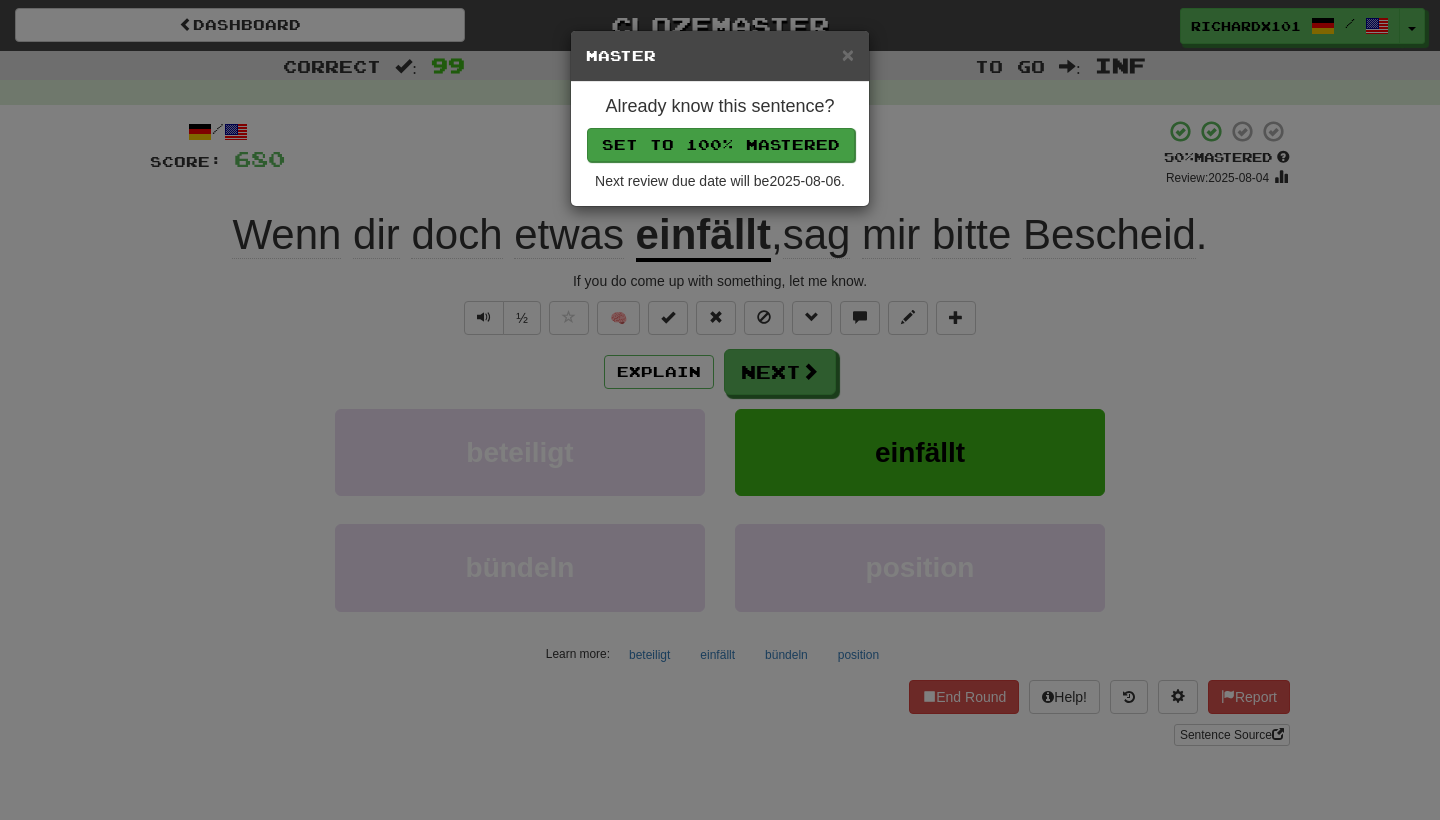 drag, startPoint x: 673, startPoint y: 319, endPoint x: 726, endPoint y: 134, distance: 192.4422 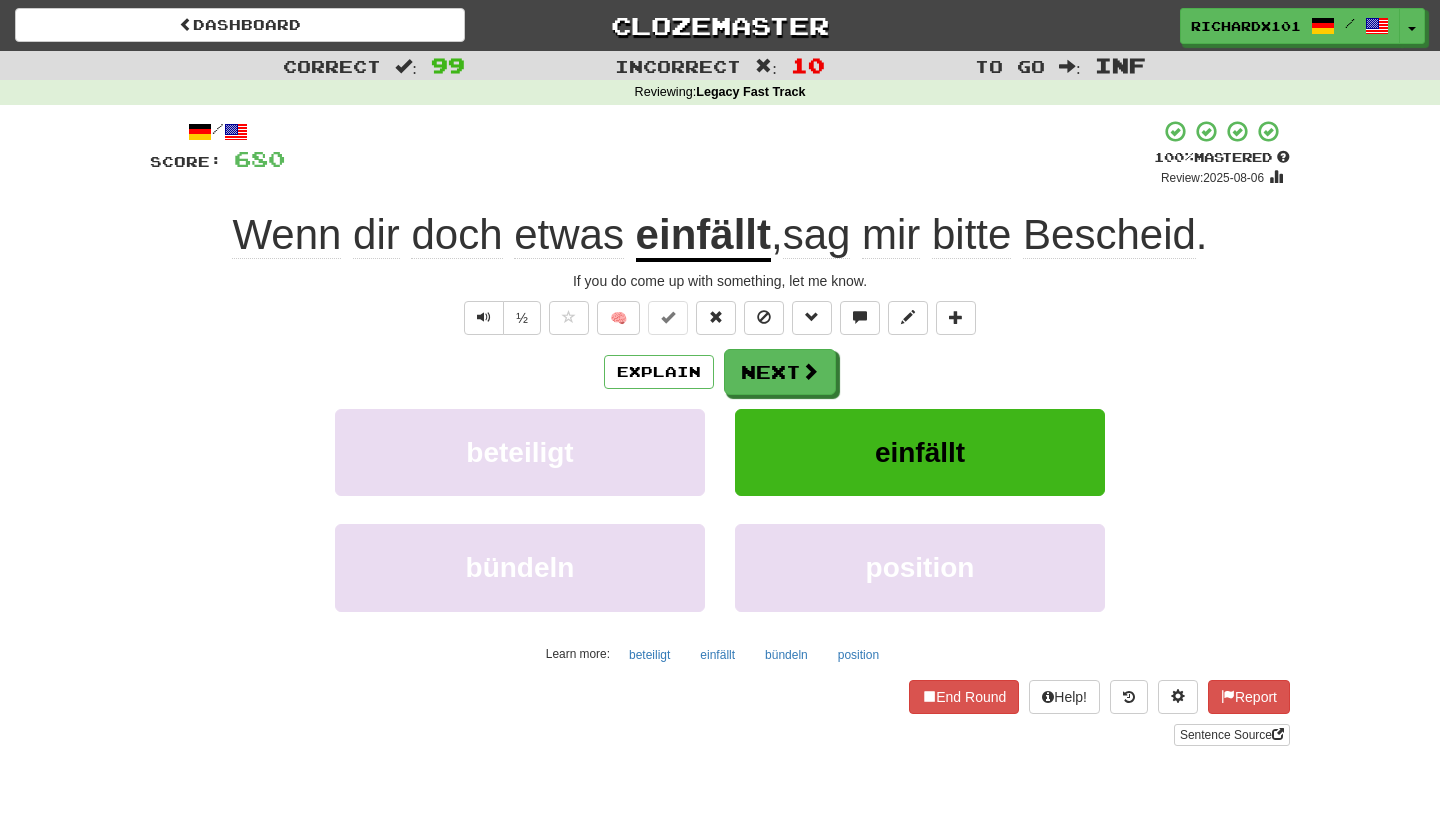 click on "Next" at bounding box center [780, 372] 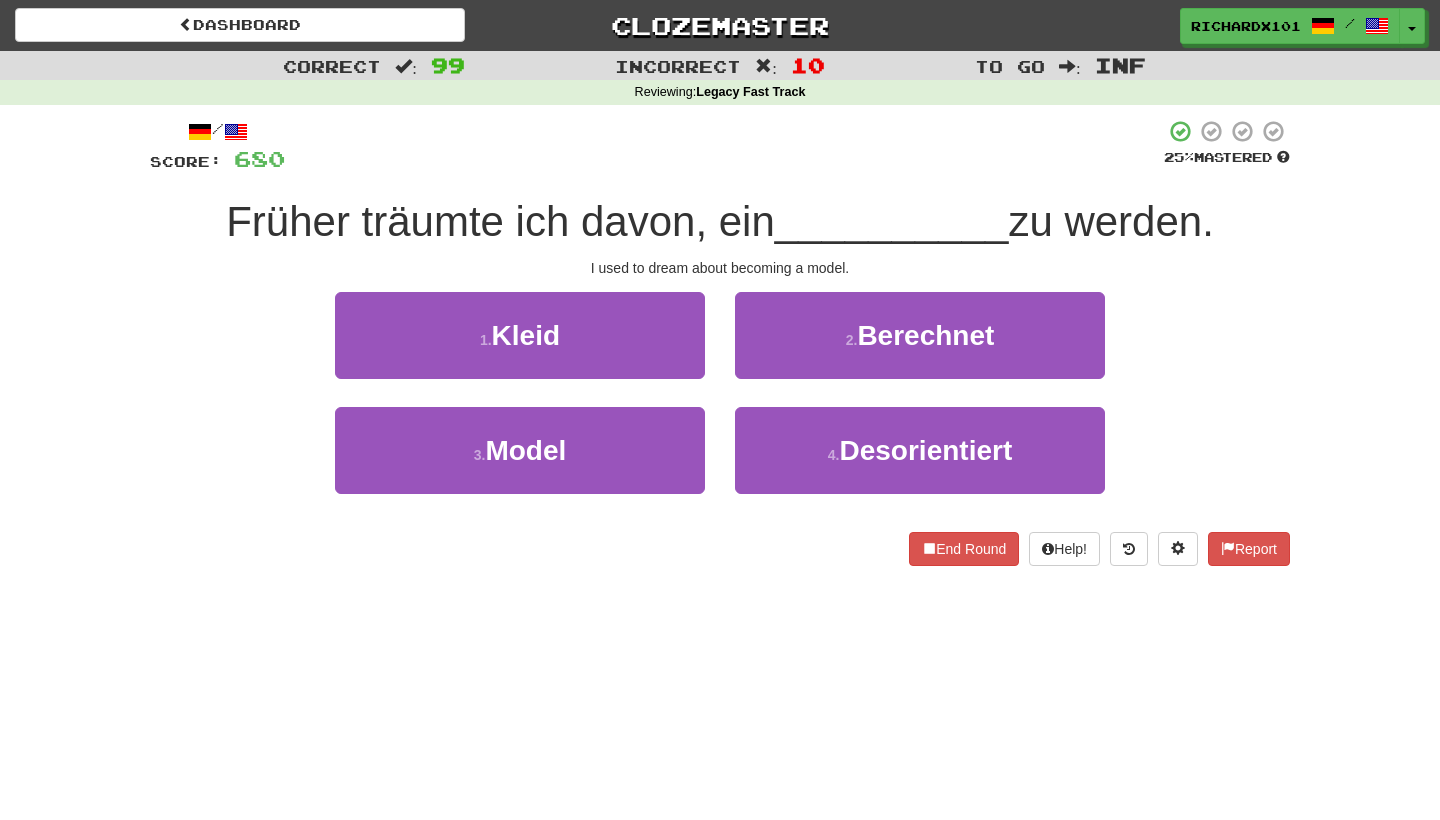 click on "3 .  Model" at bounding box center [520, 450] 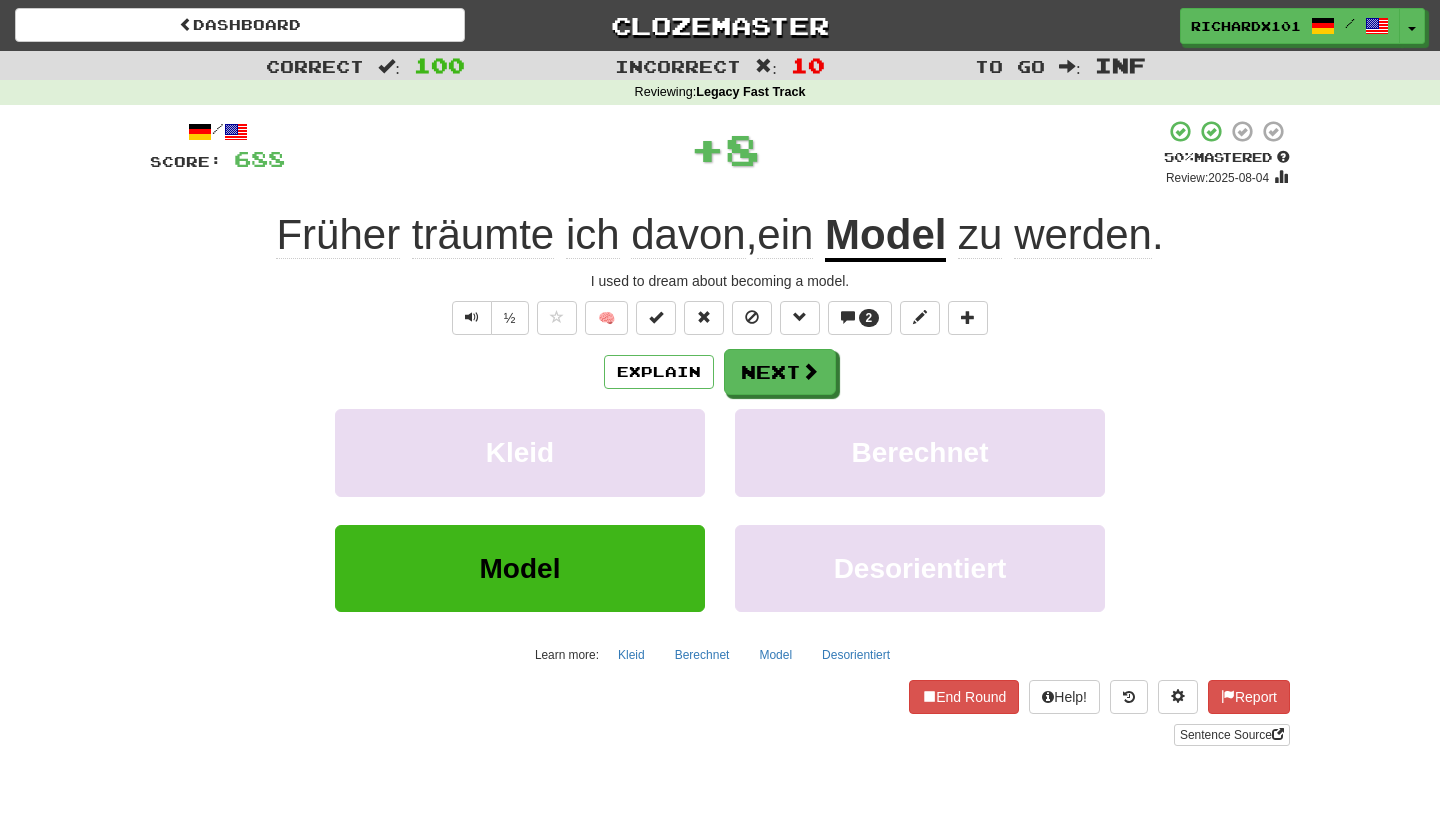 click at bounding box center (656, 317) 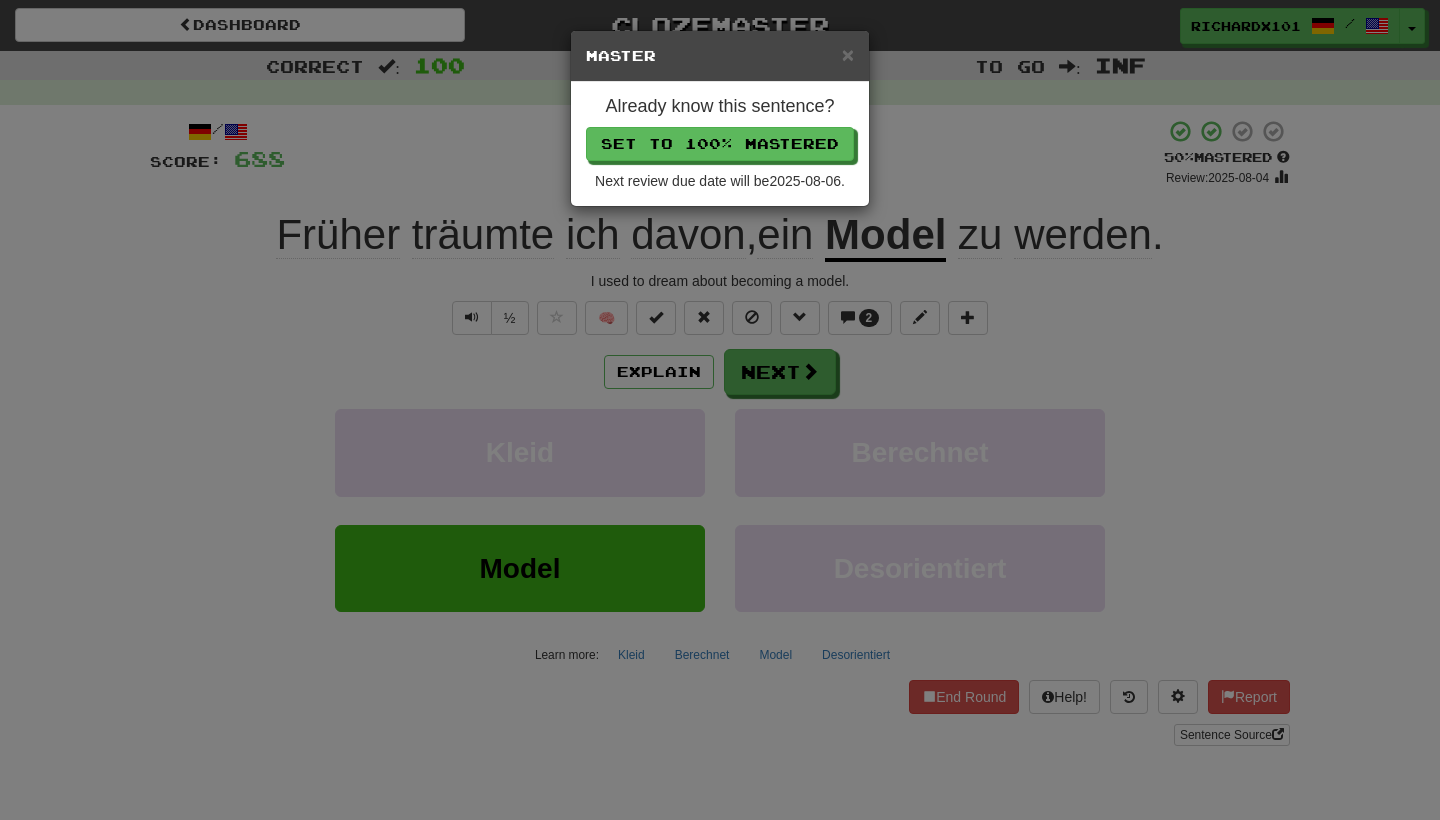 click on "Set to 100% Mastered" at bounding box center [720, 144] 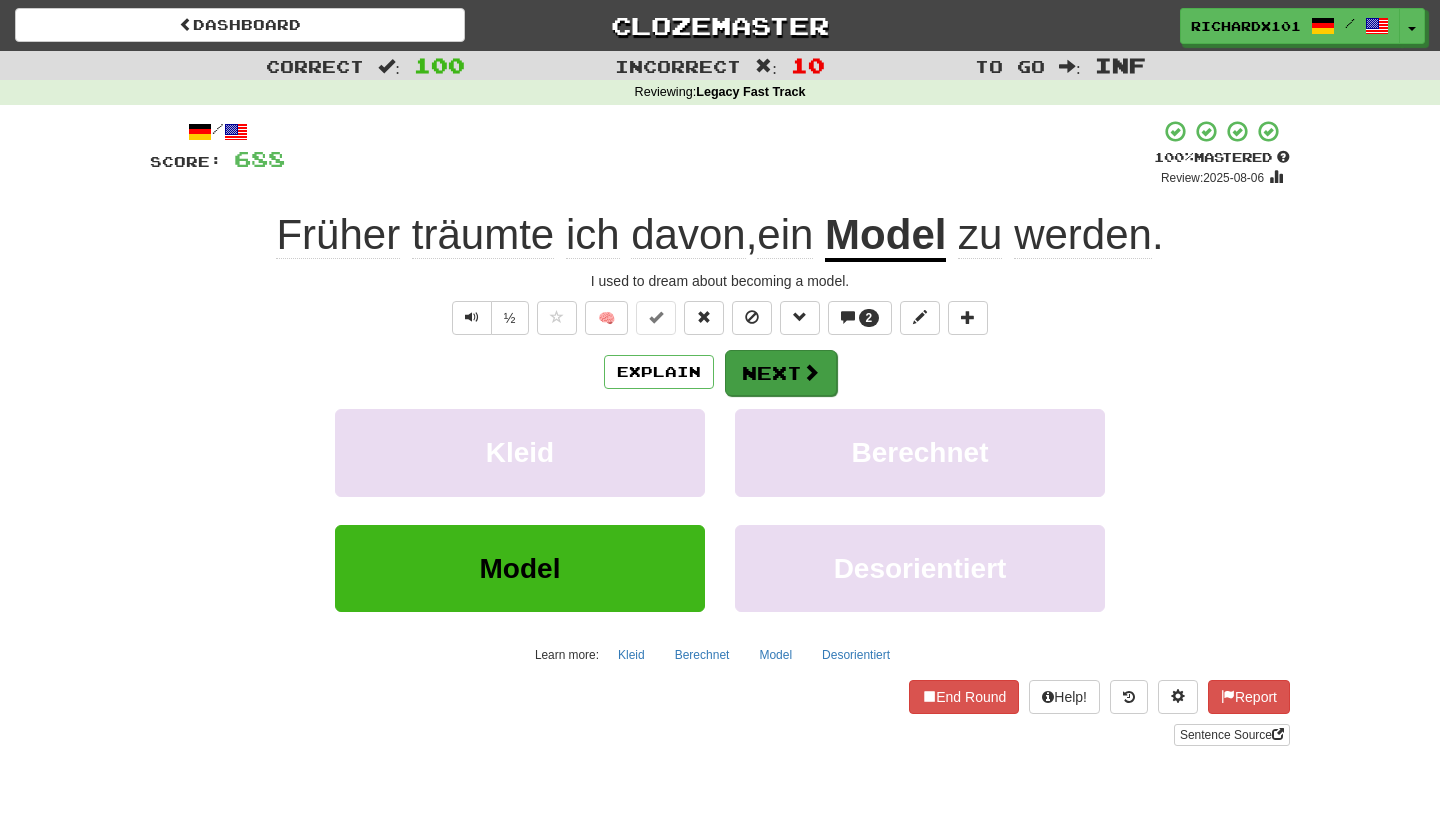 drag, startPoint x: 735, startPoint y: 133, endPoint x: 750, endPoint y: 372, distance: 239.47025 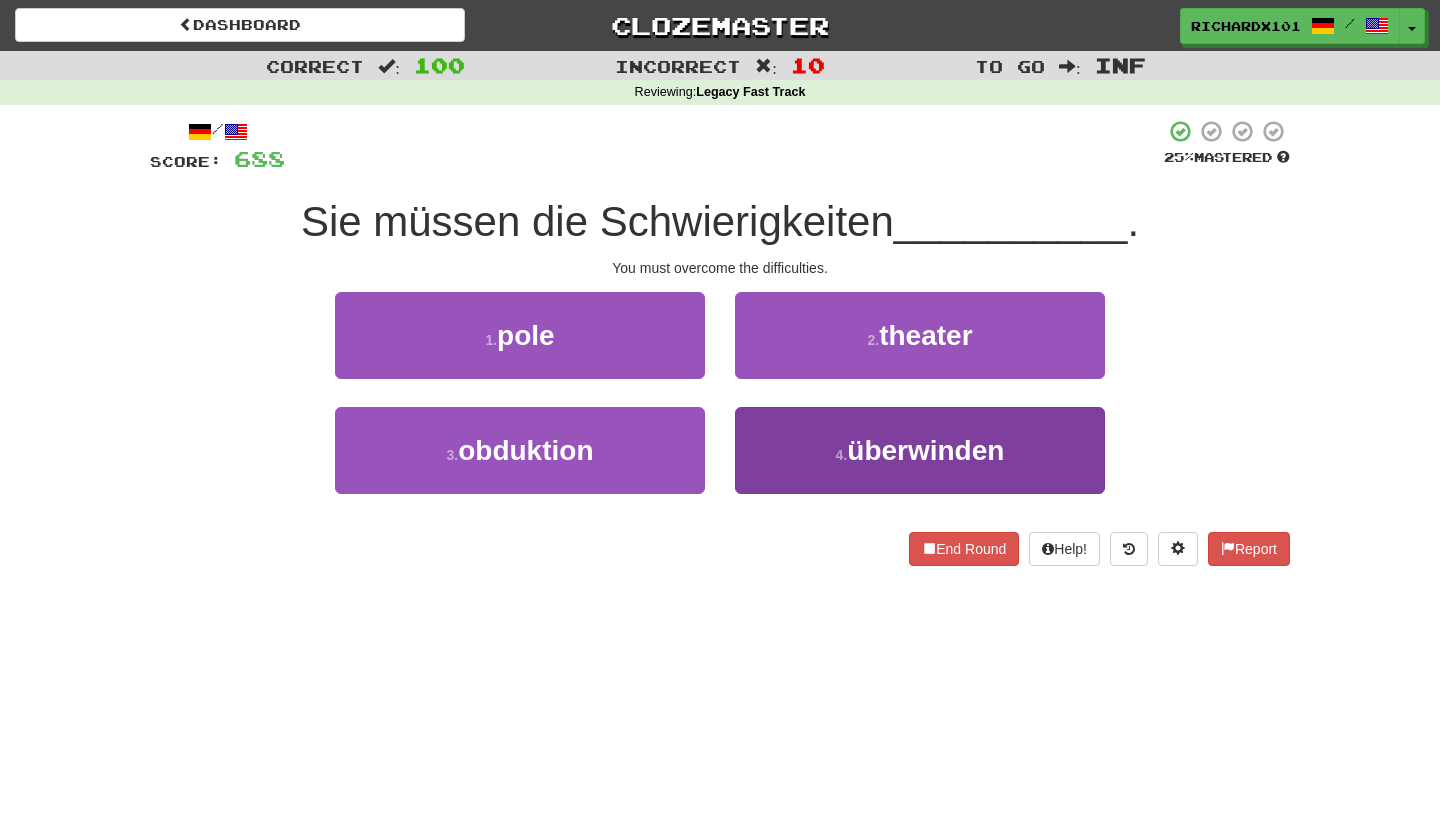 drag, startPoint x: 750, startPoint y: 372, endPoint x: 790, endPoint y: 436, distance: 75.47185 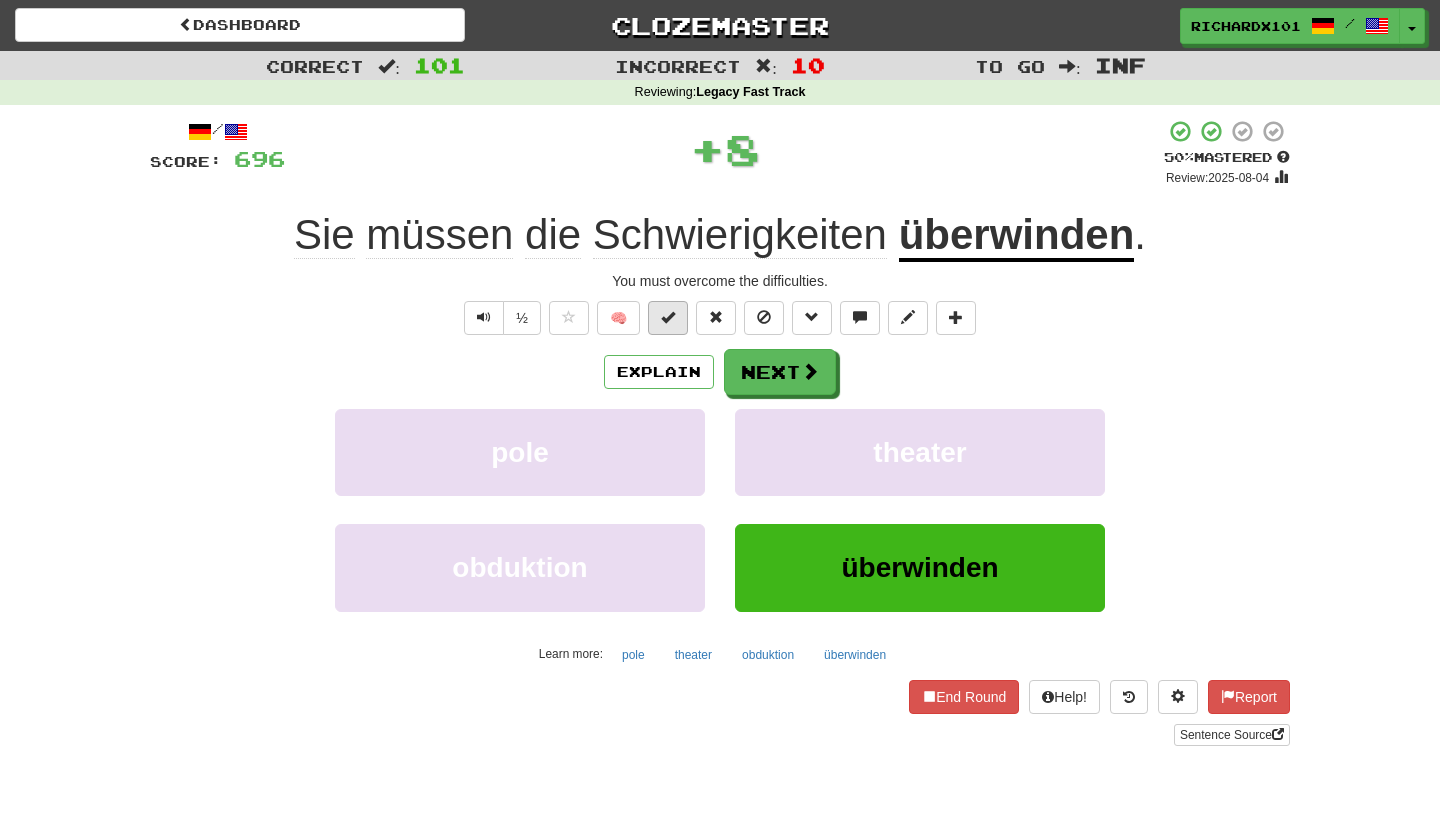 drag, startPoint x: 790, startPoint y: 436, endPoint x: 682, endPoint y: 320, distance: 158.4929 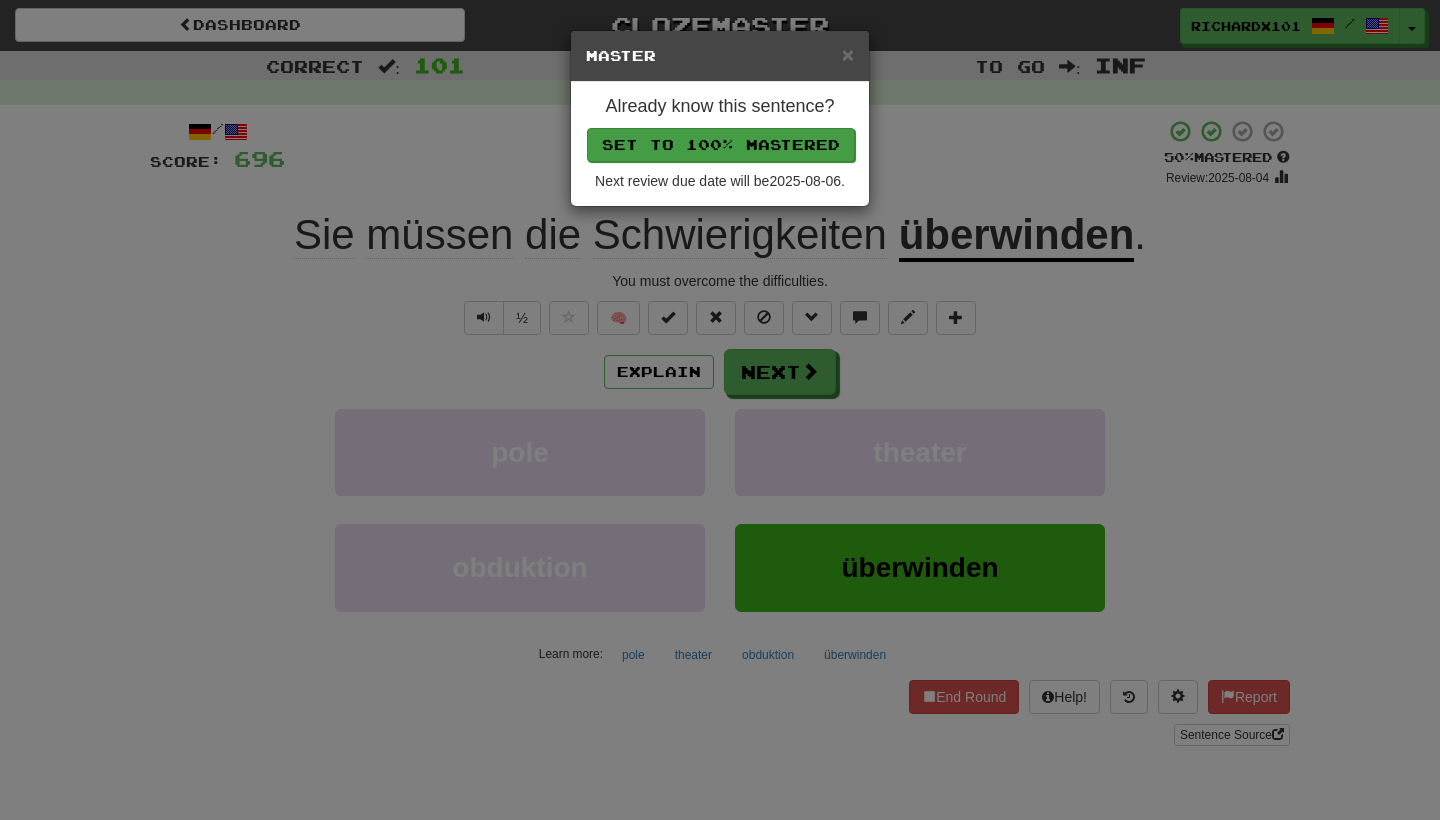 drag, startPoint x: 682, startPoint y: 320, endPoint x: 715, endPoint y: 145, distance: 178.08424 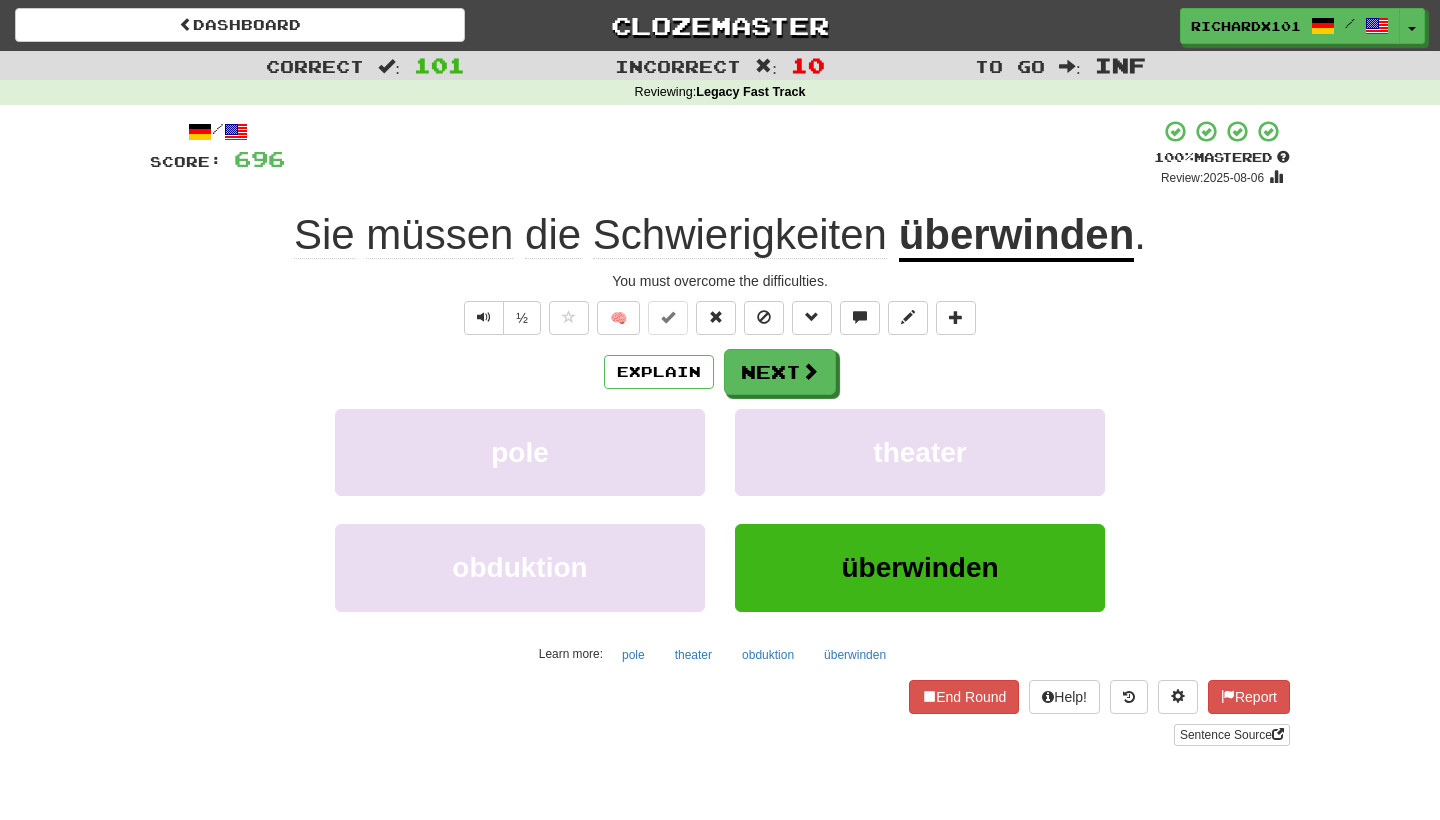 click on "Next" at bounding box center [780, 372] 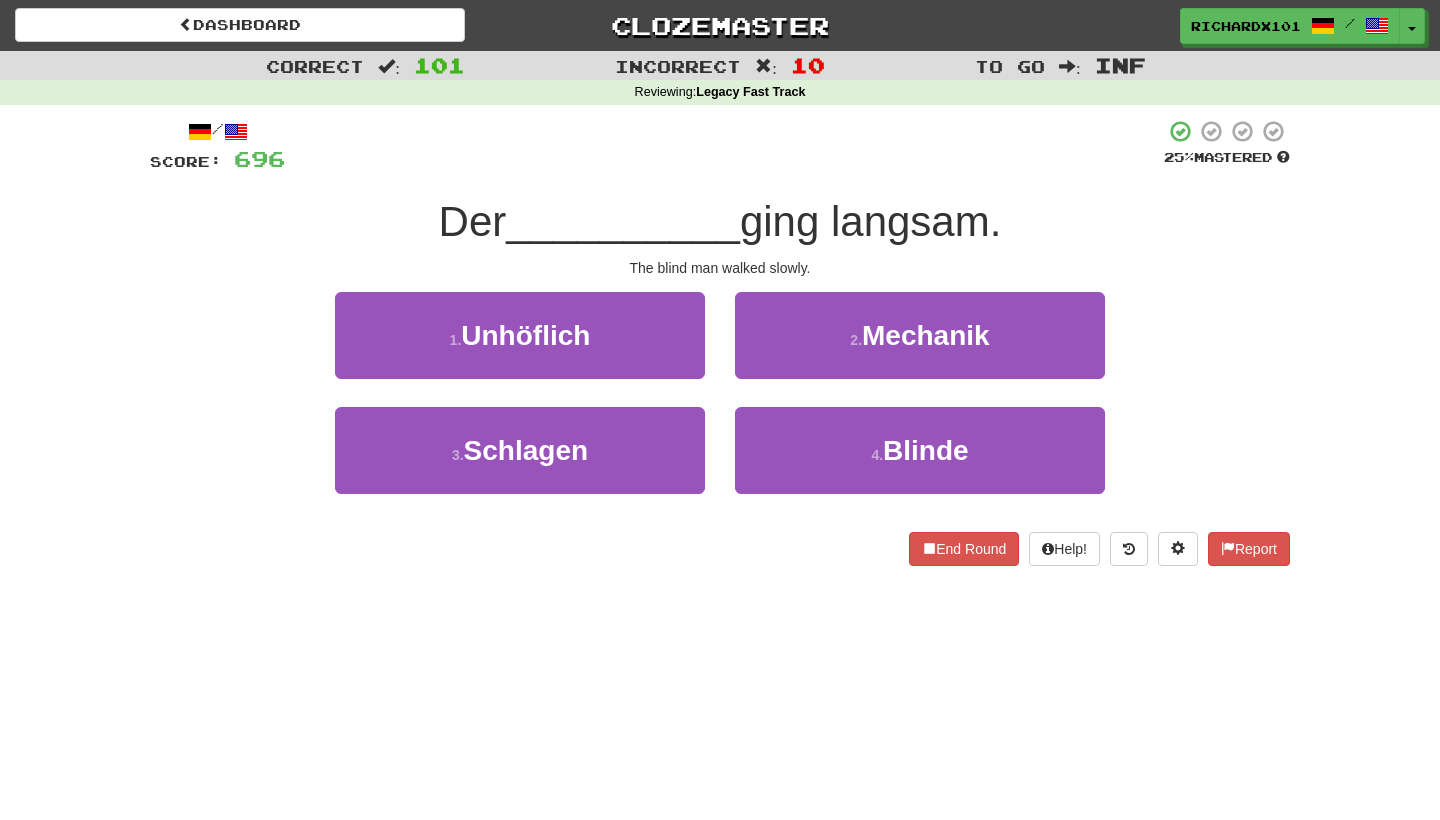 click on "4 .  Blinde" at bounding box center (920, 450) 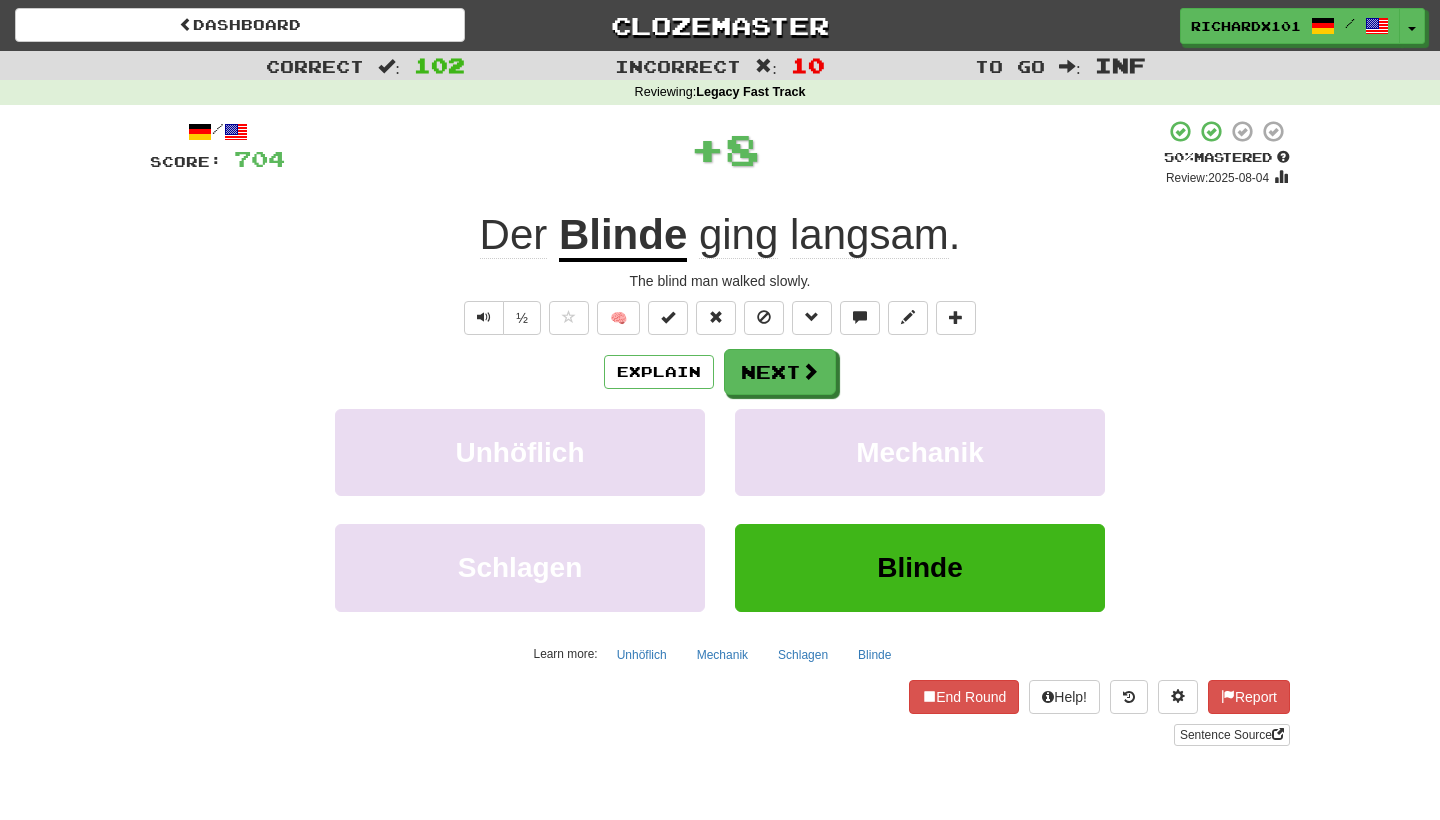click at bounding box center [668, 318] 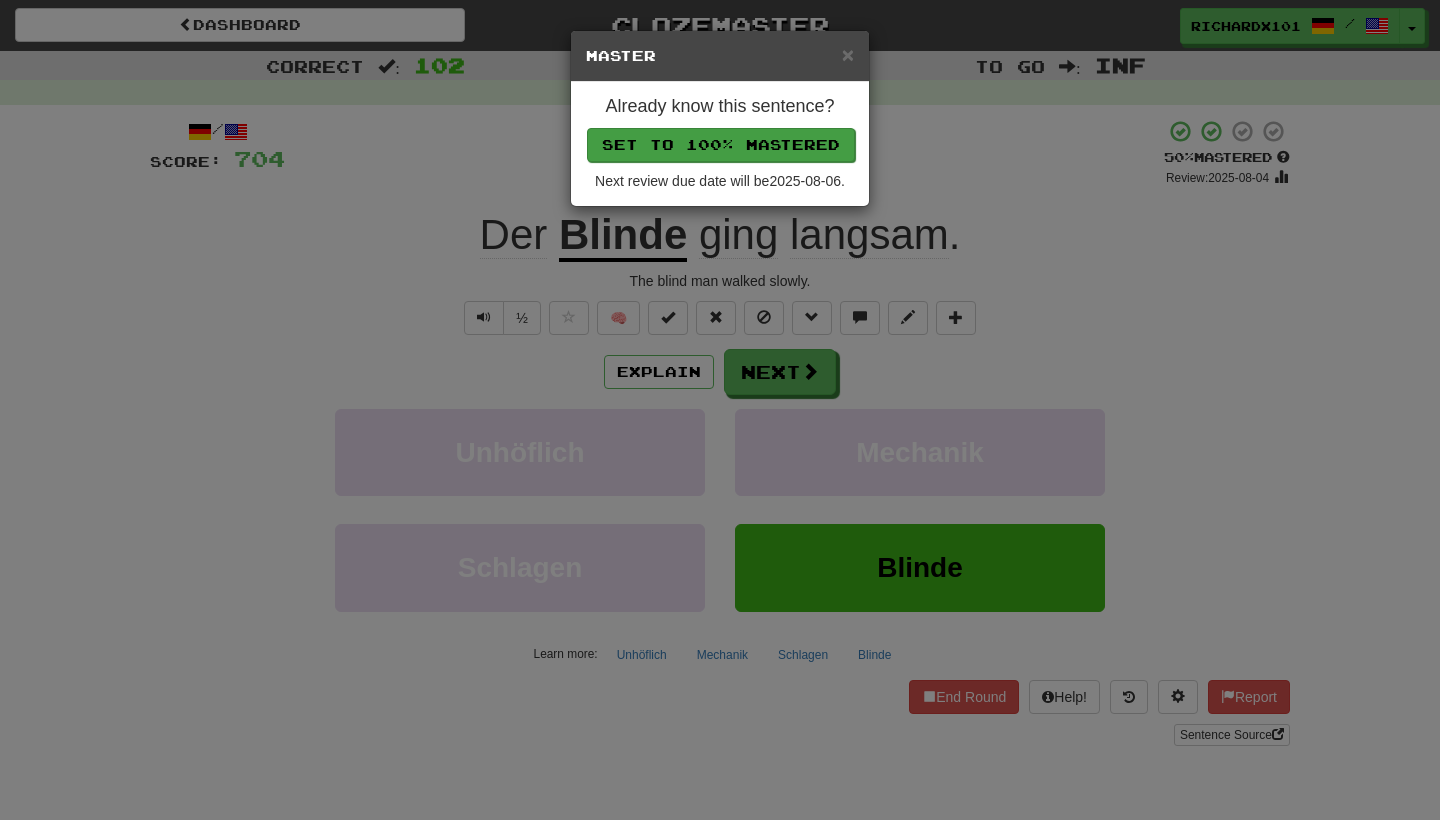 drag, startPoint x: 715, startPoint y: 145, endPoint x: 729, endPoint y: 150, distance: 14.866069 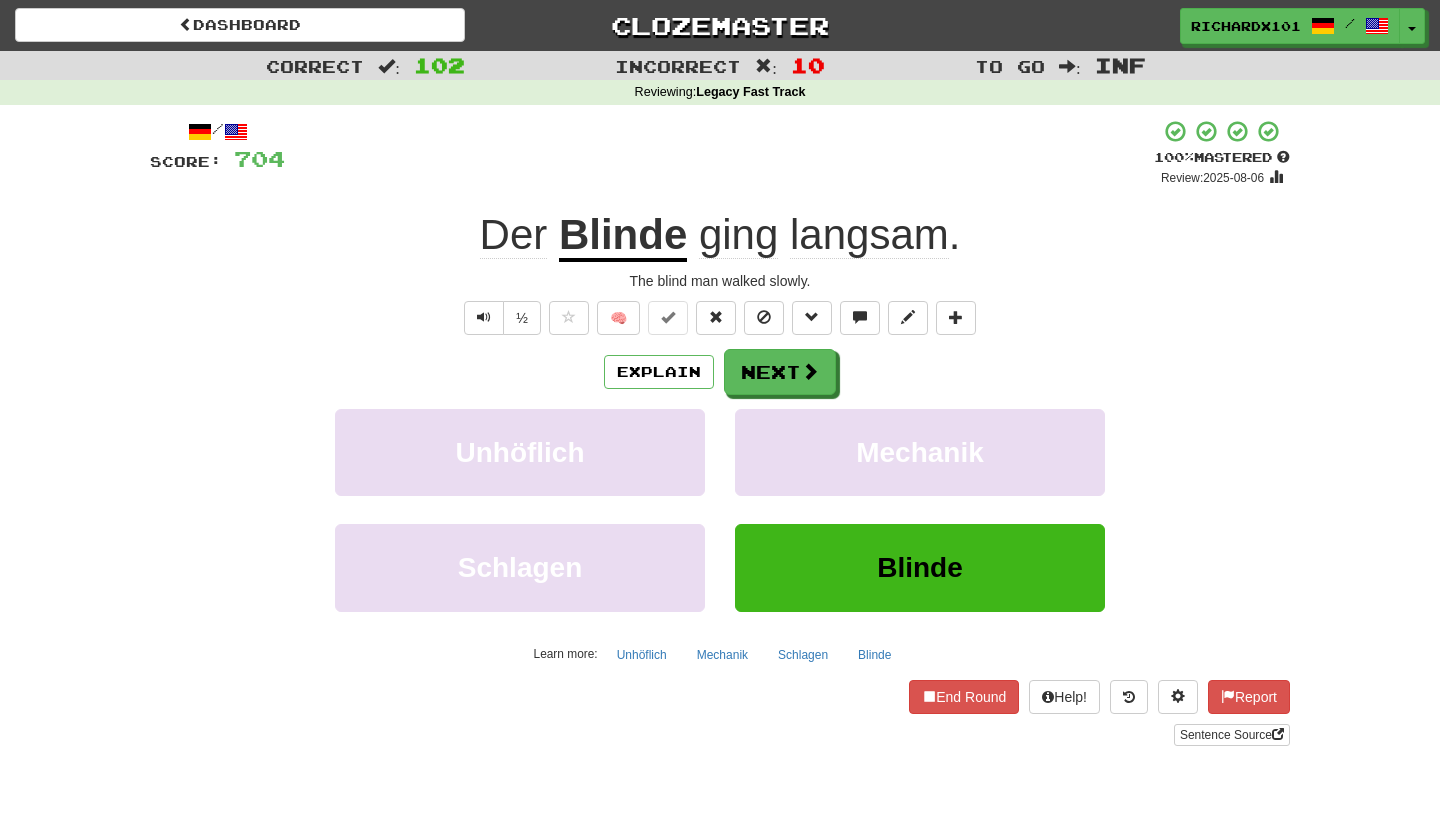 click on "Next" at bounding box center (780, 372) 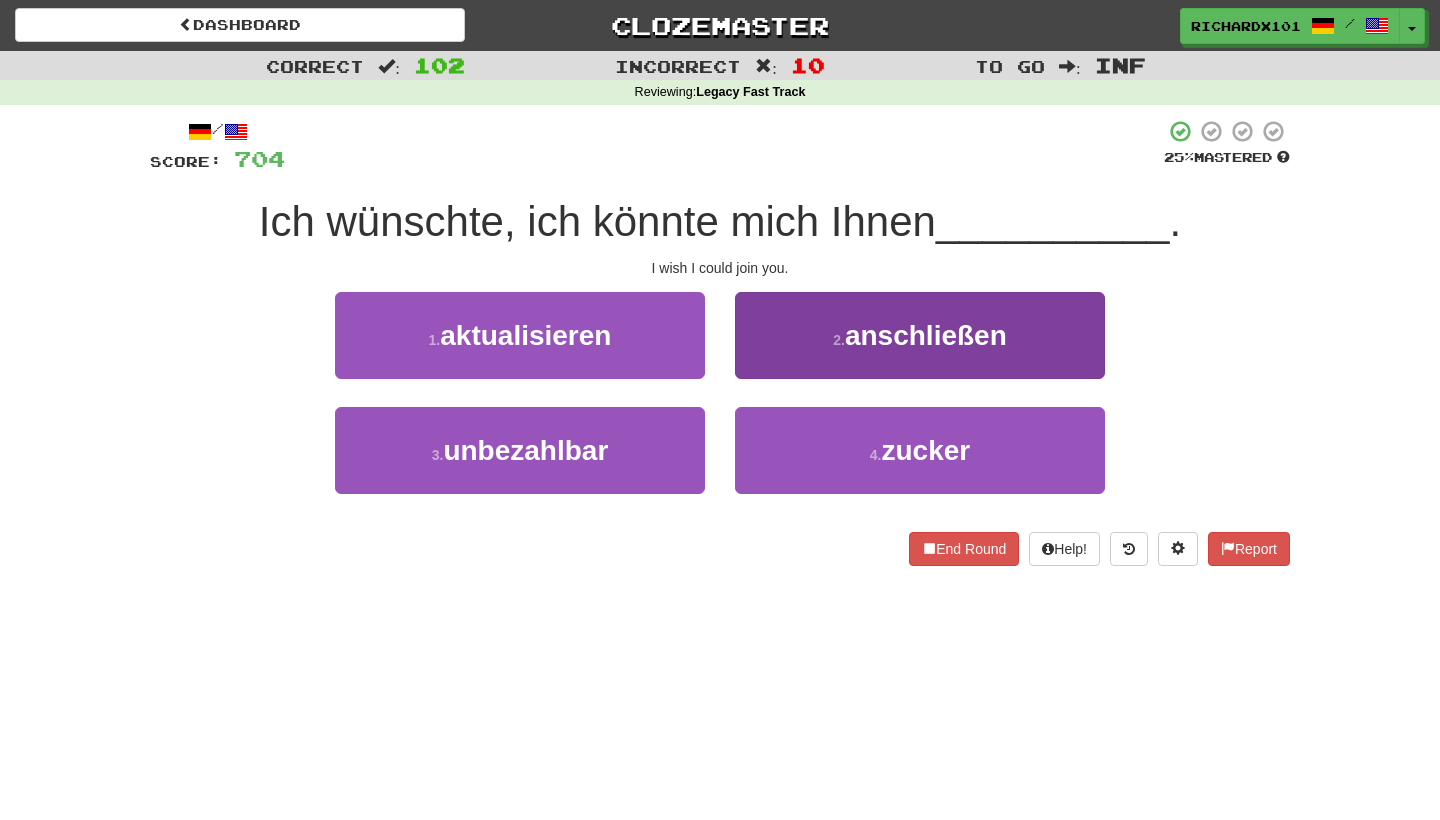 drag, startPoint x: 729, startPoint y: 150, endPoint x: 807, endPoint y: 345, distance: 210.02142 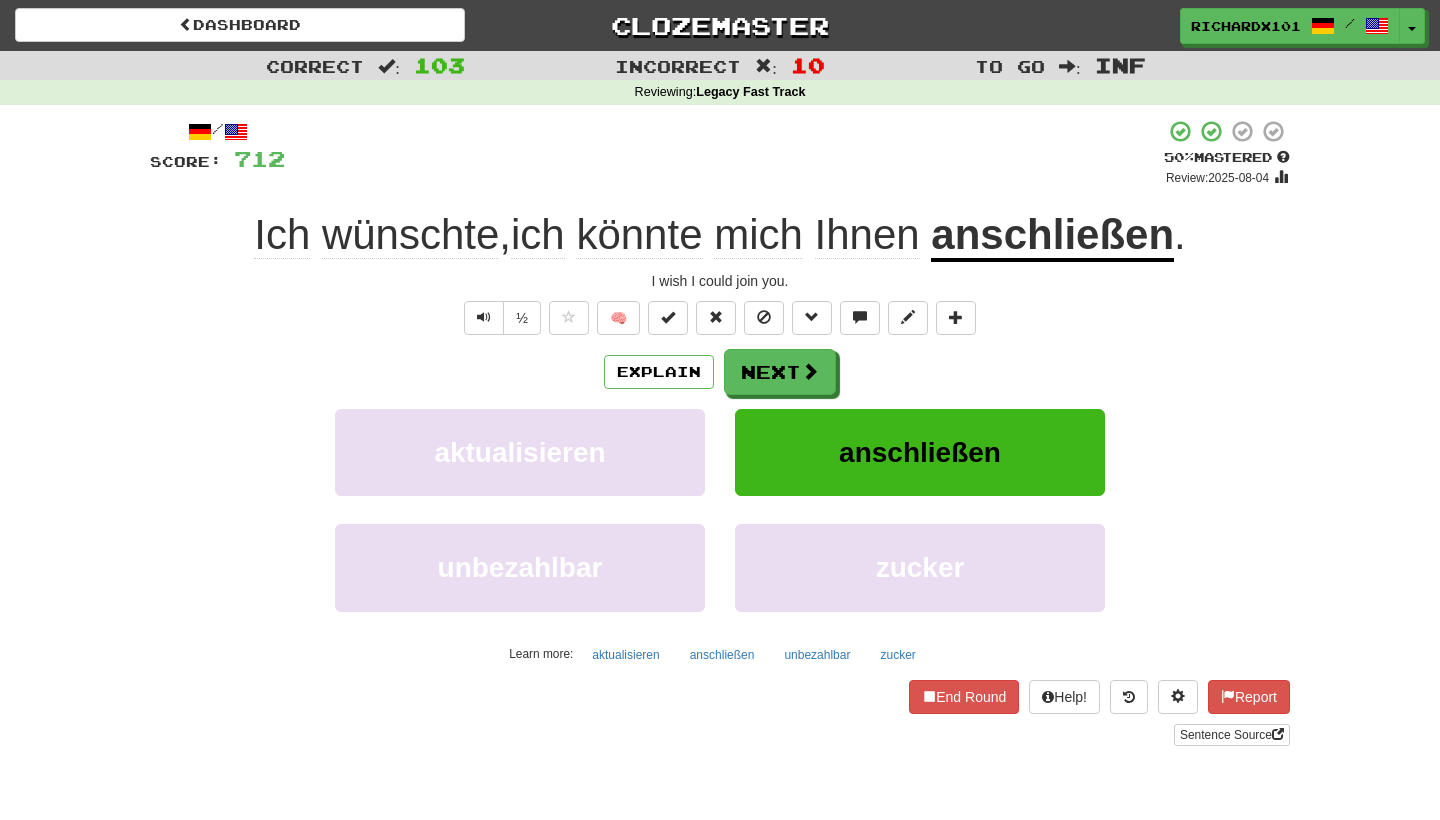 click at bounding box center [668, 317] 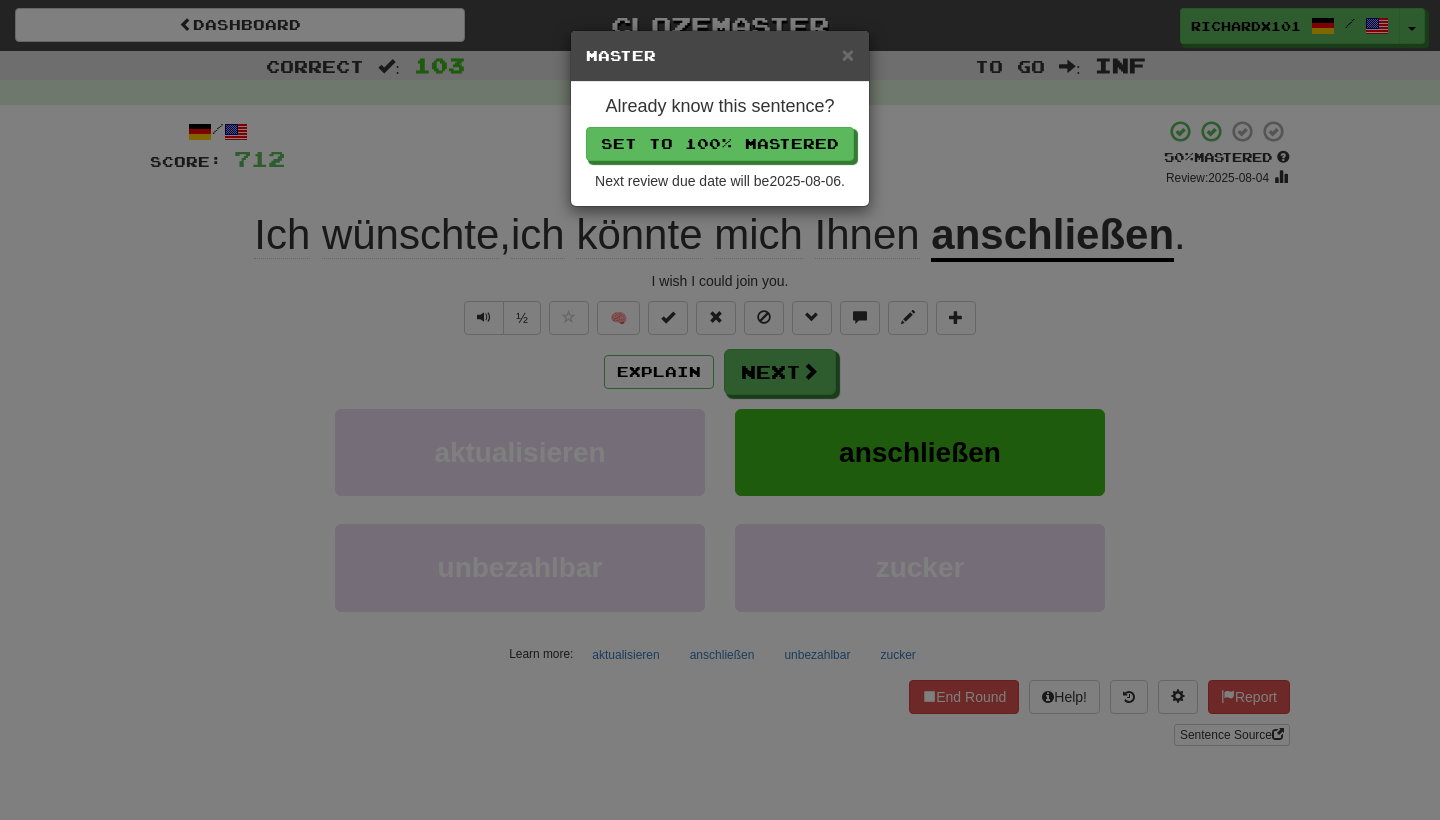 click on "Set to 100% Mastered" at bounding box center (720, 144) 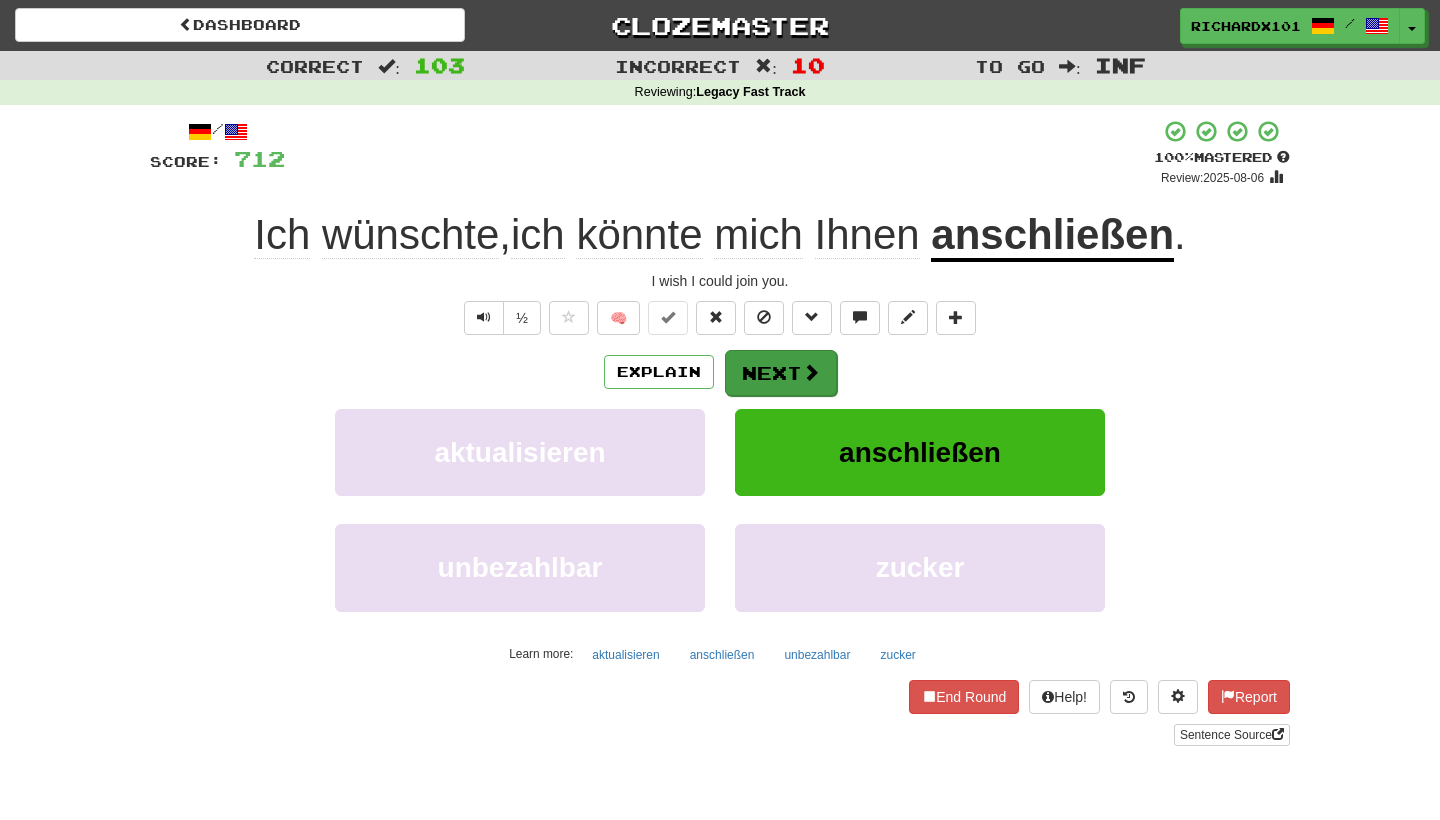 drag, startPoint x: 701, startPoint y: 148, endPoint x: 749, endPoint y: 362, distance: 219.31712 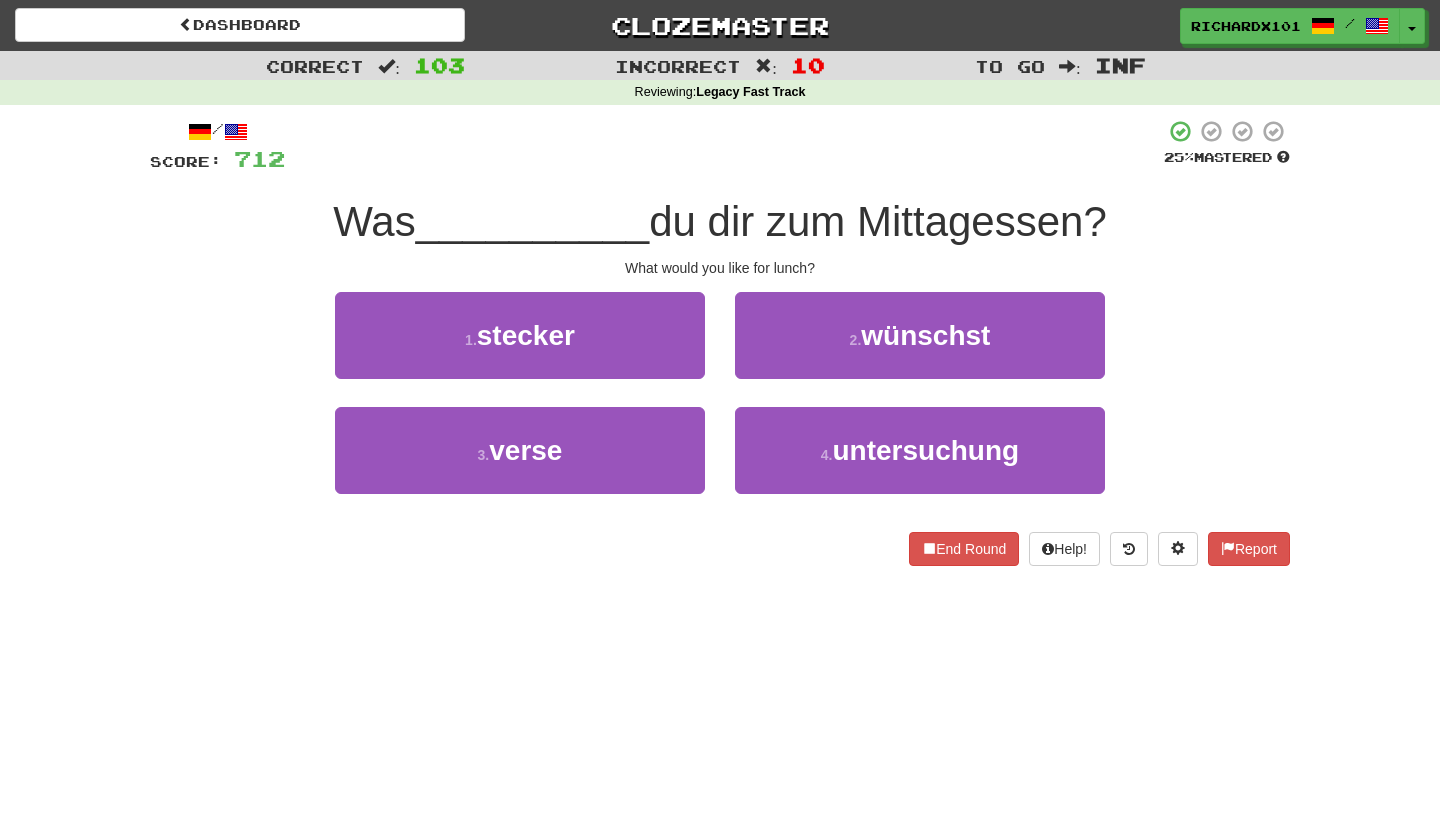 click on "2 .  wünschst" at bounding box center [920, 335] 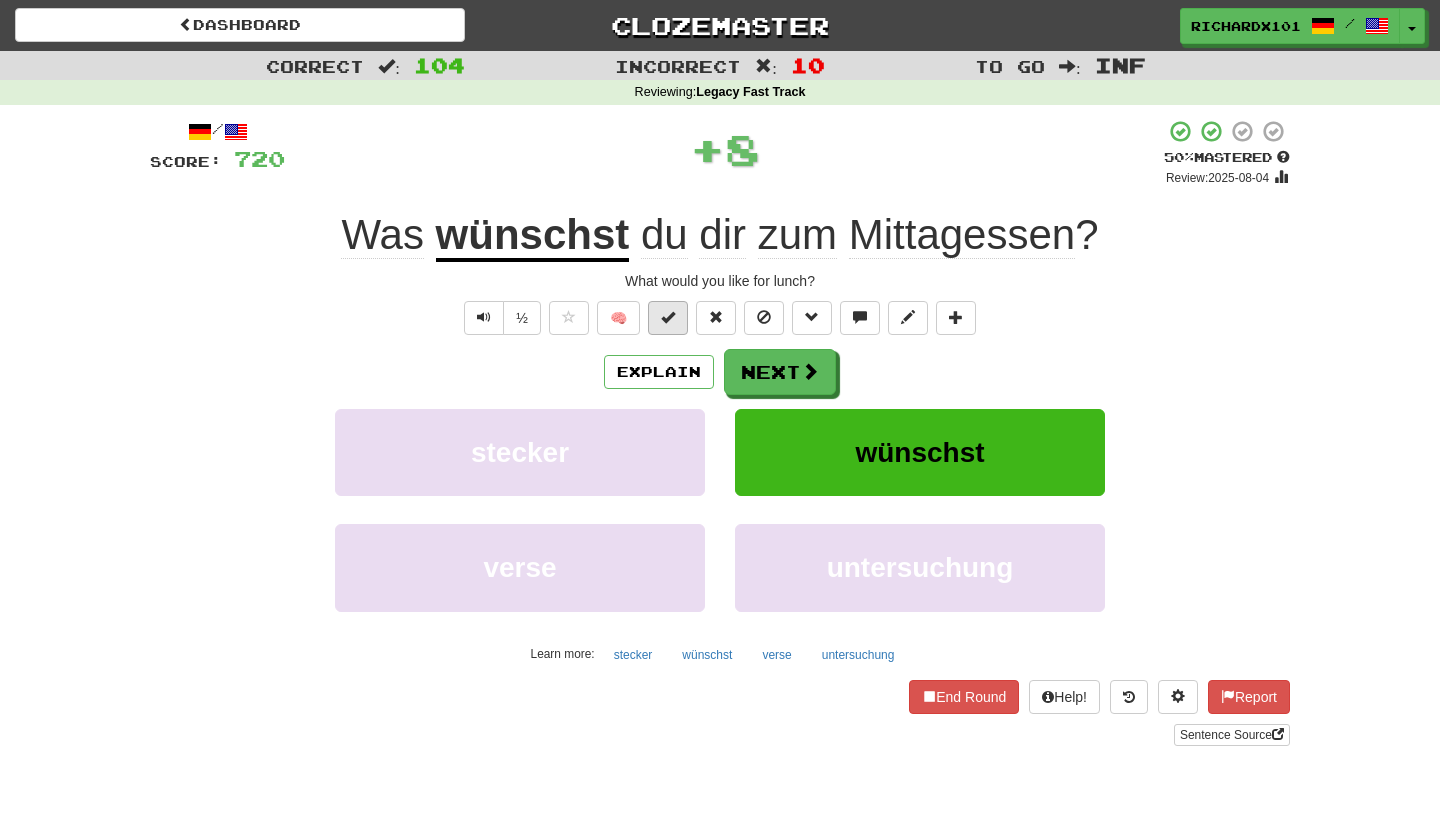 drag, startPoint x: 749, startPoint y: 362, endPoint x: 673, endPoint y: 319, distance: 87.32124 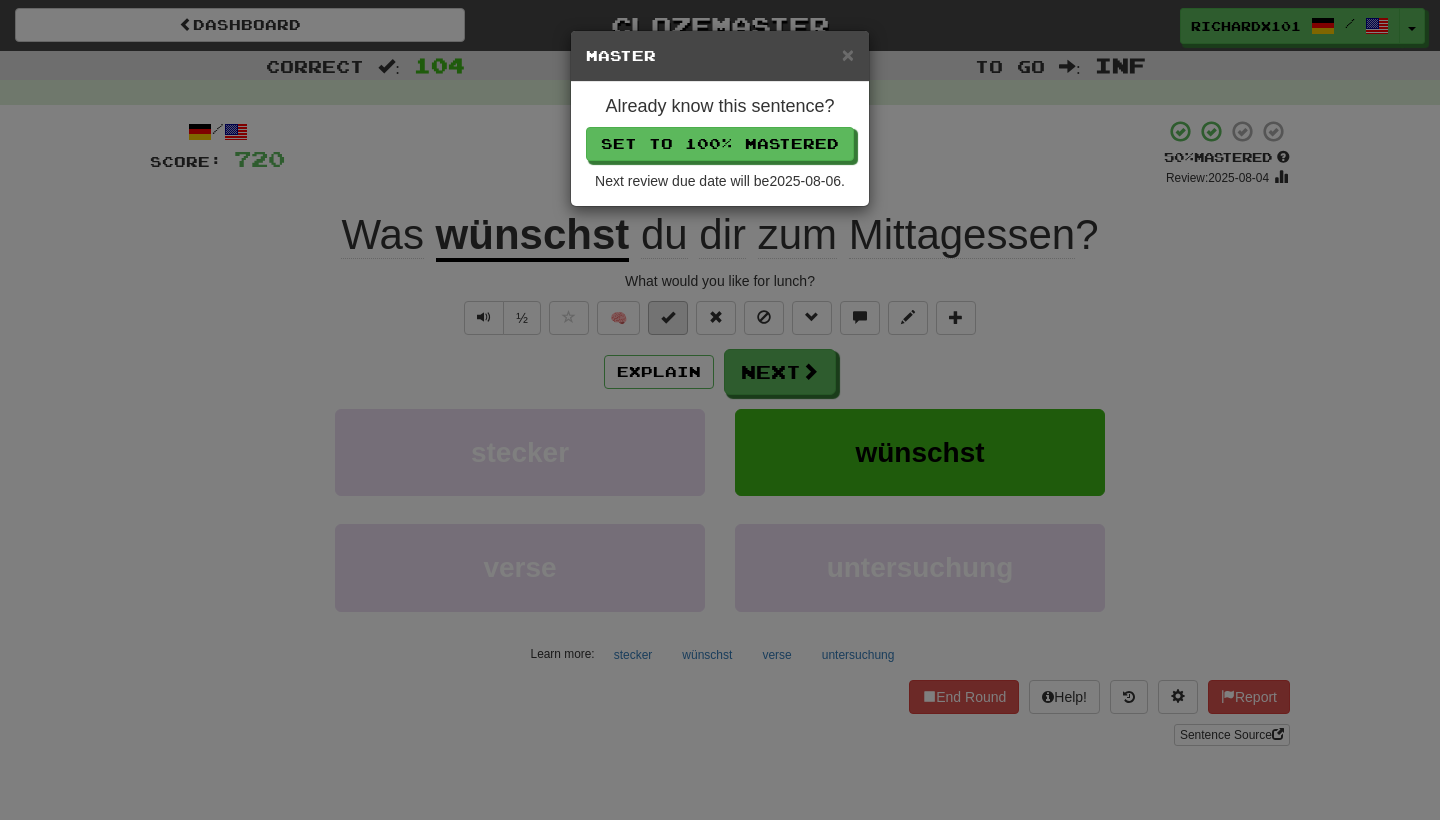 click on "Set to 100% Mastered" at bounding box center [720, 144] 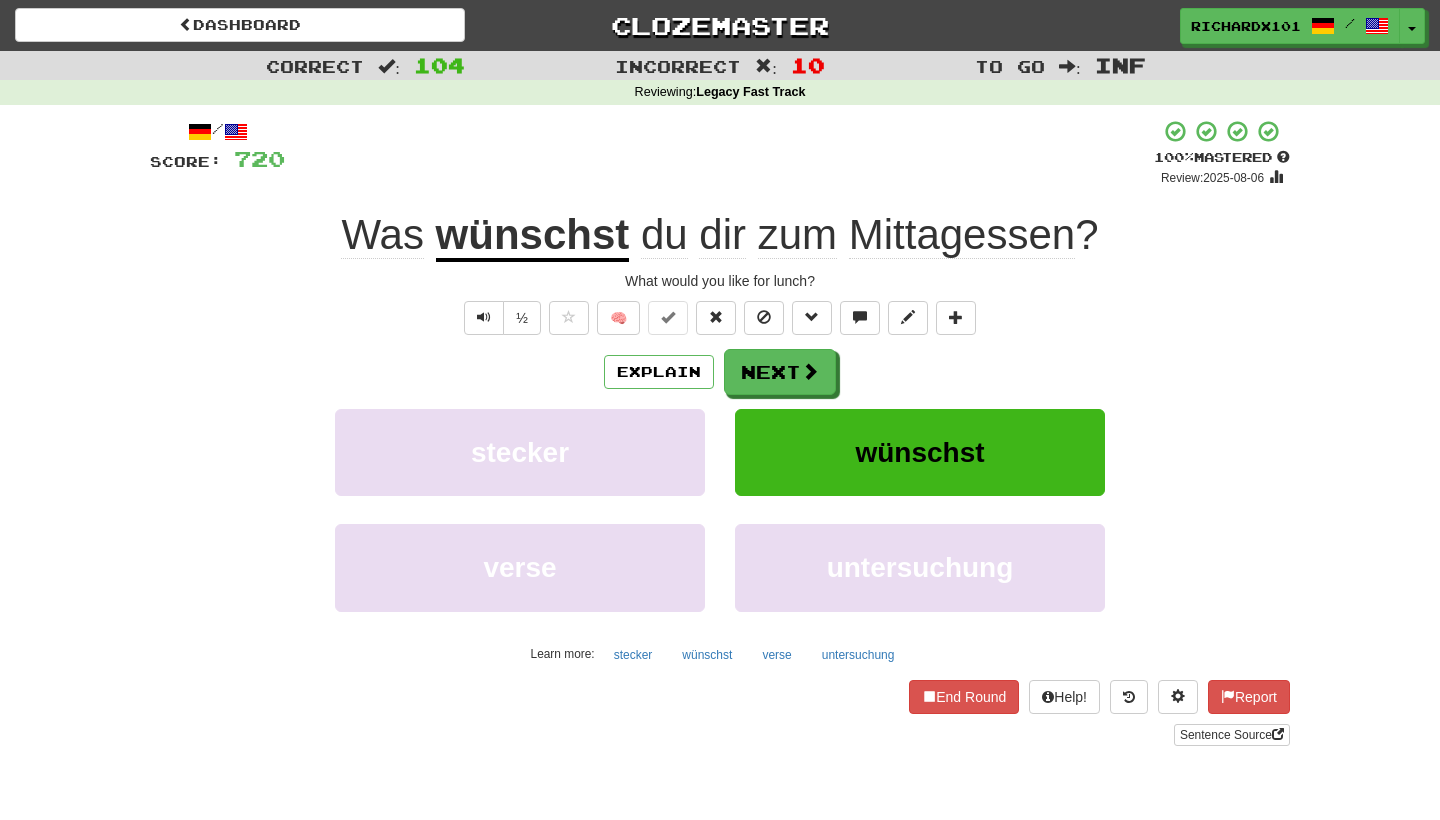click on "Next" at bounding box center [780, 372] 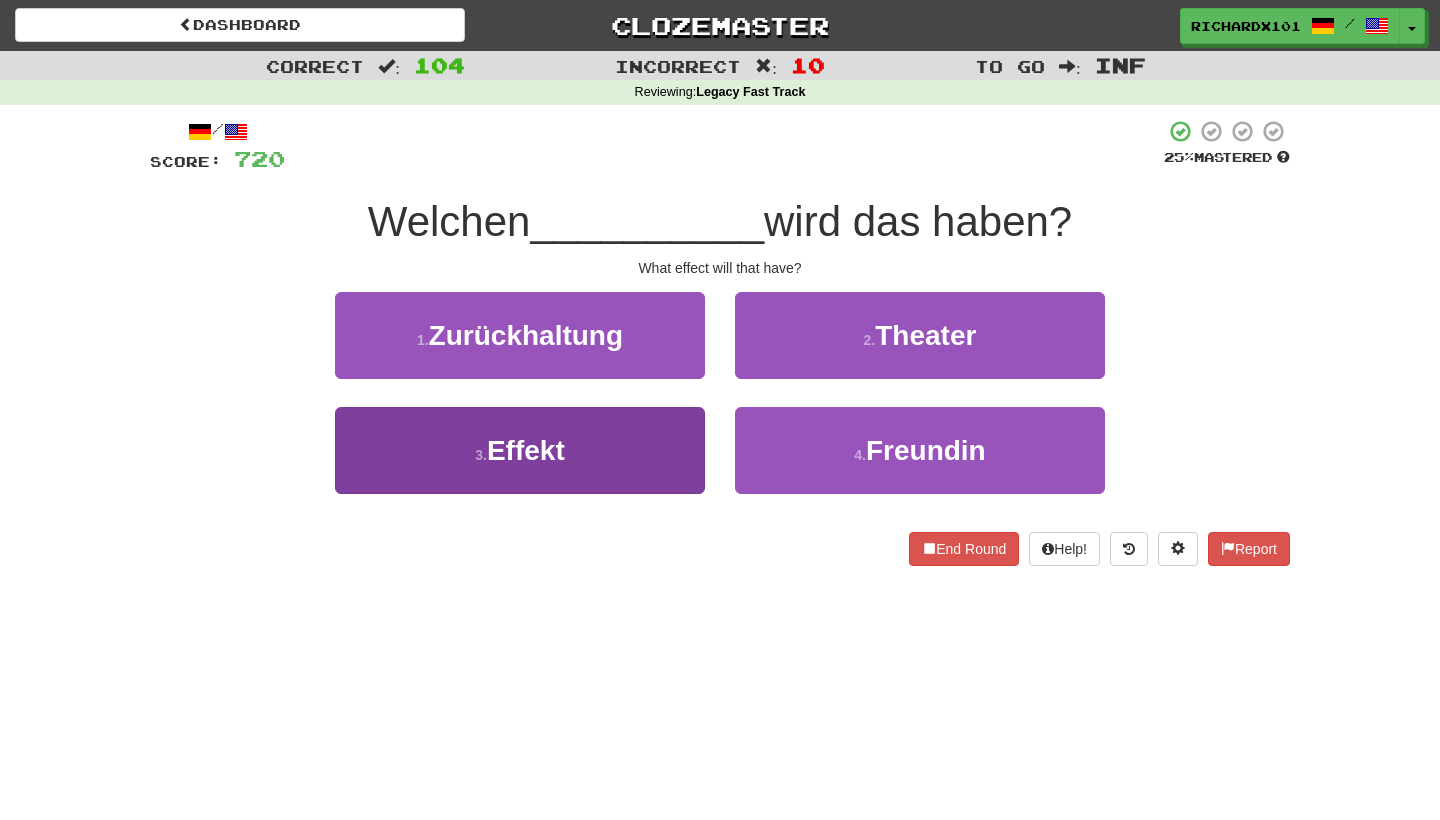 drag, startPoint x: 723, startPoint y: 139, endPoint x: 668, endPoint y: 458, distance: 323.70667 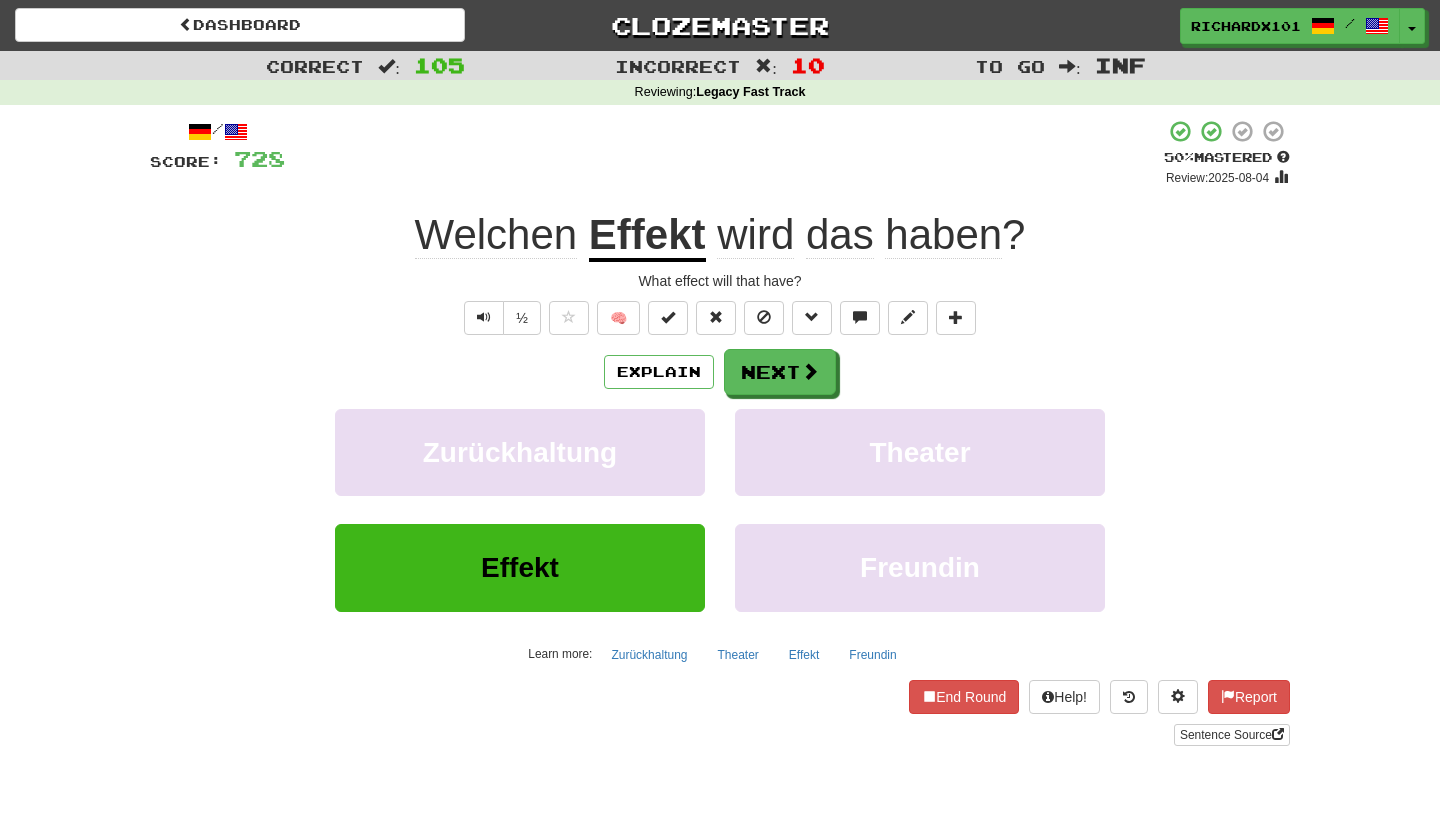 click at bounding box center (668, 318) 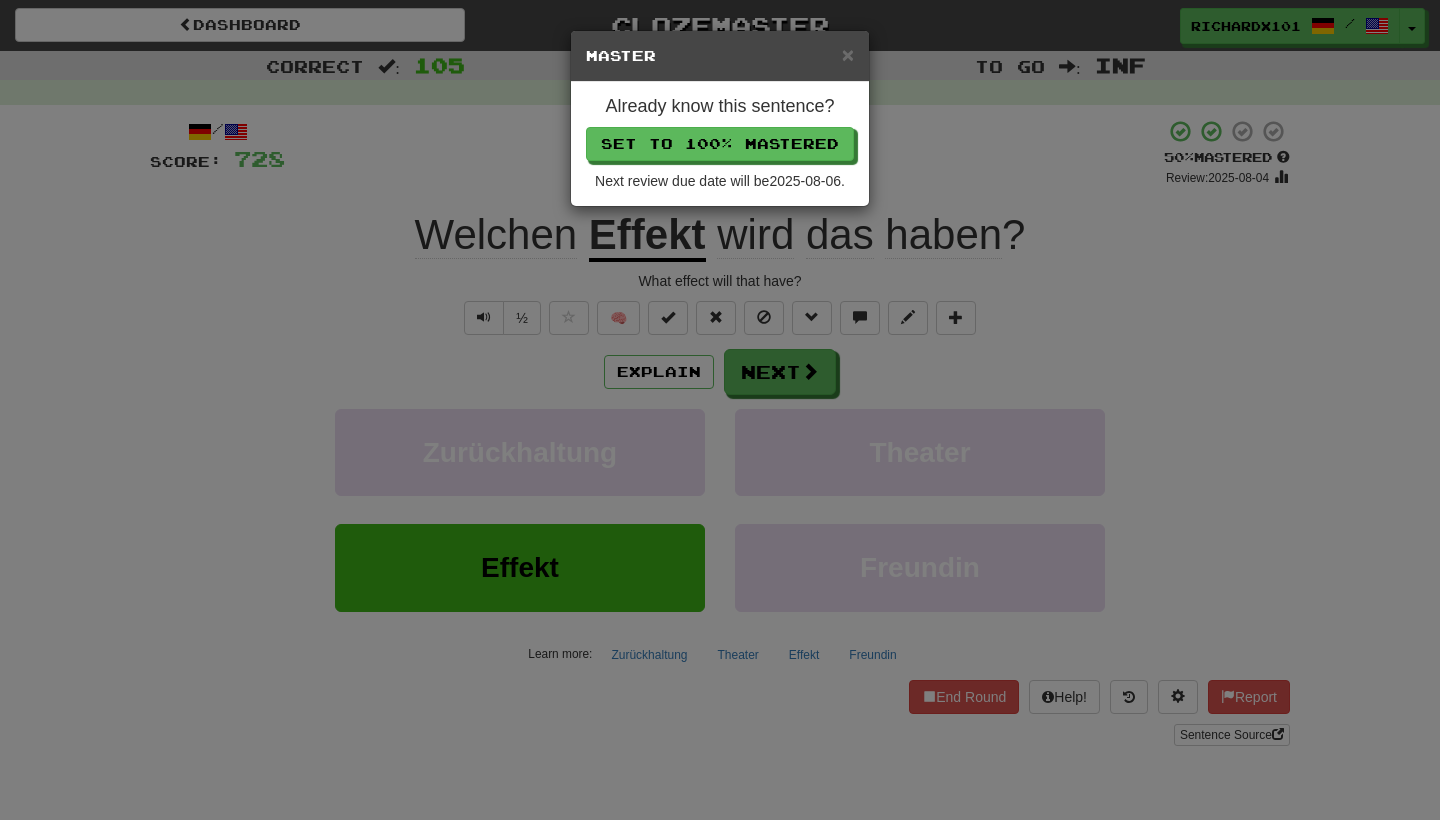 click on "Set to 100% Mastered" at bounding box center (720, 144) 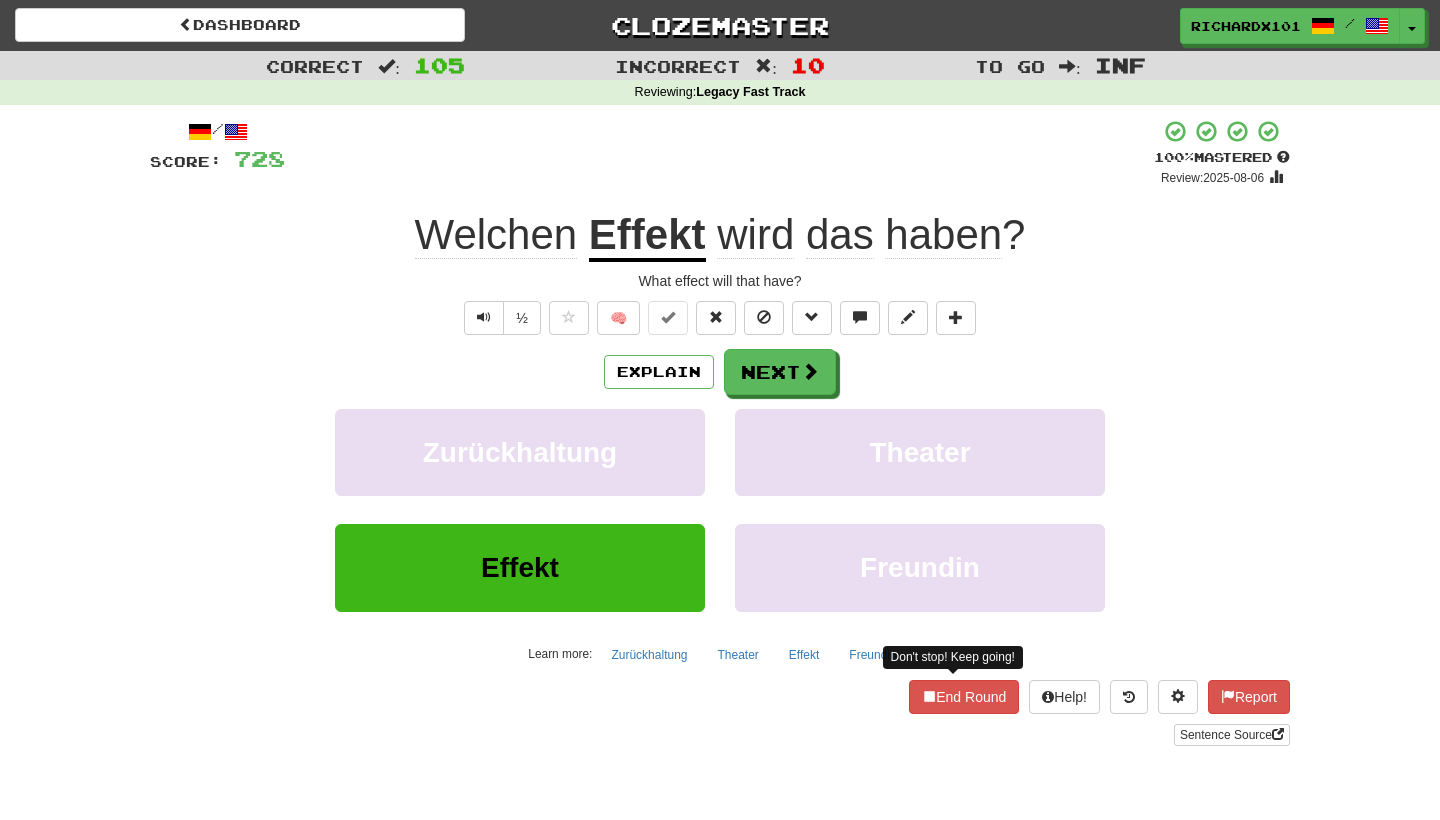 click on "End Round" at bounding box center (964, 697) 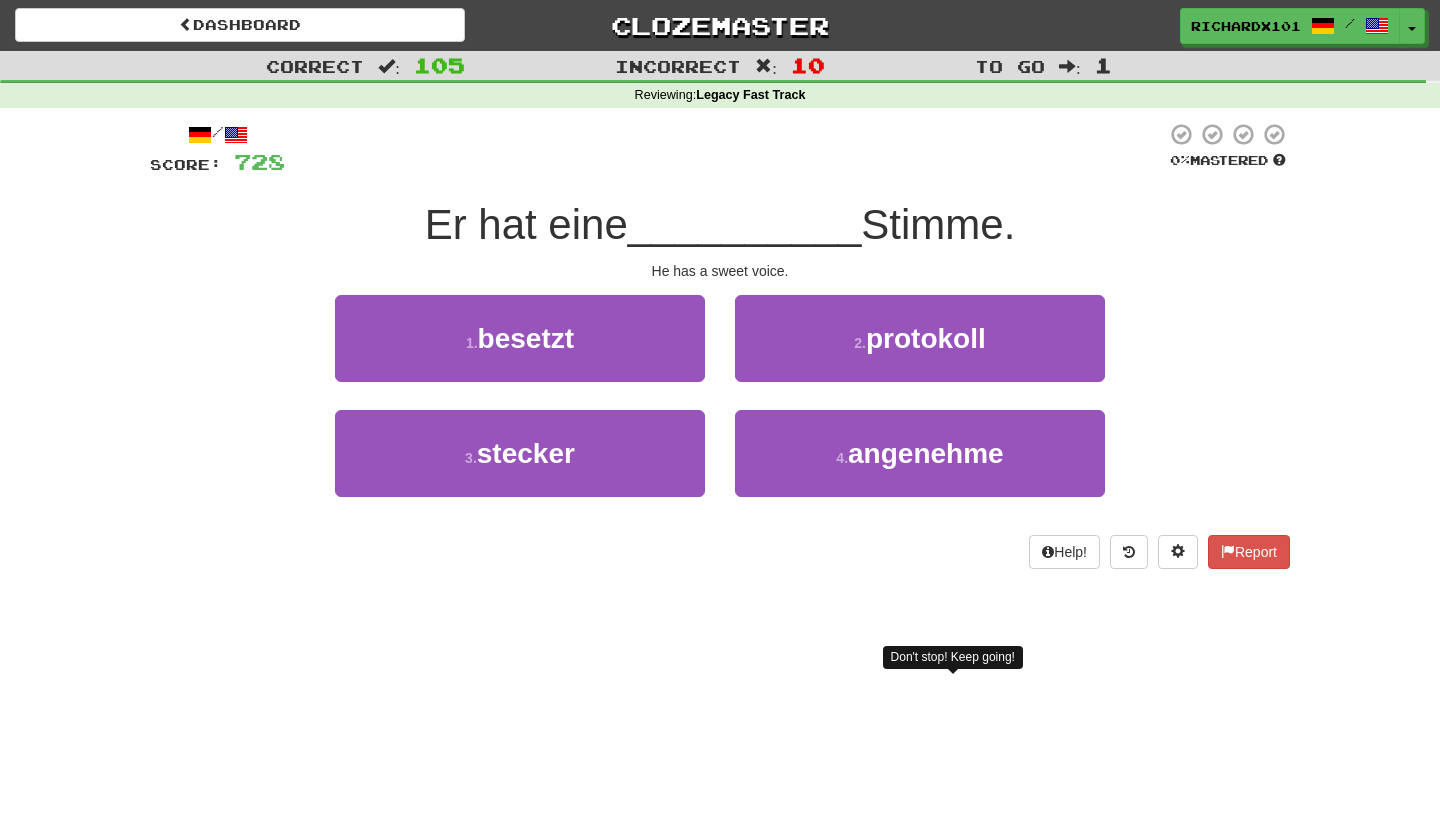 click on "angenehme" at bounding box center [926, 453] 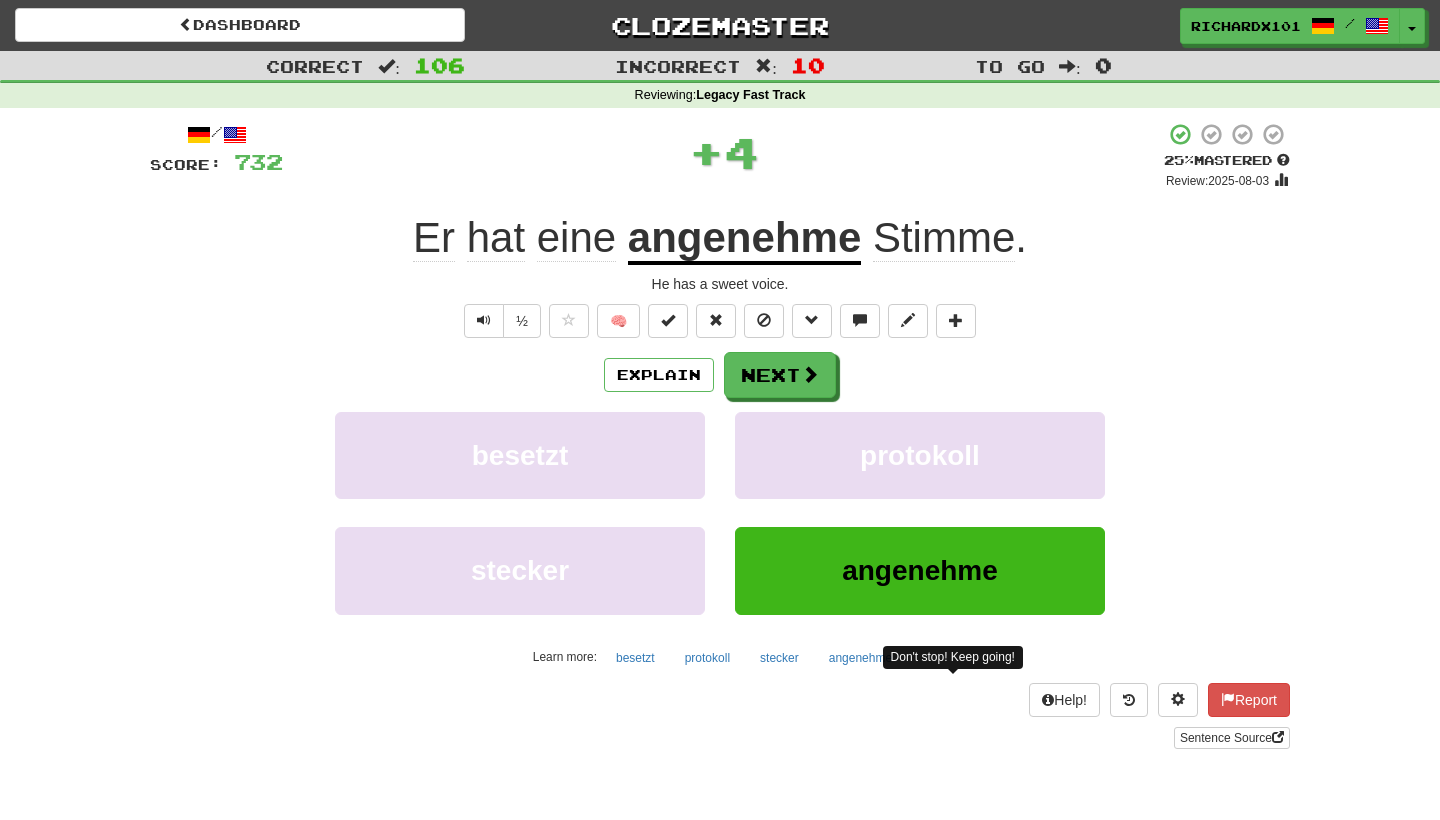 click at bounding box center [668, 321] 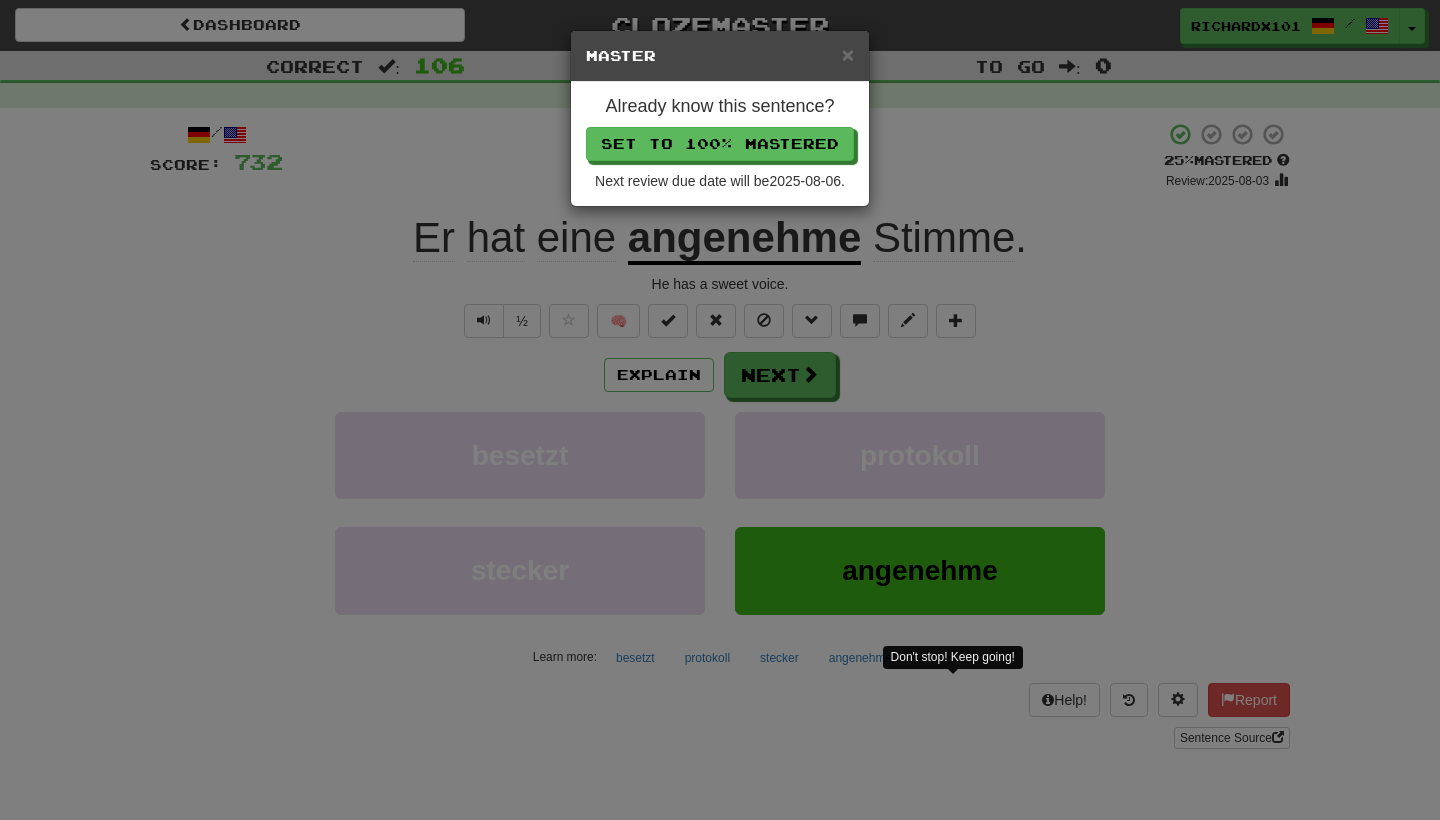 click on "Set to 100% Mastered" at bounding box center [720, 144] 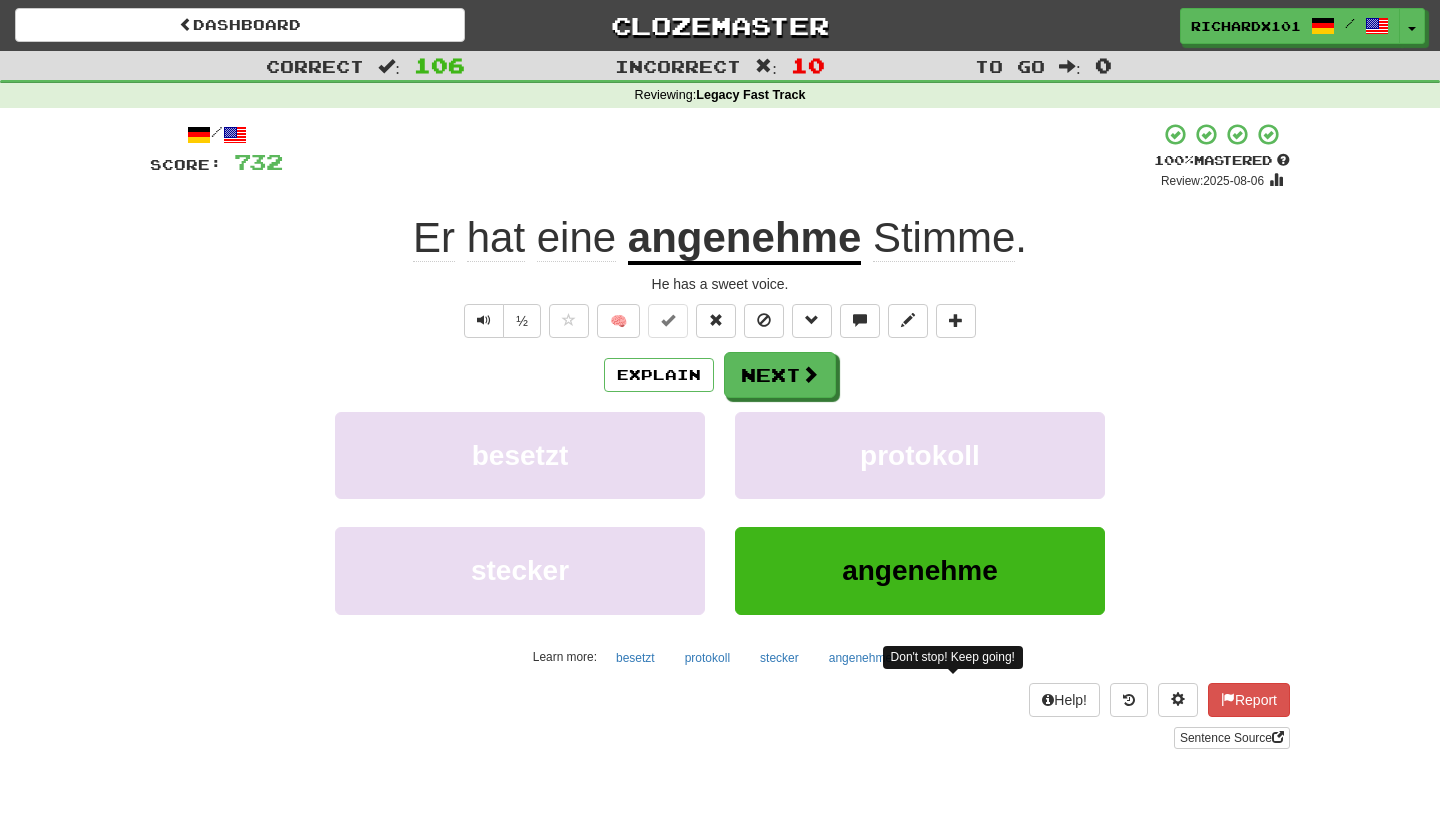 click on "Next" at bounding box center [780, 375] 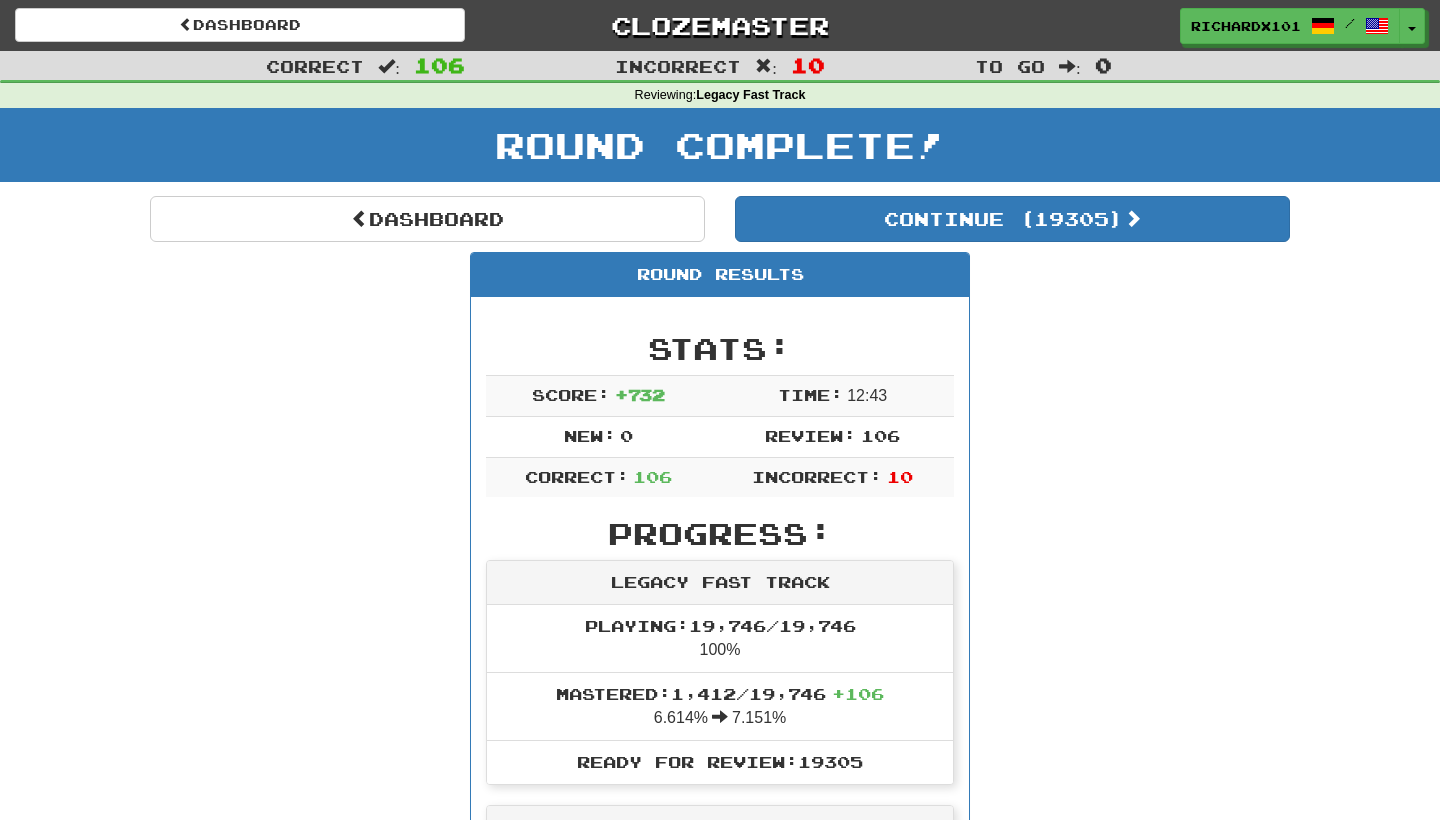 click on "Dashboard" at bounding box center (427, 219) 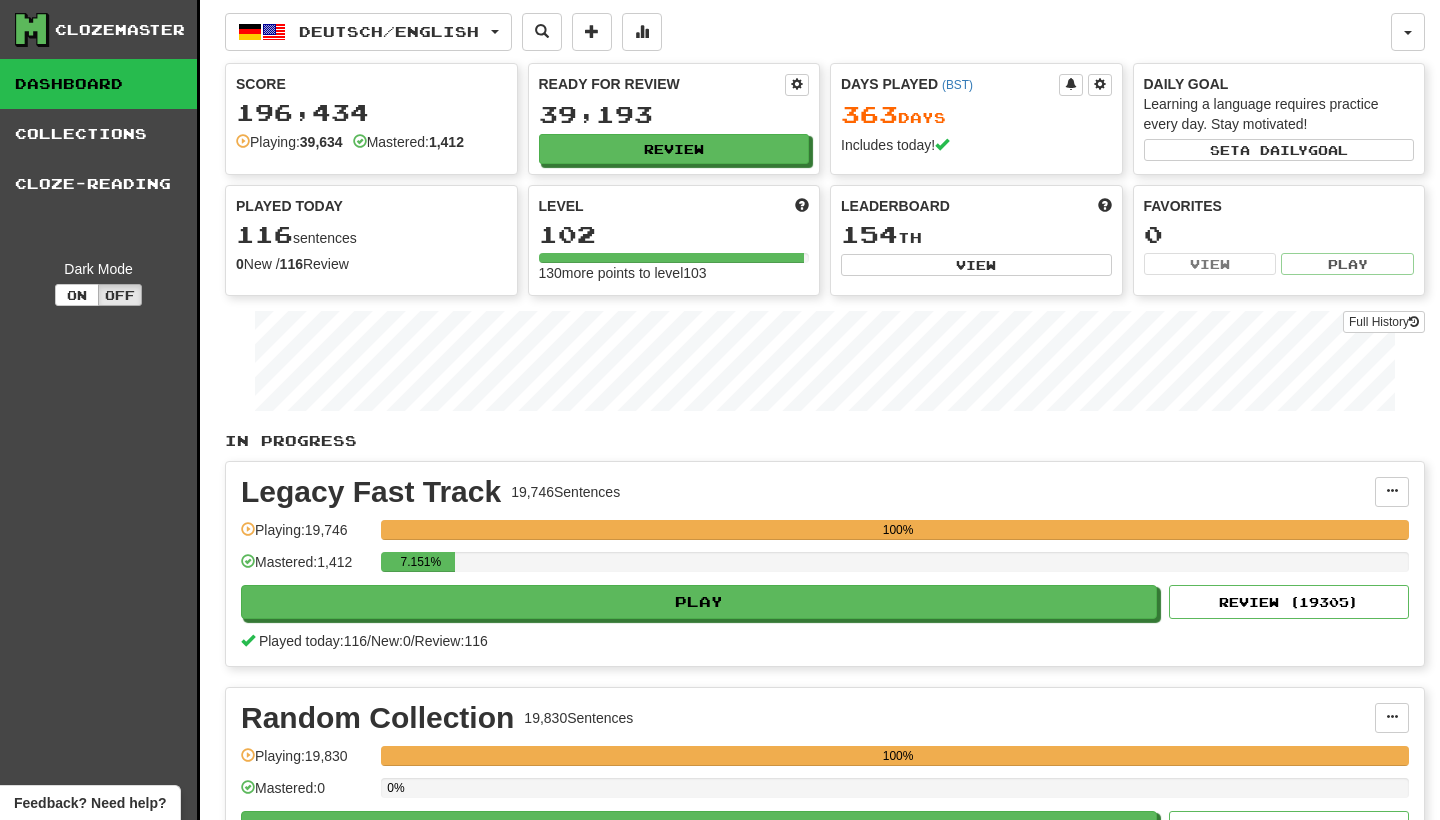 scroll, scrollTop: 0, scrollLeft: 0, axis: both 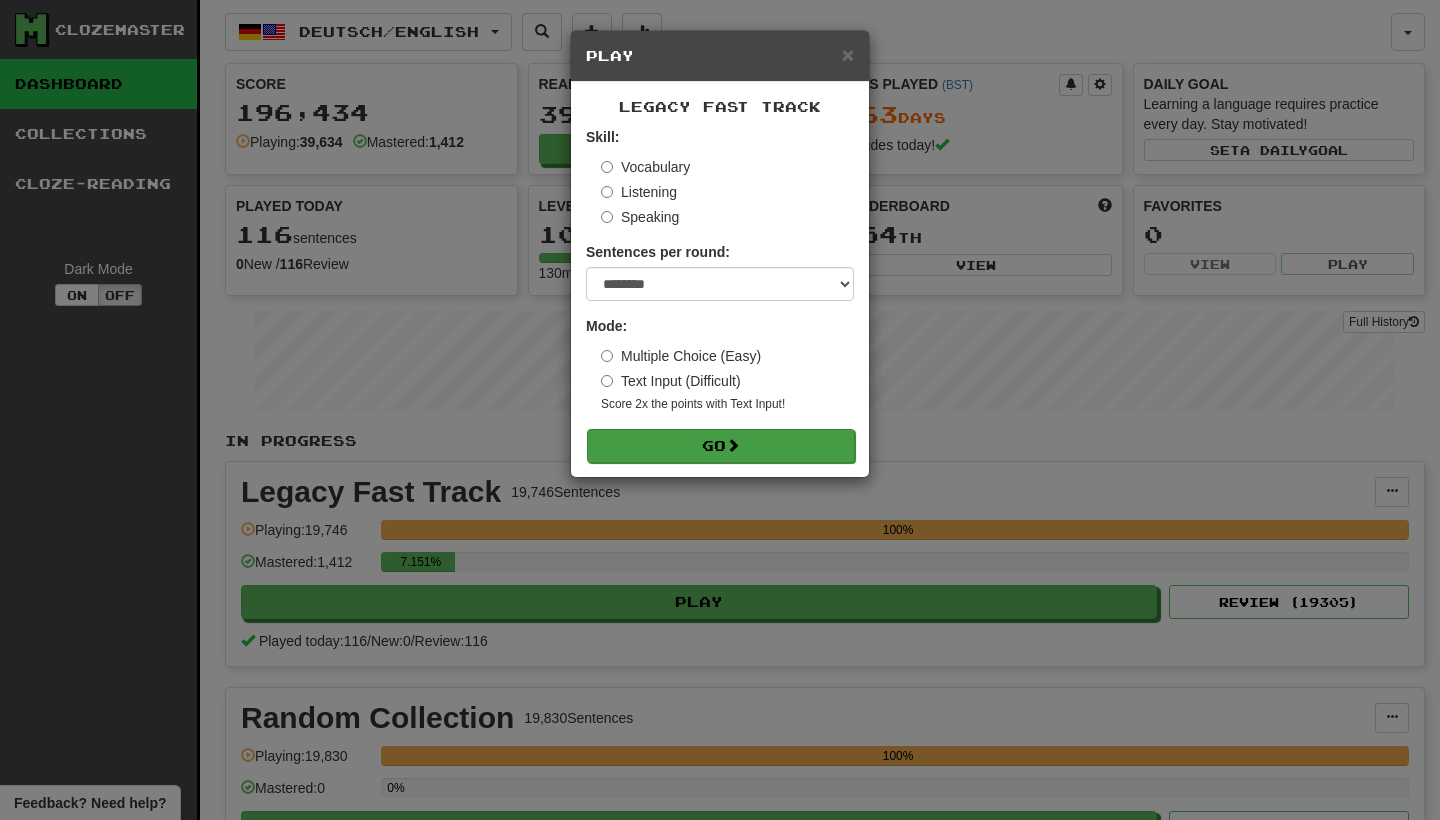 drag, startPoint x: 0, startPoint y: 0, endPoint x: 699, endPoint y: 445, distance: 828.62897 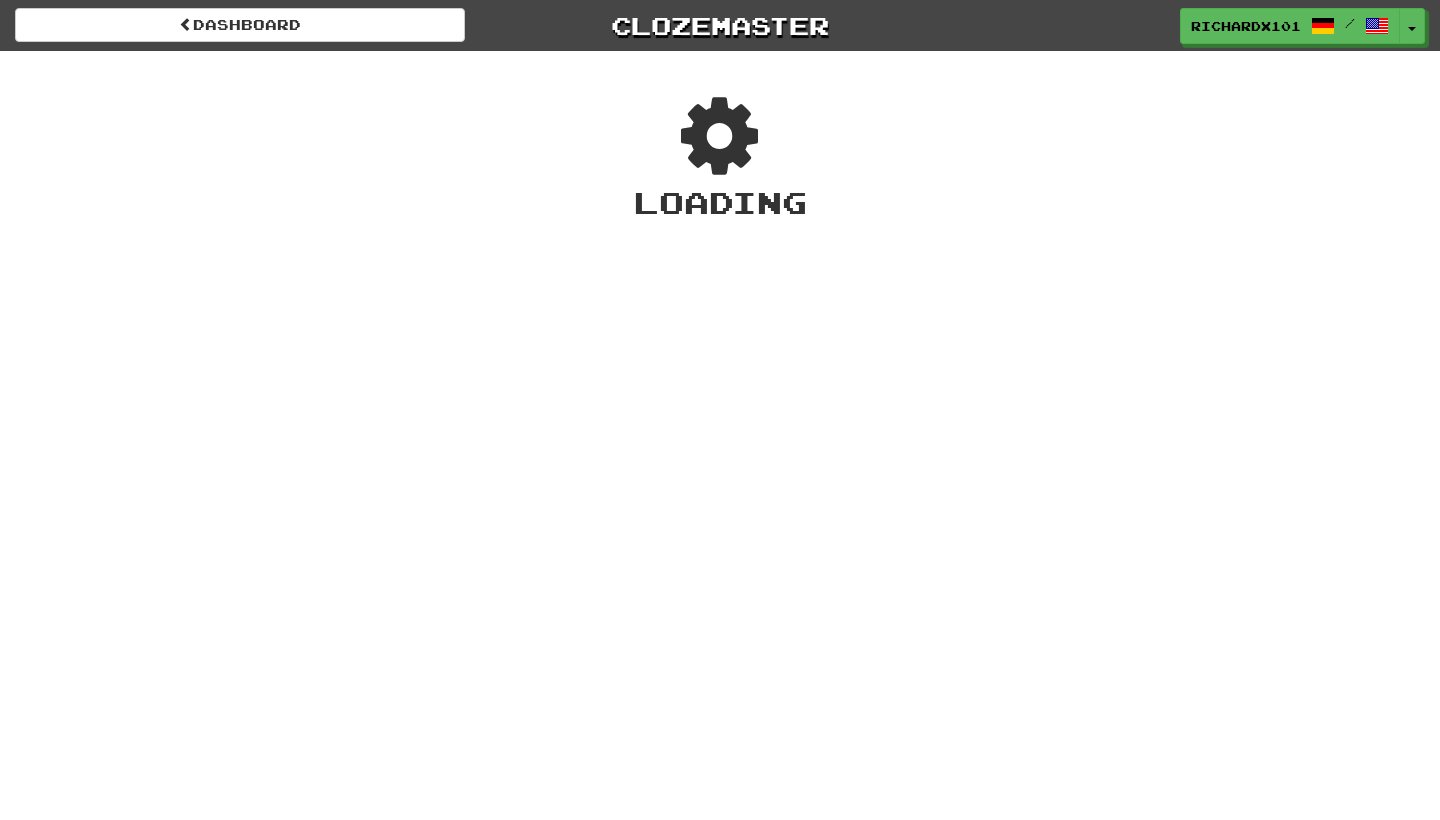 scroll, scrollTop: 0, scrollLeft: 0, axis: both 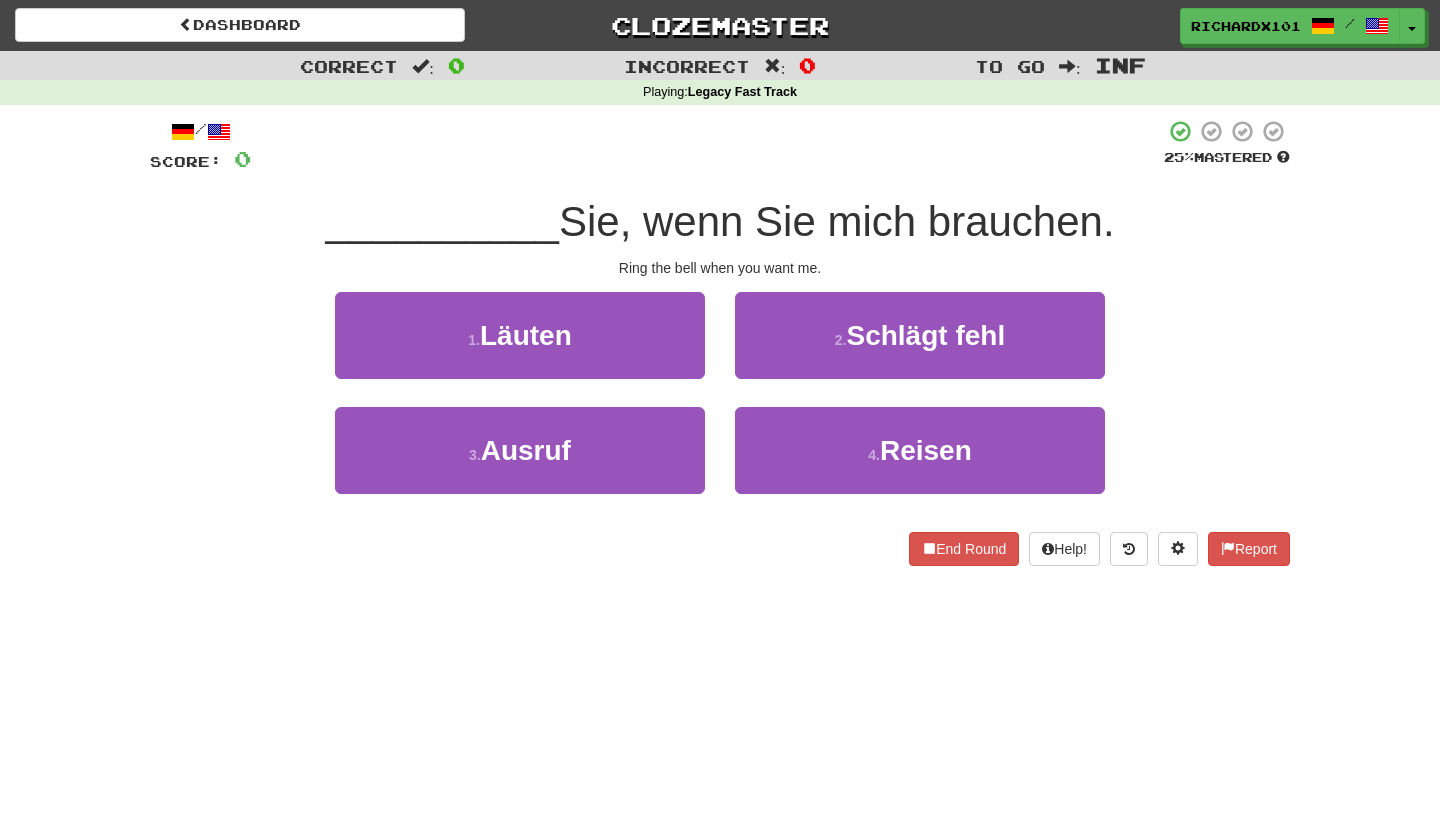 click on "4 . Reisen" at bounding box center (920, 450) 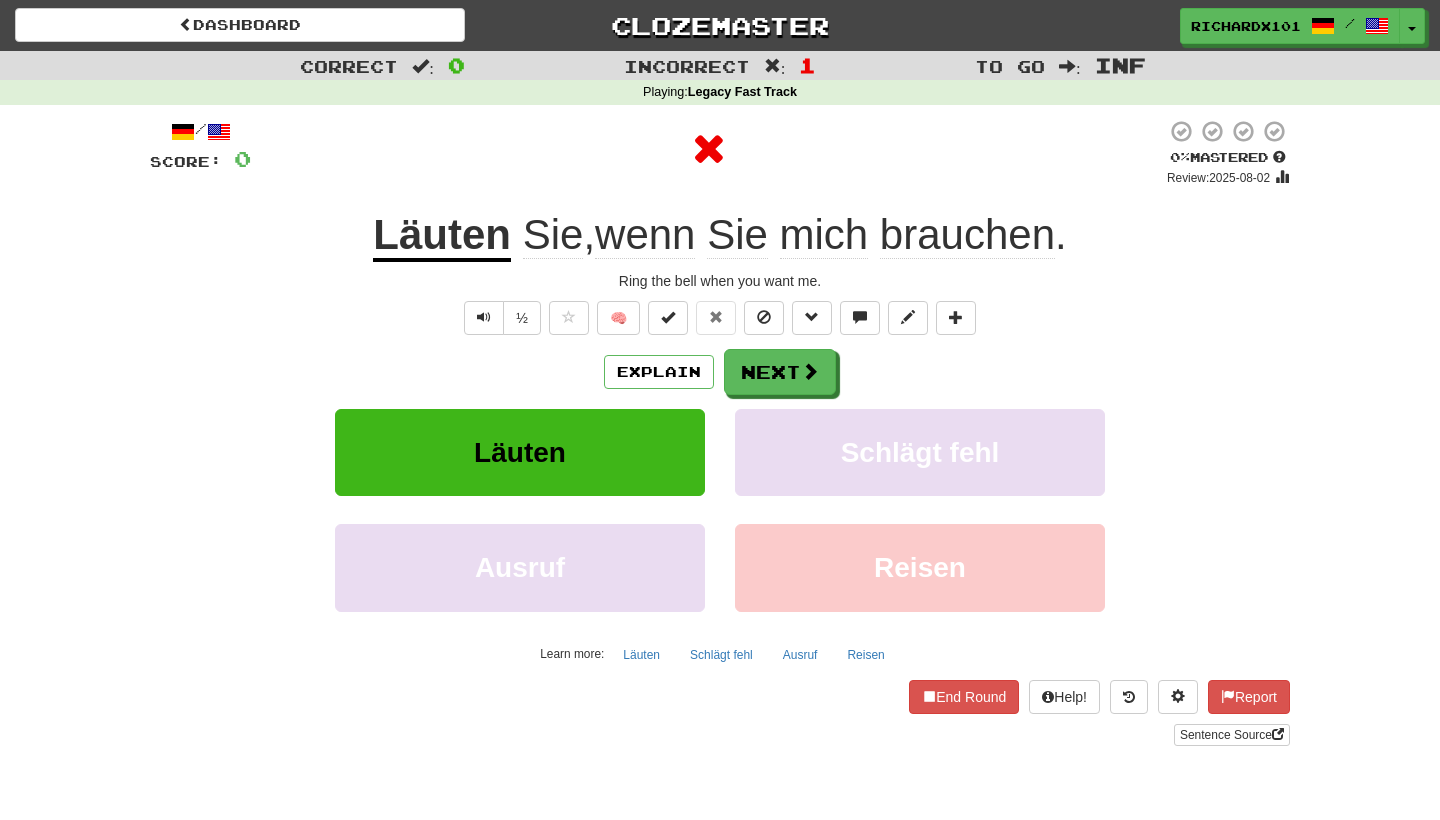 click on "Next" at bounding box center (780, 372) 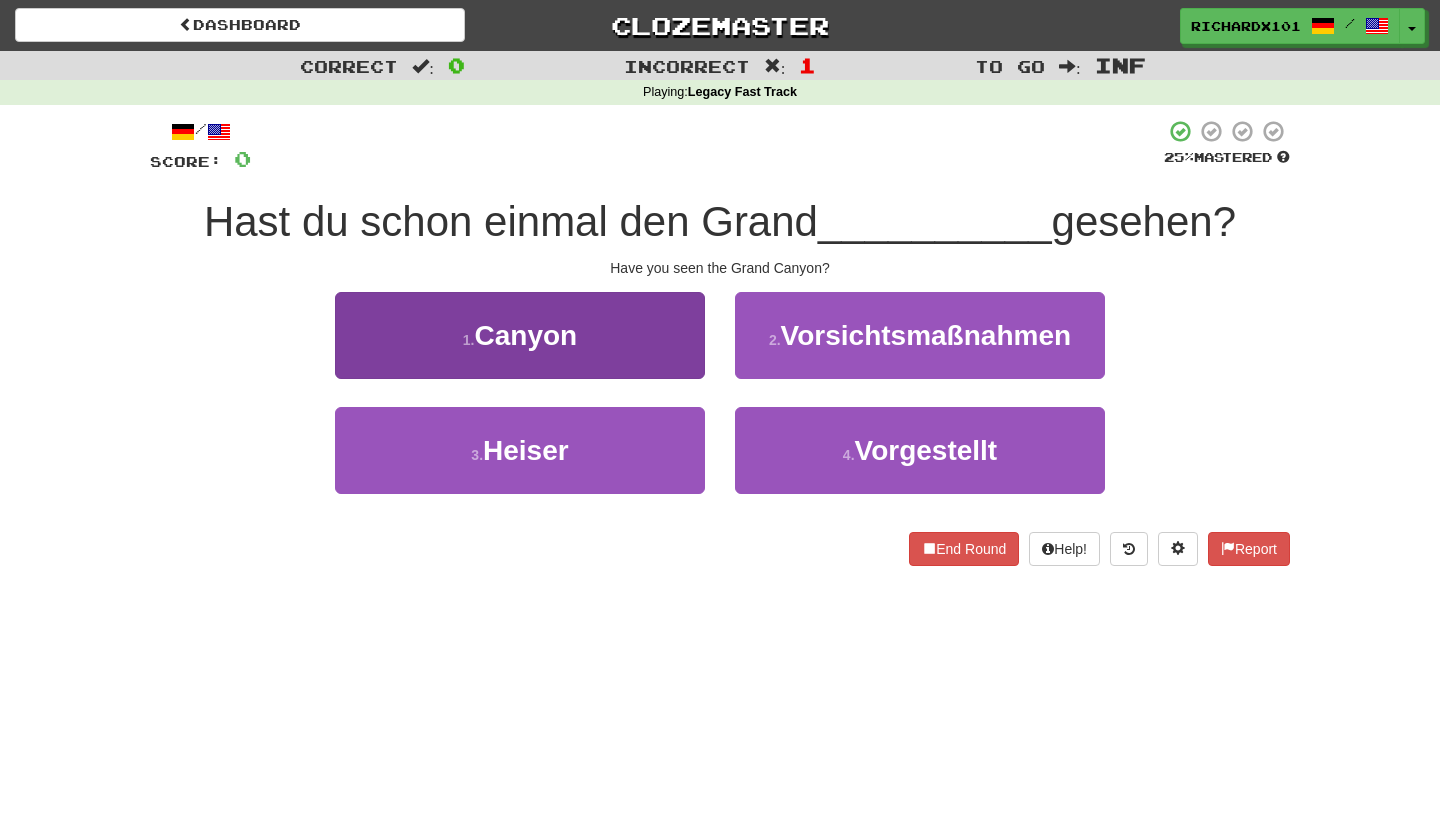 drag, startPoint x: 0, startPoint y: 0, endPoint x: 651, endPoint y: 337, distance: 733.05524 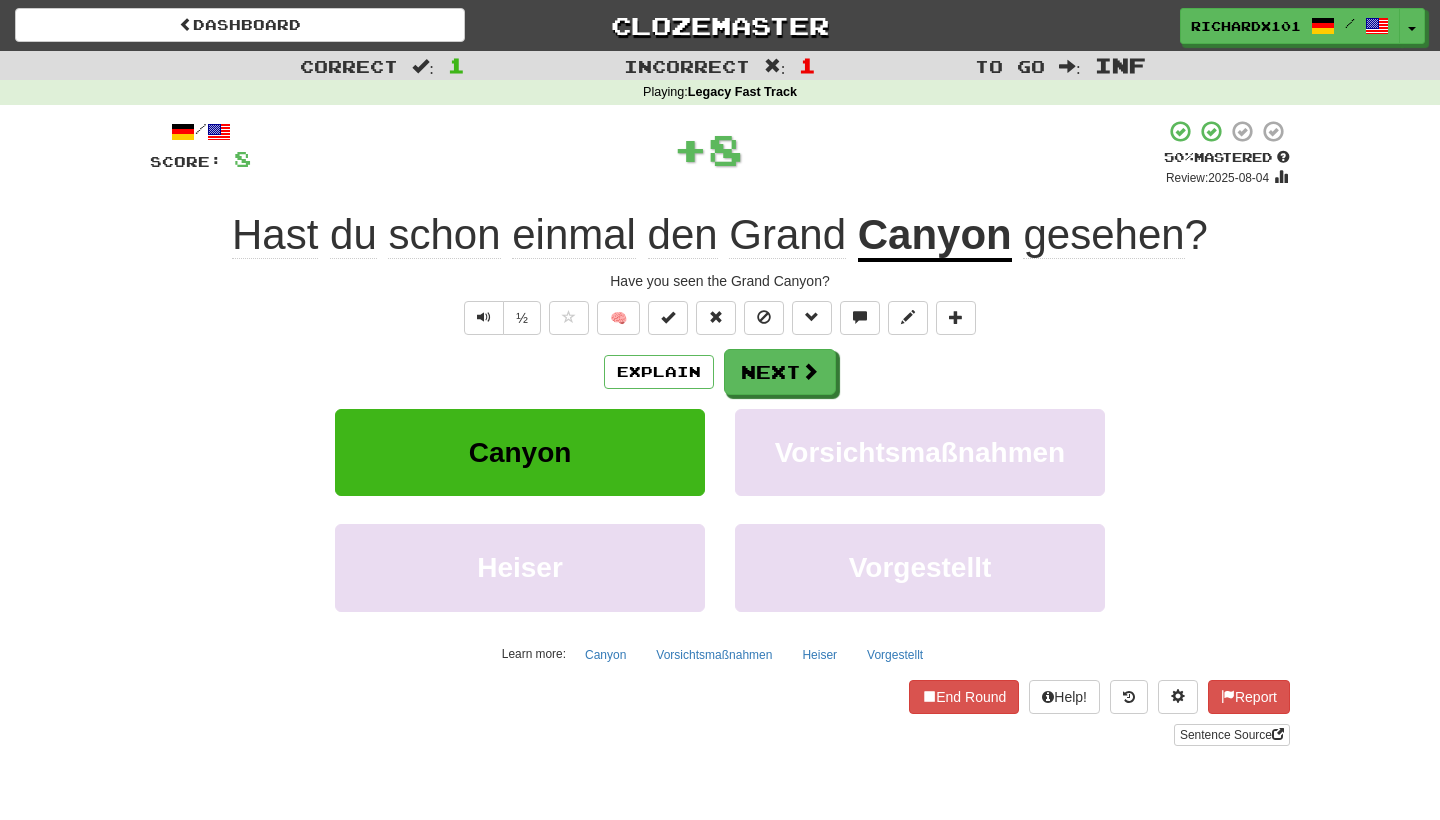 click at bounding box center [668, 317] 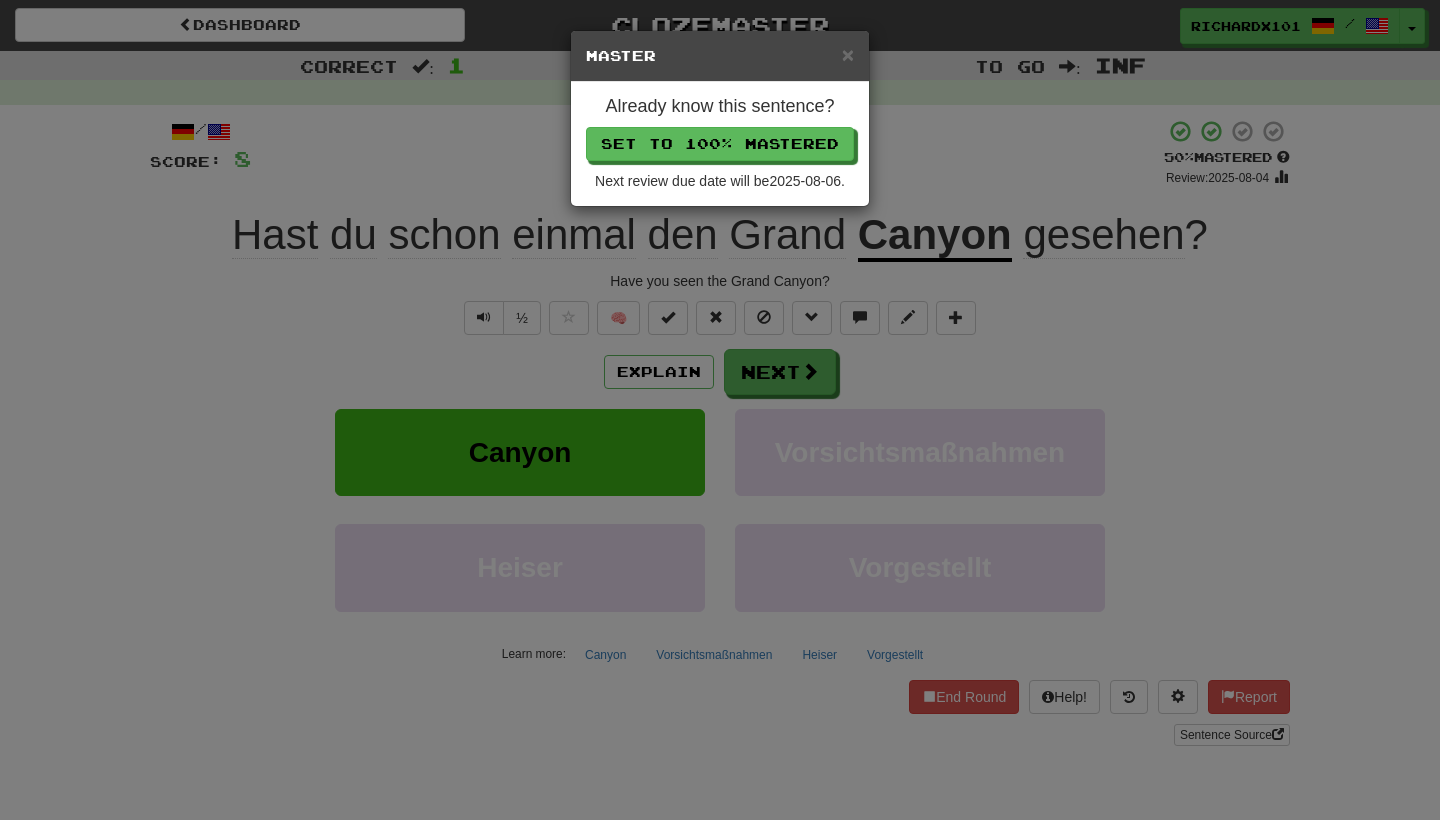 click on "Set to 100% Mastered" at bounding box center (720, 144) 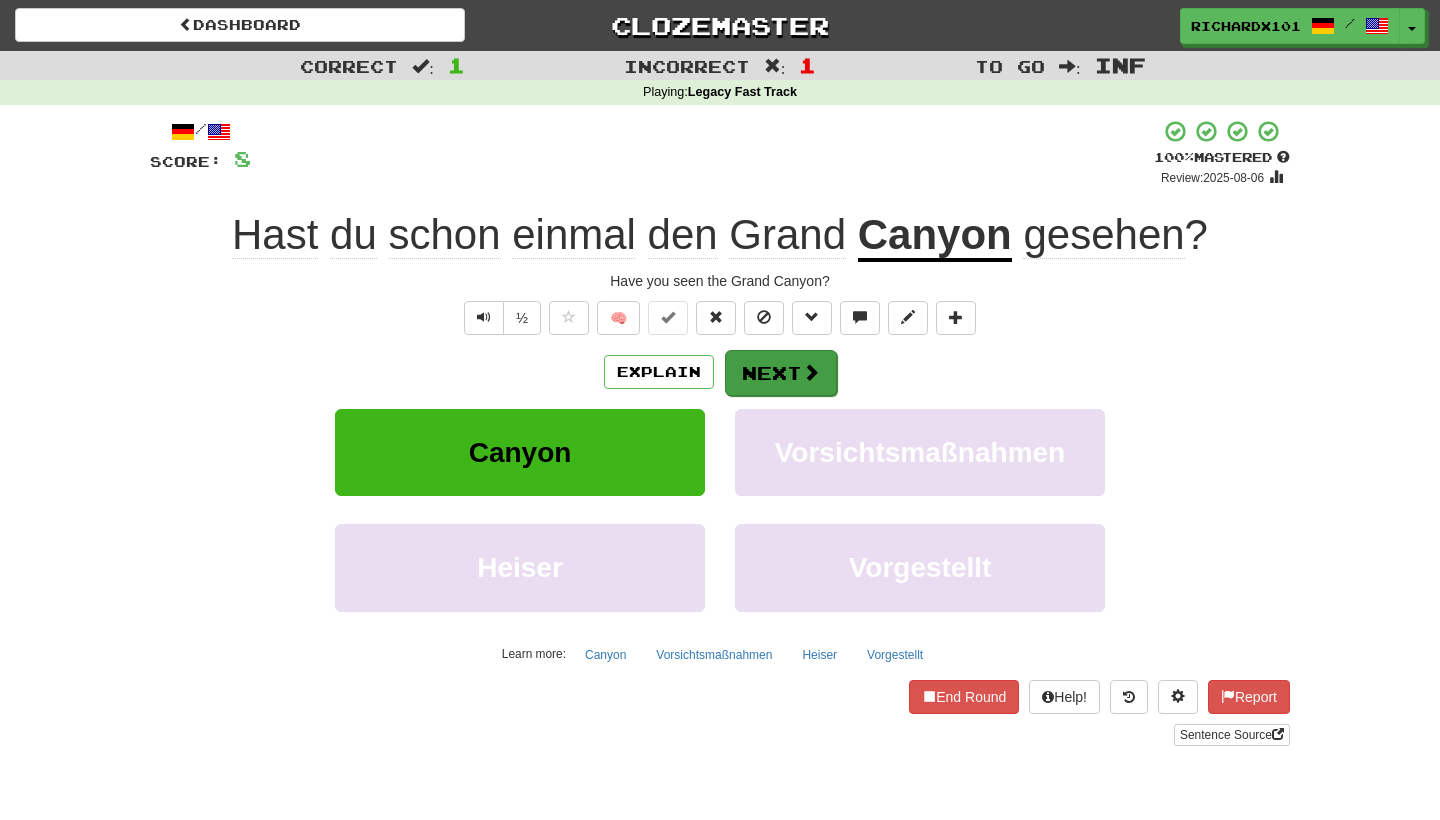 drag, startPoint x: 725, startPoint y: 136, endPoint x: 737, endPoint y: 358, distance: 222.32408 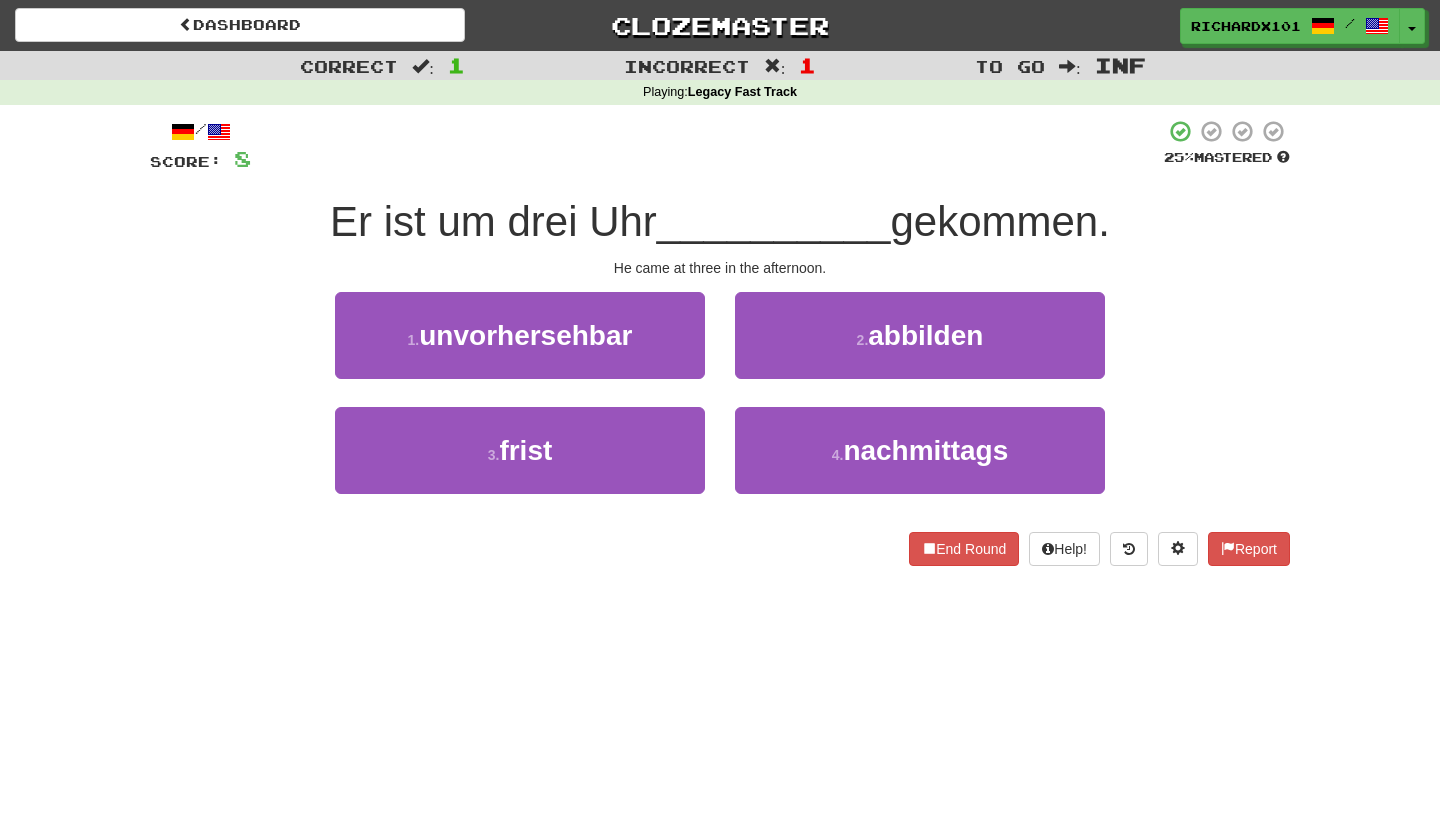 click on "4 .  nachmittags" at bounding box center (920, 450) 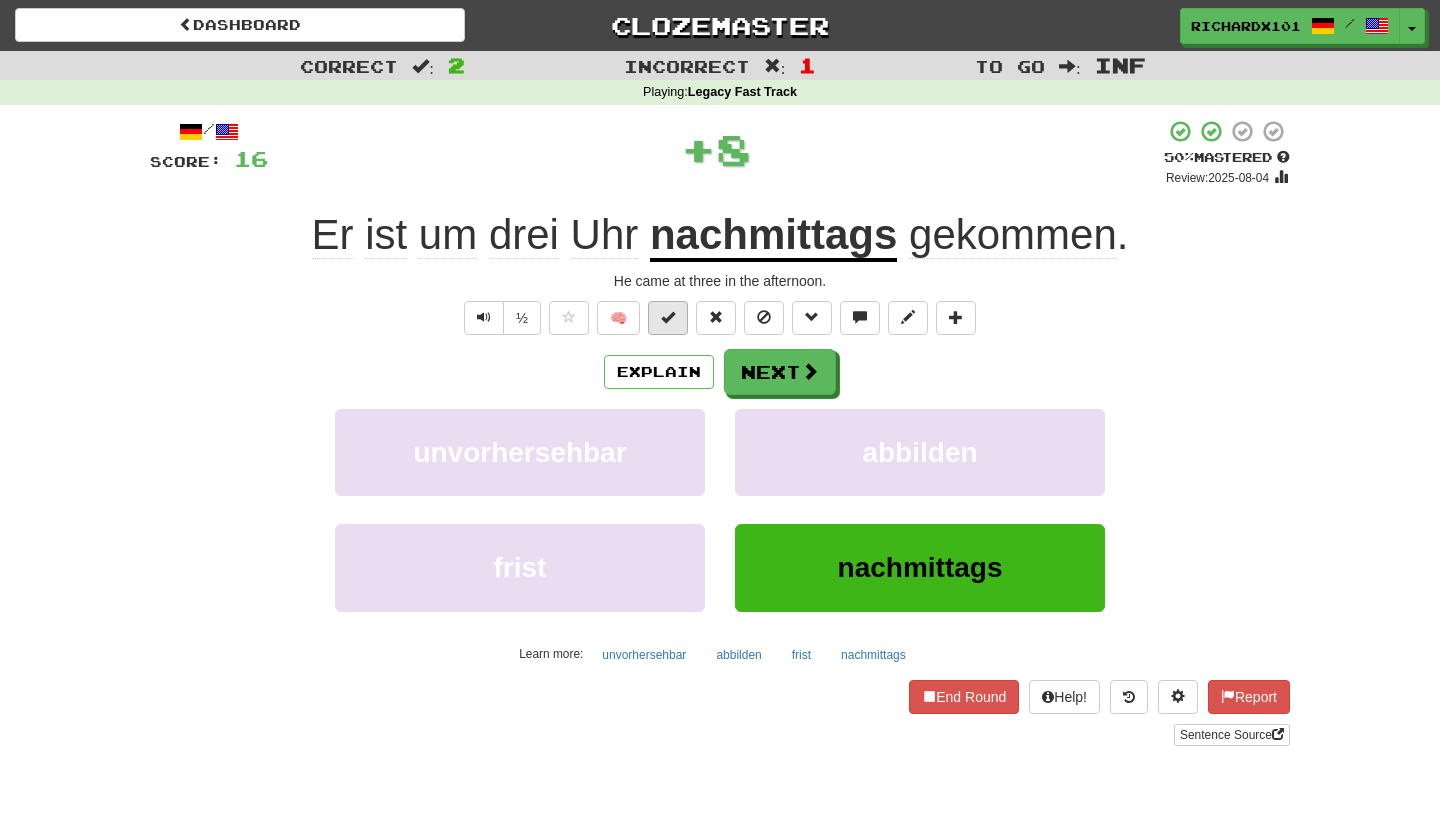drag, startPoint x: 737, startPoint y: 358, endPoint x: 679, endPoint y: 318, distance: 70.45566 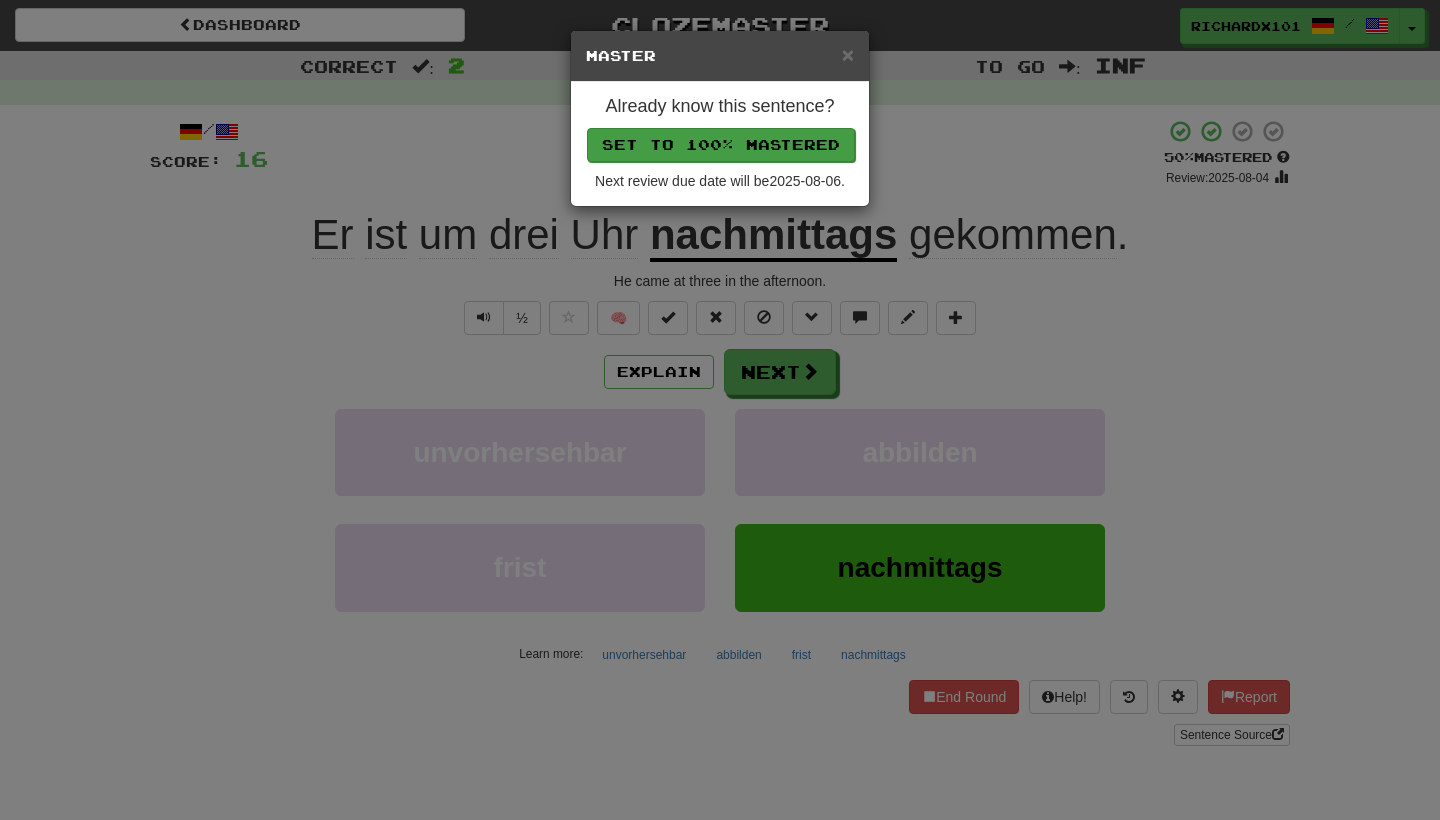 drag, startPoint x: 679, startPoint y: 318, endPoint x: 739, endPoint y: 142, distance: 185.94623 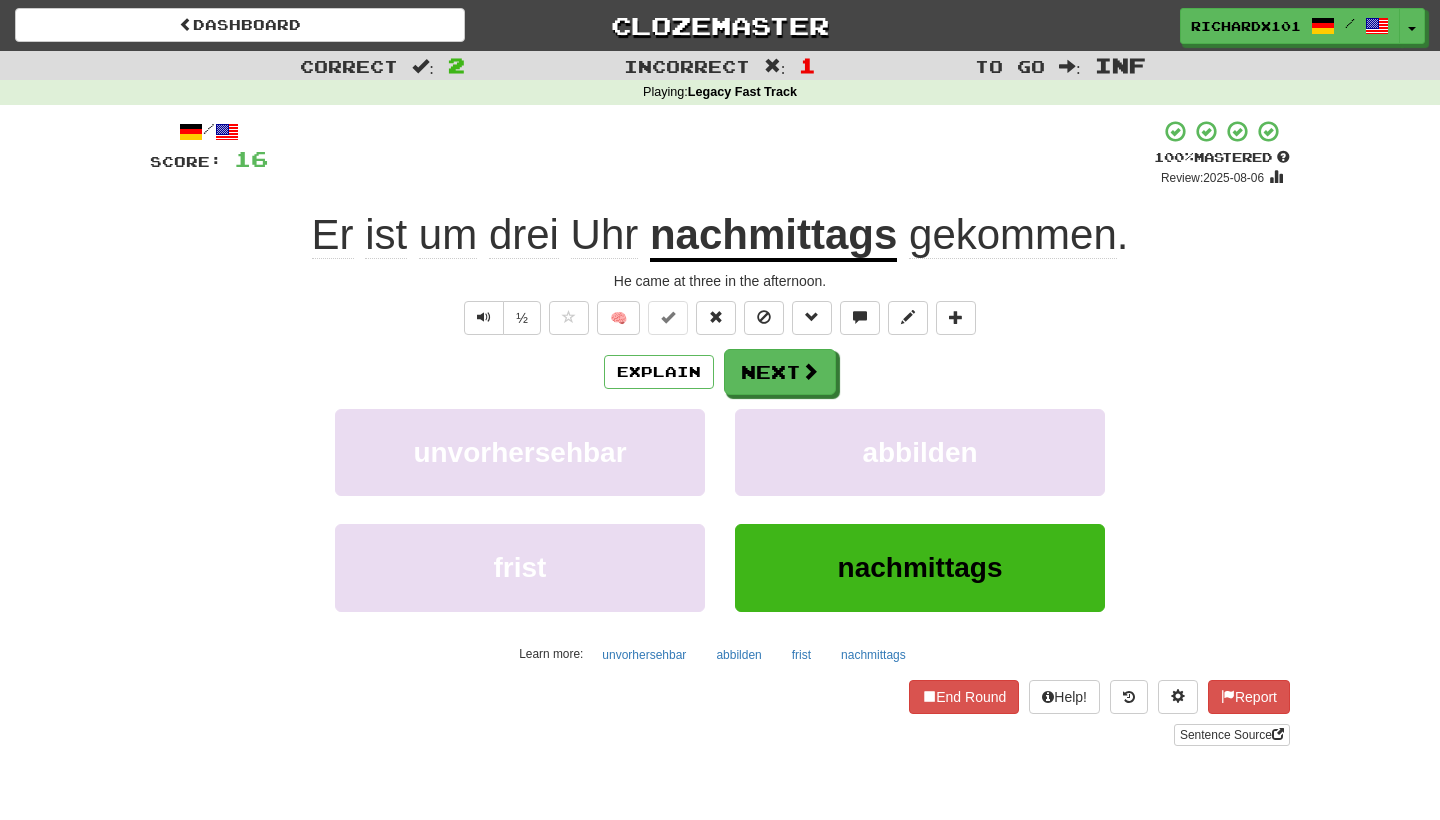 click on "Next" at bounding box center [780, 372] 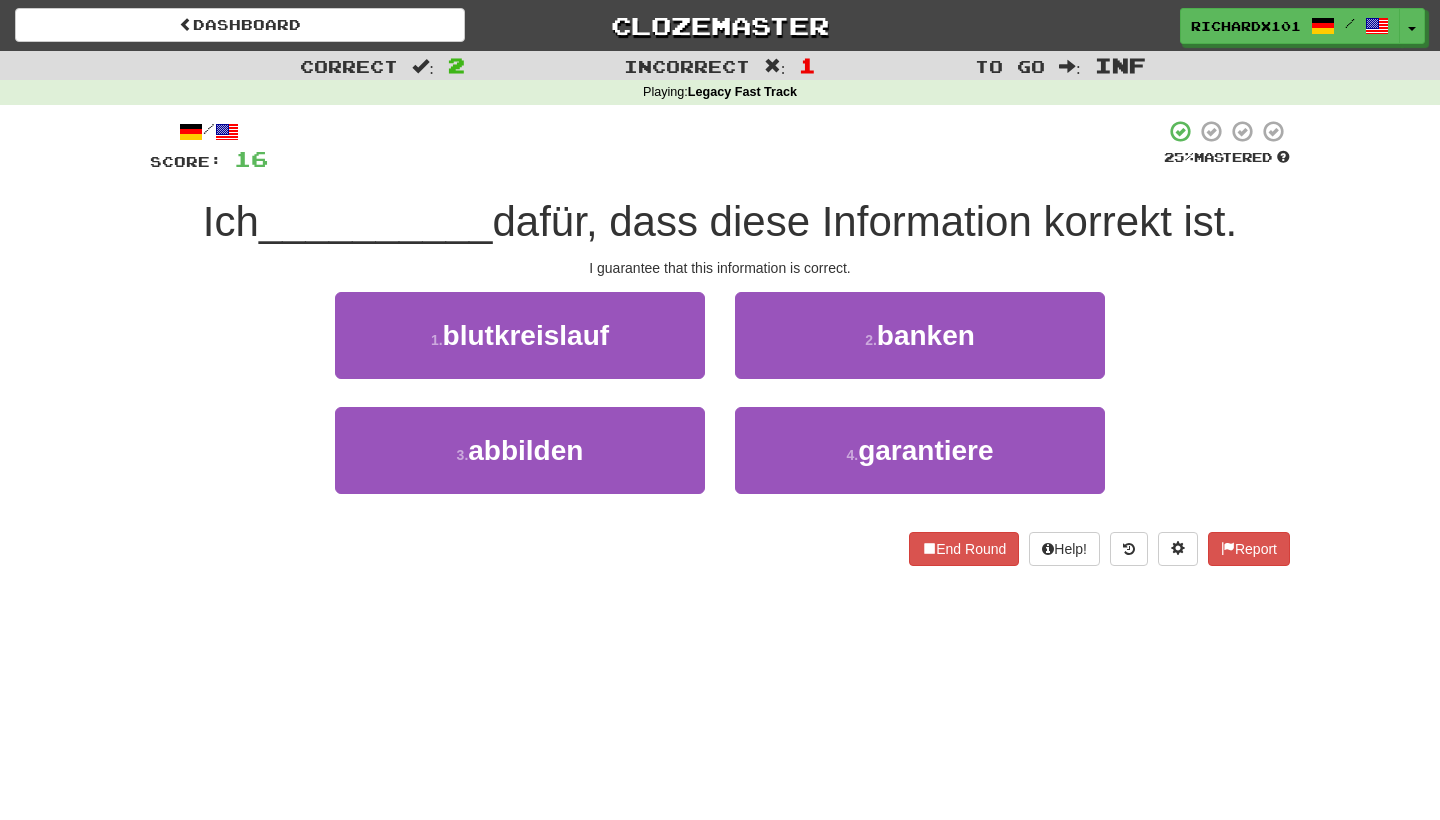 click on "4 .  garantiere" at bounding box center (920, 450) 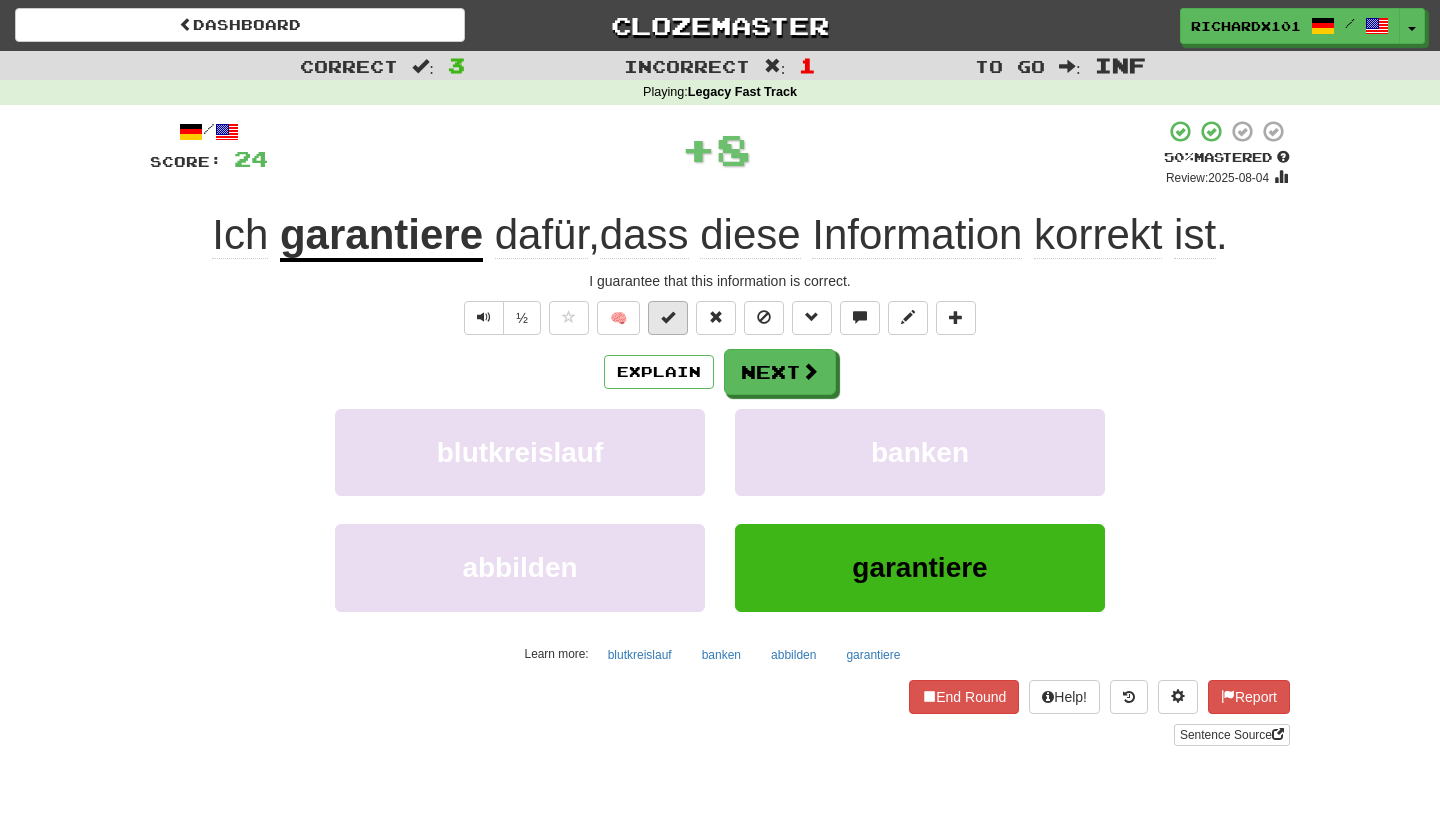 drag, startPoint x: 739, startPoint y: 142, endPoint x: 678, endPoint y: 318, distance: 186.2713 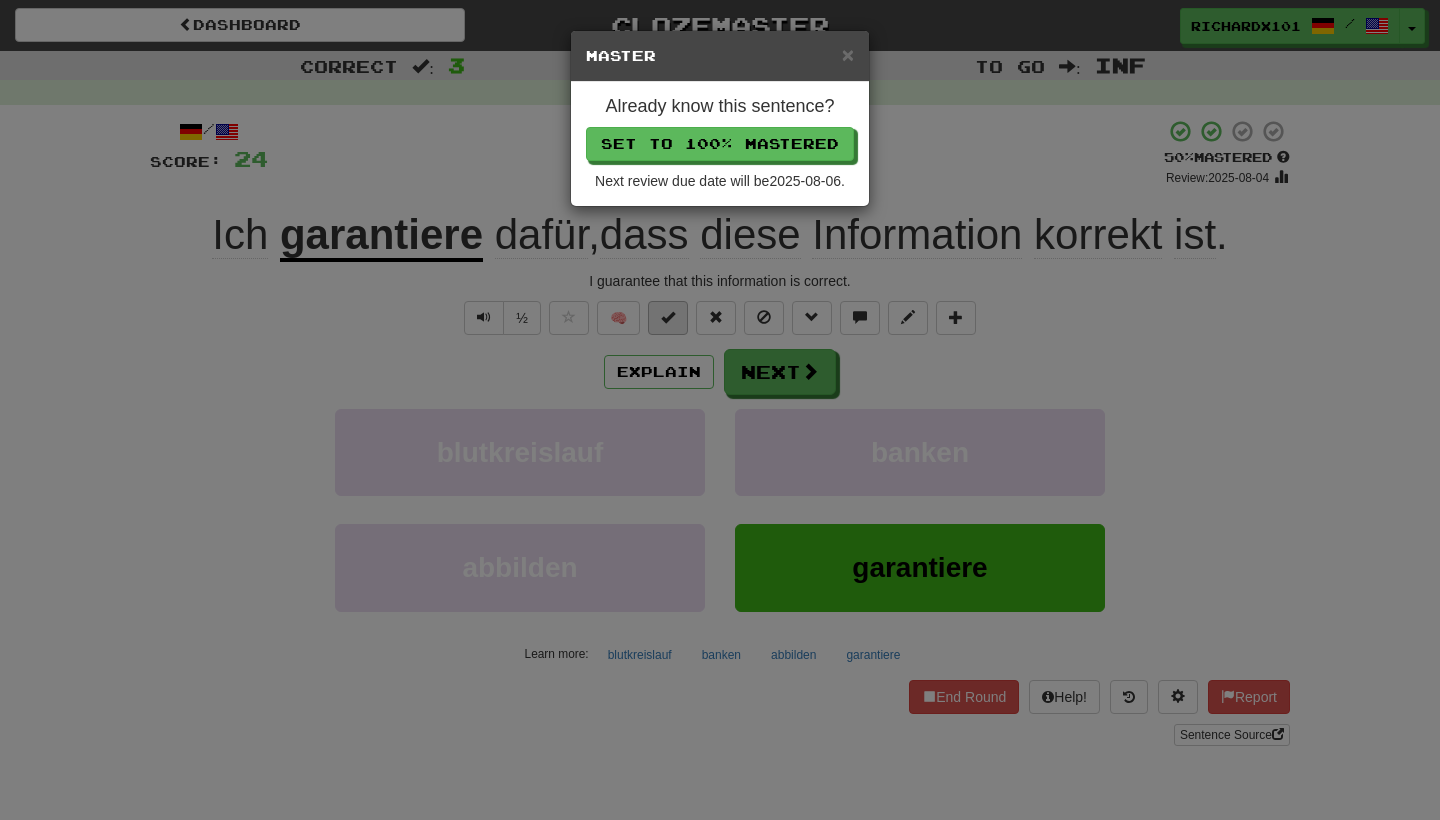 click on "Set to 100% Mastered" at bounding box center (720, 144) 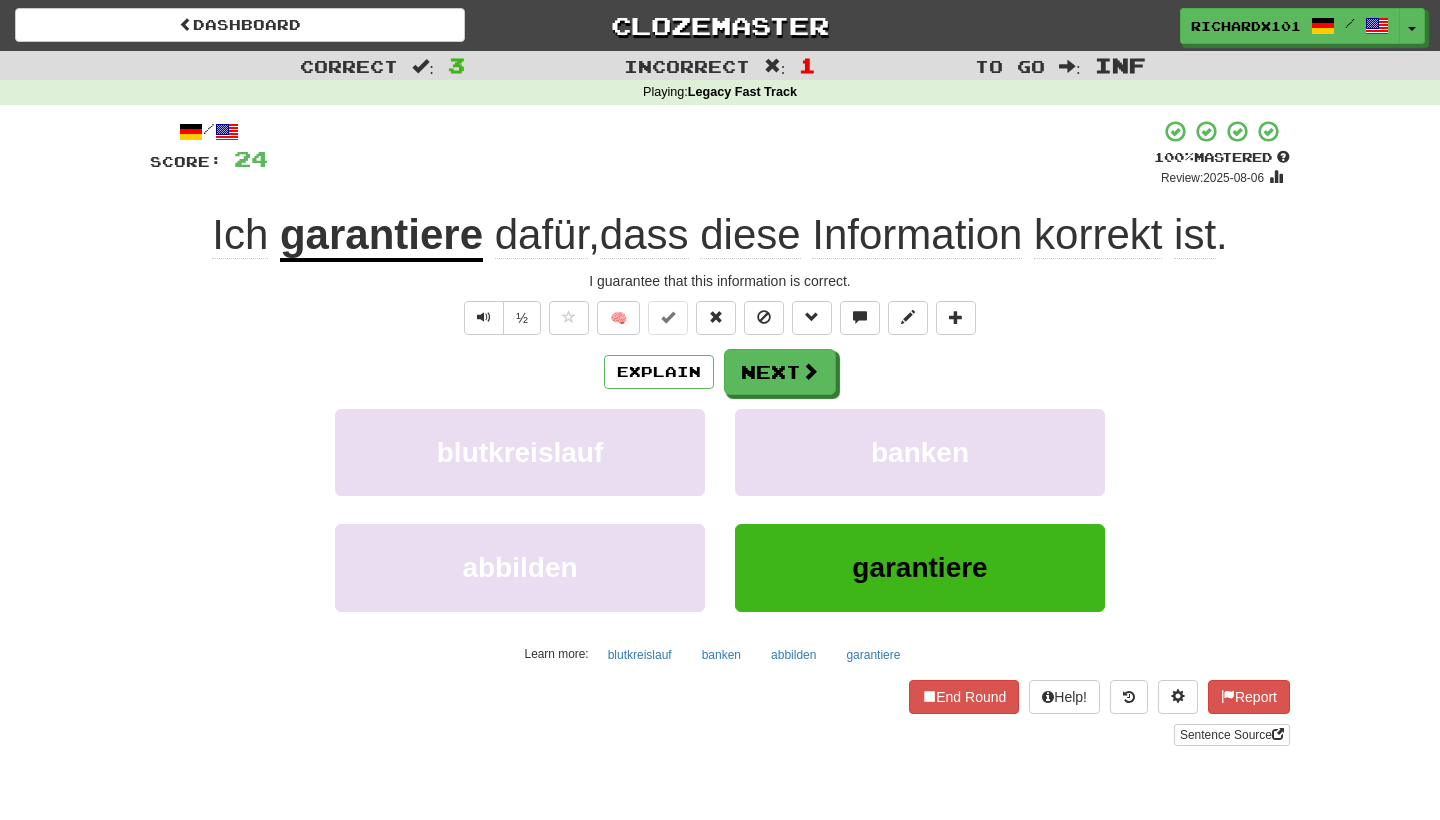 click on "Next" at bounding box center [780, 372] 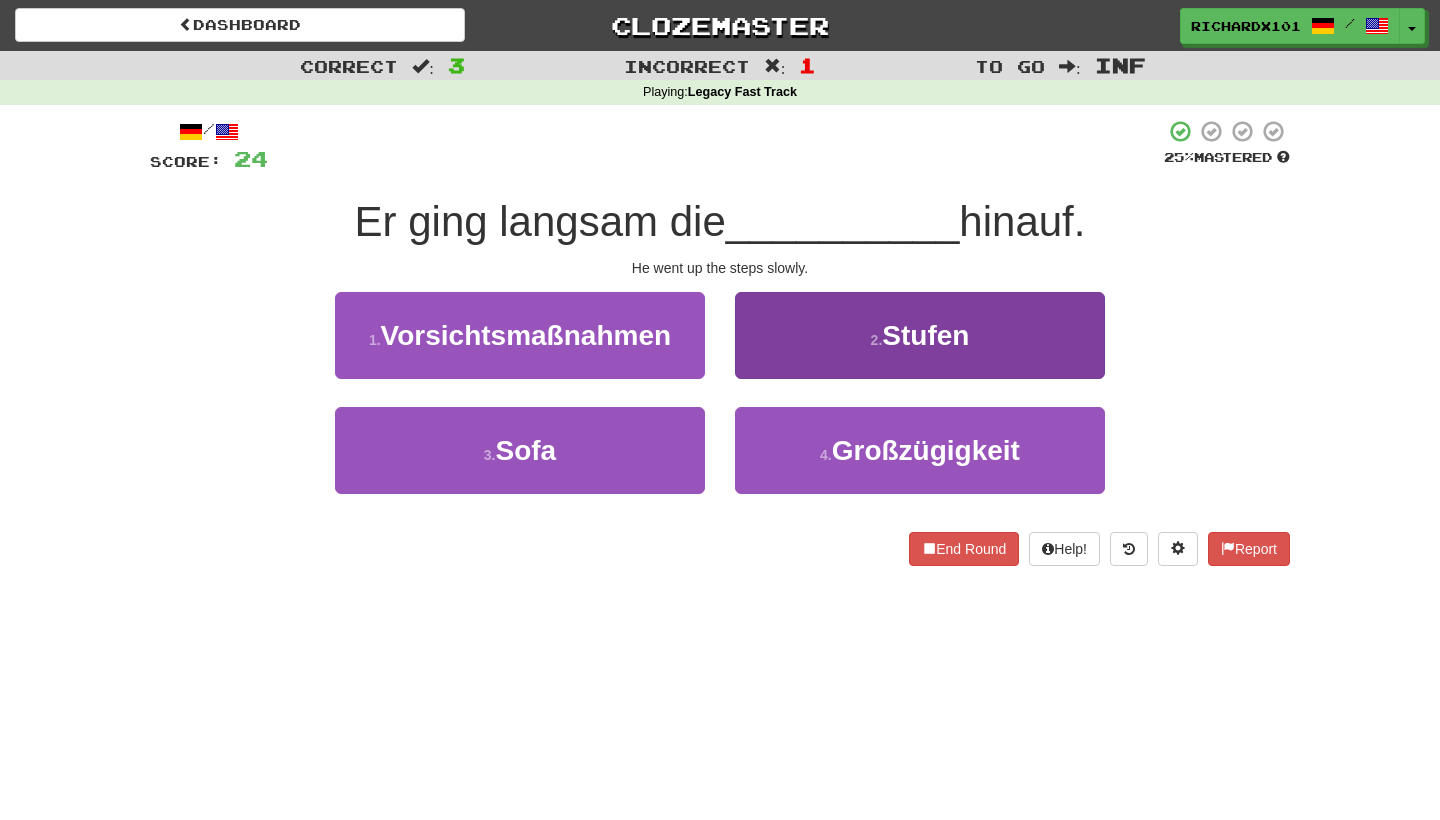 drag, startPoint x: 727, startPoint y: 140, endPoint x: 787, endPoint y: 344, distance: 212.64055 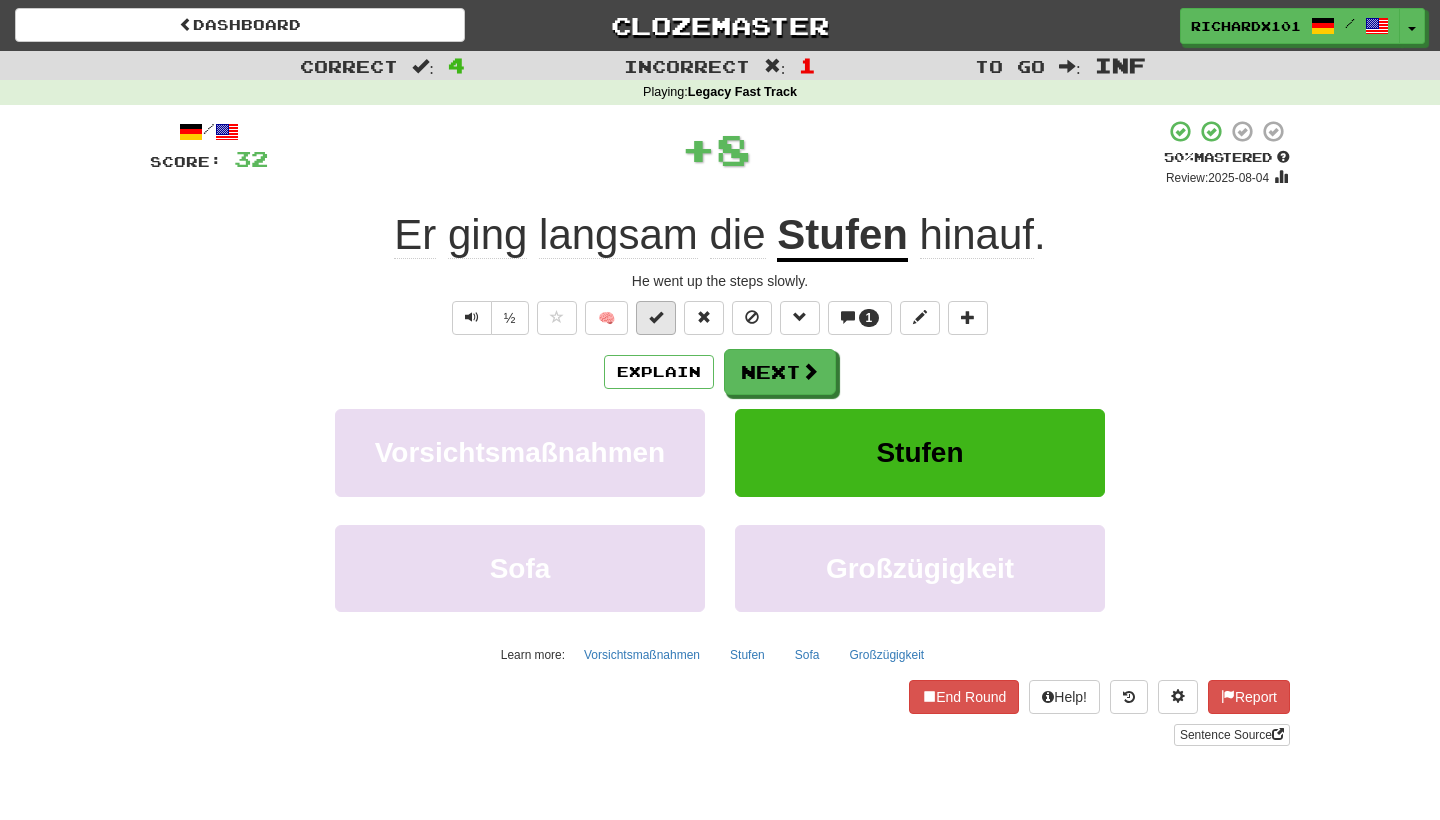 drag, startPoint x: 787, startPoint y: 344, endPoint x: 667, endPoint y: 320, distance: 122.376465 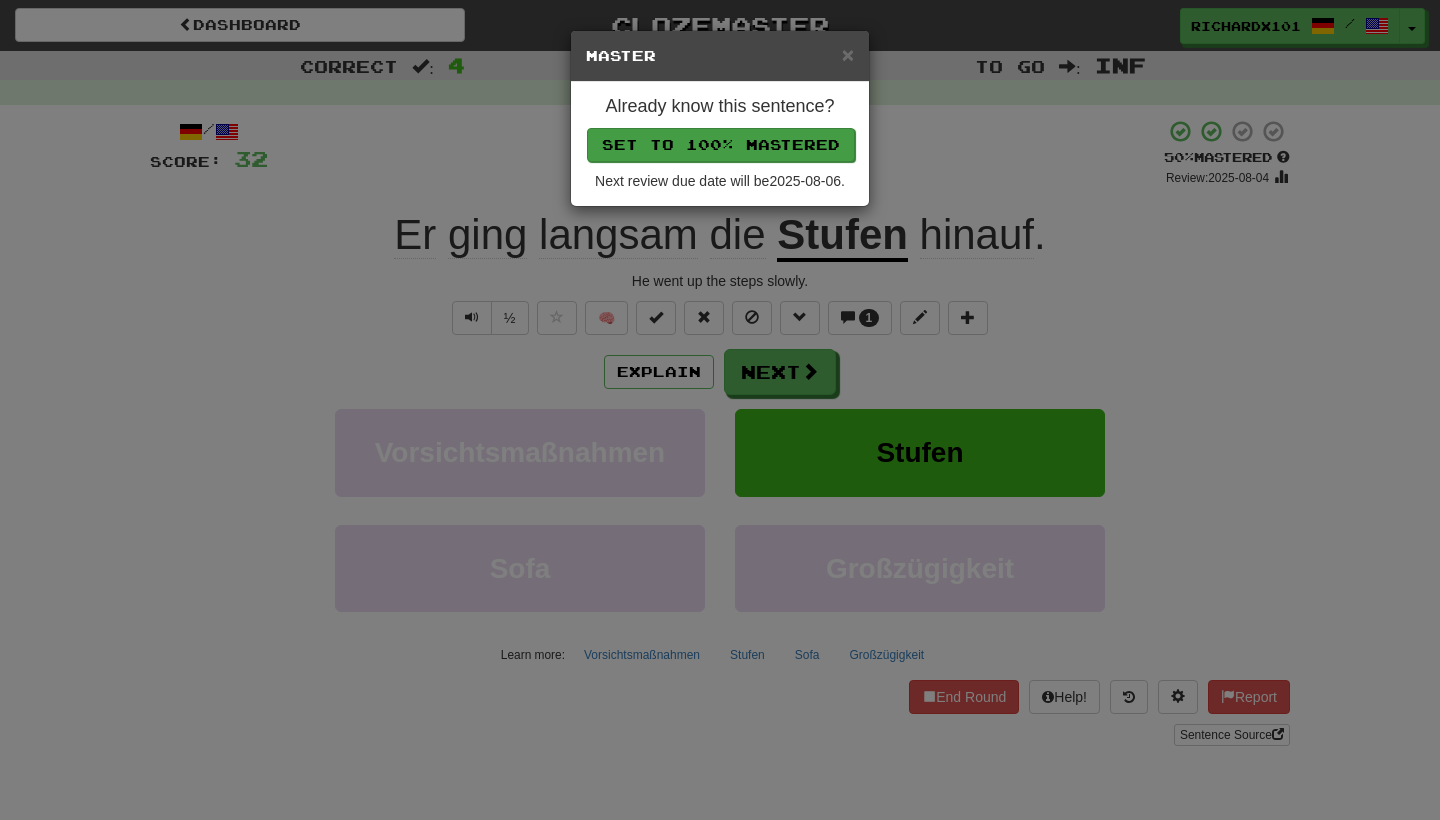 drag, startPoint x: 667, startPoint y: 320, endPoint x: 741, endPoint y: 148, distance: 187.24316 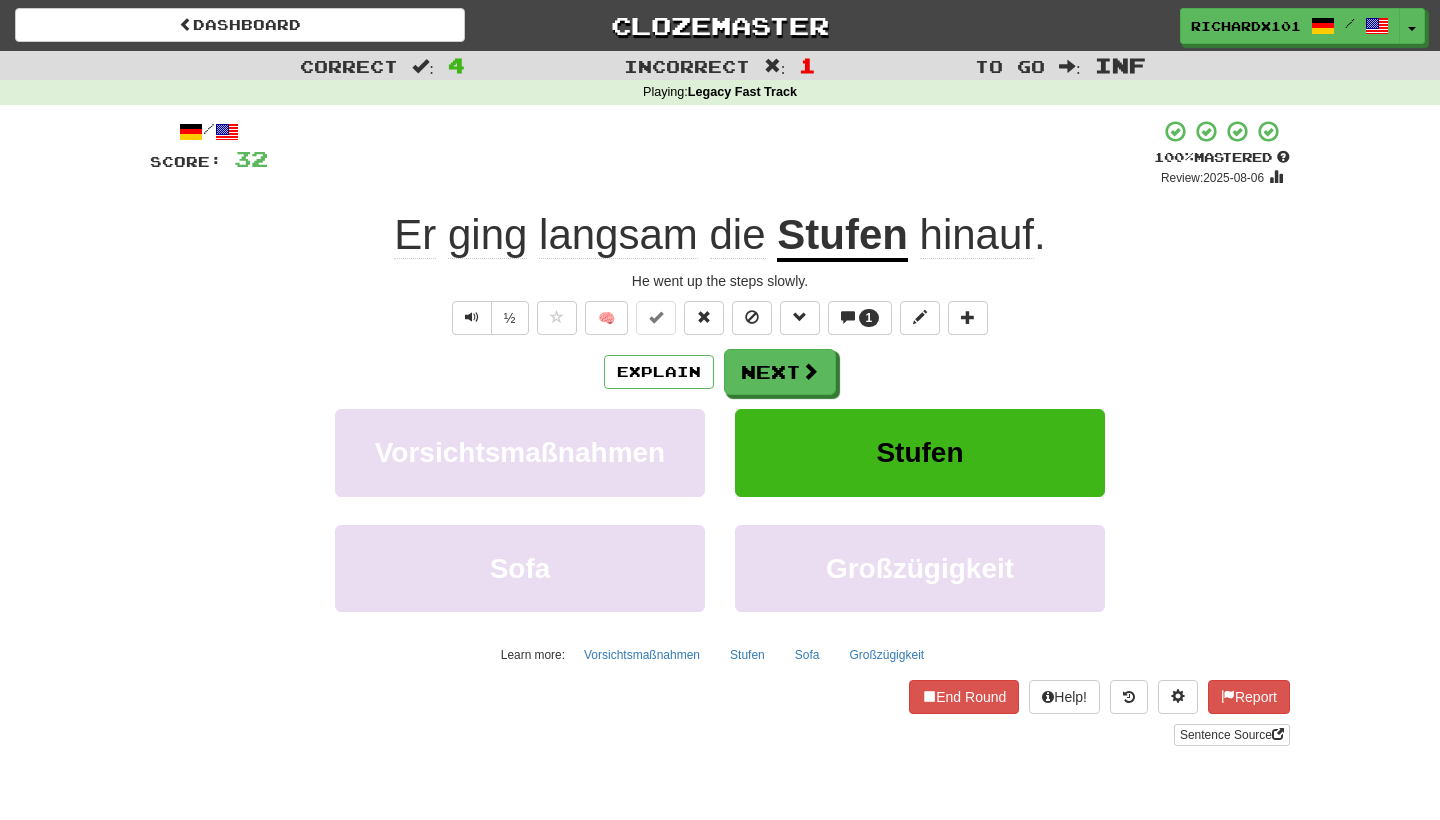 click on "Next" at bounding box center [780, 372] 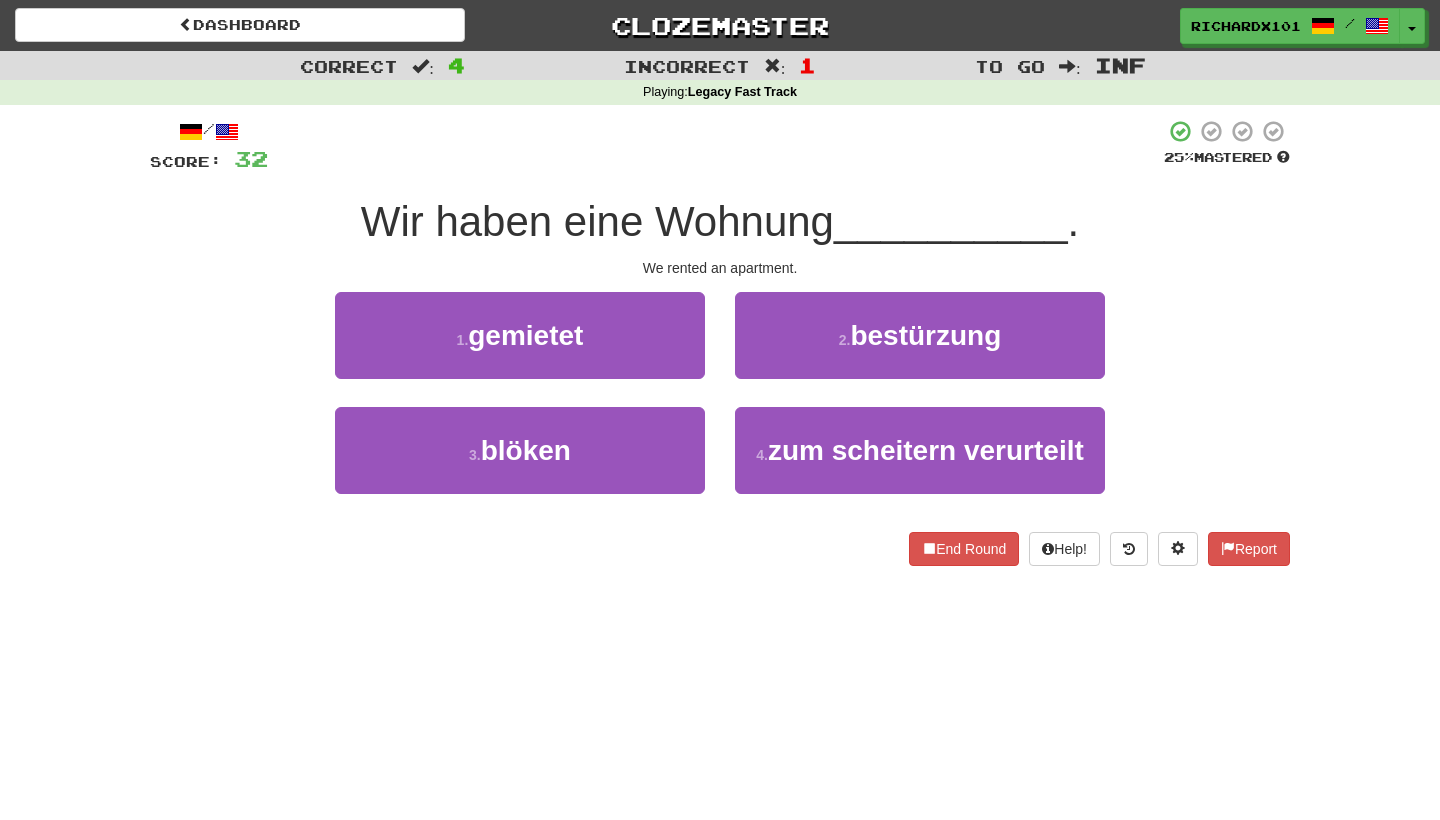 click on "1 .  gemietet" at bounding box center (520, 335) 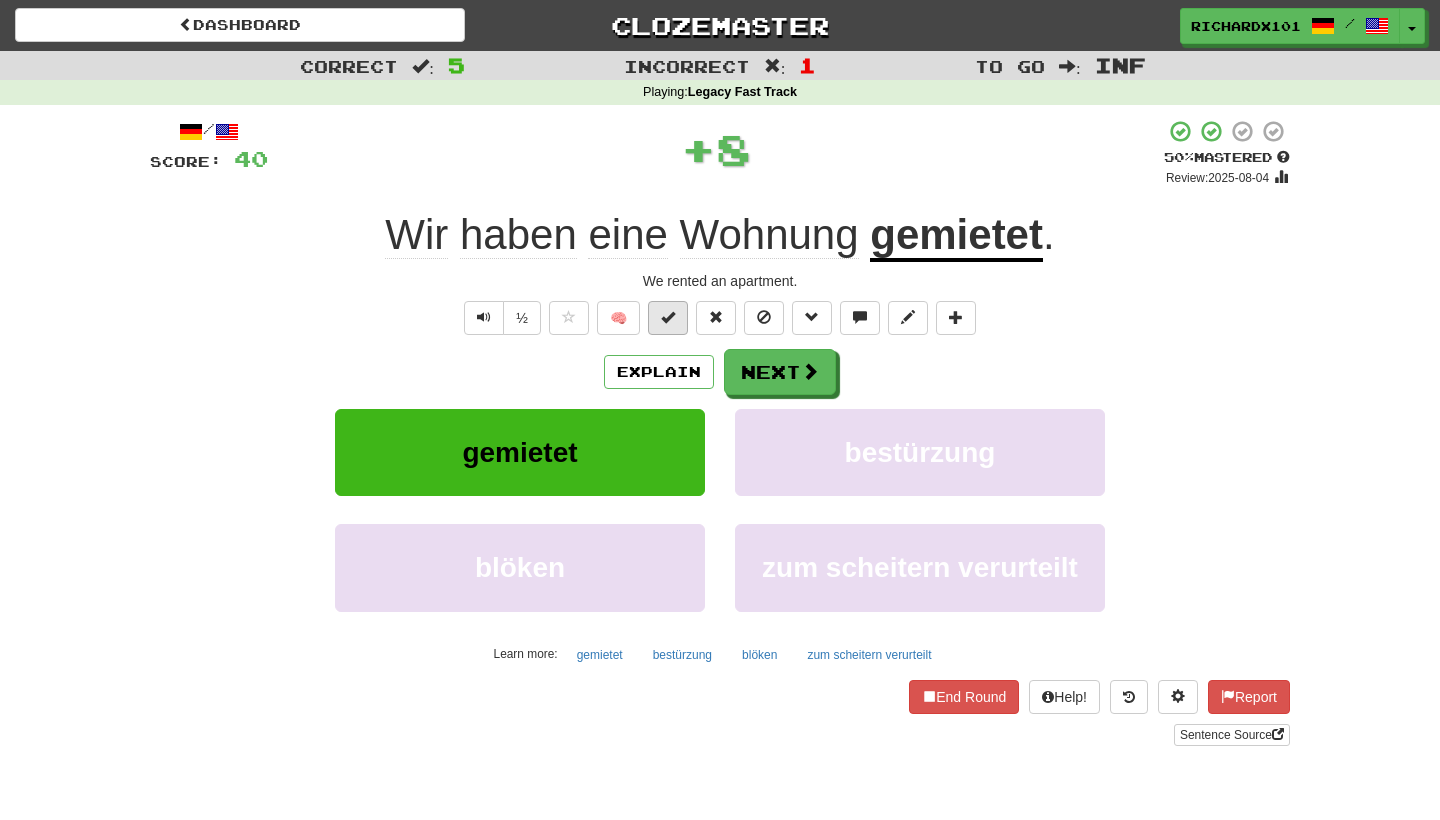 drag, startPoint x: 741, startPoint y: 148, endPoint x: 675, endPoint y: 321, distance: 185.1621 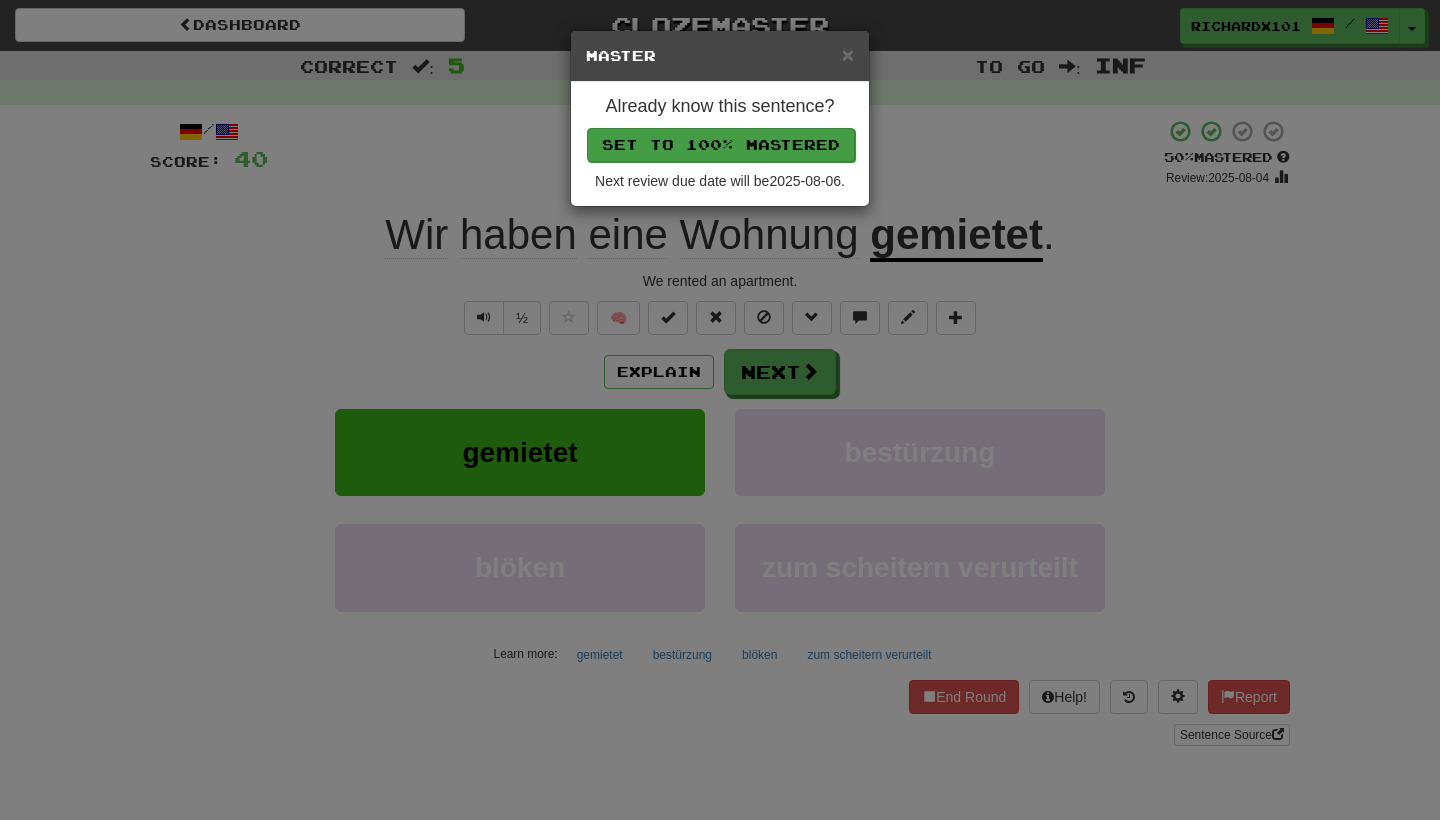 drag, startPoint x: 675, startPoint y: 321, endPoint x: 734, endPoint y: 145, distance: 185.62596 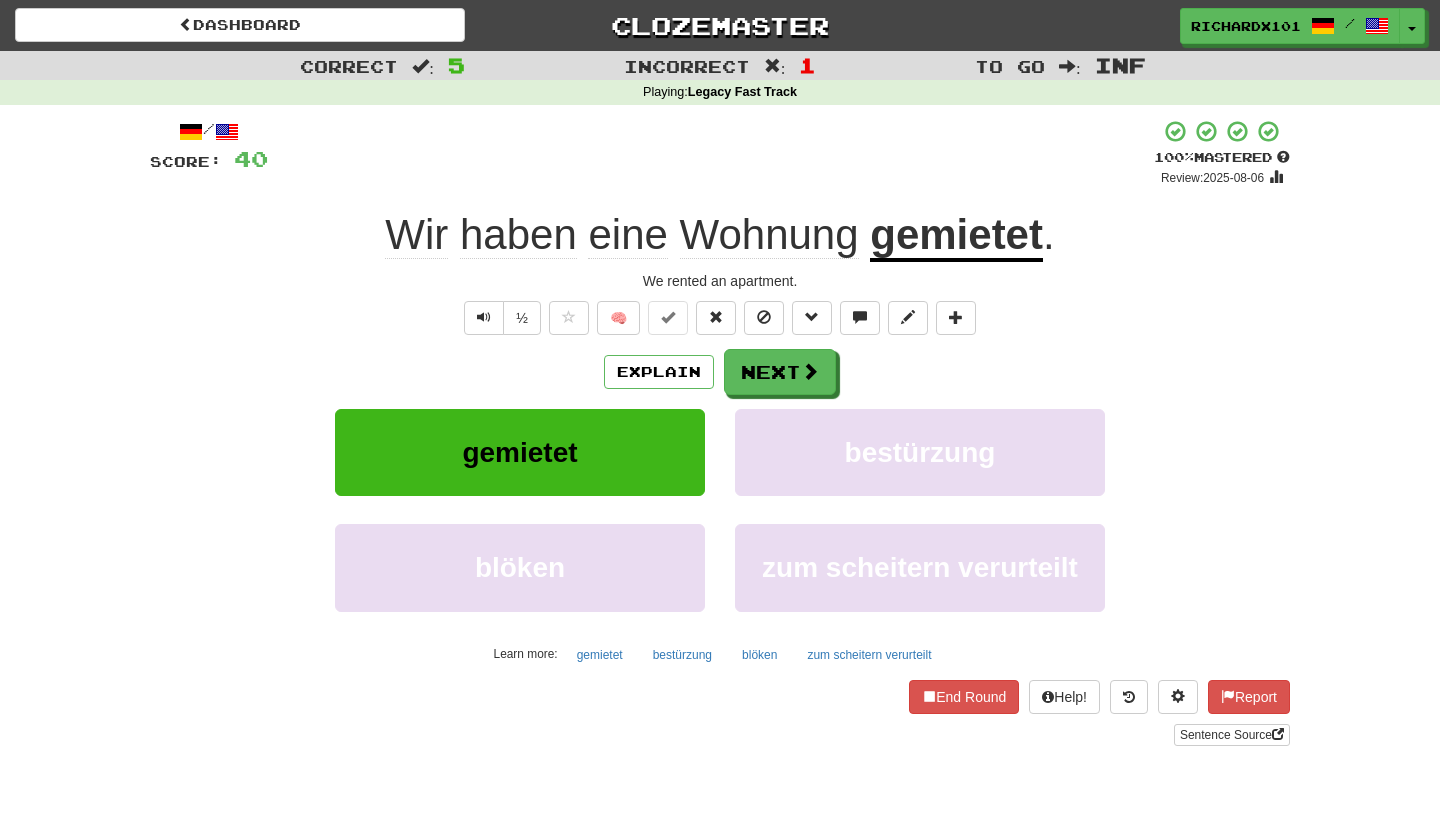 click on "Next" at bounding box center [780, 372] 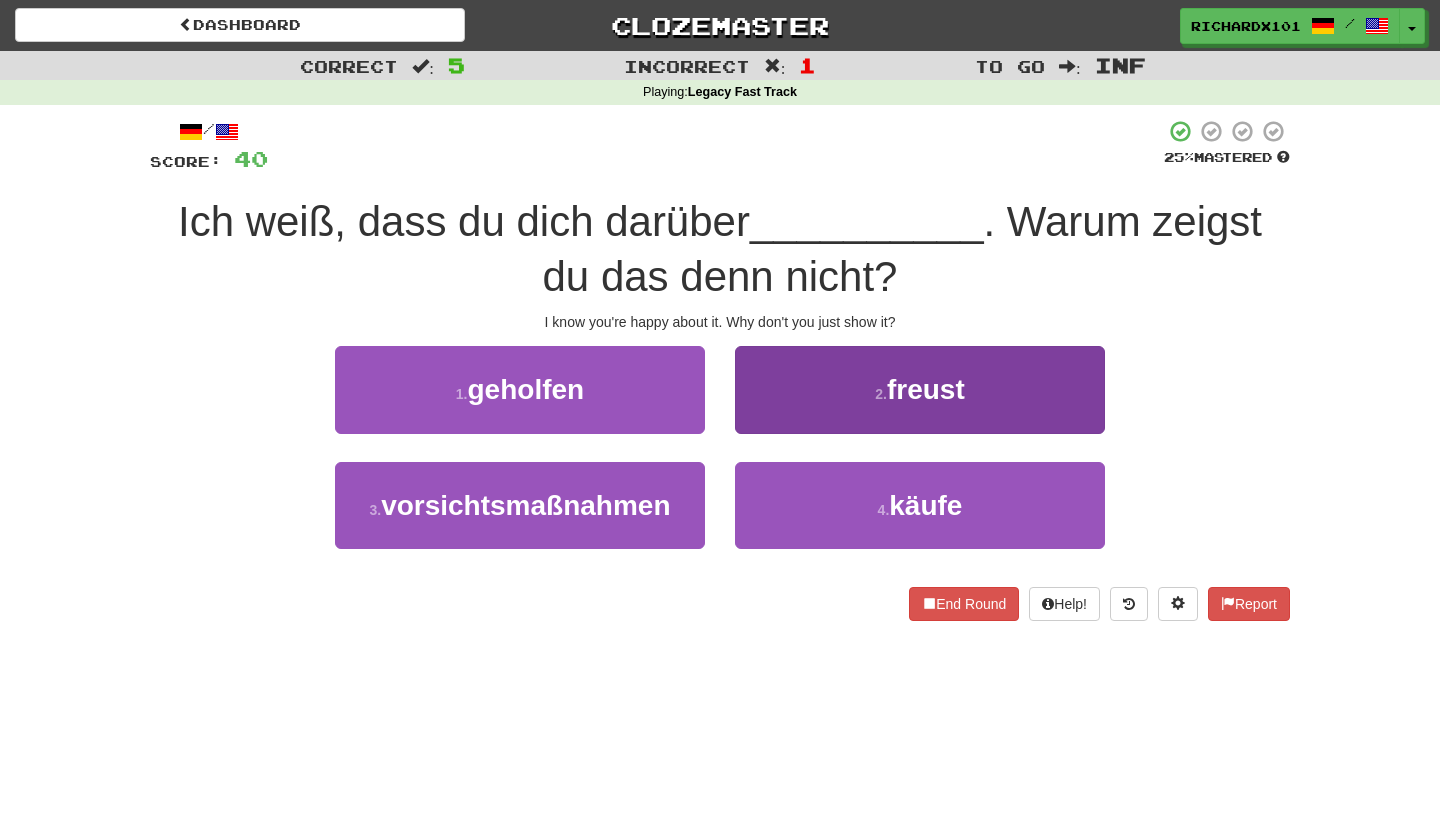 drag, startPoint x: 734, startPoint y: 145, endPoint x: 803, endPoint y: 395, distance: 259.34726 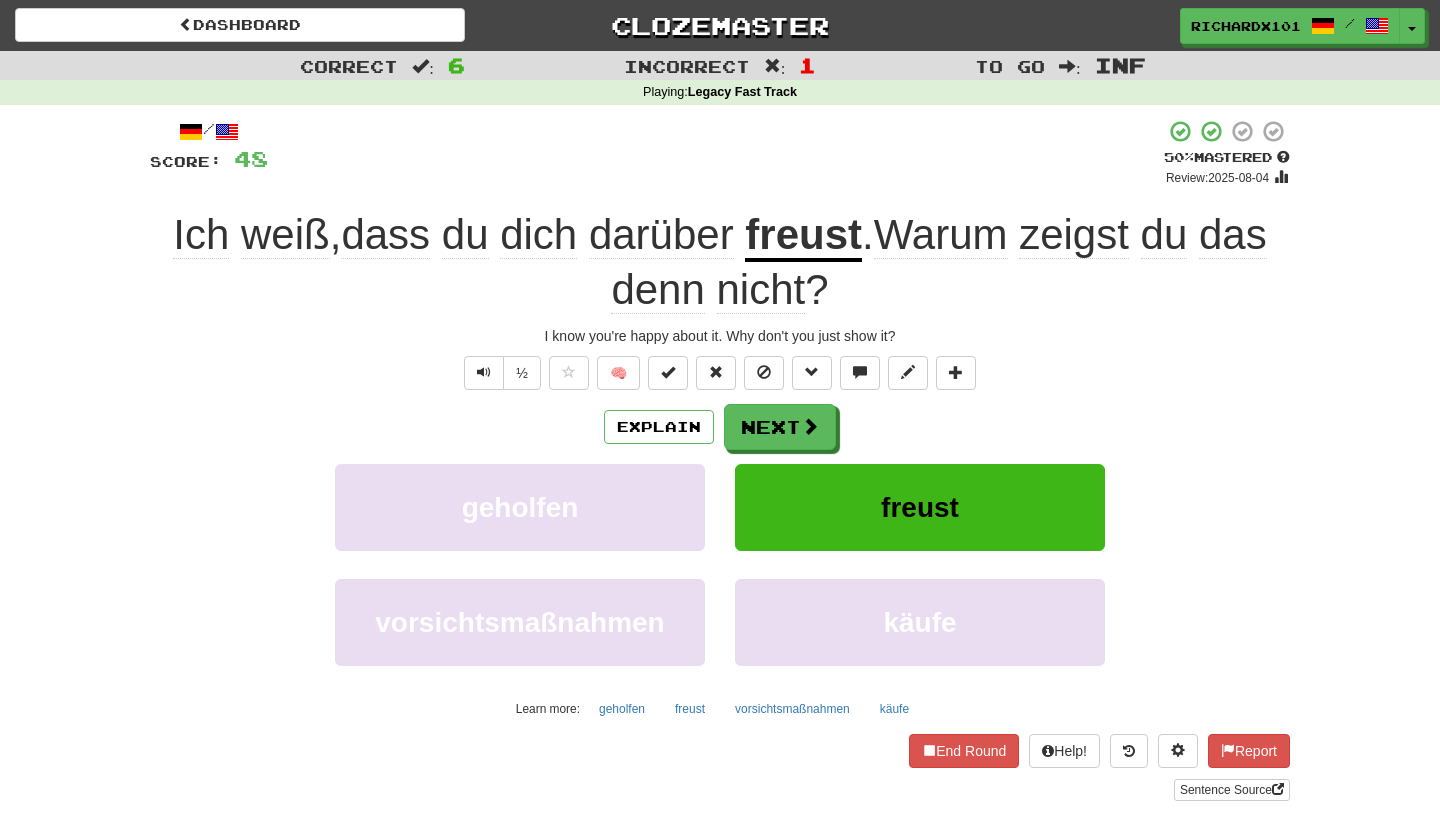 click at bounding box center (668, 373) 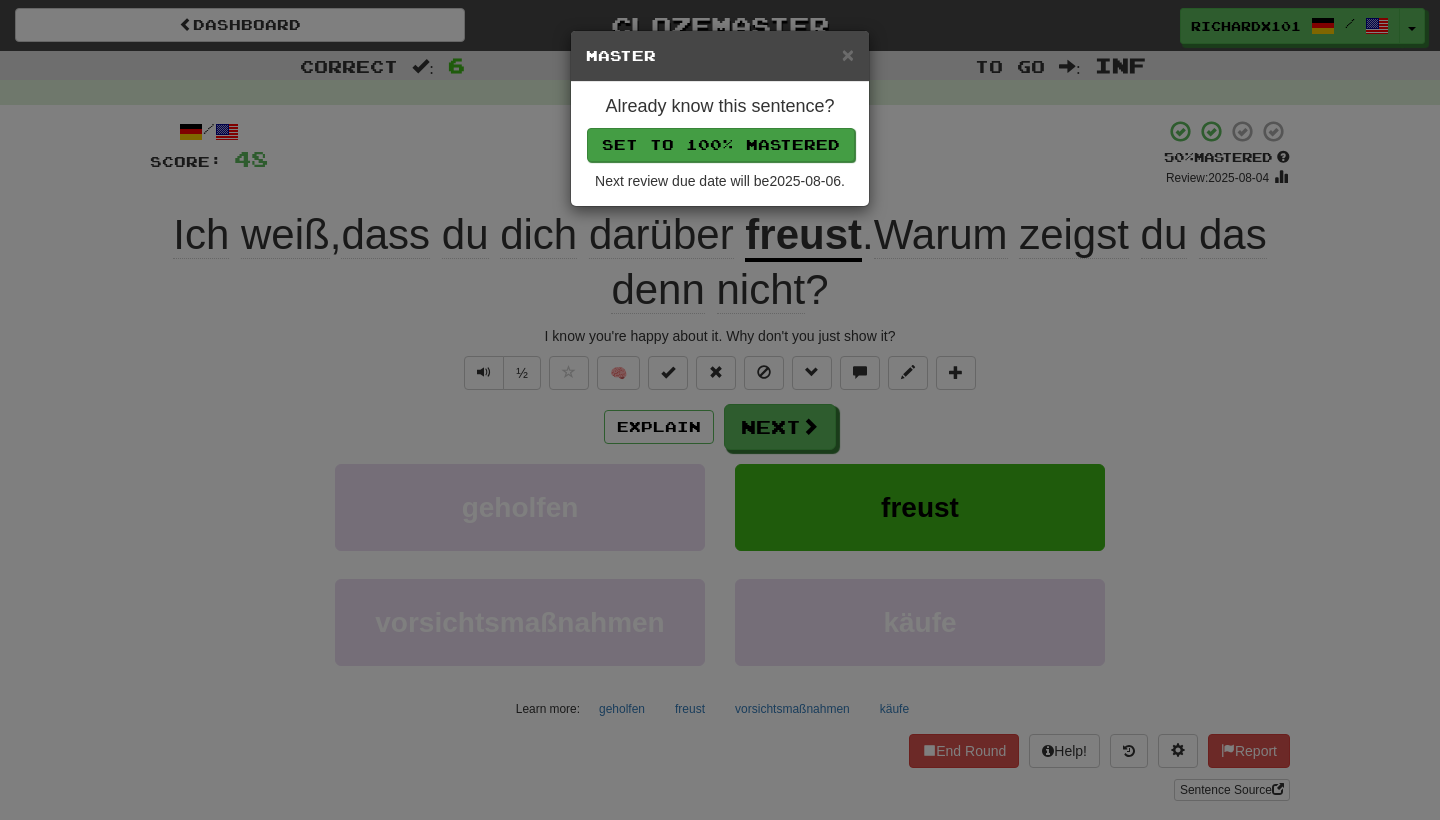 drag, startPoint x: 803, startPoint y: 395, endPoint x: 760, endPoint y: 143, distance: 255.64233 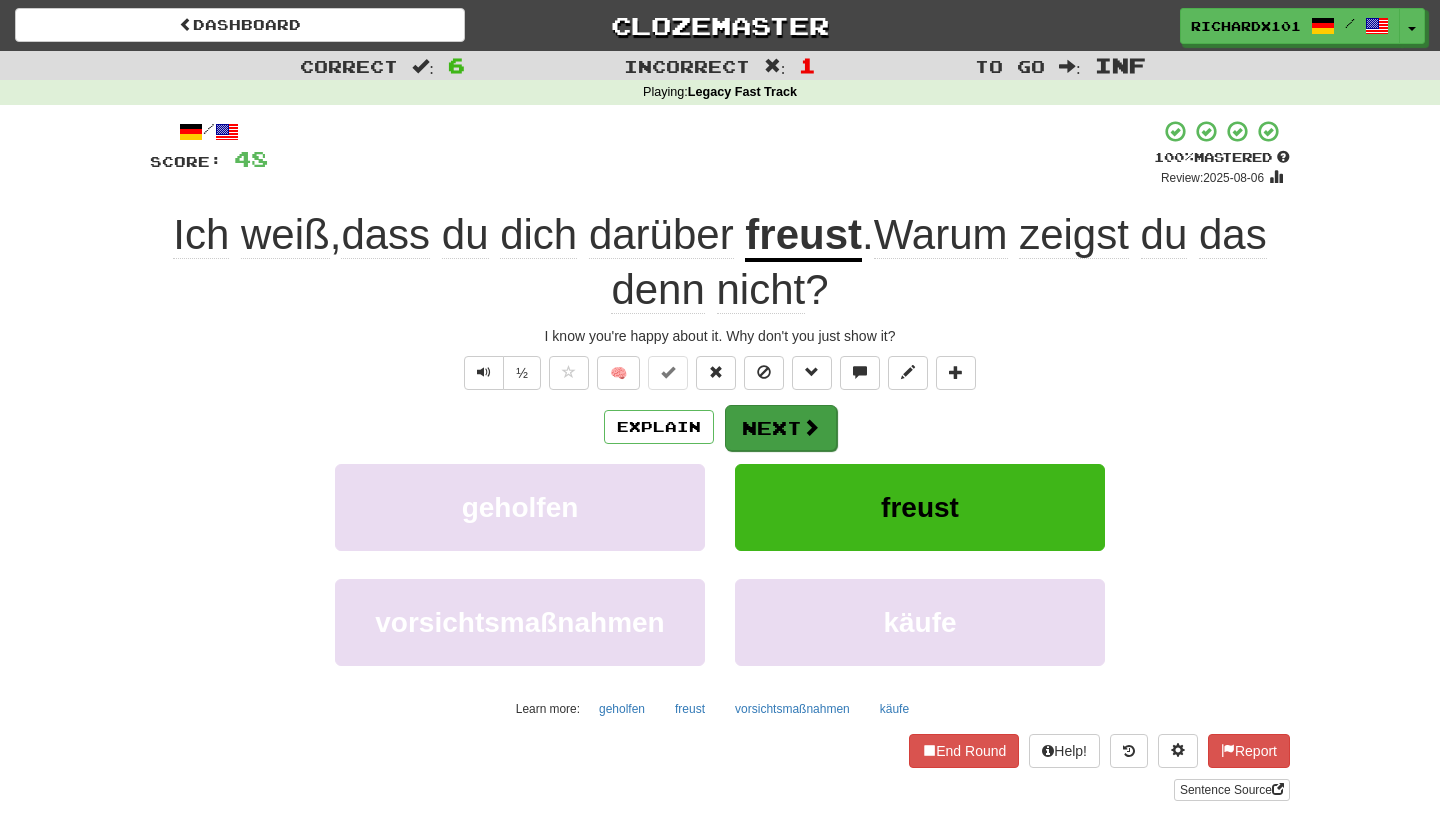 drag, startPoint x: 760, startPoint y: 143, endPoint x: 769, endPoint y: 429, distance: 286.14157 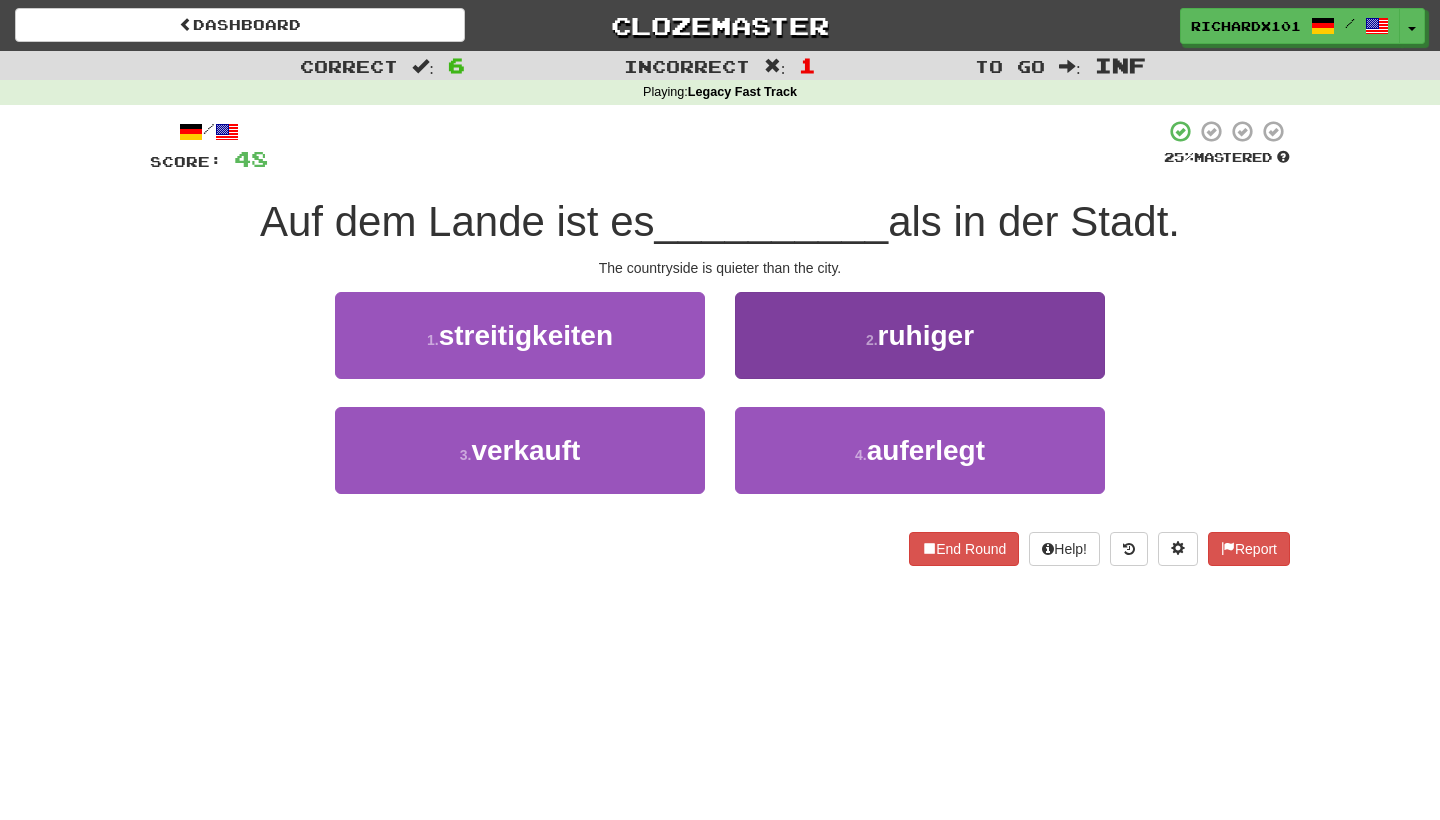 drag, startPoint x: 769, startPoint y: 429, endPoint x: 821, endPoint y: 338, distance: 104.80935 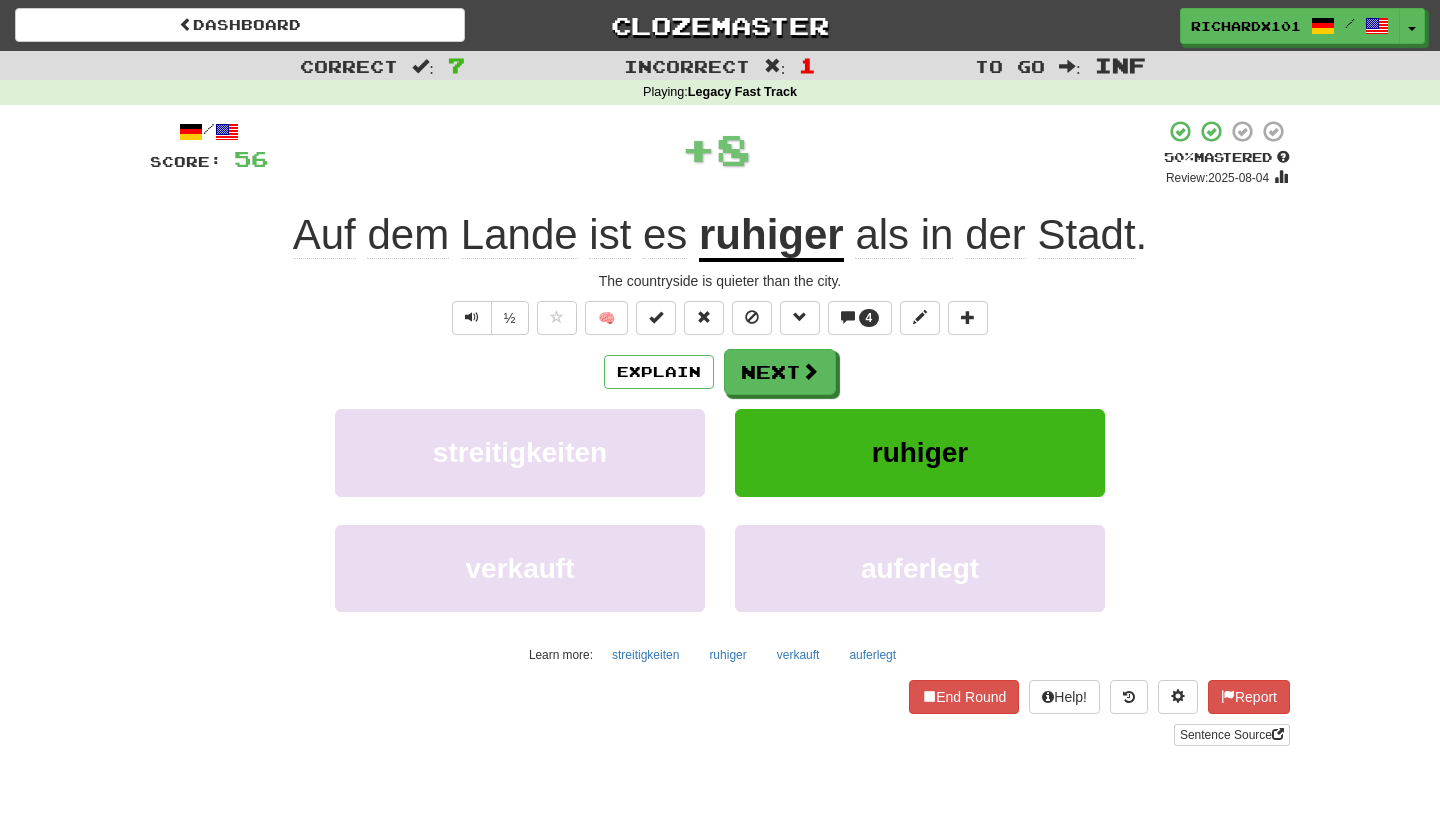 click at bounding box center [656, 317] 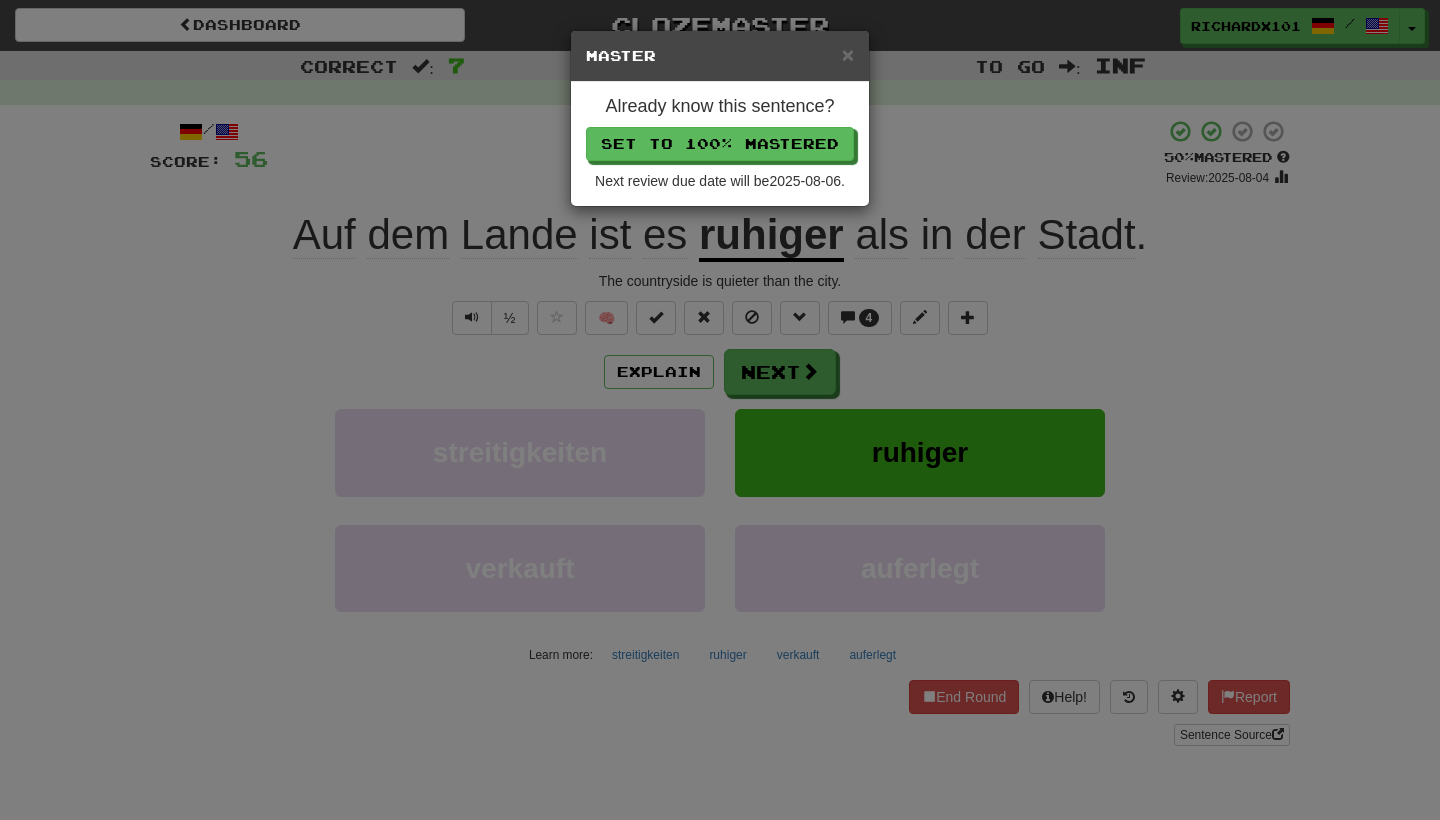 click on "Set to 100% Mastered" at bounding box center [720, 144] 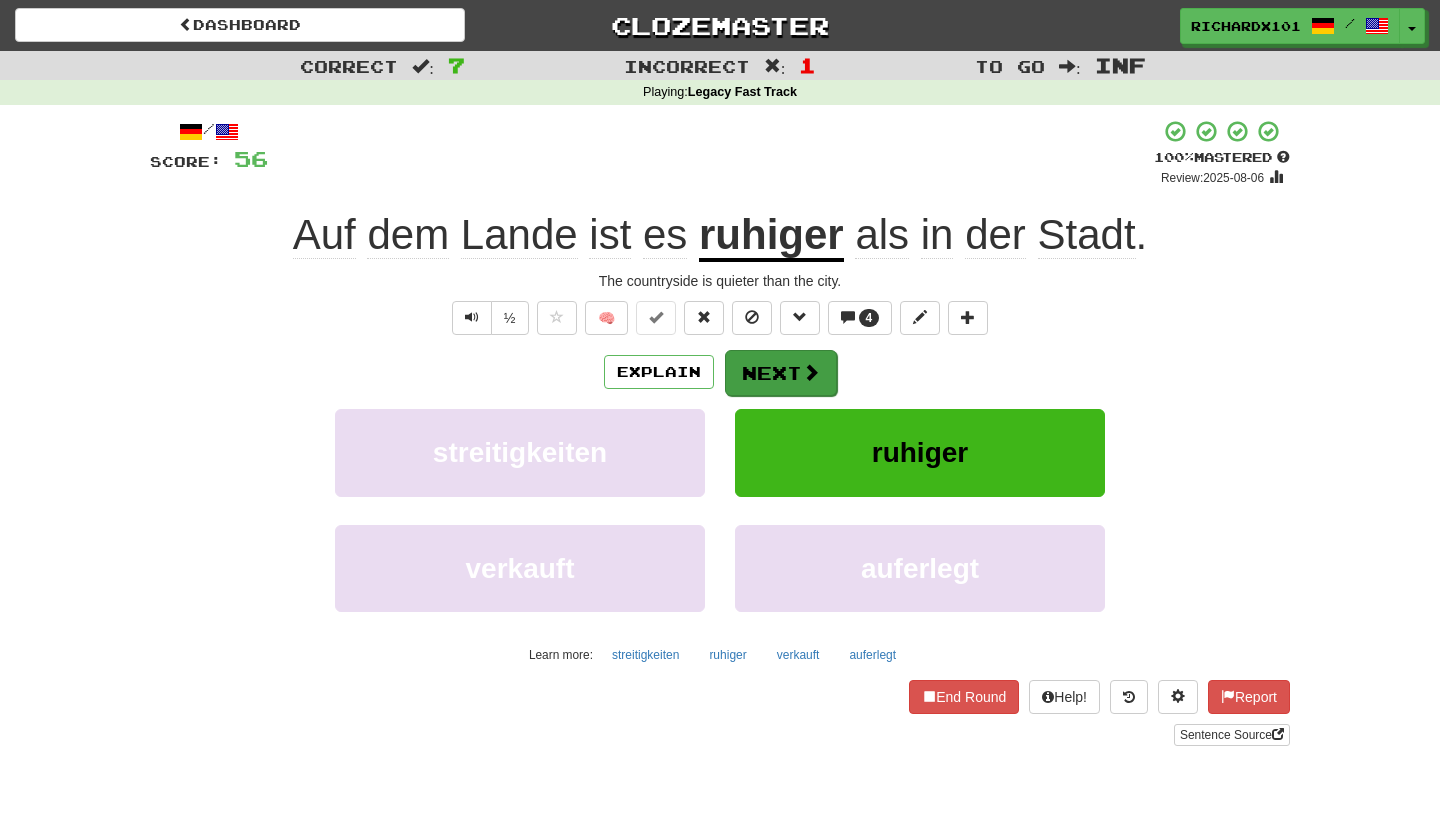 drag, startPoint x: 725, startPoint y: 140, endPoint x: 757, endPoint y: 362, distance: 224.29445 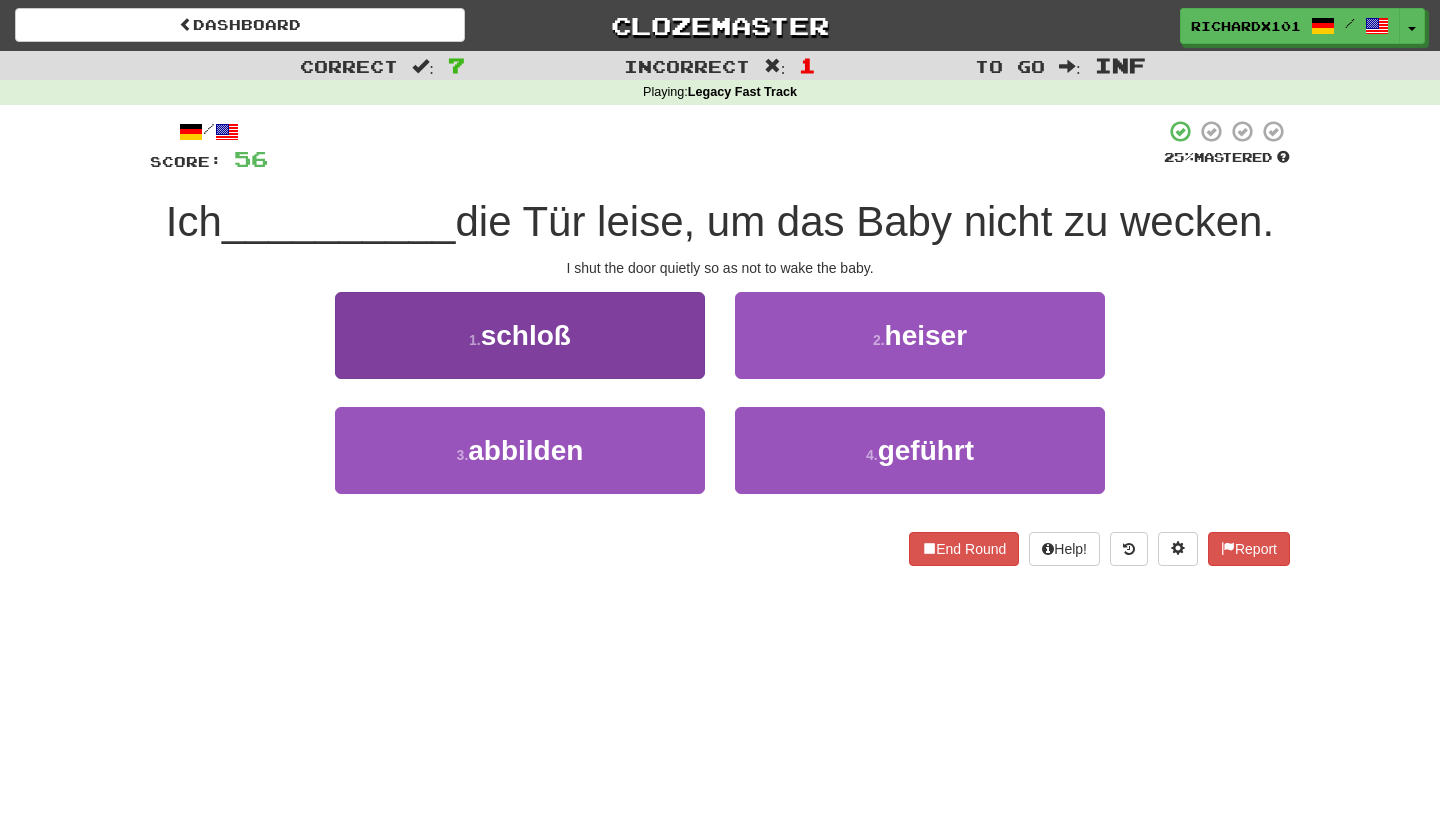 drag, startPoint x: 757, startPoint y: 362, endPoint x: 678, endPoint y: 328, distance: 86.00581 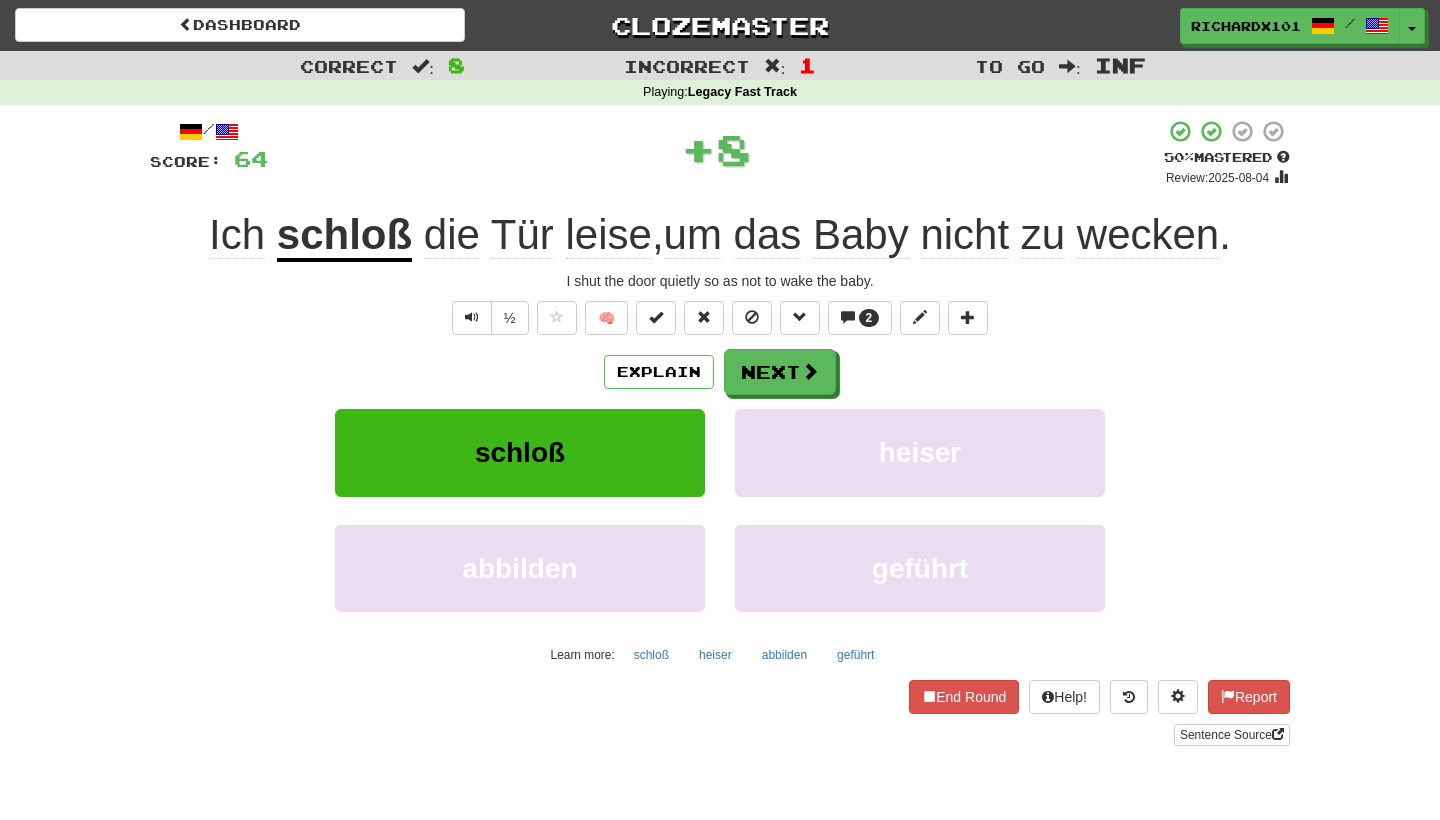 click at bounding box center (656, 317) 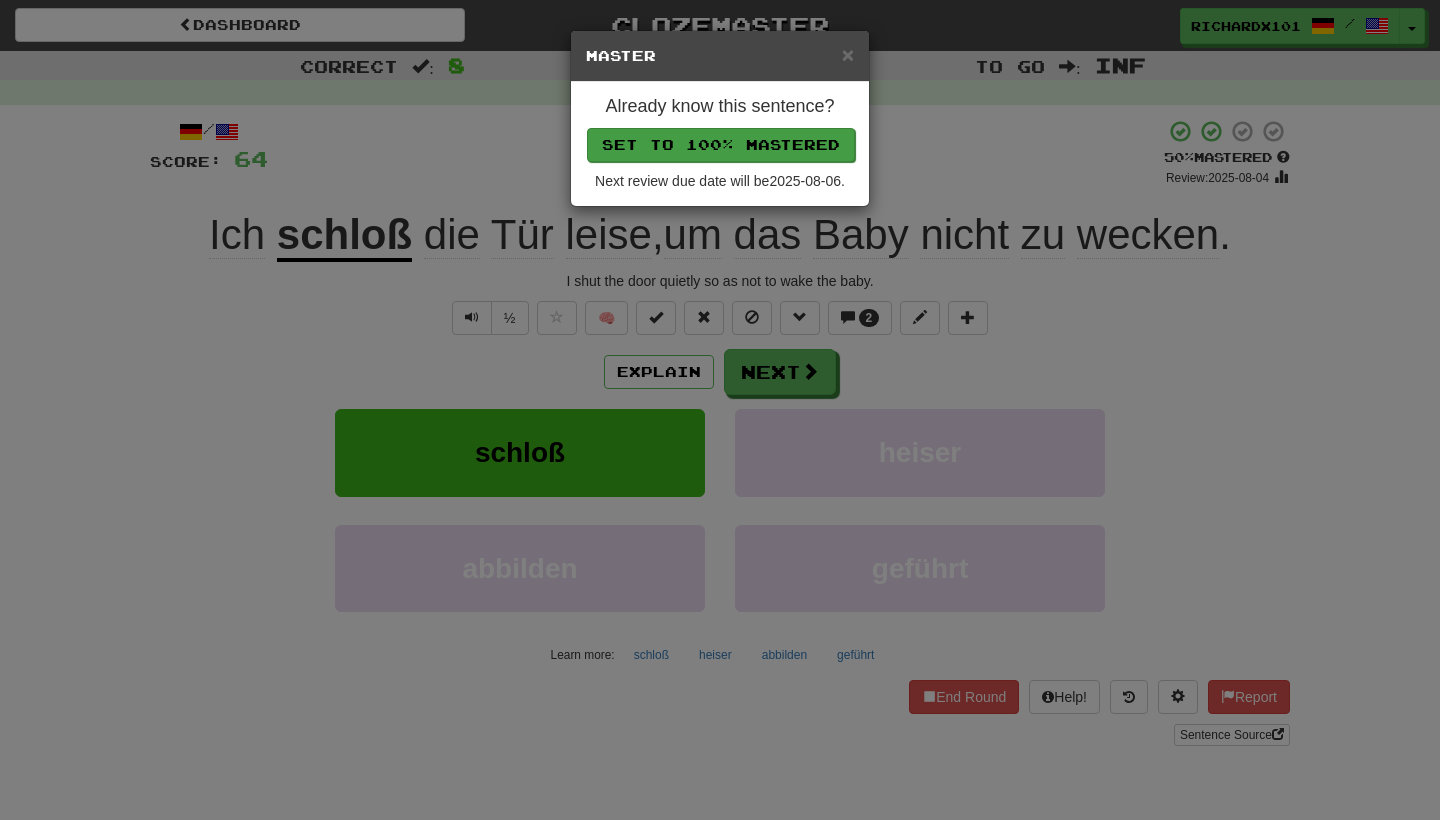 drag, startPoint x: 678, startPoint y: 328, endPoint x: 714, endPoint y: 142, distance: 189.45184 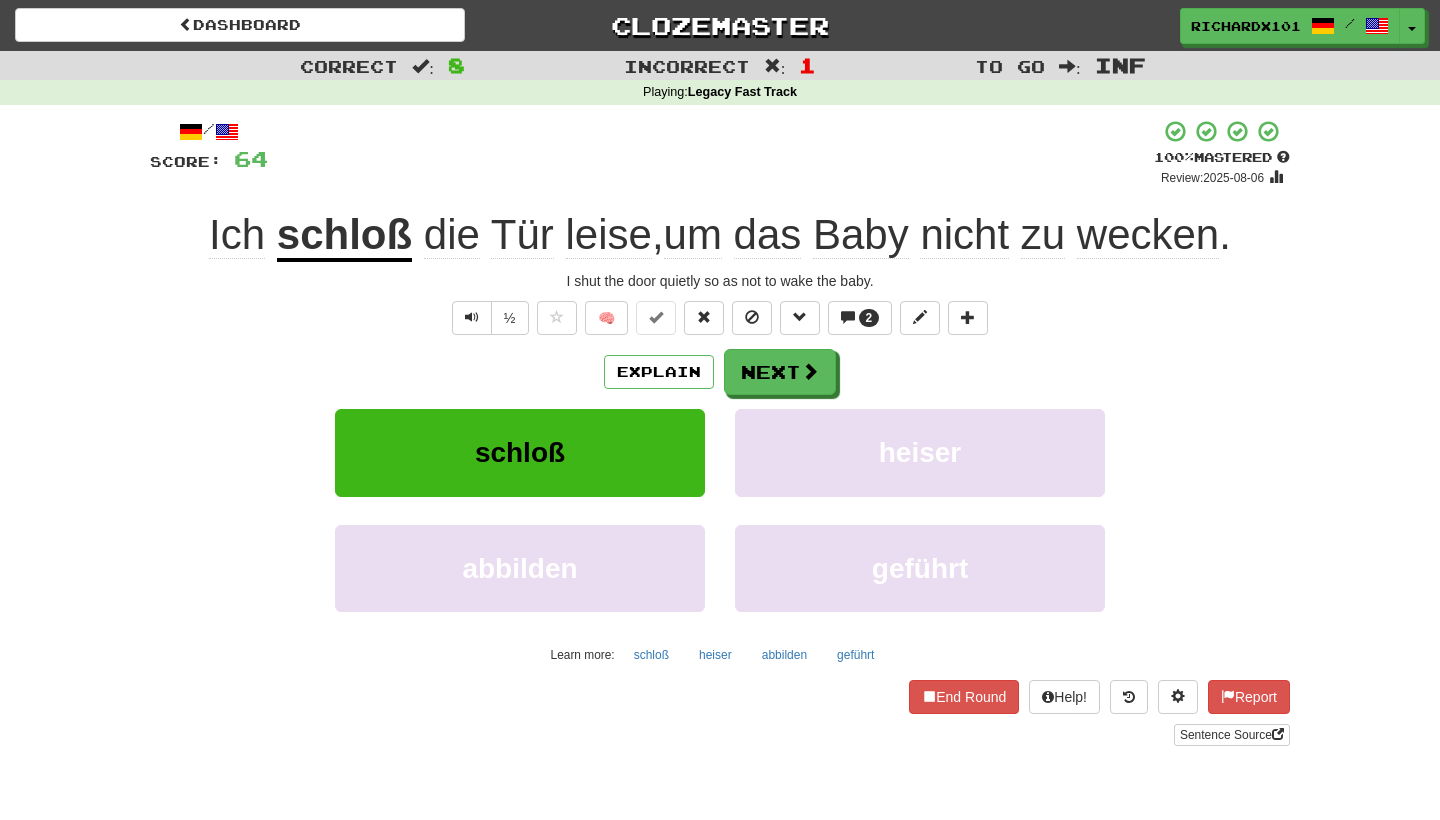 click on "Next" at bounding box center (780, 372) 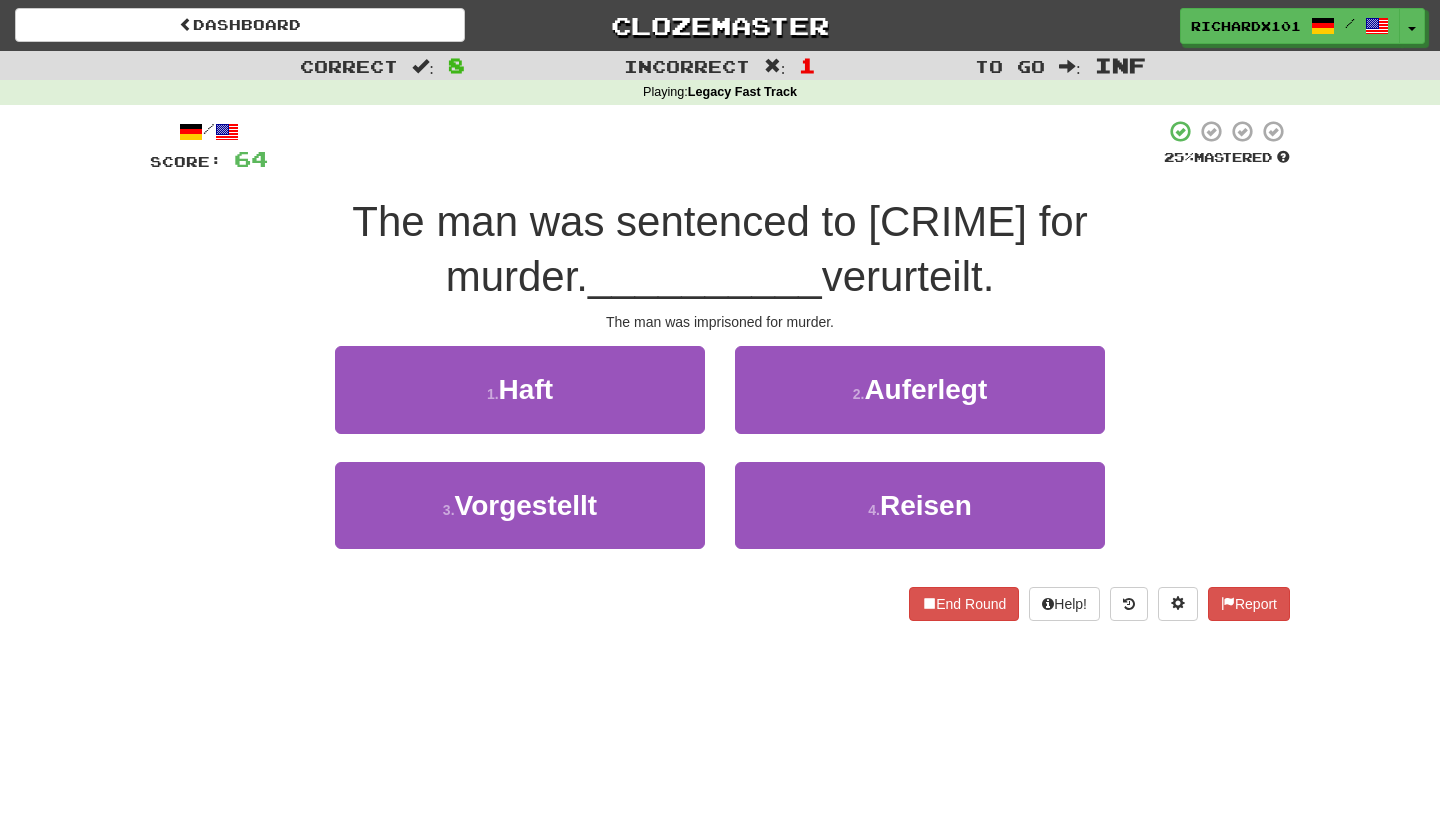 click on "2 .  Auferlegt" at bounding box center (920, 389) 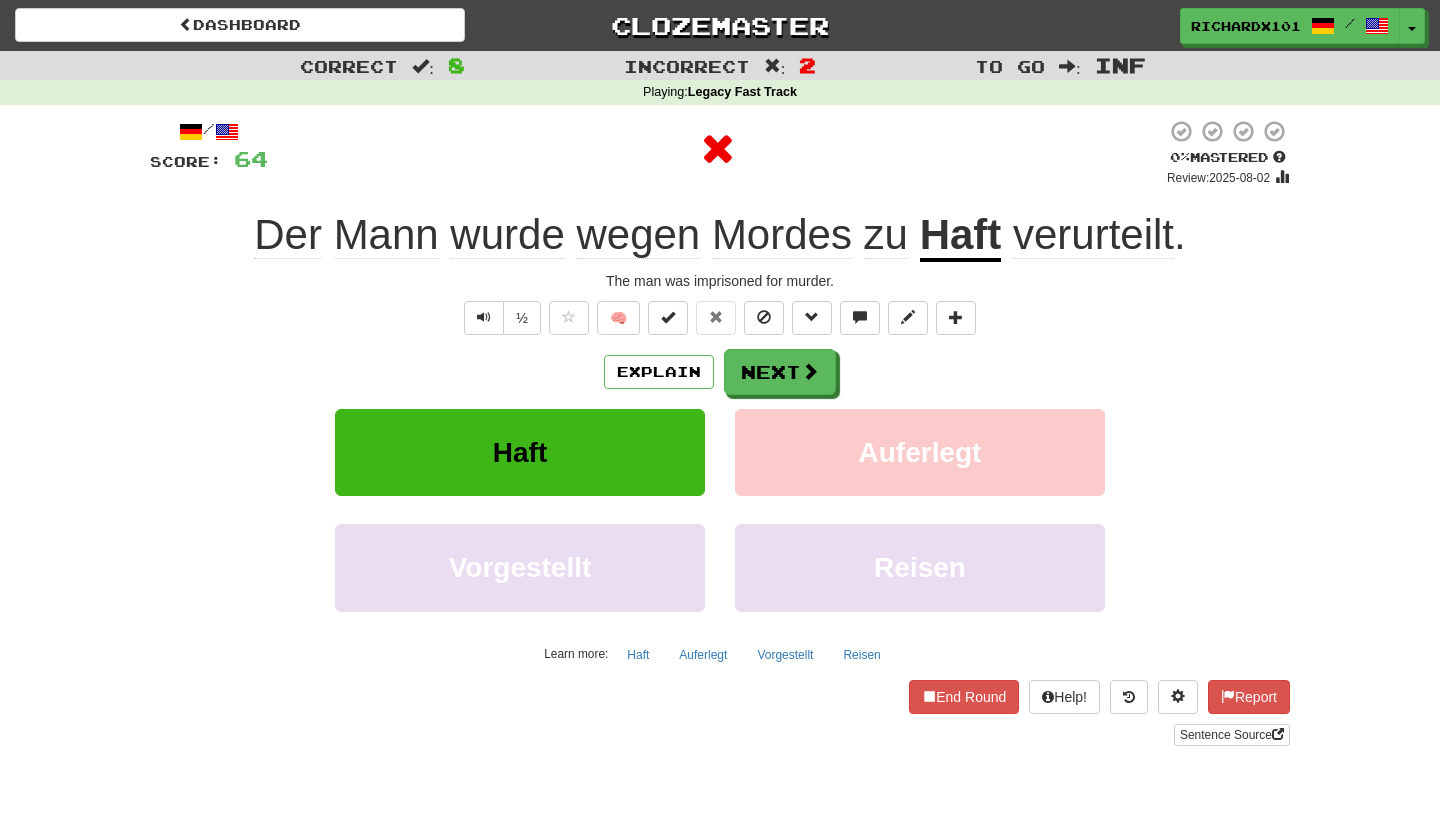 click on "Next" at bounding box center (780, 372) 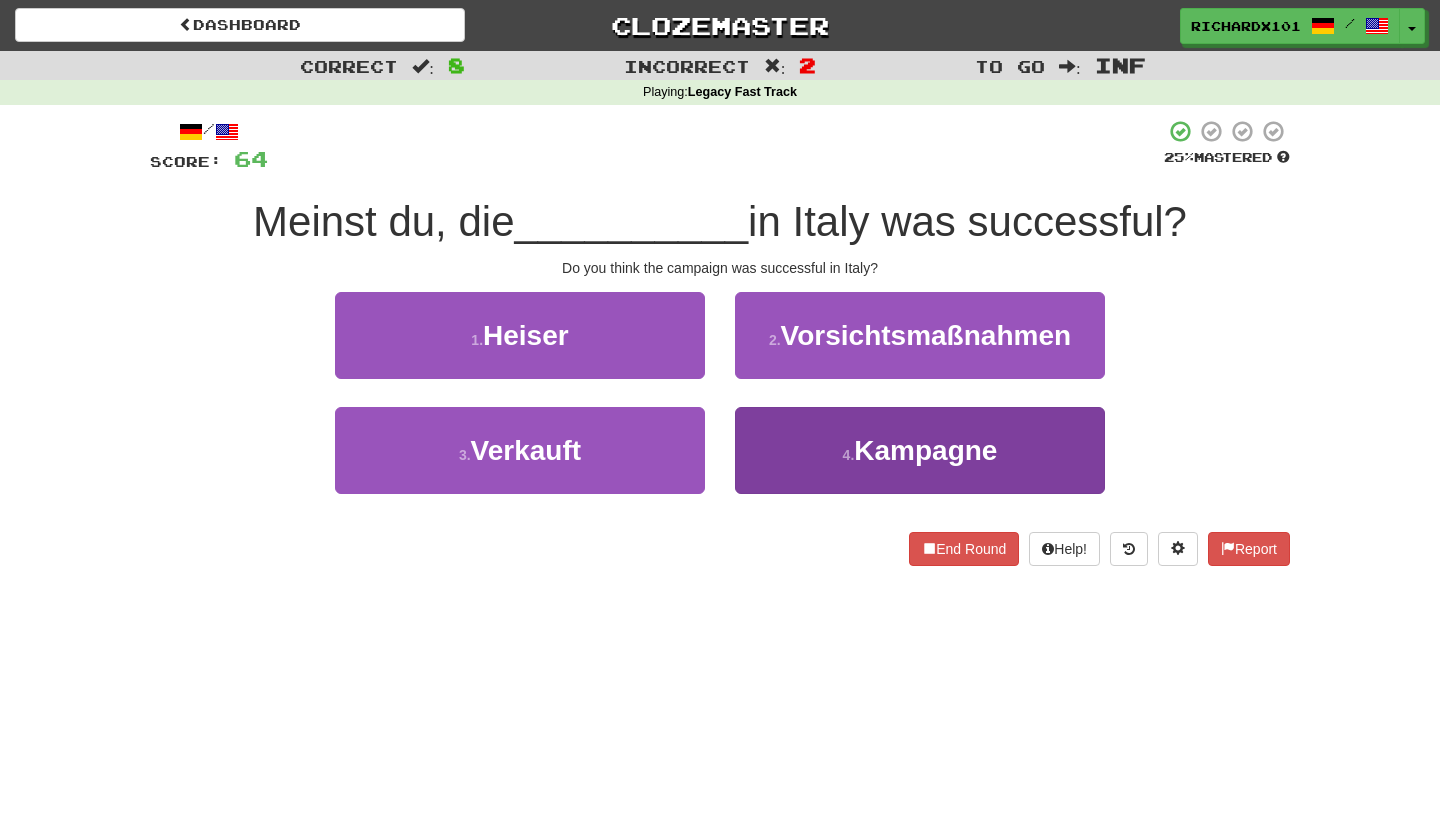 drag, startPoint x: 714, startPoint y: 142, endPoint x: 791, endPoint y: 435, distance: 302.94885 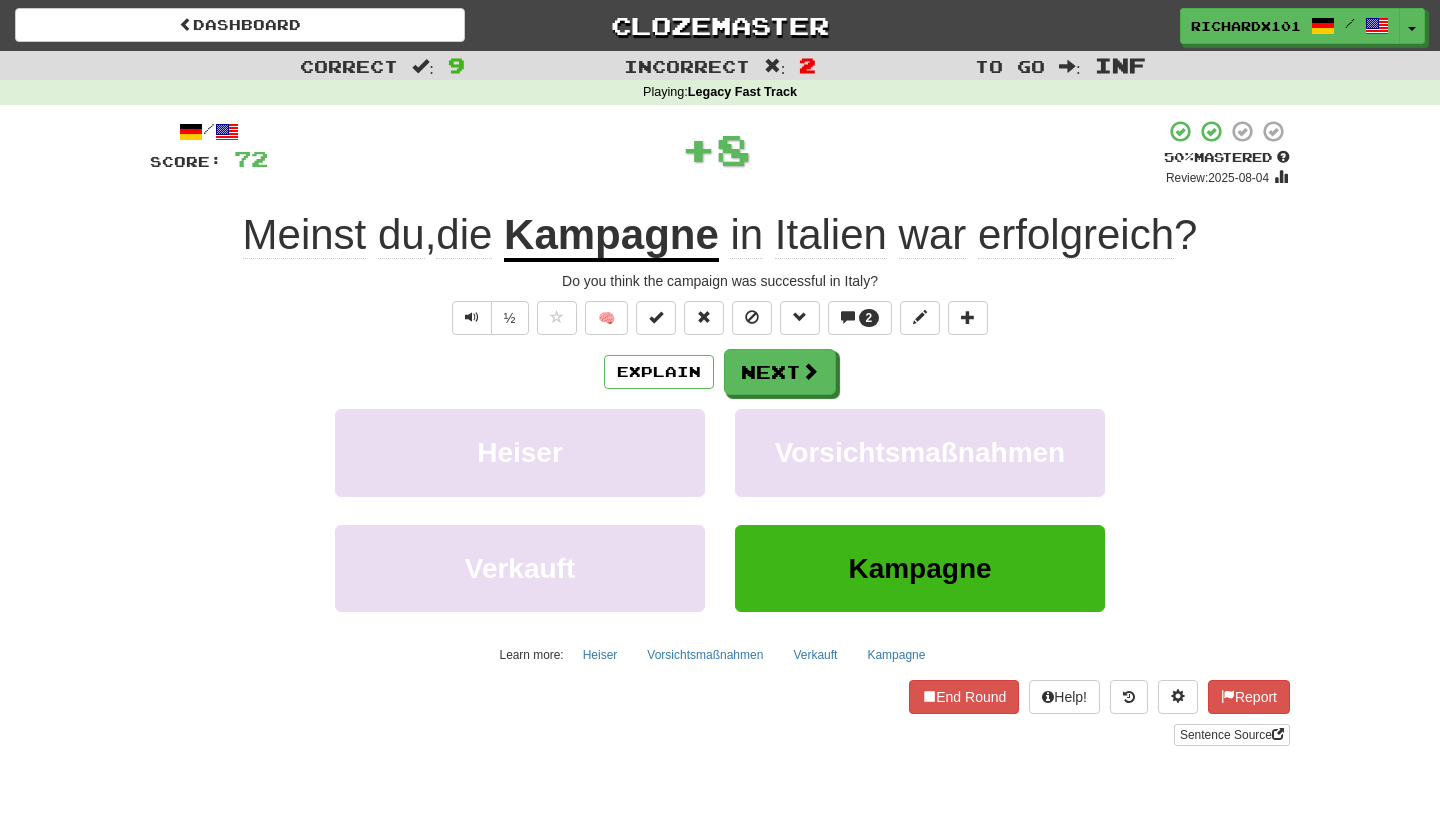 click at bounding box center [656, 318] 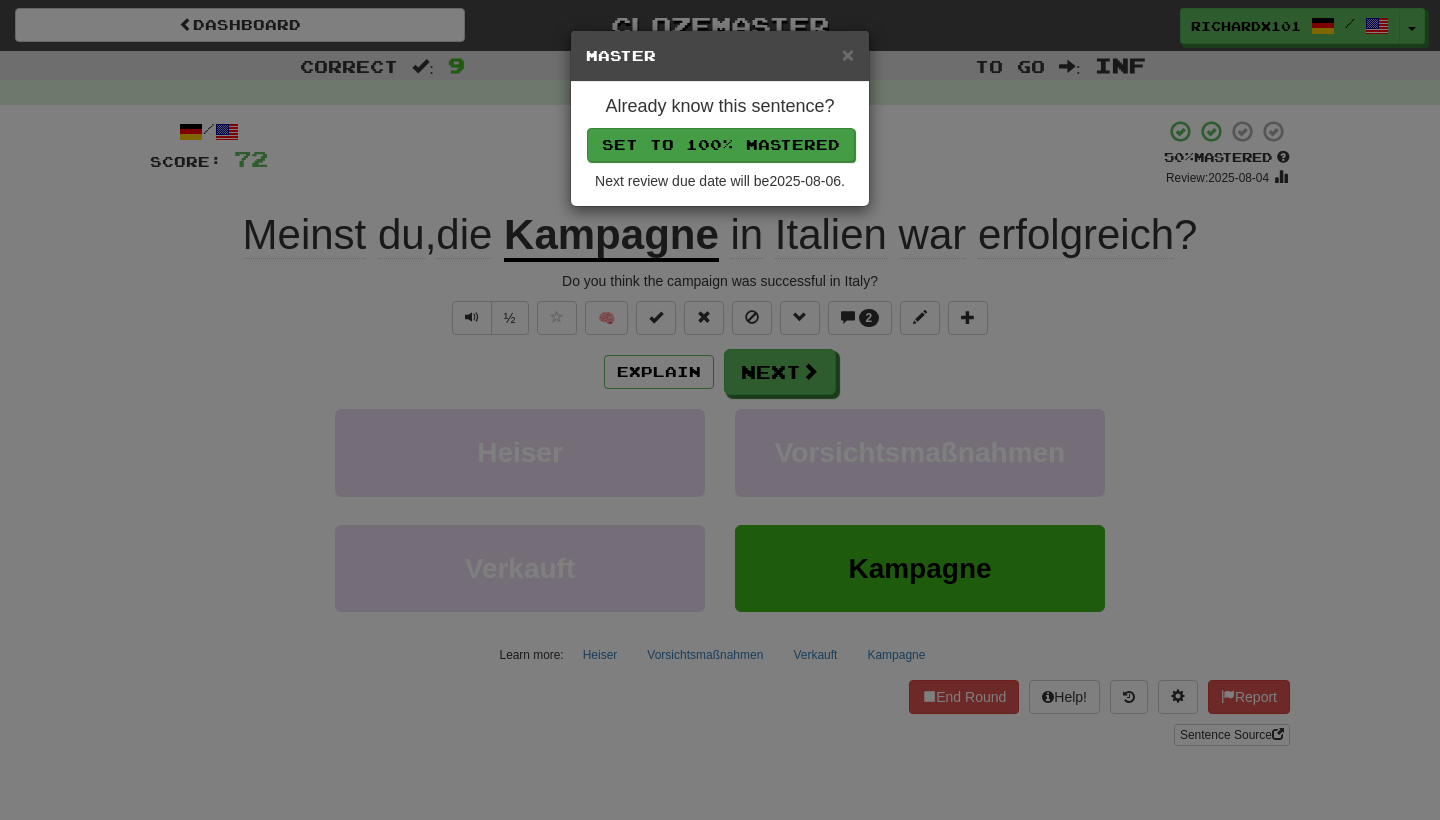 drag, startPoint x: 791, startPoint y: 435, endPoint x: 713, endPoint y: 146, distance: 299.34094 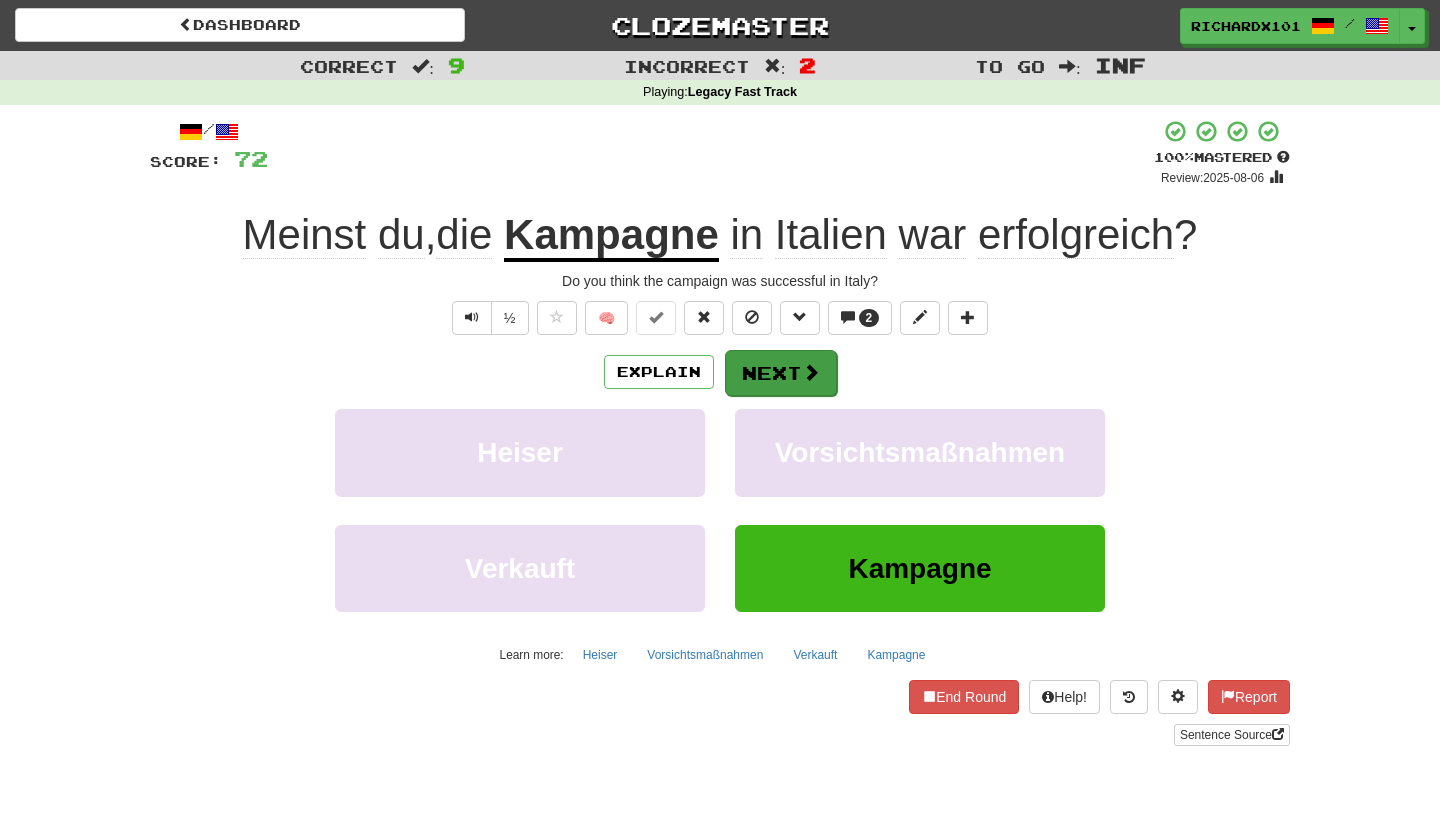drag, startPoint x: 713, startPoint y: 146, endPoint x: 752, endPoint y: 368, distance: 225.39964 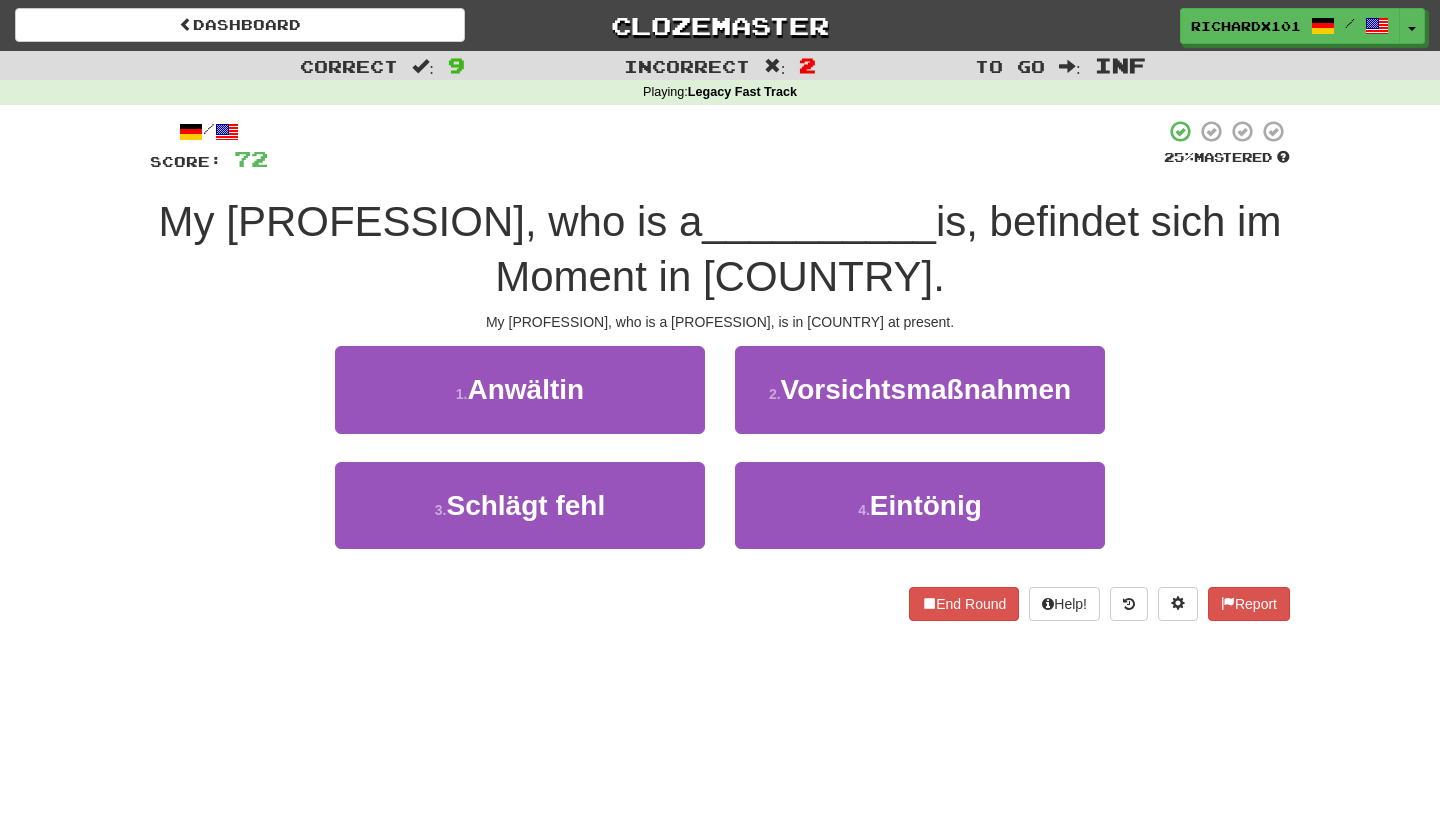 click on "1 .  Anwältin" at bounding box center (520, 389) 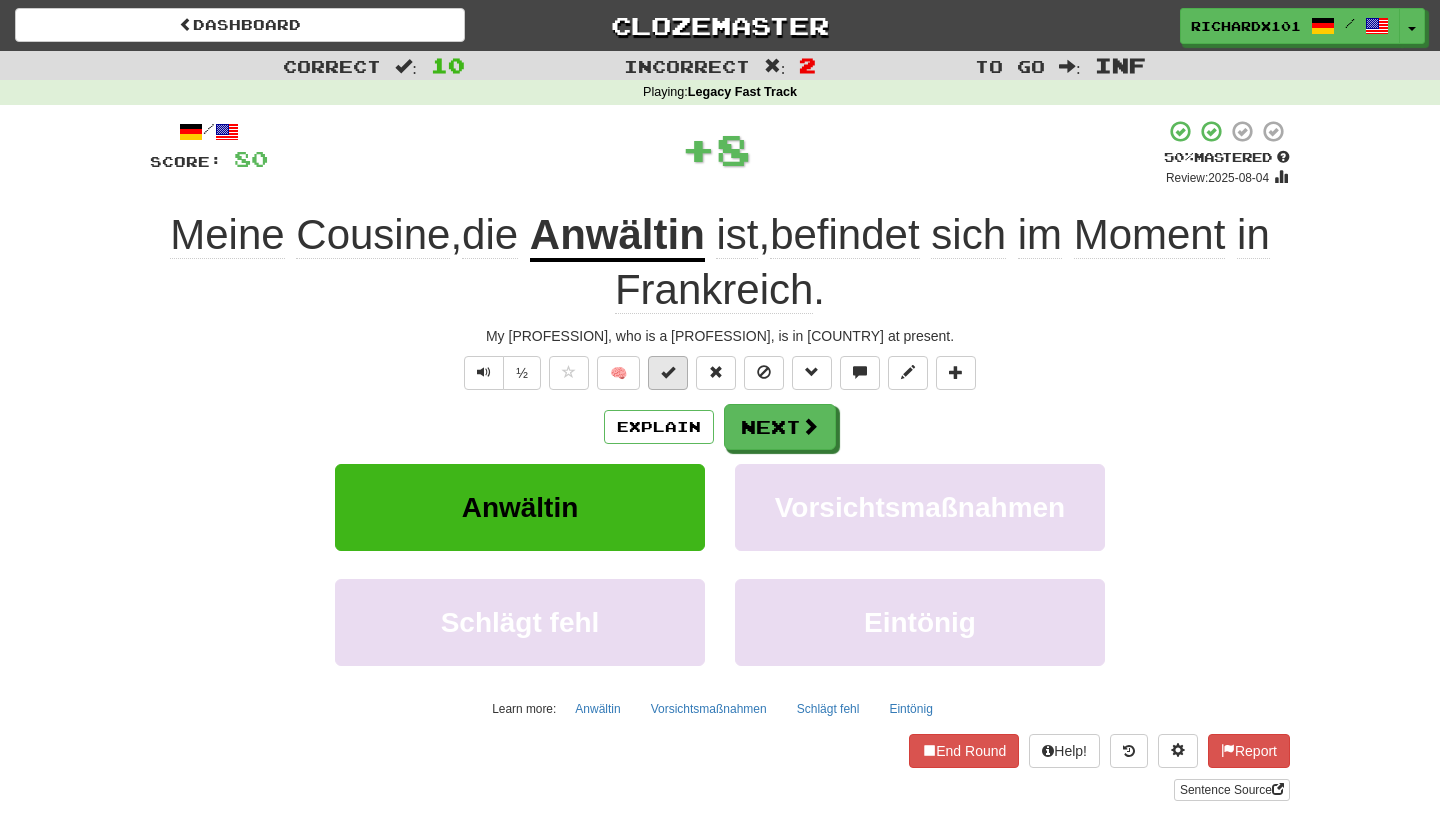 drag, startPoint x: 752, startPoint y: 368, endPoint x: 670, endPoint y: 363, distance: 82.1523 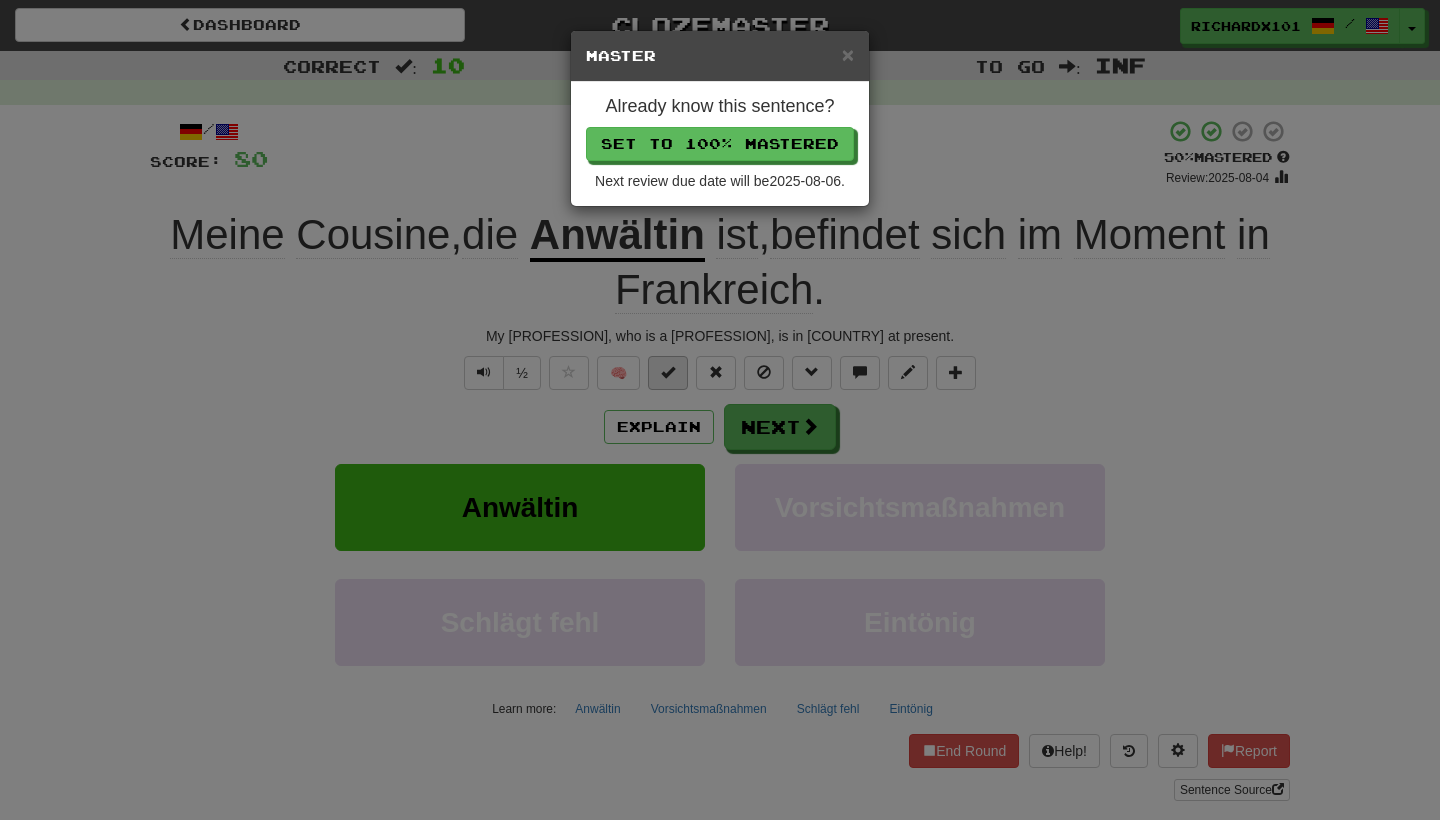 click on "Set to 100% Mastered" at bounding box center (720, 144) 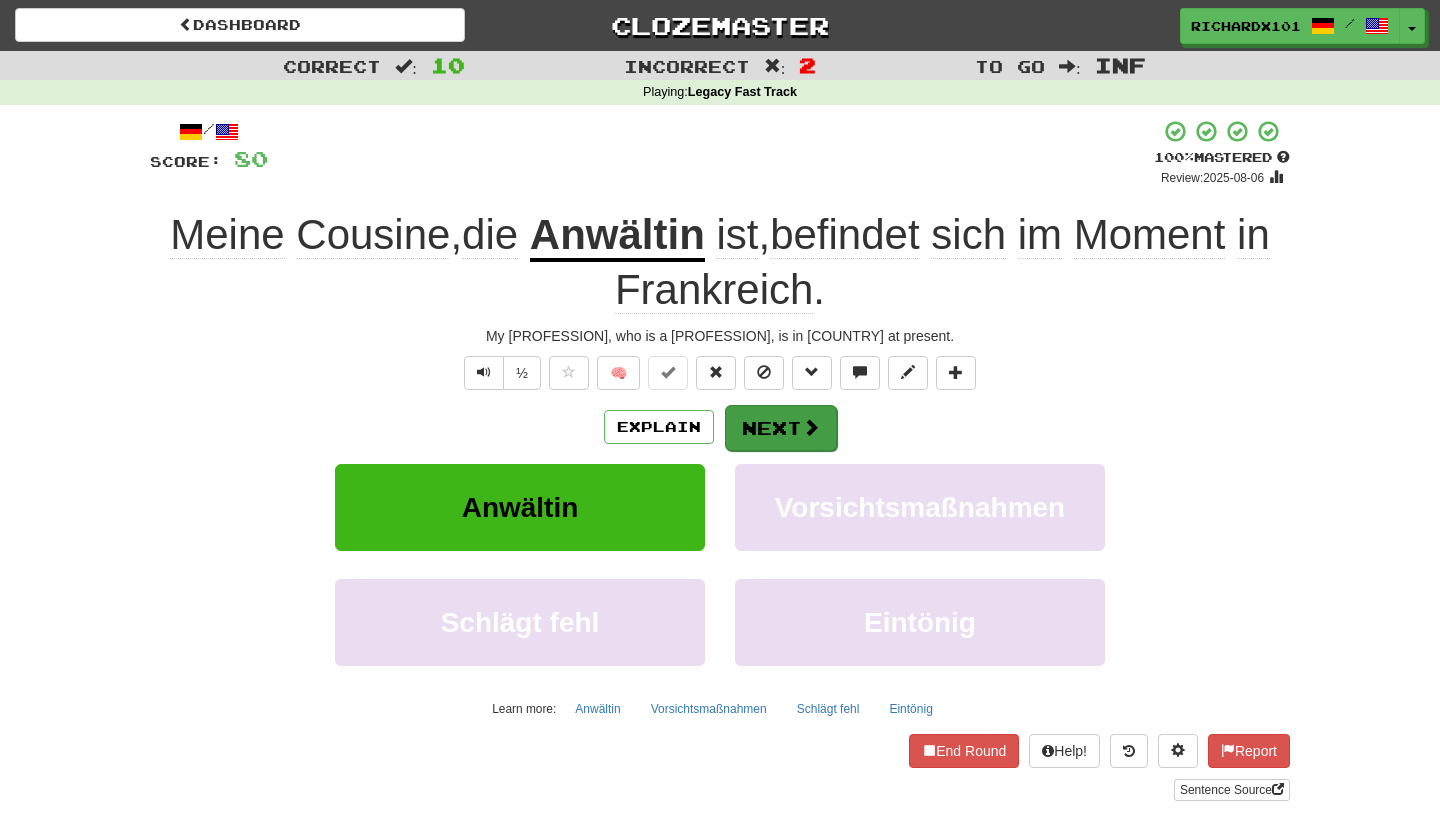 drag, startPoint x: 744, startPoint y: 147, endPoint x: 757, endPoint y: 428, distance: 281.30054 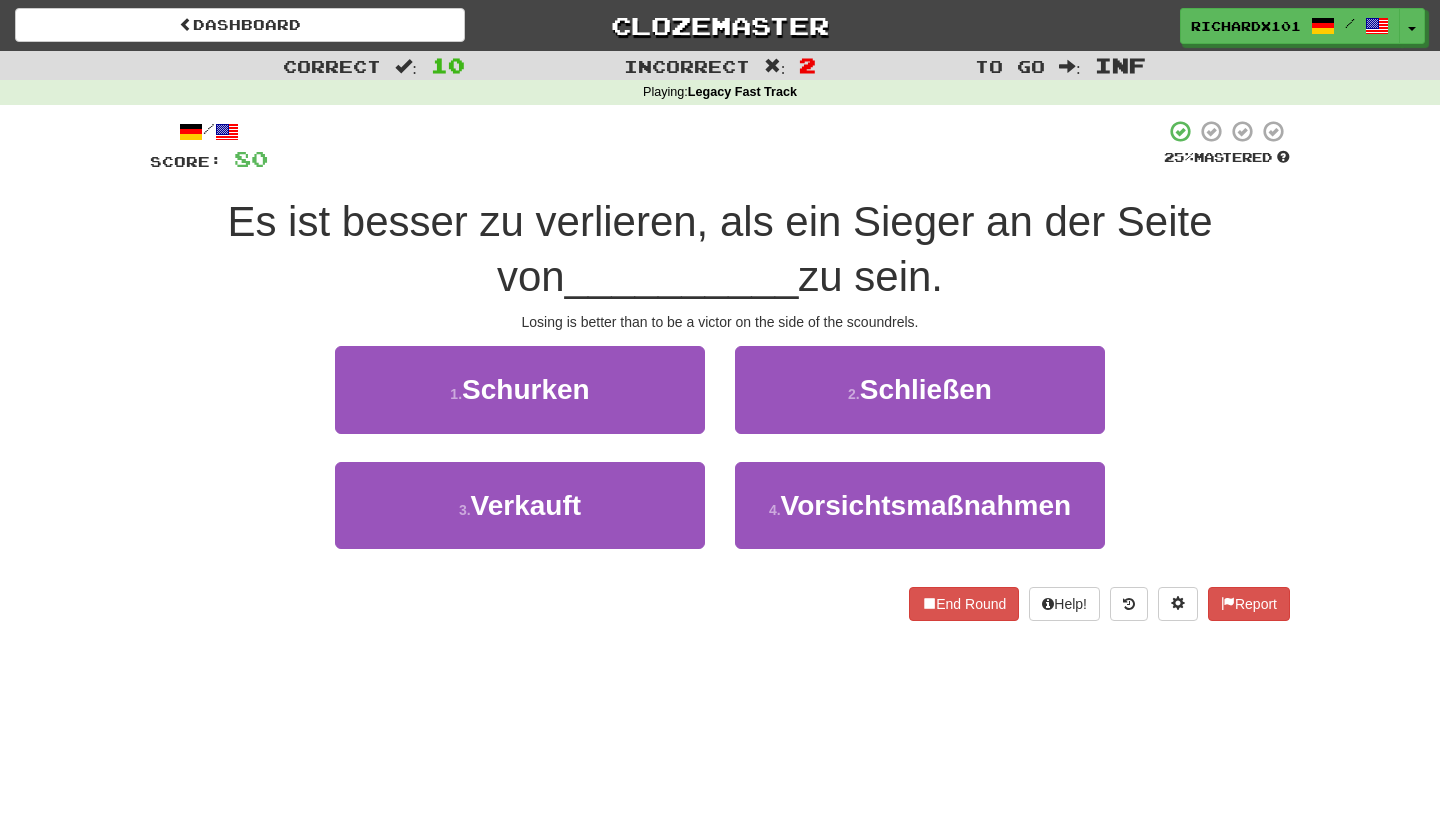 click on "1 .  Schurken" at bounding box center [520, 389] 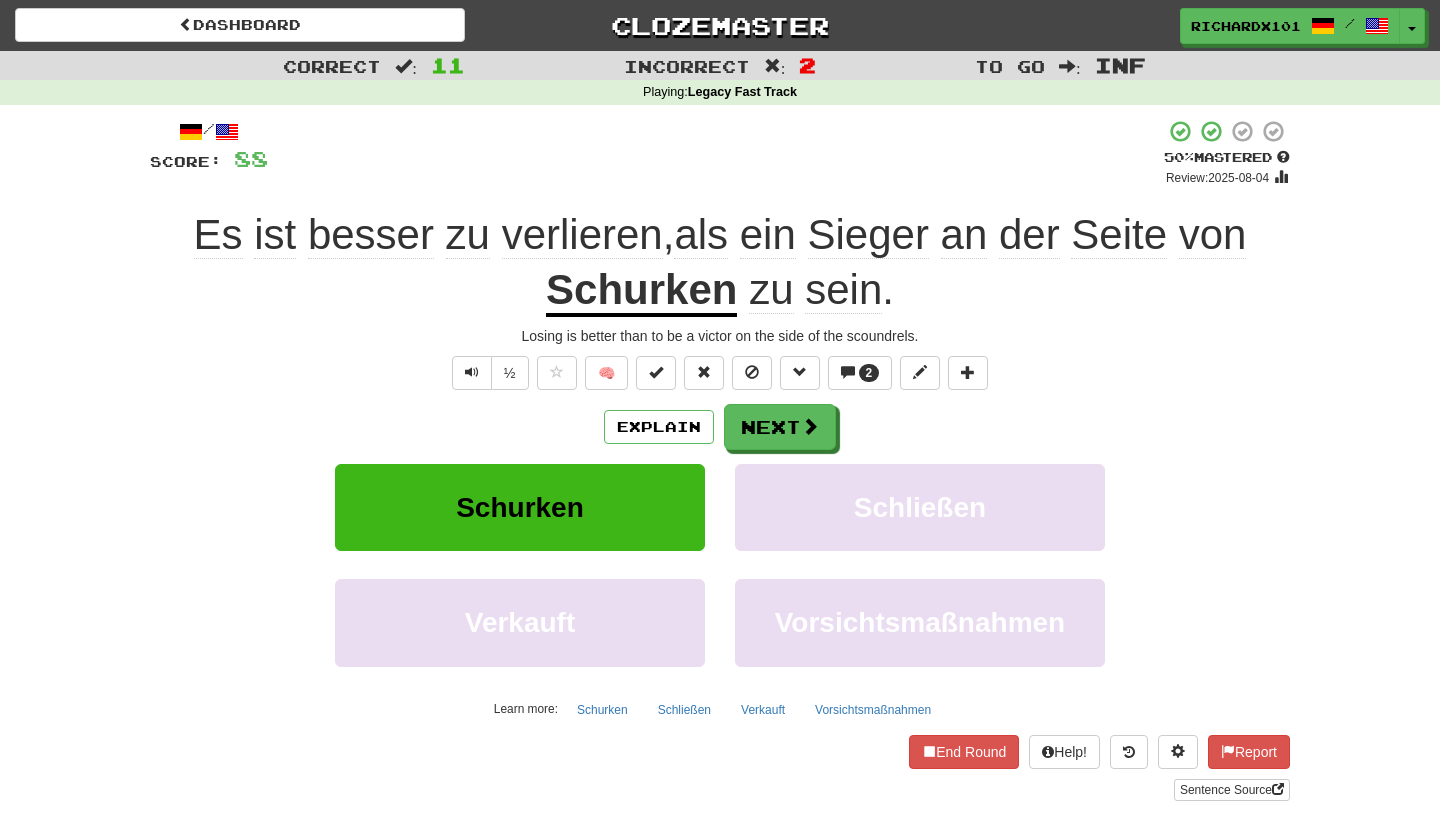 click at bounding box center [656, 373] 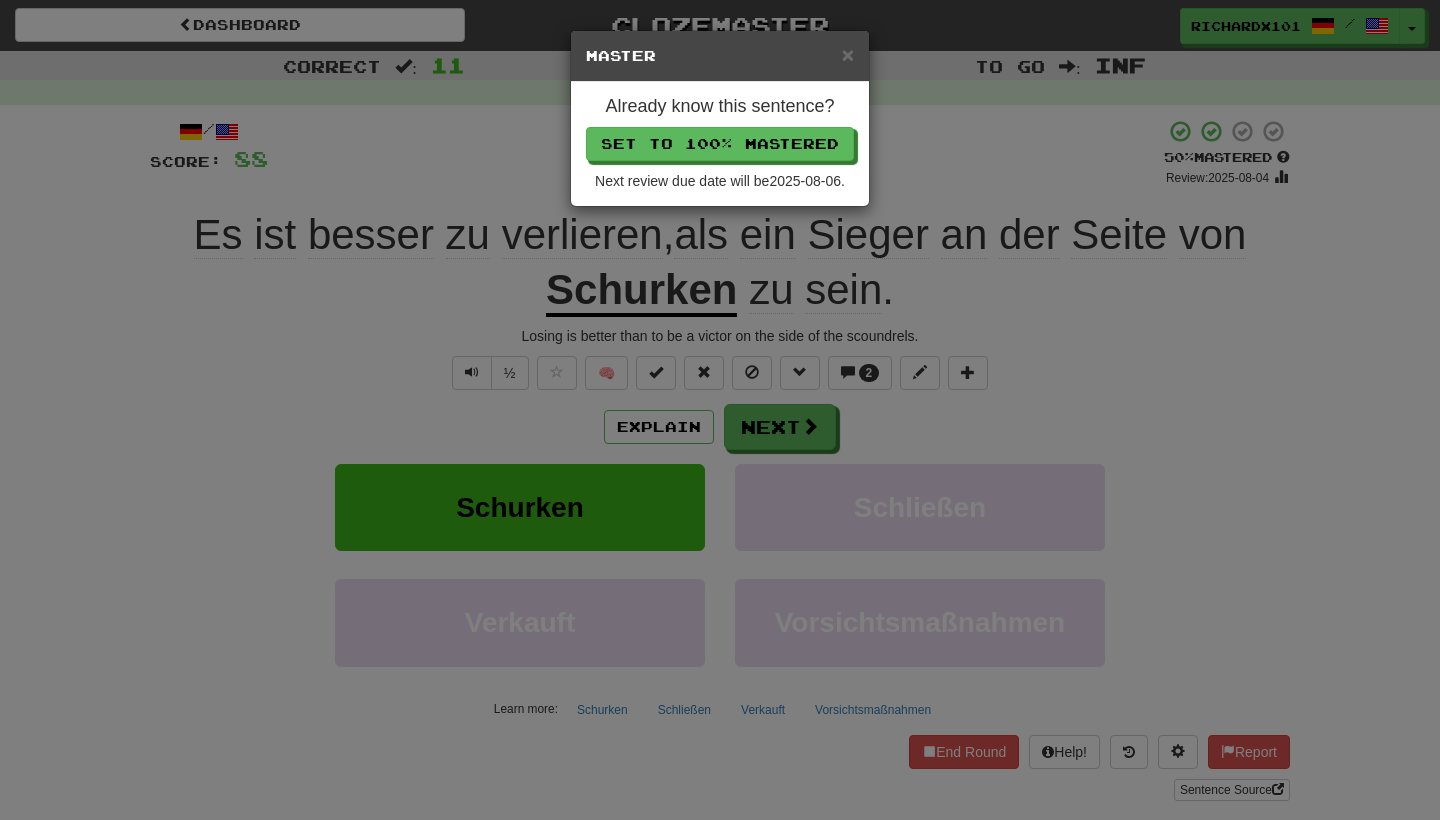 click on "Set to 100% Mastered" at bounding box center [720, 144] 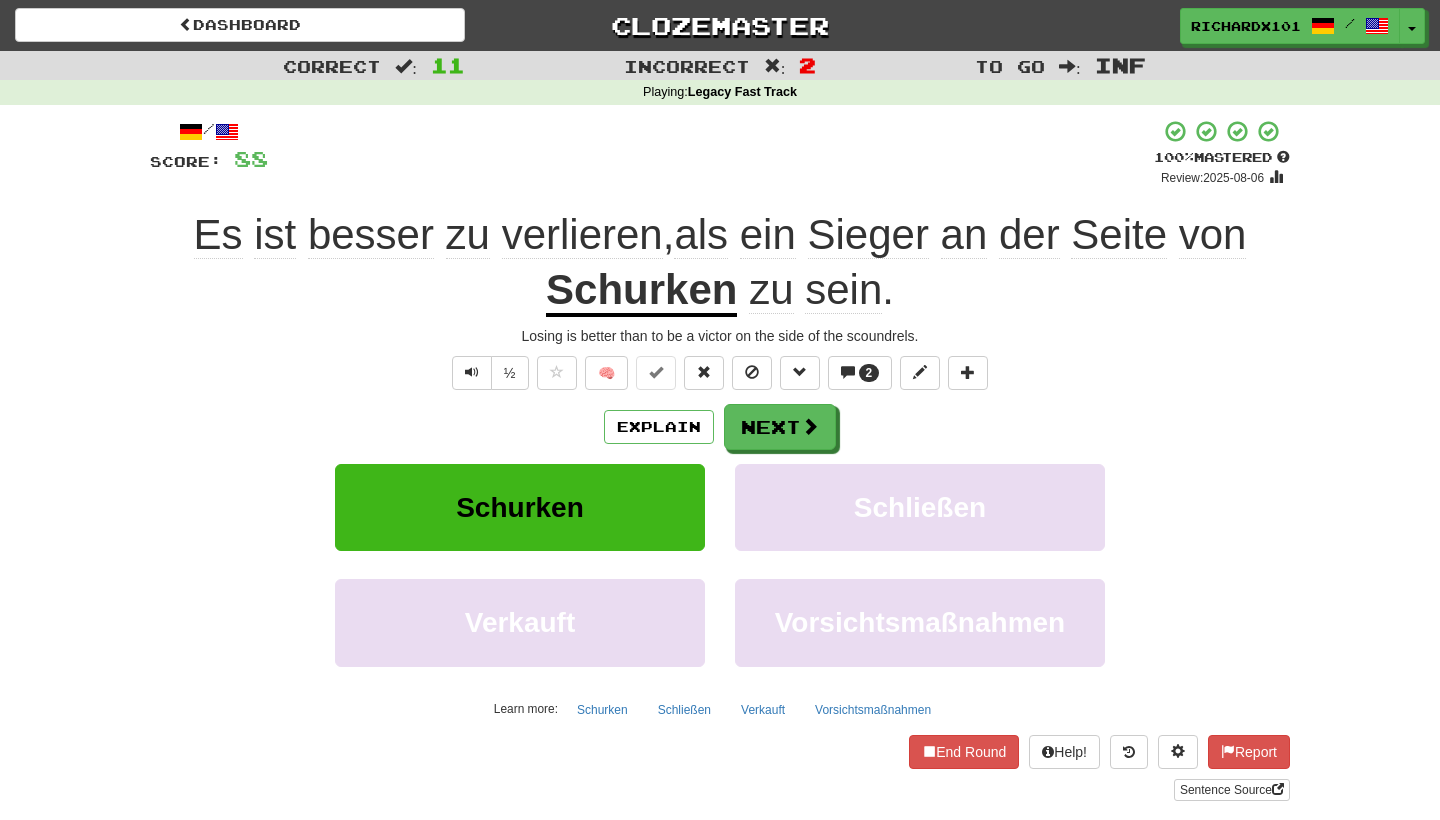 click on "Next" at bounding box center (780, 427) 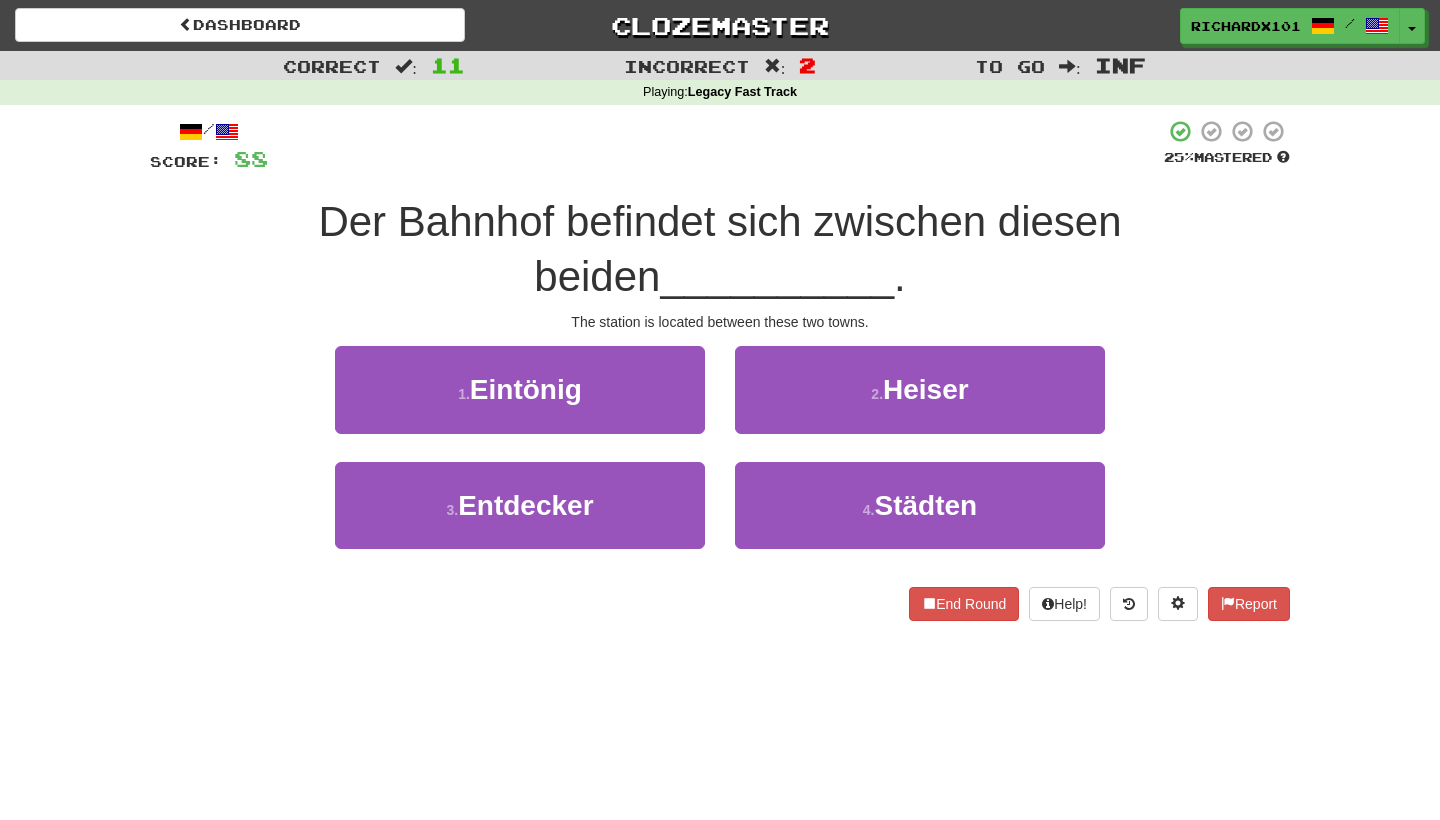 click on "4 .  Städten" at bounding box center (920, 505) 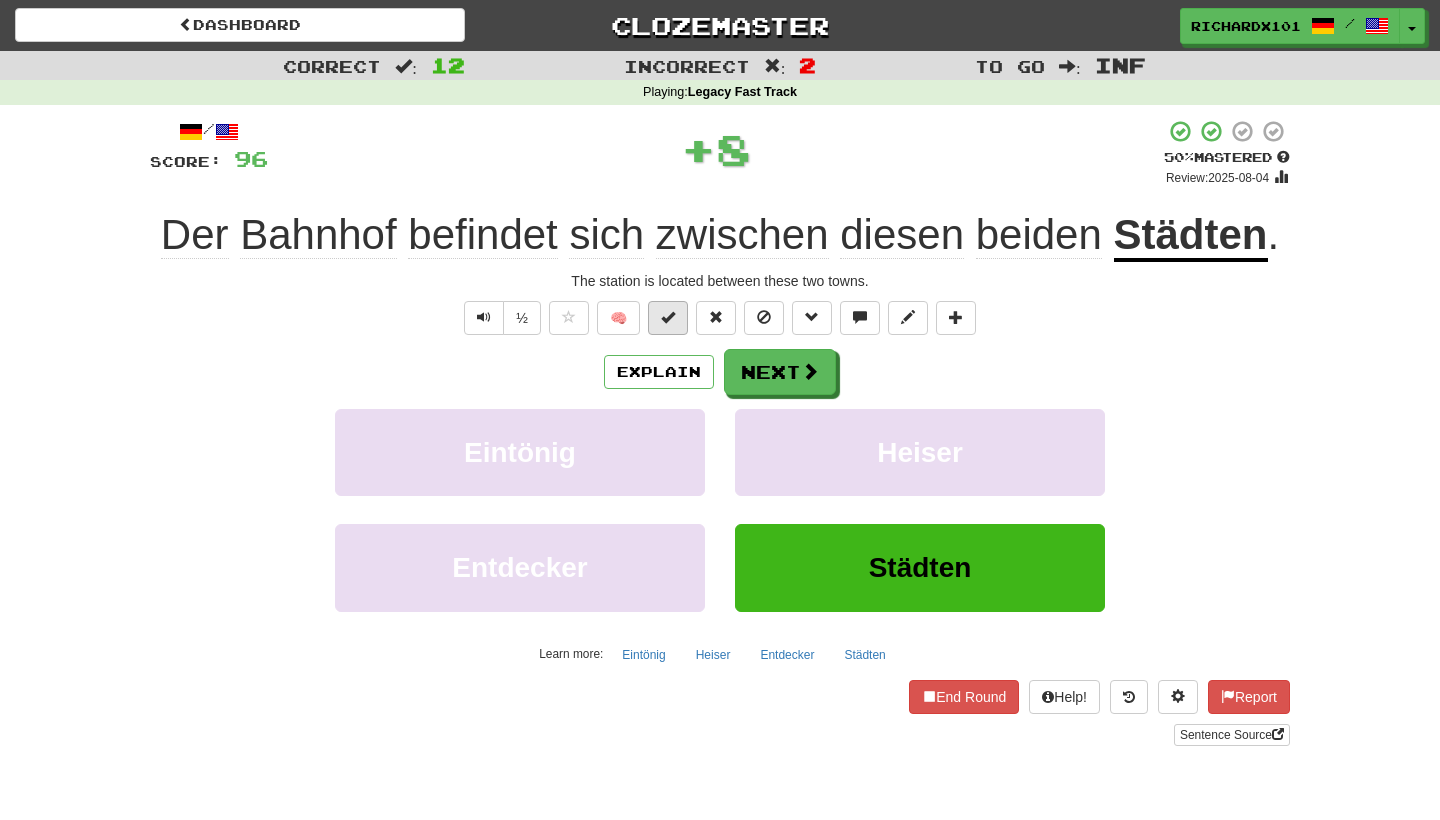 drag, startPoint x: 754, startPoint y: 147, endPoint x: 675, endPoint y: 321, distance: 191.09422 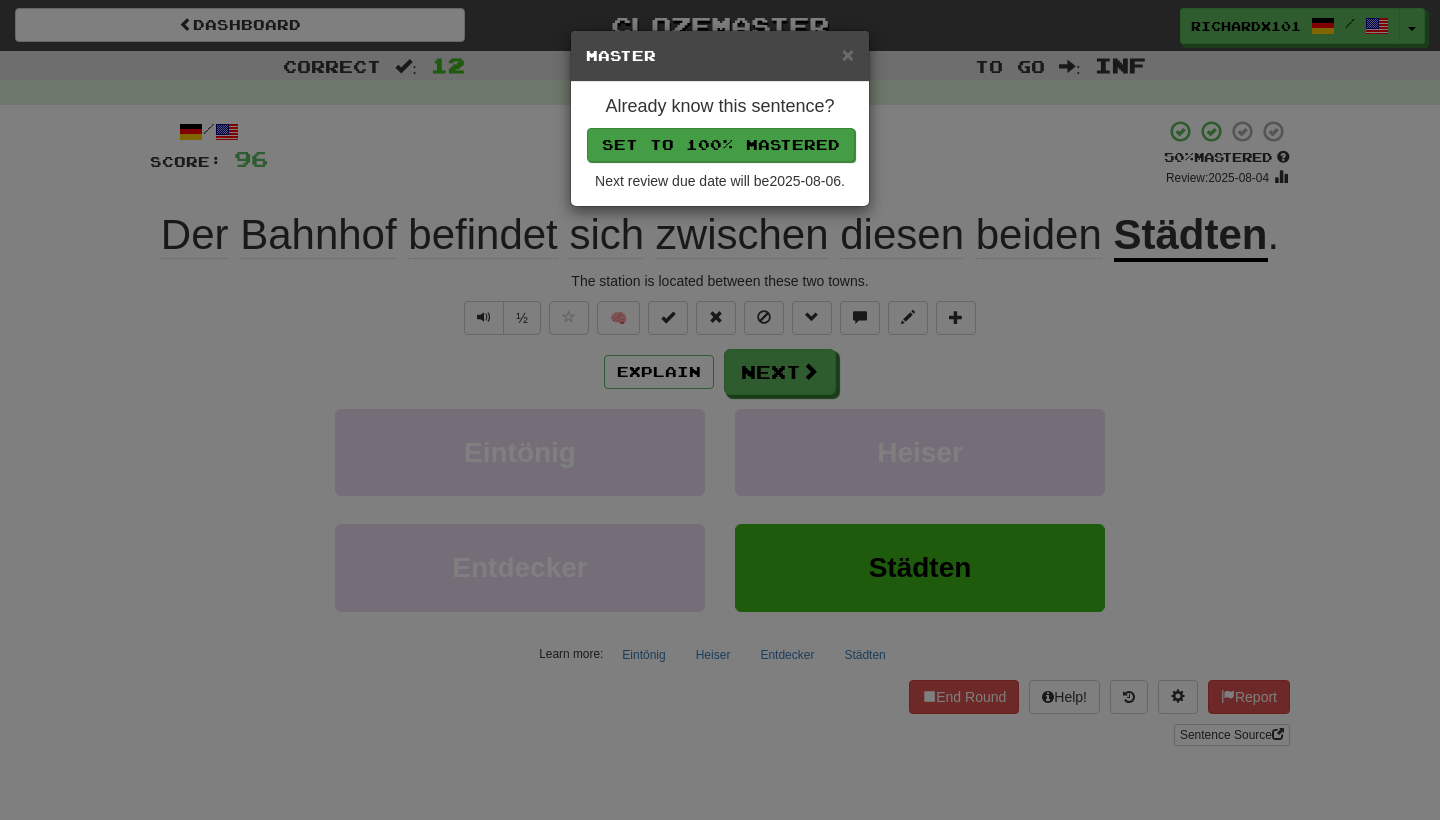 drag, startPoint x: 675, startPoint y: 321, endPoint x: 724, endPoint y: 149, distance: 178.8435 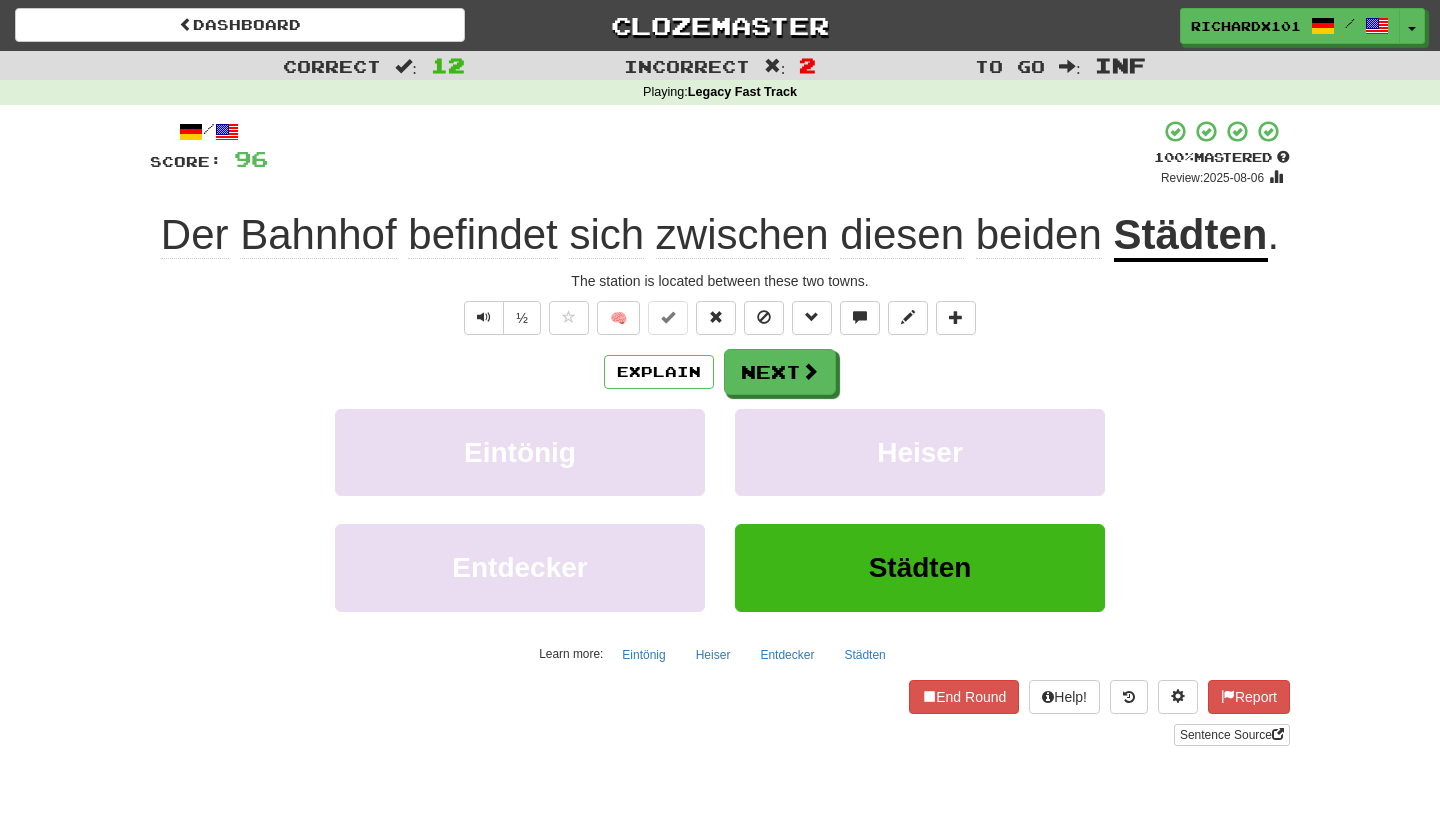 click on "Next" at bounding box center [780, 372] 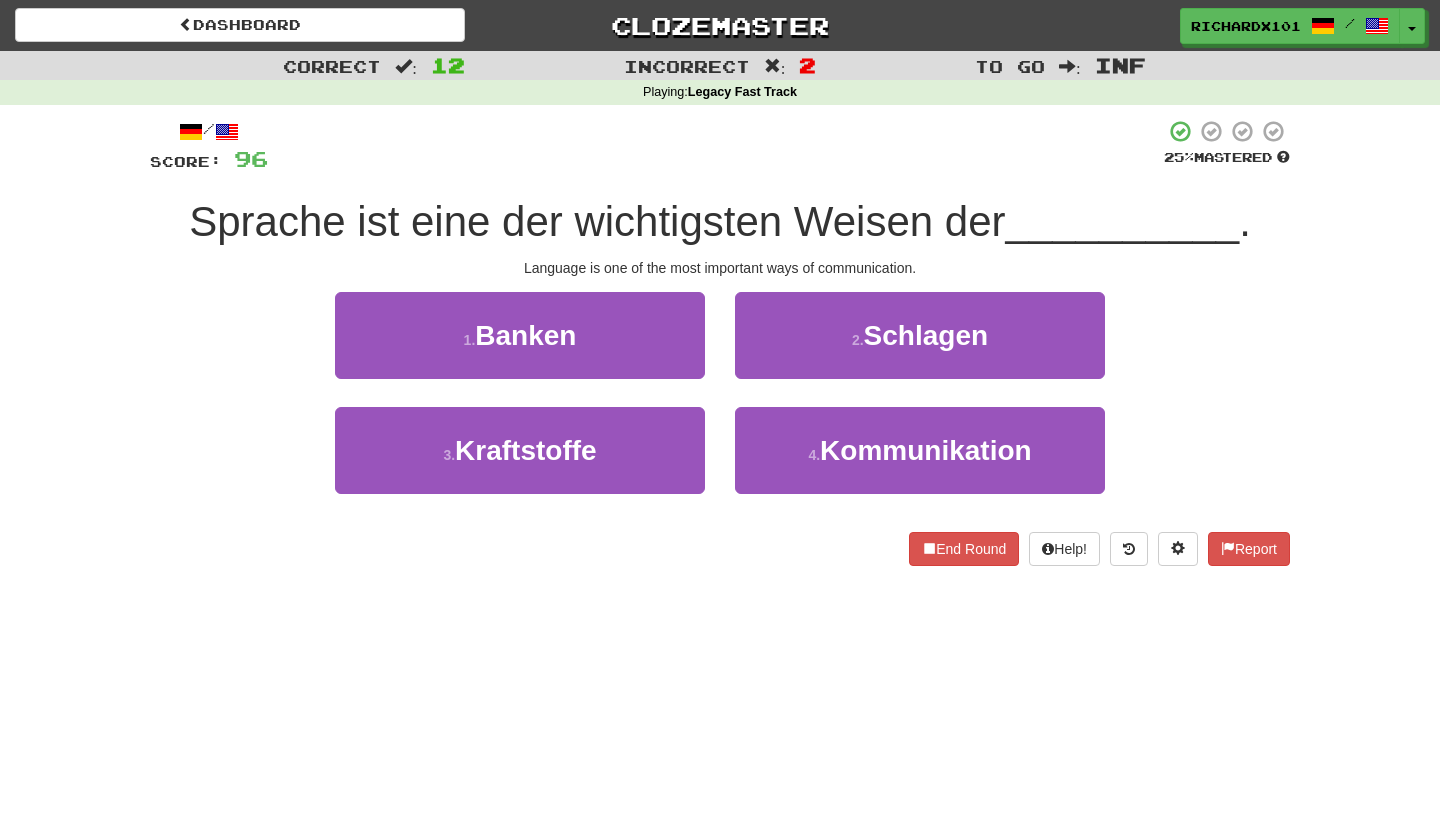 click on "4 .  Kommunikation" at bounding box center [920, 450] 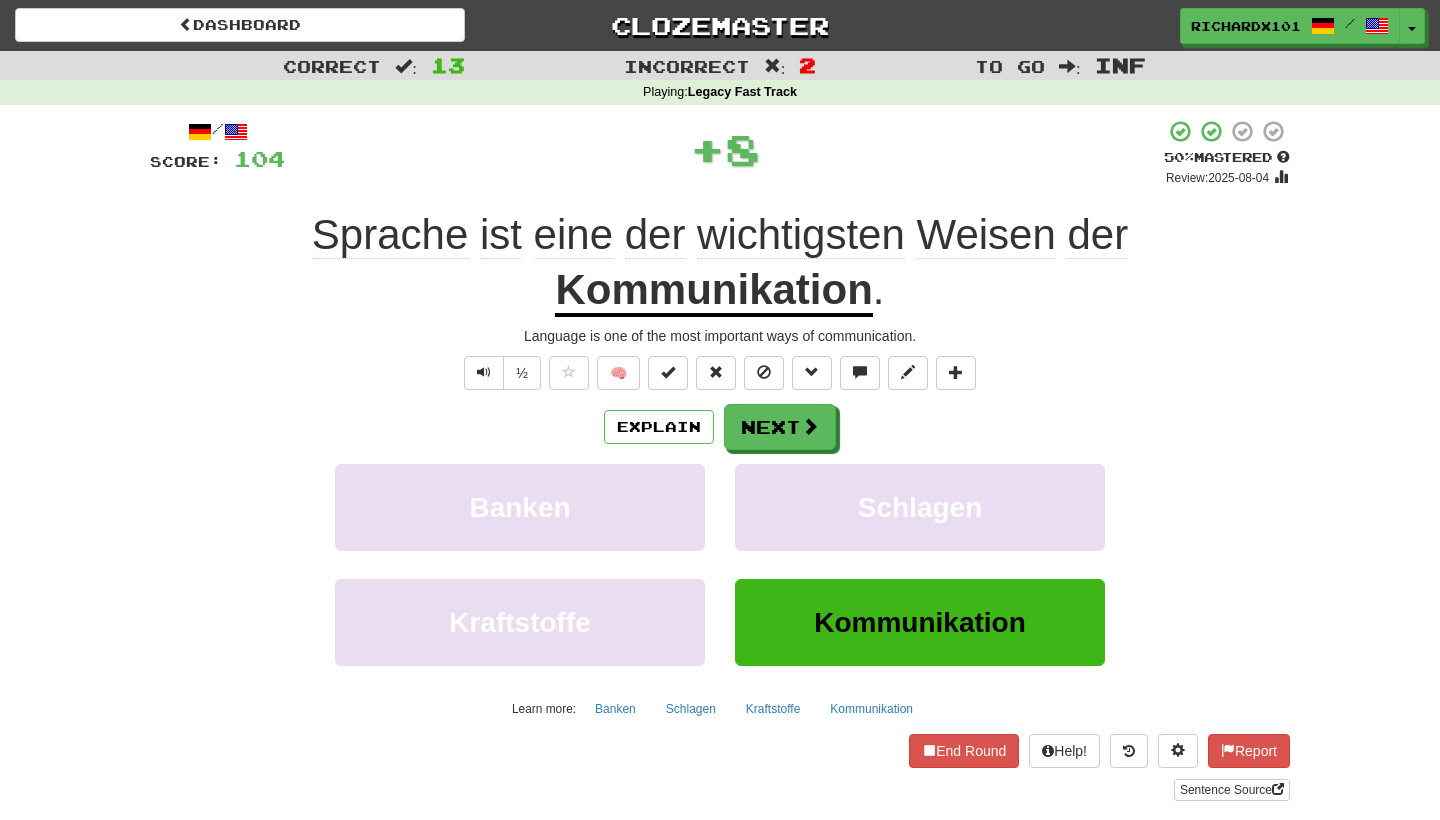 click at bounding box center [668, 373] 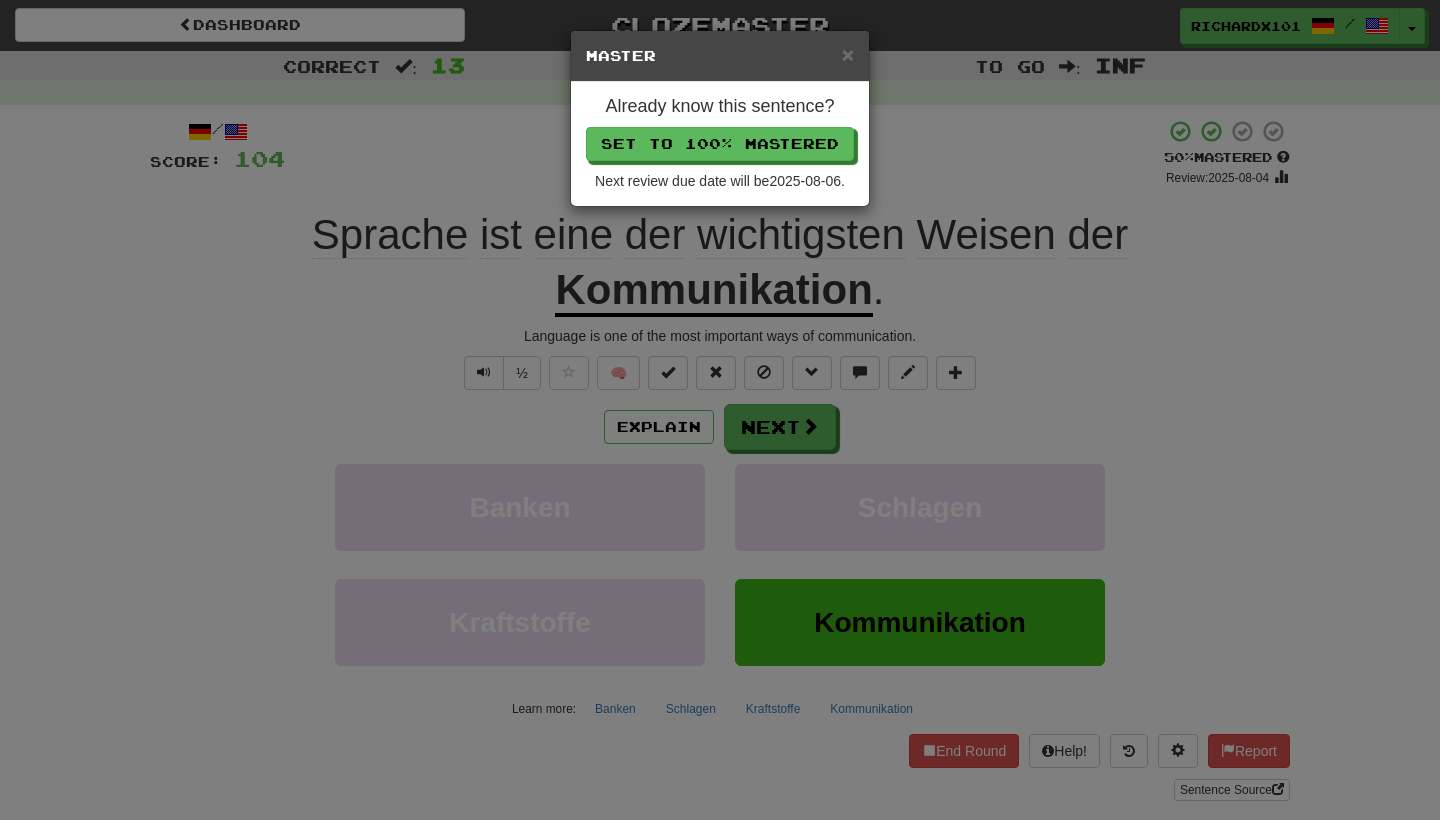 click on "Set to 100% Mastered" at bounding box center [720, 144] 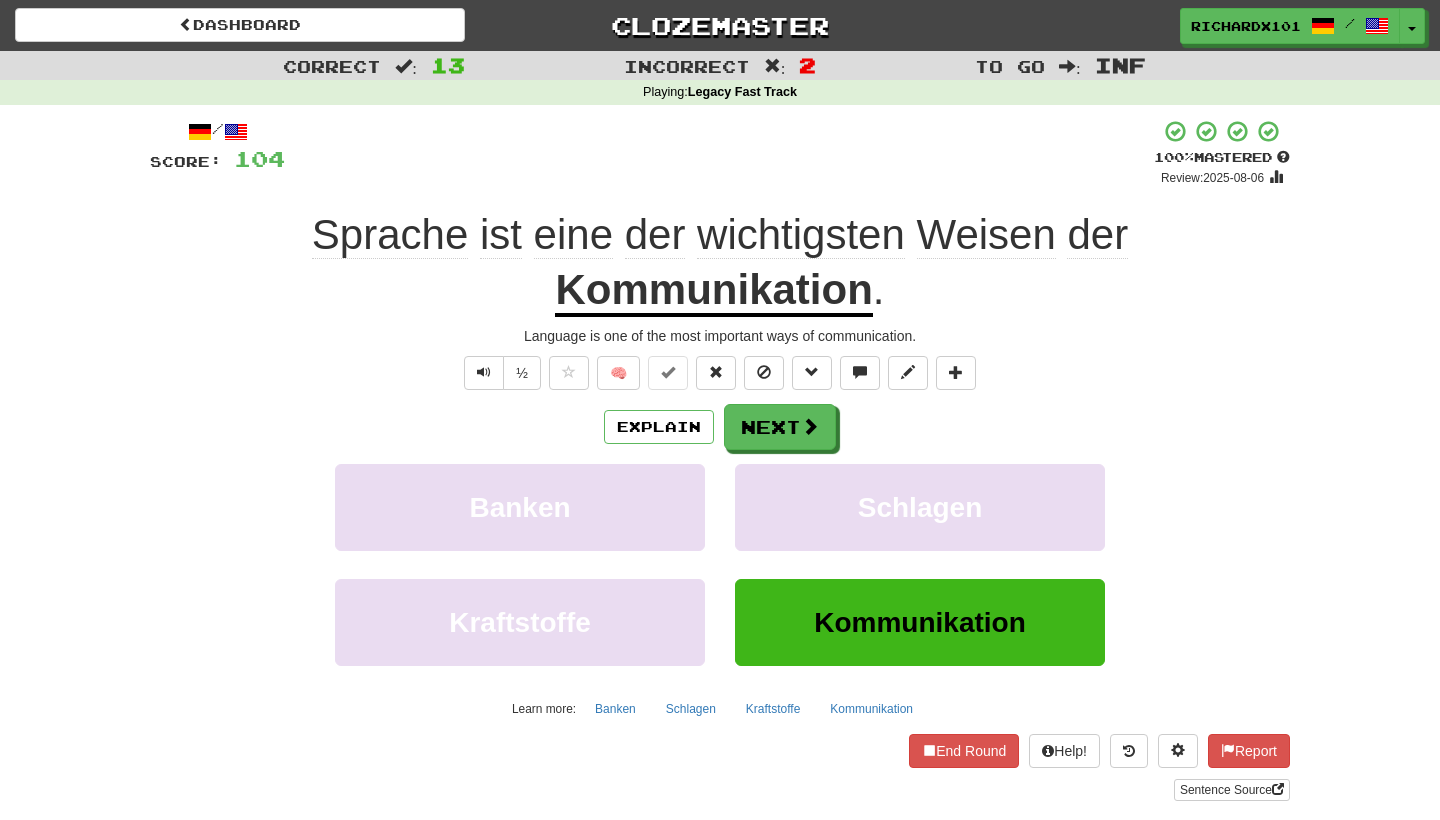 click on "Next" at bounding box center (780, 427) 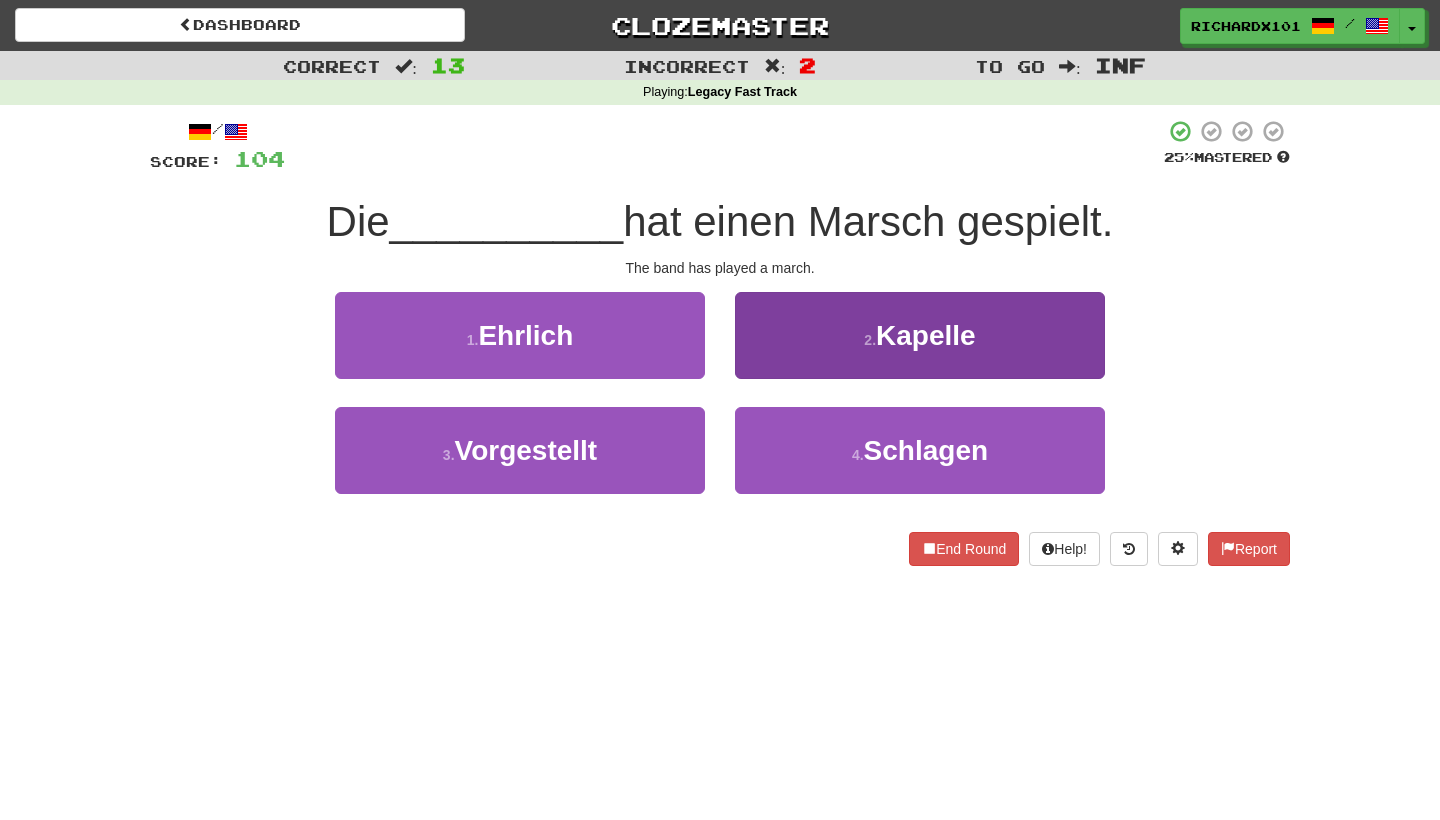 drag, startPoint x: 741, startPoint y: 138, endPoint x: 818, endPoint y: 334, distance: 210.58252 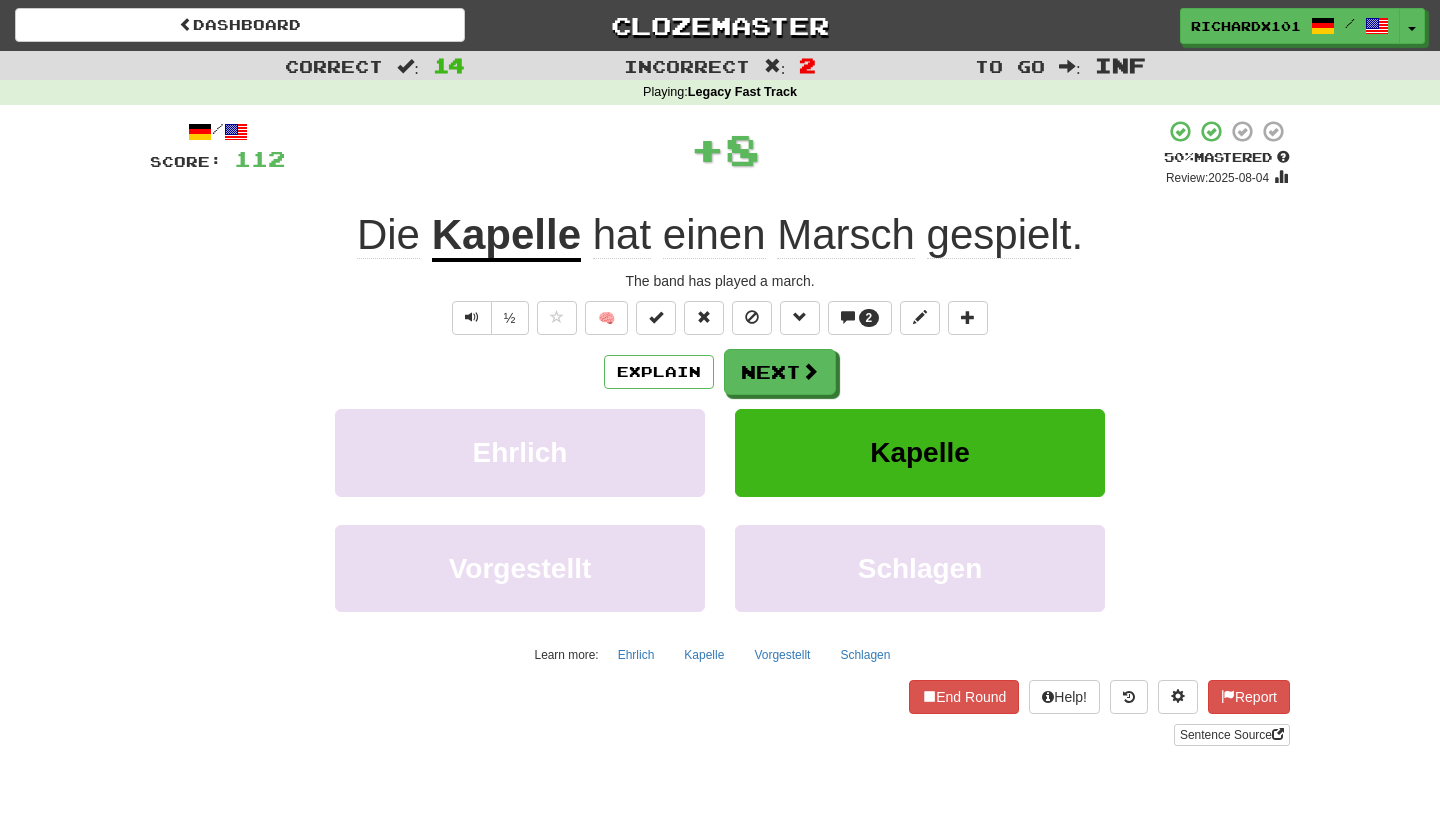 click at bounding box center [656, 318] 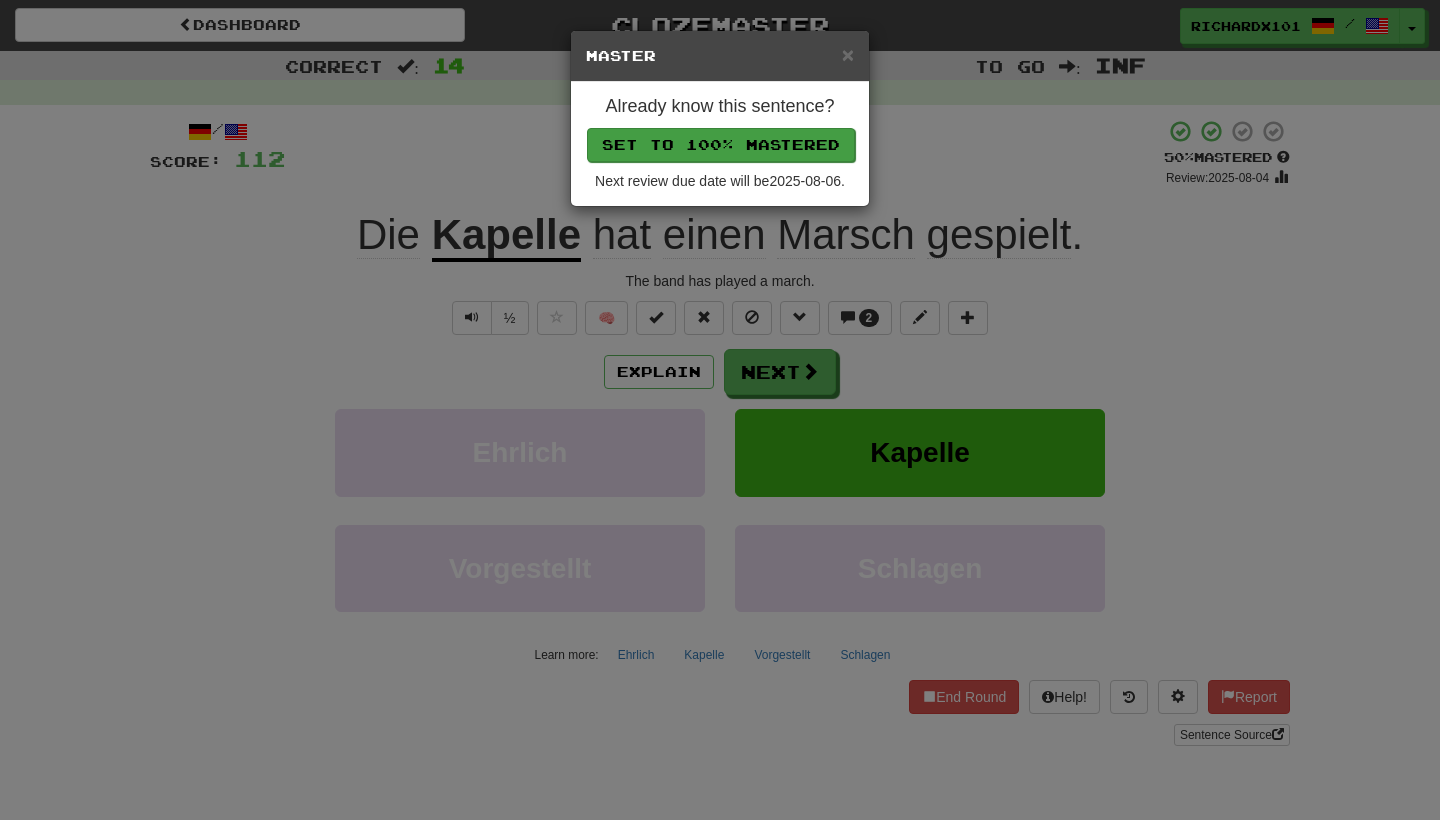 drag, startPoint x: 818, startPoint y: 334, endPoint x: 736, endPoint y: 143, distance: 207.85812 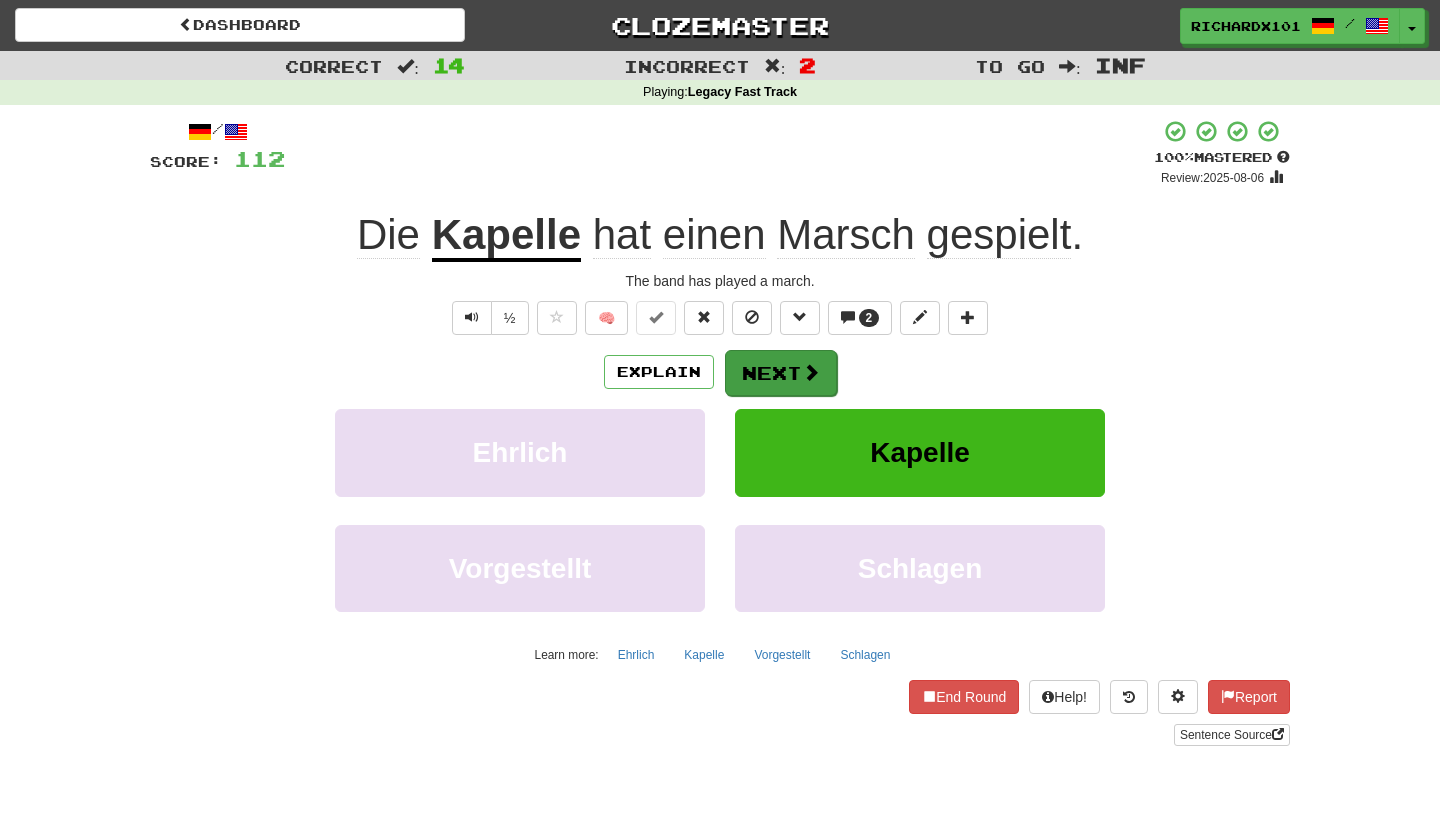 drag, startPoint x: 736, startPoint y: 143, endPoint x: 764, endPoint y: 362, distance: 220.7827 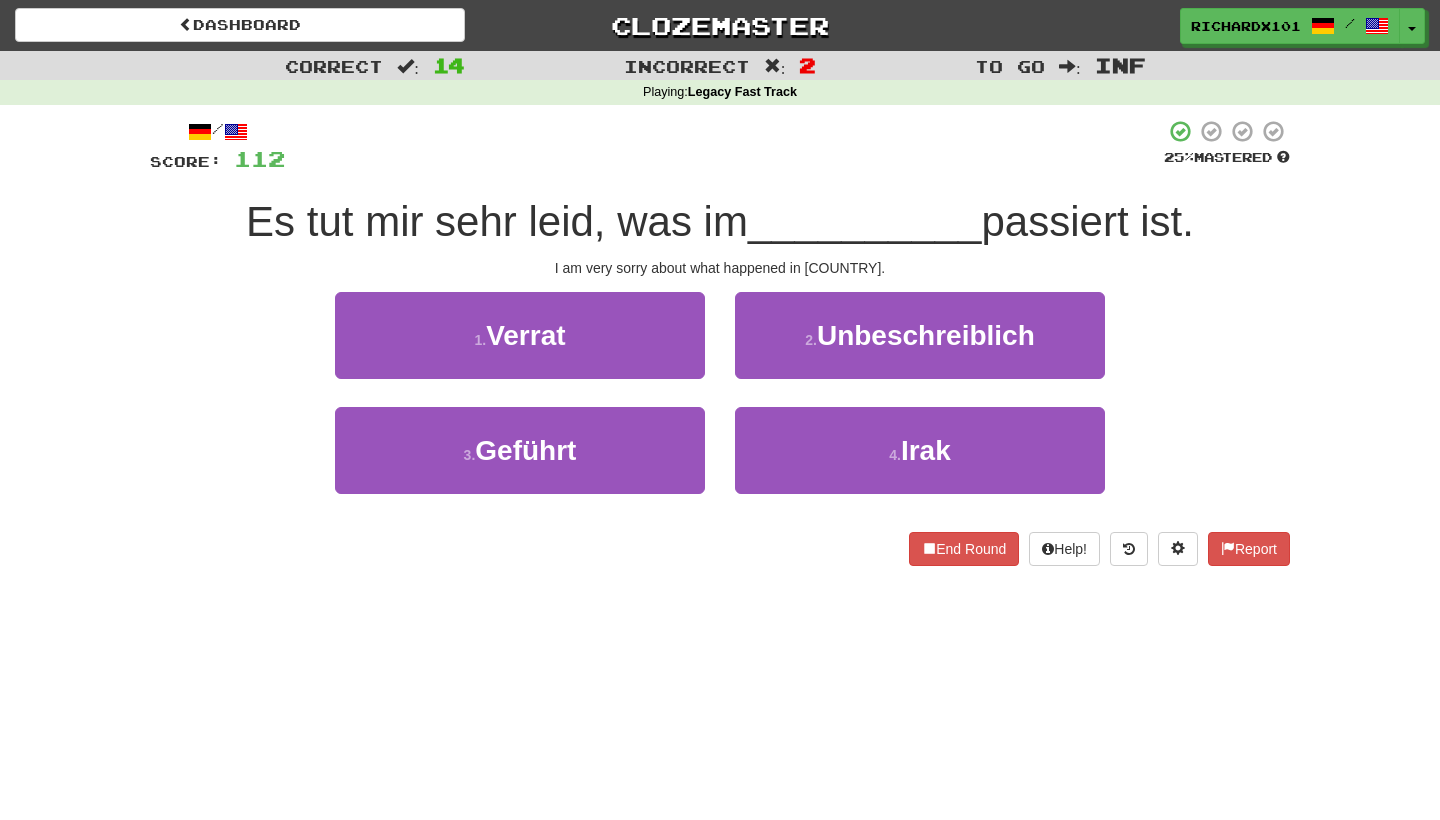 click on "4 .  Irak" at bounding box center (920, 450) 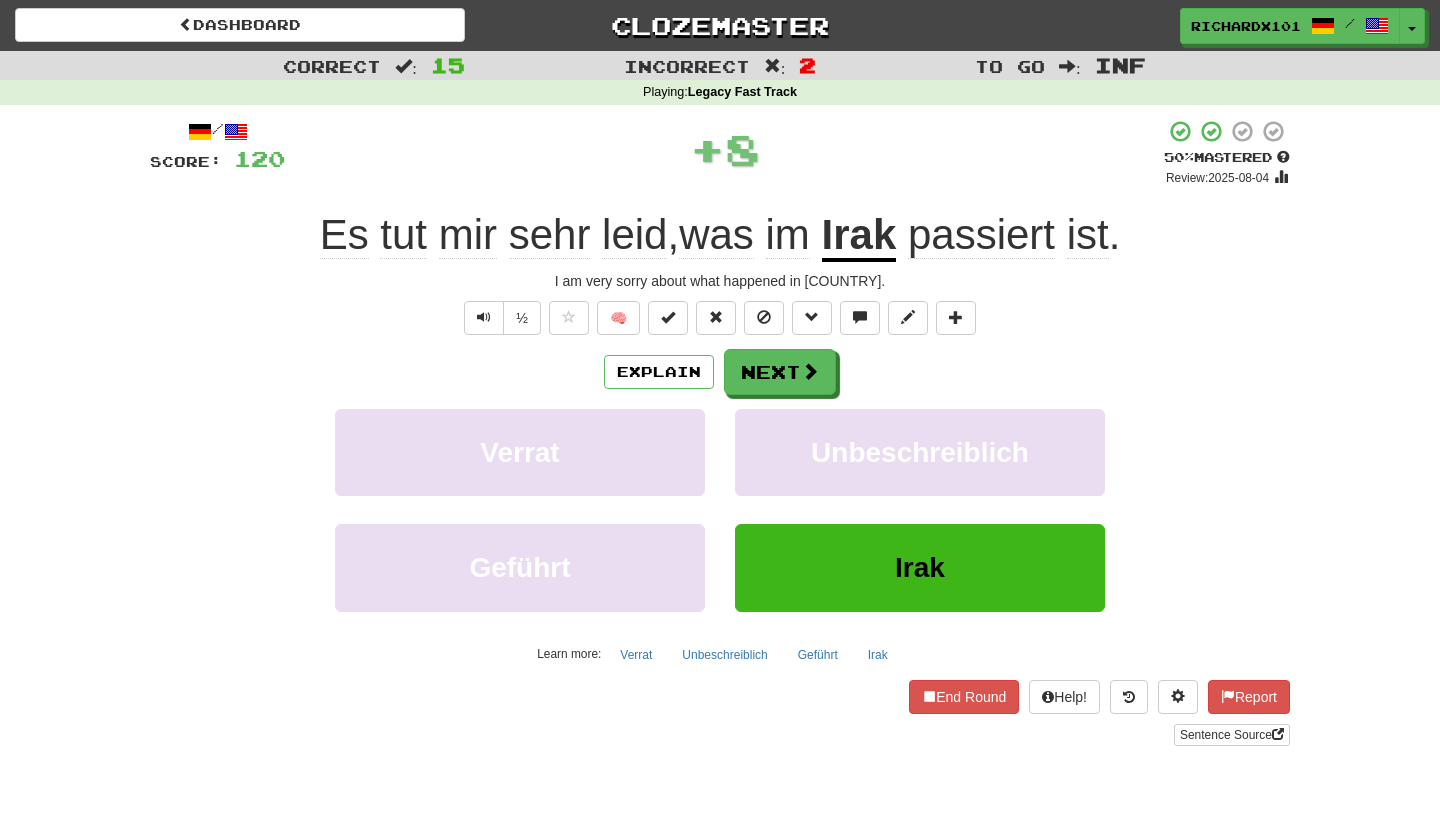click at bounding box center [668, 317] 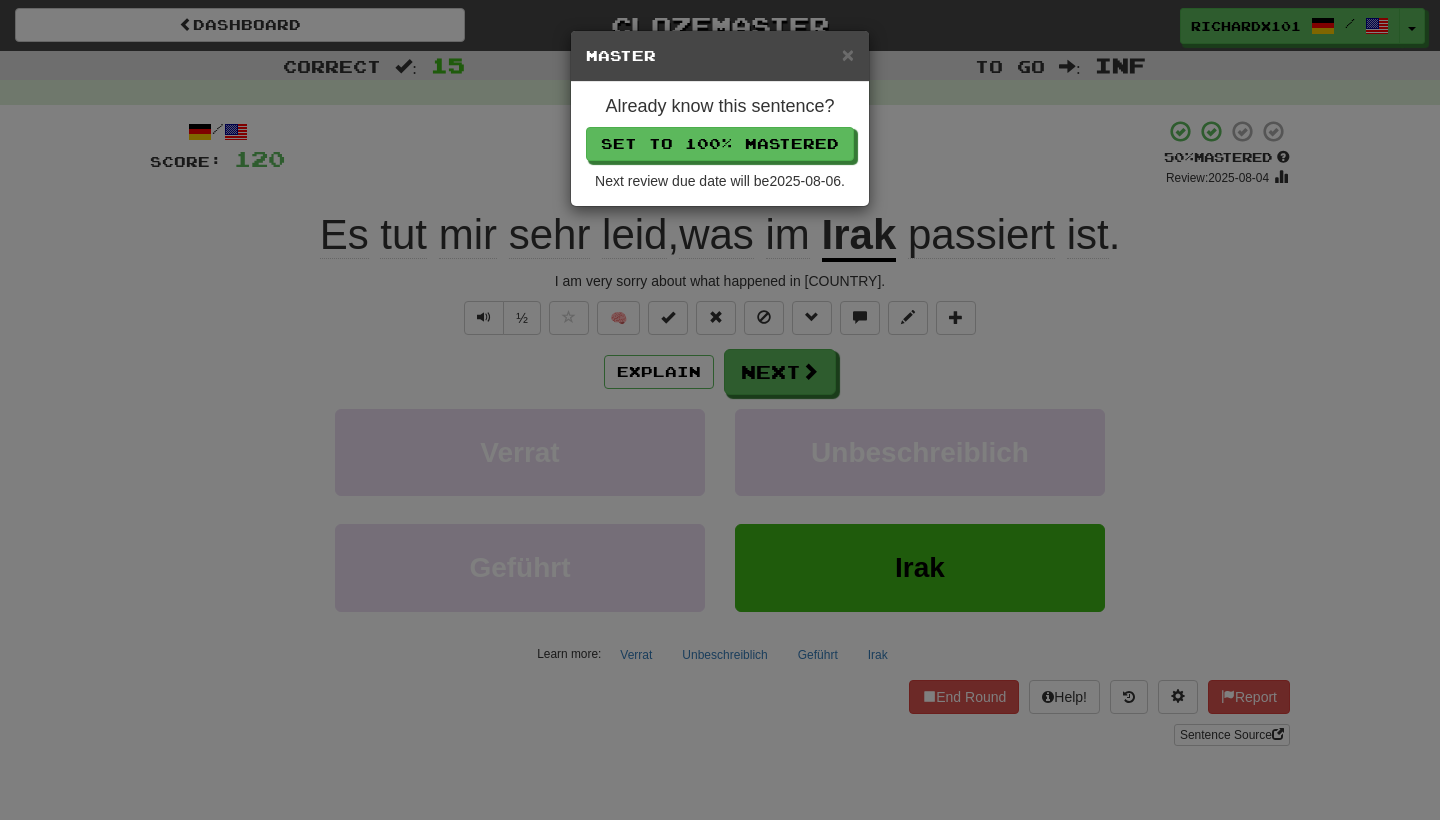 click on "Set to 100% Mastered" at bounding box center [720, 144] 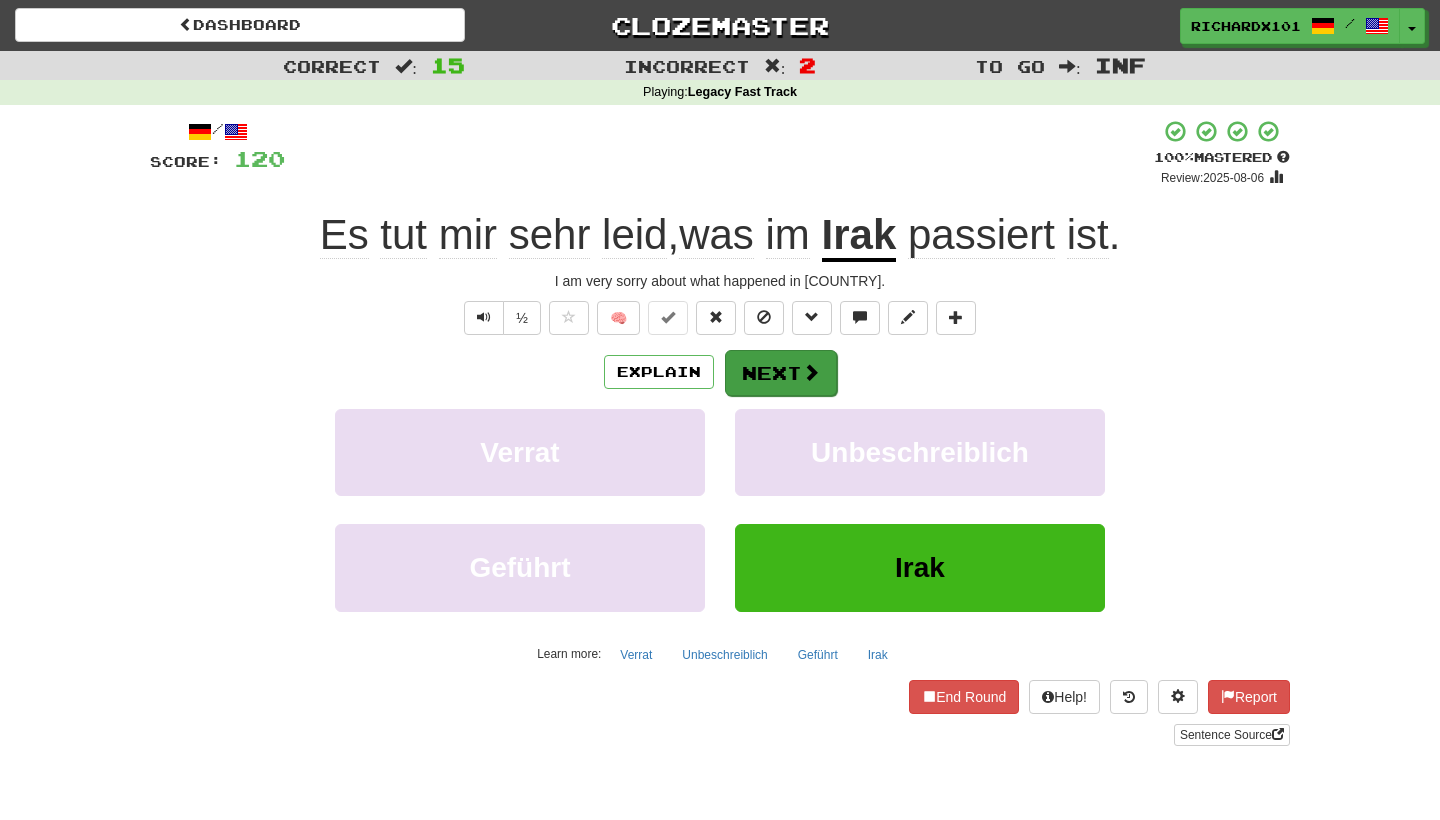 drag, startPoint x: 775, startPoint y: 135, endPoint x: 778, endPoint y: 370, distance: 235.01915 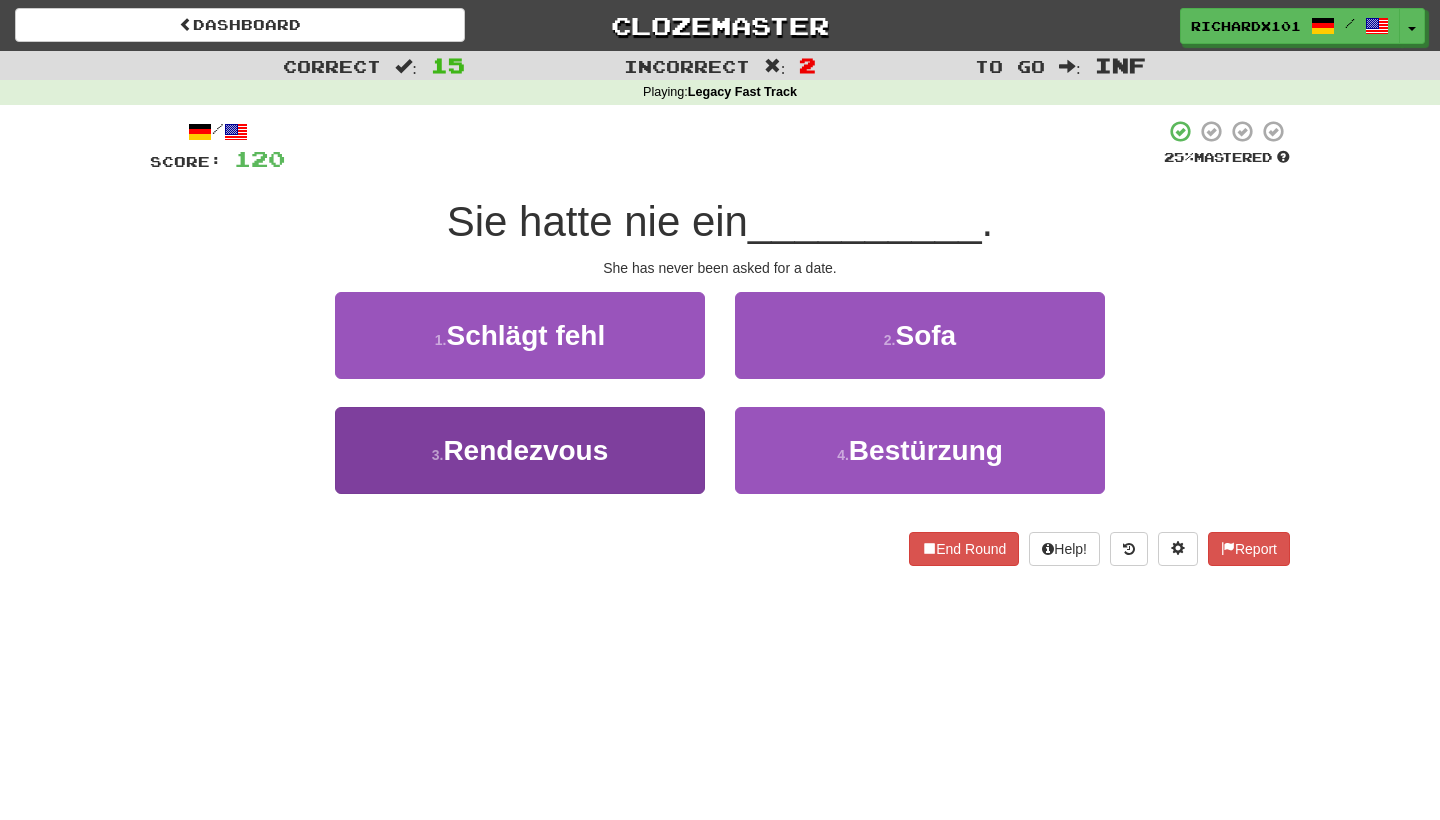 drag, startPoint x: 778, startPoint y: 370, endPoint x: 664, endPoint y: 454, distance: 141.60509 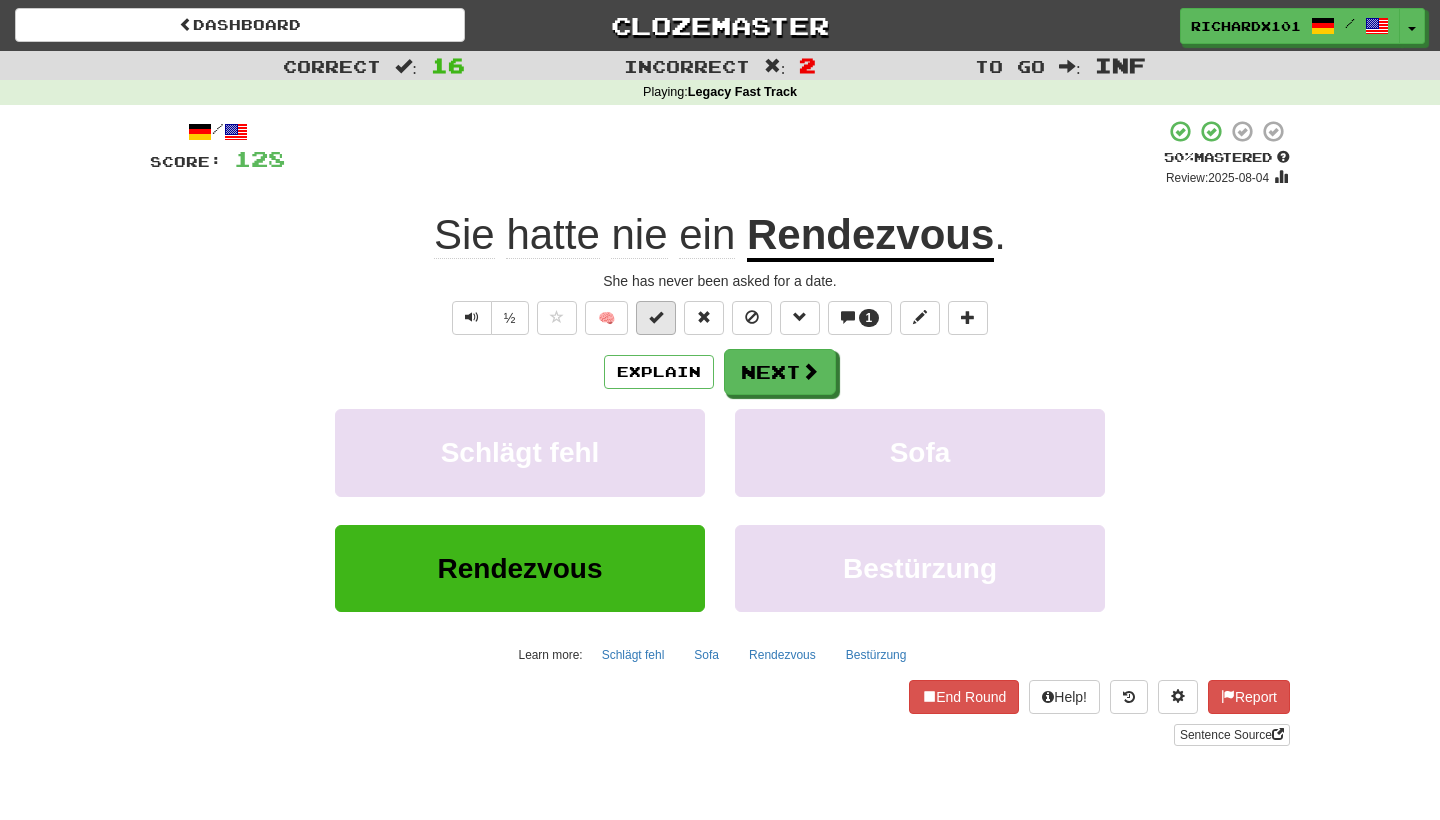 drag, startPoint x: 664, startPoint y: 454, endPoint x: 666, endPoint y: 321, distance: 133.01503 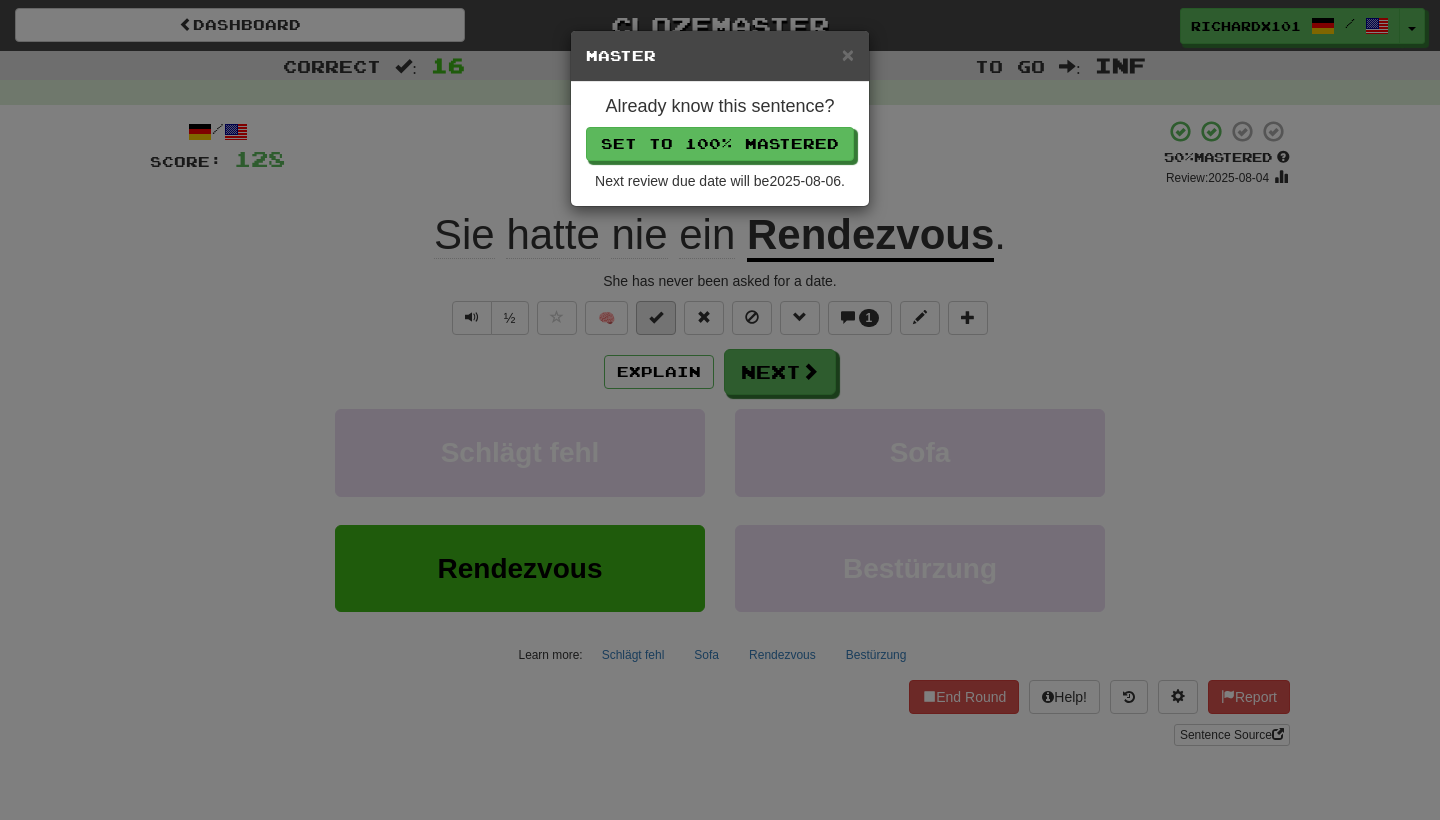 click on "Set to 100% Mastered" at bounding box center [720, 144] 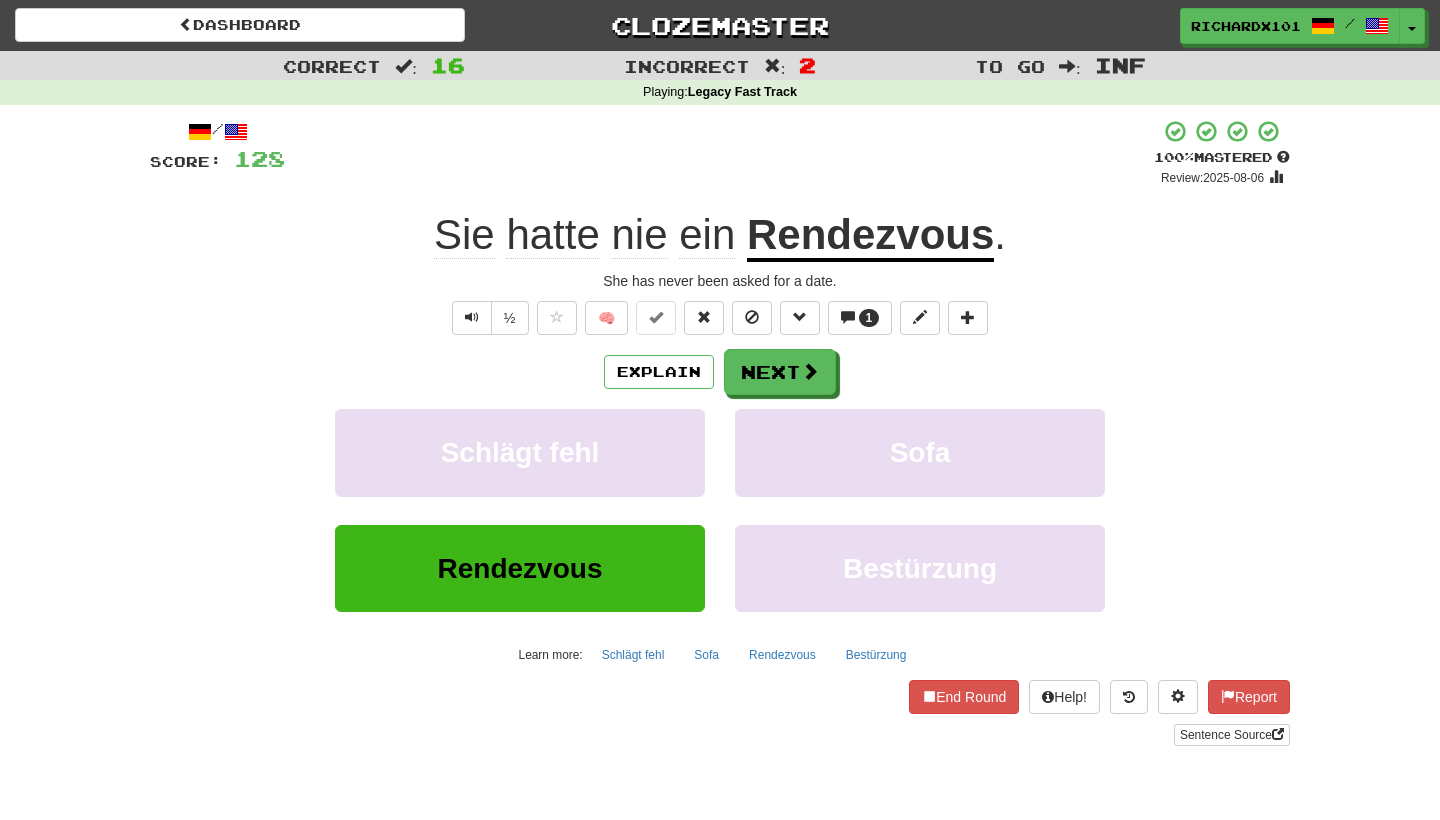 click on "Next" at bounding box center [780, 372] 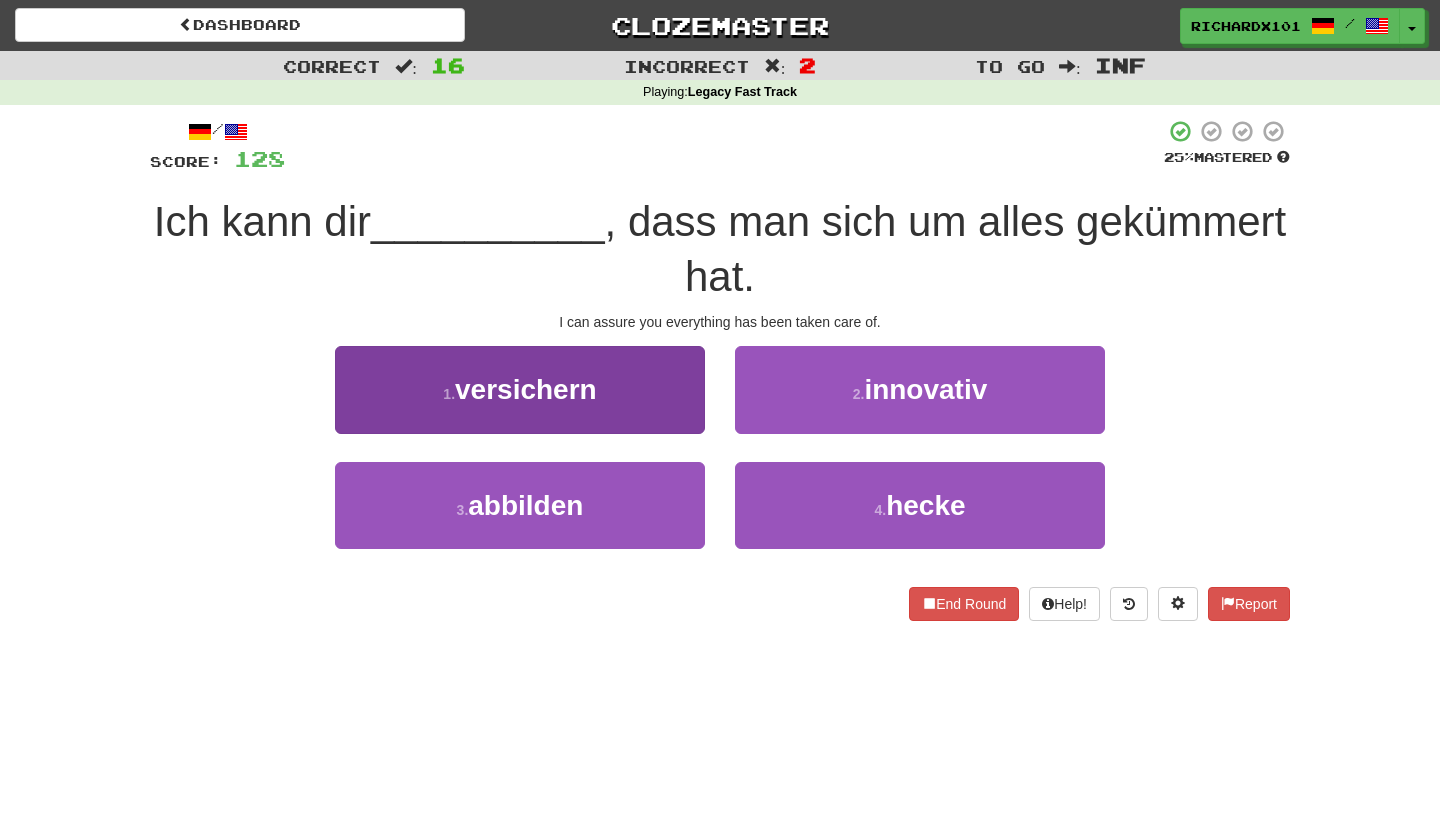 drag, startPoint x: 727, startPoint y: 149, endPoint x: 686, endPoint y: 400, distance: 254.32657 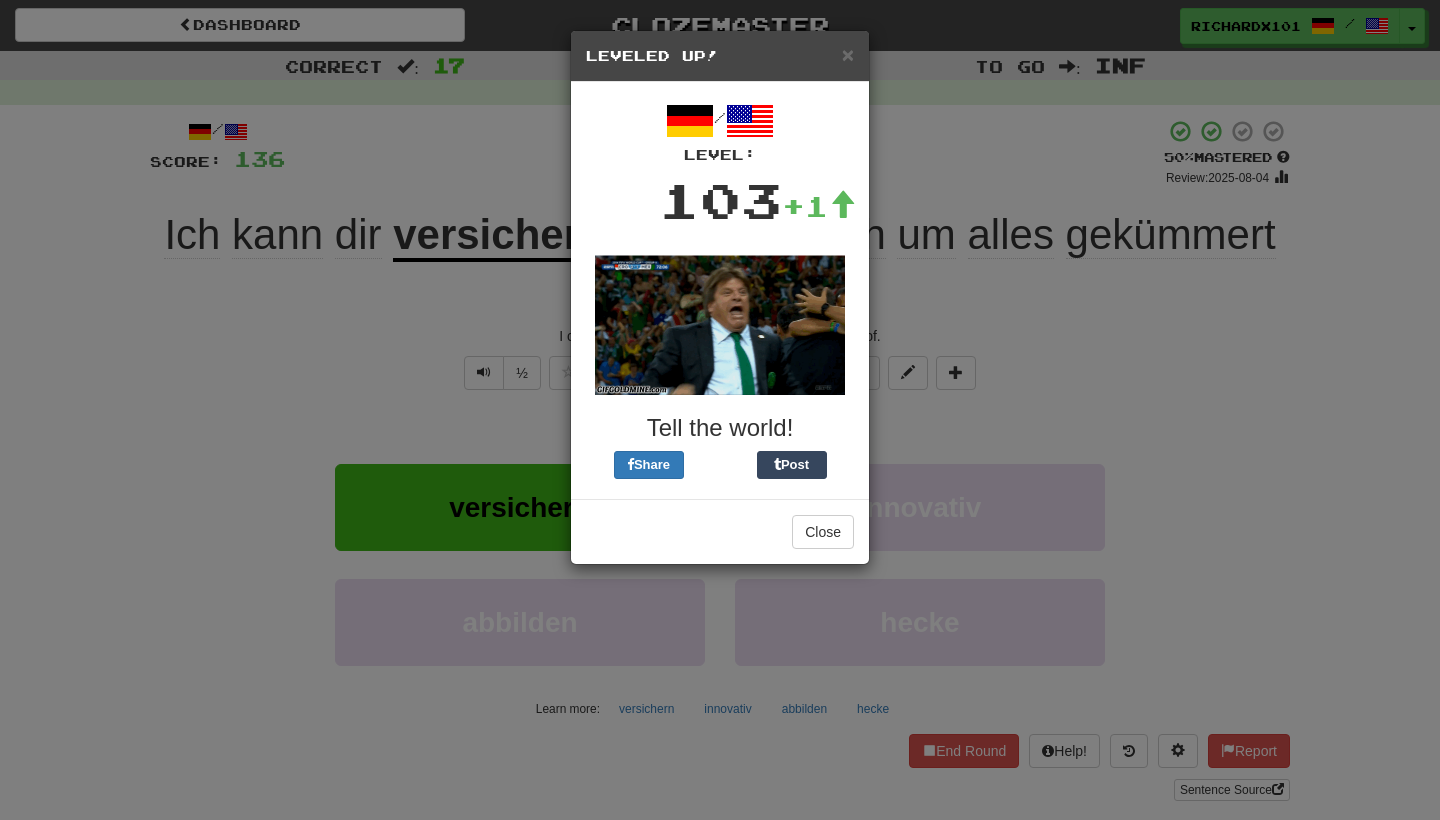 click on "Close" at bounding box center (823, 532) 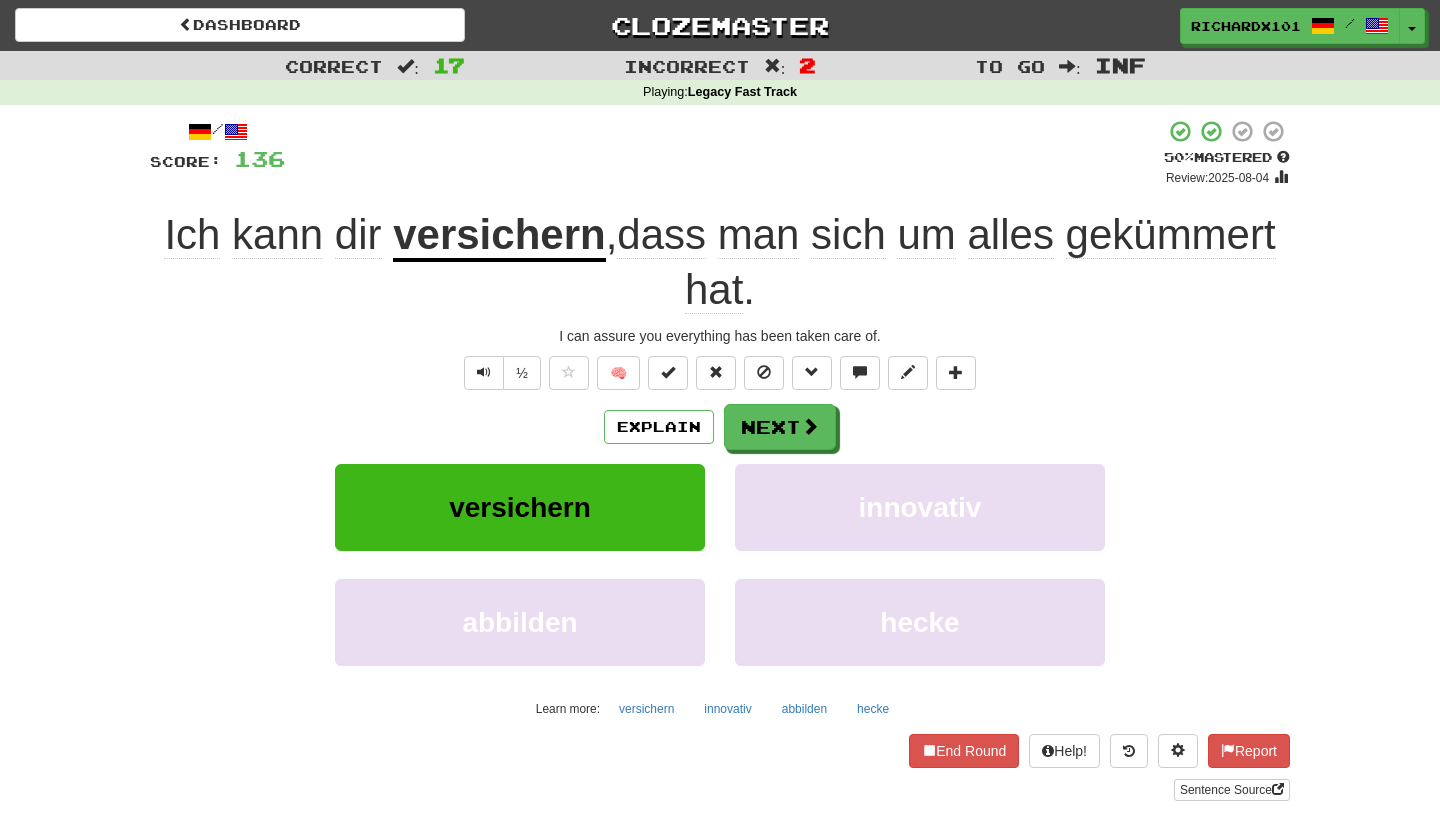 click at bounding box center [668, 373] 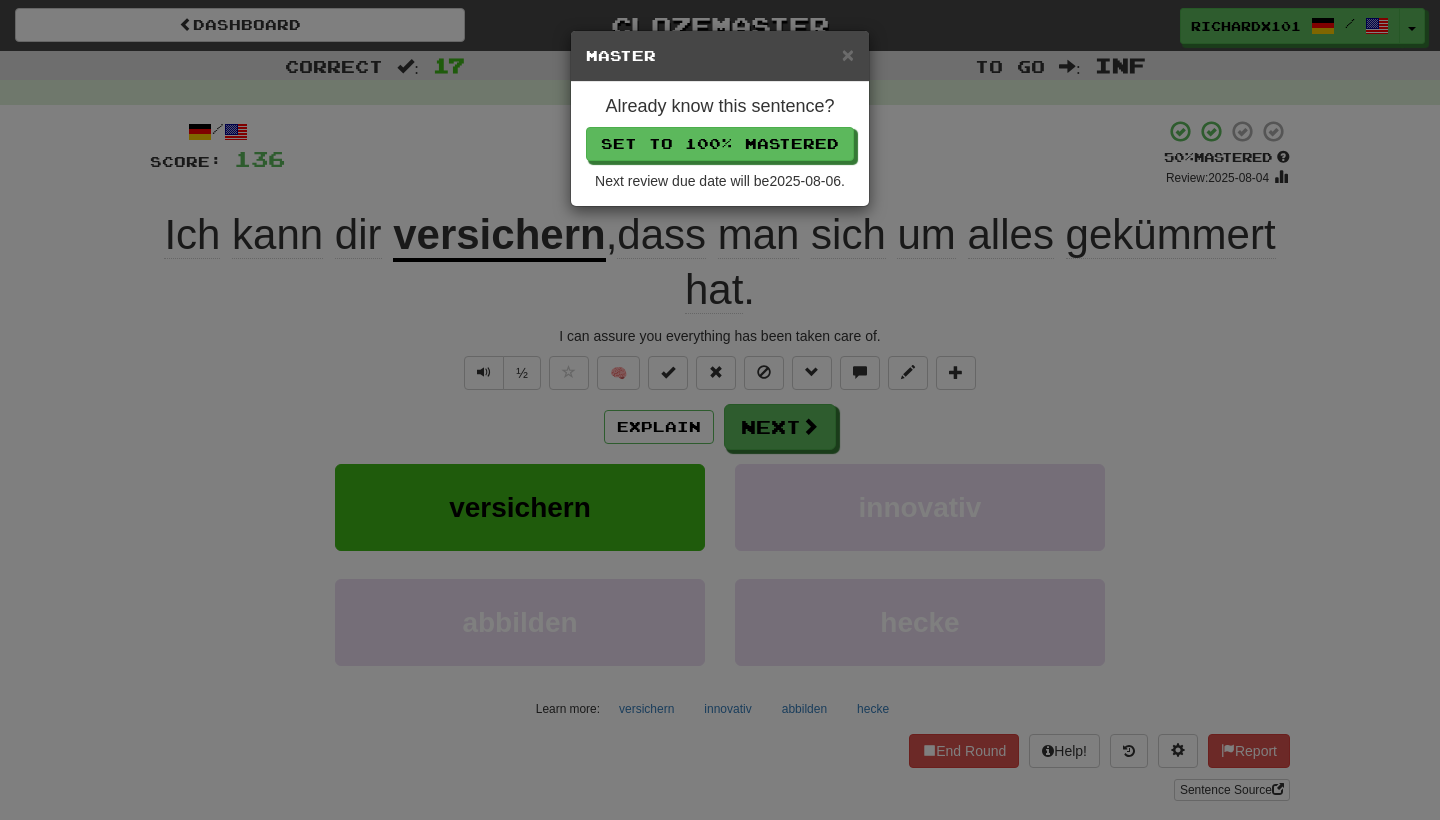 click on "Set to 100% Mastered" at bounding box center [720, 144] 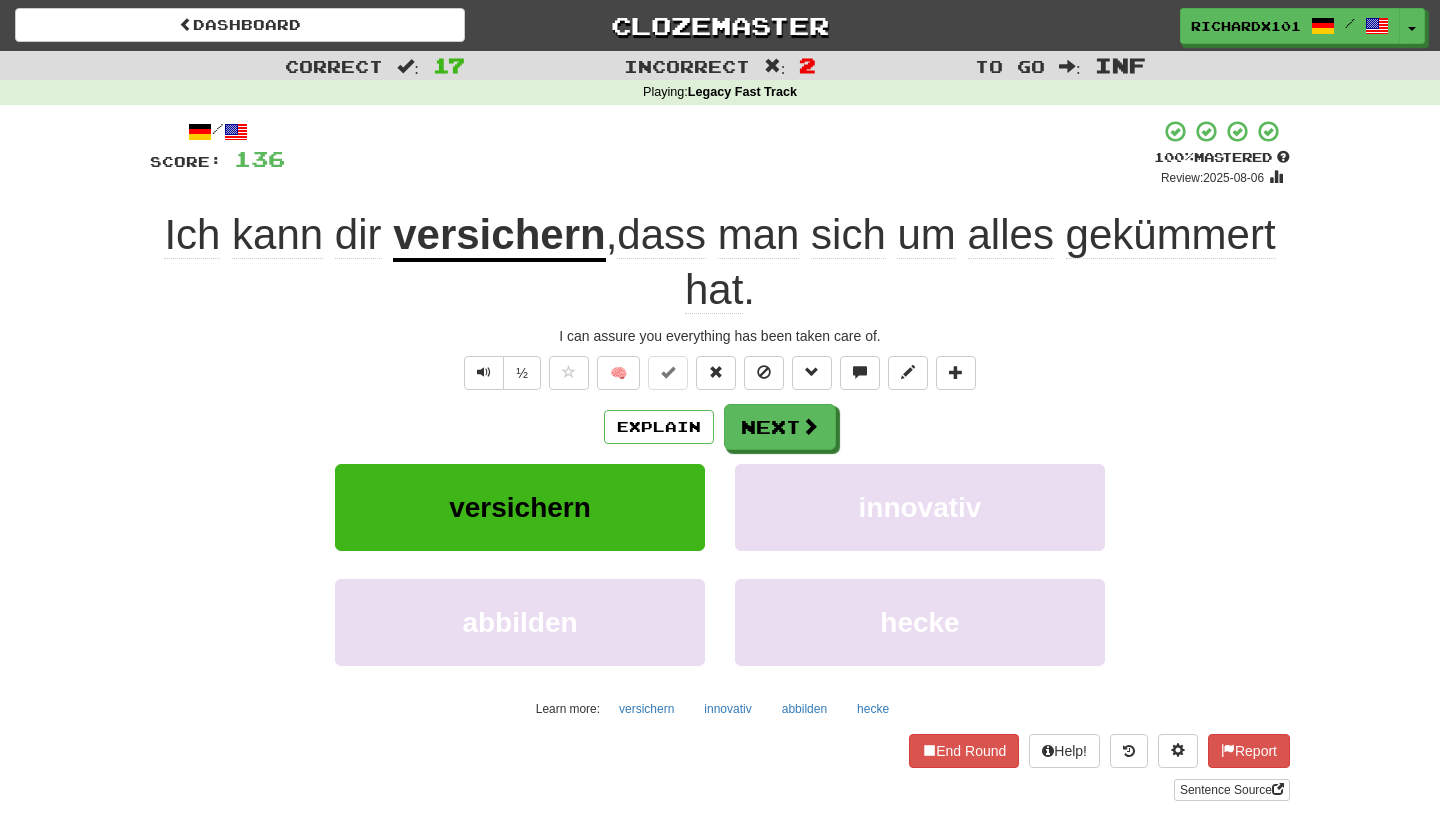 click on "Next" at bounding box center [780, 427] 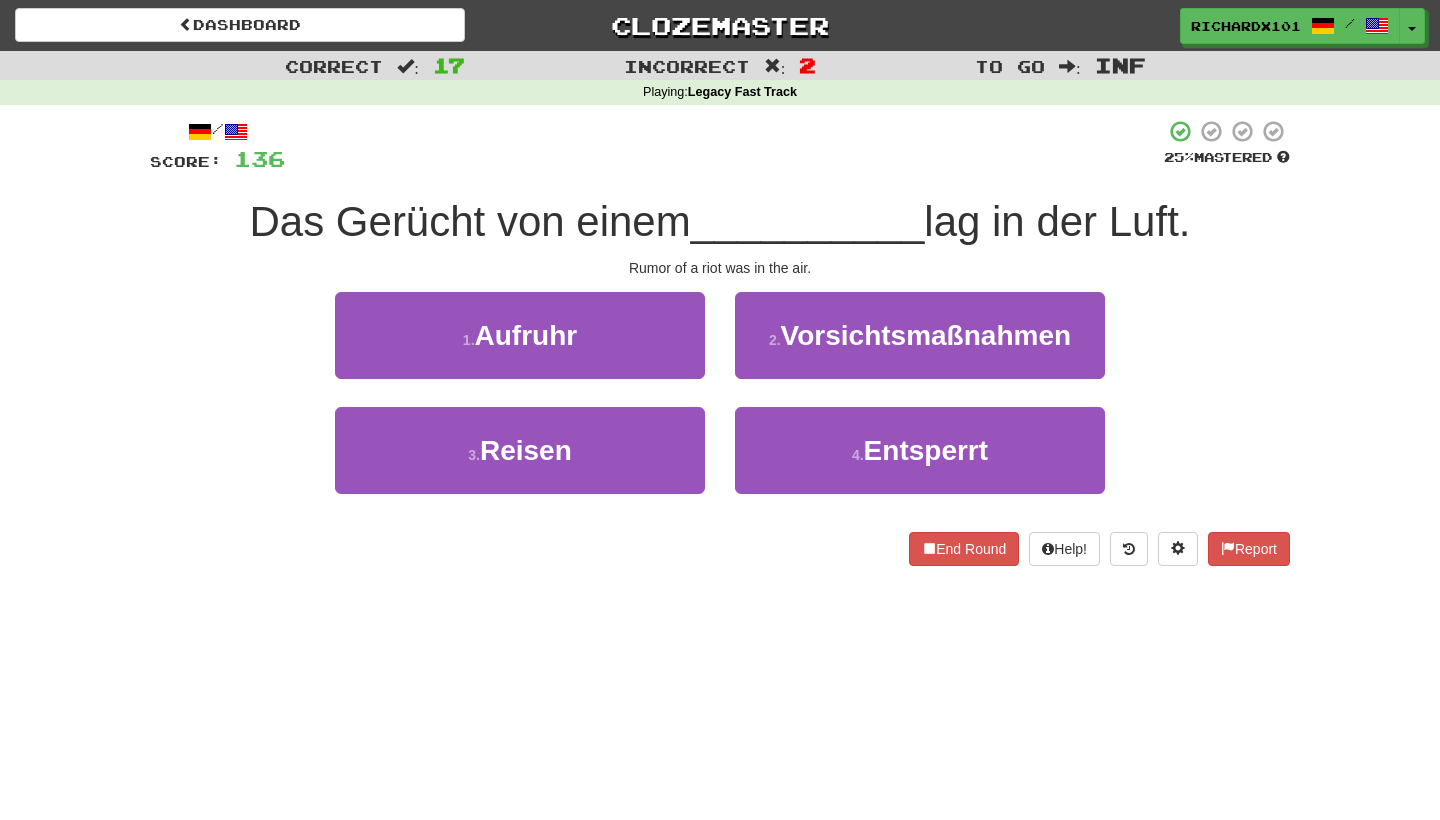 click on "4 .  Entsperrt" at bounding box center [920, 450] 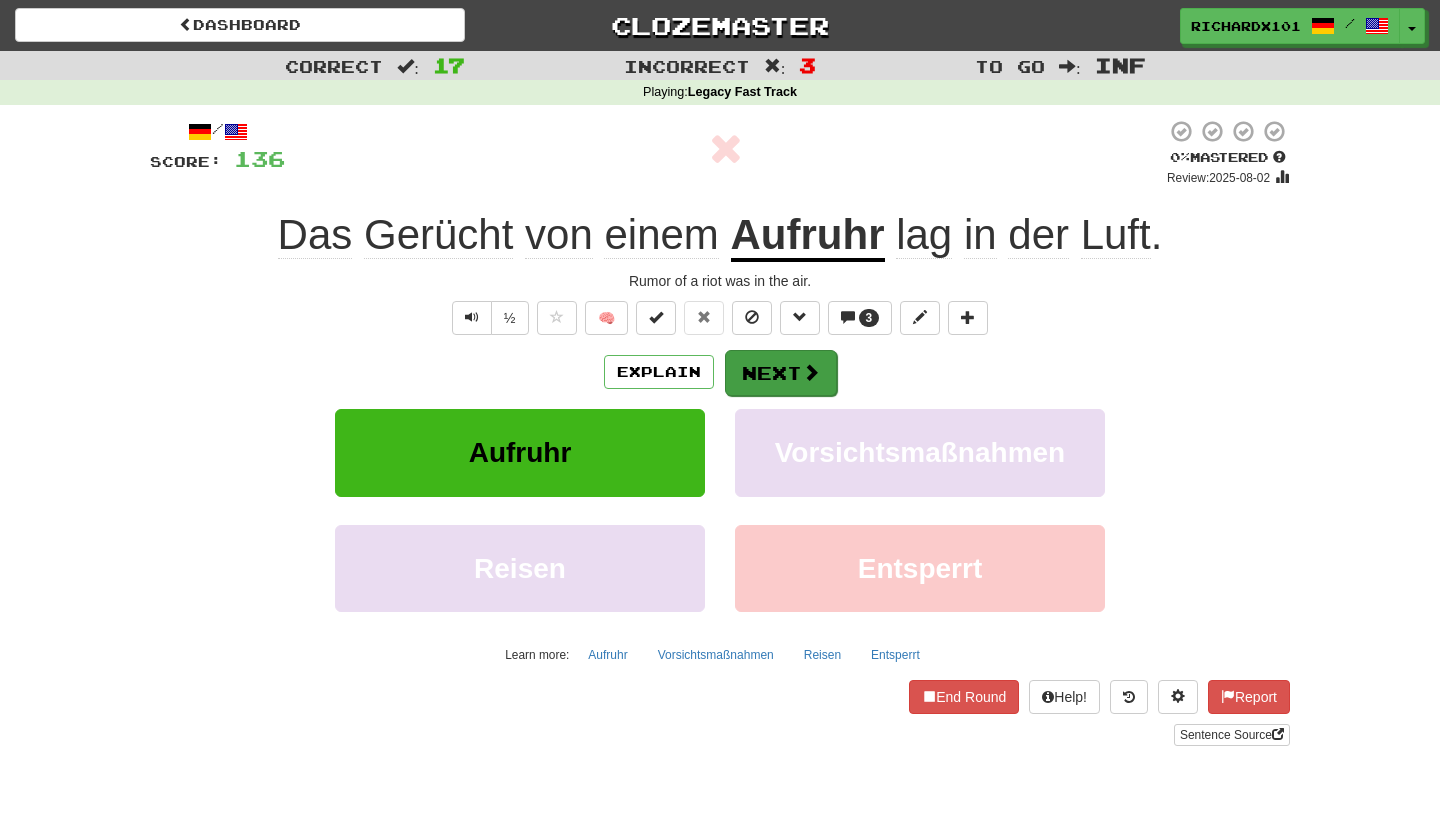 drag, startPoint x: 769, startPoint y: 135, endPoint x: 774, endPoint y: 374, distance: 239.05229 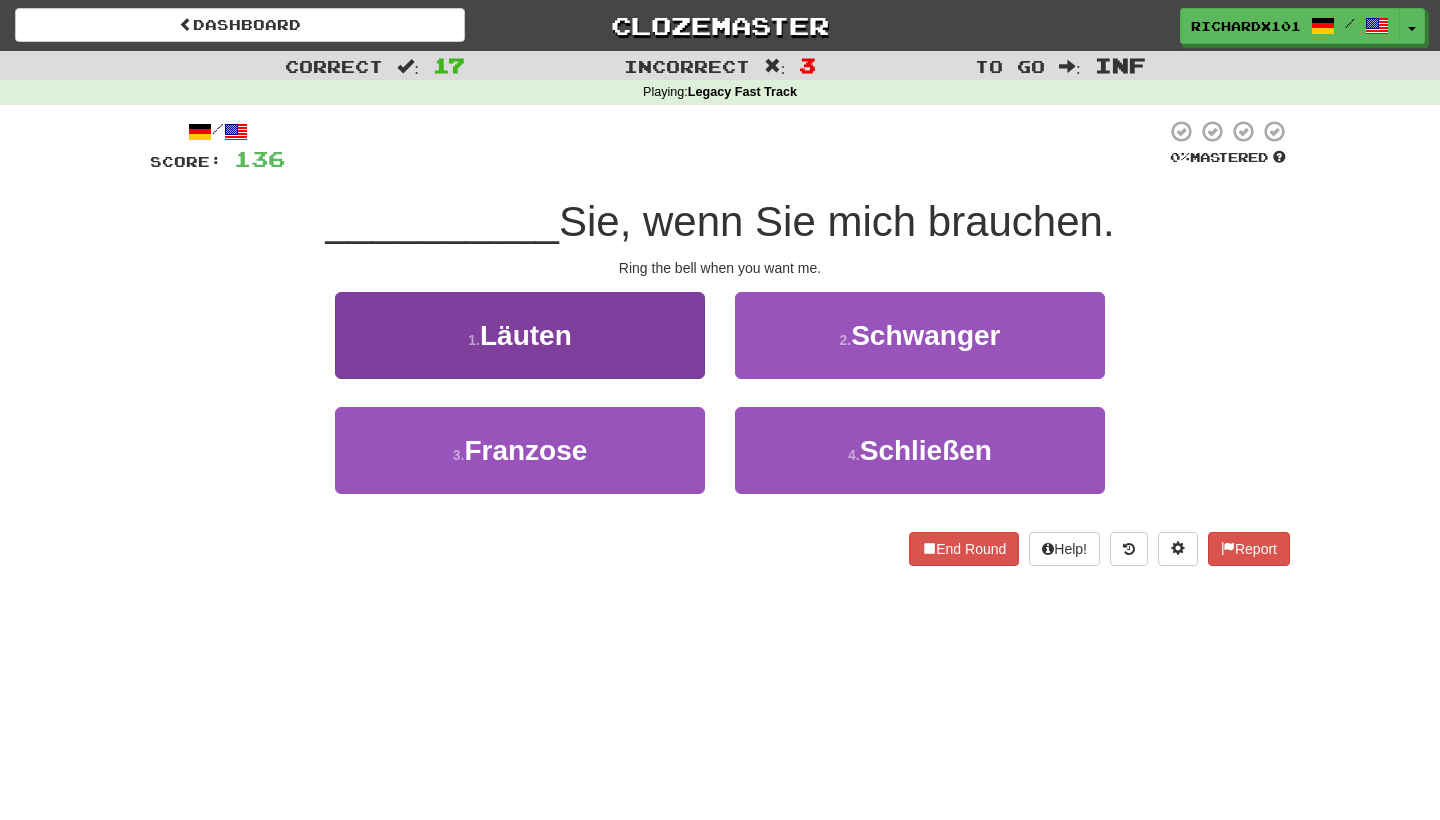 drag, startPoint x: 774, startPoint y: 374, endPoint x: 647, endPoint y: 334, distance: 133.15028 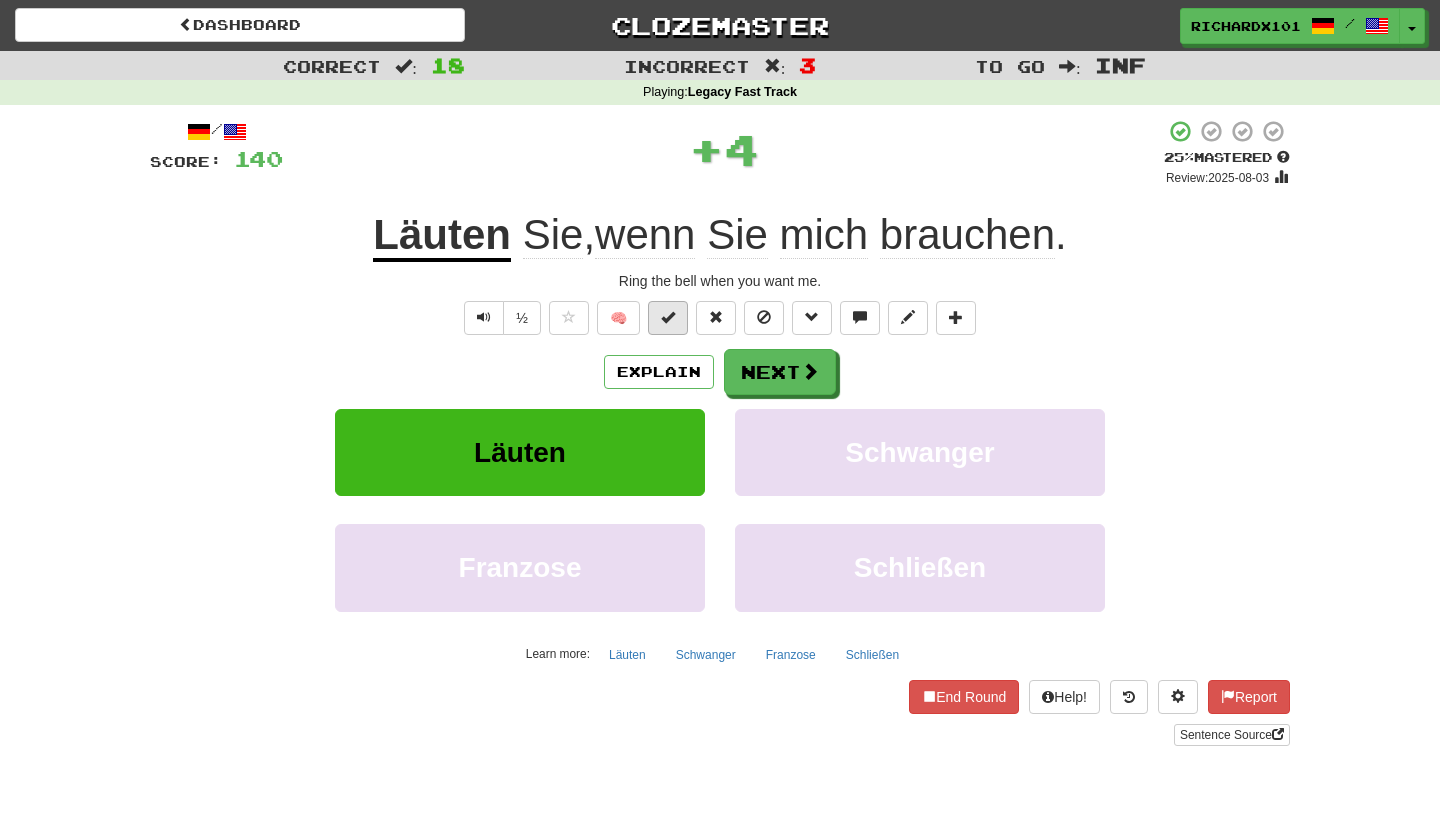 drag, startPoint x: 647, startPoint y: 334, endPoint x: 676, endPoint y: 319, distance: 32.649654 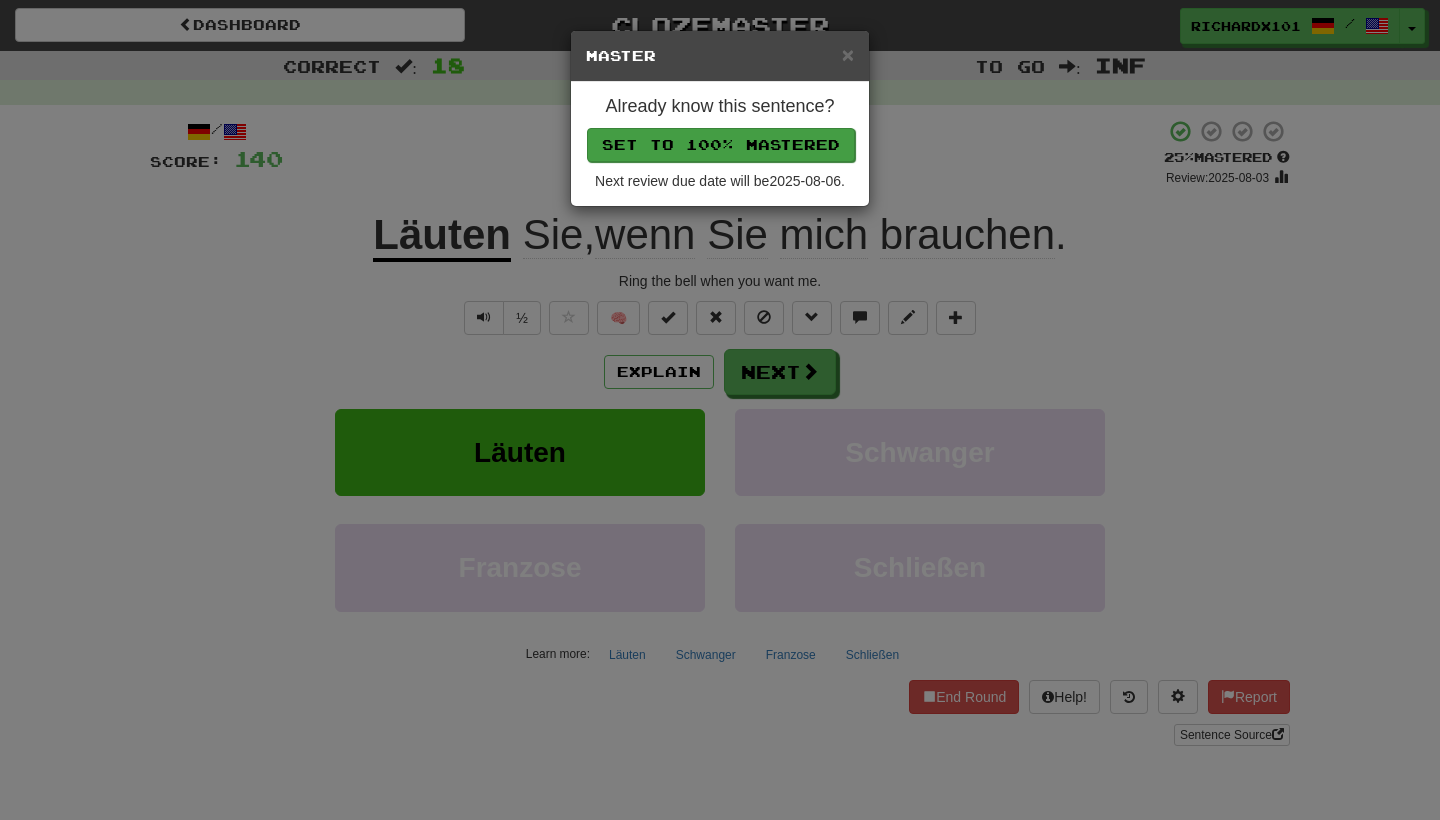 drag, startPoint x: 676, startPoint y: 319, endPoint x: 721, endPoint y: 143, distance: 181.66177 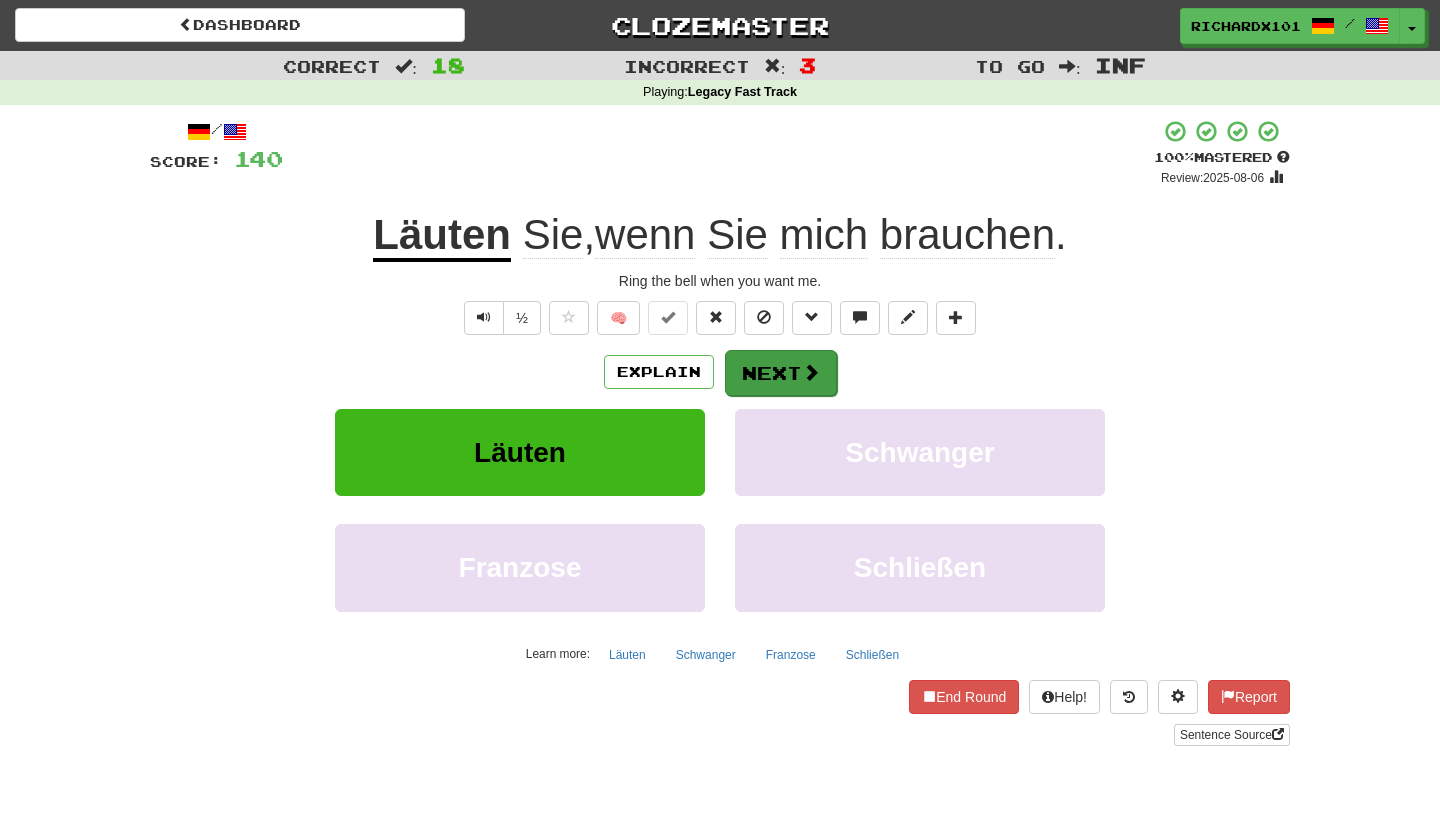 drag, startPoint x: 721, startPoint y: 143, endPoint x: 749, endPoint y: 368, distance: 226.73553 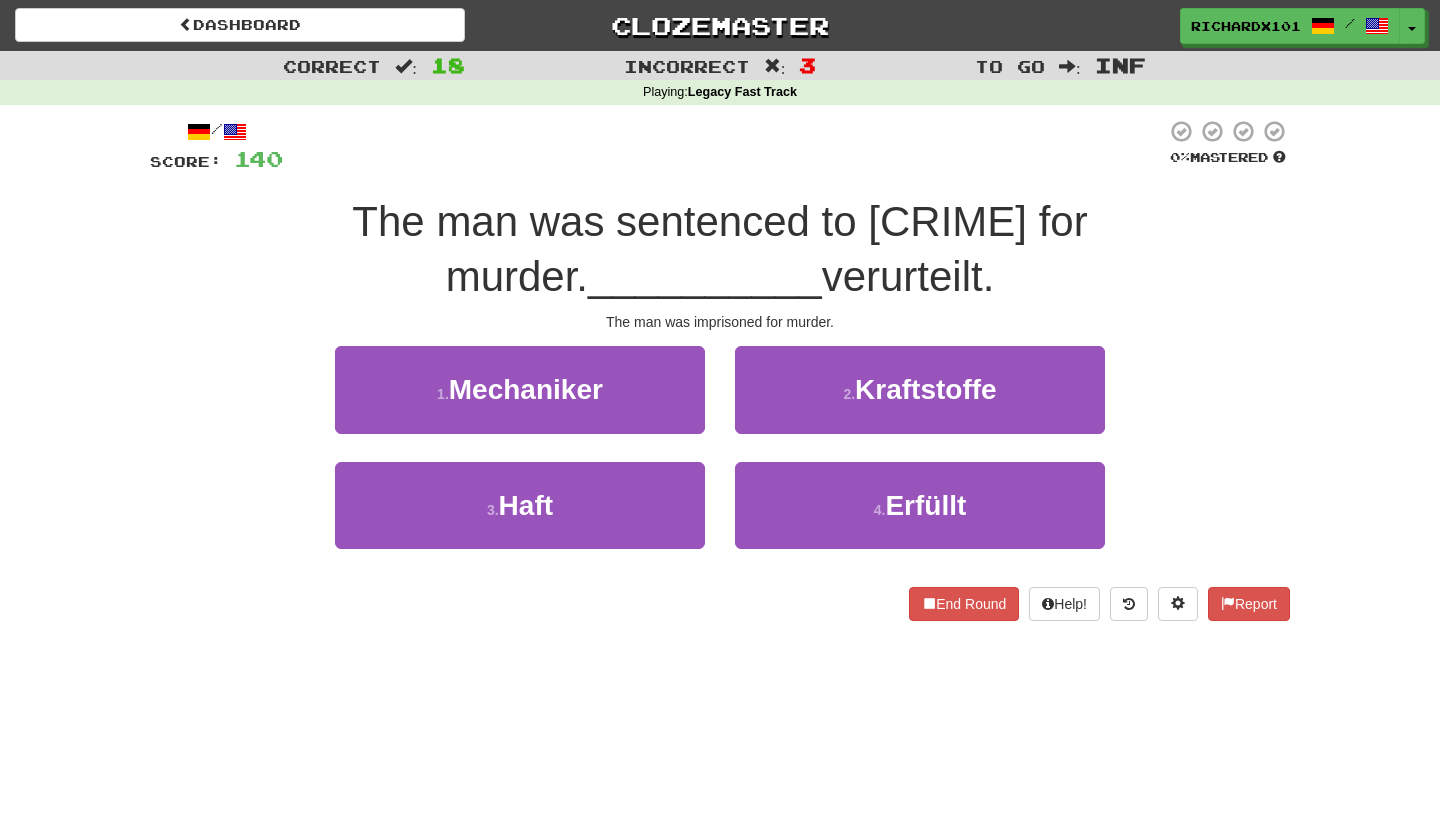 click on "3 .  Haft" at bounding box center [520, 505] 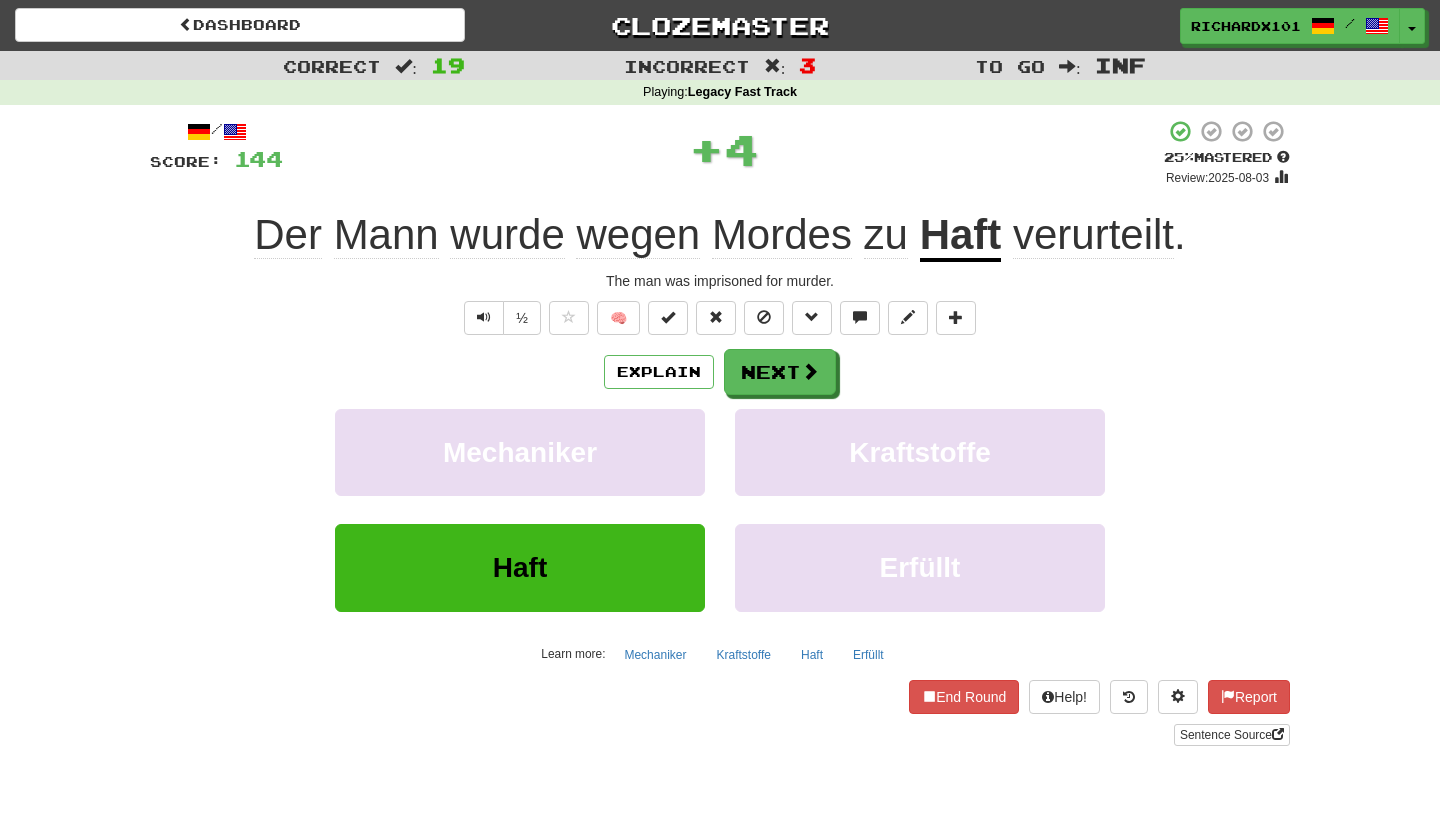 click at bounding box center (668, 318) 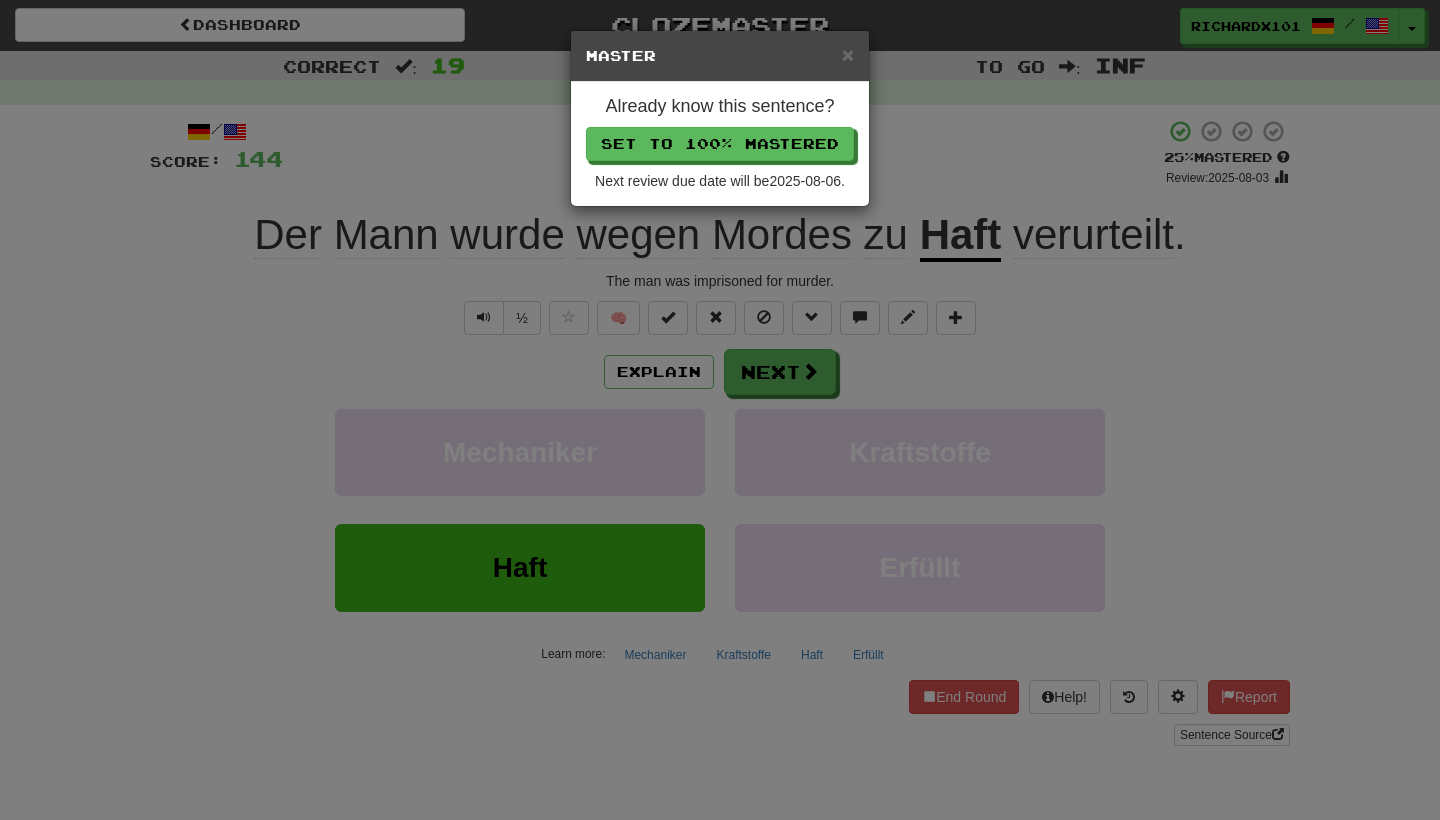 click on "Set to 100% Mastered" at bounding box center (720, 144) 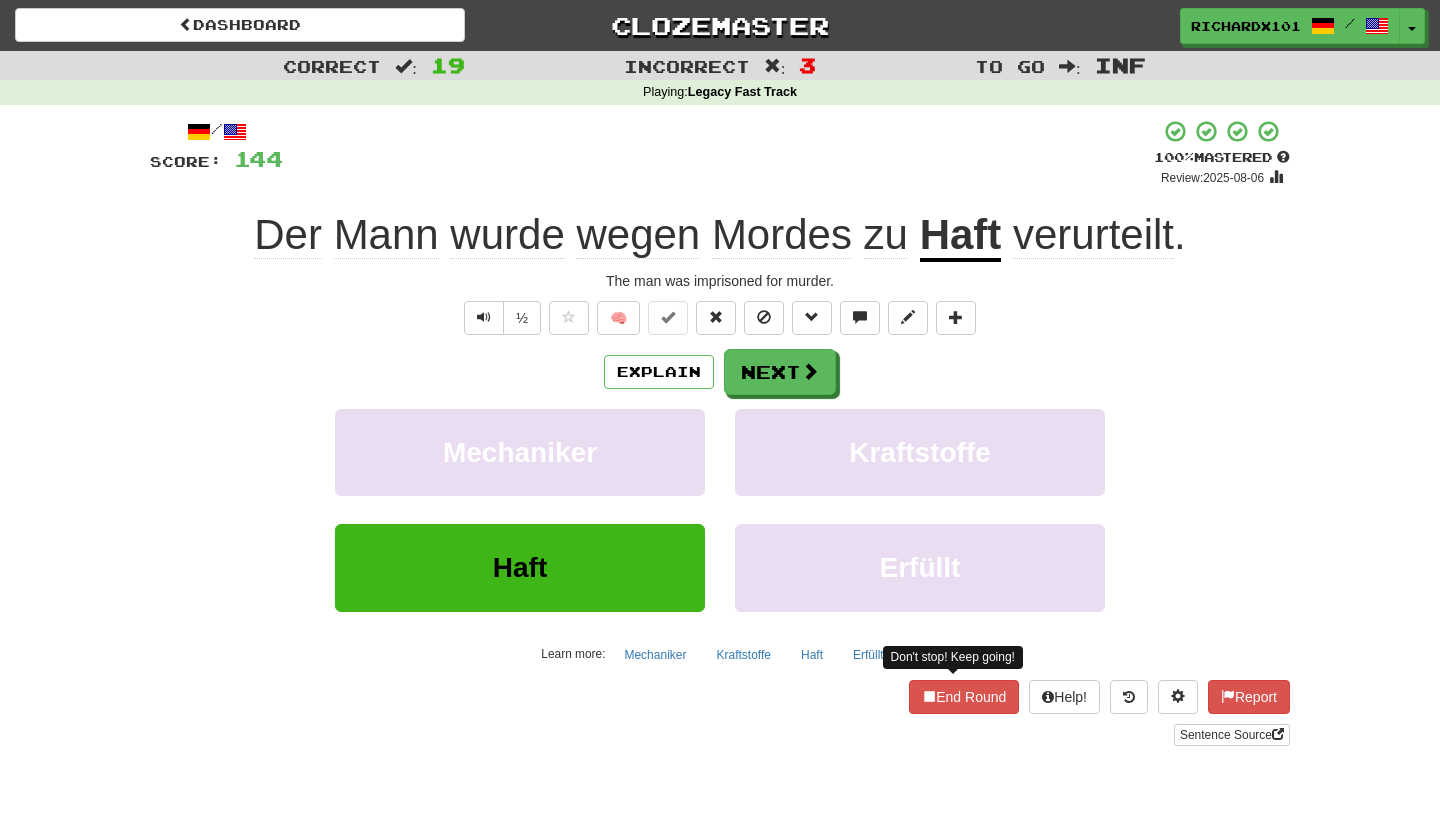 click on "End Round" at bounding box center (964, 697) 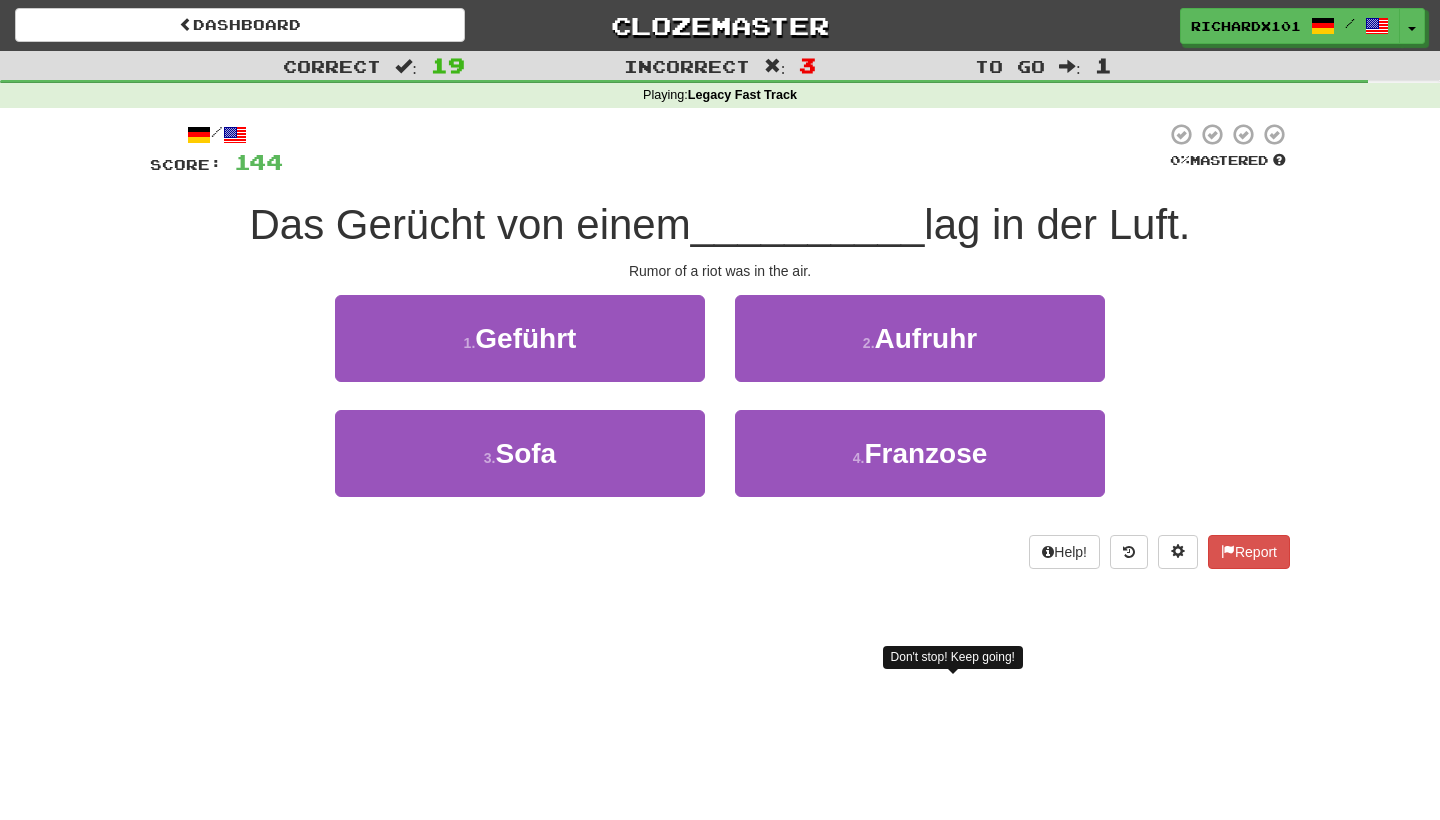 click on "Aufruhr" at bounding box center [926, 338] 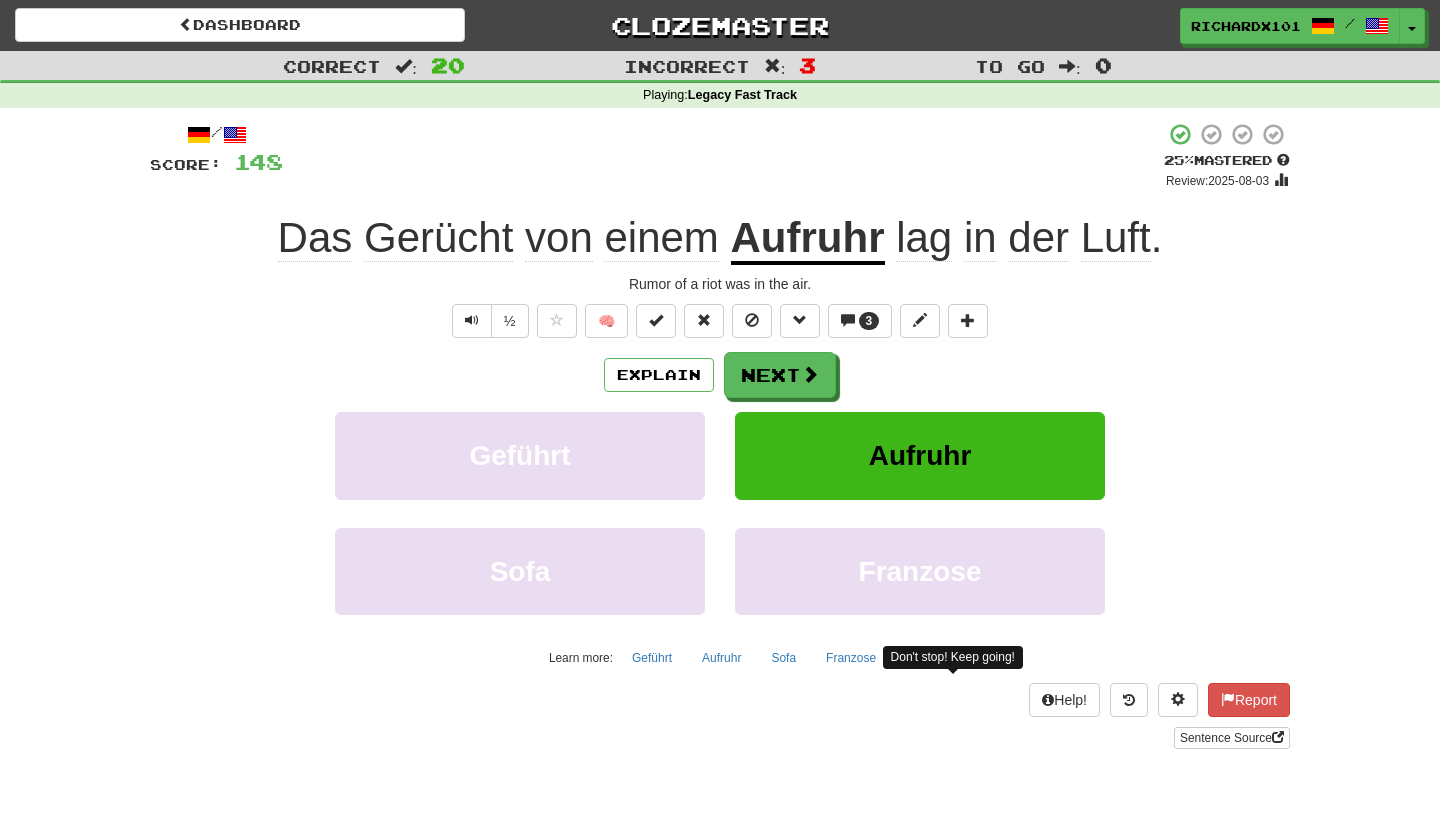 click at bounding box center (656, 320) 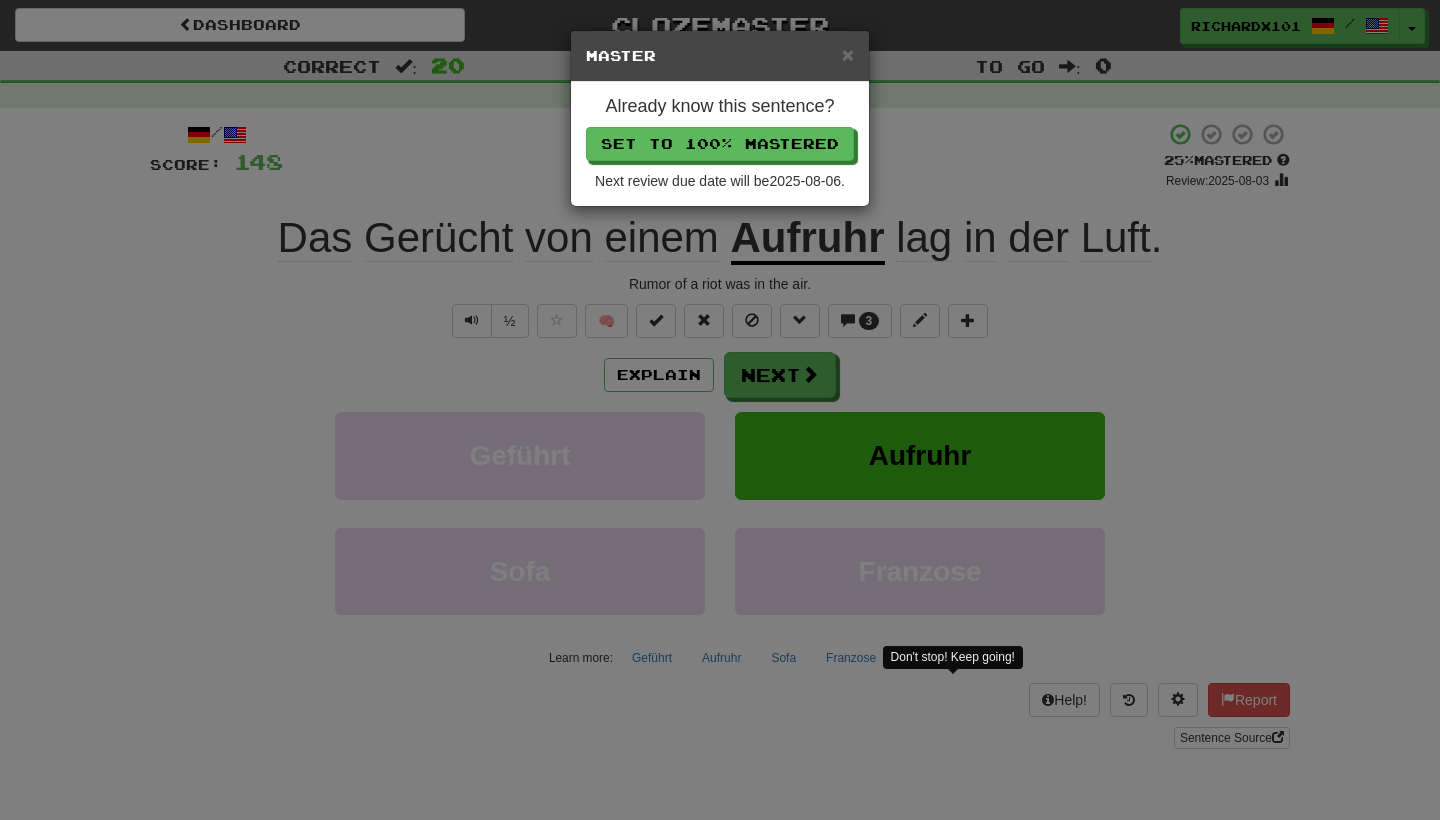 click on "Set to 100% Mastered" at bounding box center (720, 144) 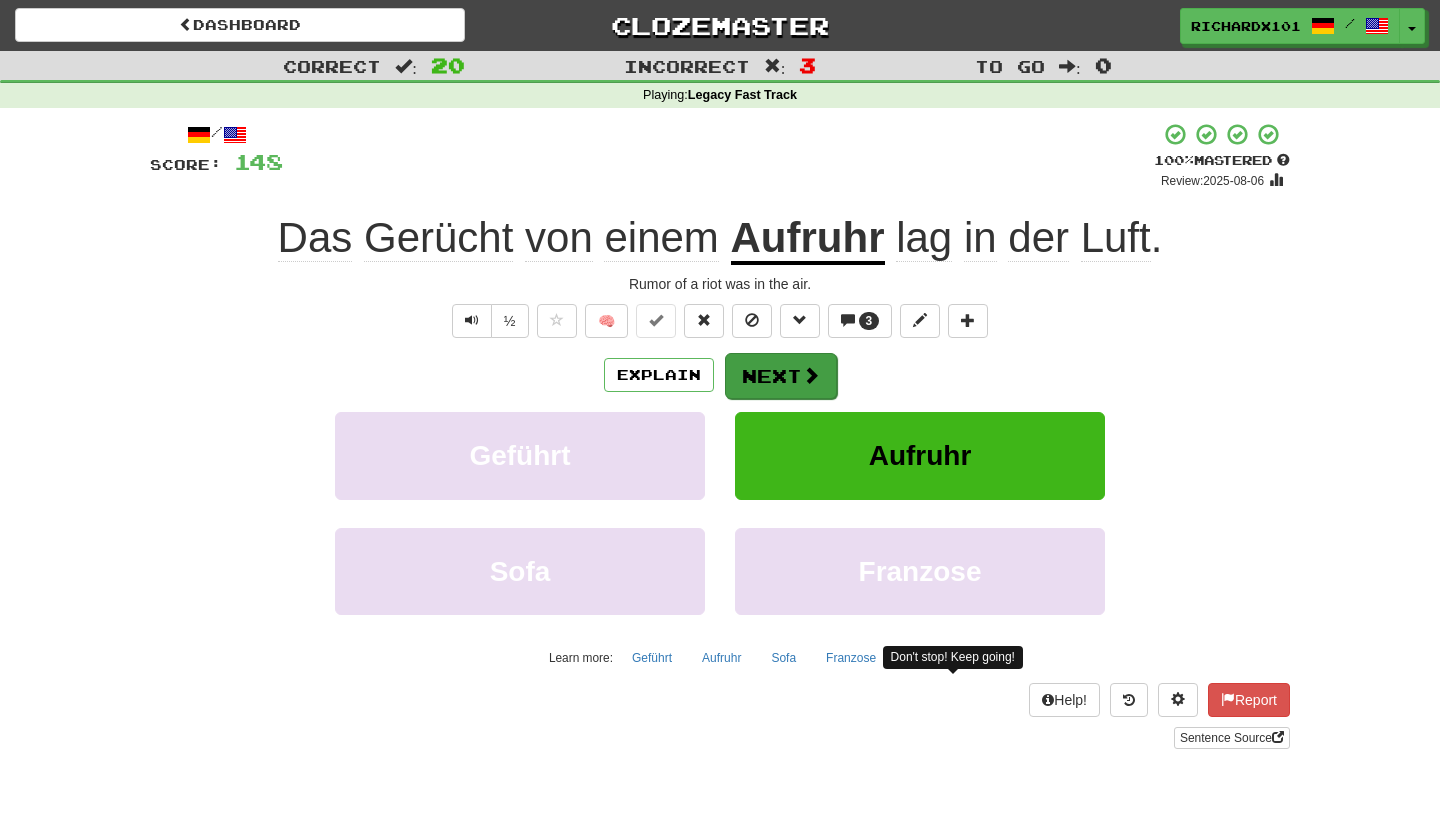 drag, startPoint x: 736, startPoint y: 148, endPoint x: 766, endPoint y: 371, distance: 225.0089 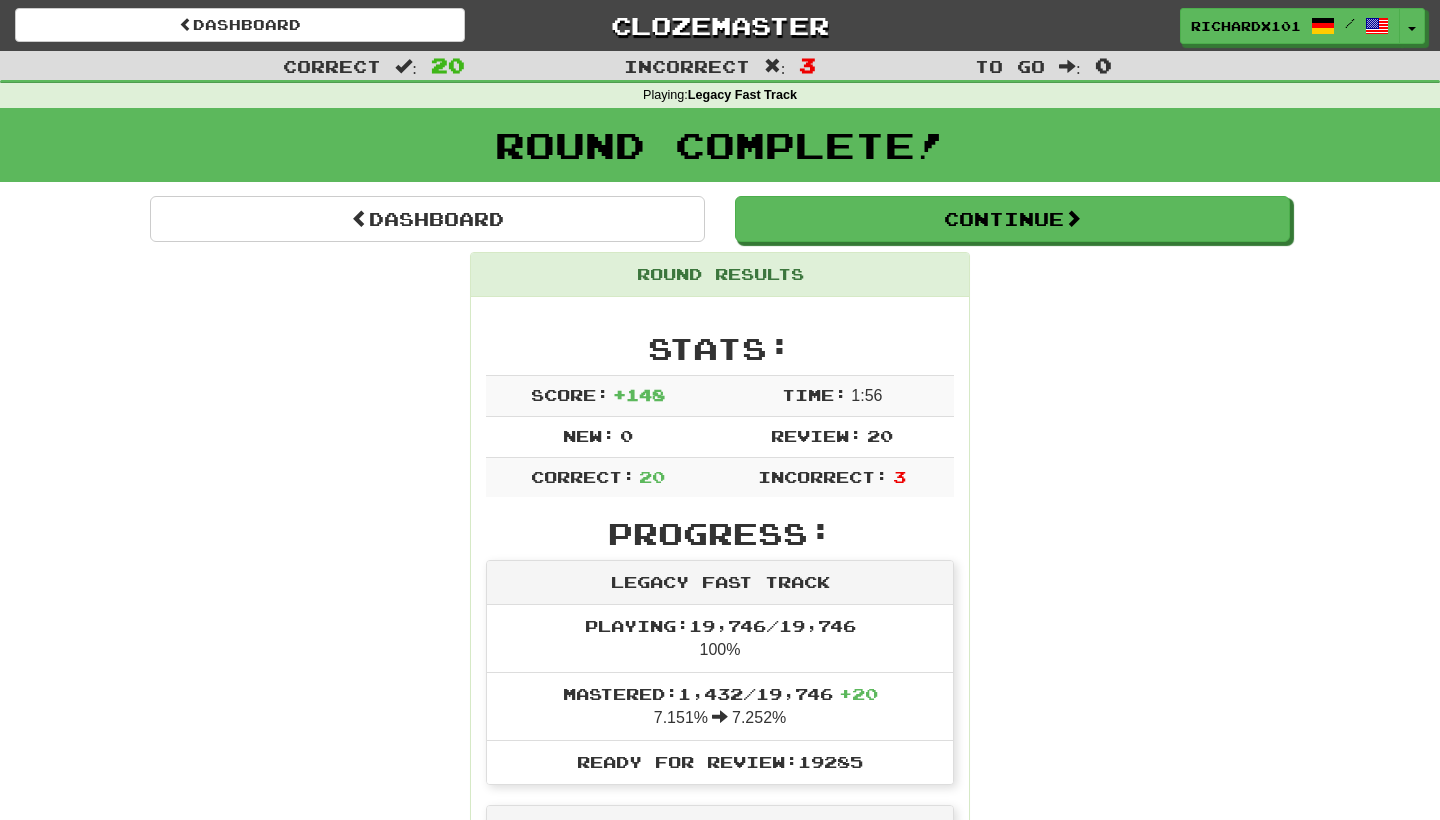 click on "Dashboard" at bounding box center [427, 219] 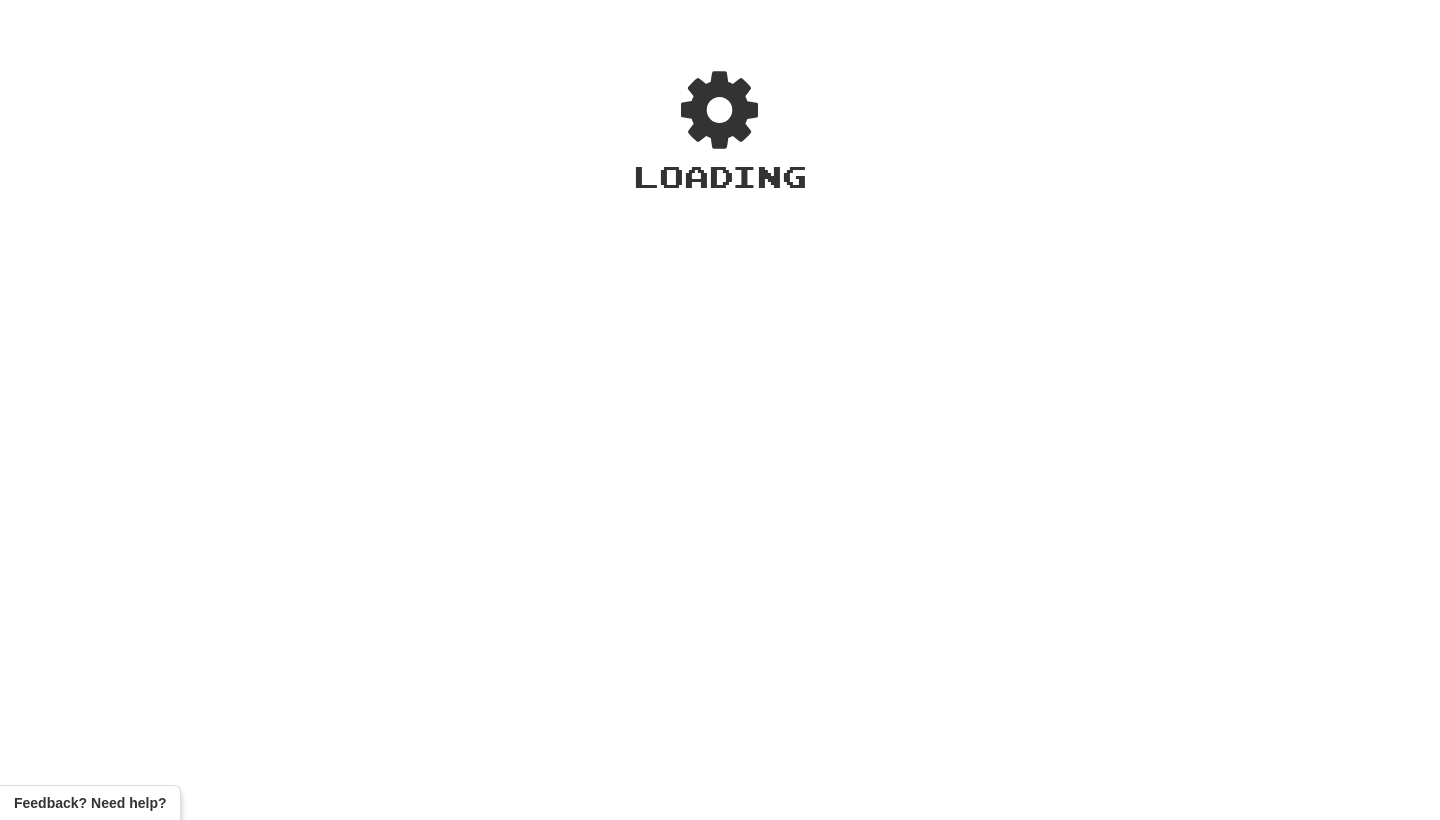 scroll, scrollTop: 0, scrollLeft: 0, axis: both 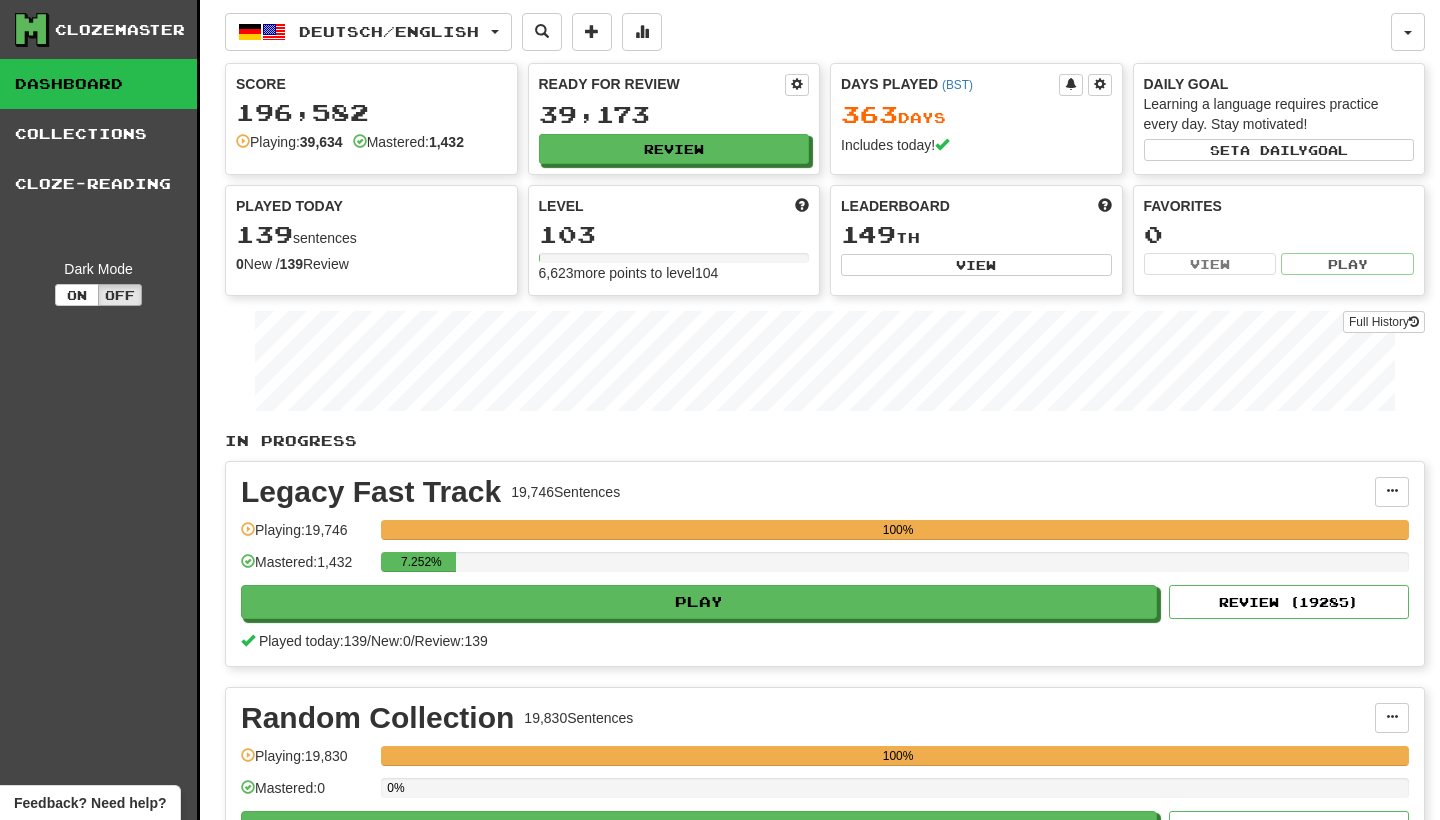 click on "Deutsch  /  English" at bounding box center [368, 32] 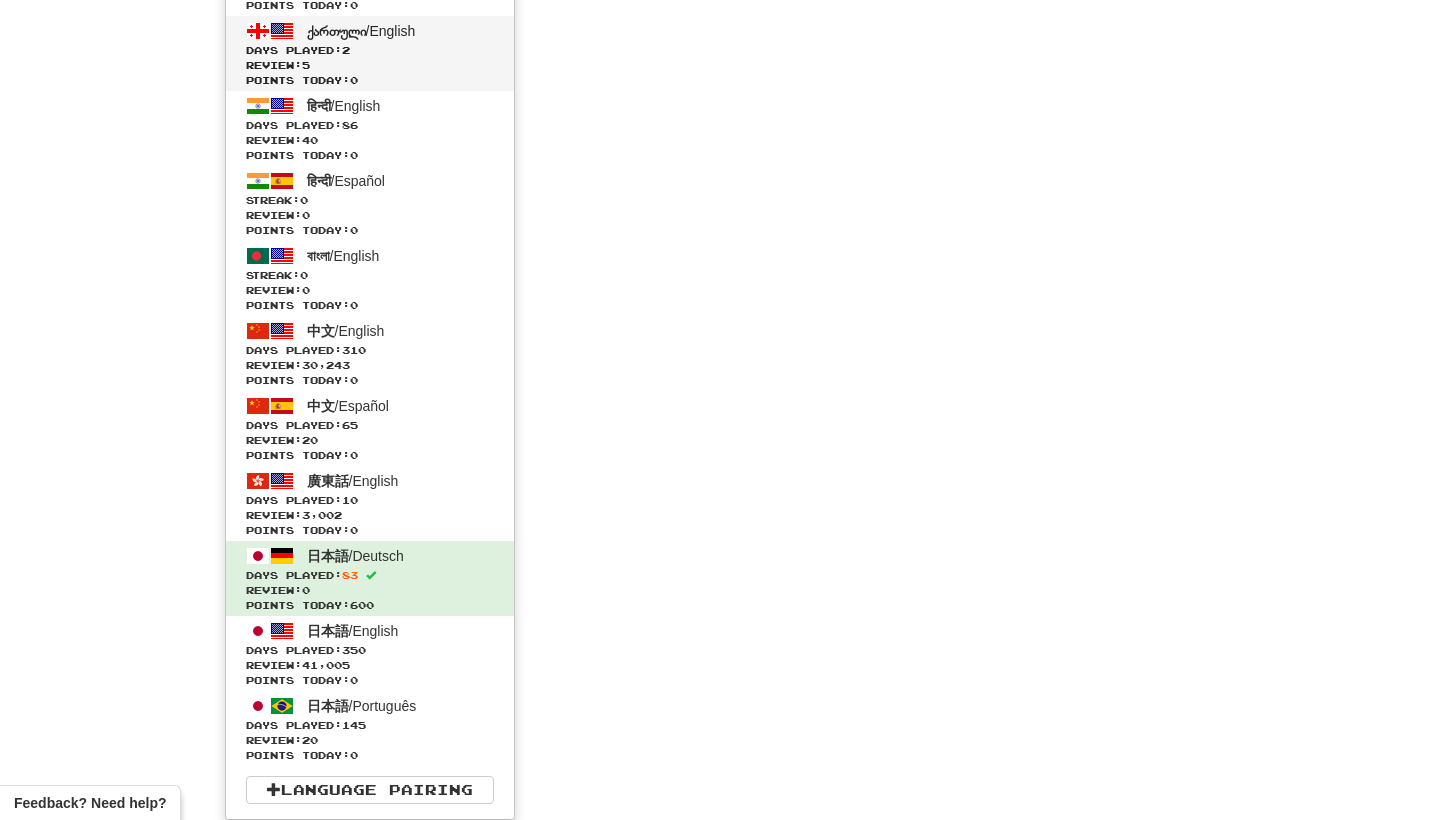 scroll, scrollTop: 5218, scrollLeft: 0, axis: vertical 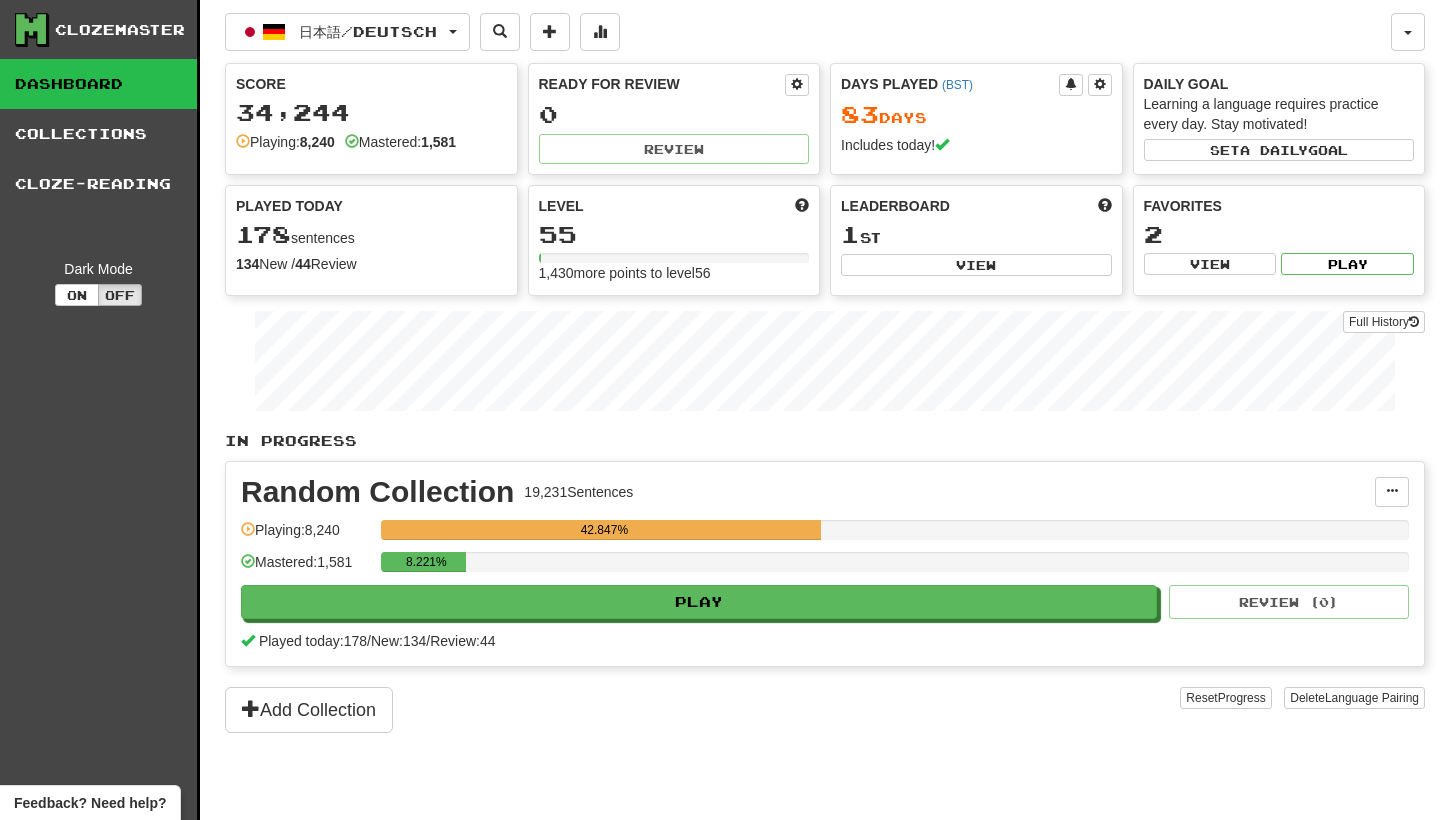 click at bounding box center (1408, 33) 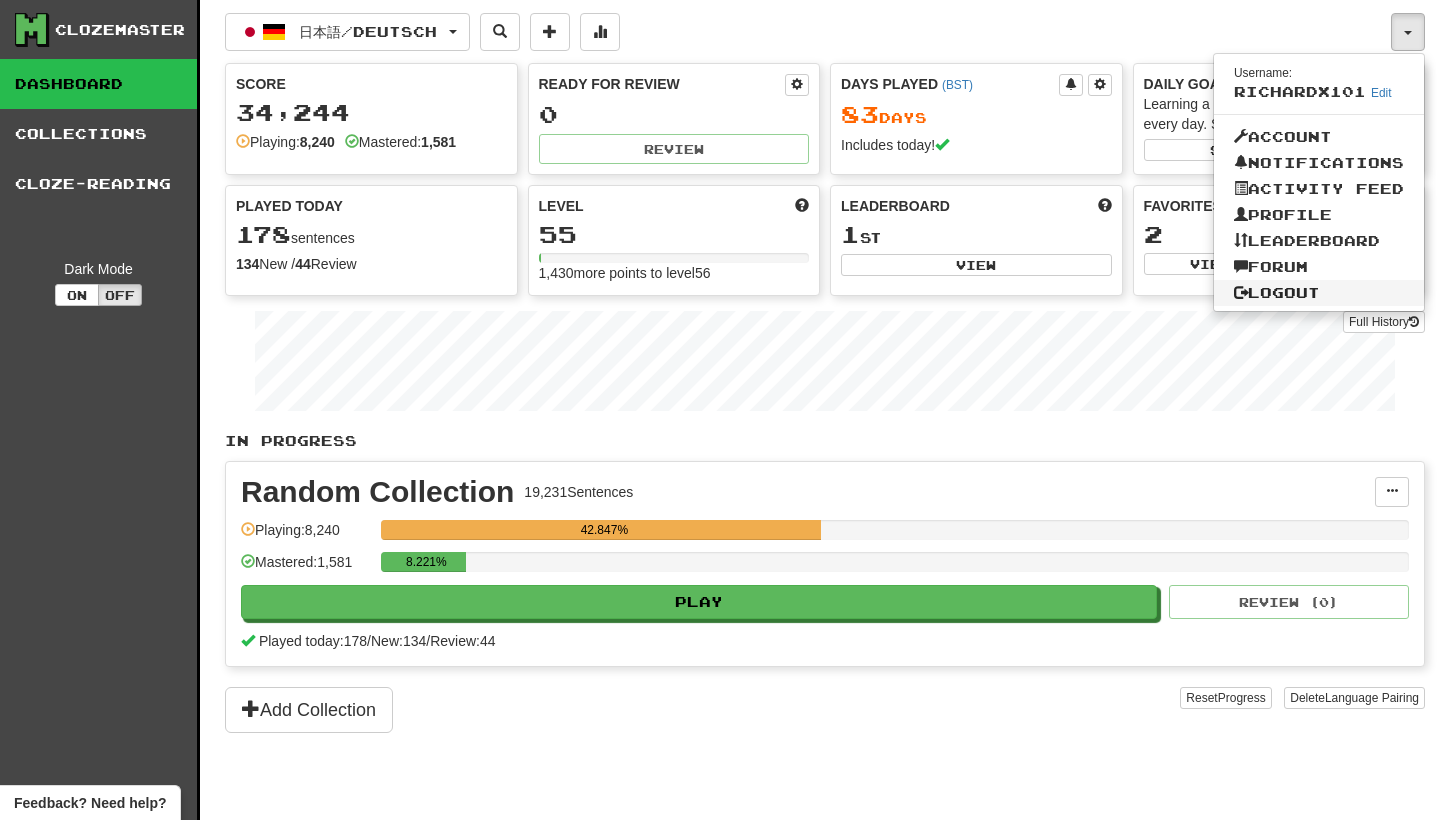drag, startPoint x: 0, startPoint y: 0, endPoint x: 1312, endPoint y: 289, distance: 1343.4526 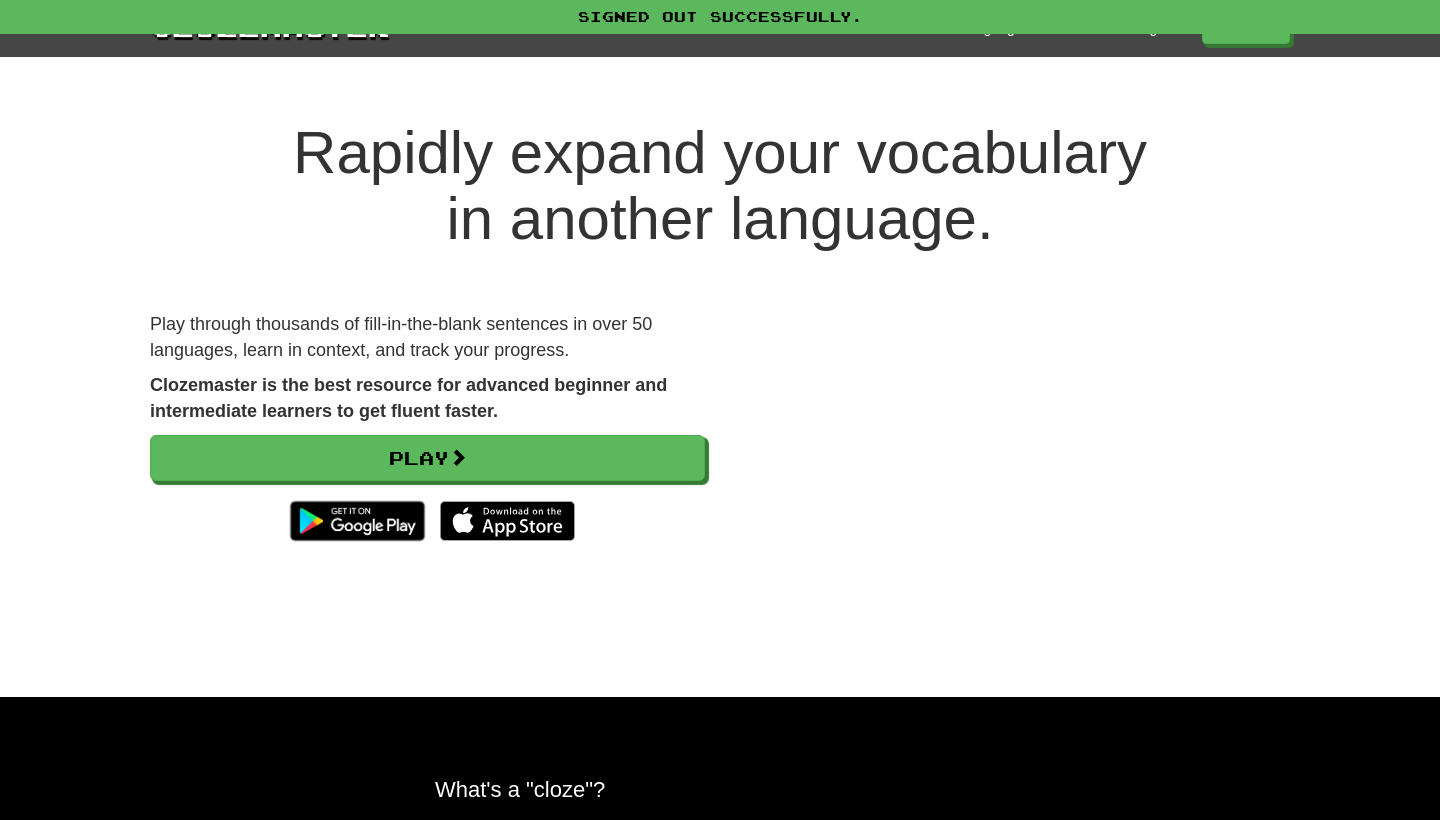 scroll, scrollTop: 0, scrollLeft: 0, axis: both 